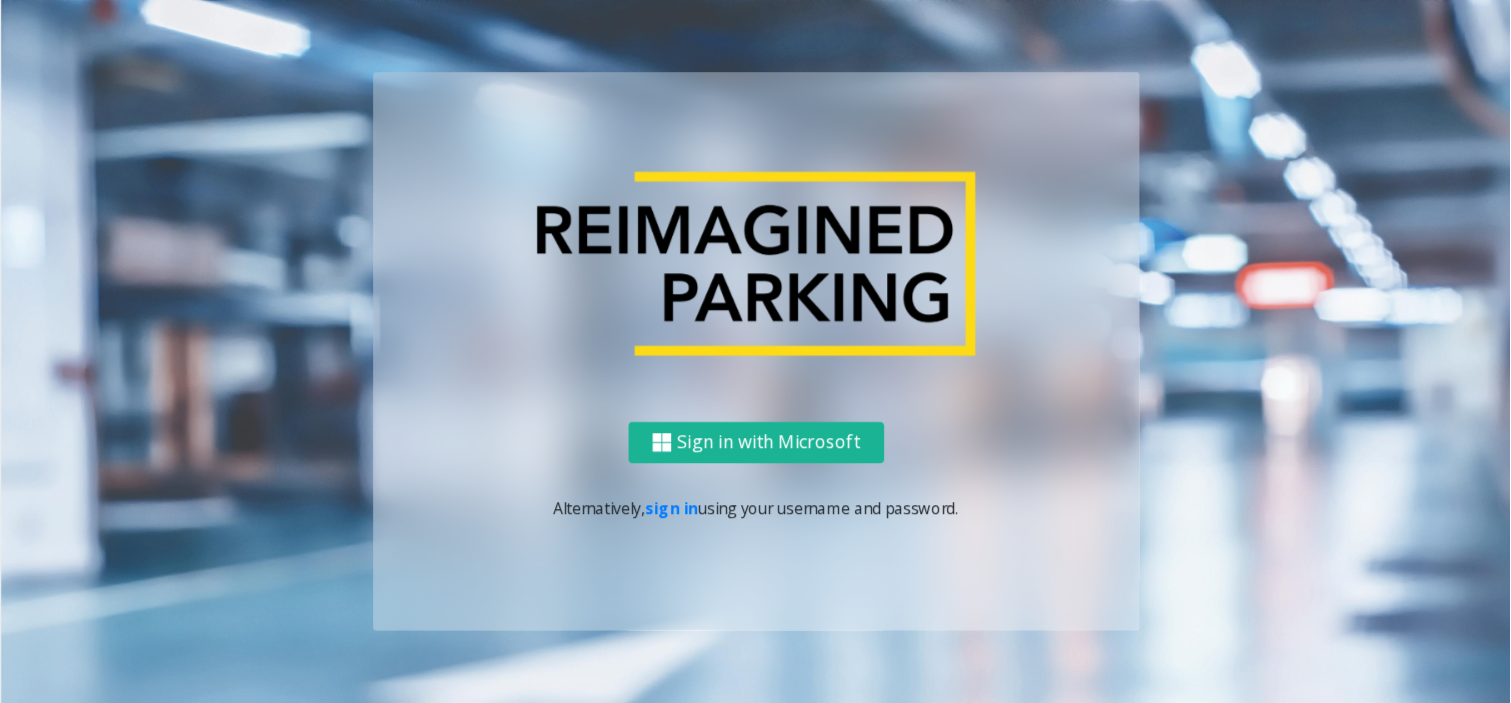 scroll, scrollTop: 0, scrollLeft: 0, axis: both 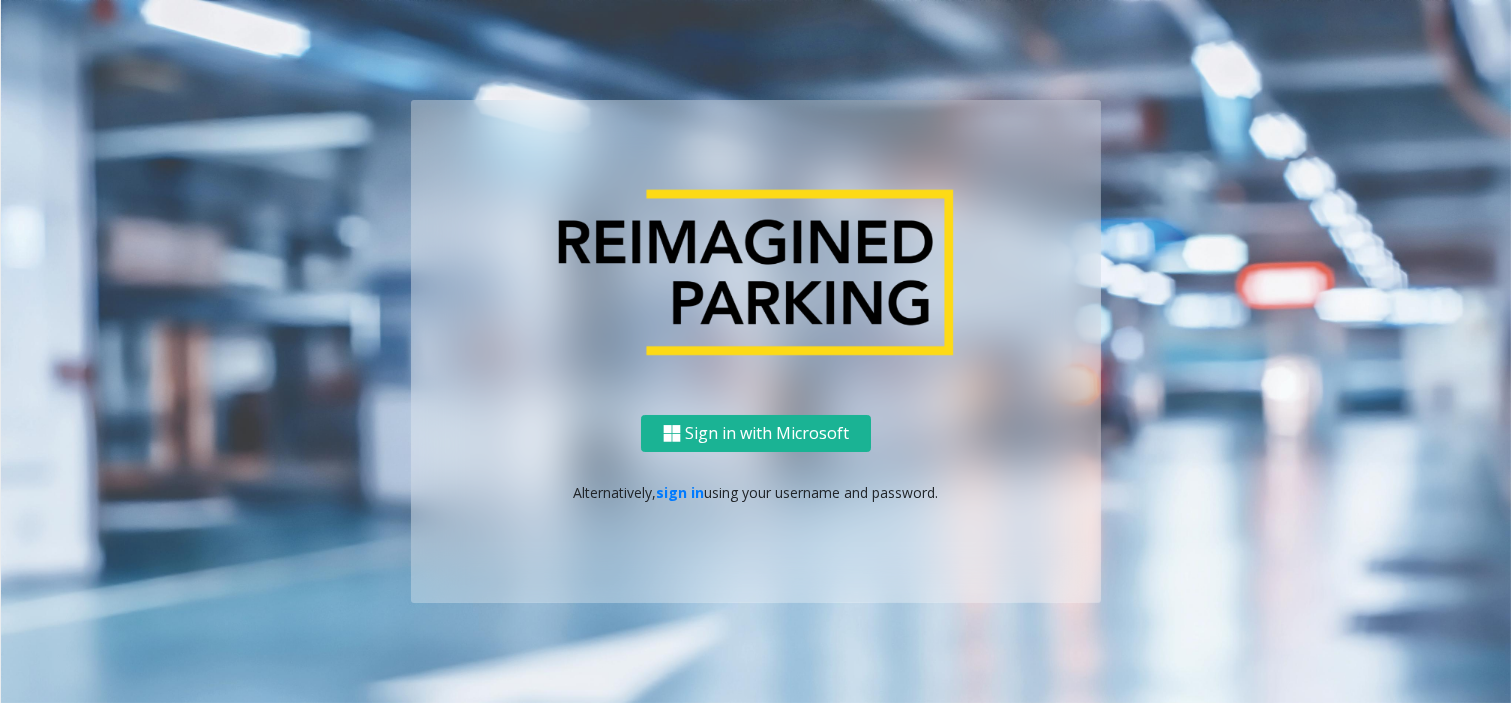 click on "Alternatively,   sign in  using your username and password." 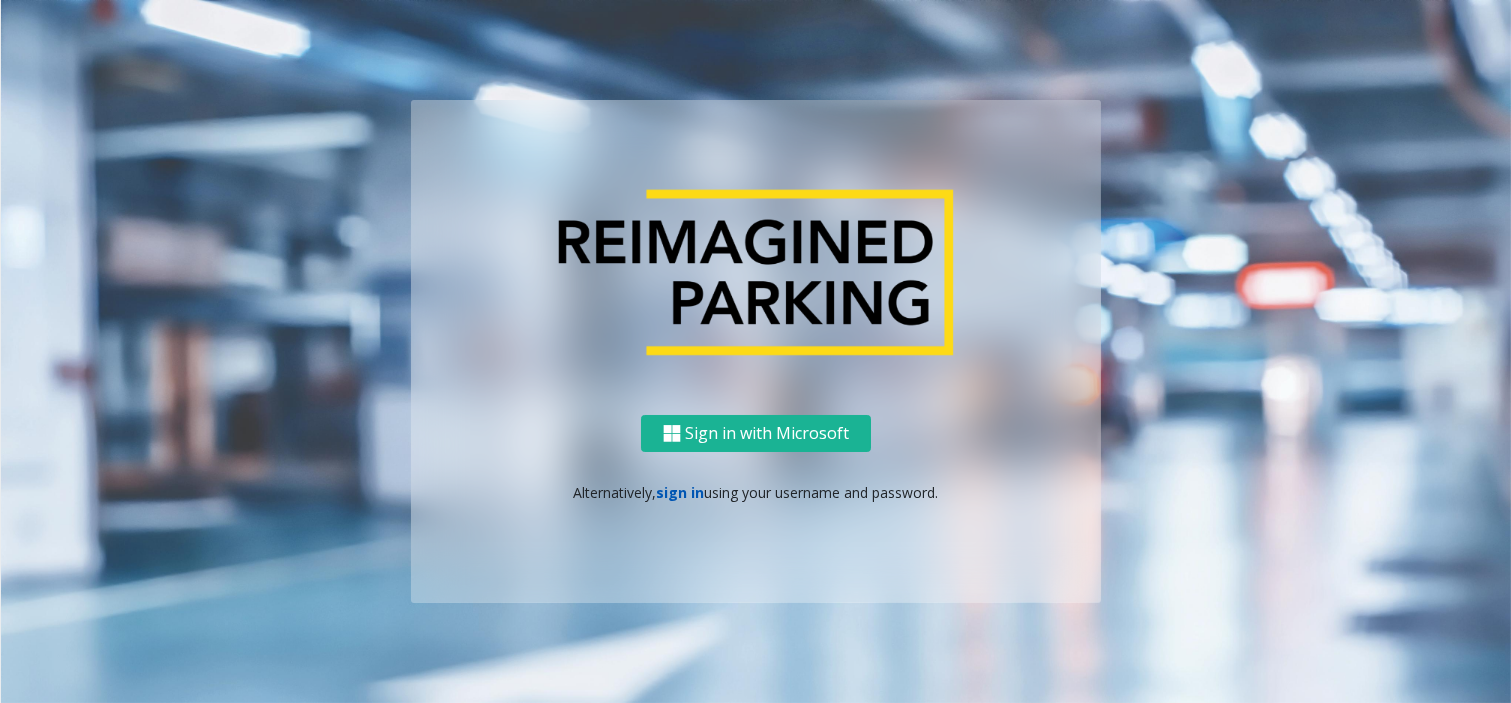 click on "sign in" 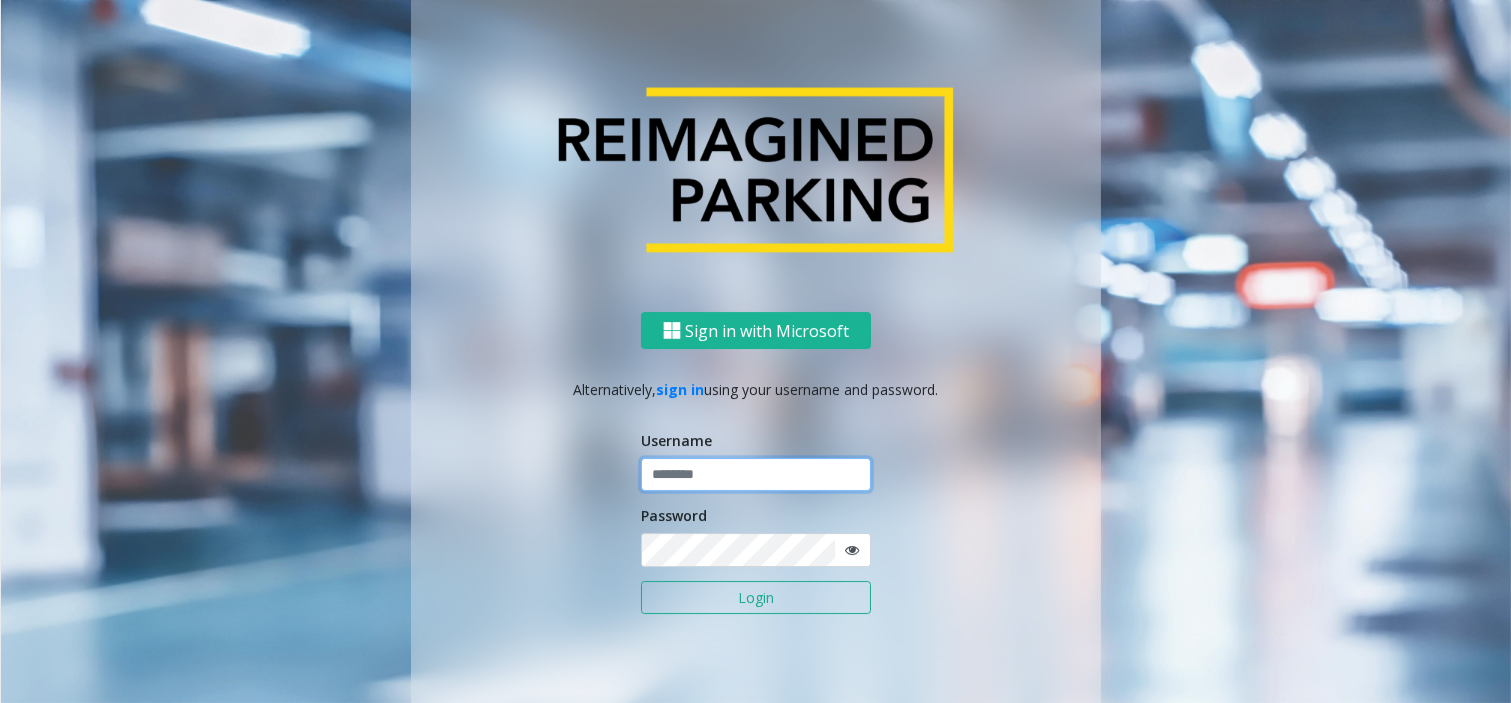 click 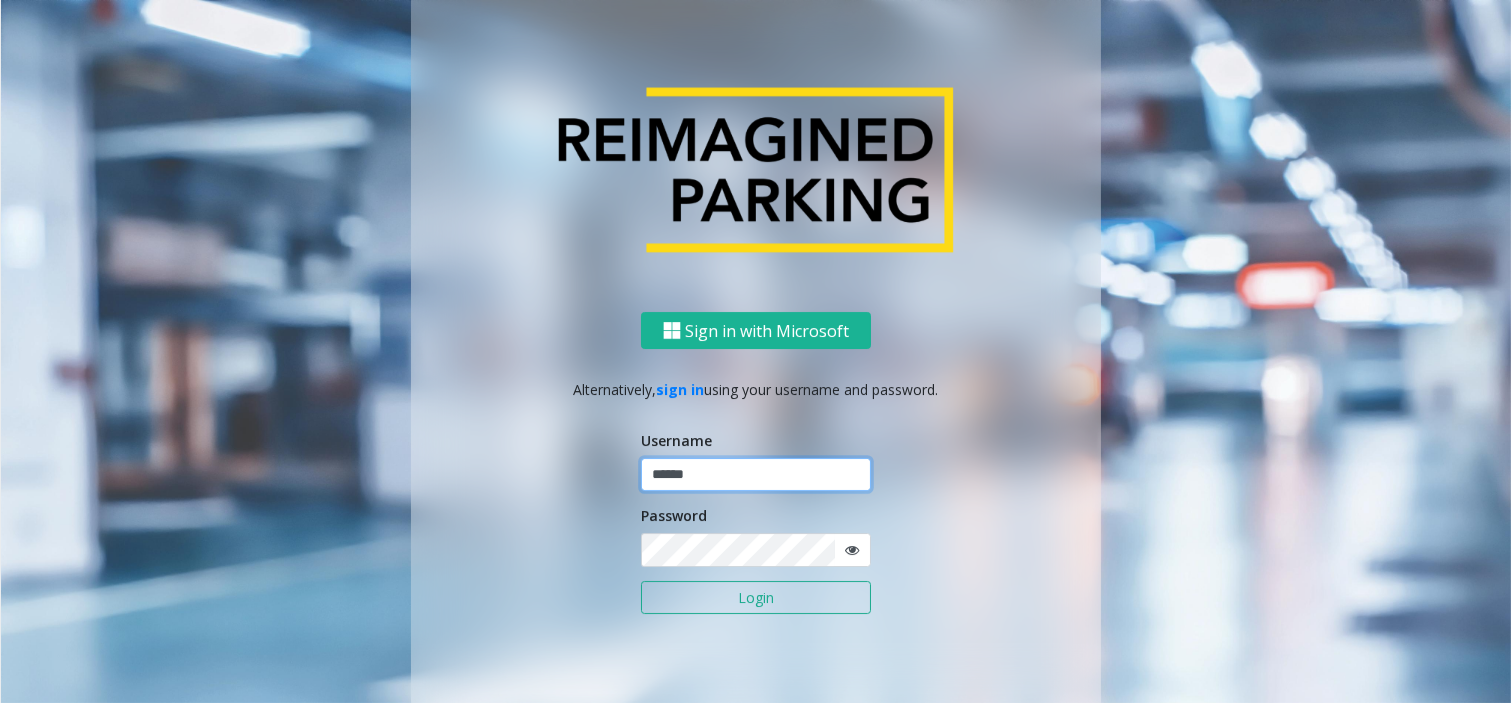 type on "******" 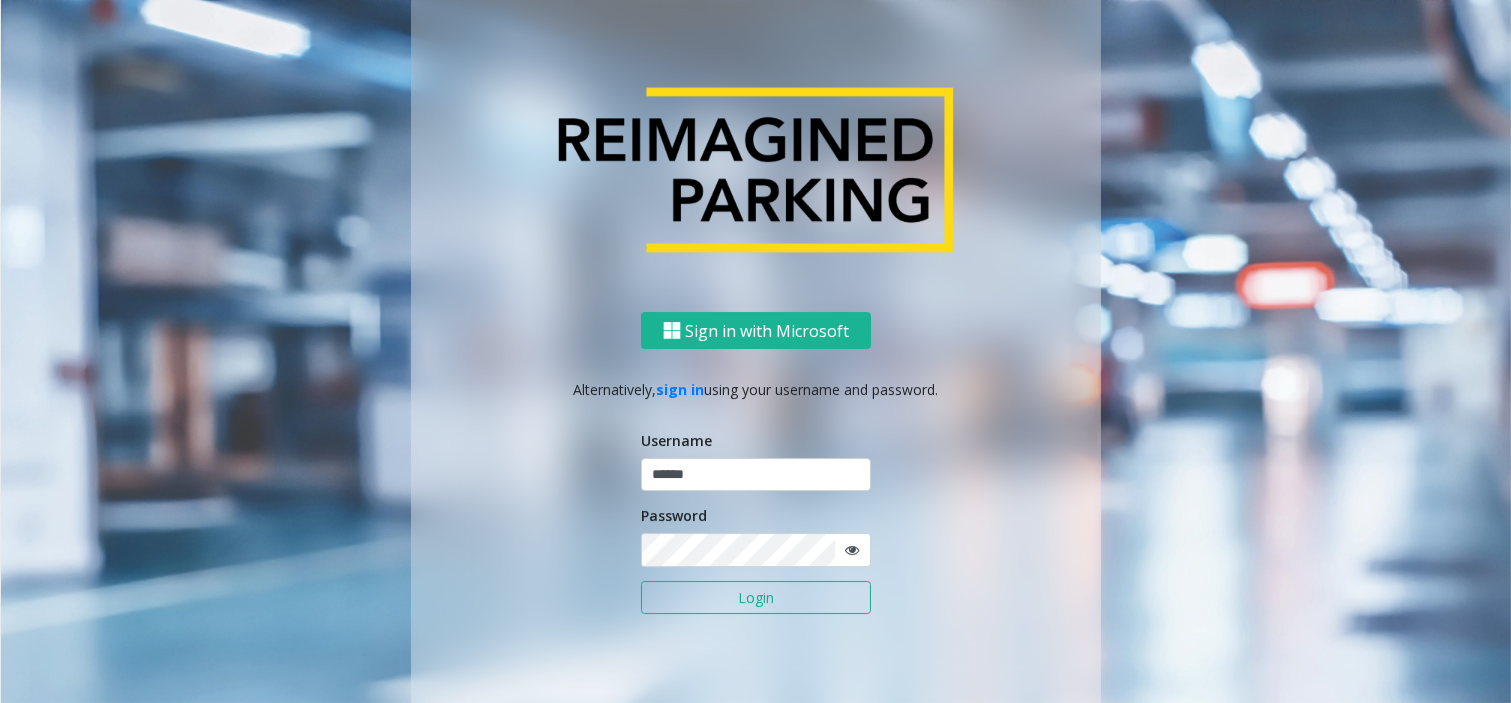 click on "Login" 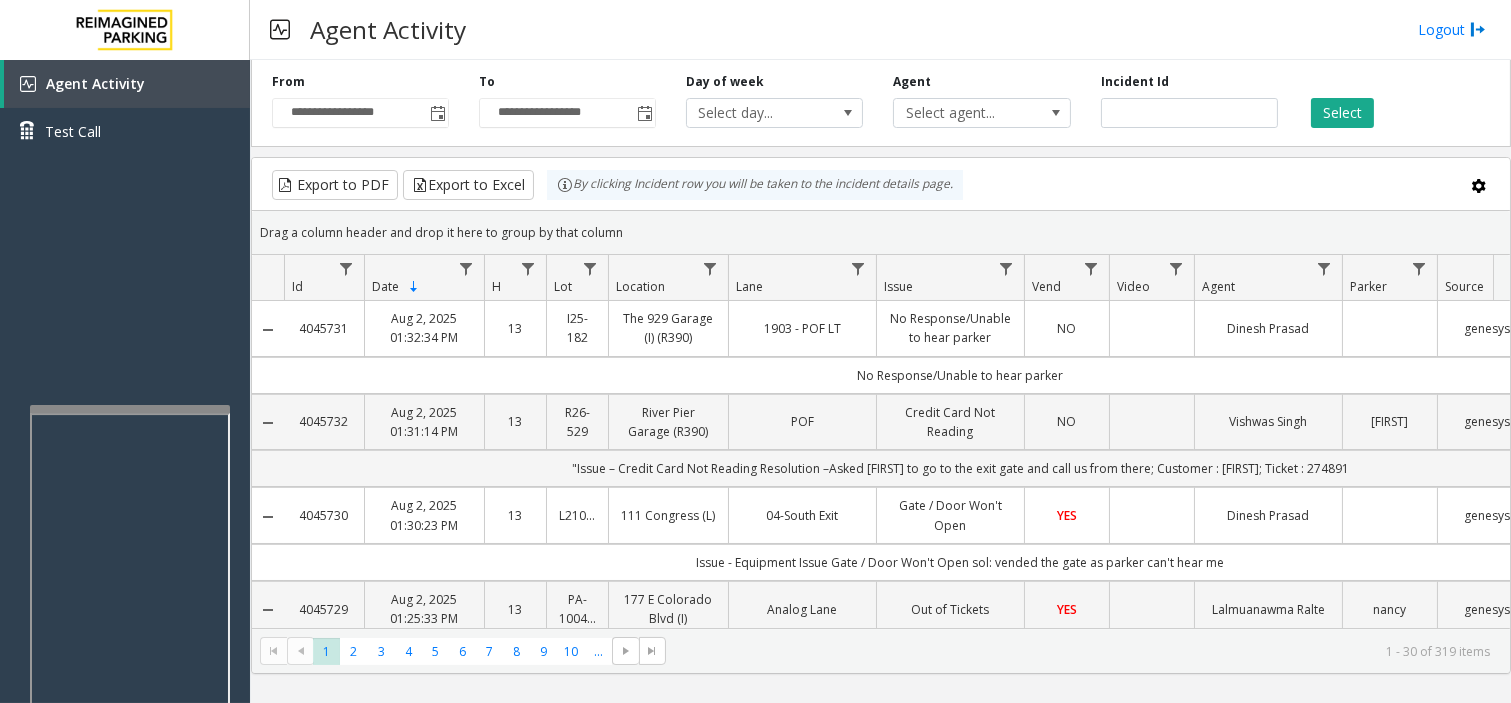 click at bounding box center [130, 409] 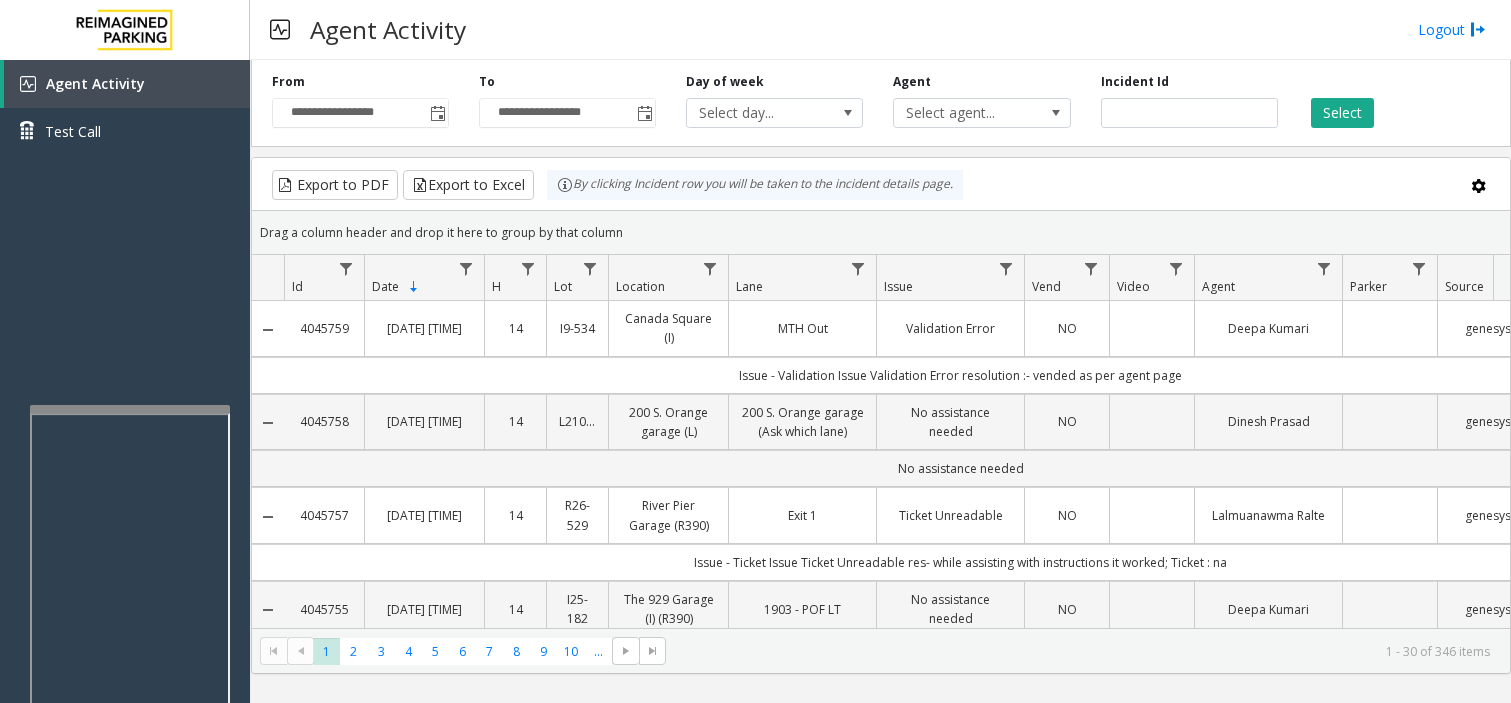 scroll, scrollTop: 0, scrollLeft: 0, axis: both 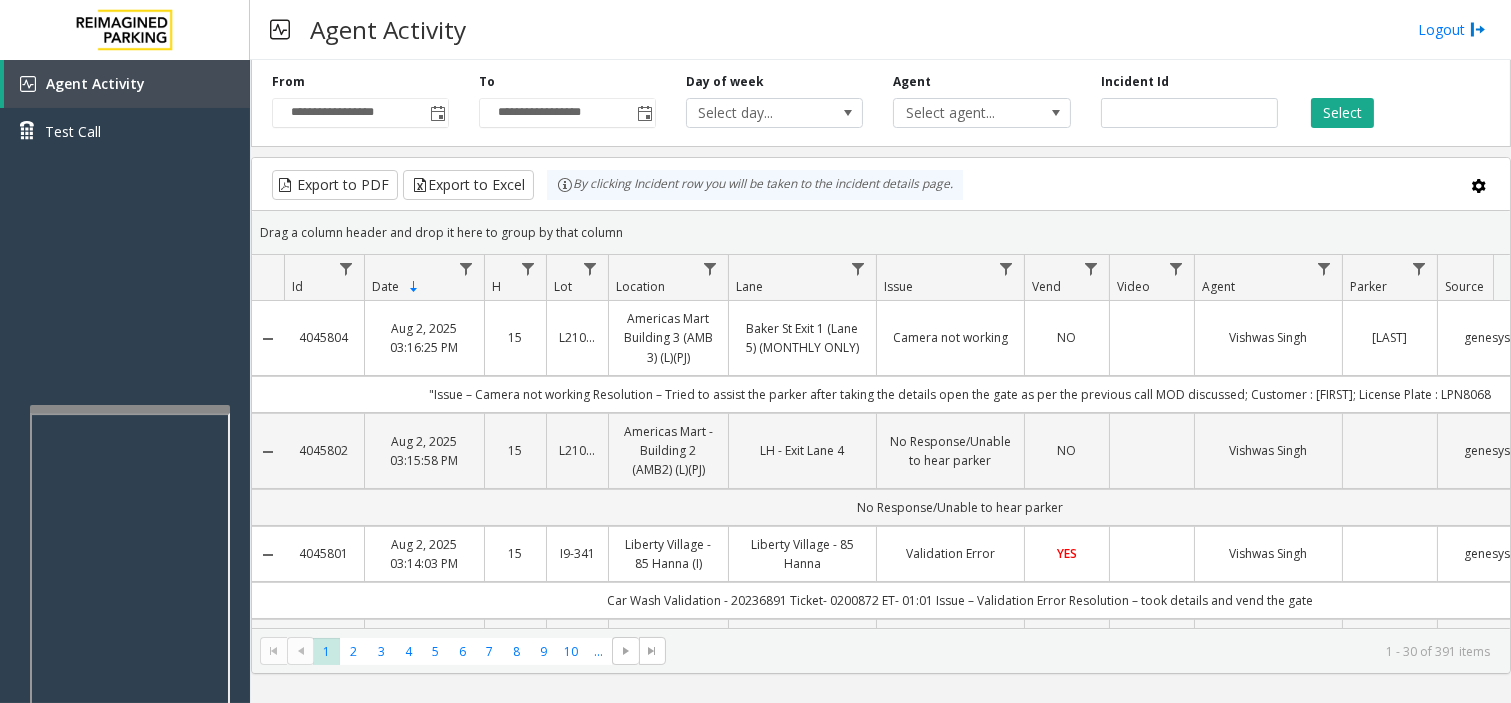 click at bounding box center [130, 409] 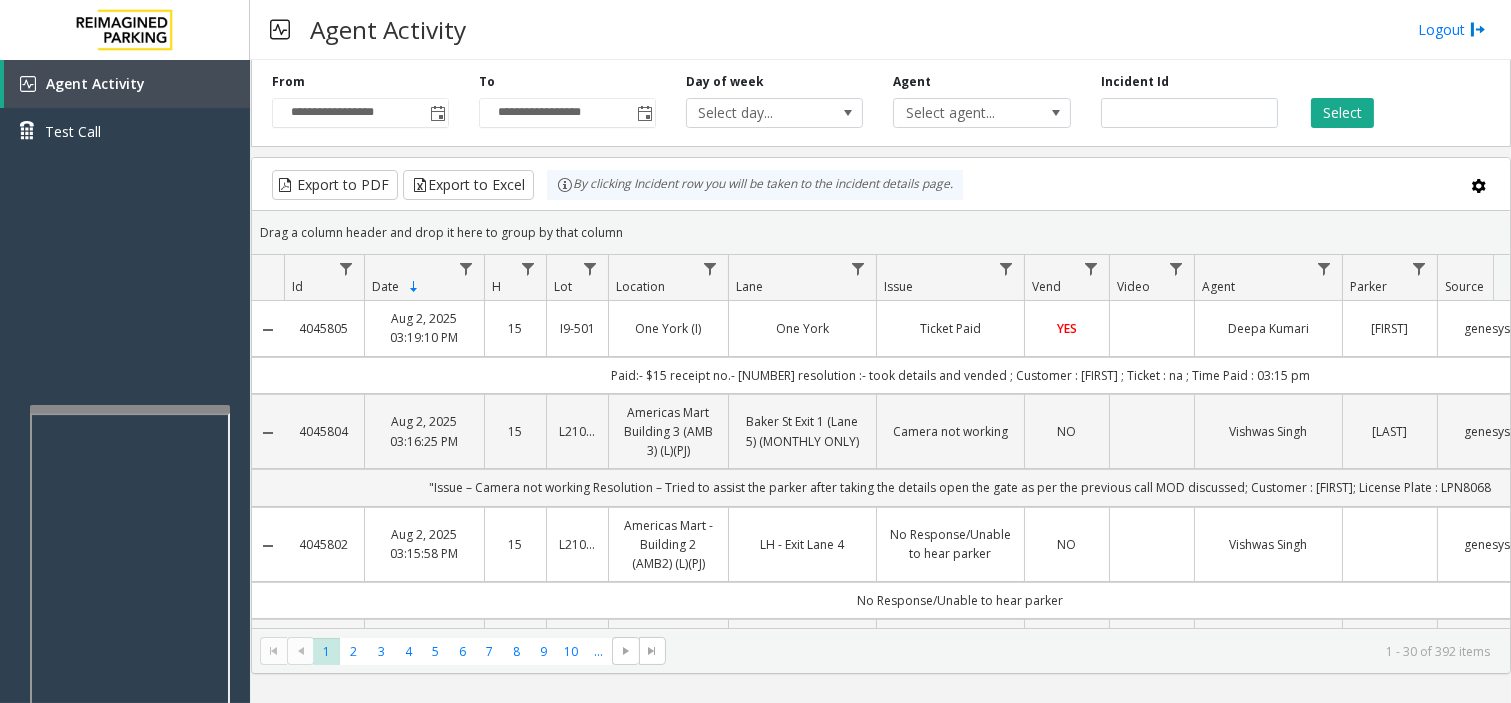 click at bounding box center [130, 409] 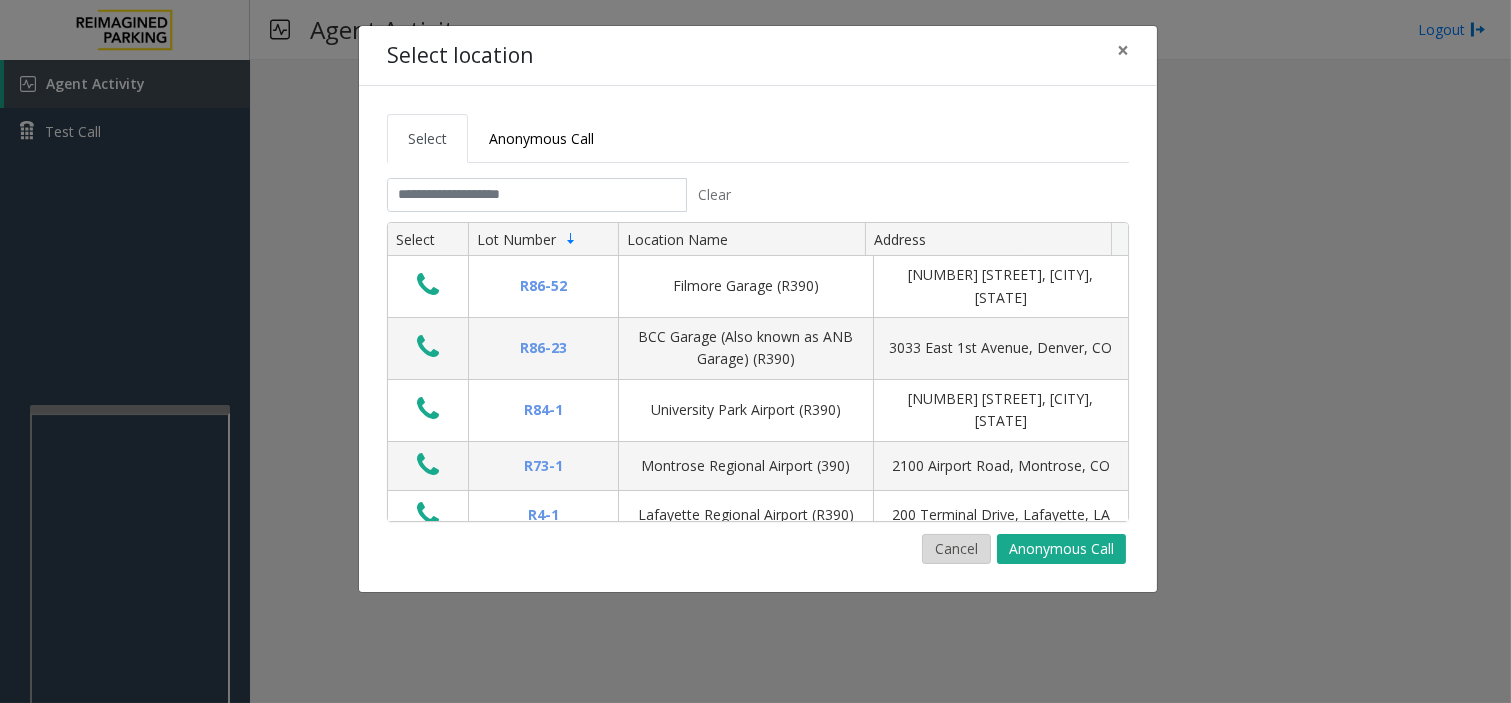 click on "Cancel" 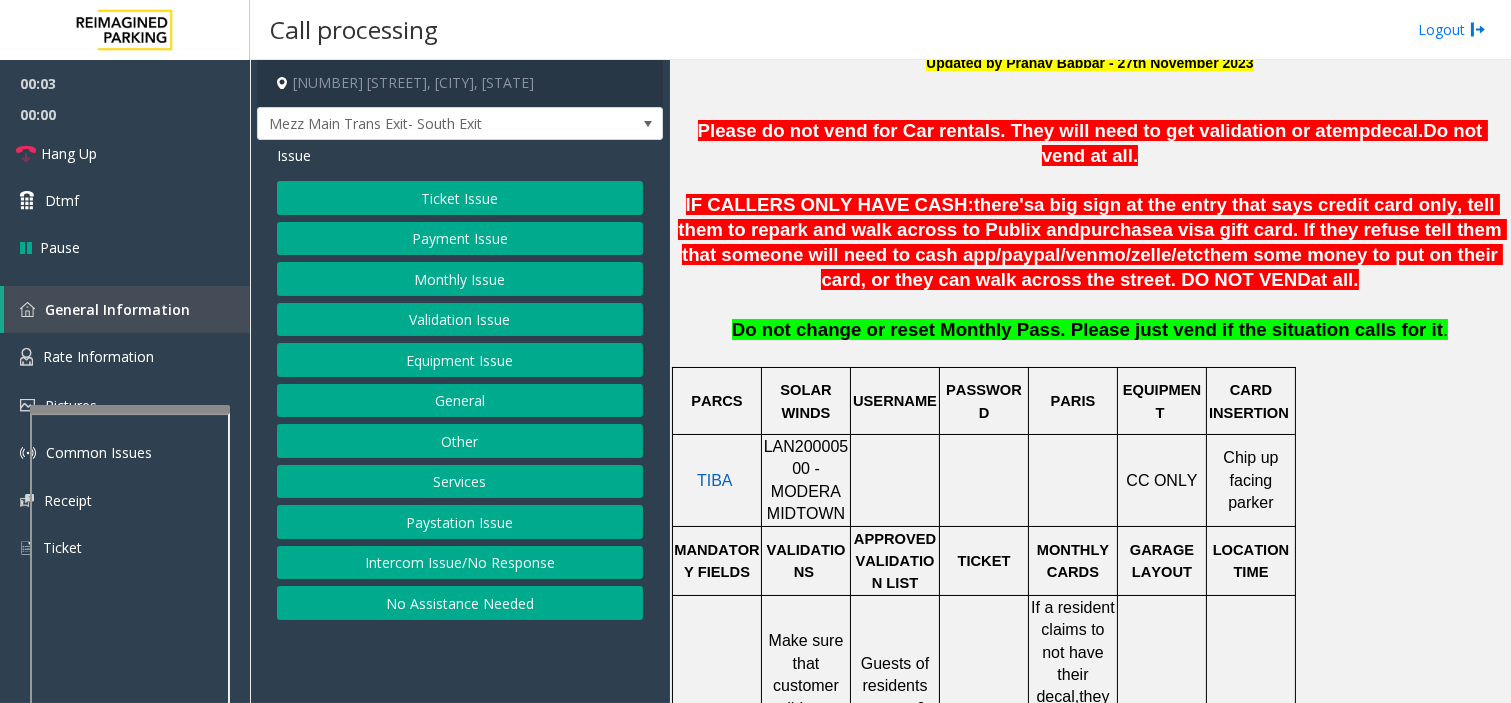 scroll, scrollTop: 666, scrollLeft: 0, axis: vertical 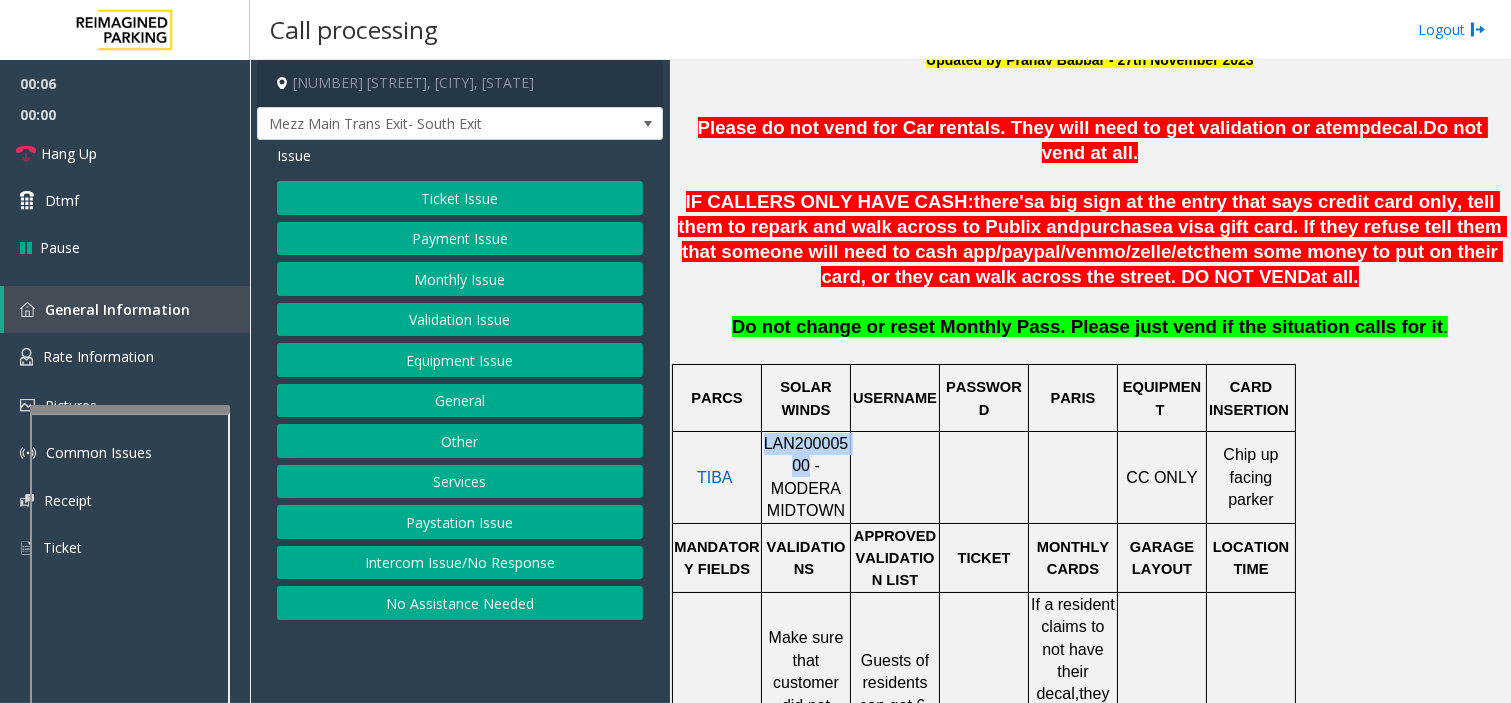 drag, startPoint x: 774, startPoint y: 445, endPoint x: 767, endPoint y: 425, distance: 21.189621 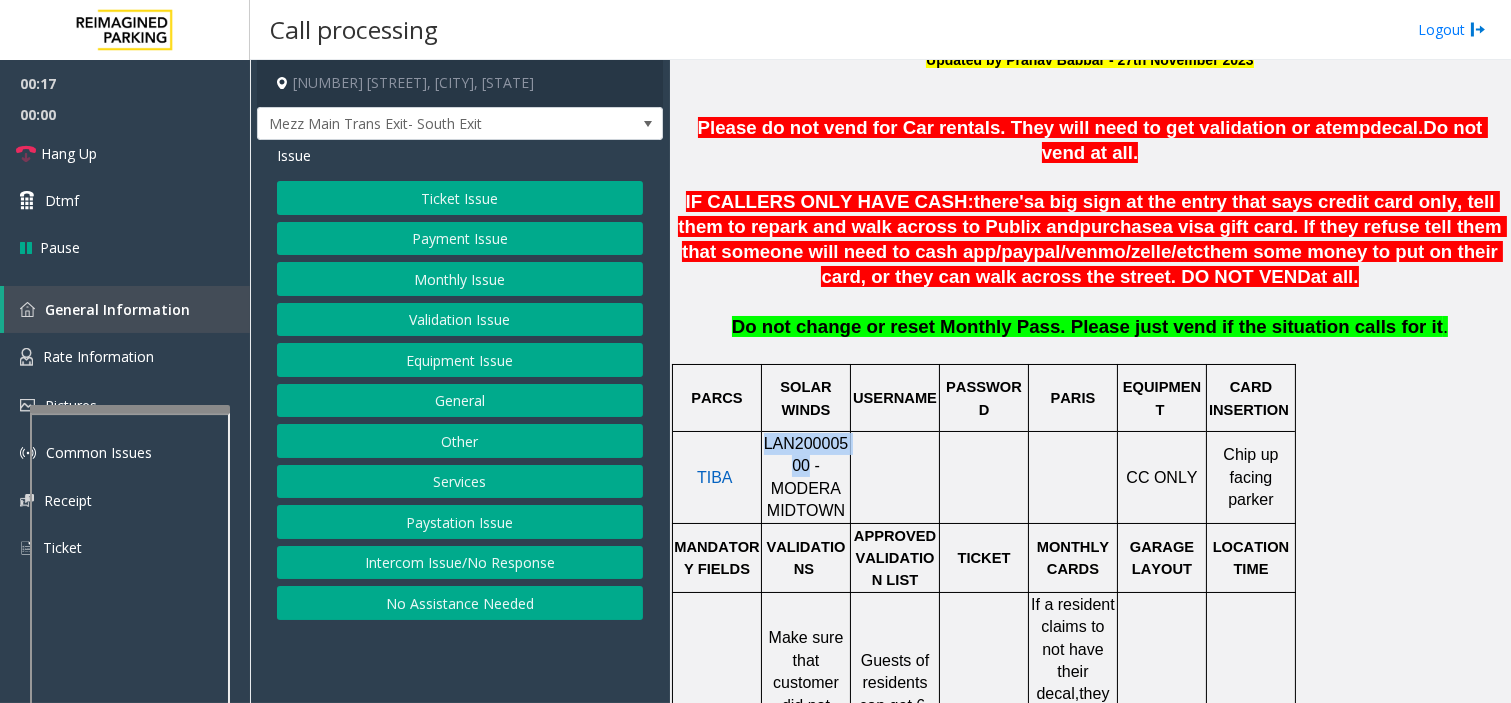 click on "Validation Issue" 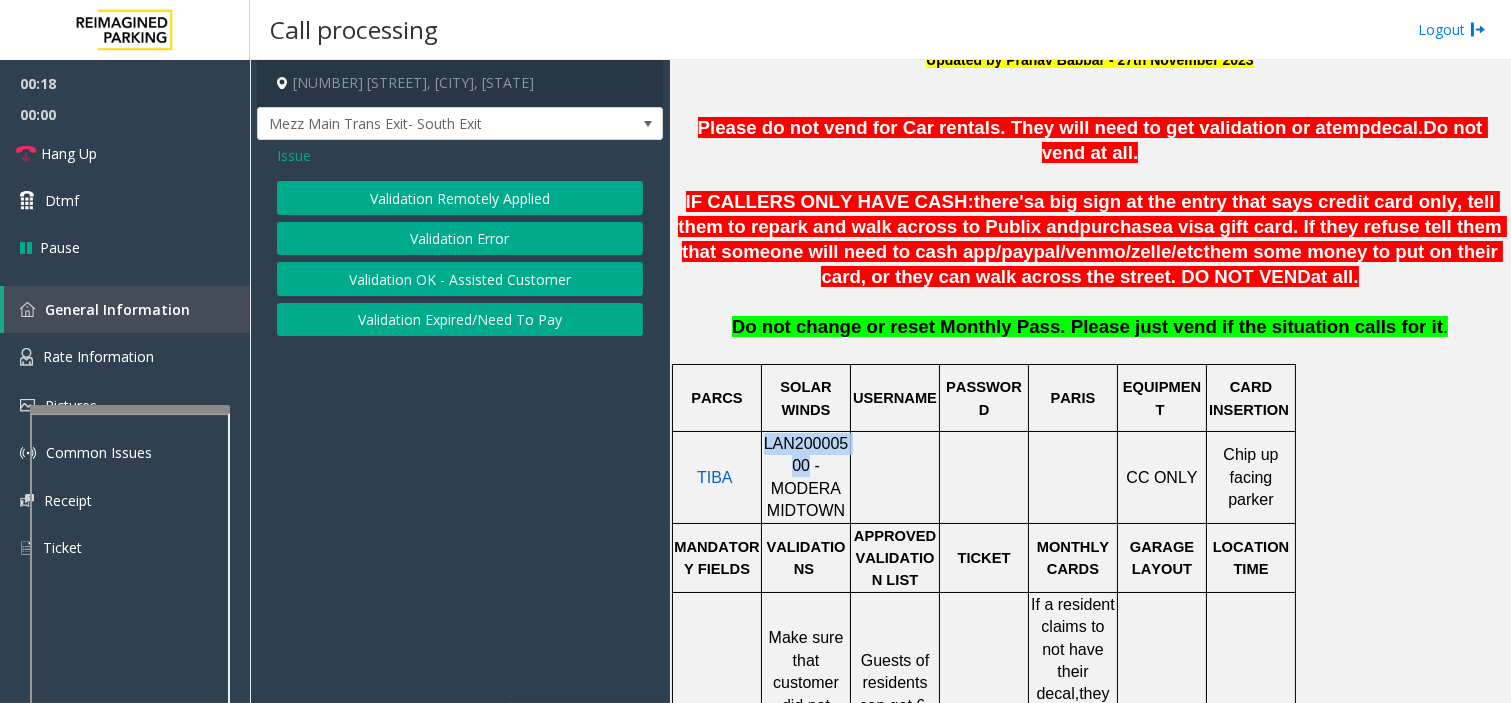 click on "Validation Error" 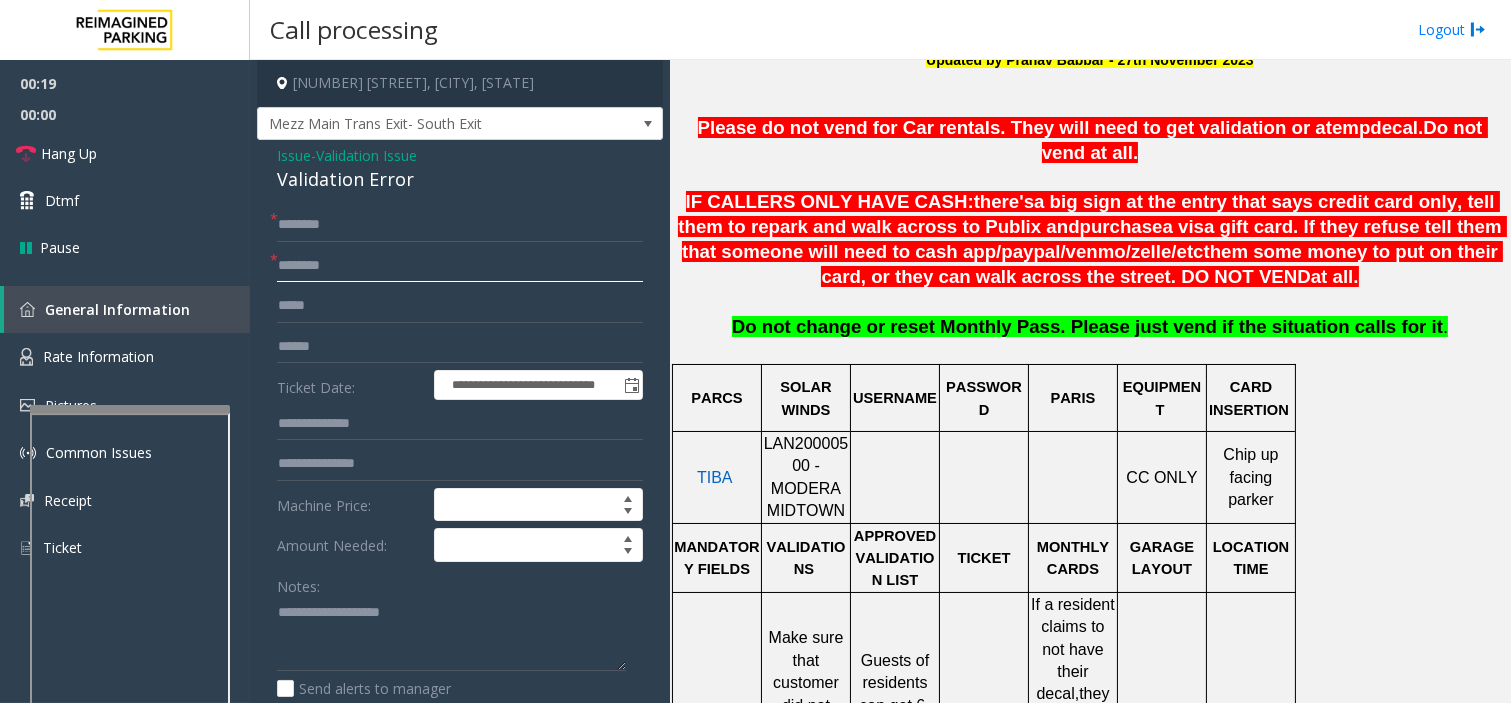 click 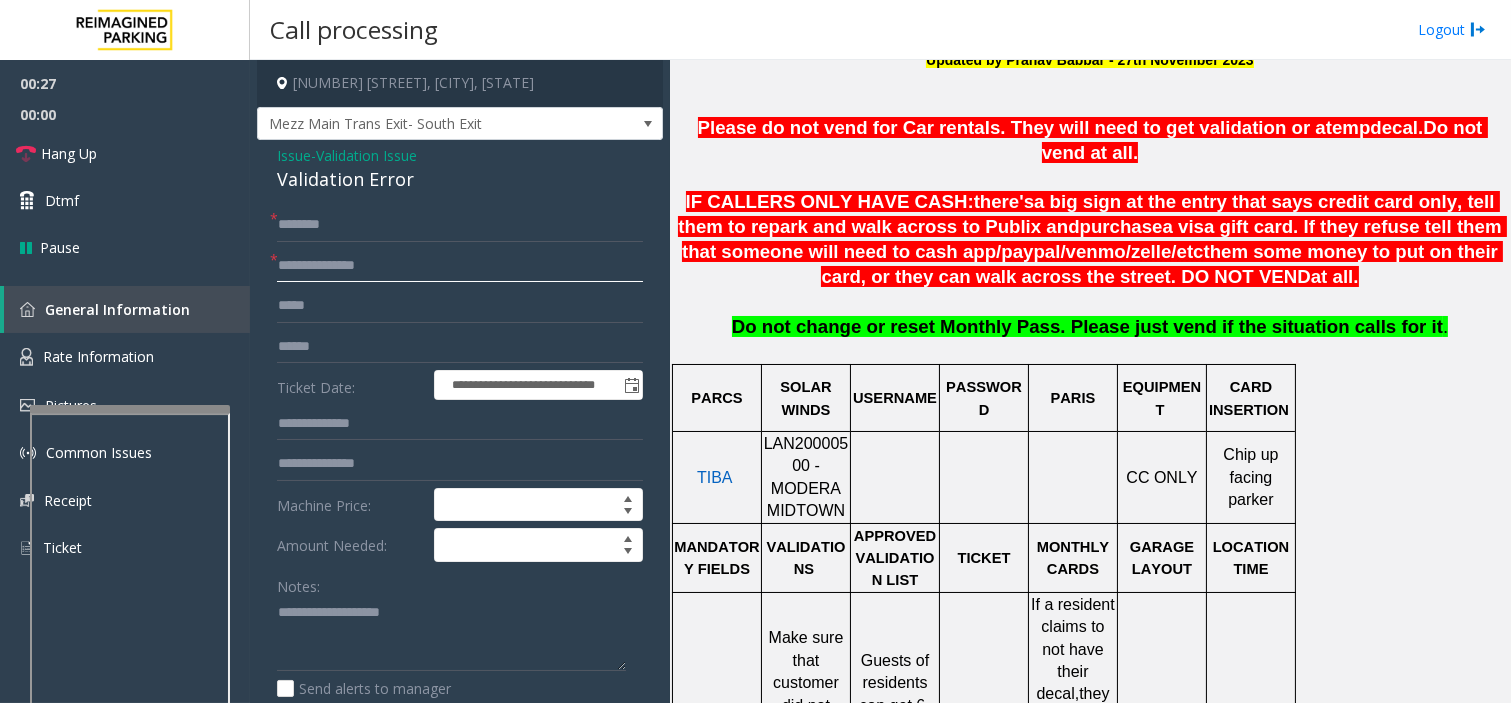 type on "**********" 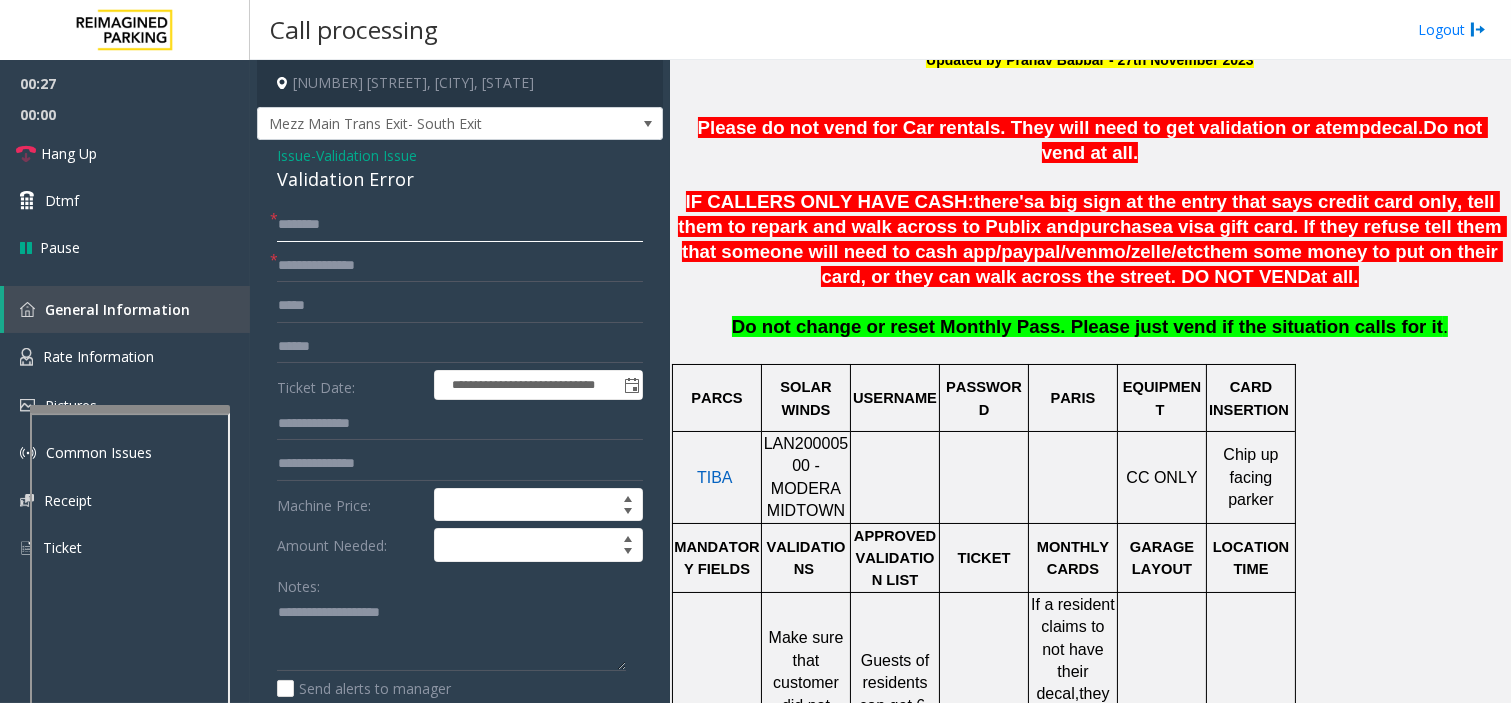 click 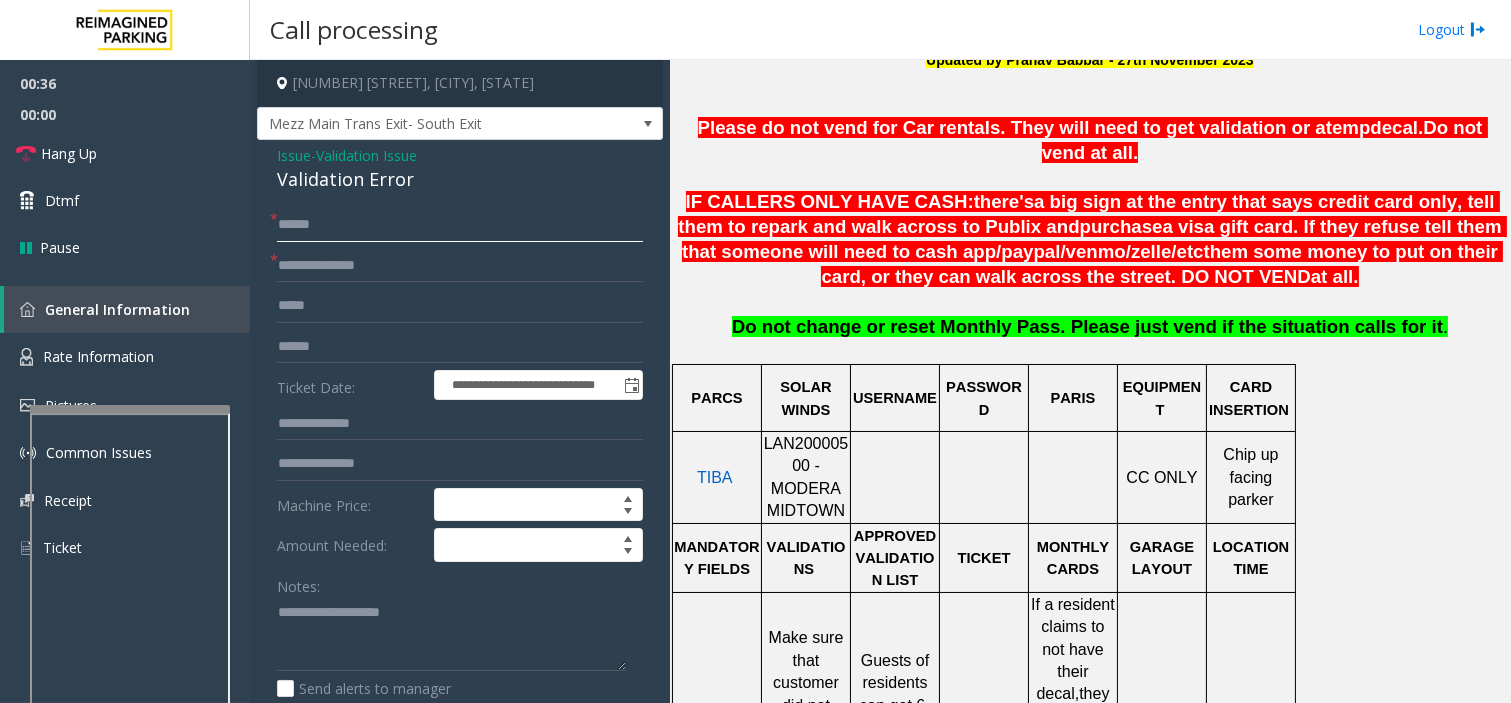 type on "*****" 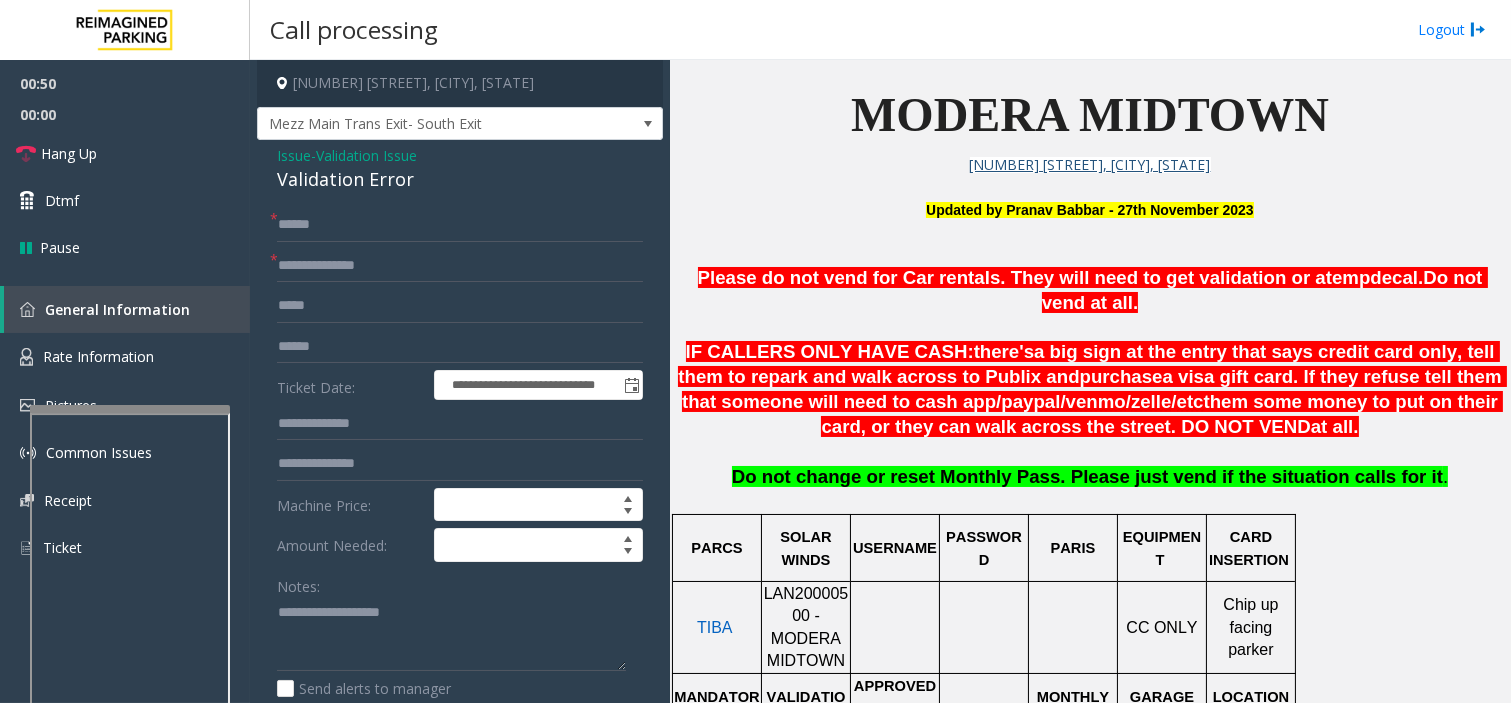scroll, scrollTop: 555, scrollLeft: 0, axis: vertical 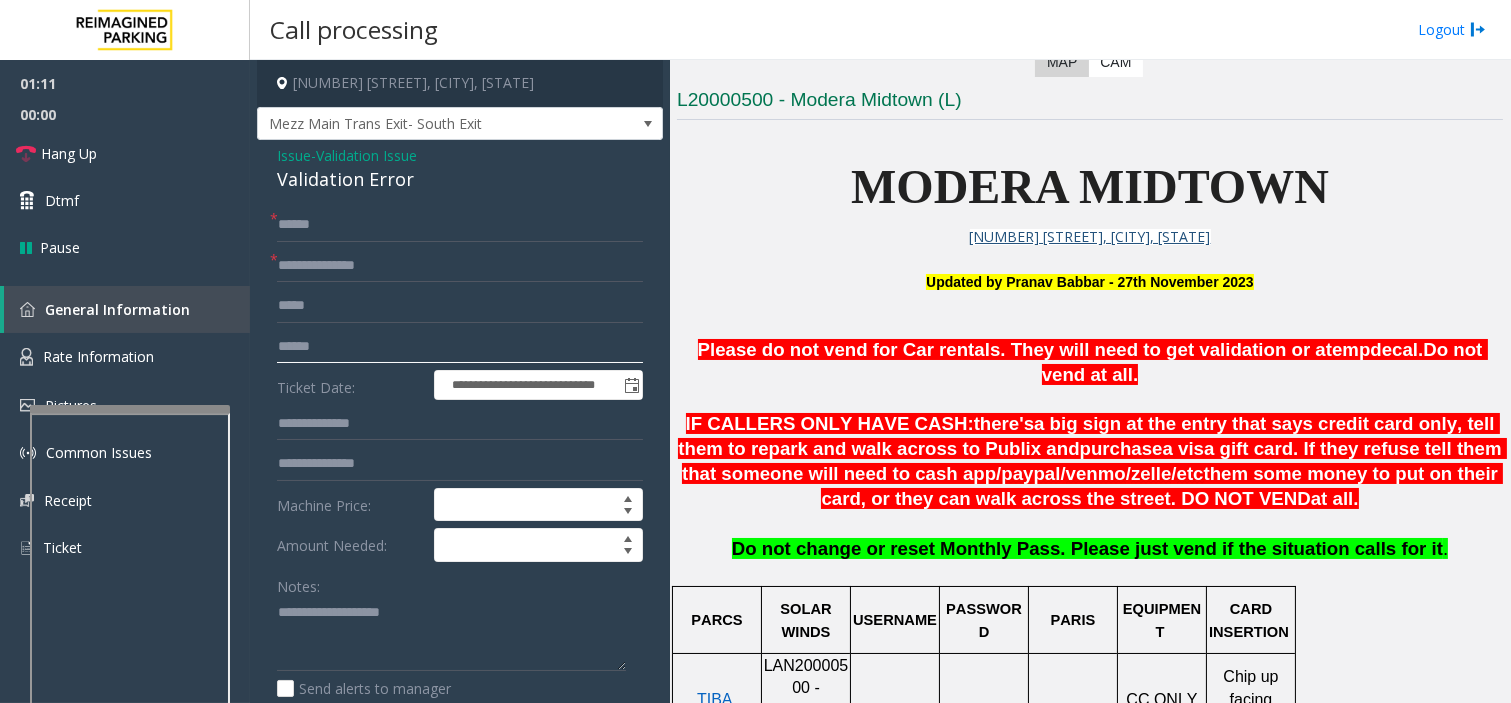 click 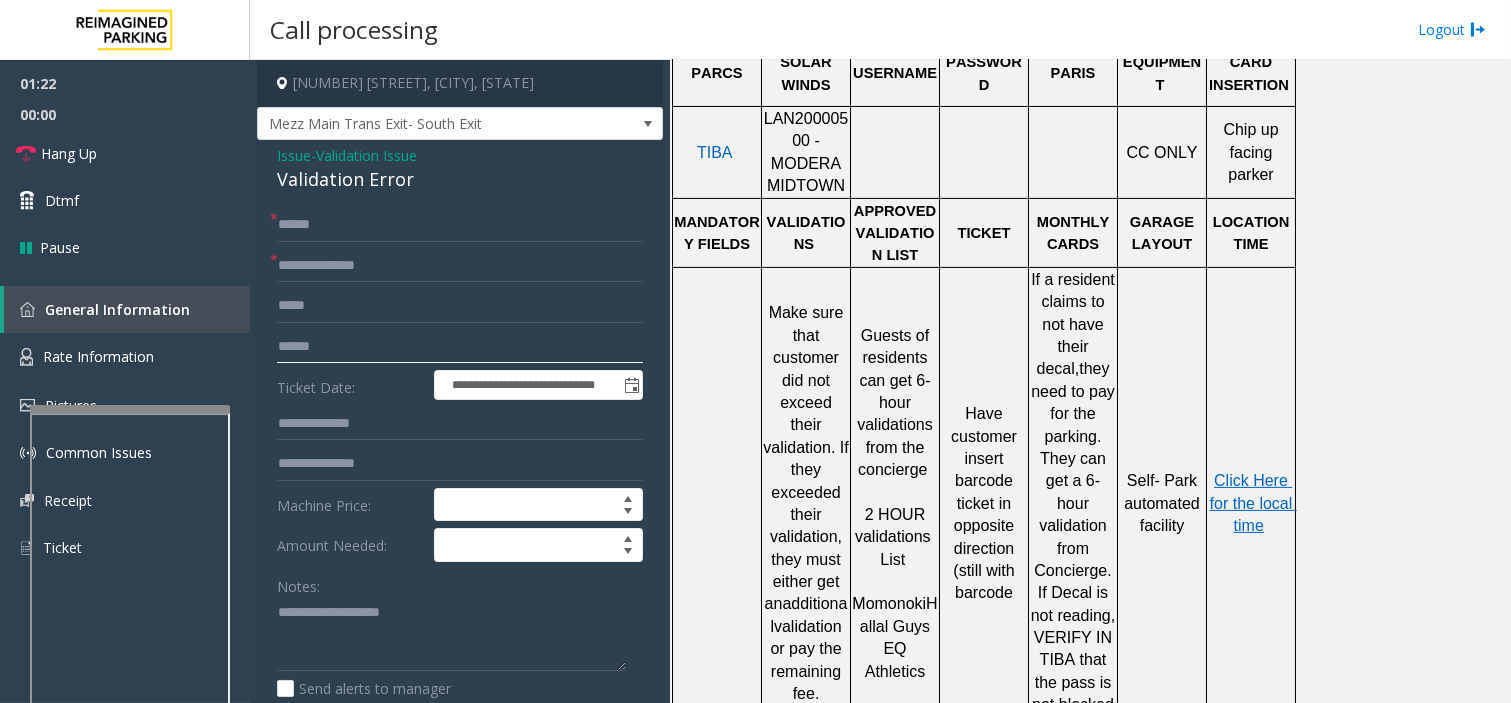 scroll, scrollTop: 1000, scrollLeft: 0, axis: vertical 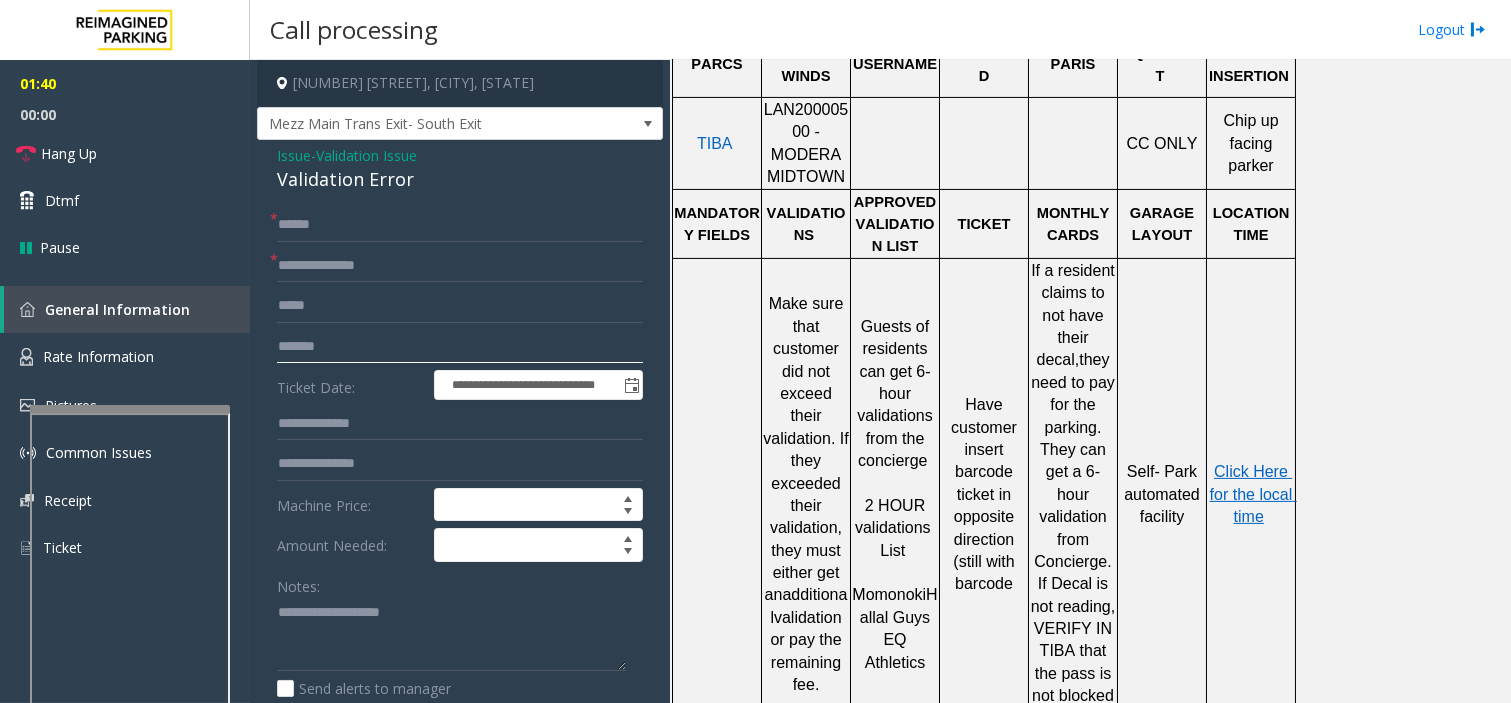 type on "*******" 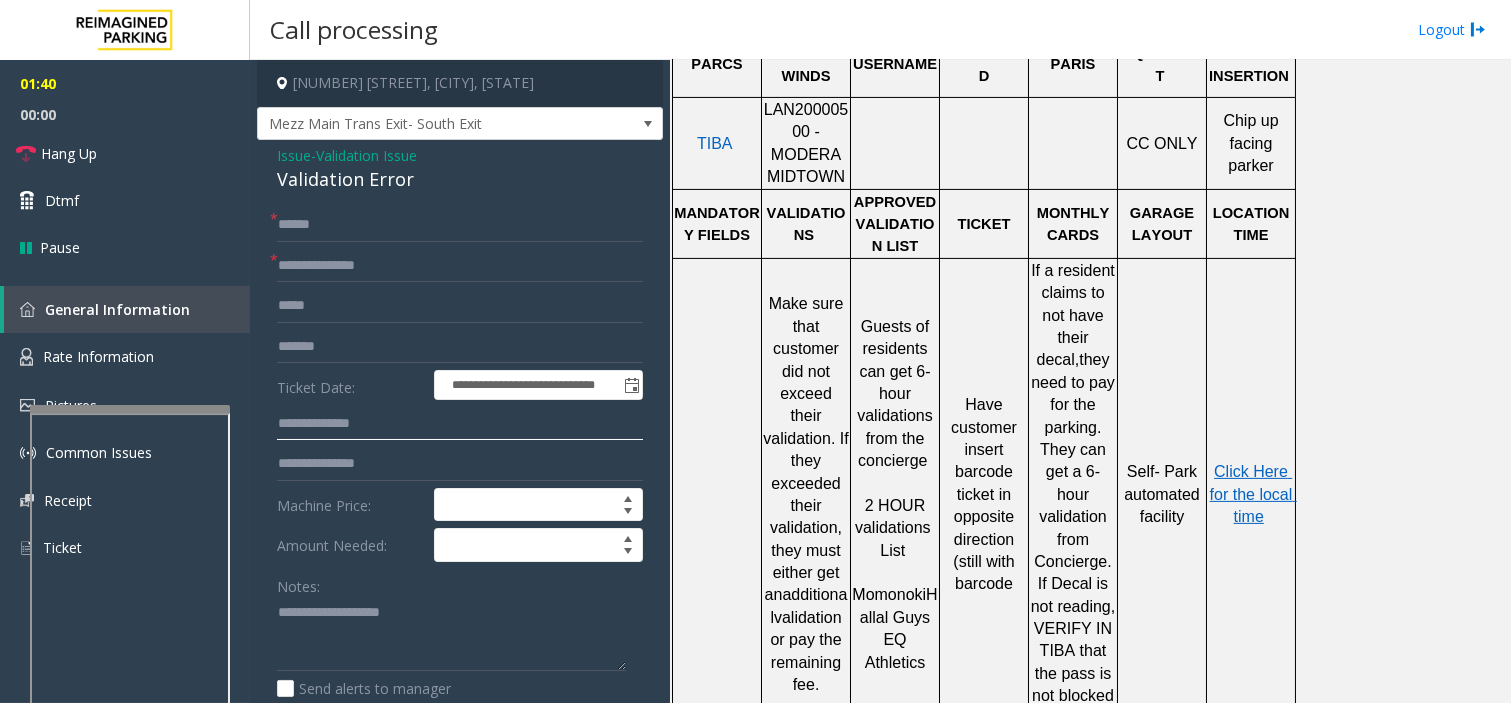 click 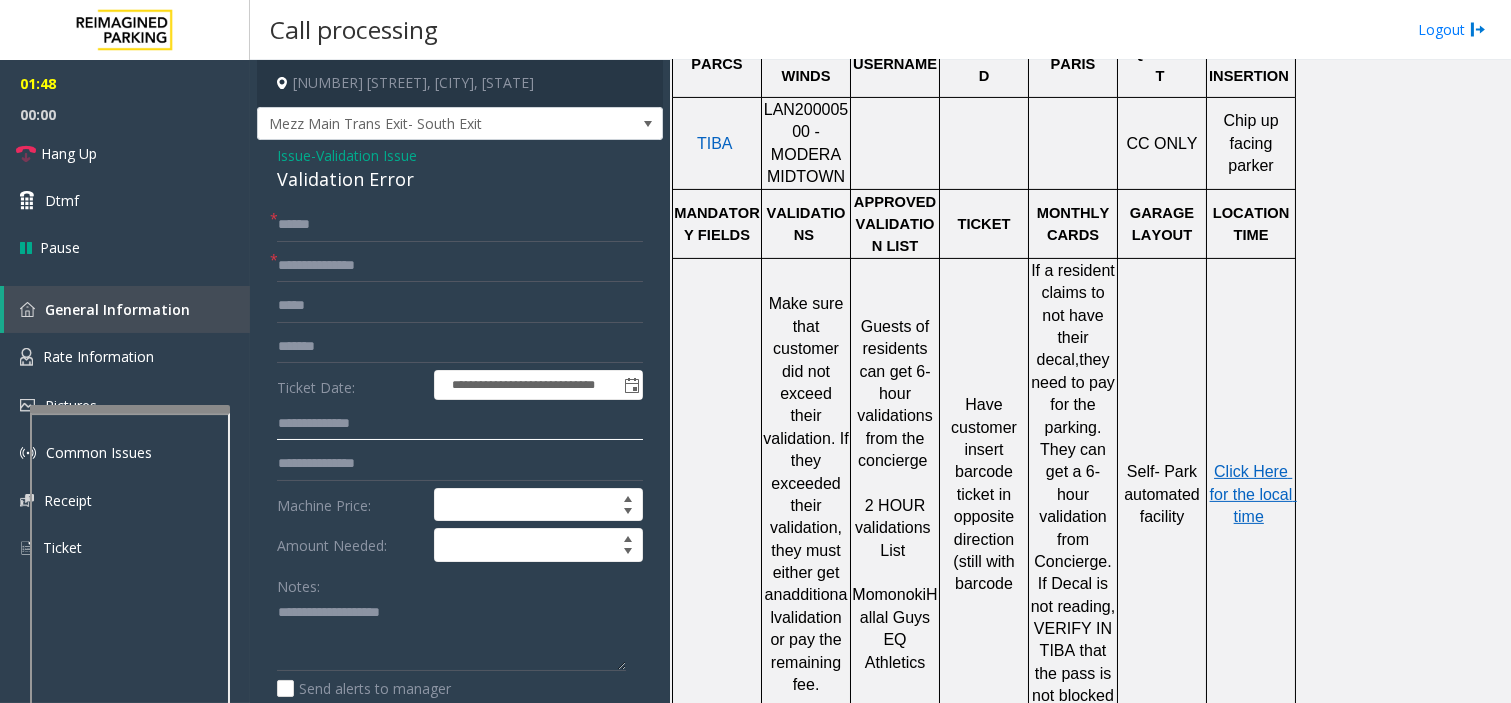 click 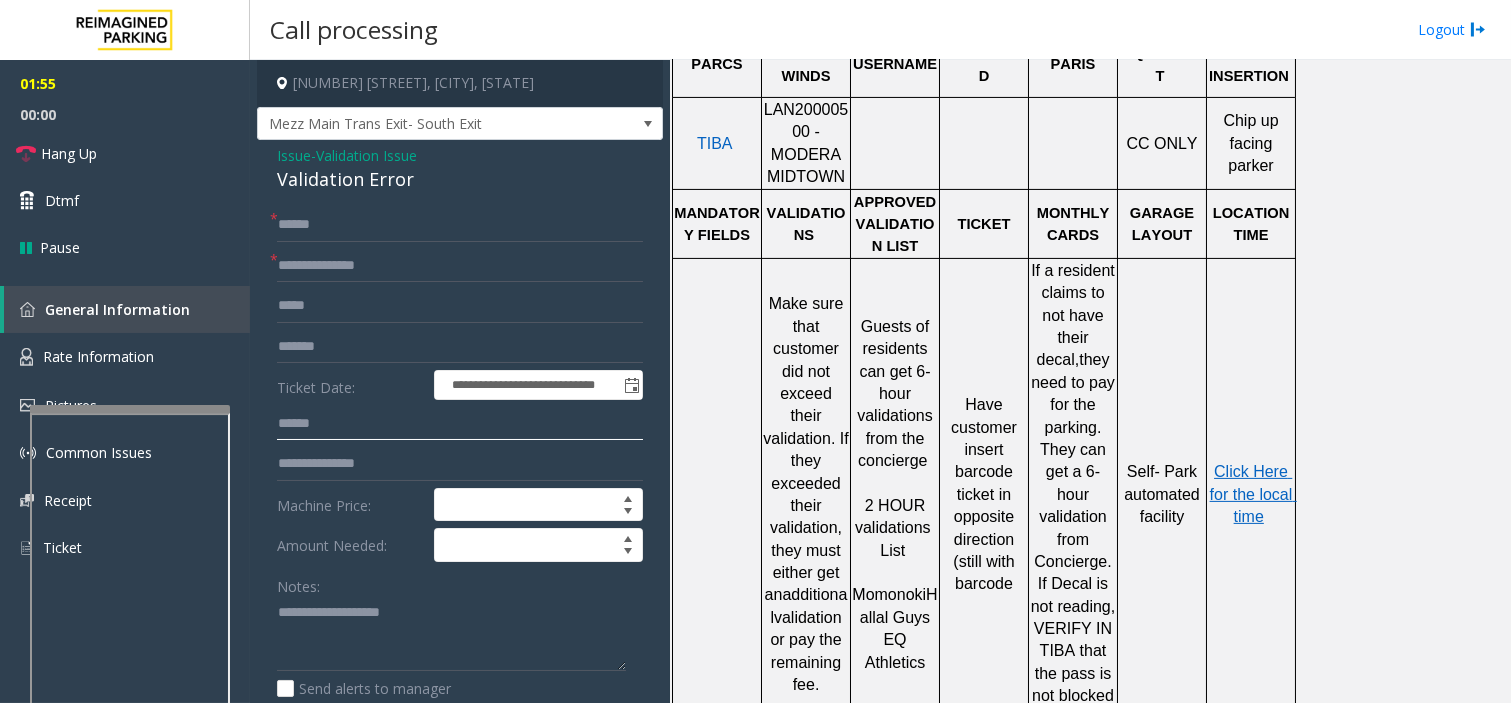 type on "******" 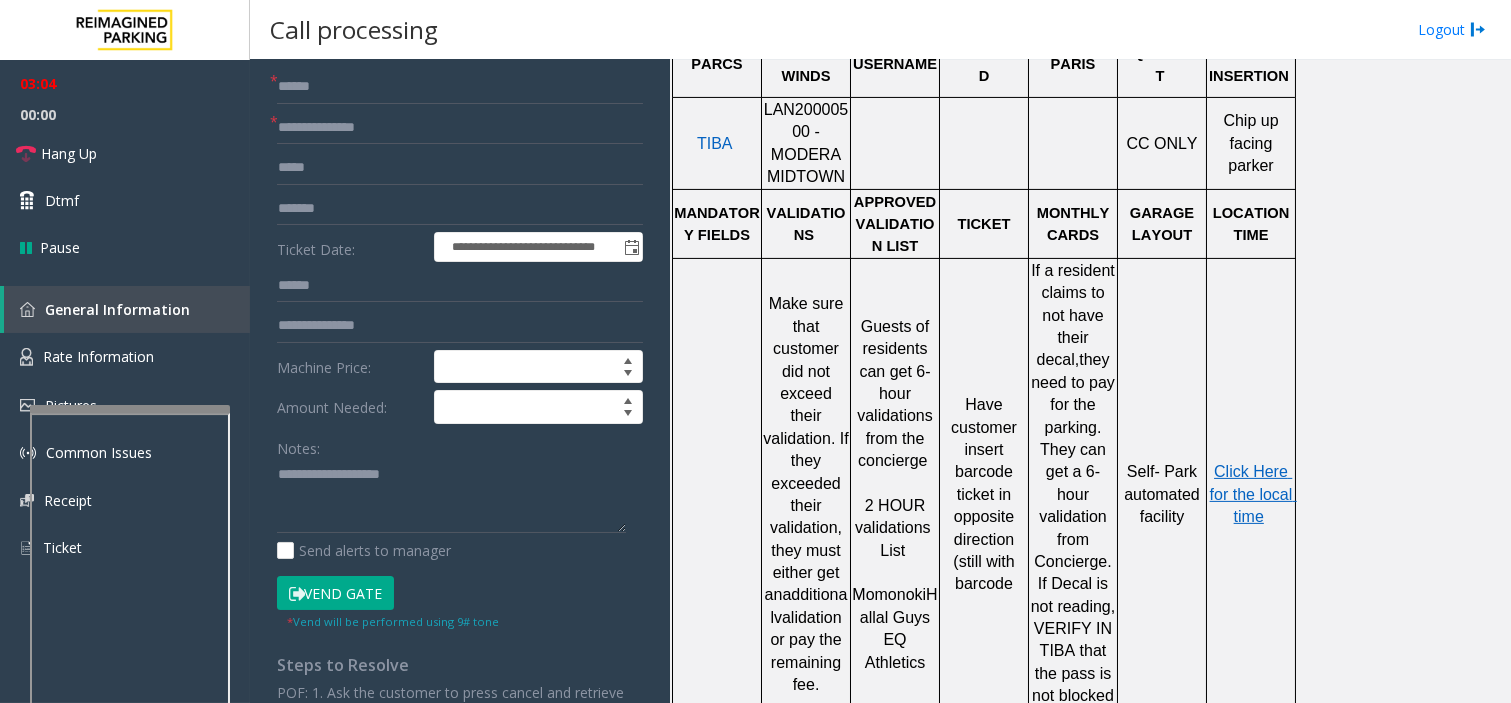 scroll, scrollTop: 333, scrollLeft: 0, axis: vertical 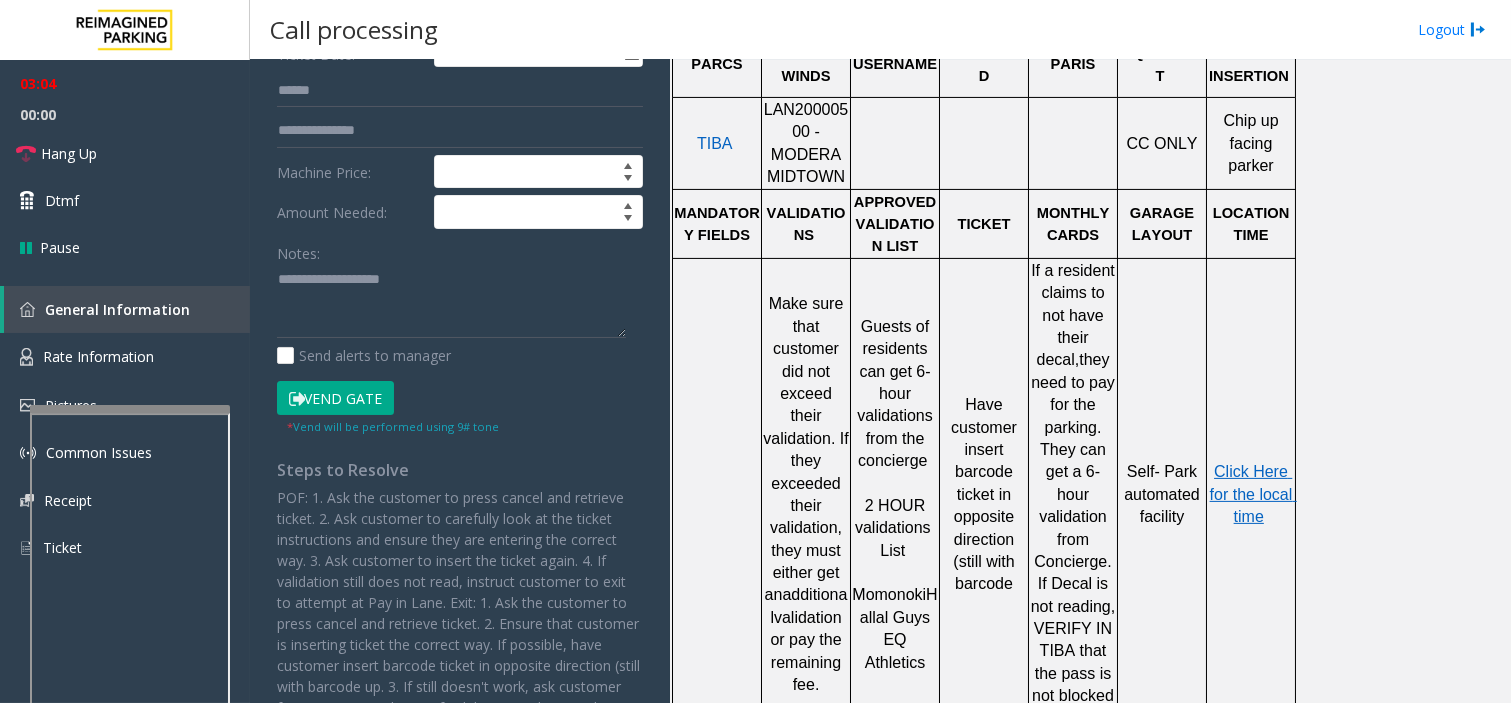 click on "Vend Gate" 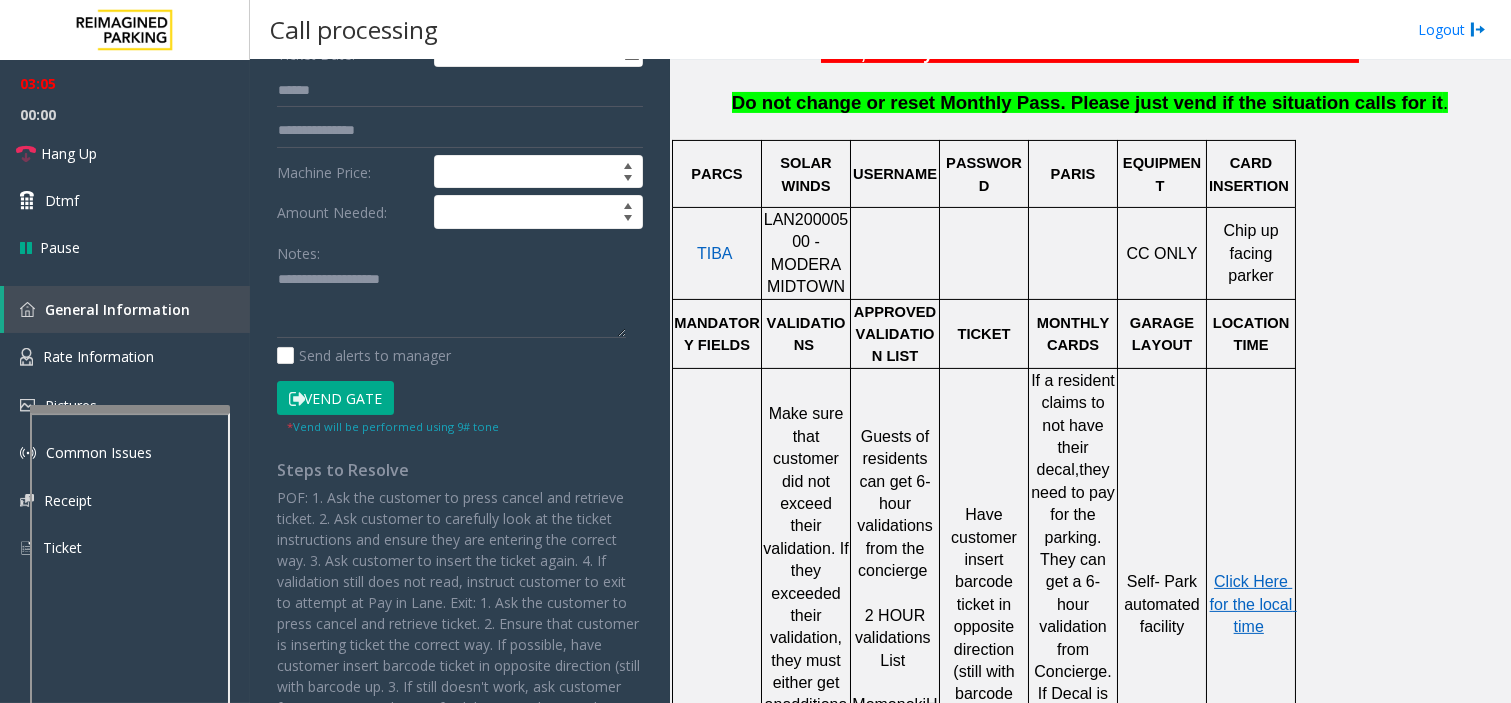 scroll, scrollTop: 888, scrollLeft: 0, axis: vertical 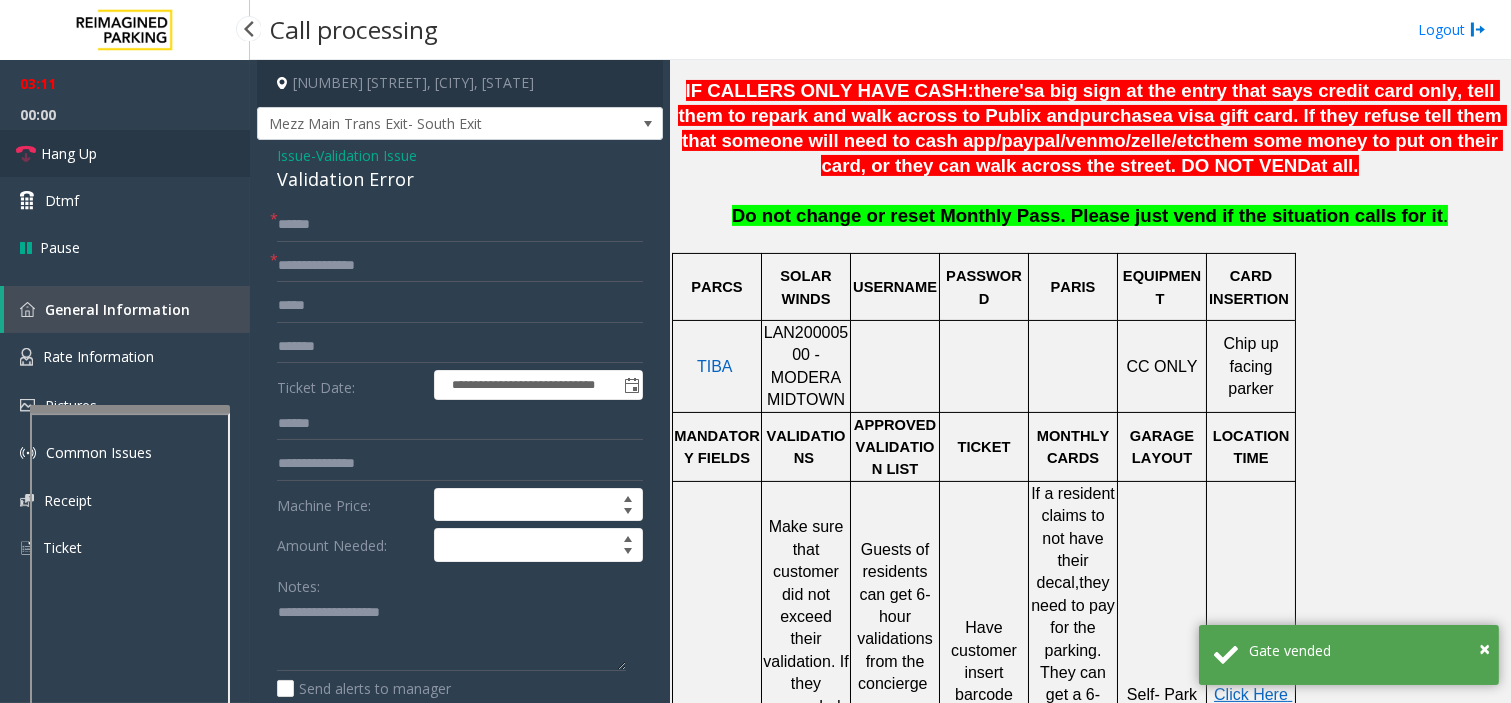 click on "Hang Up" at bounding box center (69, 153) 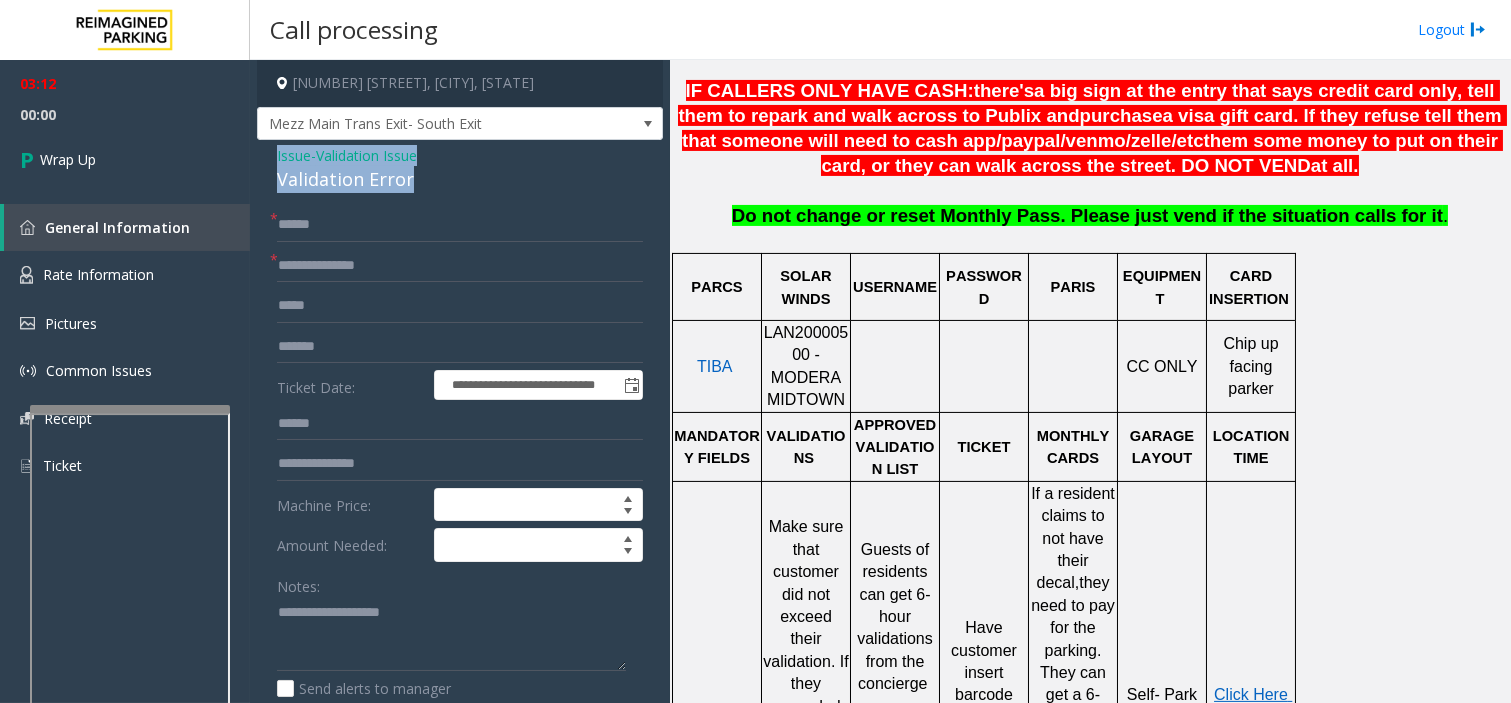 drag, startPoint x: 345, startPoint y: 167, endPoint x: 424, endPoint y: 180, distance: 80.06248 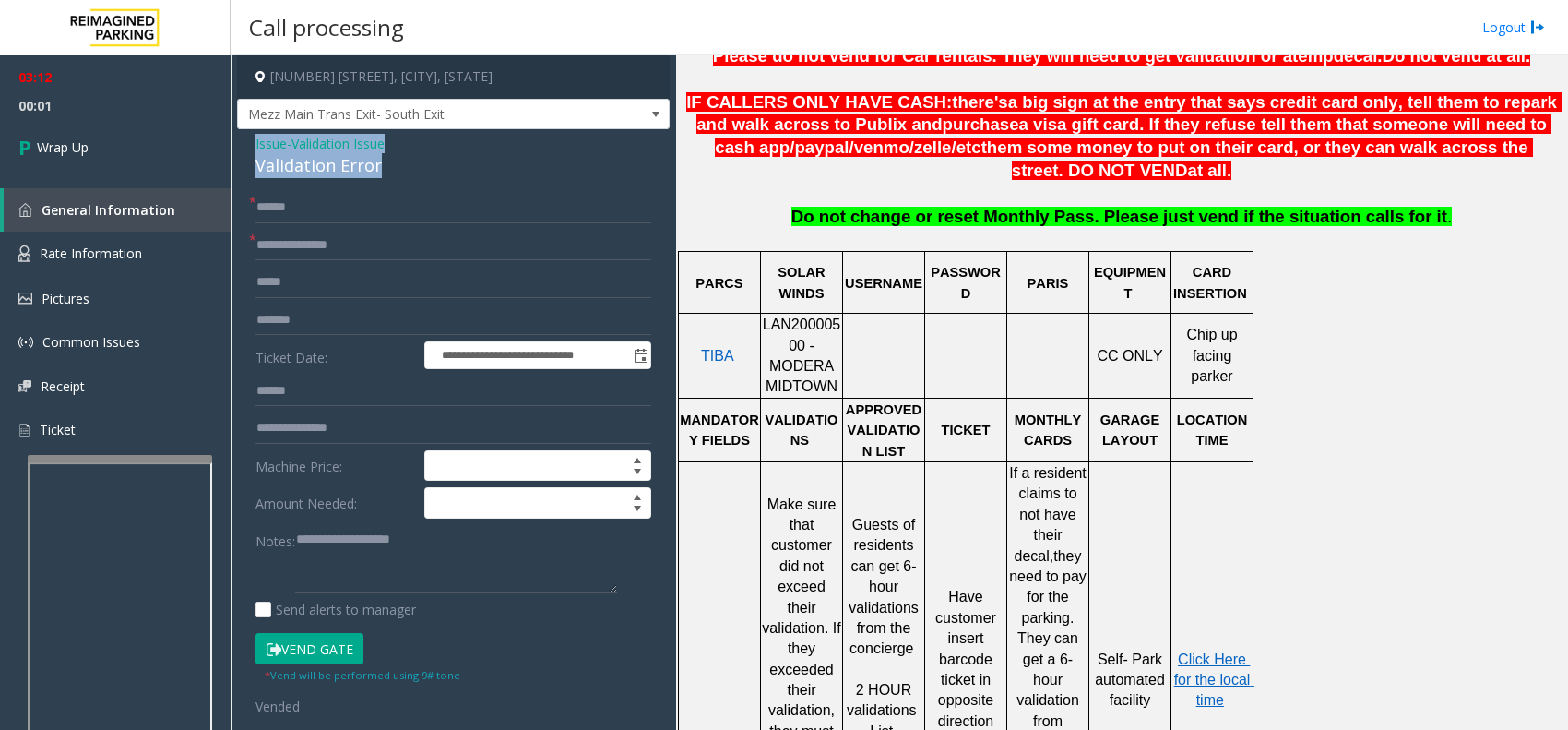 scroll, scrollTop: 717, scrollLeft: 0, axis: vertical 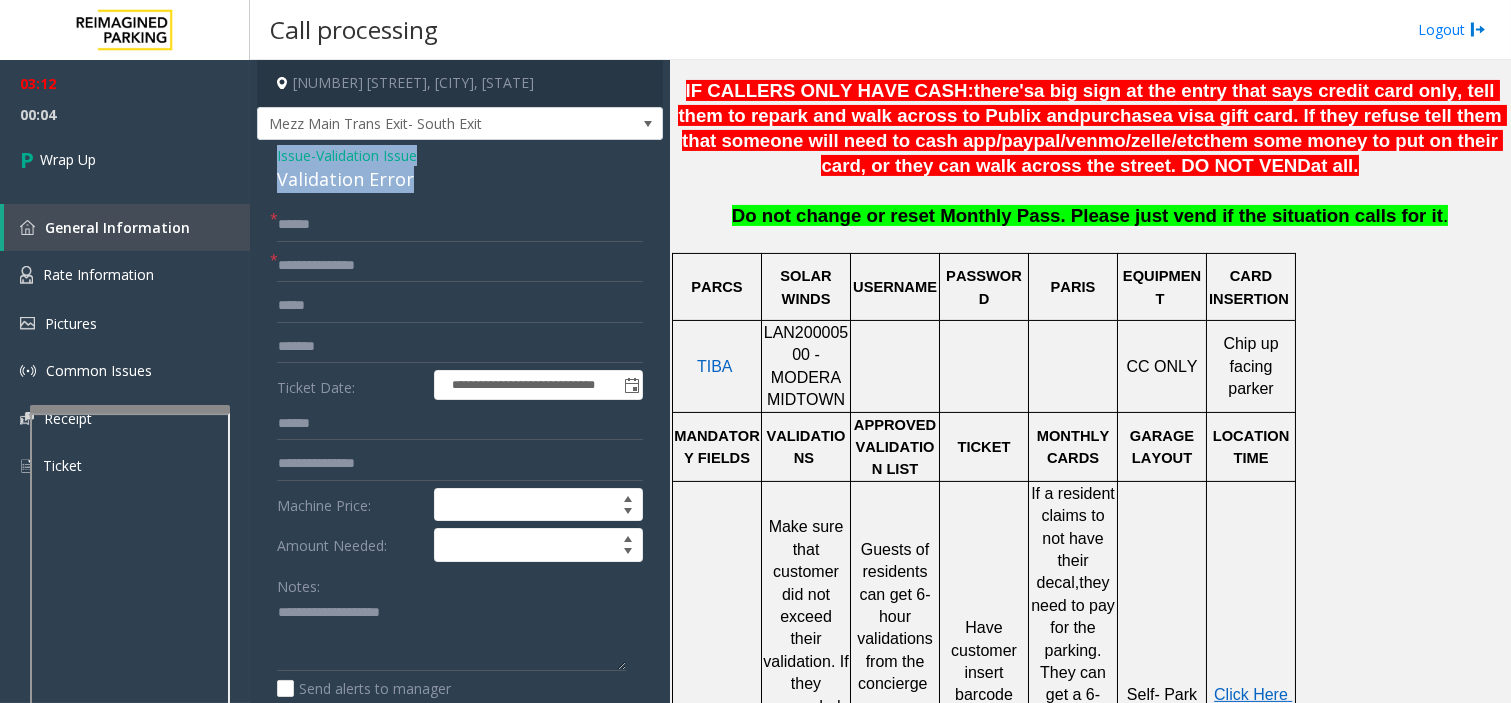 copy on "Issue  -  Validation Issue Validation Error" 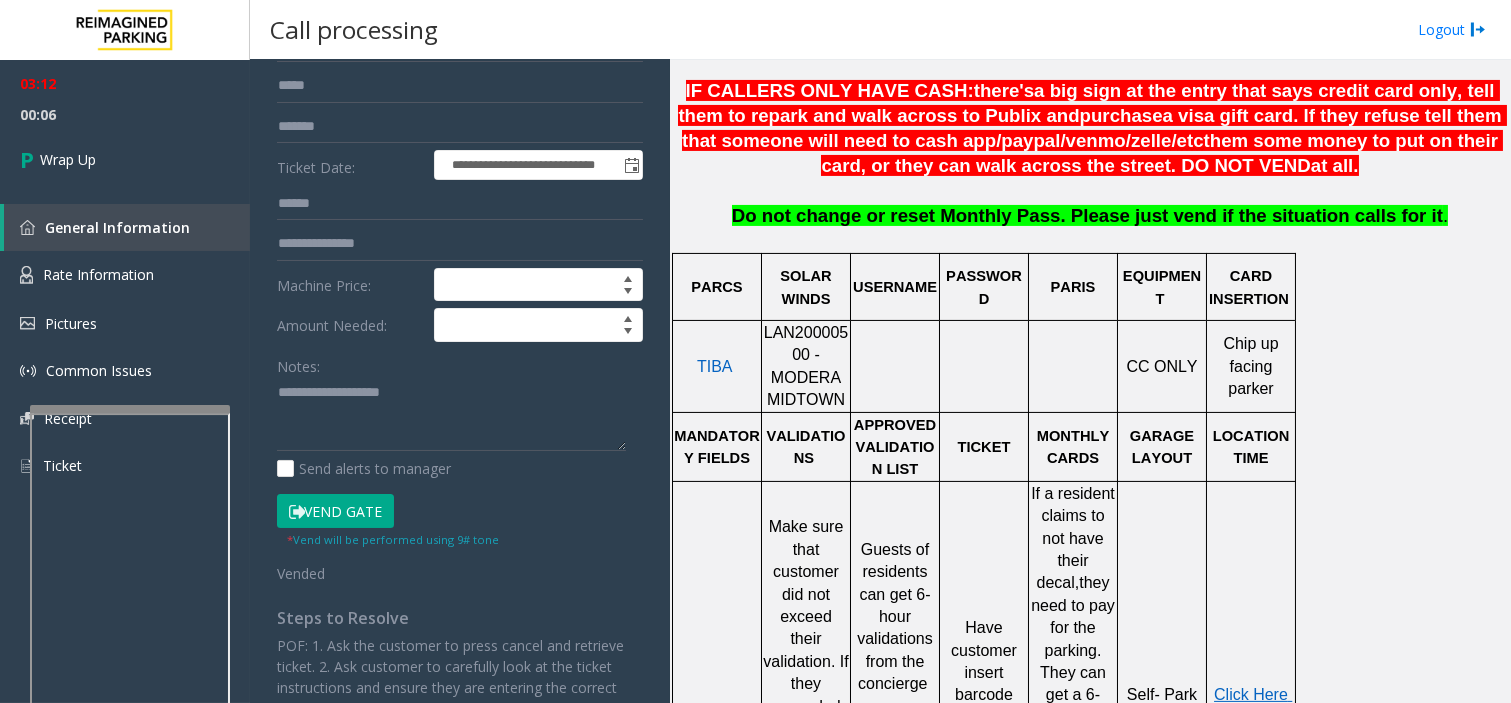 scroll, scrollTop: 222, scrollLeft: 0, axis: vertical 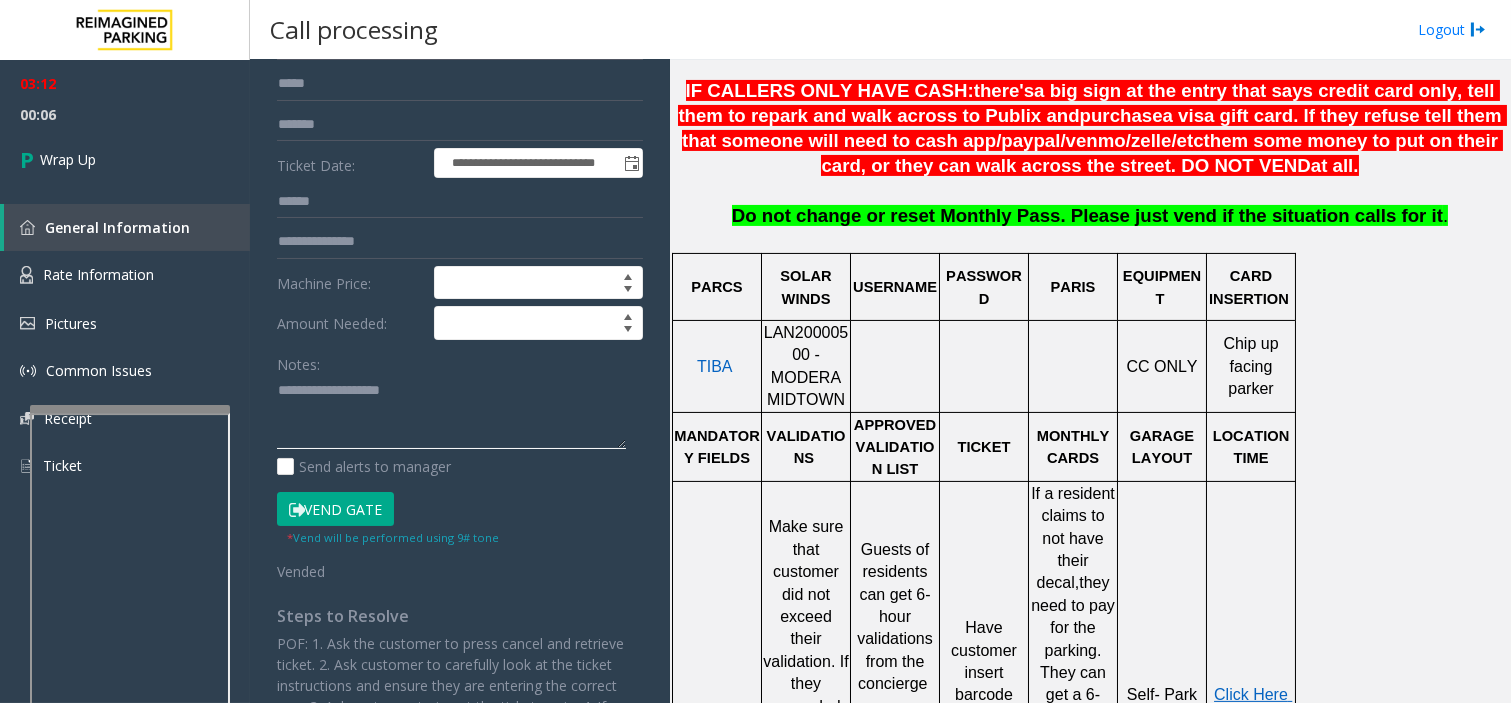 click 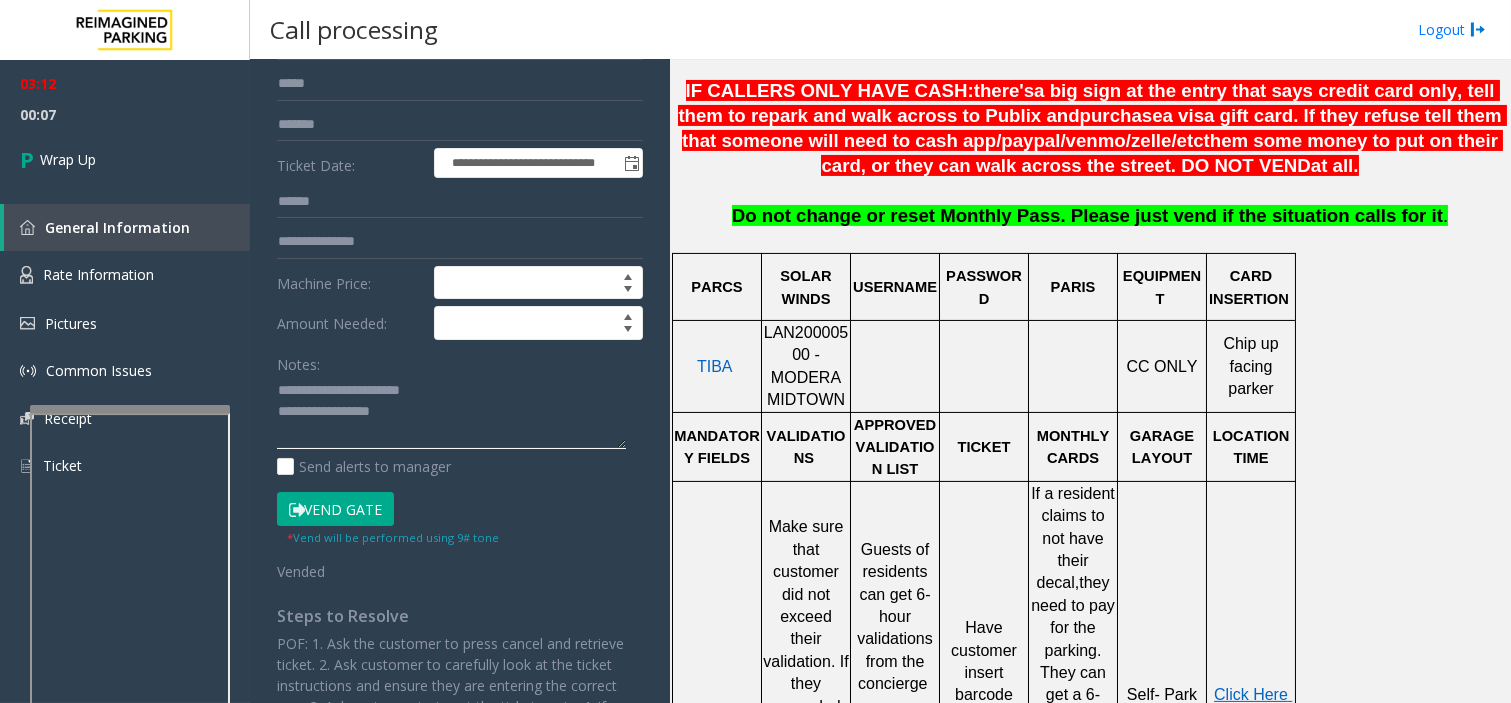 scroll, scrollTop: 14, scrollLeft: 0, axis: vertical 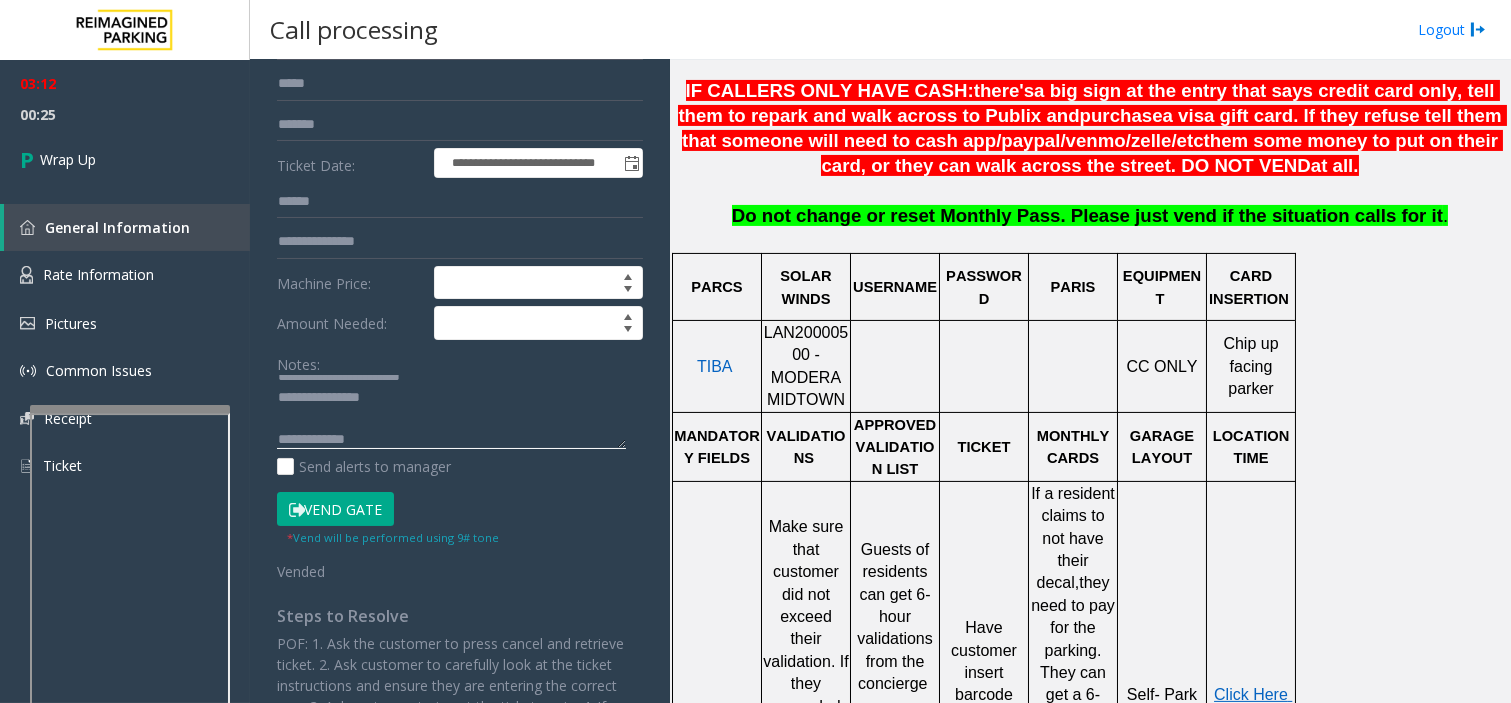 click 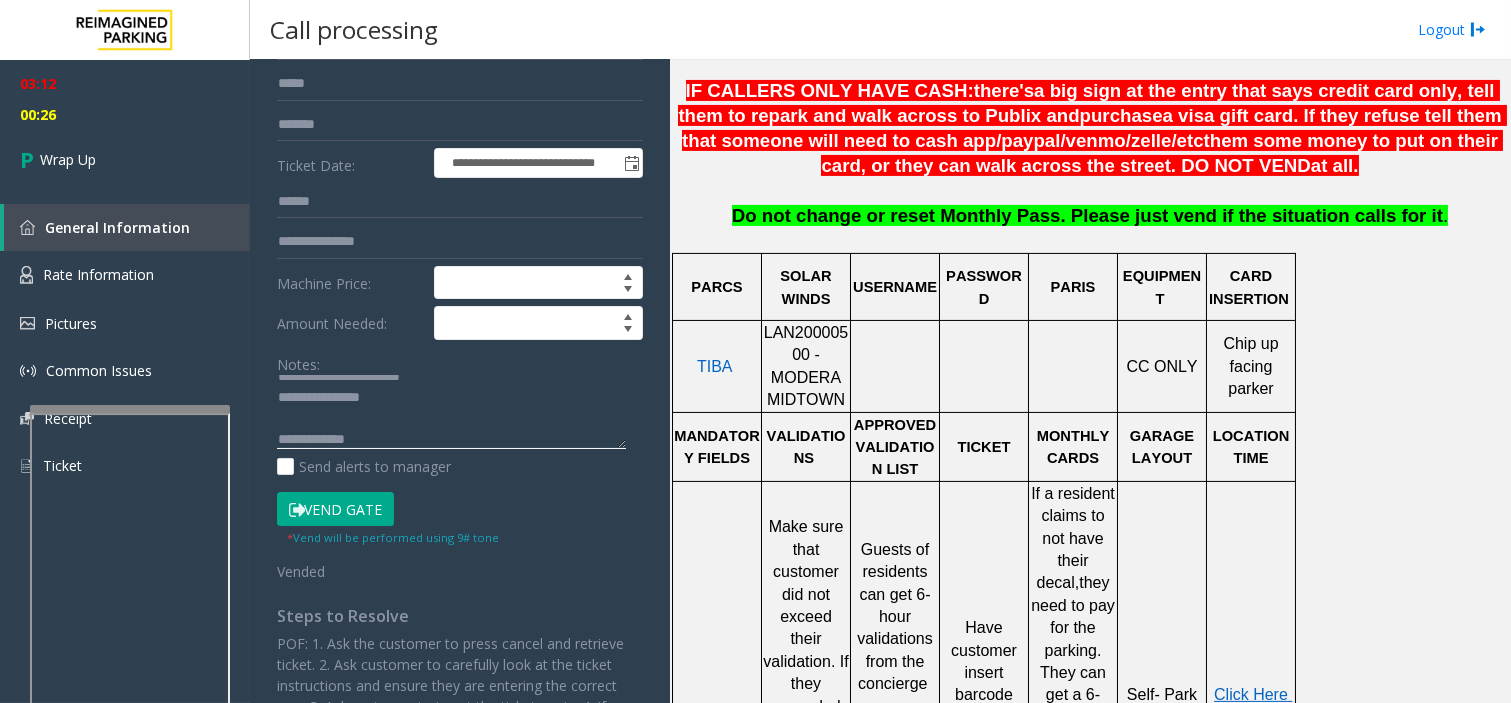 paste on "**********" 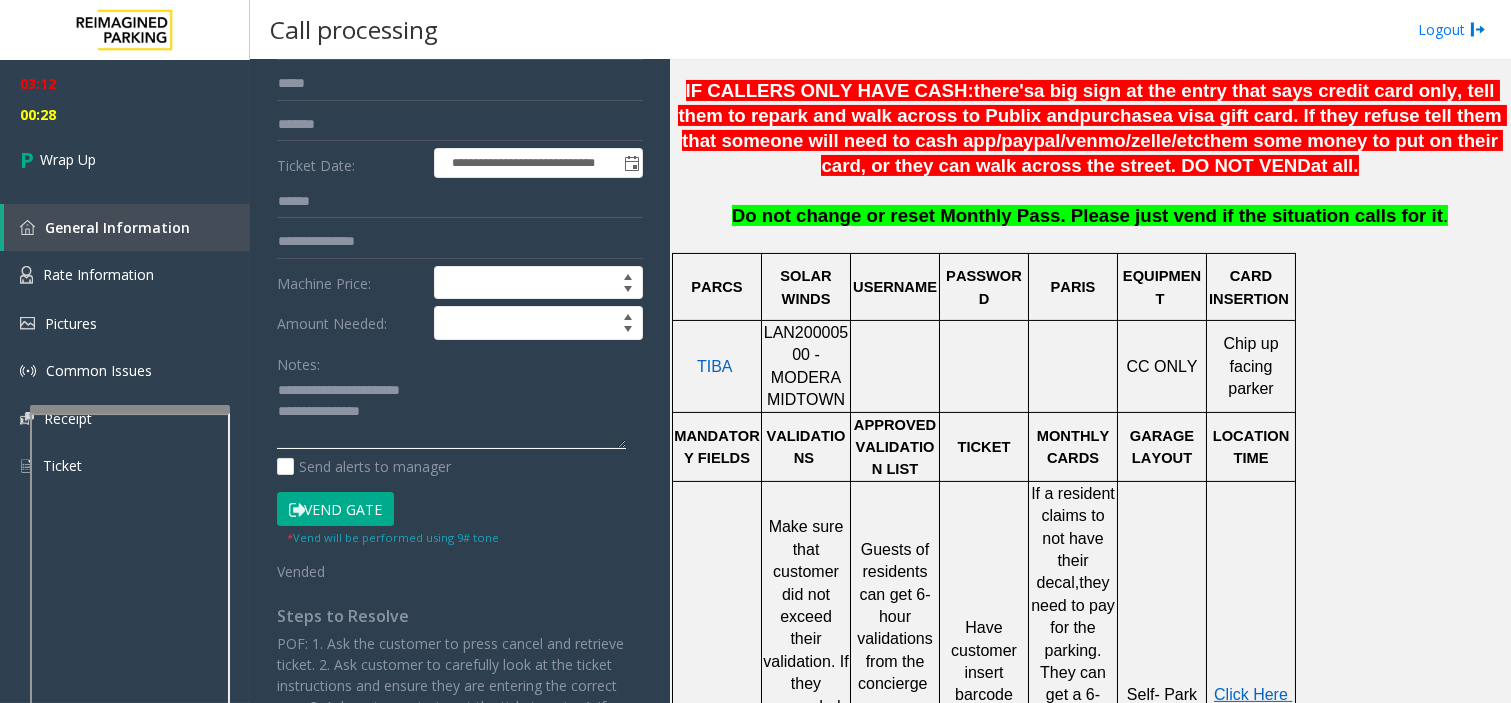 scroll, scrollTop: 21, scrollLeft: 0, axis: vertical 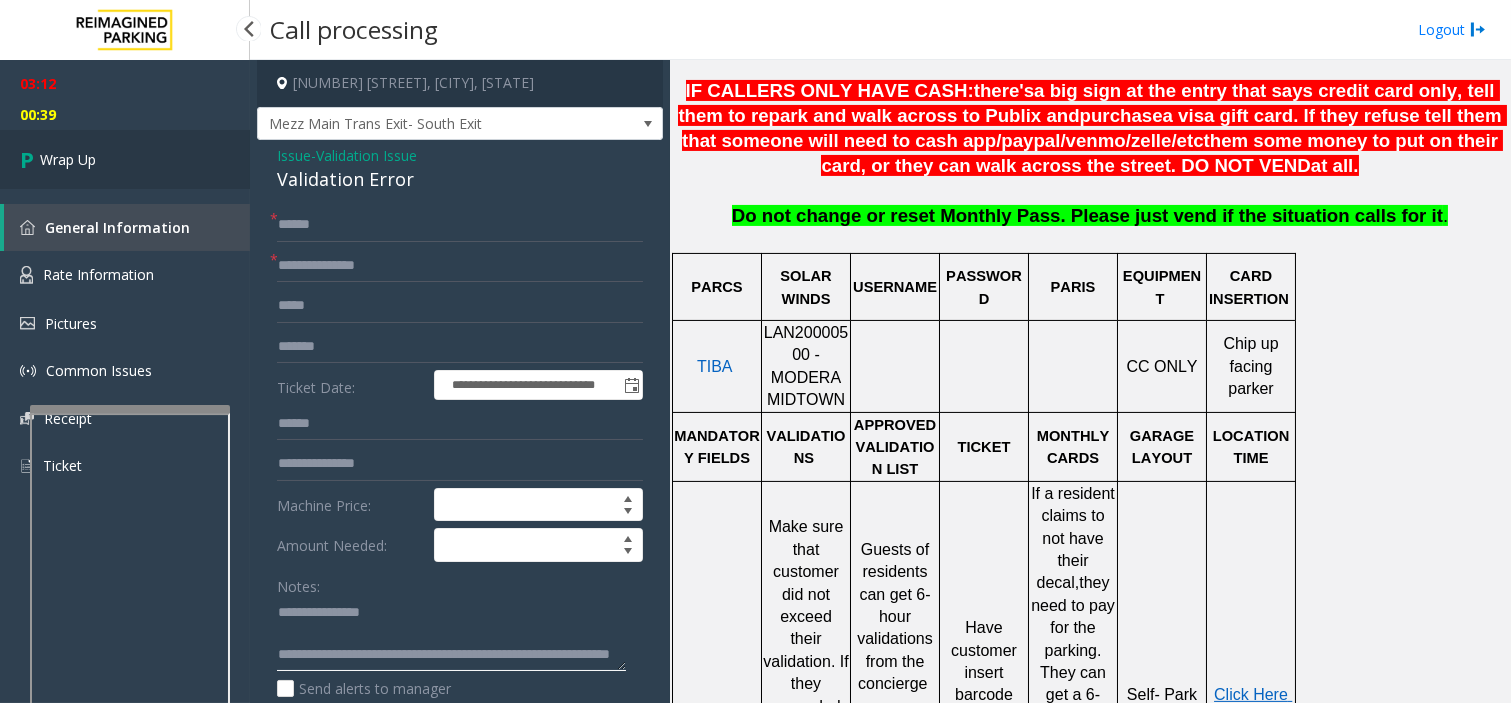 type on "**********" 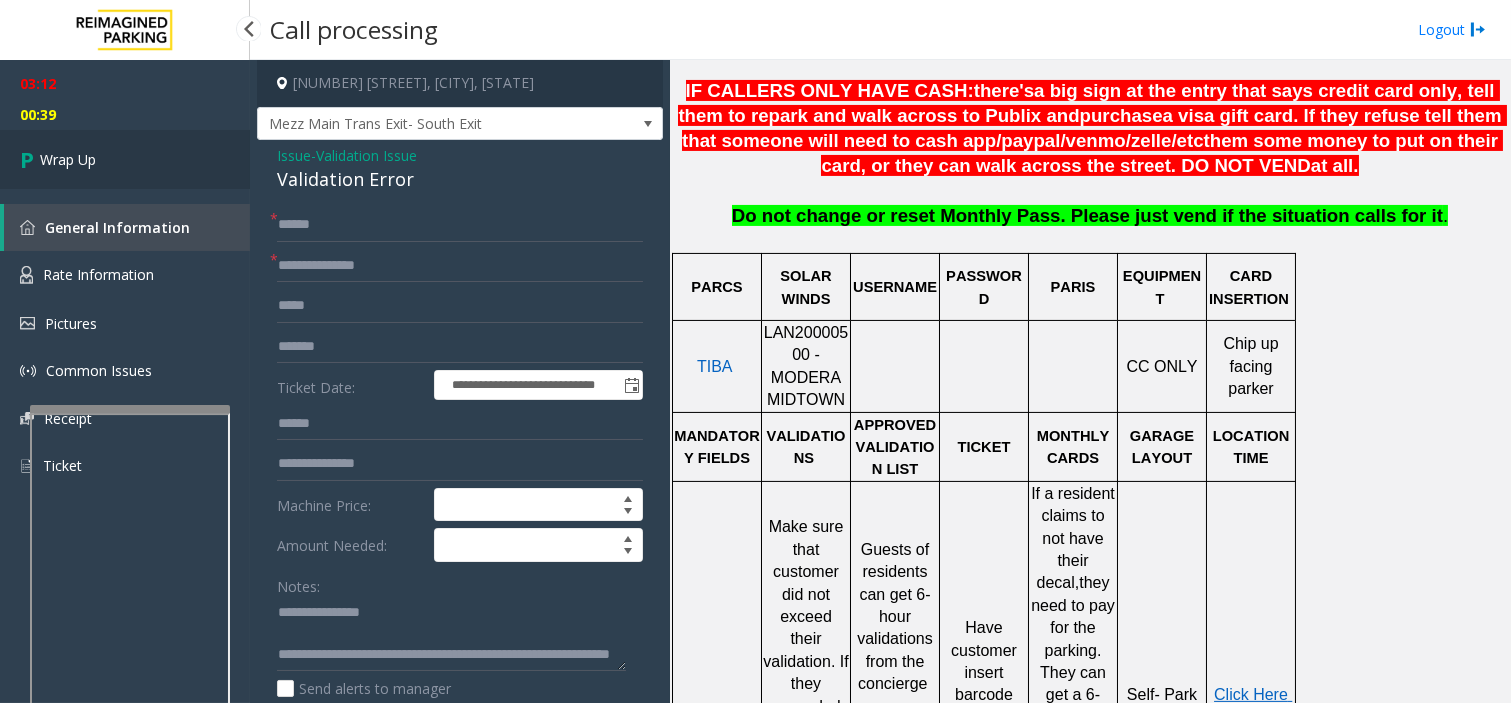 click on "Wrap Up" at bounding box center (125, 159) 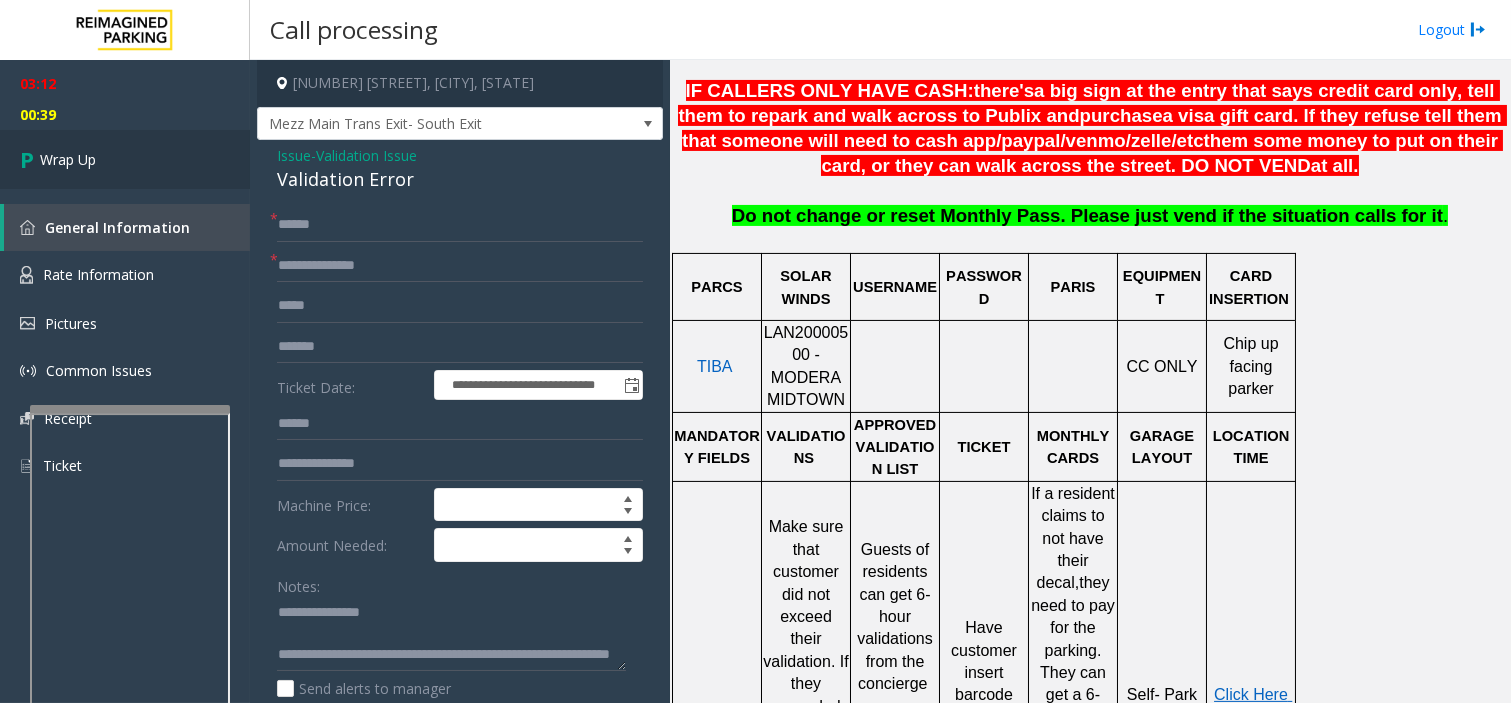 scroll, scrollTop: 555, scrollLeft: 0, axis: vertical 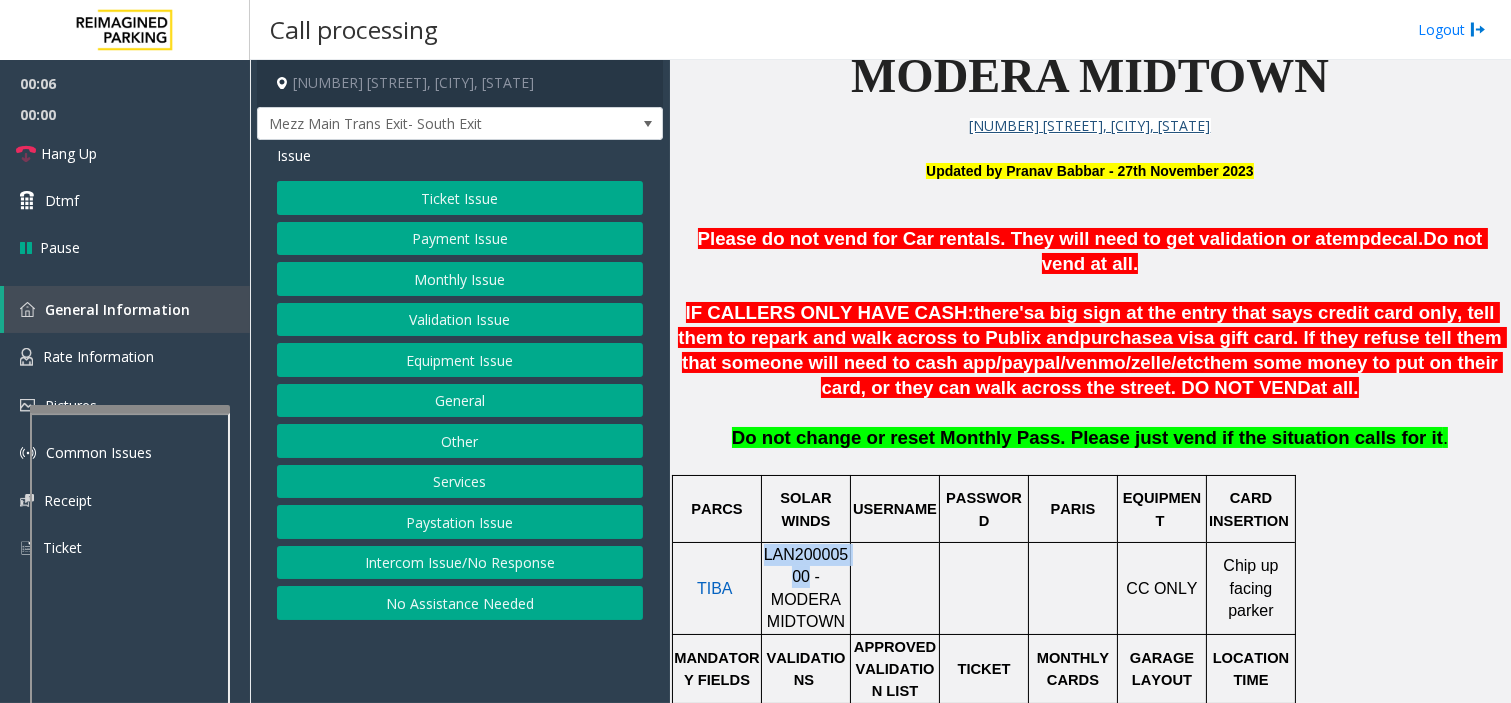drag, startPoint x: 774, startPoint y: 556, endPoint x: 767, endPoint y: 526, distance: 30.805843 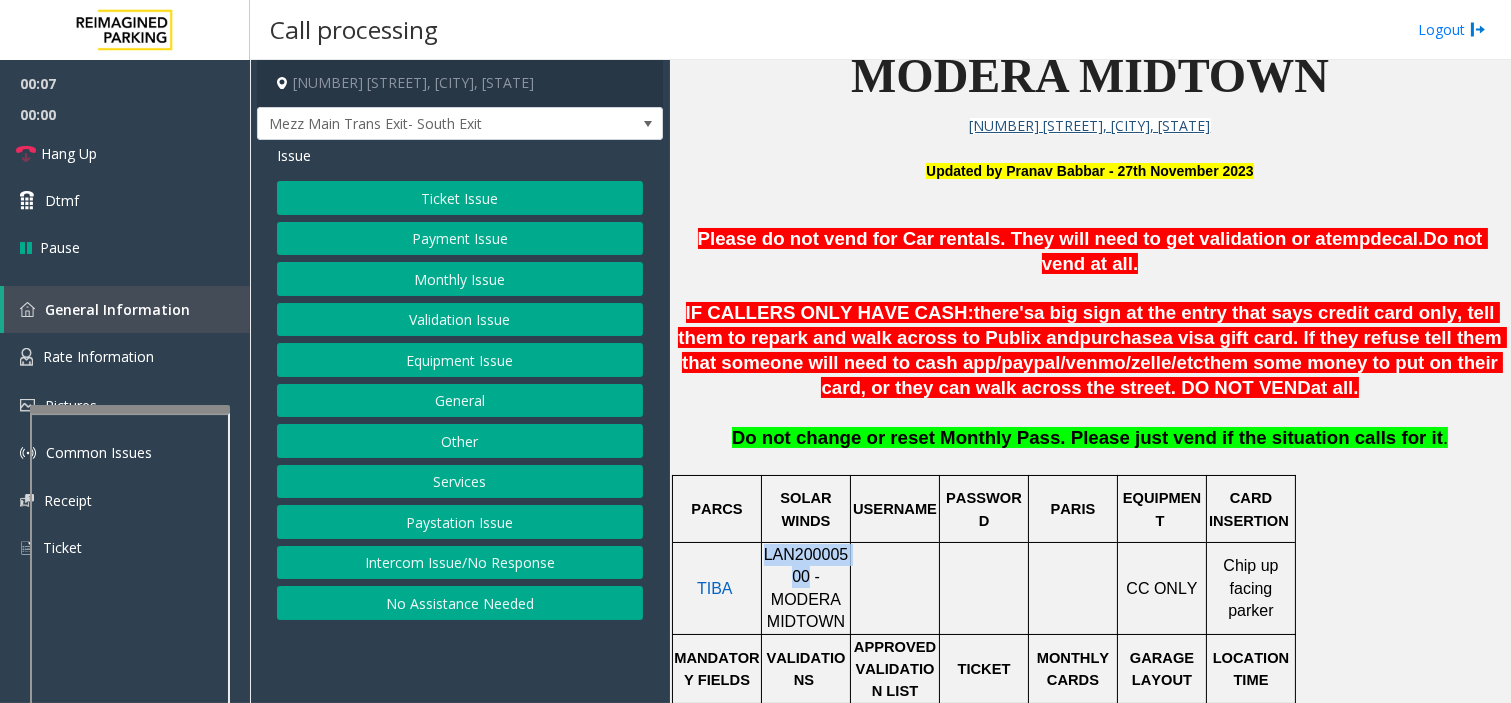 copy on "LAN20000500" 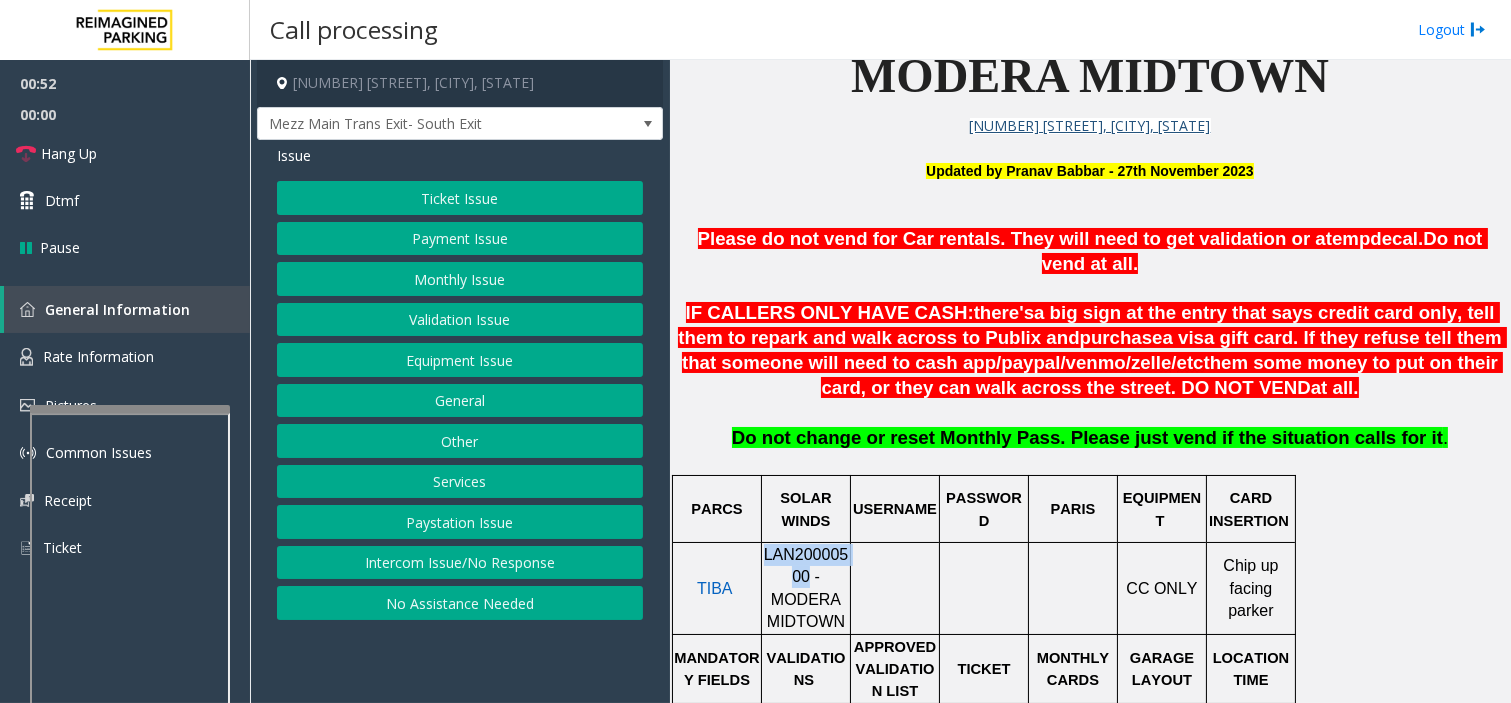 click on "Ticket Issue" 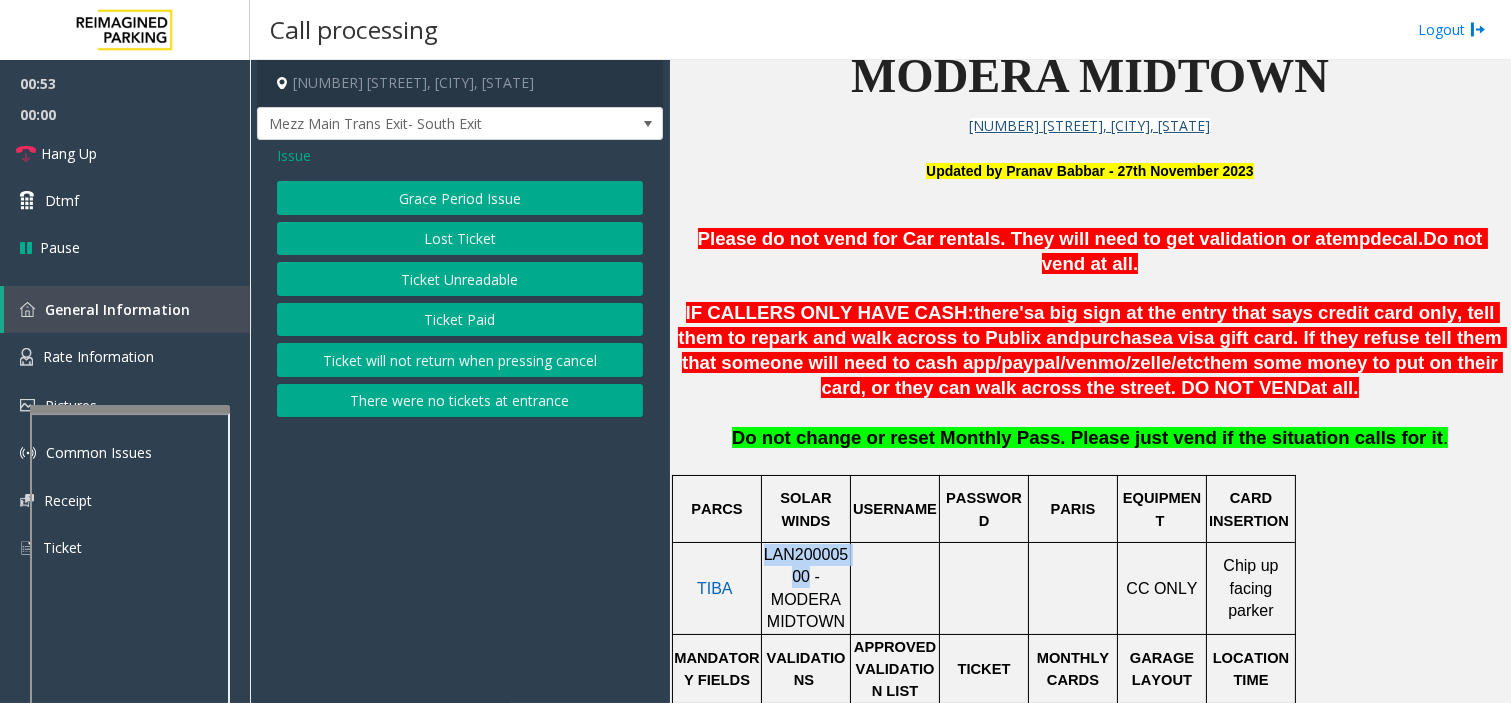 click on "Ticket Unreadable" 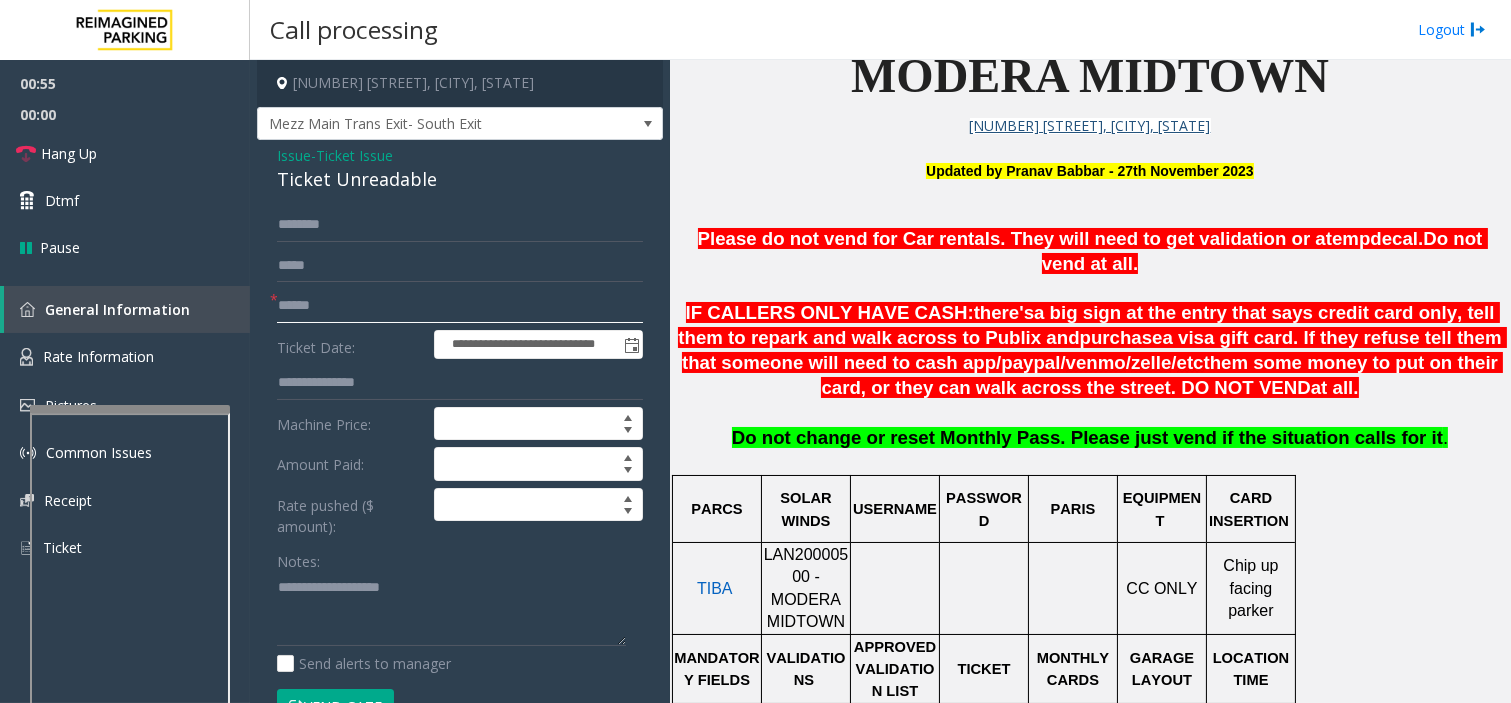 click 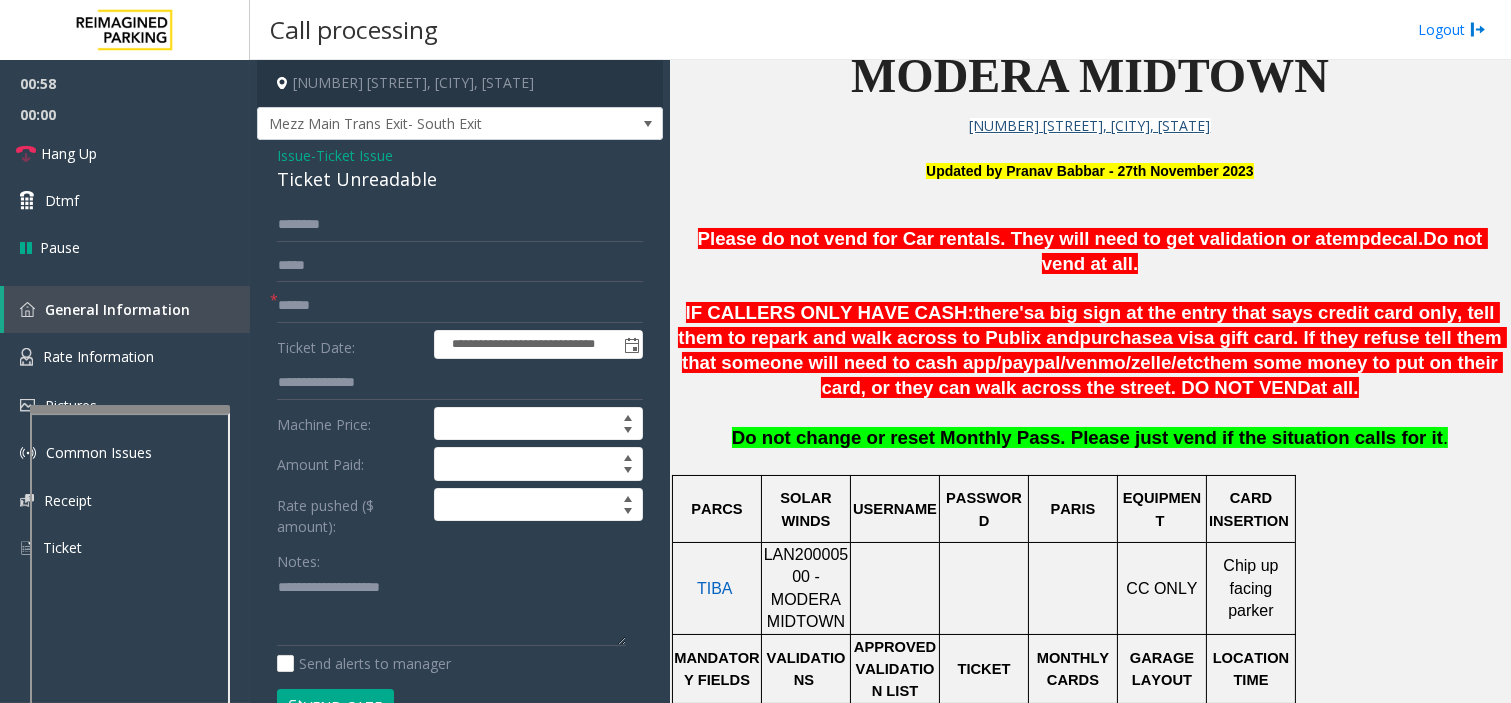 click on "Issue" 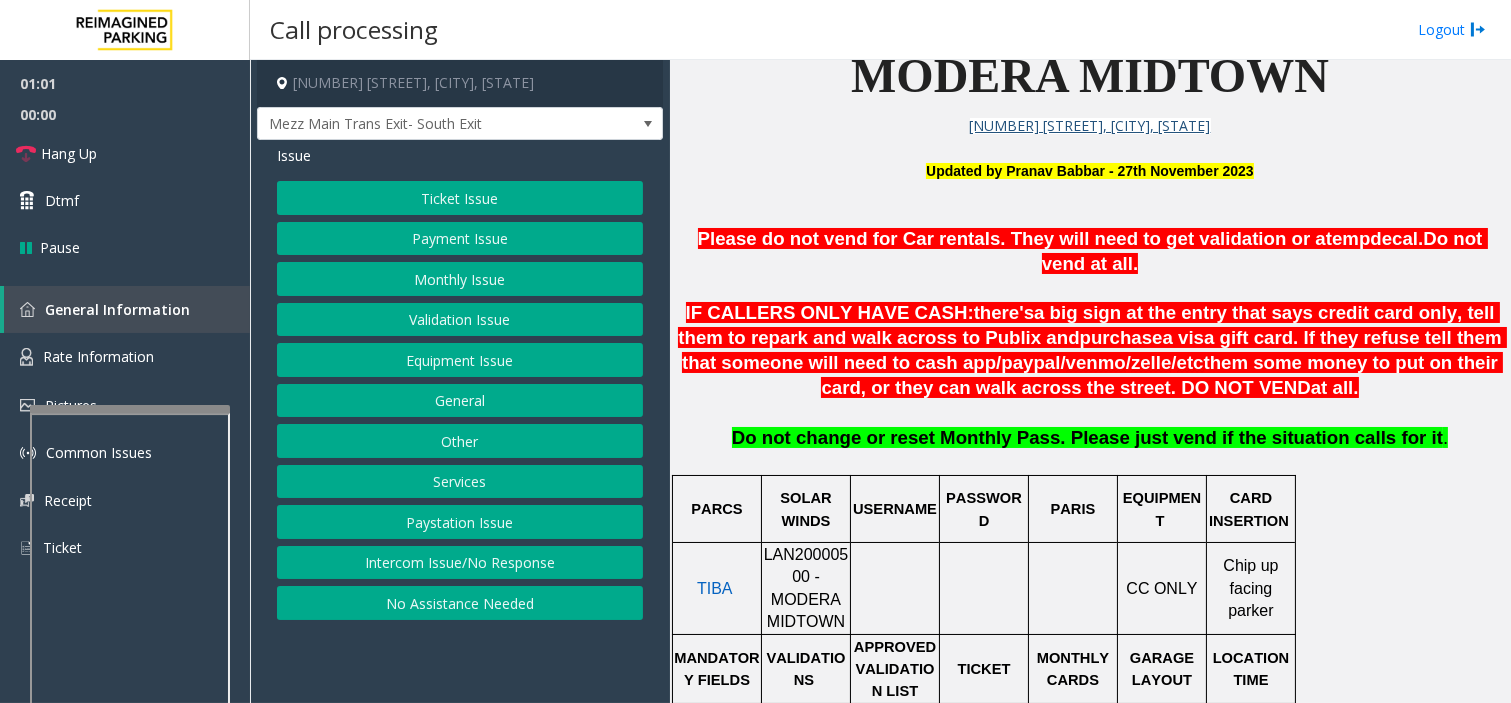 click on "Equipment Issue" 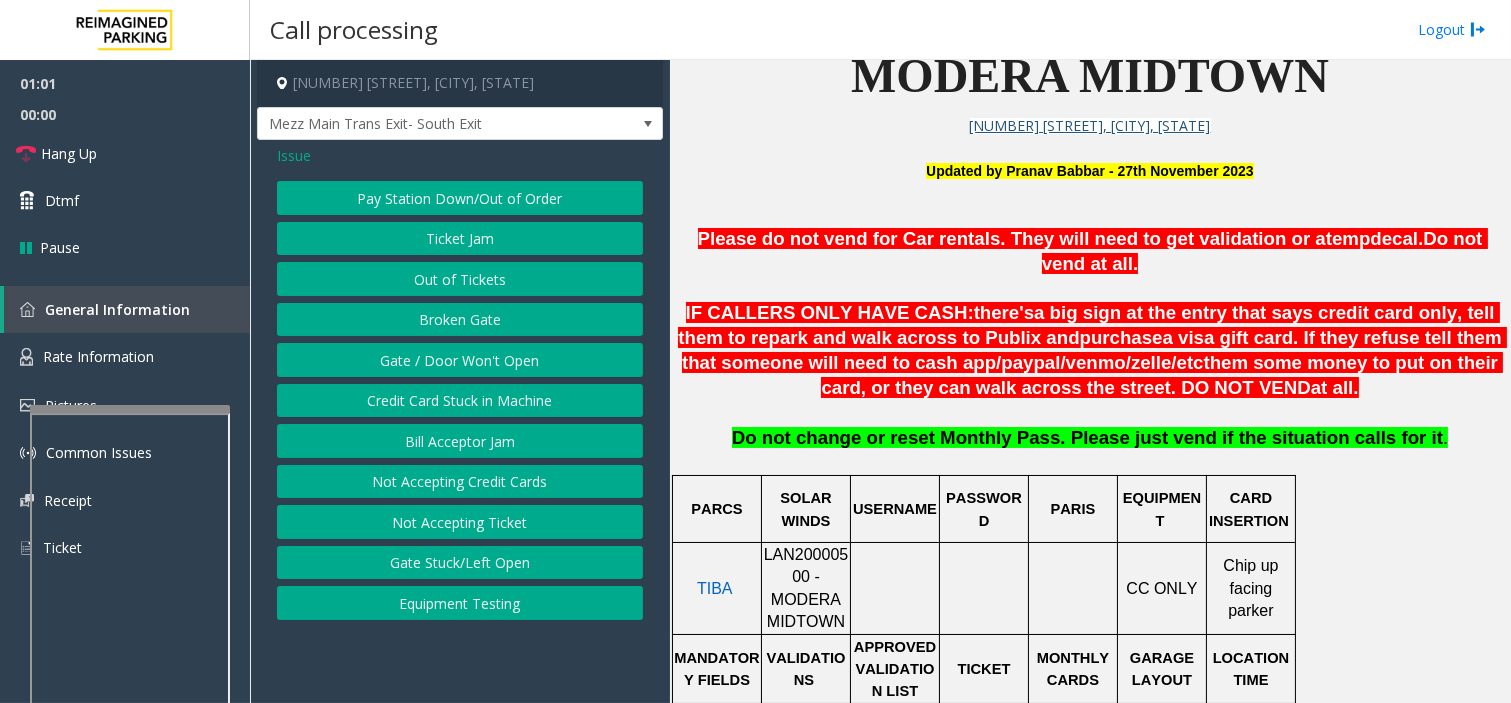 click on "Gate / Door Won't Open" 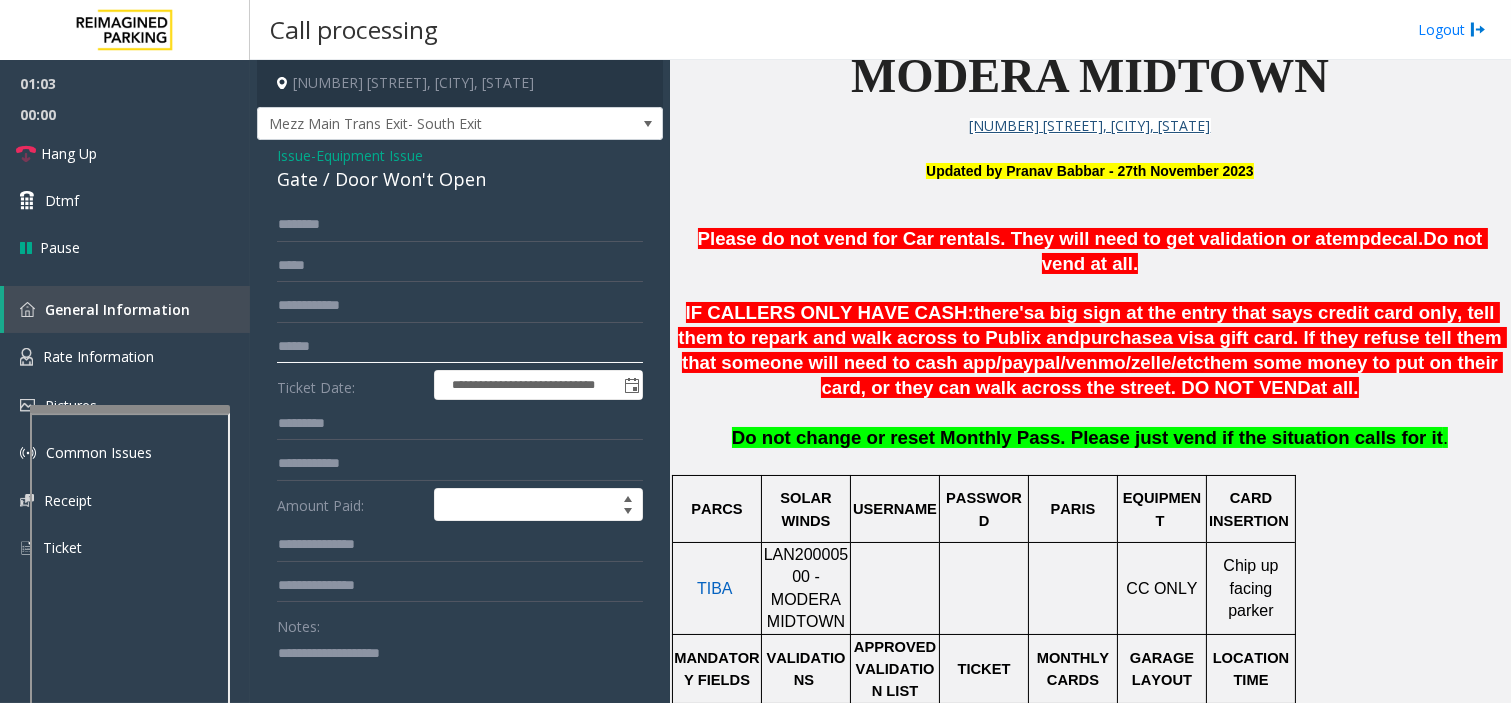 click 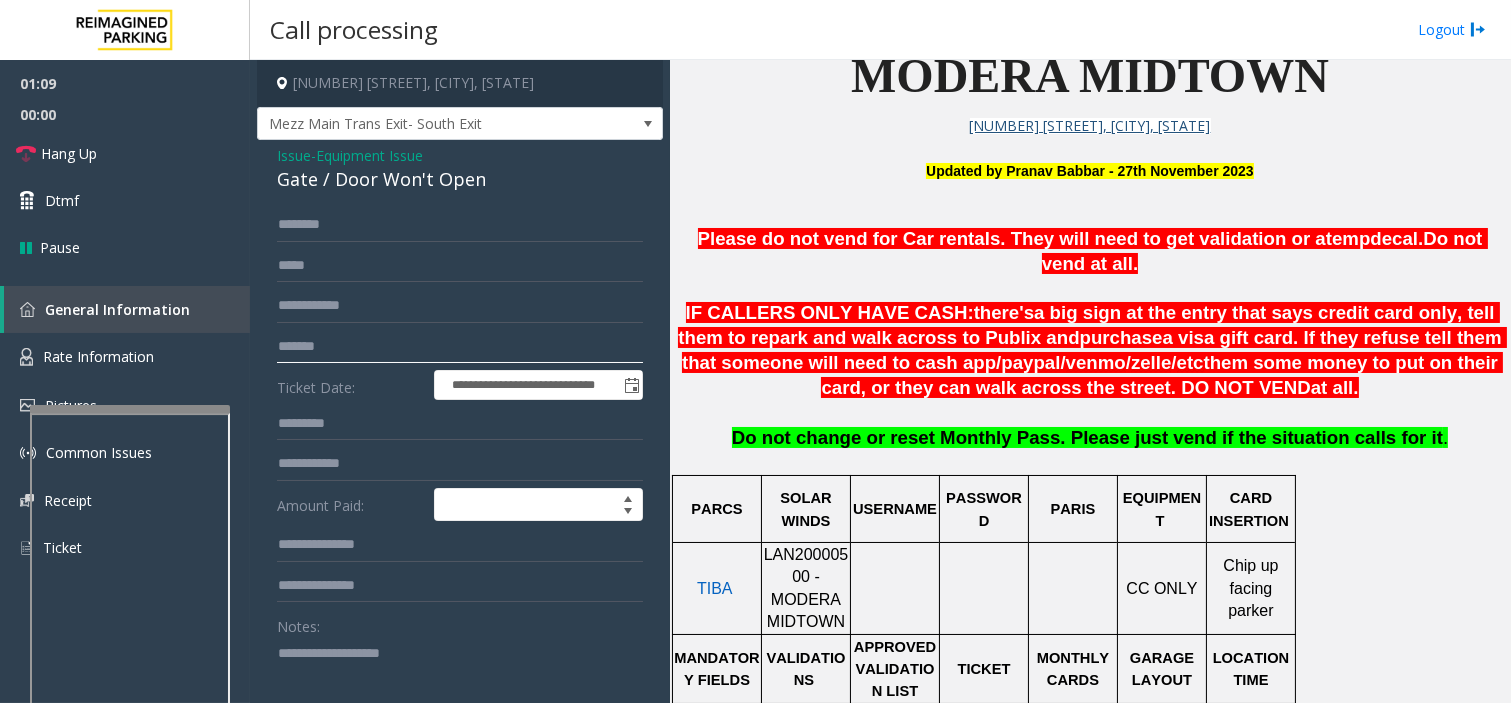 type on "*******" 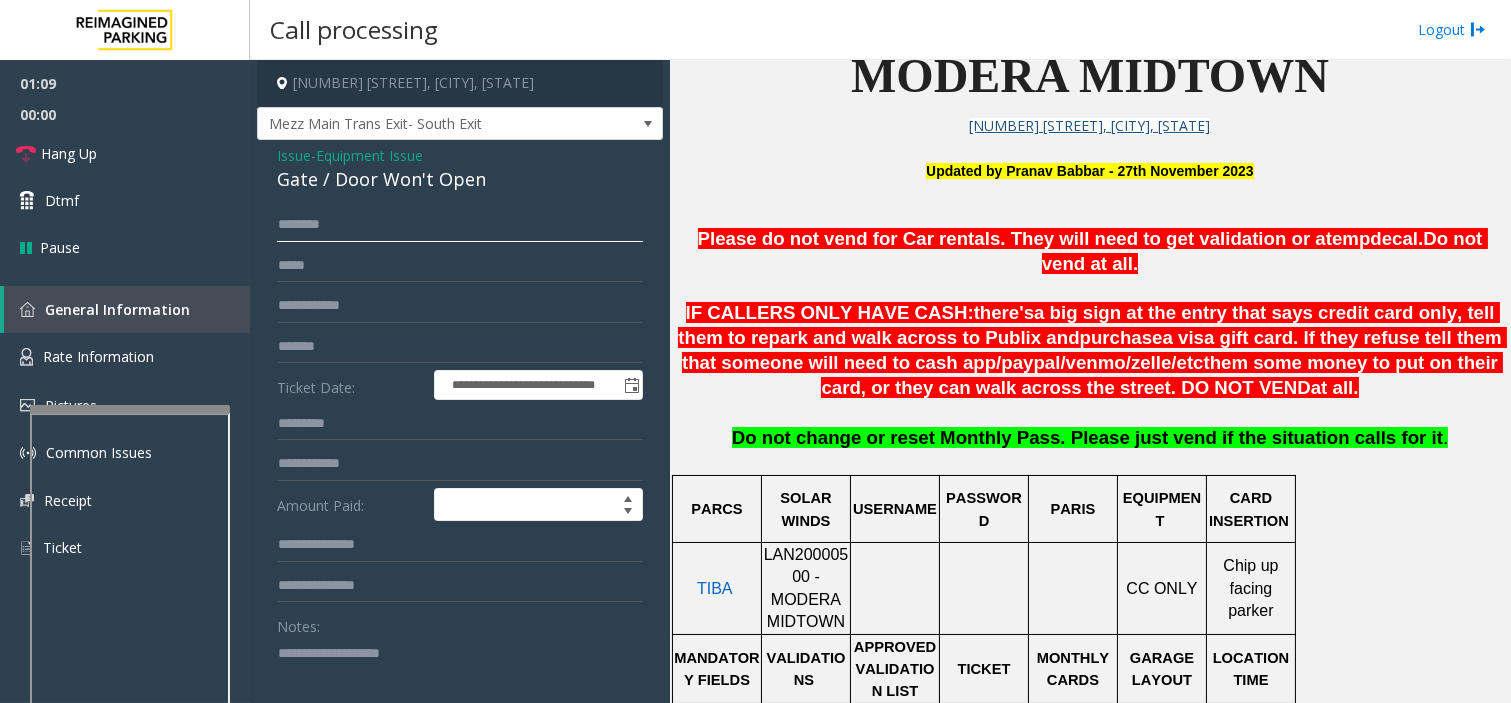 click 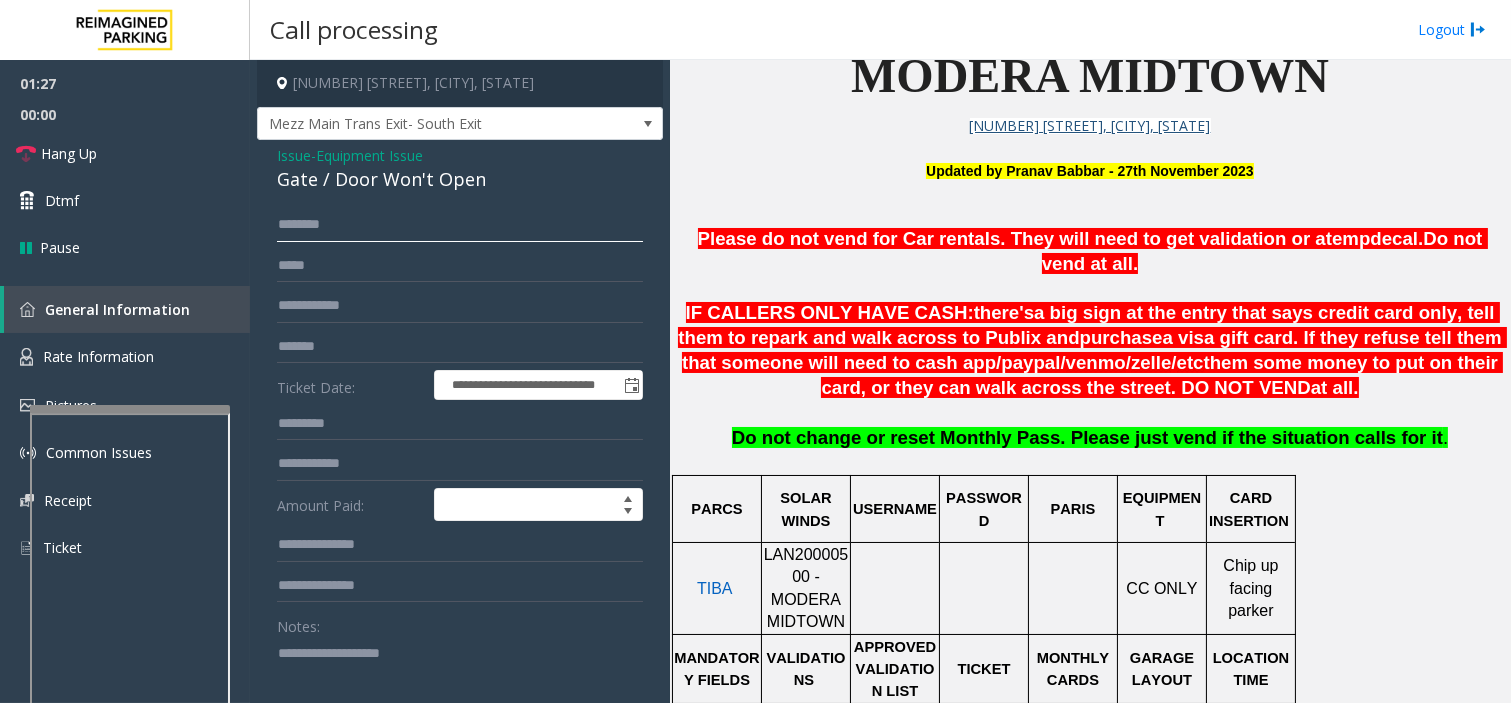 click 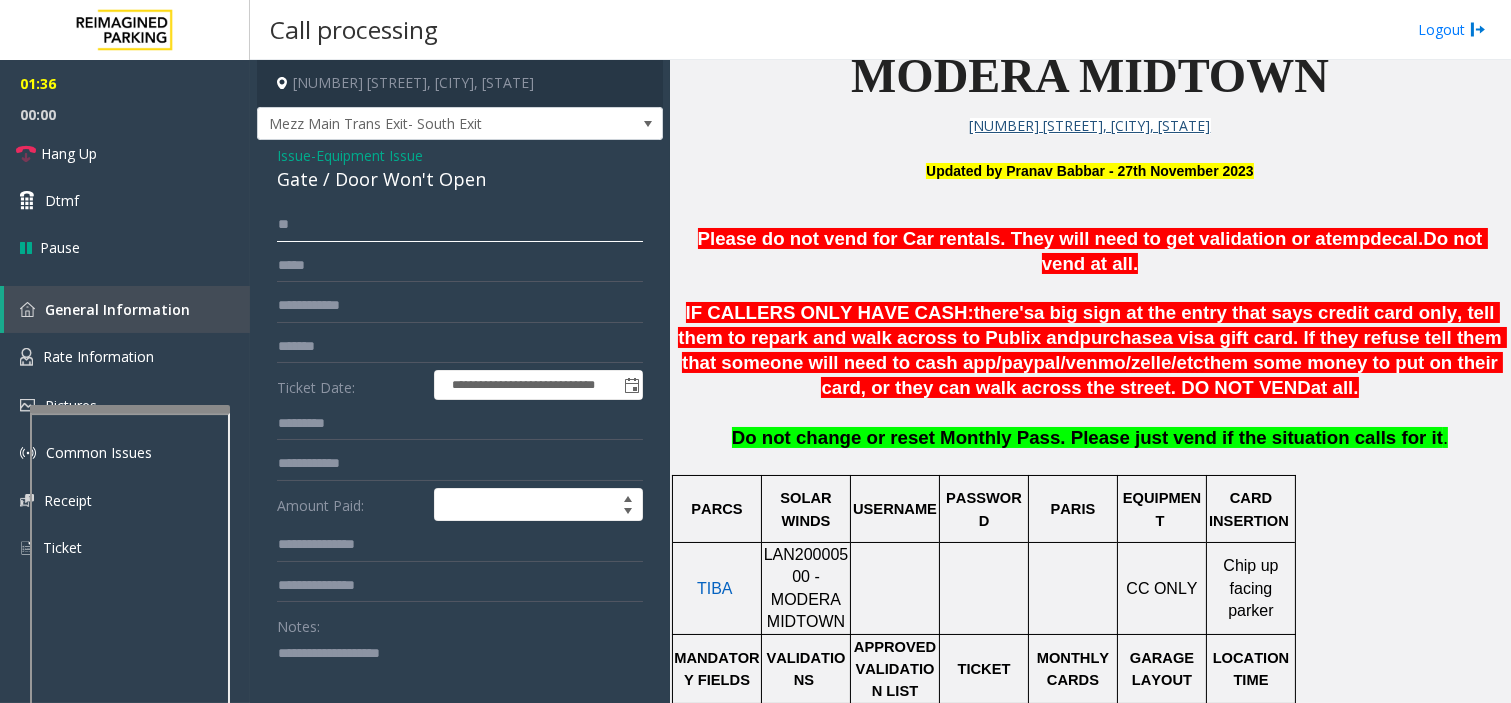 type on "*" 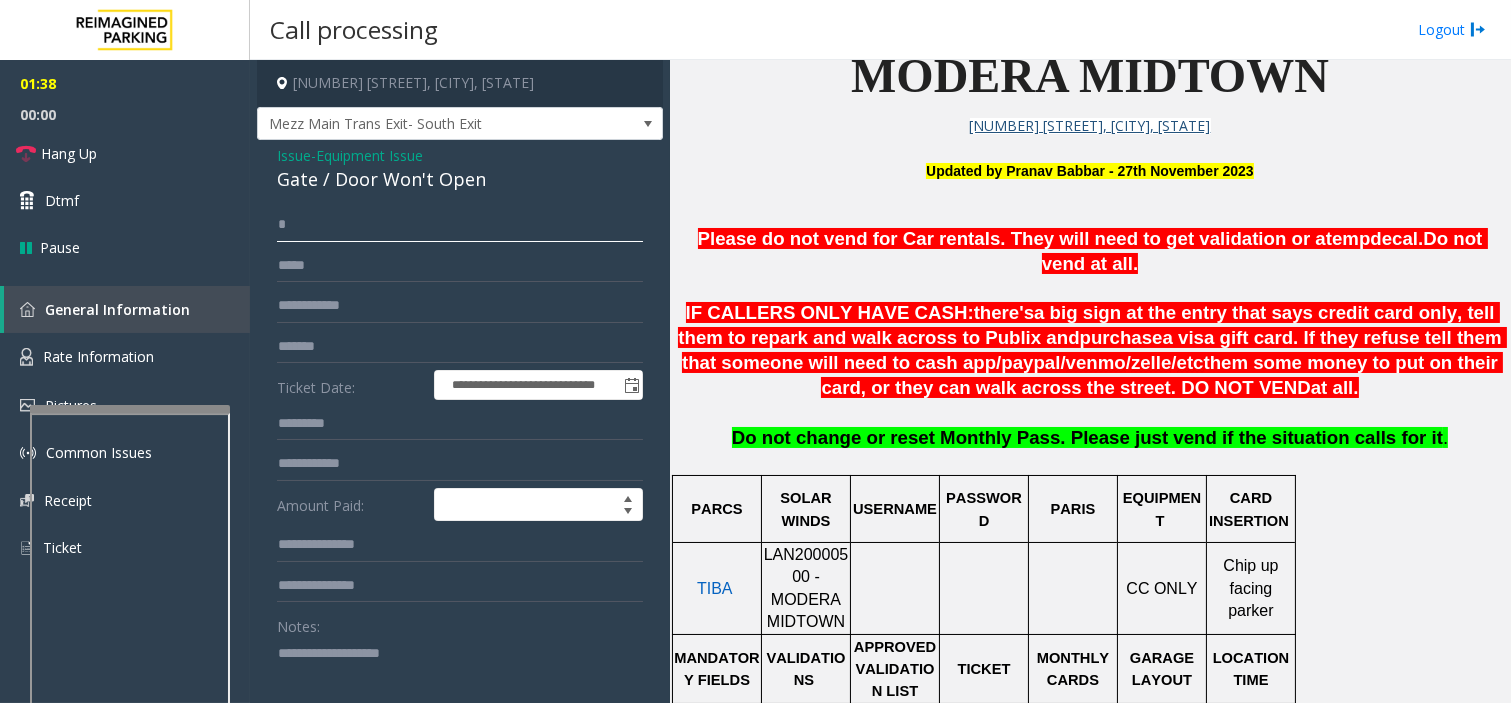 type 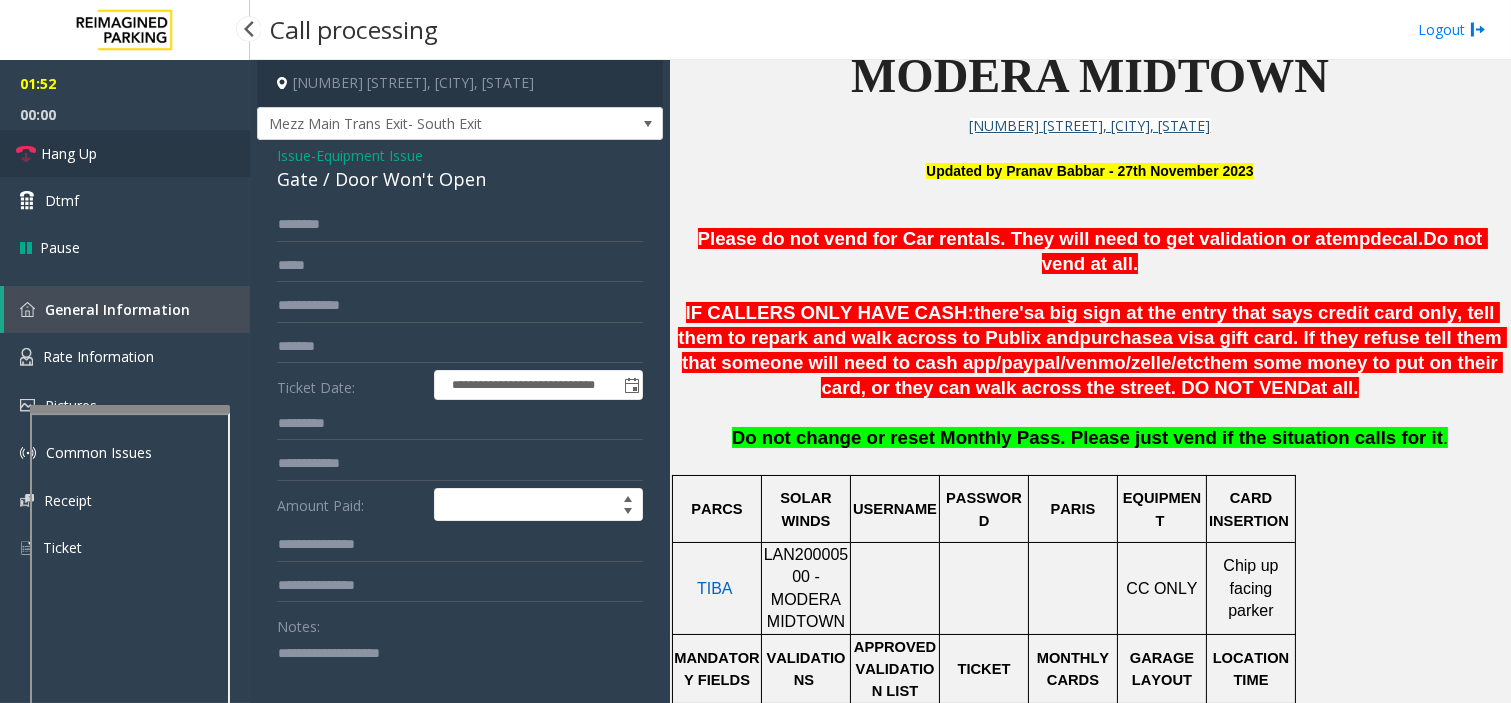click on "Hang Up" at bounding box center [125, 153] 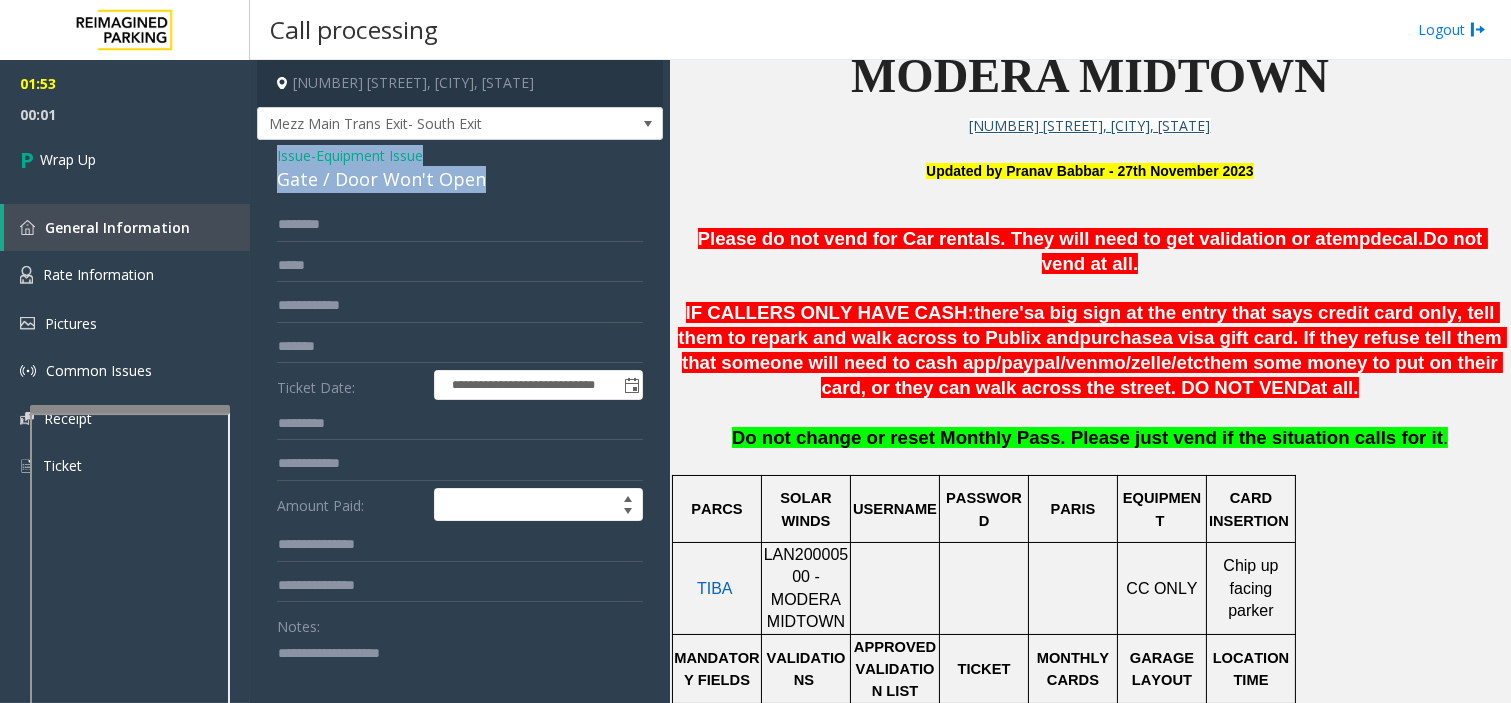 drag, startPoint x: 266, startPoint y: 158, endPoint x: 487, endPoint y: 177, distance: 221.81523 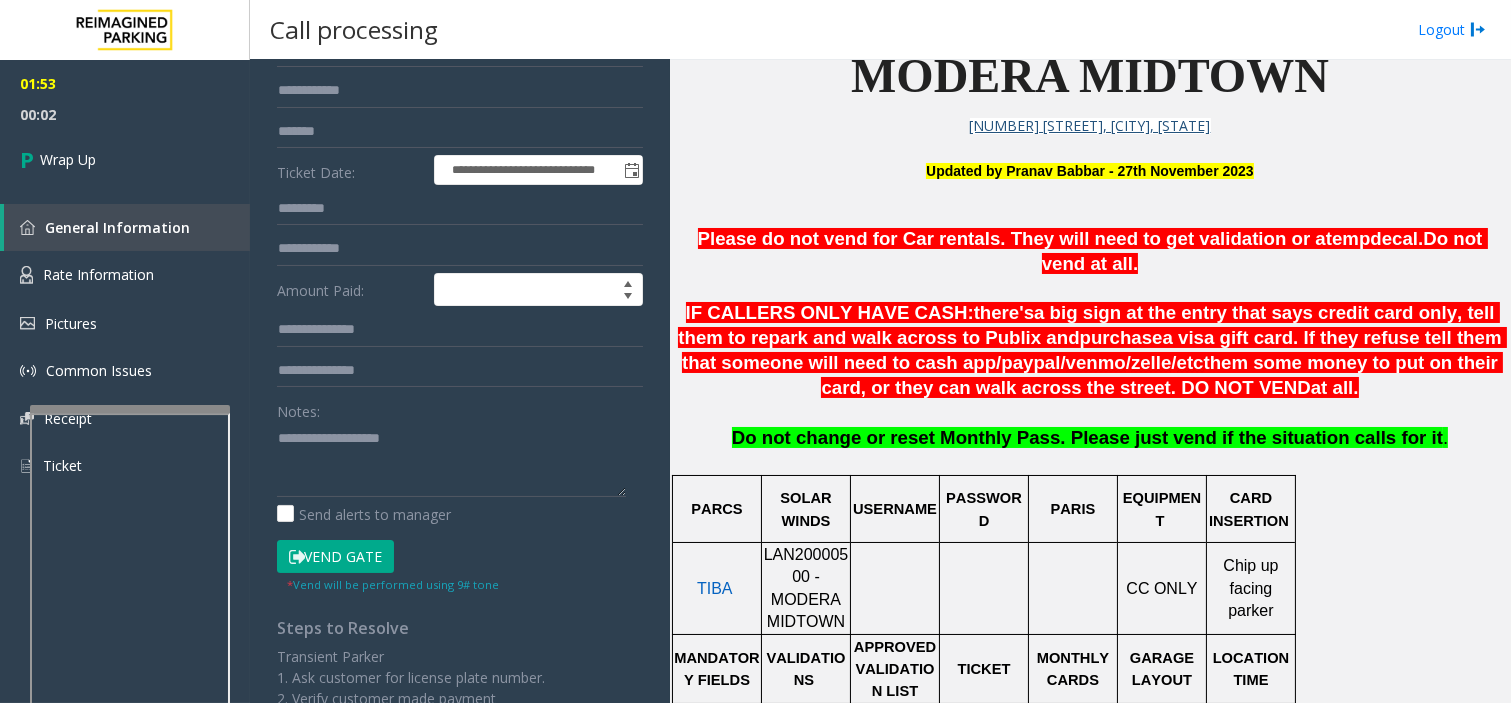 scroll, scrollTop: 222, scrollLeft: 0, axis: vertical 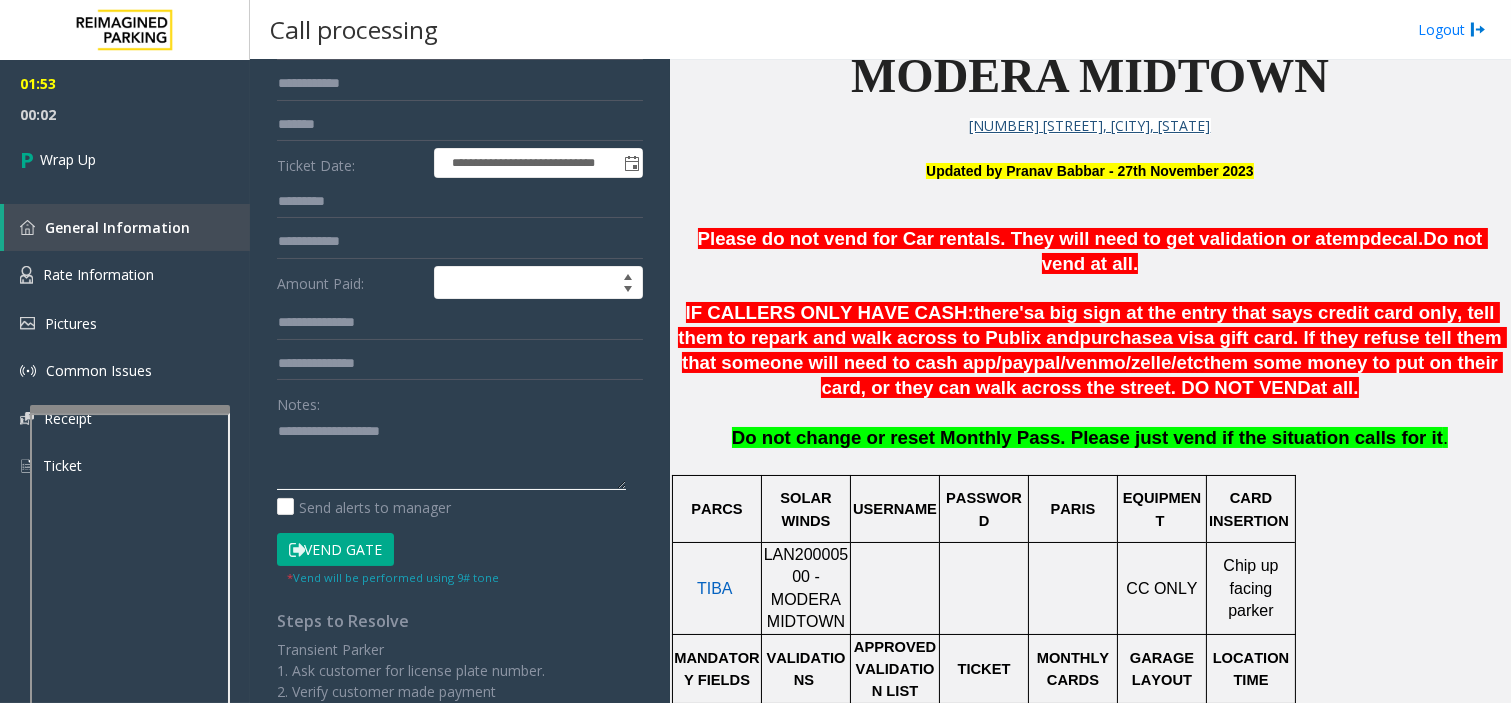 click 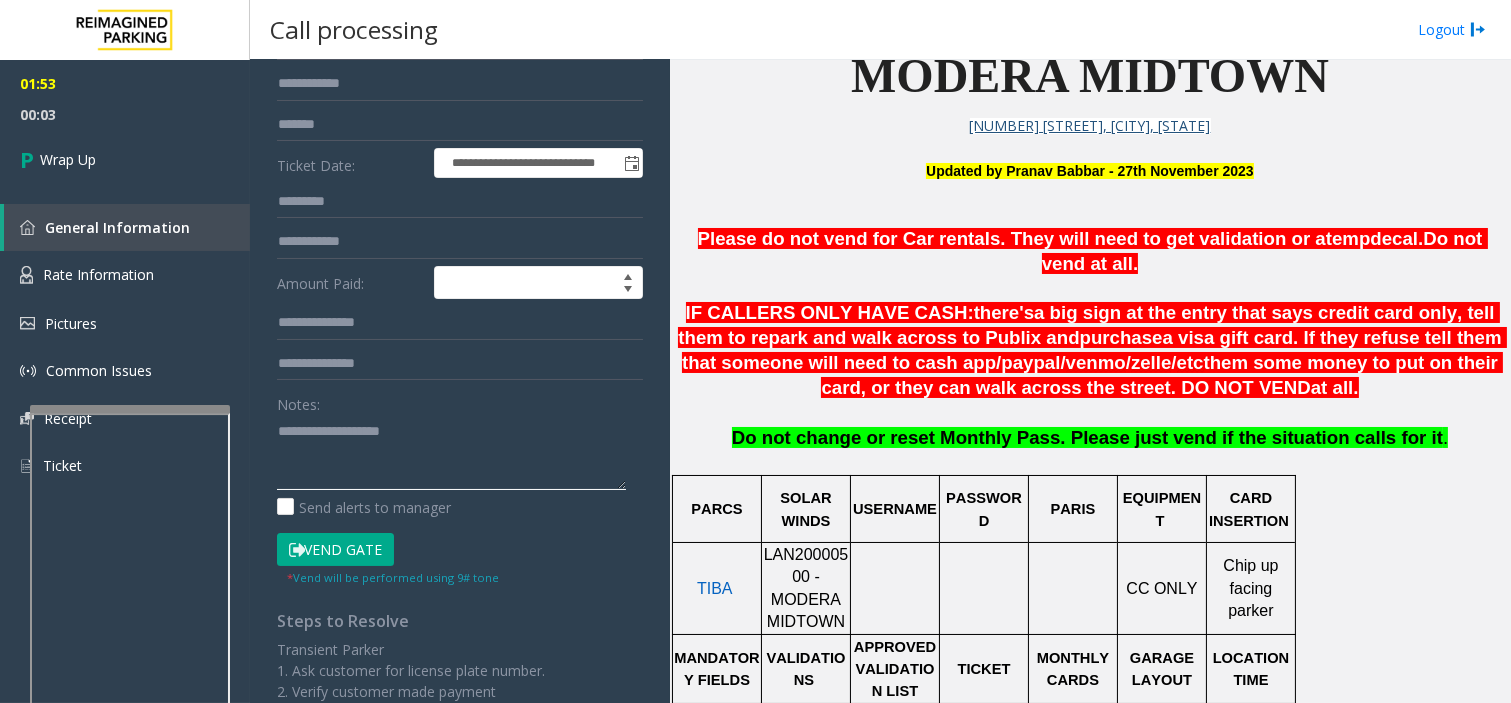 paste on "**********" 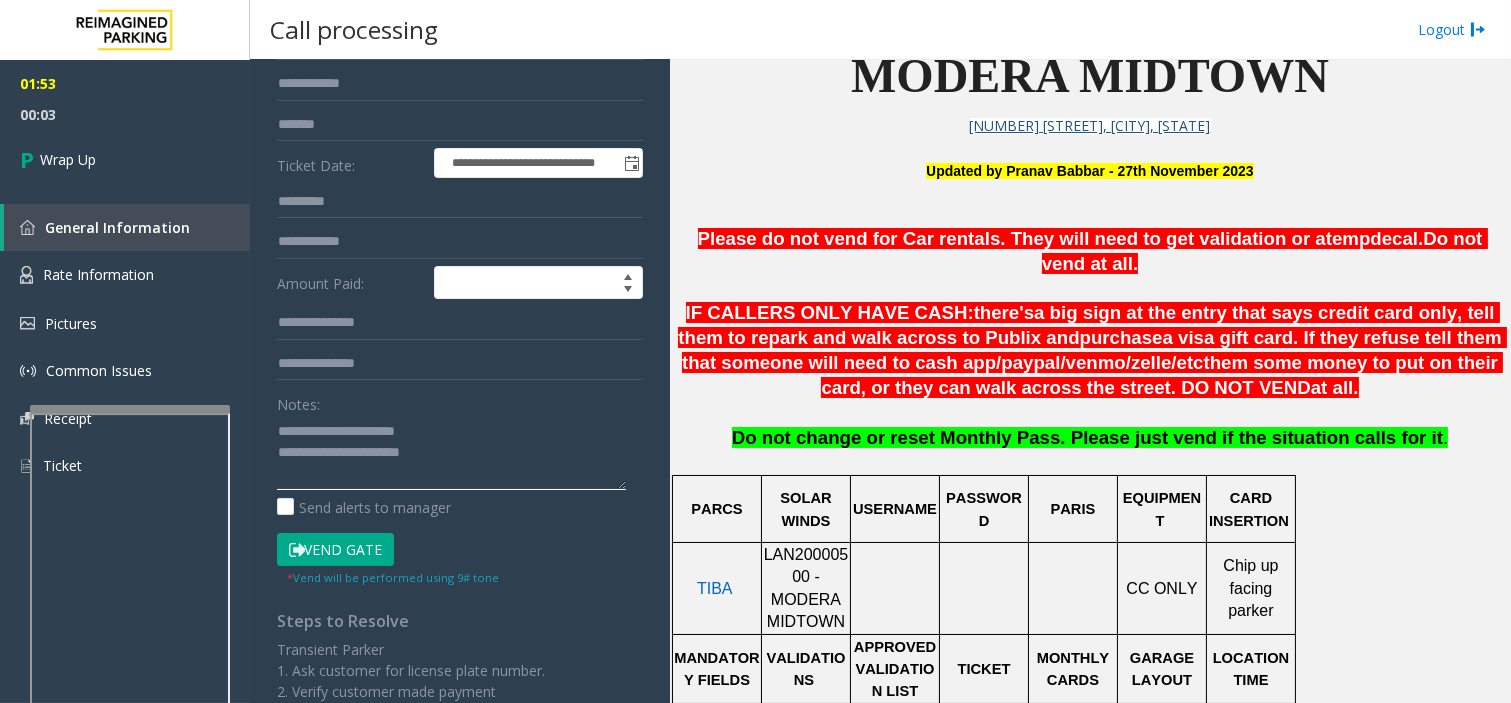 scroll, scrollTop: 14, scrollLeft: 0, axis: vertical 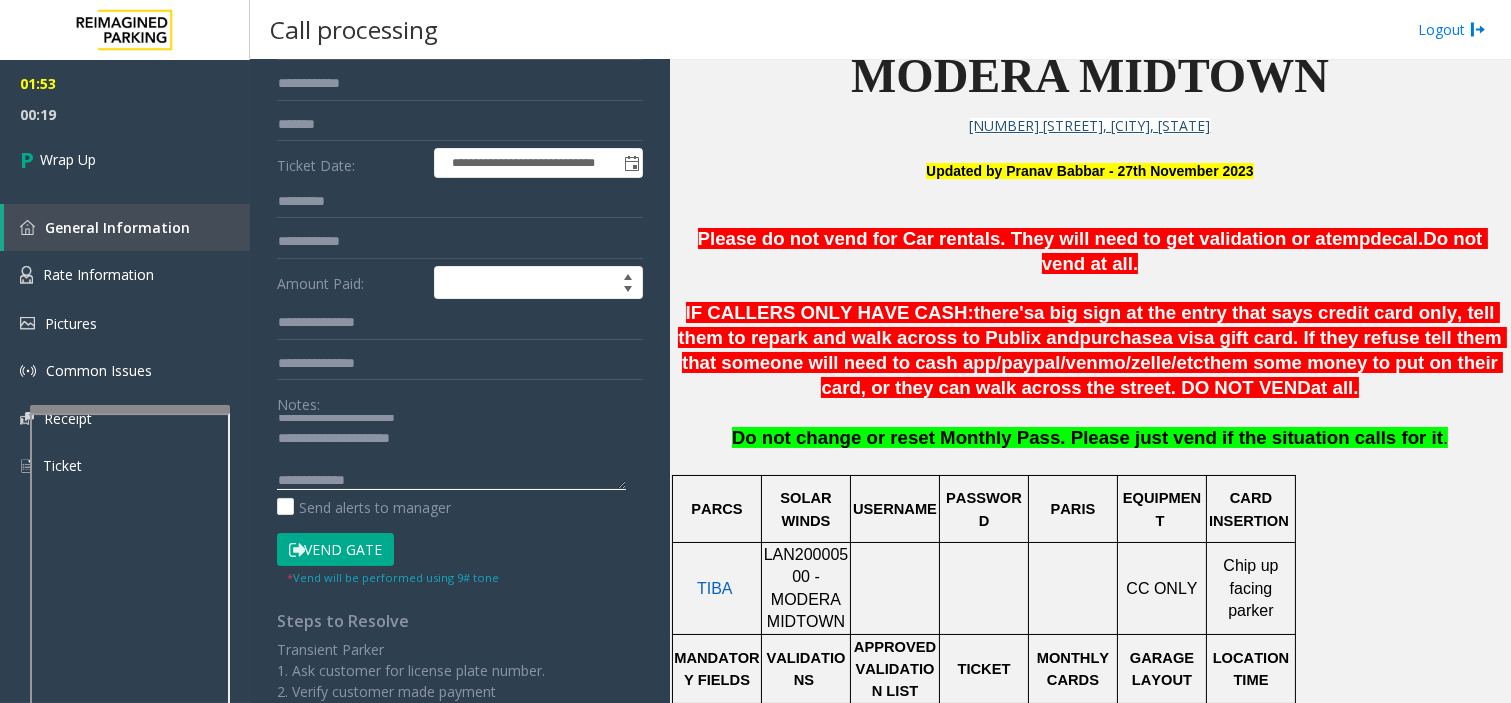 click 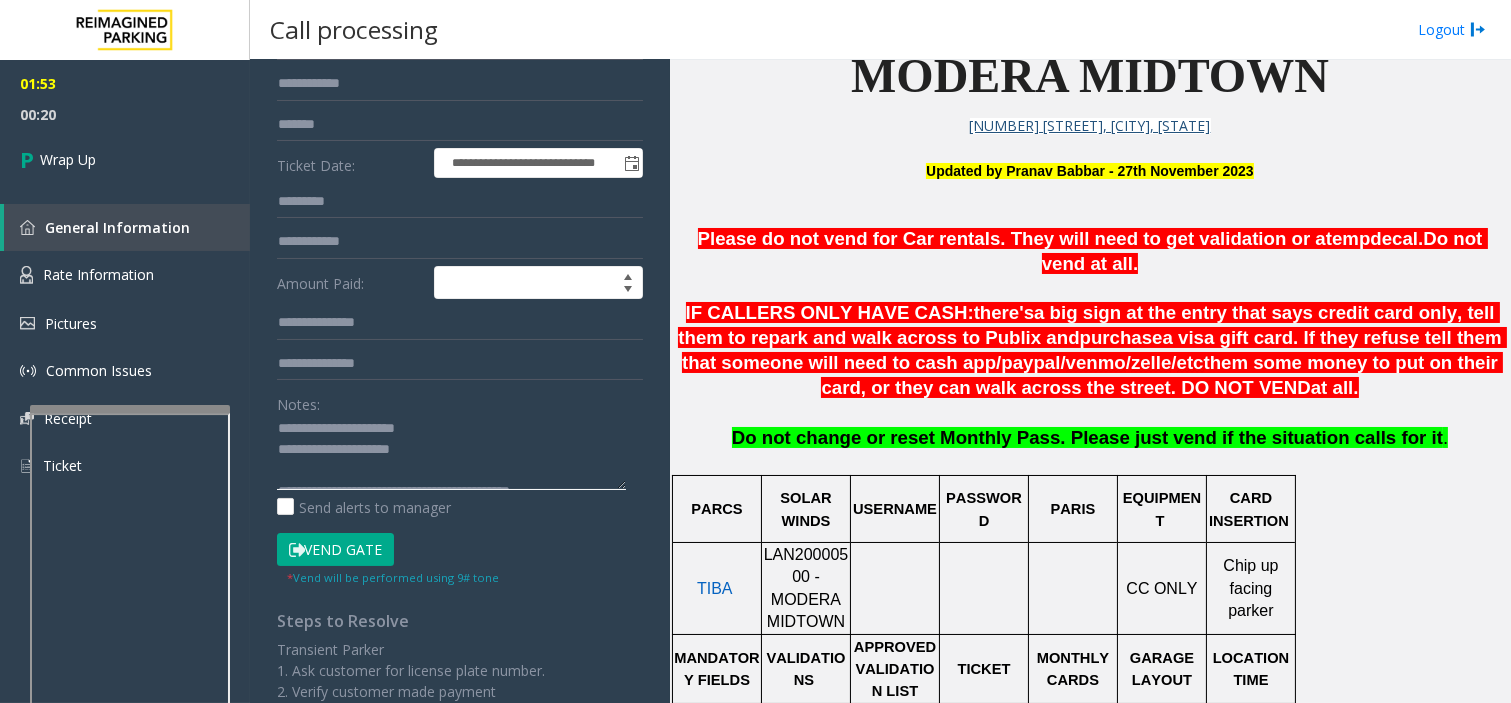 scroll, scrollTop: 0, scrollLeft: 0, axis: both 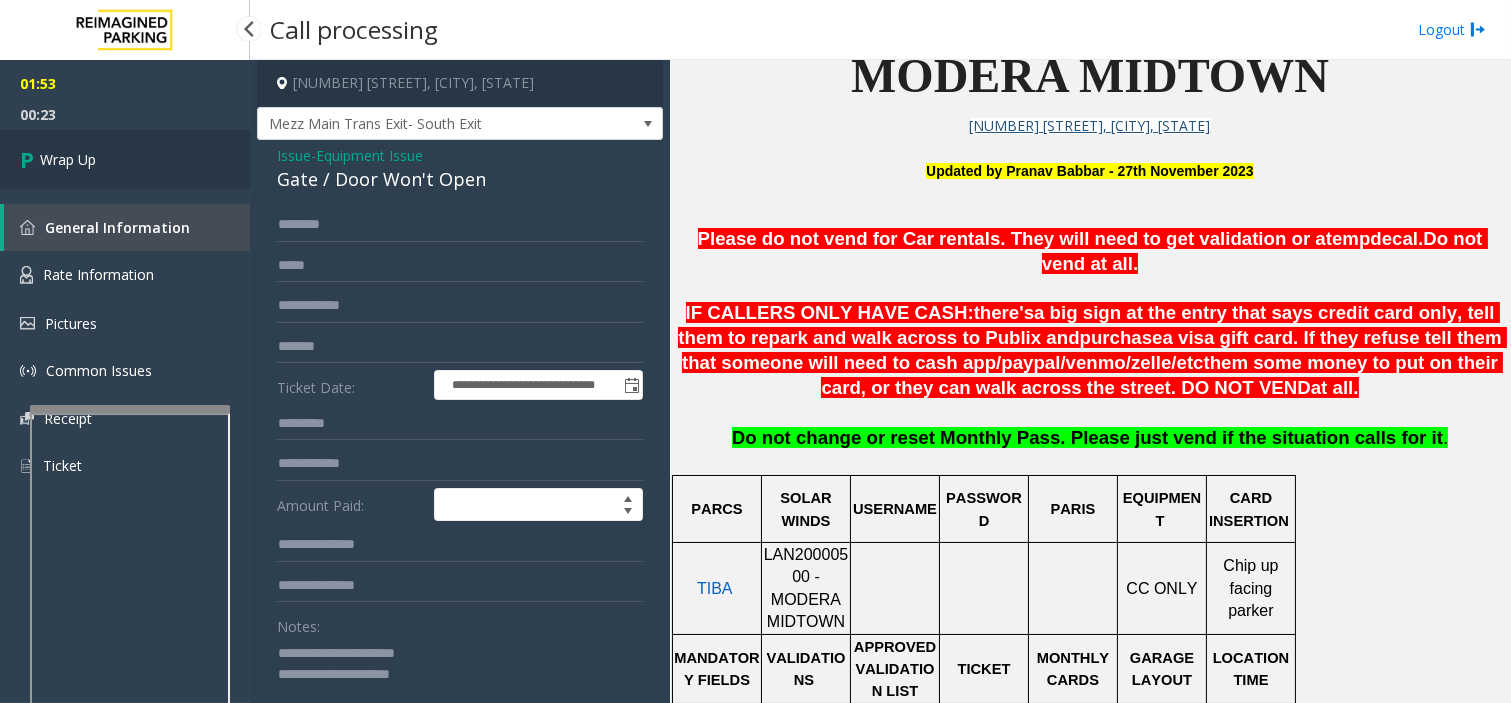 type on "**********" 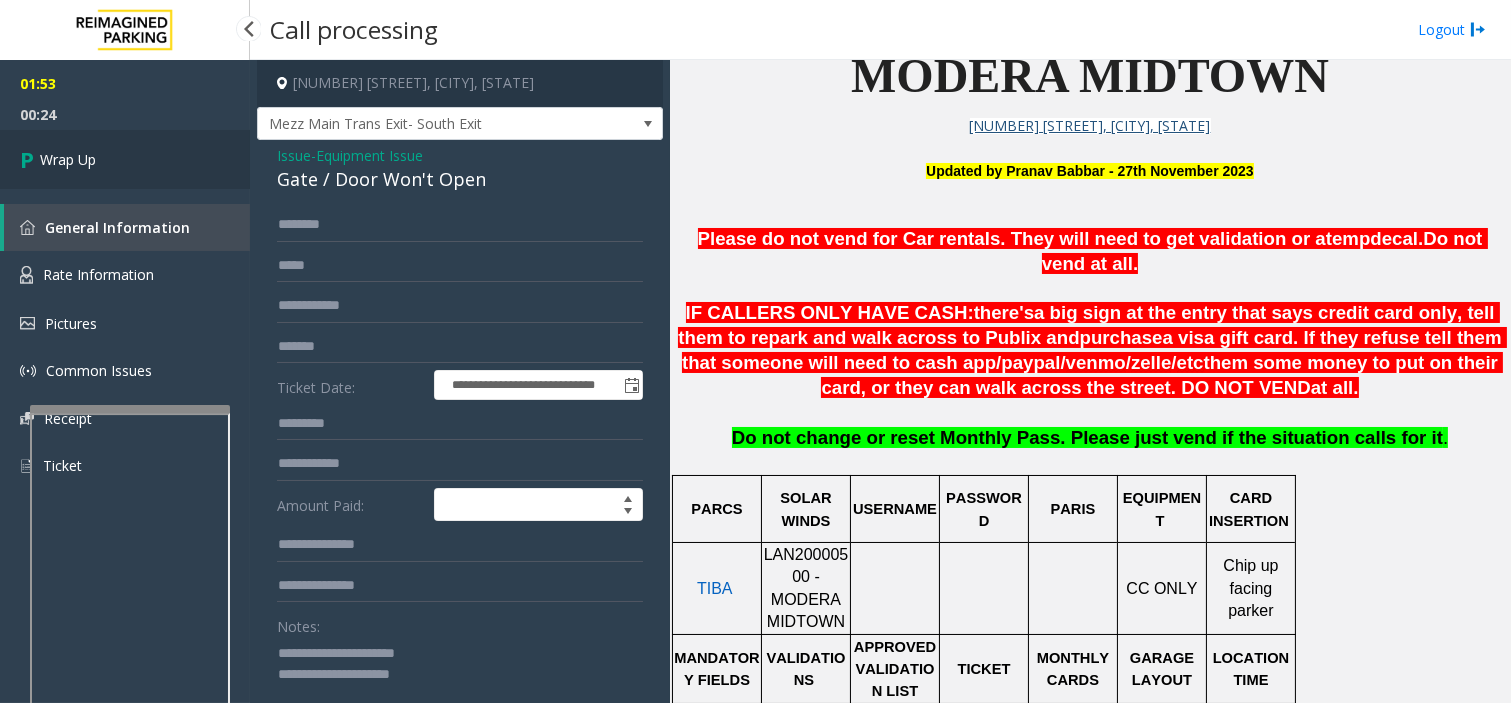 click on "Wrap Up" at bounding box center [125, 159] 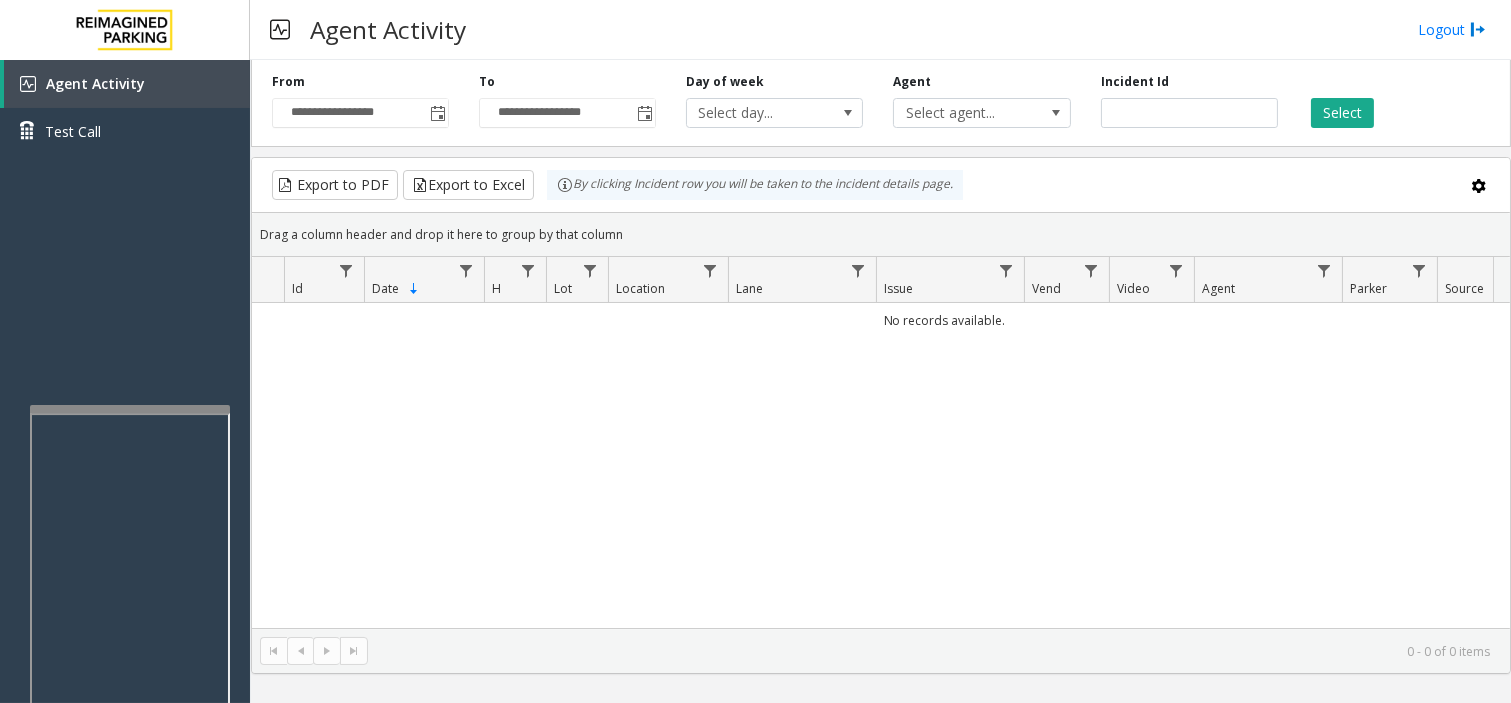 click on "No records available." 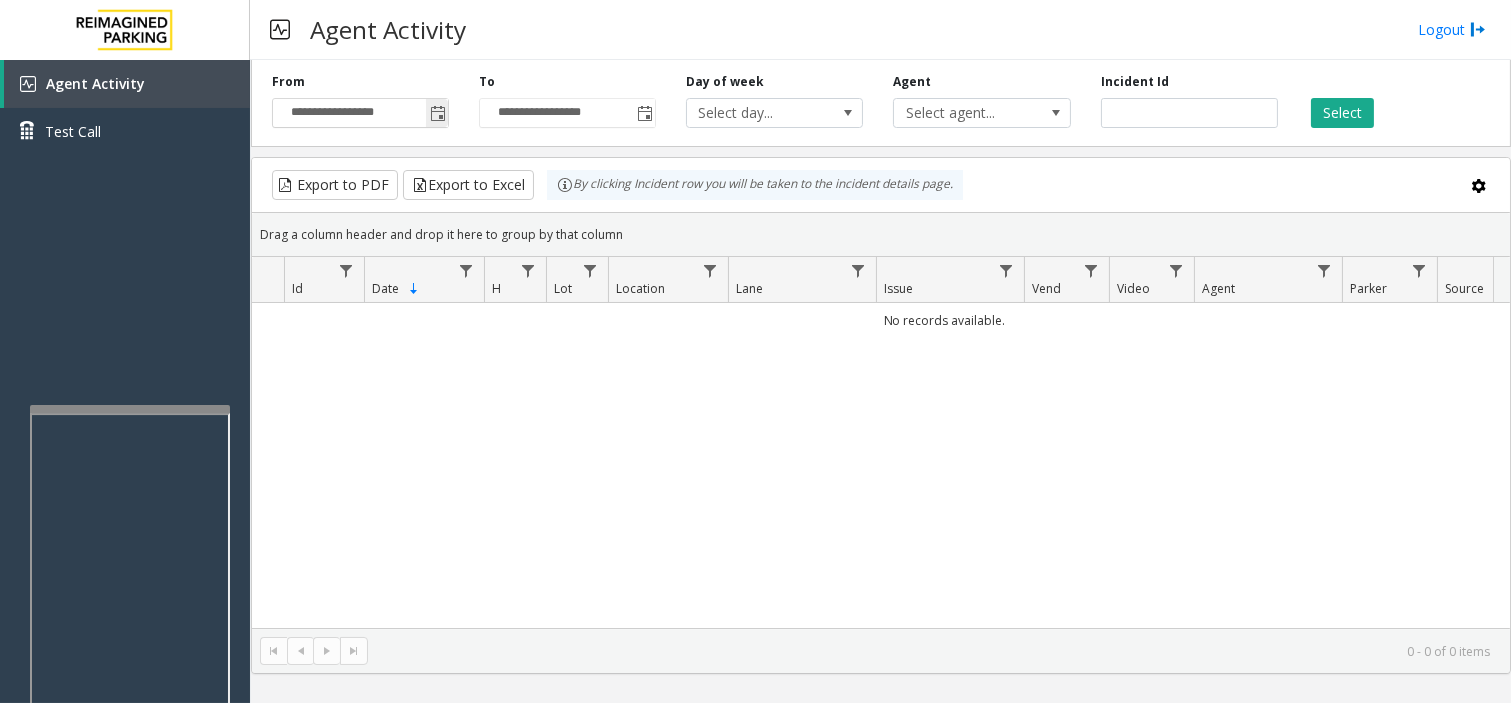 click 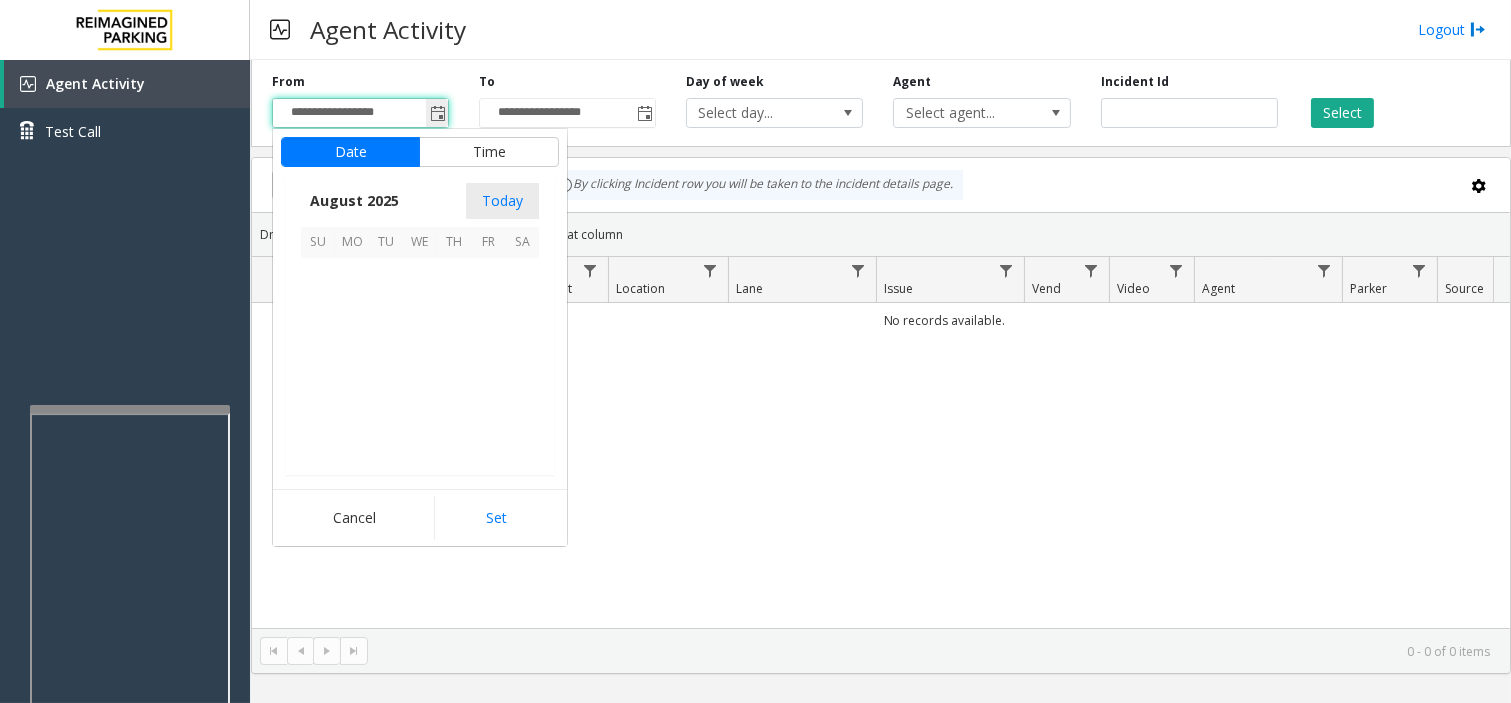 scroll, scrollTop: 358592, scrollLeft: 0, axis: vertical 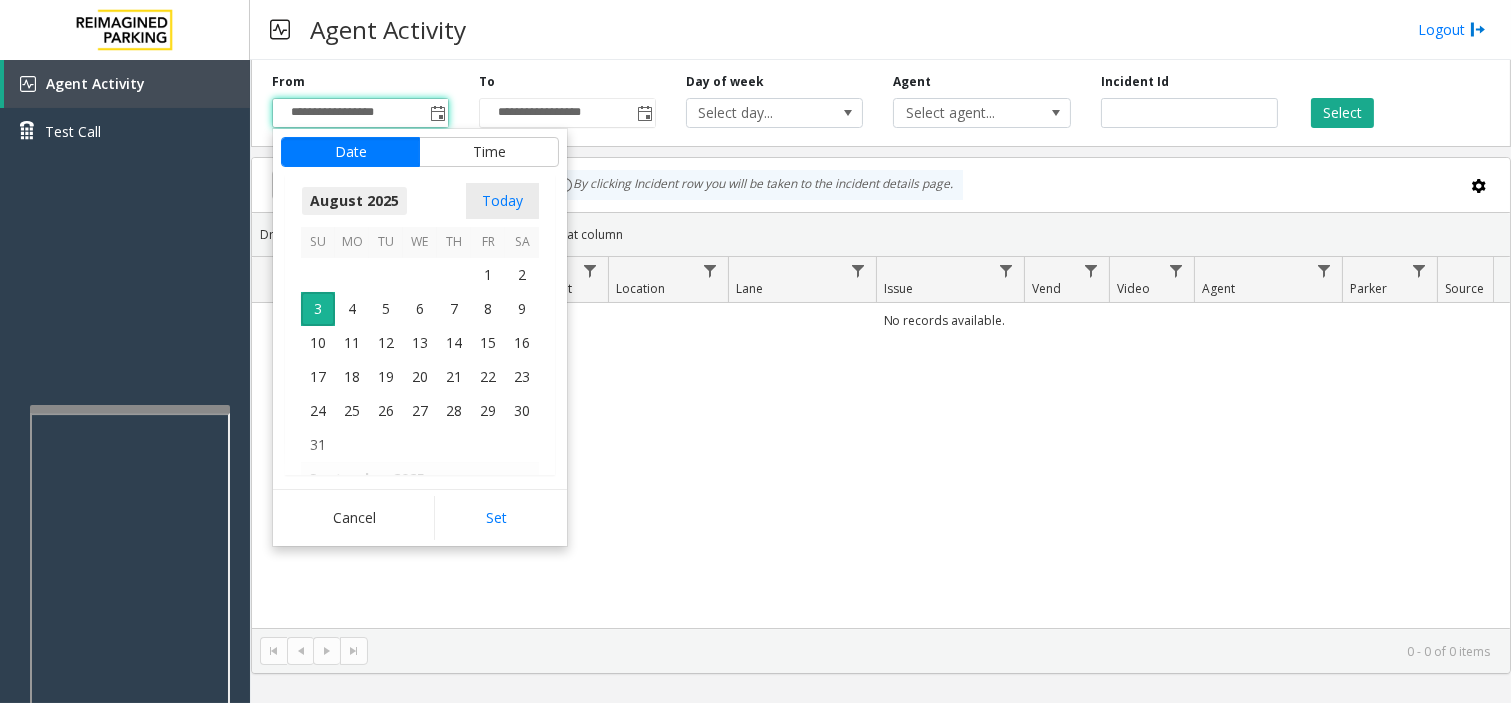click on "August 2025" at bounding box center [354, 201] 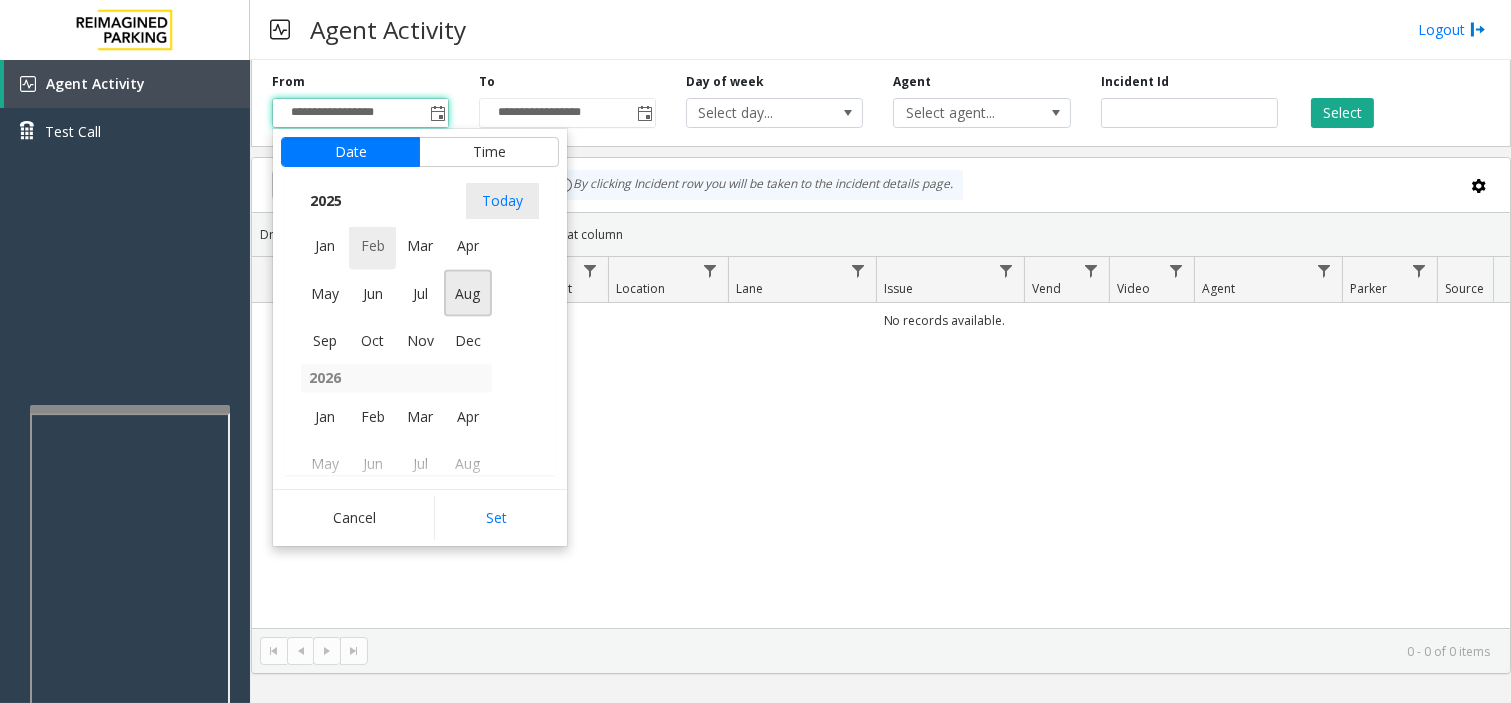 click on "Feb" at bounding box center (373, 245) 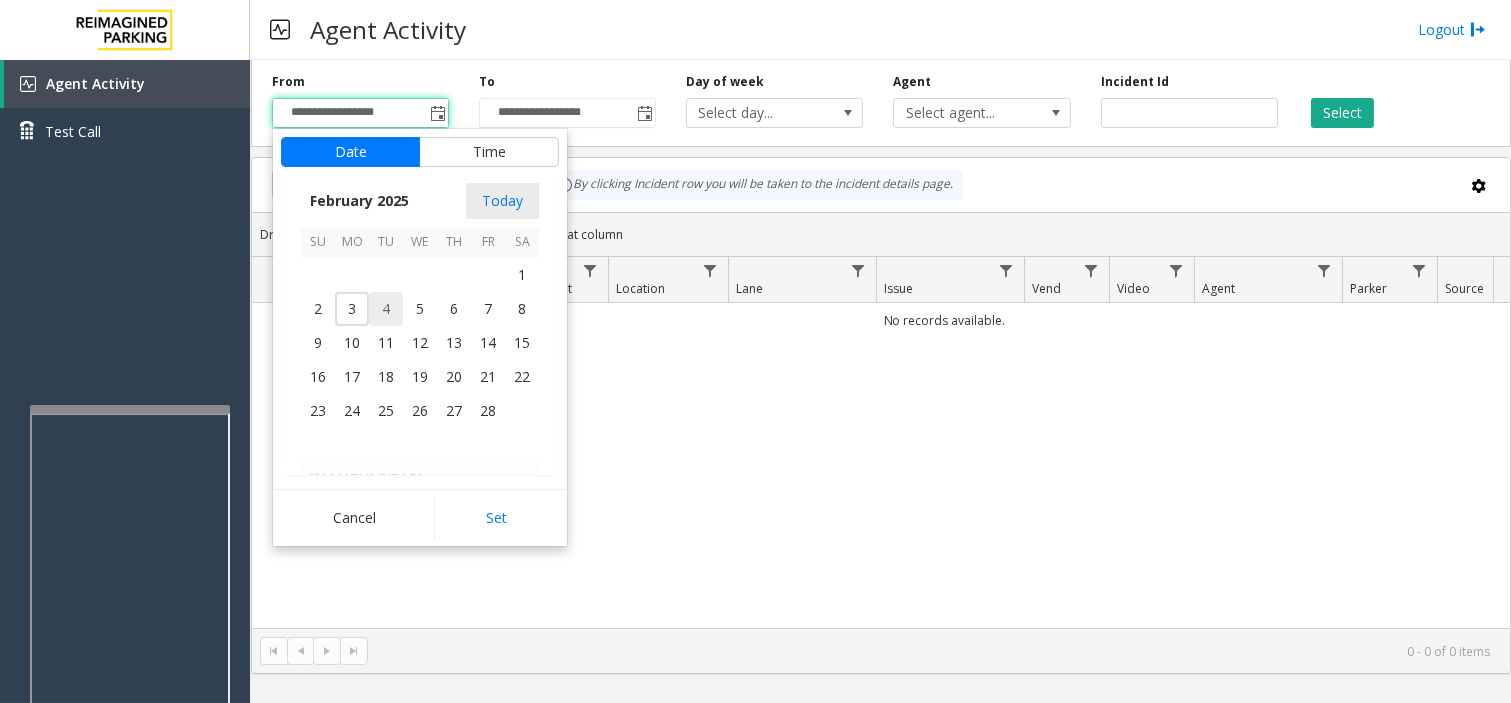 click on "4" at bounding box center (386, 309) 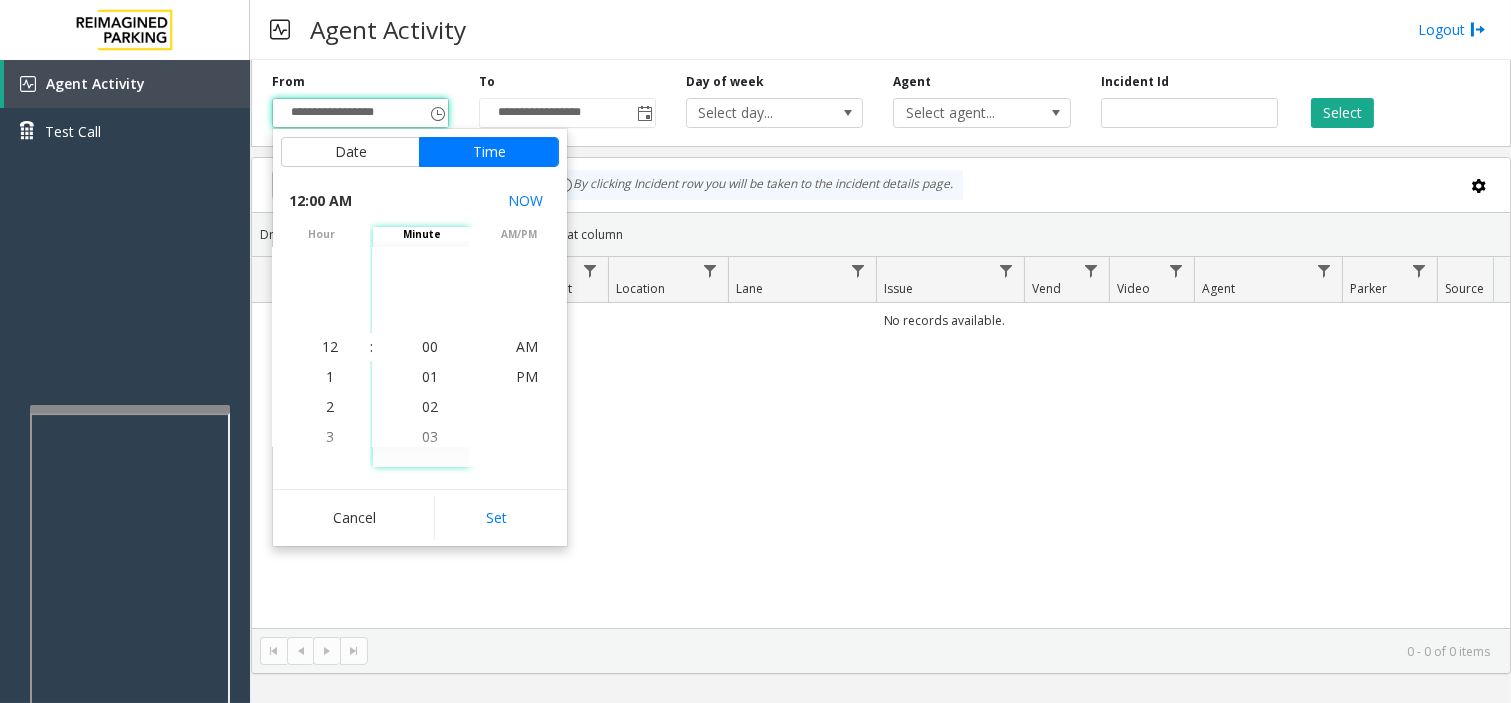 click on "Cancel   Set" 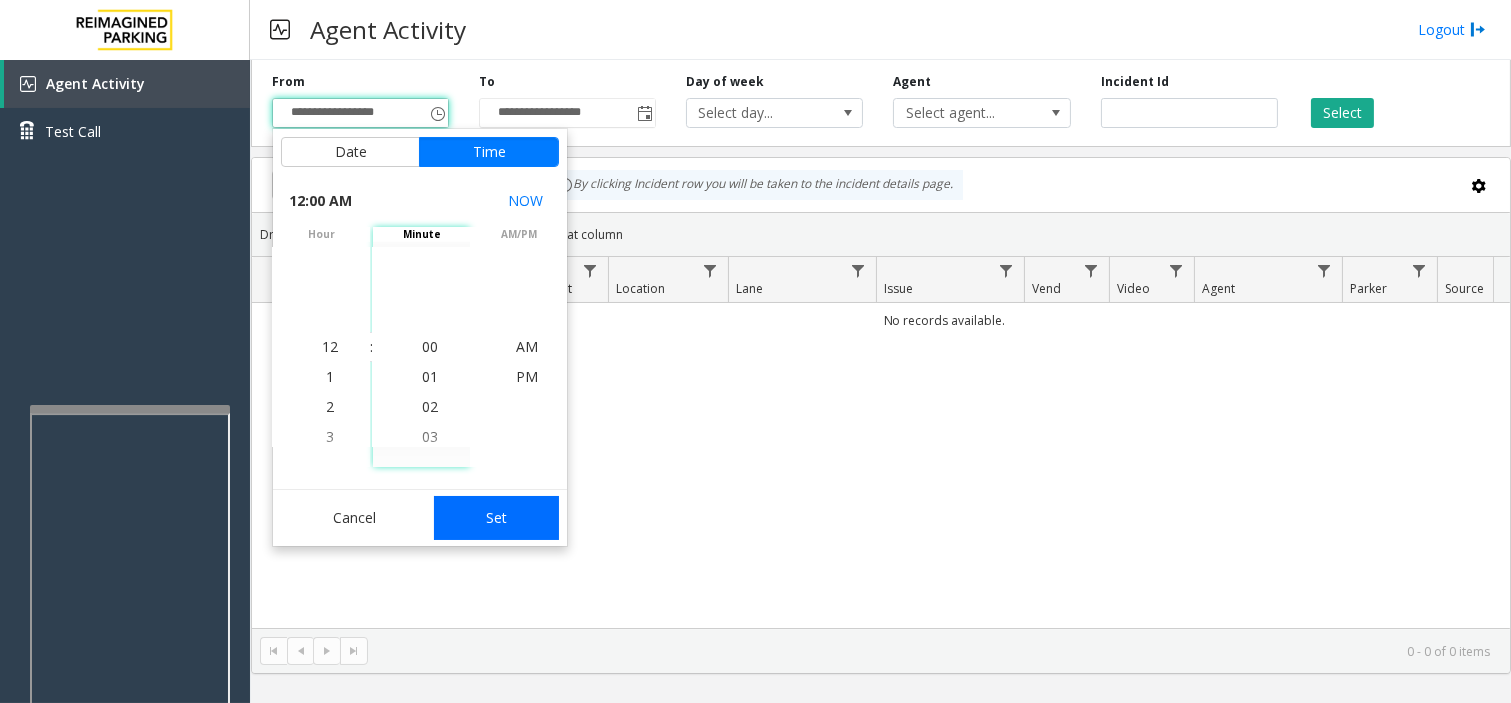 click on "Set" 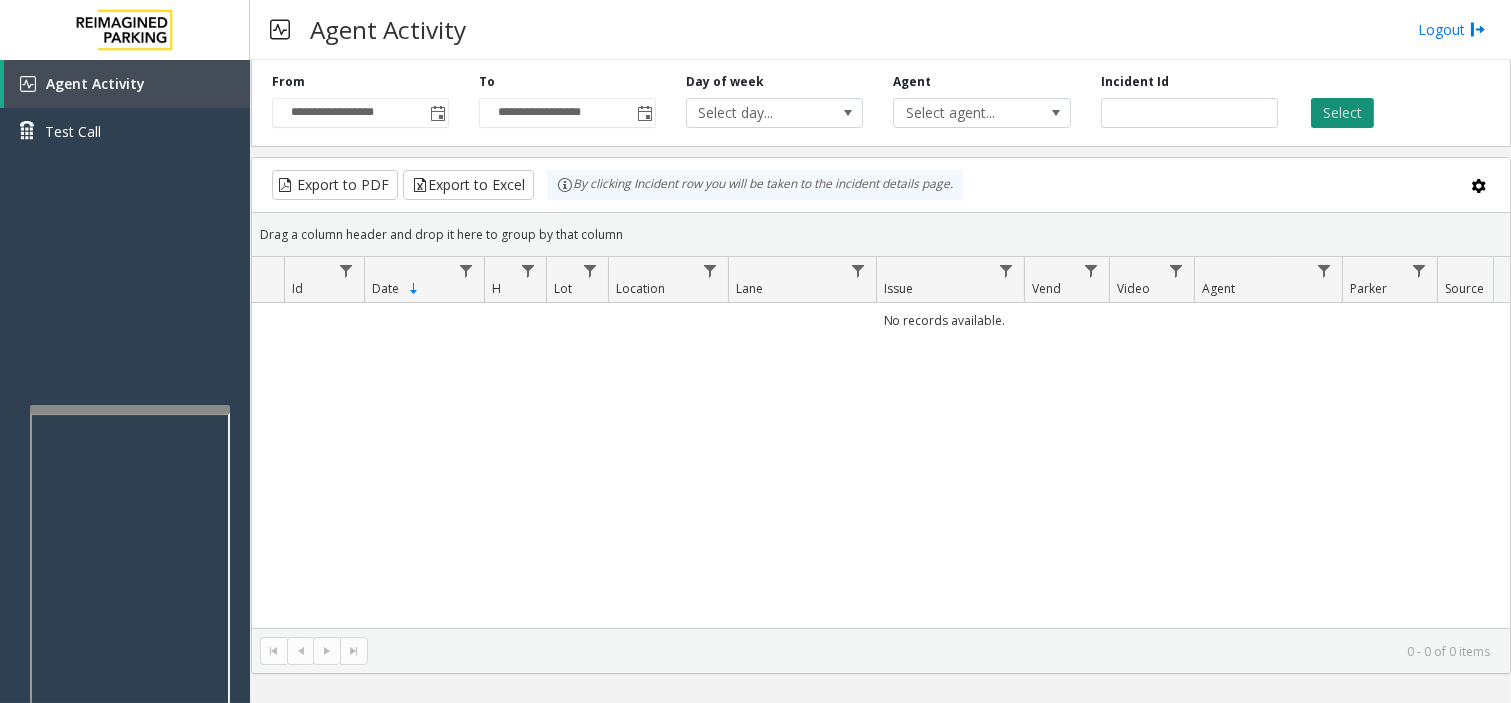 click on "Select" 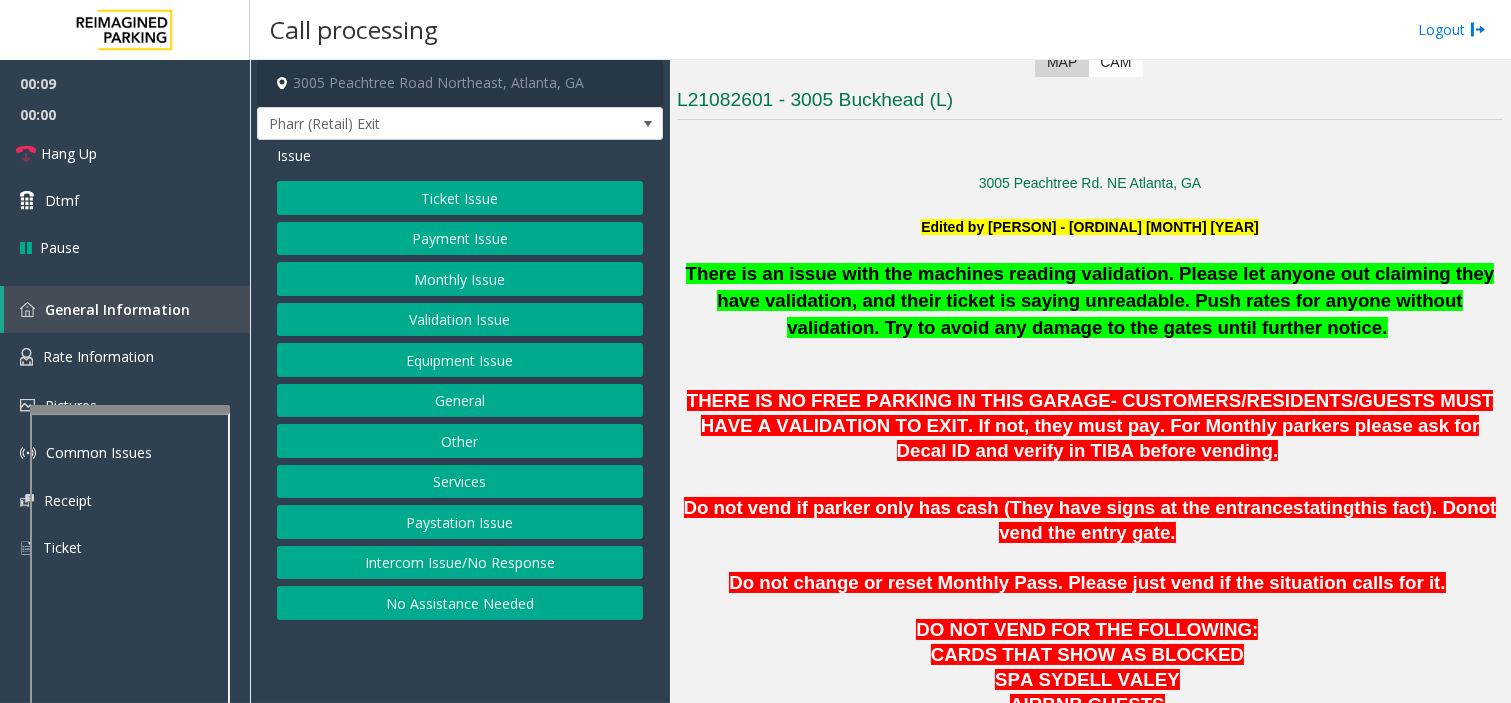 scroll, scrollTop: 555, scrollLeft: 0, axis: vertical 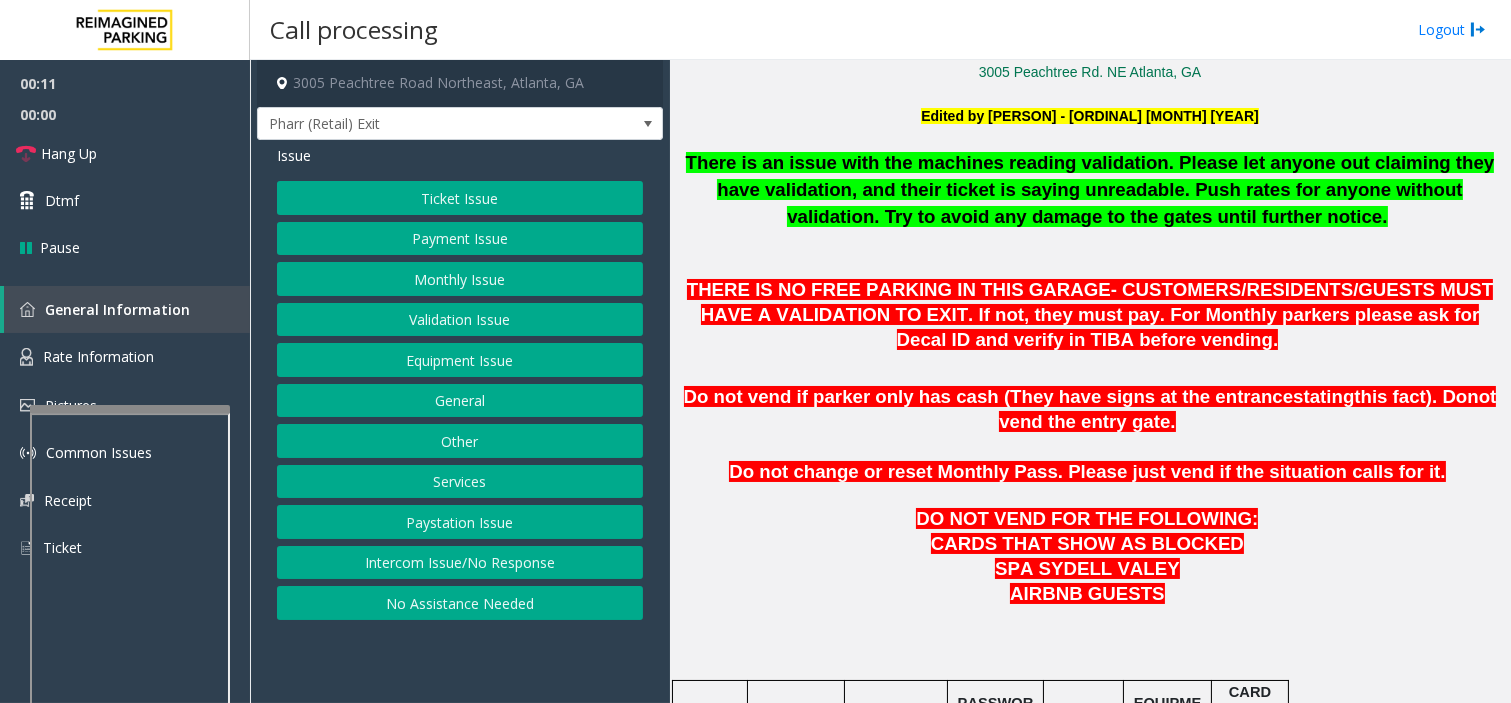 click on "Payment Issue" 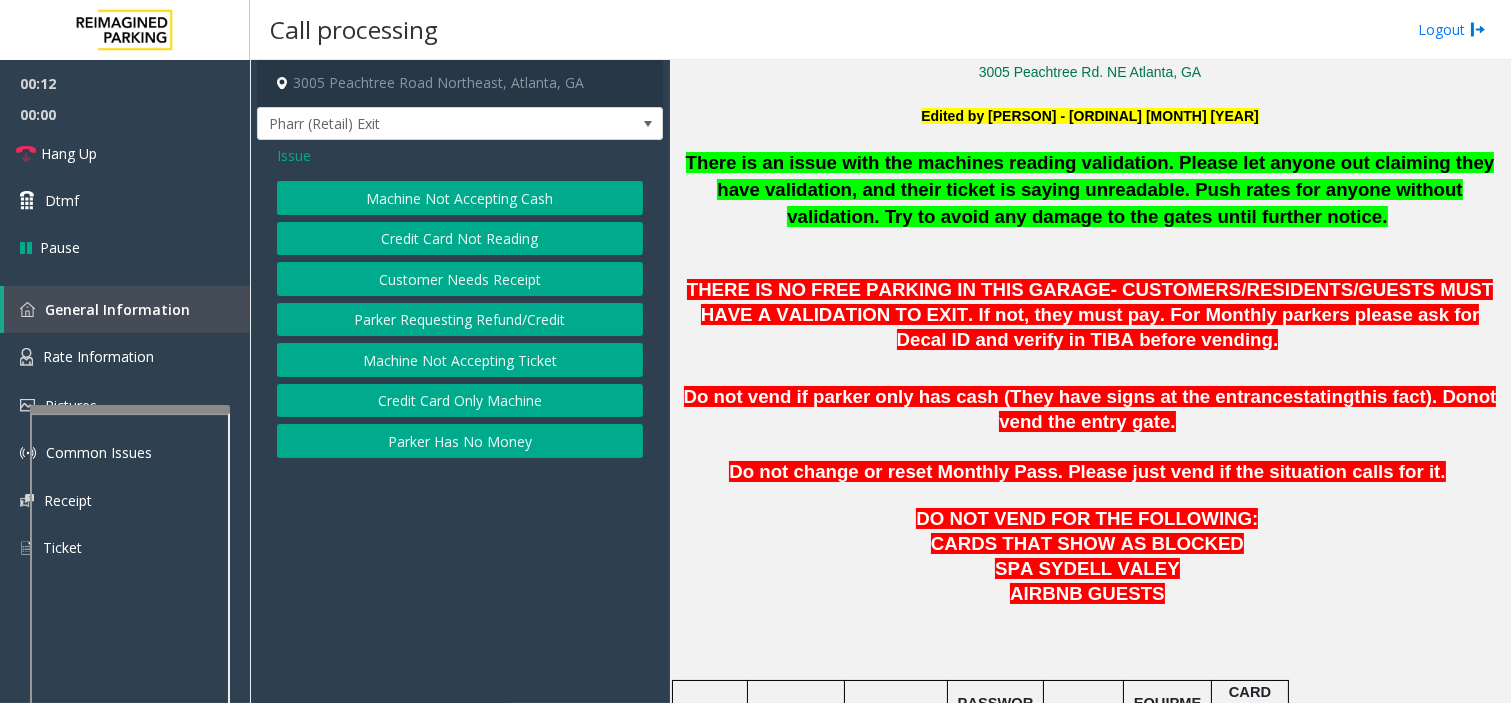 click on "Credit Card Not Reading" 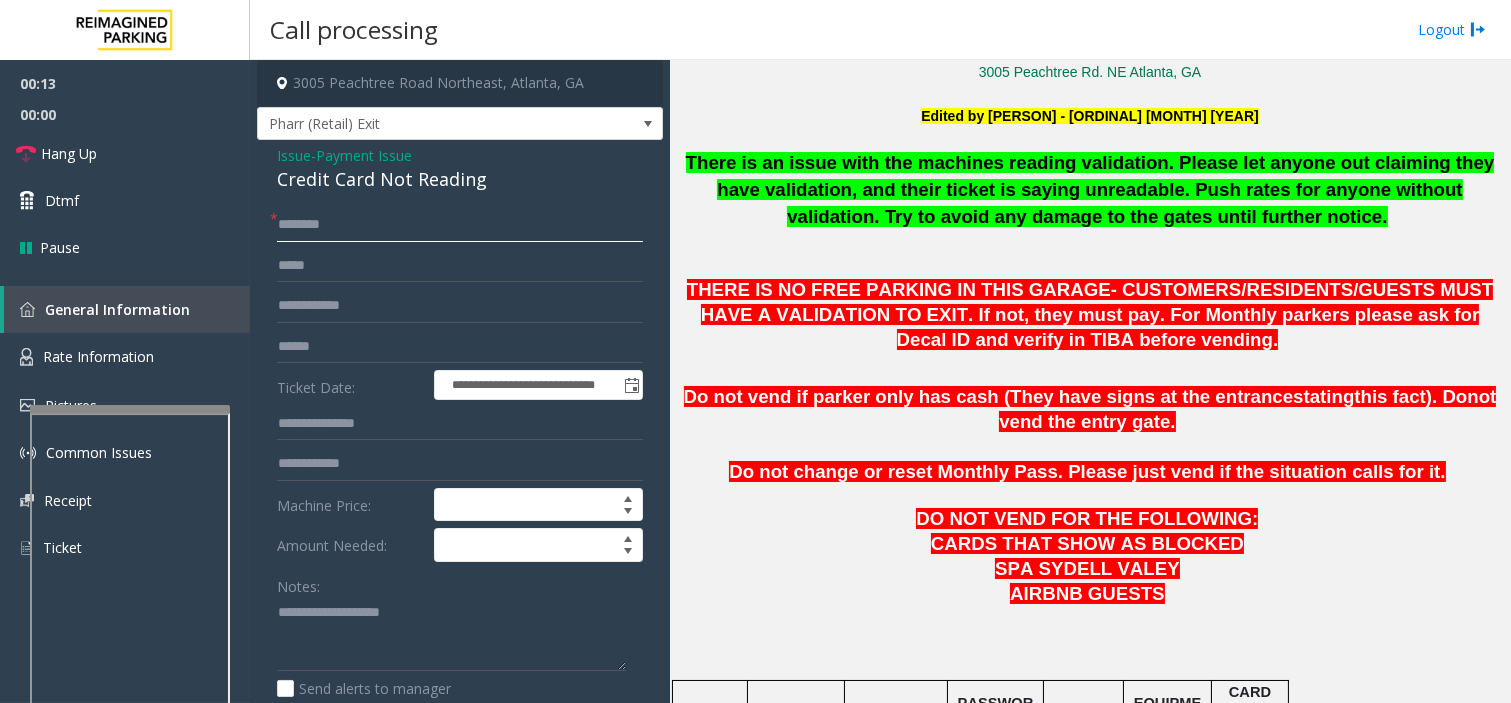 click 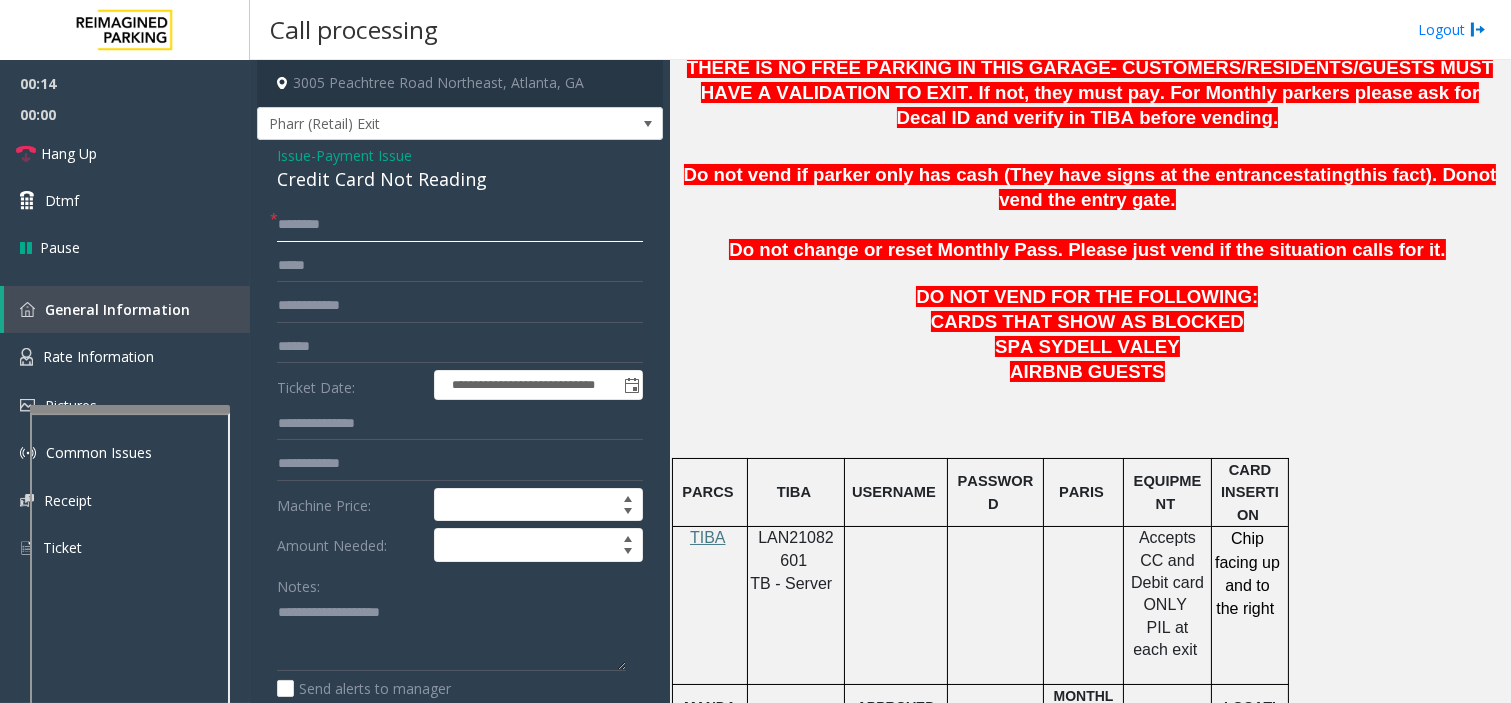 scroll, scrollTop: 888, scrollLeft: 0, axis: vertical 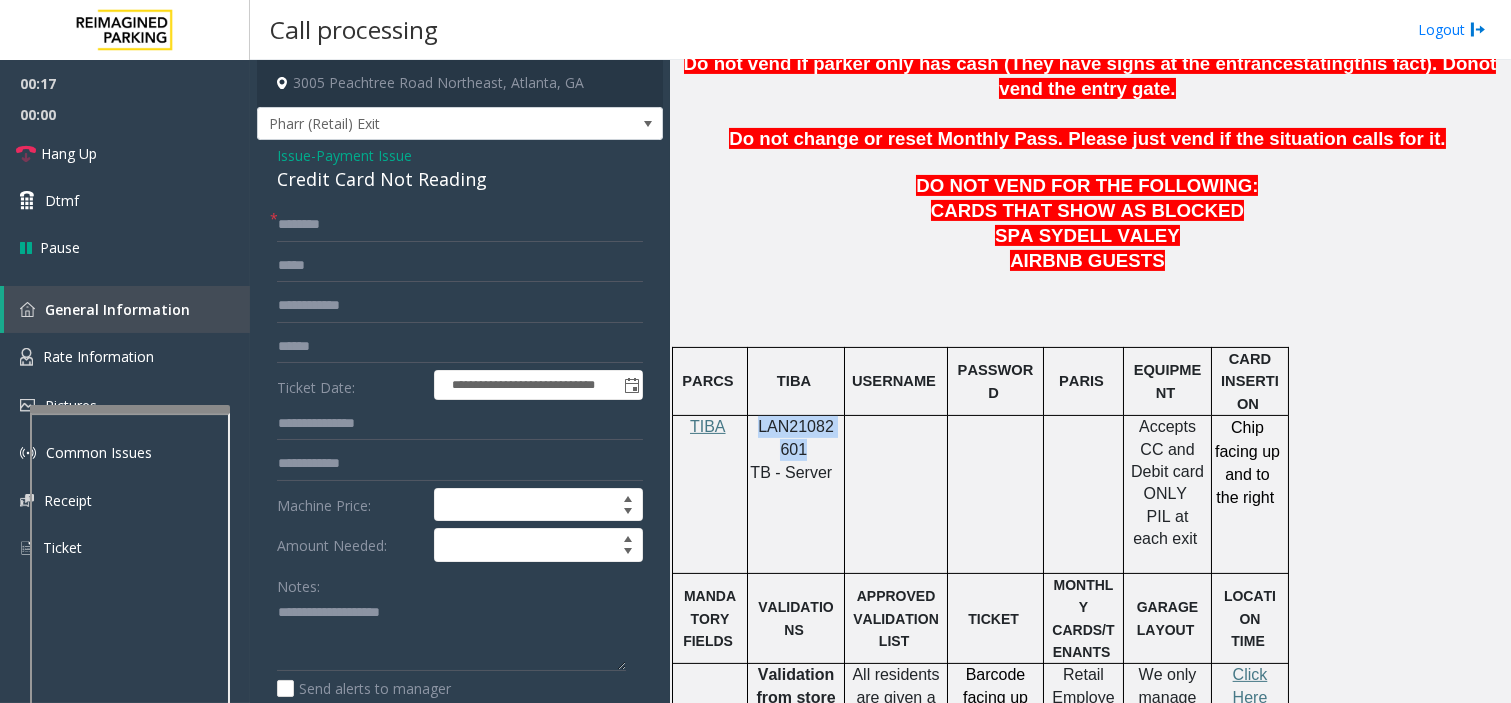 drag, startPoint x: 803, startPoint y: 453, endPoint x: 760, endPoint y: 433, distance: 47.423622 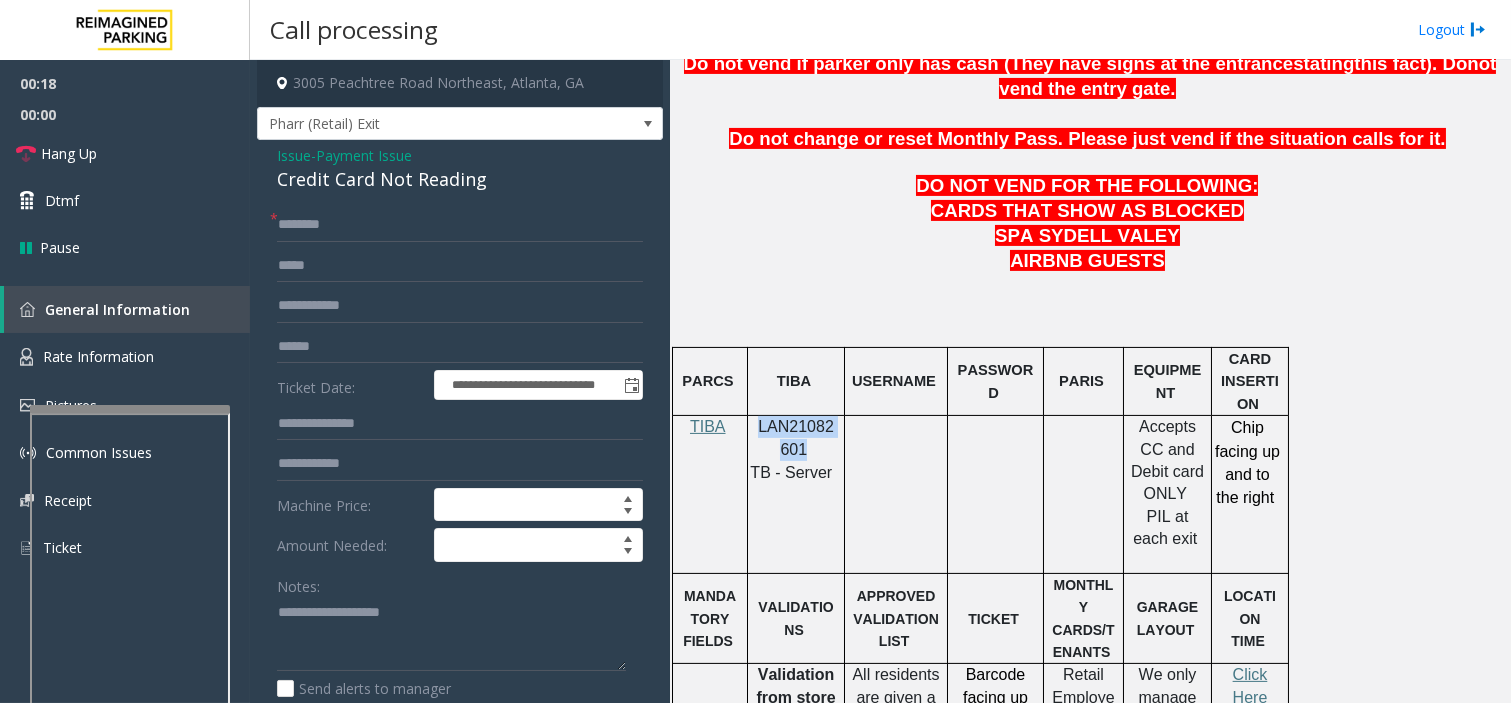 copy on "LAN21082601" 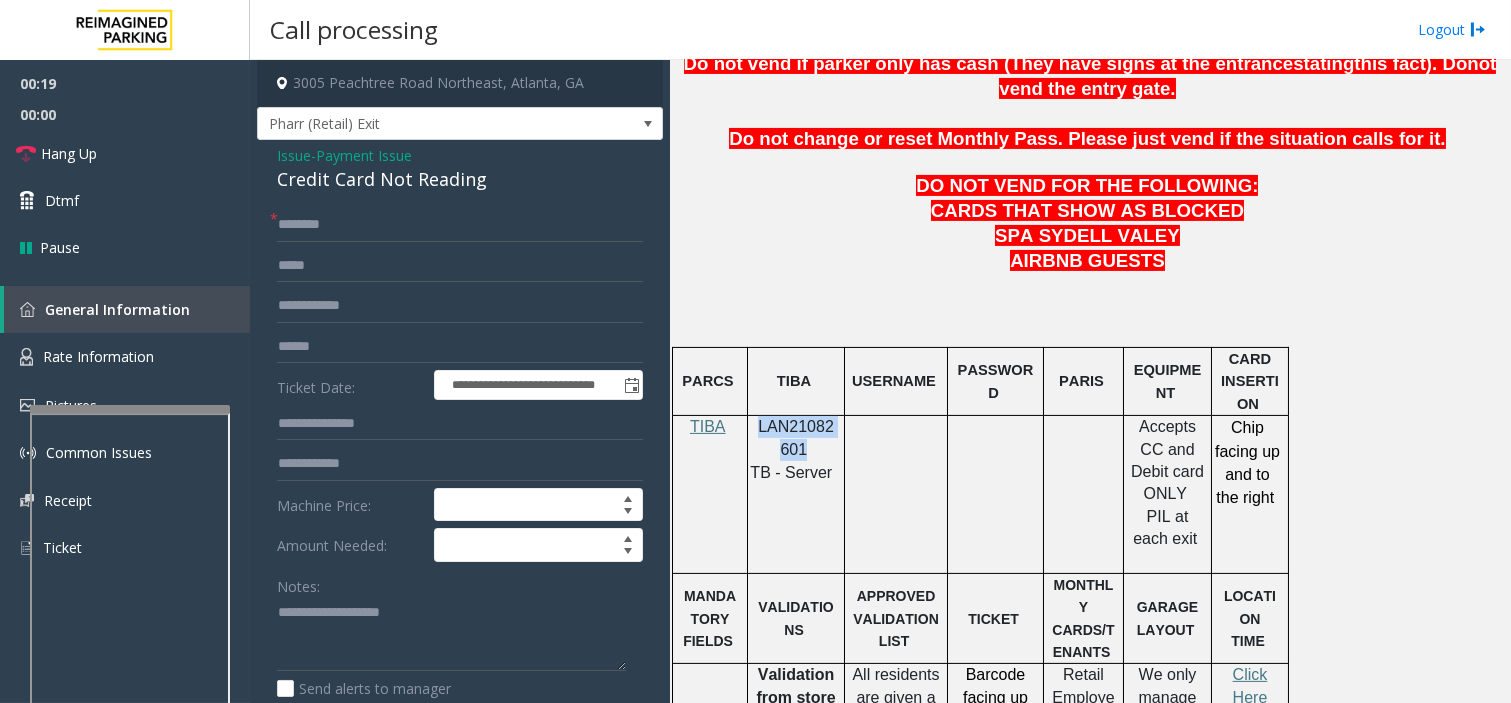 scroll, scrollTop: 666, scrollLeft: 0, axis: vertical 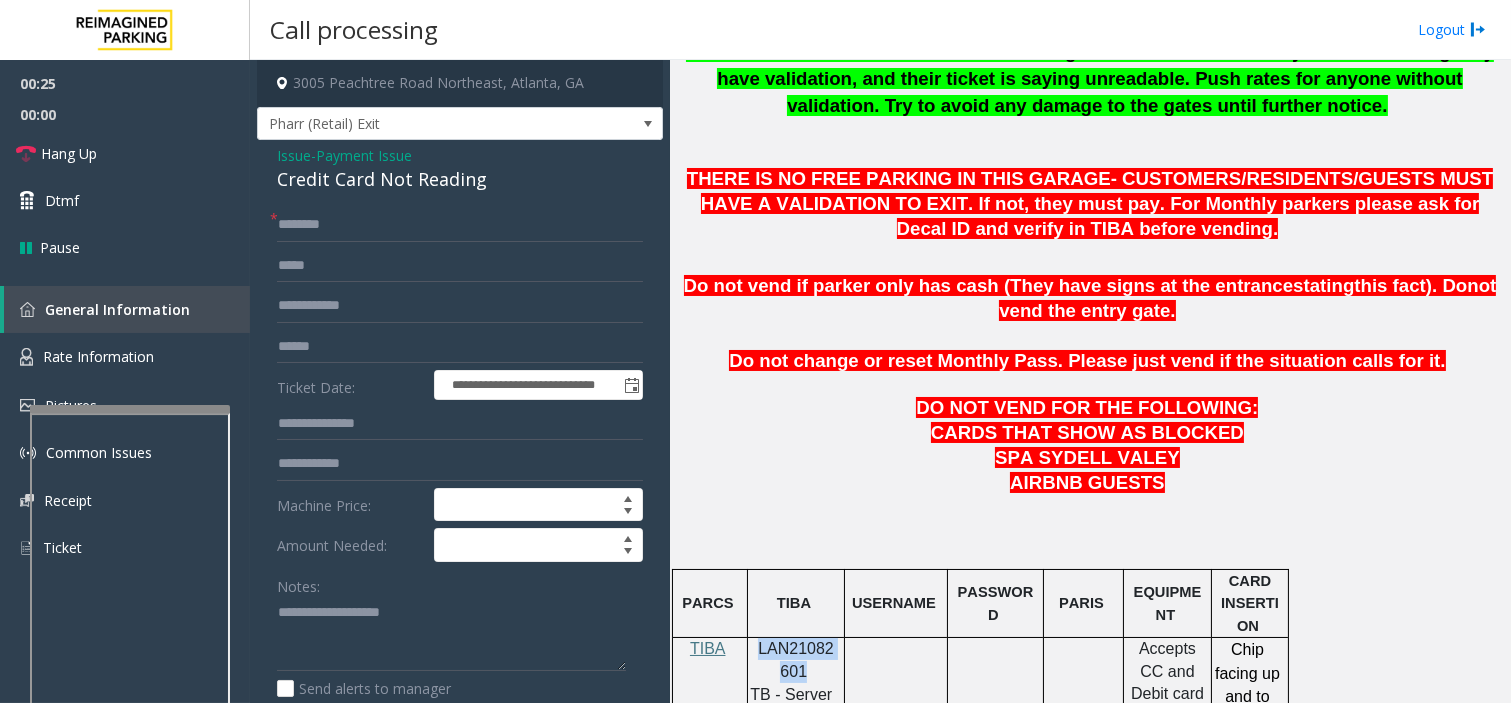 copy on "LAN21082601" 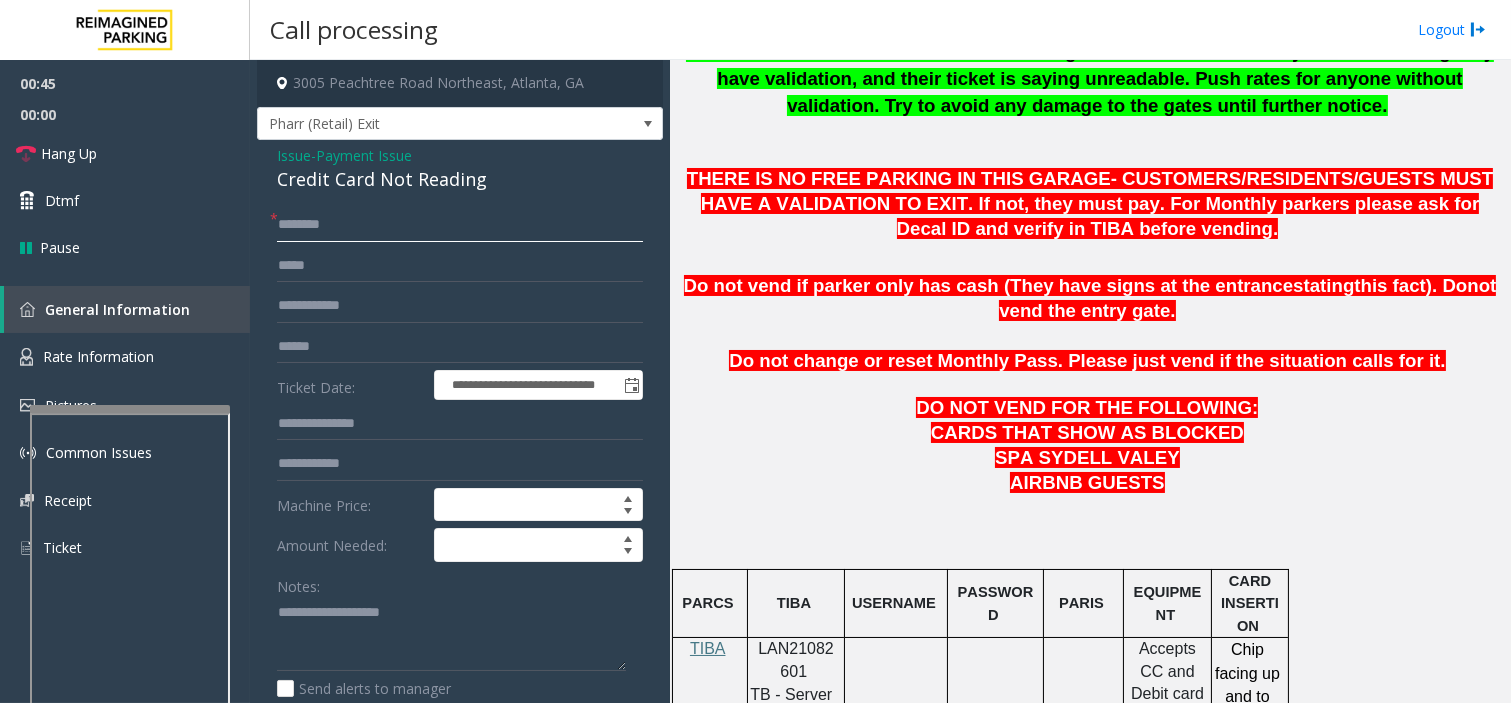 click 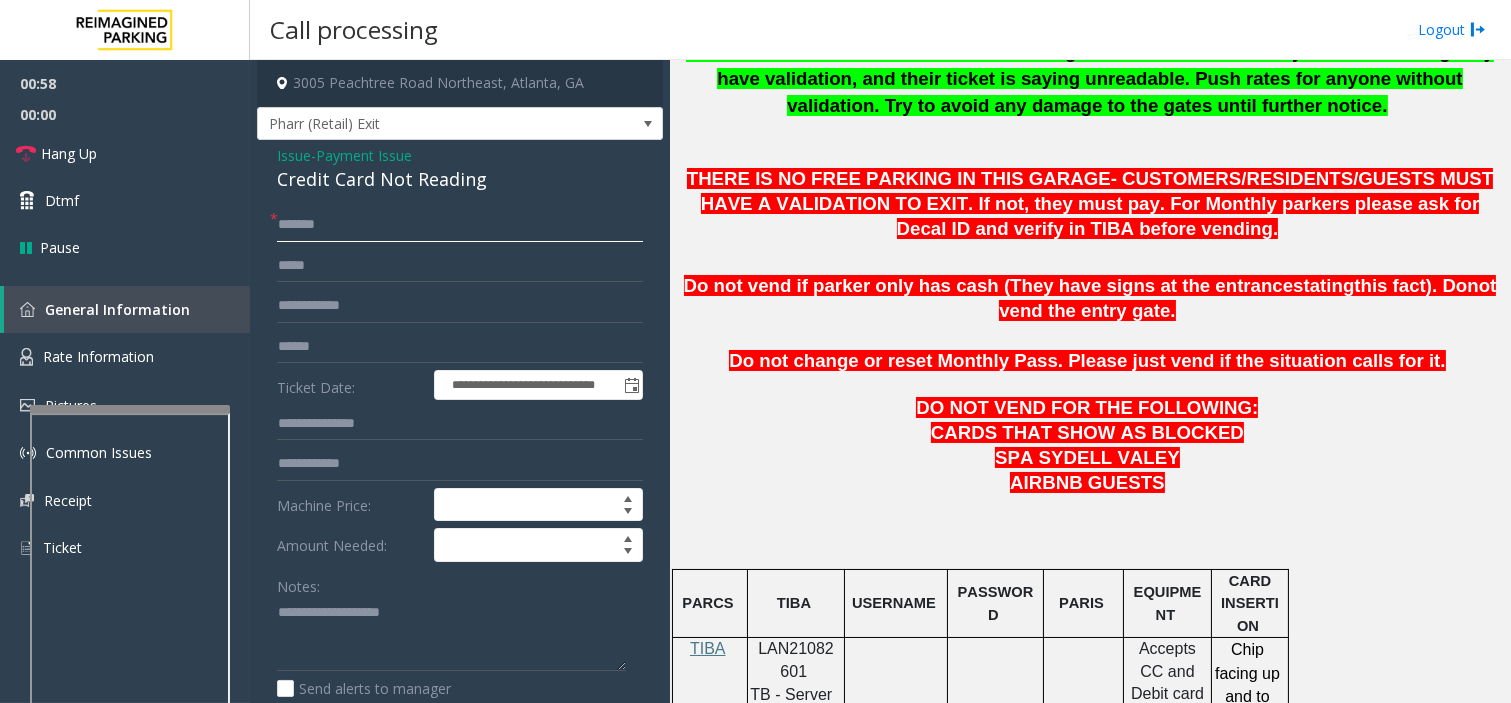 type on "******" 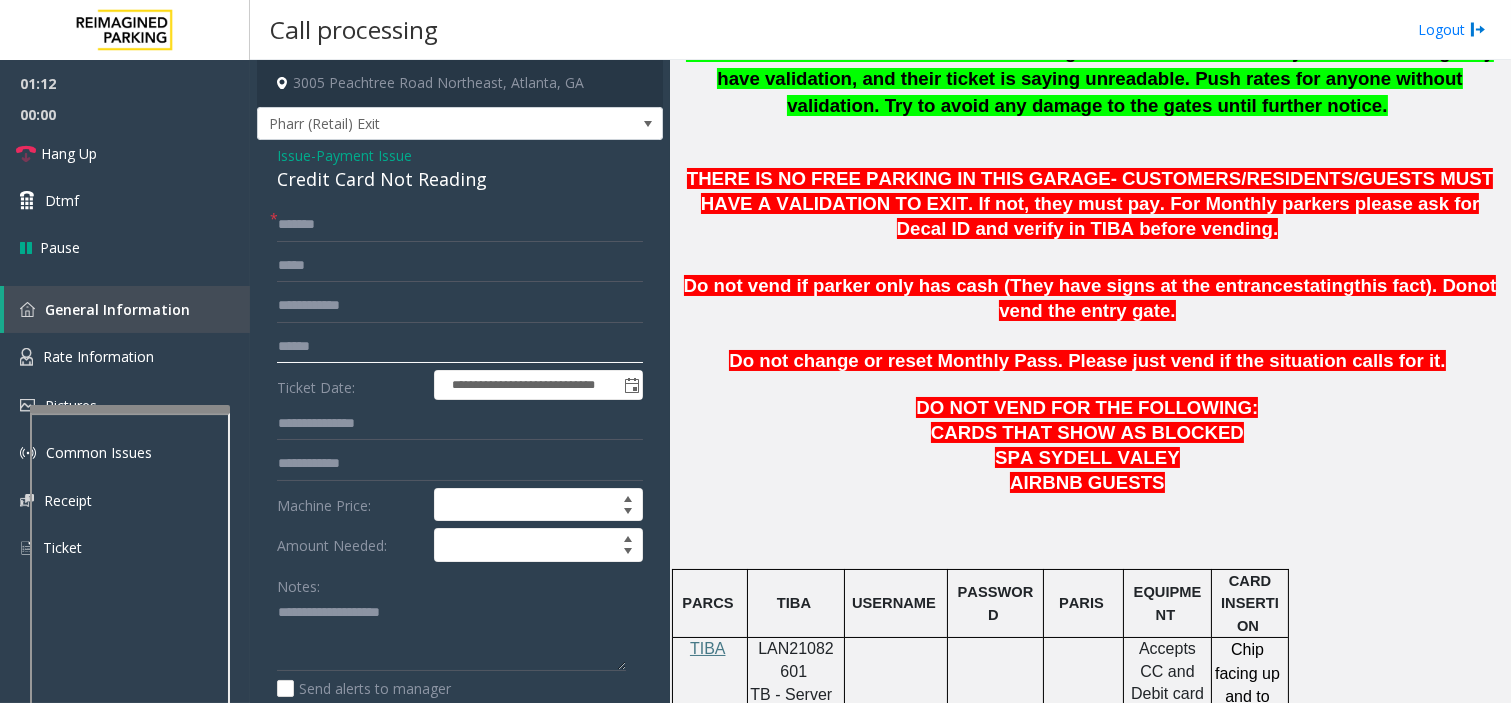 click 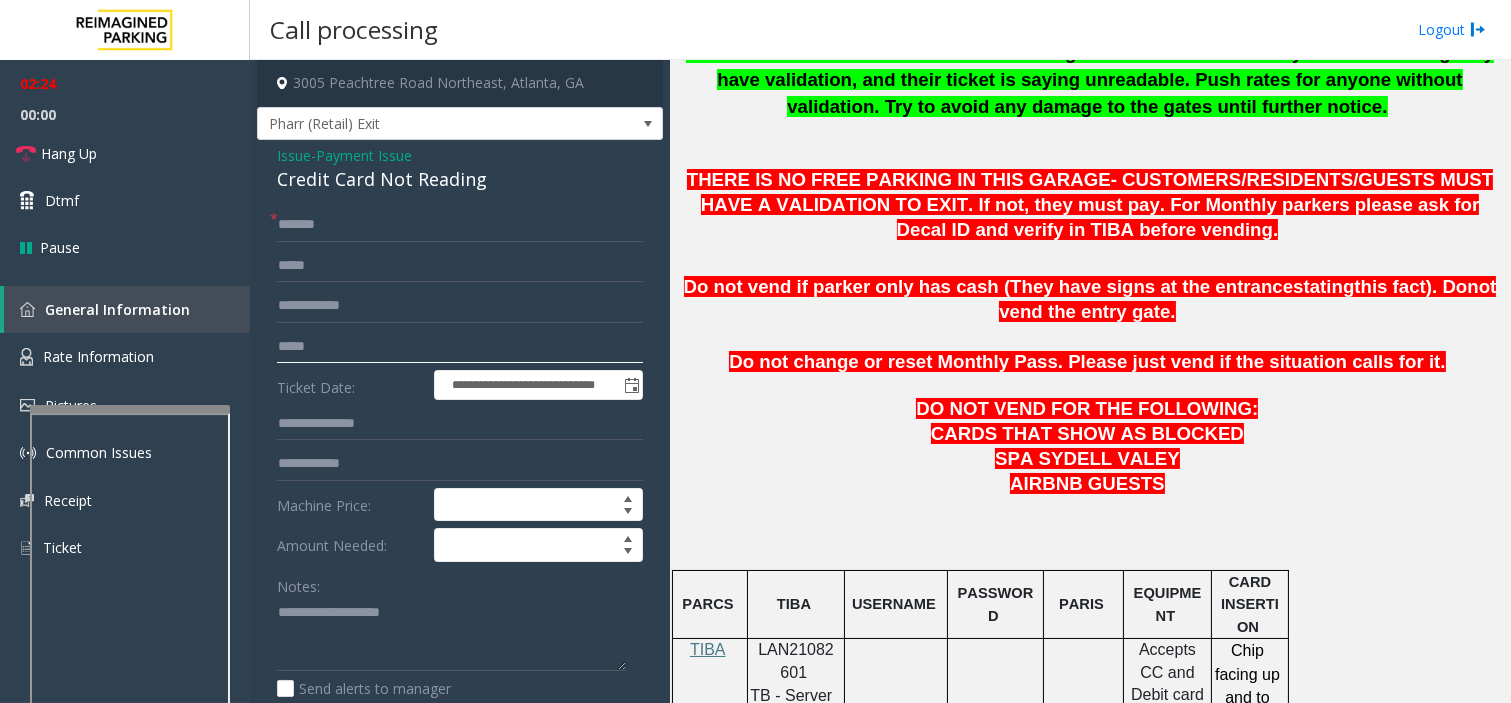 scroll, scrollTop: 666, scrollLeft: 0, axis: vertical 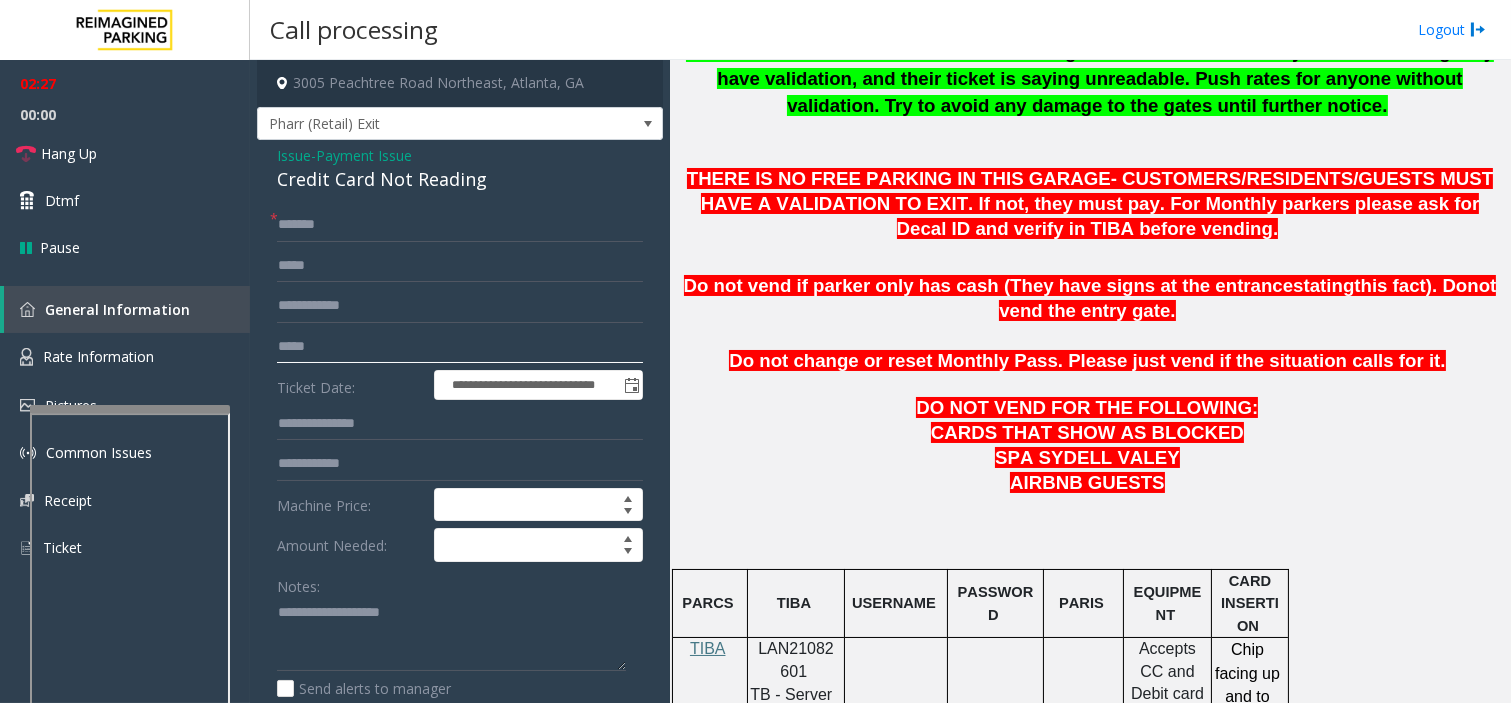type on "*****" 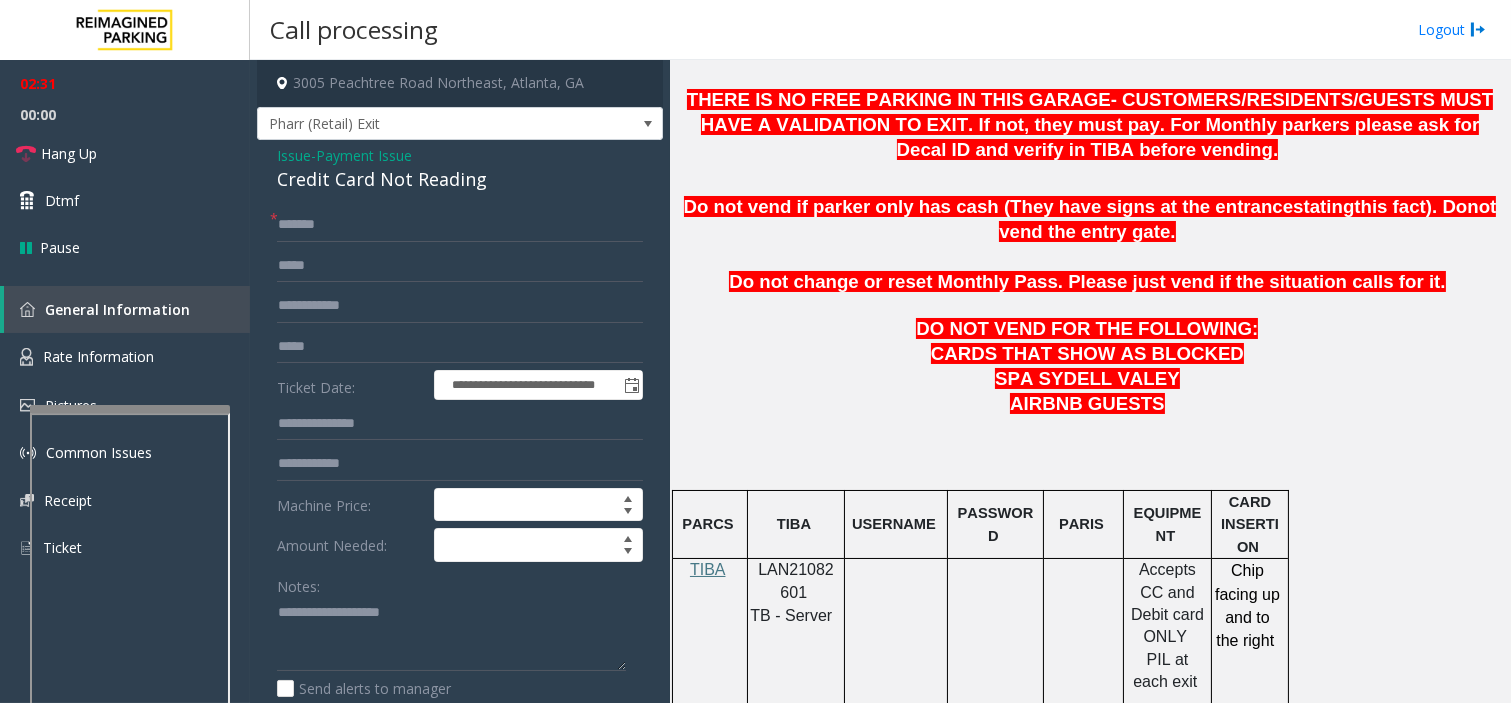 scroll, scrollTop: 777, scrollLeft: 0, axis: vertical 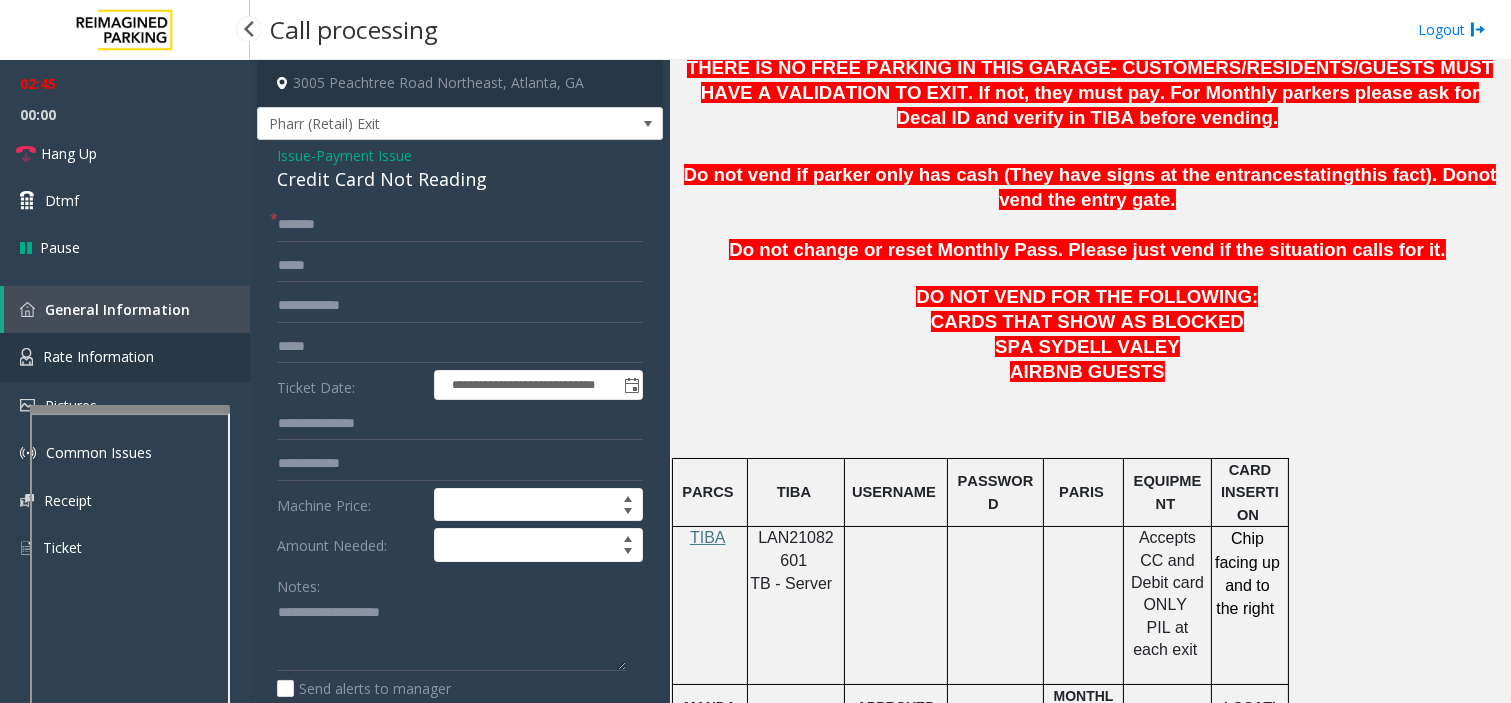 click on "Rate Information" at bounding box center [98, 356] 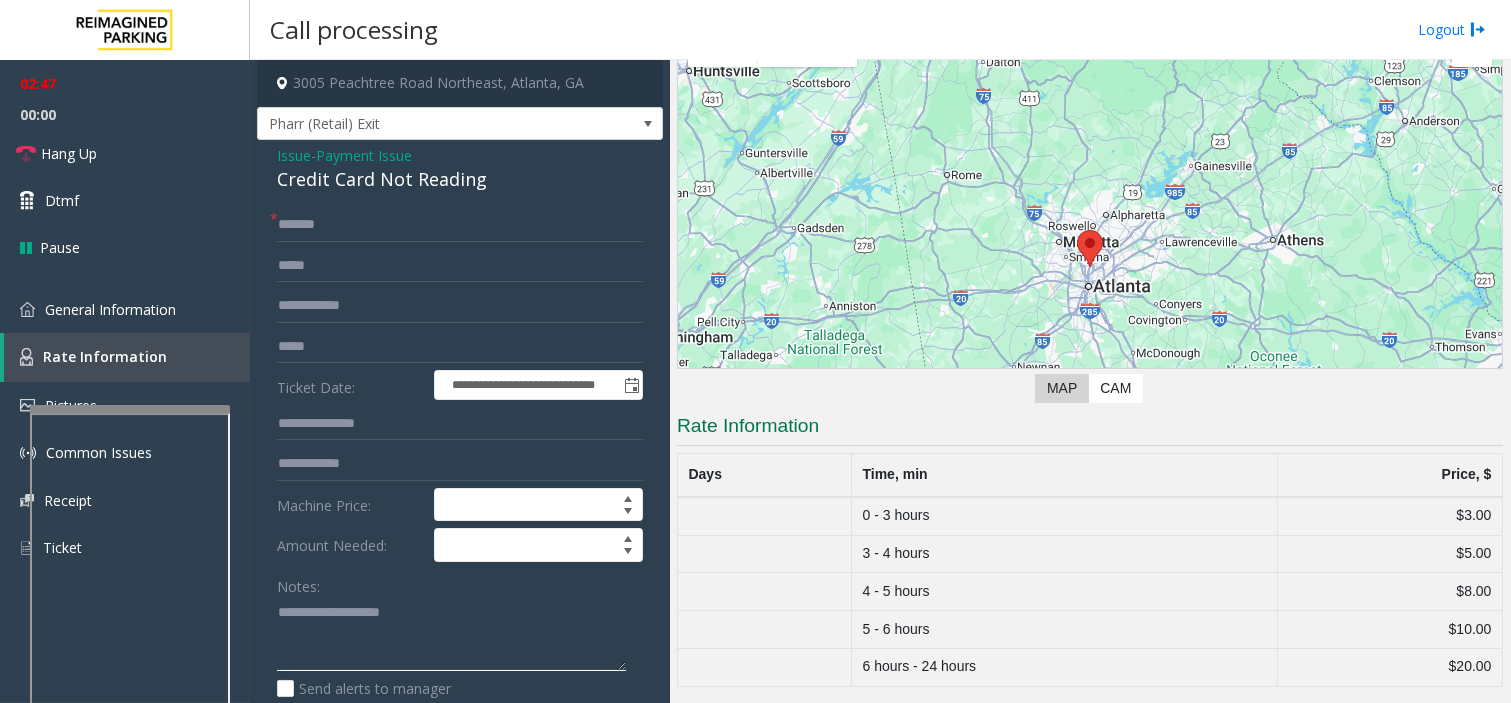 click 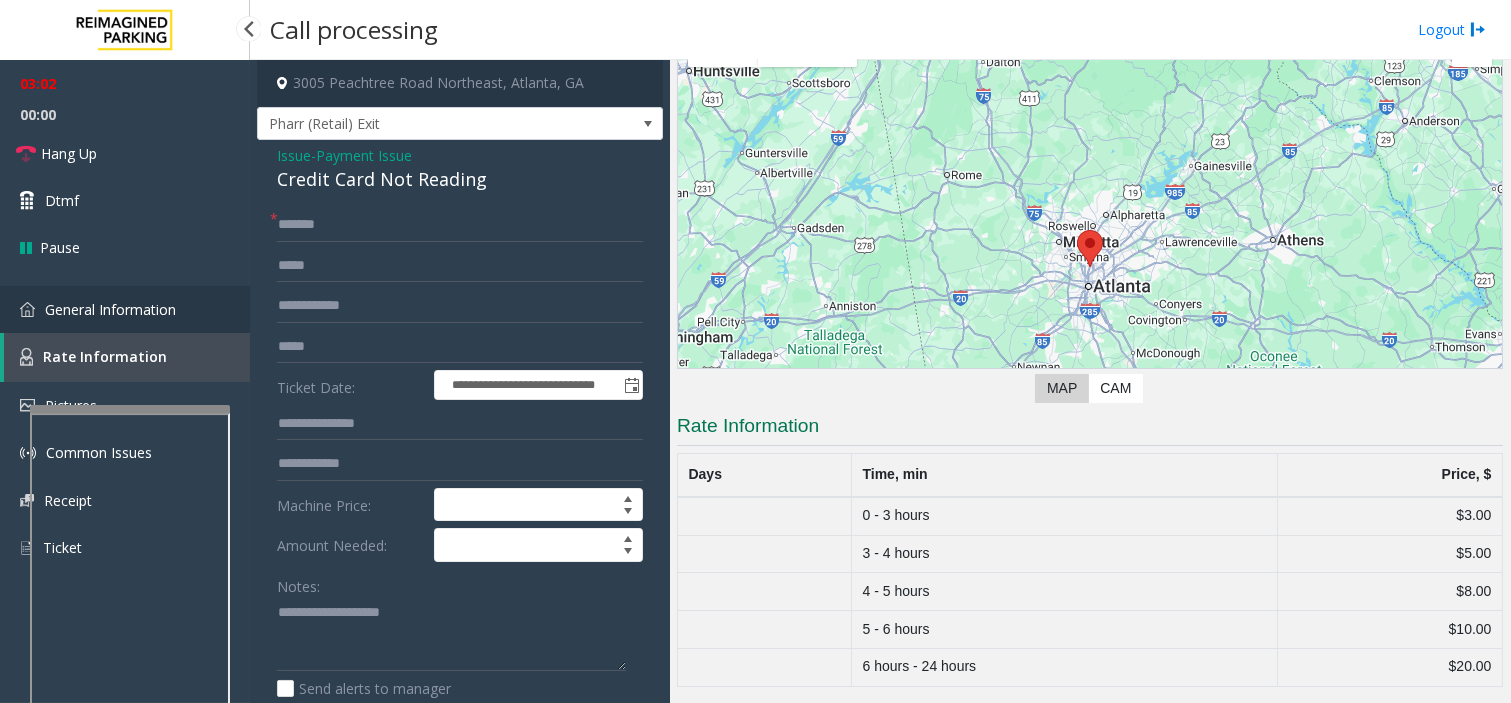 click on "General Information" at bounding box center [110, 309] 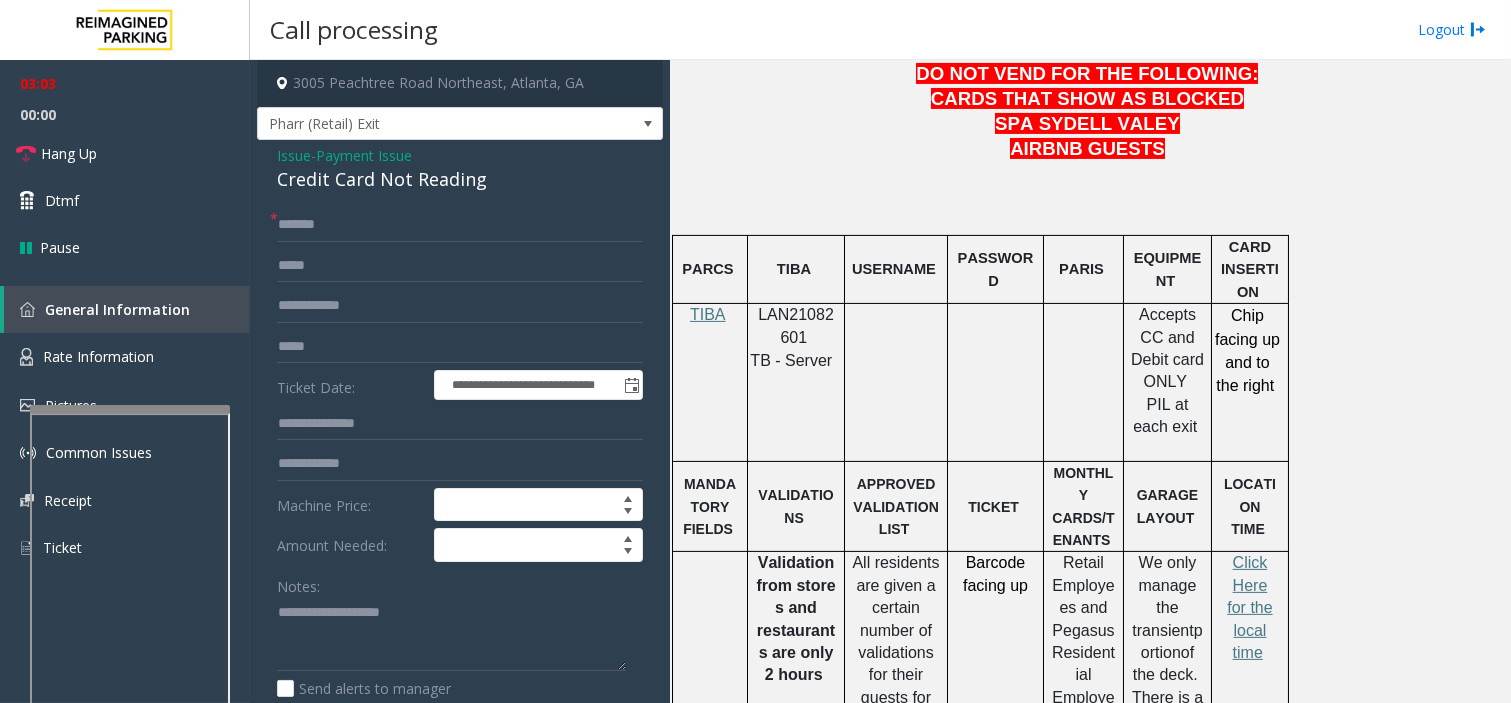 scroll, scrollTop: 1111, scrollLeft: 0, axis: vertical 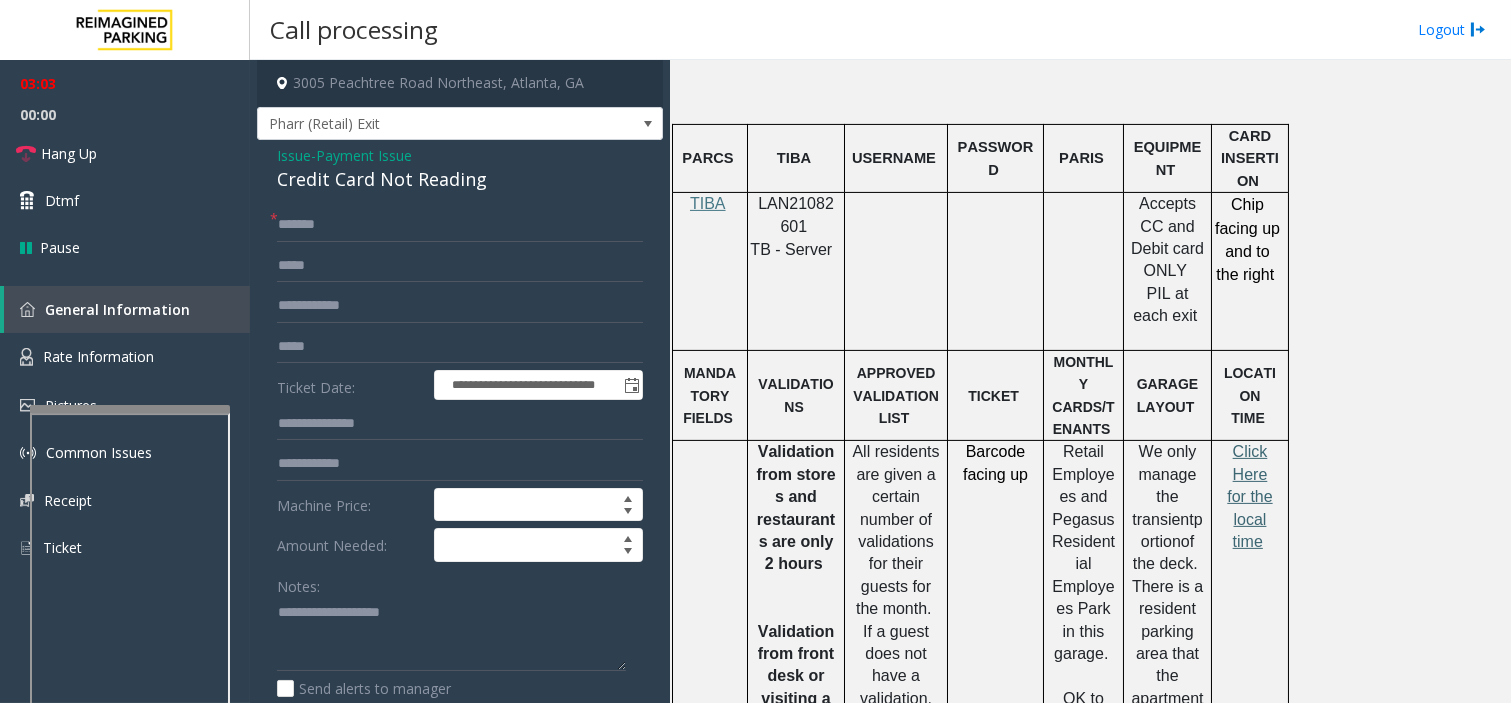 click on "Click Here for the local time" 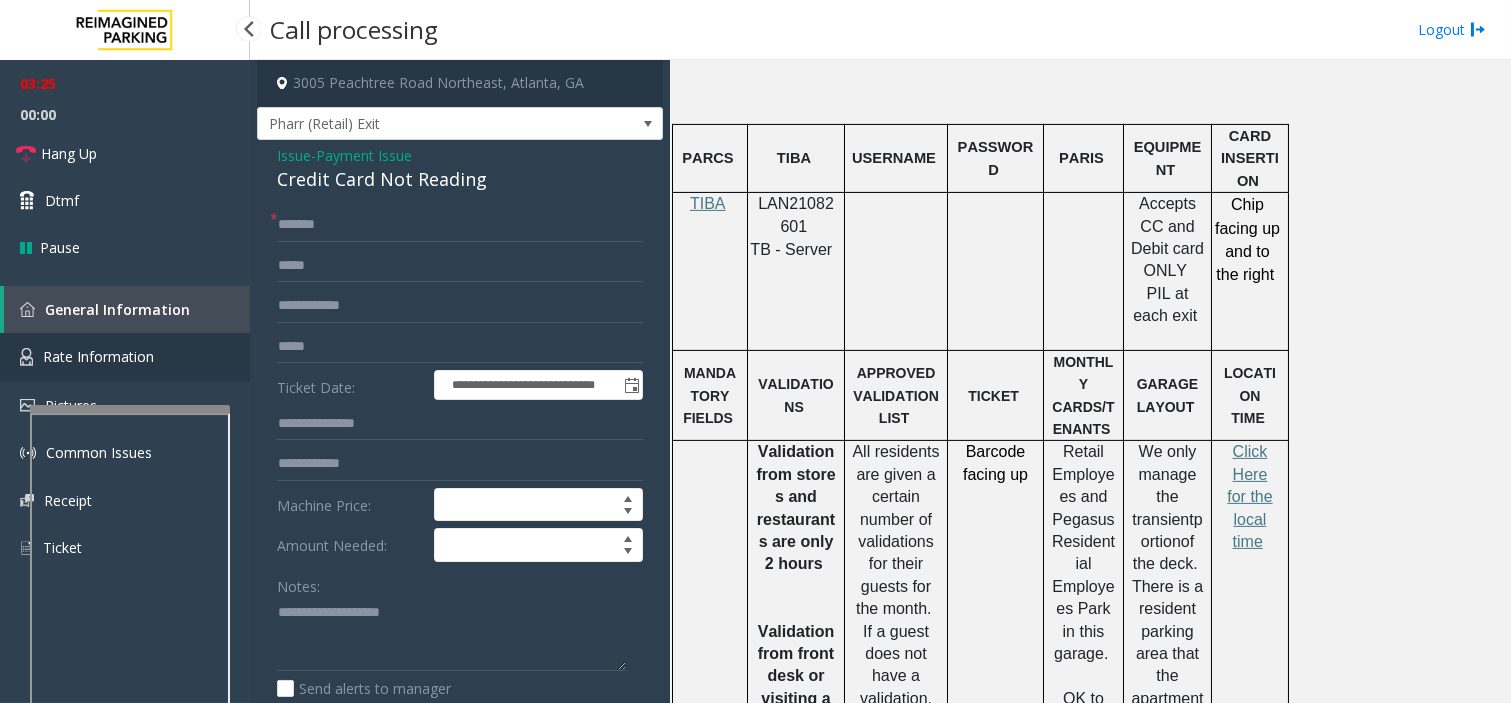 click on "Rate Information" at bounding box center (98, 356) 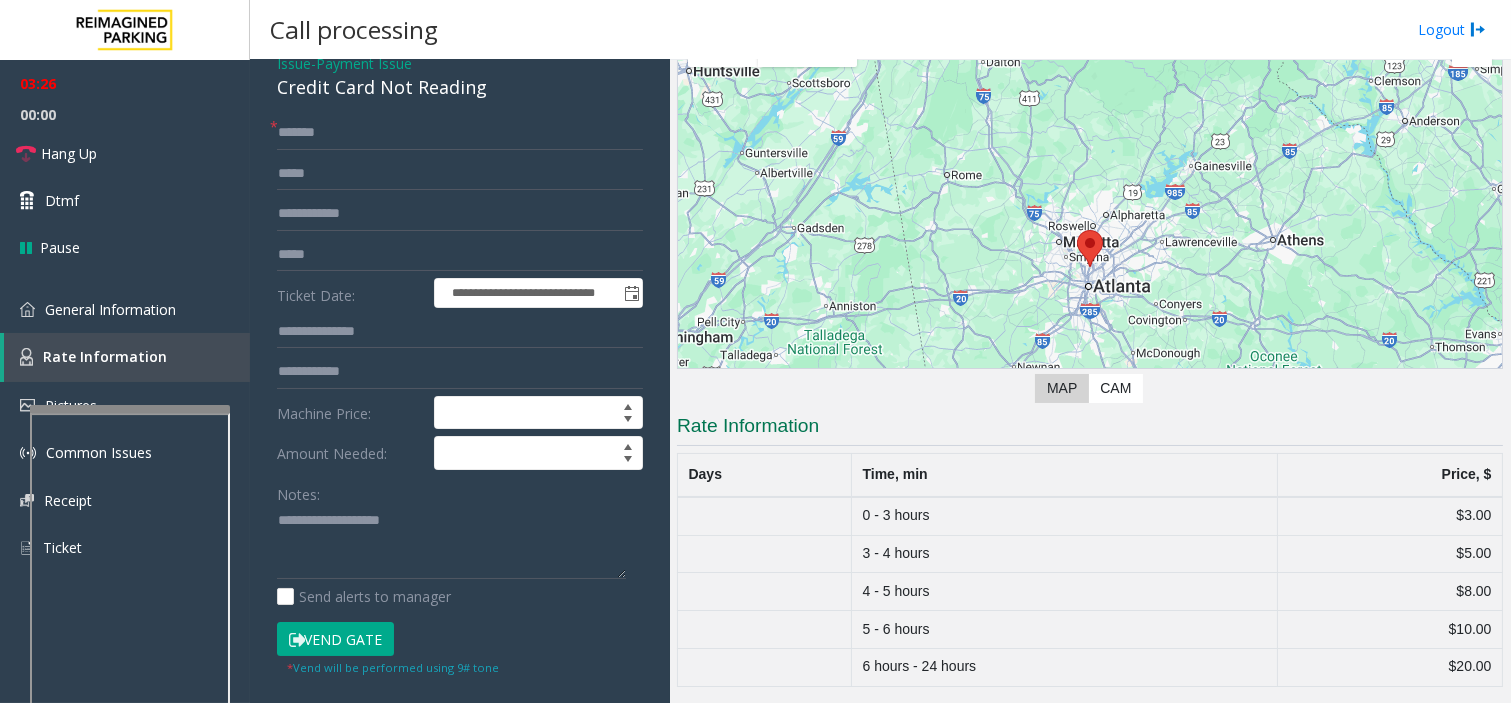 scroll, scrollTop: 83, scrollLeft: 0, axis: vertical 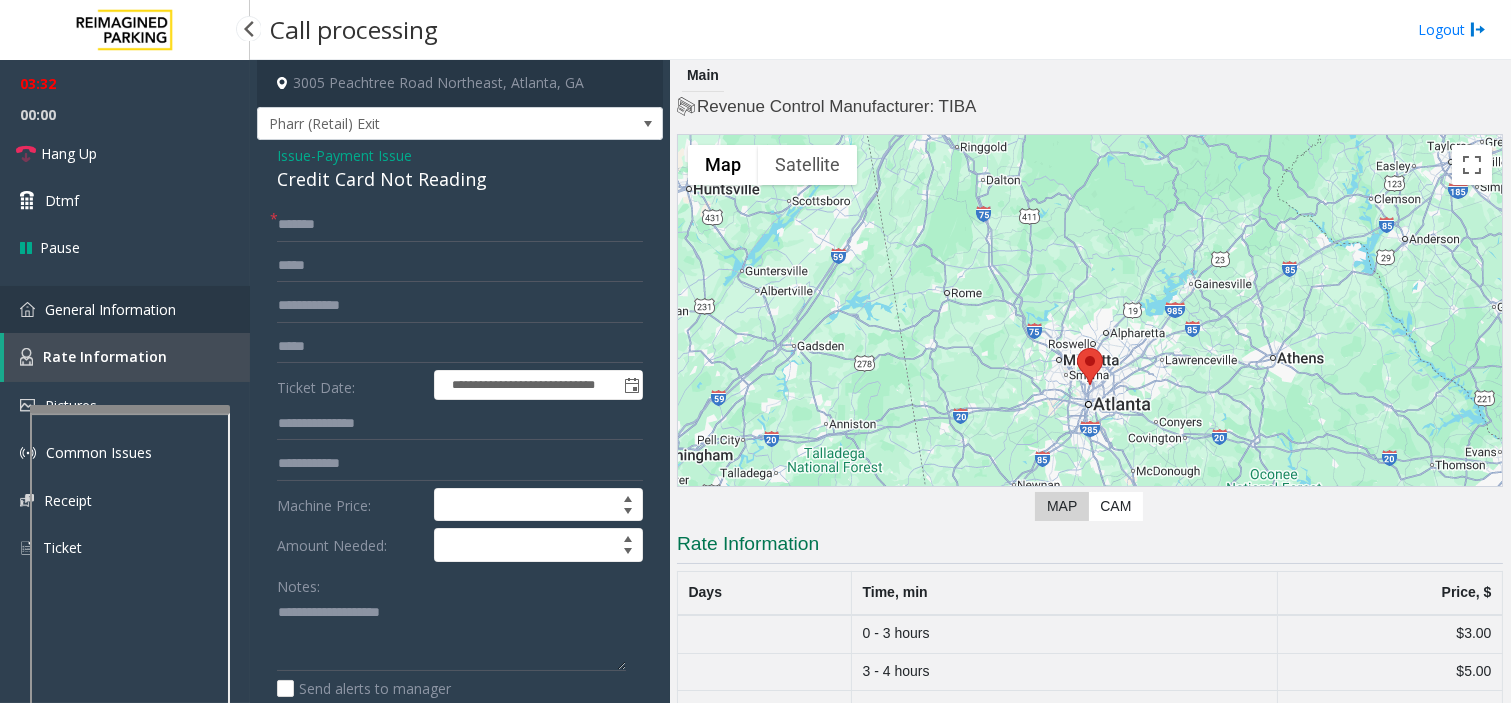 click on "General Information" at bounding box center (125, 309) 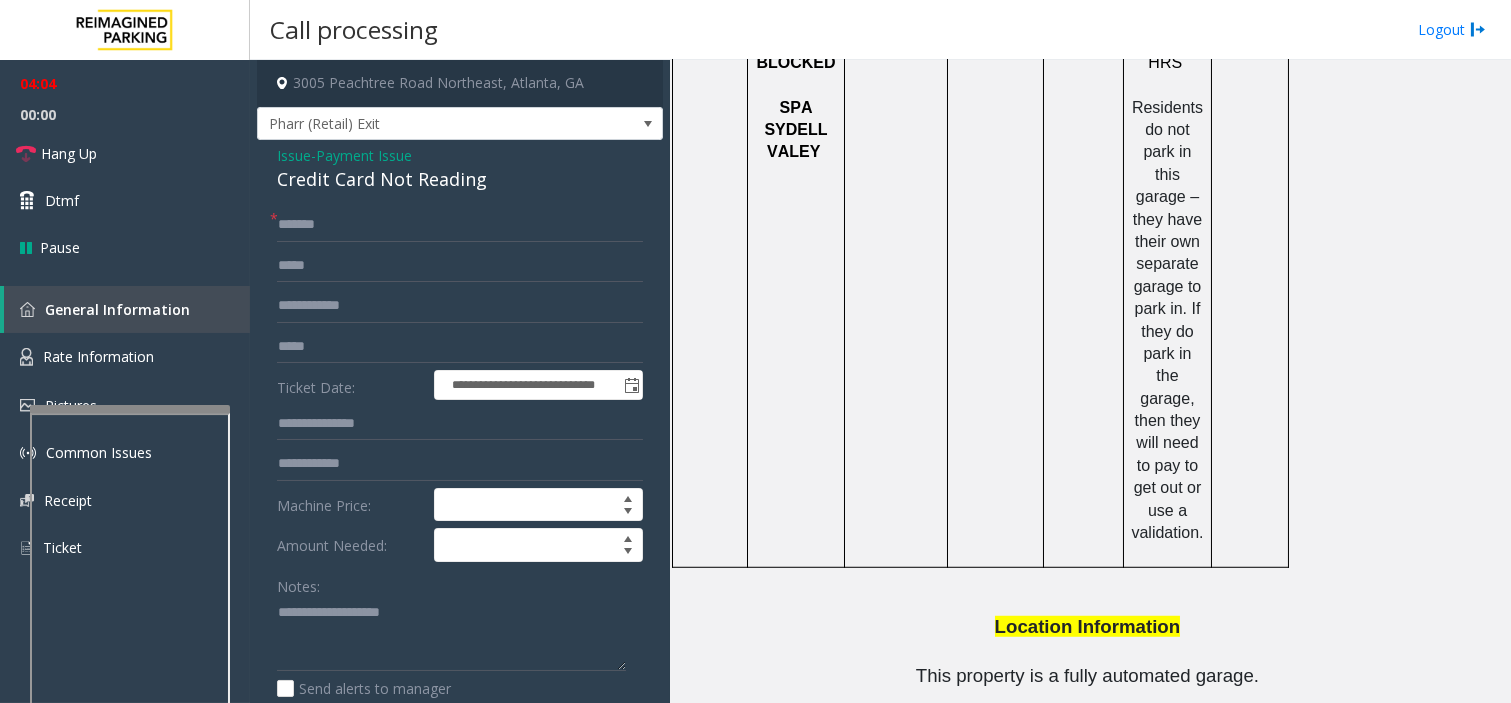 scroll, scrollTop: 2222, scrollLeft: 0, axis: vertical 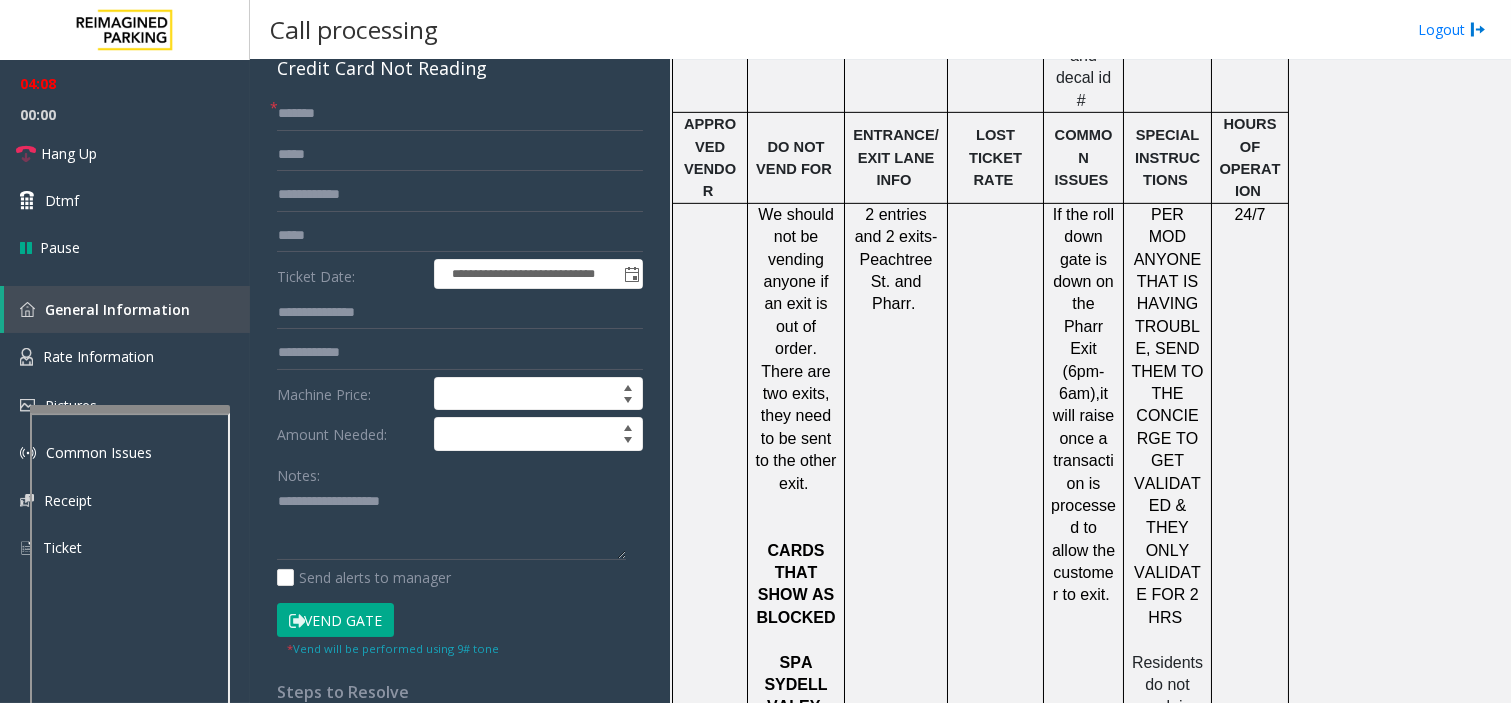 click on "Vend Gate" 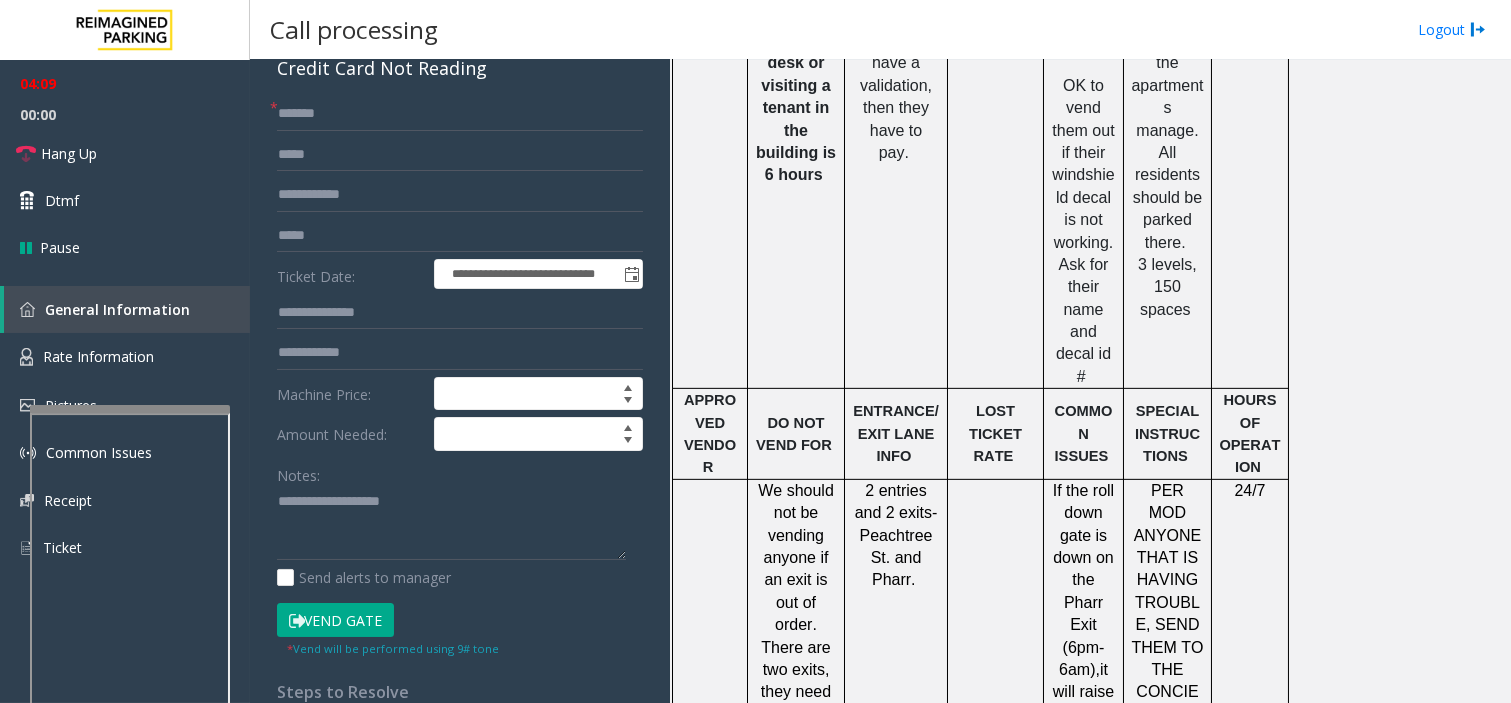 scroll, scrollTop: 1666, scrollLeft: 0, axis: vertical 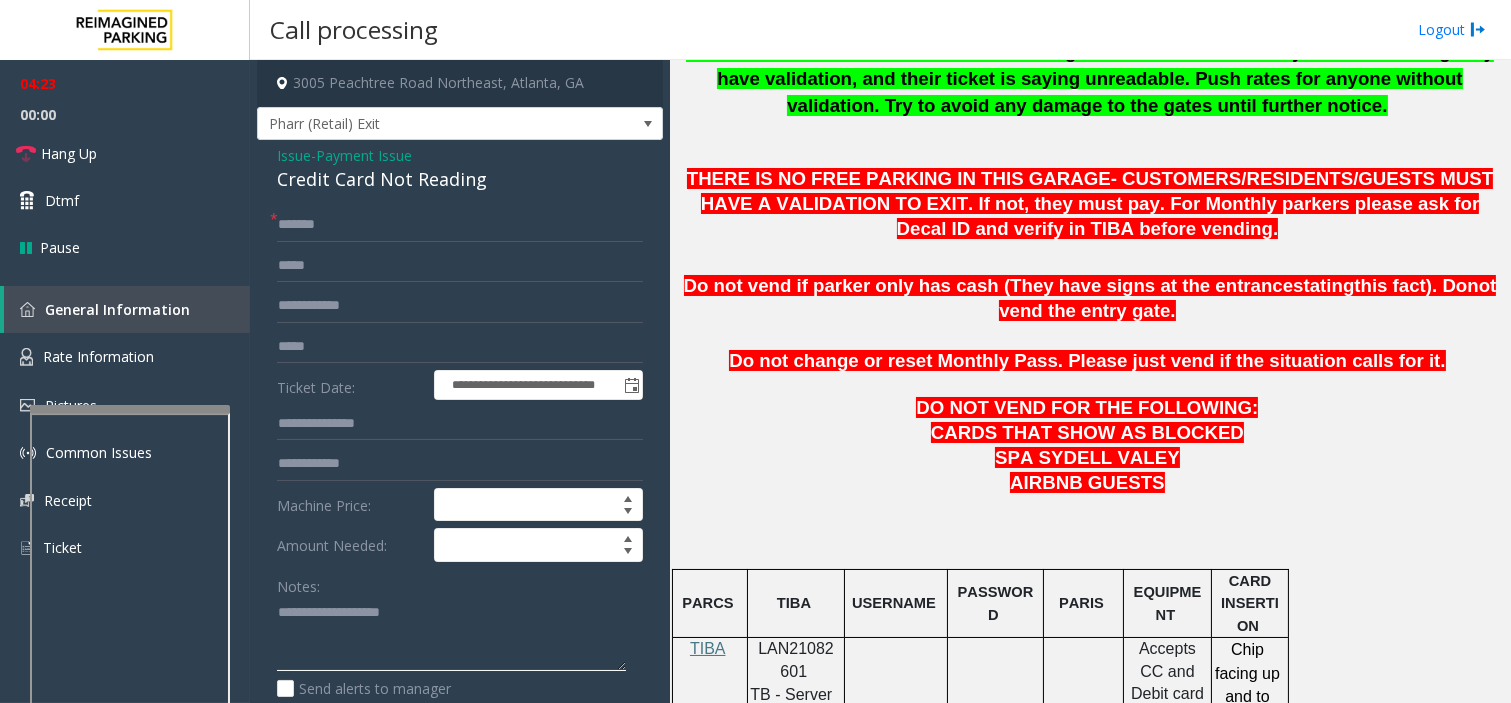 click 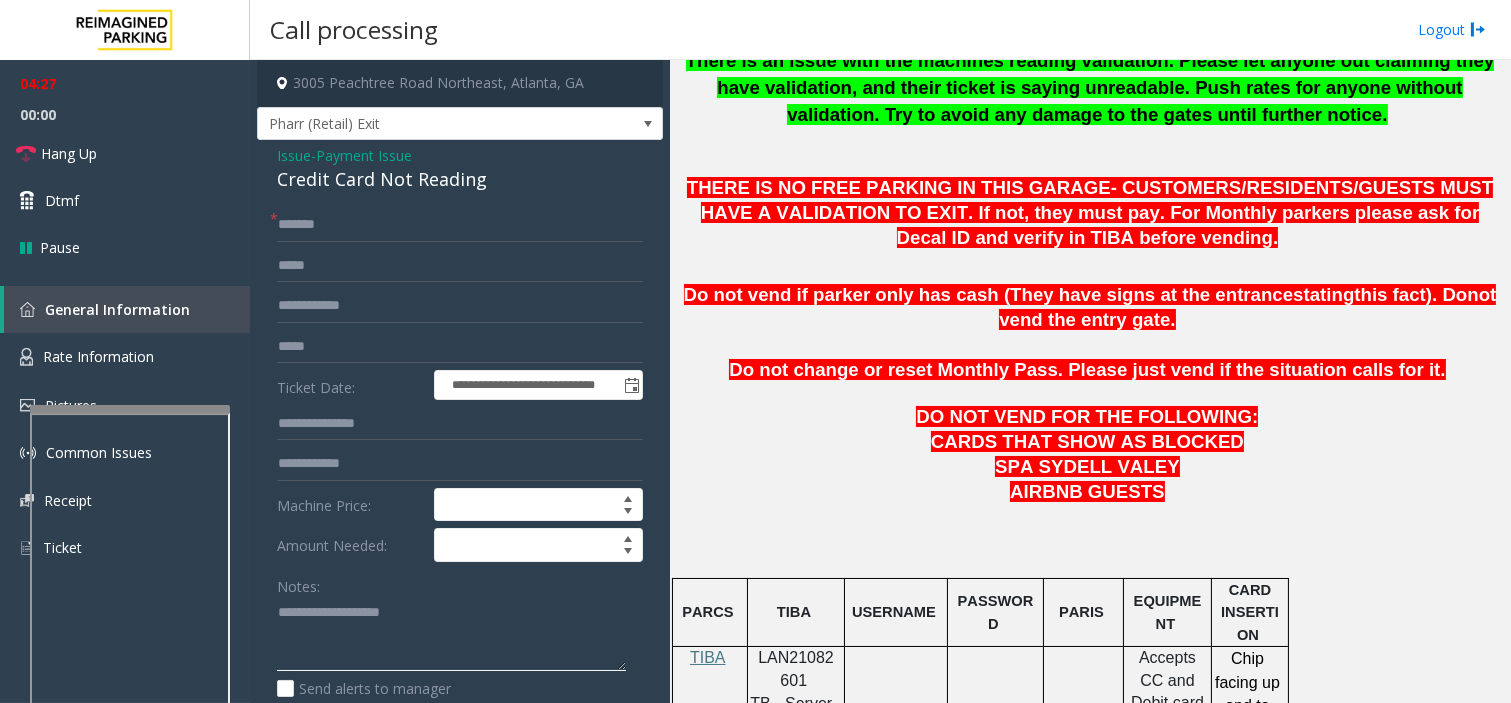 scroll, scrollTop: 666, scrollLeft: 0, axis: vertical 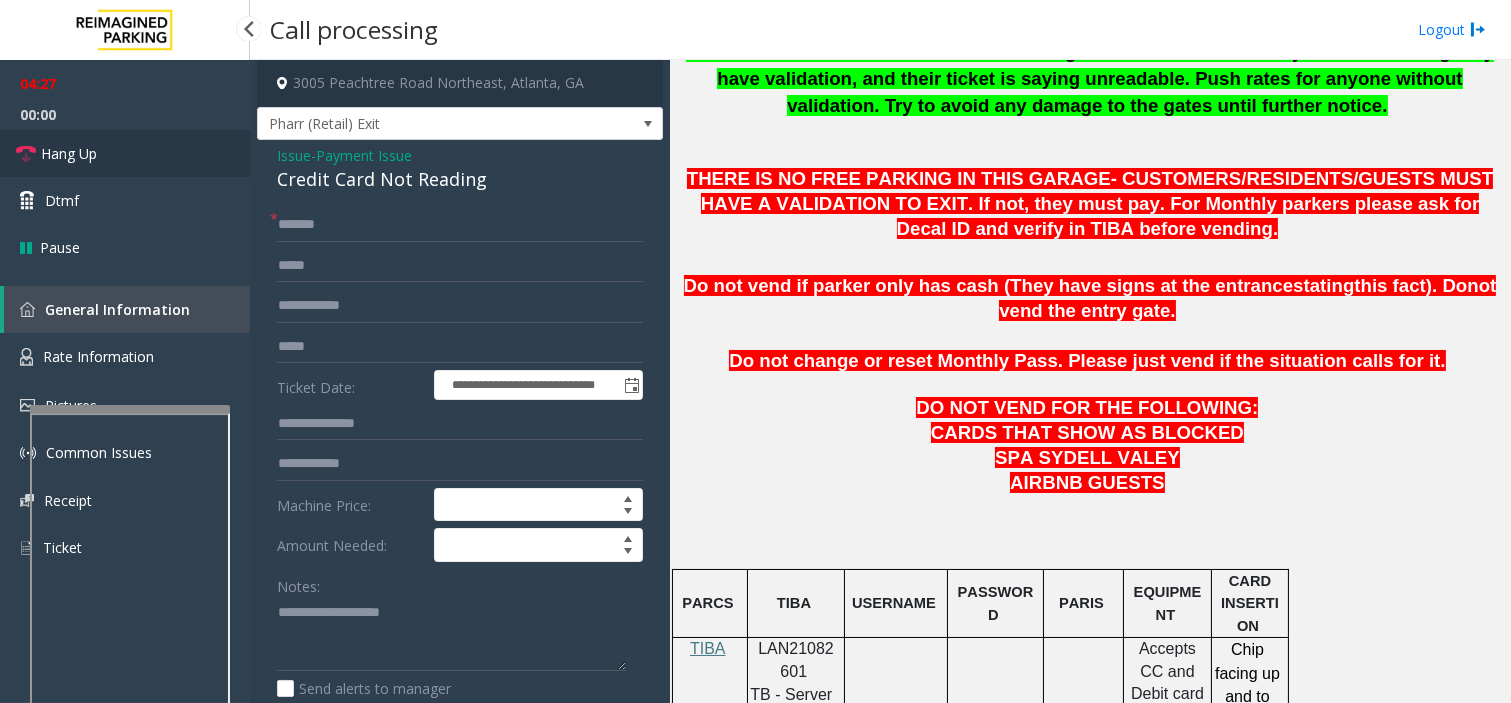 click on "Hang Up" at bounding box center (125, 153) 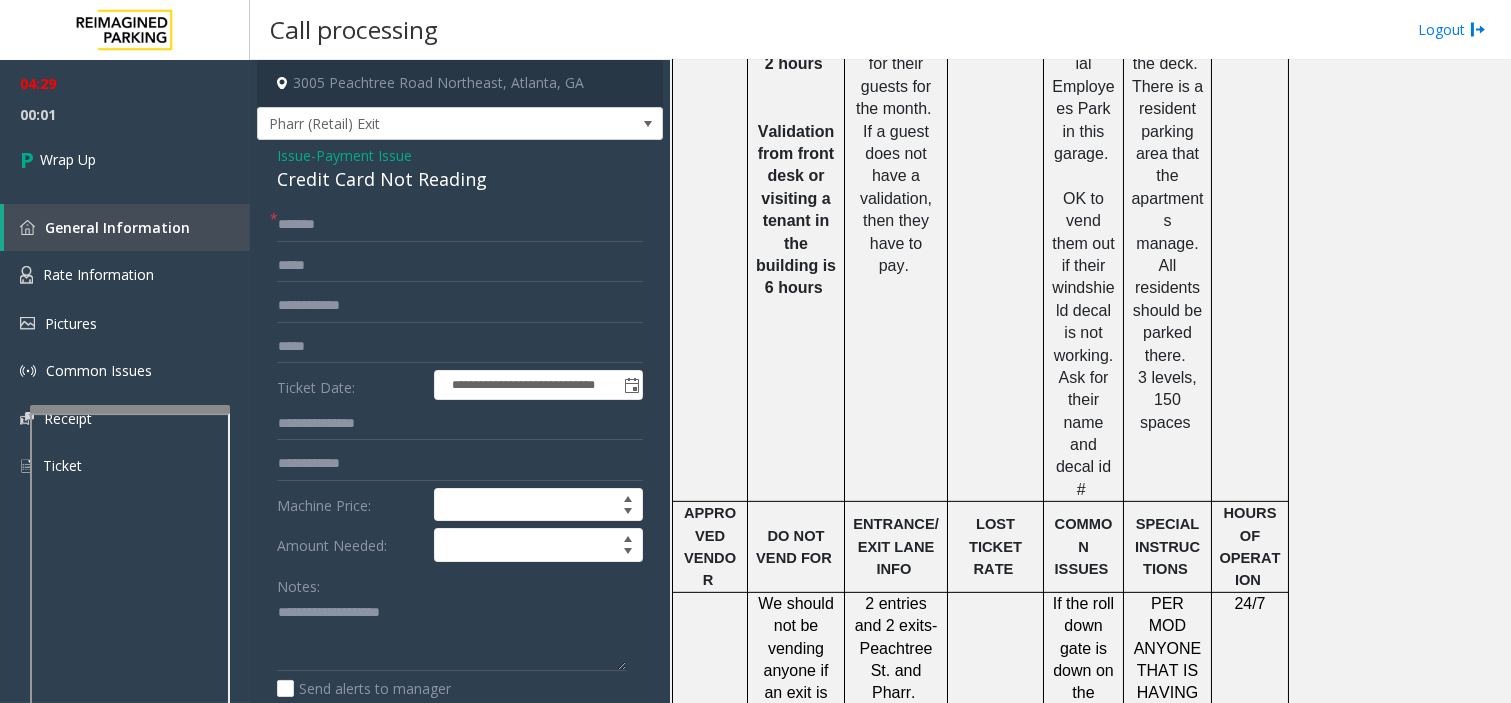 scroll, scrollTop: 1666, scrollLeft: 0, axis: vertical 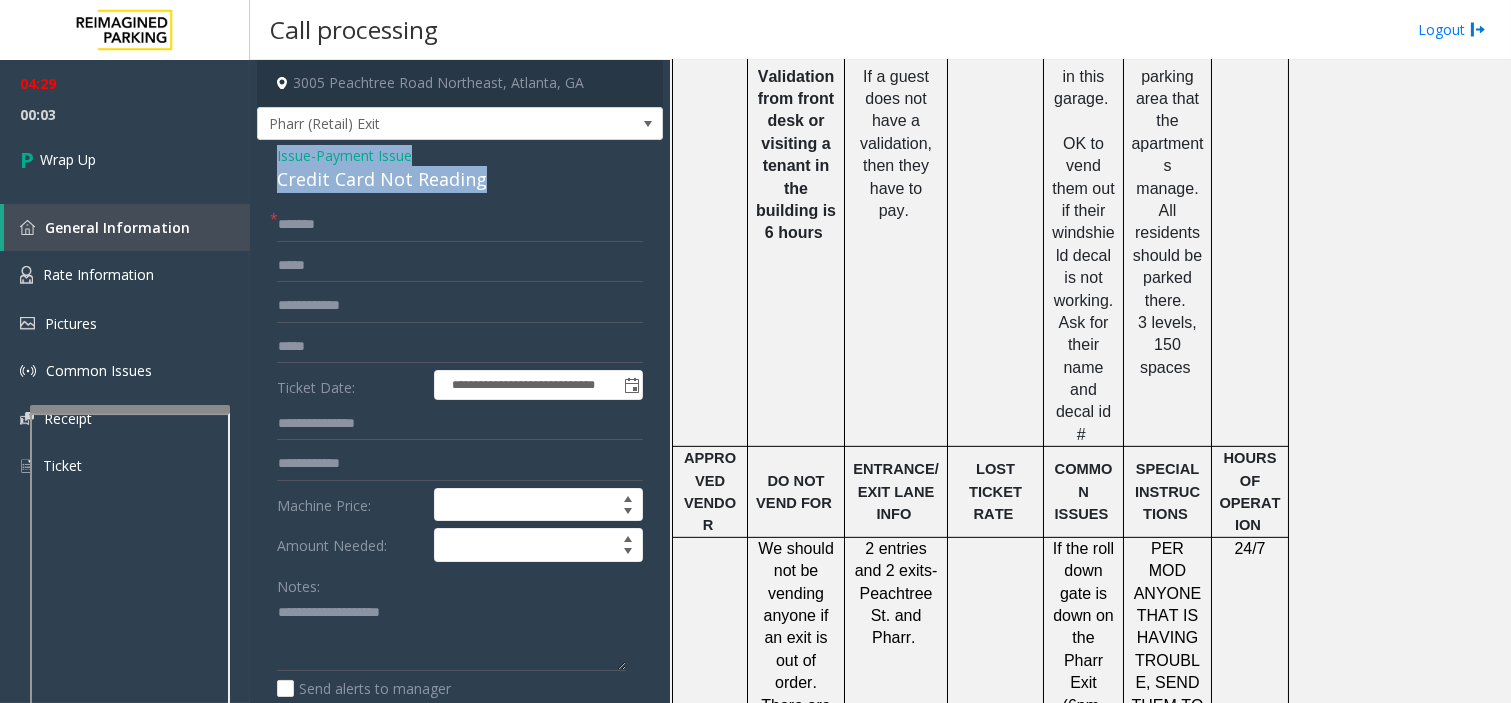 drag, startPoint x: 264, startPoint y: 151, endPoint x: 490, endPoint y: 178, distance: 227.60712 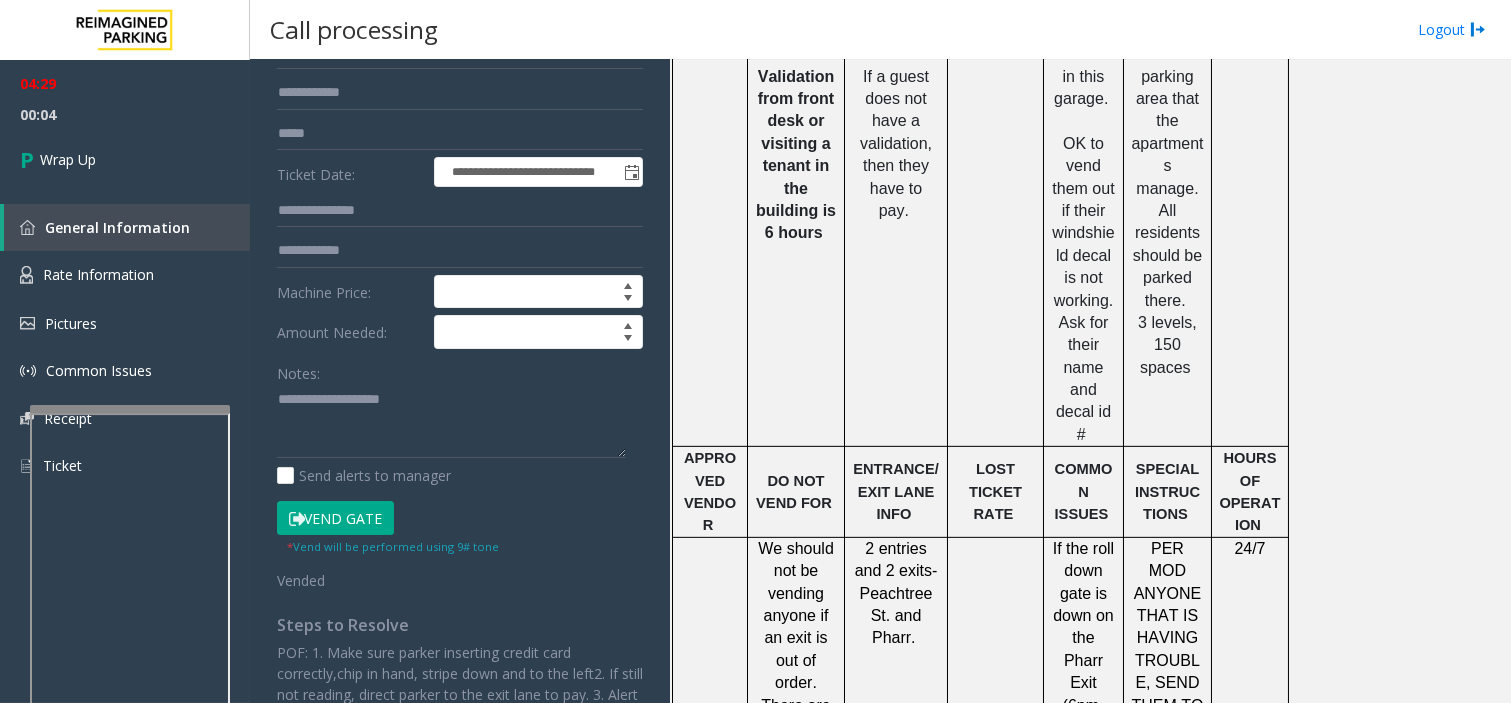 scroll, scrollTop: 222, scrollLeft: 0, axis: vertical 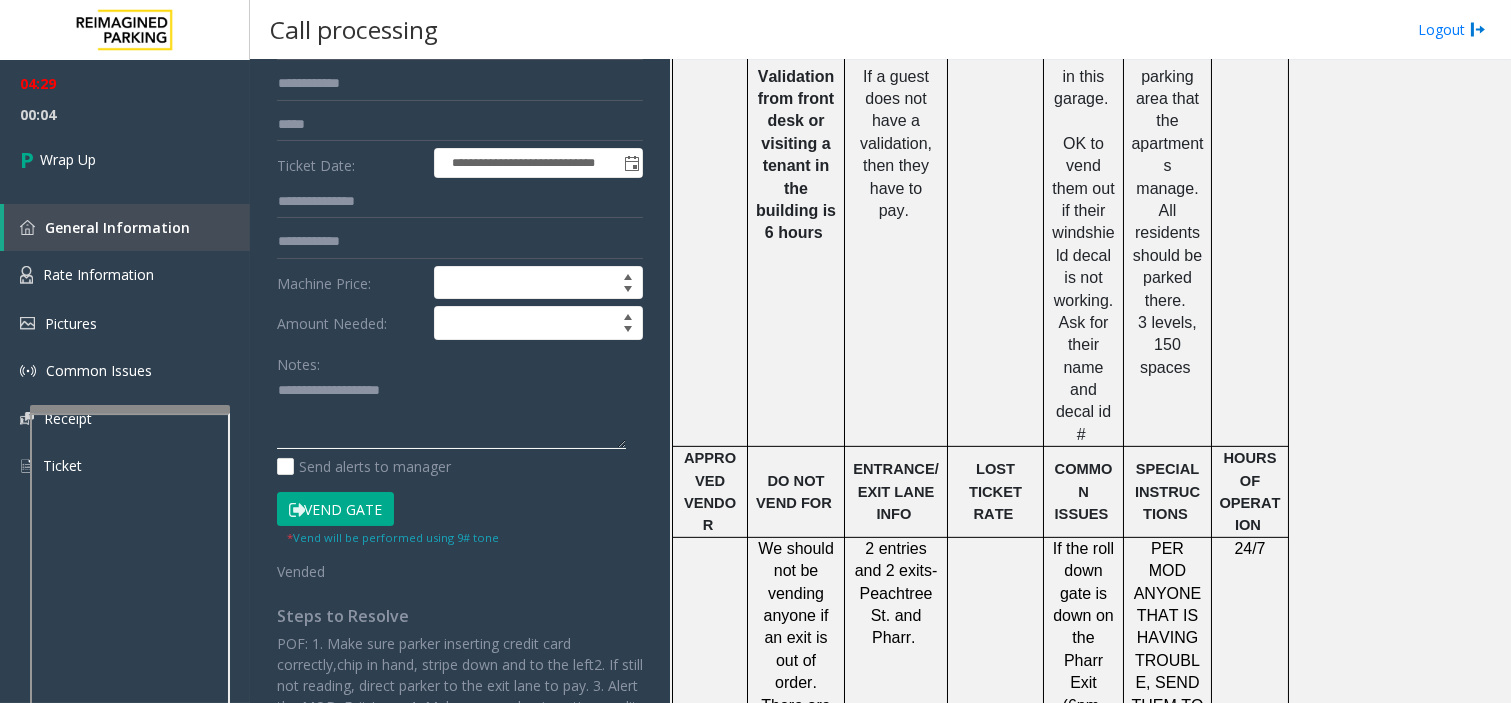 click 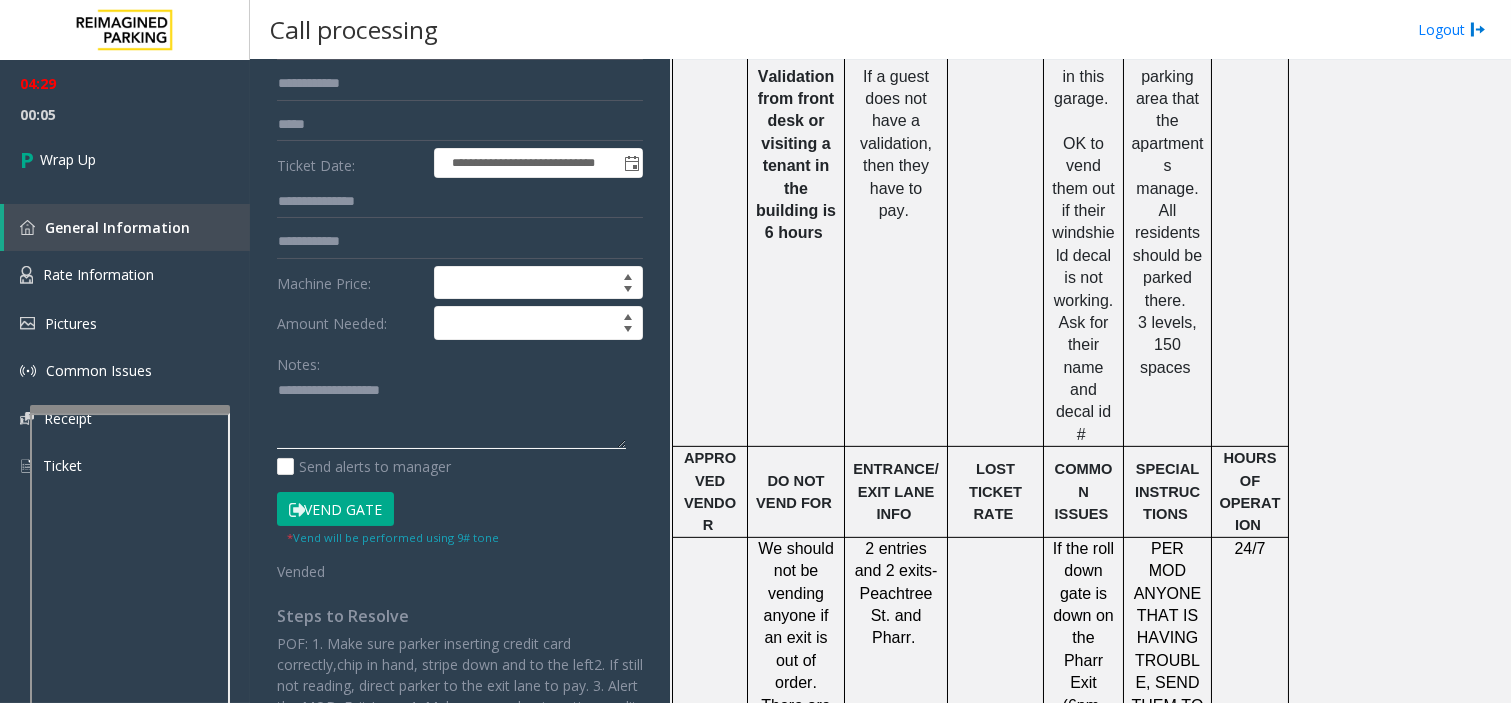 paste on "**********" 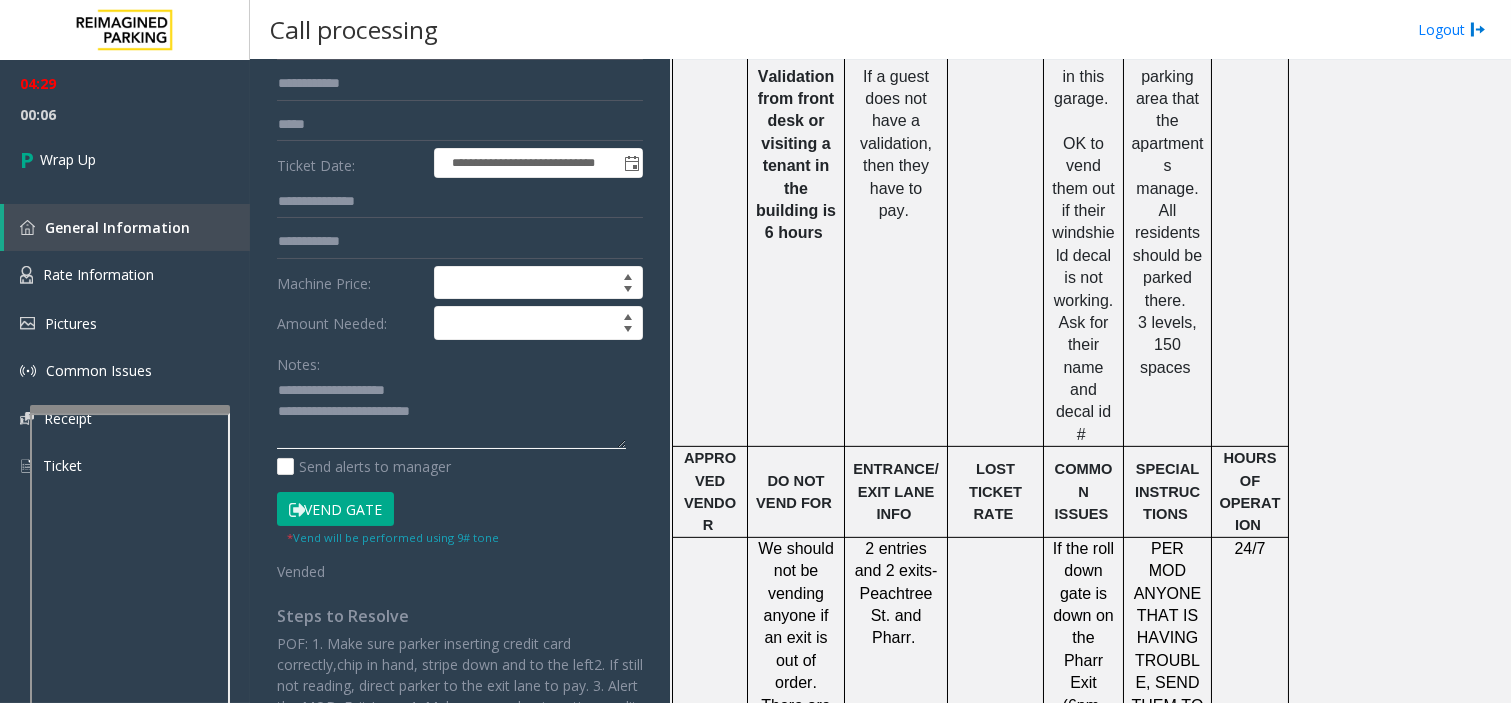 scroll, scrollTop: 35, scrollLeft: 0, axis: vertical 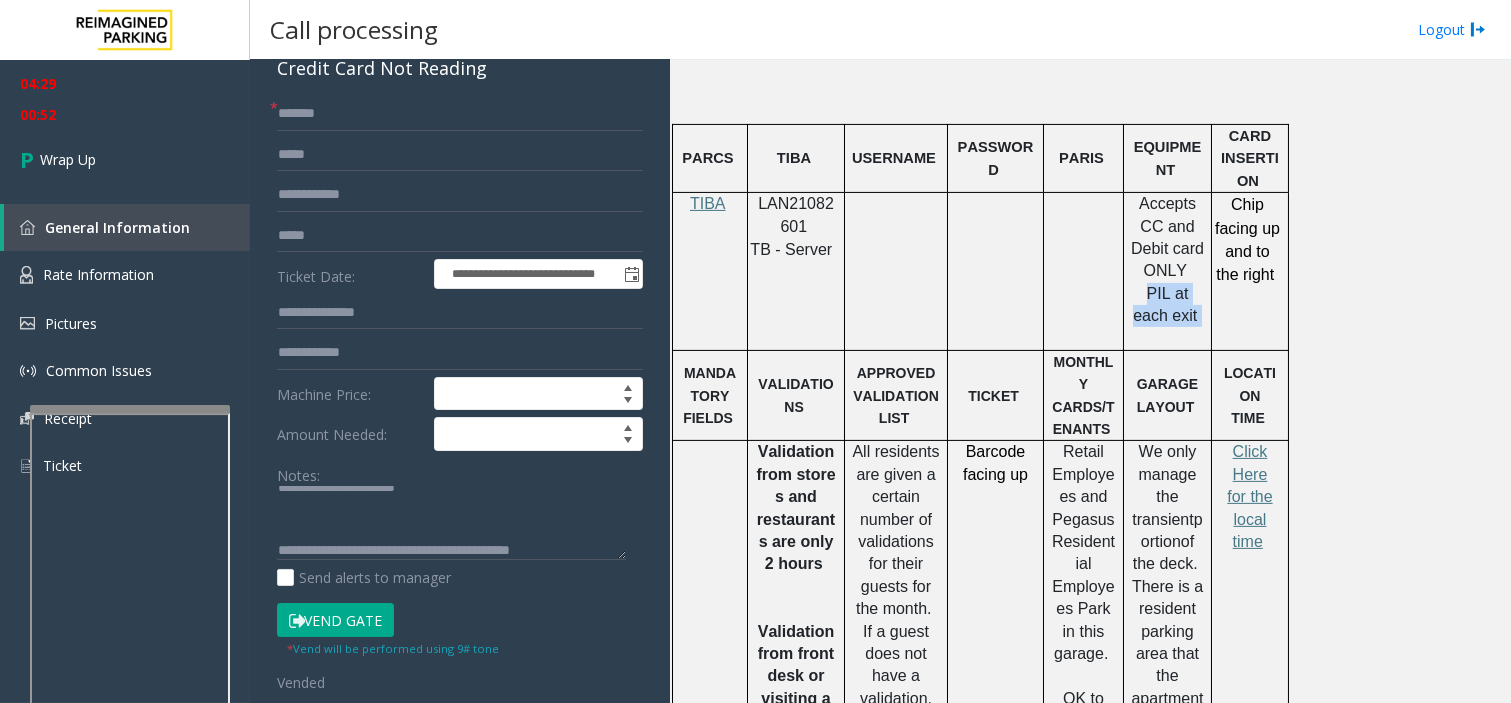 drag, startPoint x: 1133, startPoint y: 273, endPoint x: 1184, endPoint y: 292, distance: 54.42426 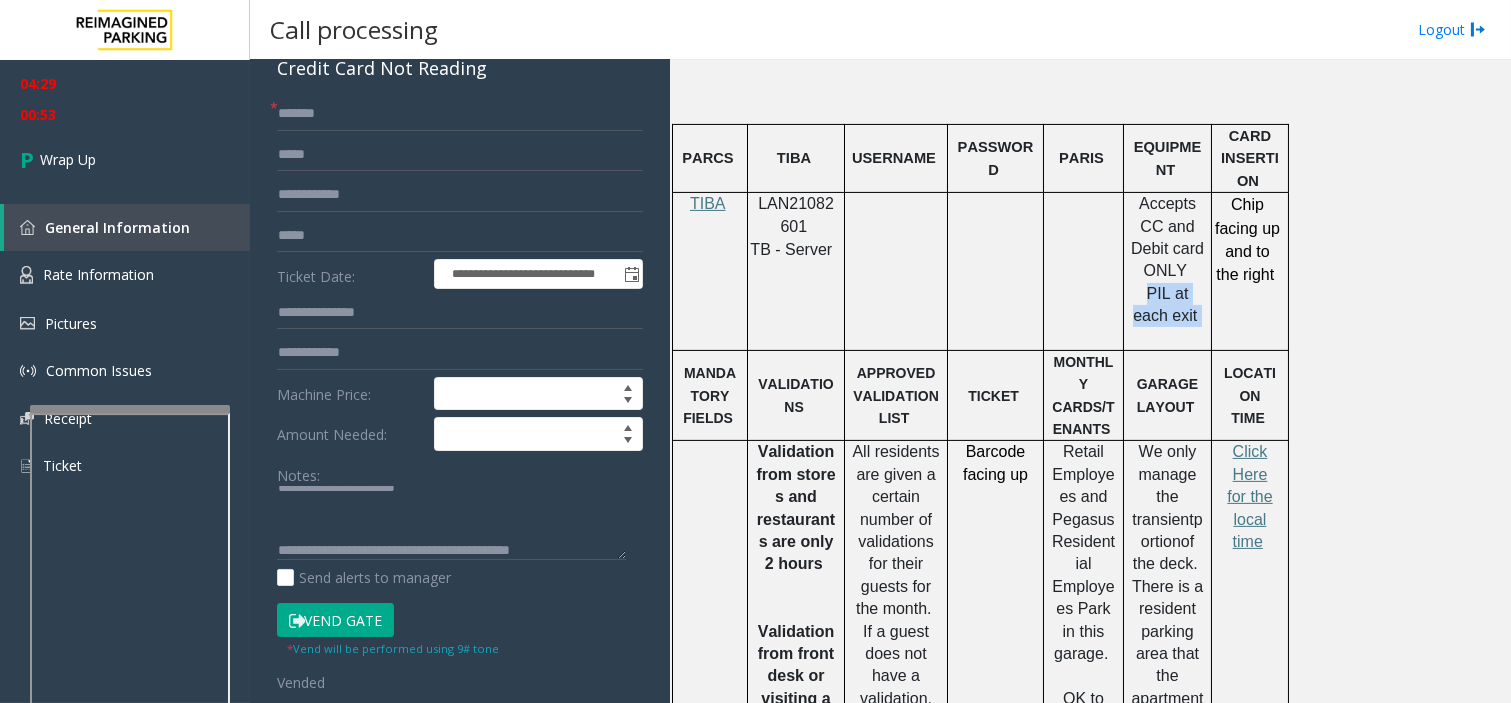 copy on "PIL at each exit" 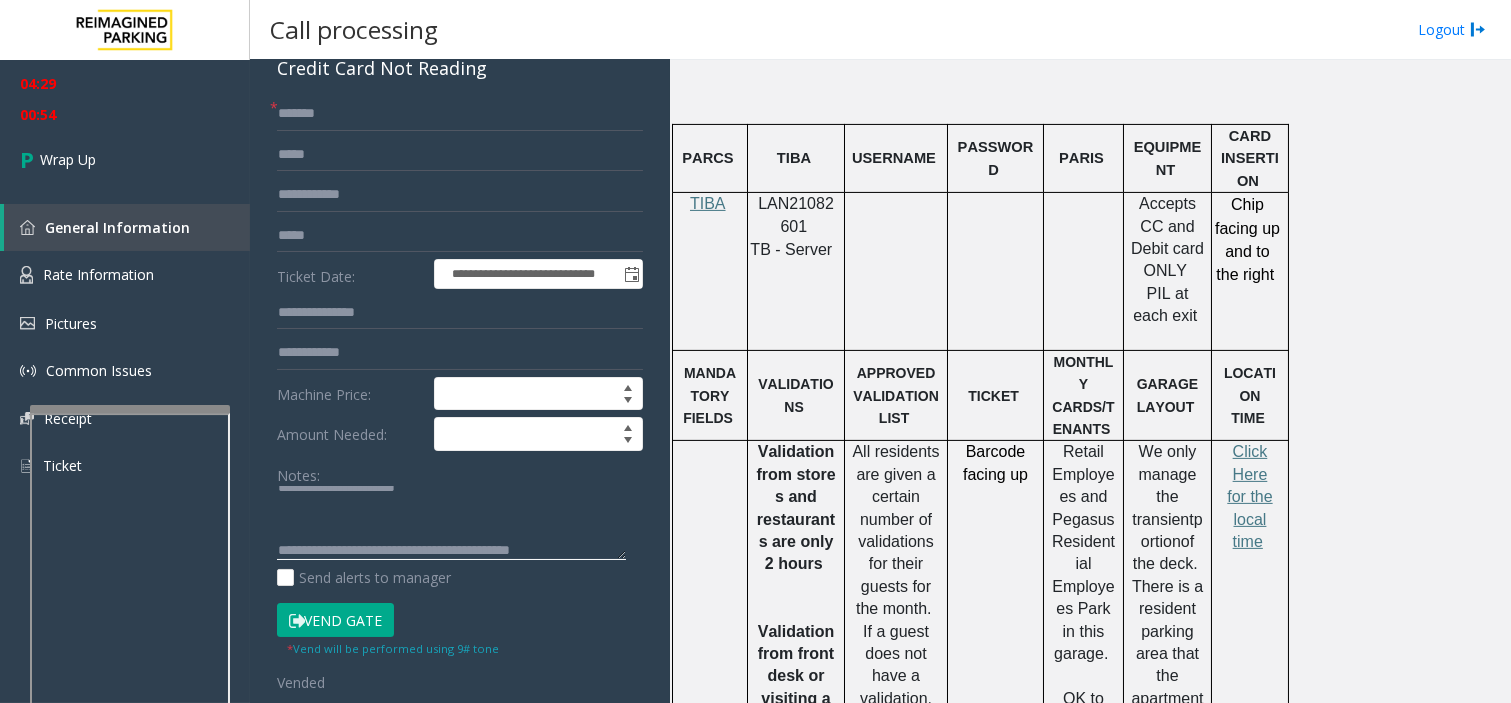 click 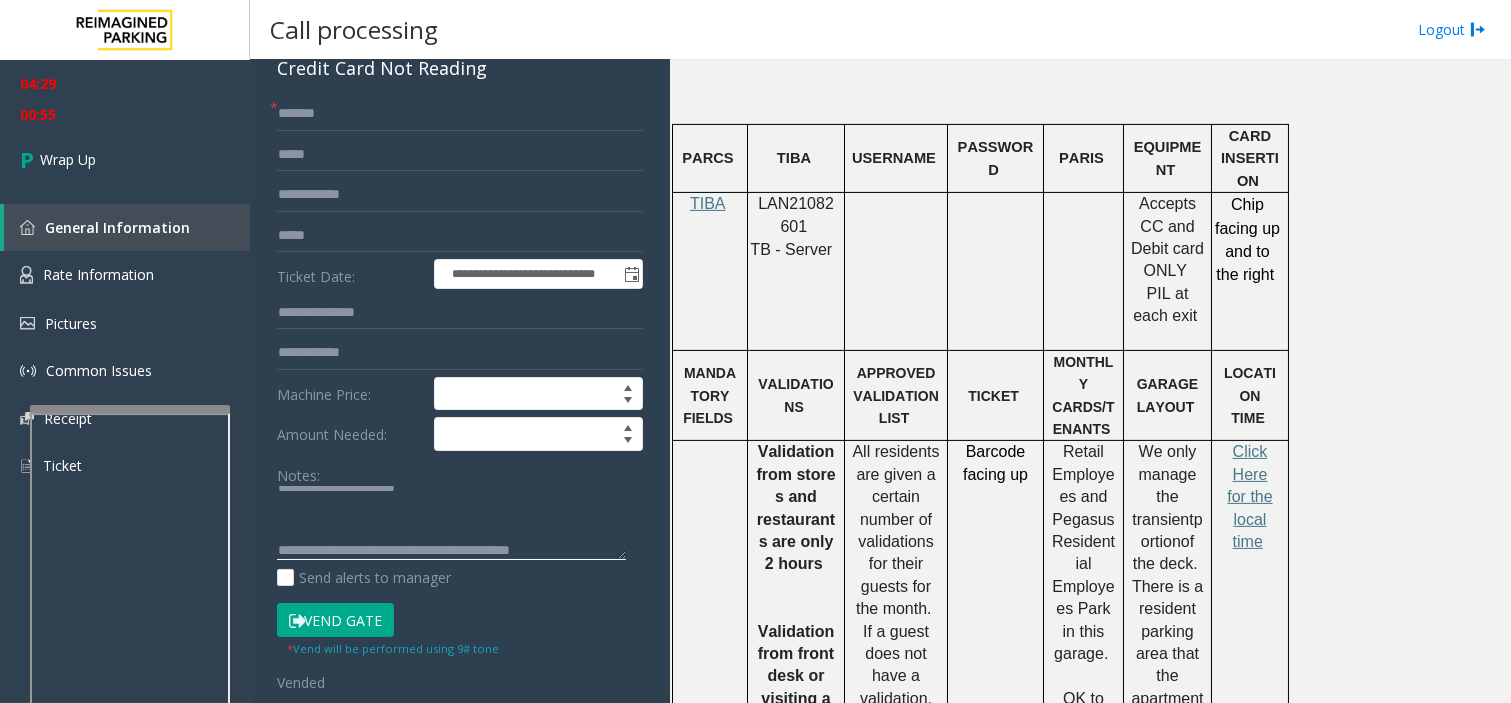 paste on "**********" 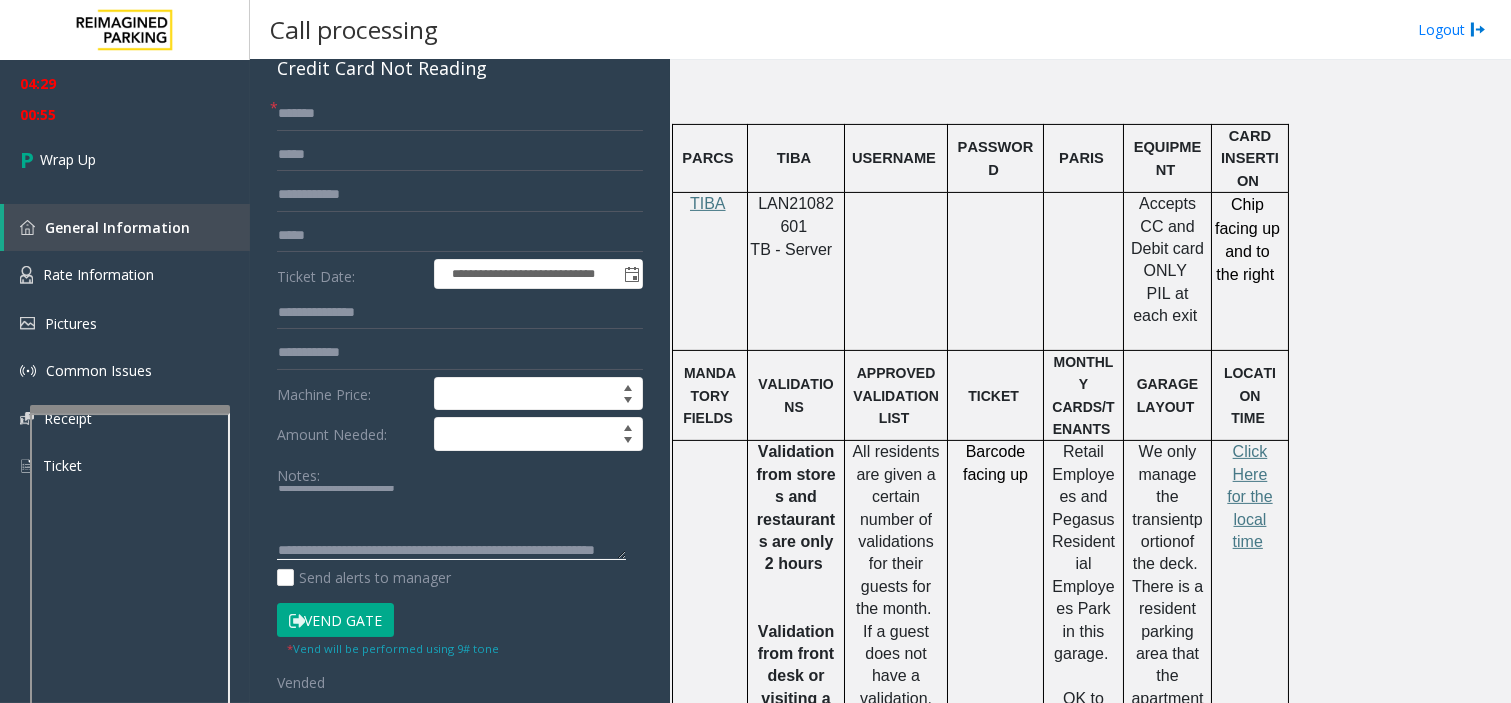 scroll, scrollTop: 56, scrollLeft: 0, axis: vertical 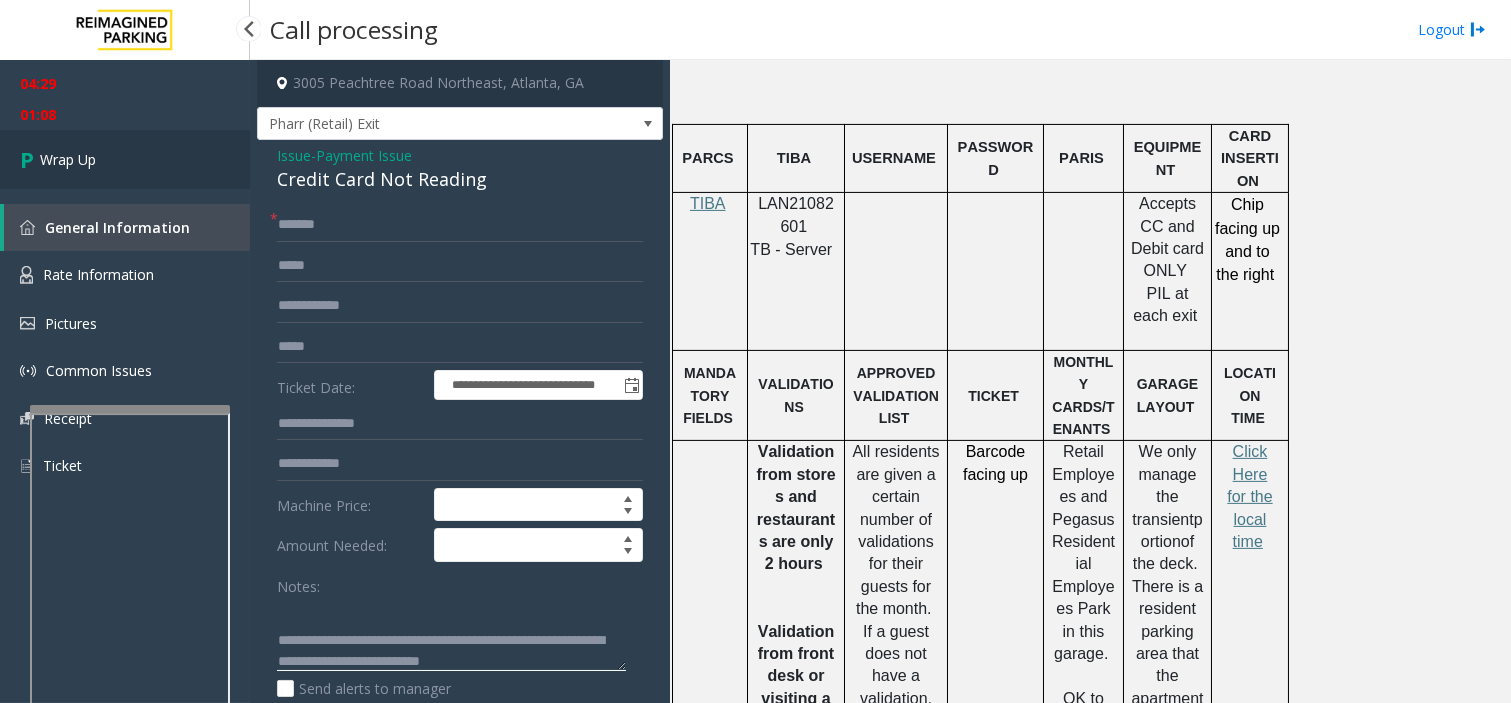 type on "**********" 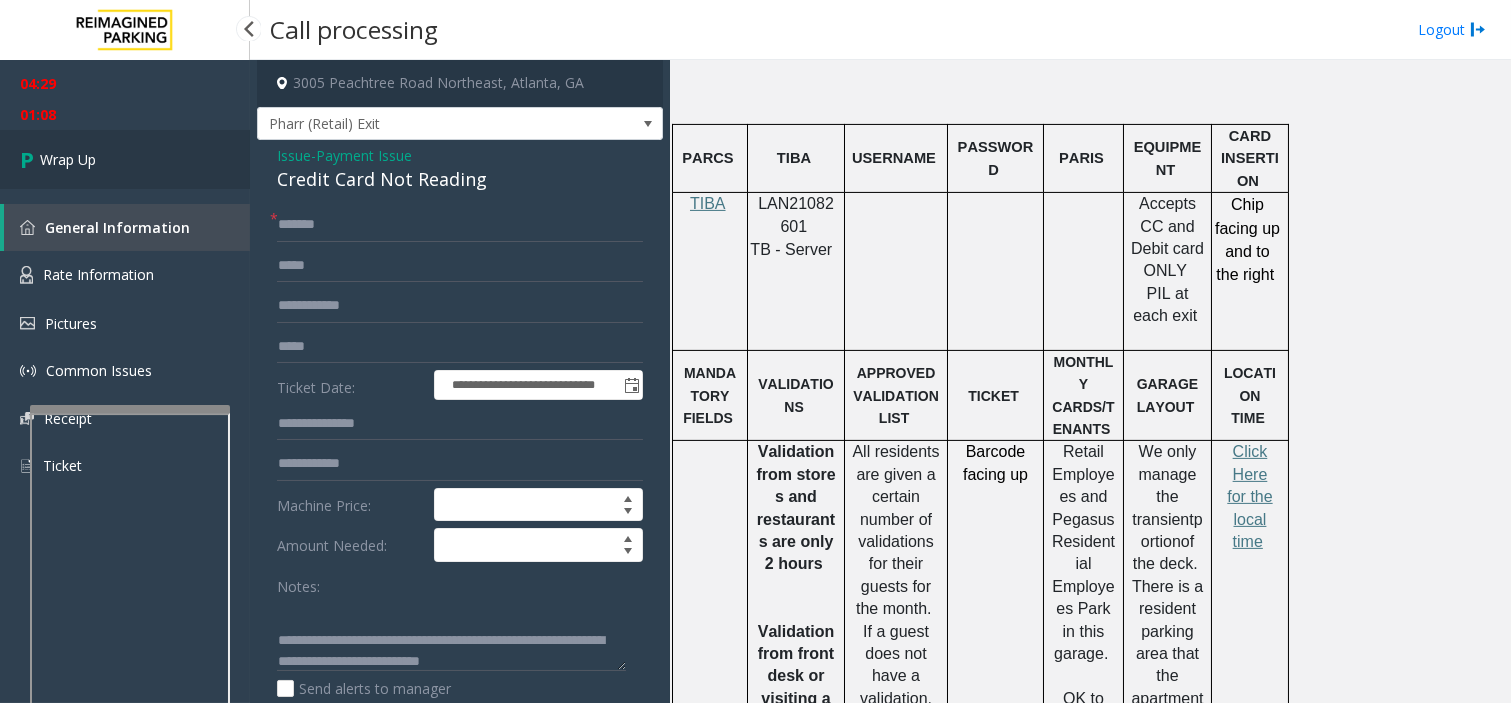 click on "Wrap Up" at bounding box center (125, 159) 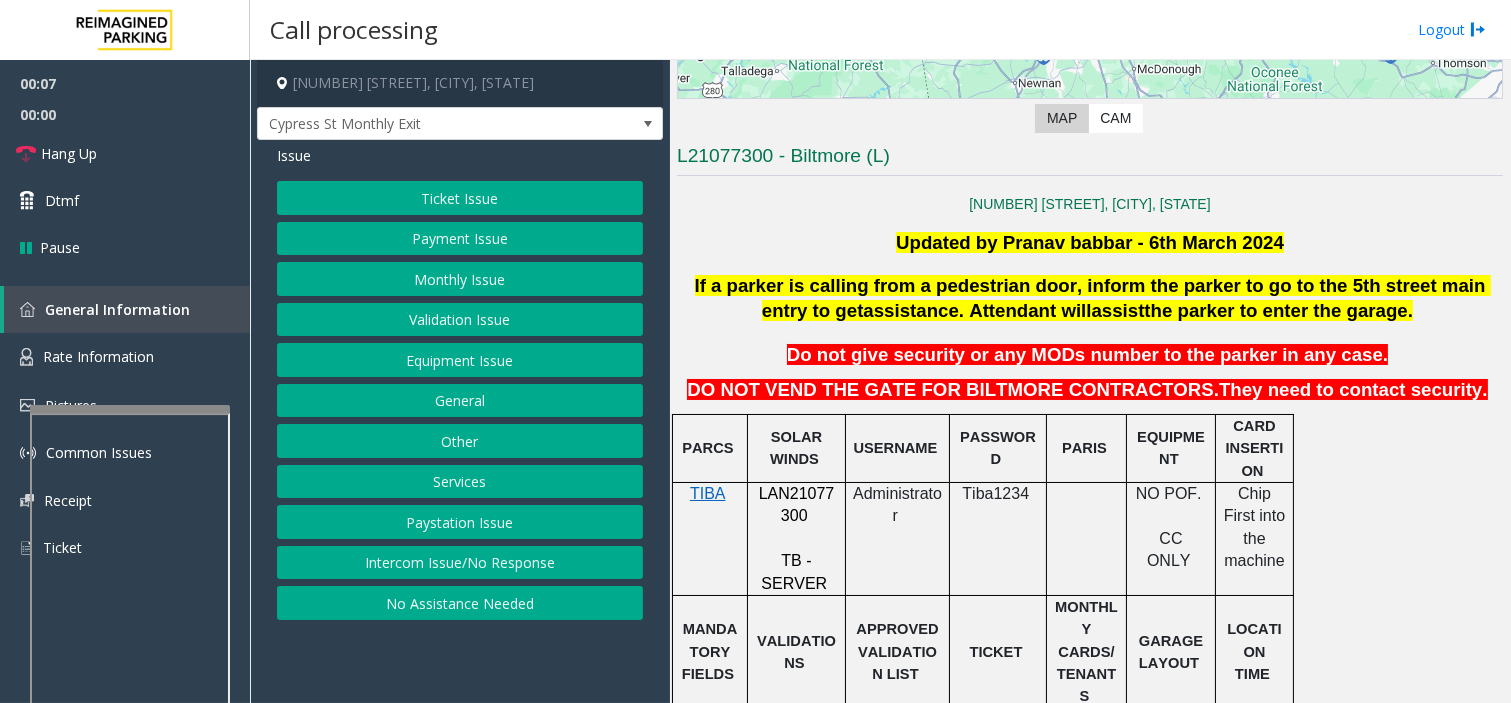 scroll, scrollTop: 444, scrollLeft: 0, axis: vertical 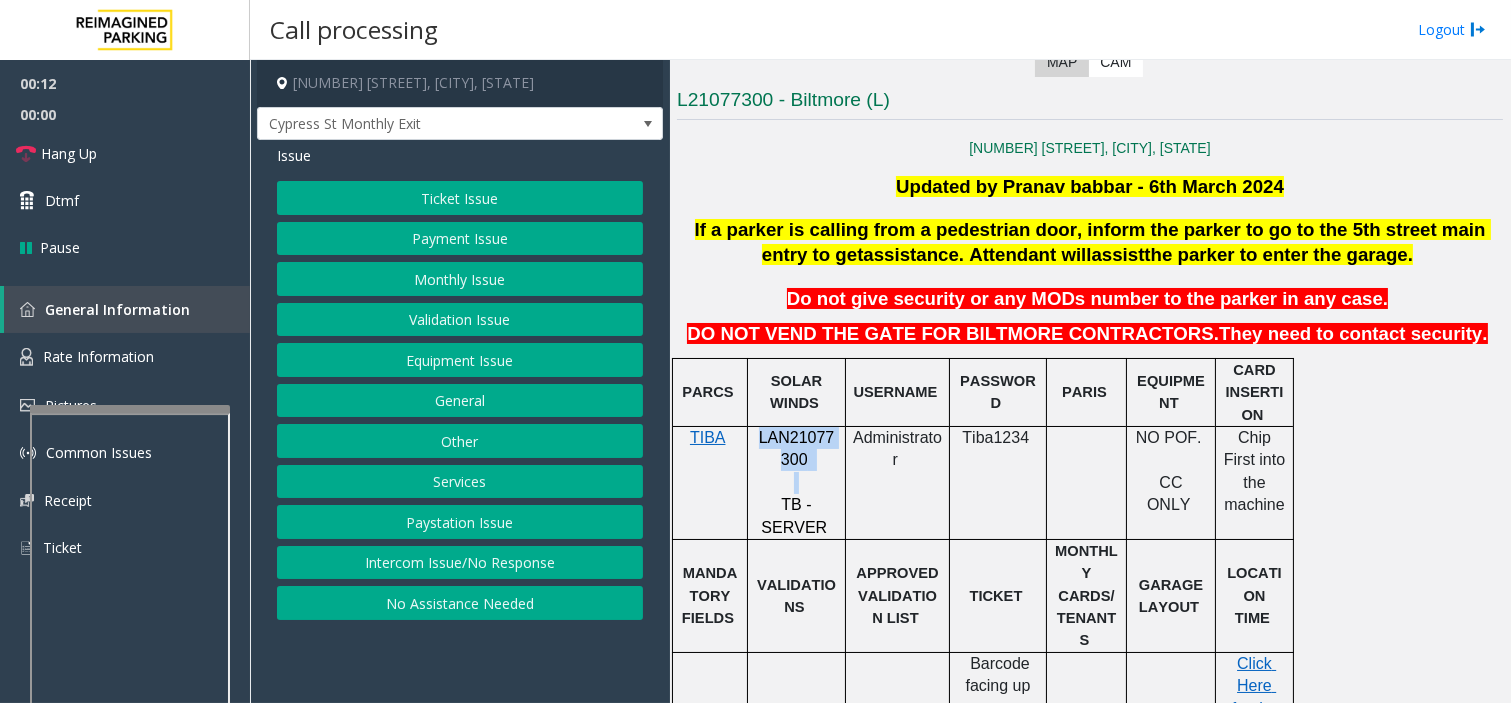 drag, startPoint x: 815, startPoint y: 473, endPoint x: 761, endPoint y: 440, distance: 63.28507 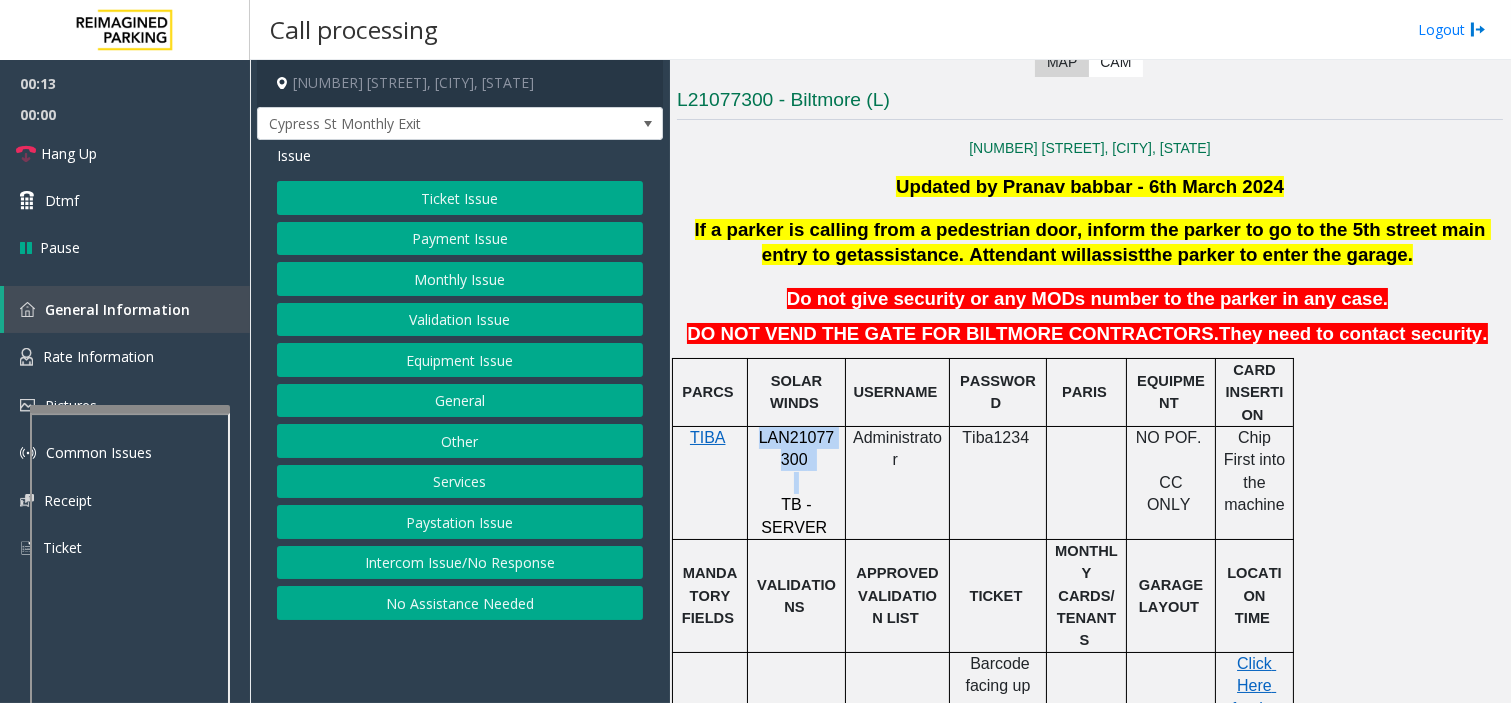 copy on "LAN21077300" 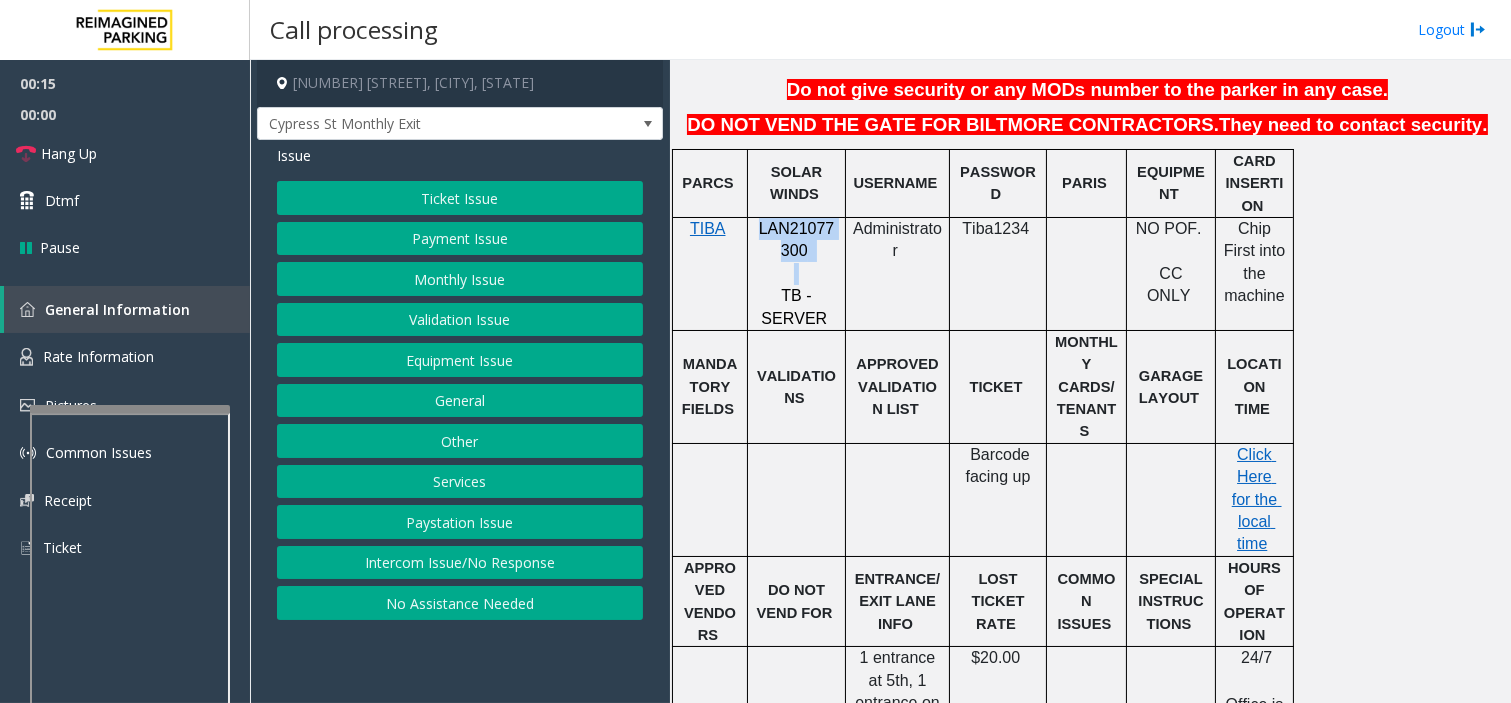 scroll, scrollTop: 666, scrollLeft: 0, axis: vertical 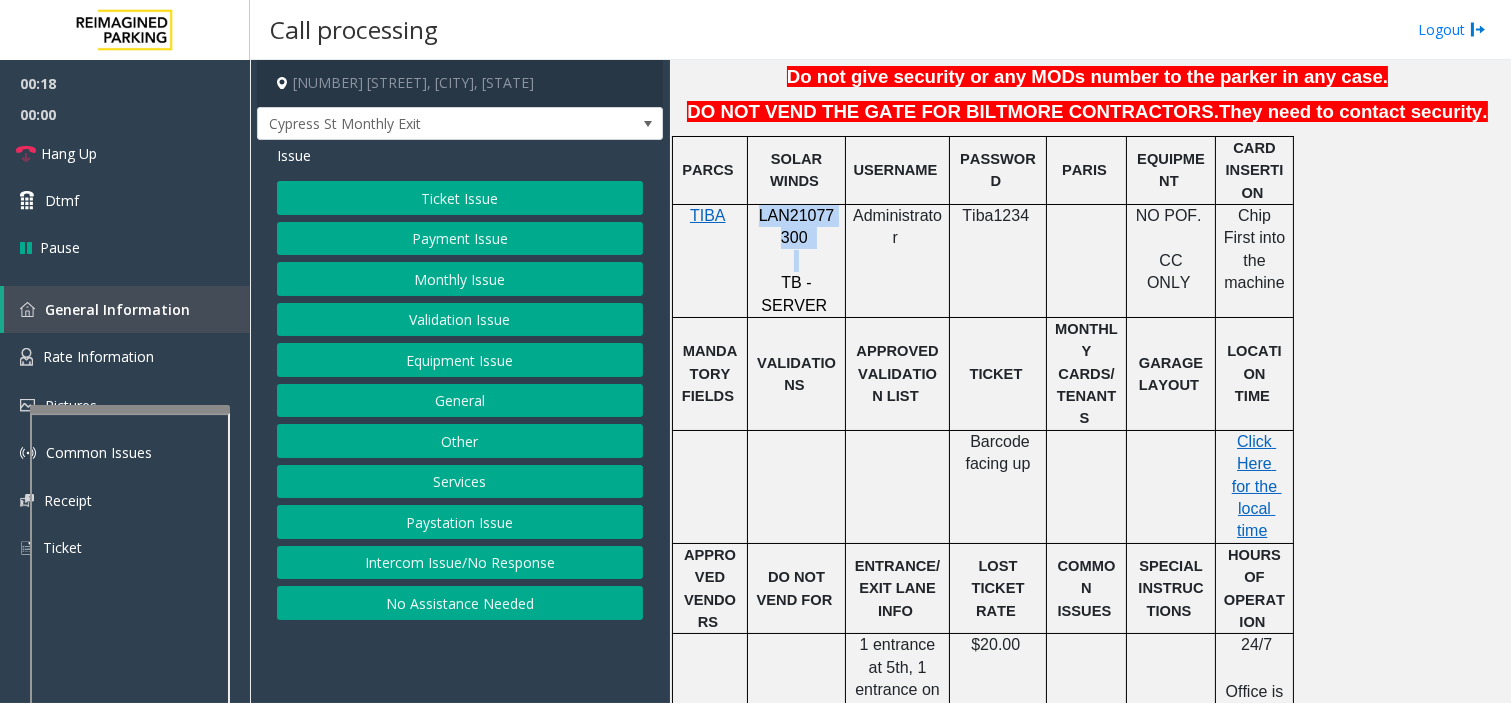 copy on "LAN21077300" 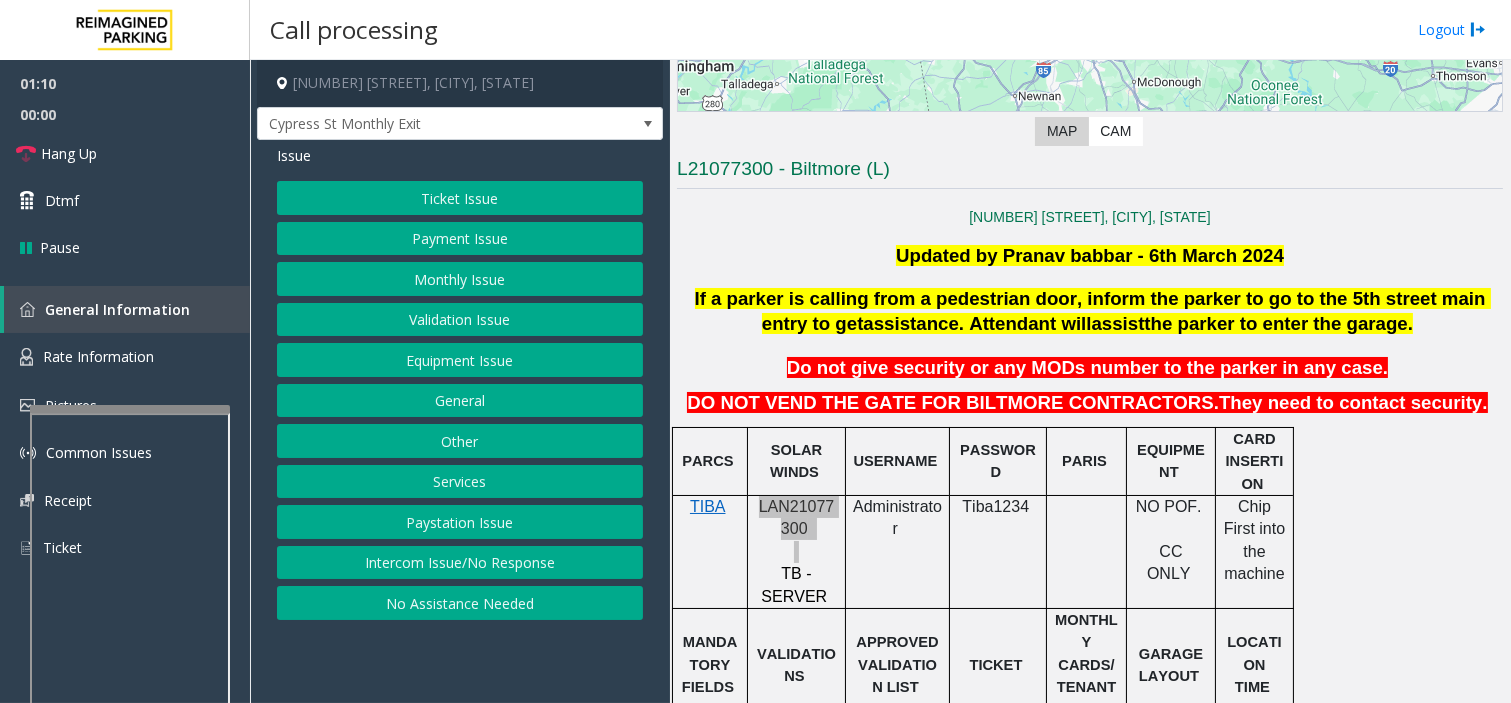 scroll, scrollTop: 444, scrollLeft: 0, axis: vertical 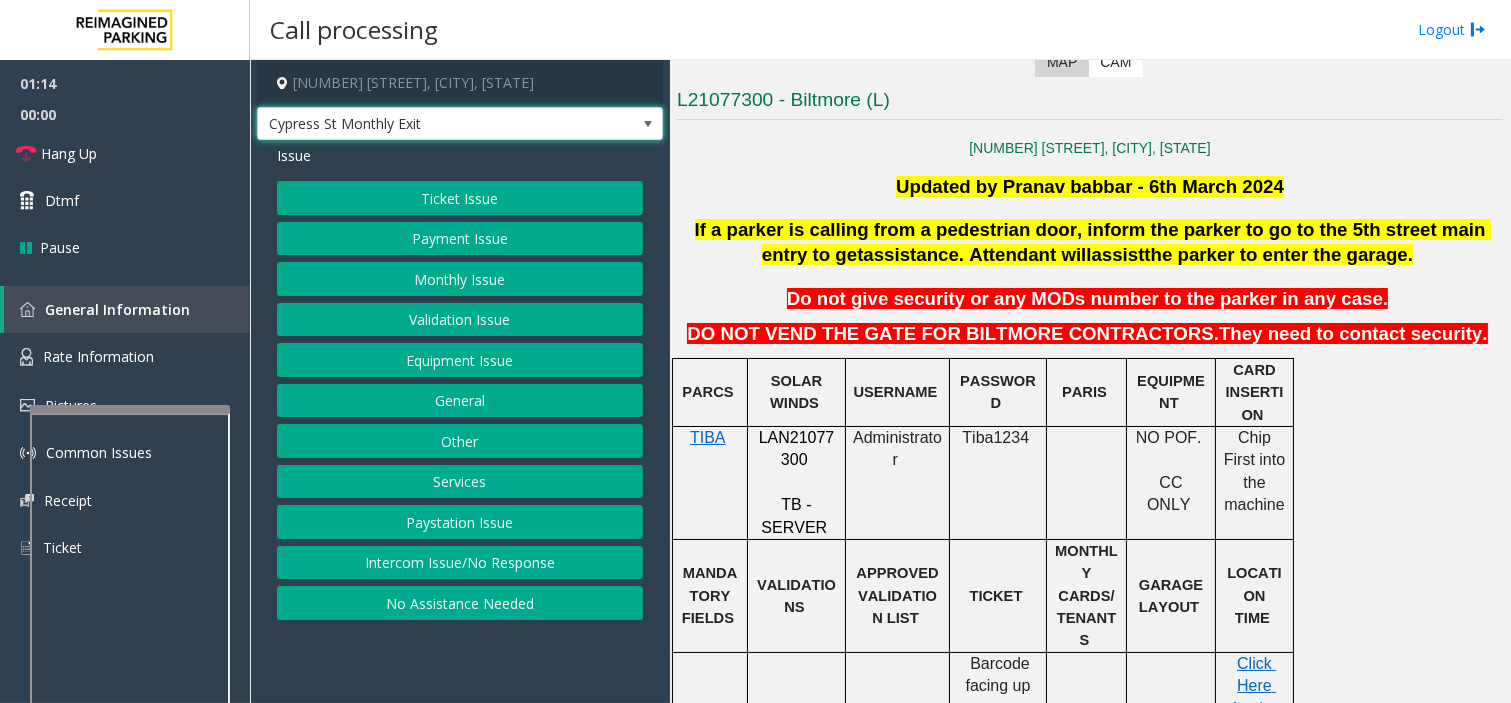 click on "Cypress St Monthly Exit" at bounding box center [460, 124] 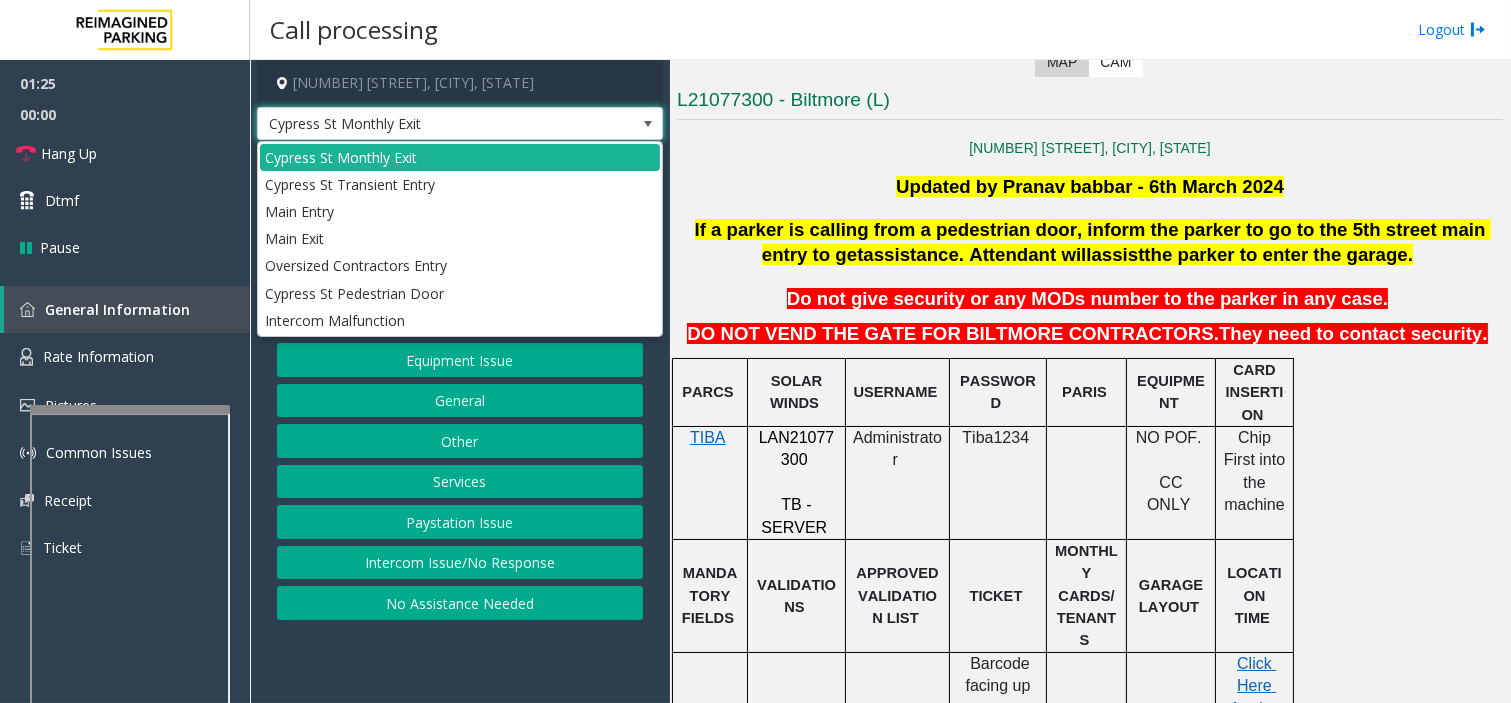 click on "Cypress St Monthly Exit" at bounding box center [419, 124] 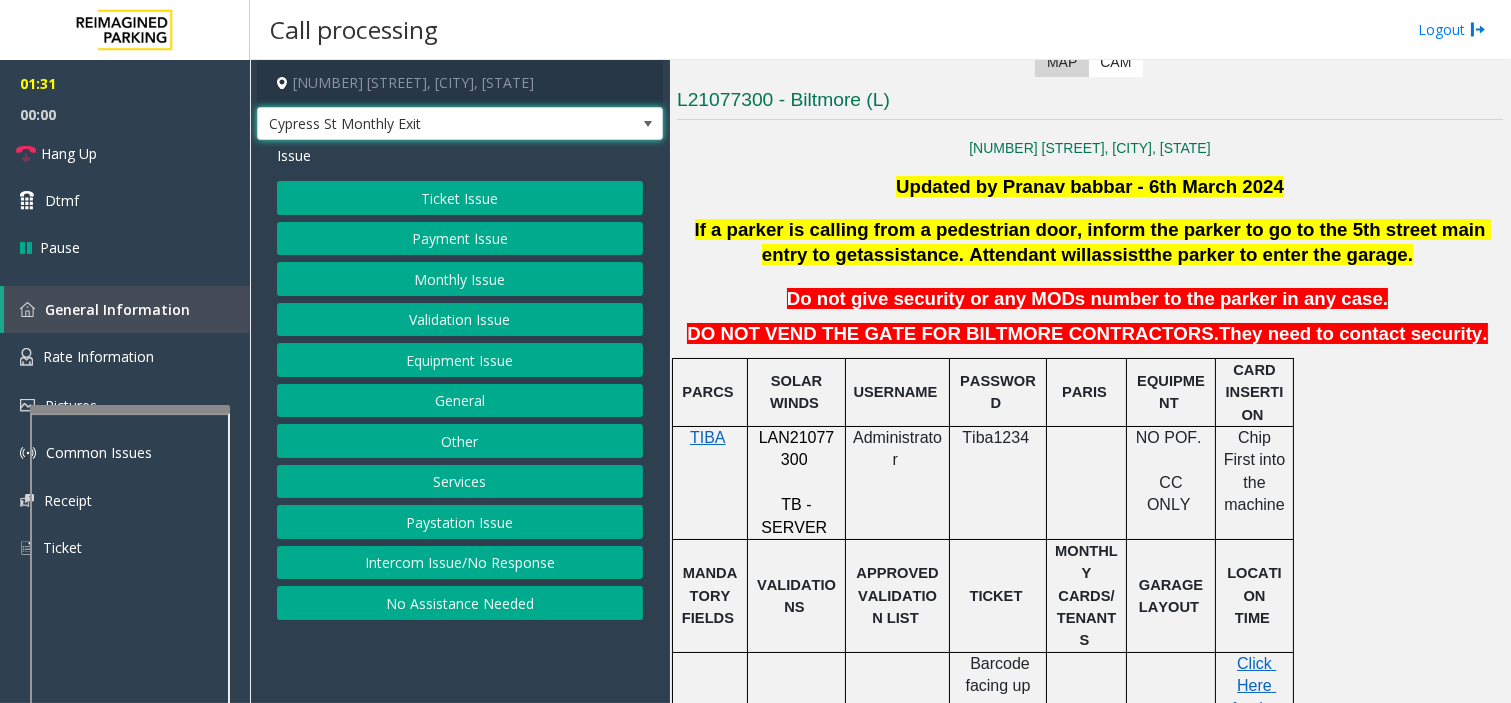 scroll, scrollTop: 333, scrollLeft: 0, axis: vertical 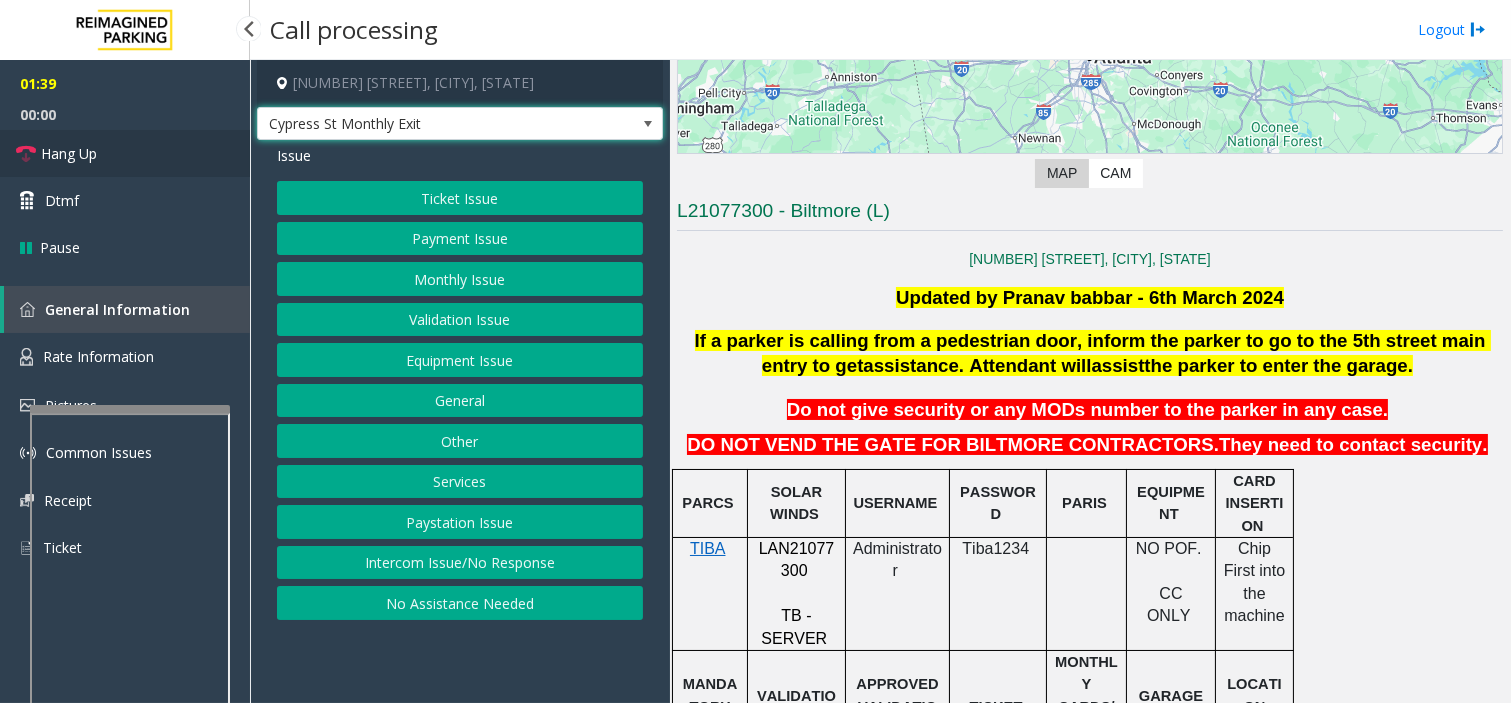 click on "Hang Up" at bounding box center (125, 153) 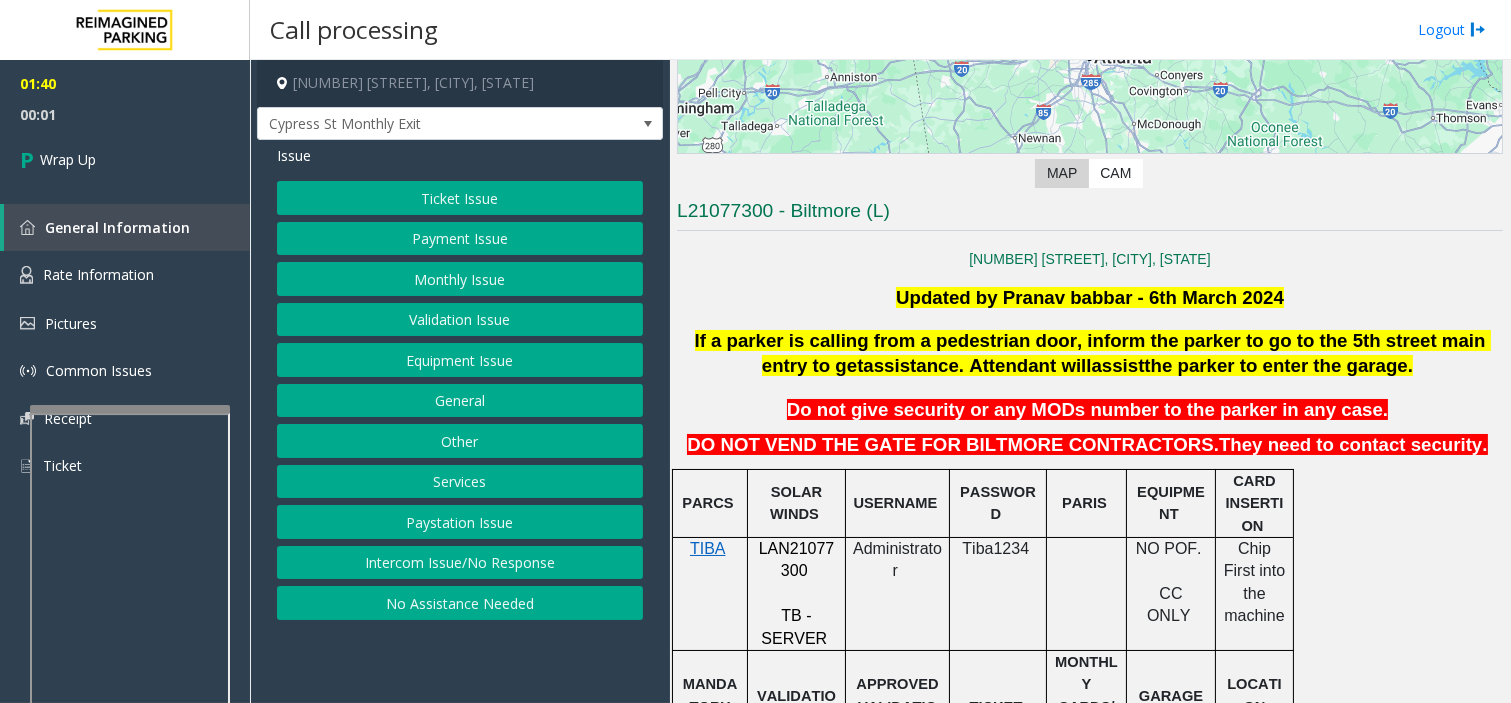 click on "Equipment Issue" 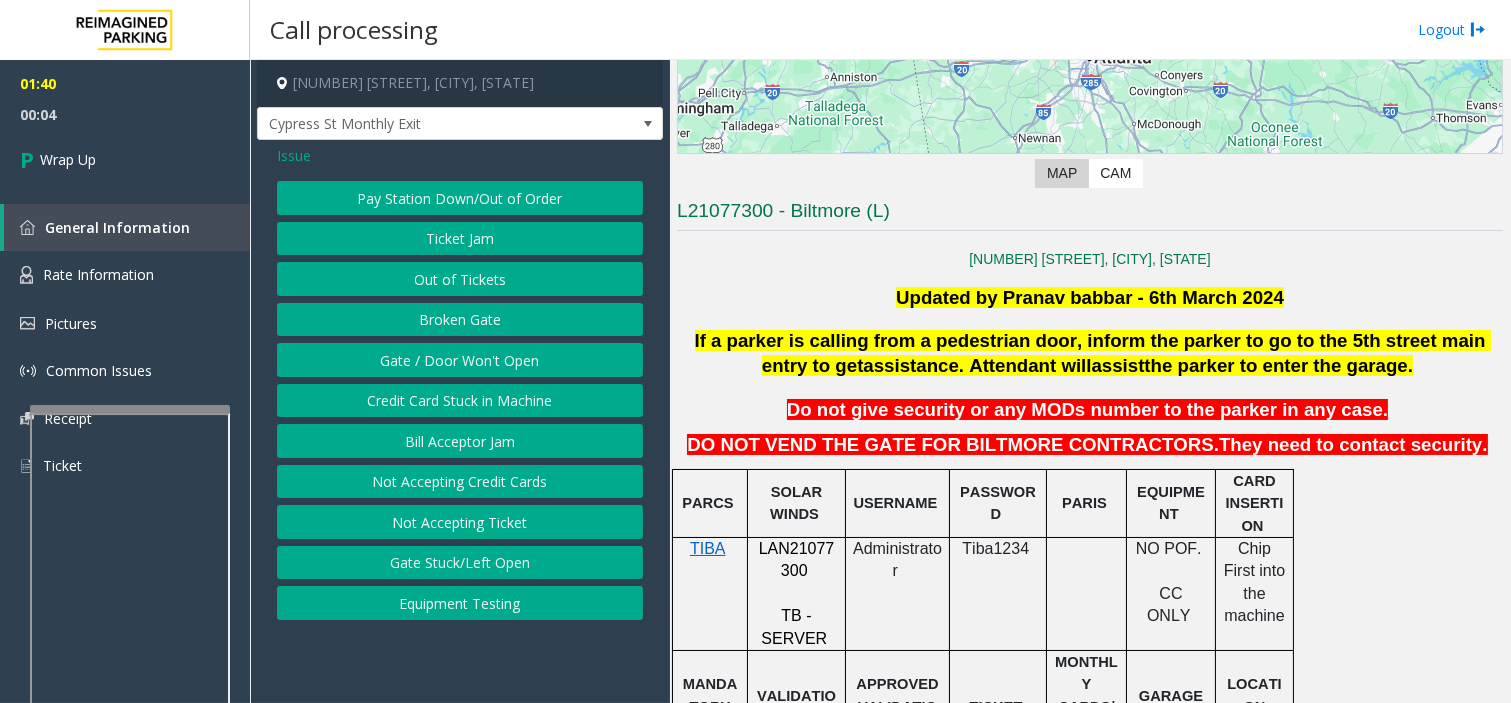 click on "Issue" 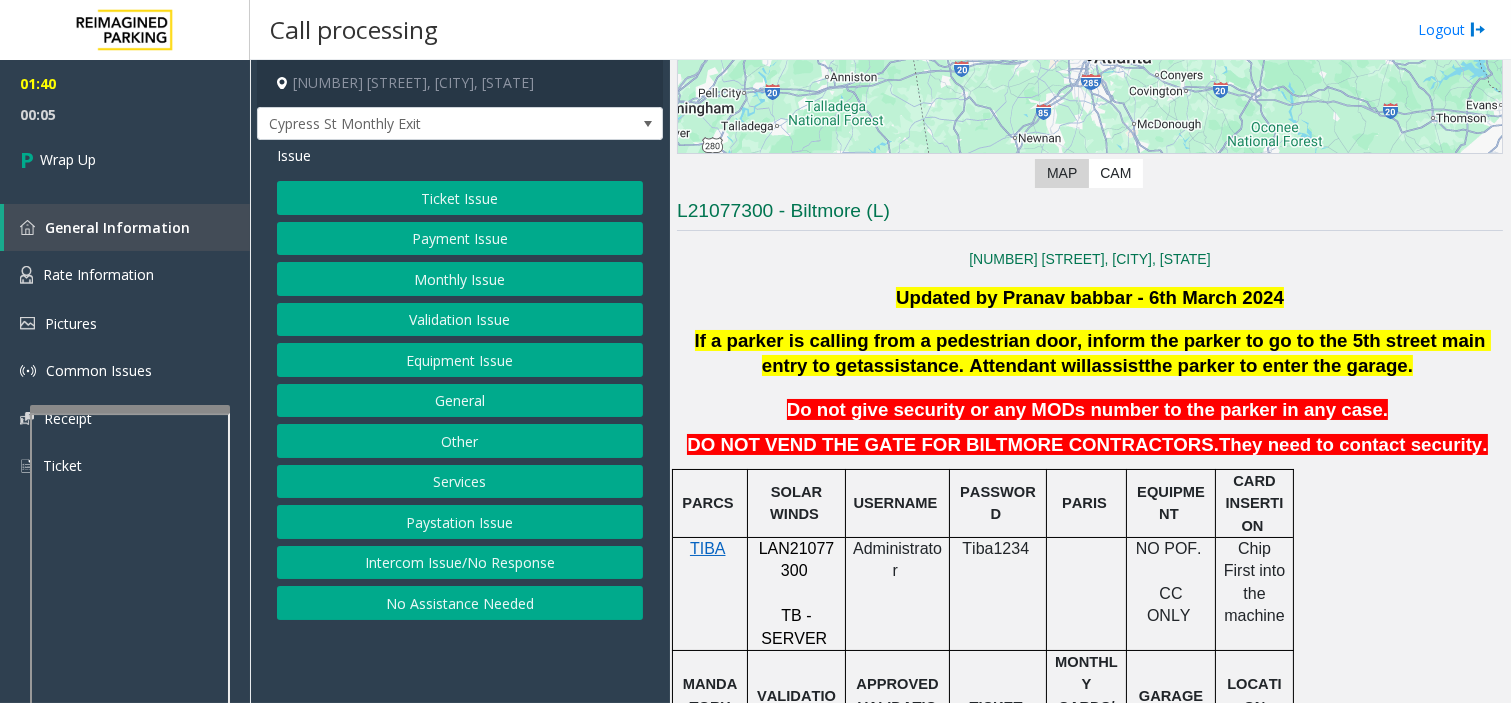 click on "Ticket Issue" 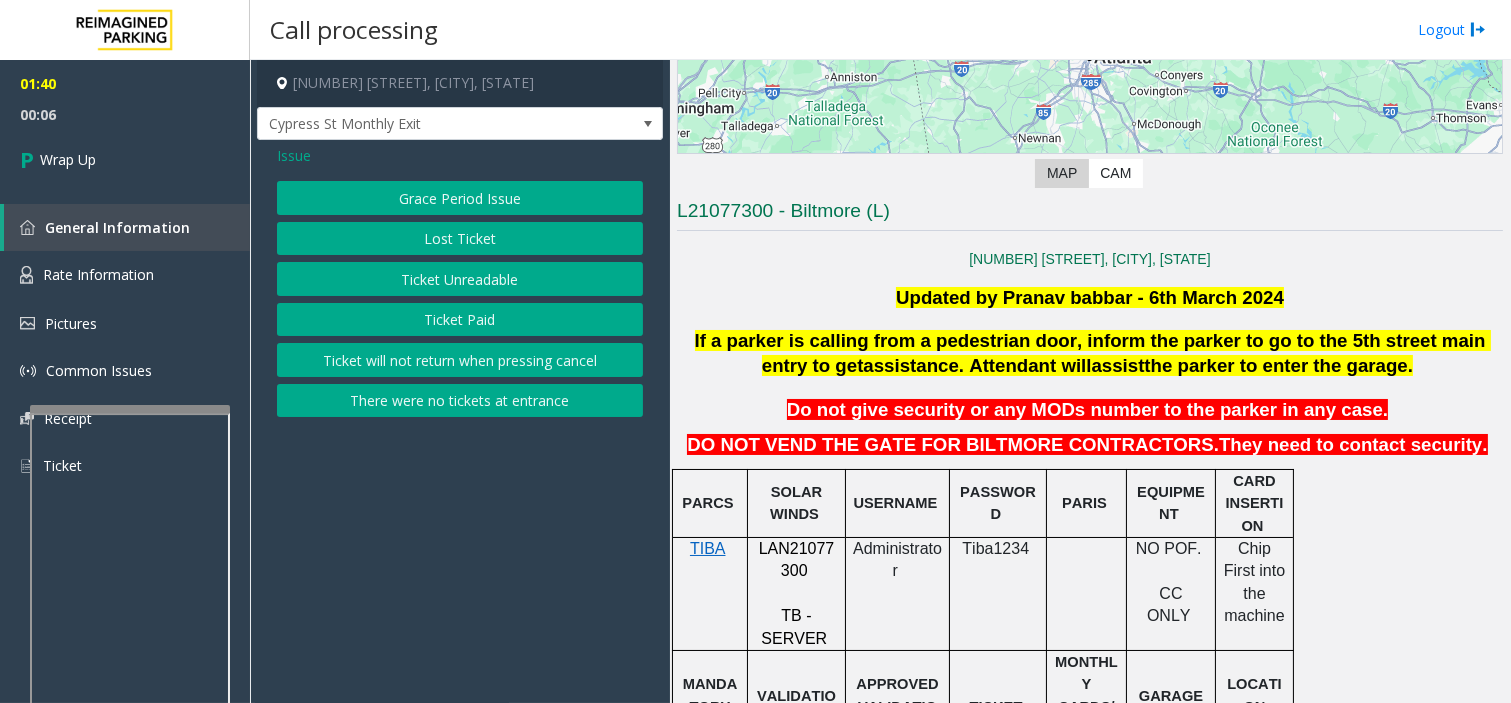 click on "Ticket Unreadable" 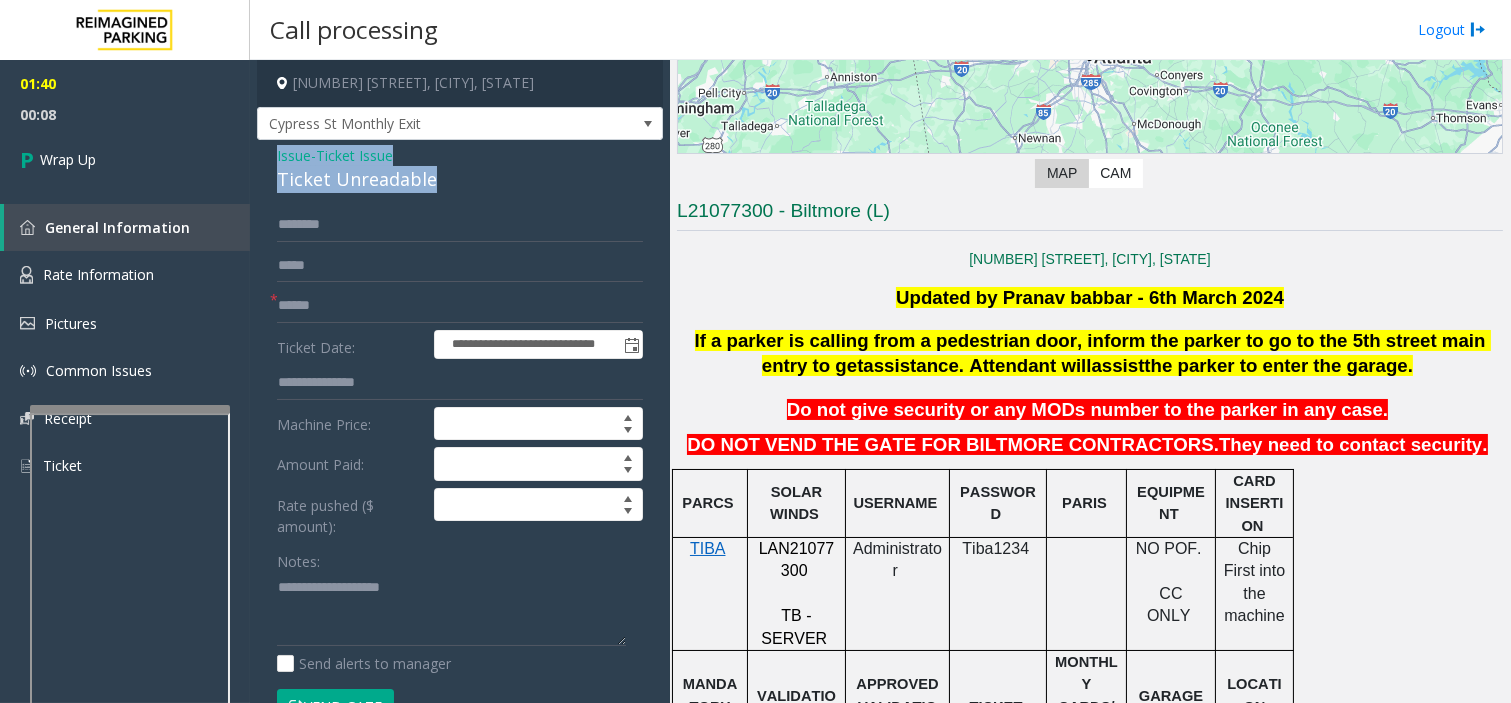 drag, startPoint x: 270, startPoint y: 150, endPoint x: 442, endPoint y: 173, distance: 173.53098 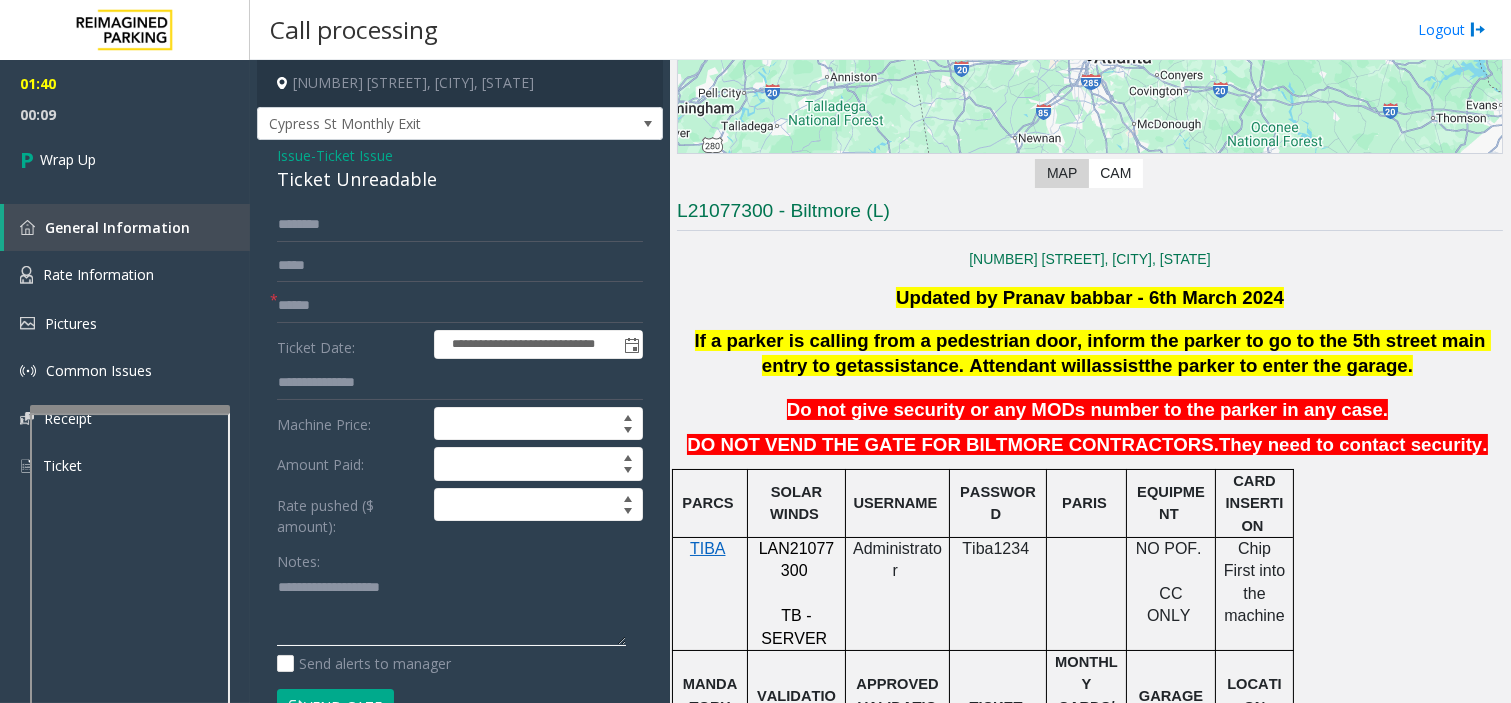 click 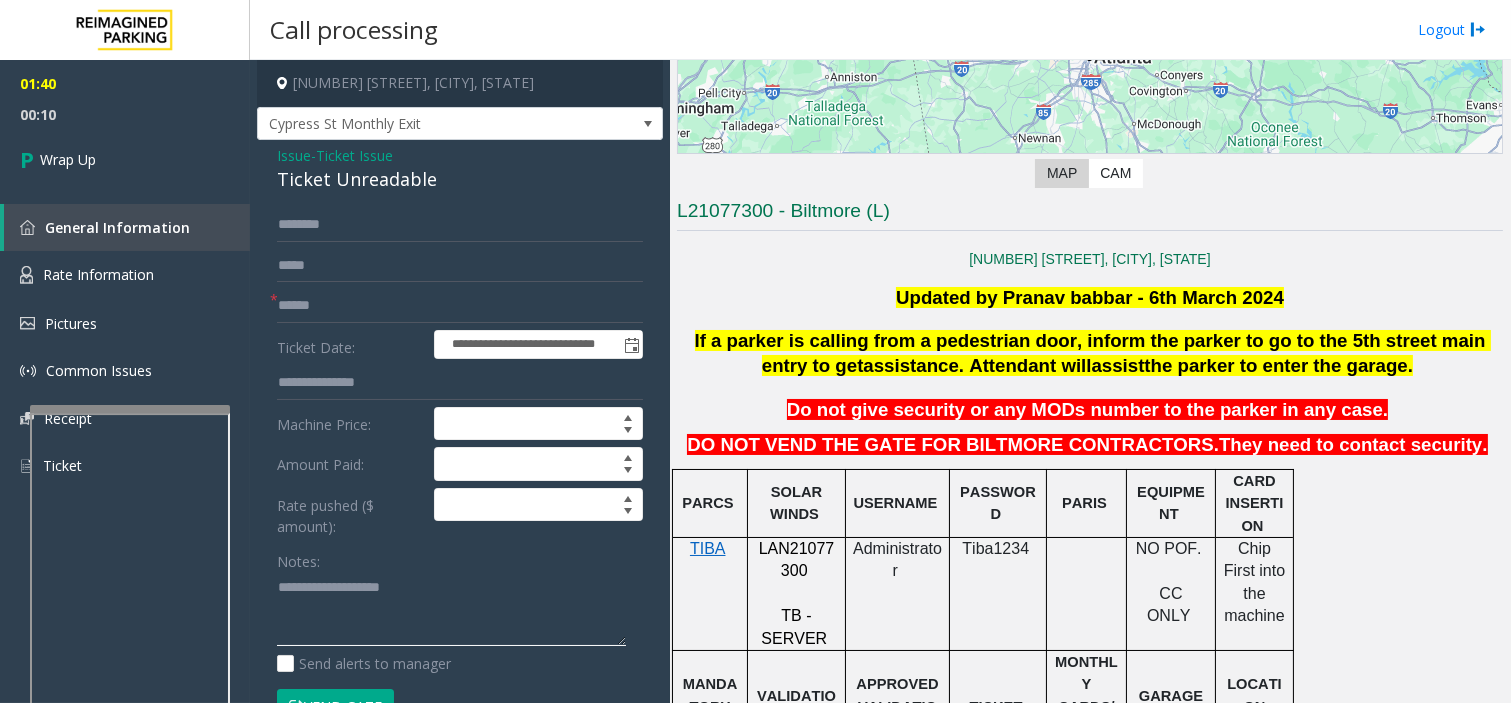 paste on "**********" 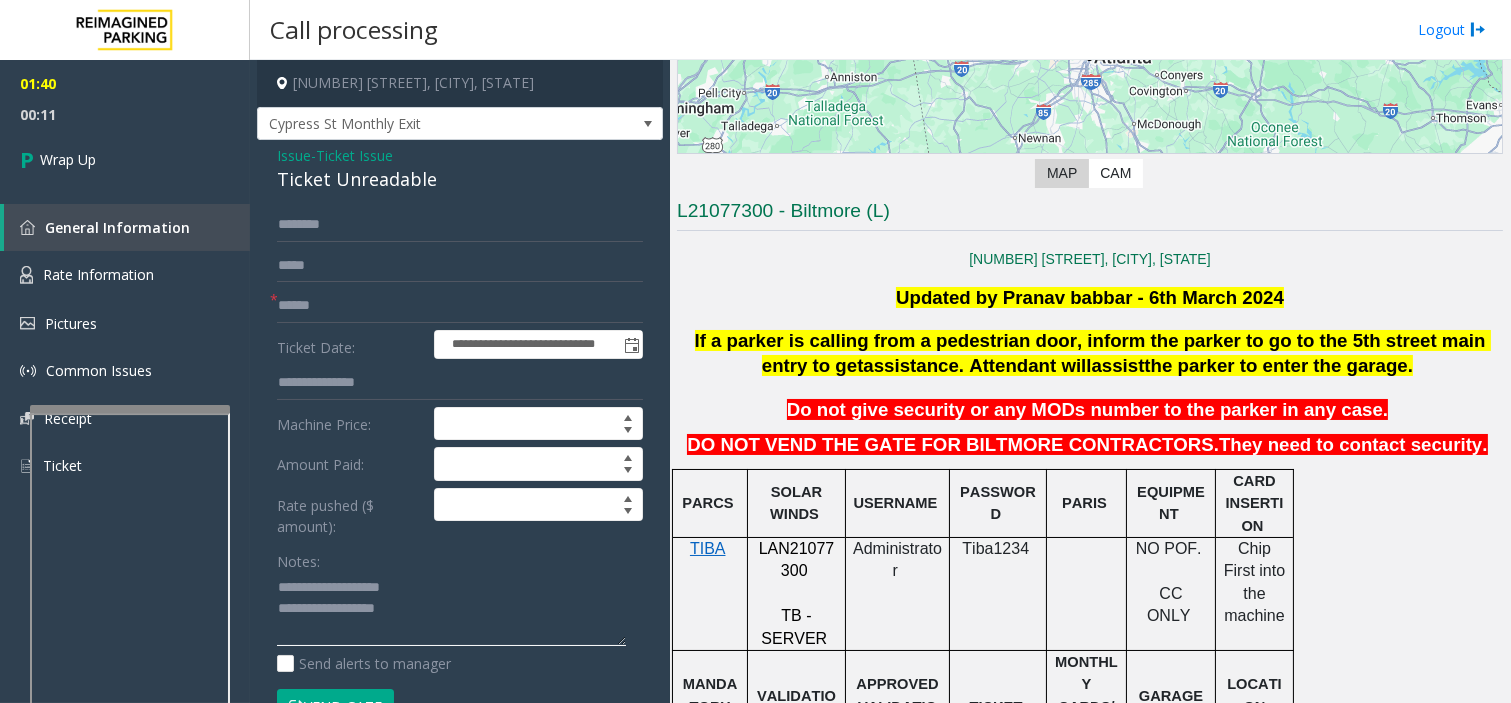 scroll, scrollTop: 14, scrollLeft: 0, axis: vertical 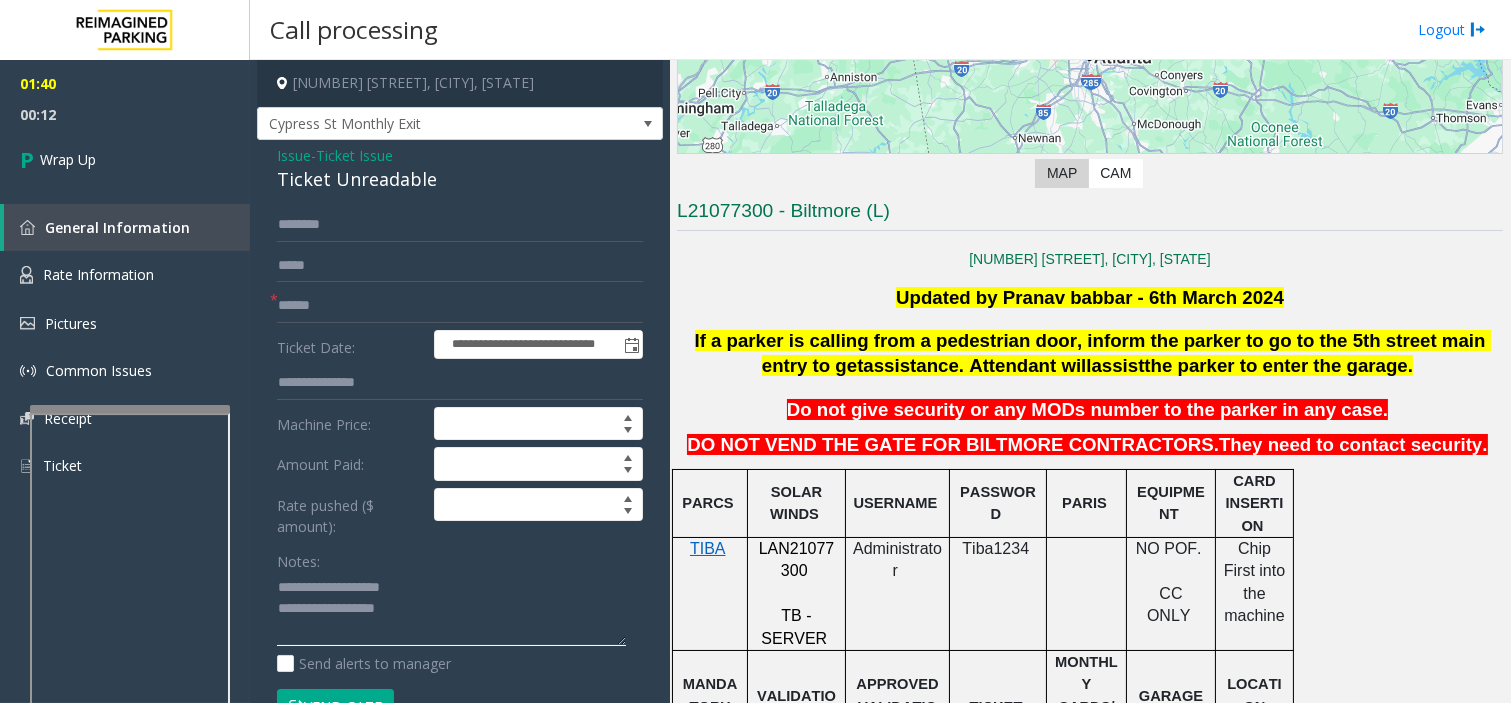 type on "**********" 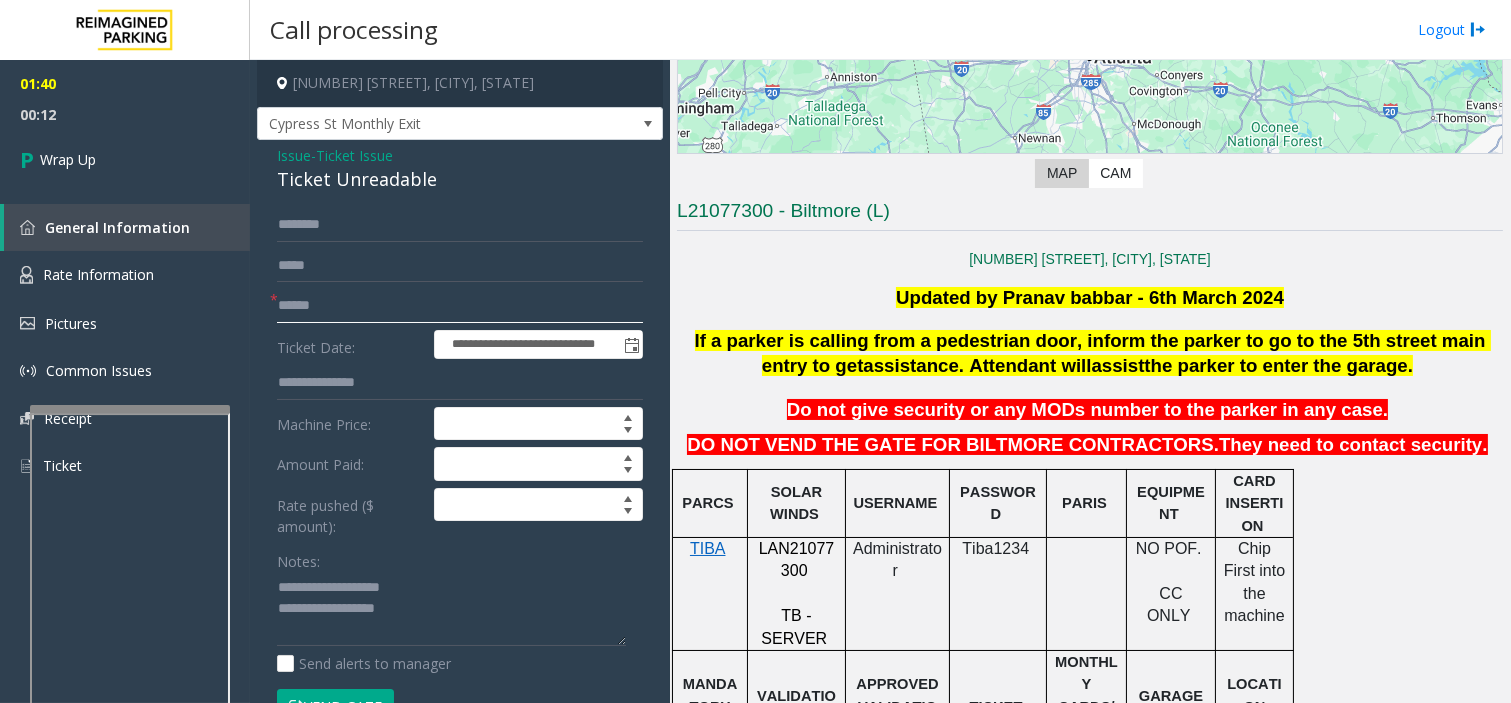 click 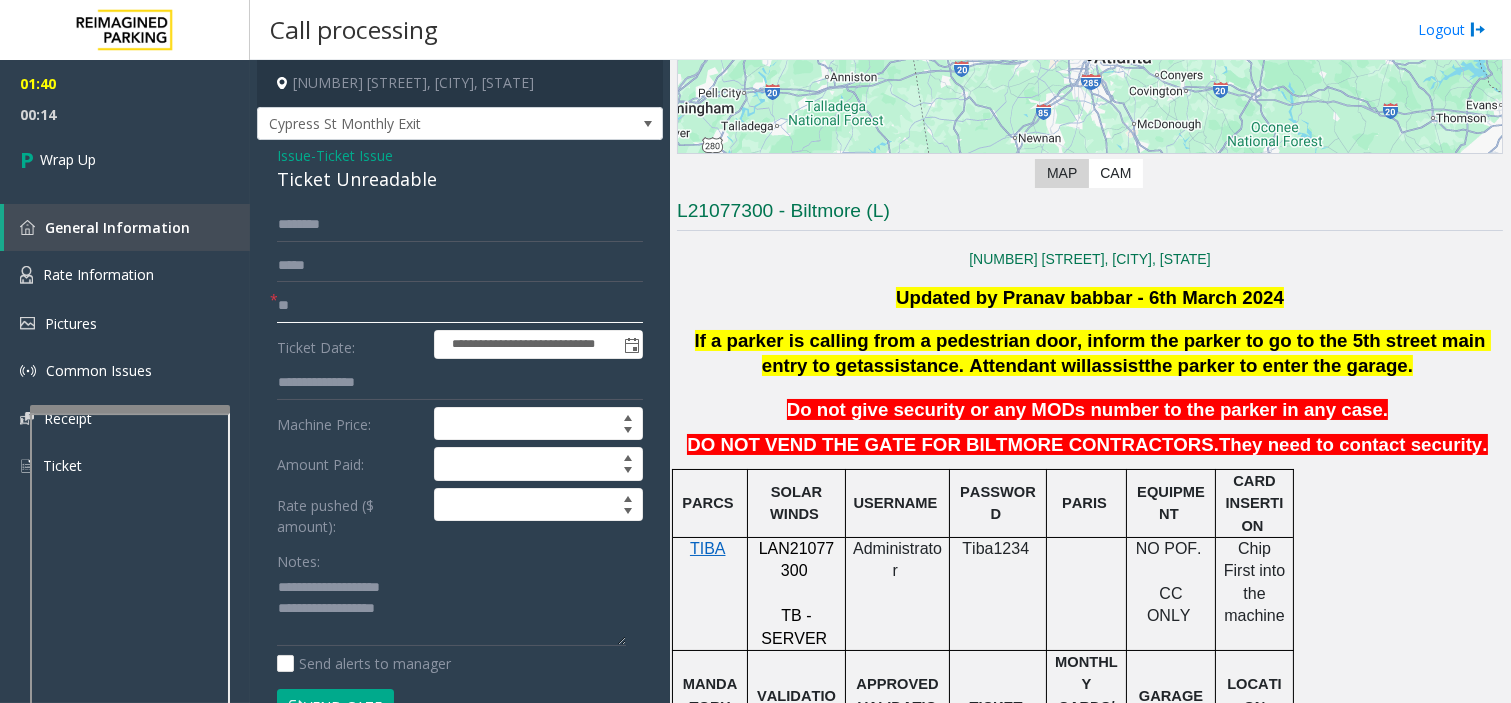 type on "**" 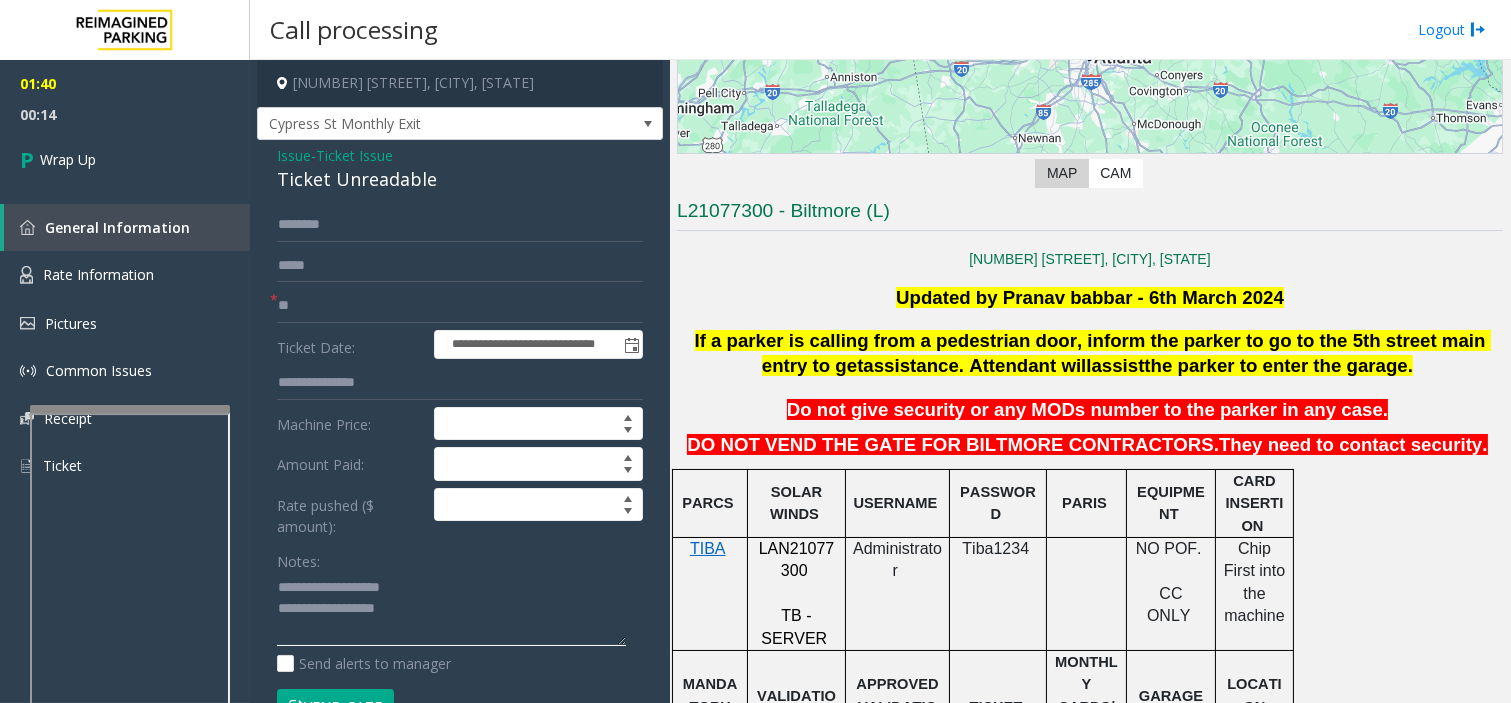 click 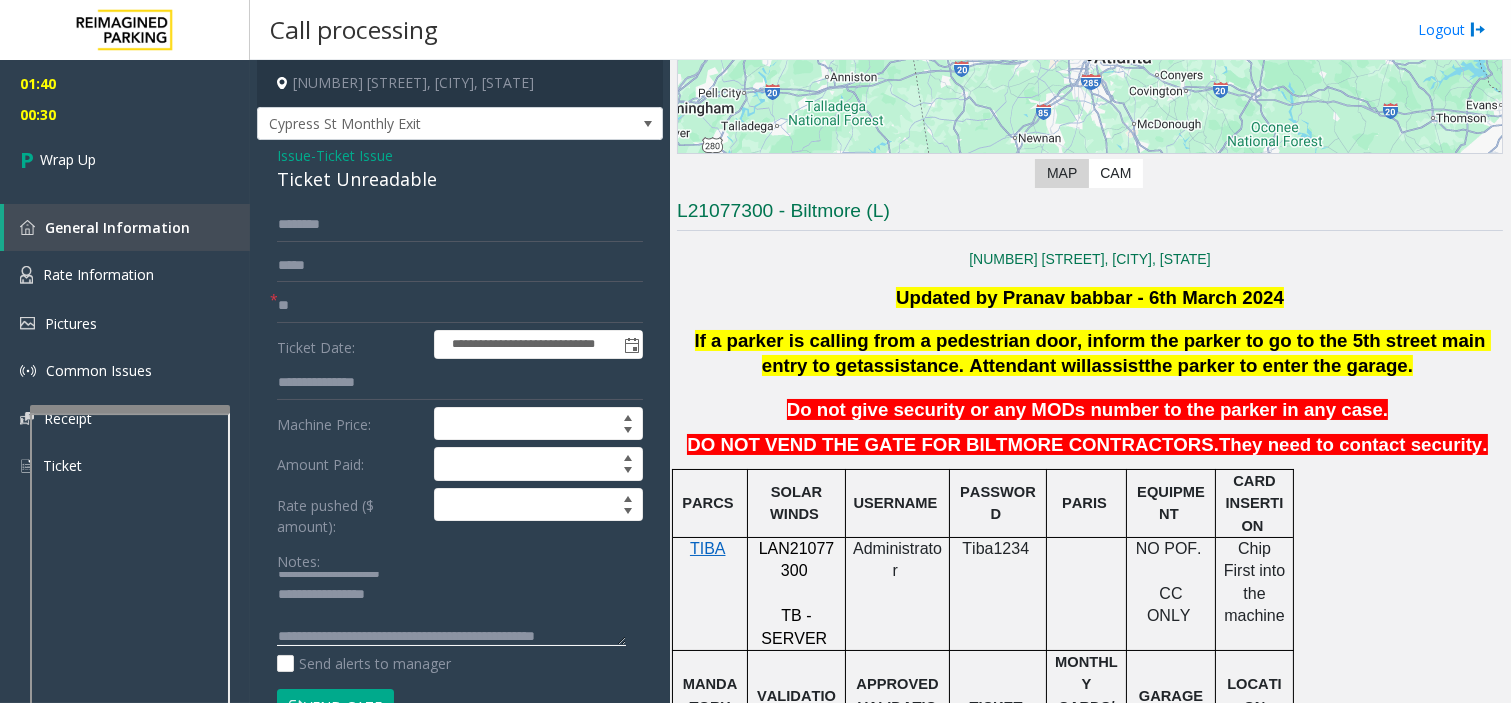 scroll, scrollTop: 35, scrollLeft: 0, axis: vertical 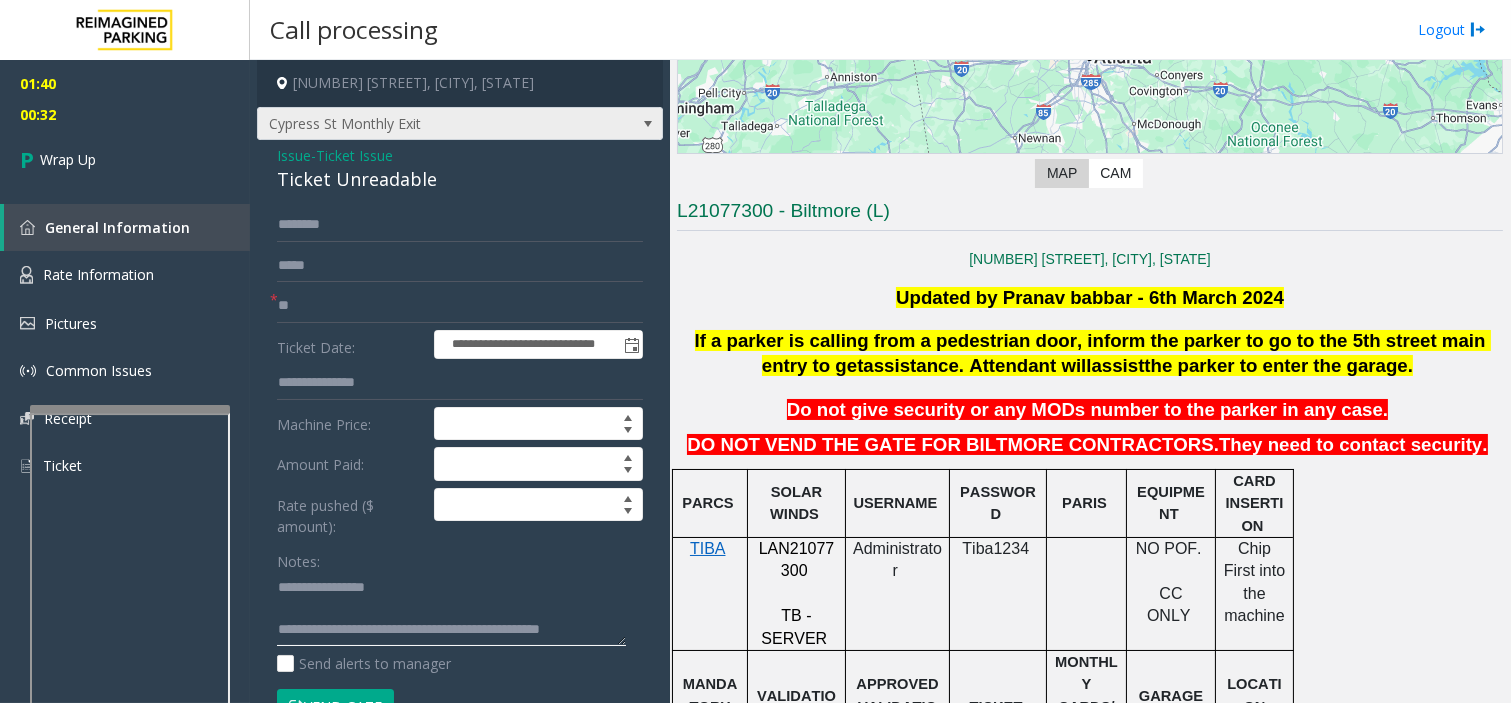 type on "**********" 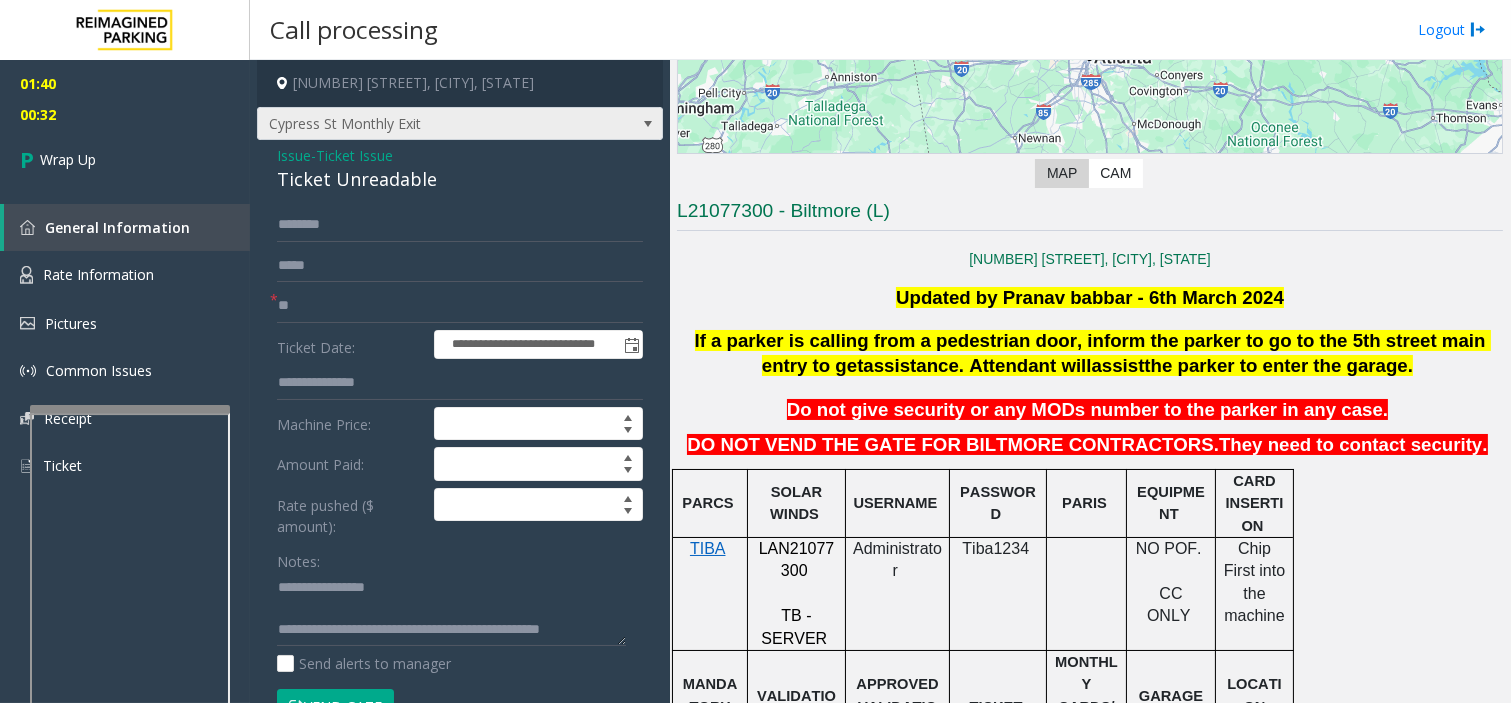 click on "Cypress St Monthly Exit" at bounding box center [419, 124] 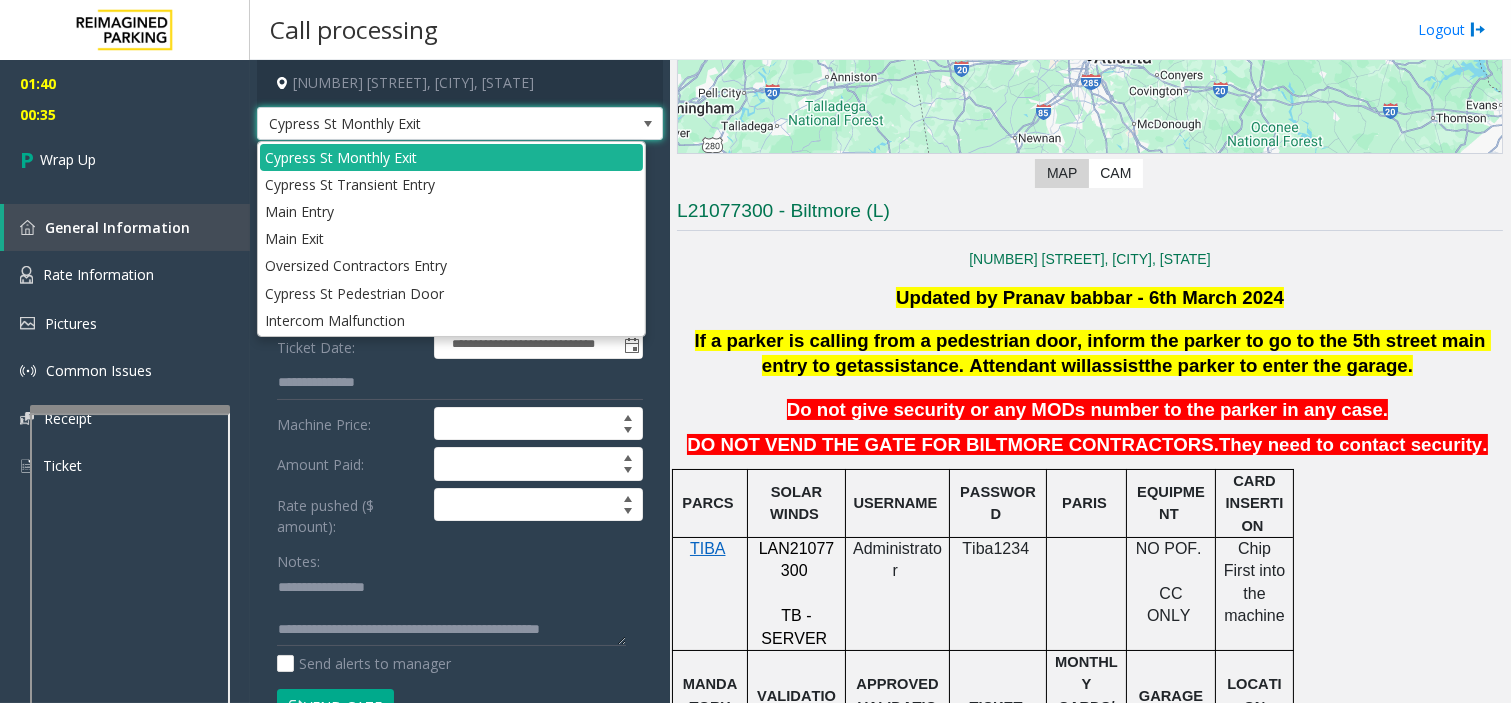 click on "Cypress St Monthly Exit" at bounding box center [419, 124] 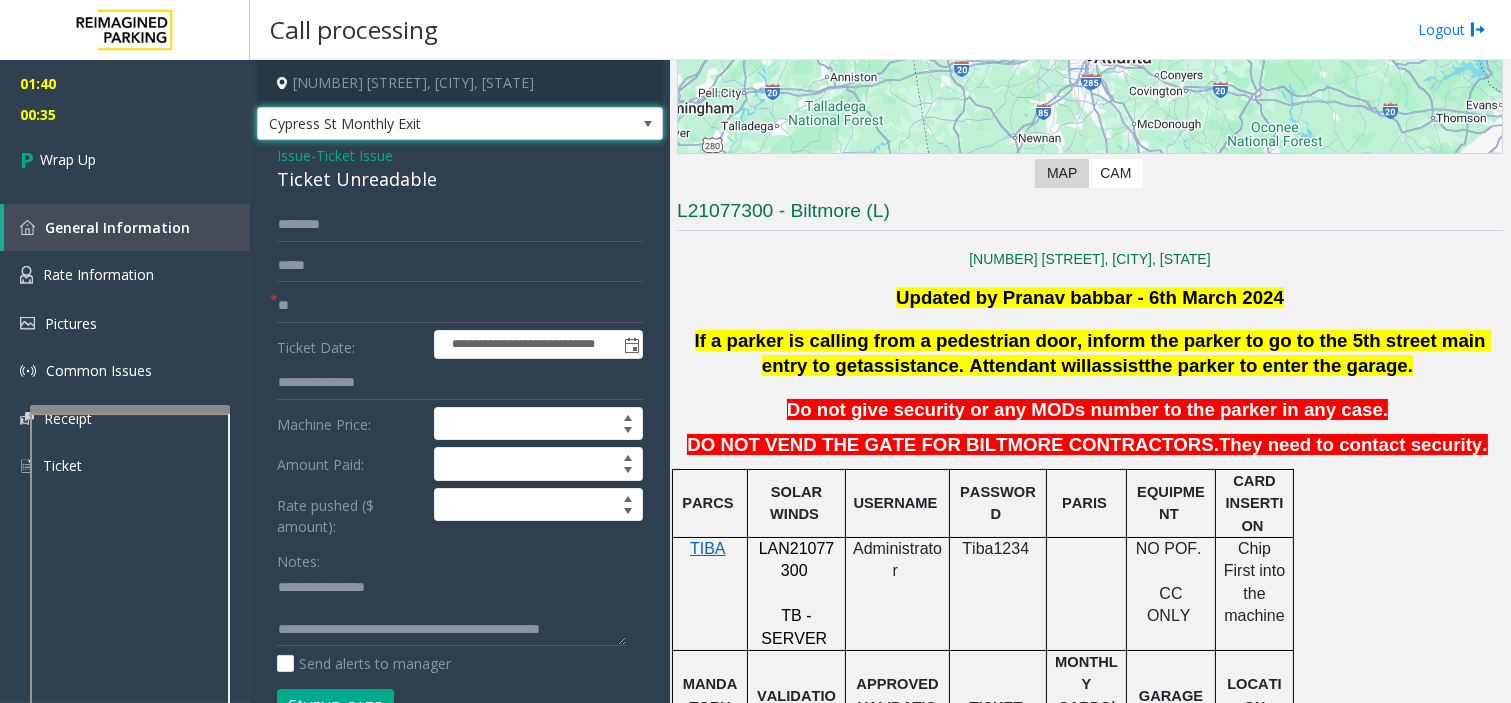 click on "Cypress St Monthly Exit" at bounding box center (419, 124) 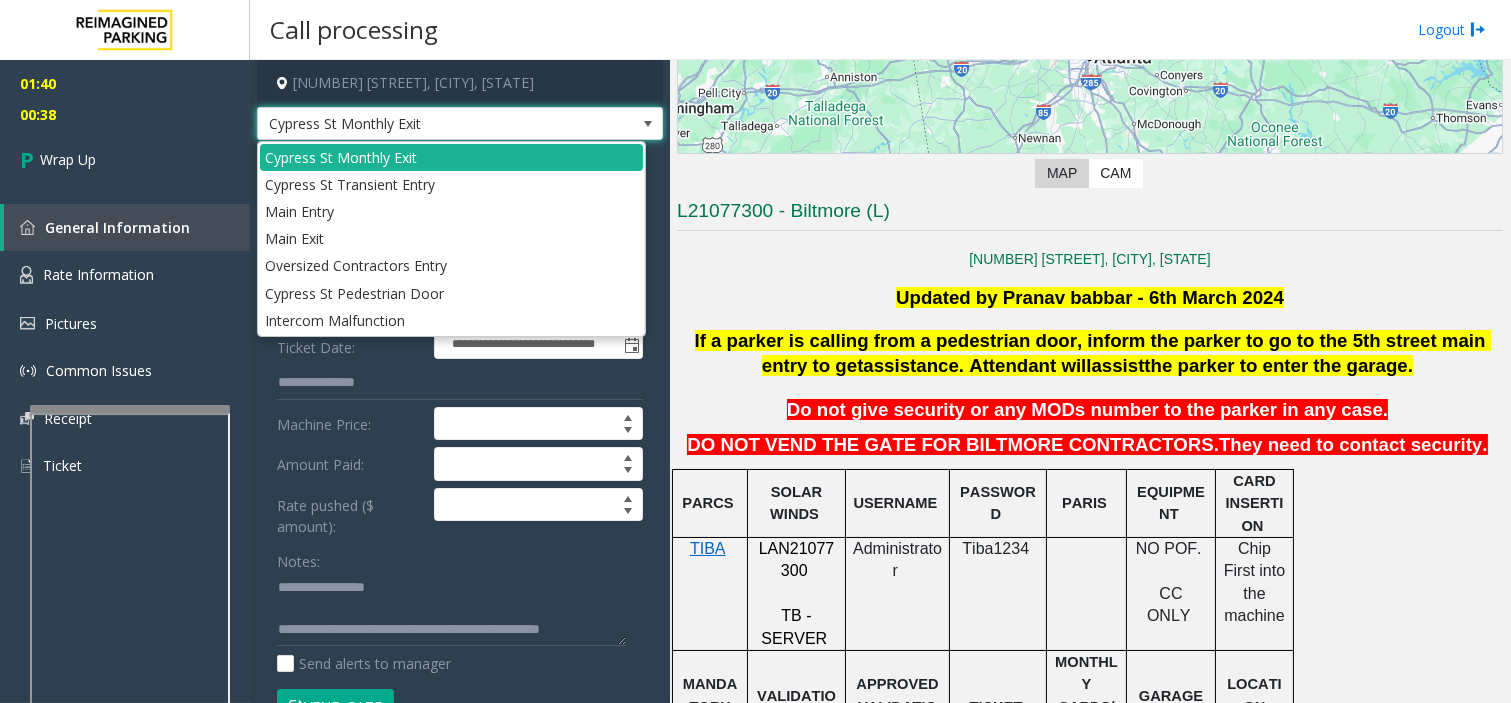 click on "Cypress St Monthly Exit" at bounding box center [419, 124] 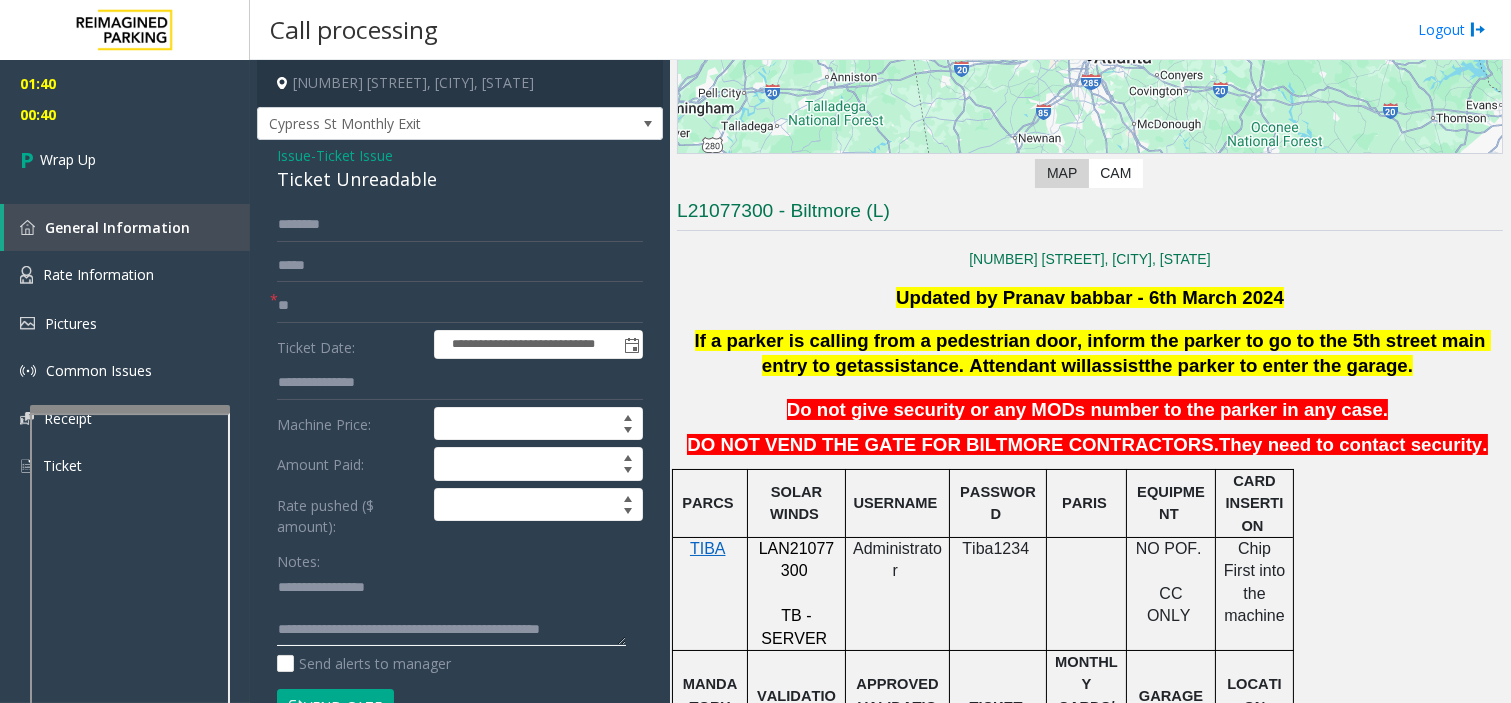 click 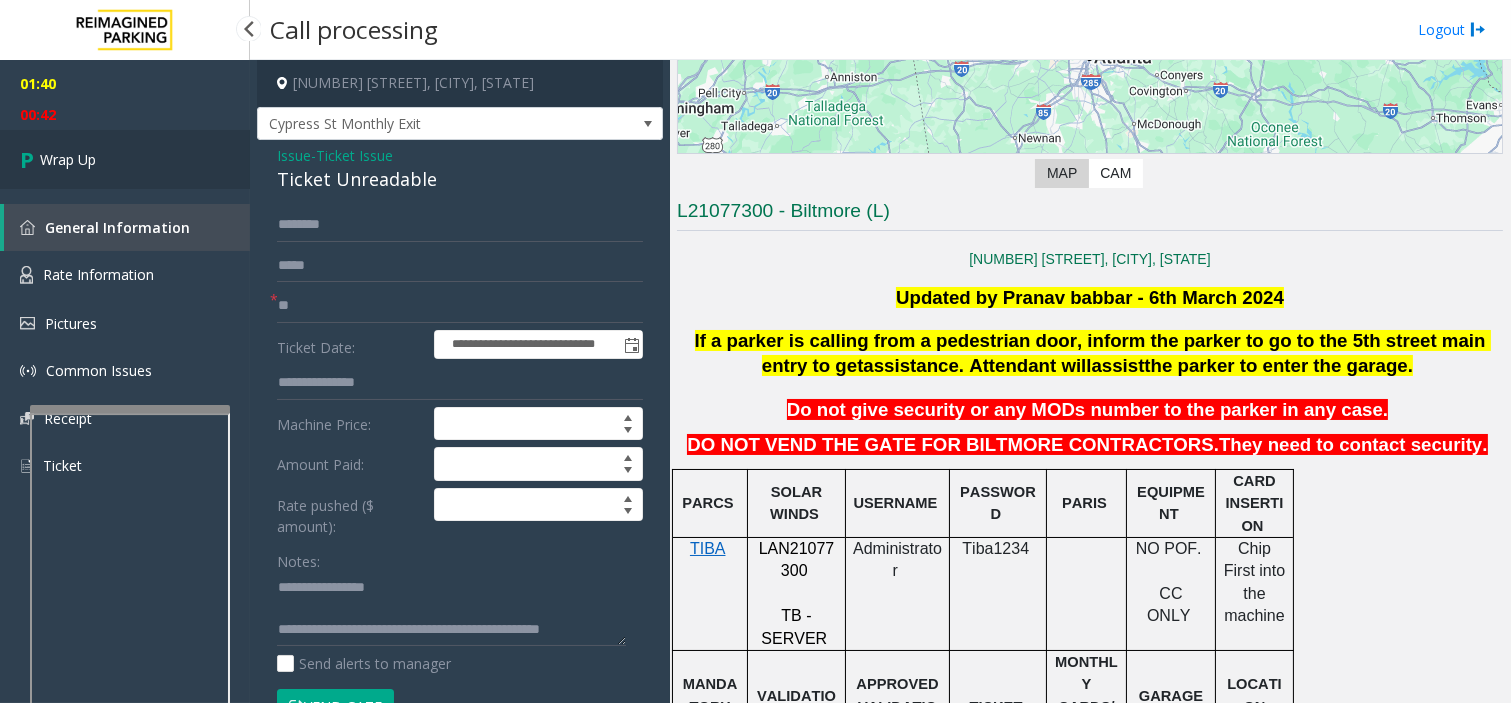 click on "Wrap Up" at bounding box center [125, 159] 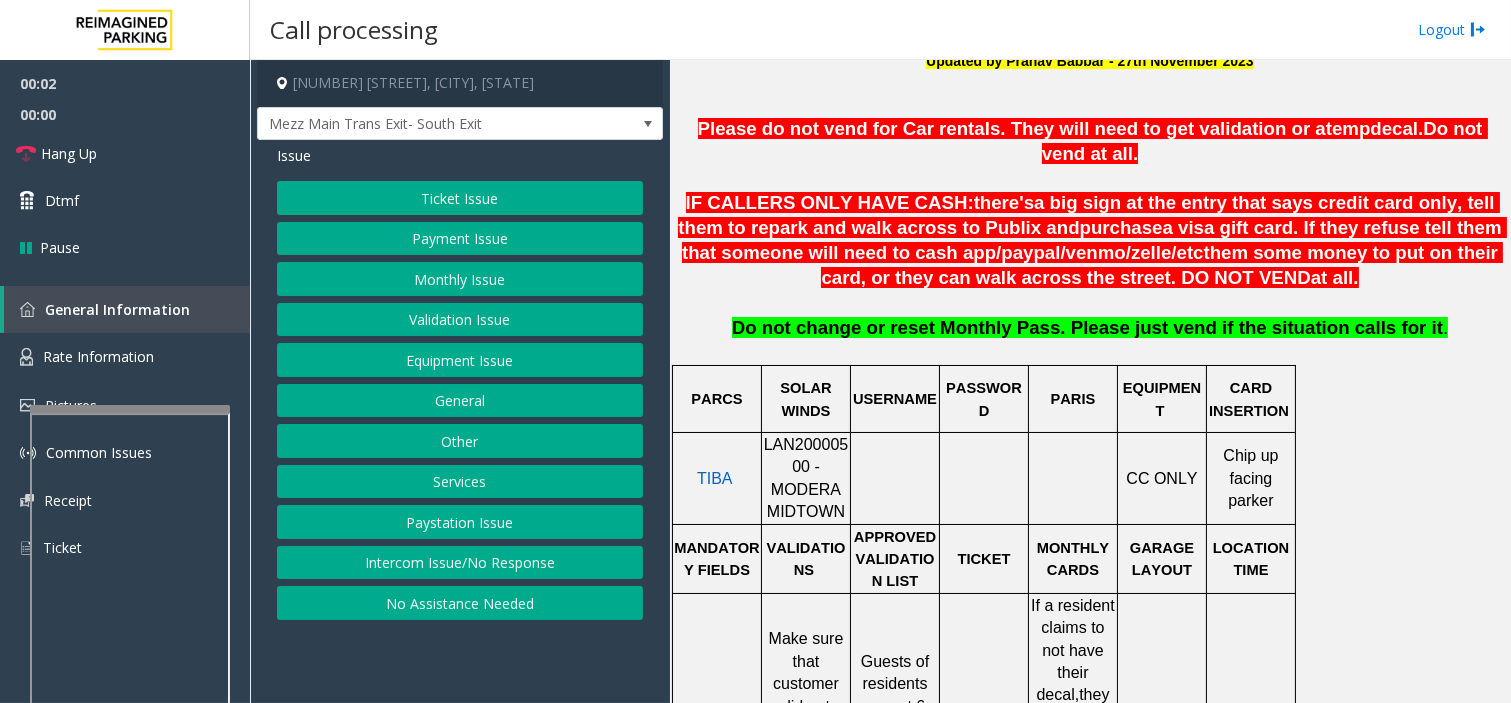scroll, scrollTop: 666, scrollLeft: 0, axis: vertical 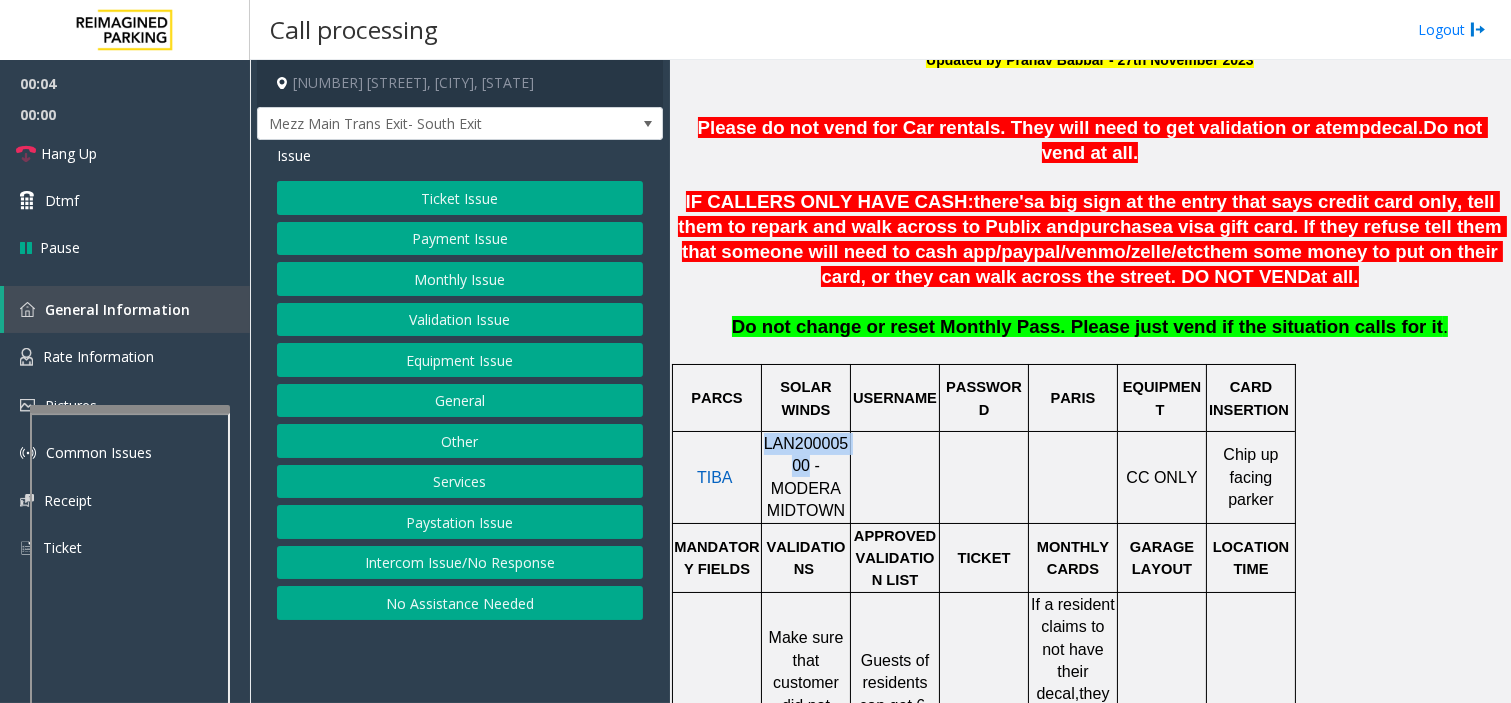 drag, startPoint x: 773, startPoint y: 442, endPoint x: 765, endPoint y: 425, distance: 18.788294 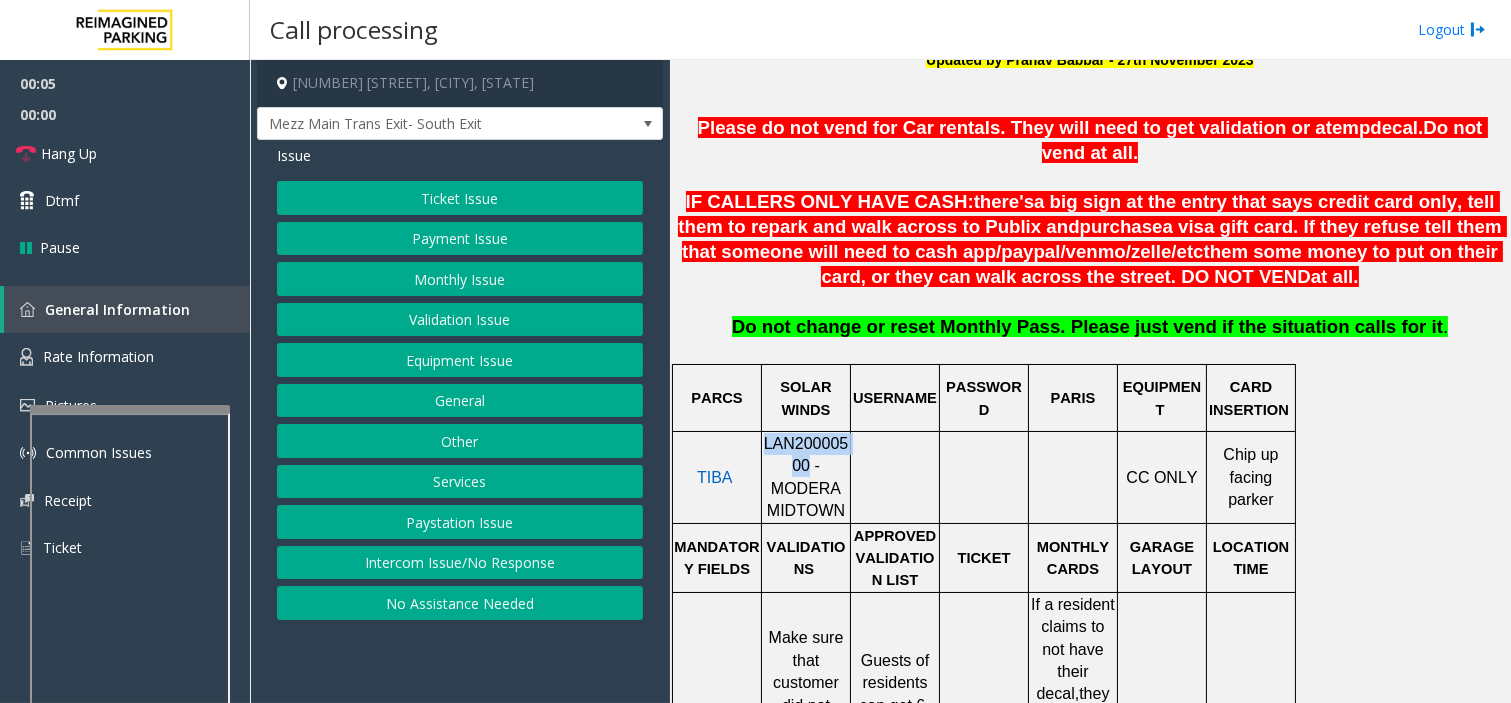 scroll, scrollTop: 444, scrollLeft: 0, axis: vertical 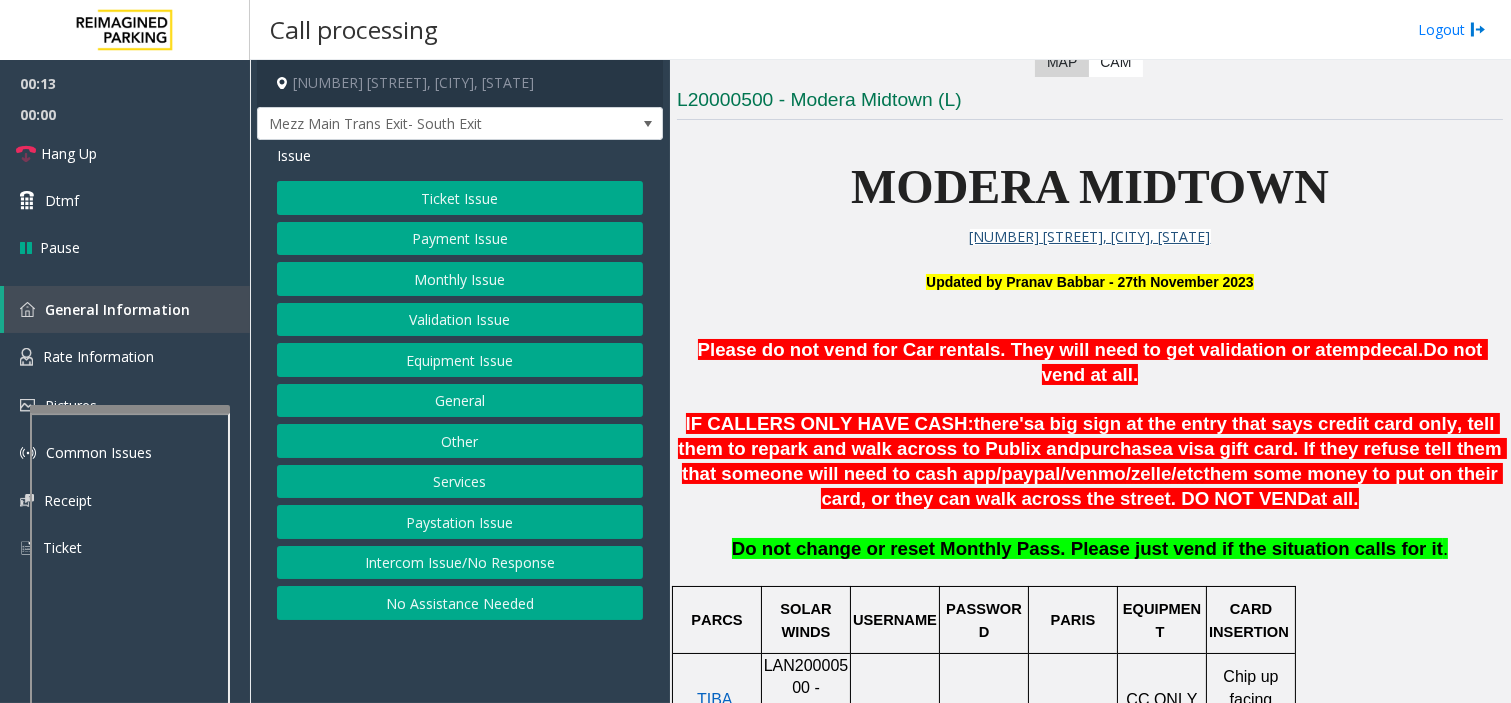 click on "PARCS SOLAR WINDS USERNAME PASSWORD PARIS EQUIPMENT   CARD INSERTION   TIBA   LAN20000500 - MODERA MIDTOWN             CC ONLY Chip up facing parker MANDATORY FIELDS VALIDATIONS   APPROVED VALIDATION LIST TICKET MONTHLY CARDS GARAGE LAYOUT LOCATION TIME   Make sure that customer did not exceed their validation. If they exceeded their validation, they must either get an  additional  validation or pay the remaining fee. Guests of residents can get 6-hour validations from the concierge      2 HOUR validations    List     Momonoki  Hallal Guys EQ Athletics Have customer insert barcode ticket in opposite direction (still with barcode If a resident claims to not have their decal ,  they need to pay for the parking. They can get a 6-hour validation from Concierge. If Decal is not reading, VERIFY IN TIBA that the pass is not blocked or expired Self- Park automated facility Click Here for the local time   APPROVED VENDORS DO NOT VEND ENTRANCE/EXIT LANE INFO LOST TICKET RATE COMMON ISSUES" 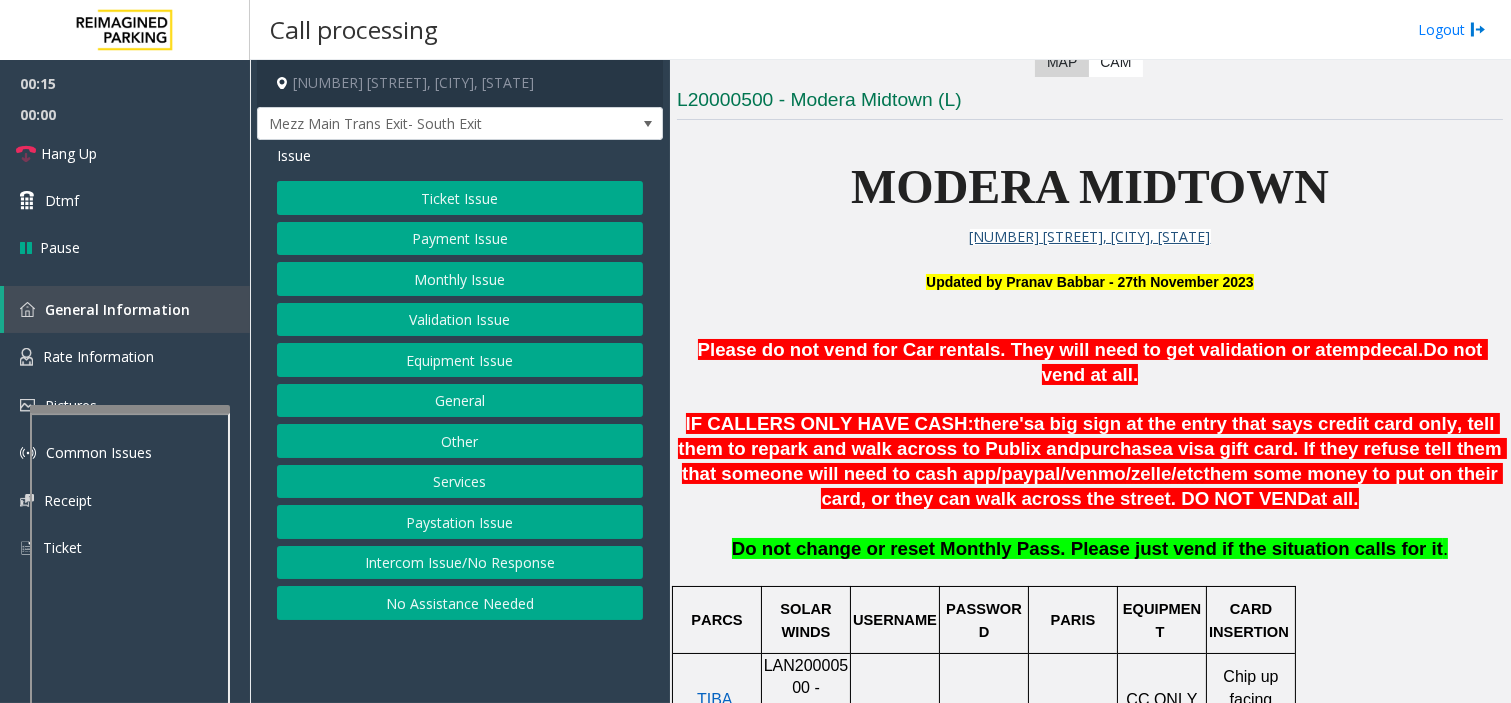 click on "Equipment Issue" 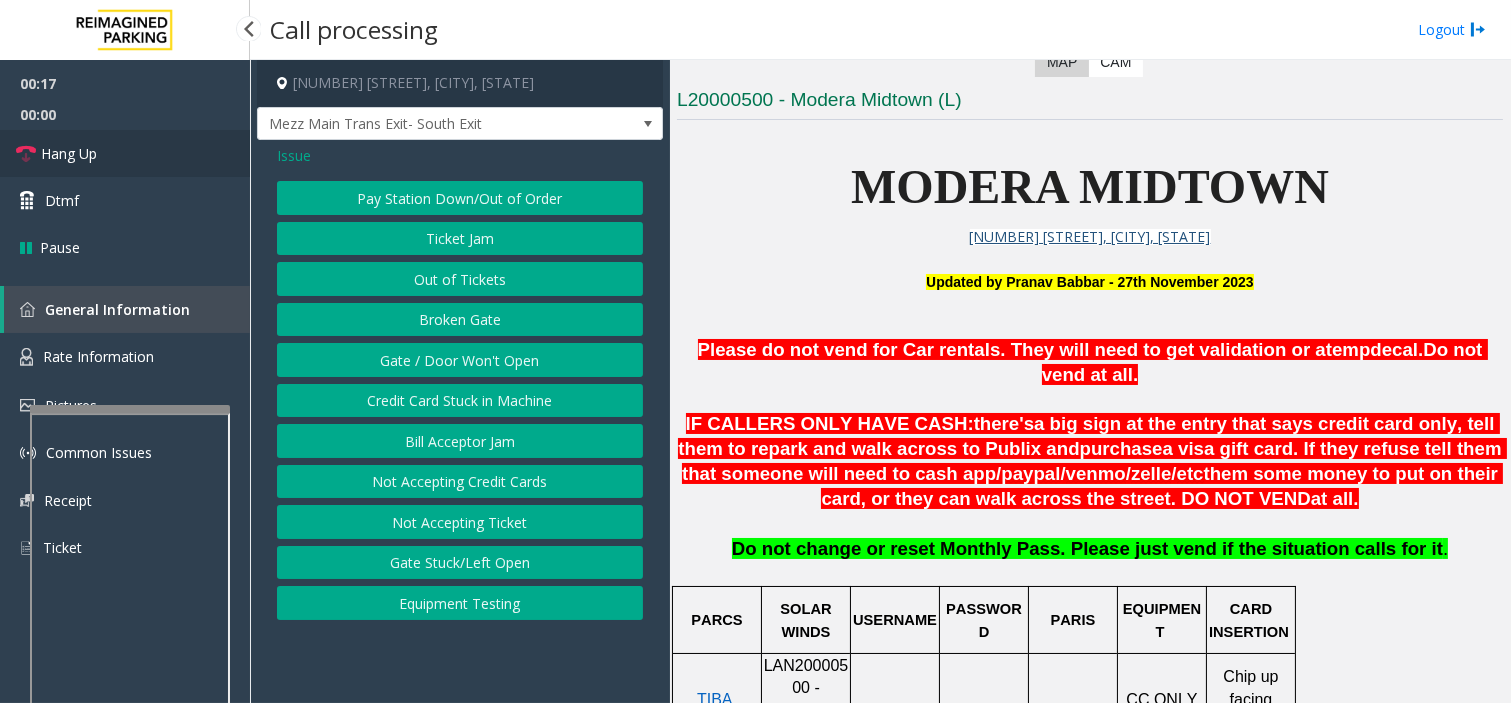 click on "Hang Up" at bounding box center [125, 153] 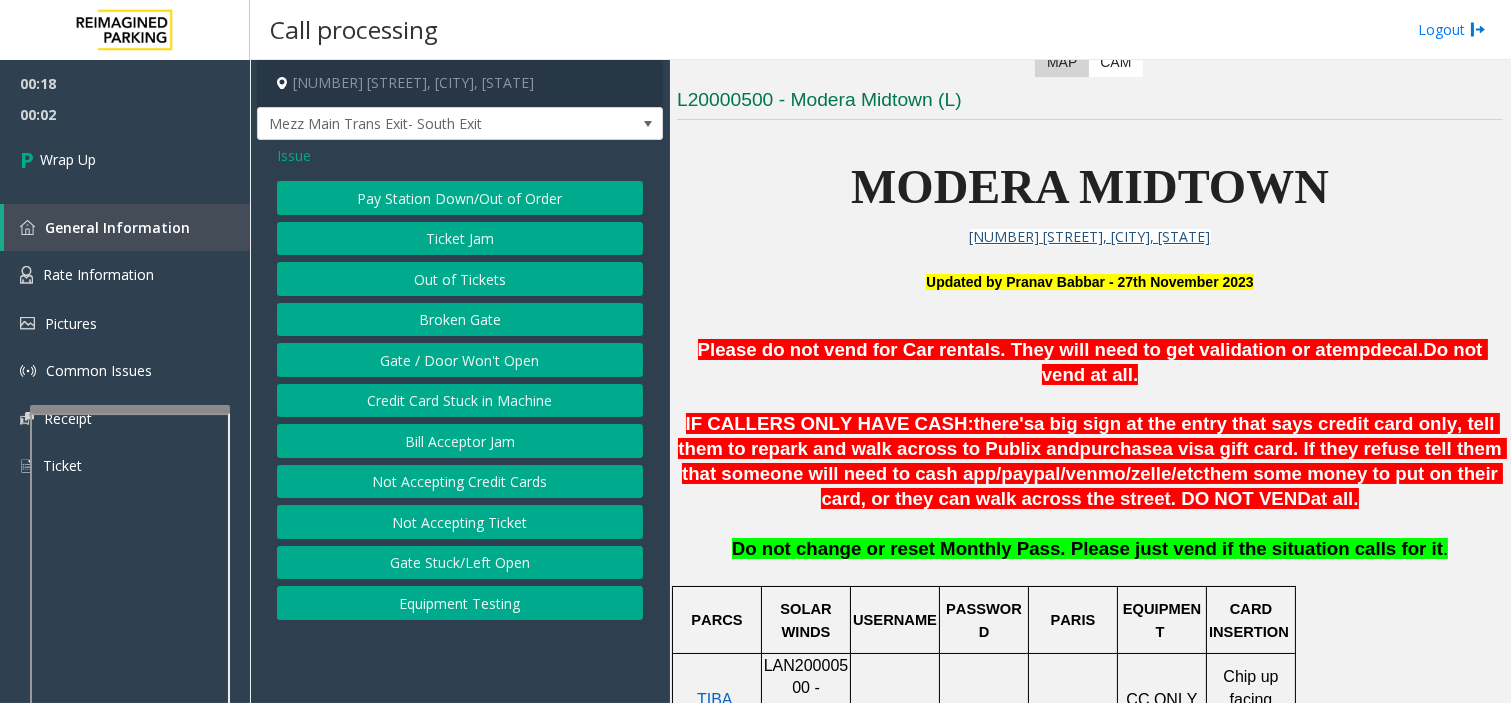click on "Issue" 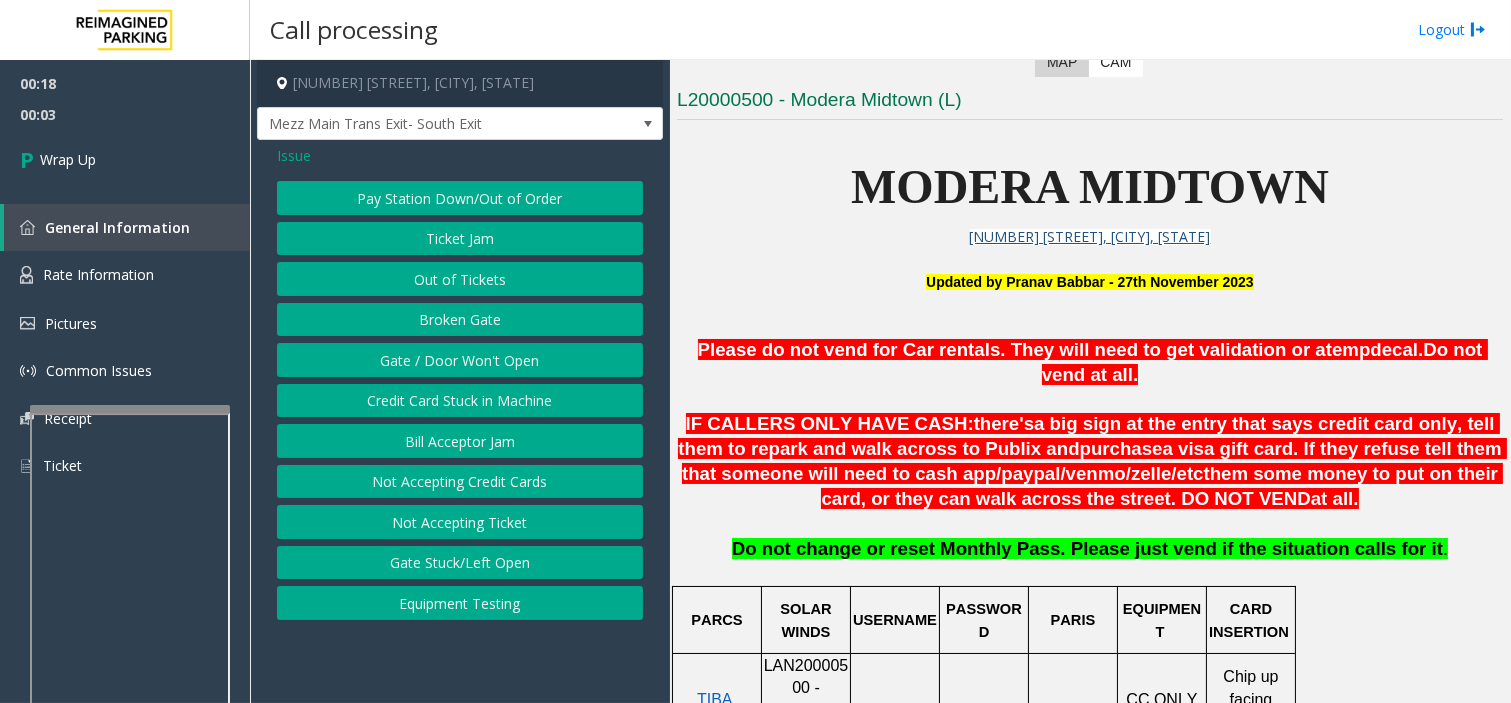 click on "Issue" 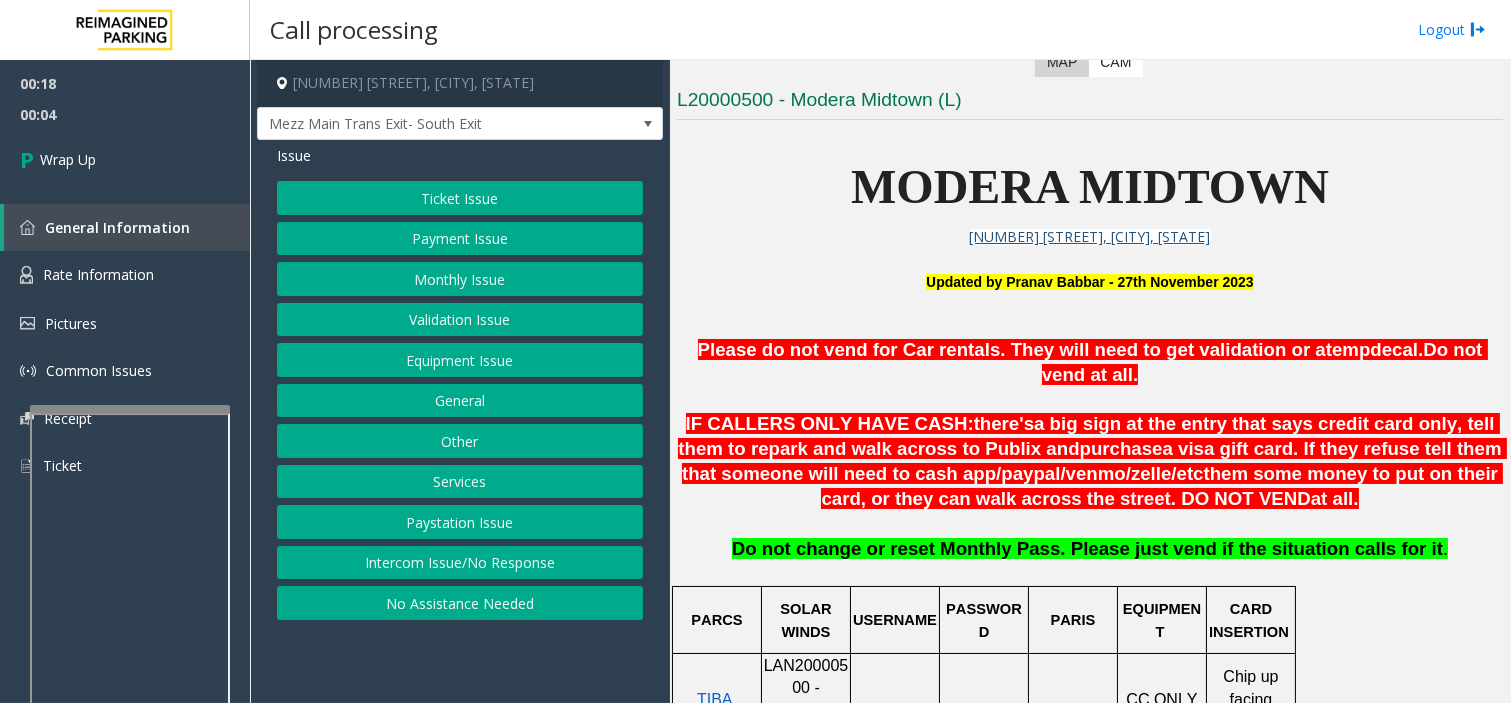 click on "Intercom Issue/No Response" 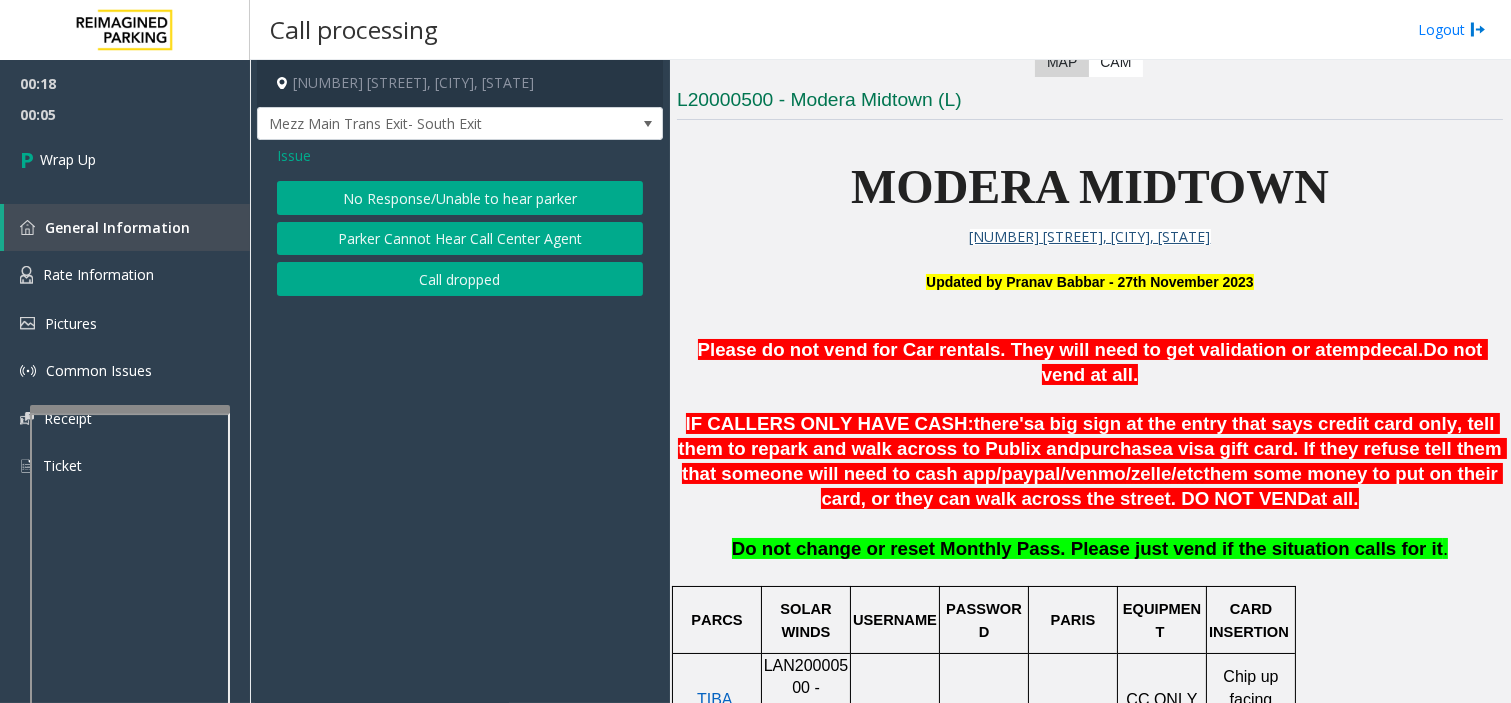 click on "No Response/Unable to hear parker" 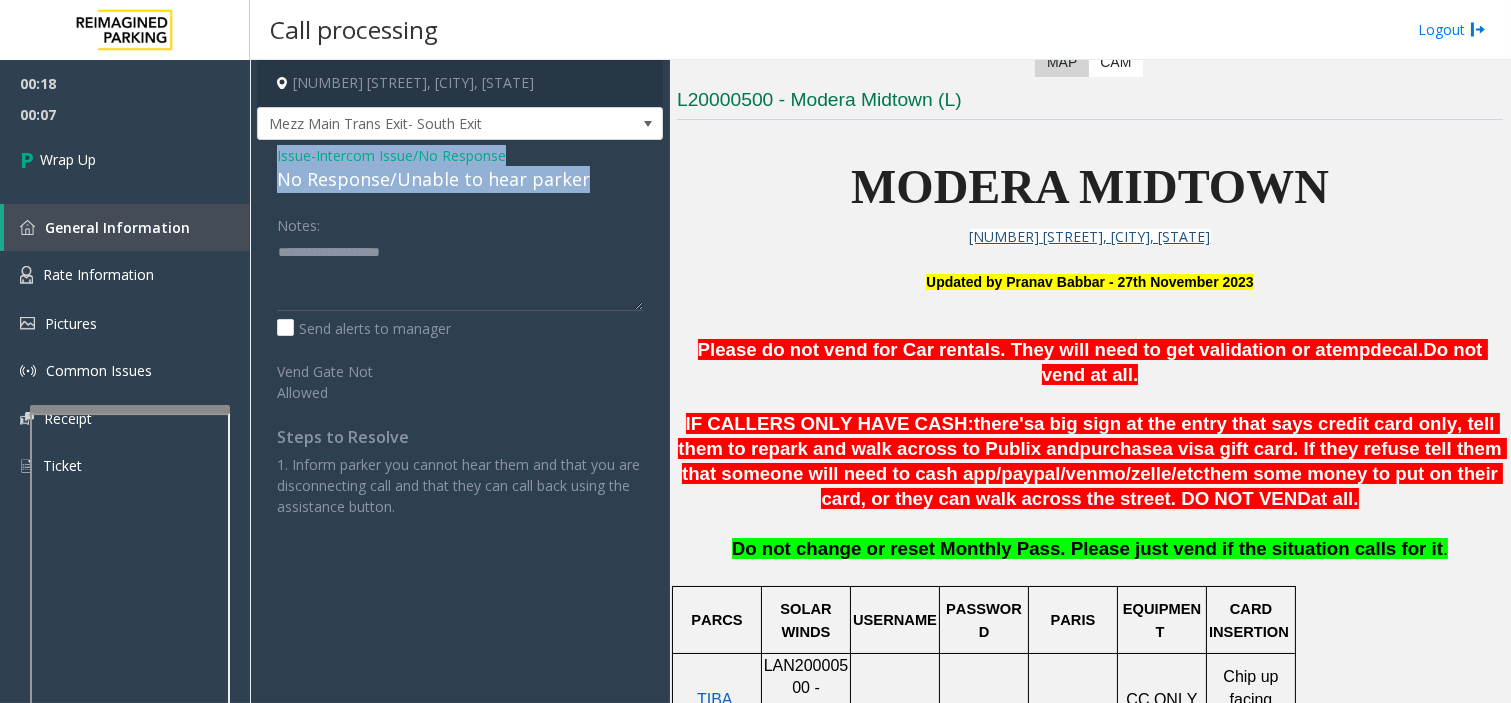 drag, startPoint x: 263, startPoint y: 156, endPoint x: 614, endPoint y: 191, distance: 352.7407 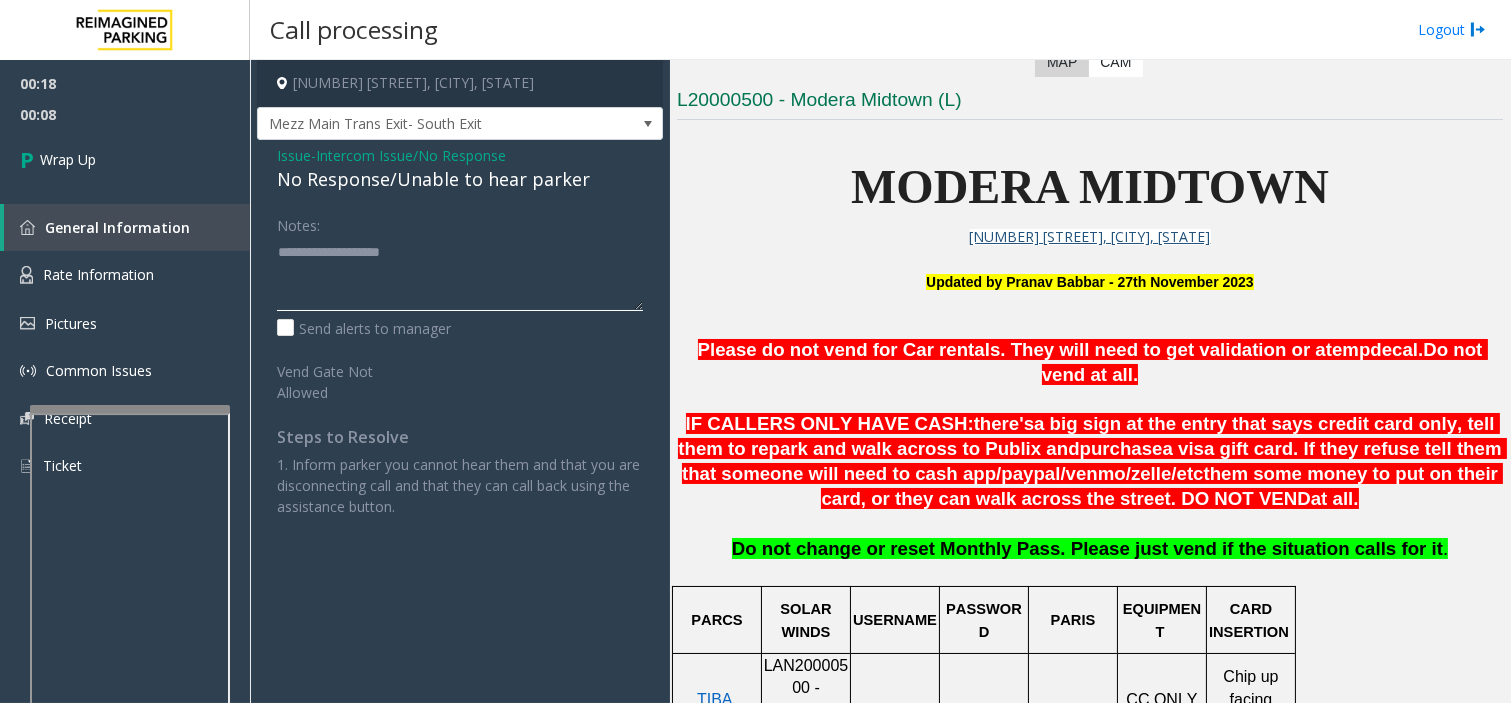 click 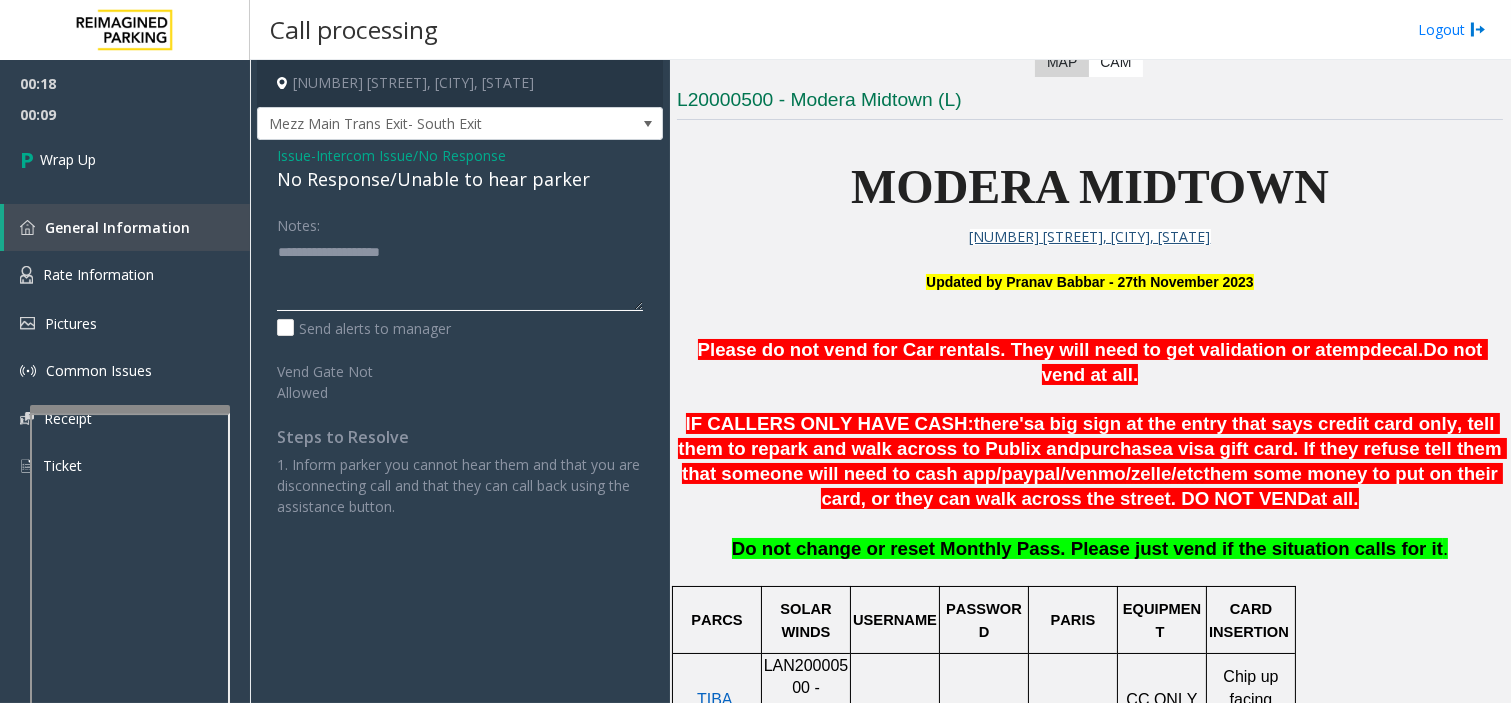 paste on "**********" 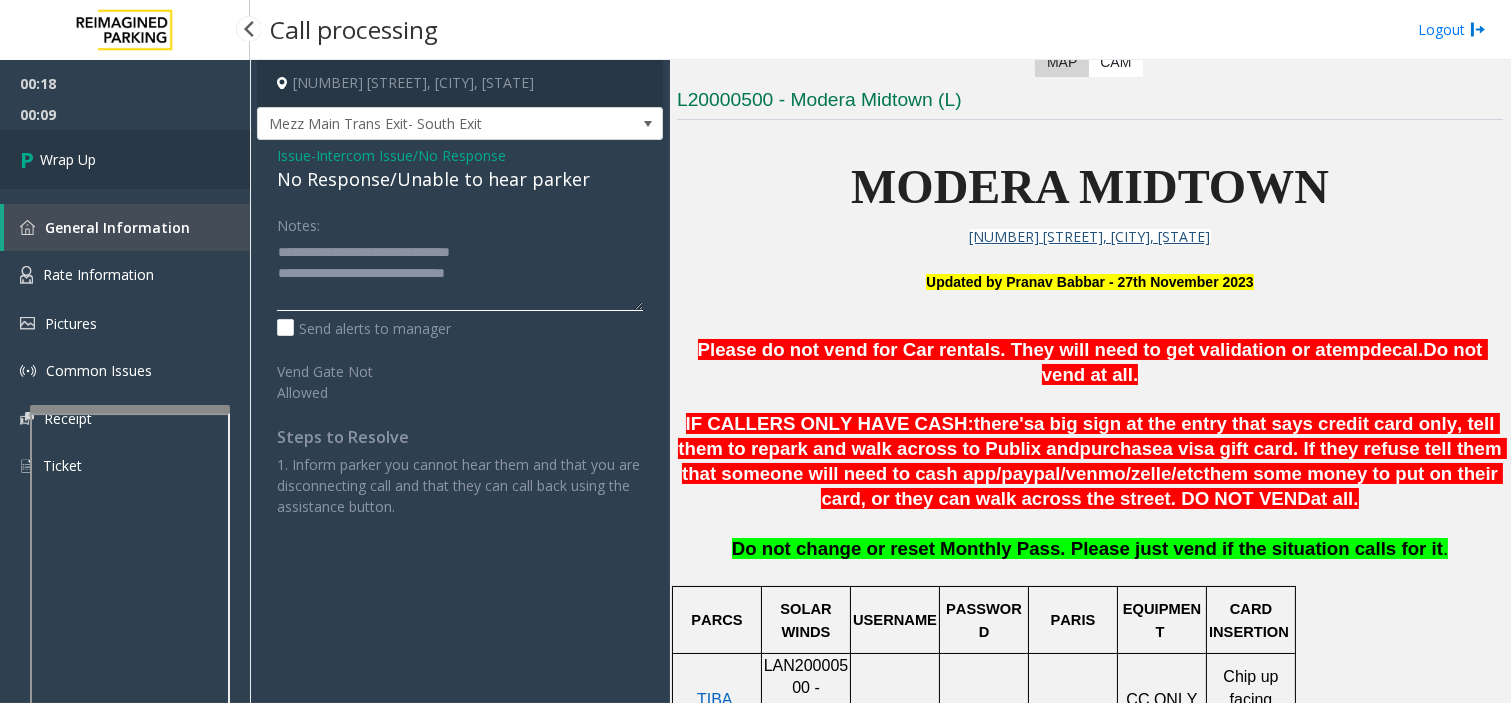 type on "**********" 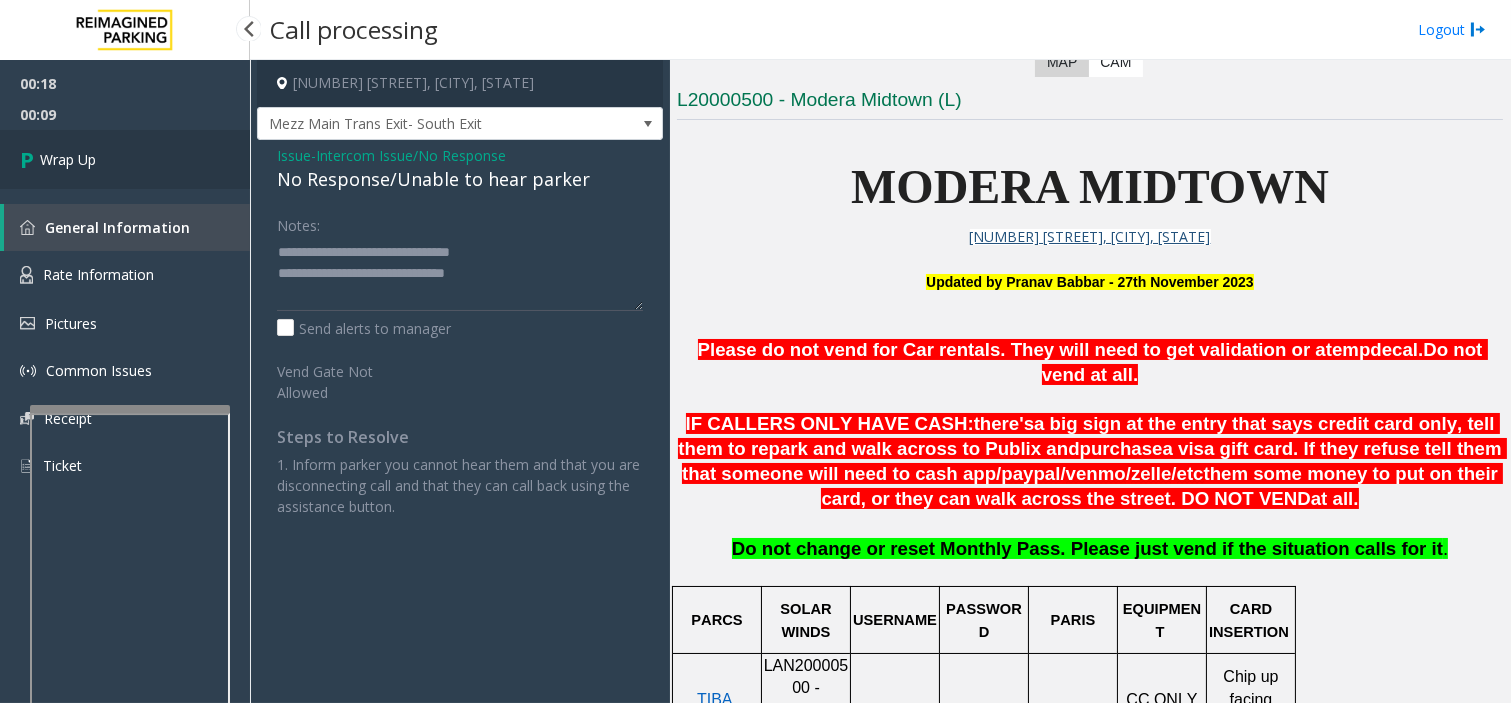 click on "Wrap Up" at bounding box center (125, 159) 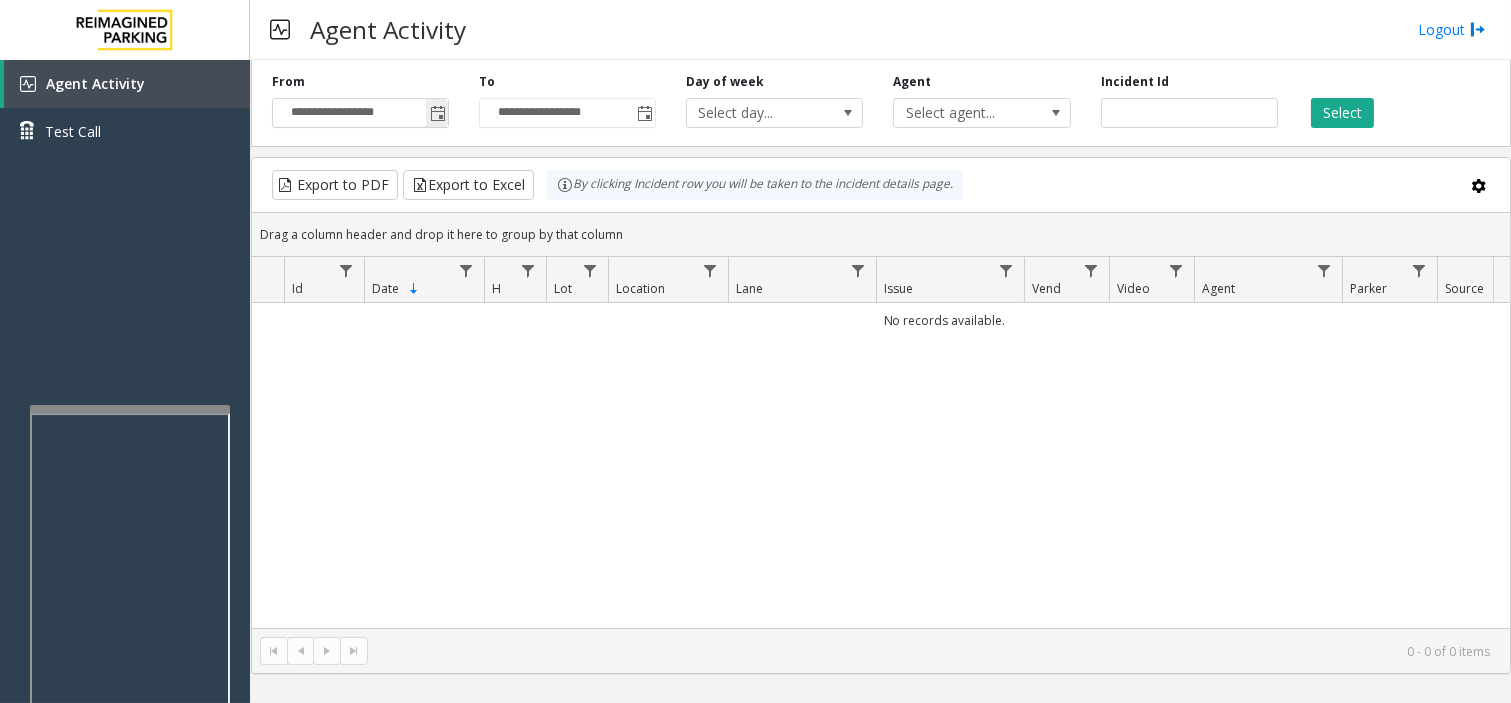 click on "**********" 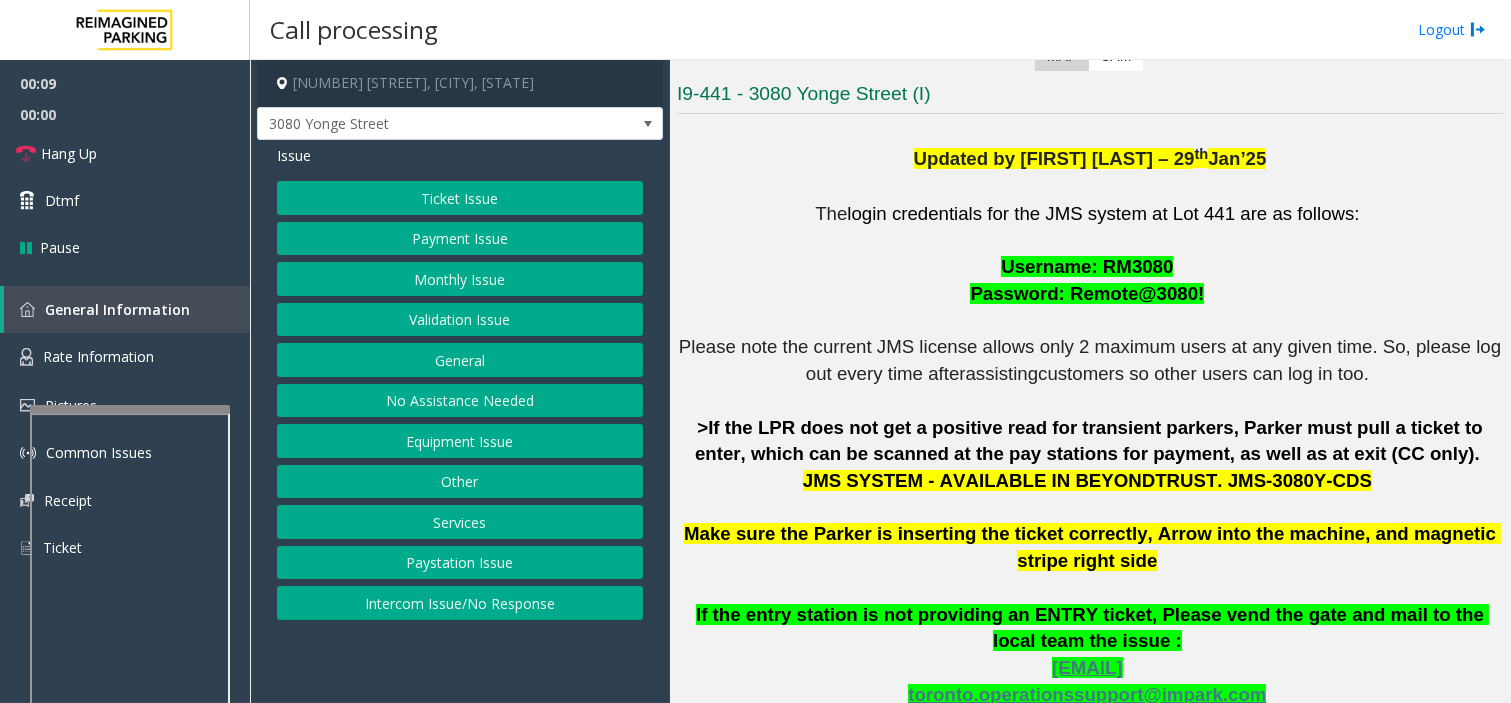 scroll, scrollTop: 444, scrollLeft: 0, axis: vertical 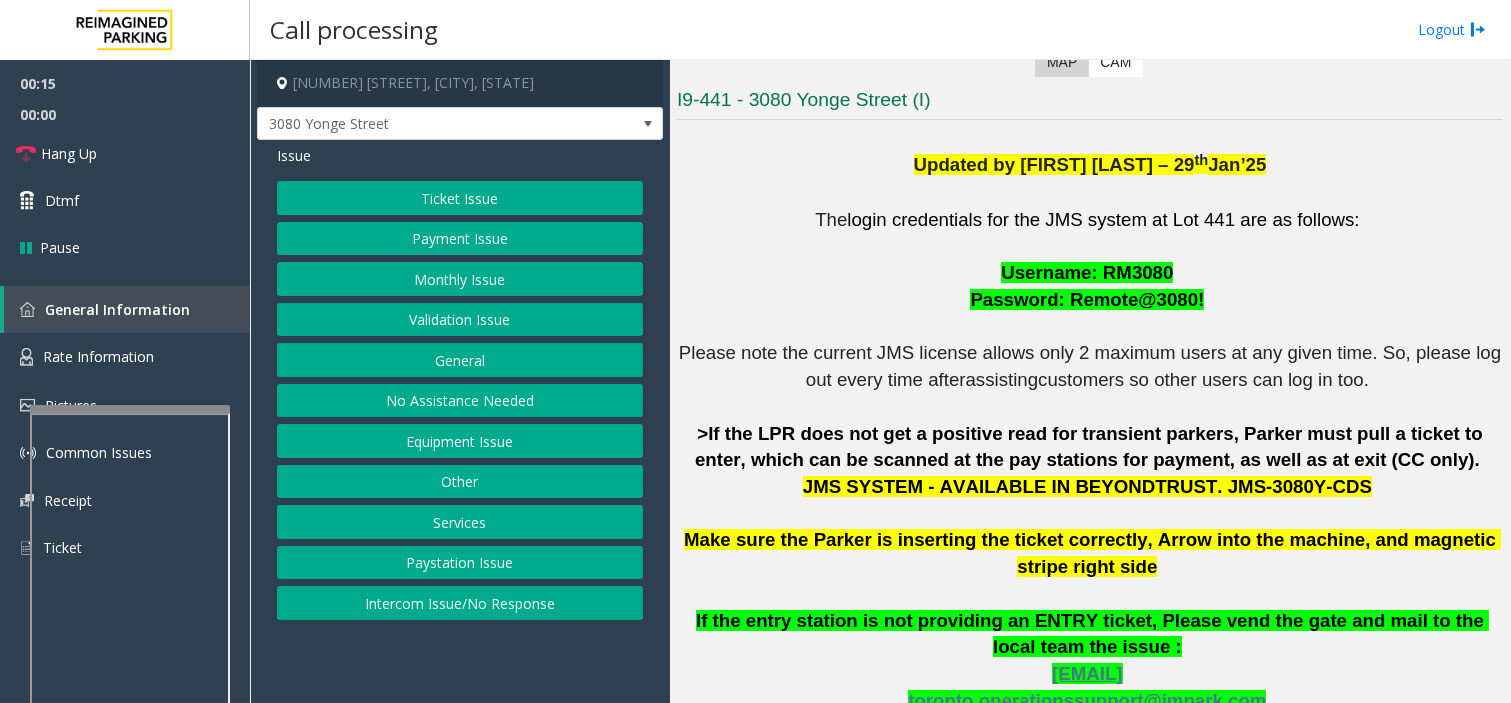 click on "Ticket Issue" 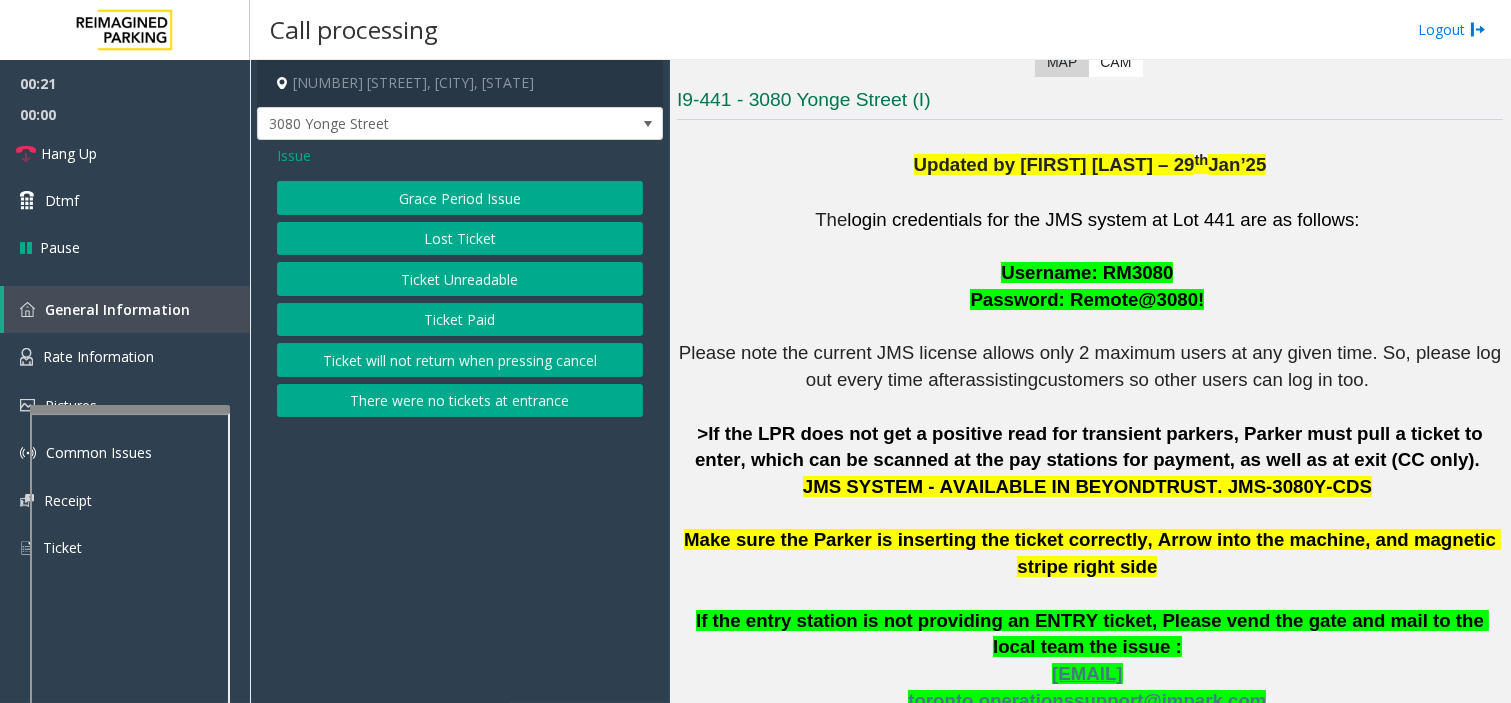 click on "Ticket Unreadable" 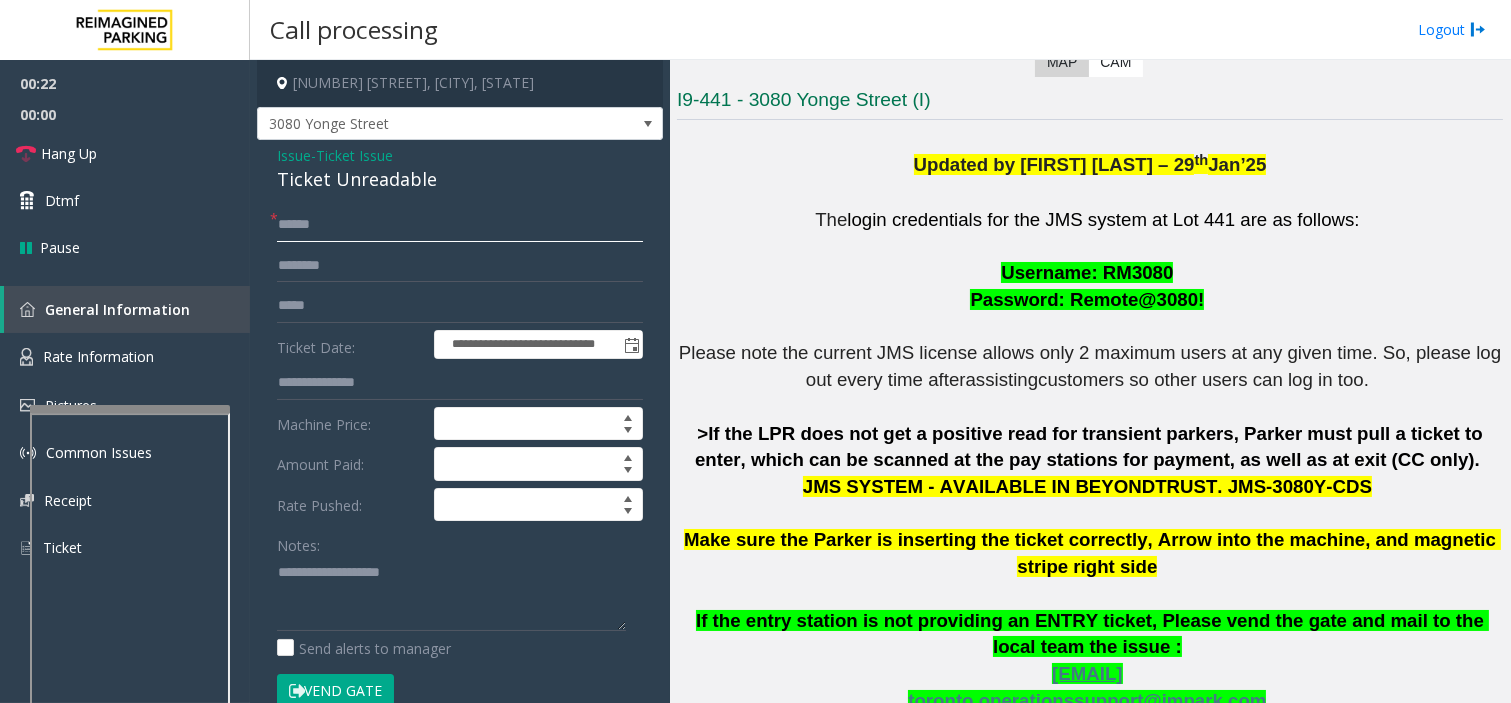 click 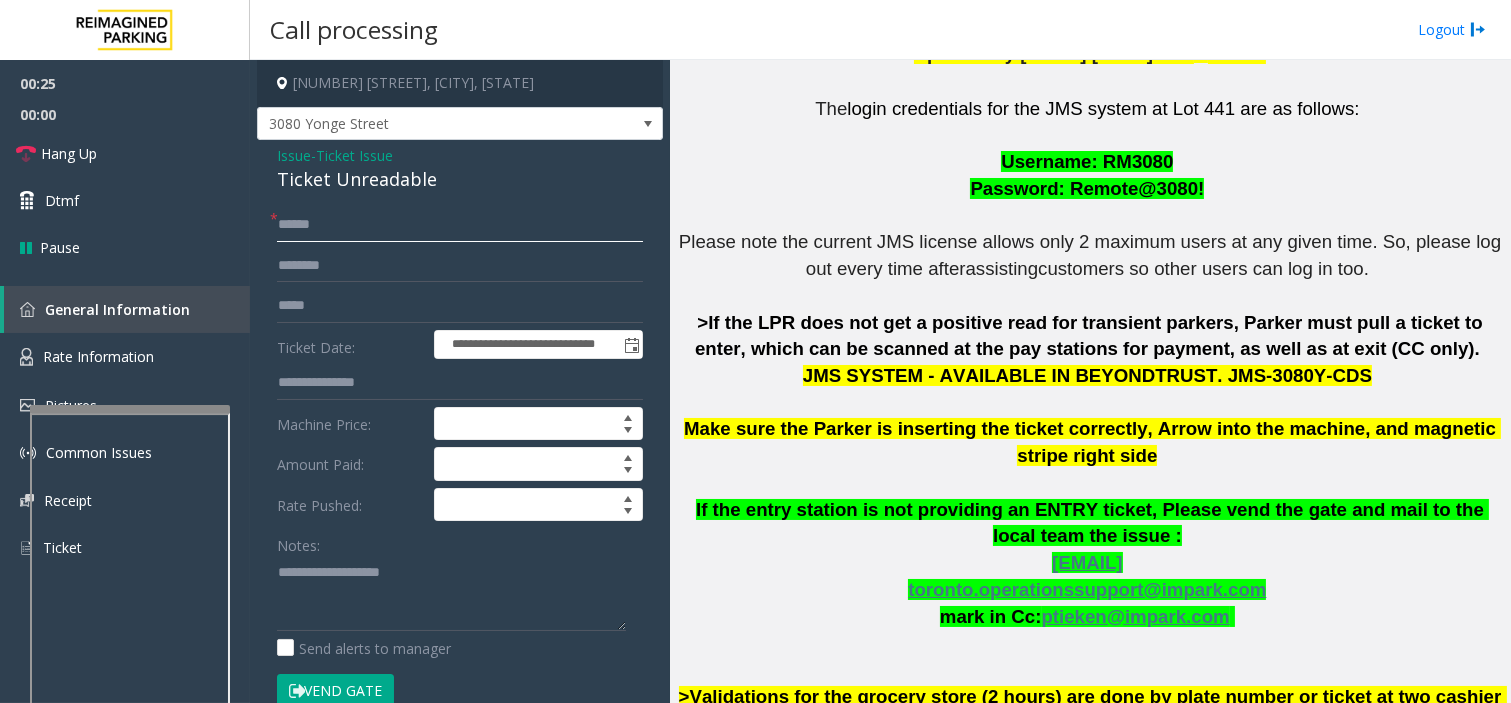 scroll, scrollTop: 666, scrollLeft: 0, axis: vertical 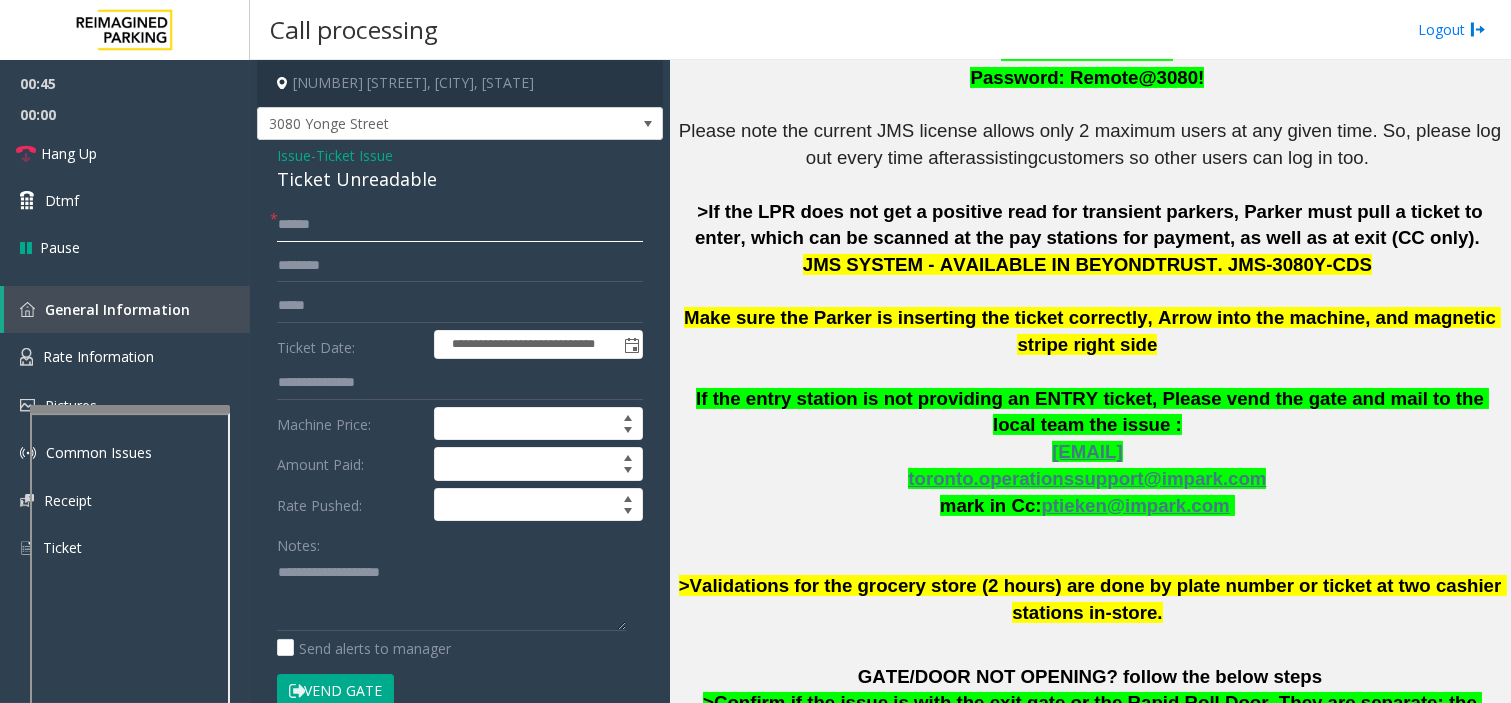 type on "******" 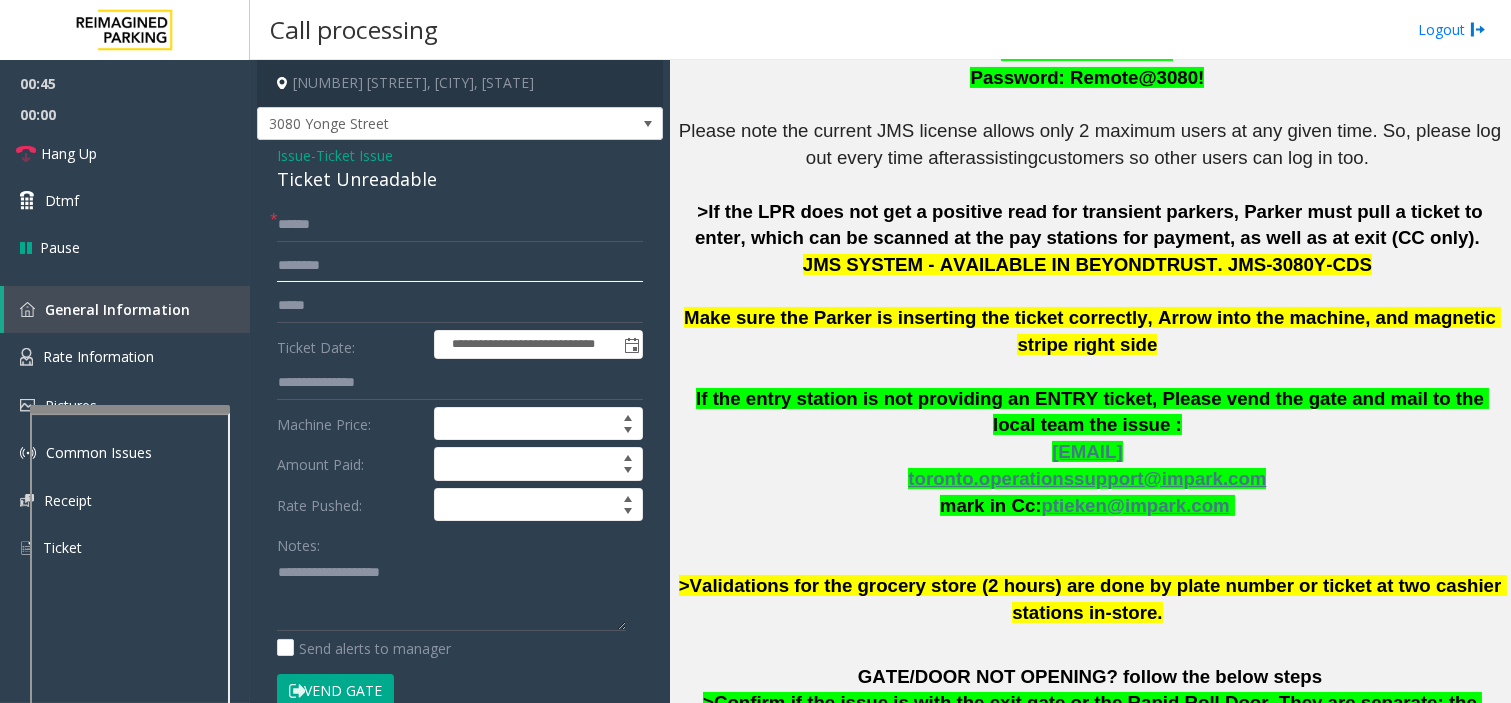click 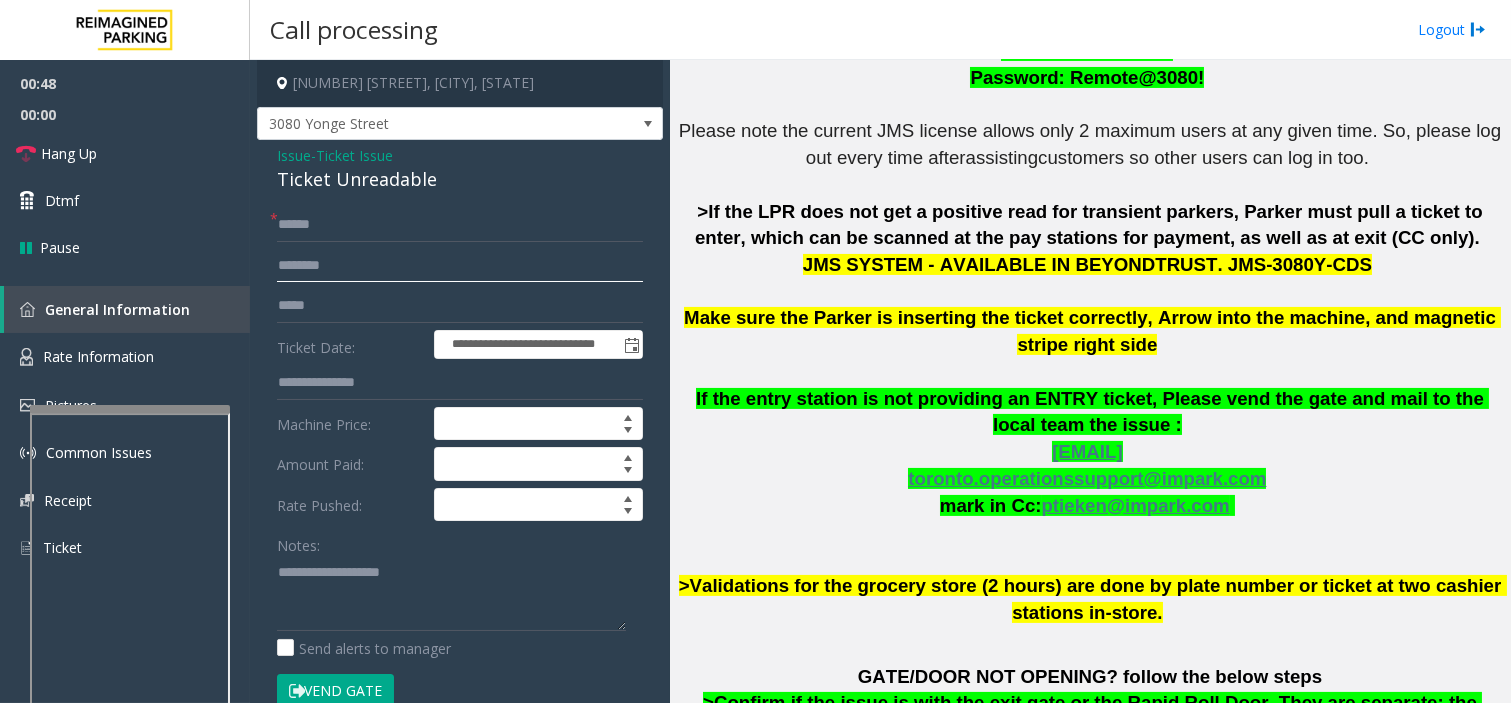 click 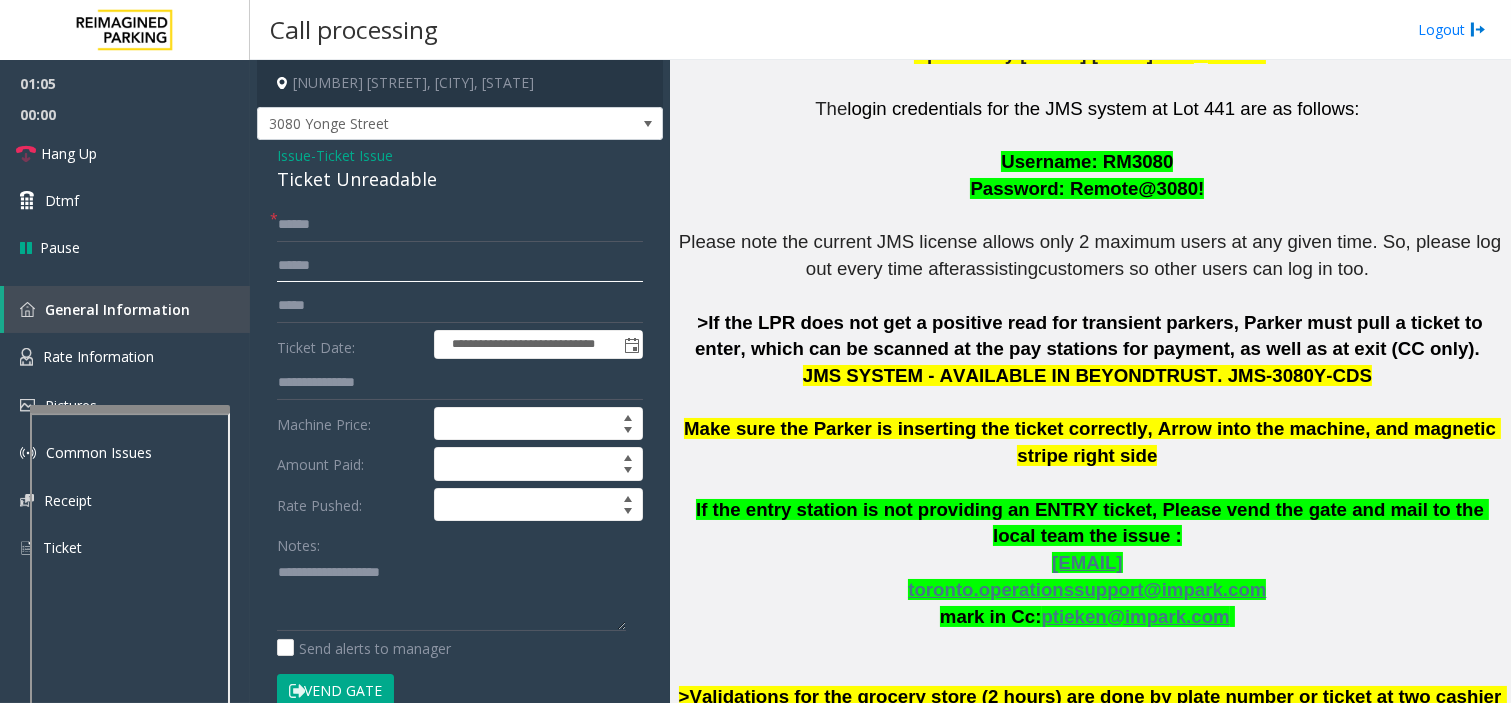 scroll, scrollTop: 666, scrollLeft: 0, axis: vertical 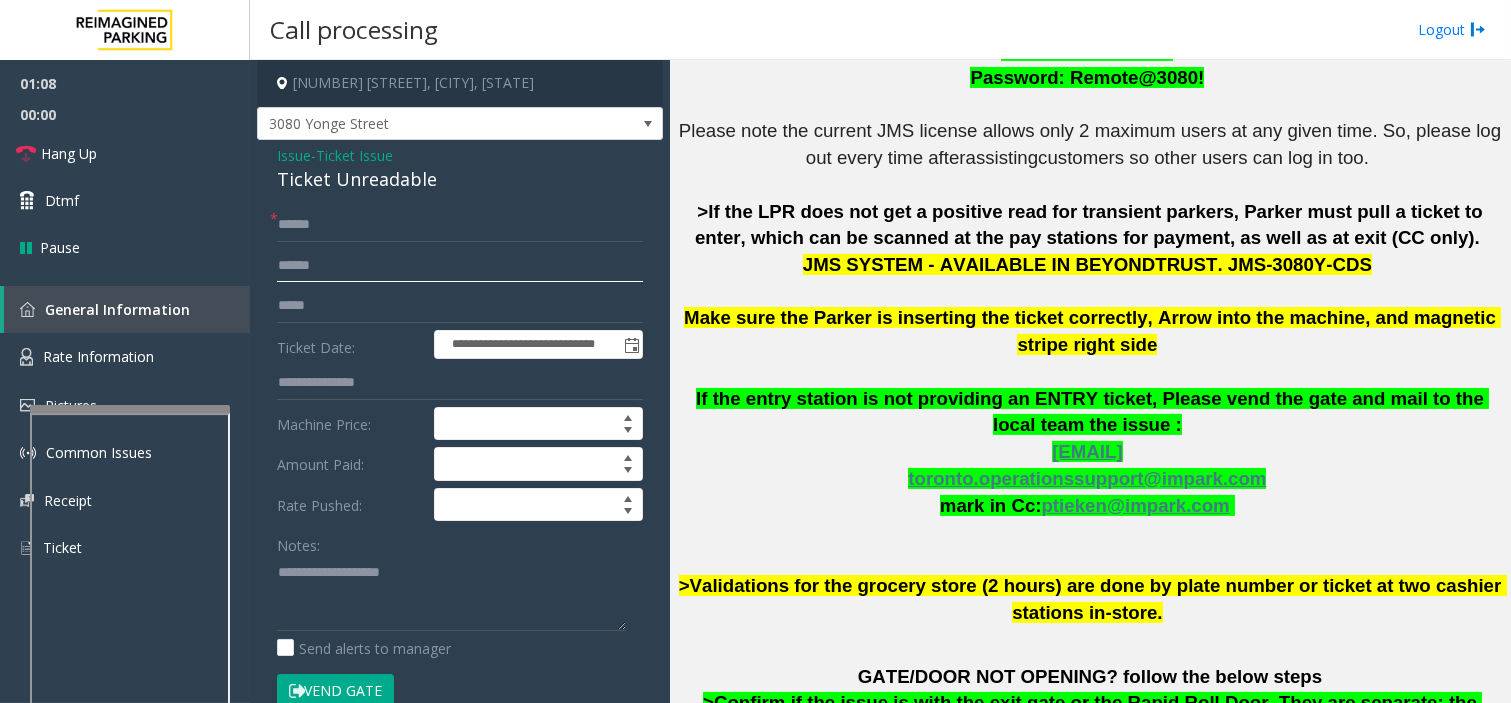 type on "*****" 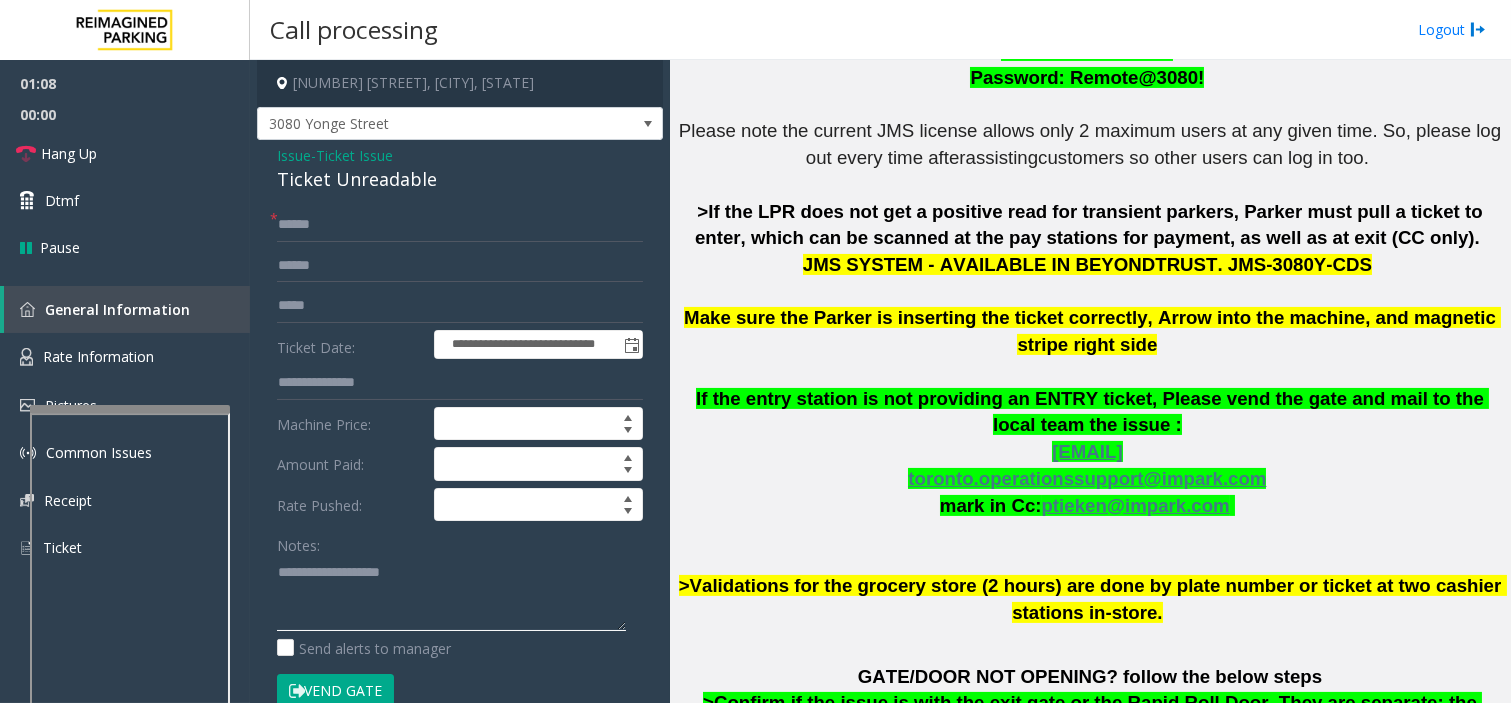 click 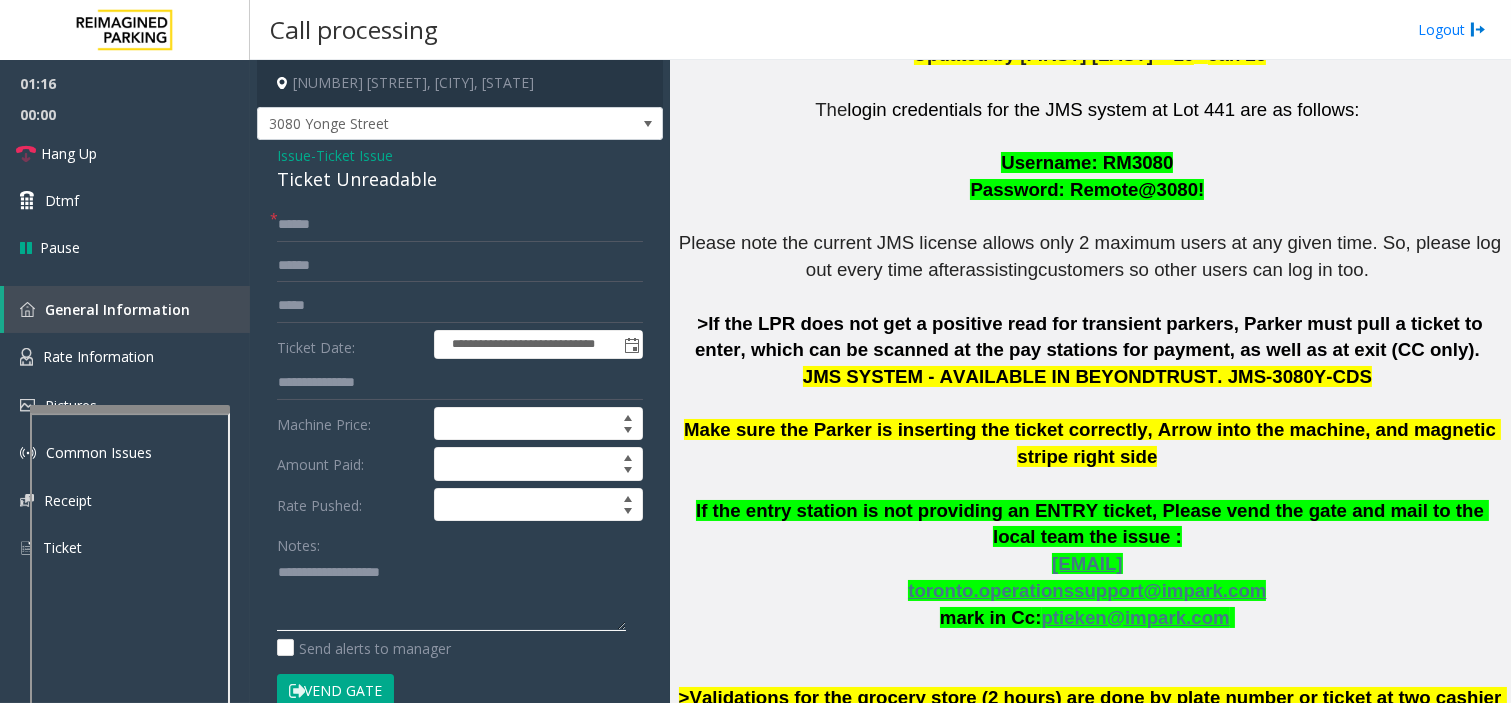 scroll, scrollTop: 555, scrollLeft: 0, axis: vertical 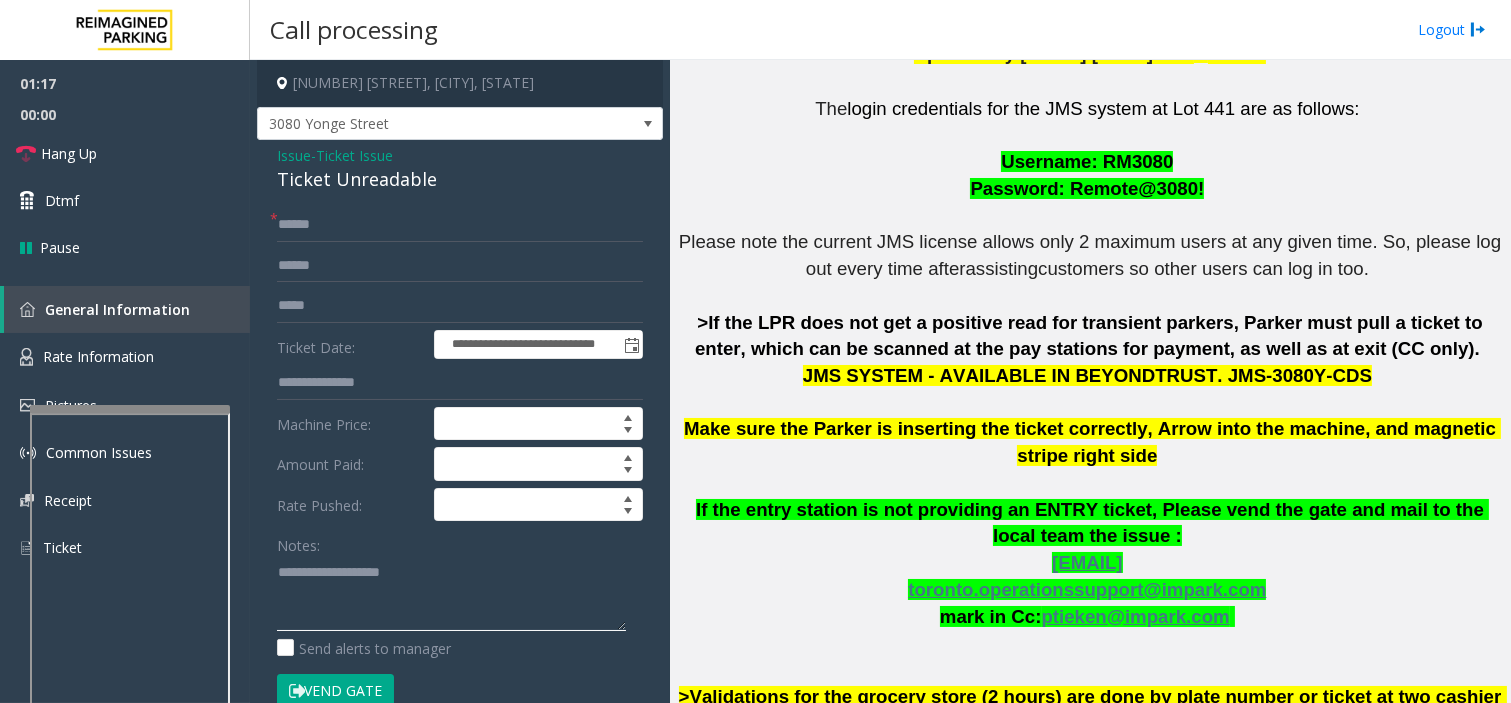 click 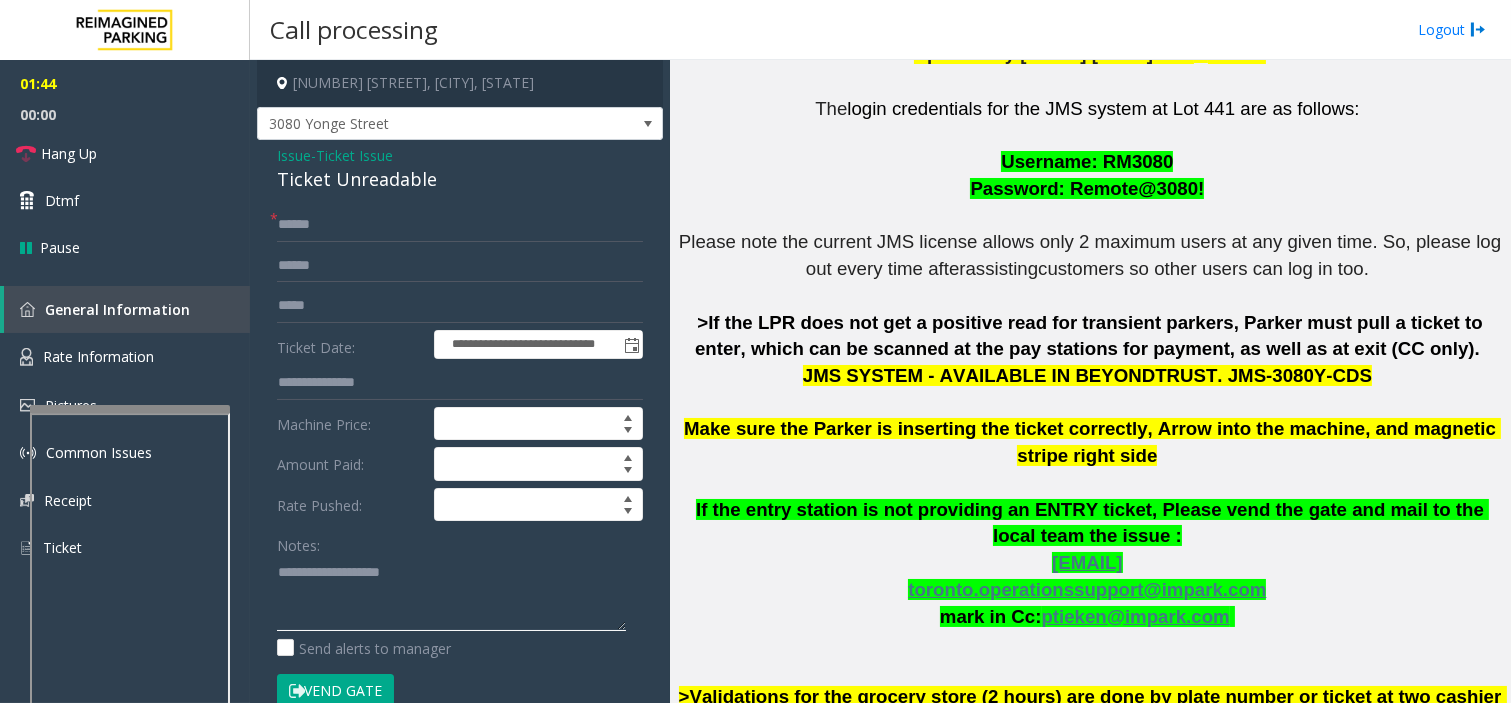 scroll, scrollTop: 444, scrollLeft: 0, axis: vertical 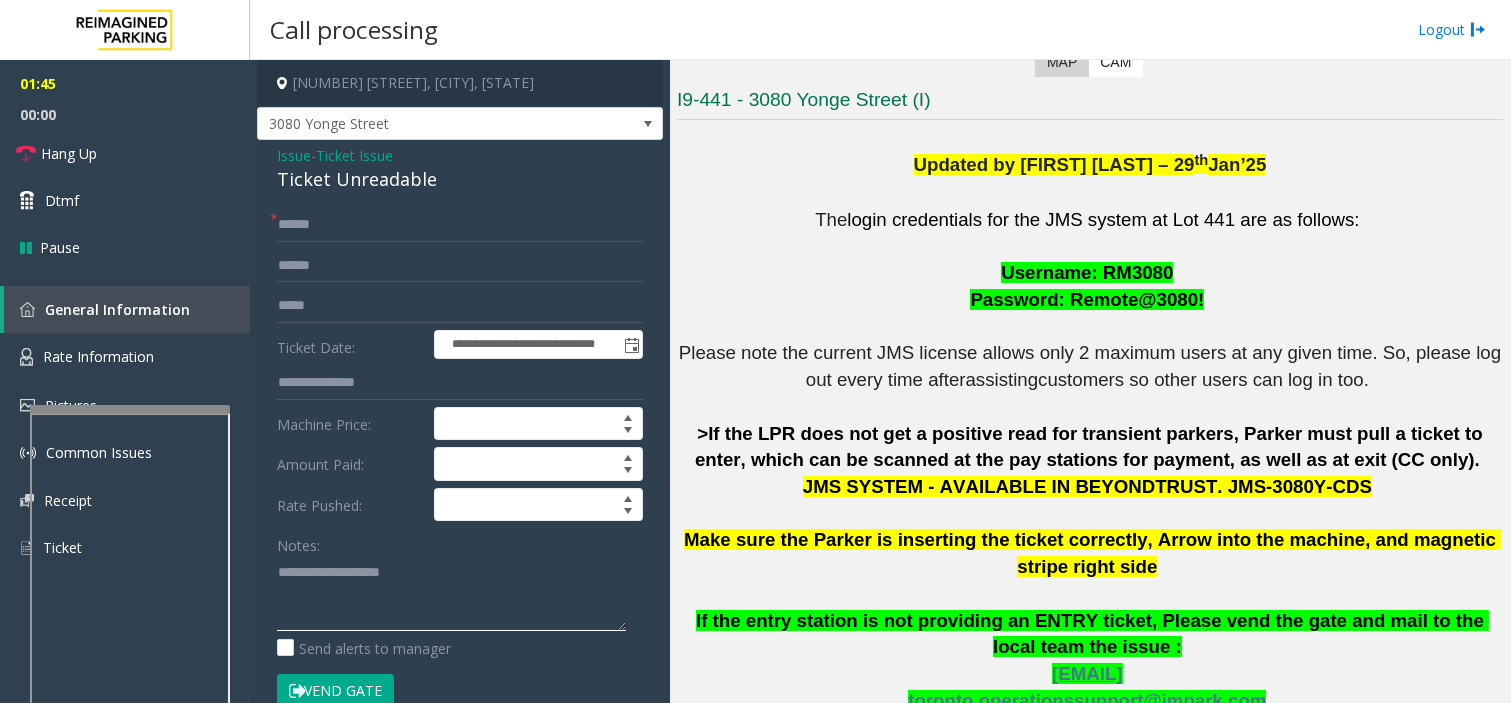 click 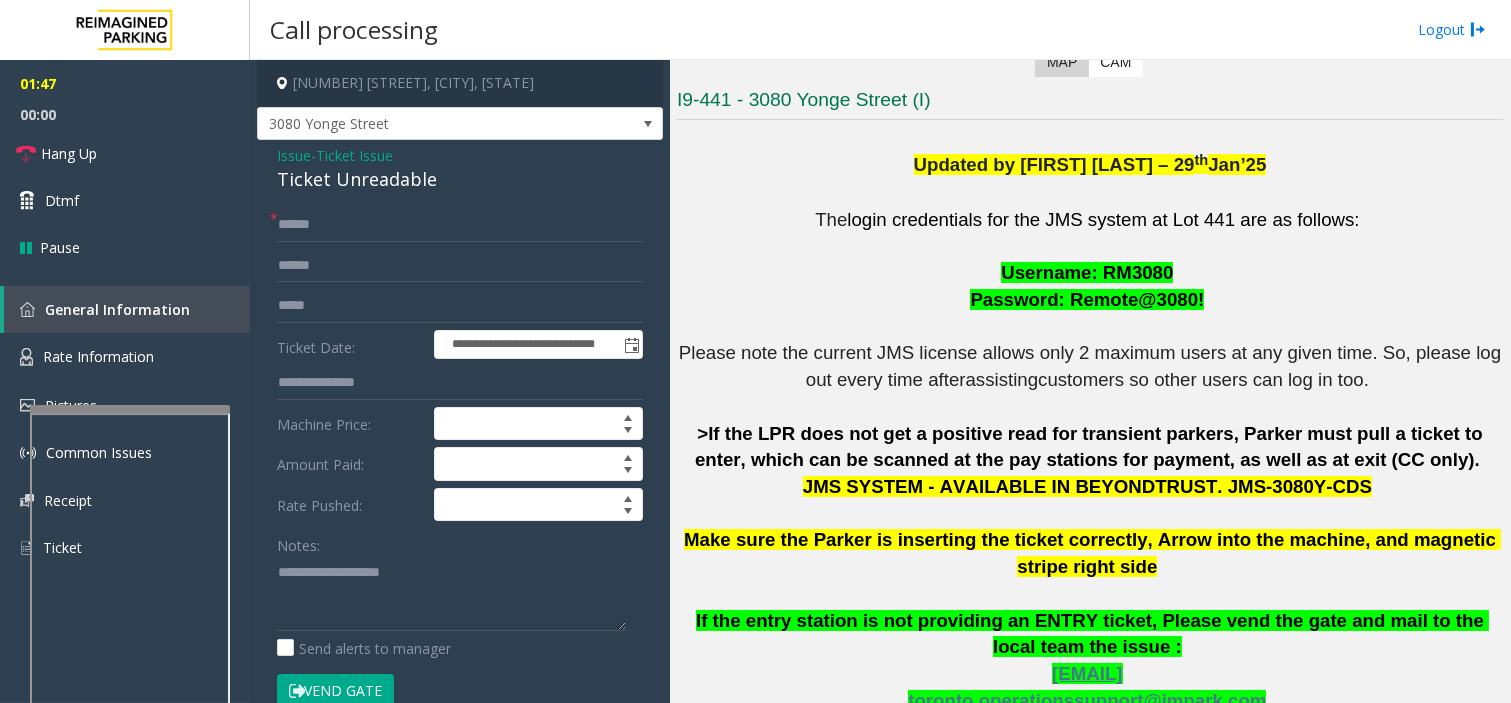 click on "Vend Gate" 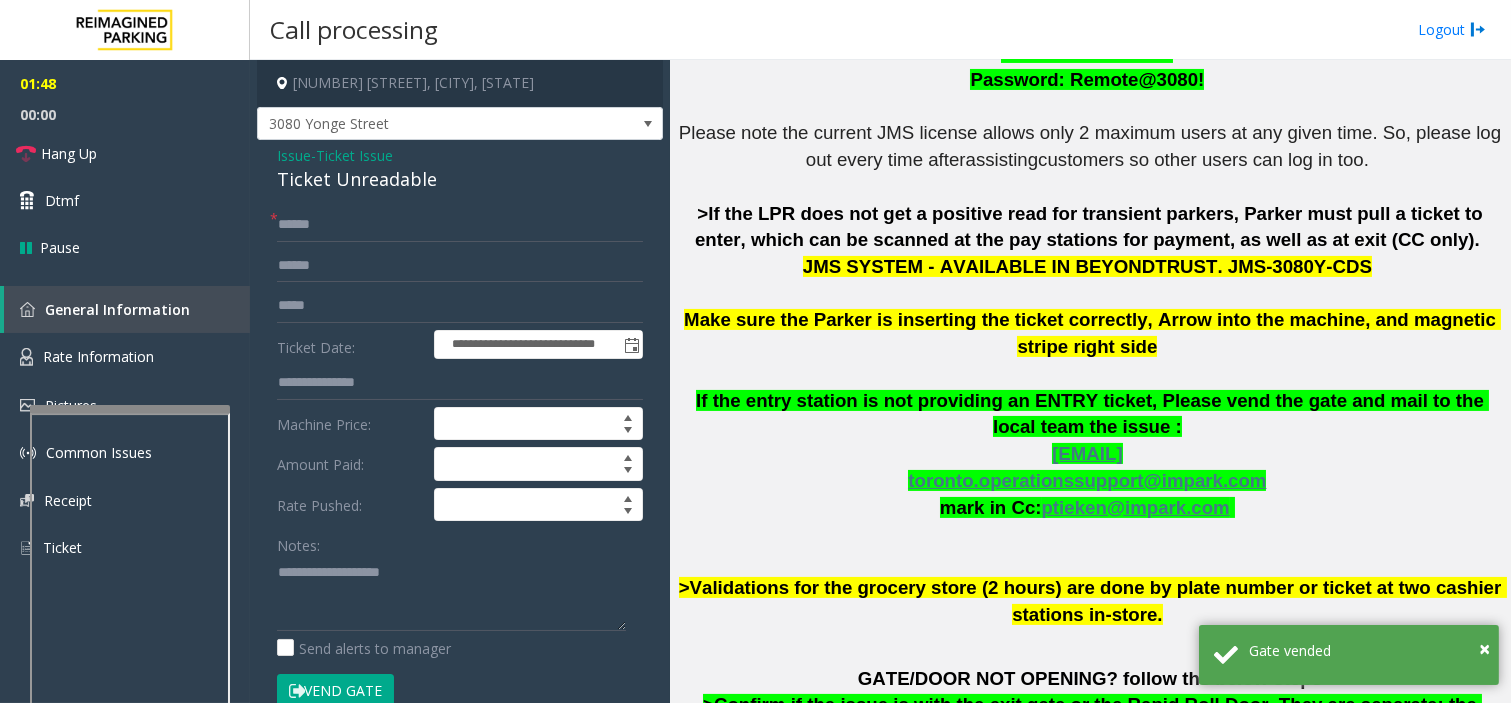 scroll, scrollTop: 666, scrollLeft: 0, axis: vertical 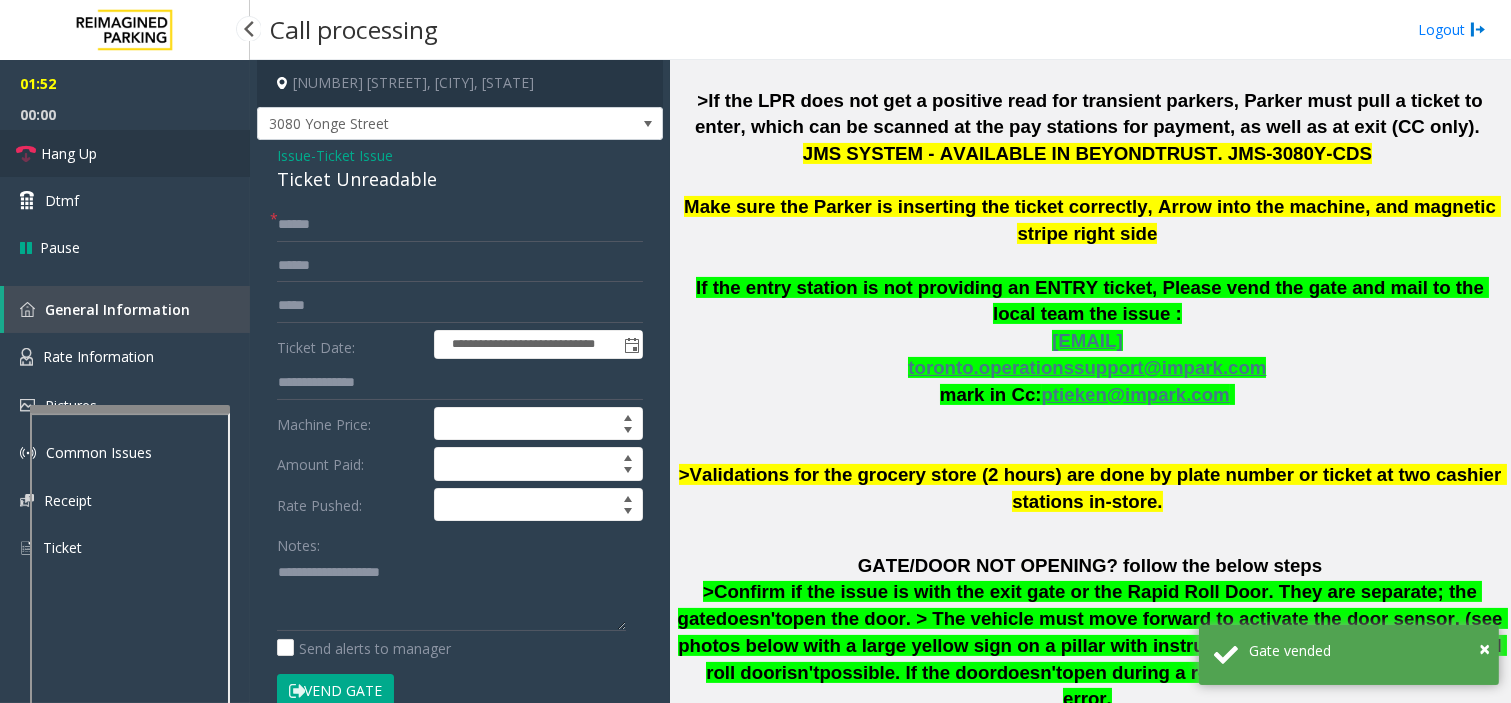 click on "Hang Up" at bounding box center (125, 153) 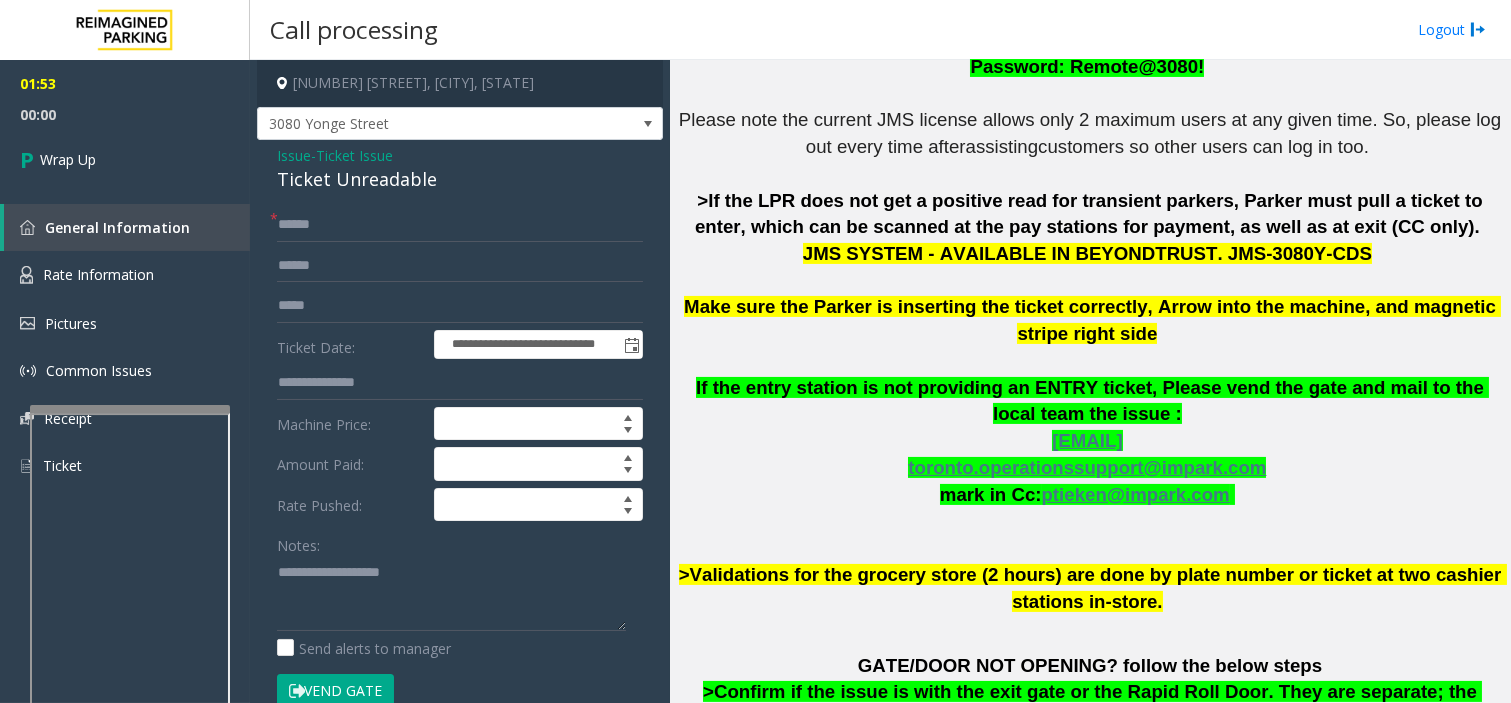 scroll, scrollTop: 555, scrollLeft: 0, axis: vertical 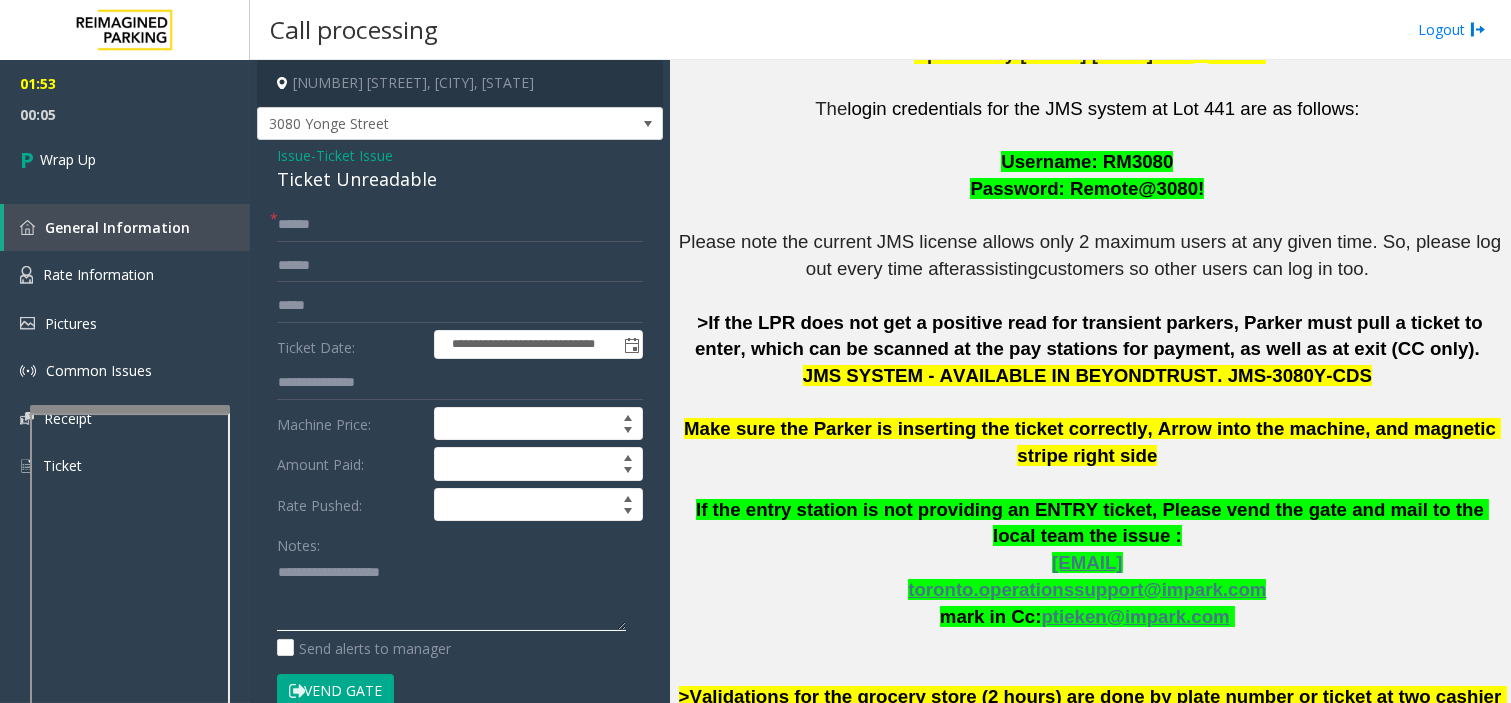 click 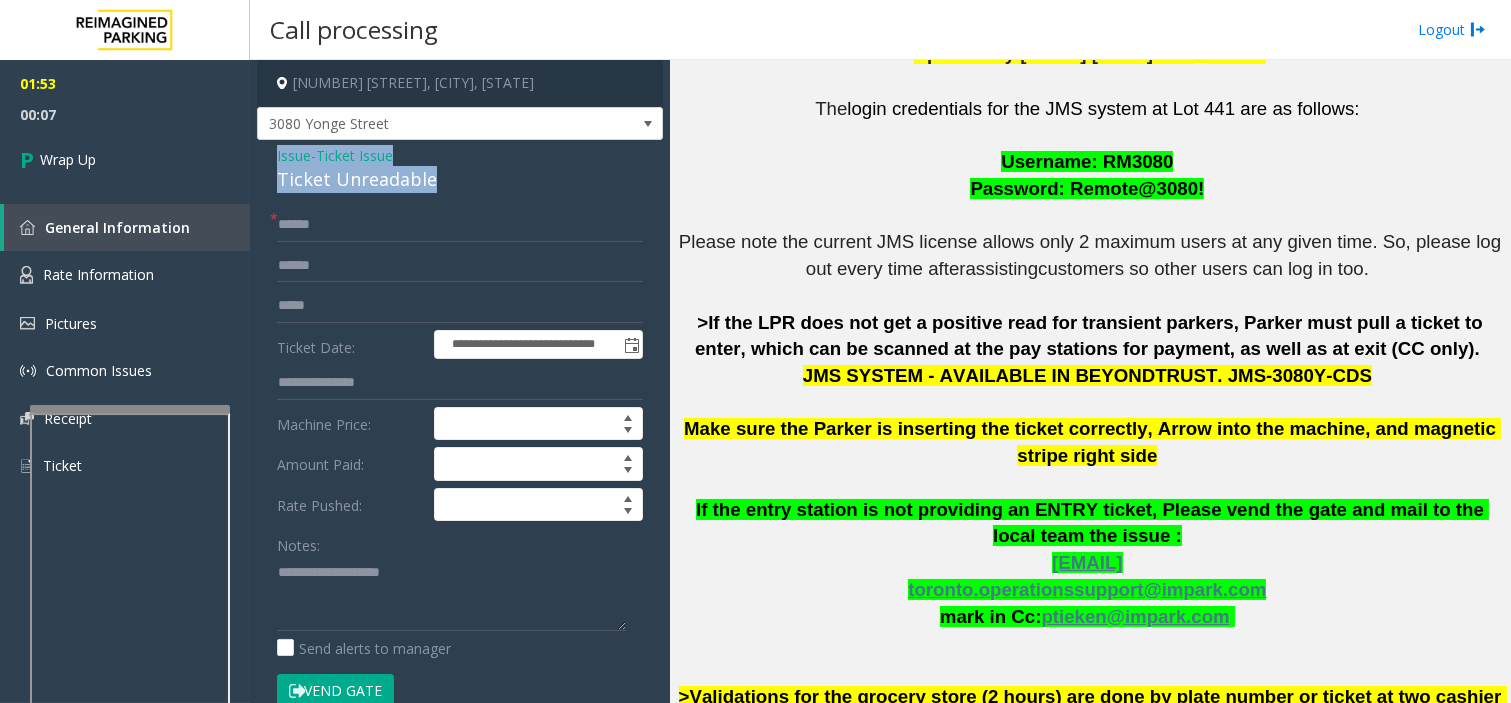 drag, startPoint x: 264, startPoint y: 152, endPoint x: 441, endPoint y: 193, distance: 181.68654 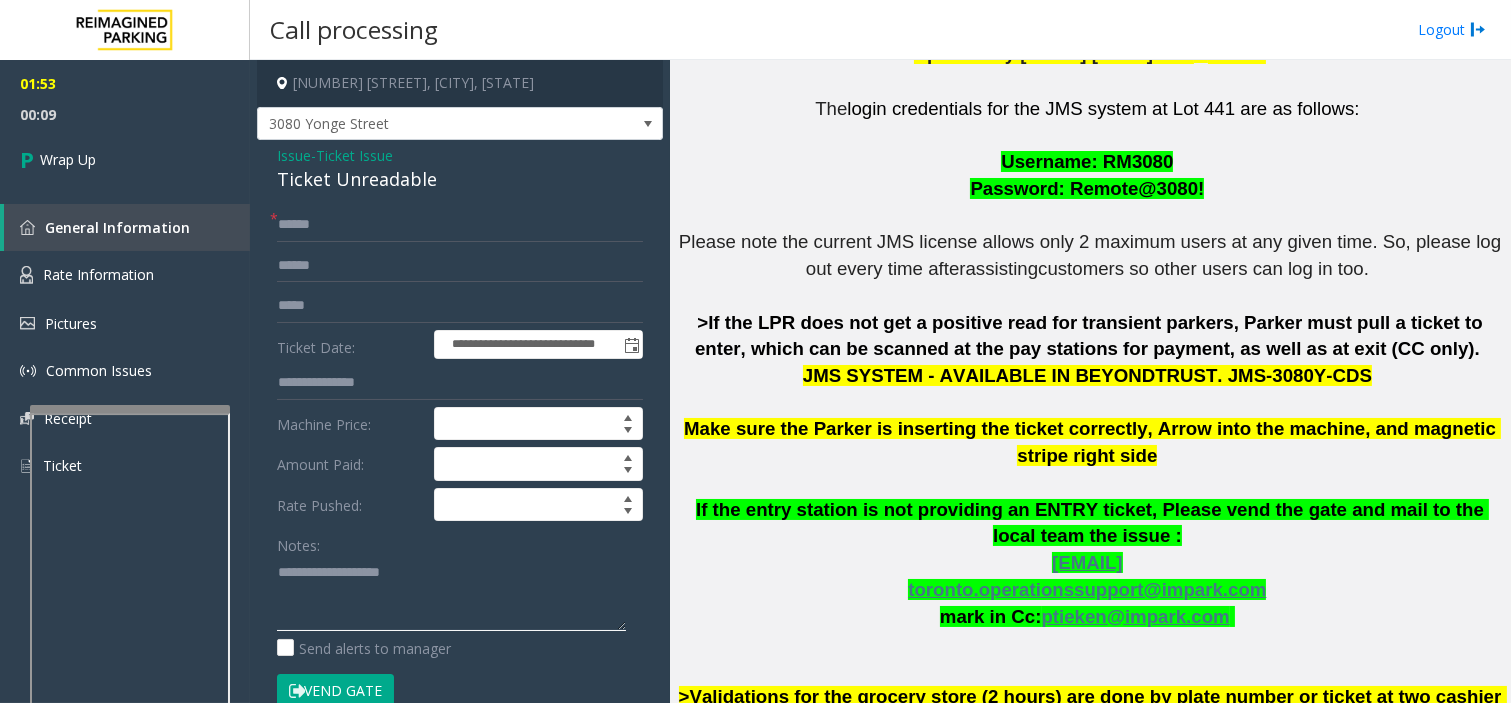 click 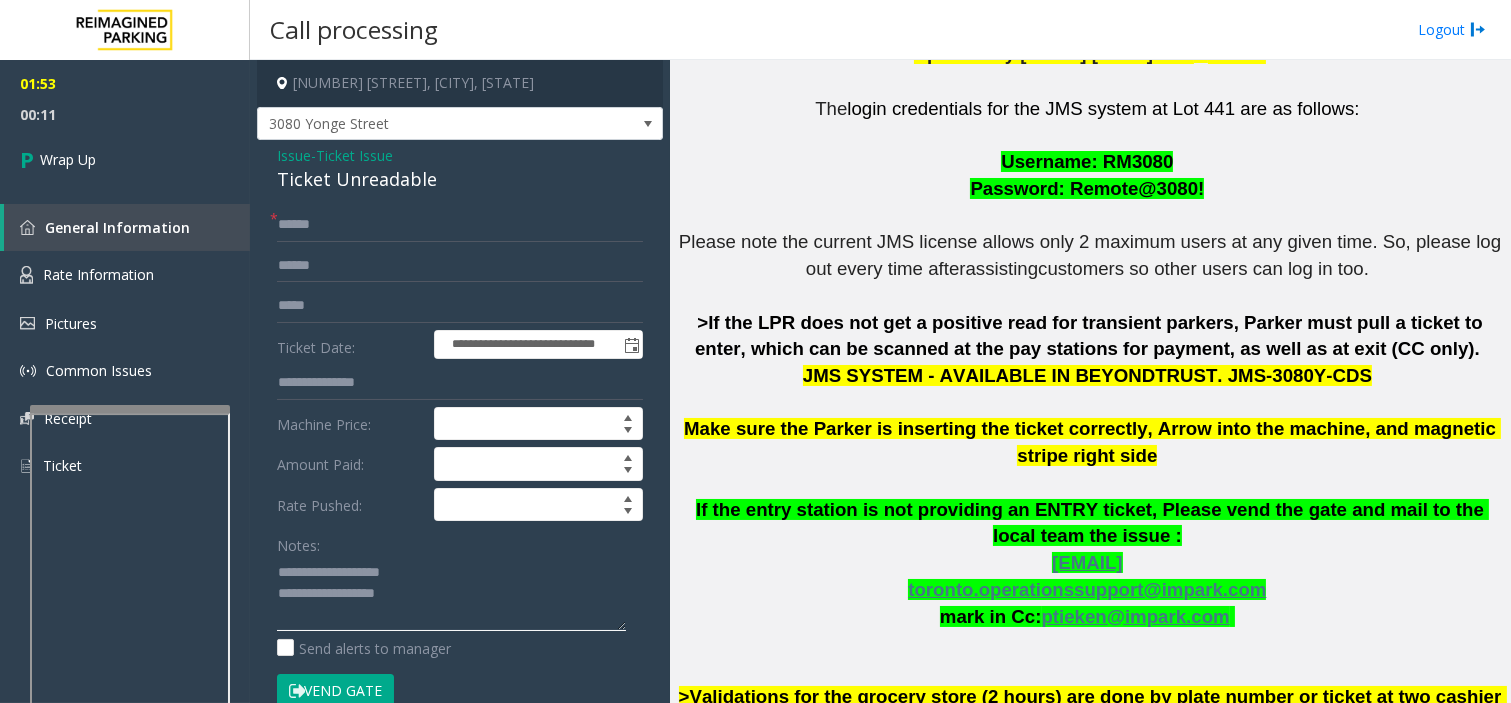 scroll, scrollTop: 14, scrollLeft: 0, axis: vertical 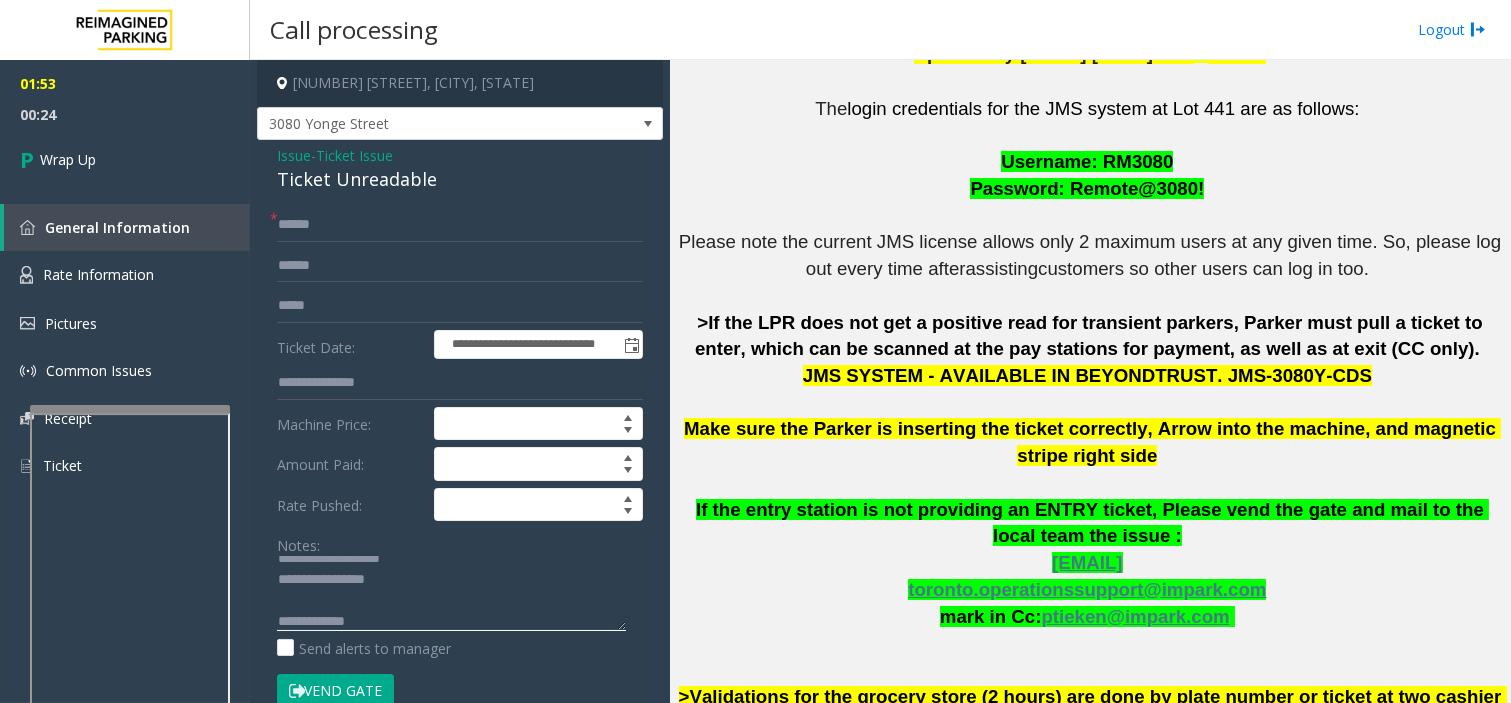 click 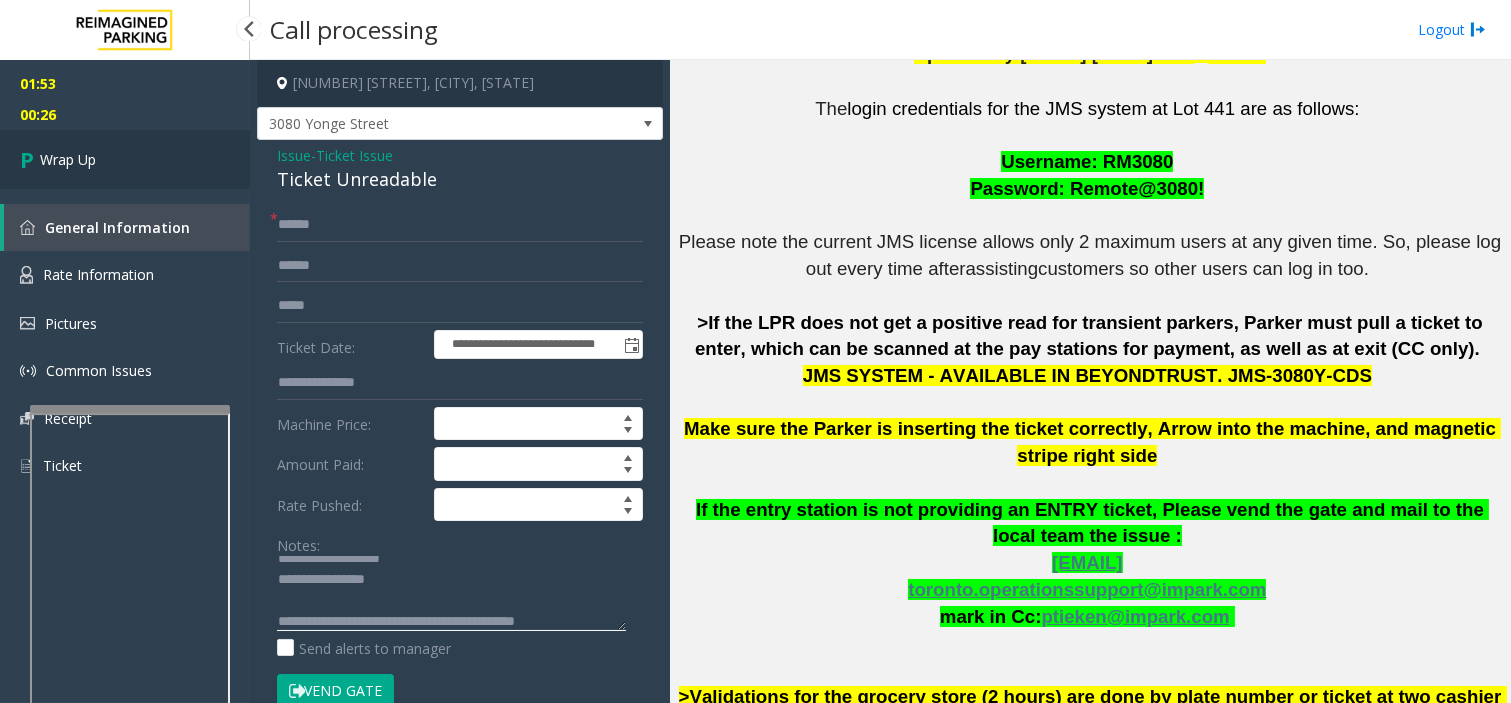 type on "**********" 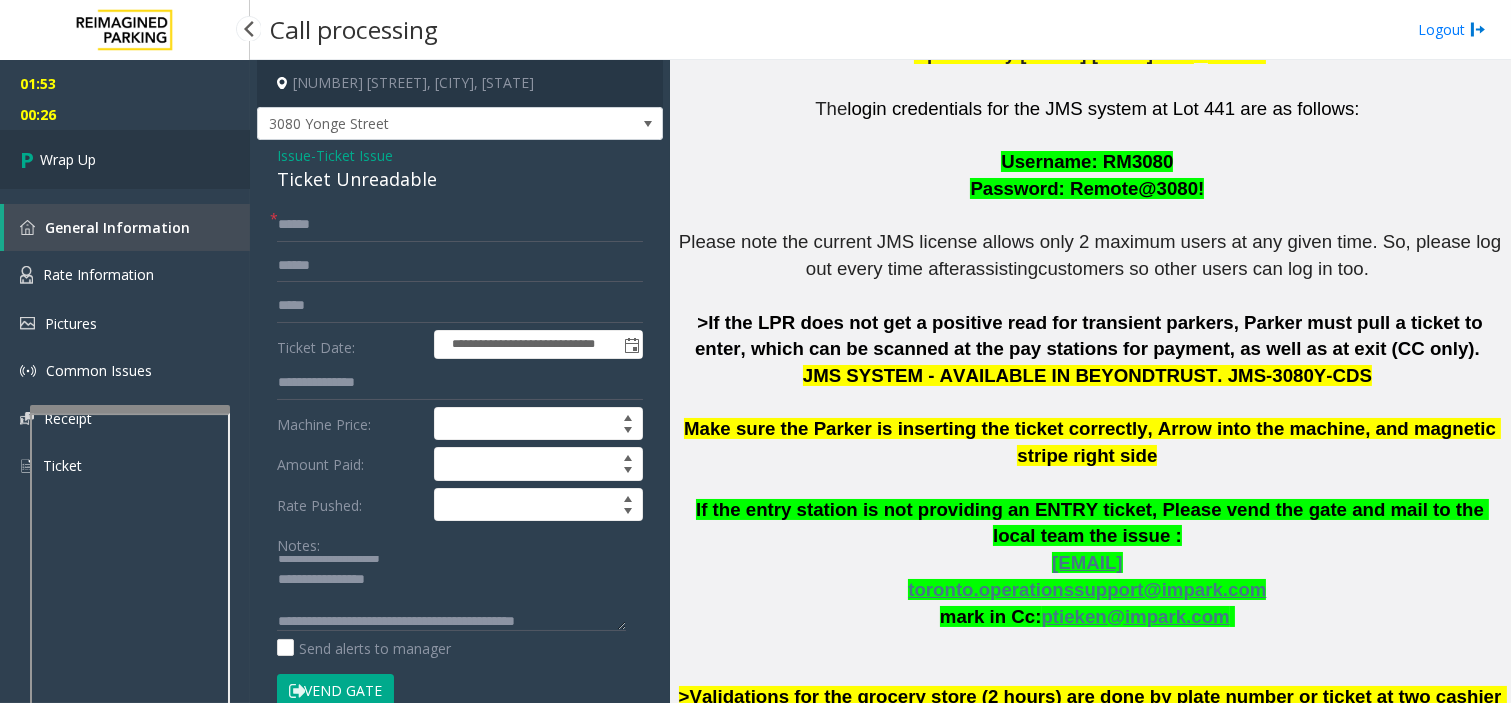 click on "Wrap Up" at bounding box center [125, 159] 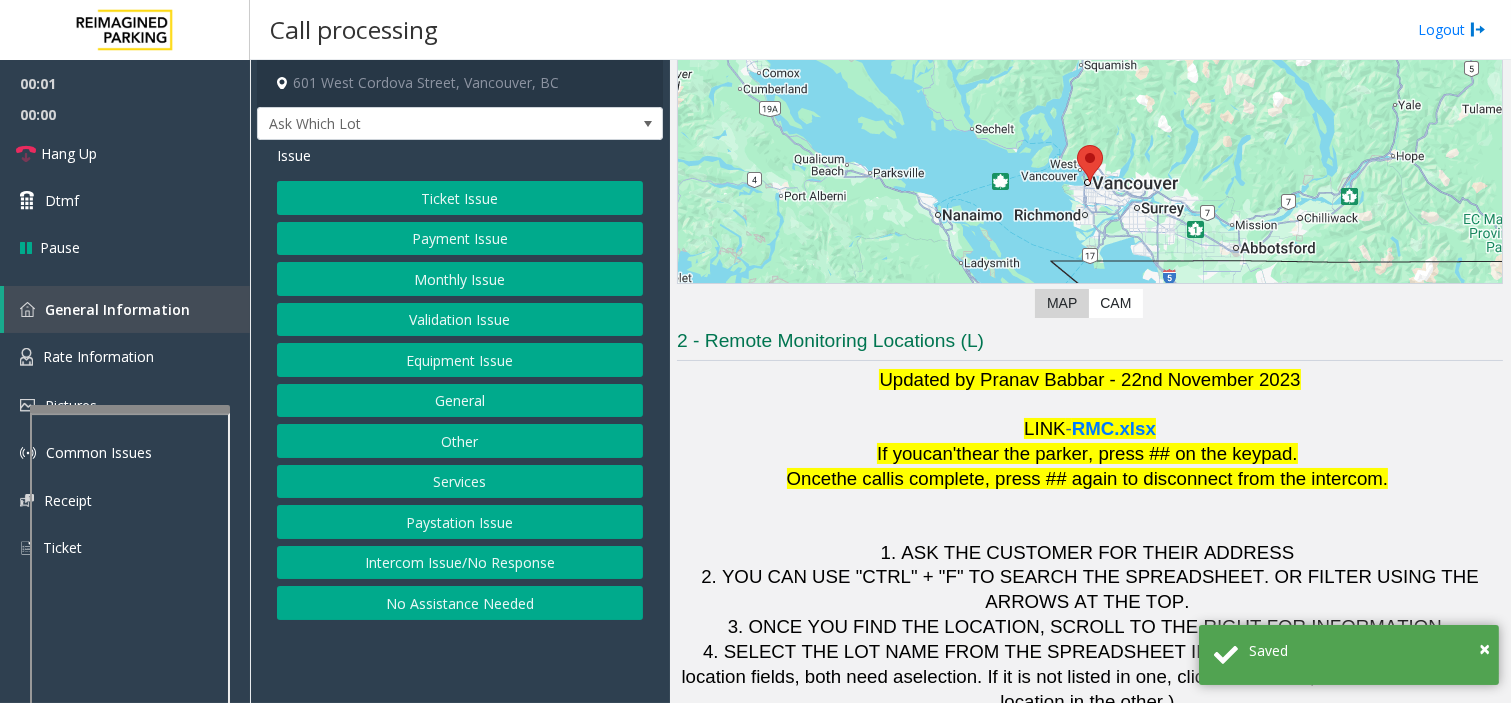 scroll, scrollTop: 210, scrollLeft: 0, axis: vertical 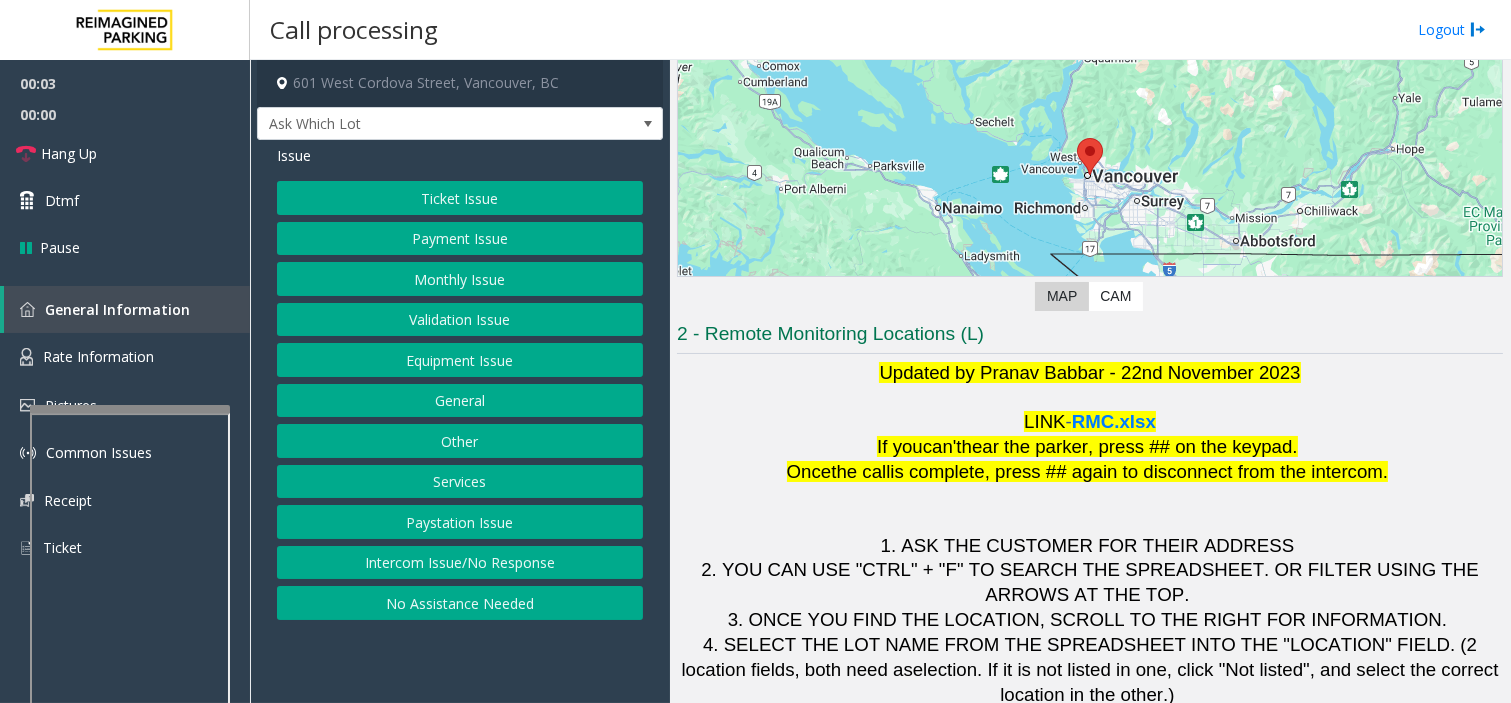 click on "Intercom Issue/No Response" 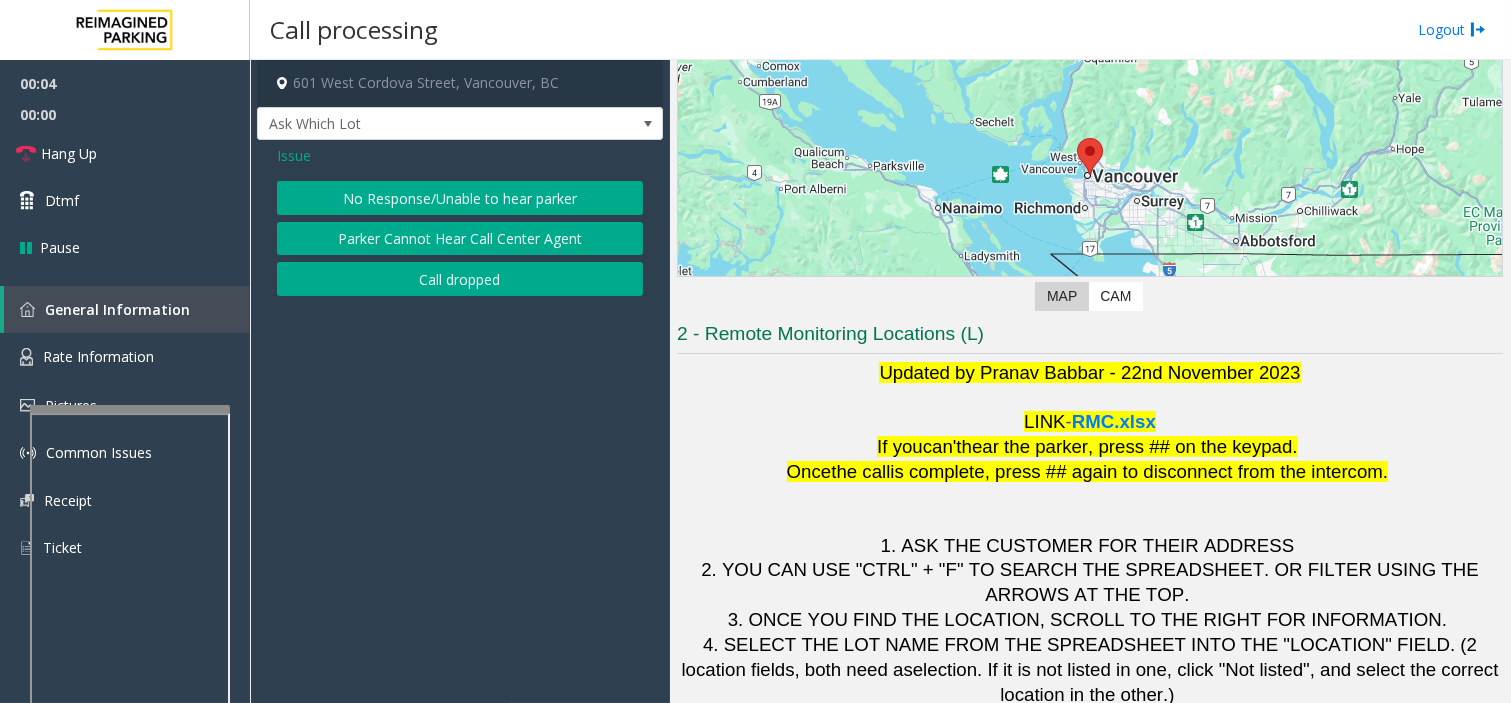 click on "No Response/Unable to hear parker" 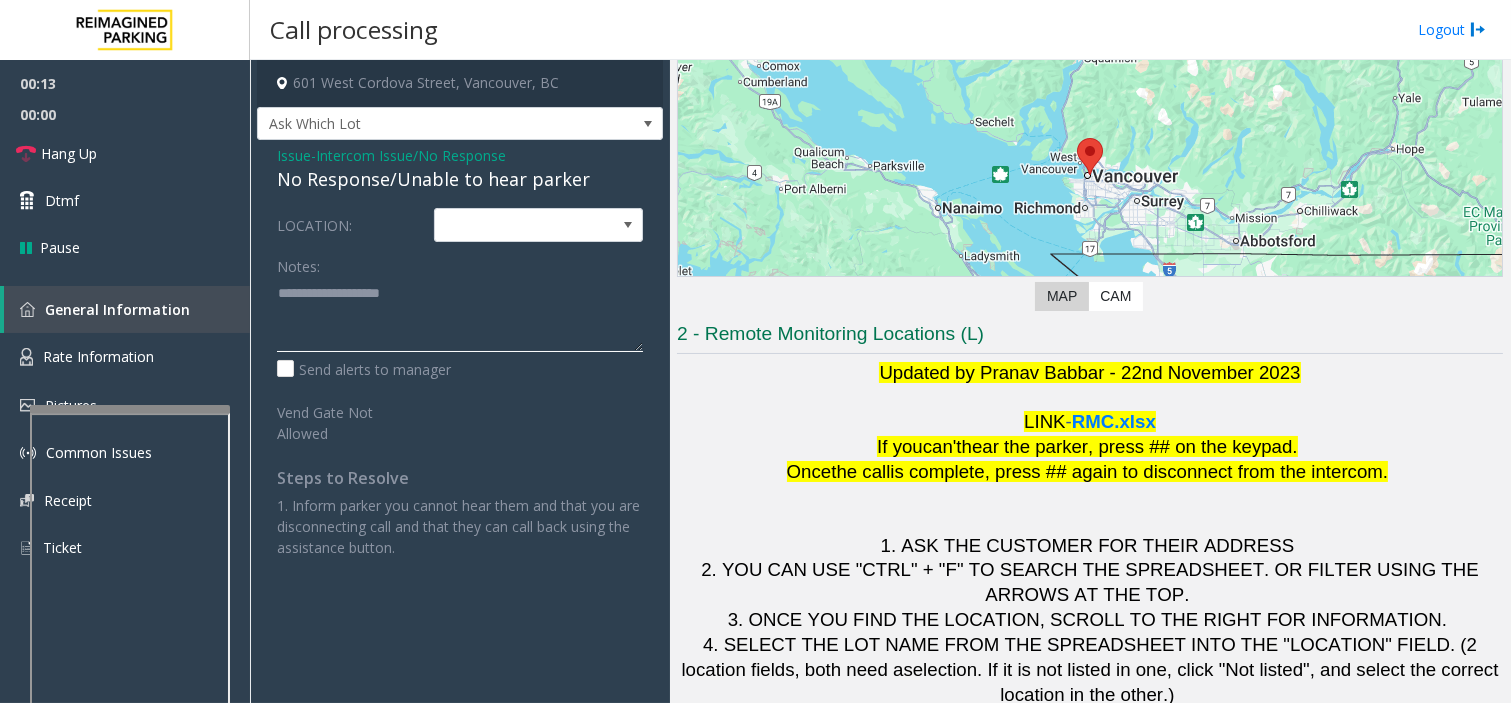 click 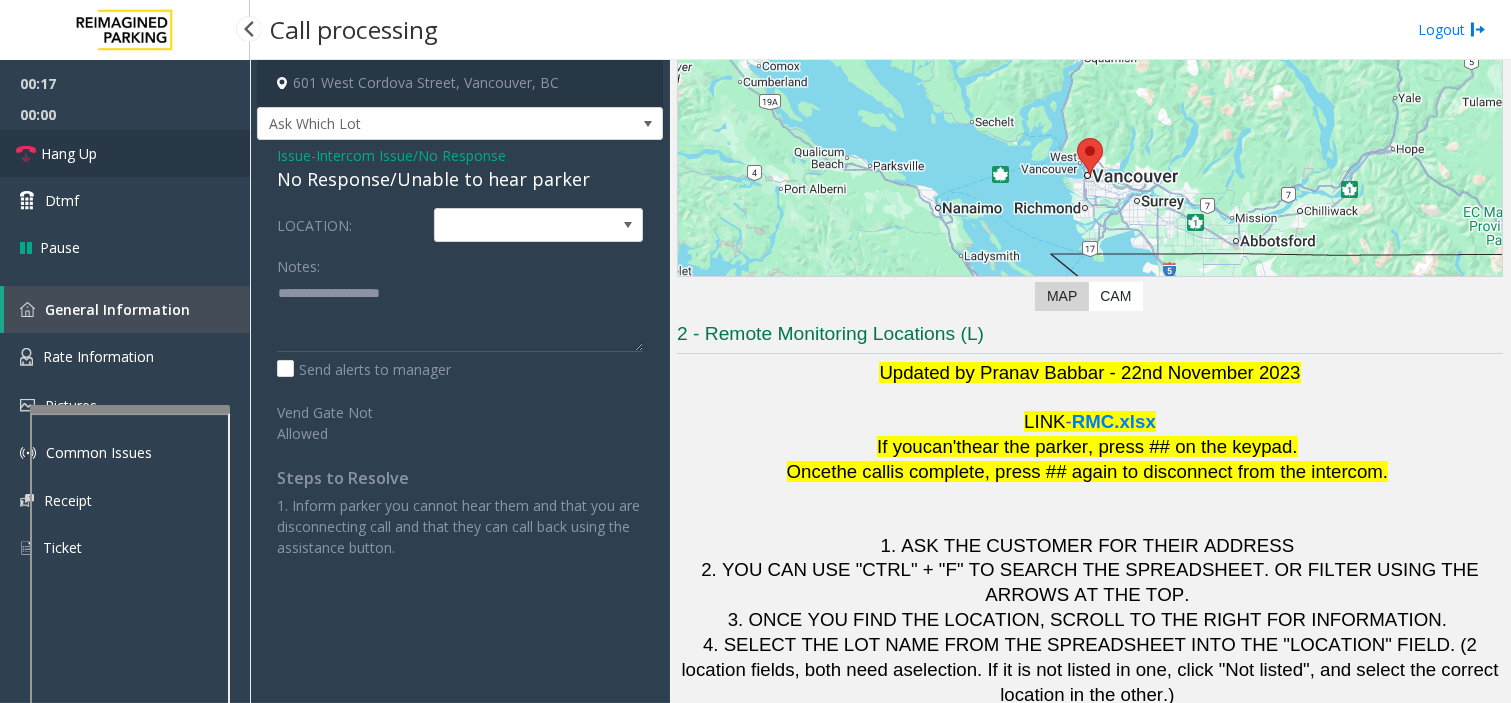 click on "Hang Up" at bounding box center (125, 153) 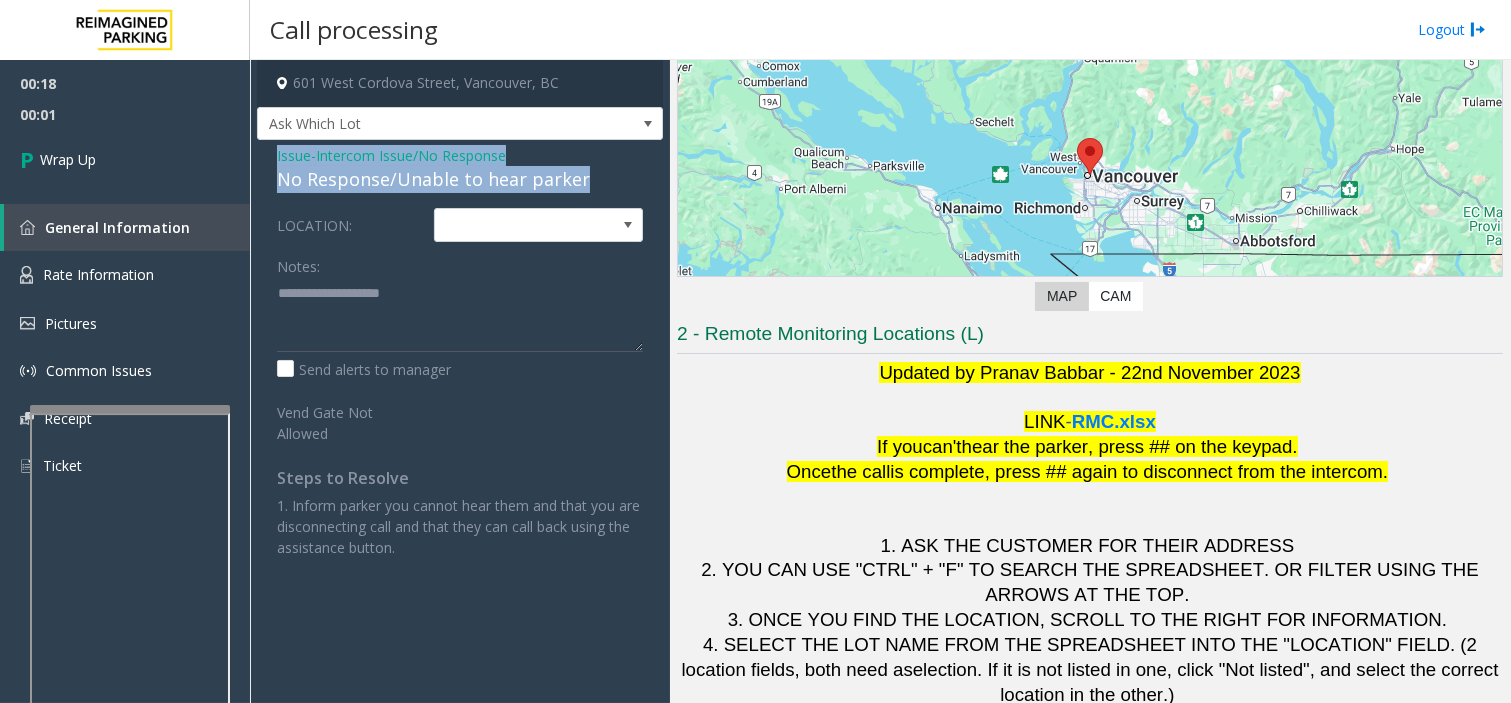 drag, startPoint x: 261, startPoint y: 153, endPoint x: 580, endPoint y: 181, distance: 320.22647 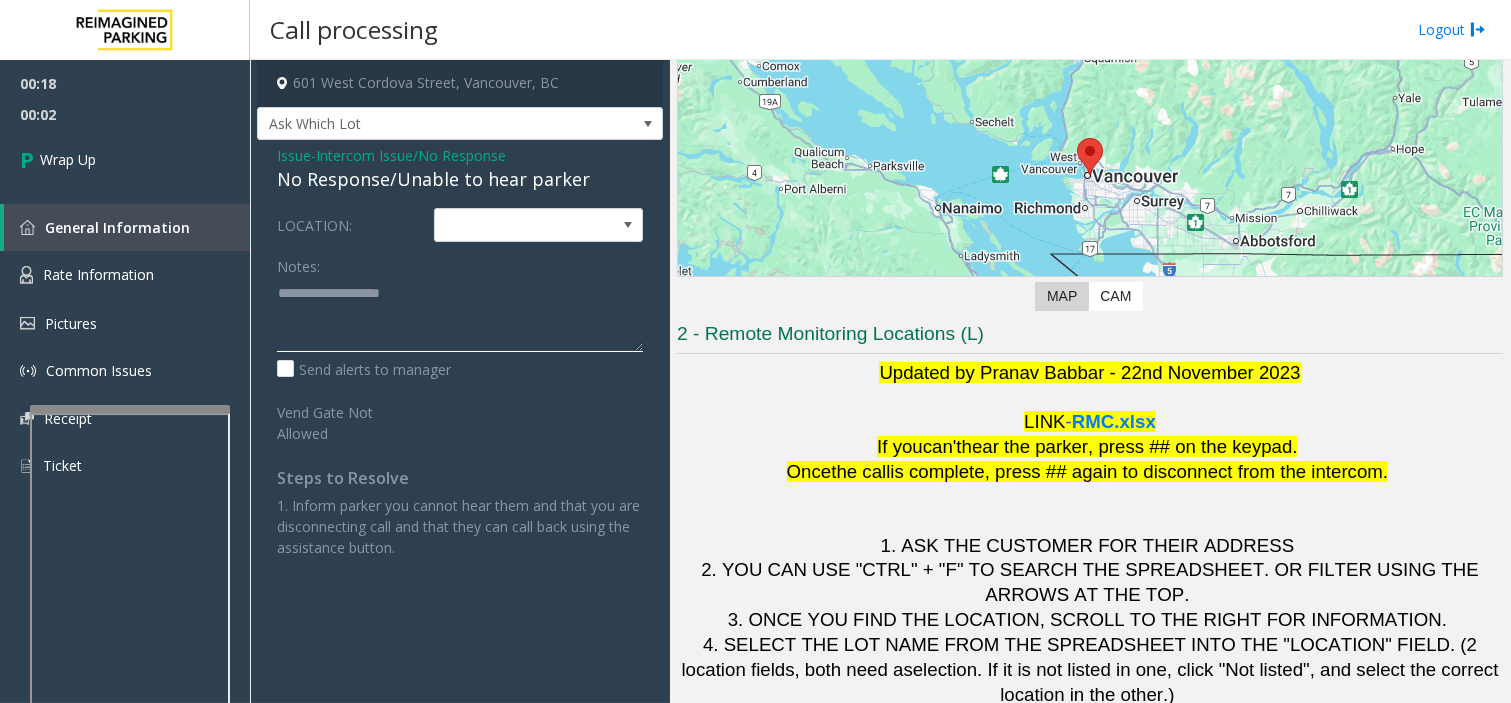 click 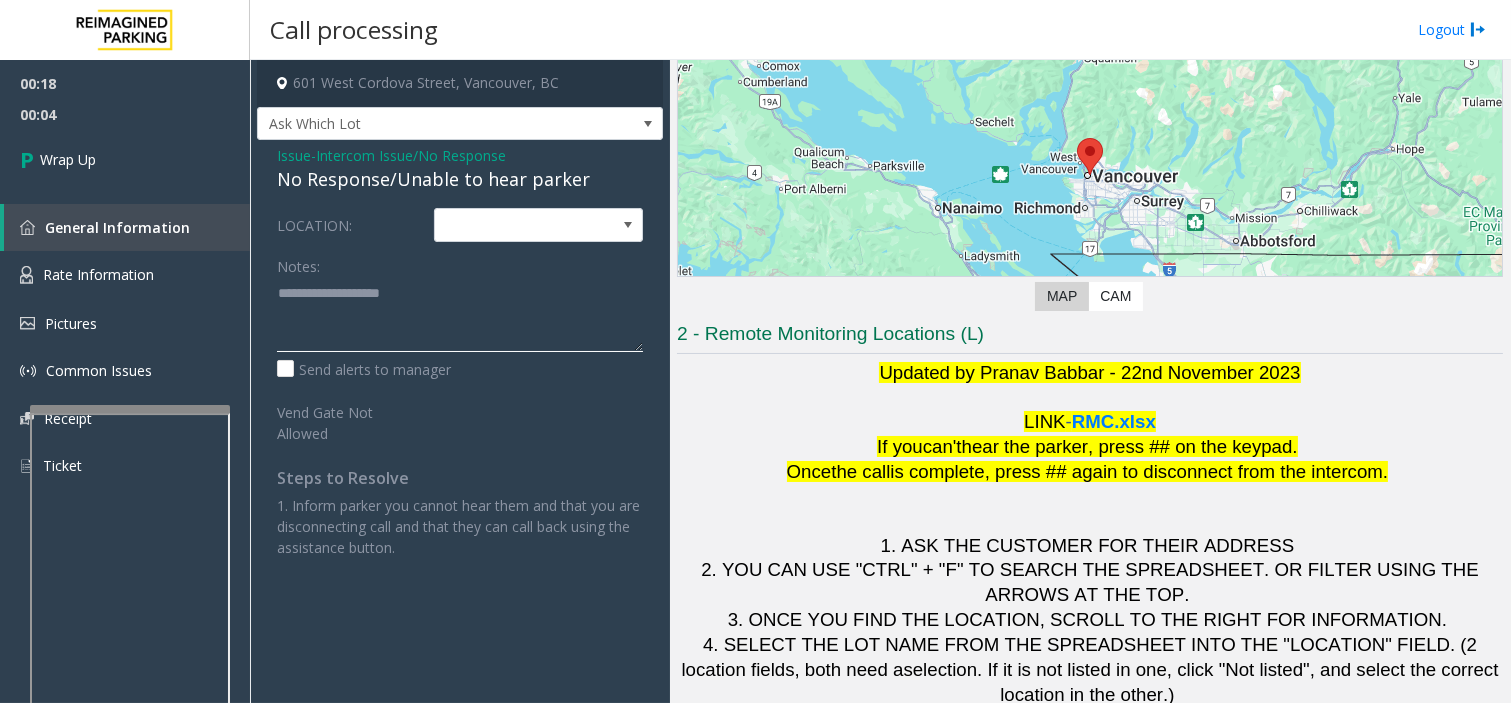 paste on "**********" 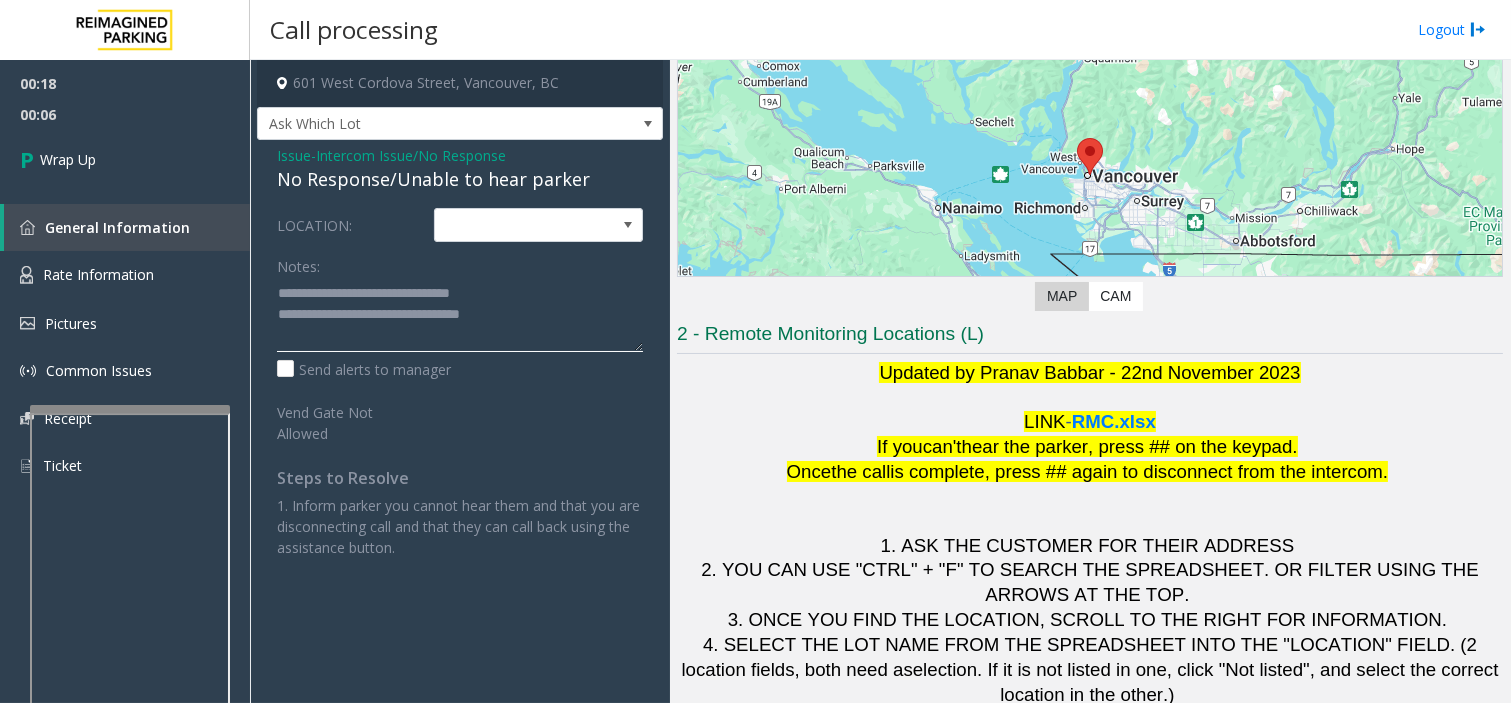 scroll, scrollTop: 34, scrollLeft: 0, axis: vertical 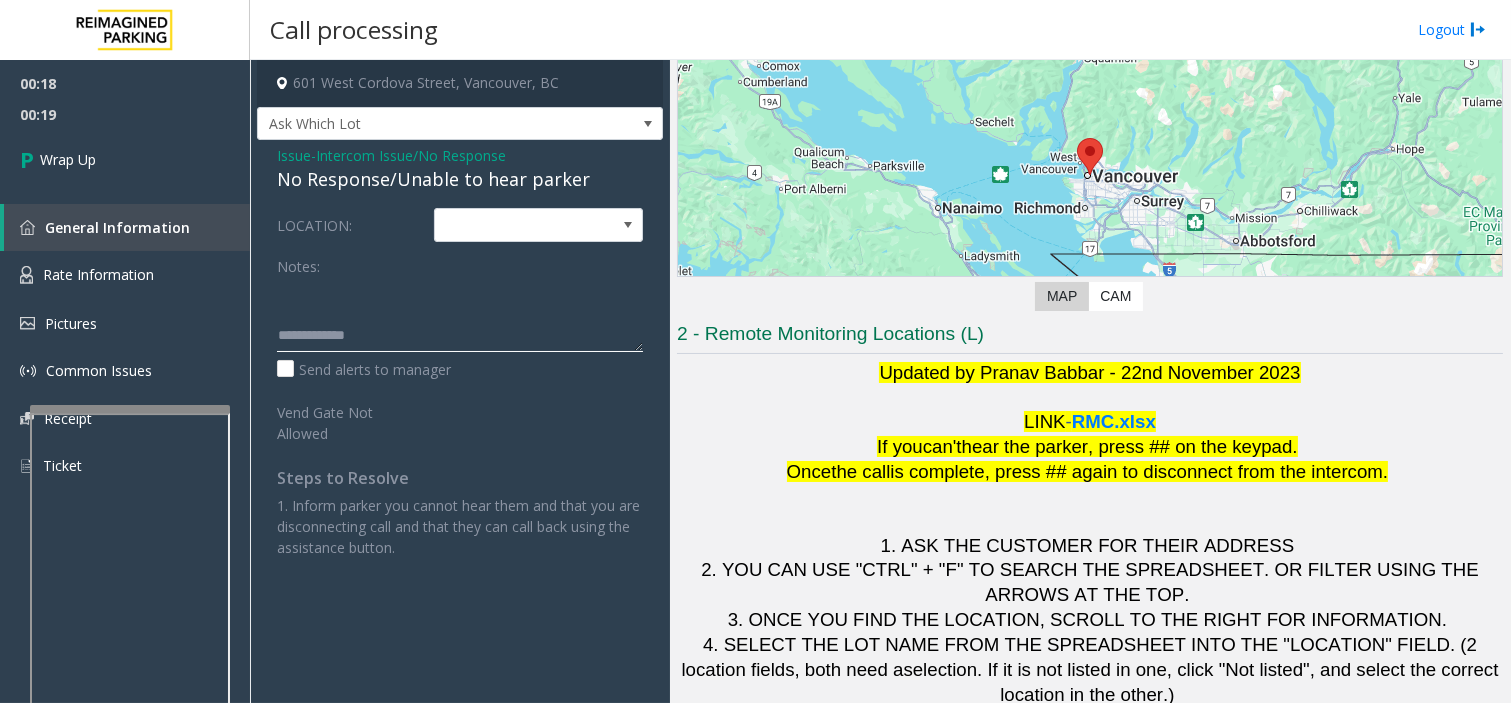 drag, startPoint x: 385, startPoint y: 335, endPoint x: 277, endPoint y: 324, distance: 108.55874 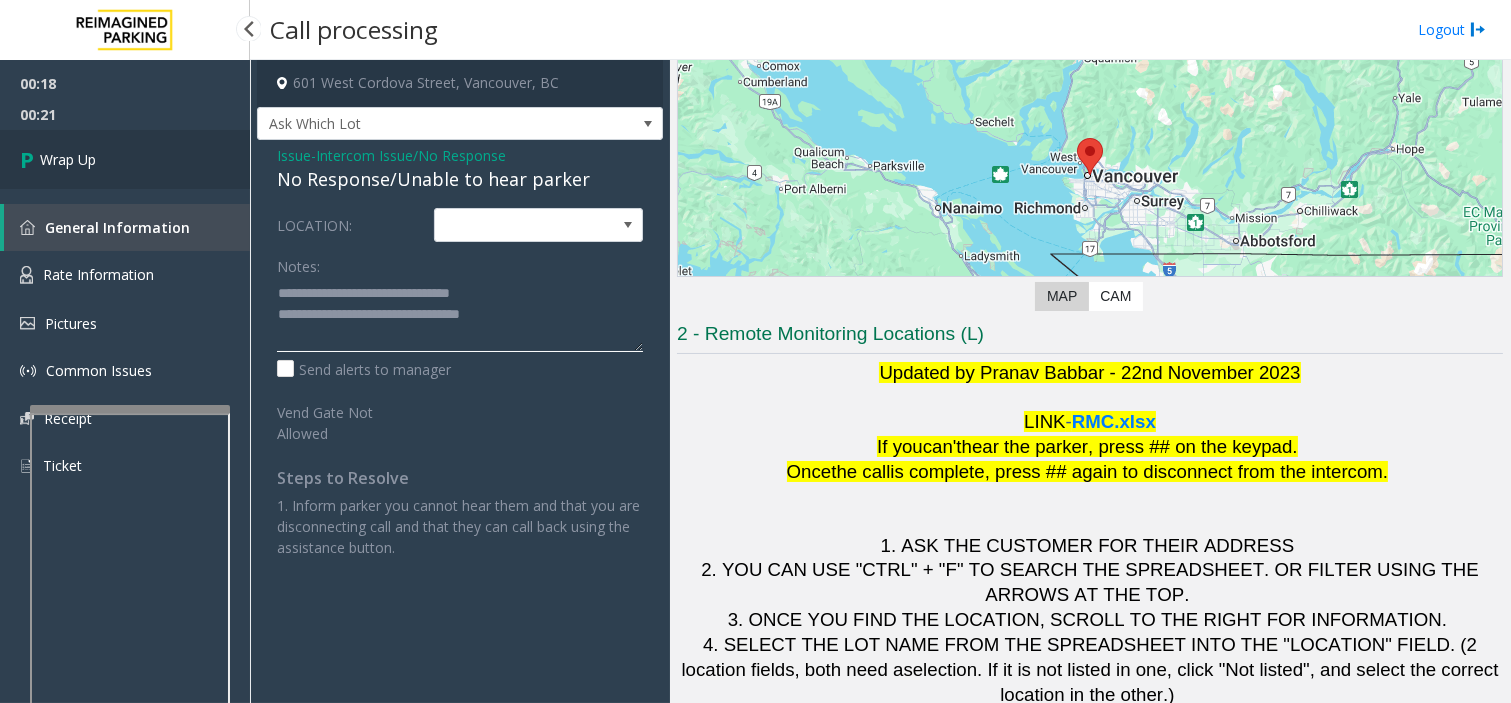 type on "**********" 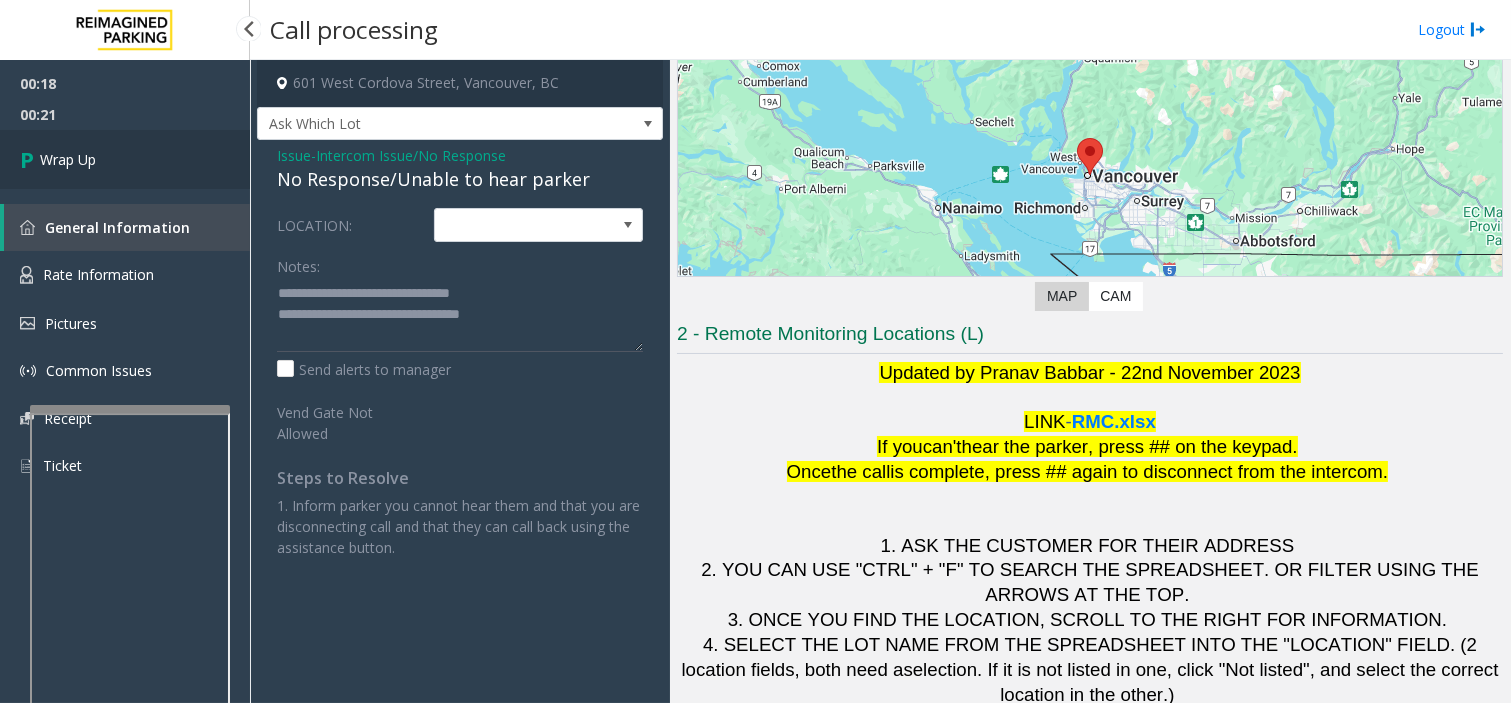 click on "Wrap Up" at bounding box center (68, 159) 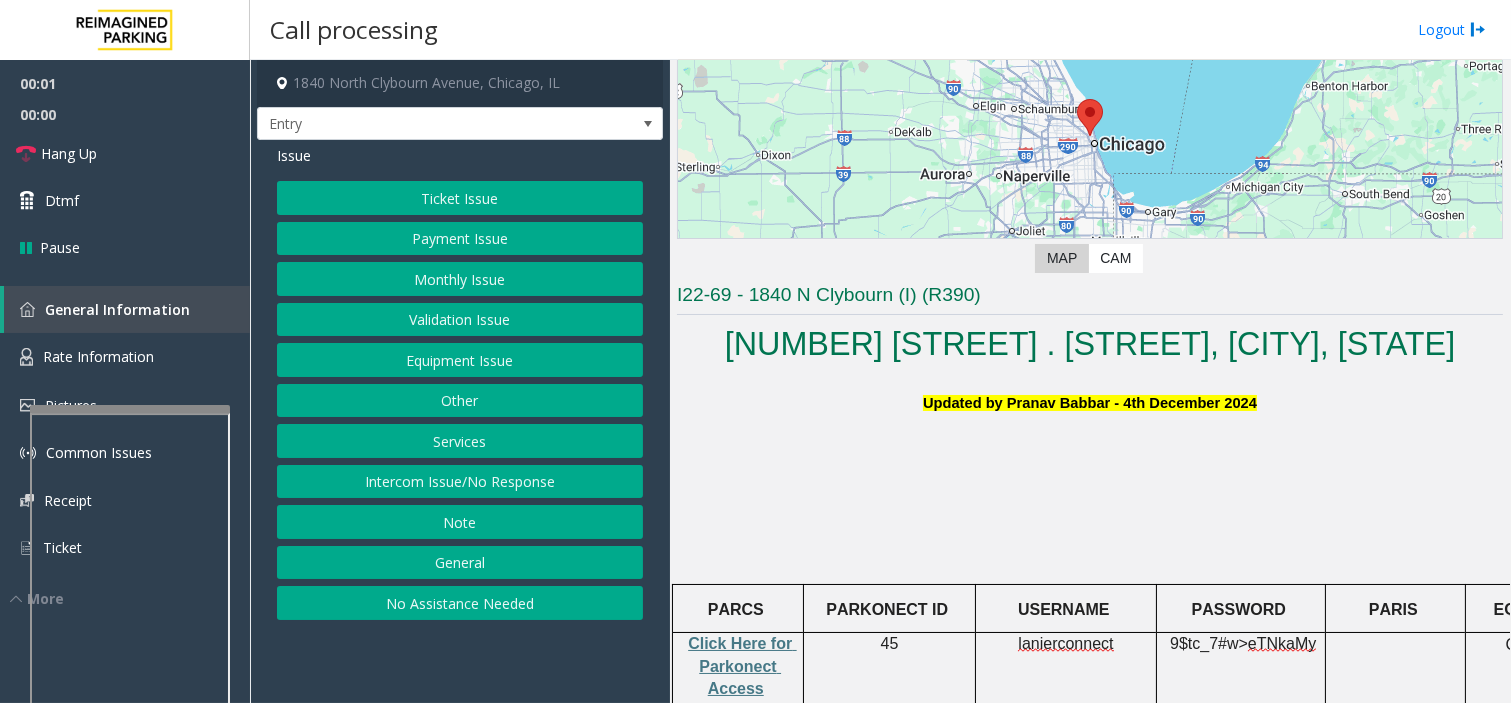 scroll, scrollTop: 555, scrollLeft: 0, axis: vertical 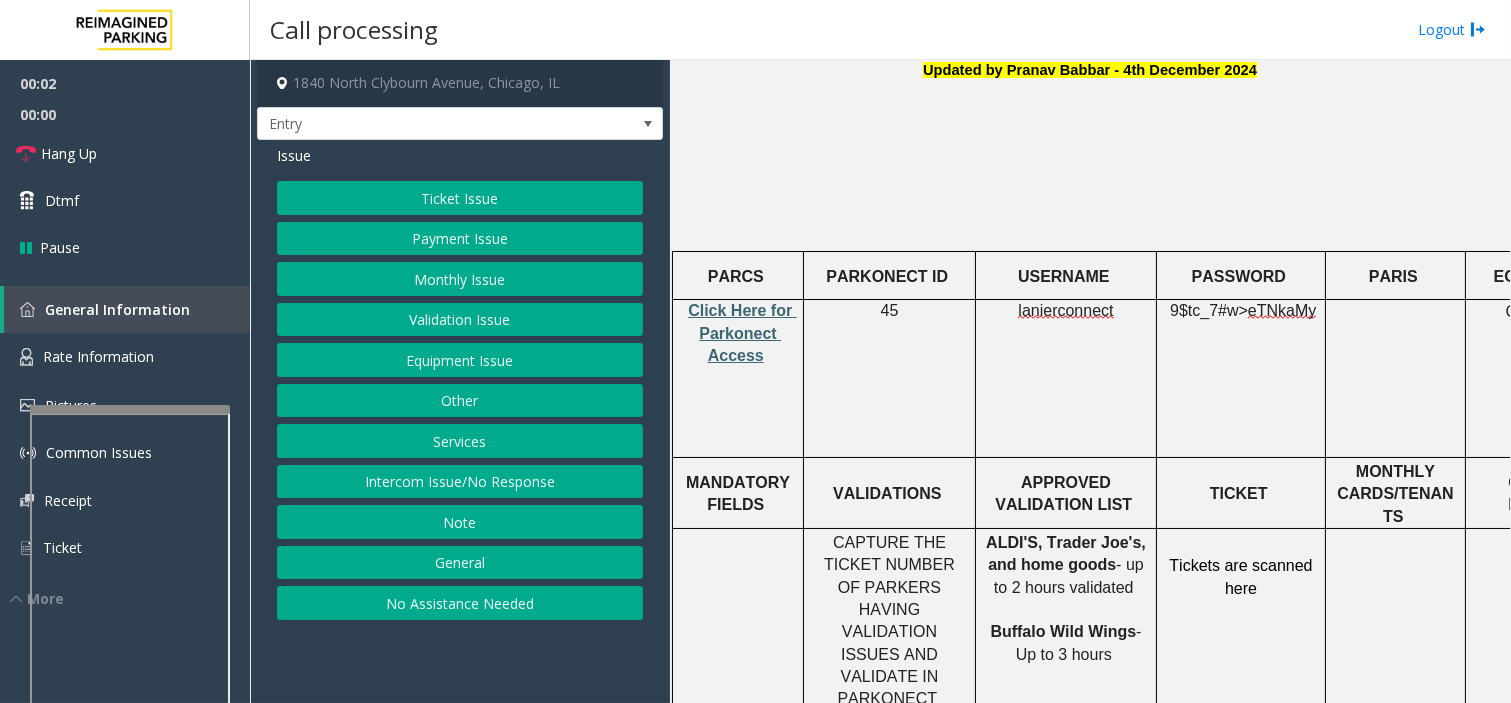 click on "Click Here for Parkonect Access" 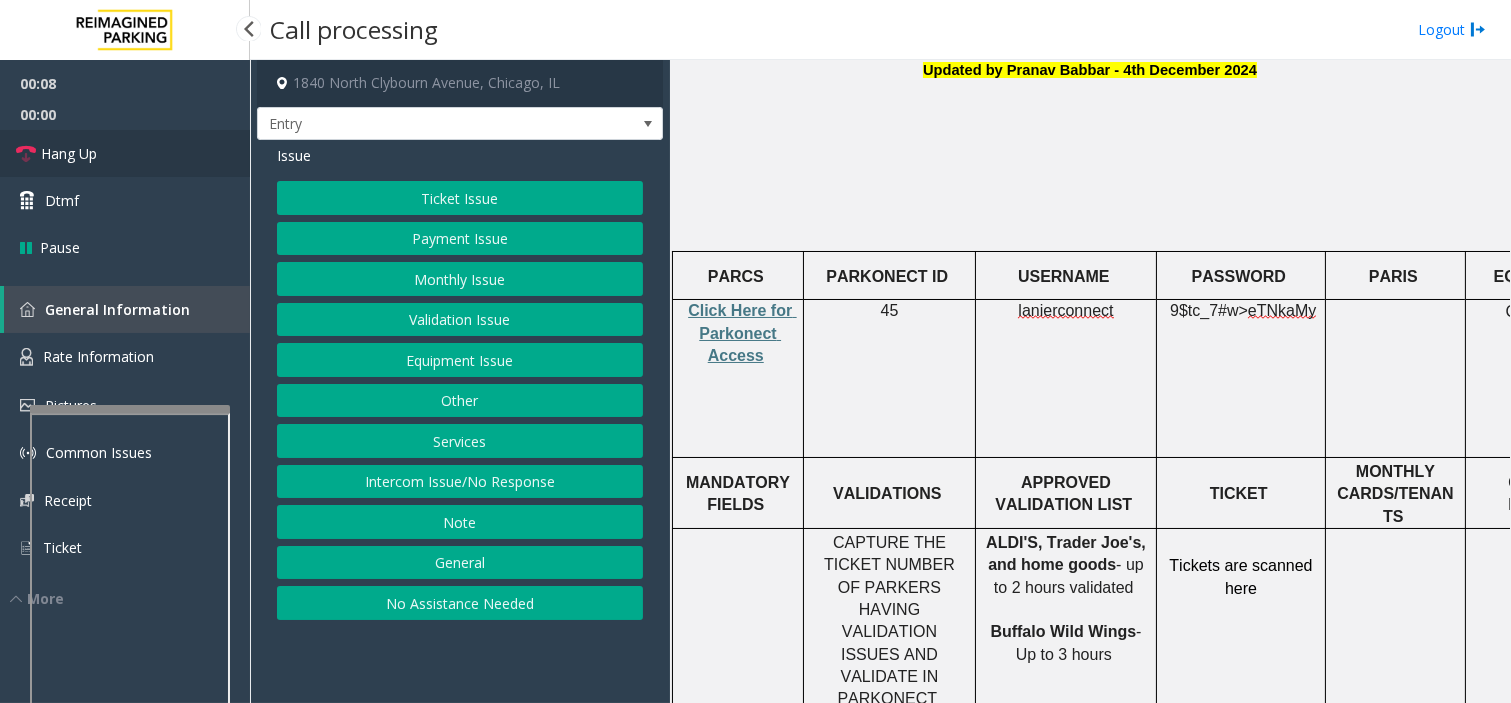 click on "Hang Up" at bounding box center (69, 153) 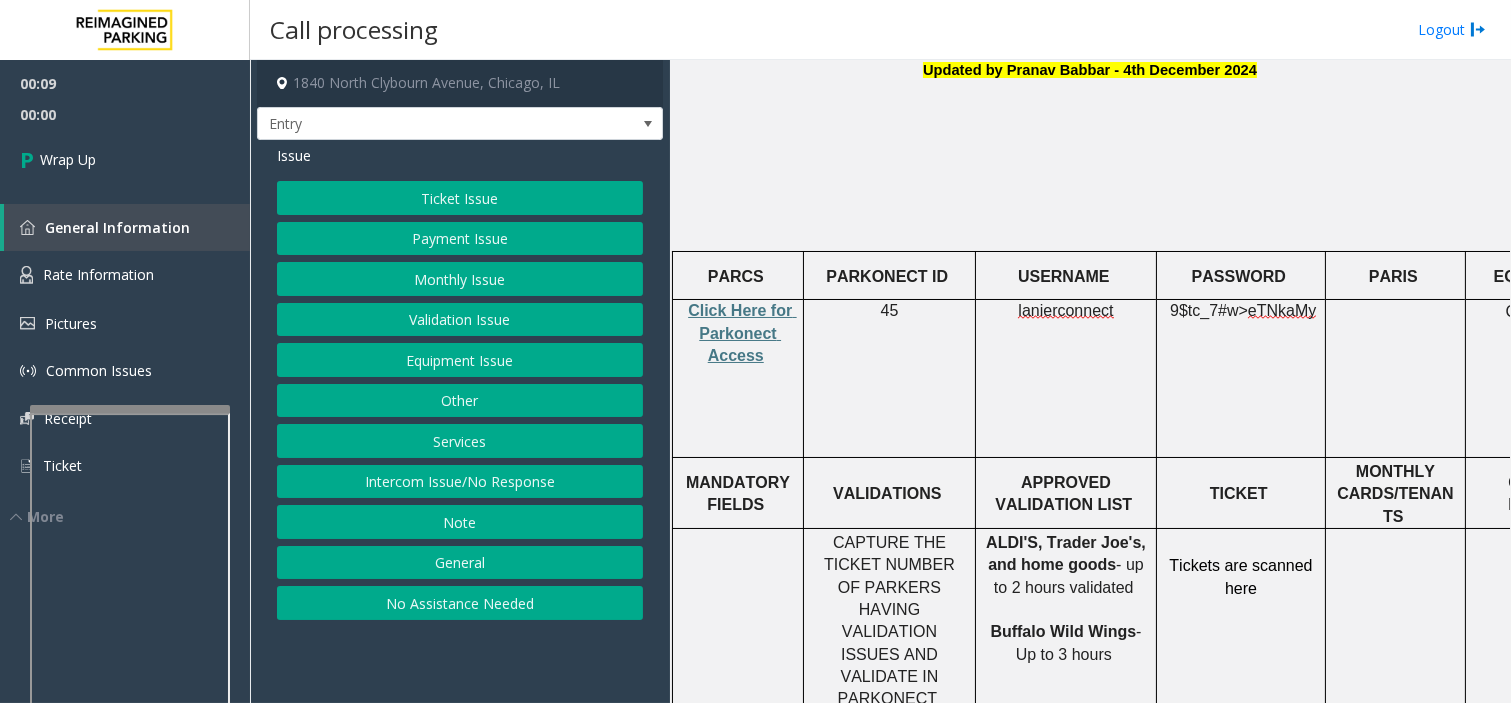click on "No Assistance Needed" 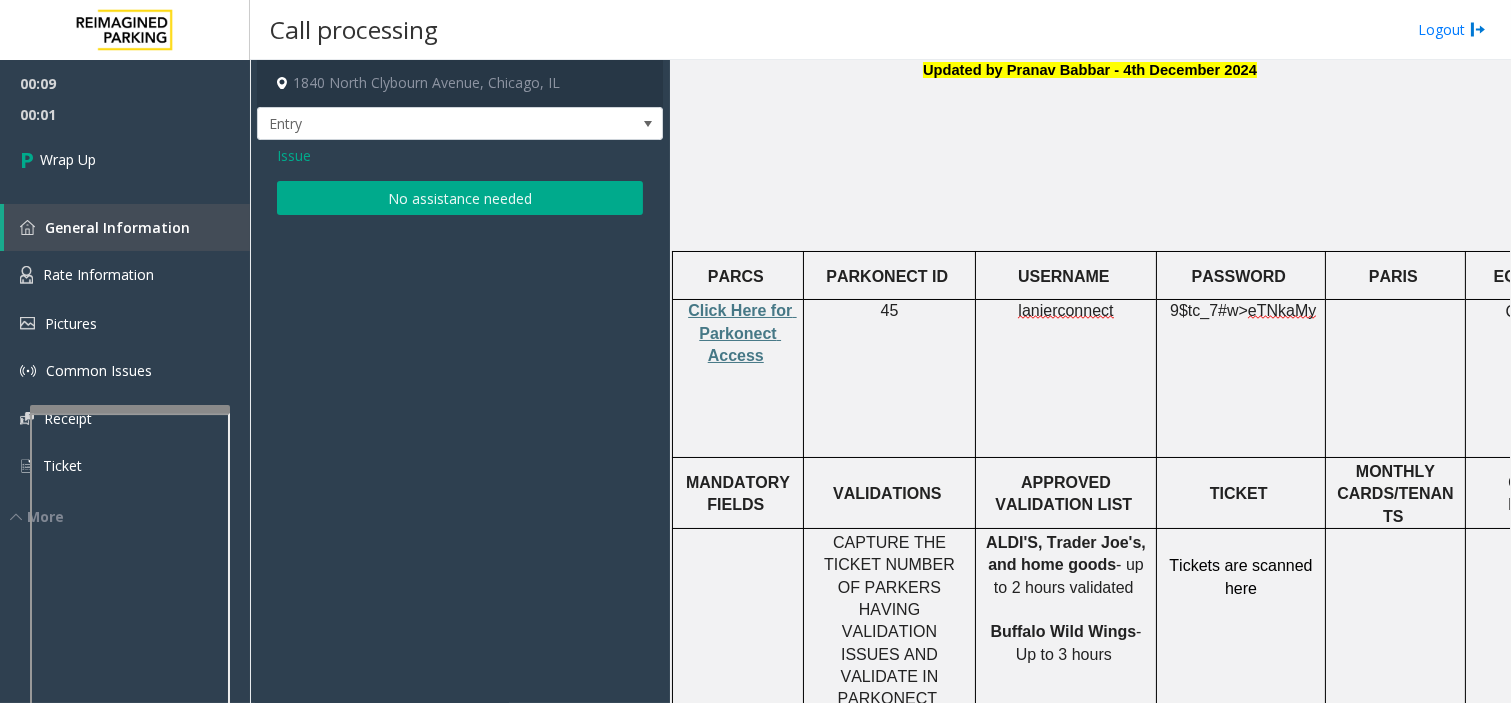 click on "No assistance needed" 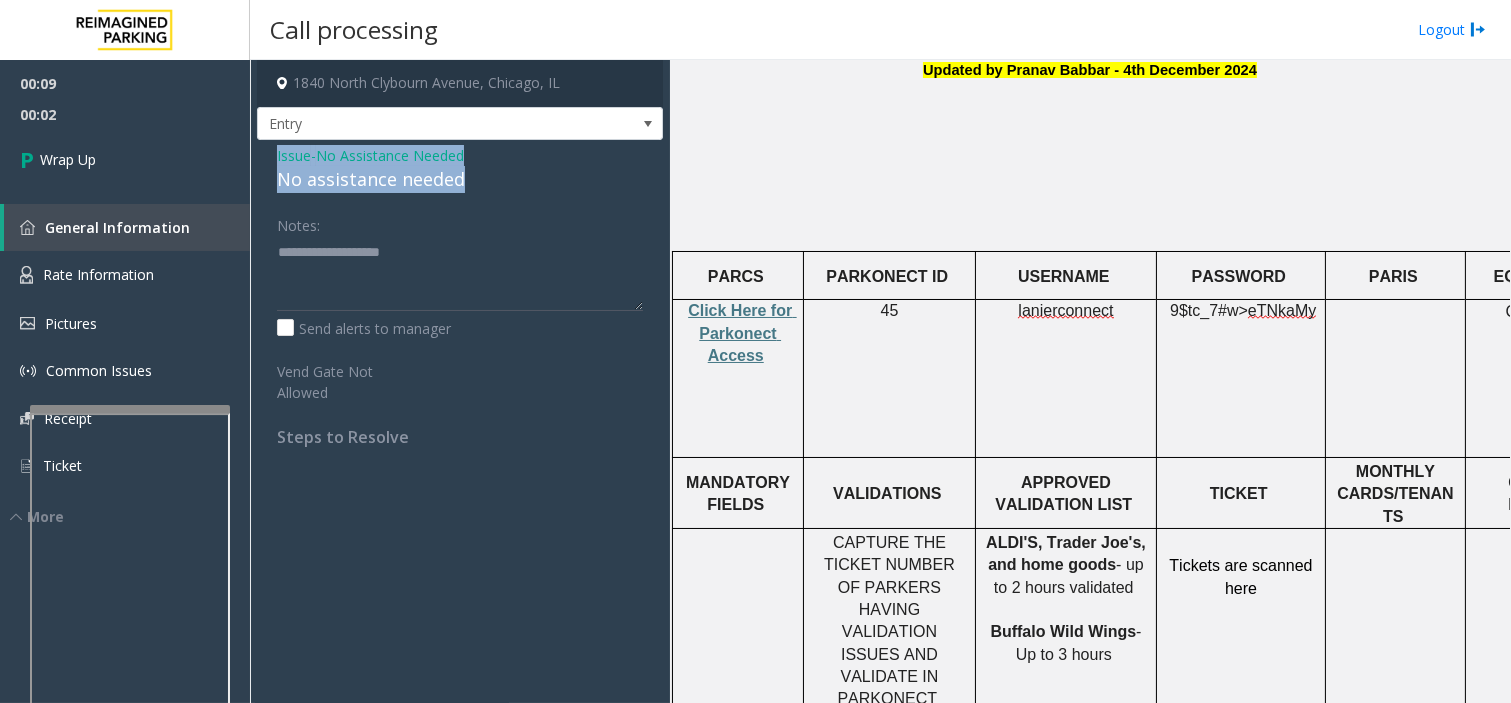 drag, startPoint x: 264, startPoint y: 146, endPoint x: 523, endPoint y: 173, distance: 260.40353 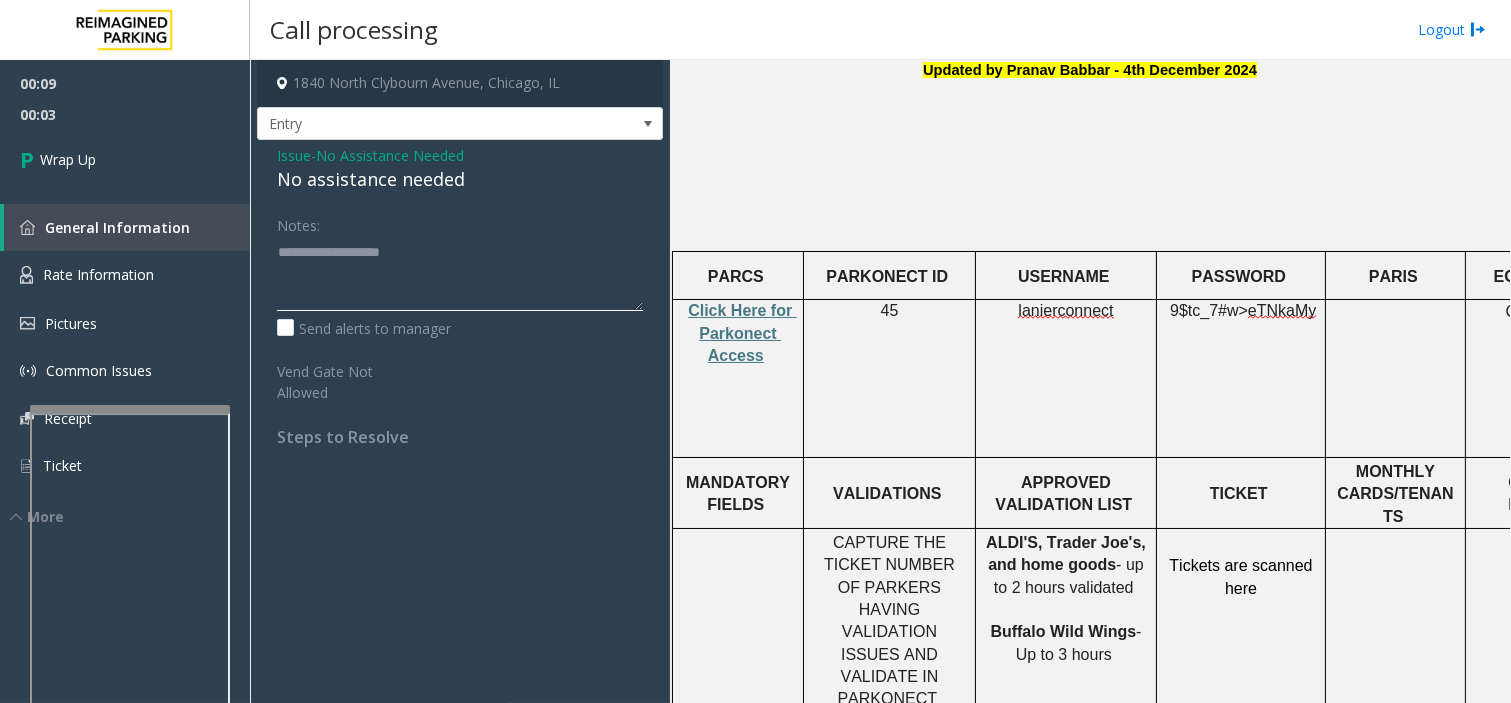 click 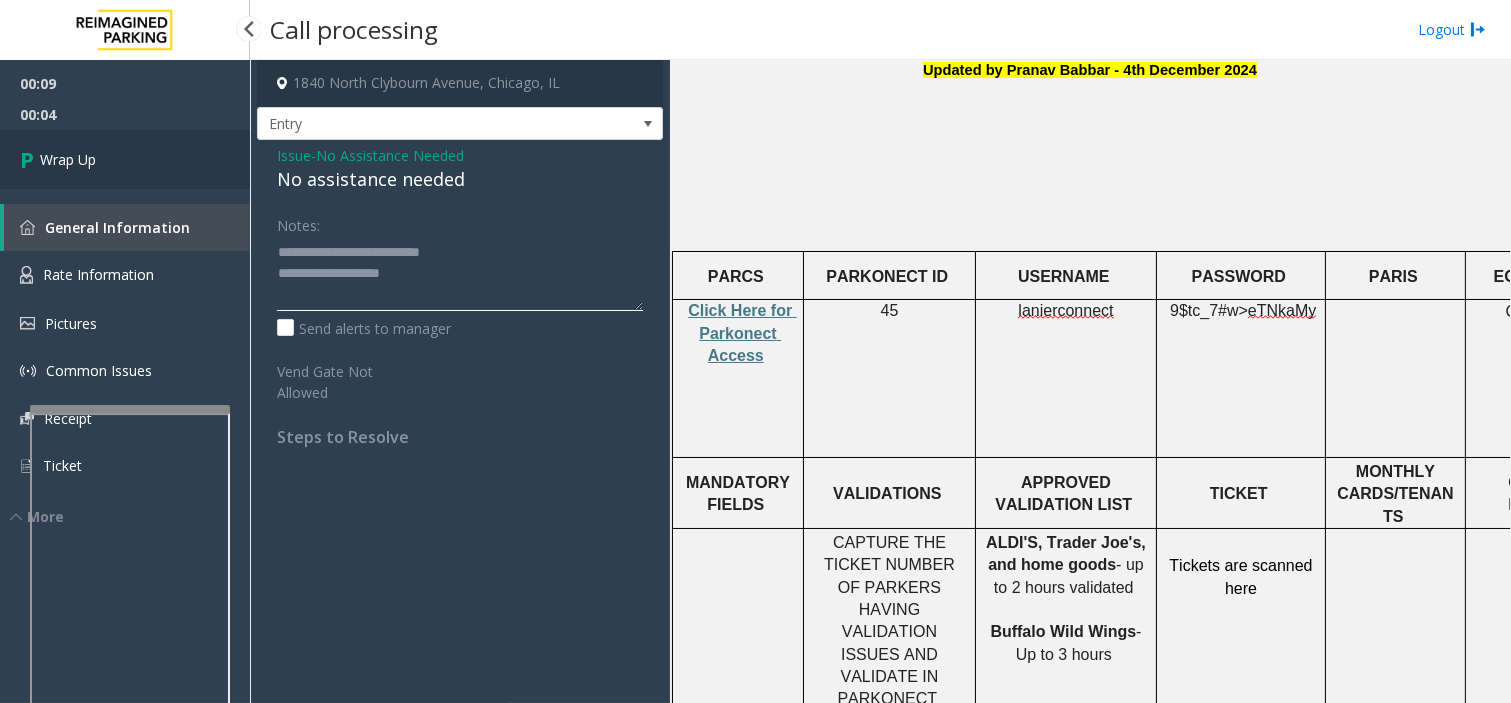type on "**********" 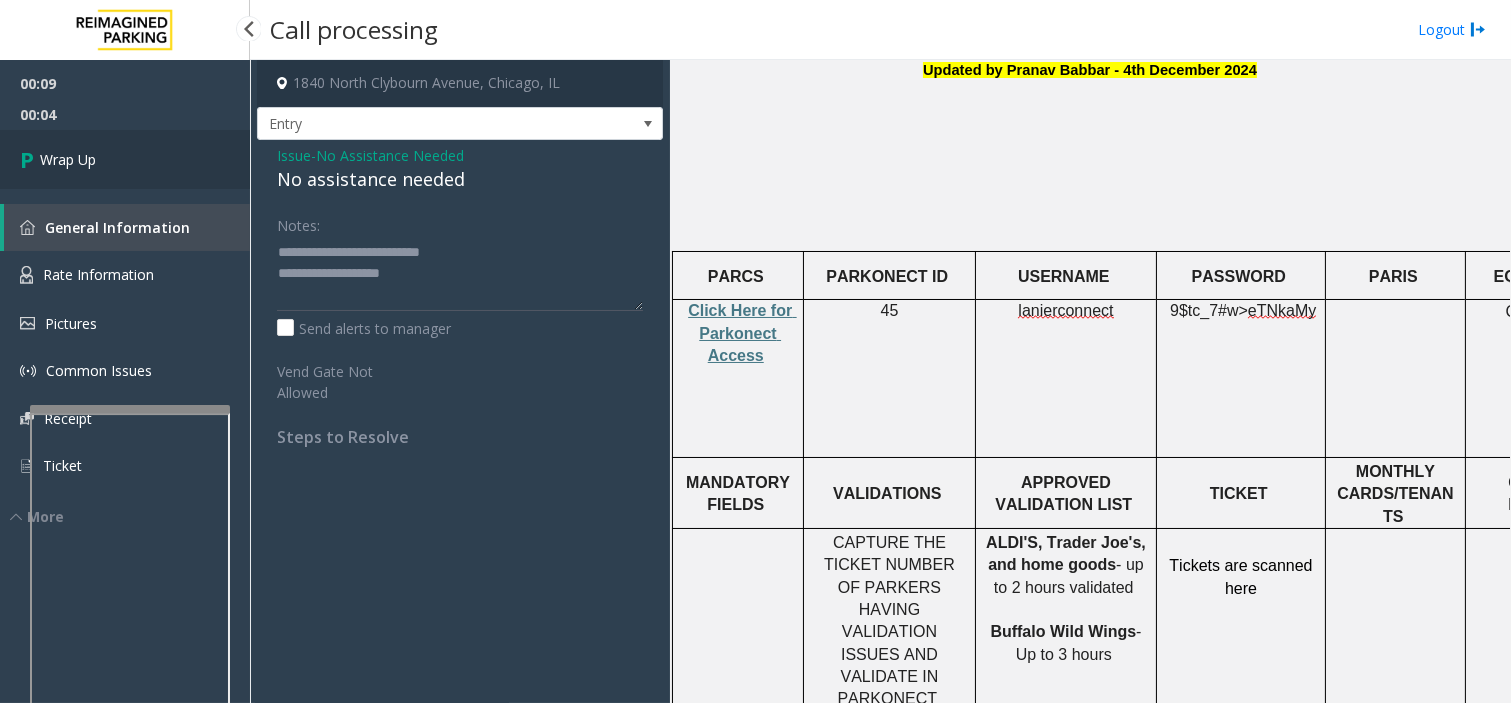 click on "Wrap Up" at bounding box center [125, 159] 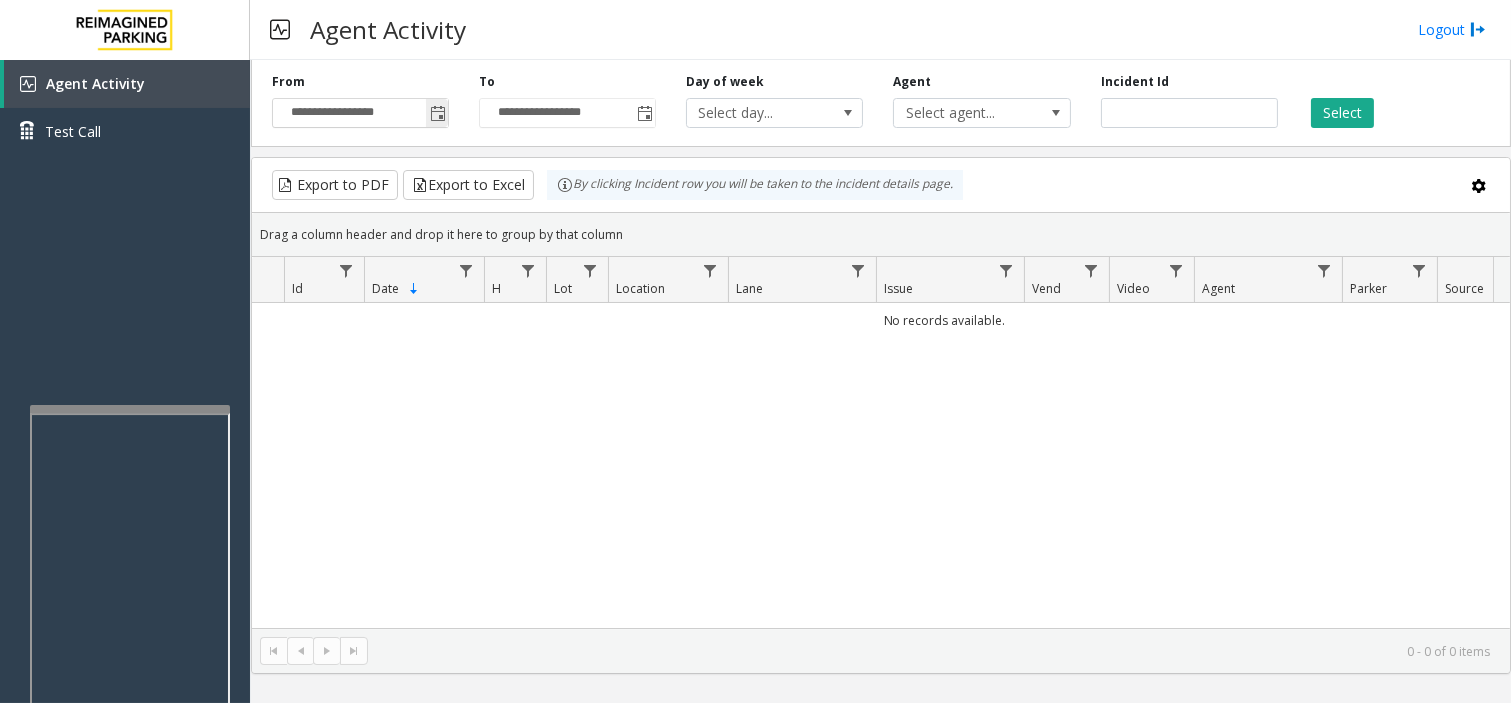 click 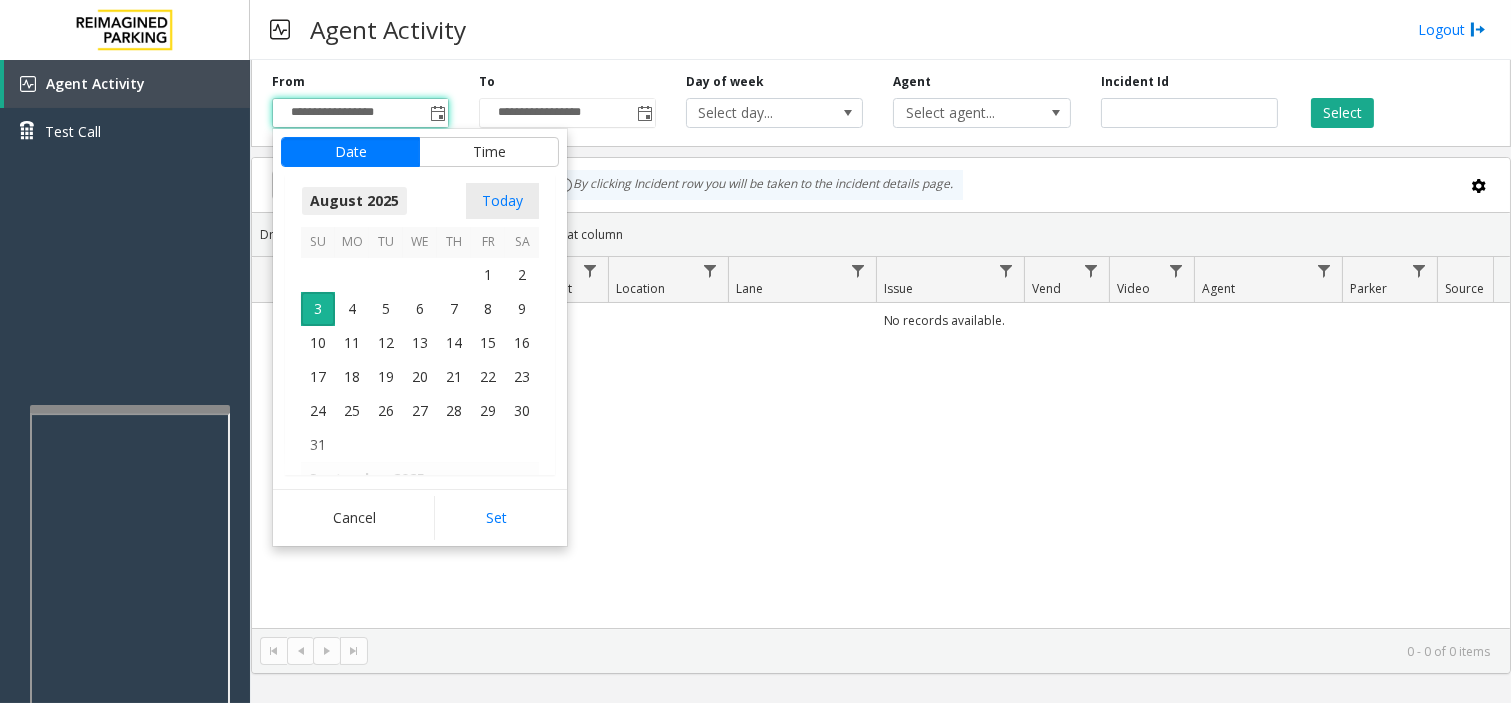 click on "August 2025" at bounding box center [354, 201] 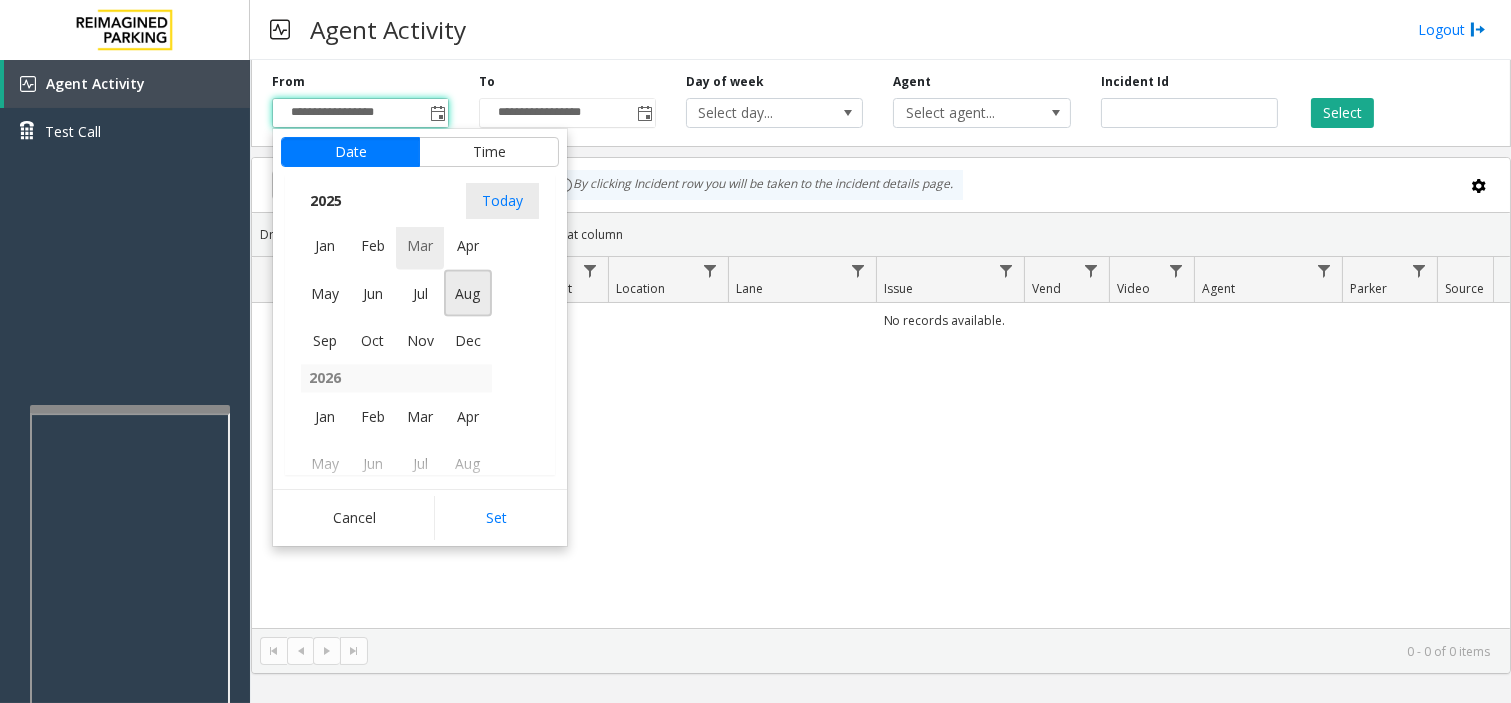 click on "Mar" at bounding box center [420, 245] 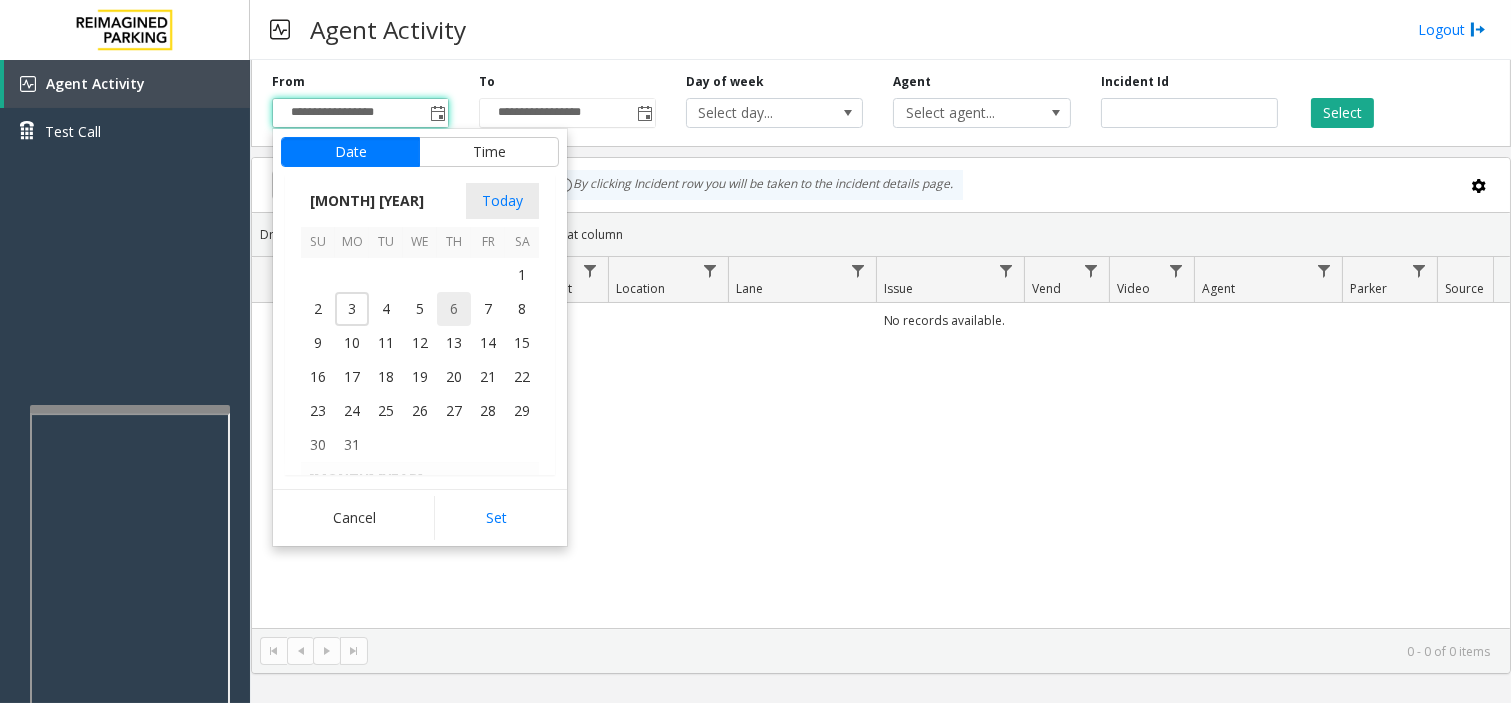 click on "6" at bounding box center [454, 309] 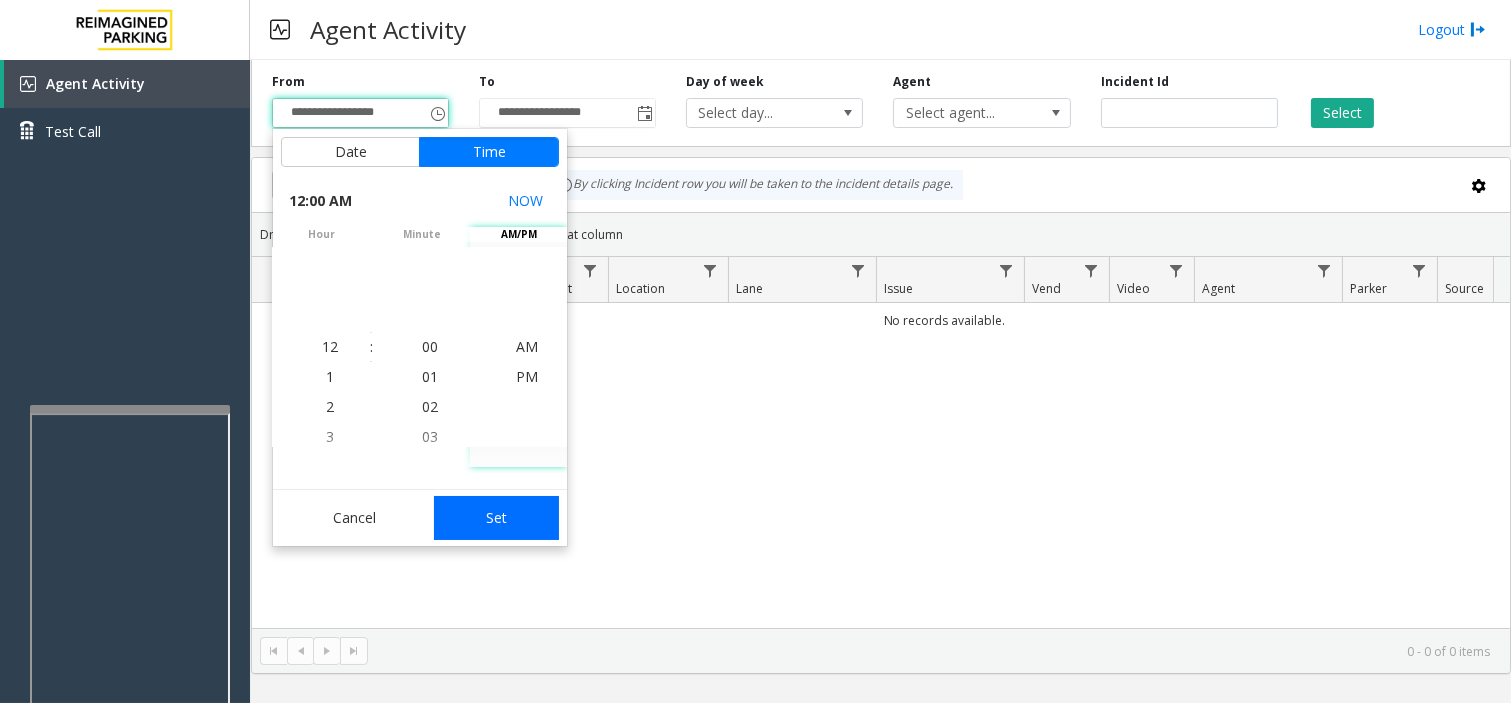 click on "Set" 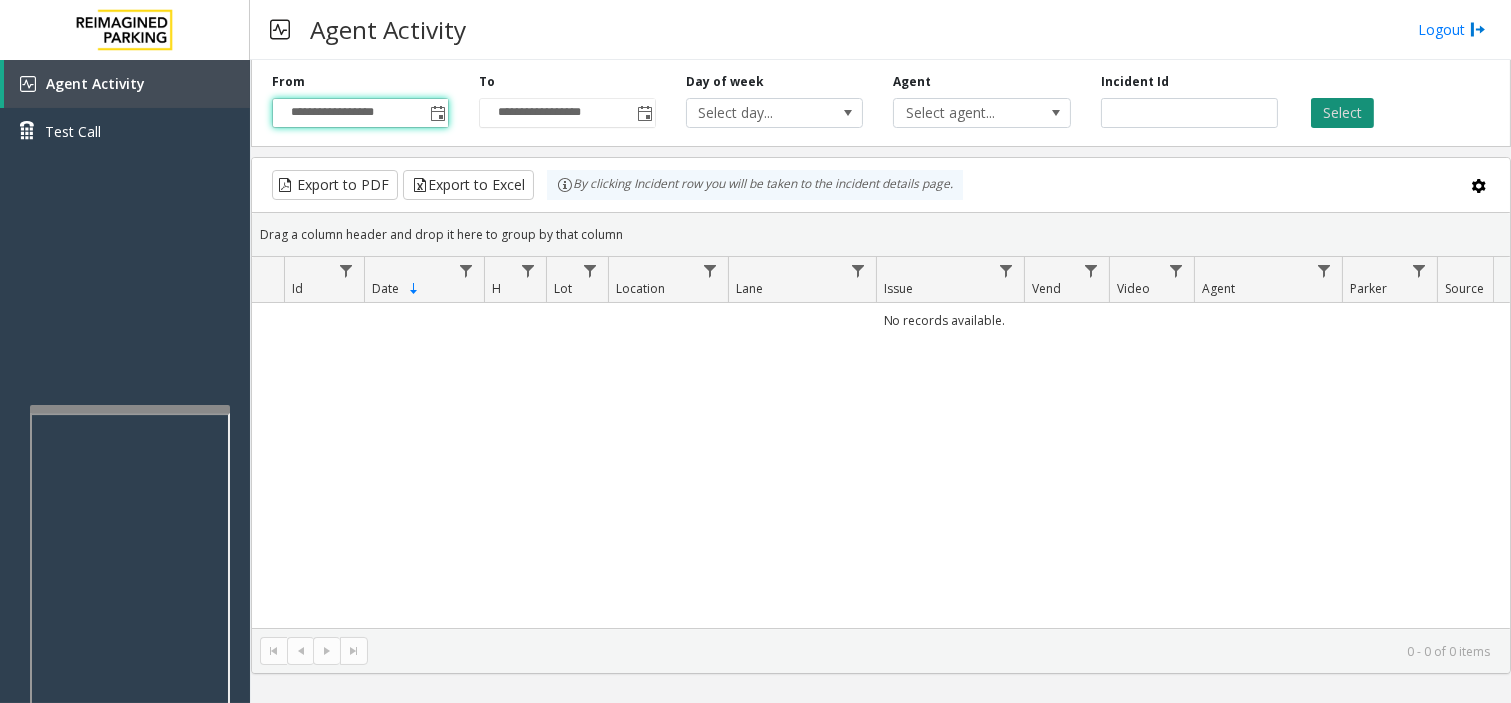 click on "Select" 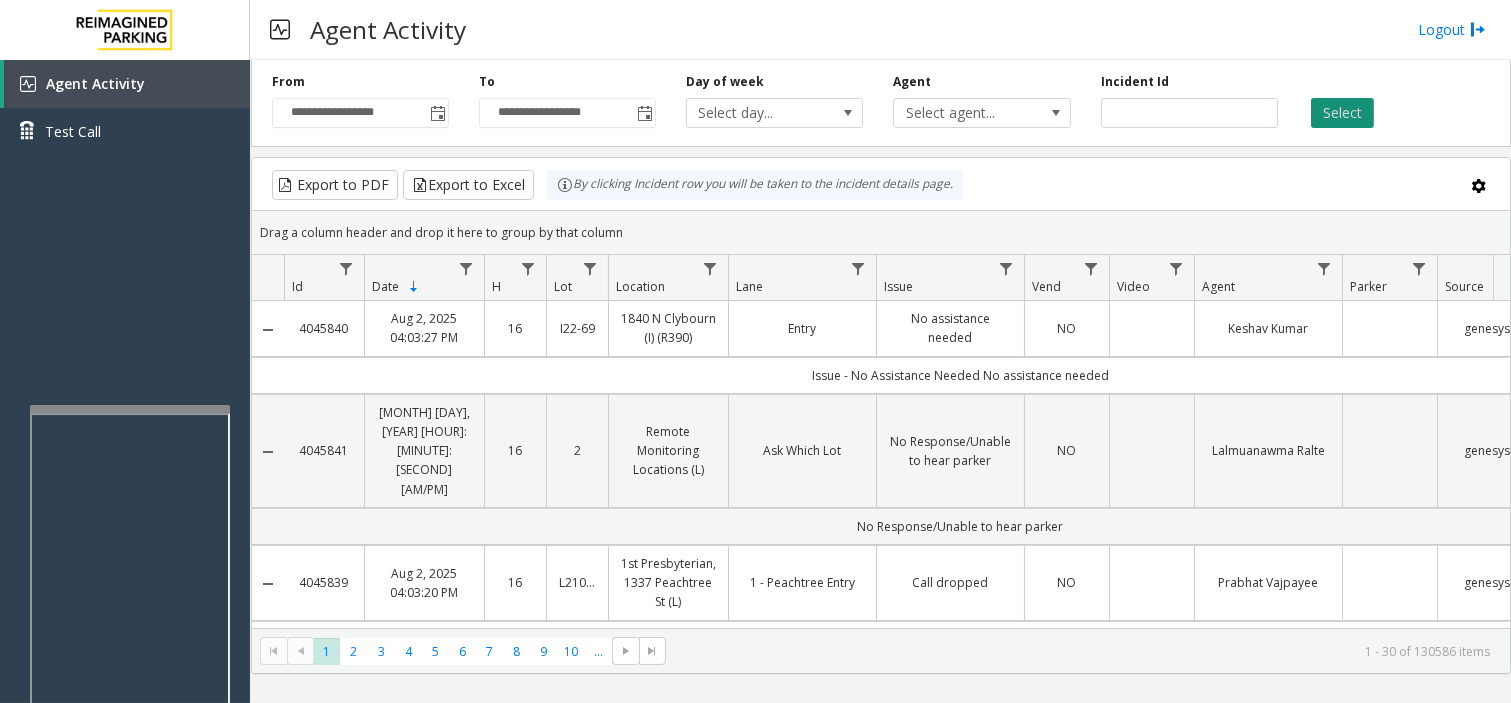 click on "Select" 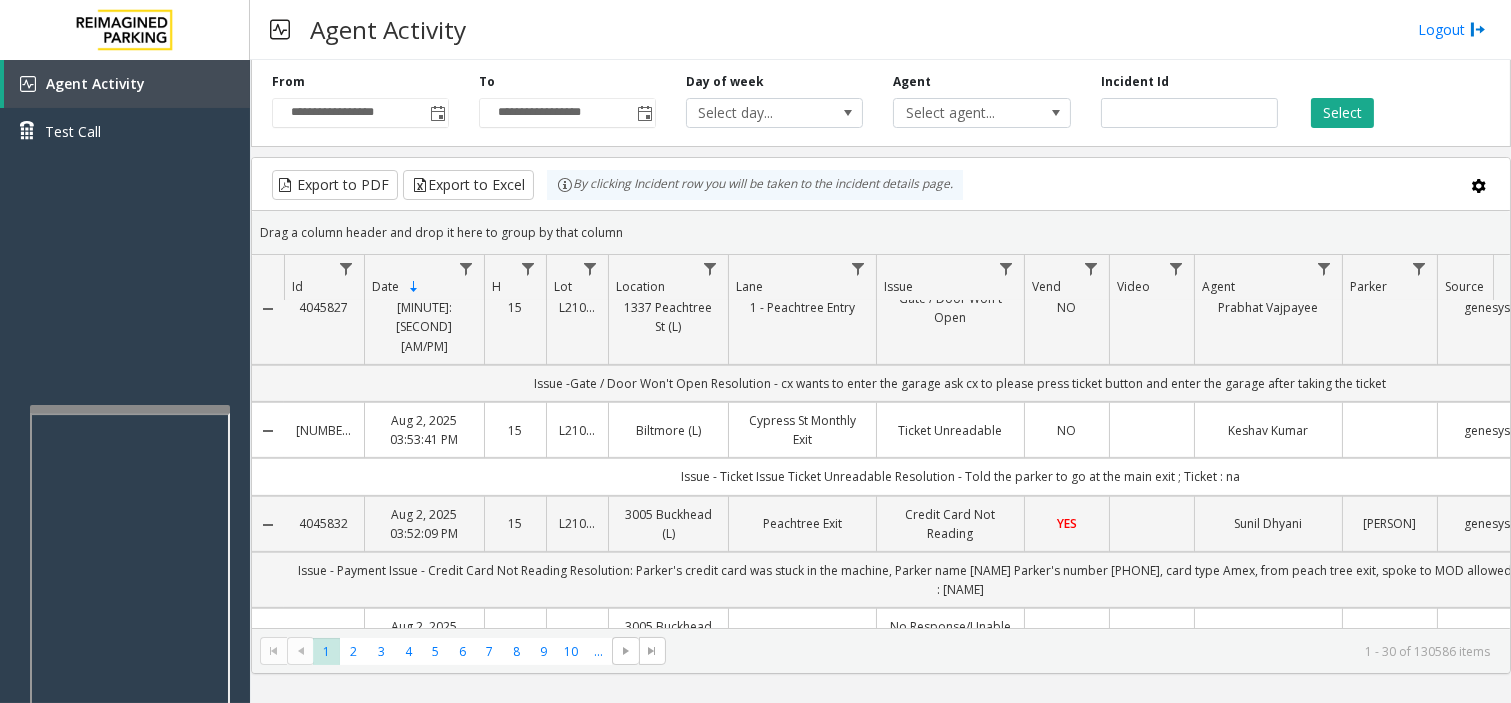scroll, scrollTop: 1555, scrollLeft: 0, axis: vertical 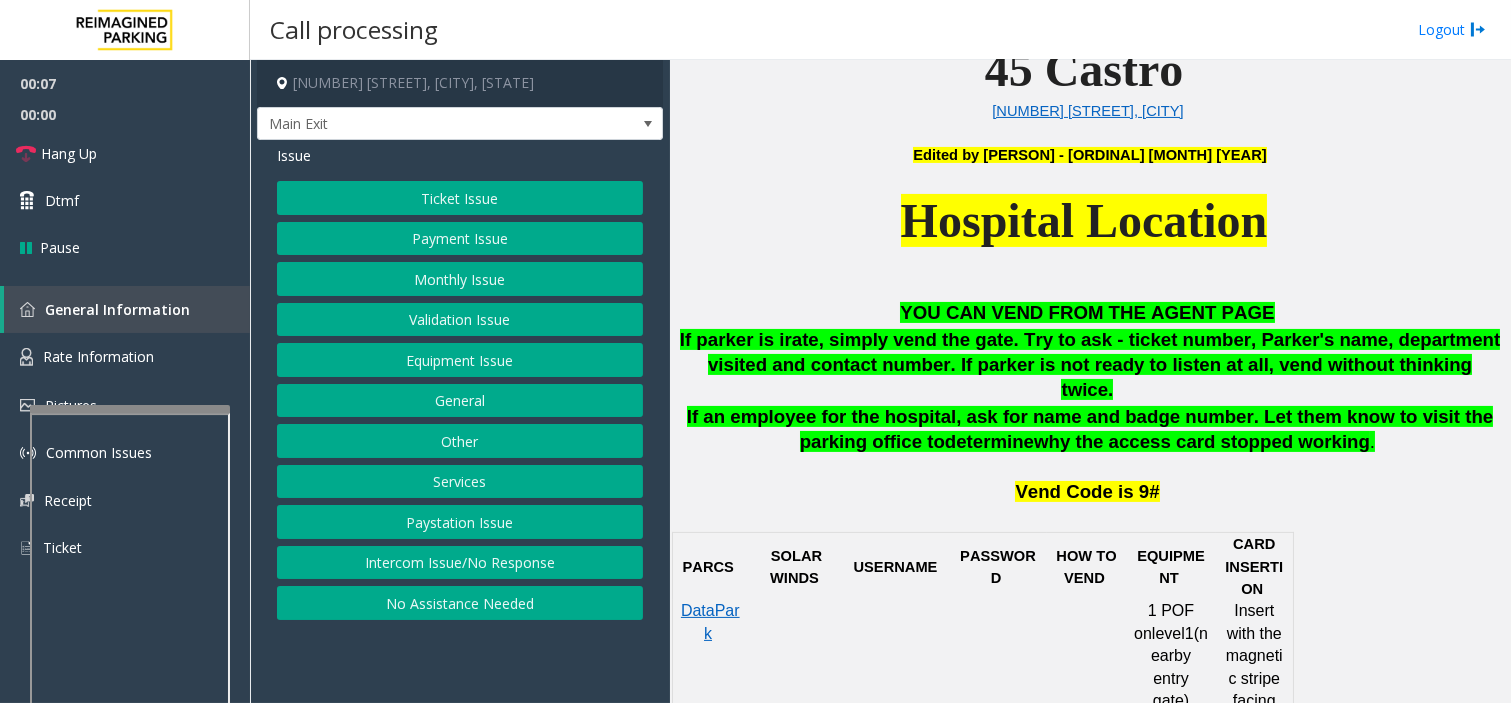 click on "Ticket Issue" 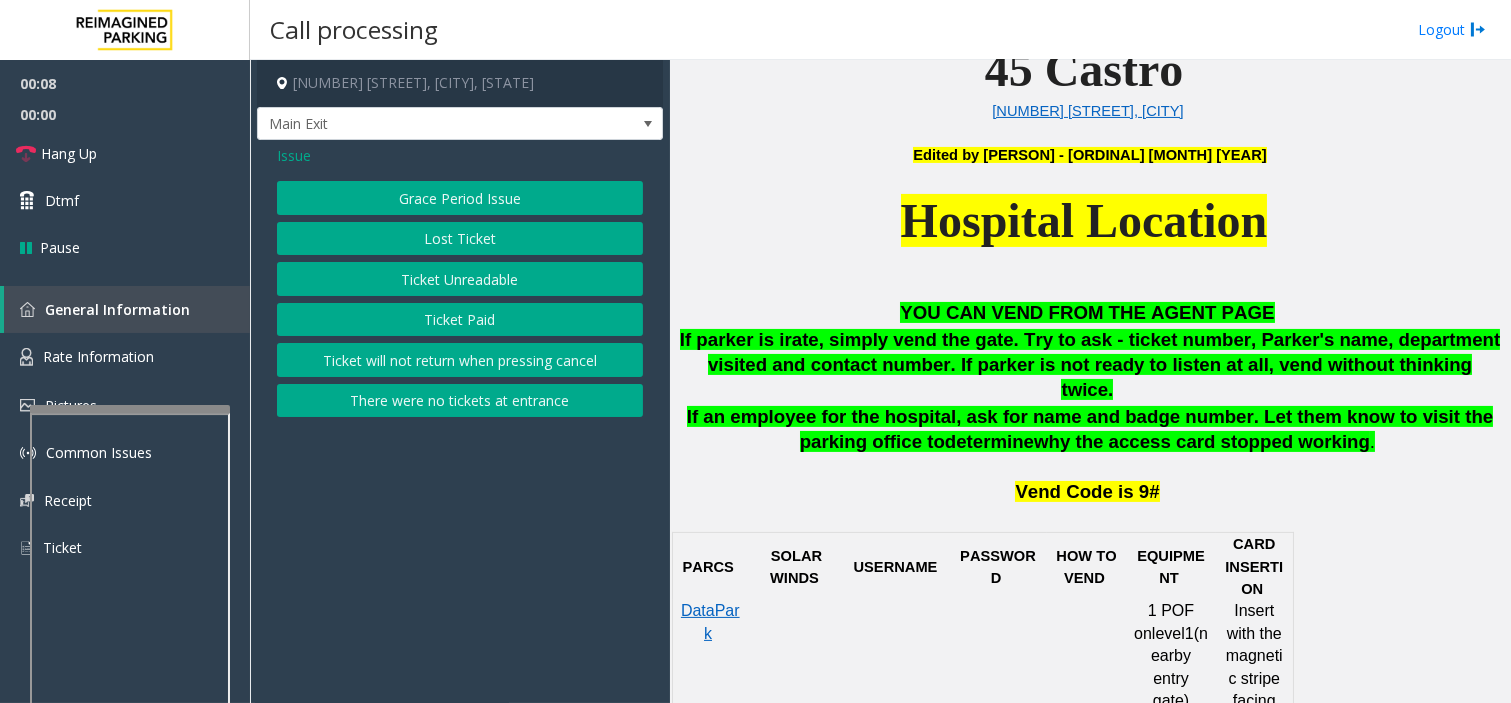 click on "Ticket Unreadable" 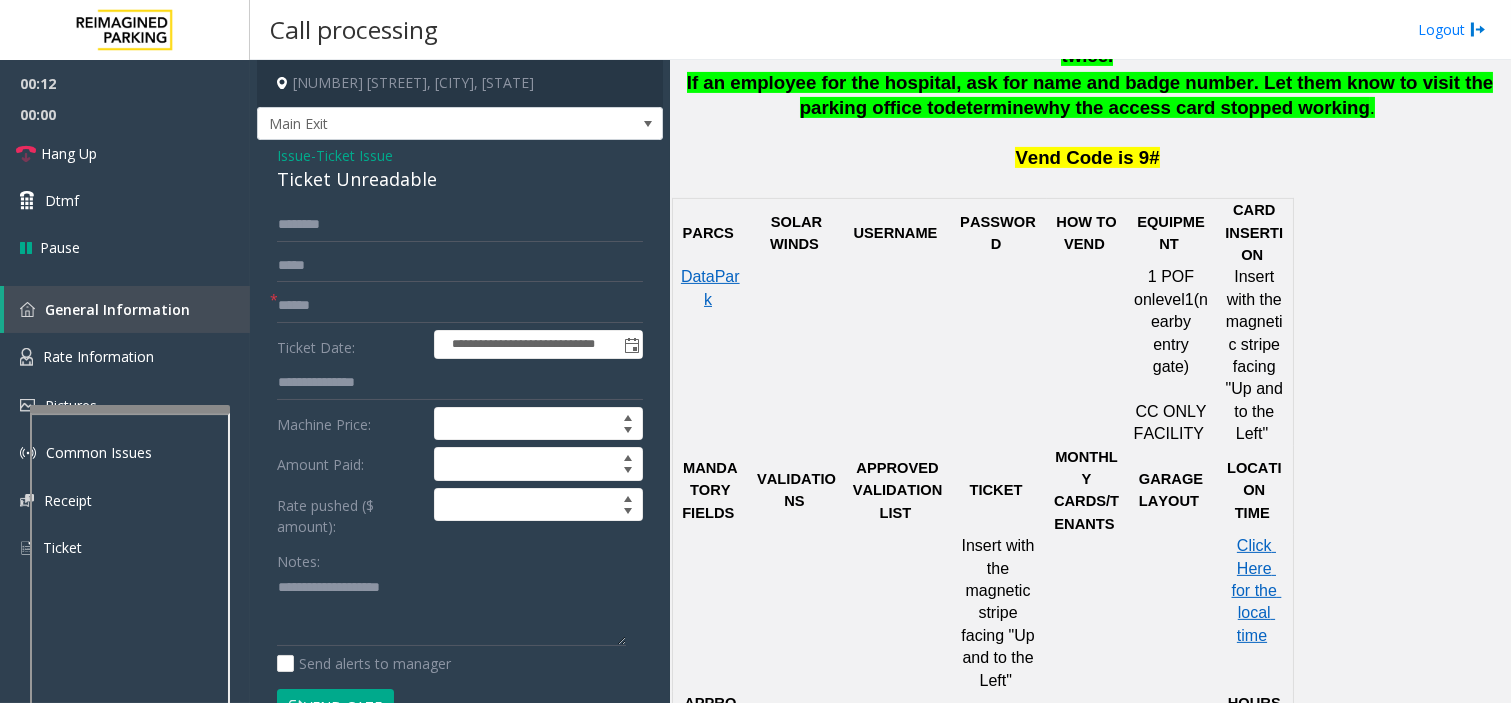 scroll, scrollTop: 1222, scrollLeft: 0, axis: vertical 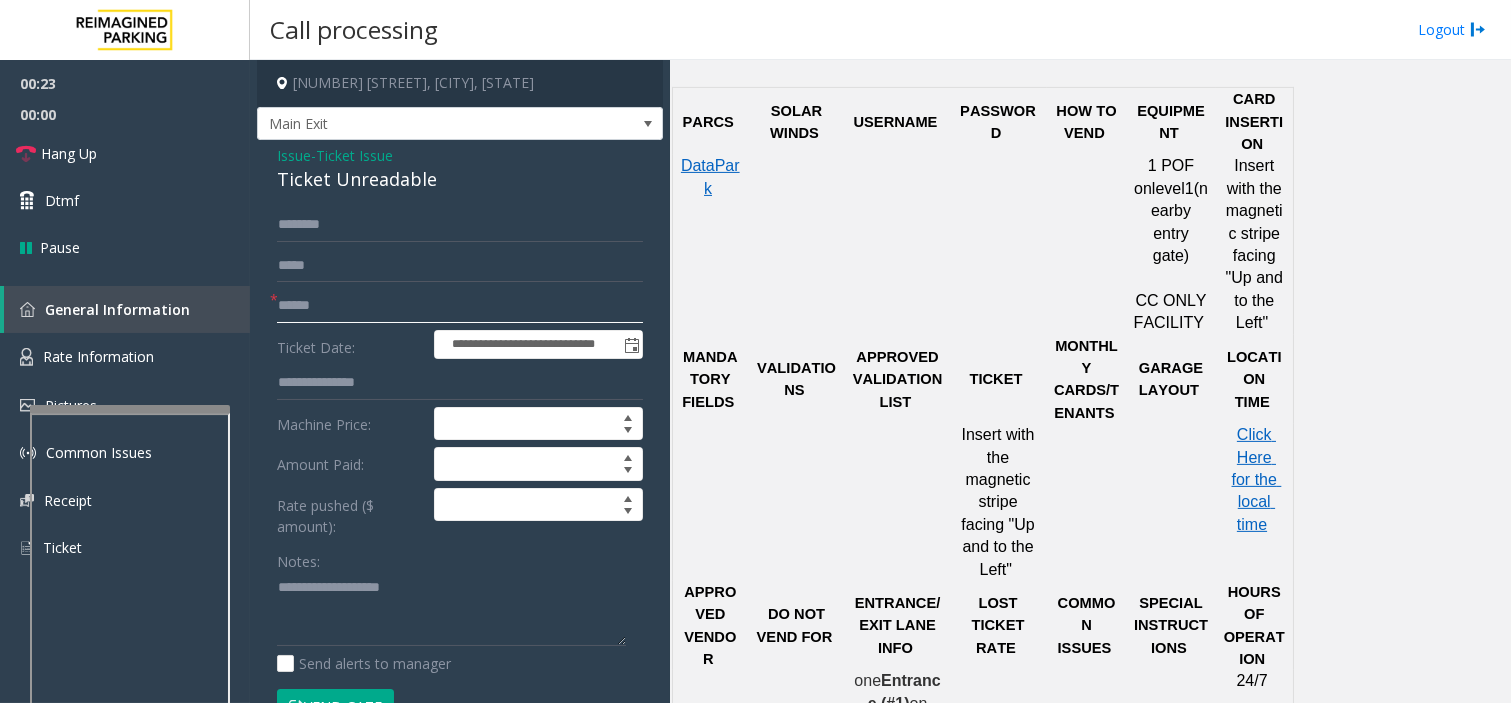 click 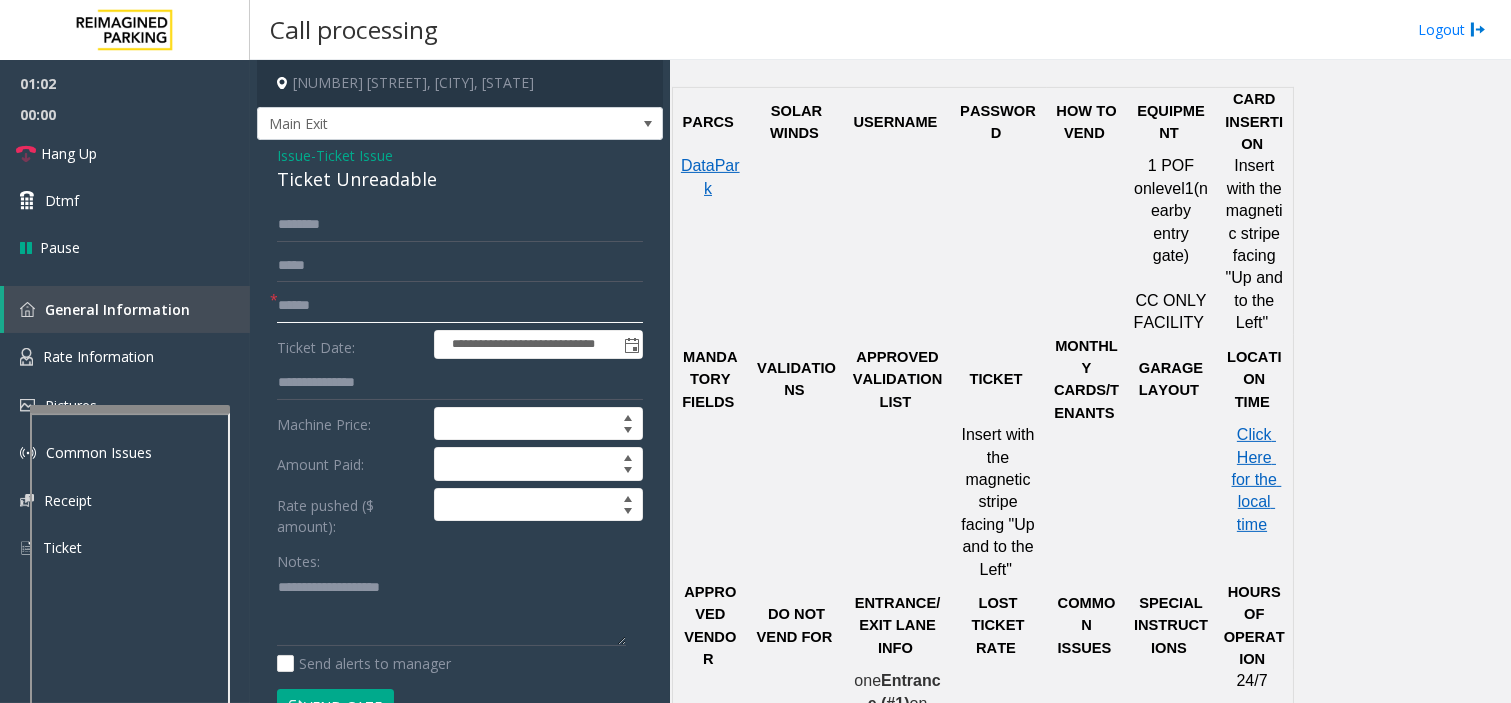type on "******" 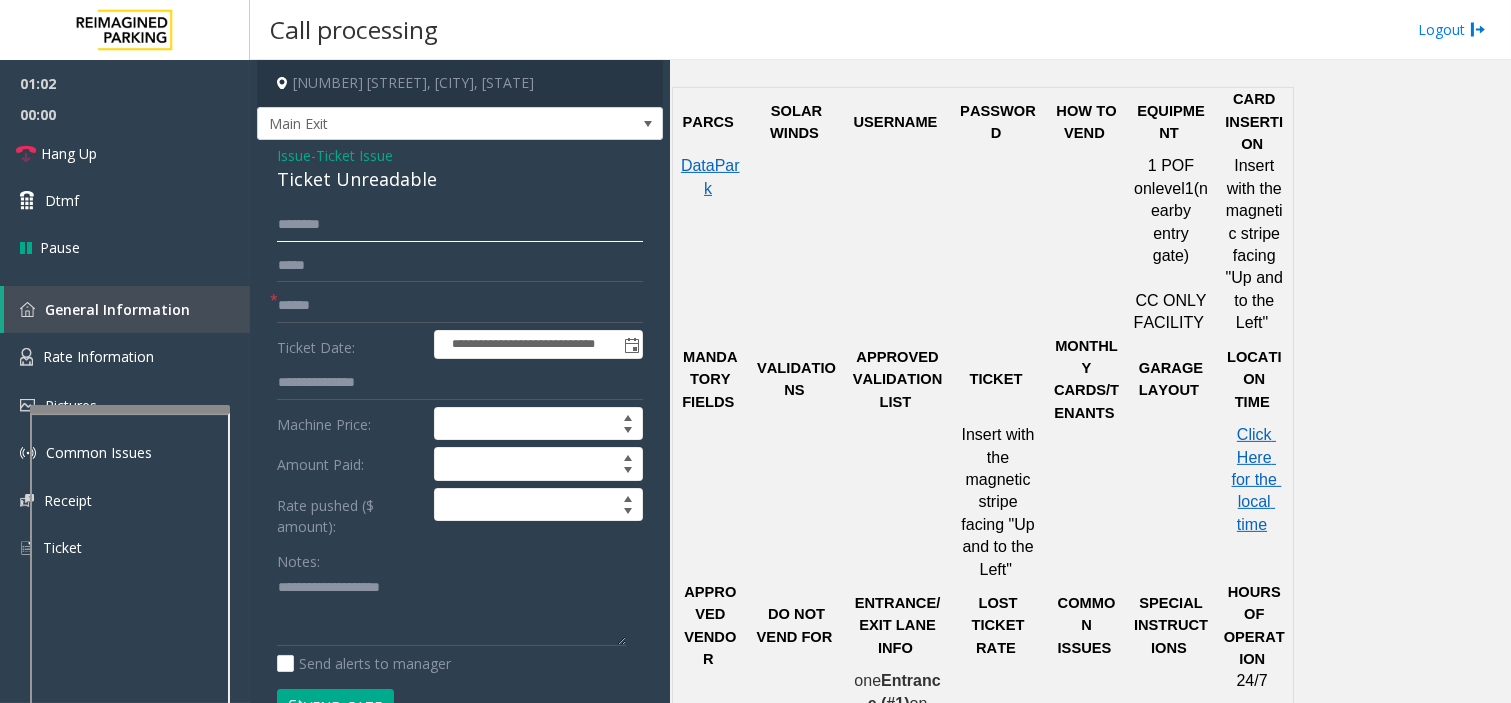 click 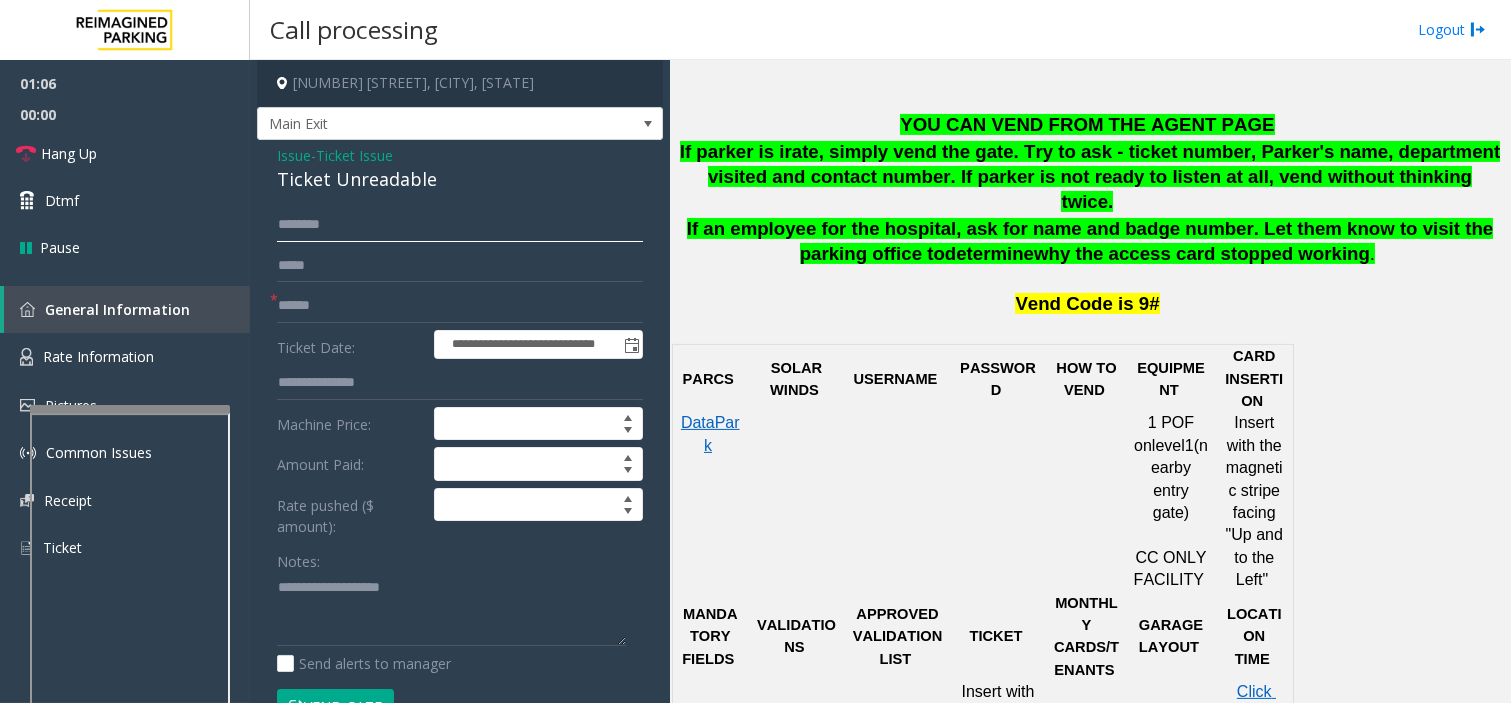 scroll, scrollTop: 1000, scrollLeft: 0, axis: vertical 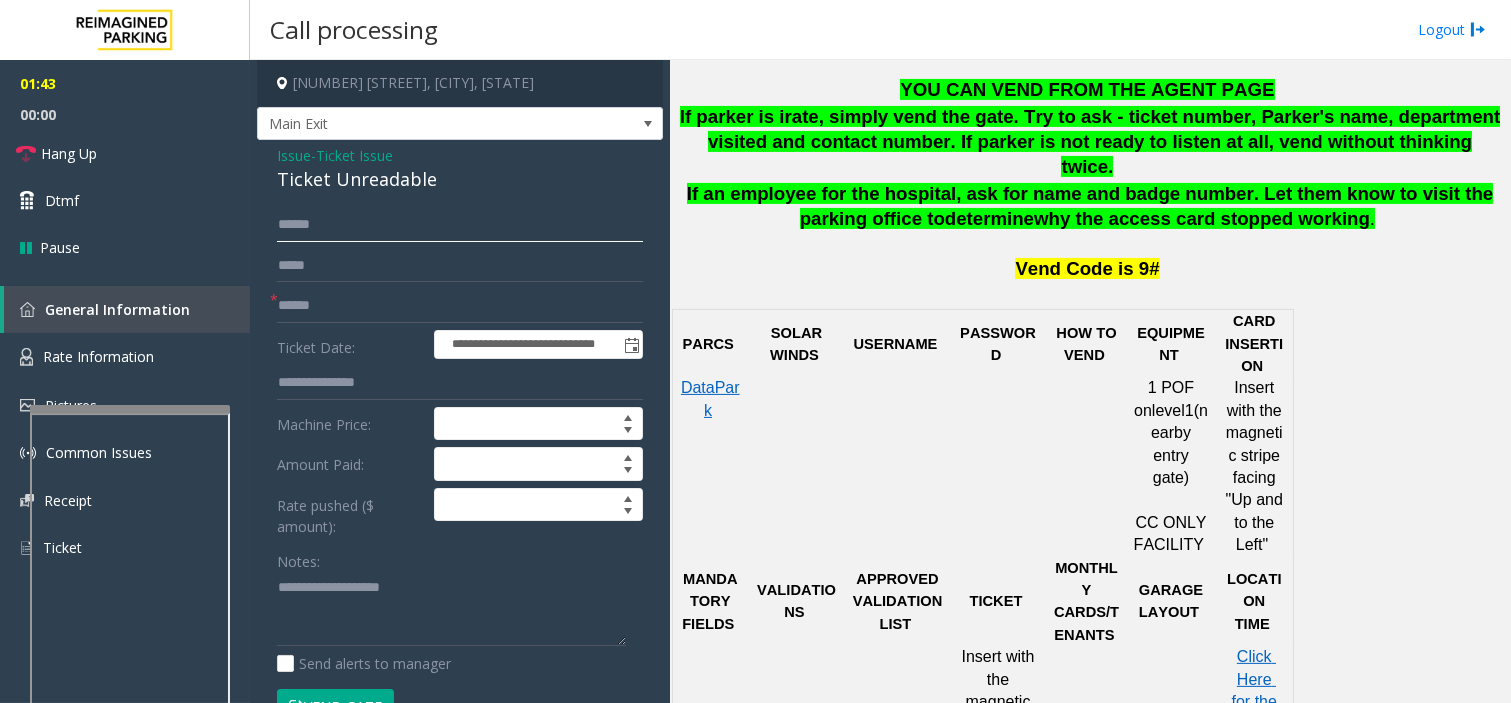 type on "*****" 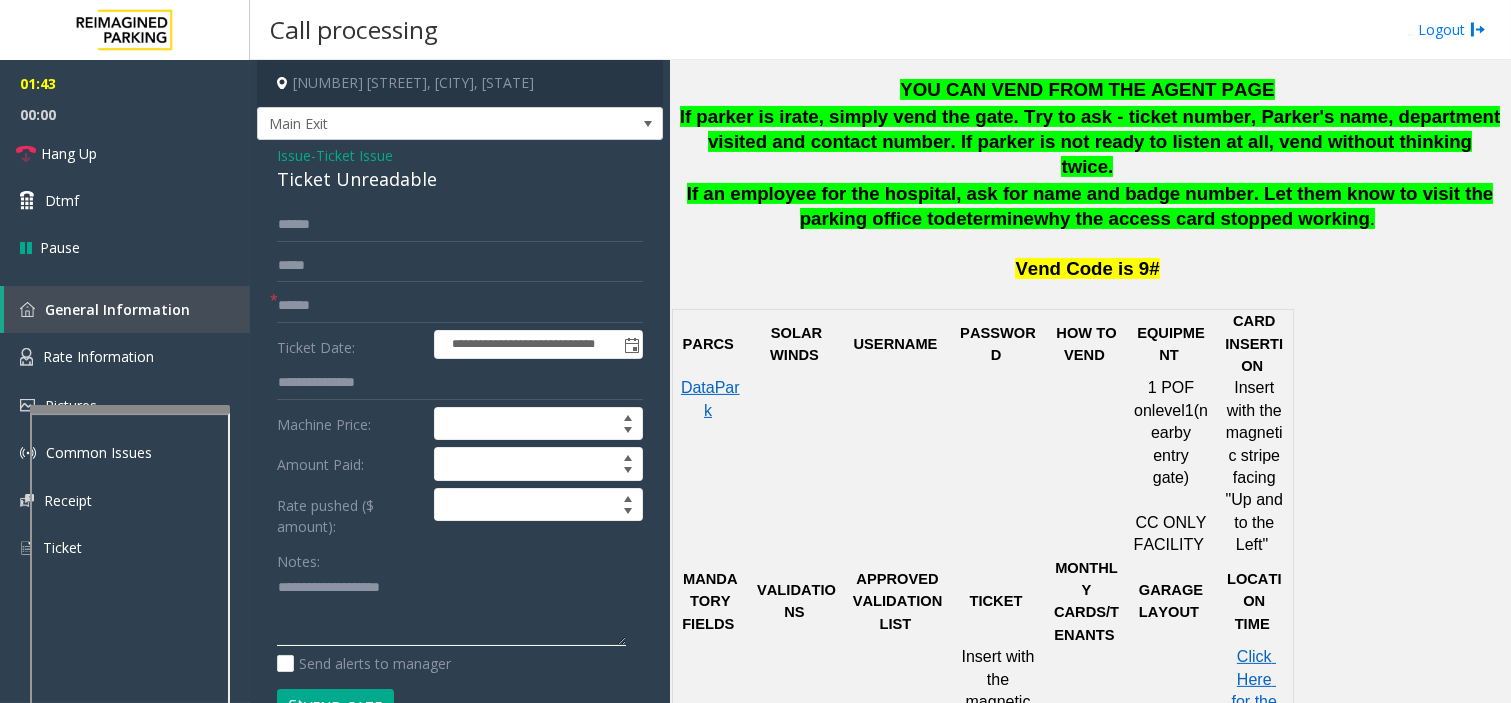 click 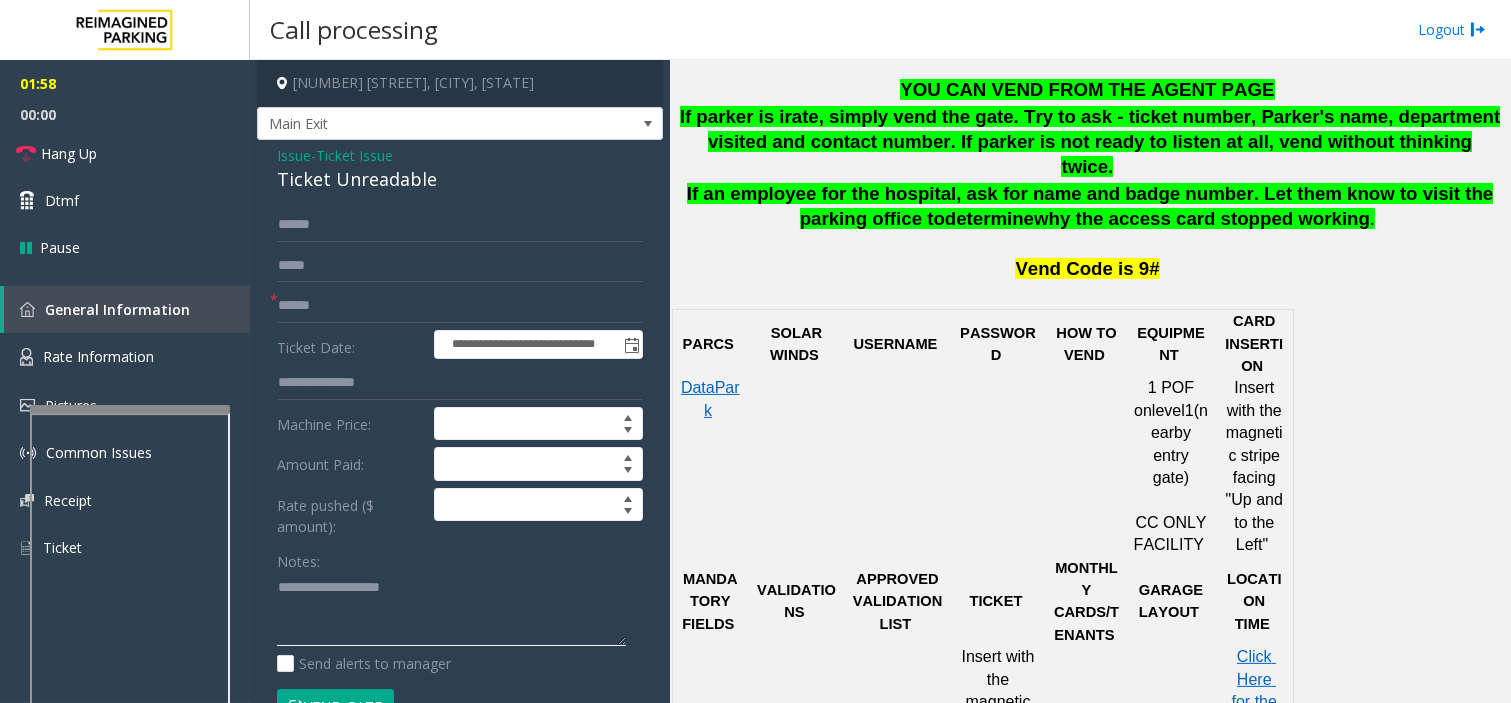 scroll, scrollTop: 111, scrollLeft: 0, axis: vertical 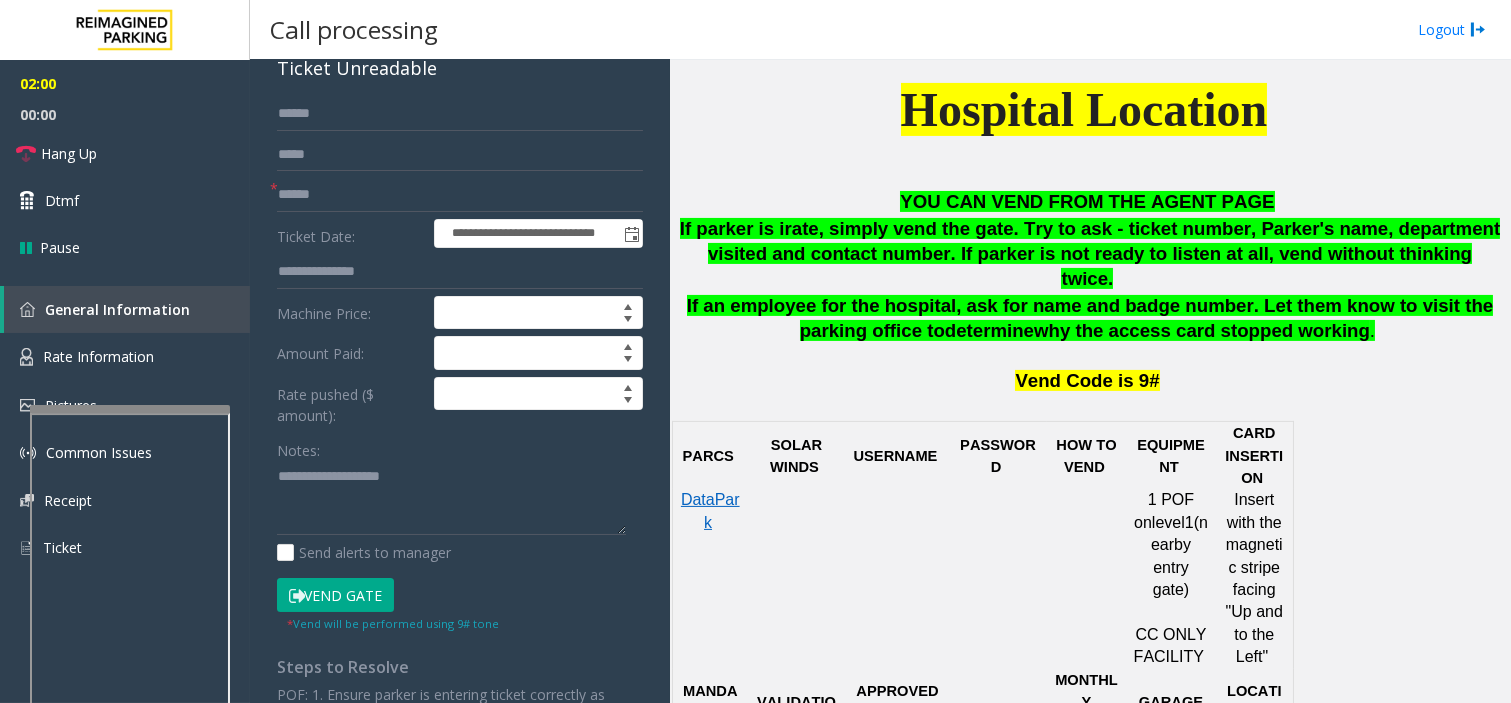 click on "**********" 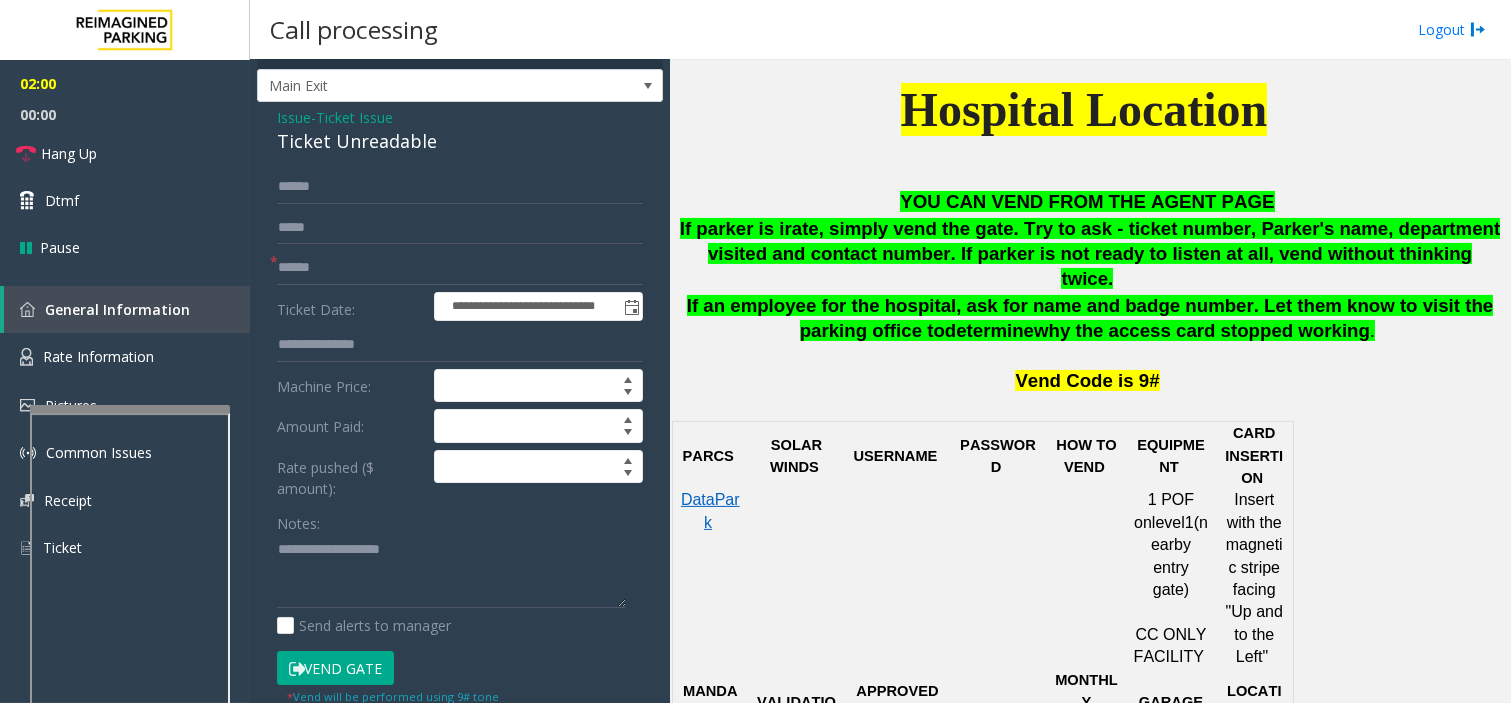 scroll, scrollTop: 0, scrollLeft: 0, axis: both 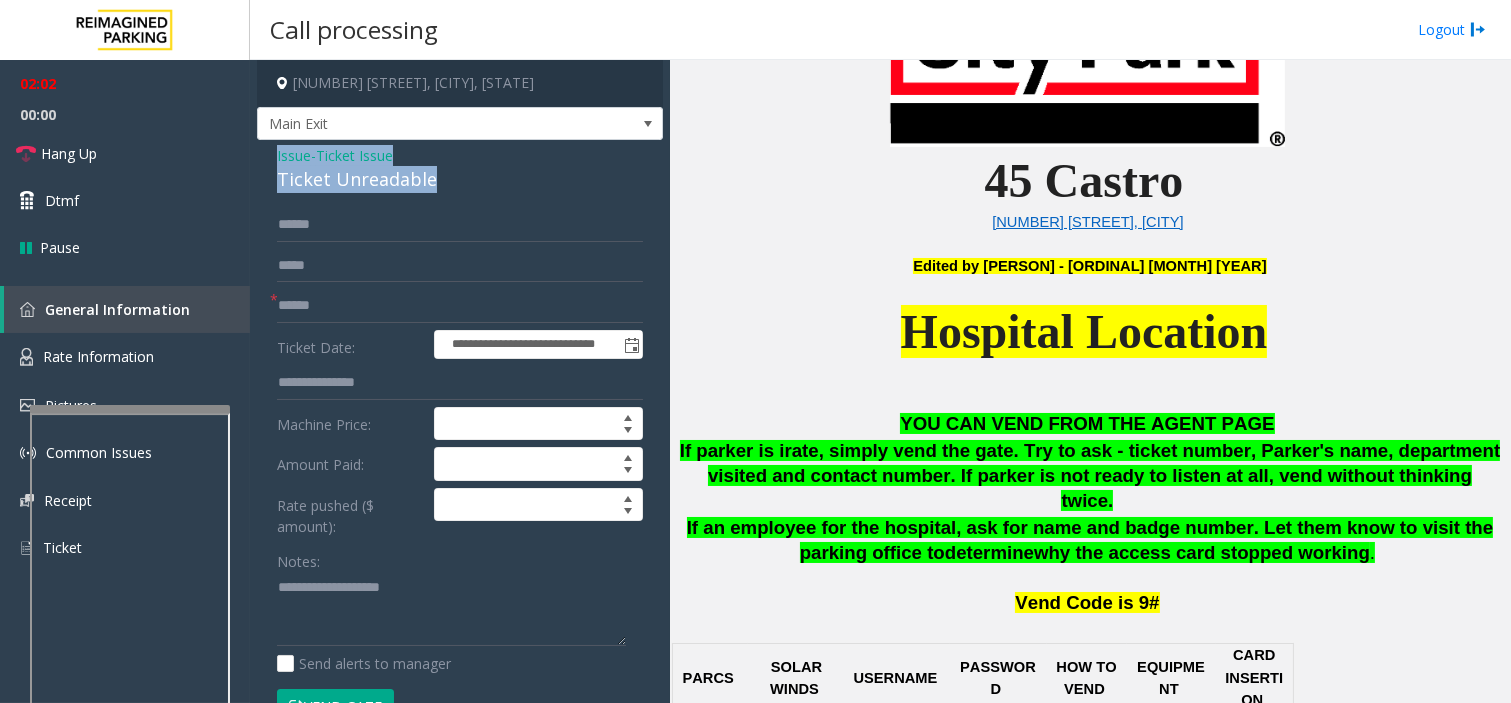 drag, startPoint x: 294, startPoint y: 154, endPoint x: 454, endPoint y: 168, distance: 160.61133 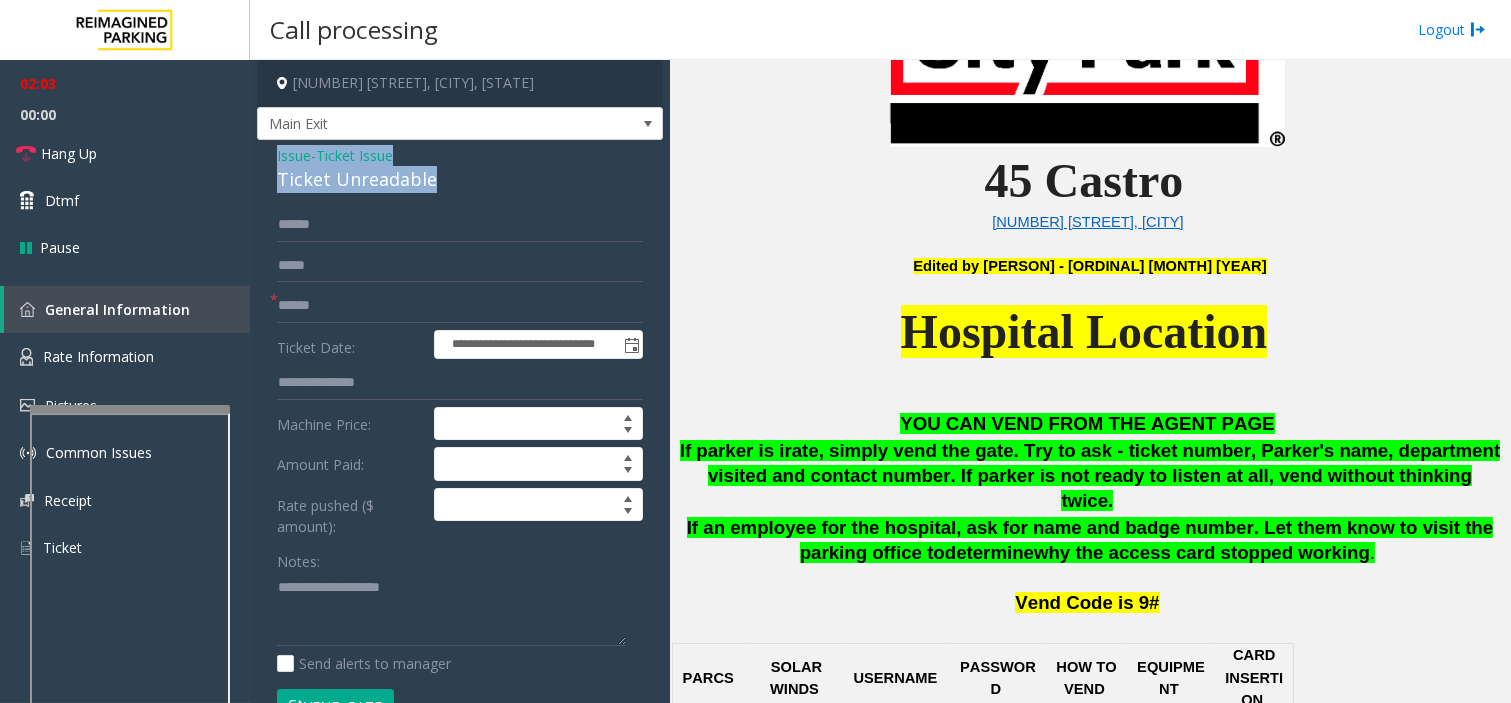 scroll, scrollTop: 111, scrollLeft: 0, axis: vertical 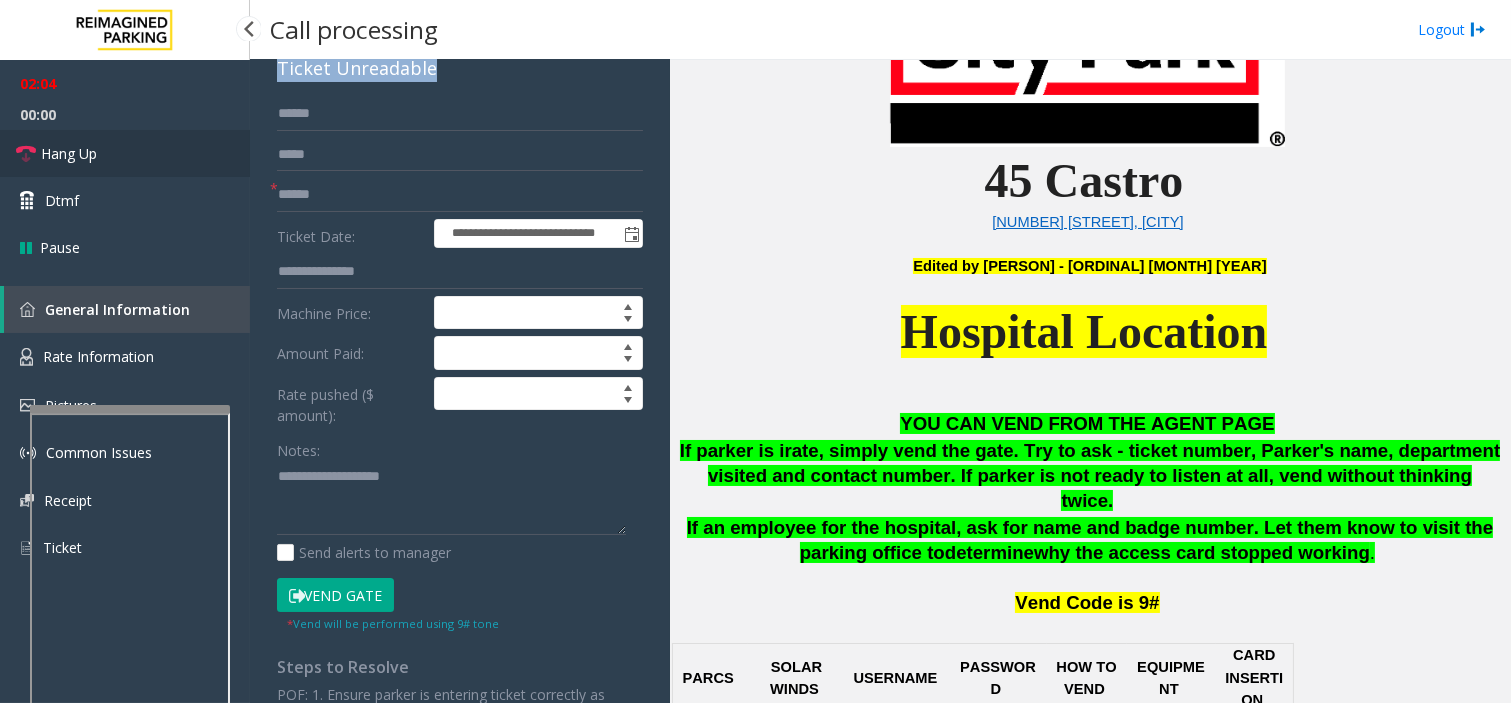 click on "Hang Up" at bounding box center [125, 153] 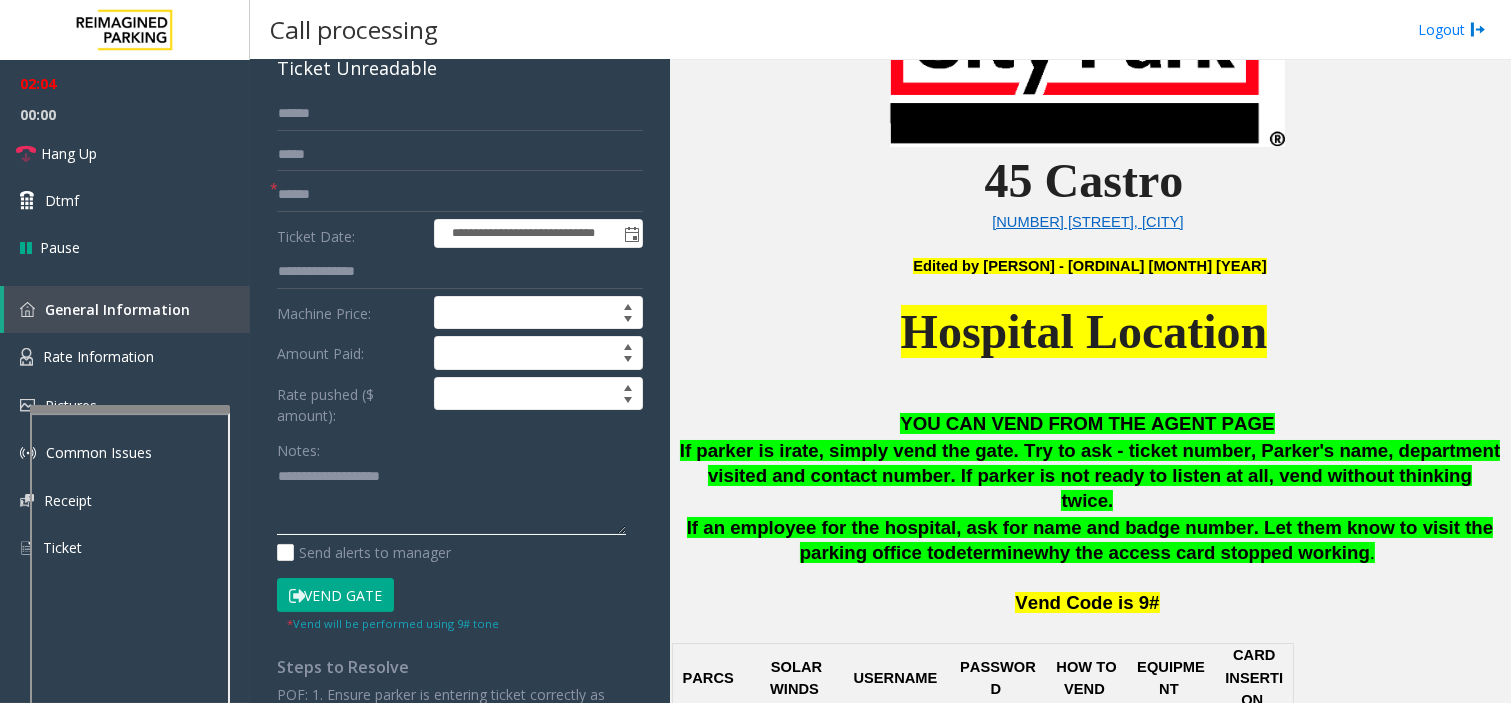 click 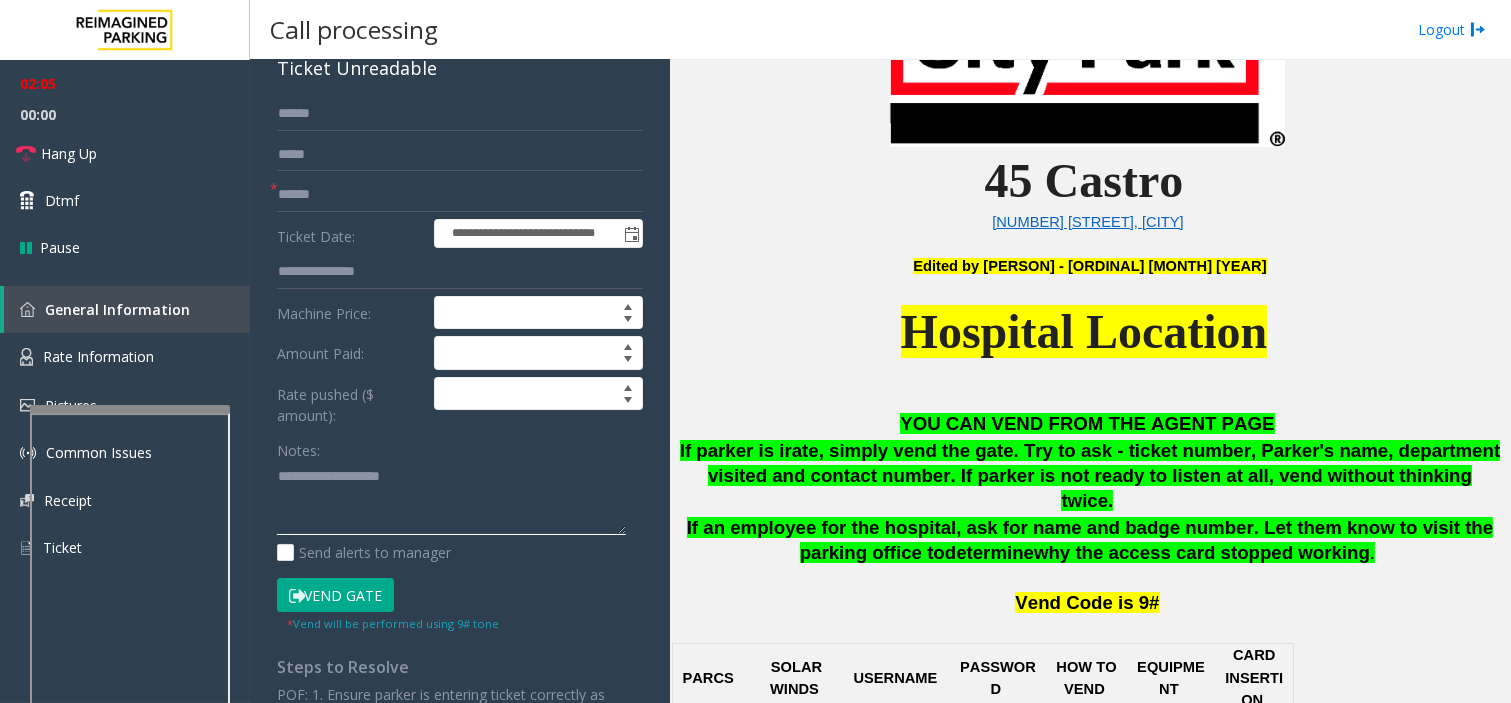 paste on "**********" 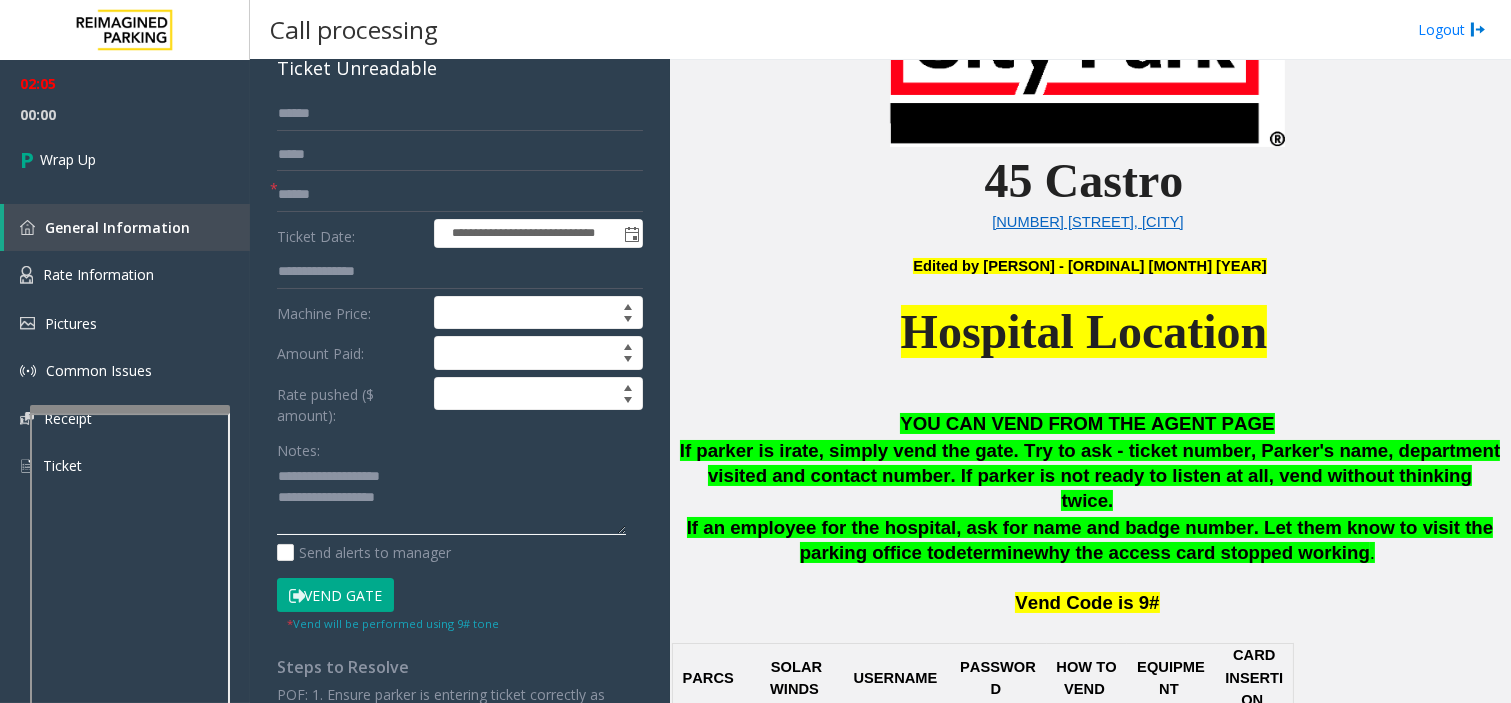 scroll, scrollTop: 14, scrollLeft: 0, axis: vertical 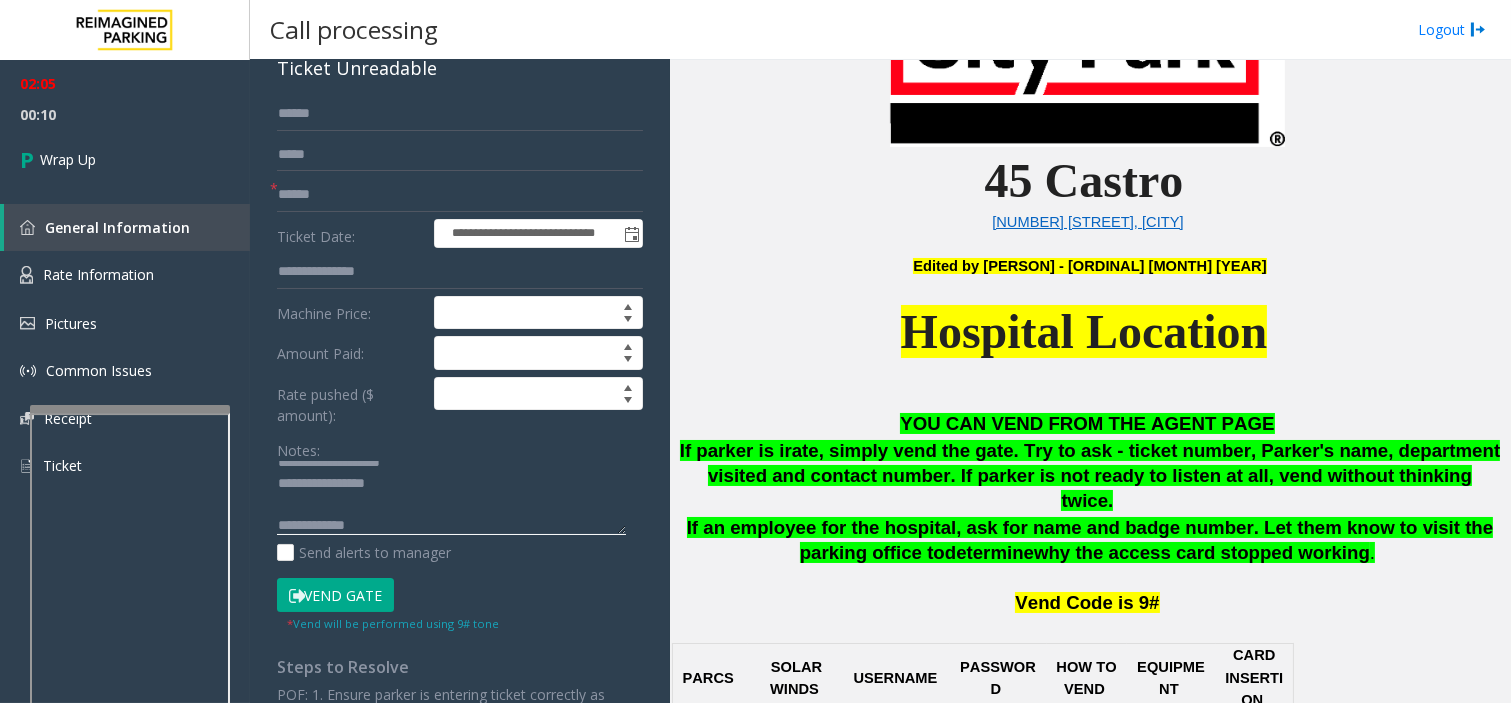 click 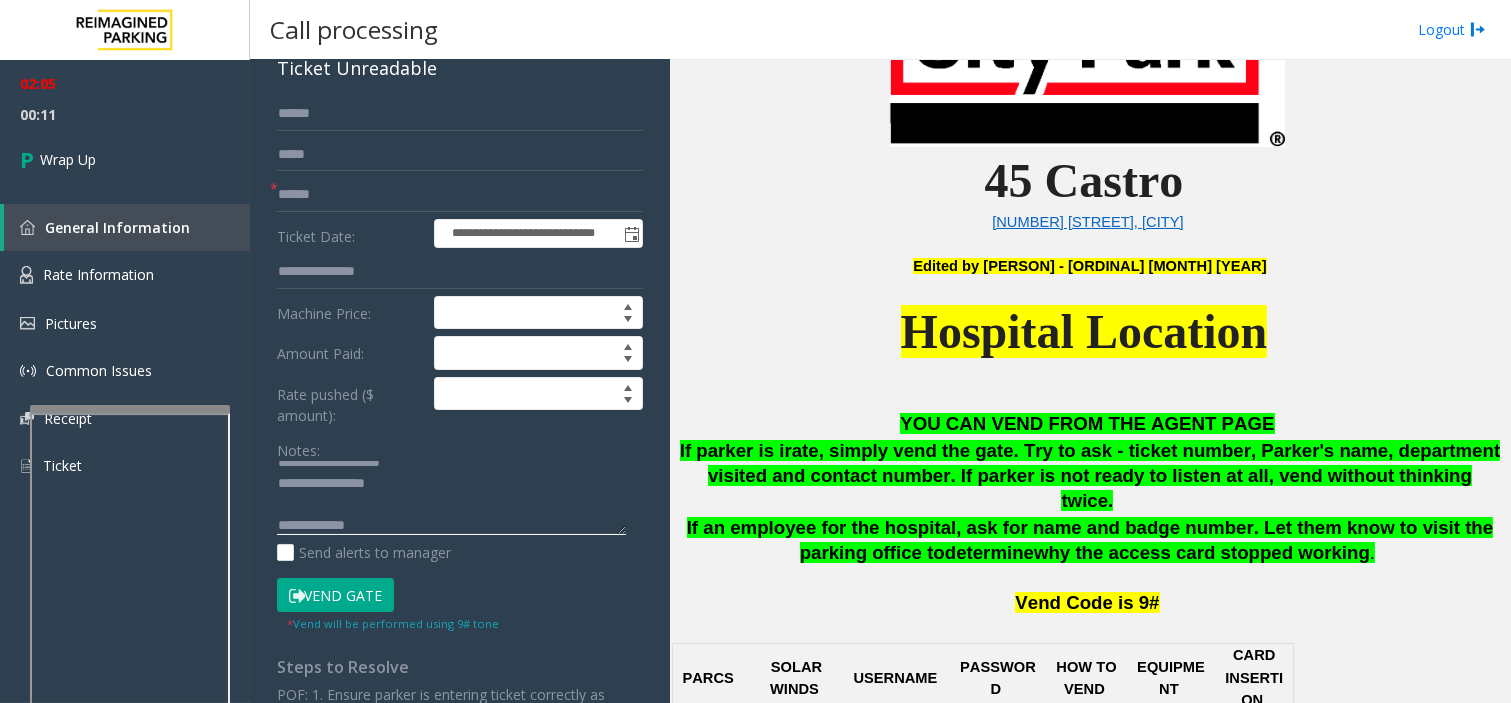 click 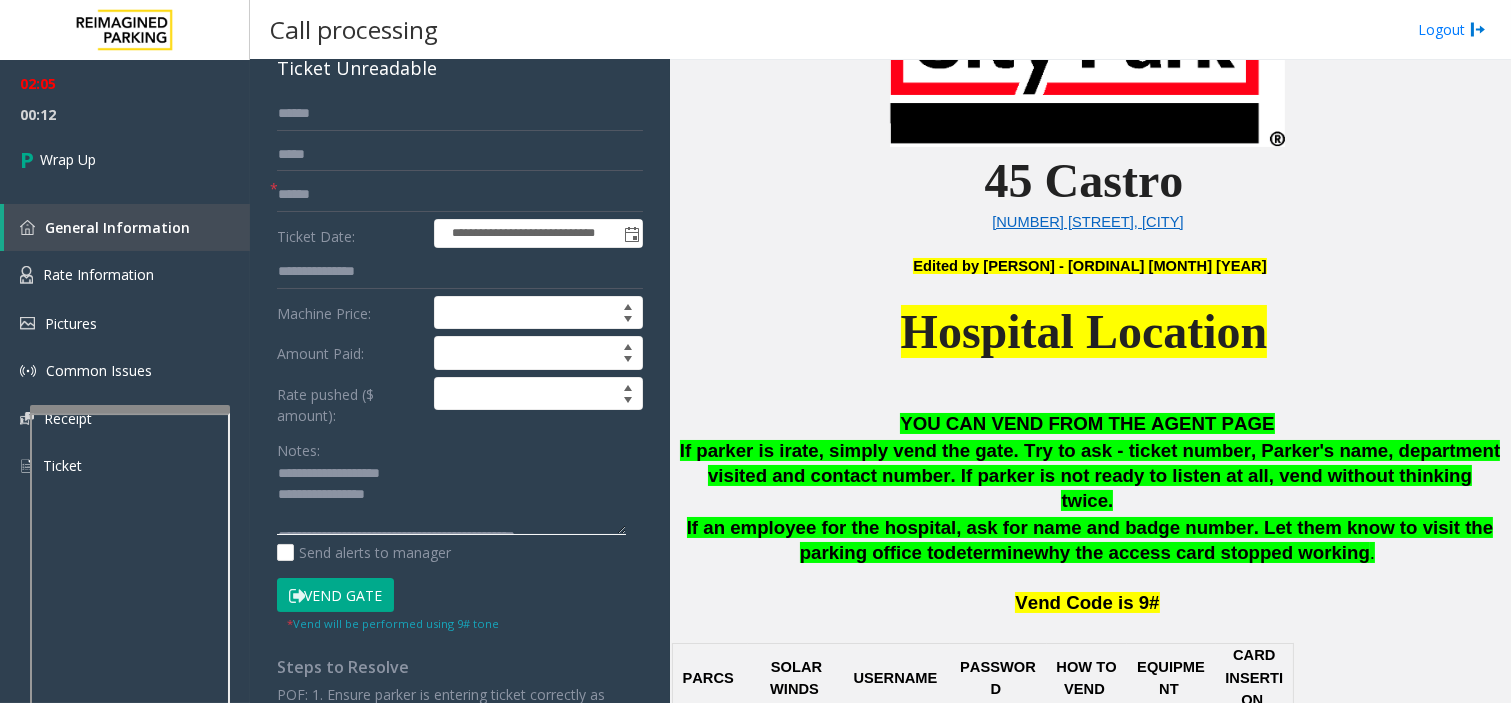 scroll, scrollTop: 0, scrollLeft: 0, axis: both 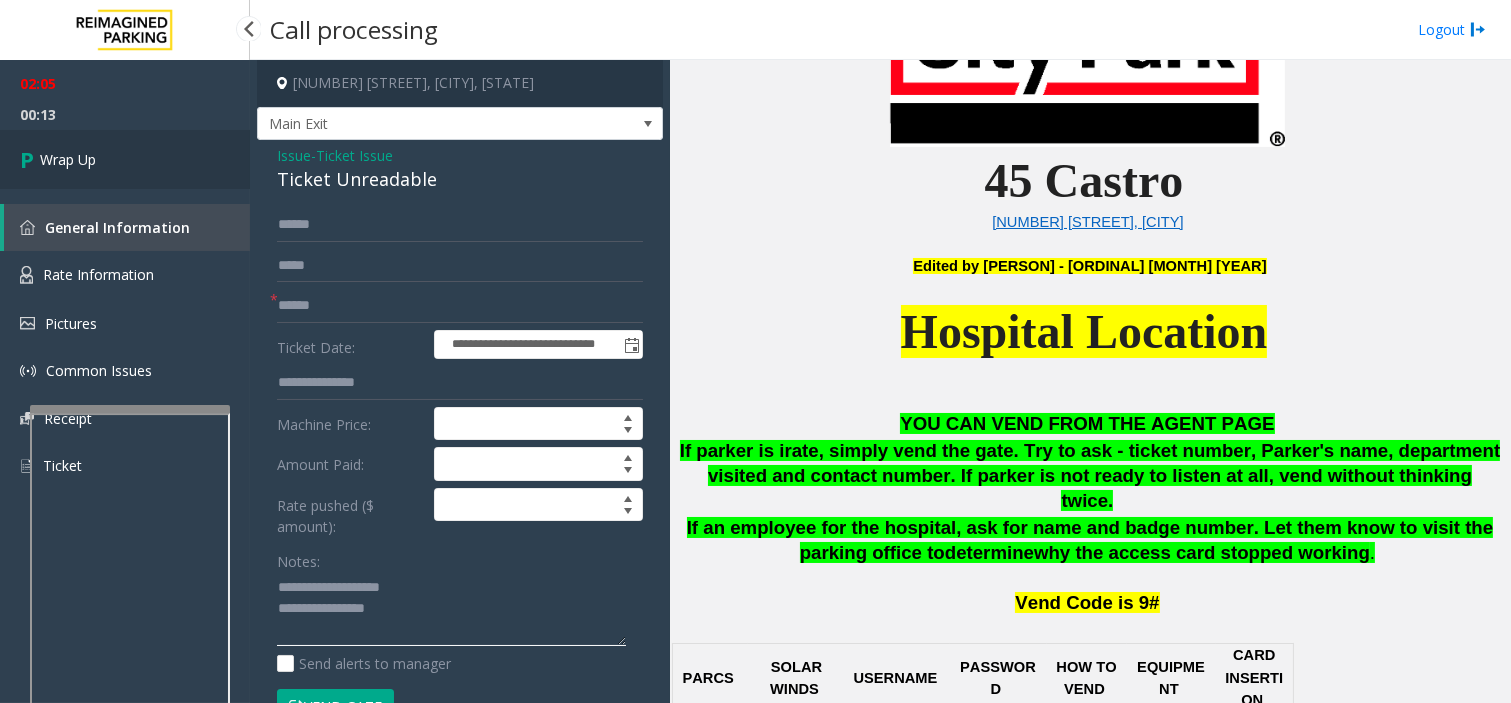 type on "**********" 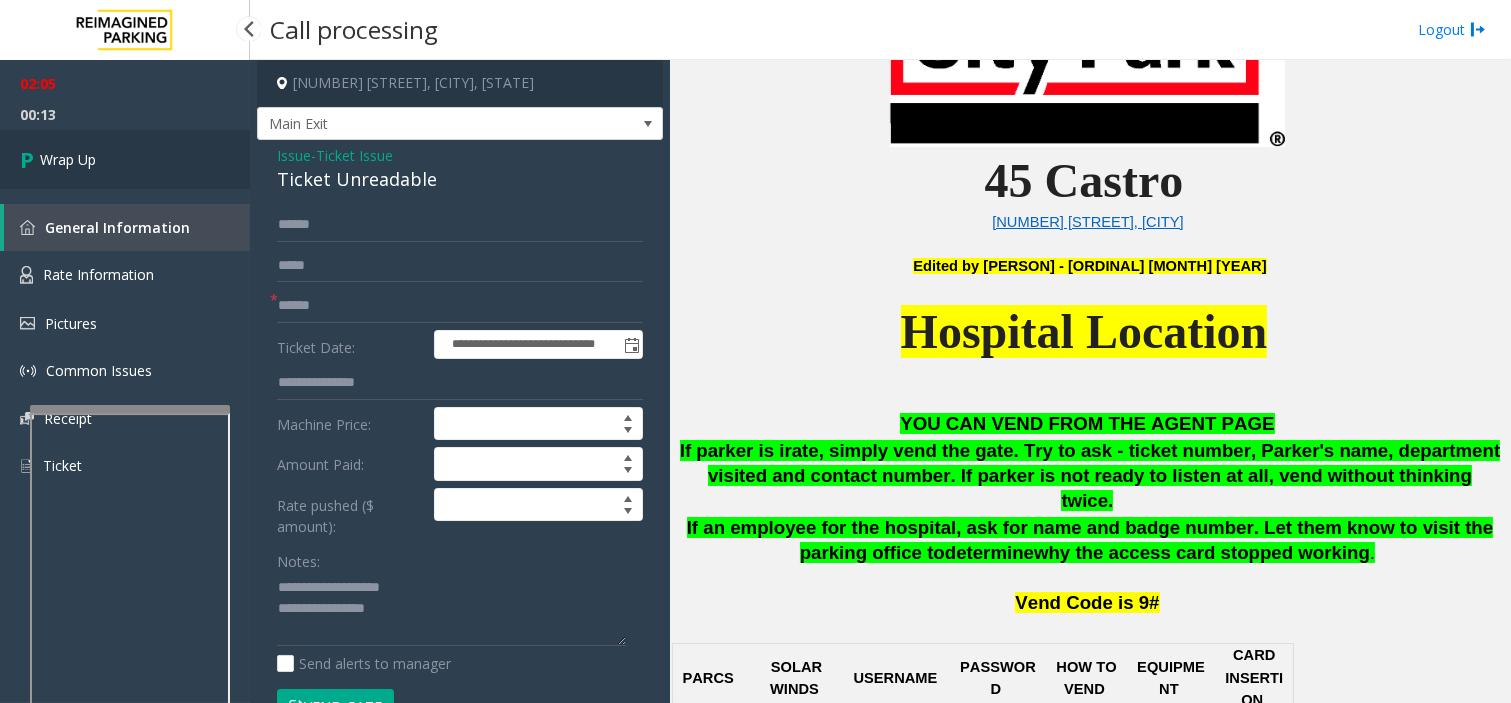 click on "Wrap Up" at bounding box center [68, 159] 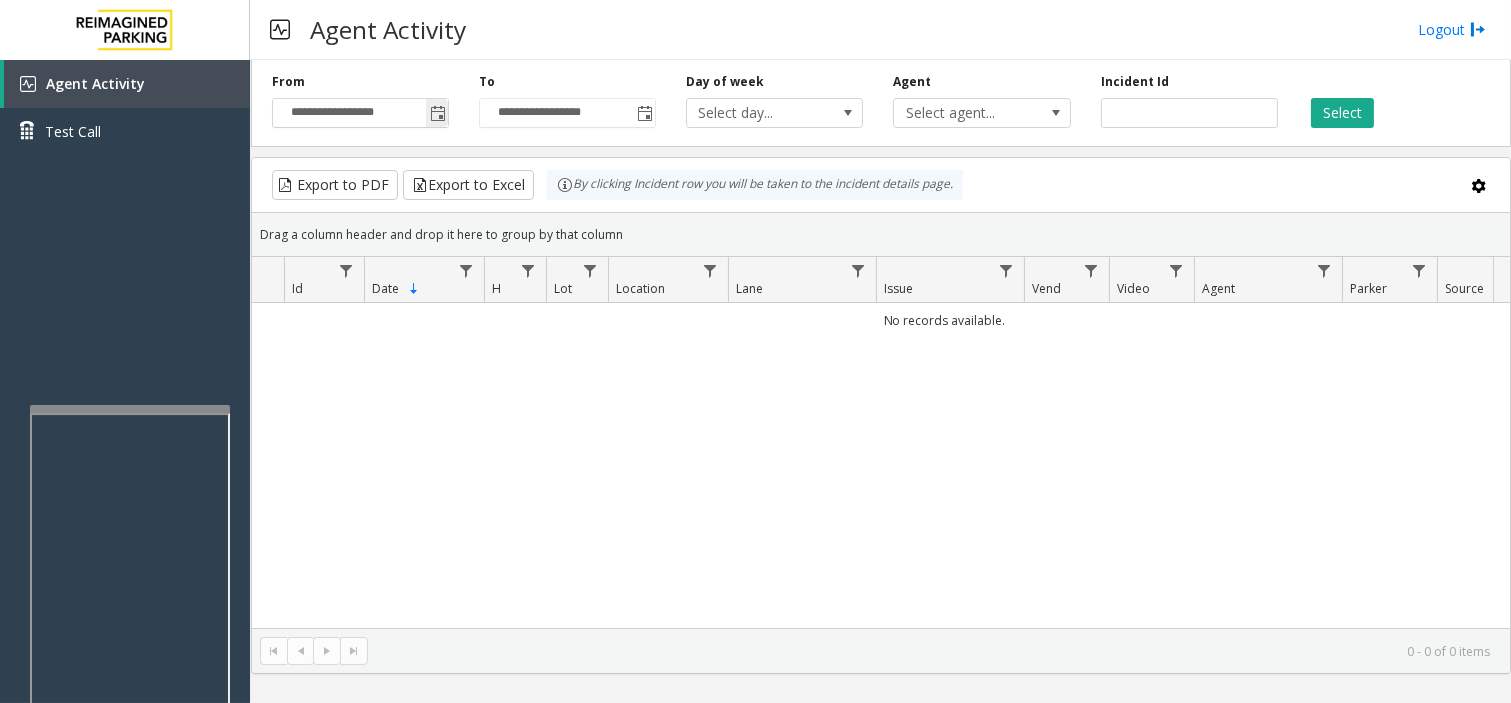 click 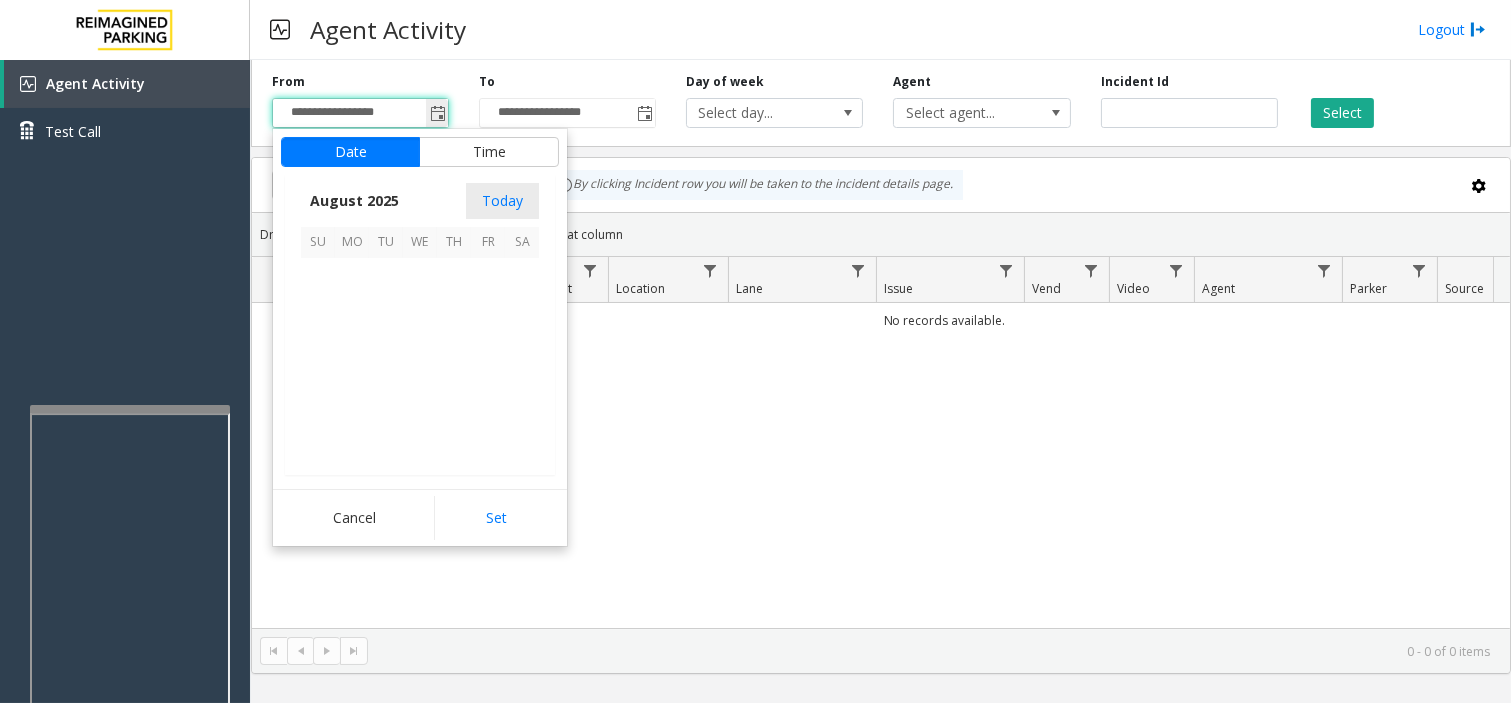 scroll, scrollTop: 358592, scrollLeft: 0, axis: vertical 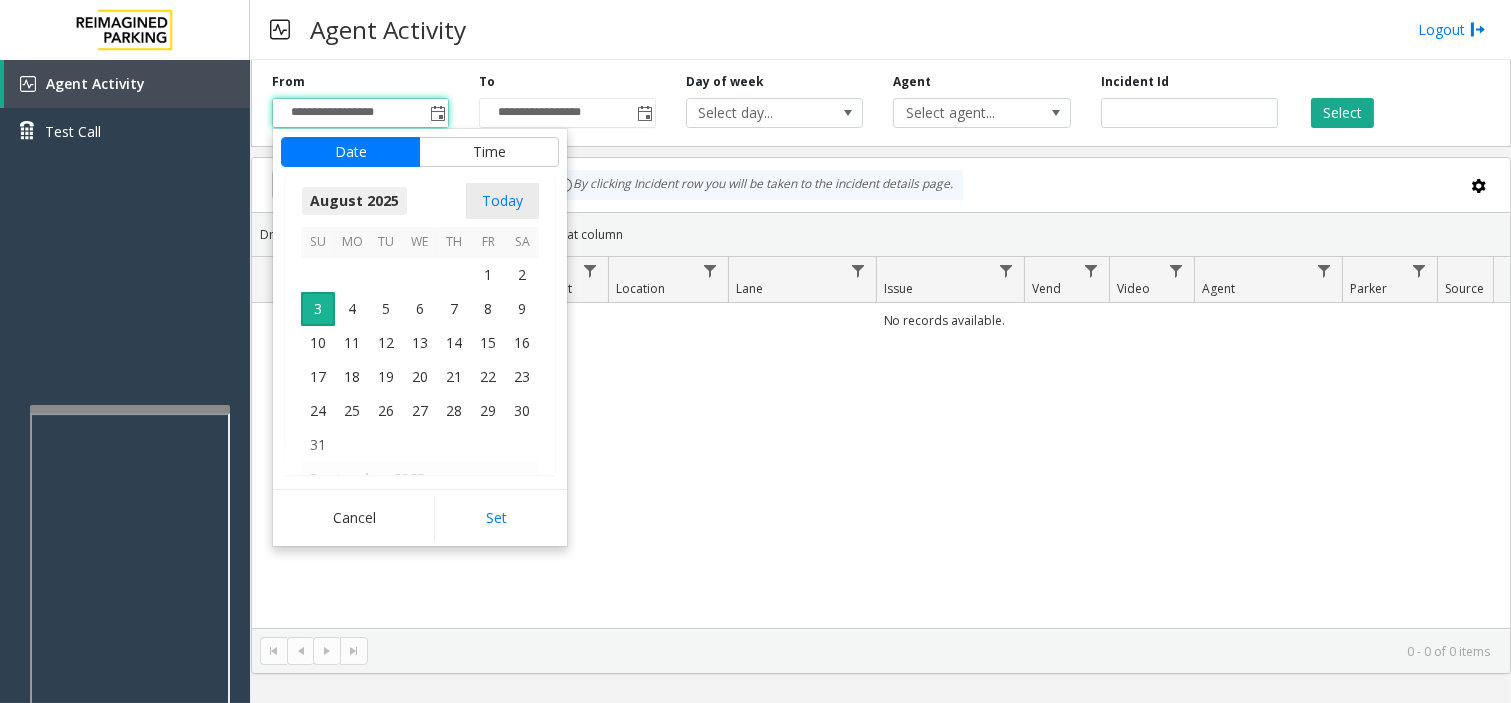 click on "August 2025" at bounding box center (354, 201) 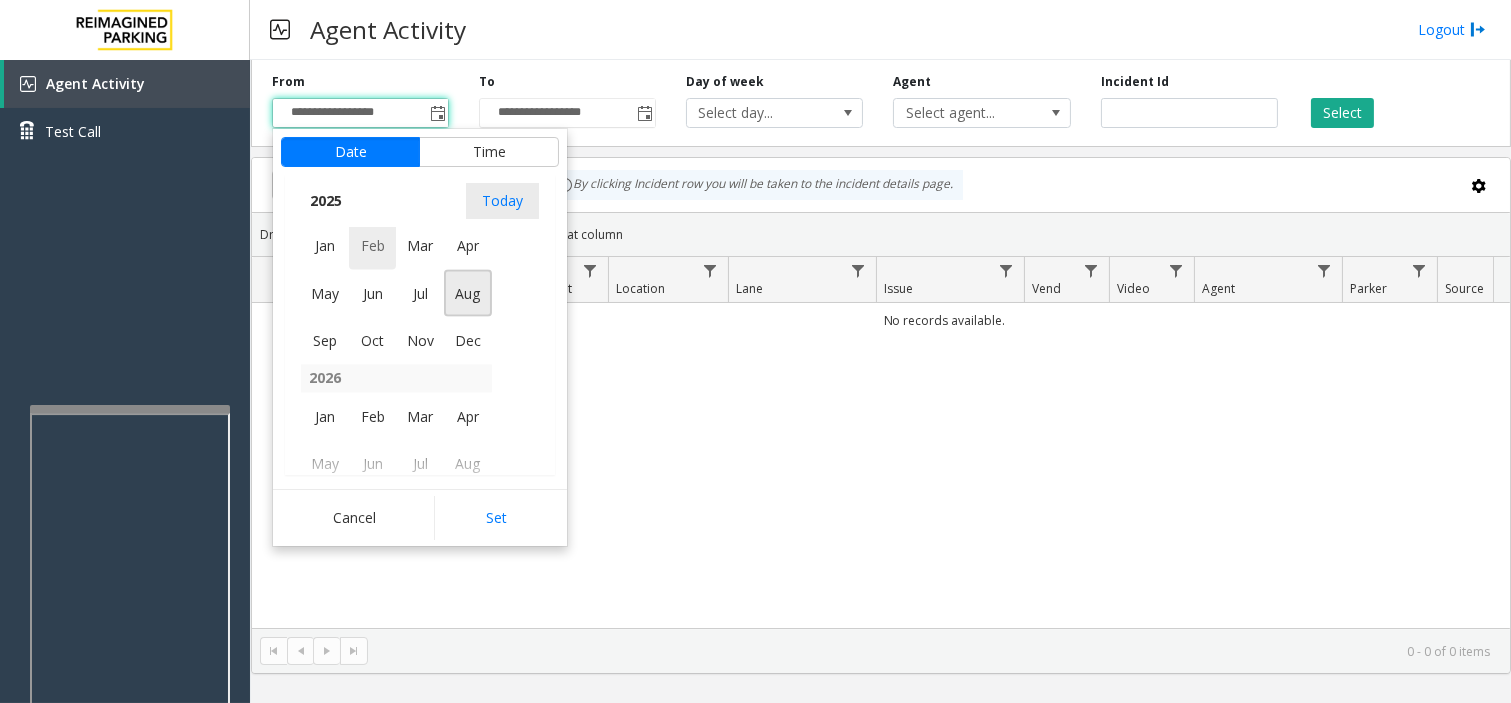 click on "Feb" at bounding box center (373, 245) 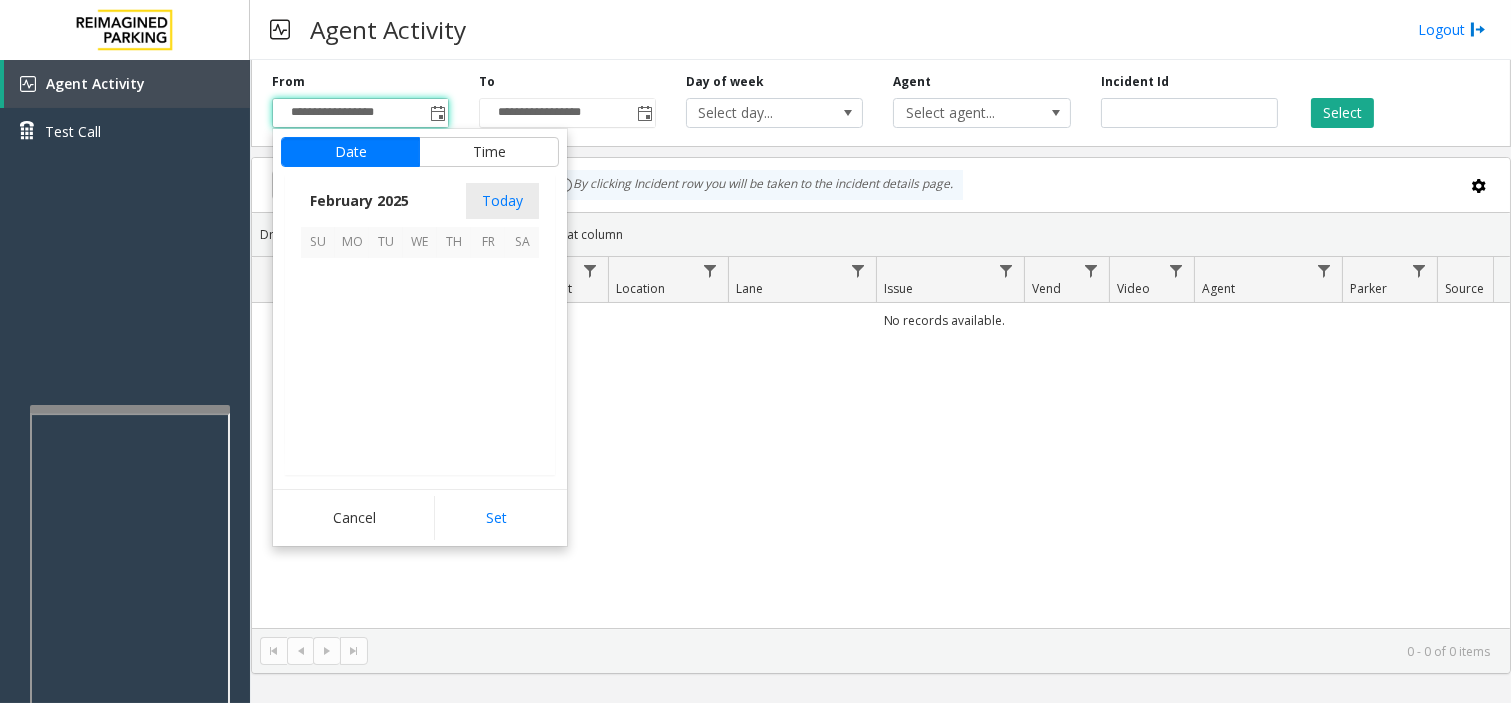 scroll, scrollTop: 357164, scrollLeft: 0, axis: vertical 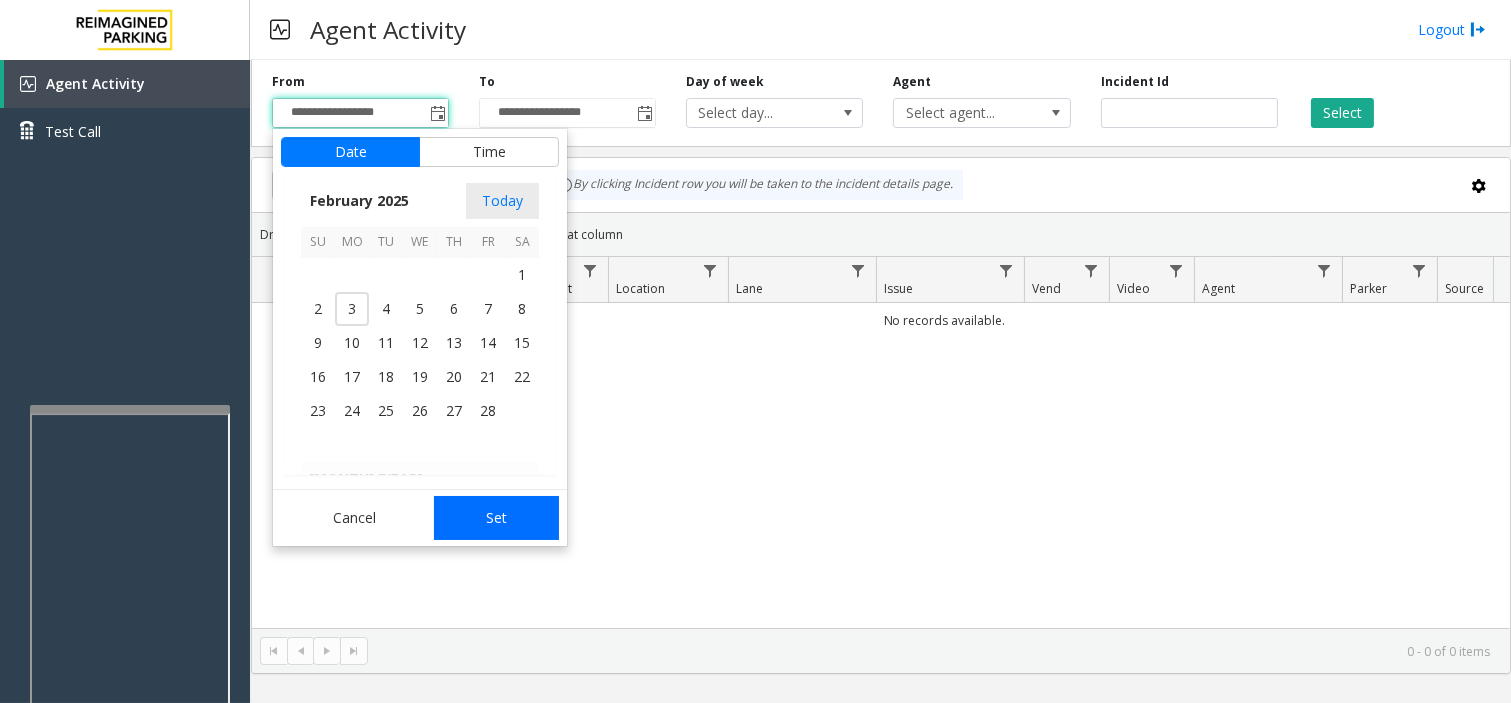 click on "Set" 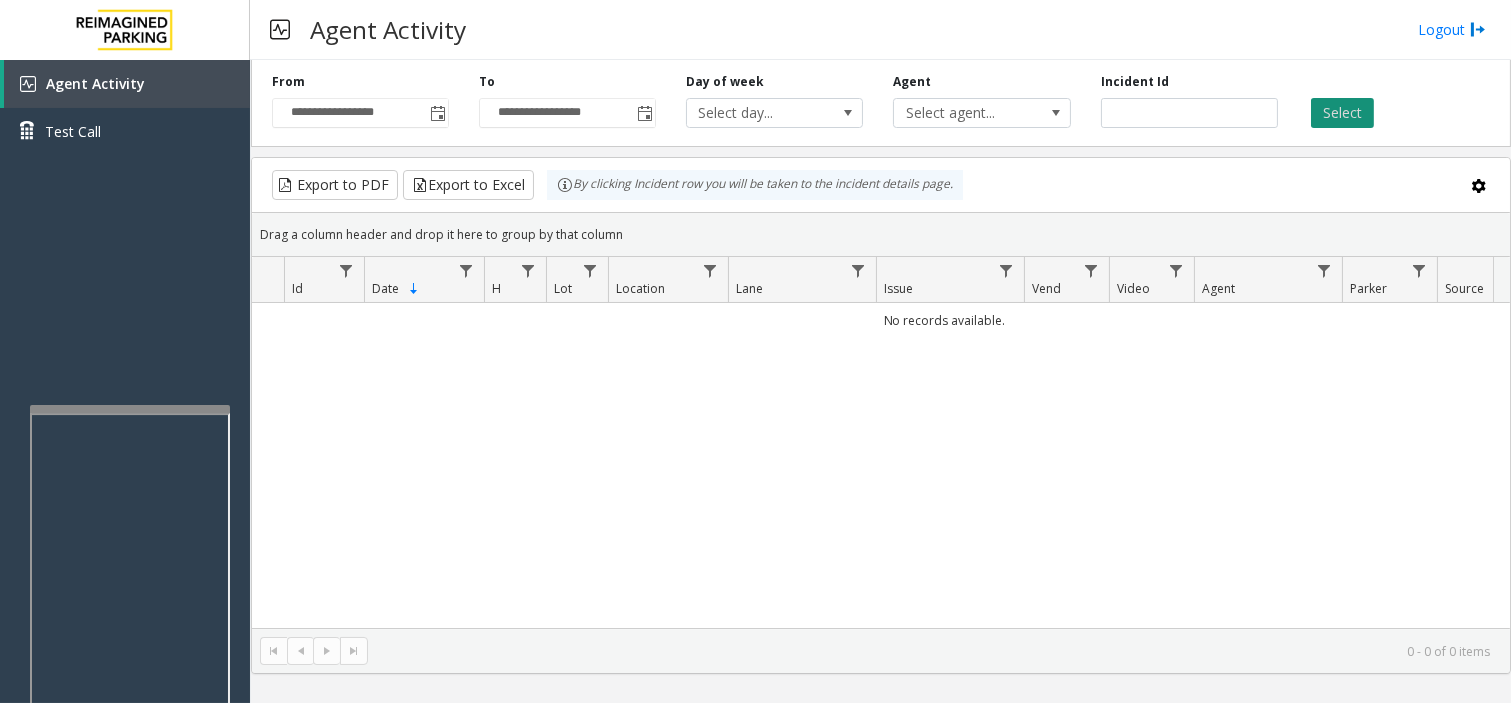 click on "Select" 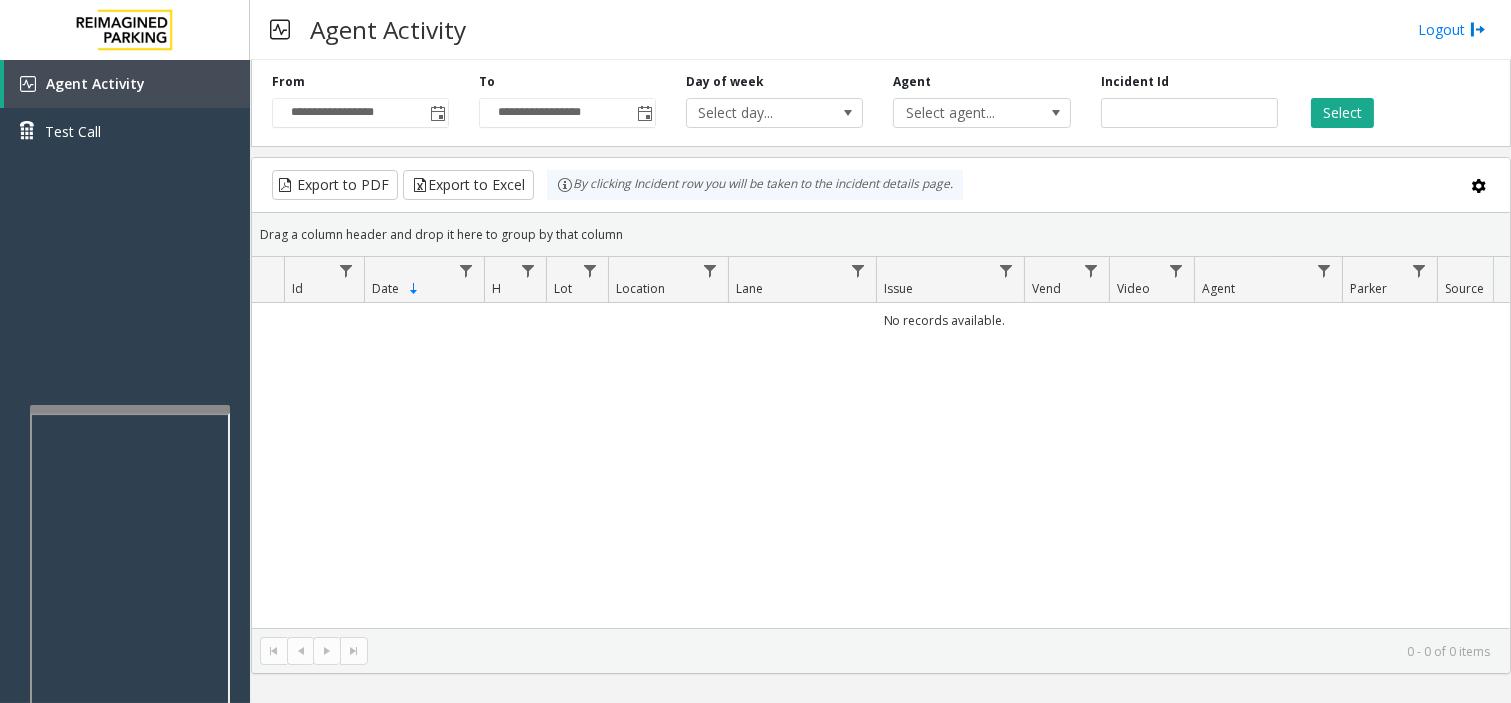 scroll, scrollTop: 0, scrollLeft: 144, axis: horizontal 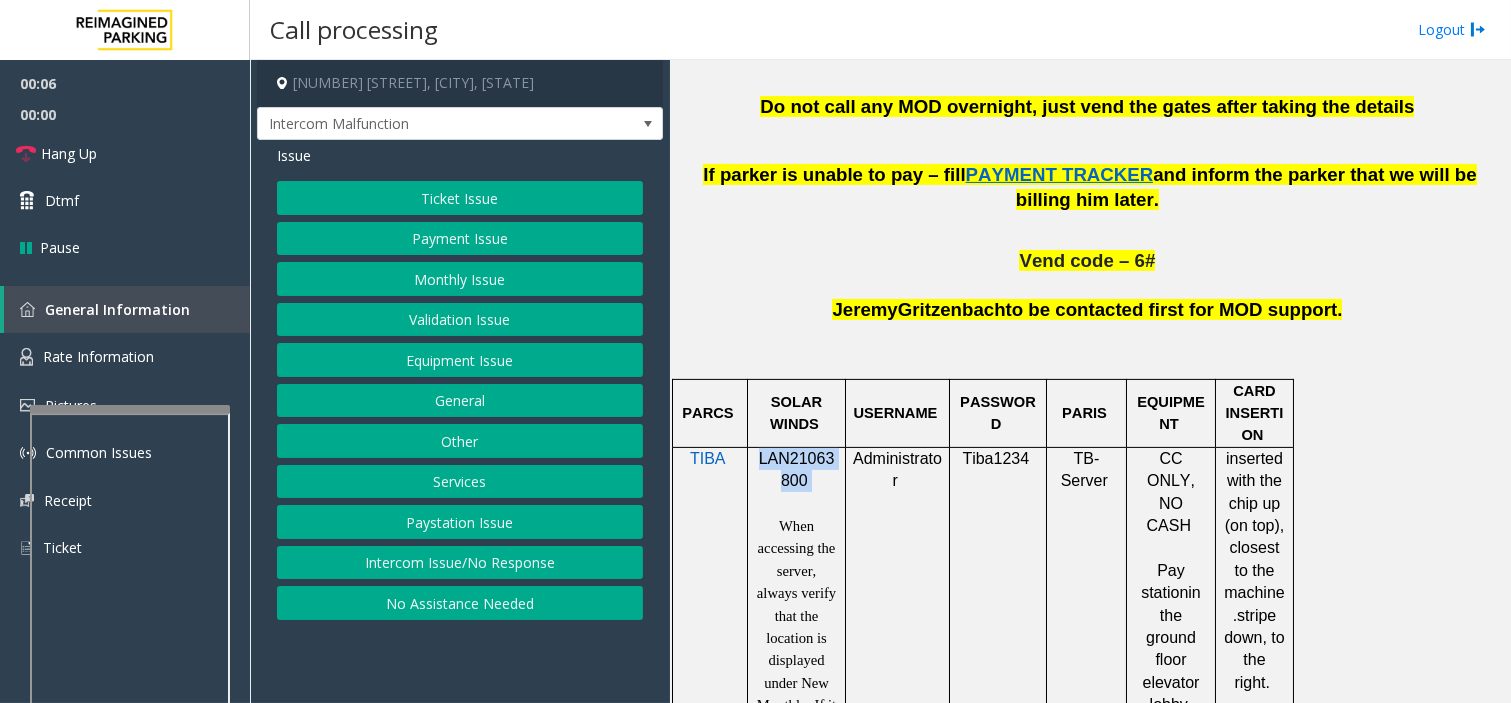 drag, startPoint x: 812, startPoint y: 488, endPoint x: 757, endPoint y: 463, distance: 60.41523 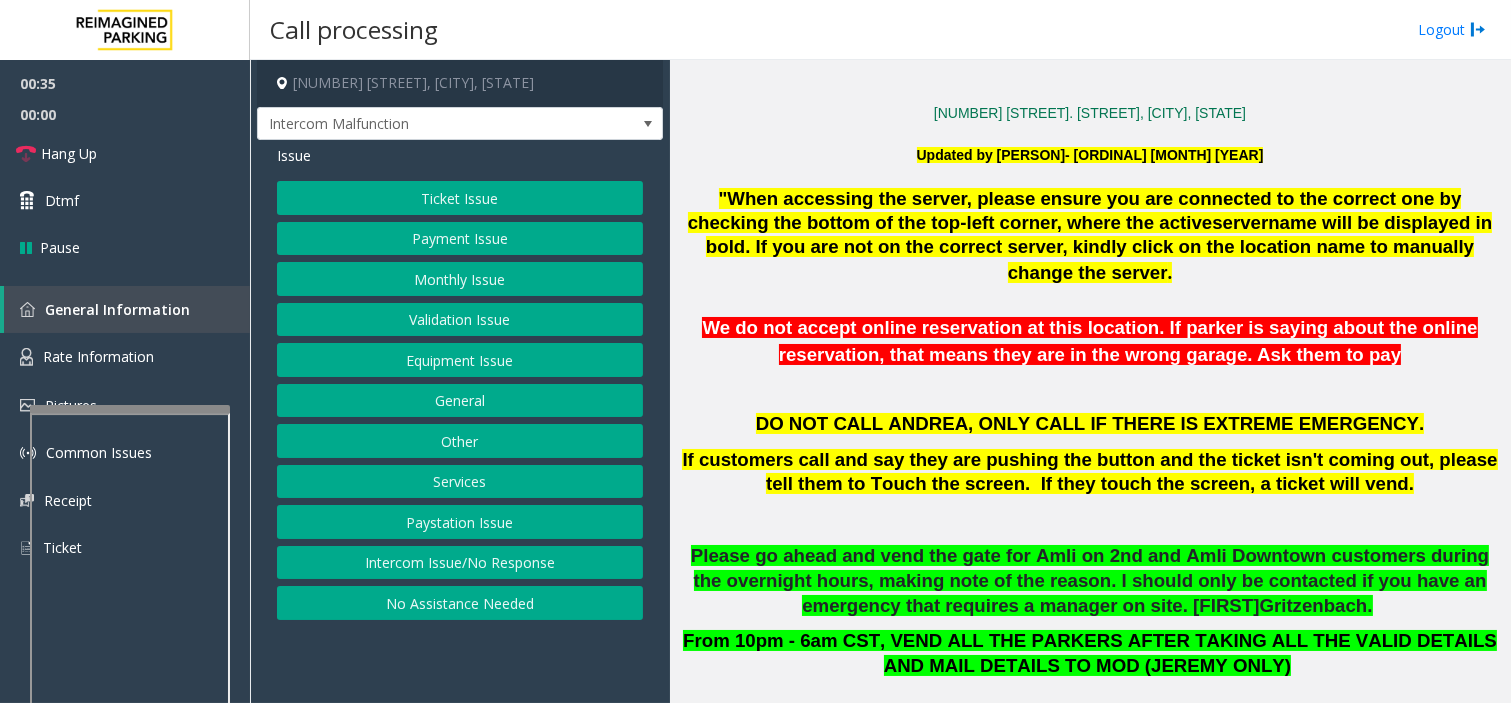 scroll, scrollTop: 444, scrollLeft: 0, axis: vertical 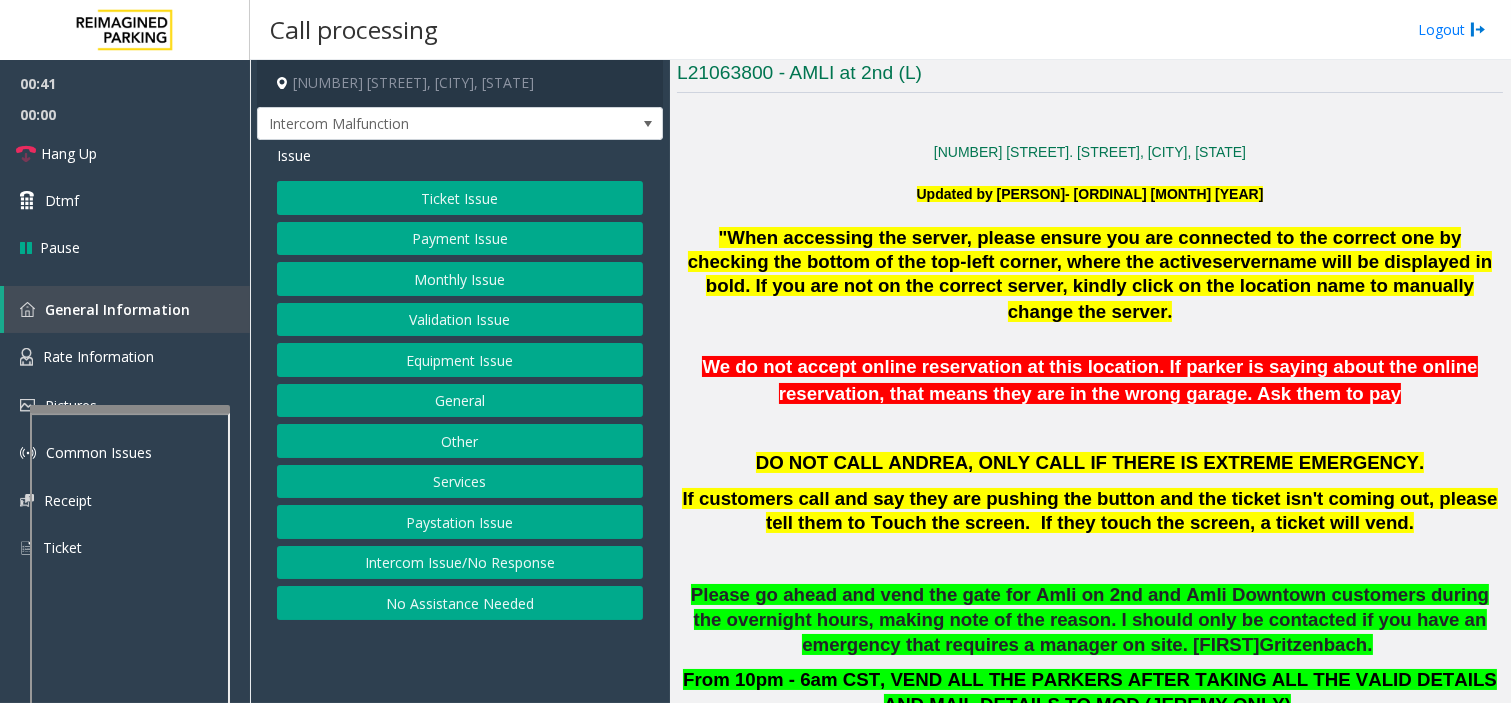 click on "Intercom Issue/No Response" 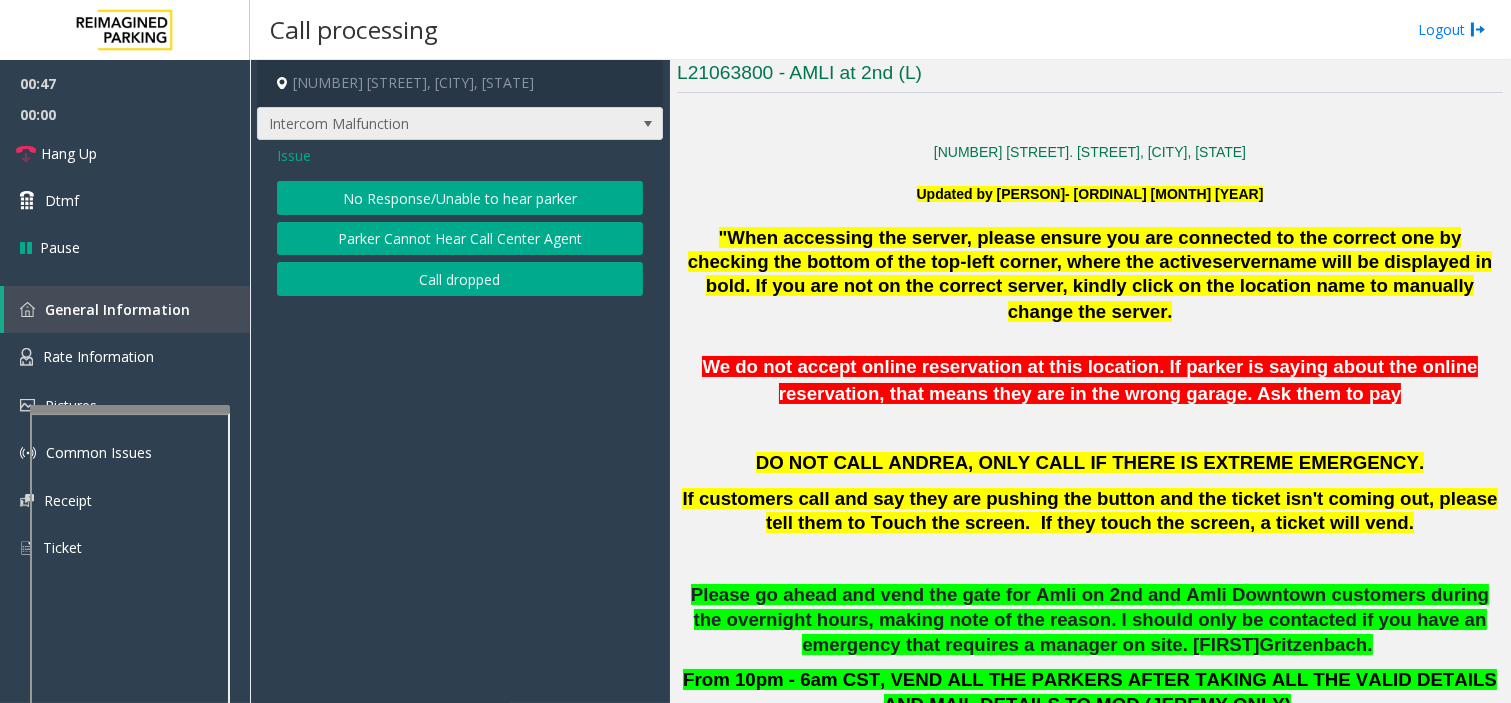 click on "Intercom Malfunction" at bounding box center [460, 124] 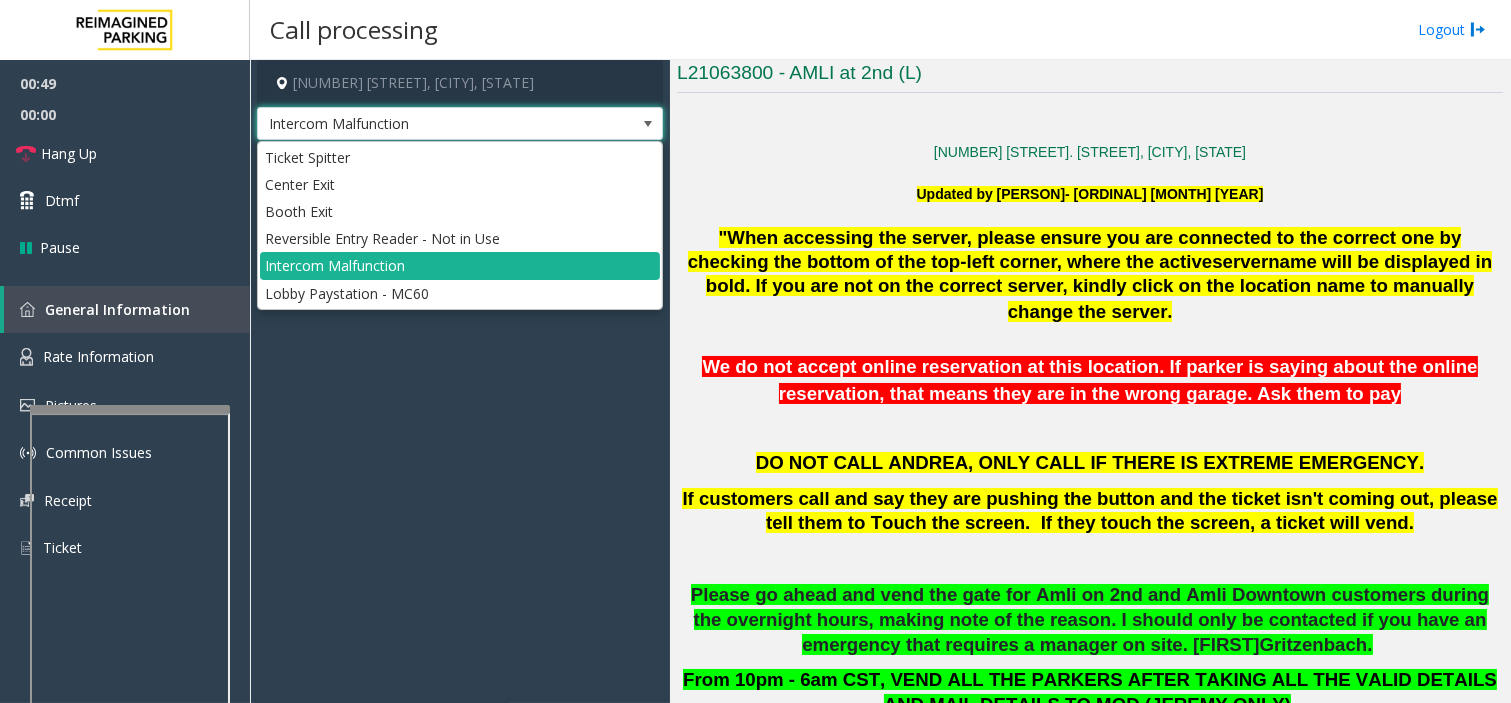 click on "Intercom Malfunction" at bounding box center [460, 124] 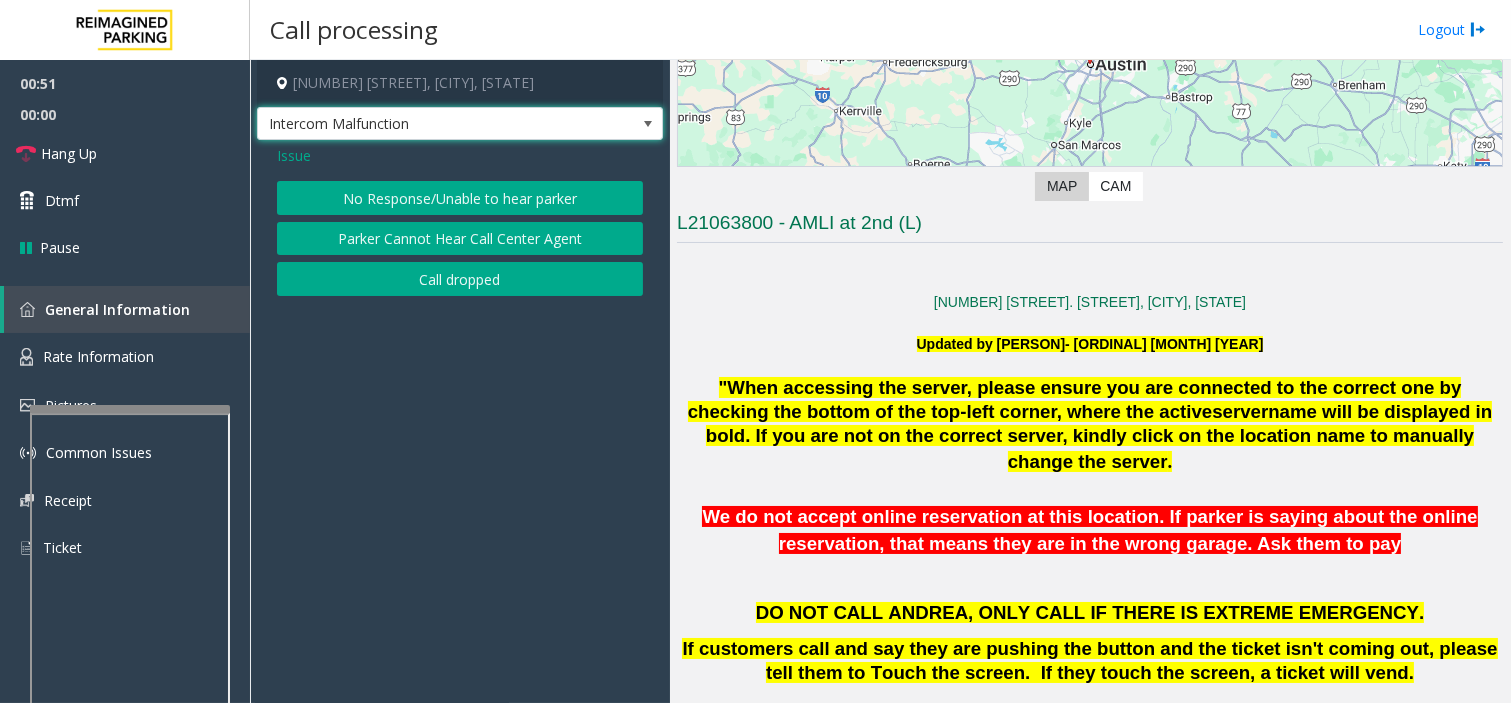 scroll, scrollTop: 333, scrollLeft: 0, axis: vertical 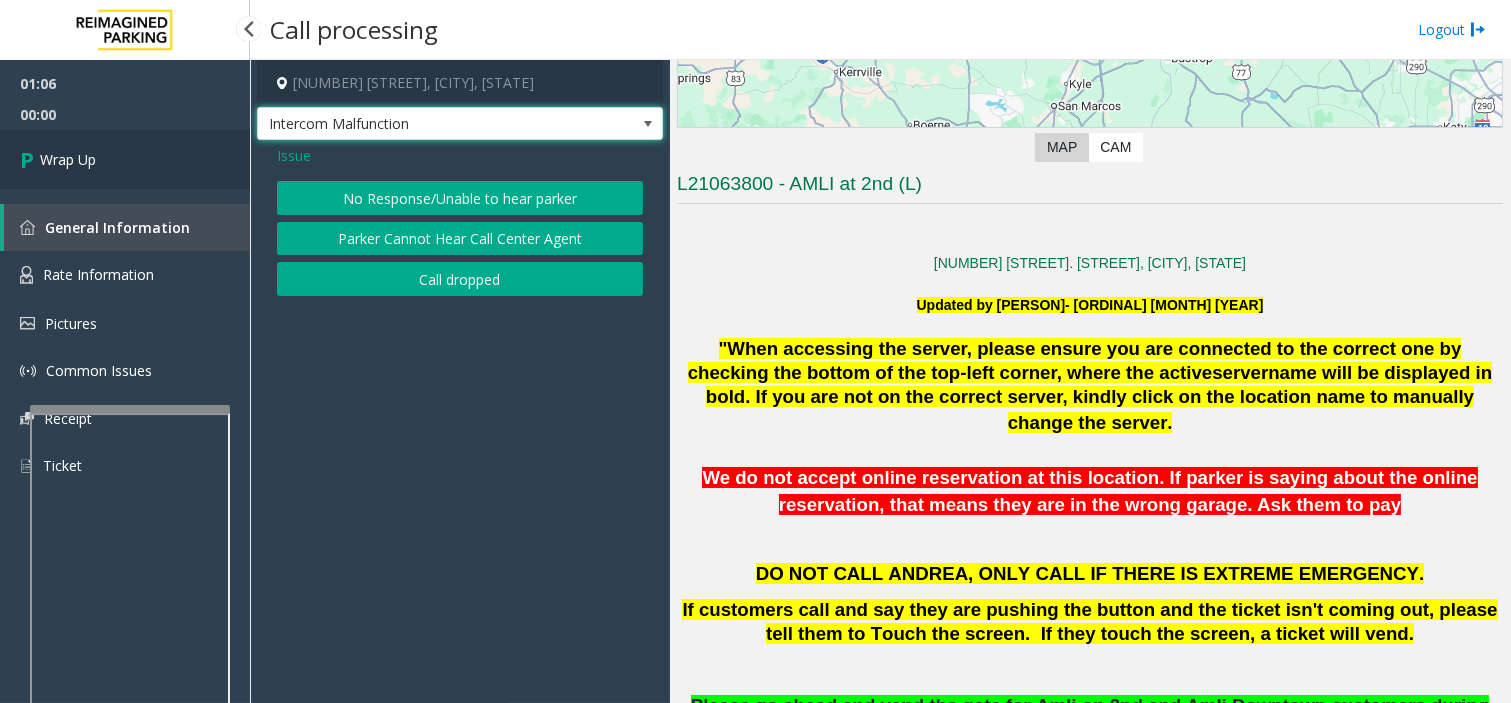 click on "Wrap Up" at bounding box center [125, 159] 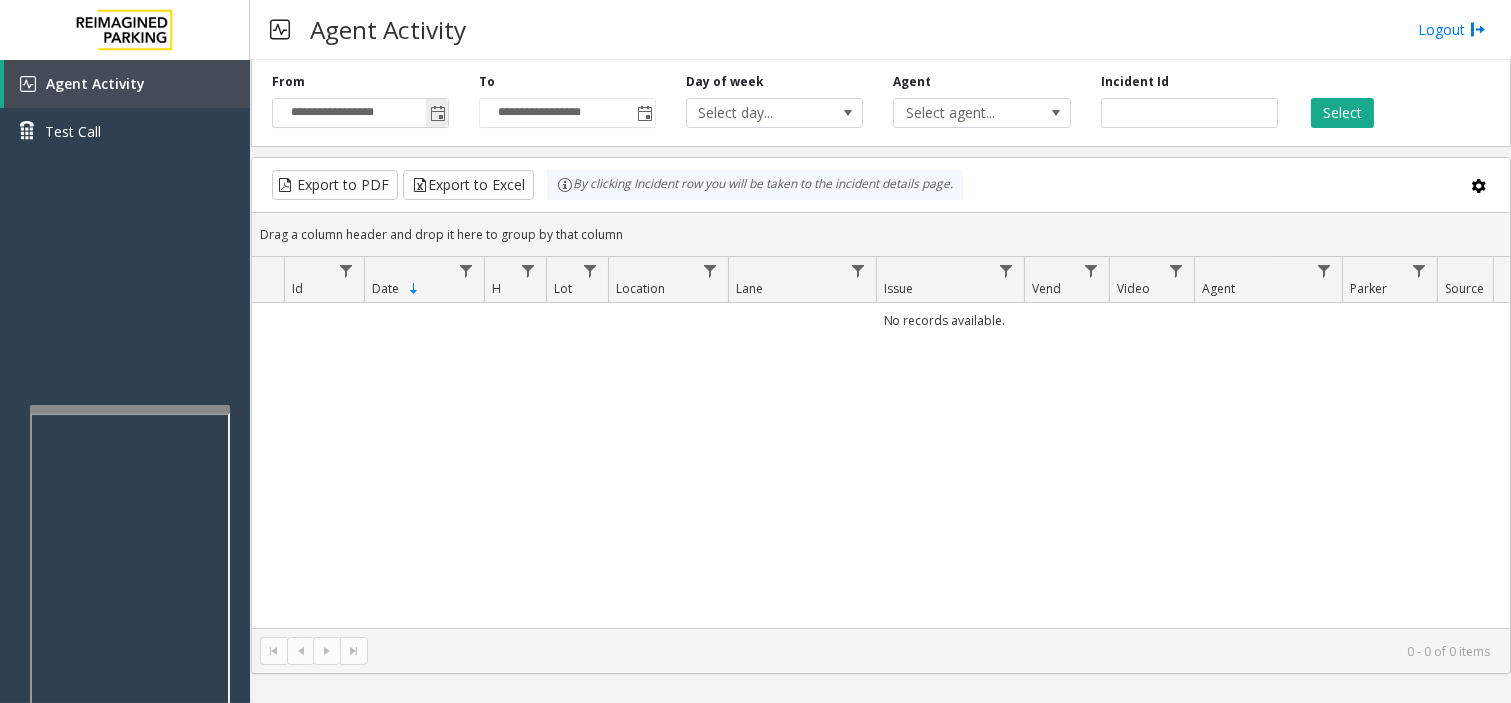 click 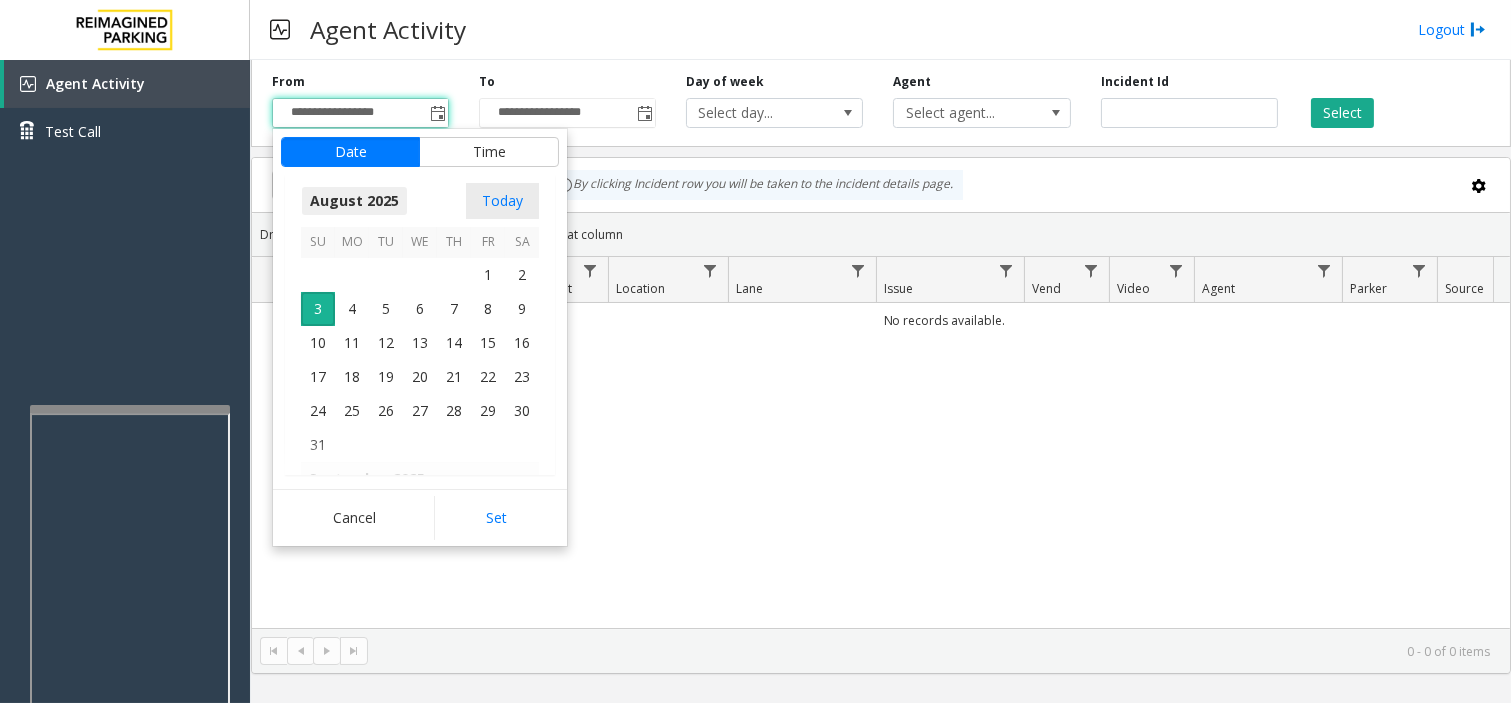 click on "August 2025" at bounding box center [354, 201] 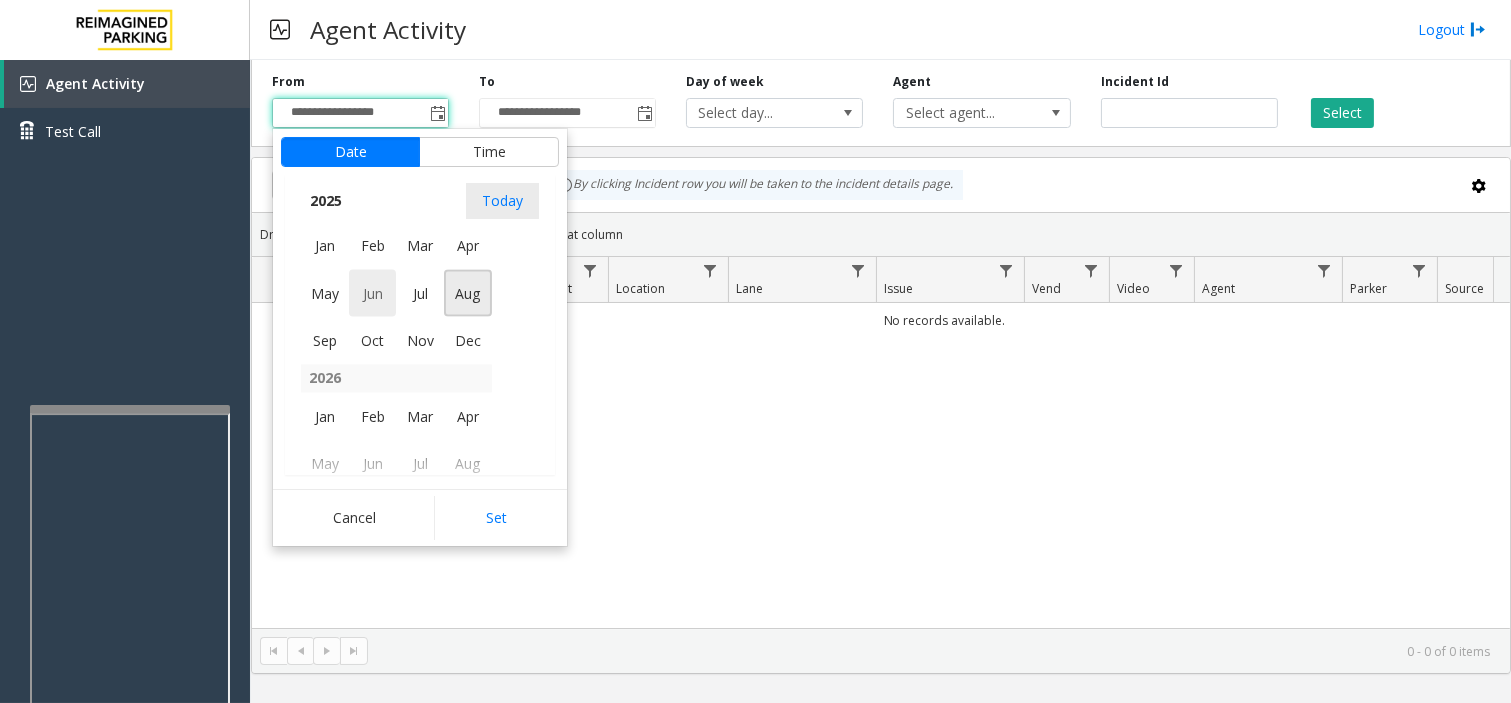click on "Jun" at bounding box center [373, 293] 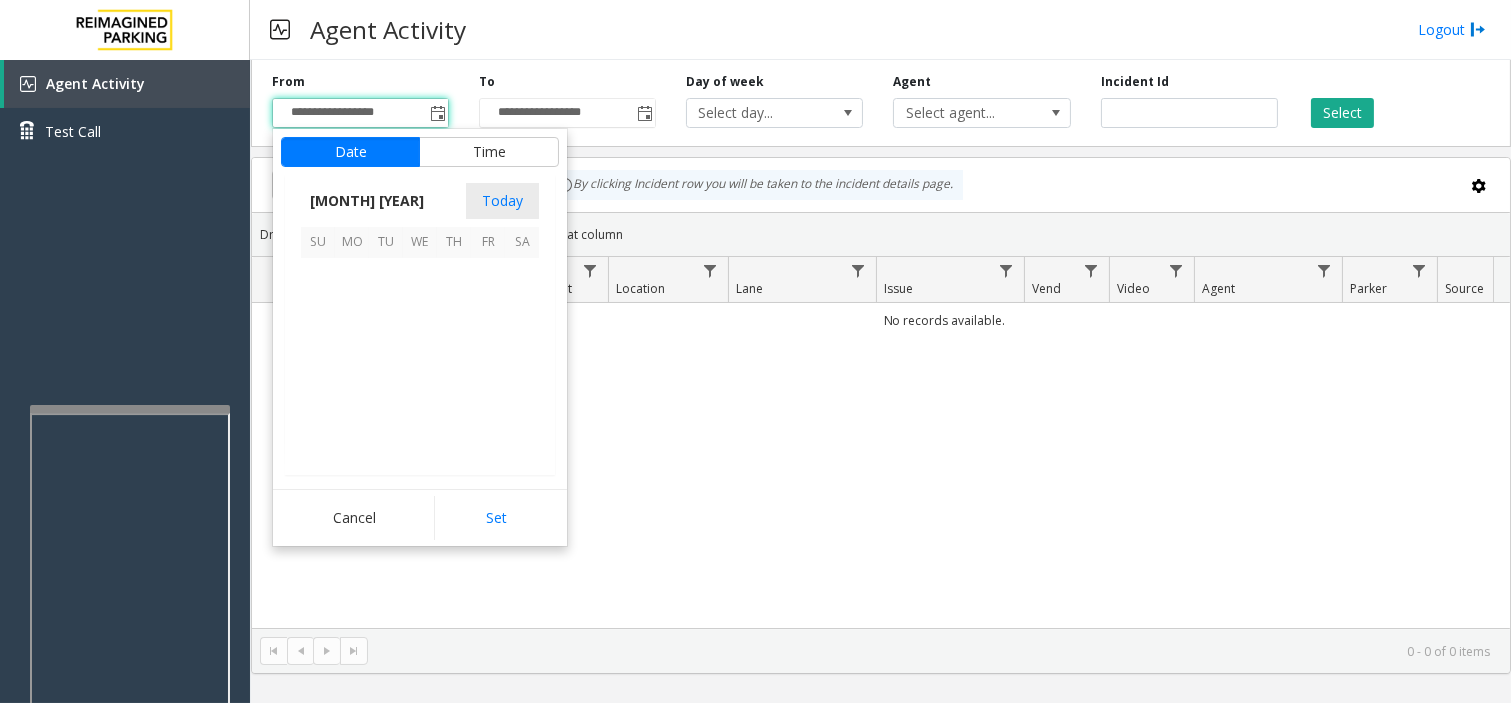 scroll, scrollTop: 358116, scrollLeft: 0, axis: vertical 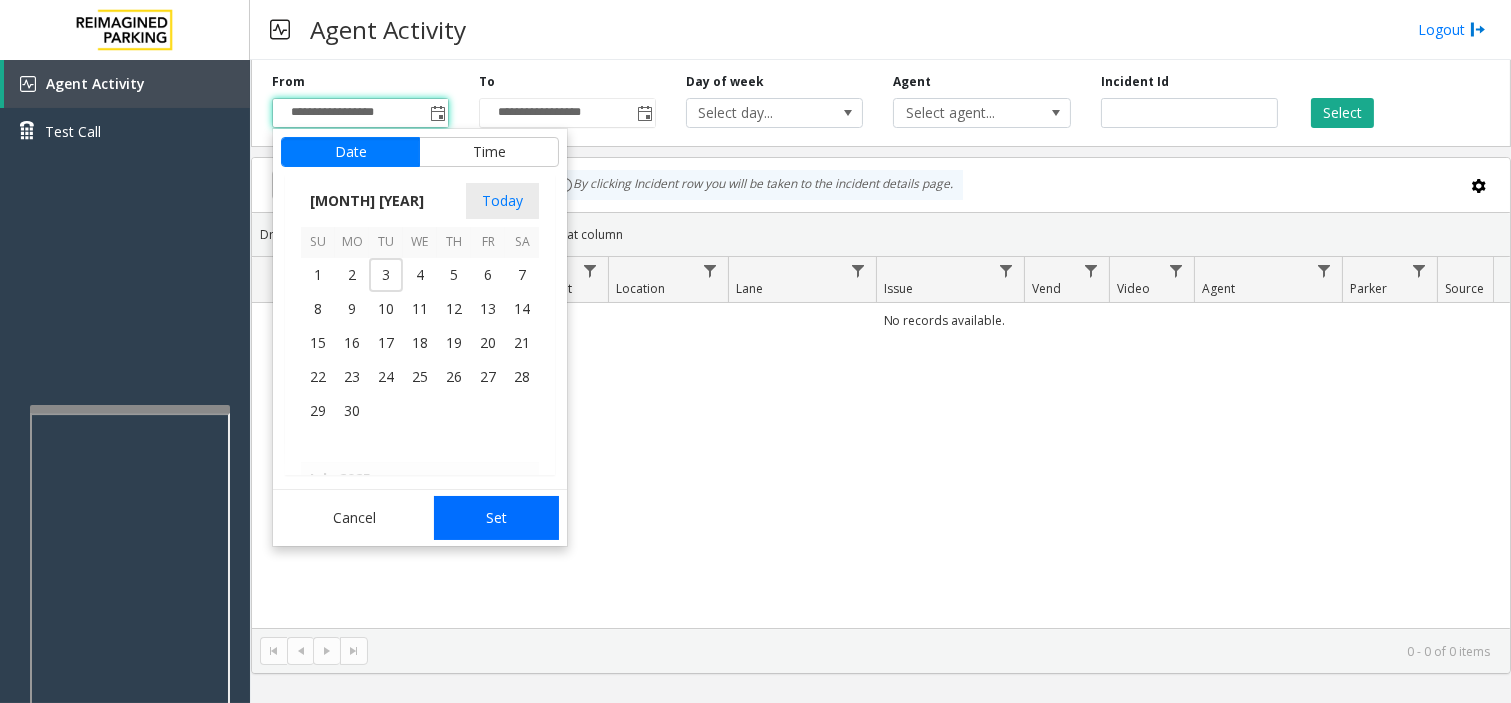 click on "Set" 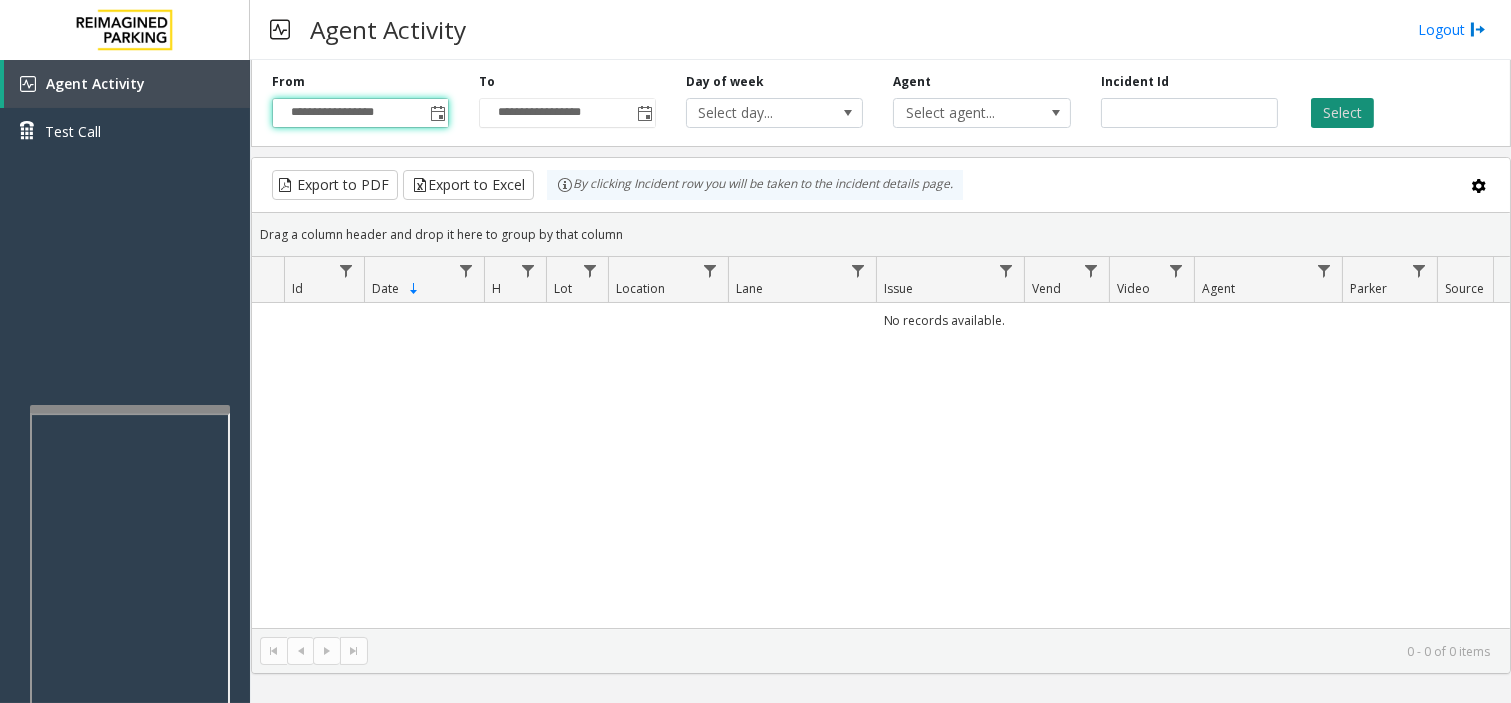 click on "Select" 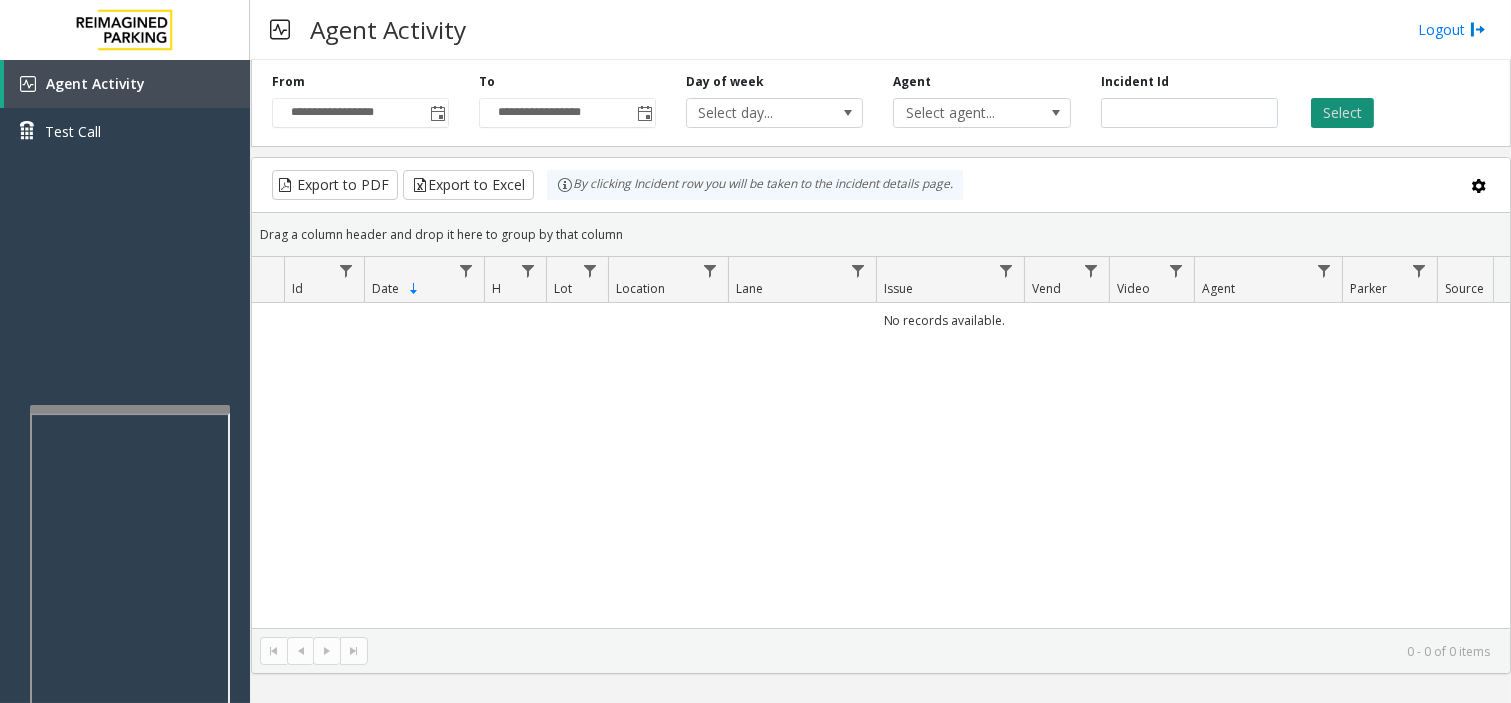 click on "Select" 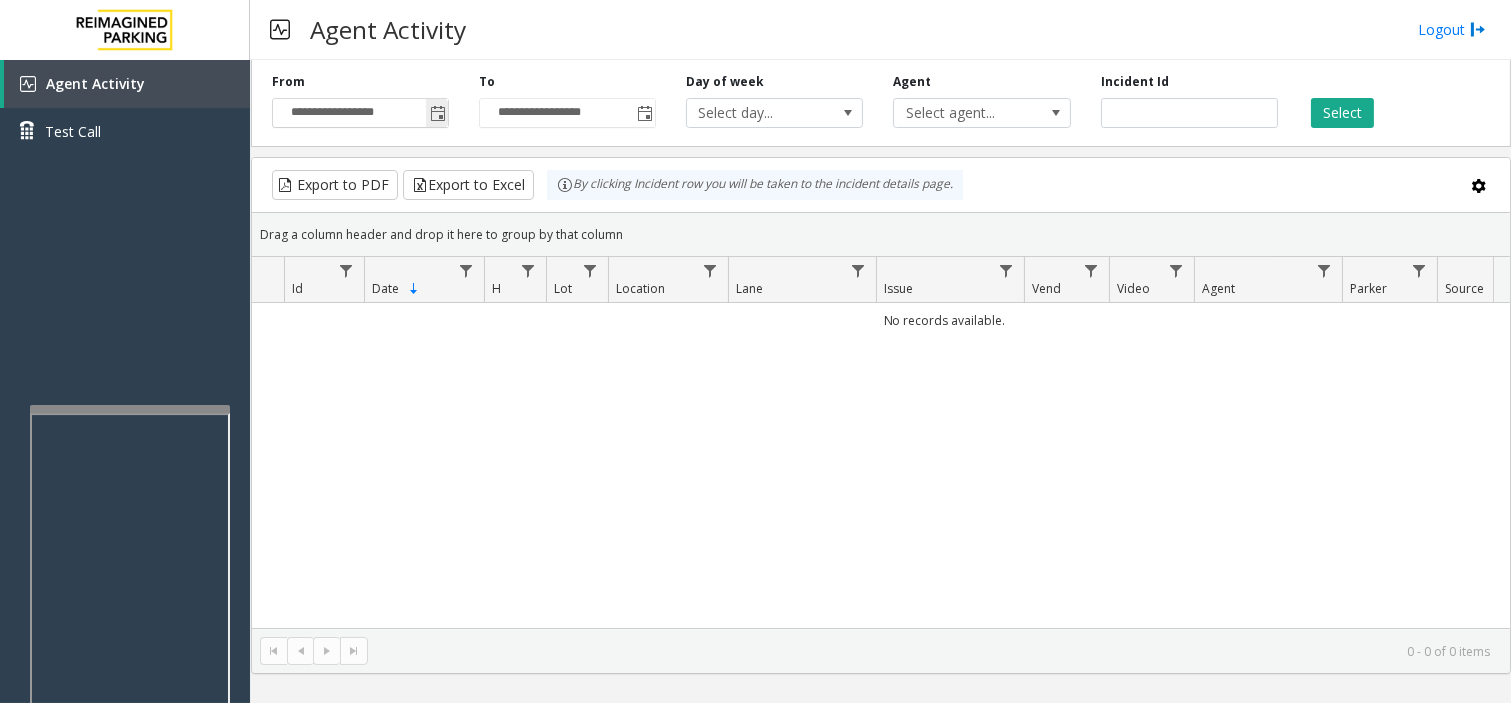 click 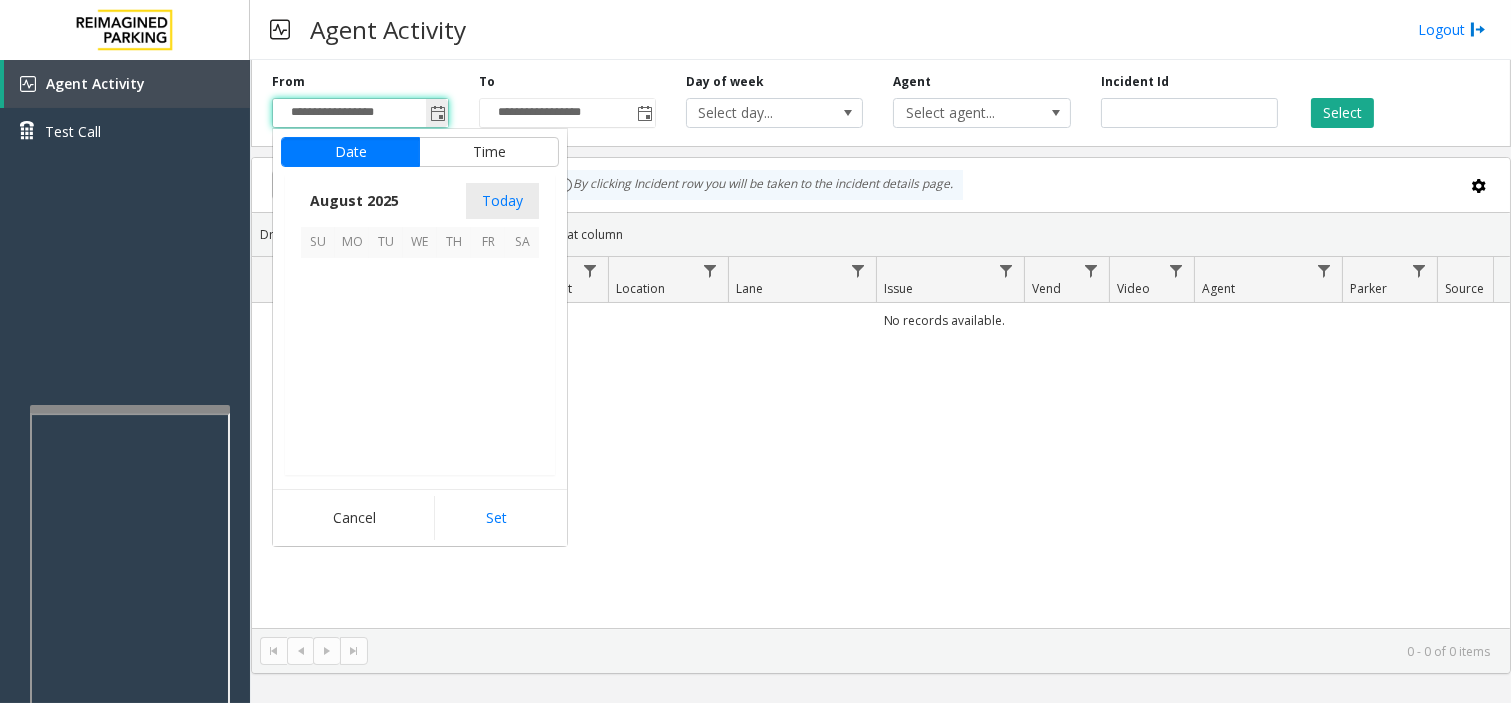 scroll, scrollTop: 358592, scrollLeft: 0, axis: vertical 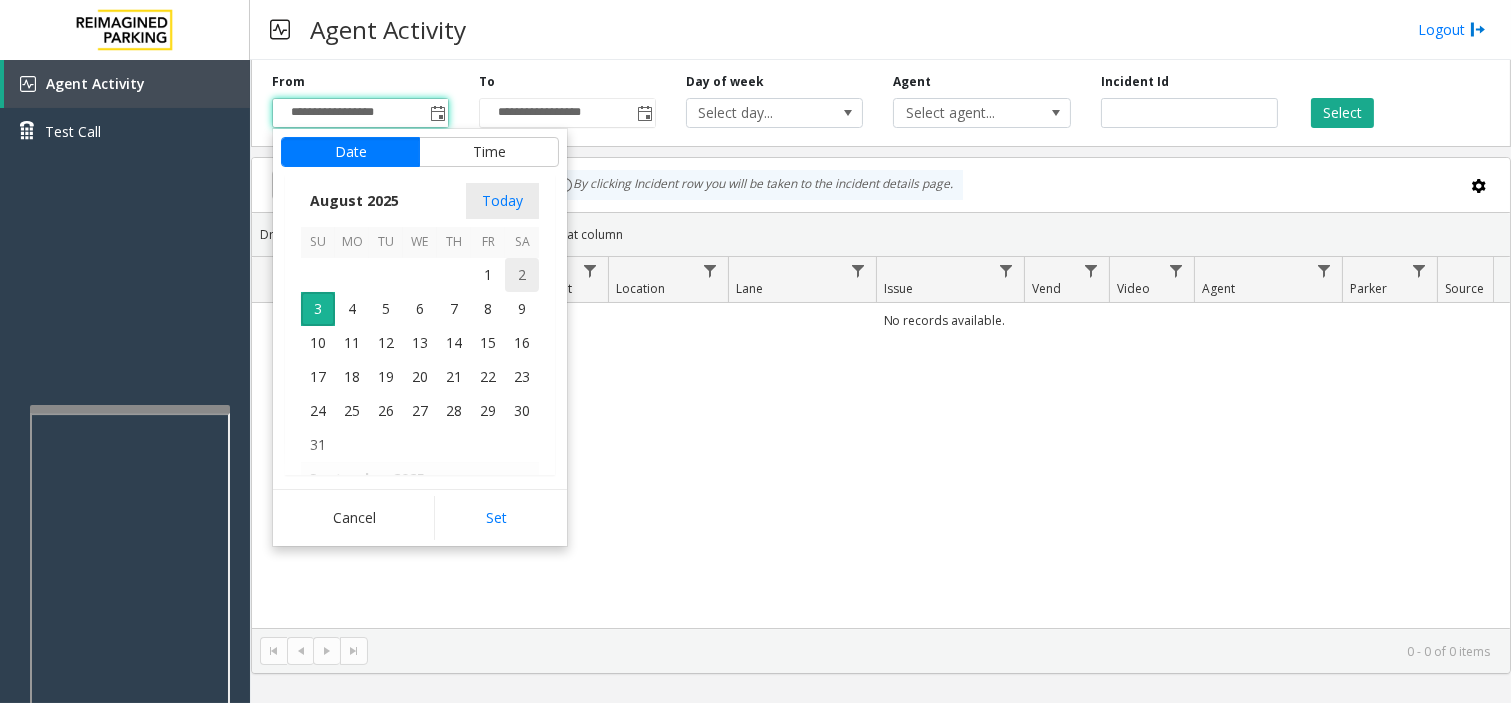 click on "2" at bounding box center (522, 275) 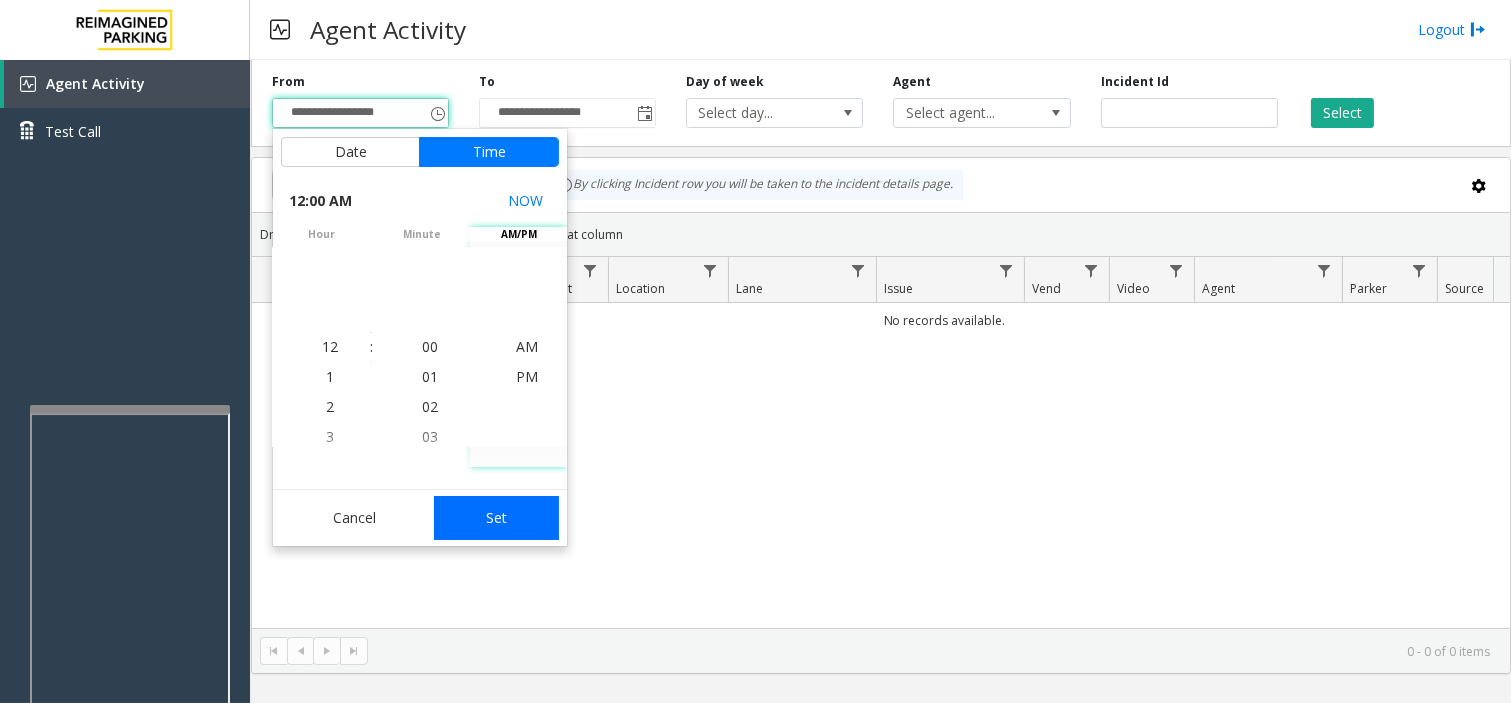 click on "Set" 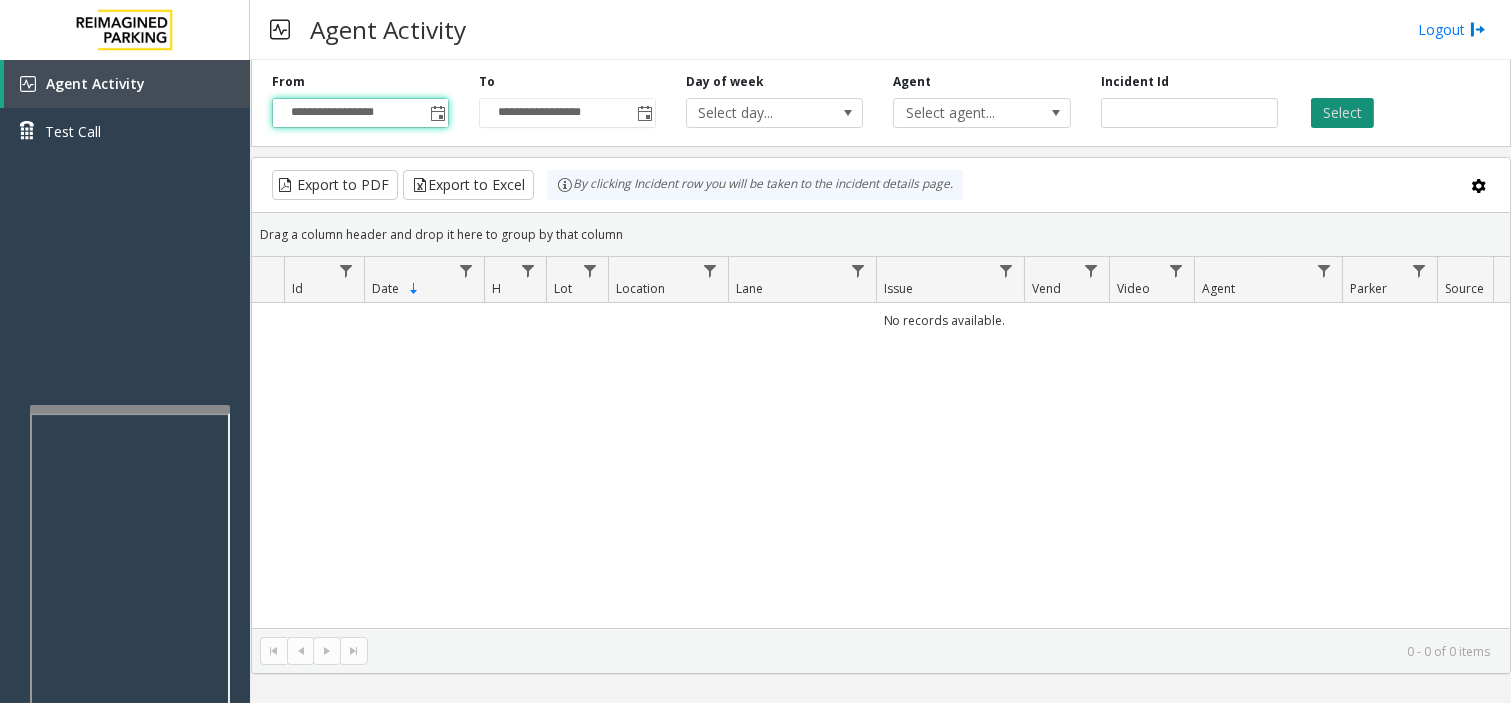 click on "Select" 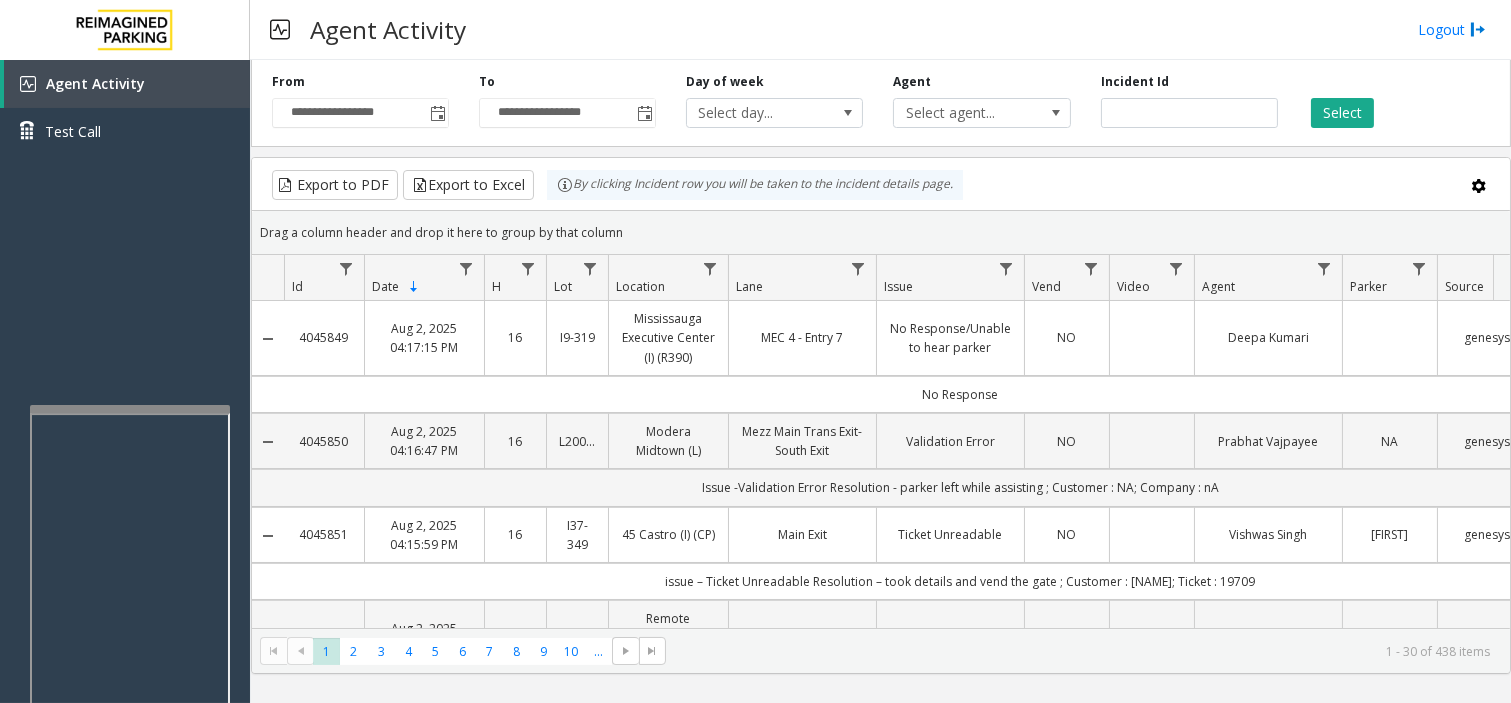 scroll, scrollTop: 0, scrollLeft: 74, axis: horizontal 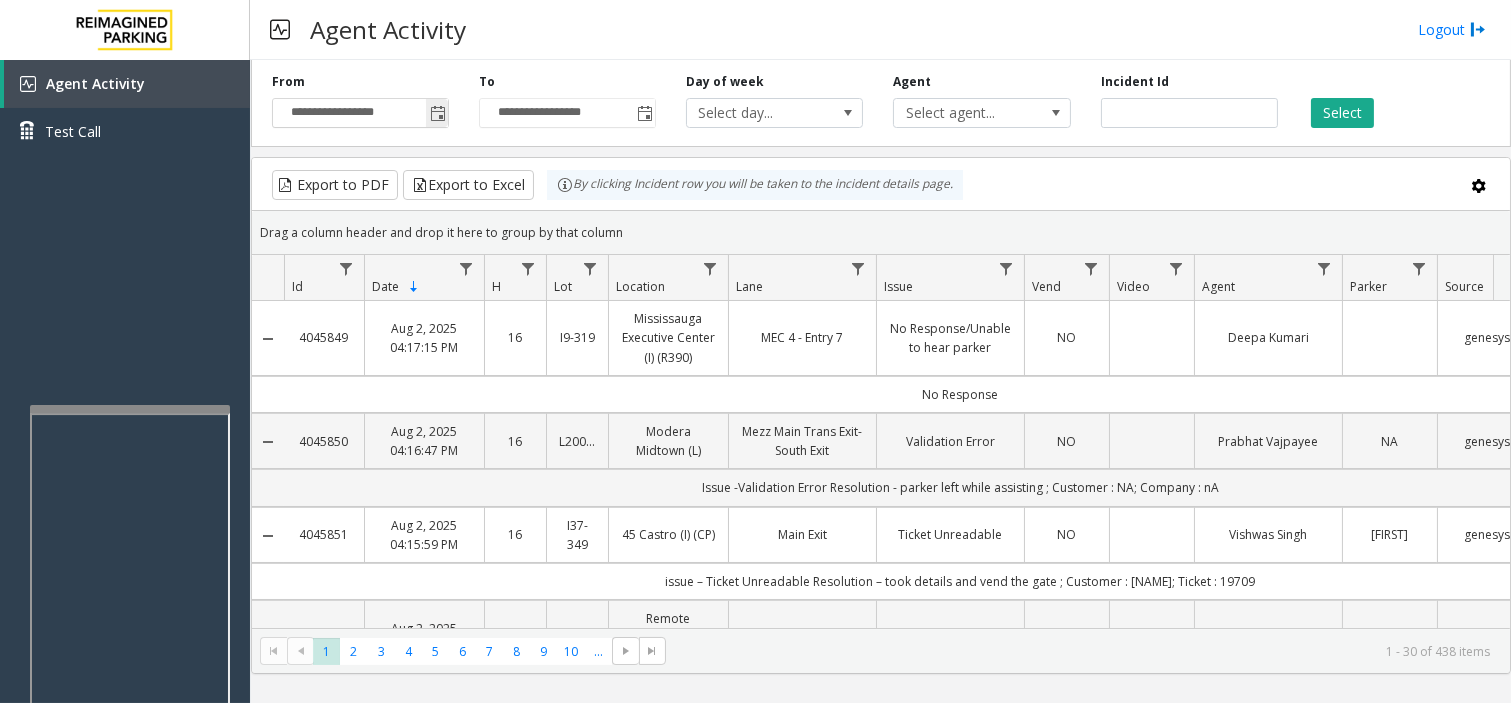 click 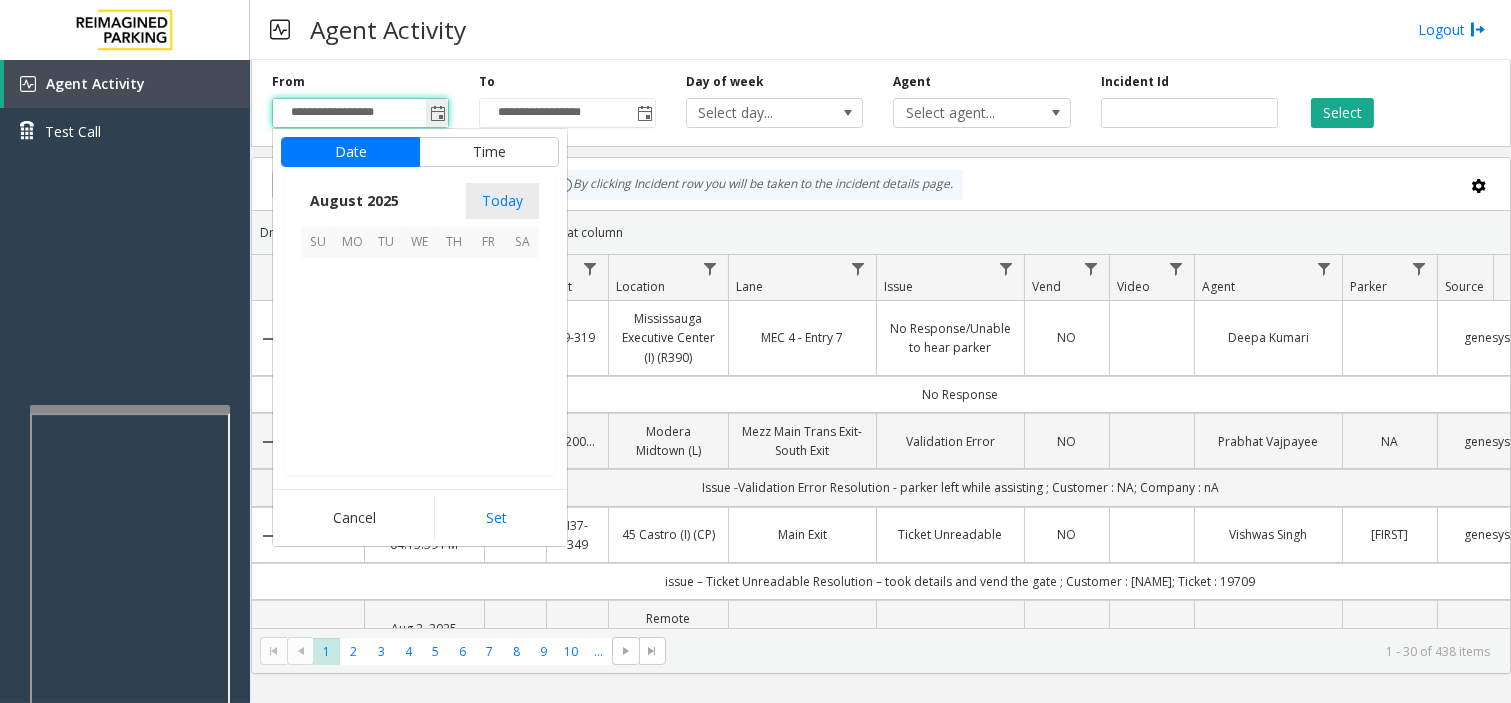 scroll, scrollTop: 358592, scrollLeft: 0, axis: vertical 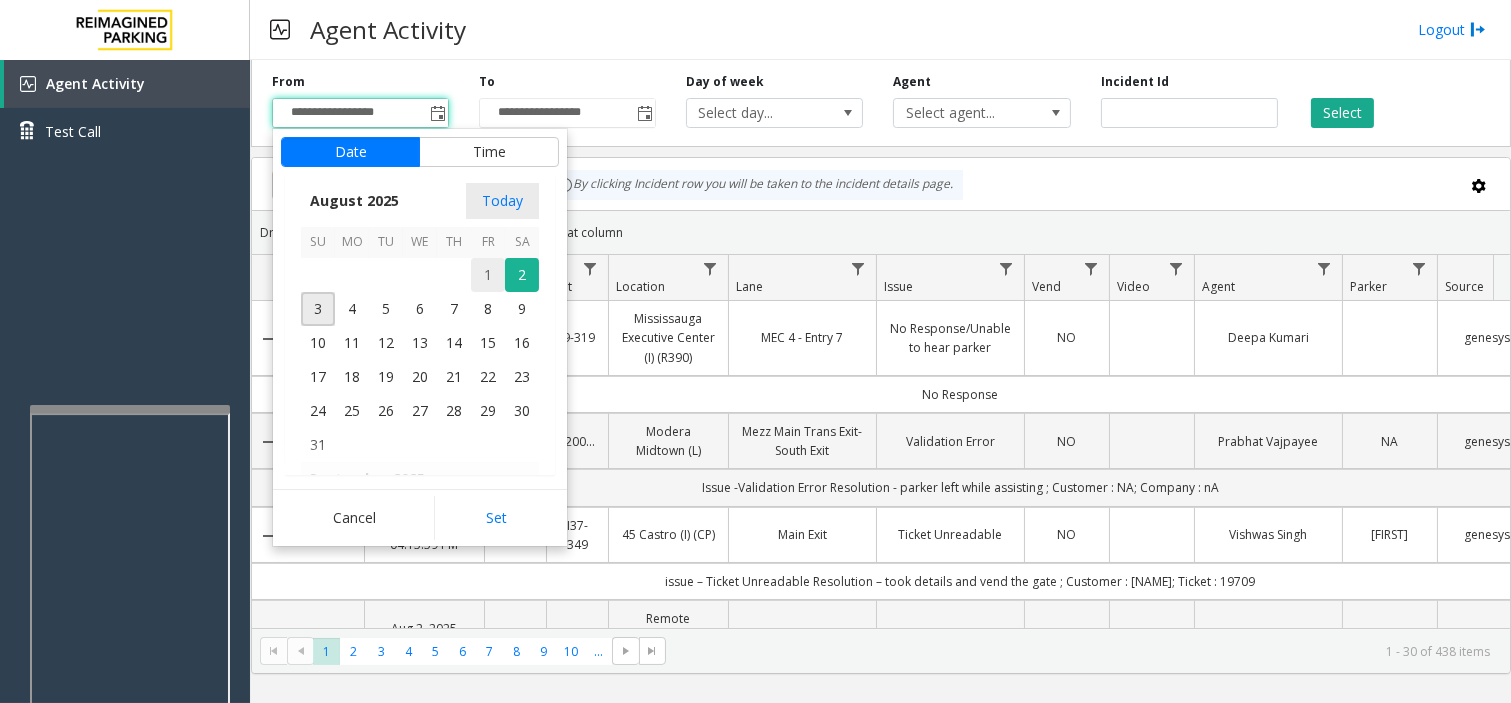 click on "1" at bounding box center [488, 275] 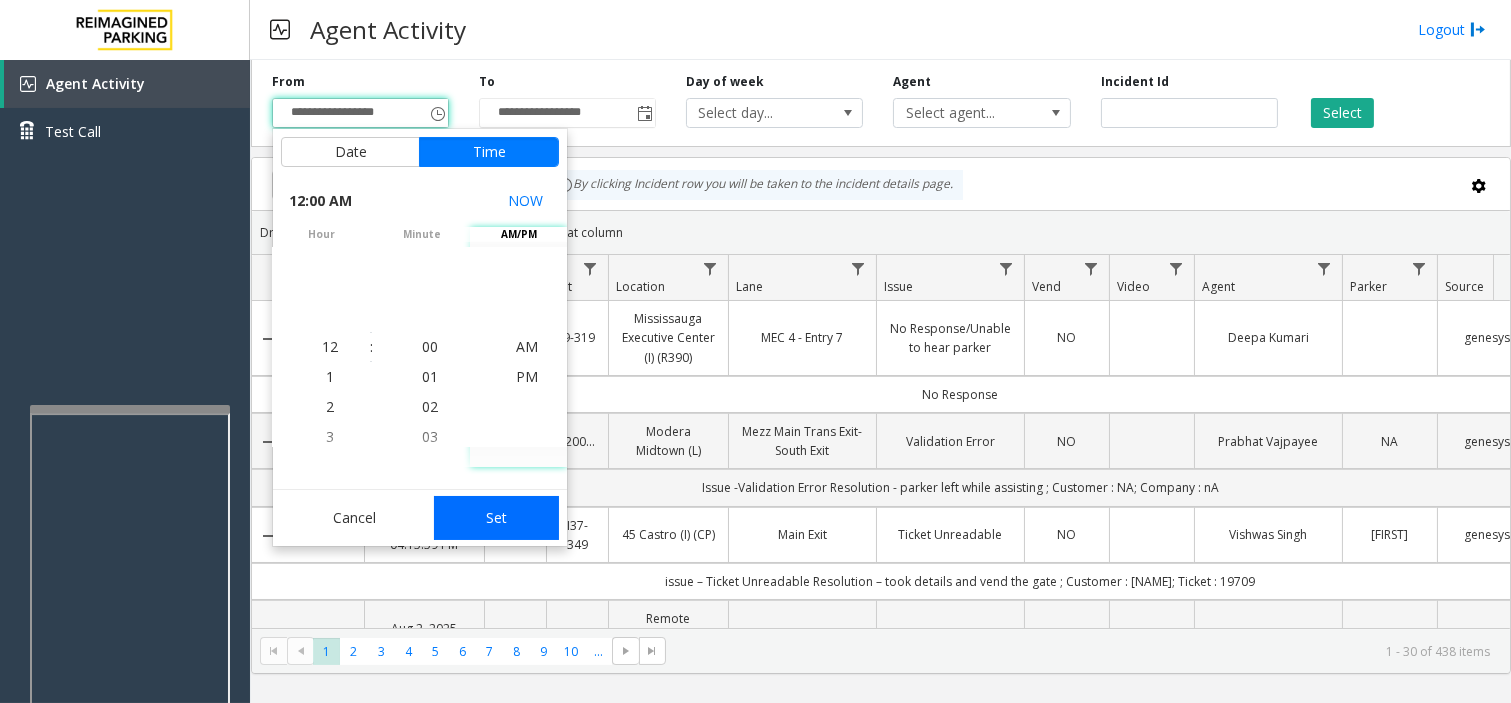 click on "Set" 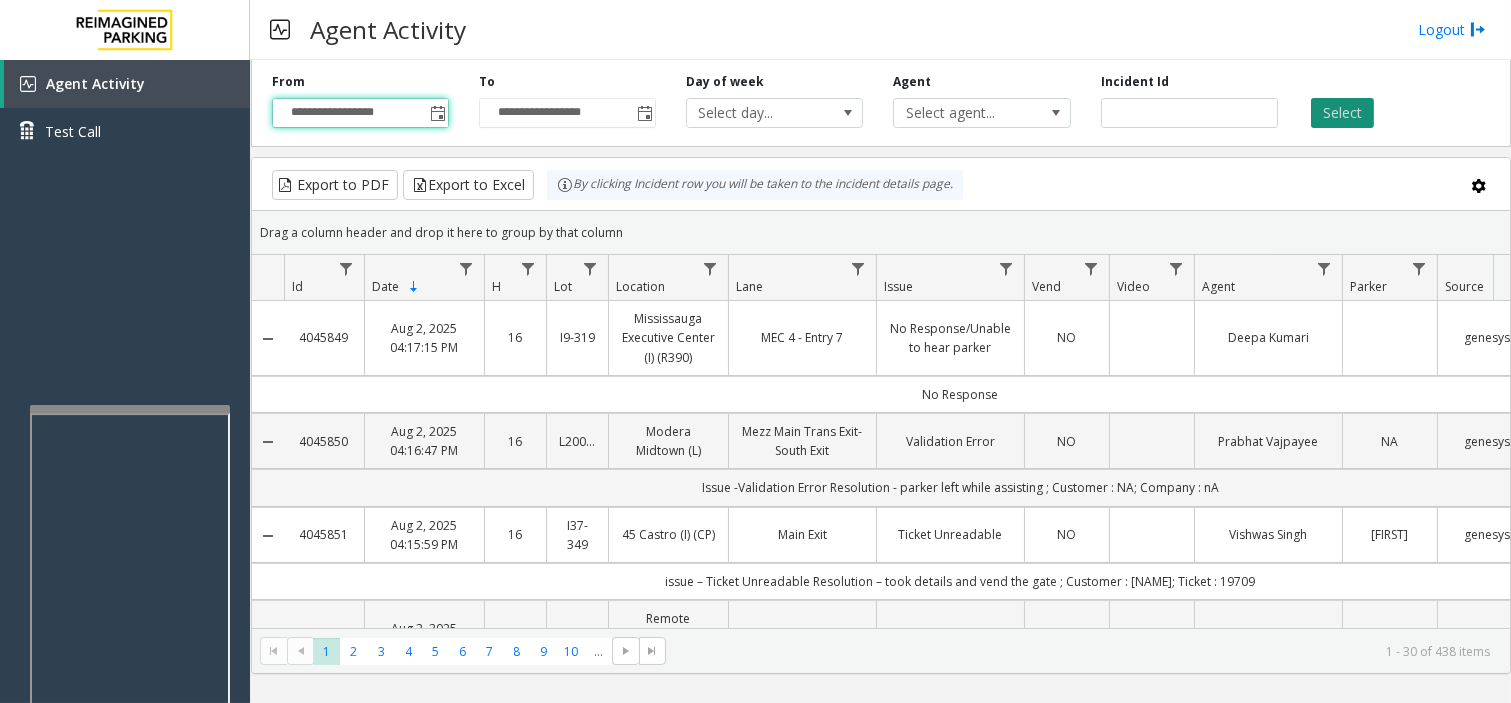 click on "Select" 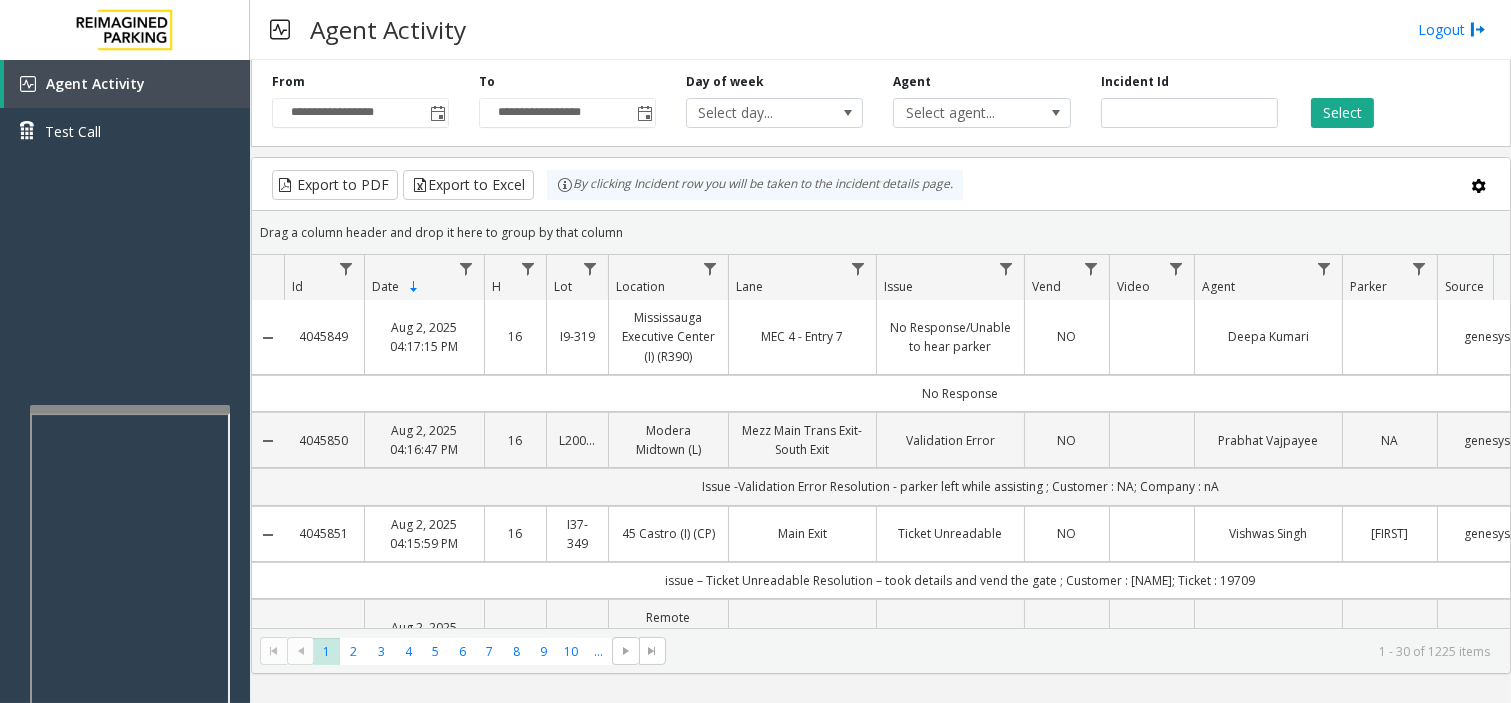 scroll, scrollTop: 0, scrollLeft: 0, axis: both 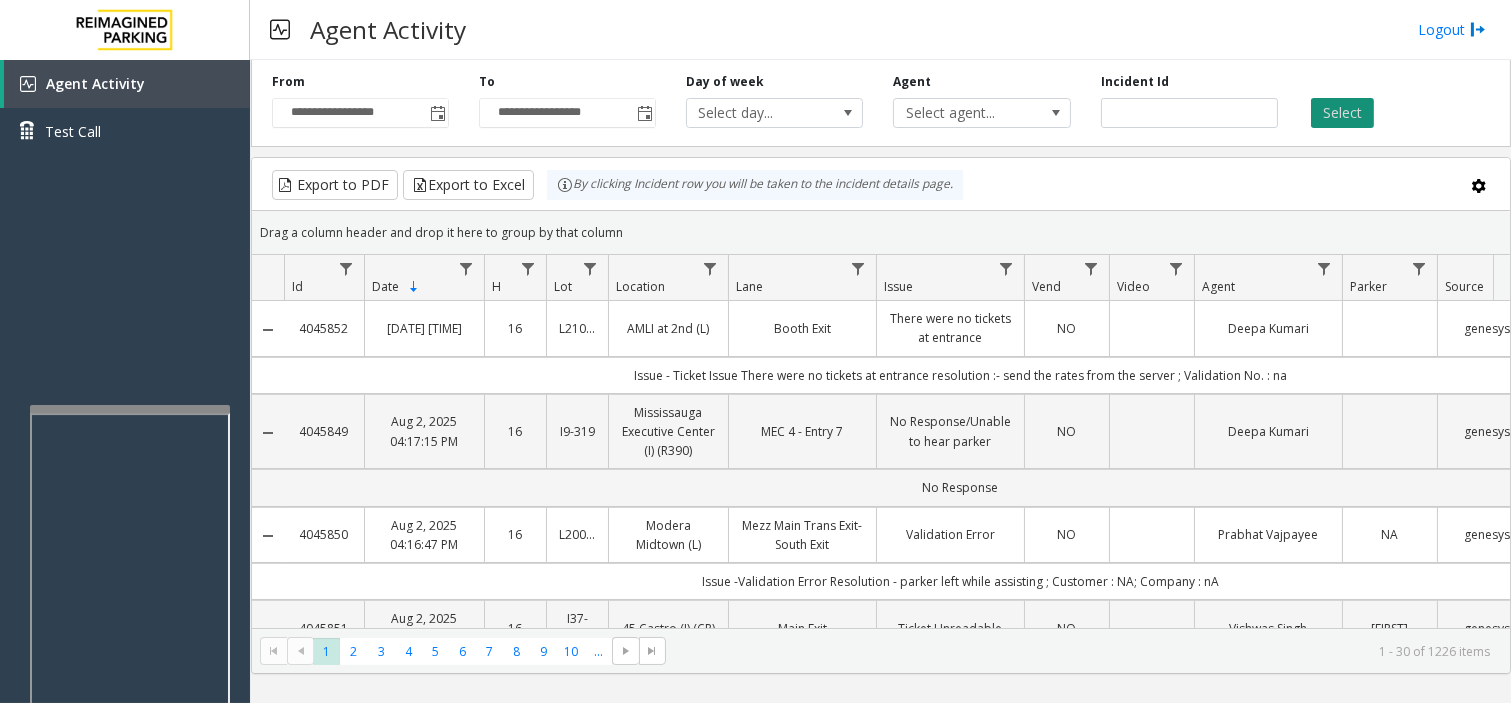 click on "Select" 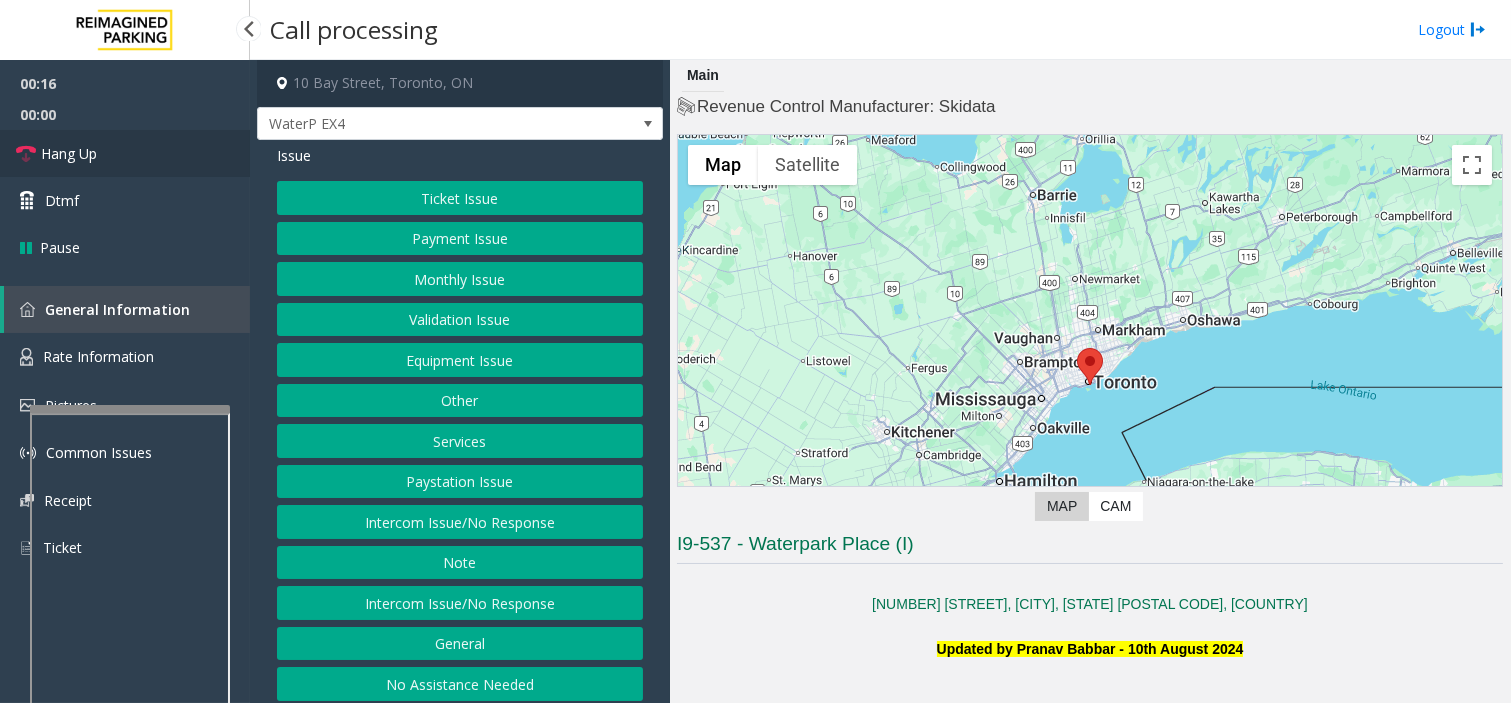 click on "Hang Up" at bounding box center [125, 153] 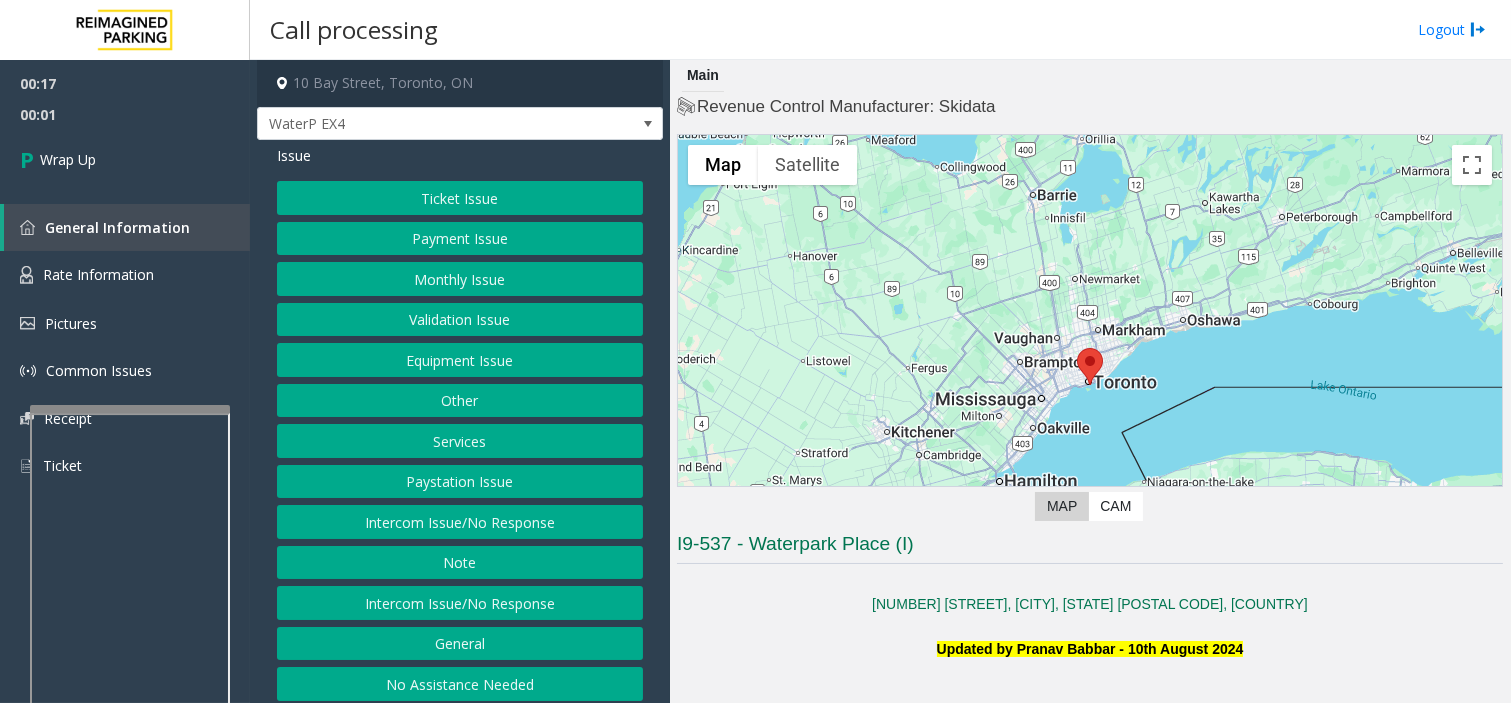 click on "Intercom Issue/No Response" 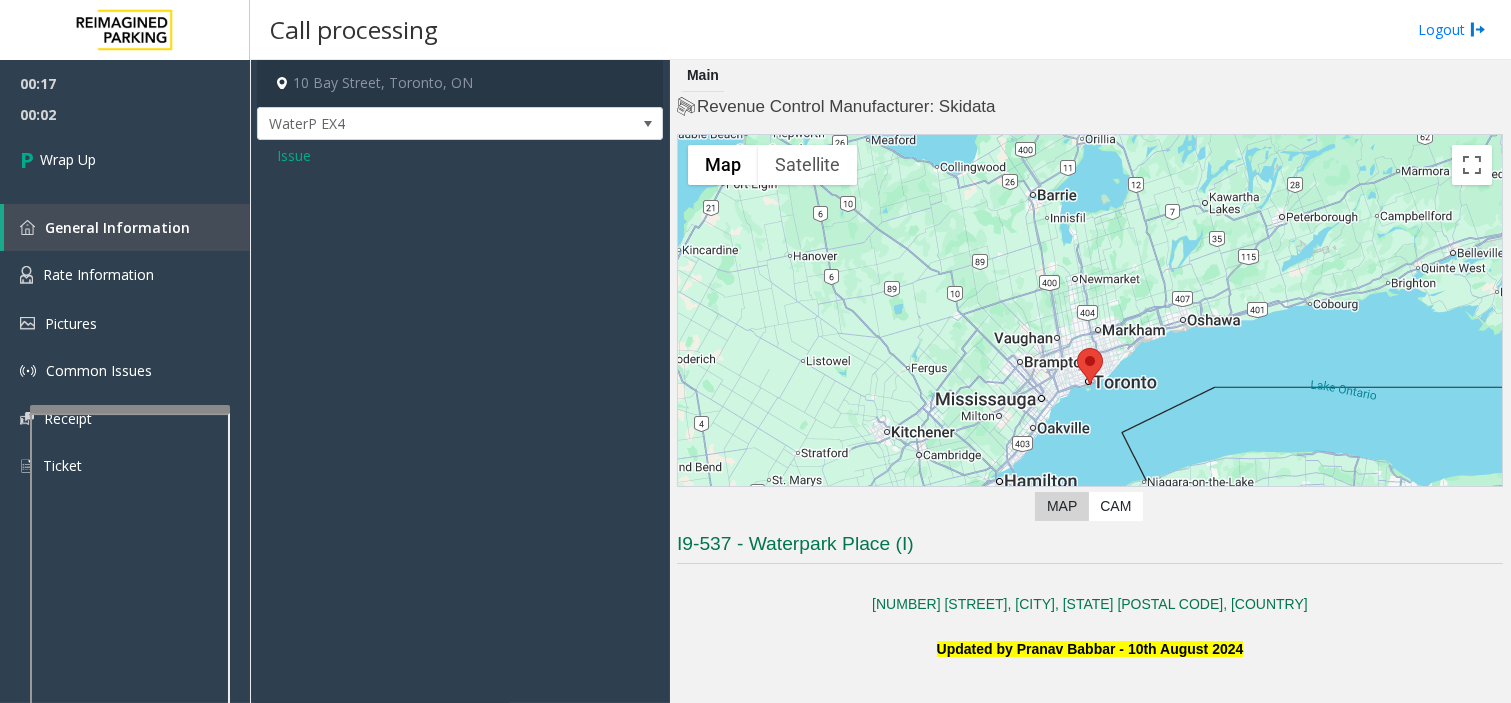 click on "Issue" 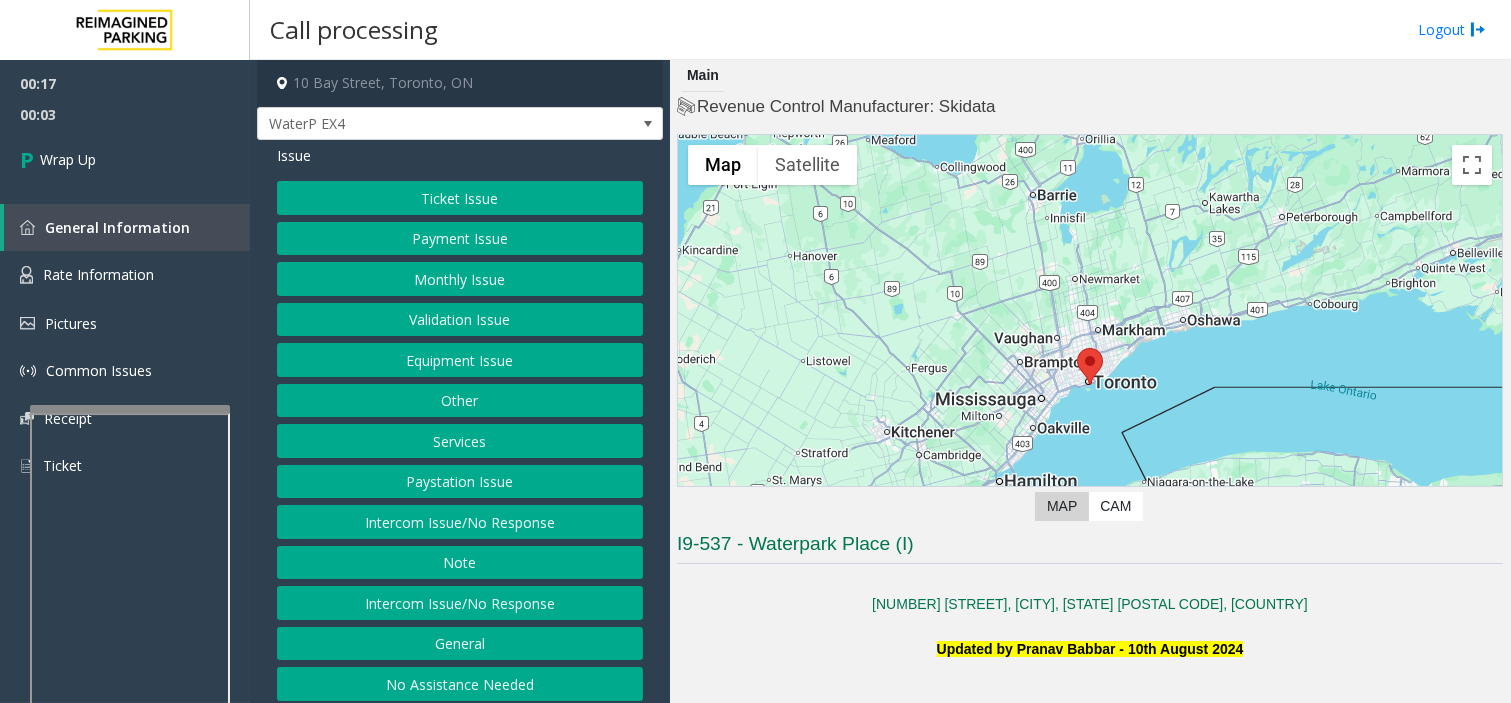 click on "Intercom Issue/No Response" 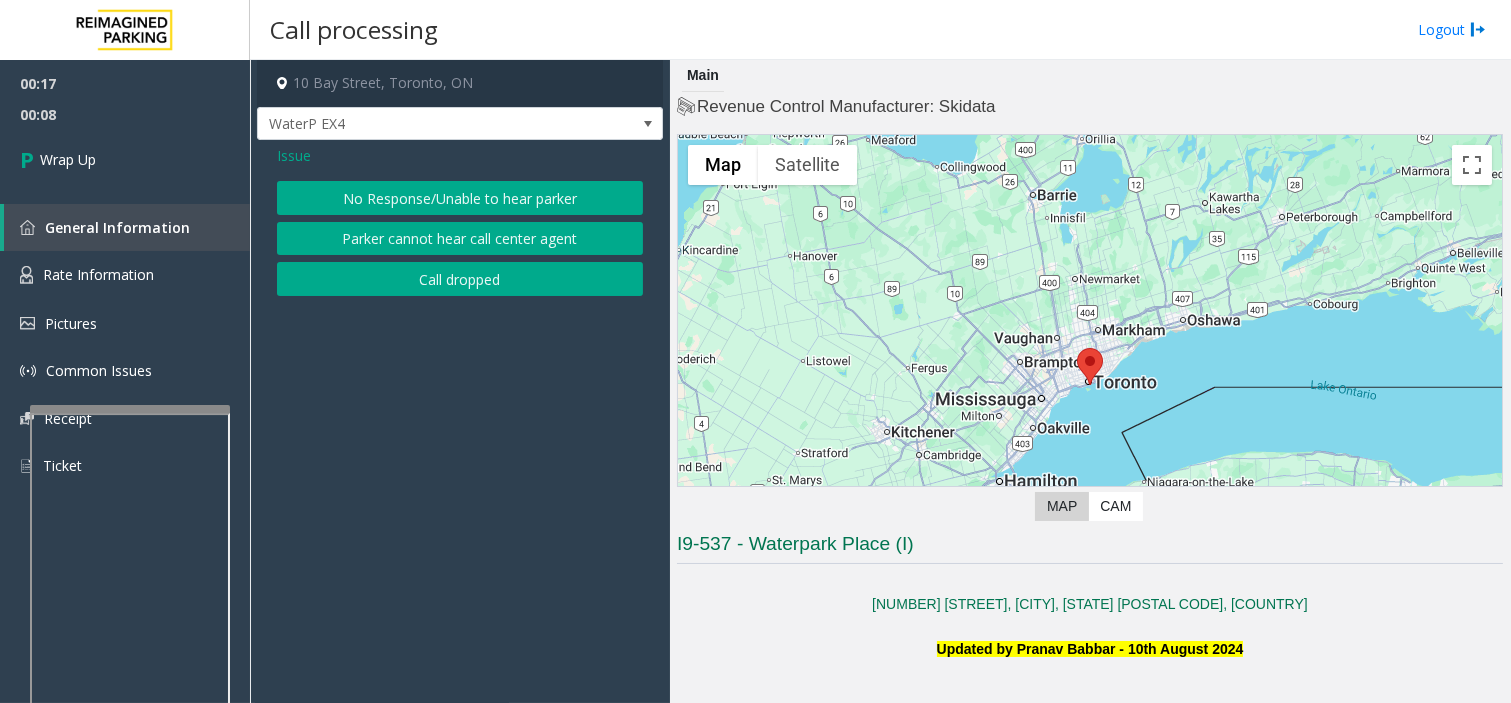 click on "No Response/Unable to hear parker" 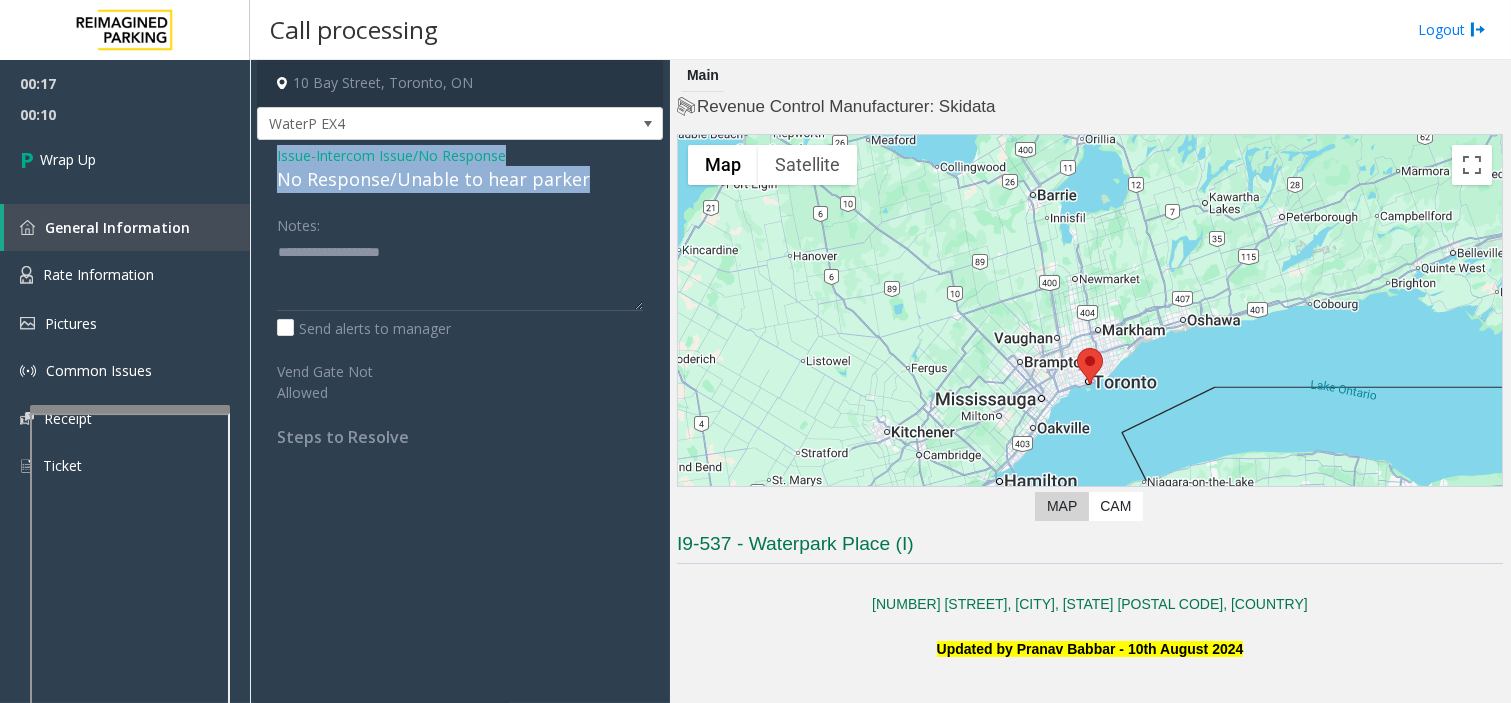 drag, startPoint x: 274, startPoint y: 148, endPoint x: 584, endPoint y: 191, distance: 312.96805 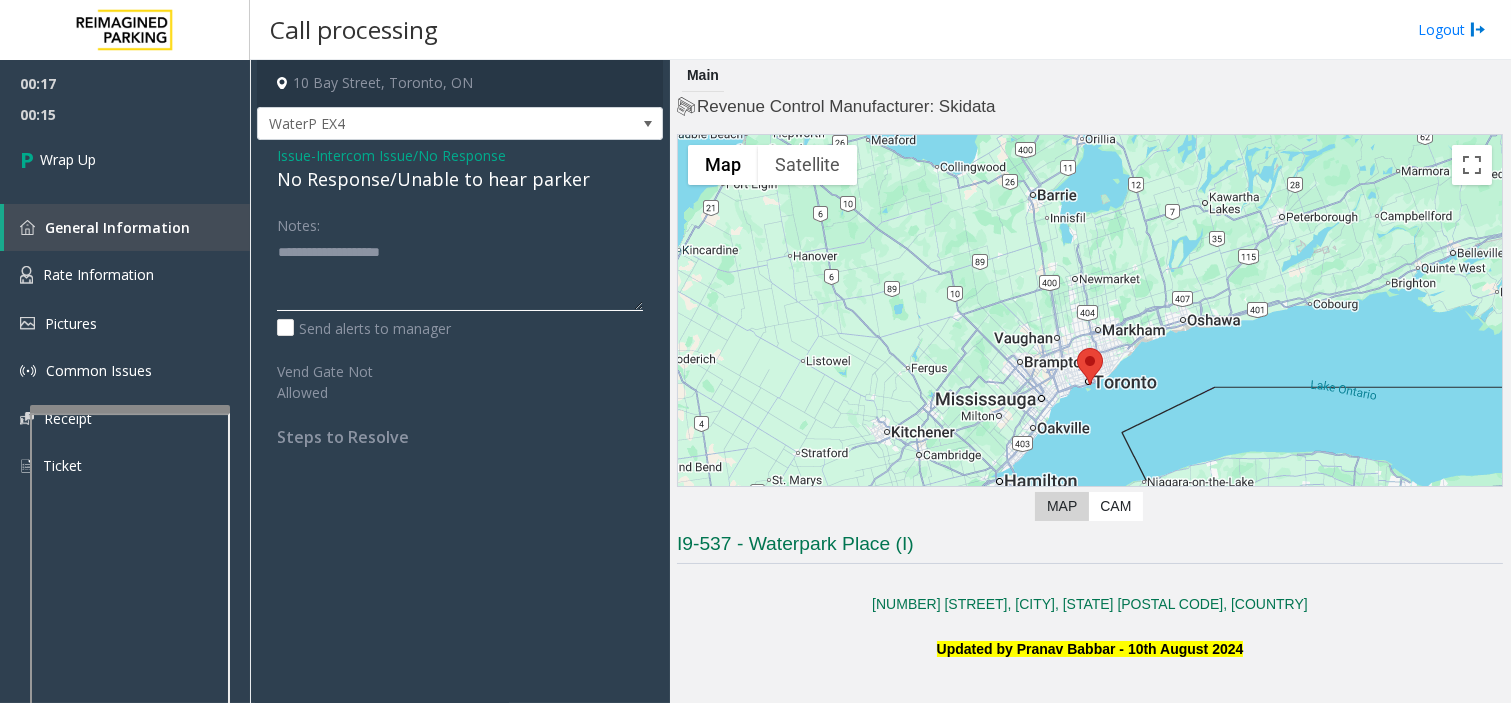 drag, startPoint x: 526, startPoint y: 274, endPoint x: 524, endPoint y: 242, distance: 32.06244 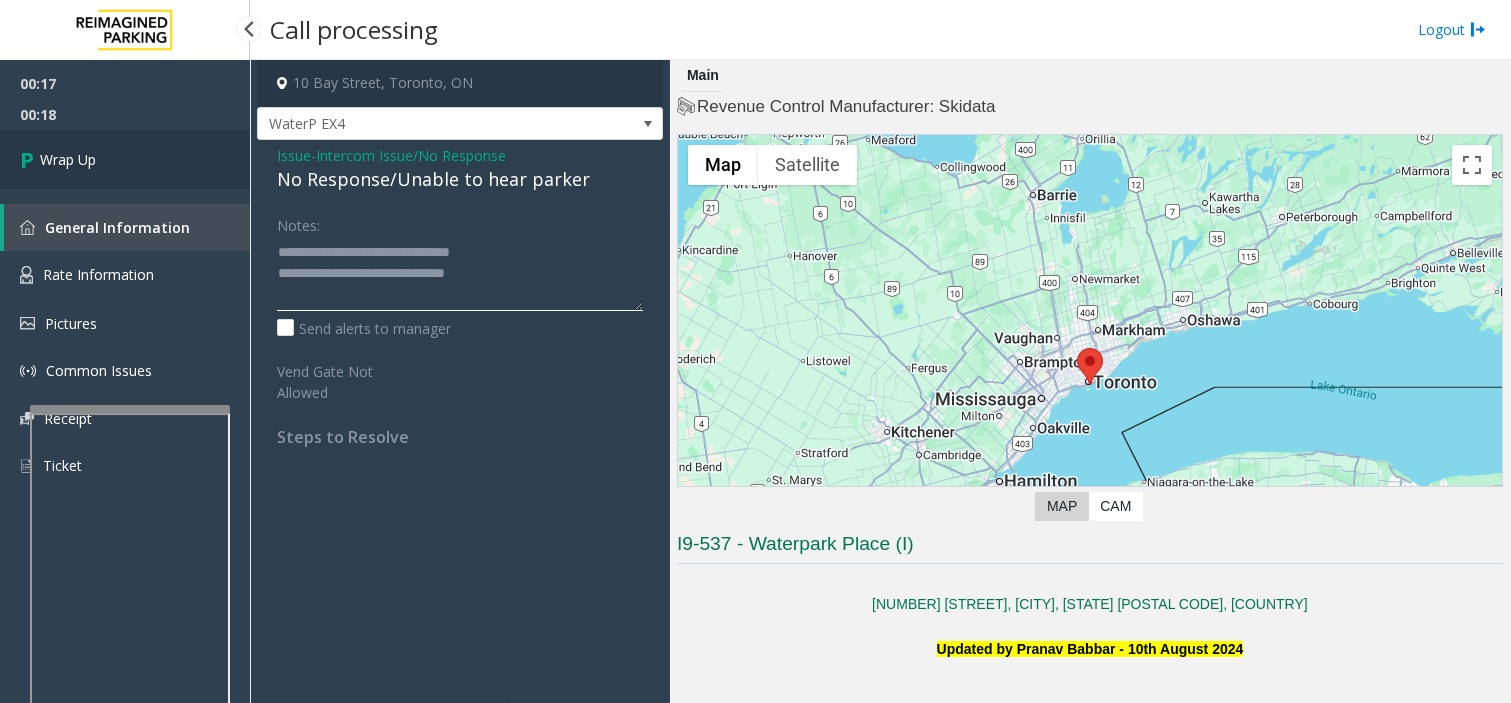 type on "**********" 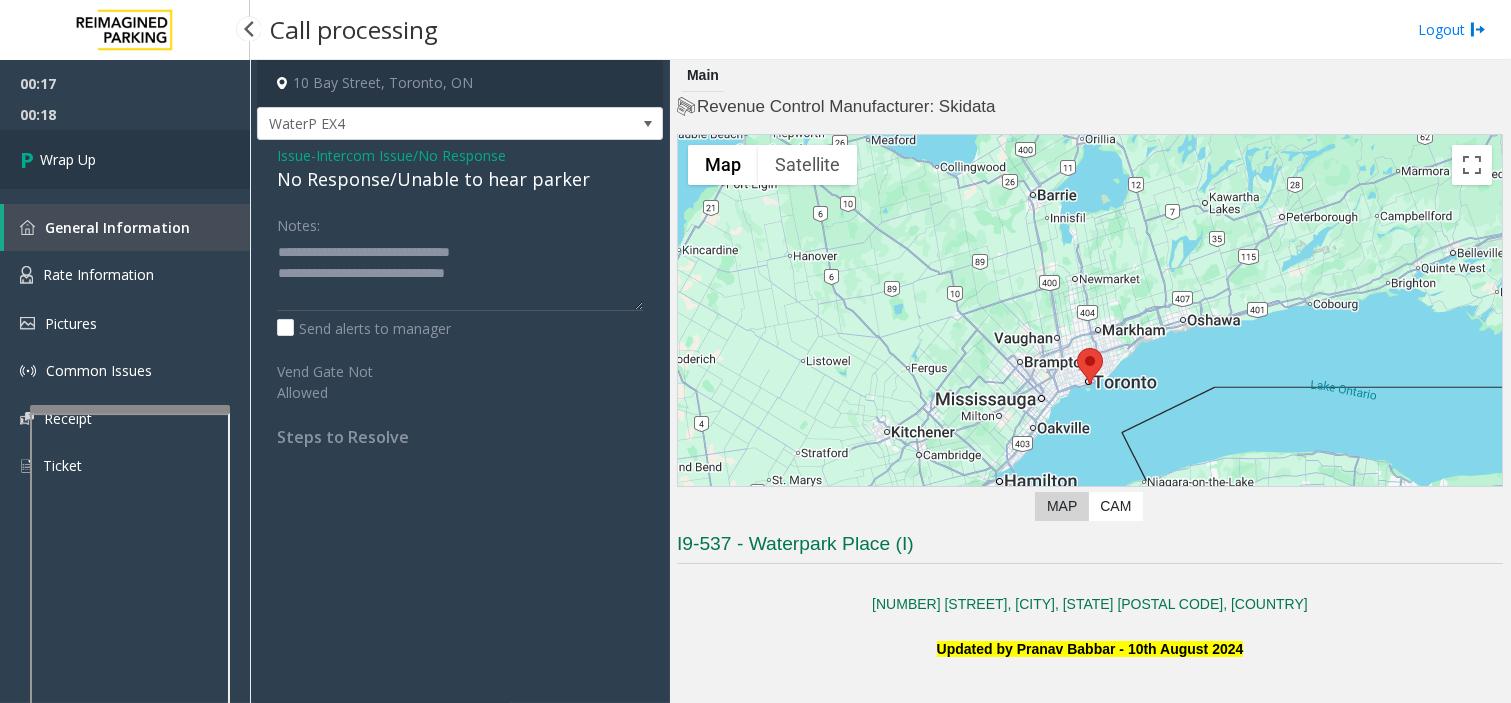 click on "Wrap Up" at bounding box center [125, 159] 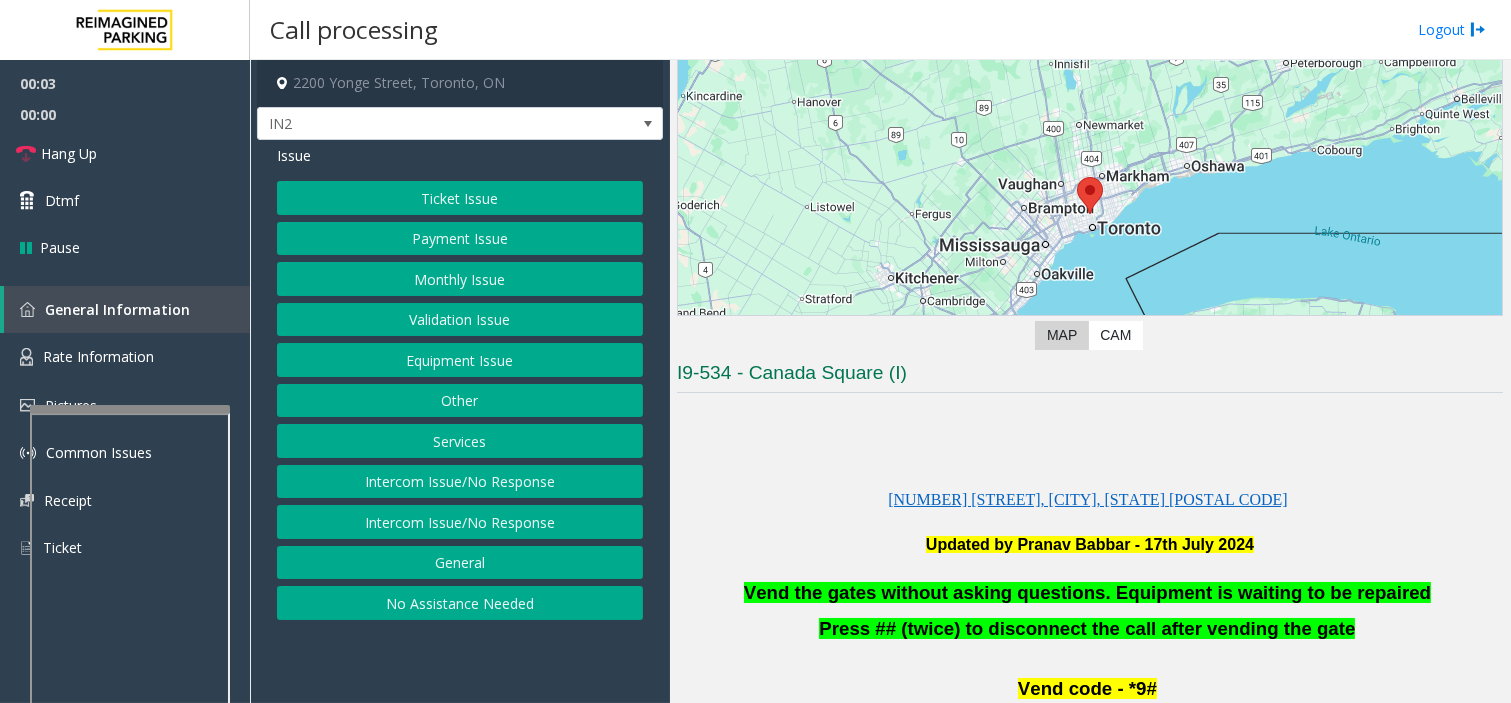 scroll, scrollTop: 333, scrollLeft: 0, axis: vertical 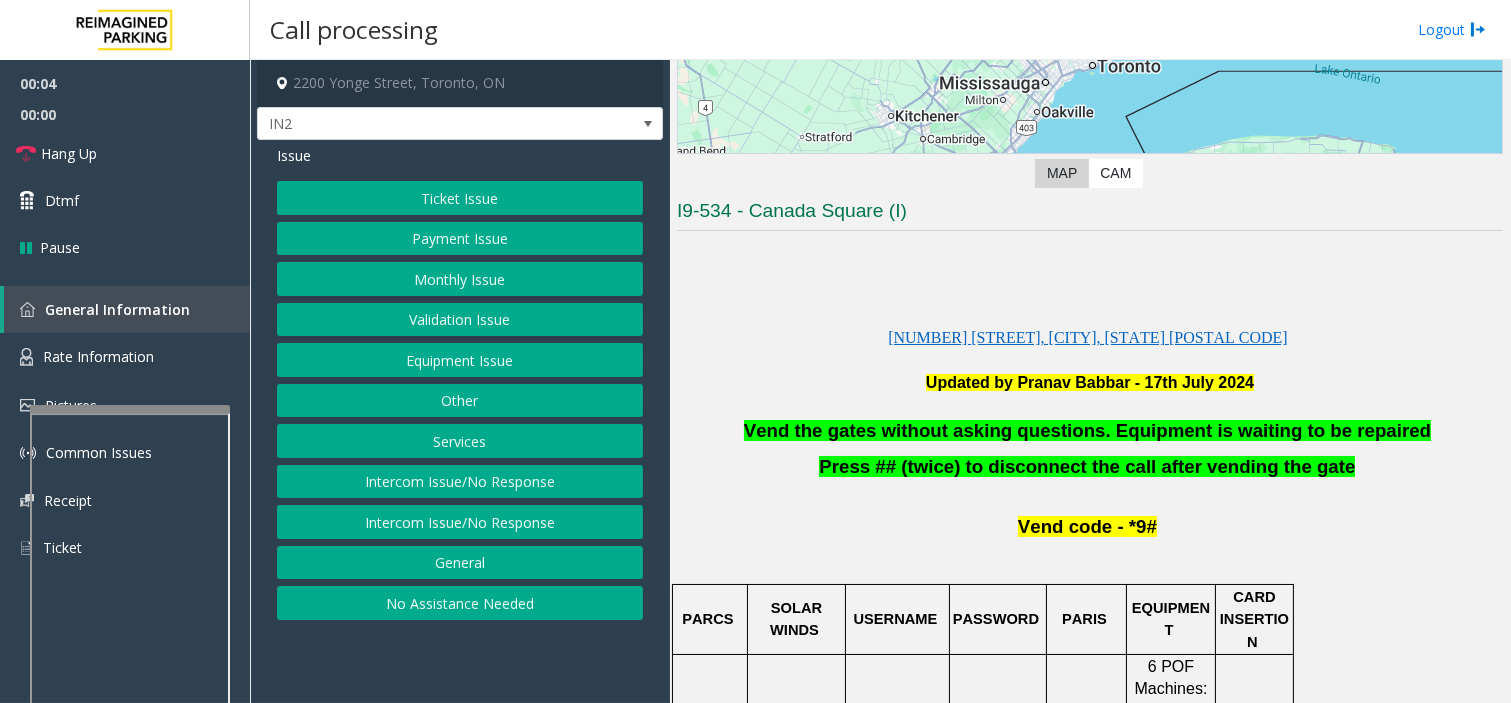 click on "Equipment Issue" 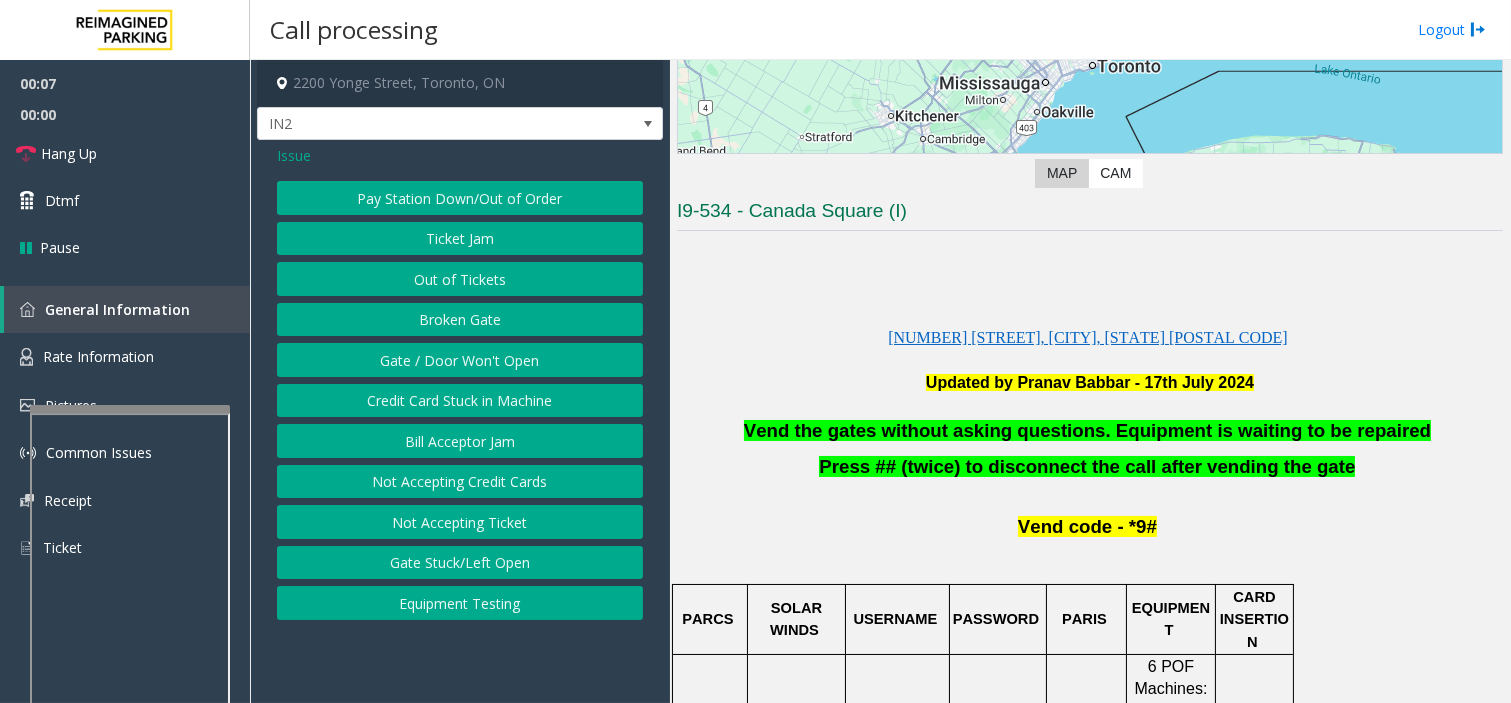 click on "Issue" 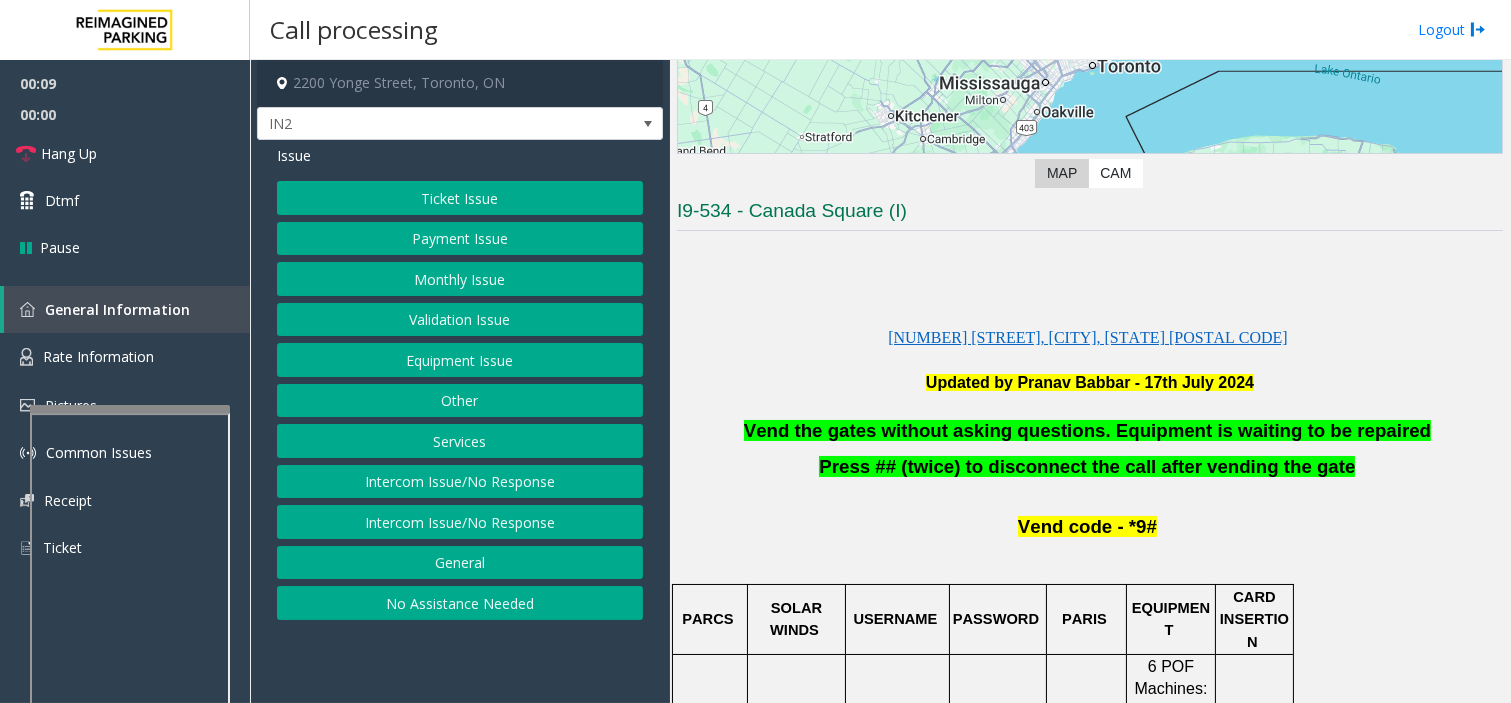 click on "Equipment Issue" 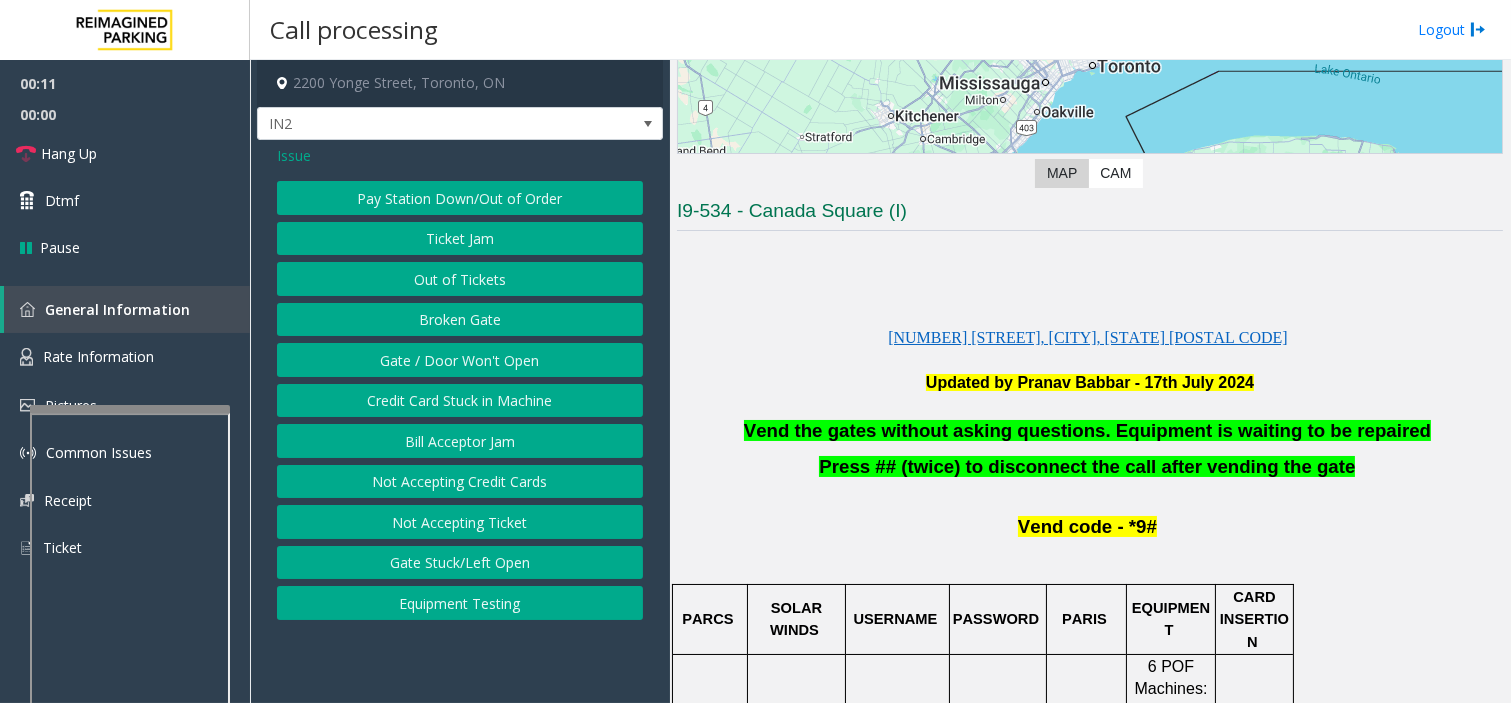 click on "Gate / Door Won't Open" 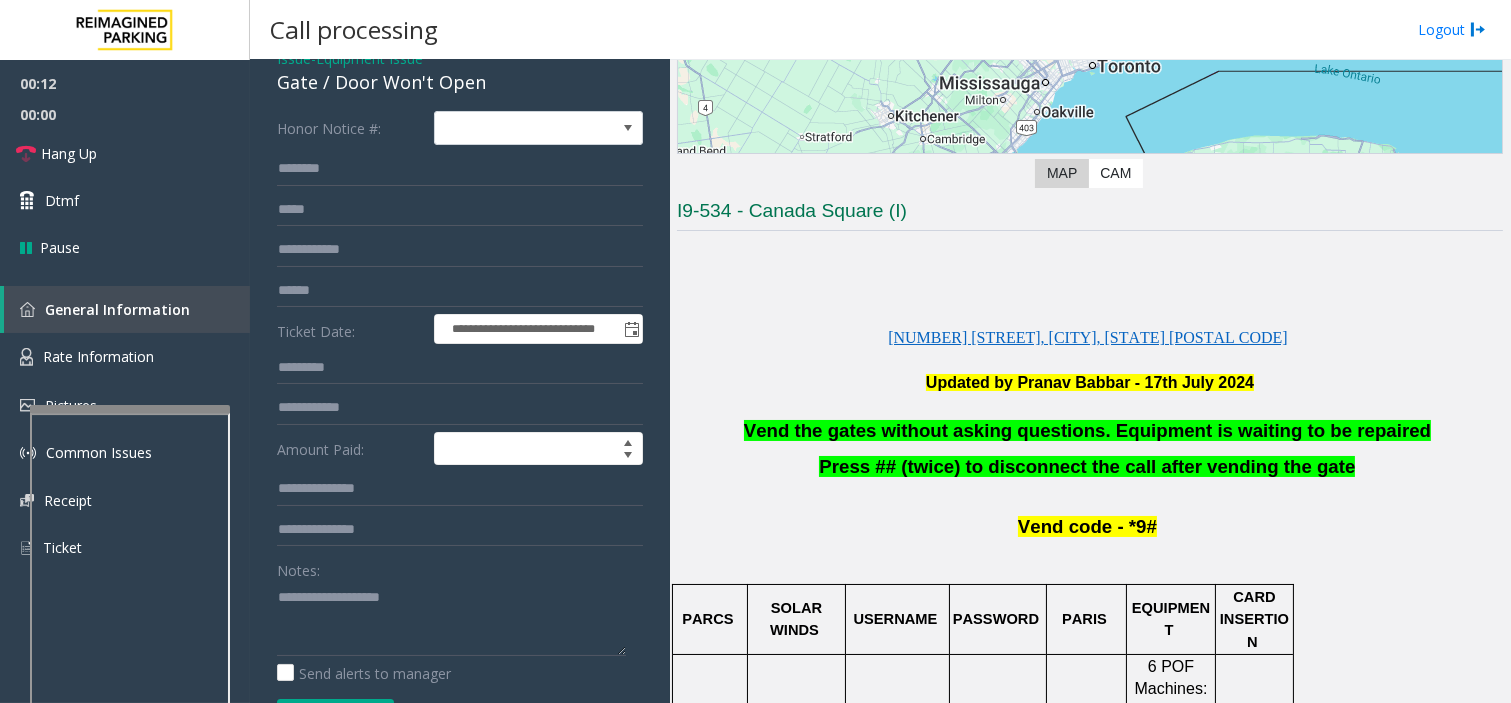 scroll, scrollTop: 222, scrollLeft: 0, axis: vertical 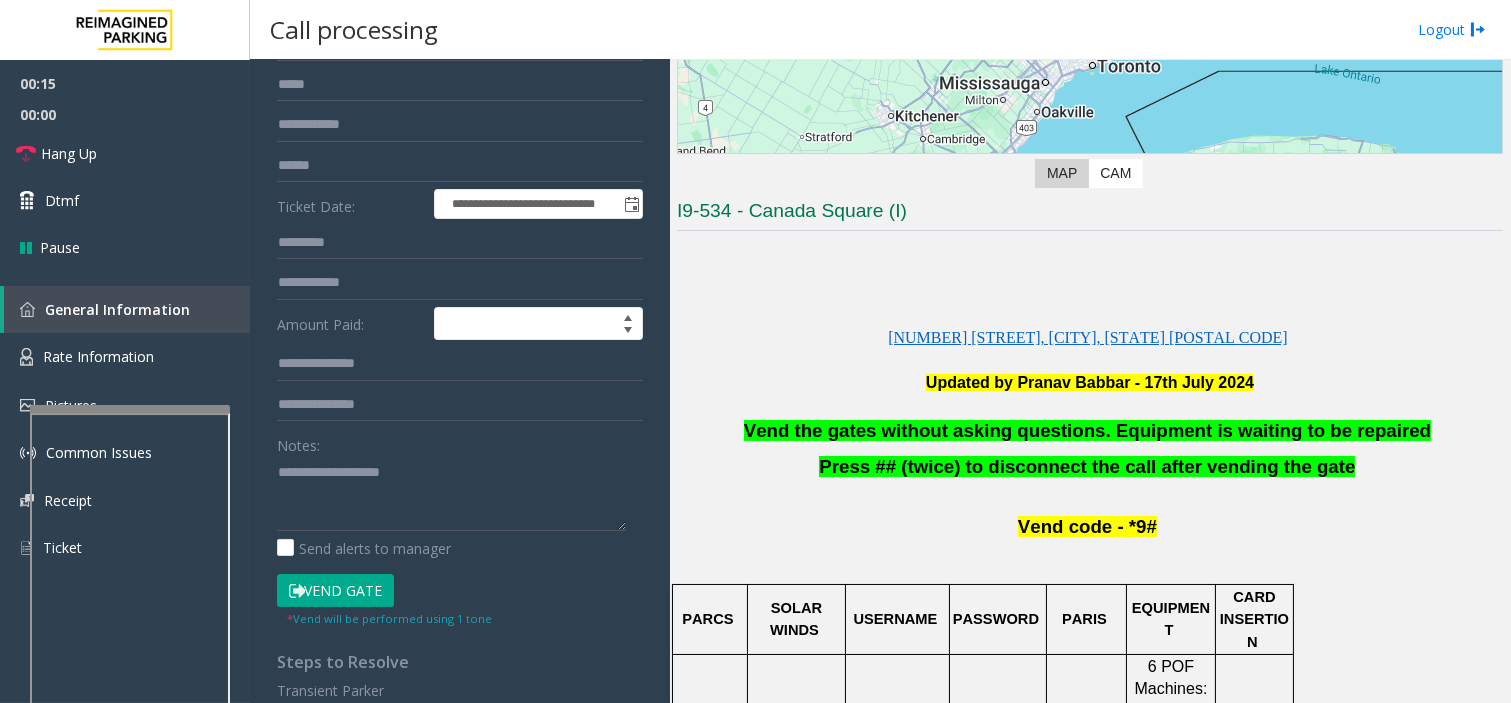 click 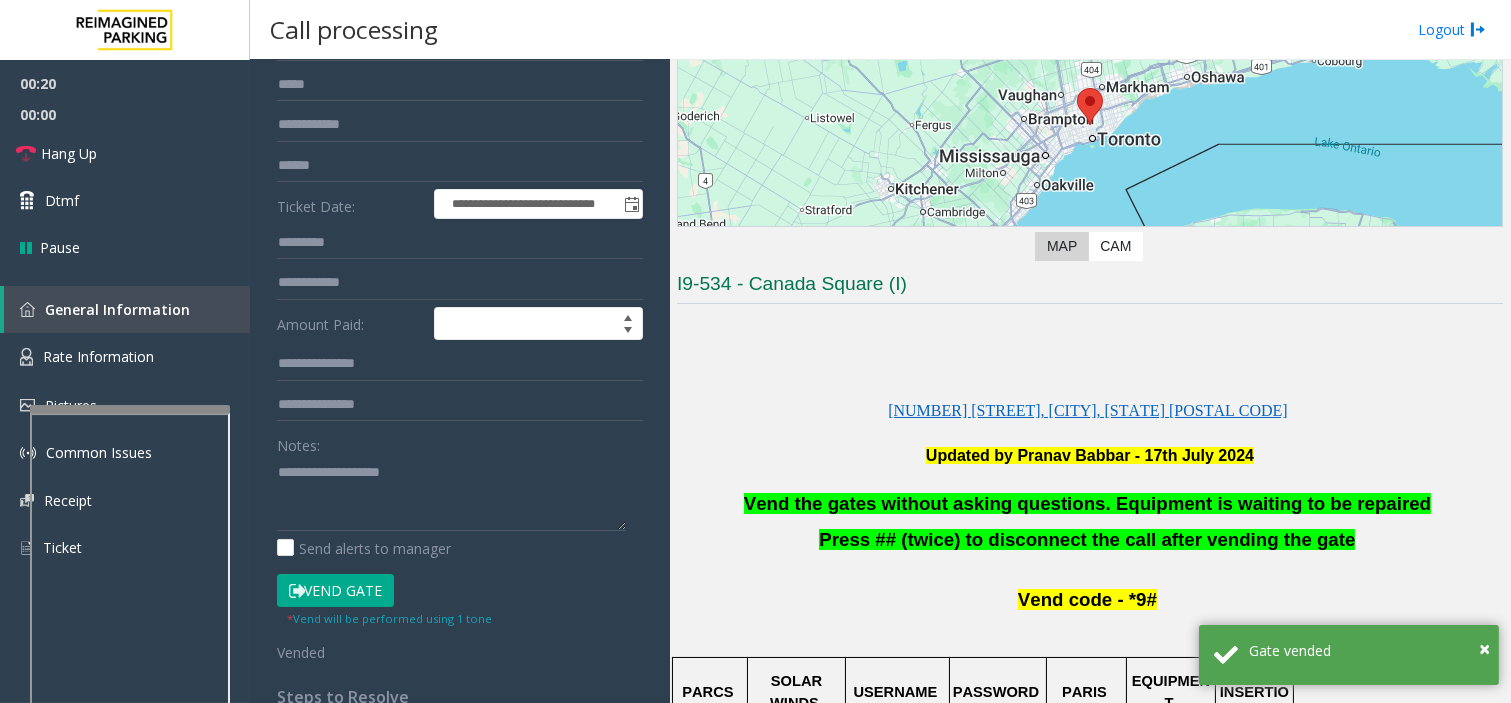 scroll, scrollTop: 222, scrollLeft: 0, axis: vertical 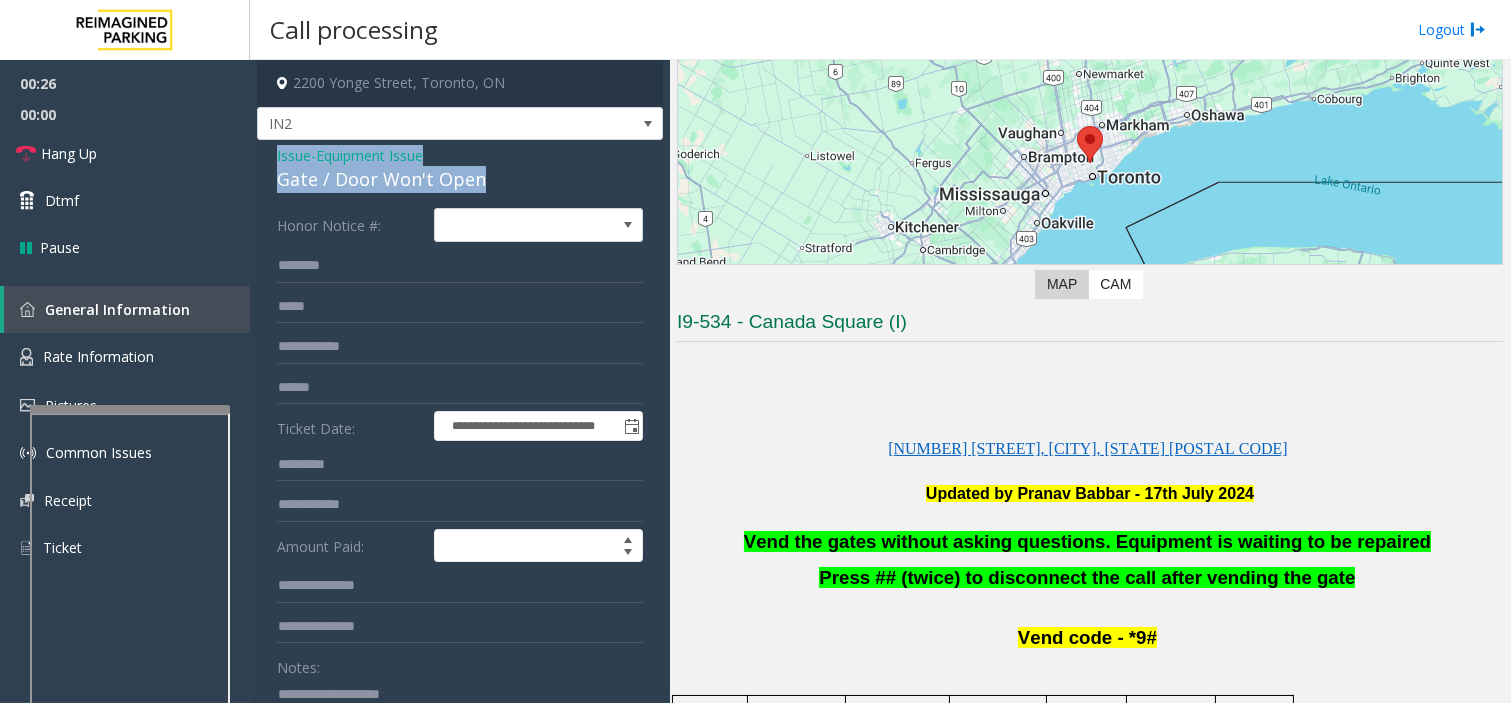 drag, startPoint x: 267, startPoint y: 147, endPoint x: 484, endPoint y: 167, distance: 217.91971 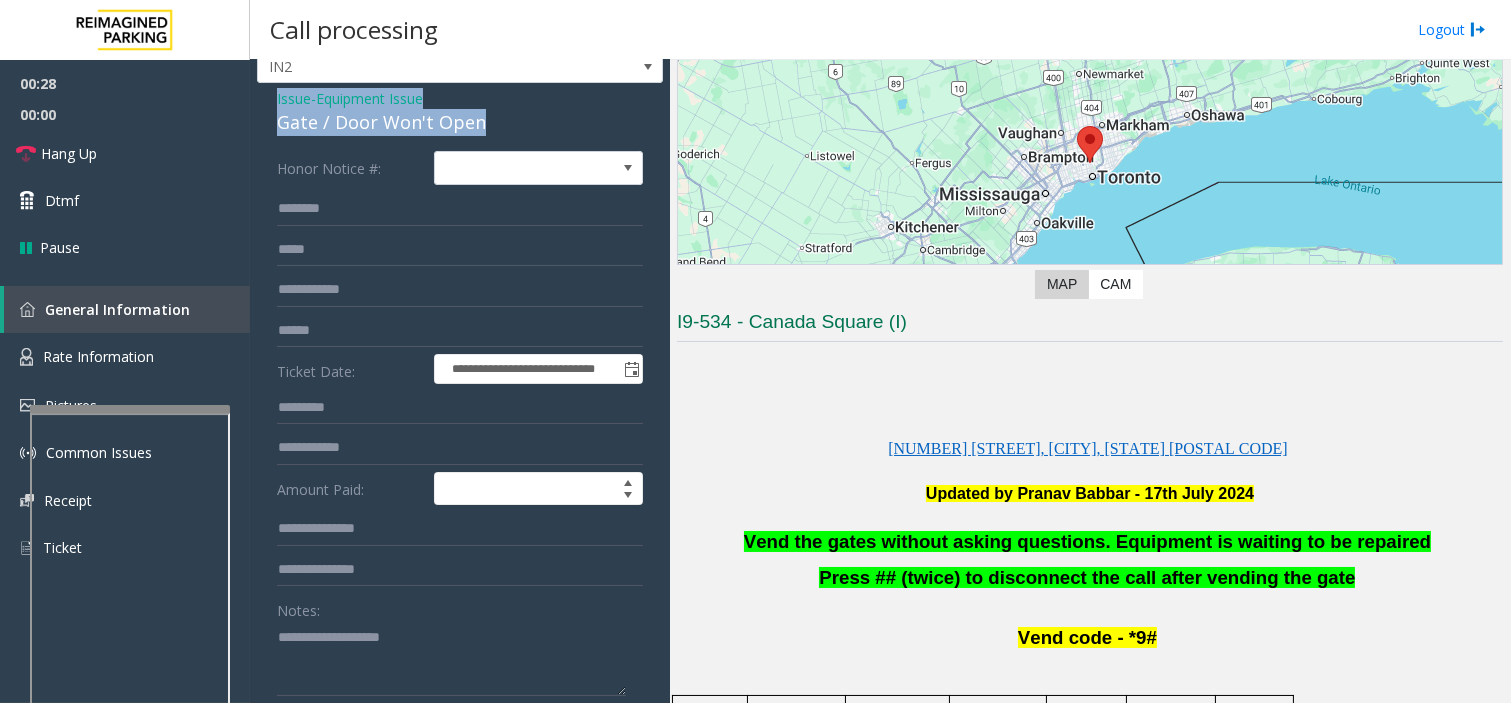 scroll, scrollTop: 222, scrollLeft: 0, axis: vertical 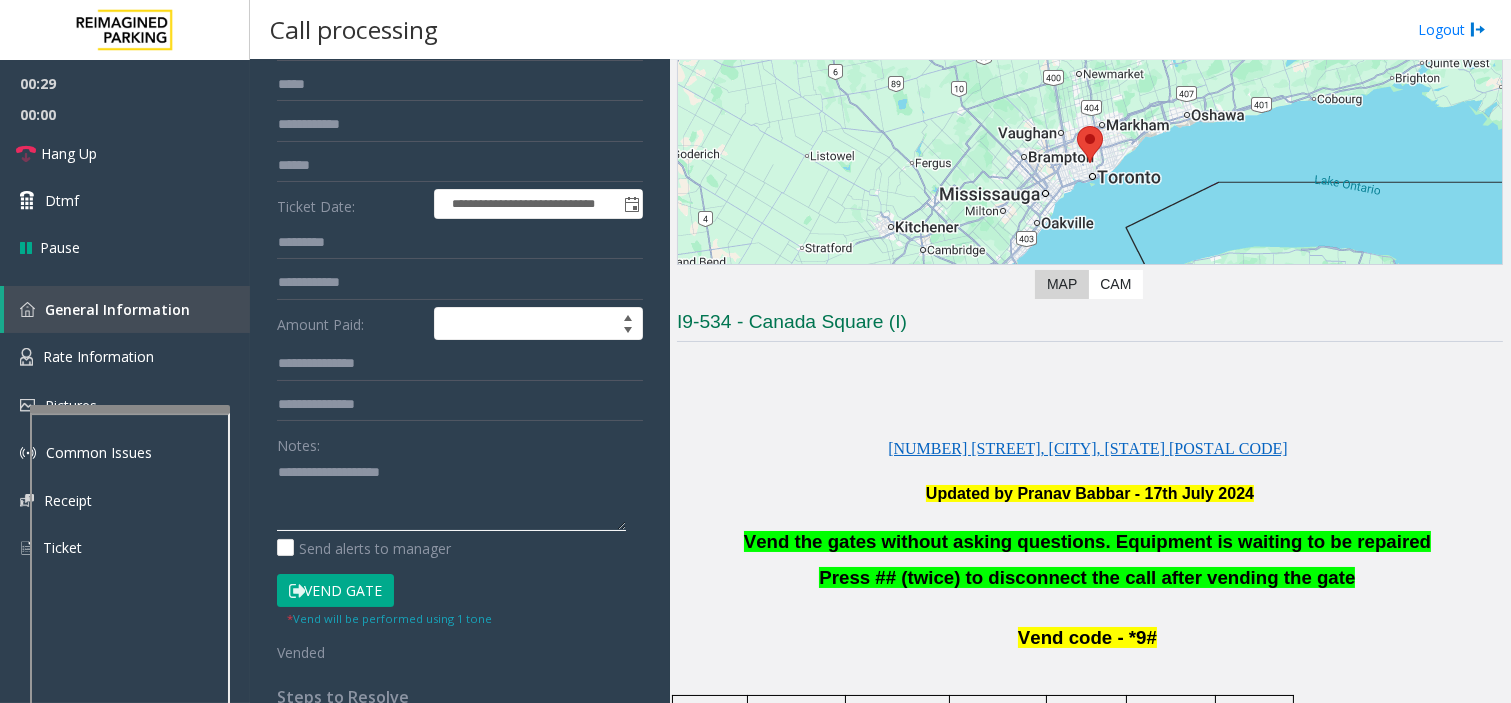 click 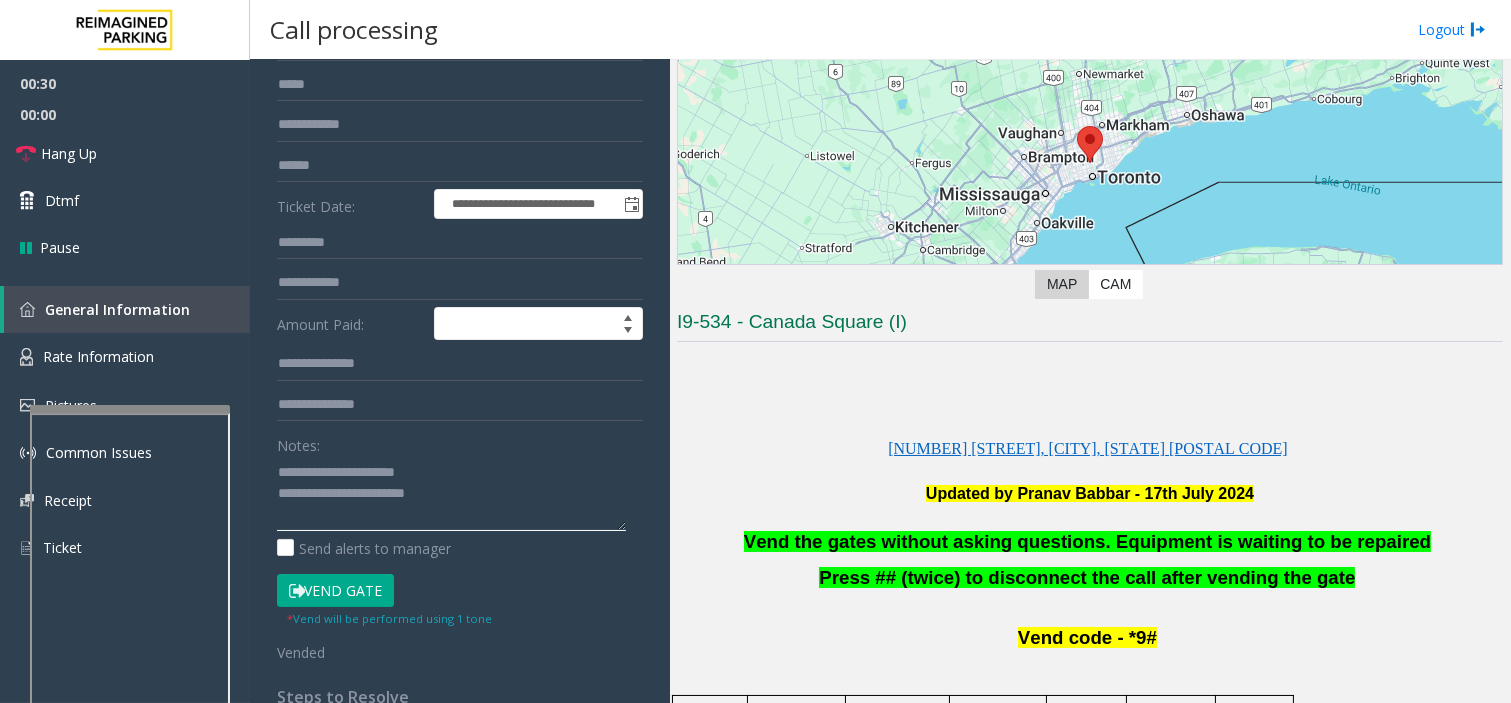scroll, scrollTop: 35, scrollLeft: 0, axis: vertical 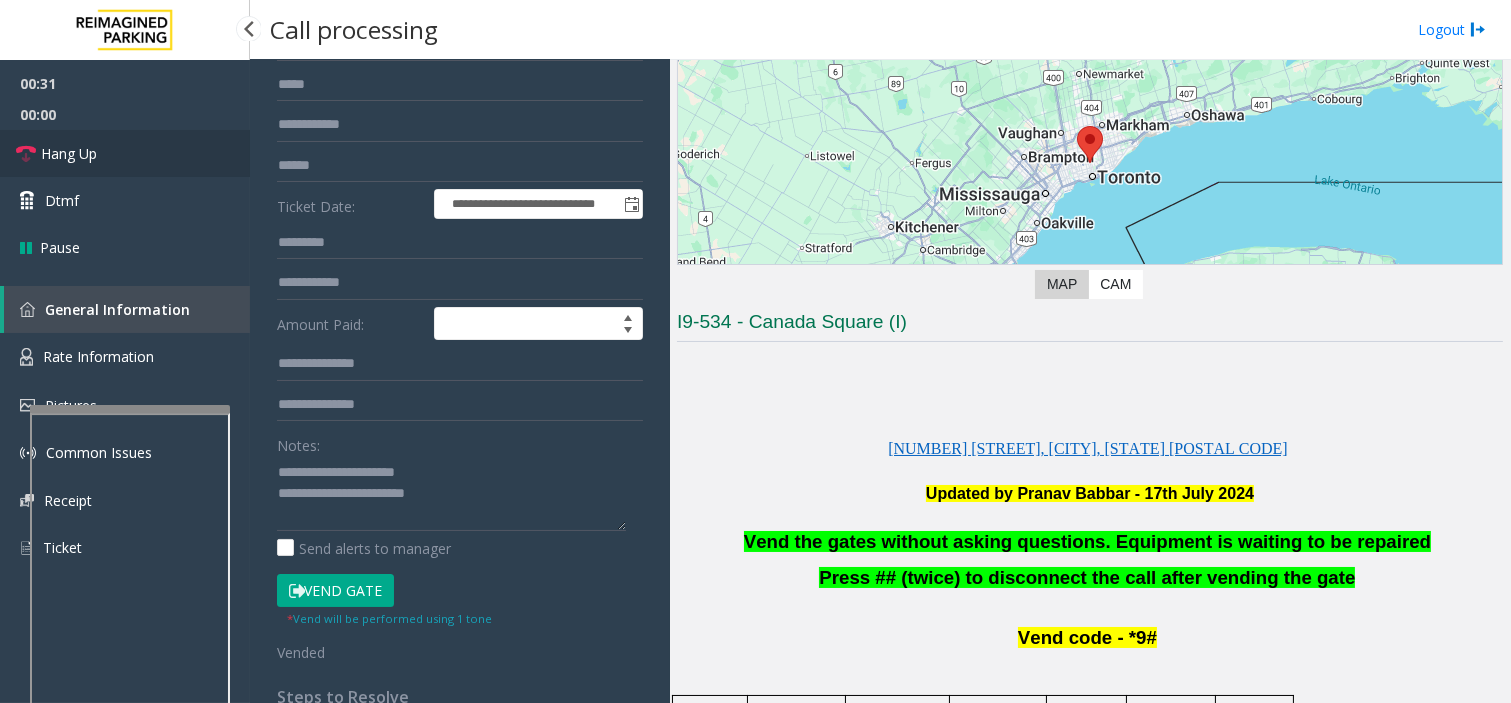 click on "Hang Up" at bounding box center (125, 153) 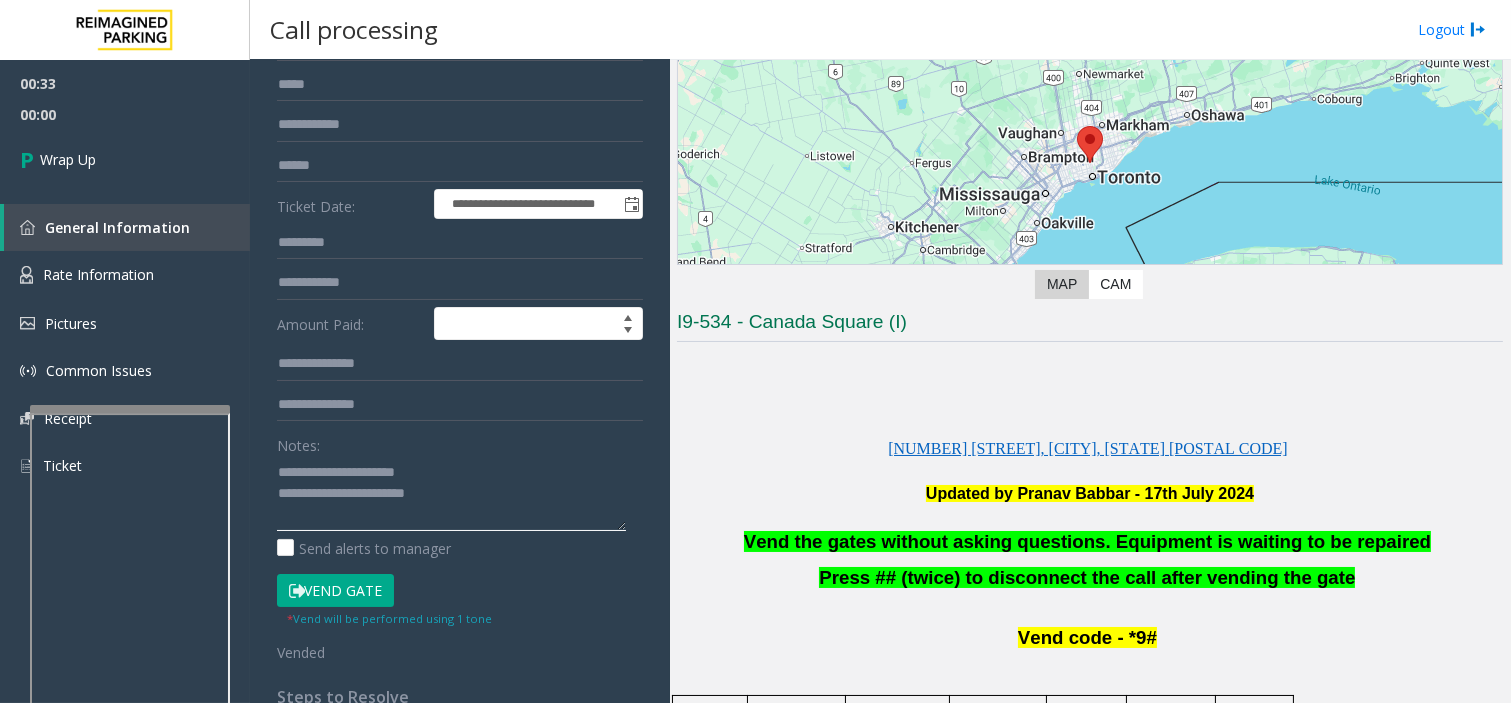 click 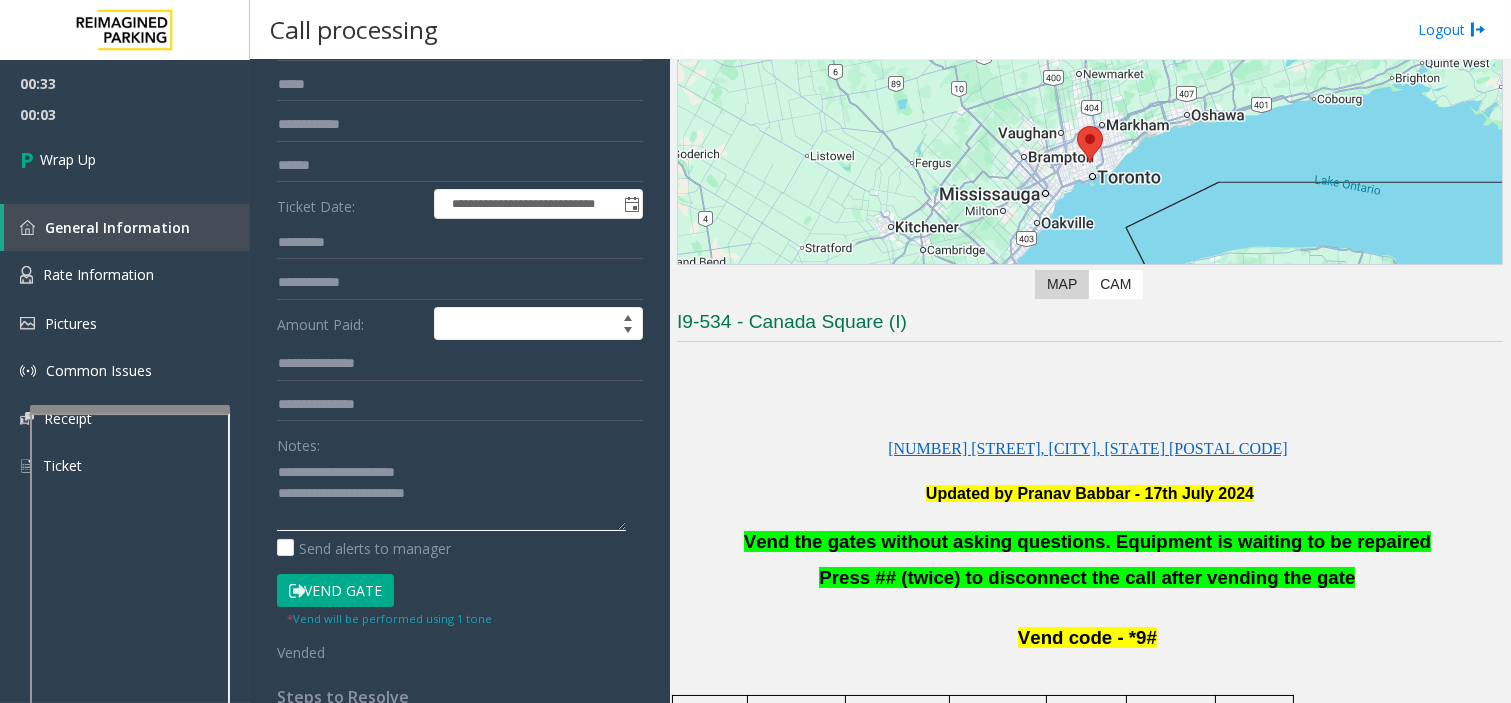 scroll, scrollTop: 42, scrollLeft: 0, axis: vertical 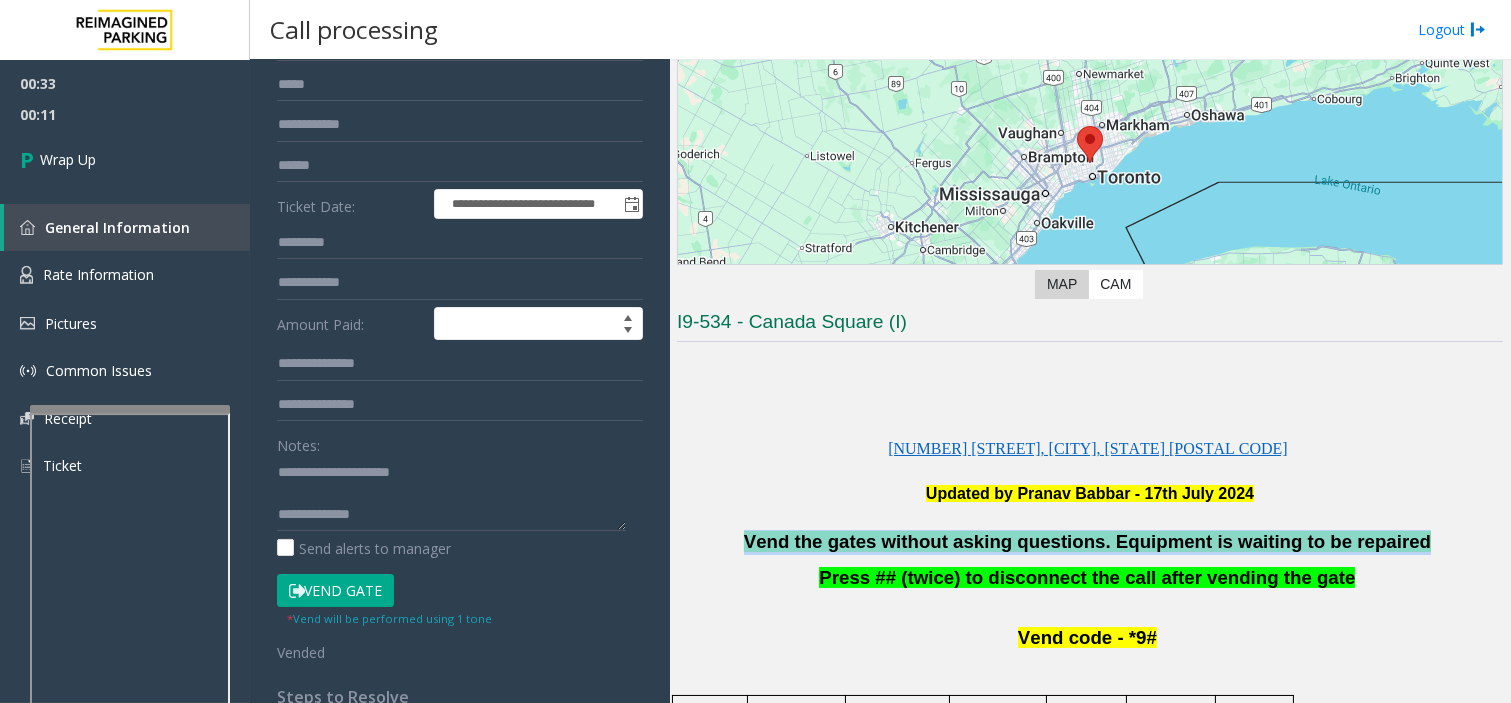 drag, startPoint x: 750, startPoint y: 546, endPoint x: 1381, endPoint y: 530, distance: 631.2028 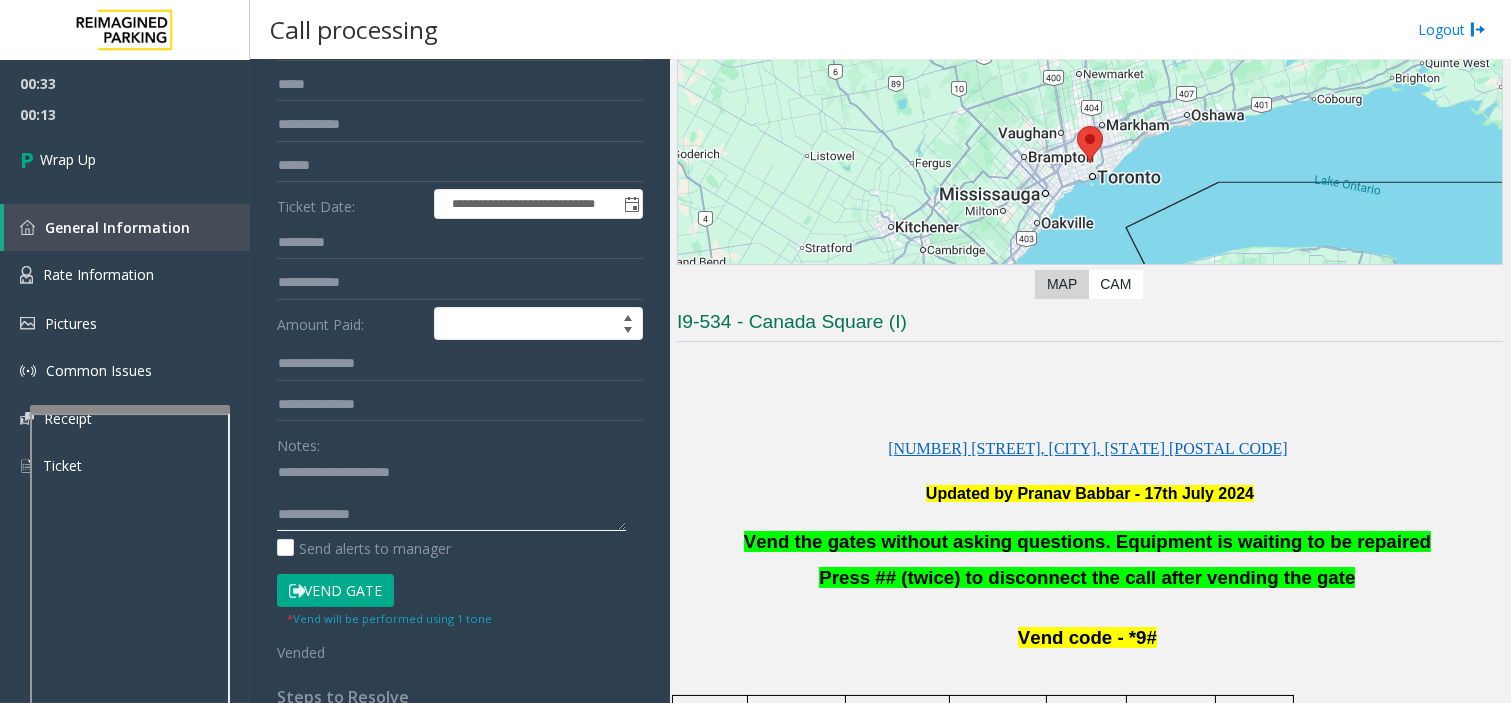 click 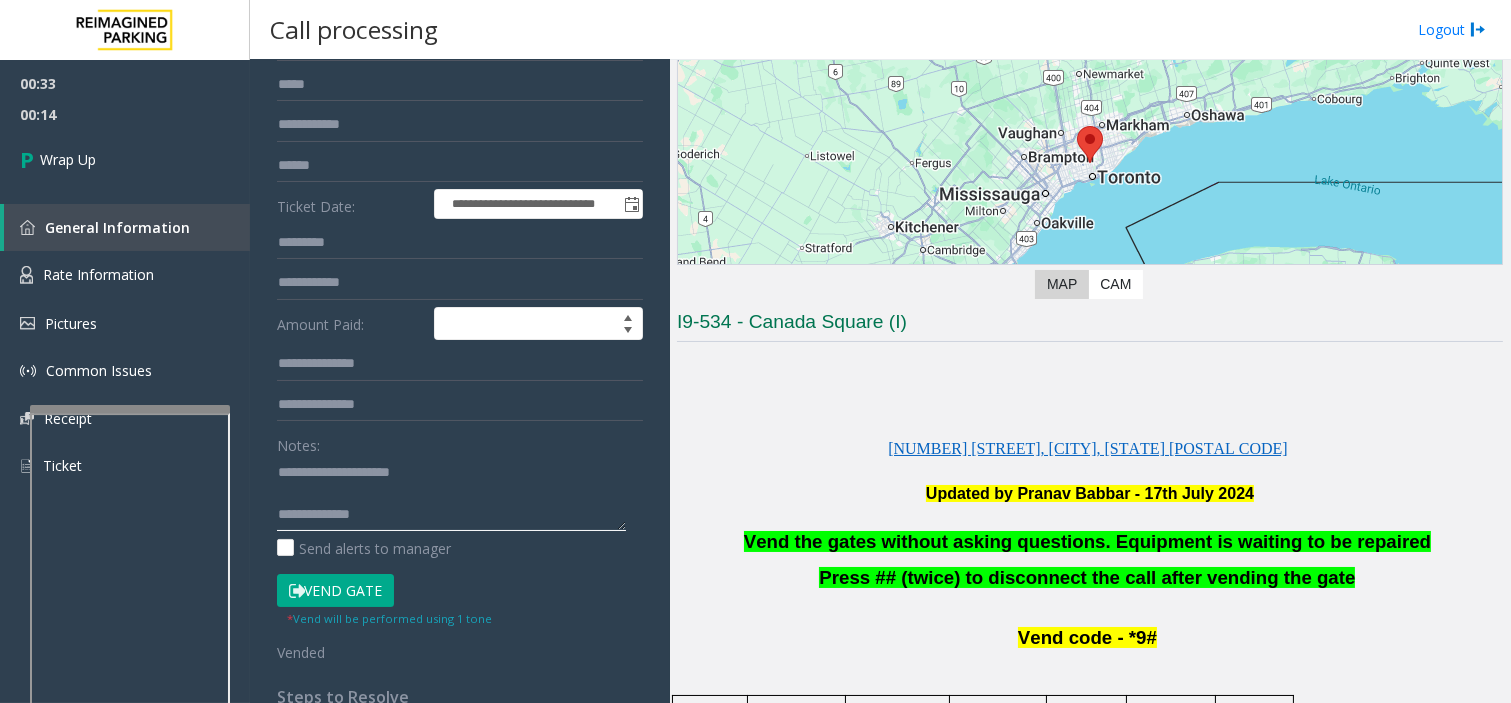 paste on "**********" 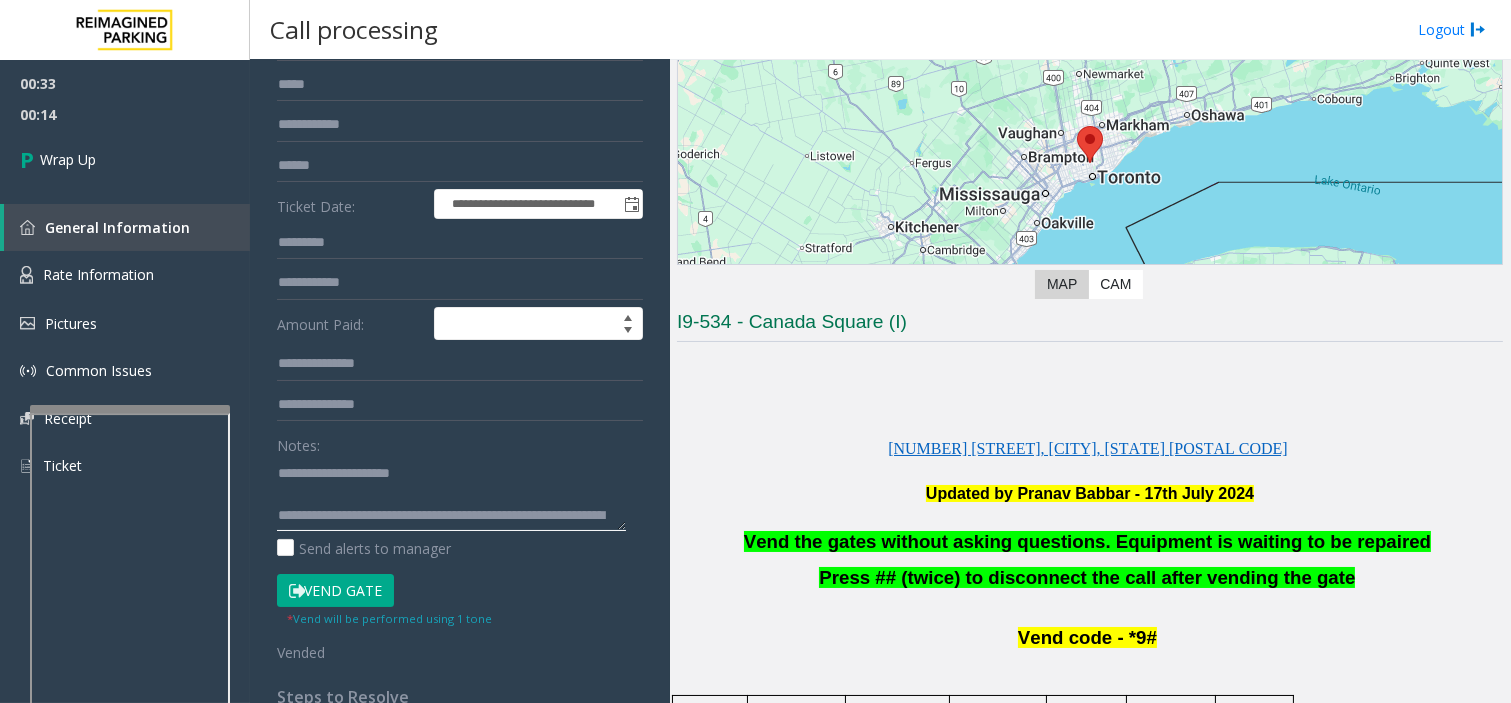 scroll, scrollTop: 0, scrollLeft: 0, axis: both 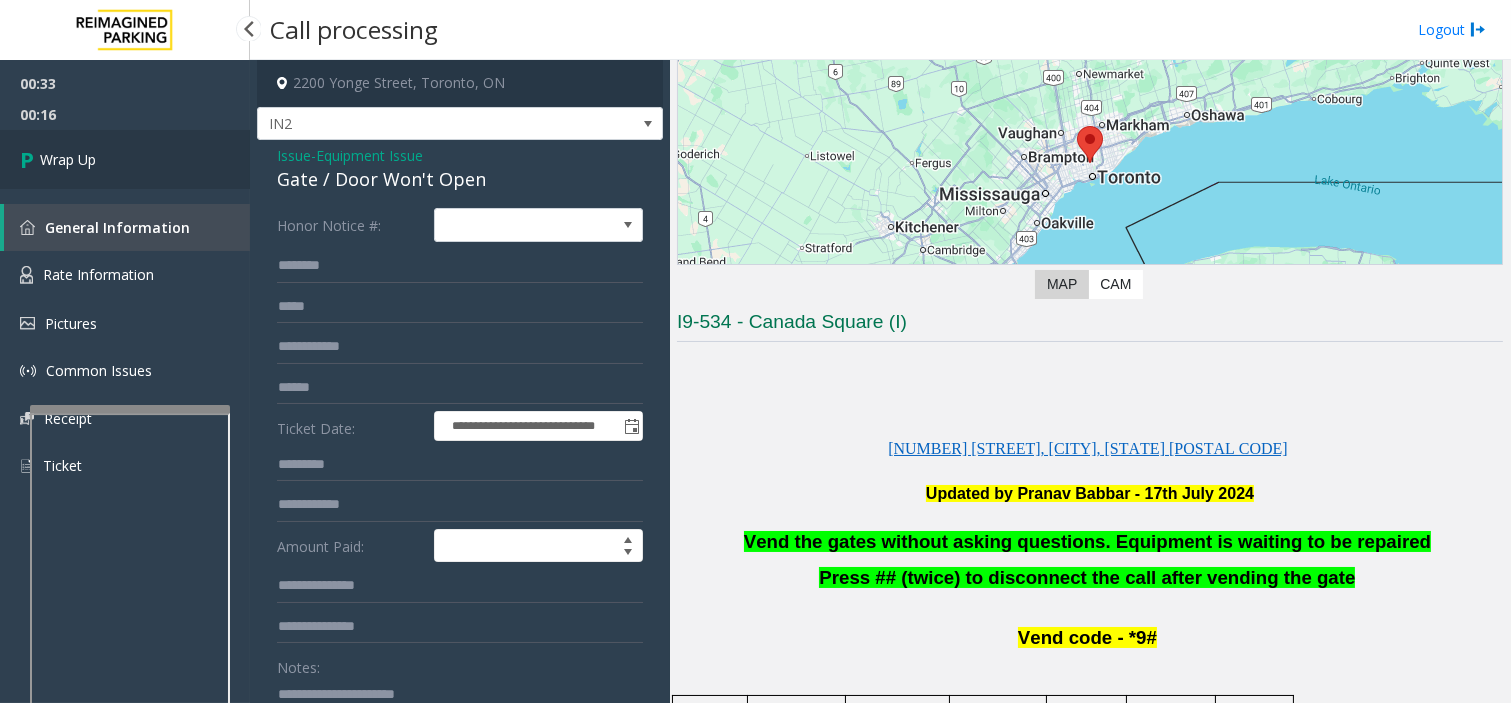 type on "**********" 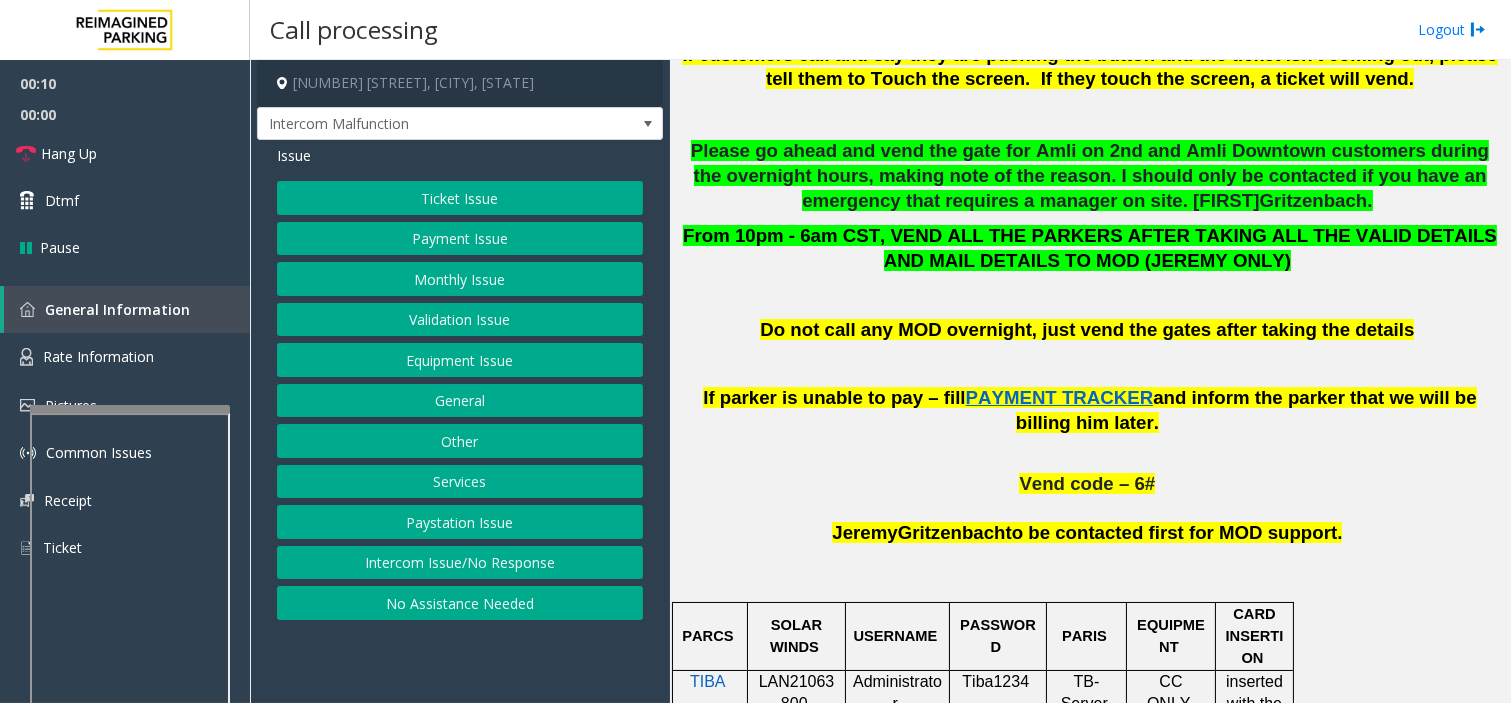 scroll, scrollTop: 1000, scrollLeft: 0, axis: vertical 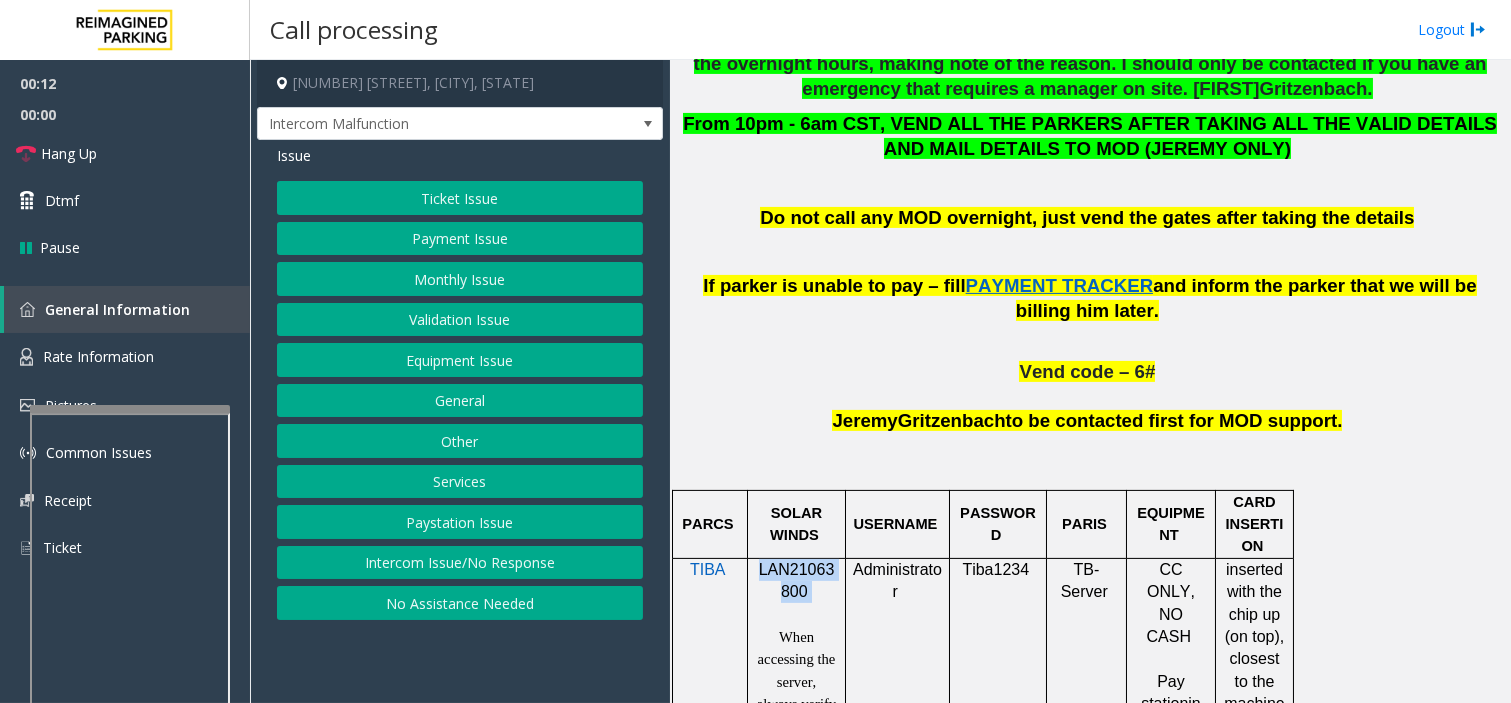 drag, startPoint x: 807, startPoint y: 598, endPoint x: 756, endPoint y: 564, distance: 61.294373 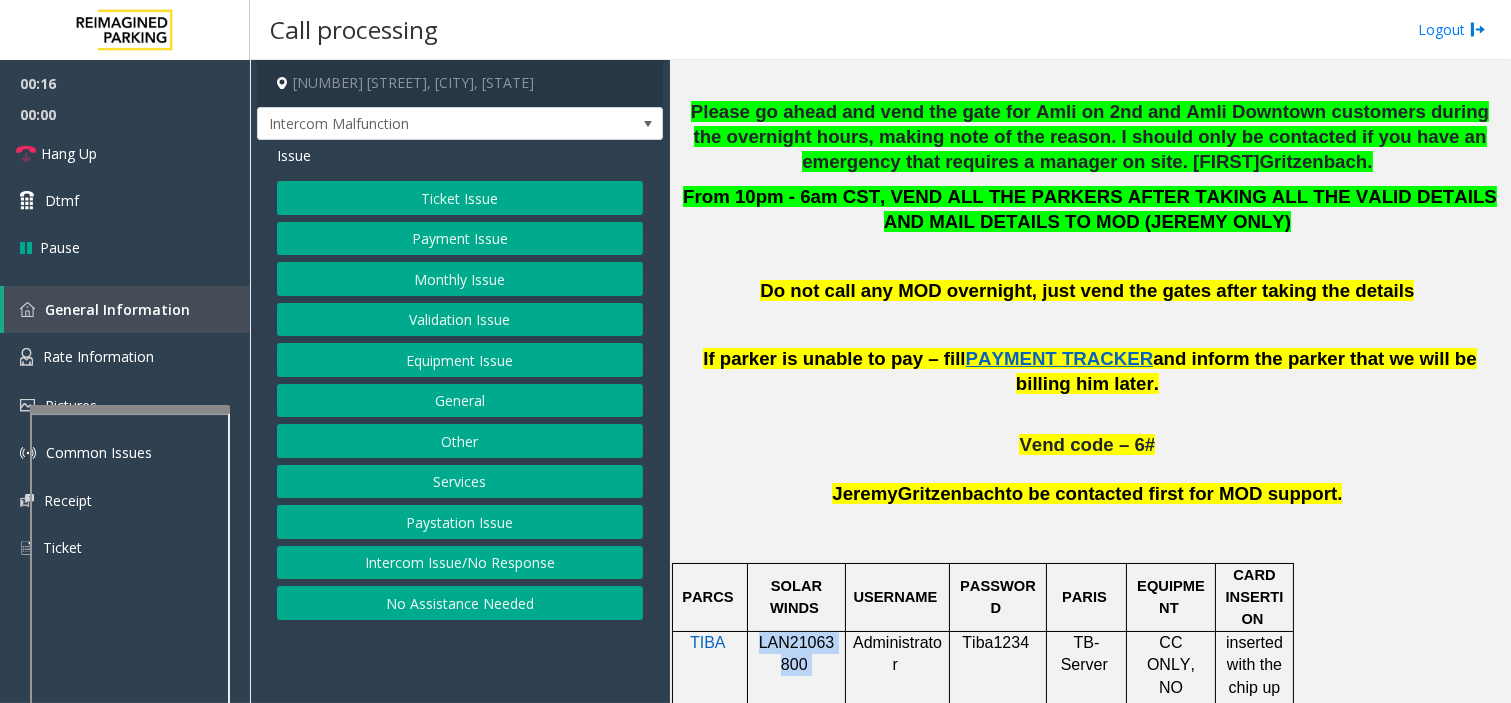 scroll, scrollTop: 888, scrollLeft: 0, axis: vertical 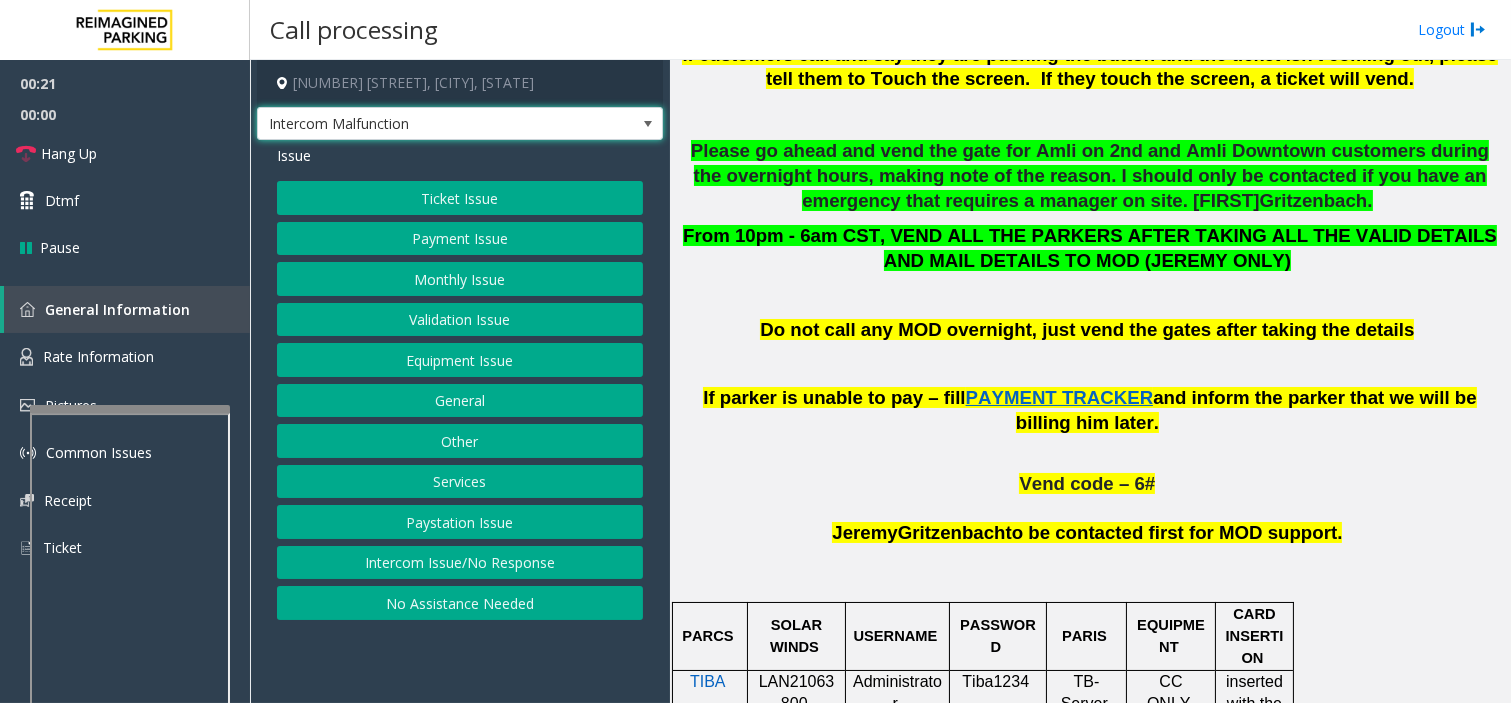 click at bounding box center [648, 124] 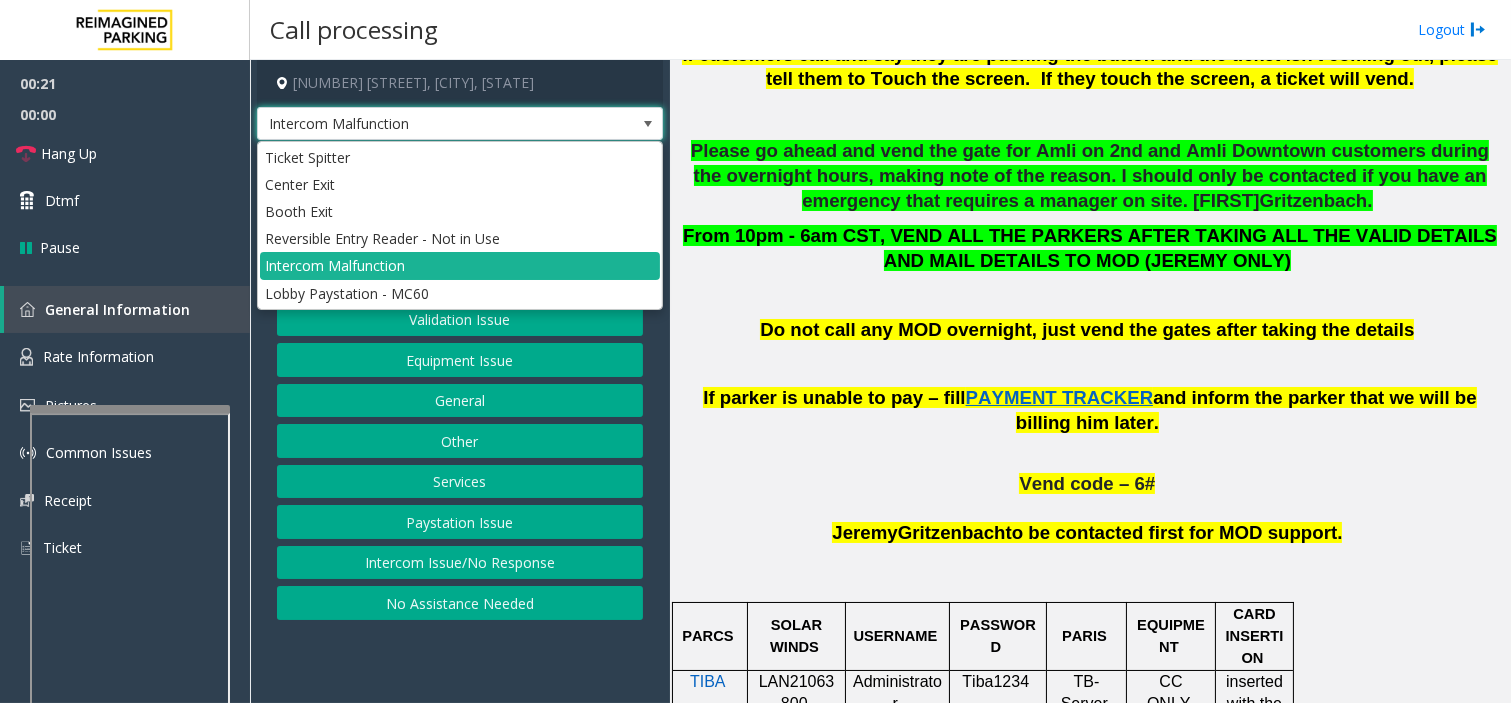 click at bounding box center (648, 124) 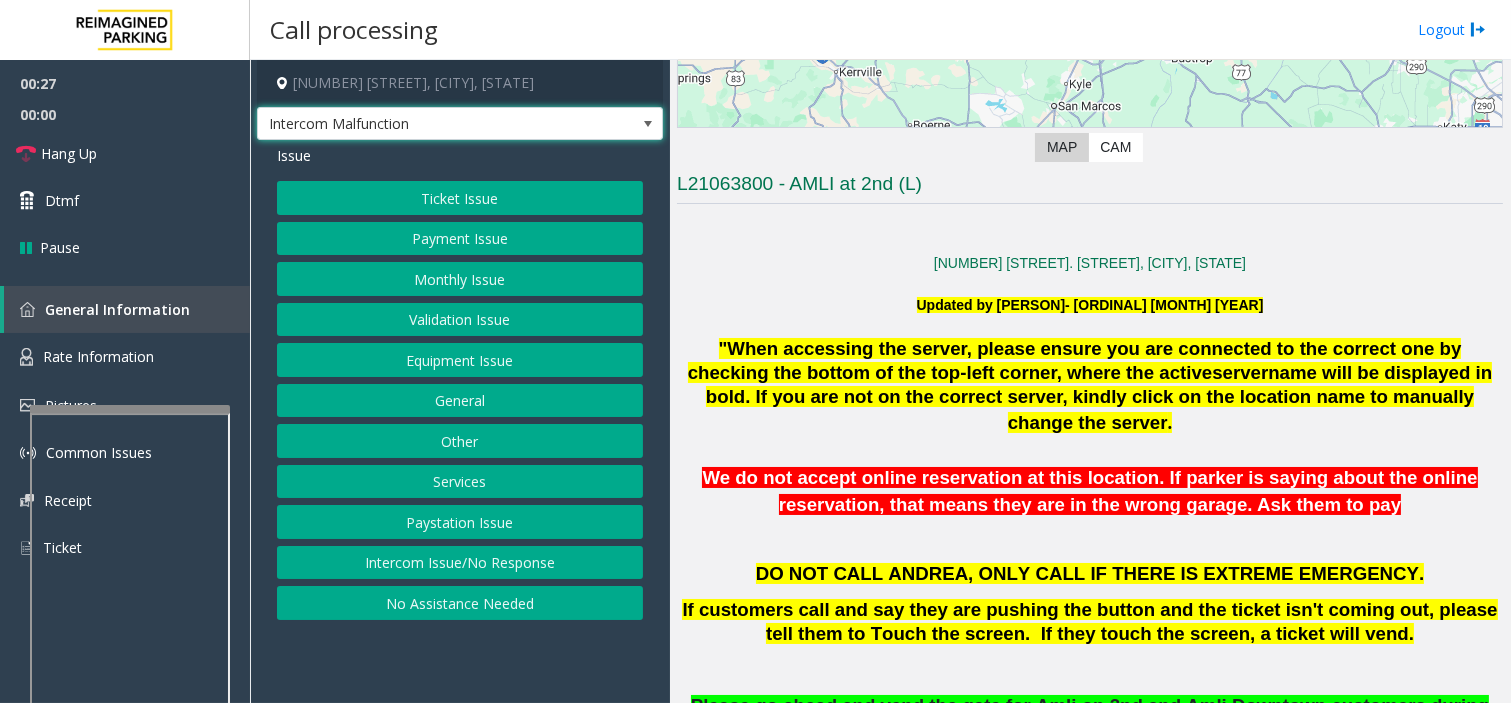 scroll, scrollTop: 555, scrollLeft: 0, axis: vertical 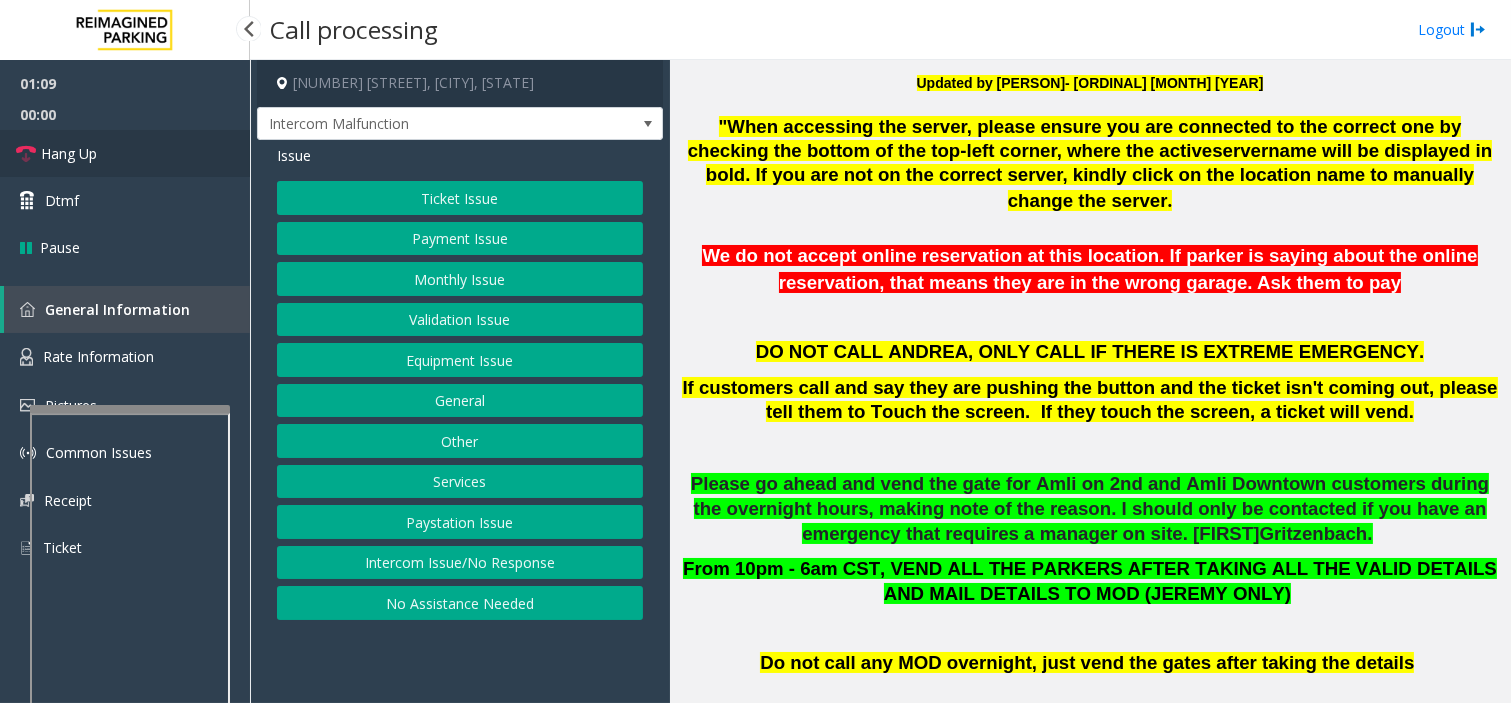 click on "Hang Up" at bounding box center (125, 153) 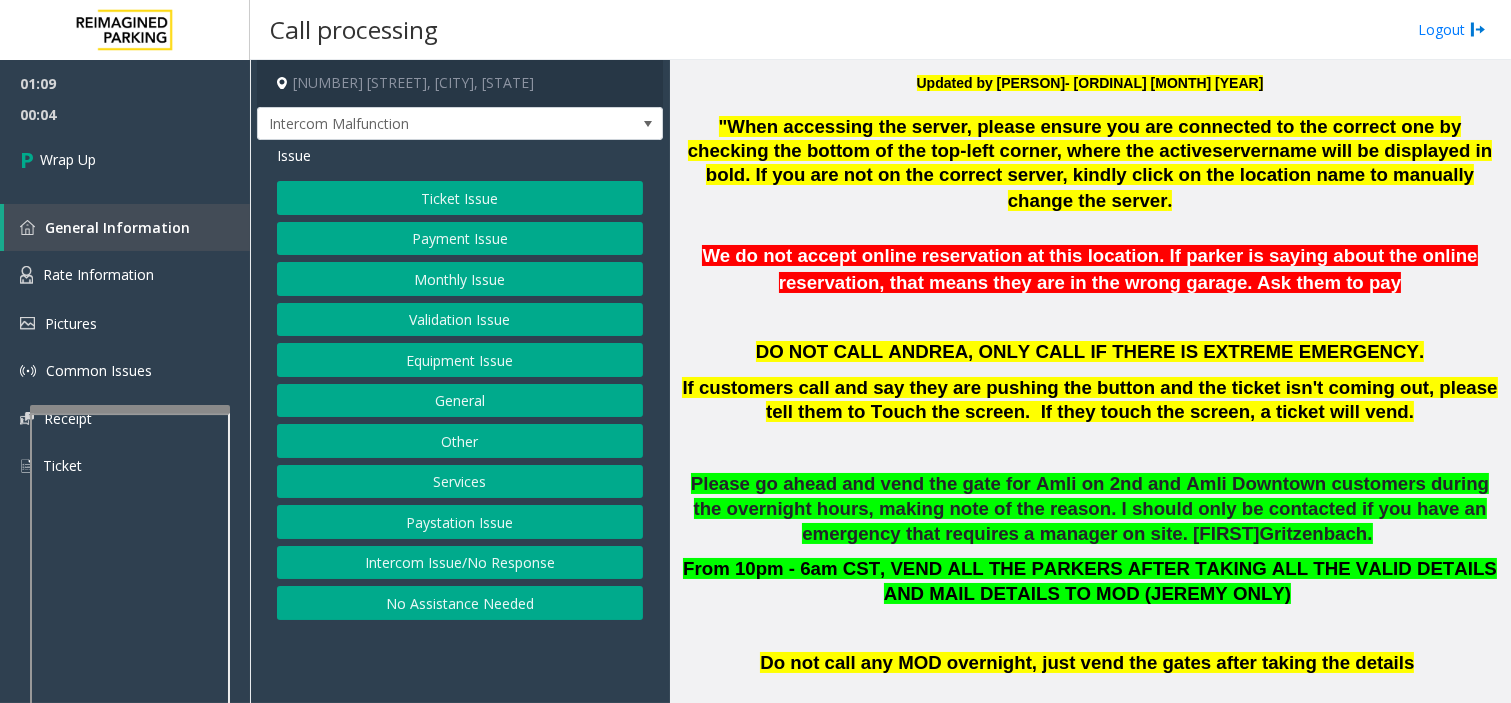 click on "Ticket Issue" 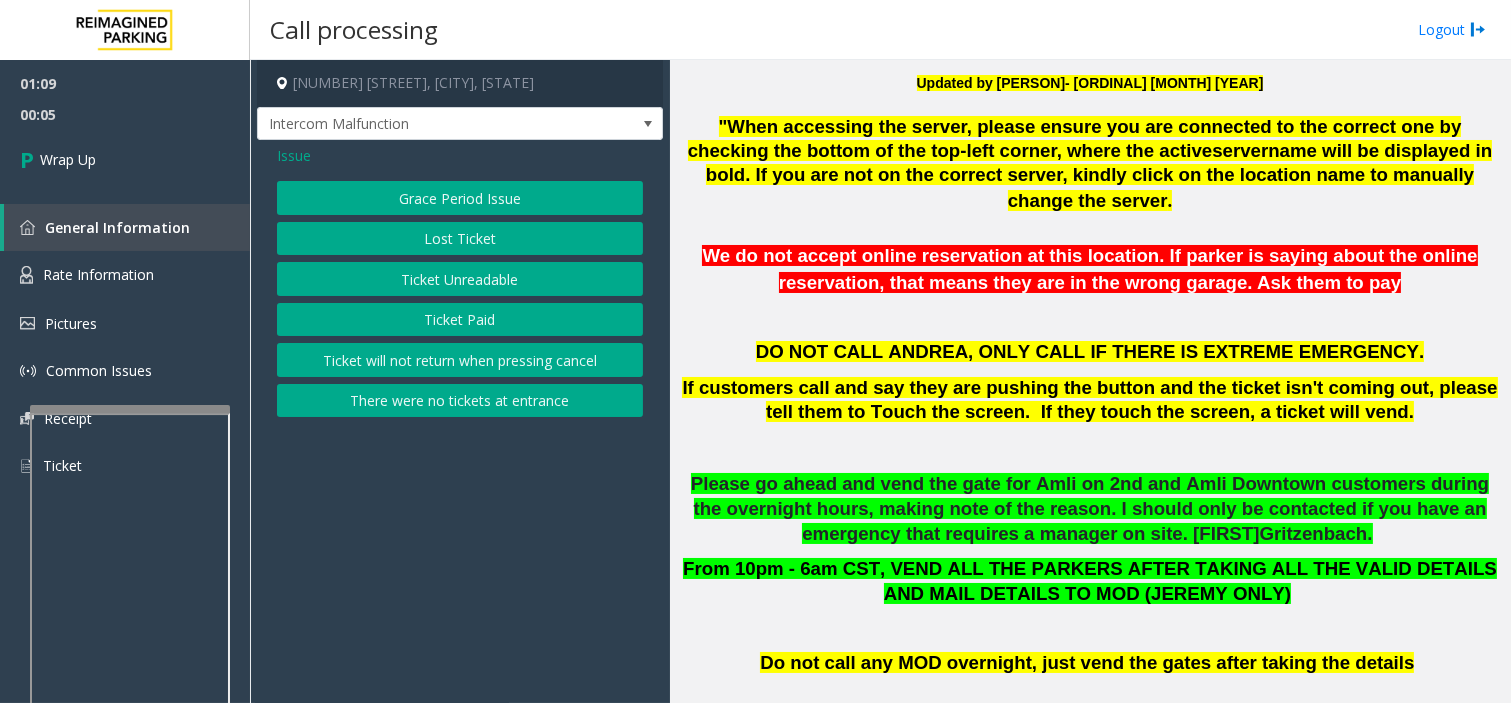 click on "Lost Ticket" 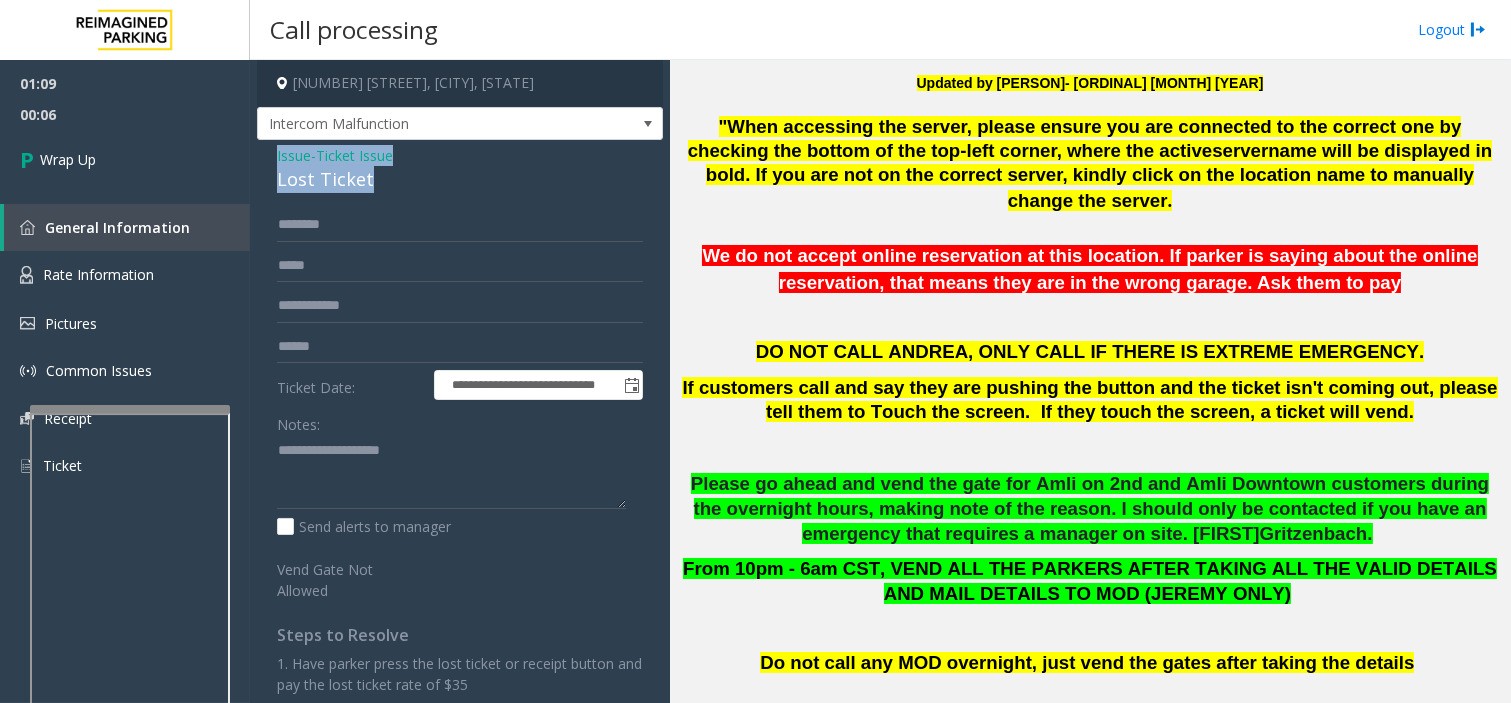 drag, startPoint x: 261, startPoint y: 152, endPoint x: 405, endPoint y: 168, distance: 144.88617 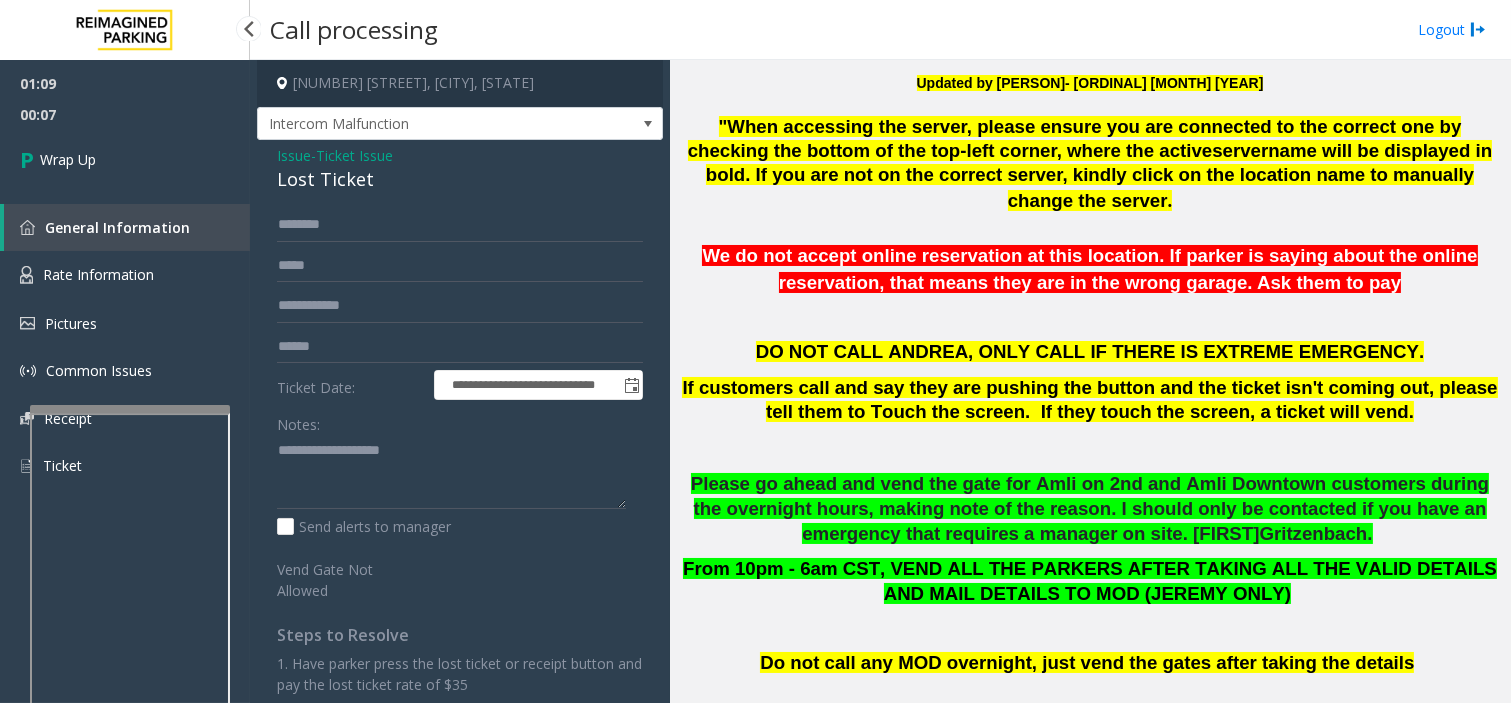 click on "**********" 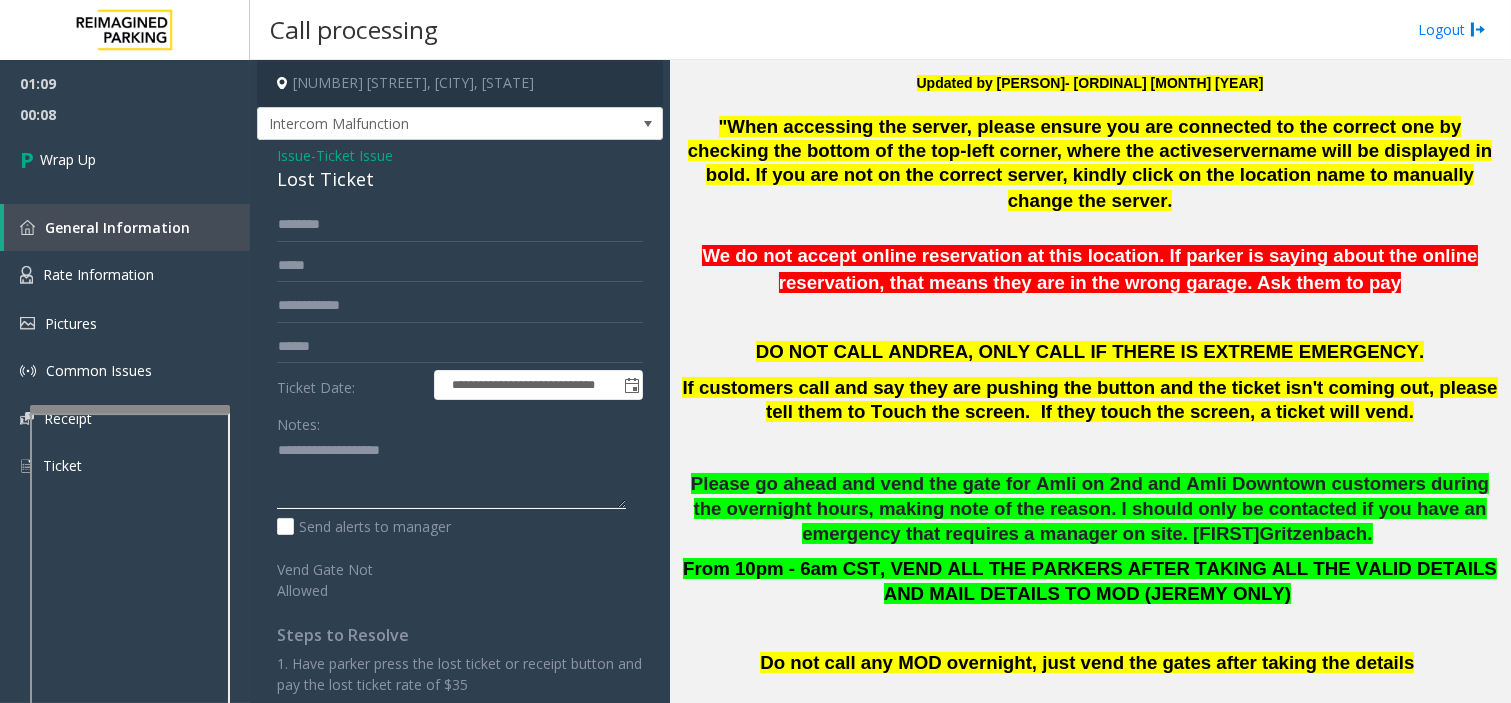 click 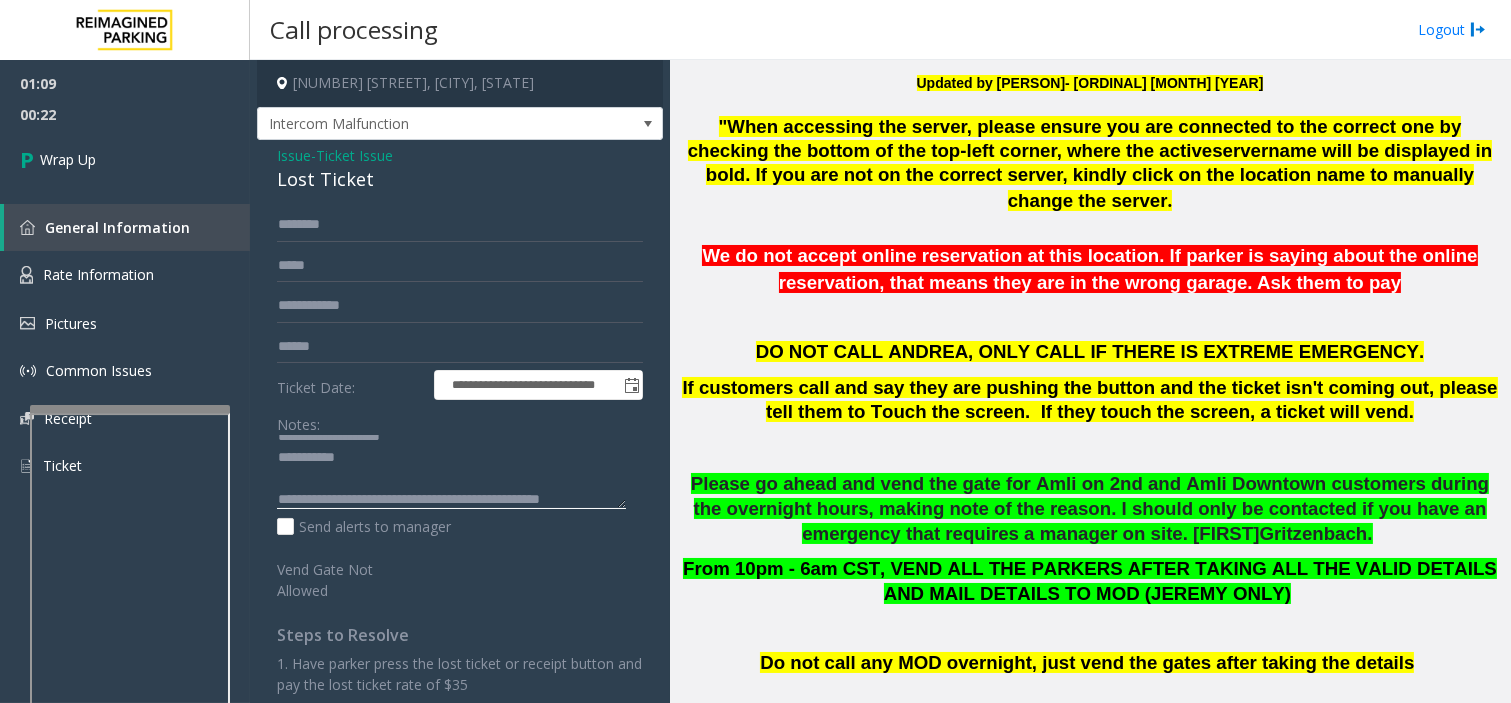 scroll, scrollTop: 34, scrollLeft: 0, axis: vertical 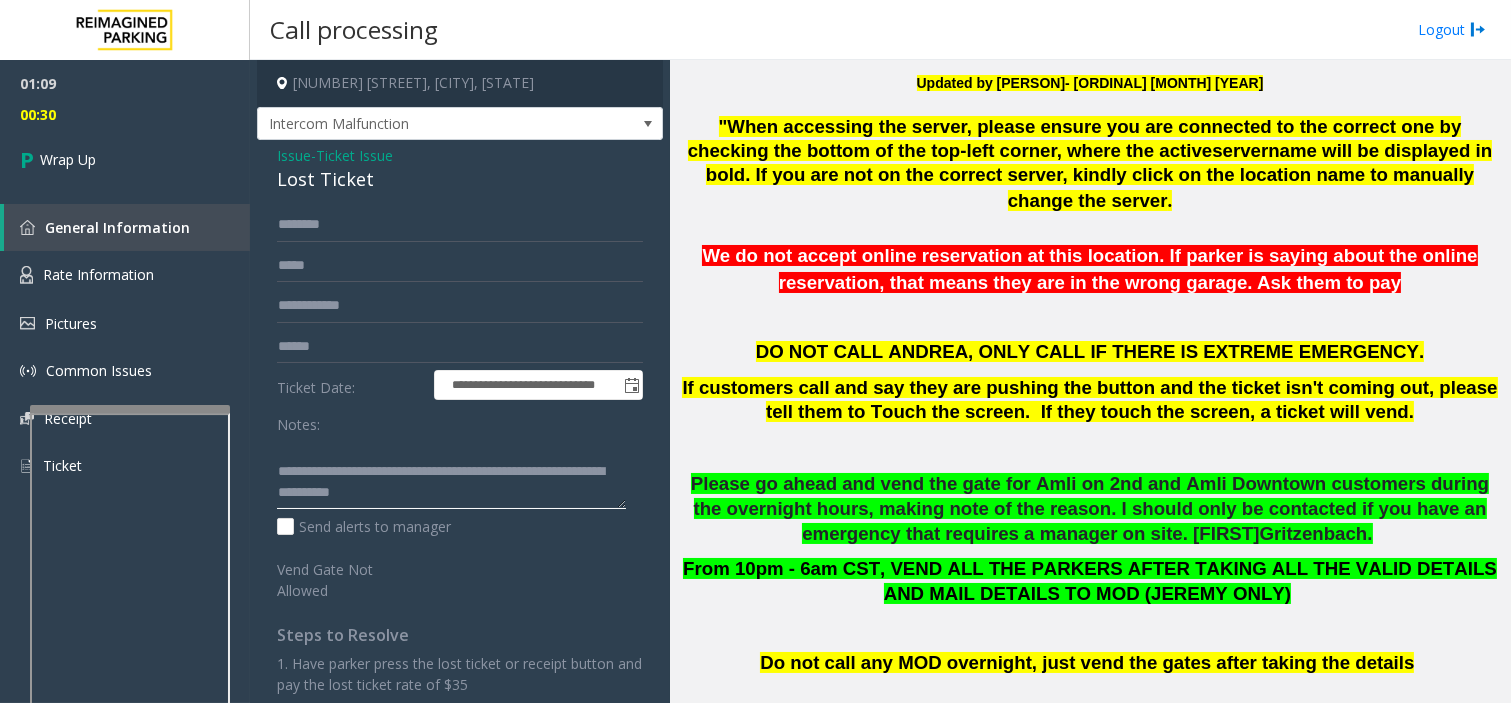 drag, startPoint x: 357, startPoint y: 474, endPoint x: 438, endPoint y: 501, distance: 85.3815 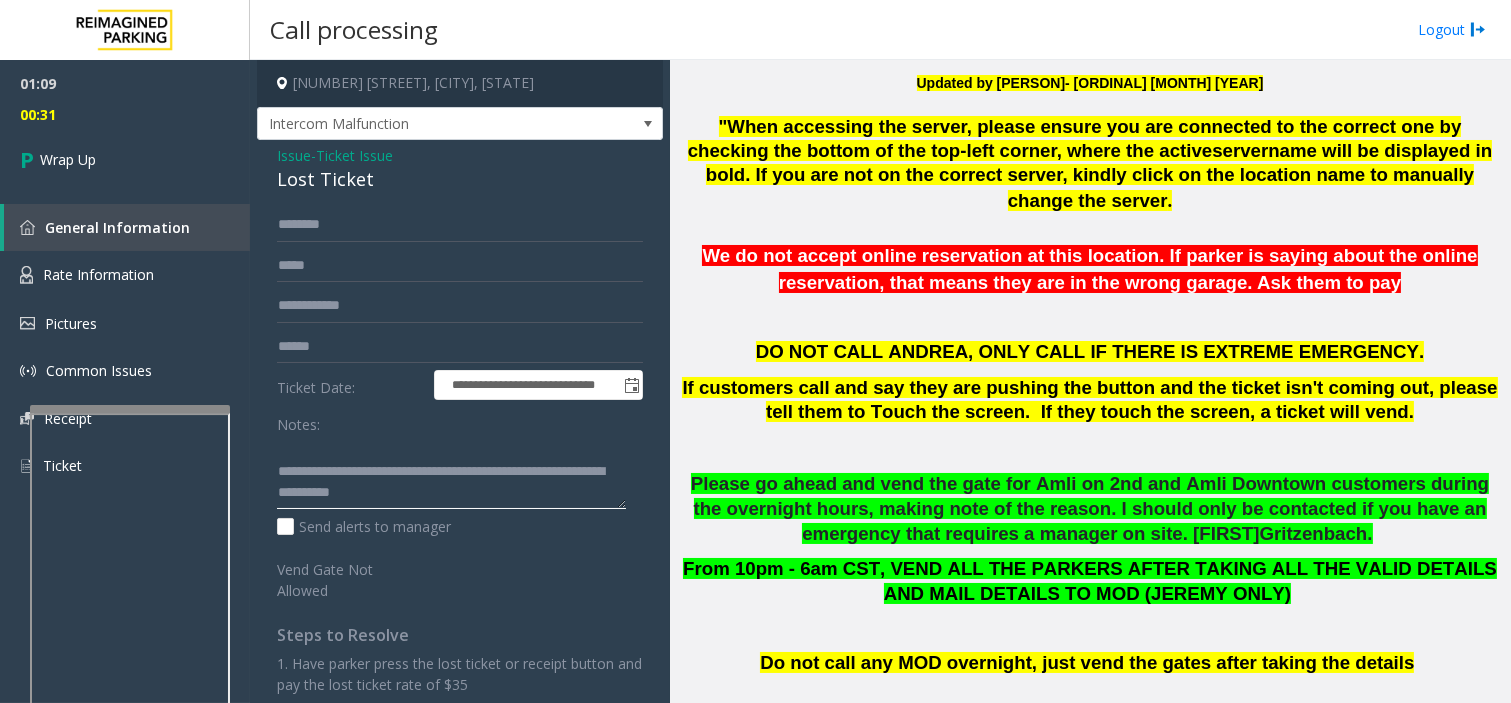type on "**********" 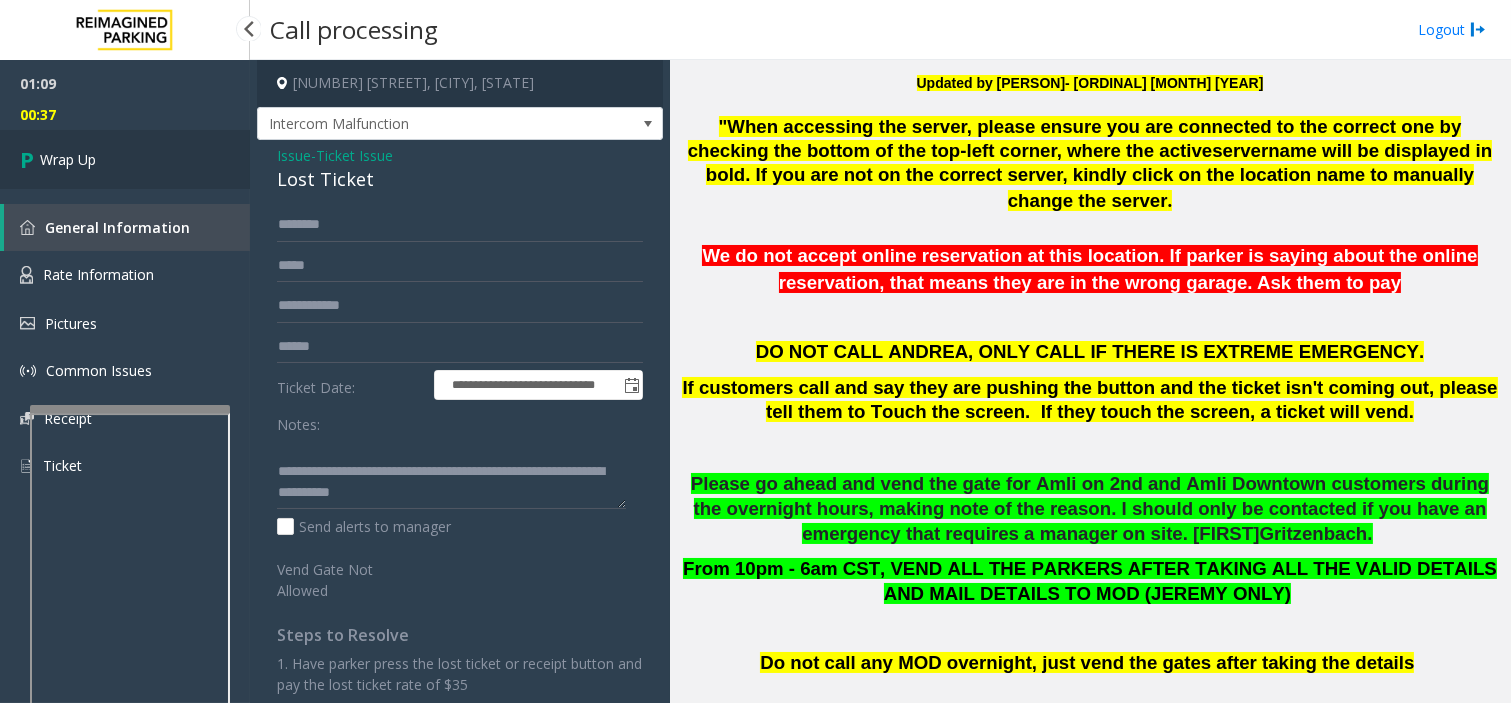 click on "Wrap Up" at bounding box center (125, 159) 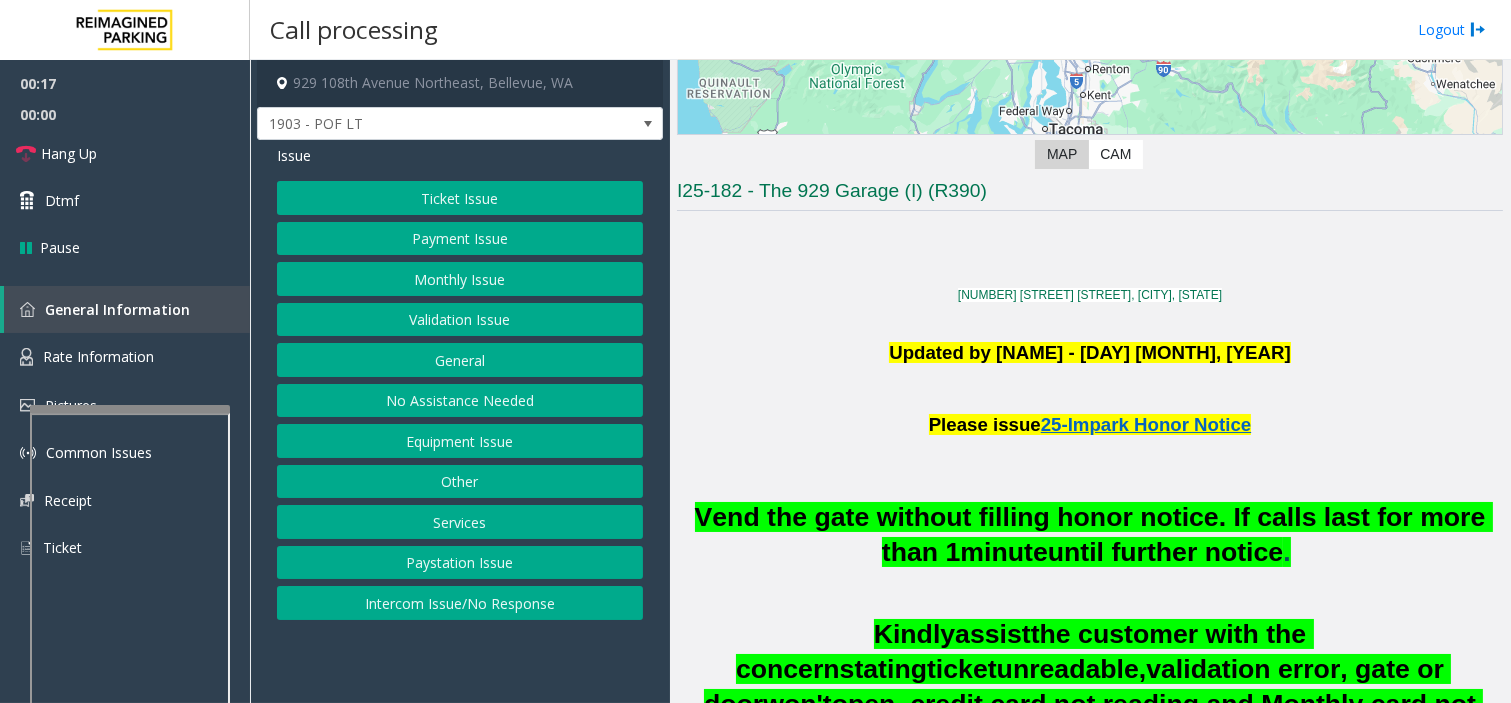 scroll, scrollTop: 333, scrollLeft: 0, axis: vertical 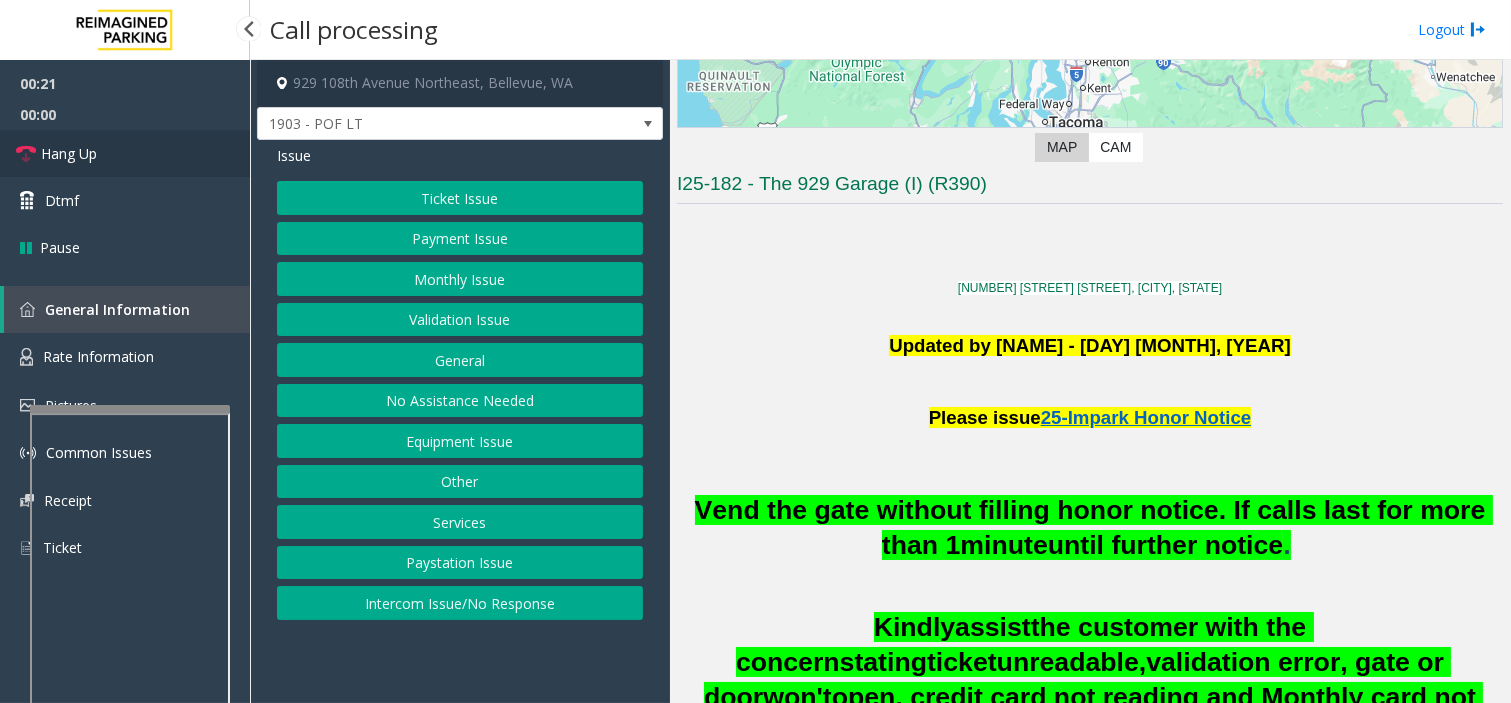 click on "Hang Up" at bounding box center [125, 153] 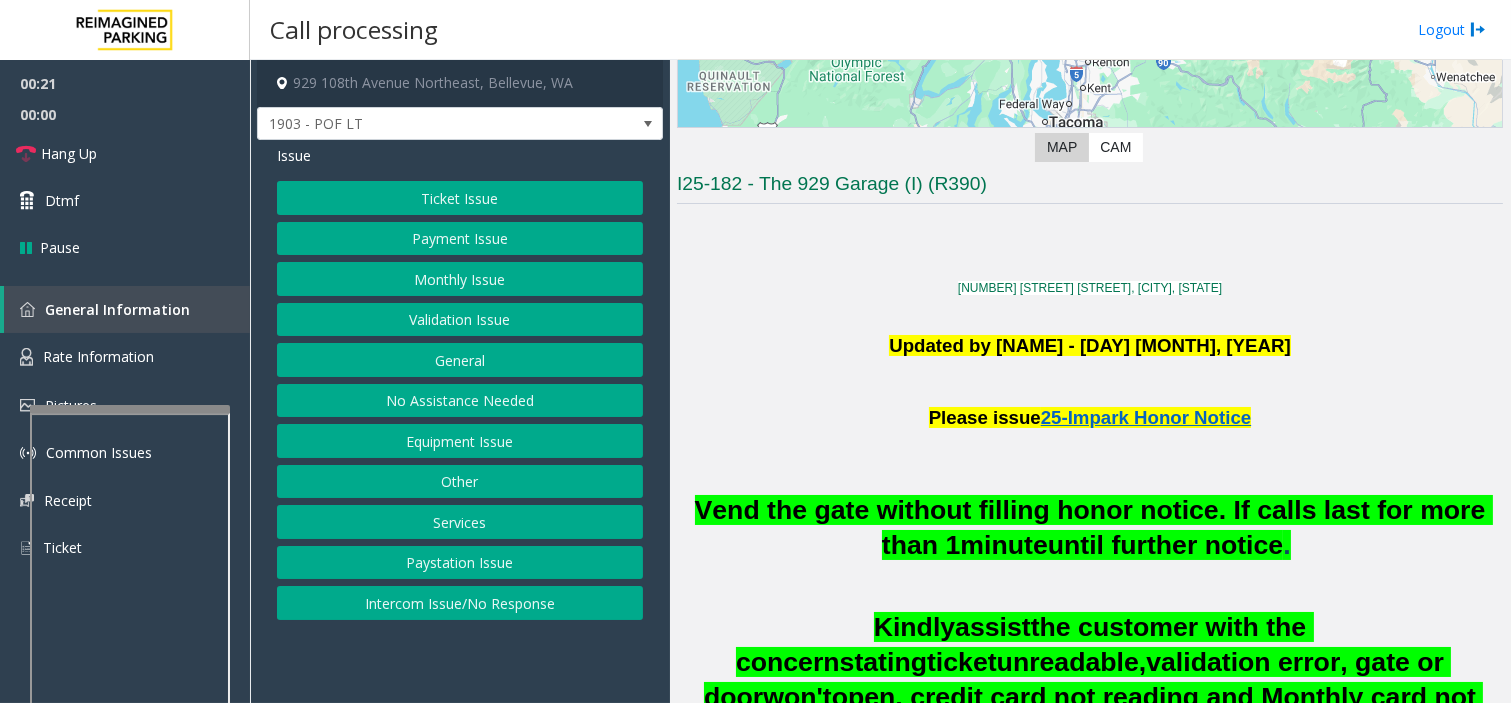 click on "Ticket Issue" 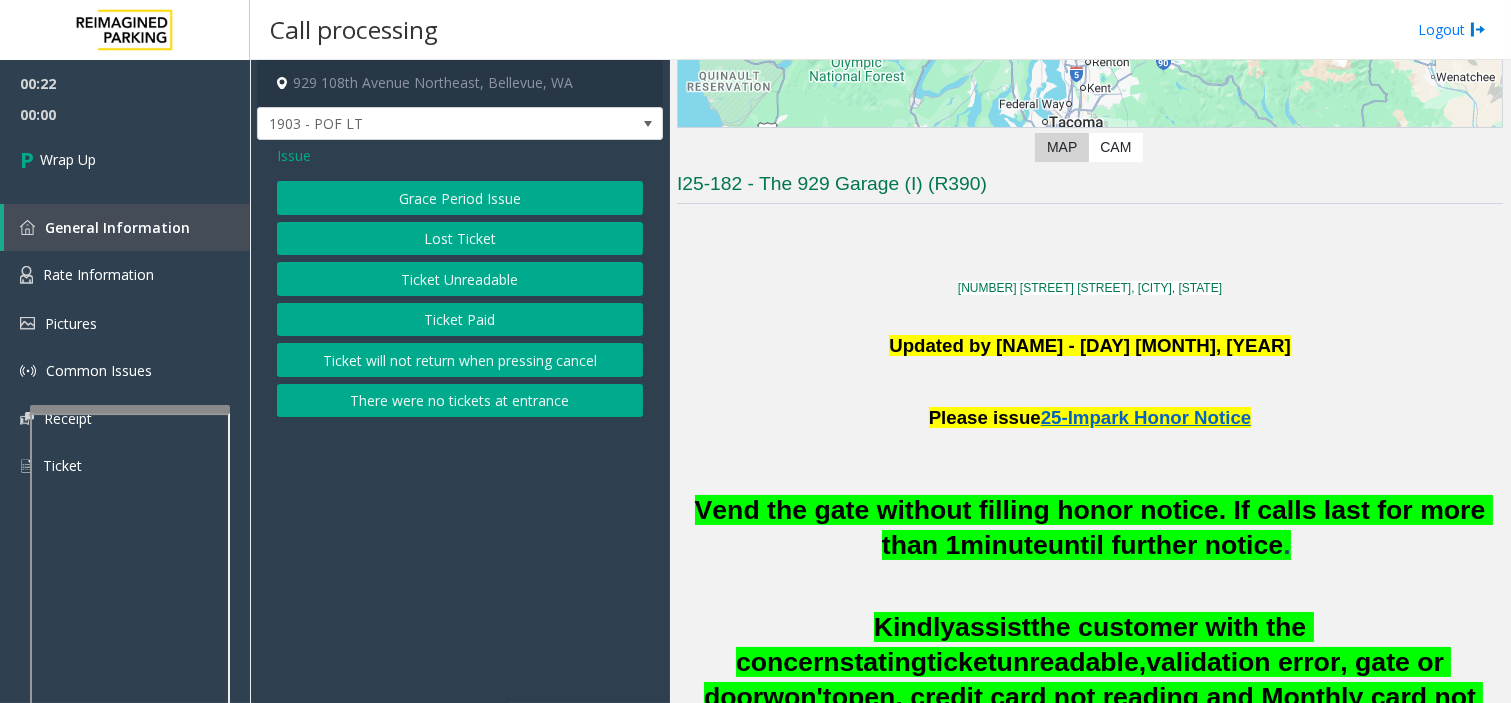 click on "Ticket Unreadable" 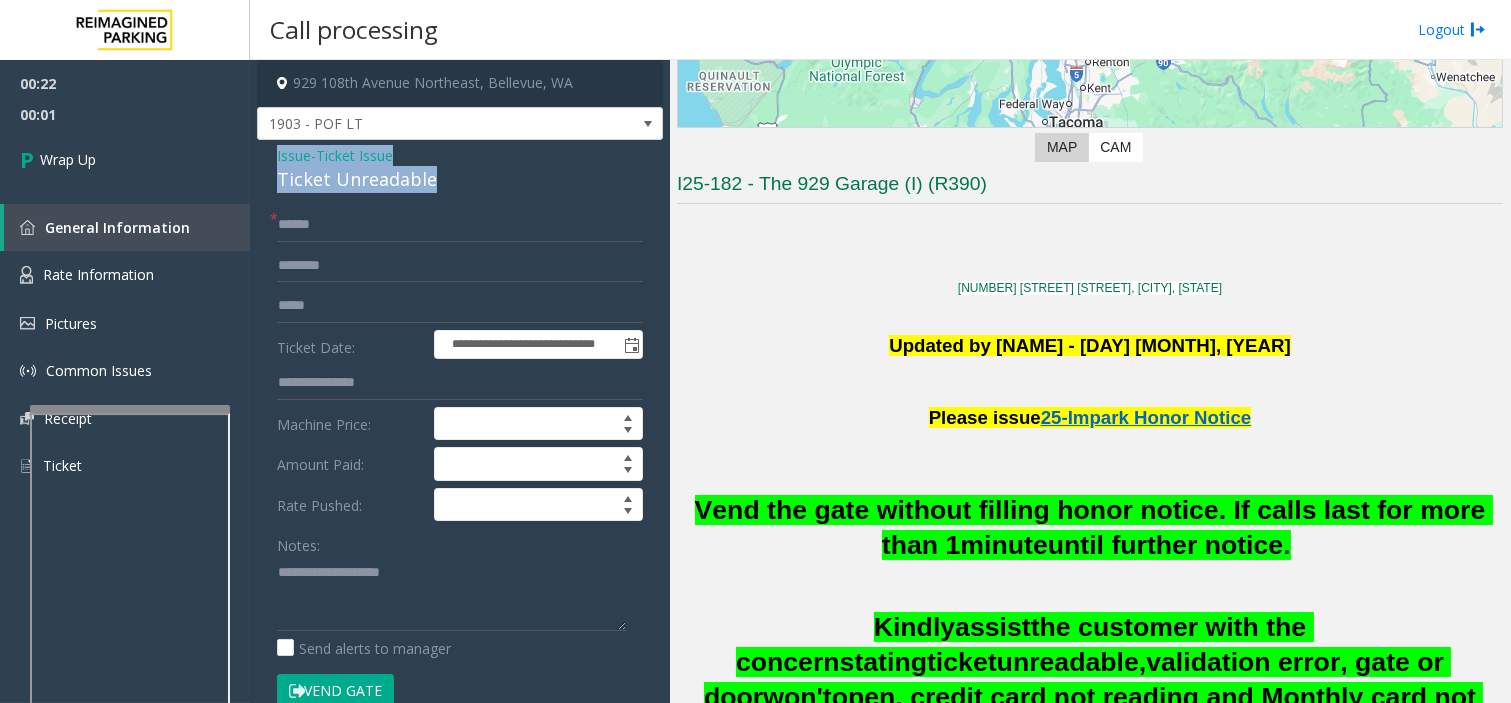 drag, startPoint x: 266, startPoint y: 158, endPoint x: 435, endPoint y: 186, distance: 171.30382 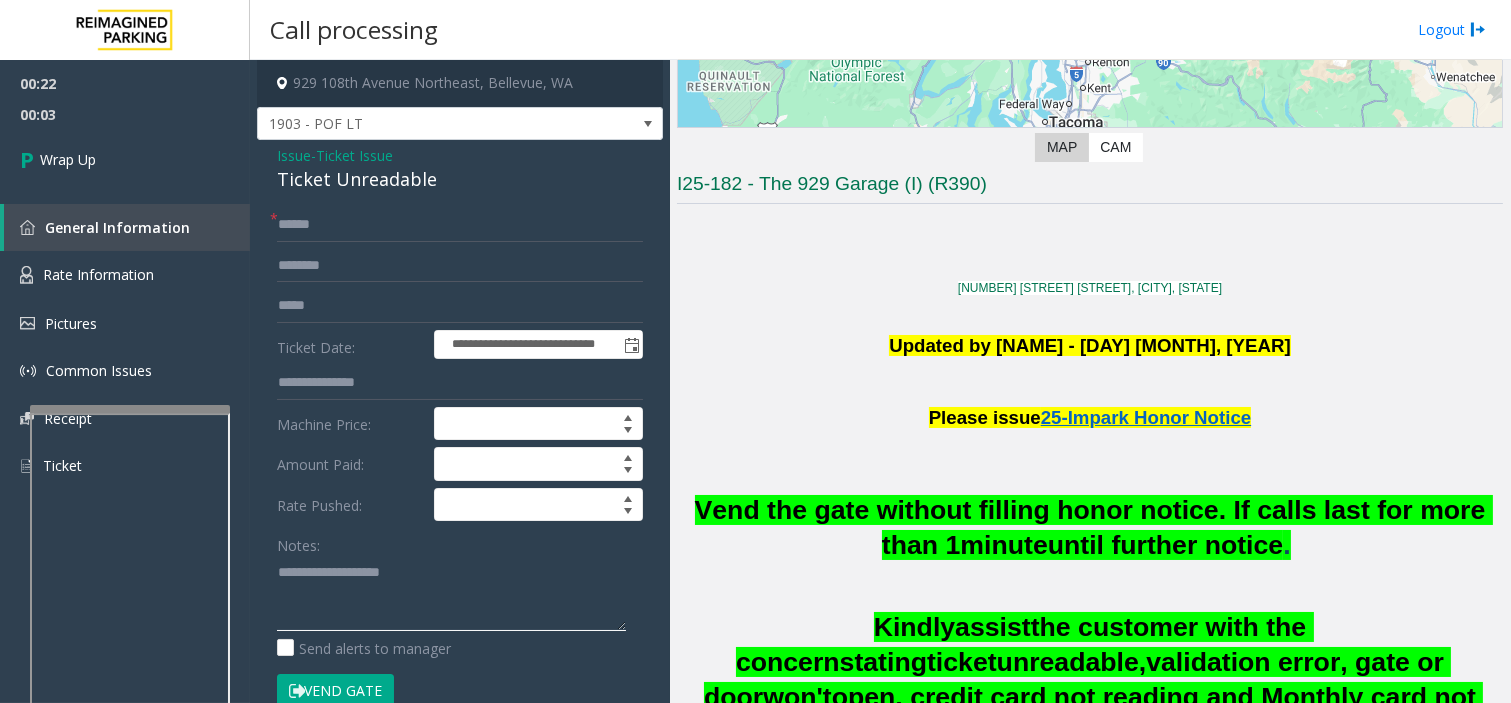 click 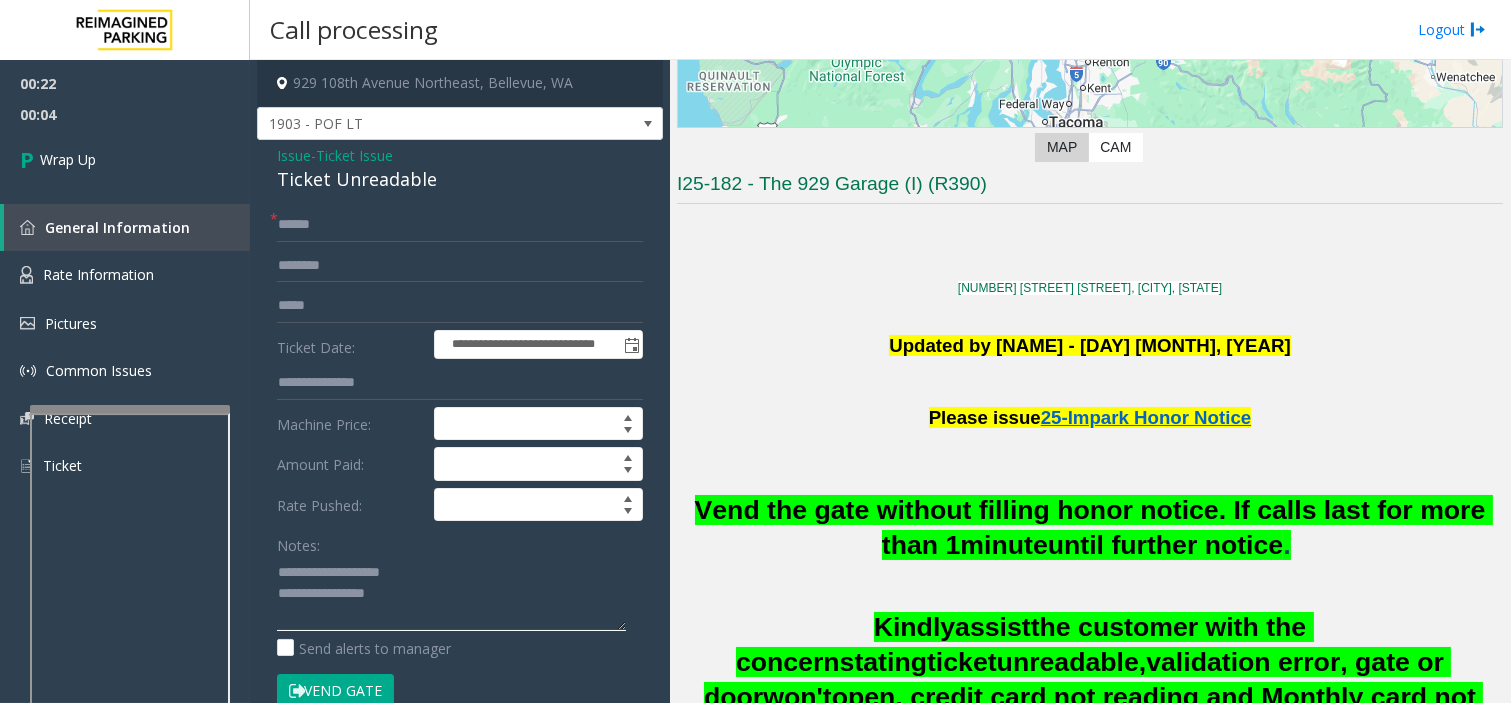 type on "**********" 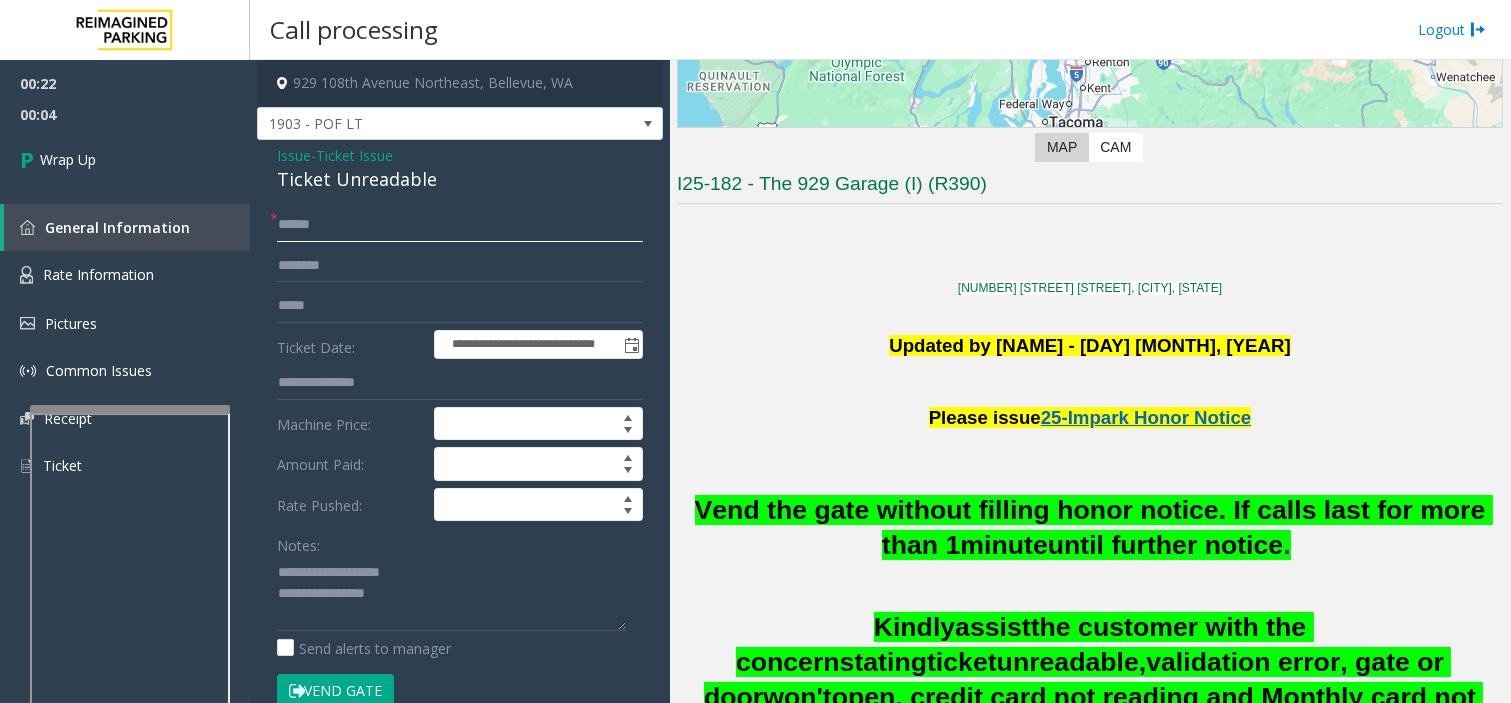click 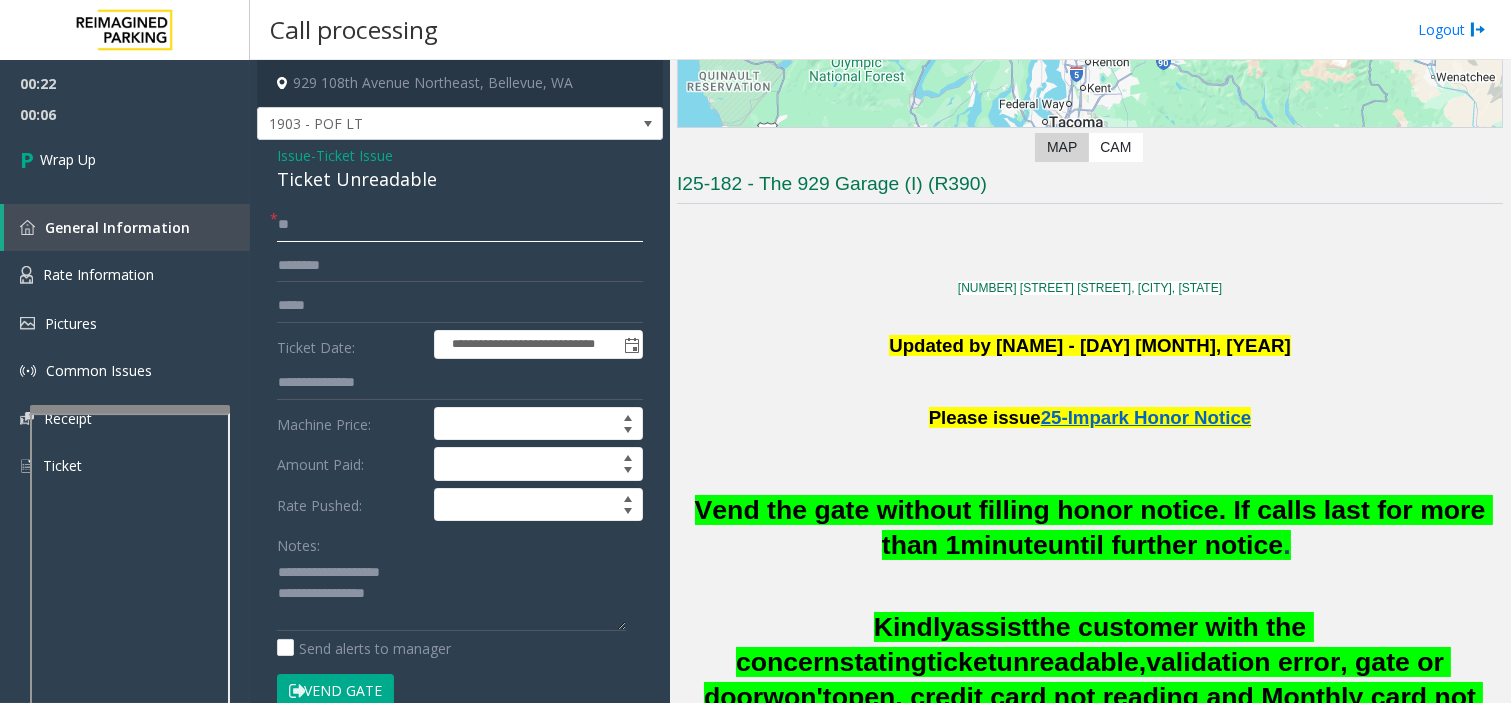 type on "**" 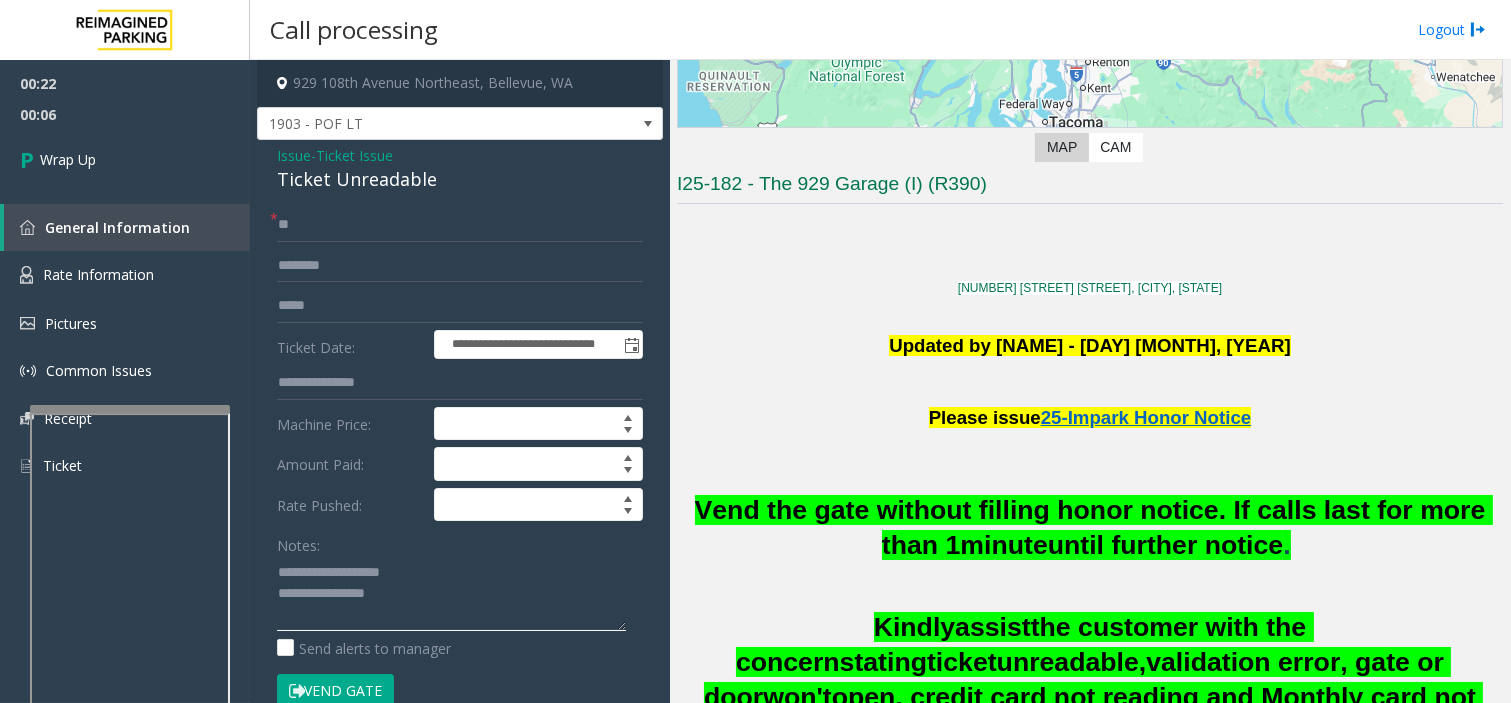click 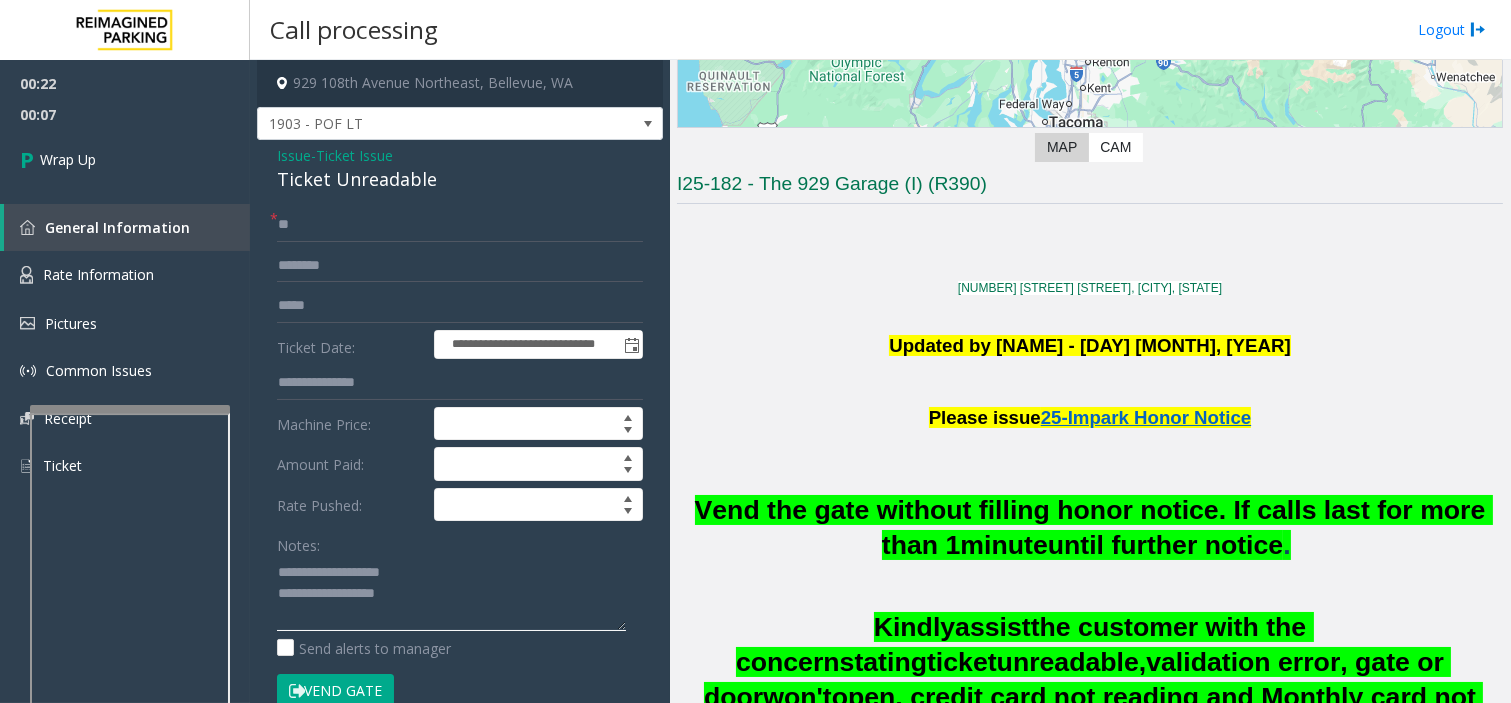 scroll, scrollTop: 14, scrollLeft: 0, axis: vertical 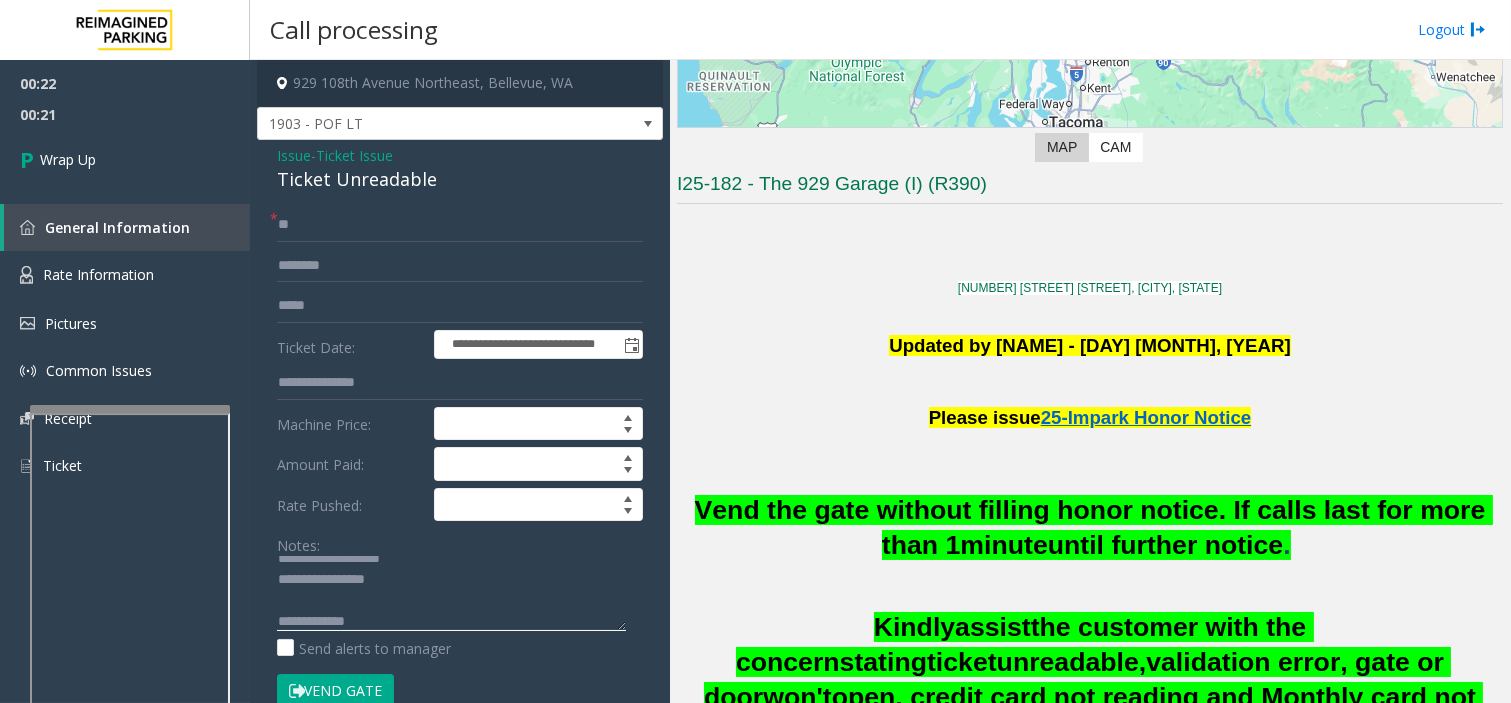 click 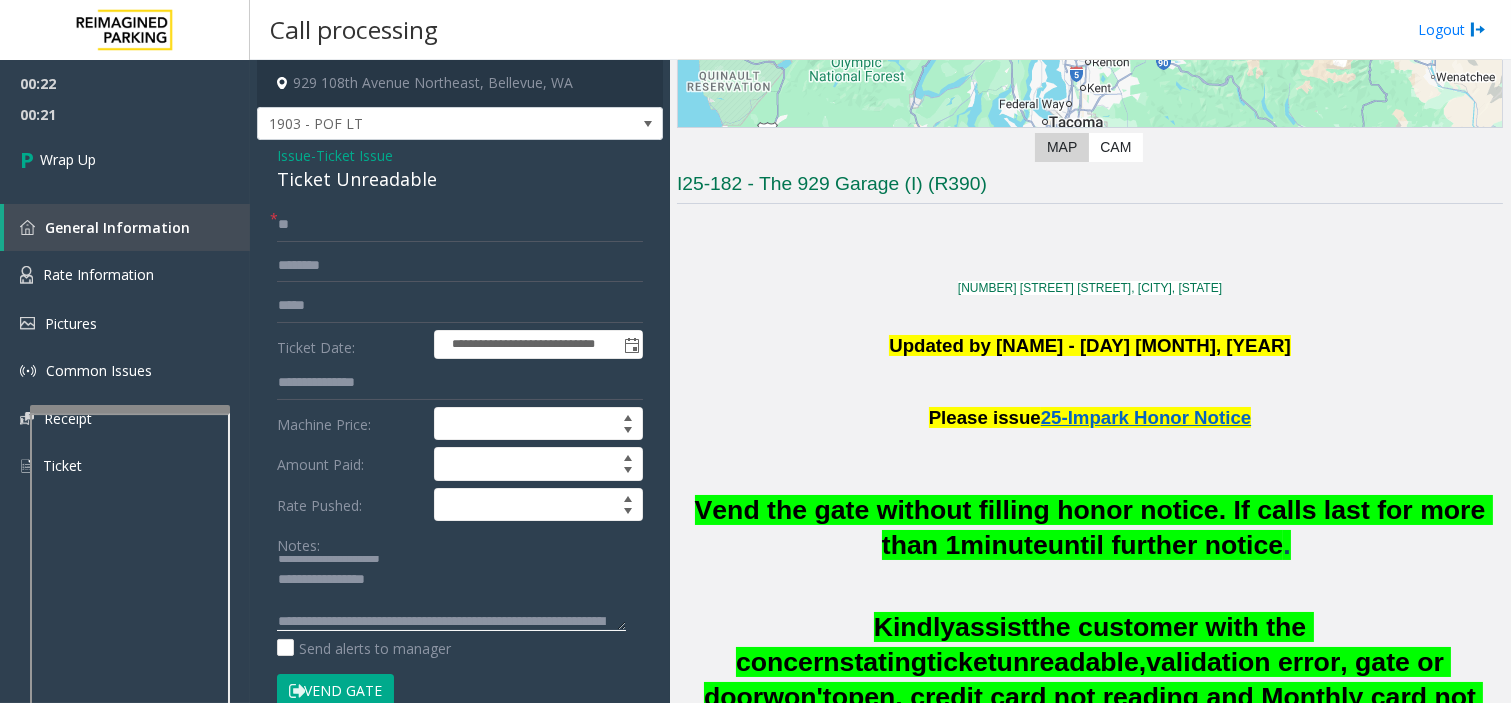 scroll, scrollTop: 34, scrollLeft: 0, axis: vertical 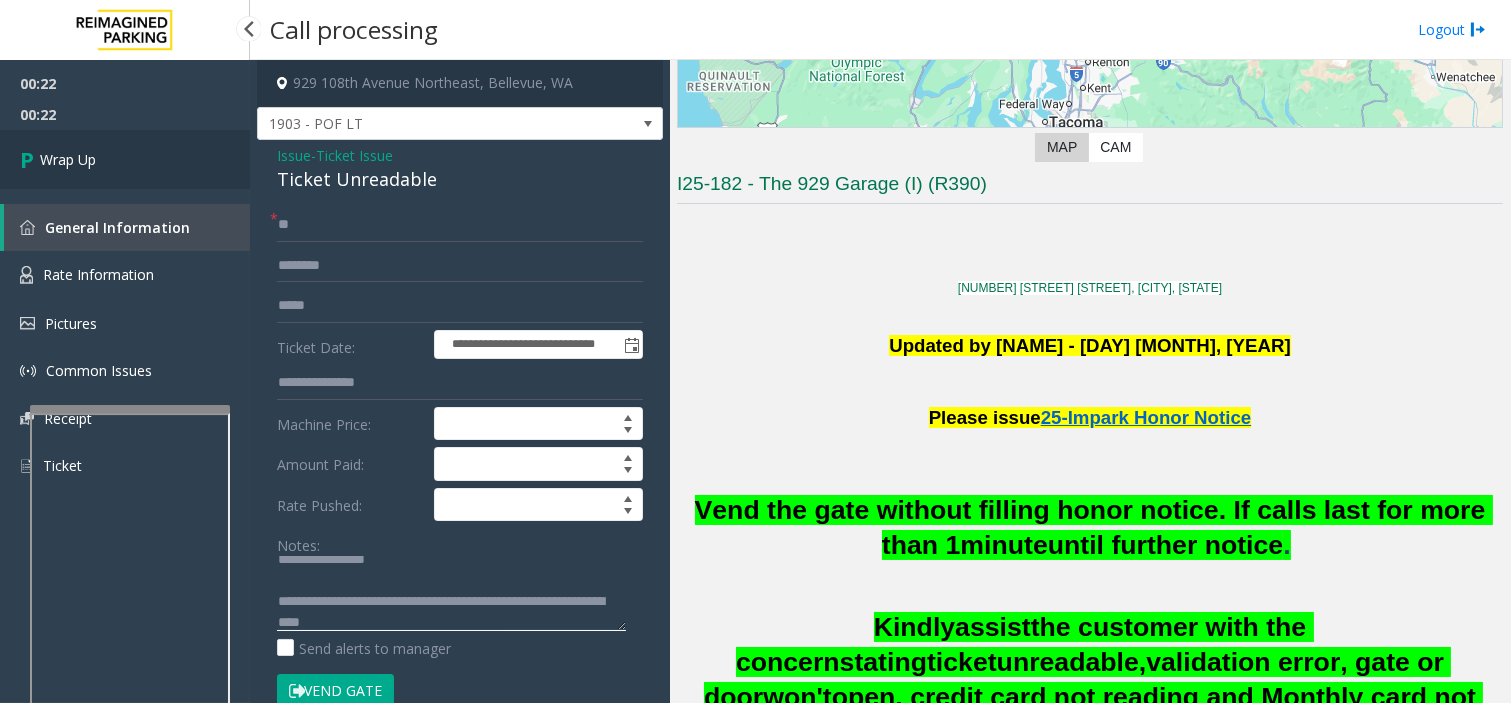 type on "**********" 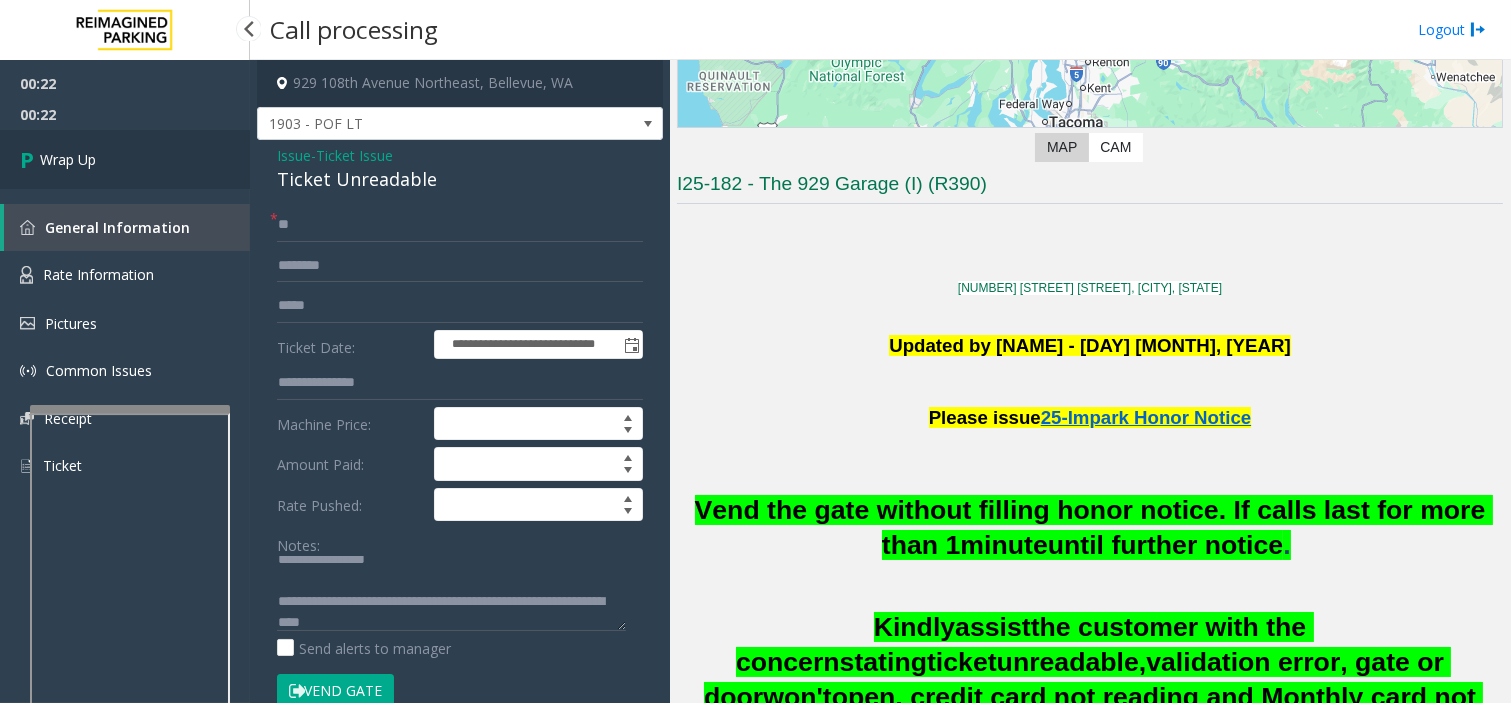 click on "Wrap Up" at bounding box center [125, 159] 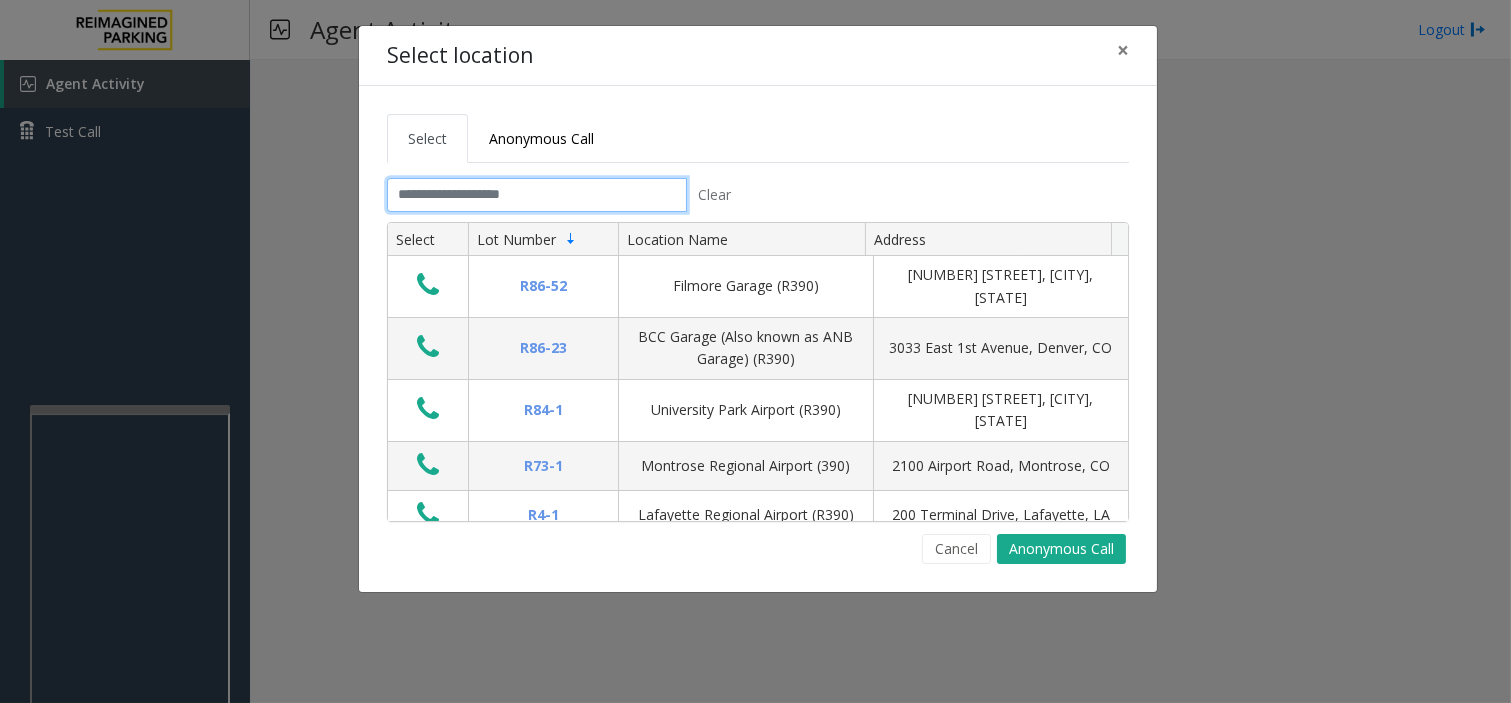 click 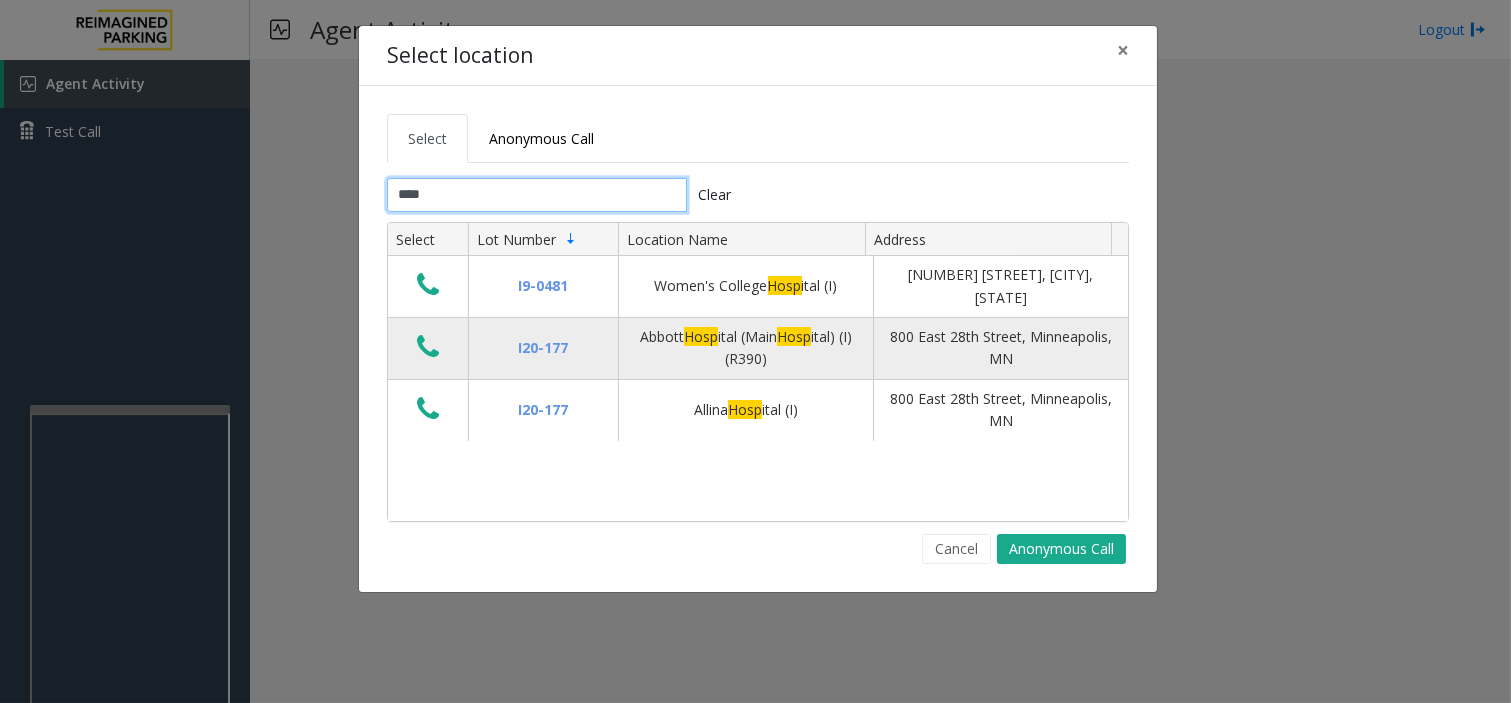 type on "****" 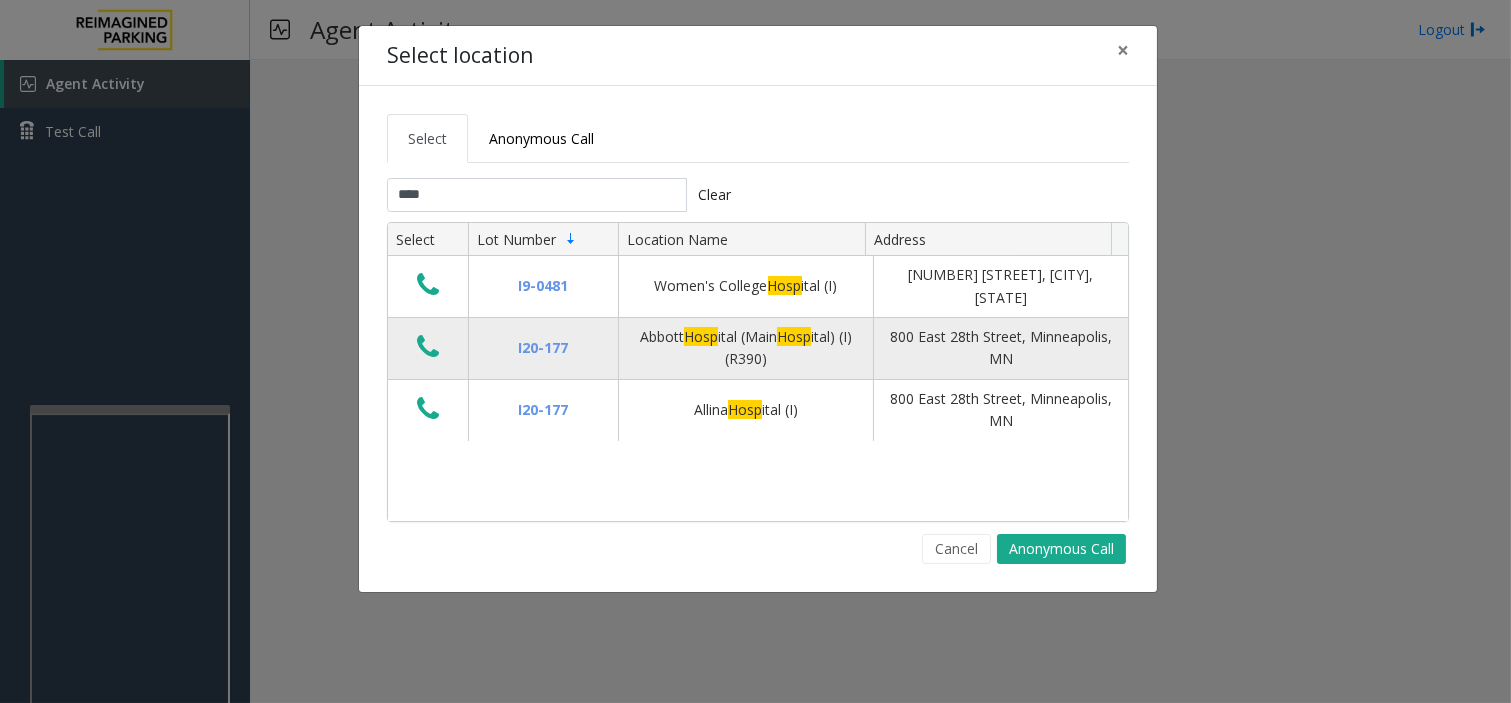 click 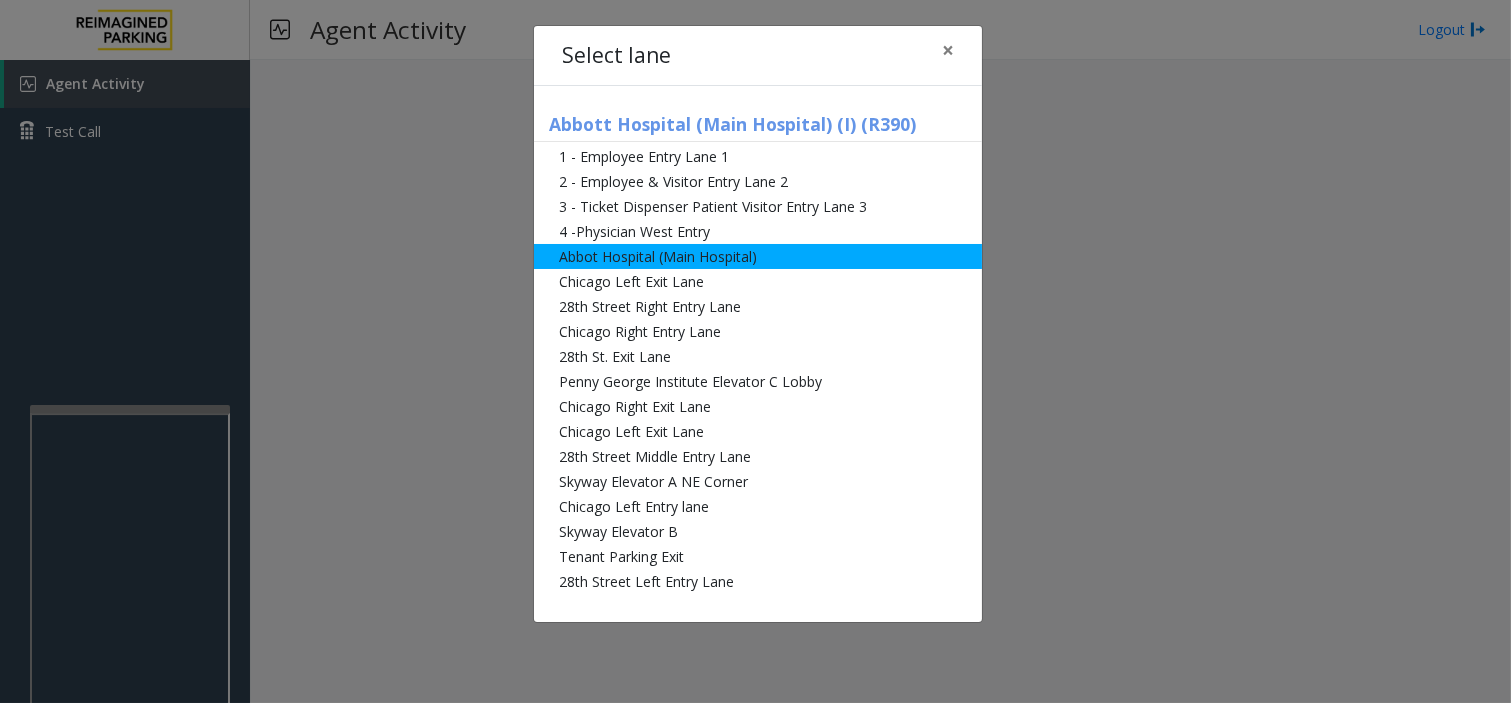 click on "Abbot Hospital (Main Hospital)" 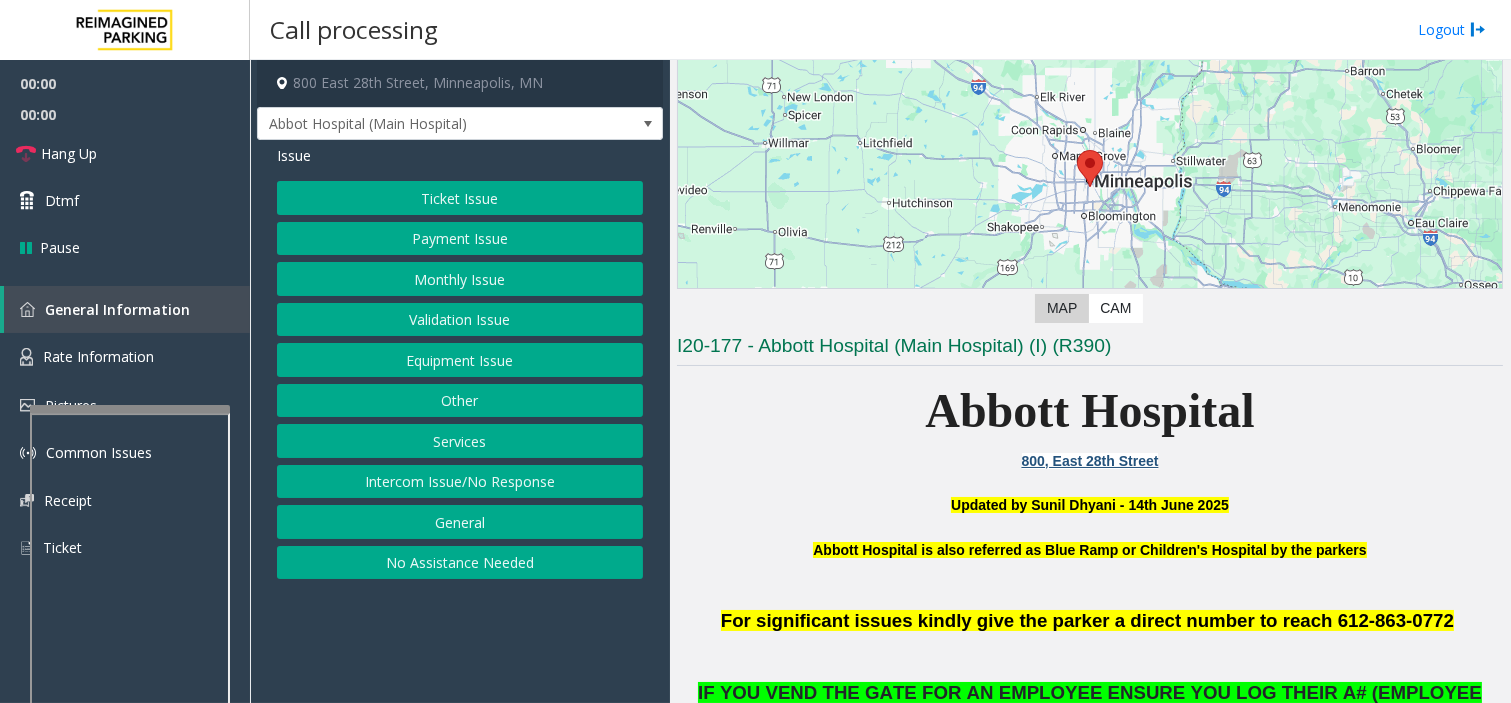 scroll, scrollTop: 222, scrollLeft: 0, axis: vertical 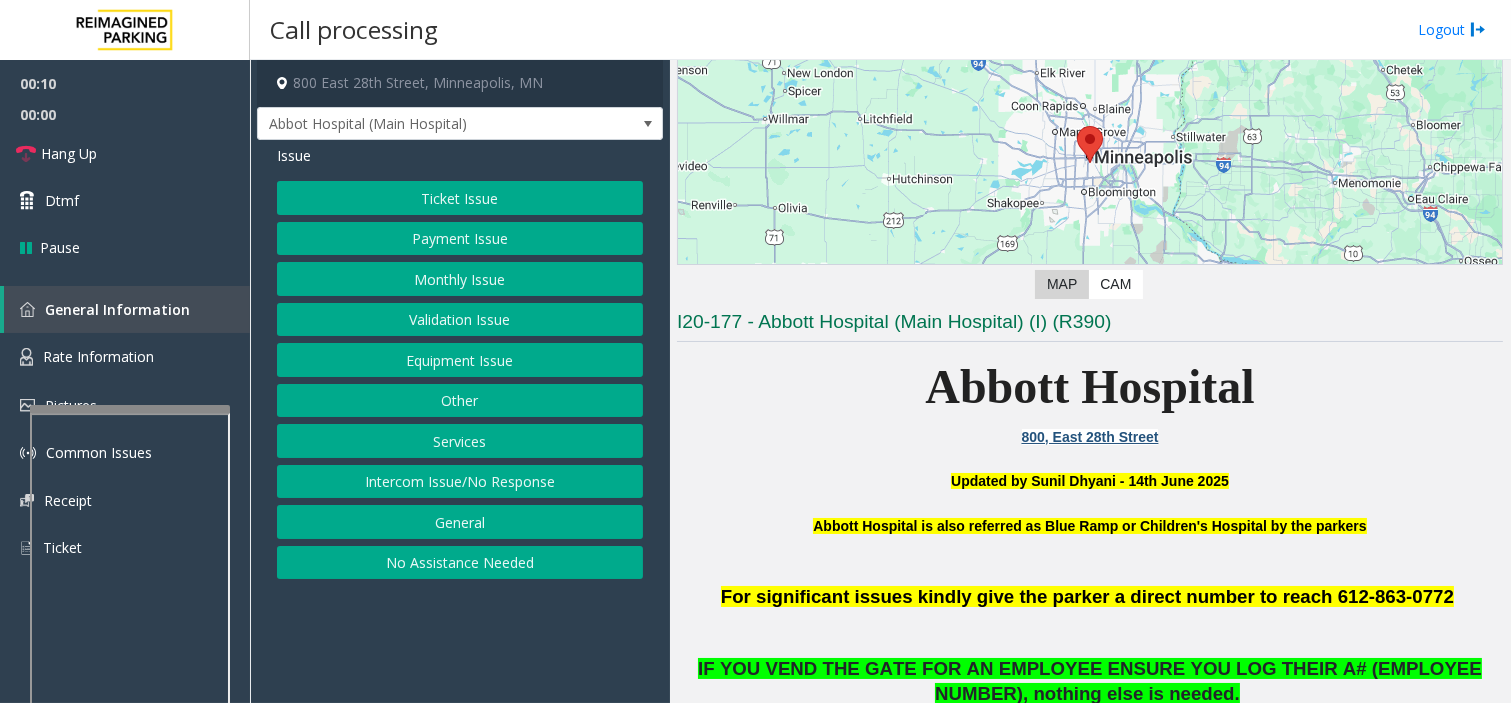 click on "Ticket Issue" 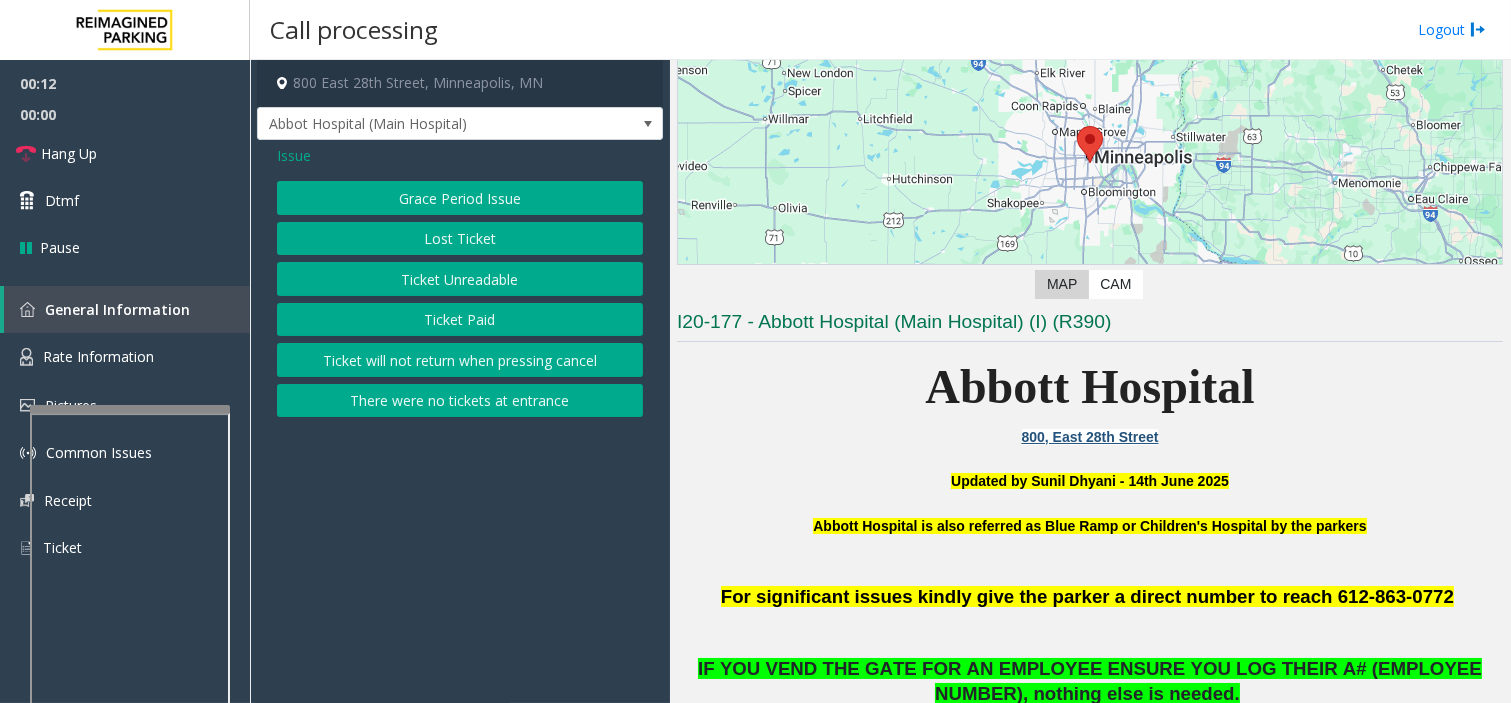 click on "Ticket Unreadable" 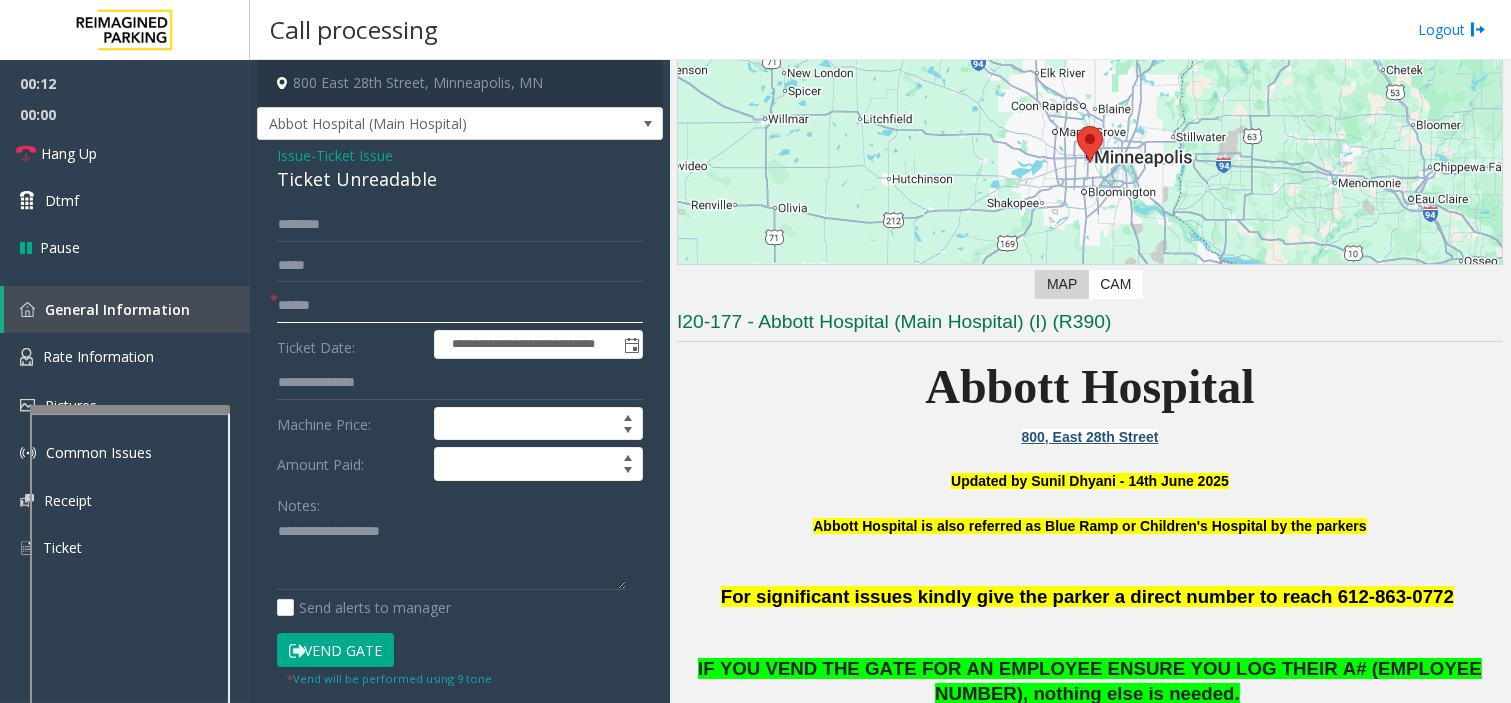 click 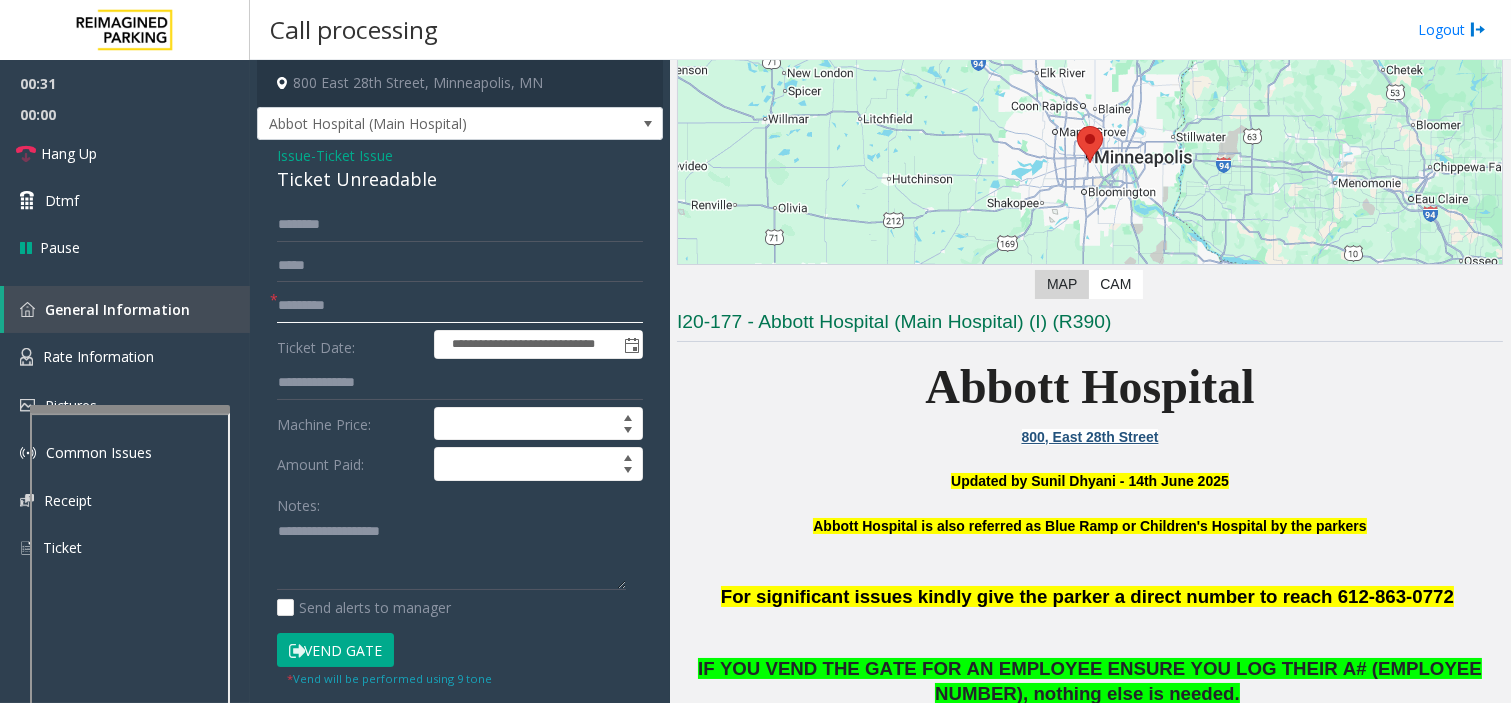 type on "*********" 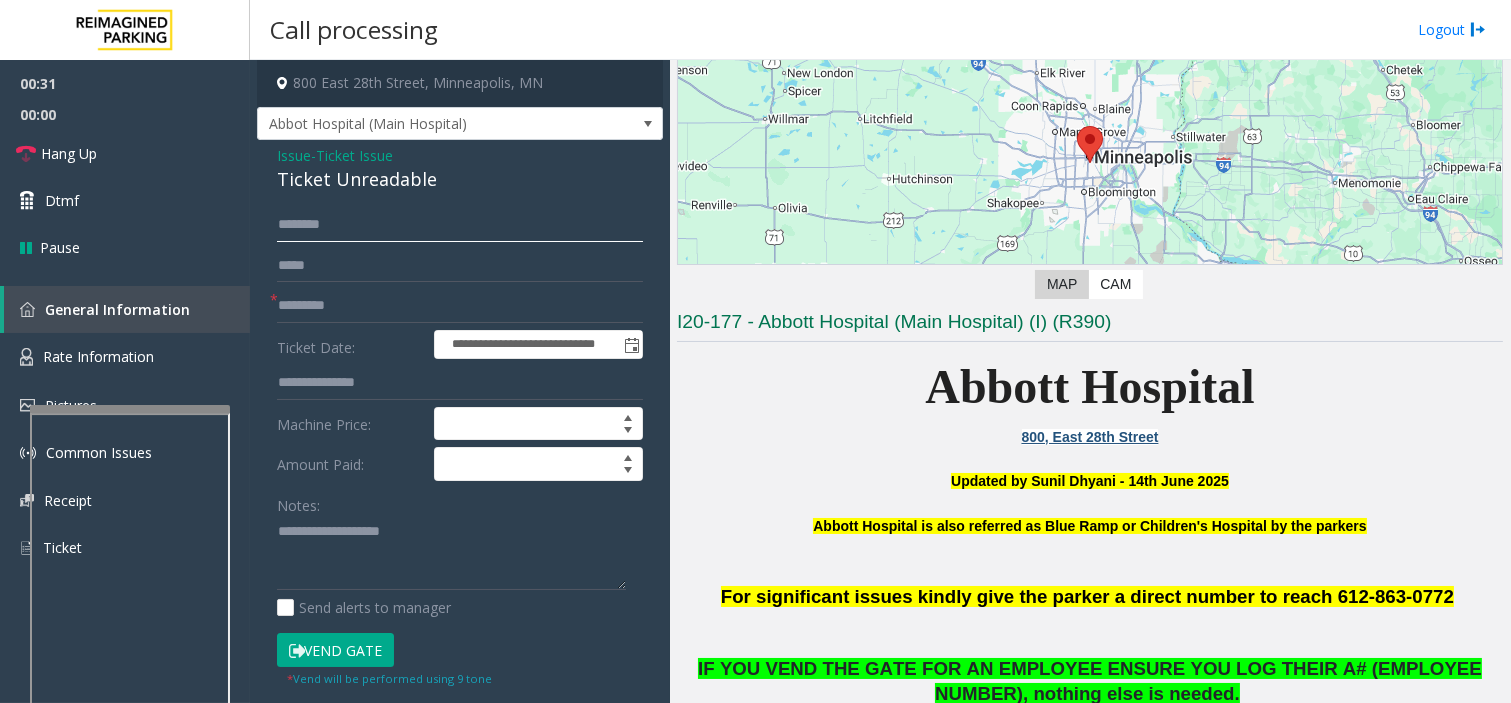 click 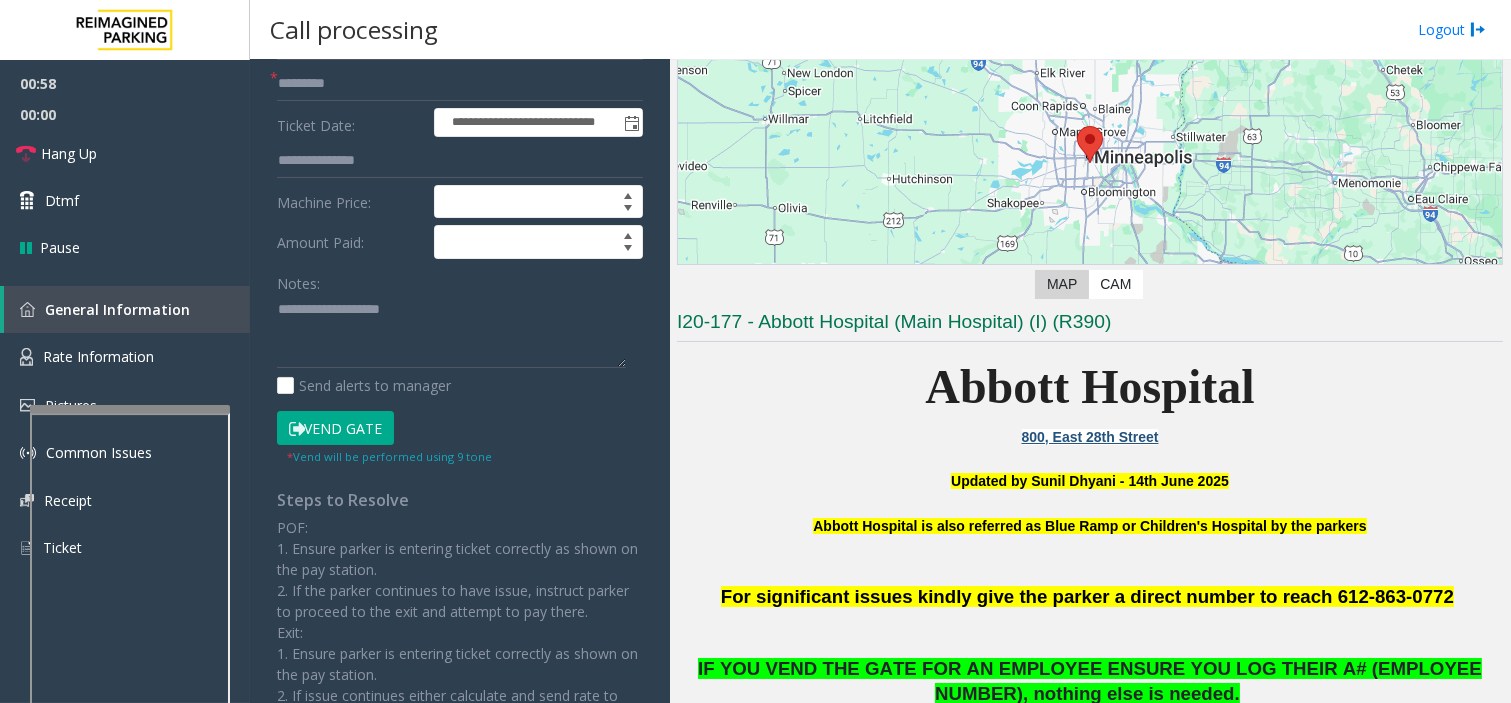 scroll, scrollTop: 111, scrollLeft: 0, axis: vertical 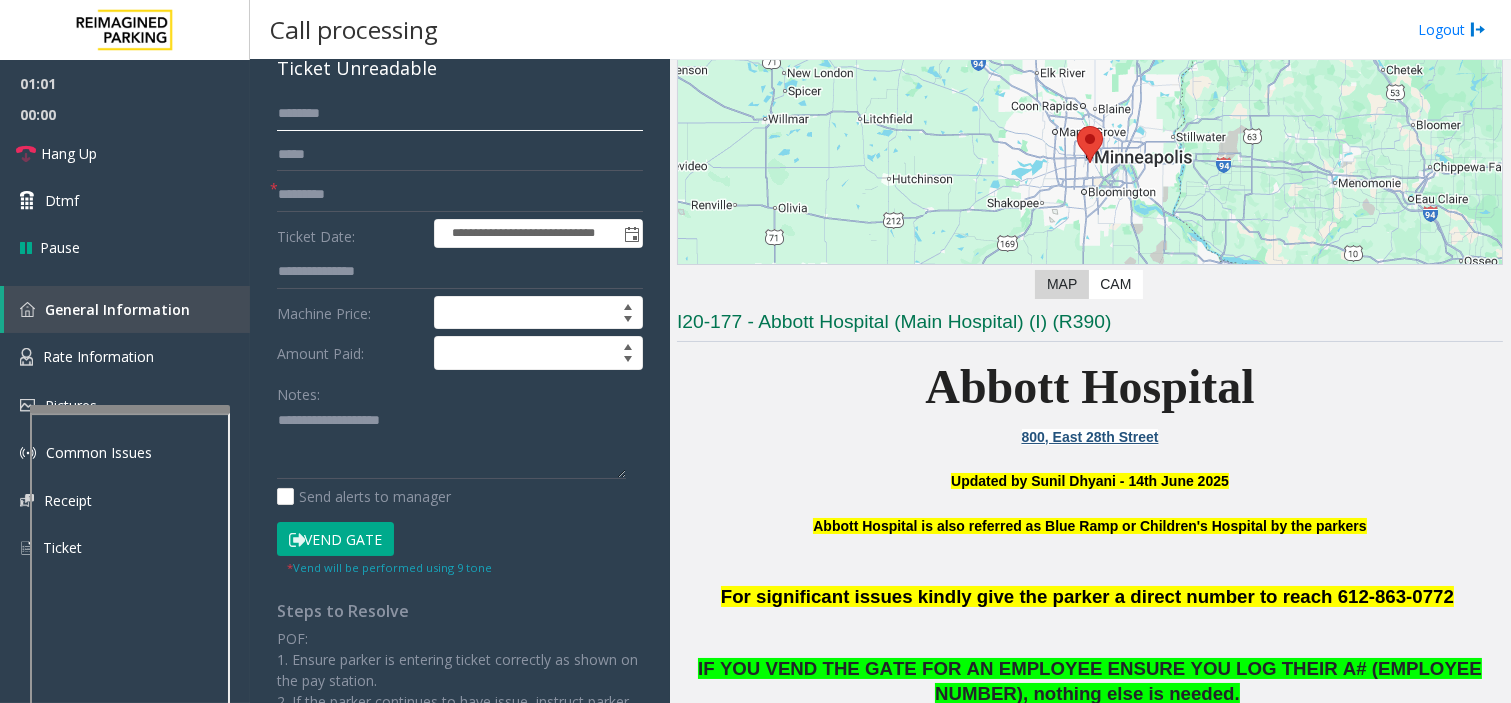 type on "*******" 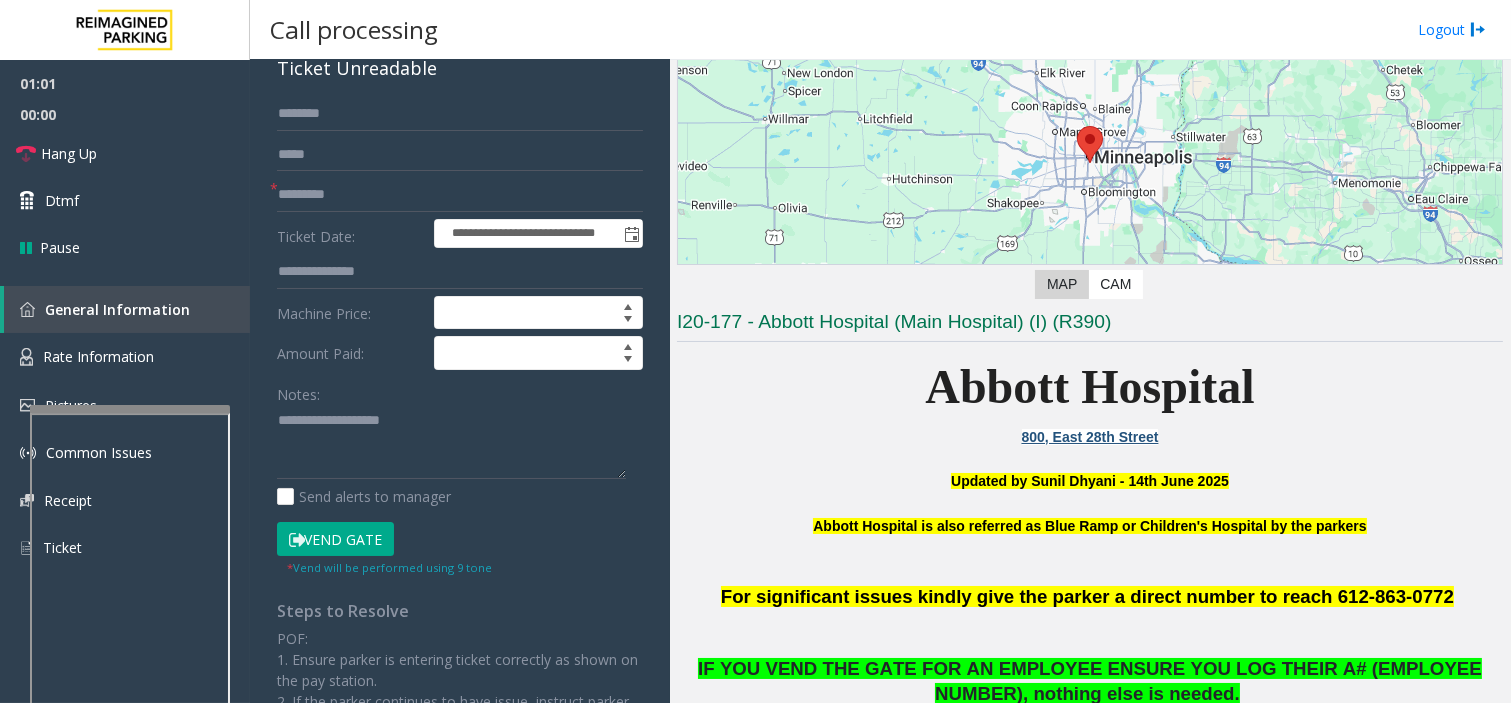 click on "Vend Gate" 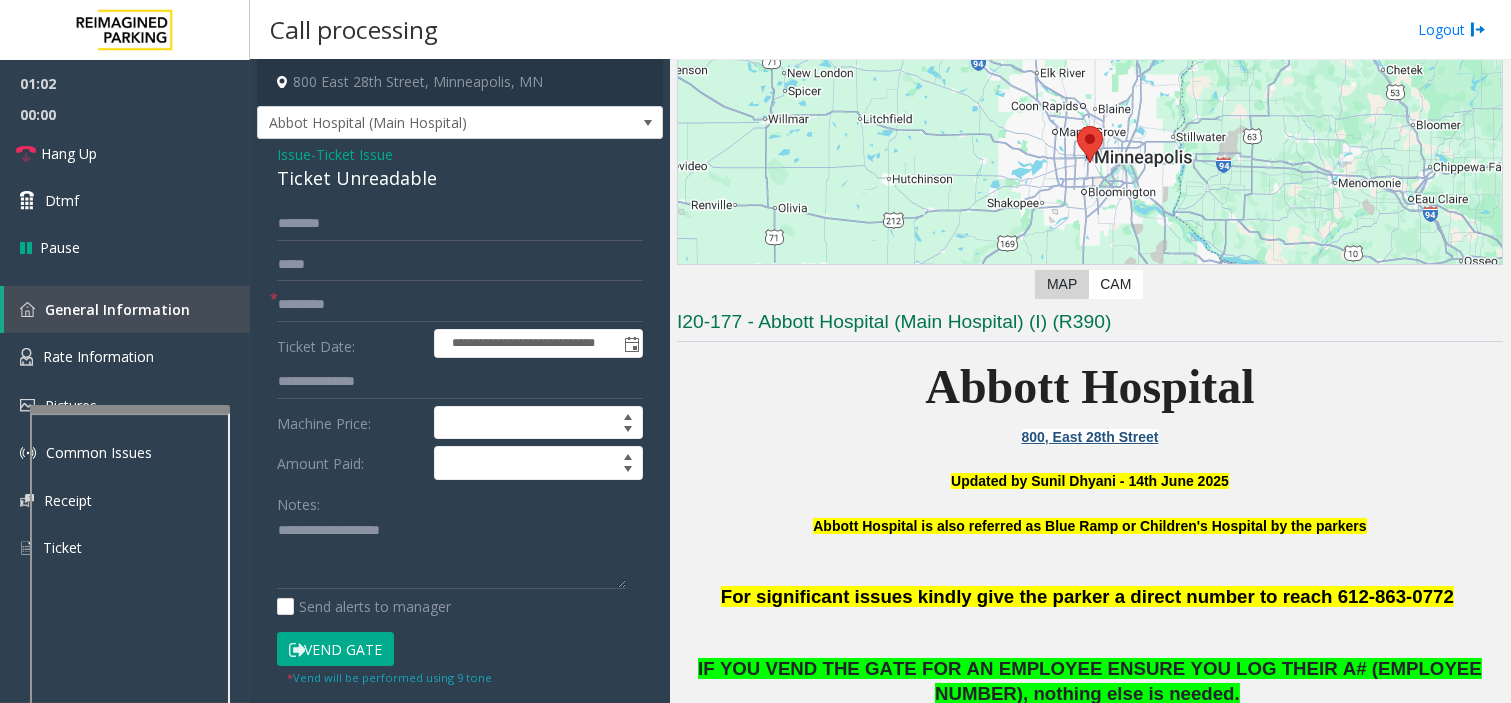 scroll, scrollTop: 0, scrollLeft: 0, axis: both 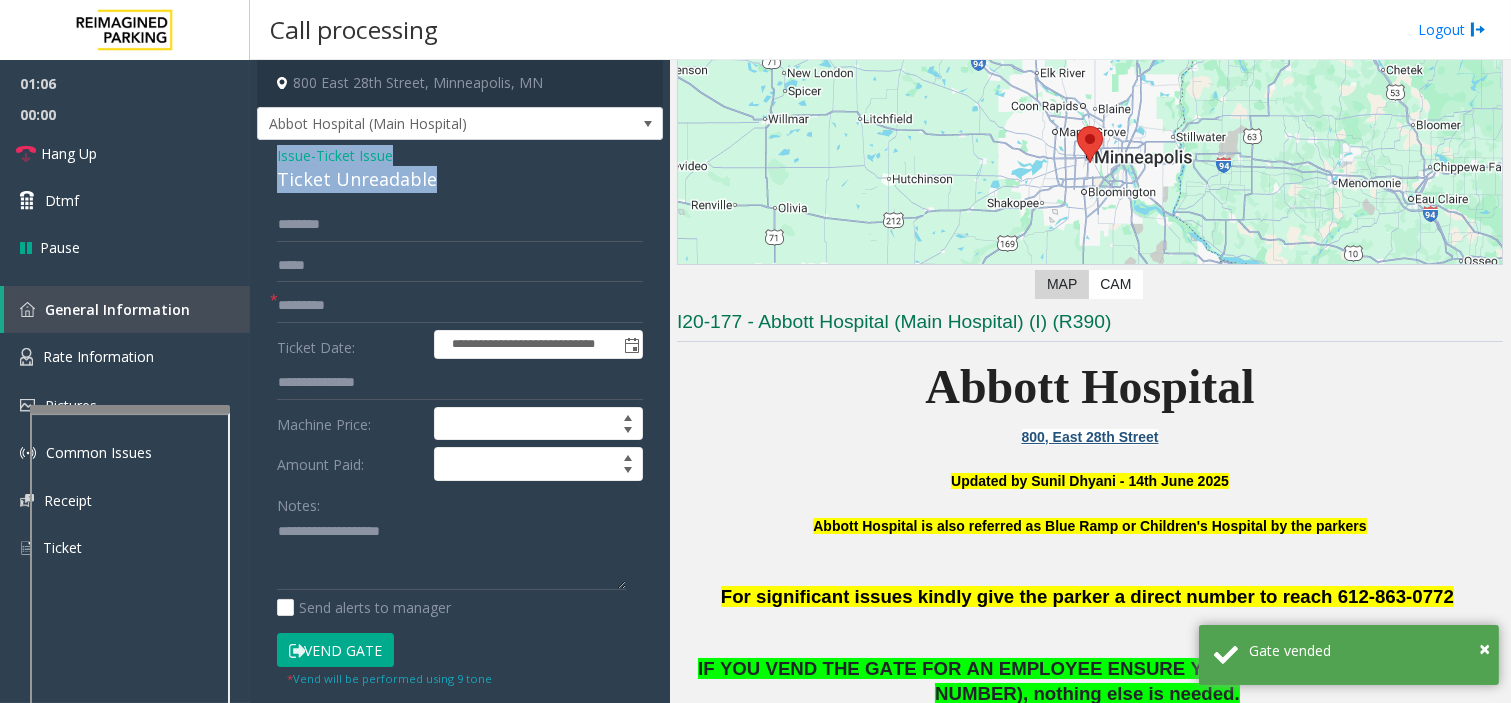 drag, startPoint x: 268, startPoint y: 153, endPoint x: 438, endPoint y: 184, distance: 172.80336 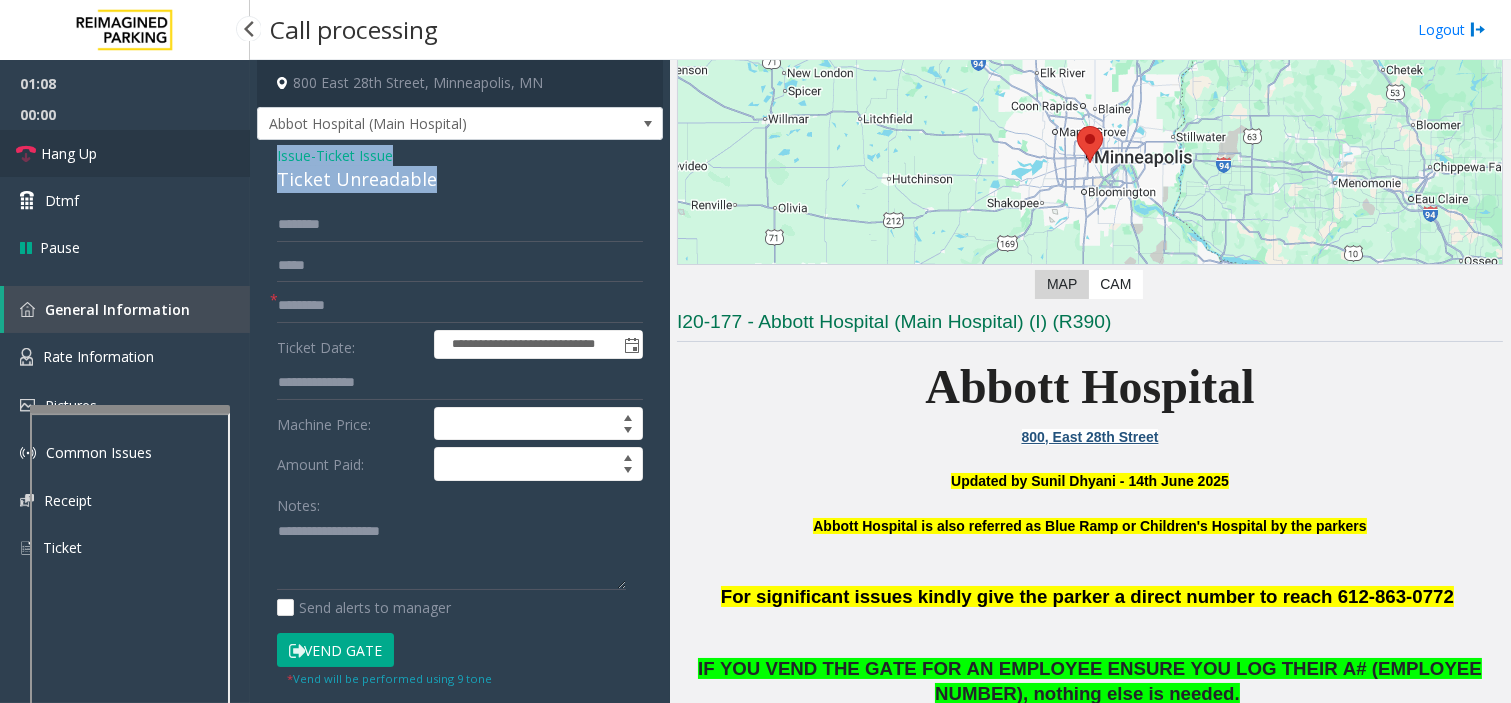 click on "Hang Up" at bounding box center (125, 153) 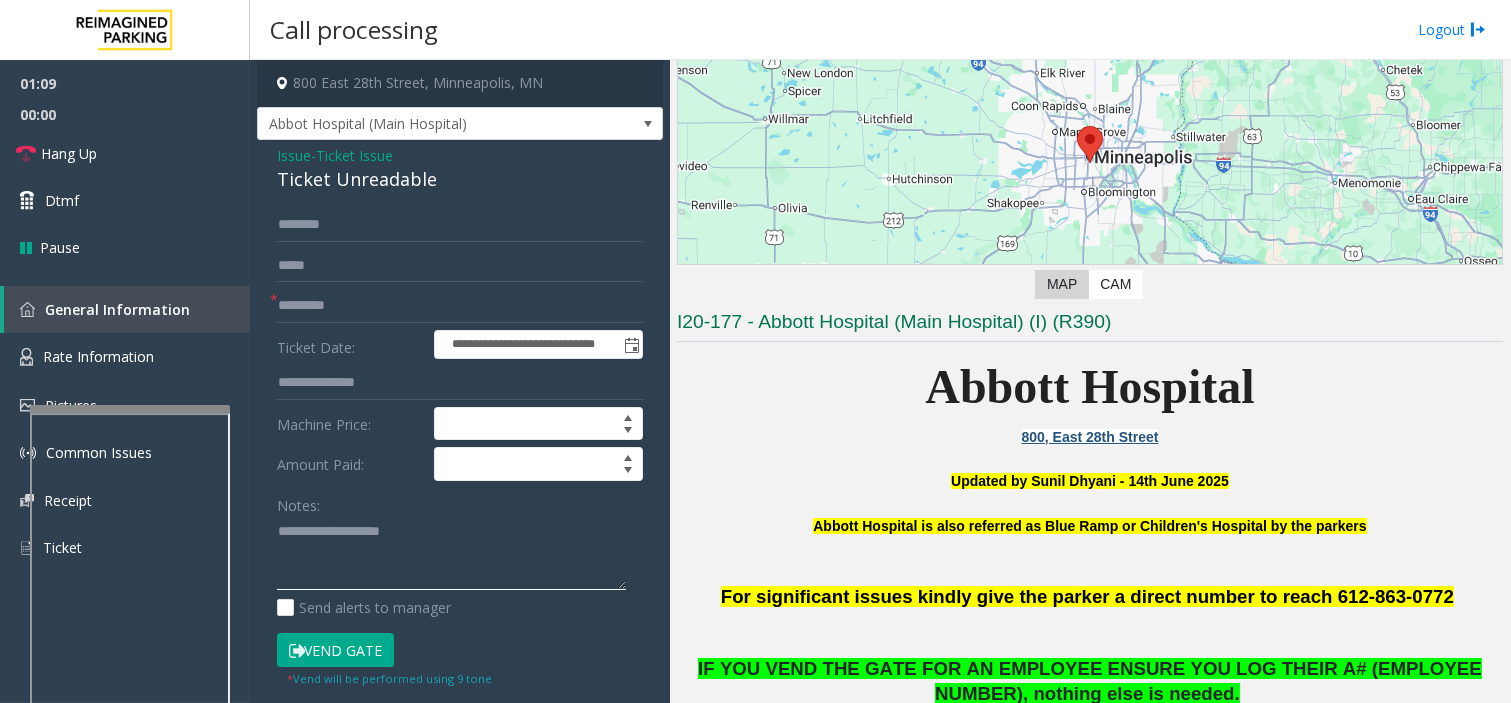 click 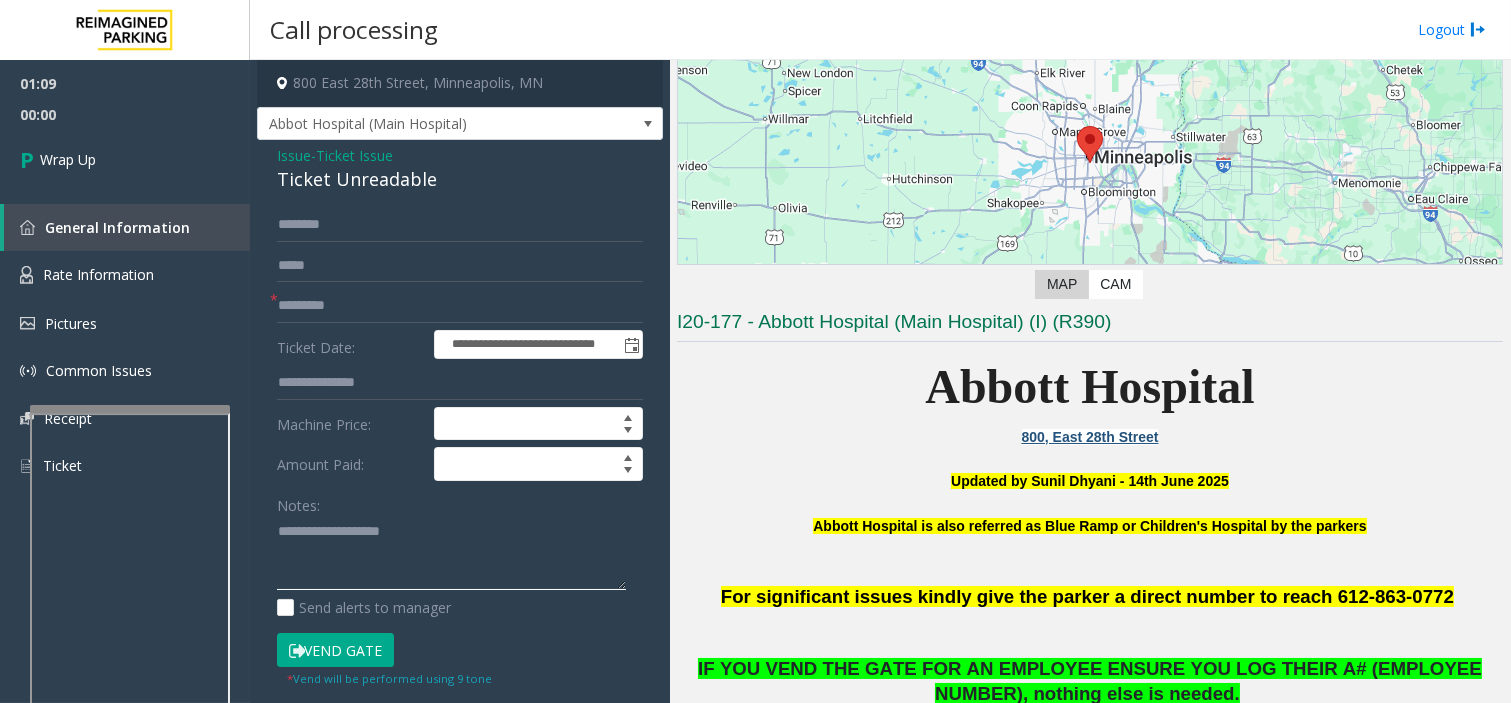 paste on "**********" 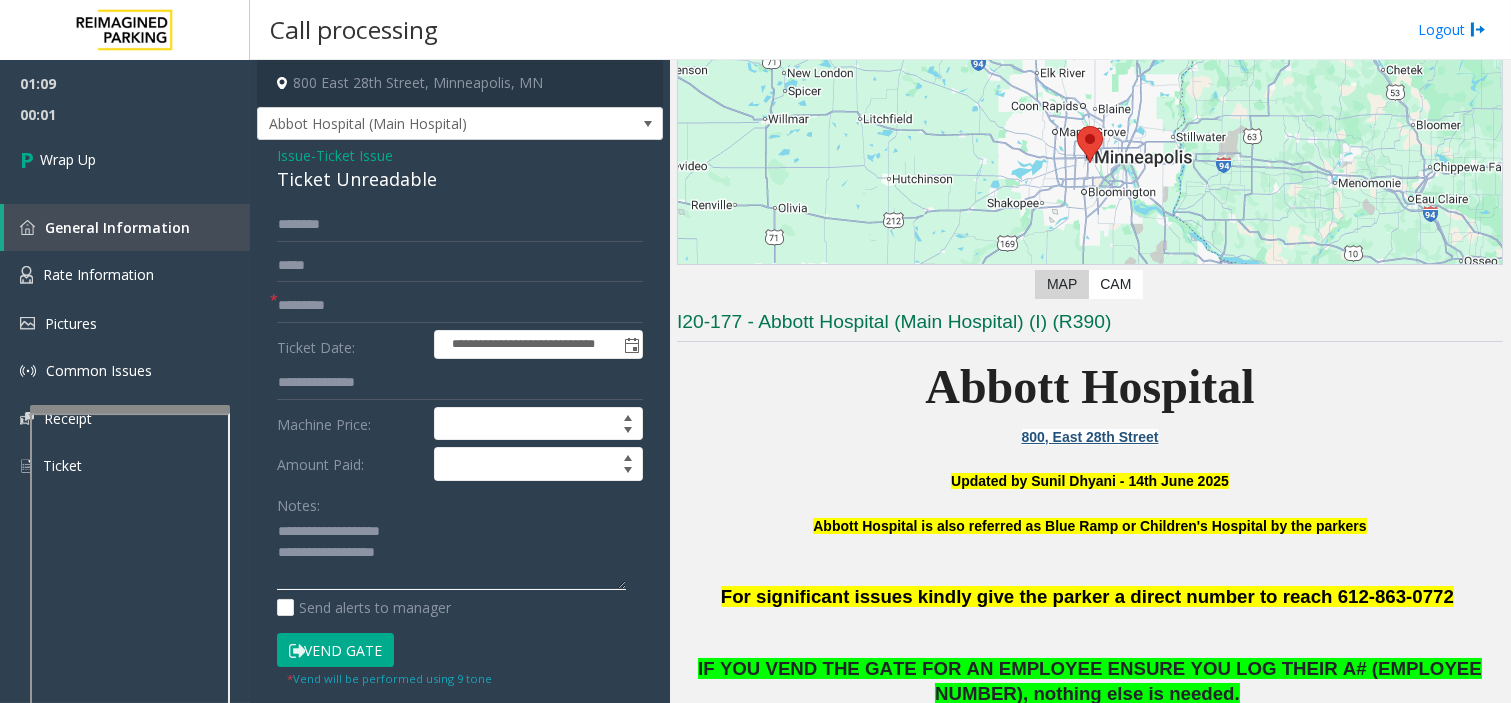 scroll, scrollTop: 14, scrollLeft: 0, axis: vertical 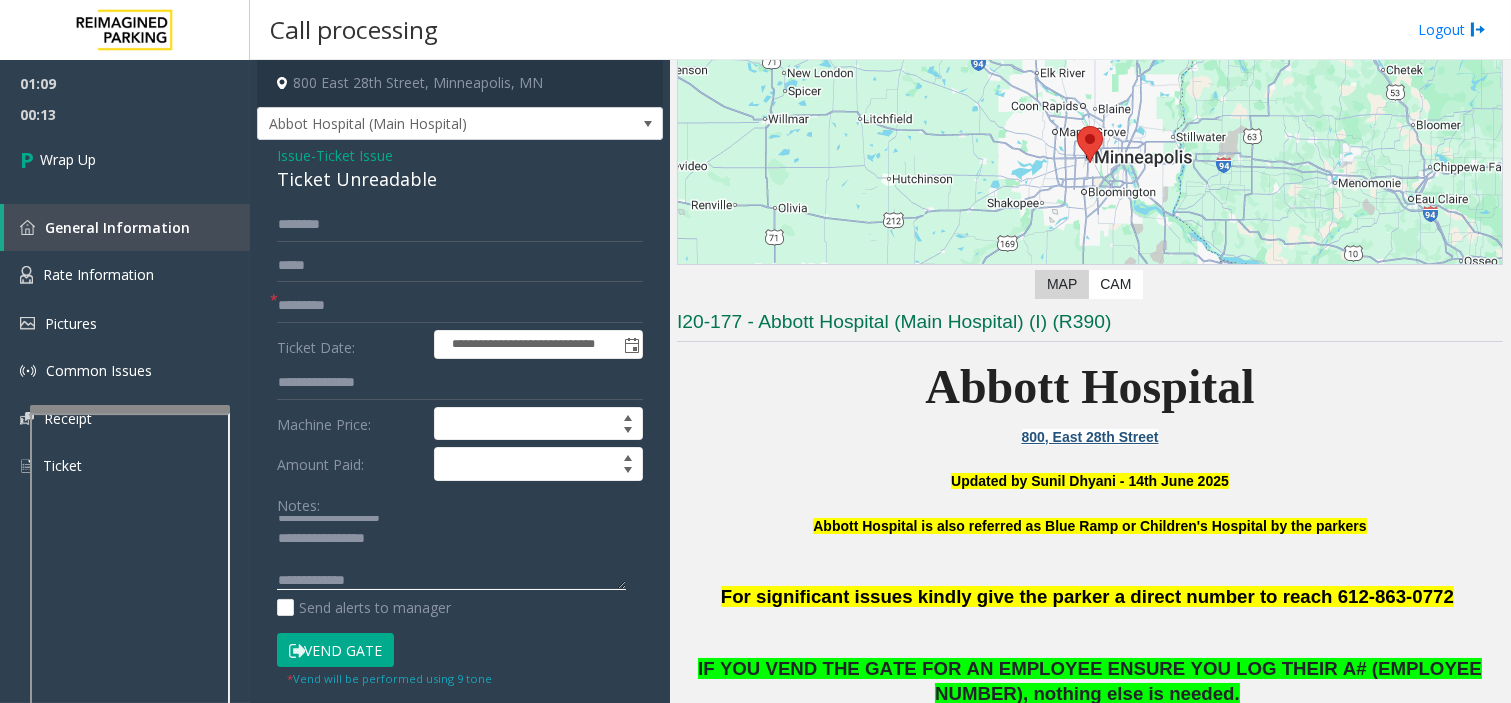 click 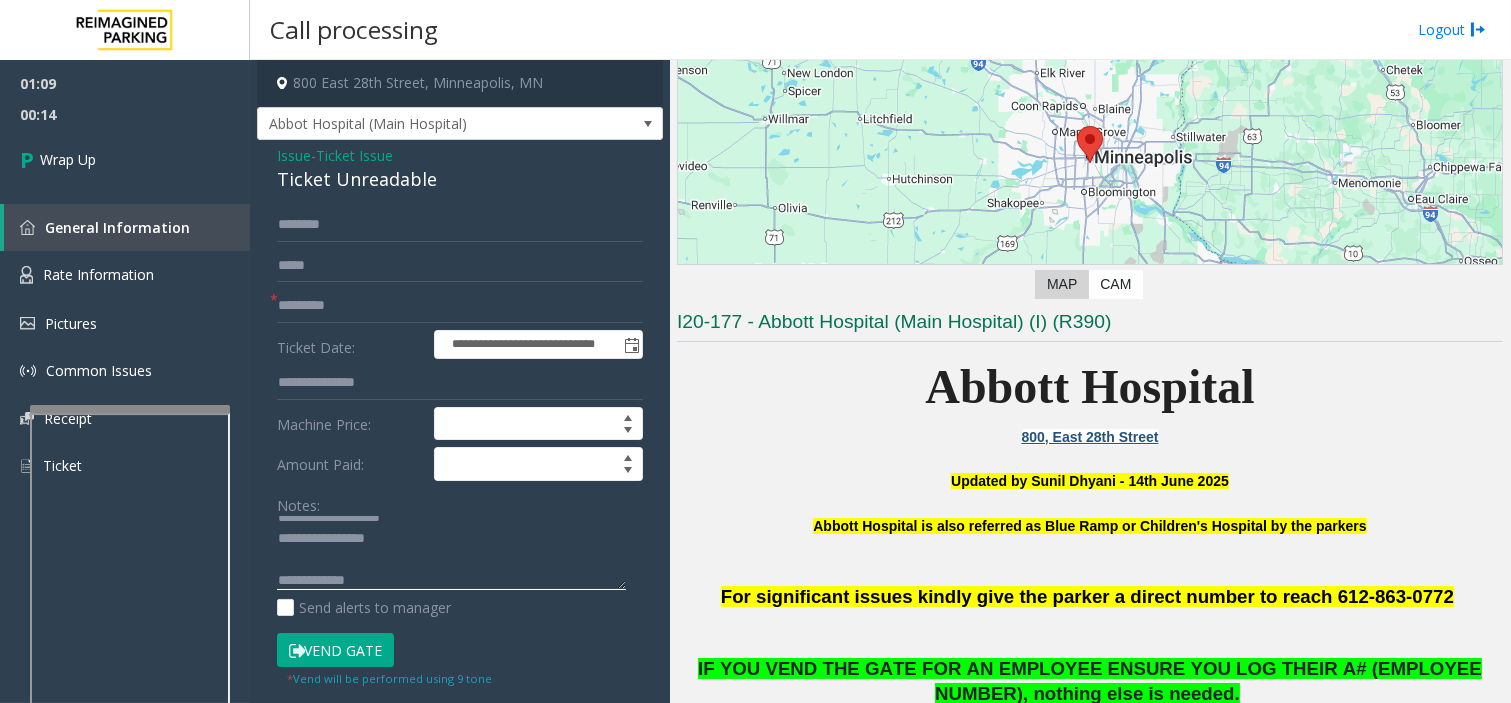 paste on "**********" 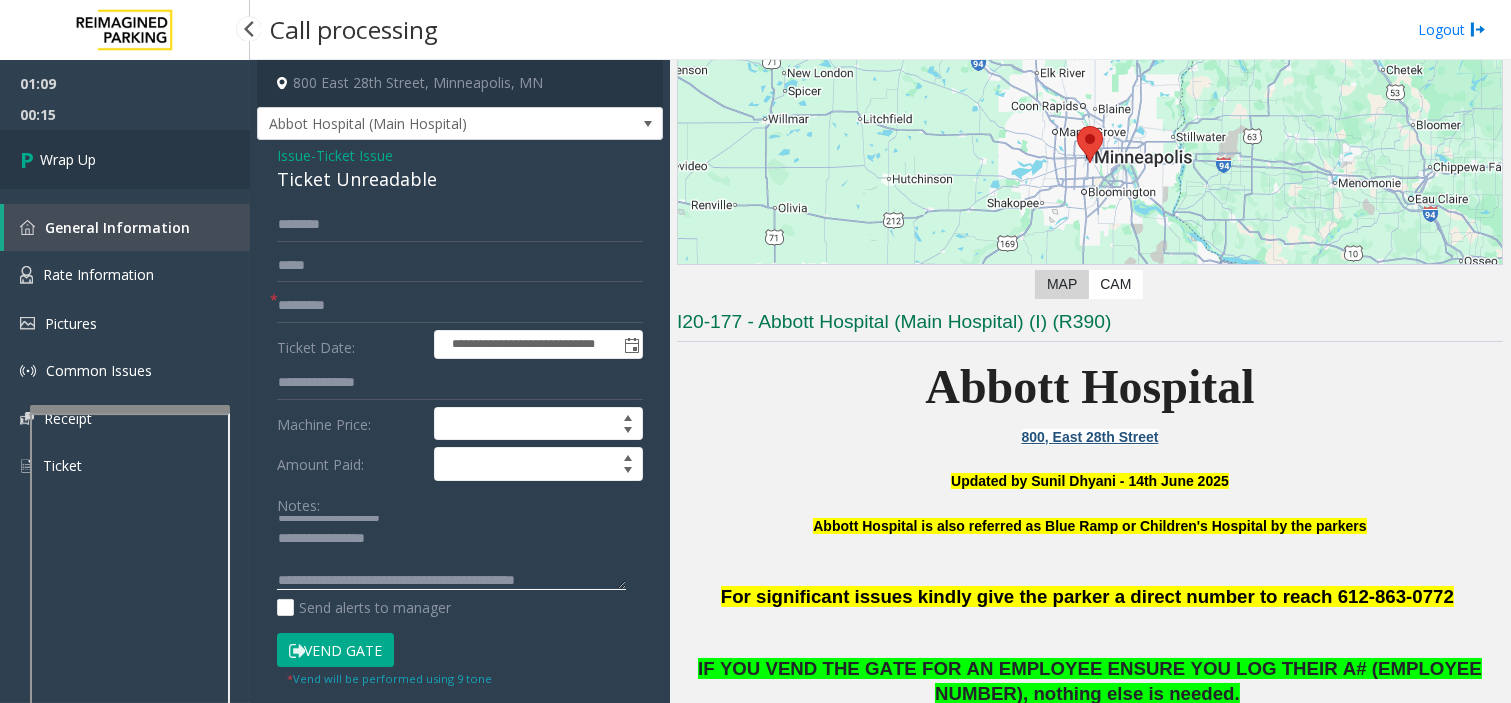 type on "**********" 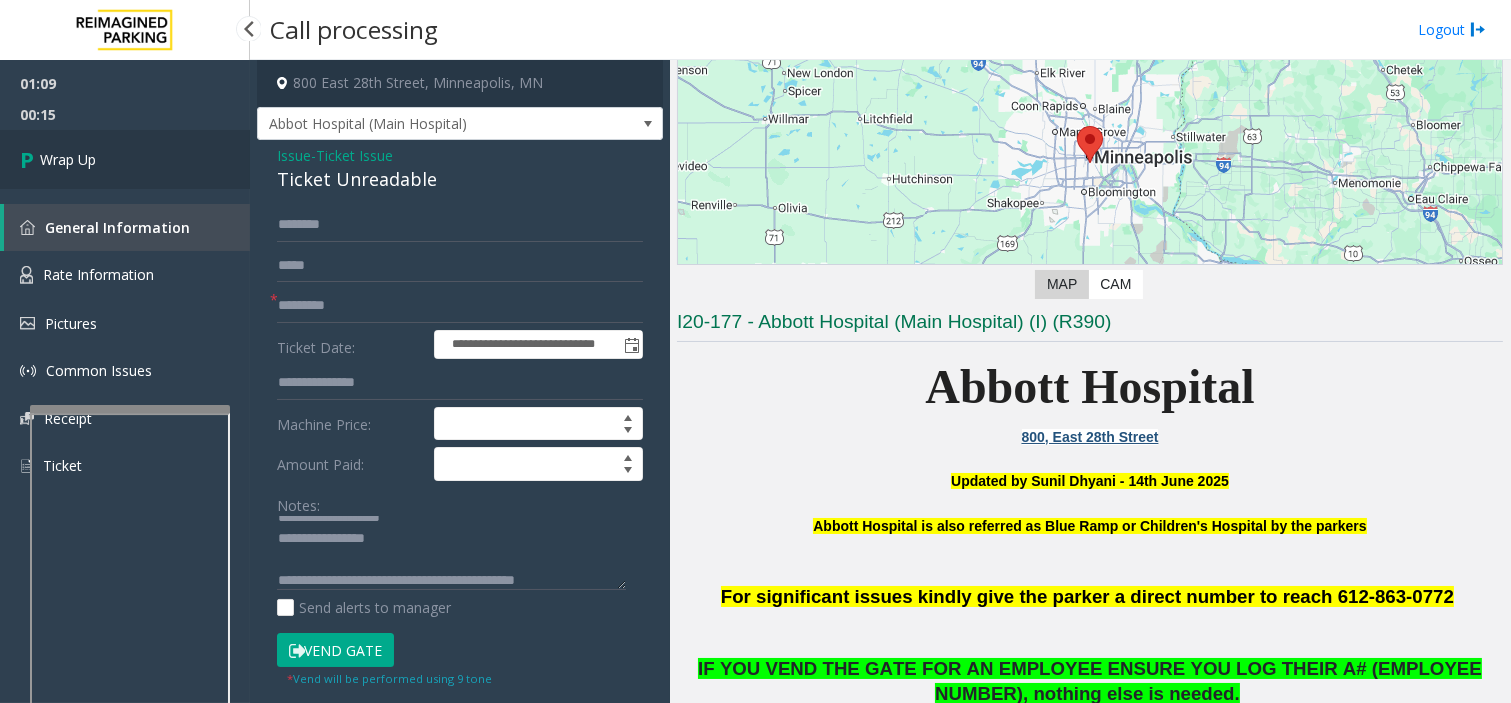click on "Wrap Up" at bounding box center [125, 159] 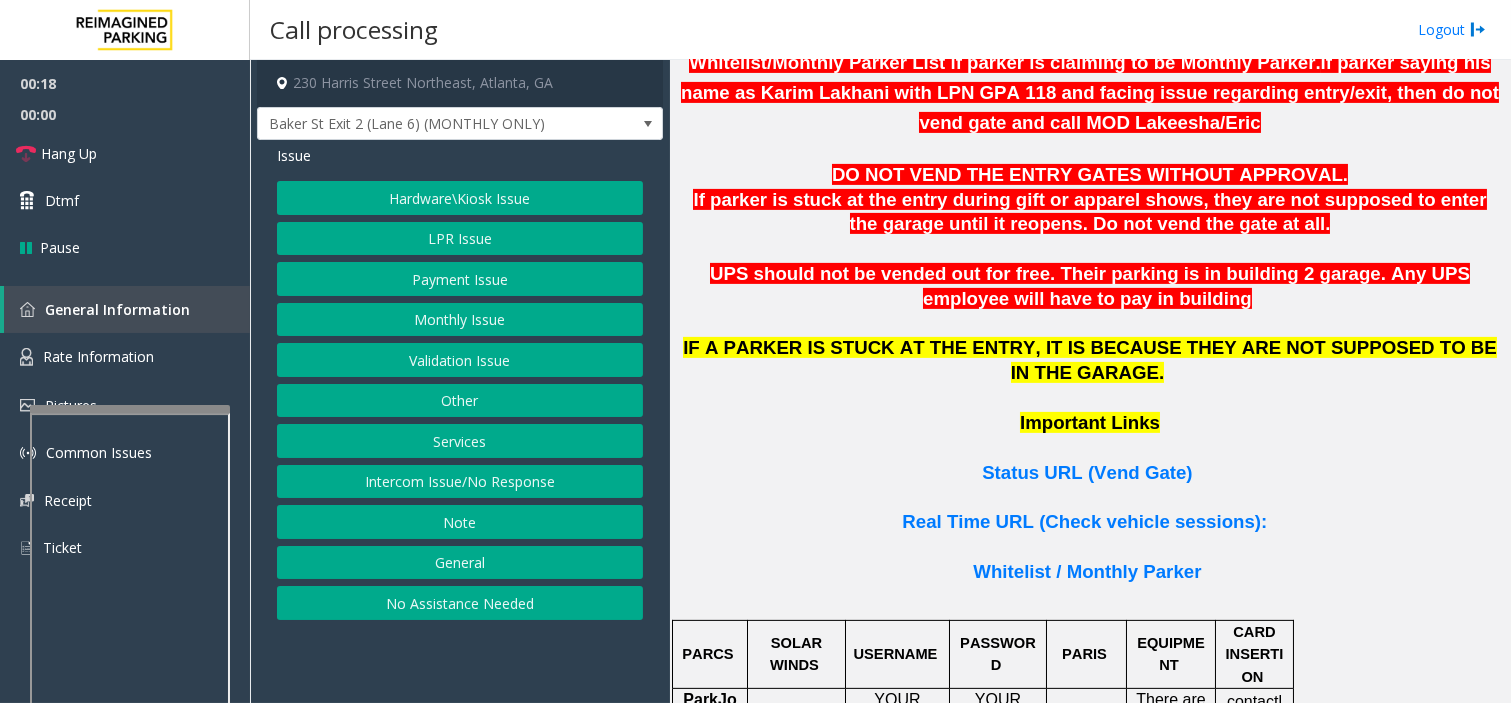scroll, scrollTop: 1333, scrollLeft: 0, axis: vertical 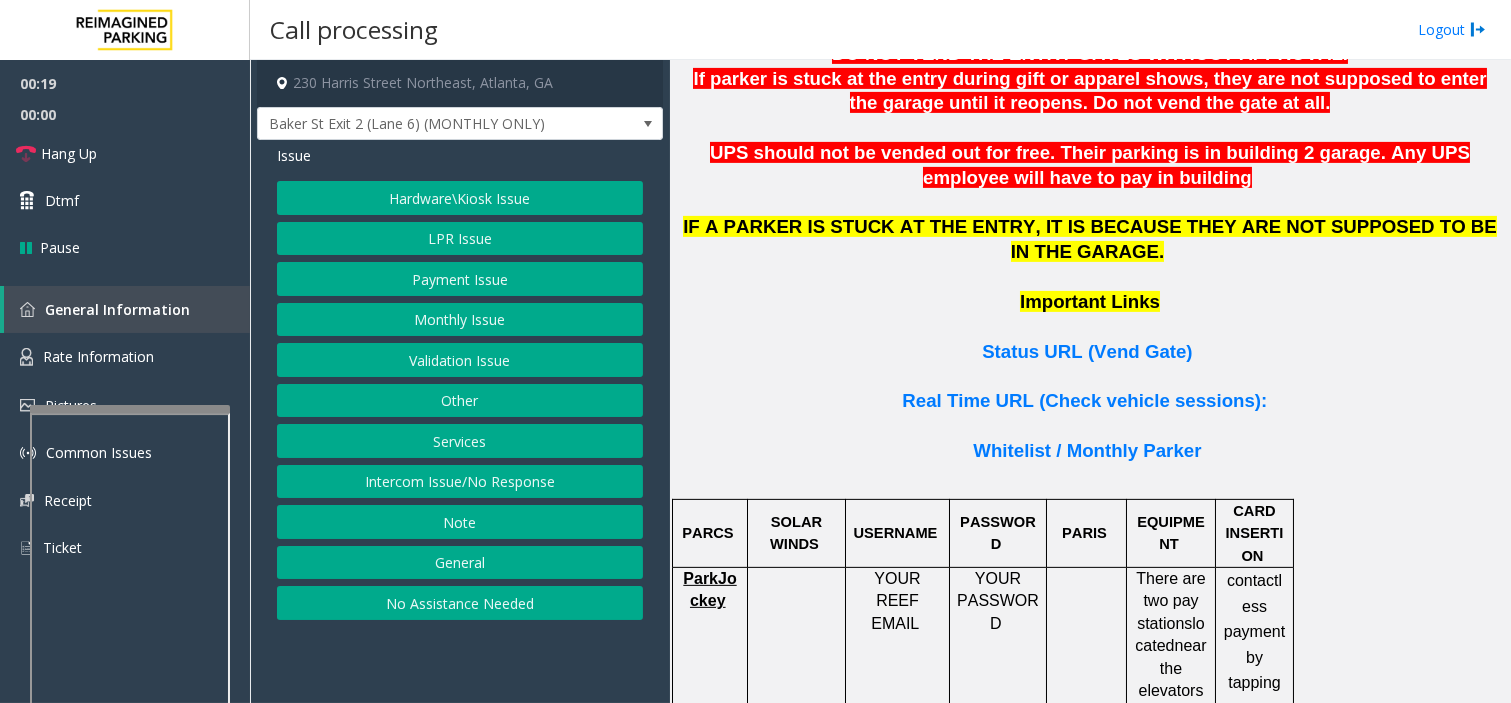 click on "Real Time URL (Check vehicle sessions):" 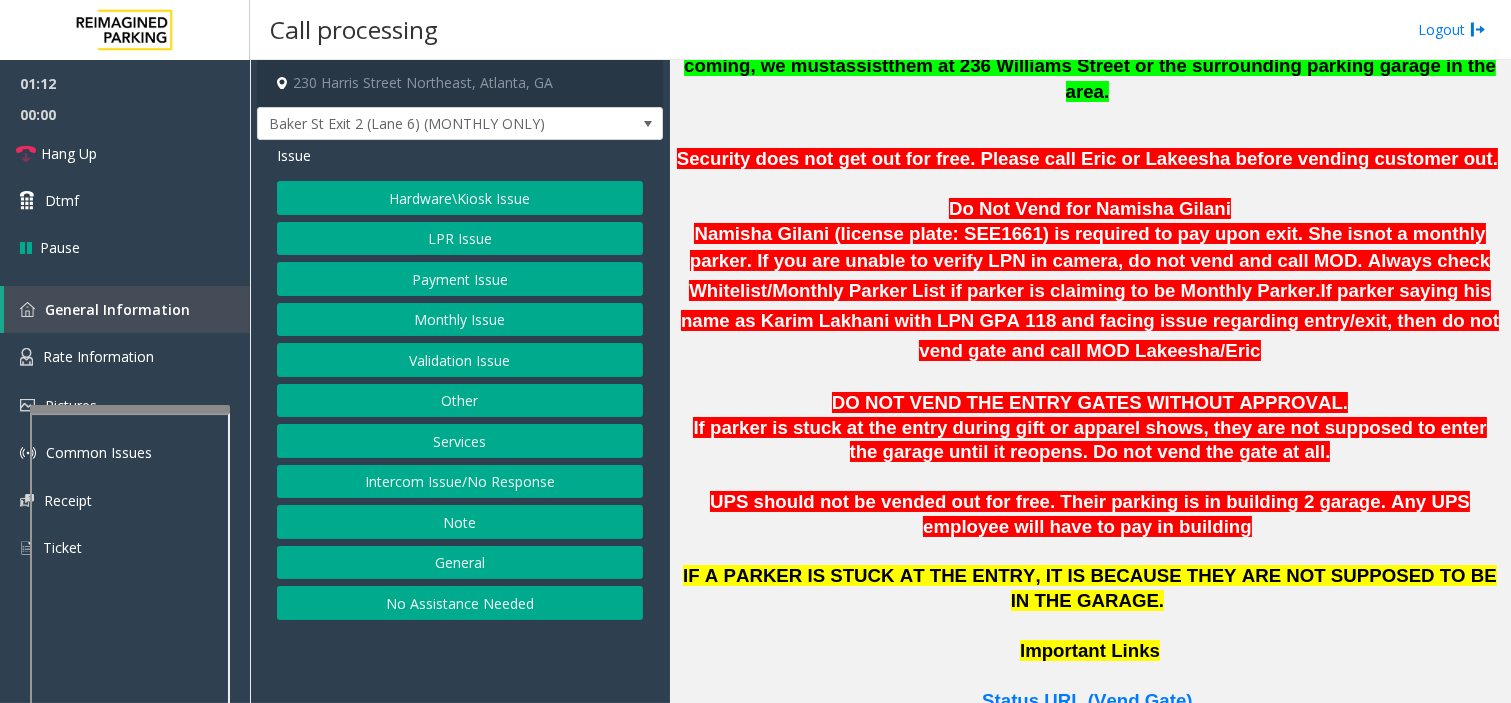 scroll, scrollTop: 946, scrollLeft: 0, axis: vertical 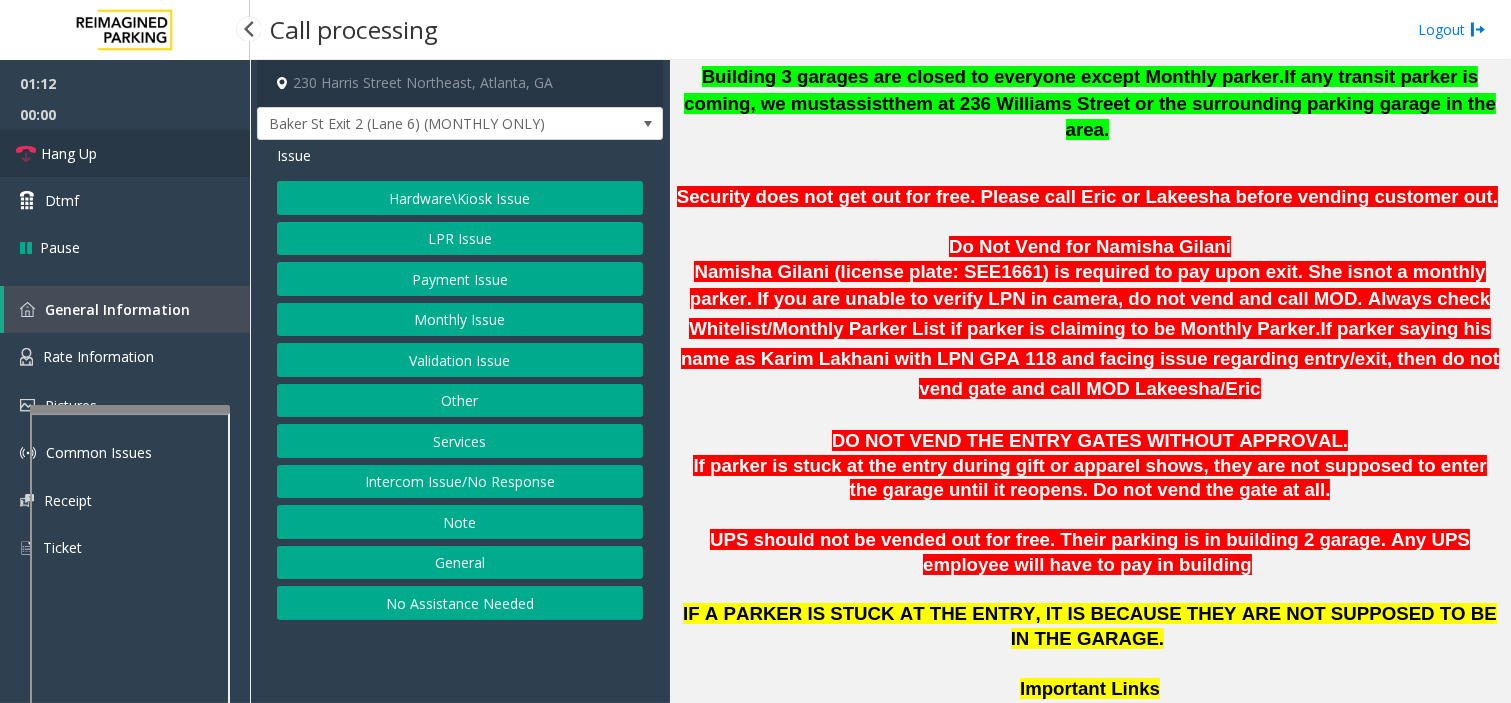 click on "Hang Up" at bounding box center (125, 153) 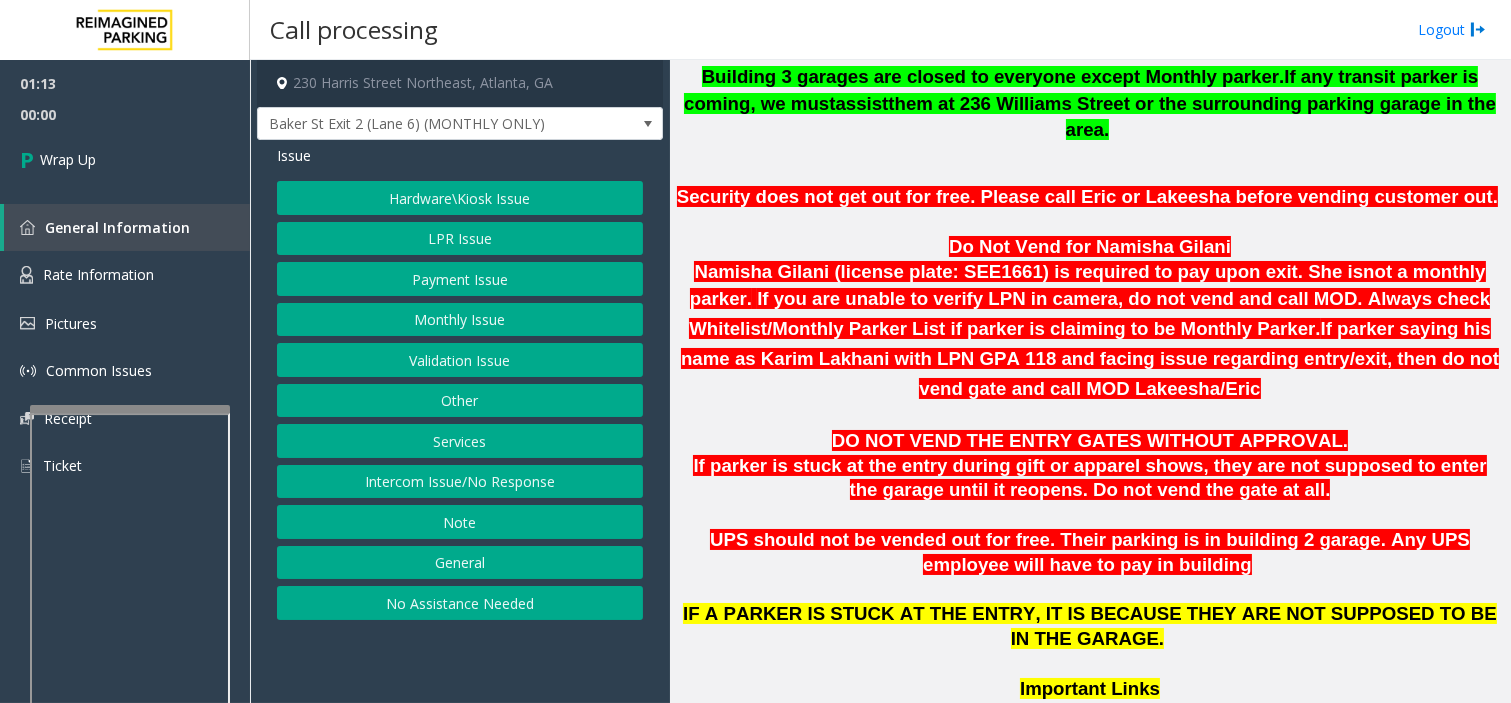 click on "Intercom Issue/No Response" 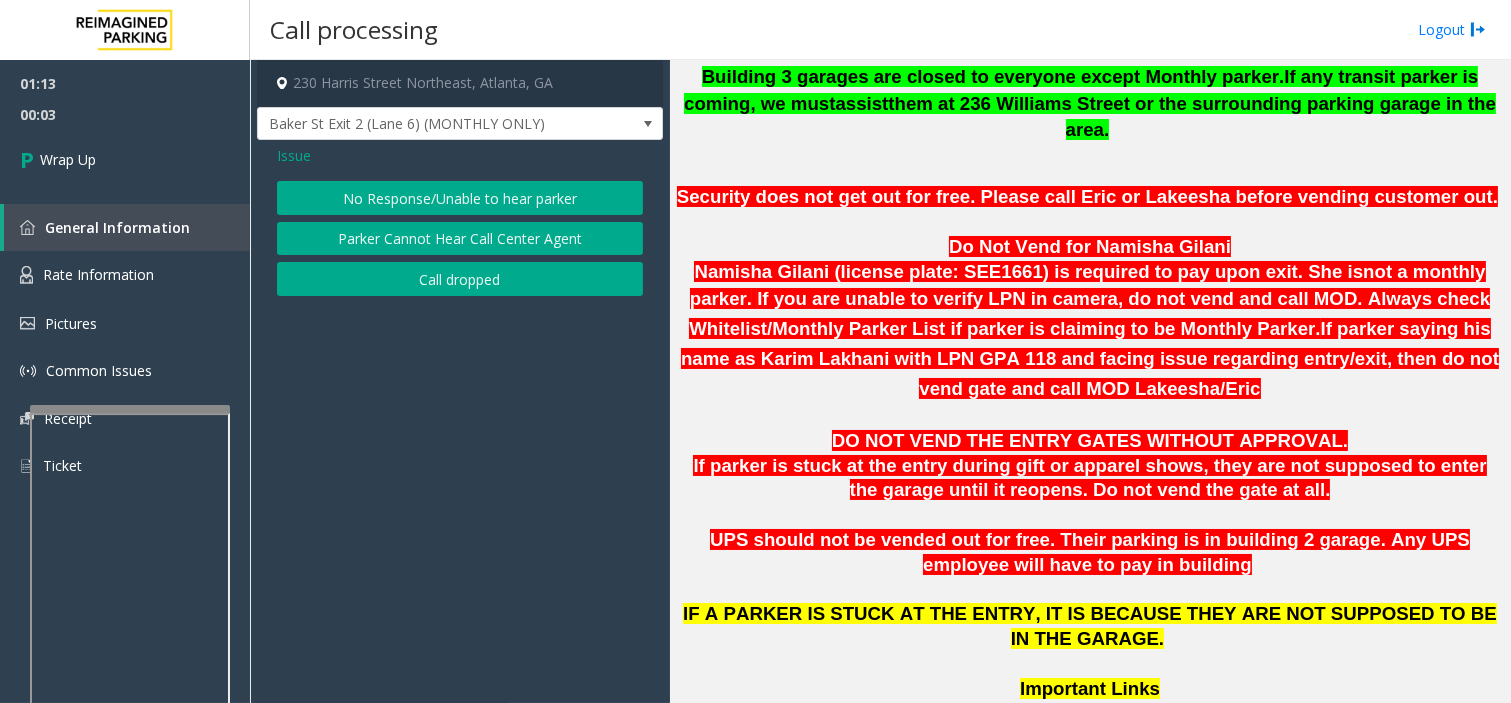 click on "Issue" 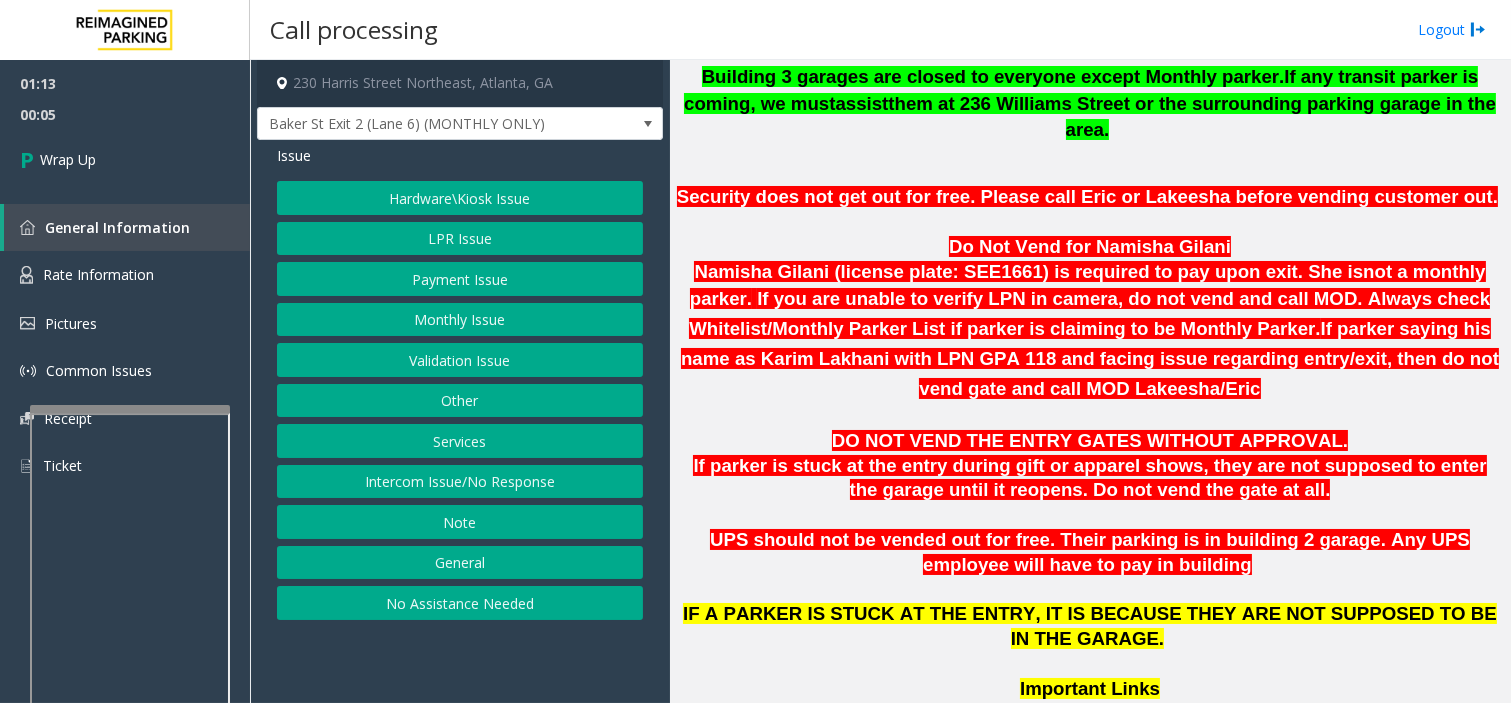 click on "Payment Issue" 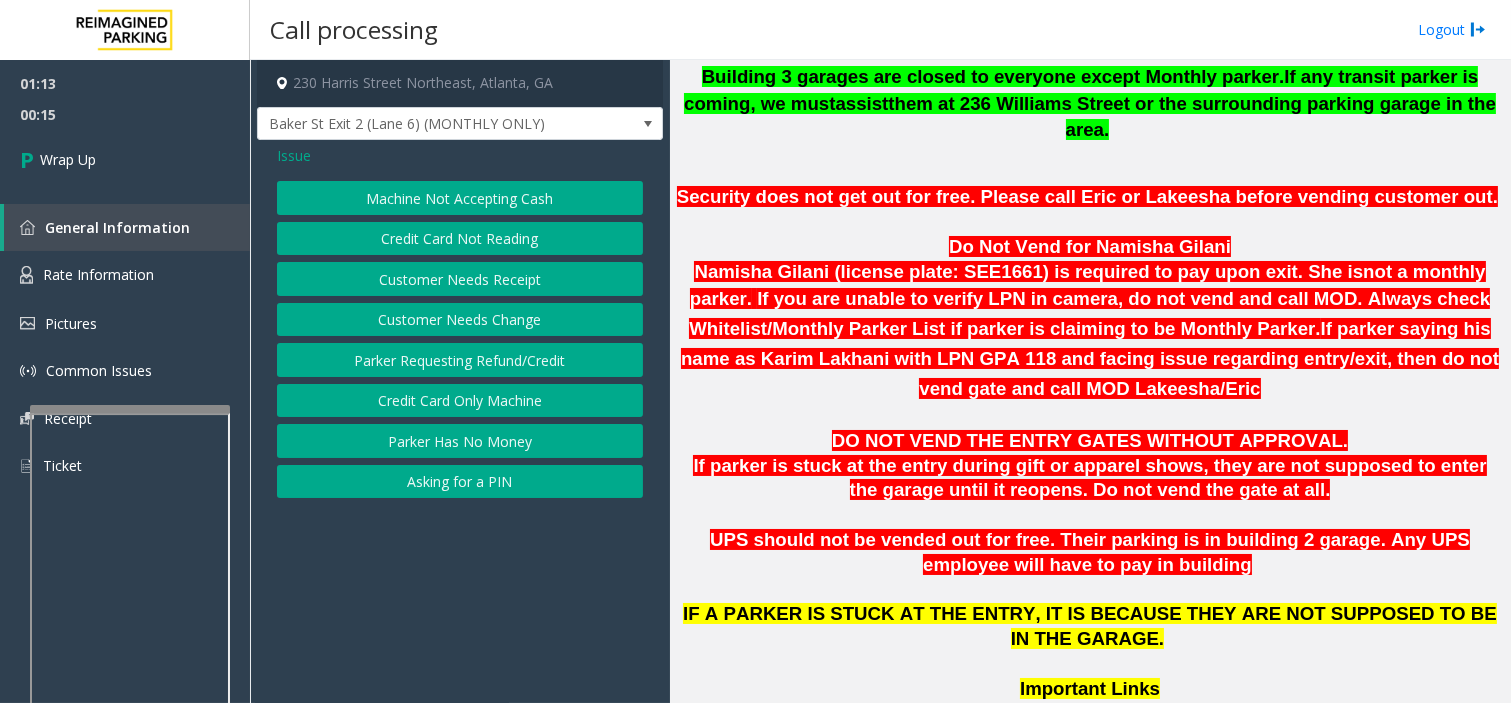 click on "Credit Card Only Machine" 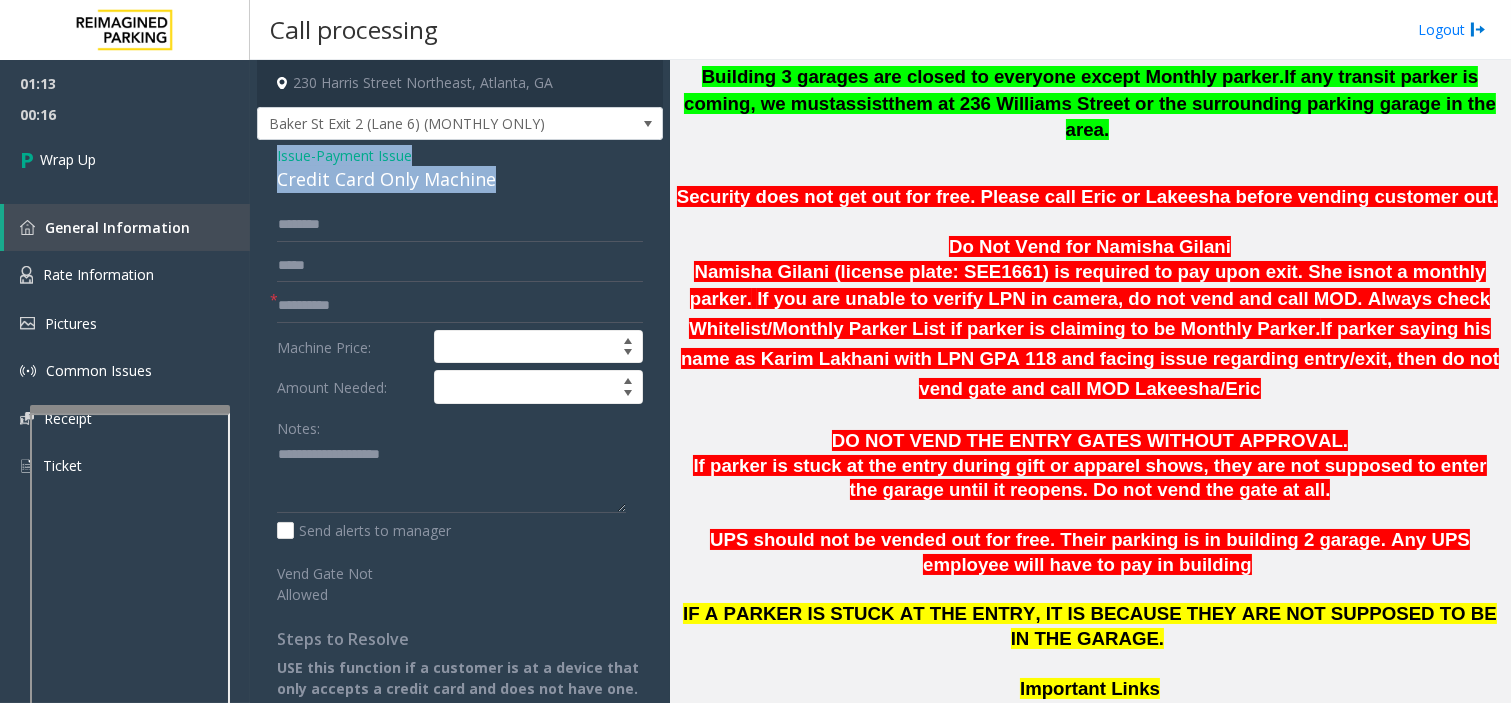 drag, startPoint x: 274, startPoint y: 154, endPoint x: 511, endPoint y: 188, distance: 239.42639 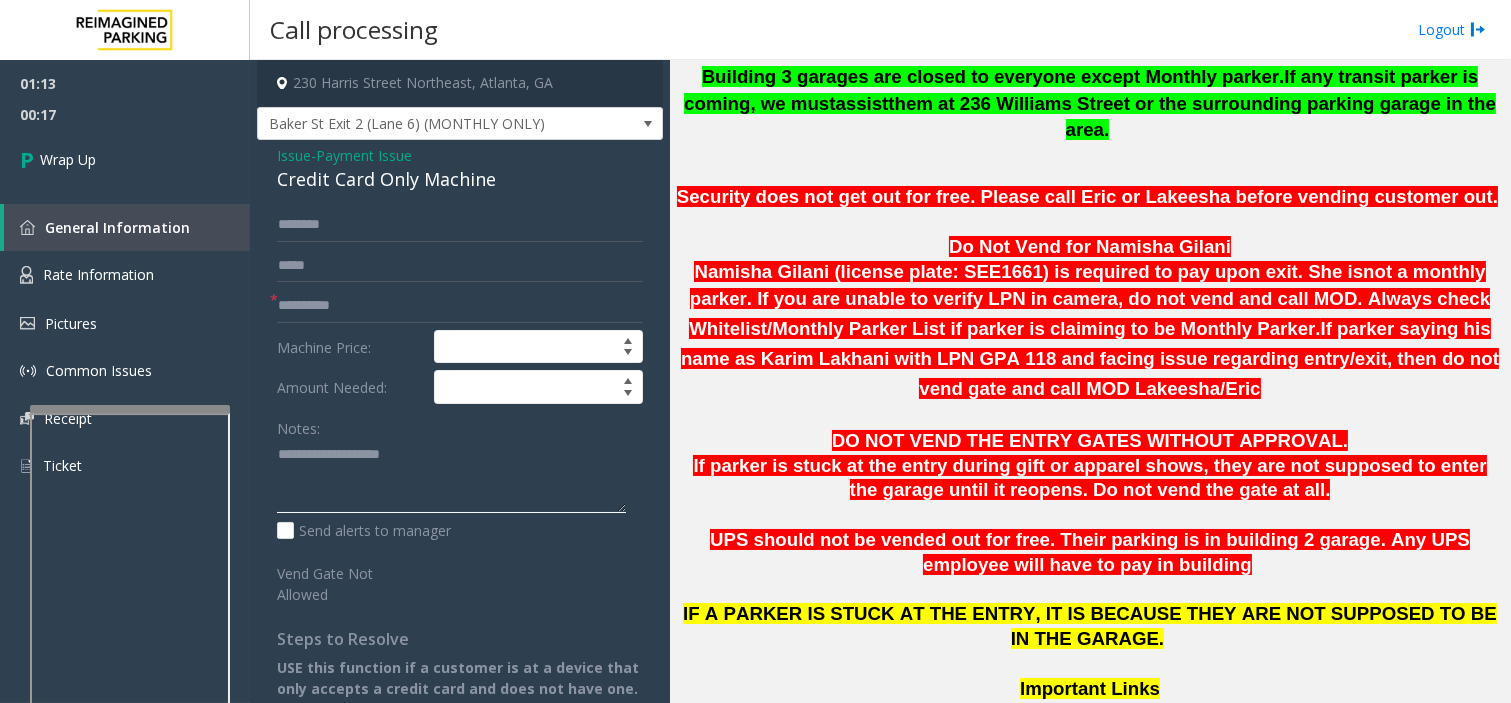 click 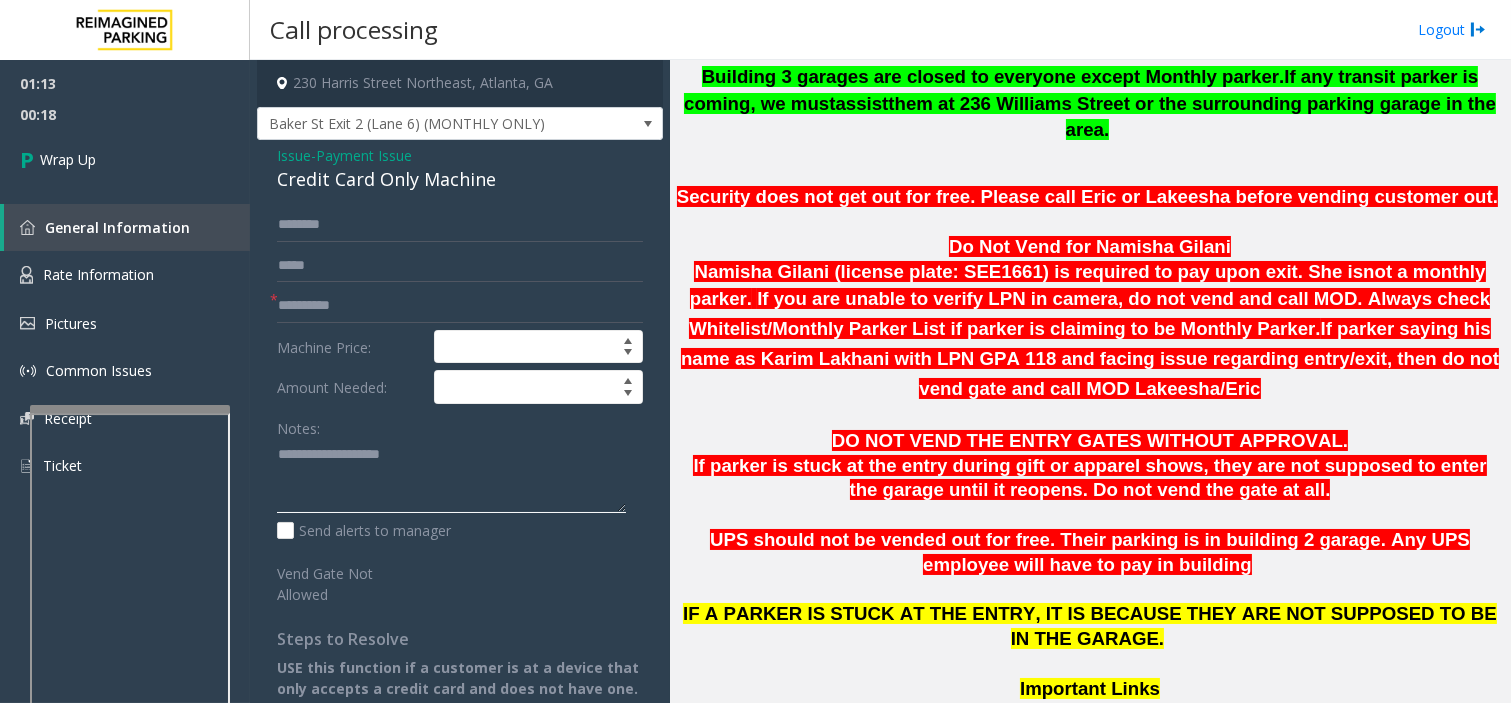 paste on "**********" 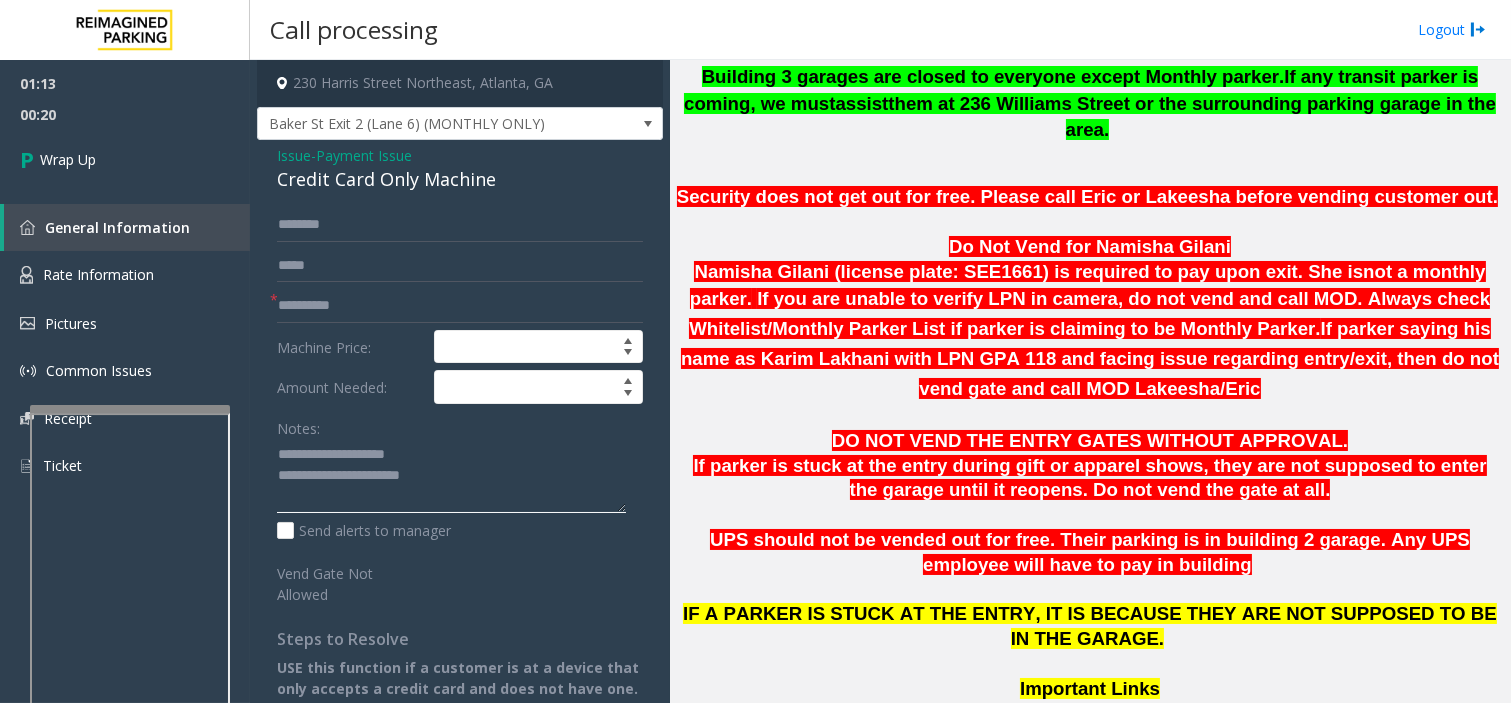 type on "**********" 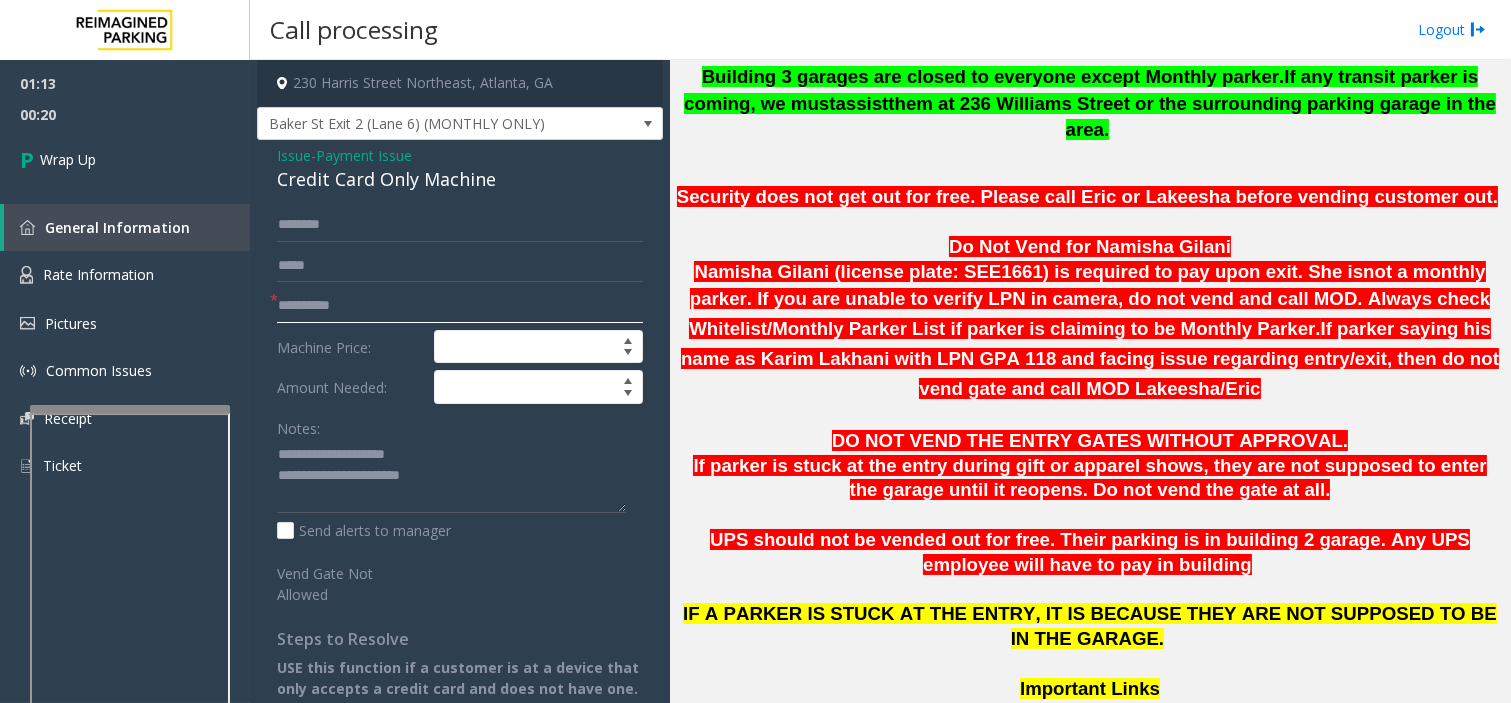 click 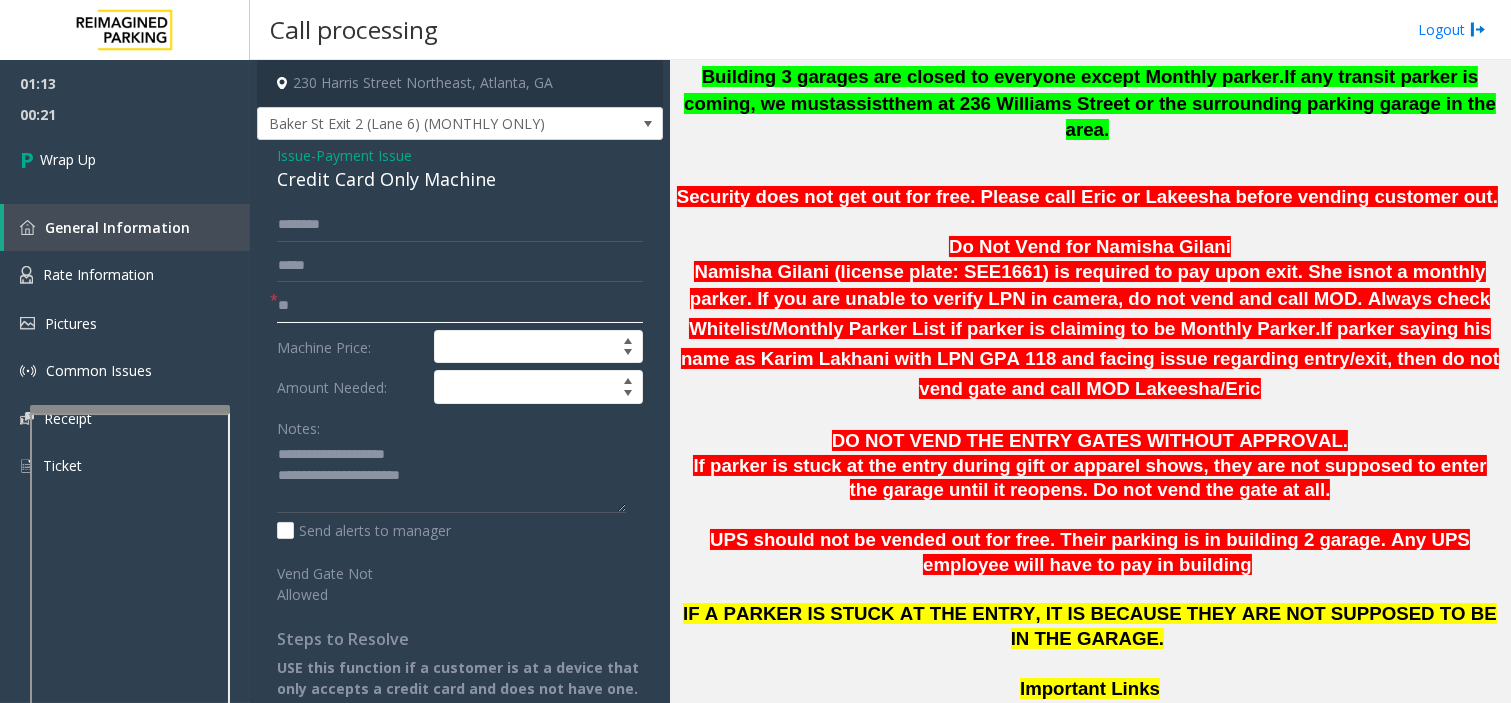 type on "**" 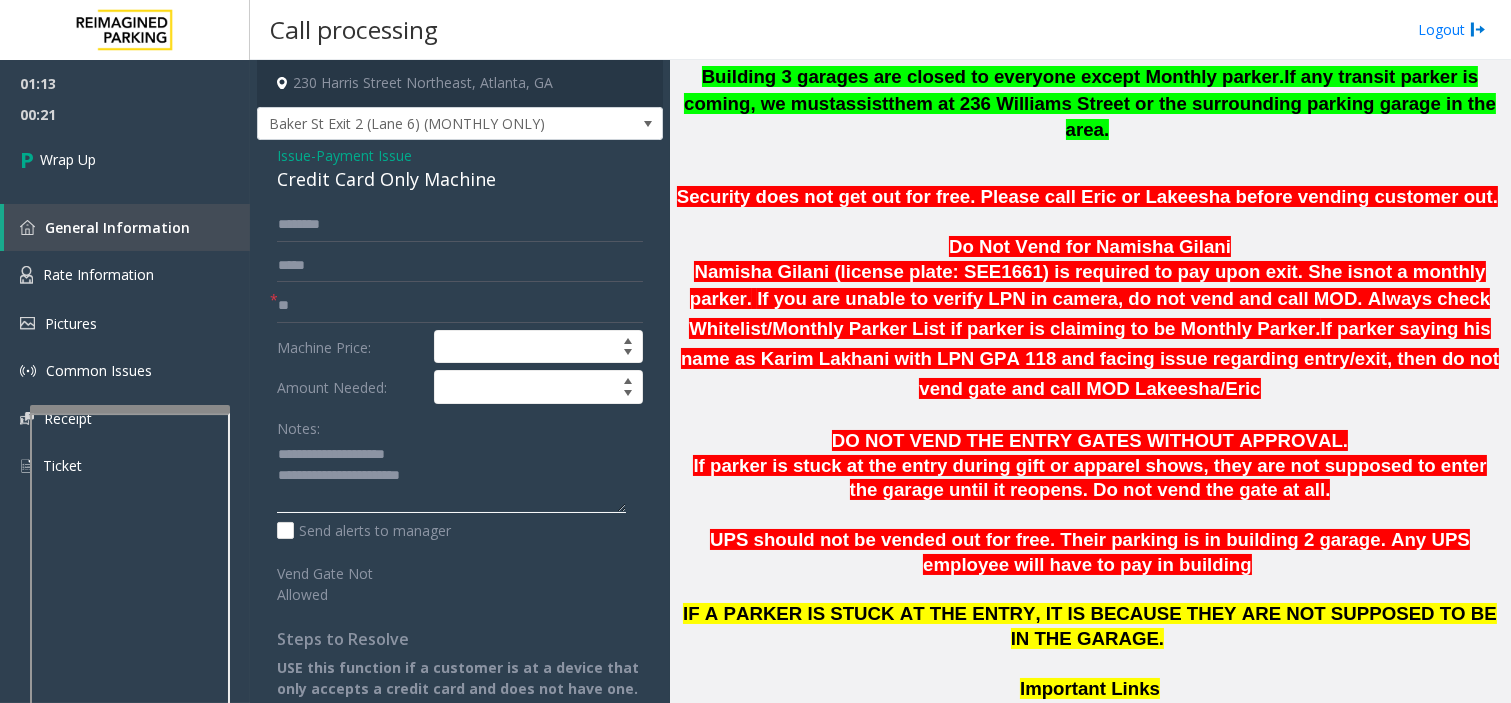 click 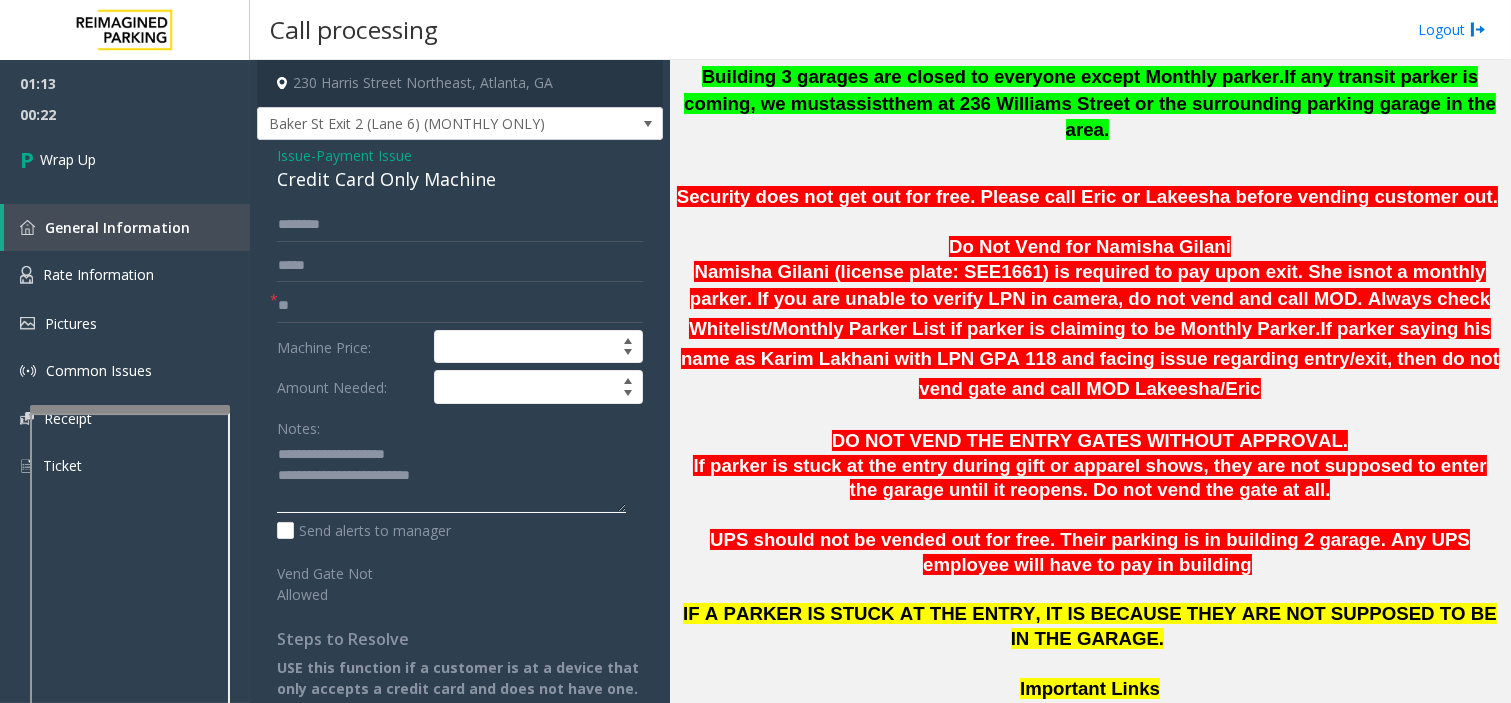 scroll, scrollTop: 13, scrollLeft: 0, axis: vertical 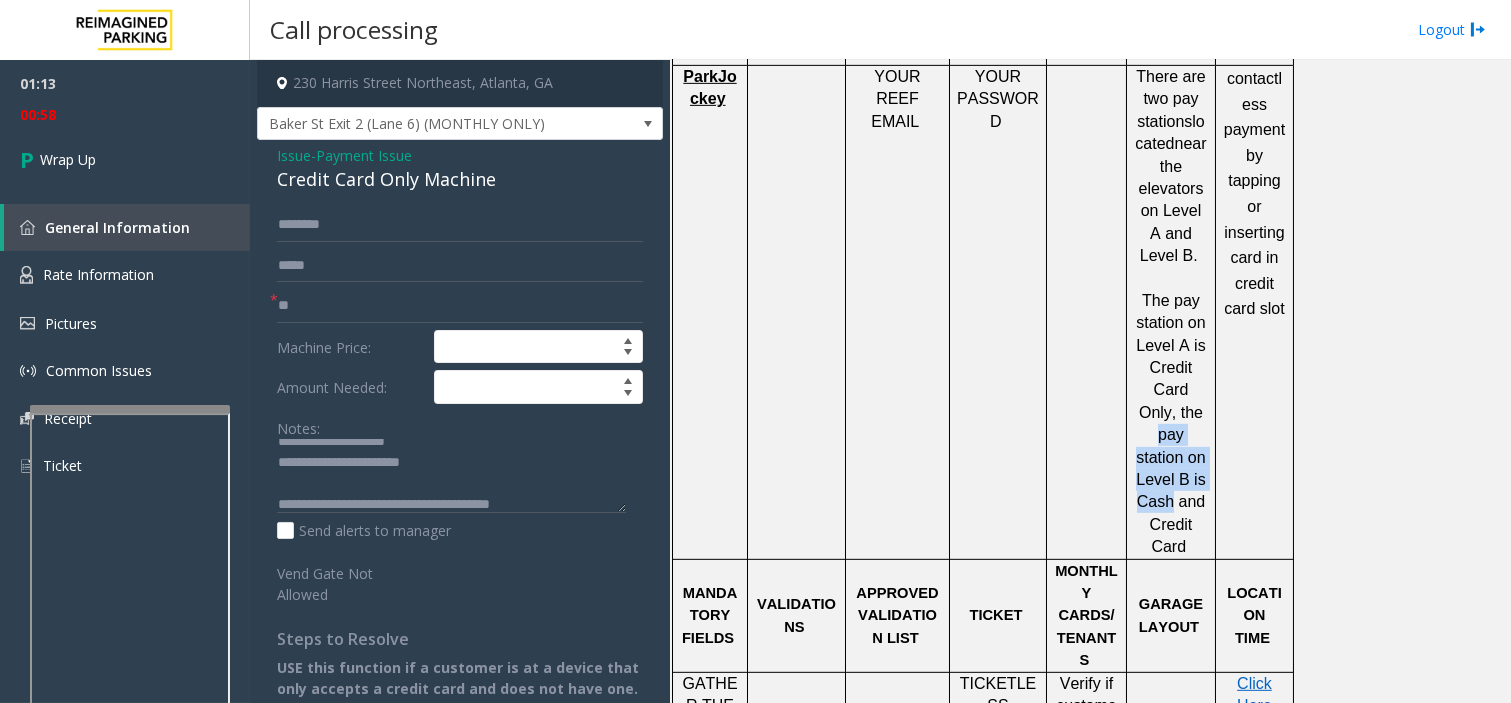 drag, startPoint x: 1136, startPoint y: 338, endPoint x: 1176, endPoint y: 380, distance: 58 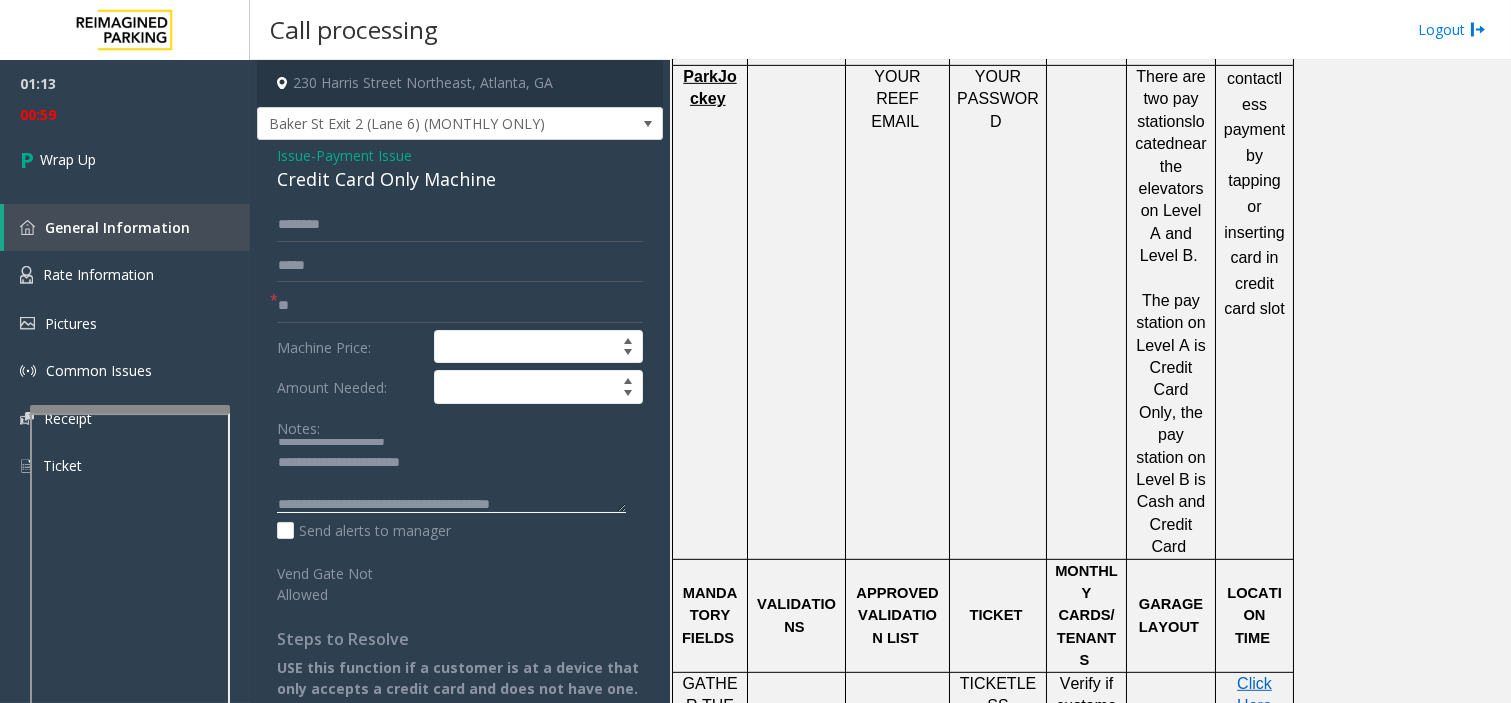 click 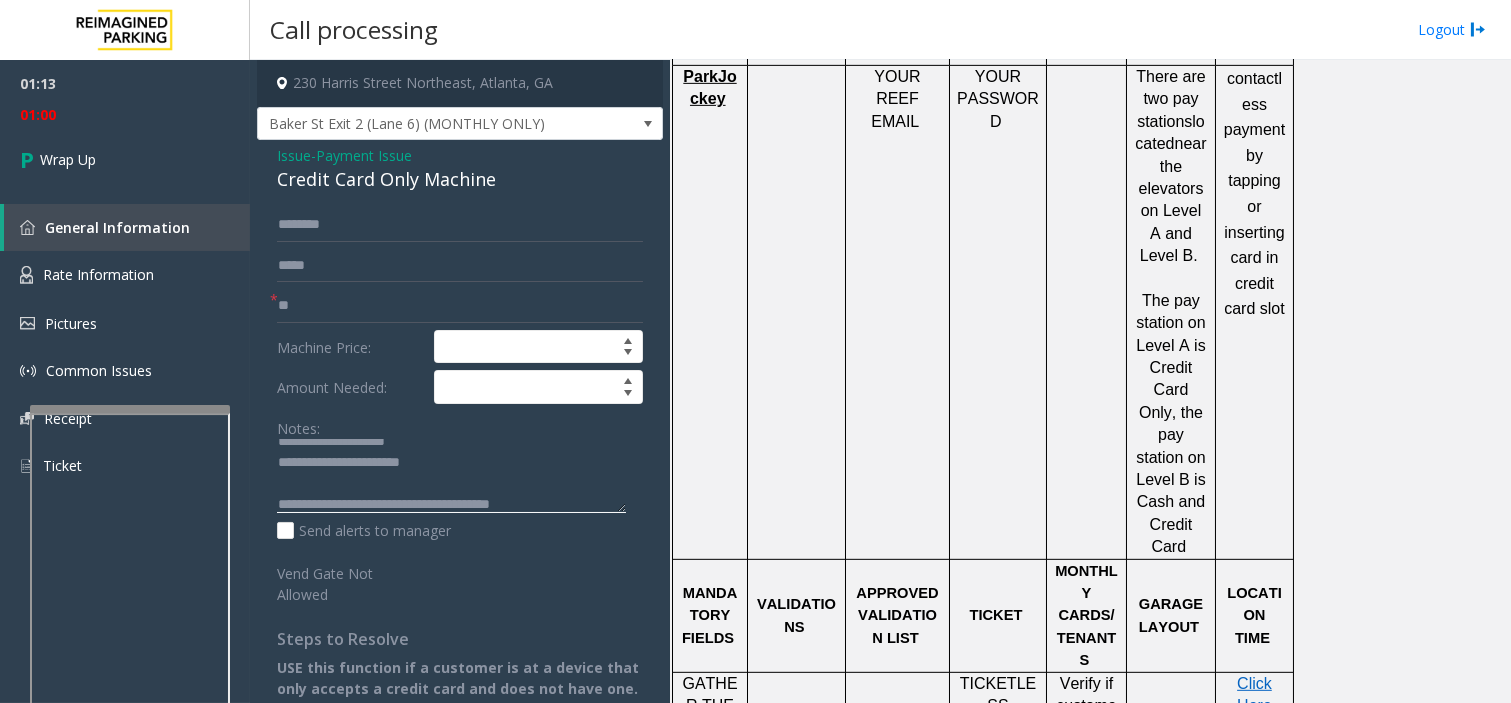 paste on "**********" 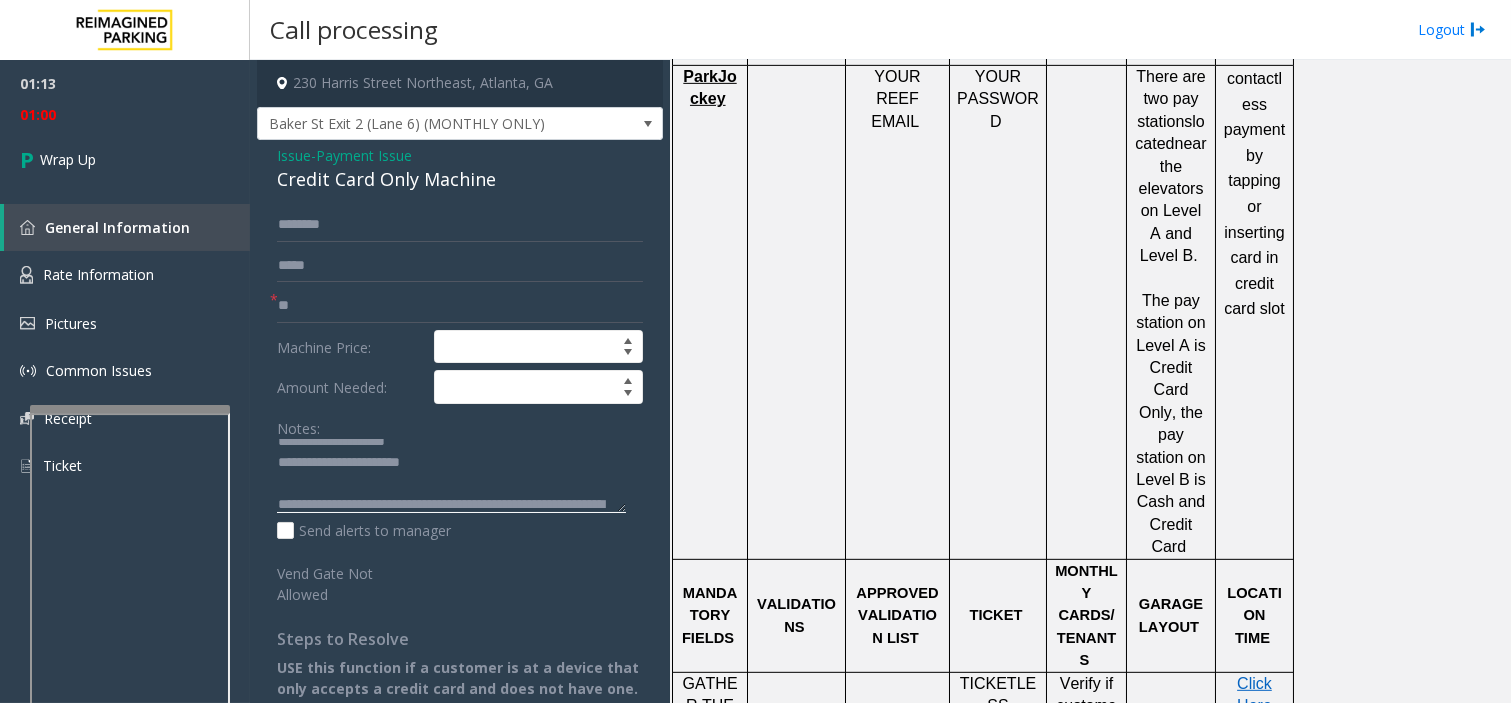 scroll, scrollTop: 34, scrollLeft: 0, axis: vertical 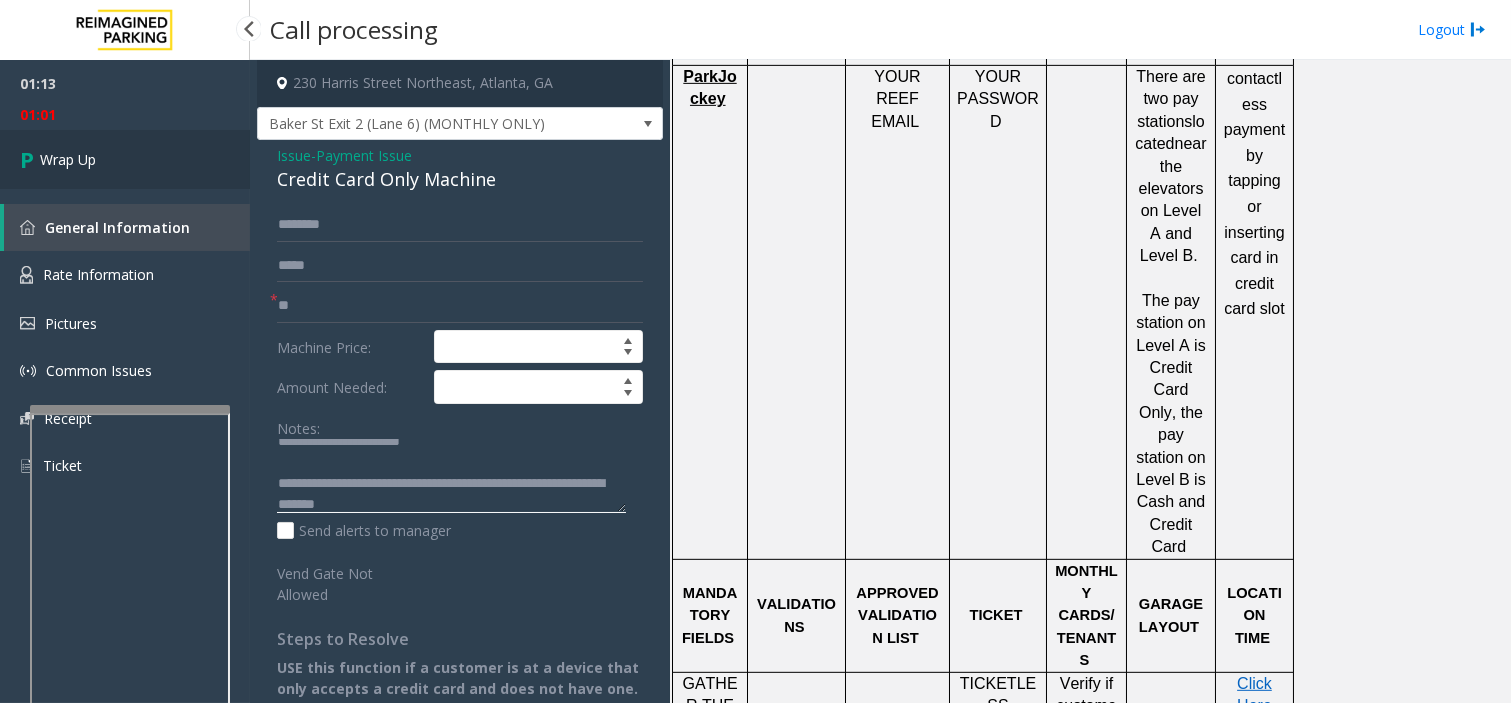 type on "**********" 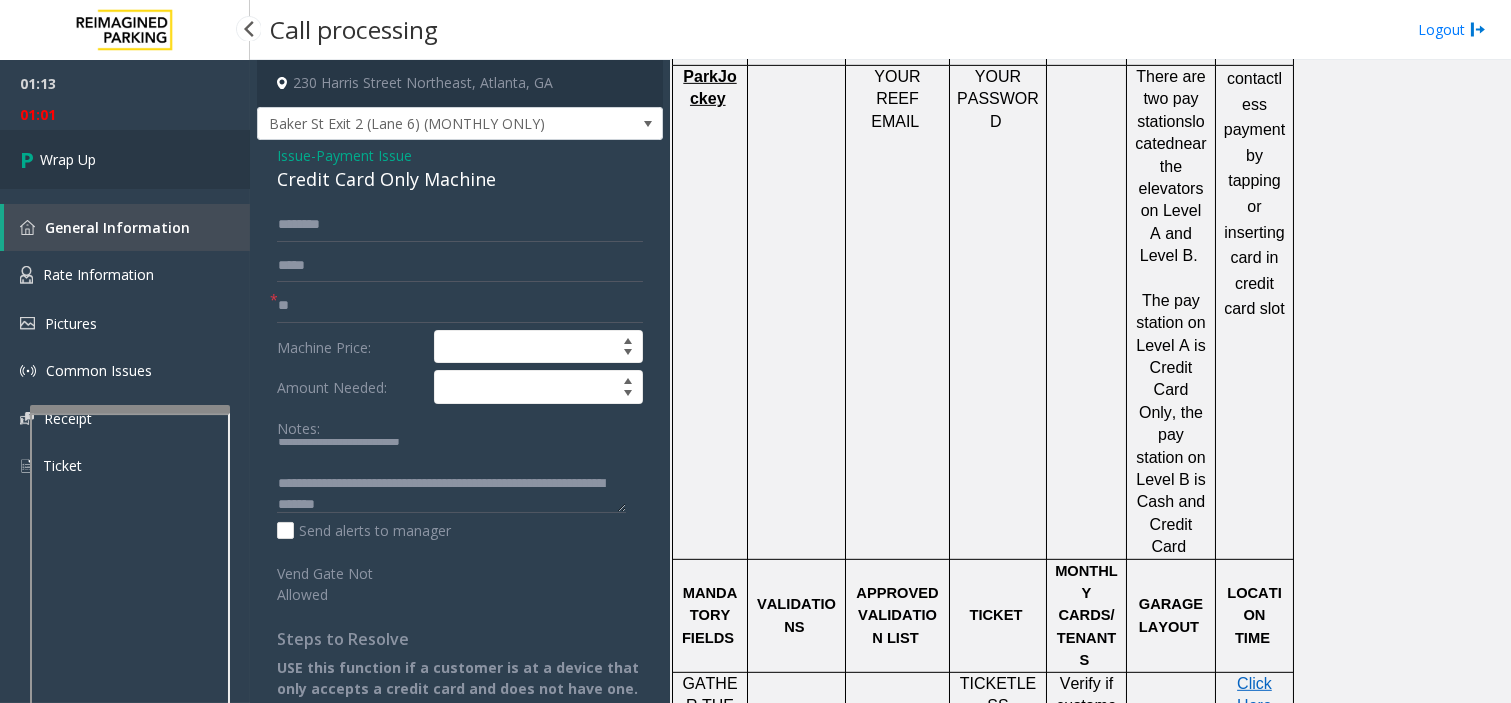 click on "Wrap Up" at bounding box center [125, 159] 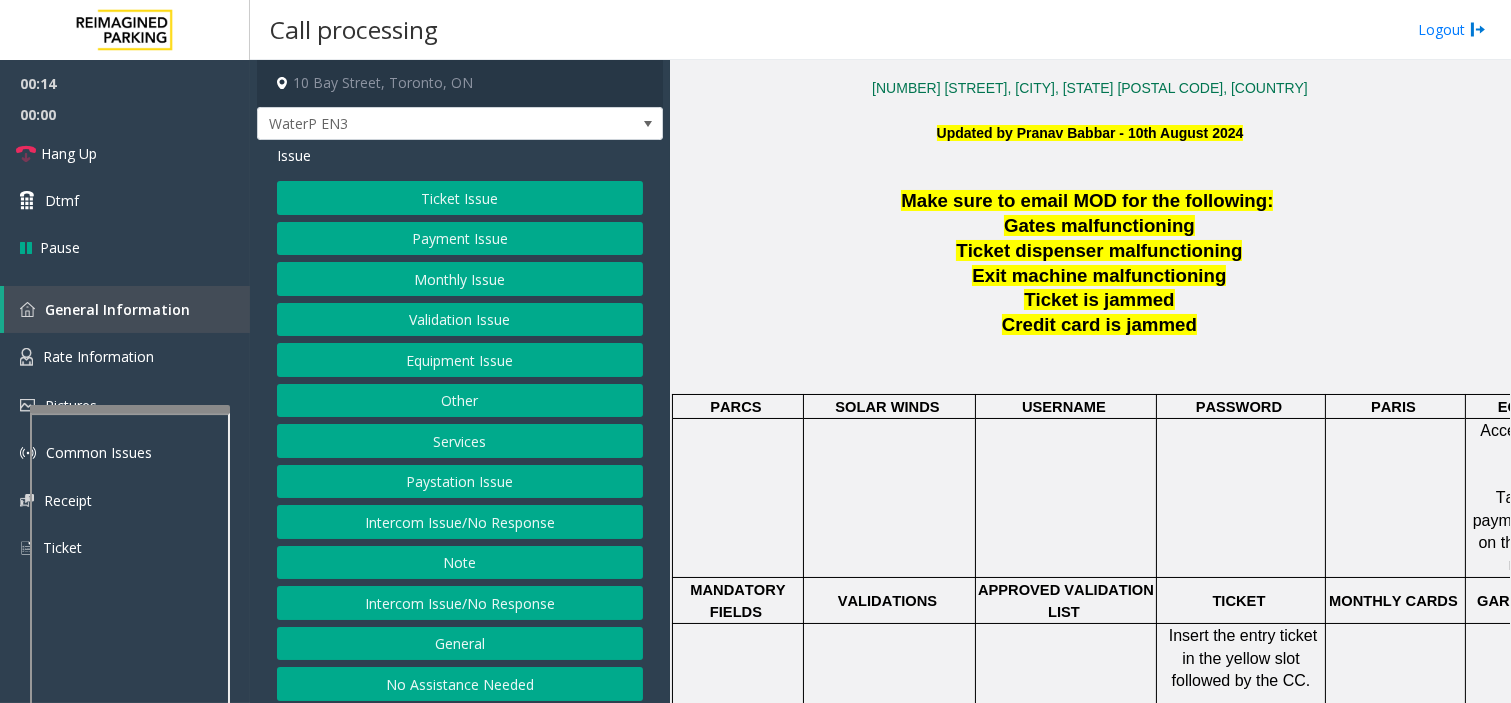 scroll, scrollTop: 555, scrollLeft: 0, axis: vertical 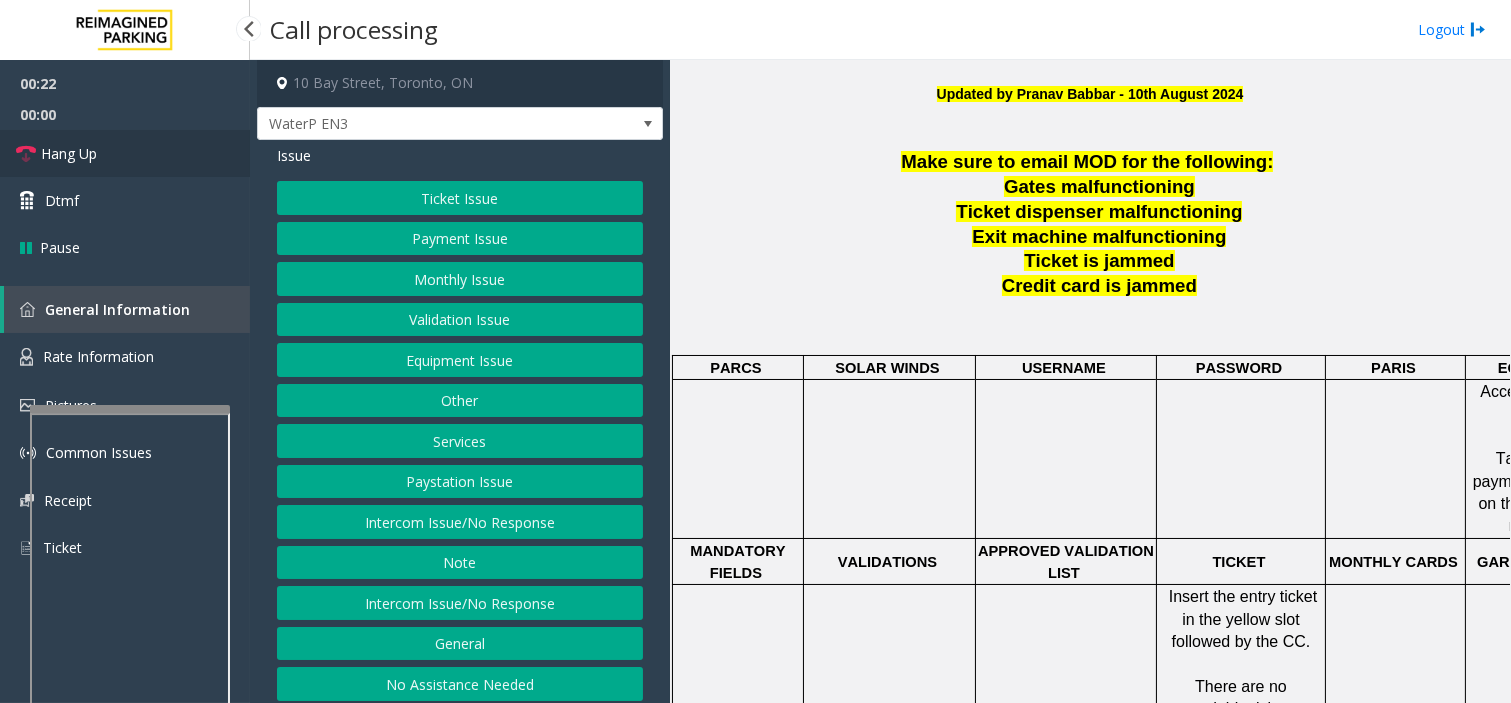 click on "Hang Up" at bounding box center [125, 153] 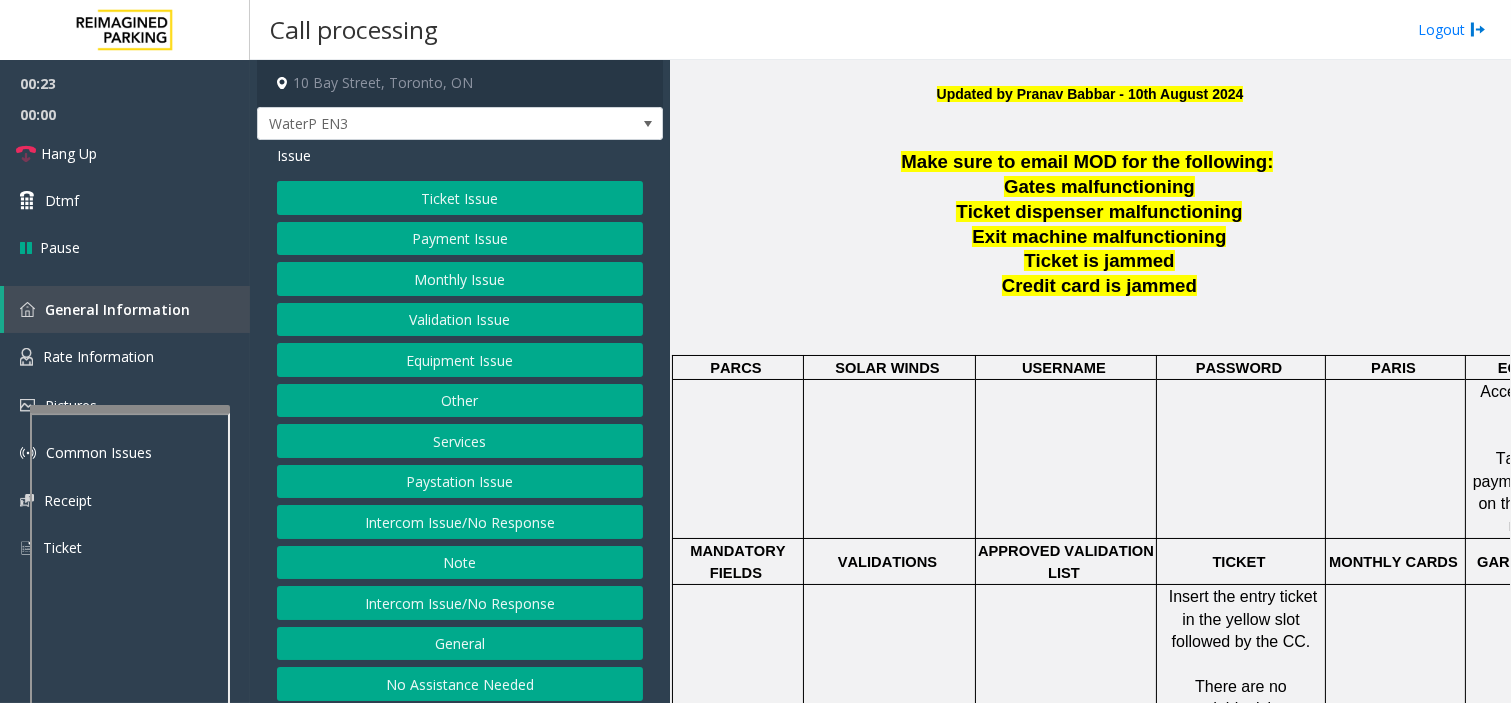 click on "Intercom Issue/No Response" 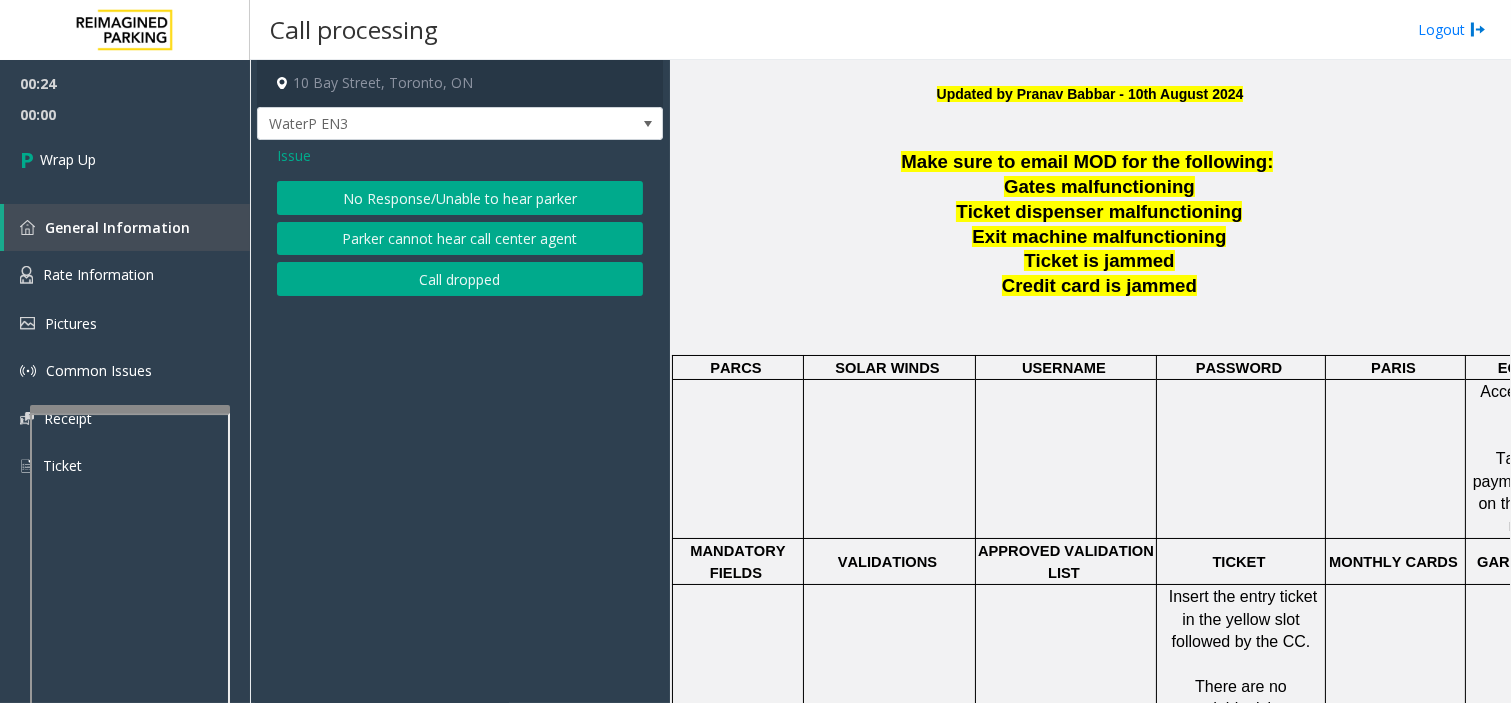 click on "No Response/Unable to hear parker" 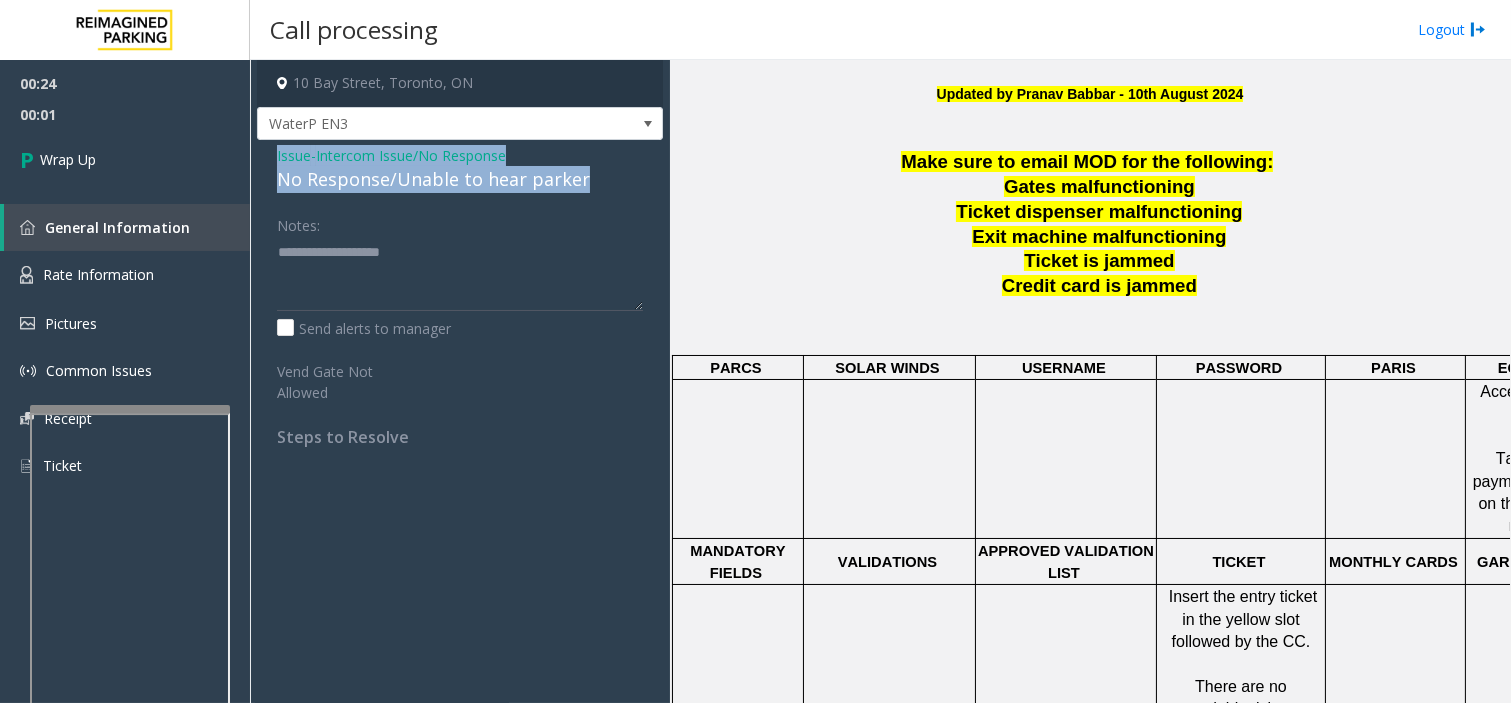 drag, startPoint x: 268, startPoint y: 160, endPoint x: 592, endPoint y: 174, distance: 324.30234 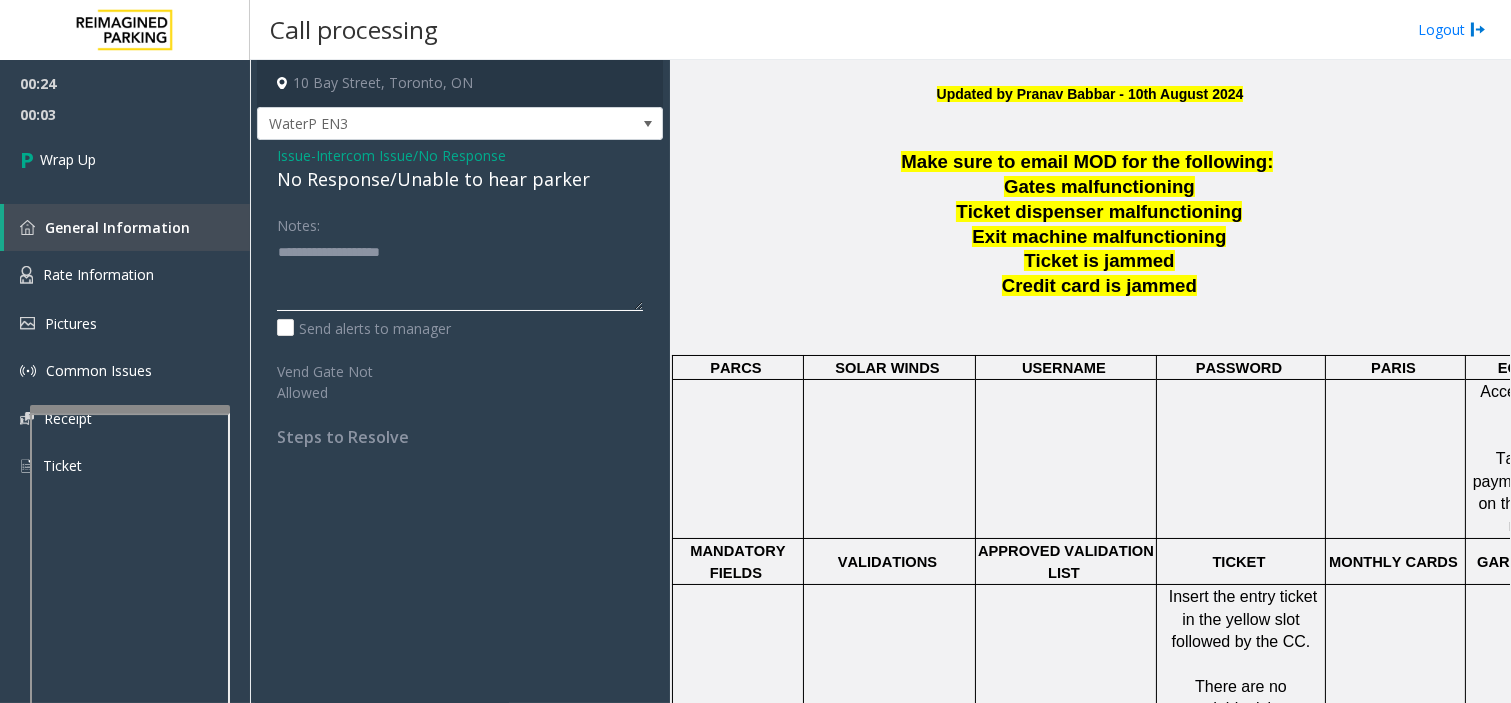 click 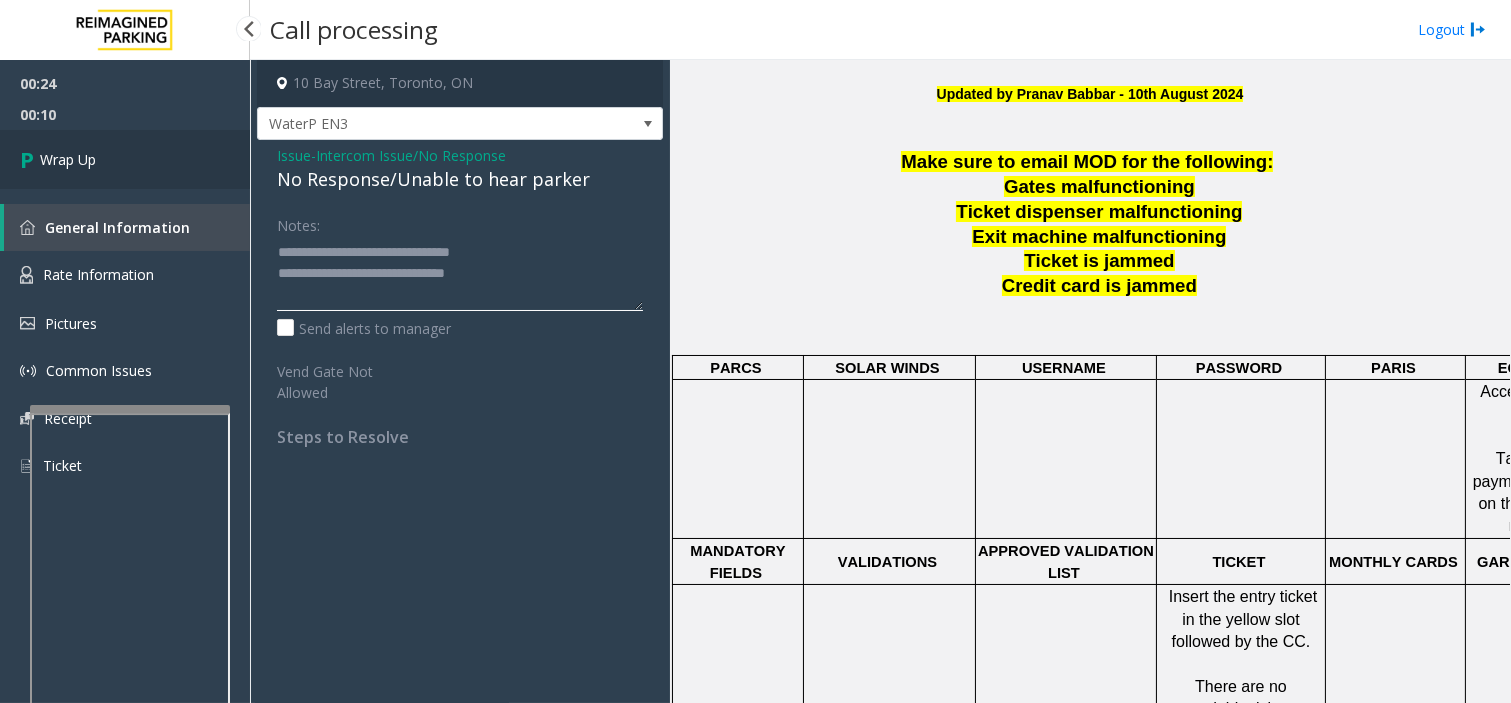 type on "**********" 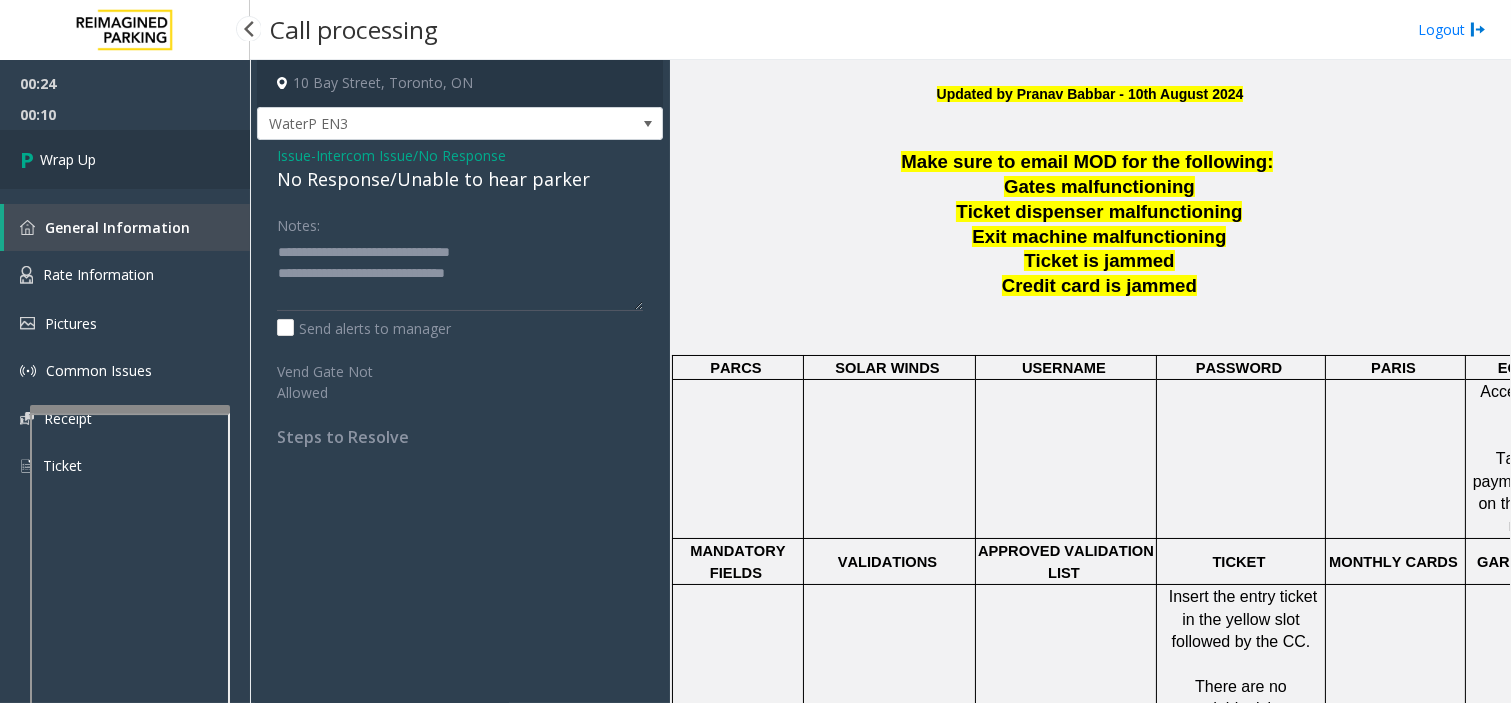 click on "Wrap Up" at bounding box center [125, 159] 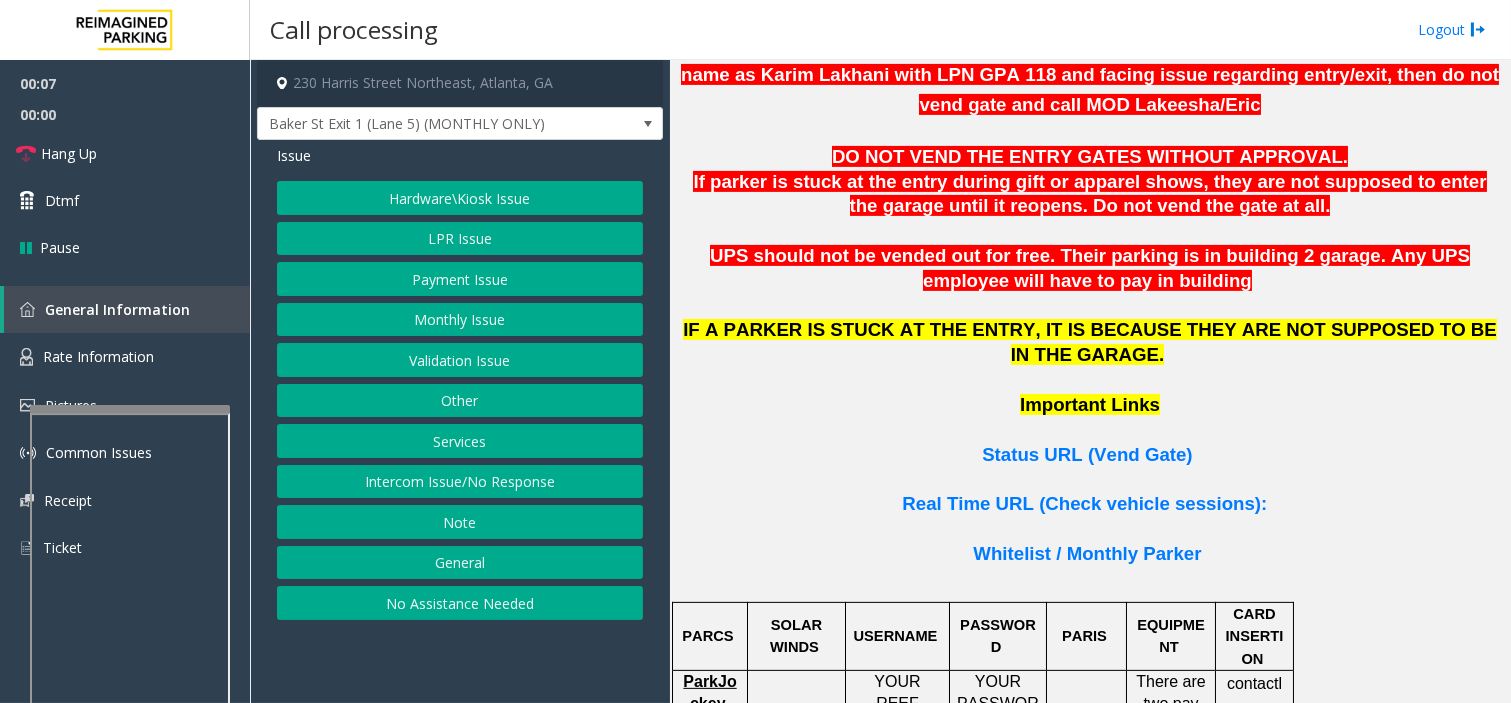 scroll, scrollTop: 1222, scrollLeft: 0, axis: vertical 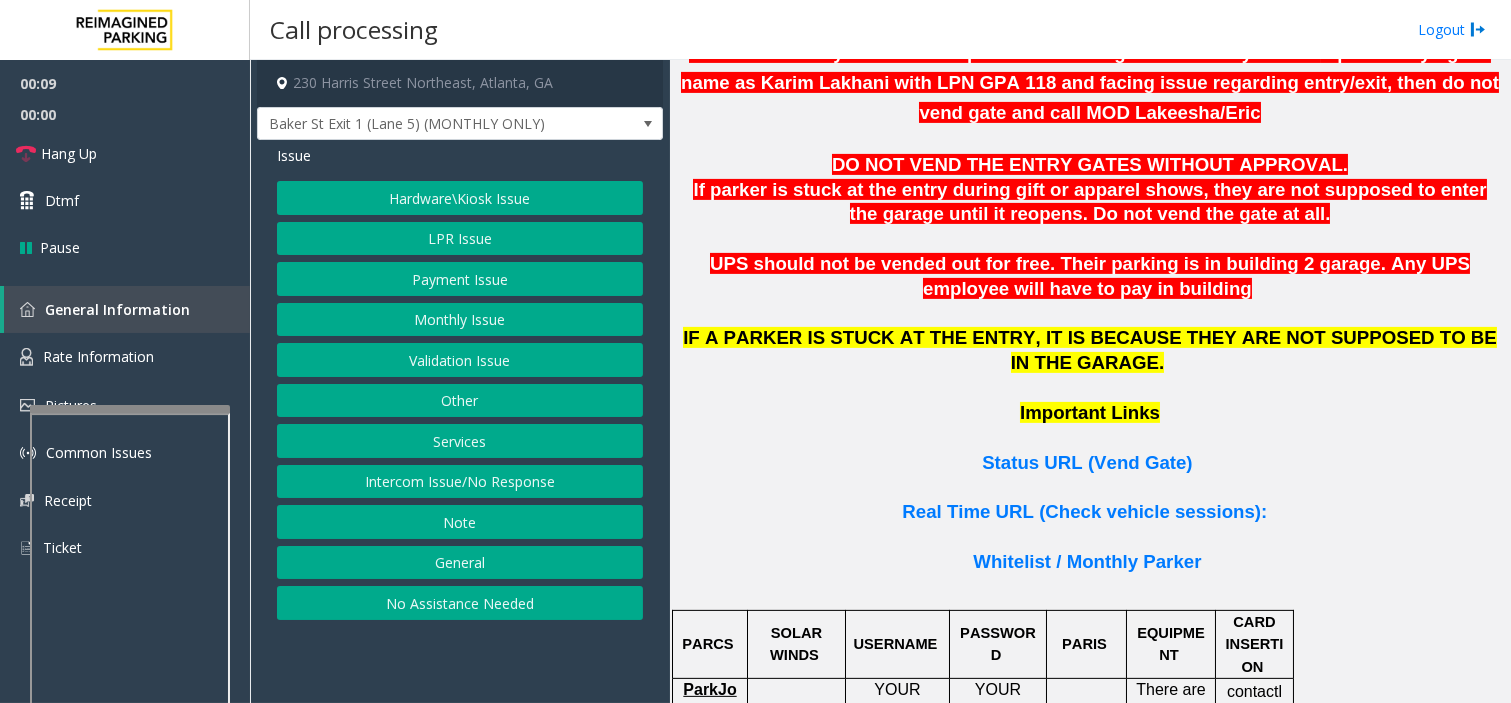 click on "LPR Issue" 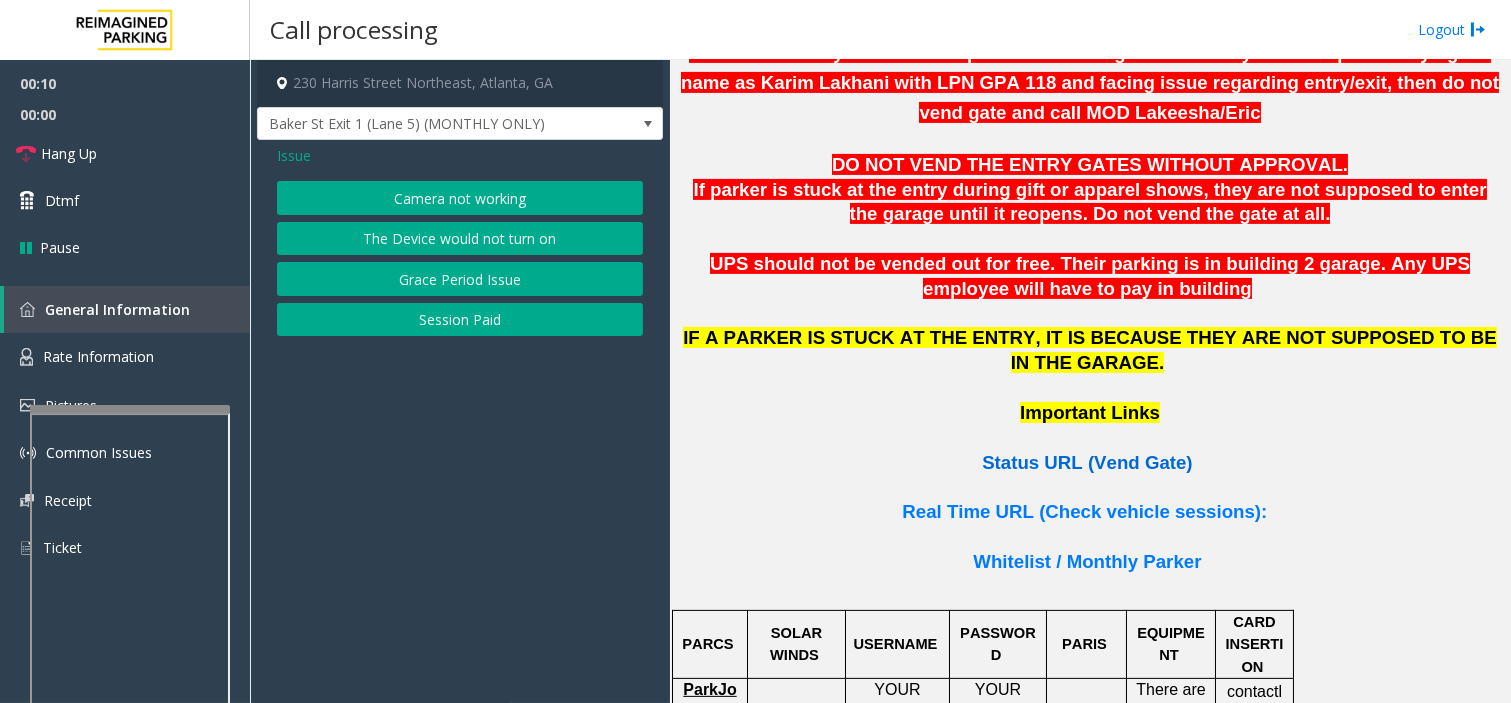 click on "Status URL (Vend Gate)" 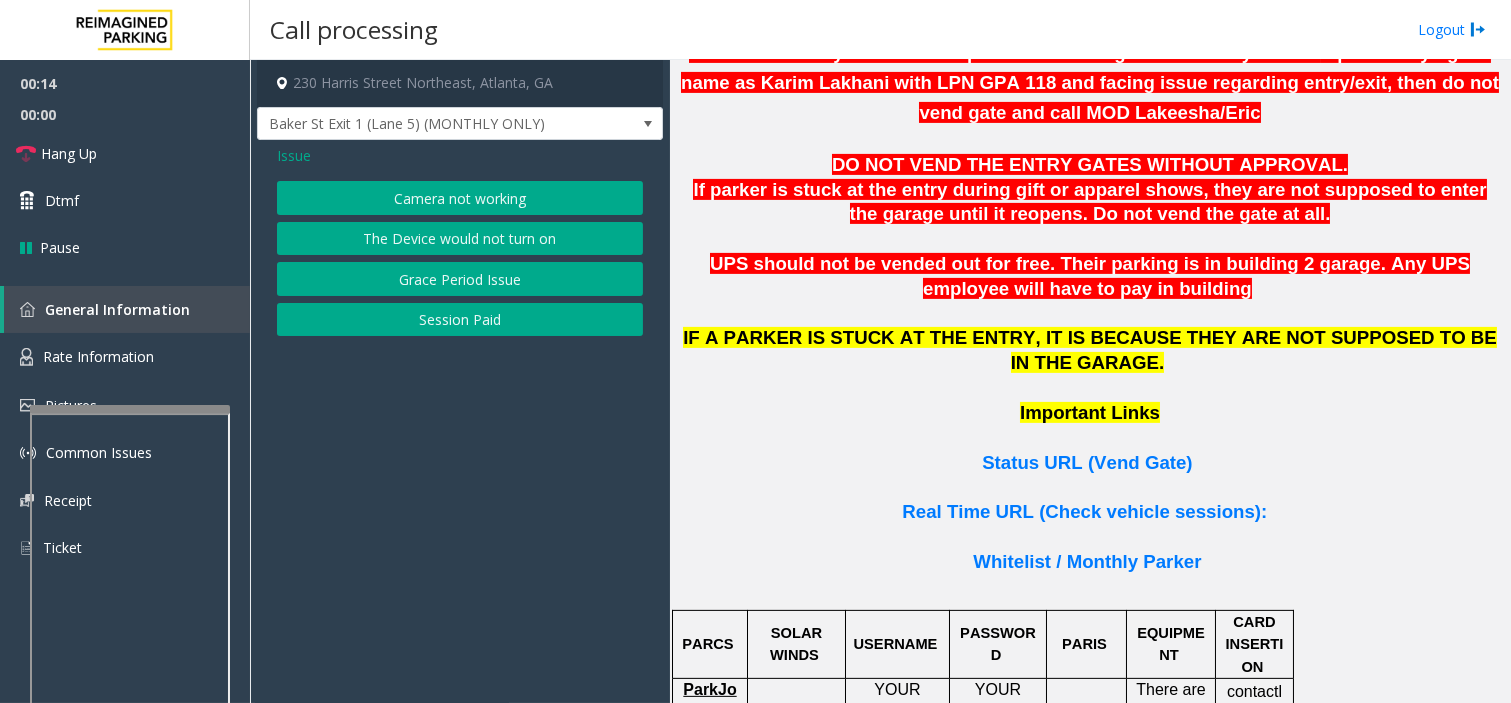click on "Camera not working" 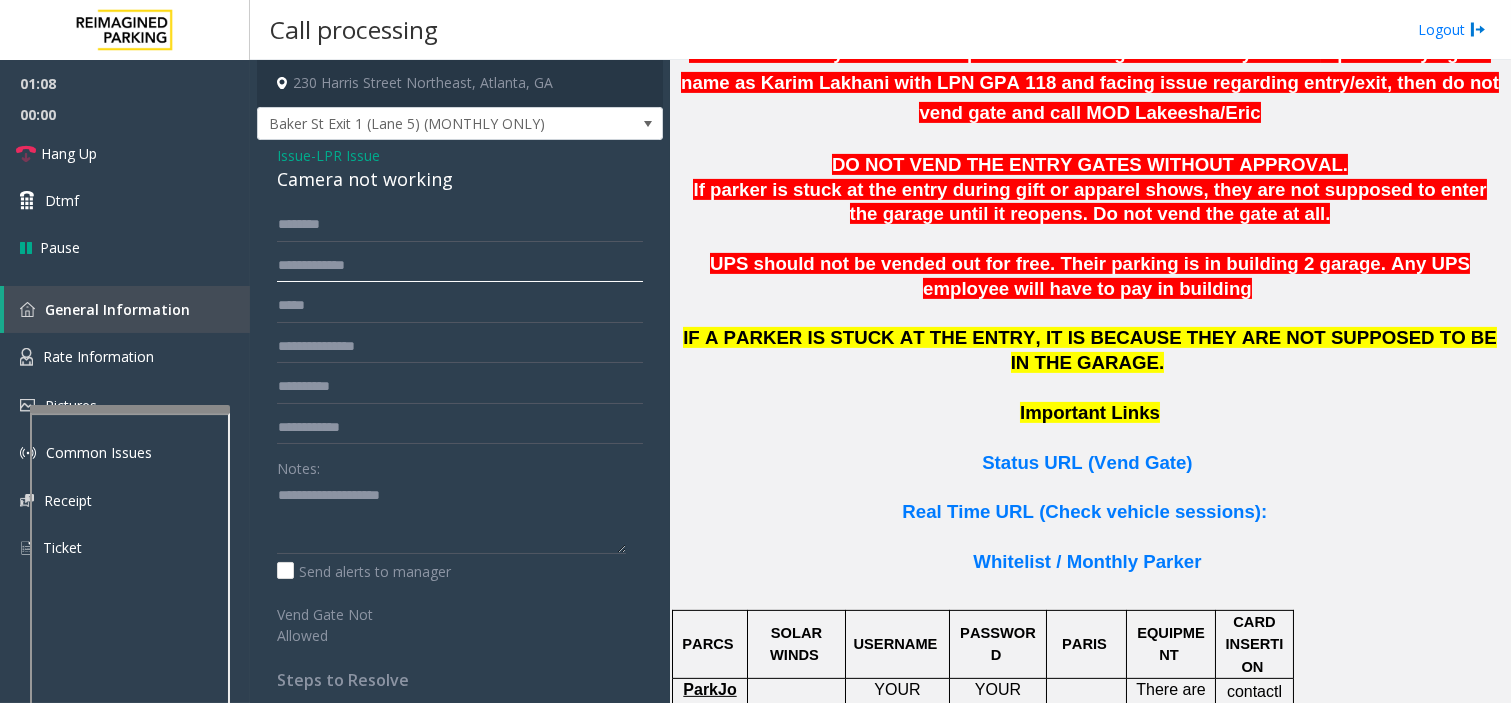 click 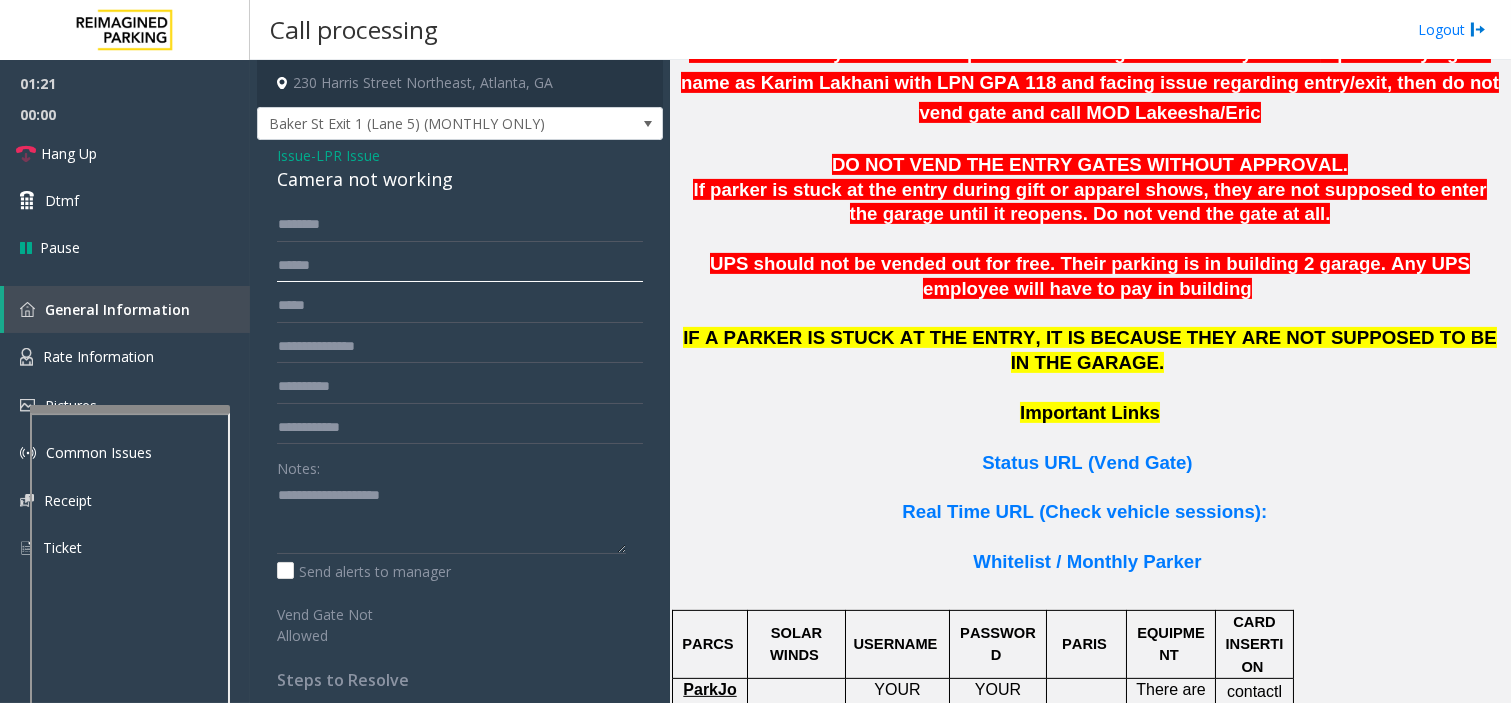 type on "******" 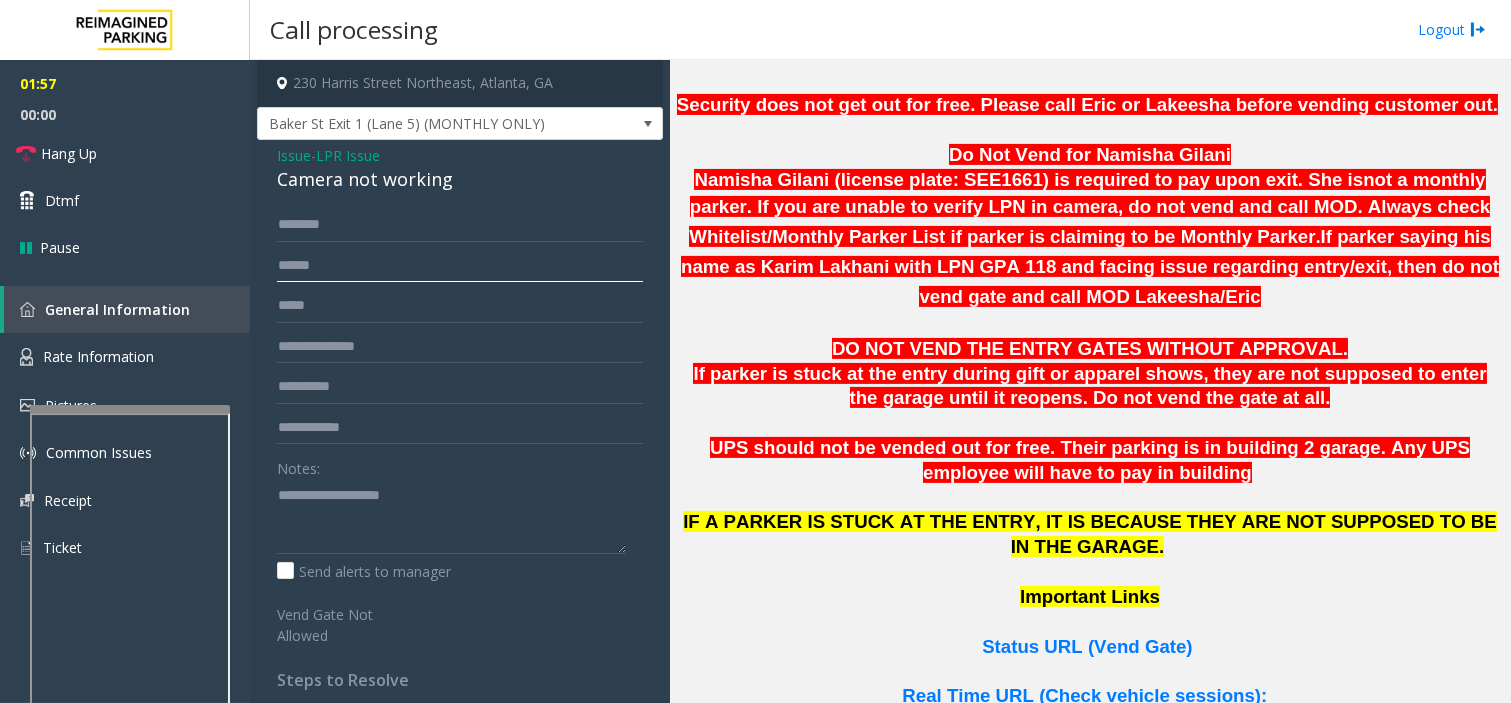 scroll, scrollTop: 1000, scrollLeft: 0, axis: vertical 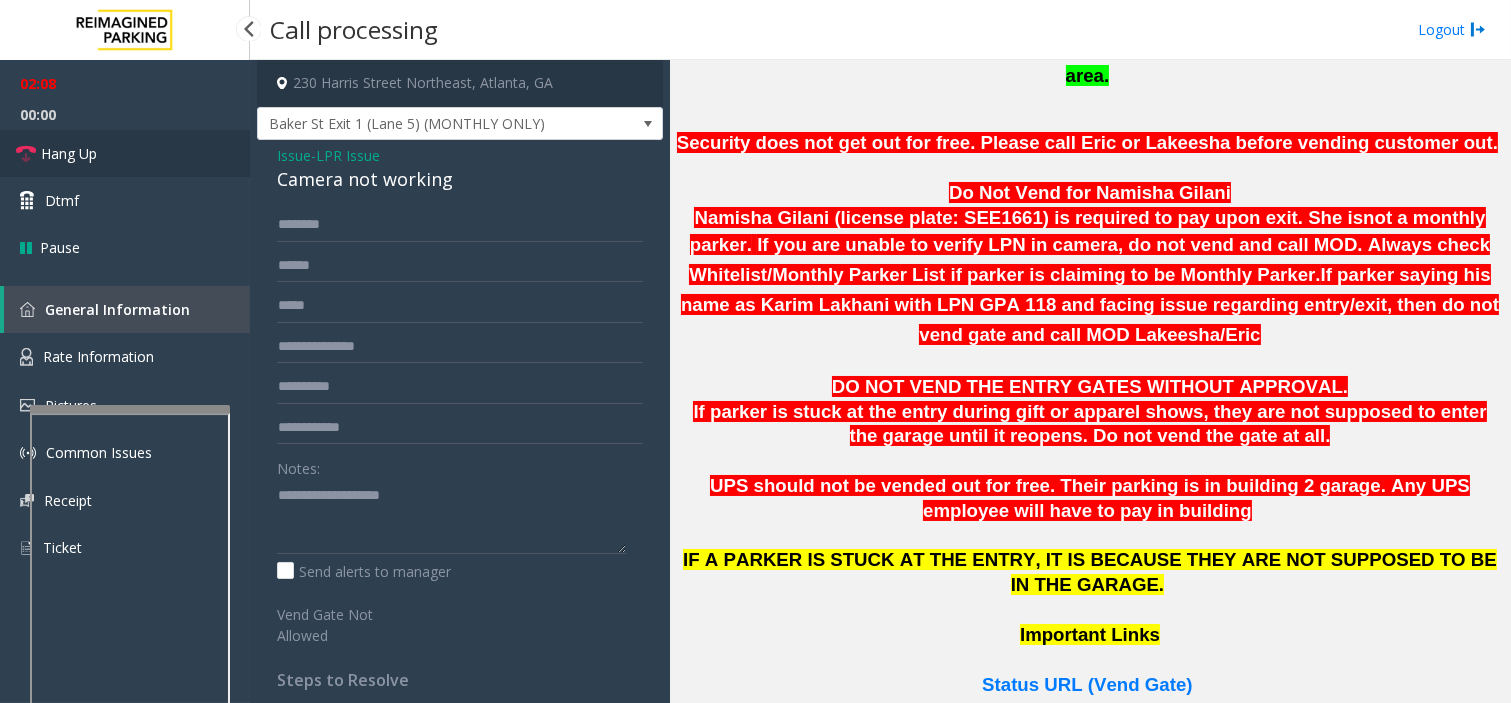 click on "Hang Up" at bounding box center (125, 153) 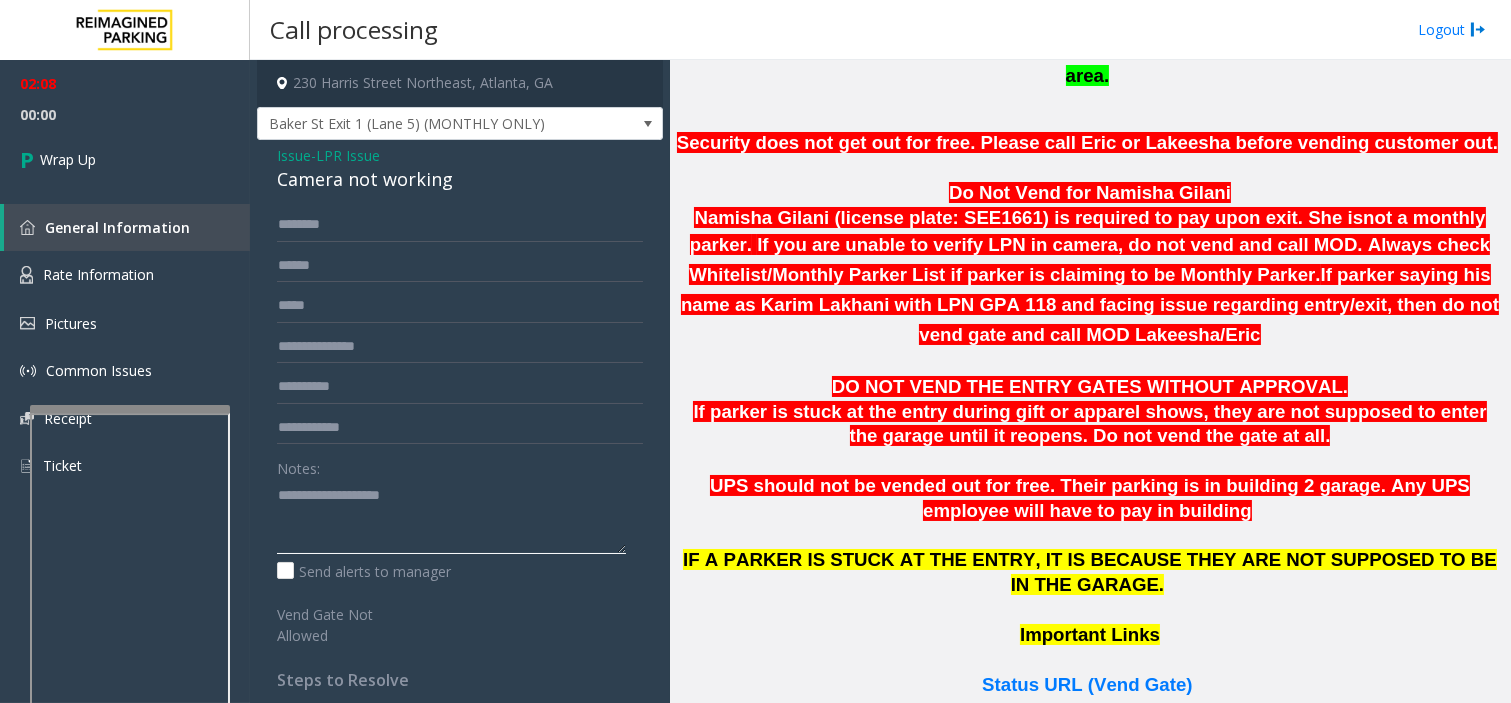 click 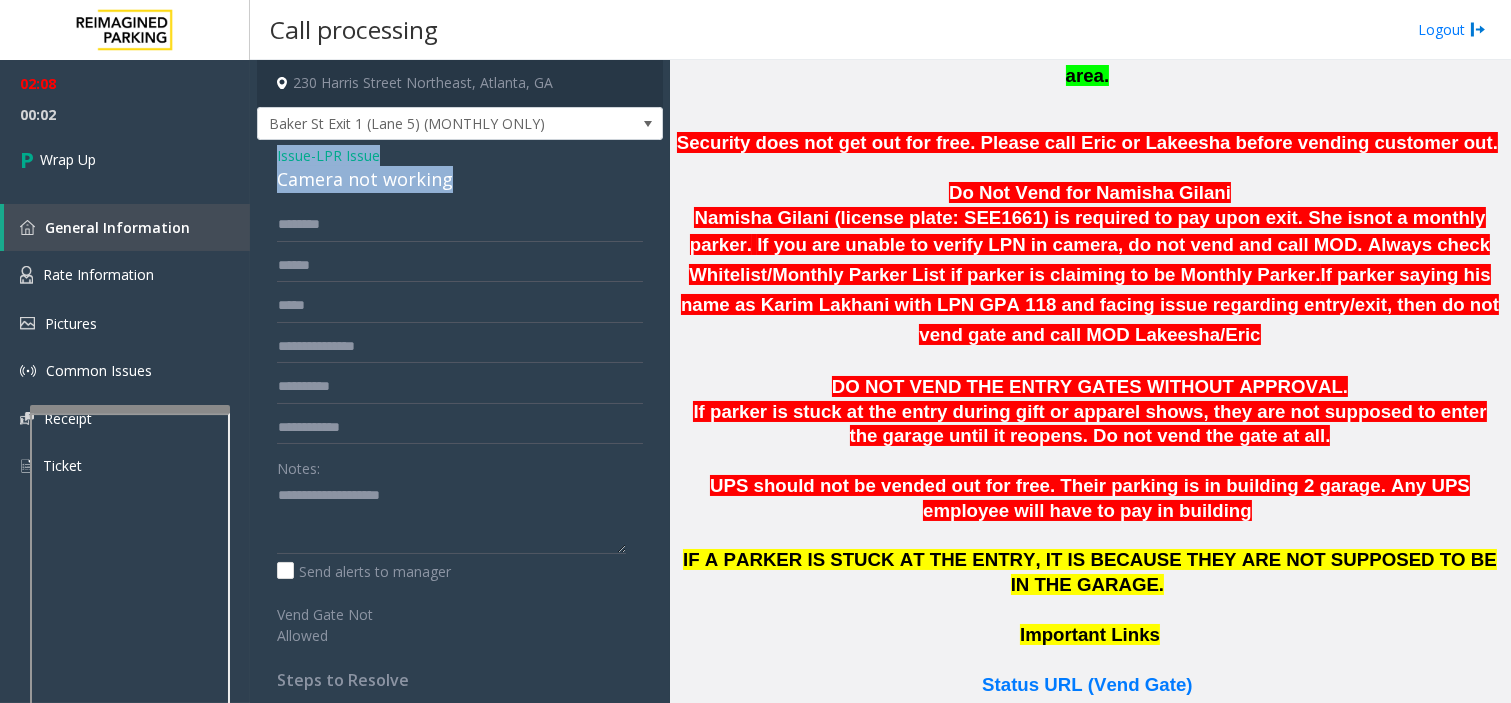 drag, startPoint x: 285, startPoint y: 153, endPoint x: 481, endPoint y: 168, distance: 196.57314 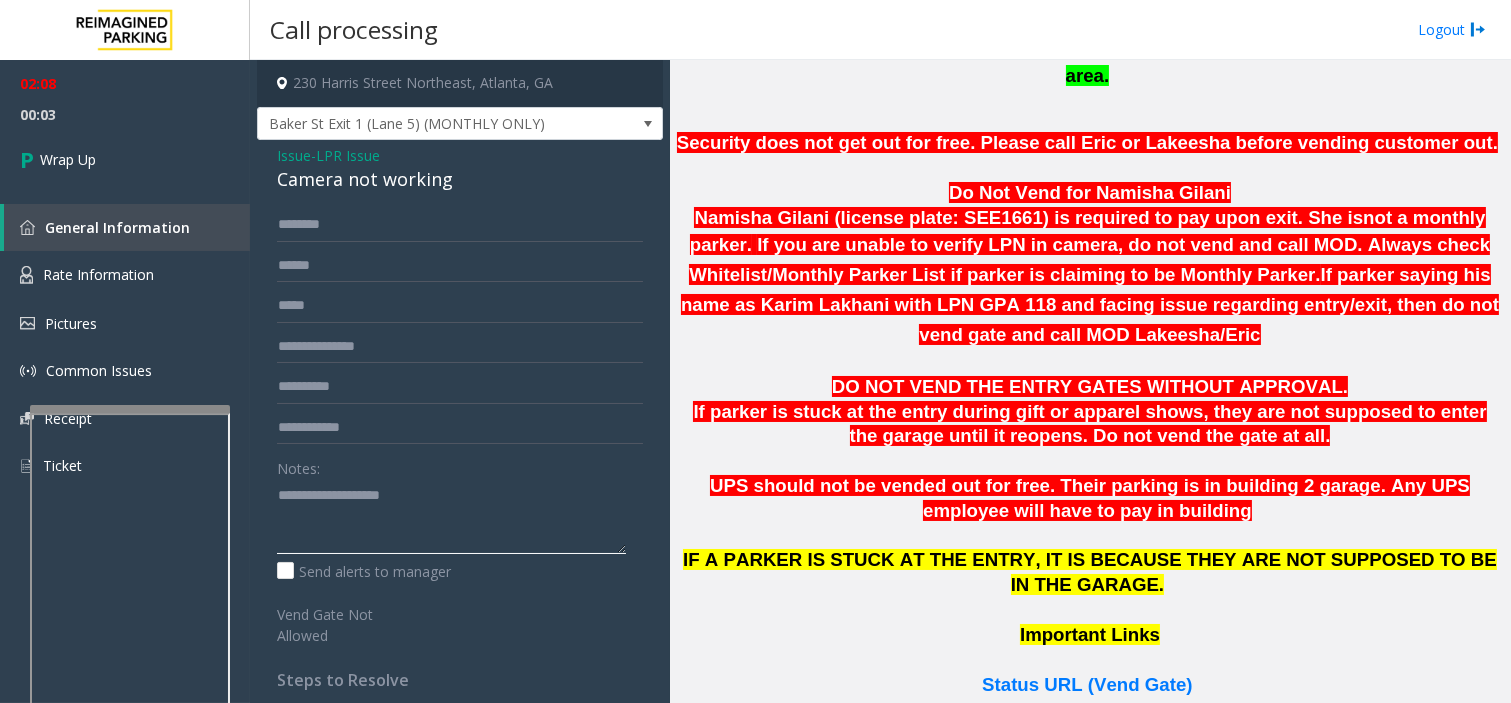 click 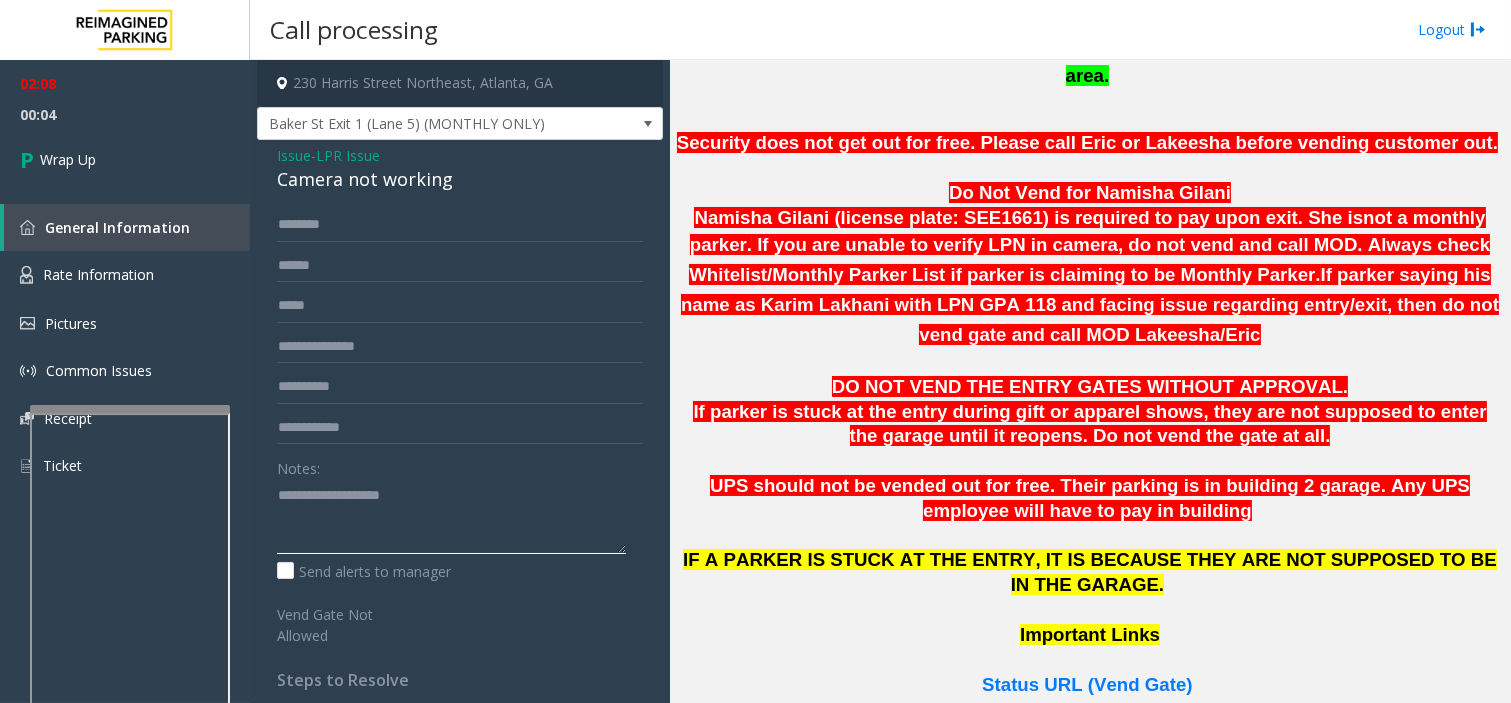 paste on "**********" 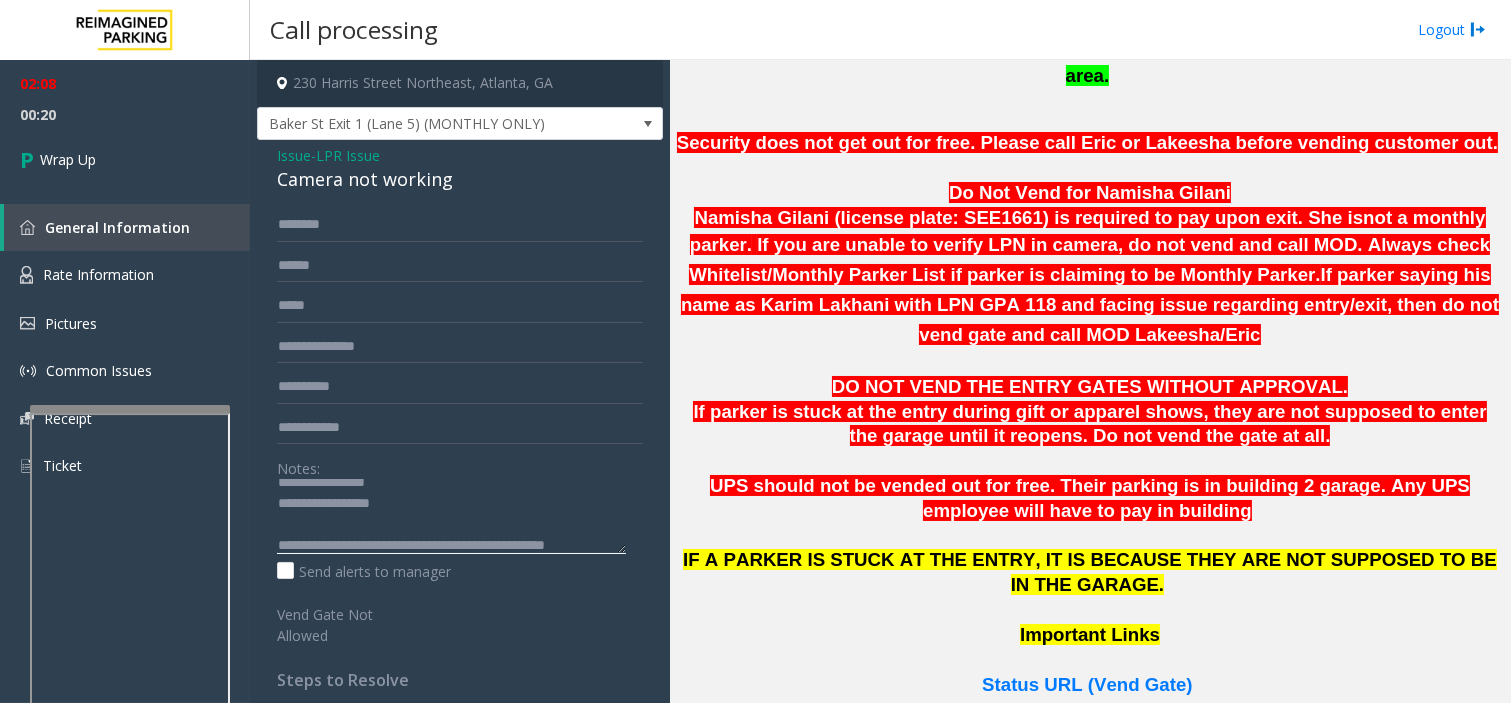 scroll, scrollTop: 34, scrollLeft: 0, axis: vertical 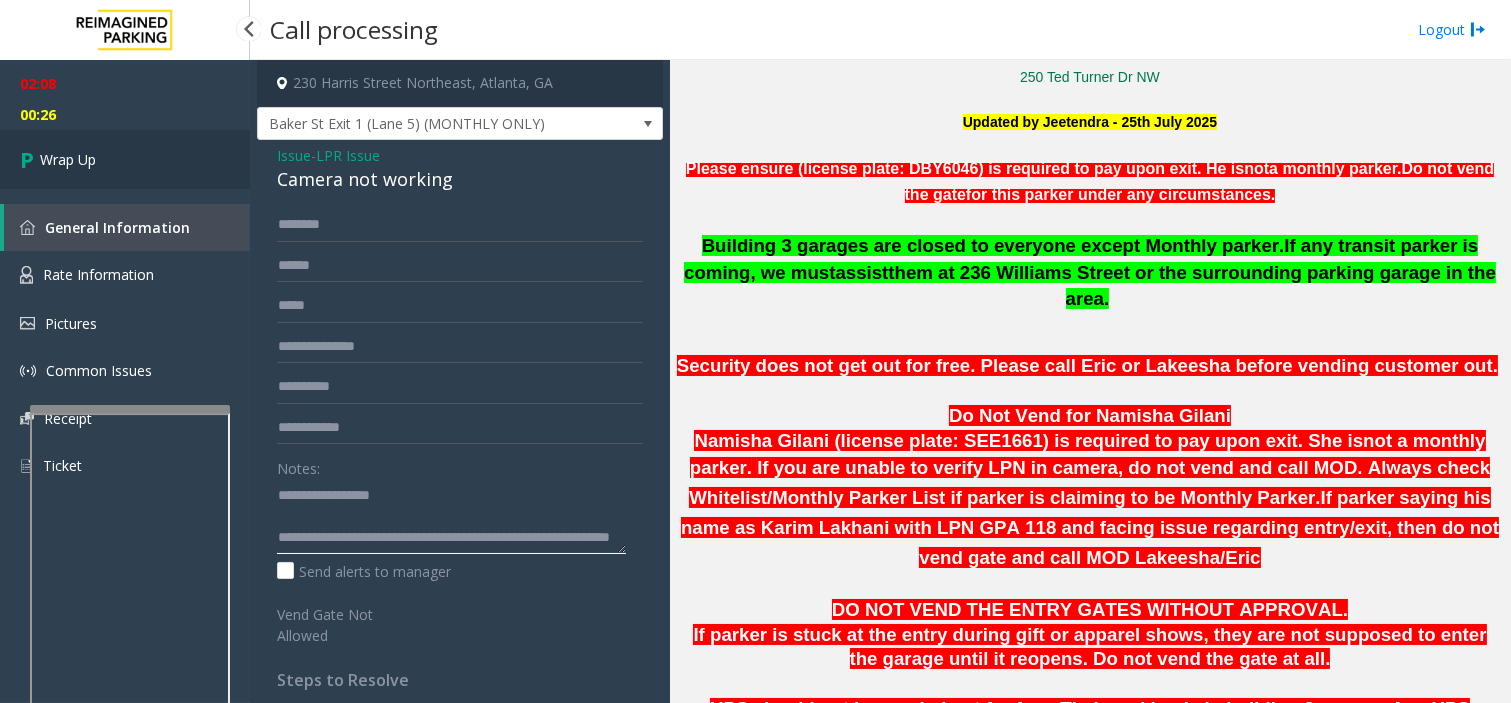type on "**********" 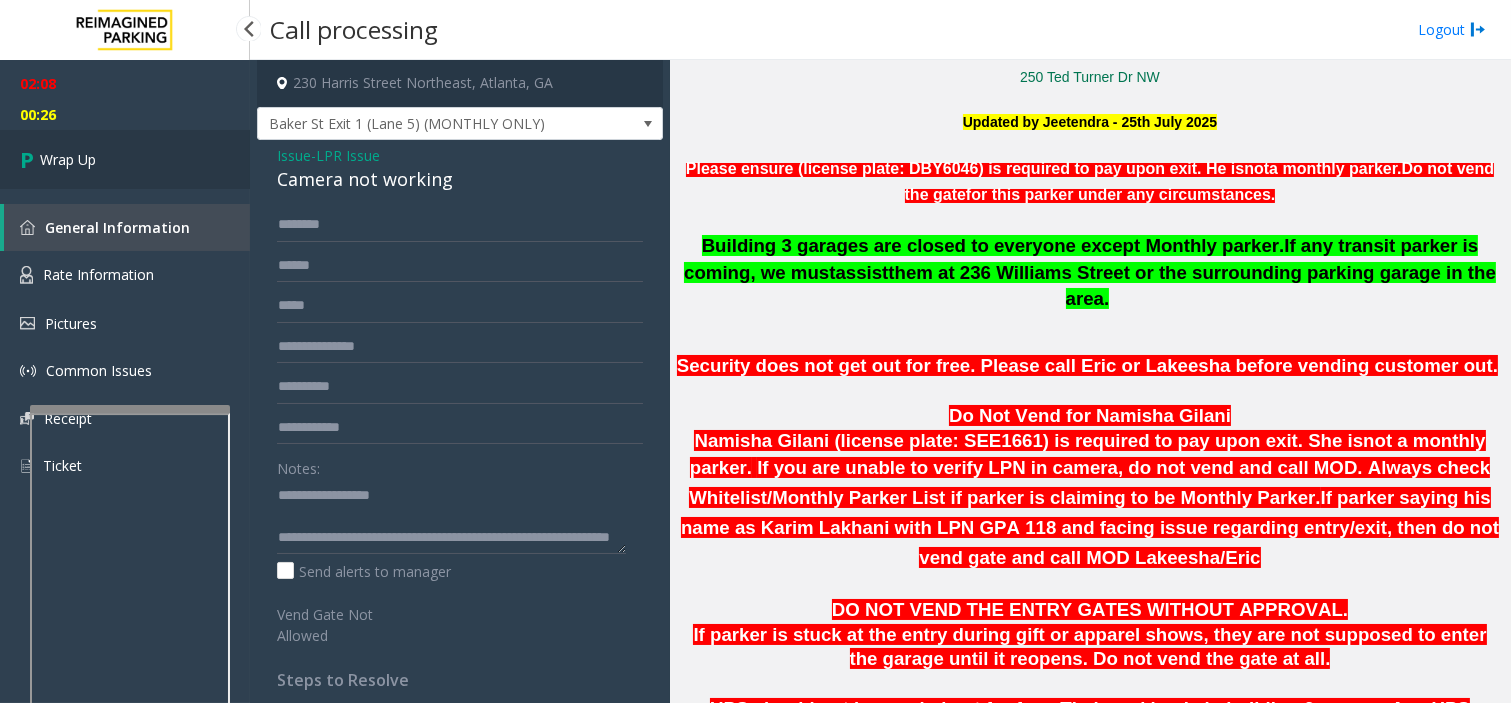 click on "Wrap Up" at bounding box center (125, 159) 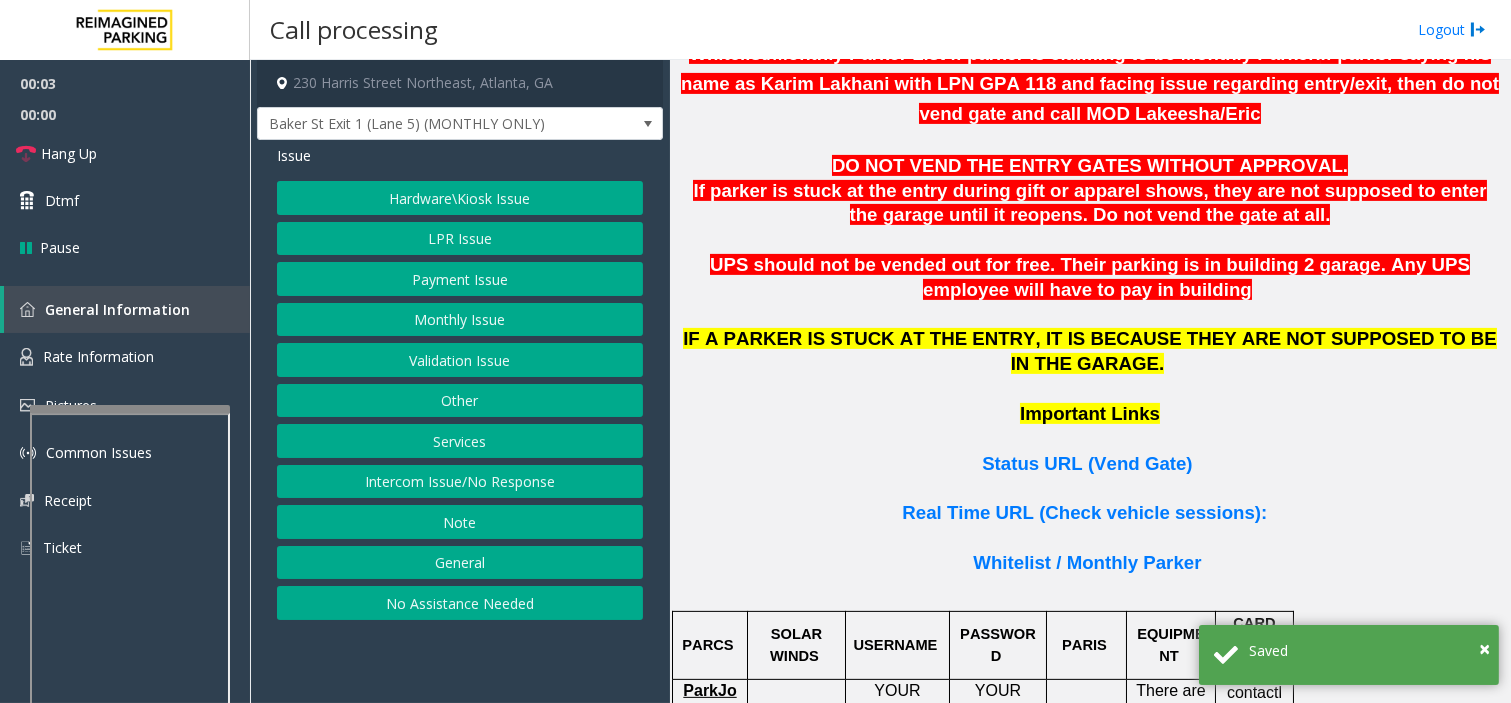 scroll, scrollTop: 1222, scrollLeft: 0, axis: vertical 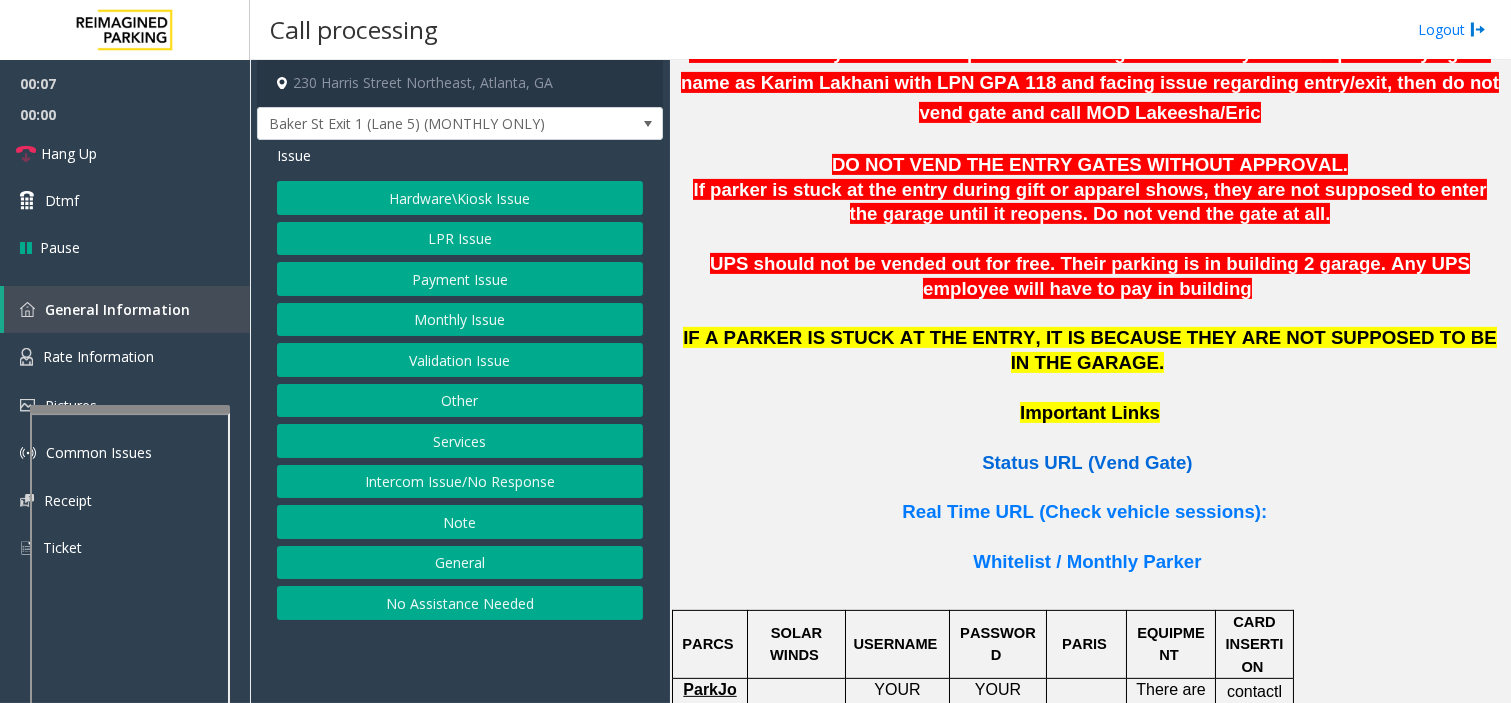 click on "Status URL (Vend Gate)" 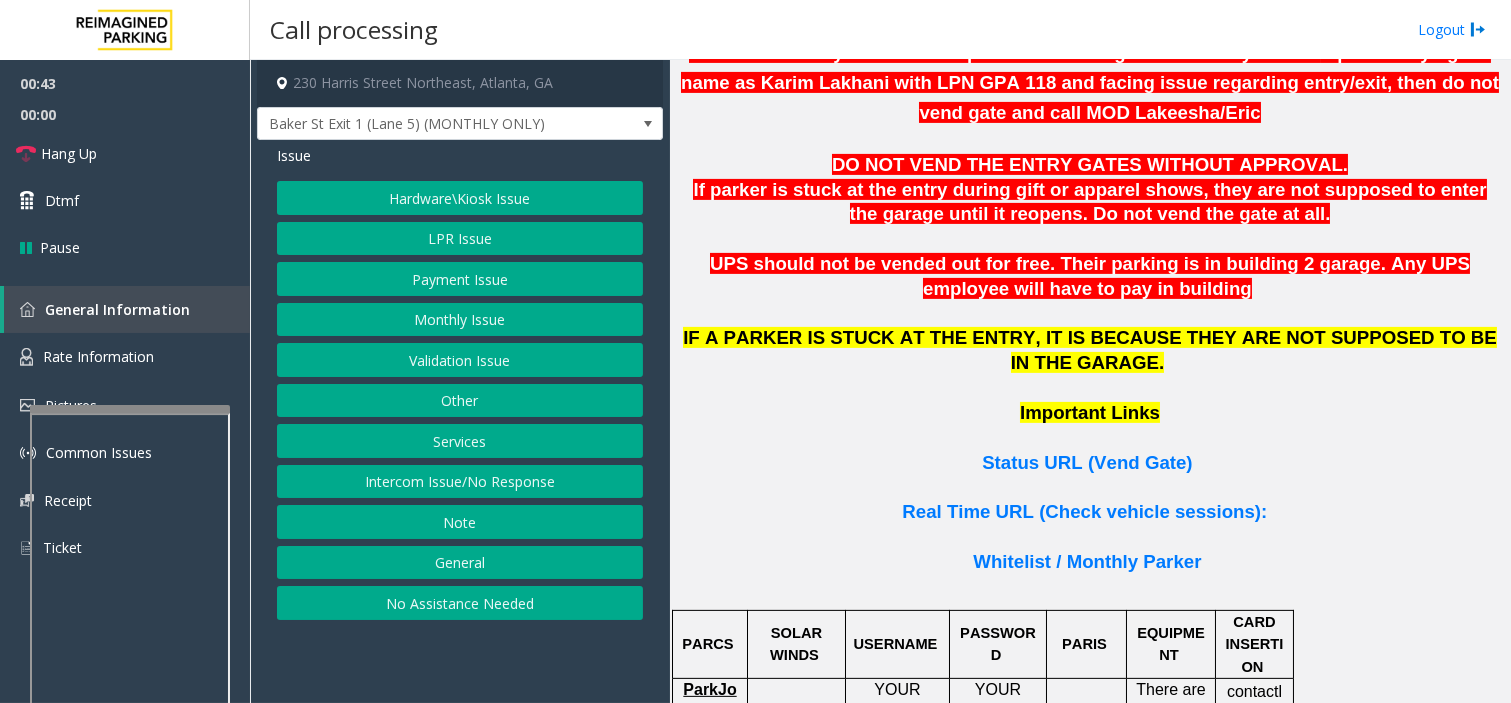 click on "LPR Issue" 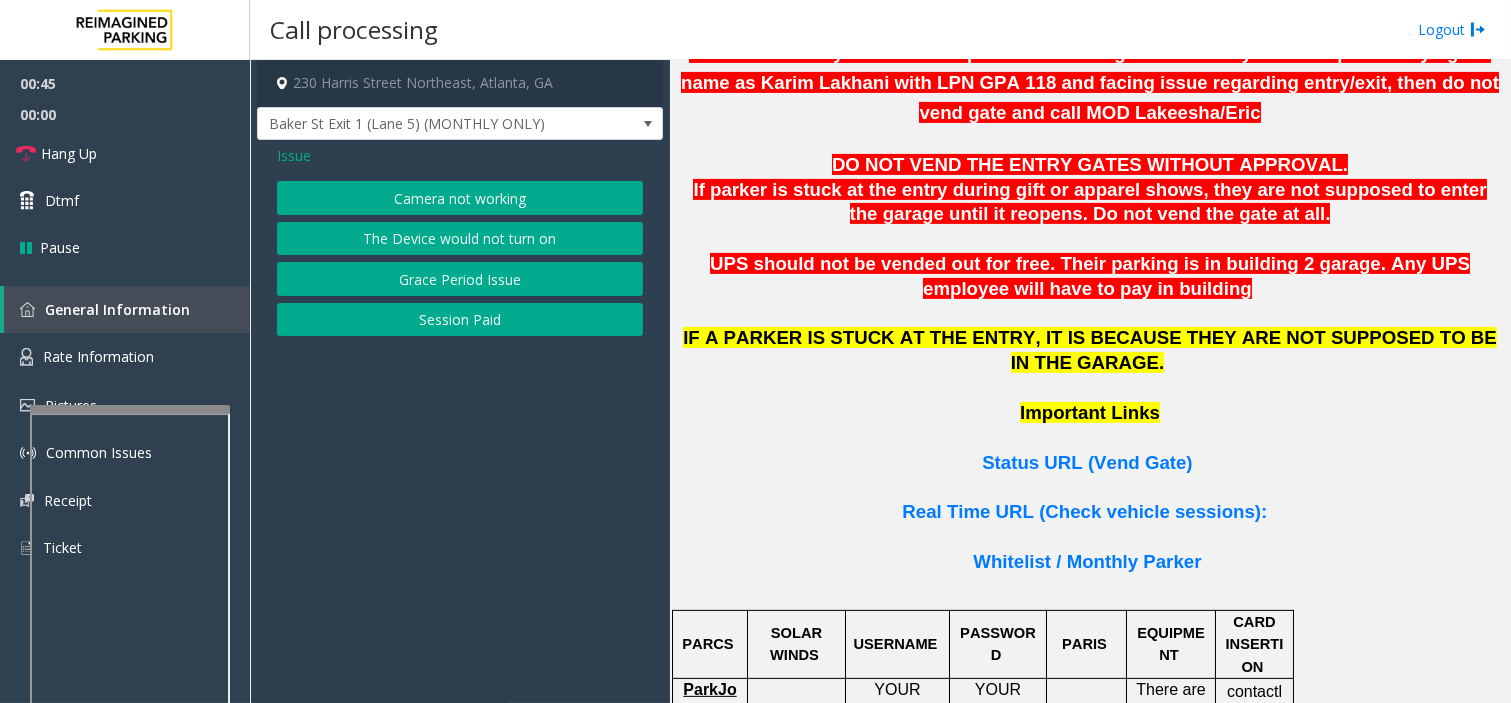 click on "Camera not working" 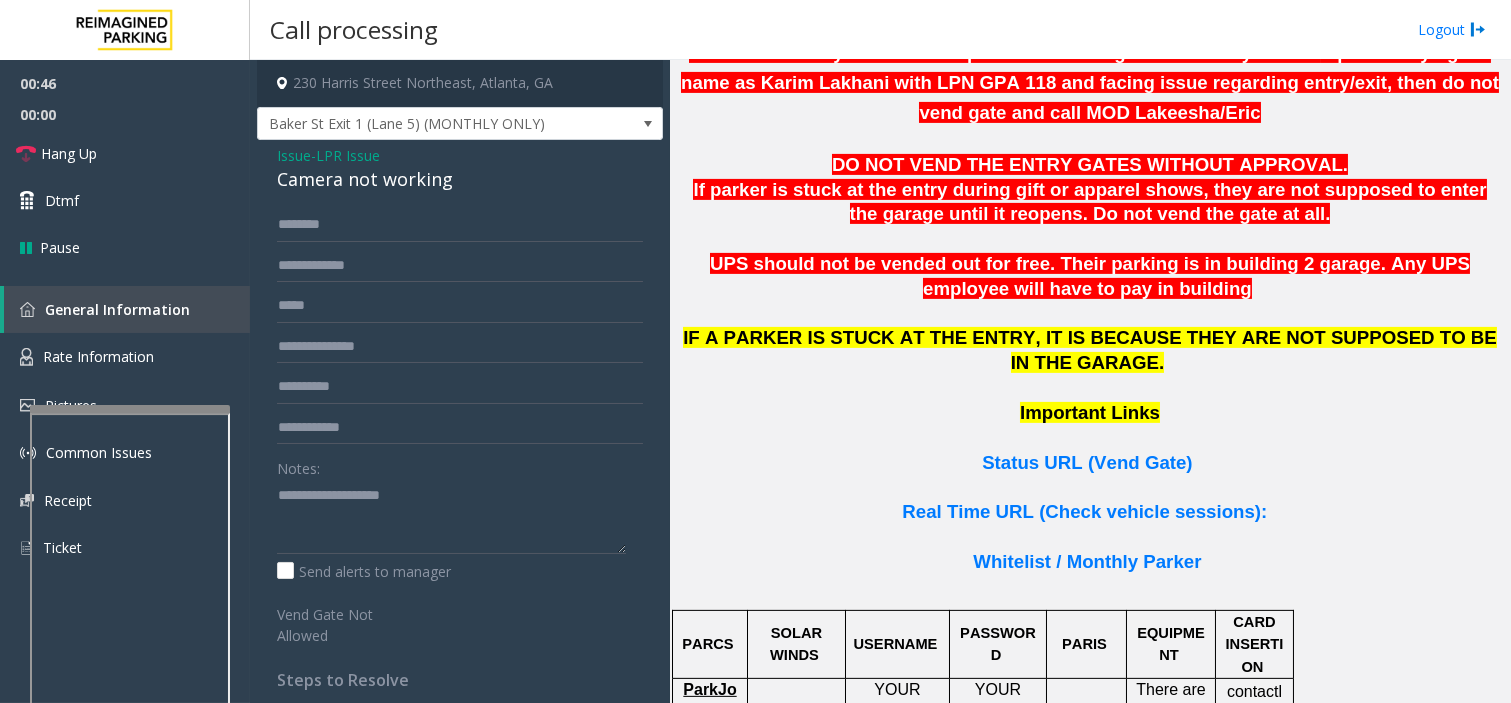 click on "Notes:                      Send alerts to manager  Vend Gate Not Allowed" 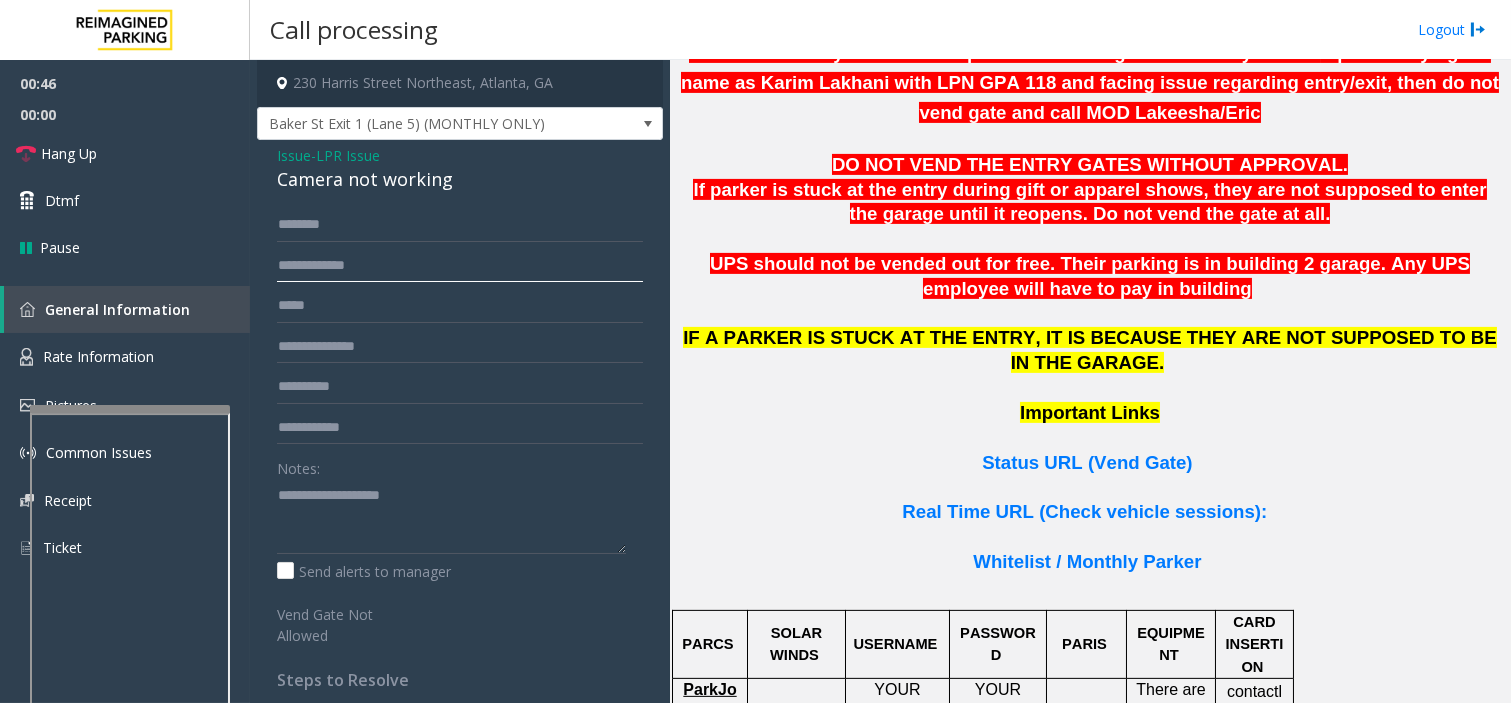 click 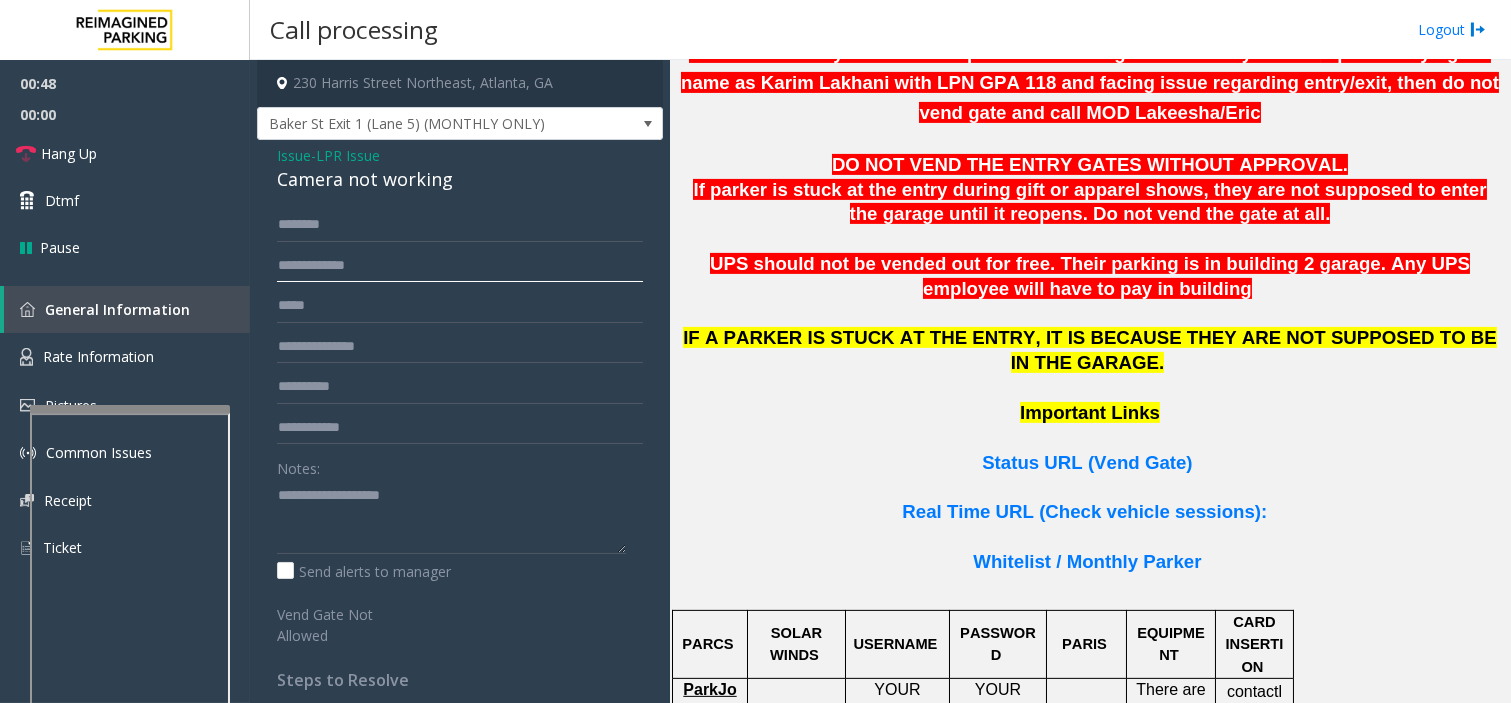 scroll, scrollTop: 1111, scrollLeft: 0, axis: vertical 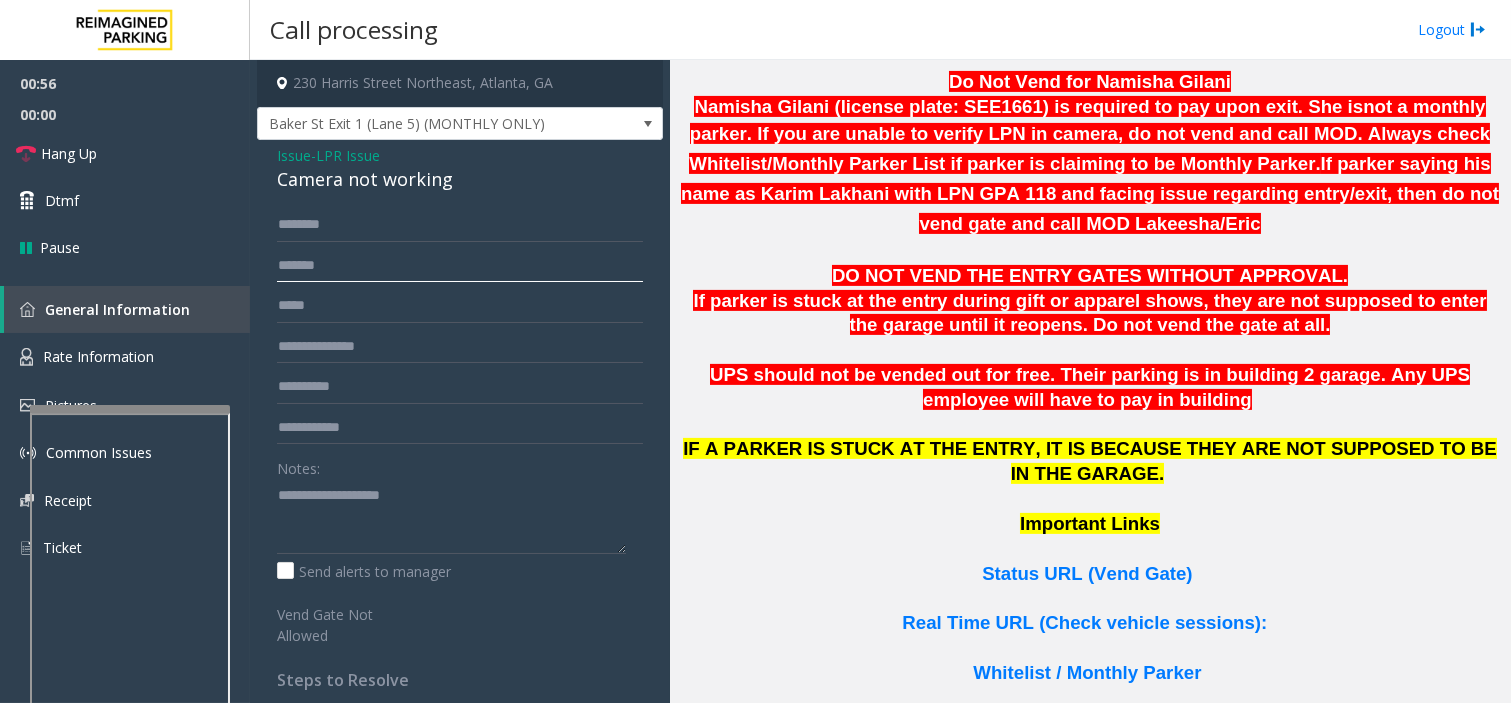 type on "*******" 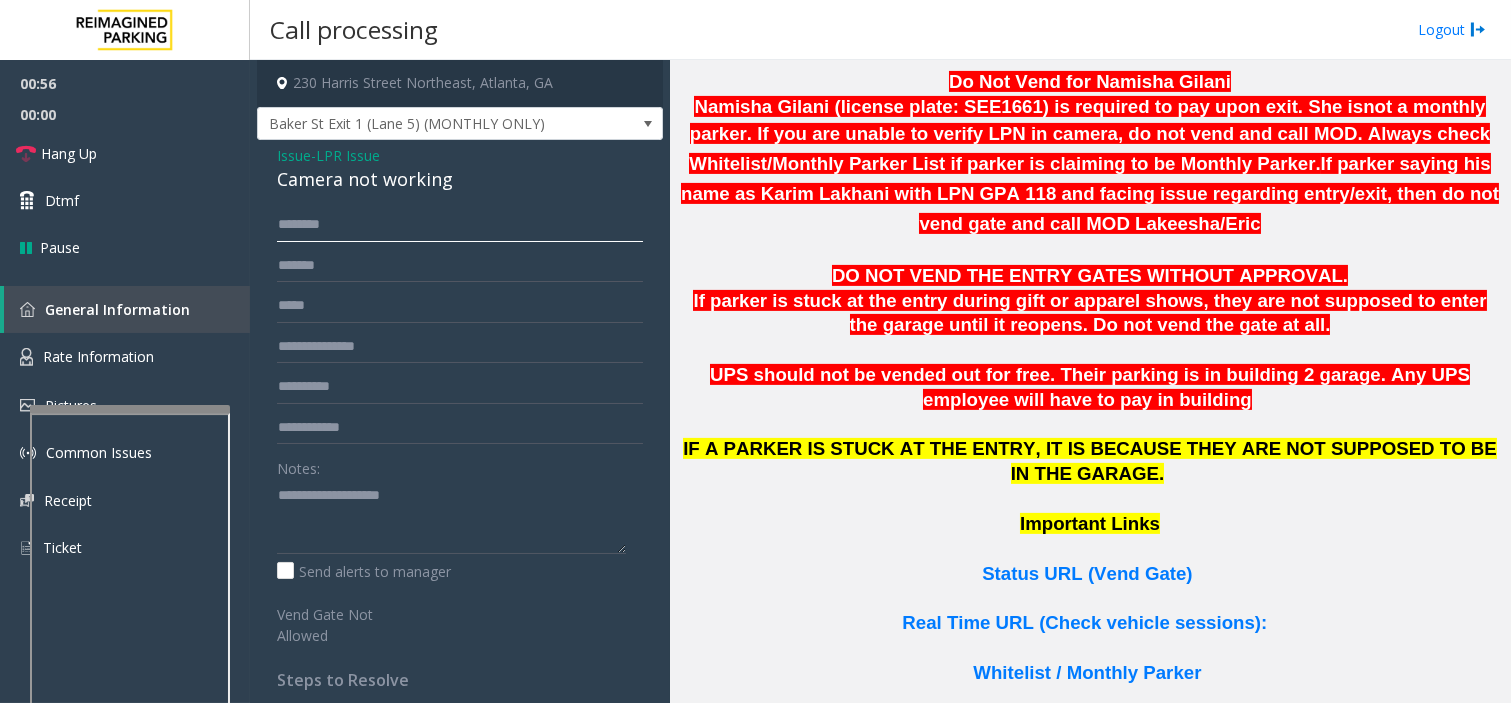 click 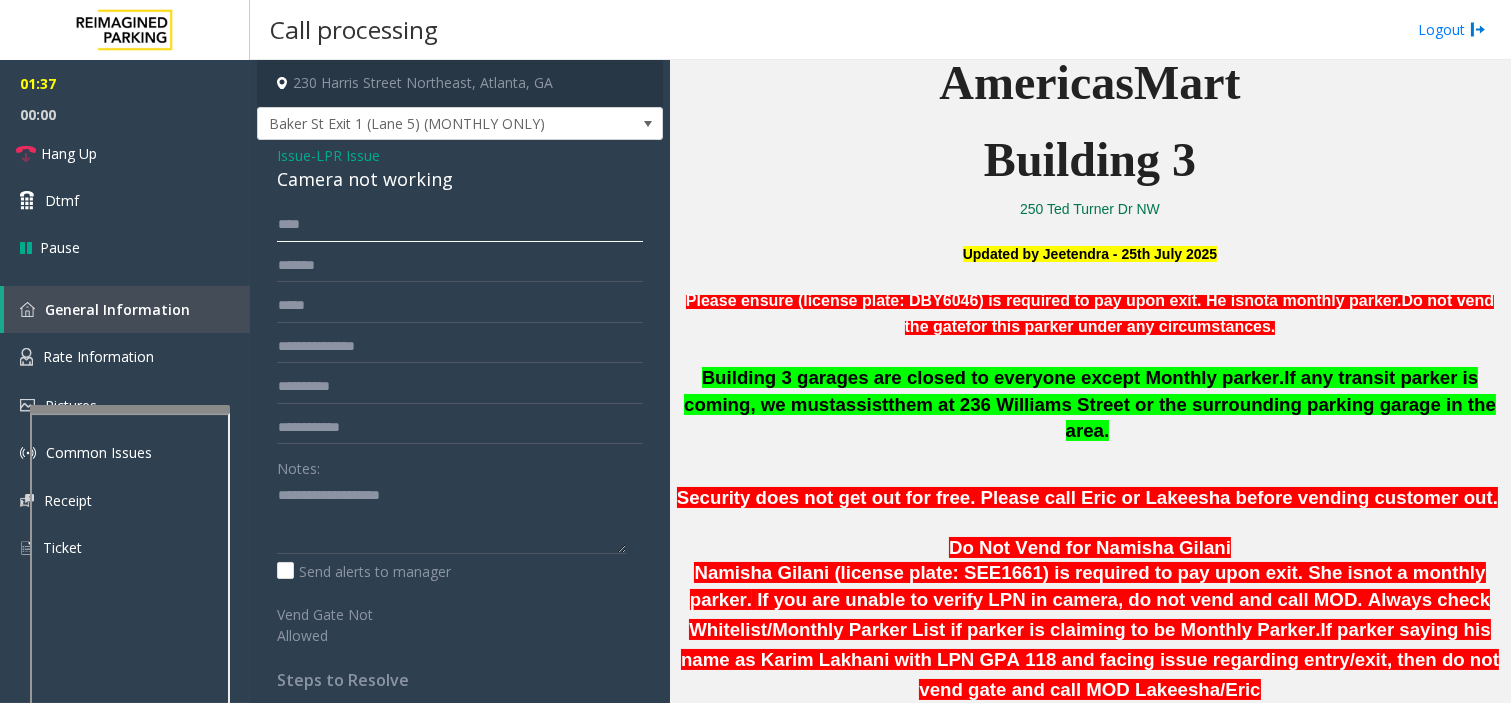 scroll, scrollTop: 666, scrollLeft: 0, axis: vertical 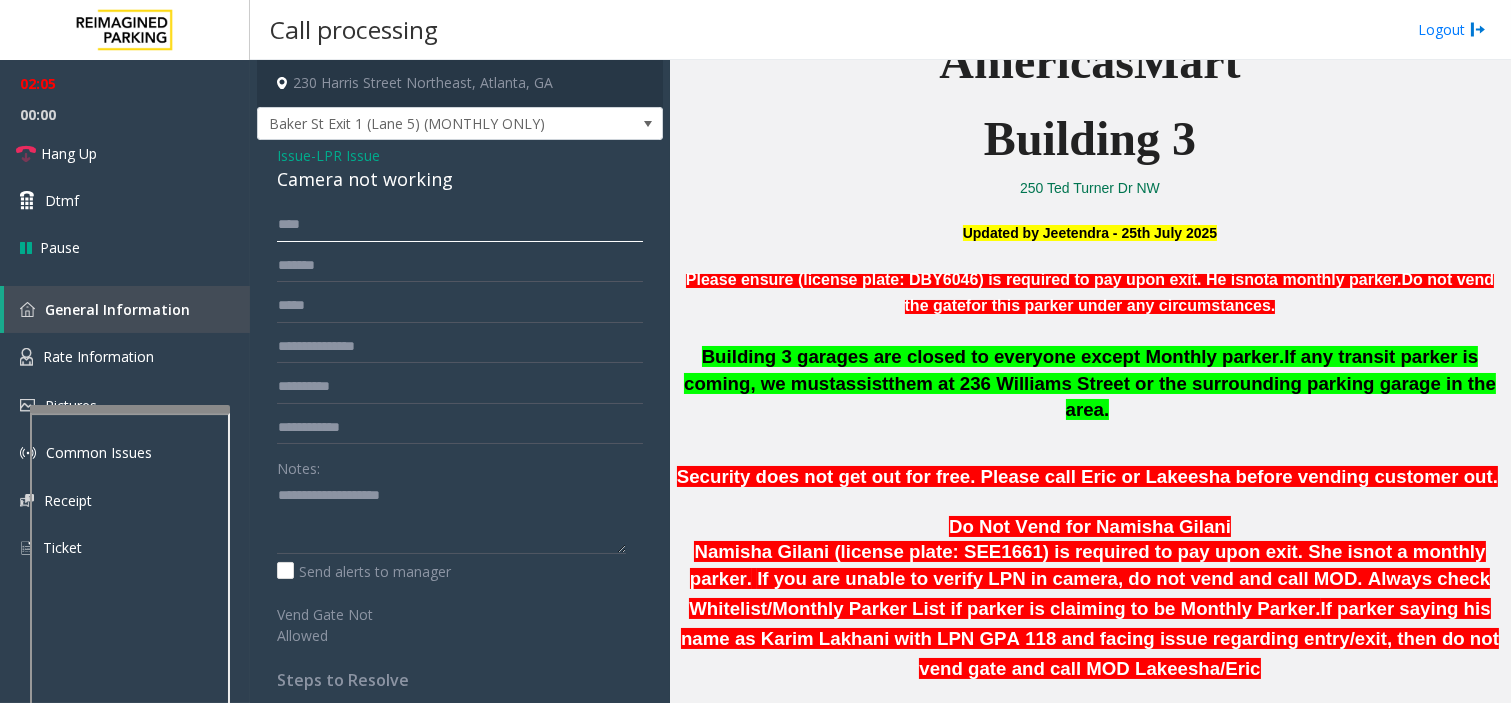 type on "***" 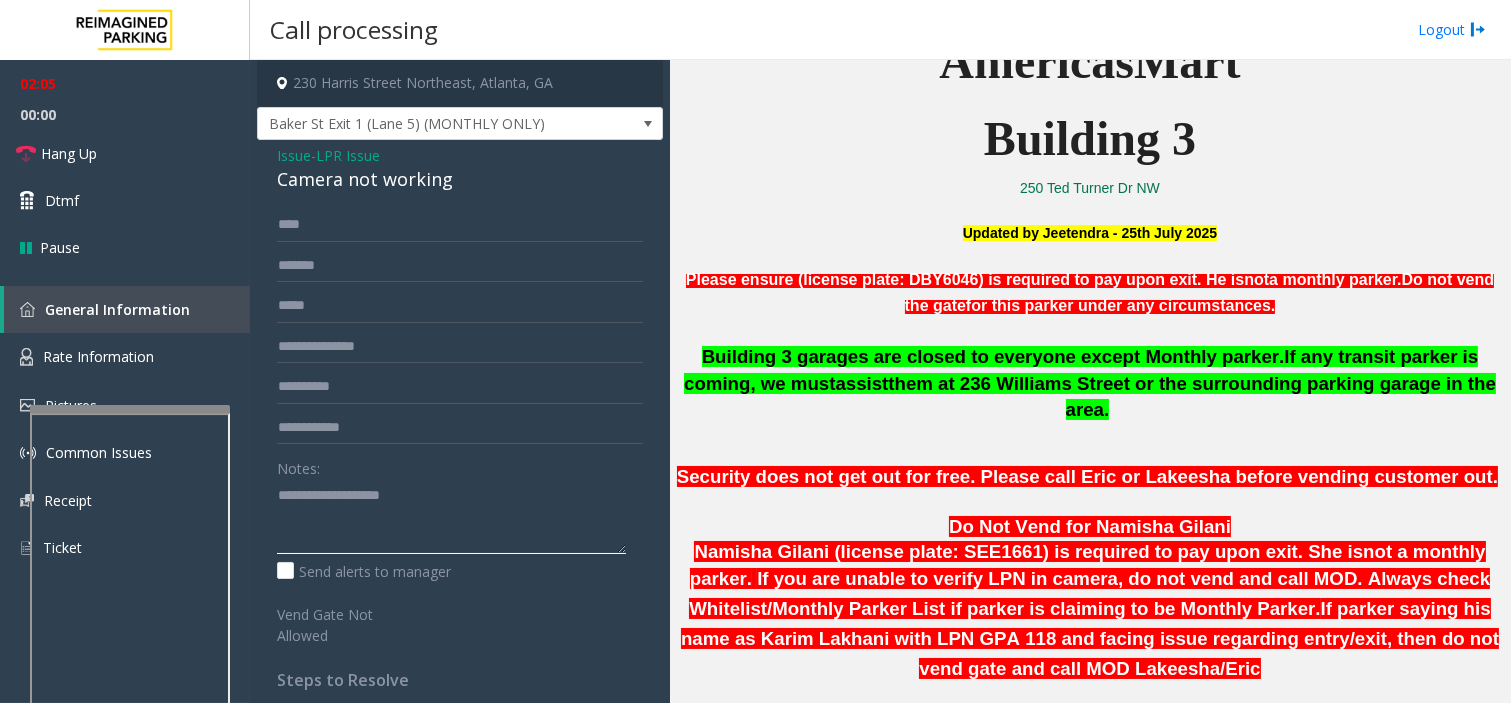 click 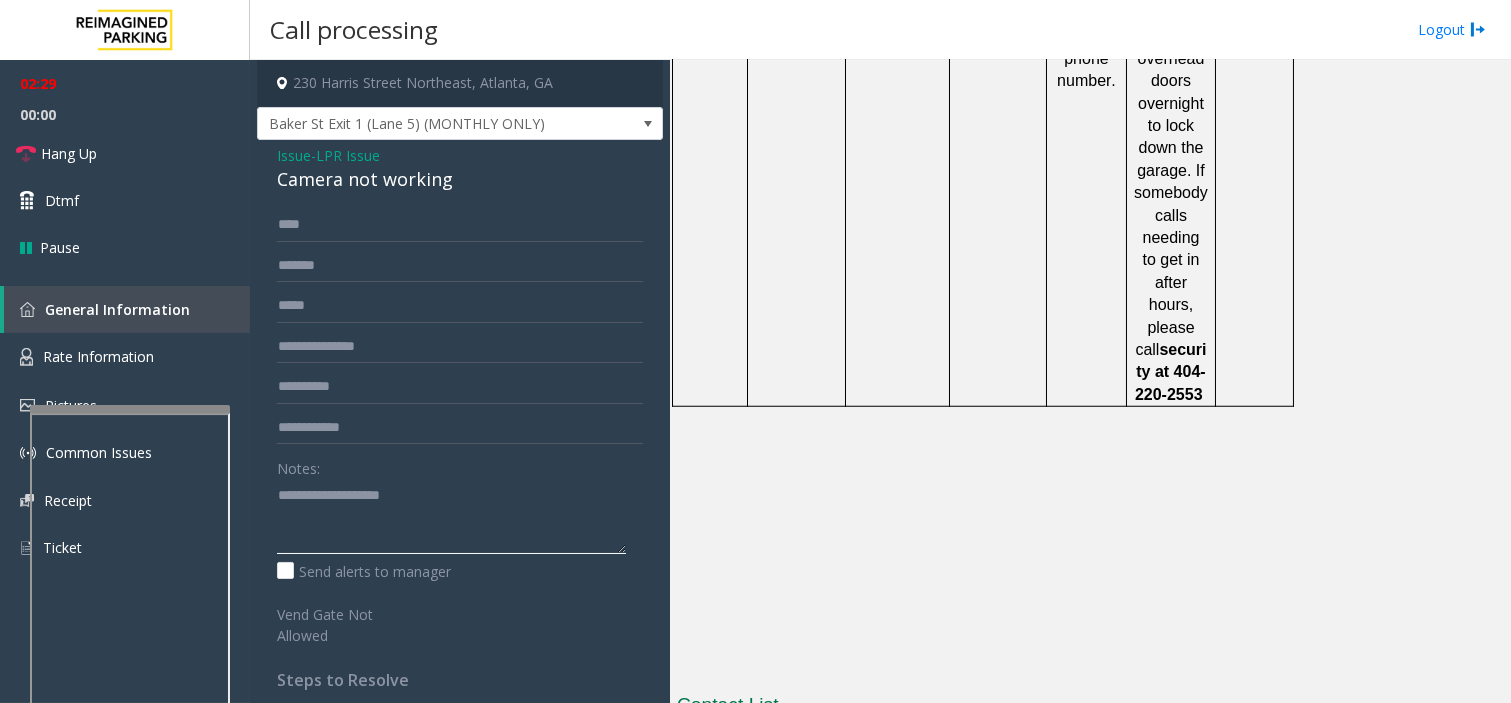 scroll, scrollTop: 3222, scrollLeft: 0, axis: vertical 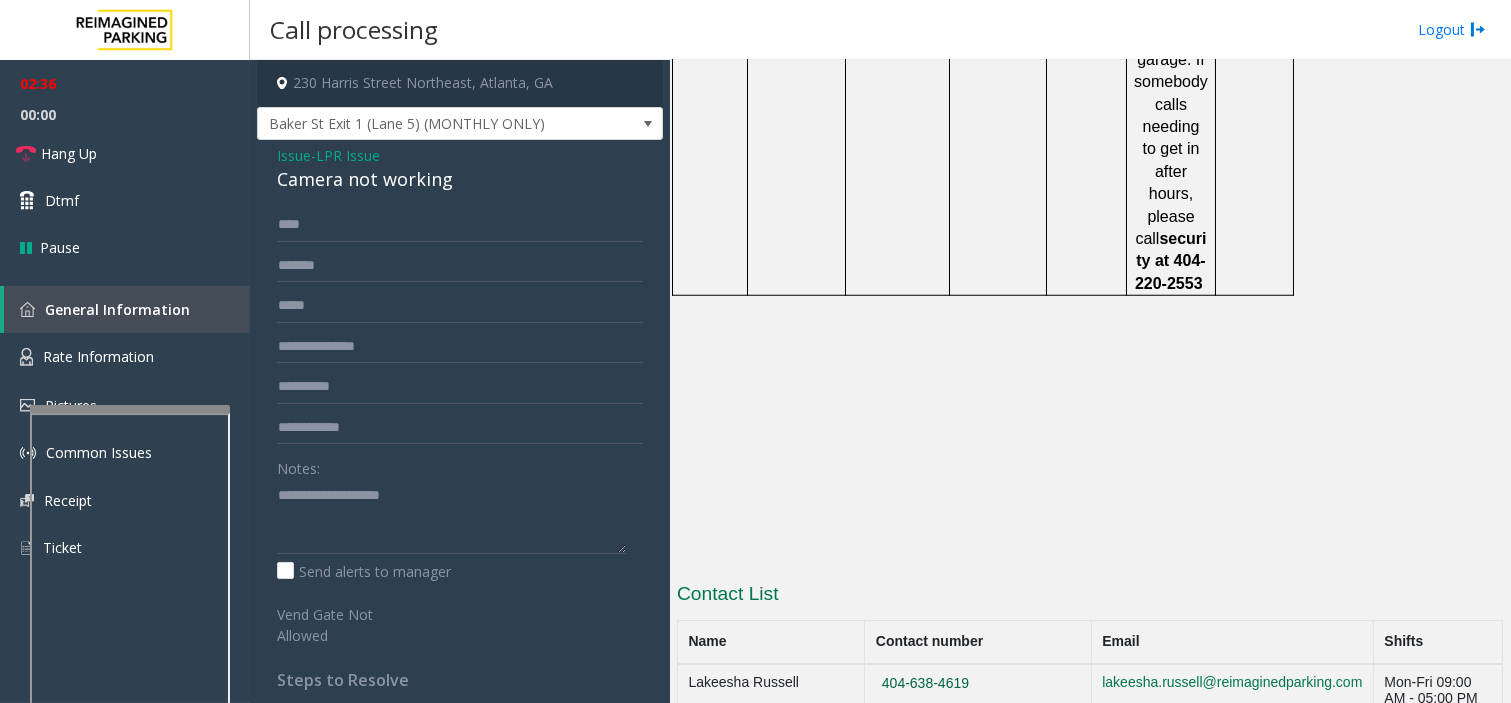drag, startPoint x: 1016, startPoint y: 420, endPoint x: 900, endPoint y: 420, distance: 116 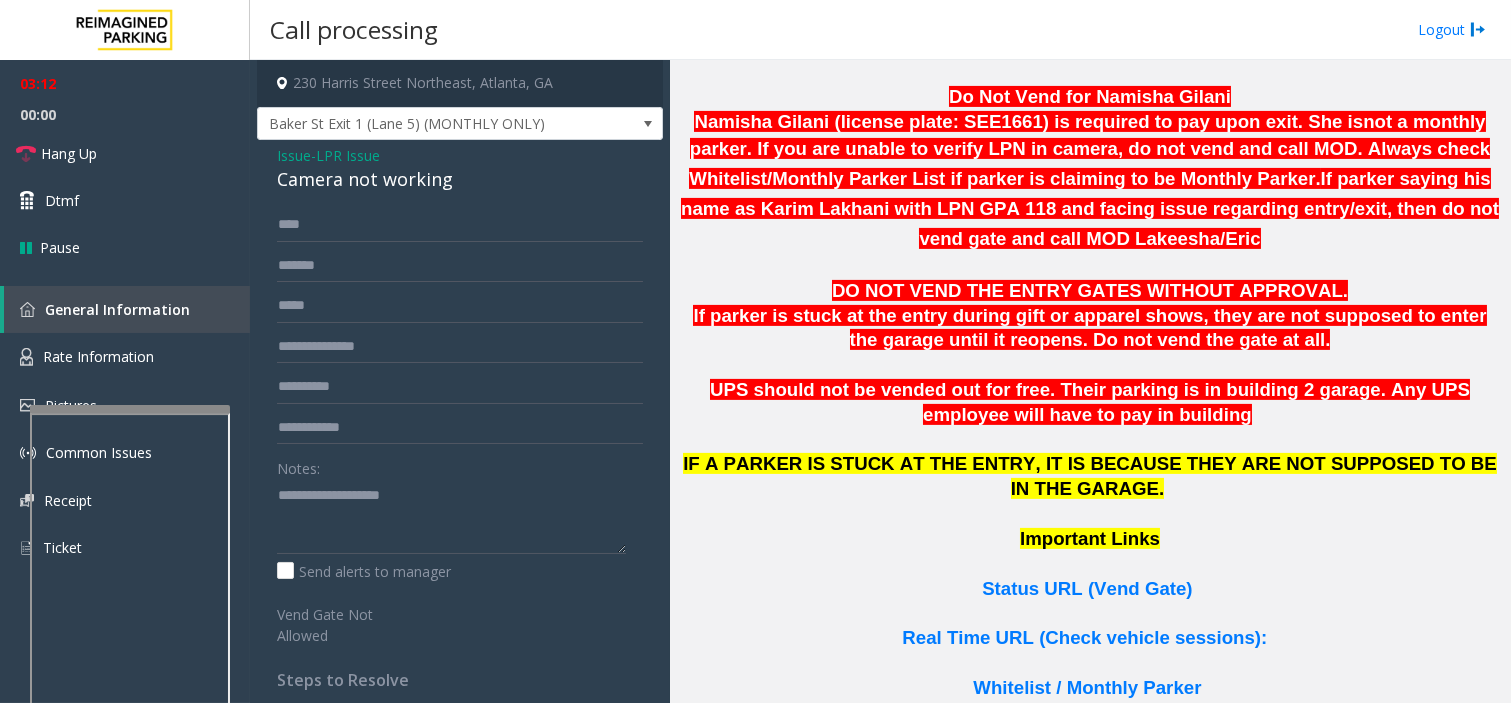 scroll, scrollTop: 1111, scrollLeft: 0, axis: vertical 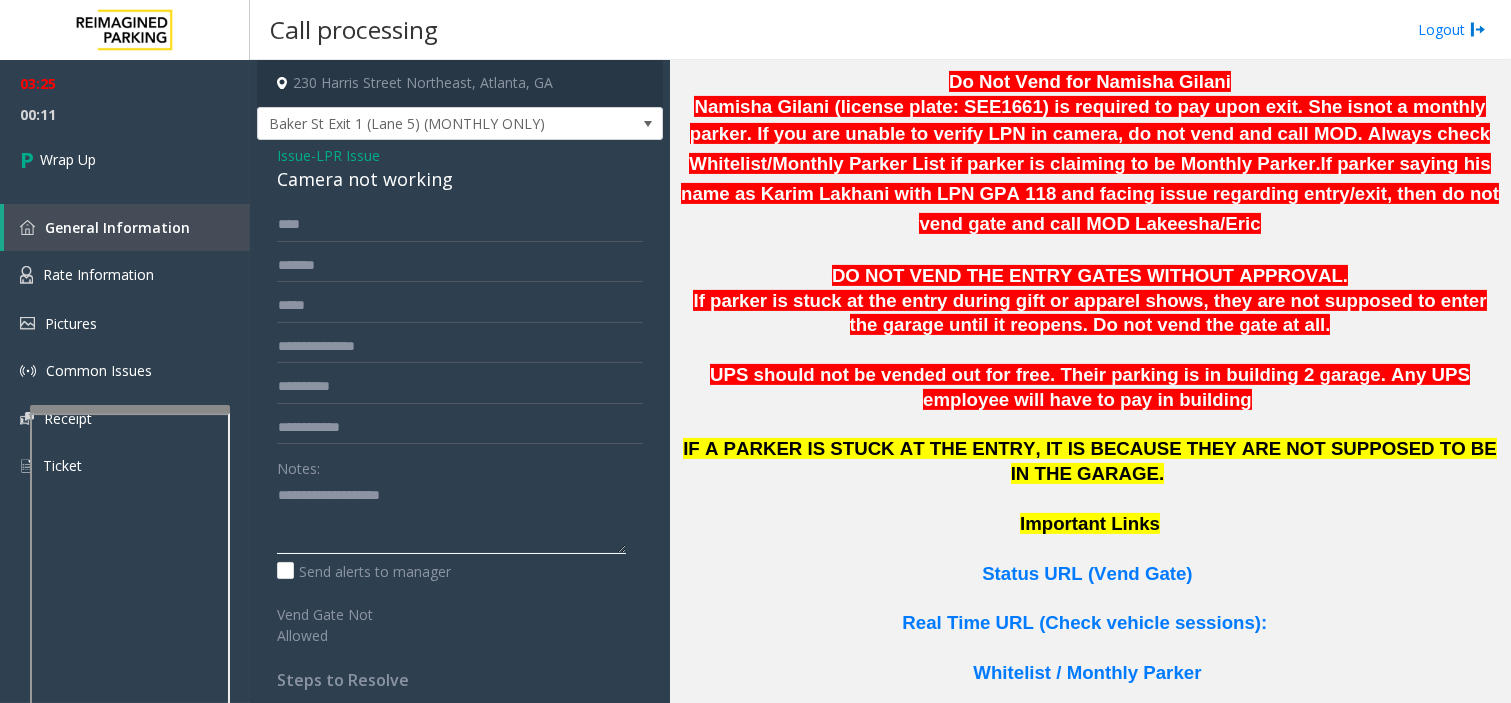 click 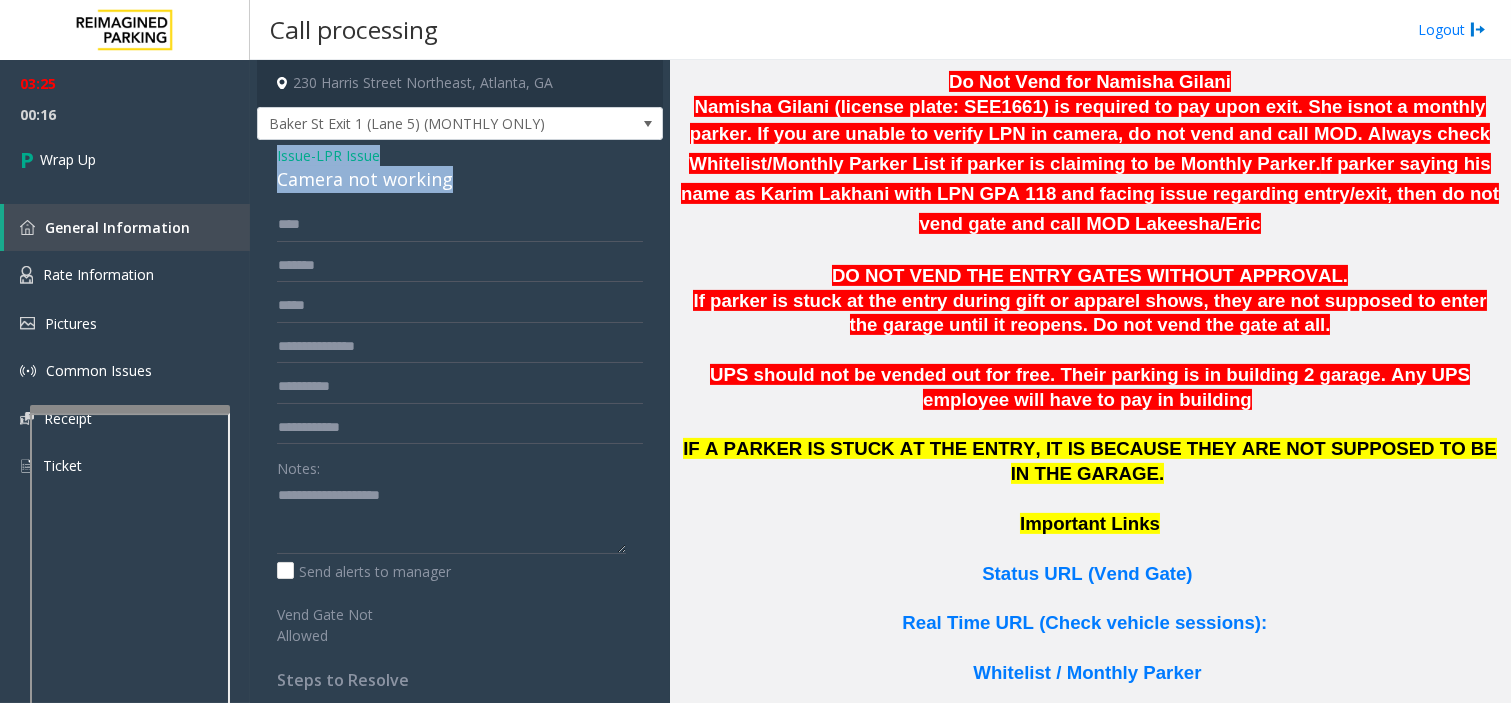 drag, startPoint x: 273, startPoint y: 151, endPoint x: 467, endPoint y: 183, distance: 196.62146 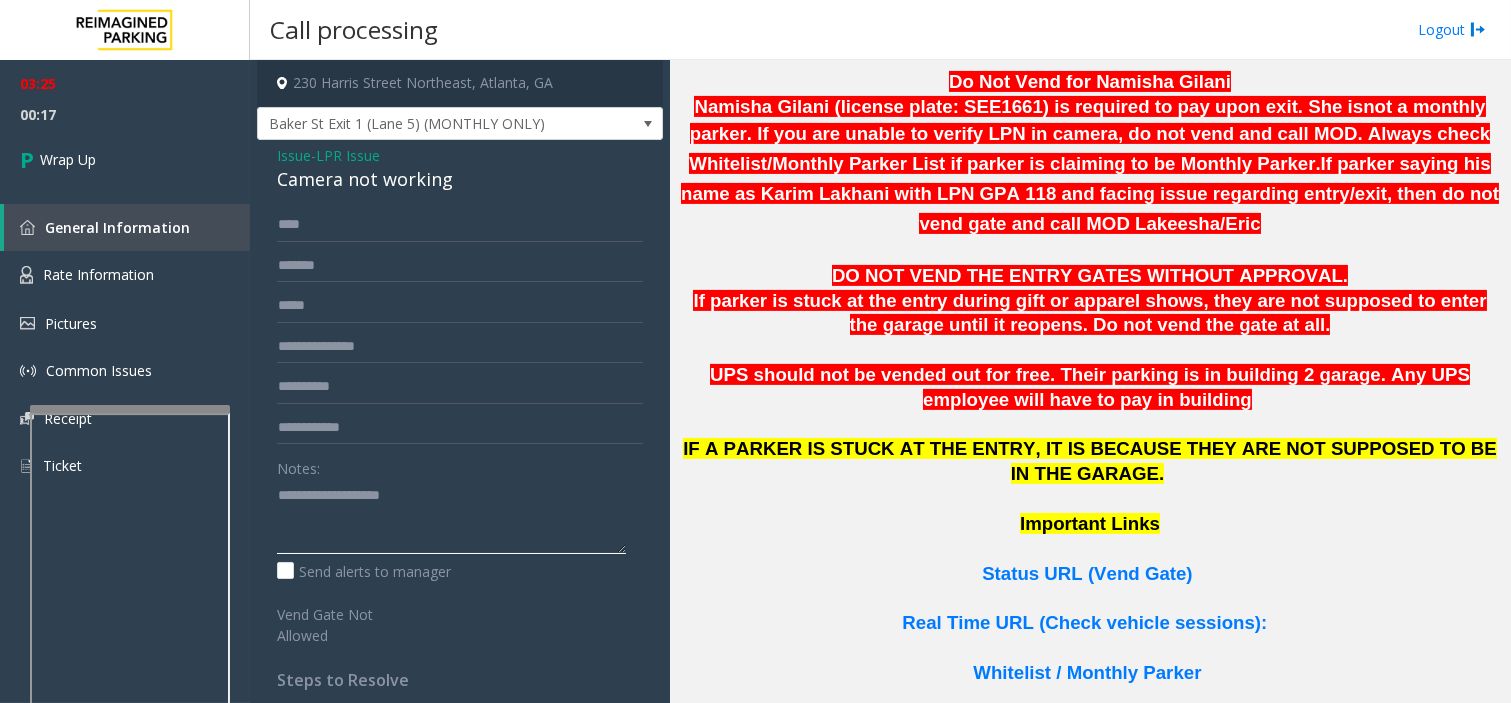 click 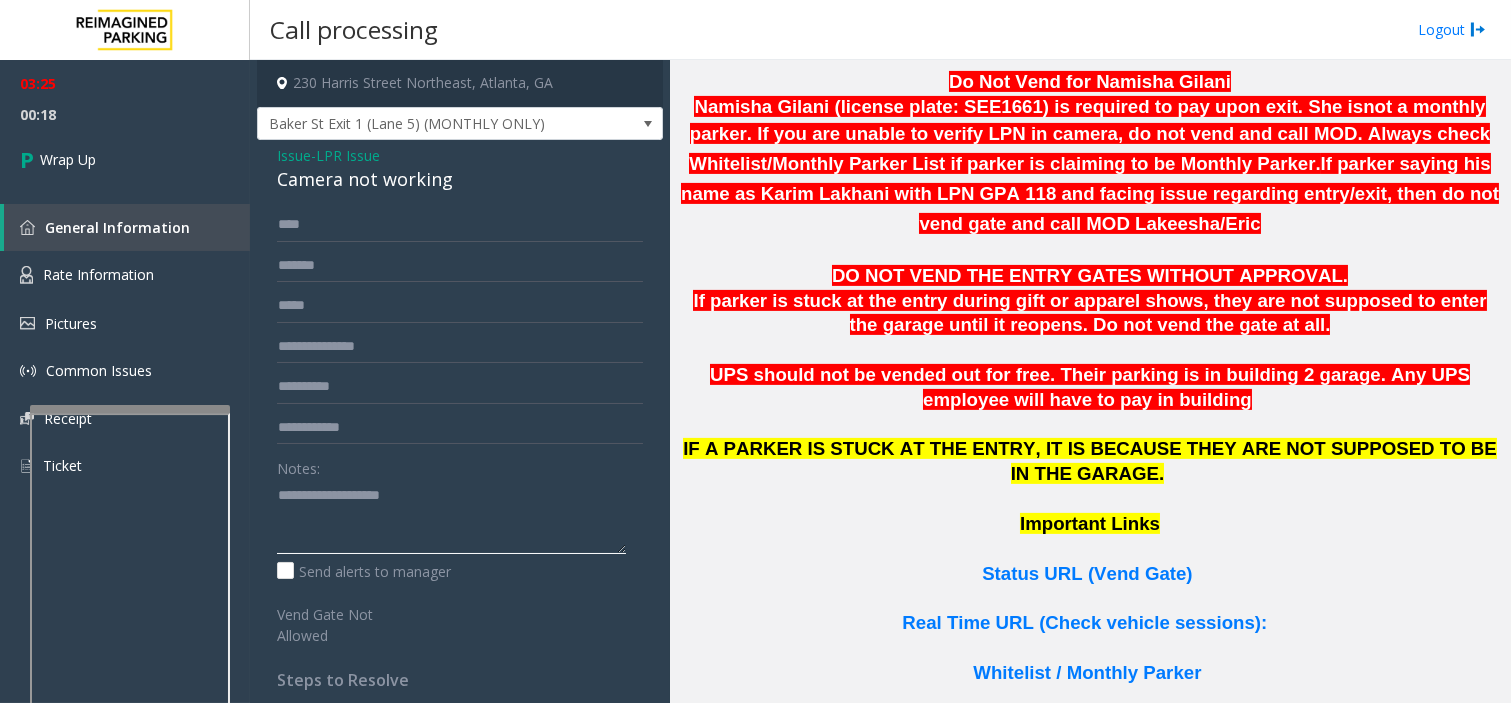paste on "**********" 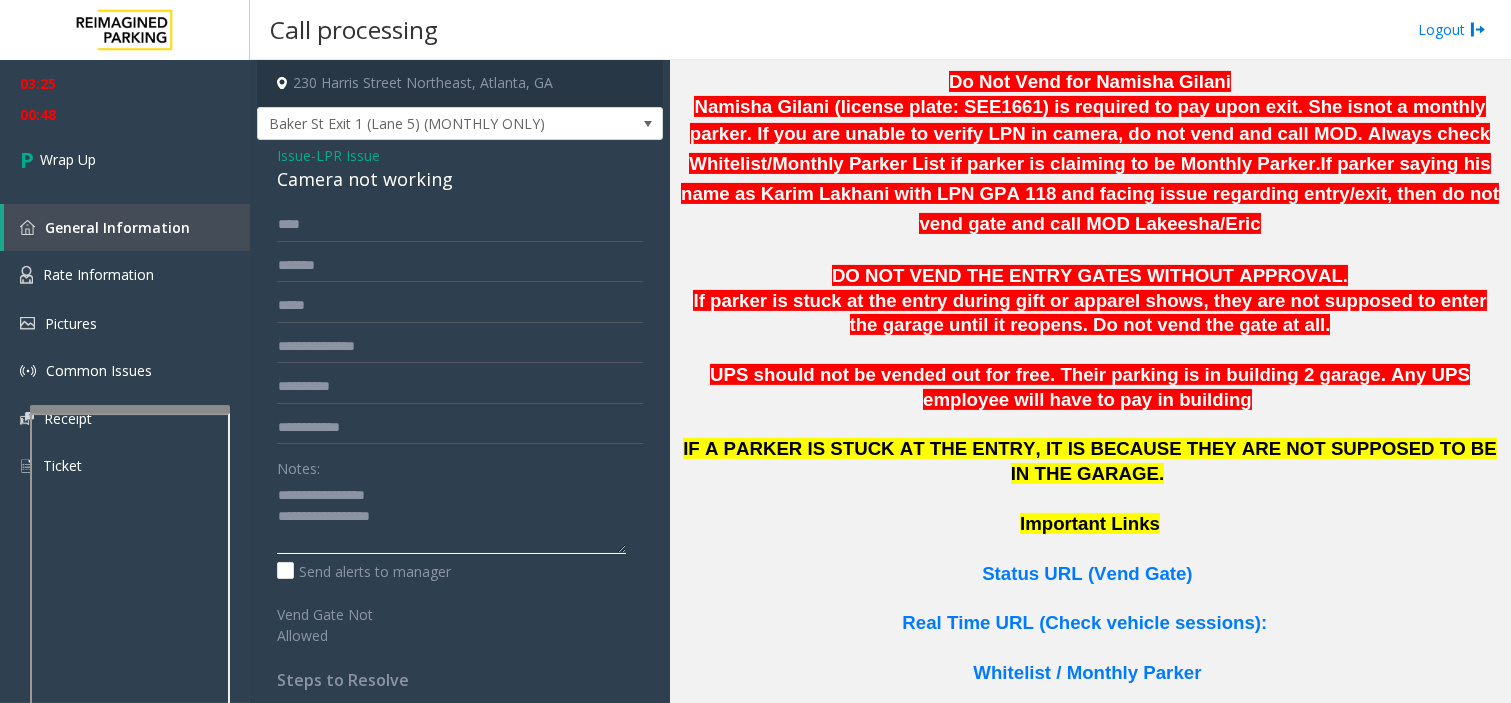 scroll, scrollTop: 41, scrollLeft: 0, axis: vertical 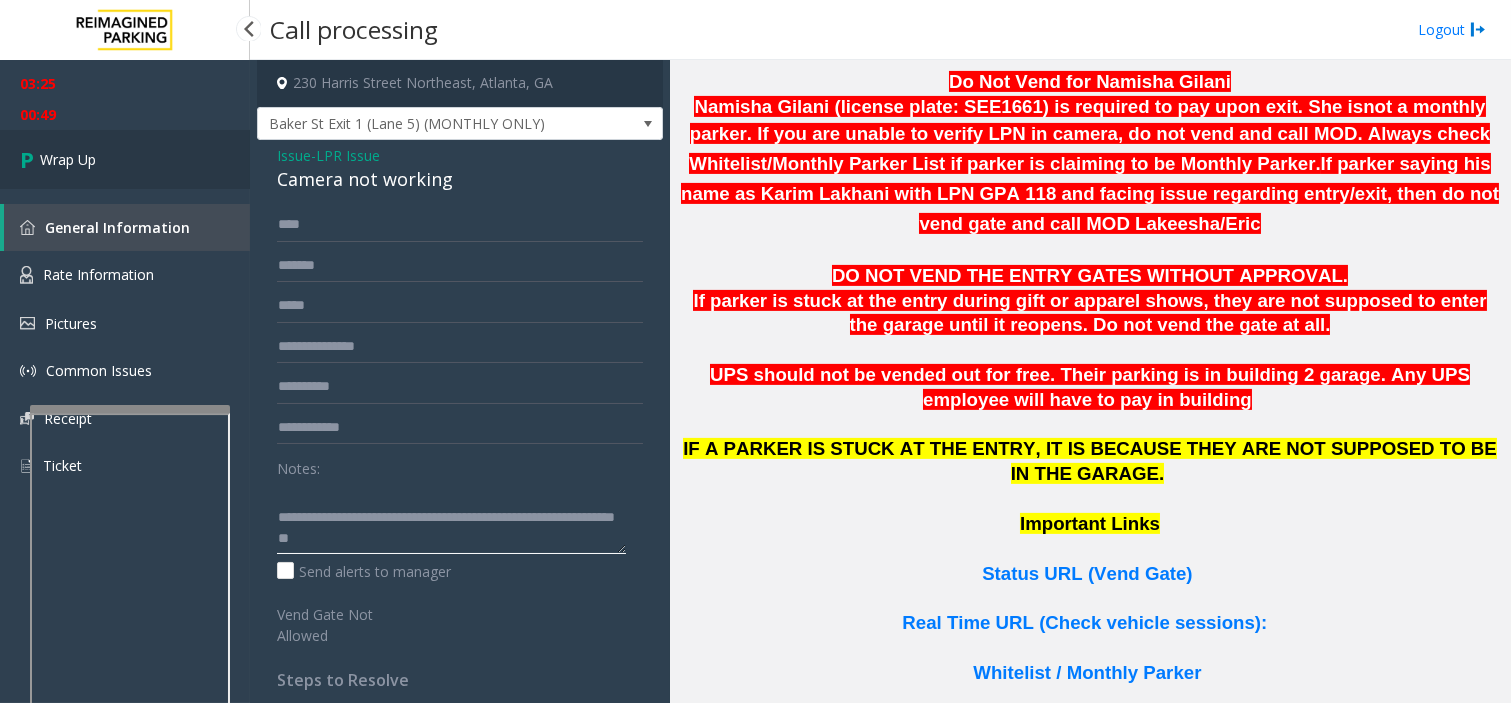 type on "**********" 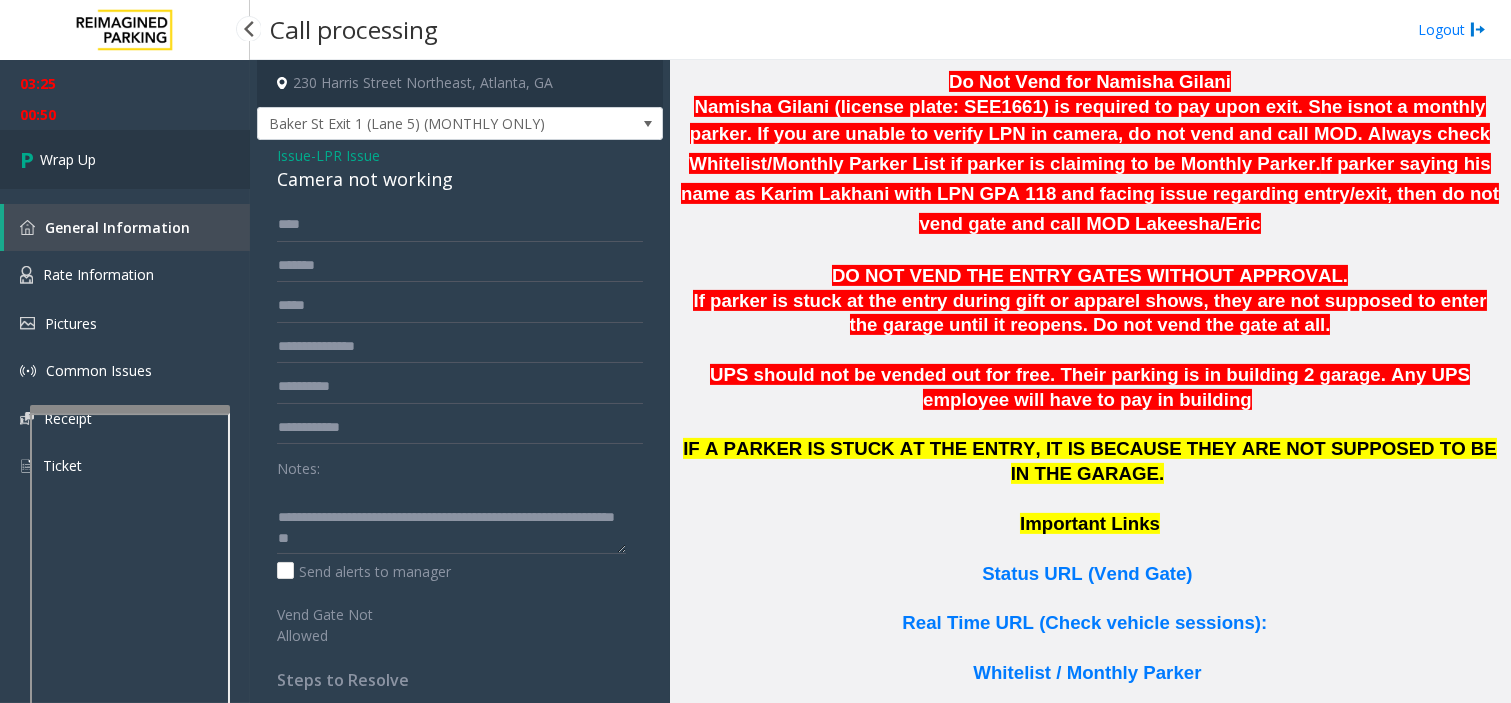 click on "Wrap Up" at bounding box center [125, 159] 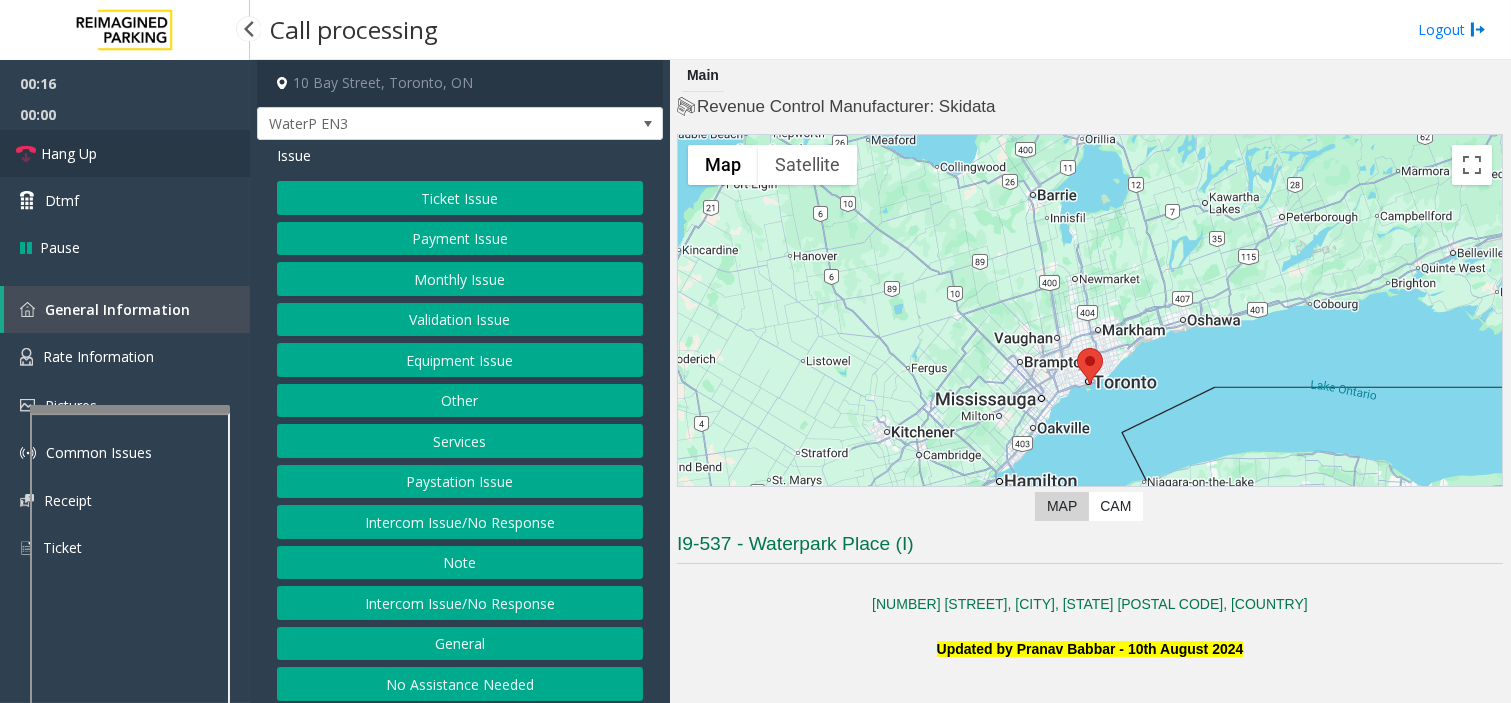 click on "Hang Up" at bounding box center (125, 153) 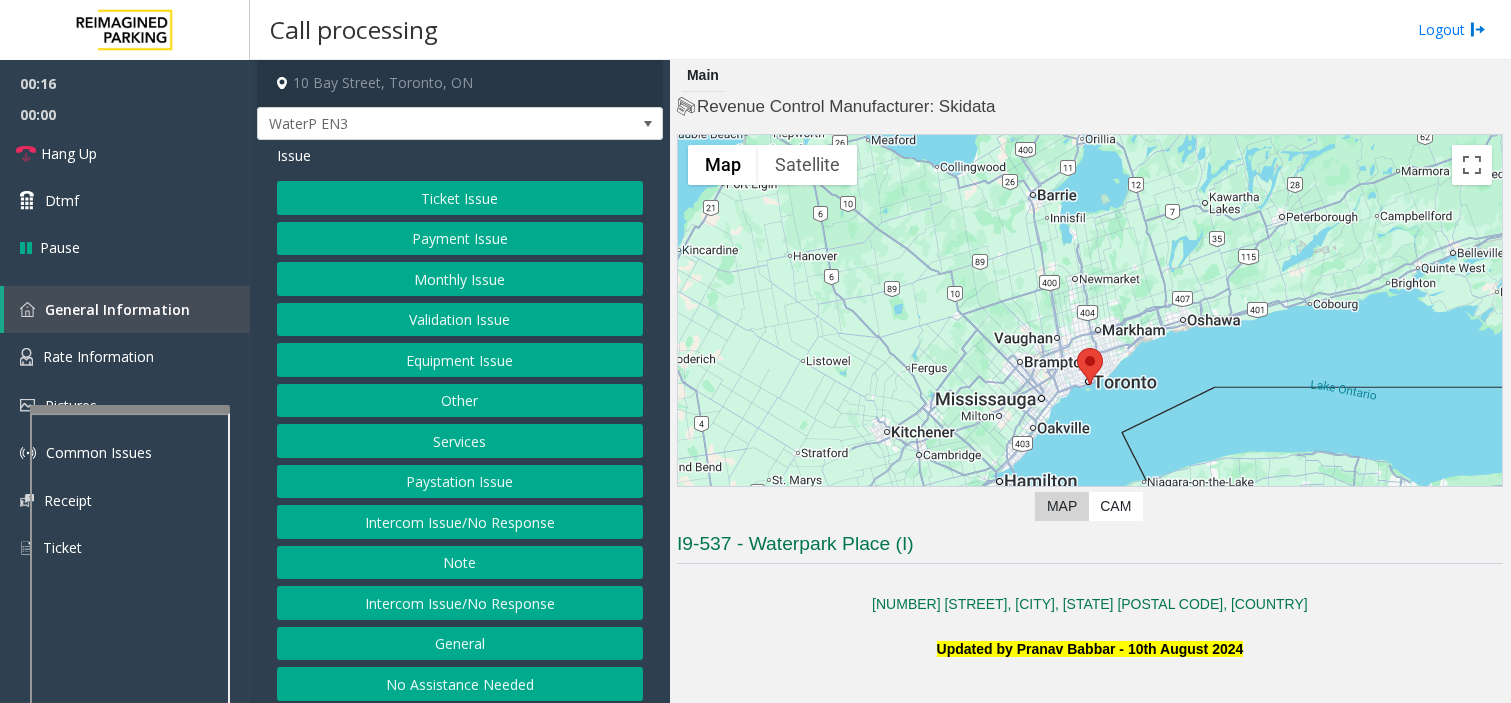 click on "Intercom Issue/No Response" 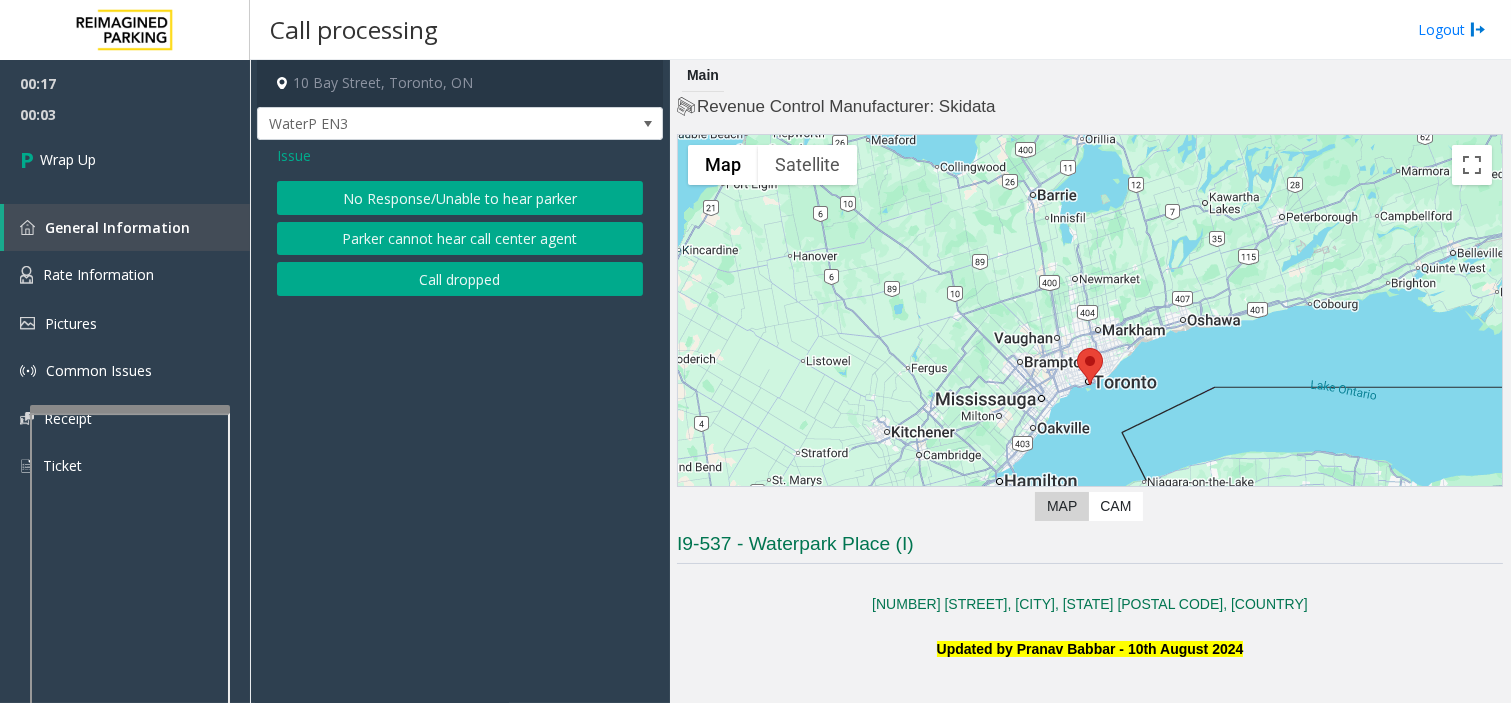 click on "No Response/Unable to hear parker" 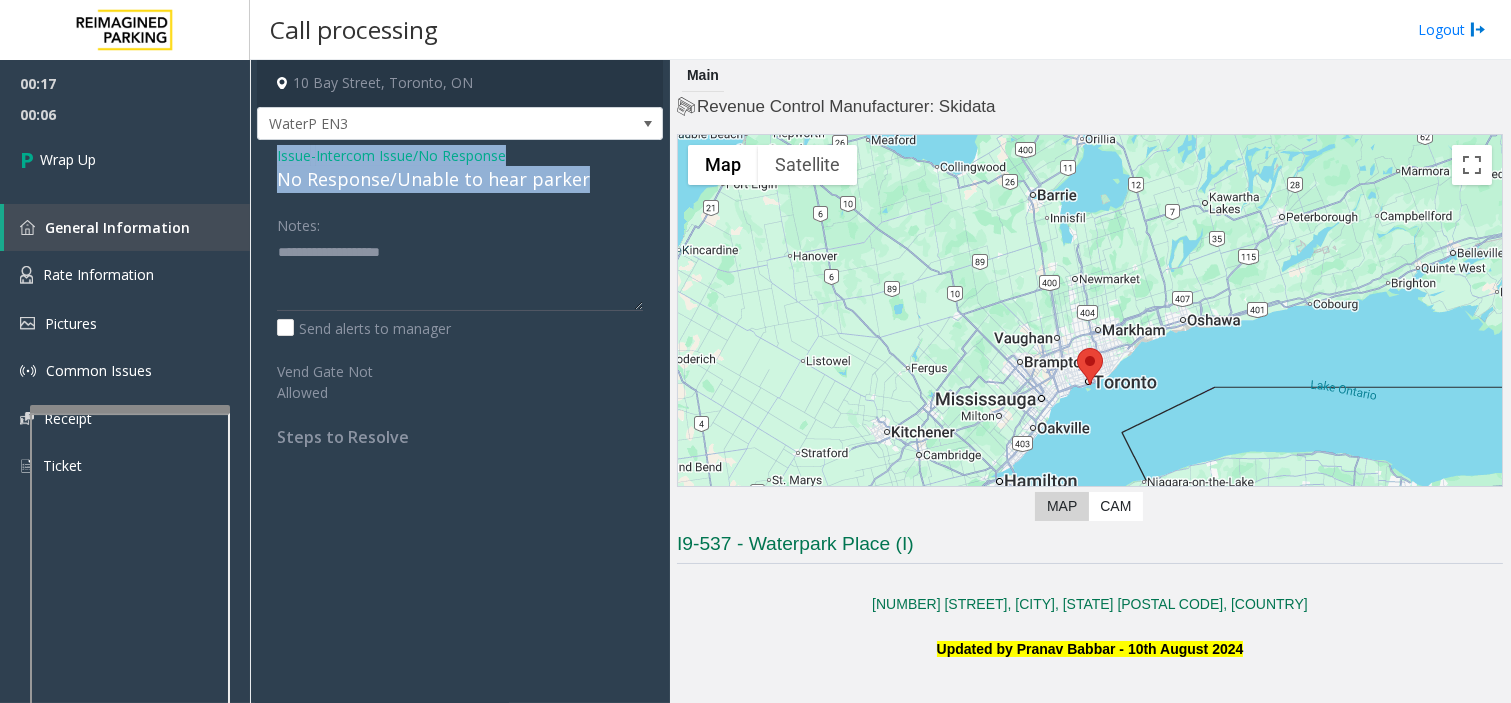 drag, startPoint x: 277, startPoint y: 152, endPoint x: 578, endPoint y: 177, distance: 302.0364 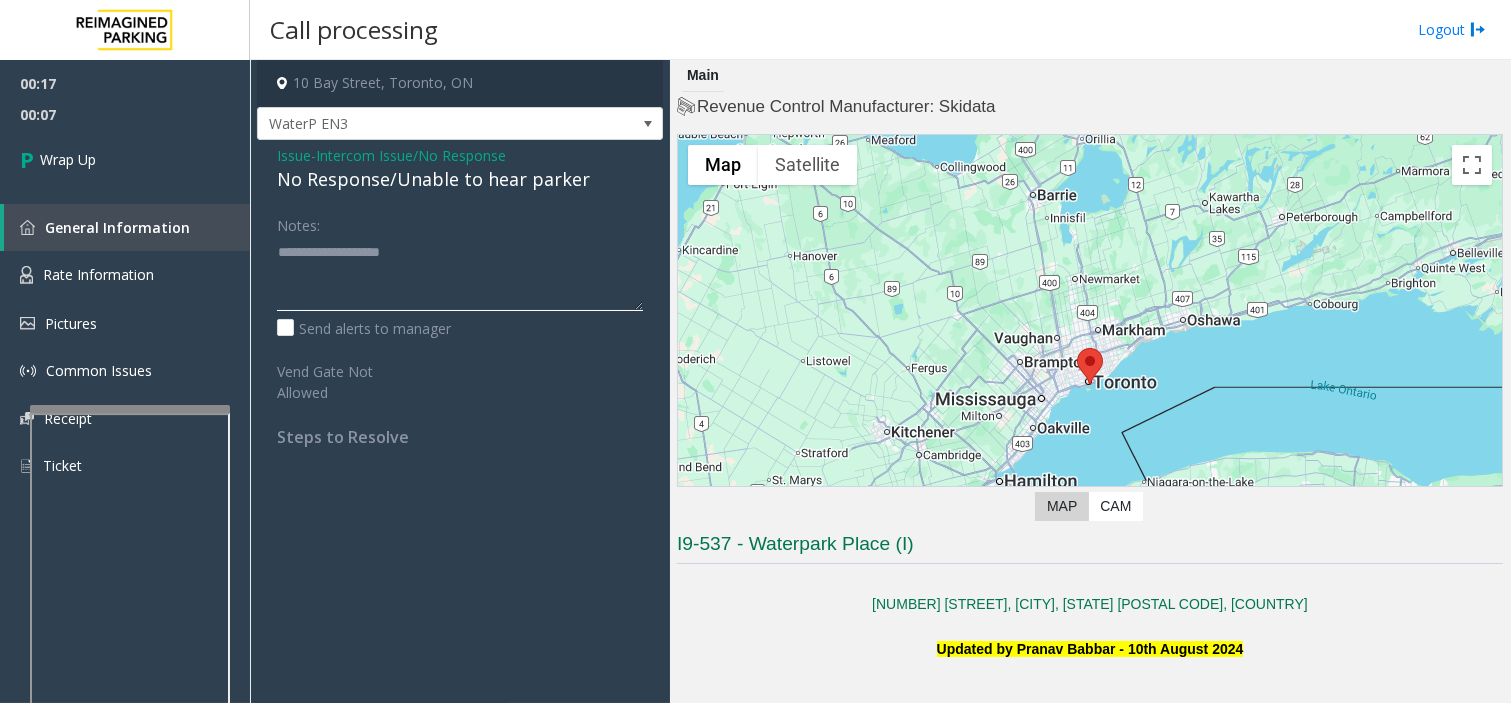 click 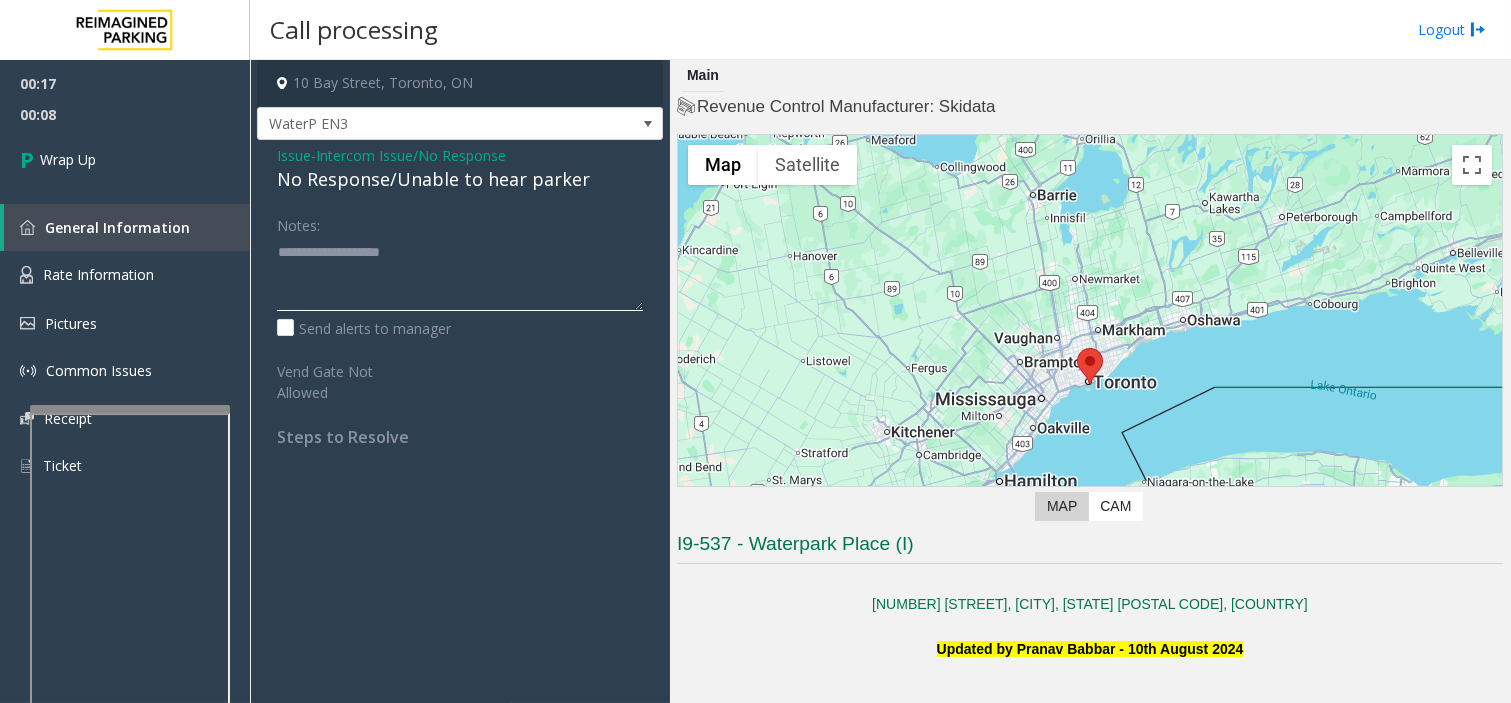 paste on "**********" 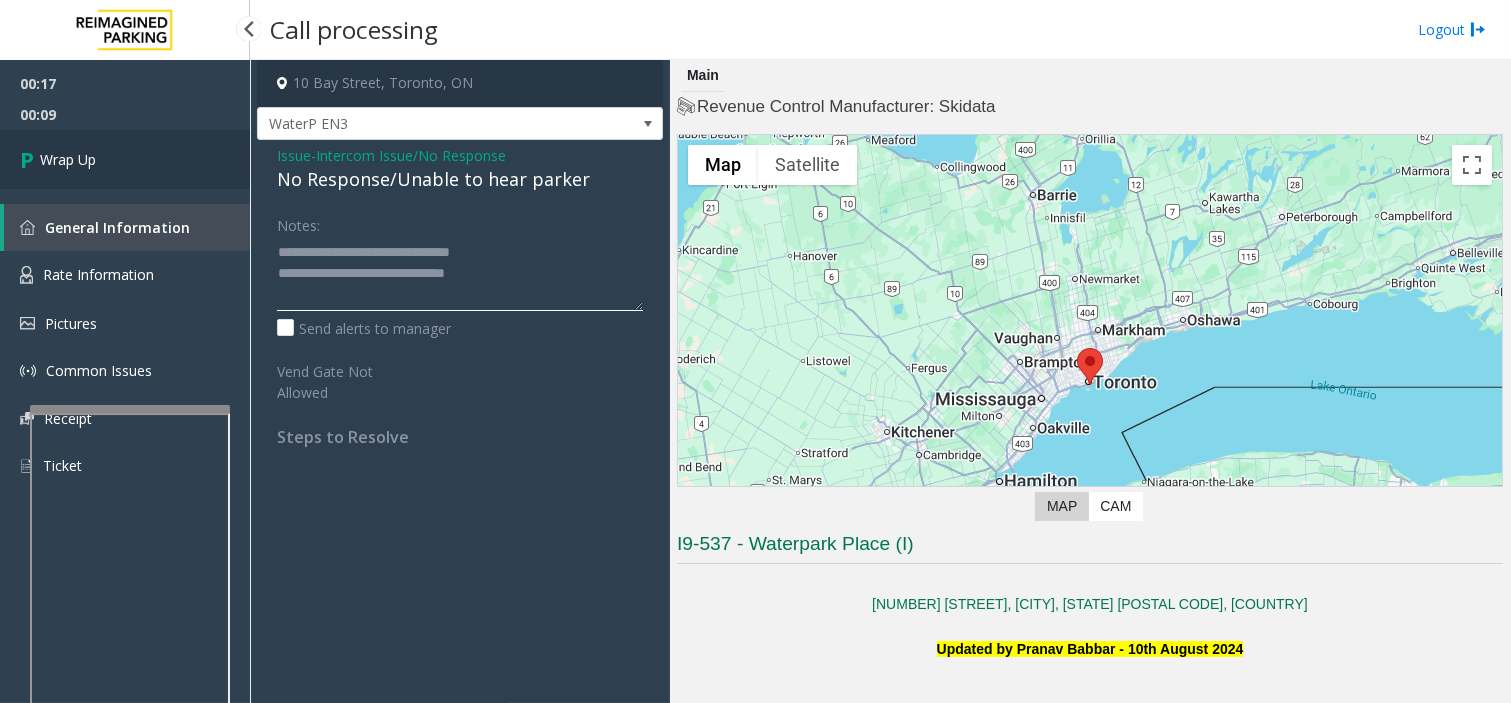 type on "**********" 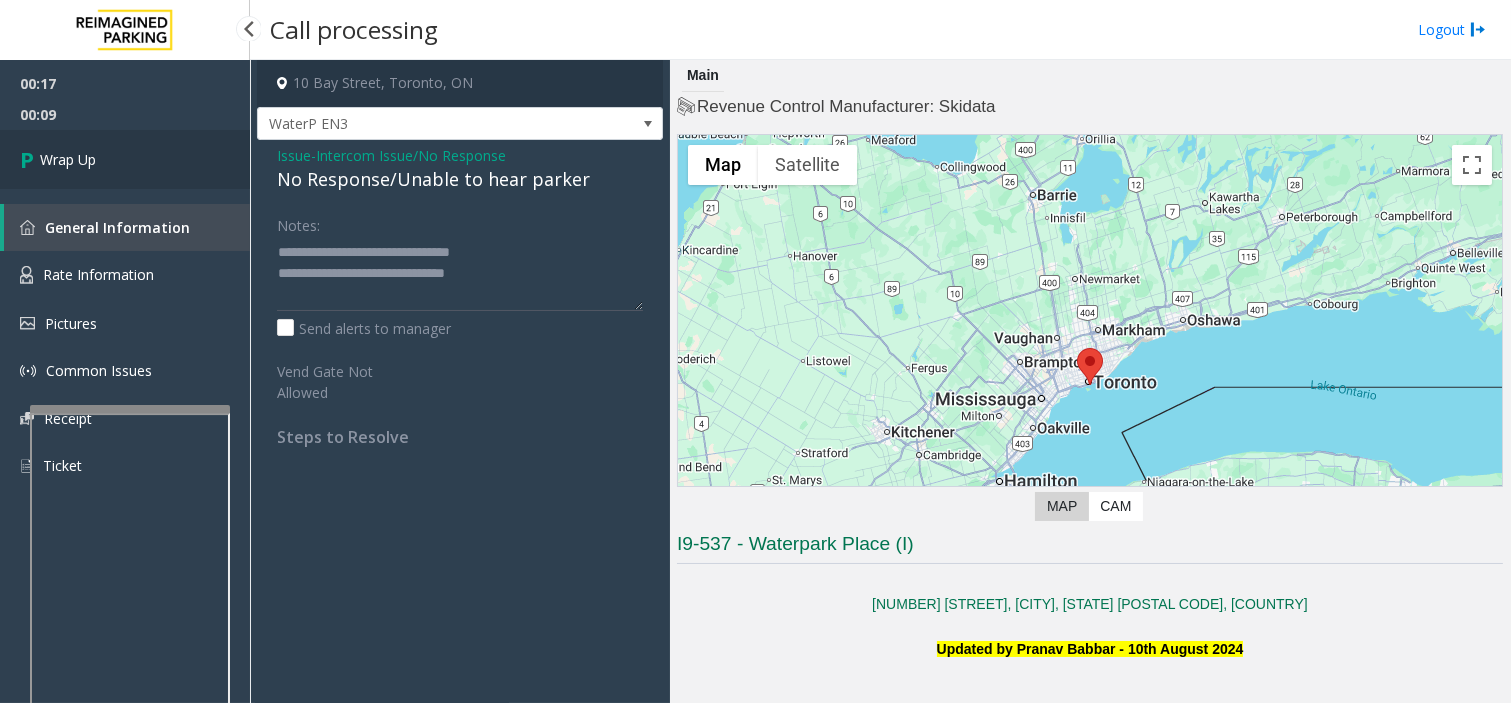 click on "Wrap Up" at bounding box center (125, 159) 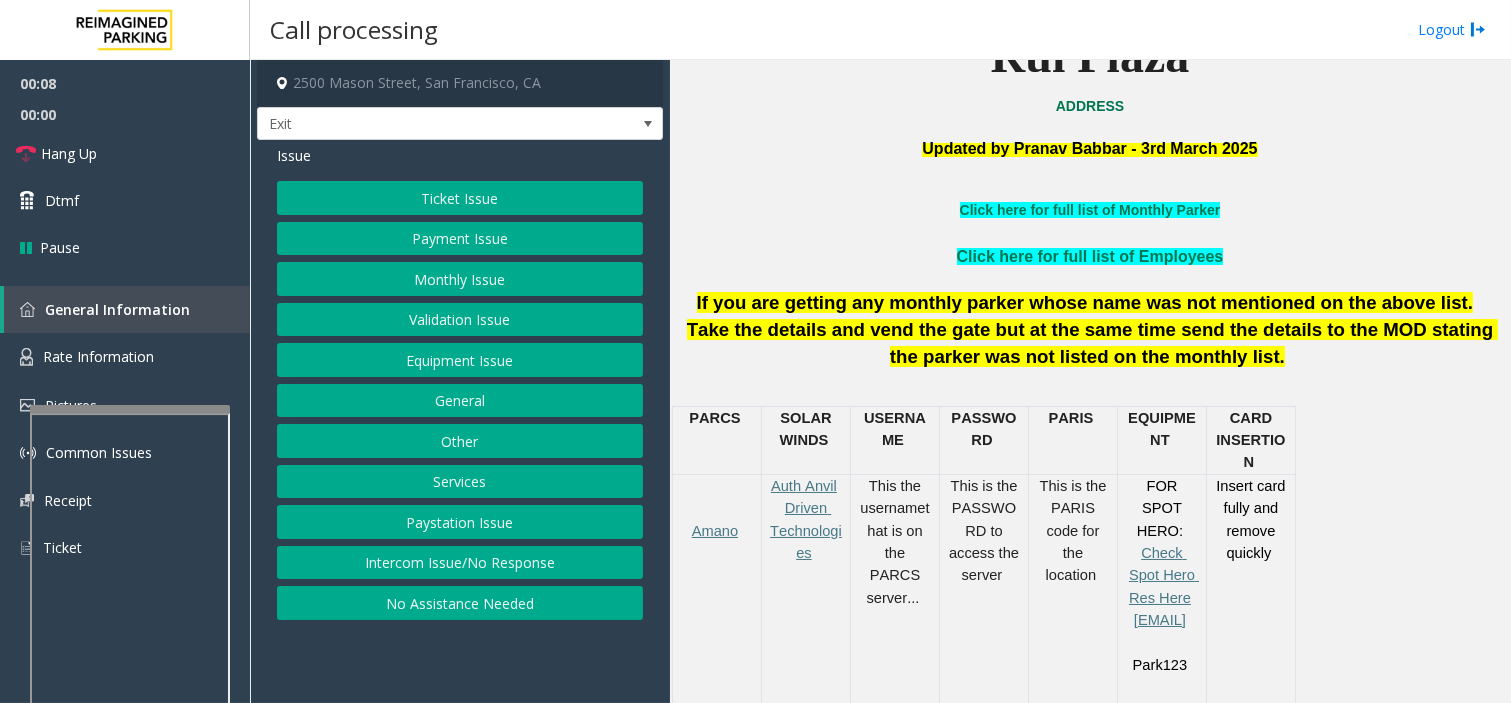 scroll, scrollTop: 555, scrollLeft: 0, axis: vertical 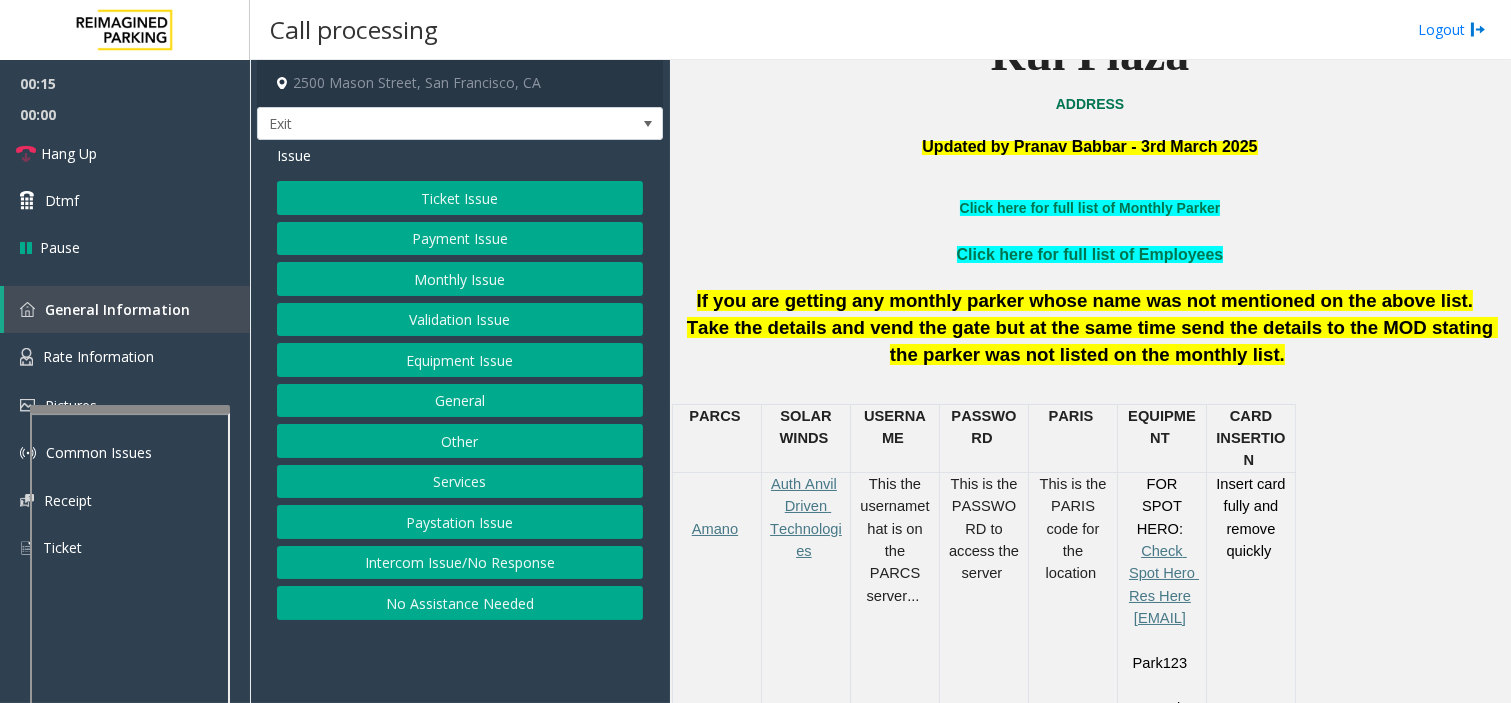 click on "Services" 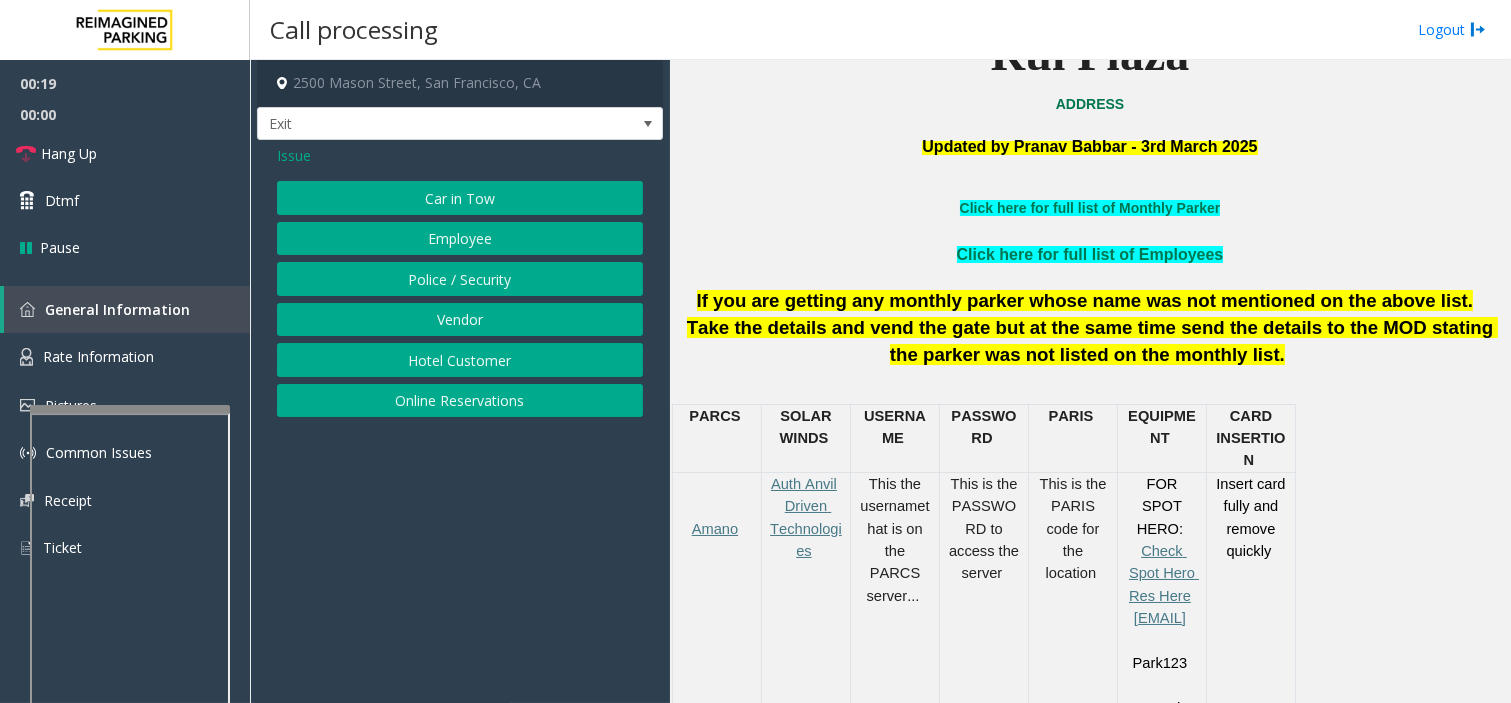 click on "Online Reservations" 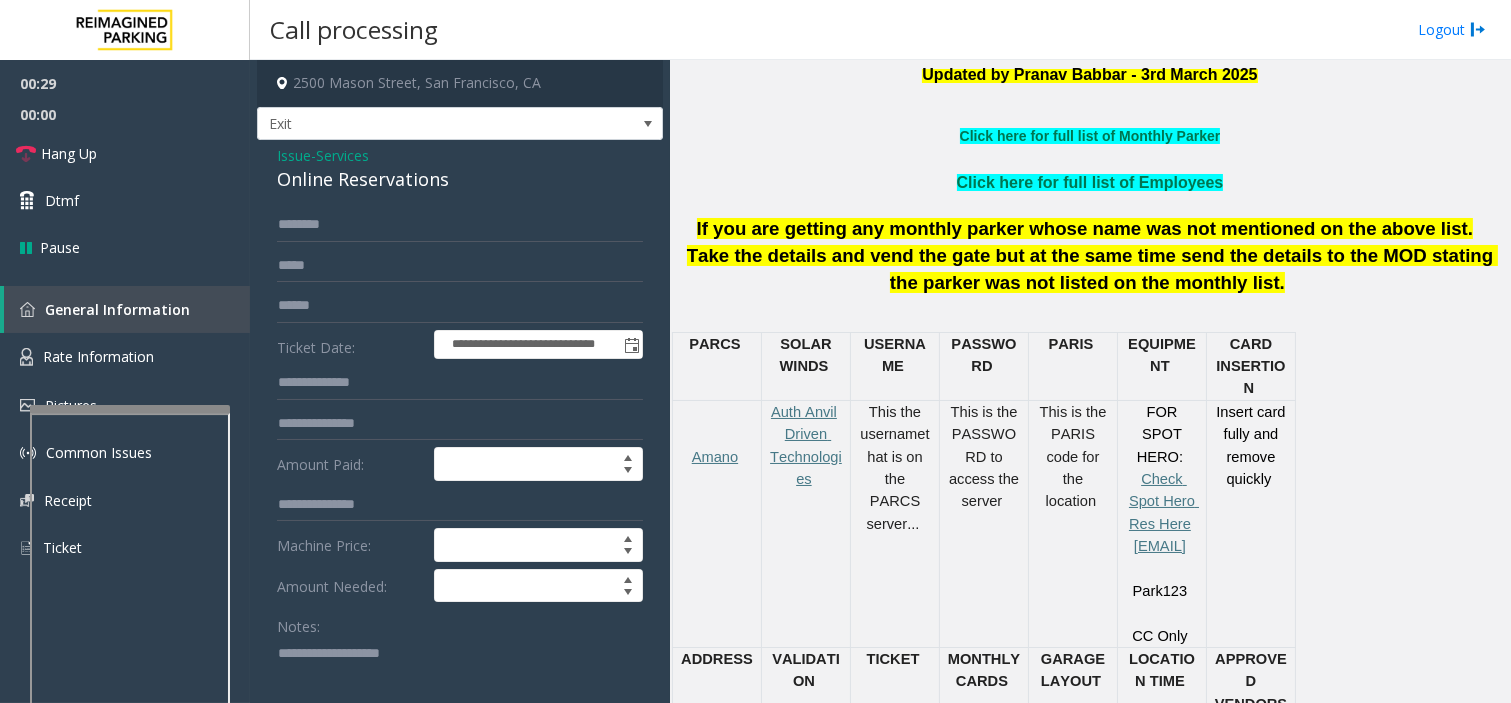scroll, scrollTop: 666, scrollLeft: 0, axis: vertical 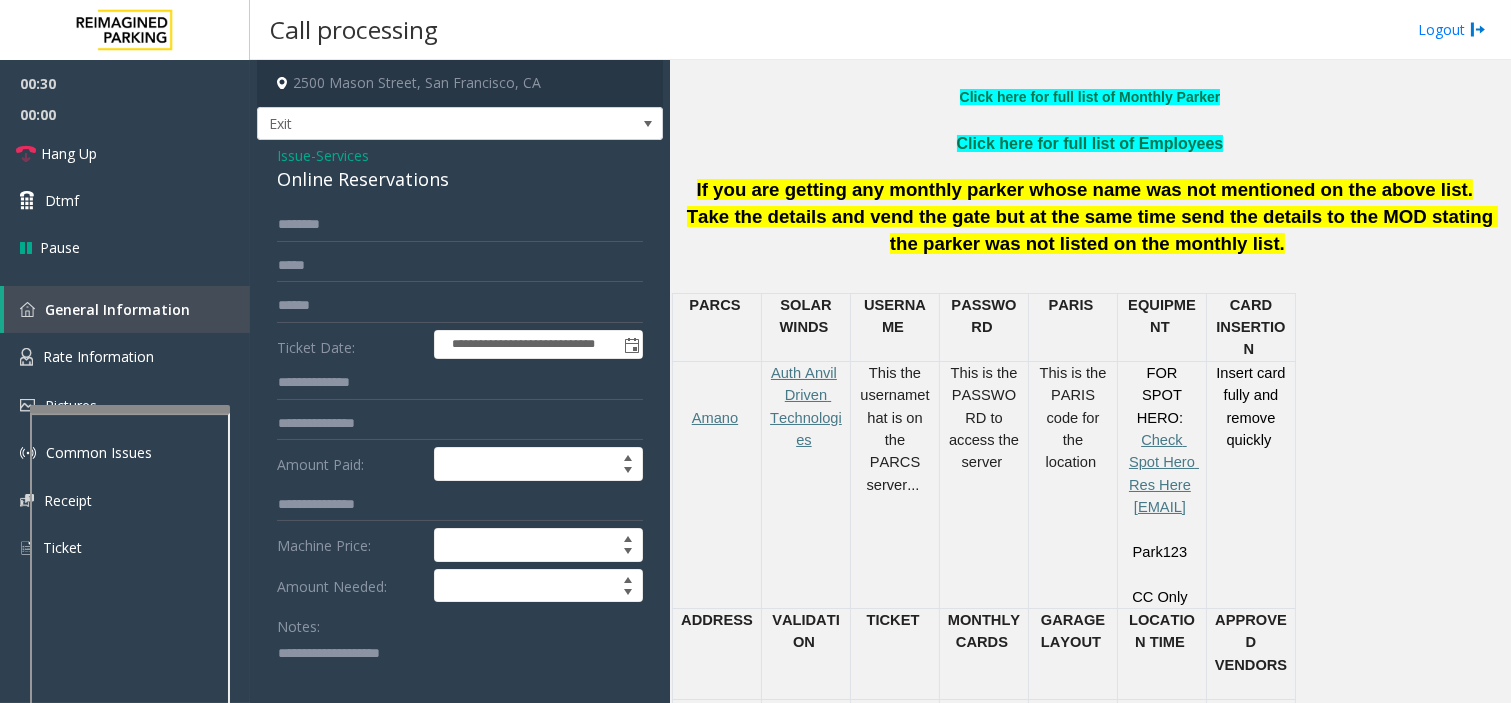 click 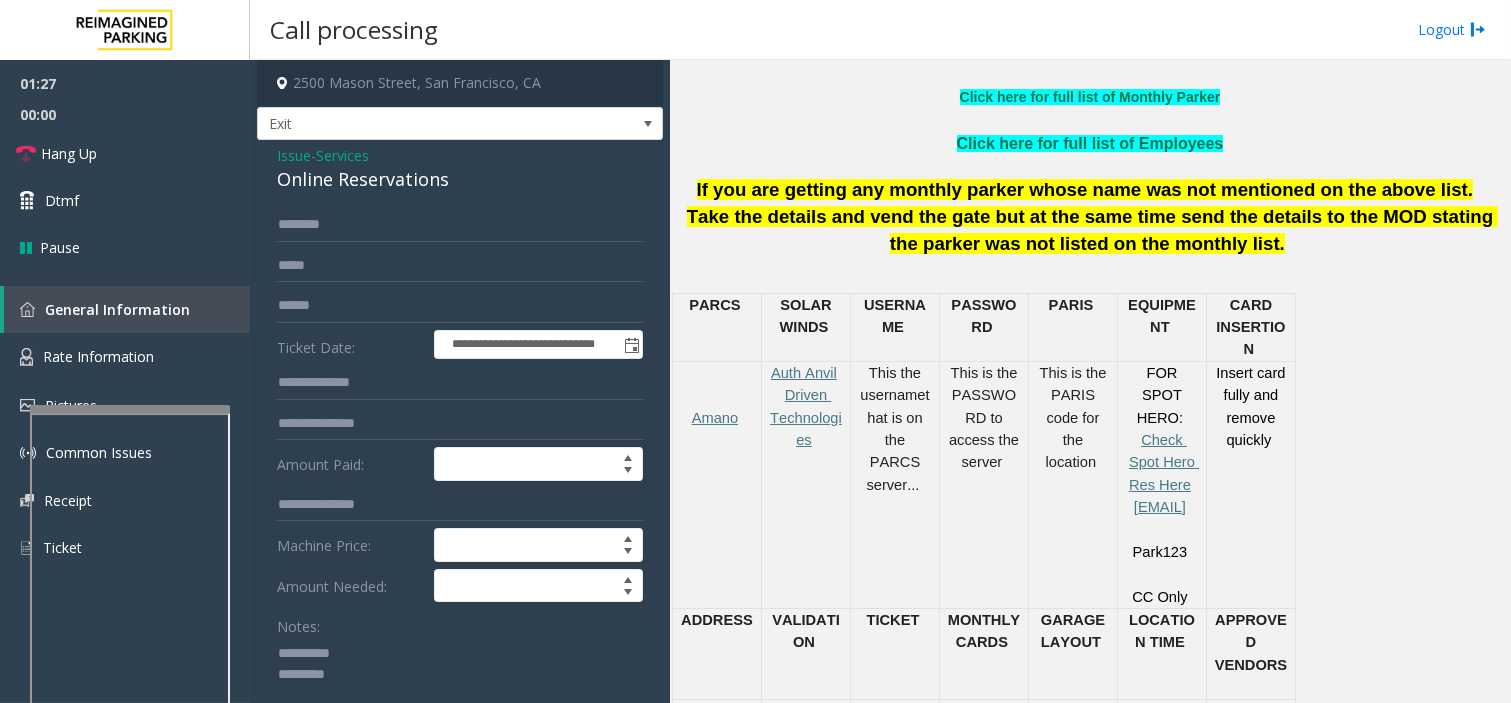 click 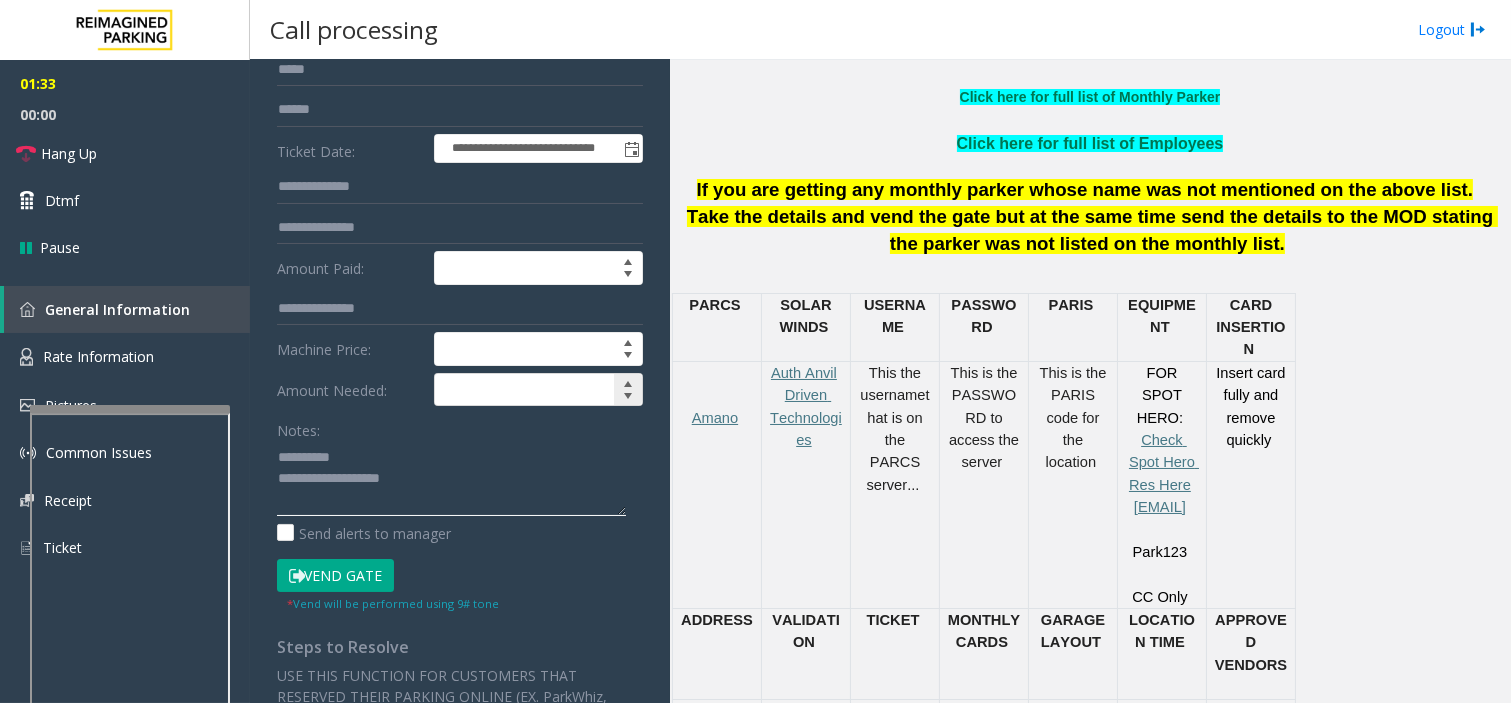 scroll, scrollTop: 222, scrollLeft: 0, axis: vertical 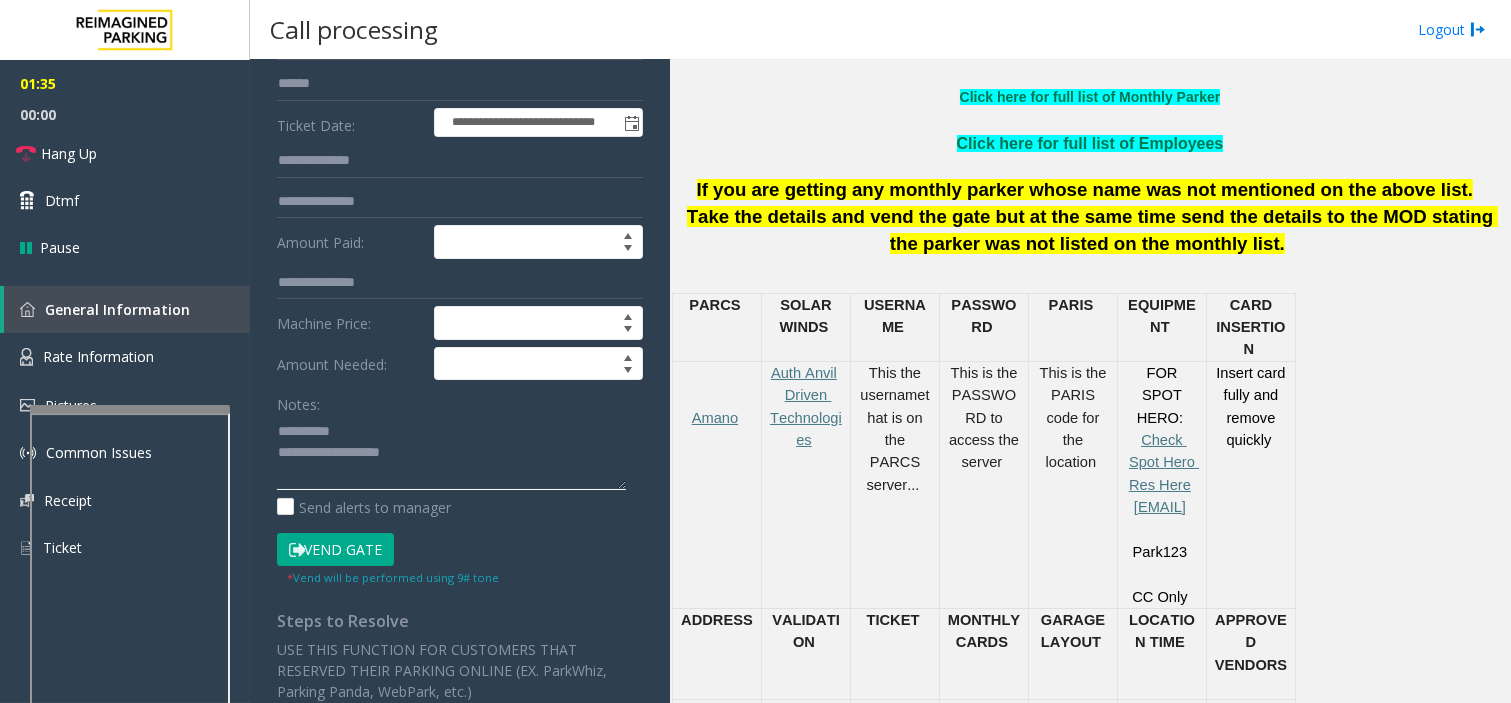 click 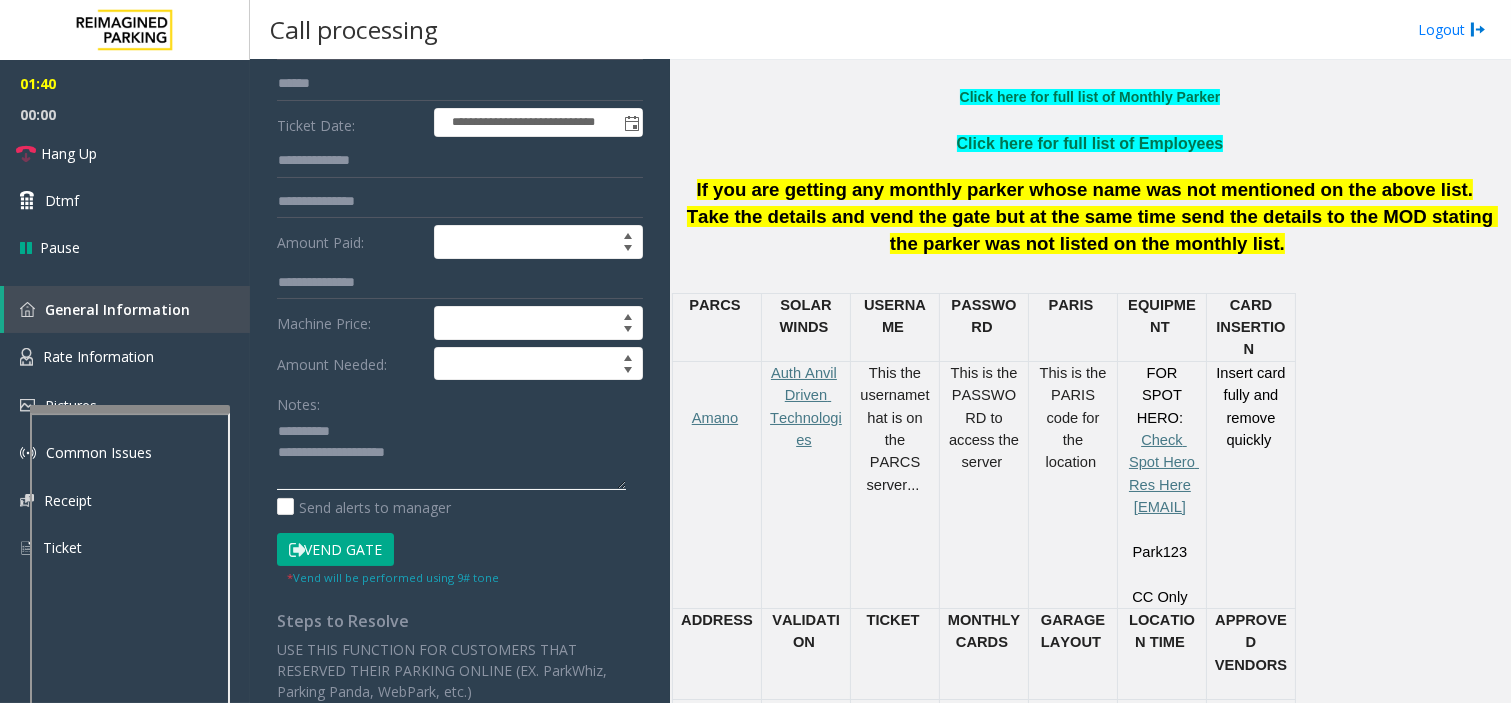 click 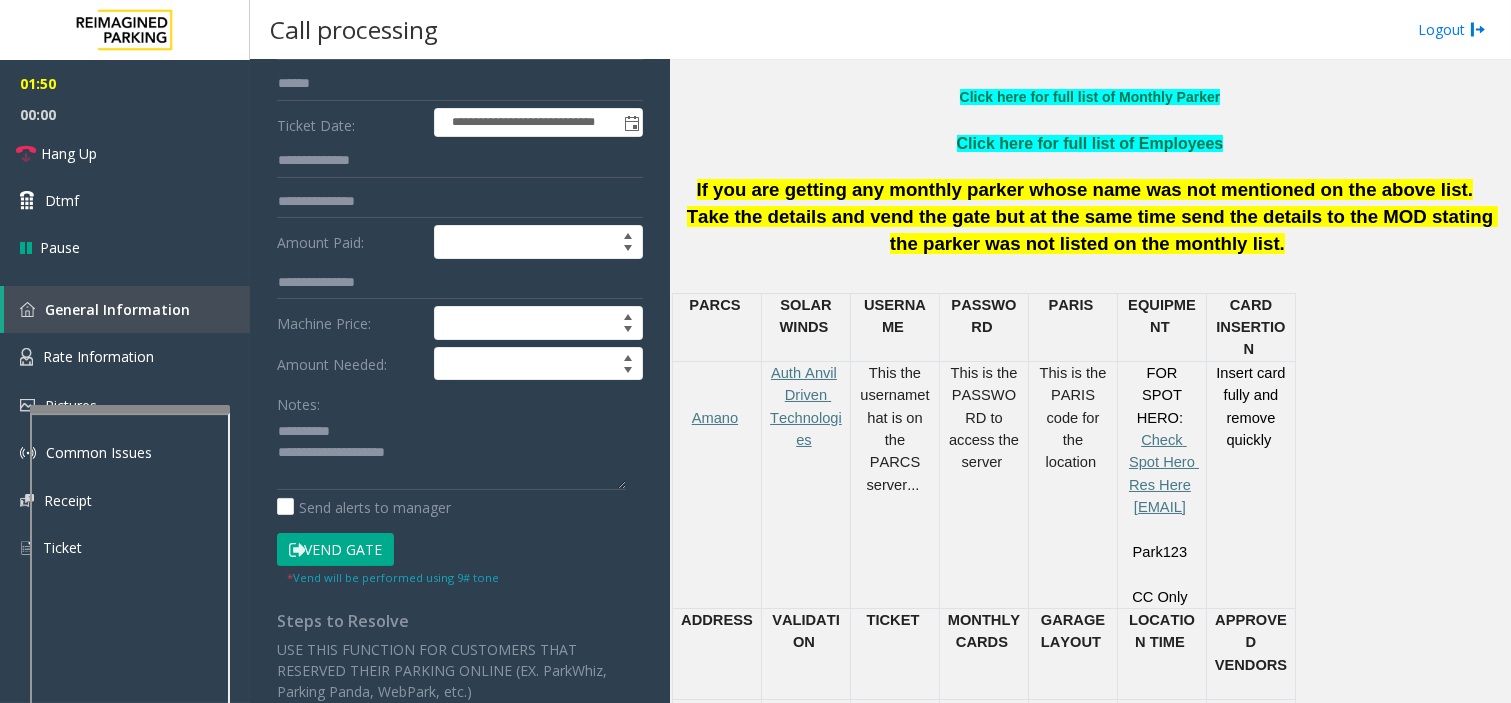 click on "Vend Gate" 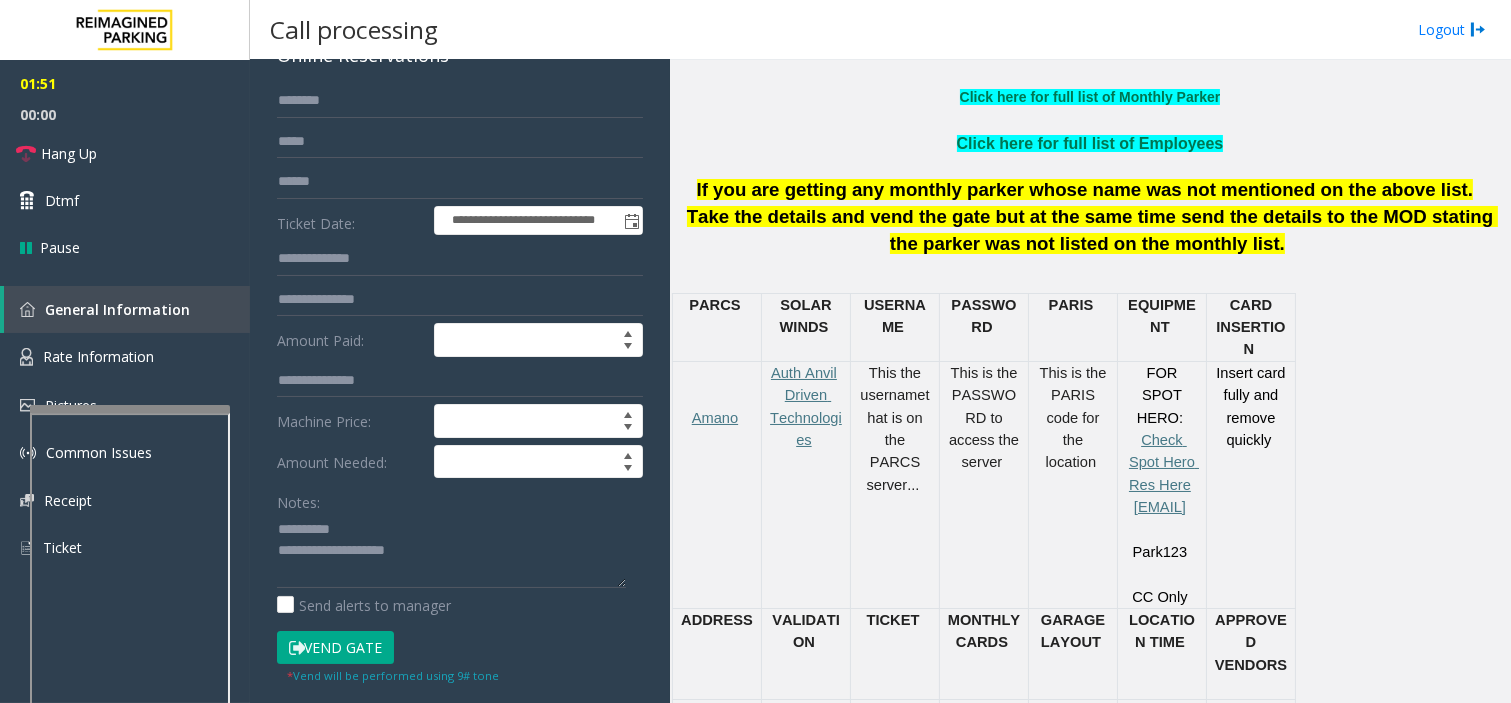 scroll, scrollTop: 0, scrollLeft: 0, axis: both 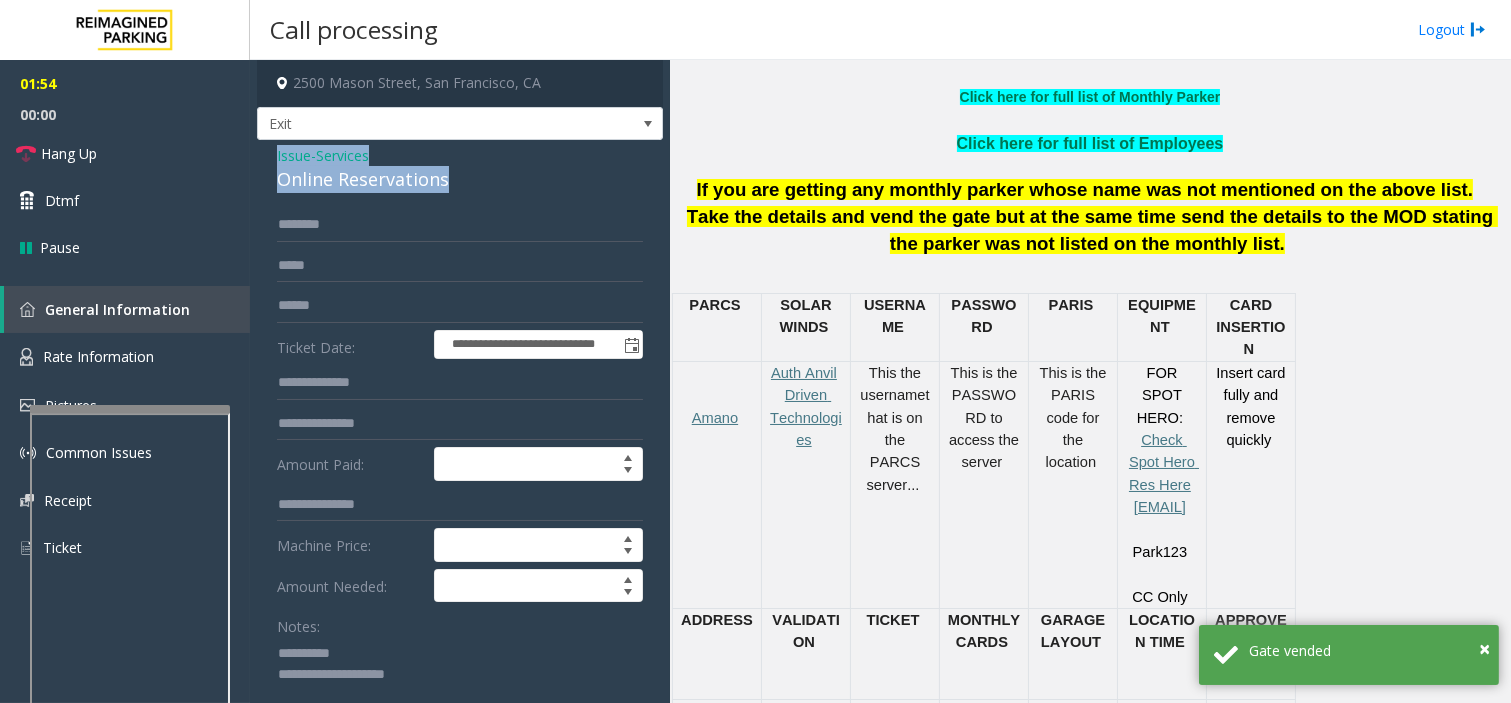 drag, startPoint x: 270, startPoint y: 155, endPoint x: 527, endPoint y: 178, distance: 258.02713 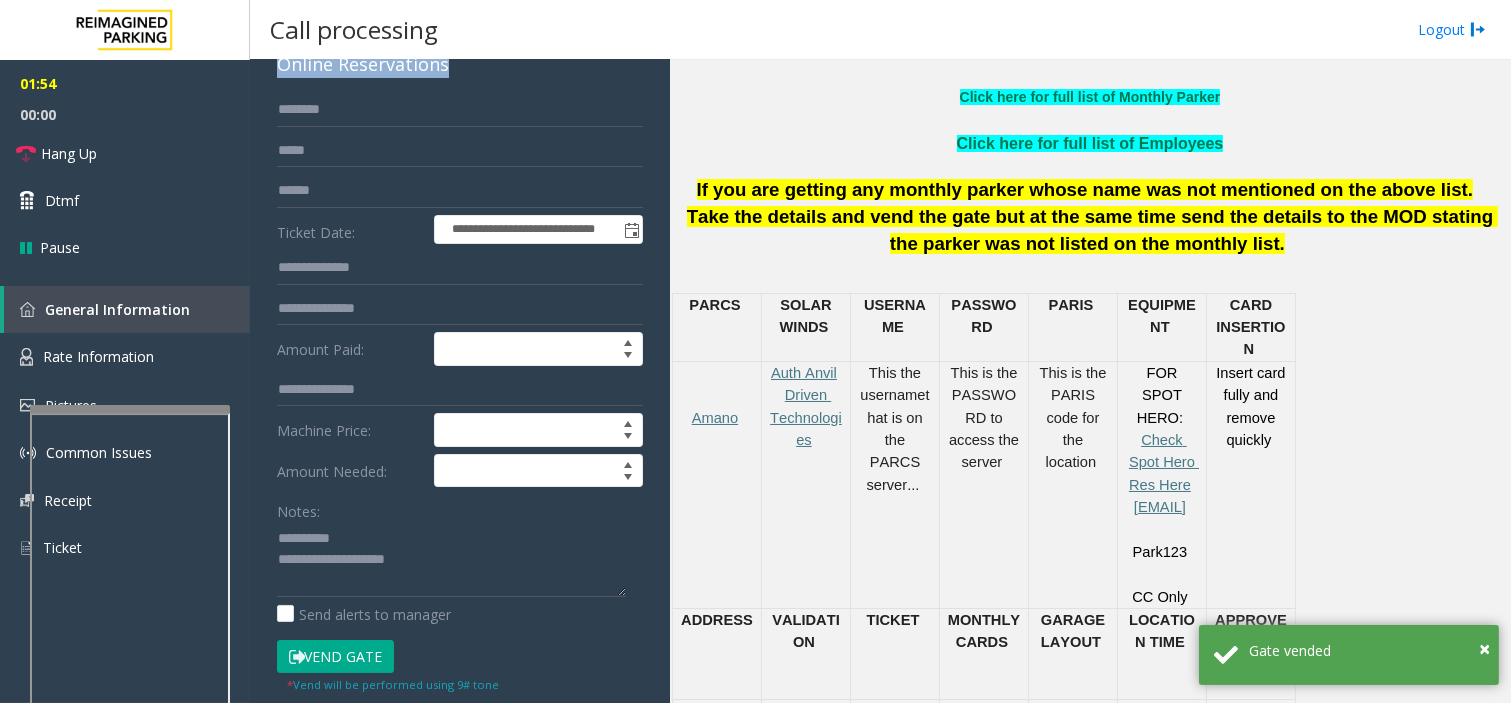 scroll, scrollTop: 222, scrollLeft: 0, axis: vertical 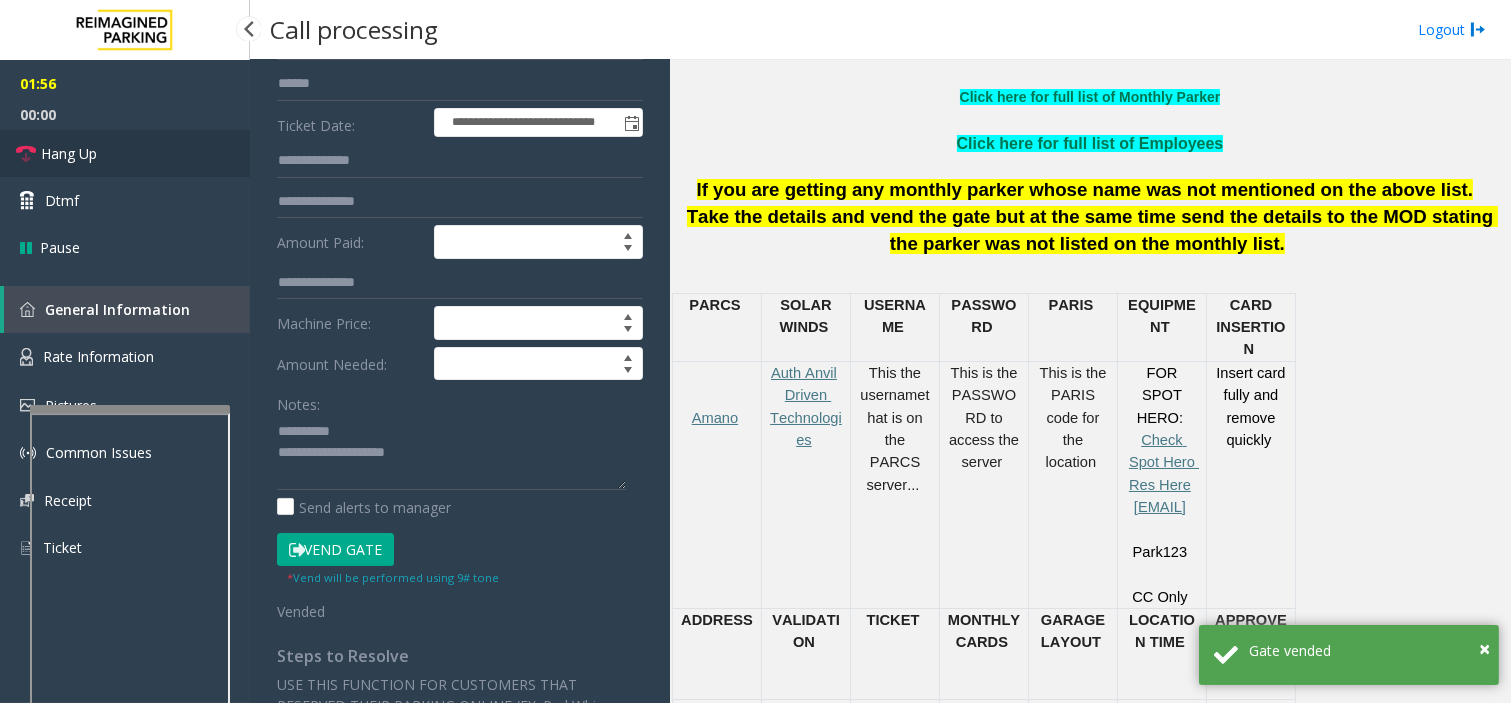 click on "Hang Up" at bounding box center (125, 153) 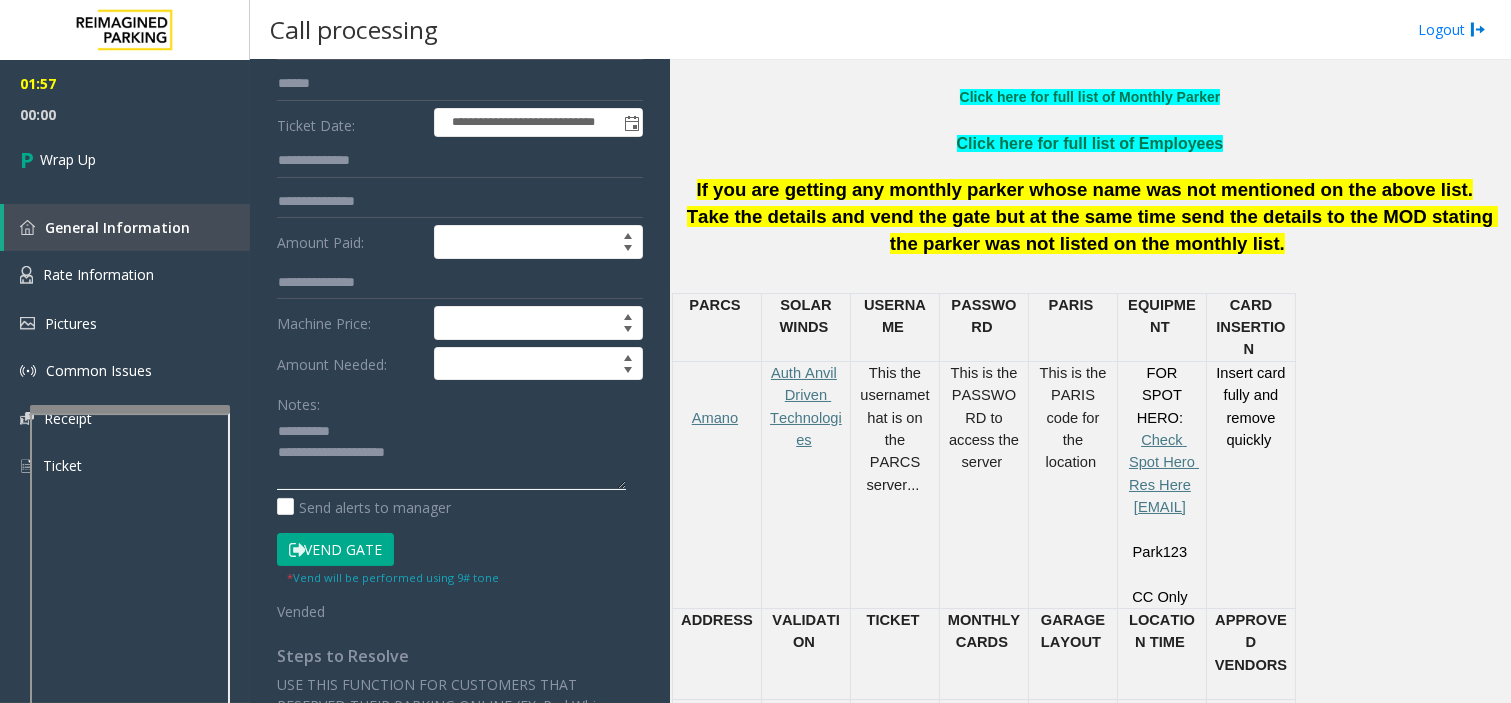click 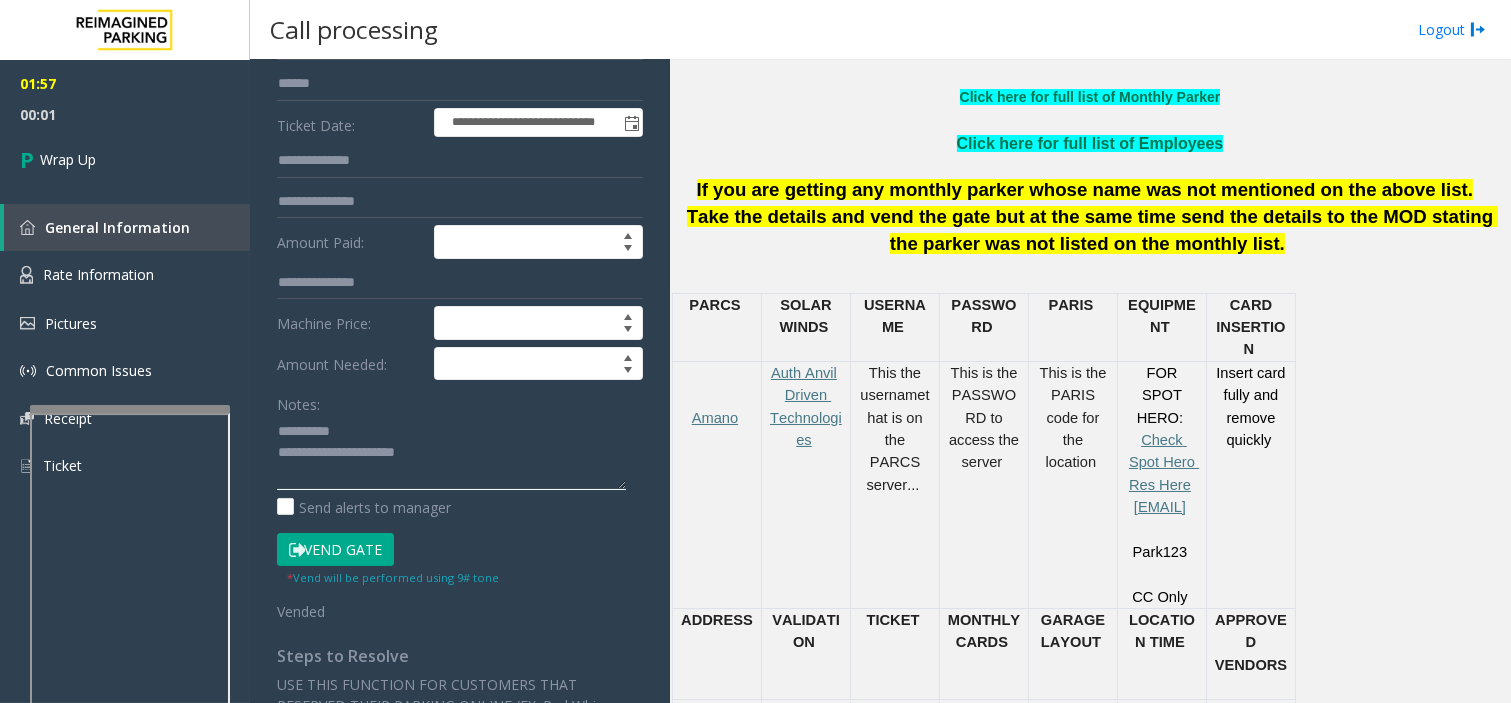 paste on "**********" 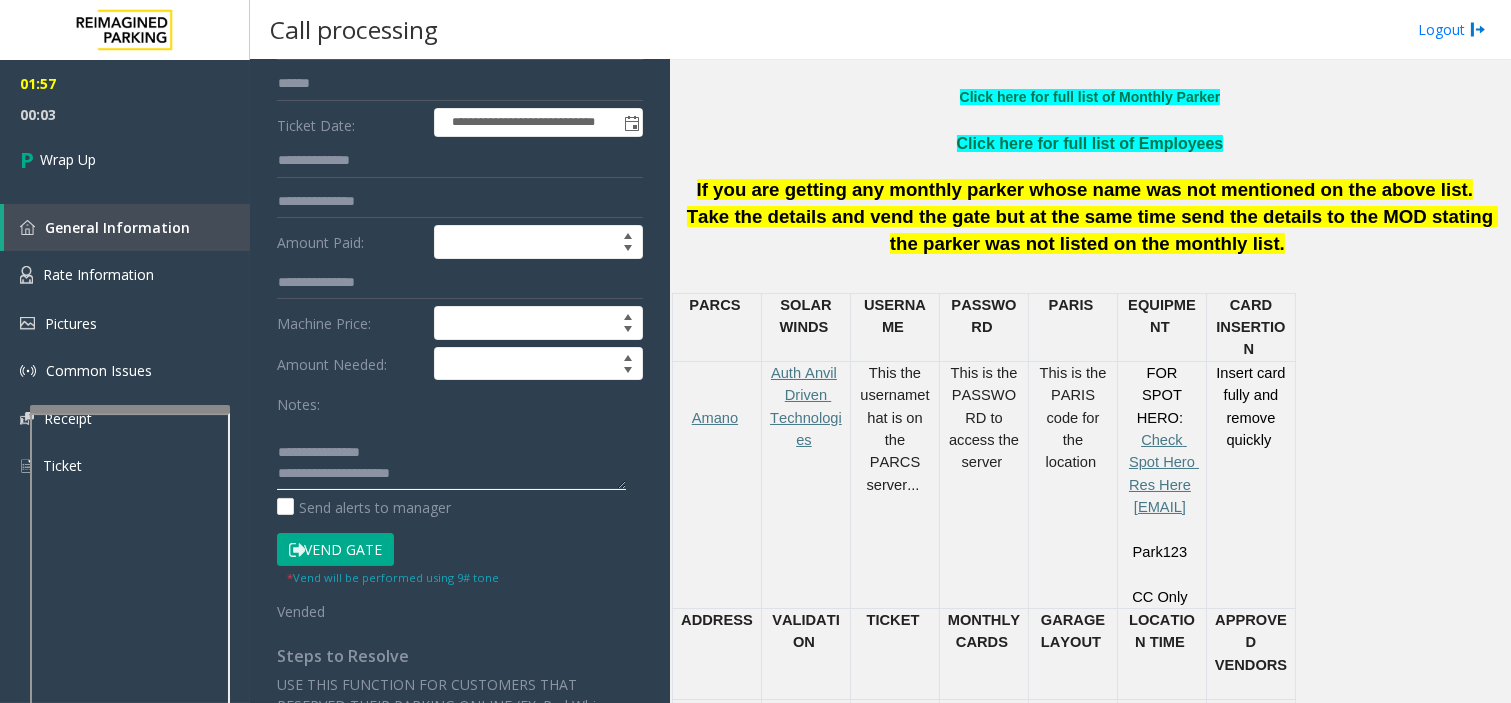 scroll, scrollTop: 76, scrollLeft: 0, axis: vertical 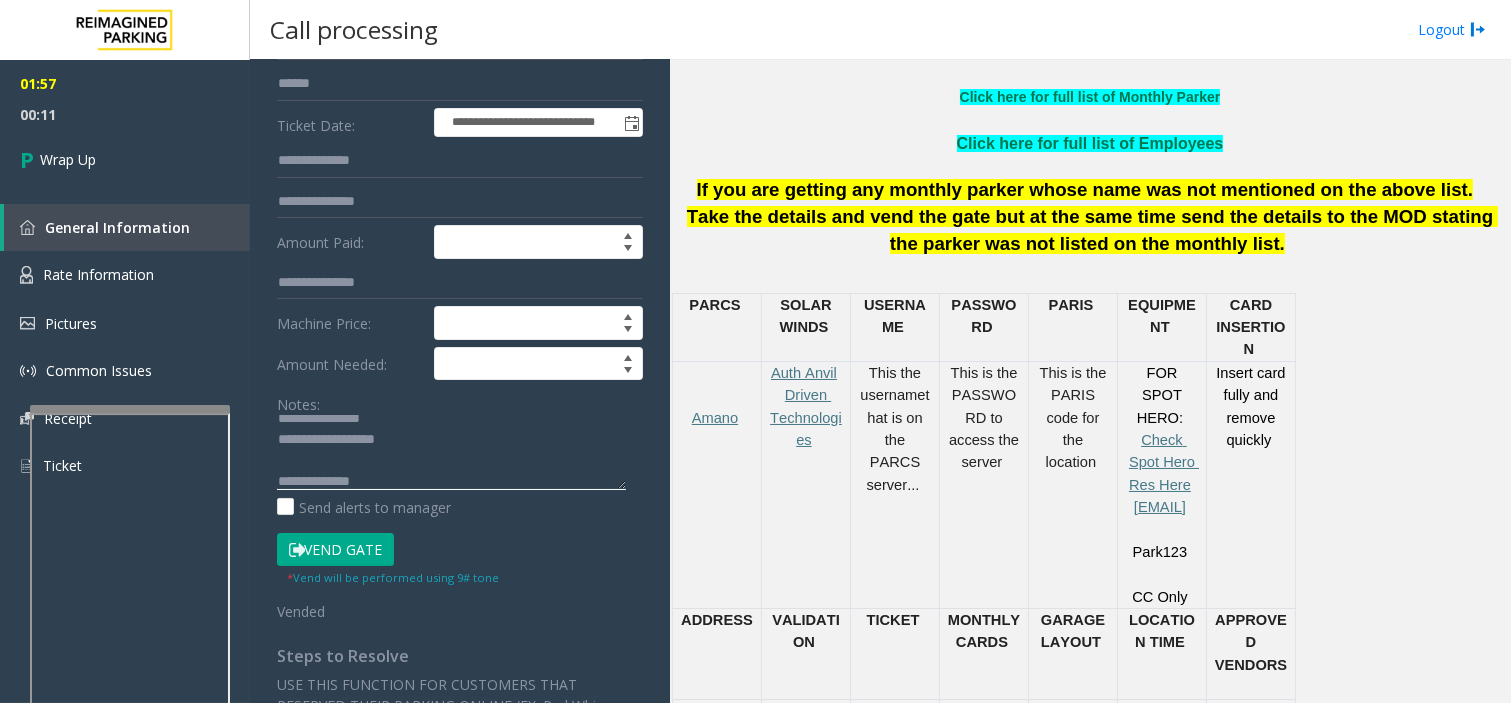 click 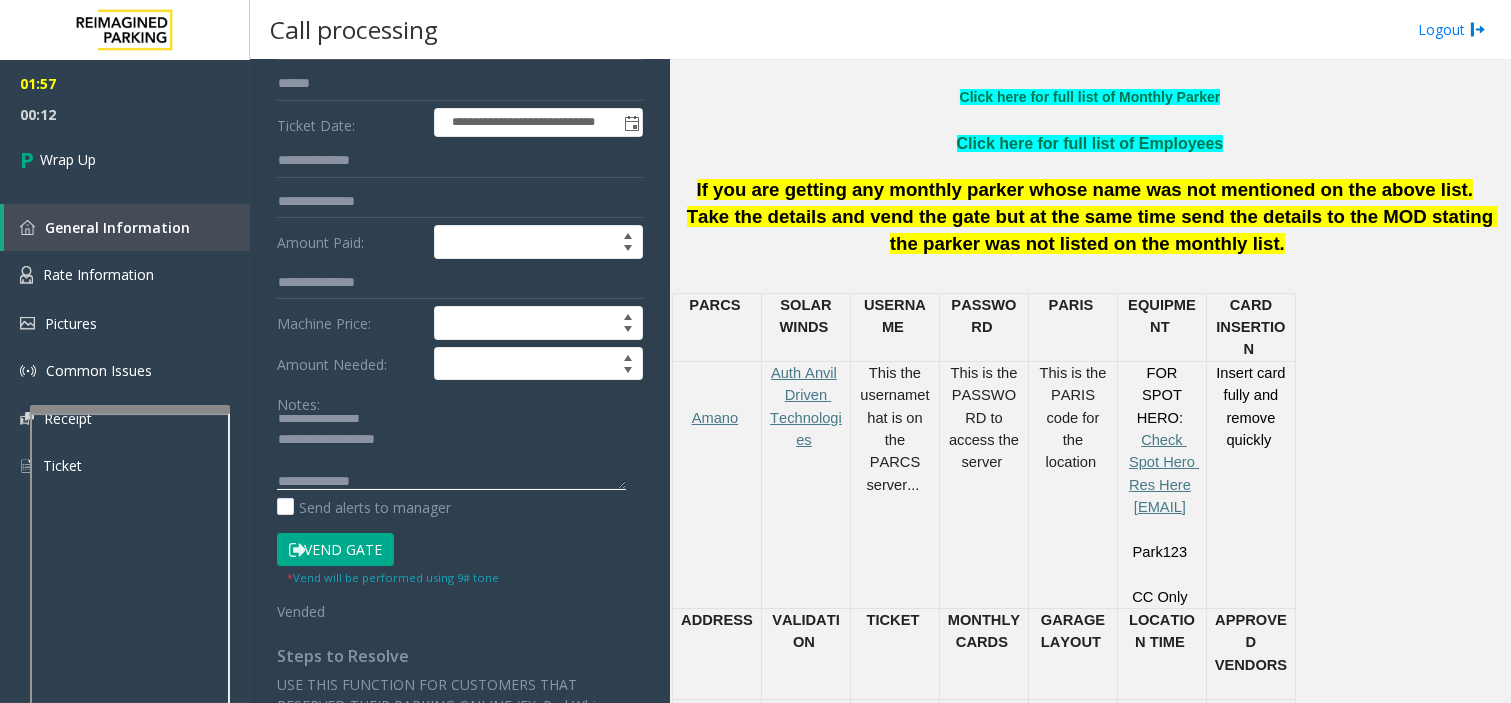 click 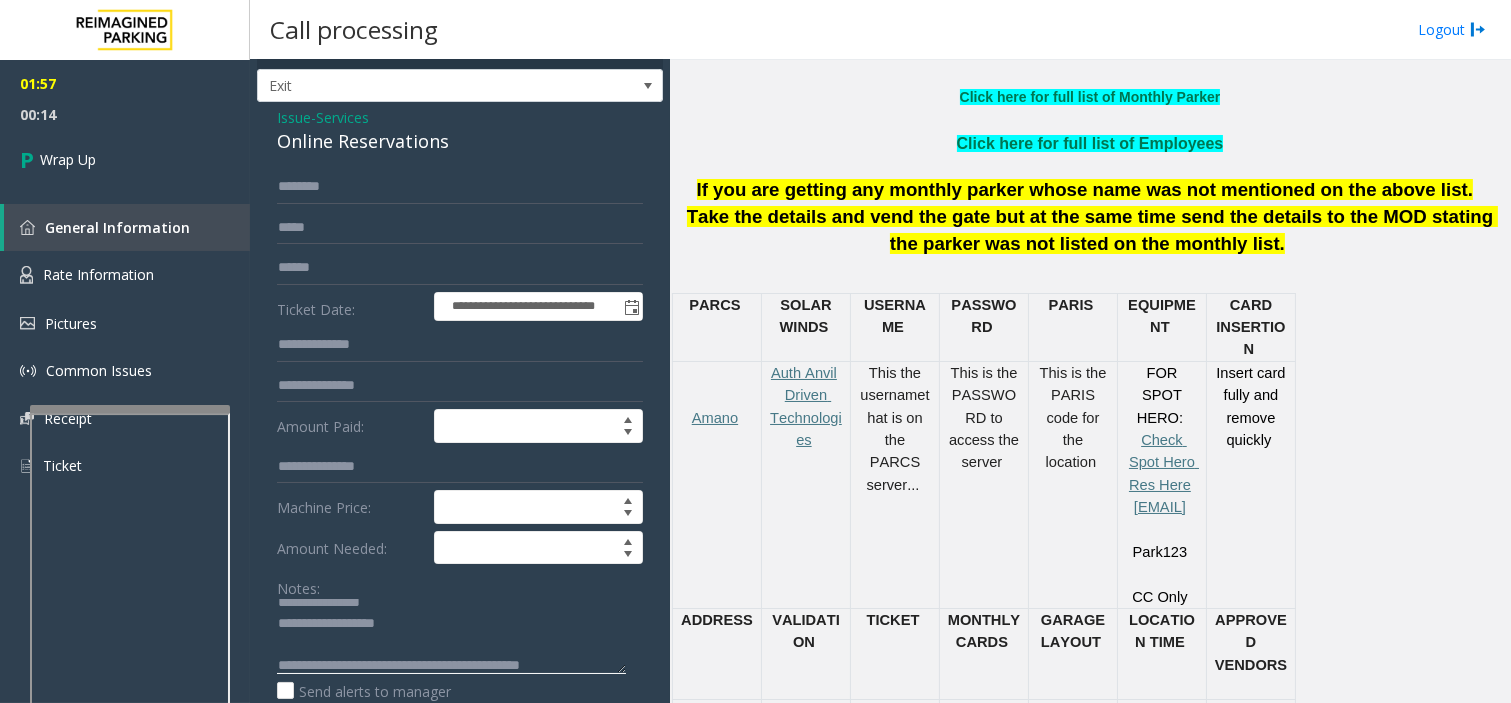 scroll, scrollTop: 0, scrollLeft: 0, axis: both 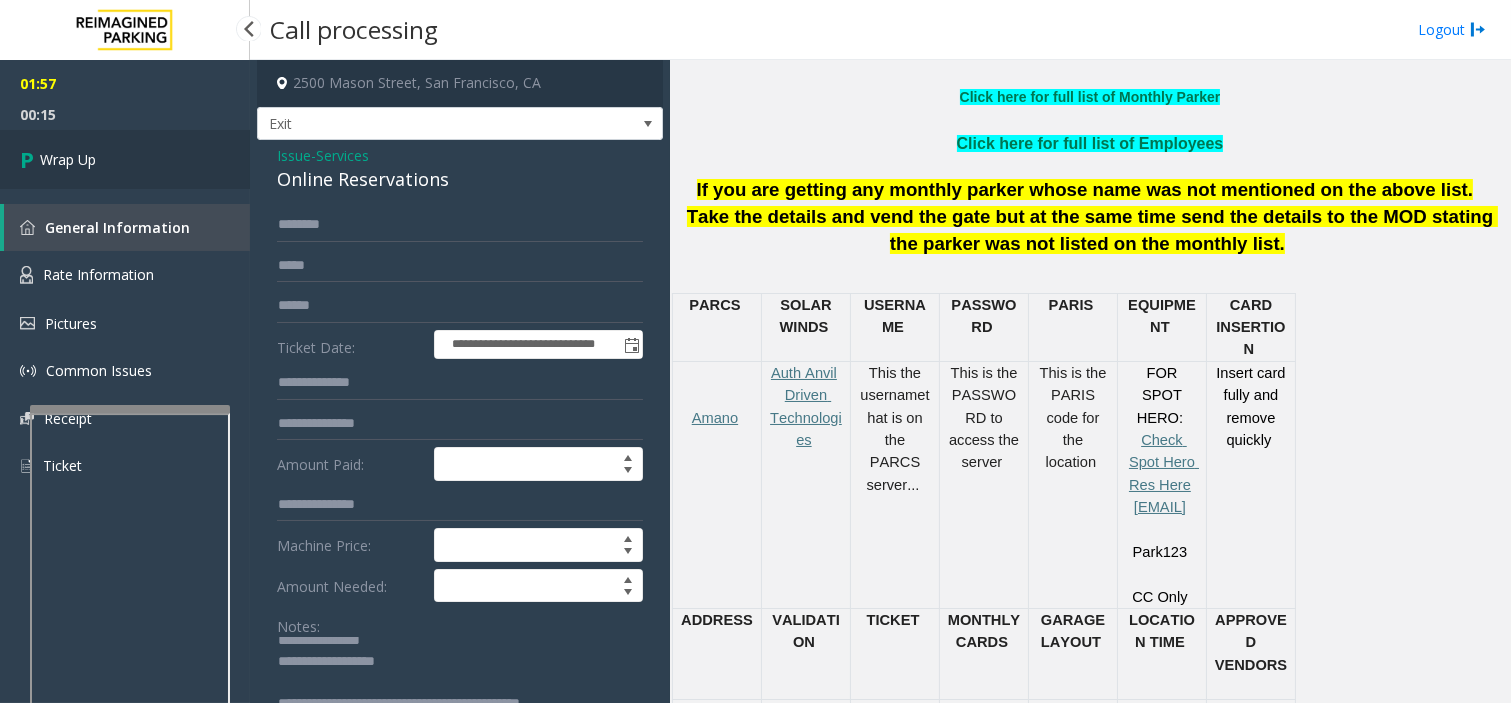 type on "**********" 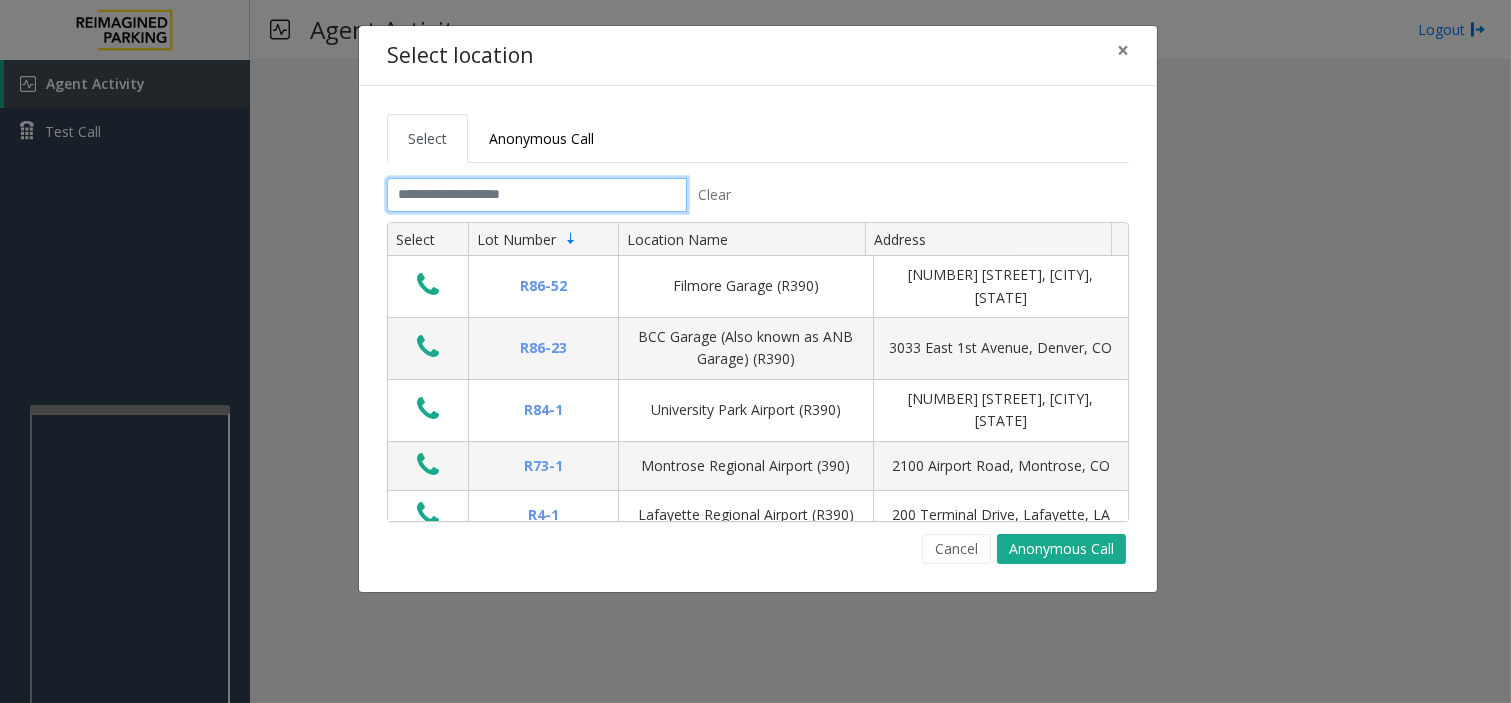 click 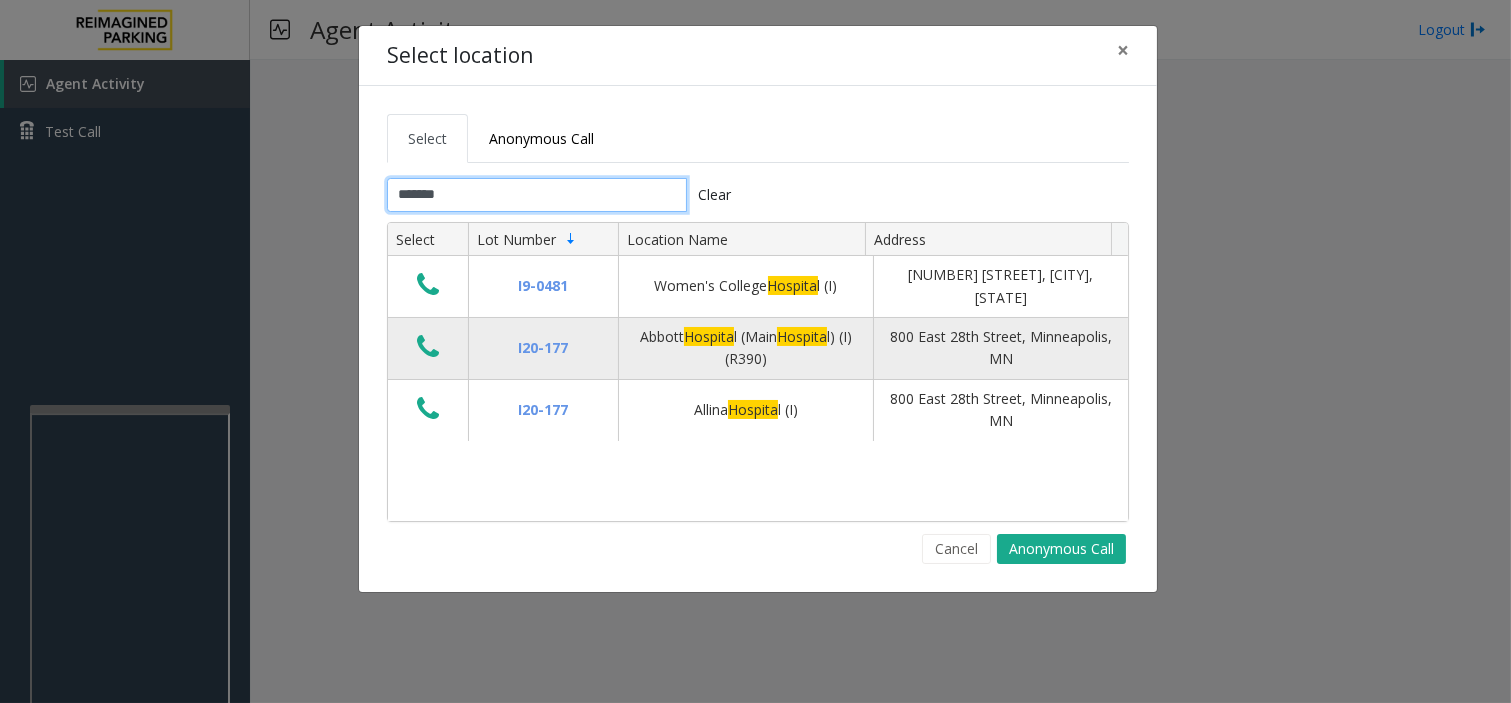 type on "*******" 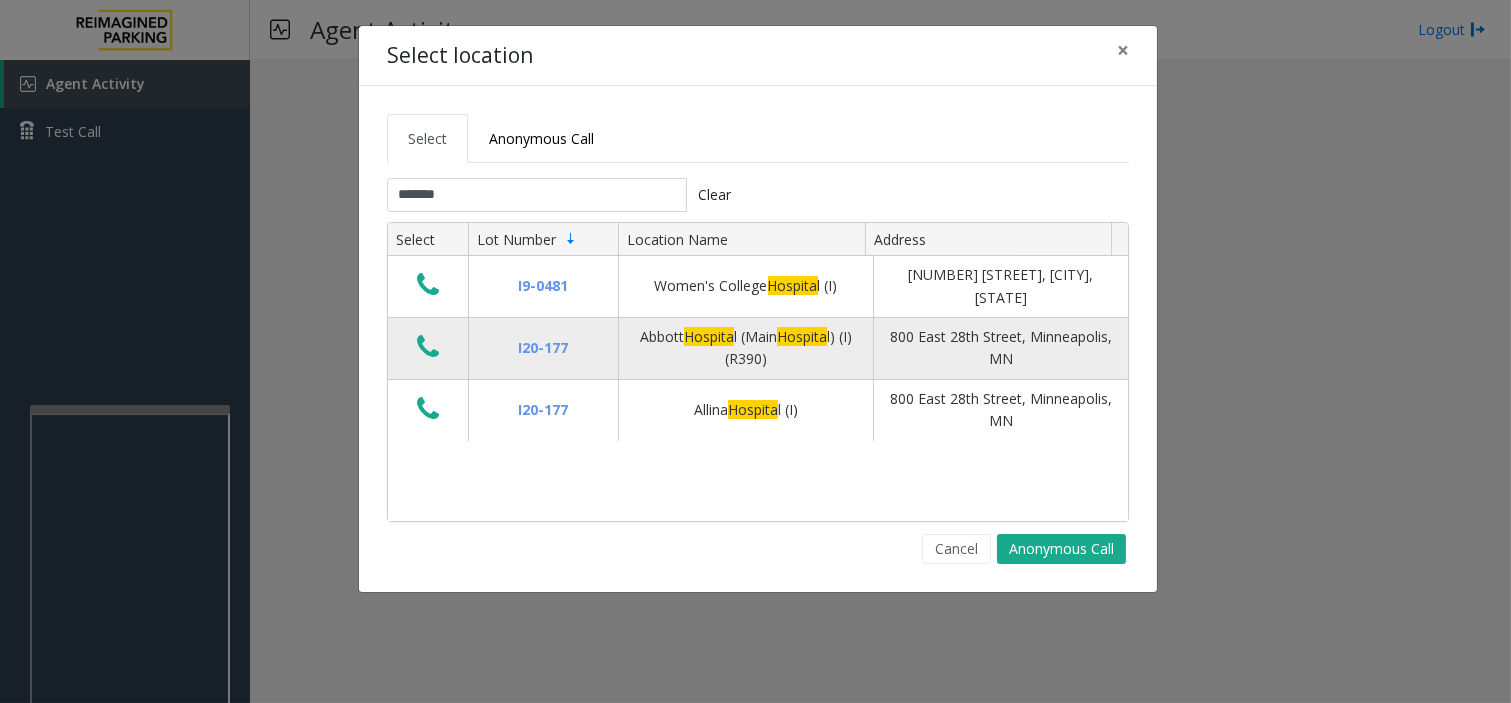 click 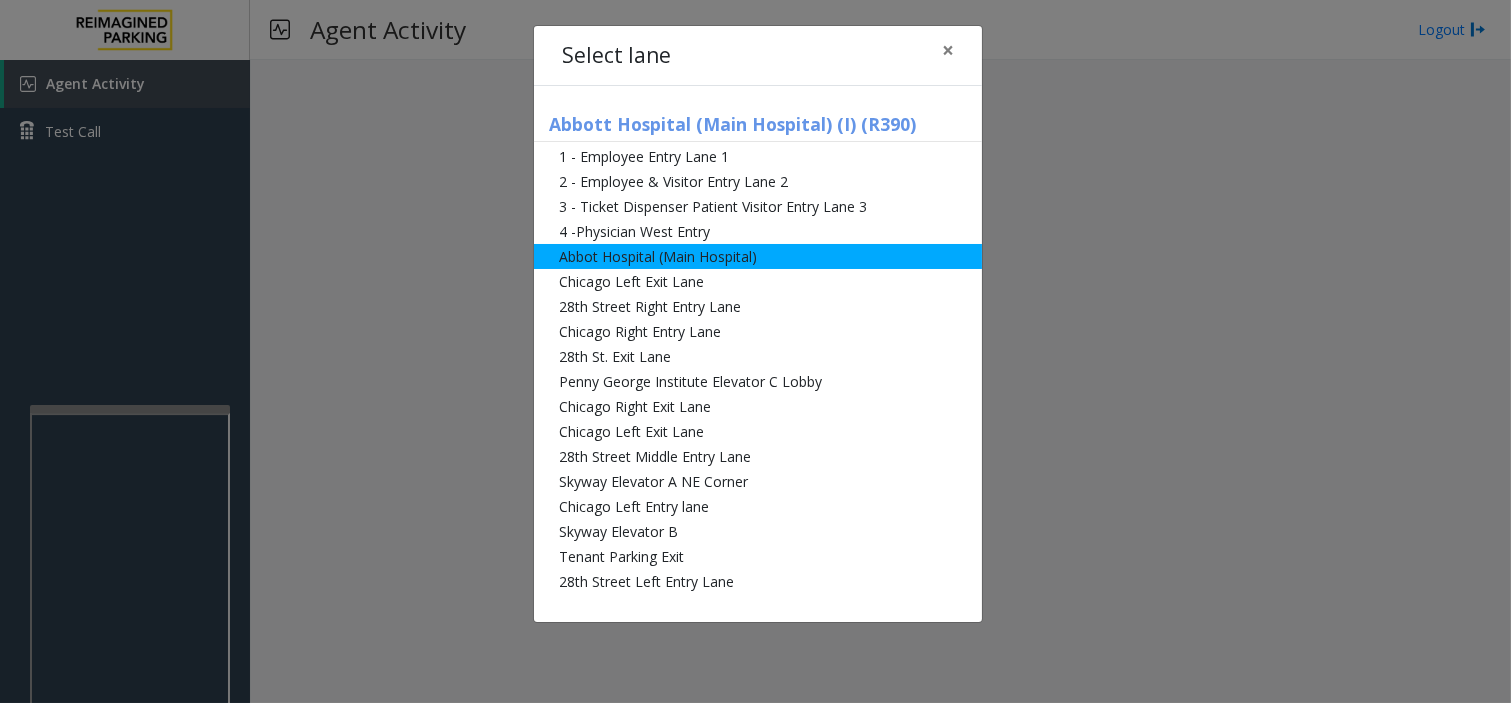 click on "Abbot Hospital (Main Hospital)" 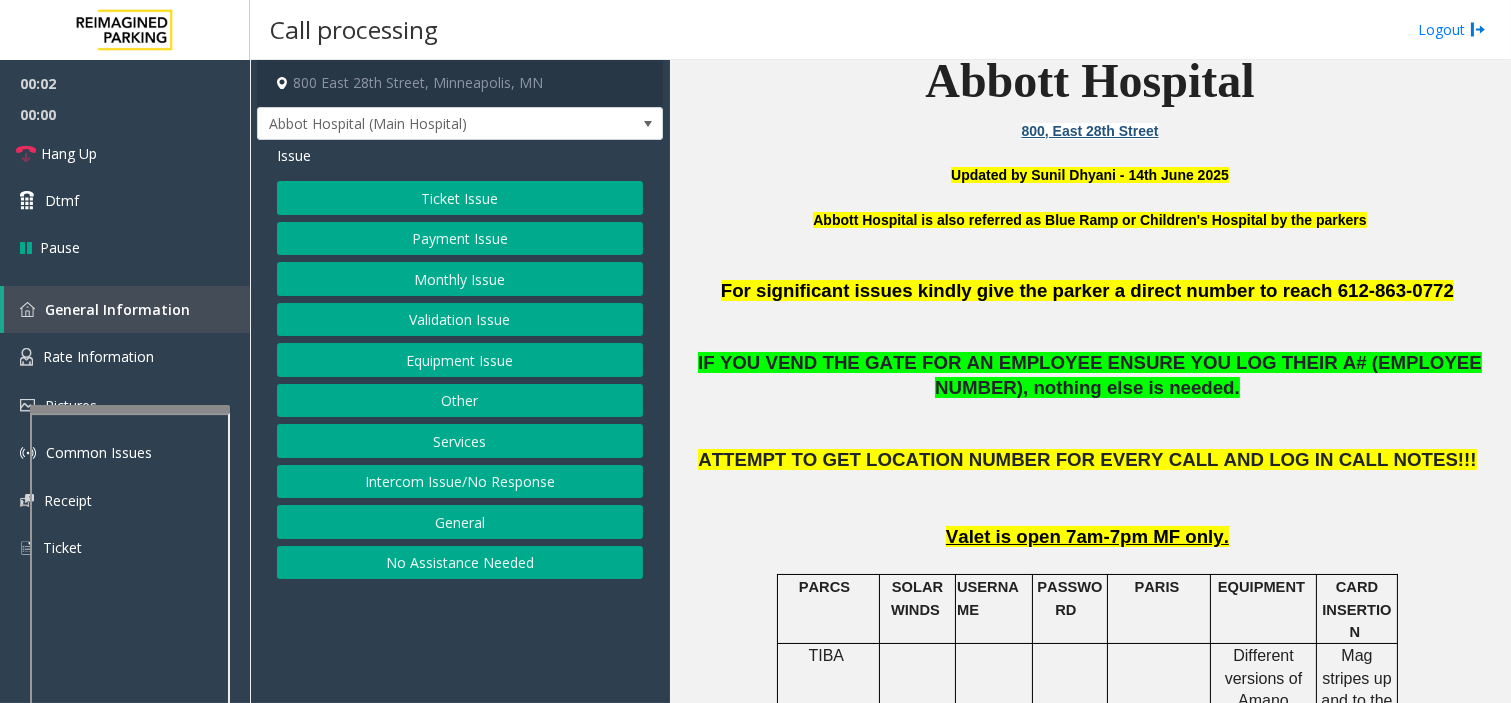 scroll, scrollTop: 555, scrollLeft: 0, axis: vertical 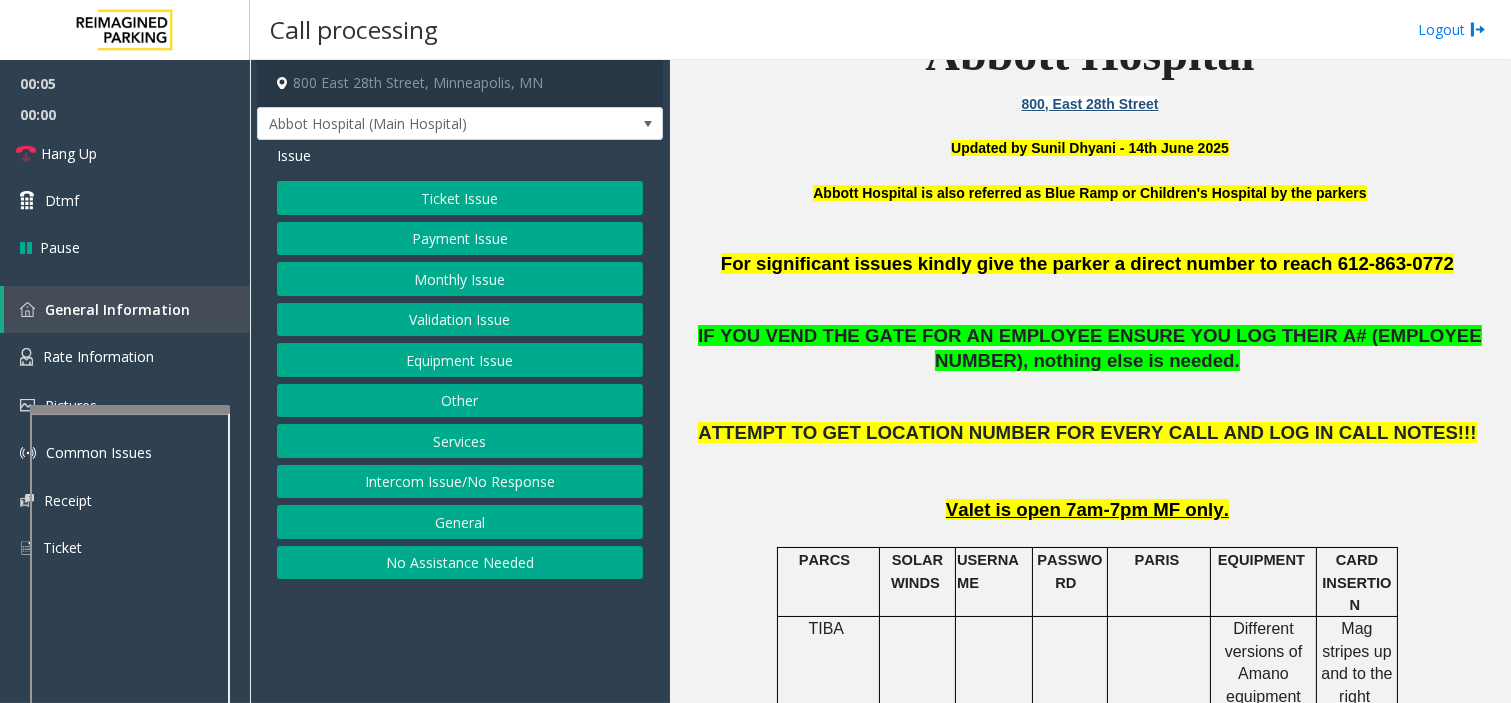 click on "Issue  Ticket Issue   Payment Issue   Monthly Issue   Validation Issue   Equipment Issue   Other   Services   Intercom Issue/No Response   General   No Assistance Needed" 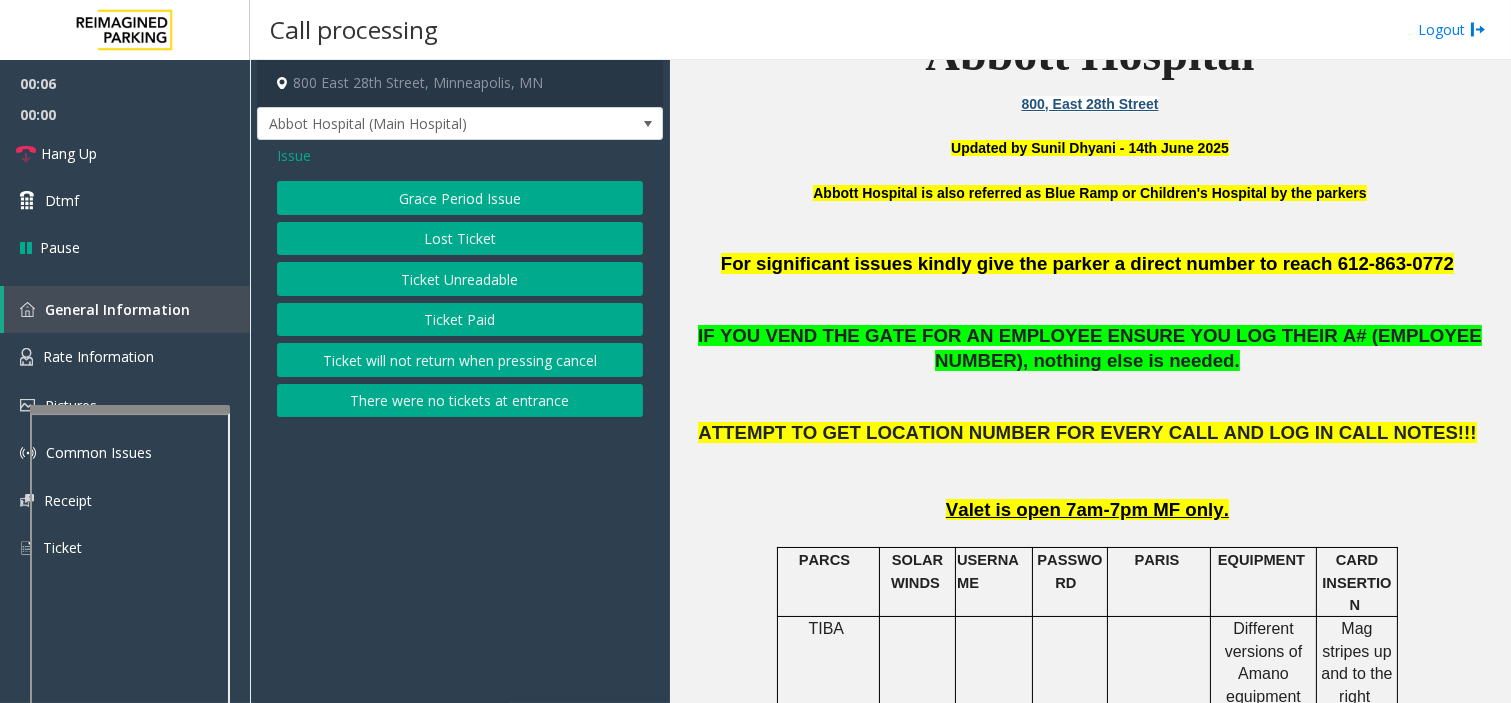click on "Ticket Unreadable" 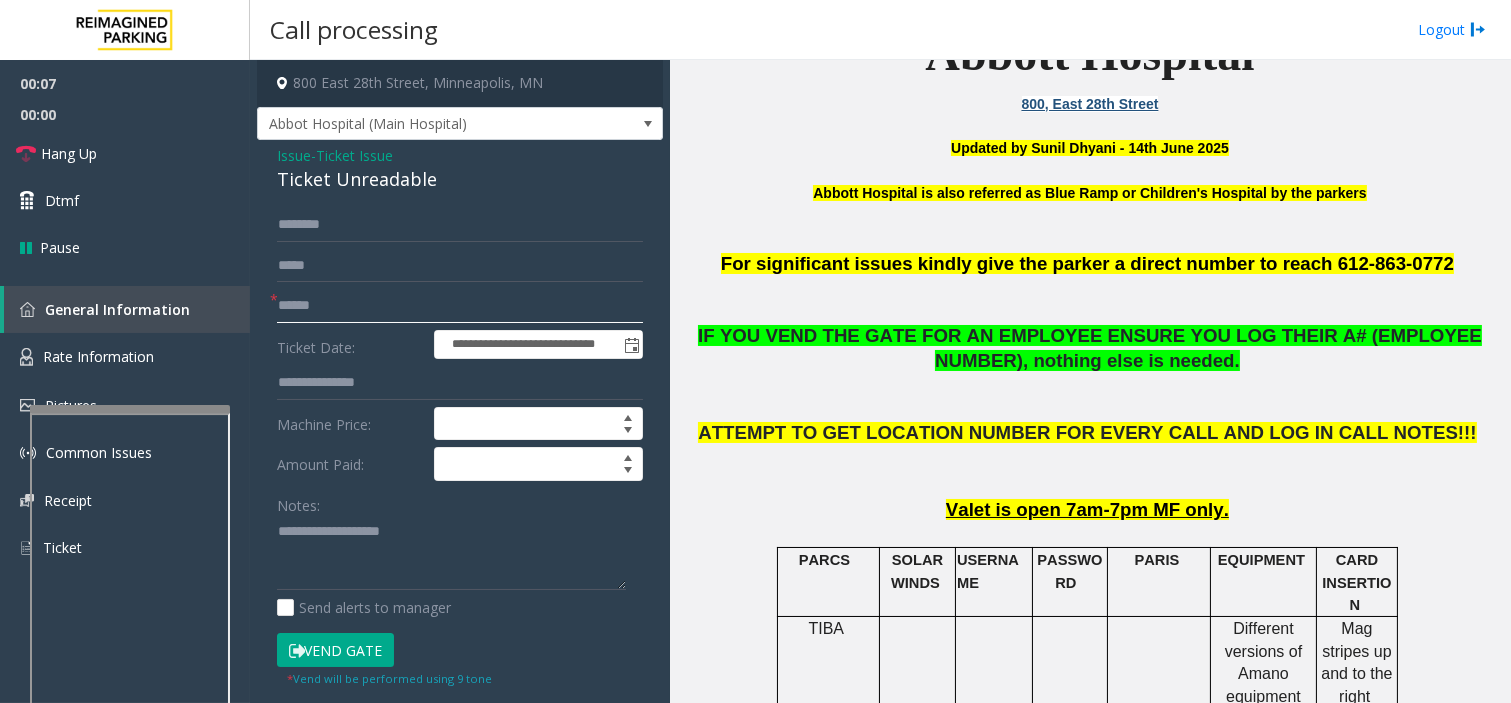click 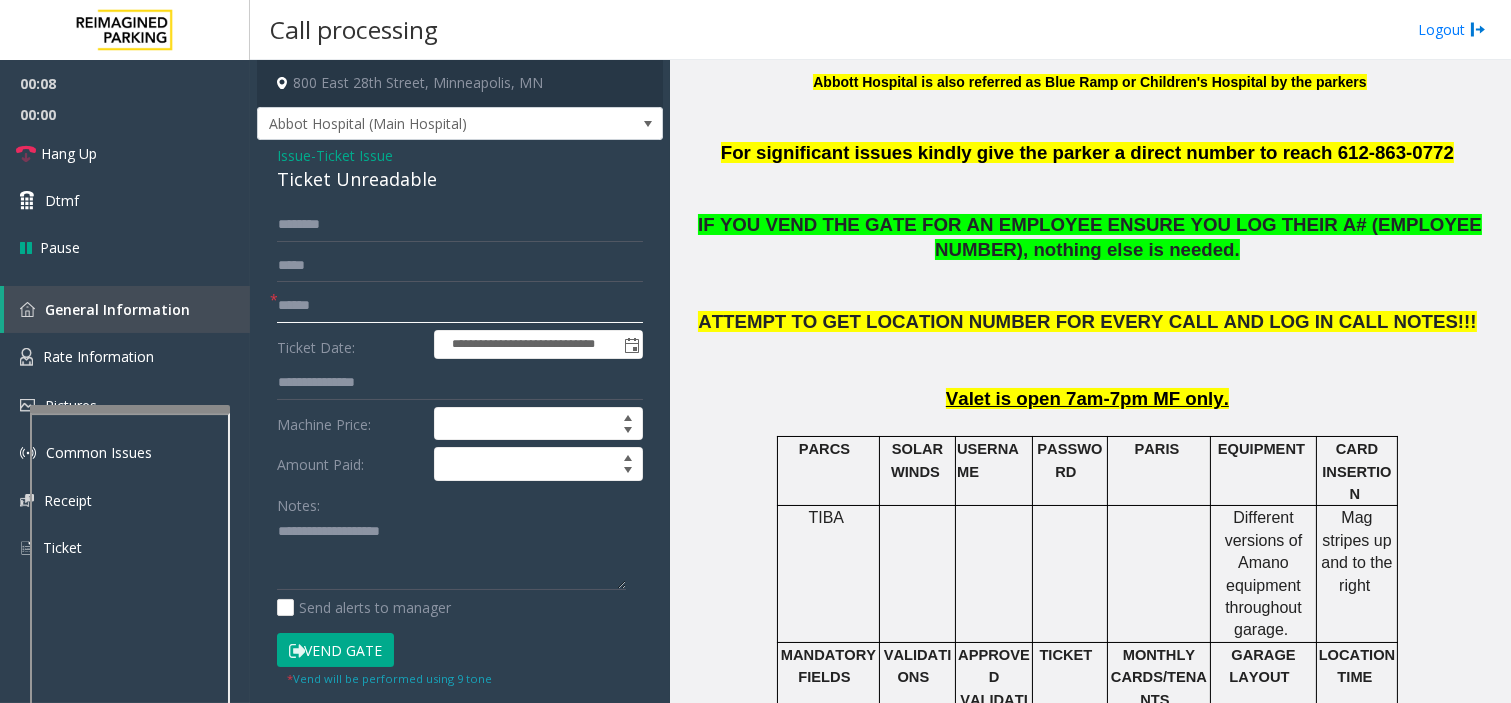 scroll, scrollTop: 555, scrollLeft: 0, axis: vertical 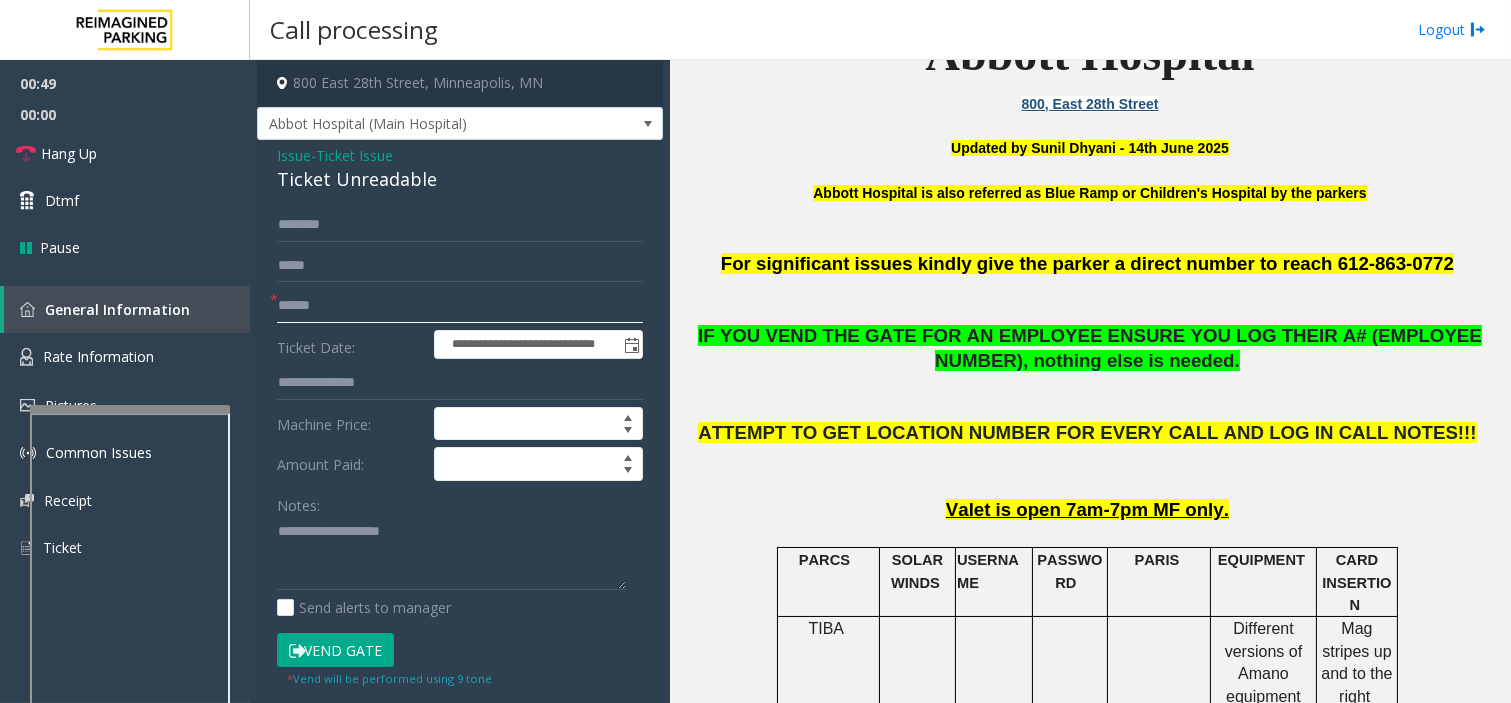 click 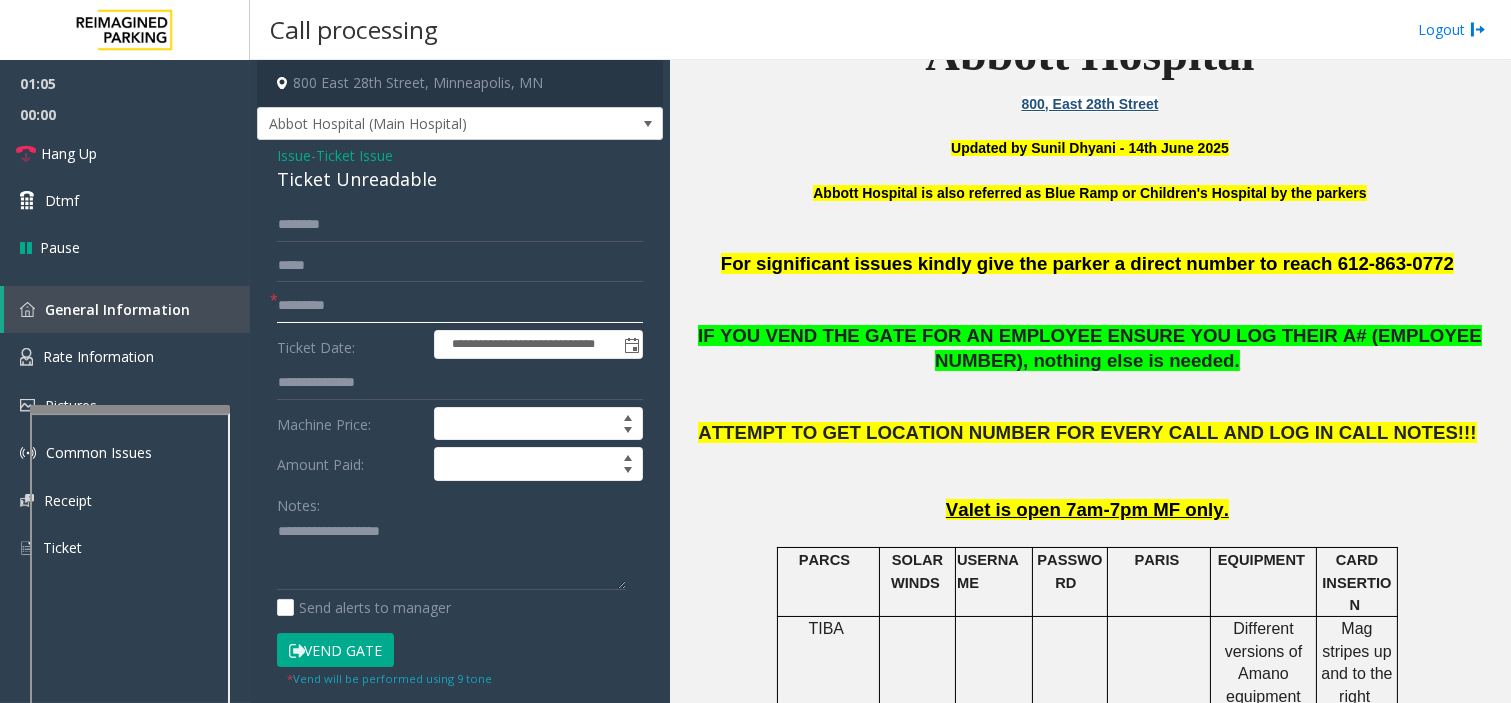 type on "*********" 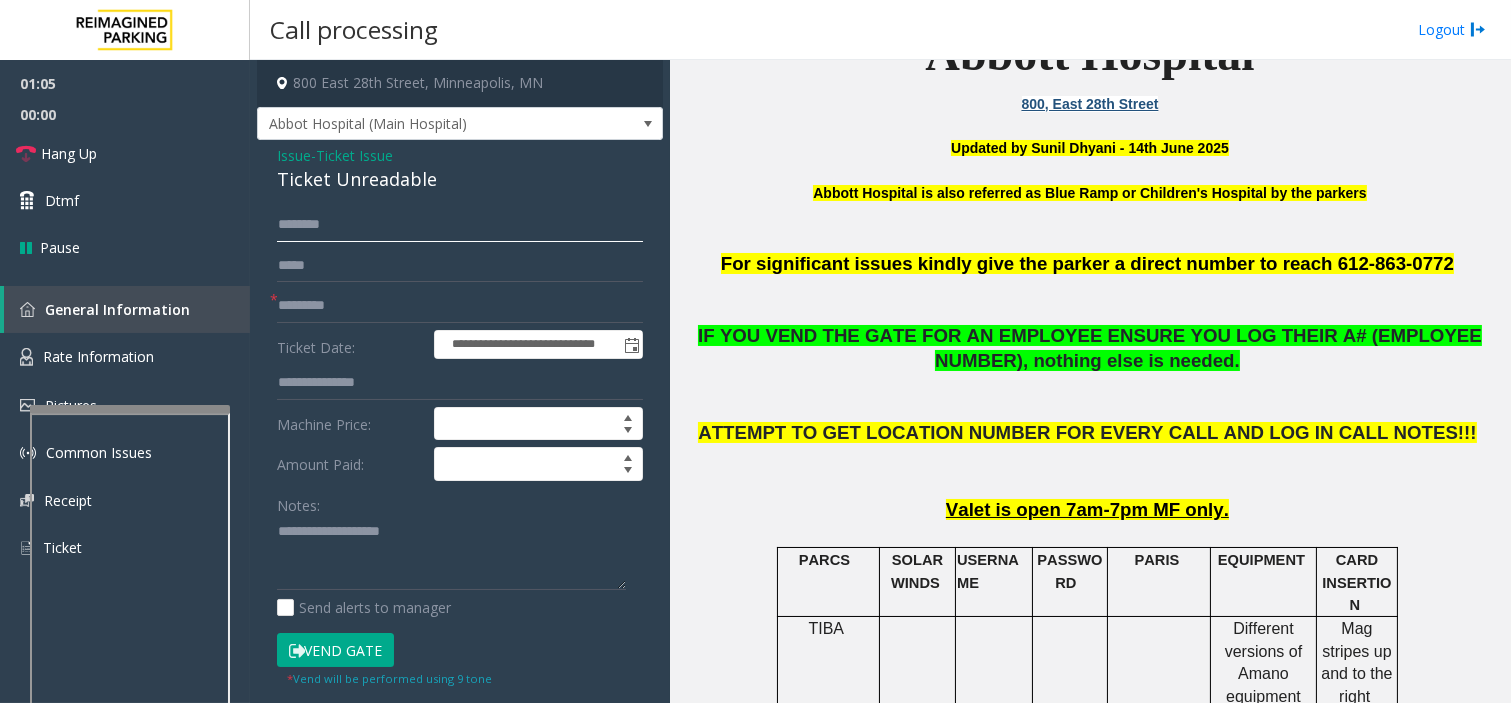 click 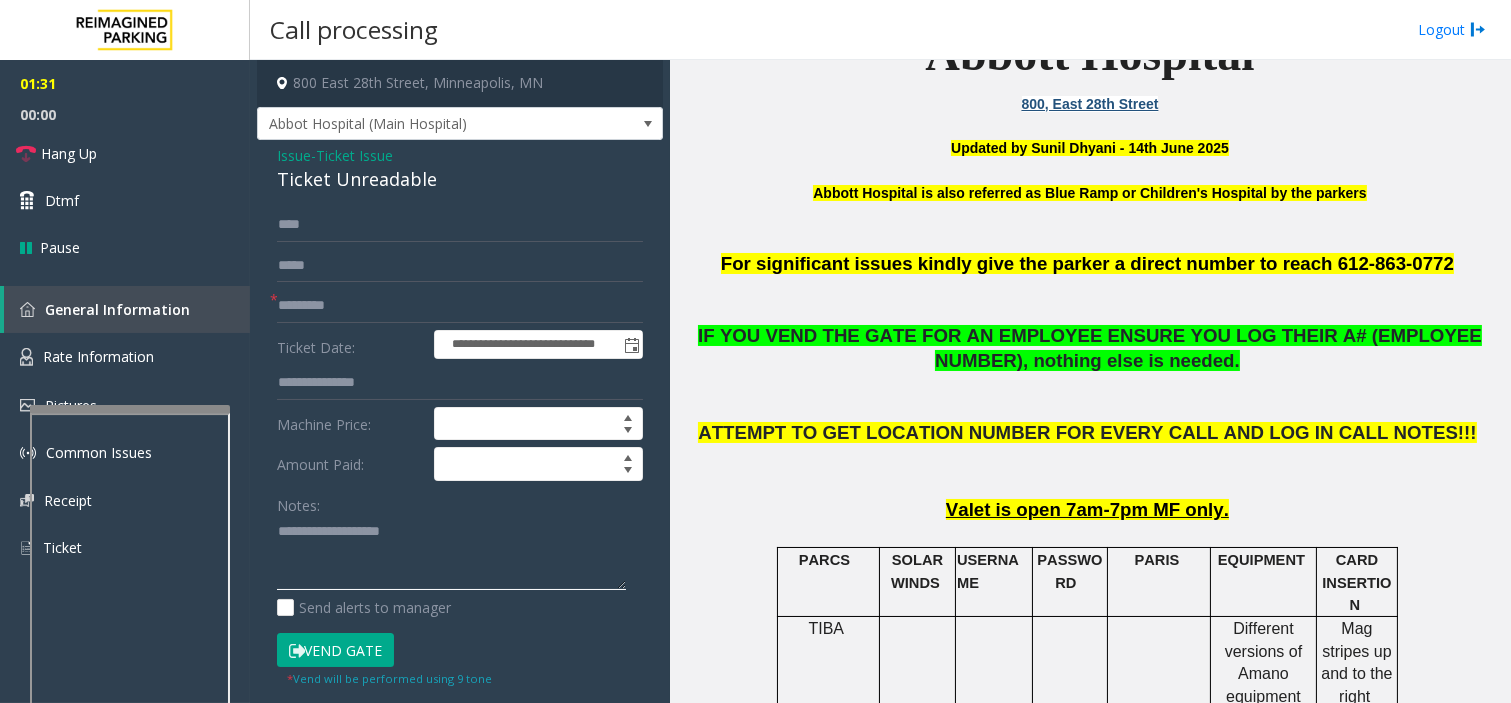click 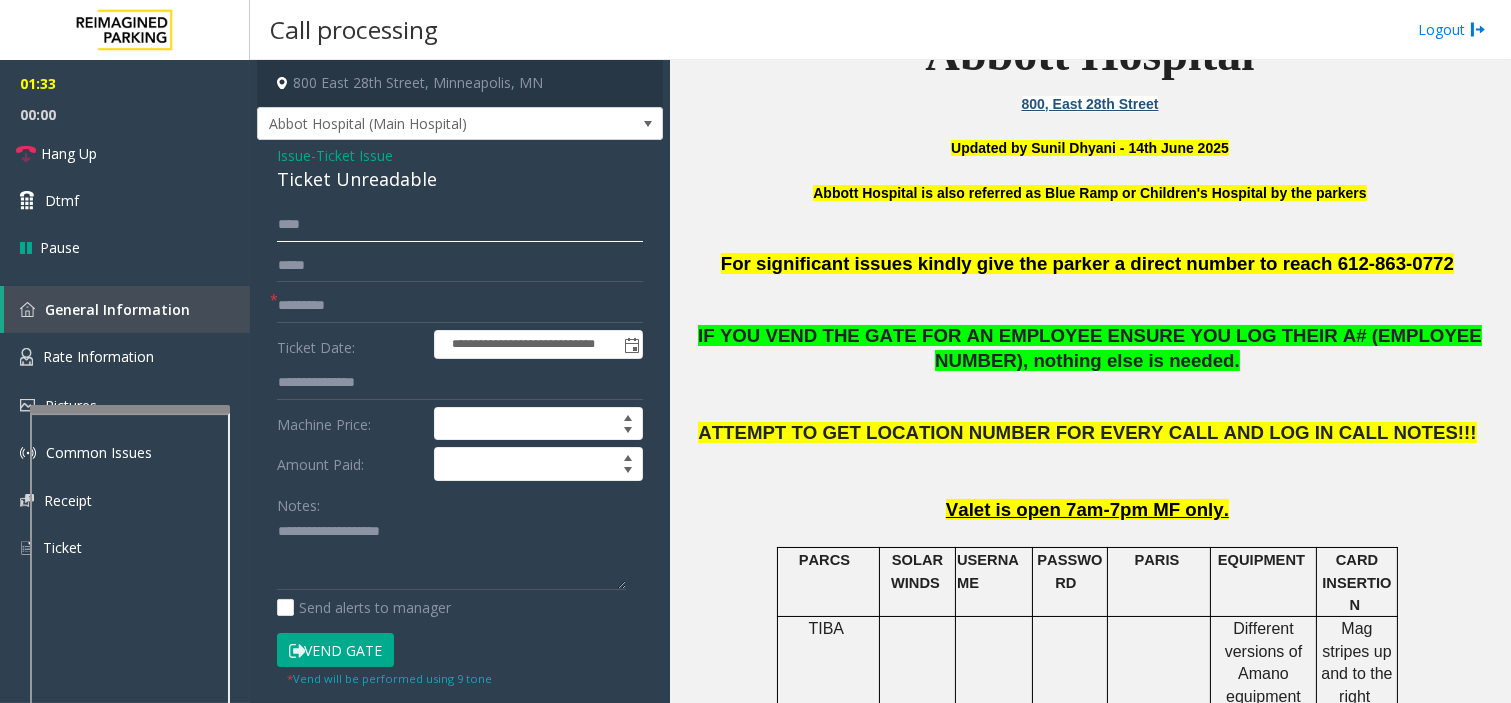 click on "****" 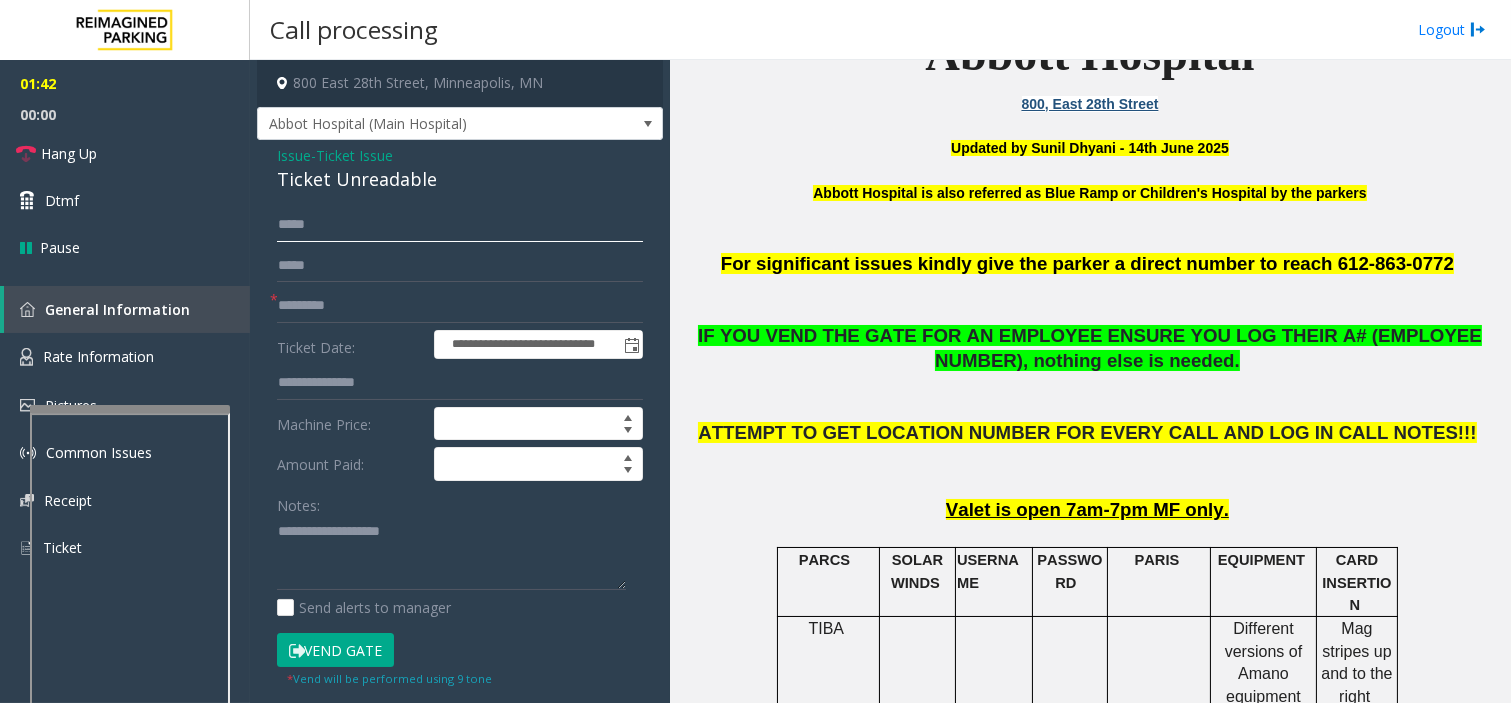 drag, startPoint x: 300, startPoint y: 218, endPoint x: 396, endPoint y: 246, distance: 100 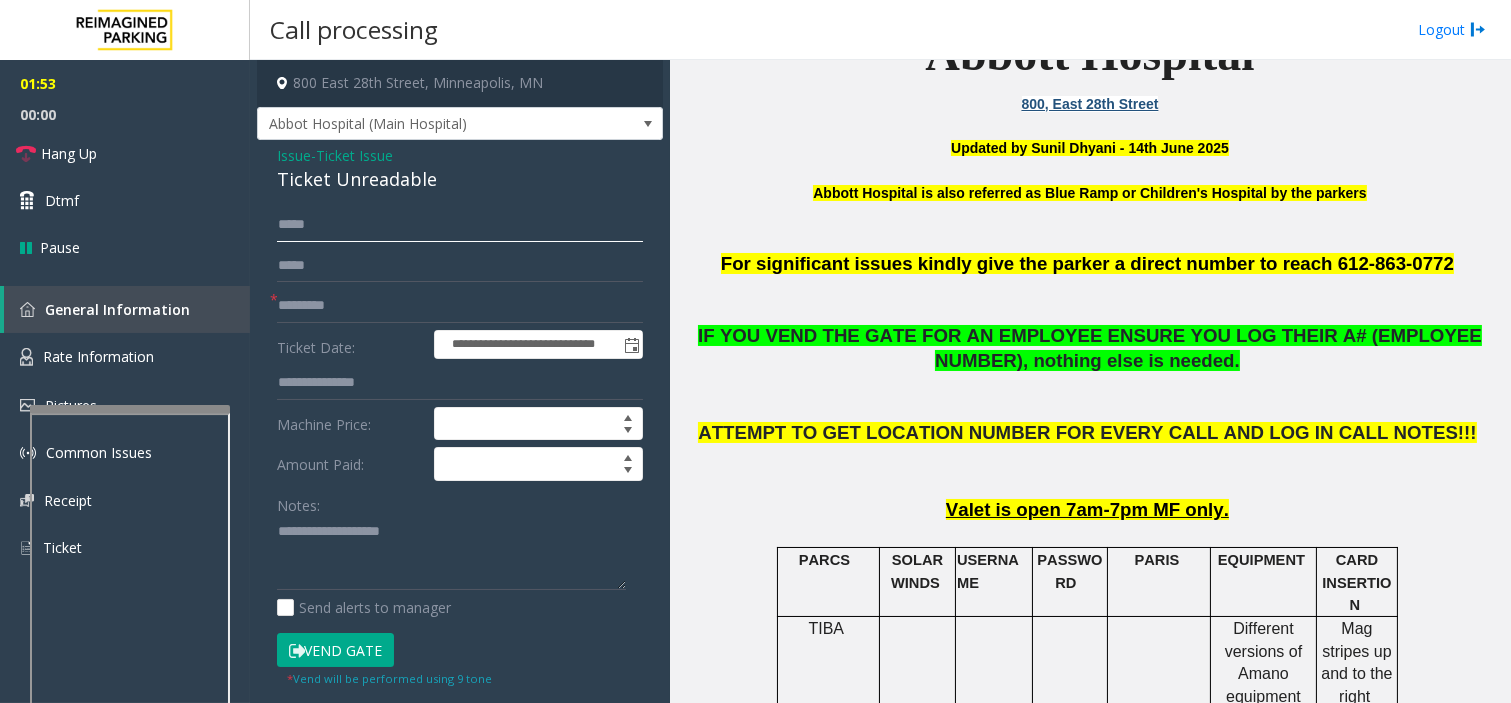 type on "*****" 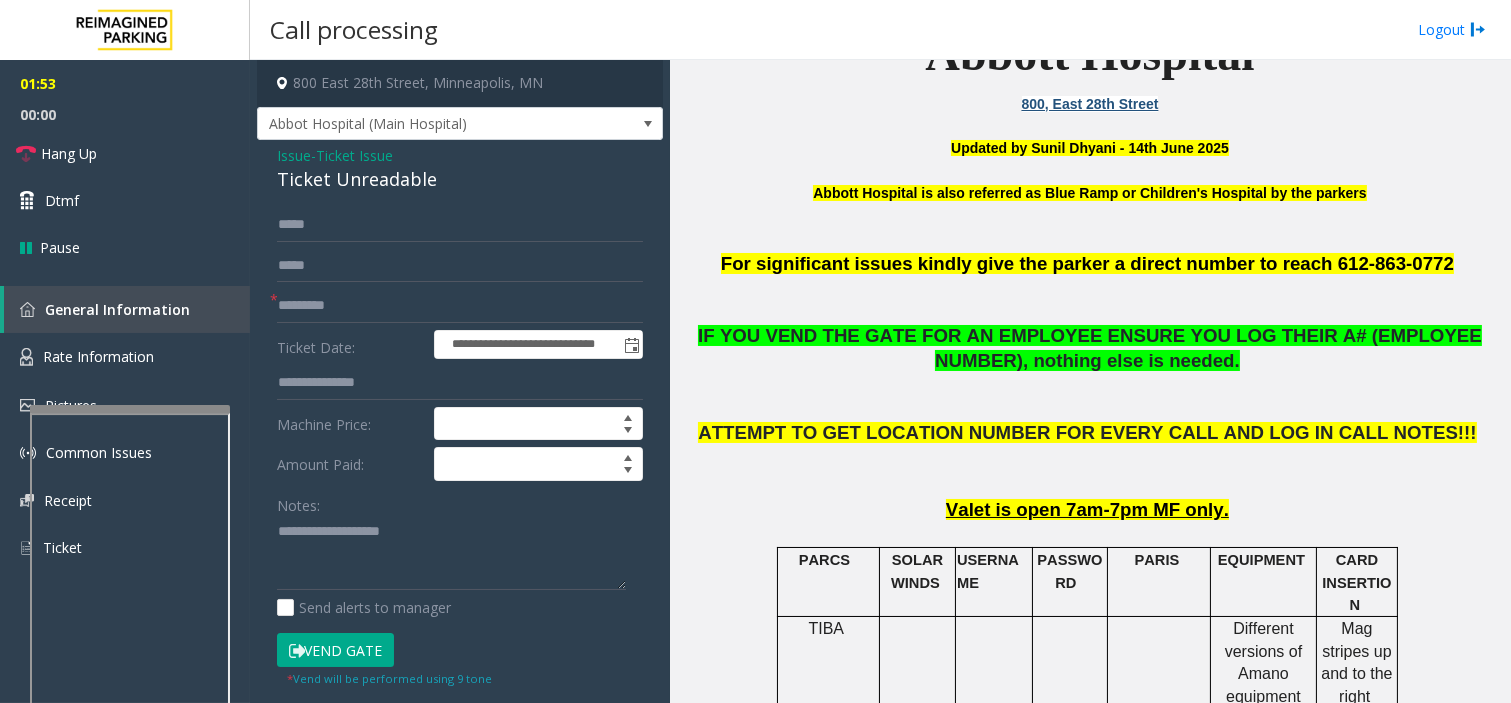 click on "Vend Gate" 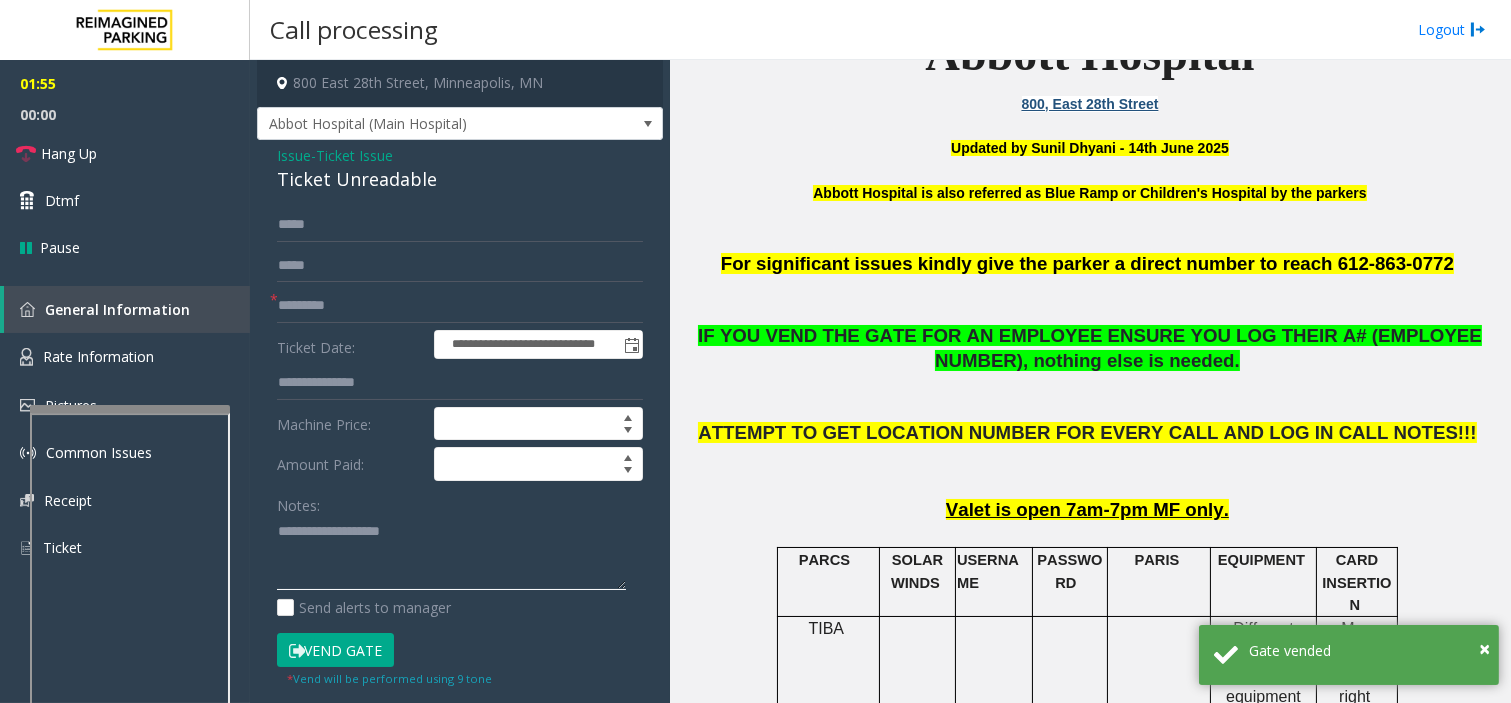click 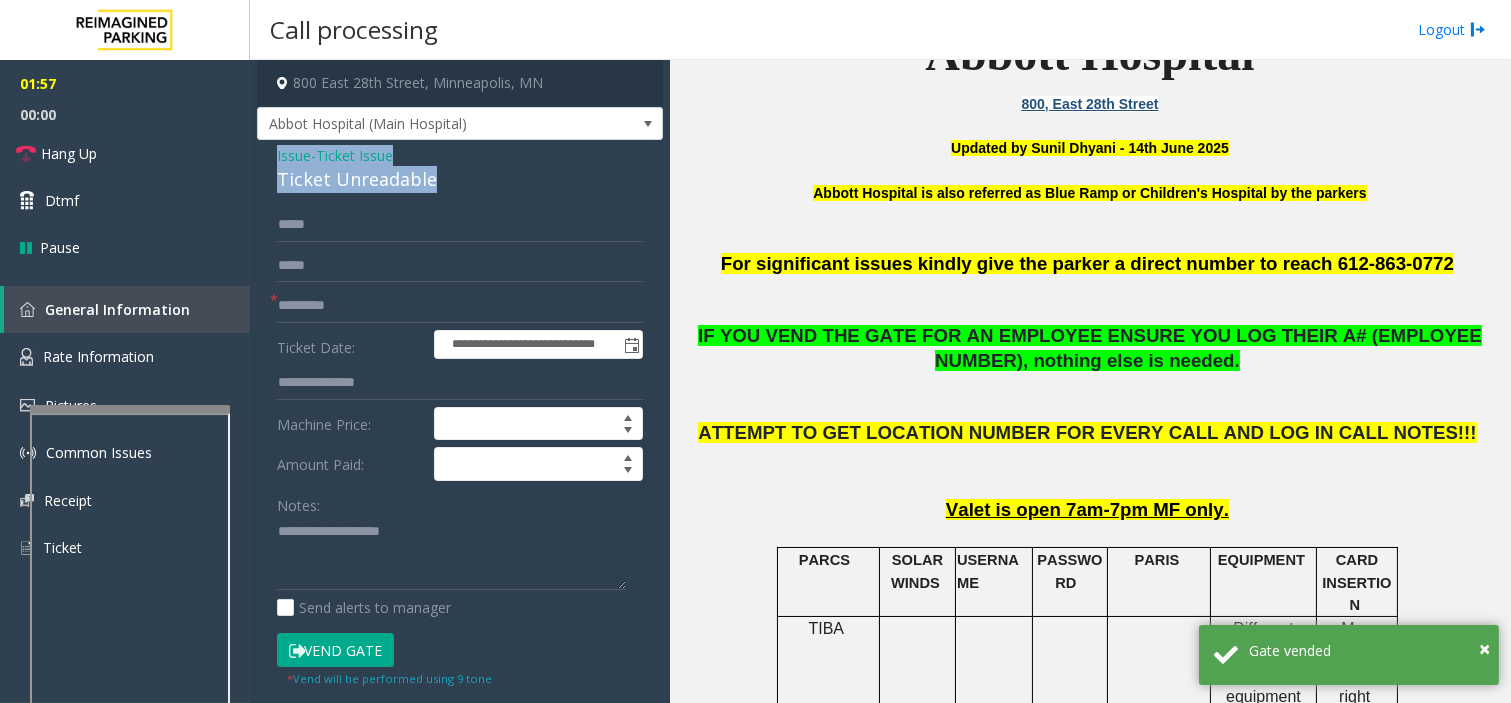 drag, startPoint x: 263, startPoint y: 143, endPoint x: 437, endPoint y: 168, distance: 175.7868 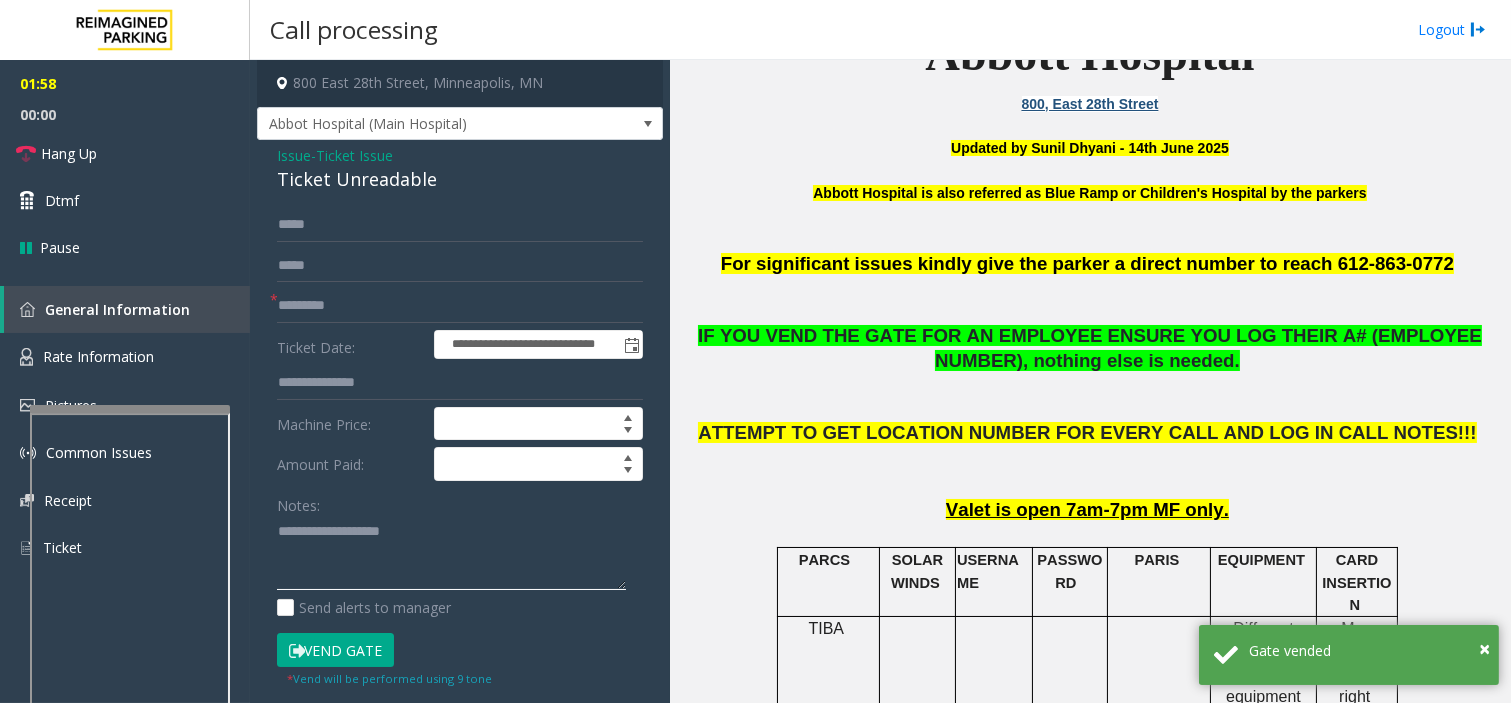 click 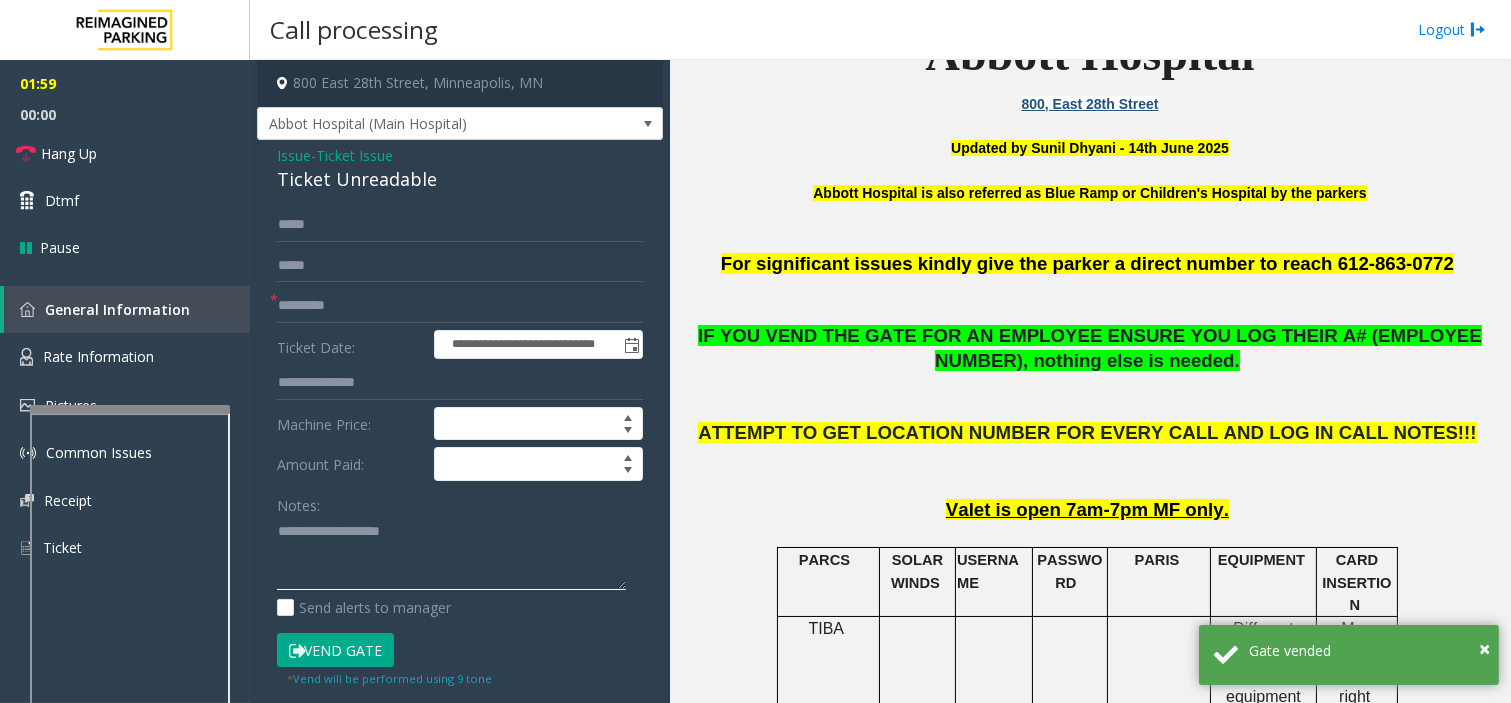 paste on "**********" 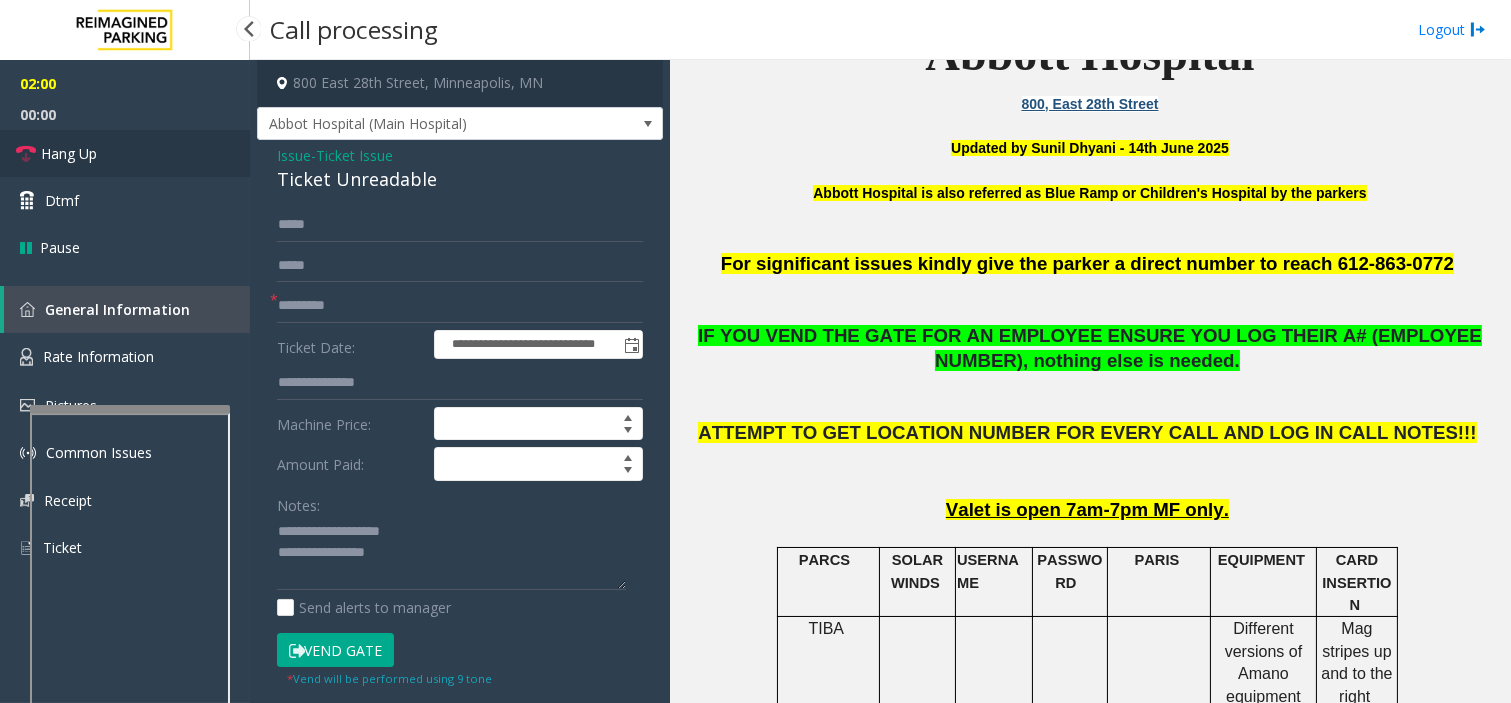 click on "Hang Up" at bounding box center (125, 153) 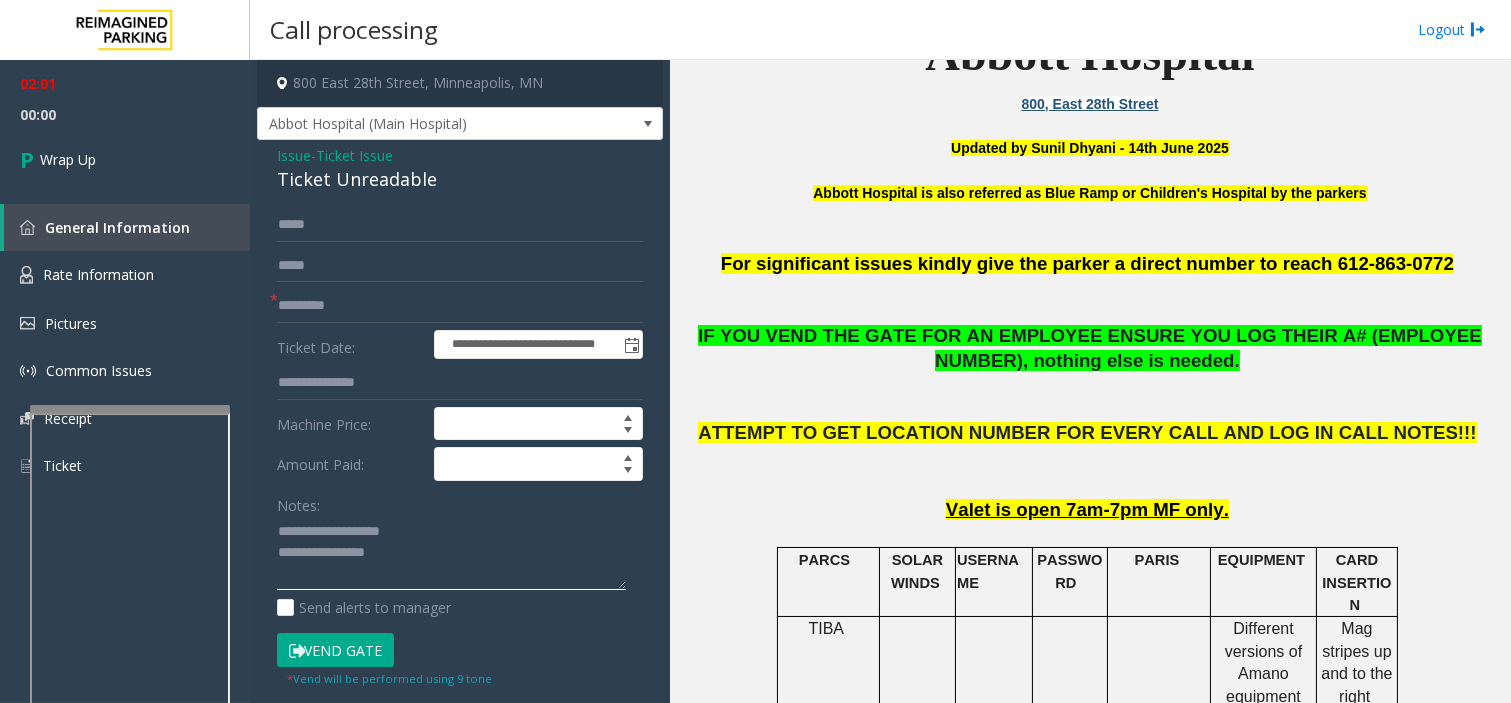 click 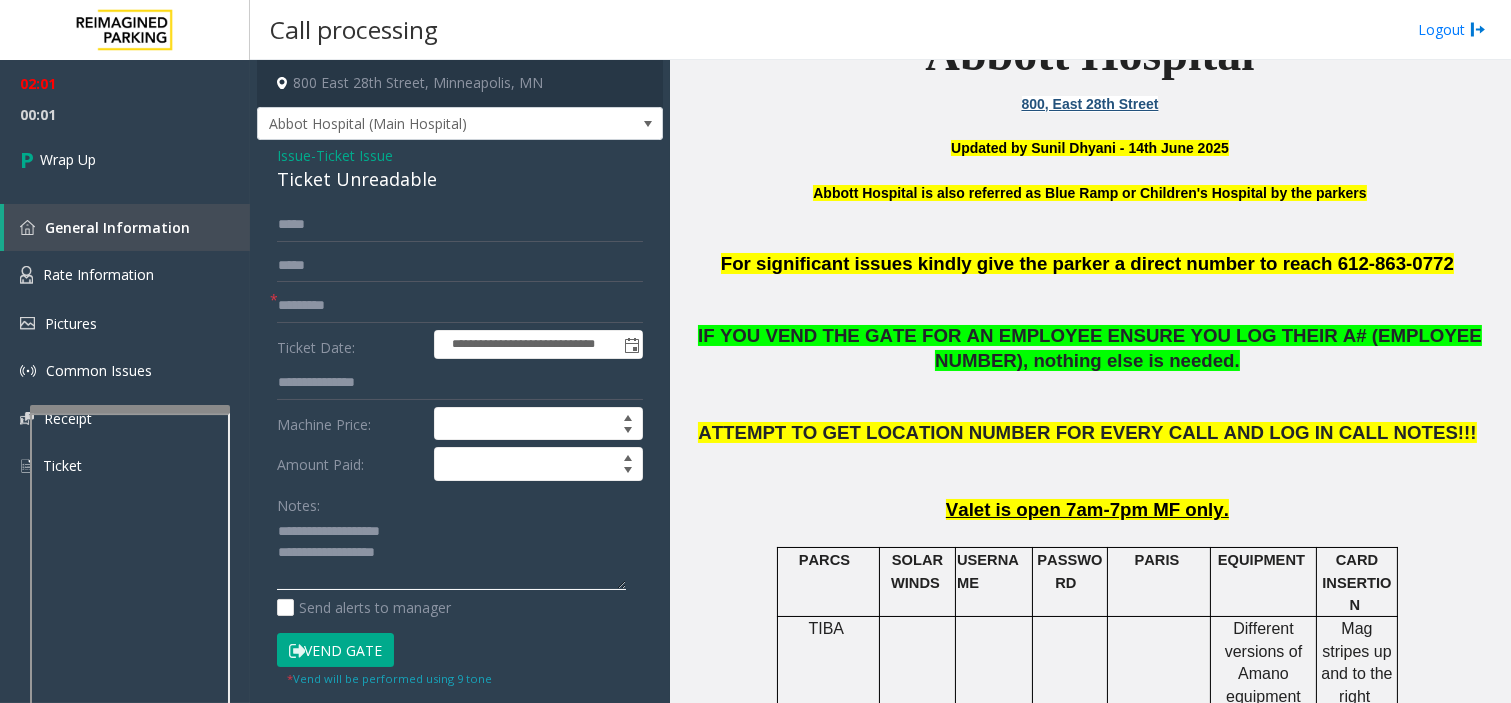 scroll, scrollTop: 14, scrollLeft: 0, axis: vertical 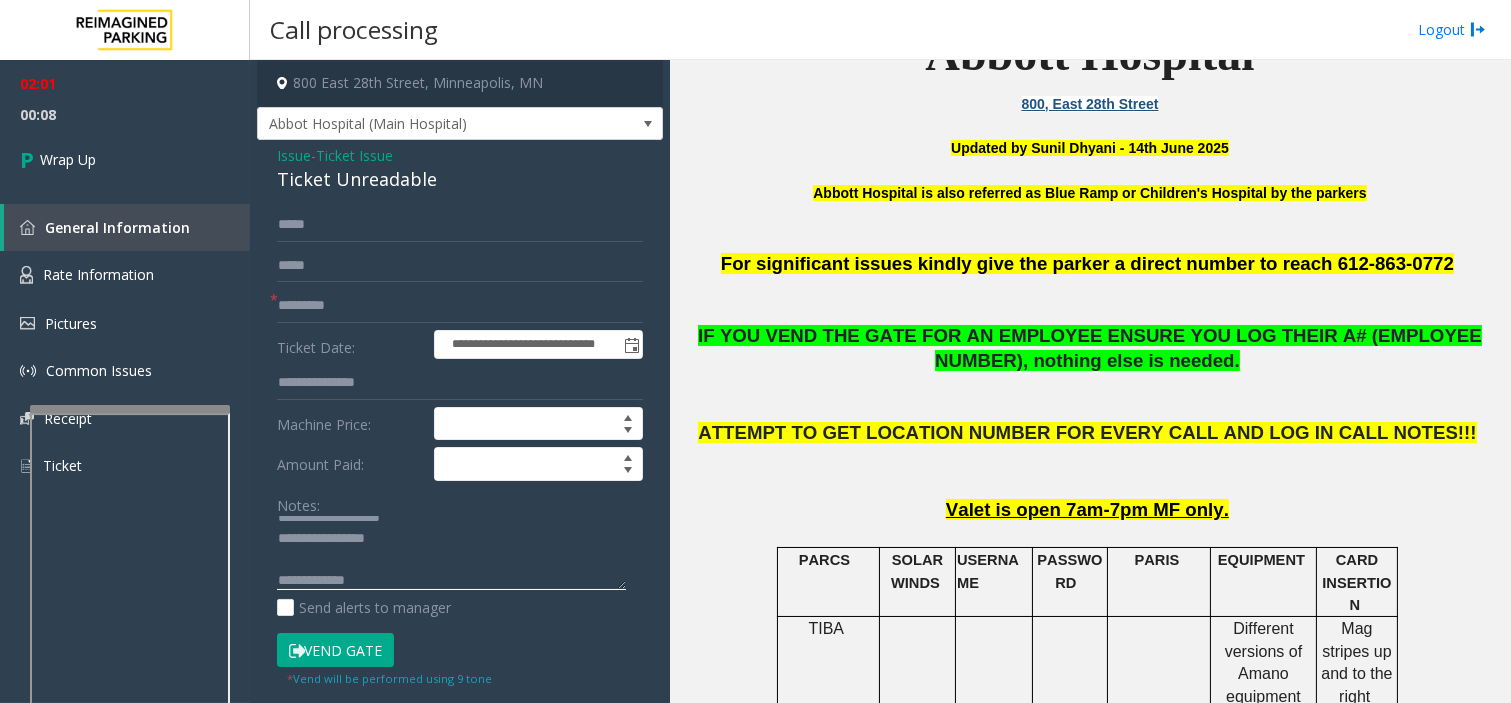 click 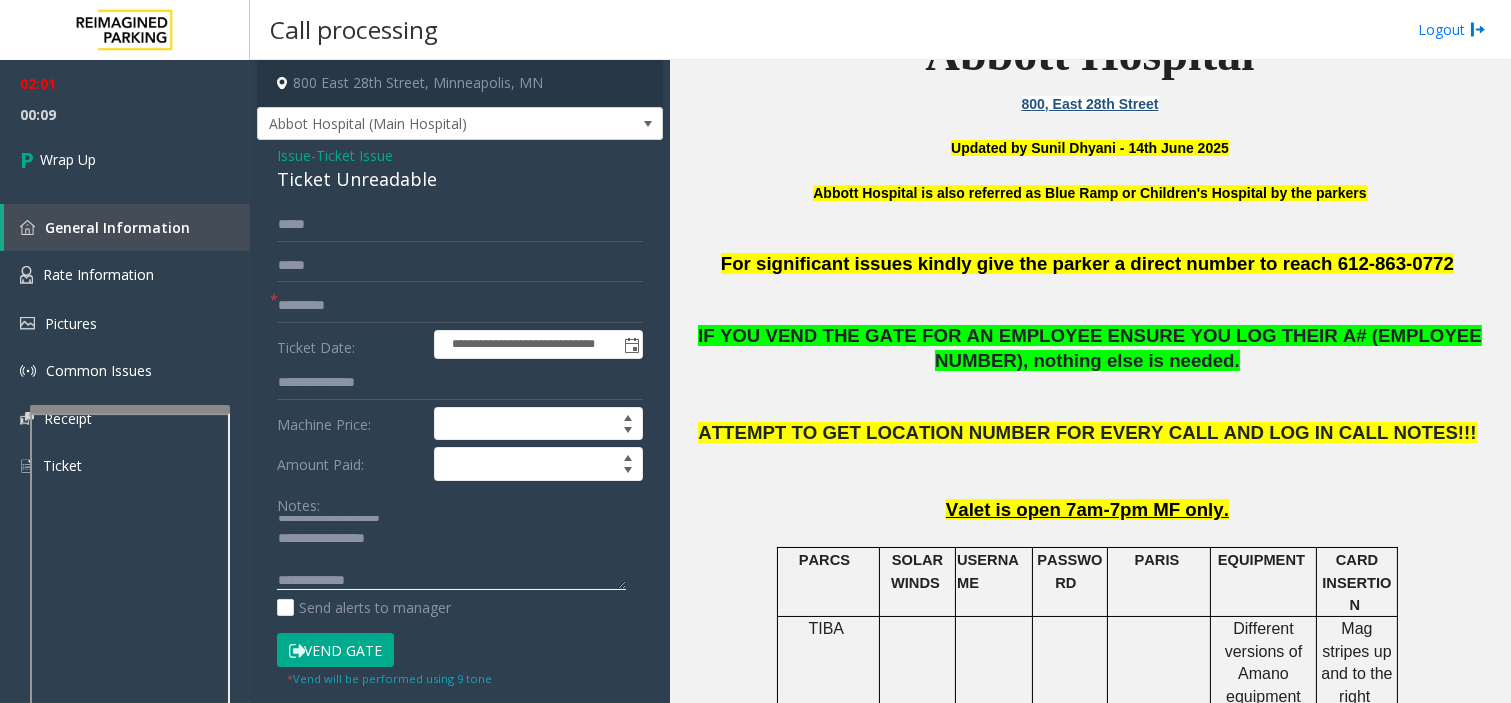 paste on "**********" 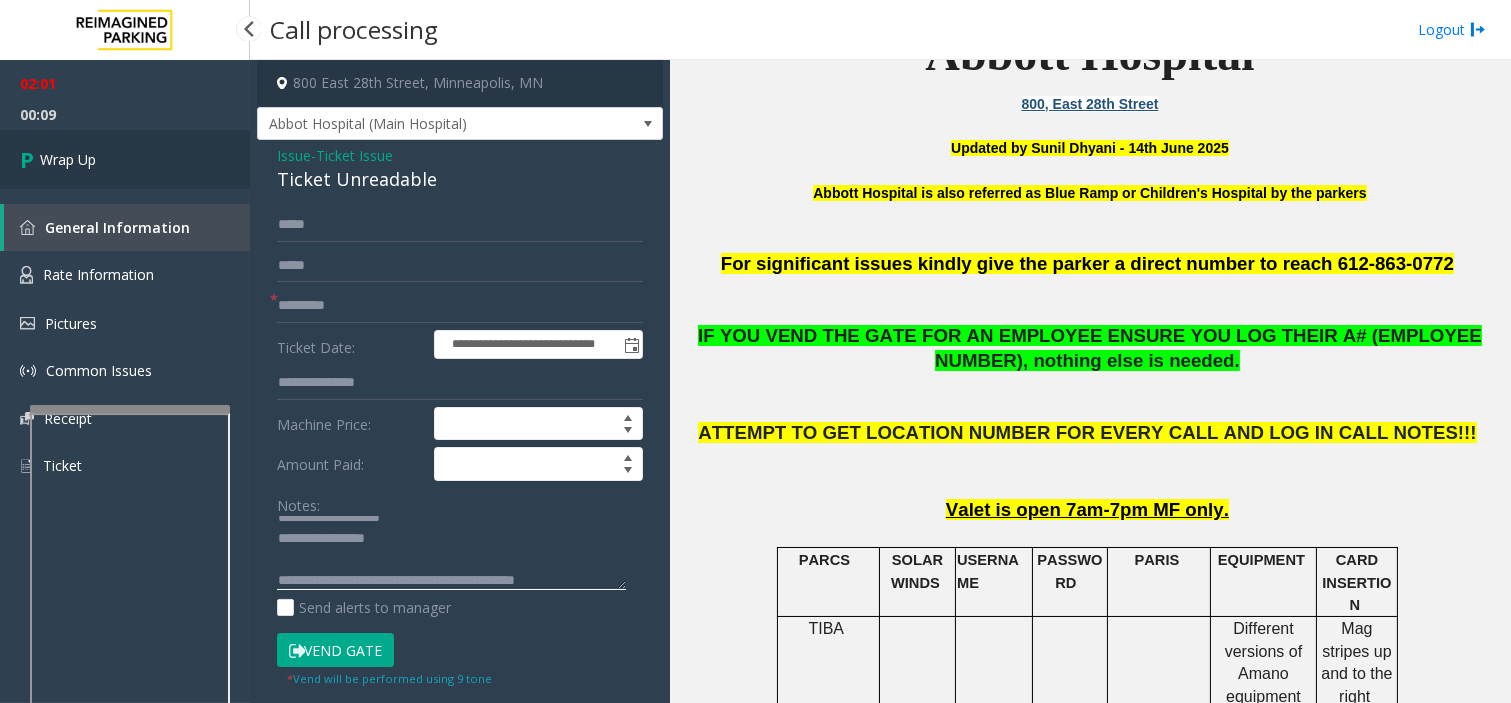 type on "**********" 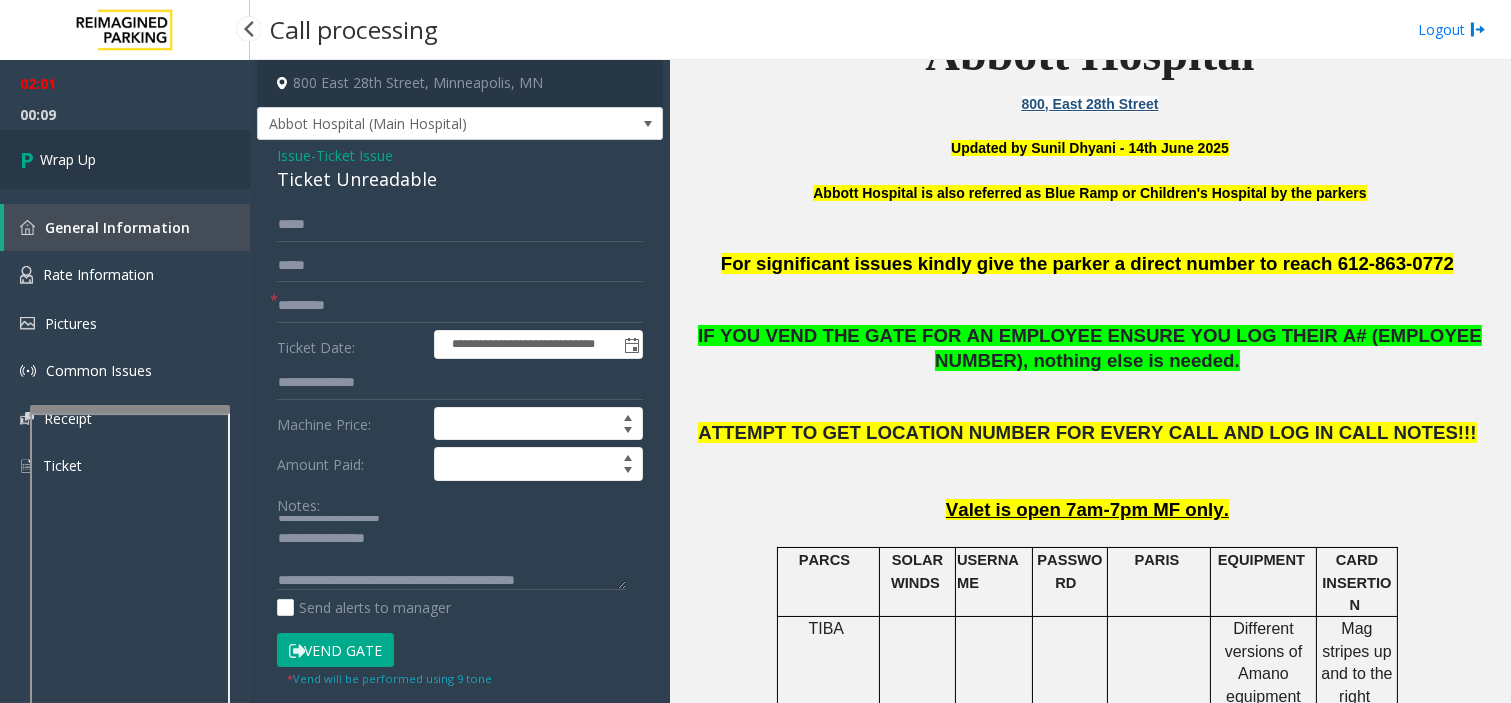 click on "Wrap Up" at bounding box center [125, 159] 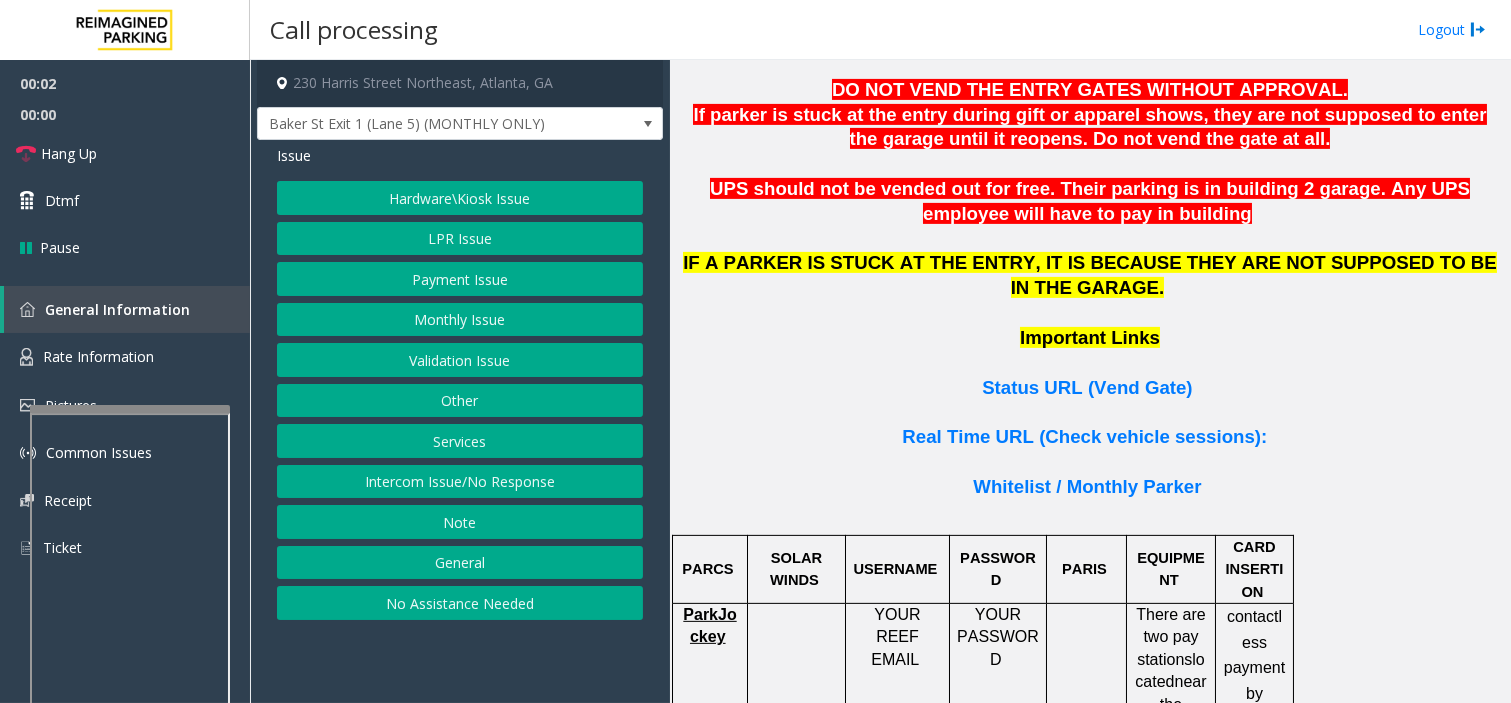 scroll, scrollTop: 1333, scrollLeft: 0, axis: vertical 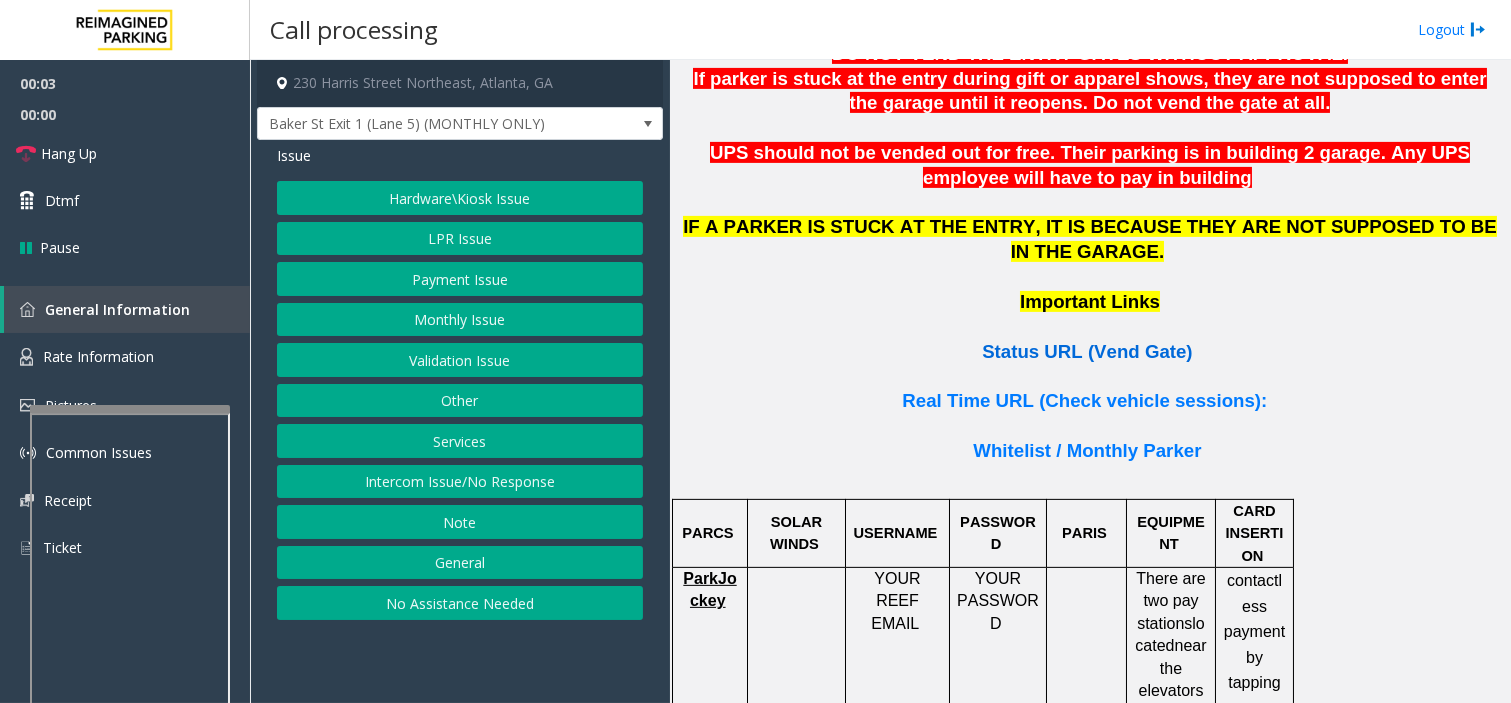 click on "Status URL (Vend Gate)" 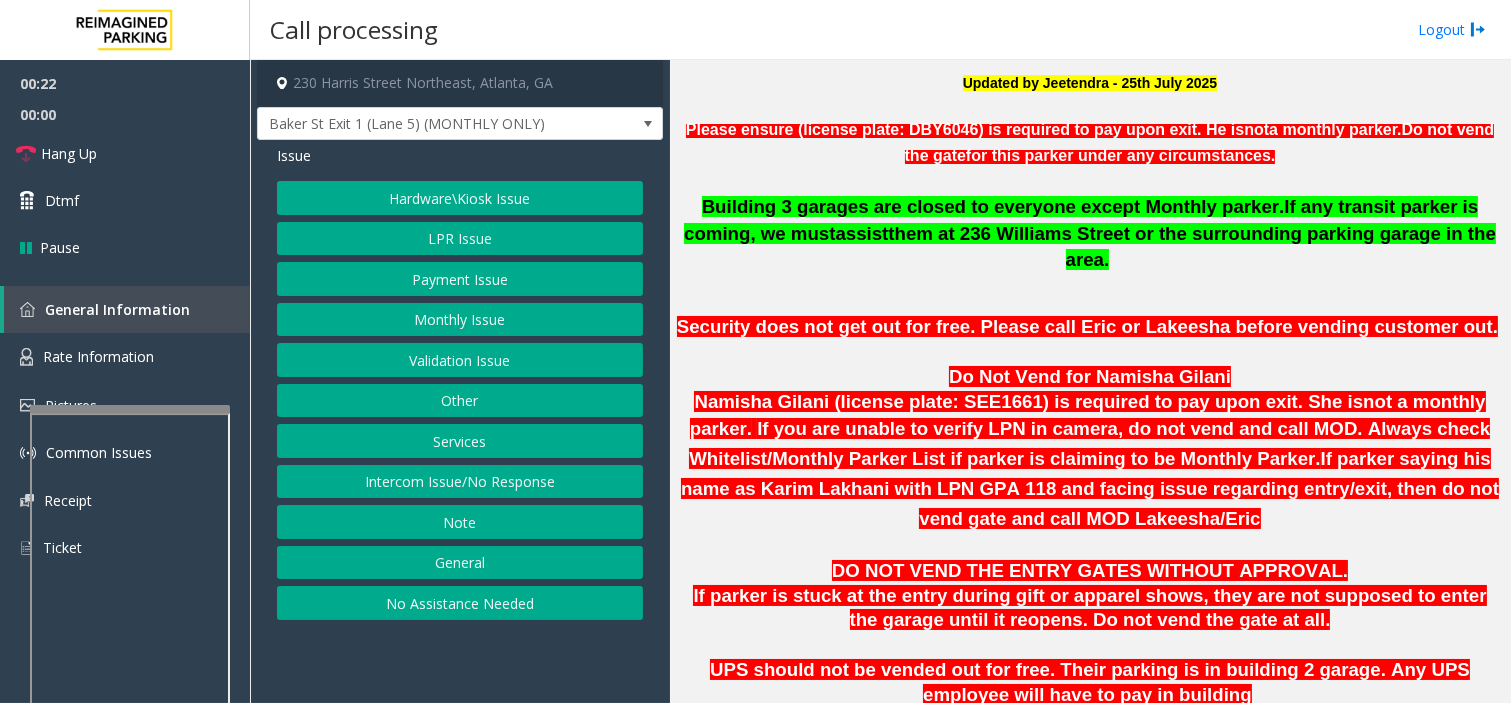 scroll, scrollTop: 777, scrollLeft: 0, axis: vertical 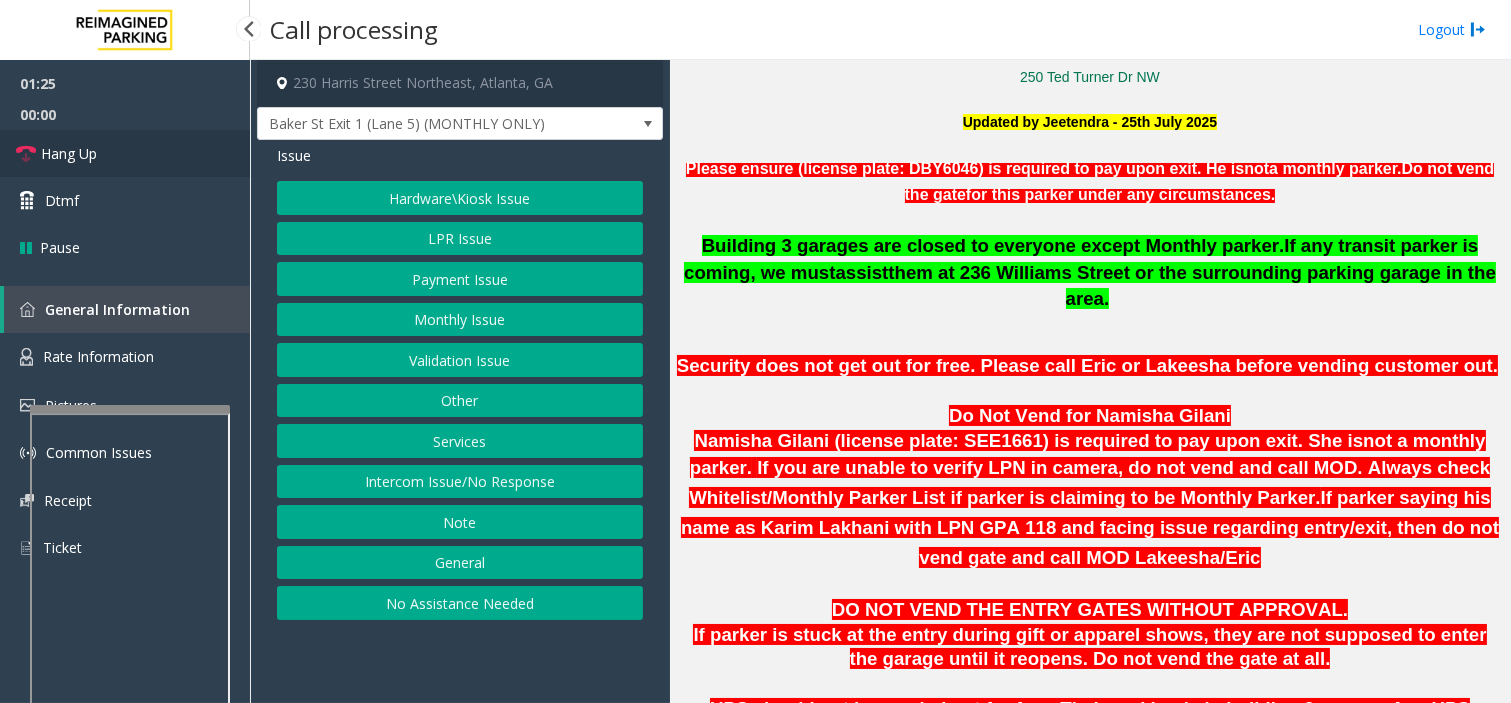click on "Hang Up" at bounding box center (125, 153) 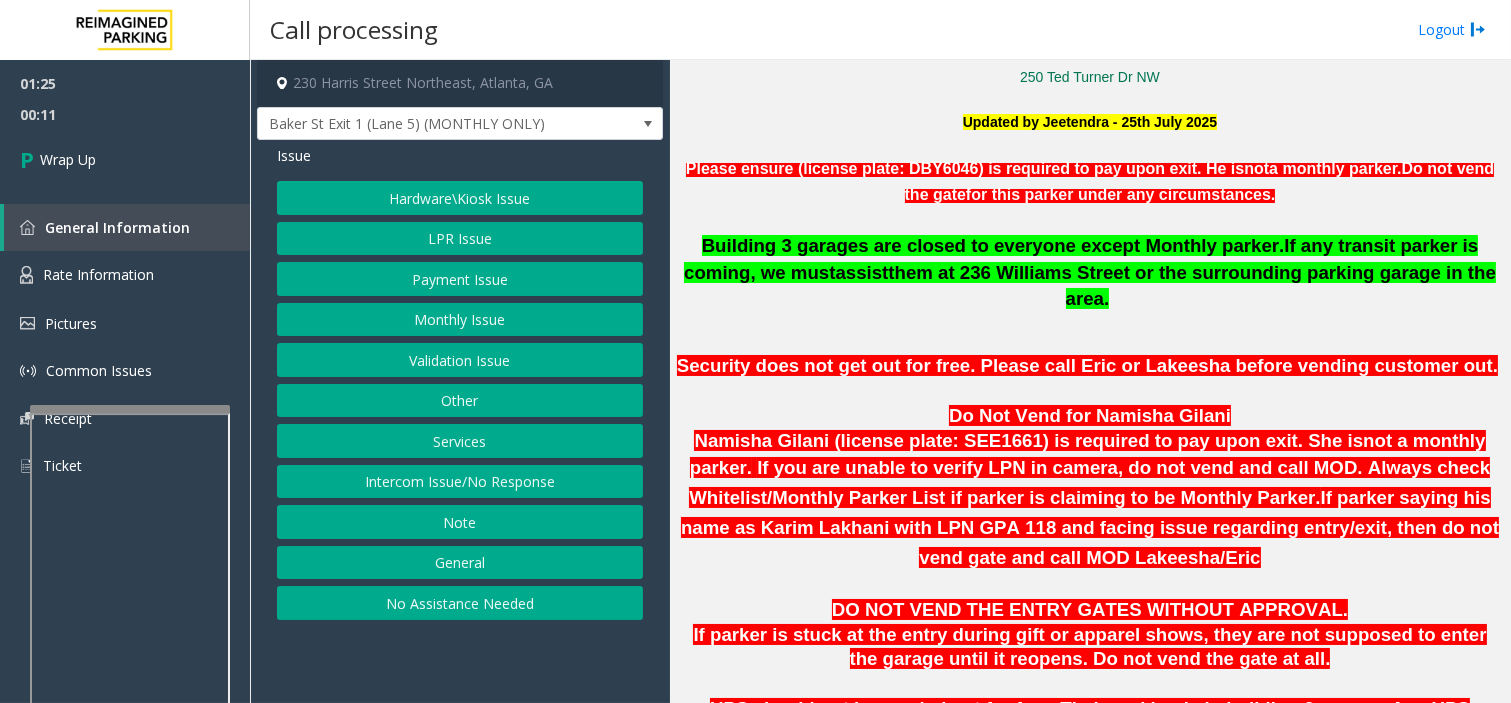 click on "Monthly Issue" 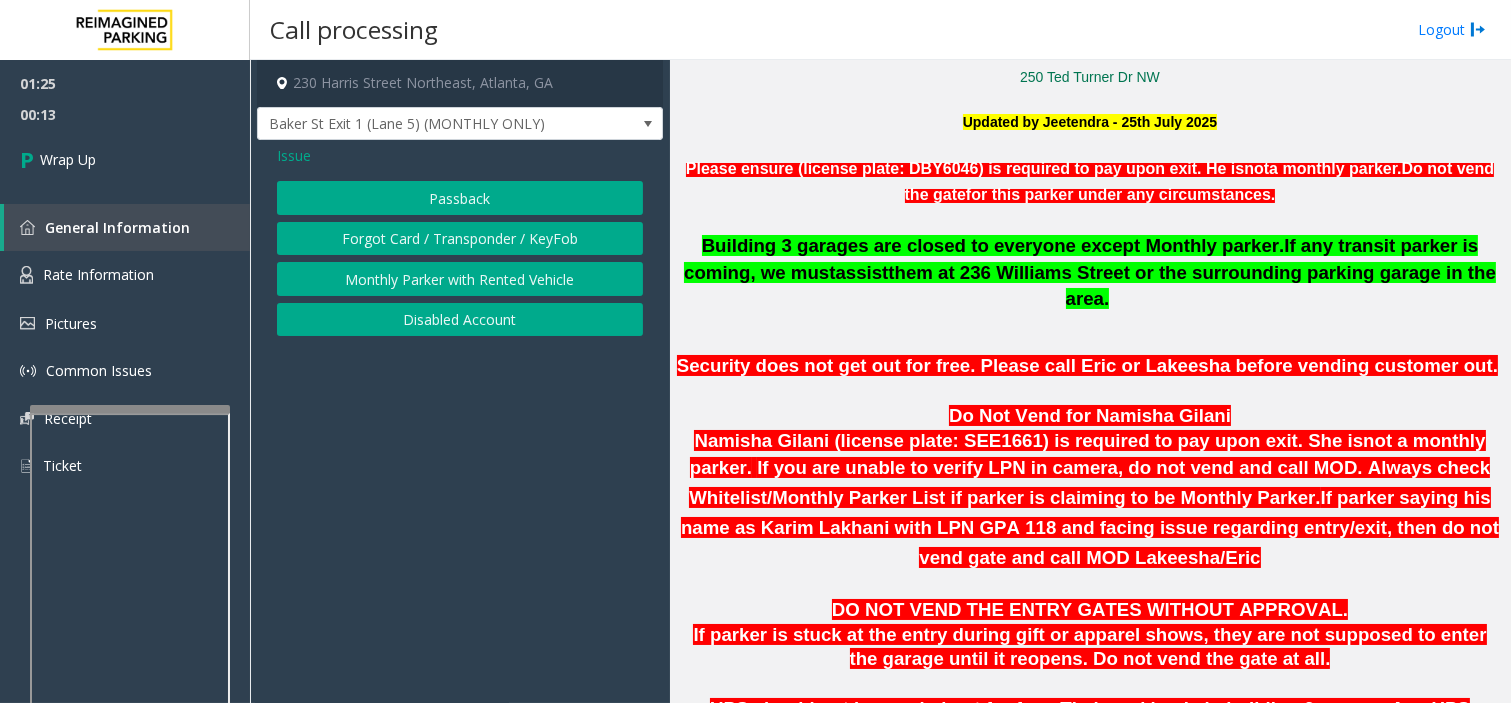 click on "Issue" 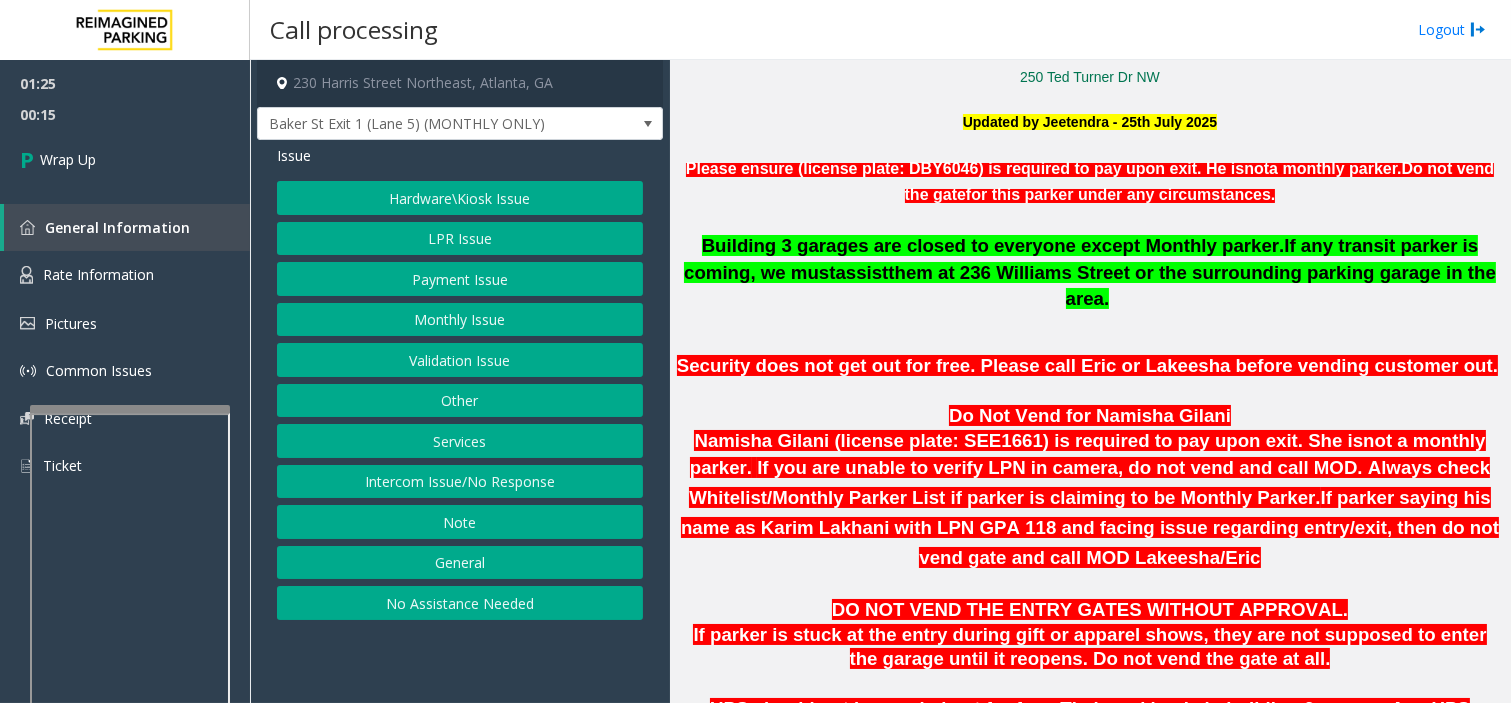 click on "Intercom Issue/No Response" 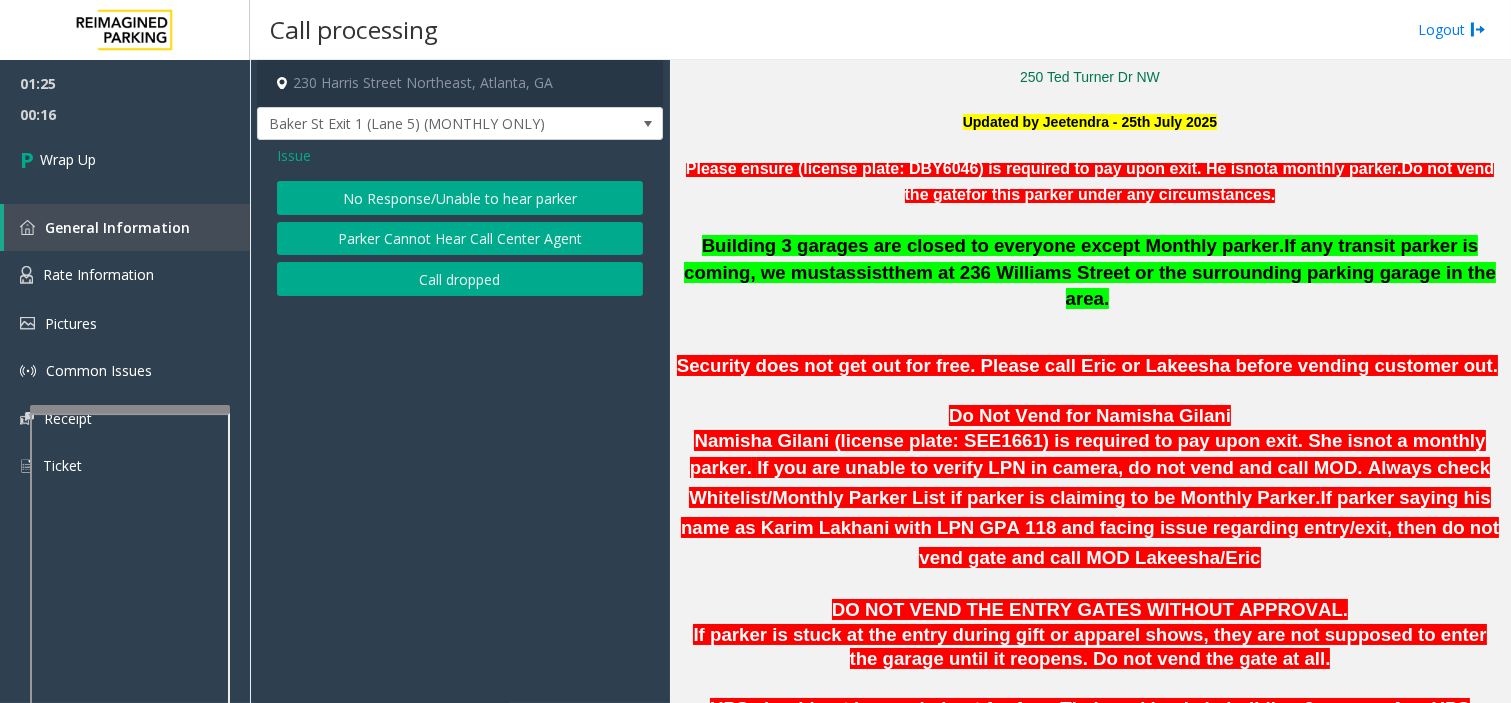 click on "Issue" 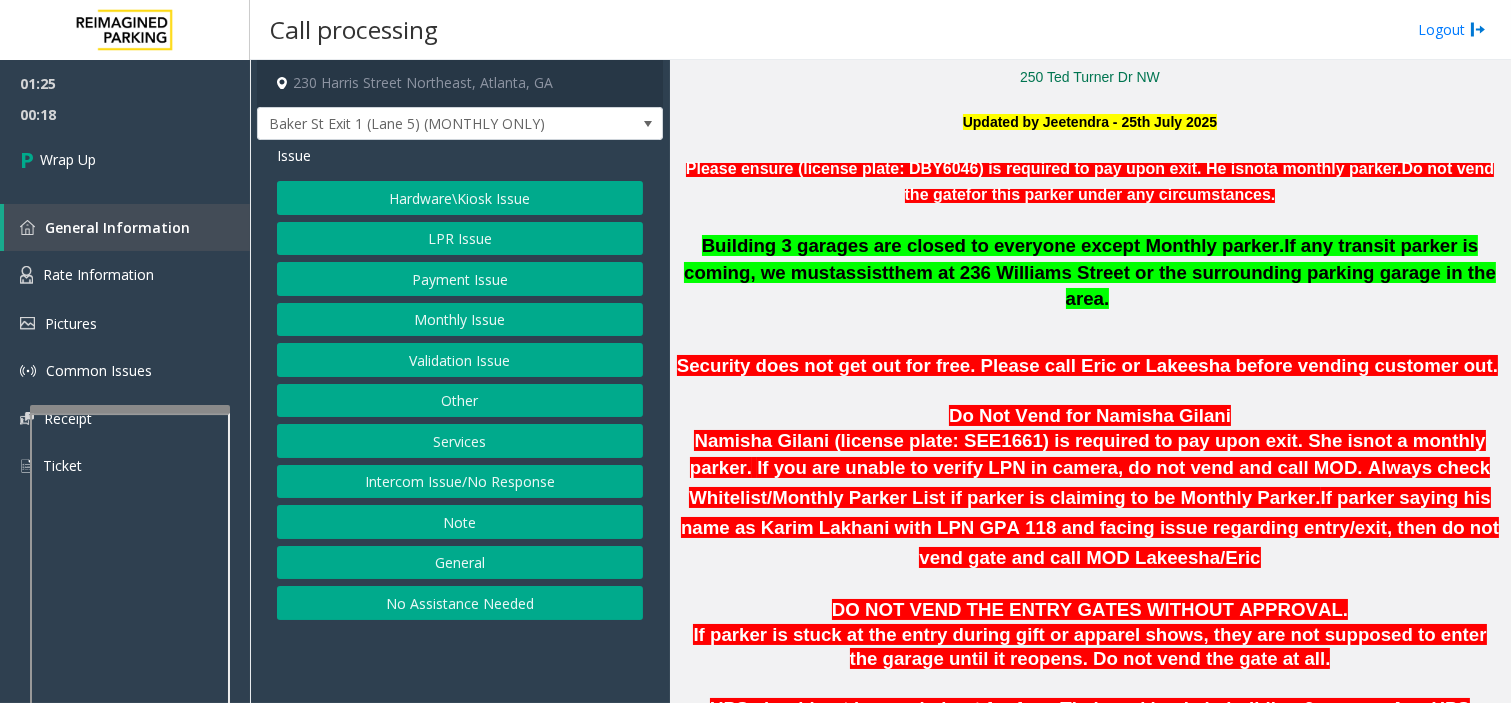 click on "Other" 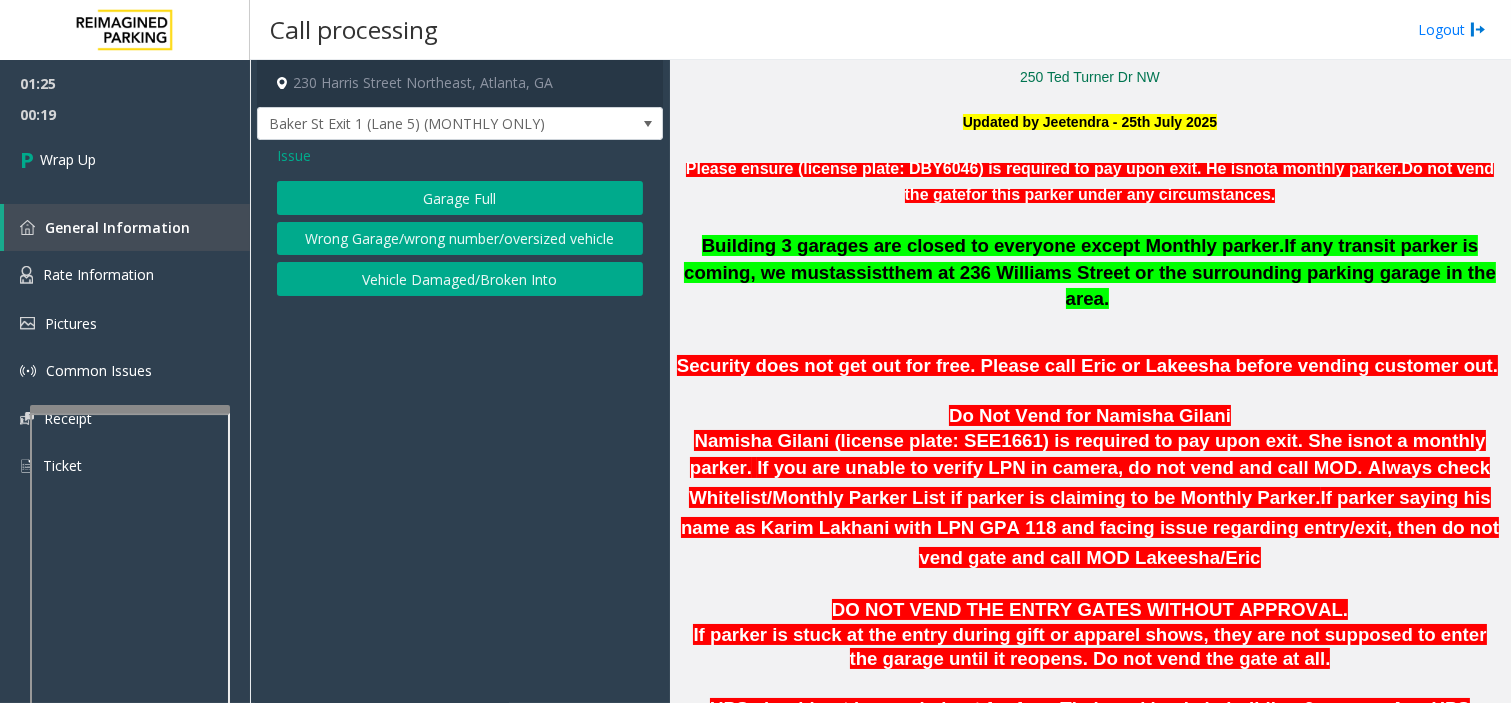 click on "Issue" 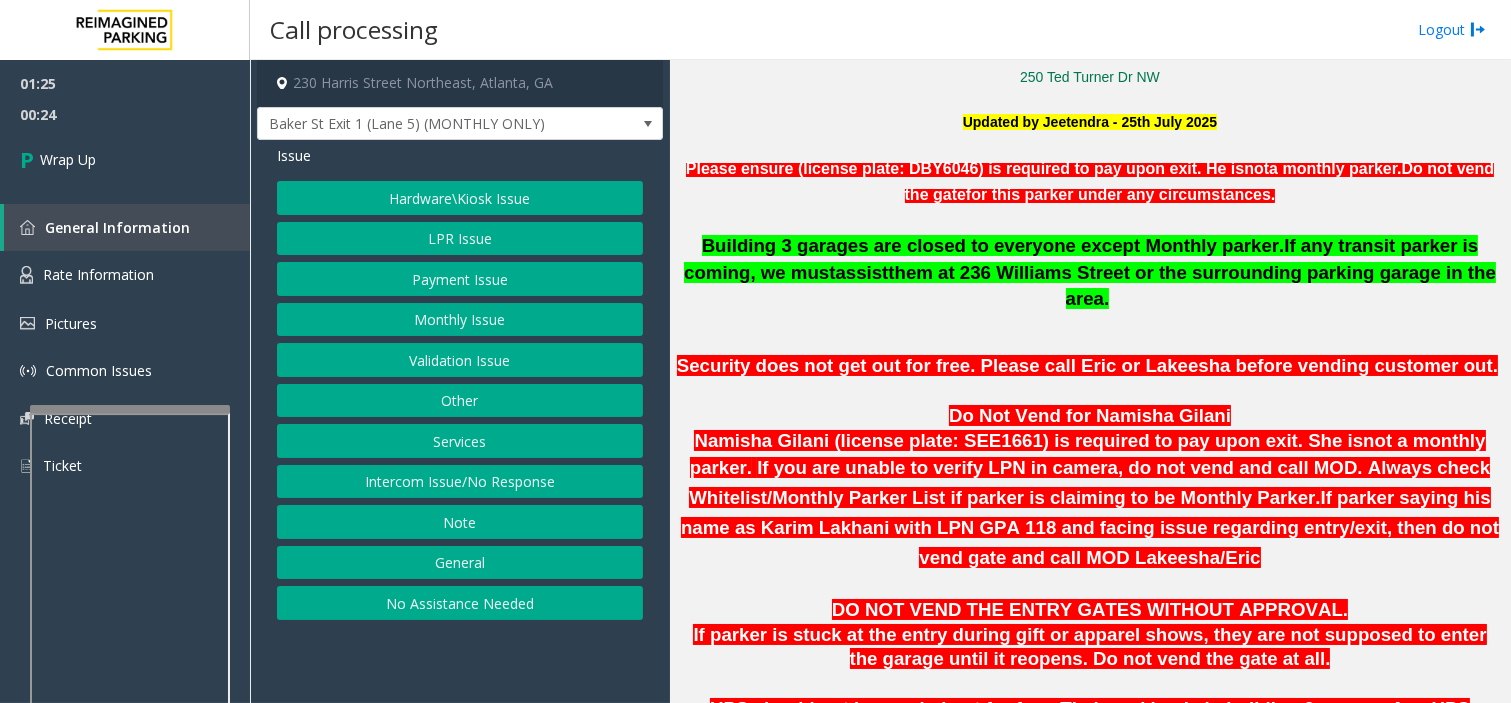 click on "General" 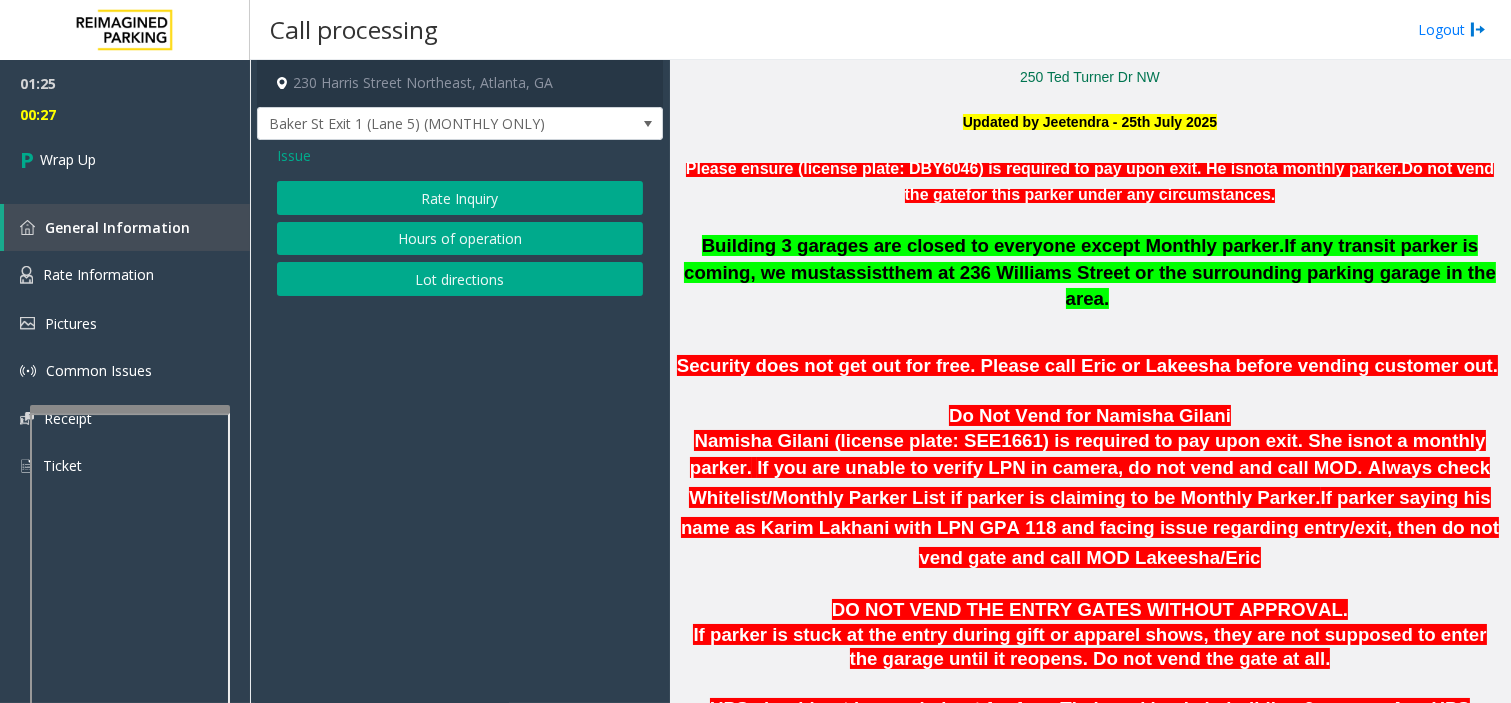 click on "Lot directions" 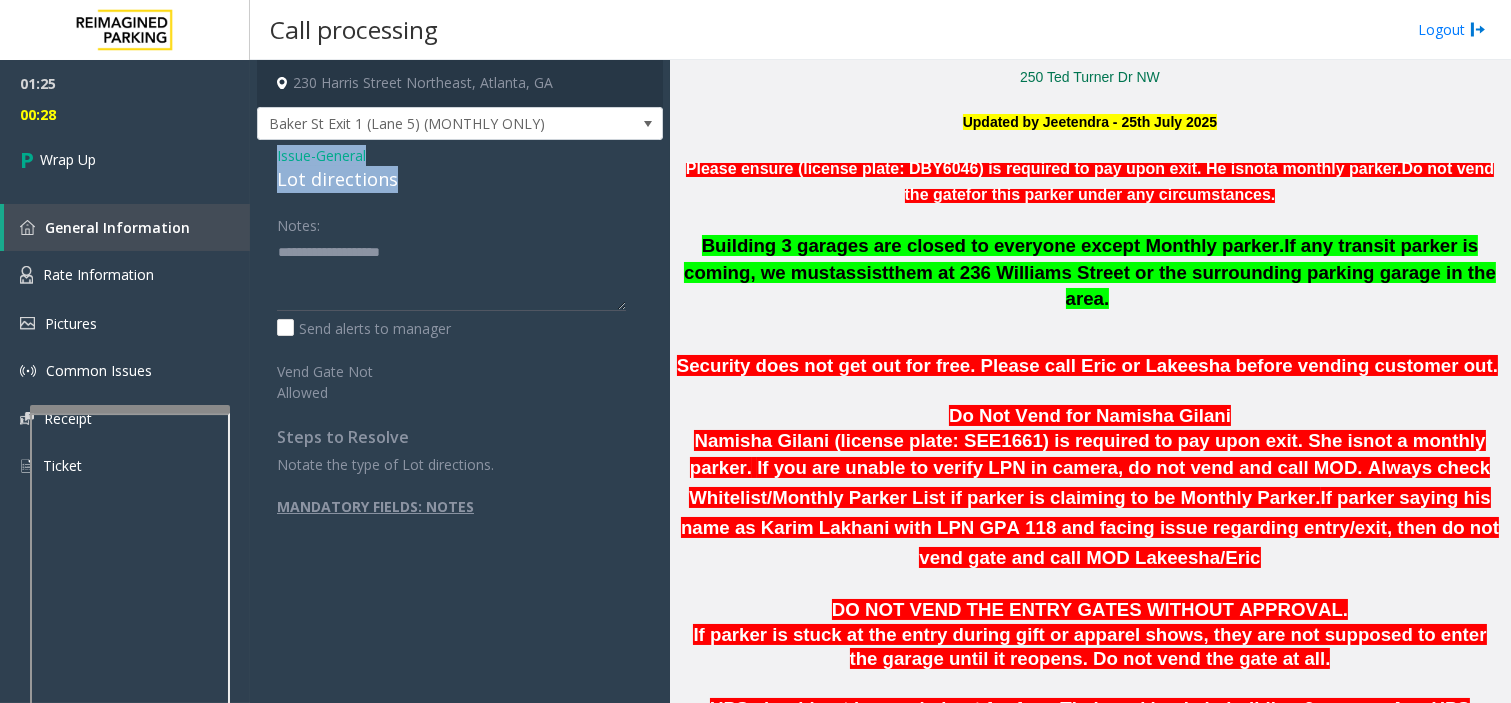 drag, startPoint x: 268, startPoint y: 155, endPoint x: 456, endPoint y: 192, distance: 191.60637 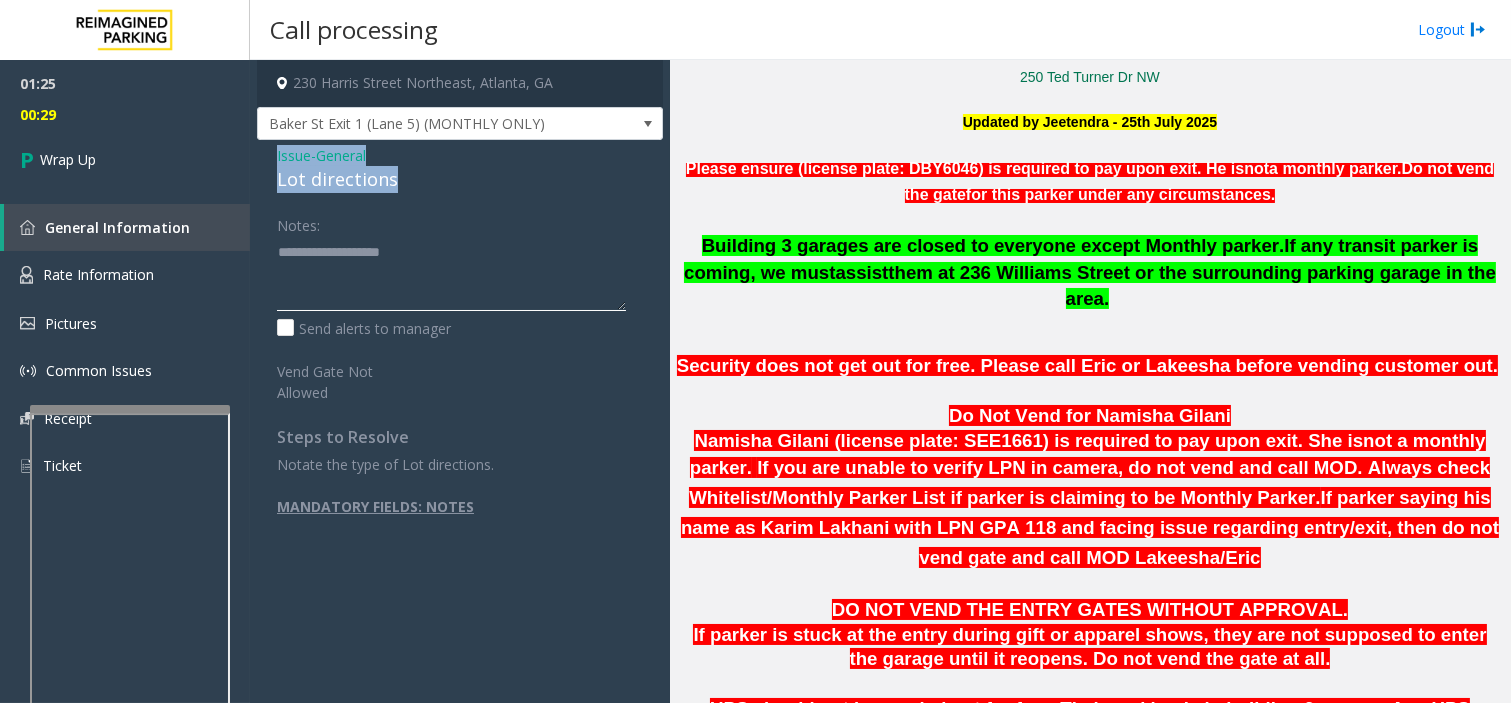 click 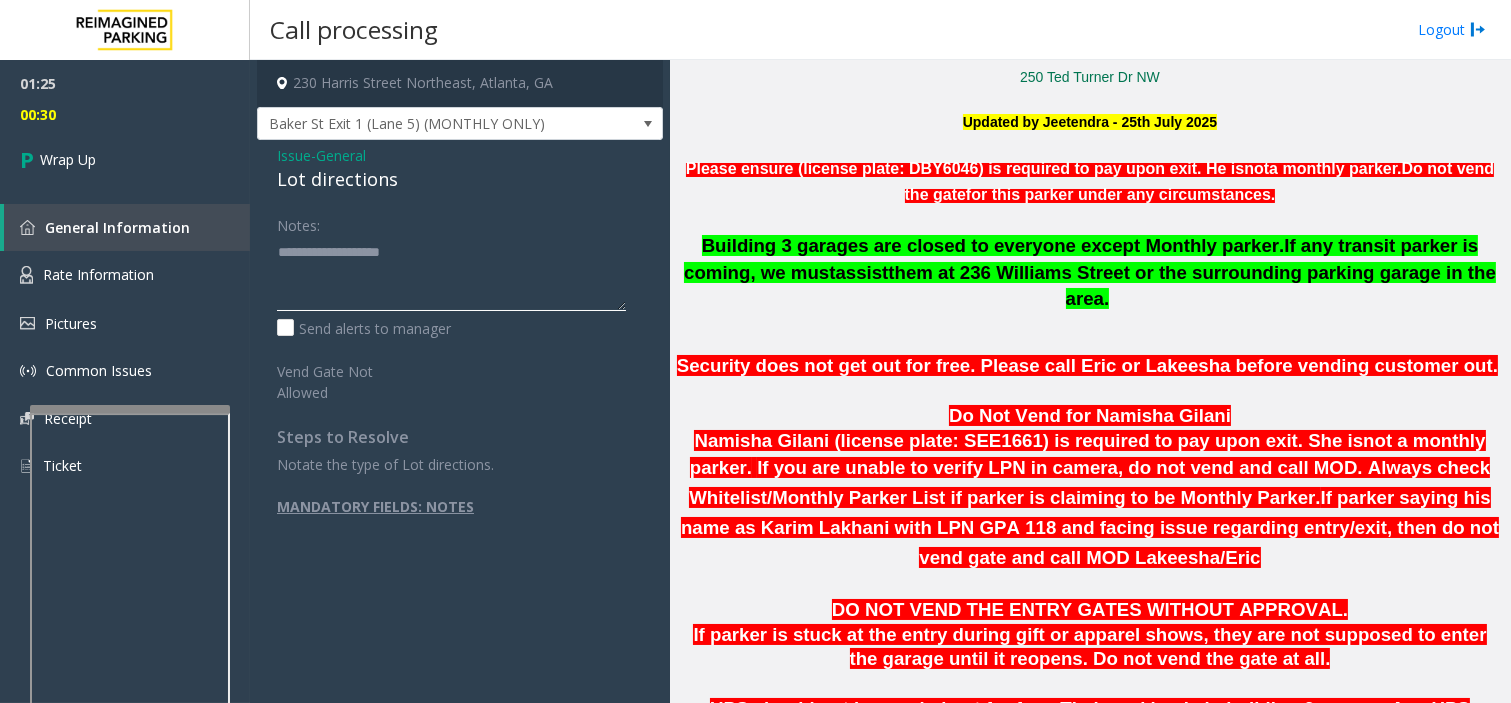 paste on "**********" 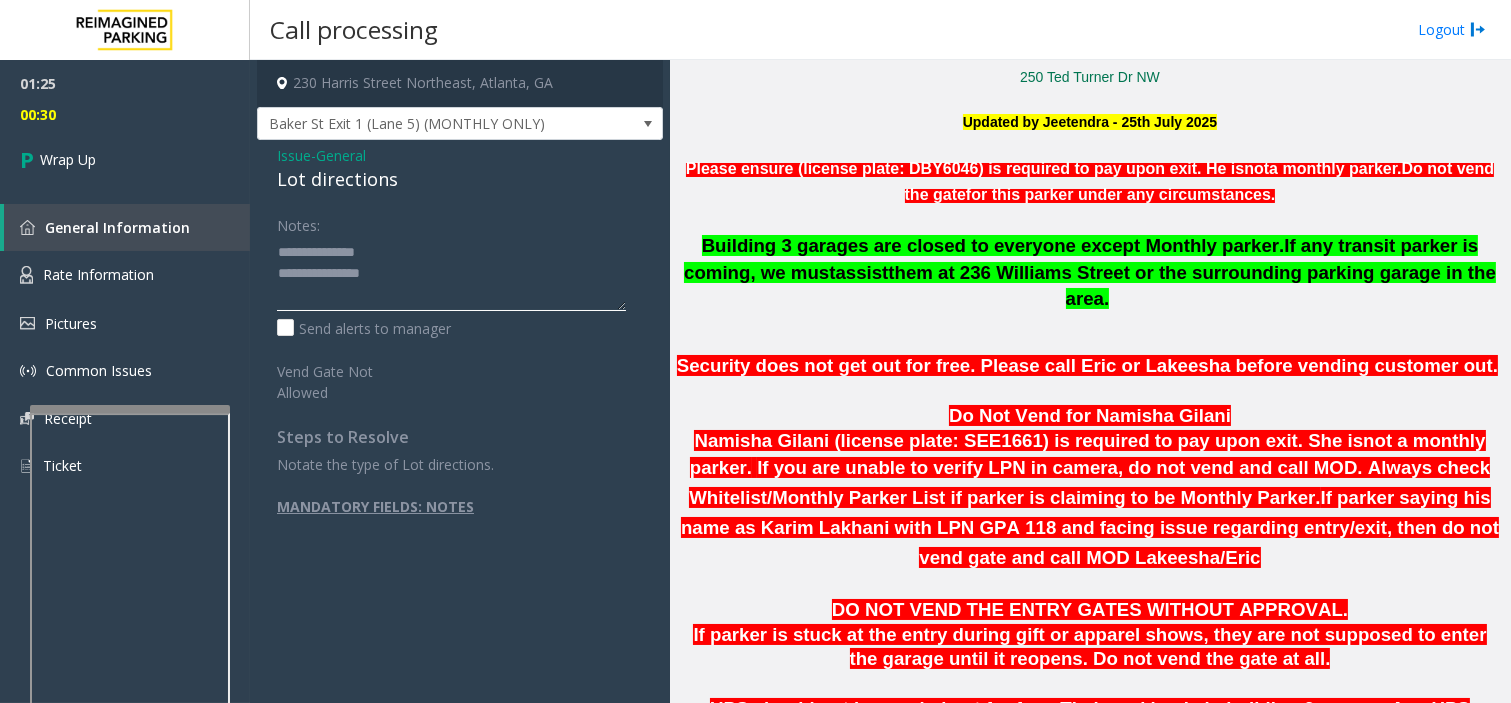 scroll, scrollTop: 14, scrollLeft: 0, axis: vertical 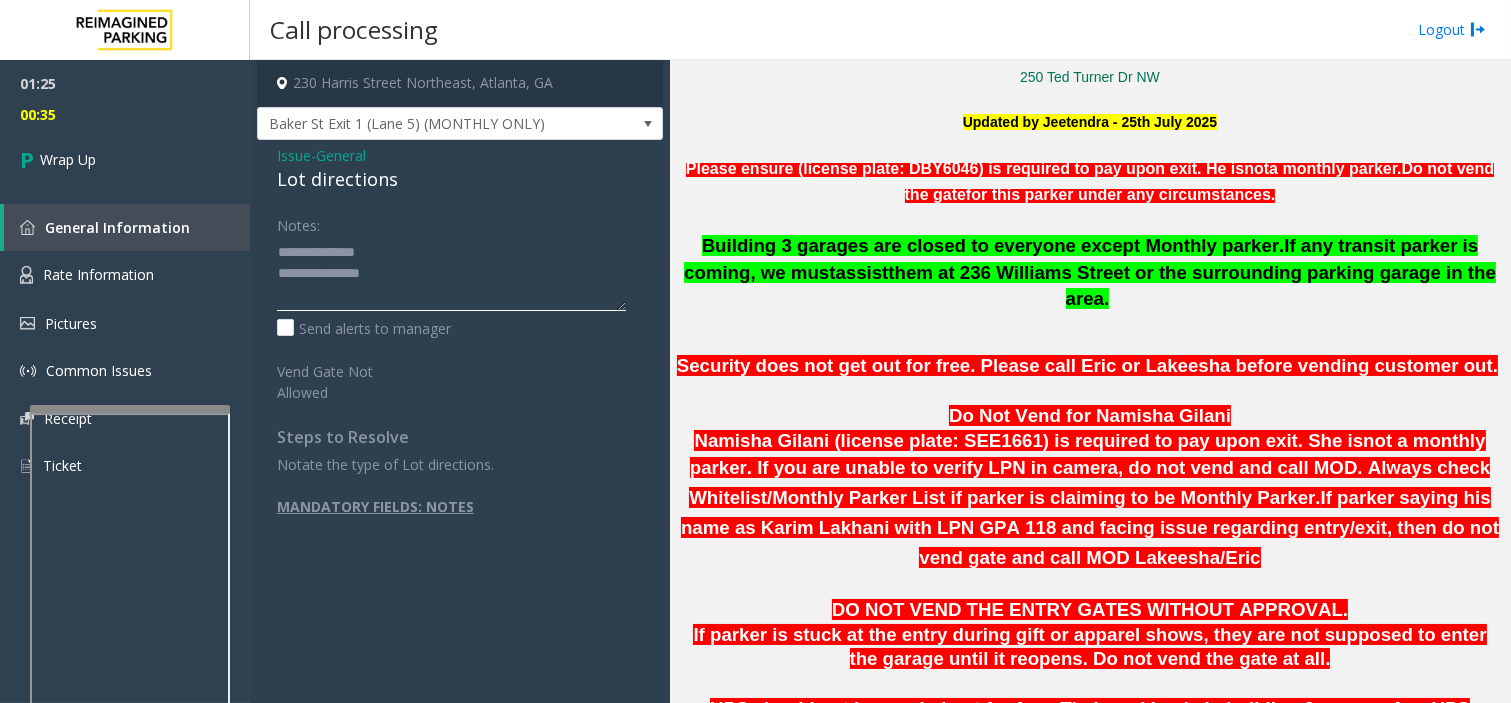 click 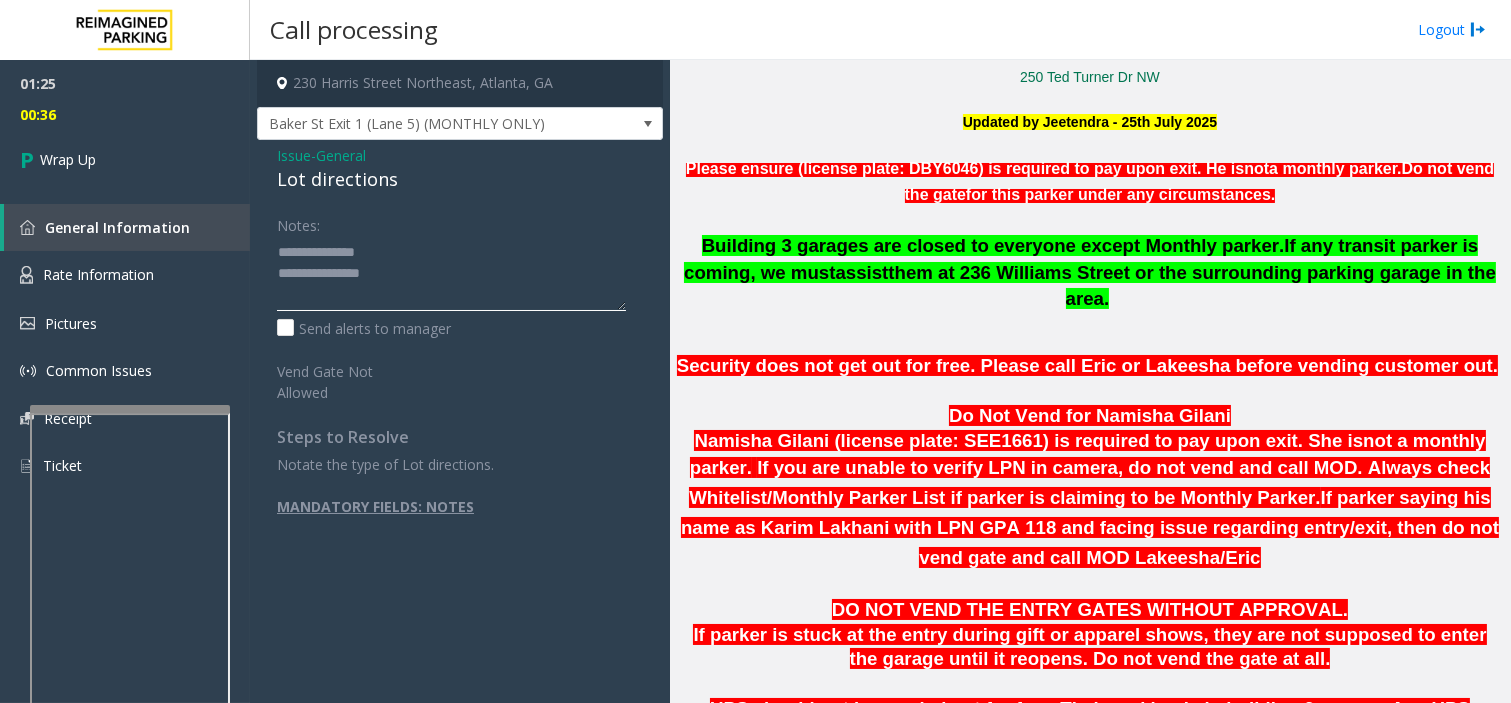 paste on "**********" 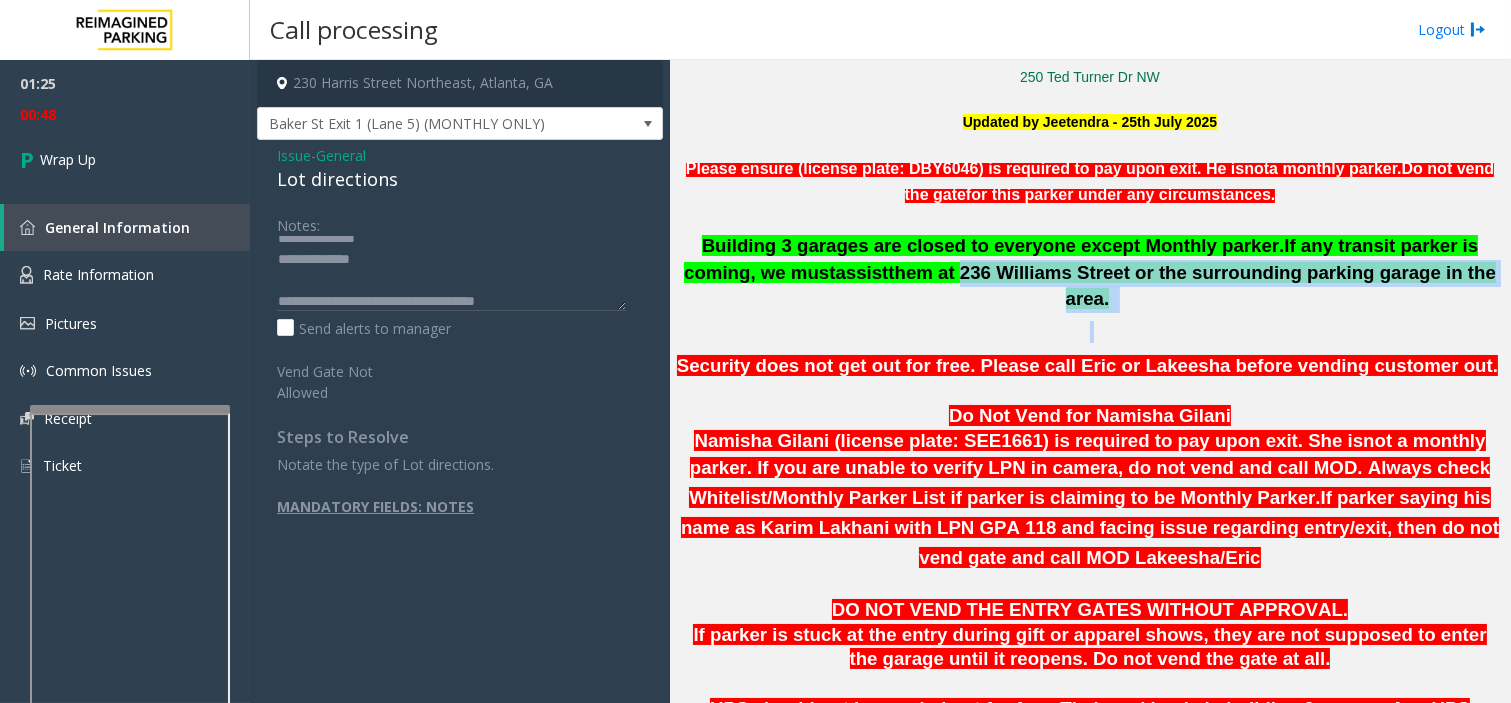 drag, startPoint x: 894, startPoint y: 267, endPoint x: 1051, endPoint y: 286, distance: 158.14551 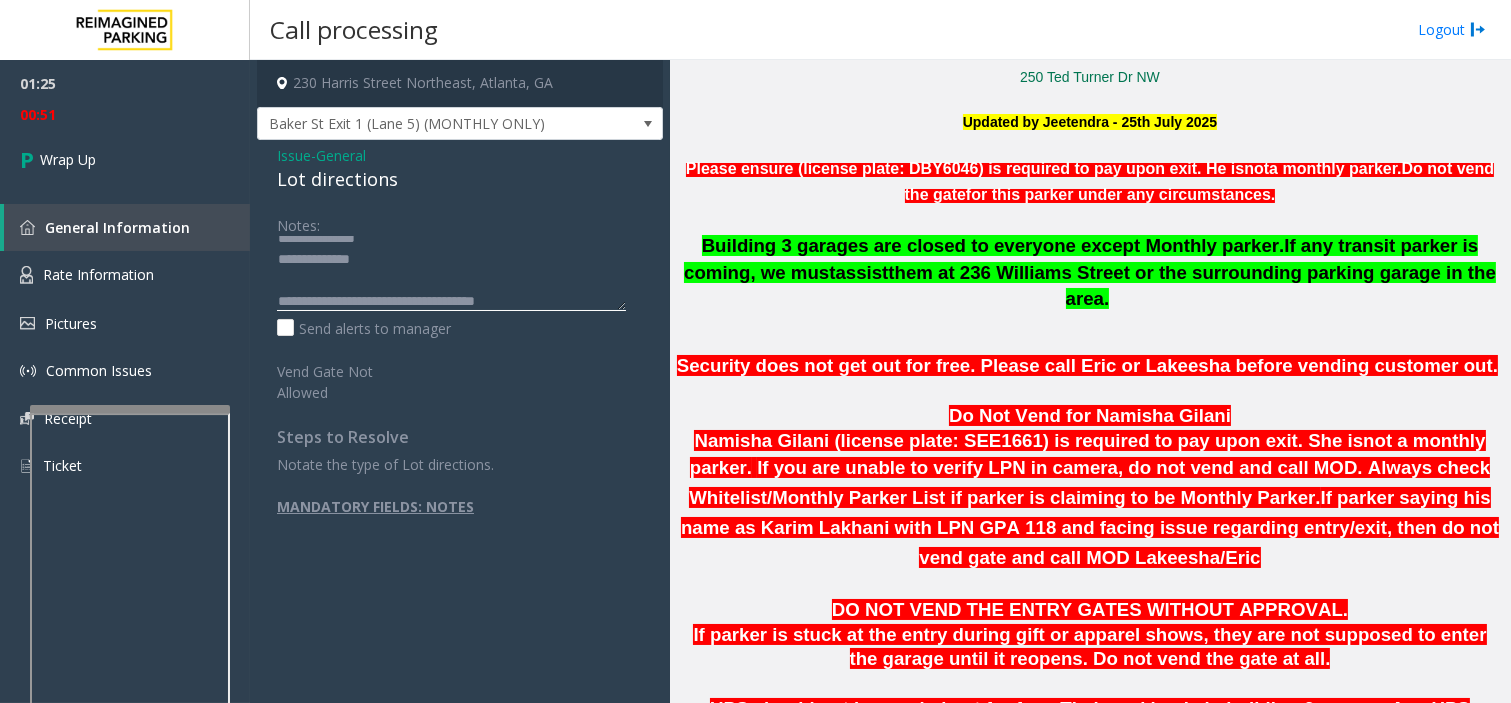 click 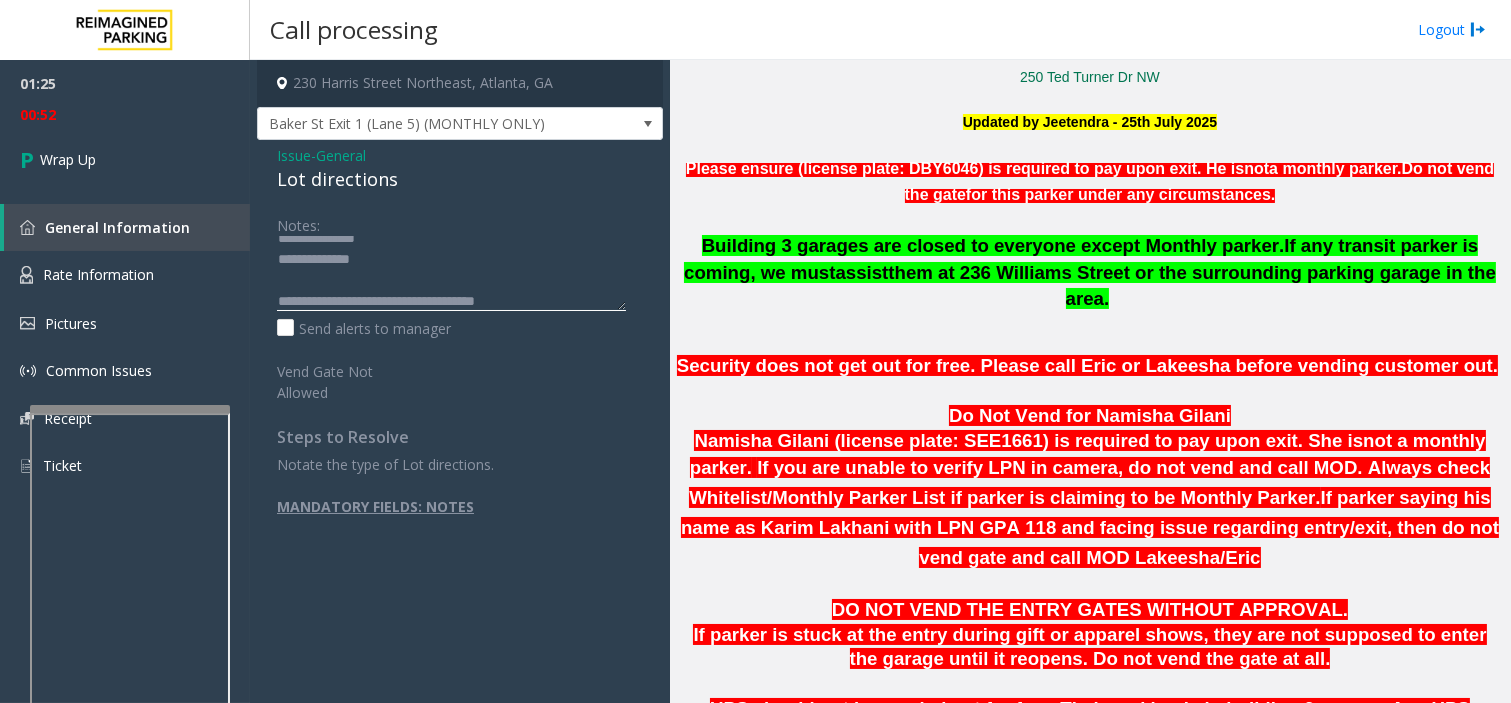 paste on "**********" 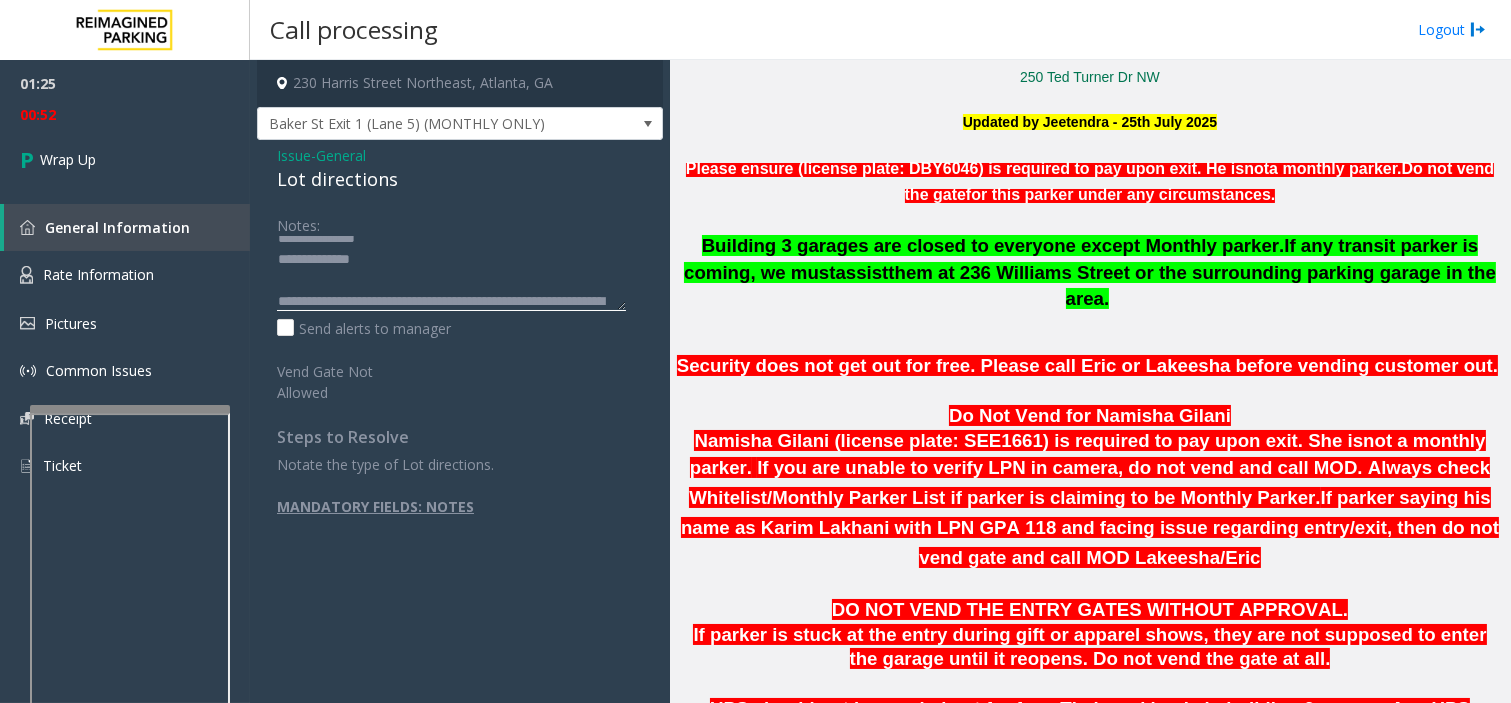 scroll, scrollTop: 97, scrollLeft: 0, axis: vertical 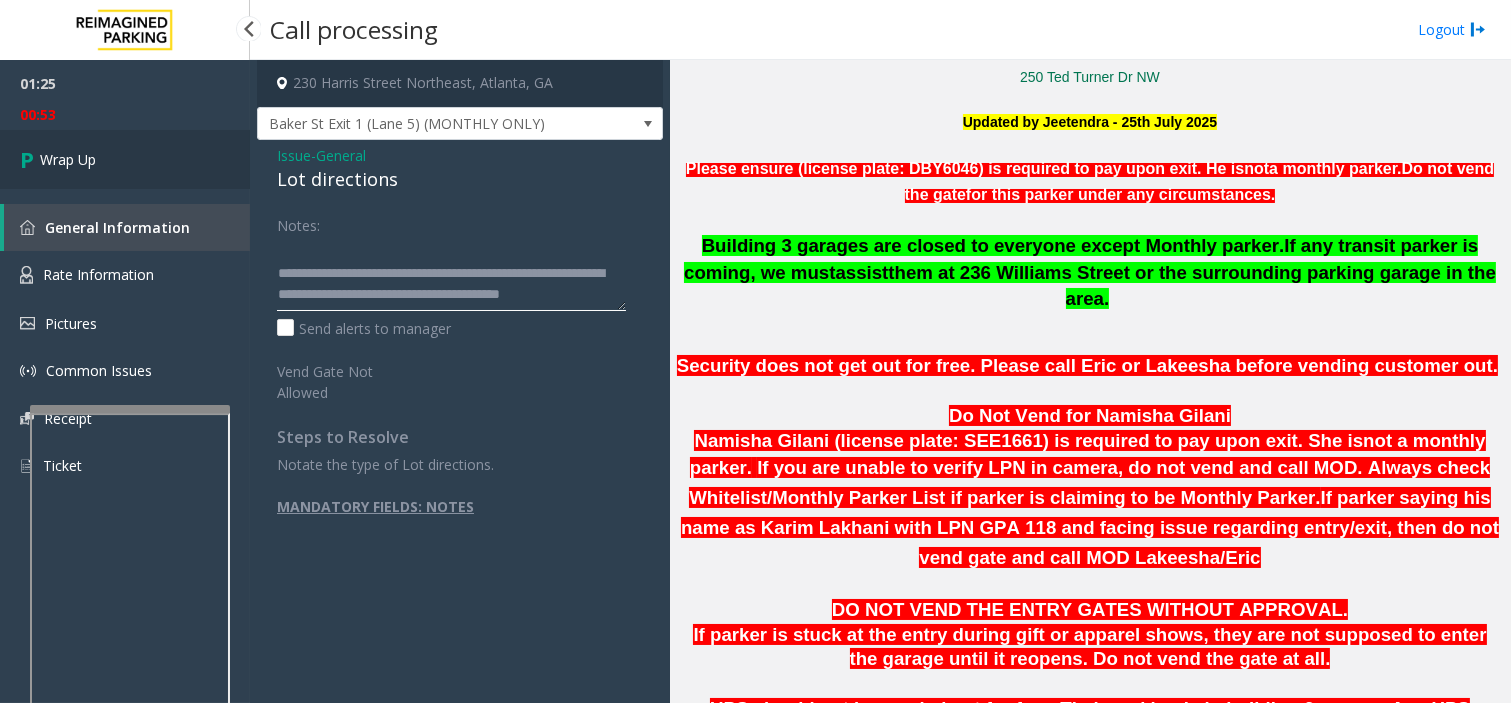 type on "**********" 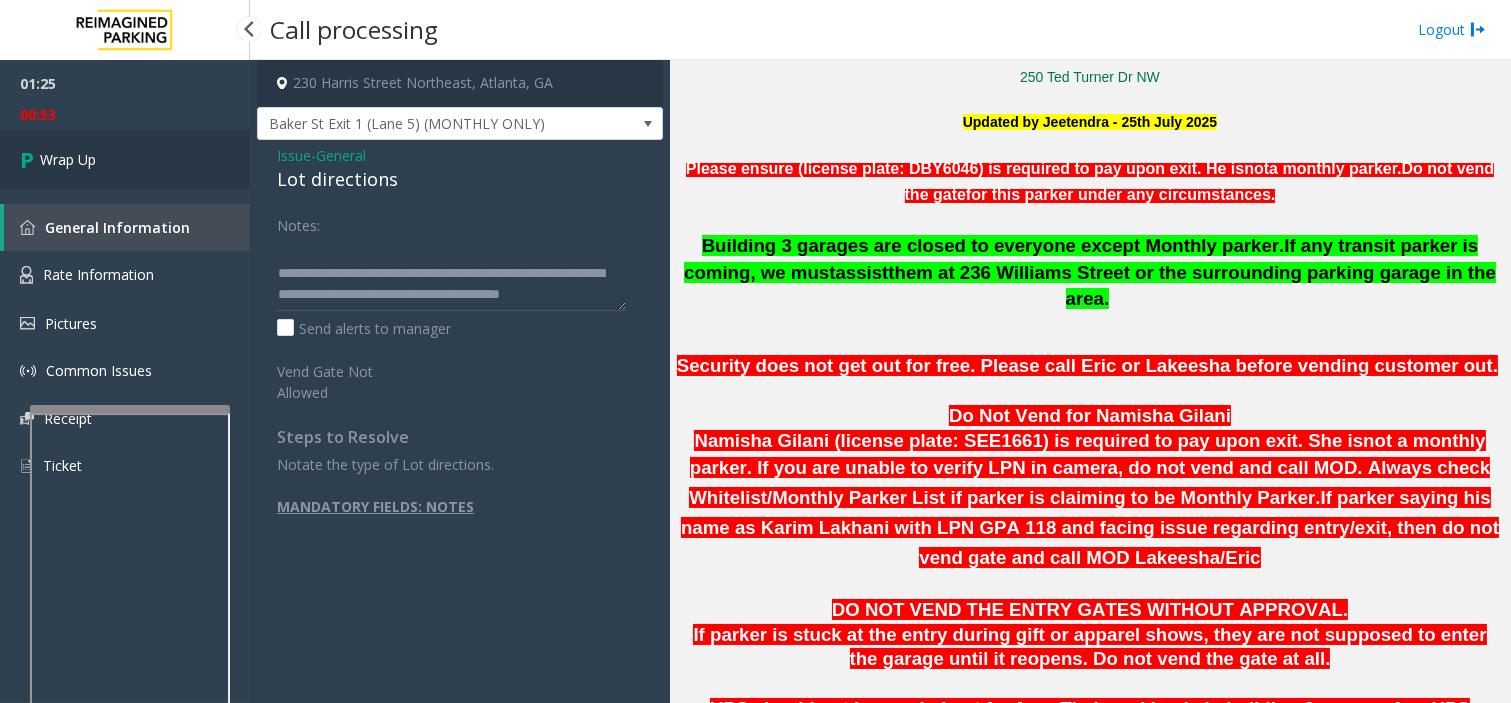 click on "Wrap Up" at bounding box center (125, 159) 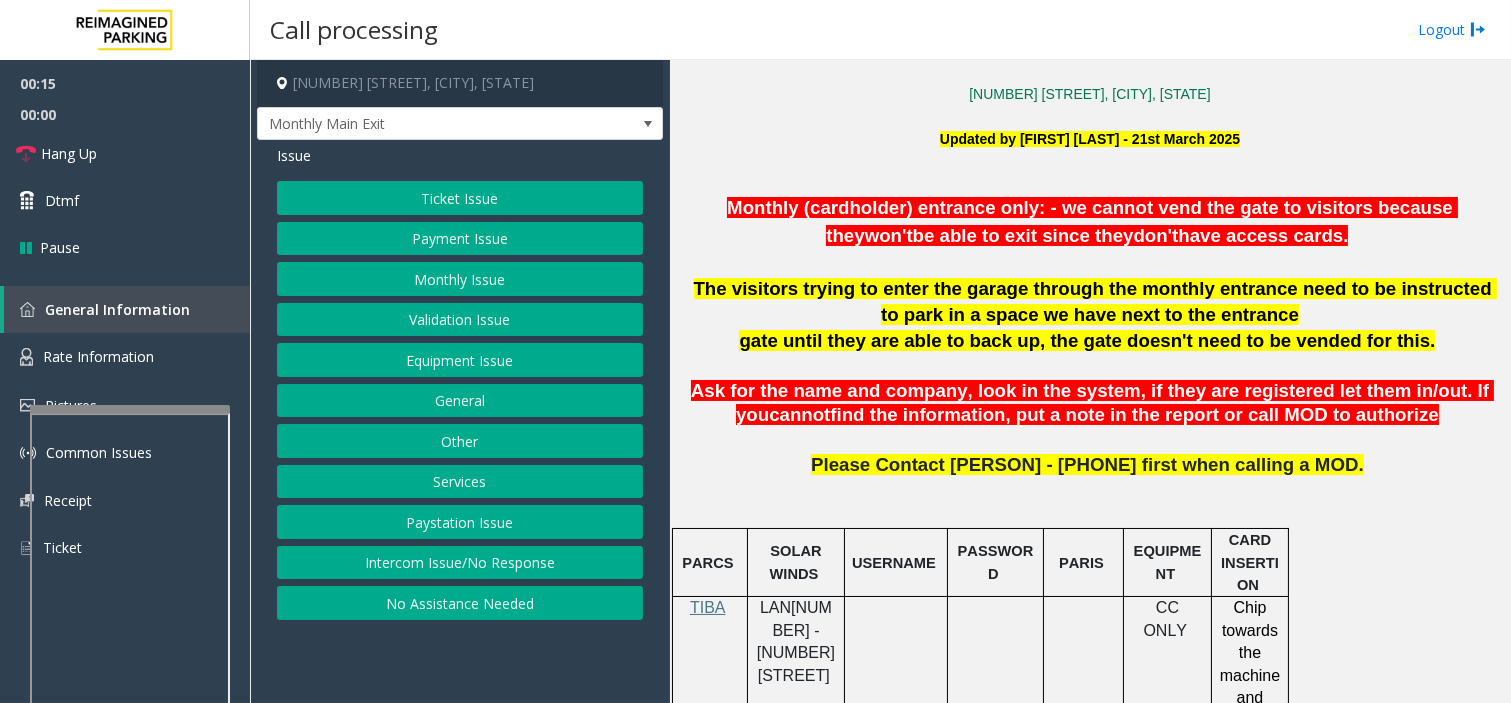 scroll, scrollTop: 555, scrollLeft: 0, axis: vertical 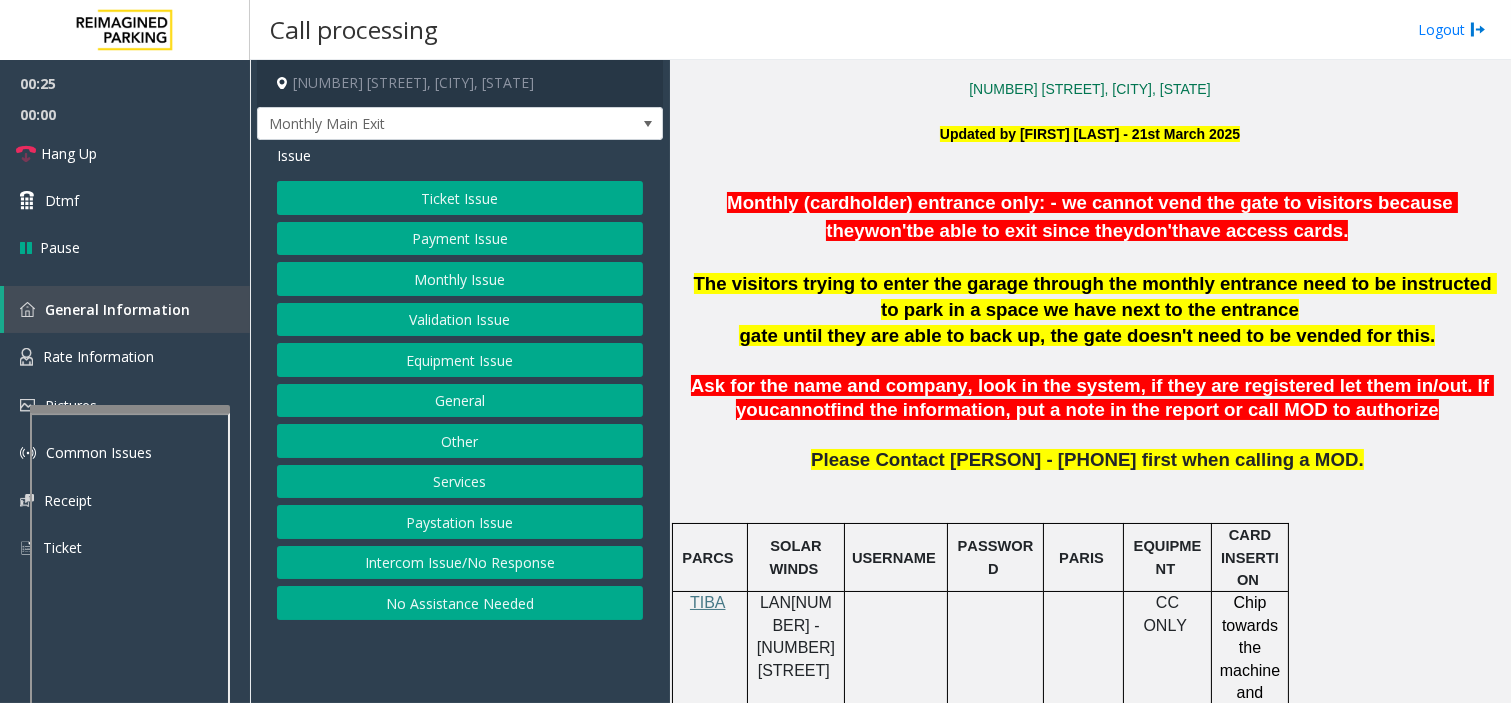 click on "Intercom Issue/No Response" 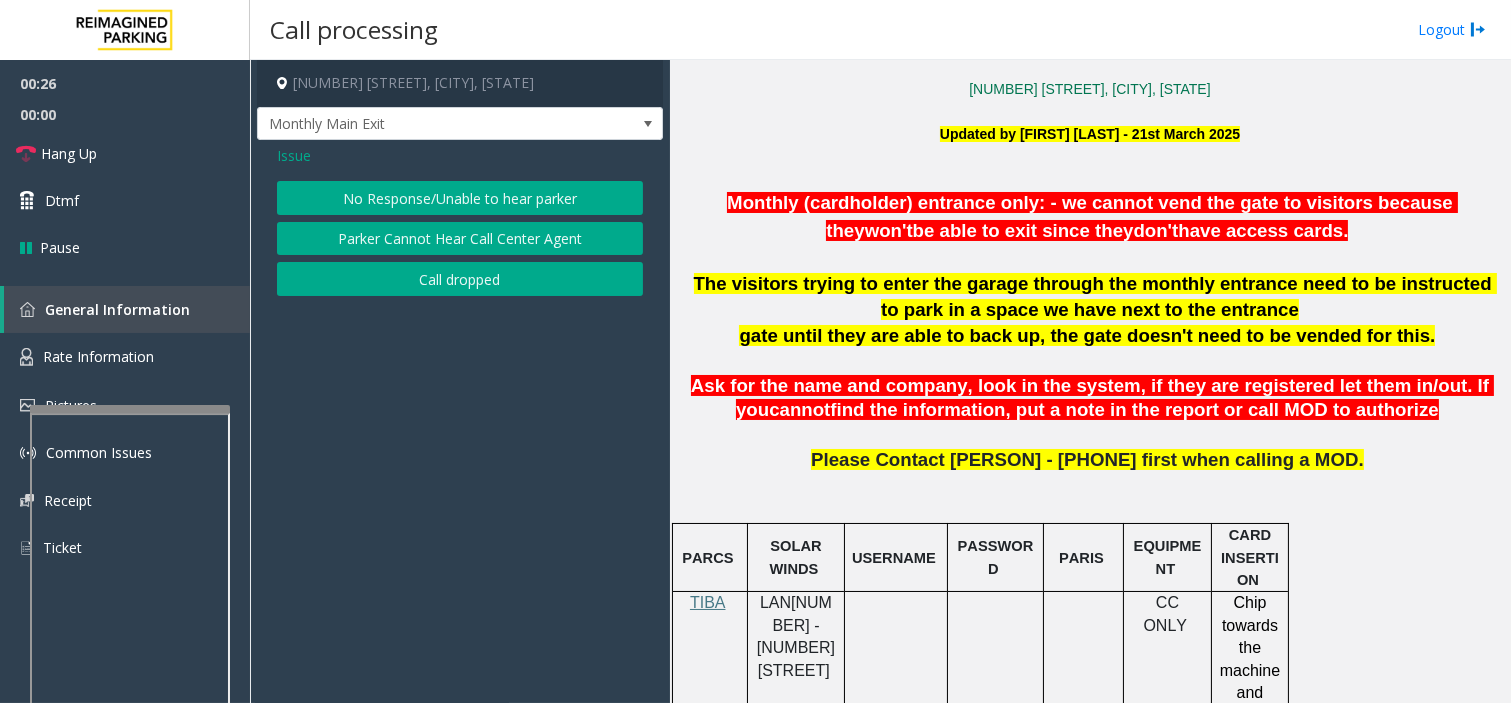 click on "No Response/Unable to hear parker" 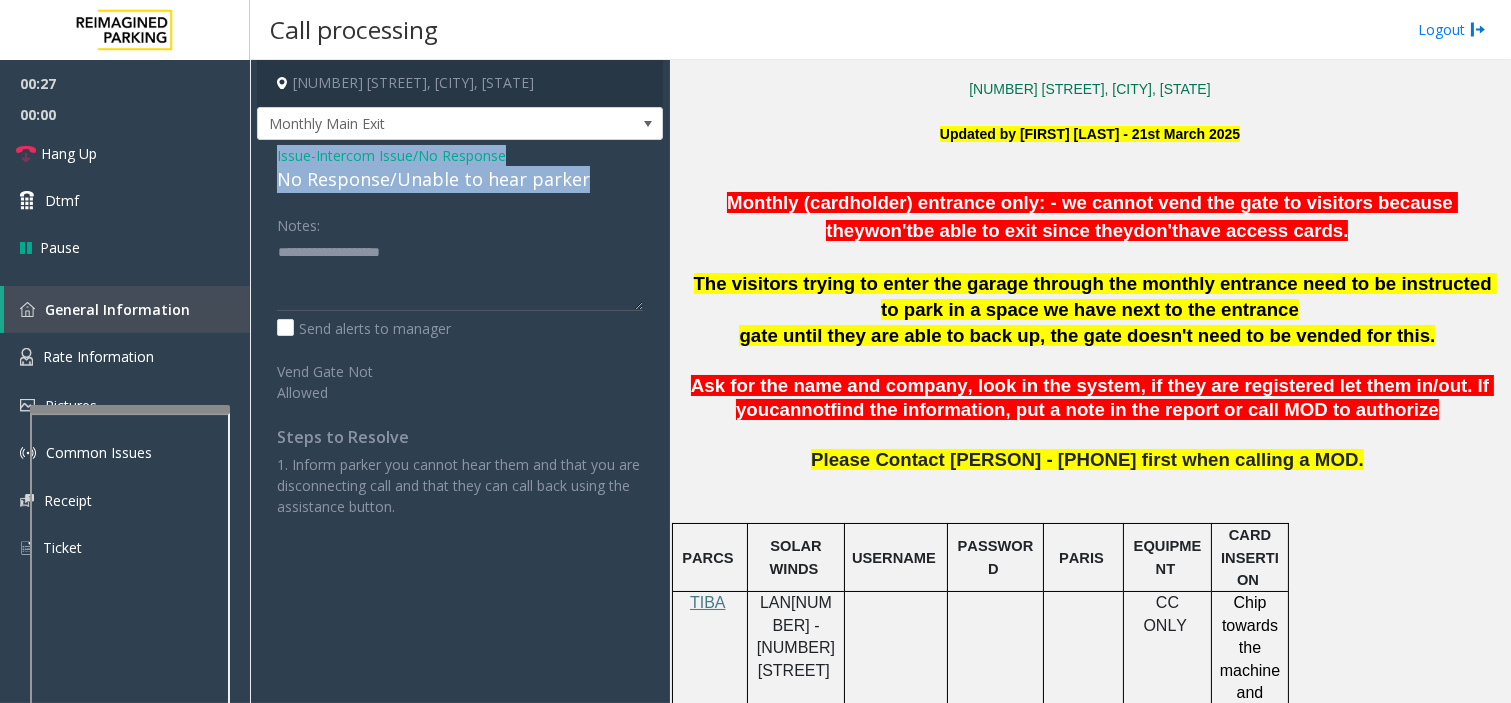 drag, startPoint x: 257, startPoint y: 153, endPoint x: 591, endPoint y: 168, distance: 334.33667 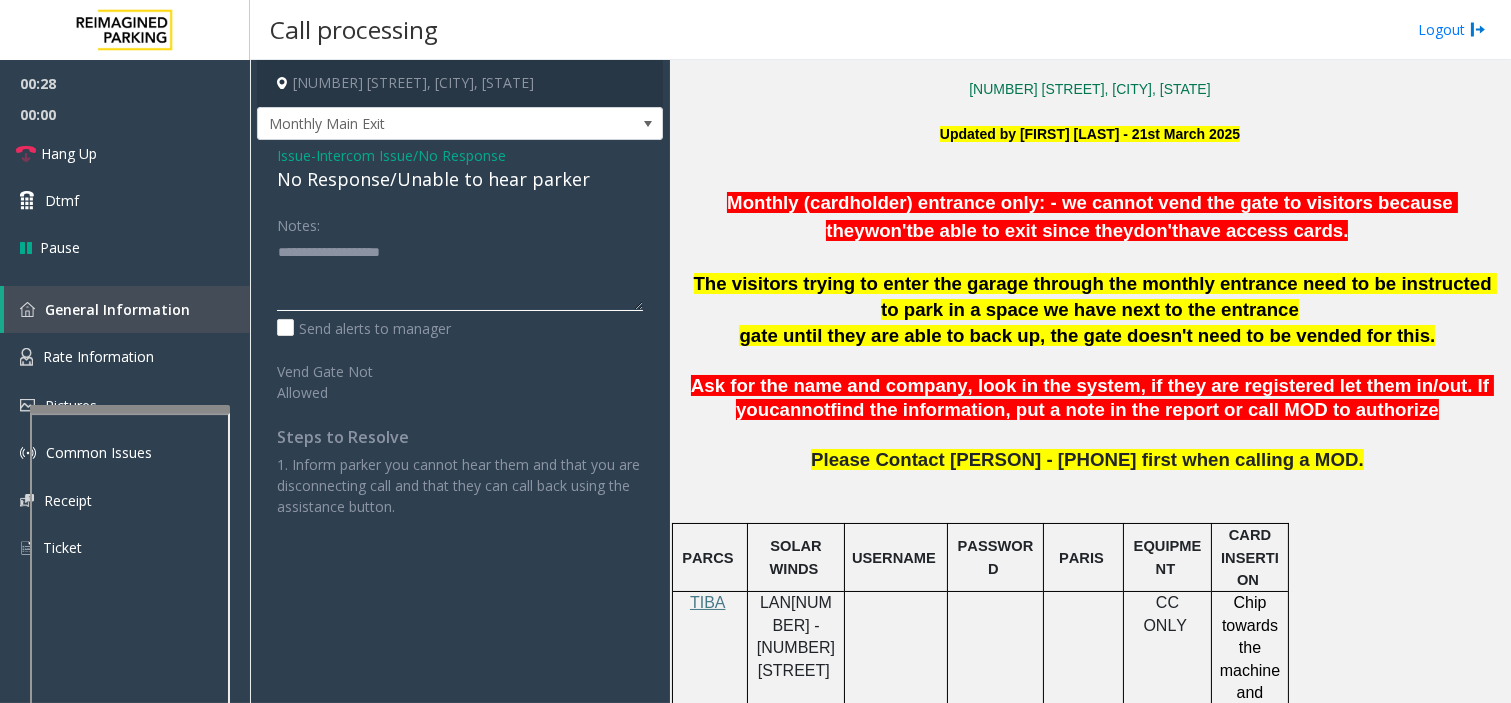 click 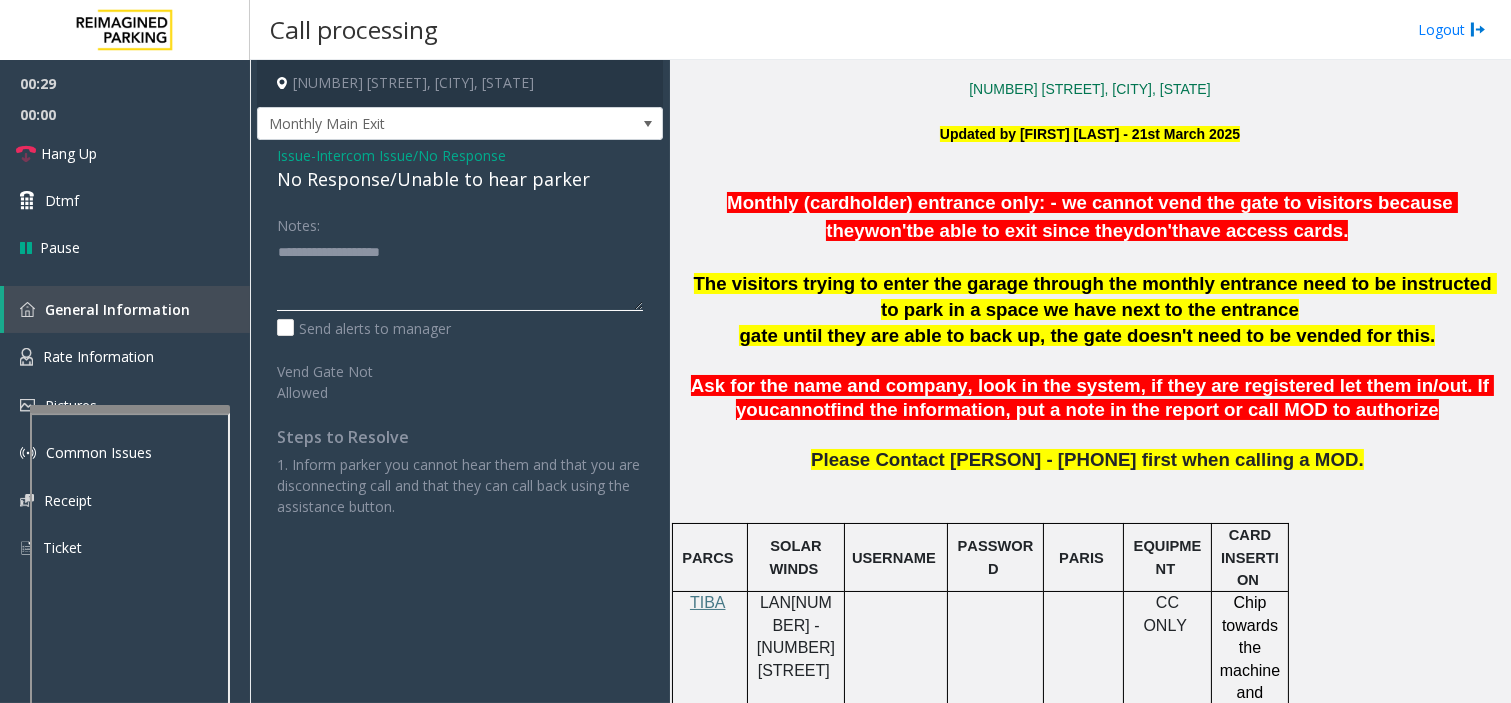paste on "**********" 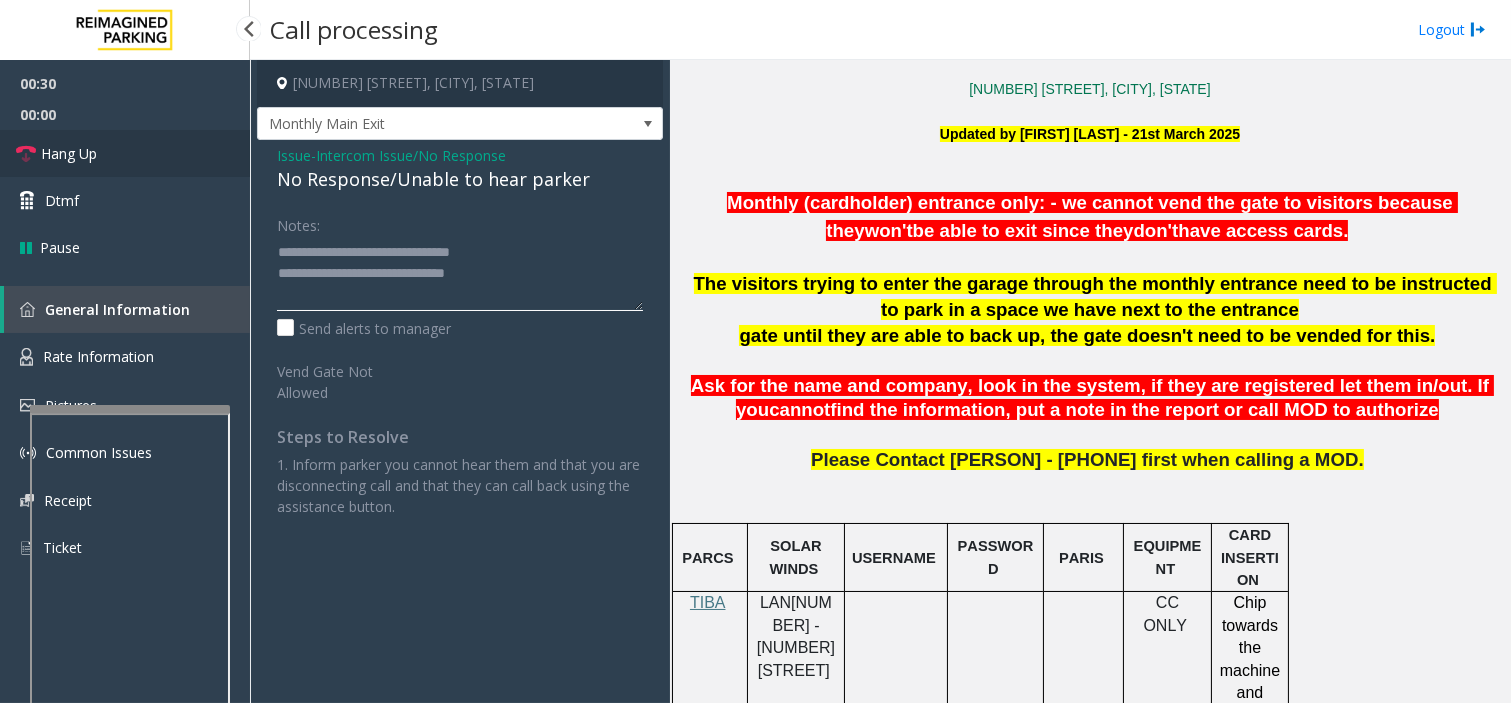 type on "**********" 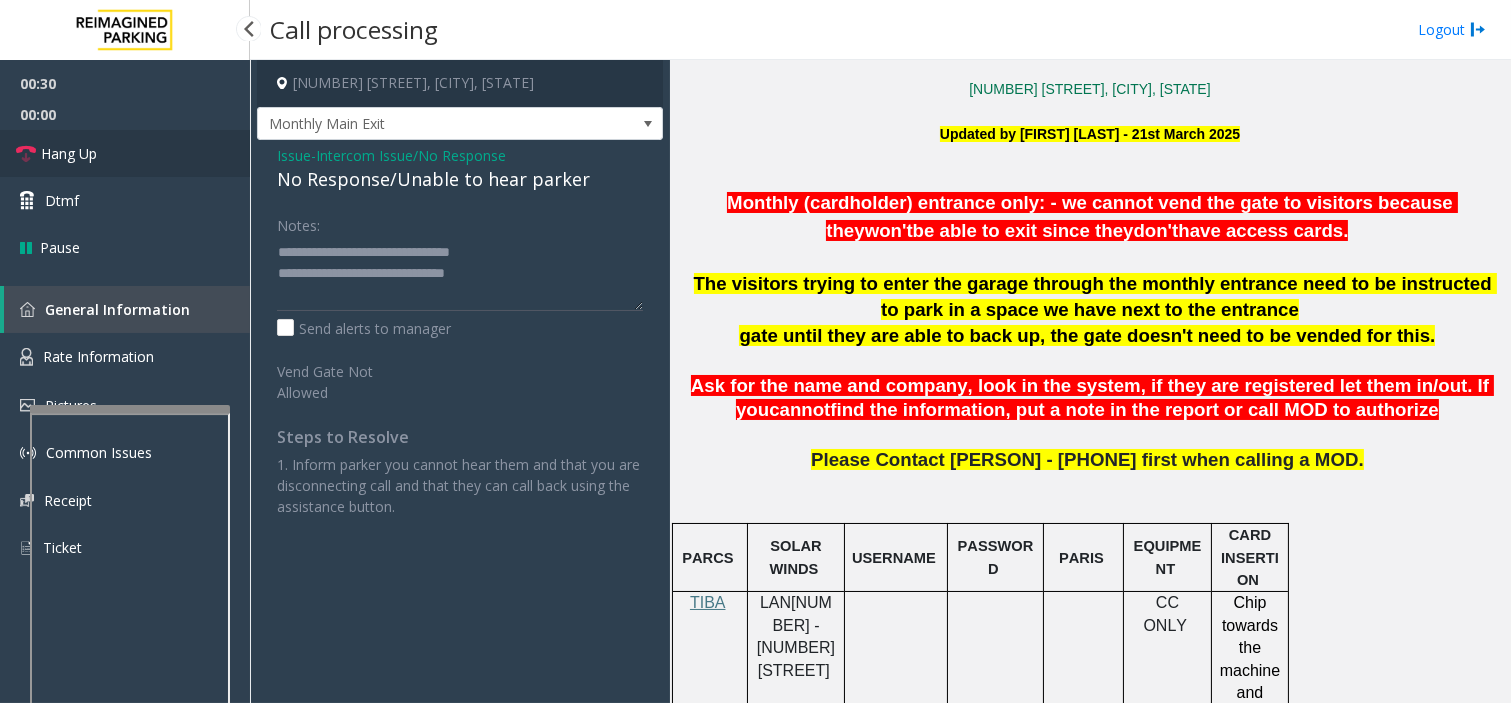 click on "Hang Up" at bounding box center [125, 153] 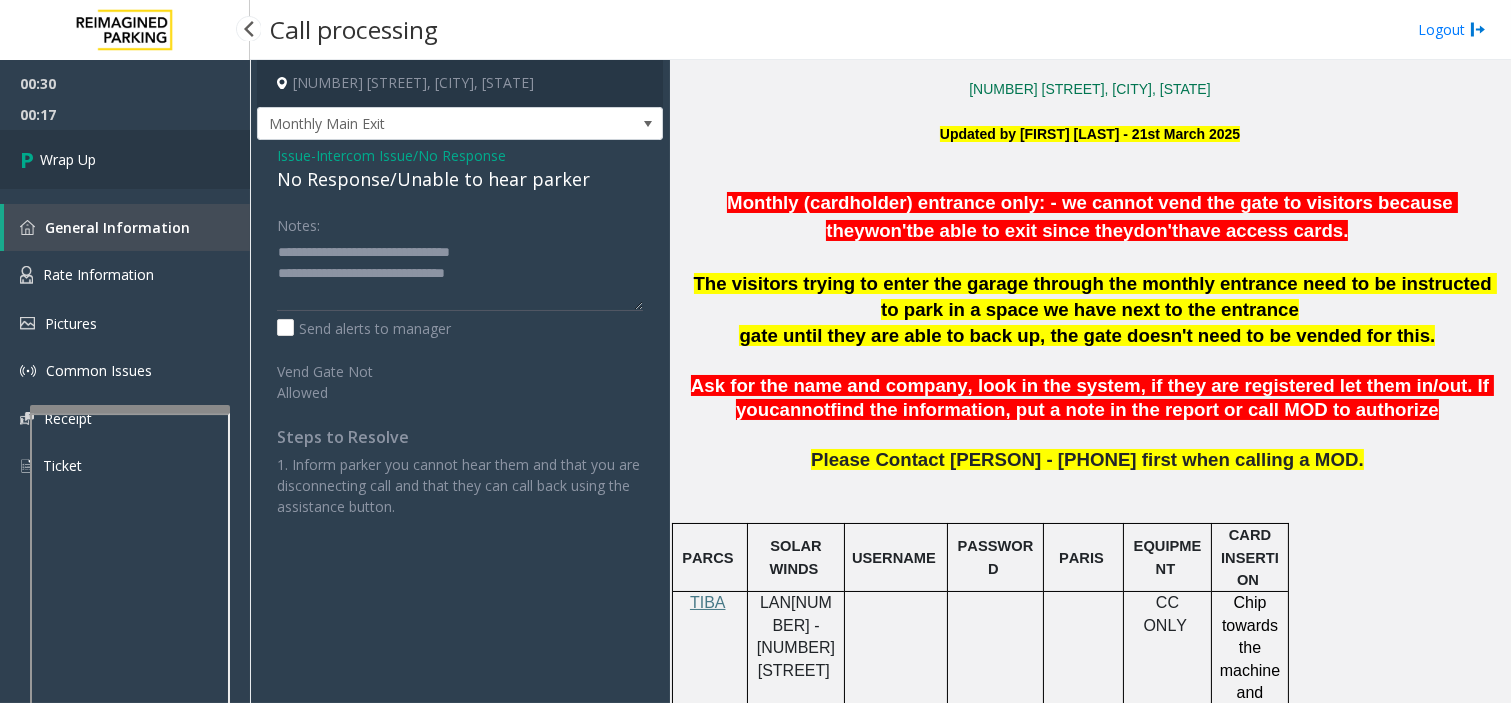 click on "Wrap Up" at bounding box center (125, 159) 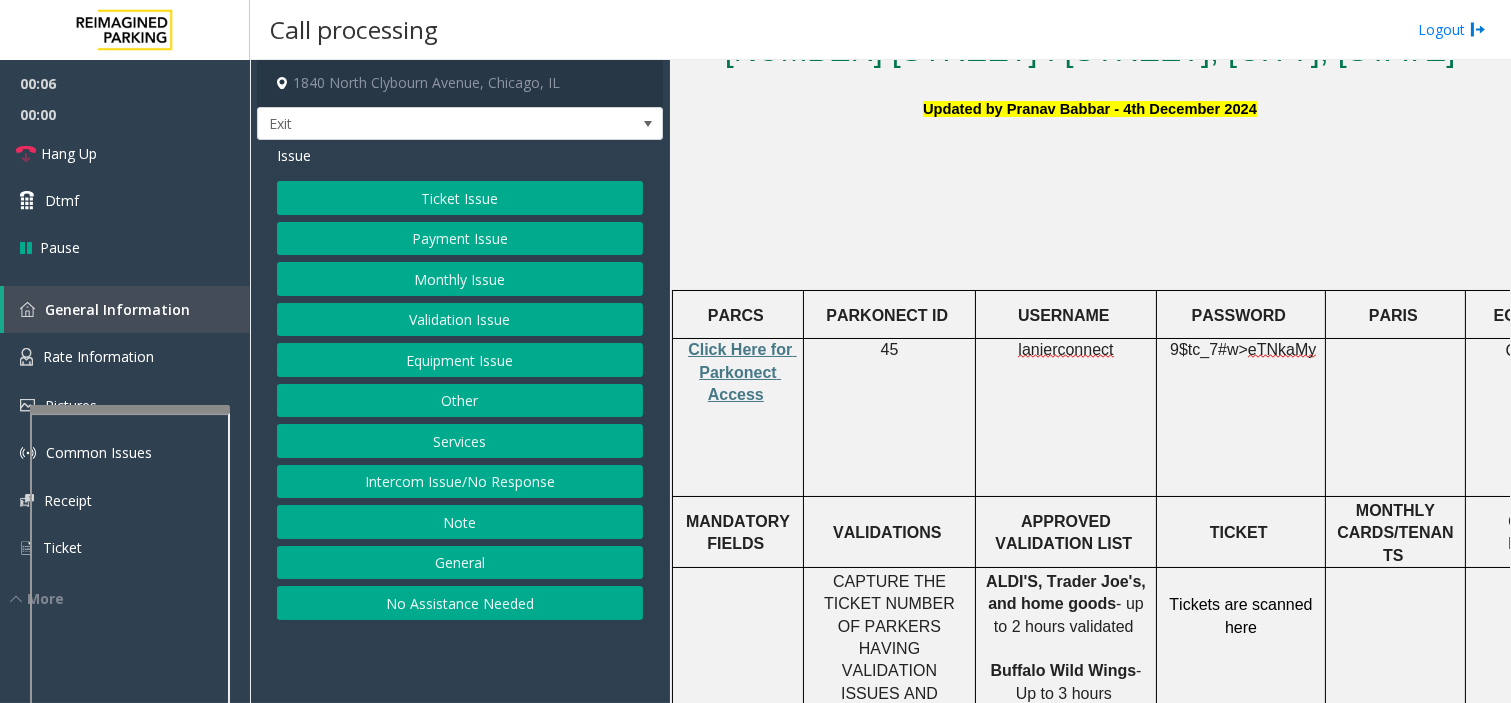 scroll, scrollTop: 555, scrollLeft: 0, axis: vertical 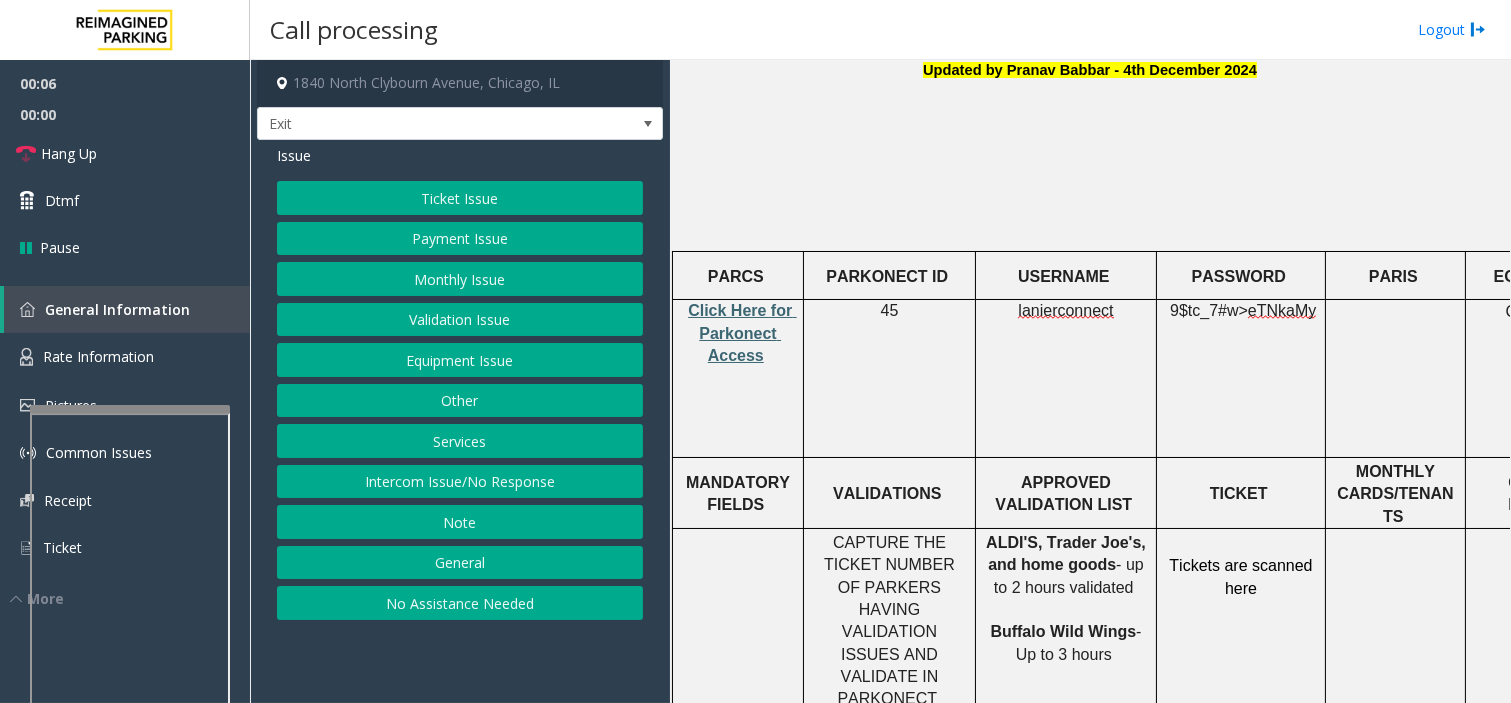 click on "Click Here for Parkonect Access" 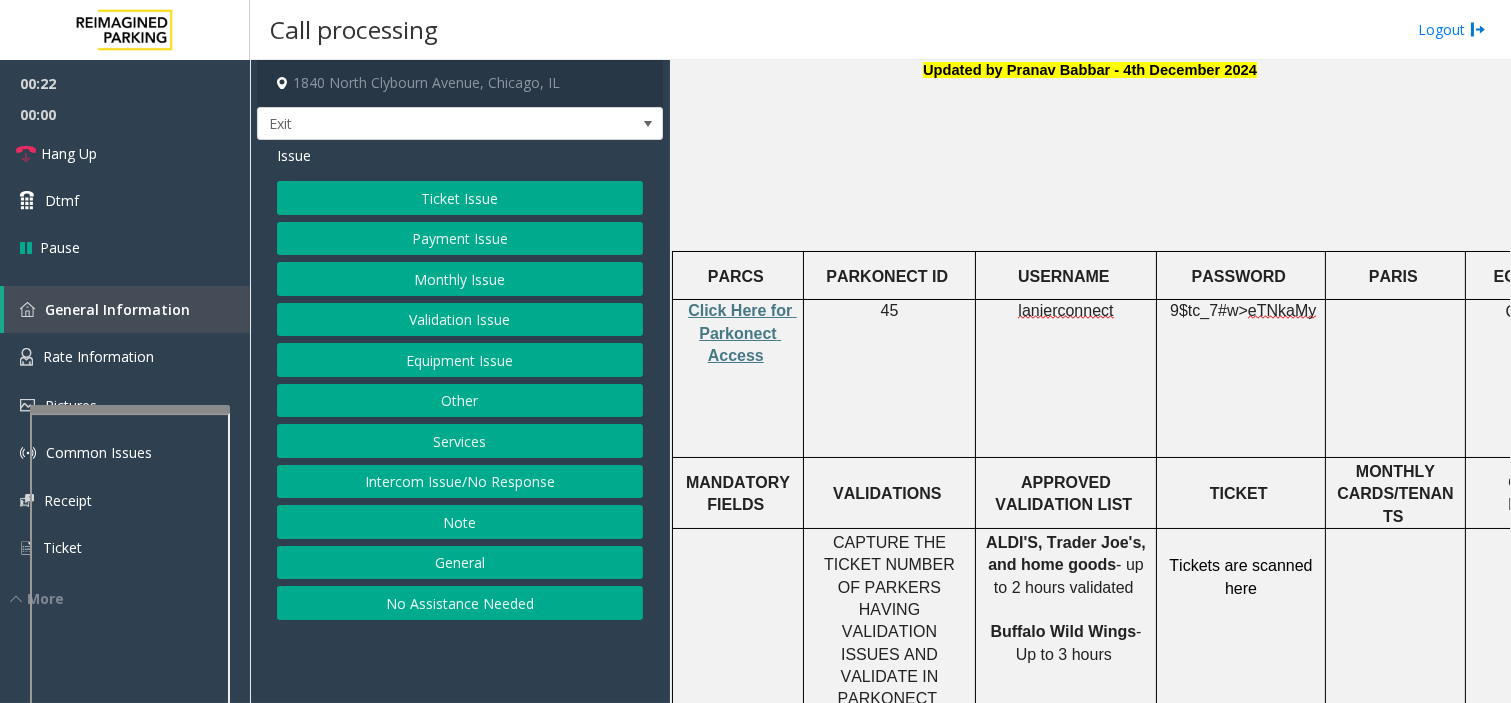 click on "Ticket Issue" 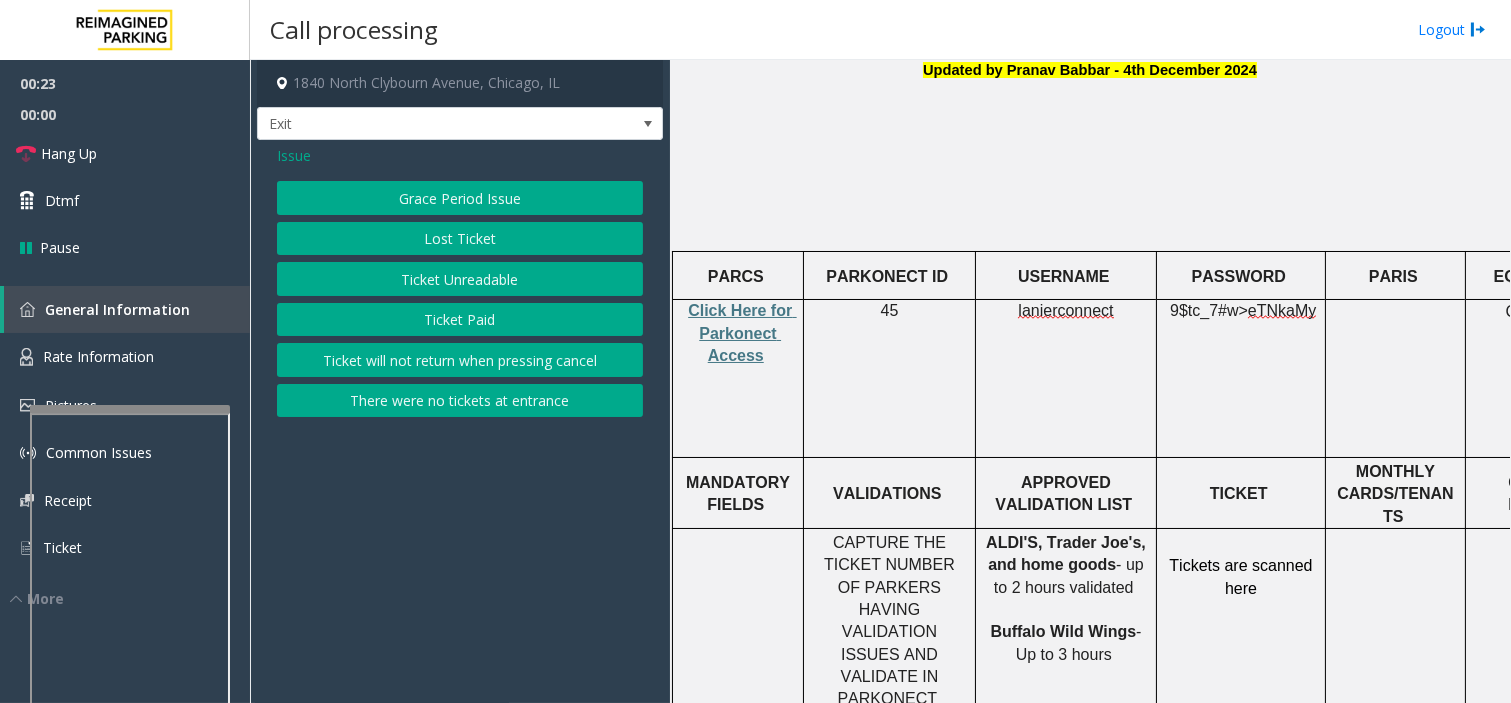 click on "Issue" 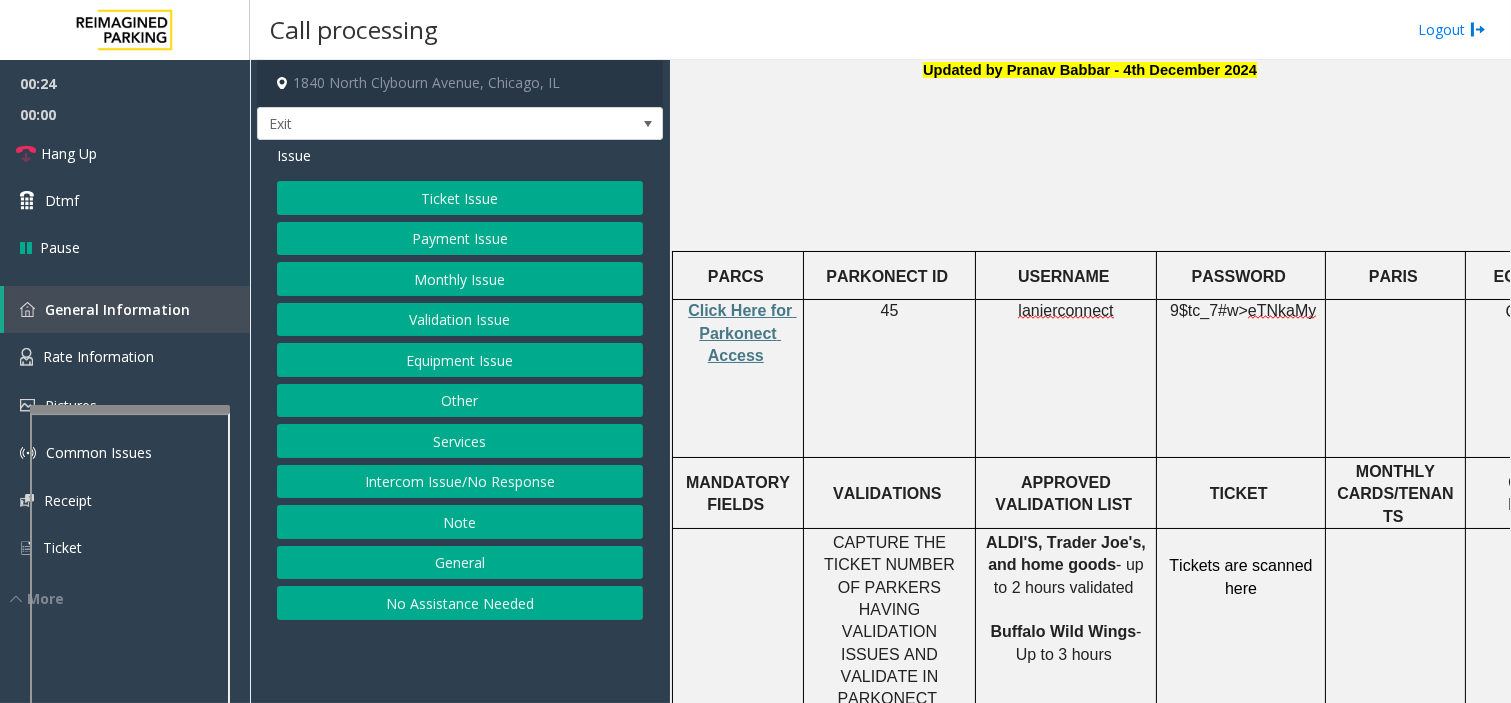 click on "Validation Issue" 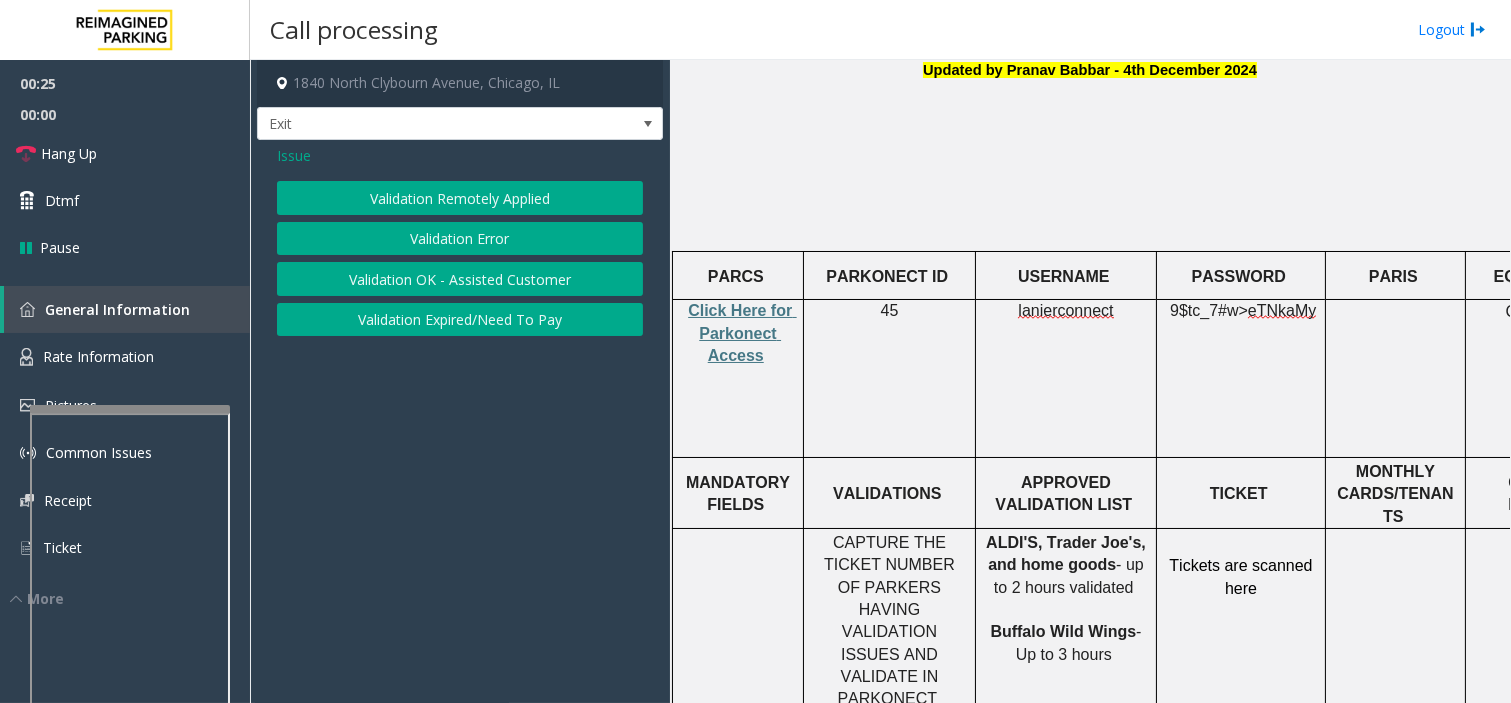 click on "Validation Remotely Applied" 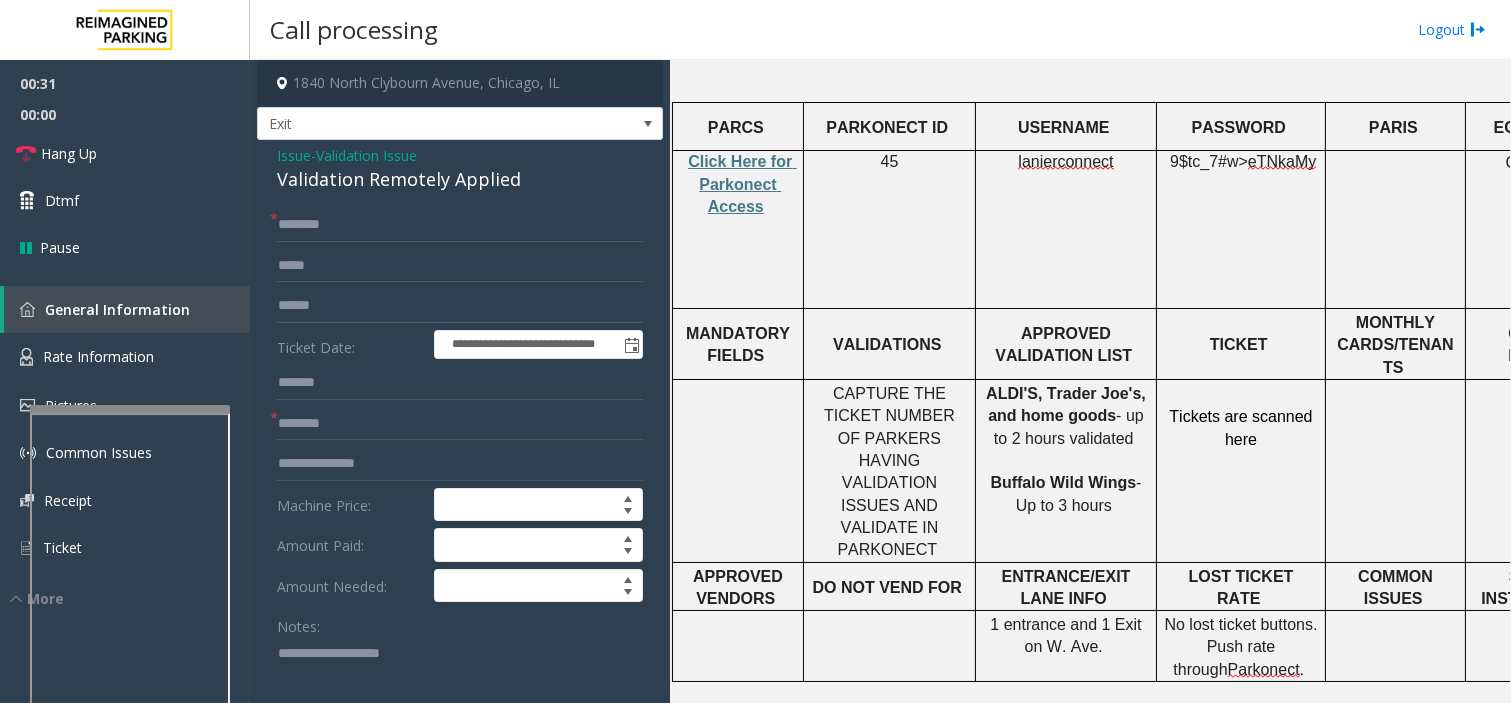 scroll, scrollTop: 666, scrollLeft: 0, axis: vertical 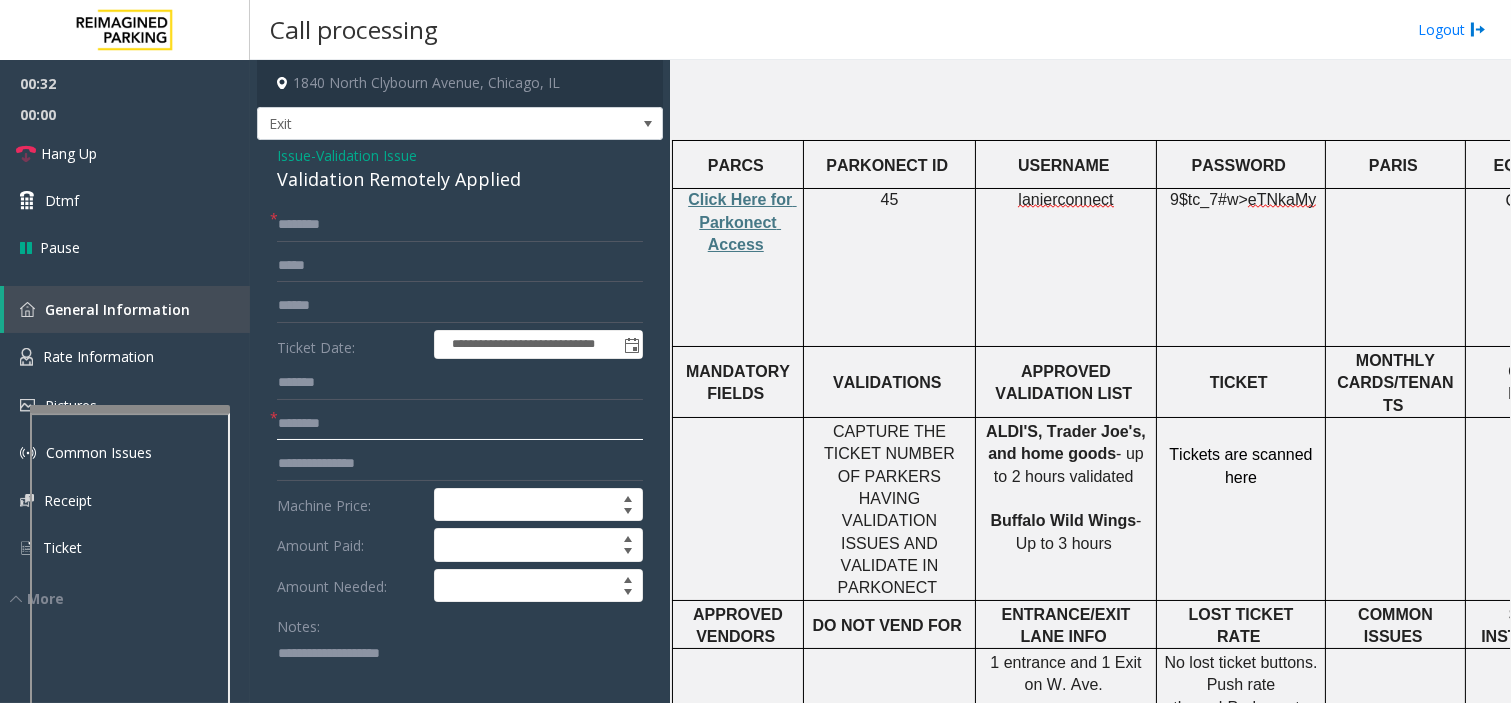 click 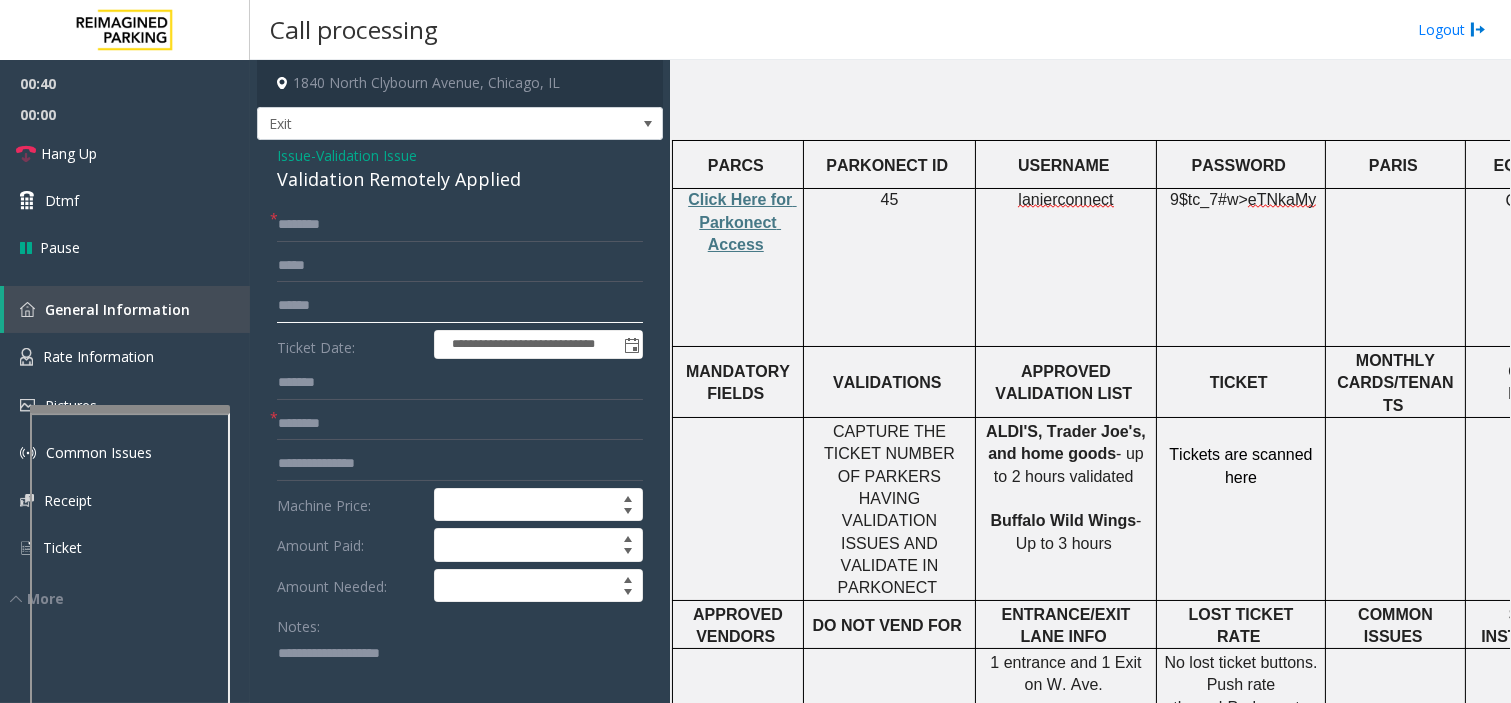 click 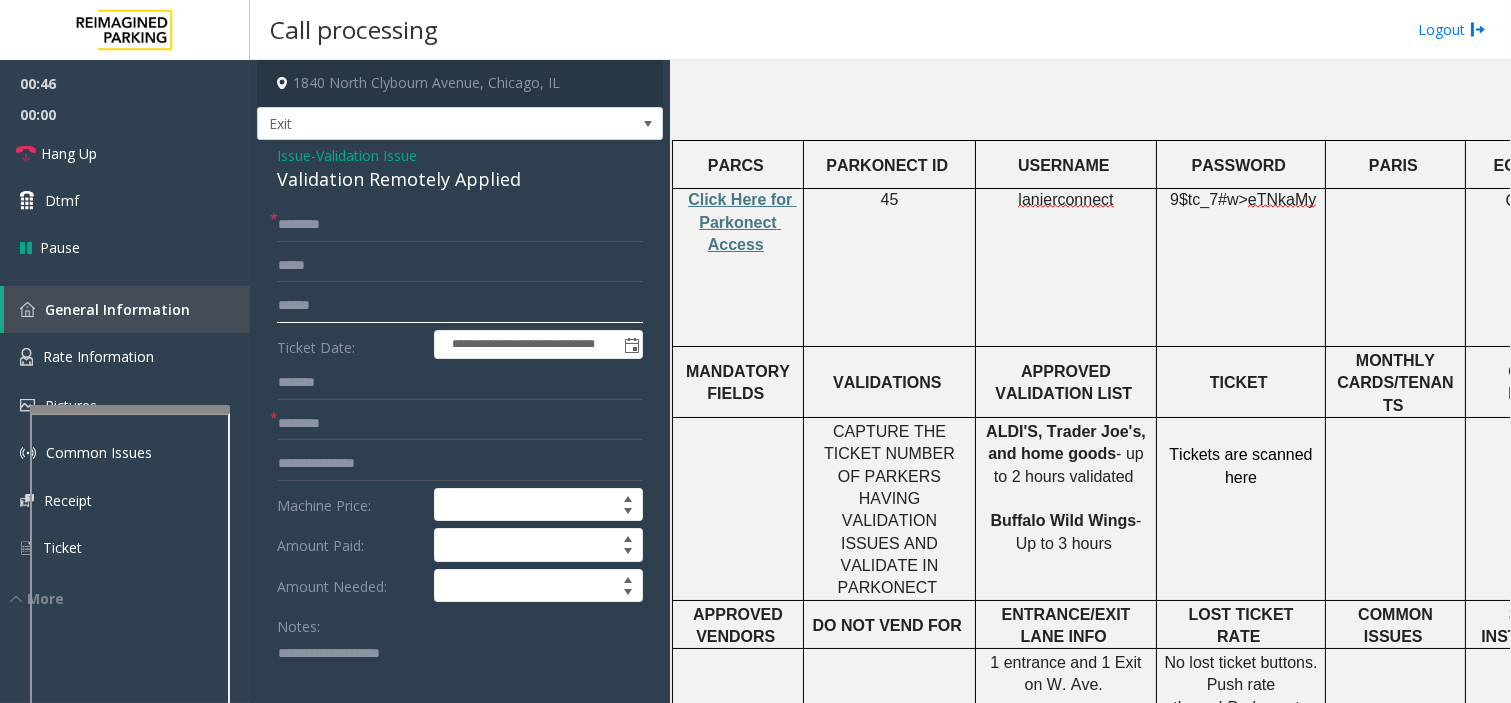 type on "******" 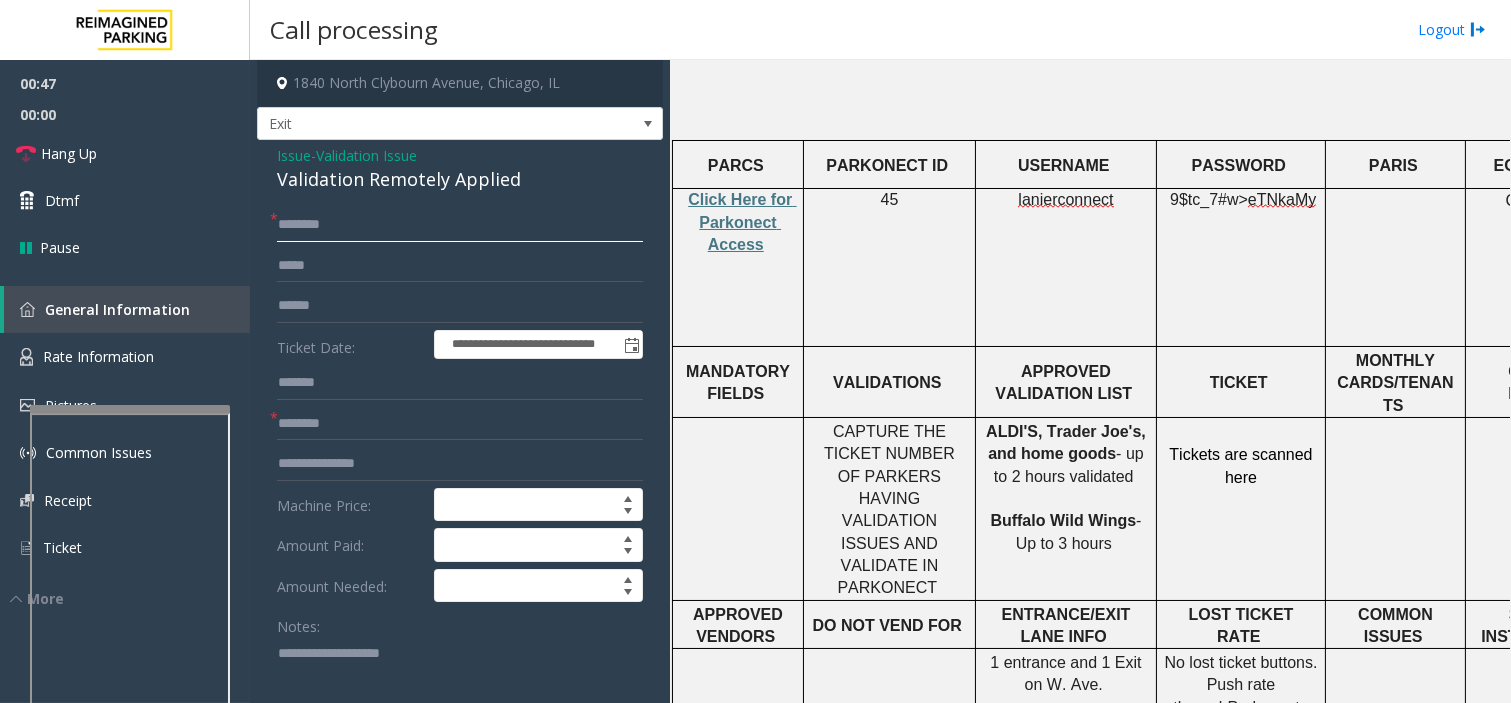 click 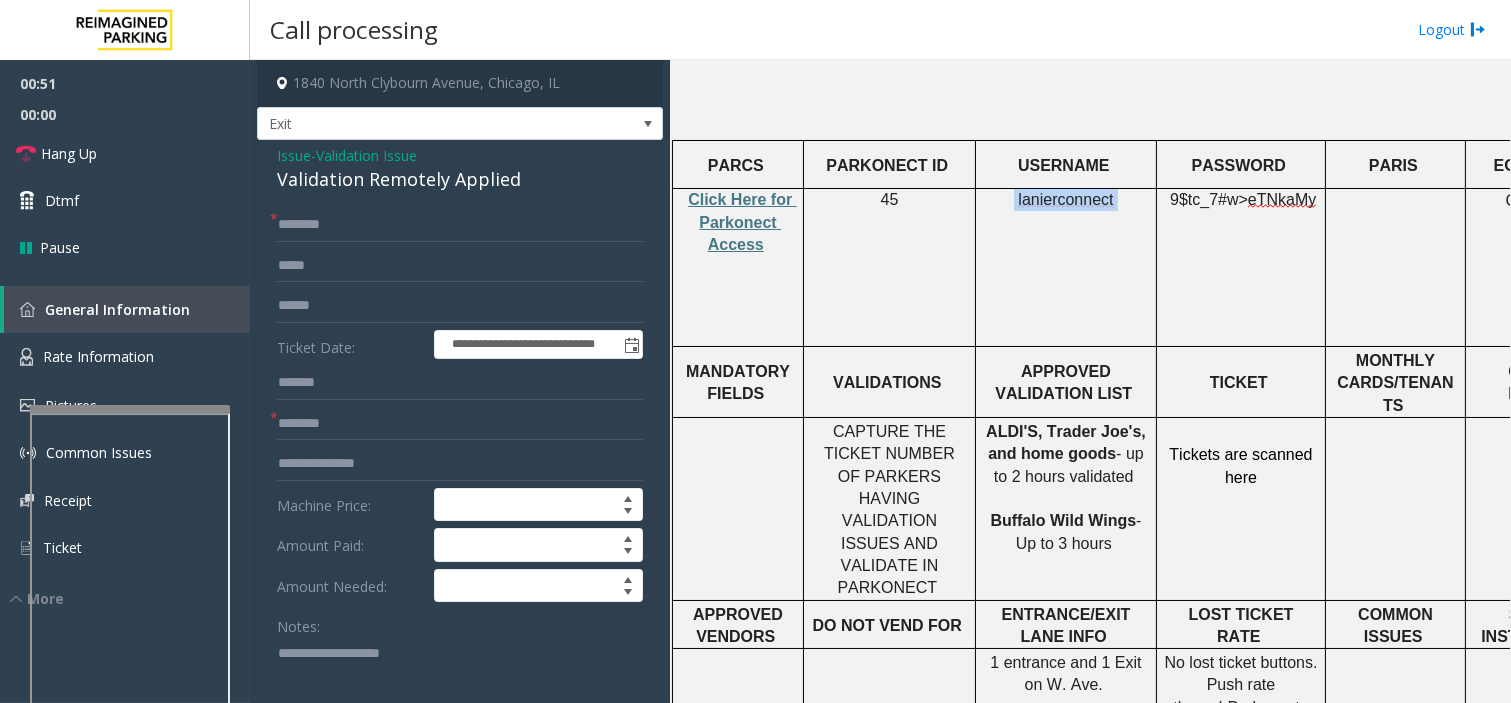 drag, startPoint x: 1015, startPoint y: 200, endPoint x: 1125, endPoint y: 200, distance: 110 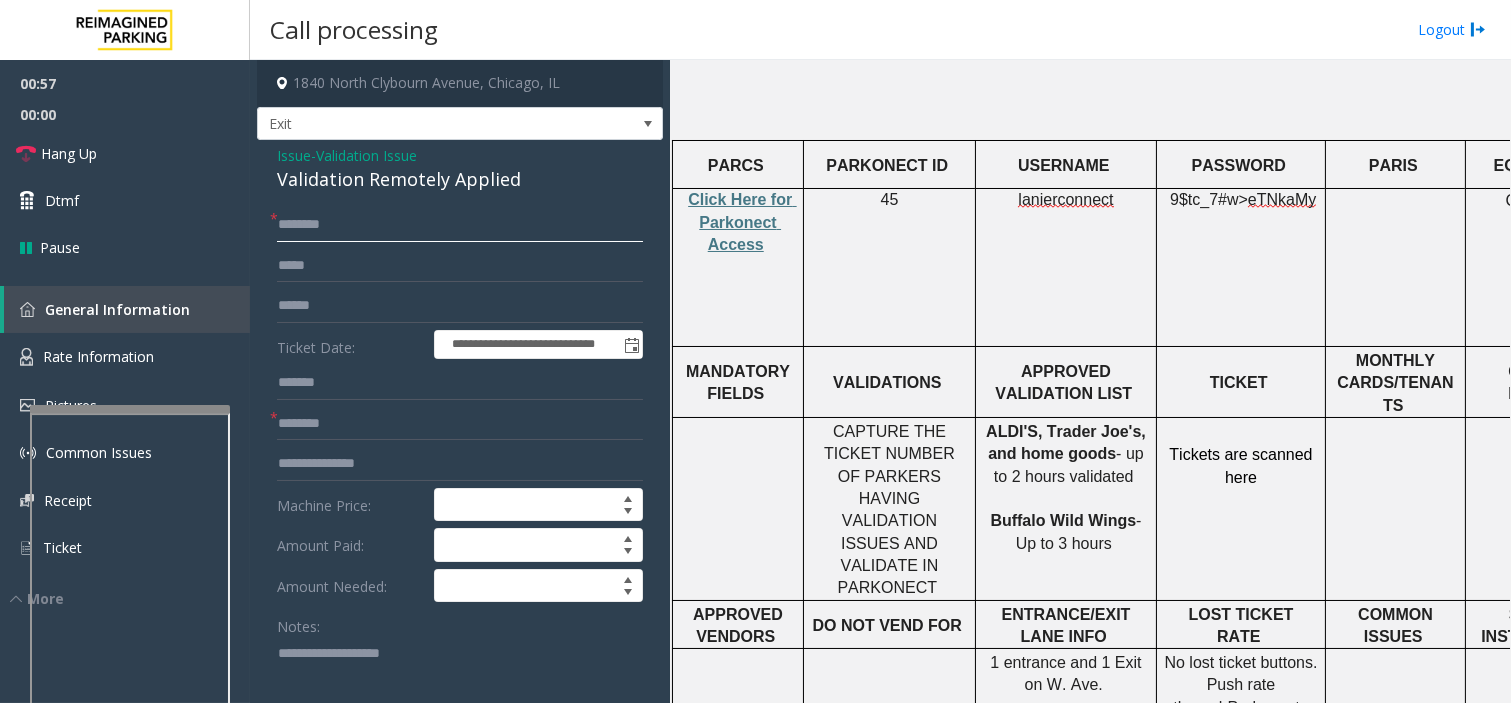 click 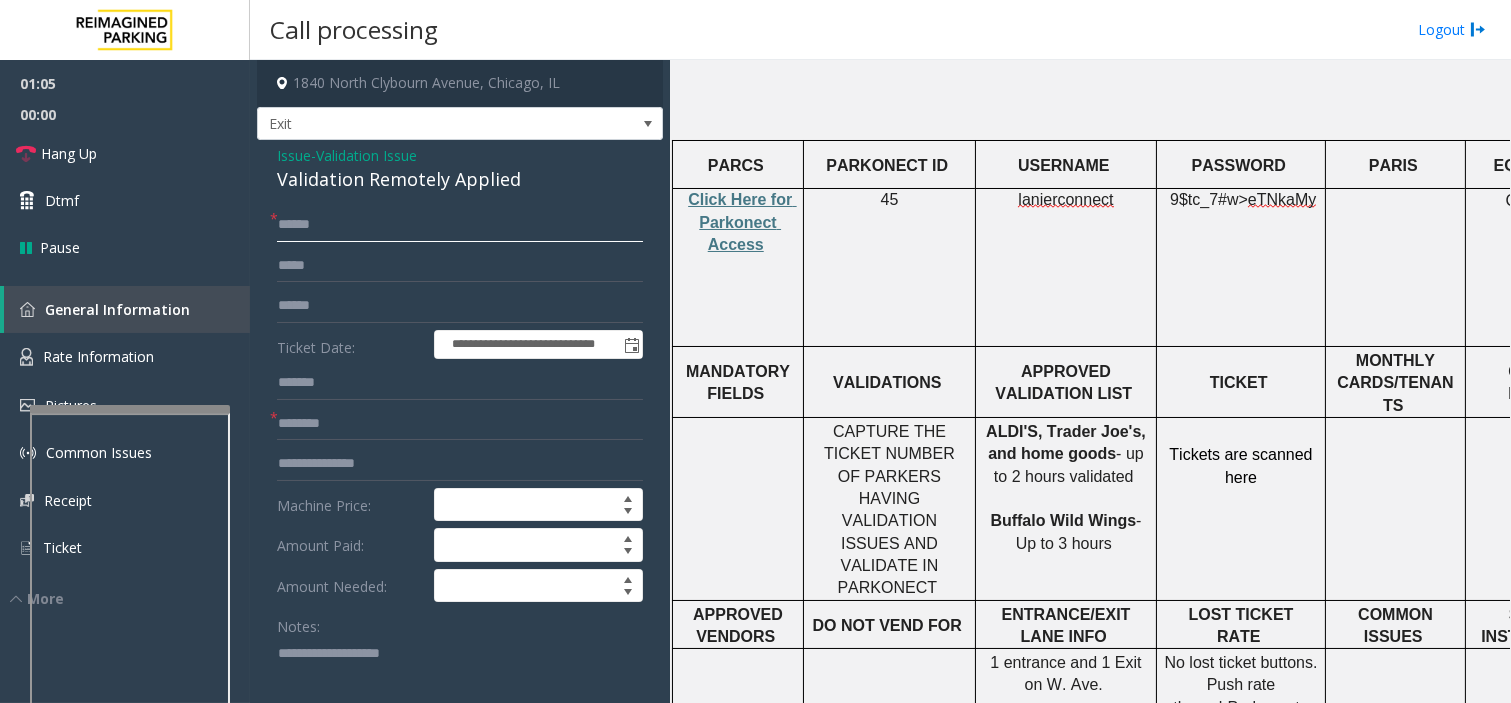 type on "*****" 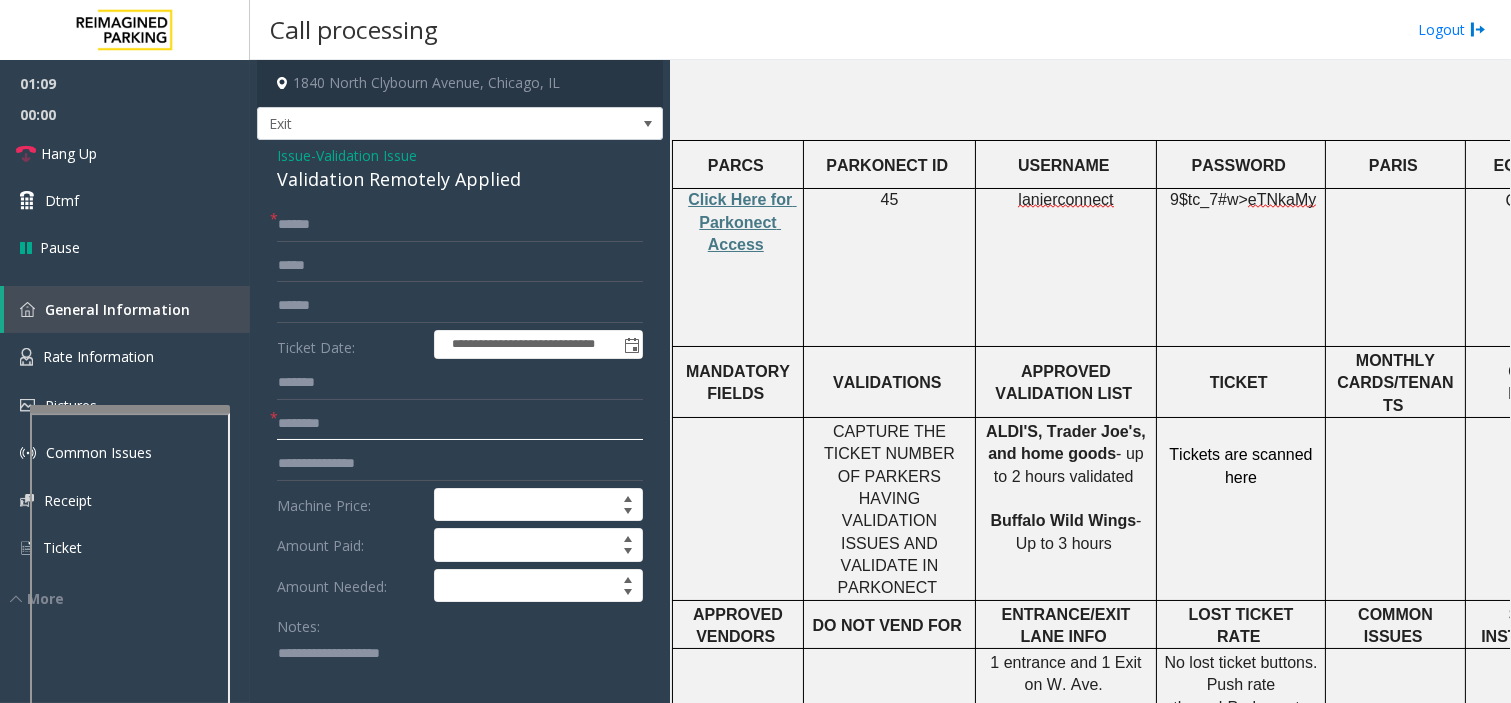 click 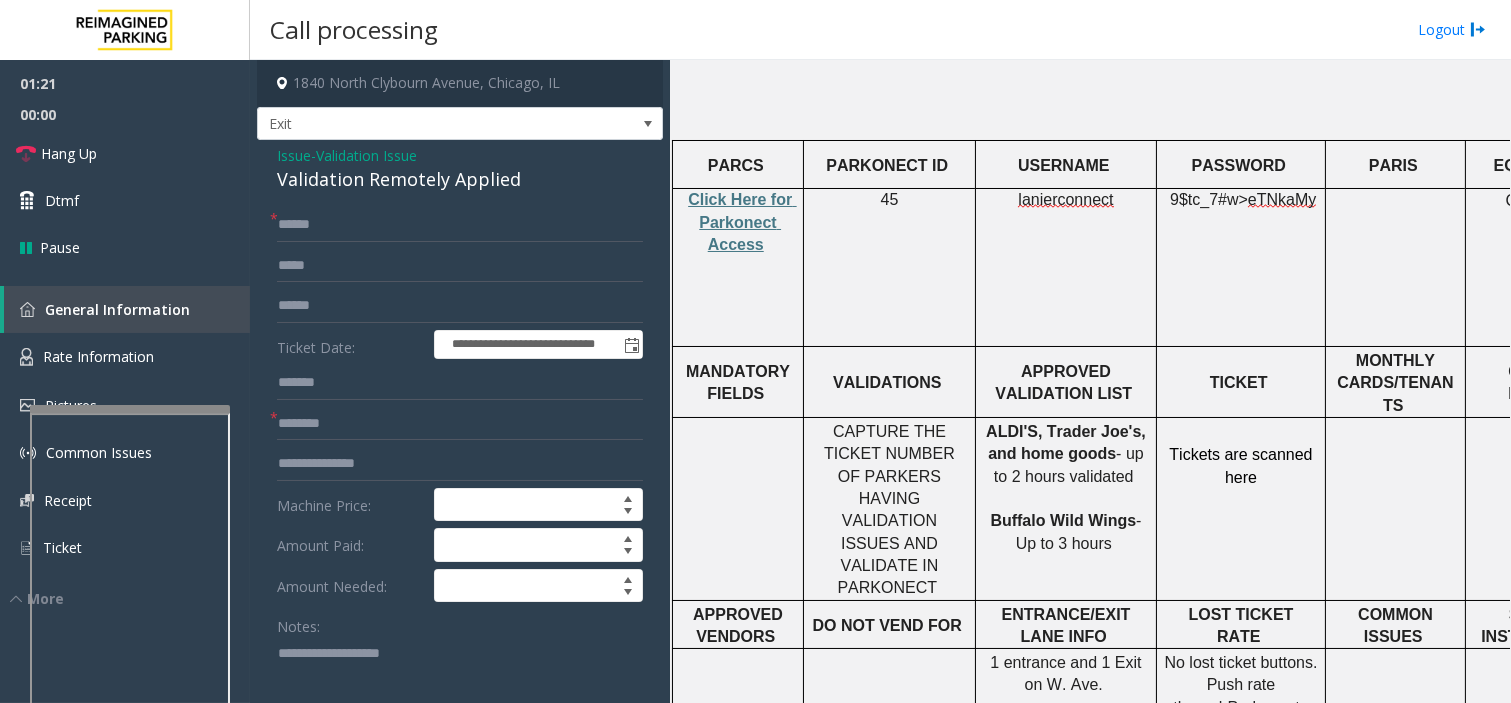 click on "**********" 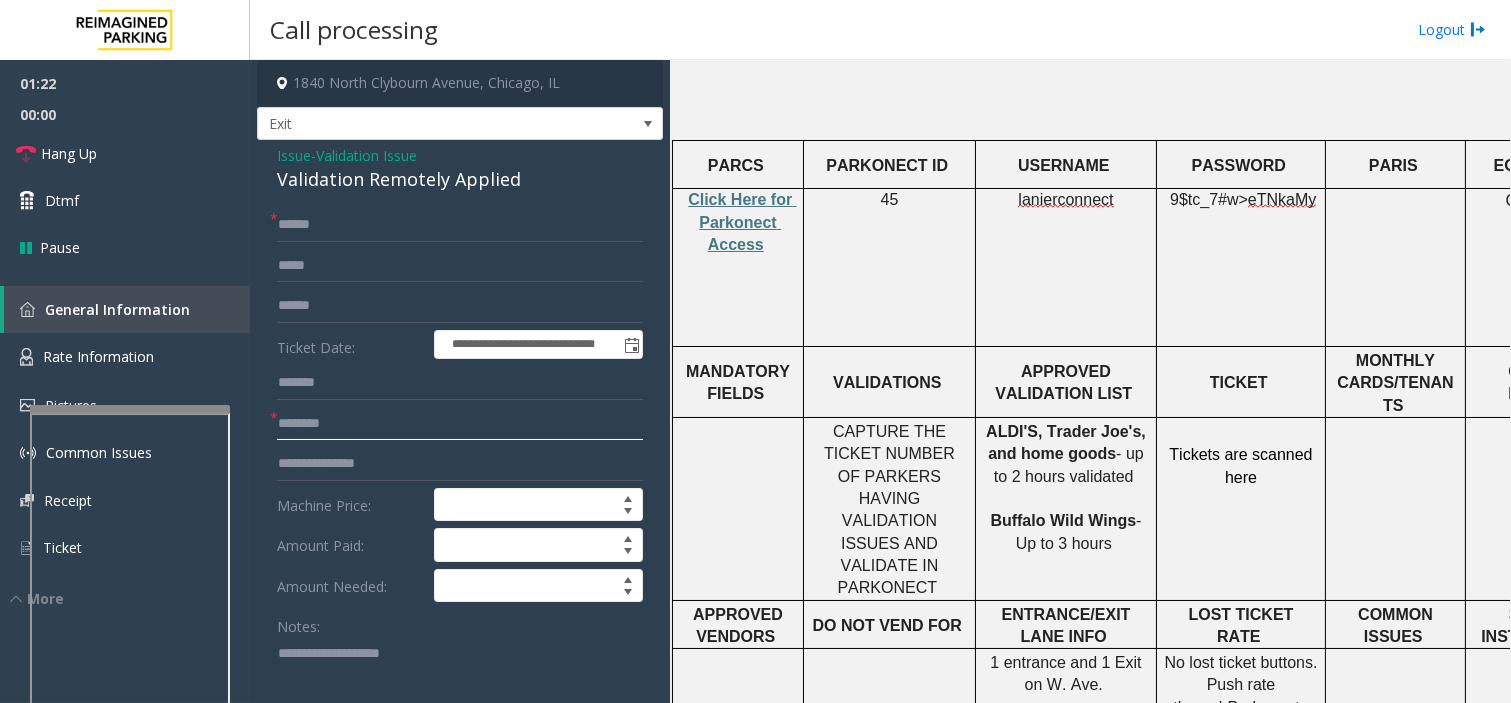click 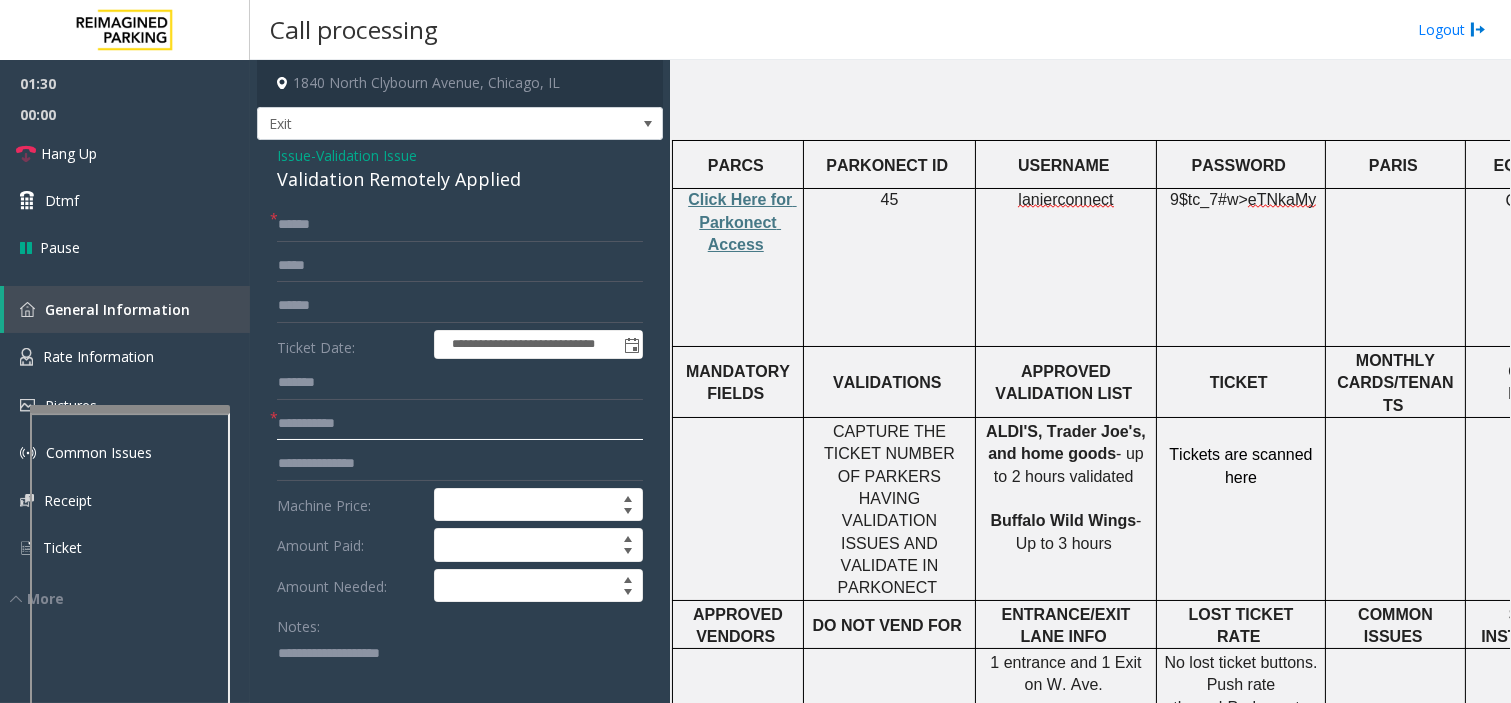 type on "**********" 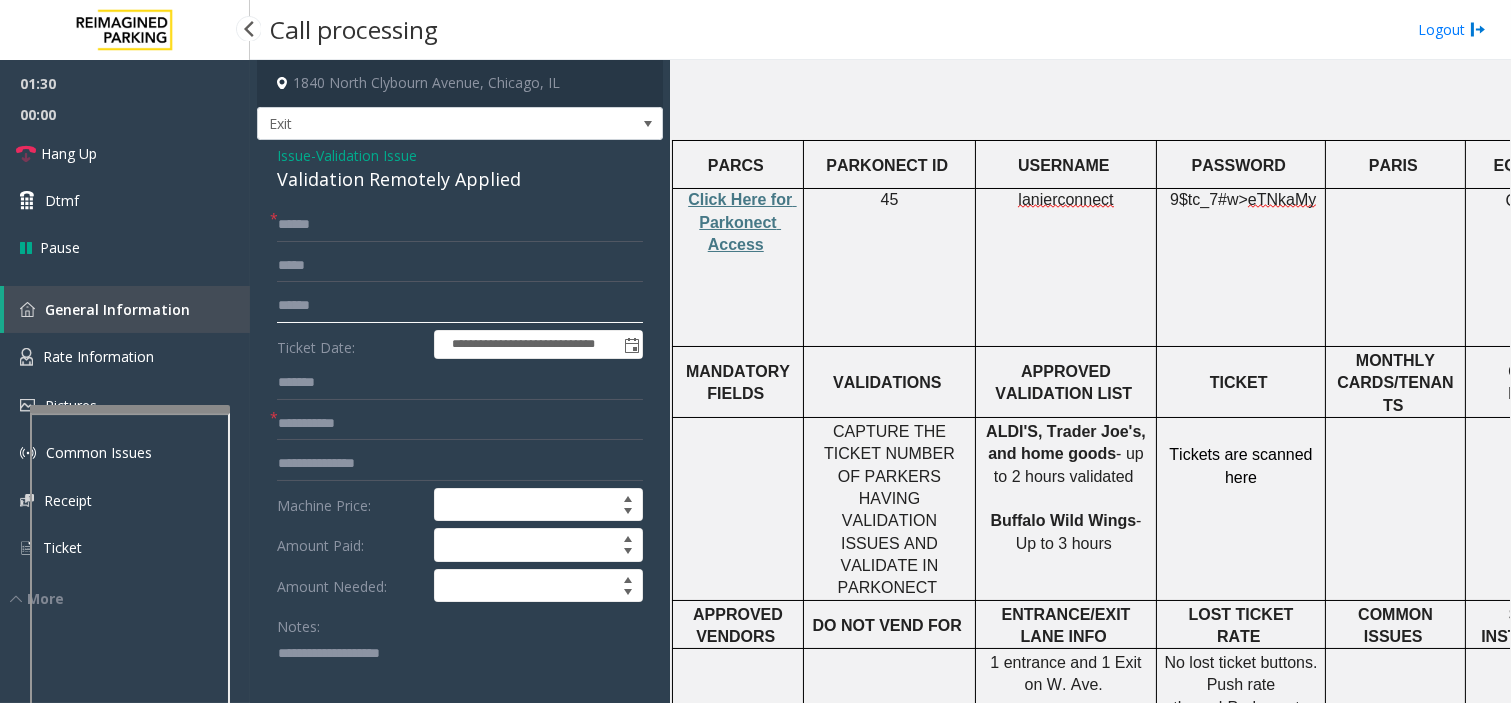 drag, startPoint x: 350, startPoint y: 310, endPoint x: 231, endPoint y: 307, distance: 119.03781 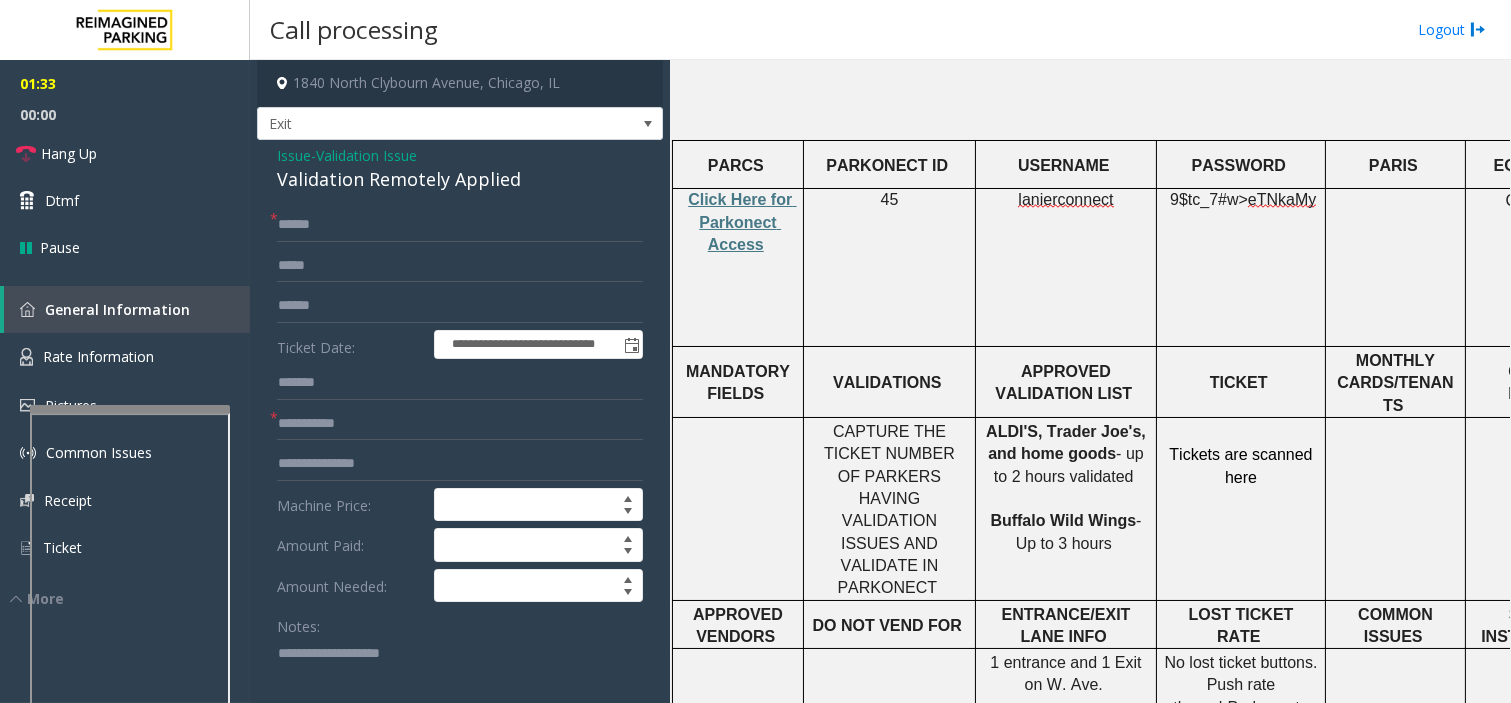 click 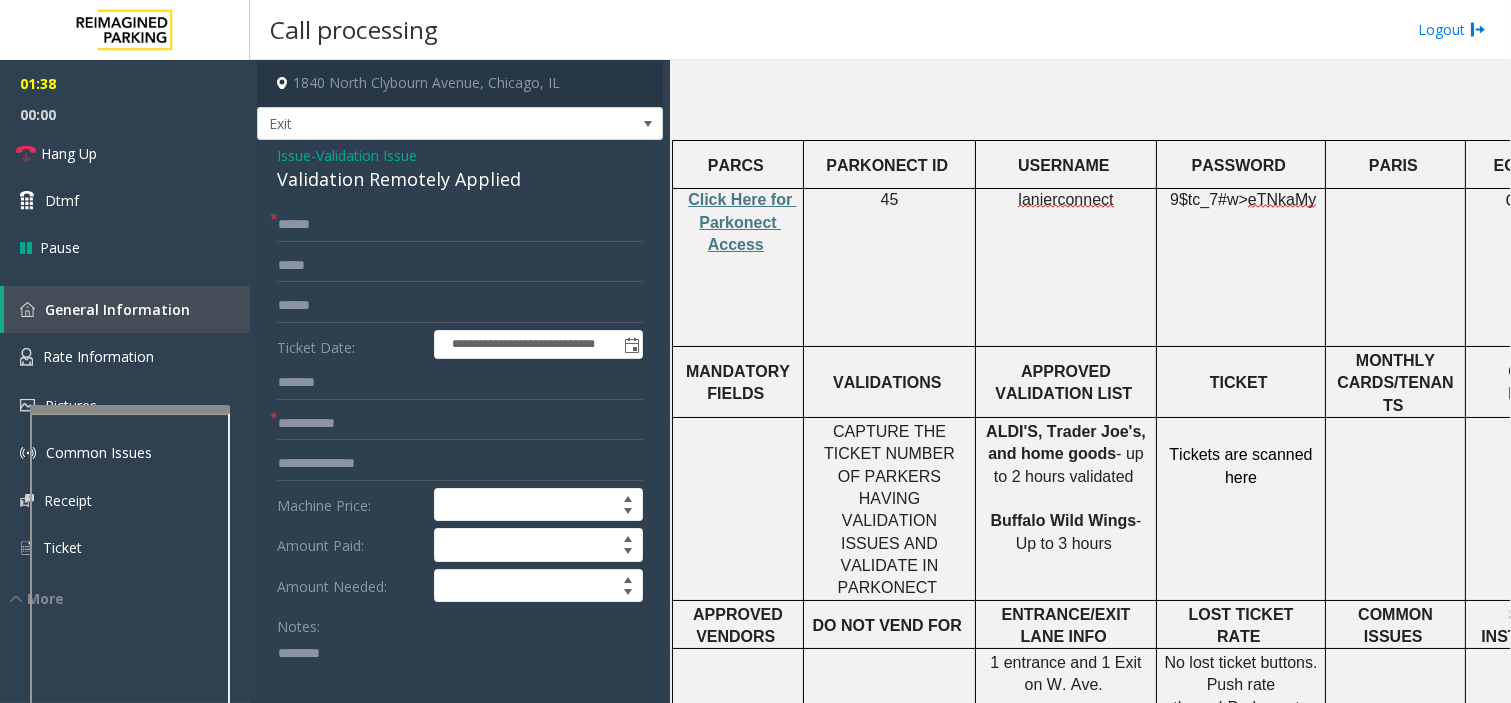 type on "******" 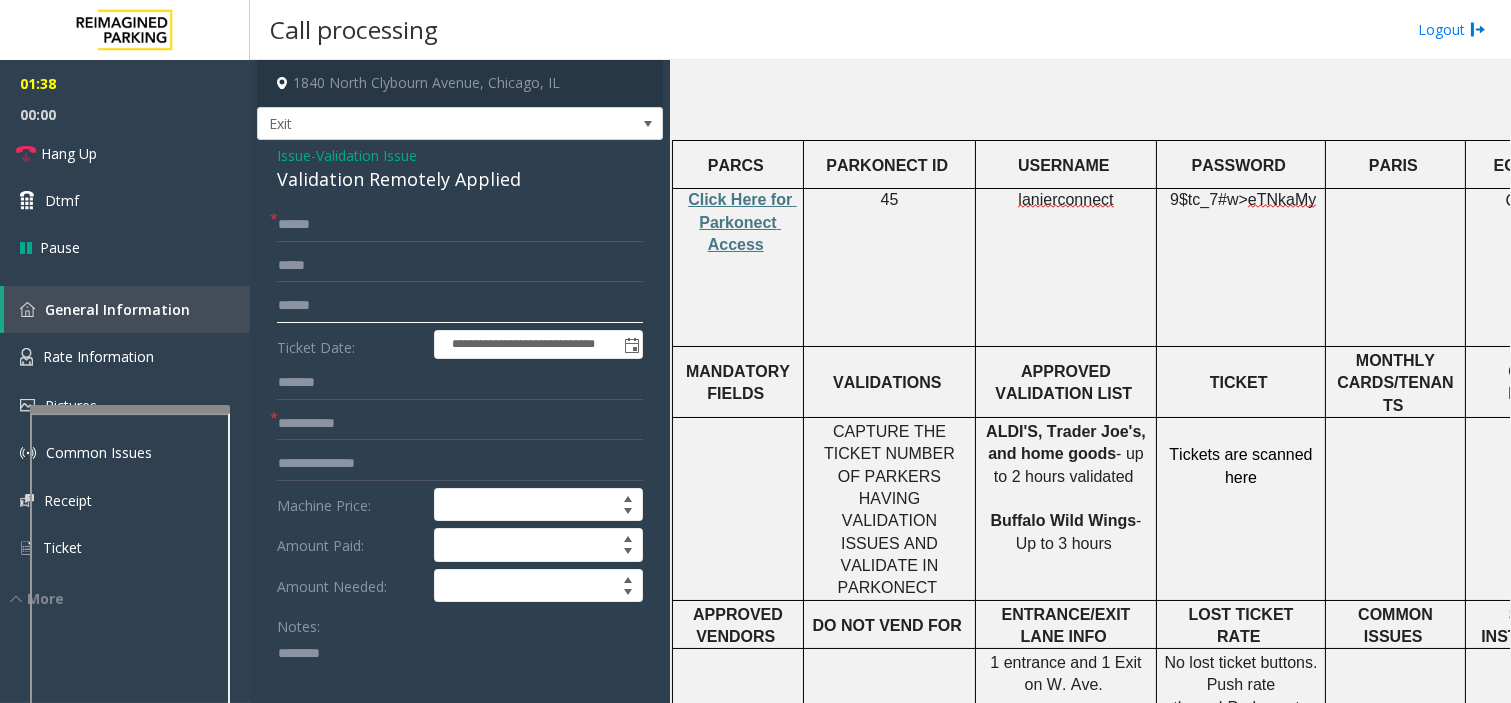 click on "******" 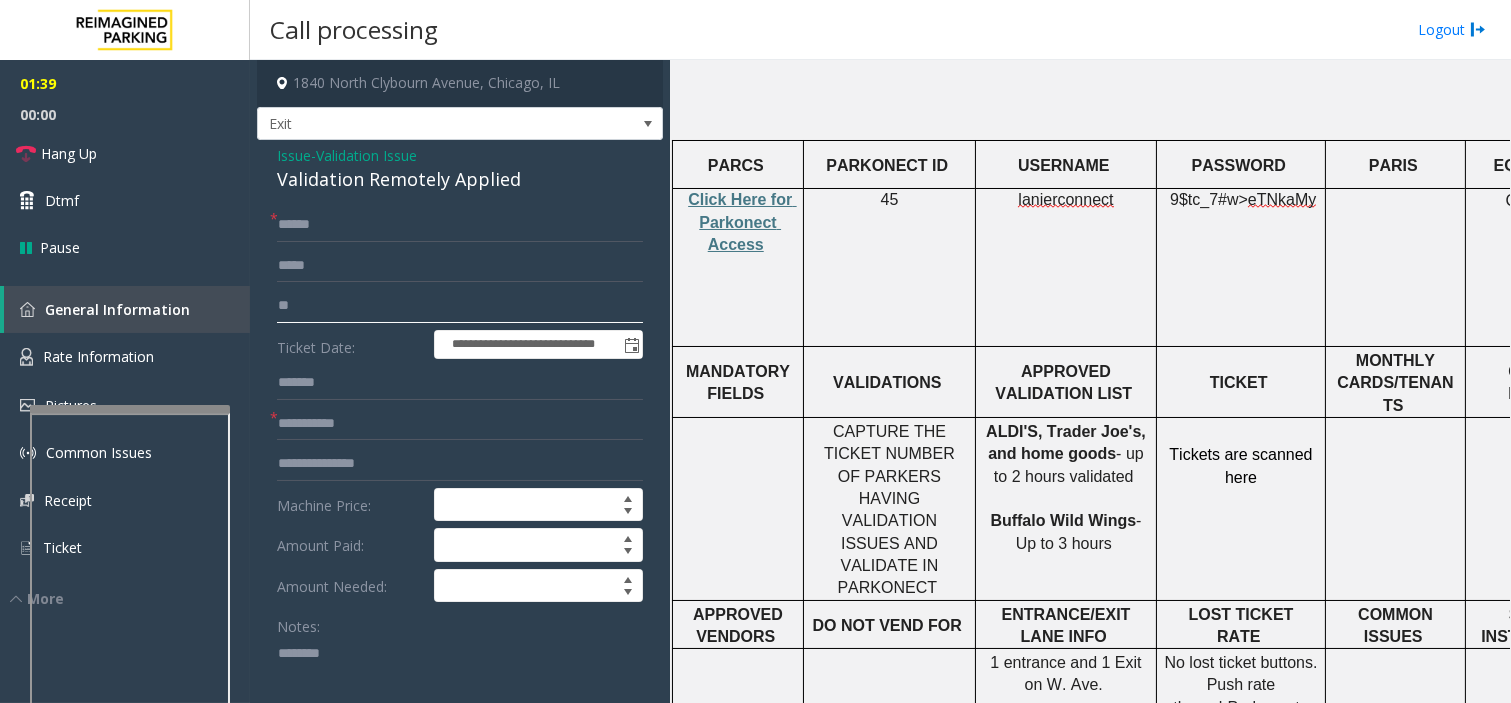 type on "*" 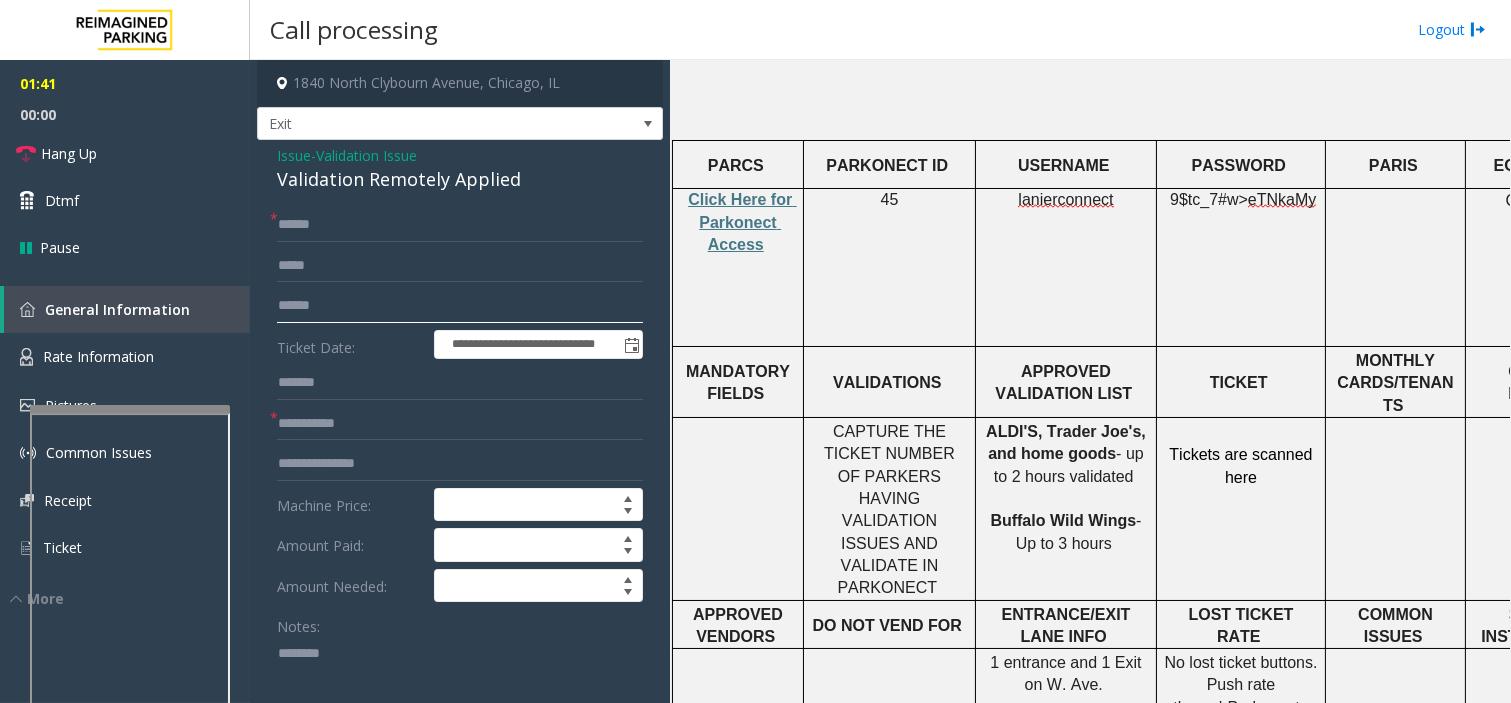 type 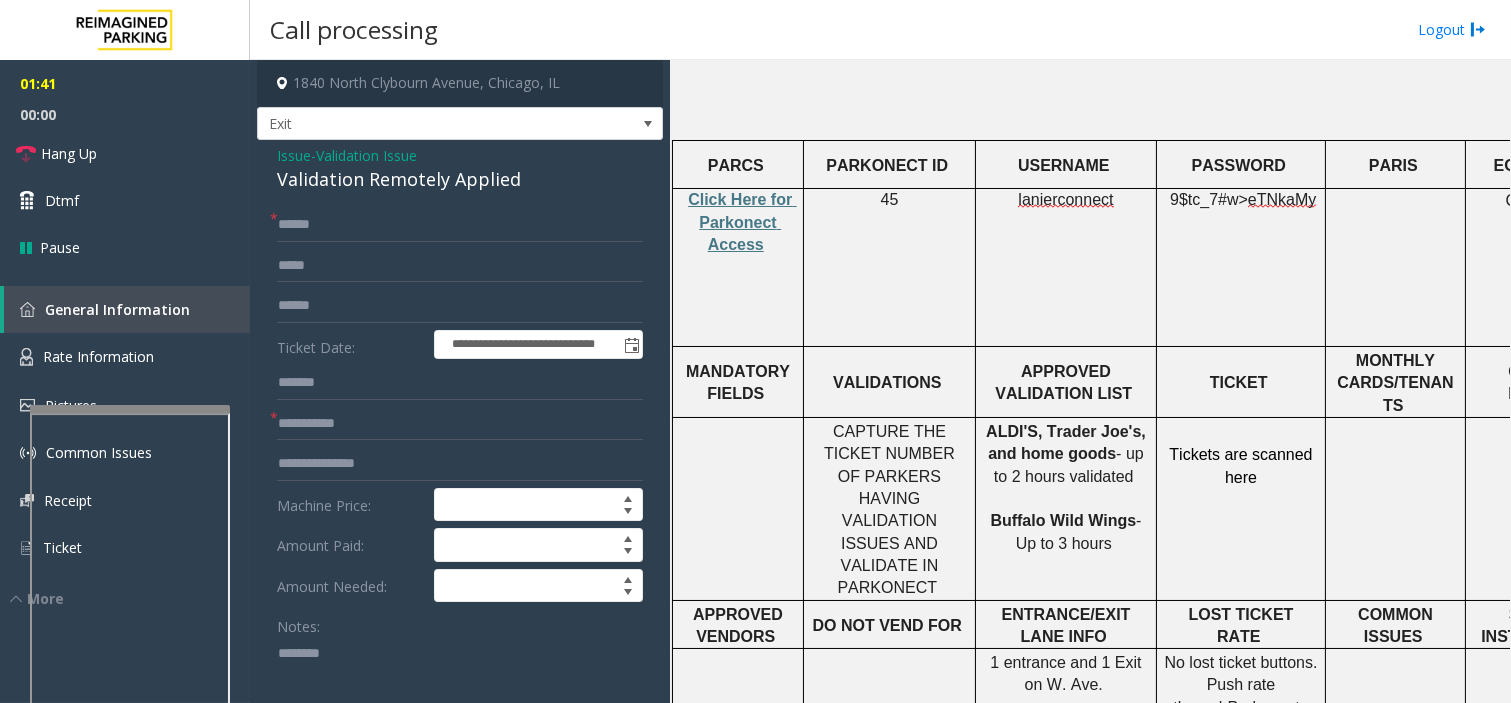 click 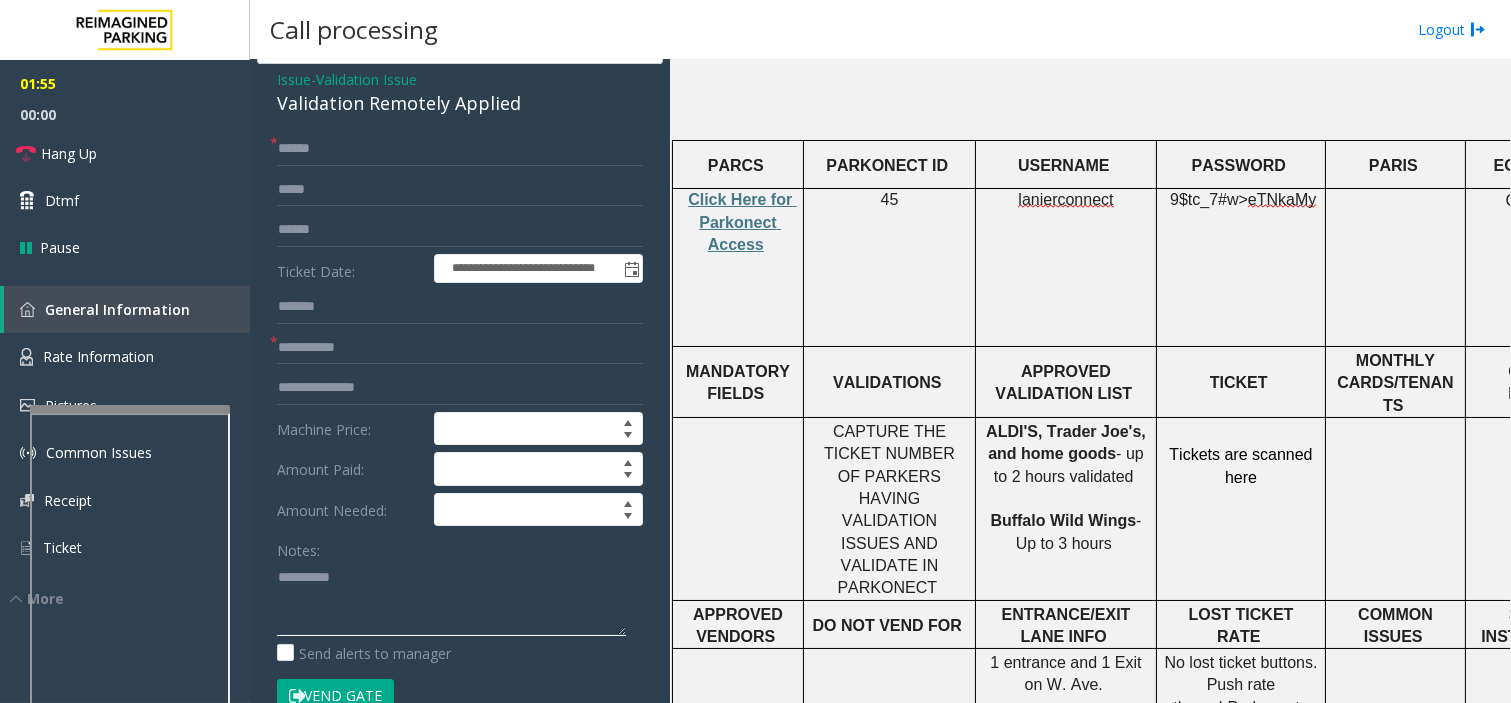 scroll, scrollTop: 112, scrollLeft: 0, axis: vertical 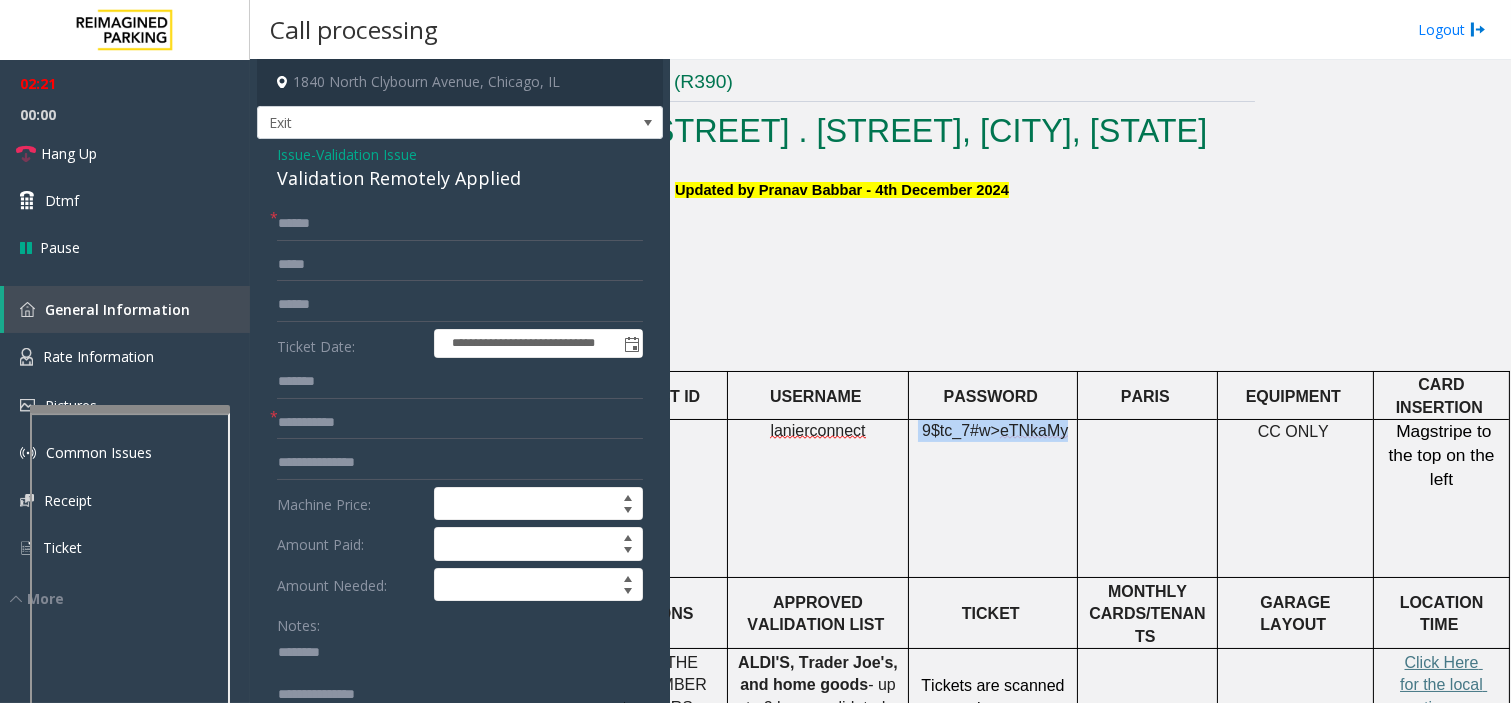 drag, startPoint x: 905, startPoint y: 427, endPoint x: 1043, endPoint y: 432, distance: 138.09055 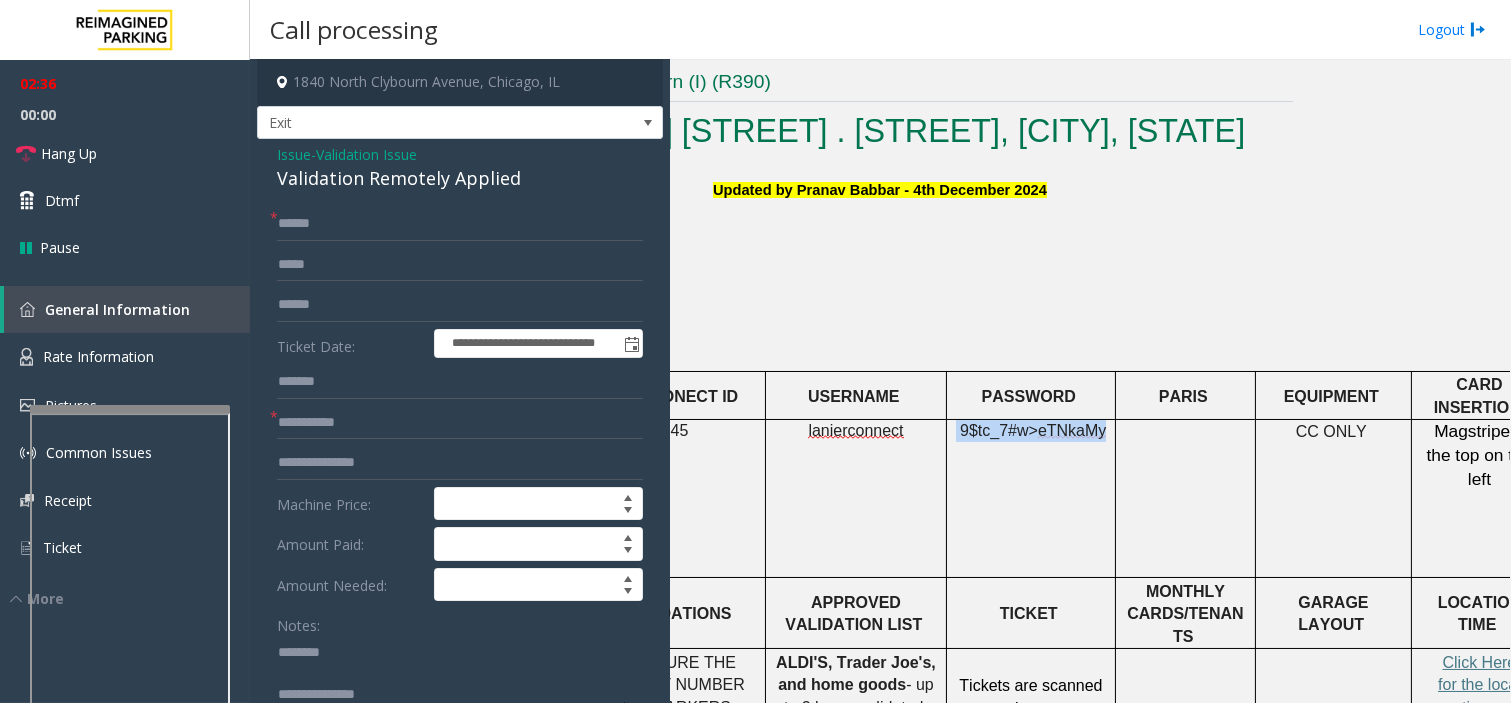 scroll, scrollTop: 435, scrollLeft: 205, axis: both 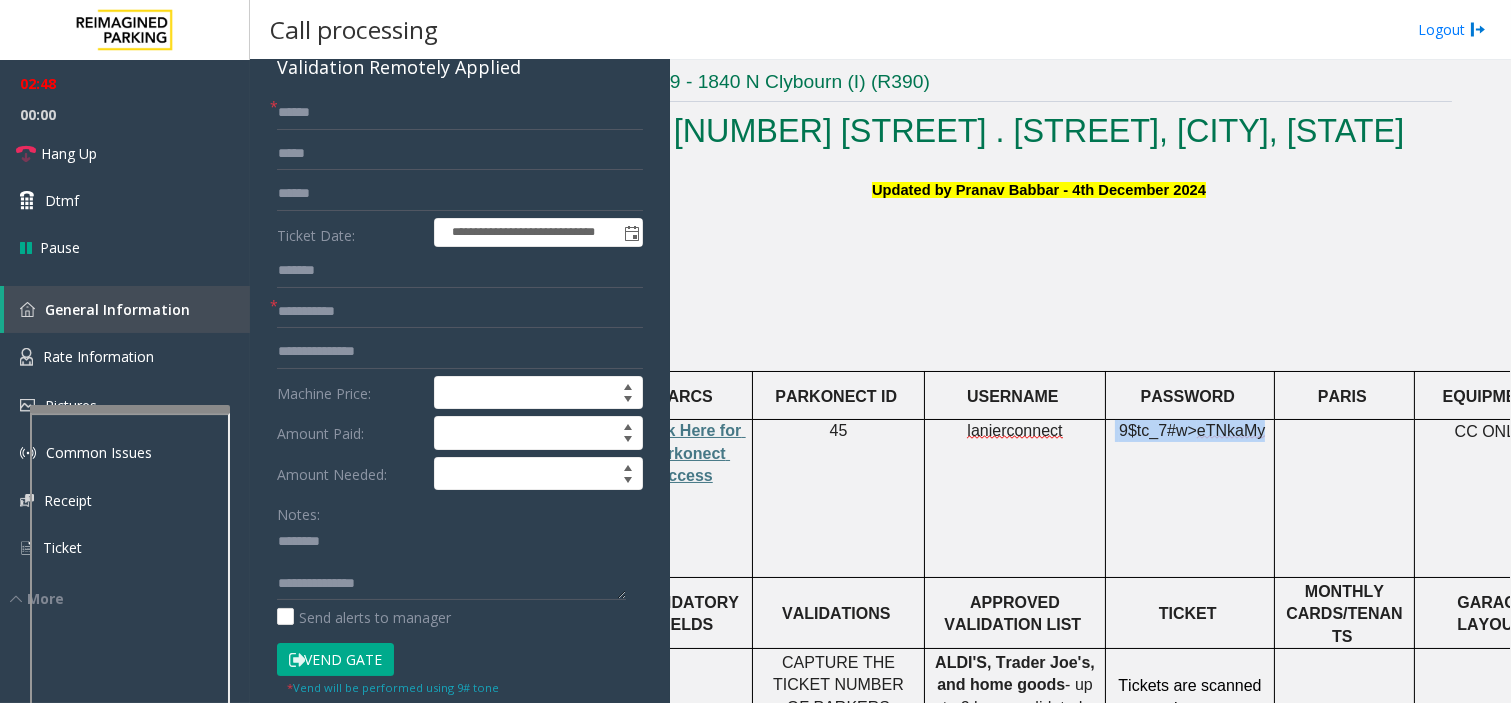 click on "Vend Gate" 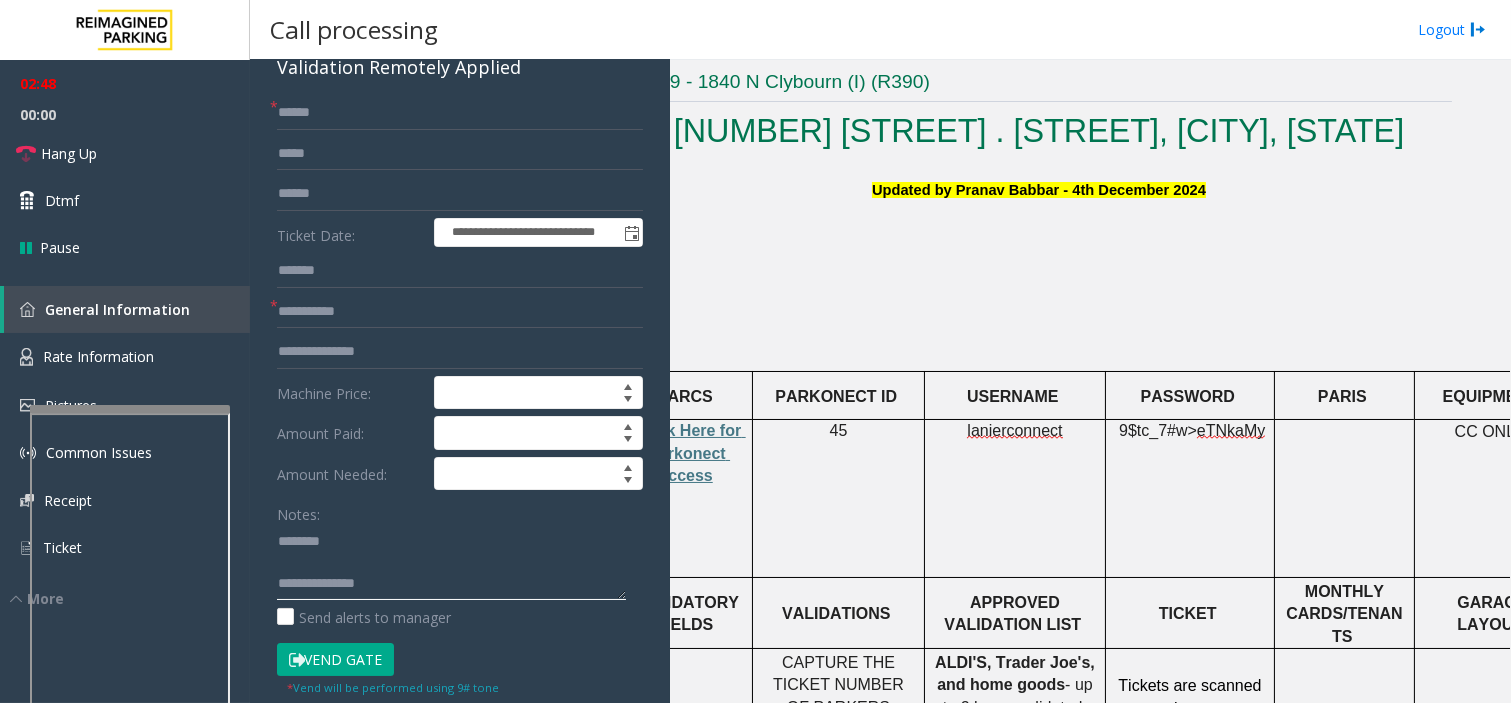 click 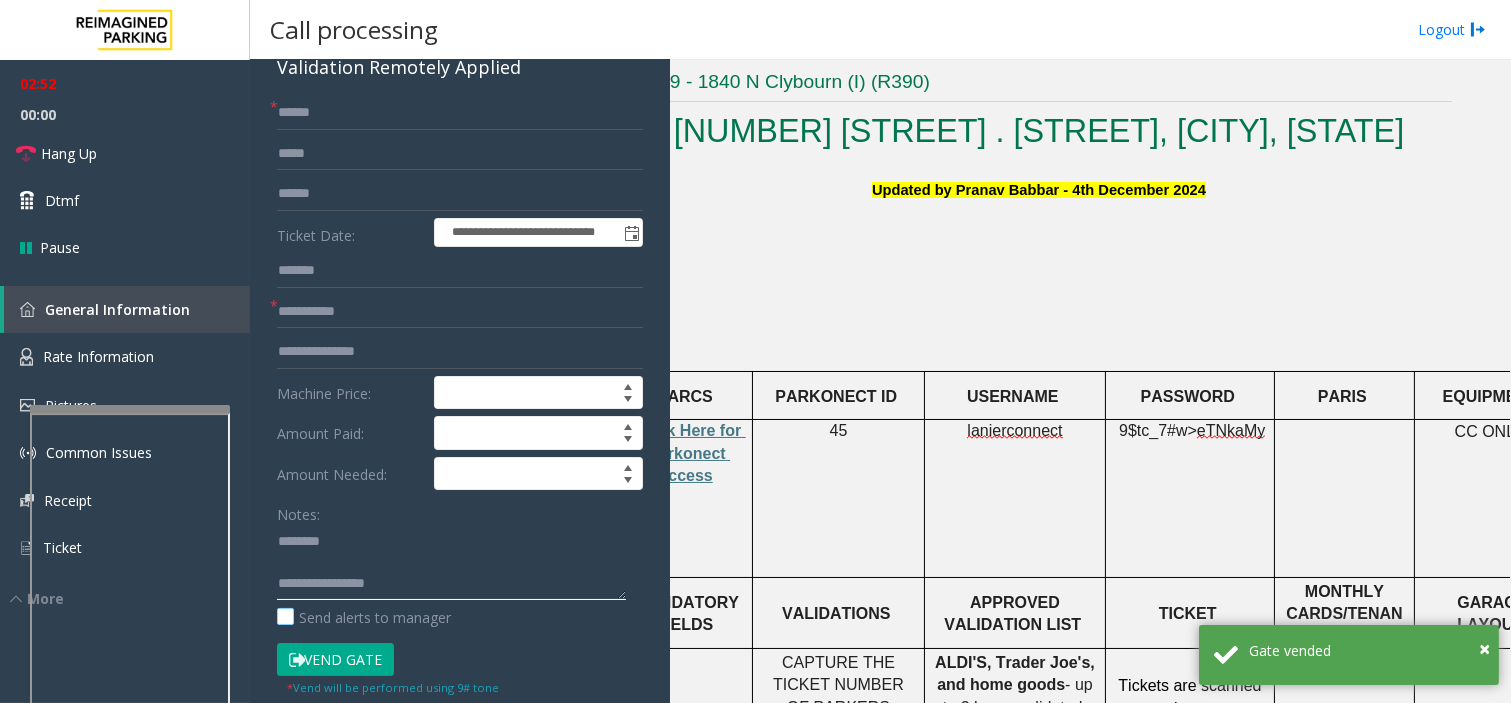 scroll, scrollTop: 34, scrollLeft: 0, axis: vertical 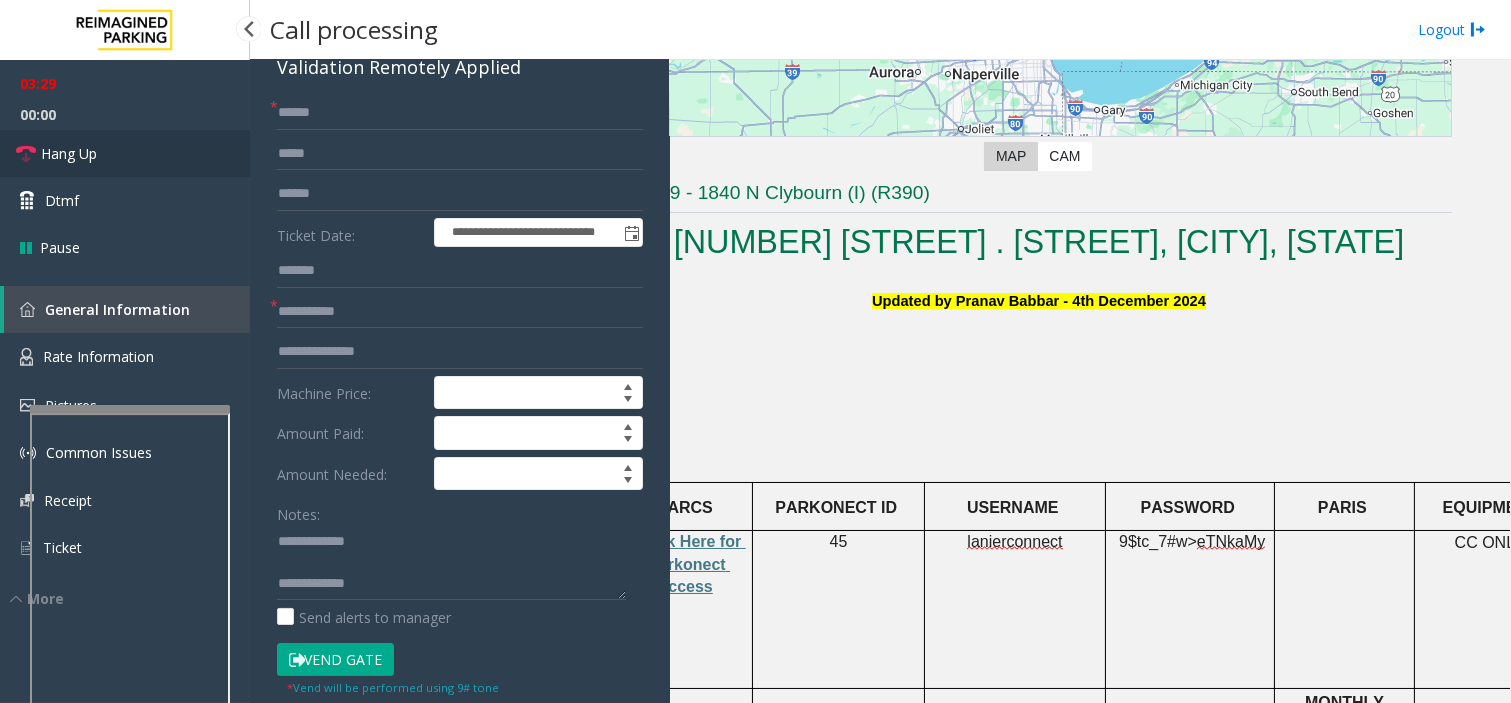 click on "Hang Up" at bounding box center [125, 153] 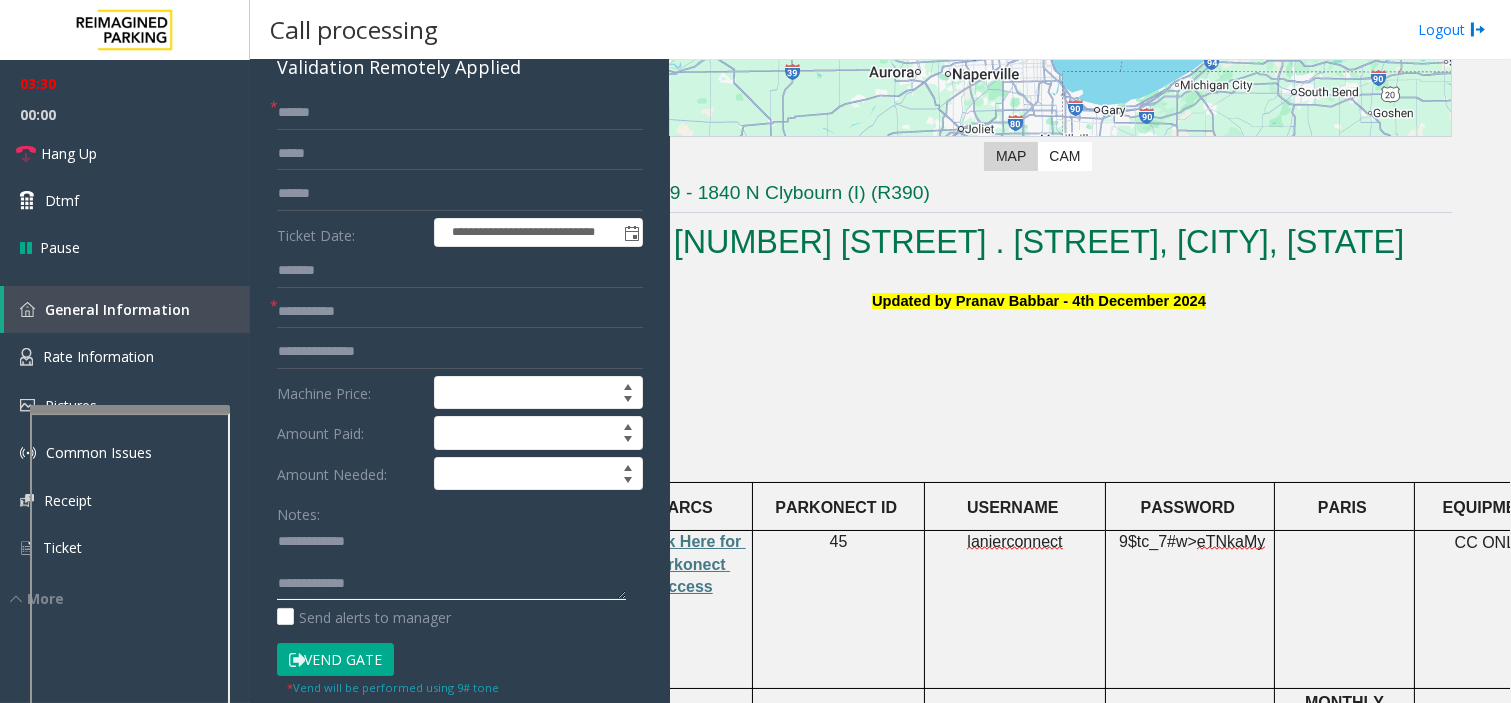 click 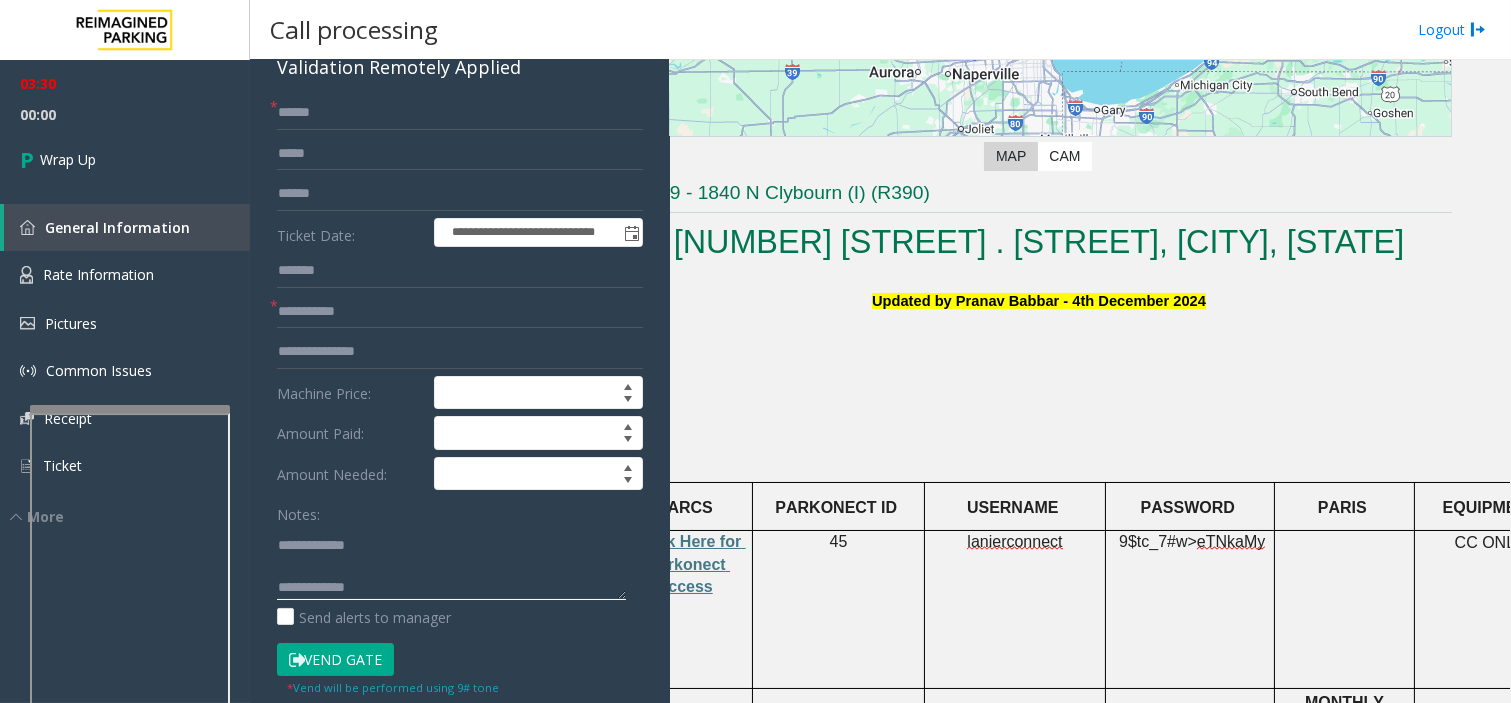scroll, scrollTop: 0, scrollLeft: 0, axis: both 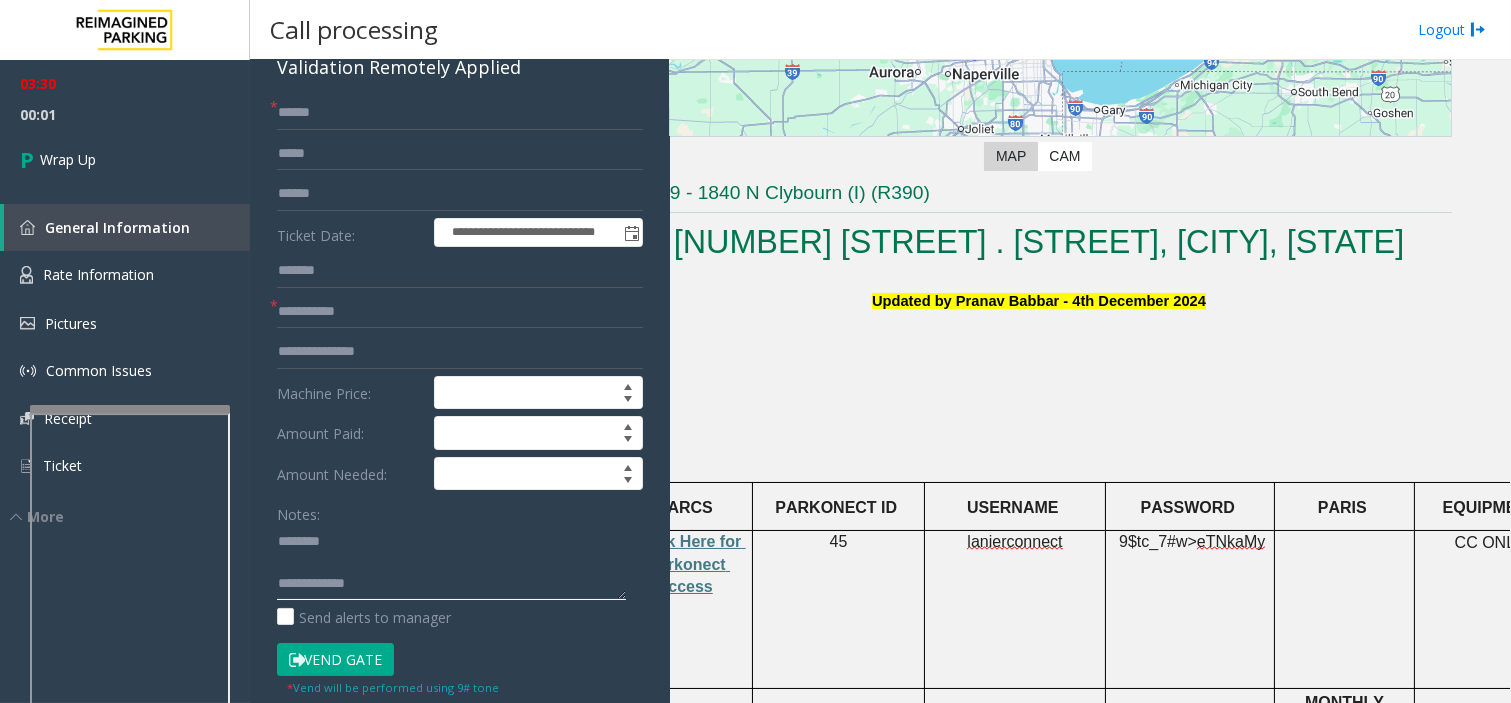 click 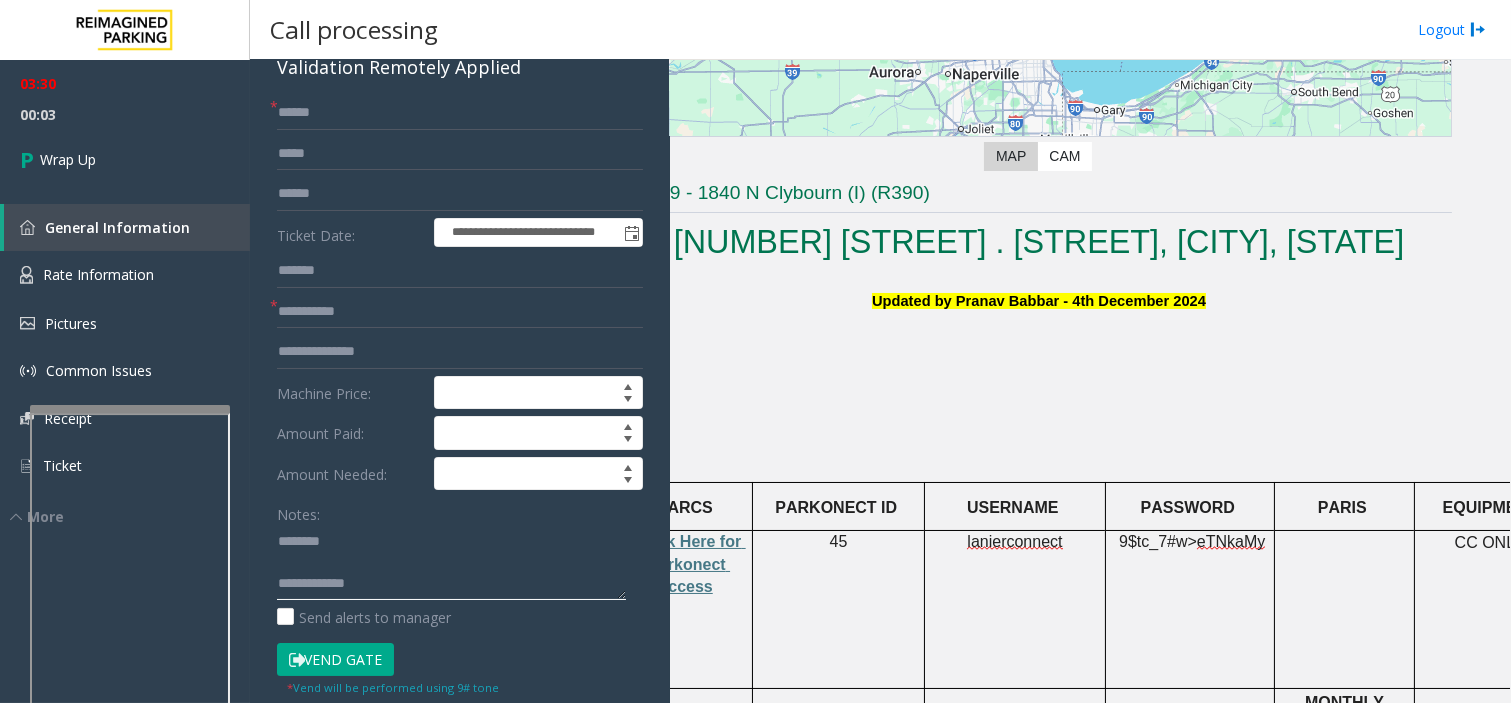 scroll, scrollTop: 83, scrollLeft: 0, axis: vertical 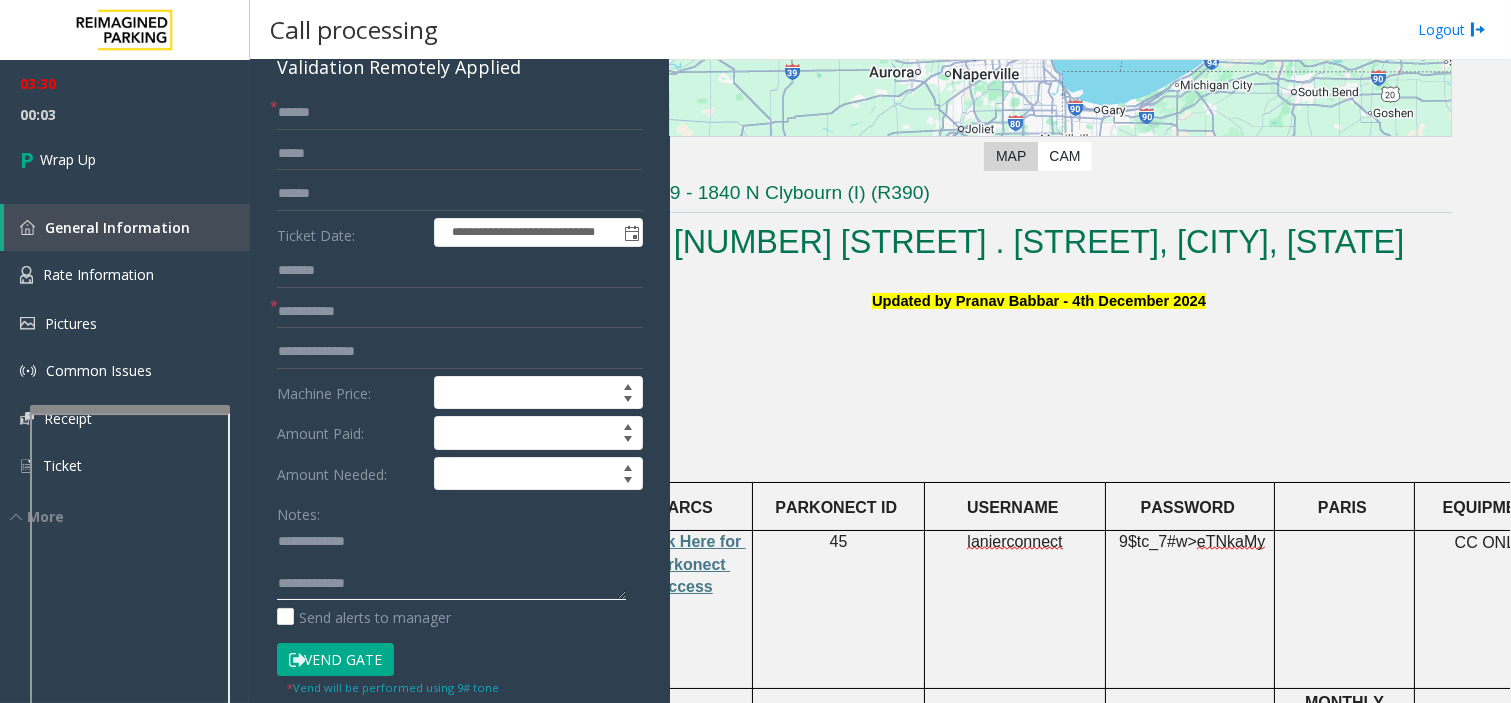 click 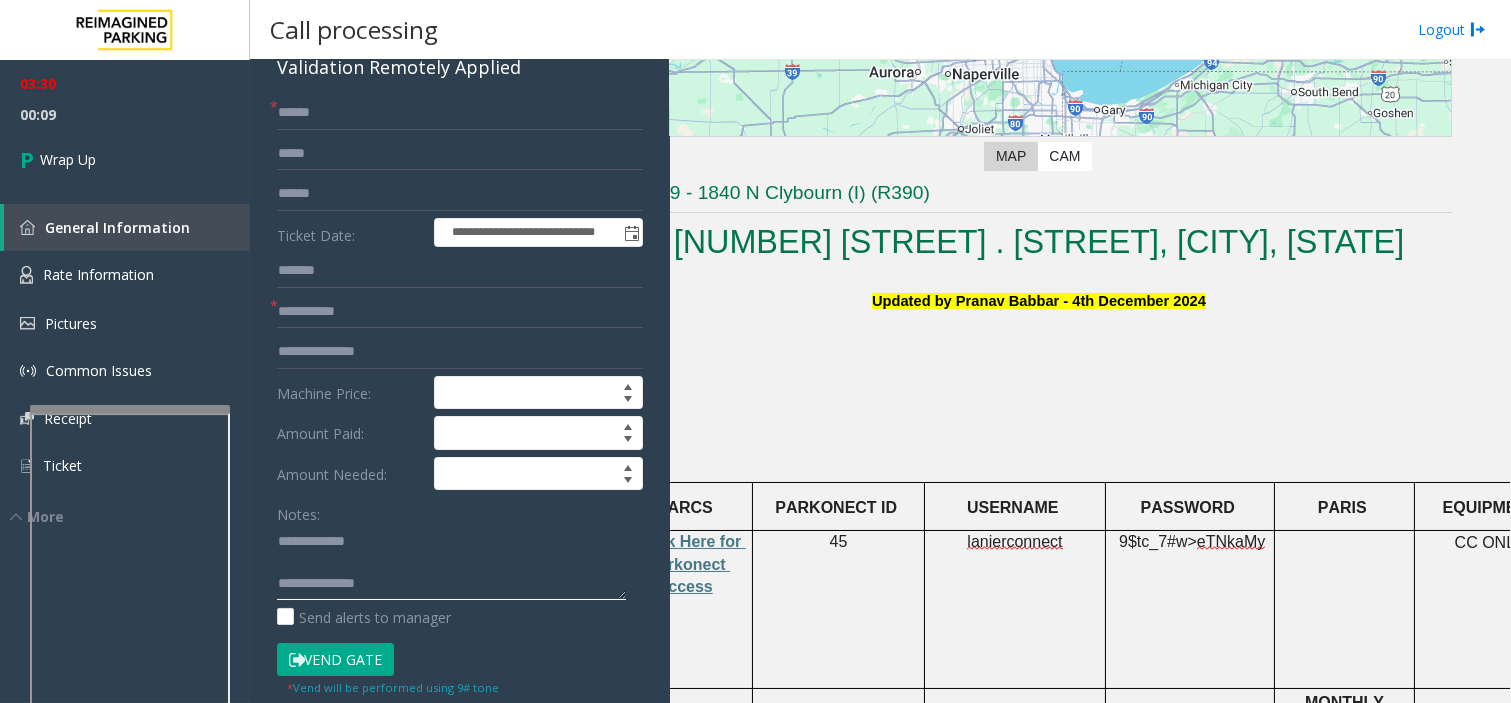 click 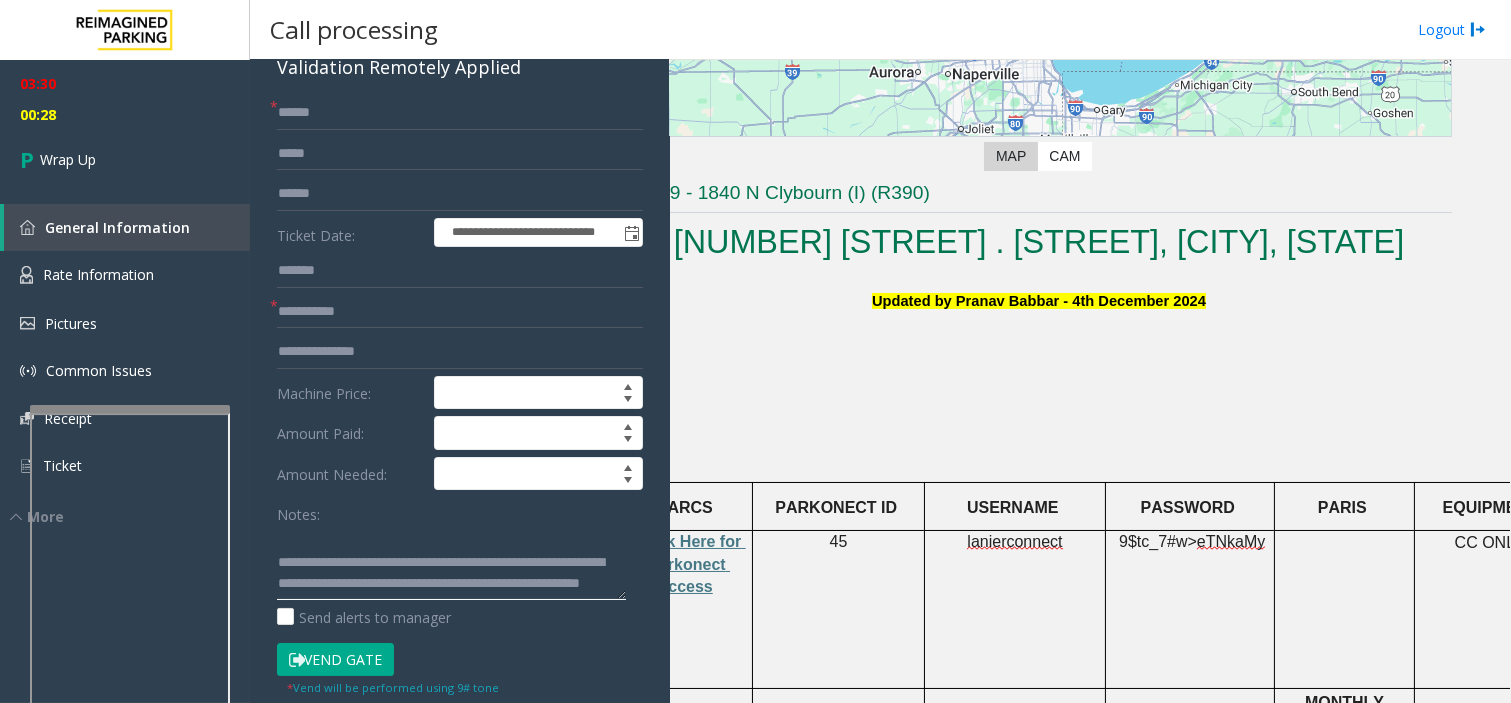 click 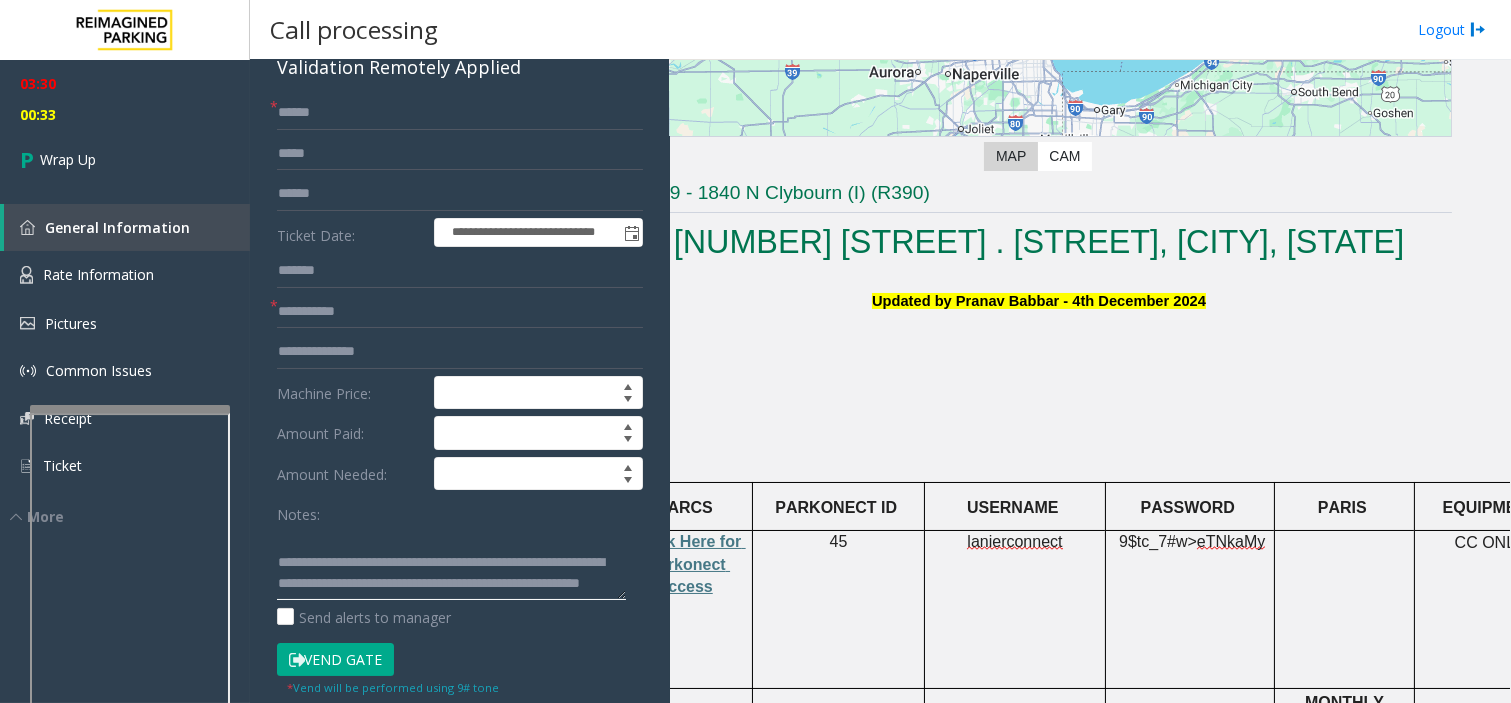 scroll, scrollTop: 0, scrollLeft: 0, axis: both 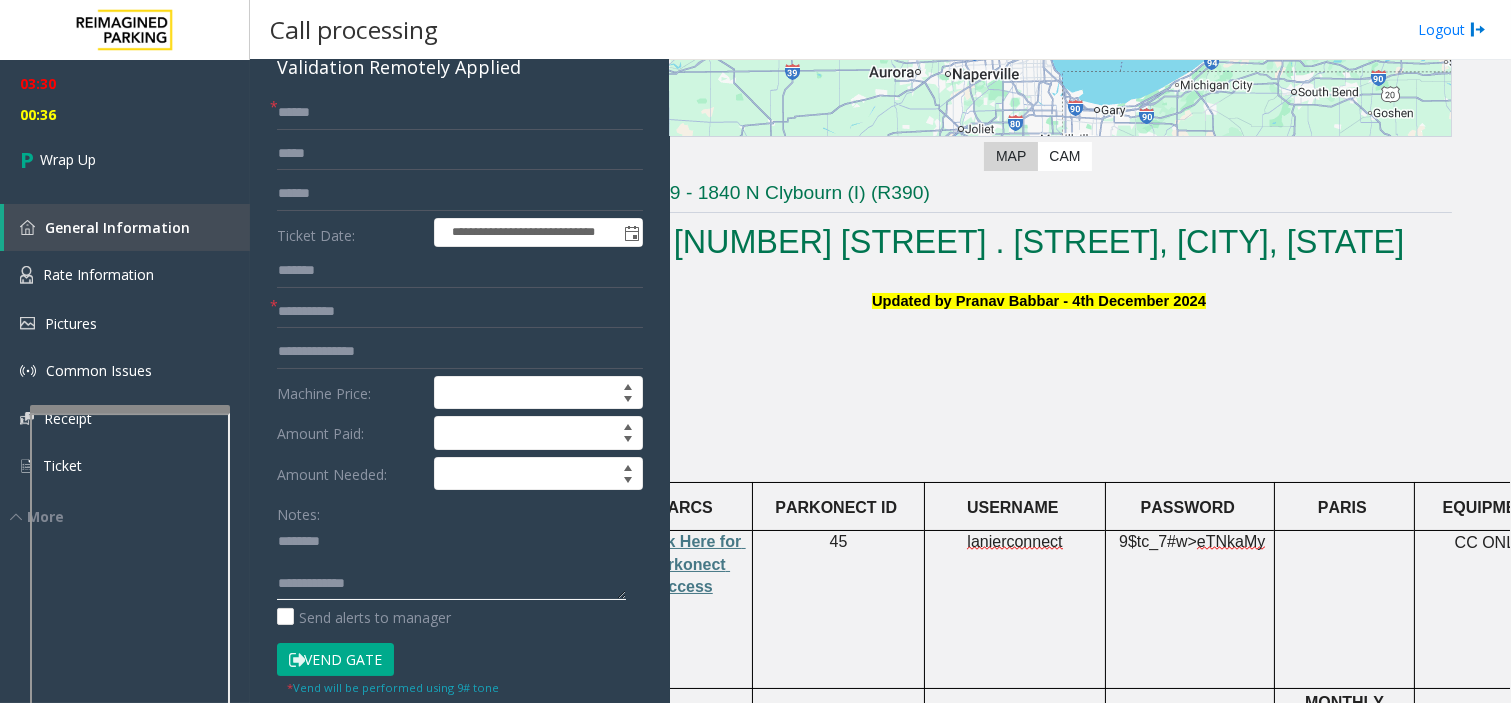 click 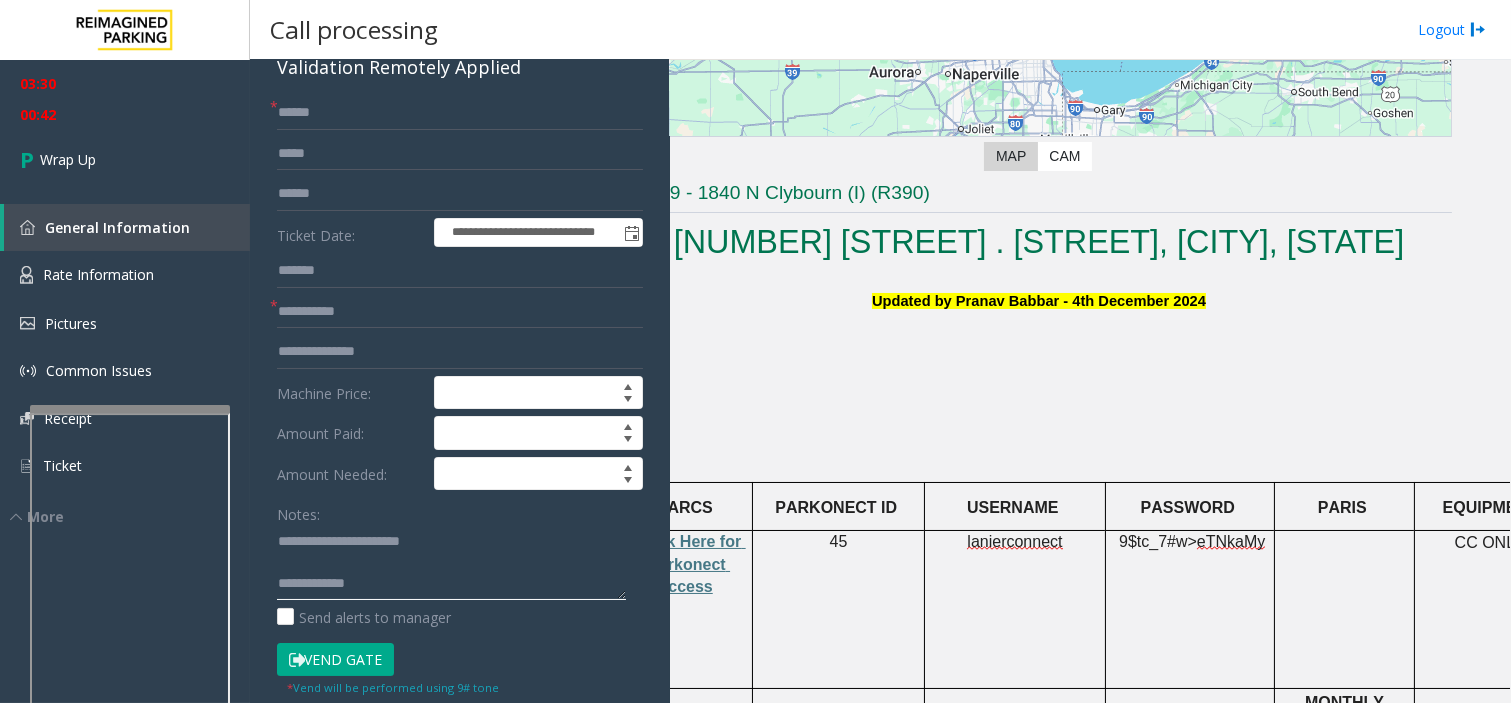 click 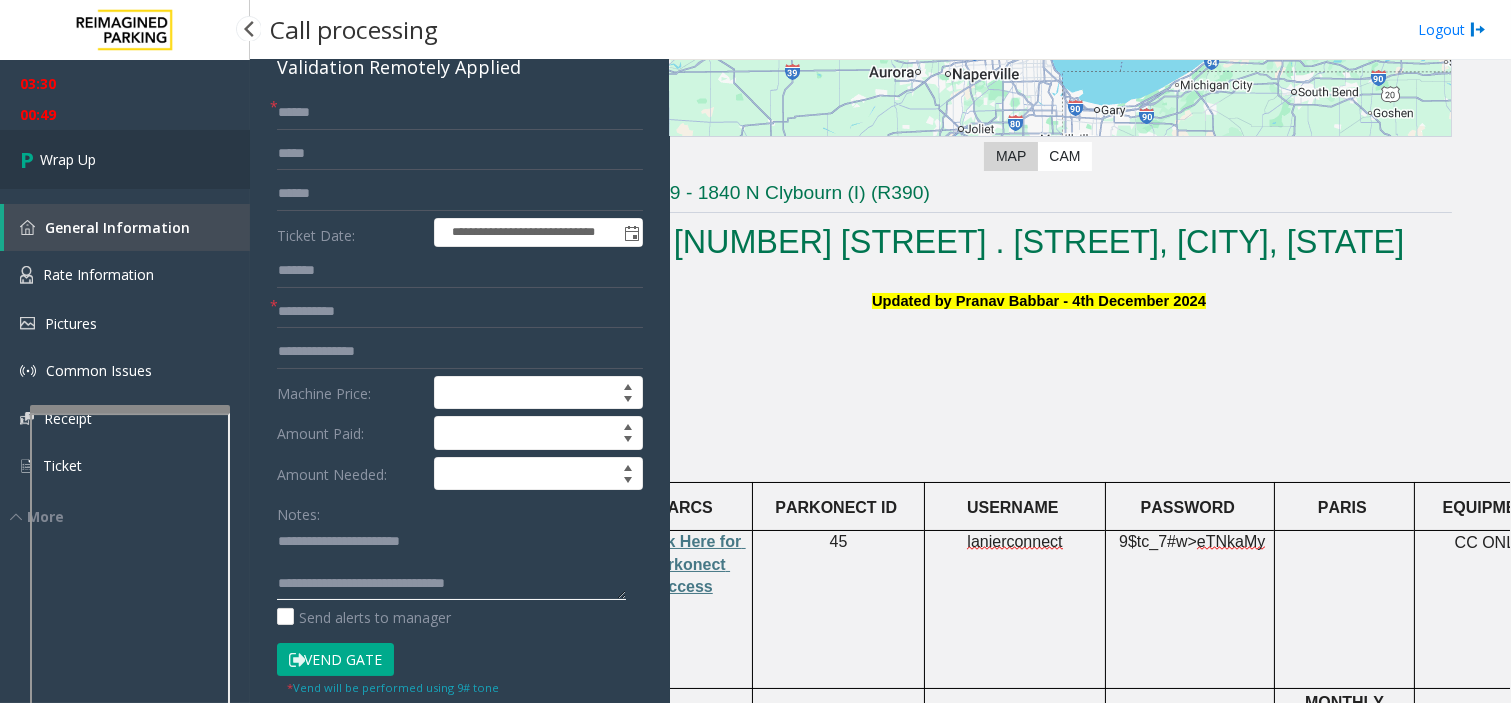 type on "**********" 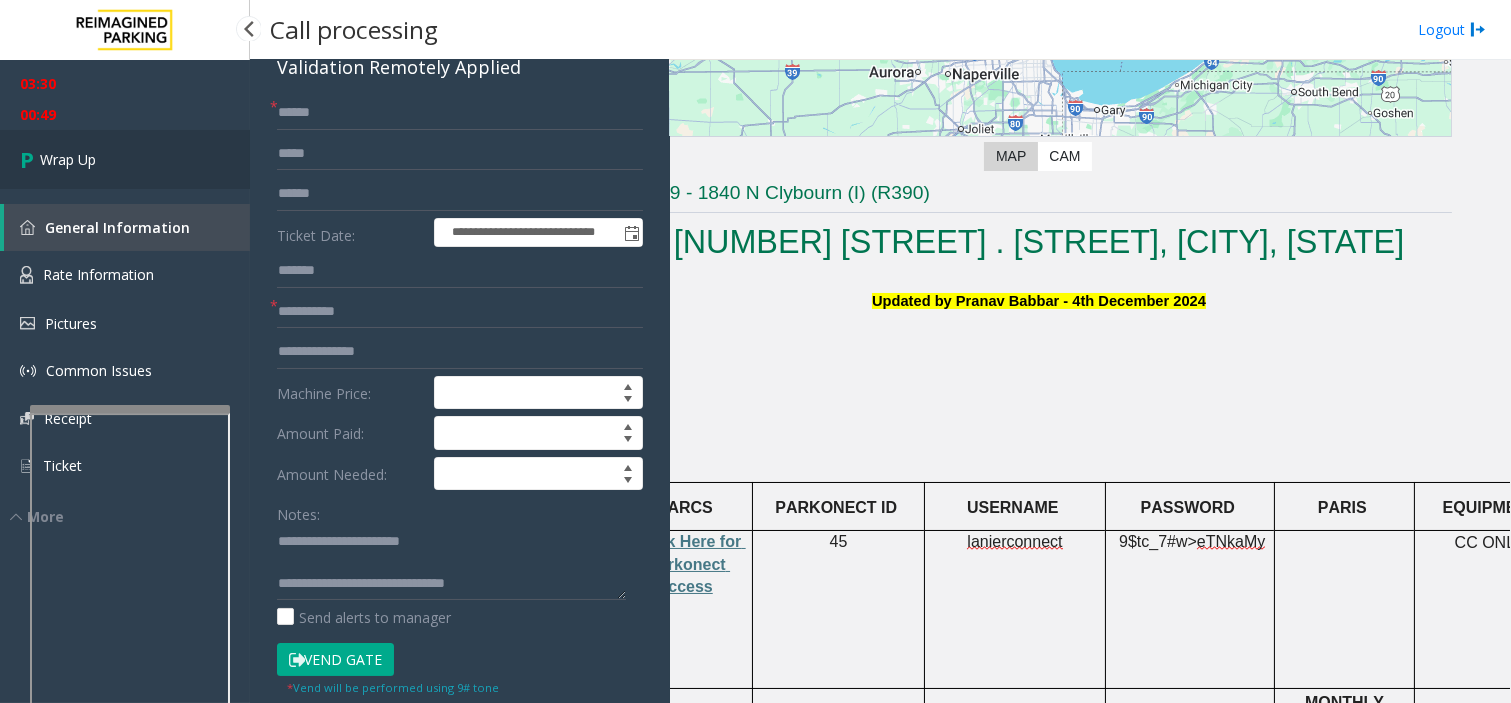 click on "Wrap Up" at bounding box center [125, 159] 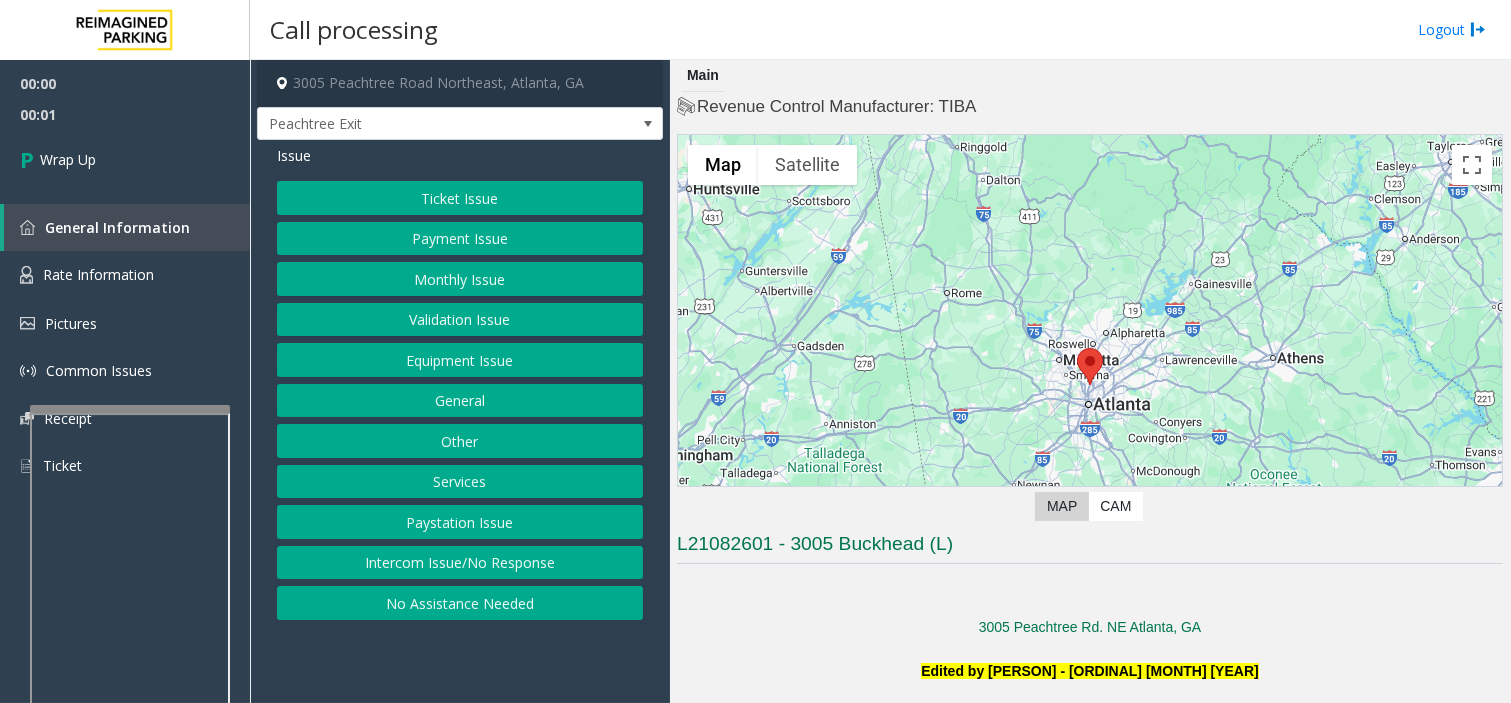 click on "Intercom Issue/No Response" 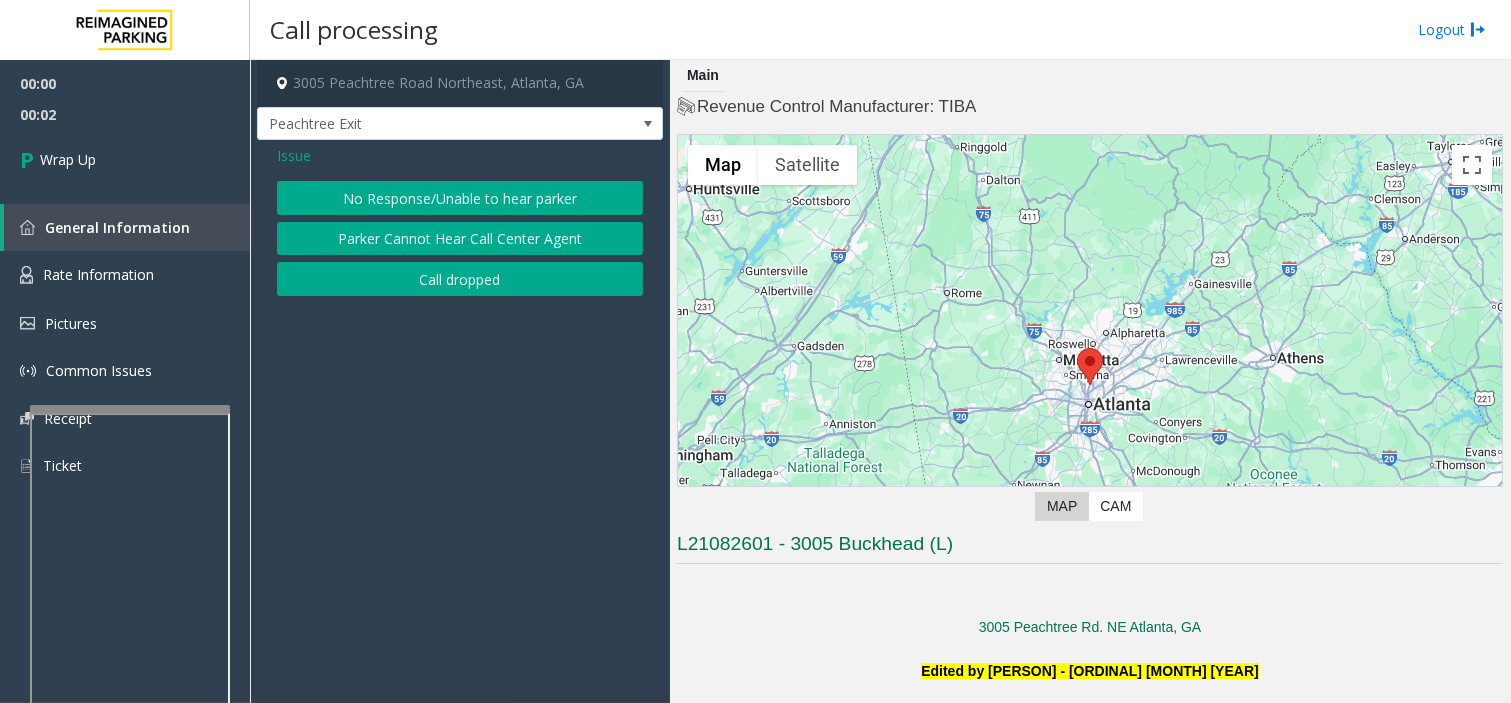 click on "Call dropped" 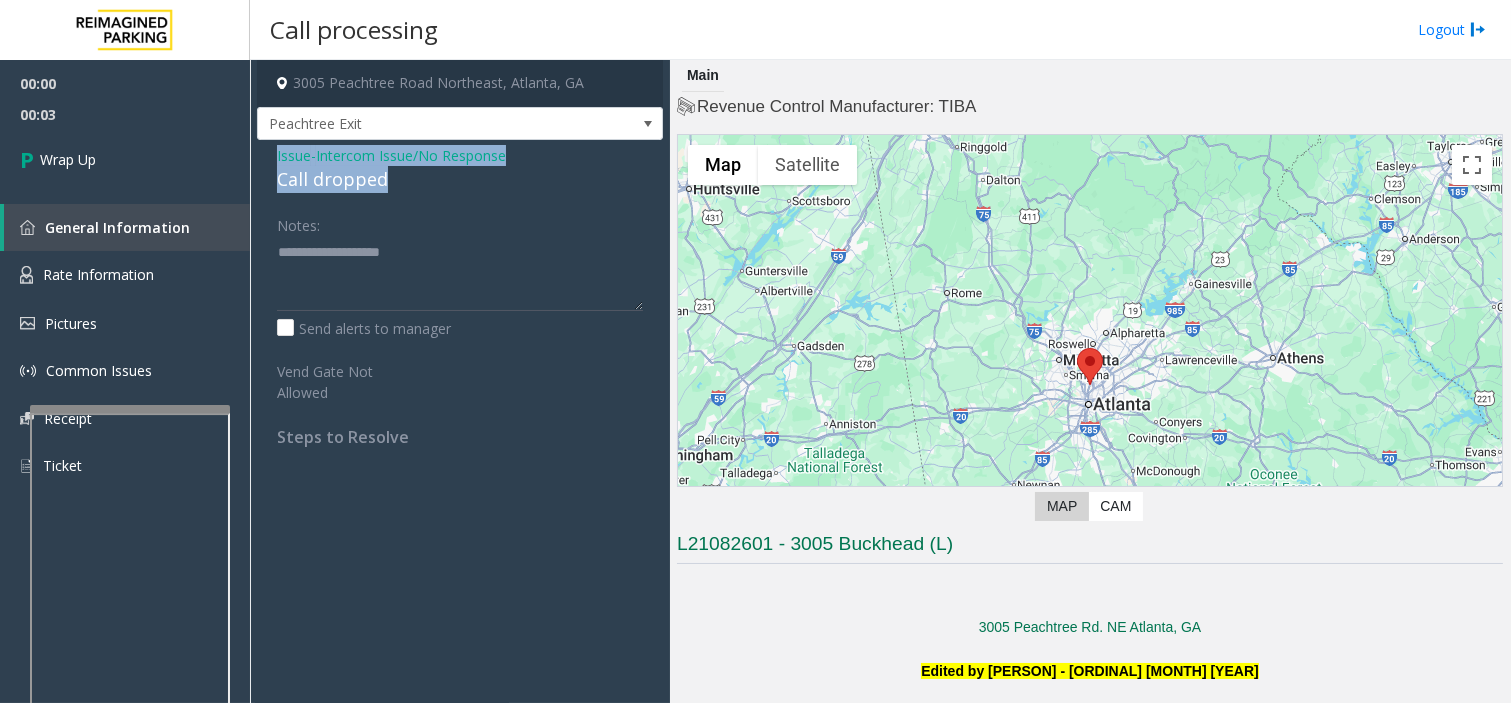drag, startPoint x: 263, startPoint y: 151, endPoint x: 387, endPoint y: 182, distance: 127.81628 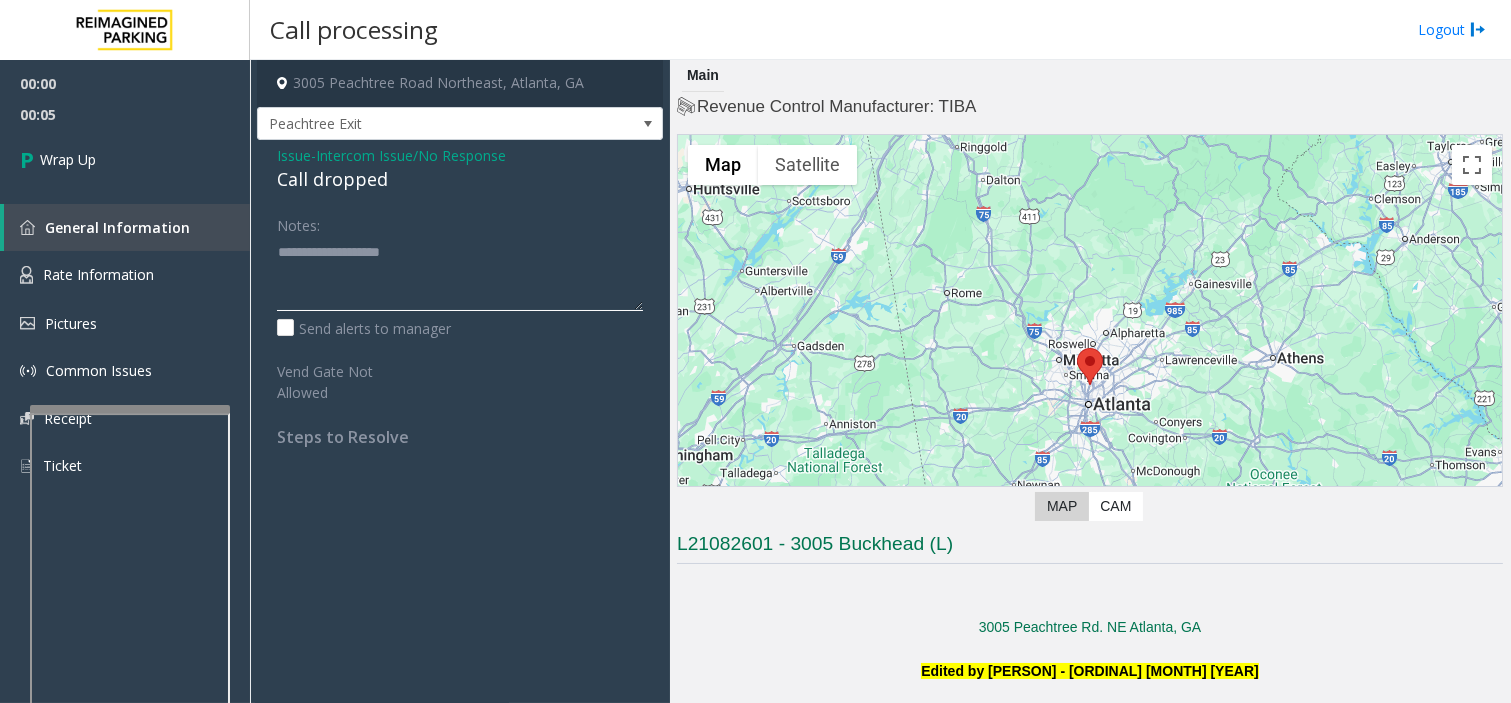click 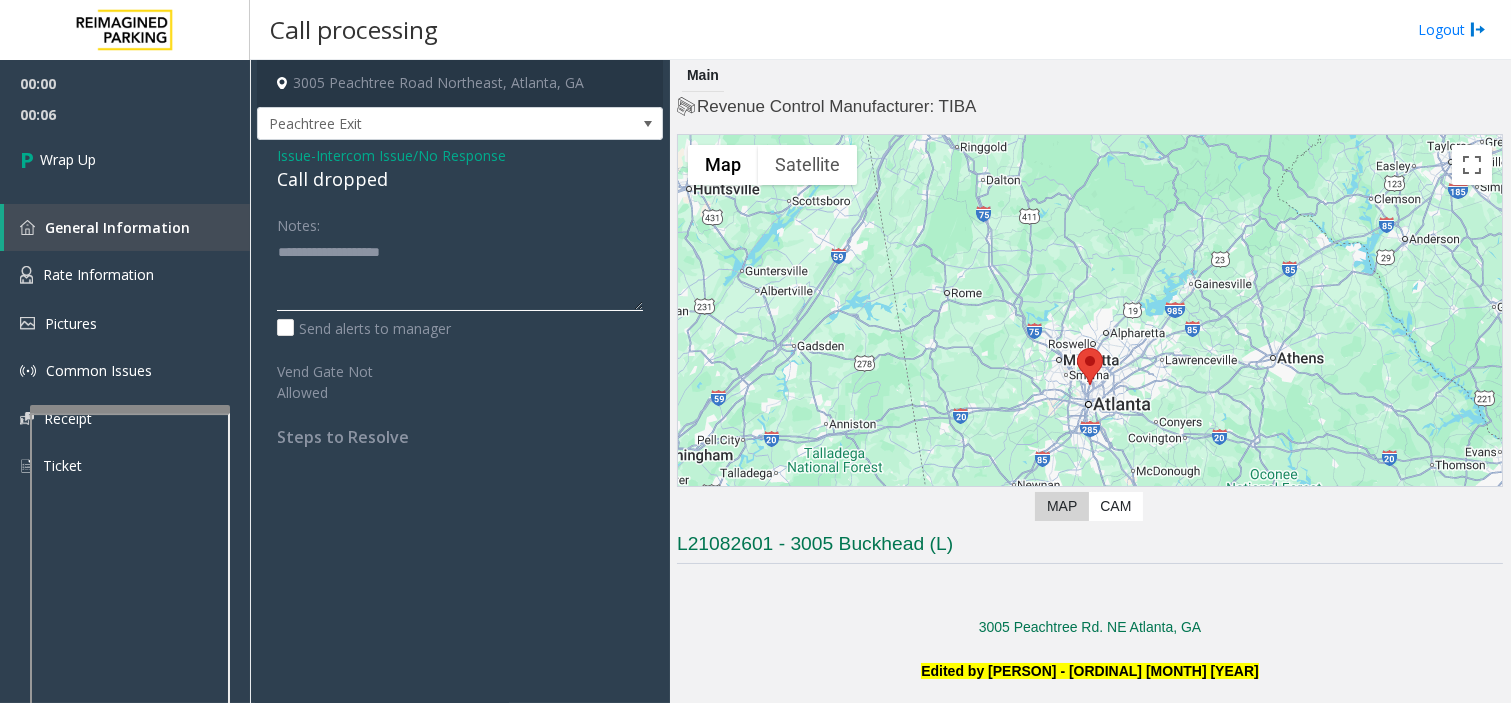 paste on "**********" 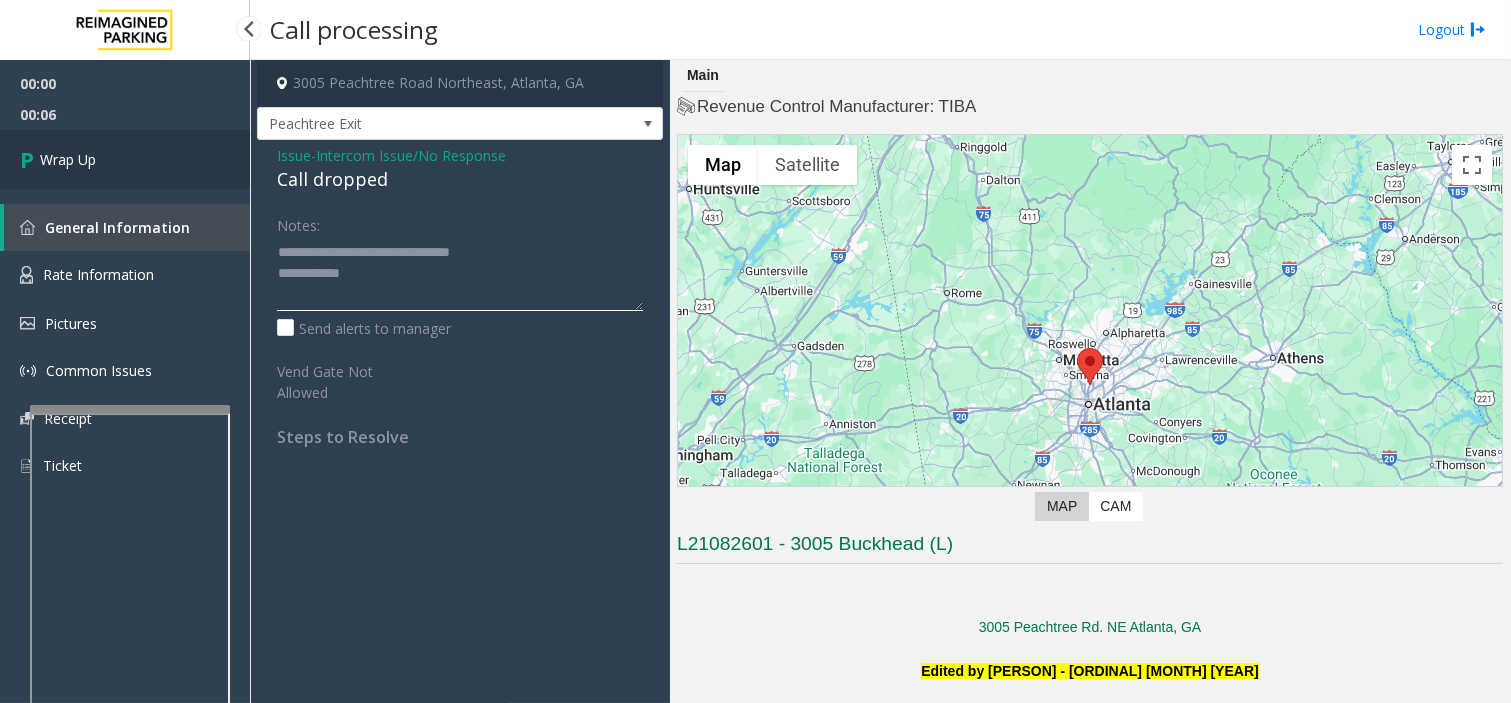 type on "**********" 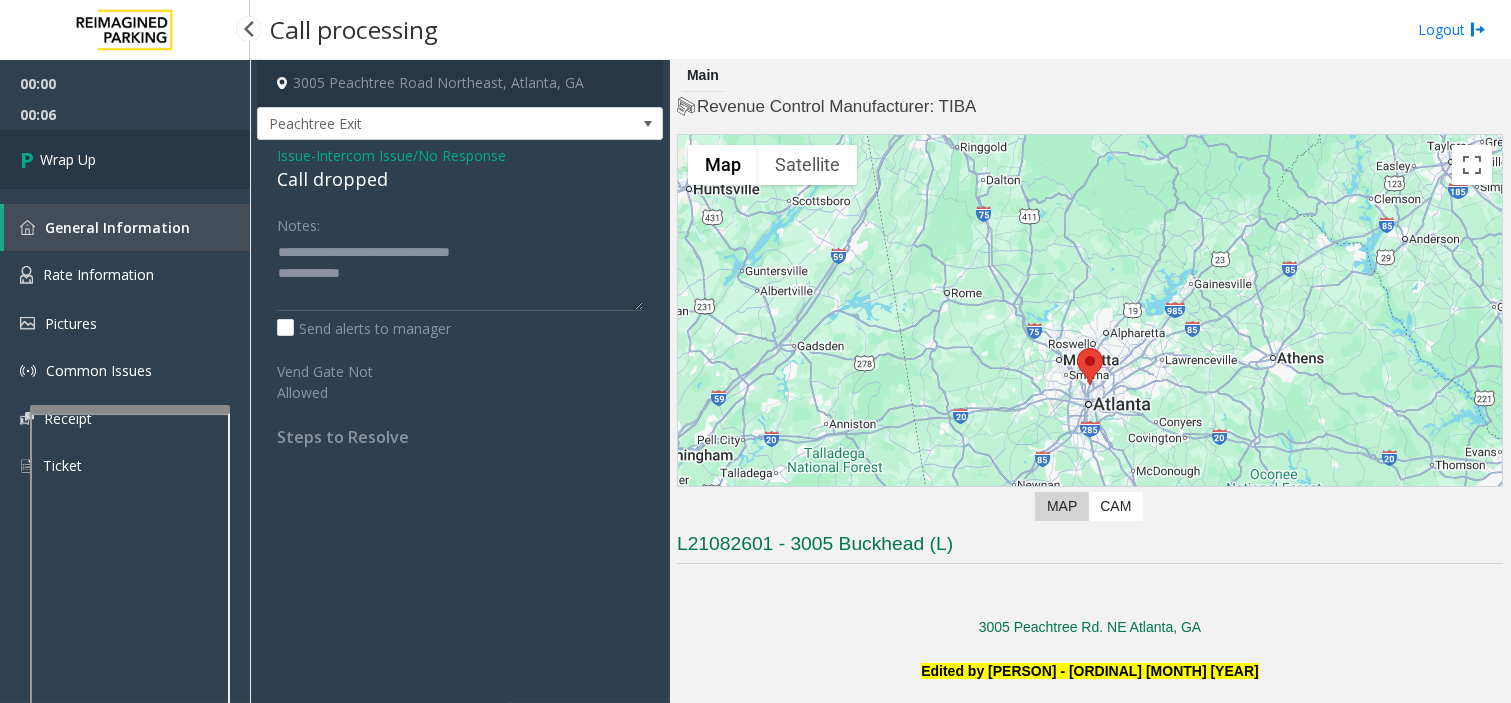 click on "Wrap Up" at bounding box center (125, 159) 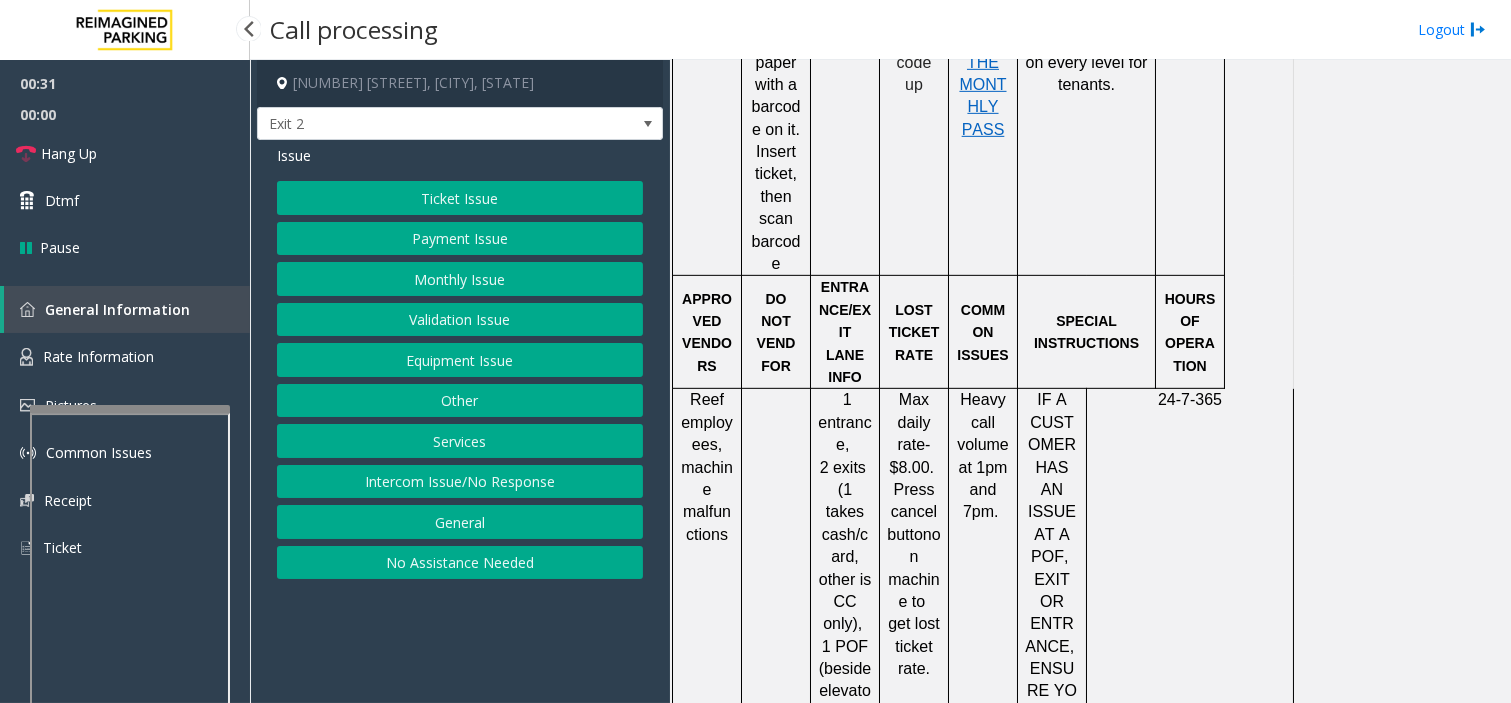 scroll, scrollTop: 2000, scrollLeft: 0, axis: vertical 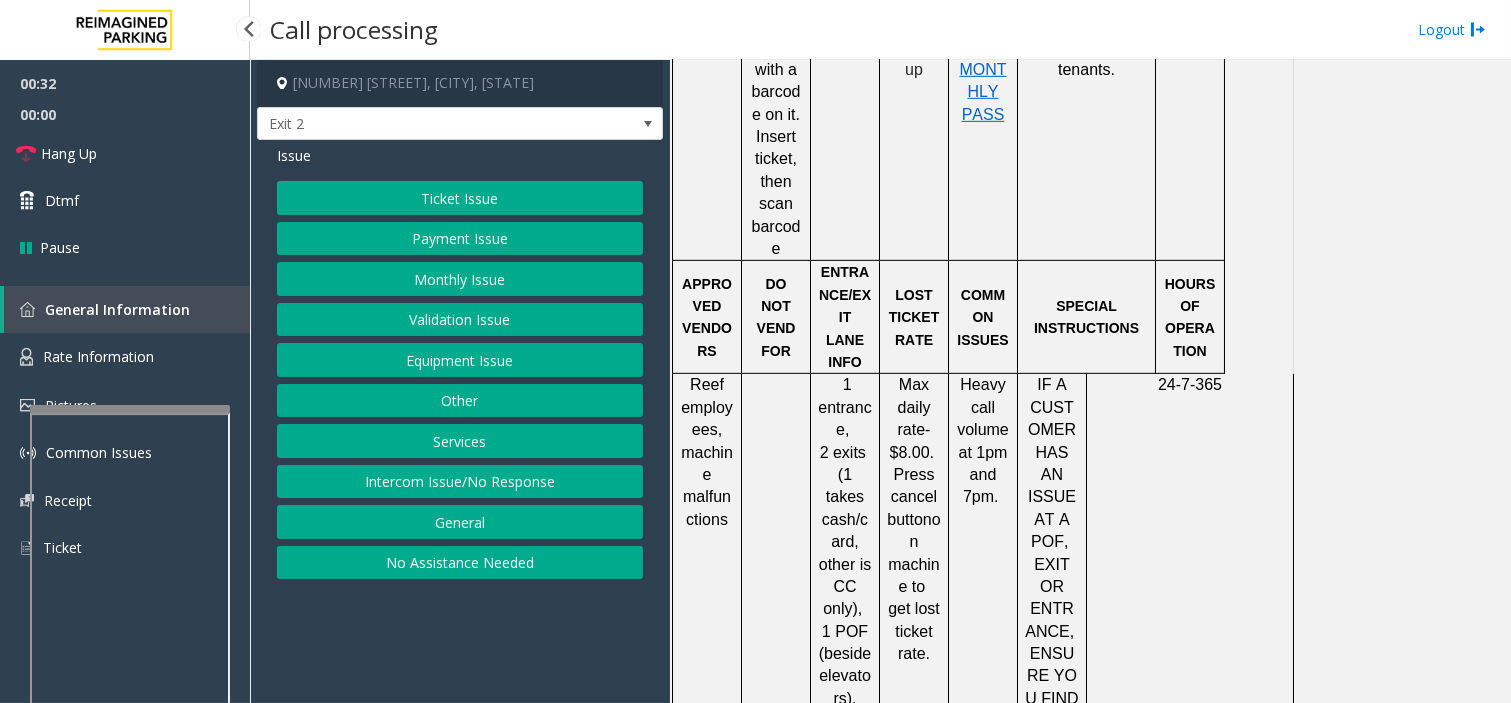 click on "24-7-365" 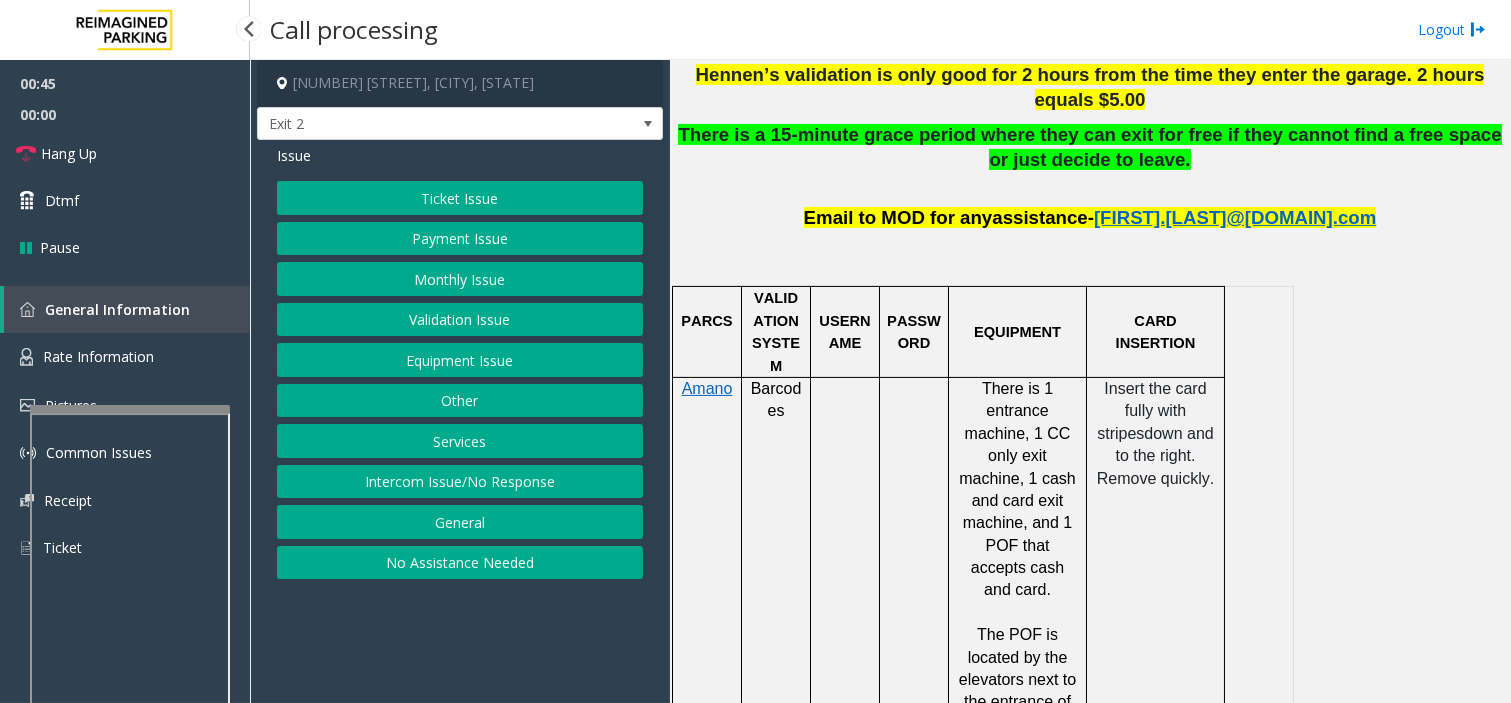 scroll, scrollTop: 1163, scrollLeft: 0, axis: vertical 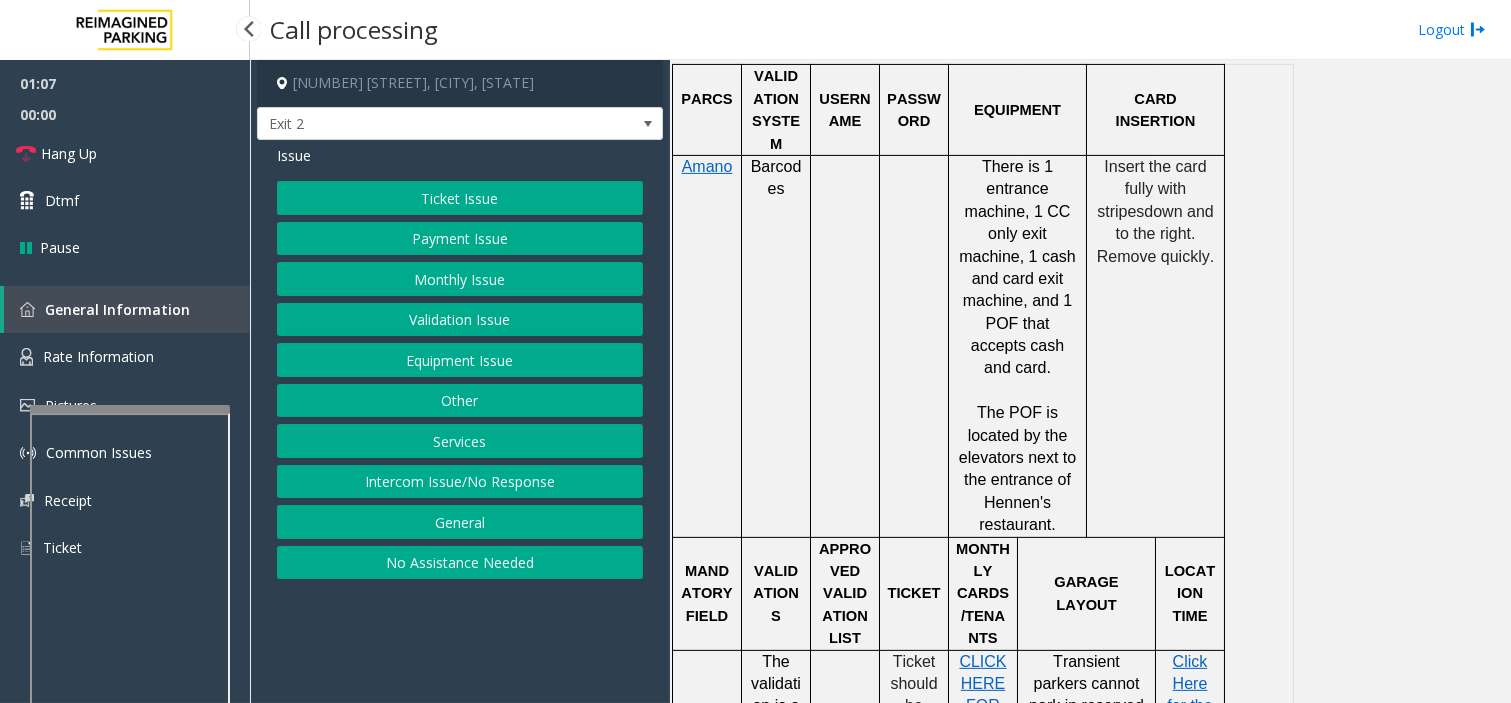 click on "PARCS   VALIDATION SYSTEM USERNAME PASSWORD EQUIPMENT CARD INSERTIO N     Amano Barcodes     There is 1 entrance machine, 1 CC only exit machine, 1 cash and card exit machine, and 1 POF that accepts cash and card.   The POF is located by the elevators next to the entrance of Hennen's restaurant. Insert the card fully with stripes  down and to the right. Remove quickly.     MANDATORY FIELD VALIDATIONS APPROVED VALIDATION LIST TICKET MONTHLY CARDS/TENANTS GARAGE LAYOUT LOCATION TIME       The validation is a piece of paper with a barcode on it. Insert ticket, then scan barcod e   Ticket should be inserted QR code up CLICK HERE FOR IMAGES OF THE MONTHLY PASS Transient parkers cannot park in reserved spaces. There are some   on every level for tenants. Click Here for the local time     APPROVED VENDORS DO NOT VEND FOR ENTRANCE/EXIT LANE INFO LOST TICKET RATE COMMON ISSUES SPECIAL INSTRUCTIONS HOURS OF OPERATION     Reef employees, machine malfunctions     1 entrance,   2 exits" 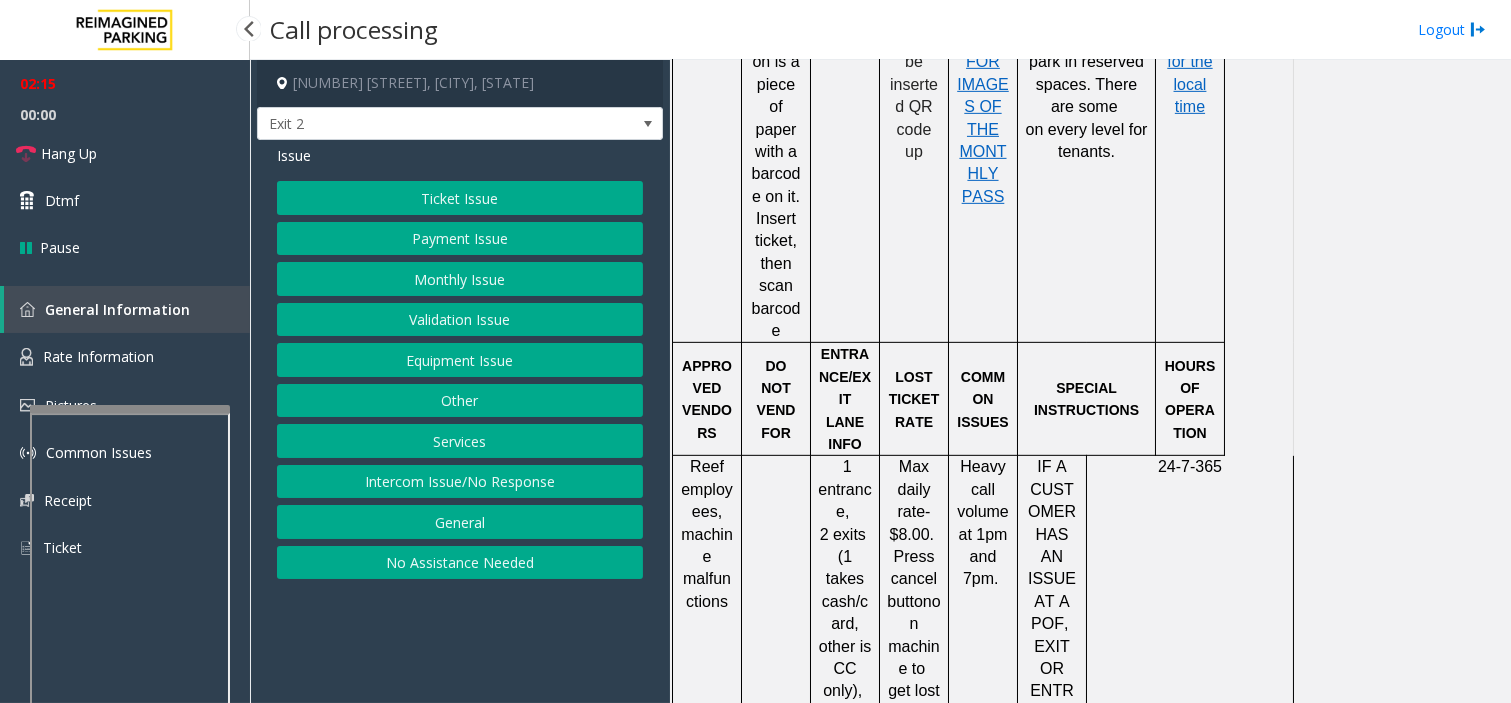 scroll, scrollTop: 1941, scrollLeft: 0, axis: vertical 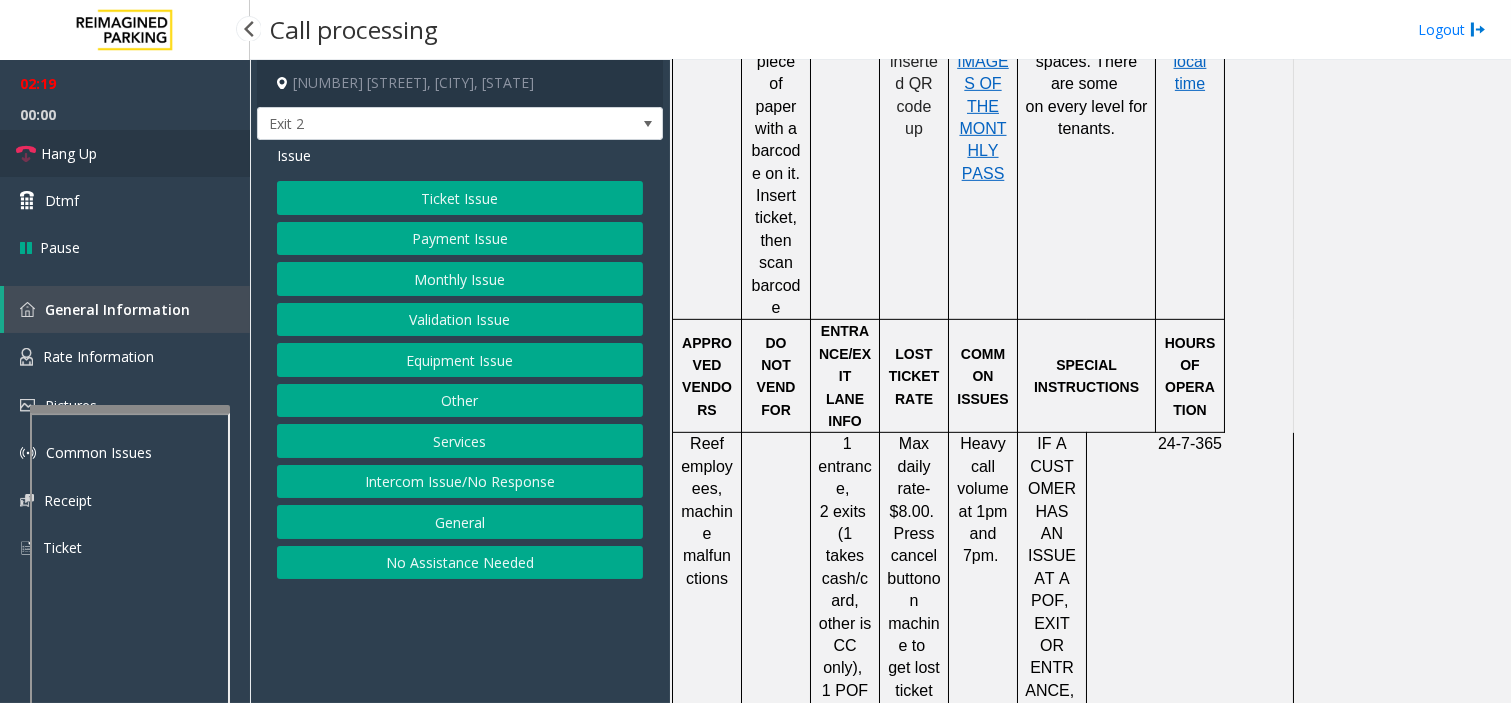 click on "Hang Up" at bounding box center (125, 153) 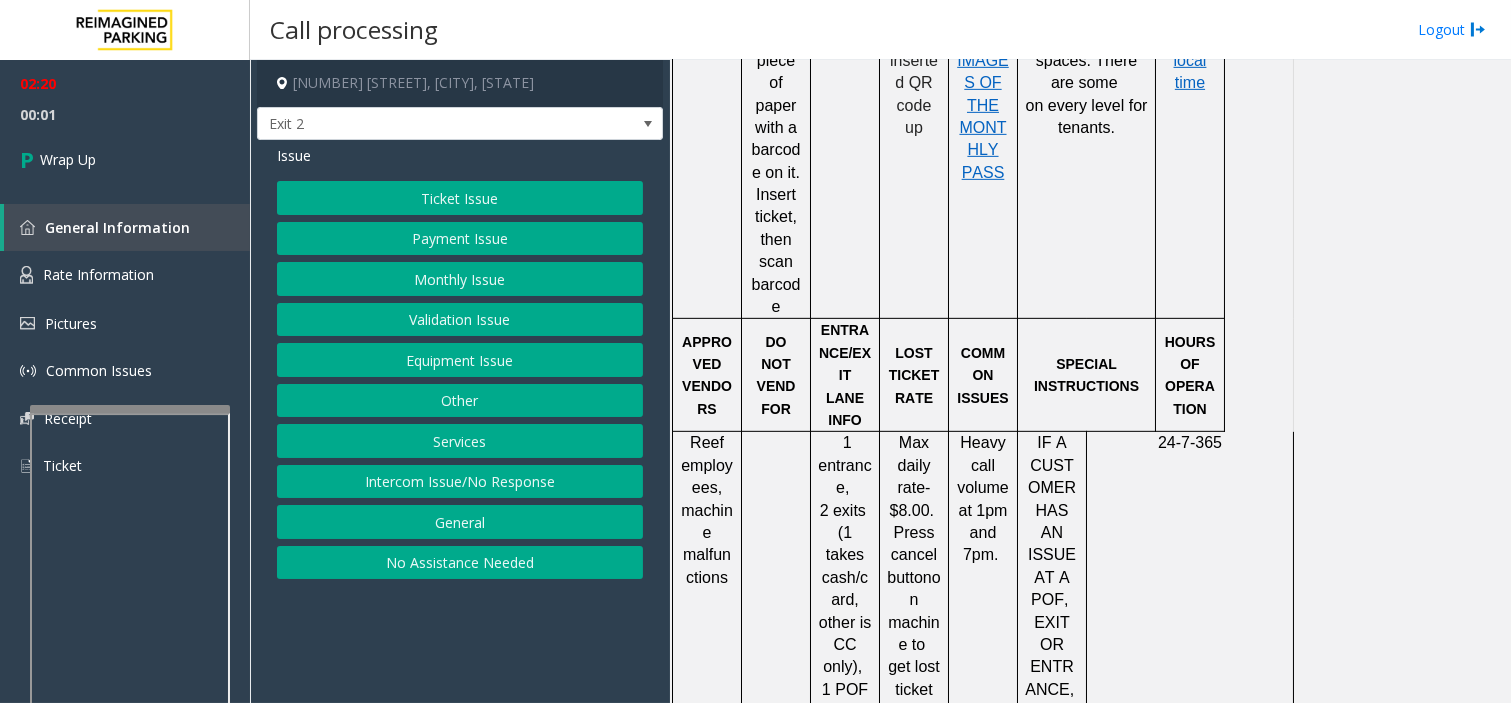 scroll, scrollTop: 1941, scrollLeft: 0, axis: vertical 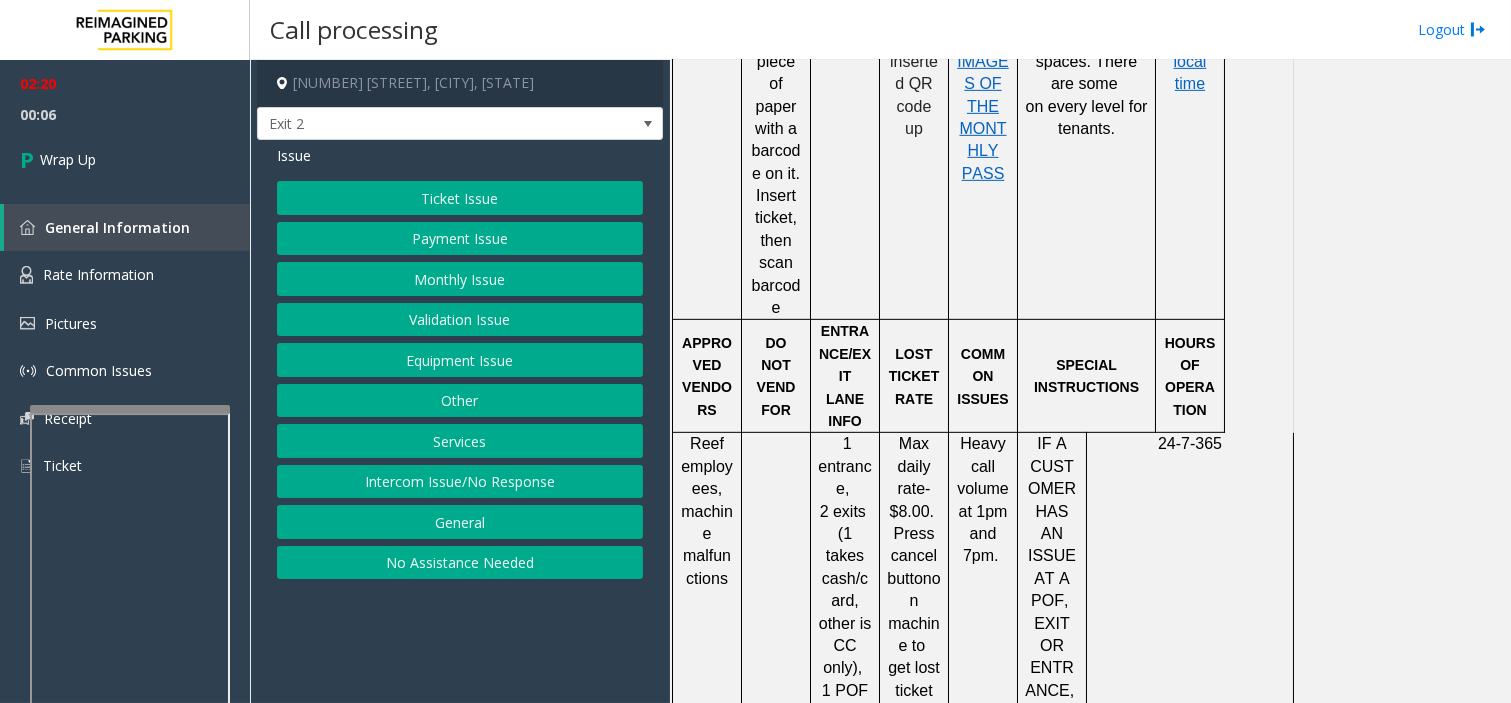 click on "Payment Issue" 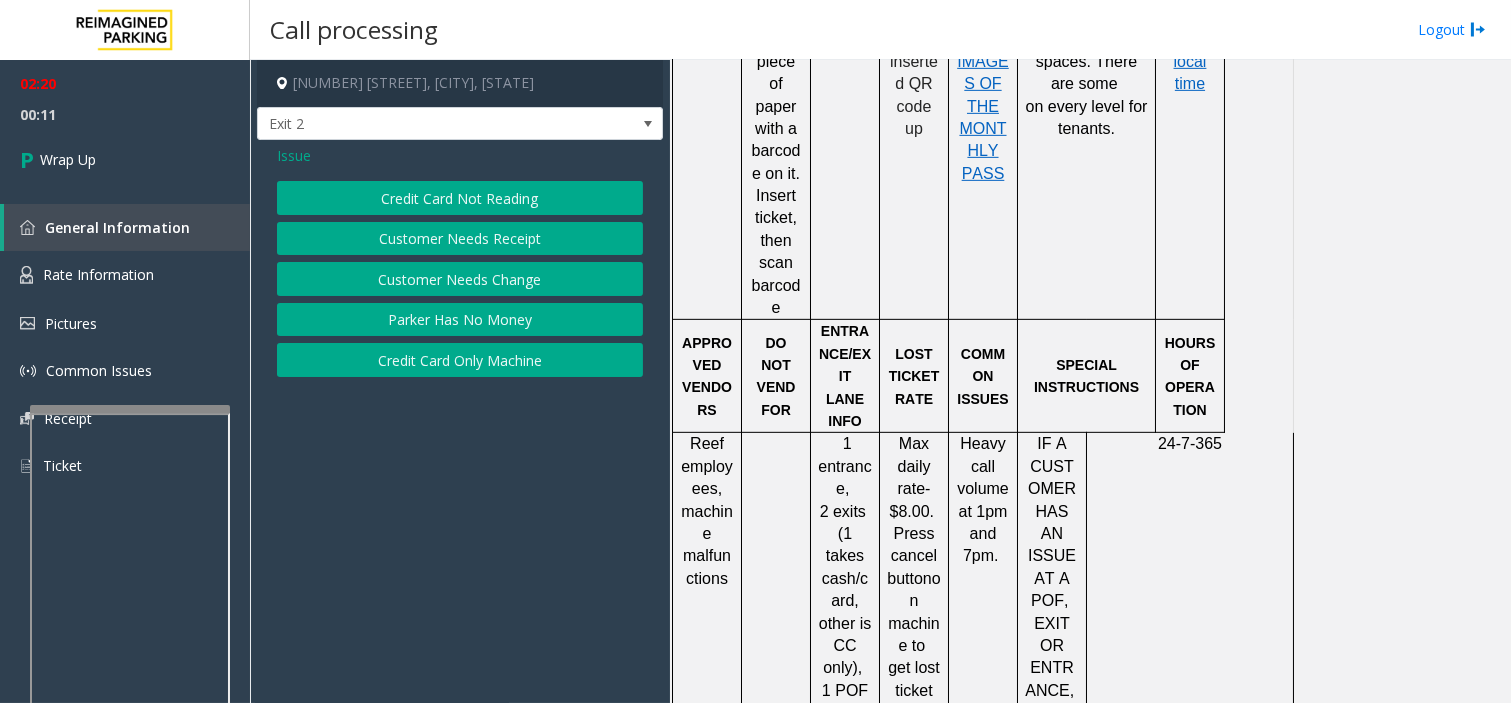 click on "Credit Card Only Machine" 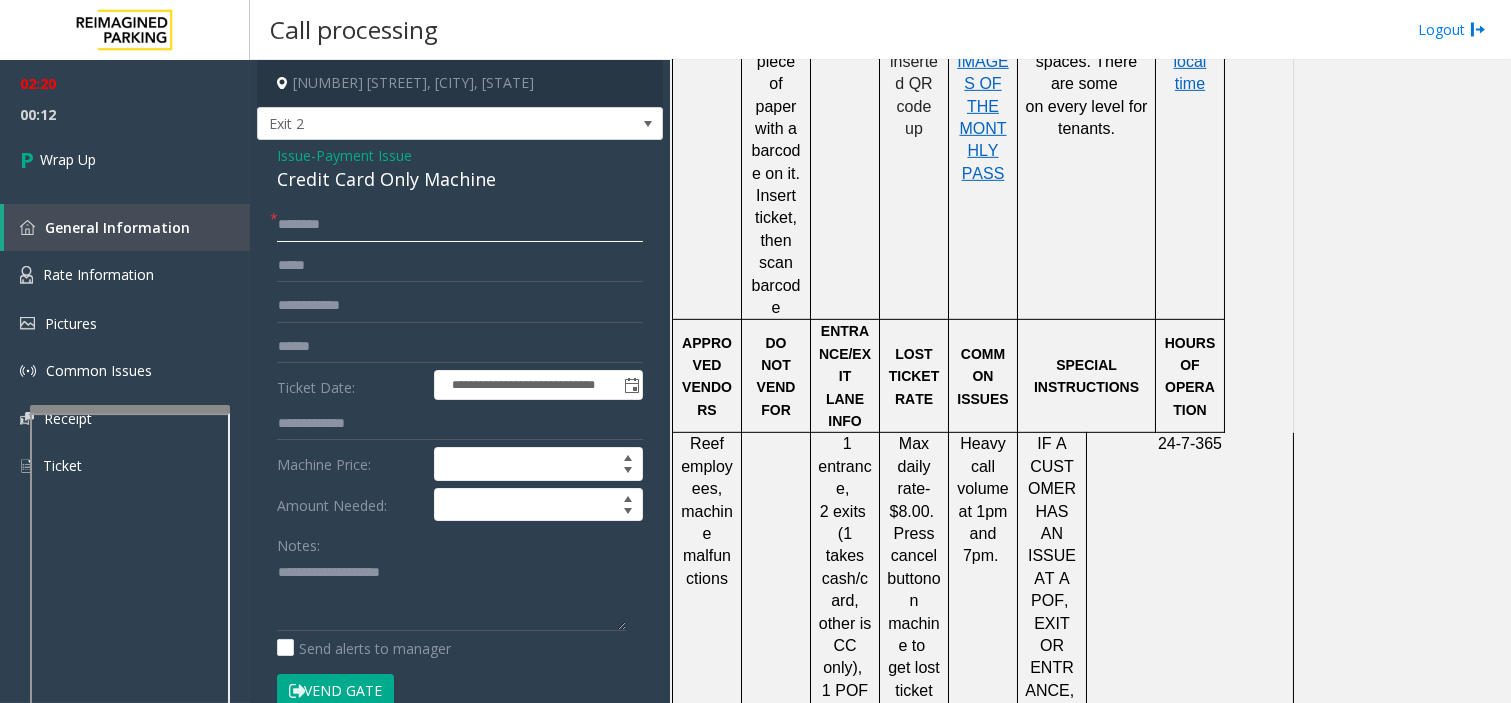 click 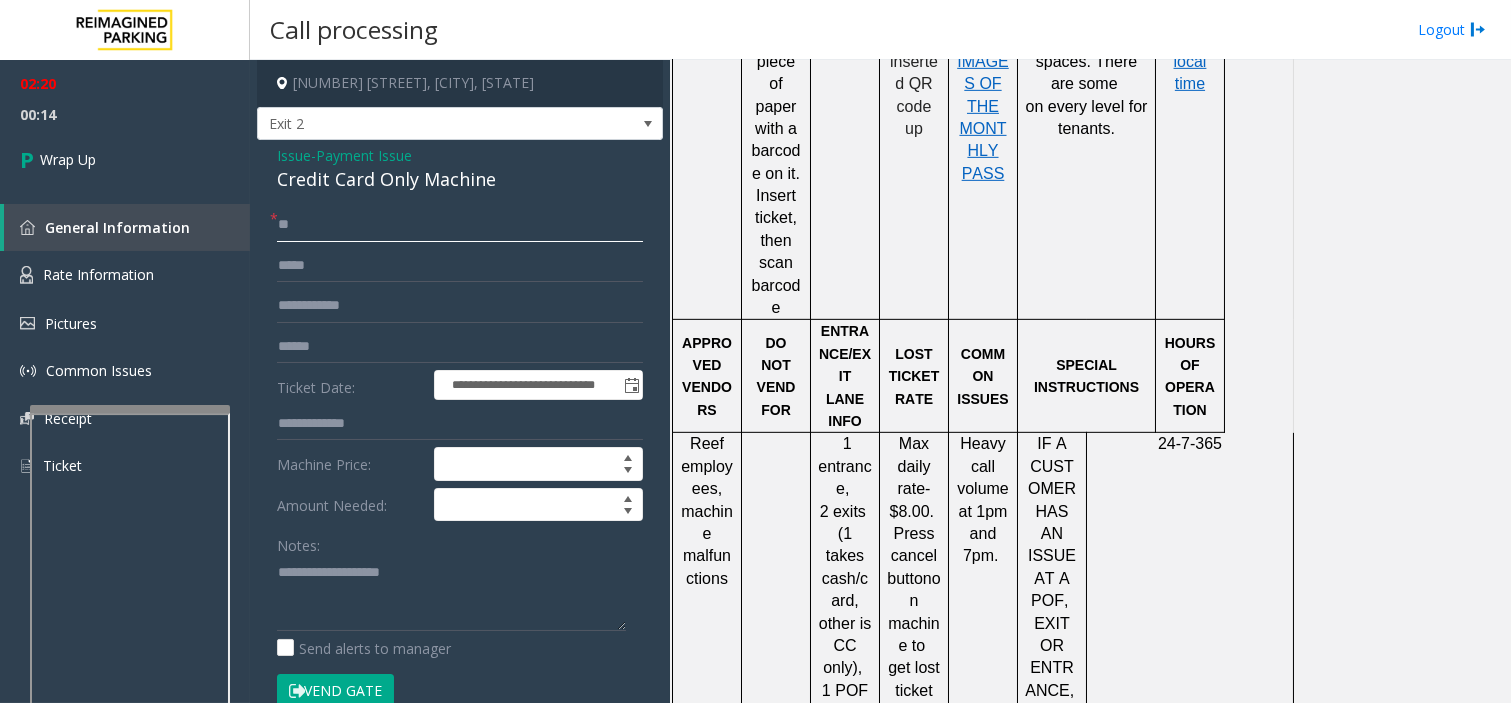 type on "**" 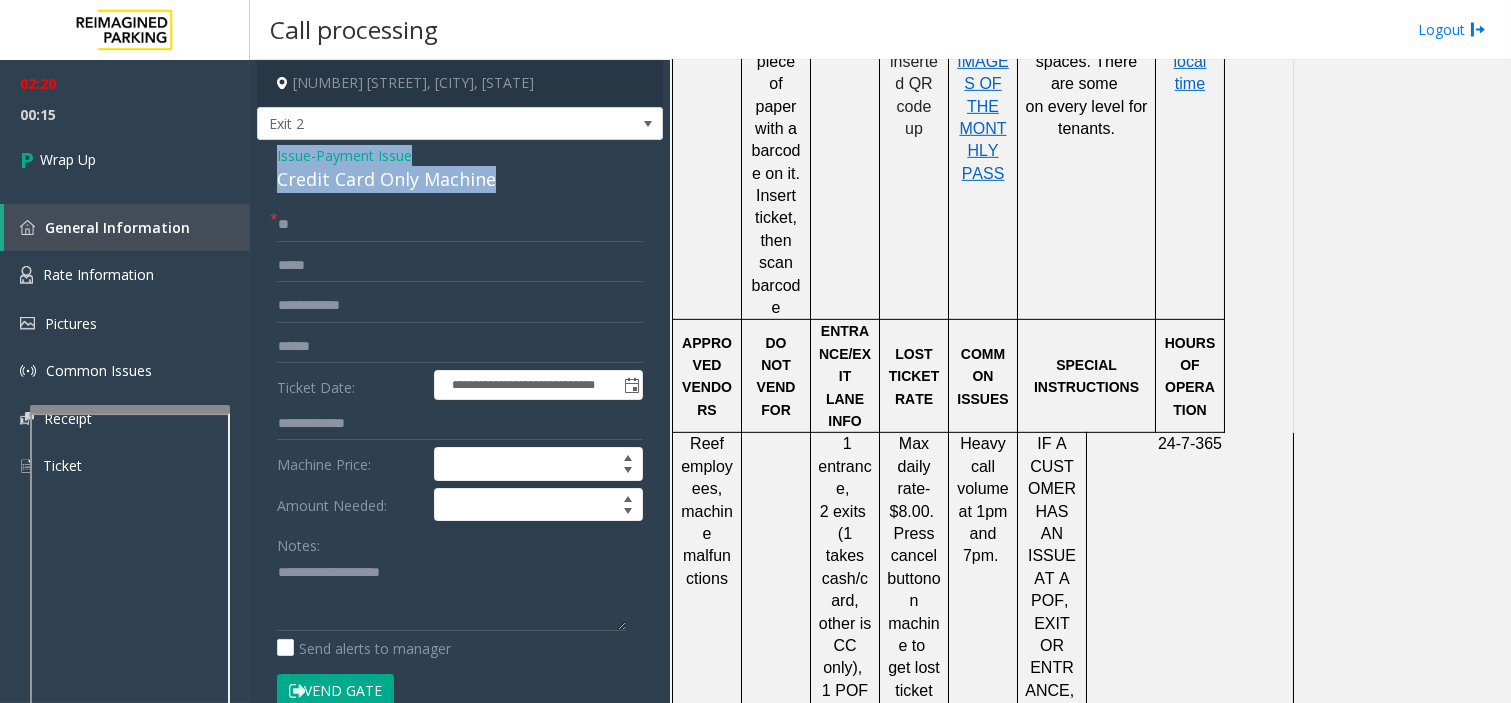 drag, startPoint x: 273, startPoint y: 154, endPoint x: 511, endPoint y: 180, distance: 239.41595 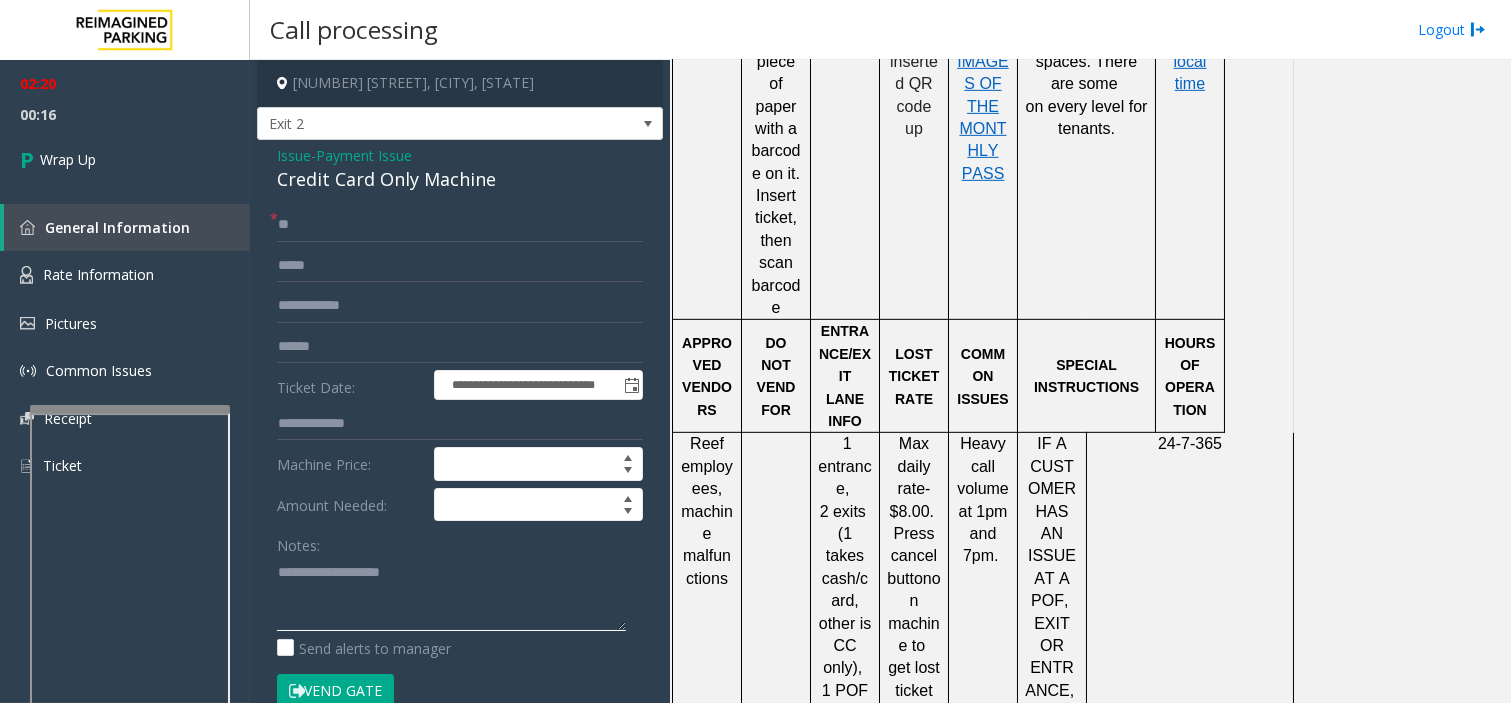 click 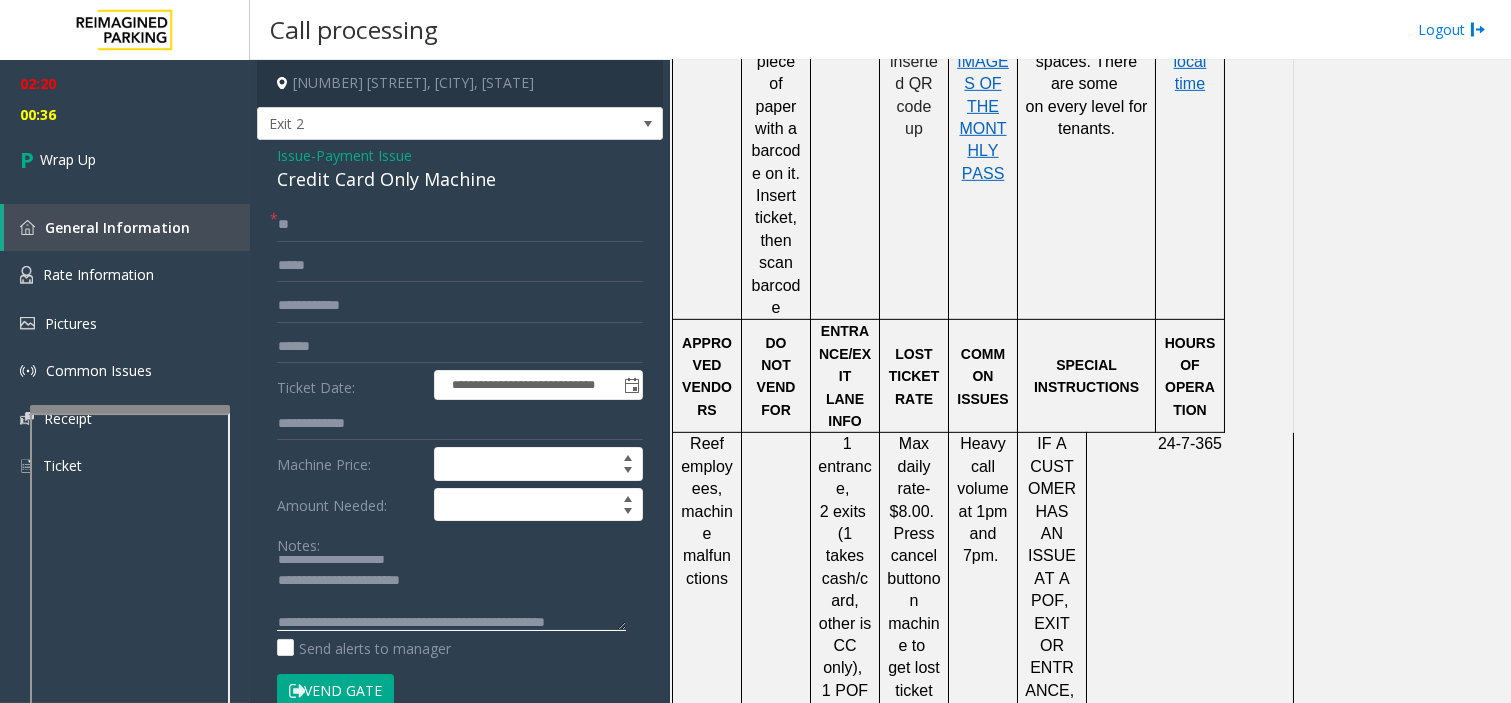 scroll, scrollTop: 34, scrollLeft: 0, axis: vertical 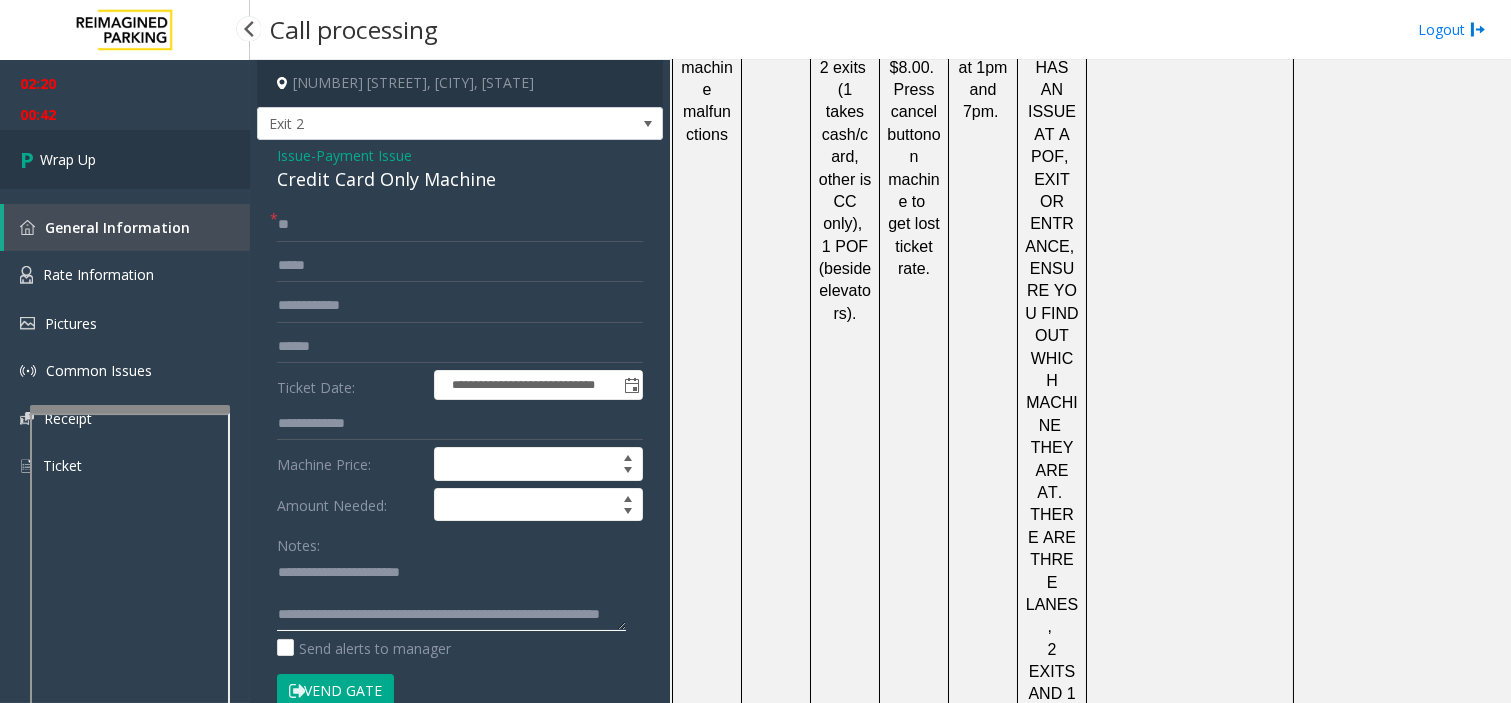 type on "**********" 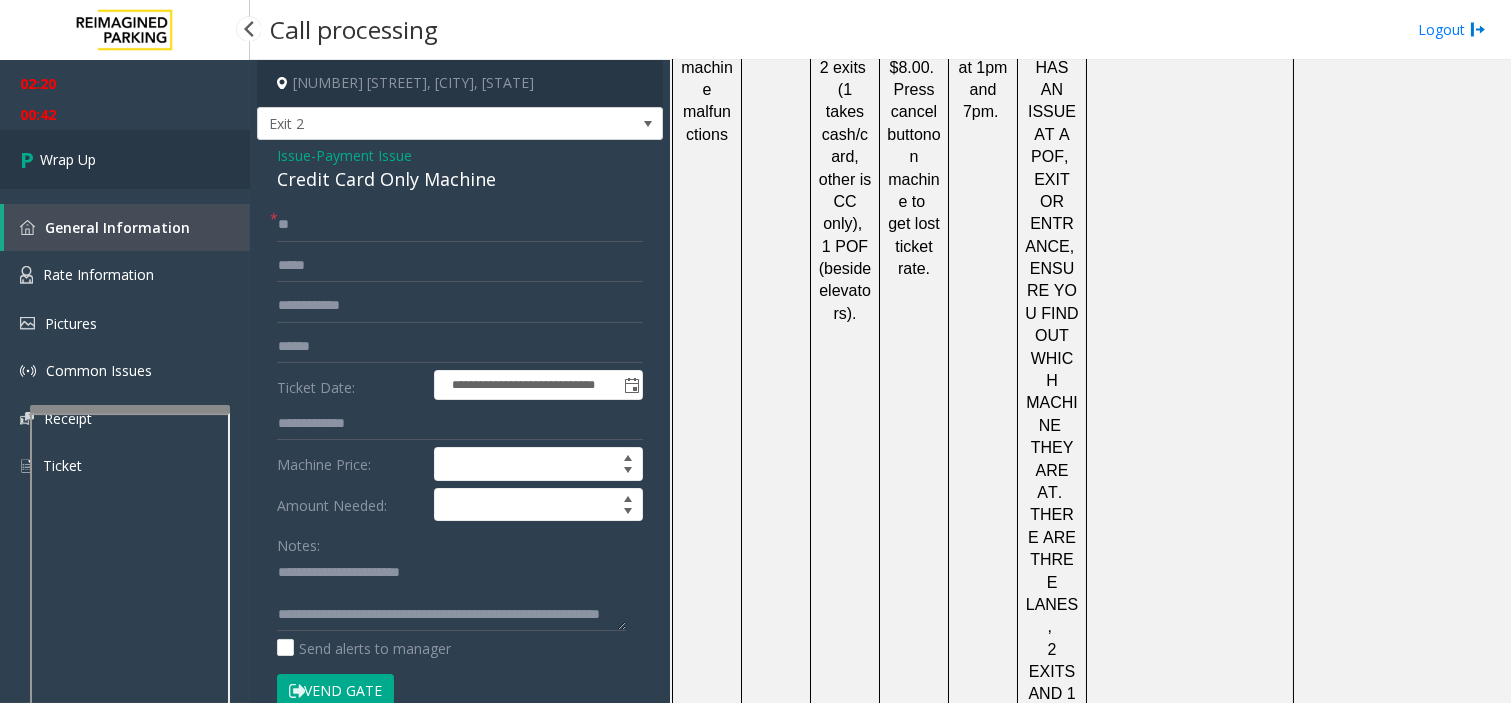 click on "Wrap Up" at bounding box center [125, 159] 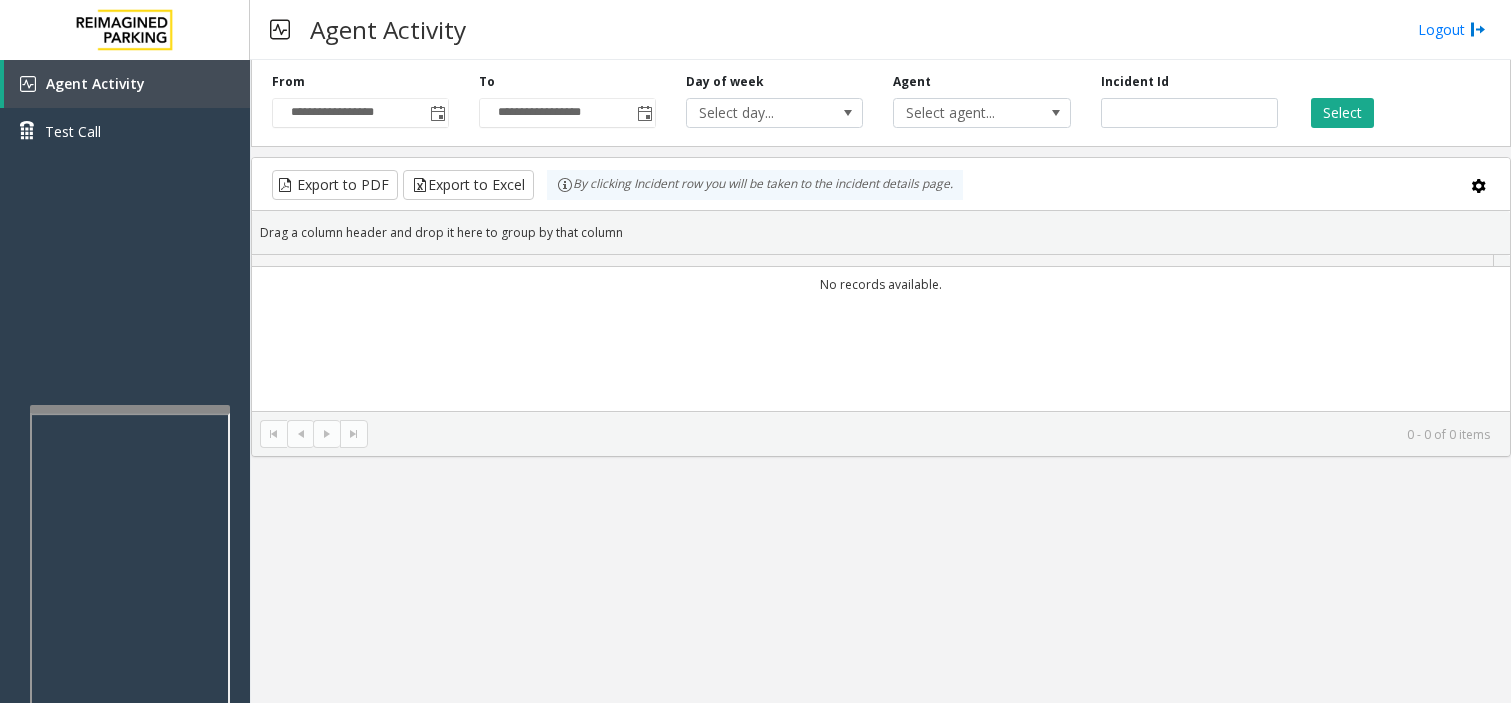 scroll, scrollTop: 0, scrollLeft: 0, axis: both 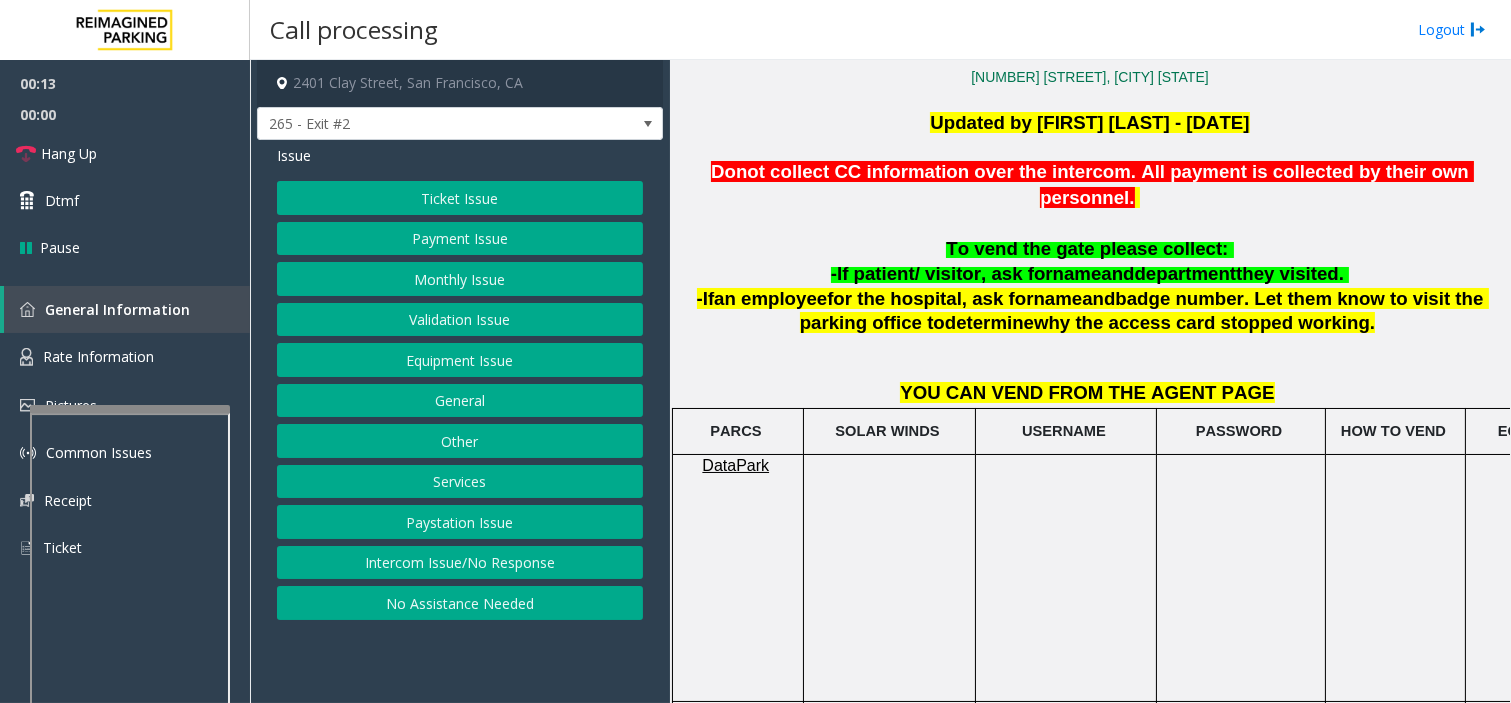 click on "Ticket Issue" 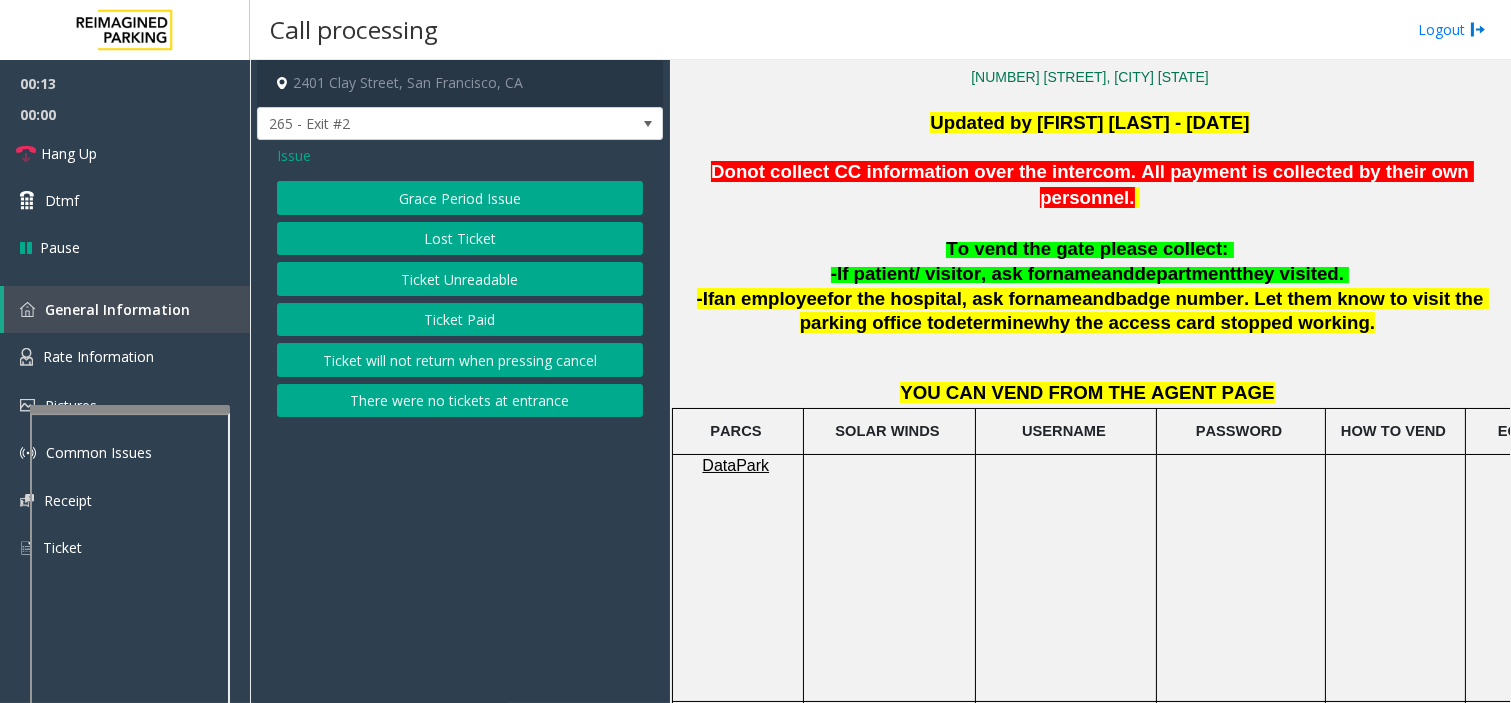click on "Ticket Unreadable" 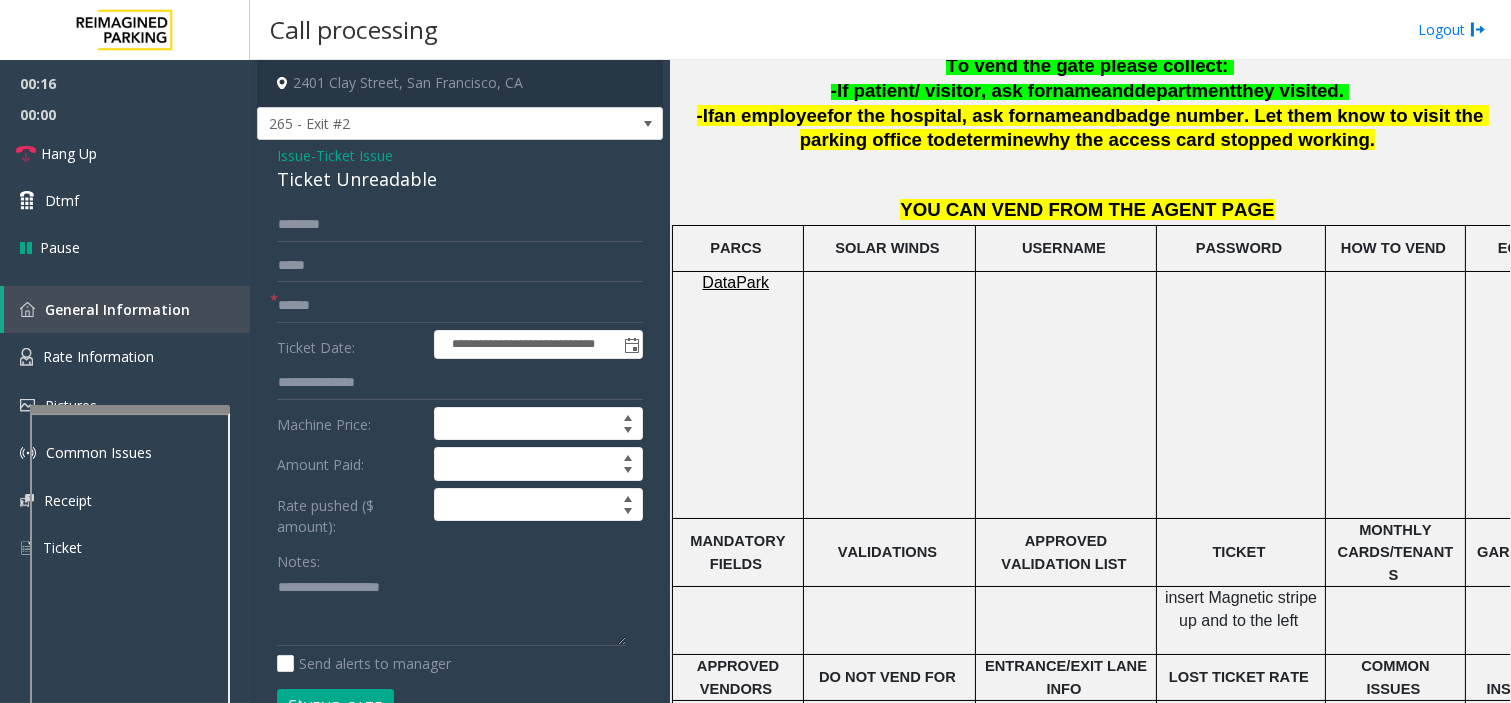 scroll, scrollTop: 777, scrollLeft: 0, axis: vertical 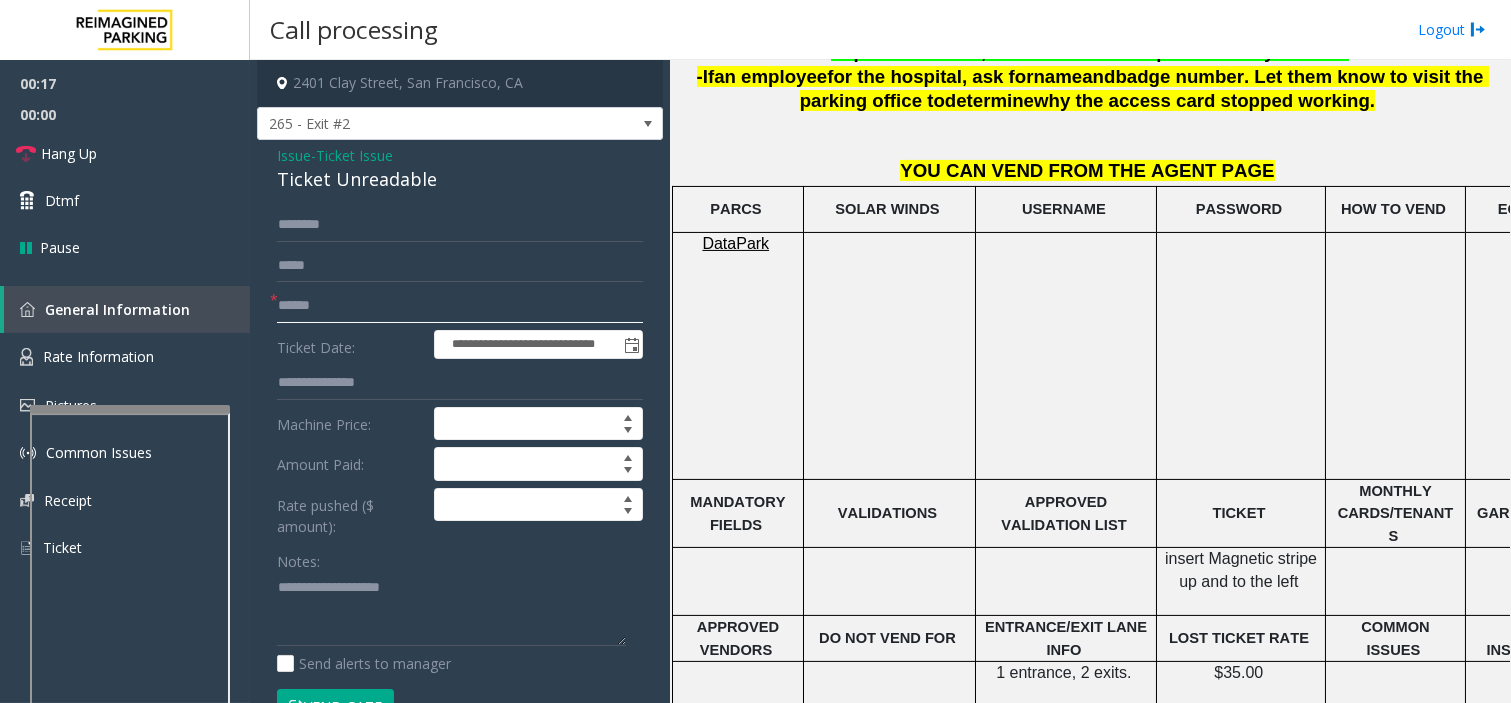 click 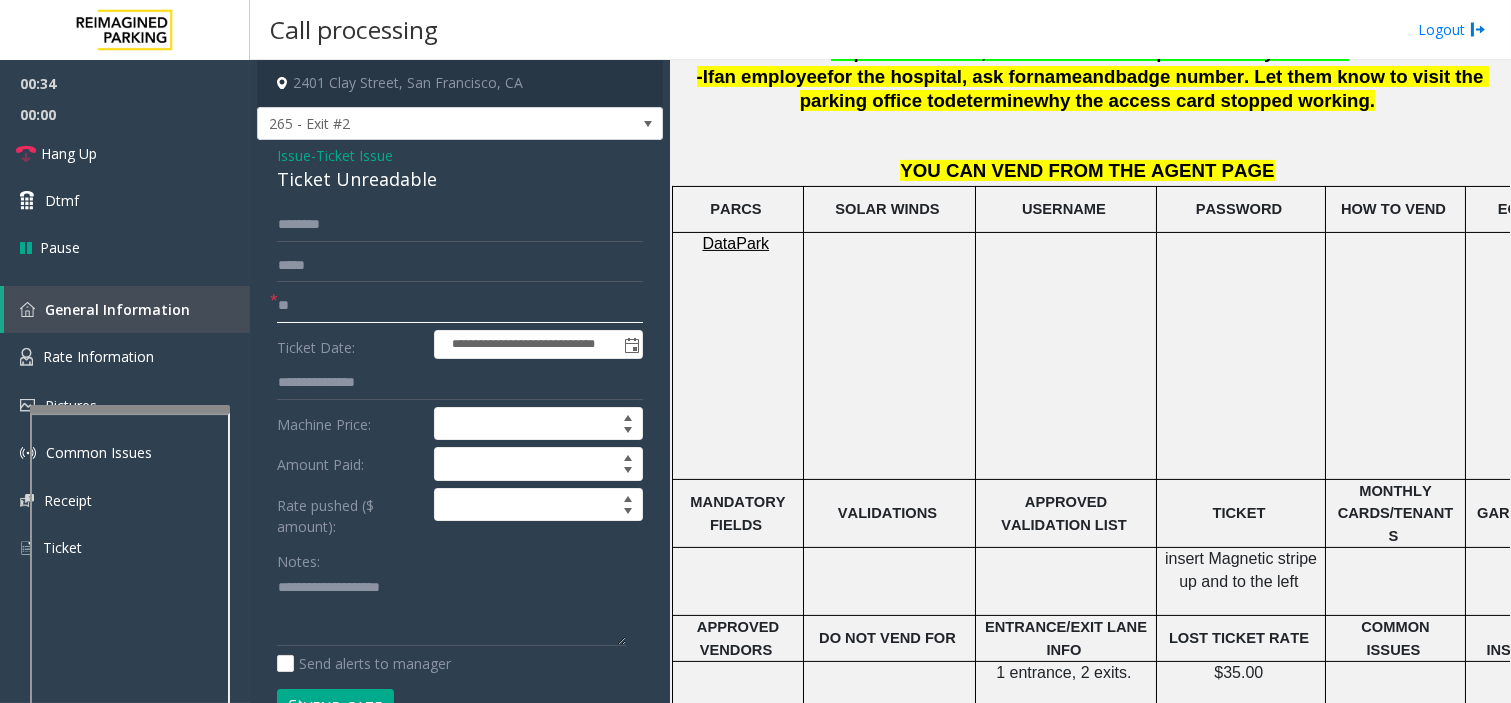 type on "**" 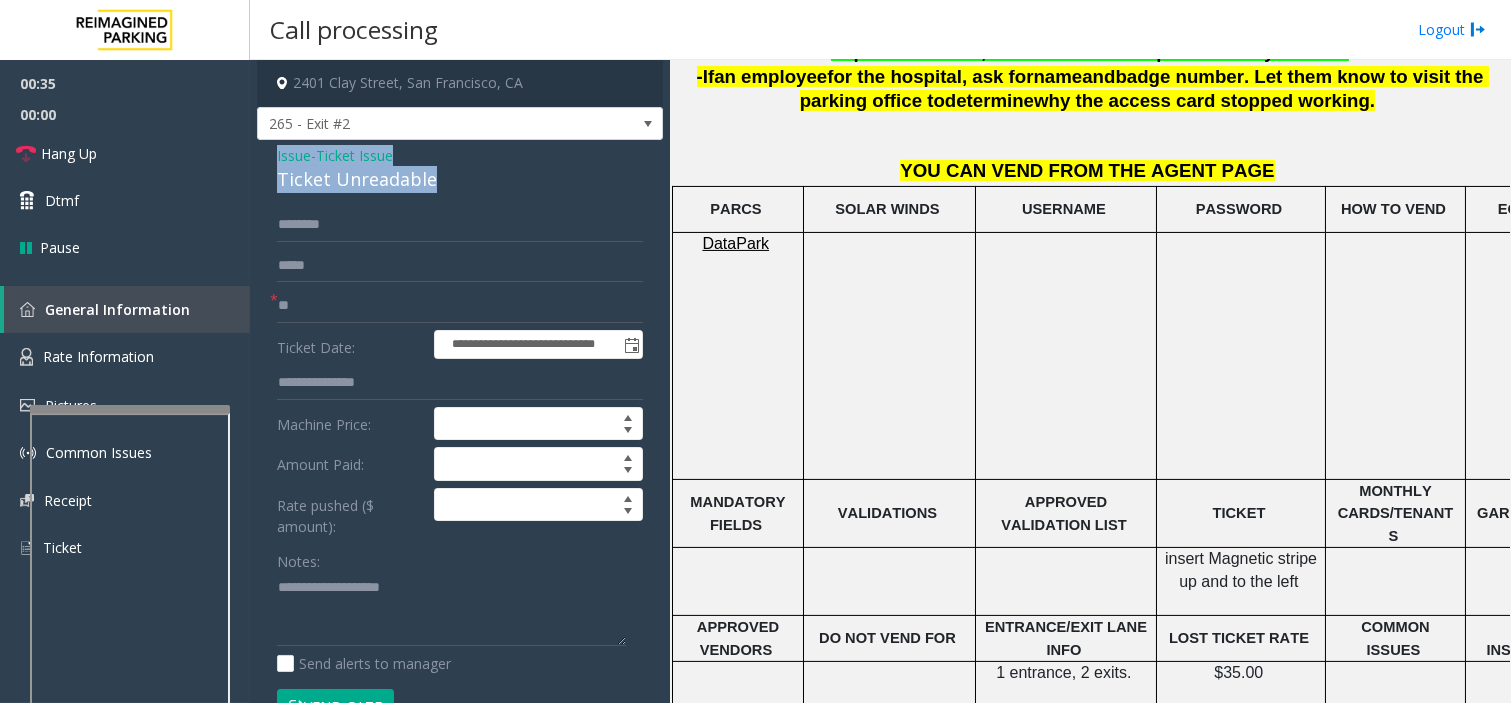 drag, startPoint x: 267, startPoint y: 151, endPoint x: 511, endPoint y: 170, distance: 244.73863 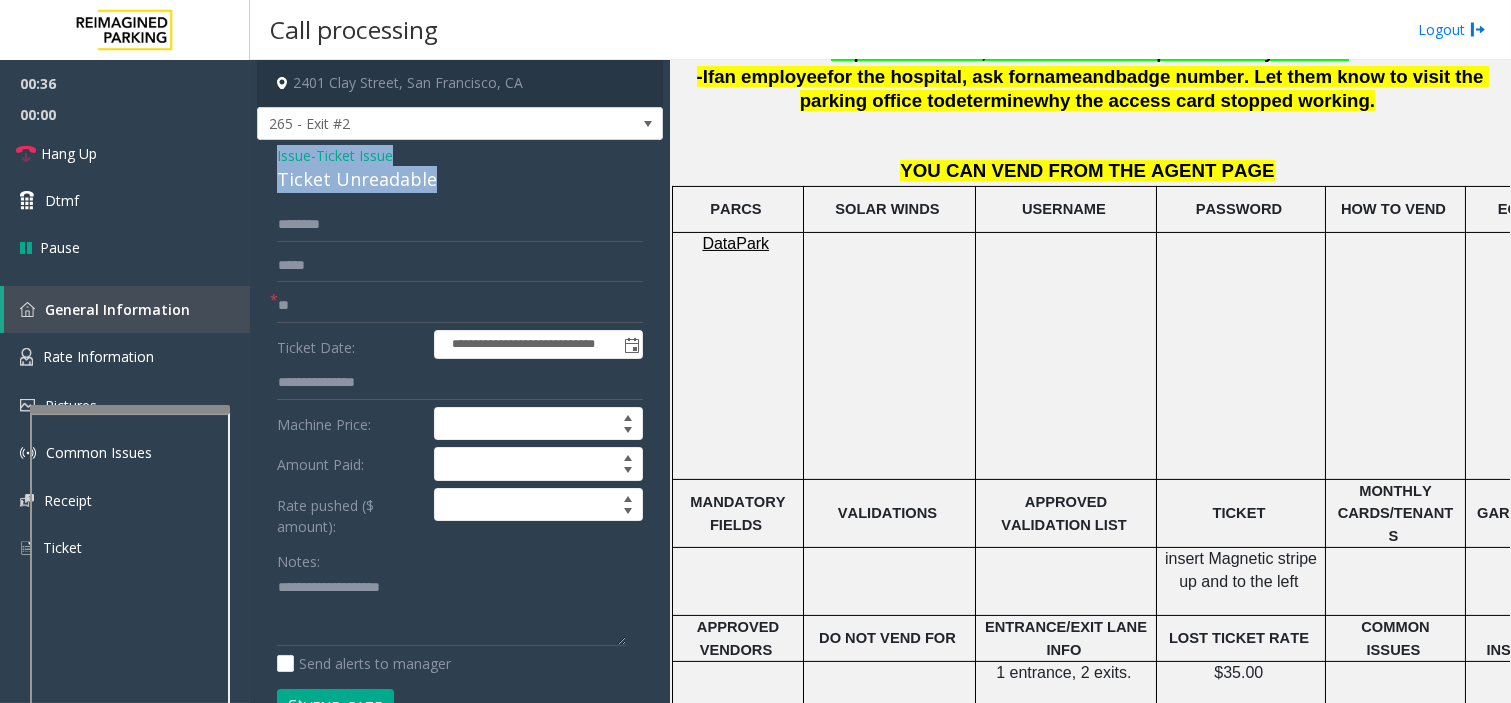 copy on "Issue  -  Ticket Issue Ticket Unreadable" 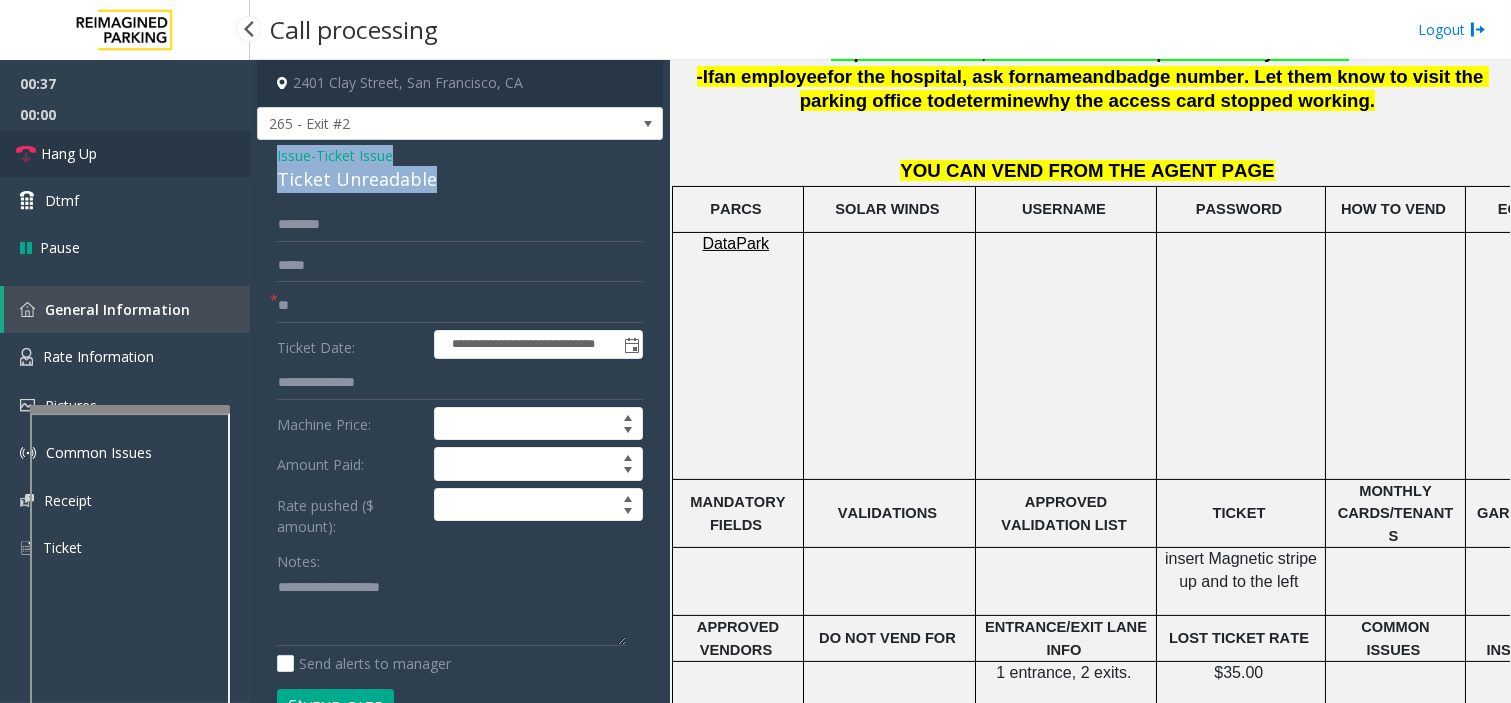 click on "Hang Up" at bounding box center [69, 153] 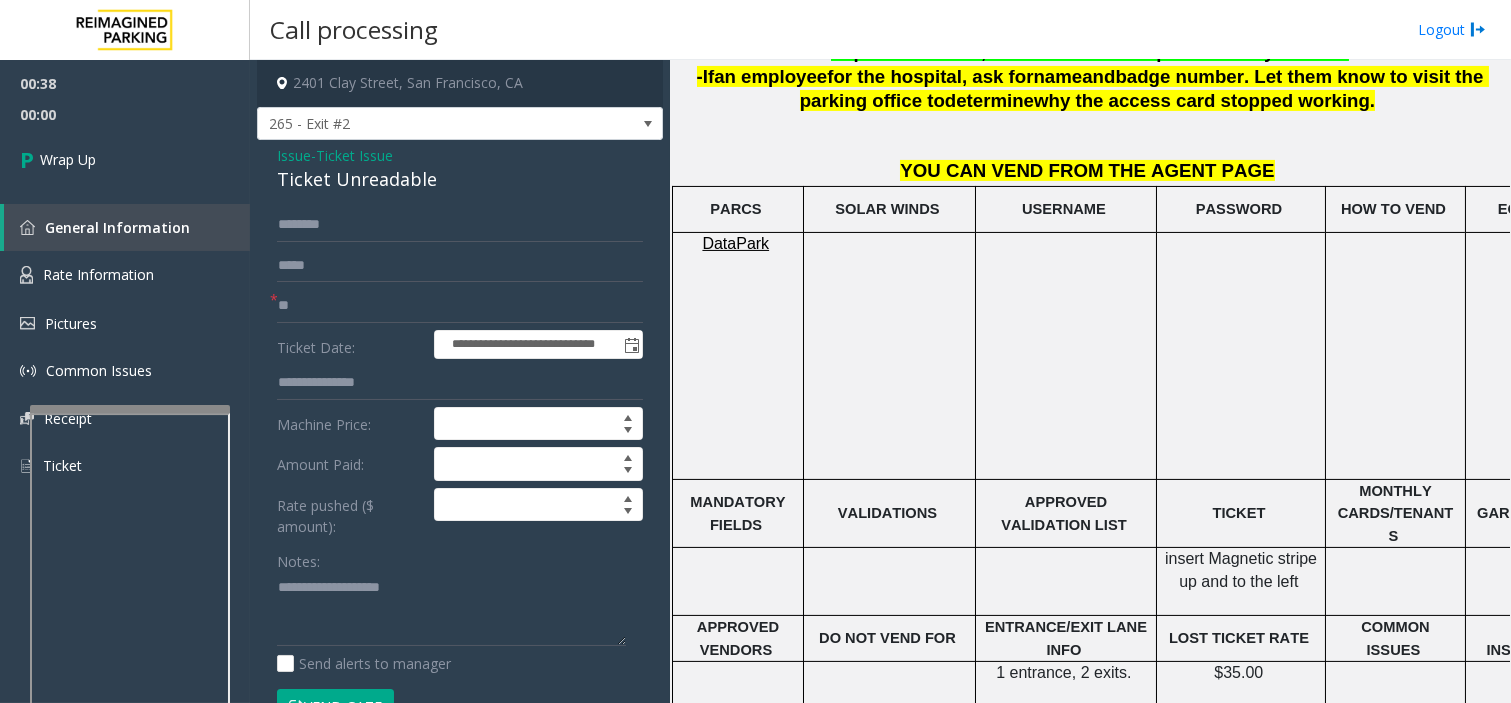 click on "Notes:                      Send alerts to manager" 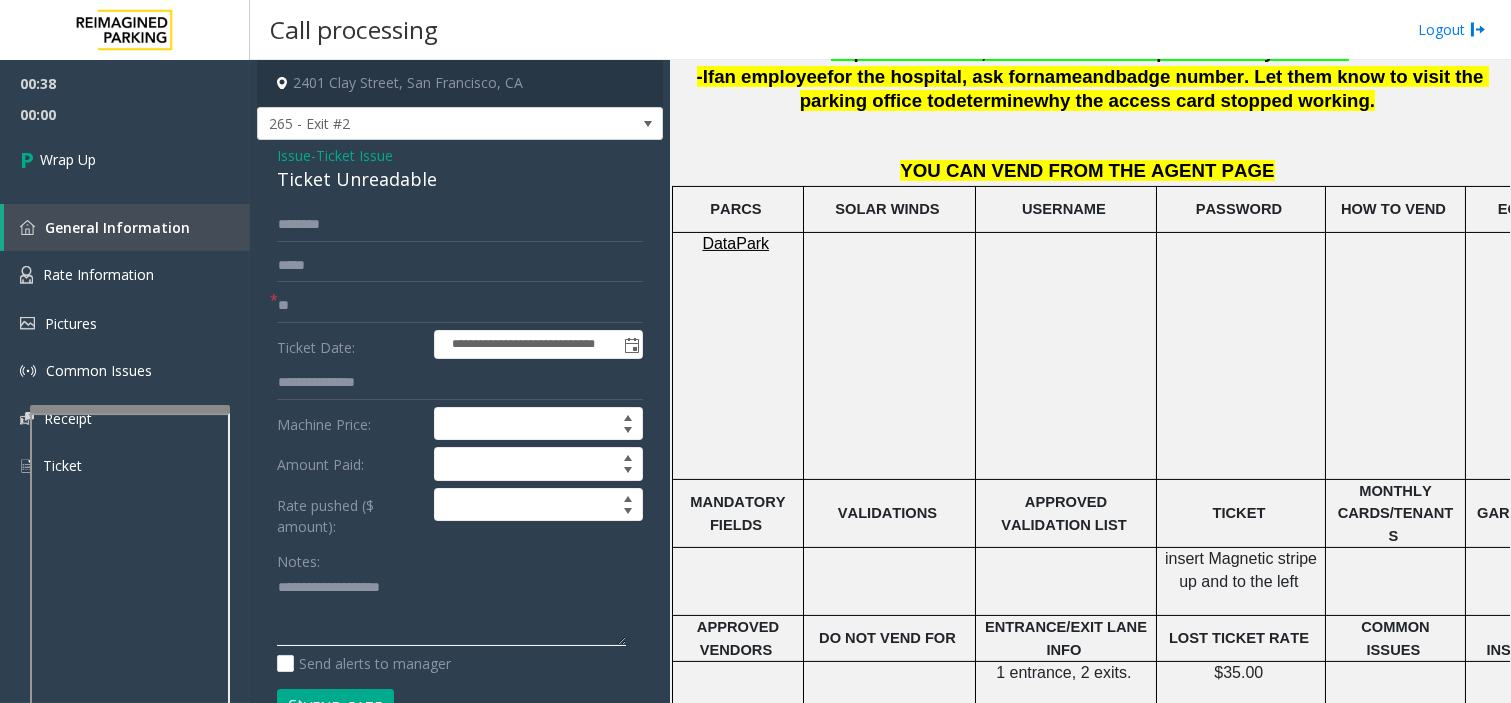 click 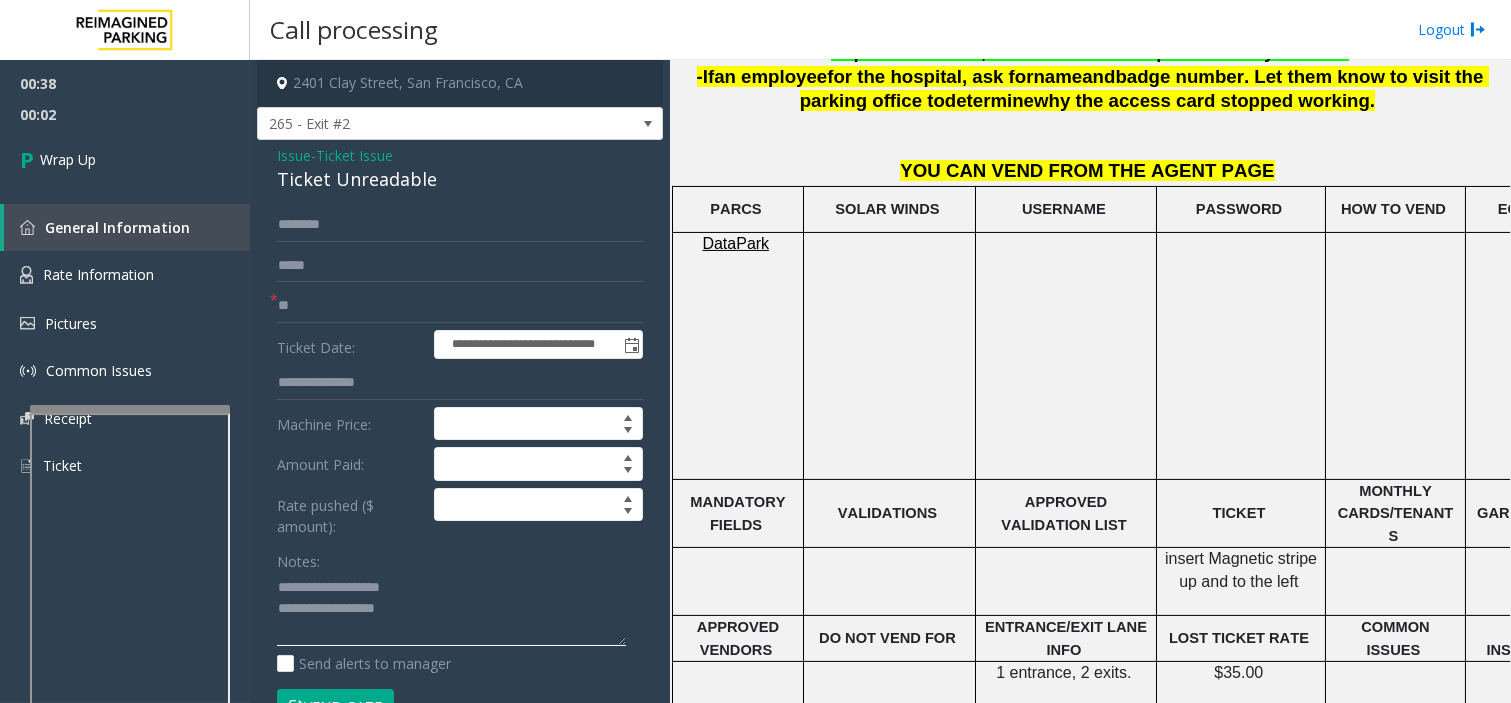 scroll, scrollTop: 14, scrollLeft: 0, axis: vertical 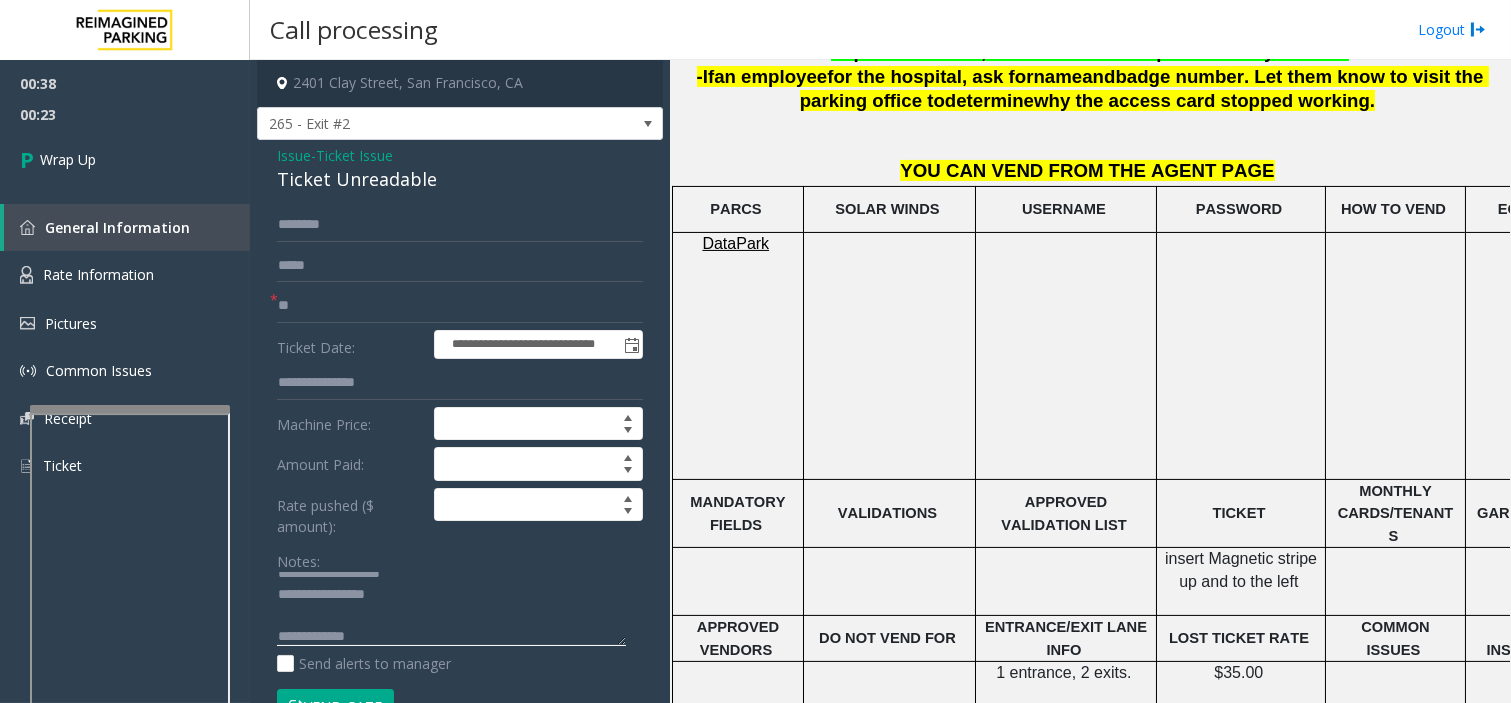click 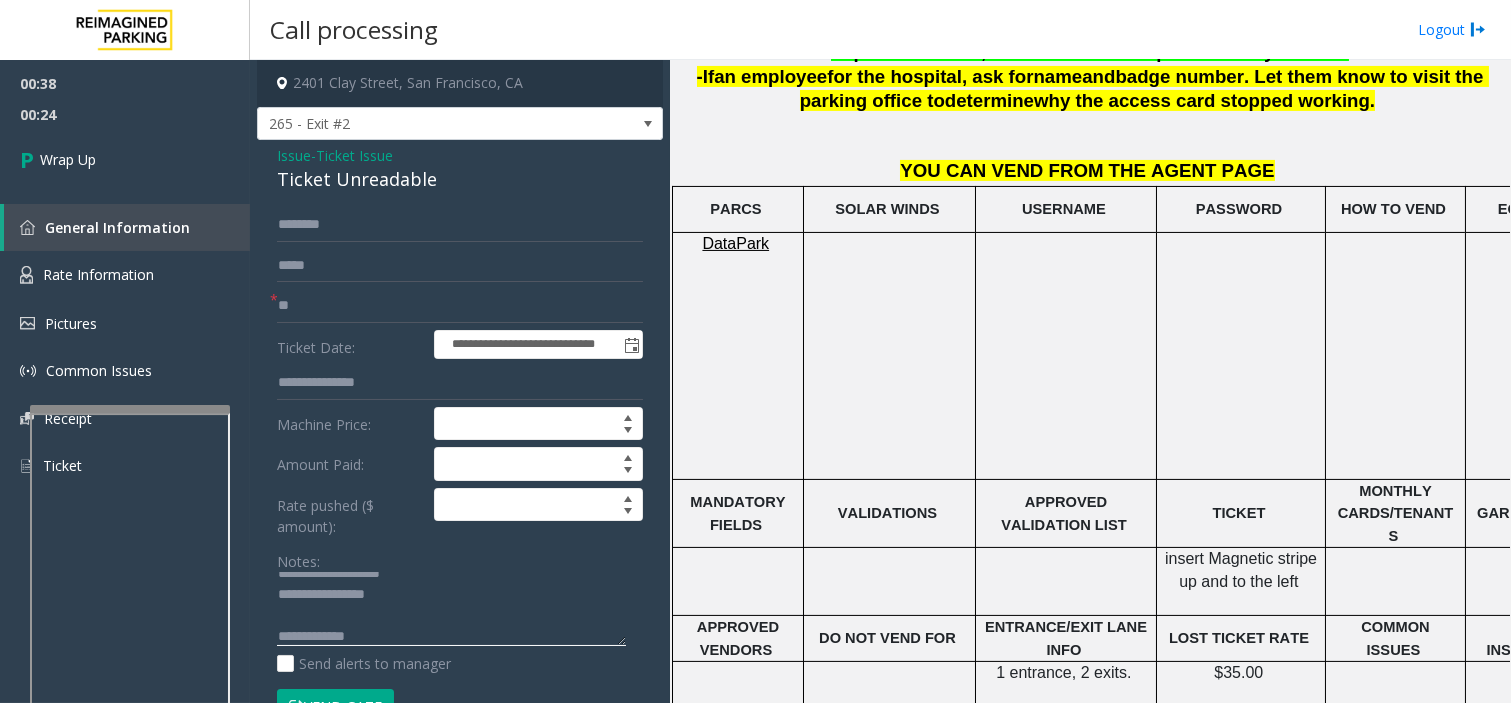 paste on "**********" 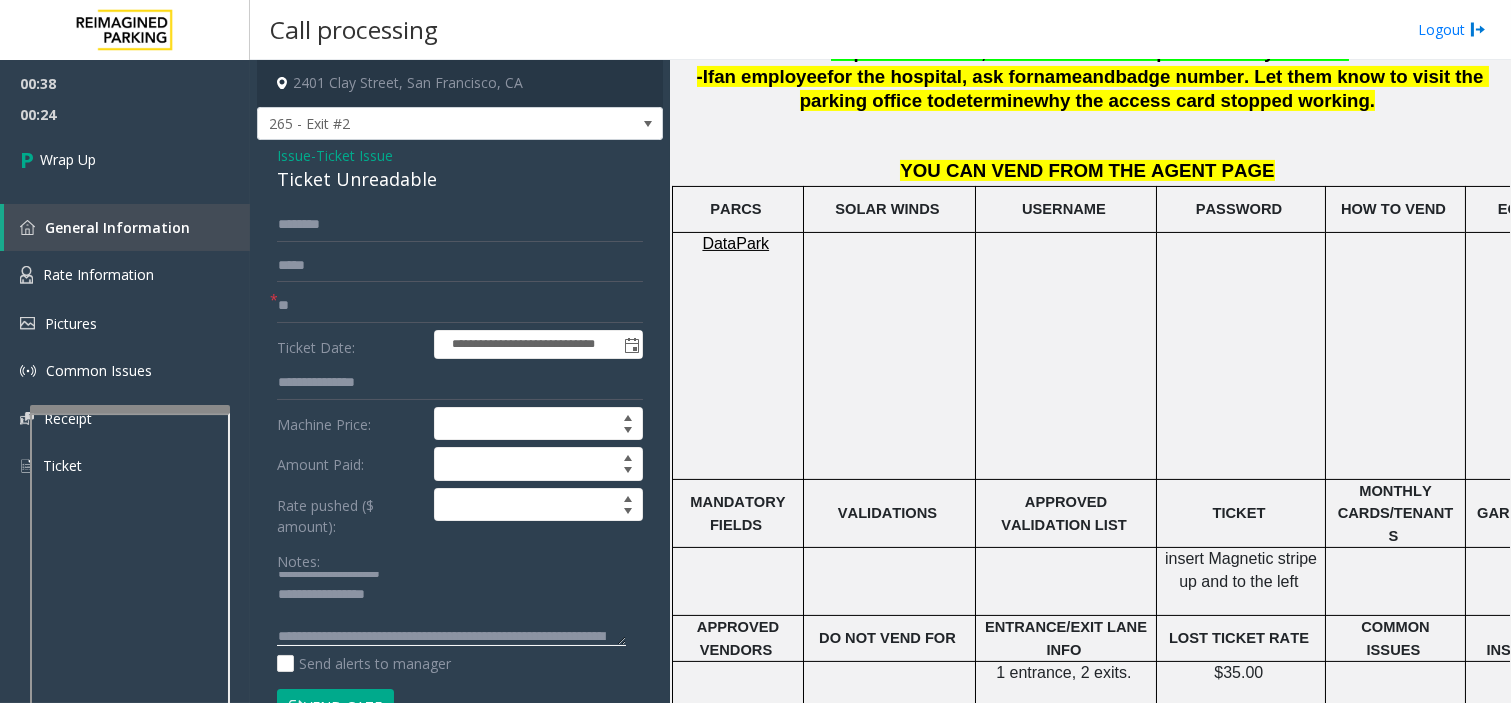 scroll, scrollTop: 35, scrollLeft: 0, axis: vertical 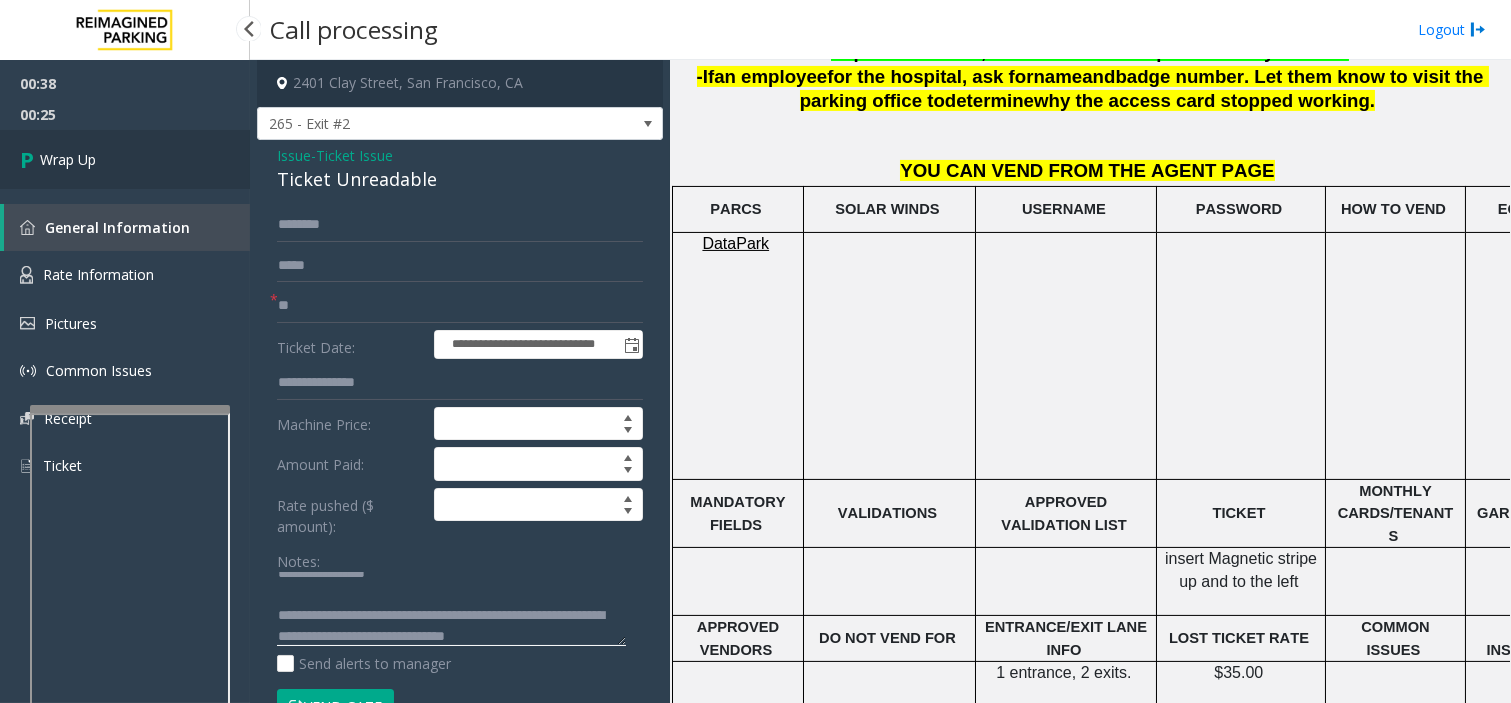 type on "**********" 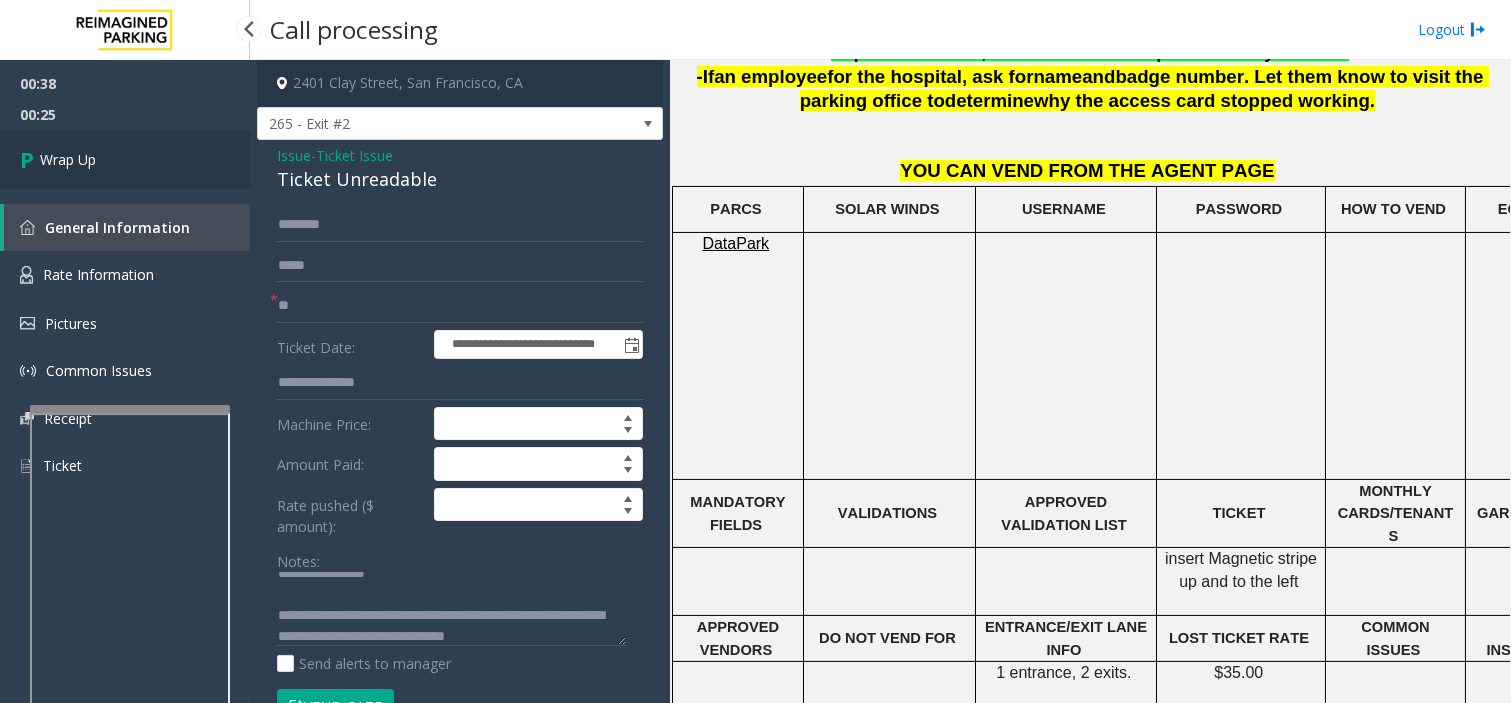 click on "Wrap Up" at bounding box center (125, 159) 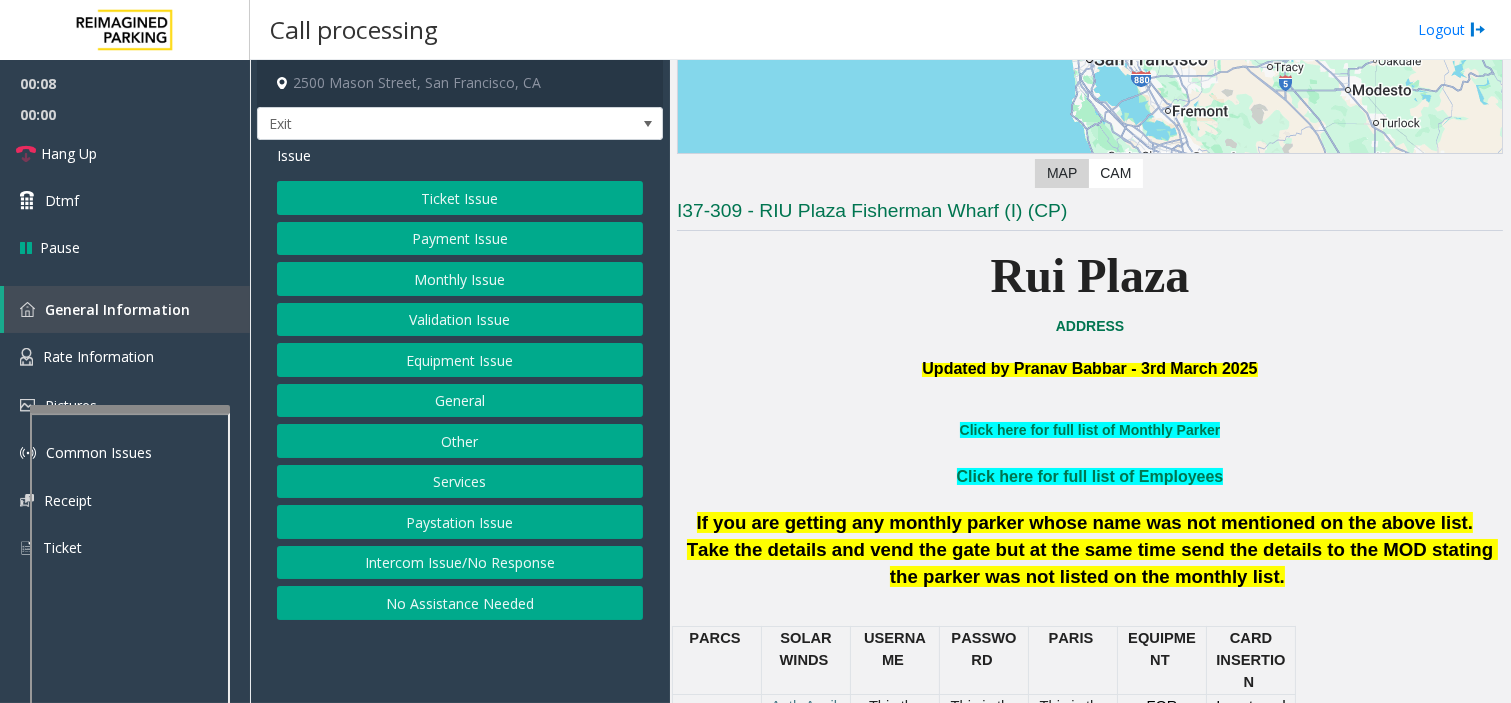 scroll, scrollTop: 555, scrollLeft: 0, axis: vertical 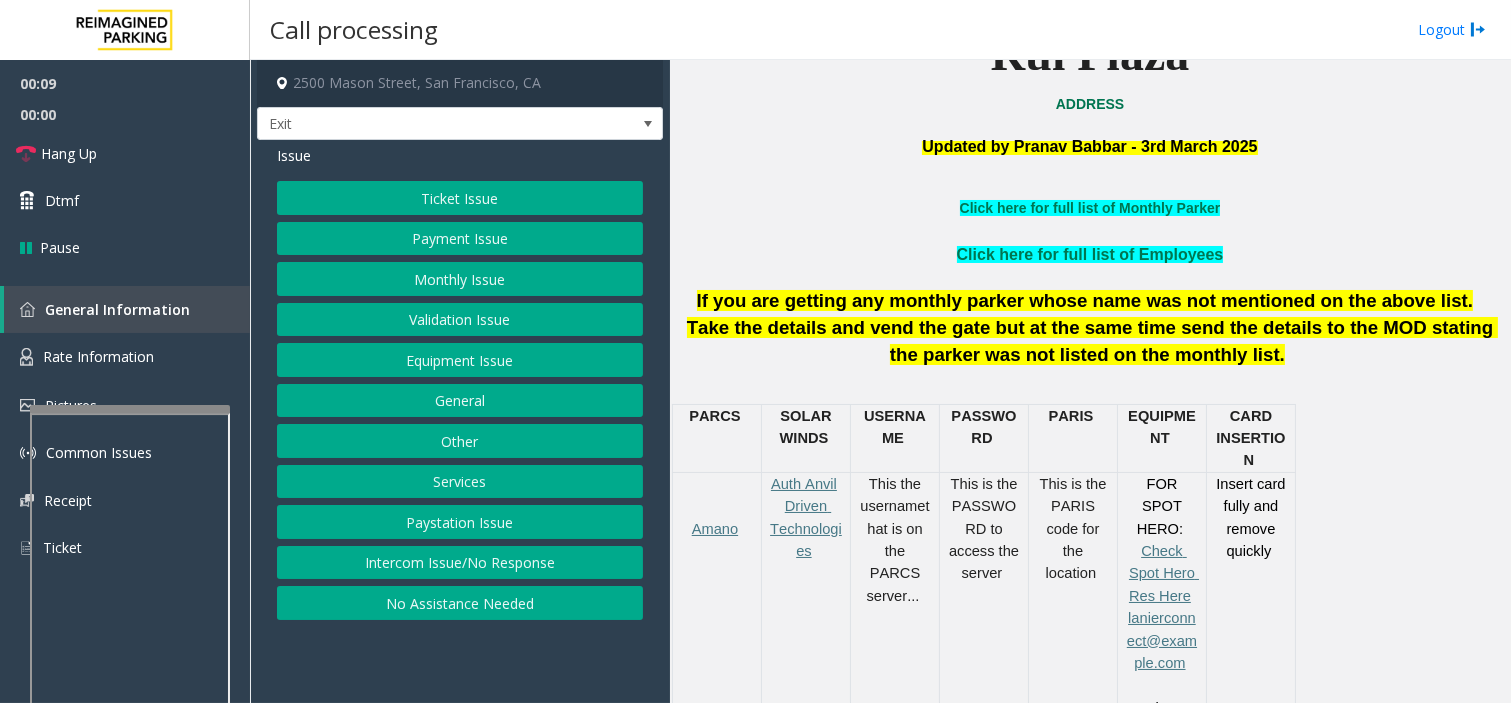 click on "Intercom Issue/No Response" 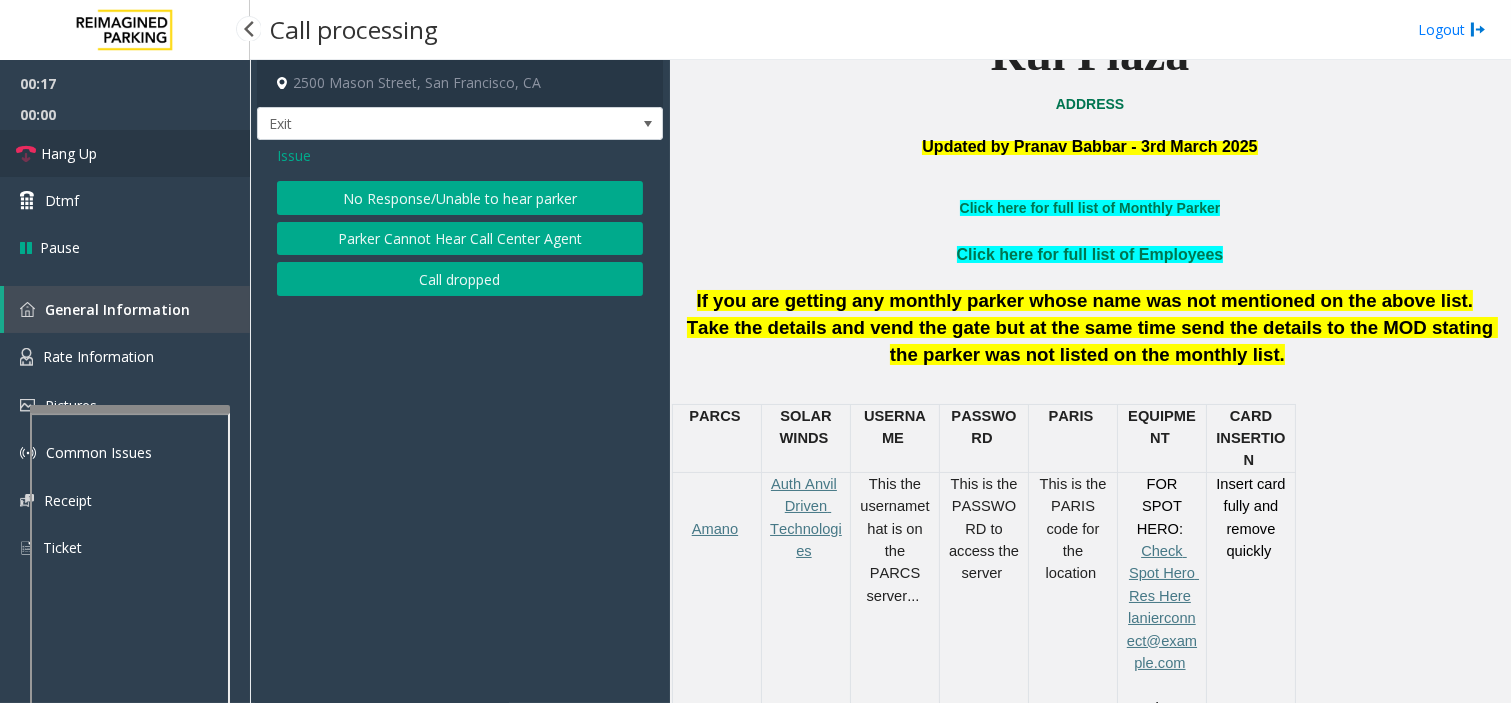 click at bounding box center [26, 154] 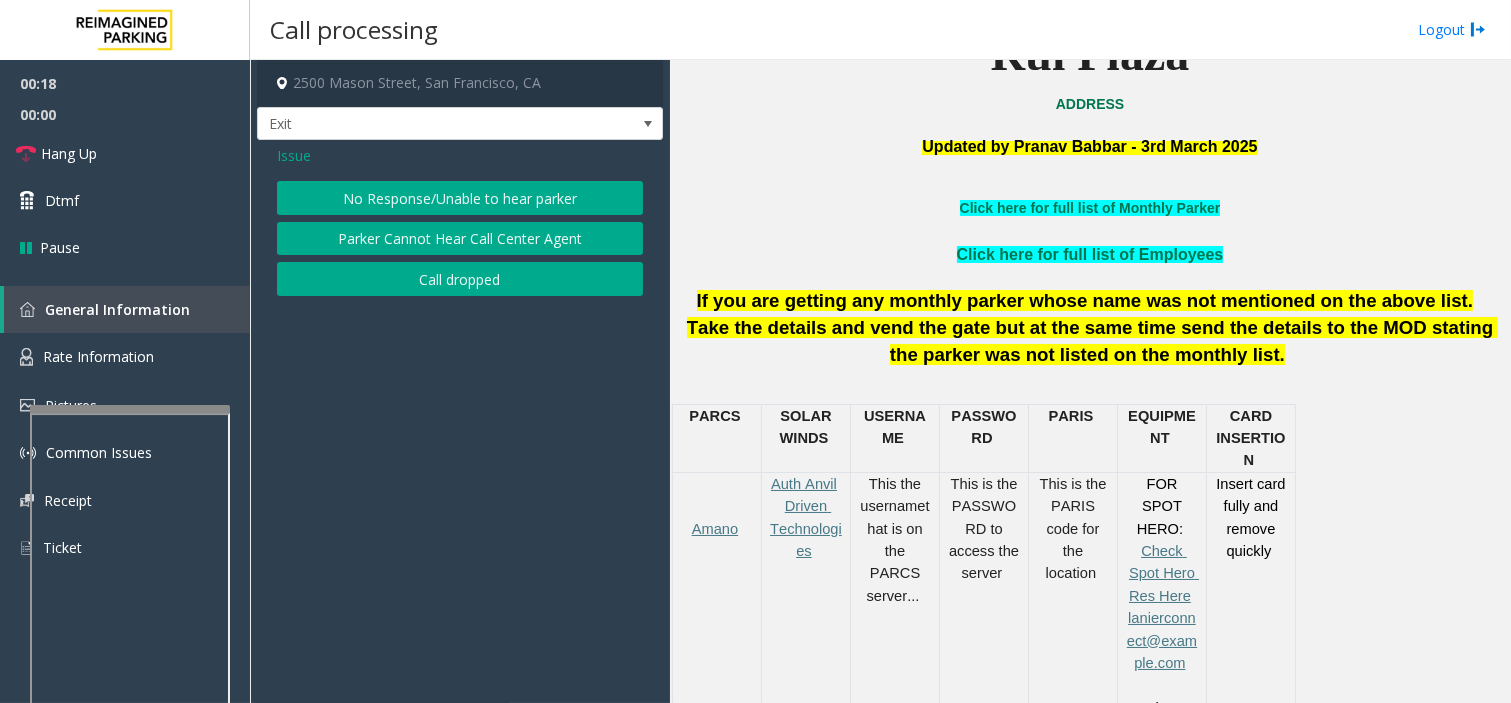 click on "No Response/Unable to hear parker" 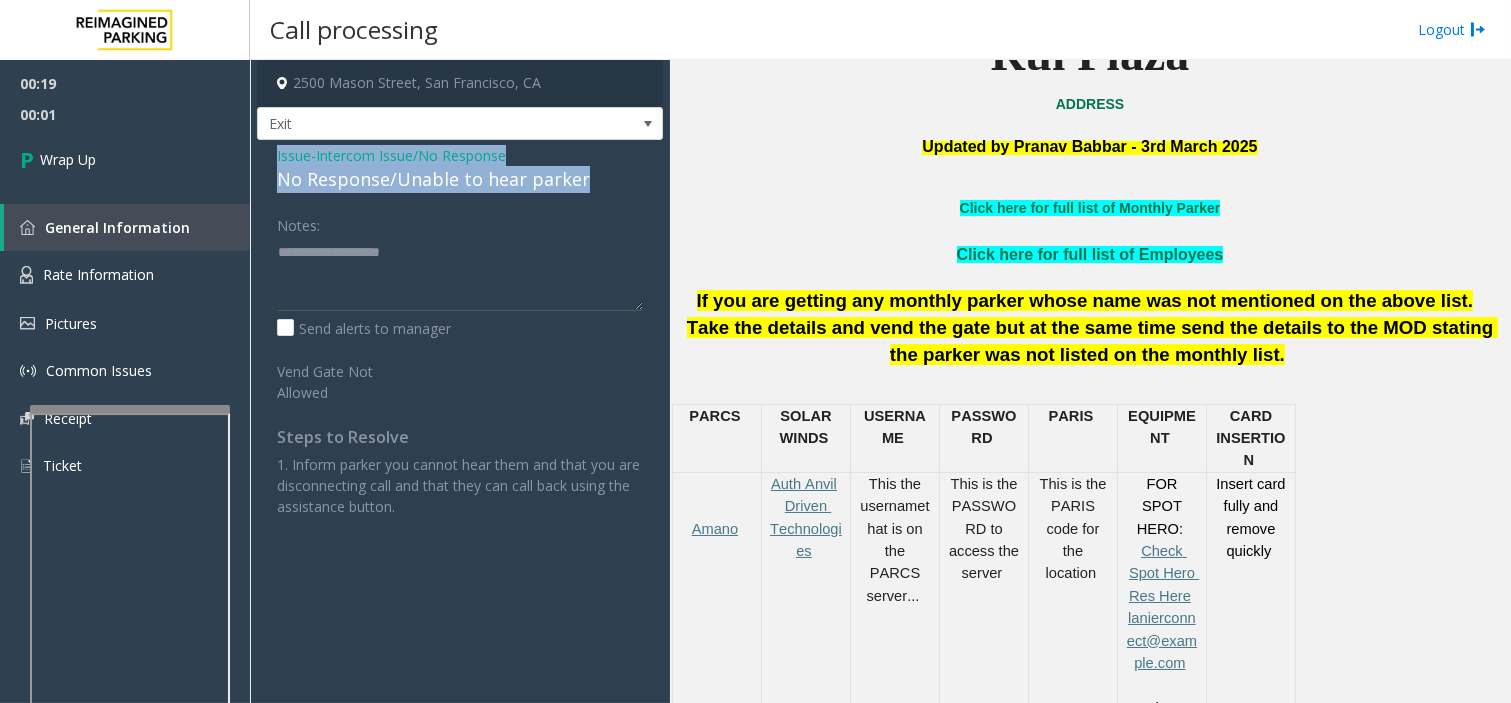 drag, startPoint x: 260, startPoint y: 152, endPoint x: 583, endPoint y: 184, distance: 324.58127 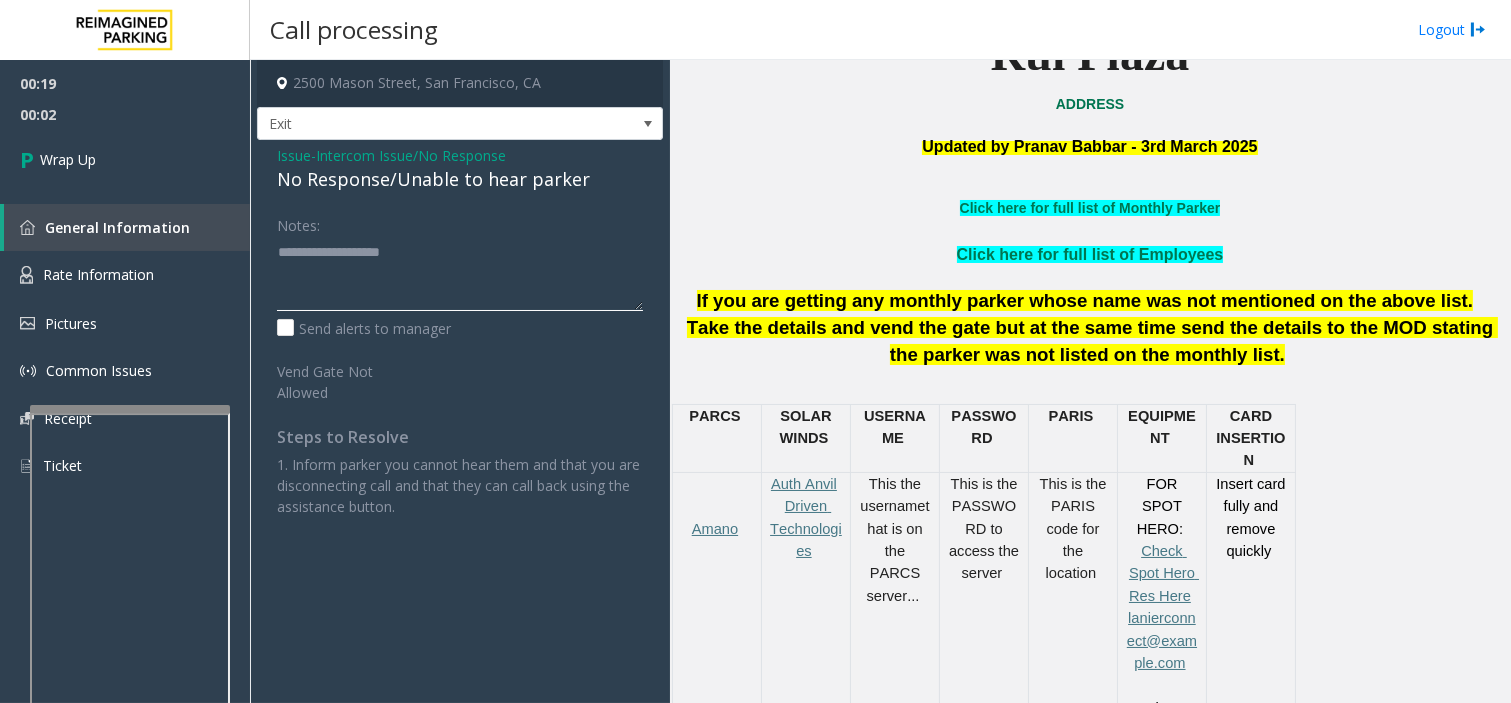 click 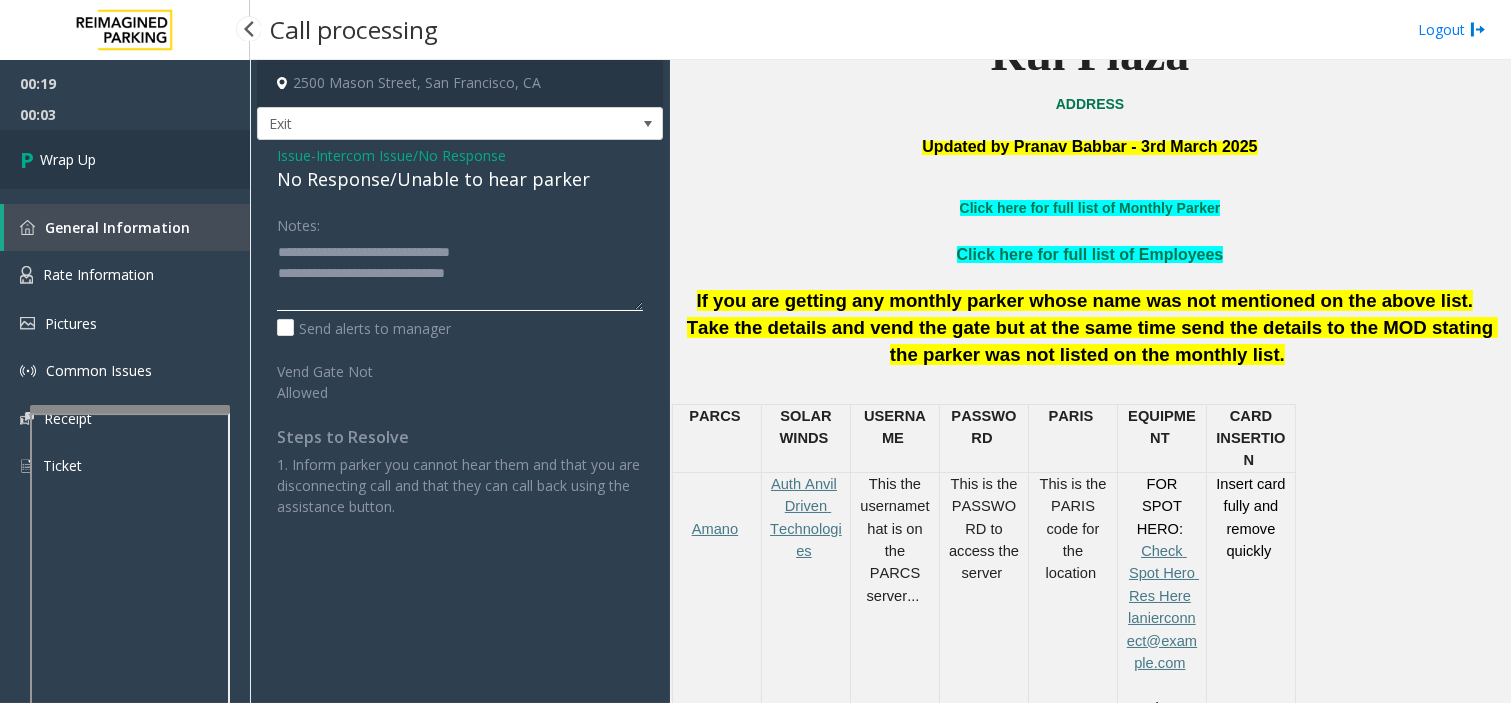 type on "**********" 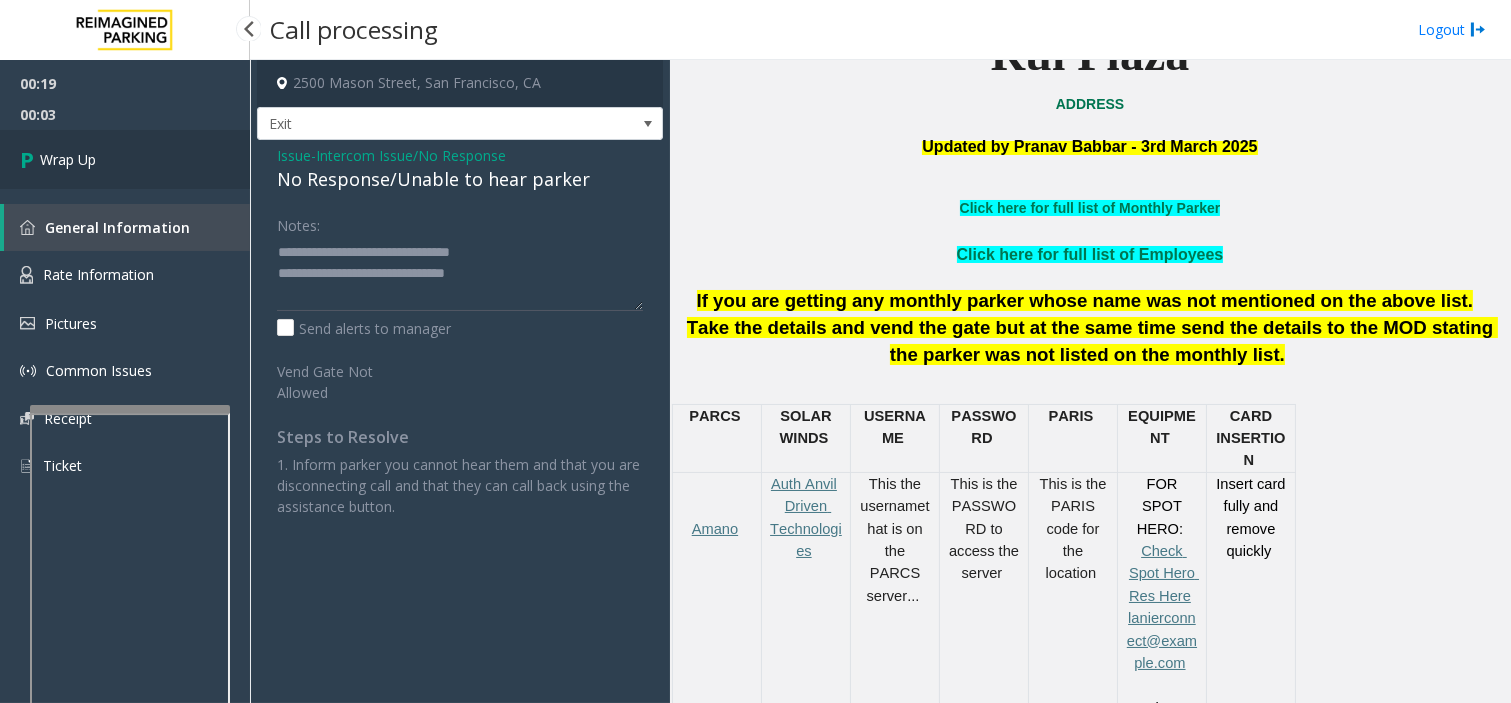 click on "Wrap Up" at bounding box center [125, 159] 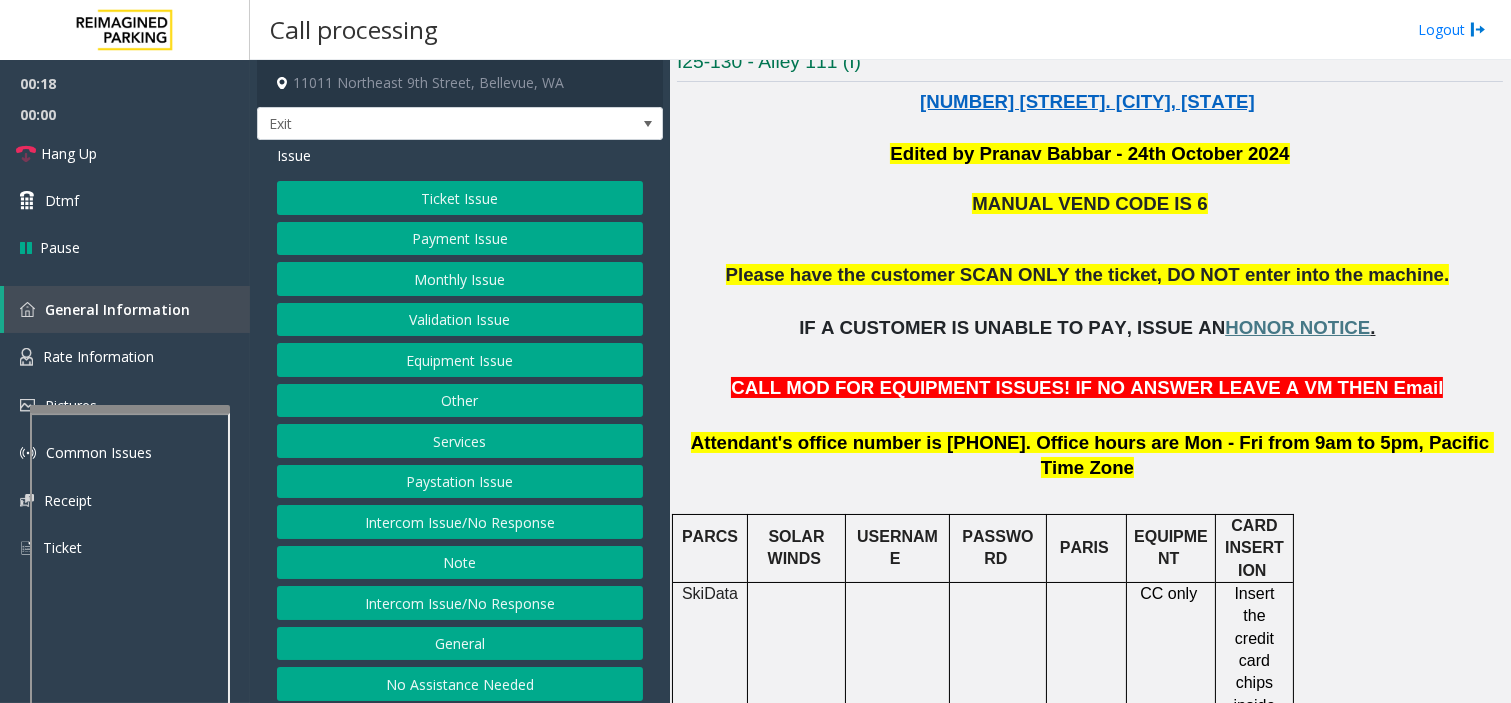 scroll, scrollTop: 444, scrollLeft: 0, axis: vertical 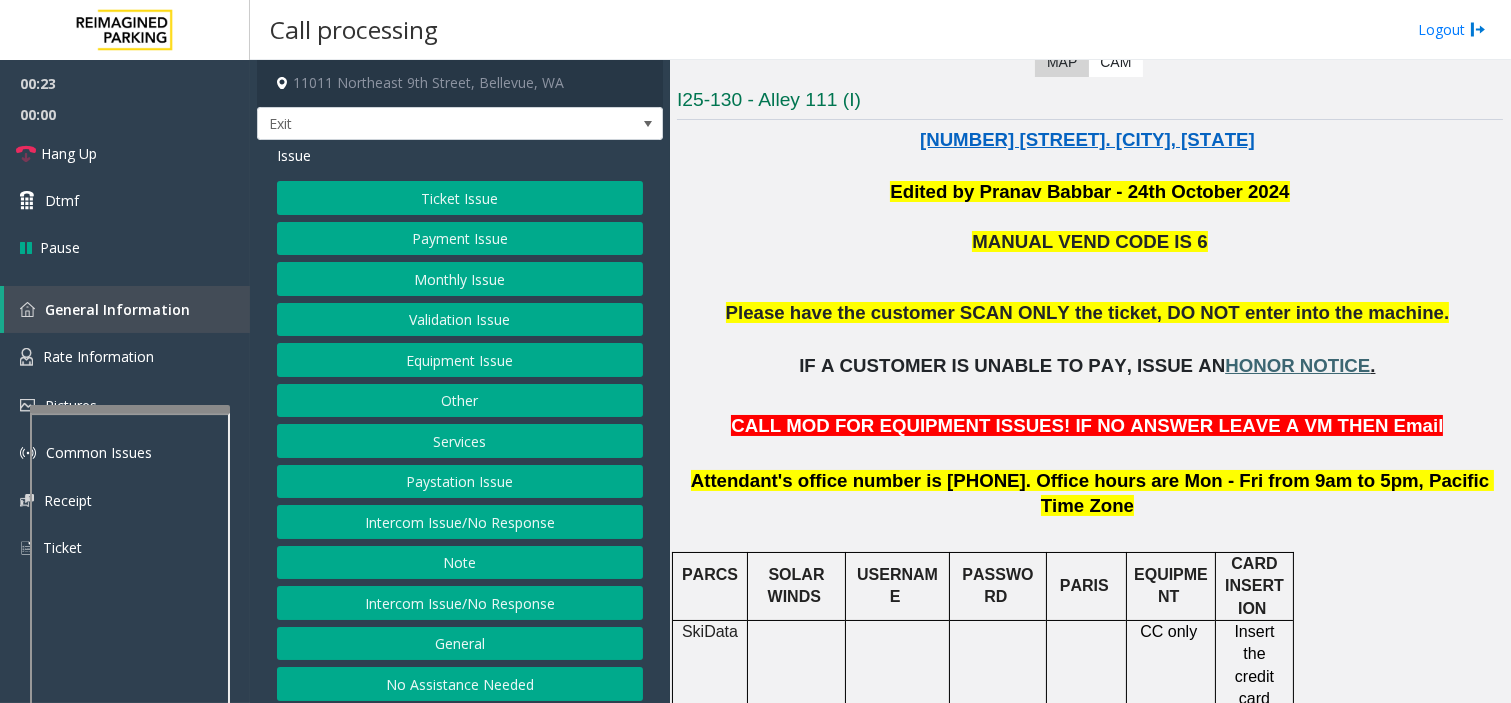 click on "HONOR NOTICE" 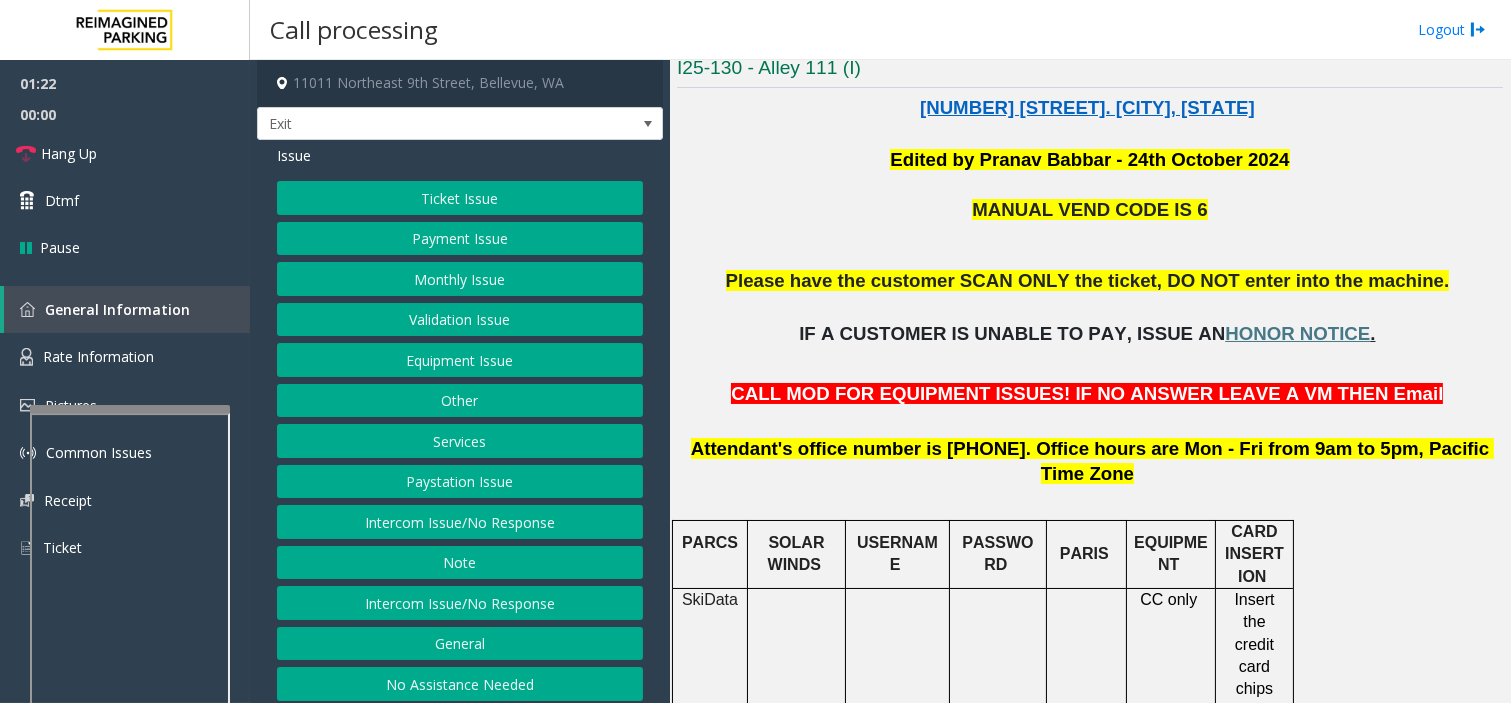 scroll, scrollTop: 444, scrollLeft: 0, axis: vertical 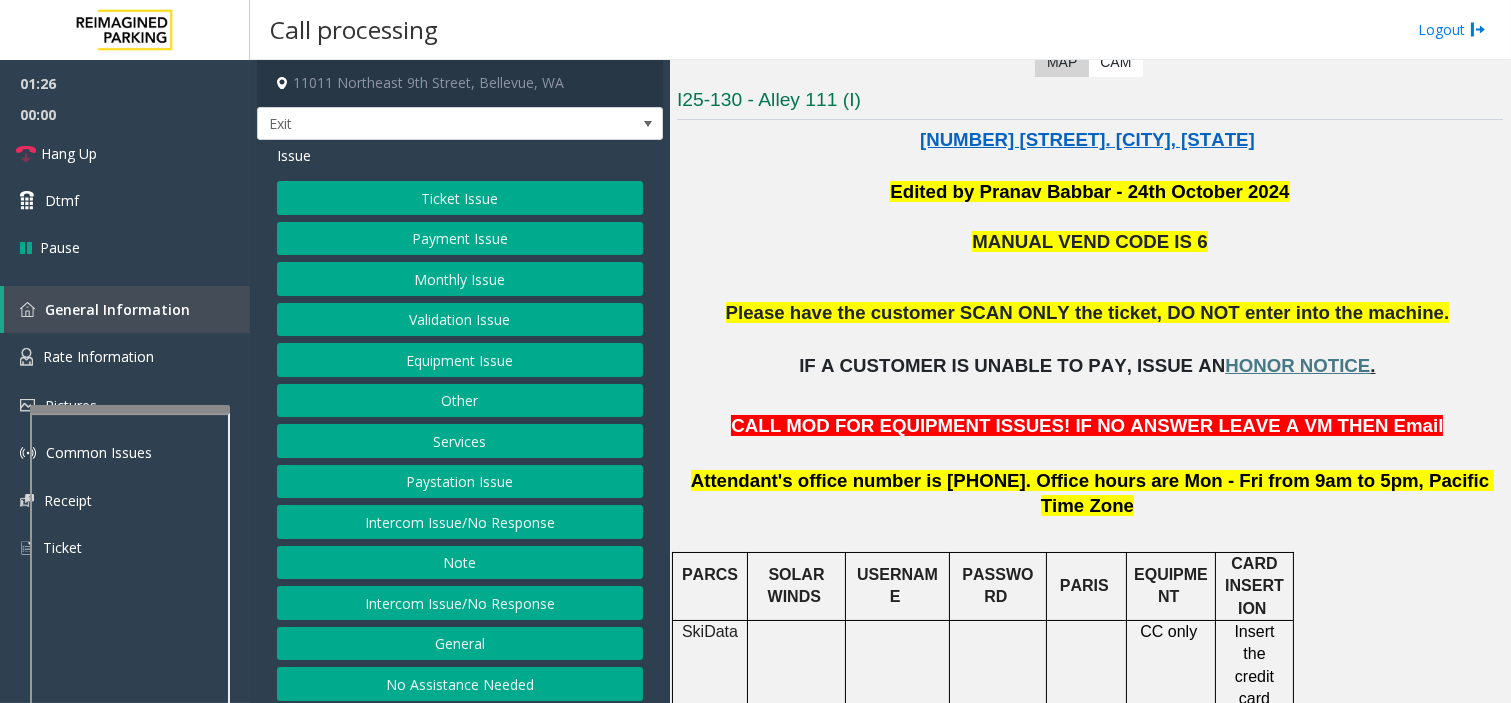 click on "Ticket Issue" 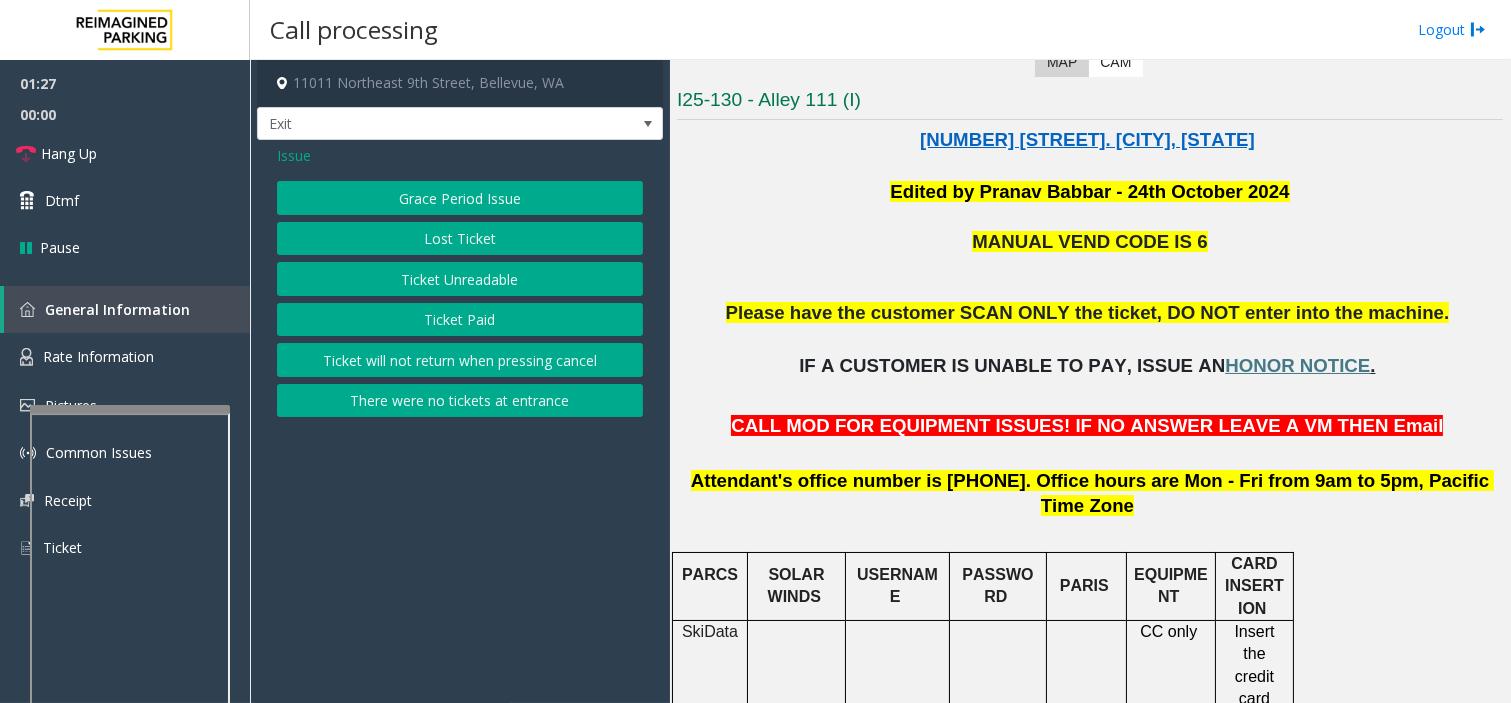 click on "Ticket Unreadable" 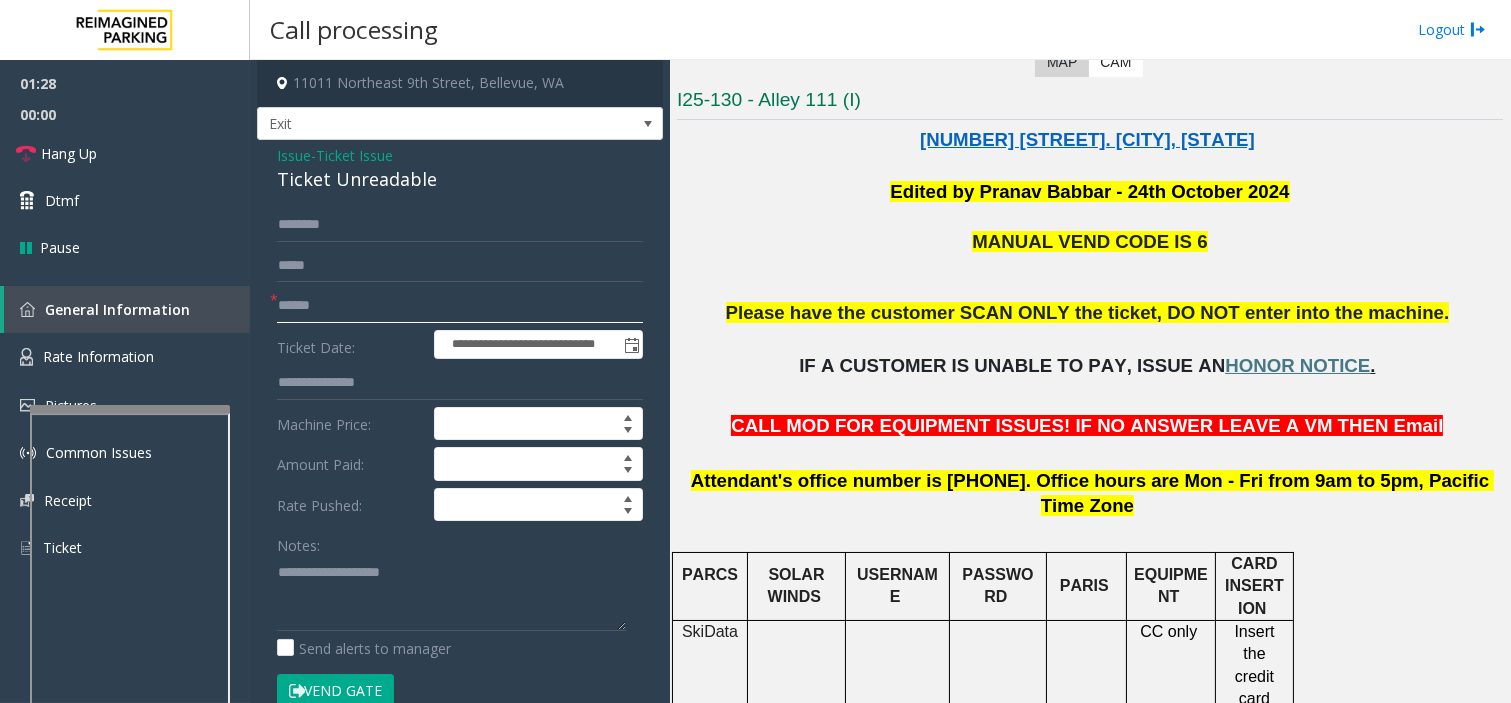 click 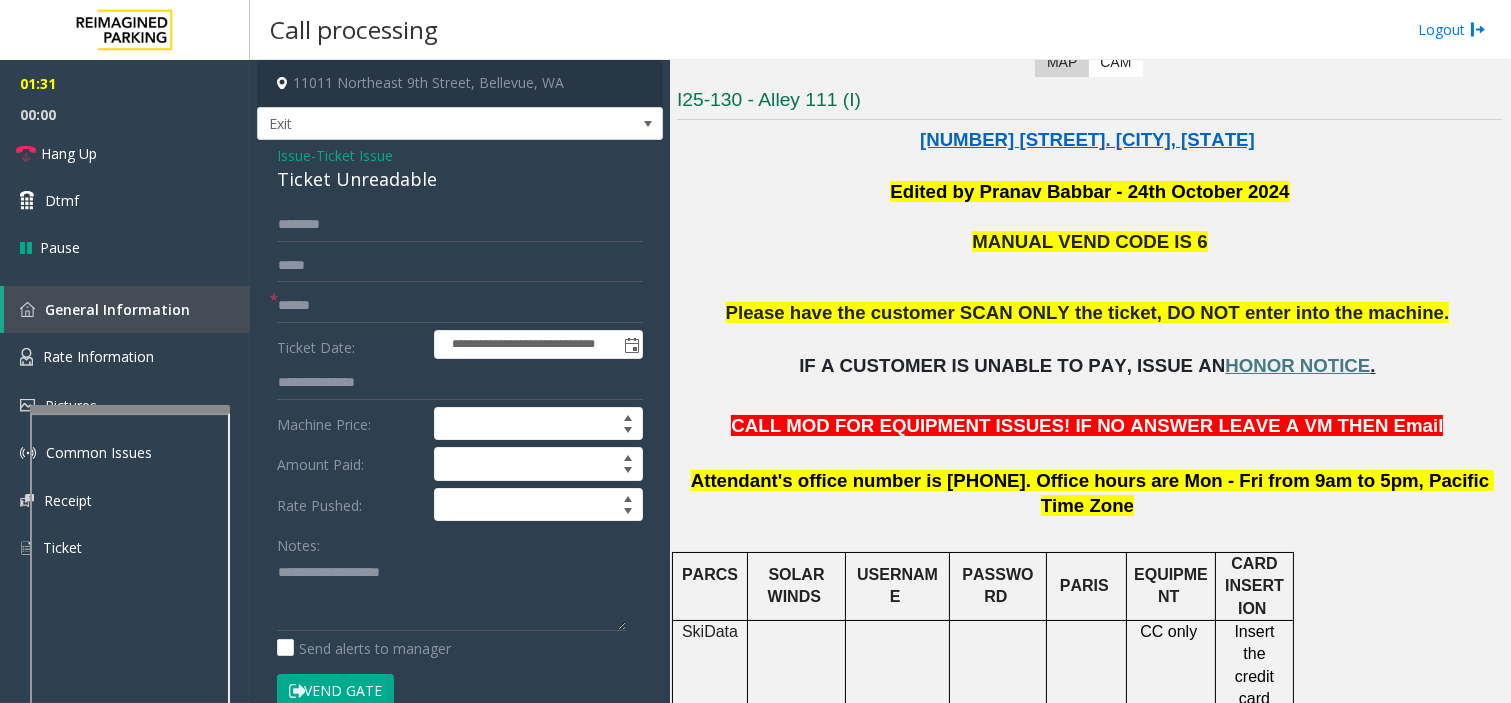 click on "Issue" 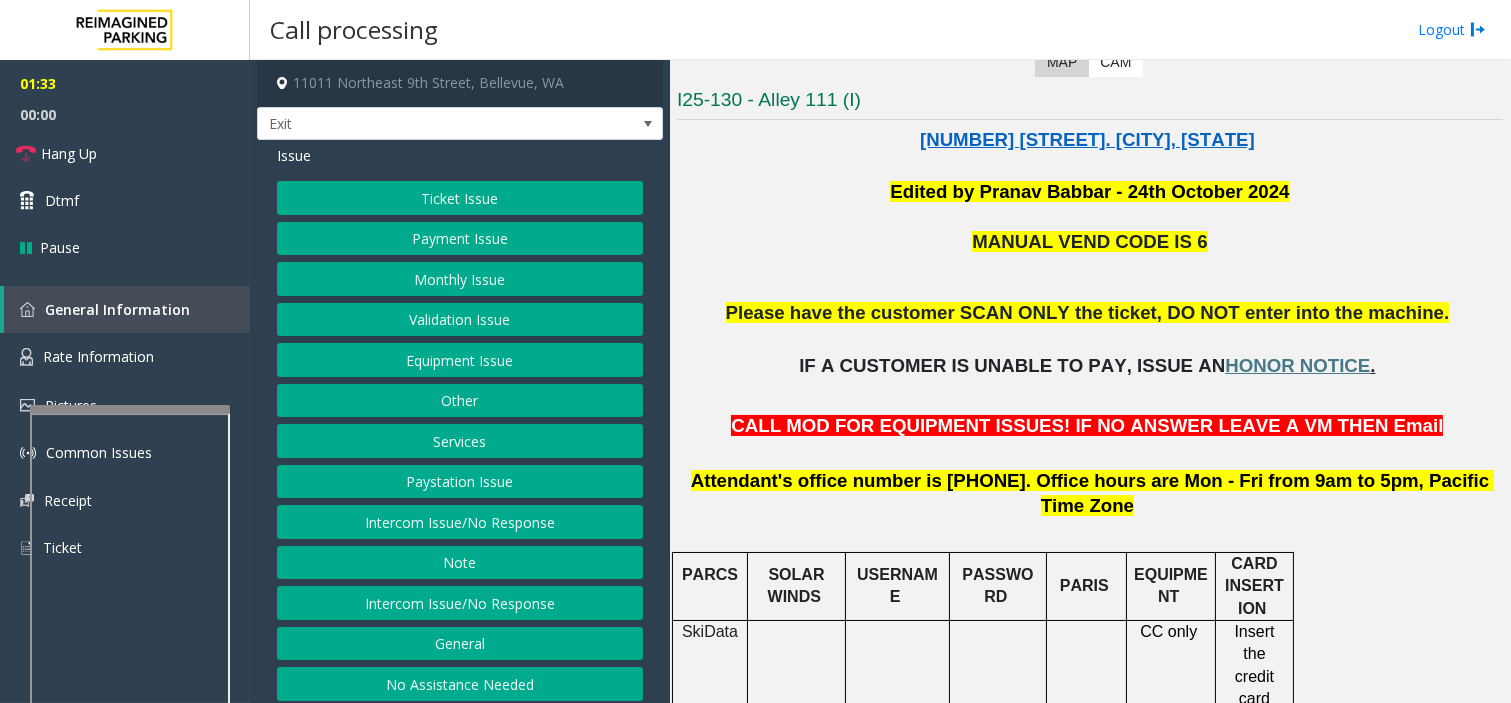 click on "Payment Issue" 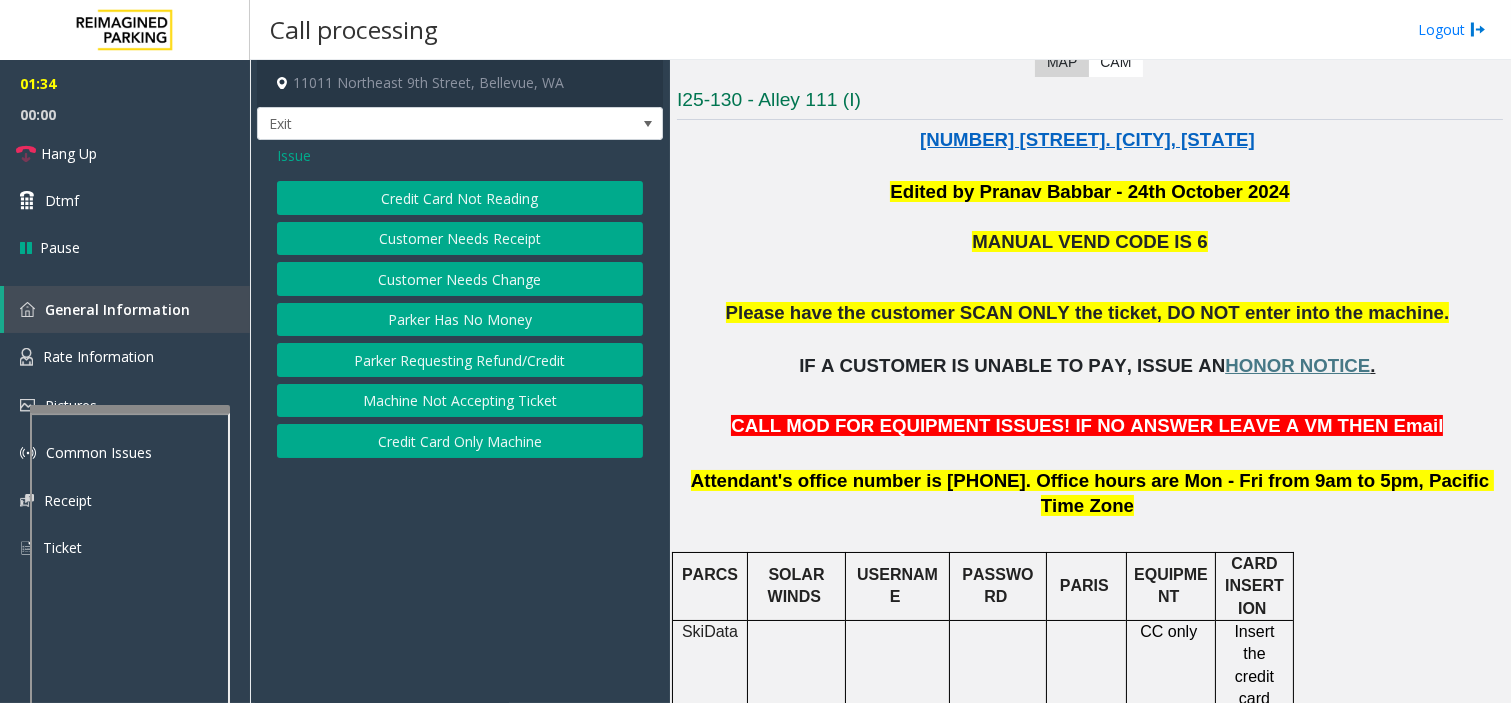 click on "Credit Card Not Reading" 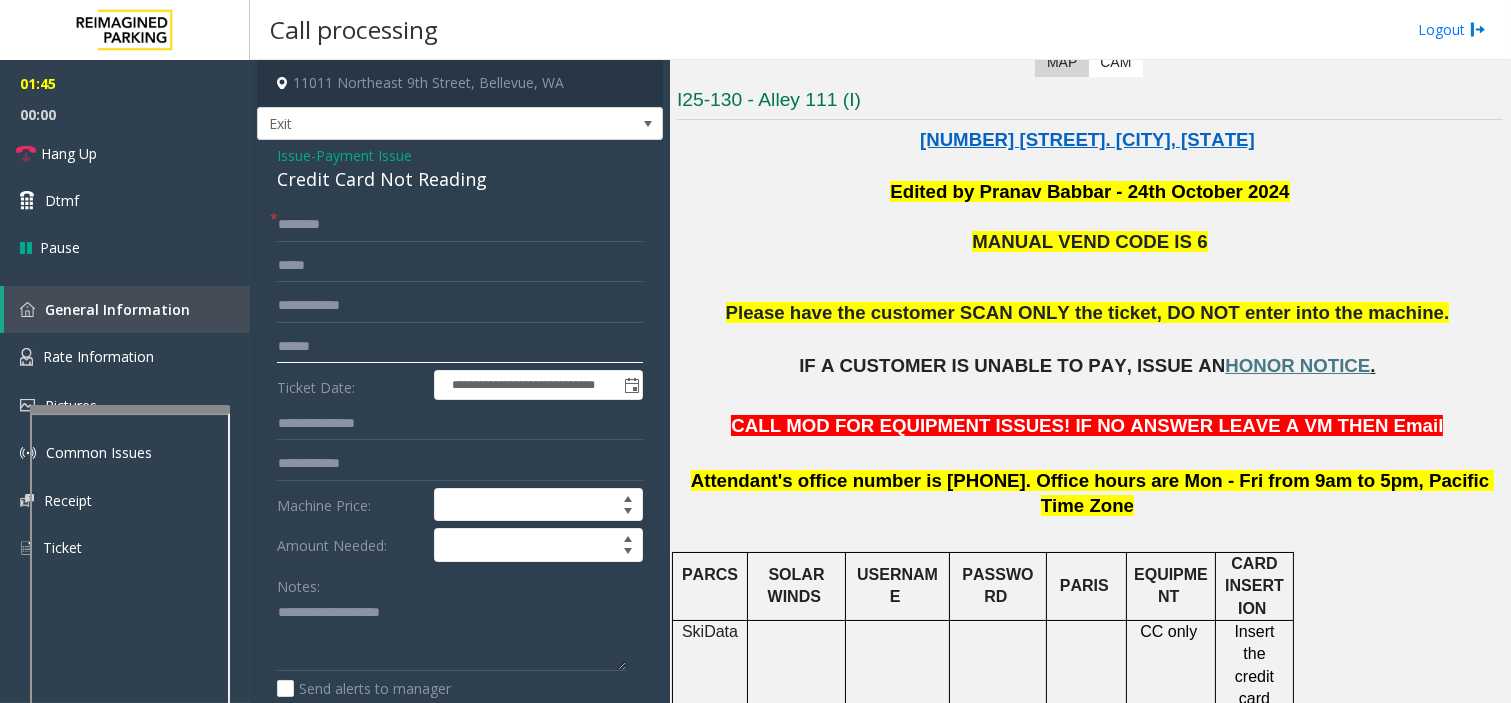 click 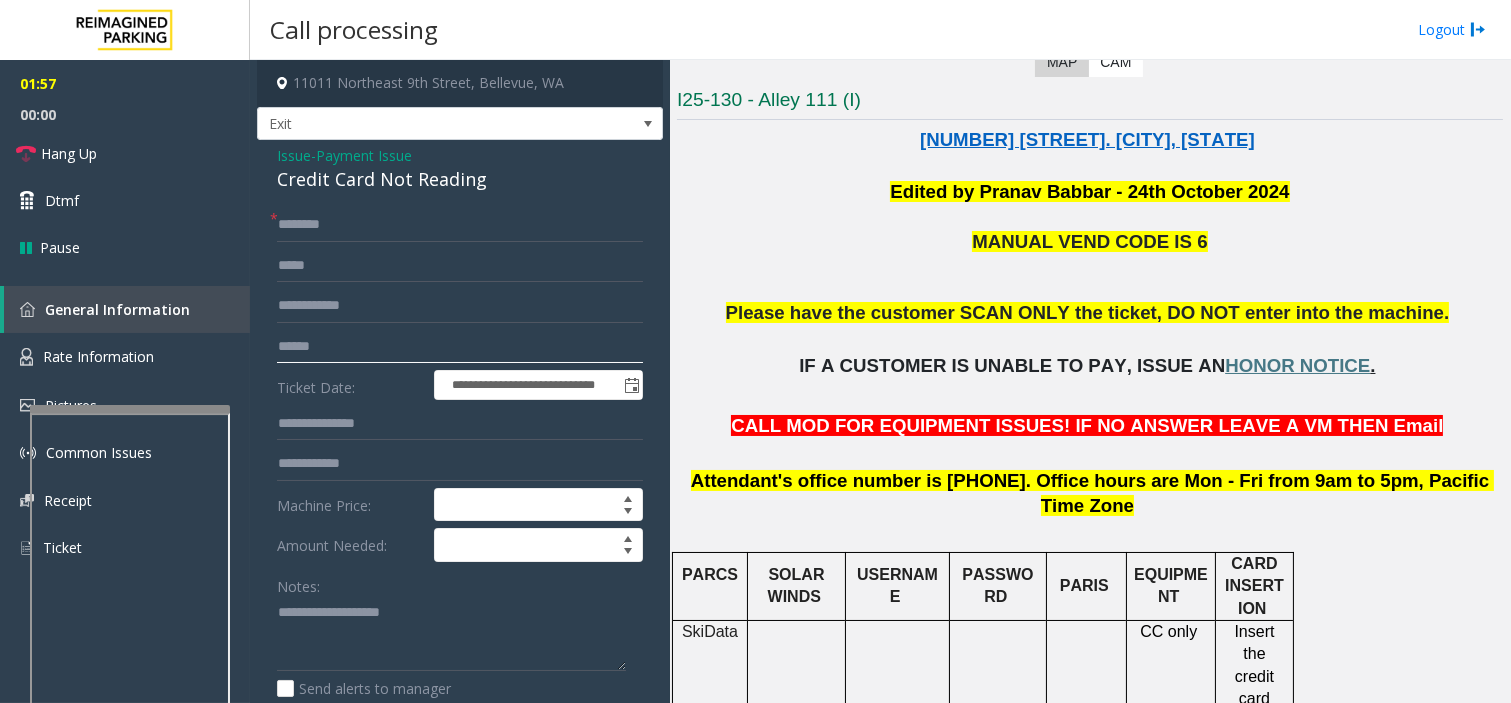 type on "******" 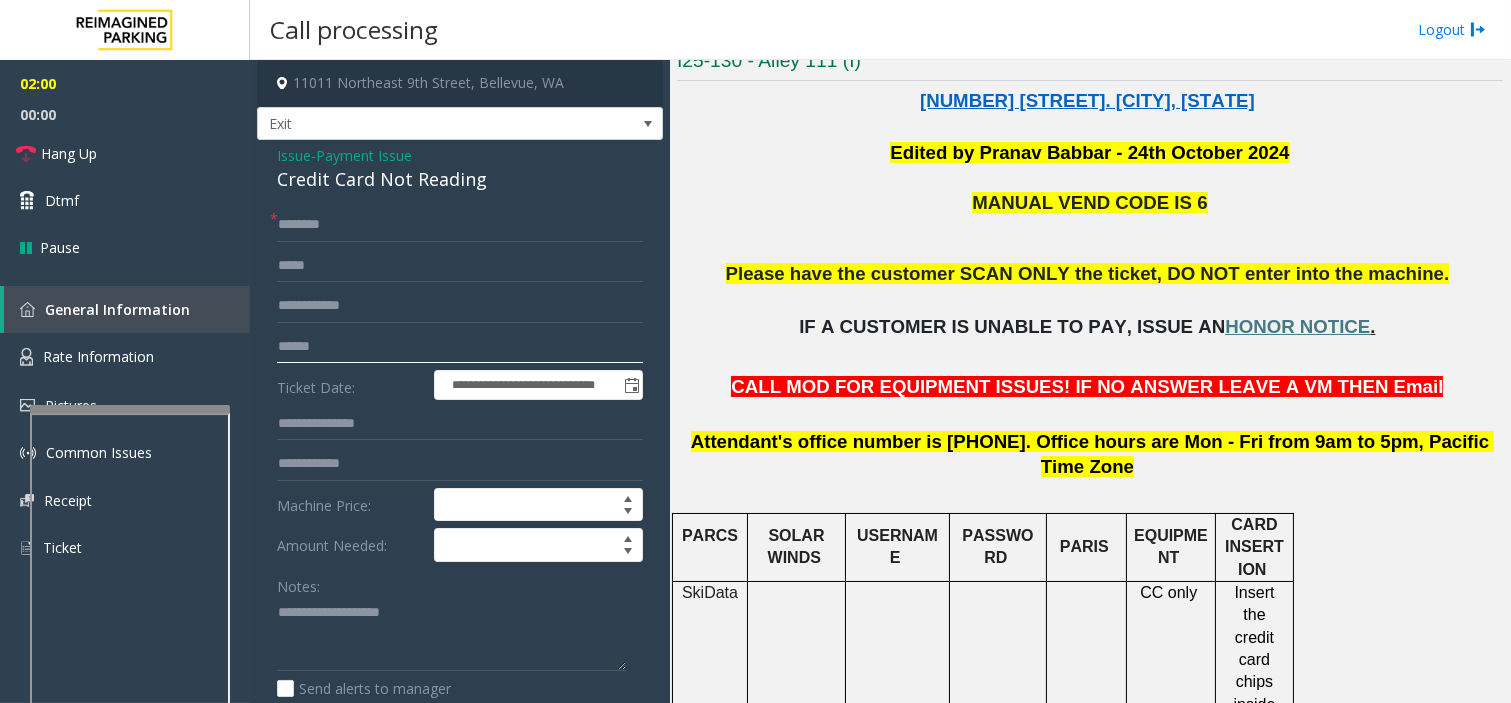 scroll, scrollTop: 444, scrollLeft: 0, axis: vertical 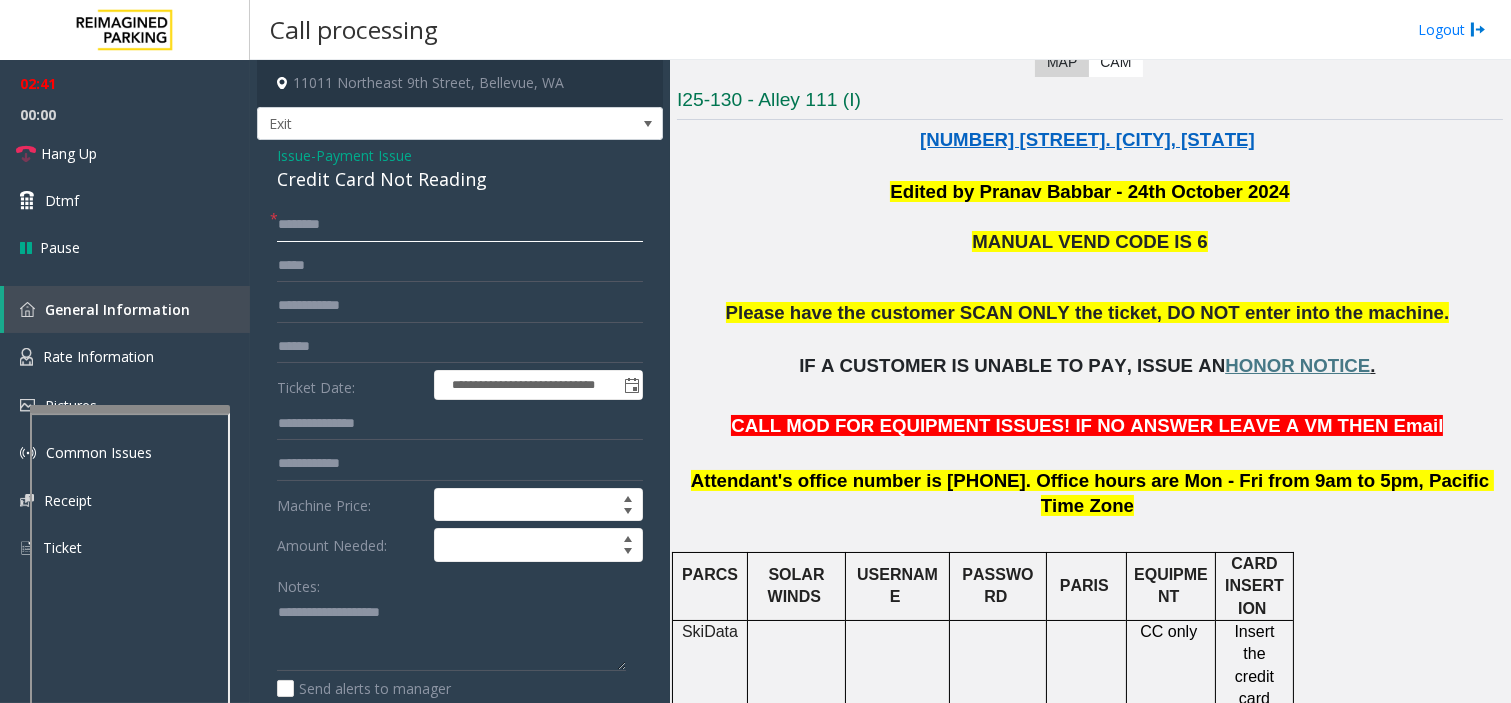 click 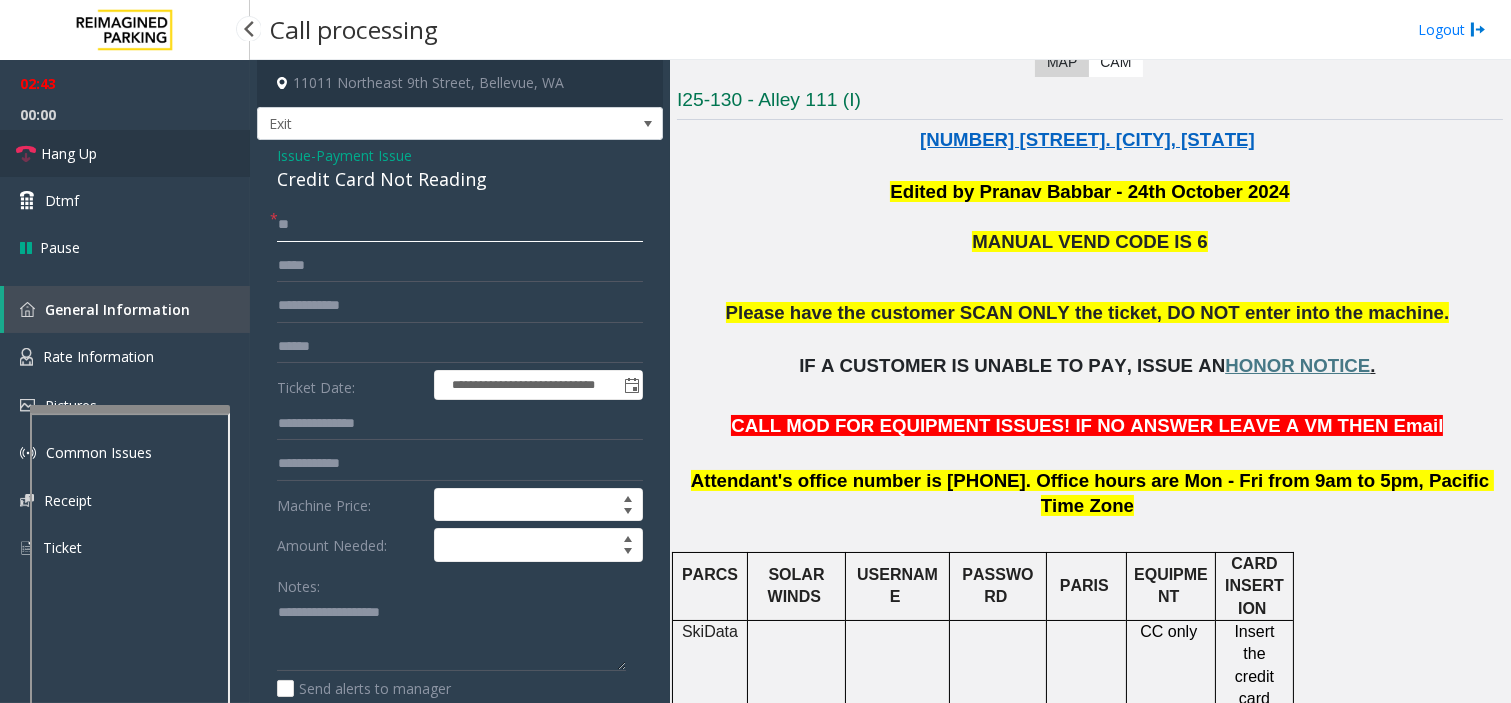 type on "**" 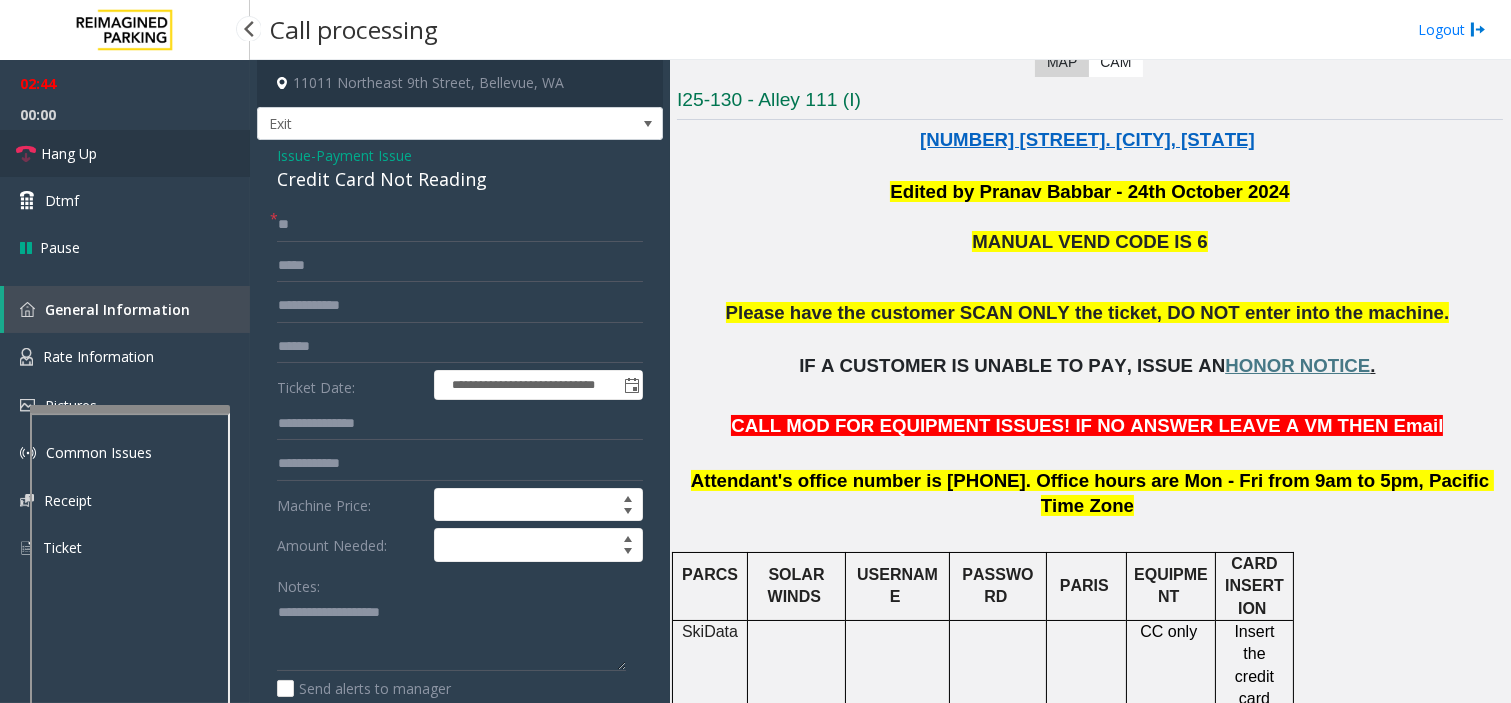 click on "Hang Up" at bounding box center (125, 153) 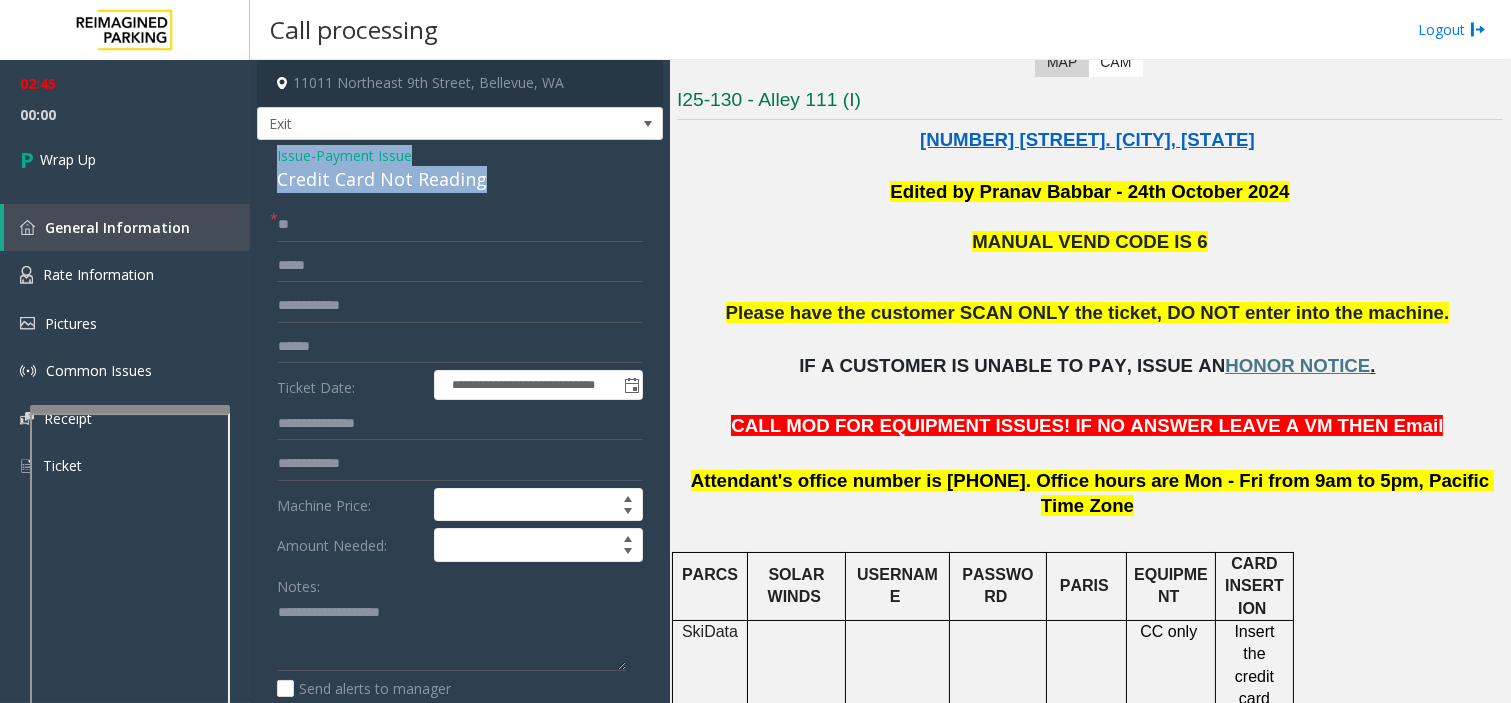 drag, startPoint x: 271, startPoint y: 150, endPoint x: 497, endPoint y: 181, distance: 228.1162 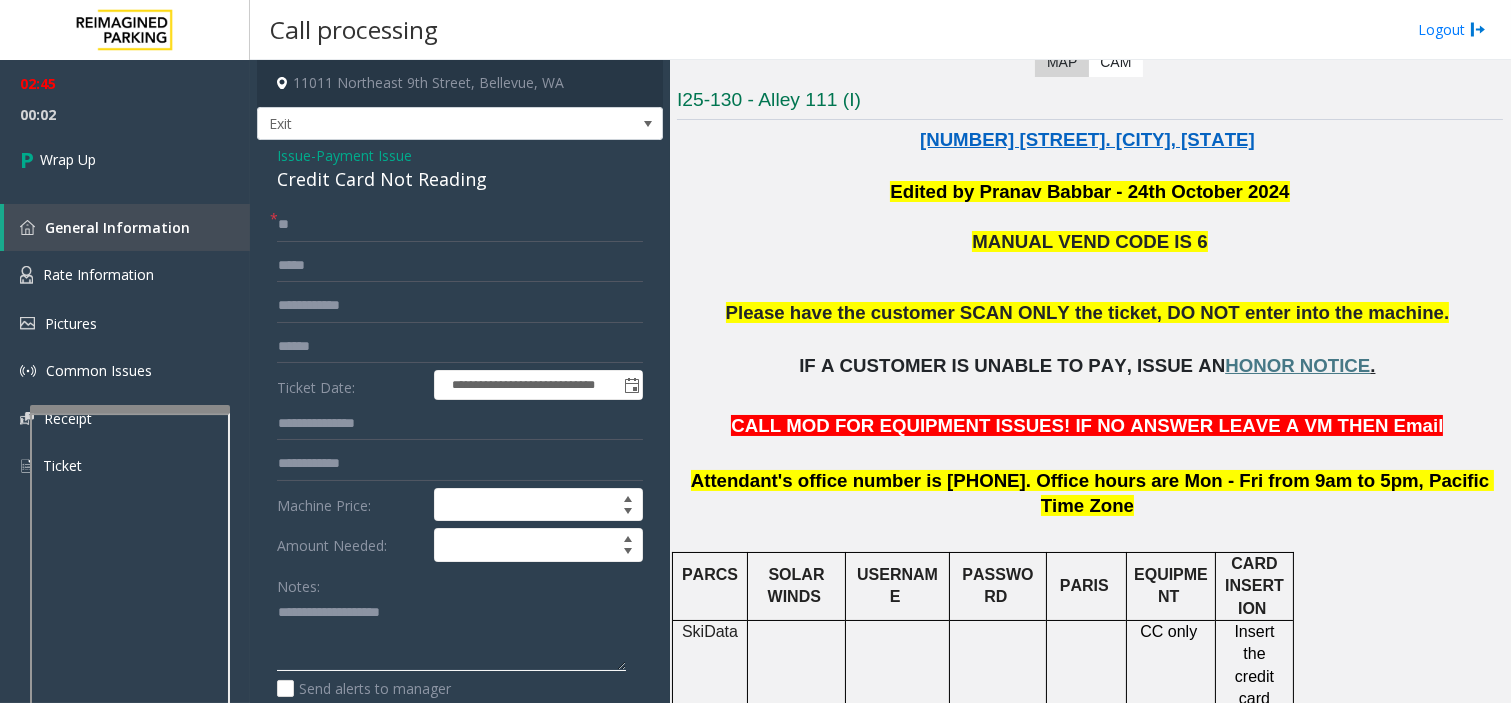 click 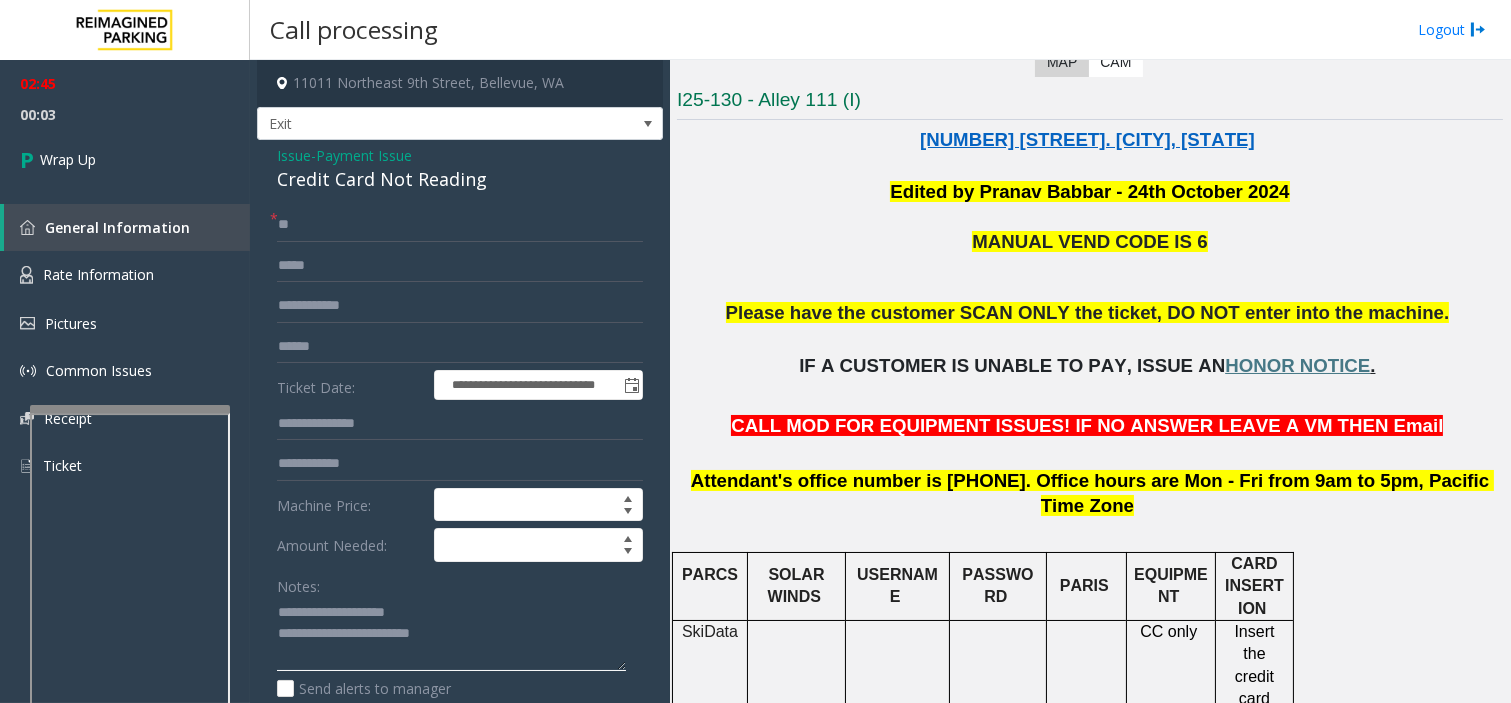 scroll, scrollTop: 35, scrollLeft: 0, axis: vertical 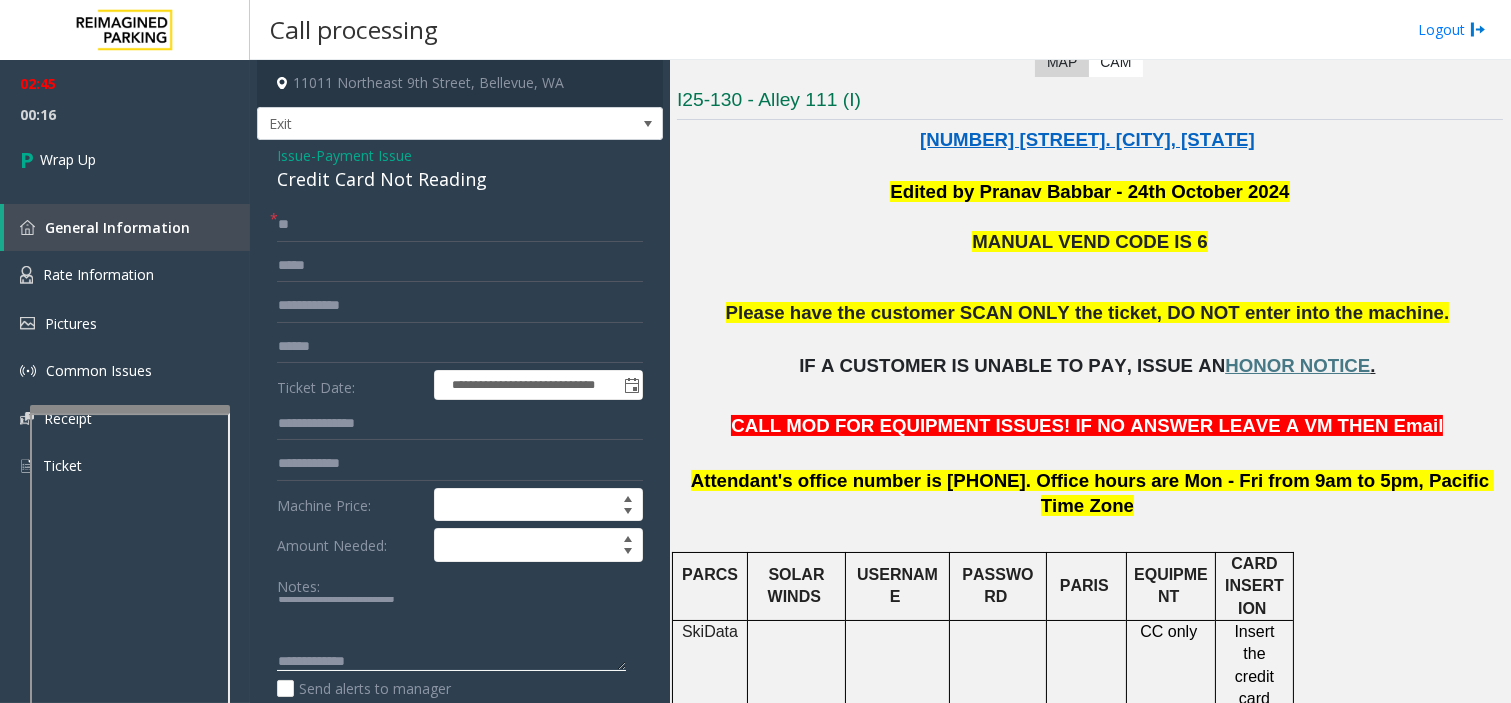 click 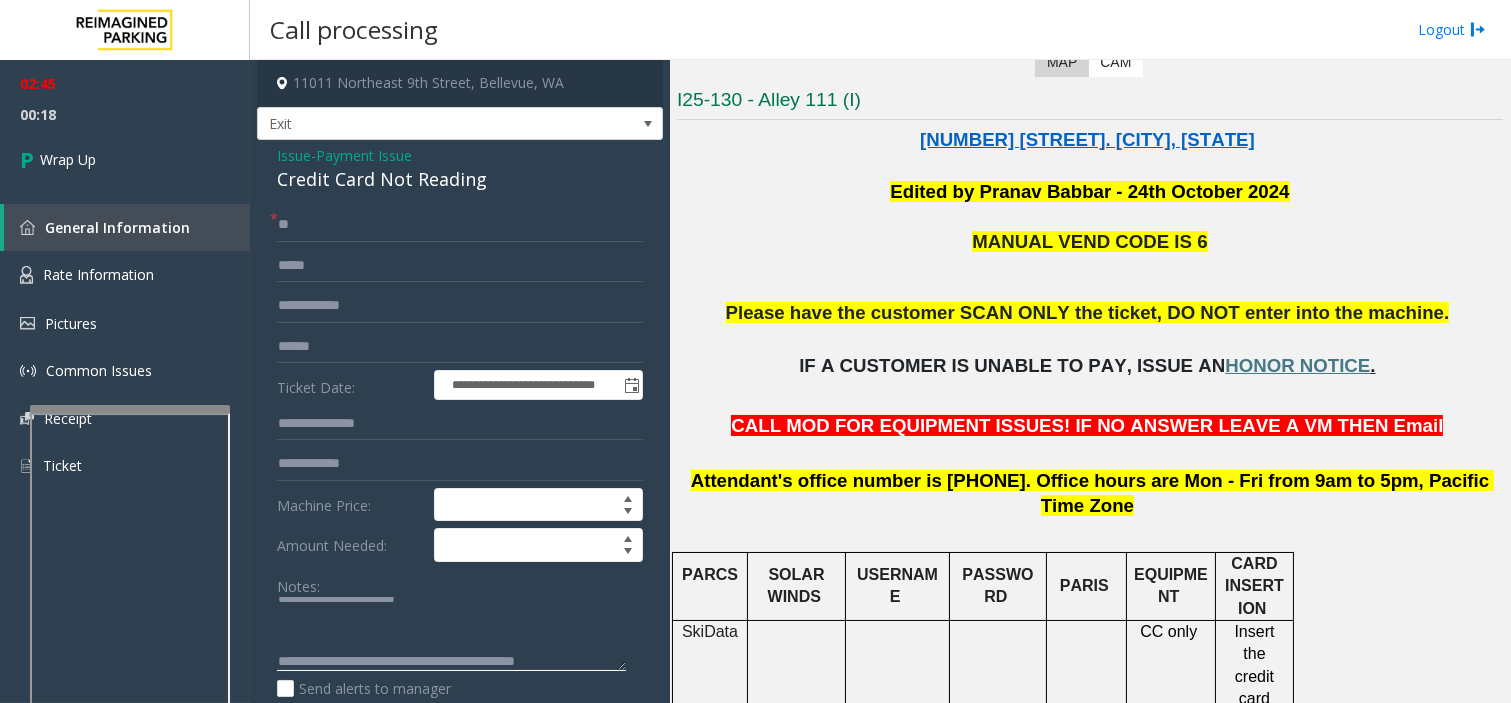 scroll, scrollTop: 42, scrollLeft: 0, axis: vertical 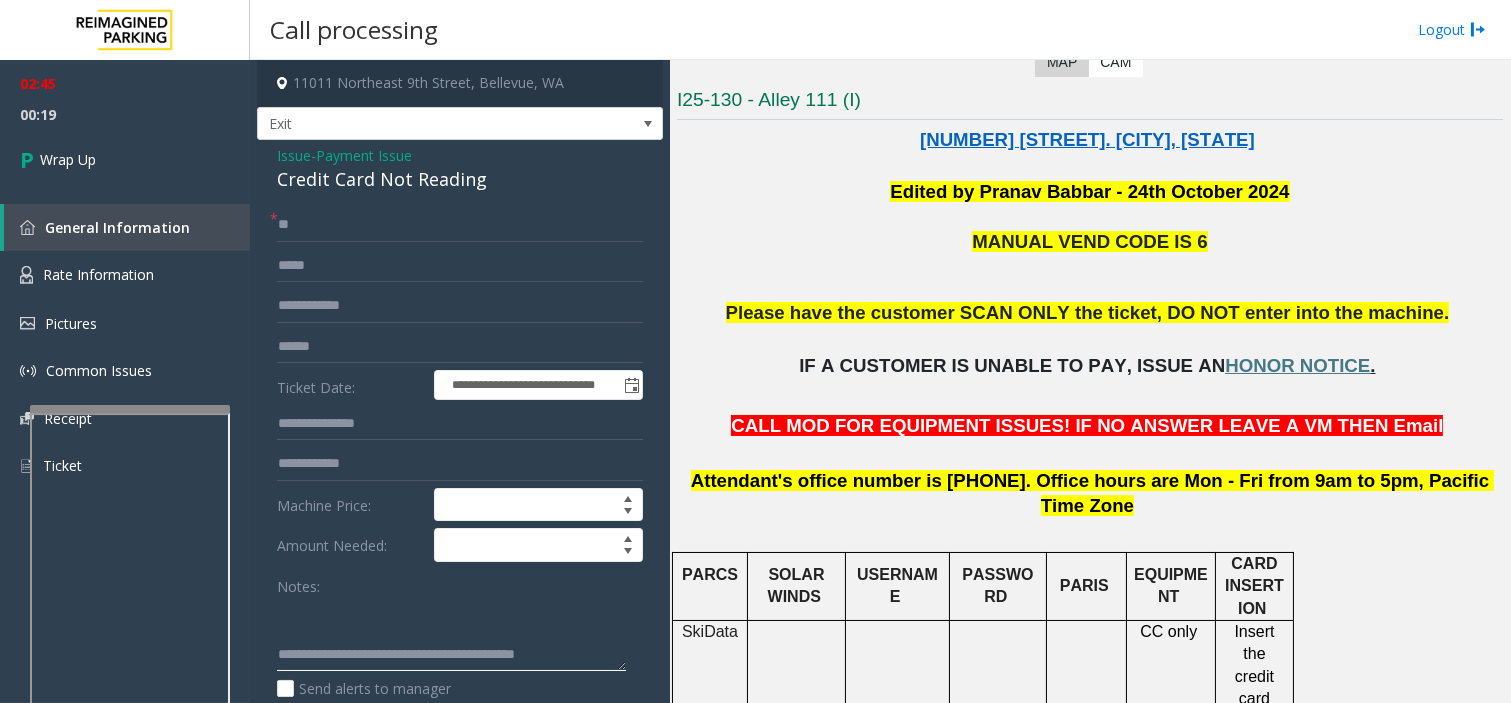 drag, startPoint x: 585, startPoint y: 663, endPoint x: 358, endPoint y: 648, distance: 227.49506 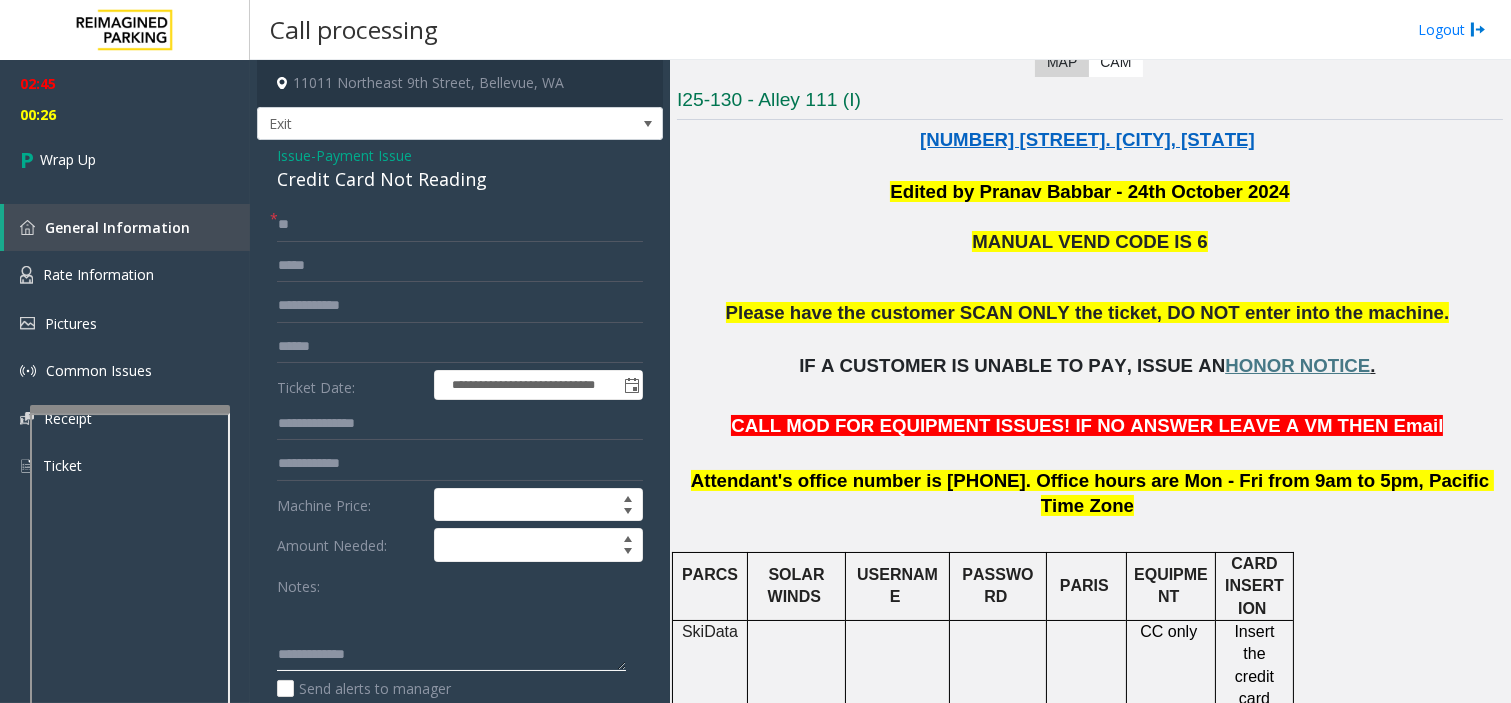 click 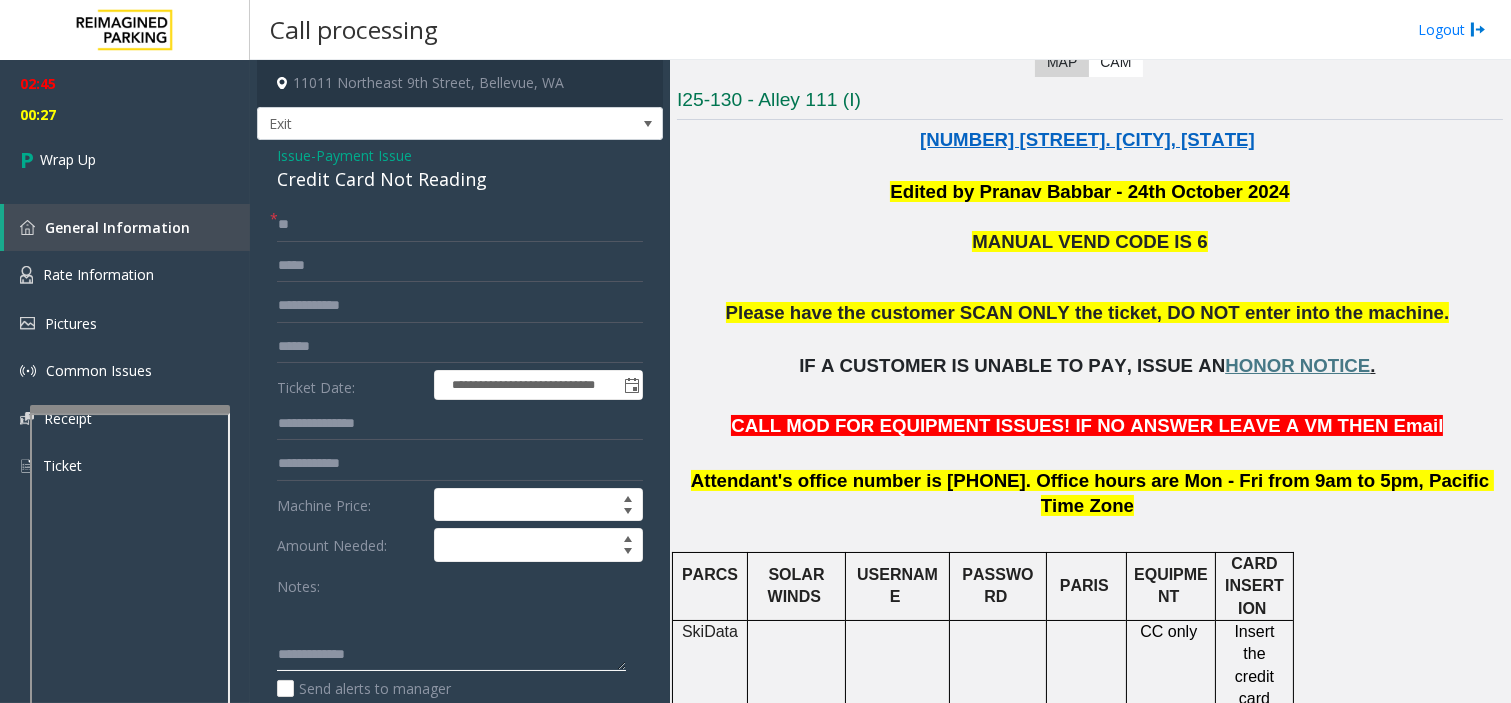 paste on "**********" 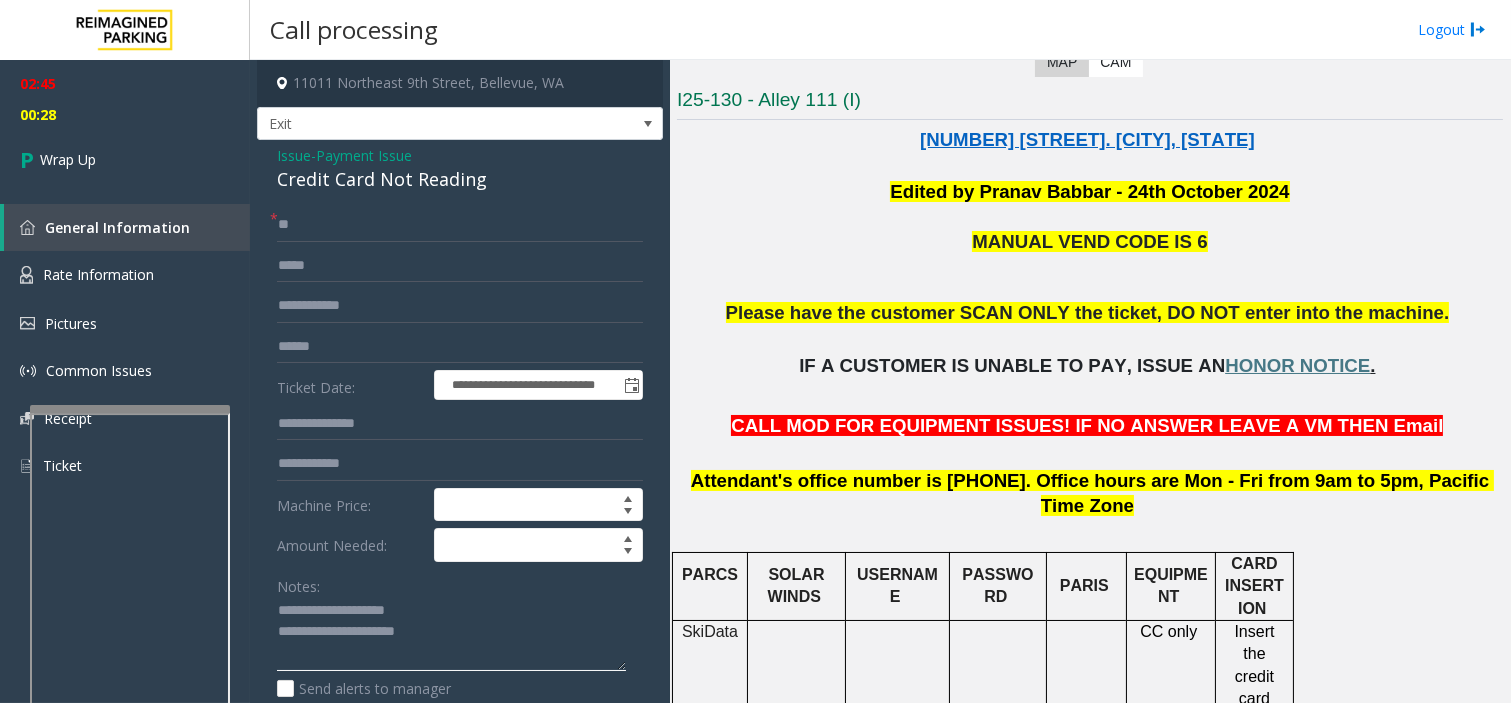 scroll, scrollTop: 0, scrollLeft: 0, axis: both 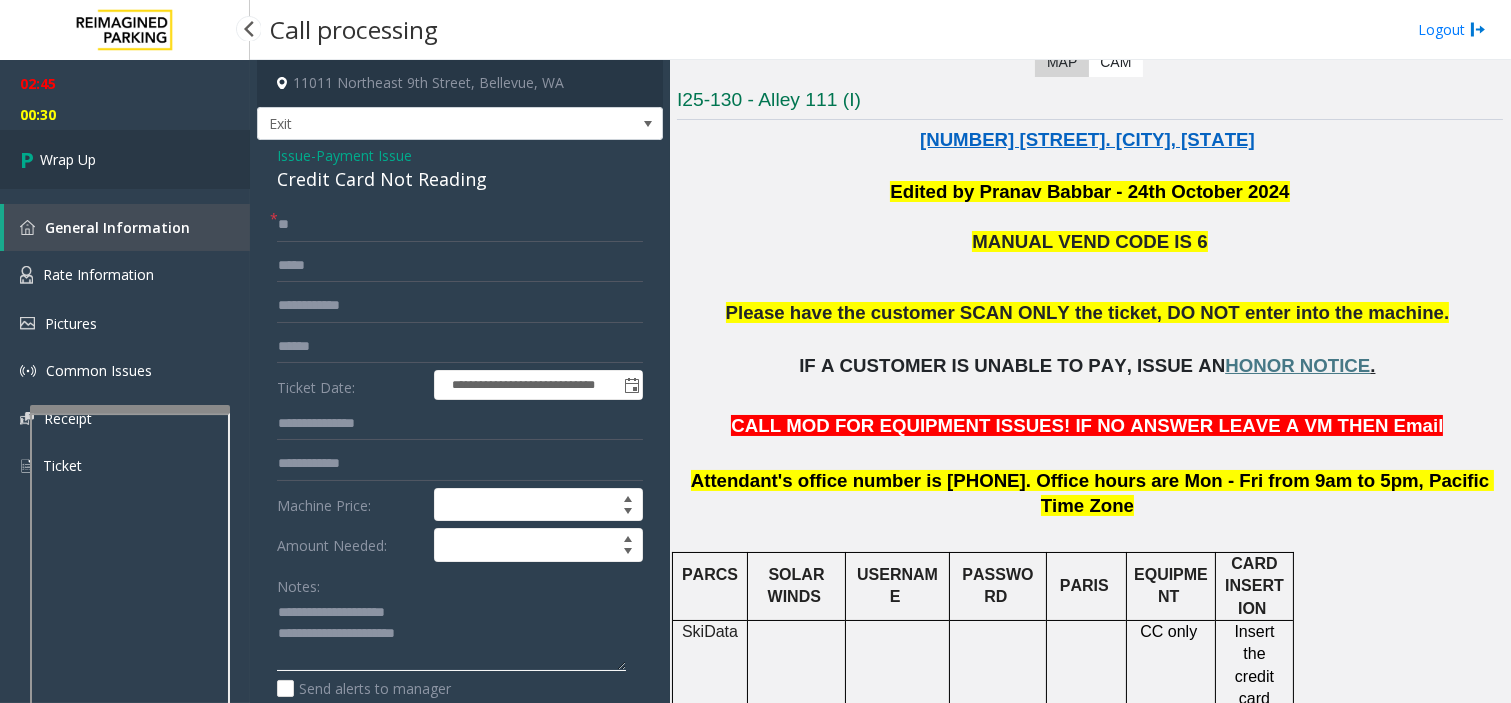 type on "**********" 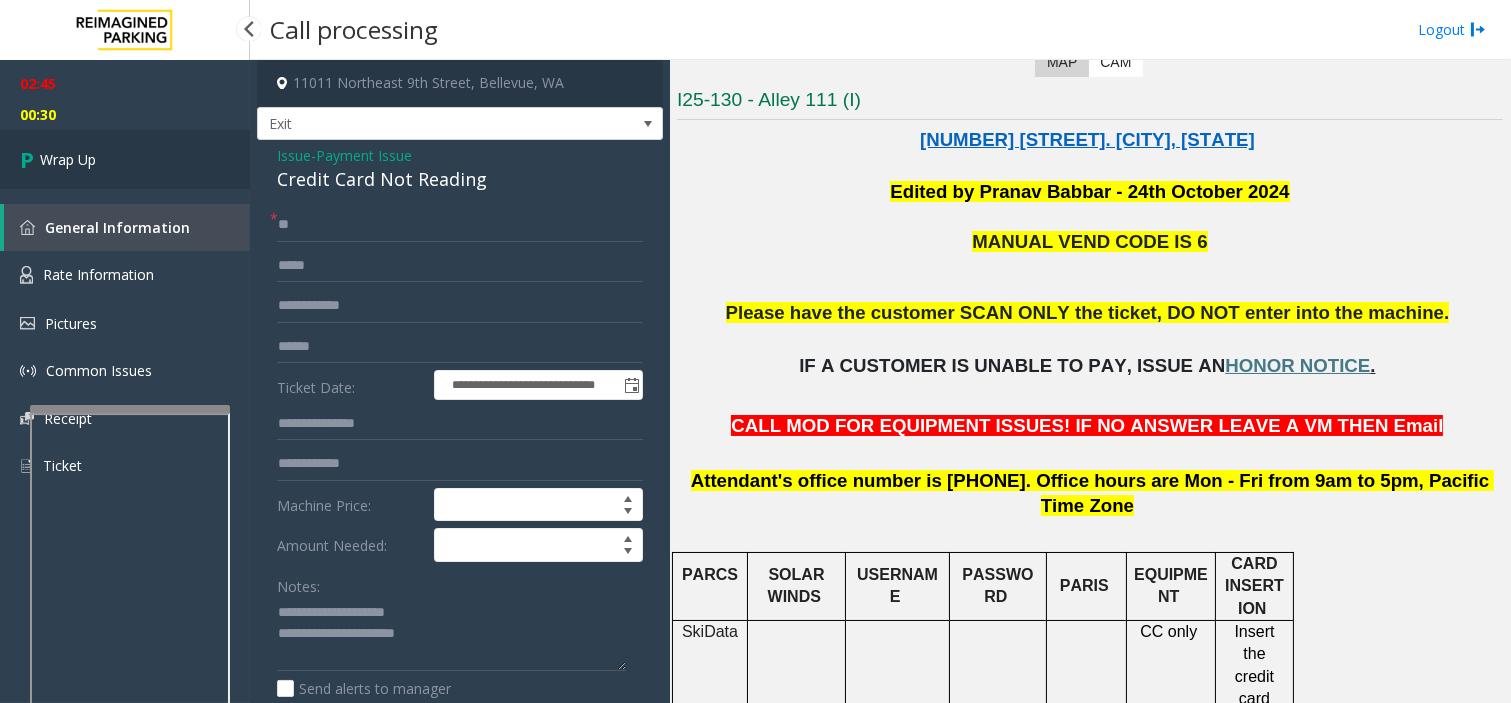 click on "Wrap Up" at bounding box center [68, 159] 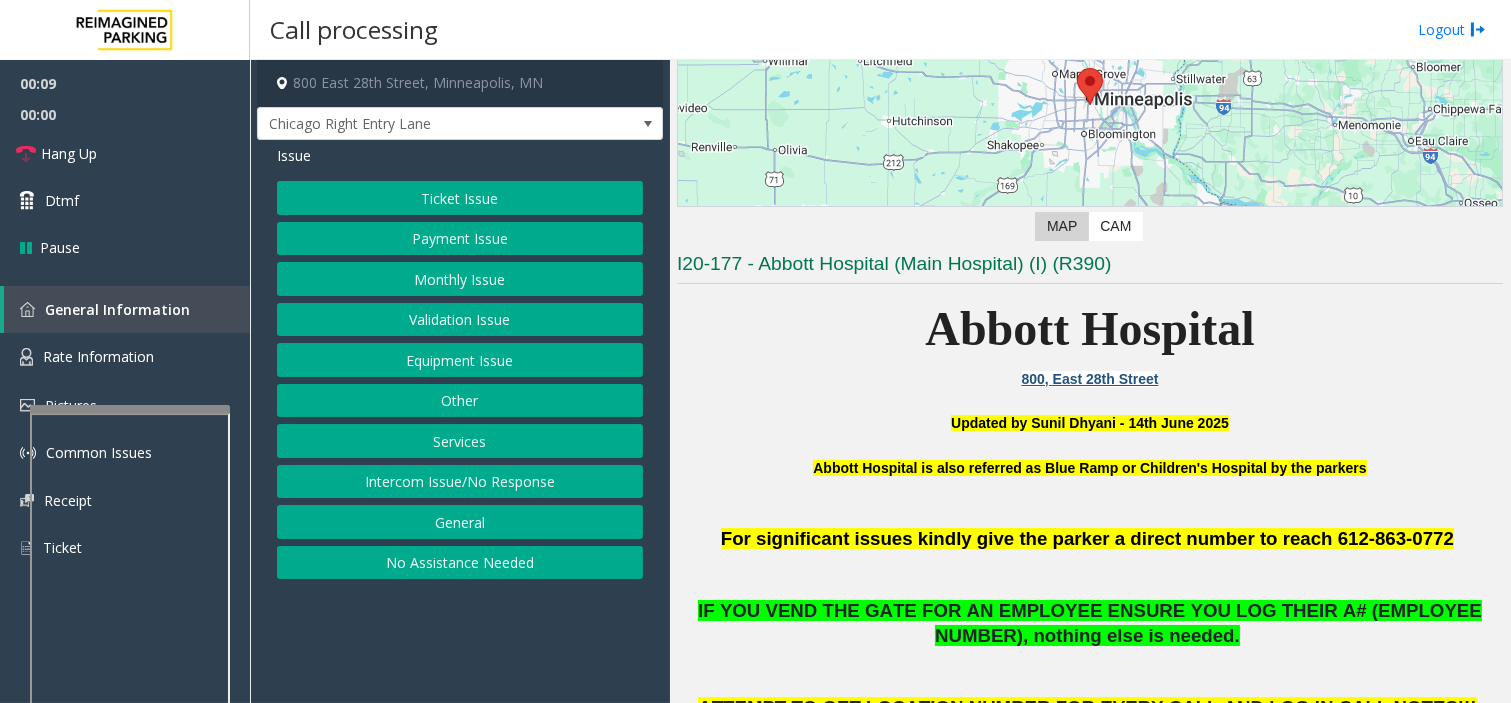 scroll, scrollTop: 333, scrollLeft: 0, axis: vertical 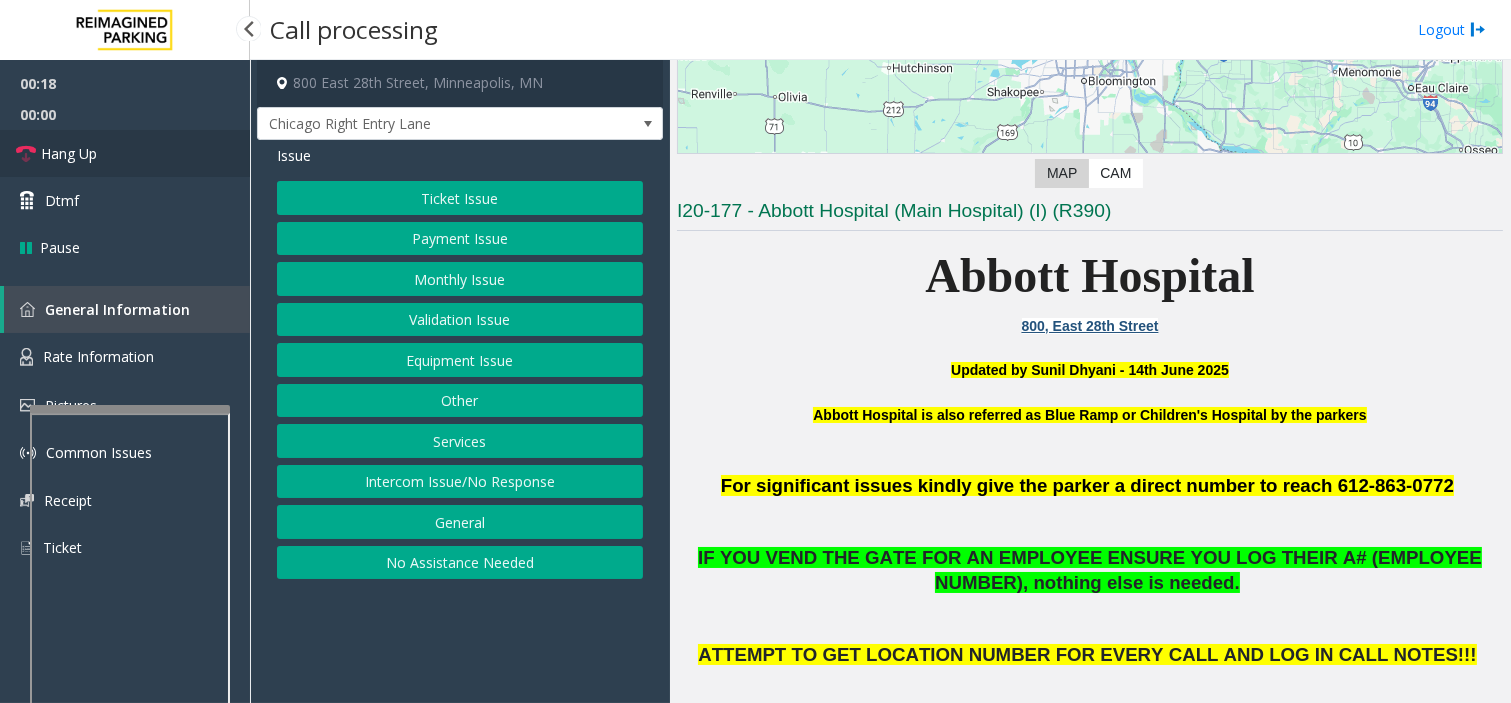 click on "Hang Up" at bounding box center (125, 153) 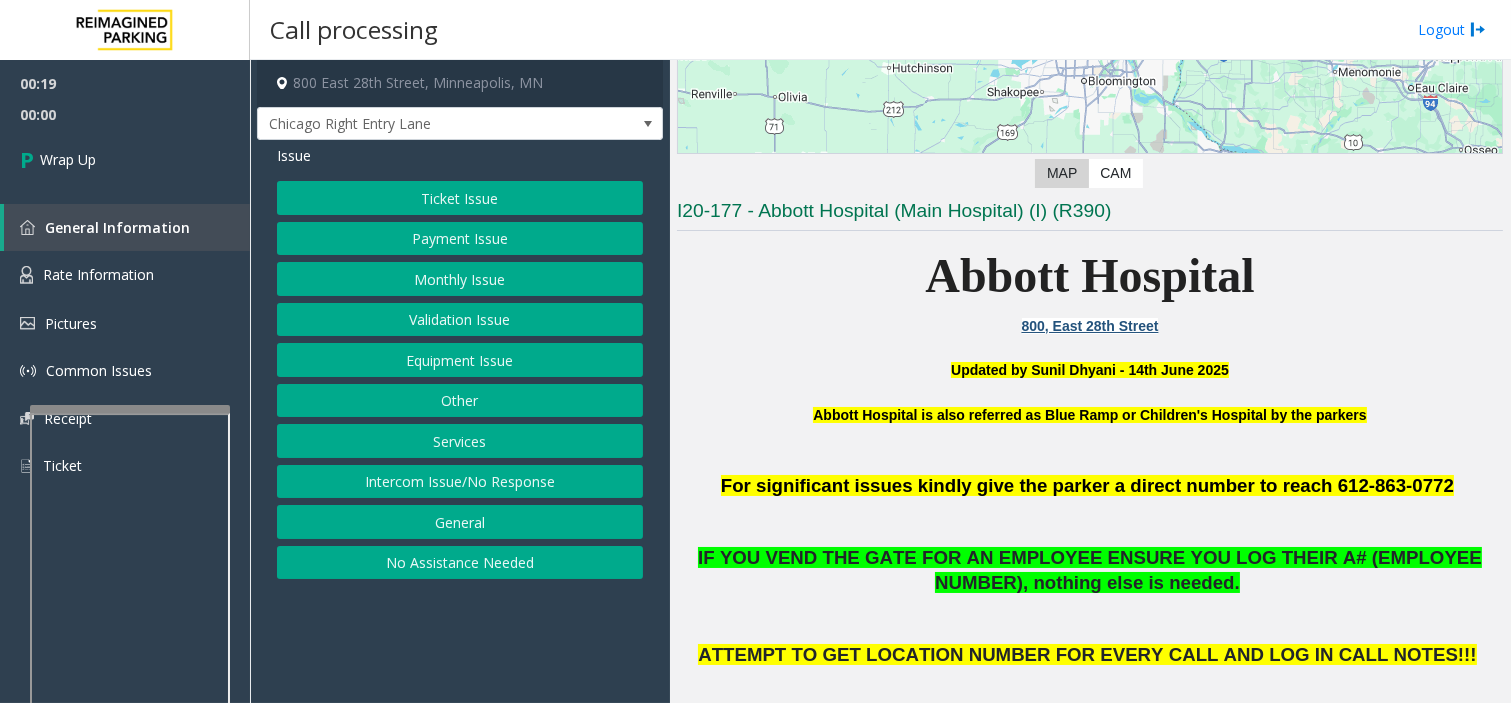 click on "Intercom Issue/No Response" 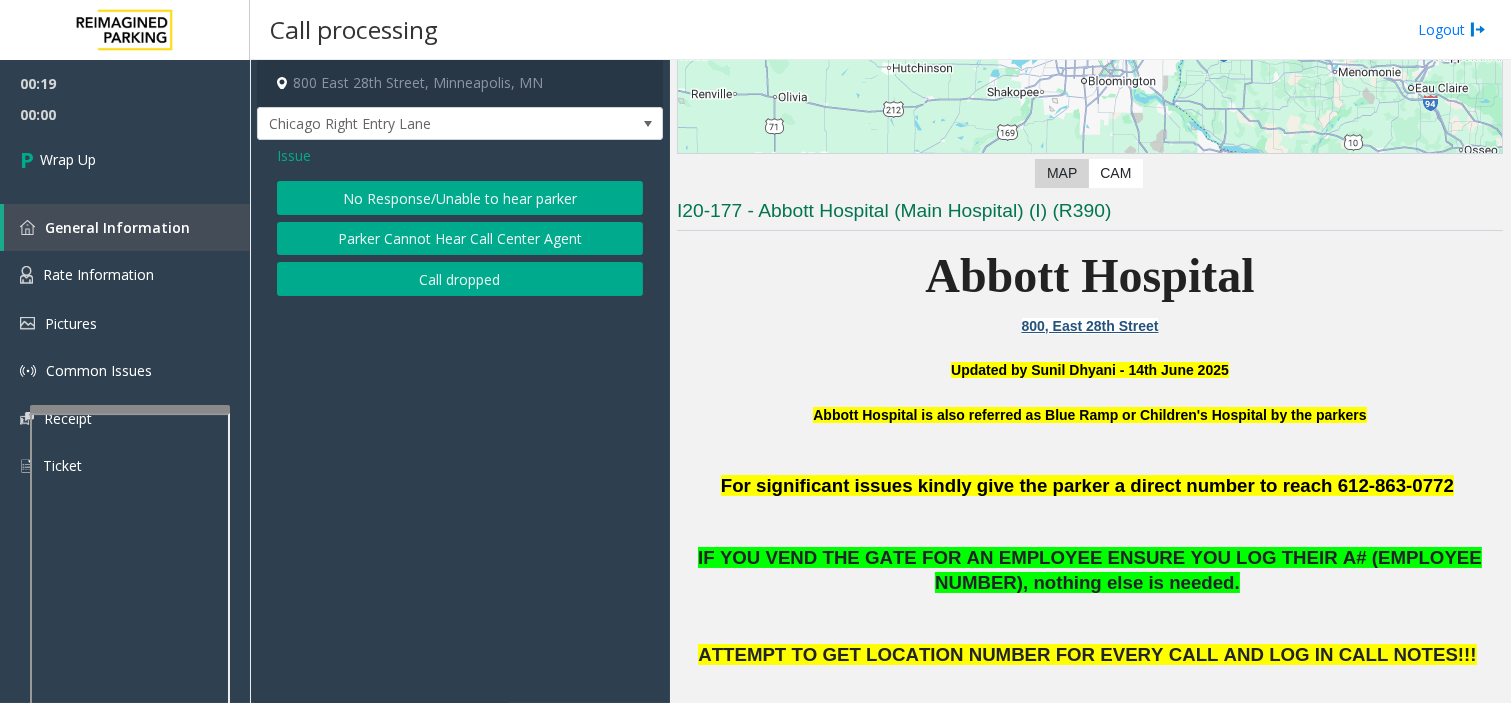 click on "Issue  No Response/Unable to hear parker   Parker Cannot Hear Call Center Agent   Call dropped" 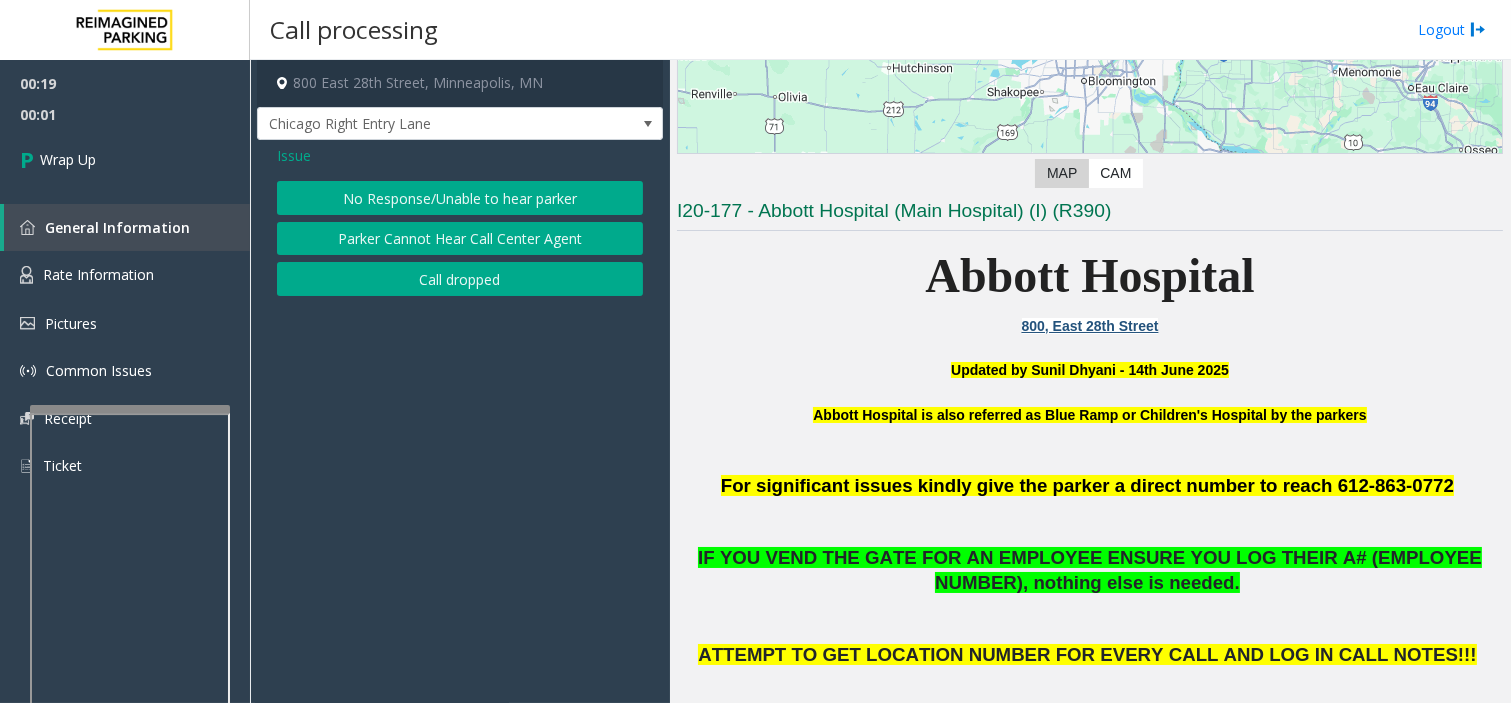click on "No Response/Unable to hear parker" 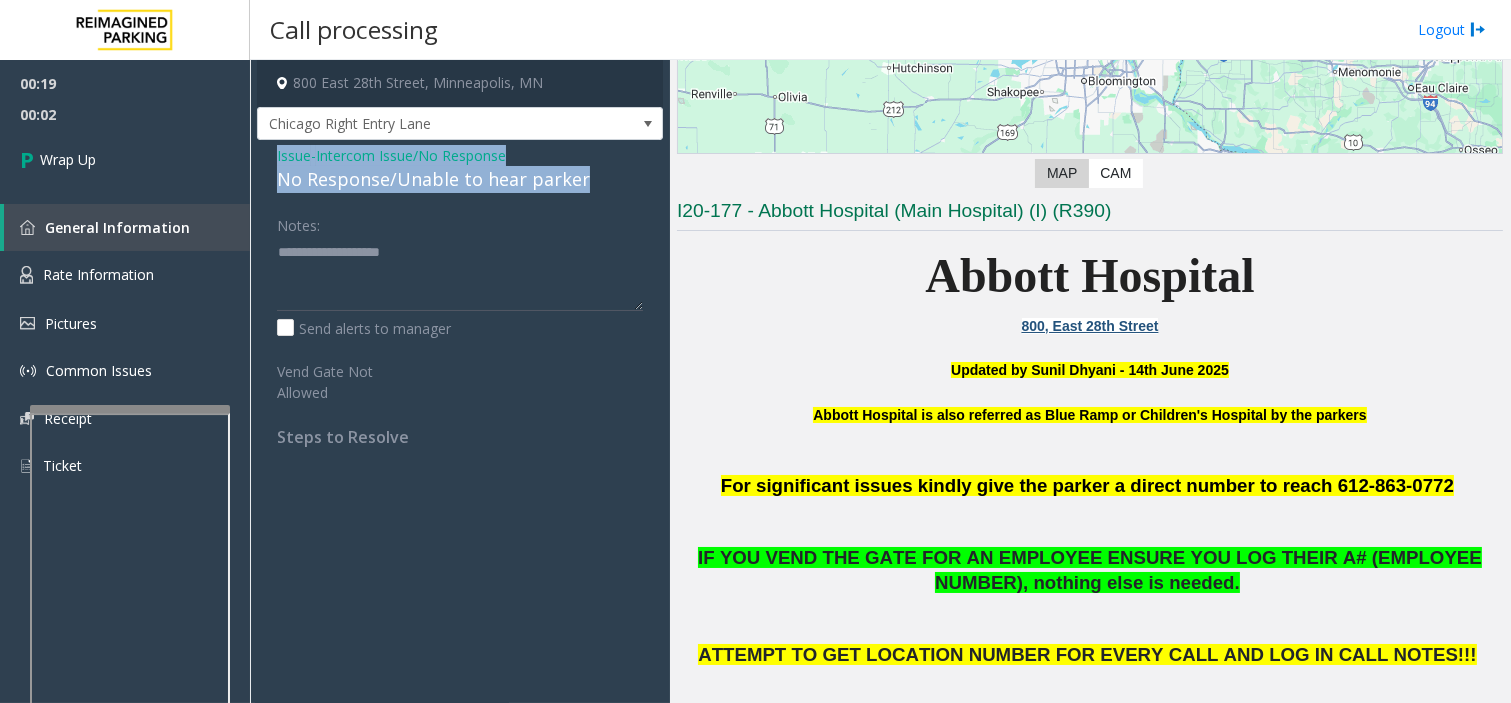 drag, startPoint x: 267, startPoint y: 145, endPoint x: 655, endPoint y: 167, distance: 388.6232 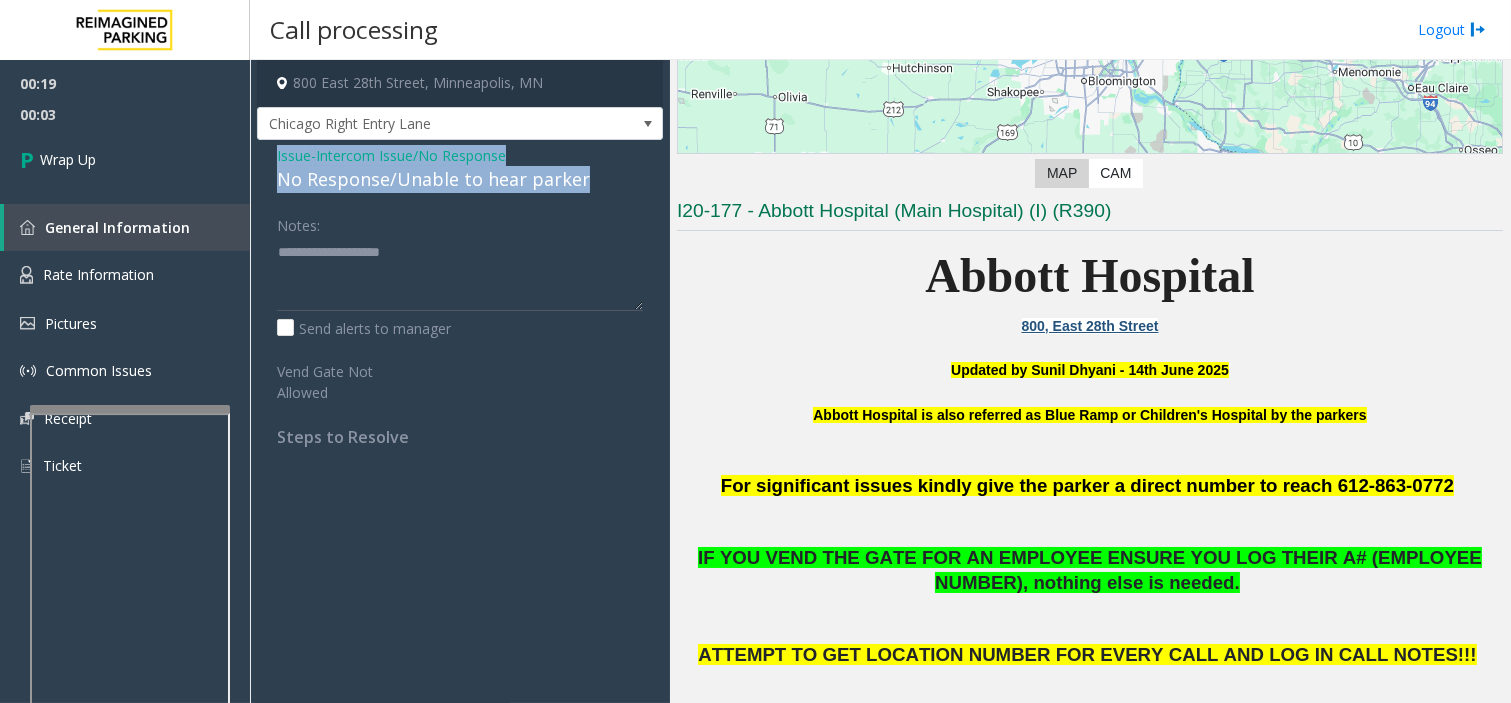 copy on "Issue  -  Intercom Issue/No Response No Response/Unable to hear parker" 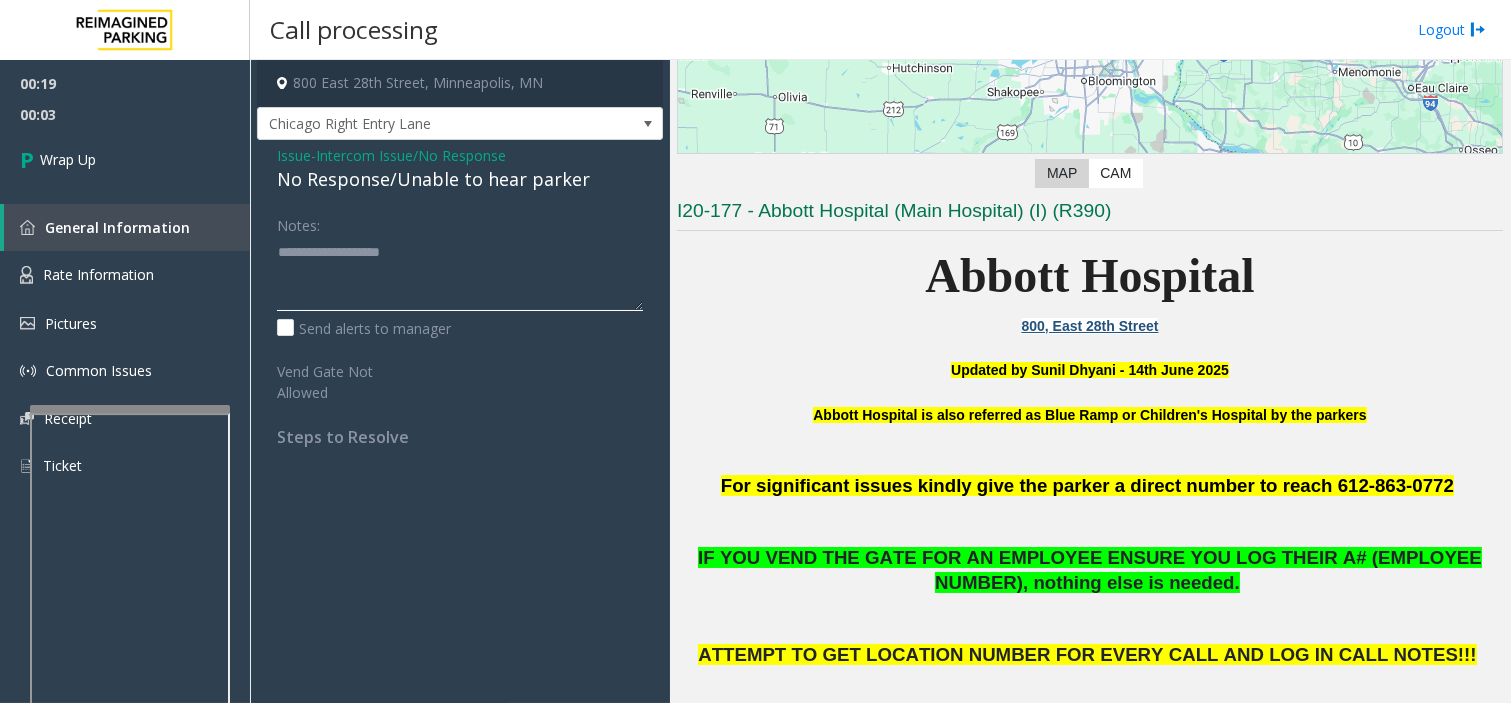 click 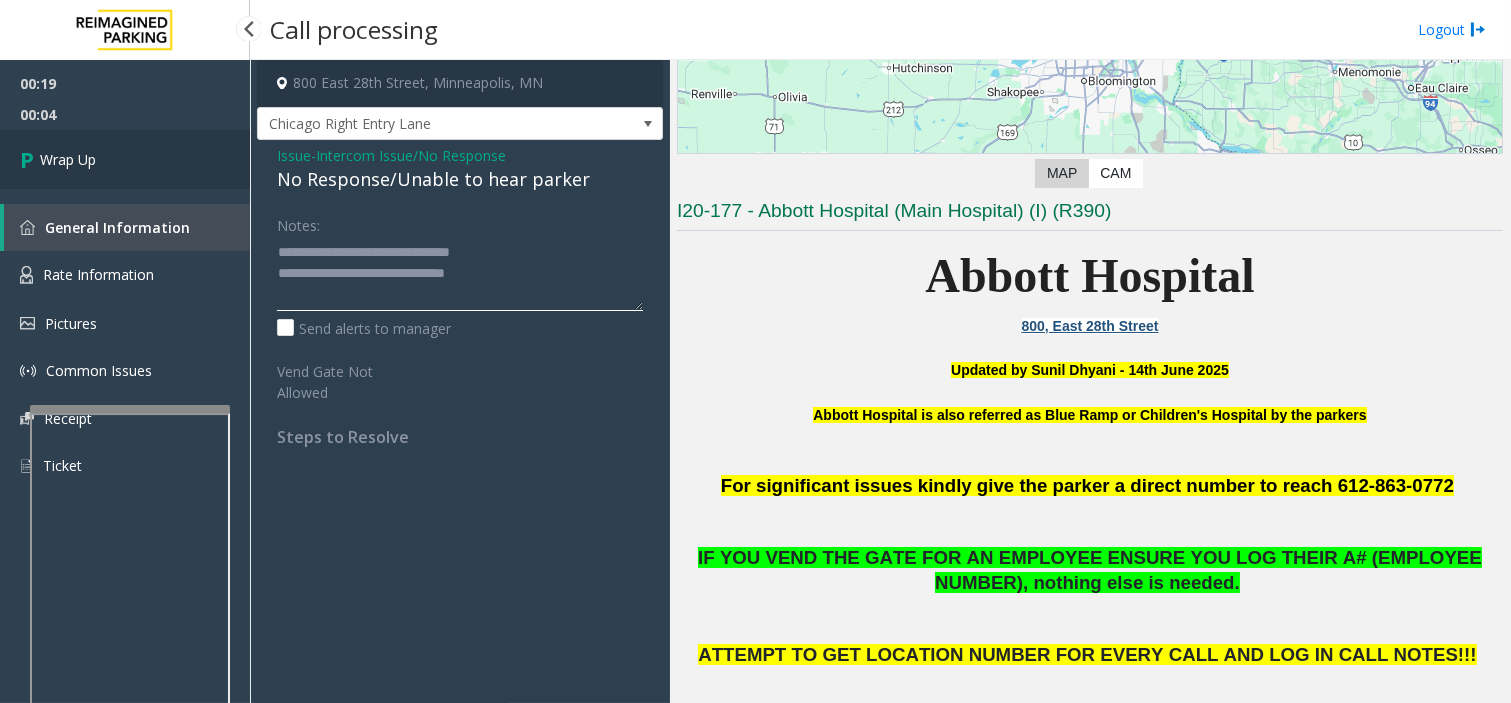 type on "**********" 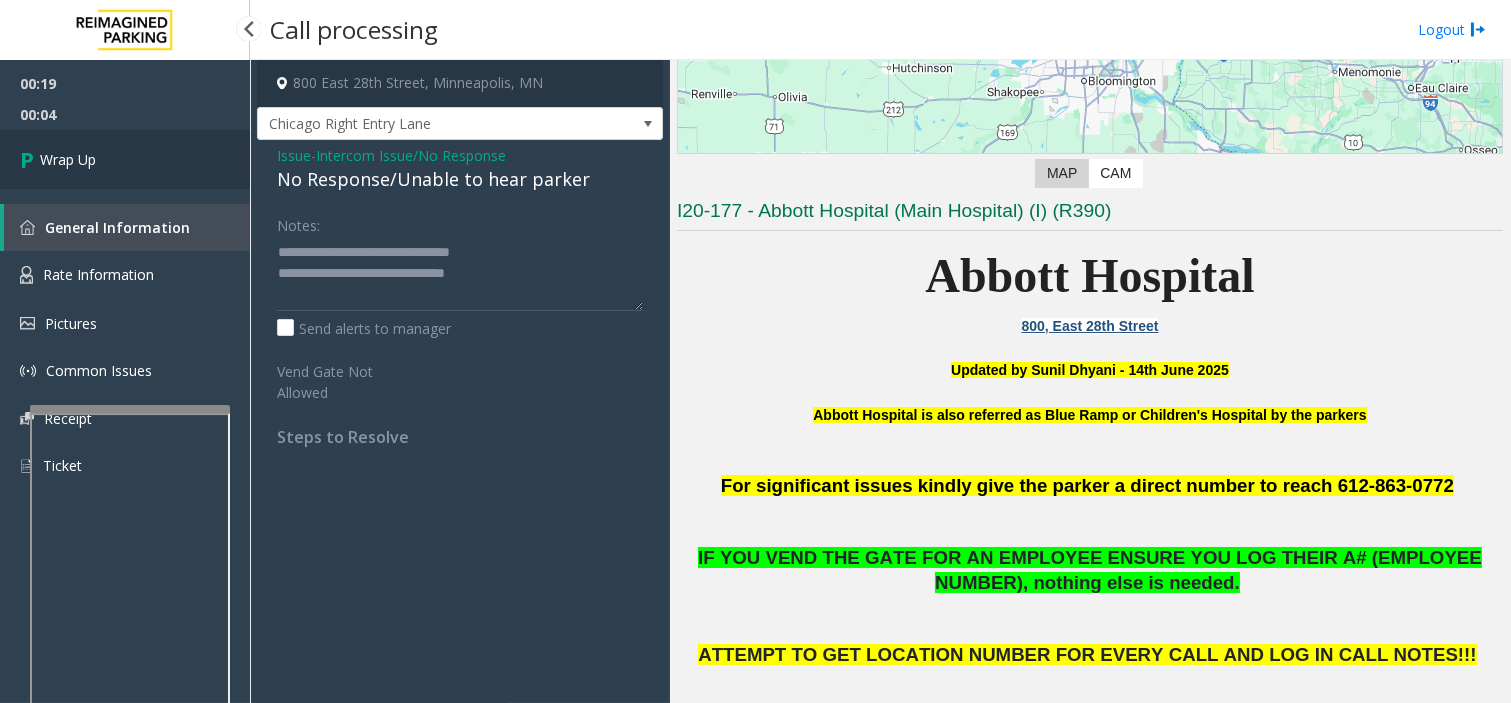 click on "Wrap Up" at bounding box center [125, 159] 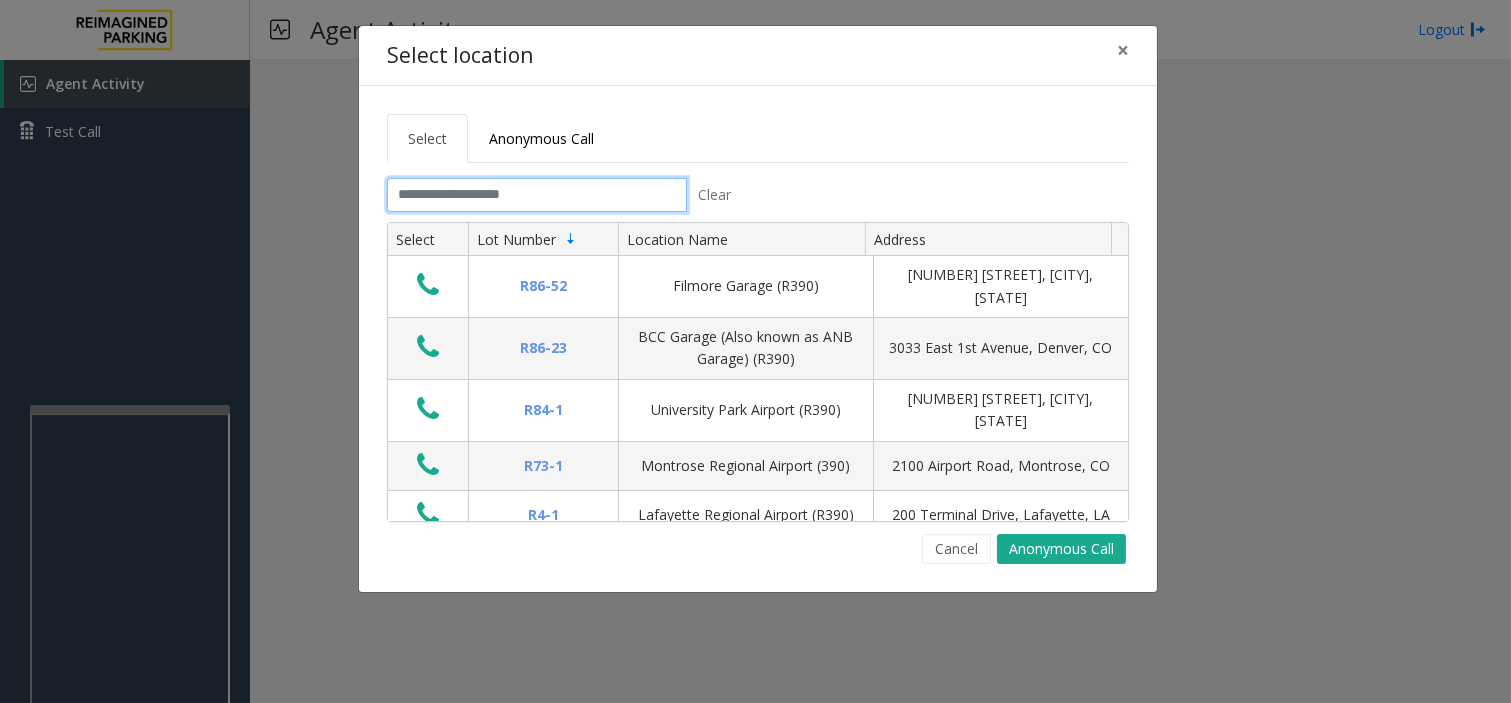 click 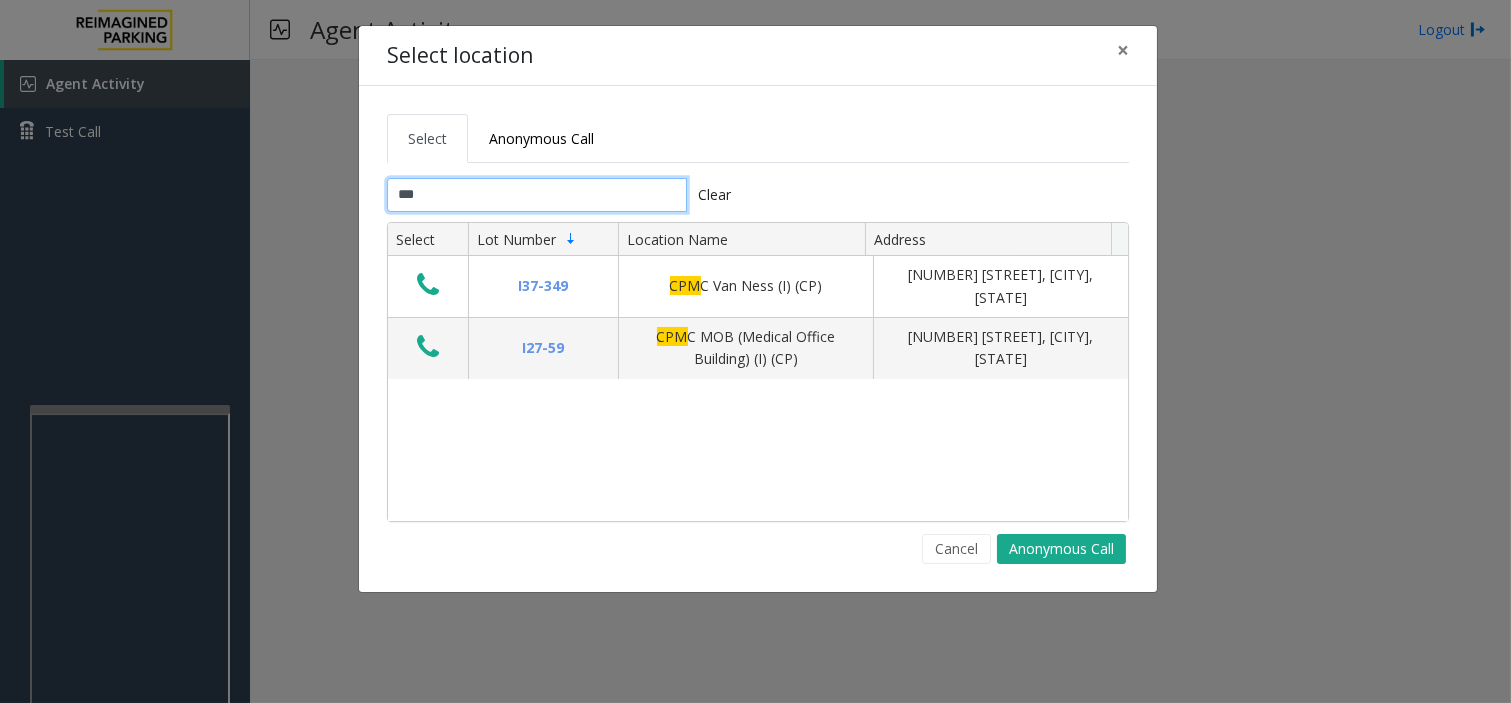 click on "***" 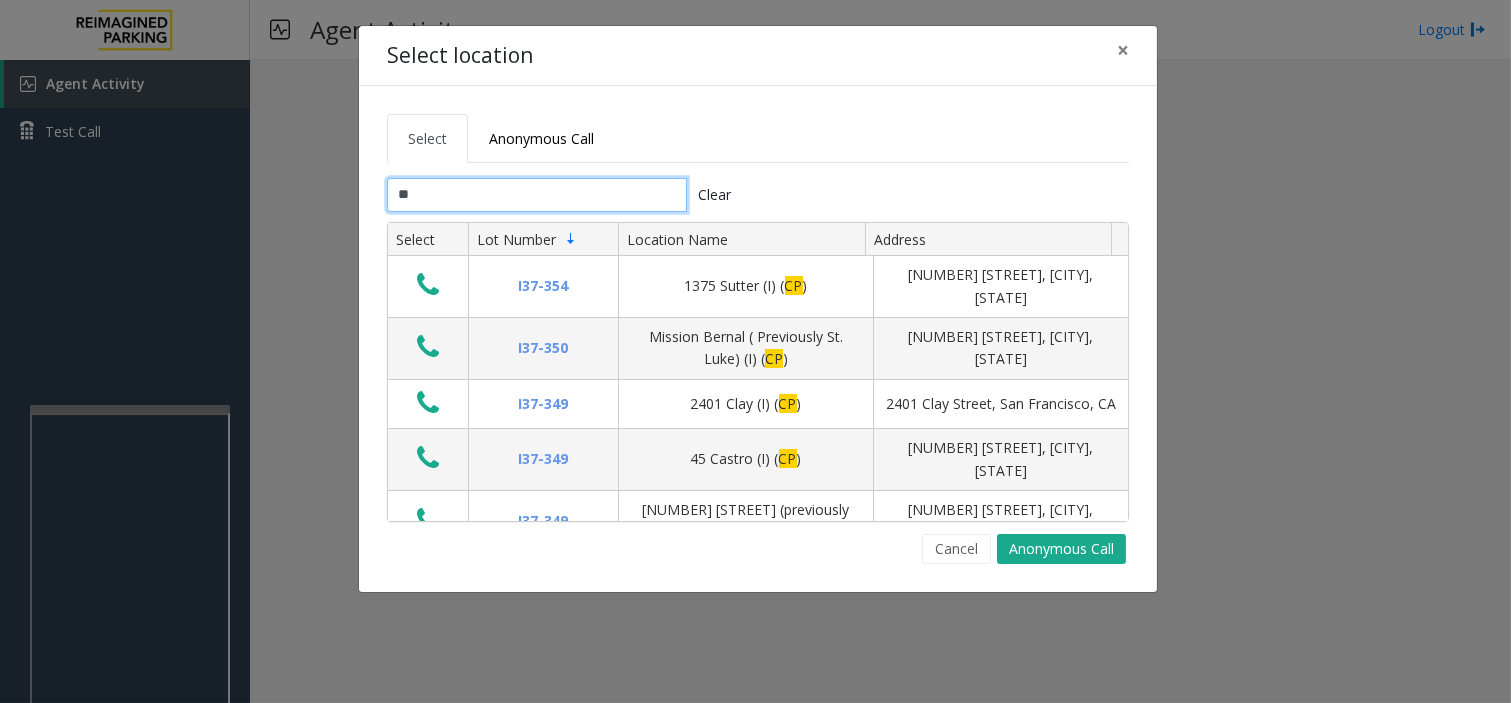 type on "*" 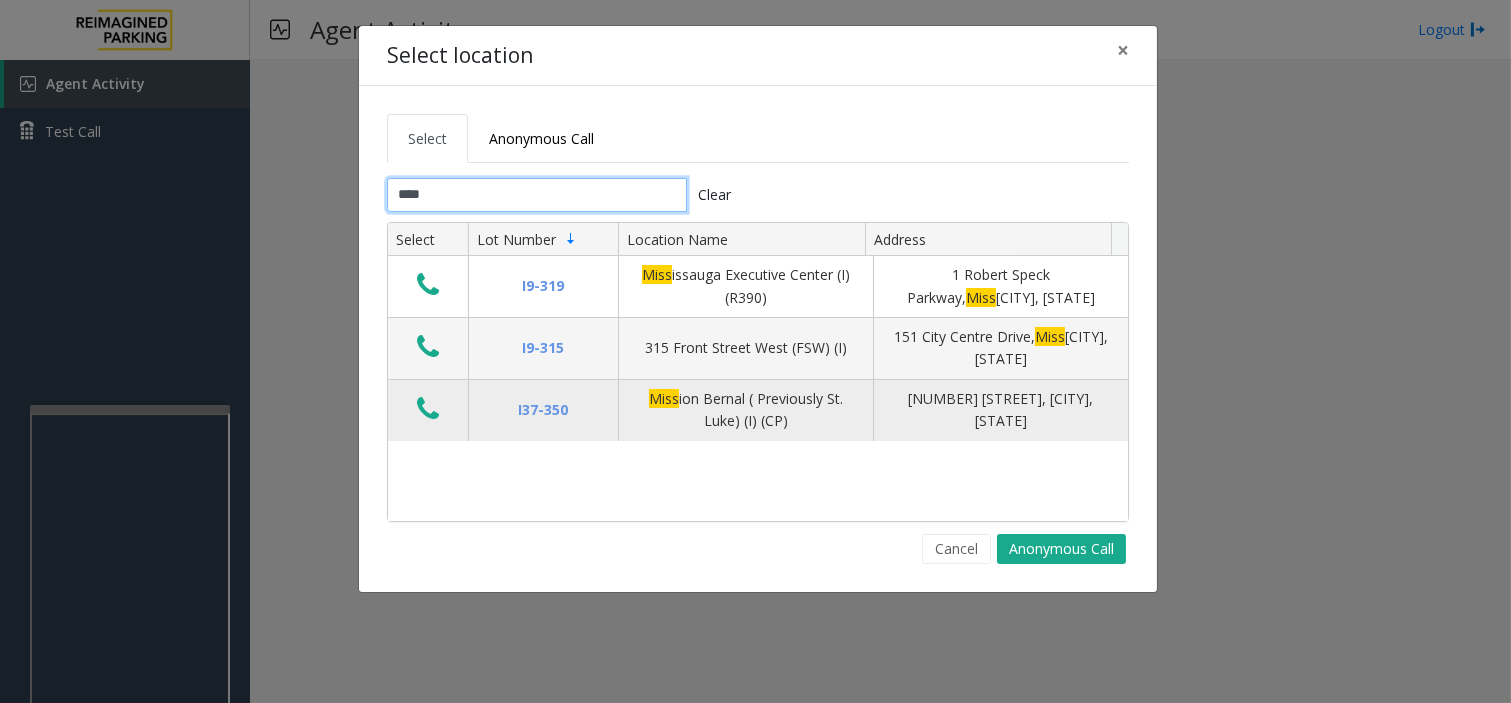 type on "****" 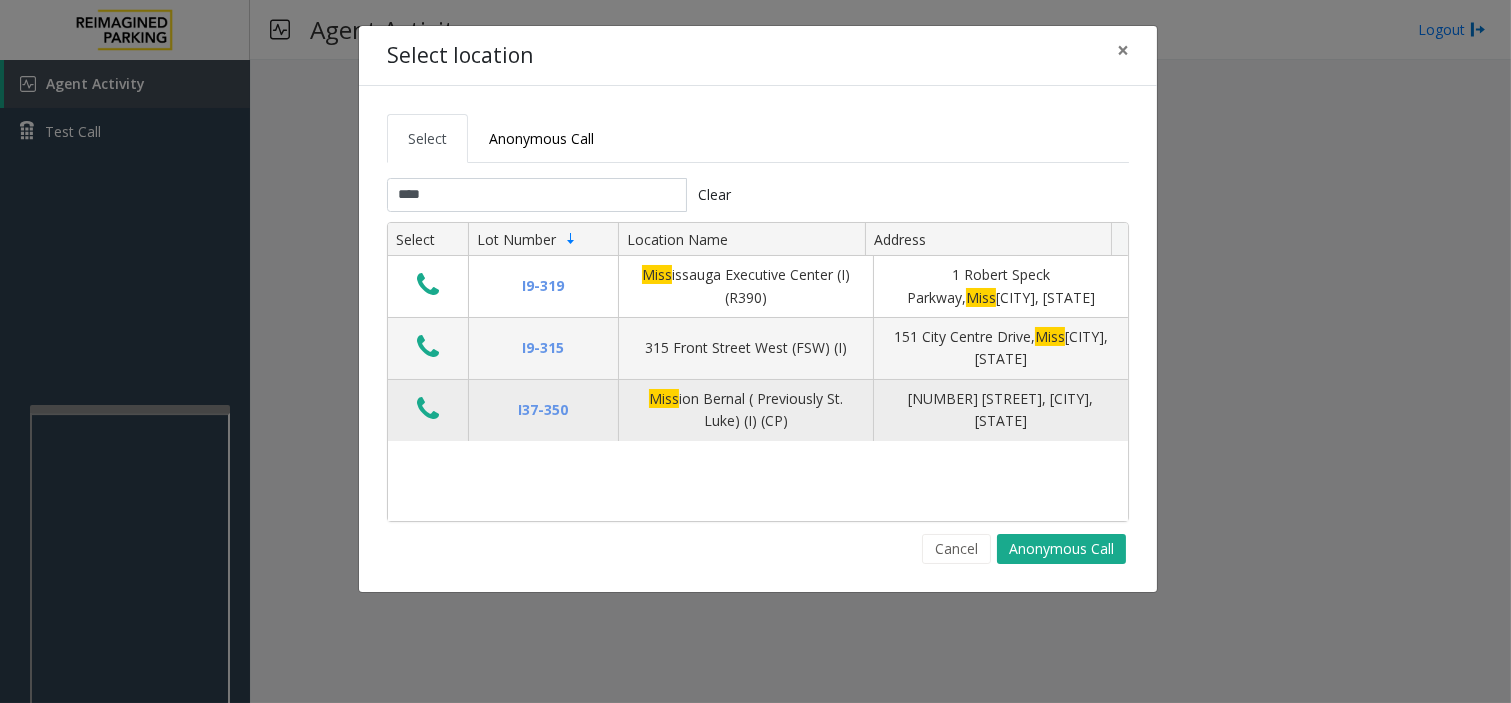 click 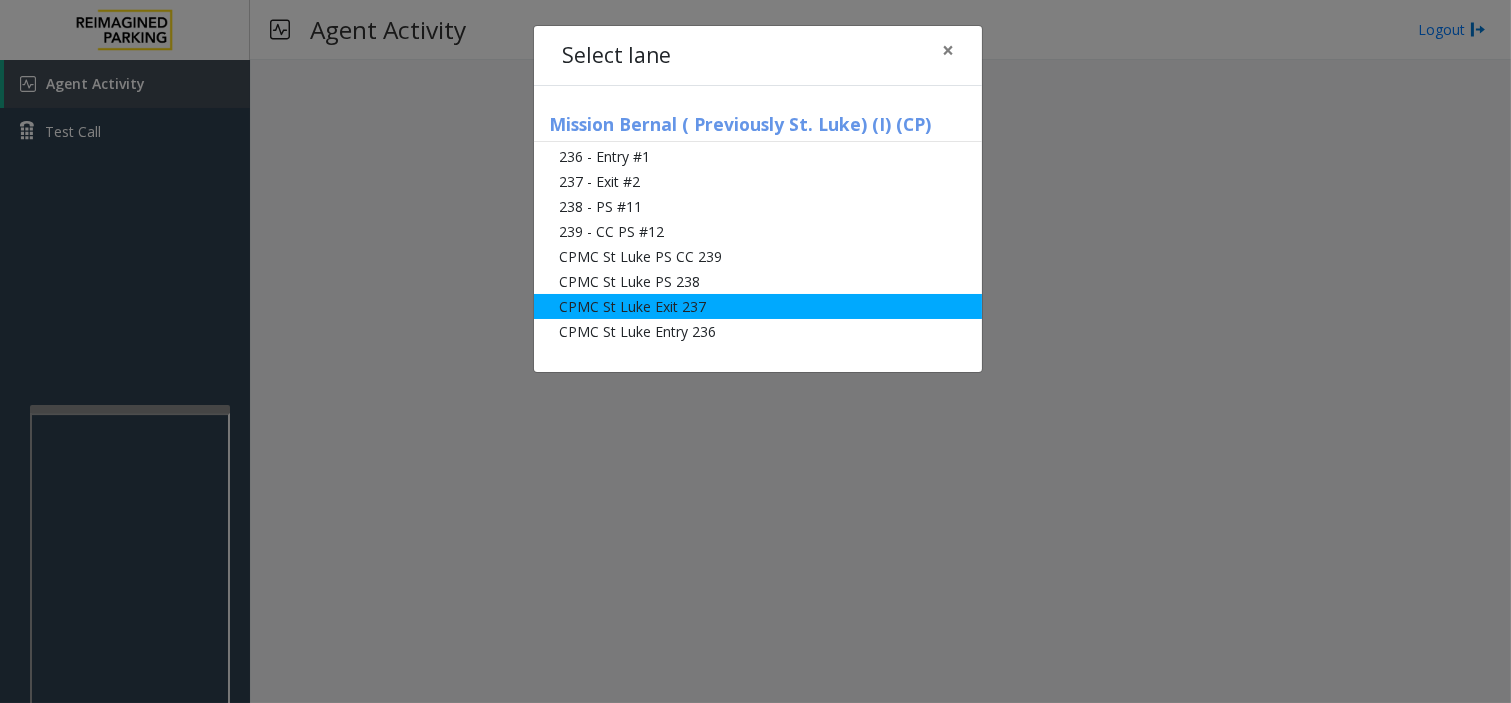 click on "CPMC St Luke Exit 237" 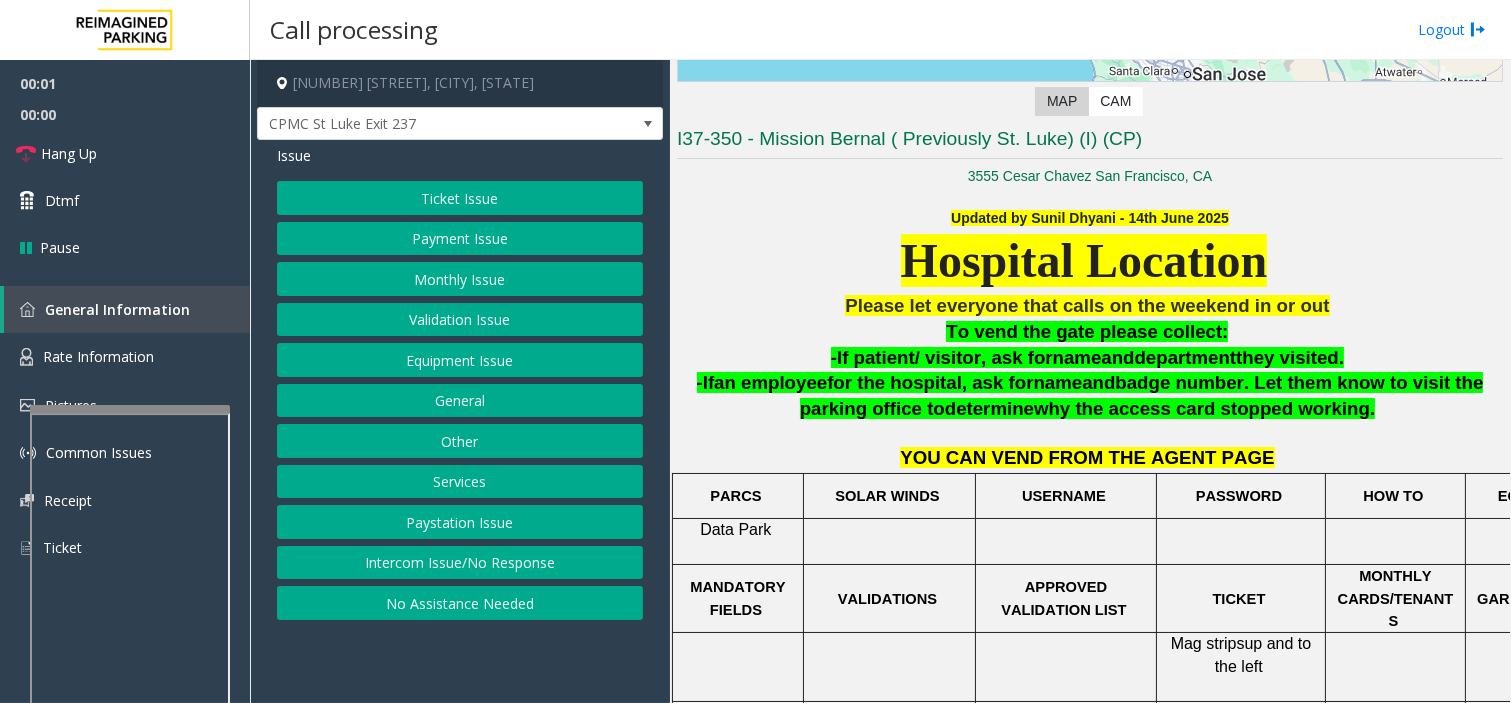 scroll, scrollTop: 444, scrollLeft: 0, axis: vertical 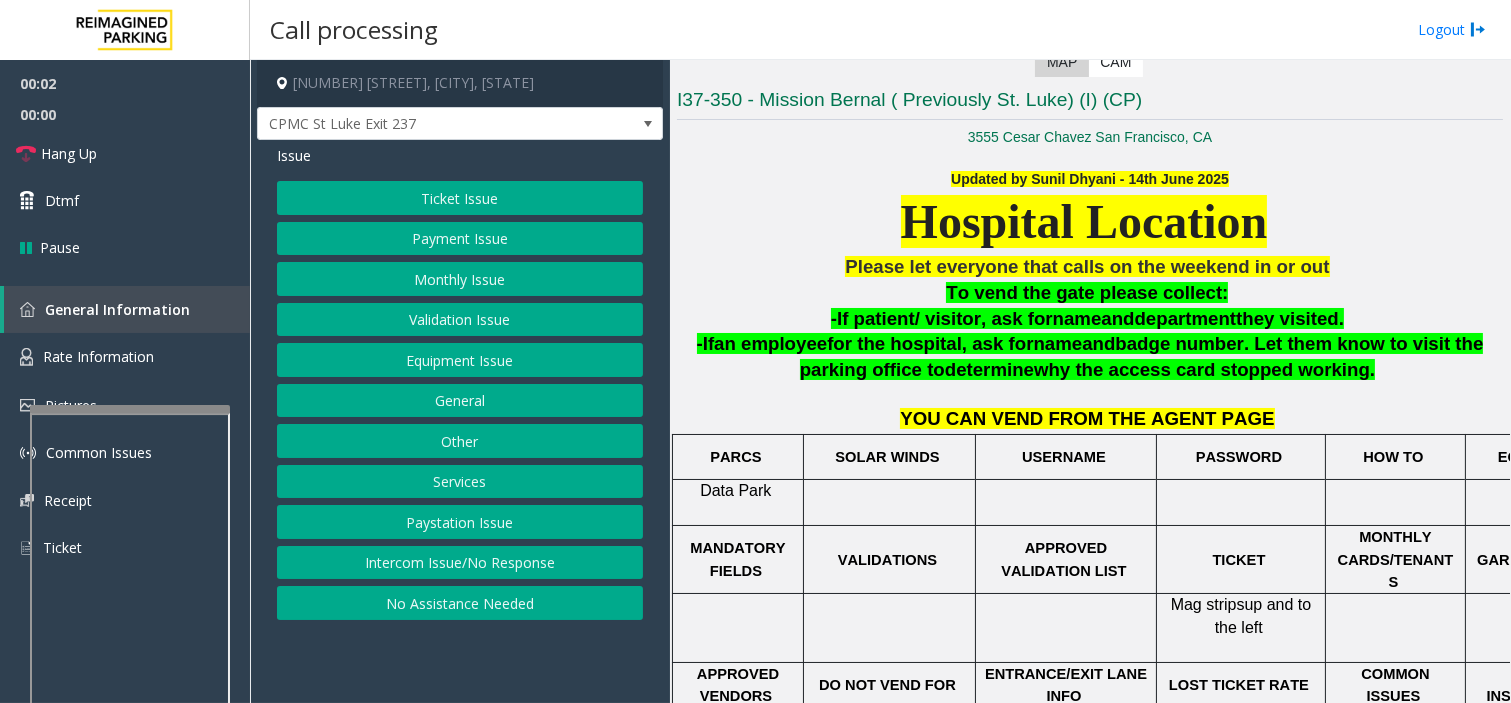 click on "Ticket Issue" 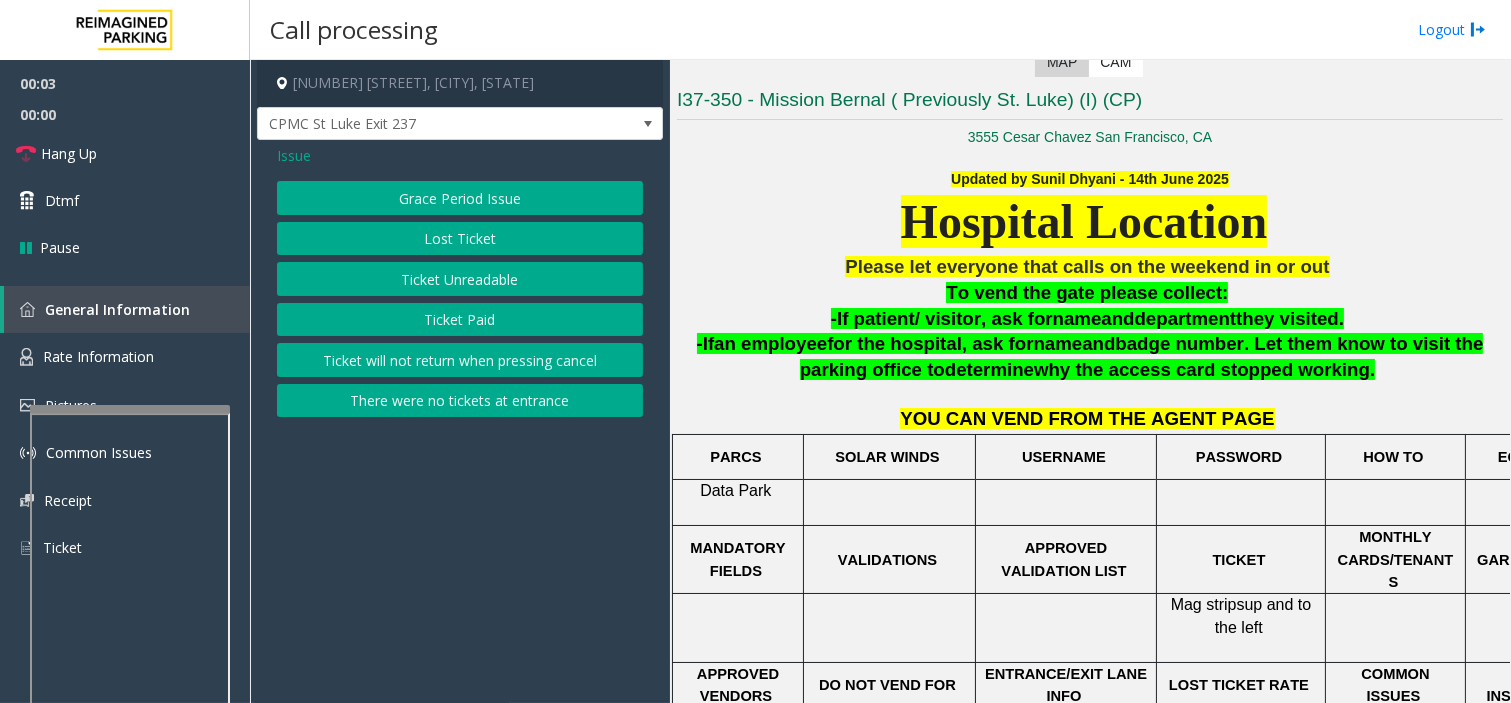 click on "Ticket Unreadable" 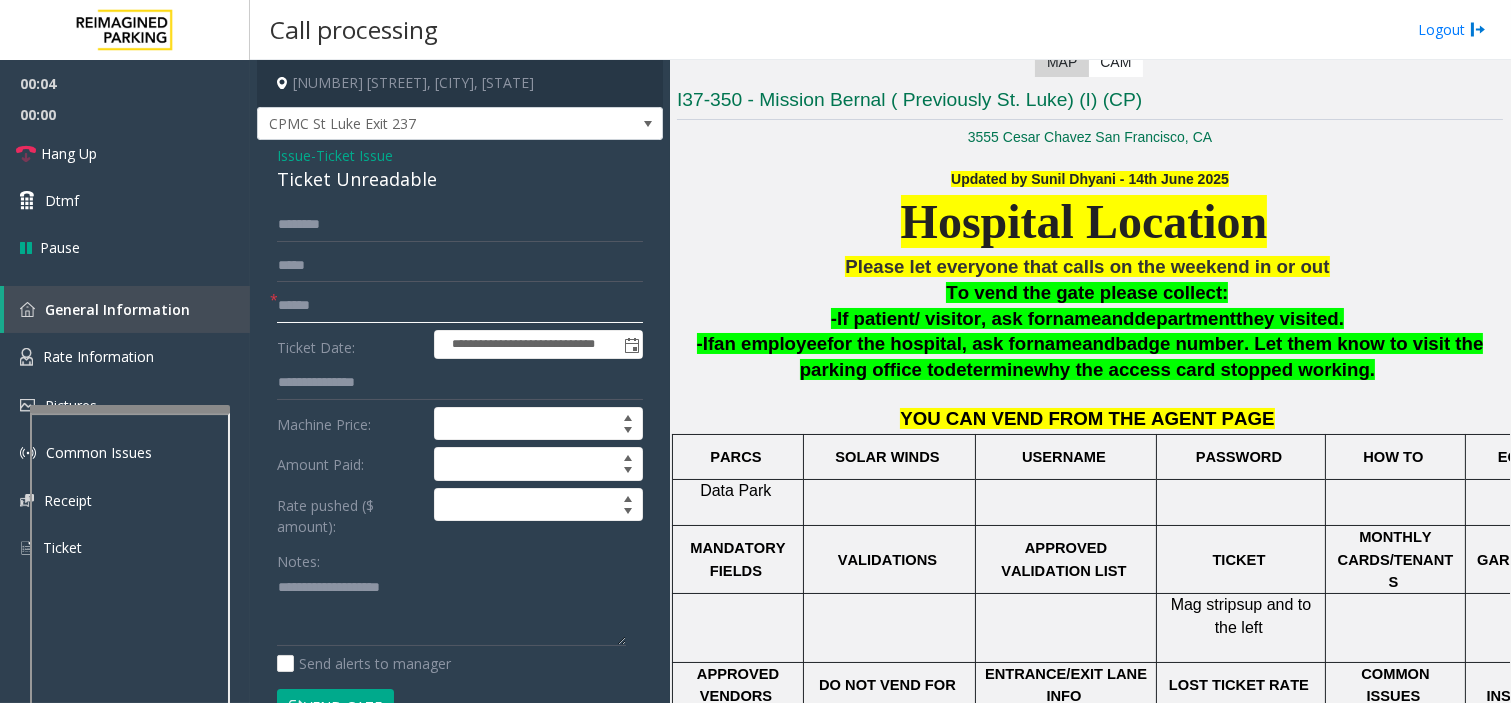 click 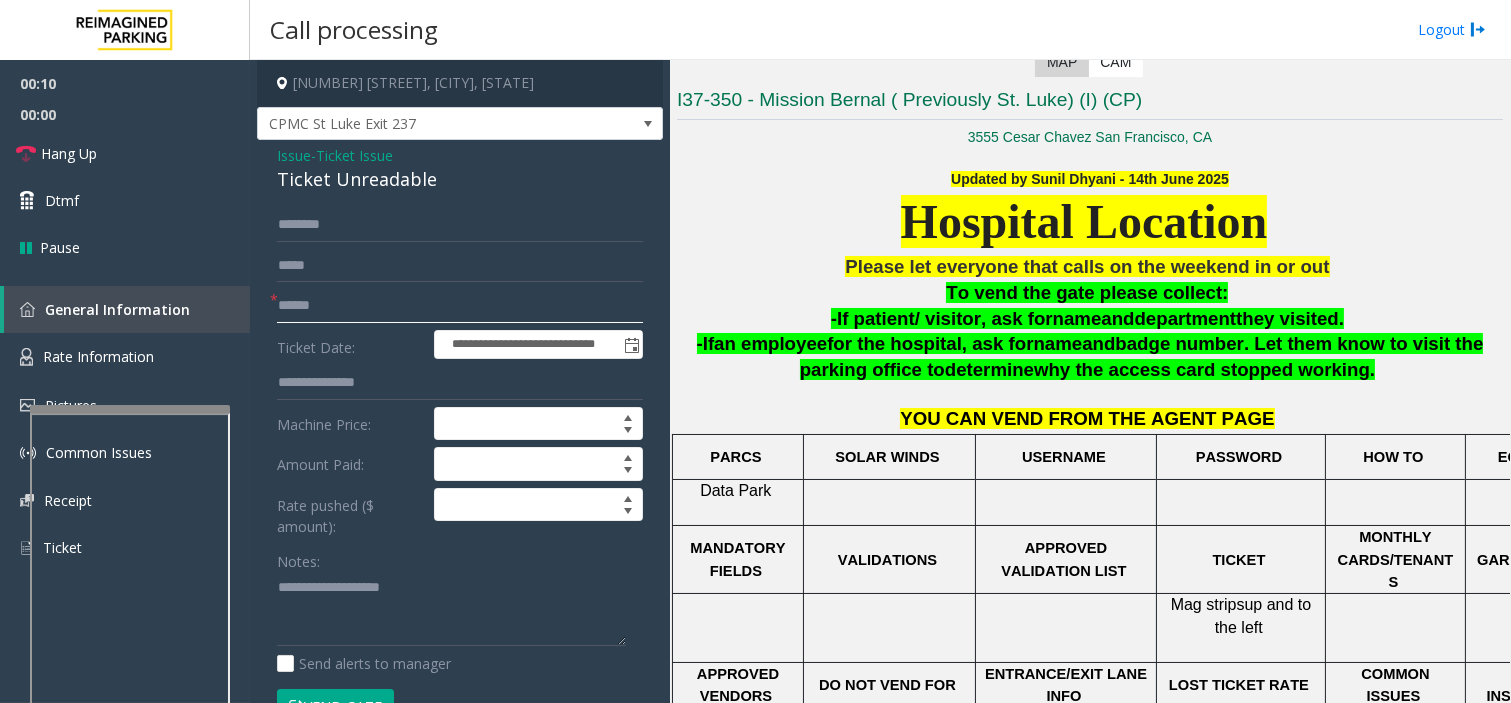 type on "******" 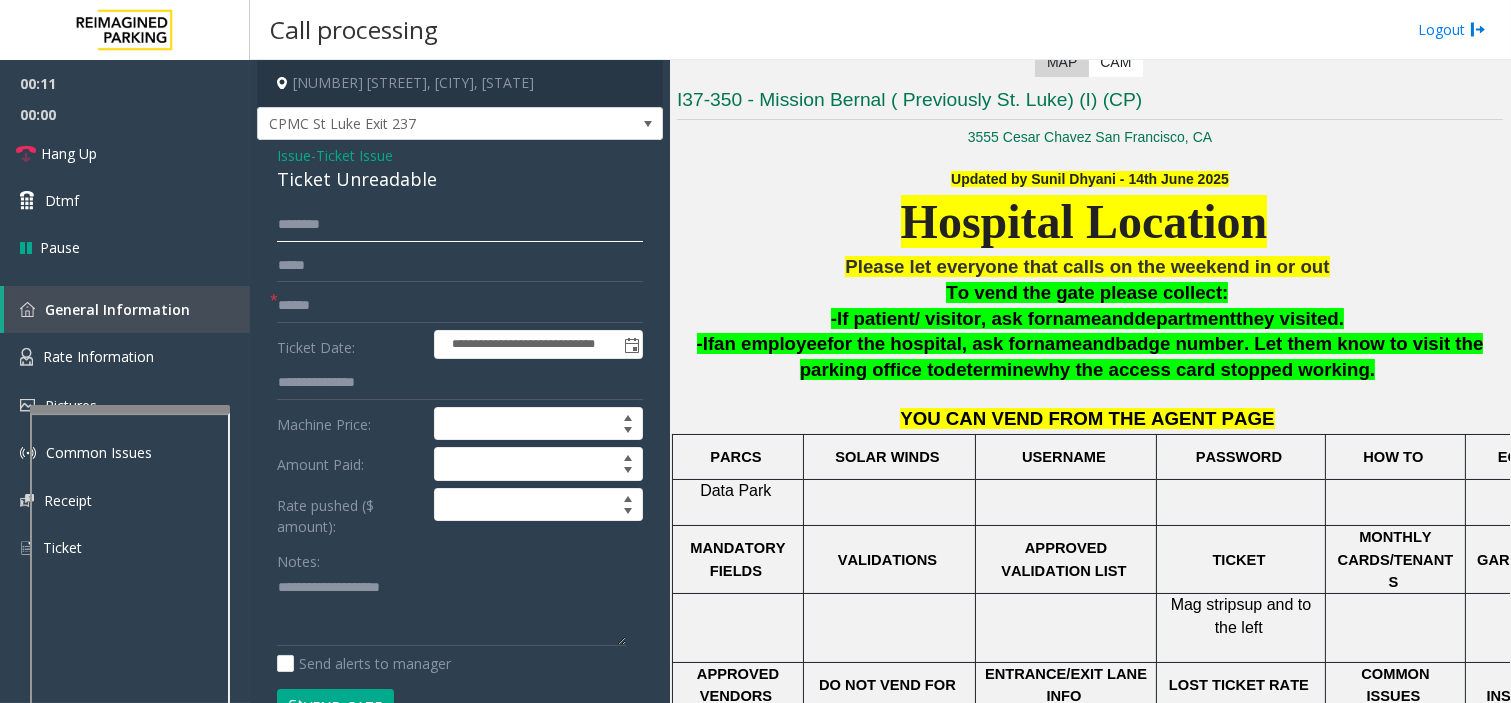 click 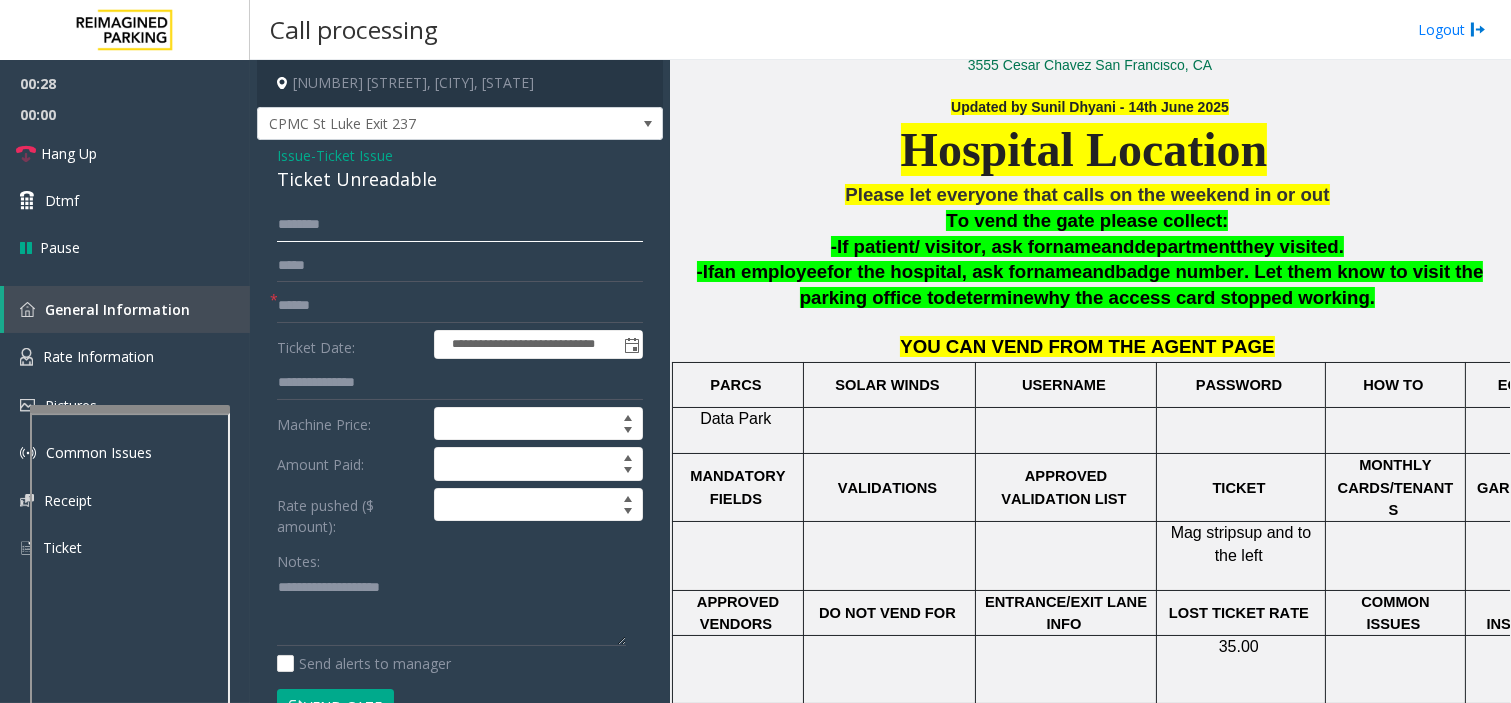 scroll, scrollTop: 555, scrollLeft: 0, axis: vertical 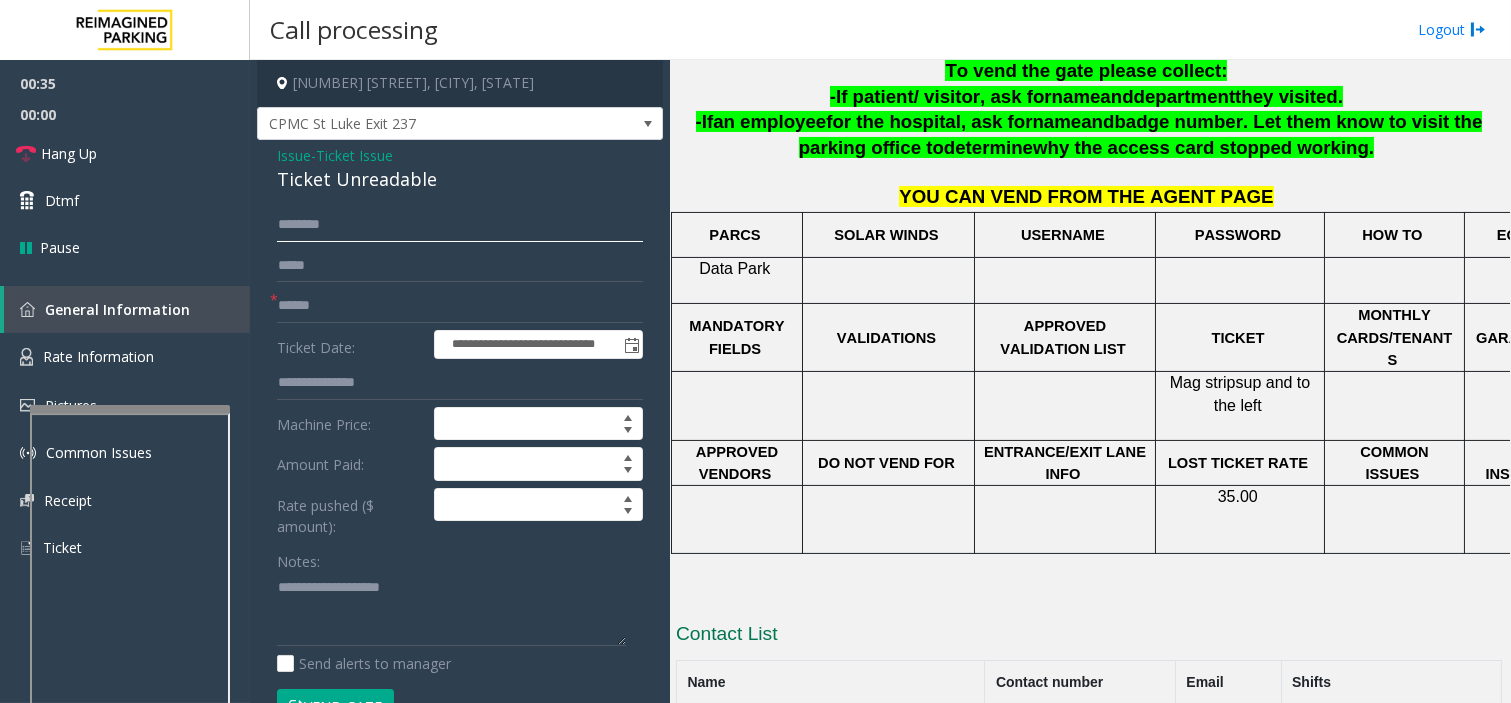 type on "*******" 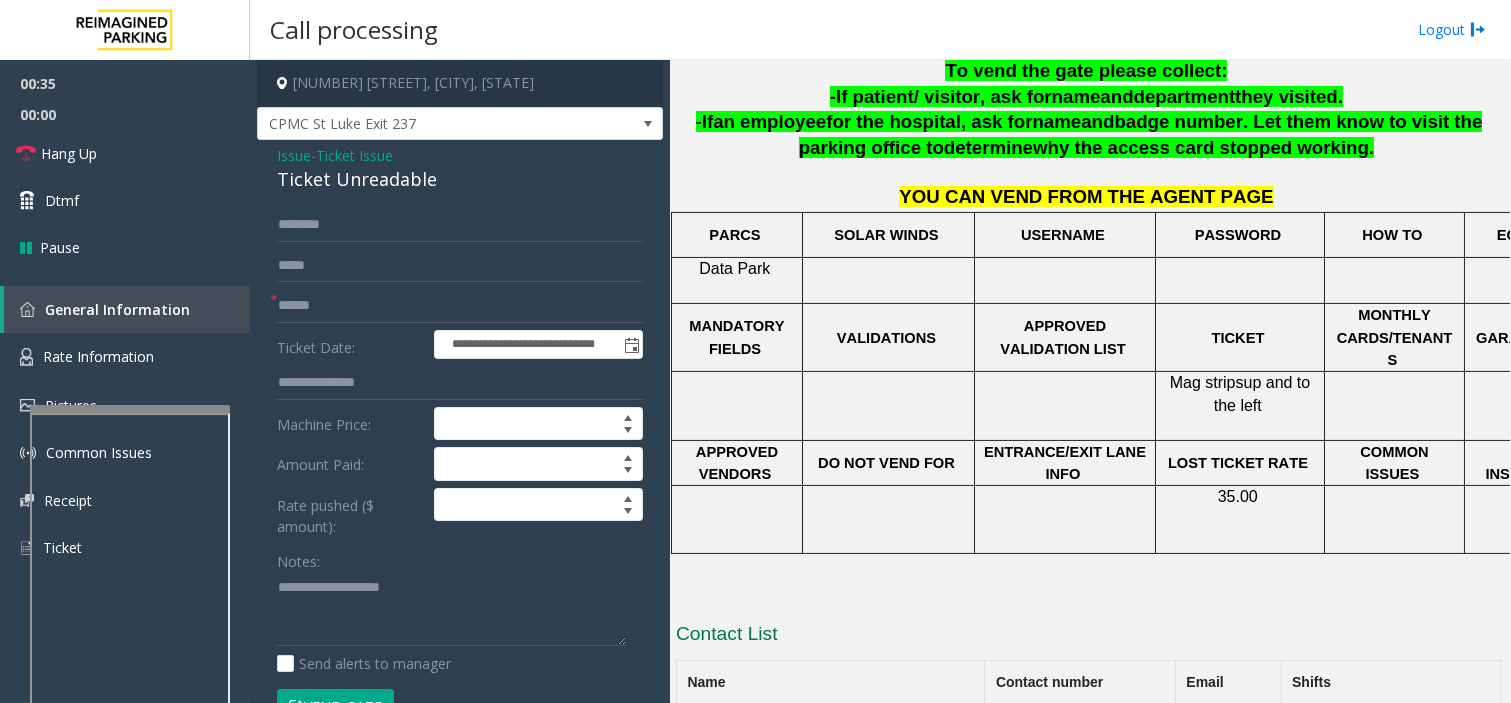 click on "Vend Gate" 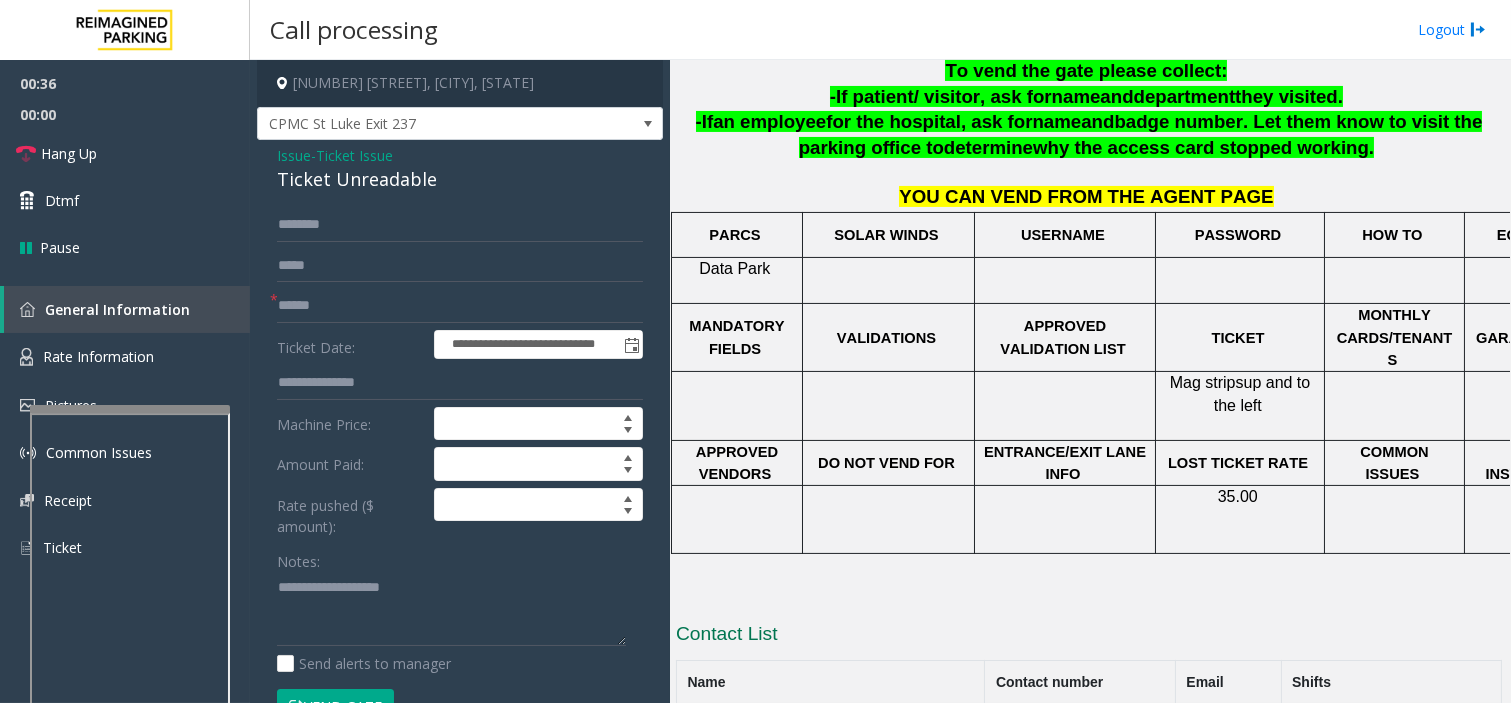 scroll, scrollTop: 111, scrollLeft: 0, axis: vertical 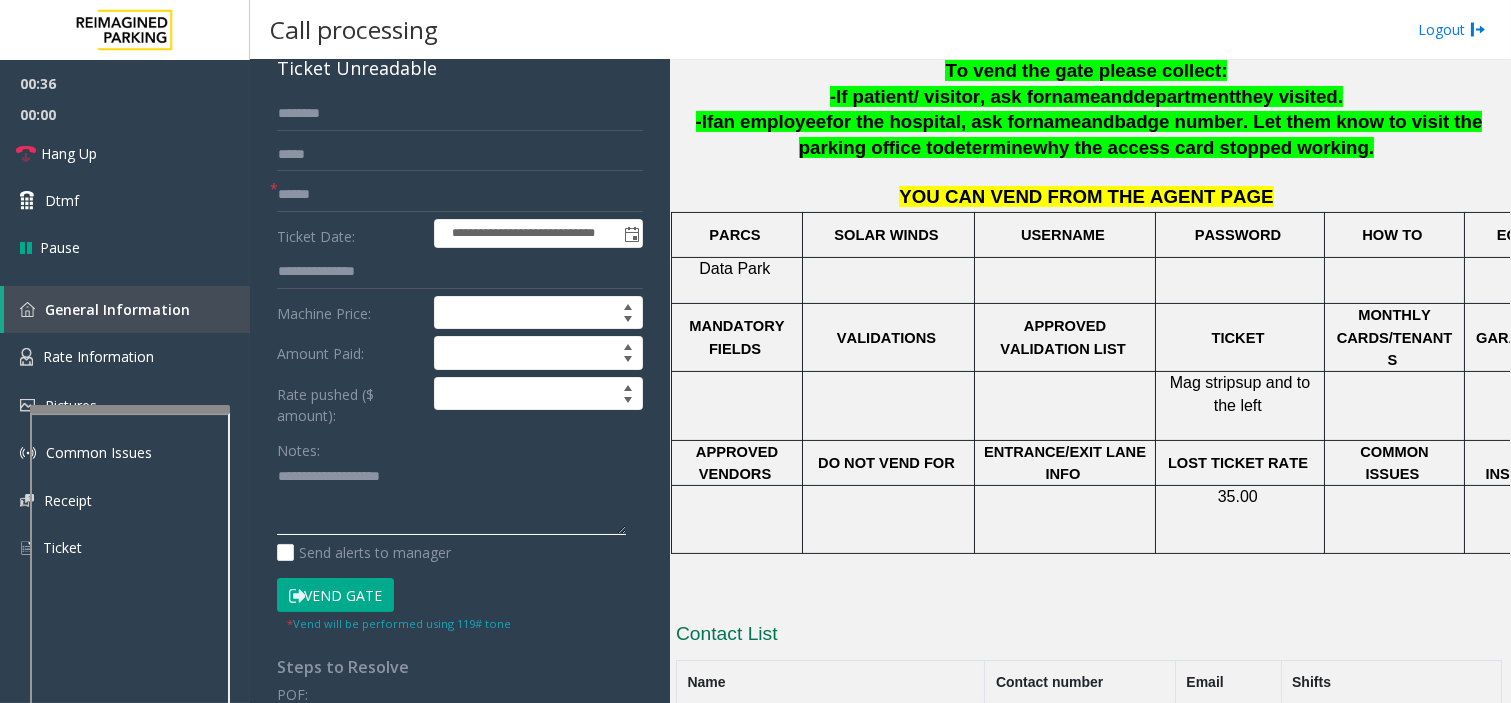 click 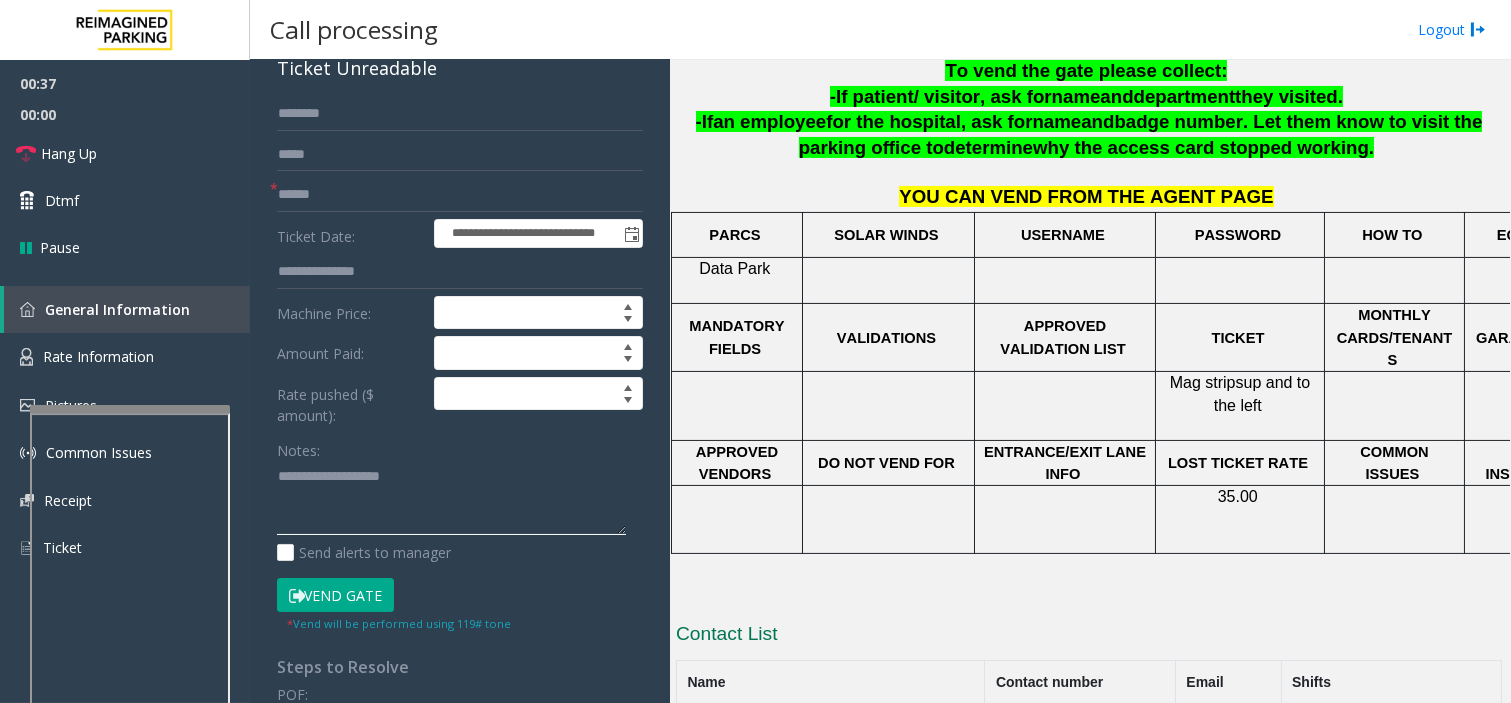 scroll, scrollTop: 0, scrollLeft: 0, axis: both 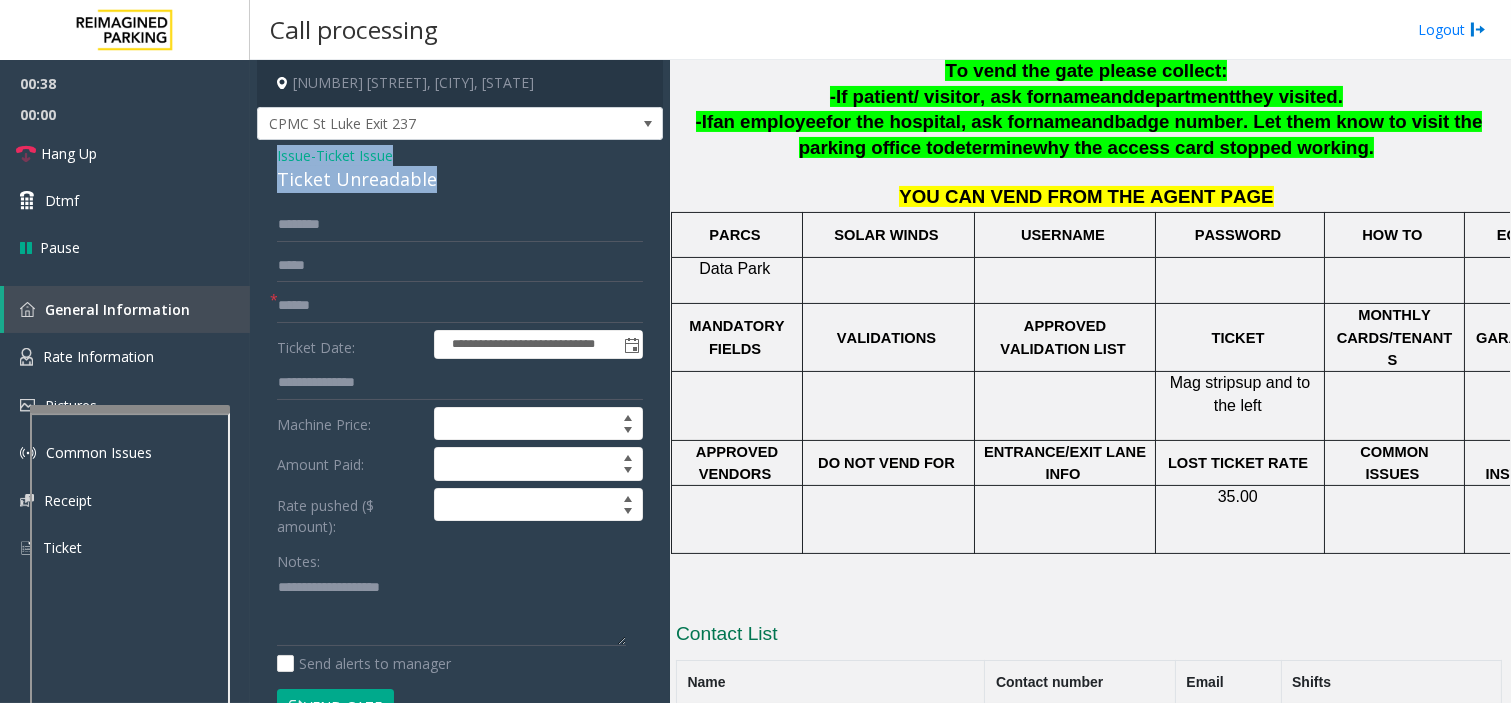 drag, startPoint x: 270, startPoint y: 148, endPoint x: 475, endPoint y: 188, distance: 208.86598 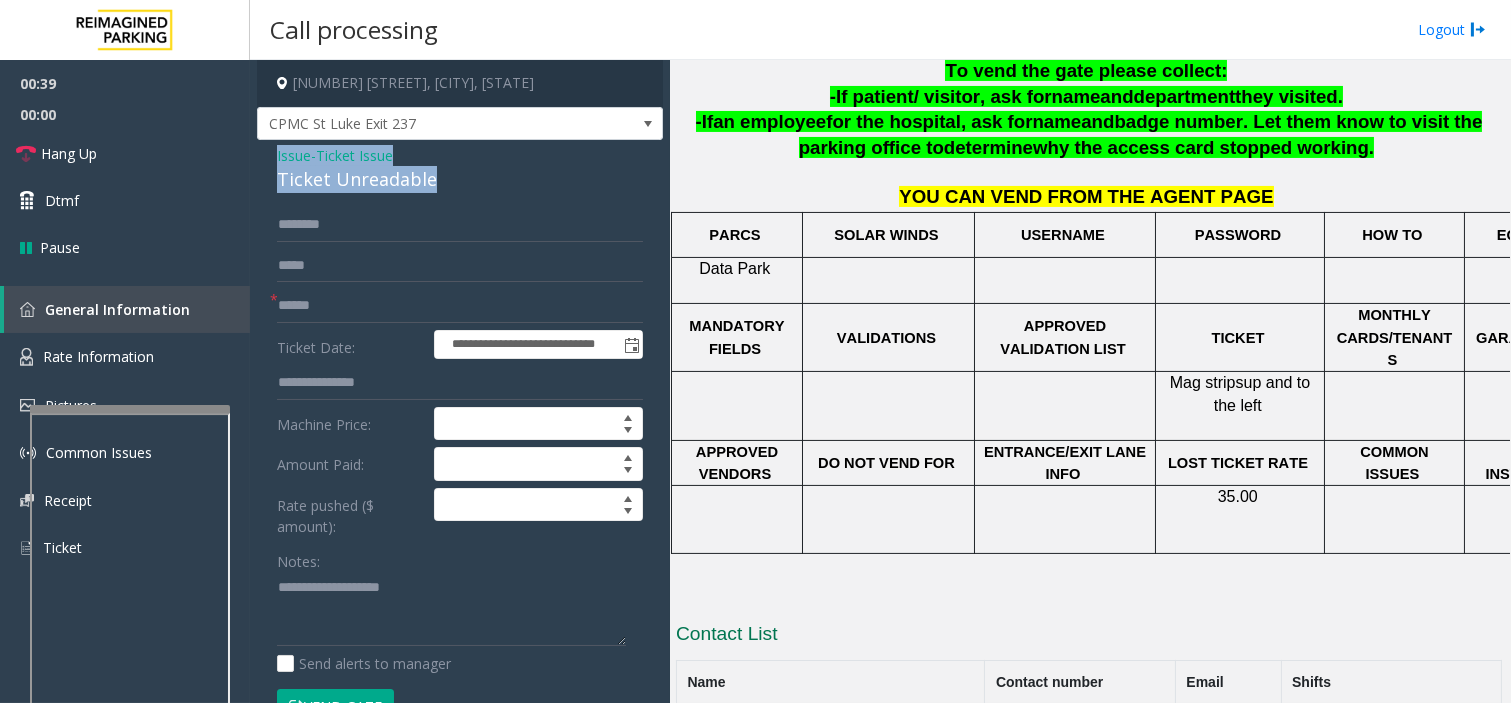 scroll, scrollTop: 111, scrollLeft: 0, axis: vertical 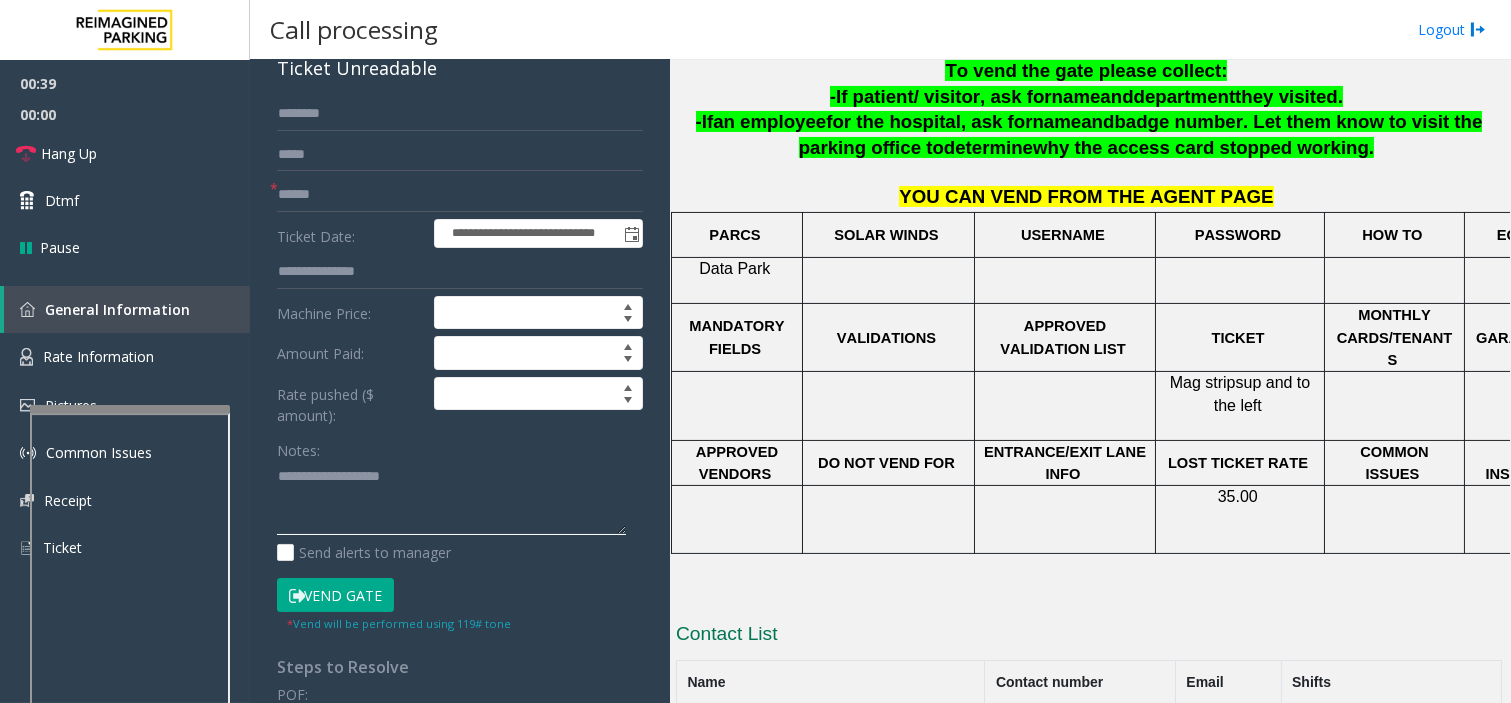 click 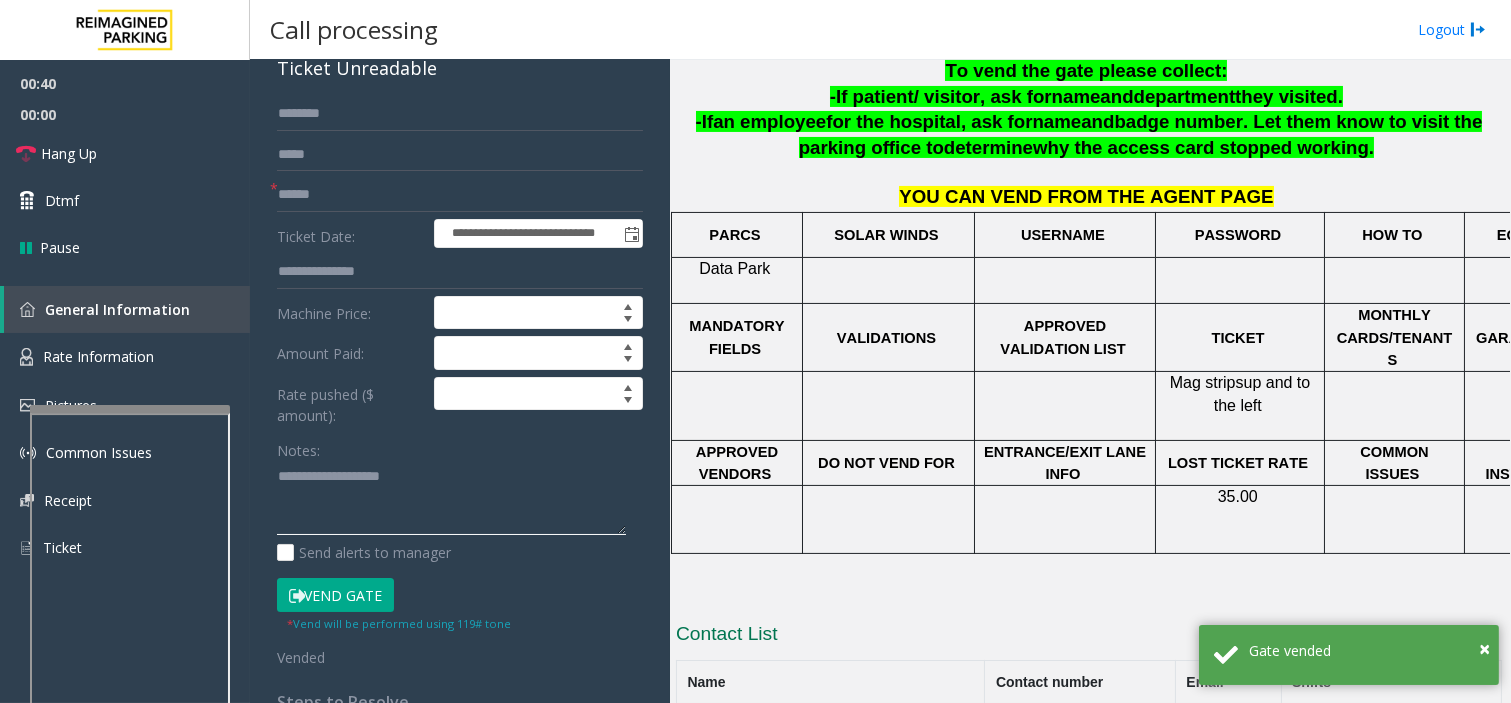 paste on "**********" 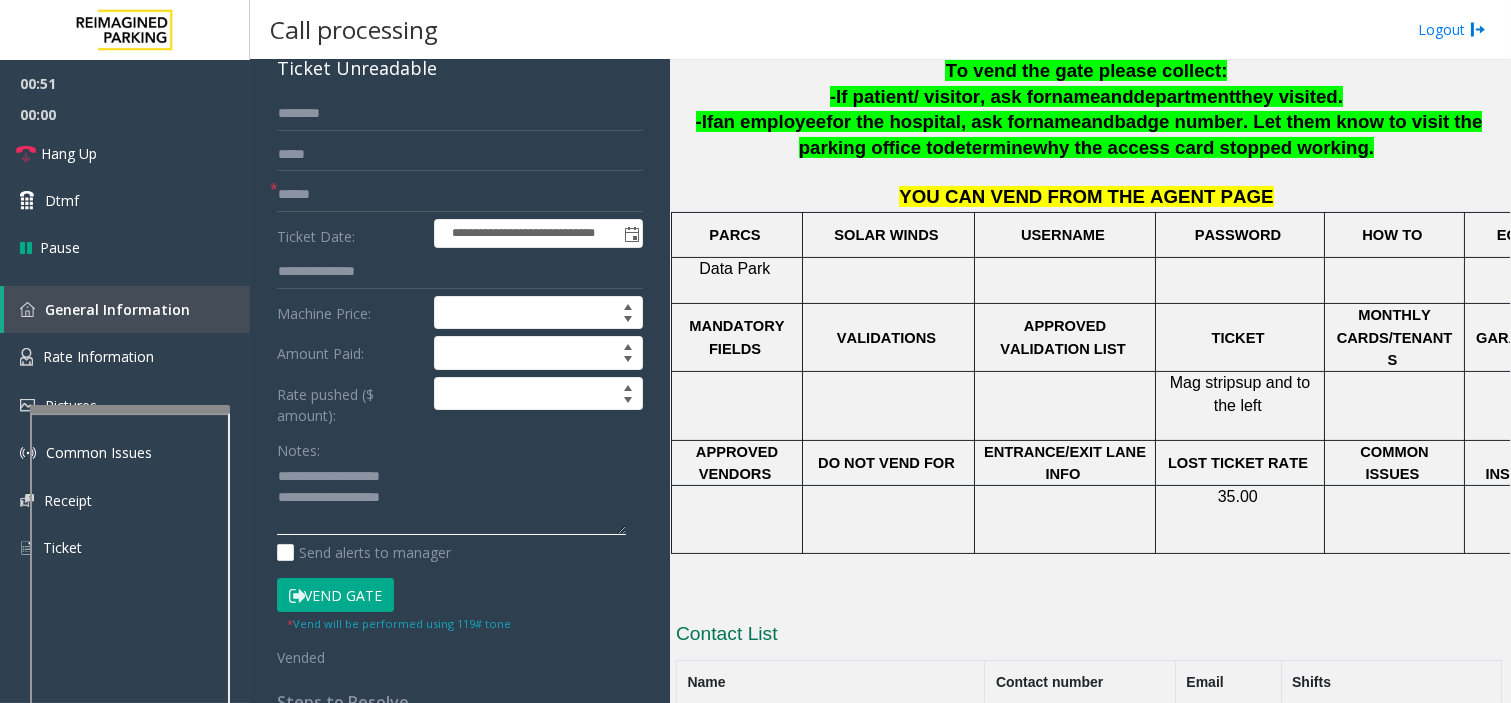 scroll, scrollTop: 42, scrollLeft: 0, axis: vertical 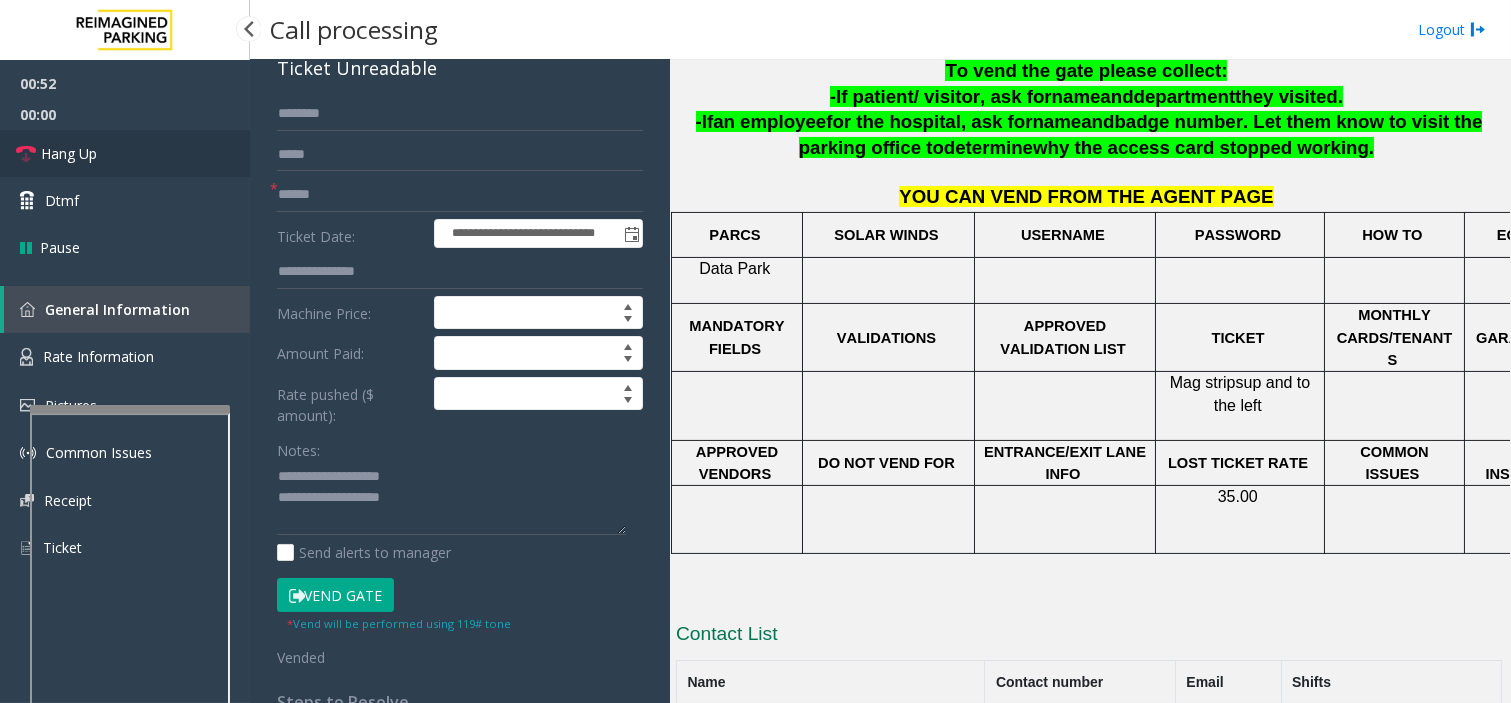 click on "Hang Up" at bounding box center (69, 153) 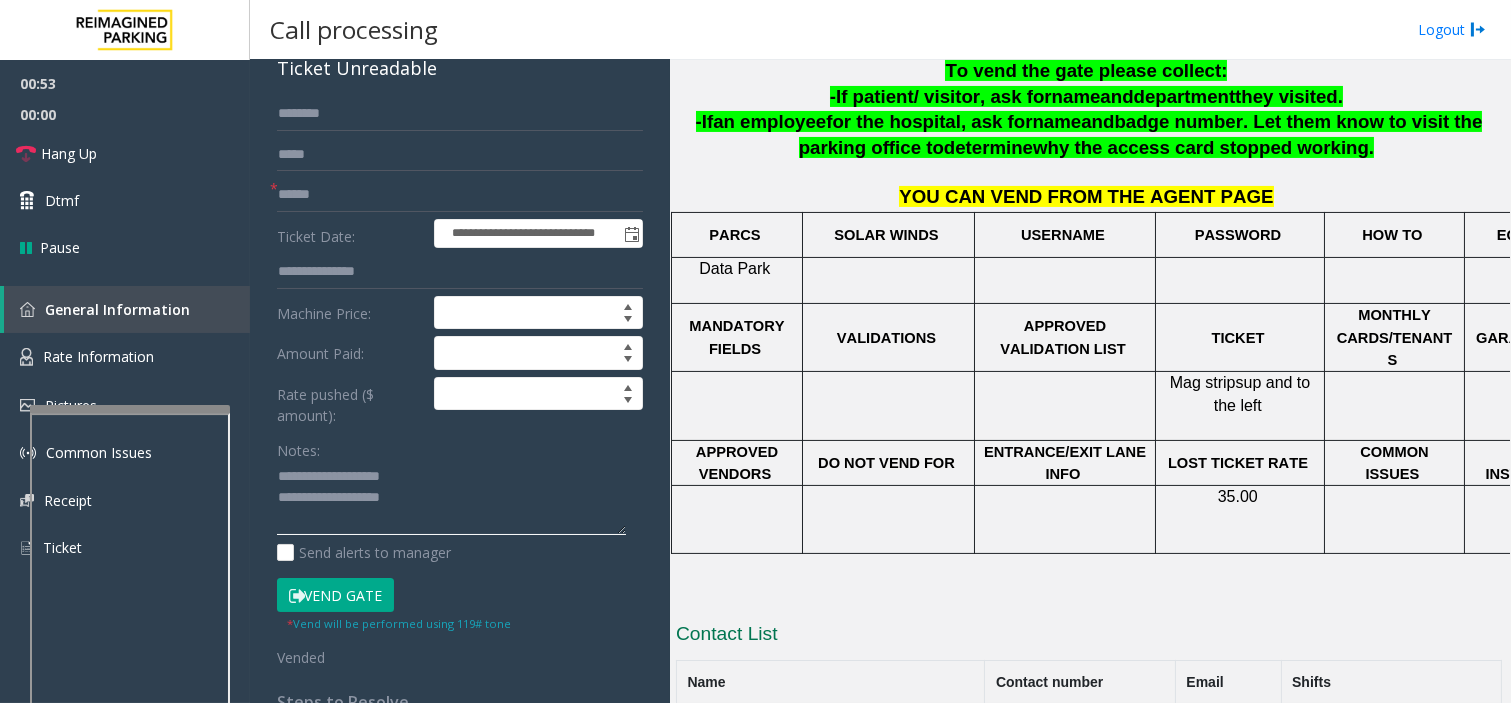 click 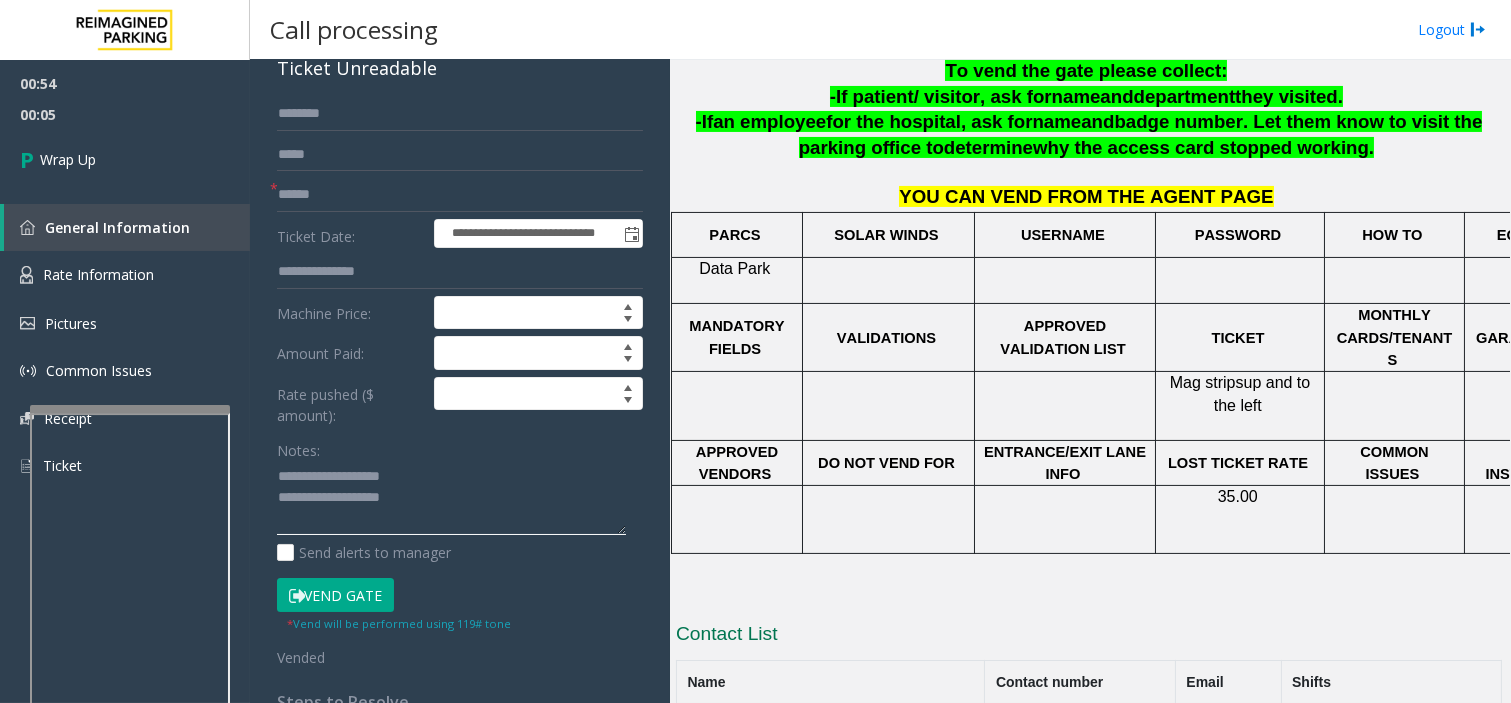 scroll, scrollTop: 42, scrollLeft: 0, axis: vertical 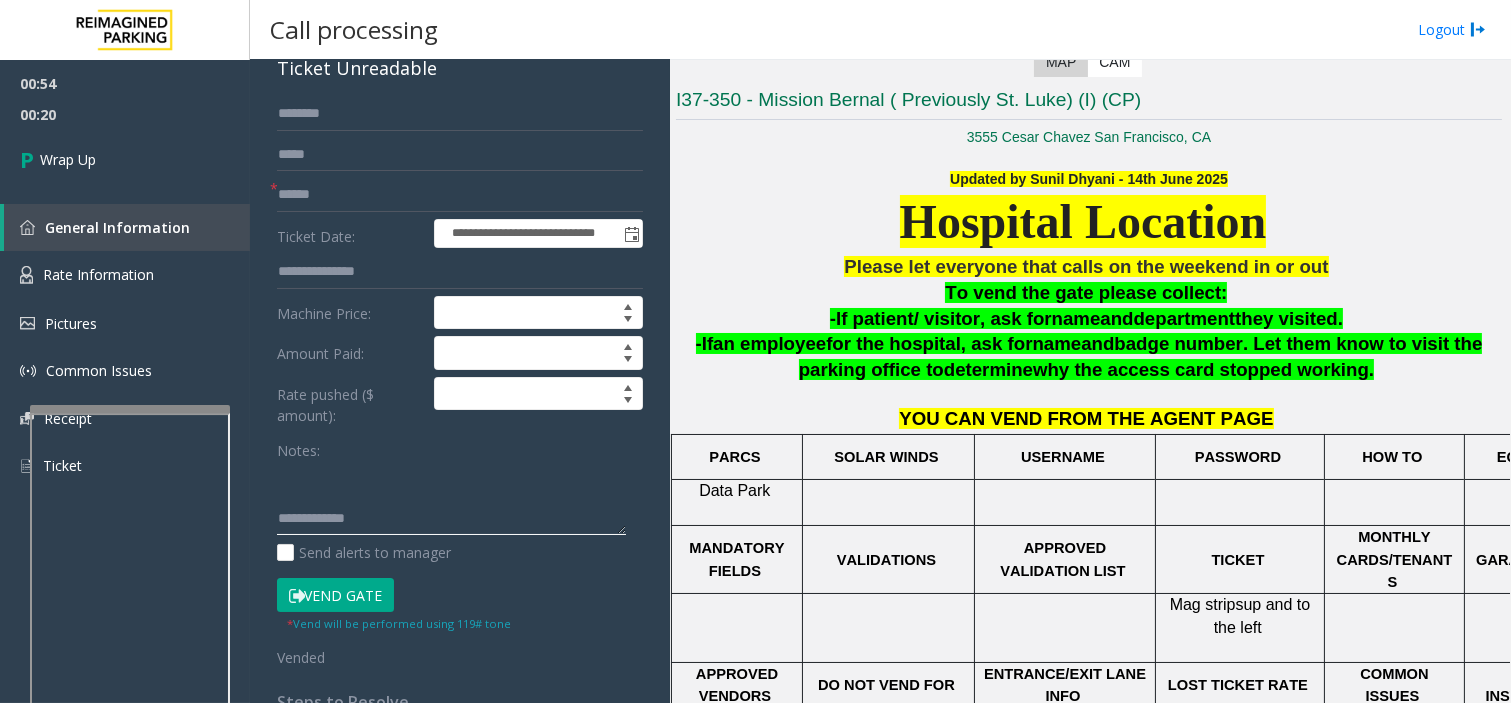 click 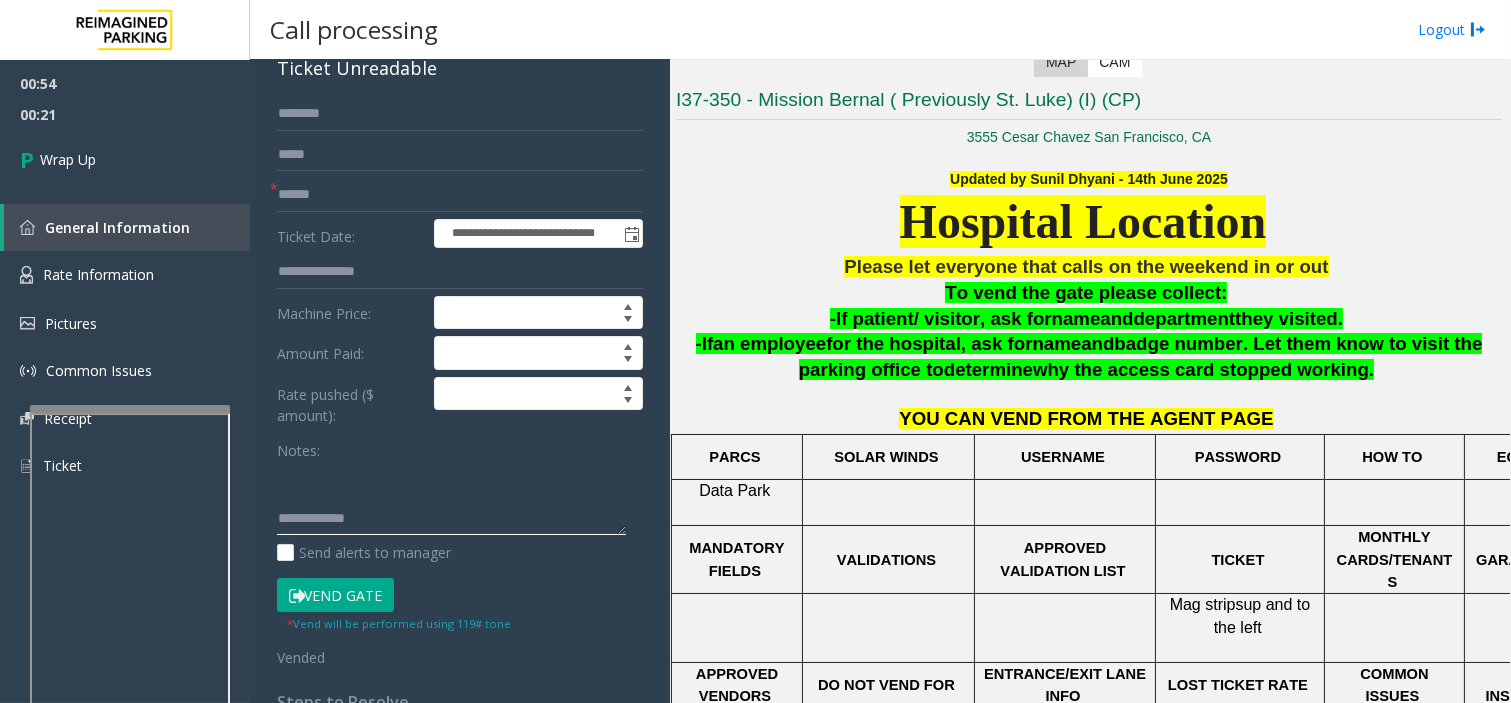 paste on "**********" 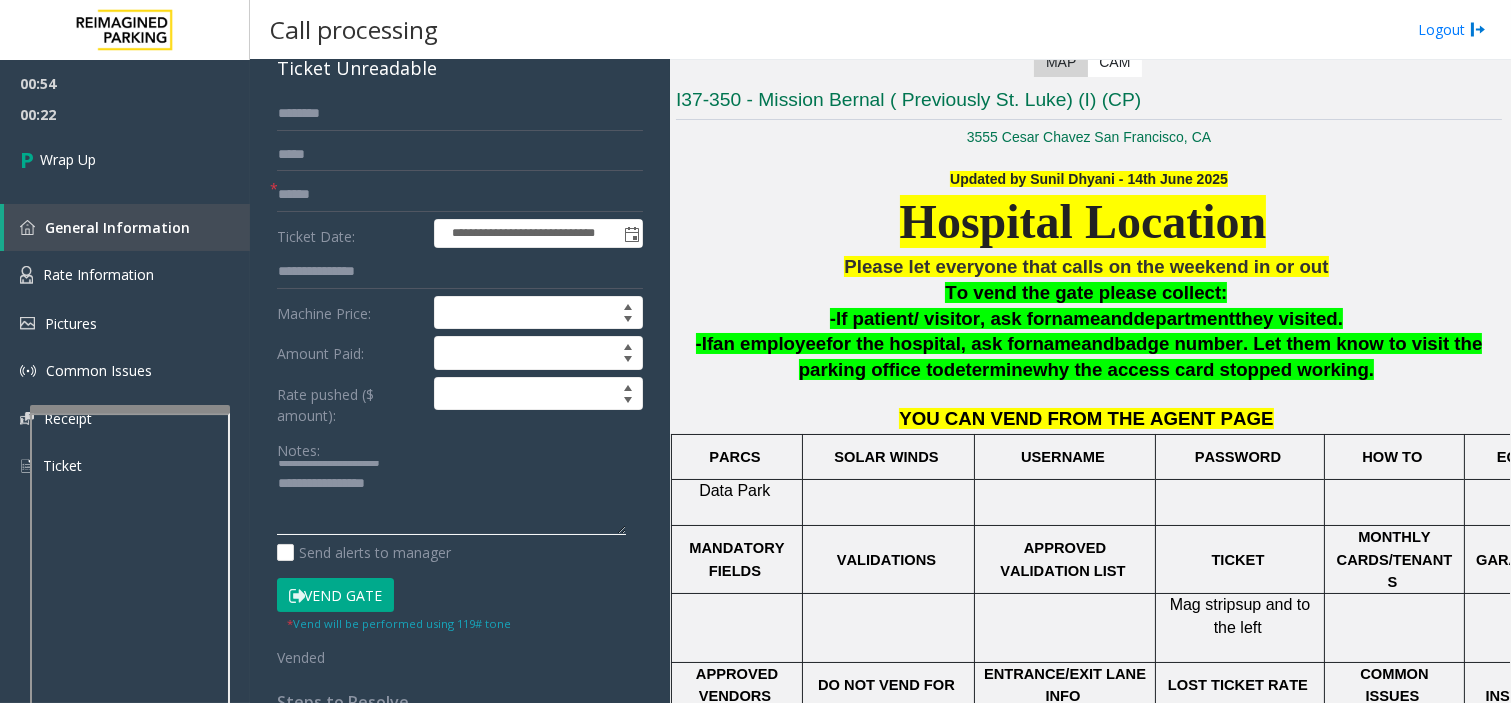 scroll, scrollTop: 0, scrollLeft: 0, axis: both 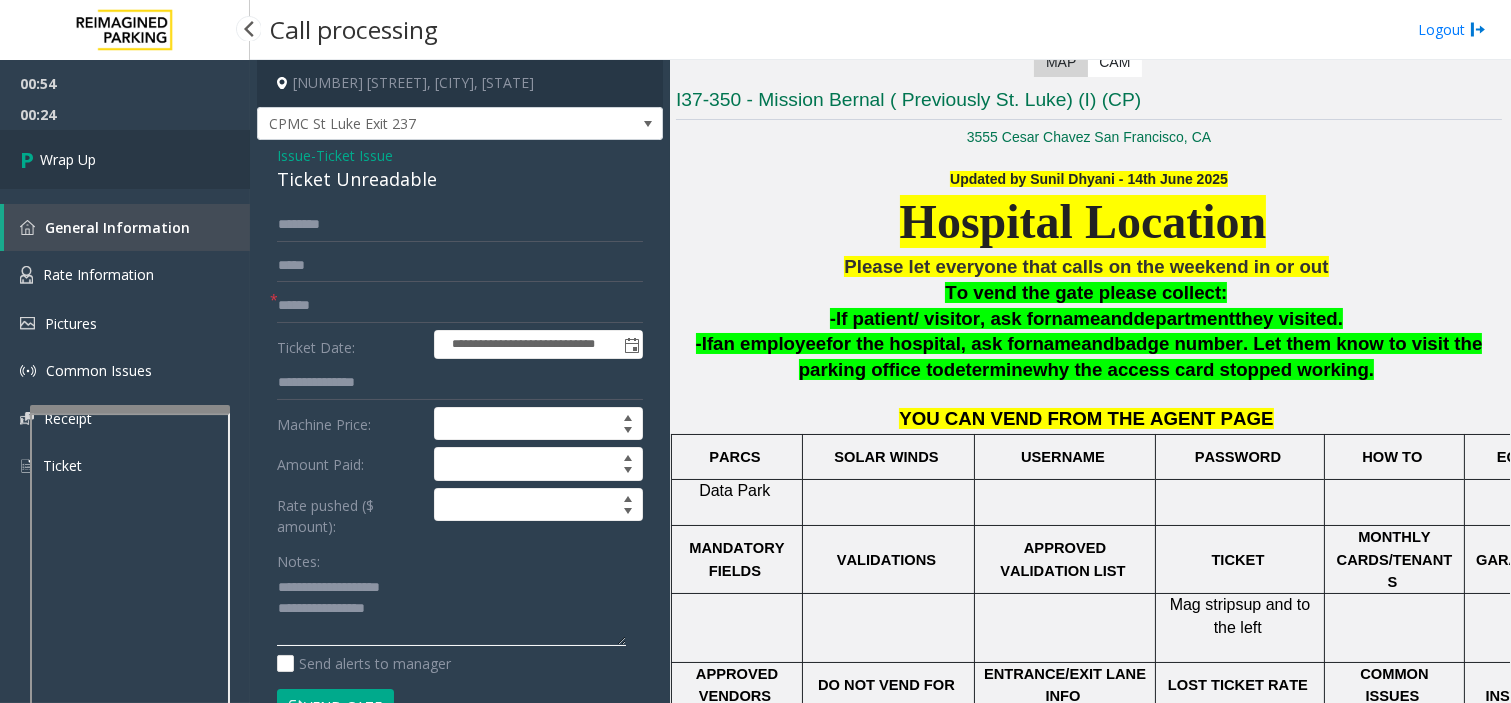 type on "**********" 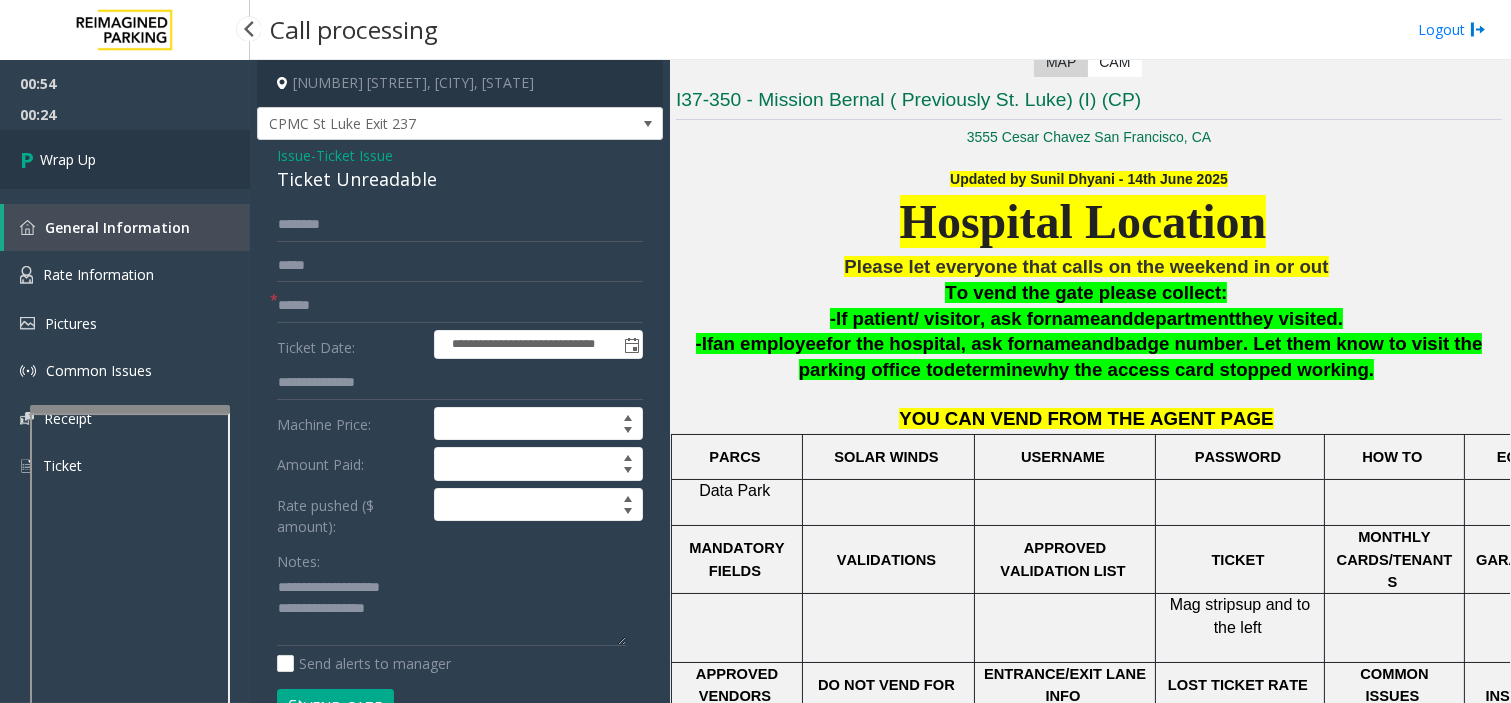 click on "Wrap Up" at bounding box center [125, 159] 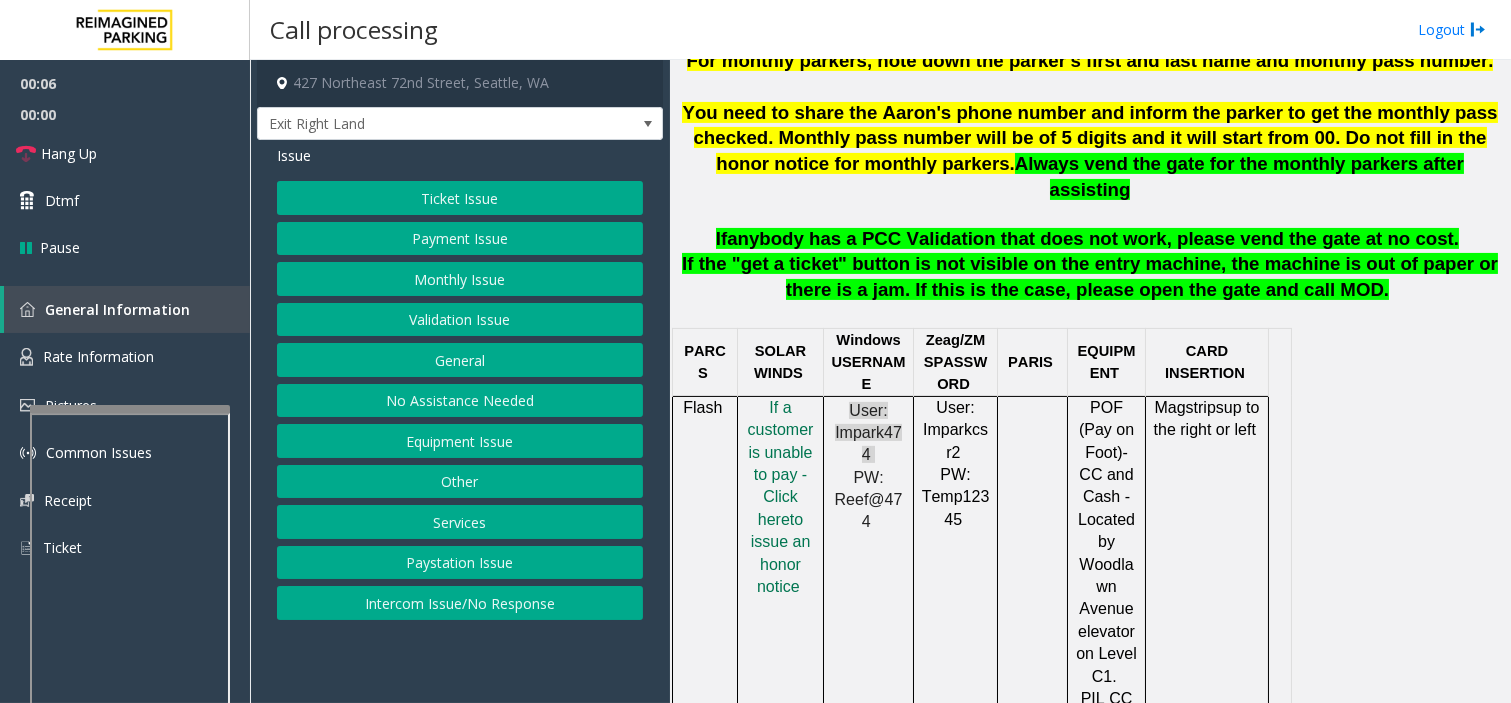 scroll, scrollTop: 1000, scrollLeft: 0, axis: vertical 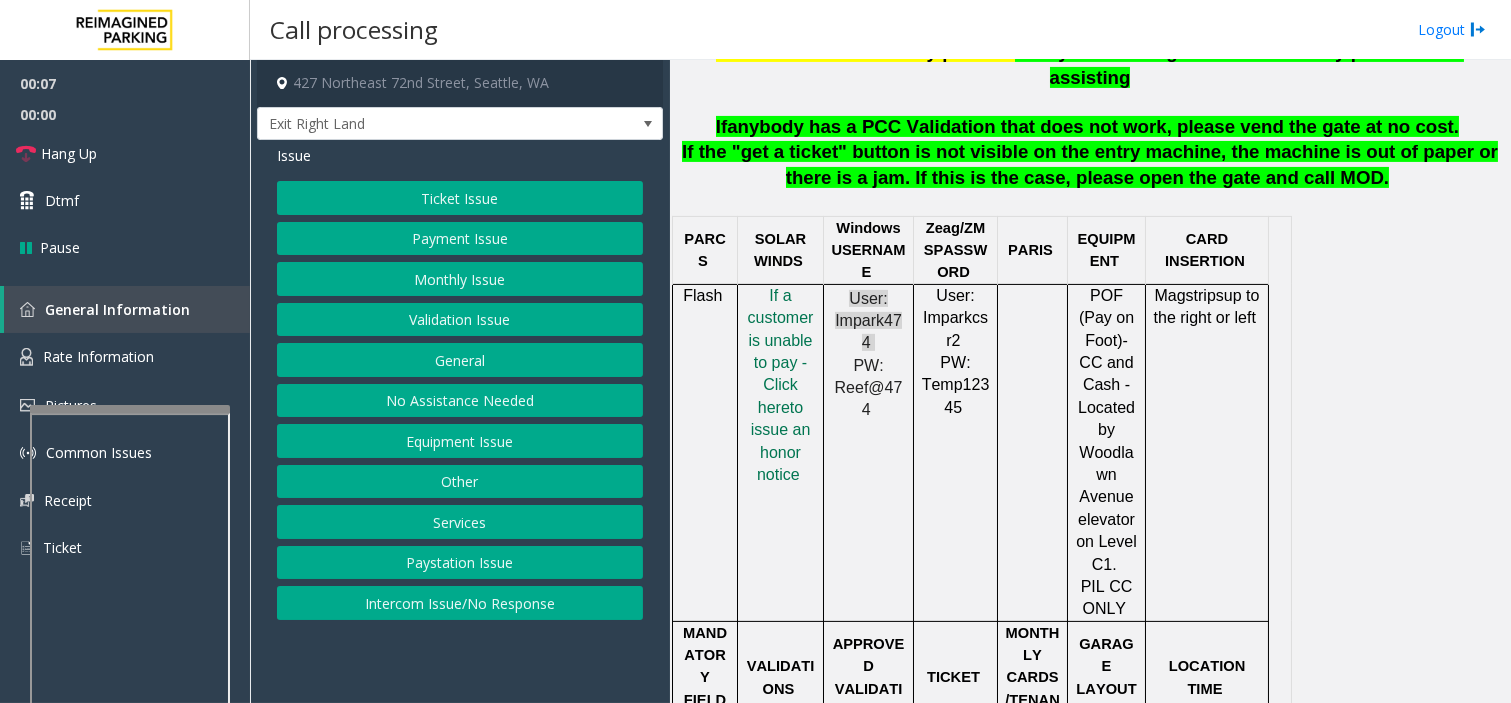 click on "Validation Issue" 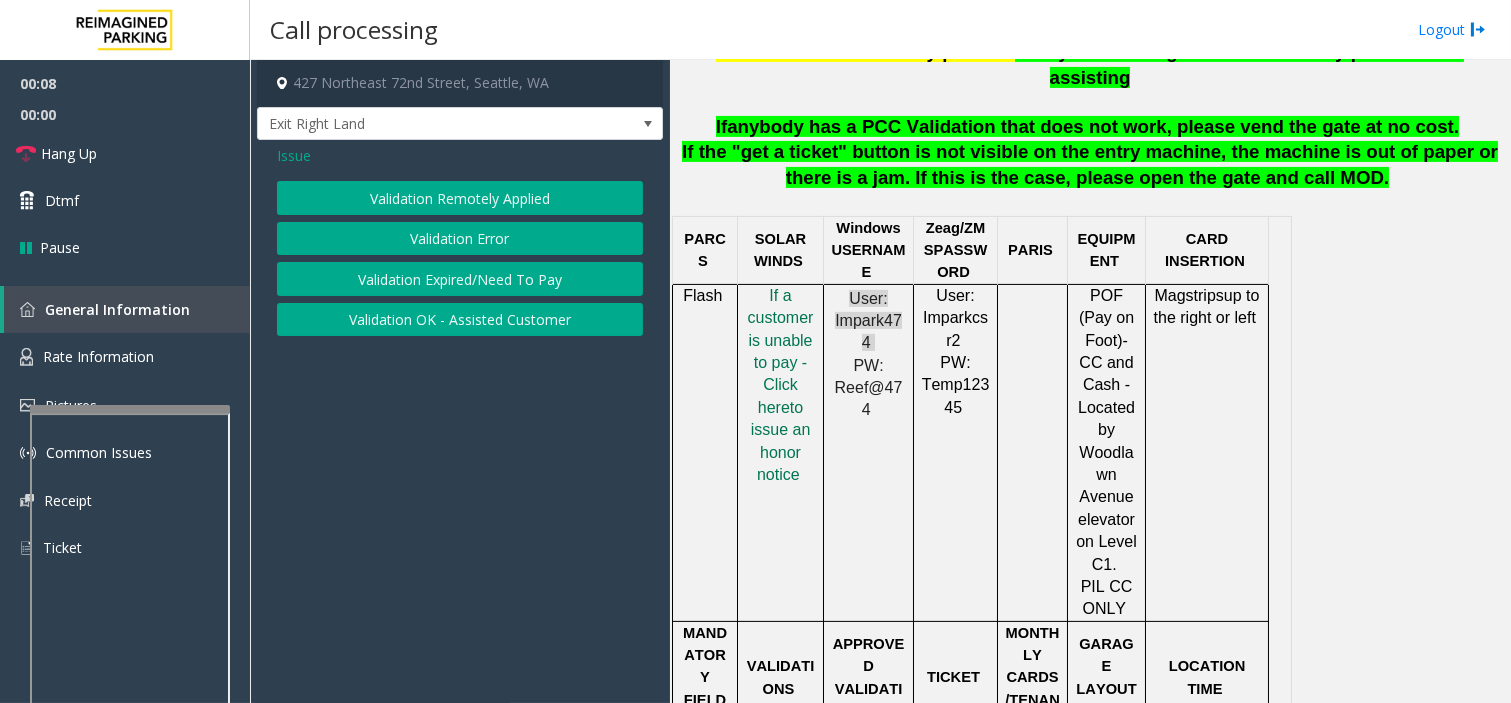 click on "Validation Error" 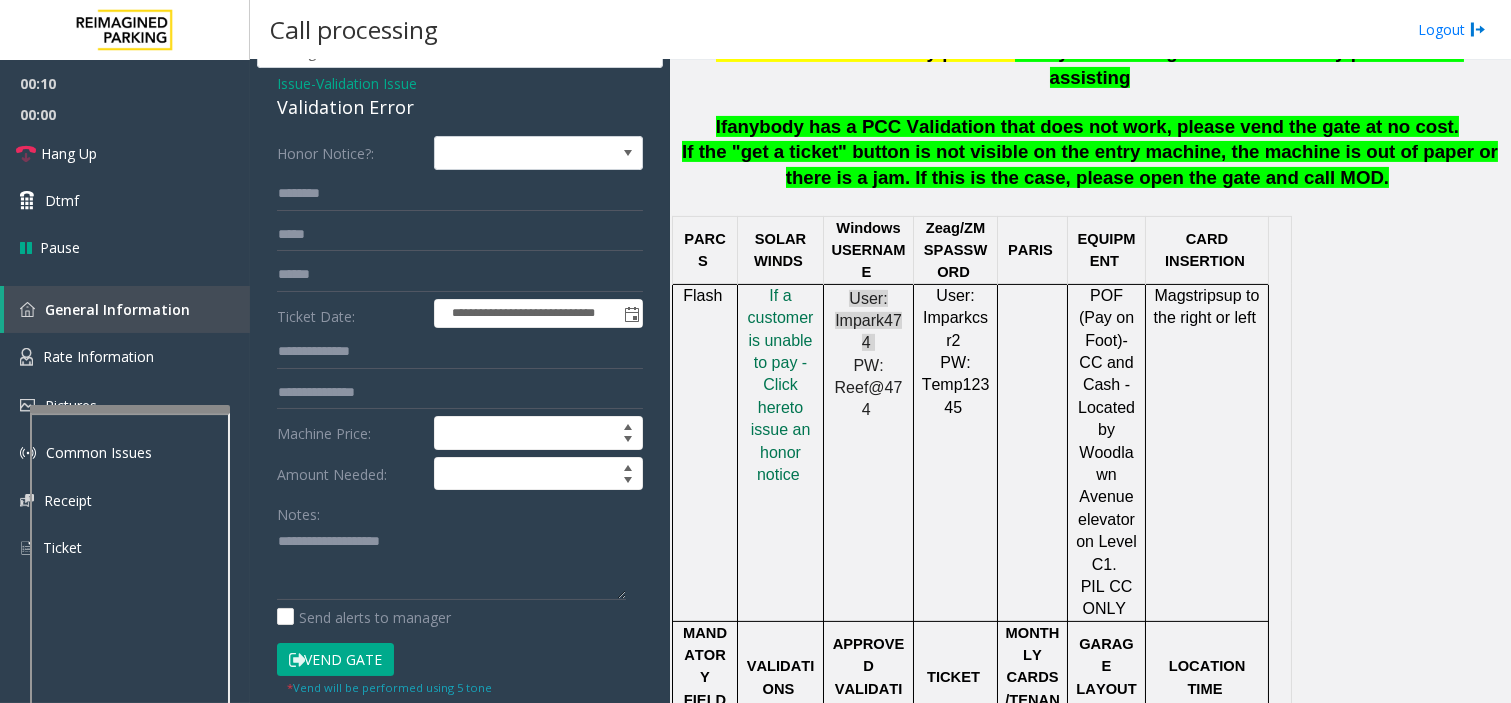 scroll, scrollTop: 111, scrollLeft: 0, axis: vertical 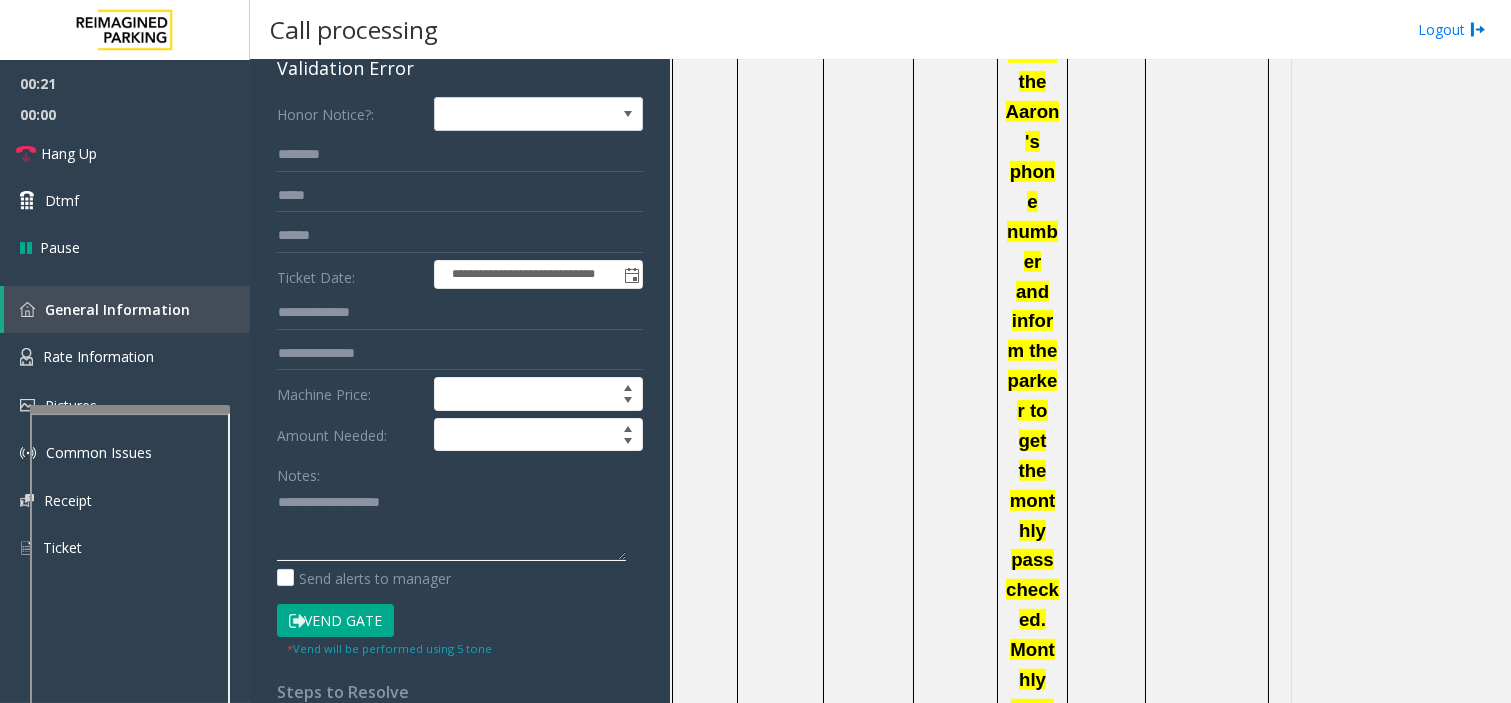 click 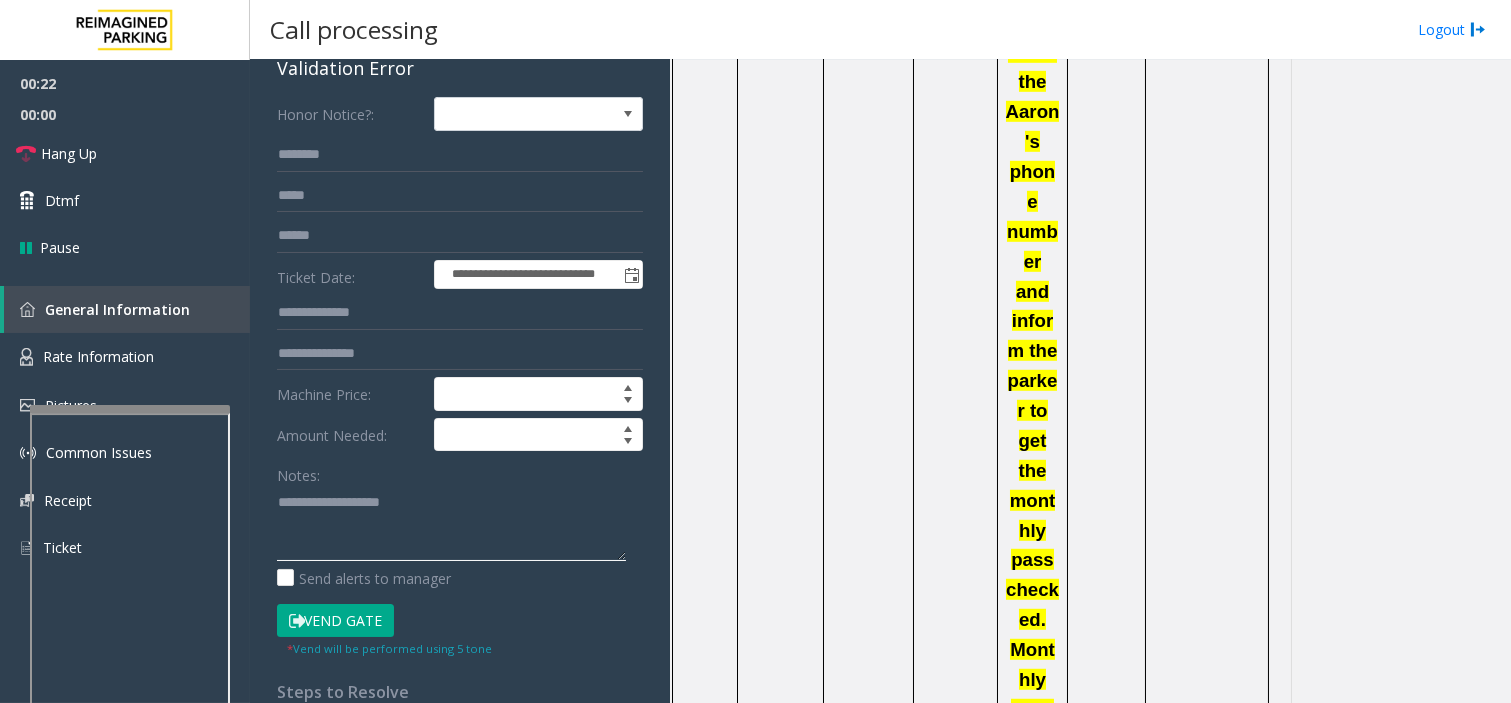 scroll, scrollTop: 0, scrollLeft: 0, axis: both 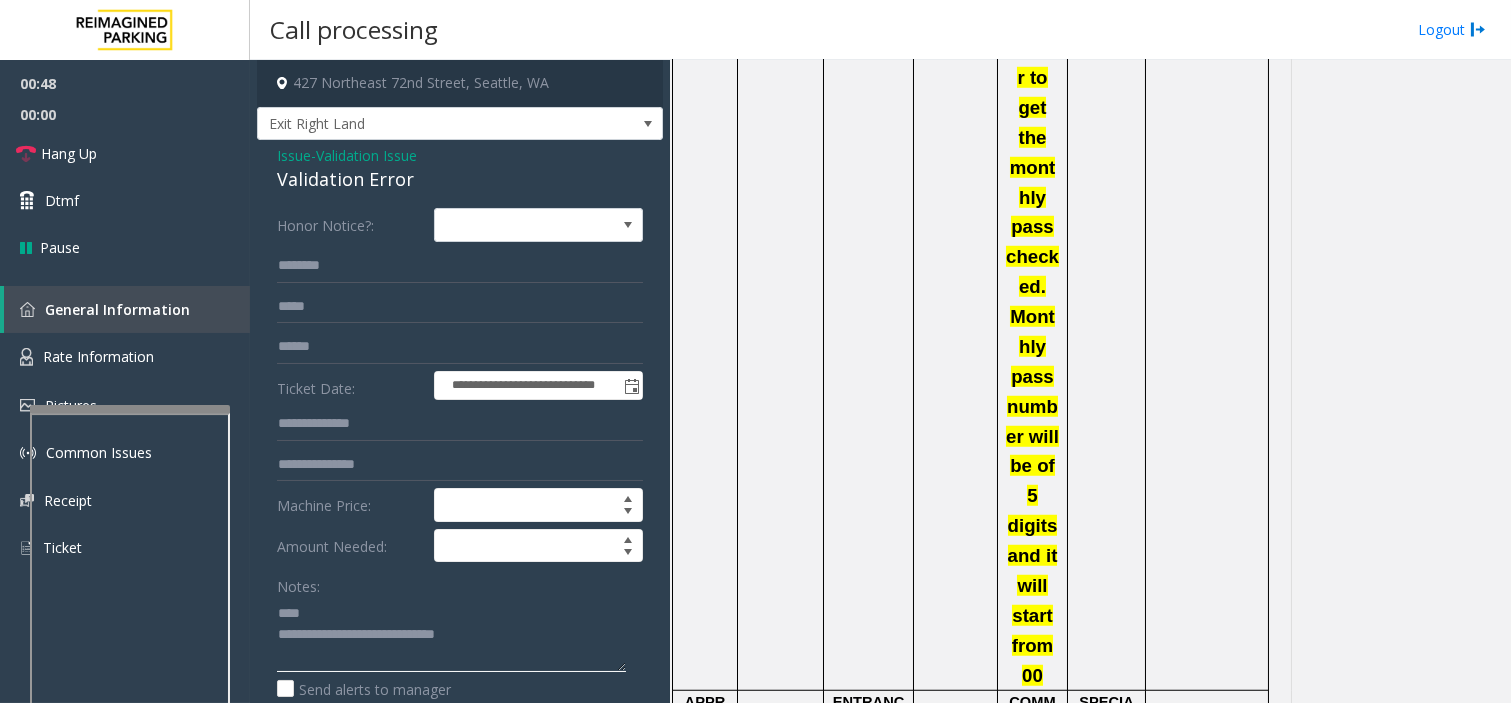 type on "**********" 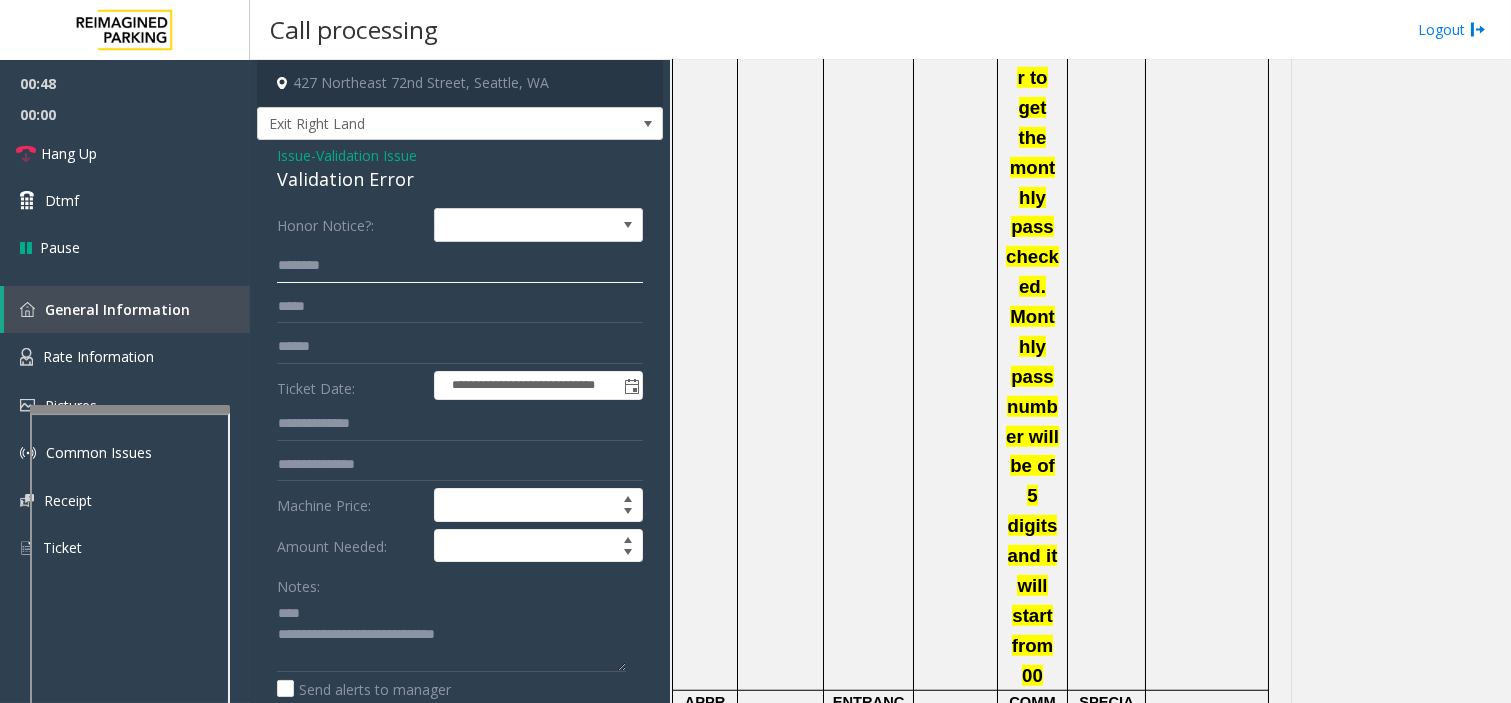 click 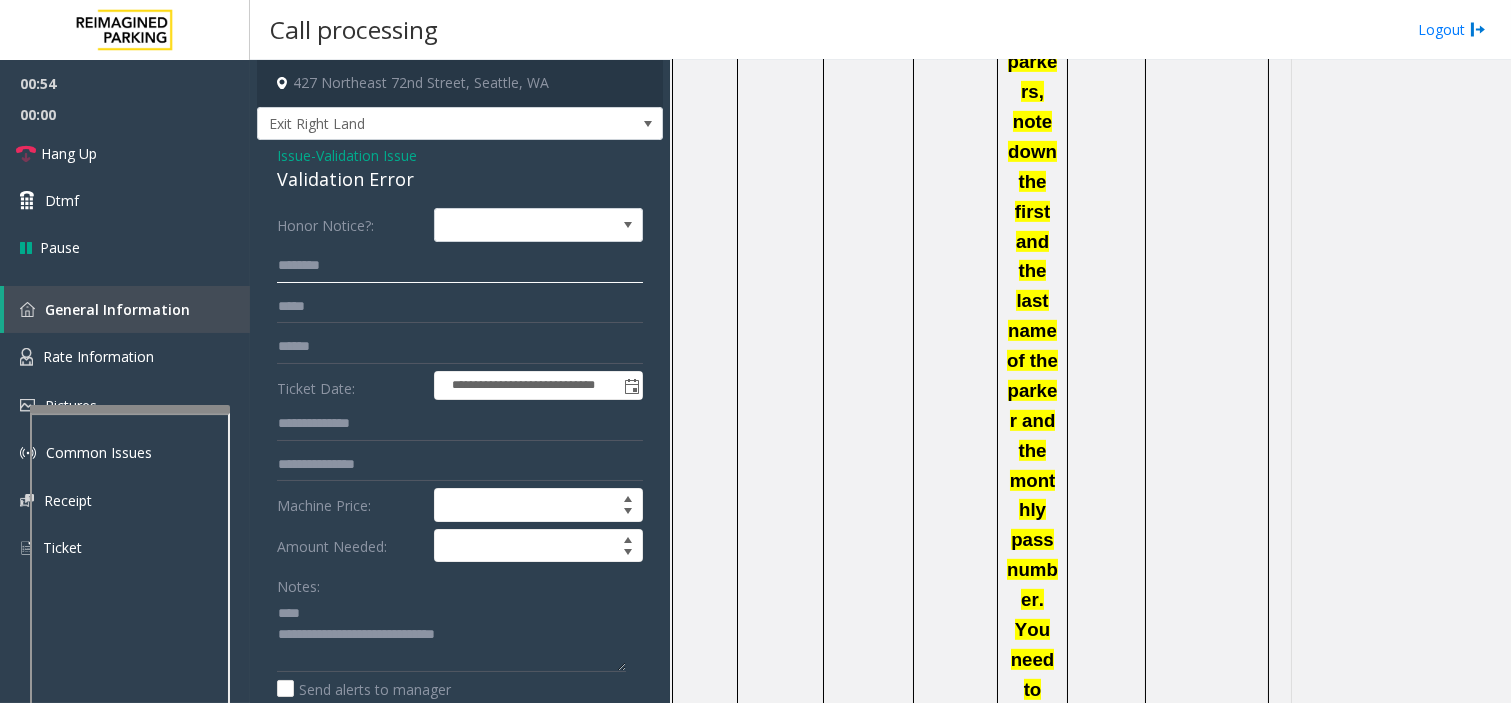 scroll, scrollTop: 1888, scrollLeft: 0, axis: vertical 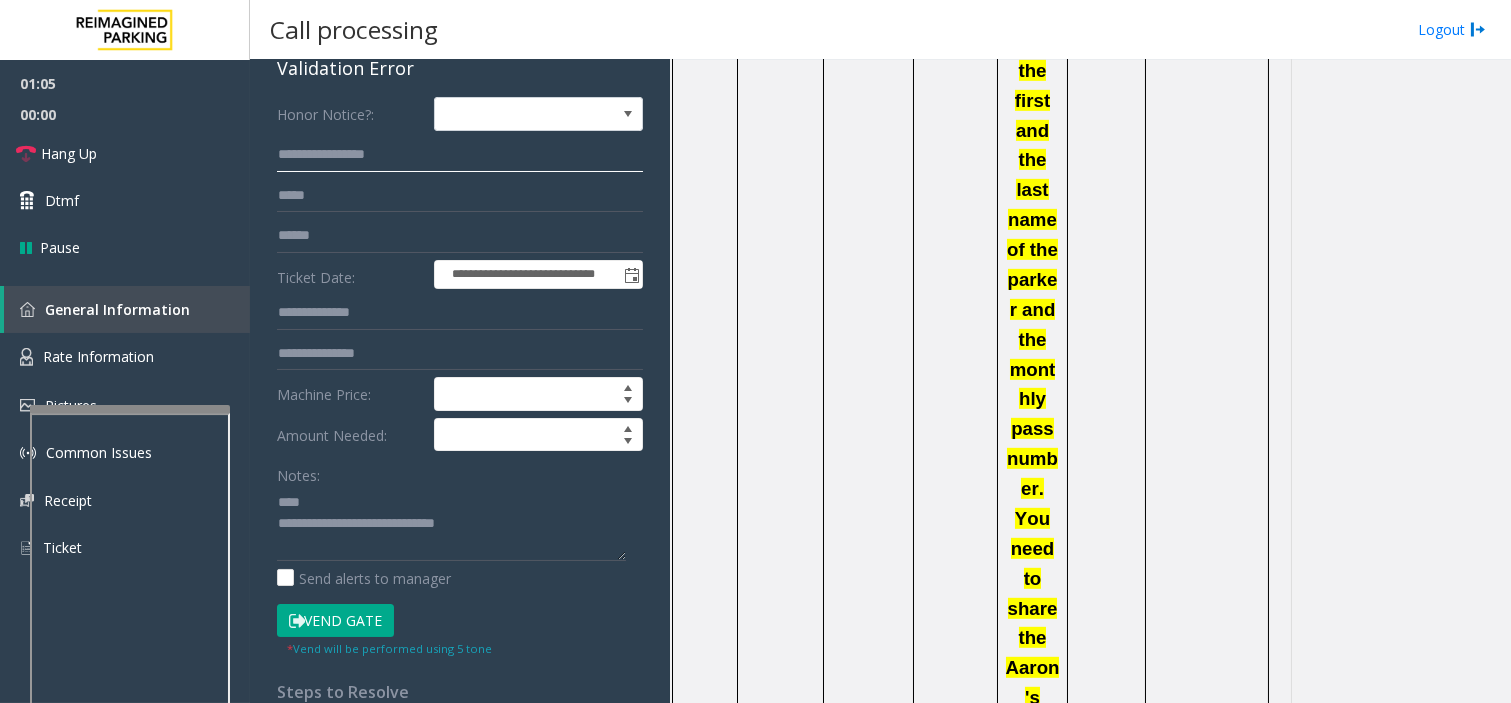 type on "**********" 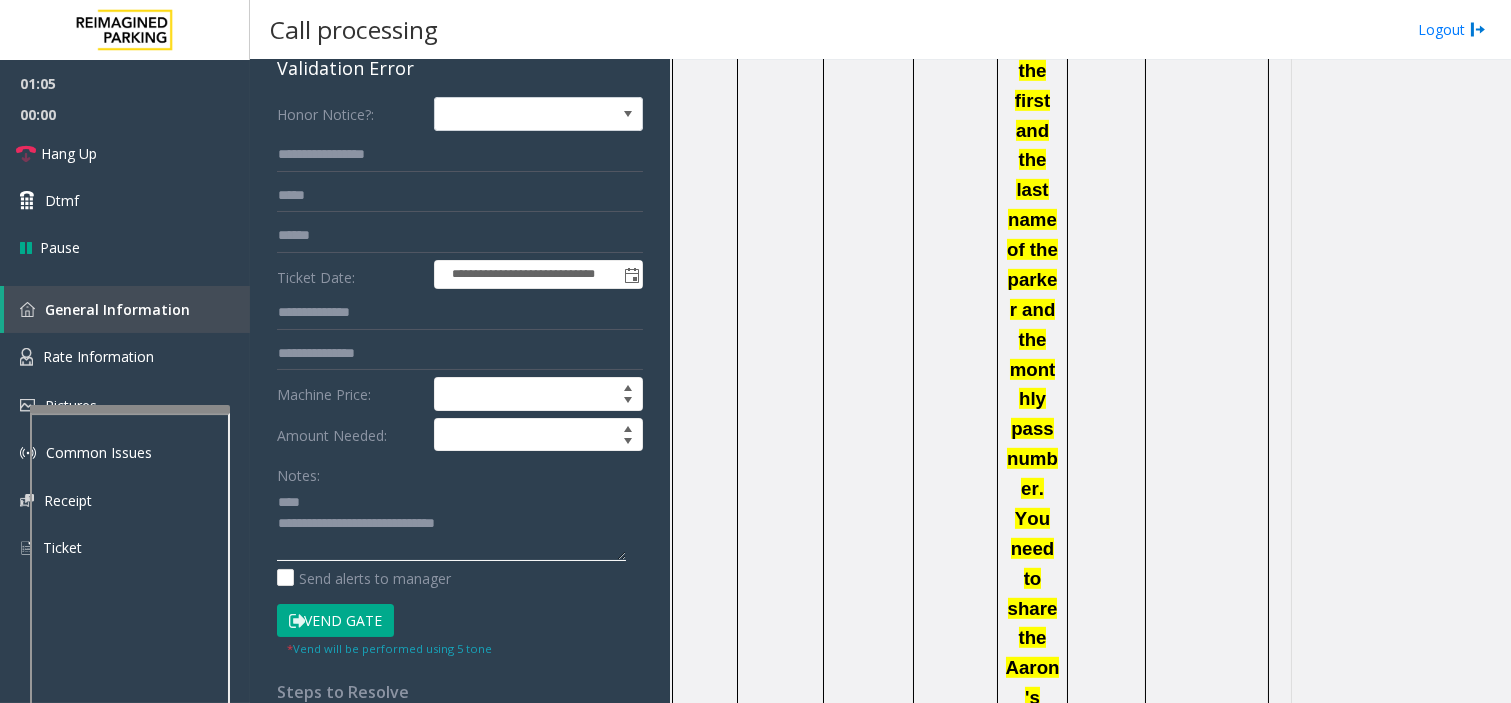 click 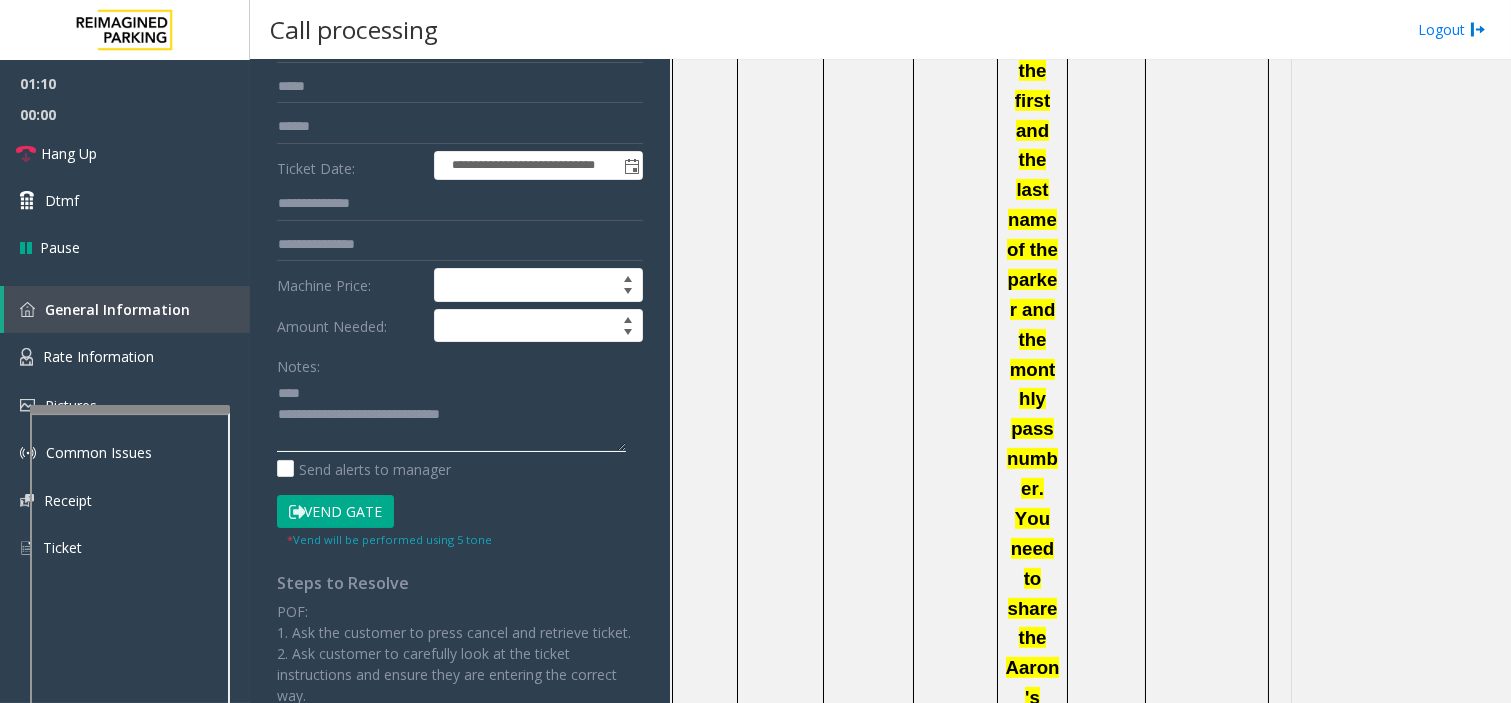 scroll, scrollTop: 222, scrollLeft: 0, axis: vertical 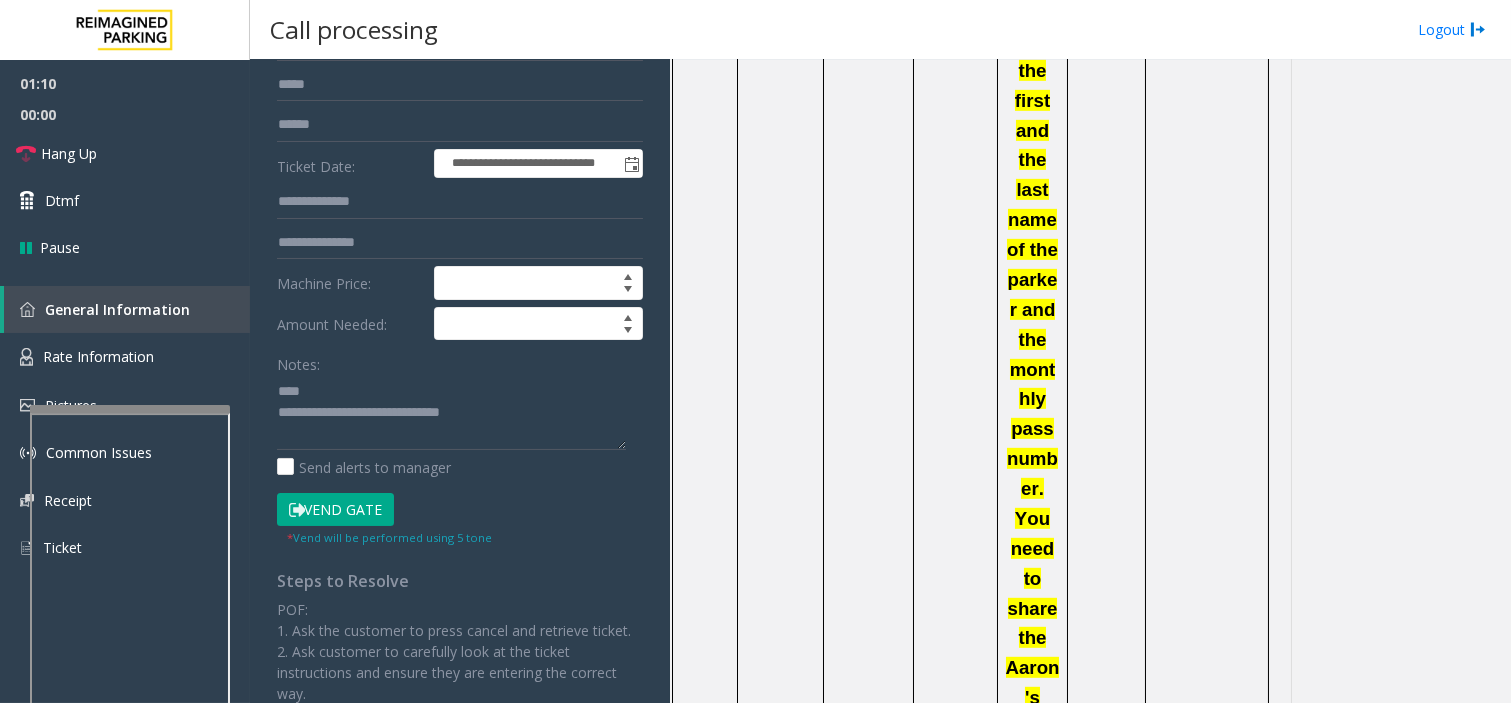click on "Vend Gate" 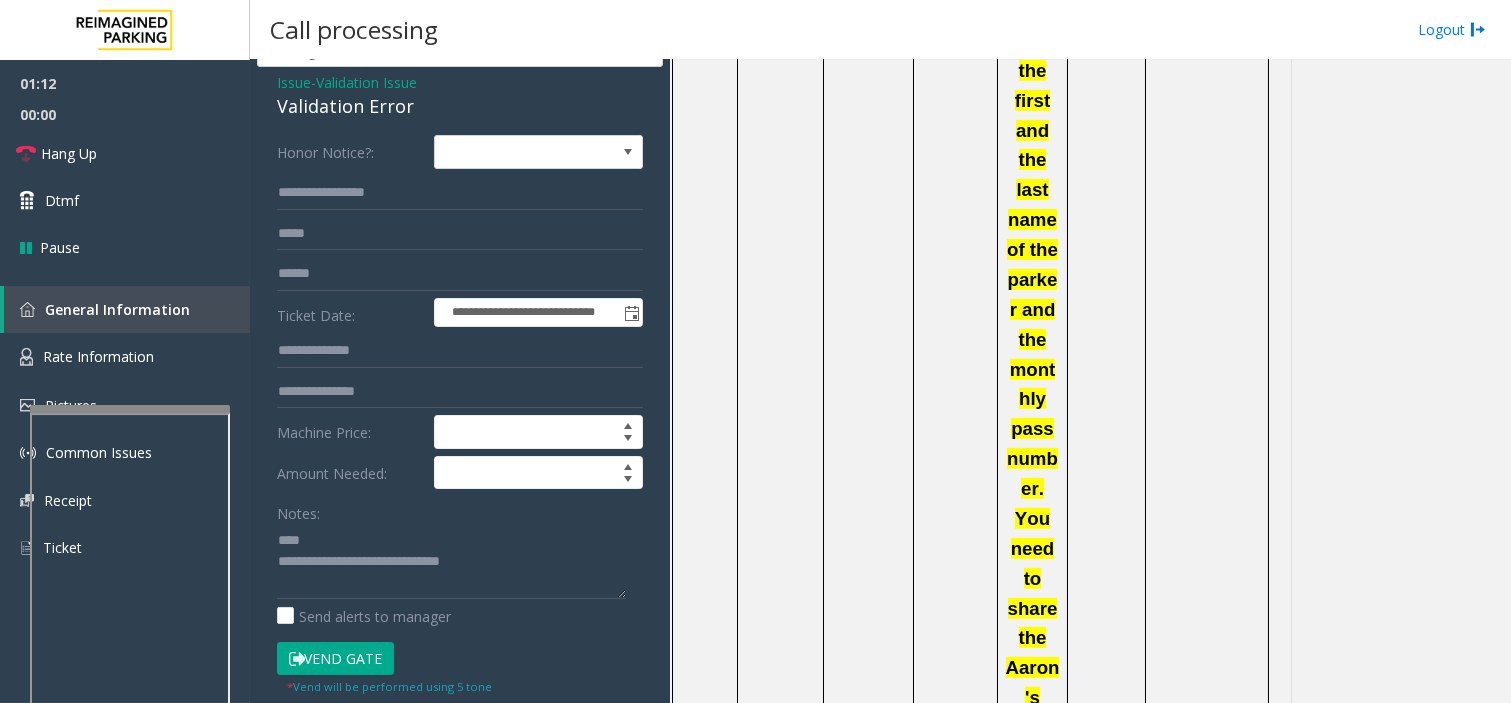 scroll, scrollTop: 111, scrollLeft: 0, axis: vertical 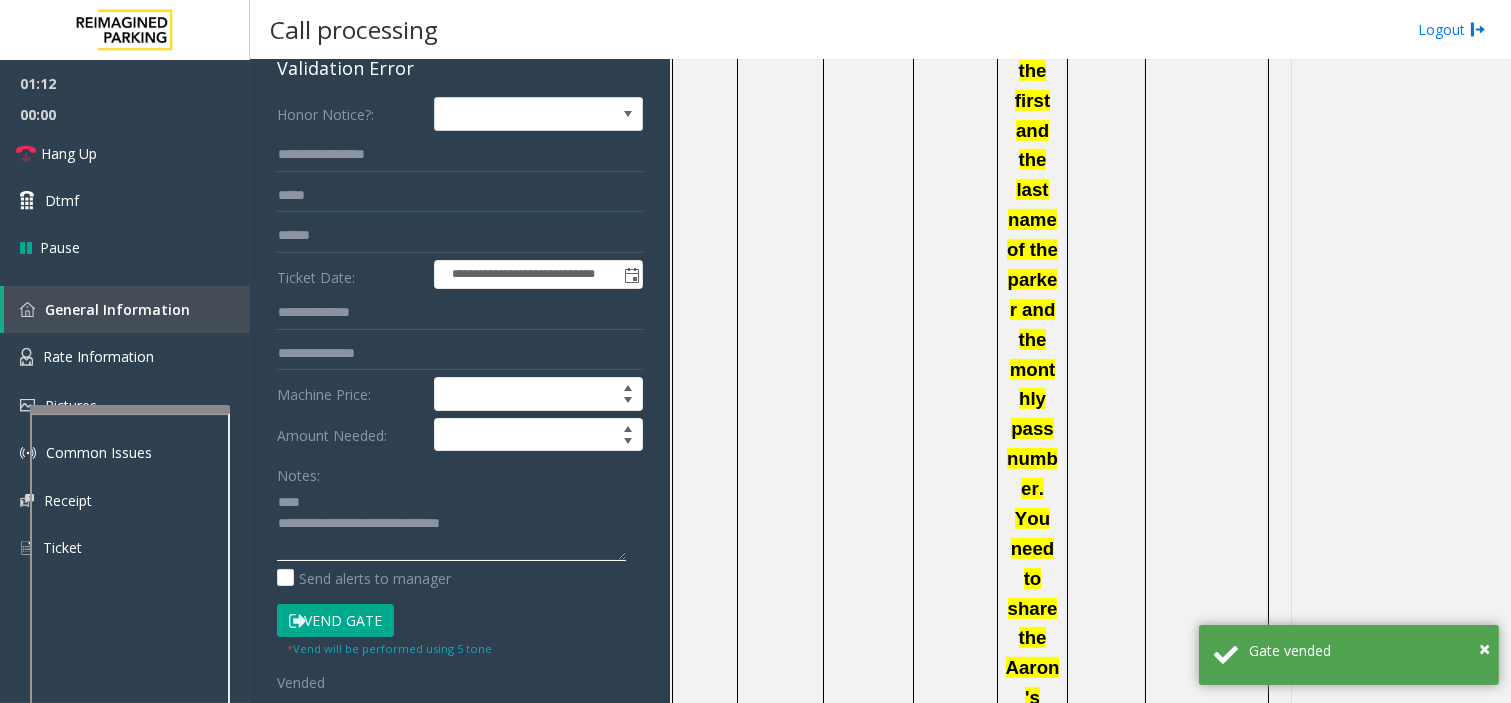 click 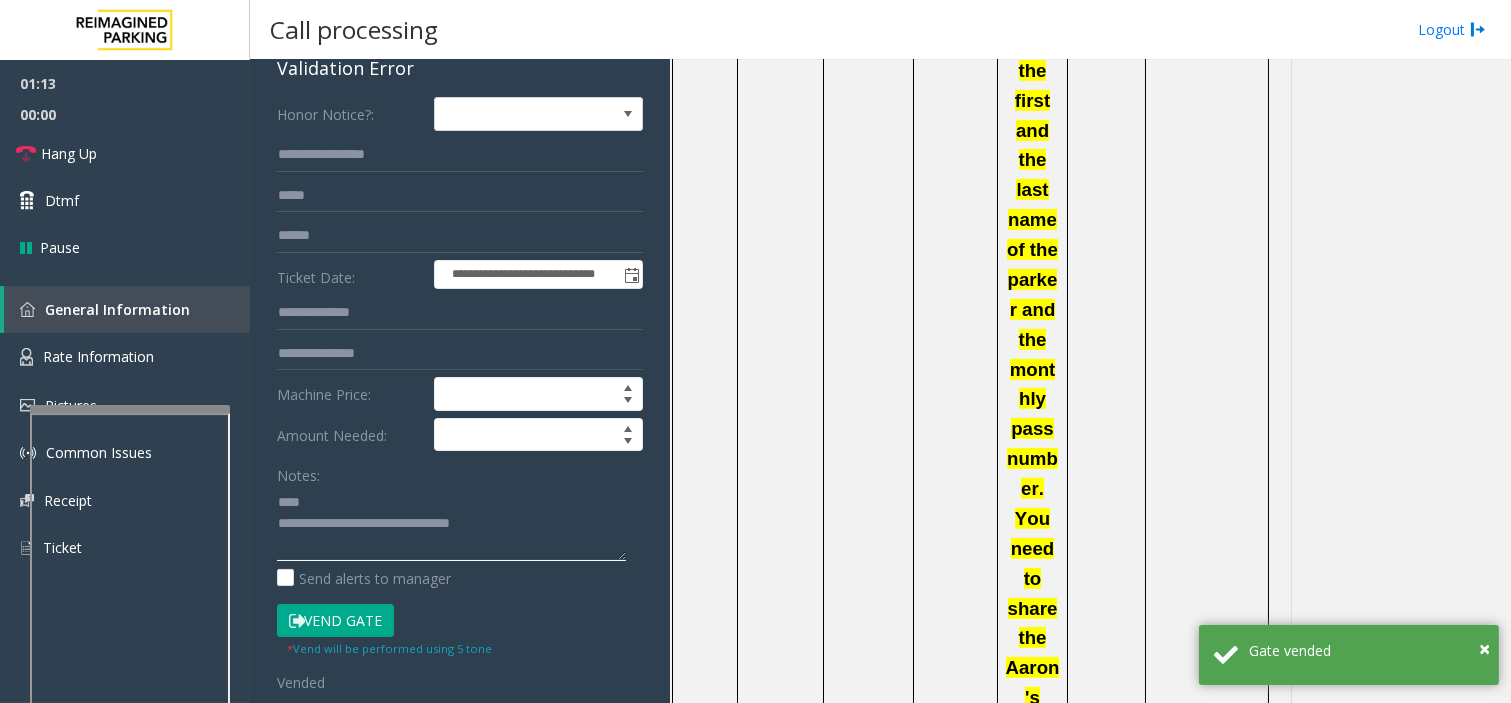 scroll, scrollTop: 14, scrollLeft: 0, axis: vertical 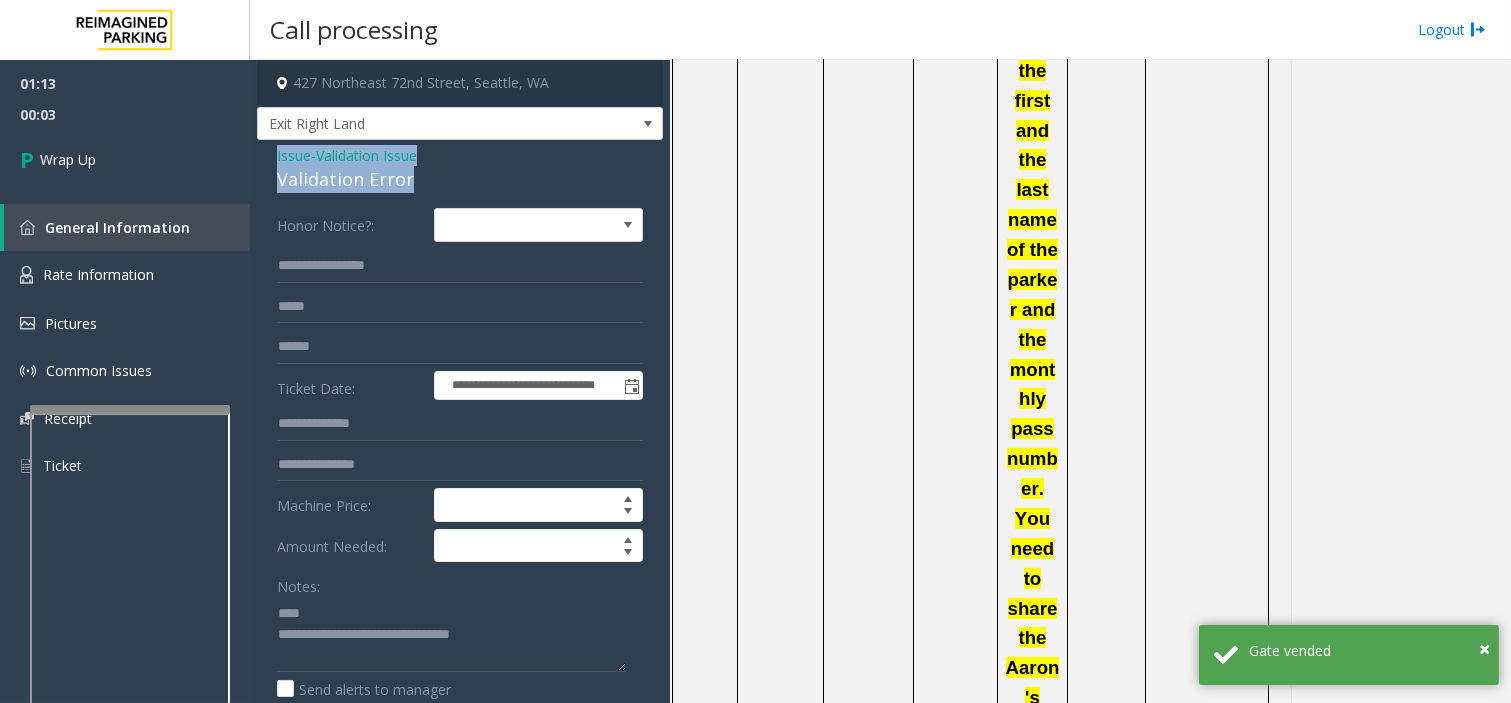drag, startPoint x: 264, startPoint y: 154, endPoint x: 460, endPoint y: 192, distance: 199.64969 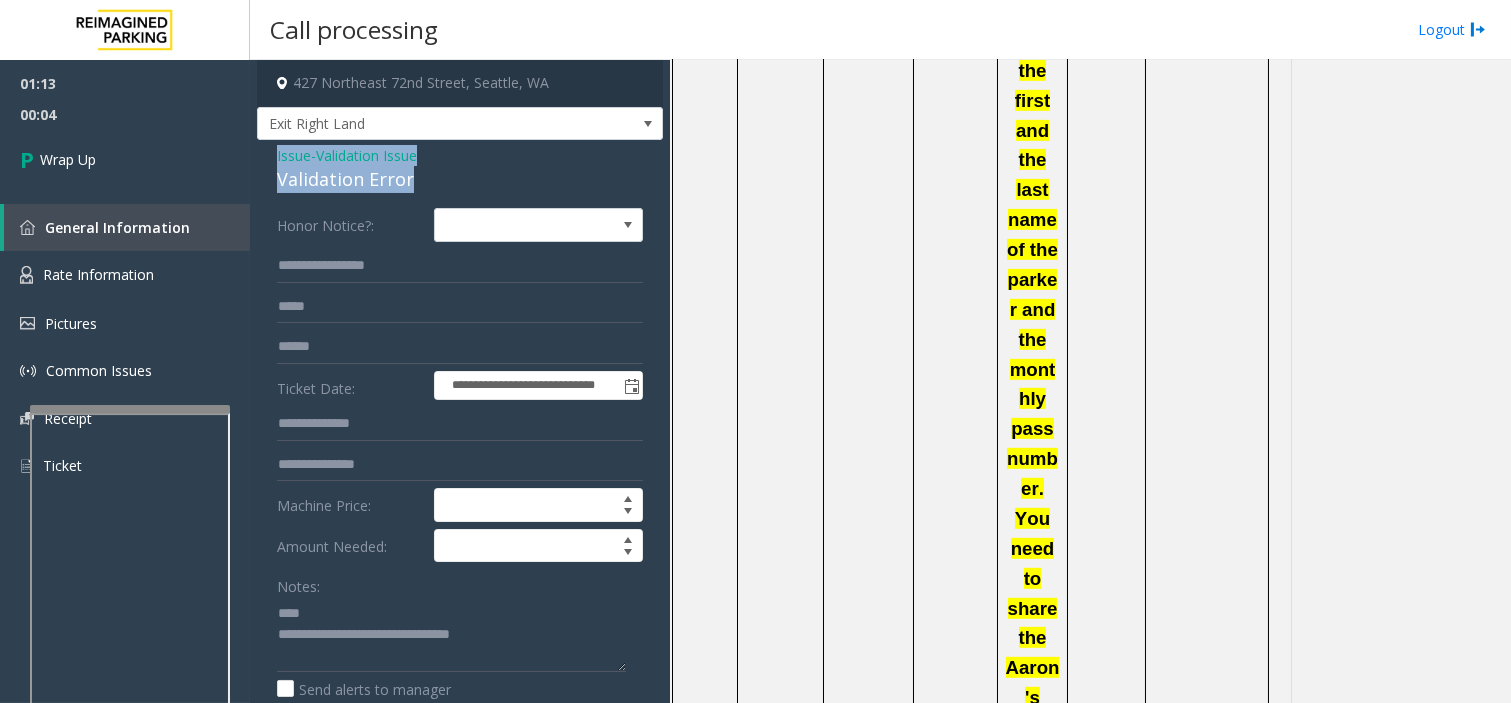 copy on "Issue  -  Validation Issue Validation Error" 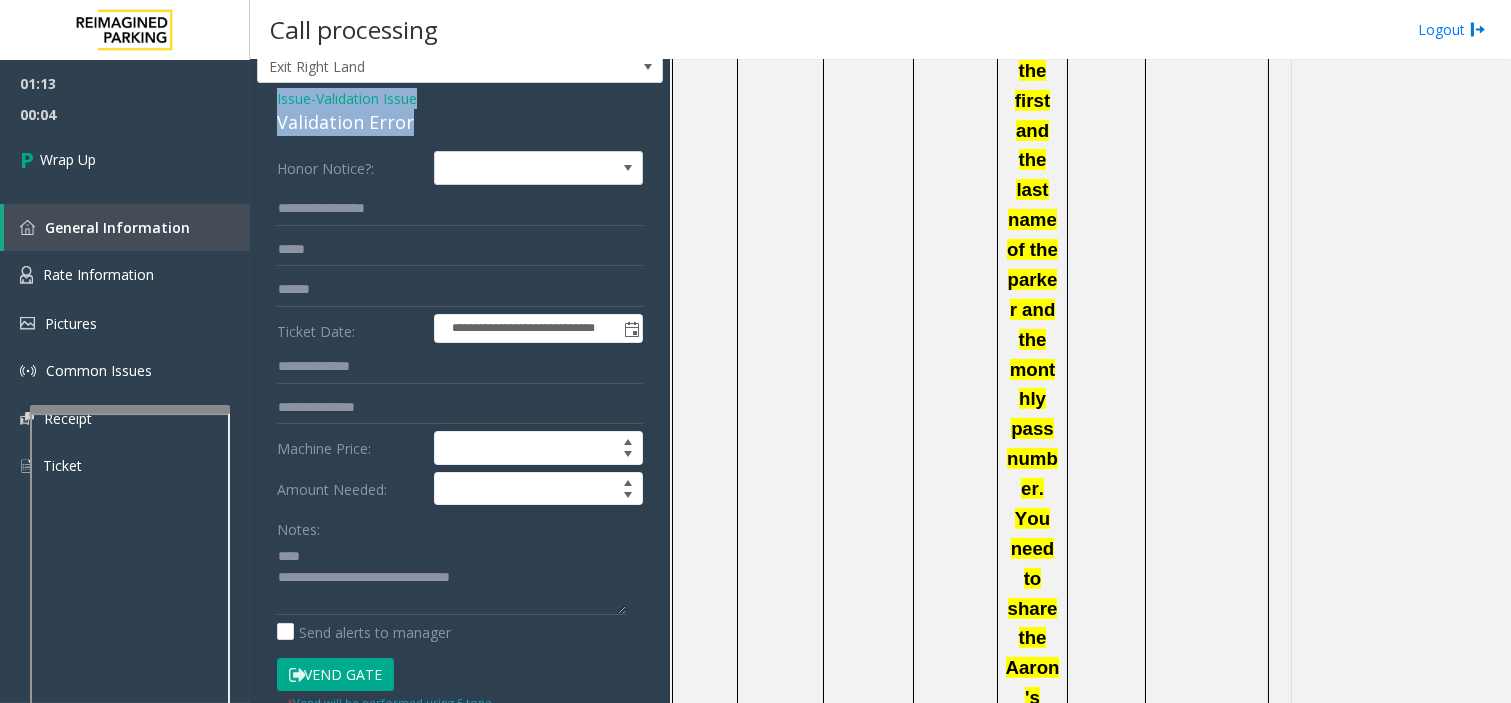 scroll, scrollTop: 111, scrollLeft: 0, axis: vertical 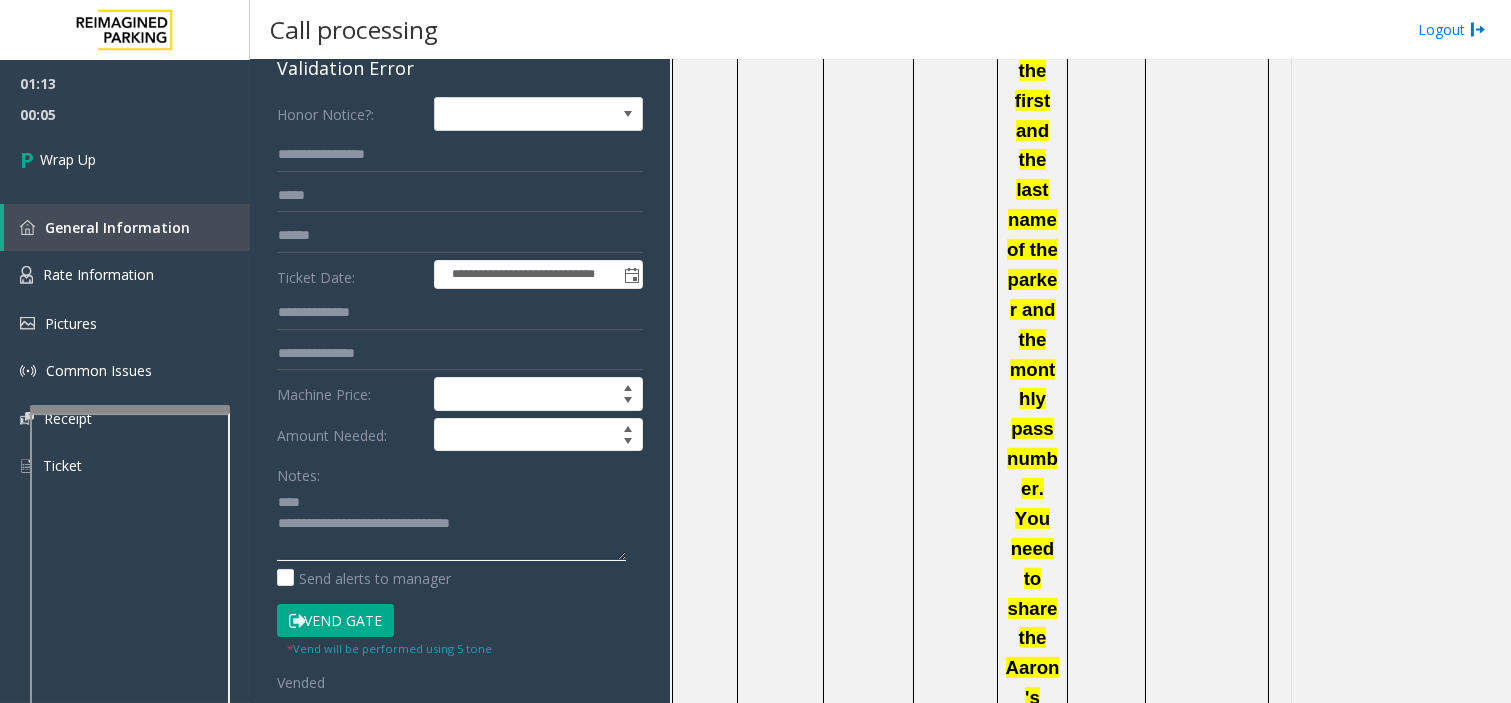 click 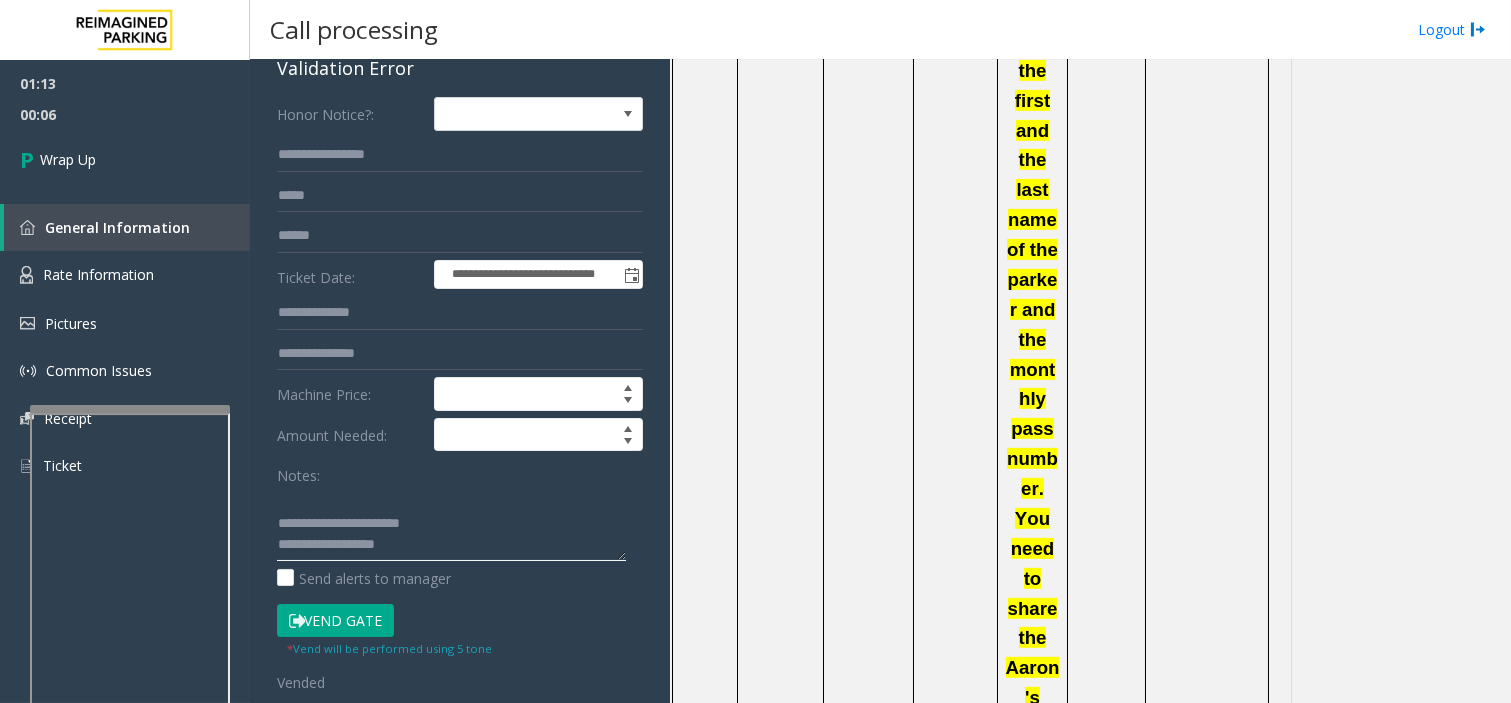 scroll, scrollTop: 77, scrollLeft: 0, axis: vertical 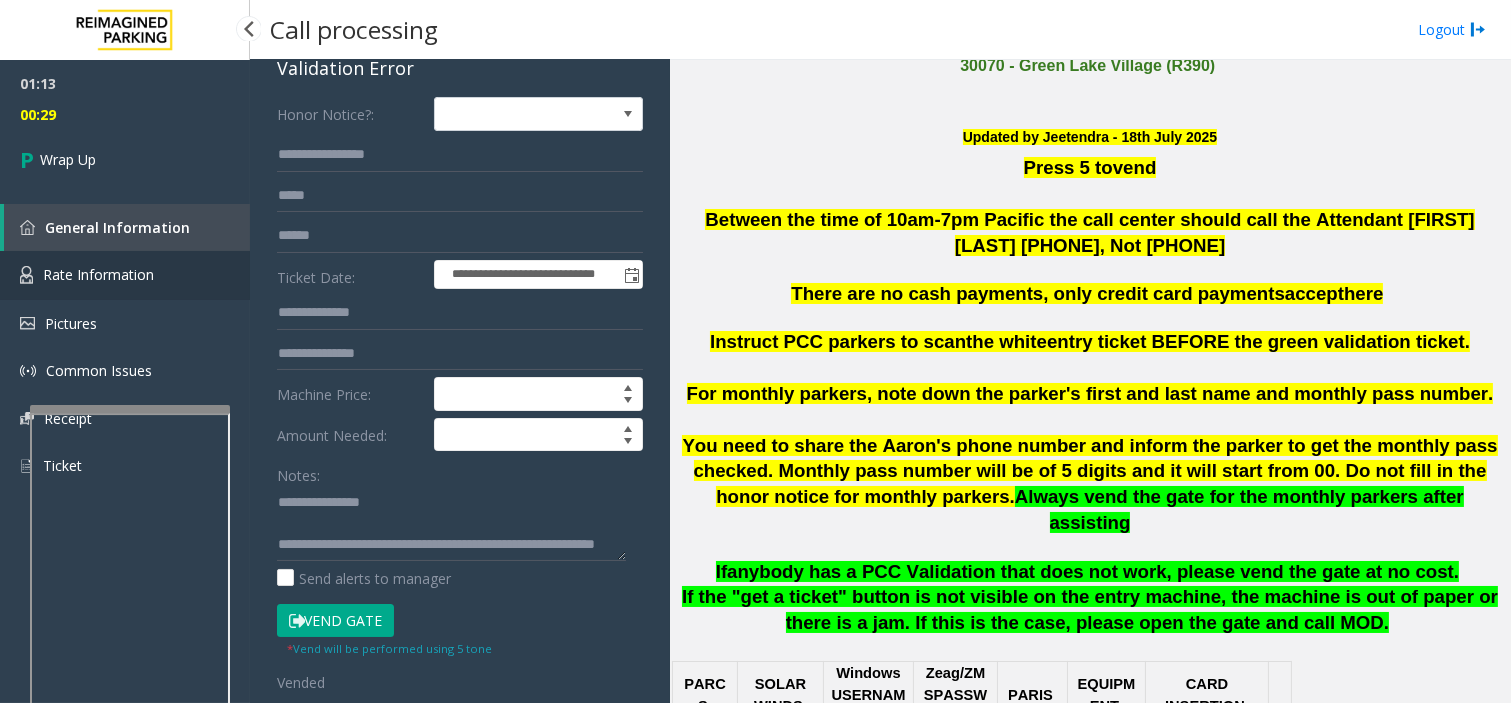 click on "Rate Information" at bounding box center [125, 275] 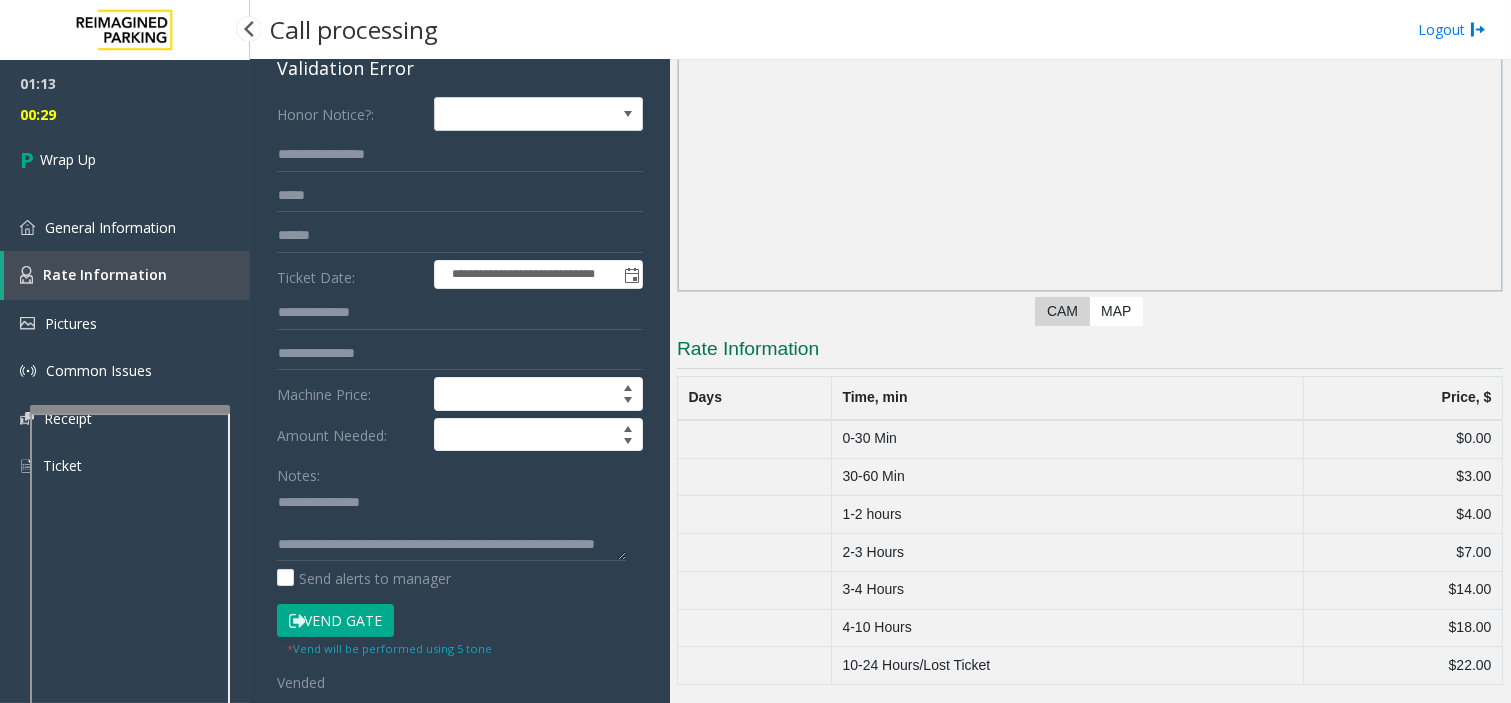 scroll, scrollTop: 194, scrollLeft: 0, axis: vertical 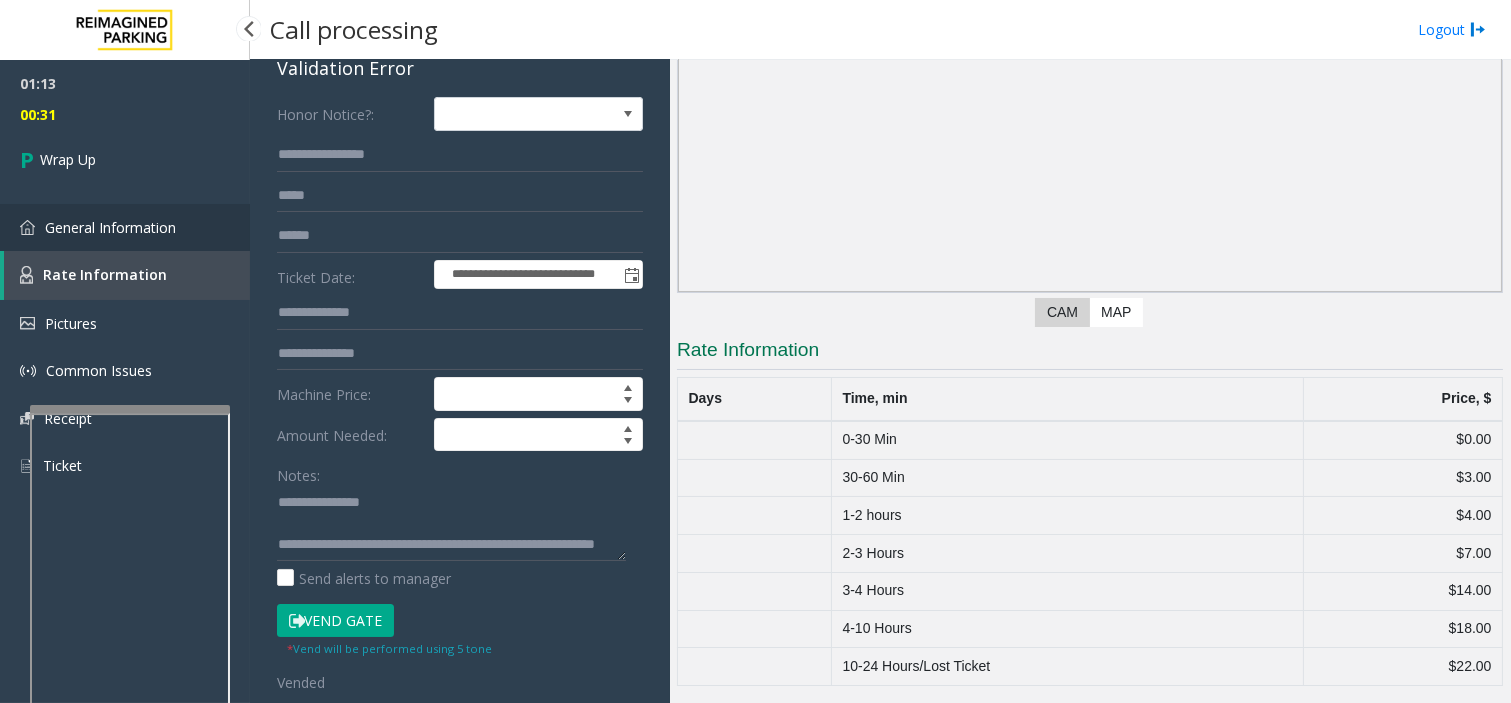click on "General Information" at bounding box center [125, 227] 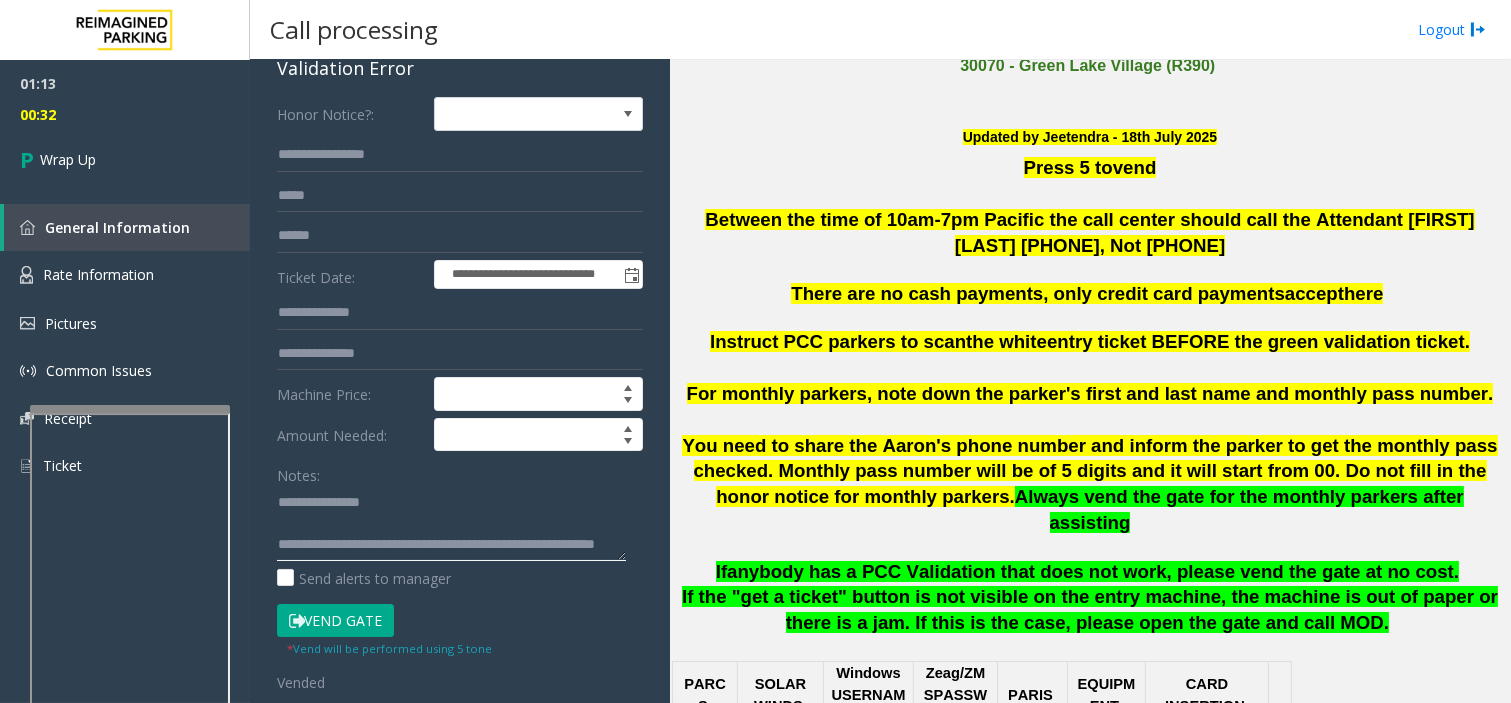 click 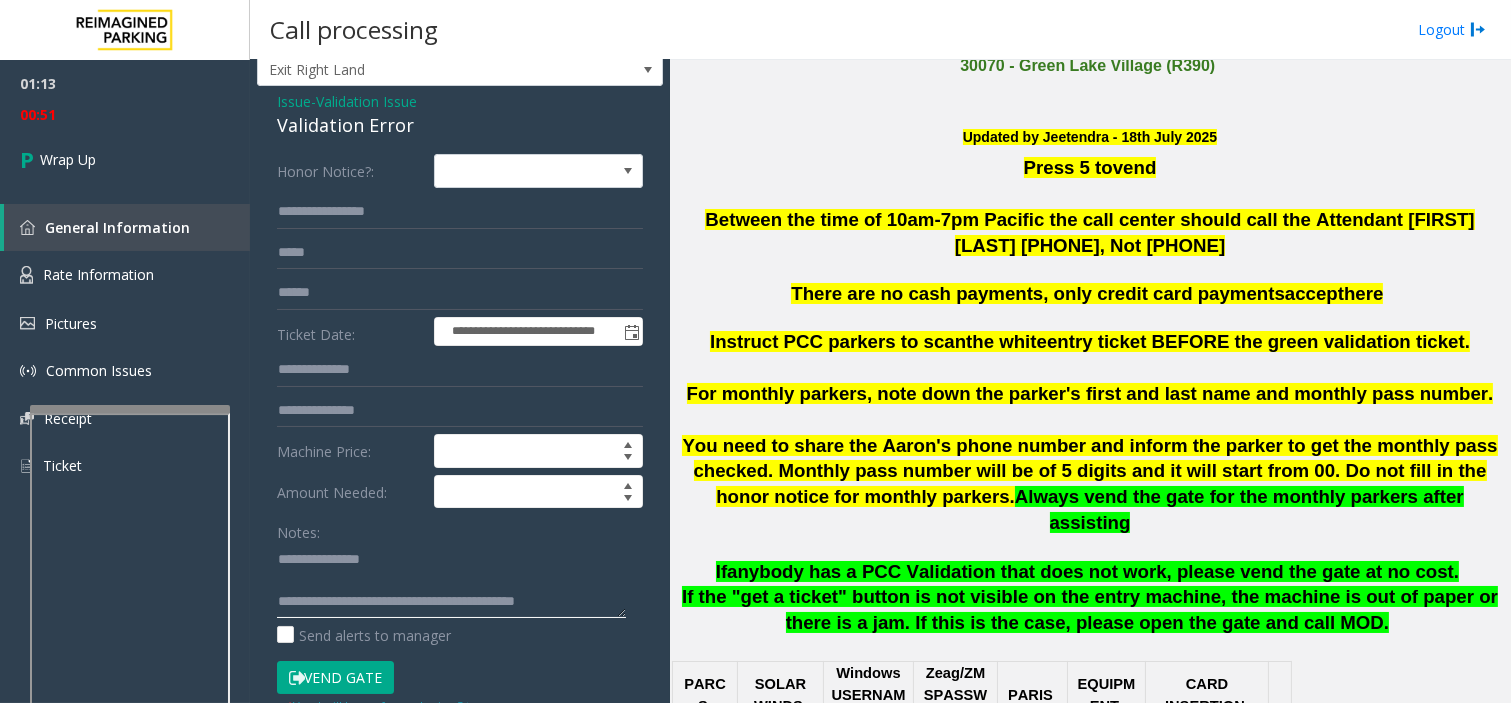 scroll, scrollTop: 0, scrollLeft: 0, axis: both 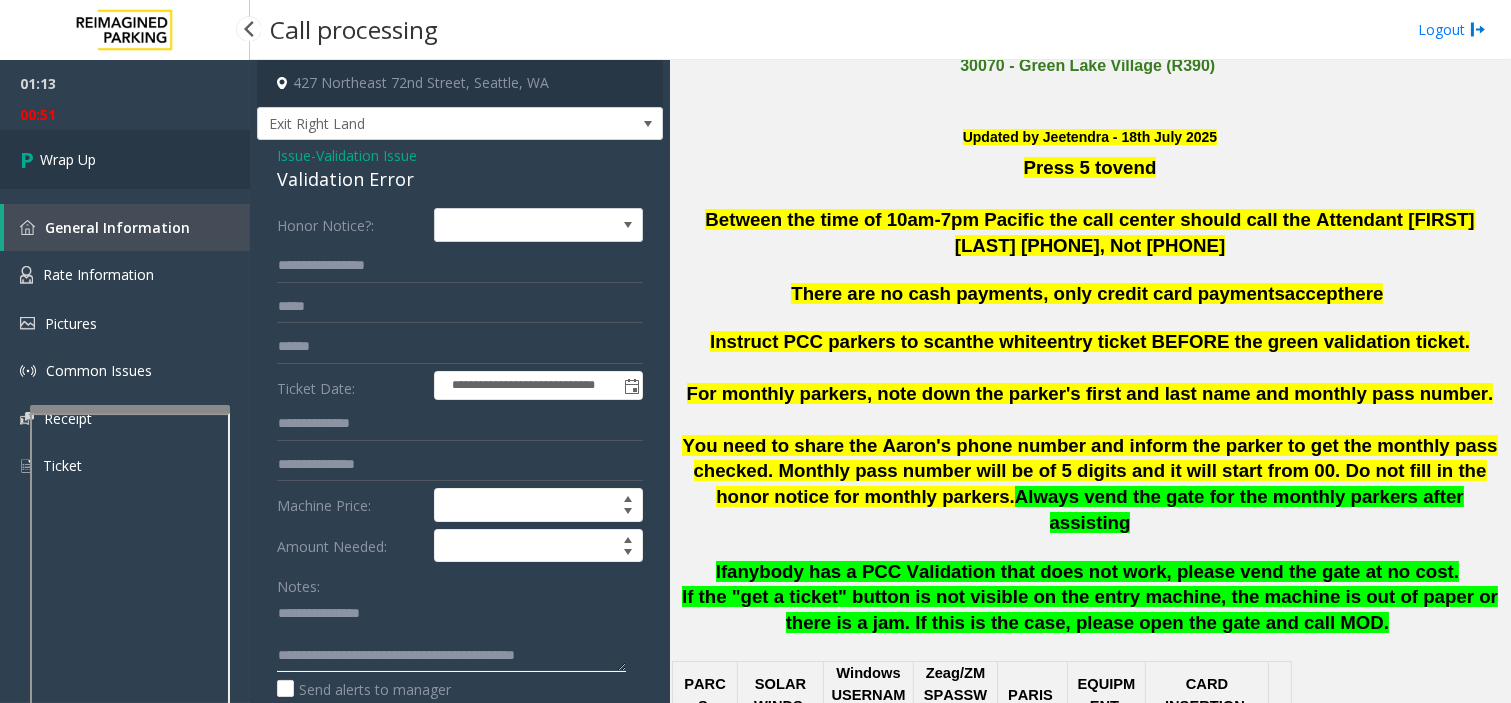 type on "**********" 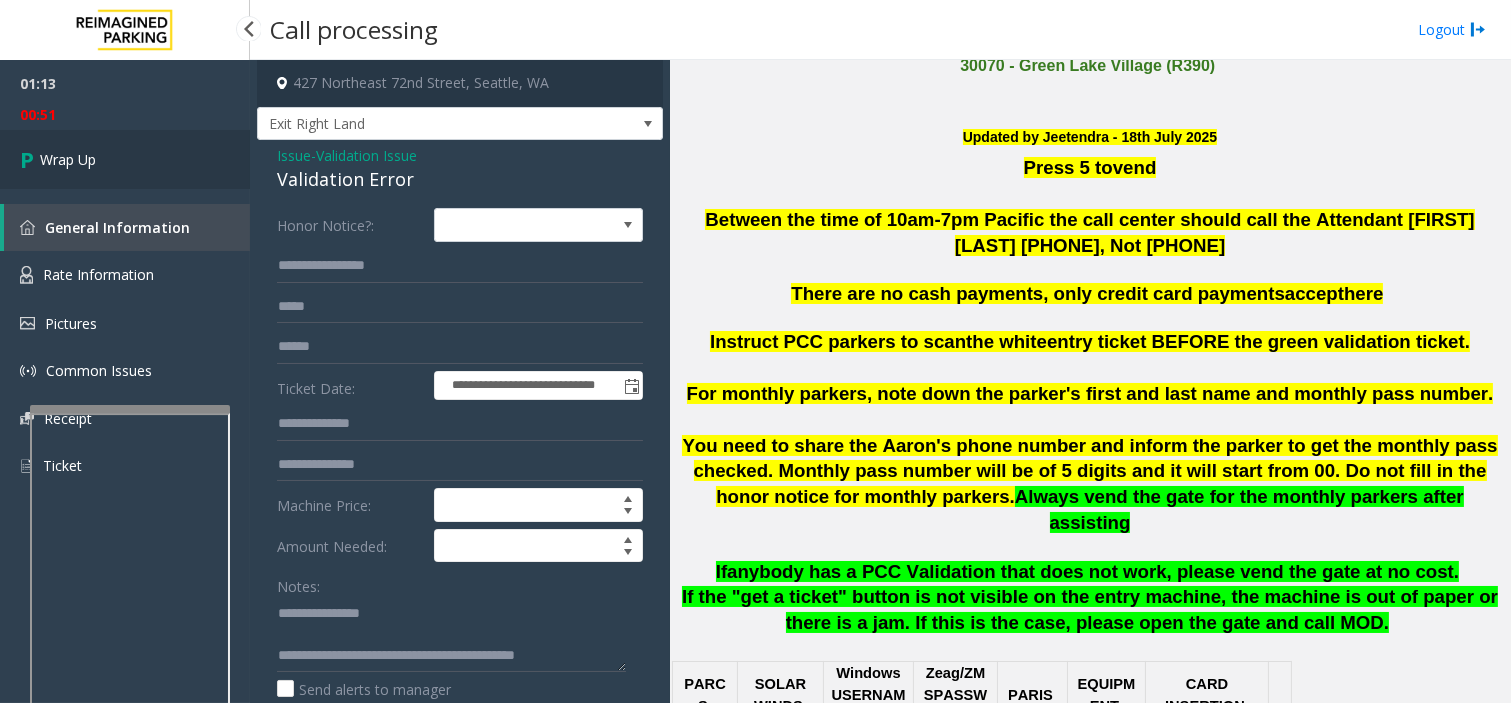 click on "Wrap Up" at bounding box center (125, 159) 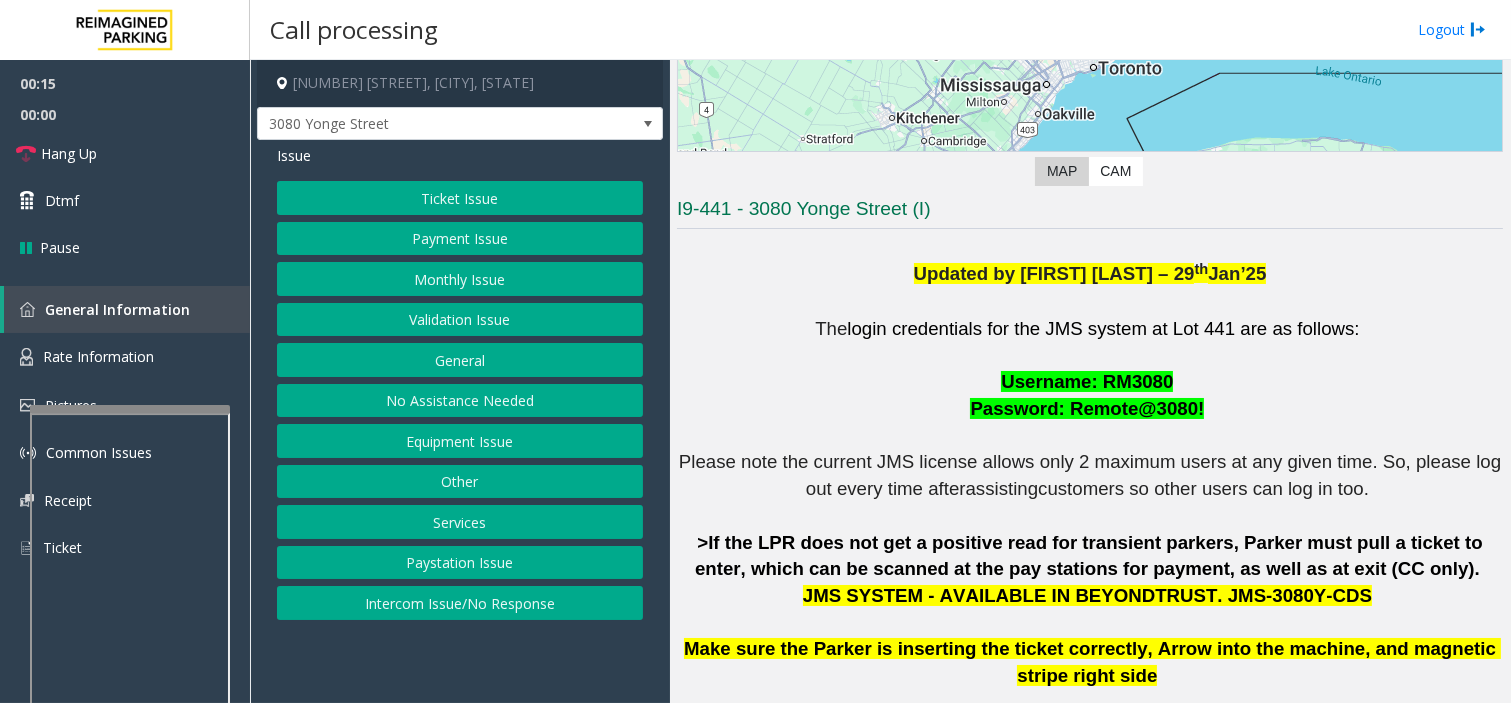 scroll, scrollTop: 333, scrollLeft: 0, axis: vertical 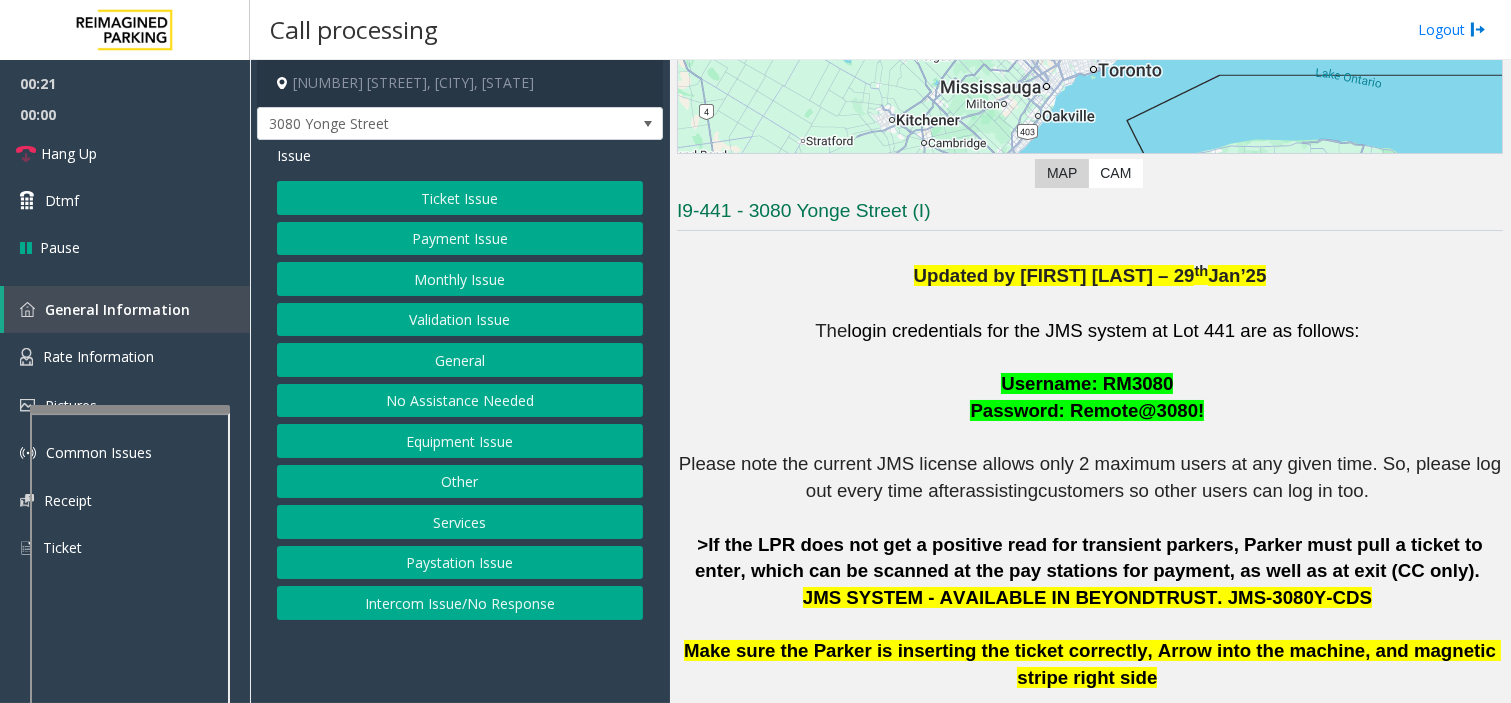 click on "Ticket Issue" 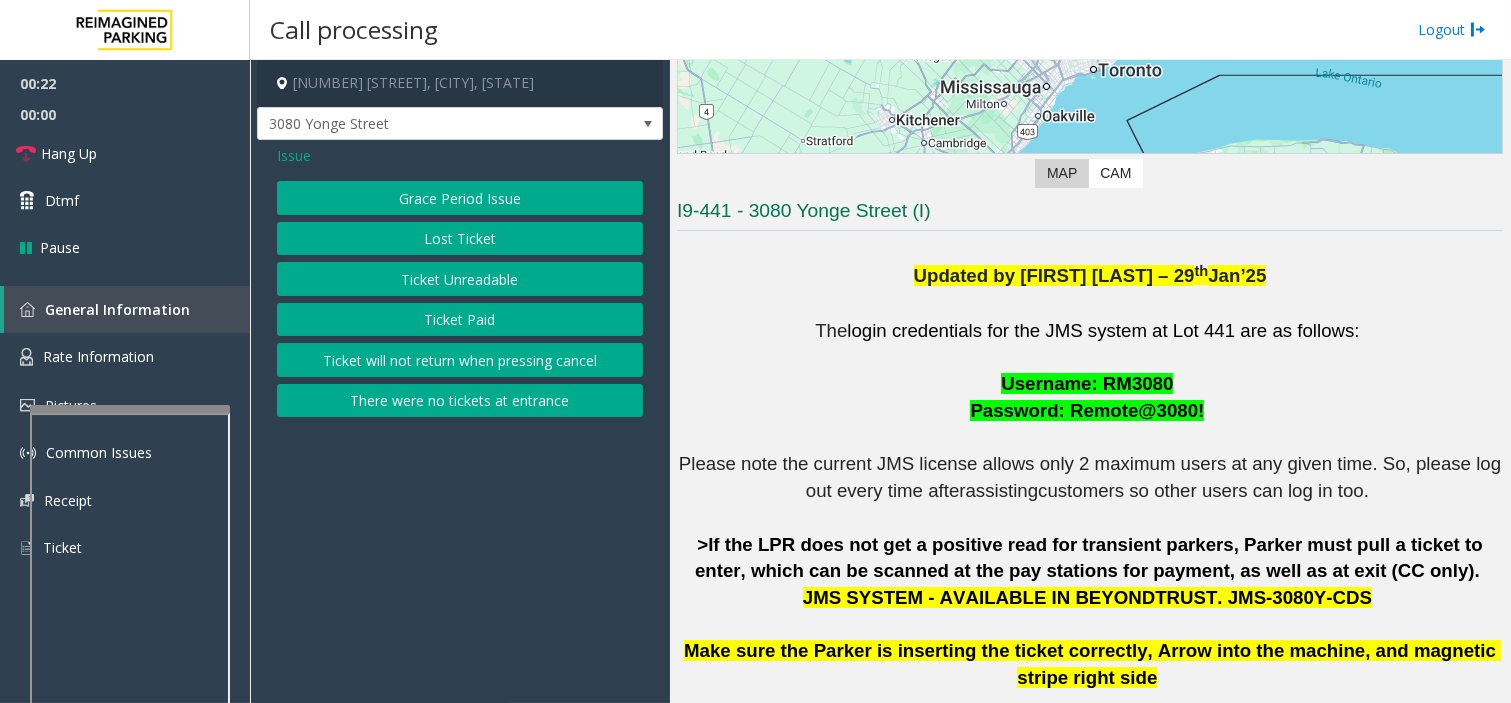 click on "Ticket Paid" 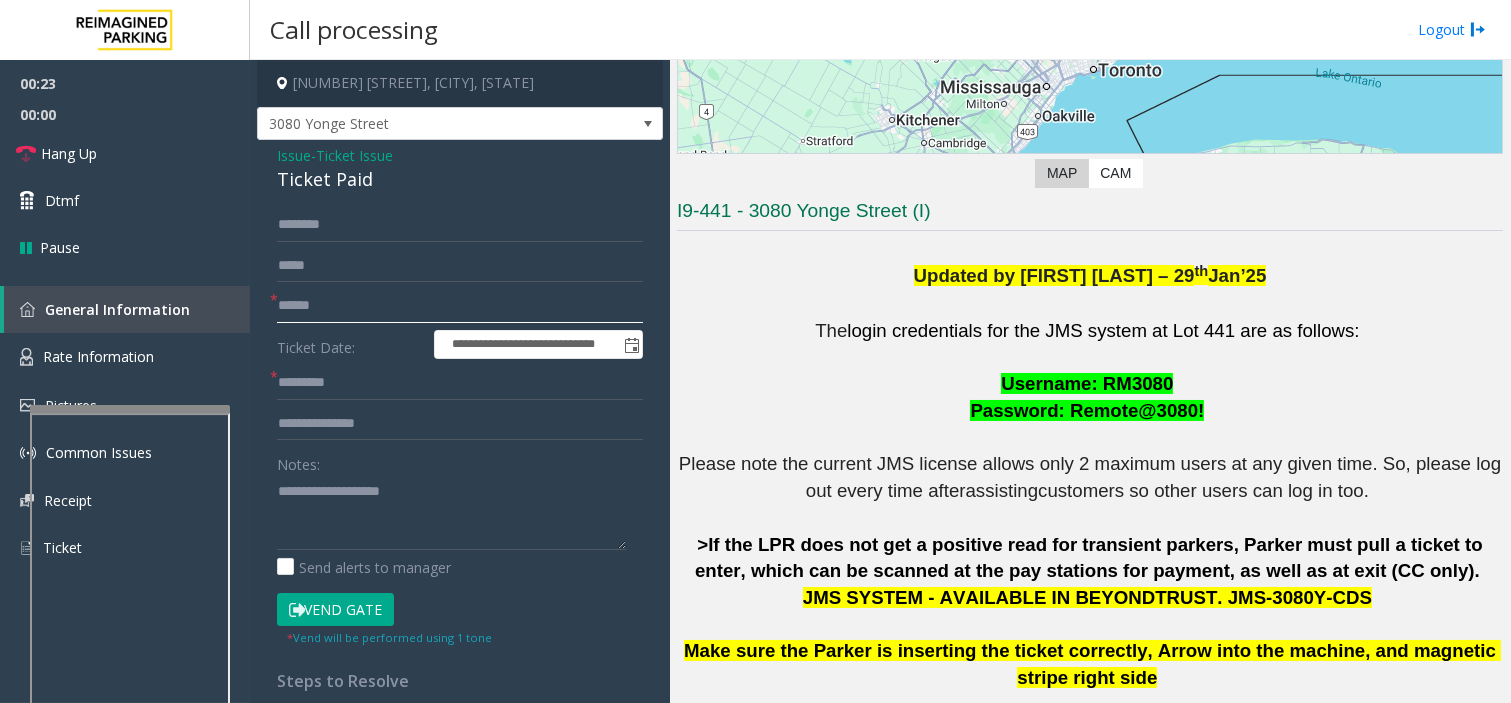 click 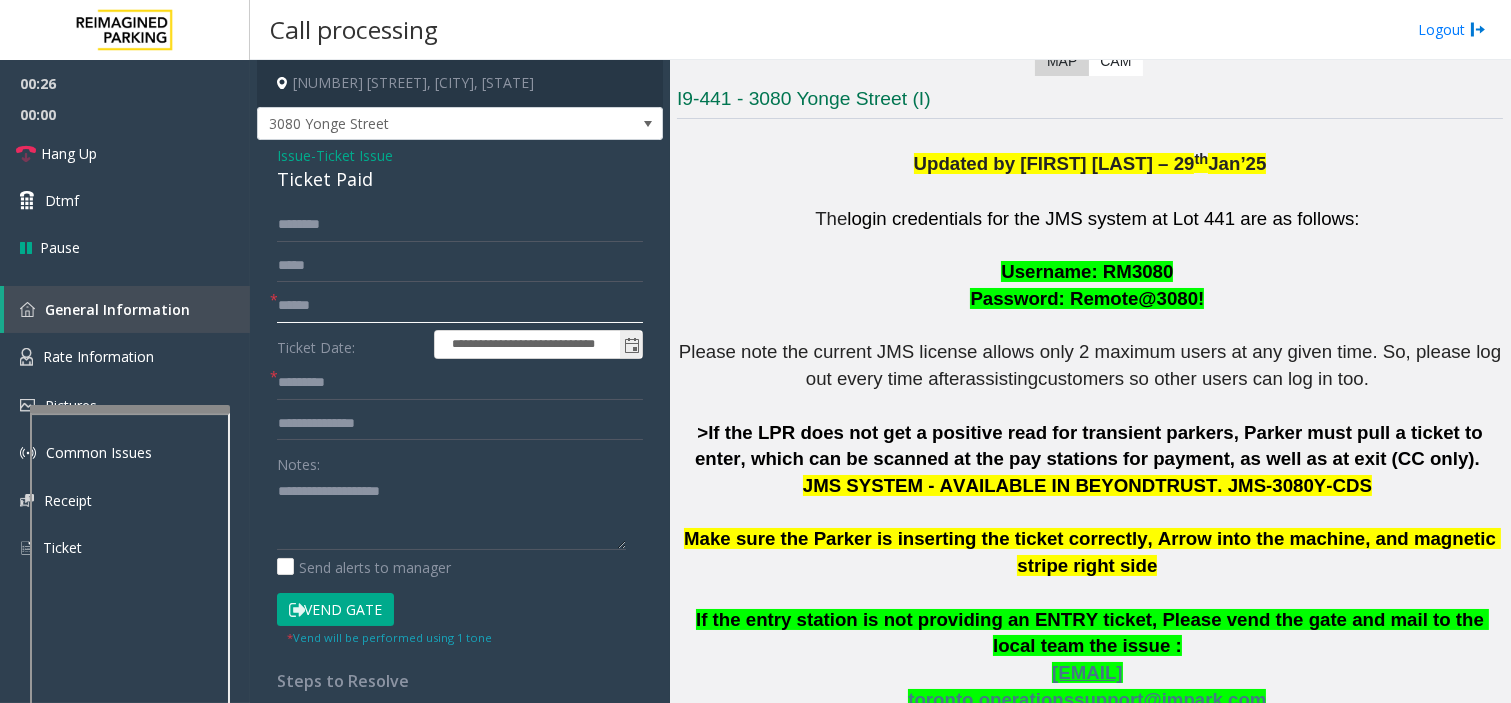scroll, scrollTop: 444, scrollLeft: 0, axis: vertical 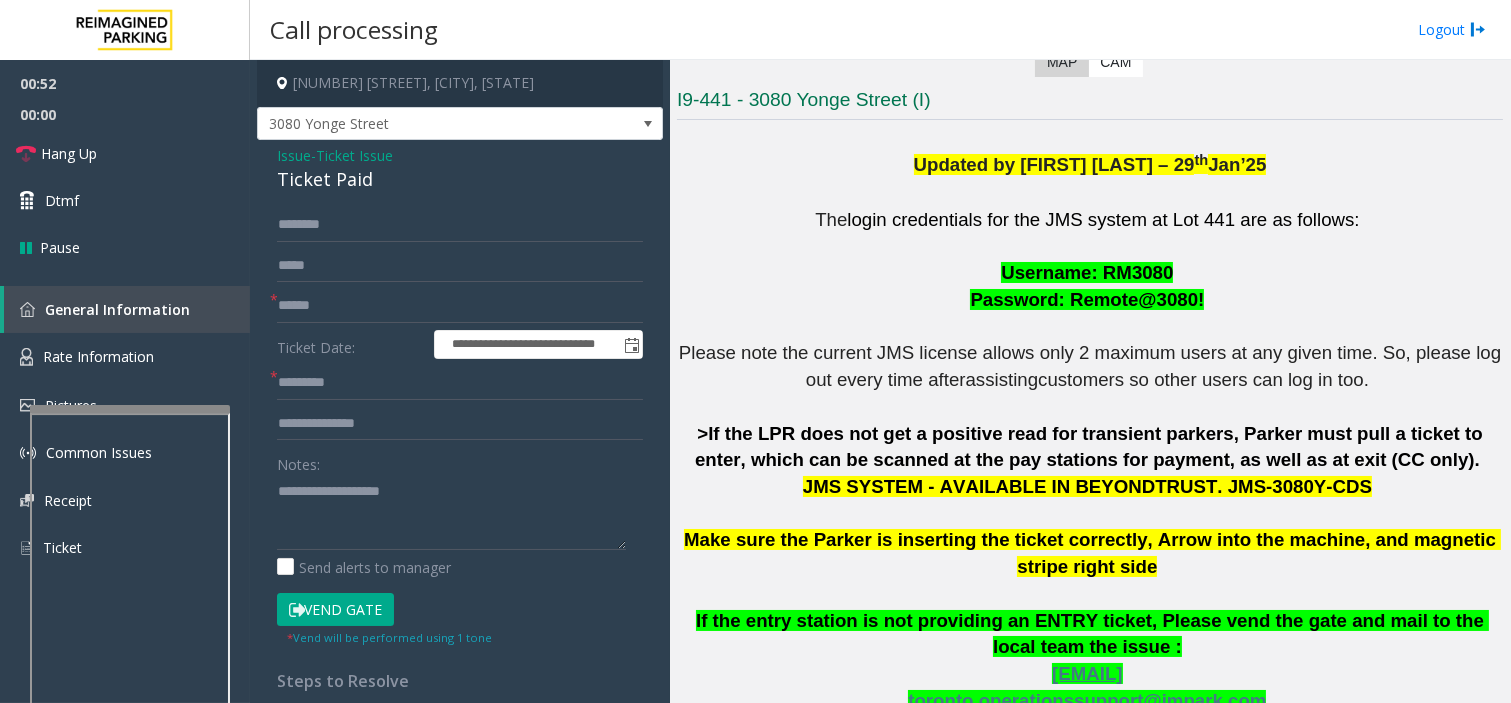 click on "Issue" 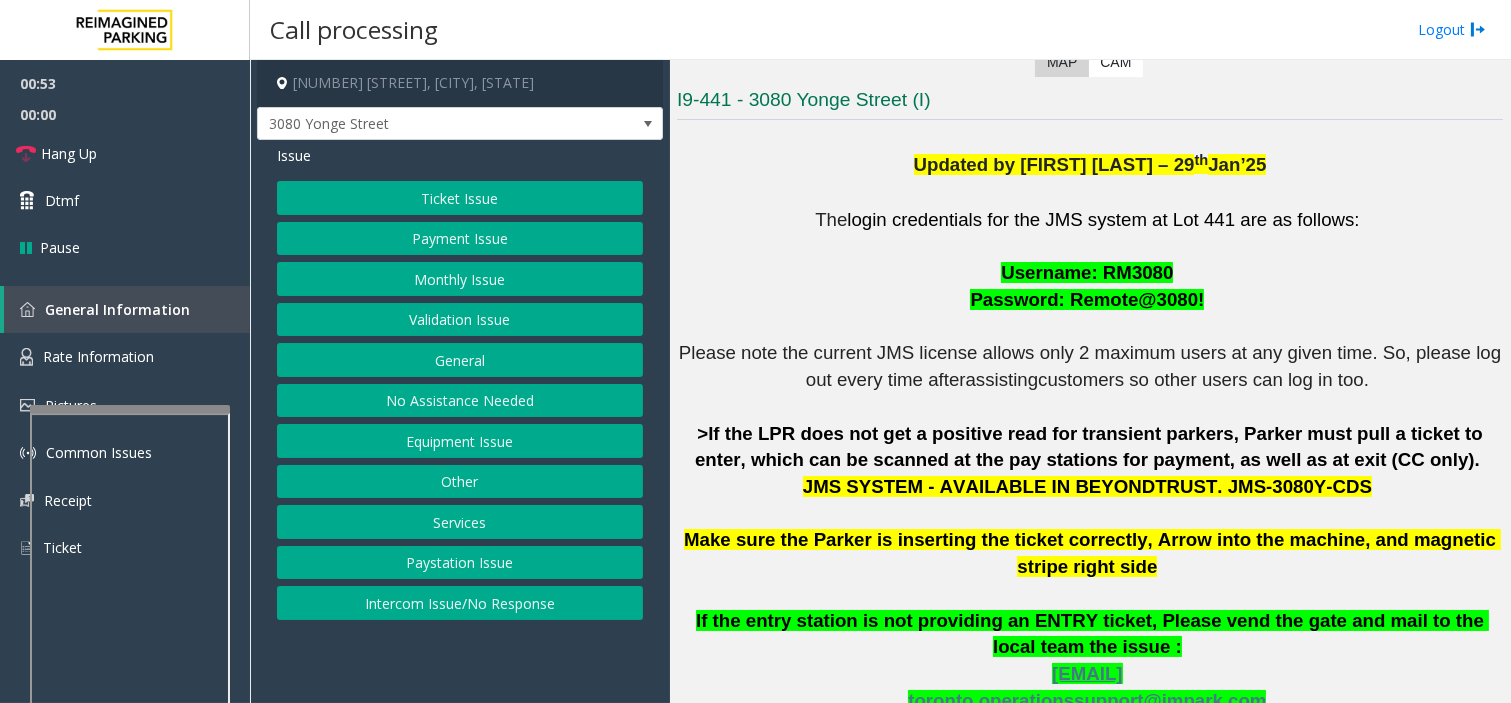 click on "Ticket Issue" 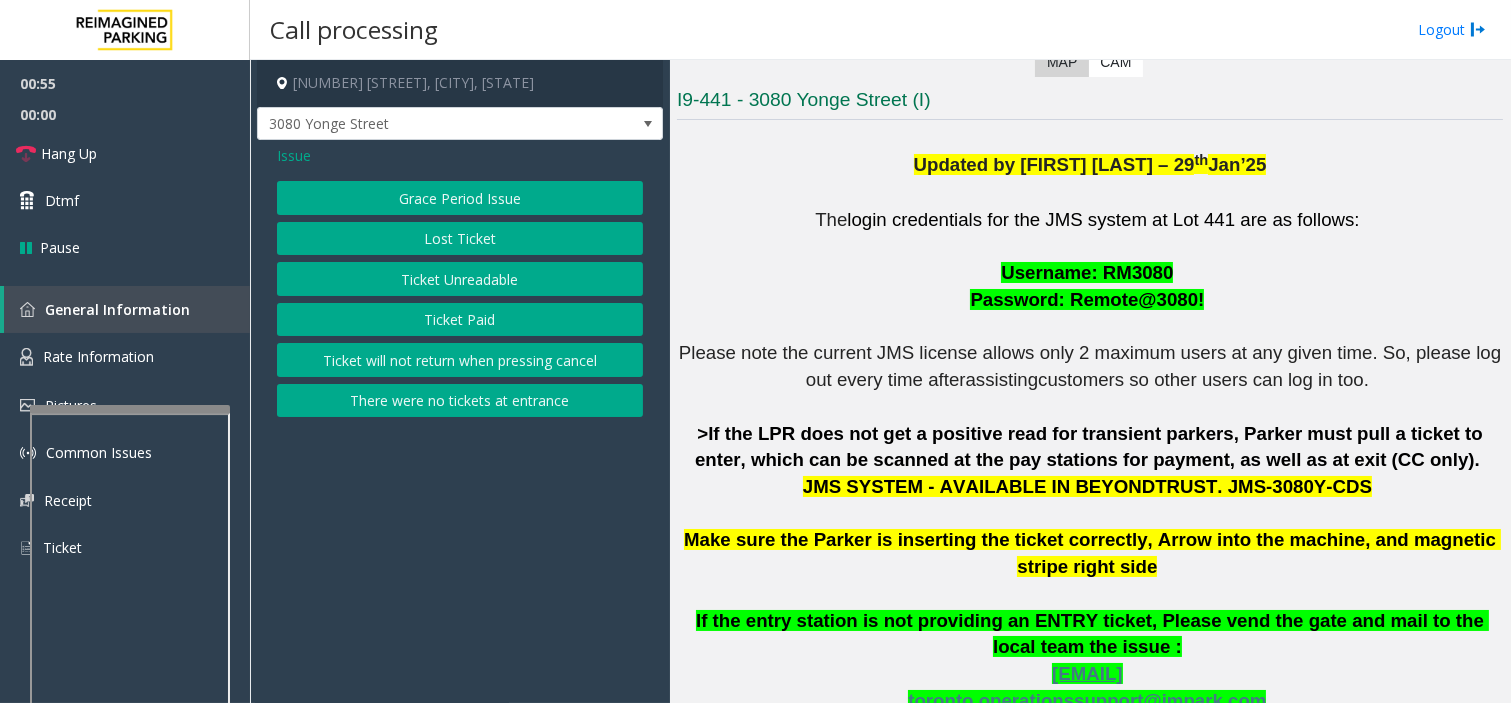 click on "Ticket will not return when pressing cancel" 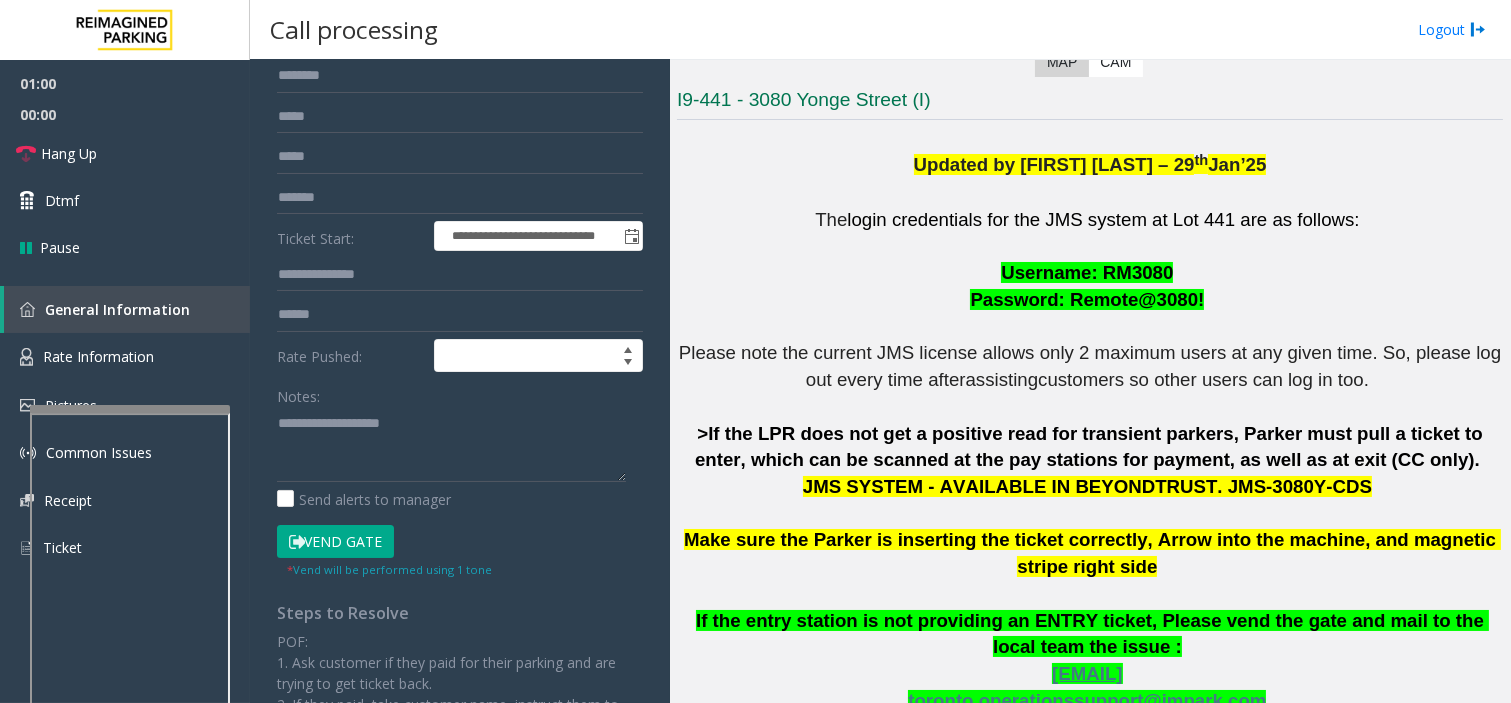 scroll, scrollTop: 222, scrollLeft: 0, axis: vertical 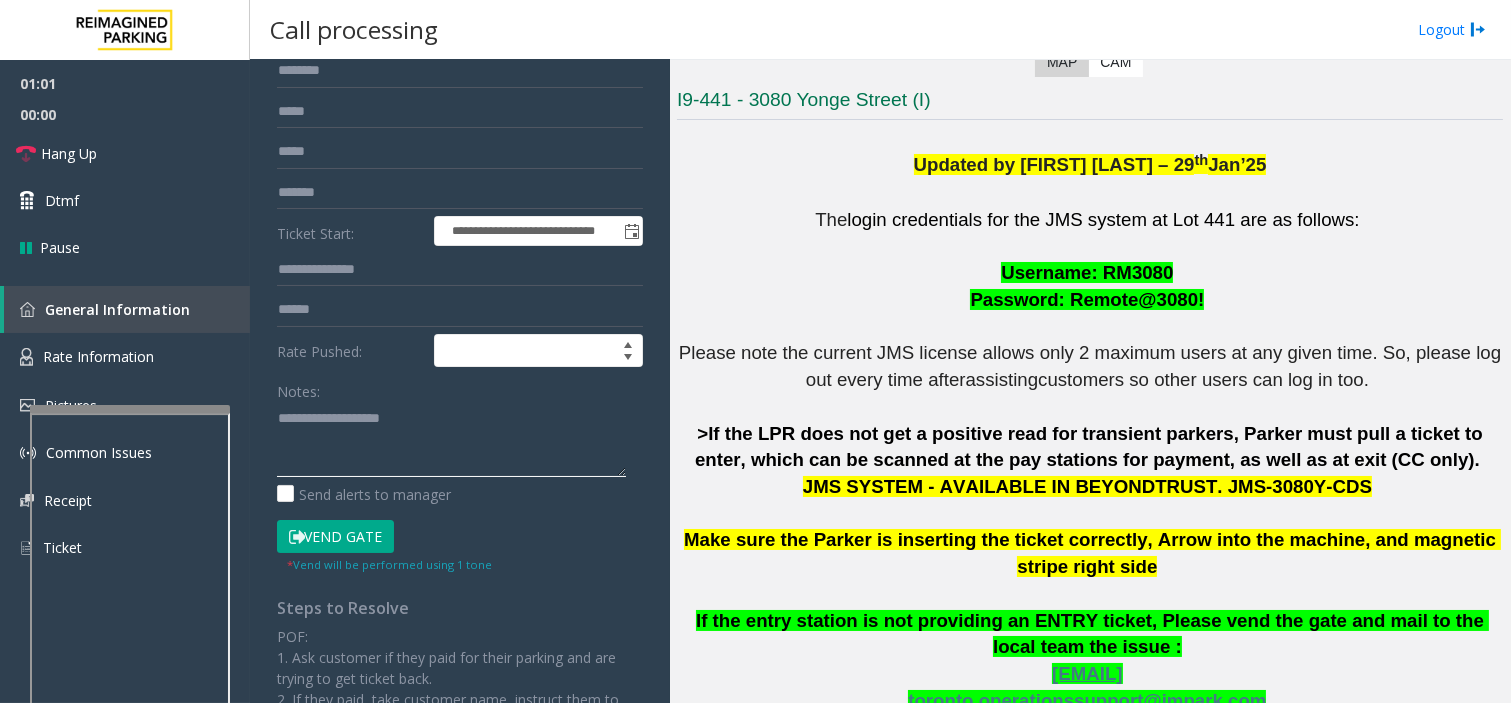 click 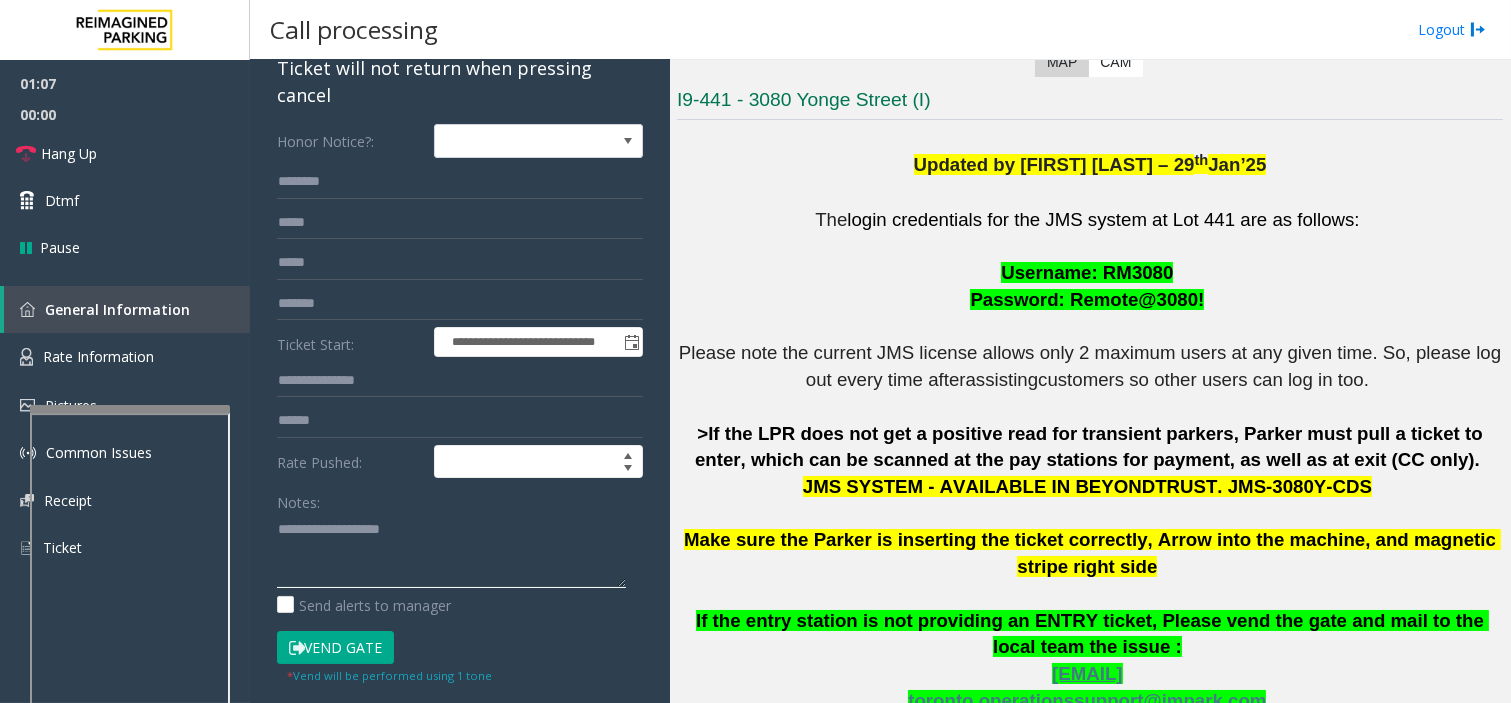 scroll, scrollTop: 0, scrollLeft: 0, axis: both 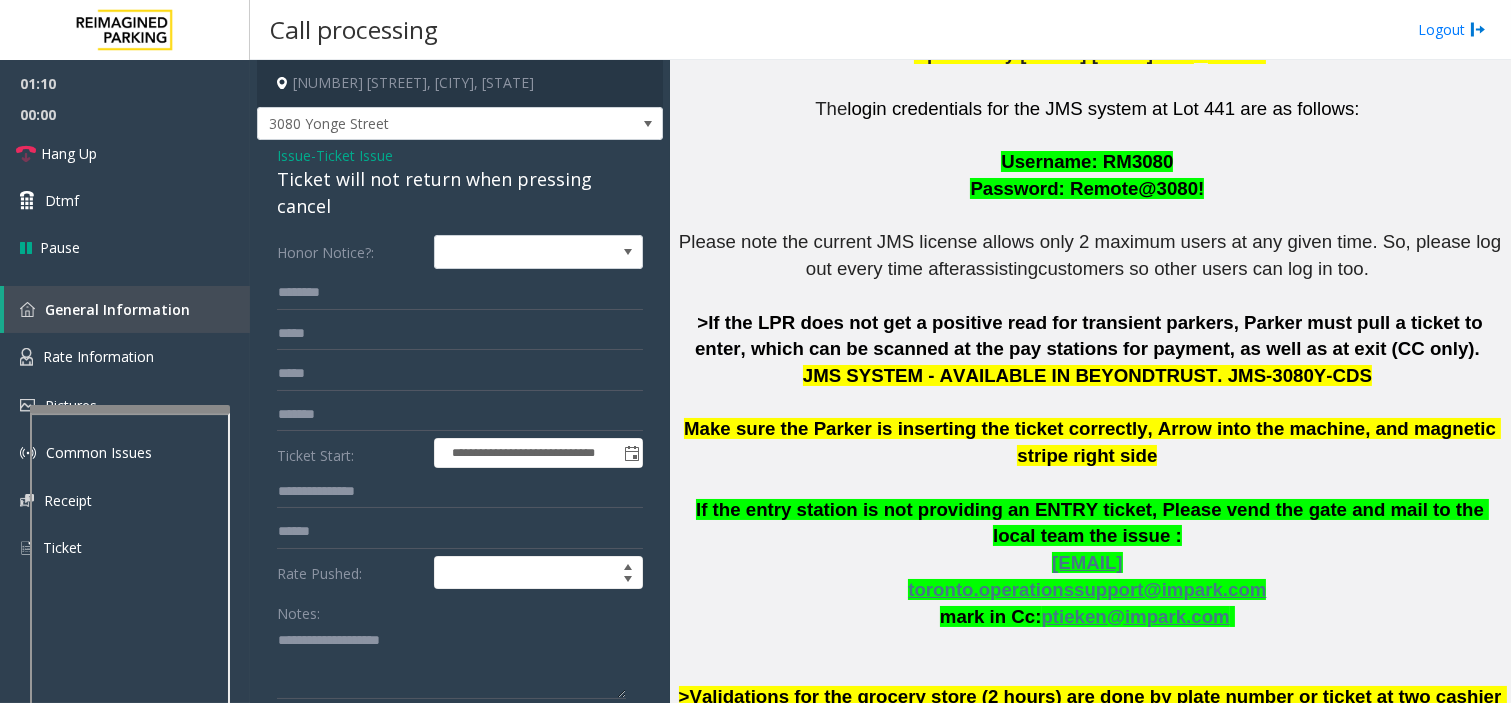 click on "**********" 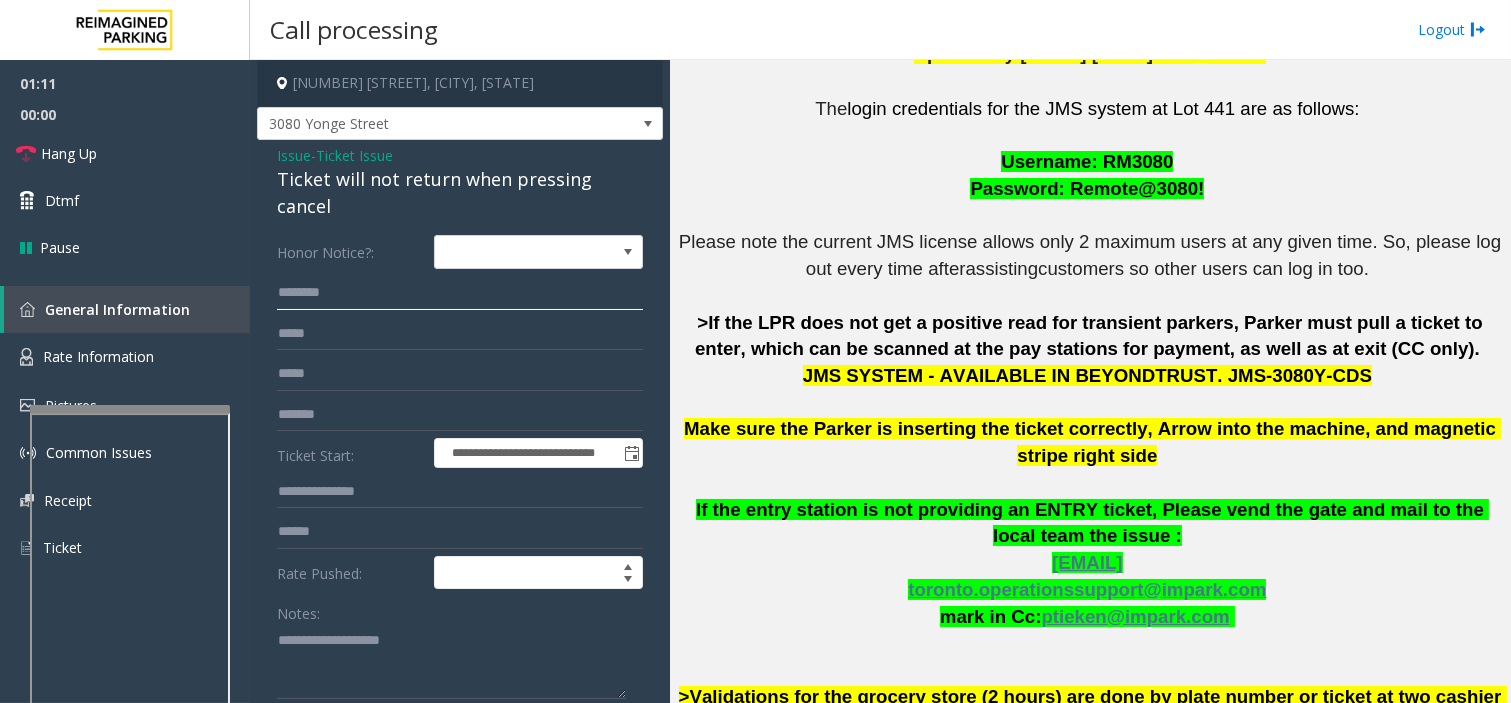 click 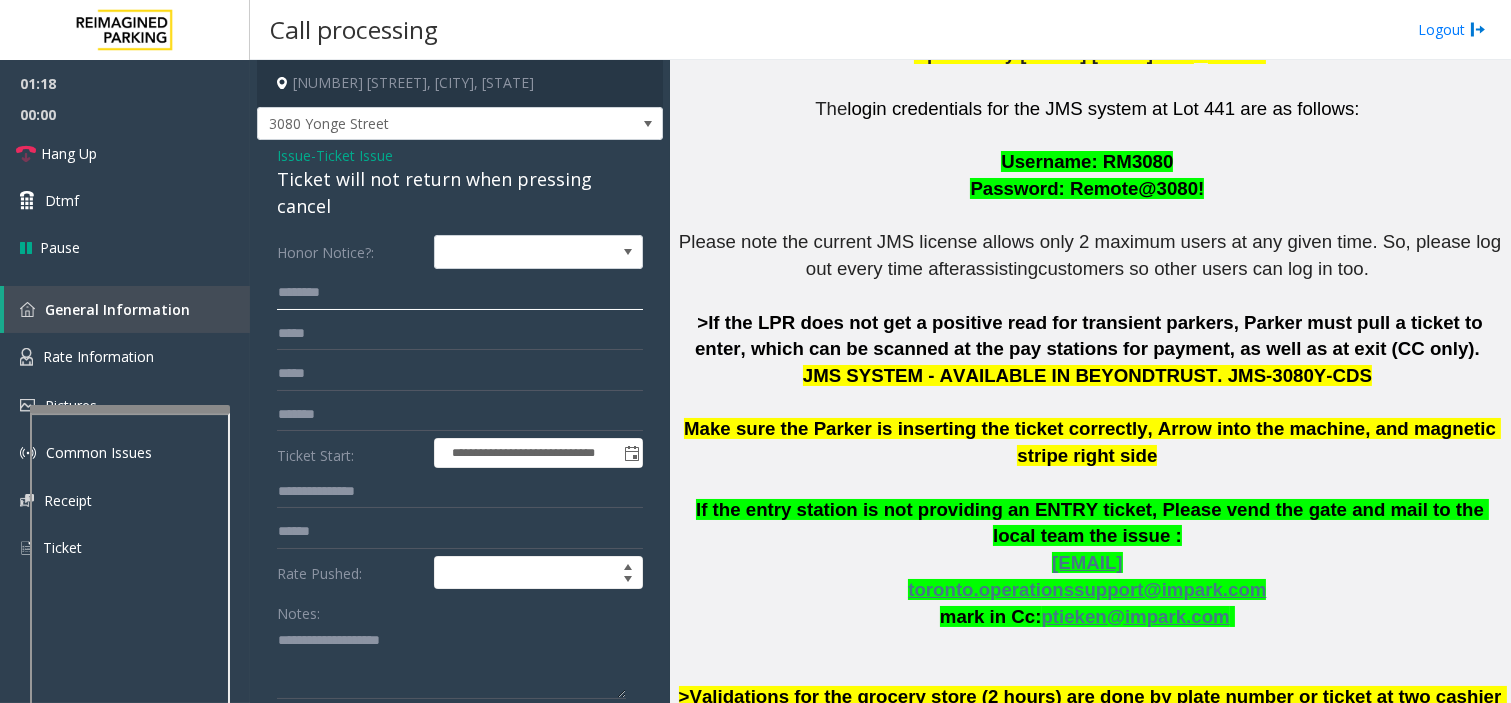 click 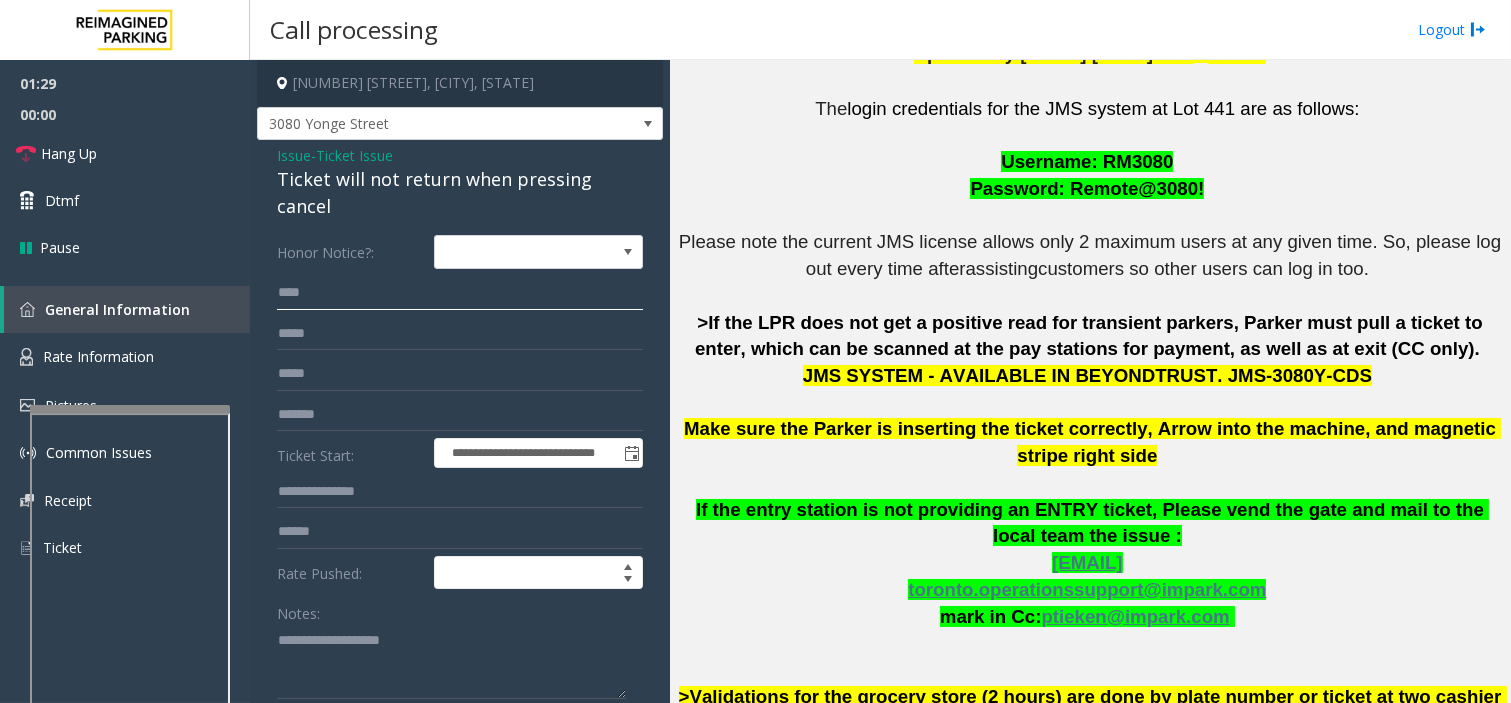type on "****" 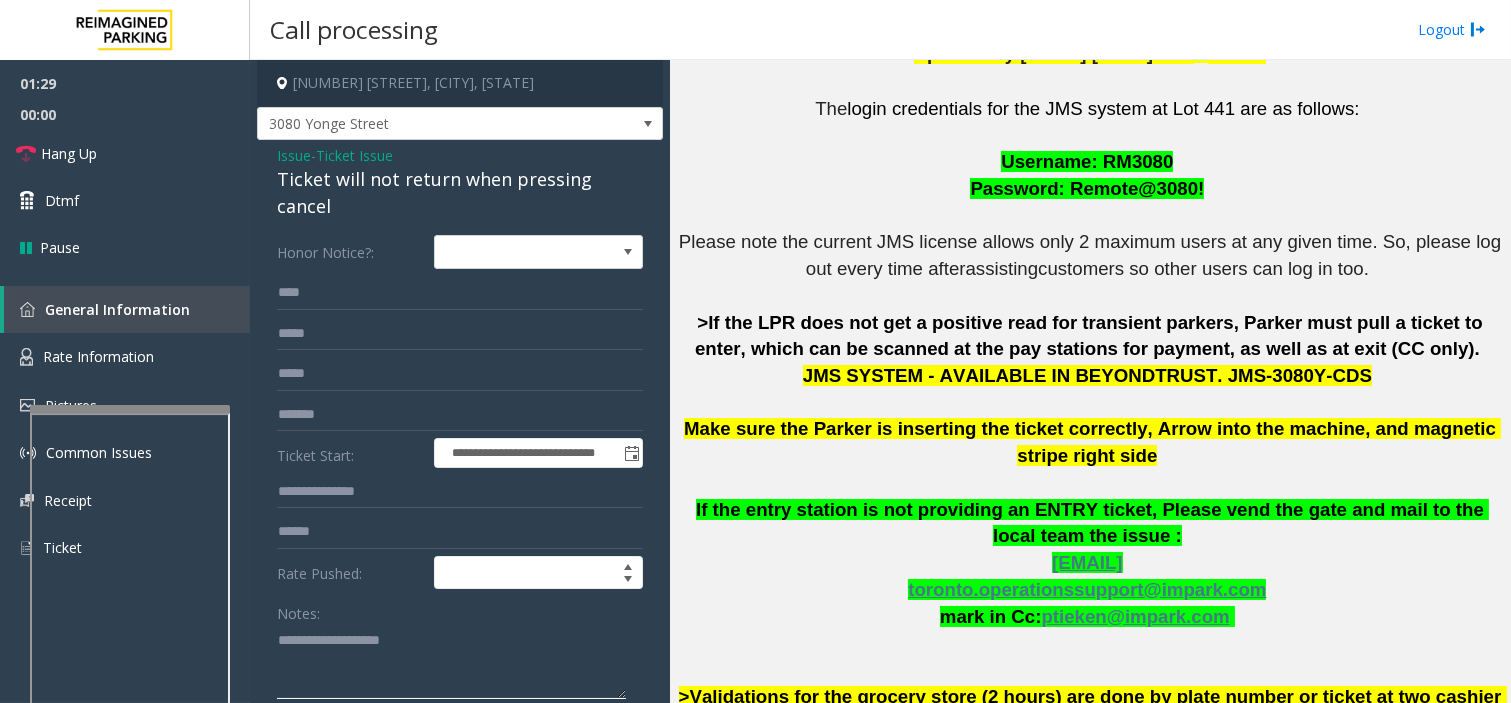 click 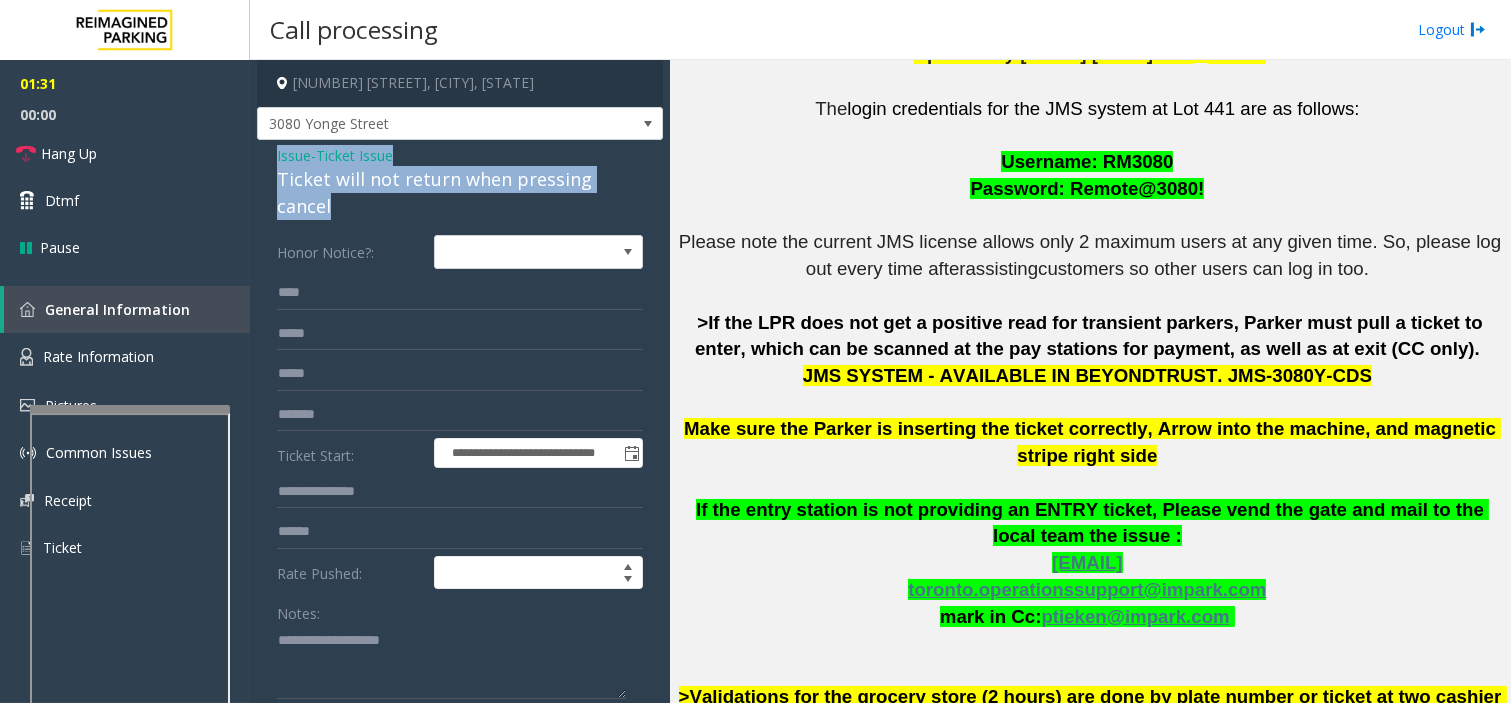 drag, startPoint x: 265, startPoint y: 155, endPoint x: 337, endPoint y: 198, distance: 83.86298 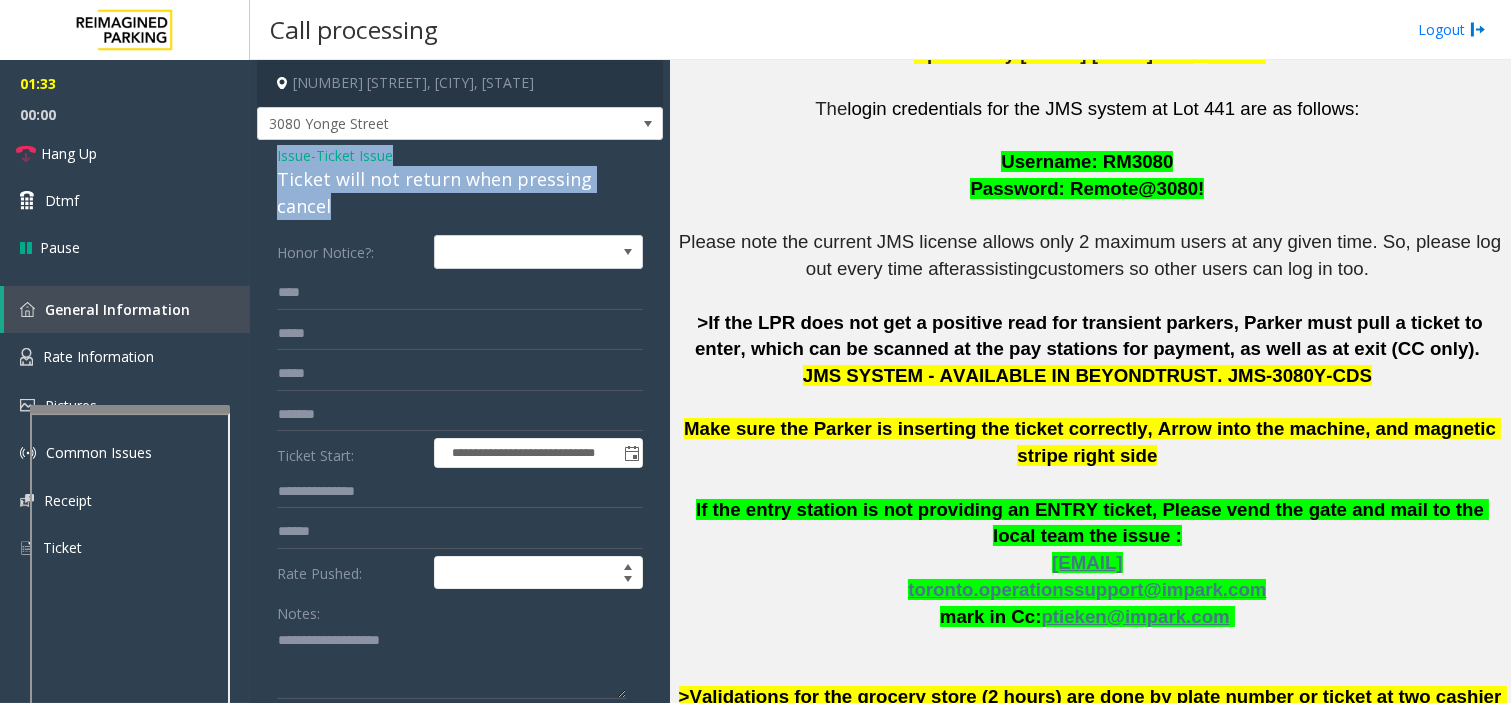 scroll, scrollTop: 333, scrollLeft: 0, axis: vertical 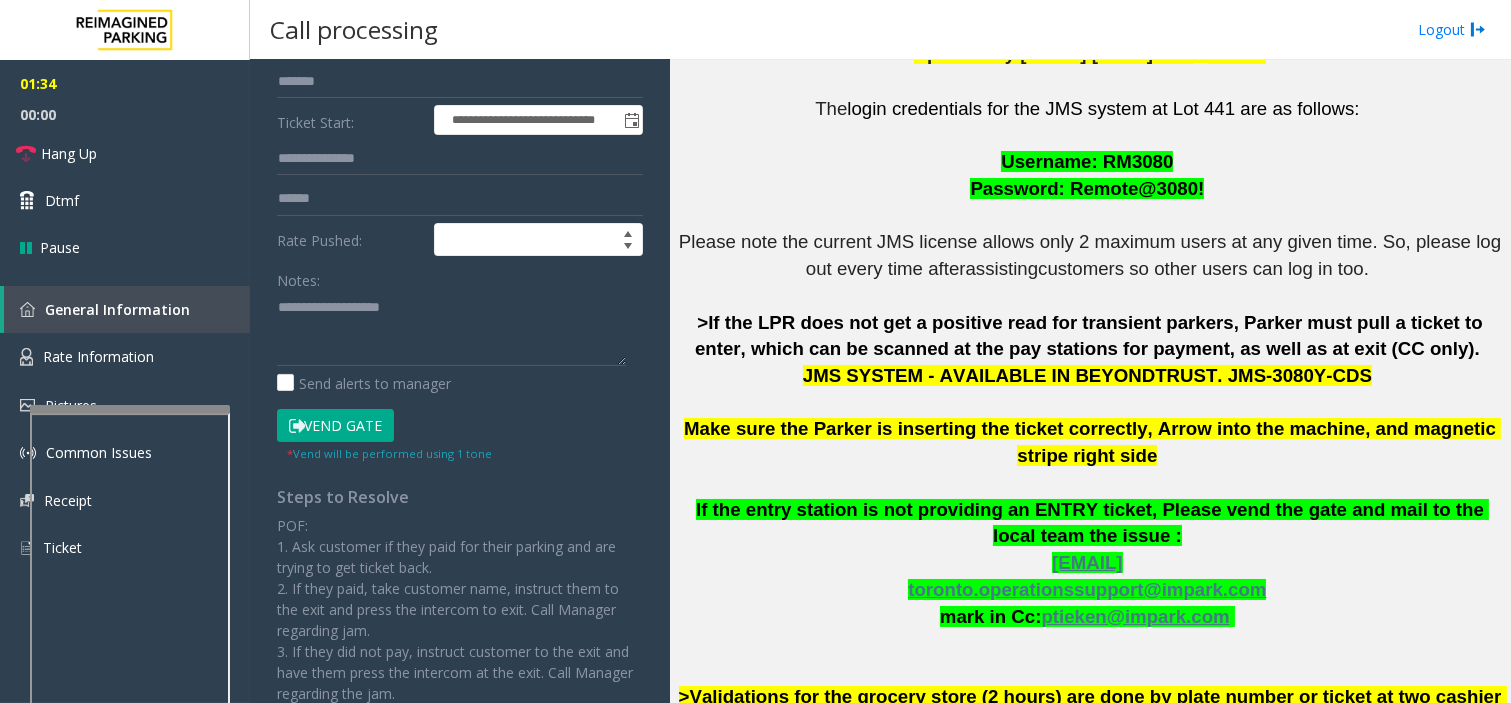 click on "Vend Gate" 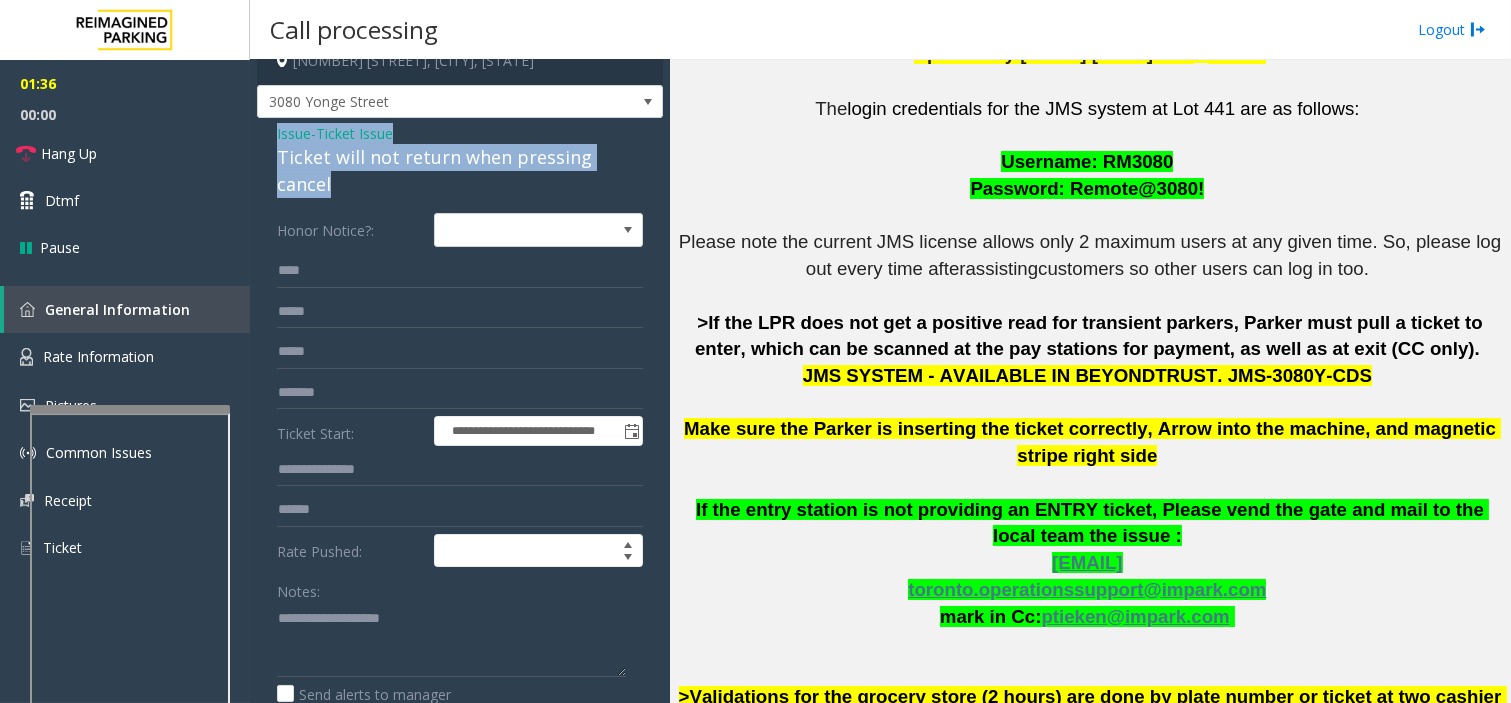 scroll, scrollTop: 0, scrollLeft: 0, axis: both 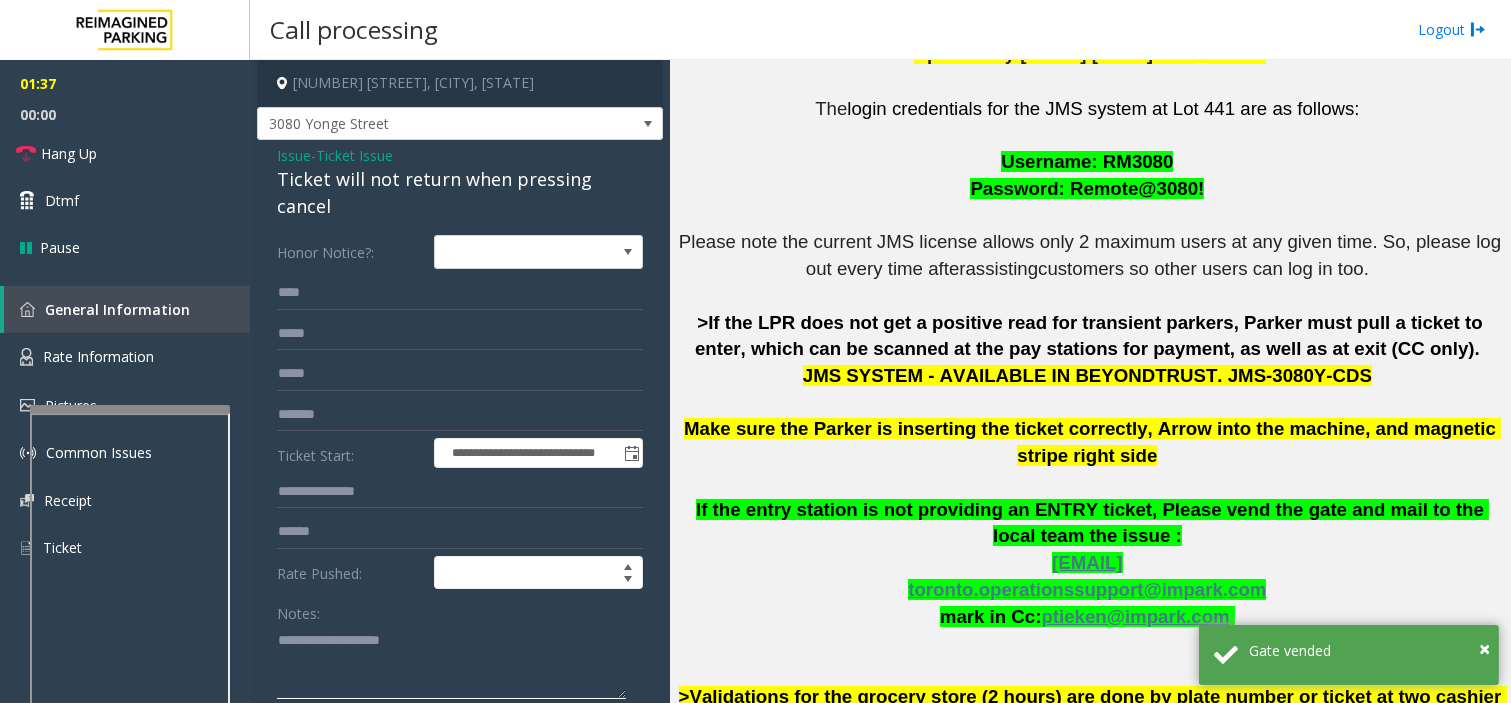 click 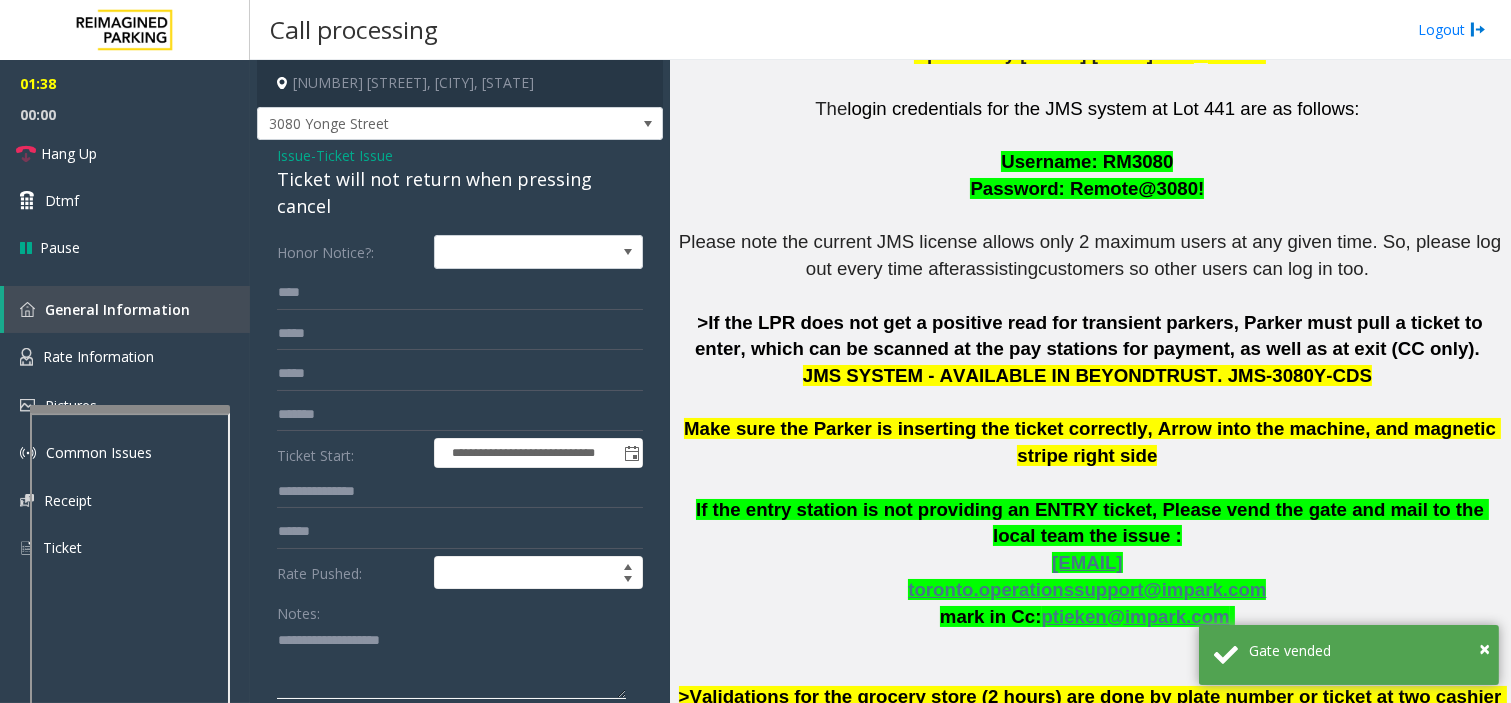 paste on "**********" 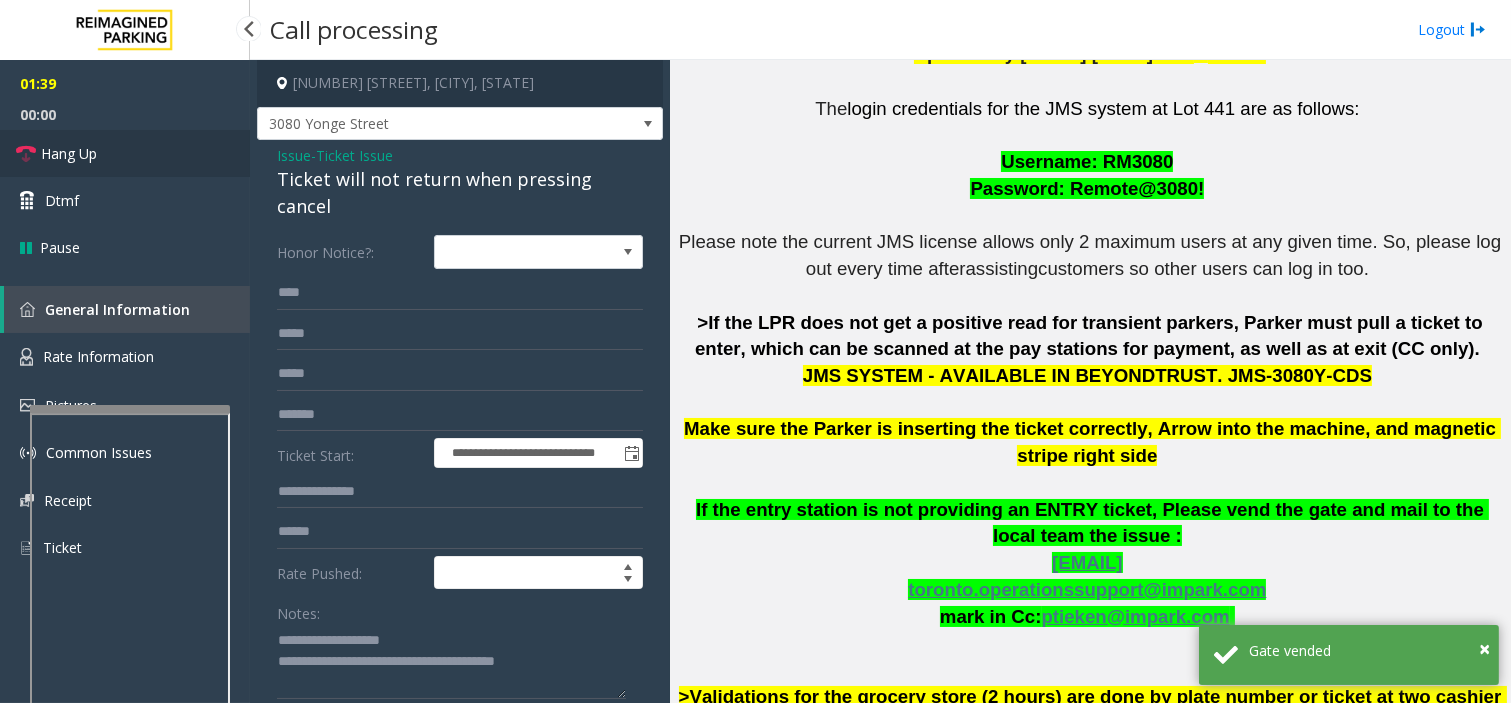 click on "Hang Up" at bounding box center (125, 153) 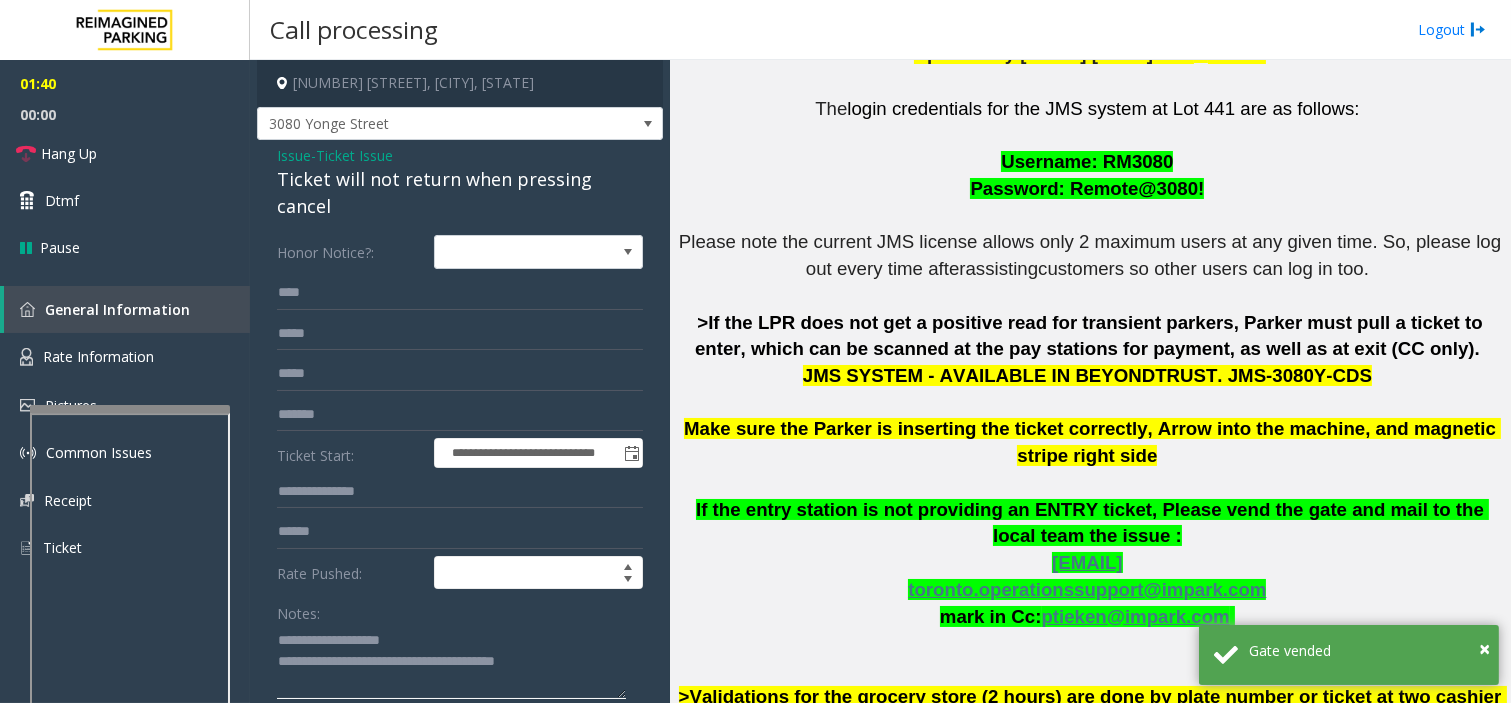 click 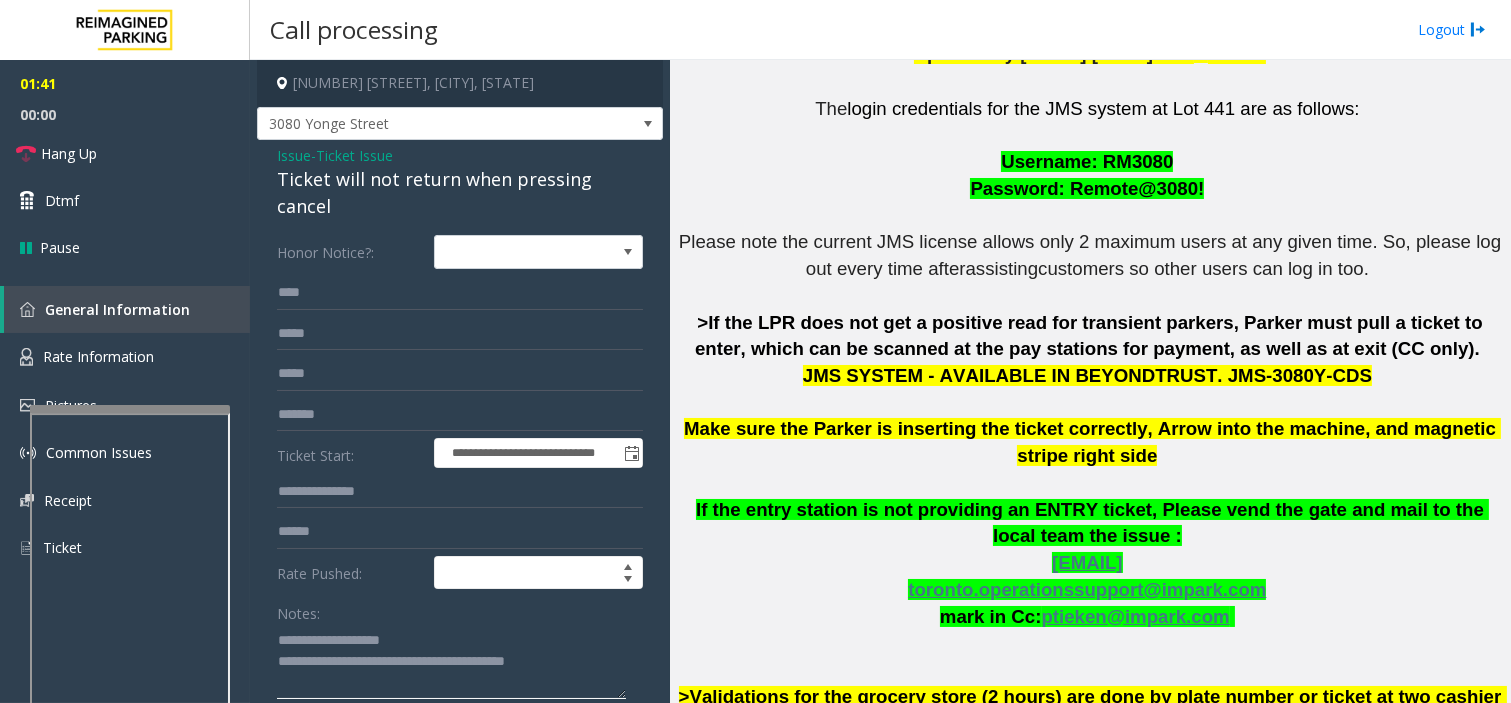 scroll, scrollTop: 13, scrollLeft: 0, axis: vertical 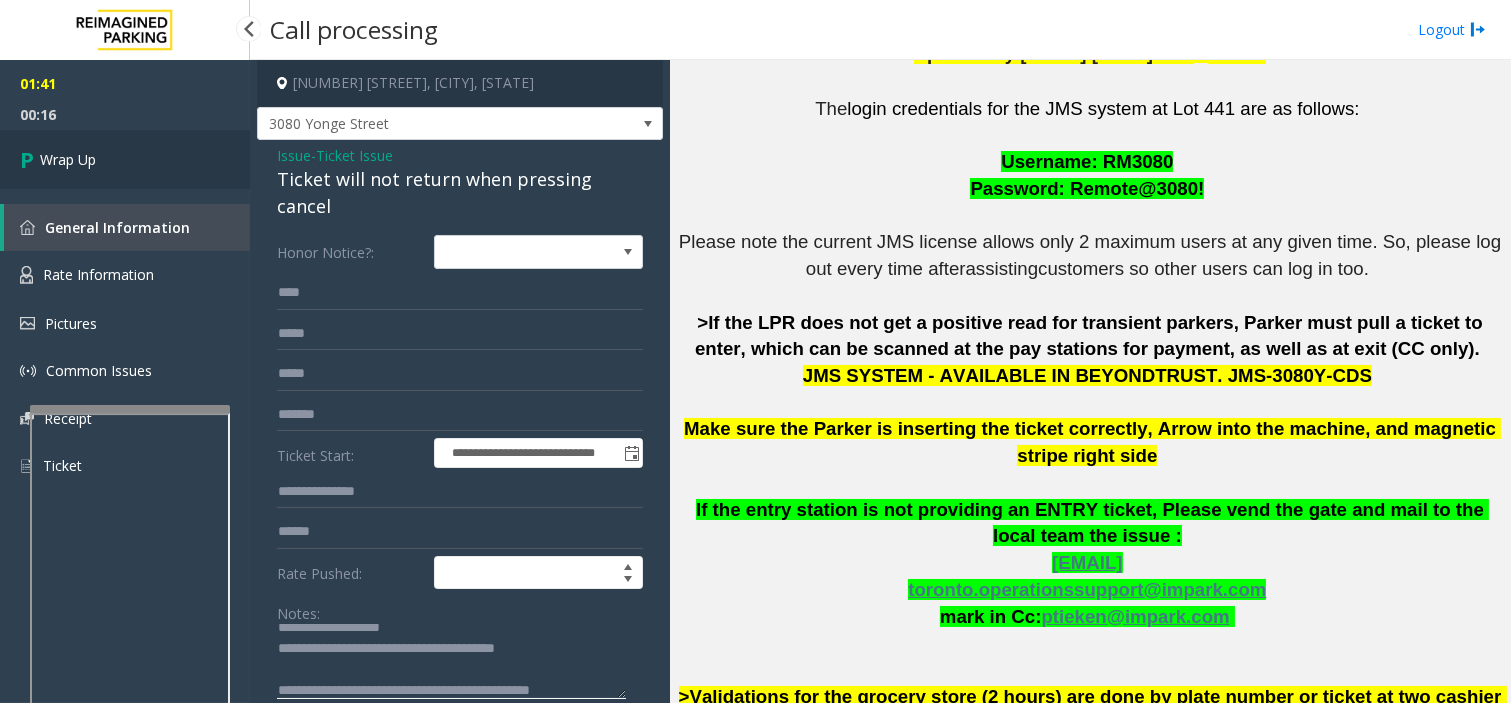 type on "**********" 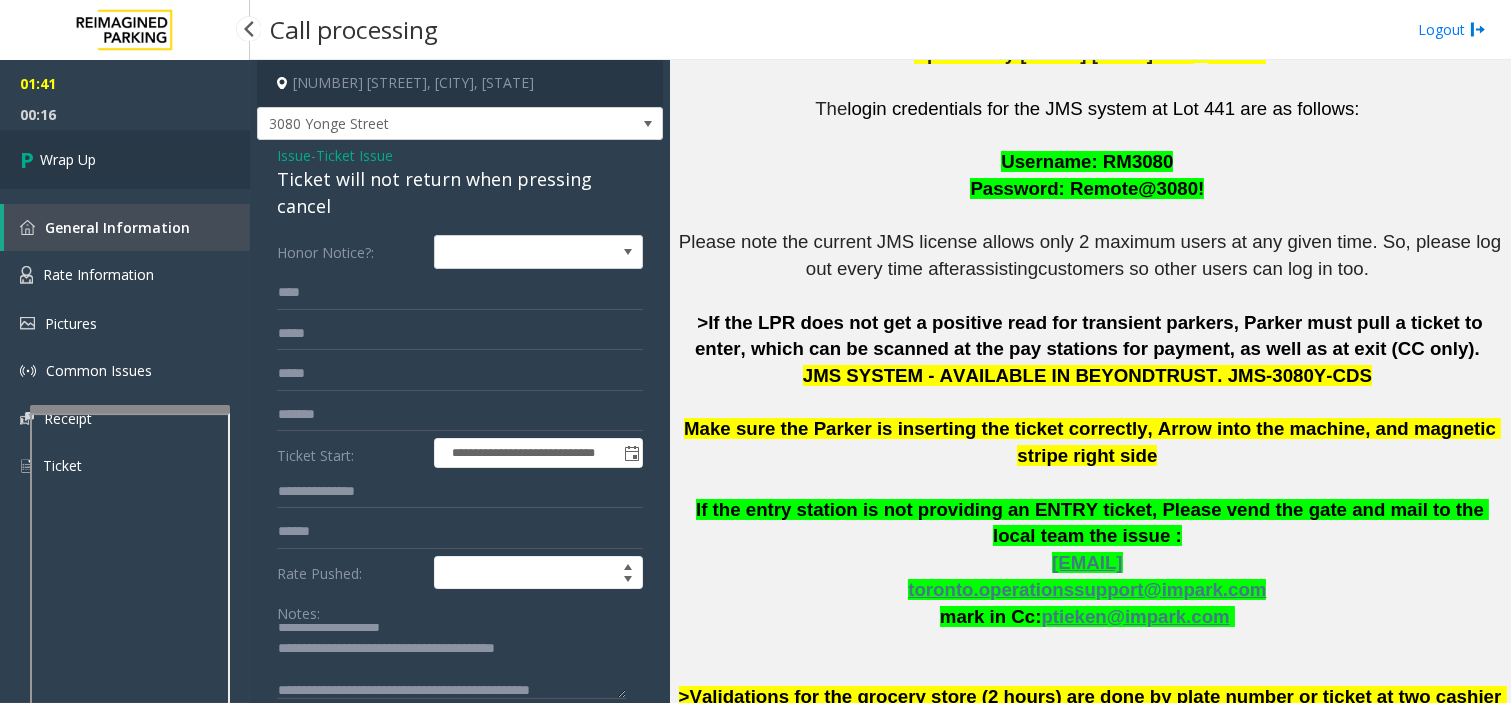 click on "Wrap Up" at bounding box center (125, 159) 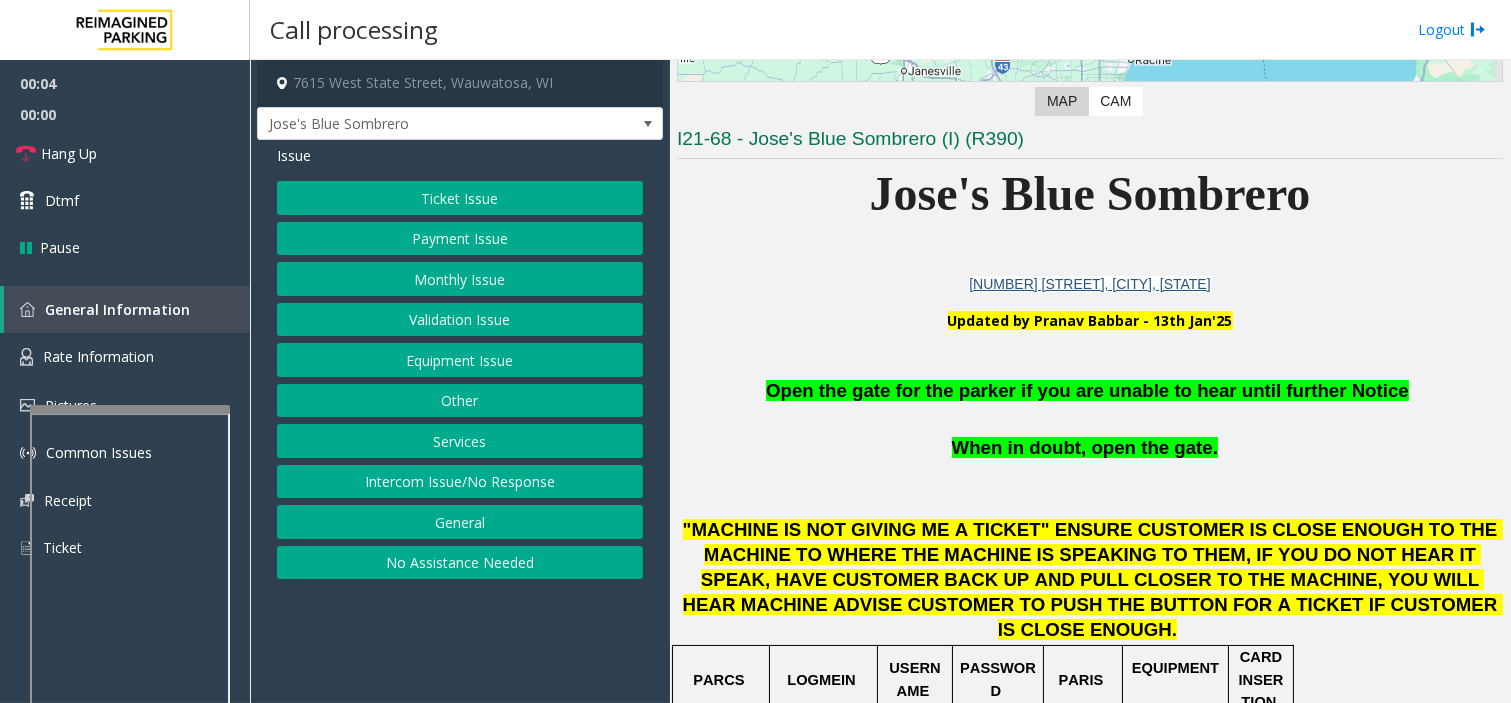 scroll, scrollTop: 444, scrollLeft: 0, axis: vertical 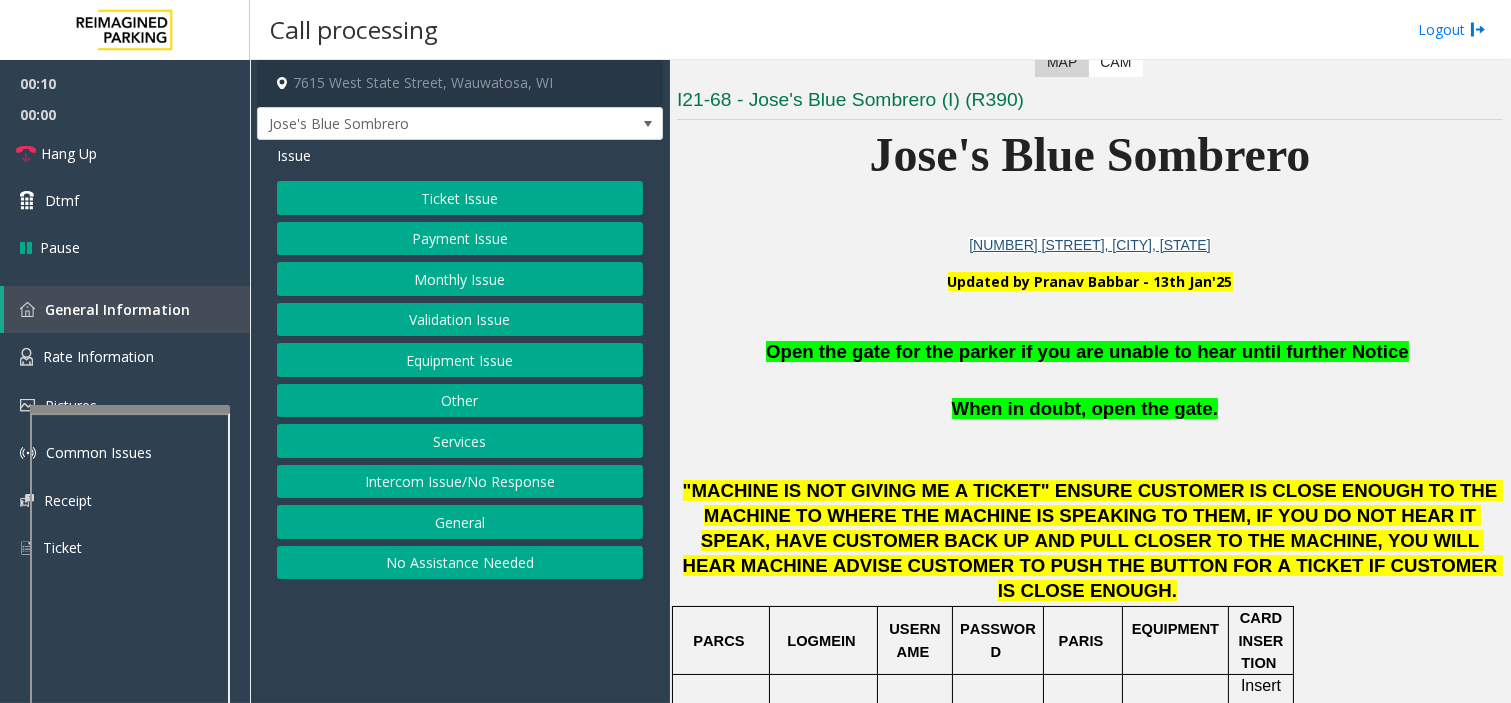 click on "Equipment Issue" 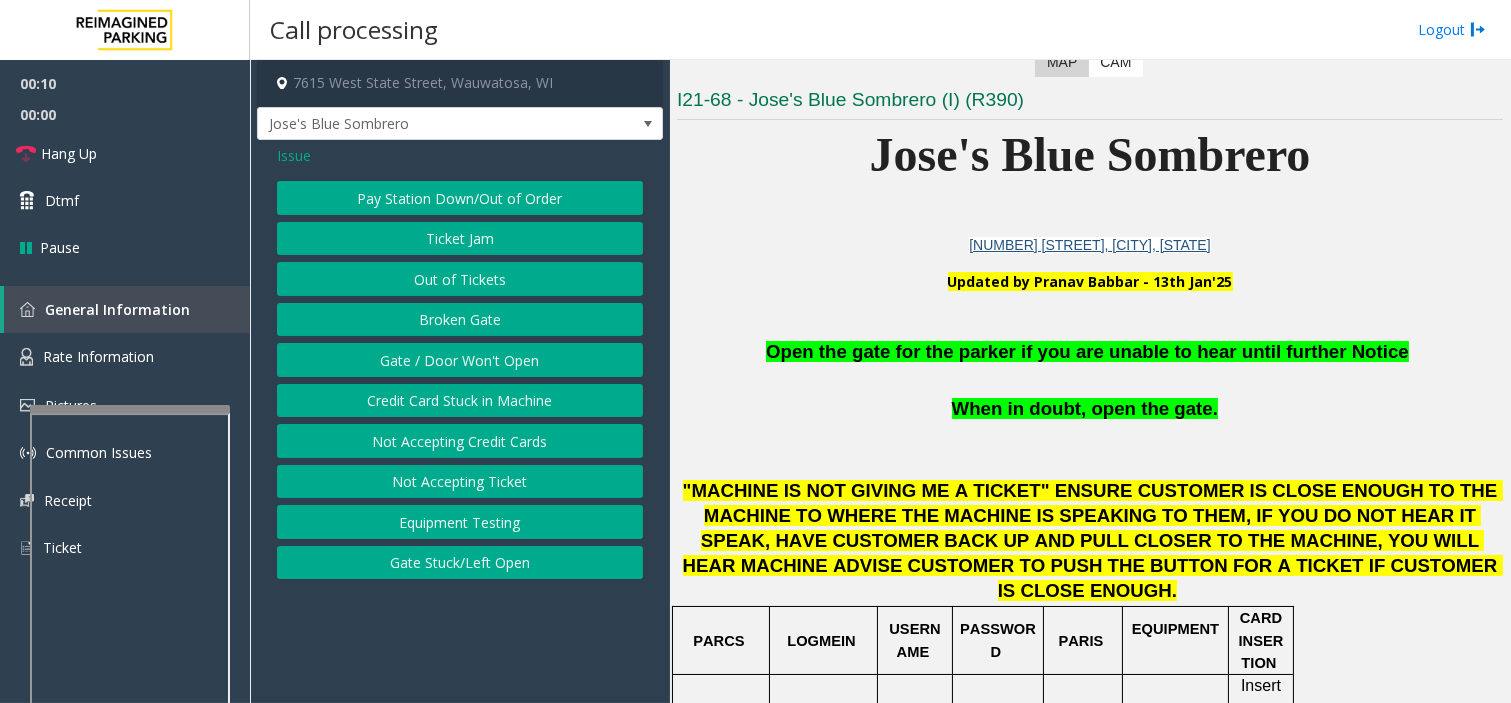 click on "Gate / Door Won't Open" 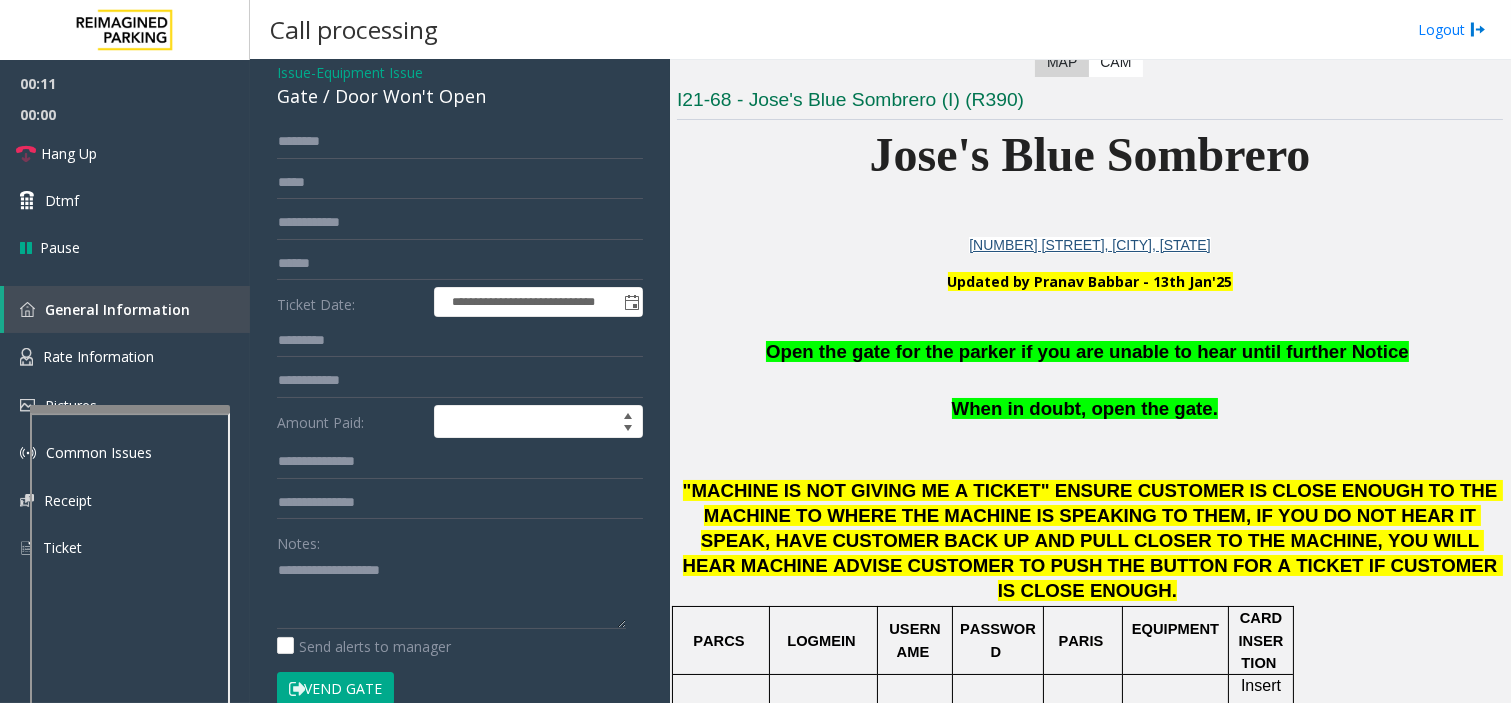 scroll, scrollTop: 222, scrollLeft: 0, axis: vertical 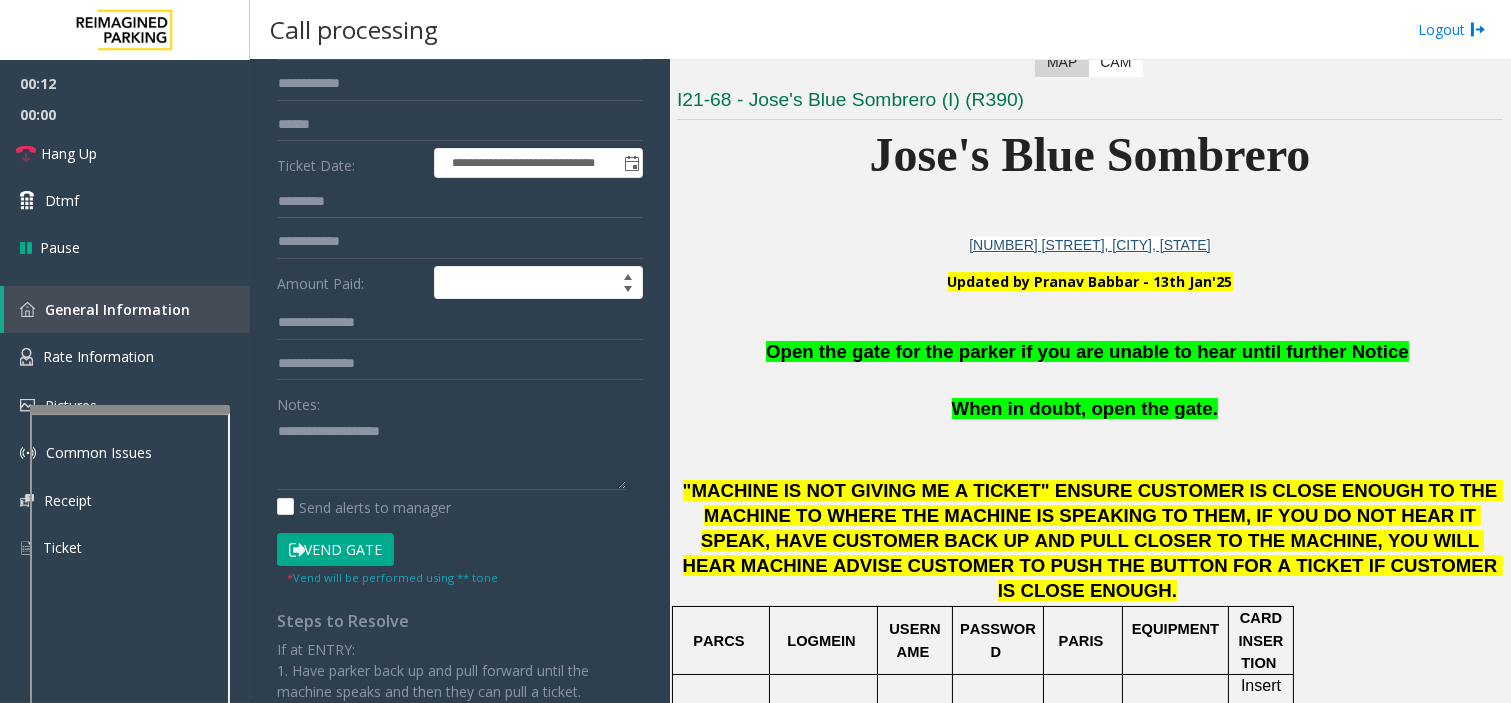 click on "Vend Gate" 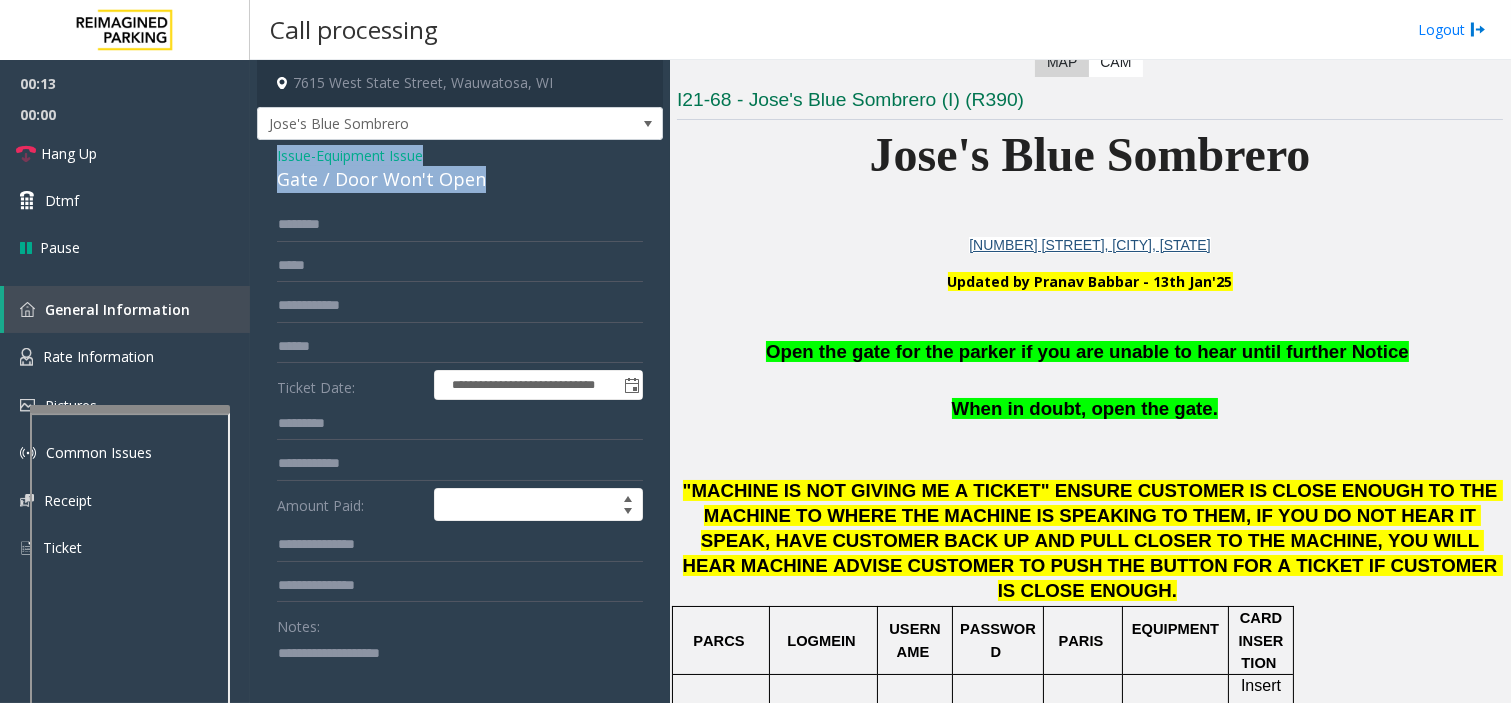 drag, startPoint x: 270, startPoint y: 153, endPoint x: 513, endPoint y: 166, distance: 243.34749 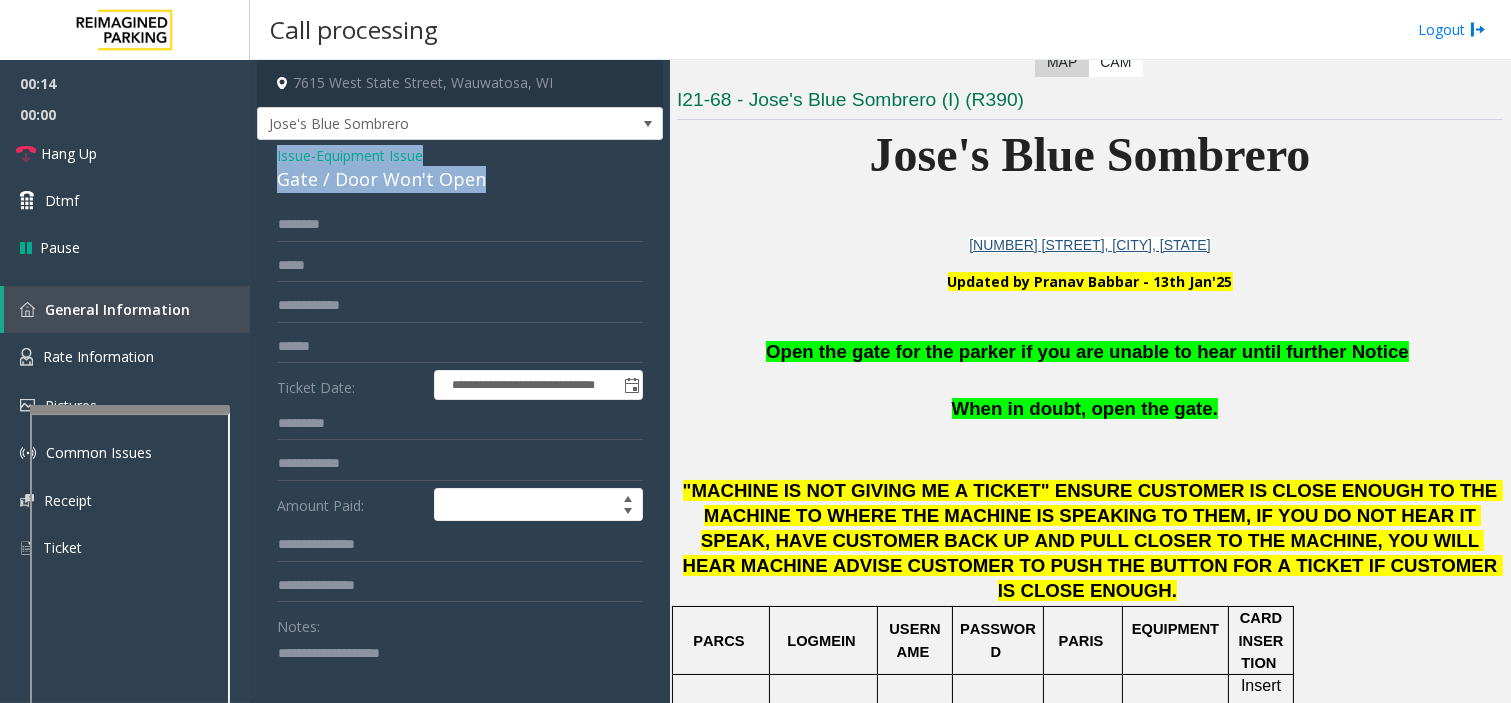 copy on "Issue  -  Equipment Issue Gate / Door Won't Open" 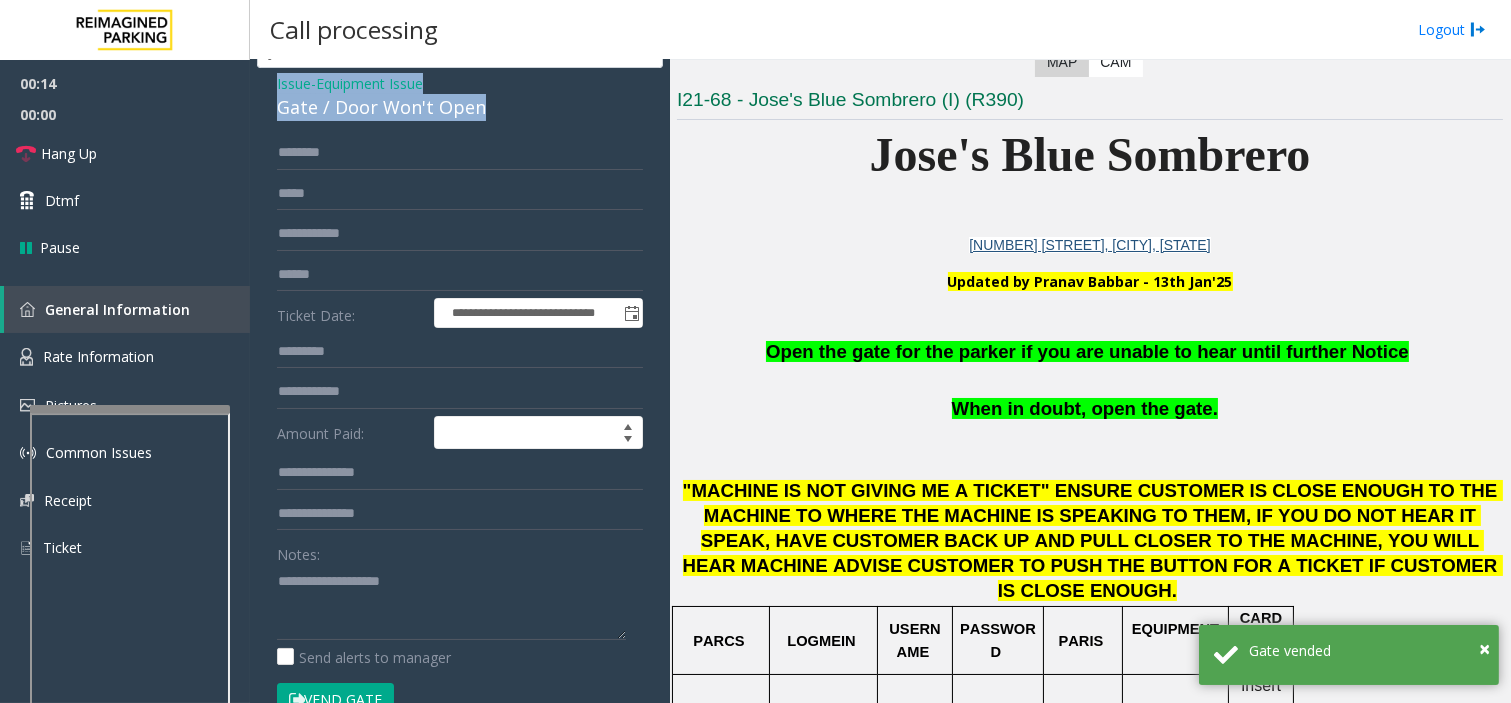 scroll, scrollTop: 111, scrollLeft: 0, axis: vertical 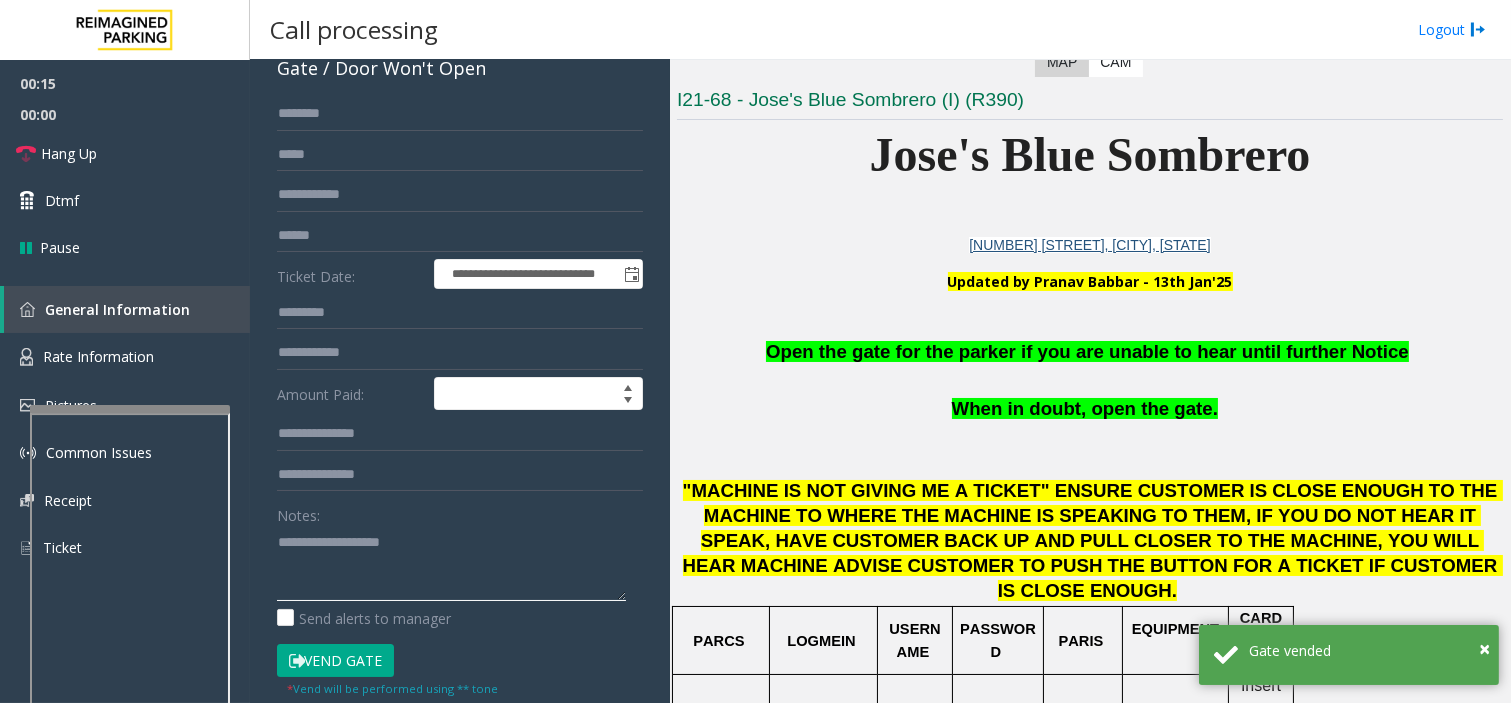click 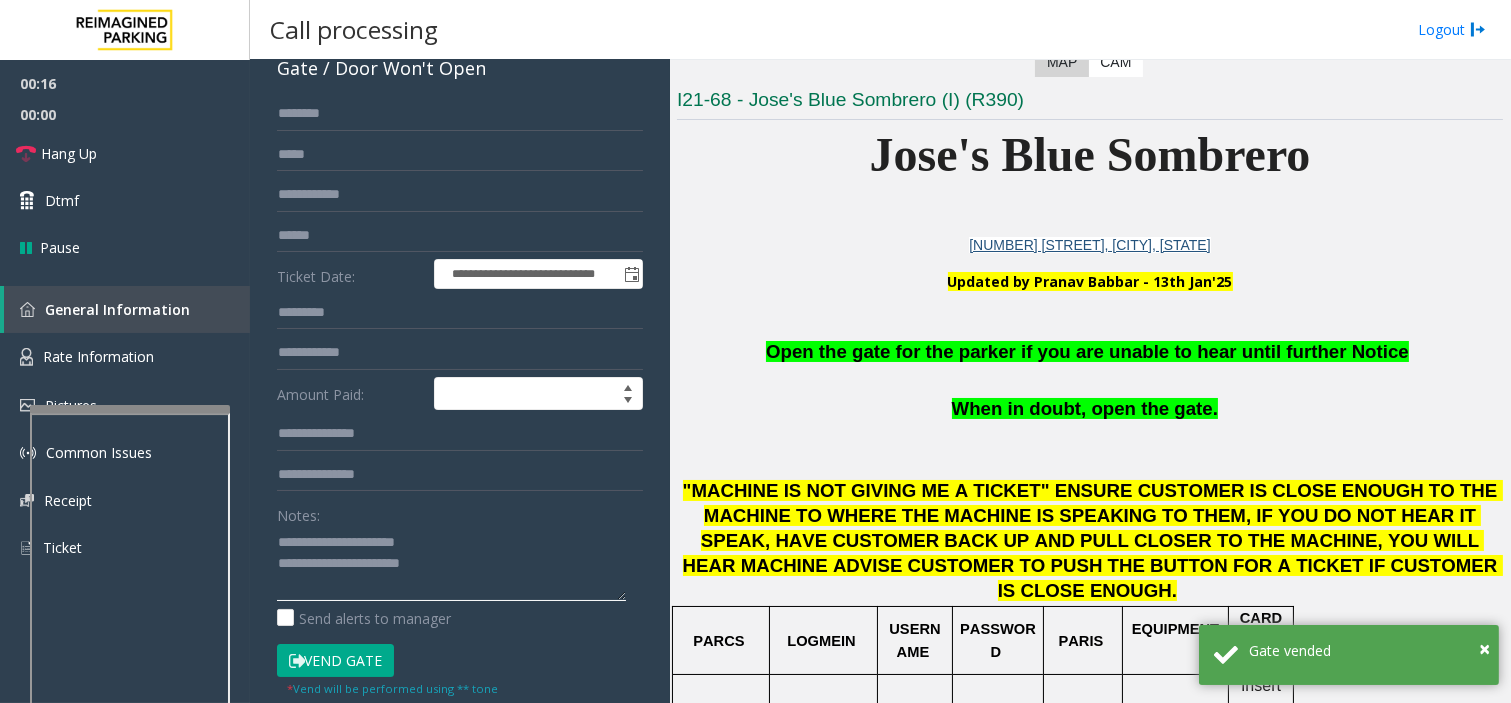 scroll, scrollTop: 14, scrollLeft: 0, axis: vertical 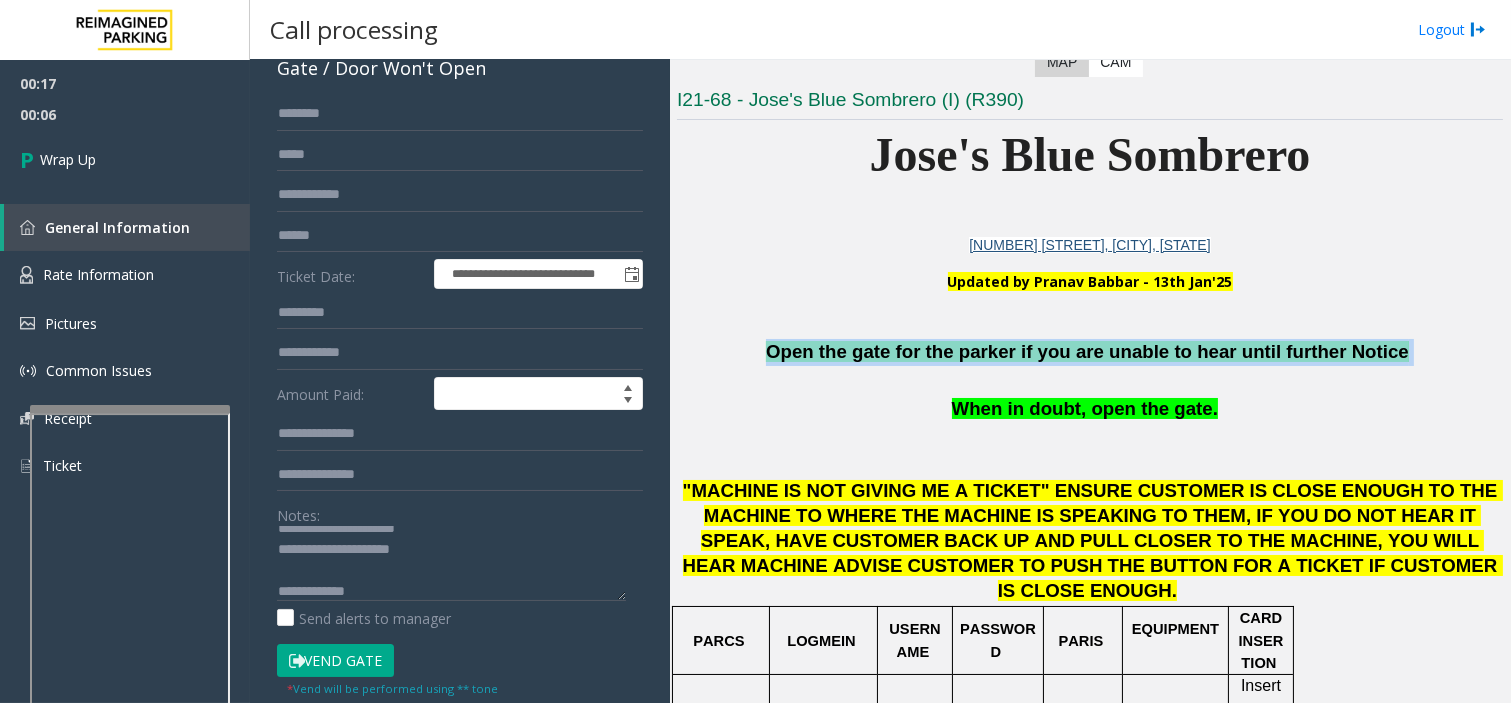 drag, startPoint x: 761, startPoint y: 355, endPoint x: 1376, endPoint y: 336, distance: 615.2934 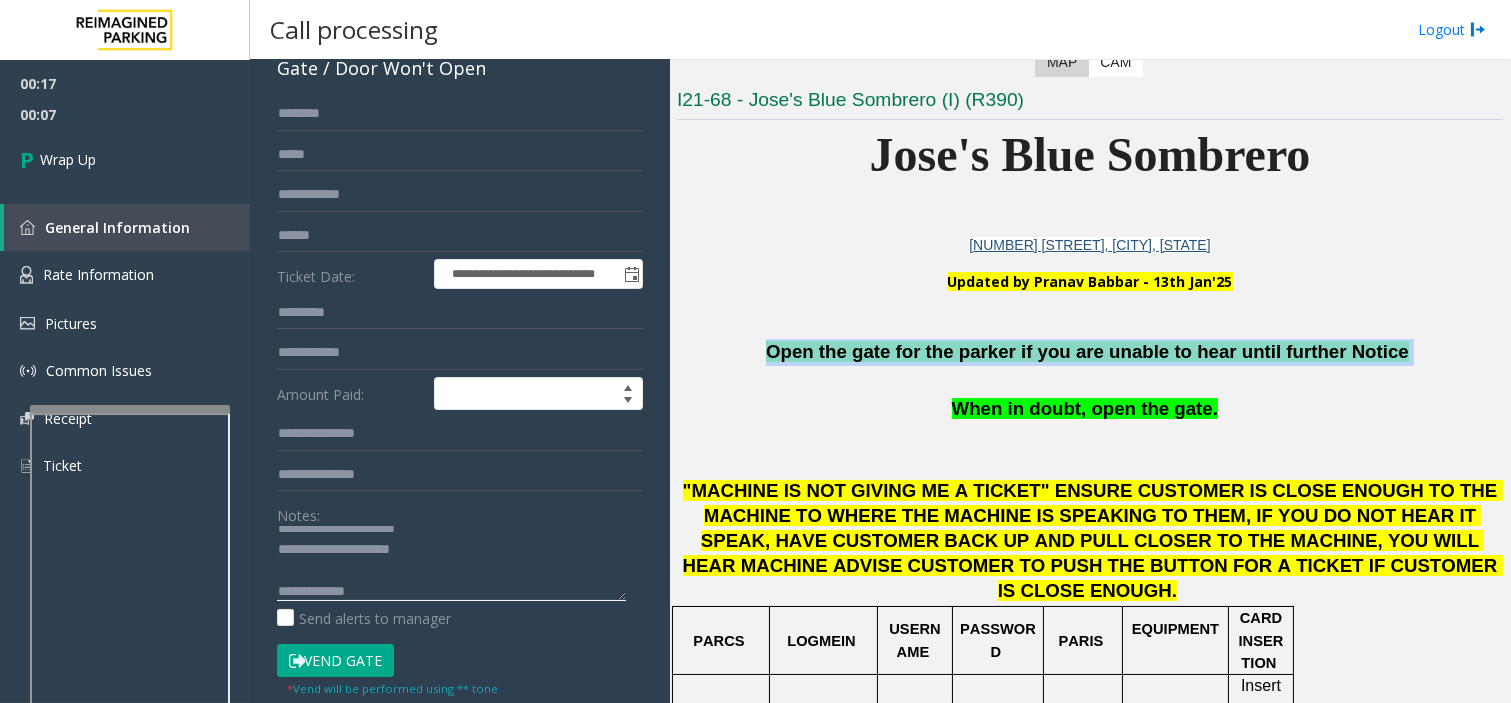 click 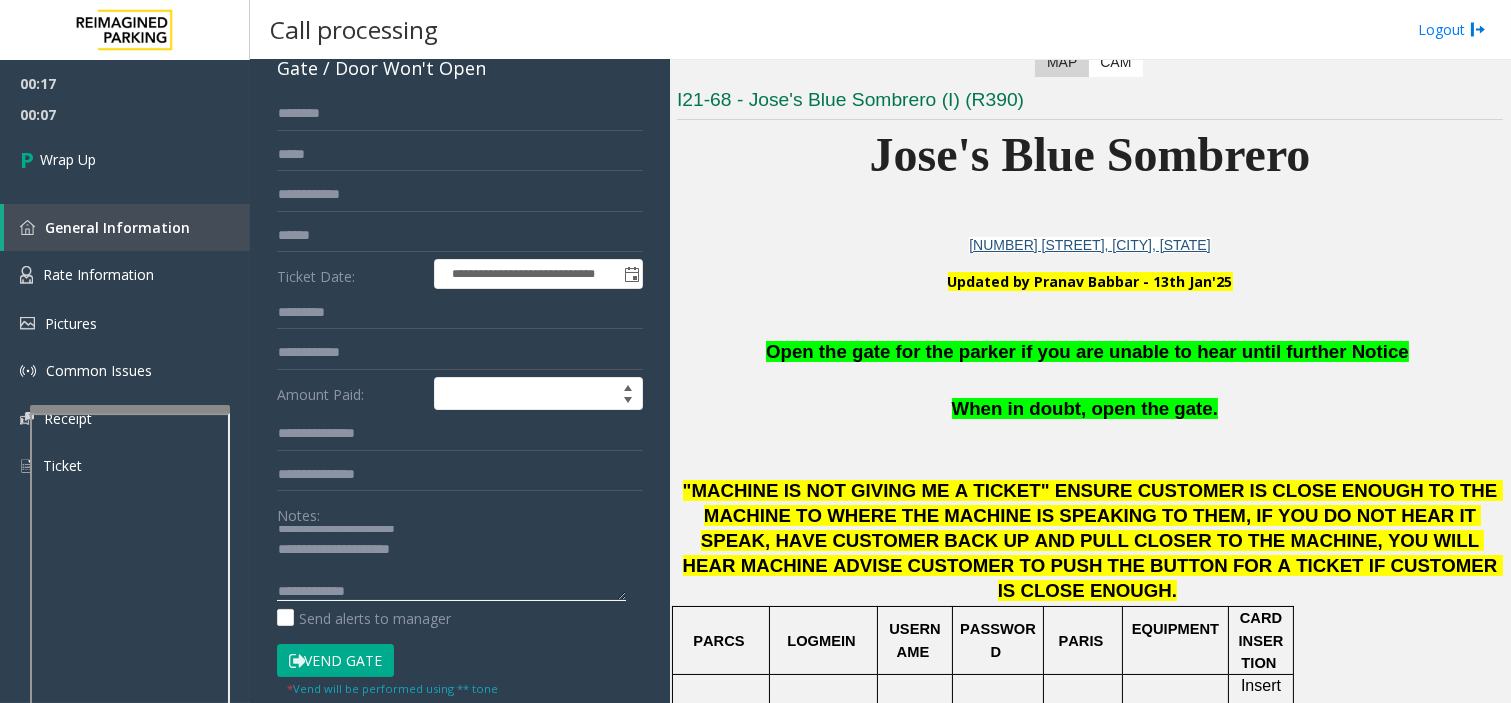 paste on "**********" 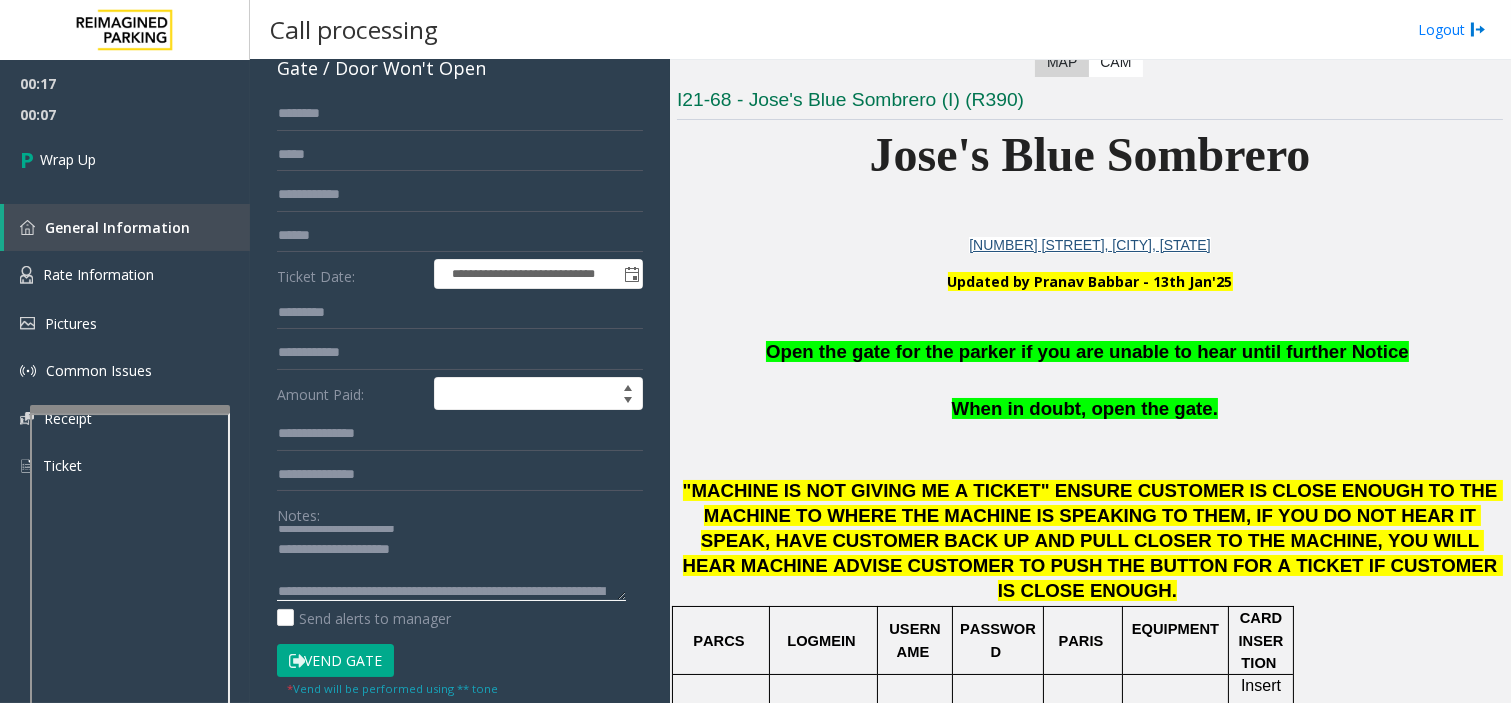 scroll, scrollTop: 35, scrollLeft: 0, axis: vertical 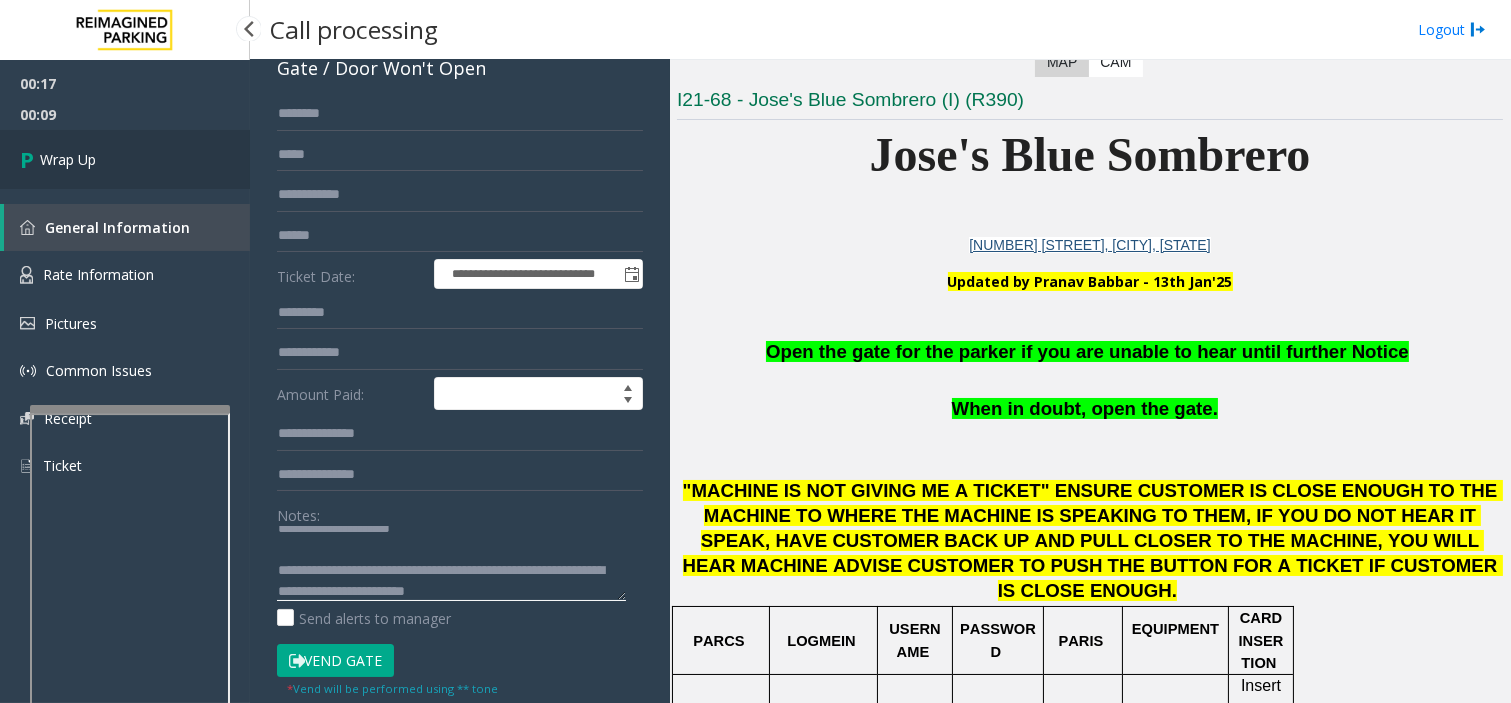 type on "**********" 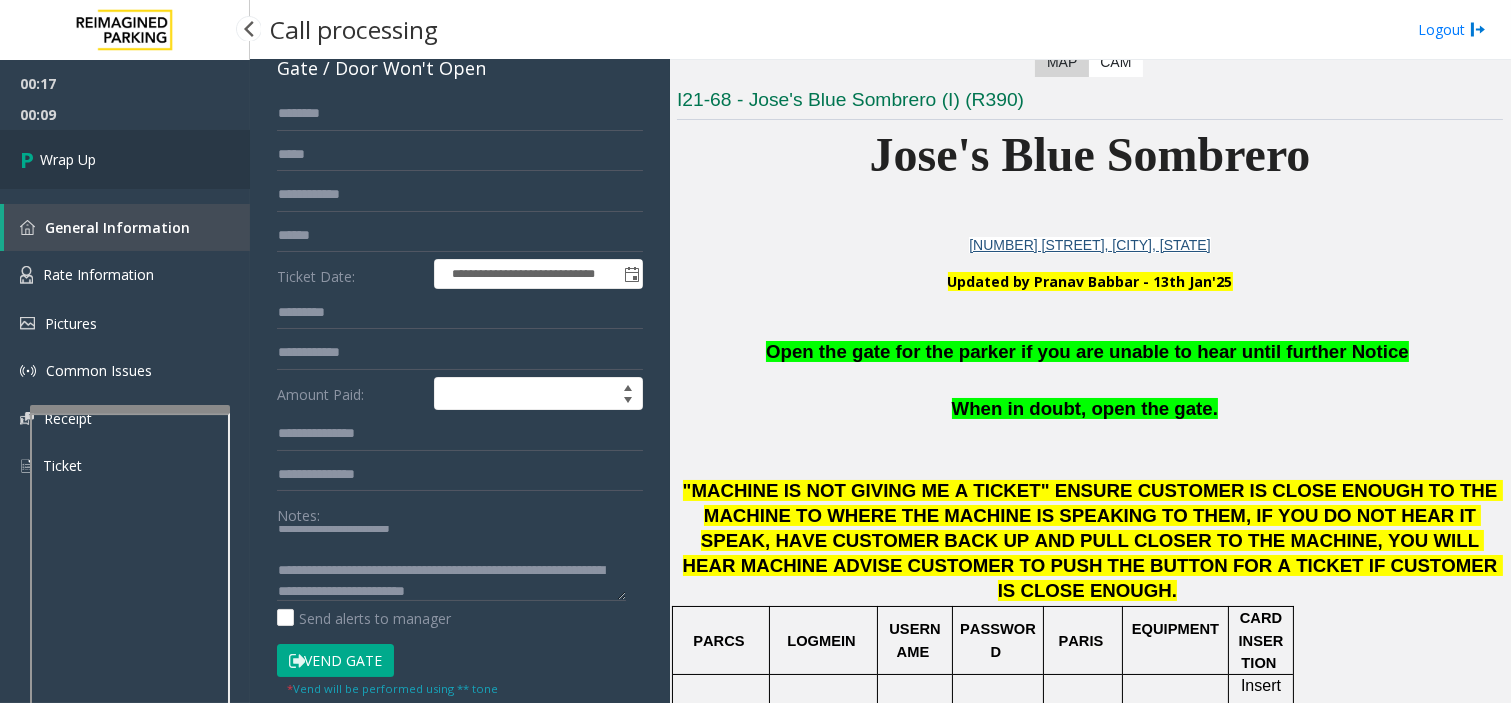 click on "Wrap Up" at bounding box center [125, 159] 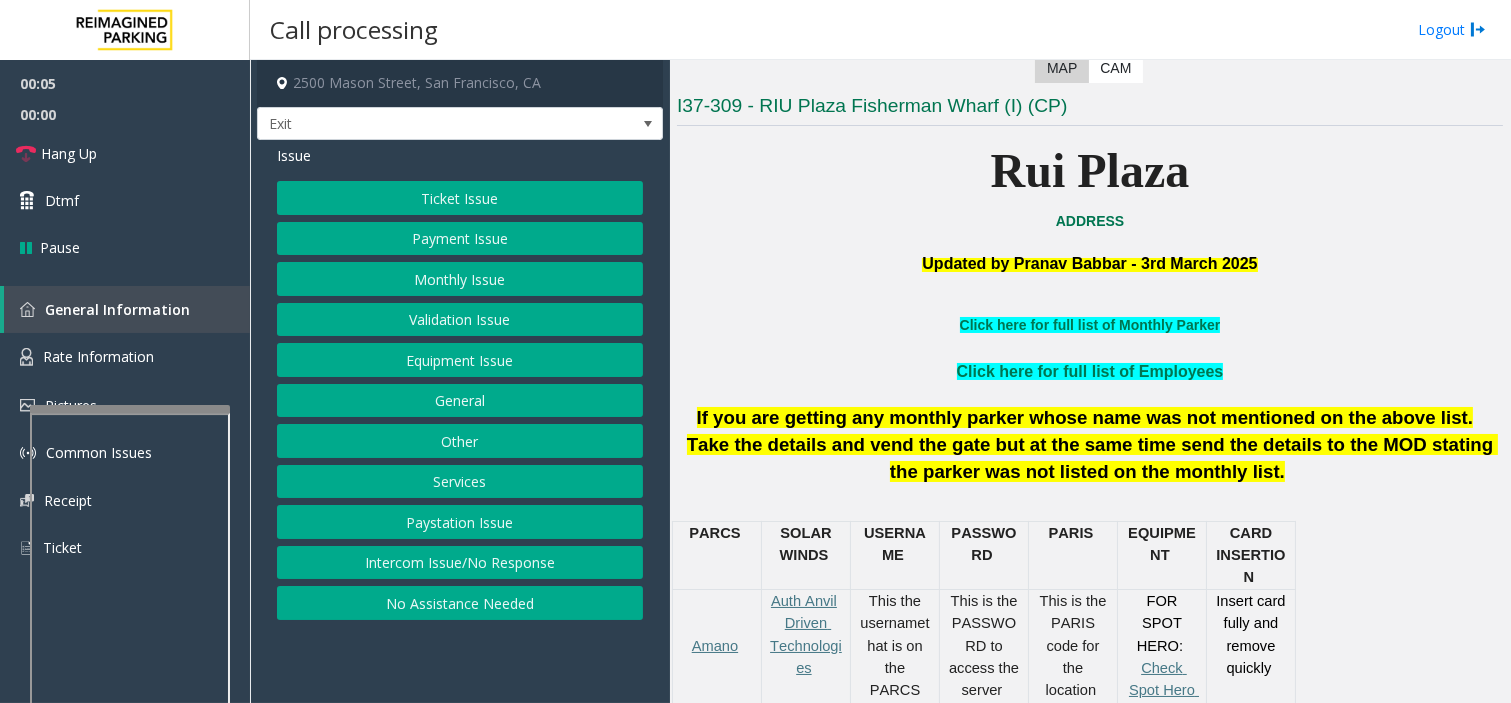 scroll, scrollTop: 444, scrollLeft: 0, axis: vertical 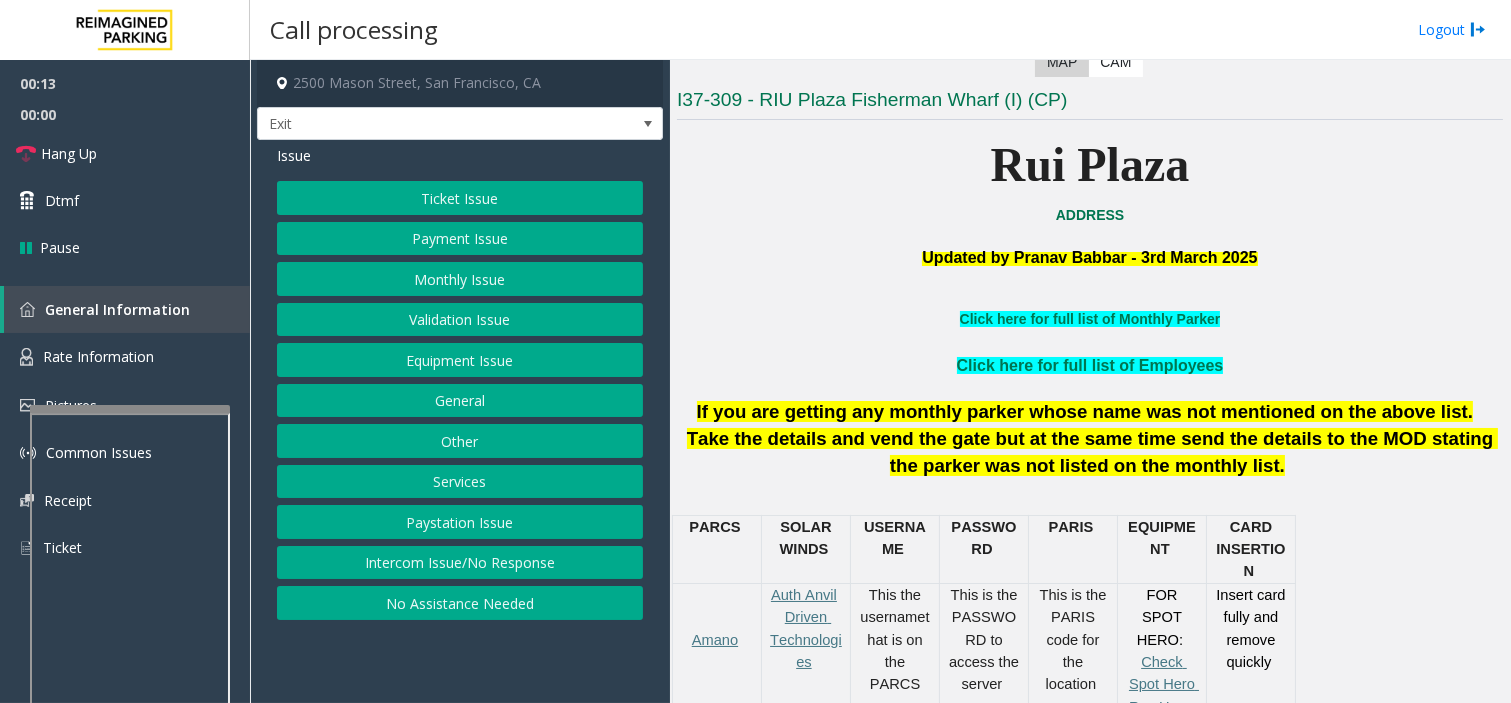 click on "Services" 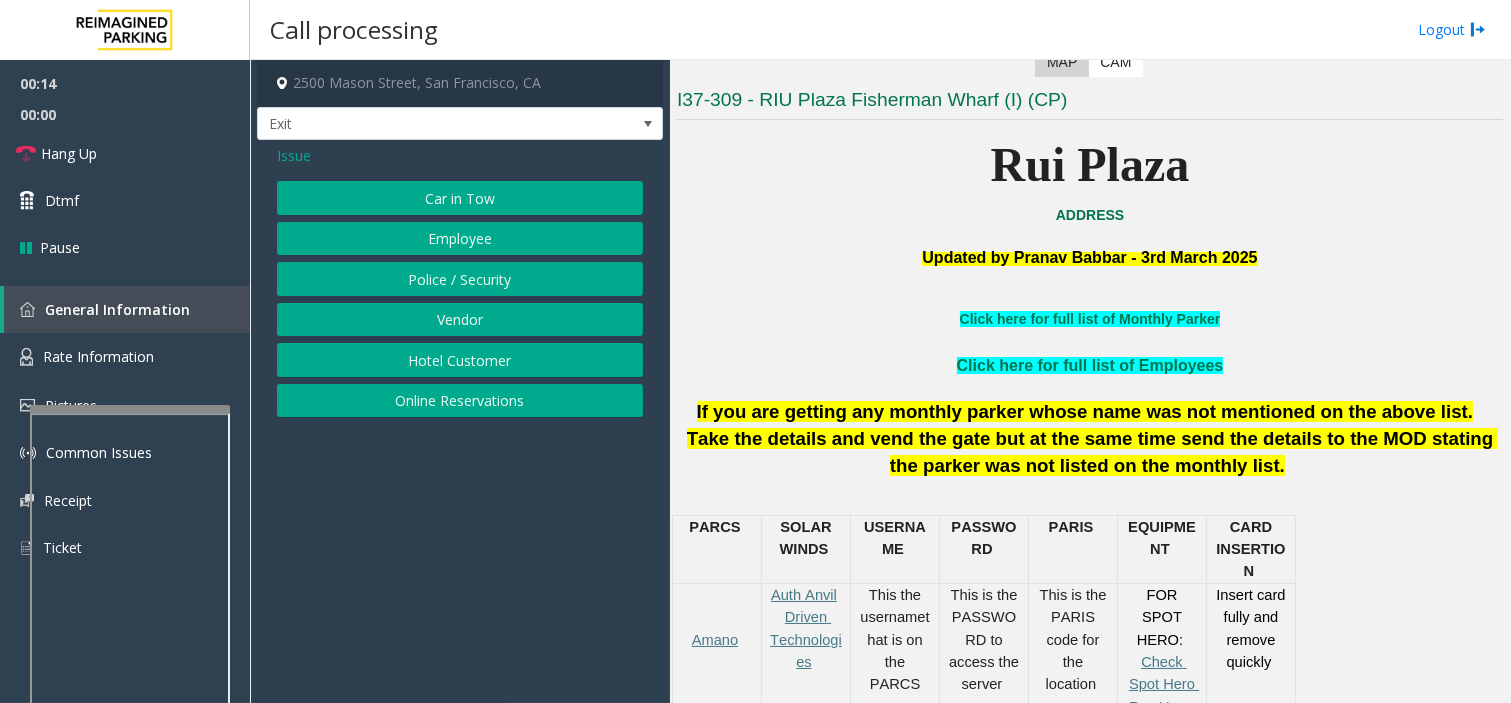click on "Online Reservations" 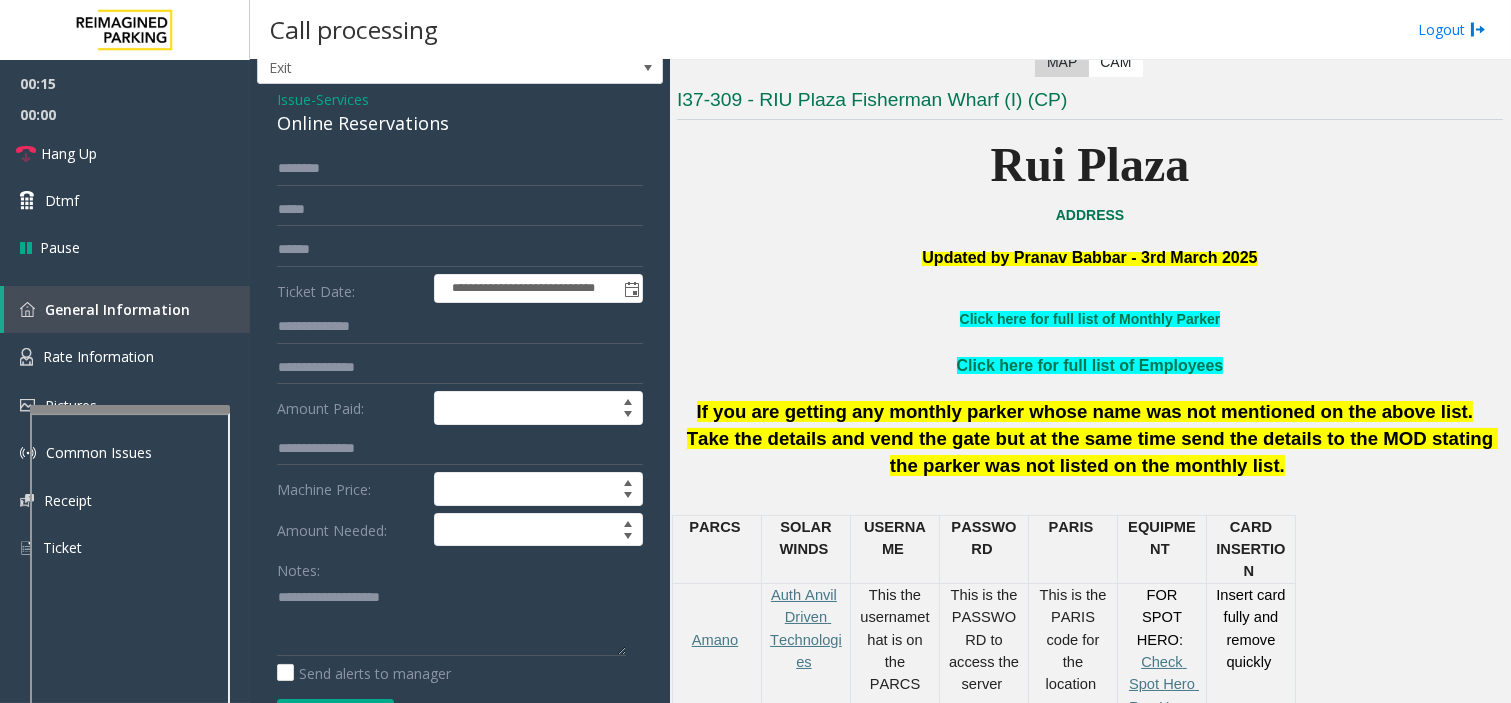 scroll, scrollTop: 111, scrollLeft: 0, axis: vertical 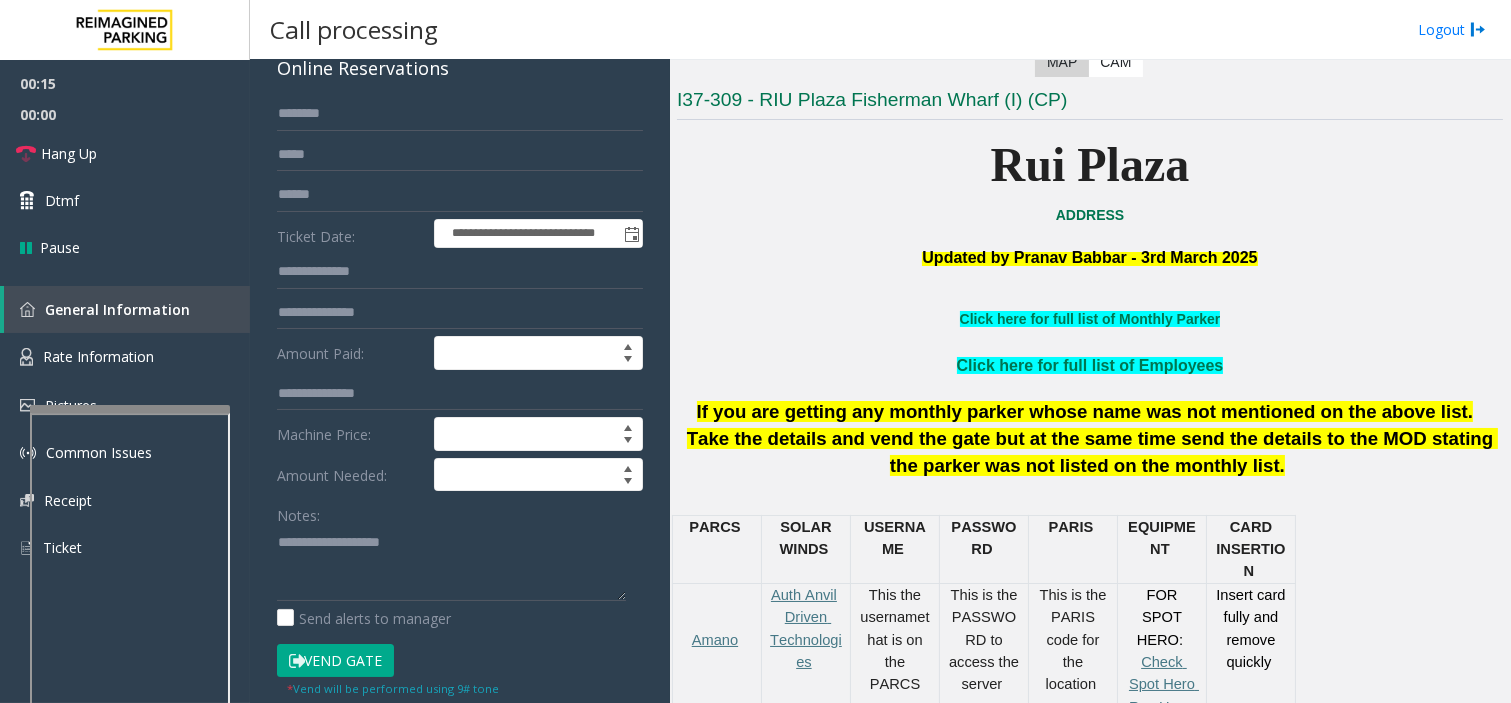 click on "**********" 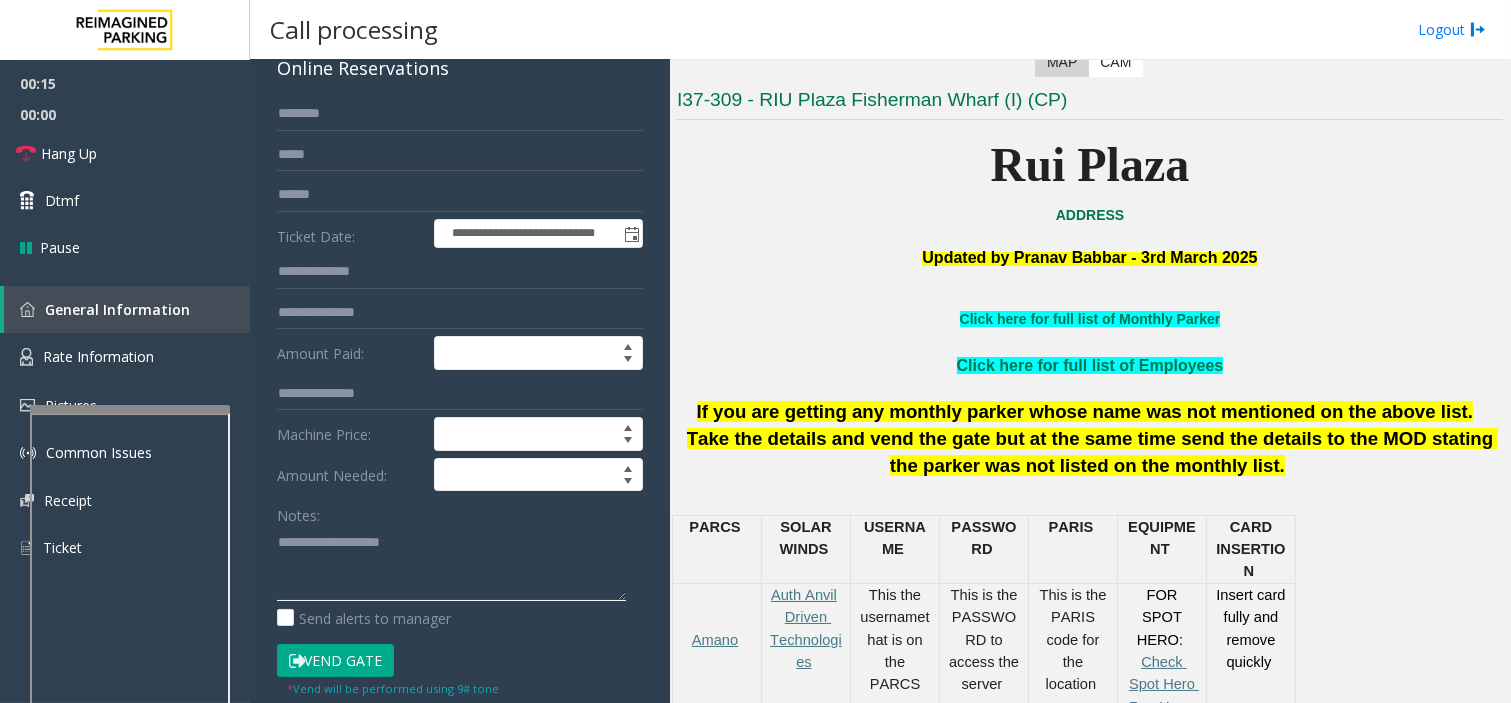 click 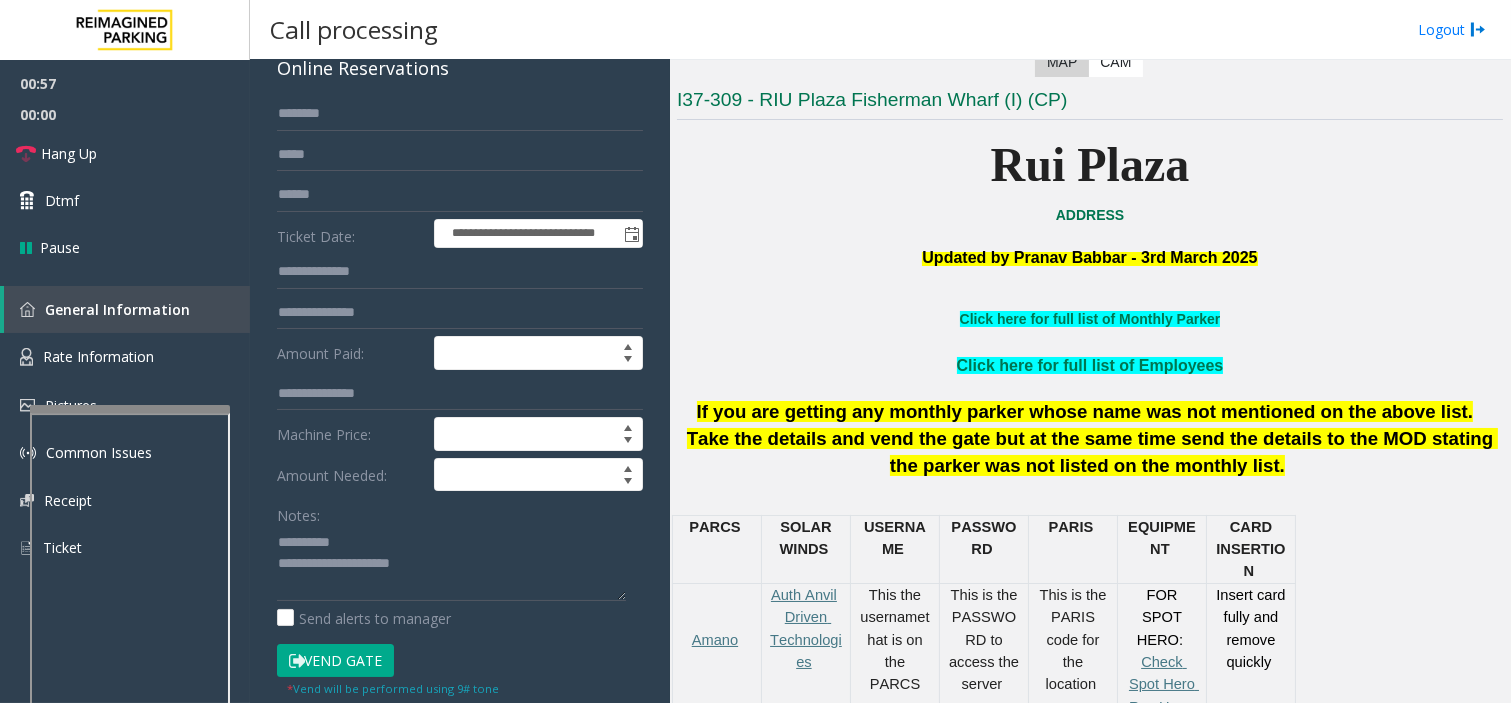 click on "Vend Gate" 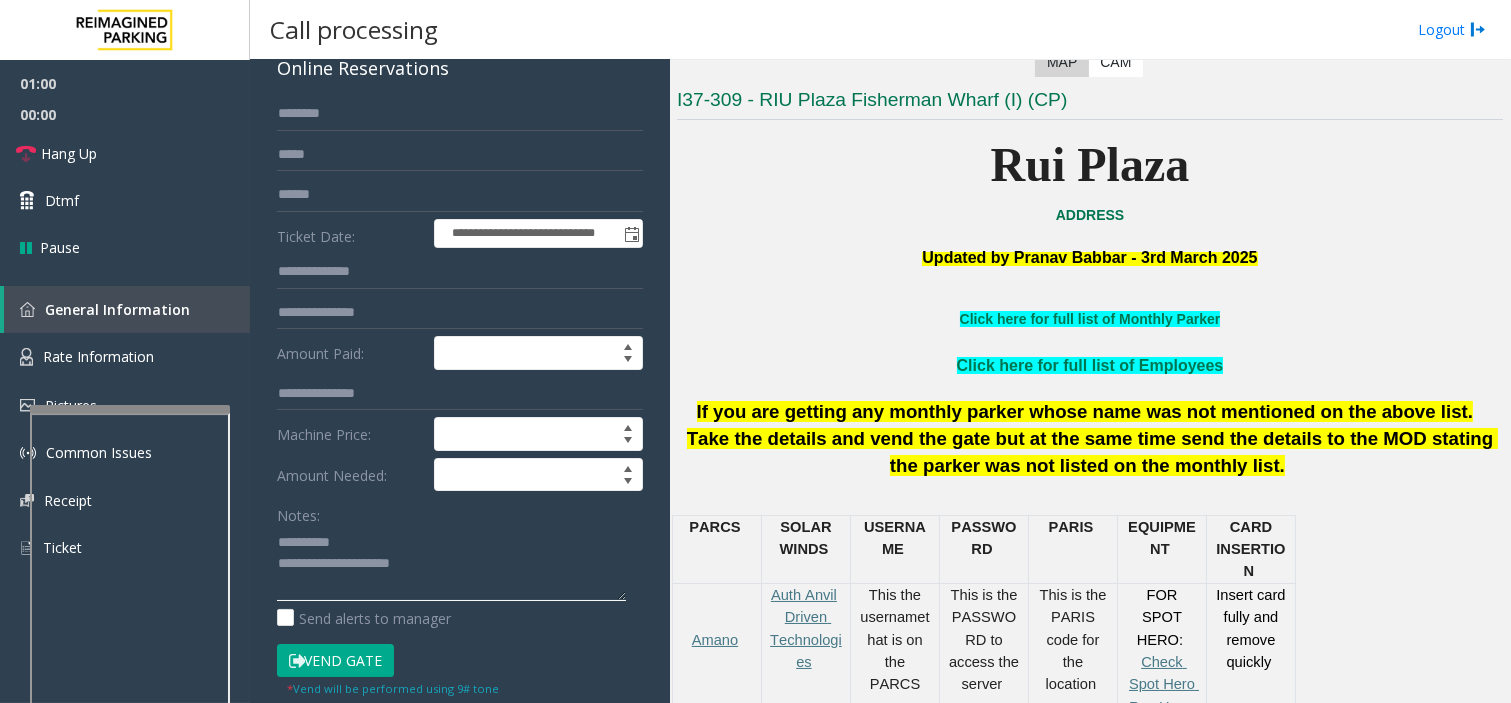 click 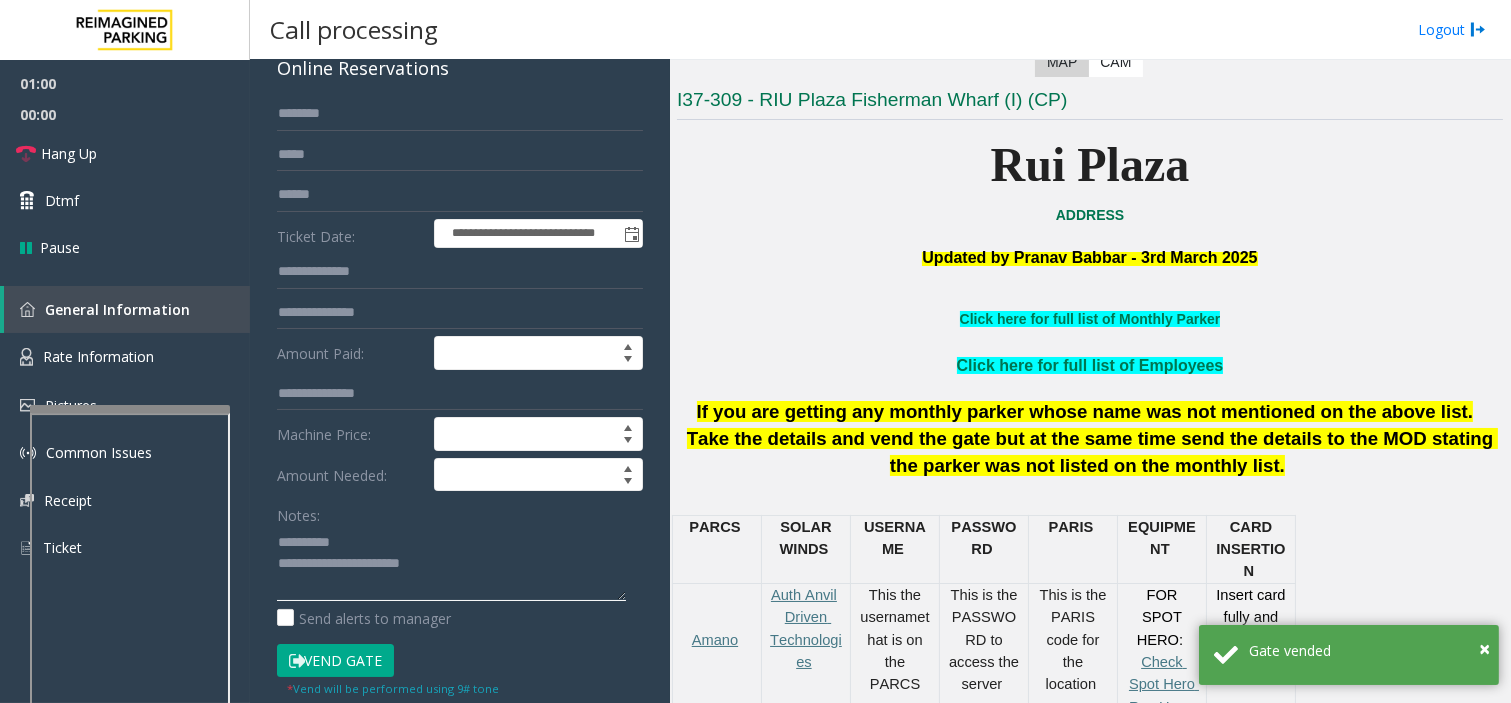 scroll, scrollTop: 13, scrollLeft: 0, axis: vertical 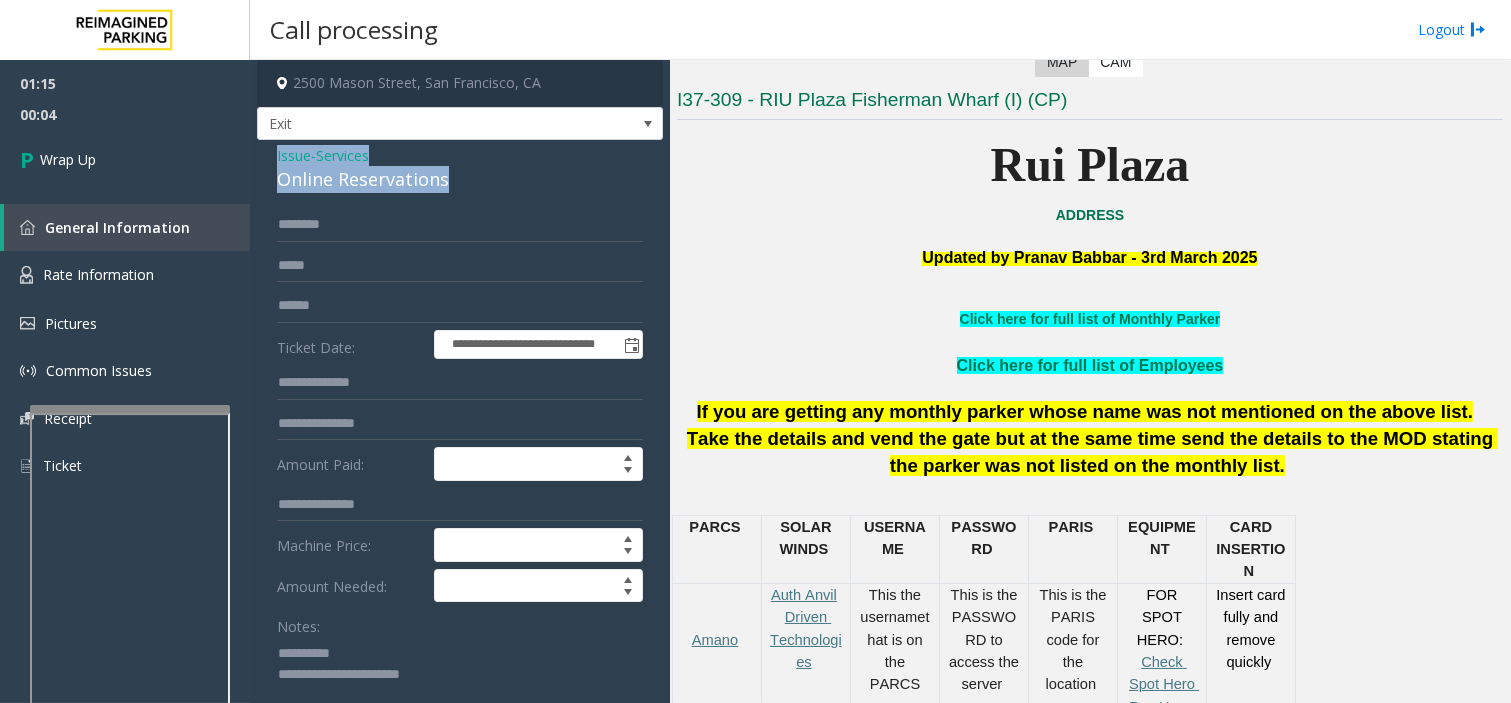 drag, startPoint x: 270, startPoint y: 152, endPoint x: 456, endPoint y: 166, distance: 186.52614 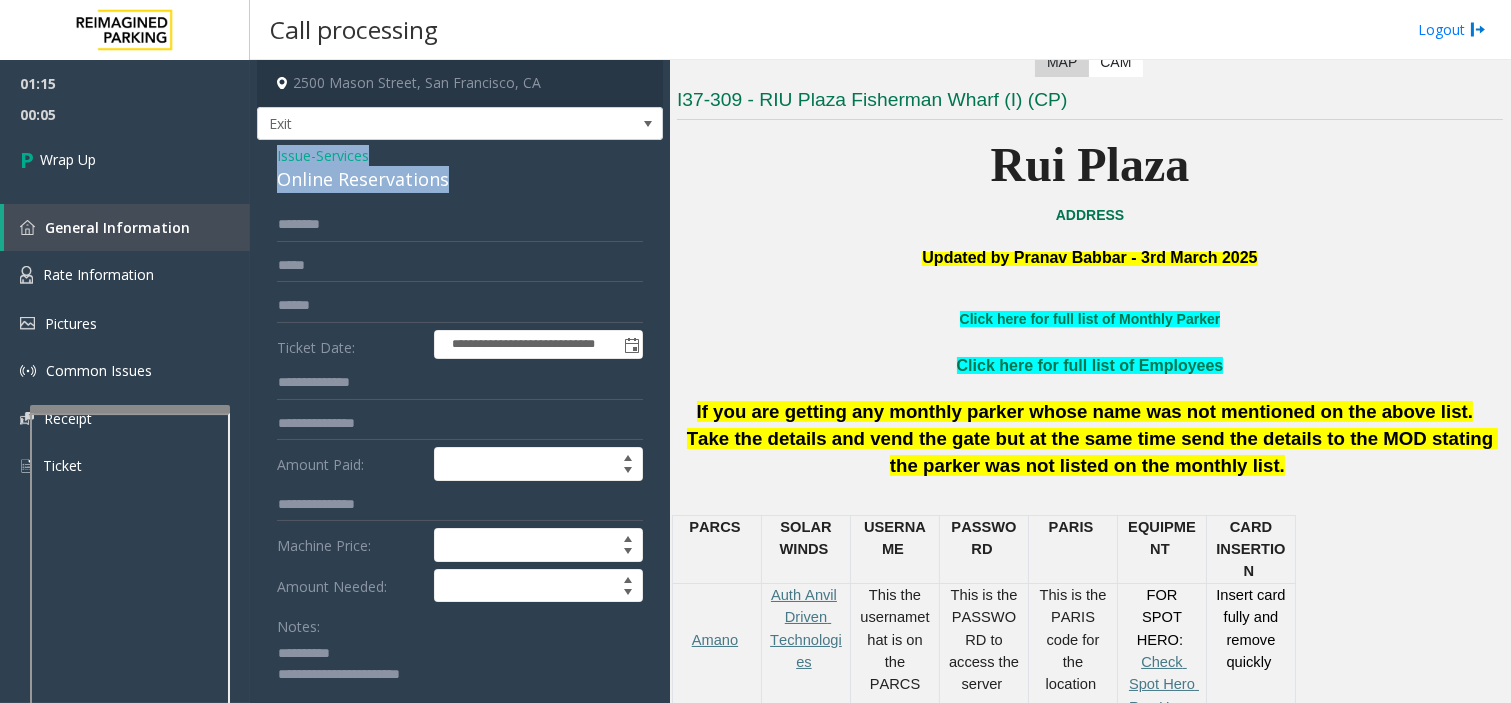 copy on "Issue  -  Services Online Reservations" 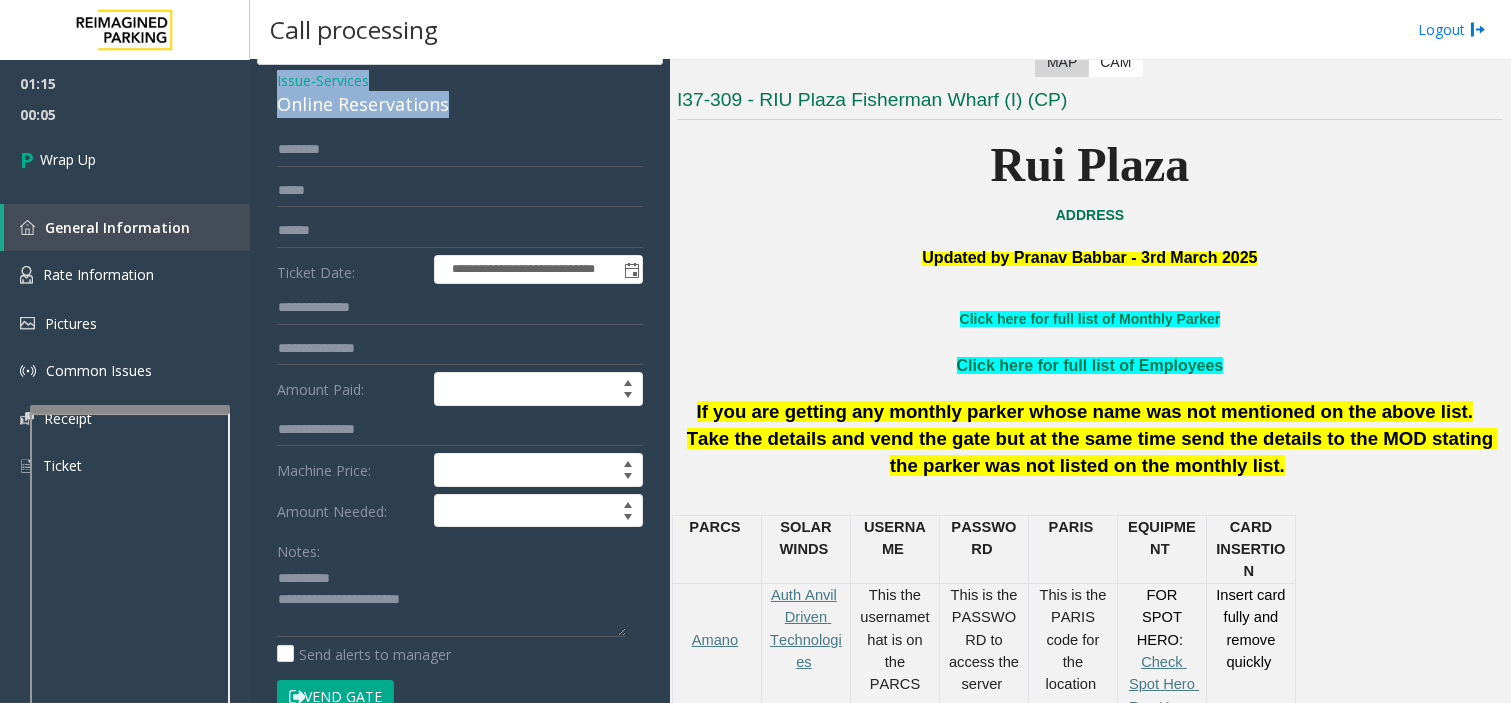 scroll, scrollTop: 111, scrollLeft: 0, axis: vertical 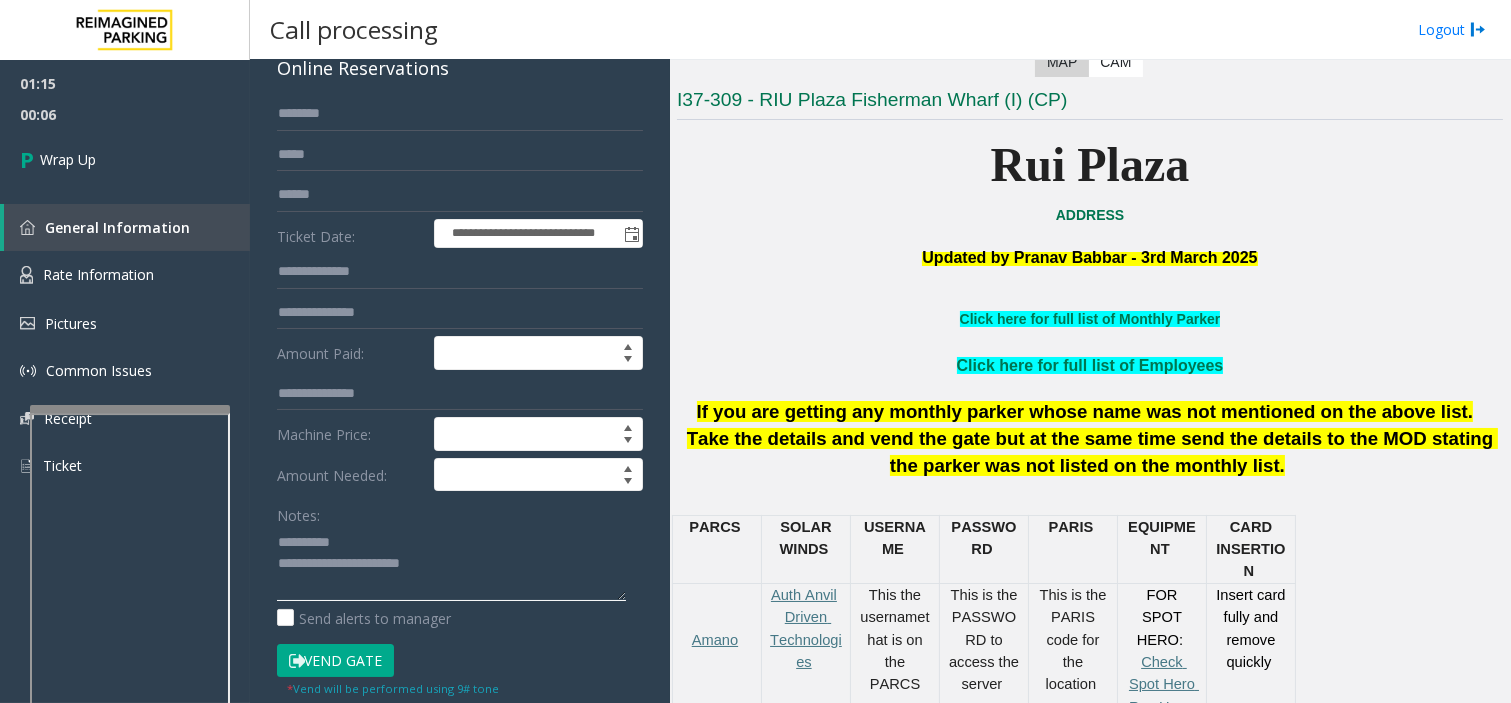 click 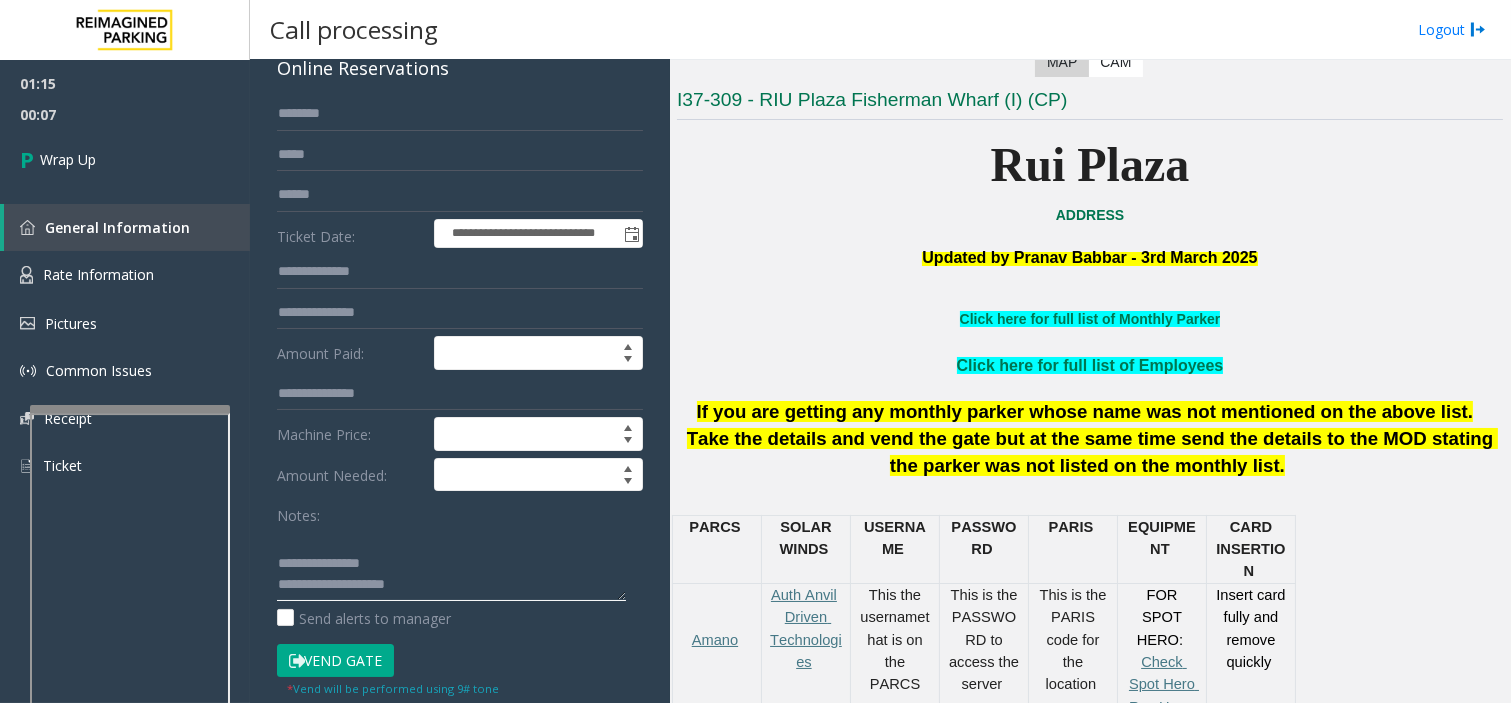 scroll, scrollTop: 76, scrollLeft: 0, axis: vertical 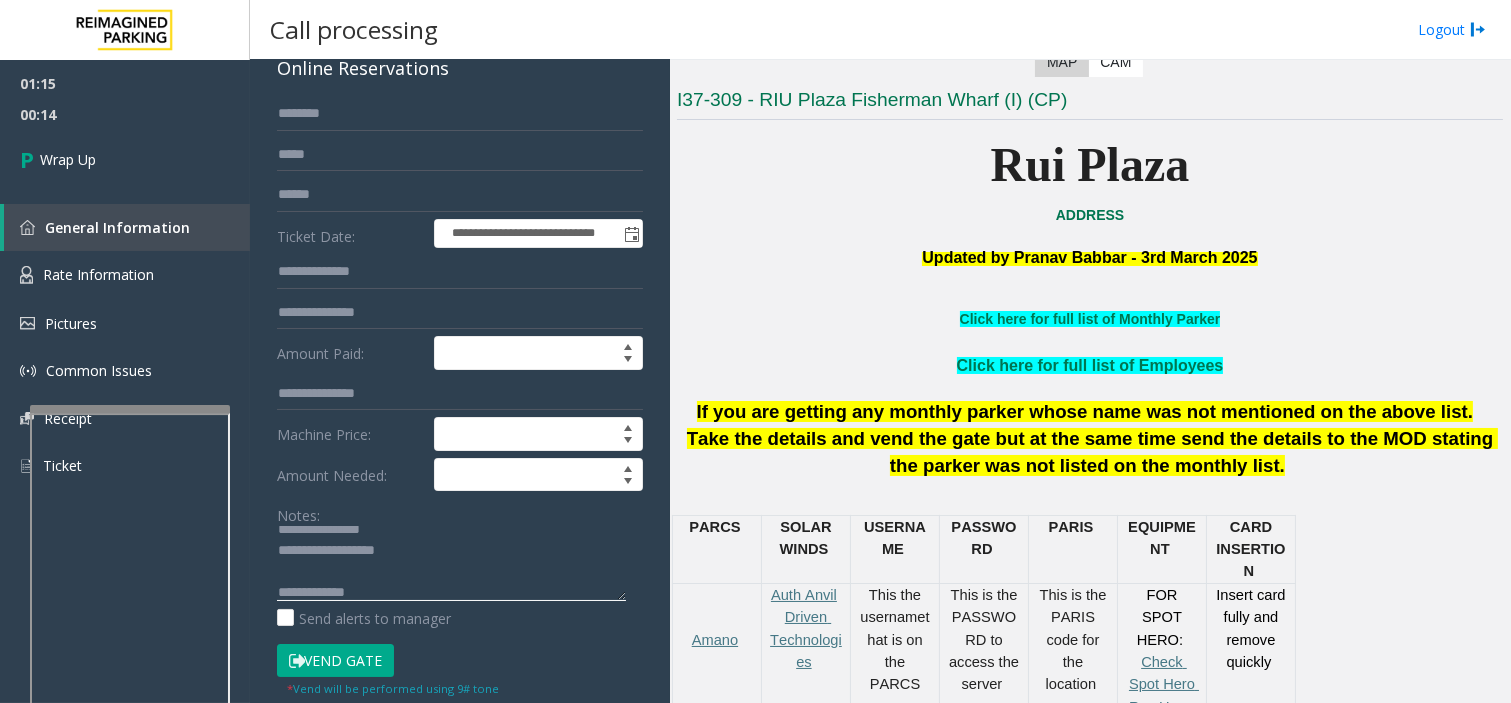 click 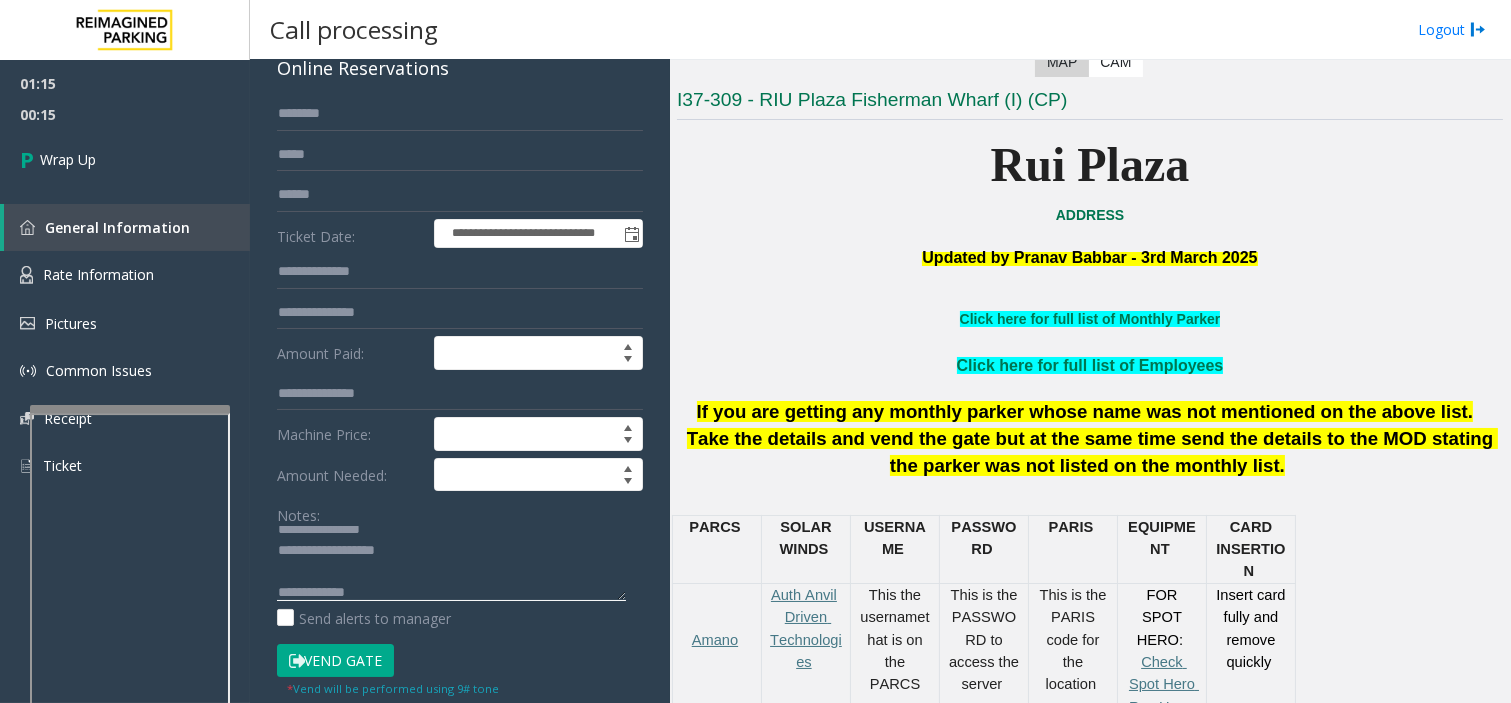 paste on "**********" 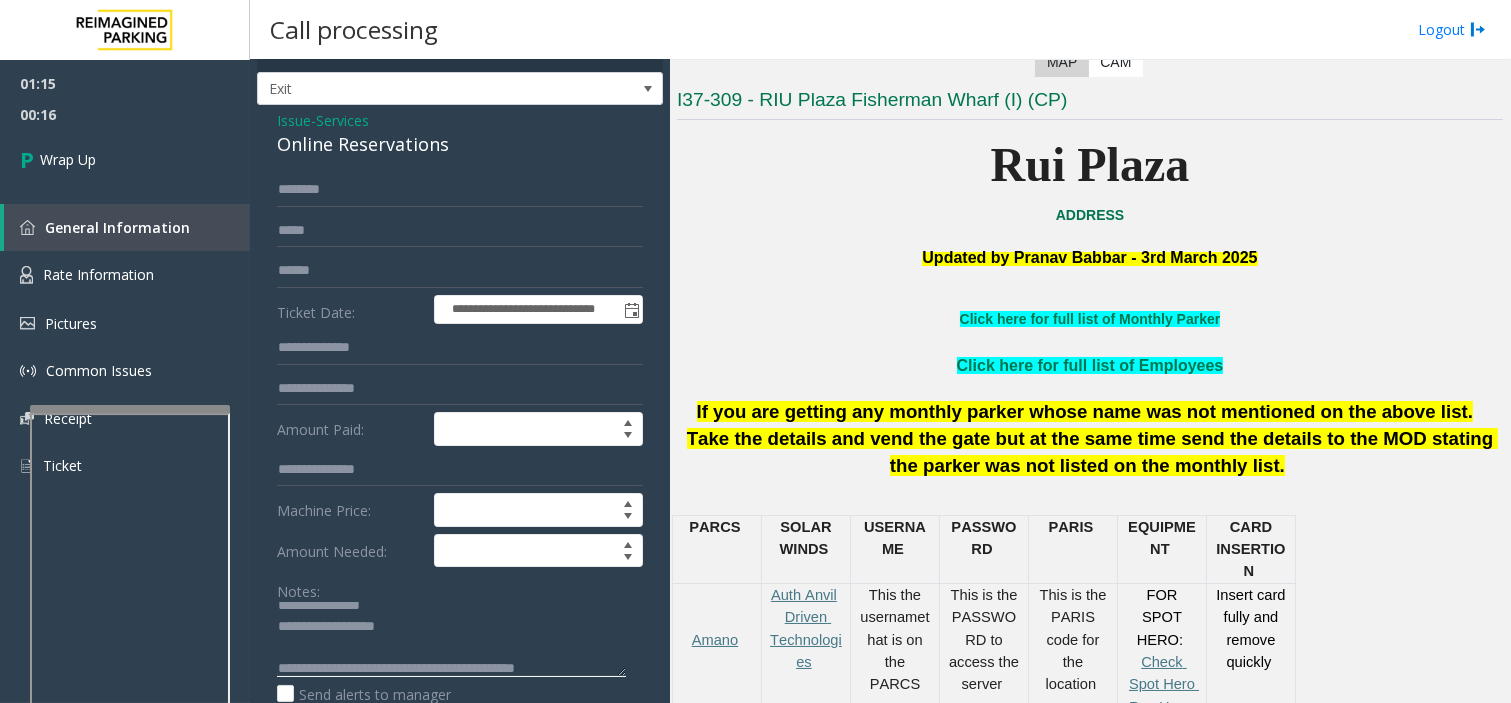 scroll, scrollTop: 0, scrollLeft: 0, axis: both 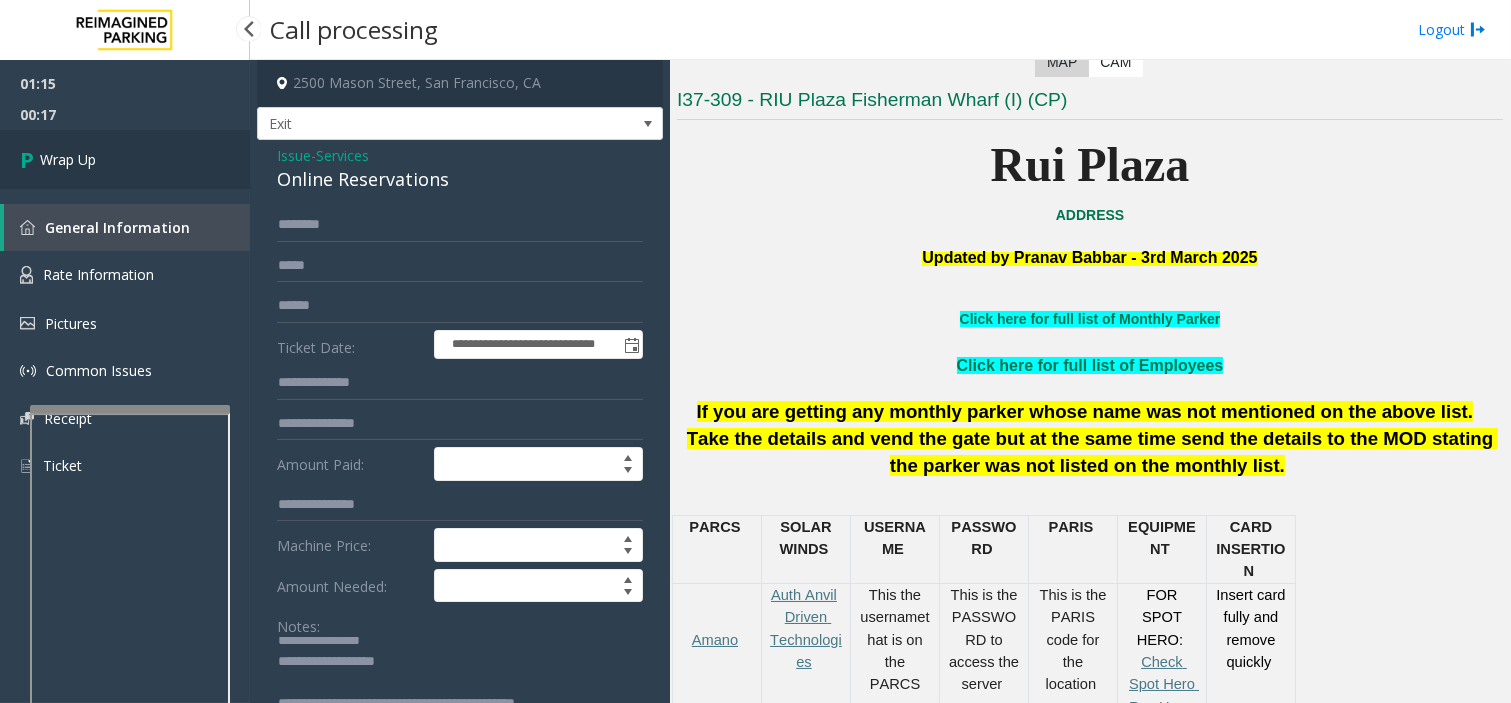 type on "**********" 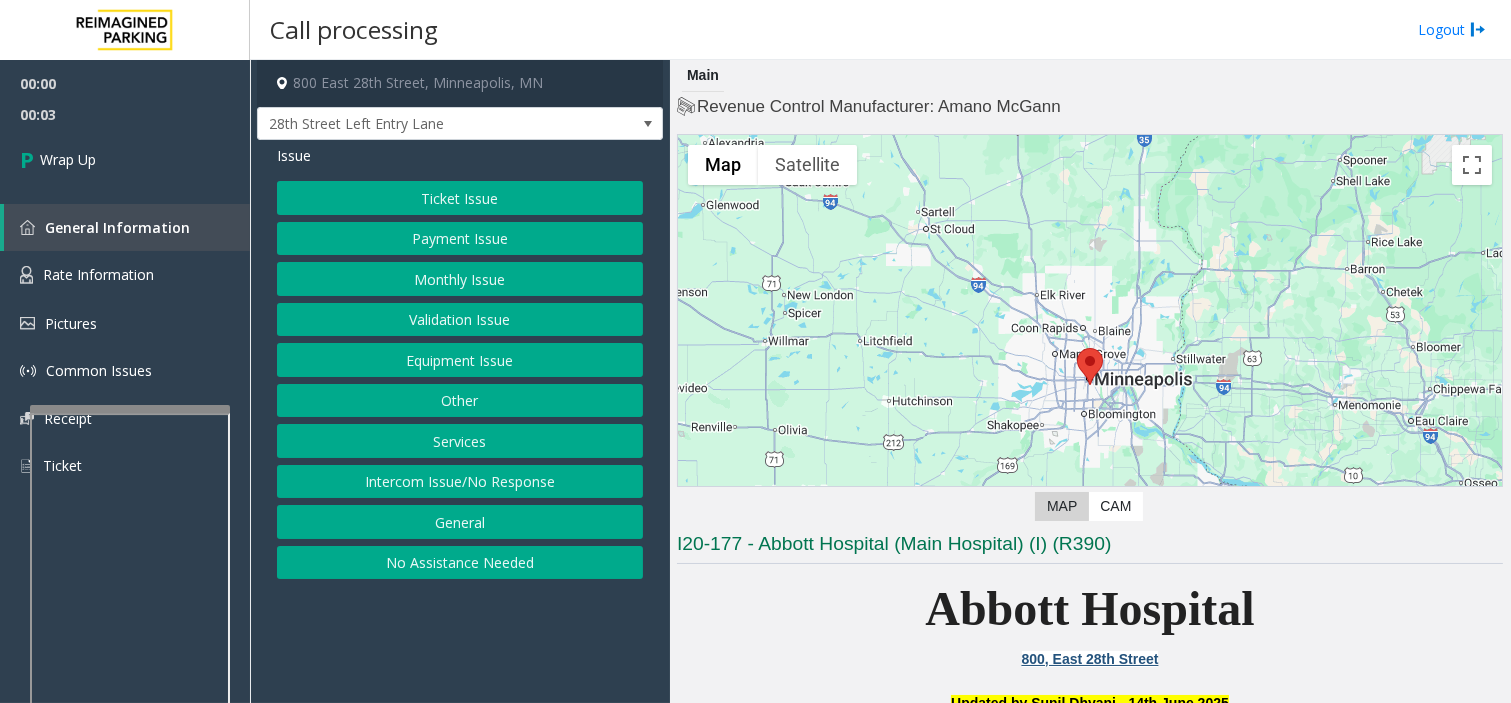 click on "Intercom Issue/No Response" 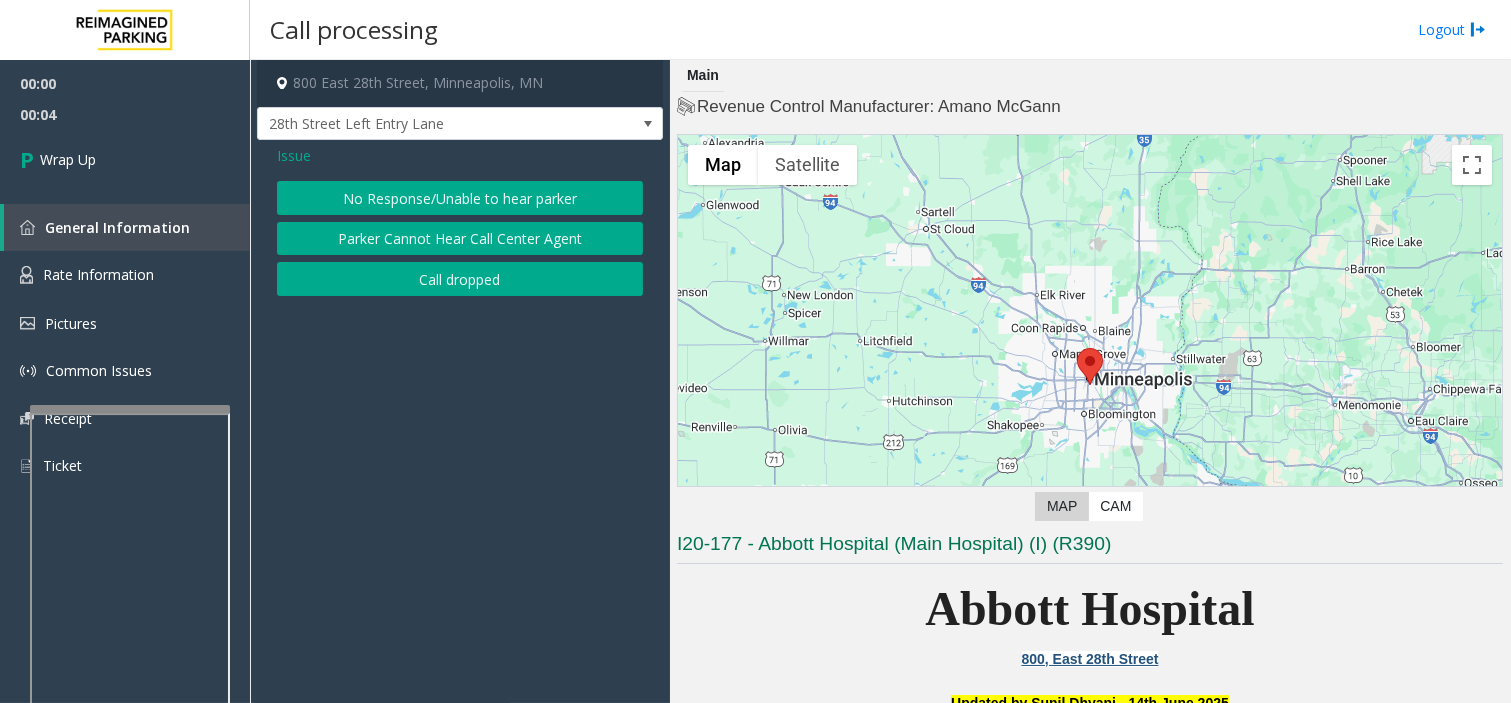 click on "Call dropped" 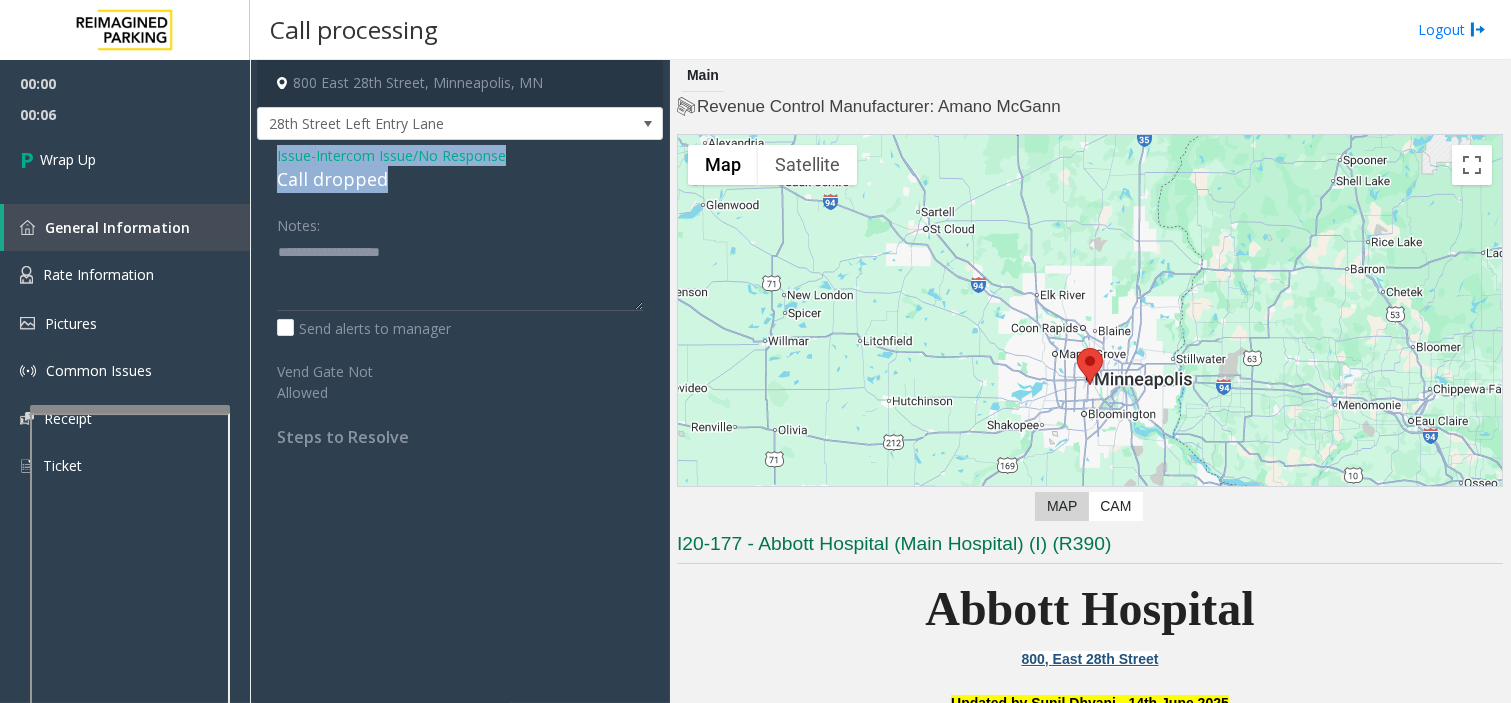 drag, startPoint x: 257, startPoint y: 155, endPoint x: 404, endPoint y: 178, distance: 148.78844 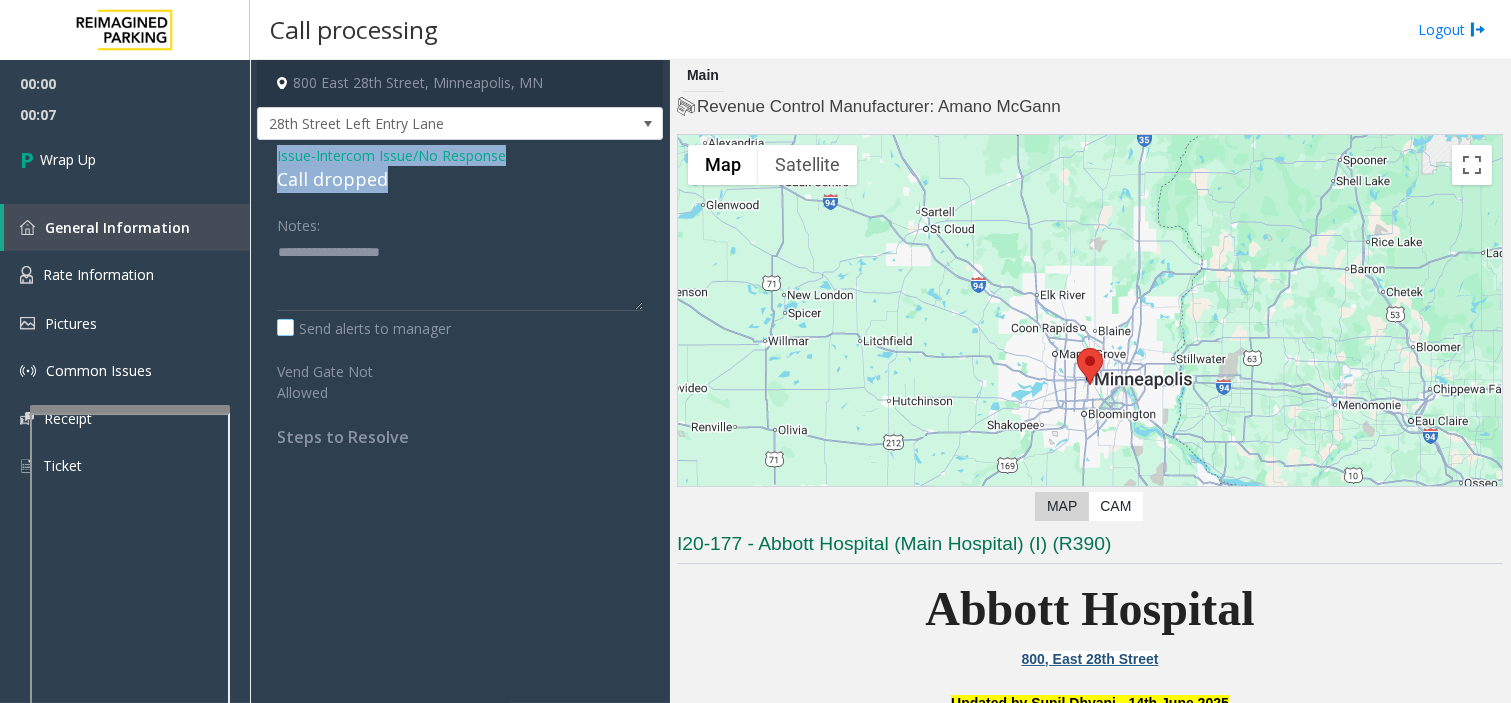 click on "Send alerts to manager" 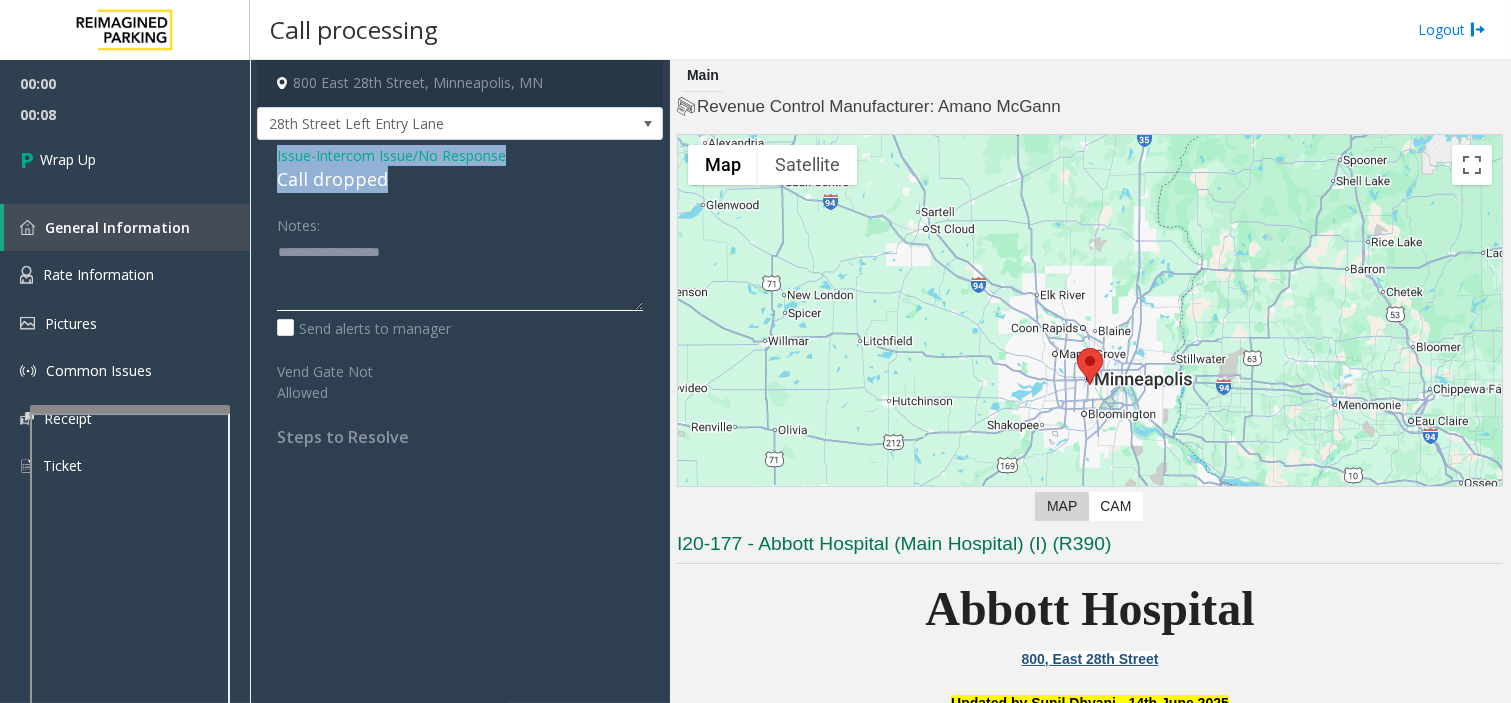 click 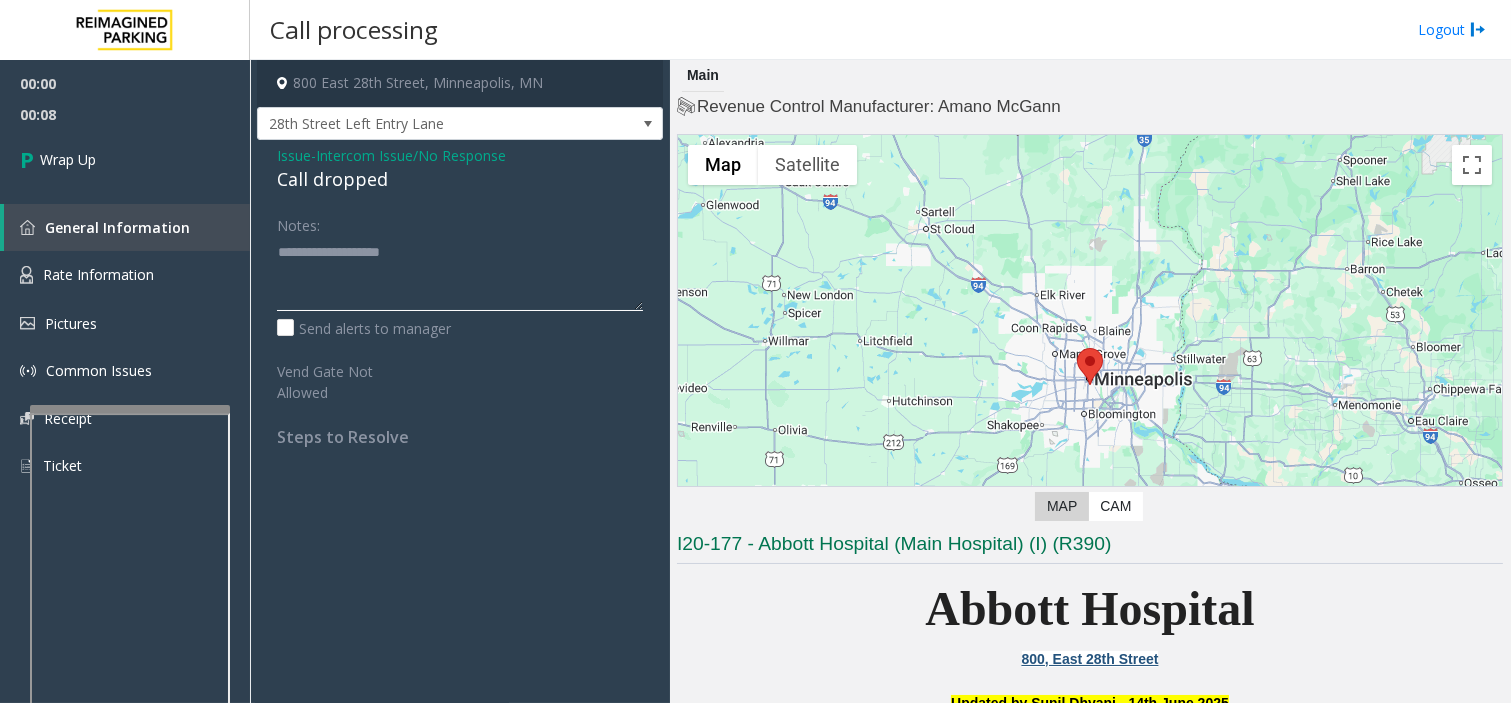 paste on "**********" 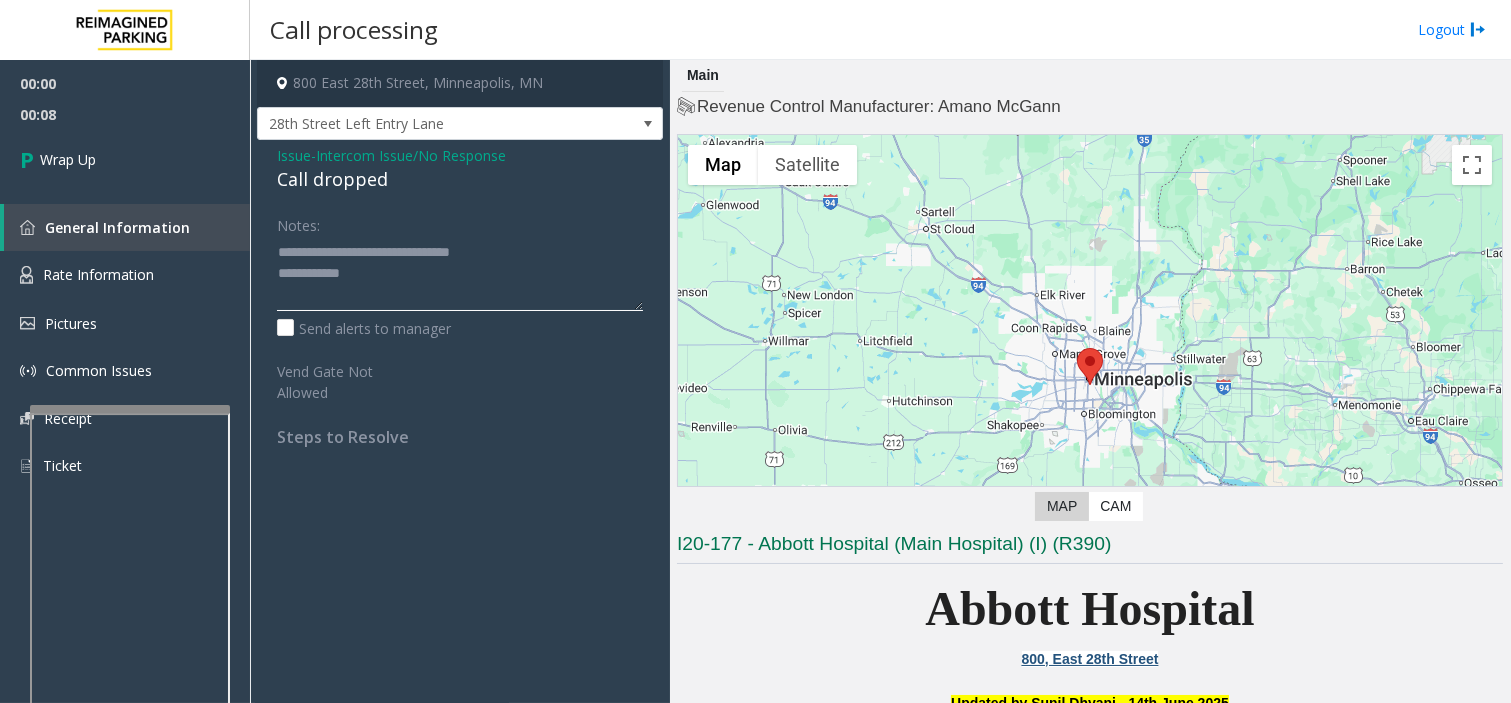 paste on "**********" 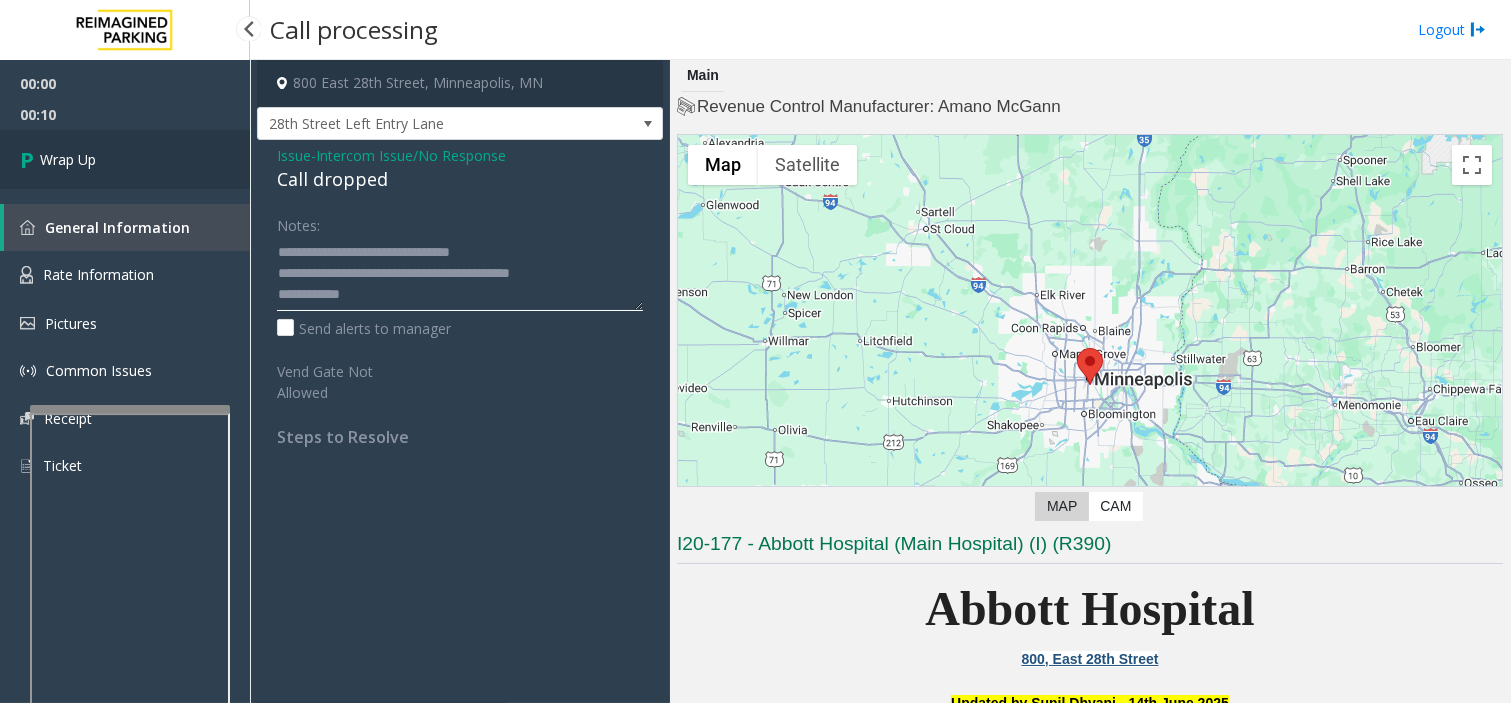 type on "**********" 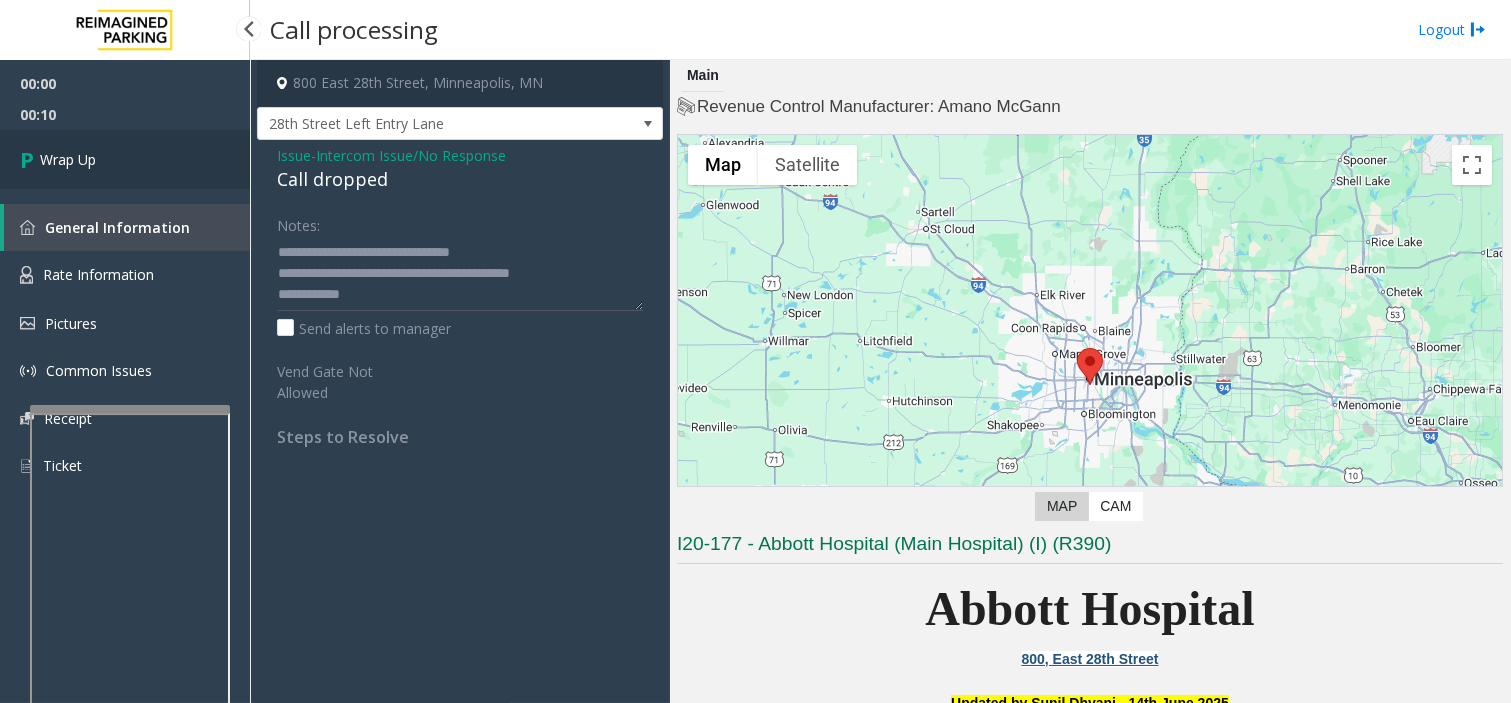 click on "Wrap Up" at bounding box center [125, 159] 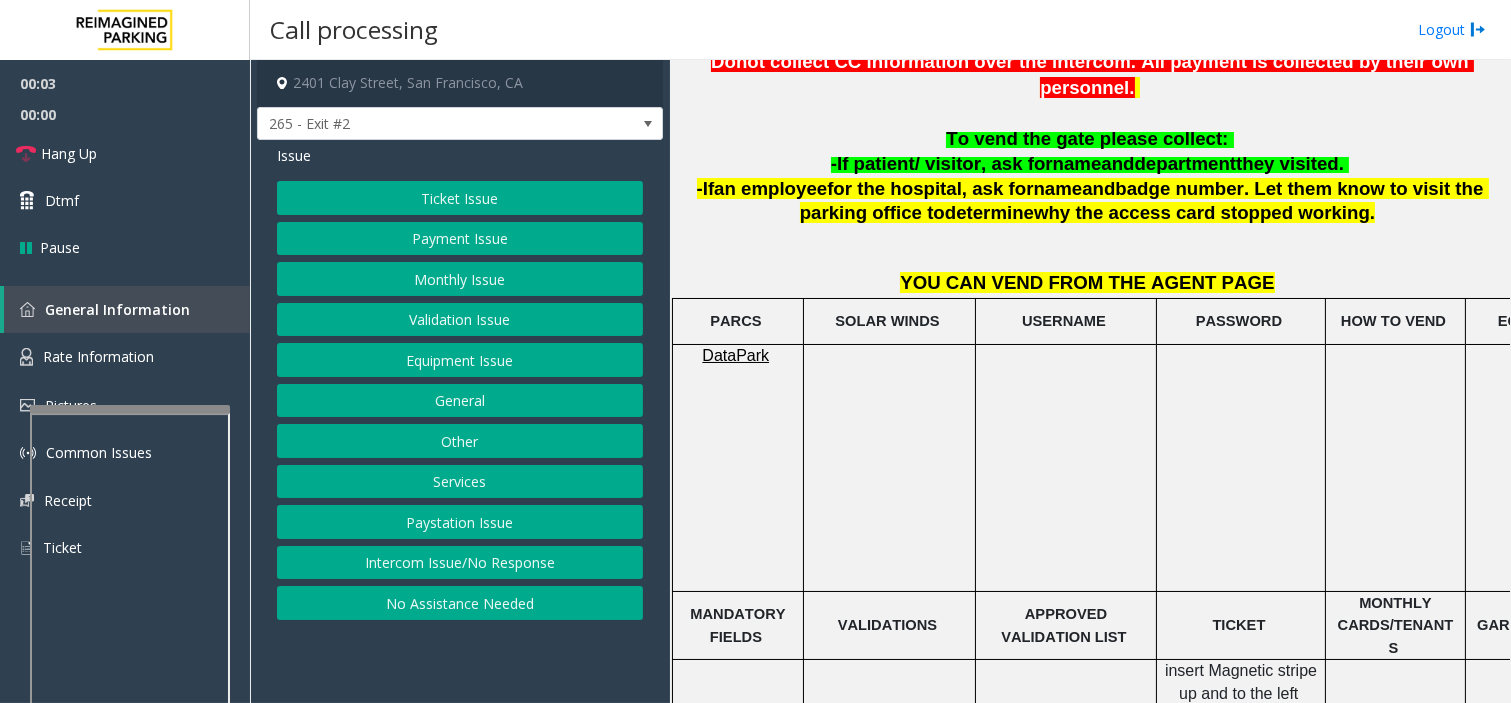 scroll, scrollTop: 666, scrollLeft: 0, axis: vertical 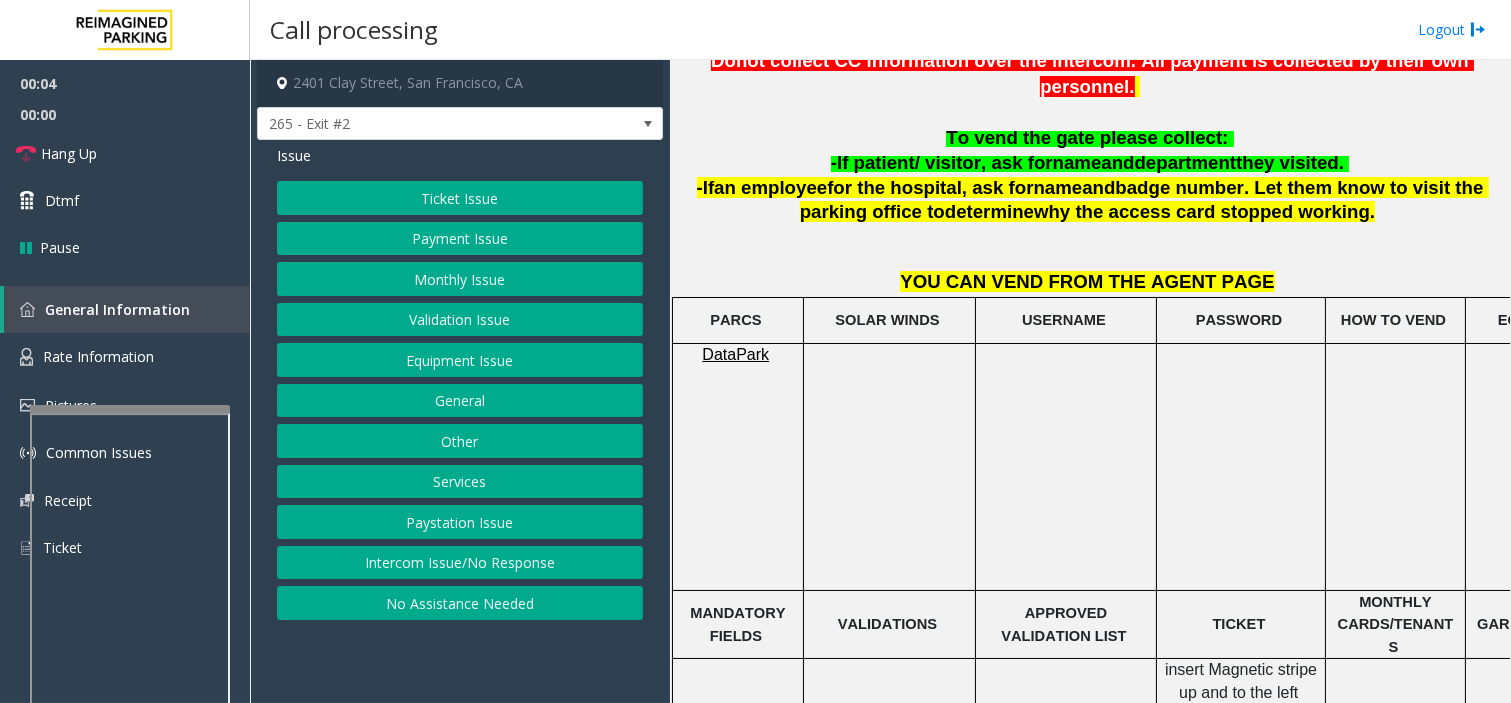 click on "Ticket Issue" 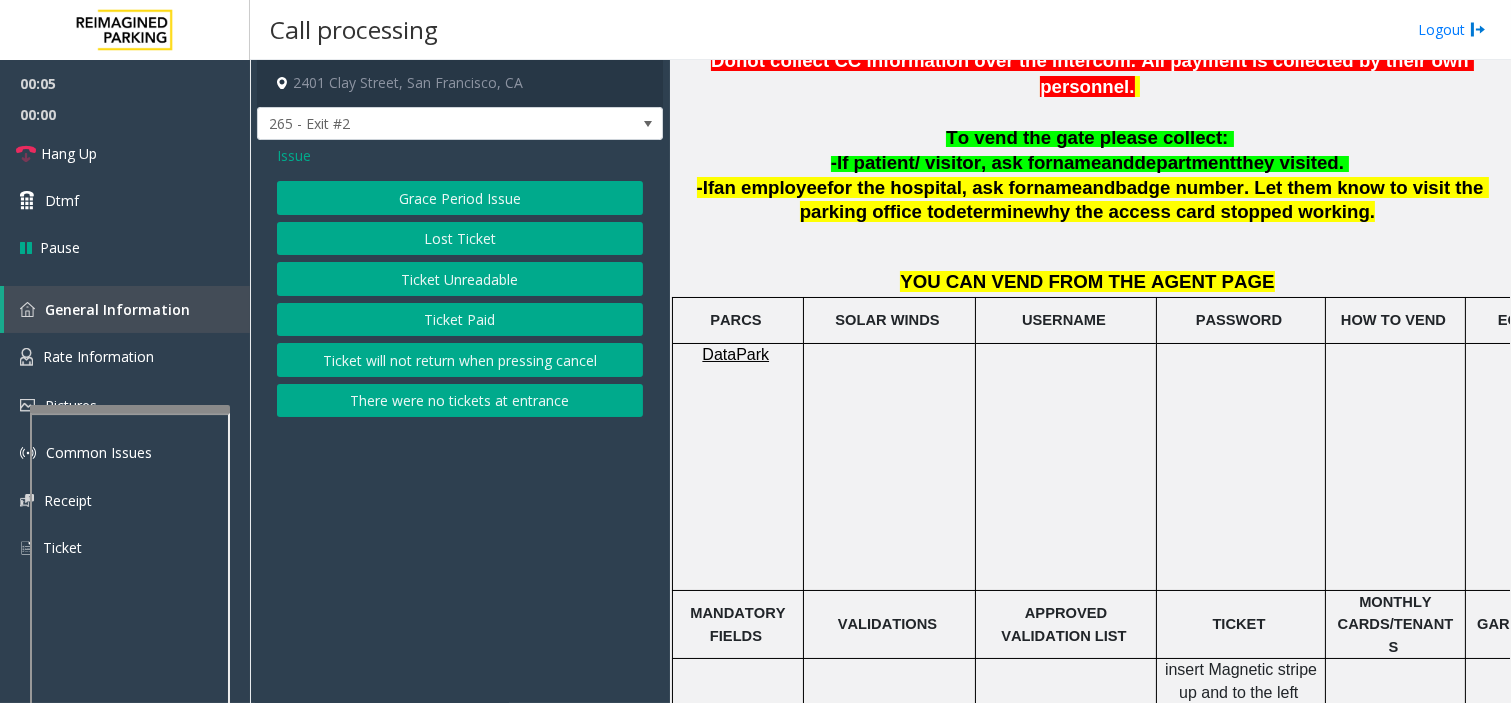 click on "Ticket Unreadable" 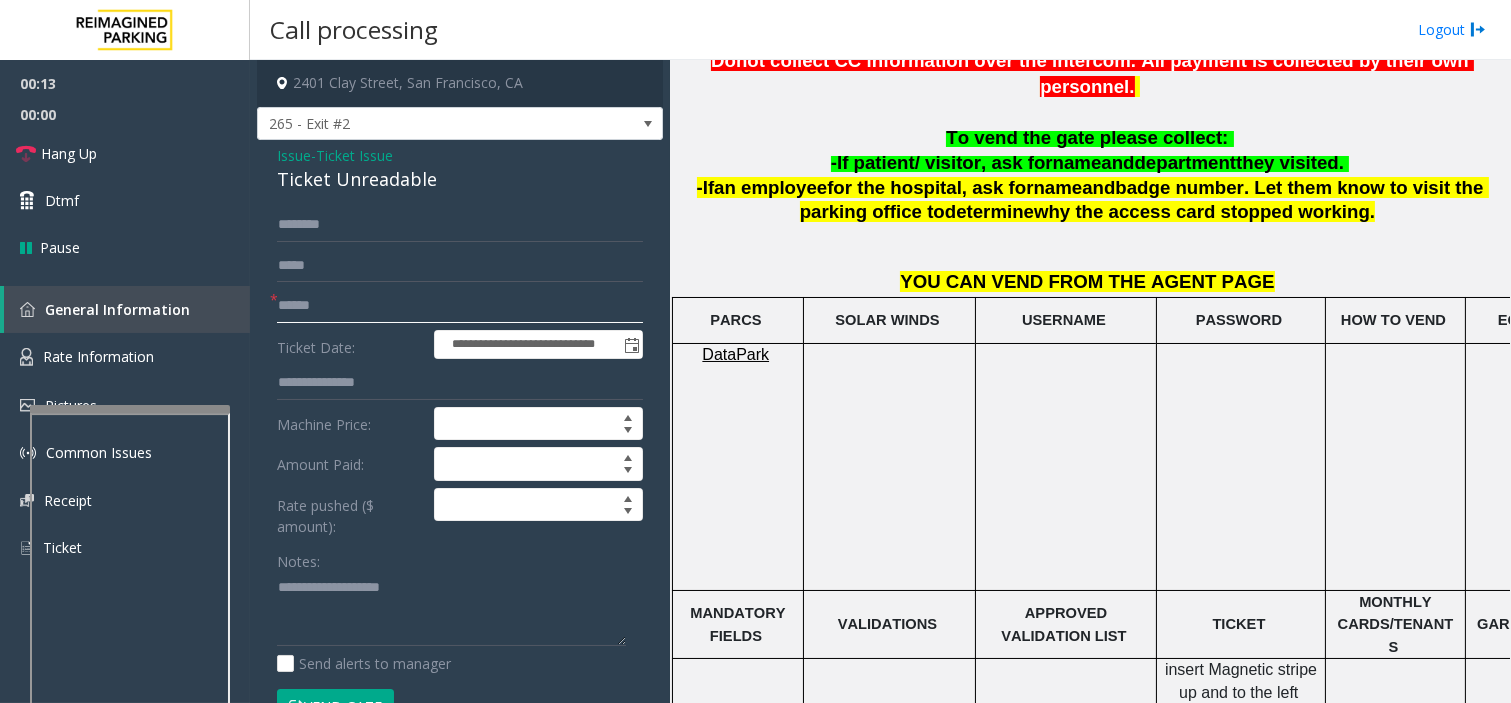 click 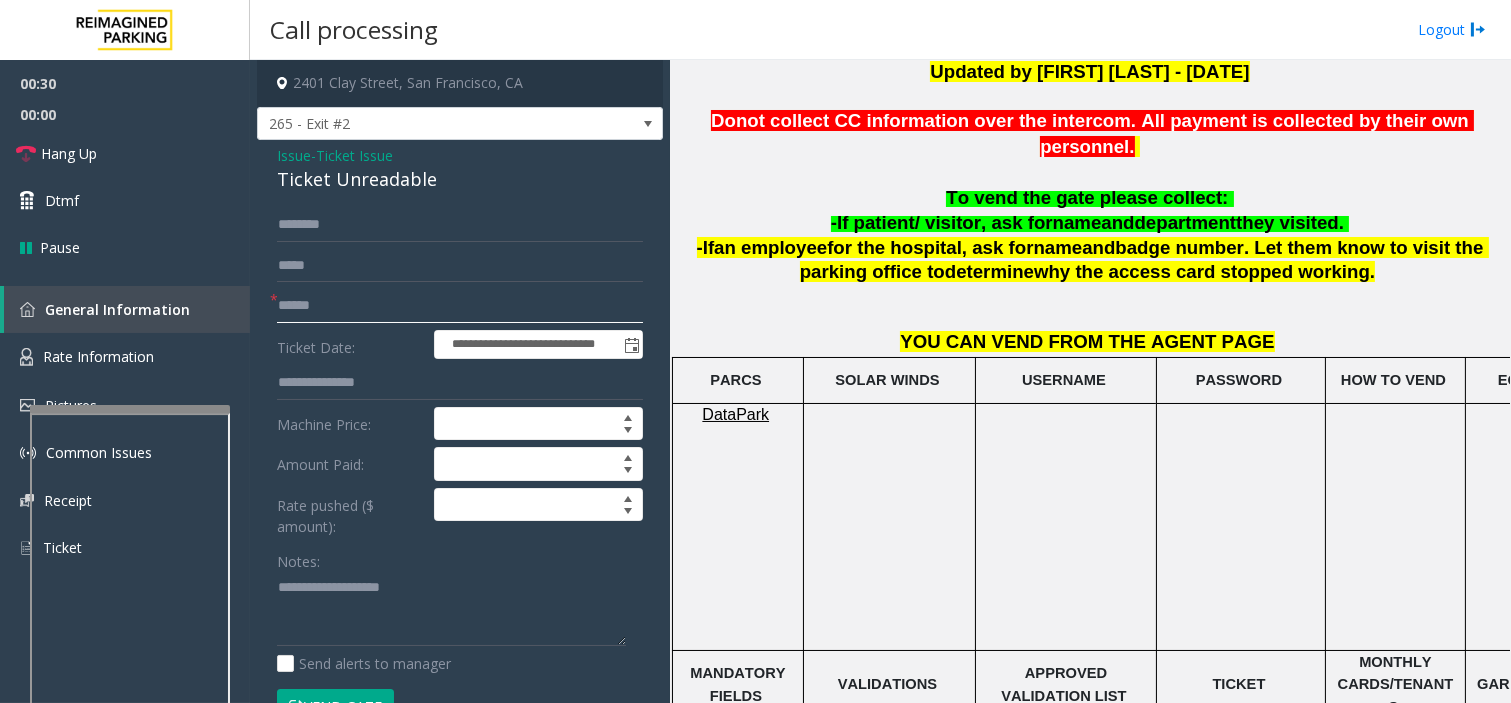 scroll, scrollTop: 555, scrollLeft: 0, axis: vertical 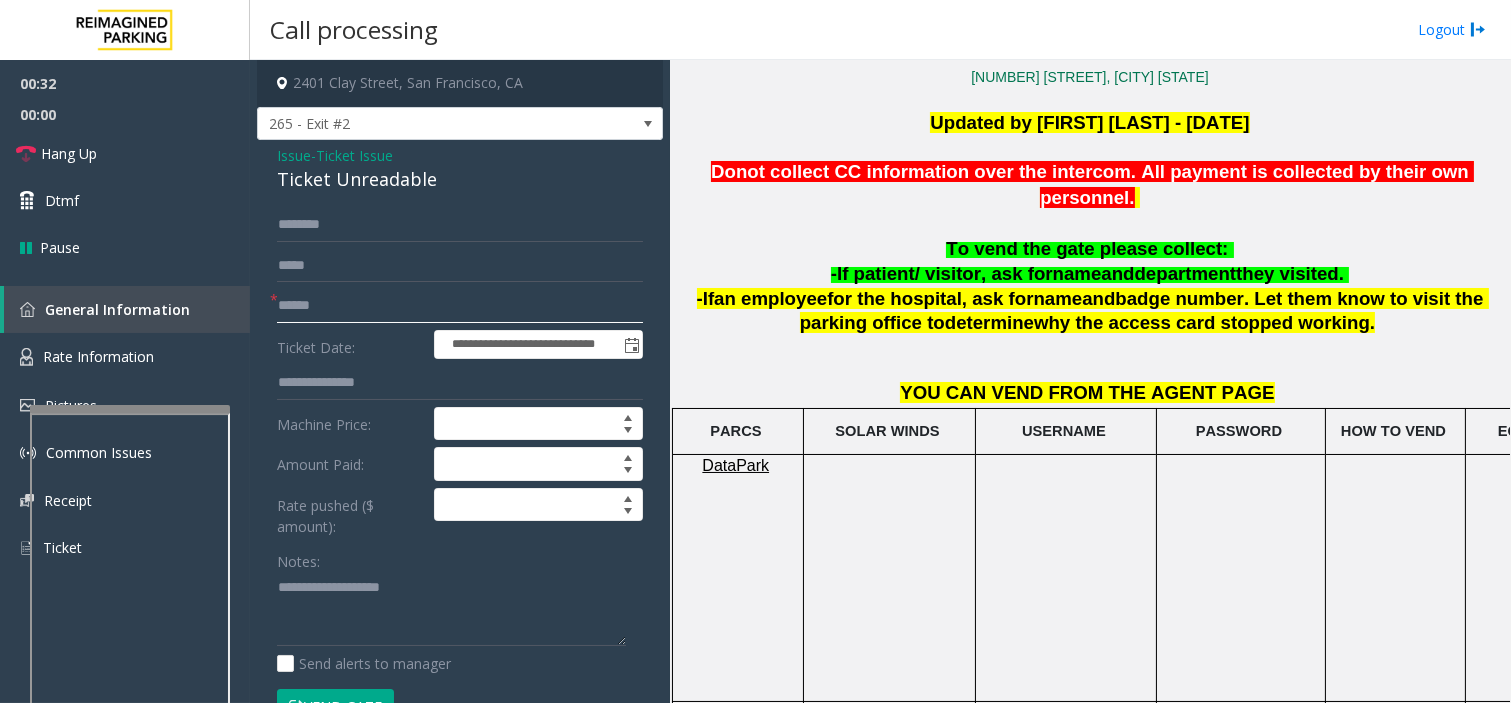 click 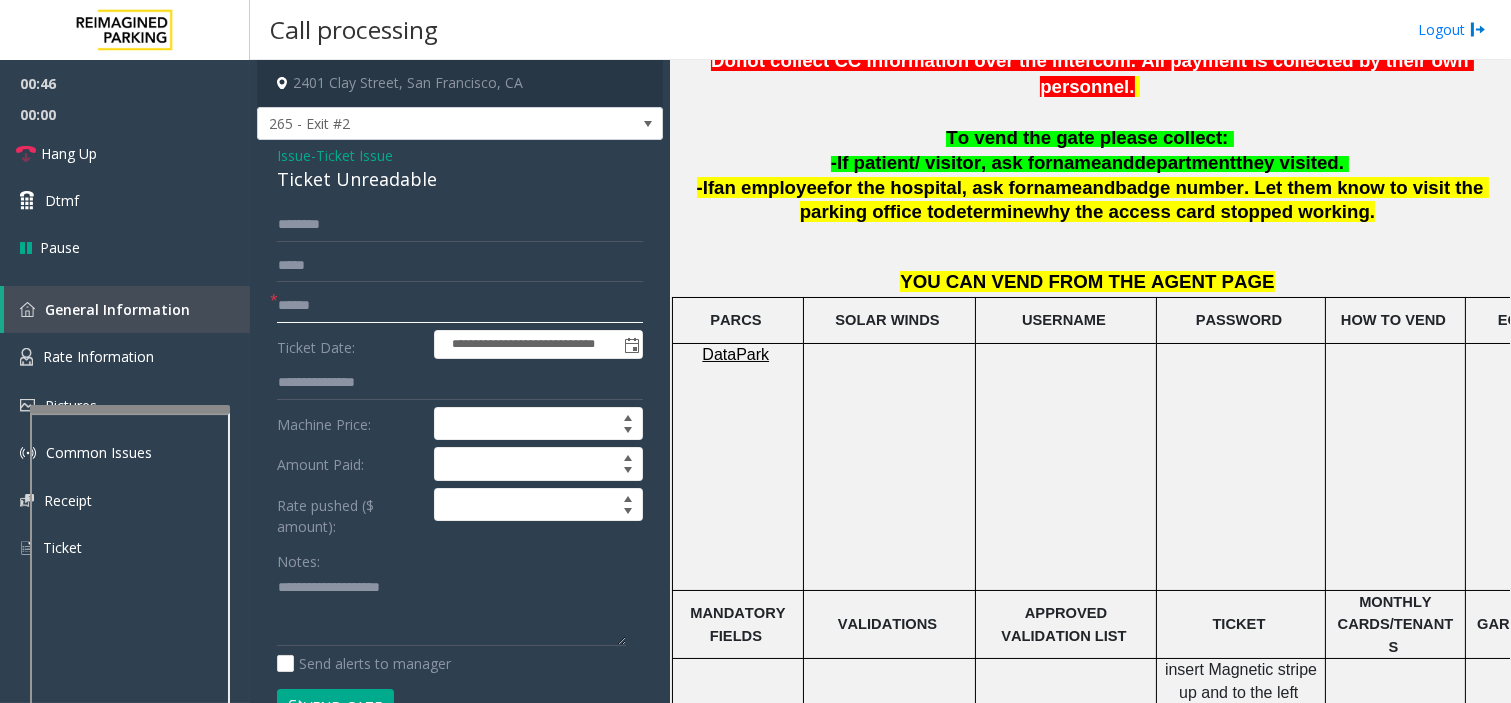 scroll, scrollTop: 444, scrollLeft: 0, axis: vertical 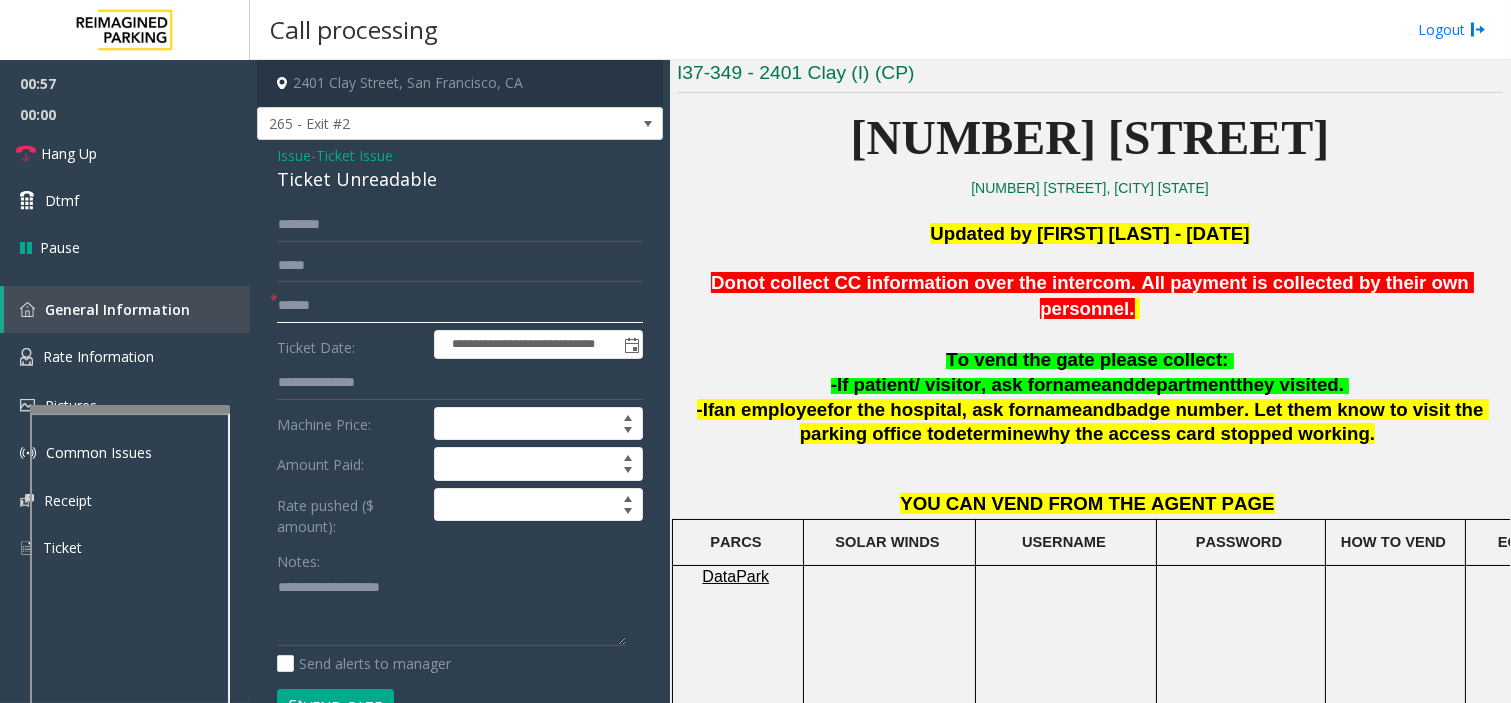 click 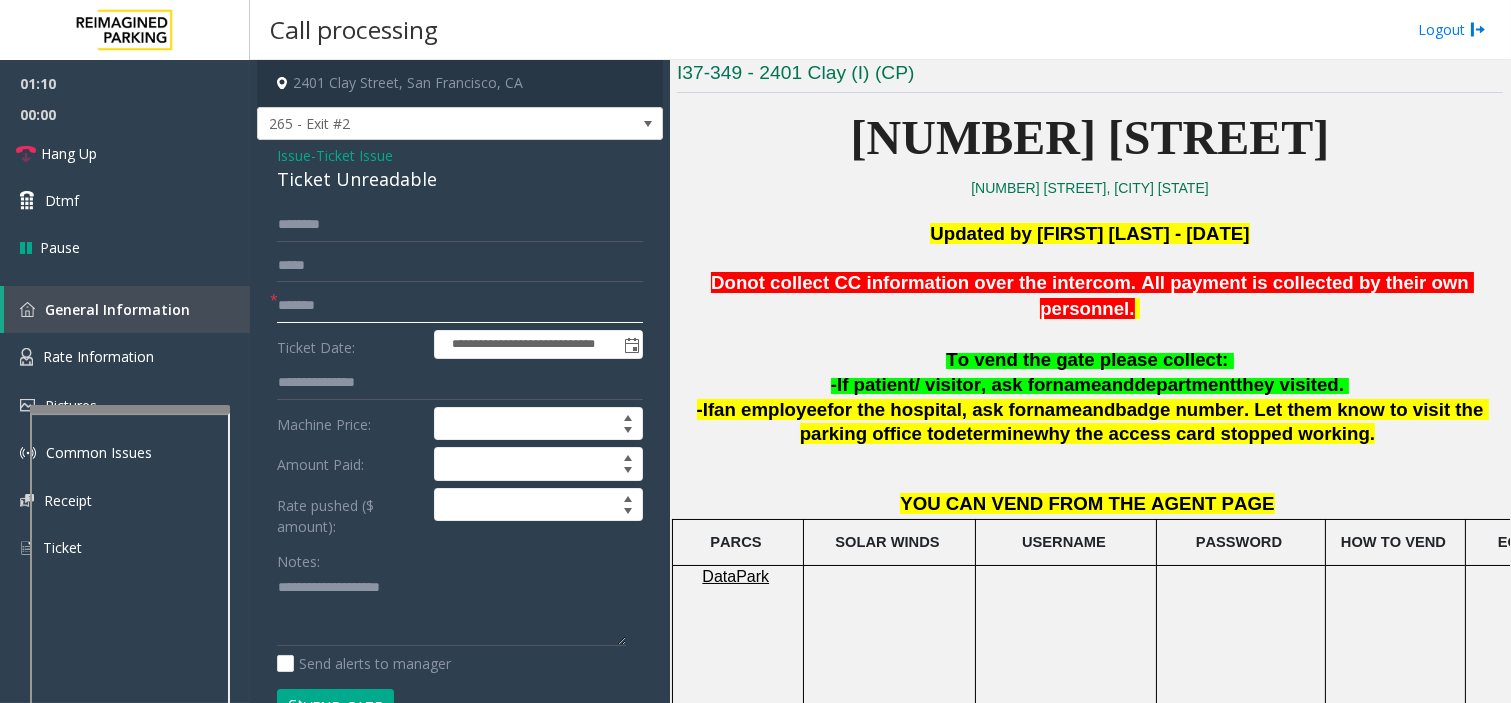 type on "******" 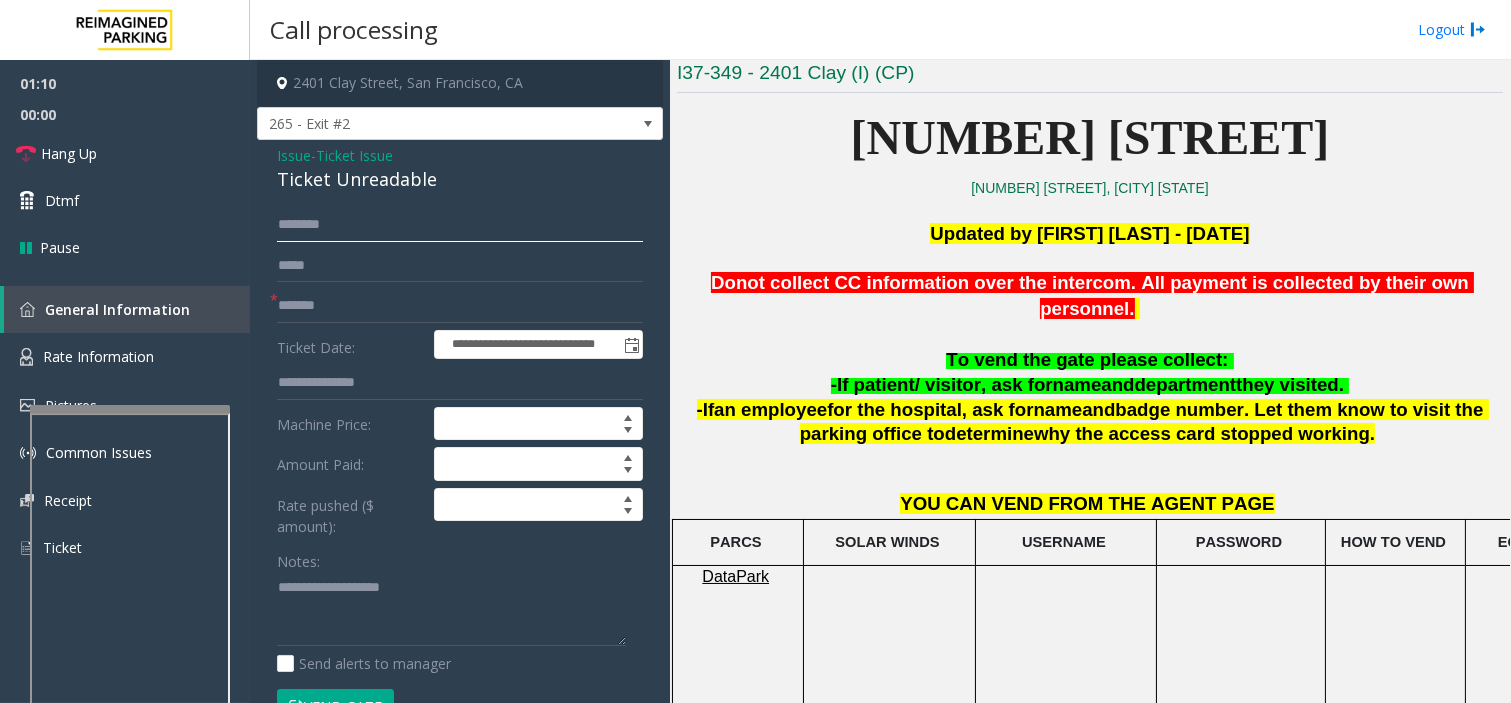 click 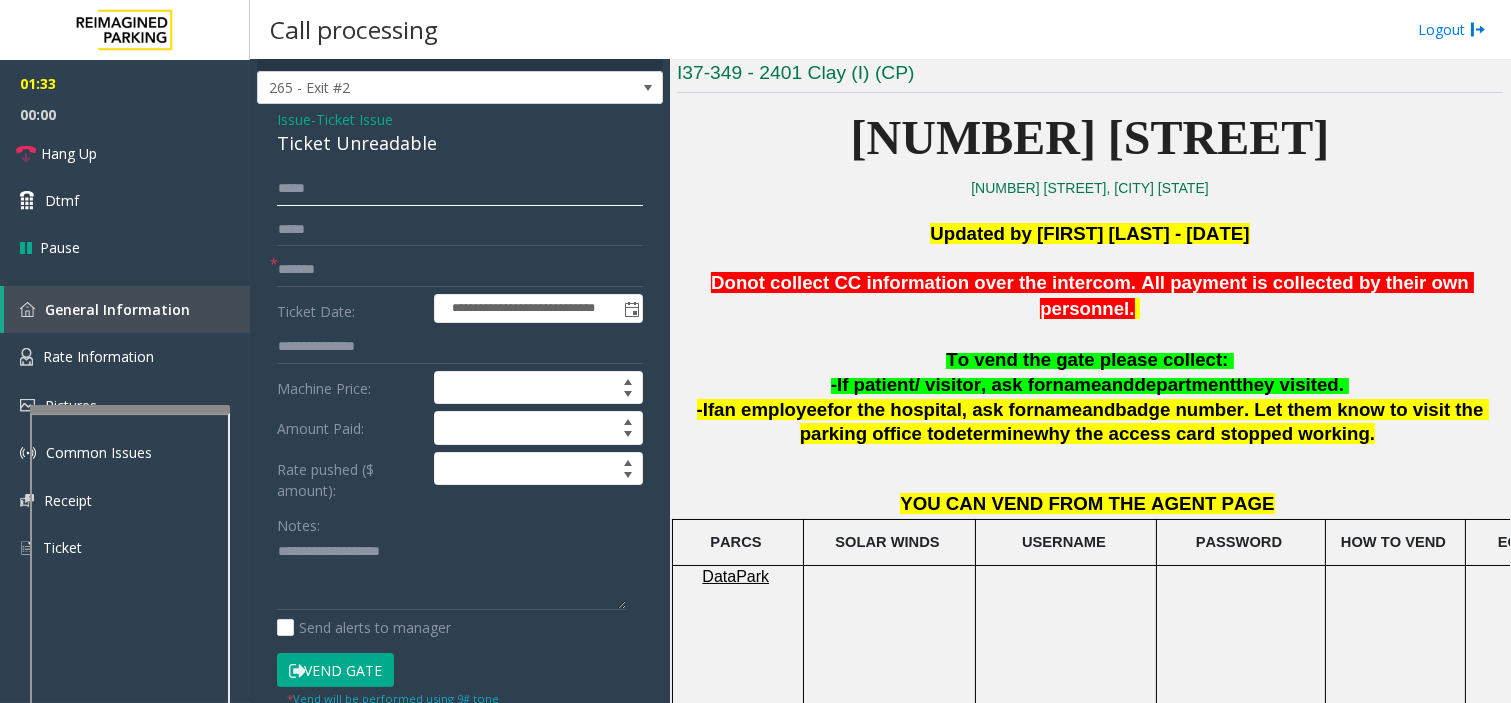 scroll, scrollTop: 0, scrollLeft: 0, axis: both 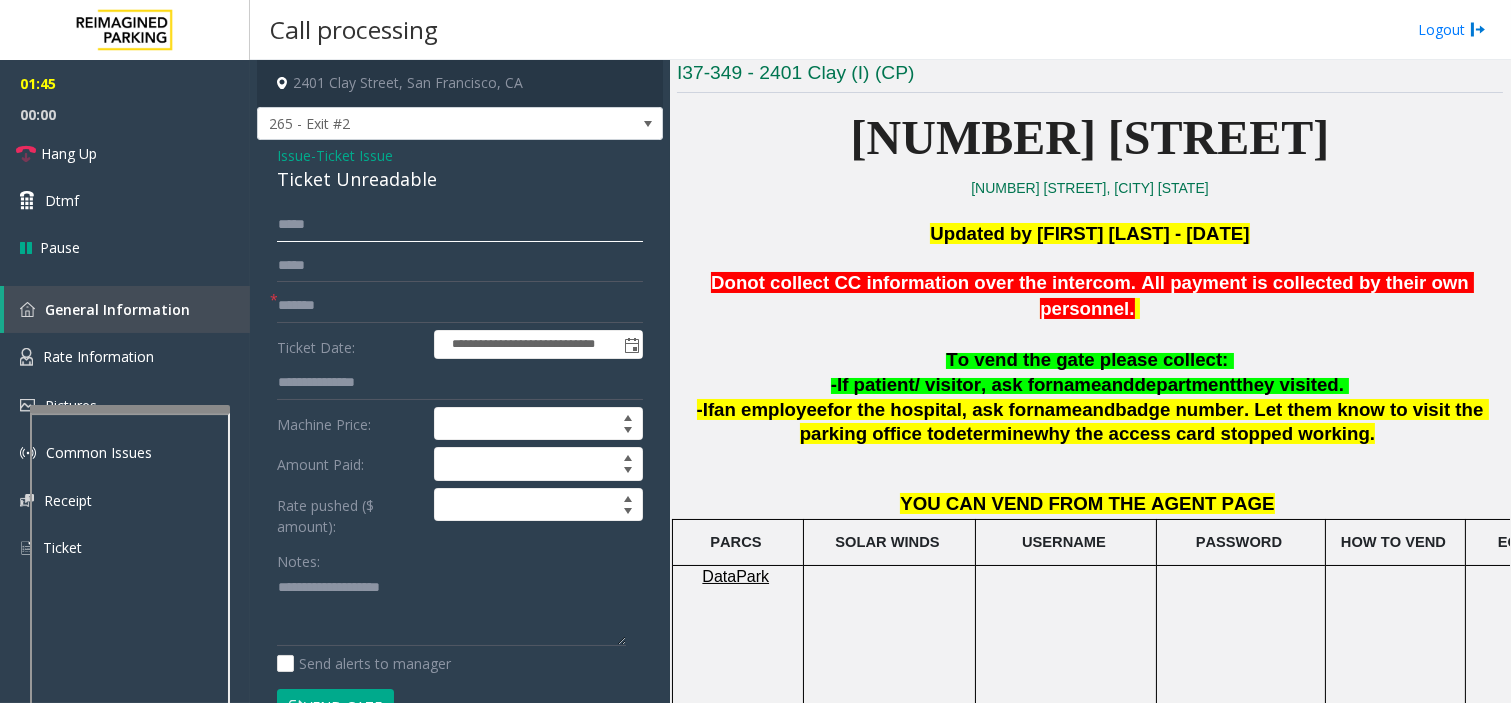 type on "****" 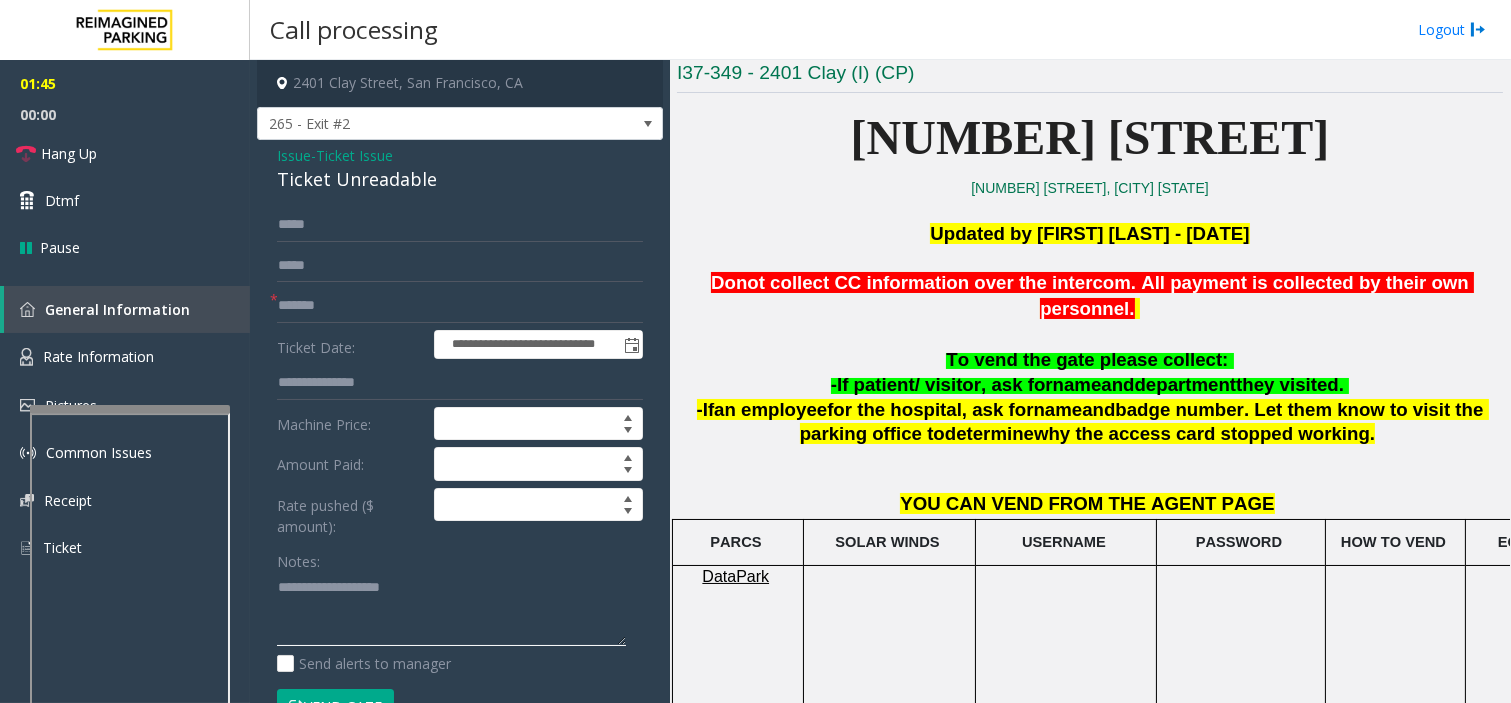 click 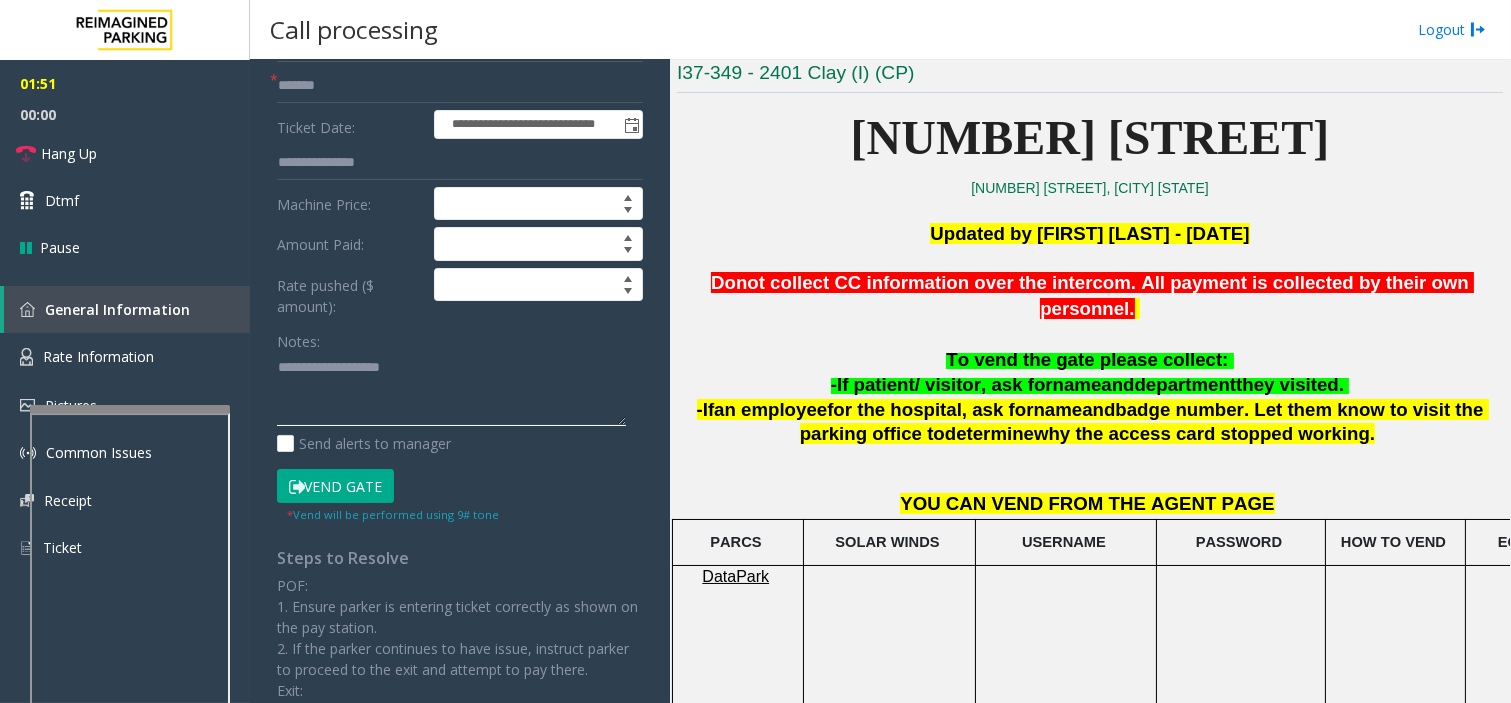 scroll, scrollTop: 222, scrollLeft: 0, axis: vertical 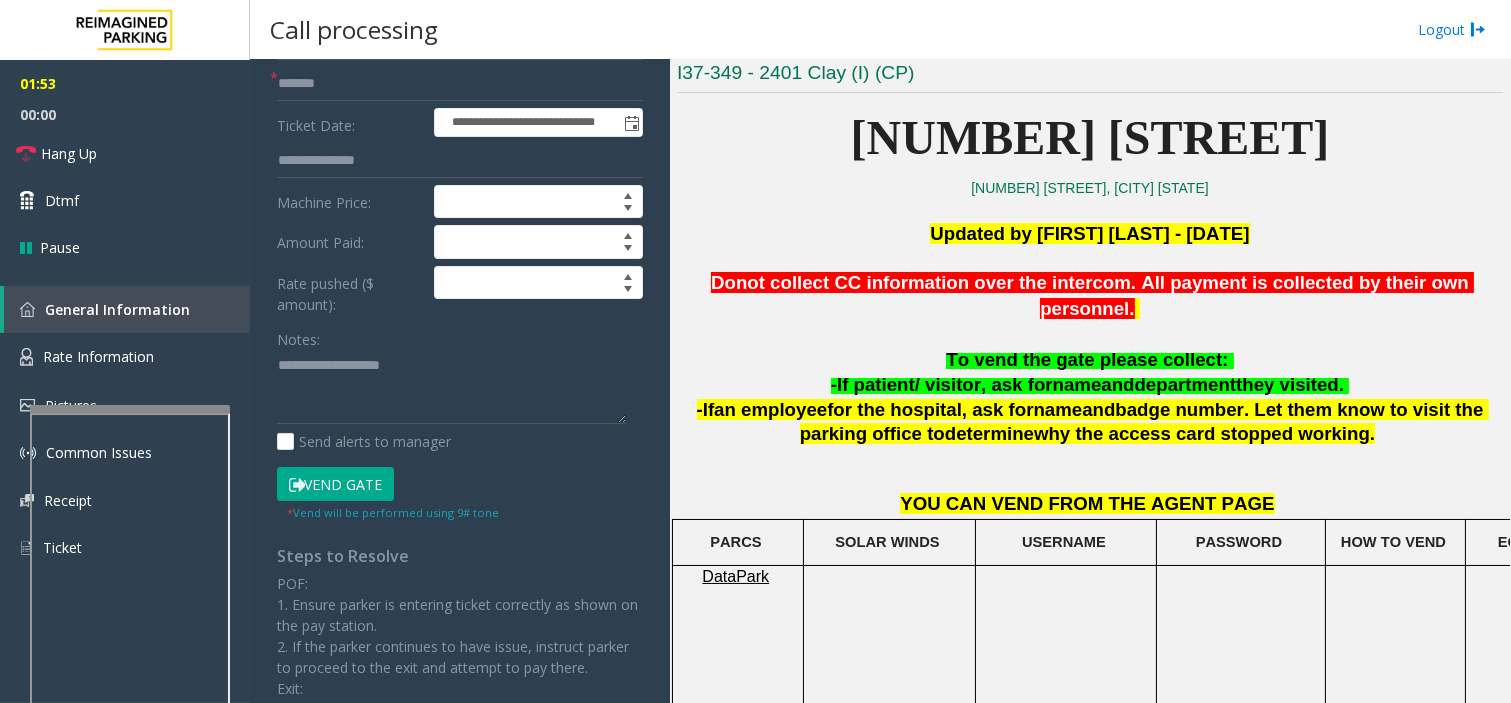 click on "Vend Gate" 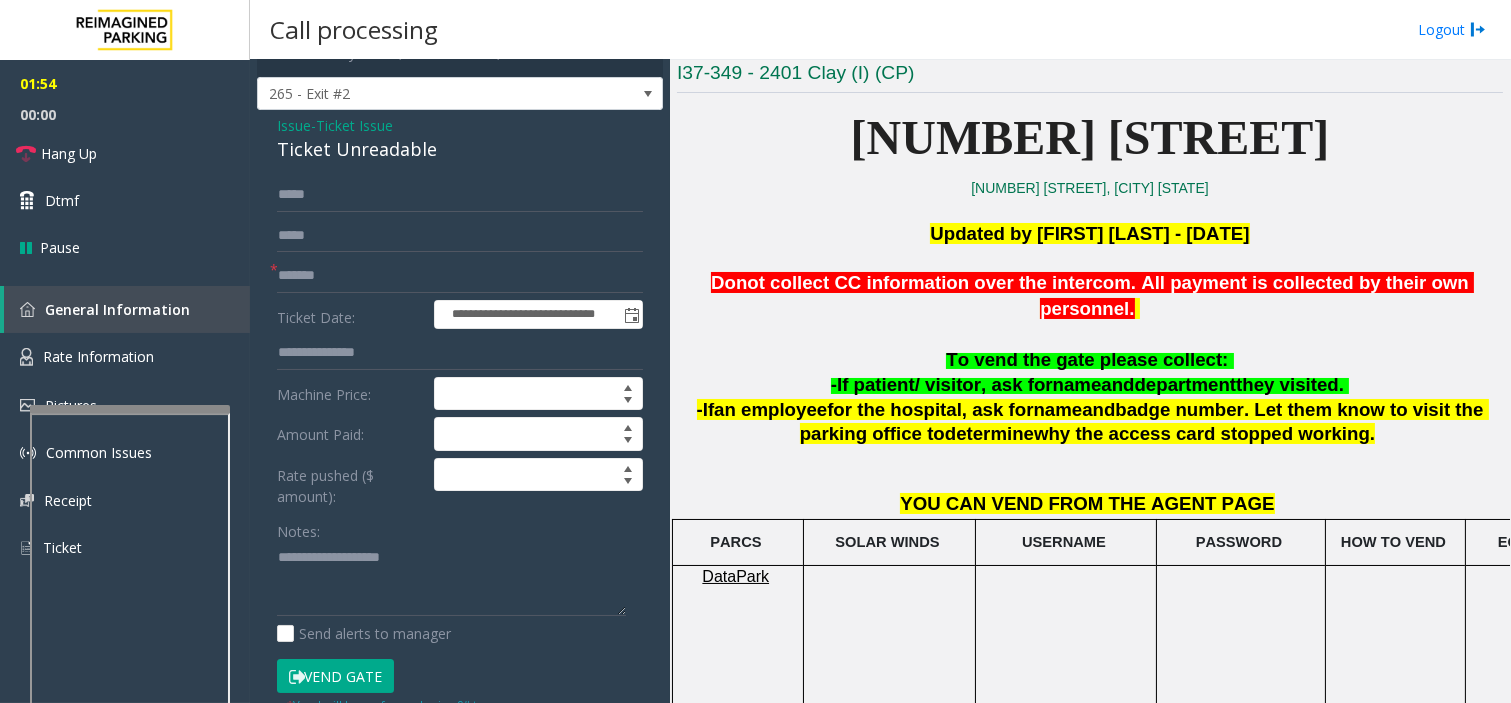 scroll, scrollTop: 0, scrollLeft: 0, axis: both 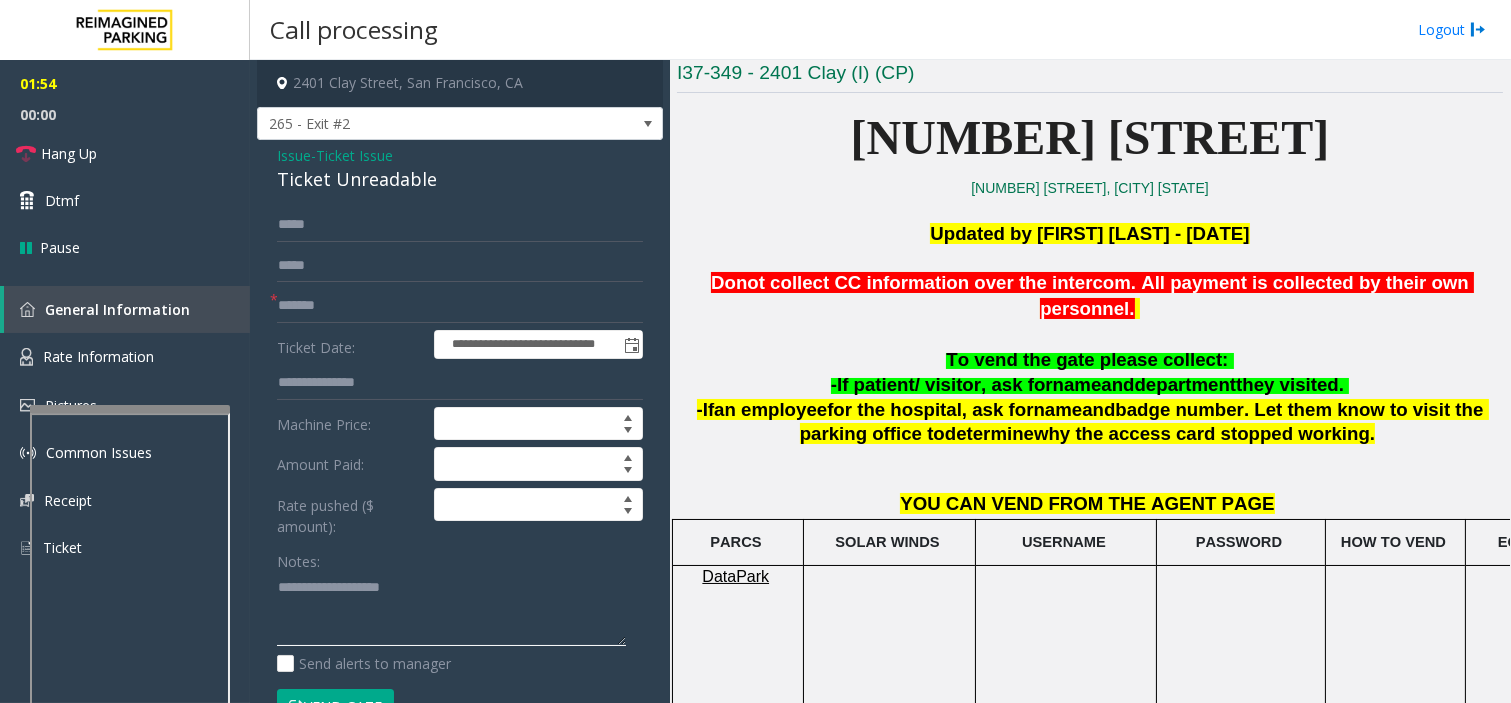 click 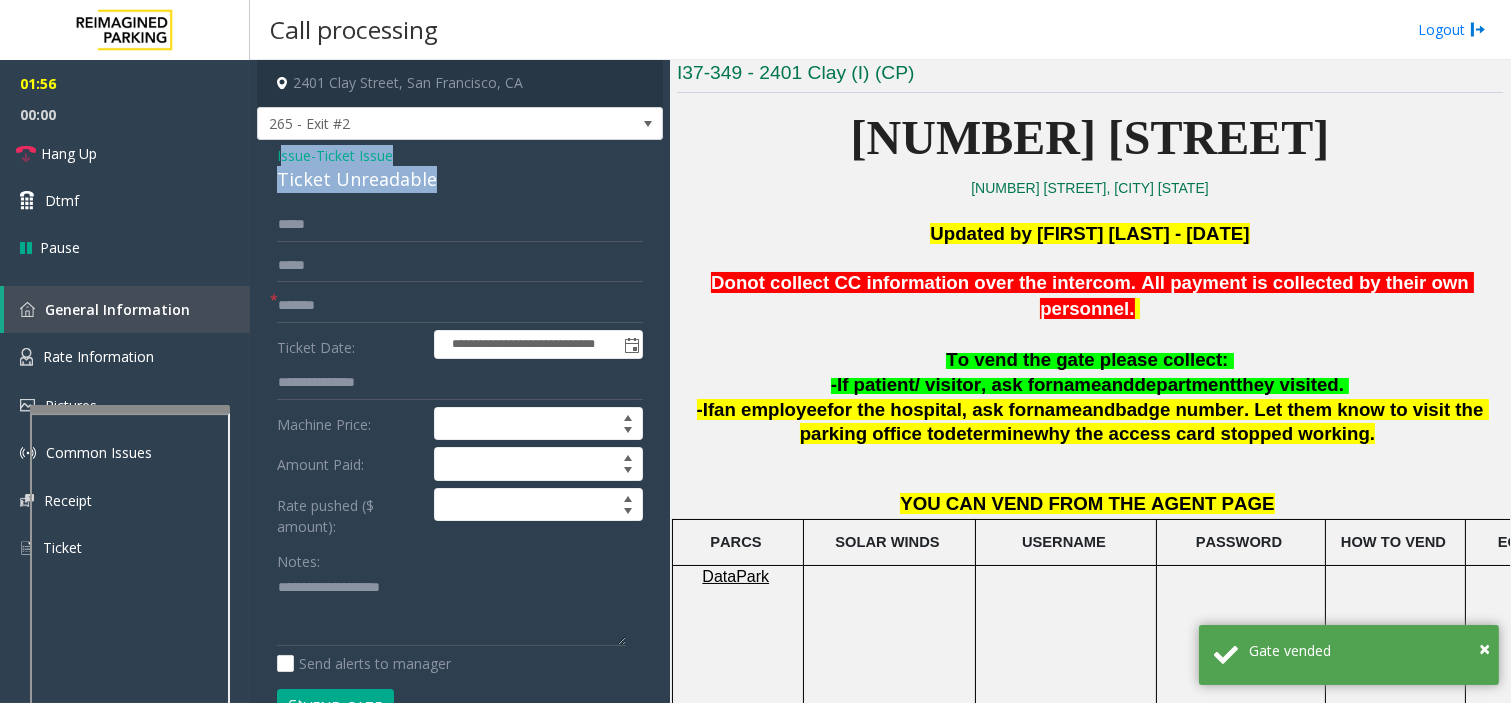 drag, startPoint x: 280, startPoint y: 154, endPoint x: 445, endPoint y: 177, distance: 166.59532 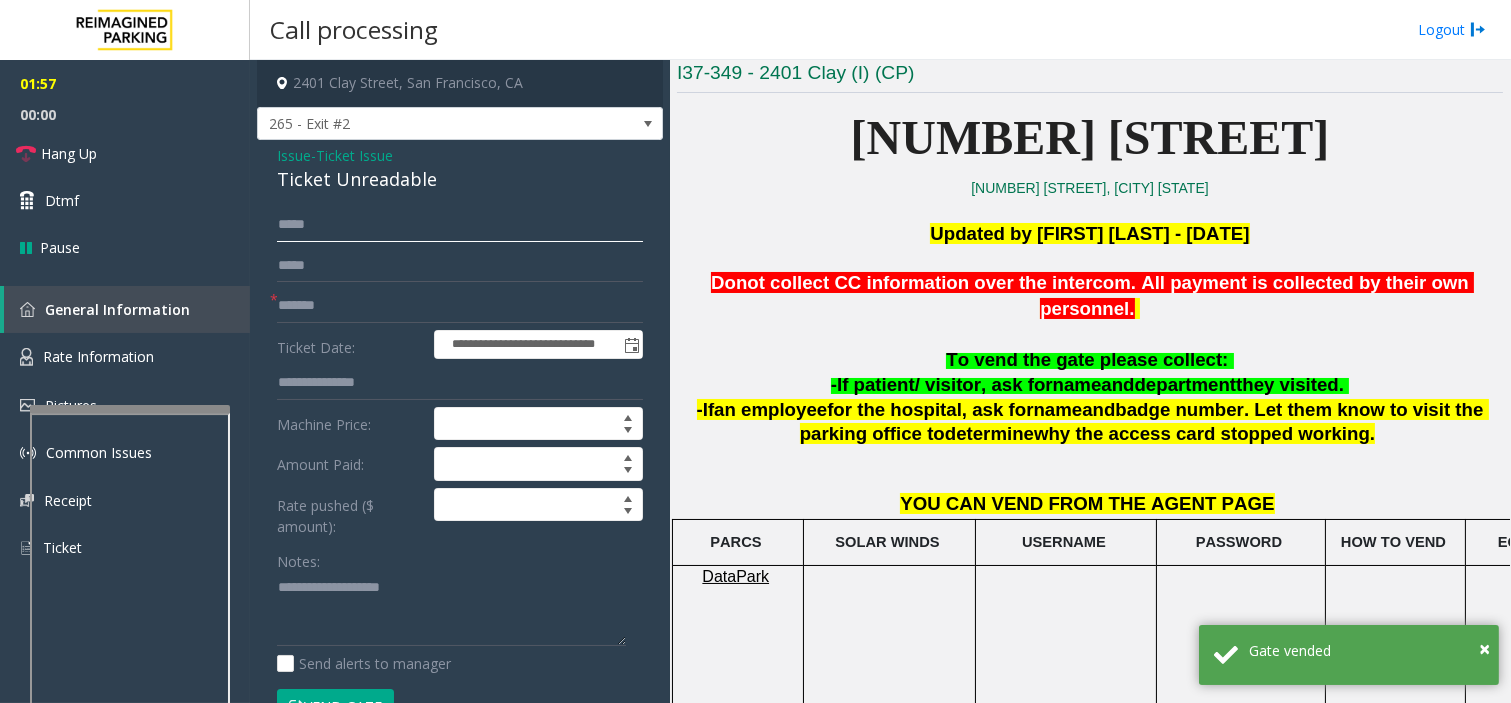 click on "****" 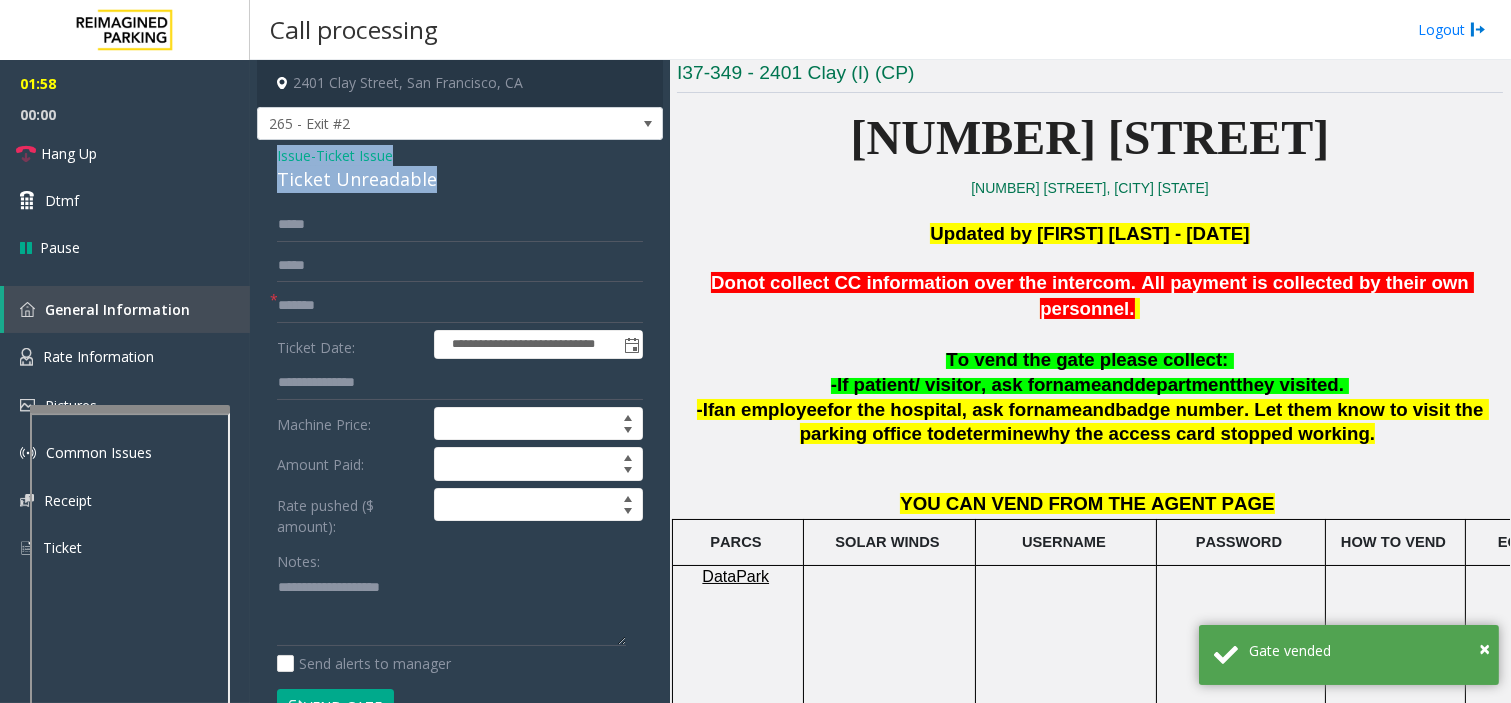 drag, startPoint x: 263, startPoint y: 152, endPoint x: 464, endPoint y: 167, distance: 201.55893 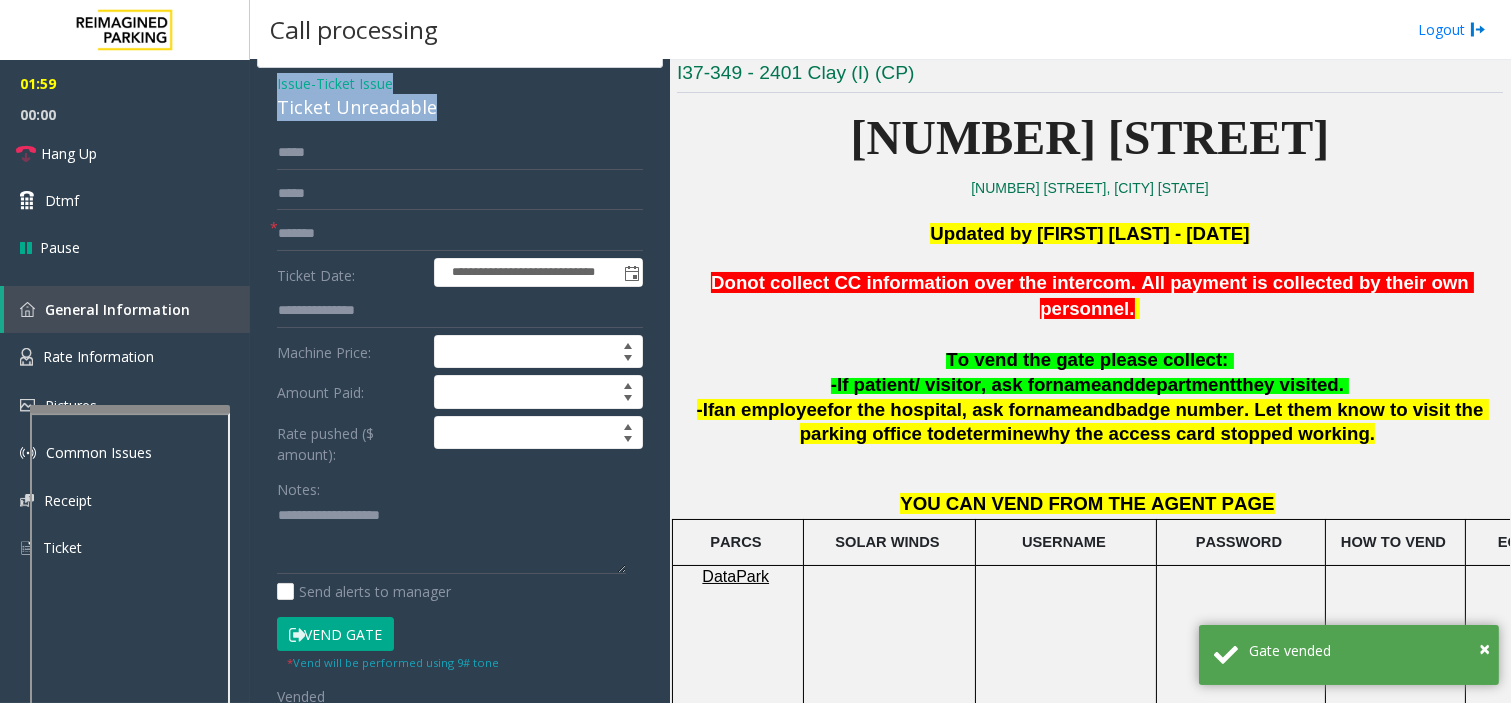 scroll, scrollTop: 111, scrollLeft: 0, axis: vertical 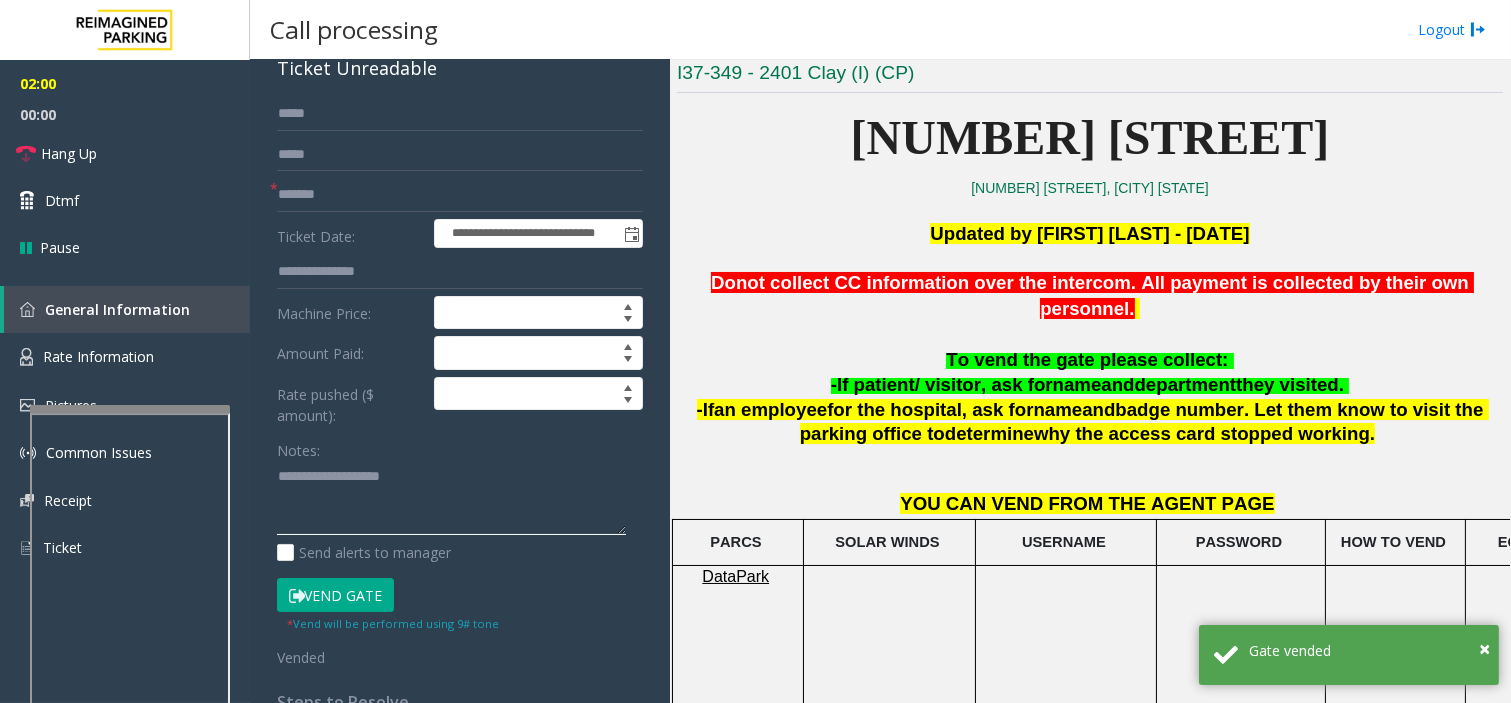 click 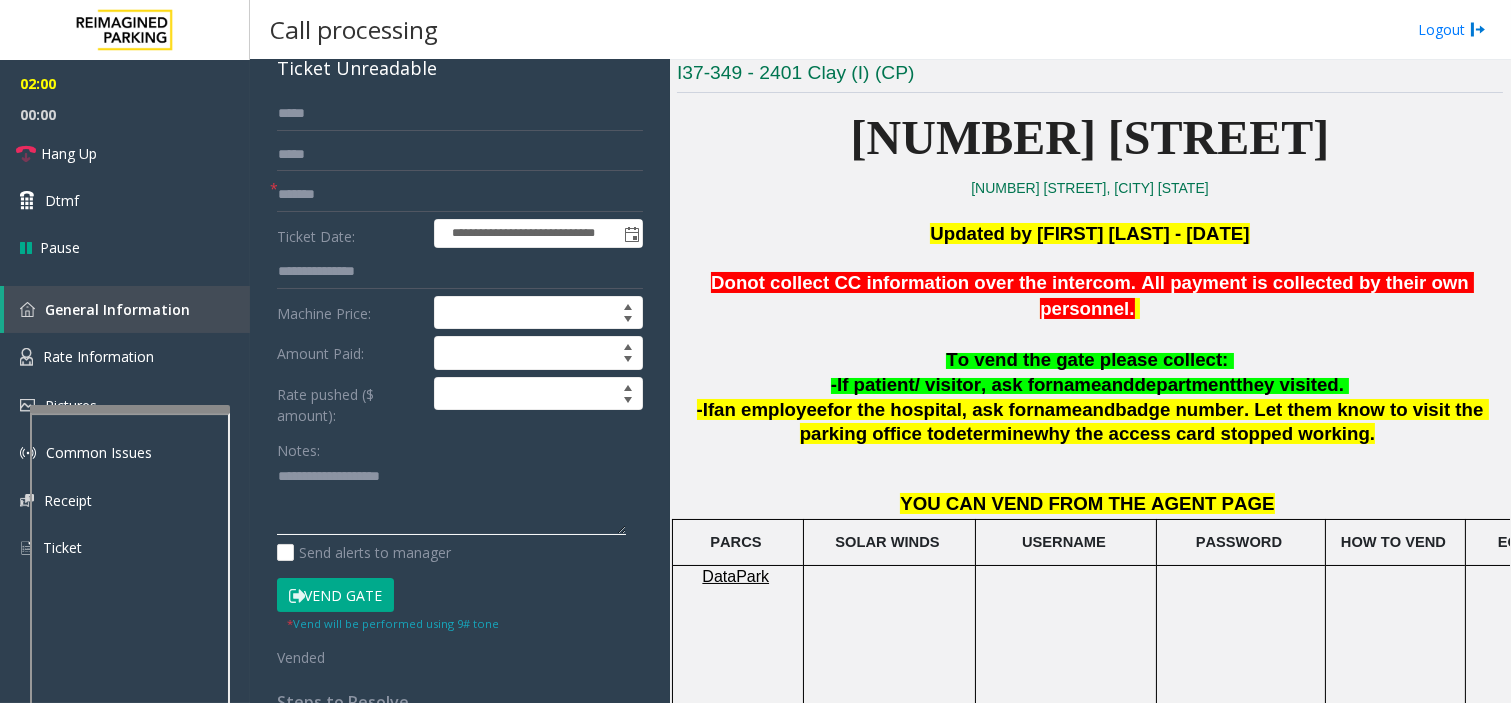 paste on "**********" 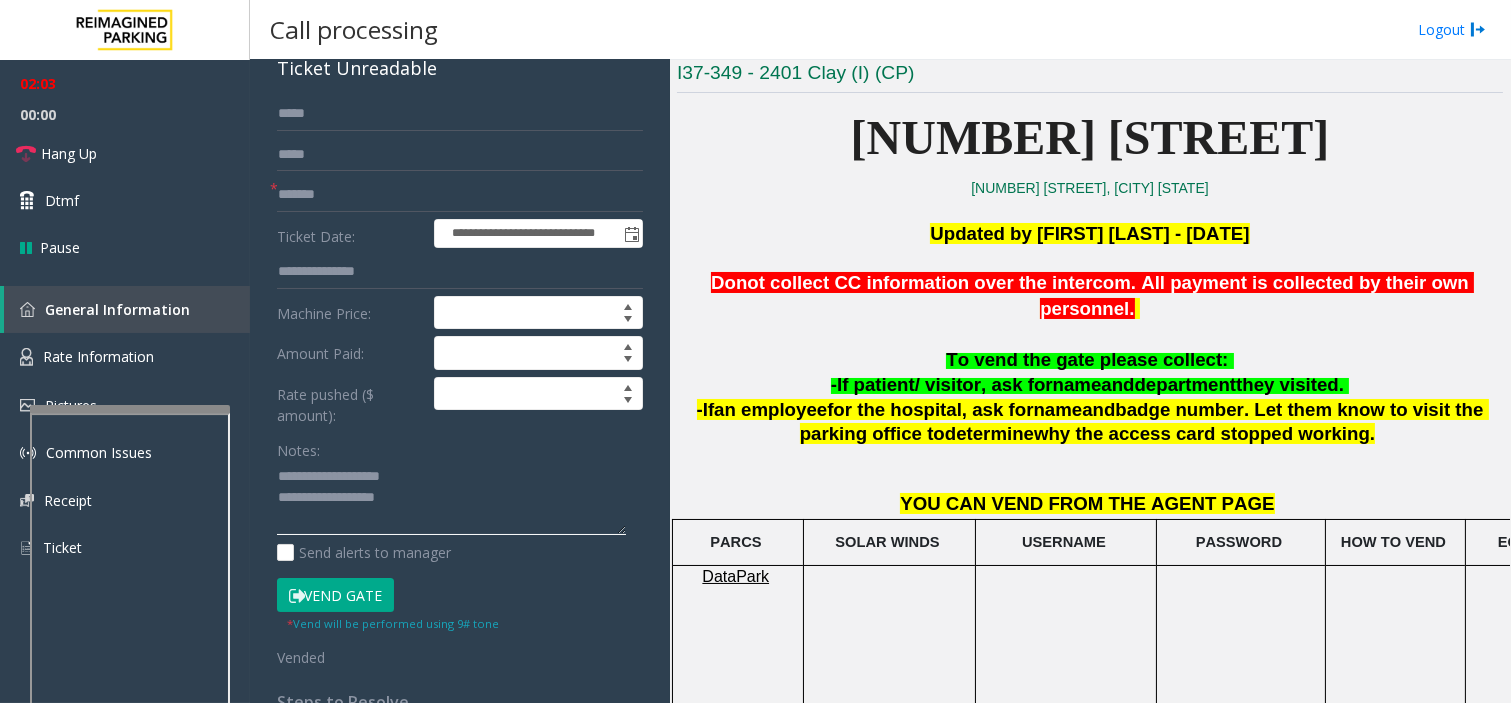 scroll, scrollTop: 21, scrollLeft: 0, axis: vertical 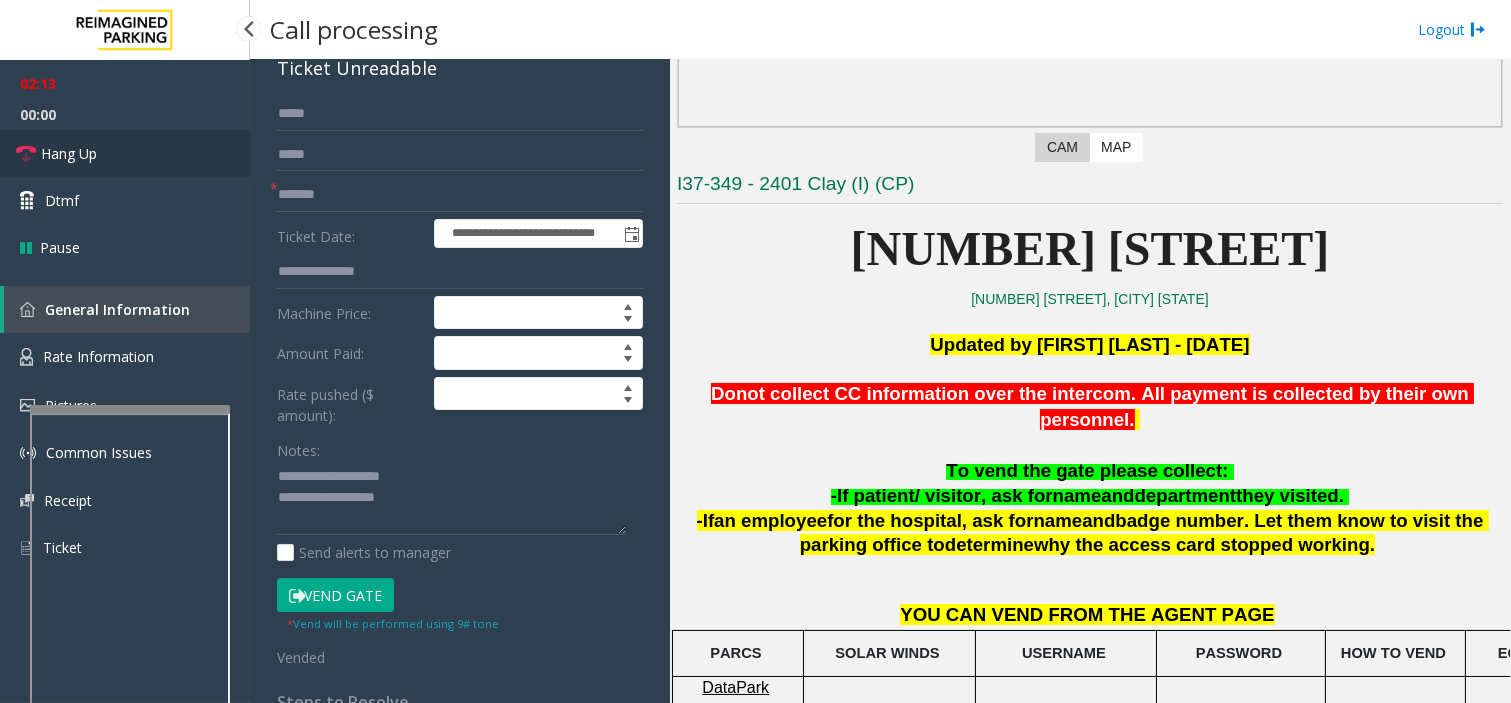 click on "Hang Up" at bounding box center [125, 153] 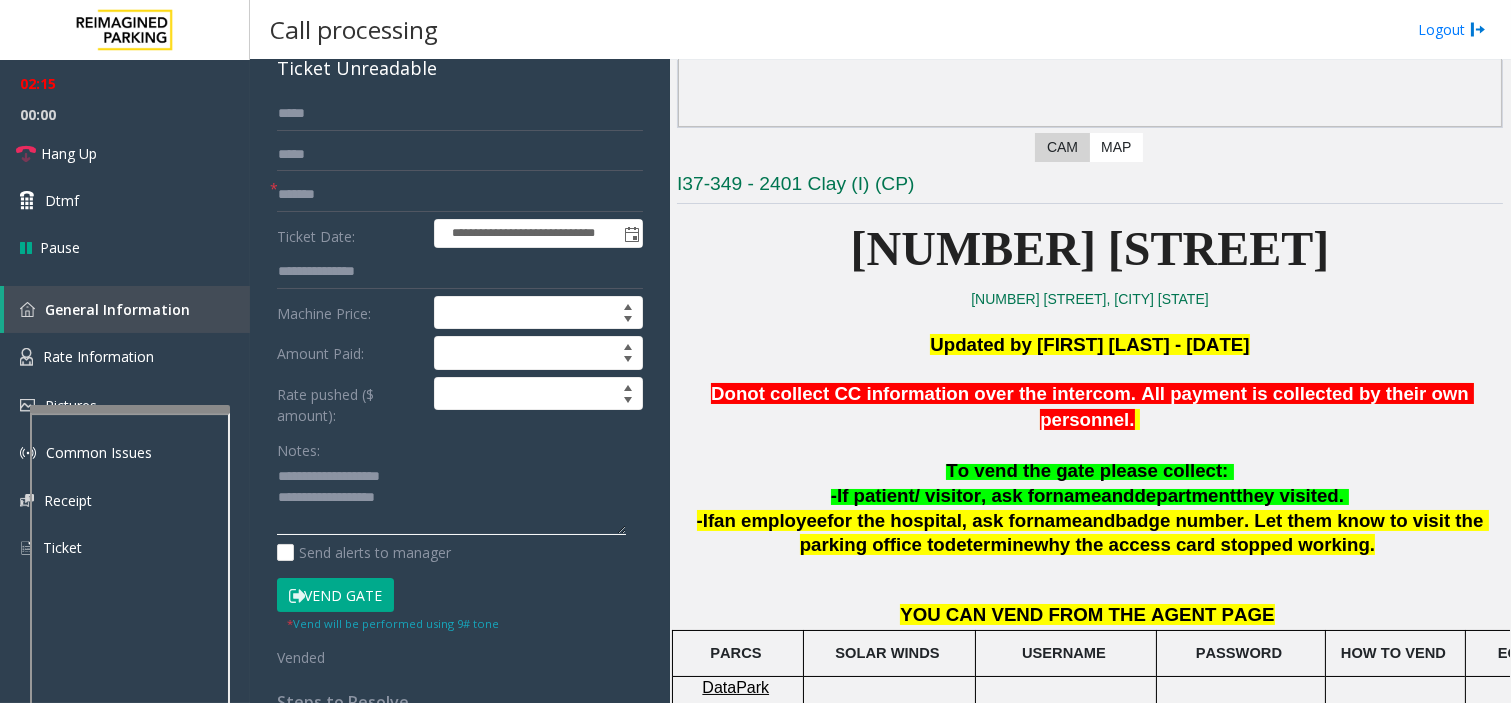 click 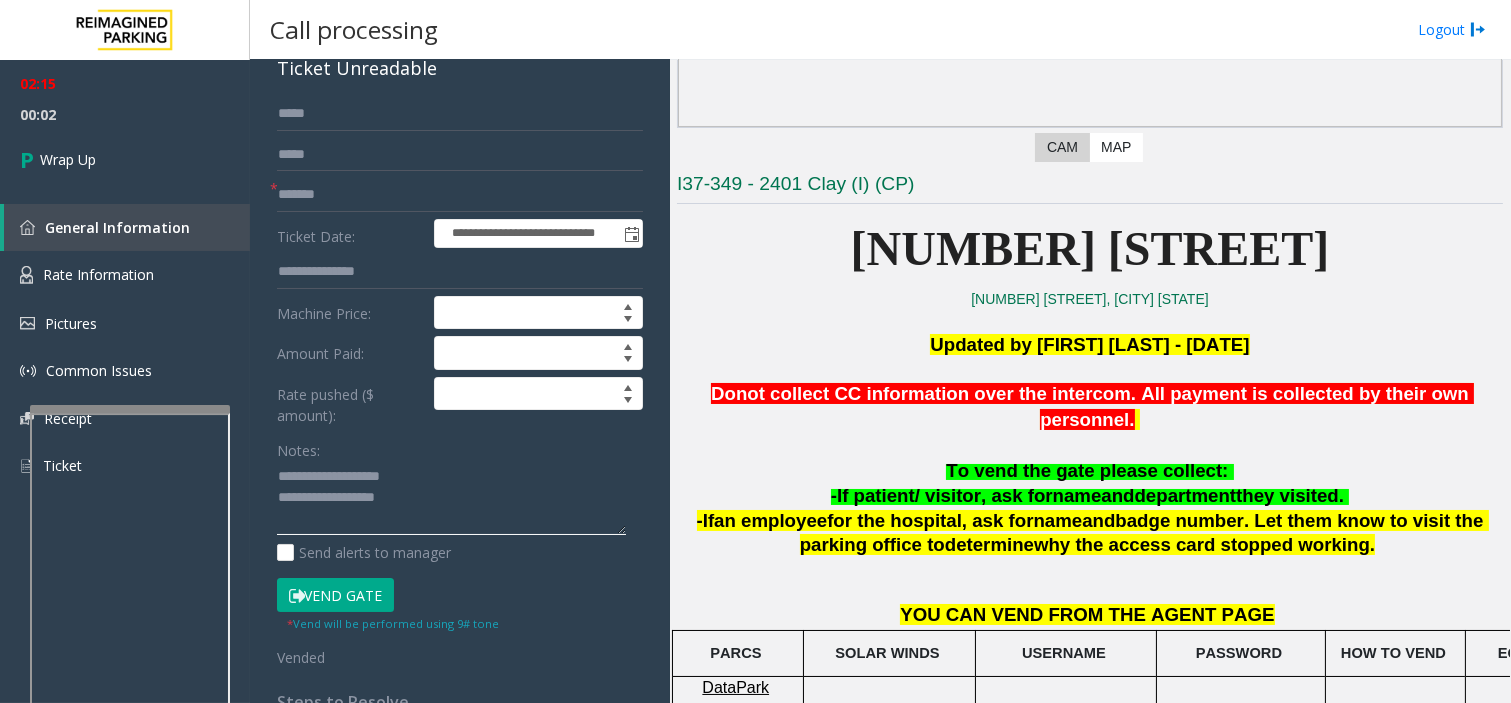 scroll, scrollTop: 21, scrollLeft: 0, axis: vertical 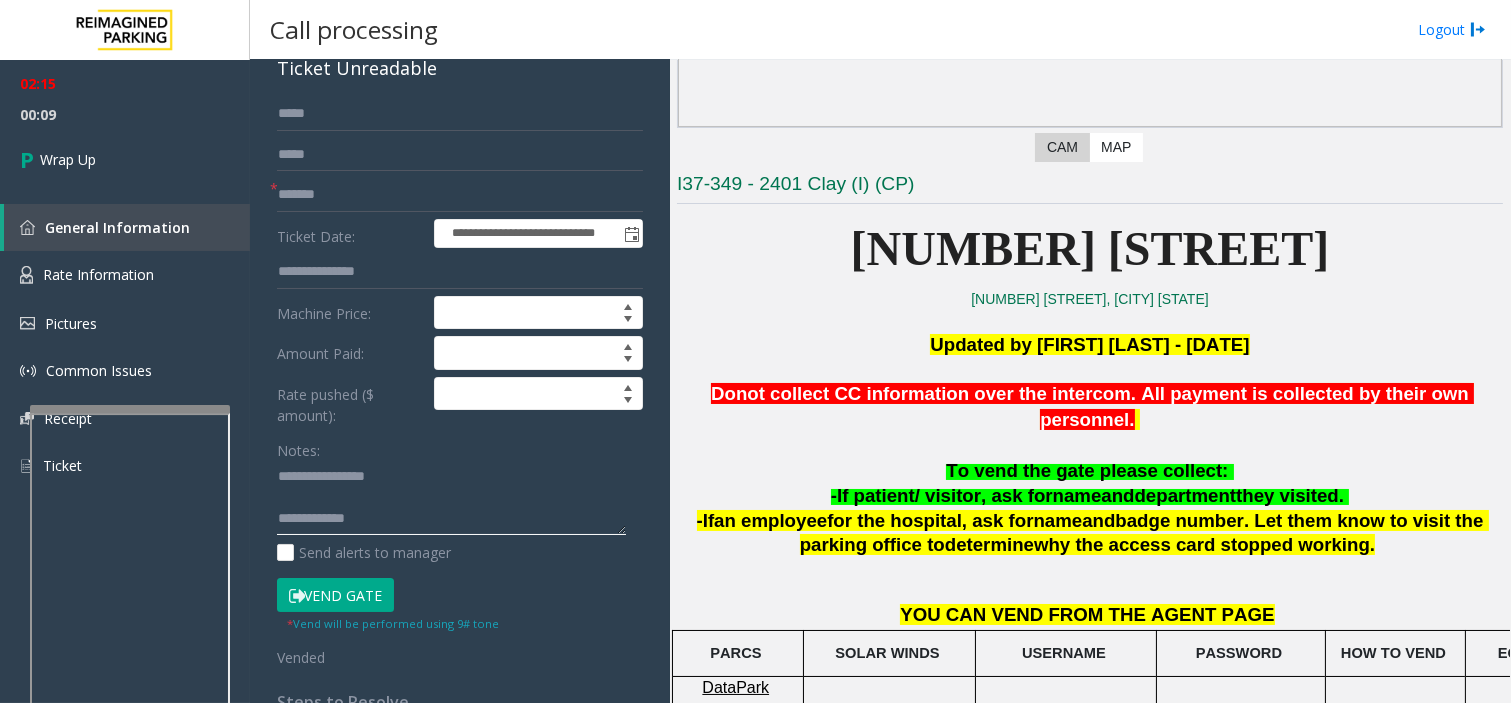 click 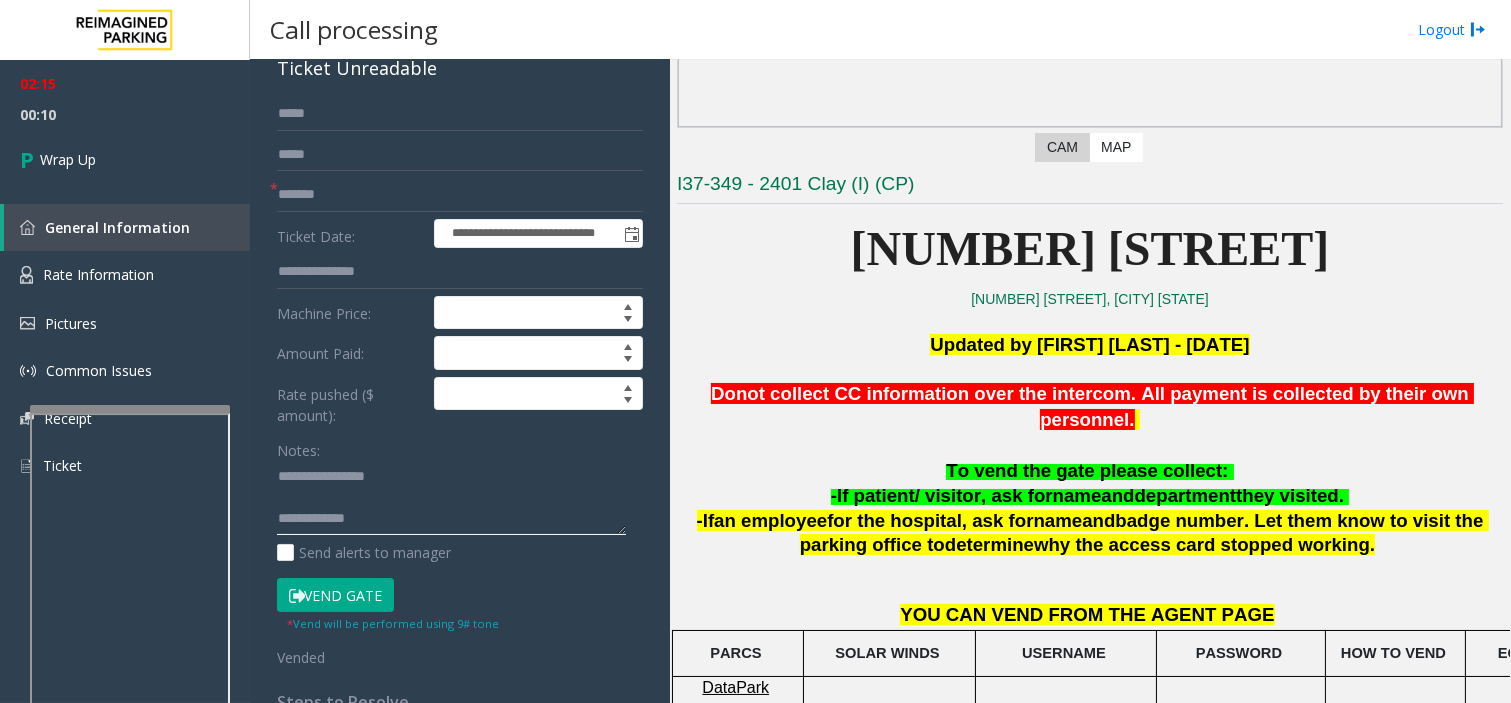 paste on "**********" 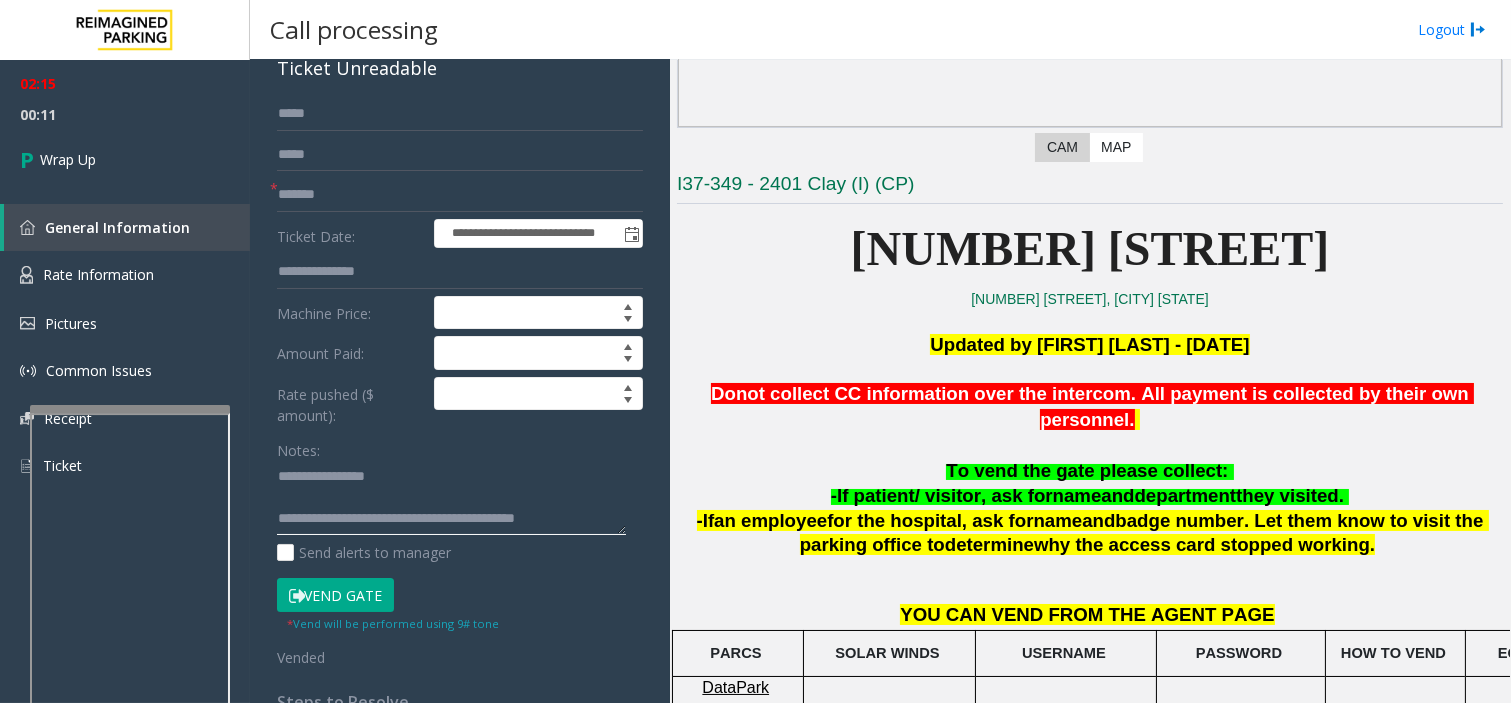 scroll, scrollTop: 0, scrollLeft: 0, axis: both 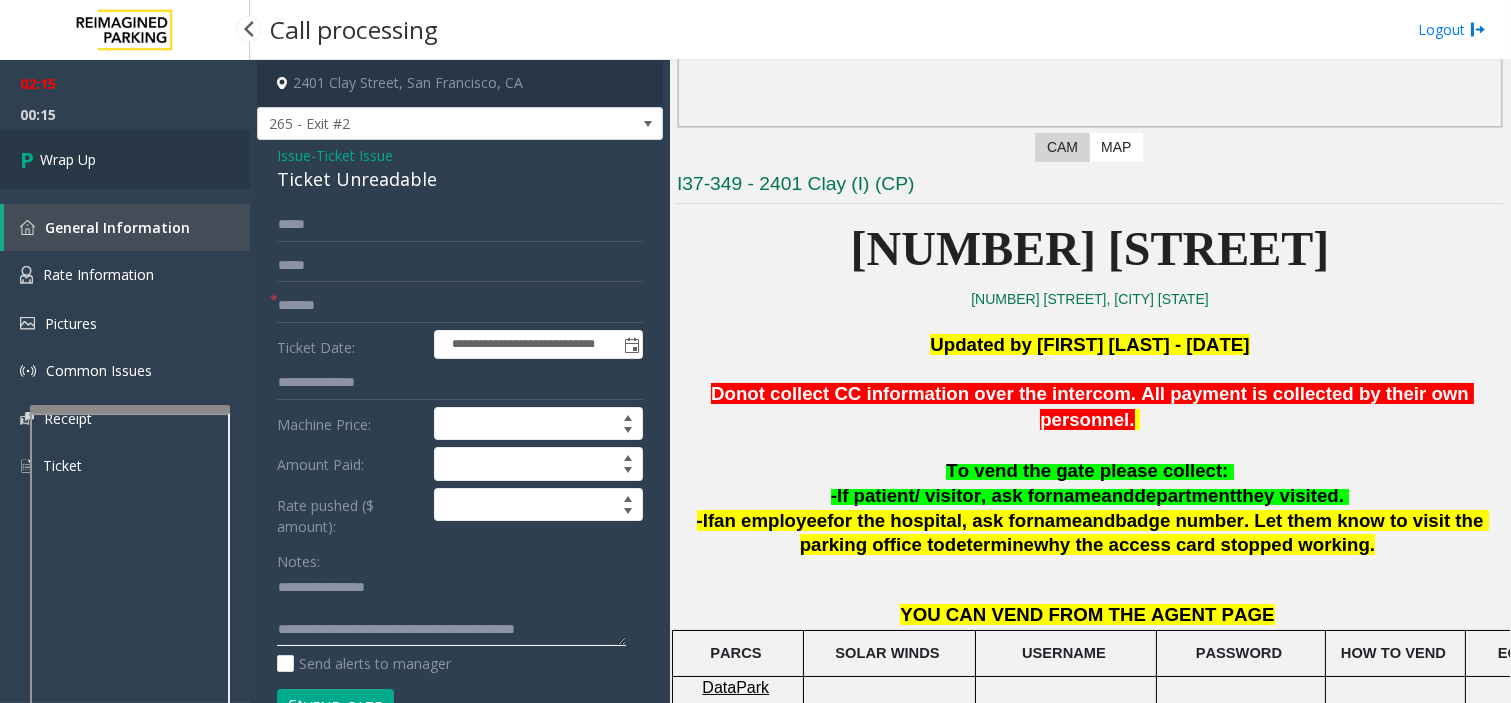type on "**********" 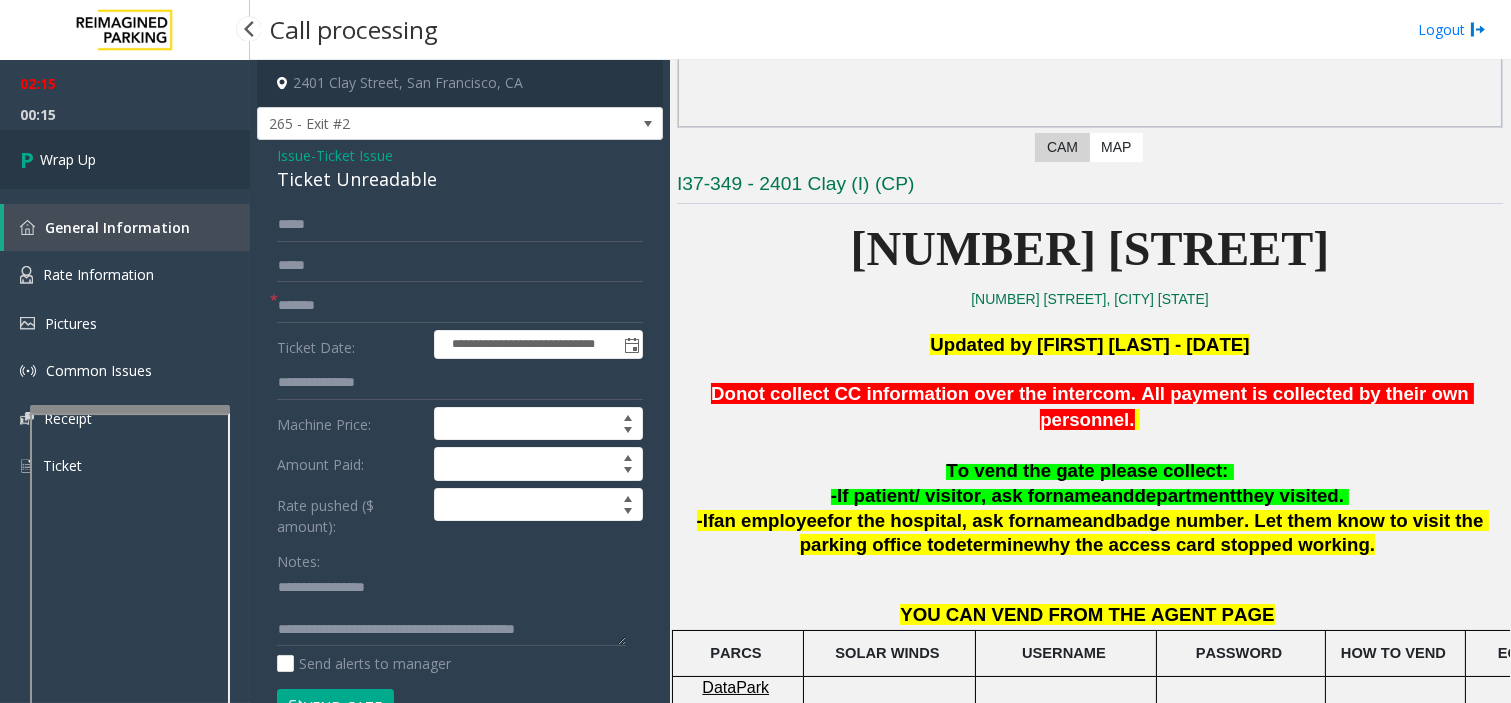 click on "Wrap Up" at bounding box center [125, 159] 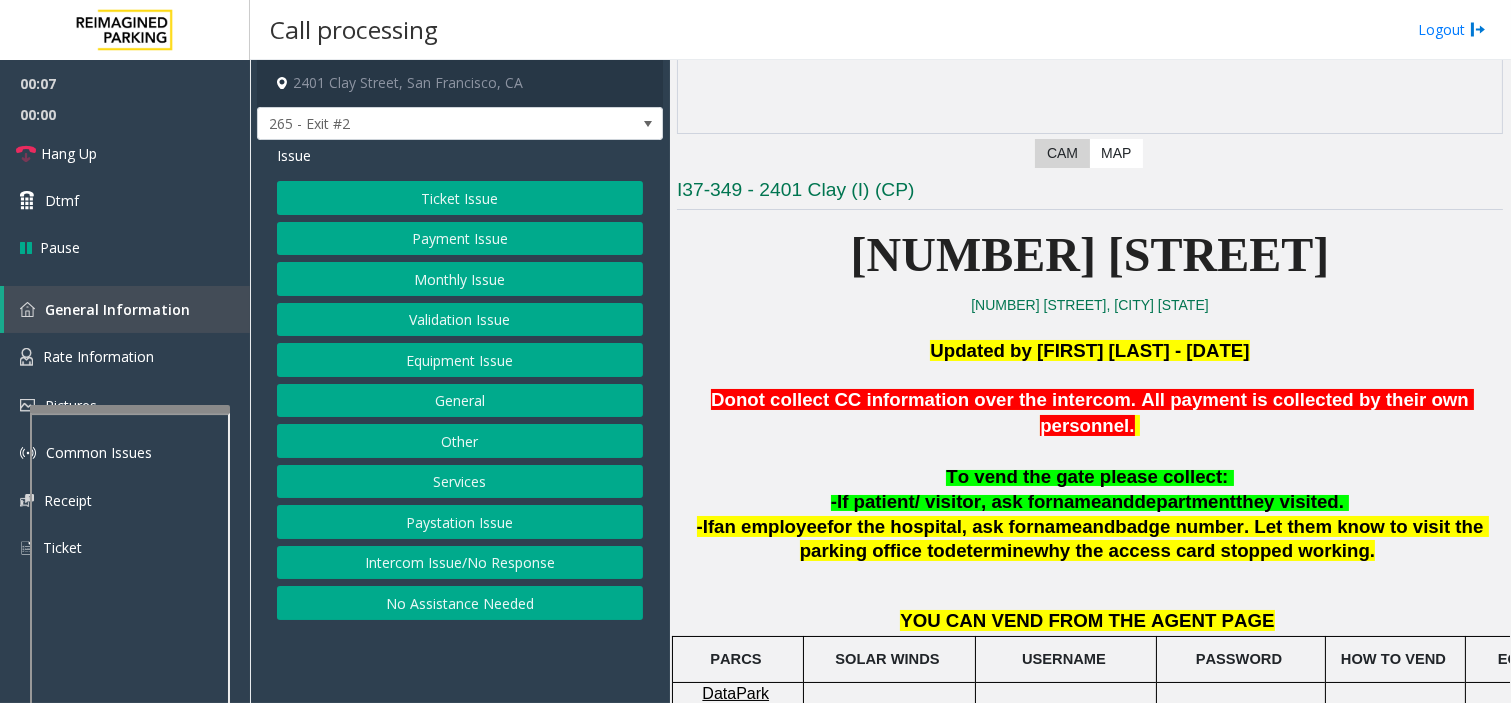 scroll, scrollTop: 333, scrollLeft: 0, axis: vertical 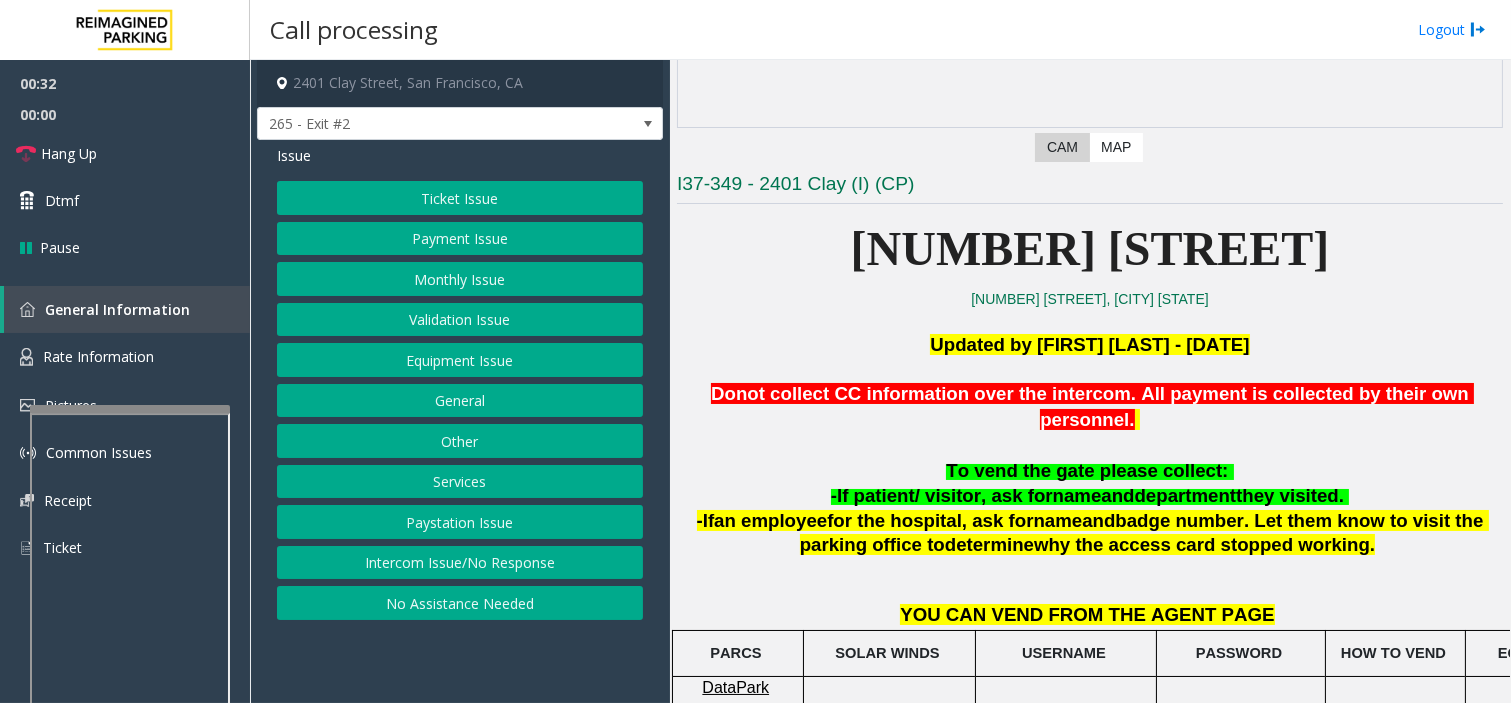 click on "Ticket Issue" 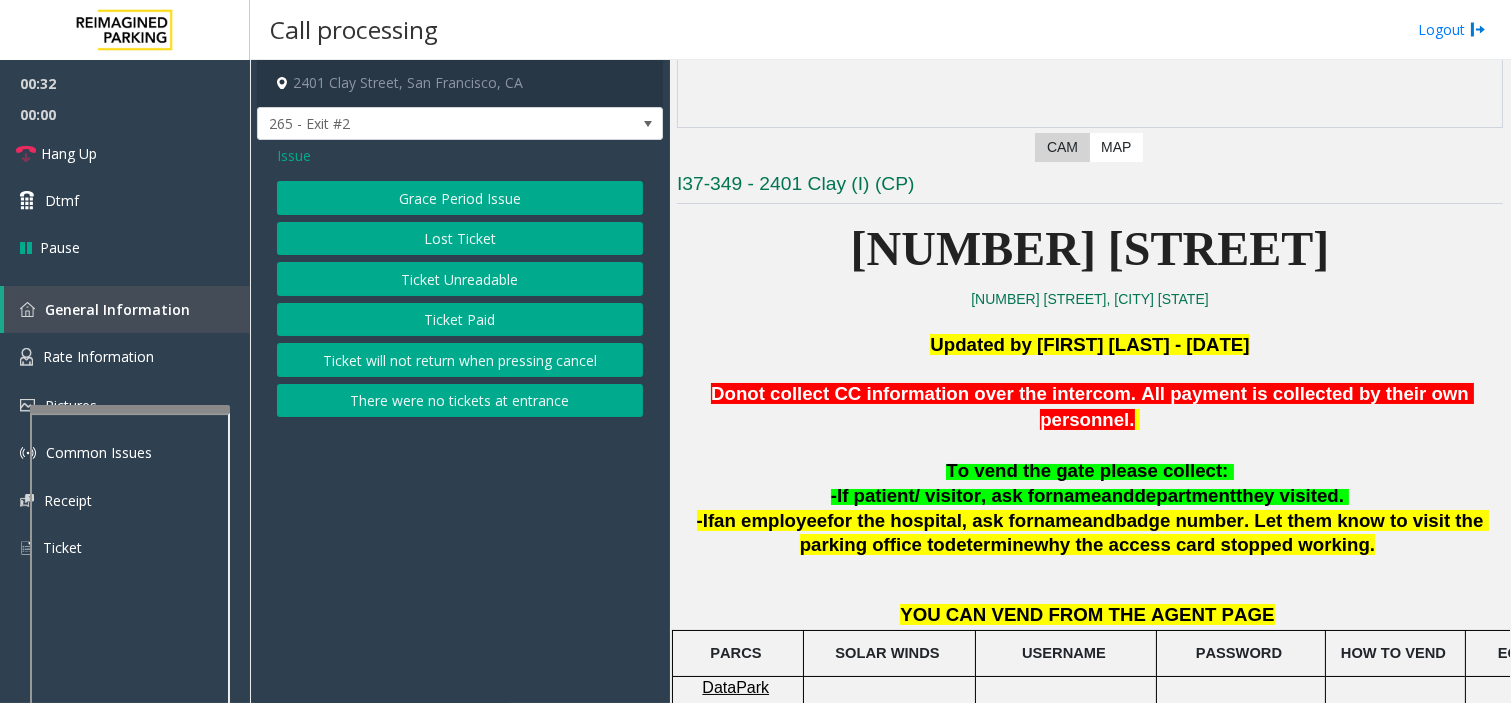 click on "Ticket Unreadable" 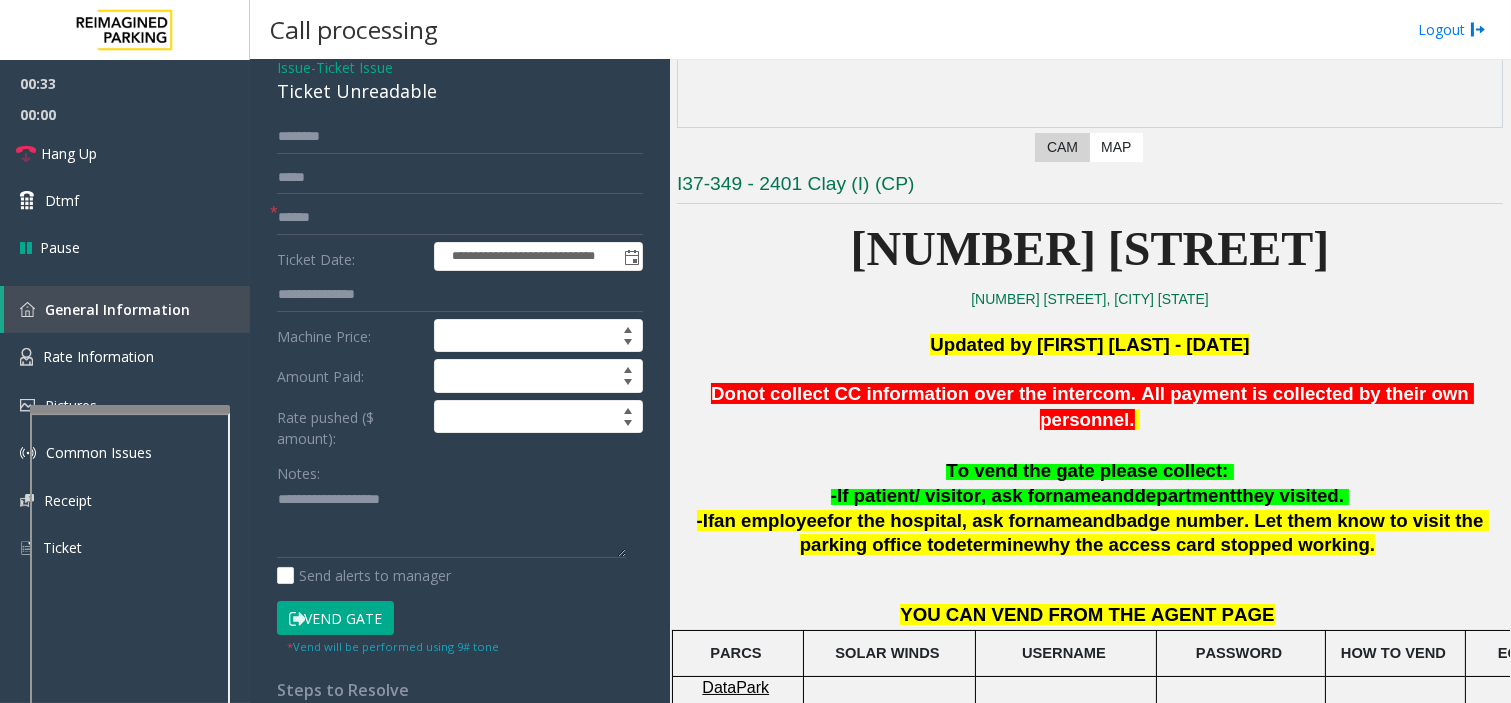 scroll, scrollTop: 111, scrollLeft: 0, axis: vertical 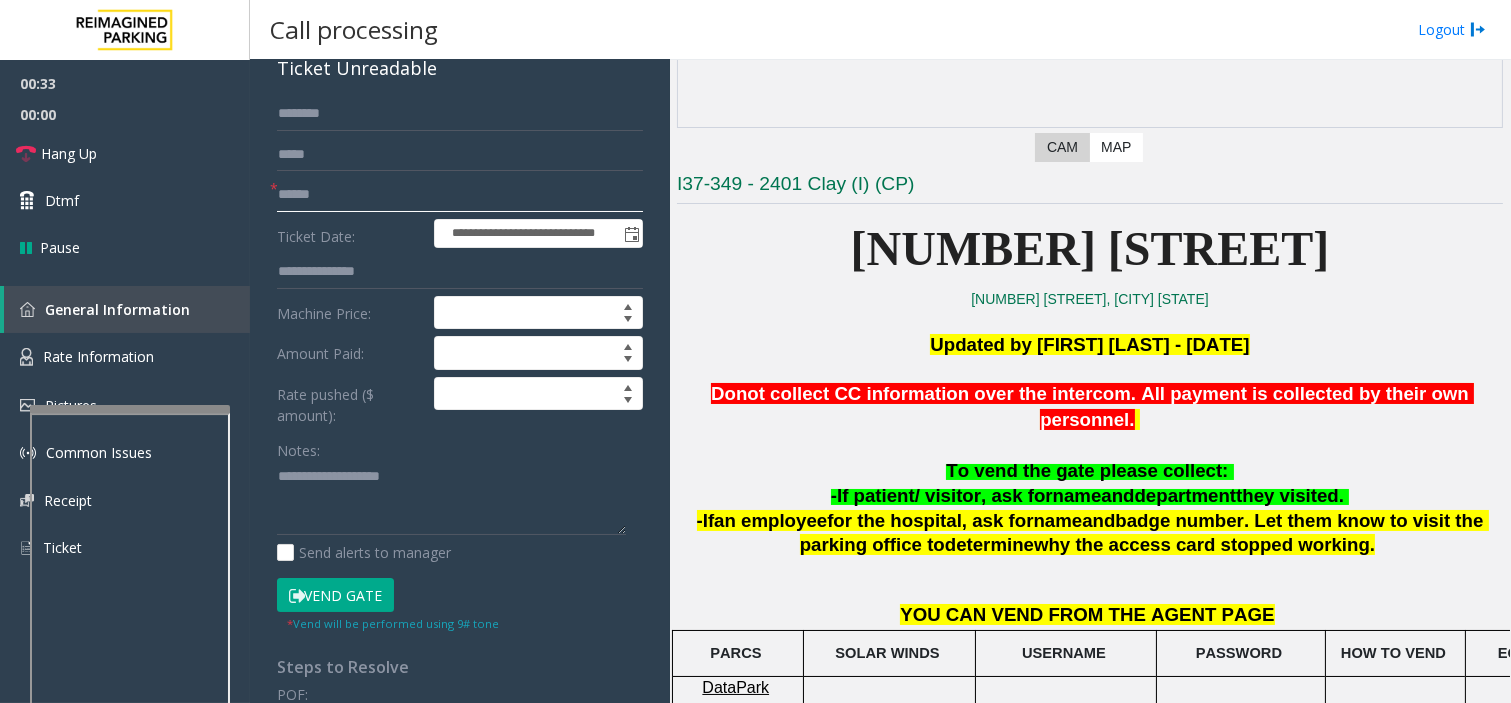click 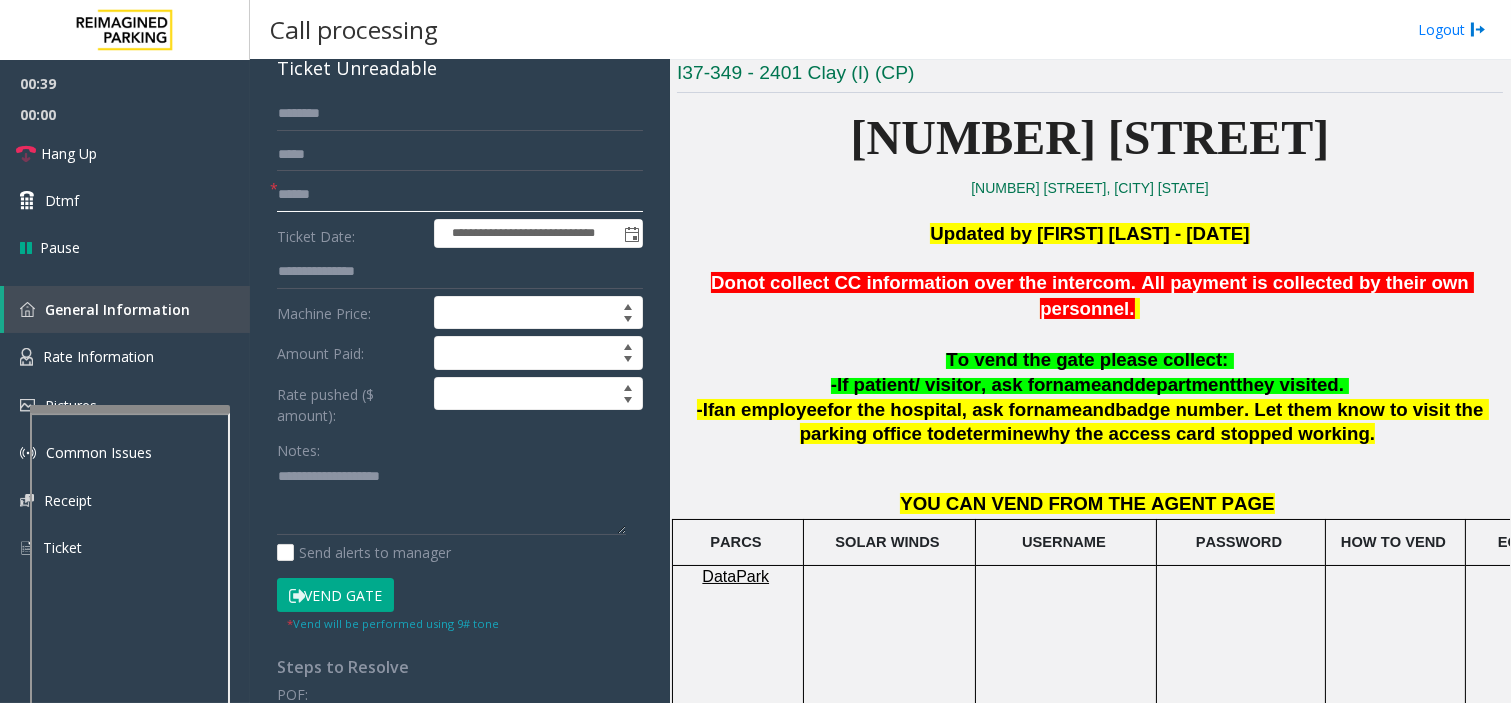 scroll, scrollTop: 333, scrollLeft: 0, axis: vertical 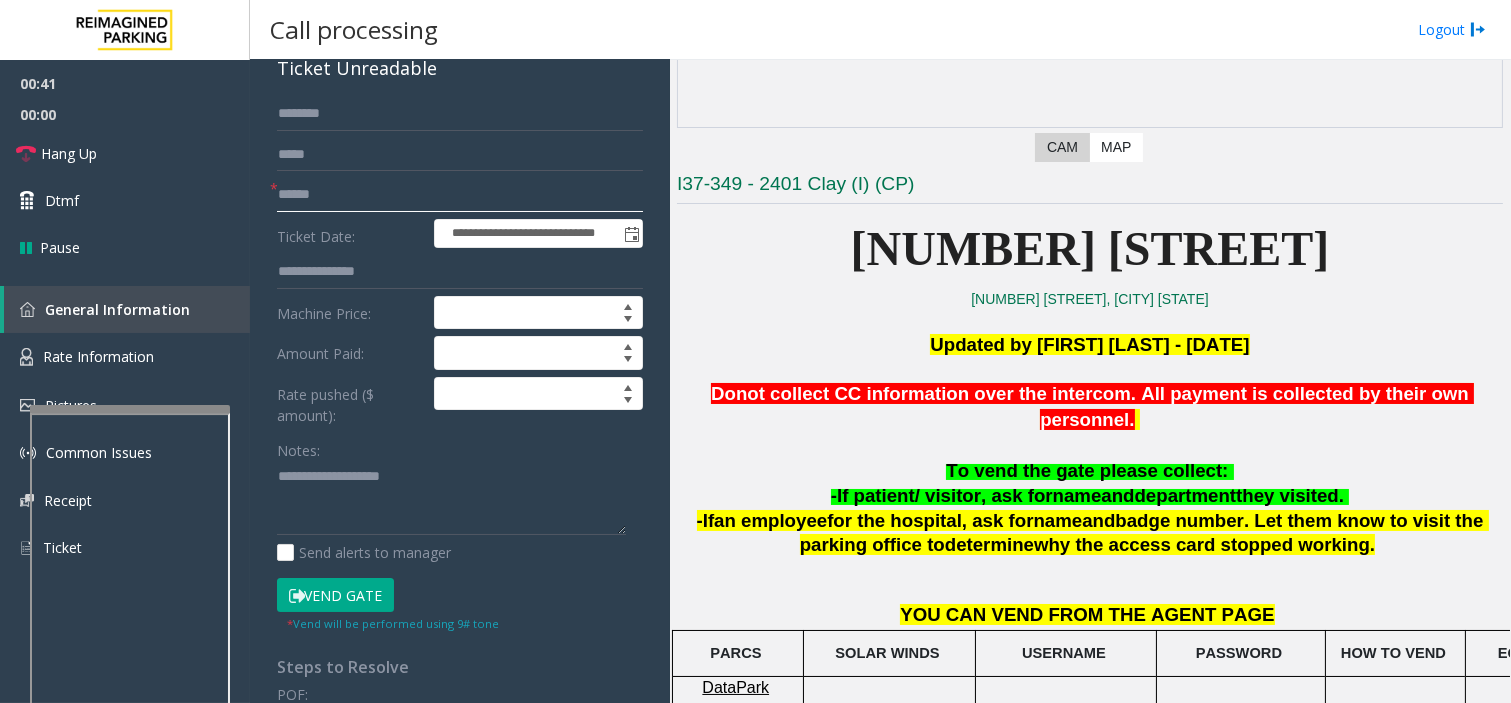 type on "*" 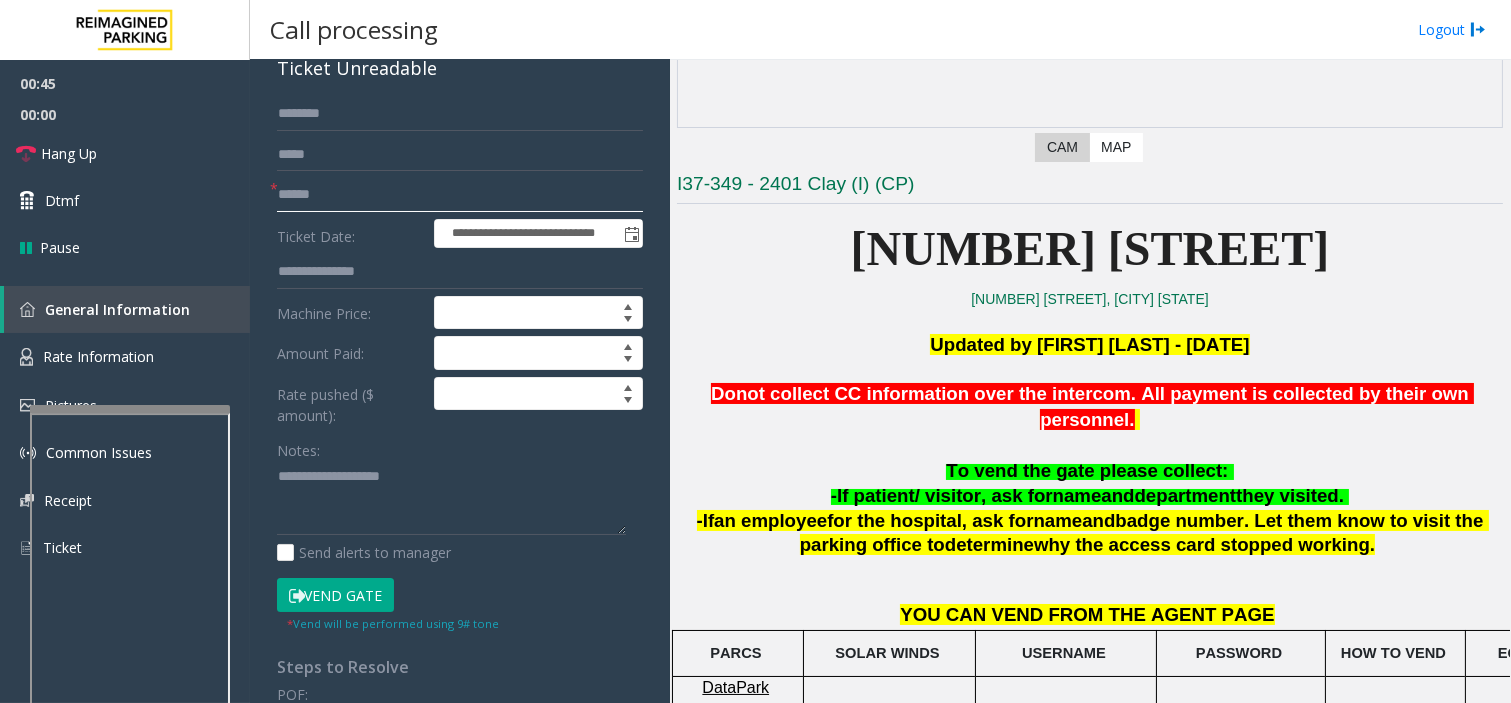 type on "******" 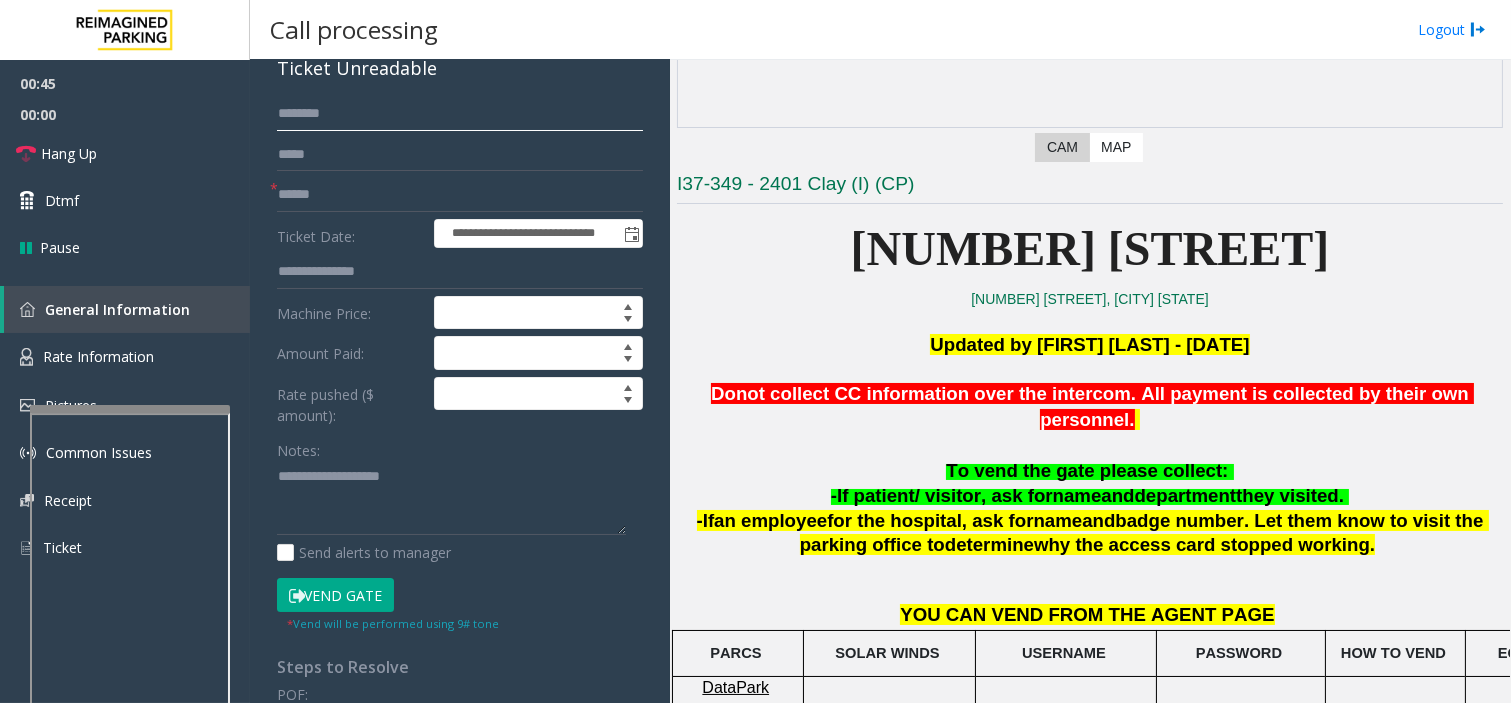 click 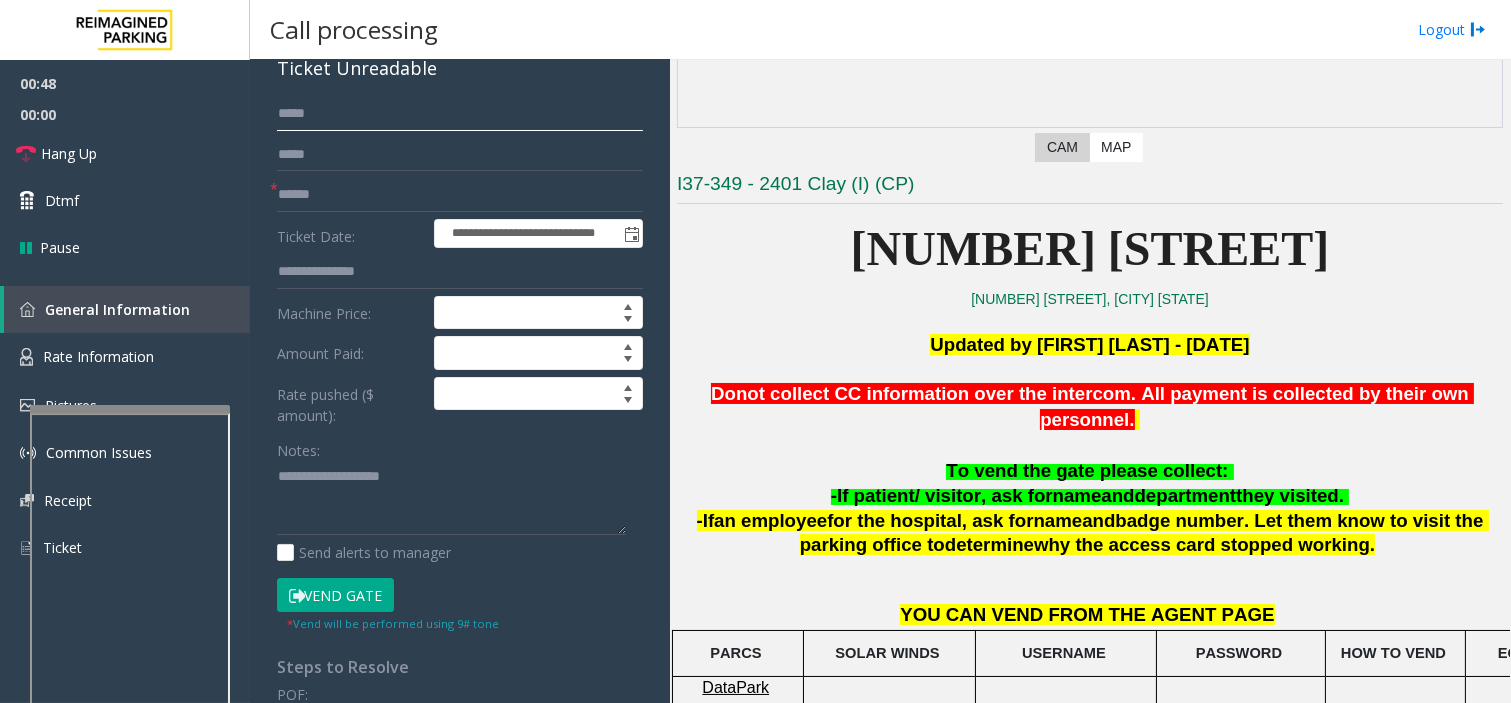 type on "****" 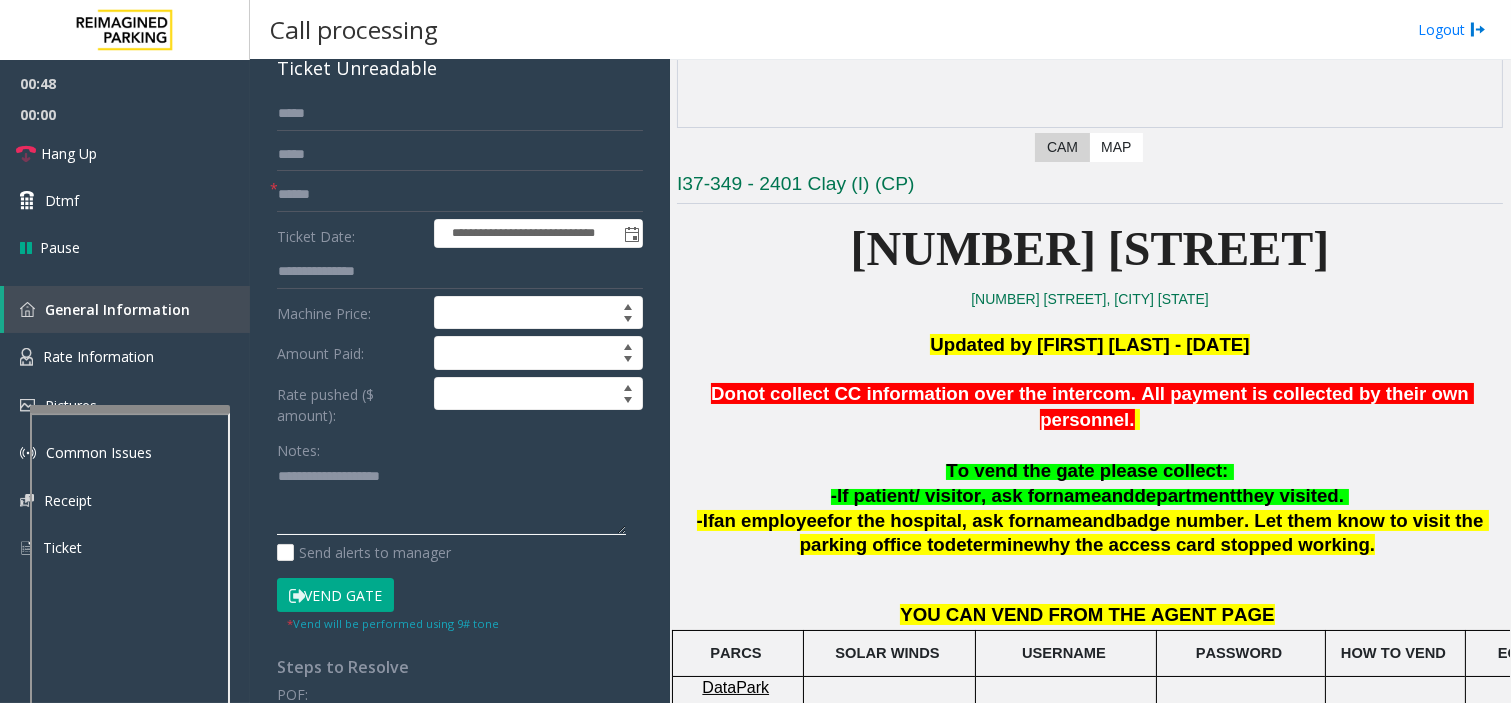 click 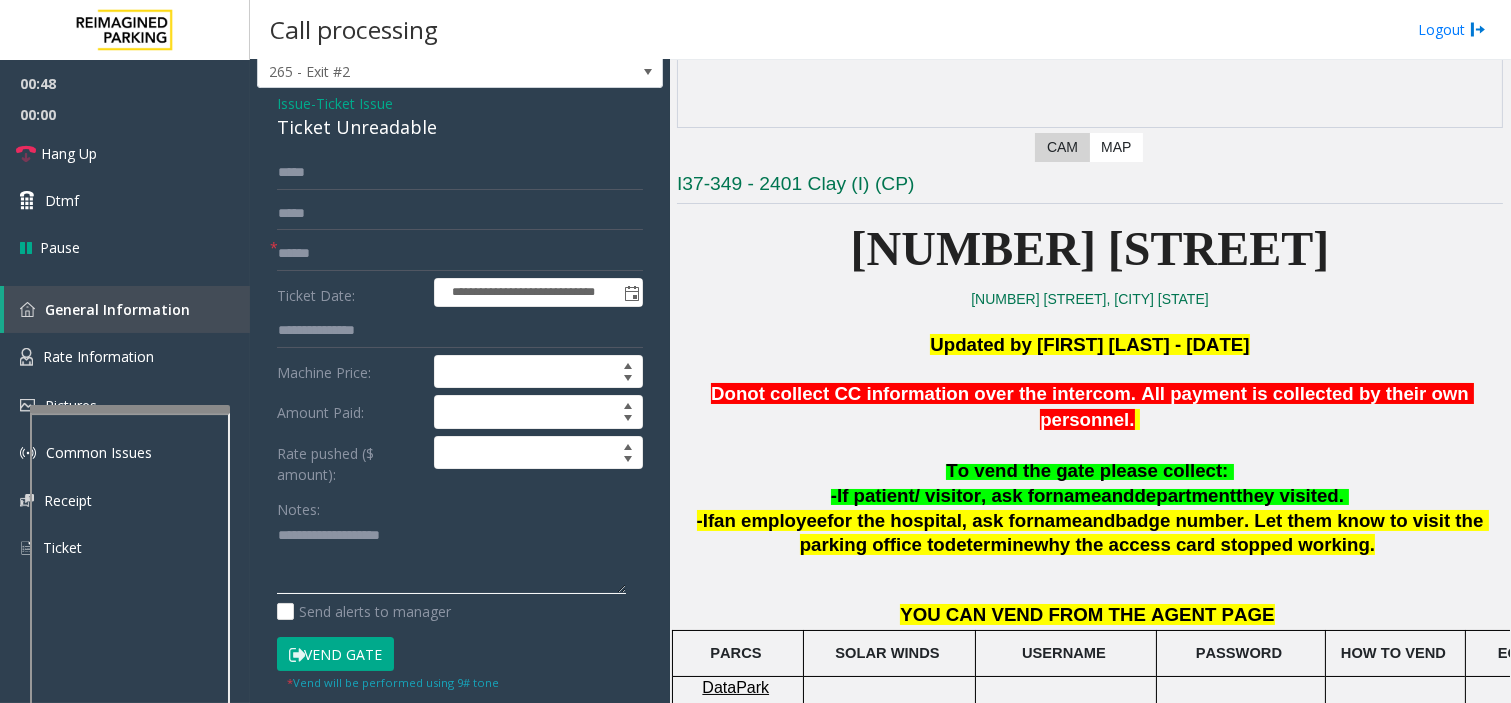 scroll, scrollTop: 0, scrollLeft: 0, axis: both 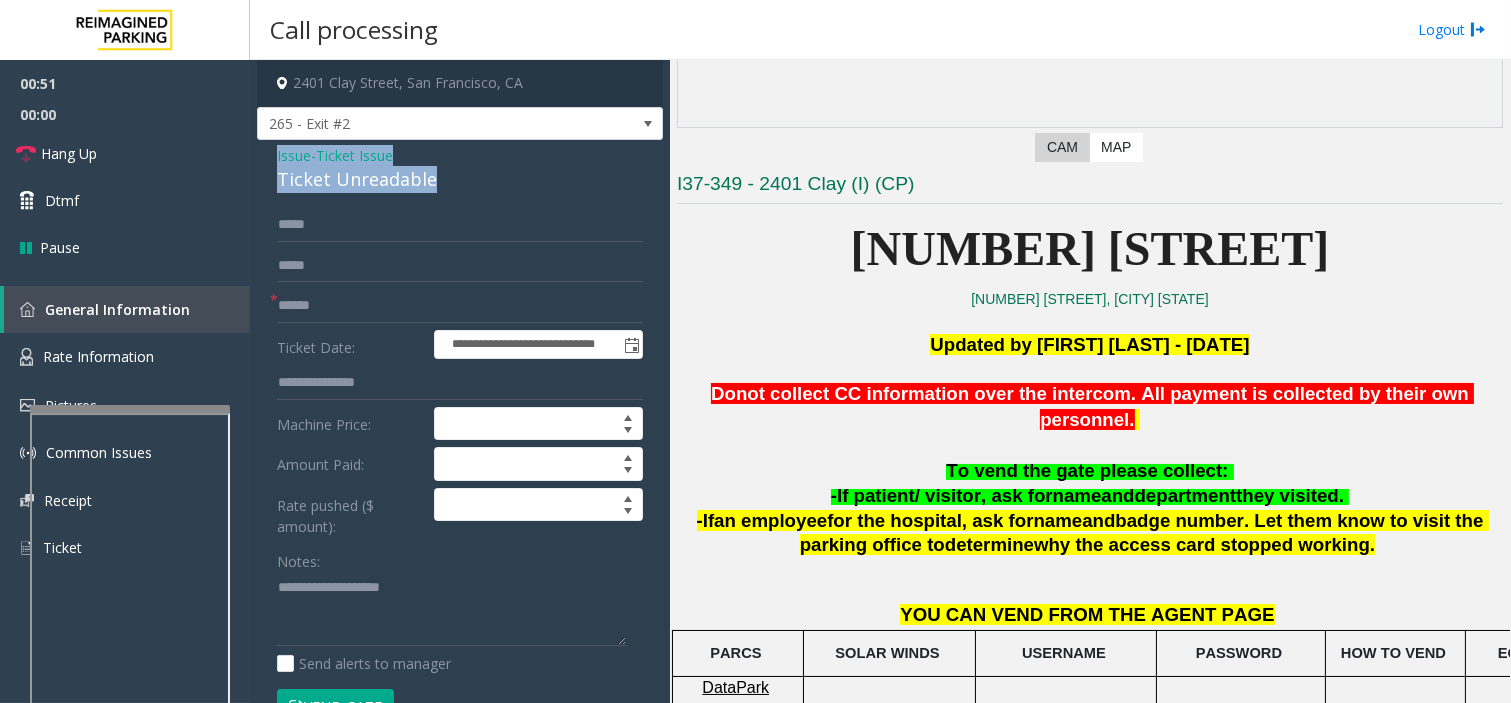 drag, startPoint x: 263, startPoint y: 162, endPoint x: 427, endPoint y: 174, distance: 164.43843 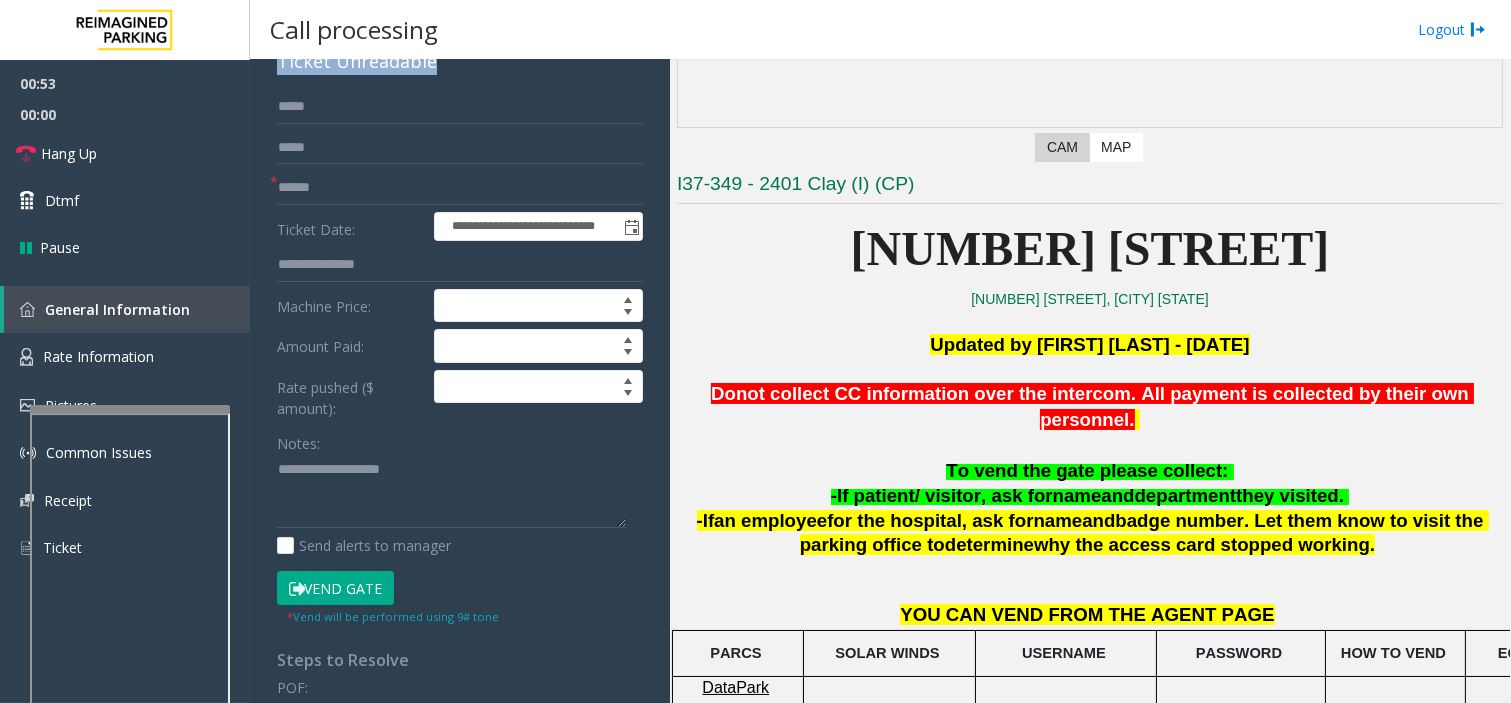 scroll, scrollTop: 222, scrollLeft: 0, axis: vertical 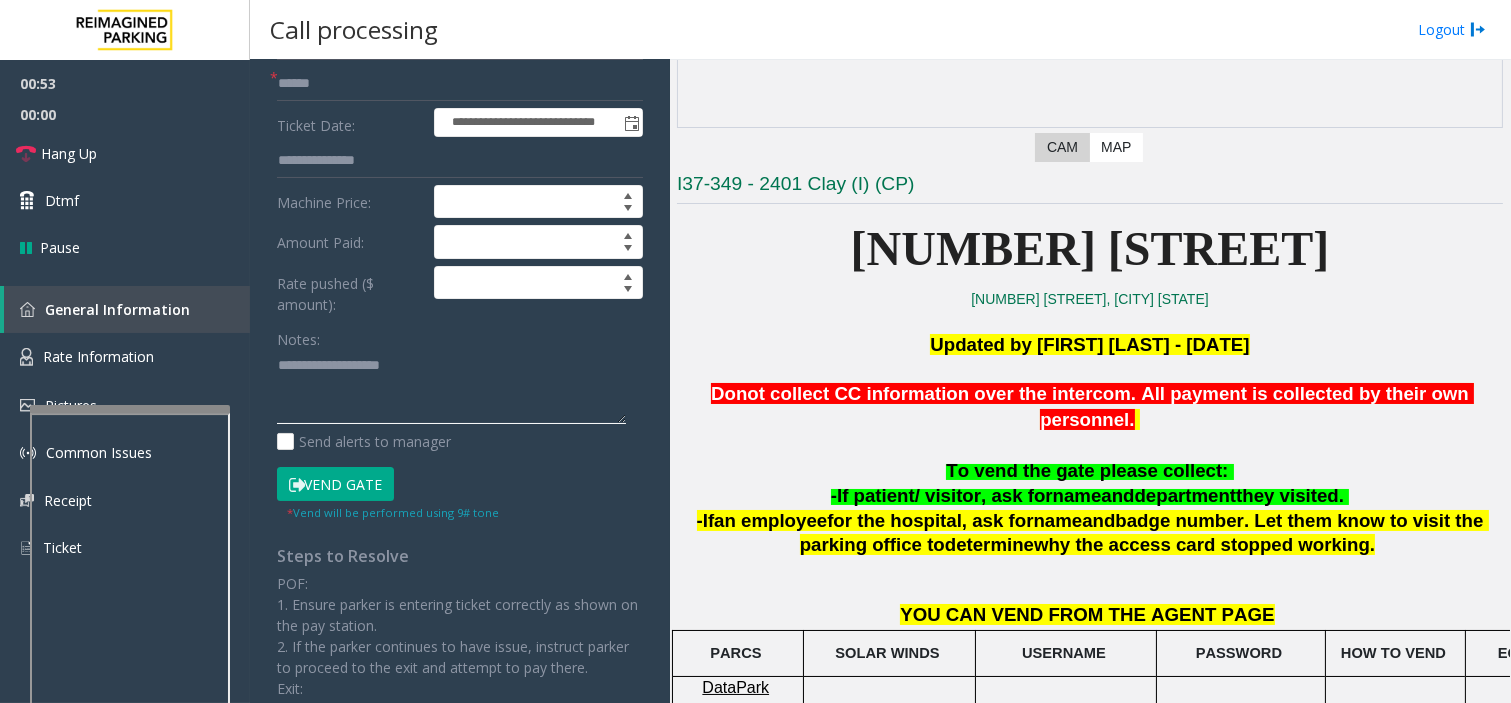 click 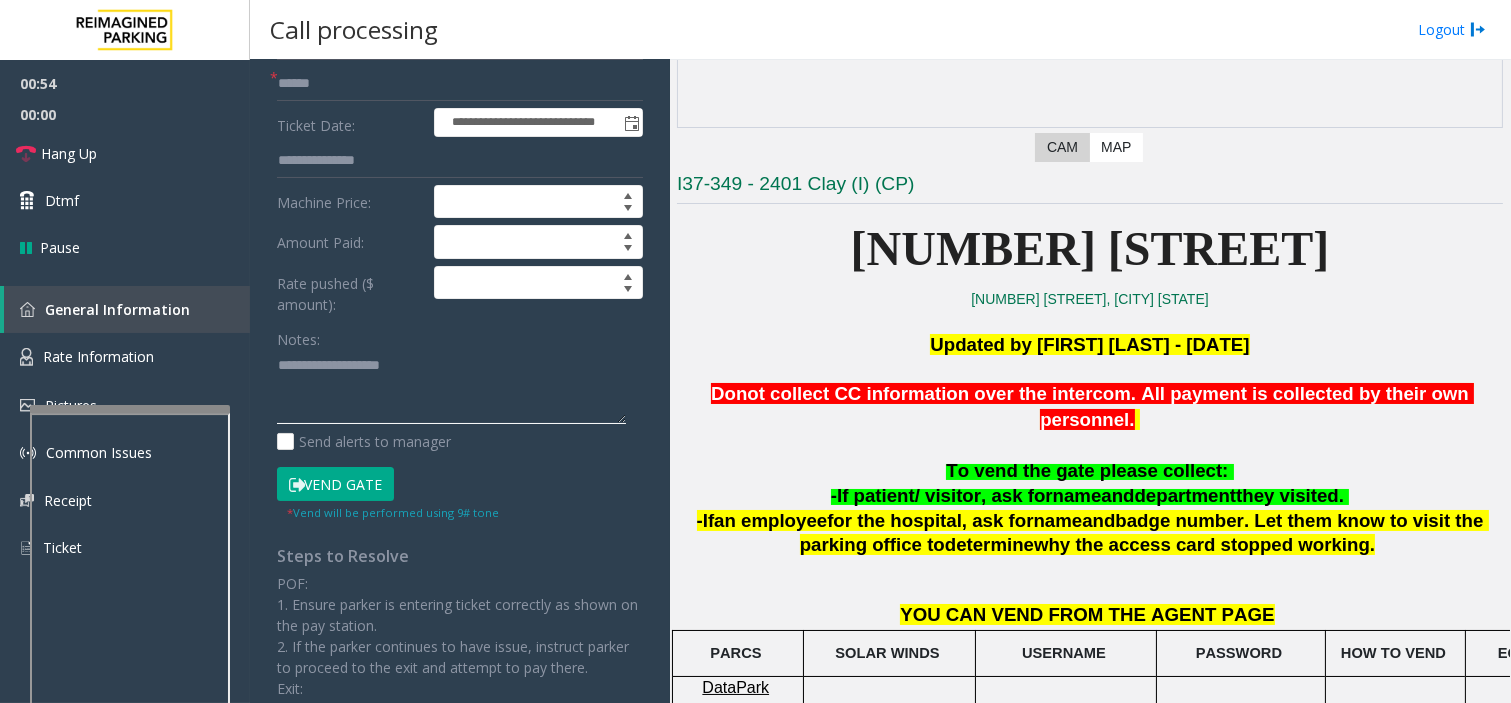 paste on "**********" 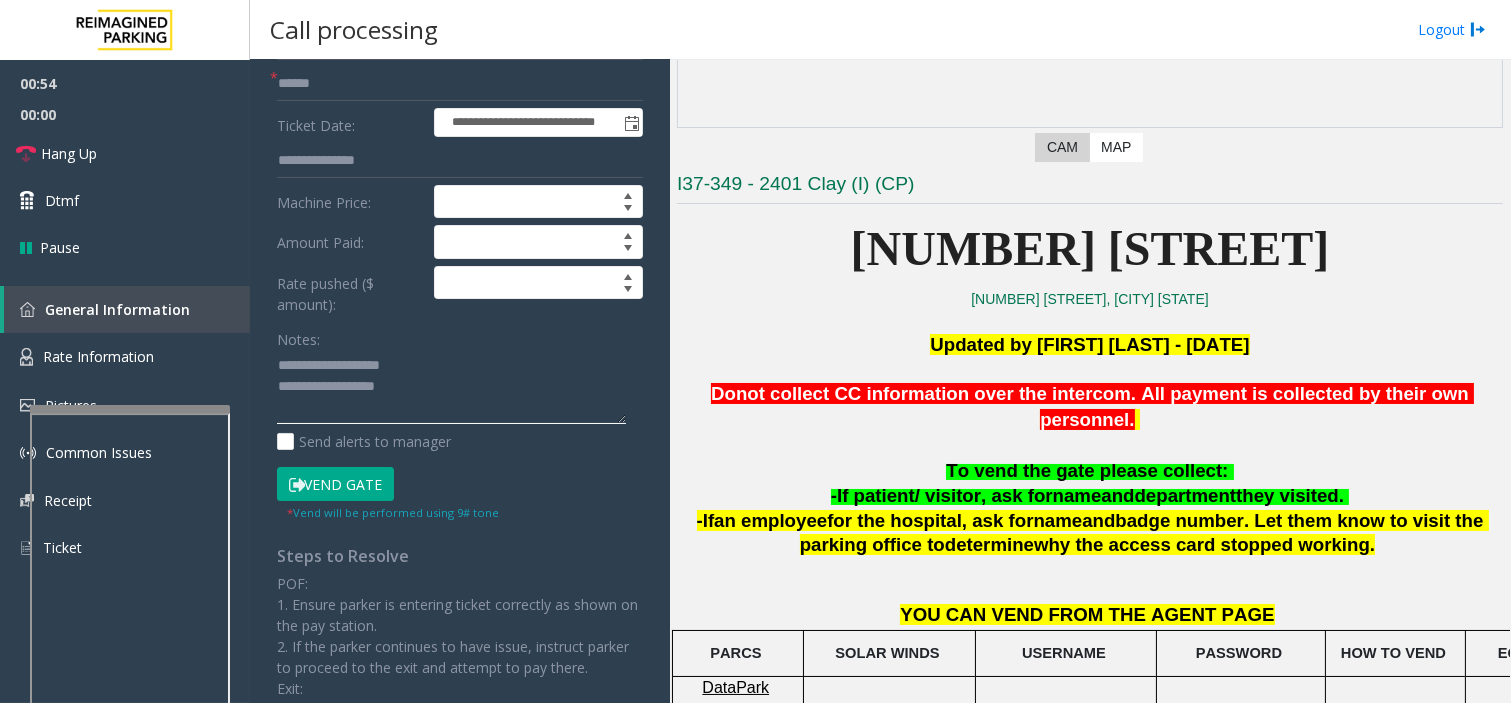 scroll, scrollTop: 14, scrollLeft: 0, axis: vertical 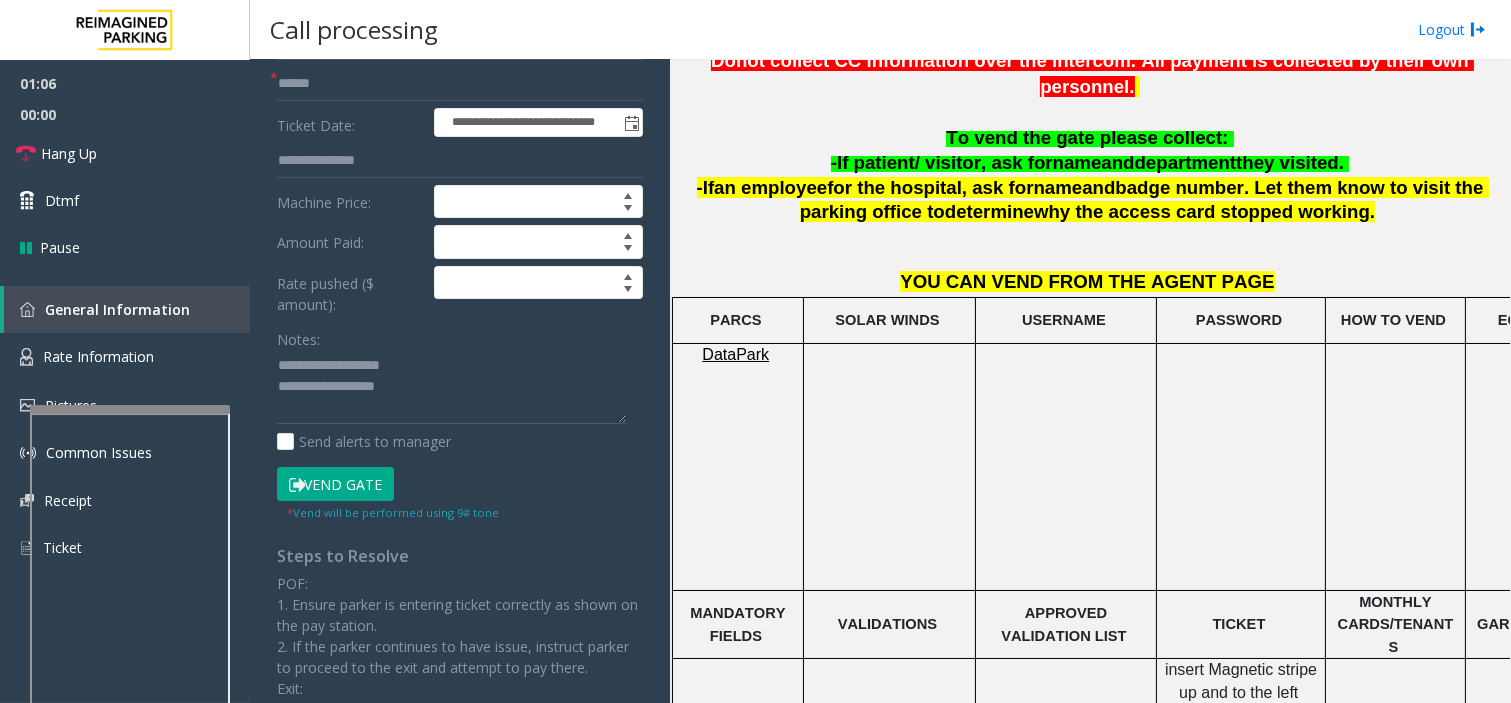 click on "Vend Gate" 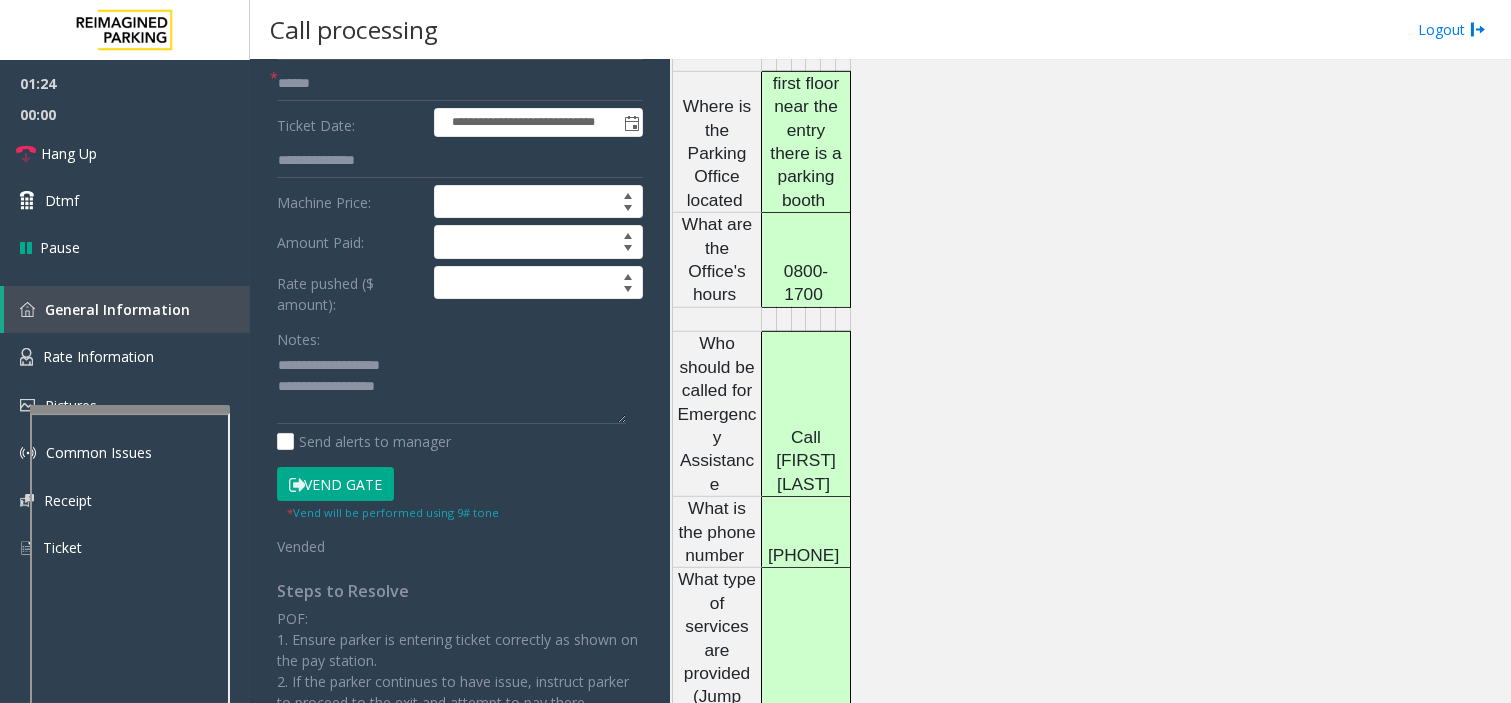 scroll, scrollTop: 2666, scrollLeft: 0, axis: vertical 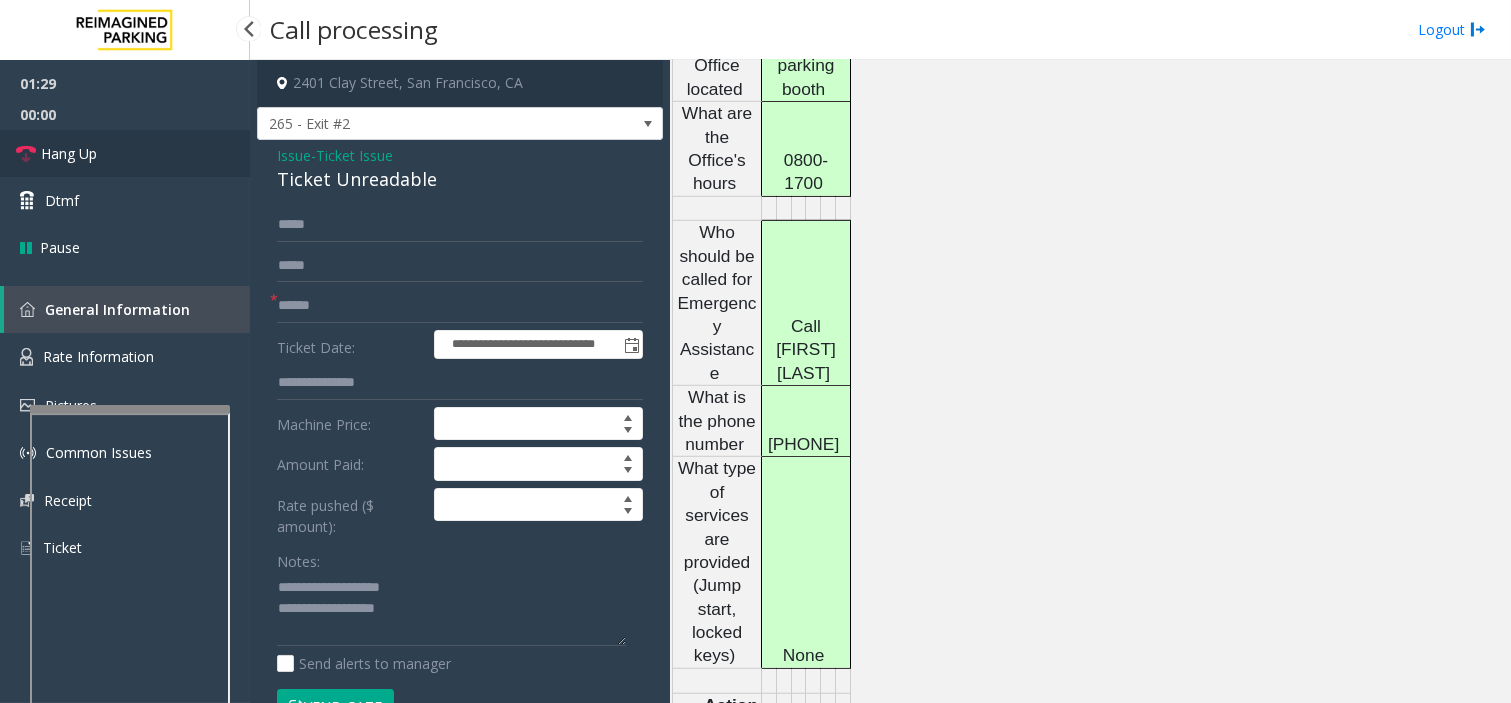 click on "Hang Up" at bounding box center [125, 153] 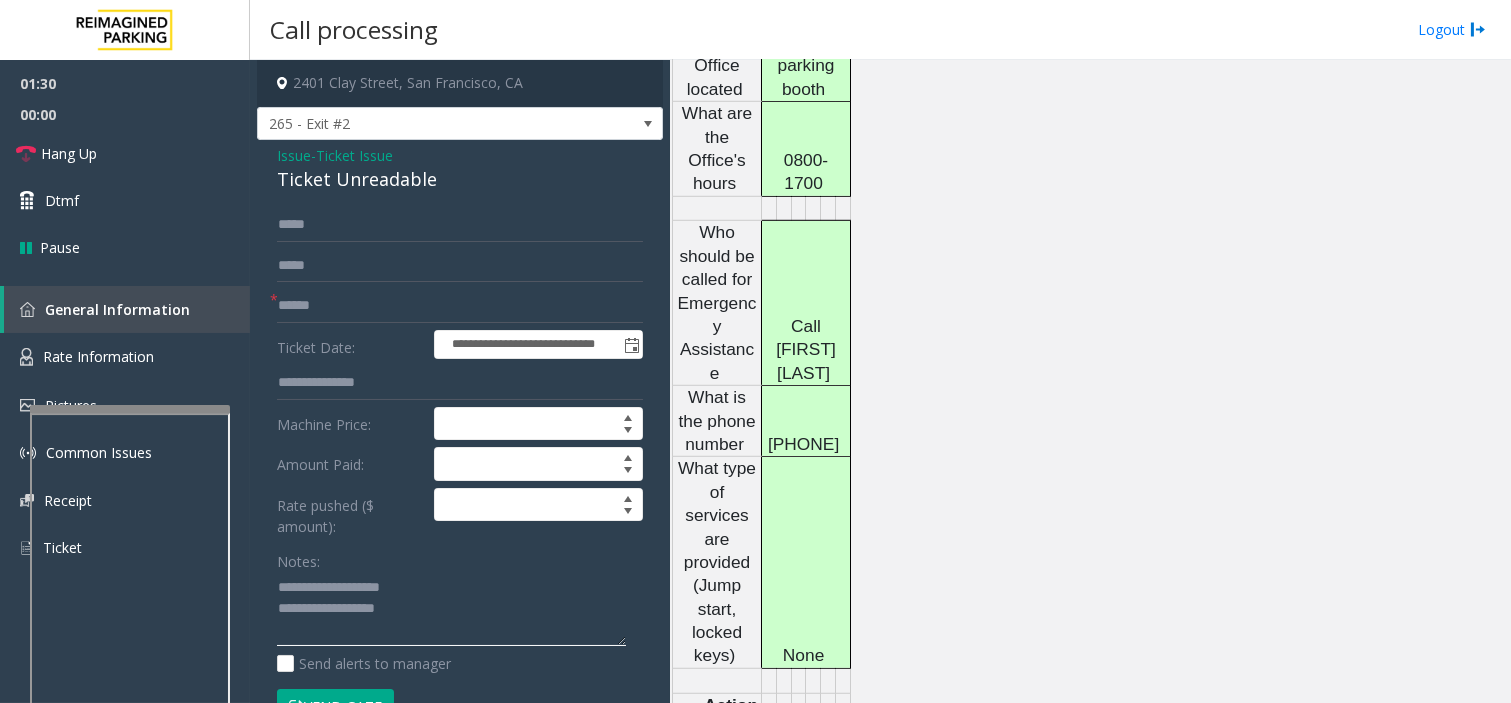 click 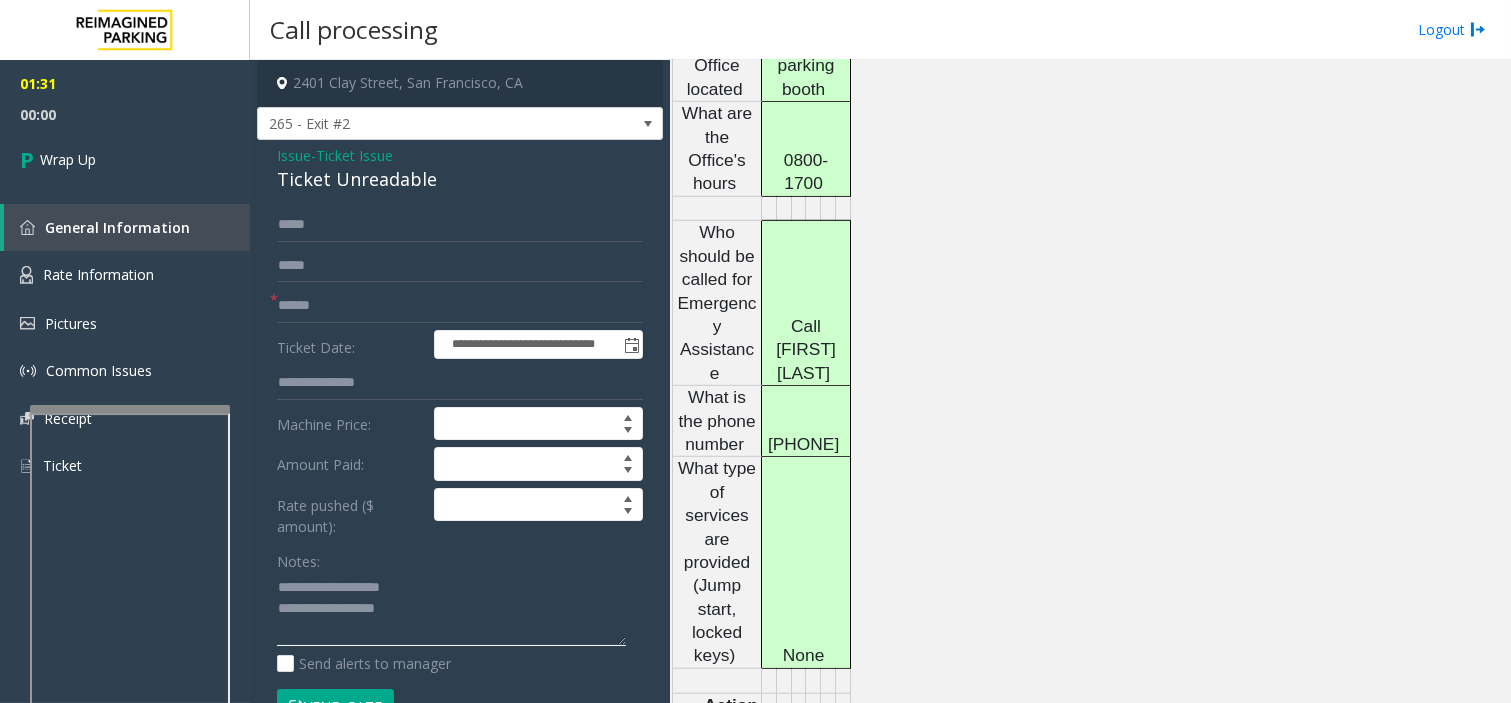 scroll, scrollTop: 21, scrollLeft: 0, axis: vertical 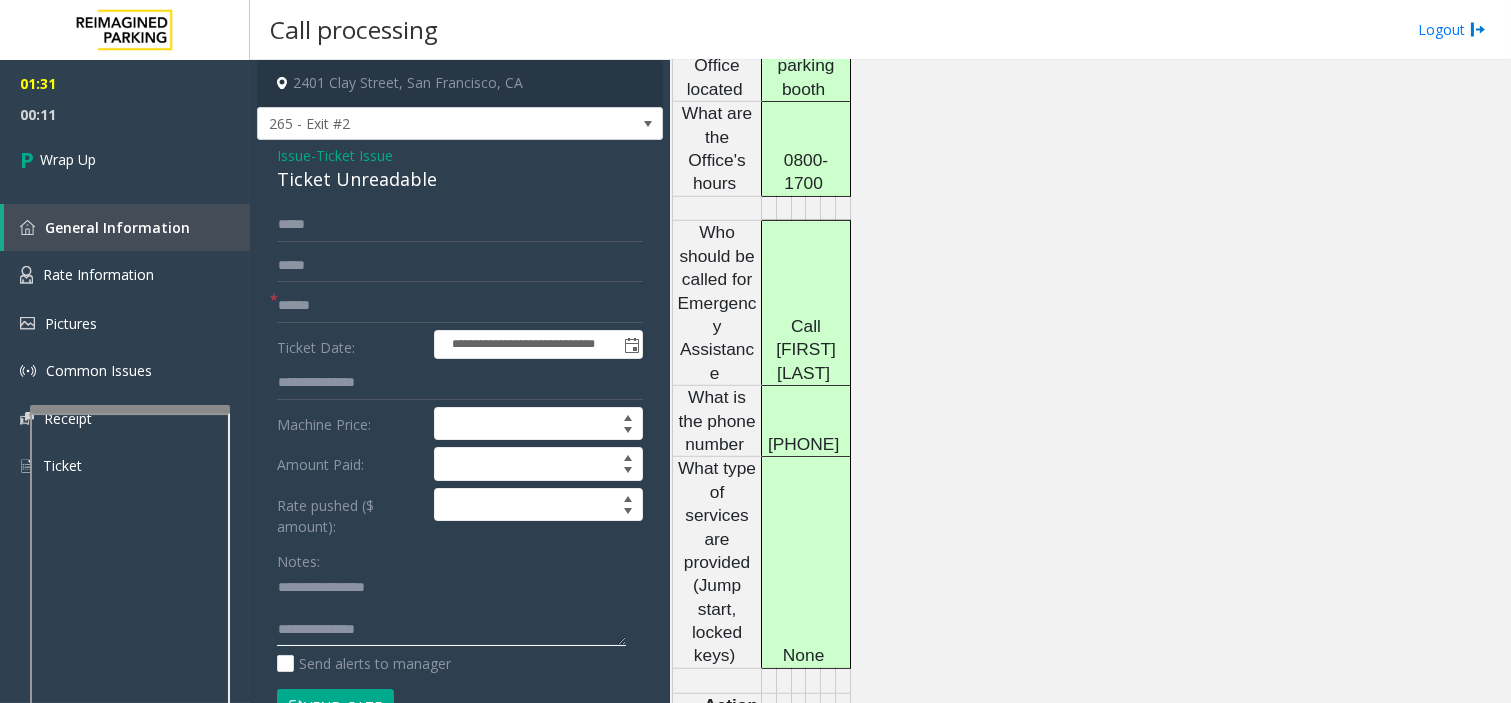 click 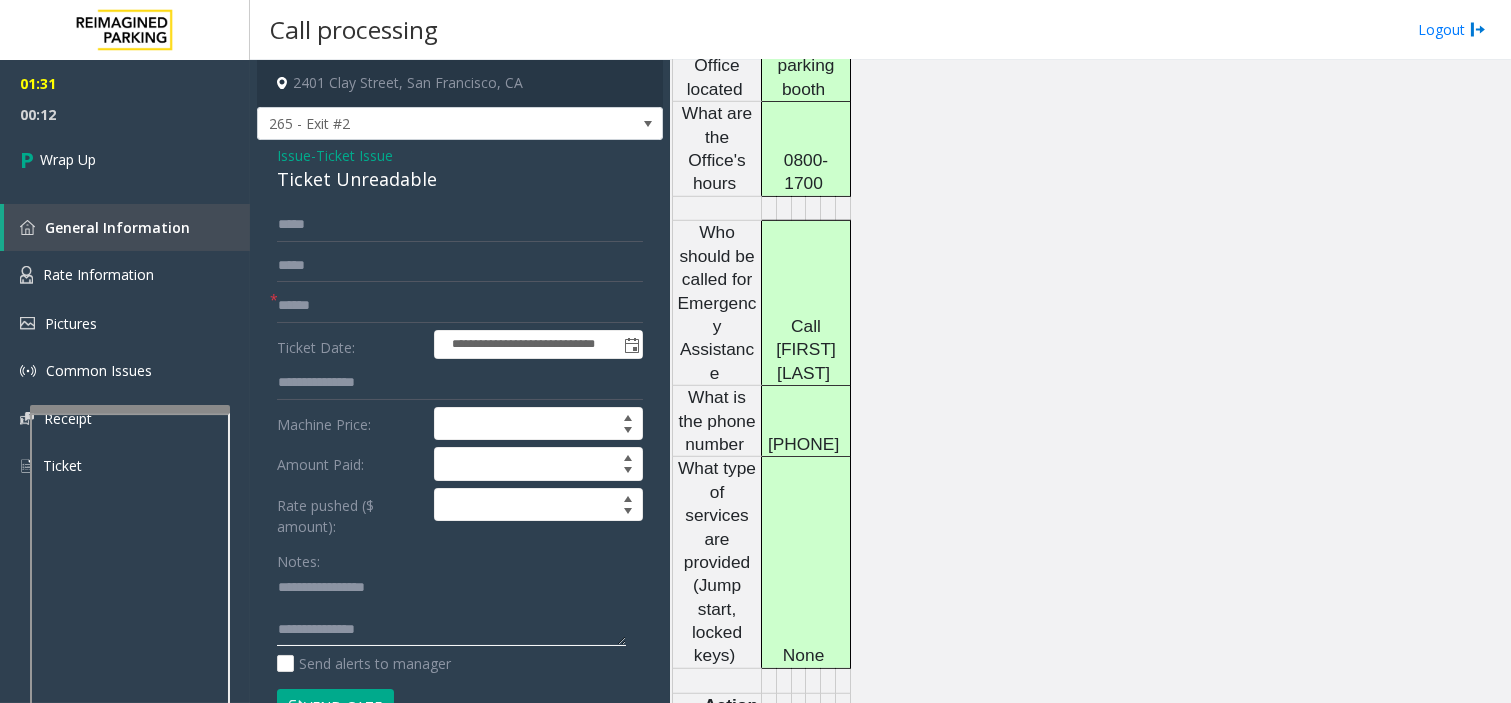 paste on "**********" 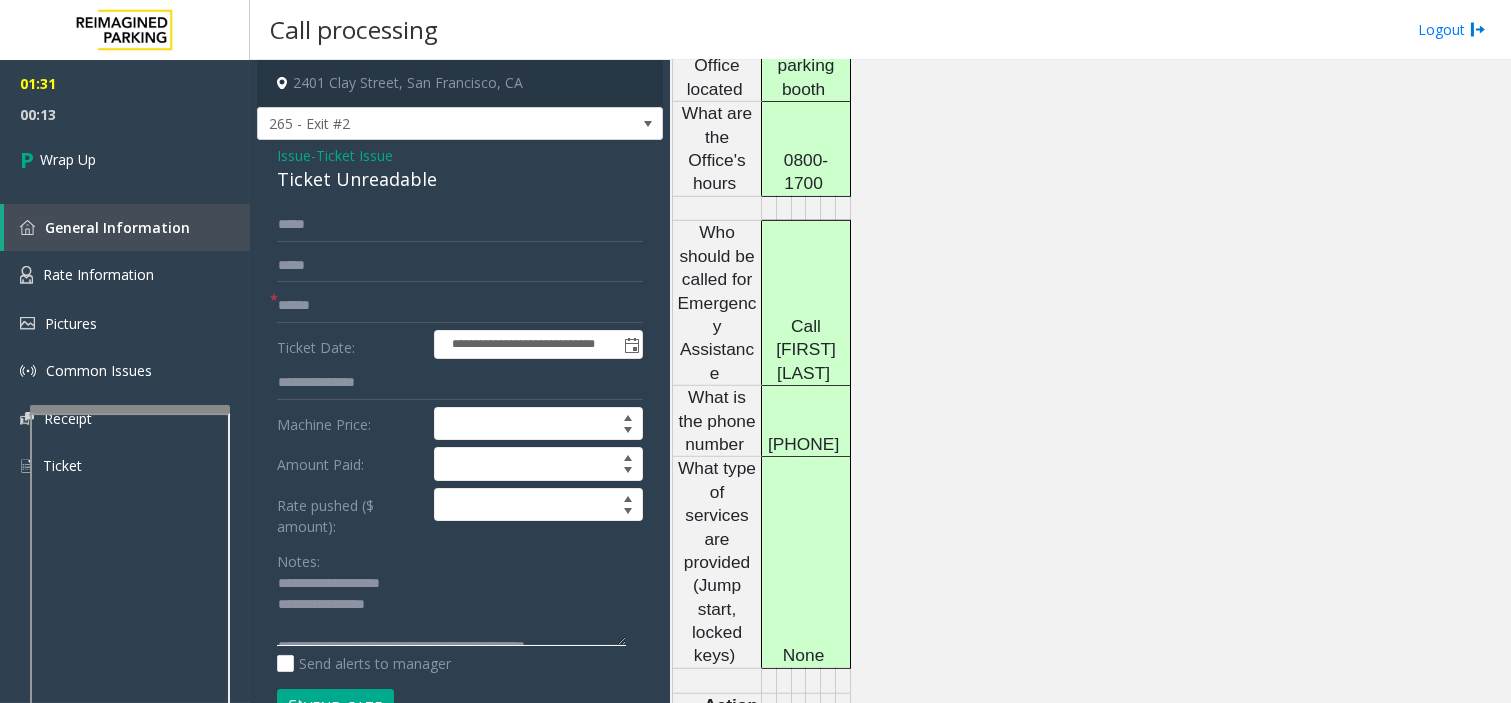 scroll, scrollTop: 0, scrollLeft: 0, axis: both 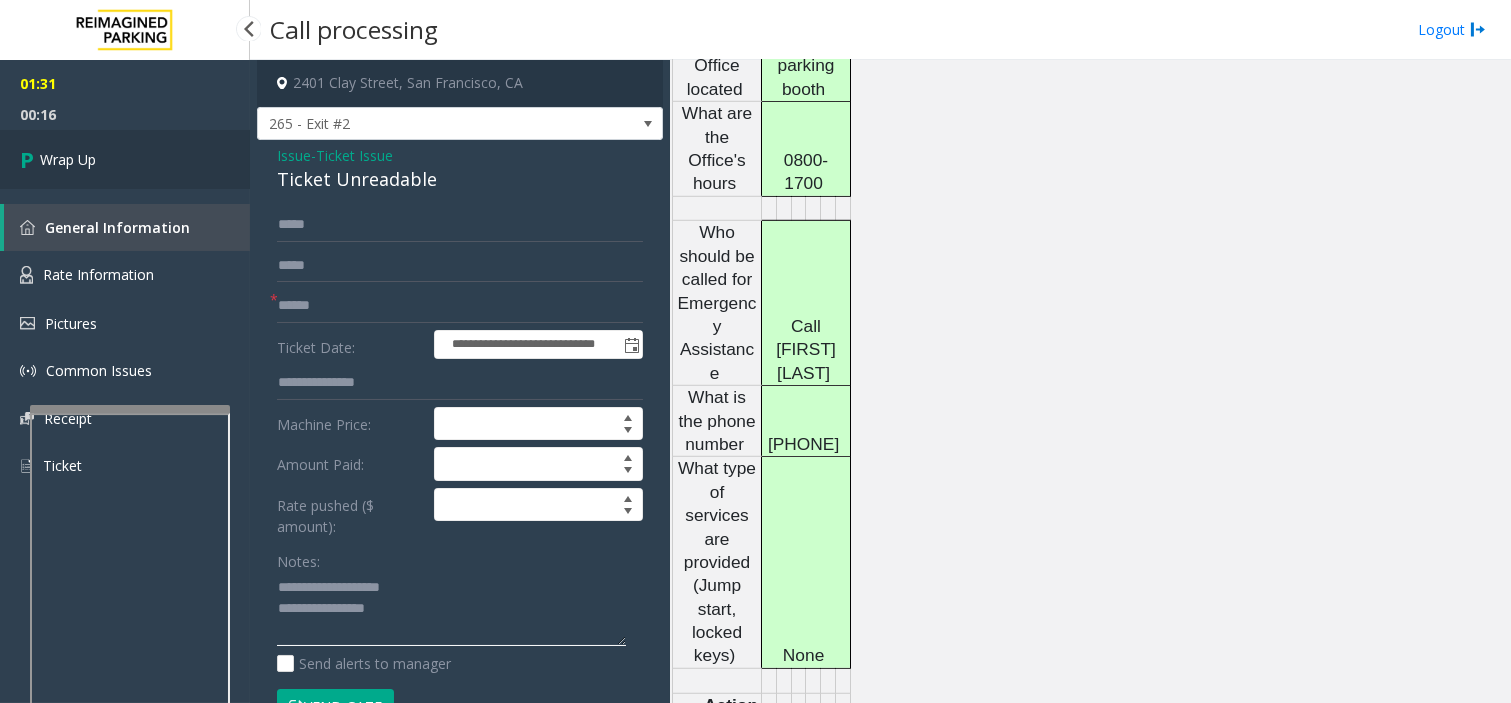 type on "**********" 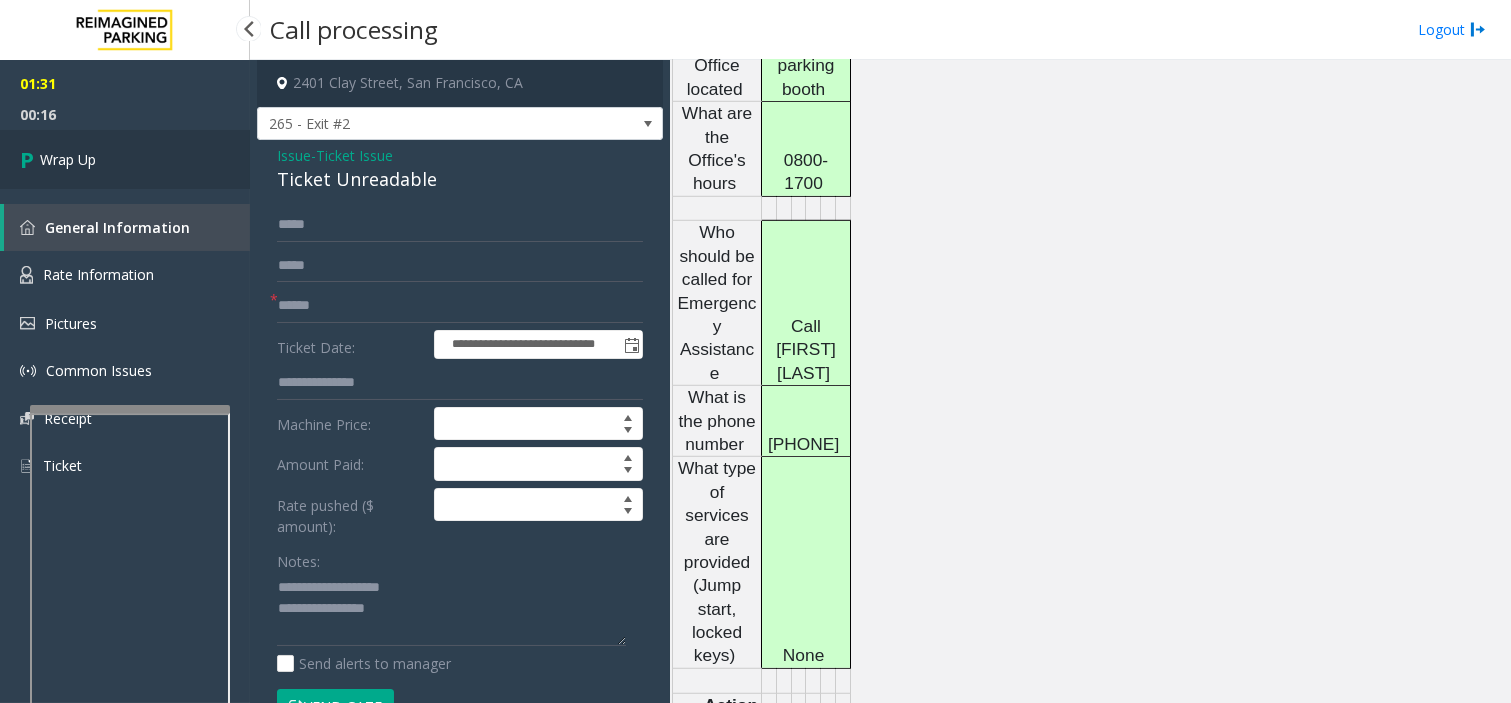 click on "Wrap Up" at bounding box center [125, 159] 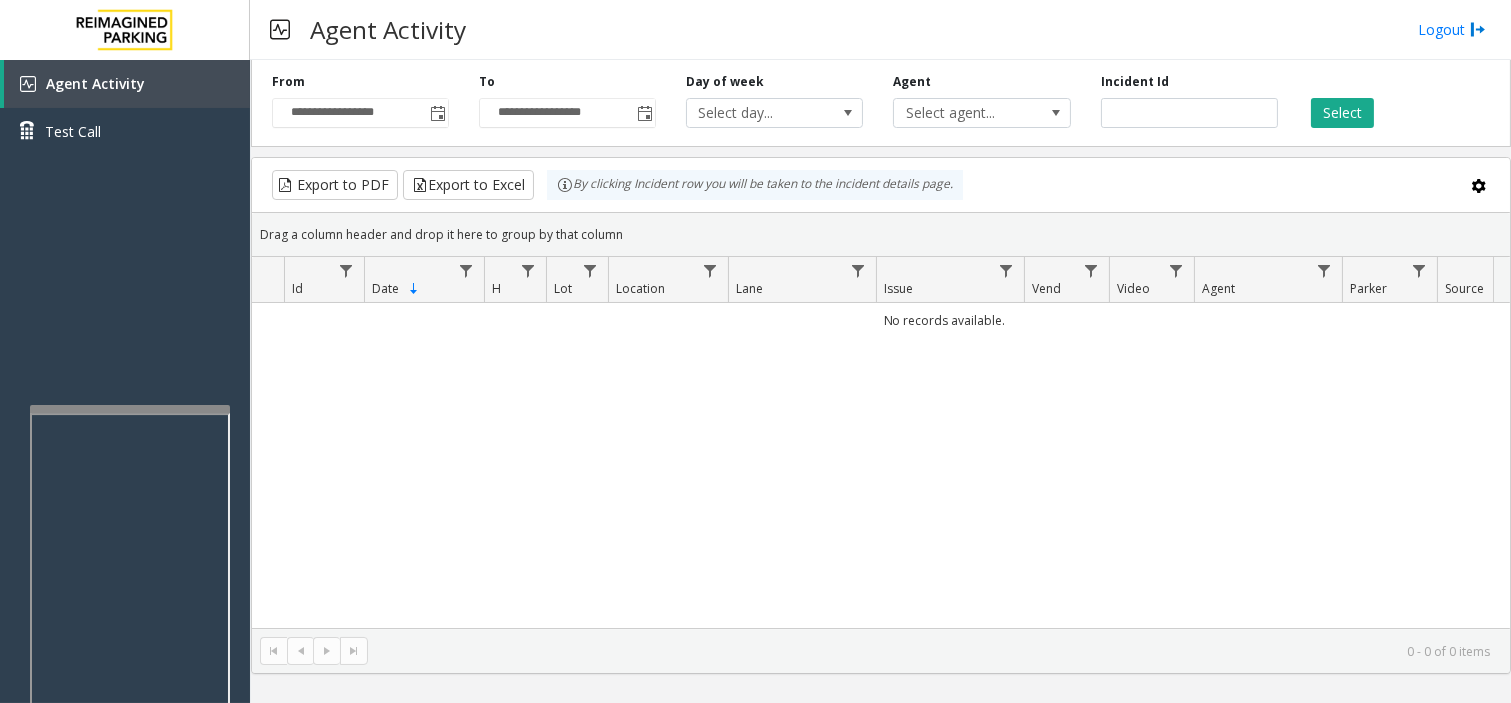 type 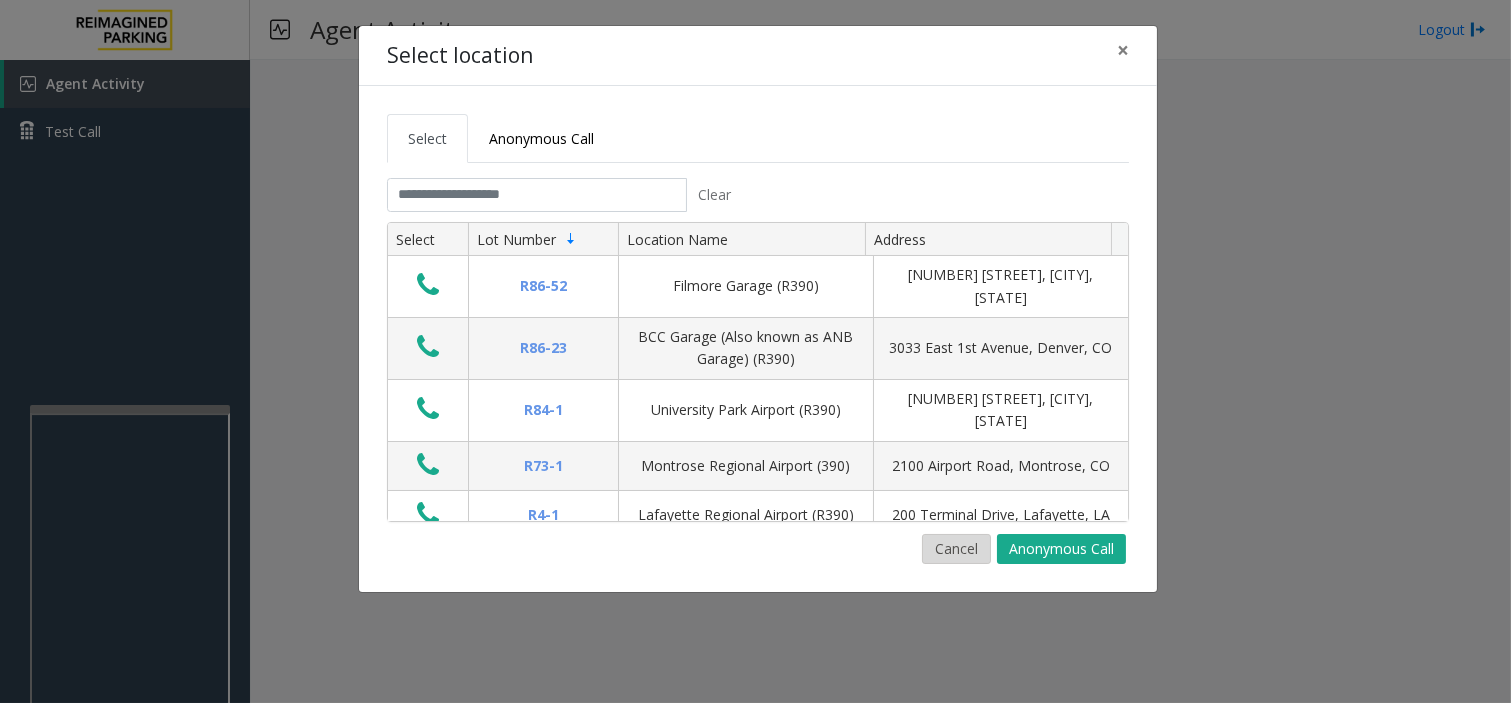 click on "Cancel" 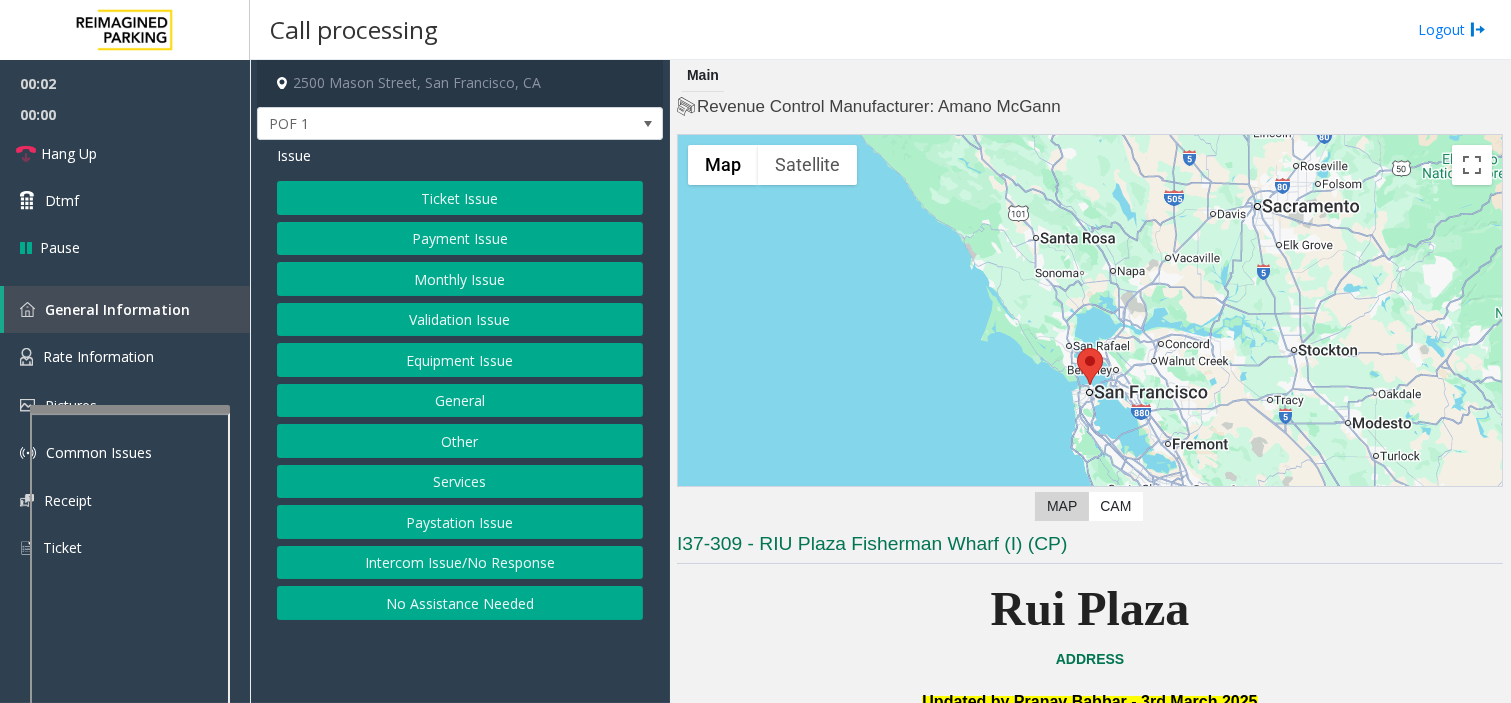click on "Services" 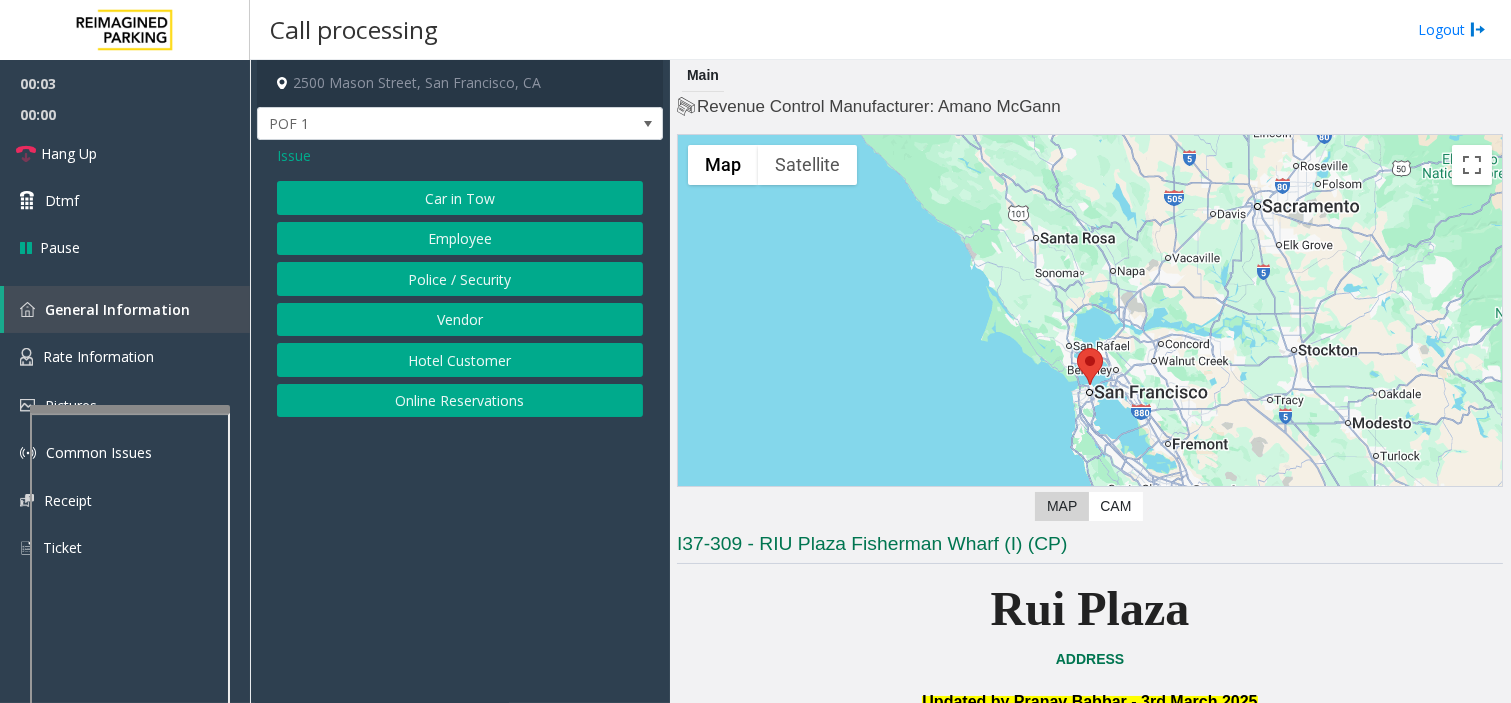 click on "Online Reservations" 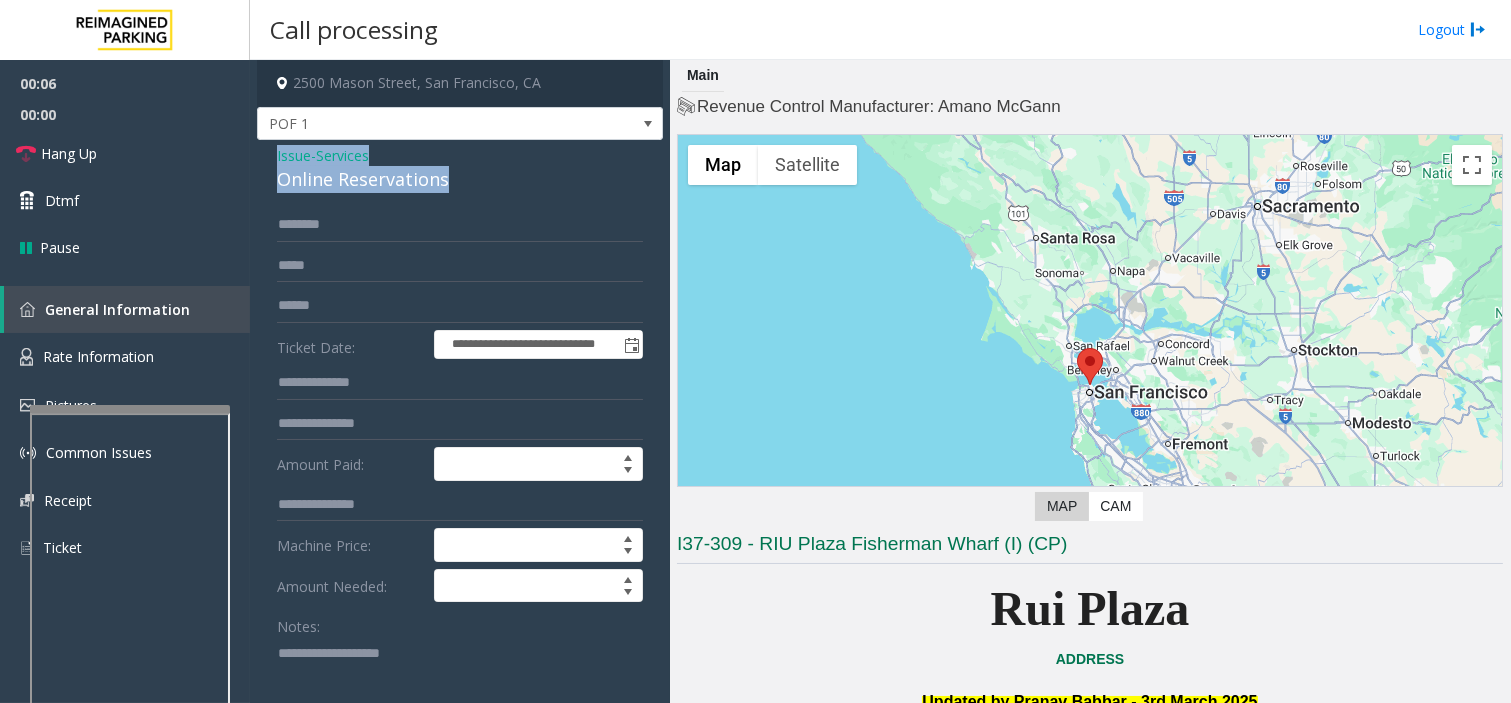 drag, startPoint x: 264, startPoint y: 158, endPoint x: 471, endPoint y: 174, distance: 207.61743 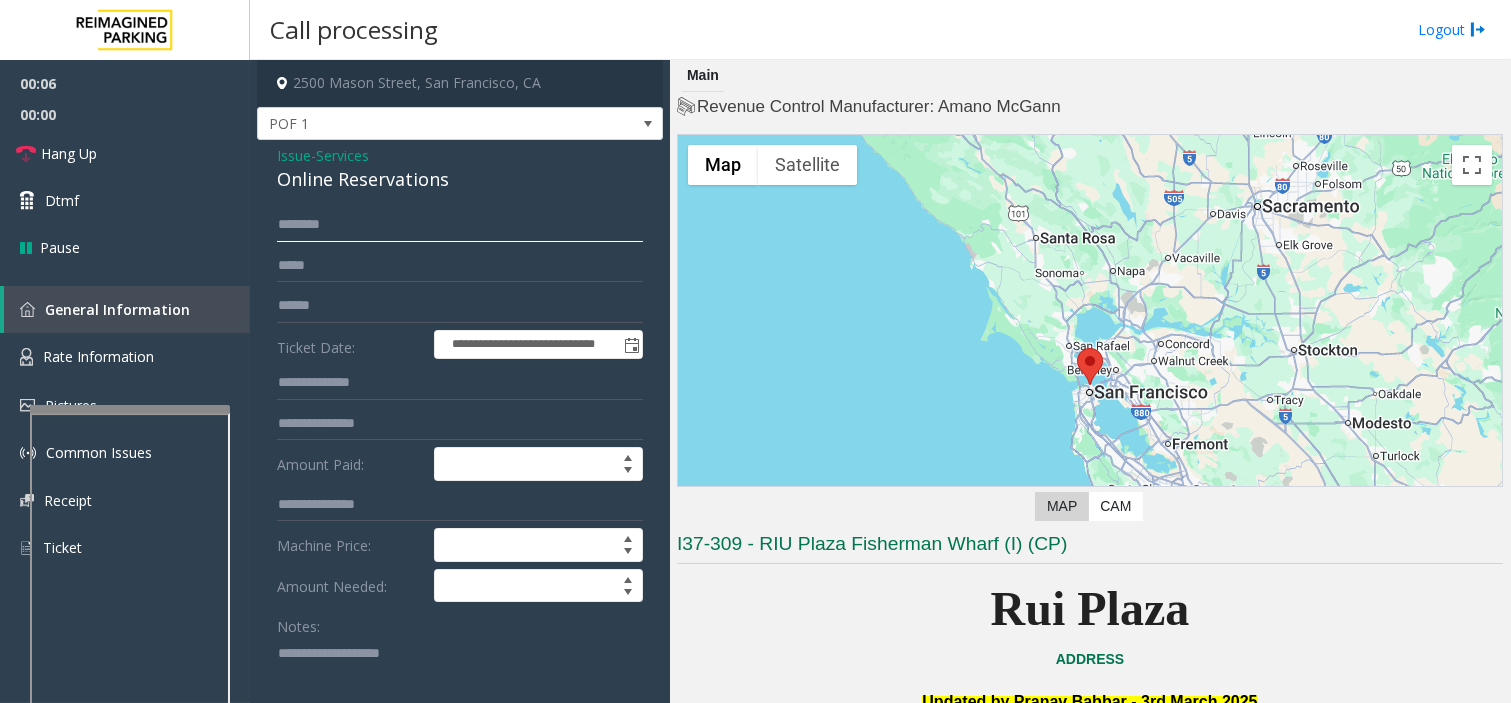 click 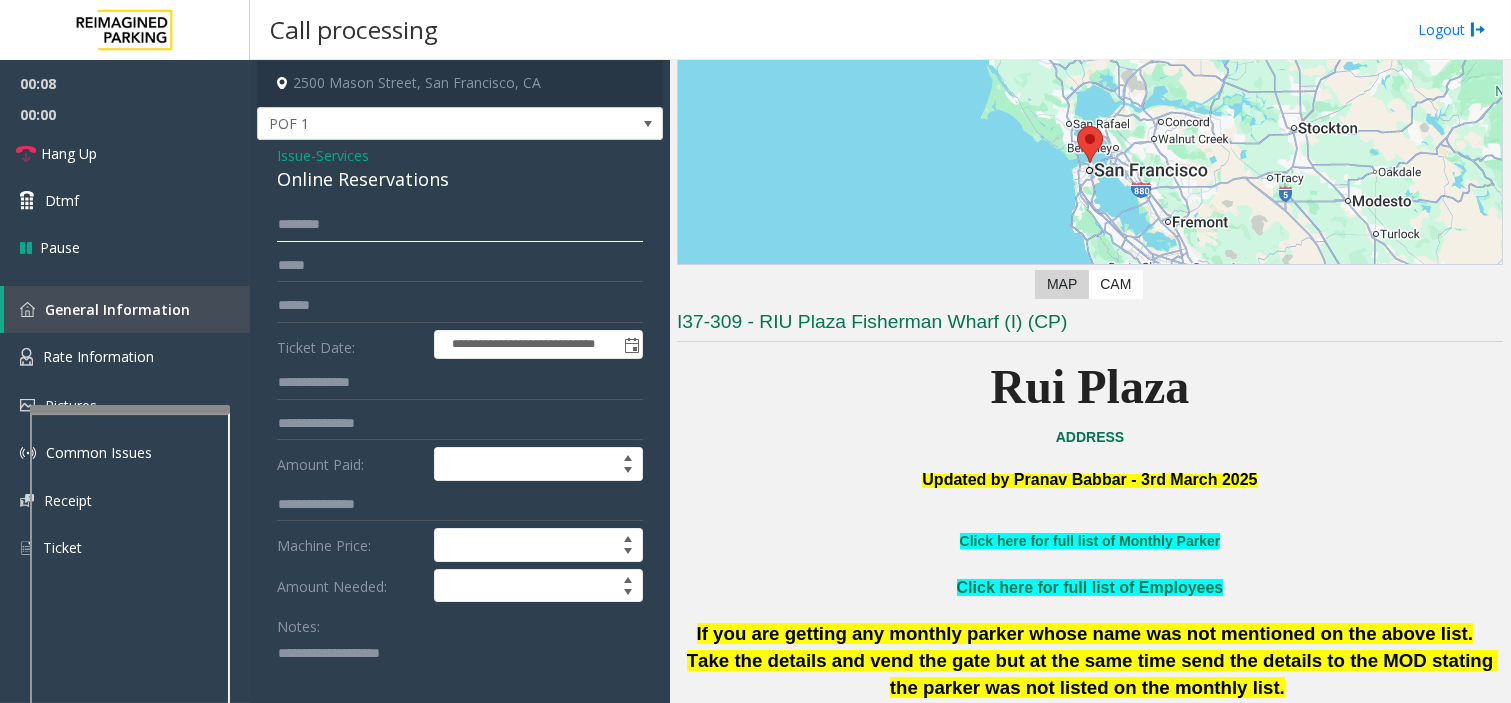 scroll, scrollTop: 333, scrollLeft: 0, axis: vertical 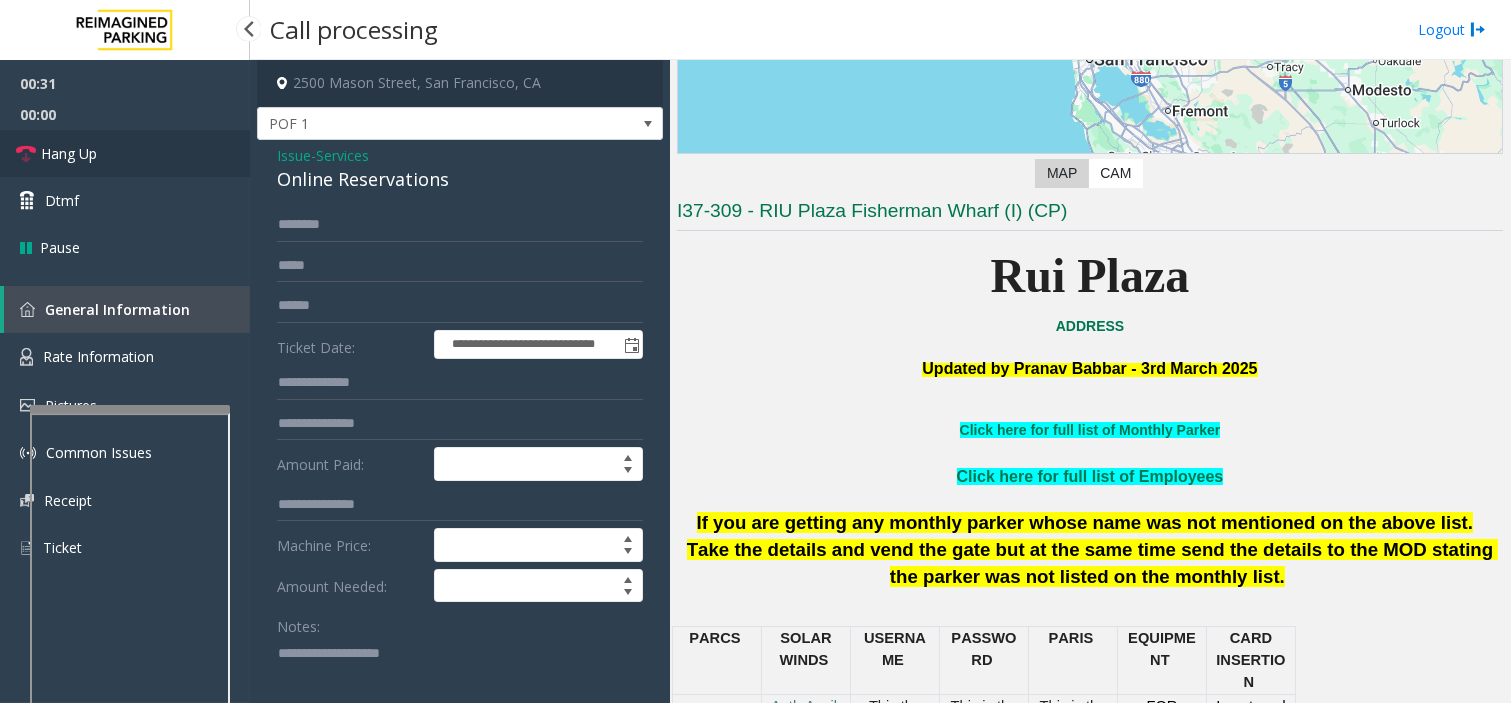 click on "Hang Up" at bounding box center (125, 153) 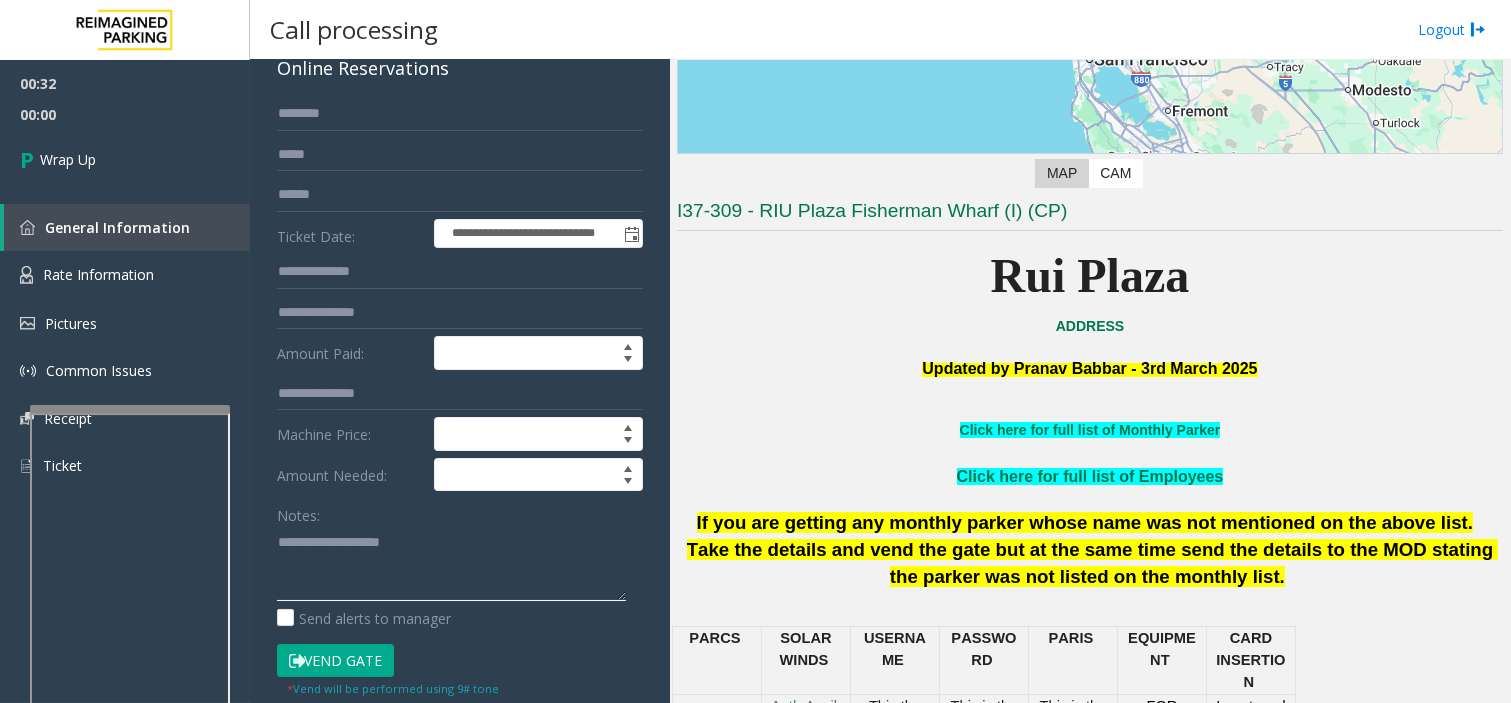 click 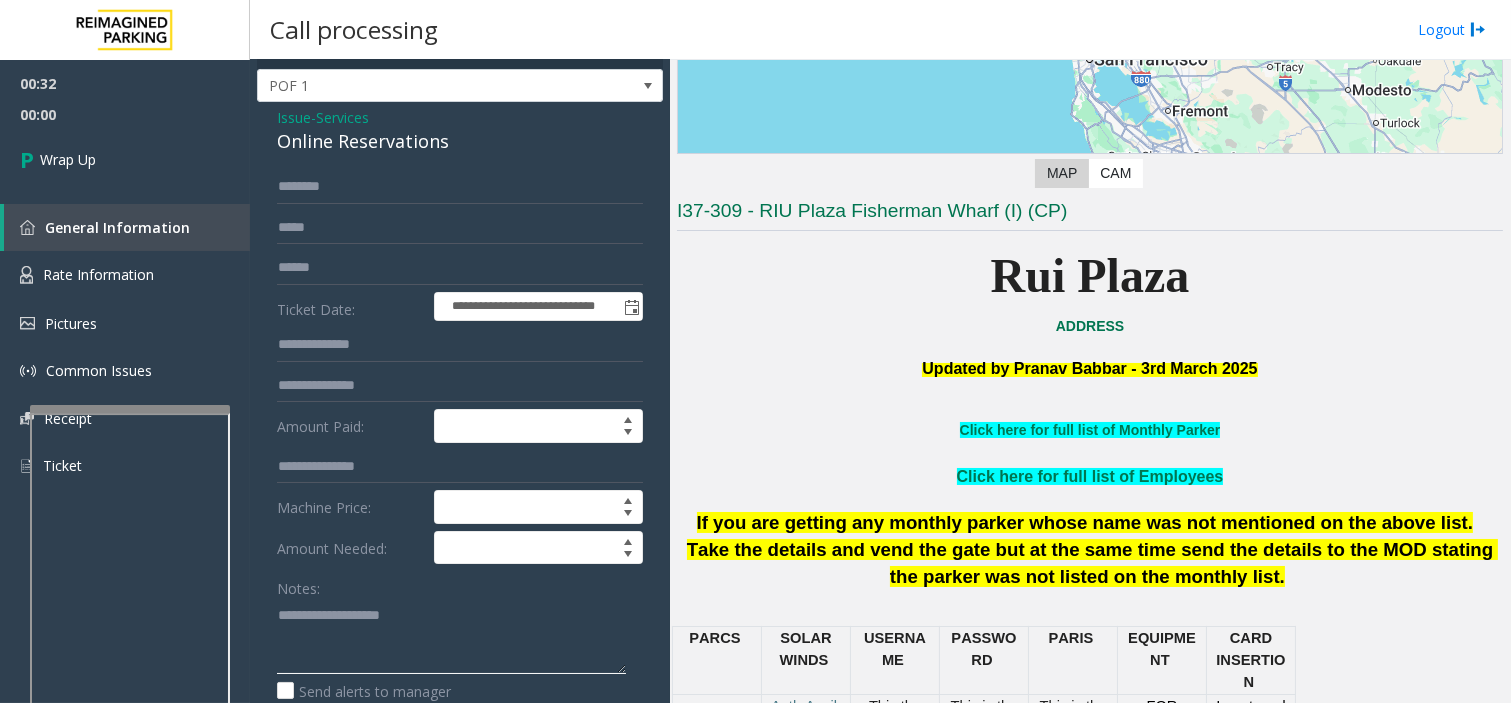 scroll, scrollTop: 0, scrollLeft: 0, axis: both 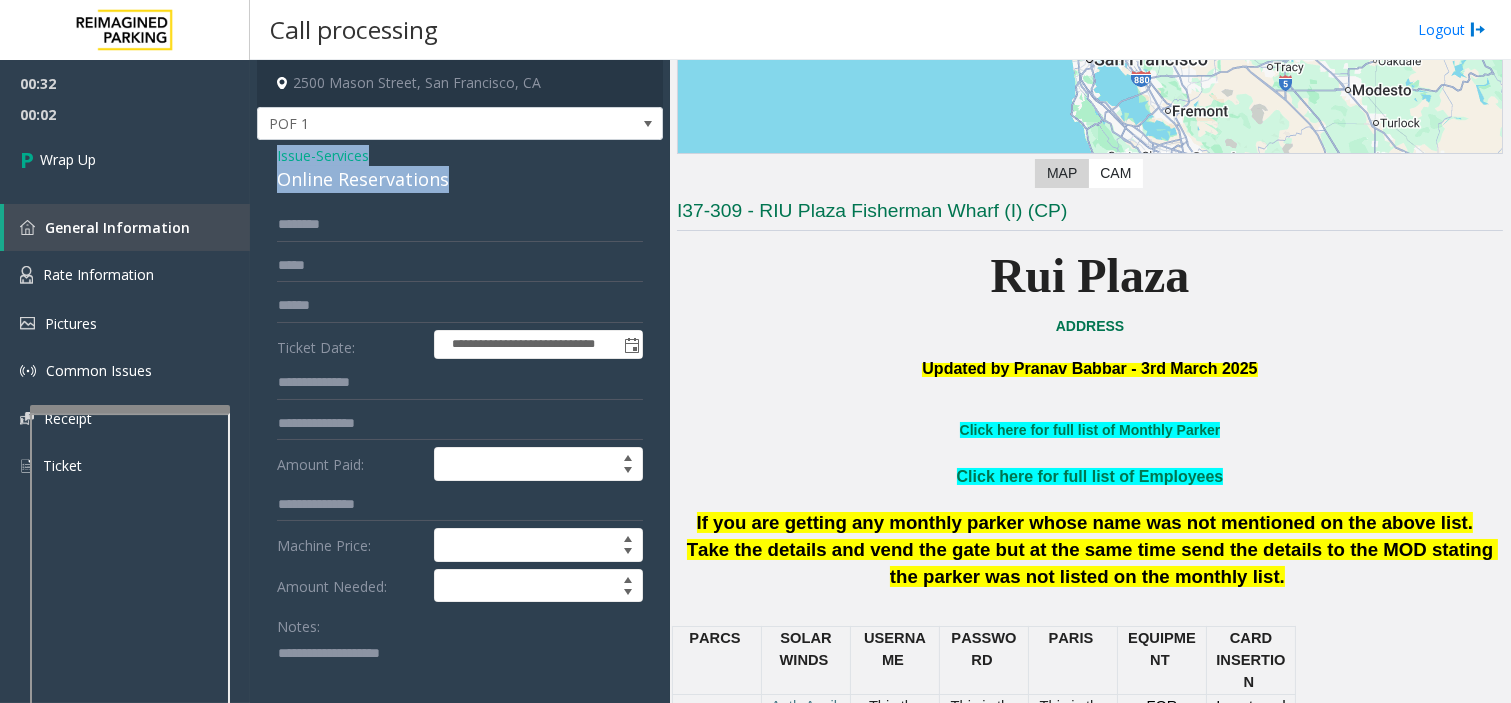 drag, startPoint x: 270, startPoint y: 150, endPoint x: 457, endPoint y: 175, distance: 188.66373 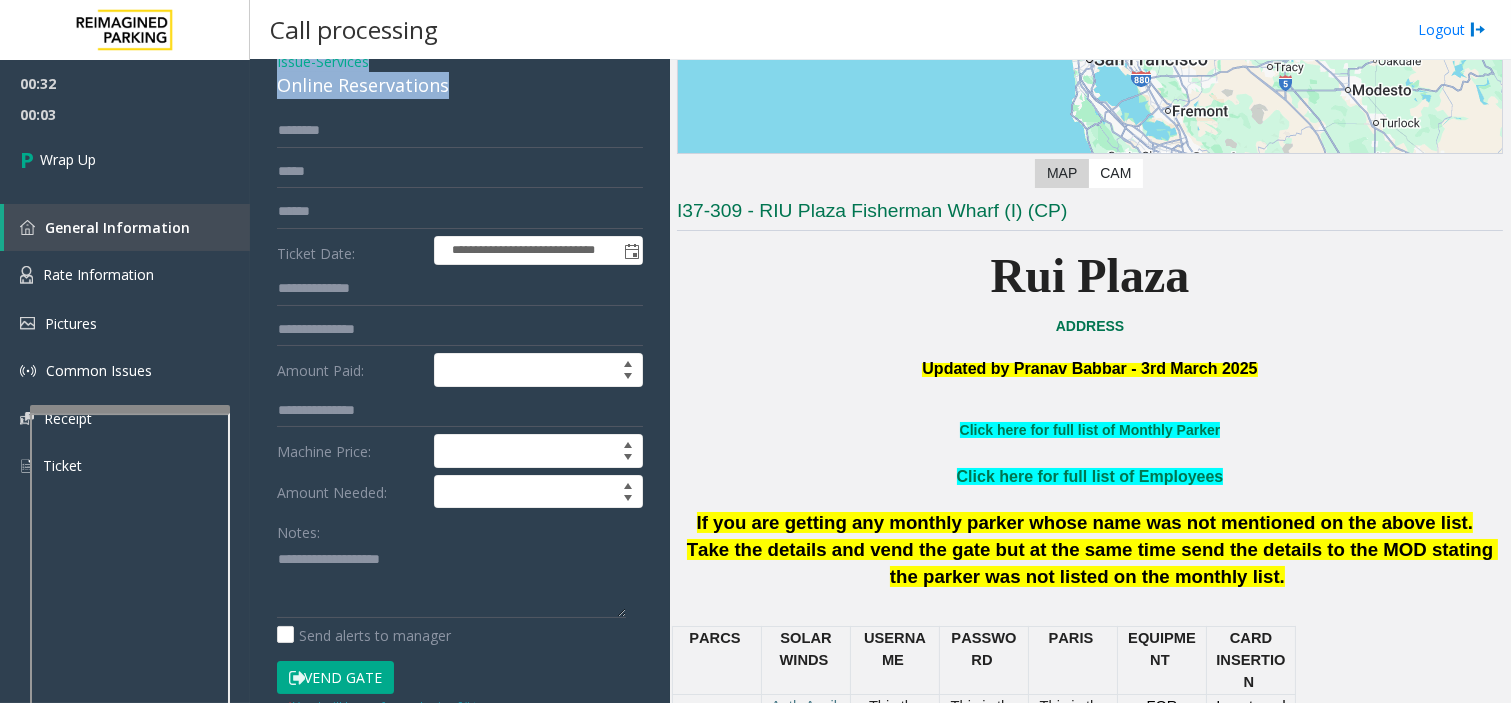 scroll, scrollTop: 222, scrollLeft: 0, axis: vertical 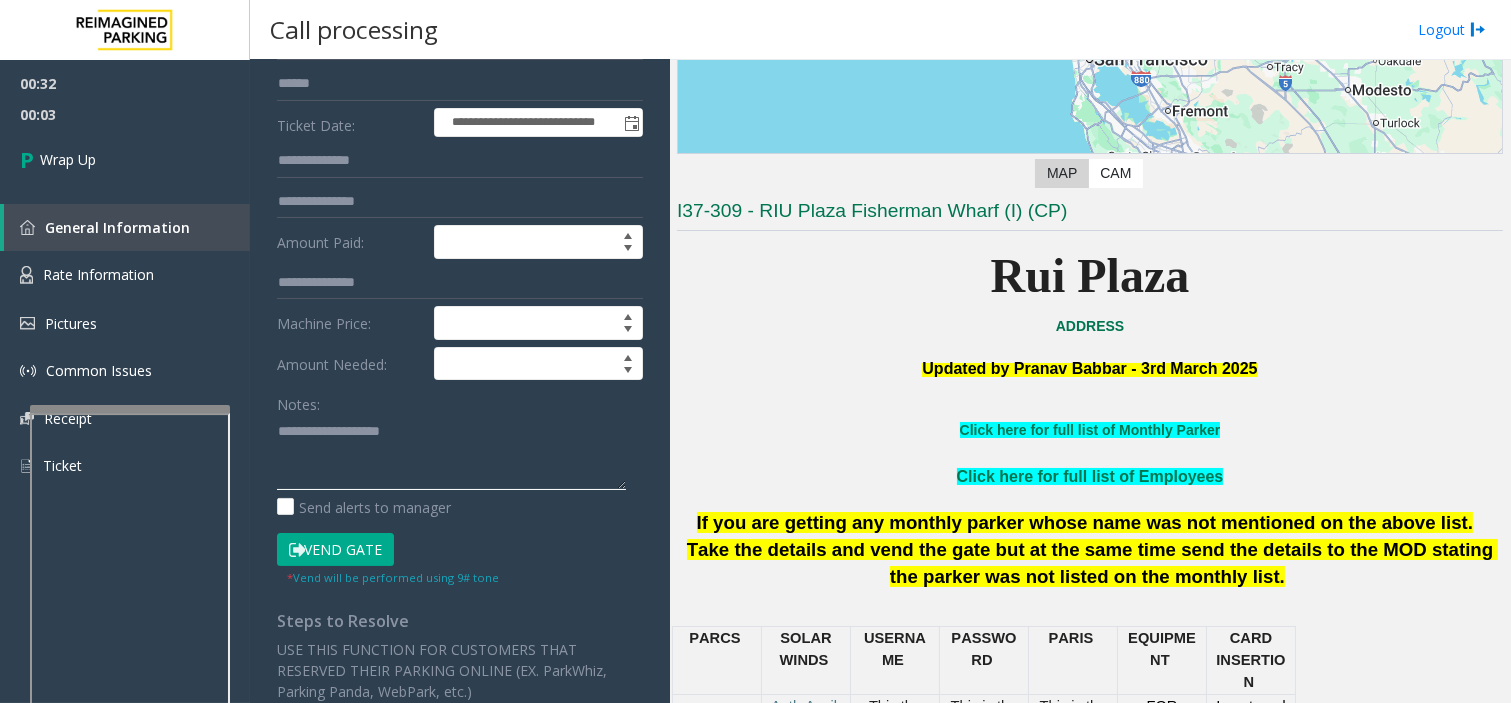 click 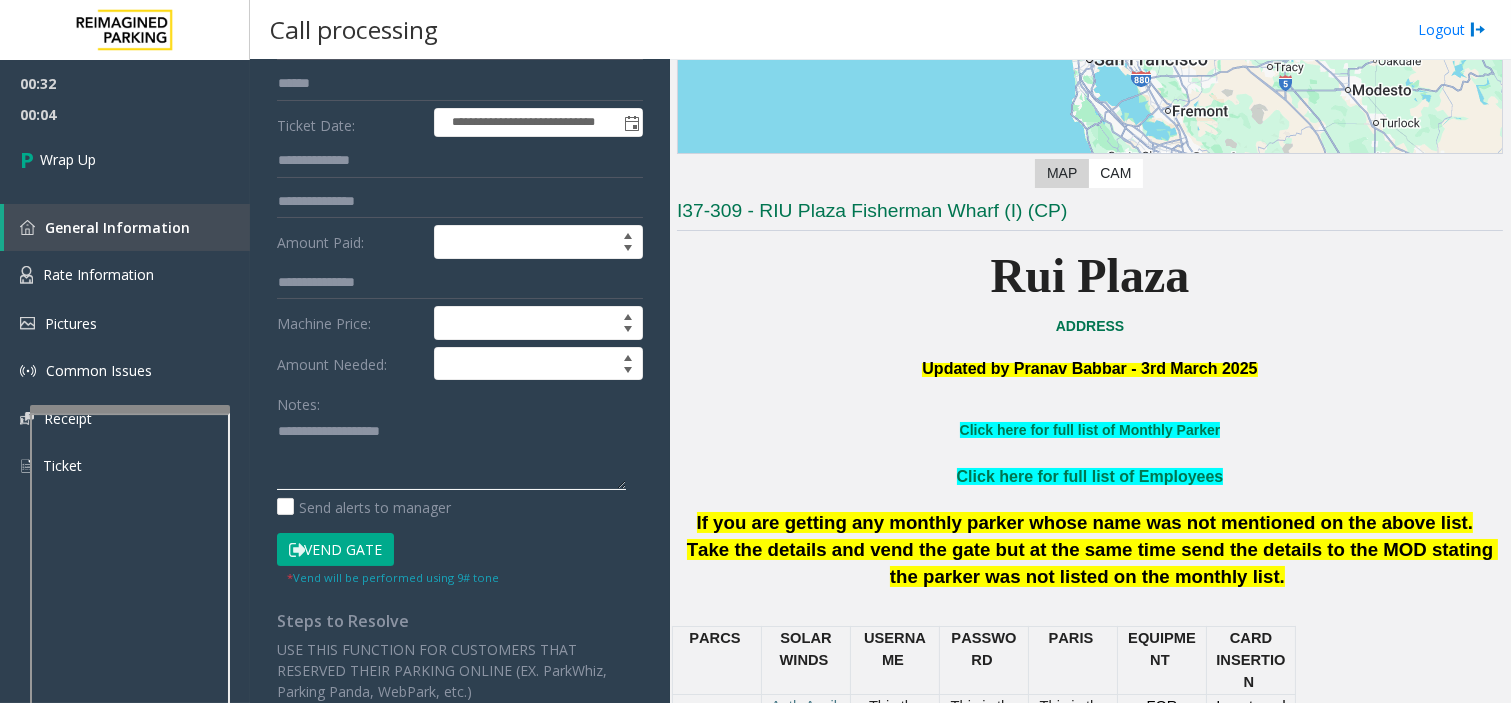 paste on "**********" 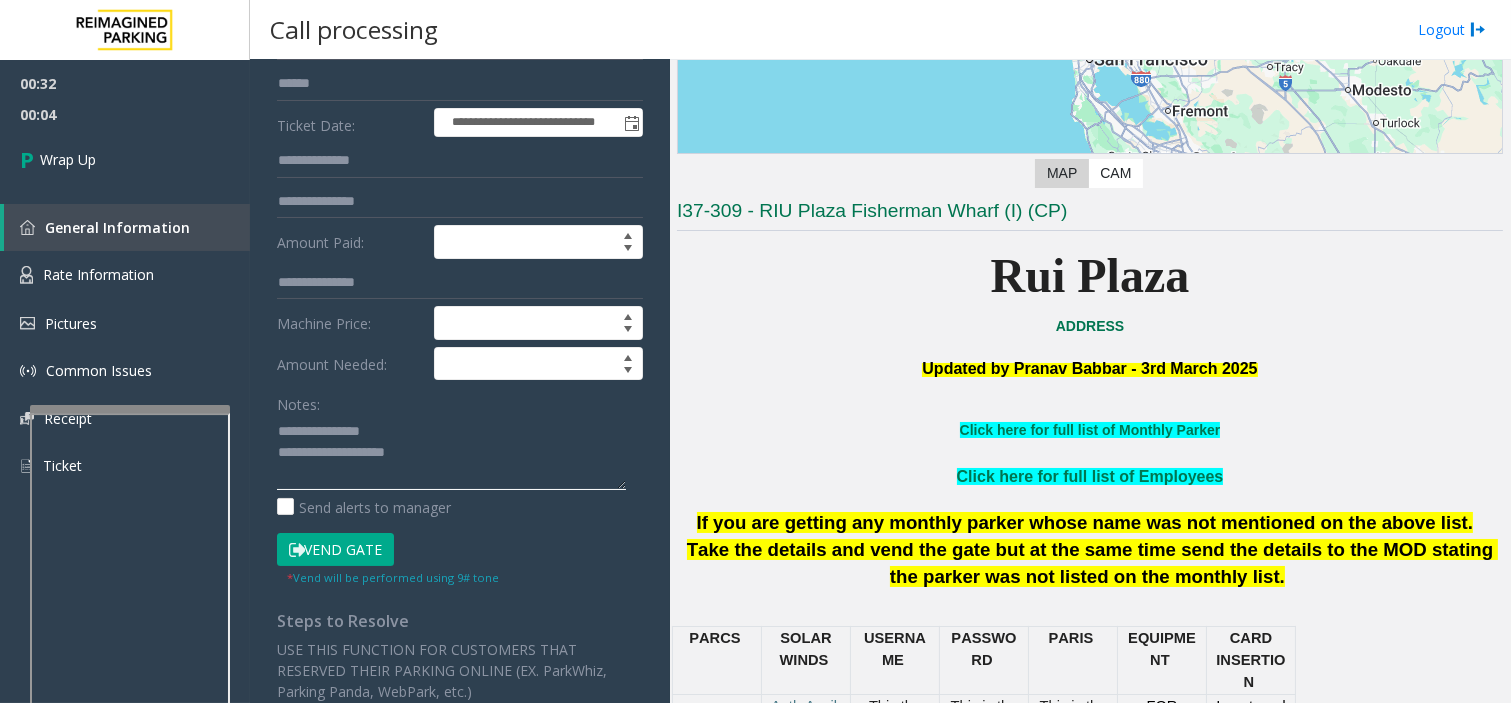 scroll, scrollTop: 13, scrollLeft: 0, axis: vertical 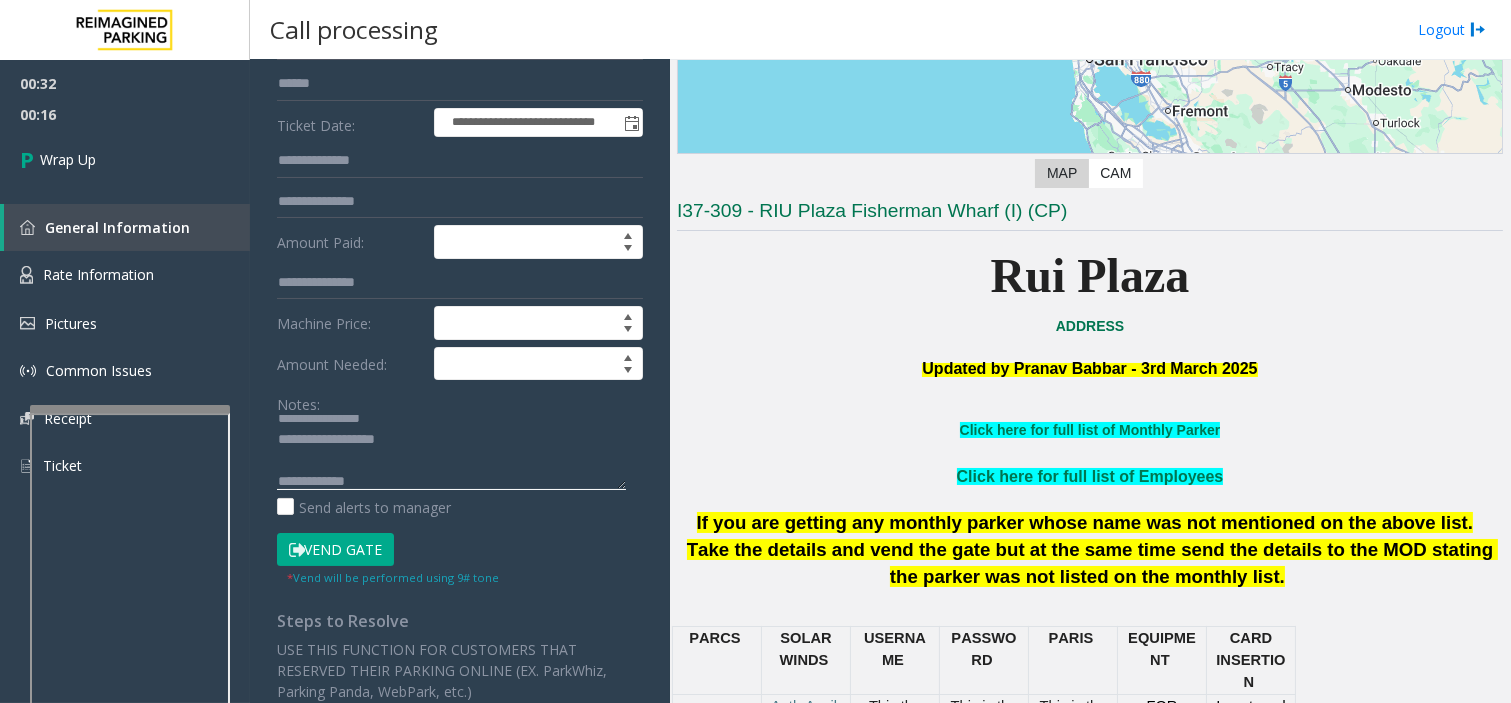 click 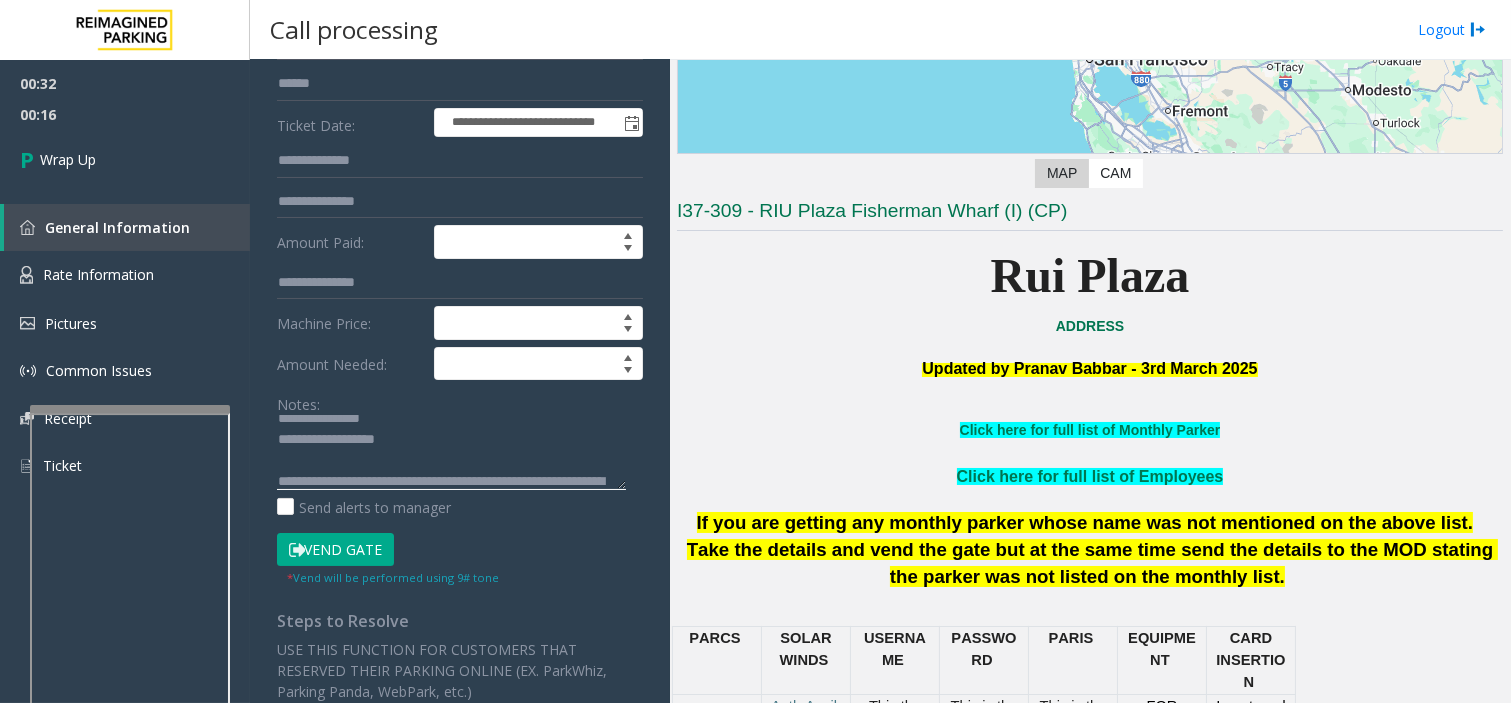scroll, scrollTop: 34, scrollLeft: 0, axis: vertical 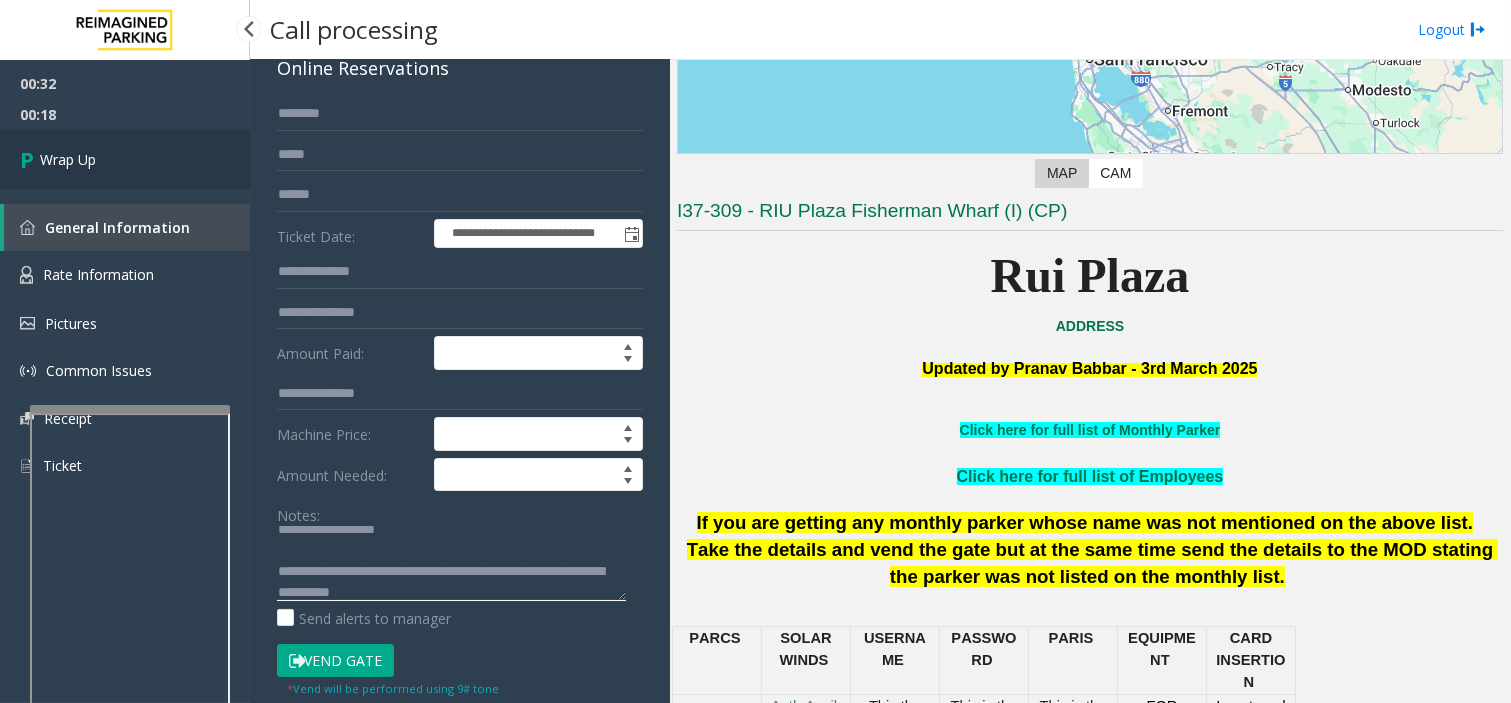 type on "**********" 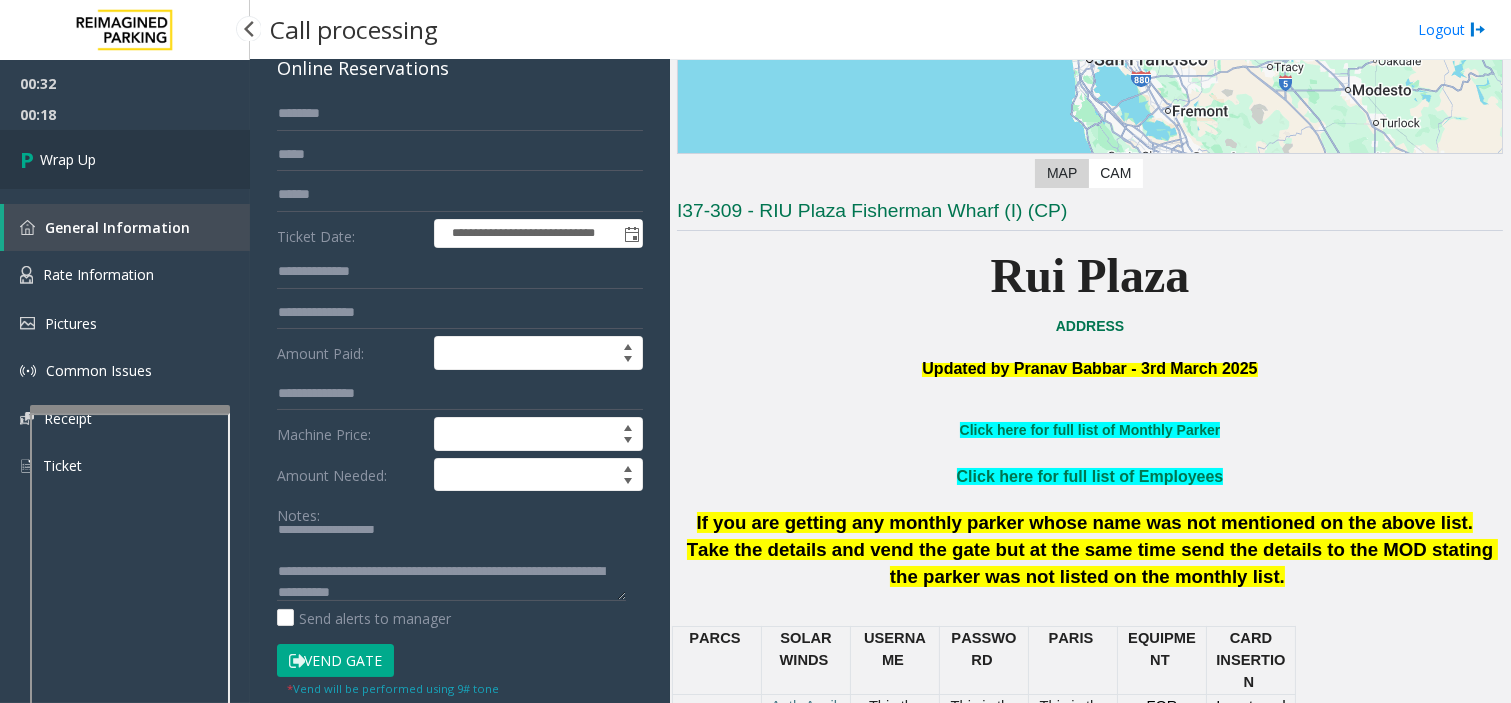 click on "Wrap Up" at bounding box center (125, 159) 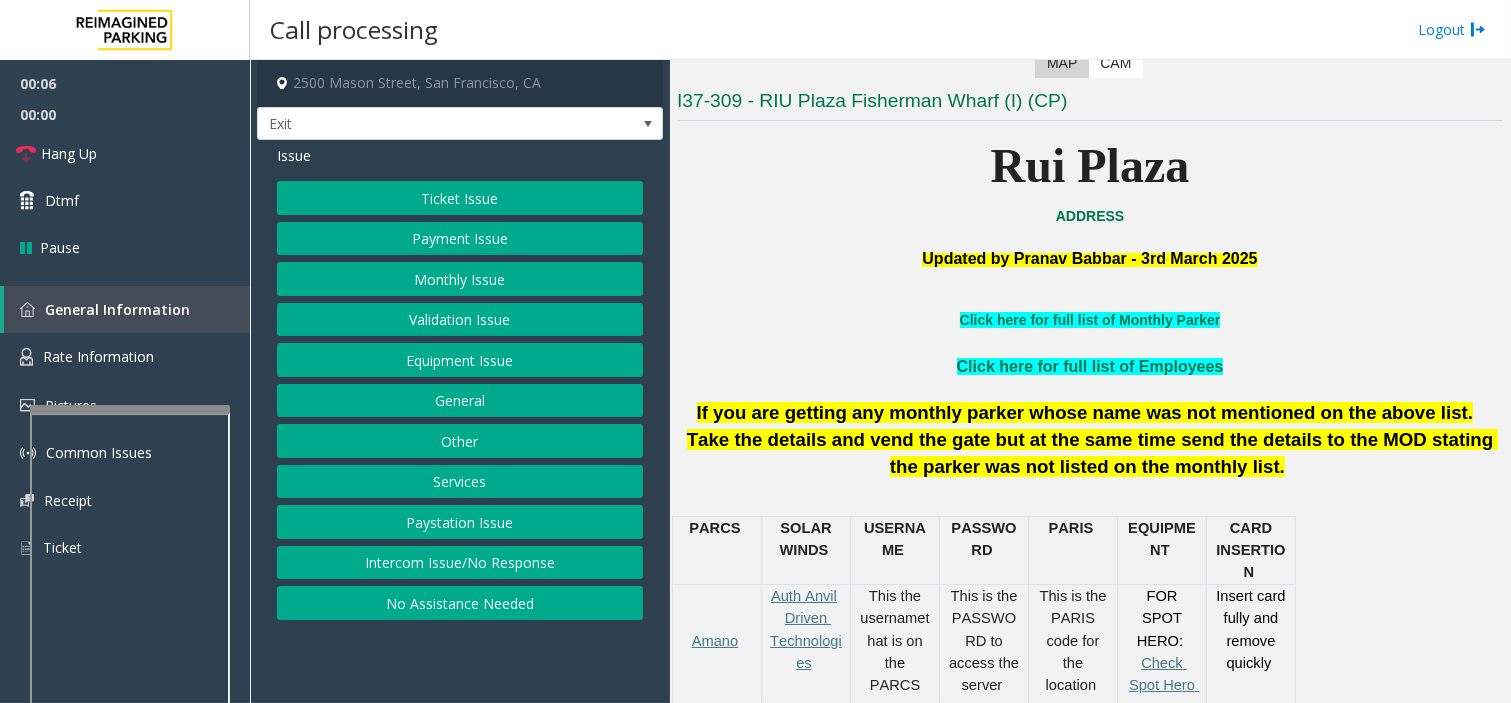 scroll, scrollTop: 444, scrollLeft: 0, axis: vertical 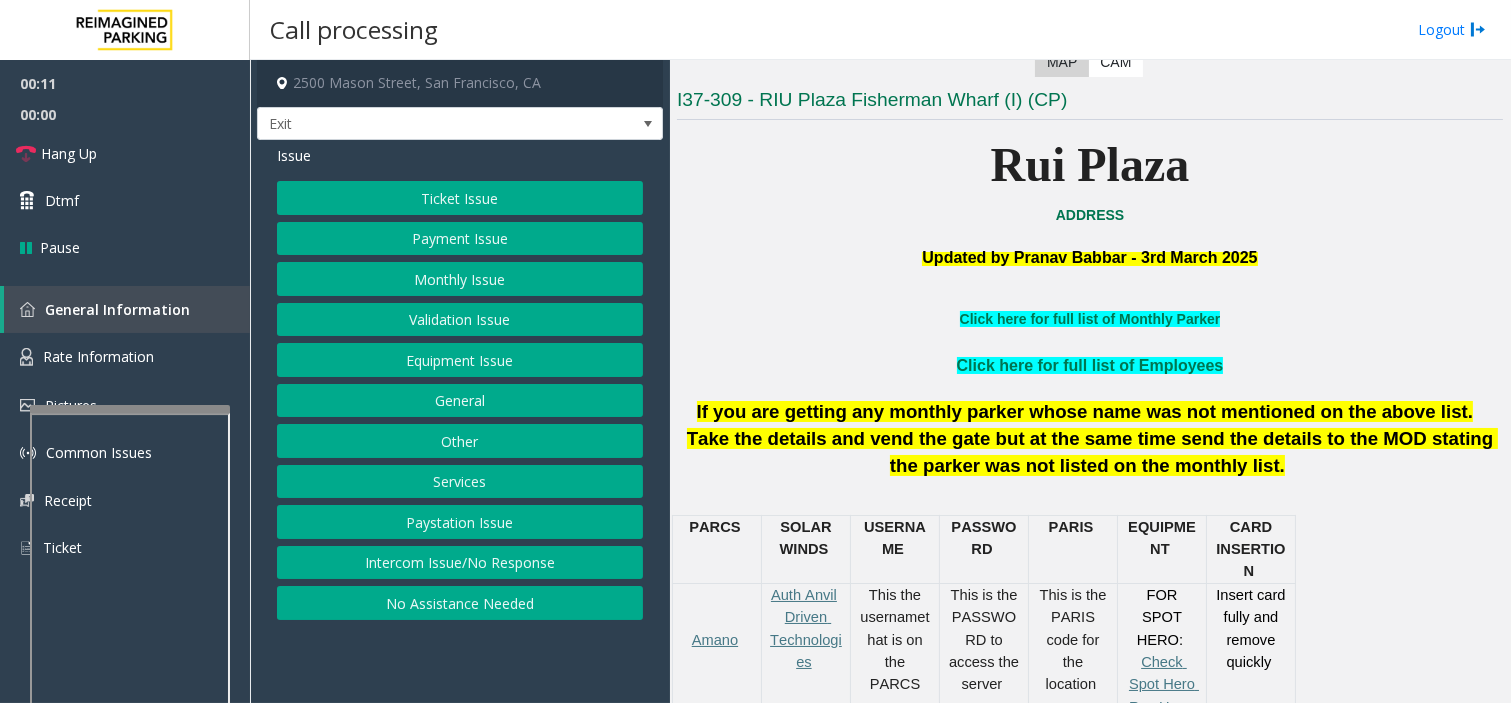 click on "Services" 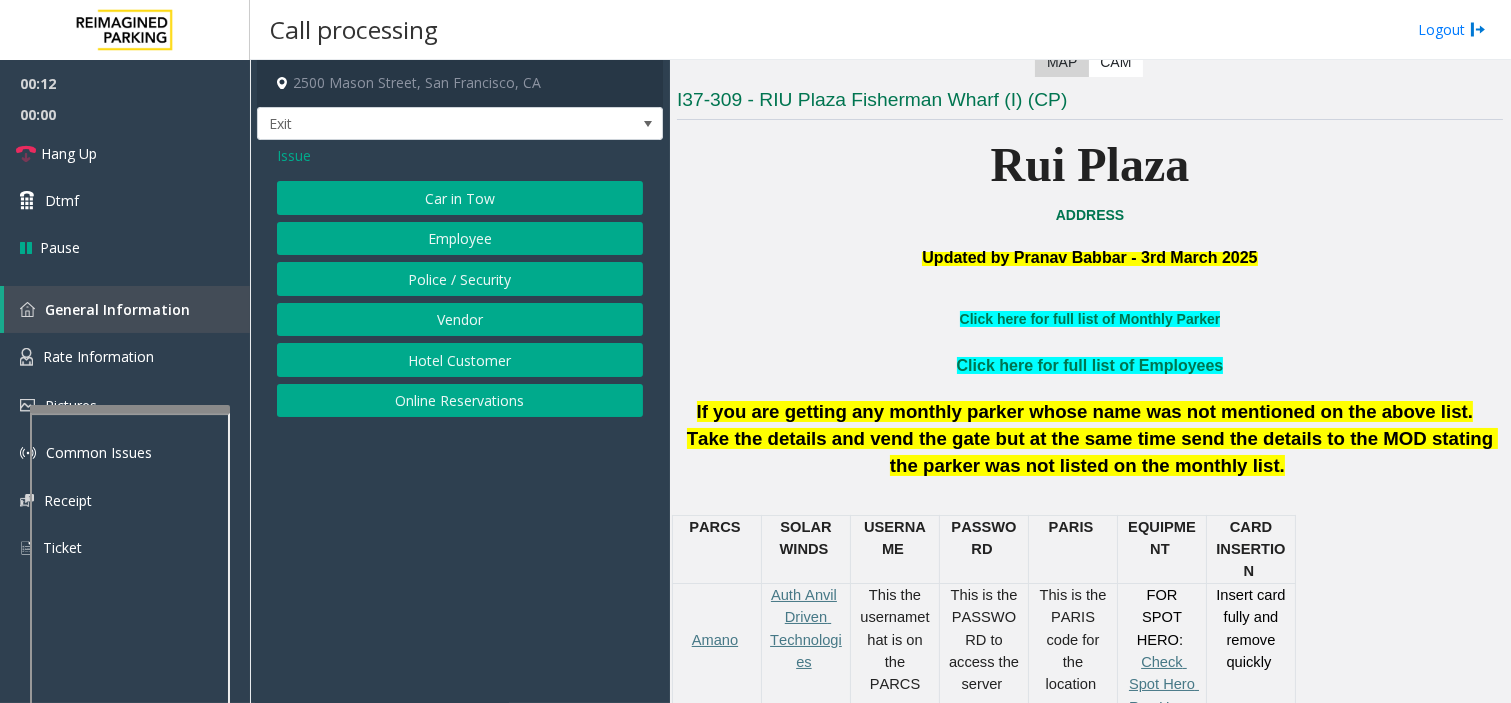 click on "Online Reservations" 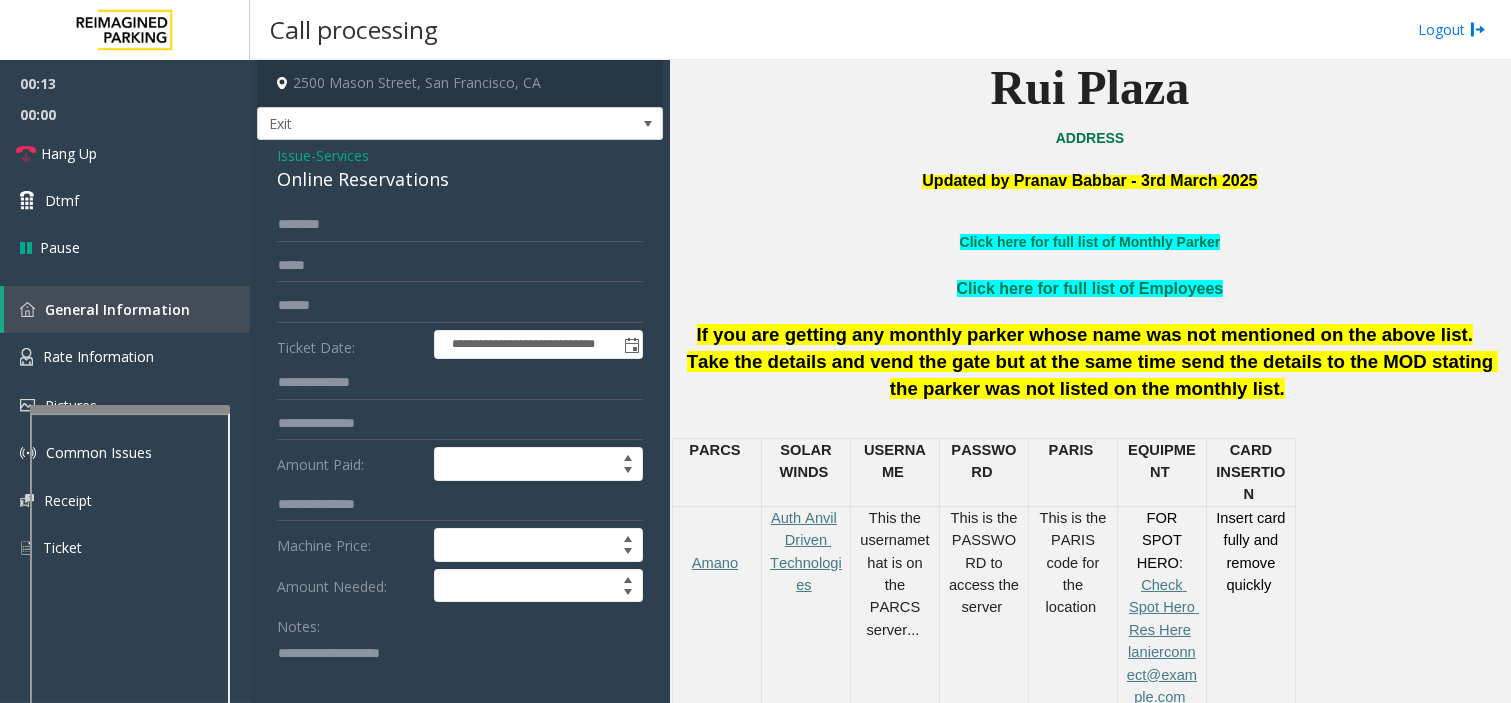 scroll, scrollTop: 555, scrollLeft: 0, axis: vertical 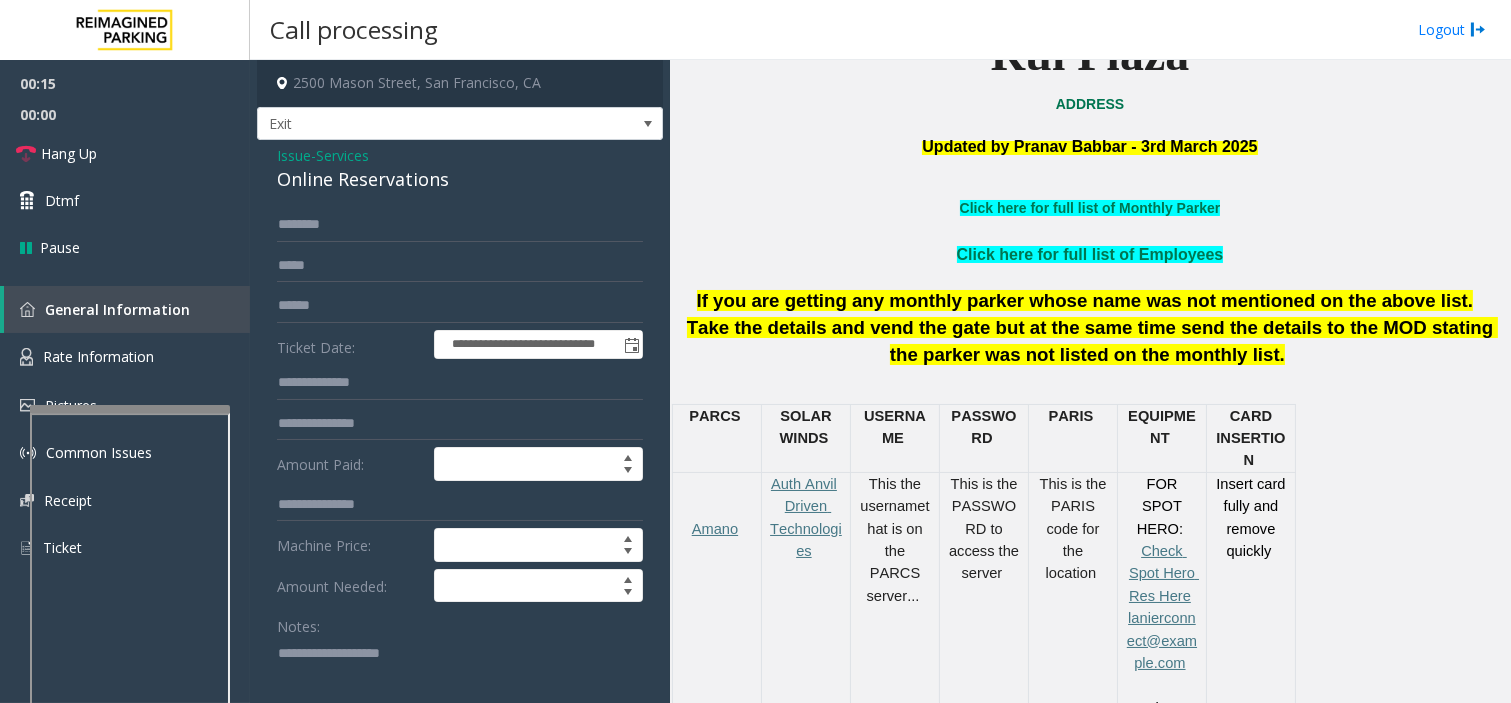 click 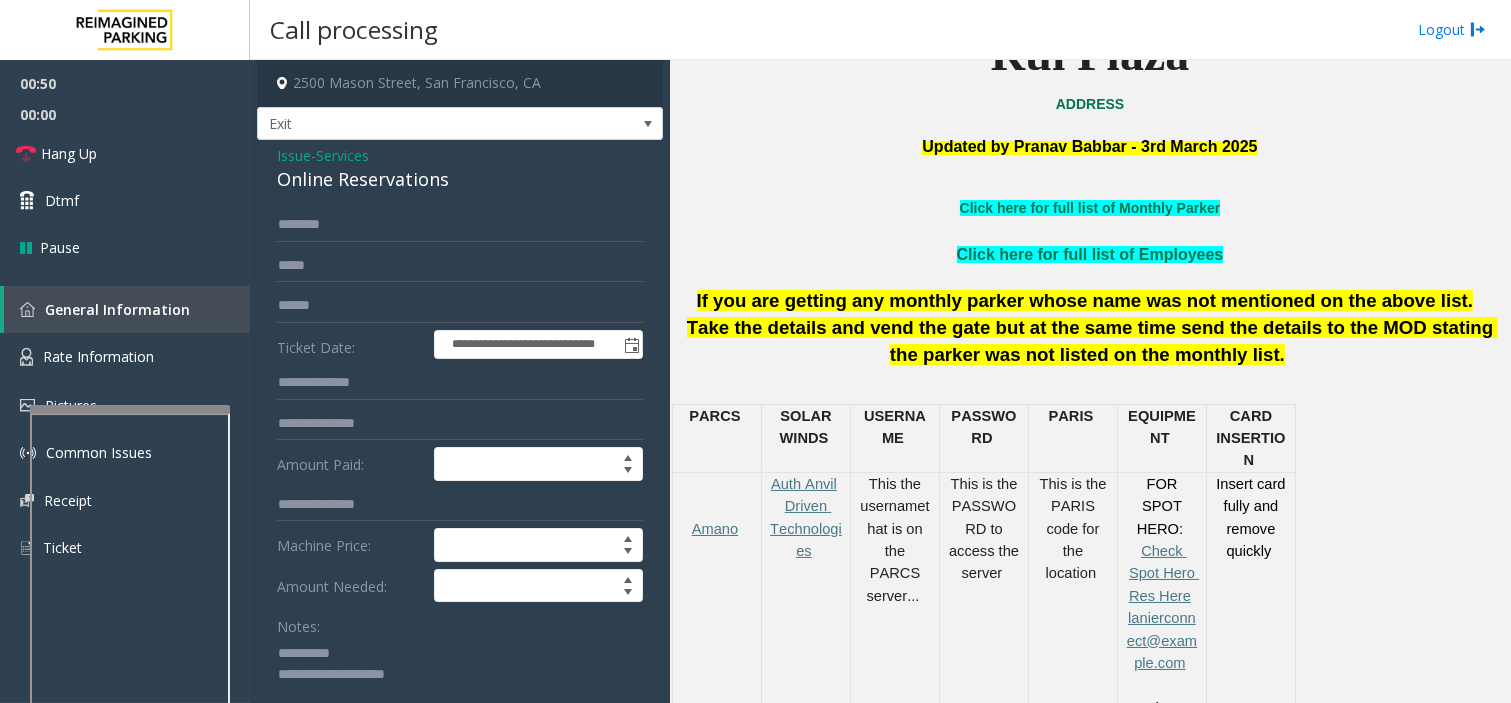 scroll, scrollTop: 222, scrollLeft: 0, axis: vertical 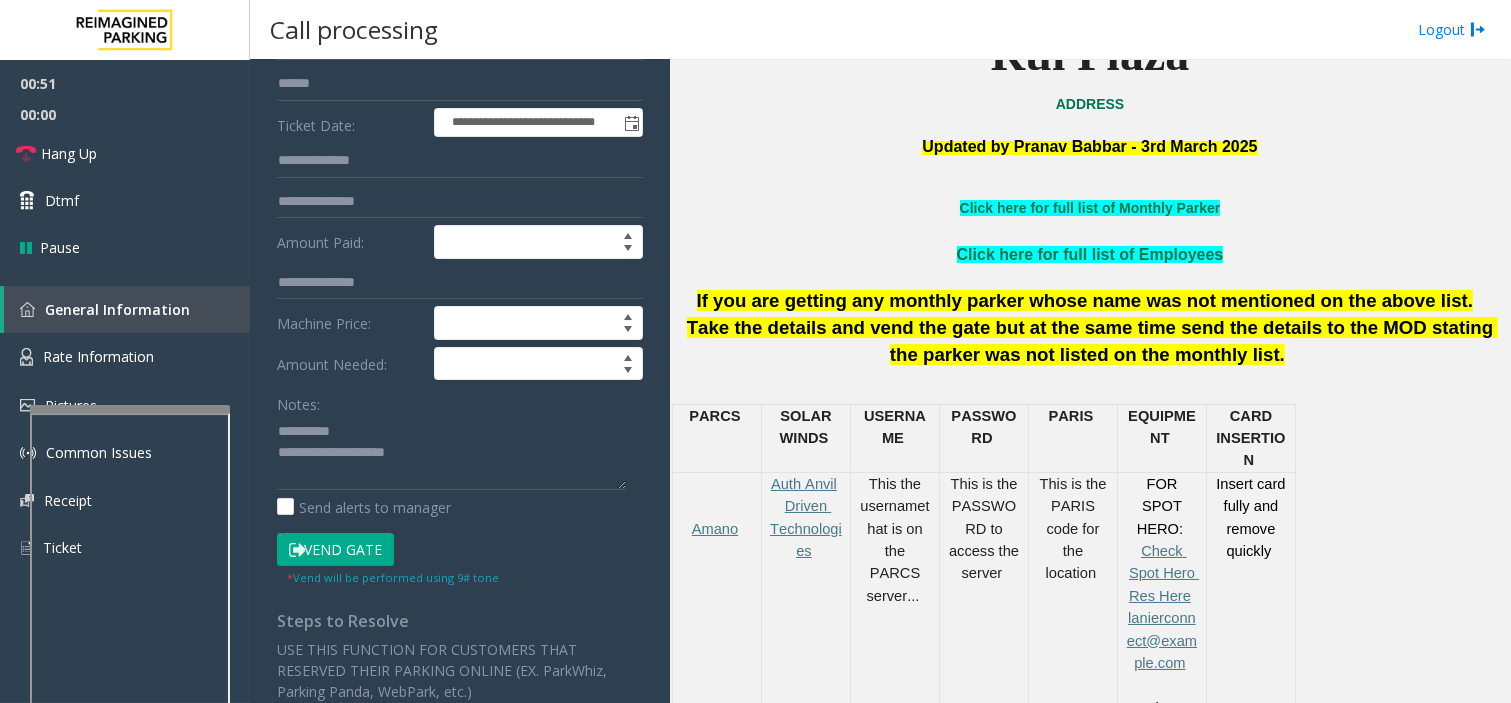 click on "Vend Gate" 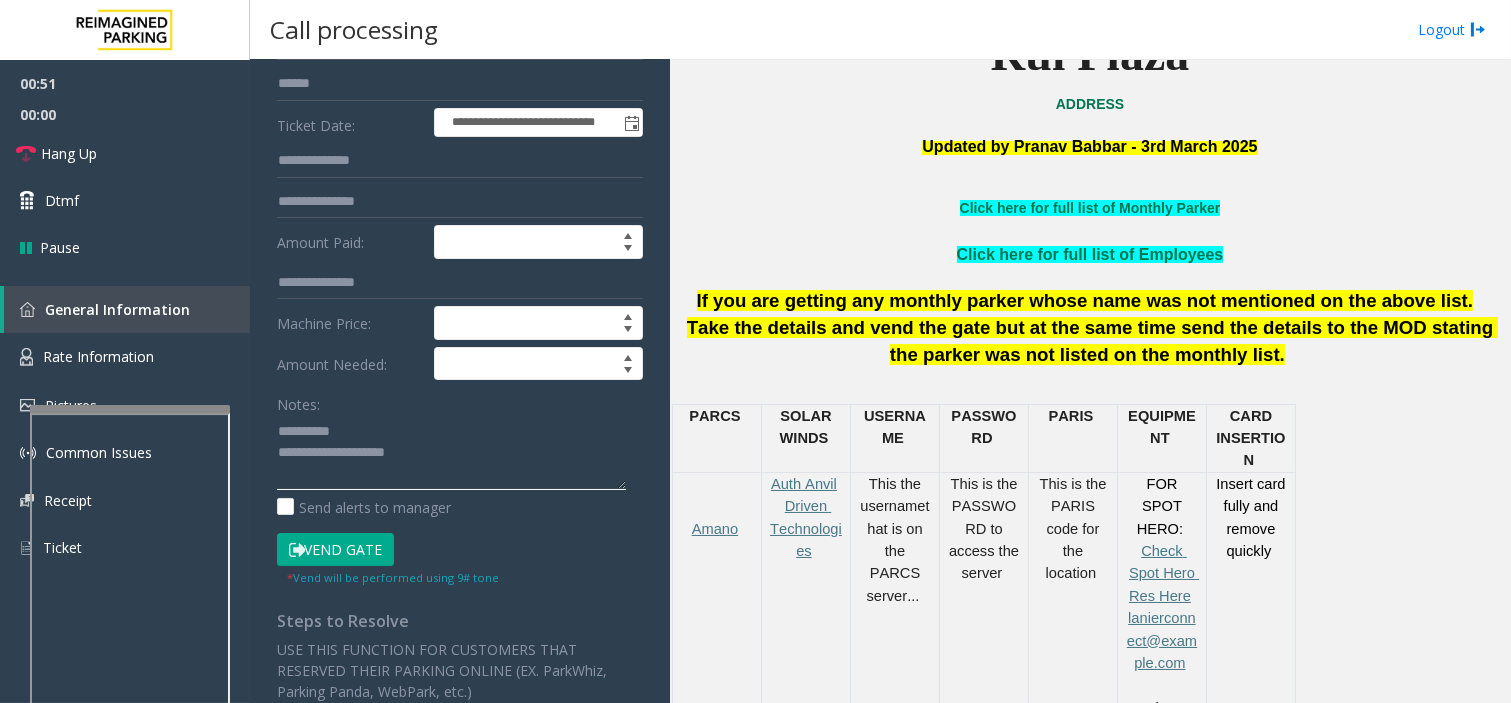 click 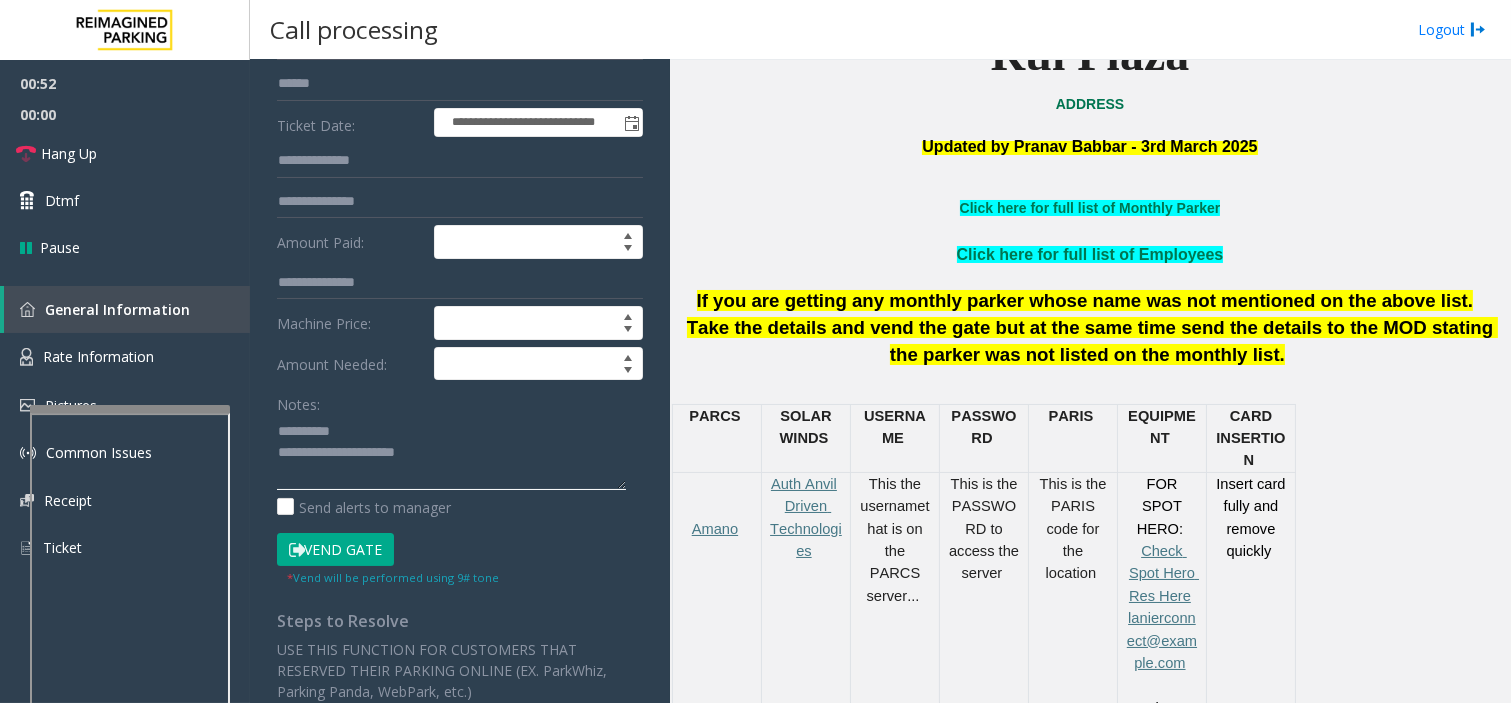 scroll, scrollTop: 13, scrollLeft: 0, axis: vertical 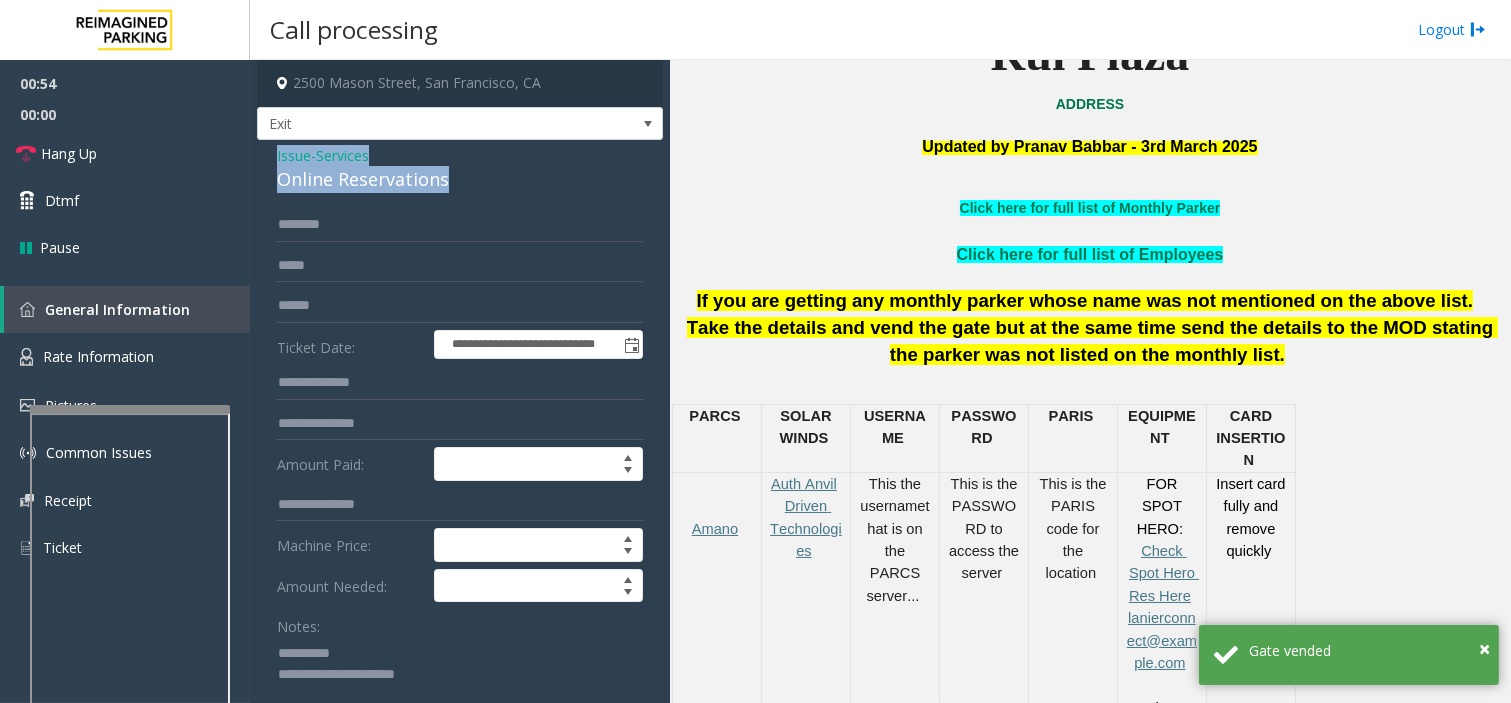 drag, startPoint x: 253, startPoint y: 151, endPoint x: 548, endPoint y: 170, distance: 295.61124 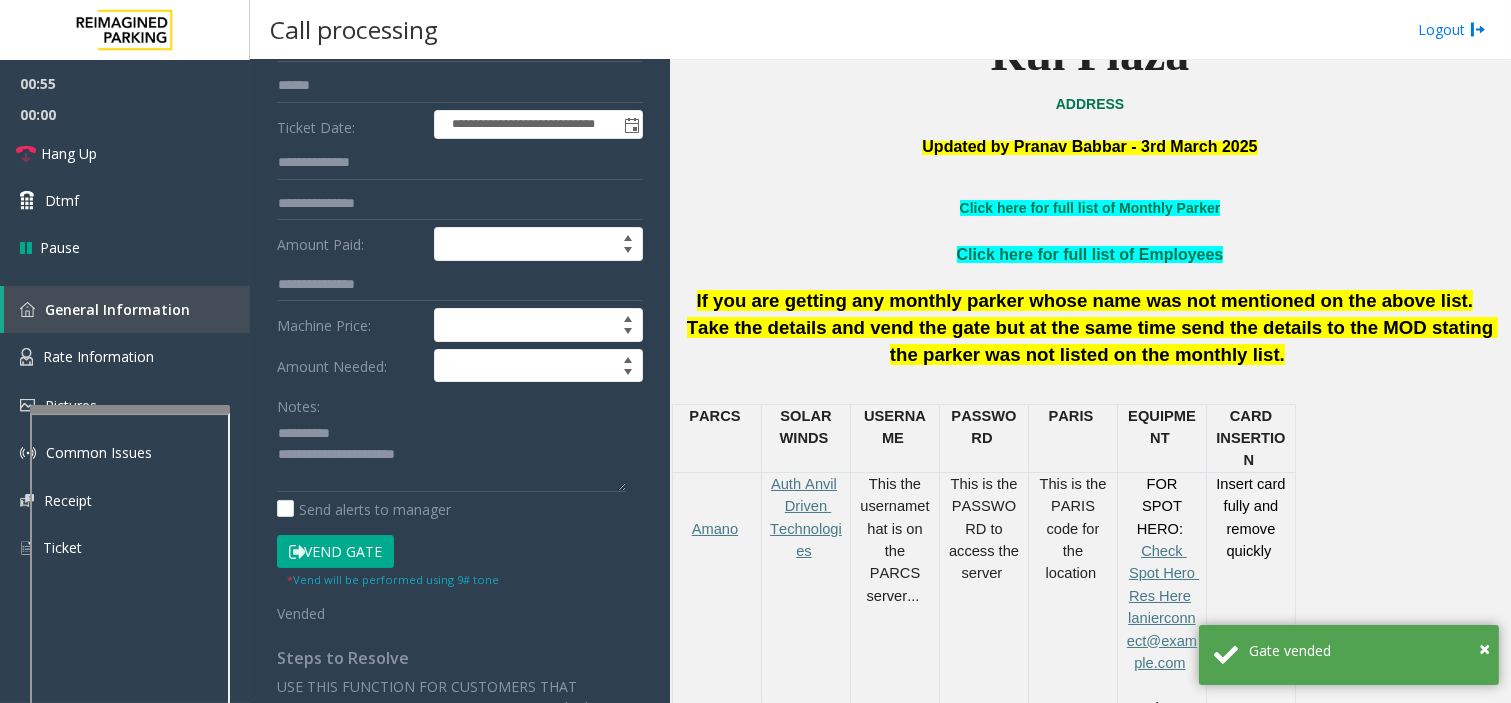 scroll, scrollTop: 222, scrollLeft: 0, axis: vertical 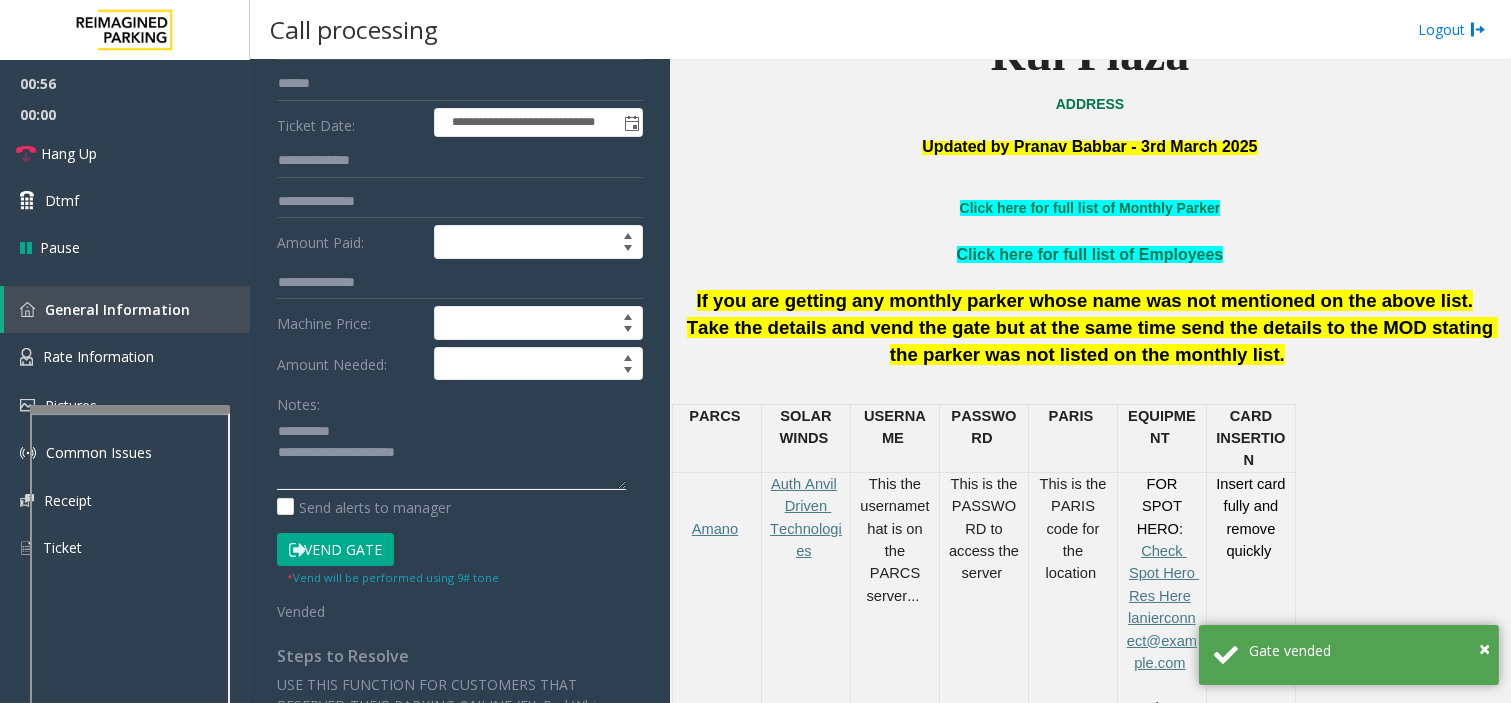 click 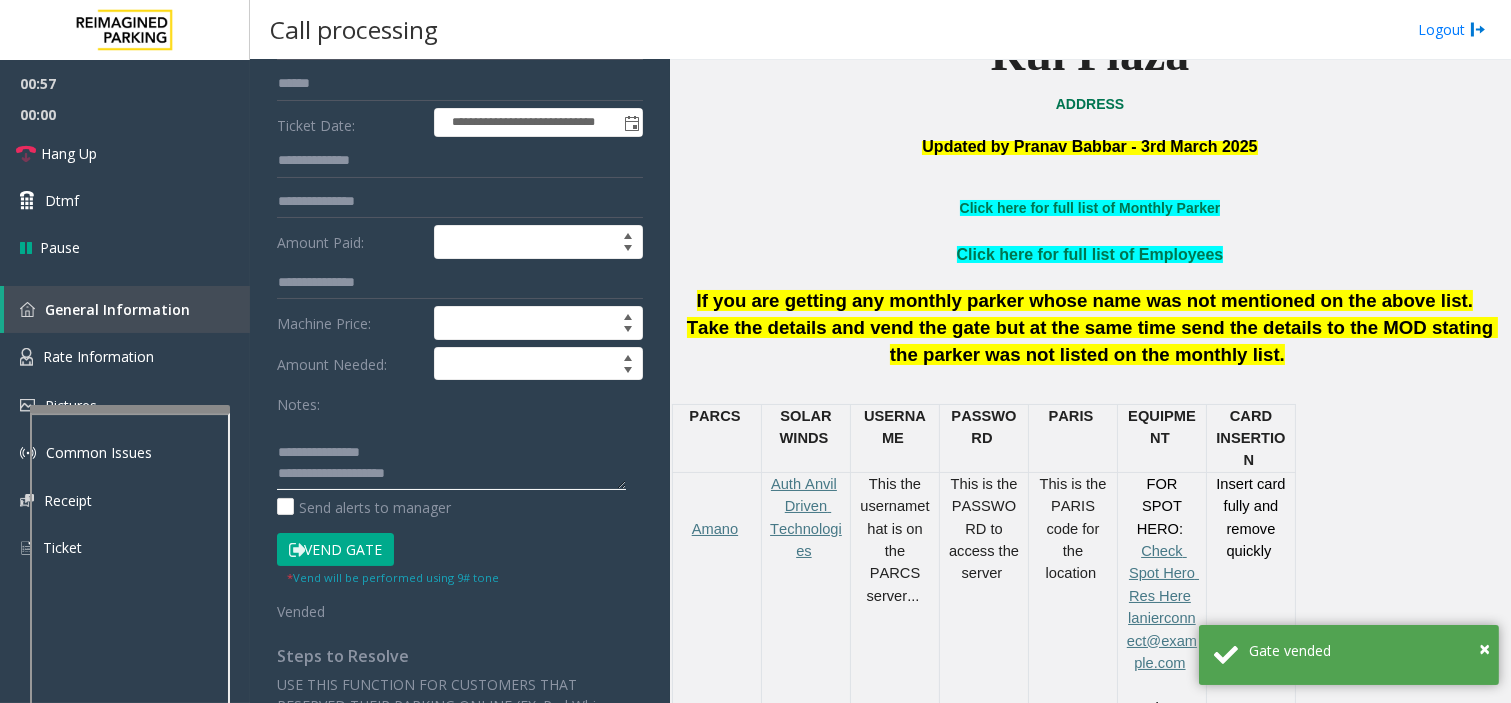 scroll, scrollTop: 76, scrollLeft: 0, axis: vertical 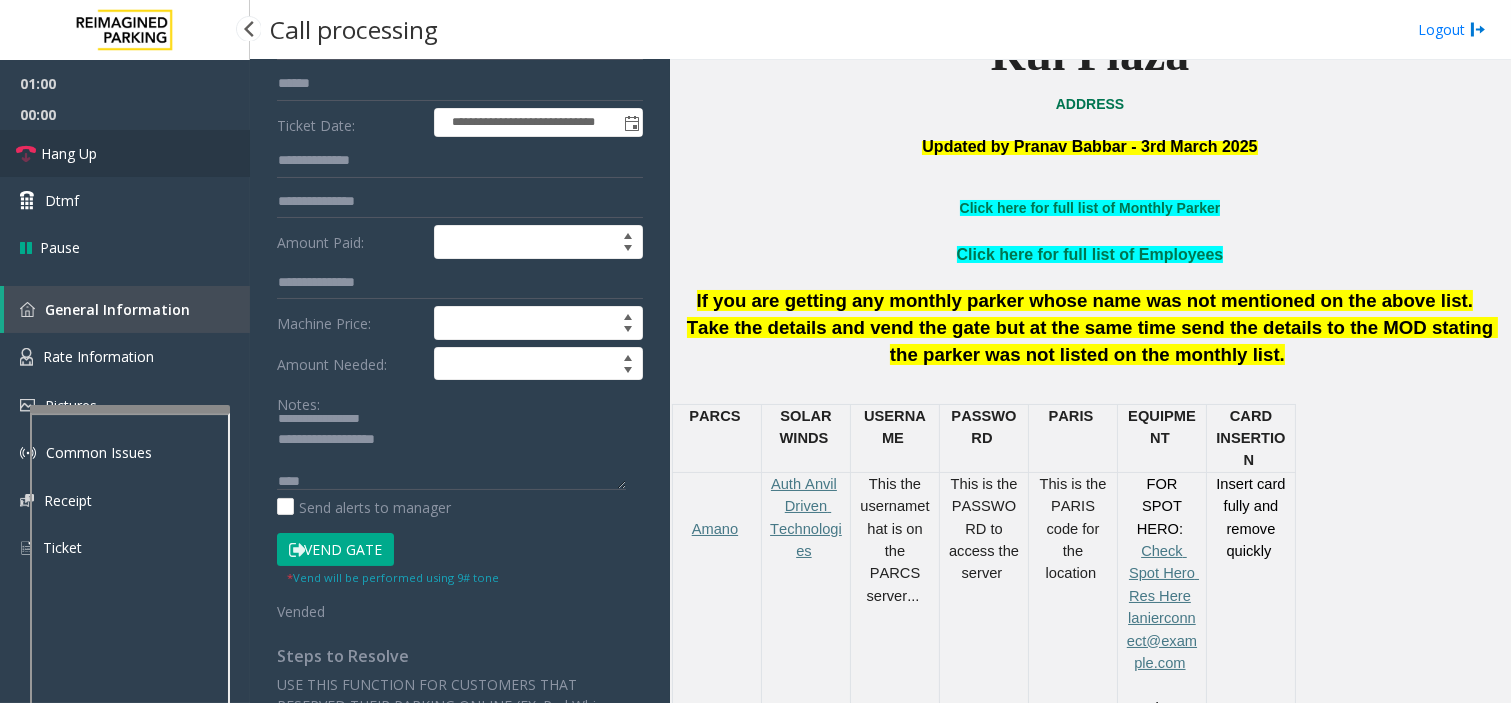 click at bounding box center (26, 154) 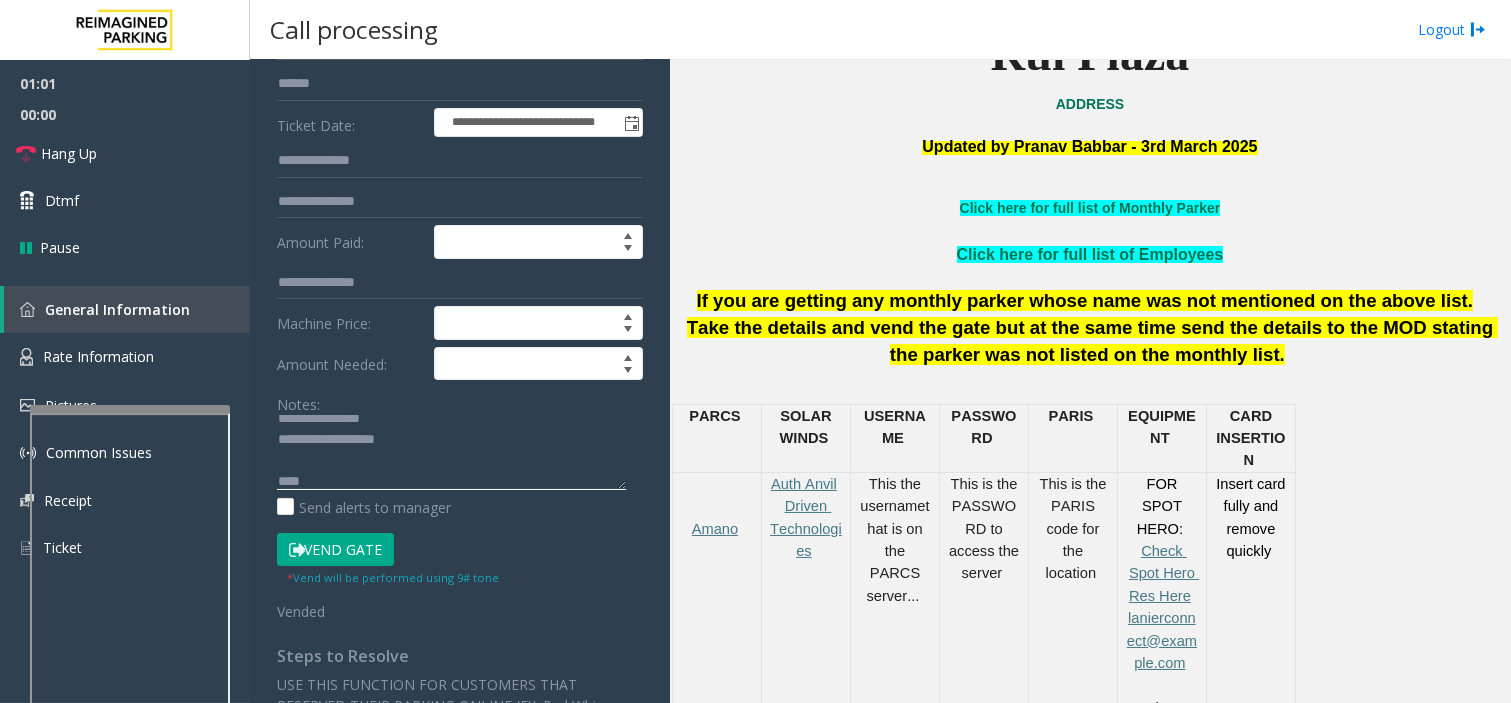 click 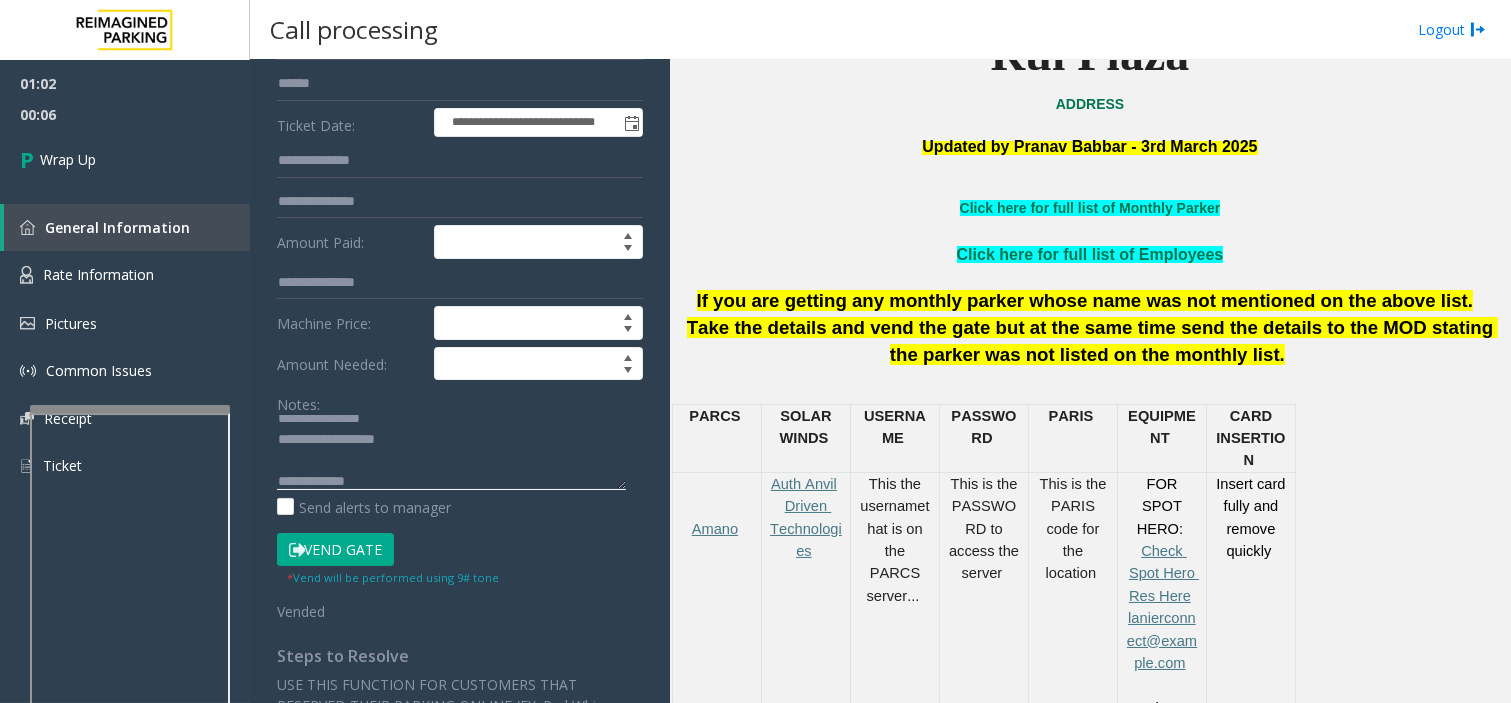 click 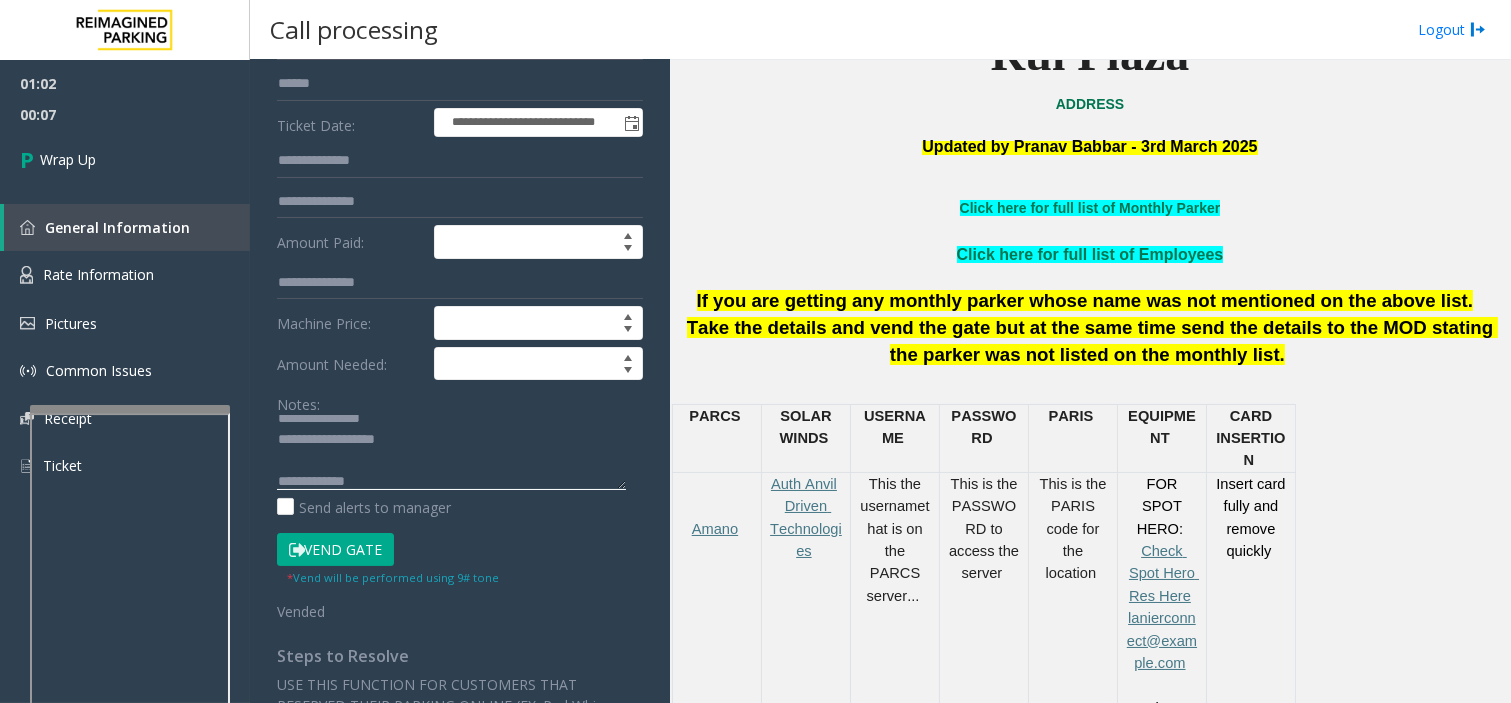 paste on "**********" 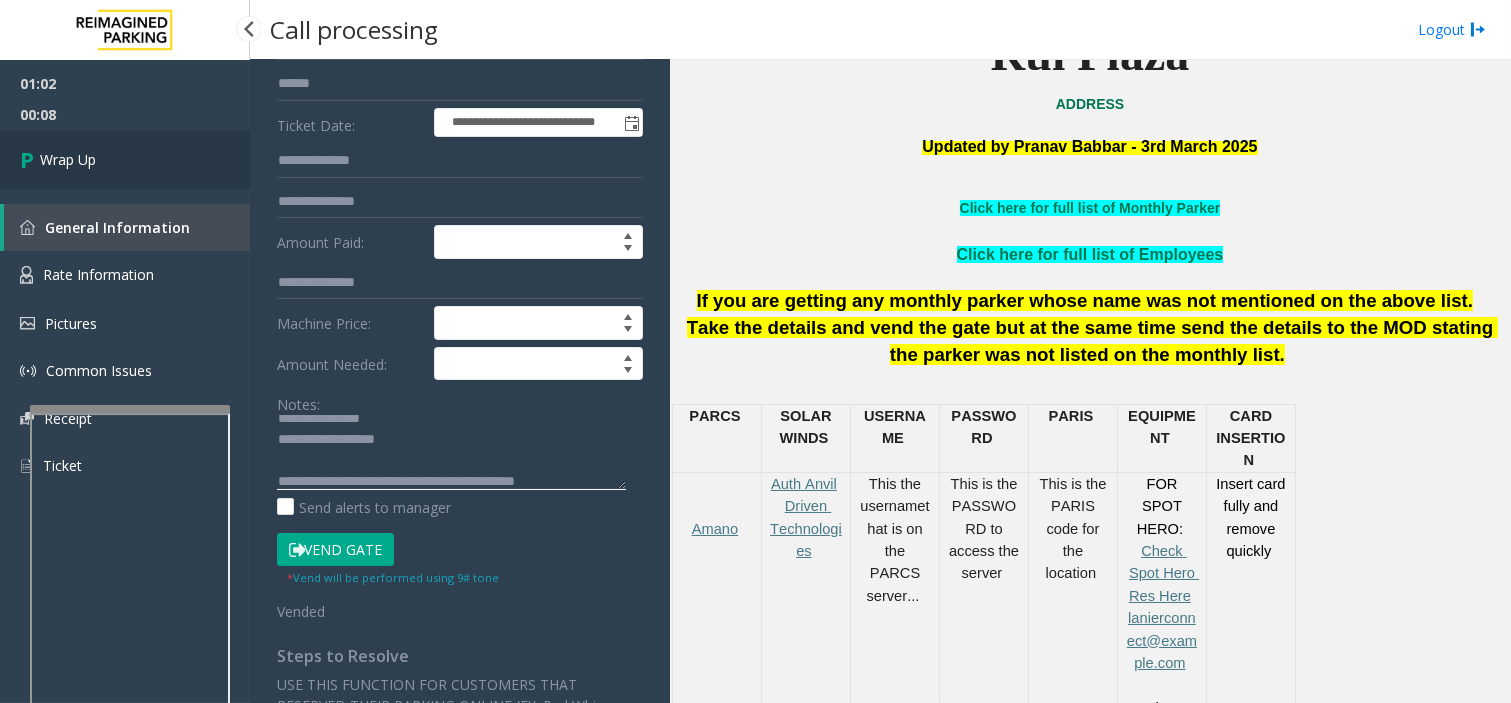 type on "**********" 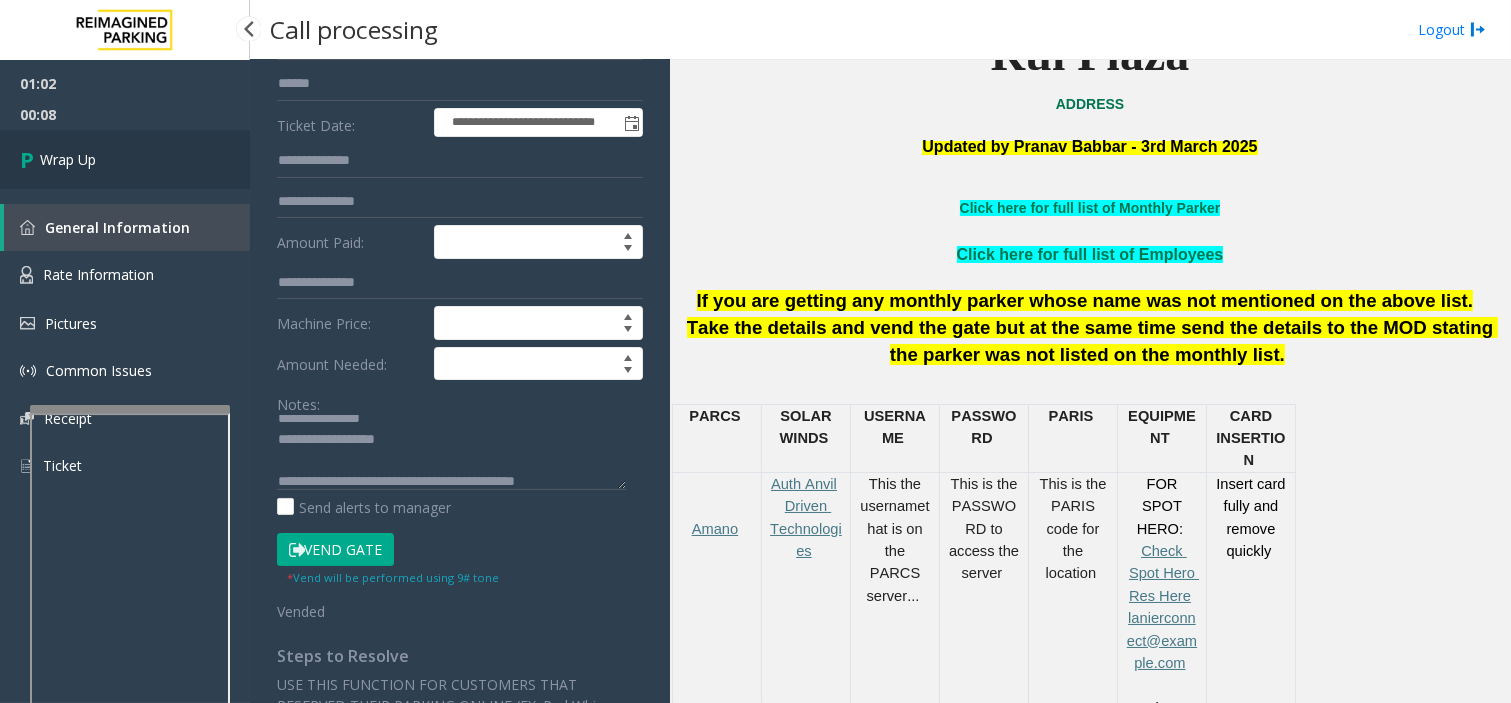 click on "Wrap Up" at bounding box center (125, 159) 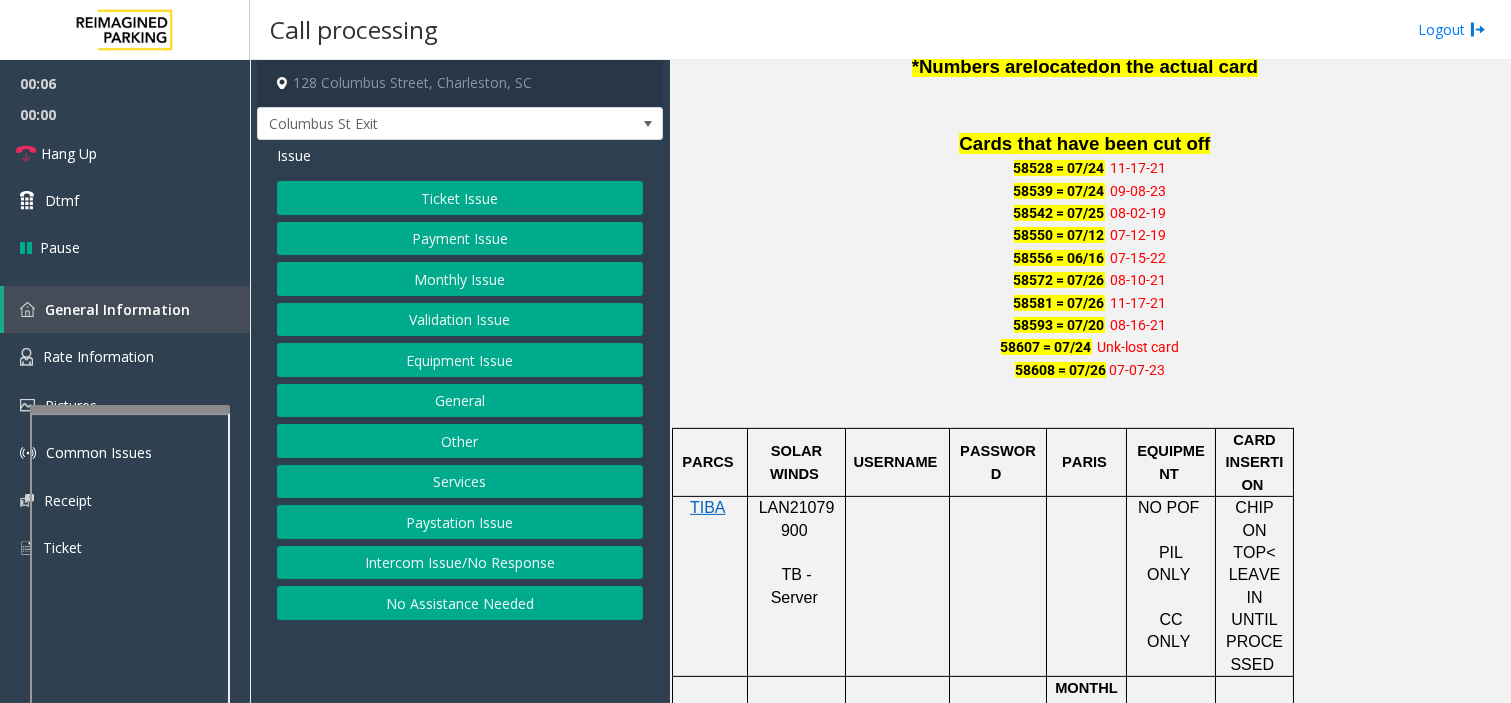 scroll, scrollTop: 1222, scrollLeft: 0, axis: vertical 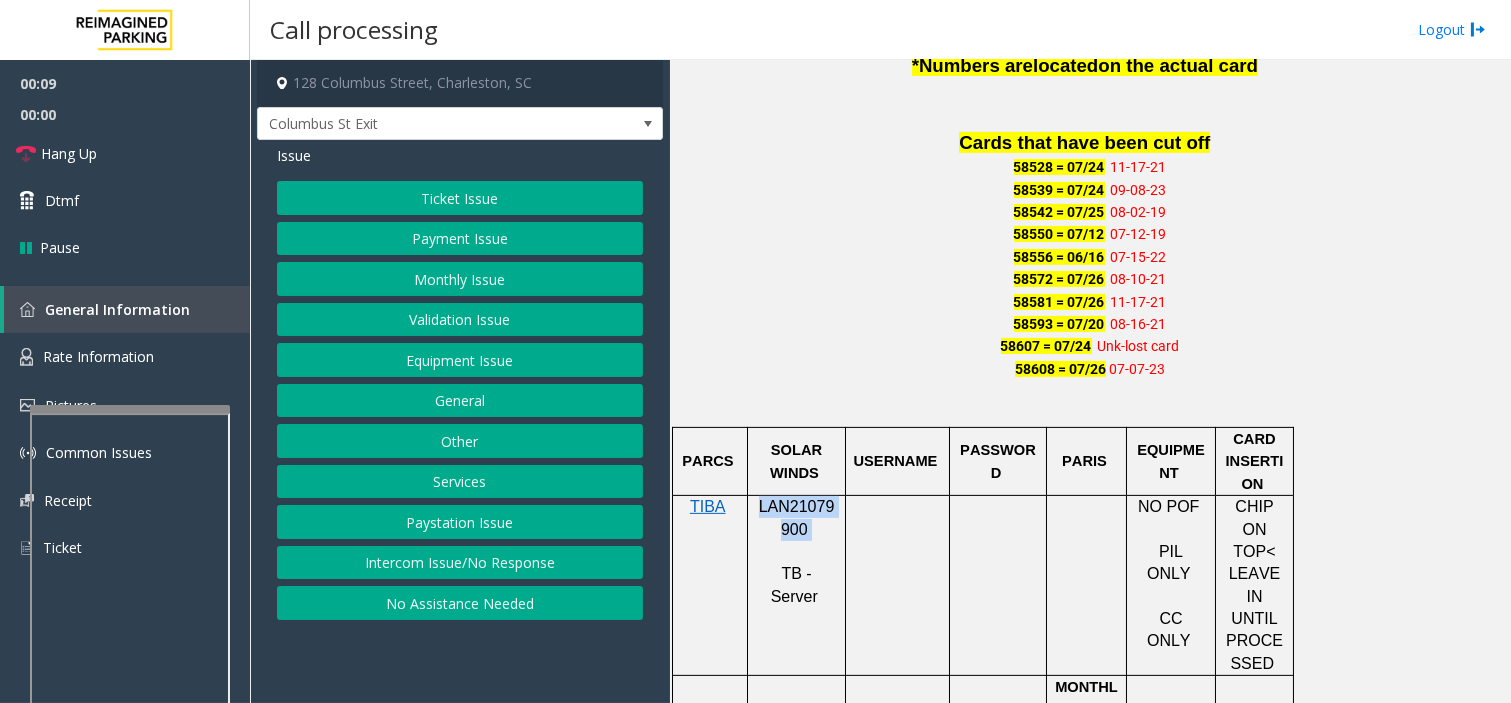 drag, startPoint x: 804, startPoint y: 534, endPoint x: 762, endPoint y: 514, distance: 46.518814 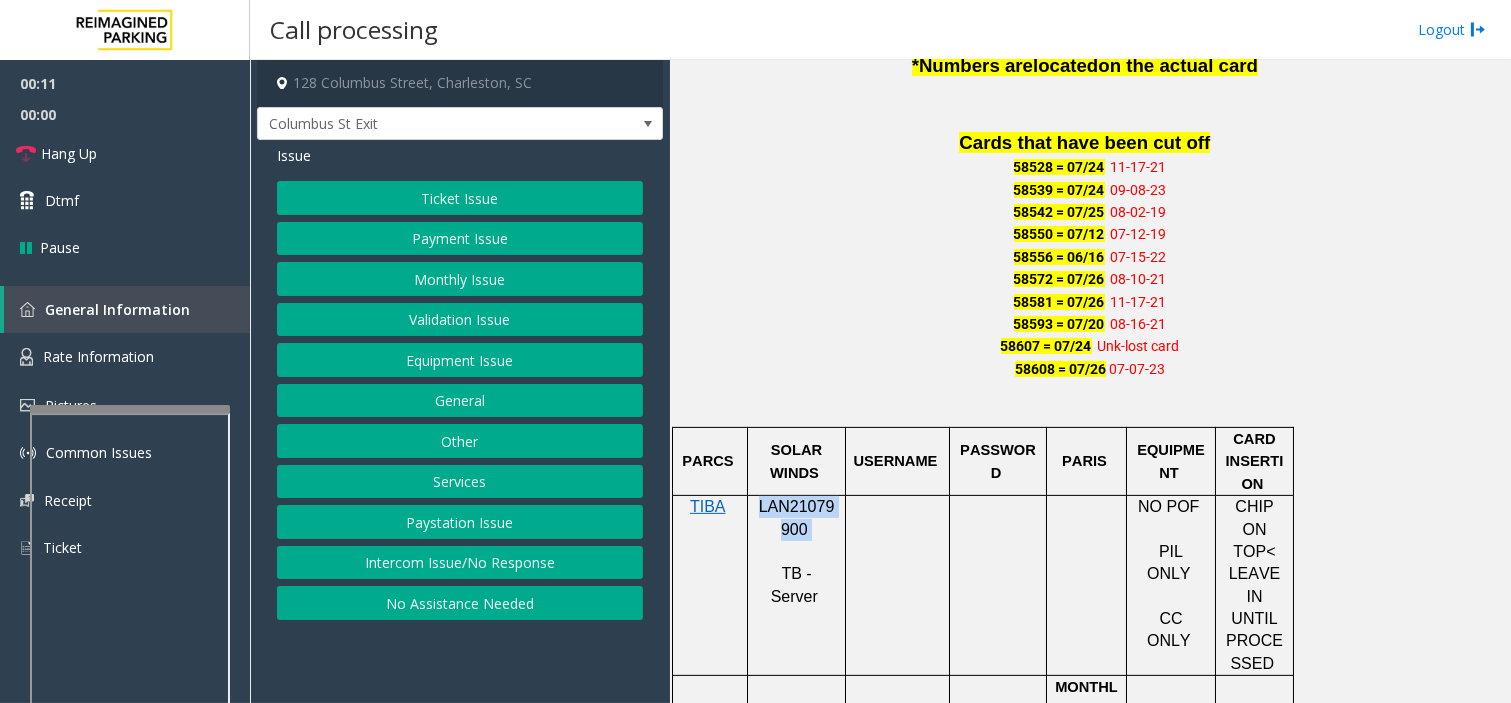 click on "Monthly Issue" 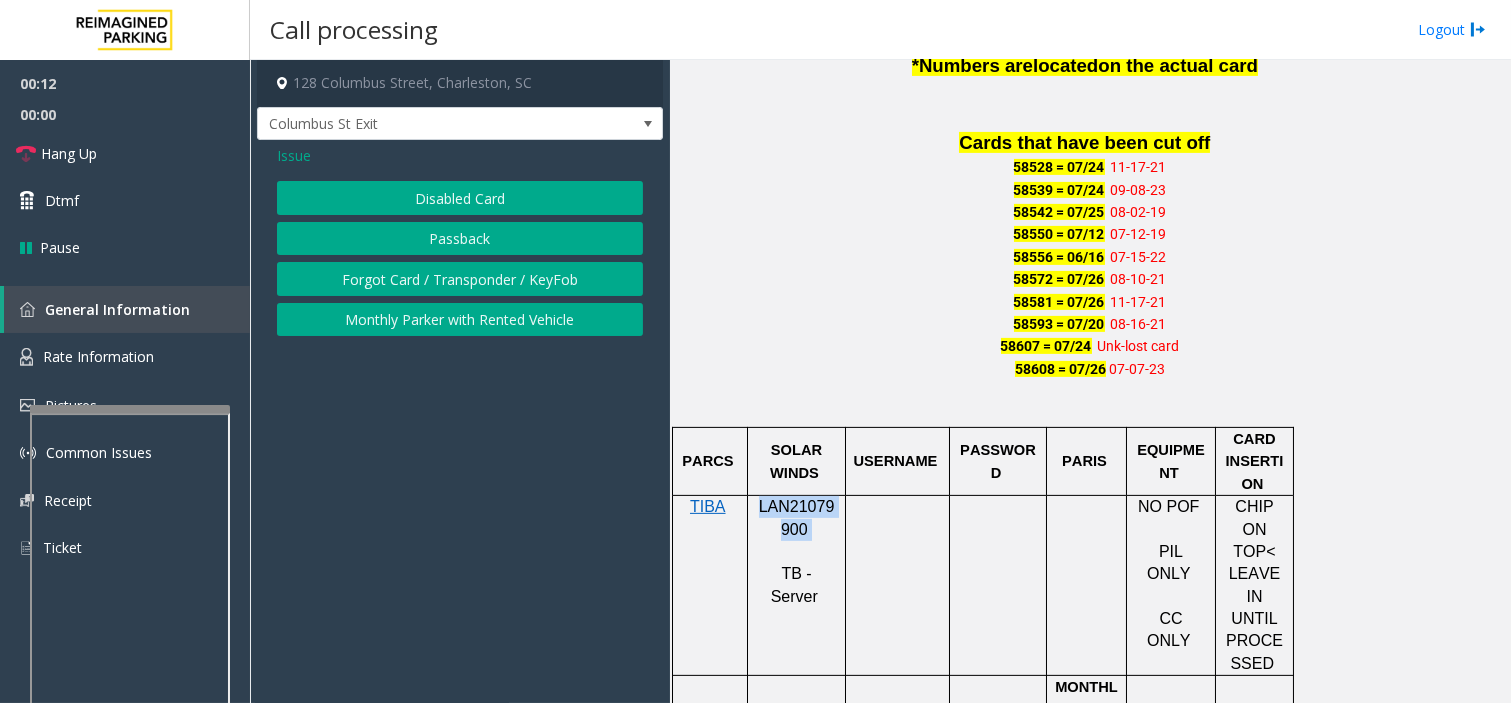 click on "Forgot Card / Transponder / KeyFob" 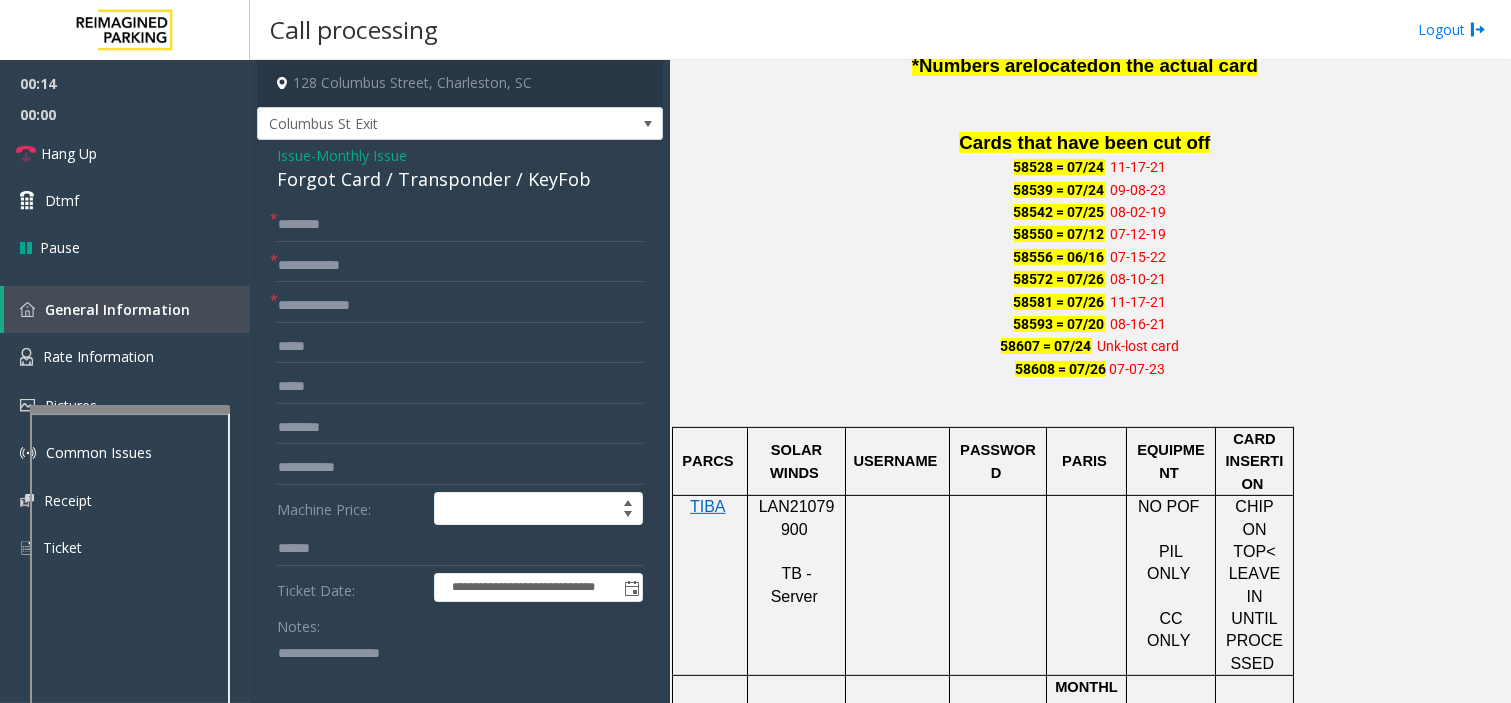 click on "Issue" 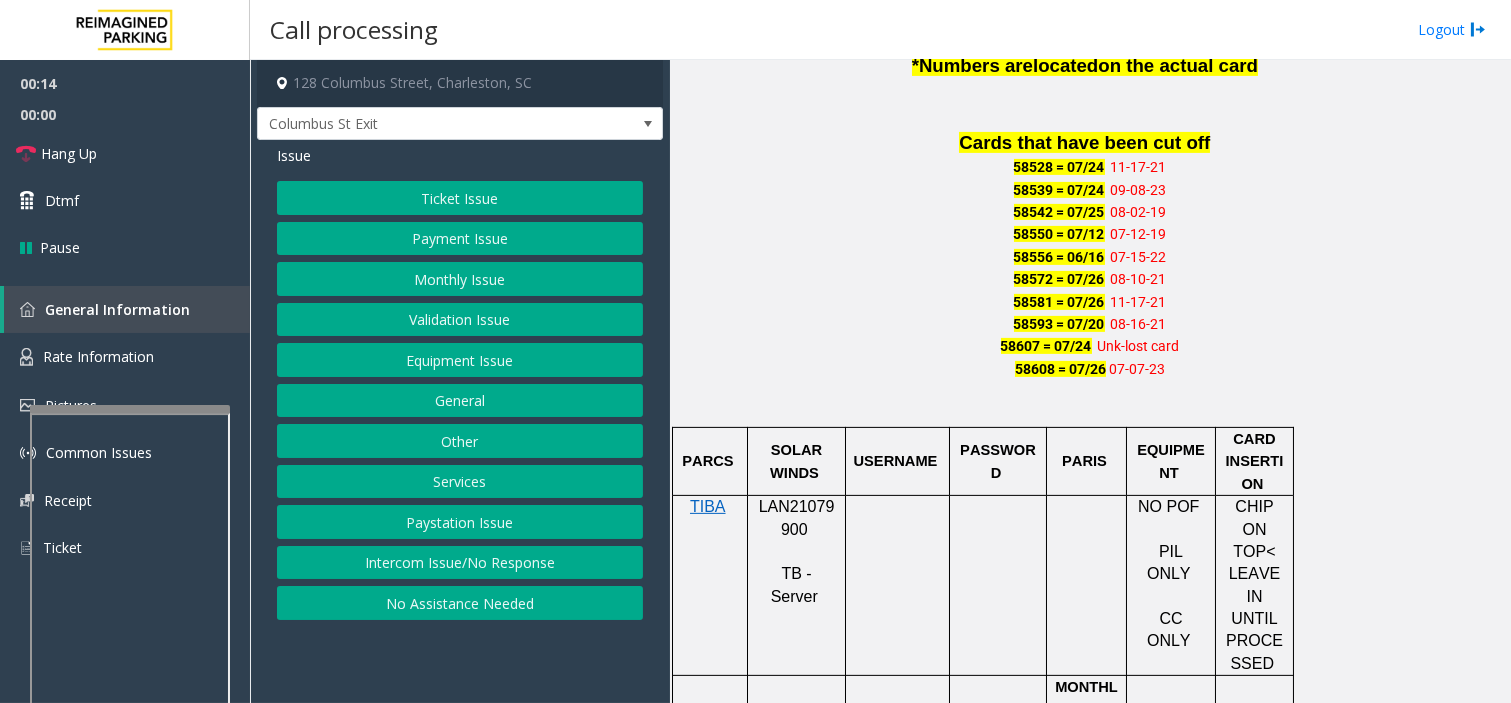 click on "Monthly Issue" 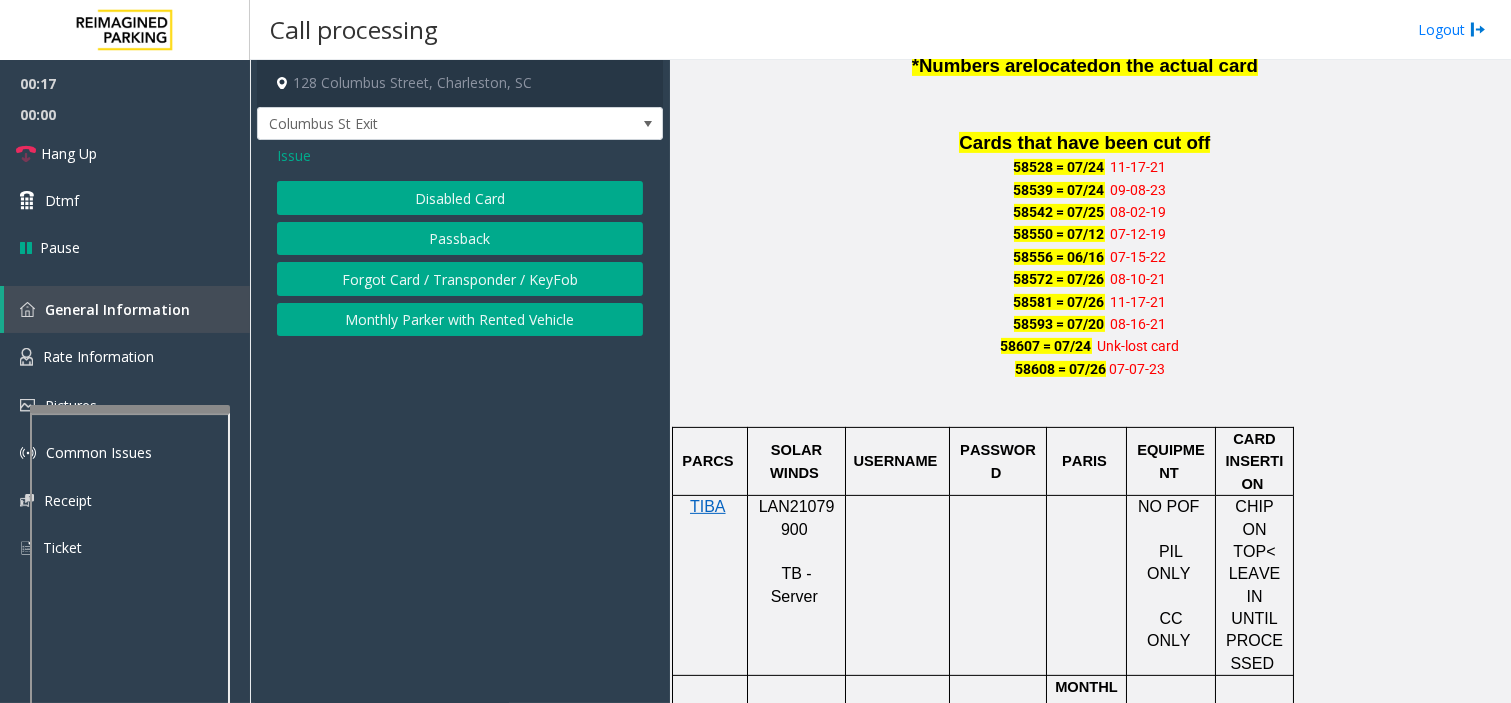 click on "Disabled Card" 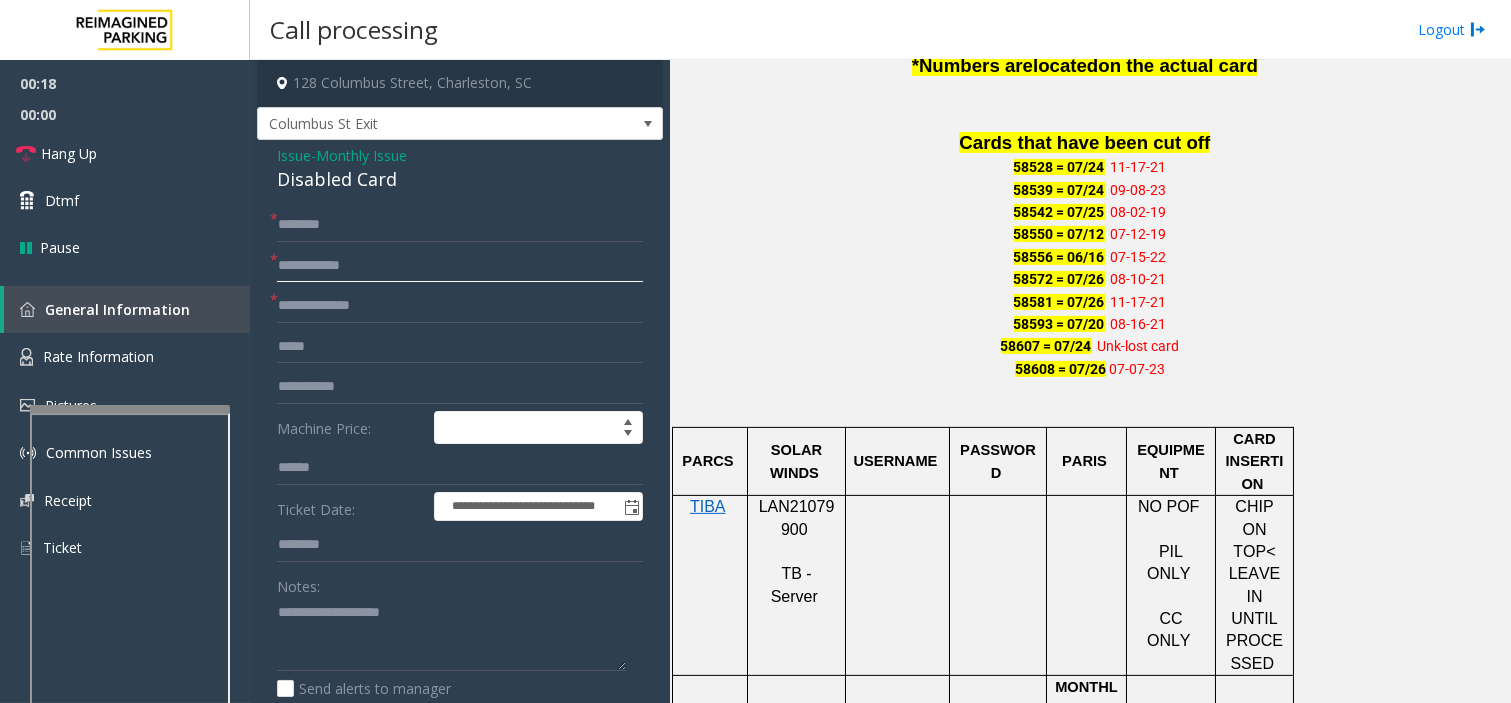 click 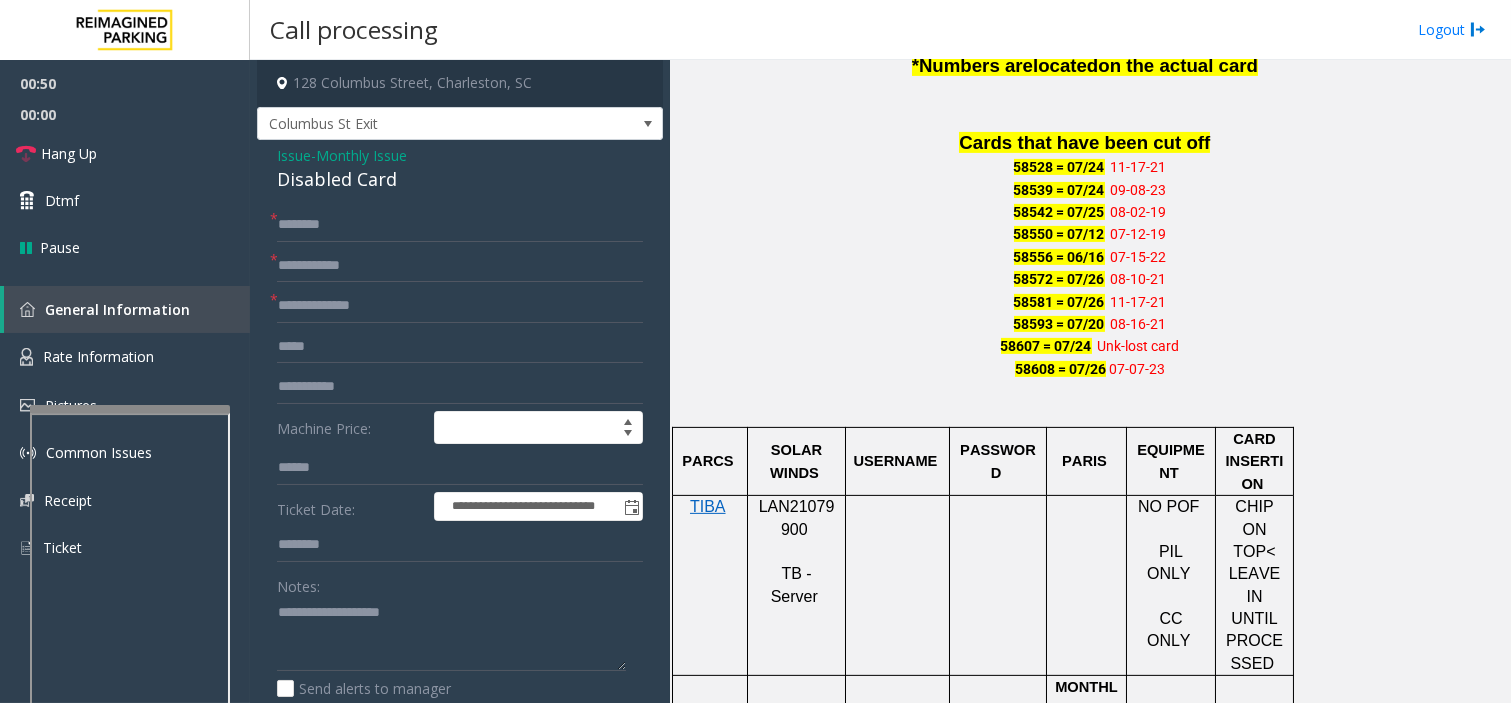 click on "Issue" 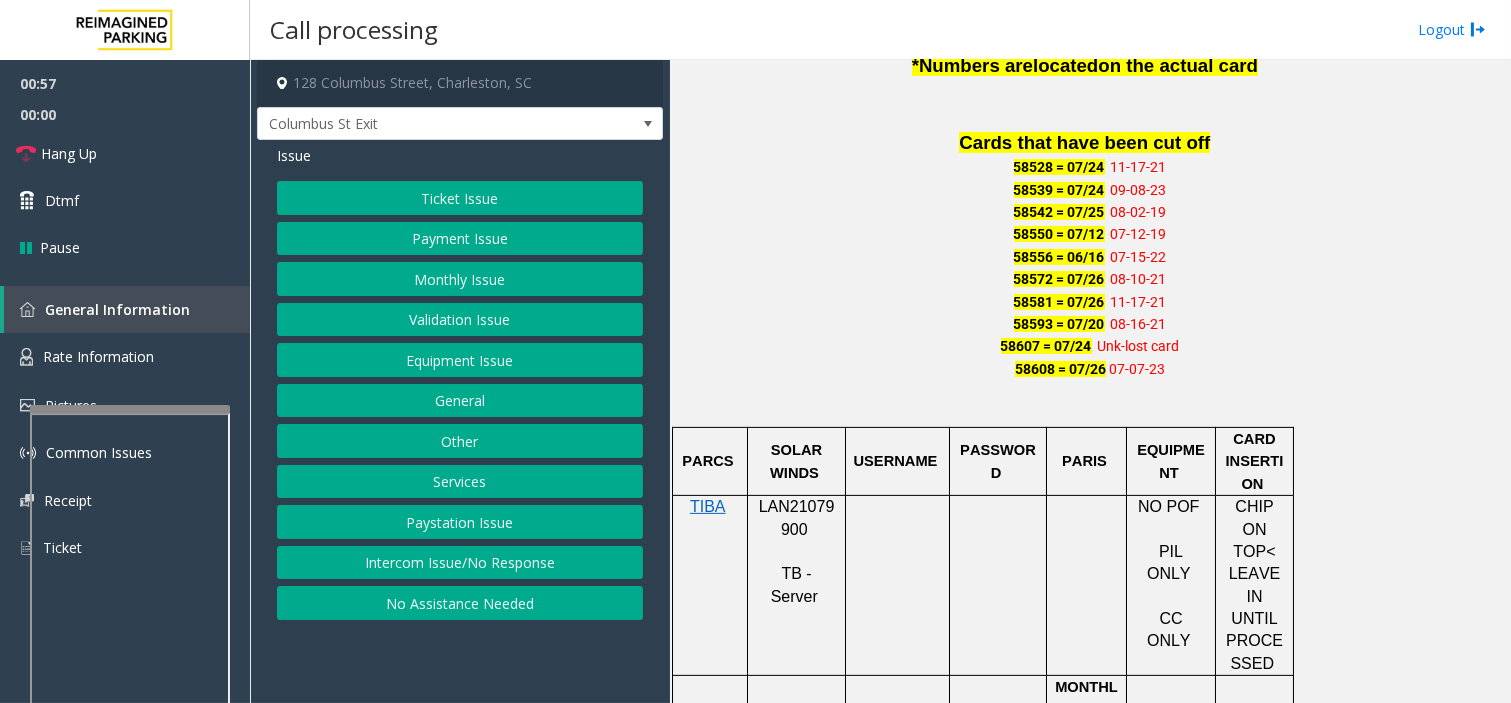 click on "Ticket Issue" 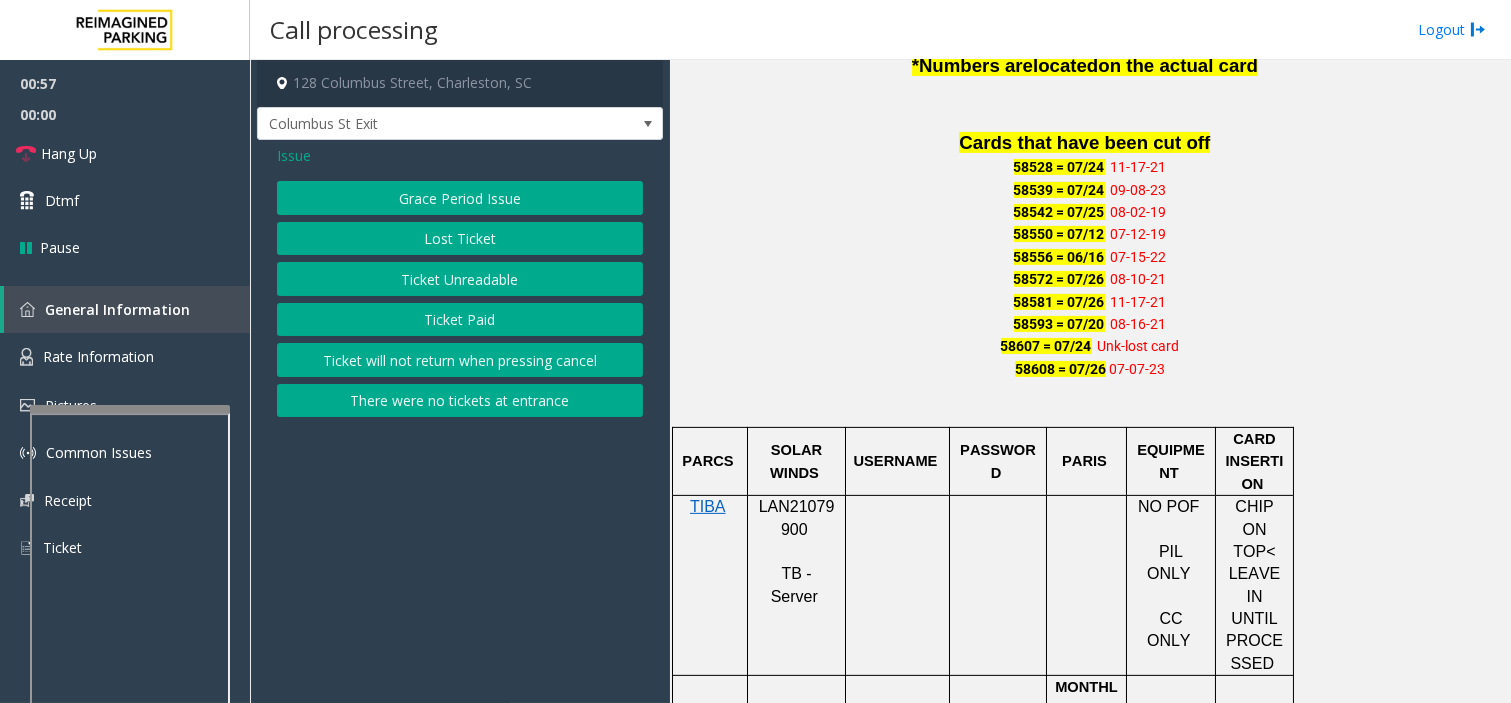click on "Ticket Unreadable" 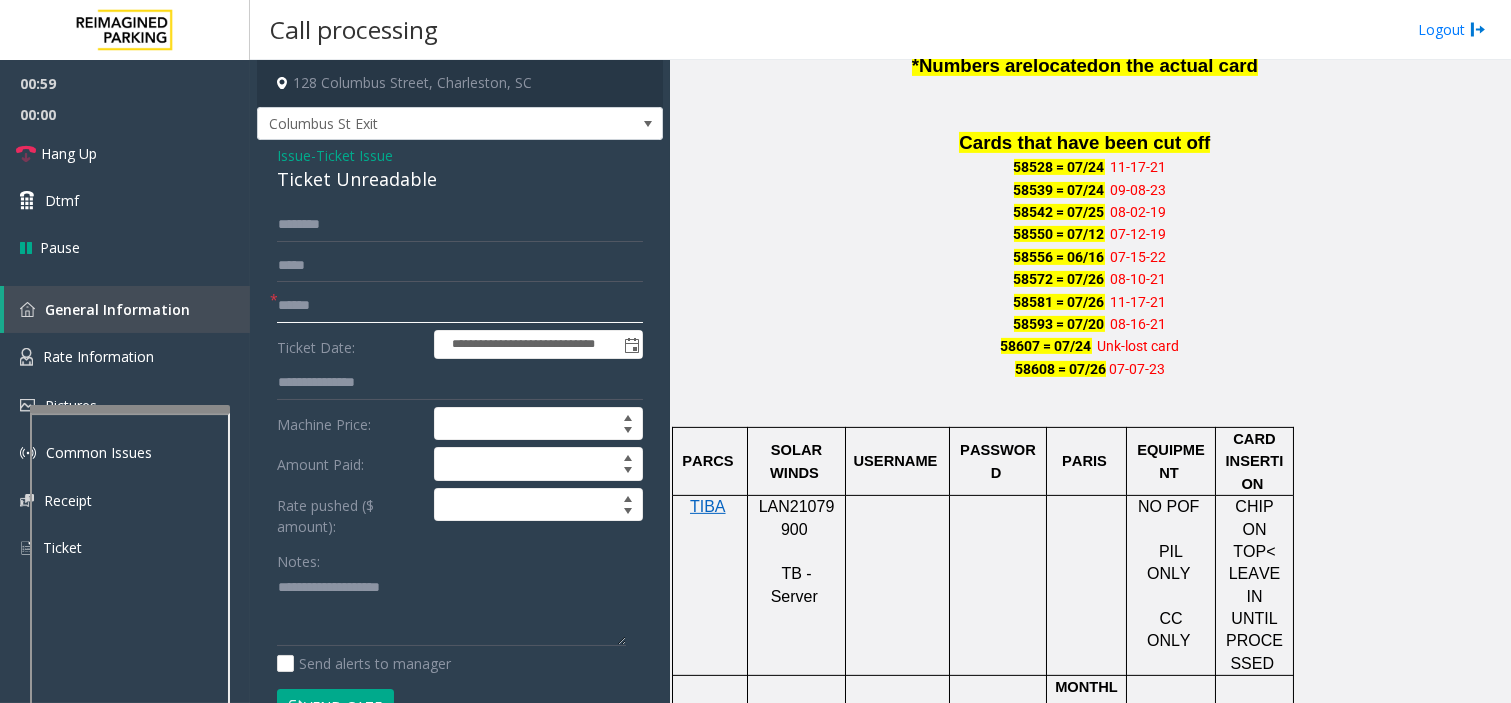 click 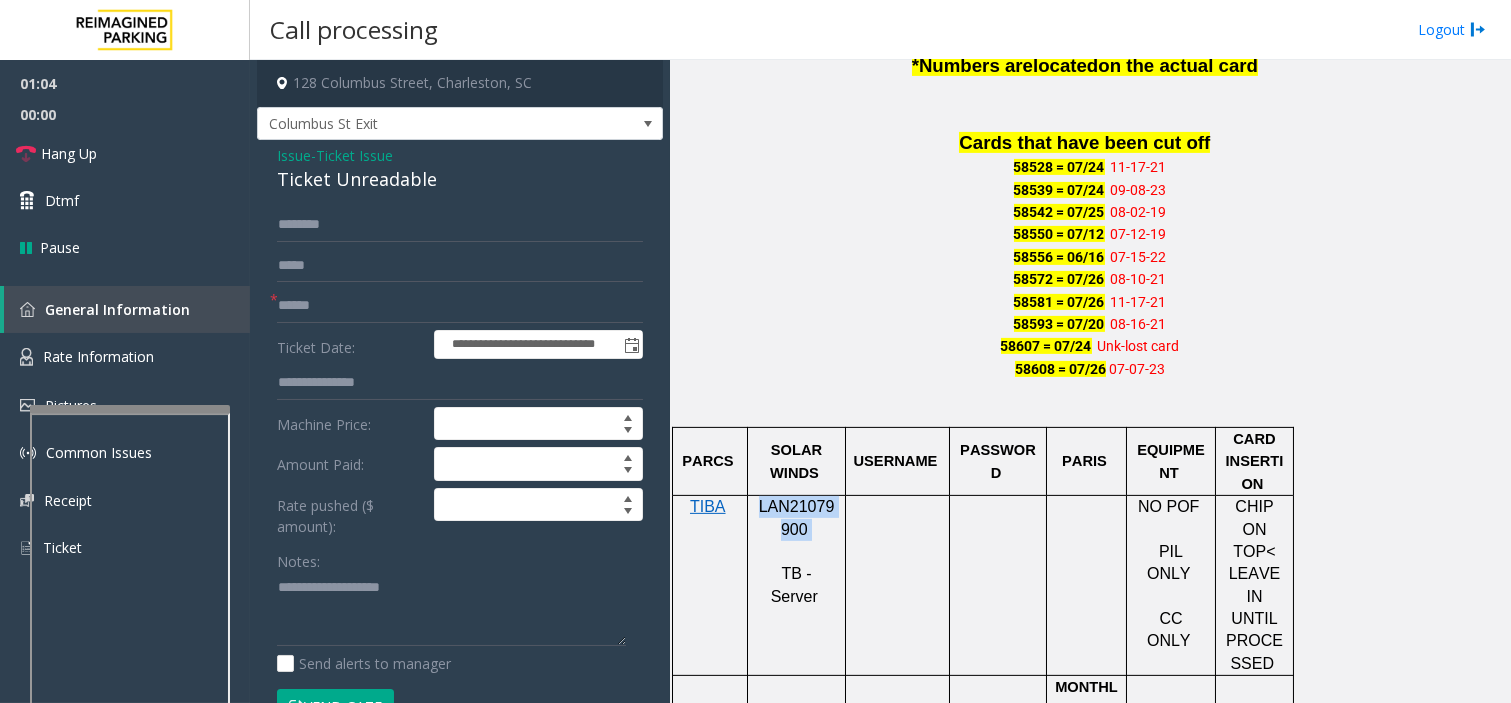 drag, startPoint x: 812, startPoint y: 532, endPoint x: 760, endPoint y: 502, distance: 60.033325 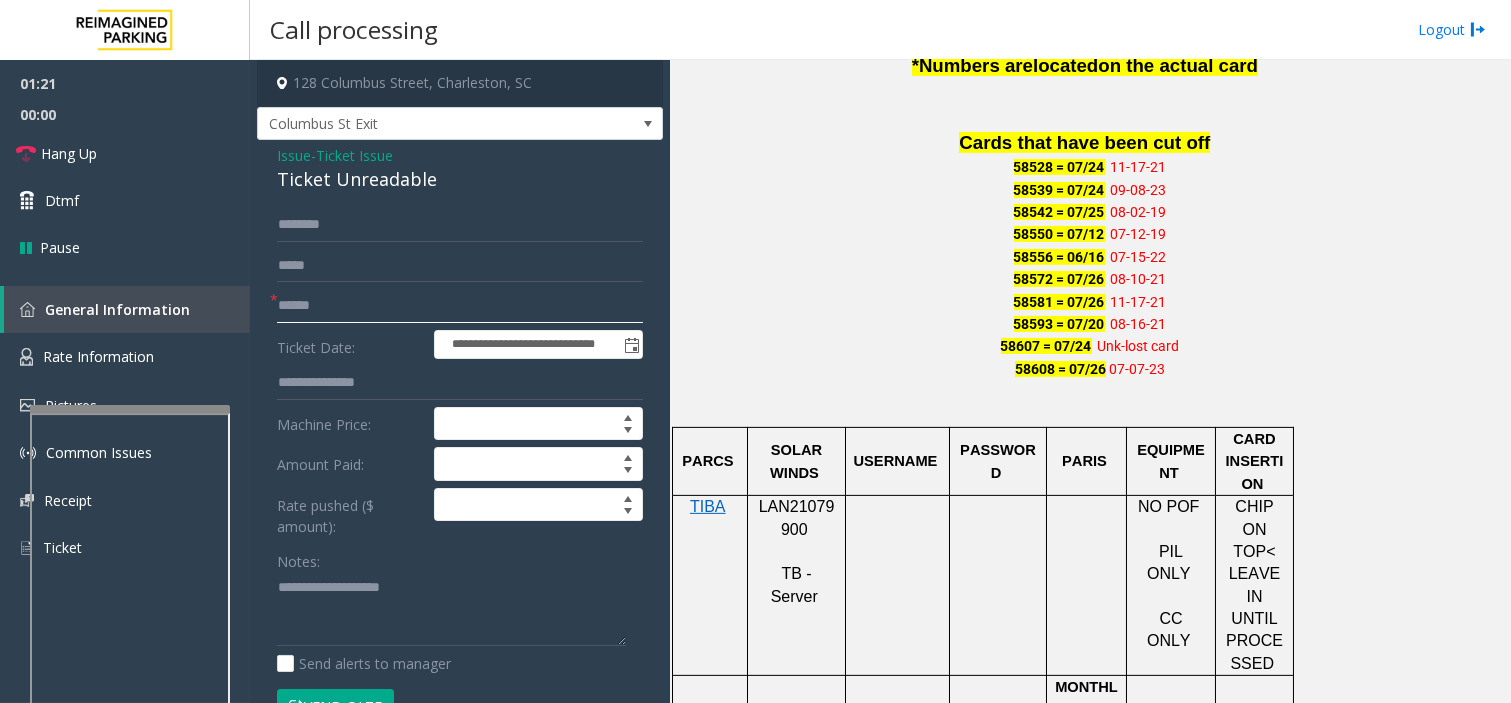 click 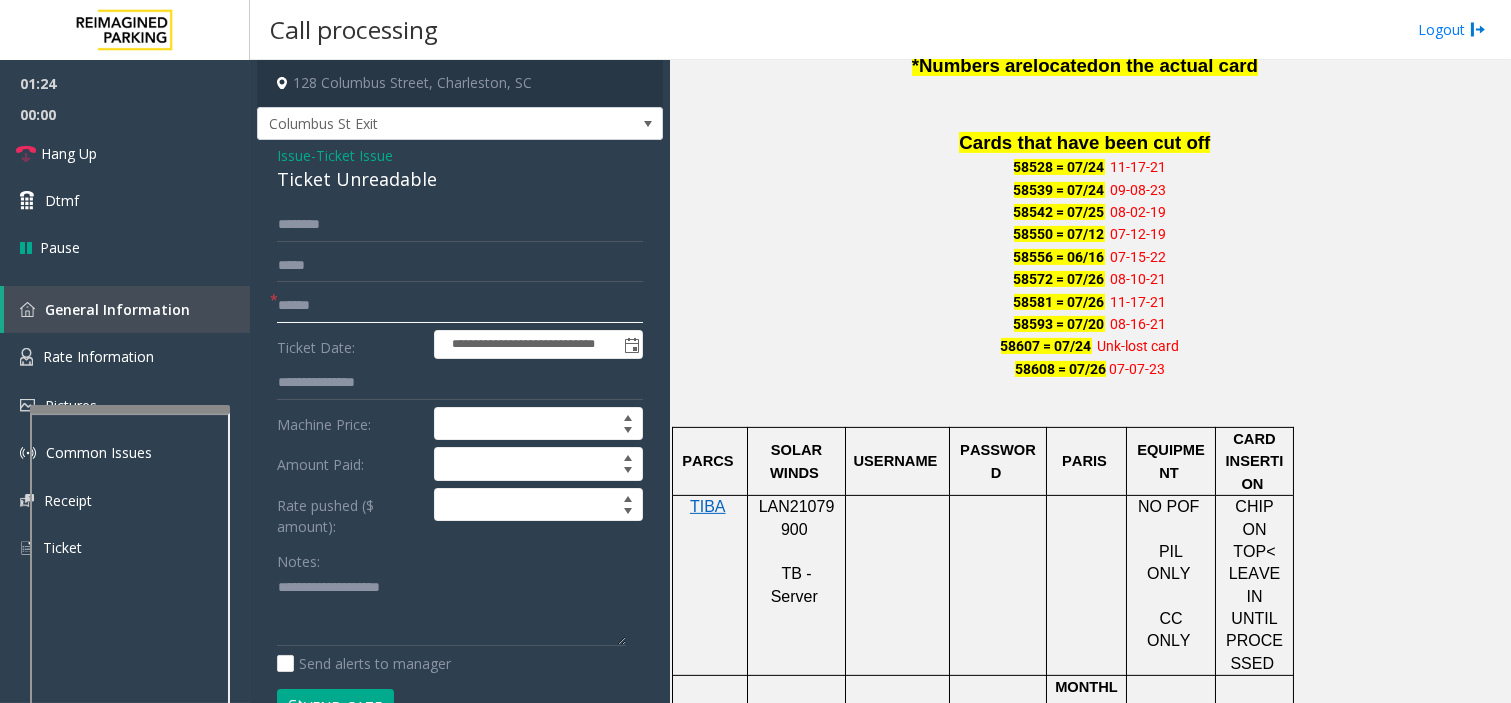 type on "******" 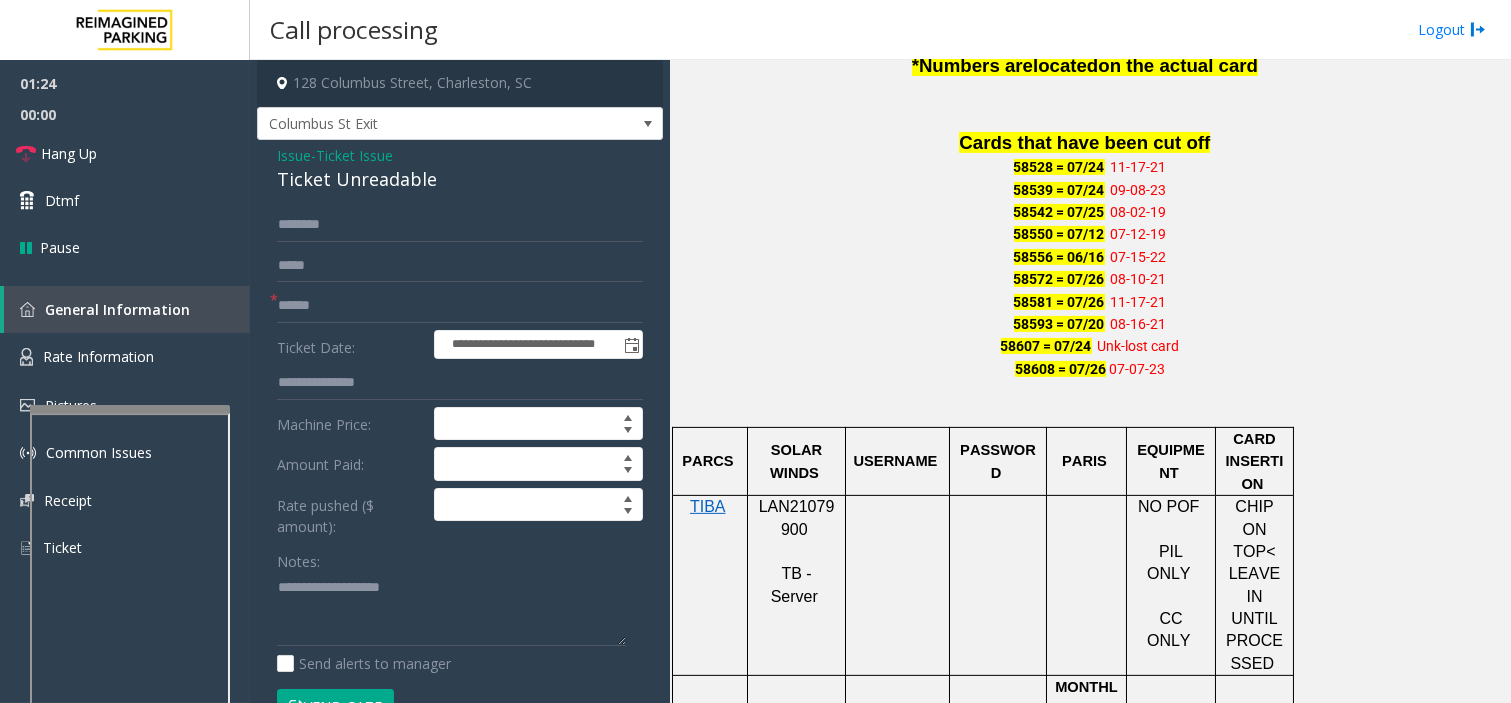 click on "**********" 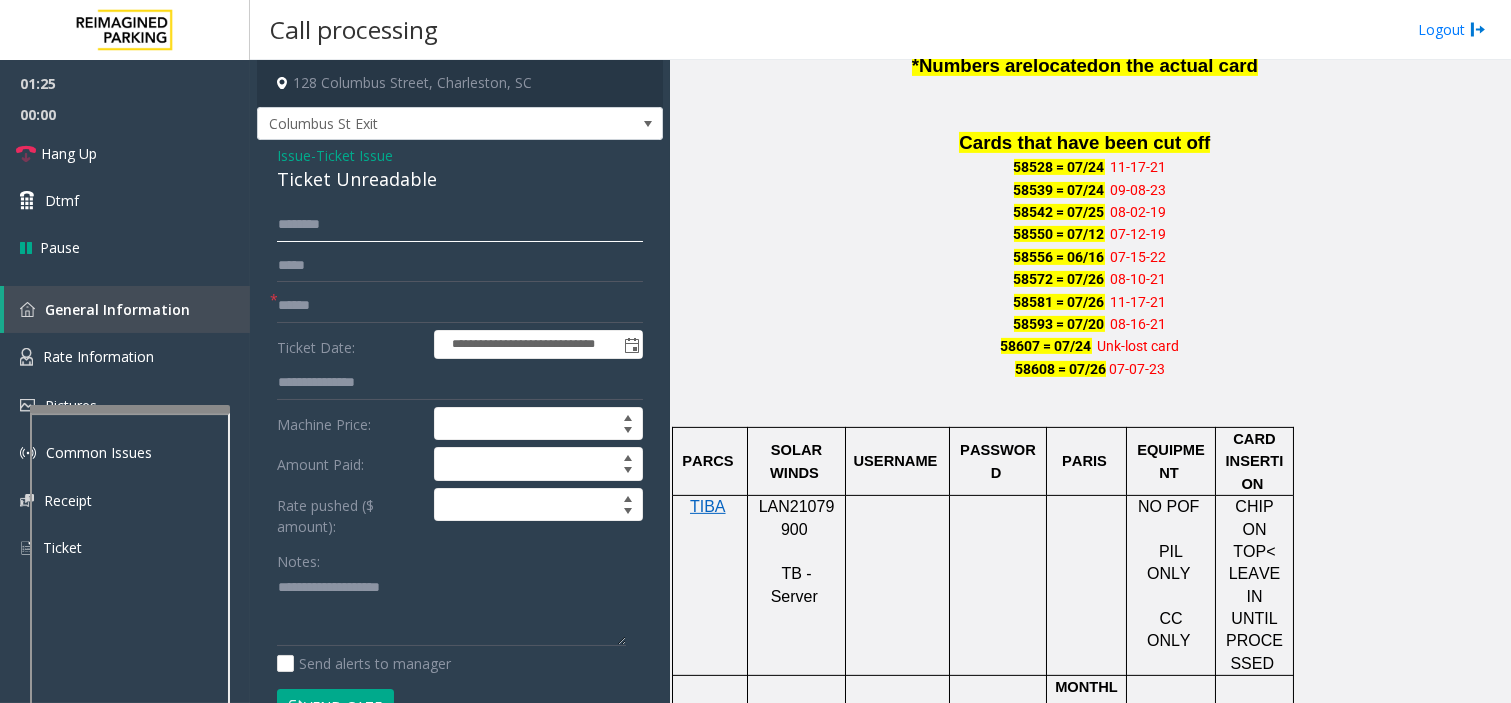 click 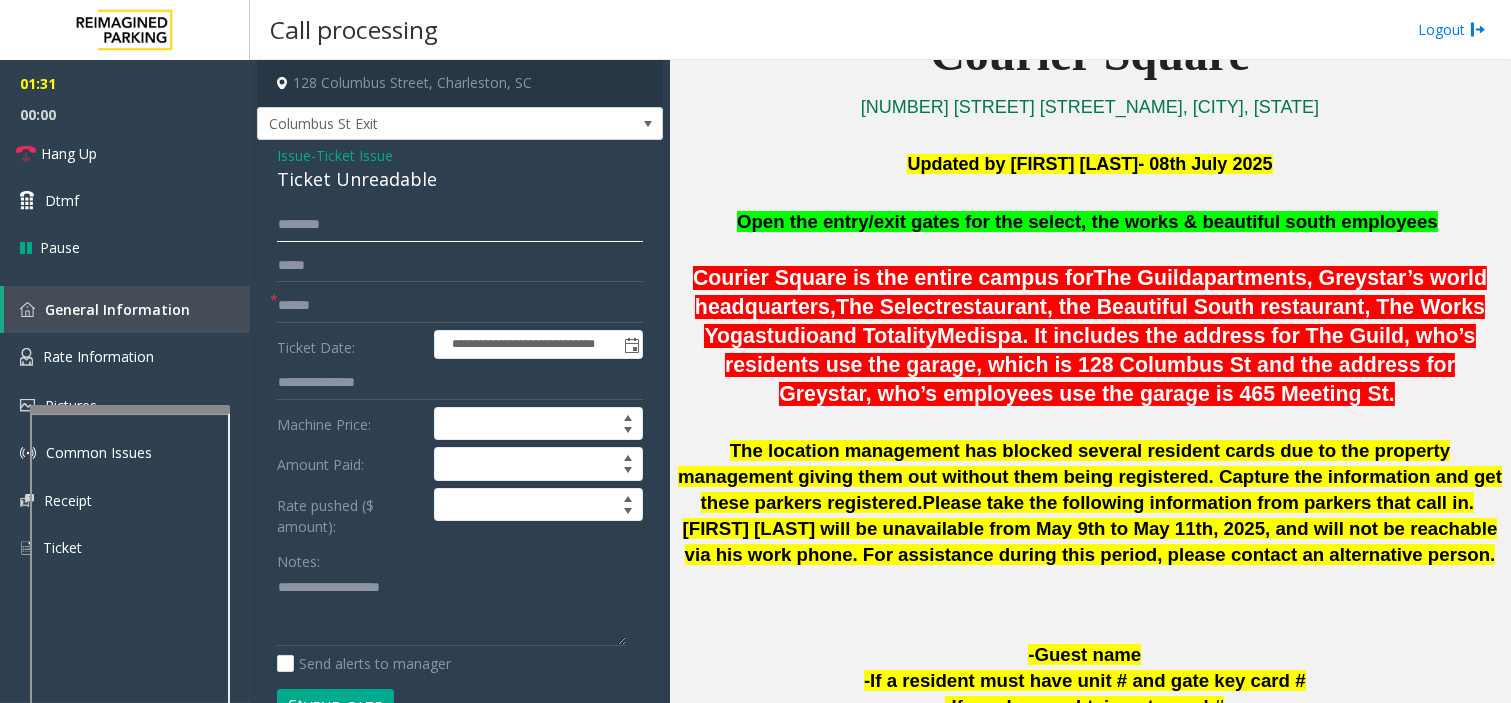 scroll, scrollTop: 444, scrollLeft: 0, axis: vertical 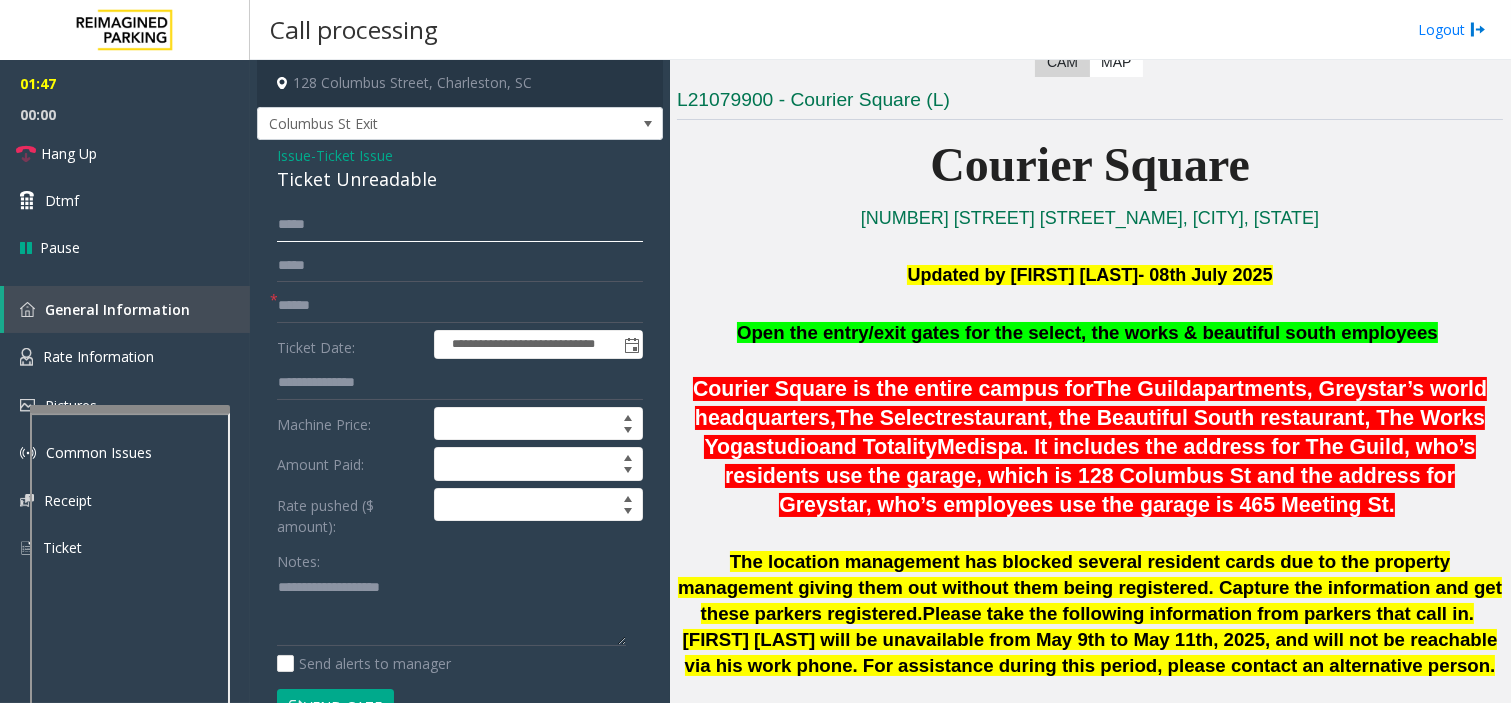 type on "****" 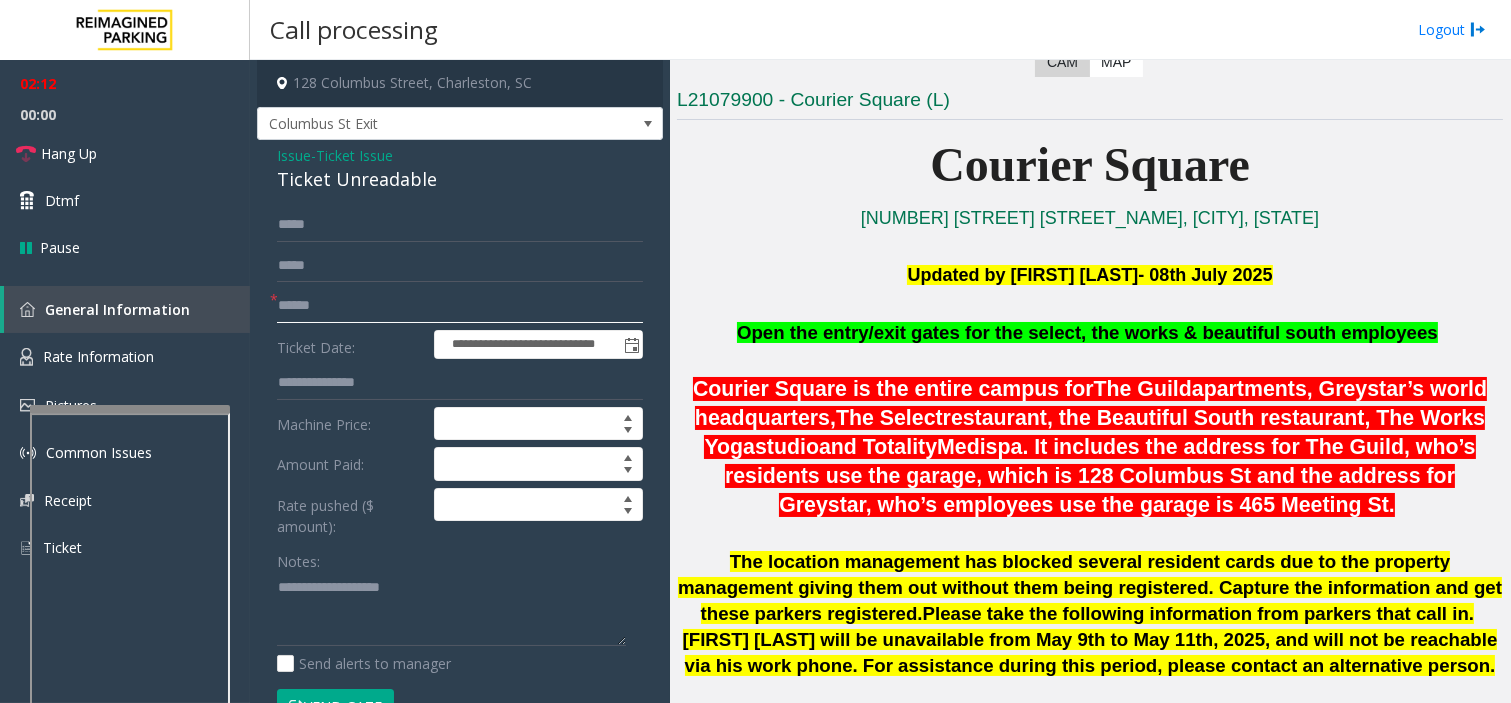 drag, startPoint x: 341, startPoint y: 305, endPoint x: 280, endPoint y: 302, distance: 61.073727 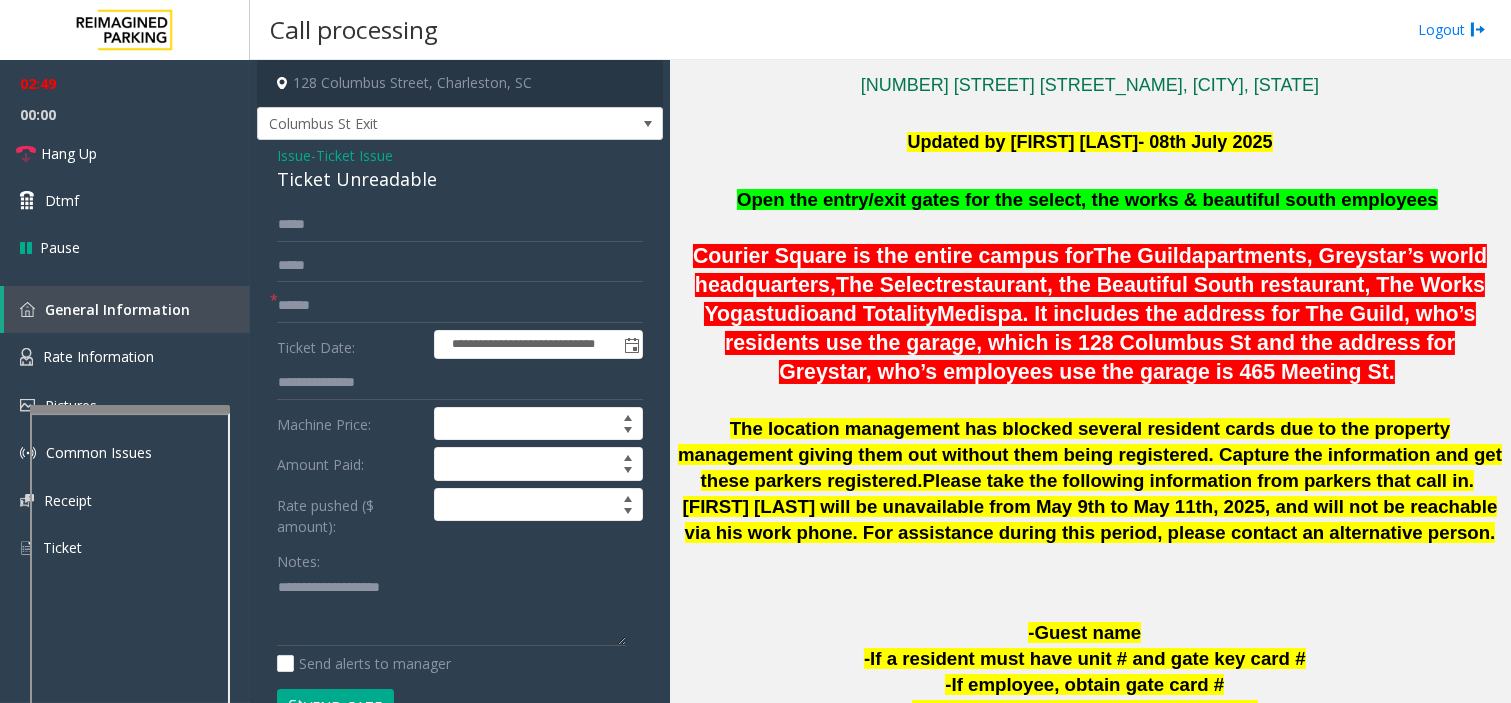 scroll, scrollTop: 444, scrollLeft: 0, axis: vertical 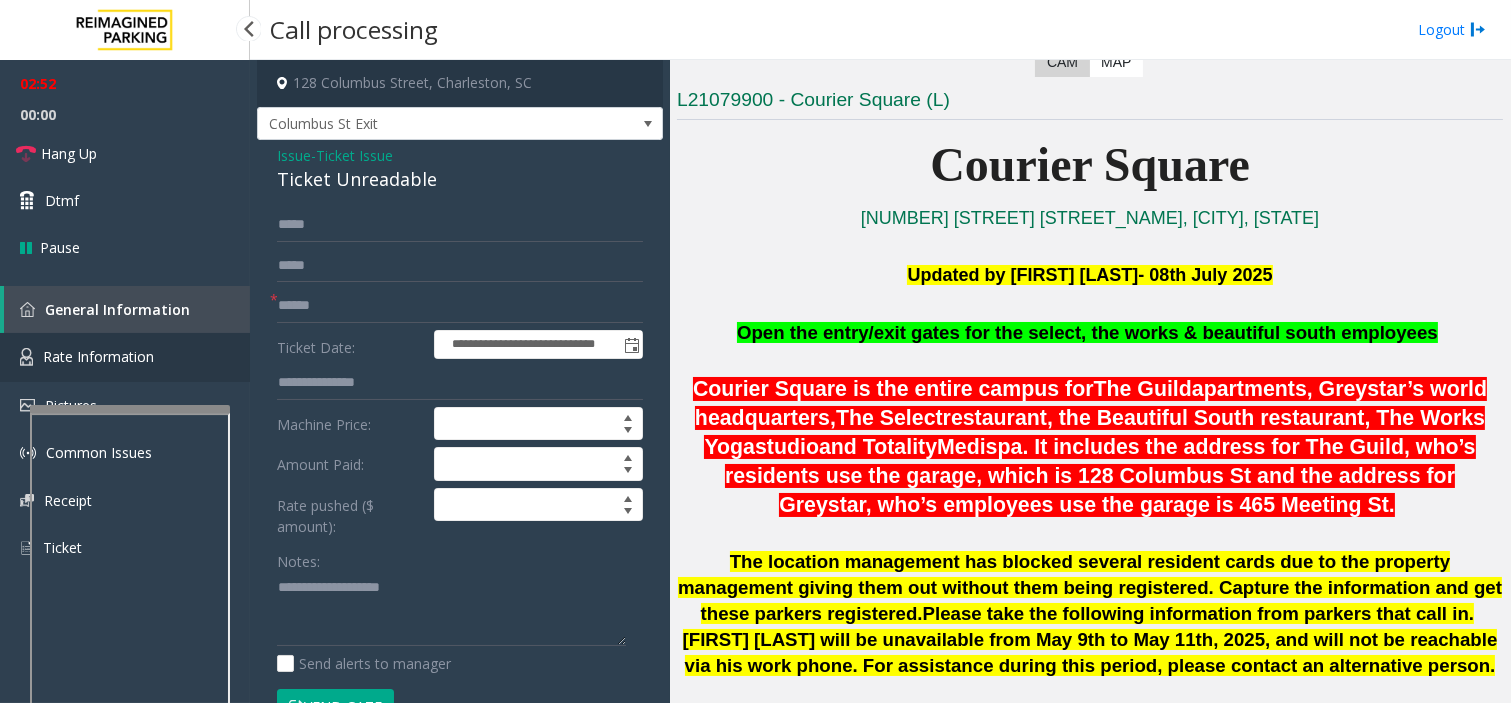 click on "Rate Information" at bounding box center (125, 357) 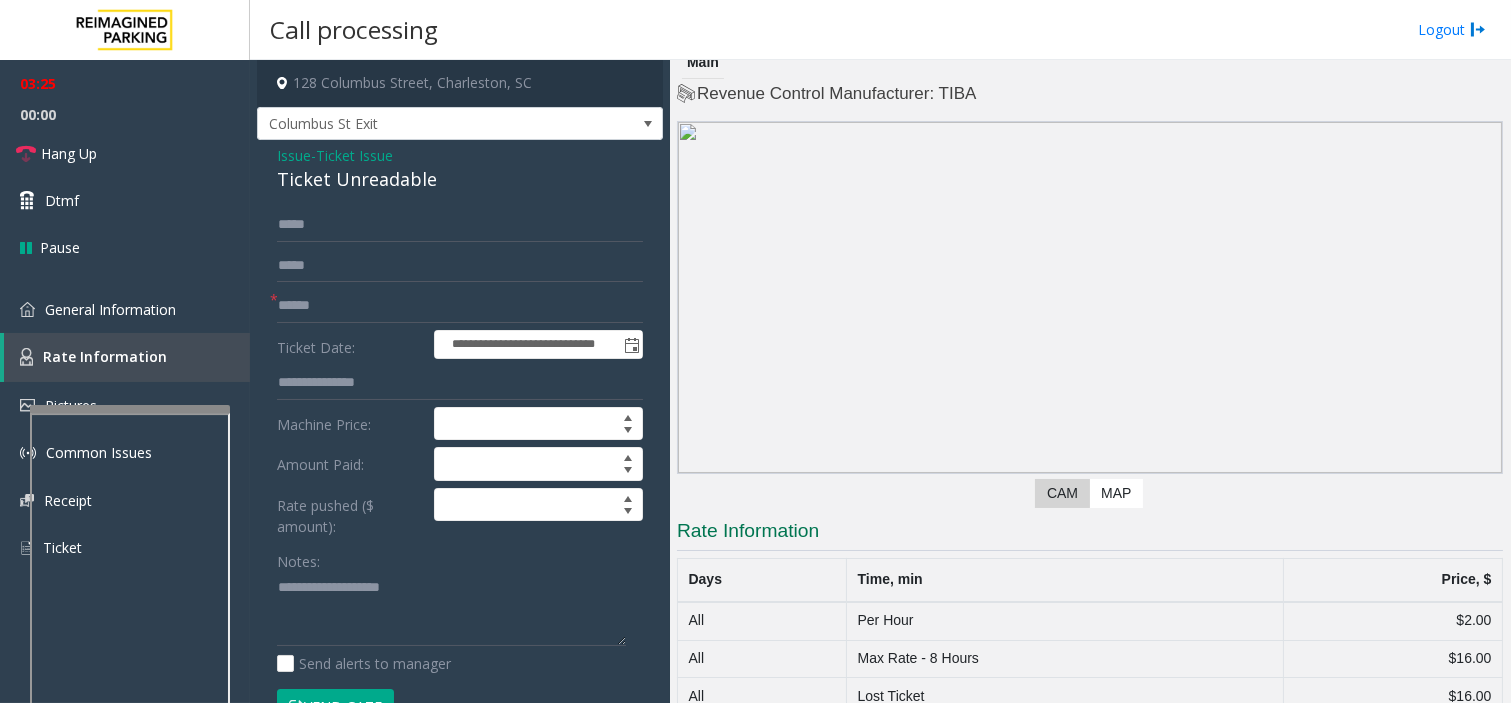 scroll, scrollTop: 0, scrollLeft: 0, axis: both 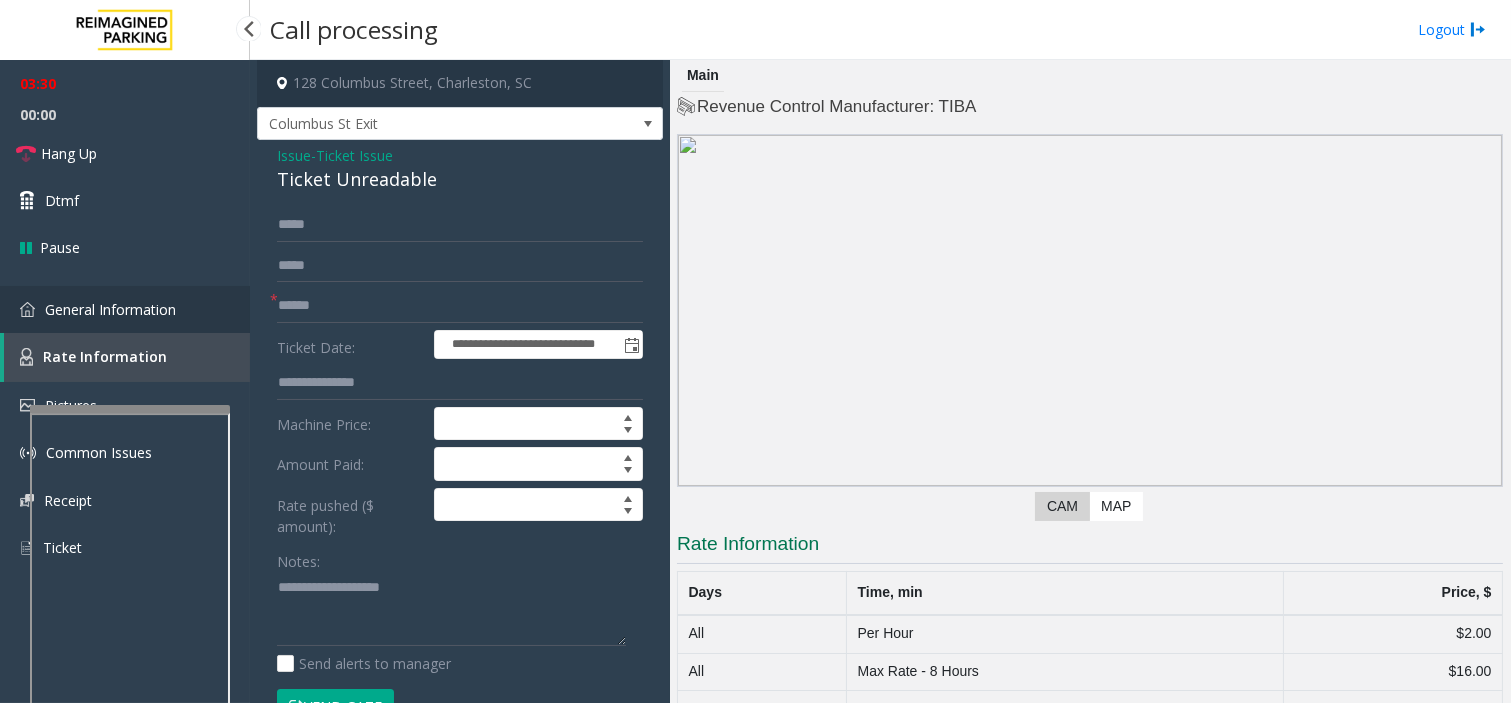 click on "General Information" at bounding box center [110, 309] 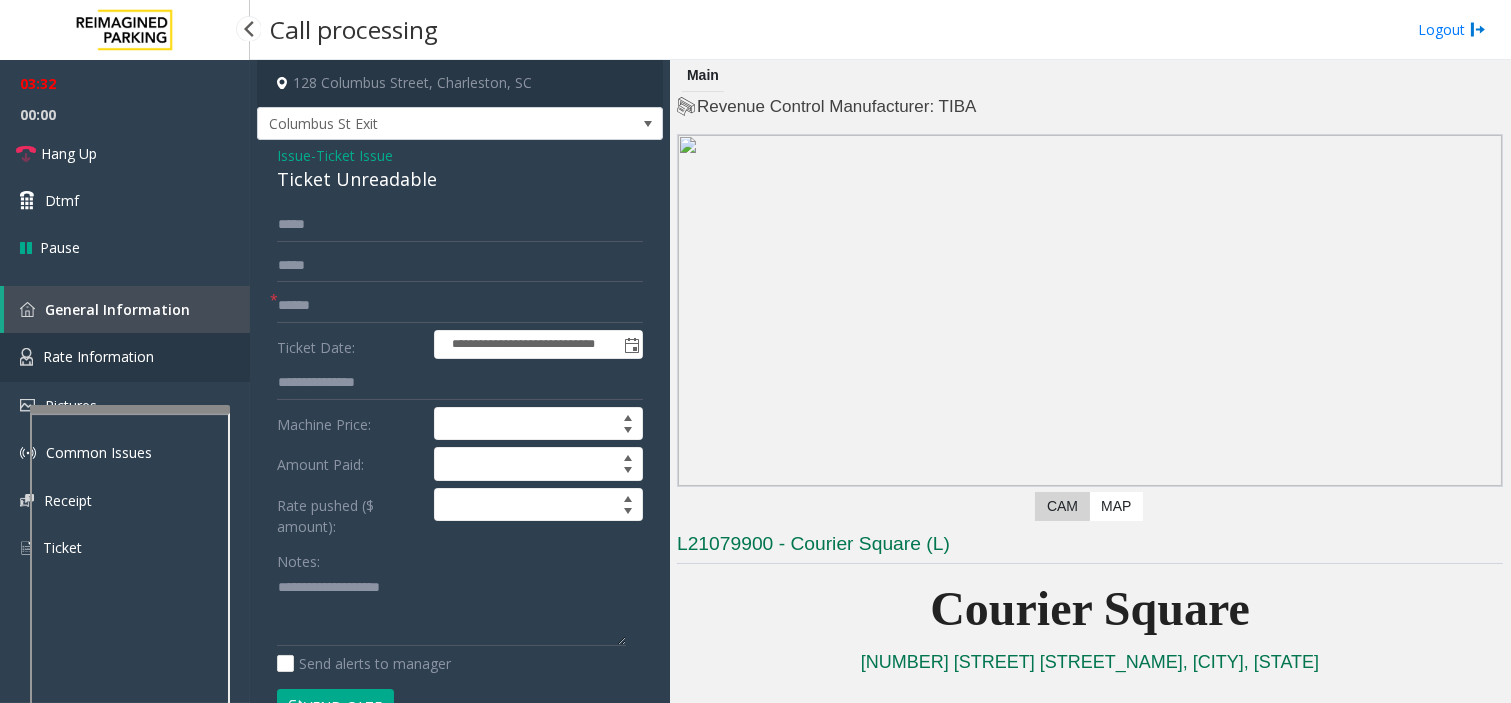 click on "Rate Information" at bounding box center (98, 356) 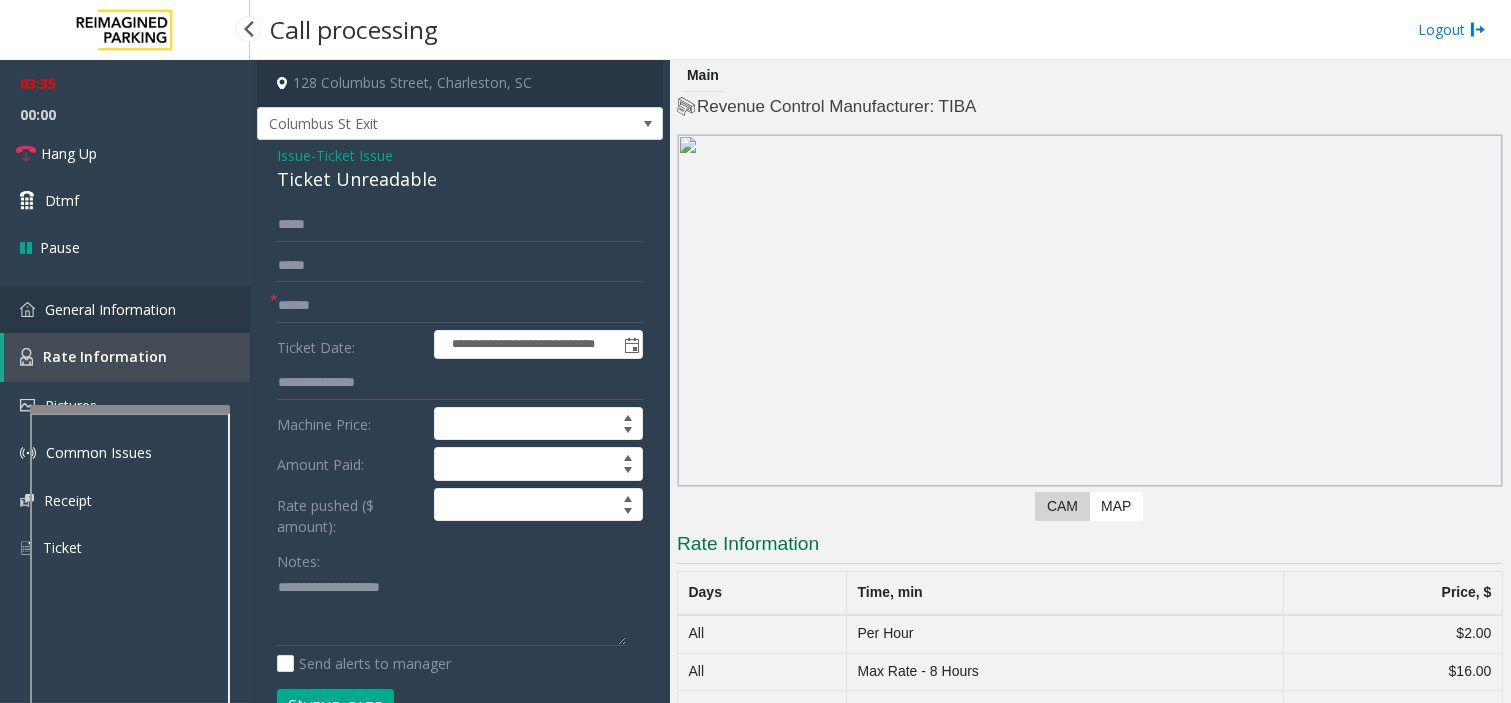 click on "General Information" at bounding box center (125, 309) 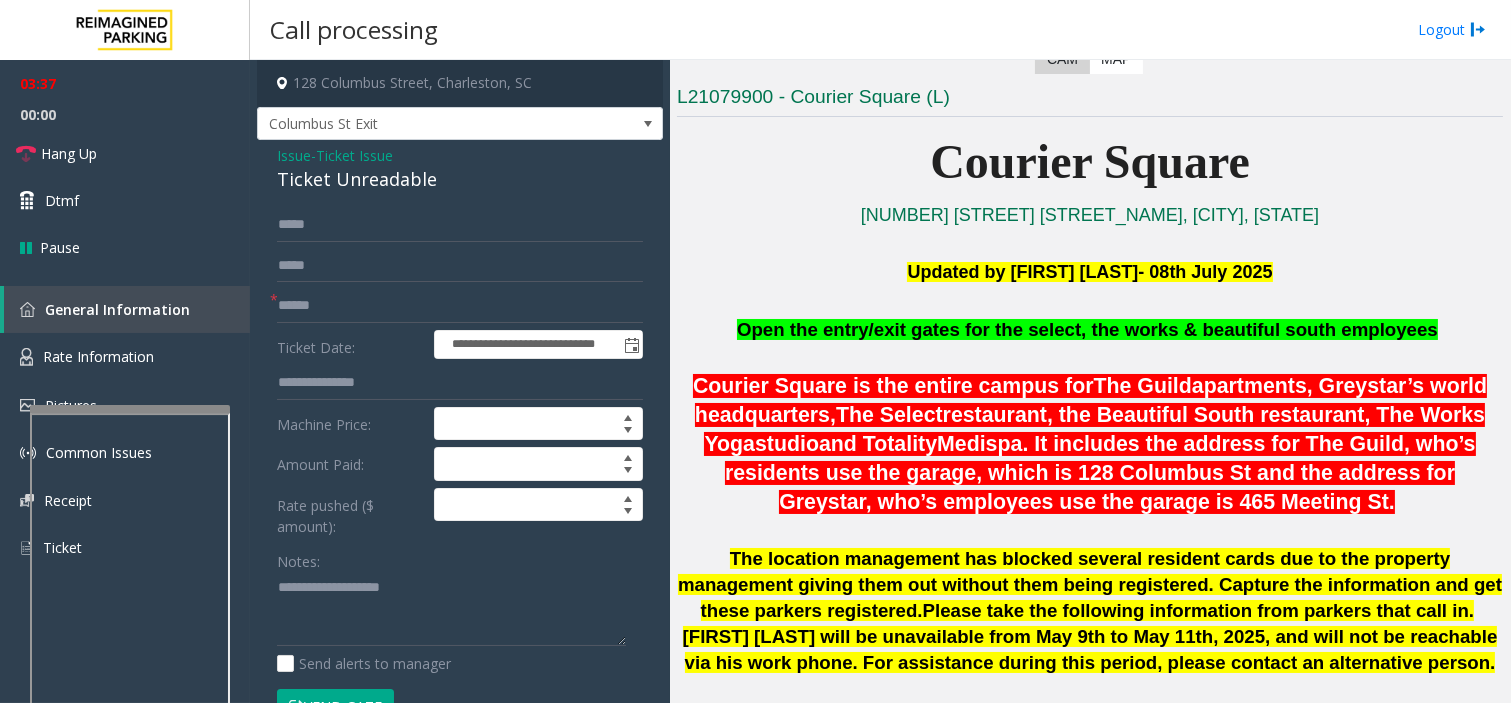 scroll, scrollTop: 555, scrollLeft: 0, axis: vertical 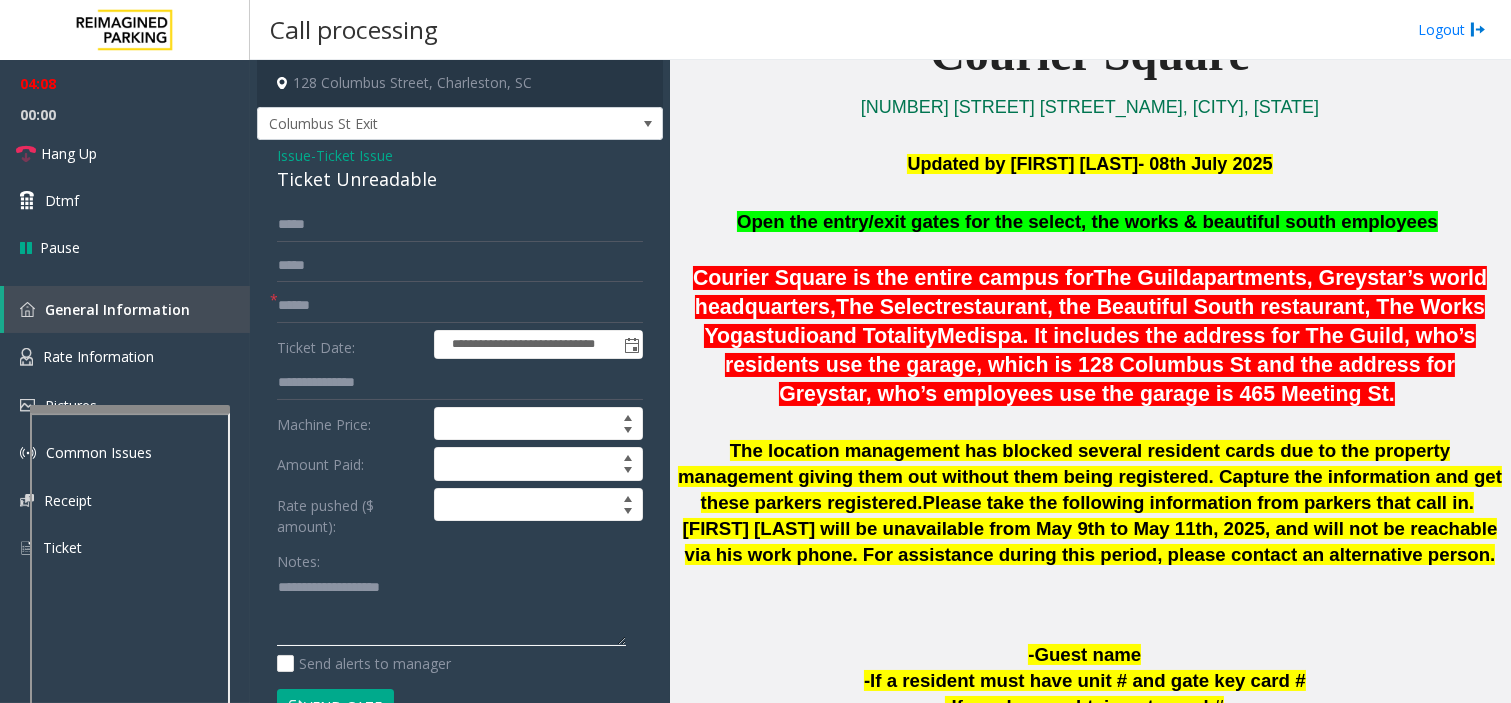 click 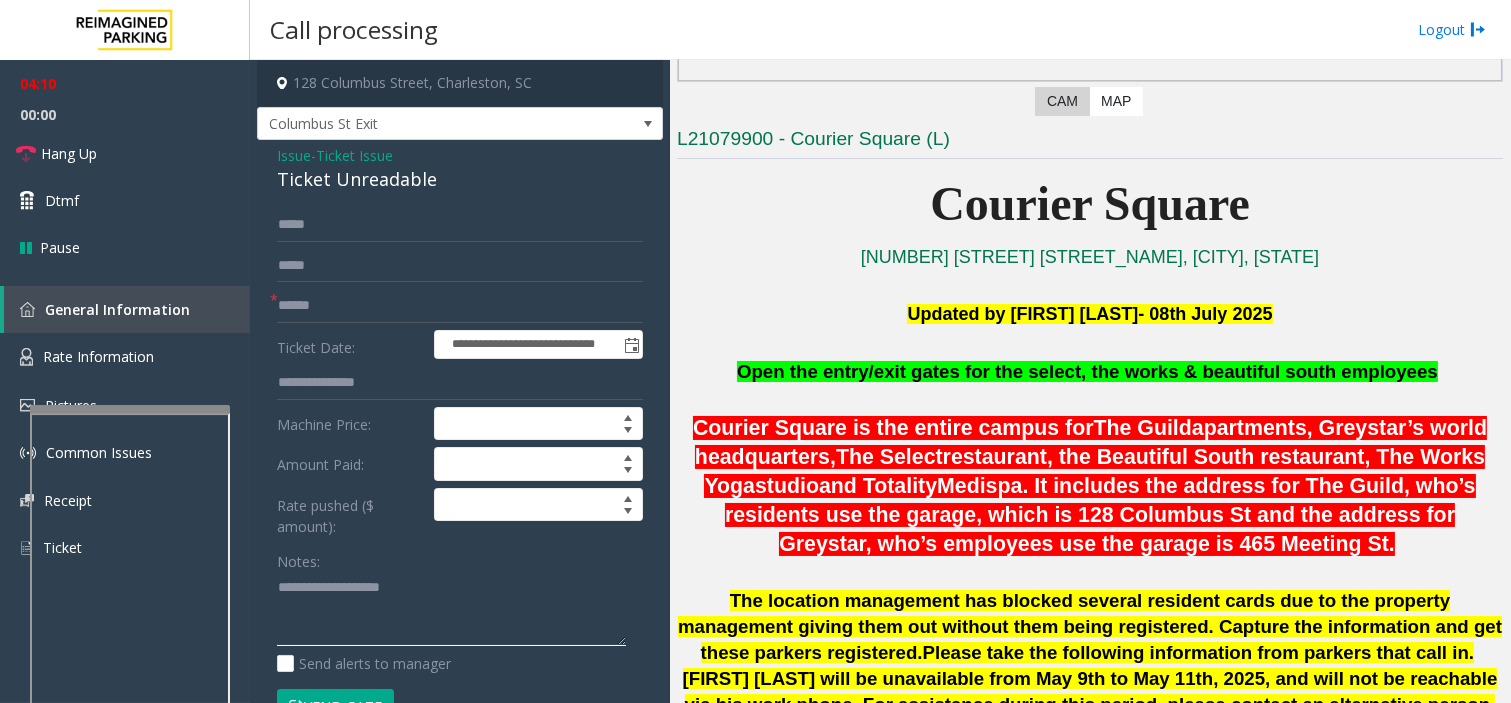 scroll, scrollTop: 444, scrollLeft: 0, axis: vertical 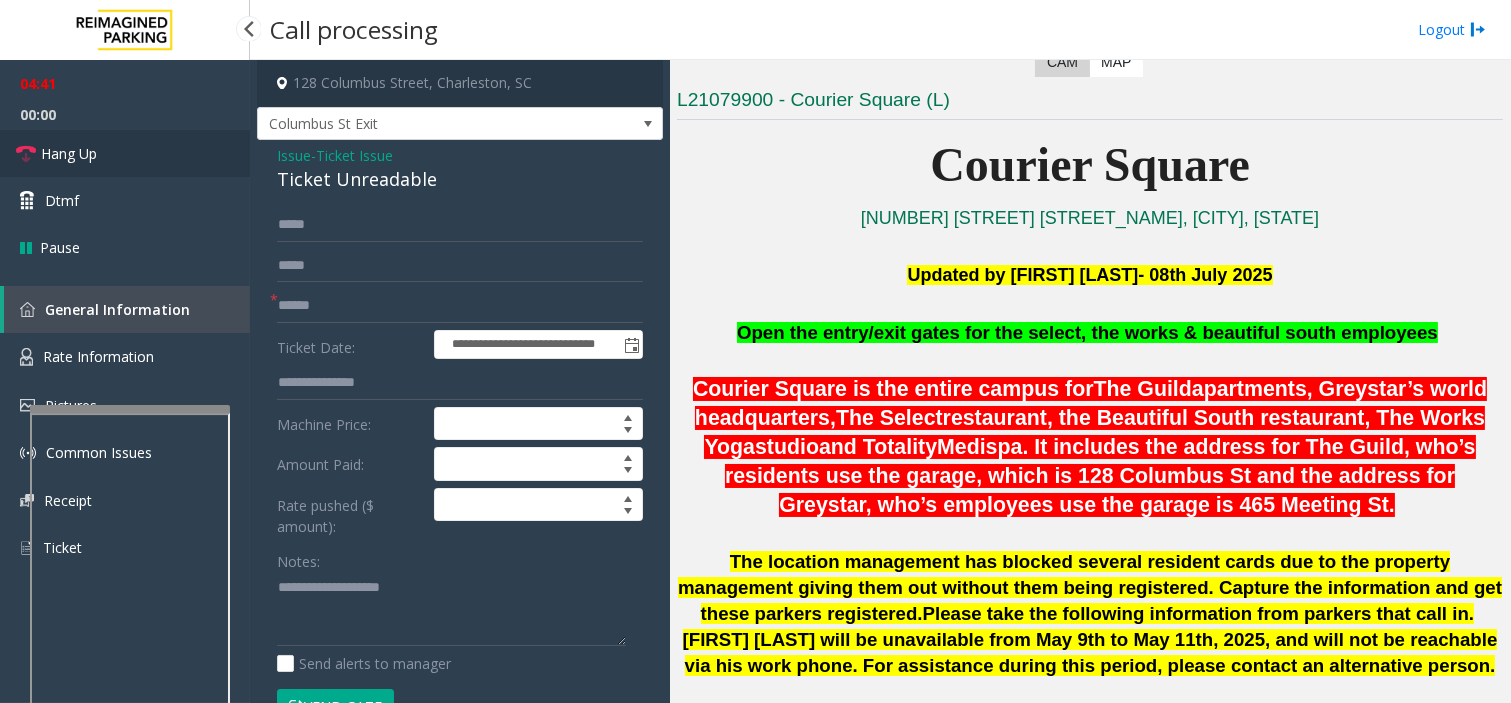 click on "Hang Up" at bounding box center [125, 153] 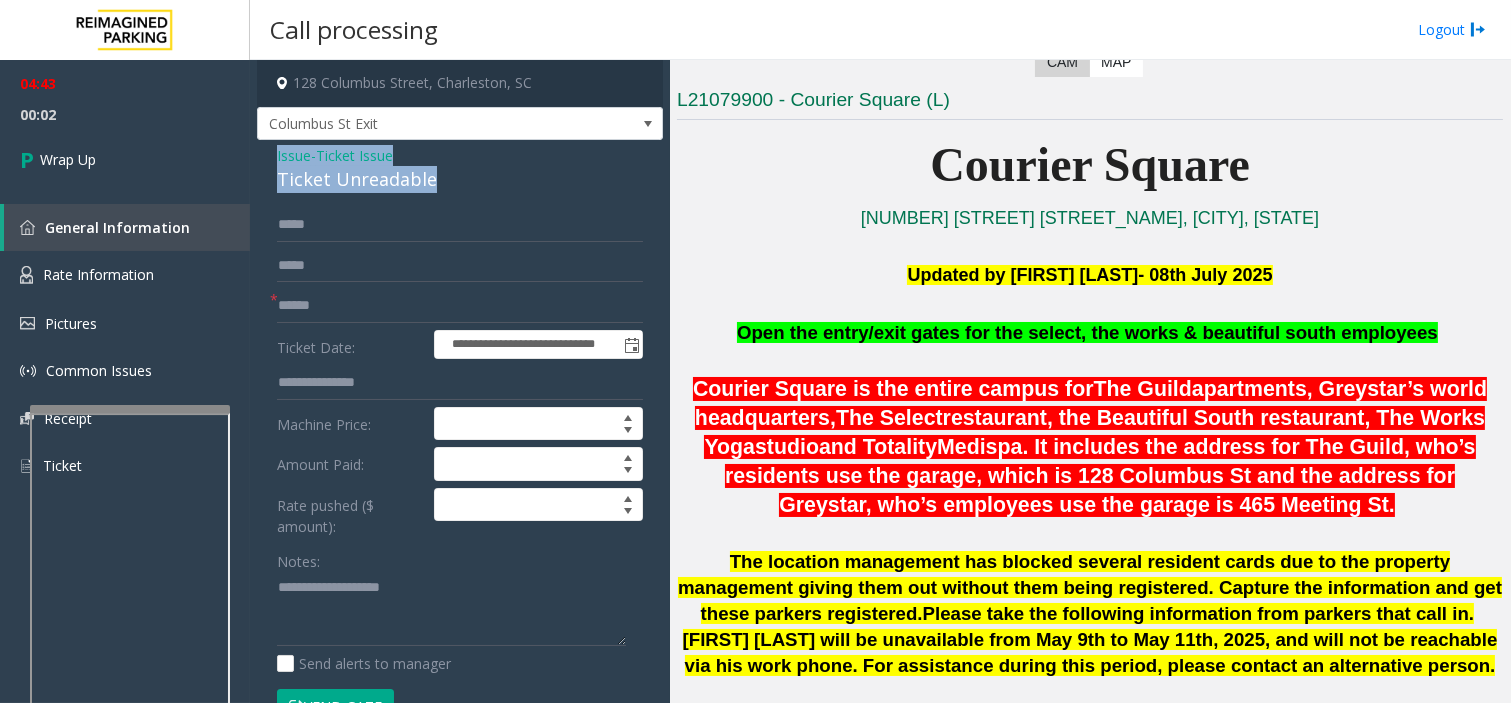 drag, startPoint x: 266, startPoint y: 157, endPoint x: 441, endPoint y: 171, distance: 175.55911 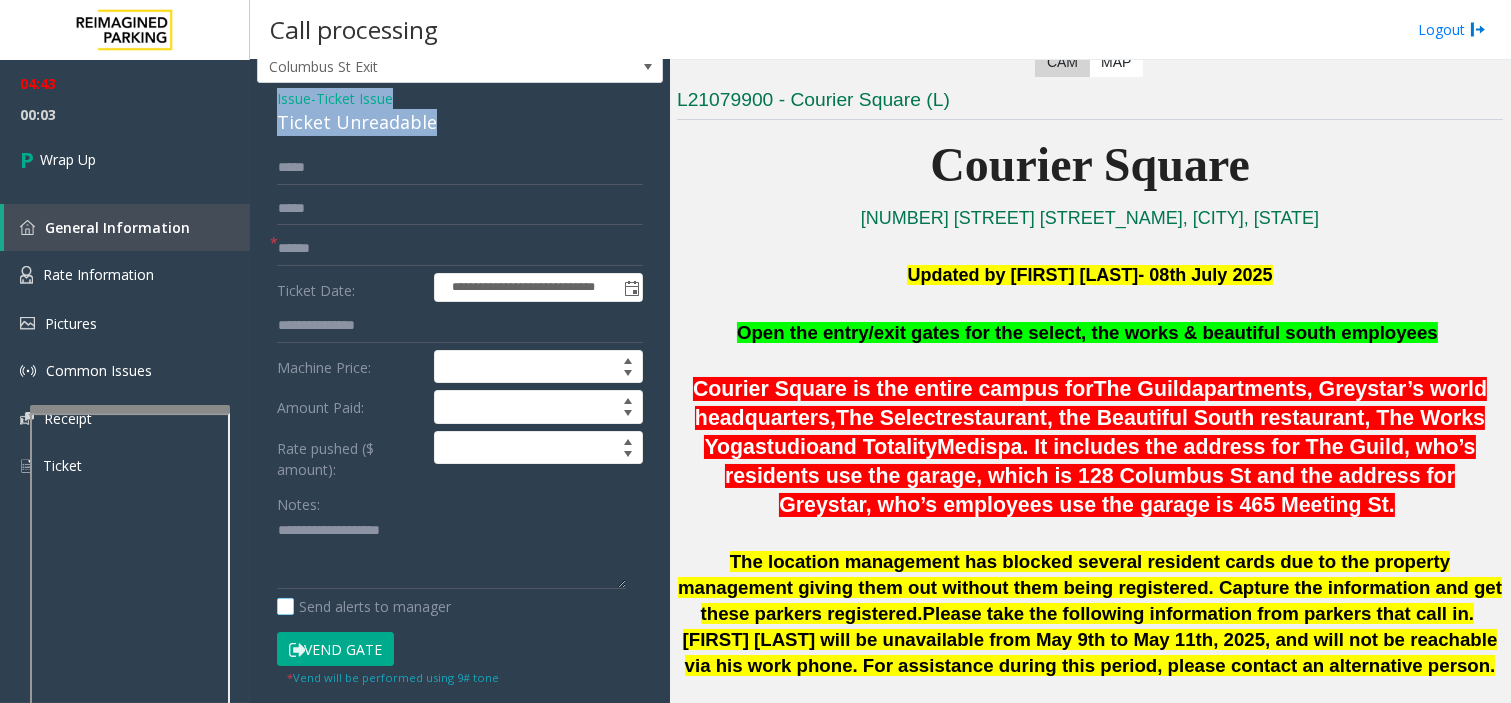 scroll, scrollTop: 111, scrollLeft: 0, axis: vertical 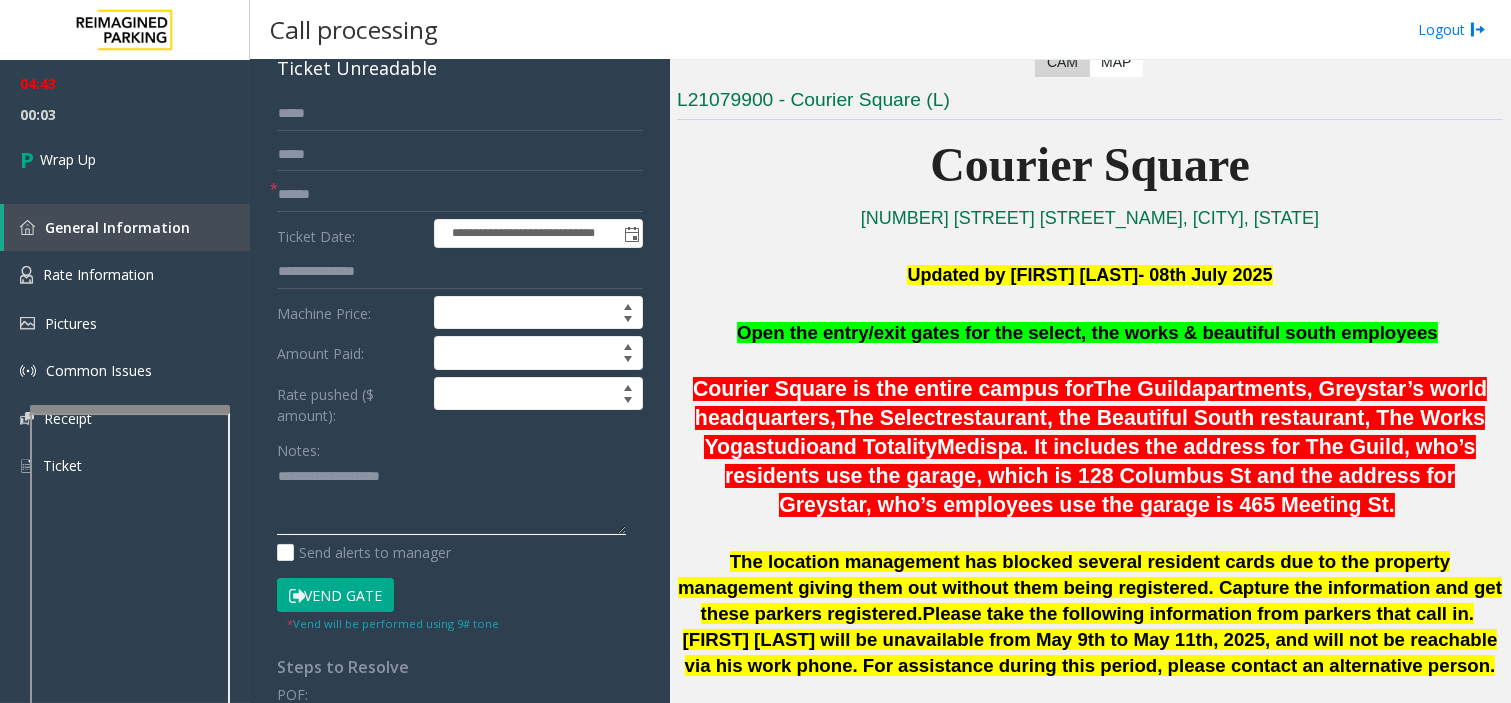 click 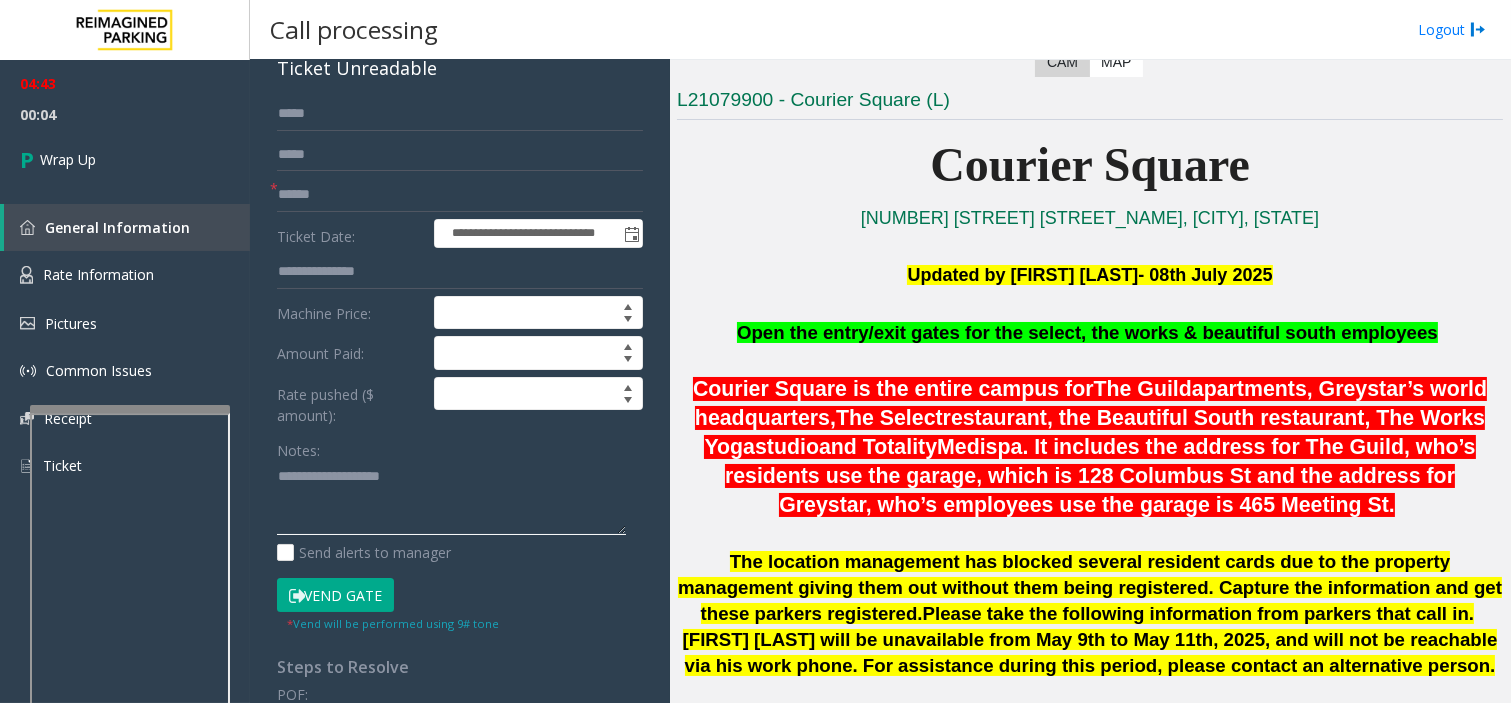 paste on "**********" 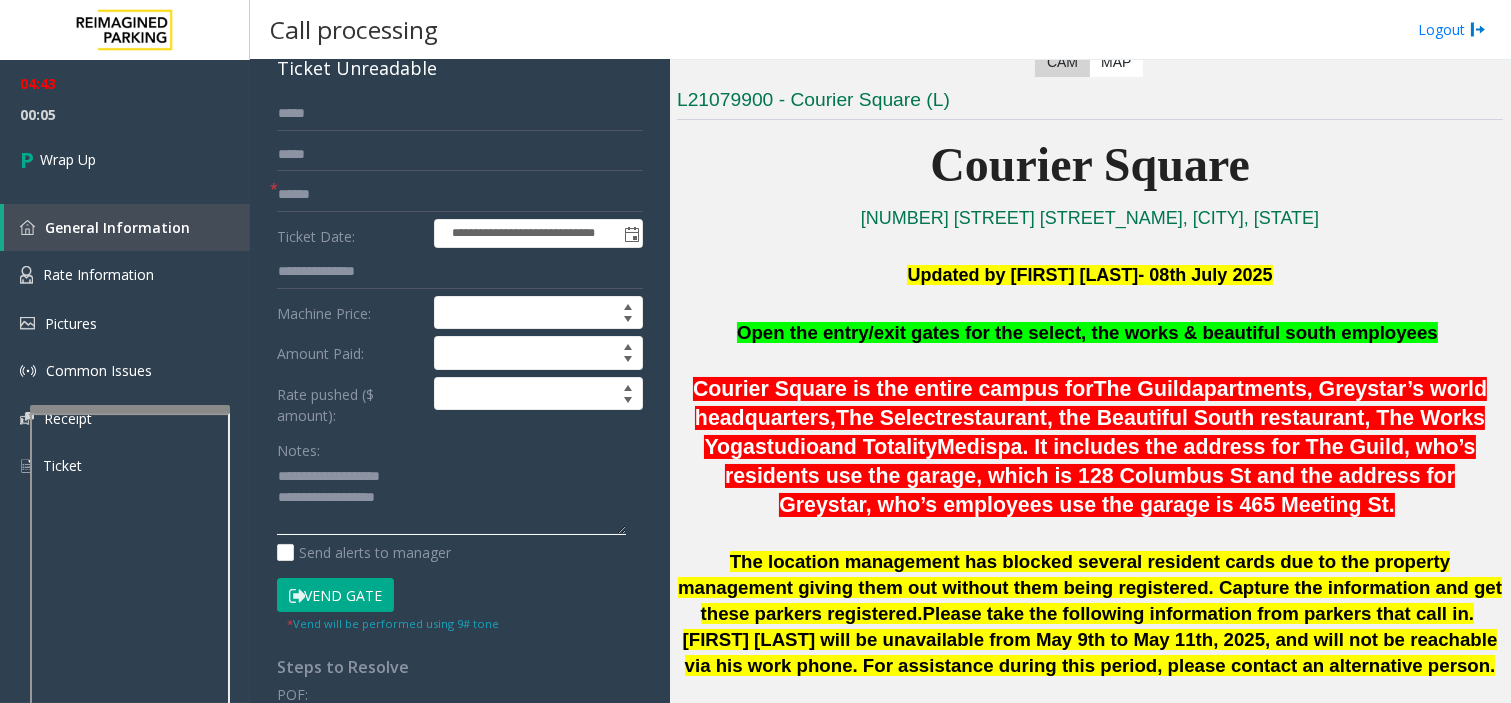 scroll, scrollTop: 14, scrollLeft: 0, axis: vertical 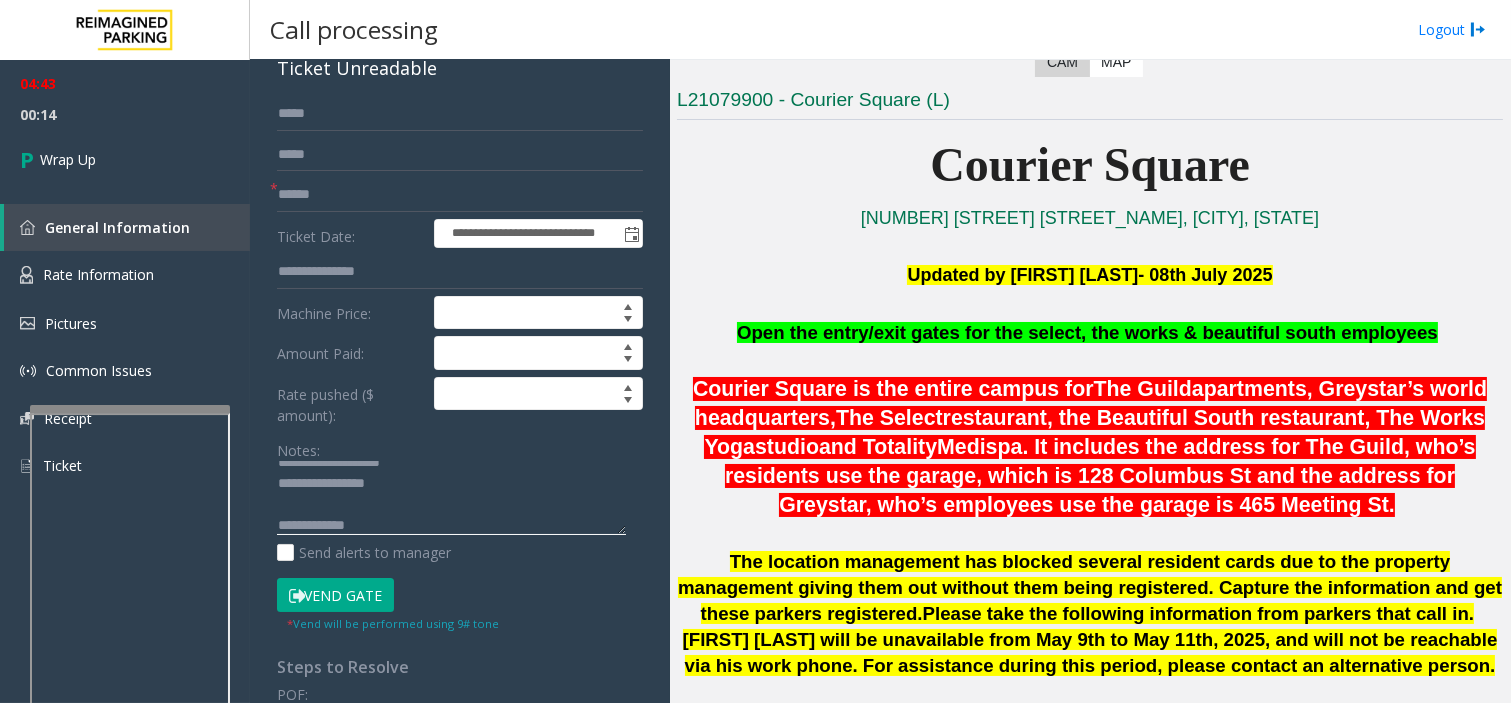 click 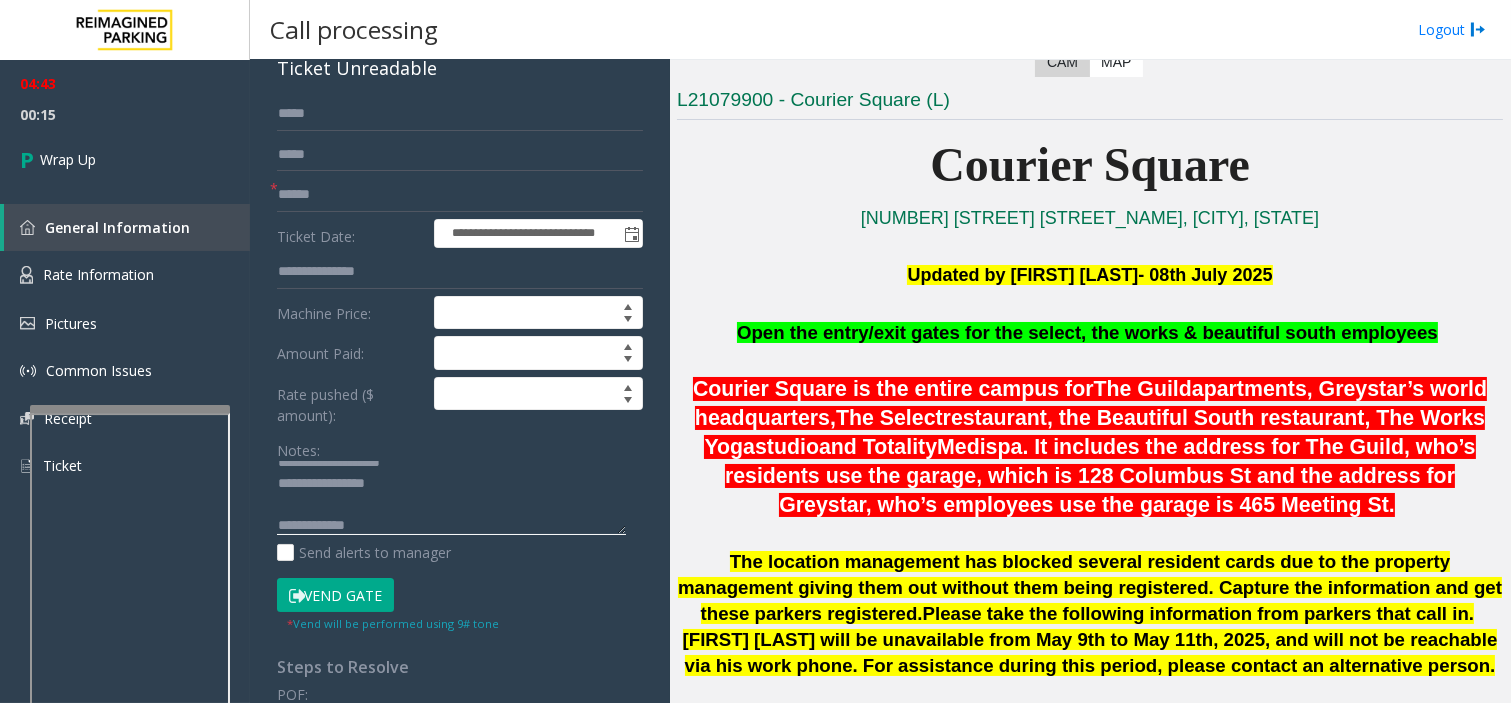 paste on "**********" 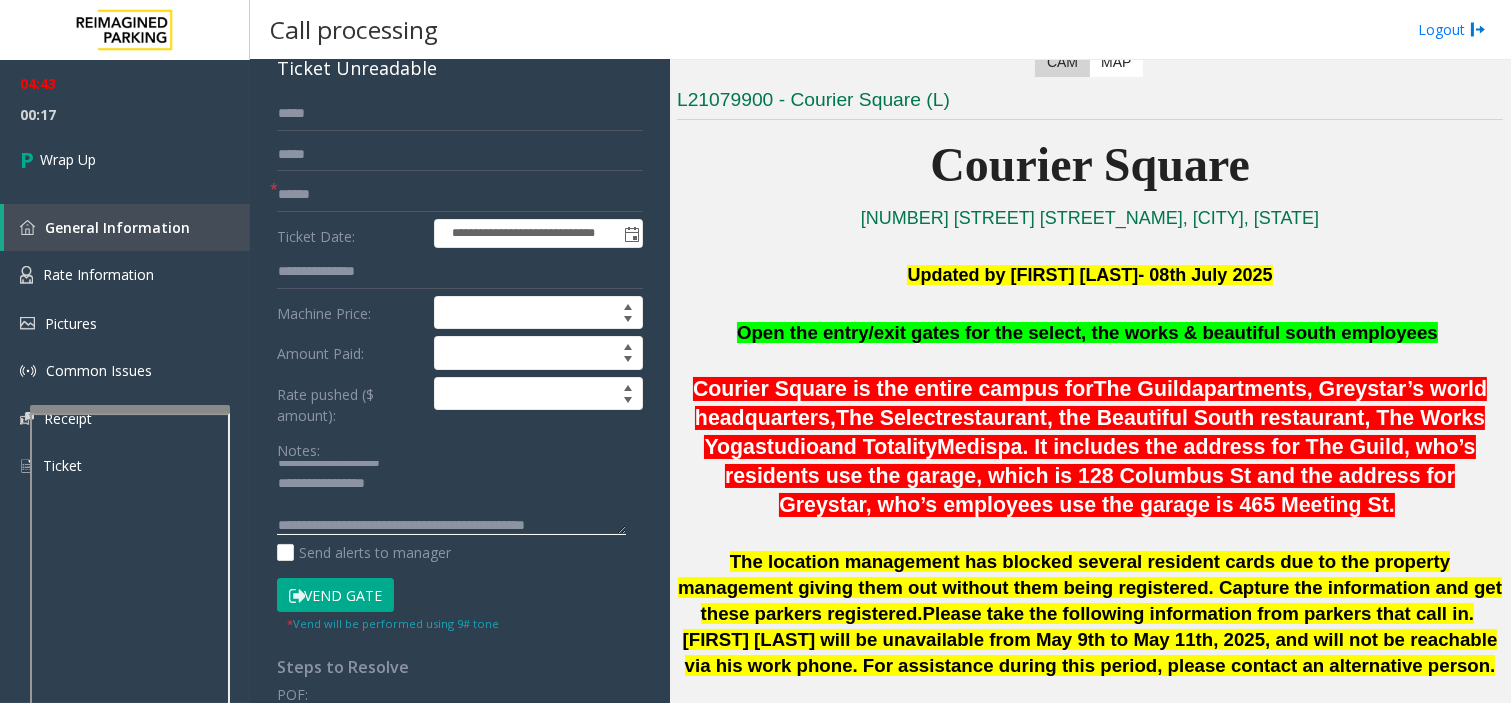 scroll, scrollTop: 35, scrollLeft: 0, axis: vertical 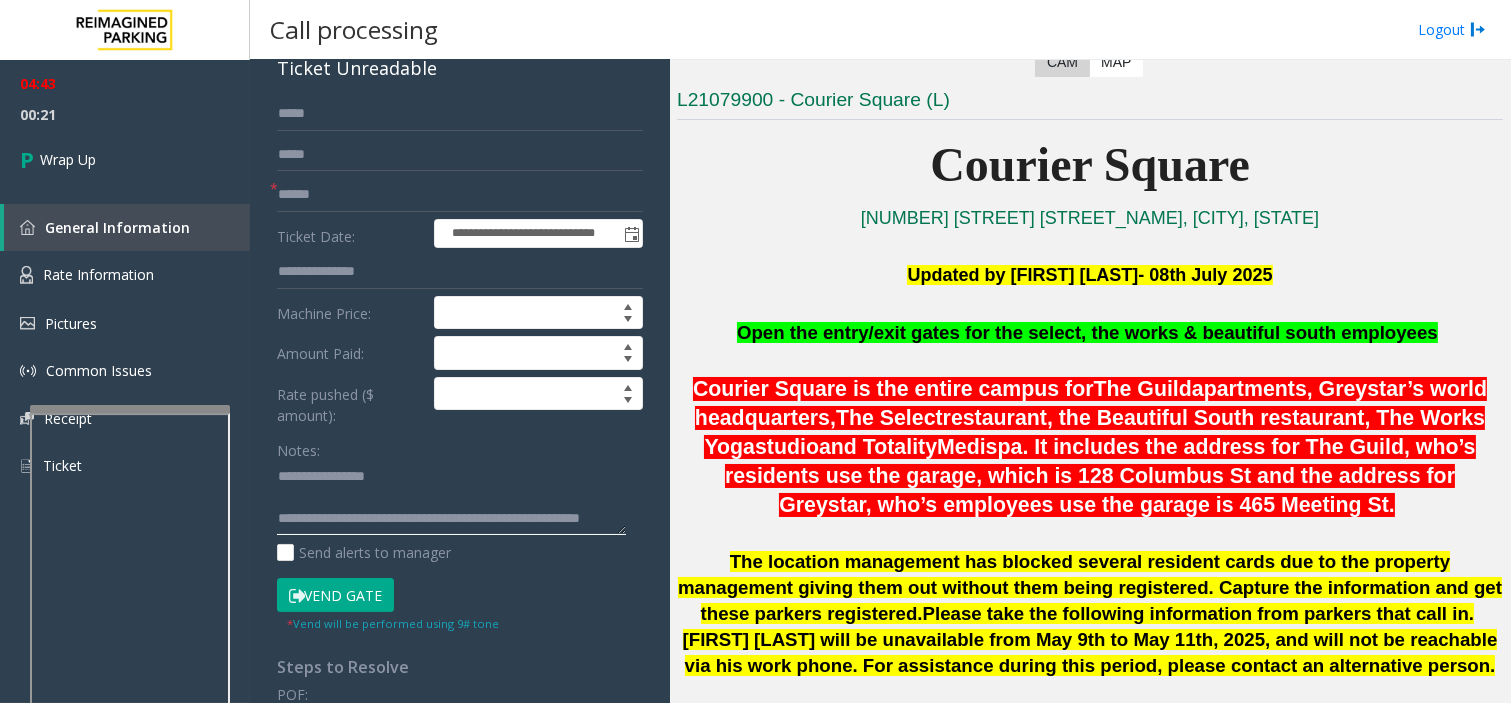 click 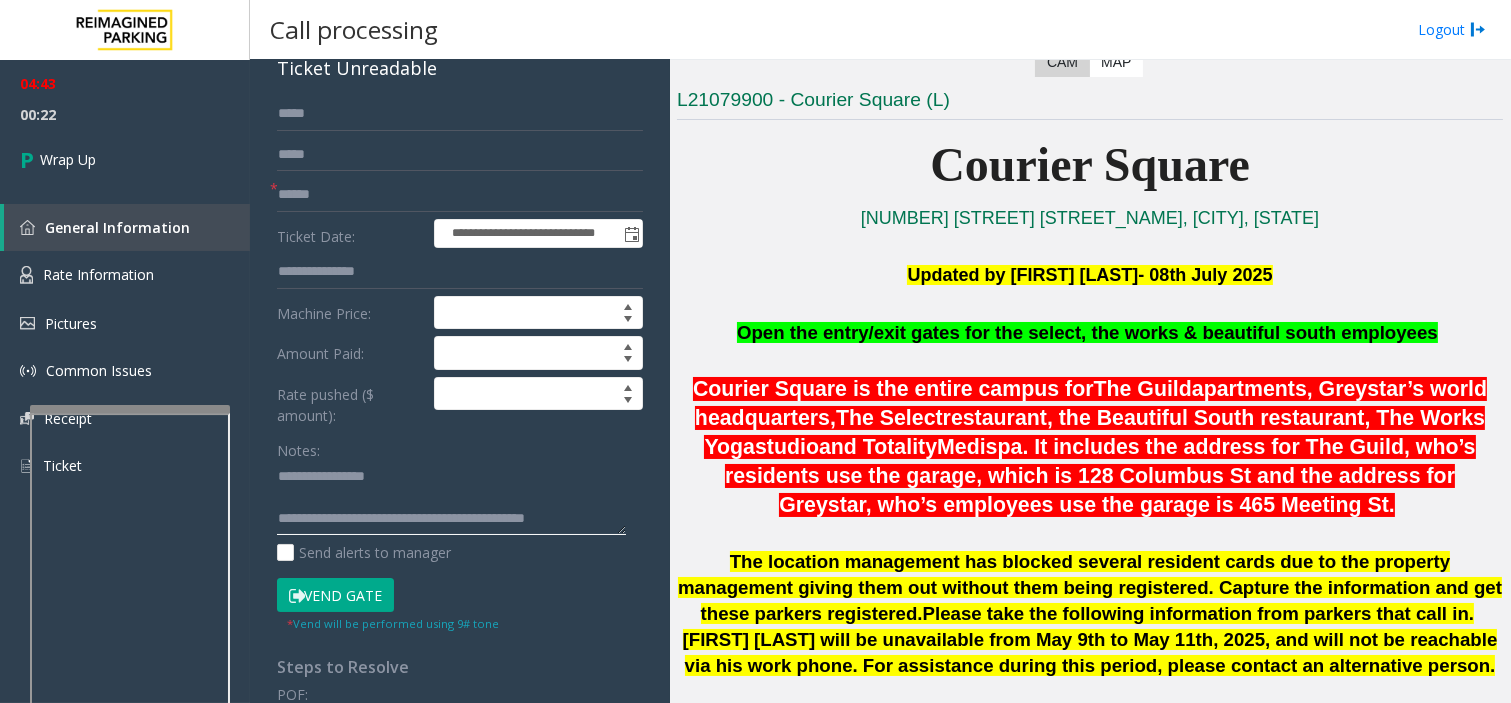 scroll, scrollTop: 21, scrollLeft: 0, axis: vertical 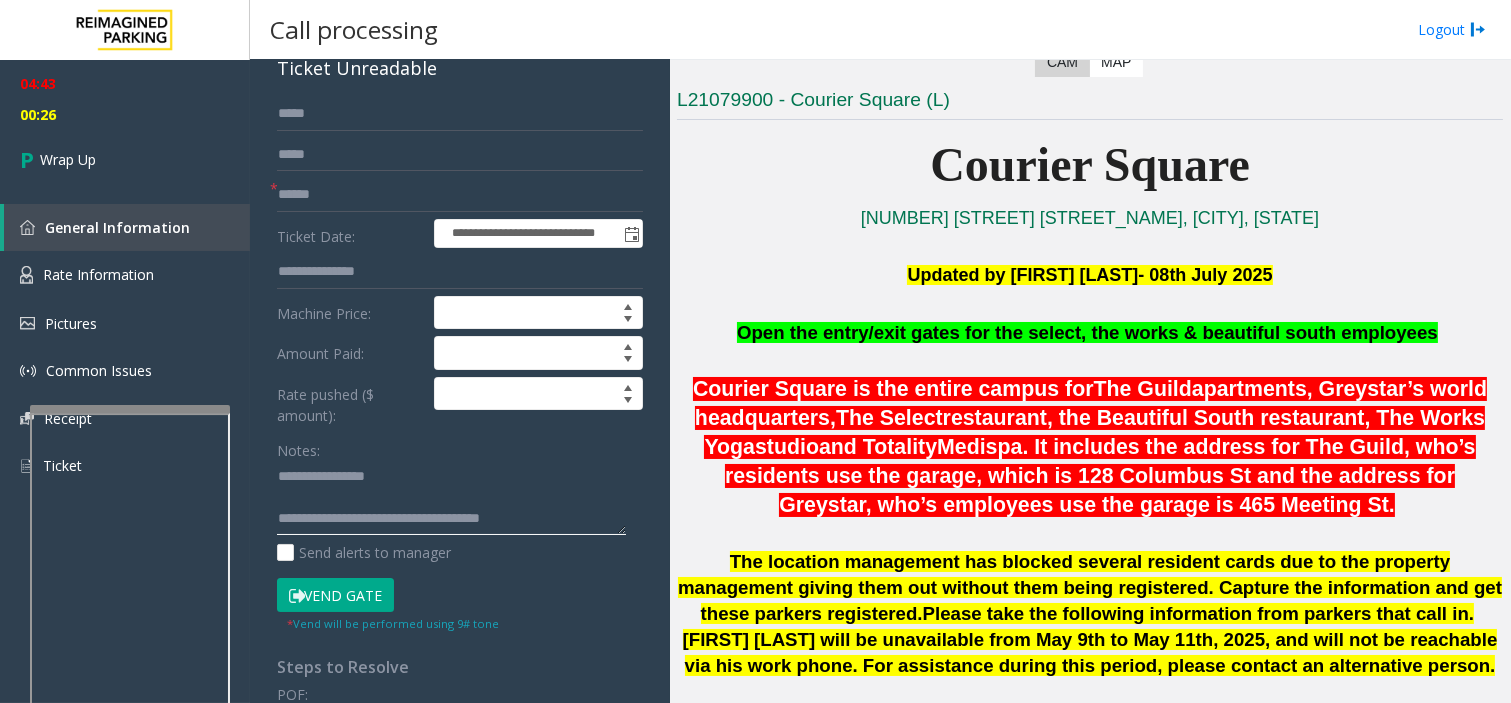 click 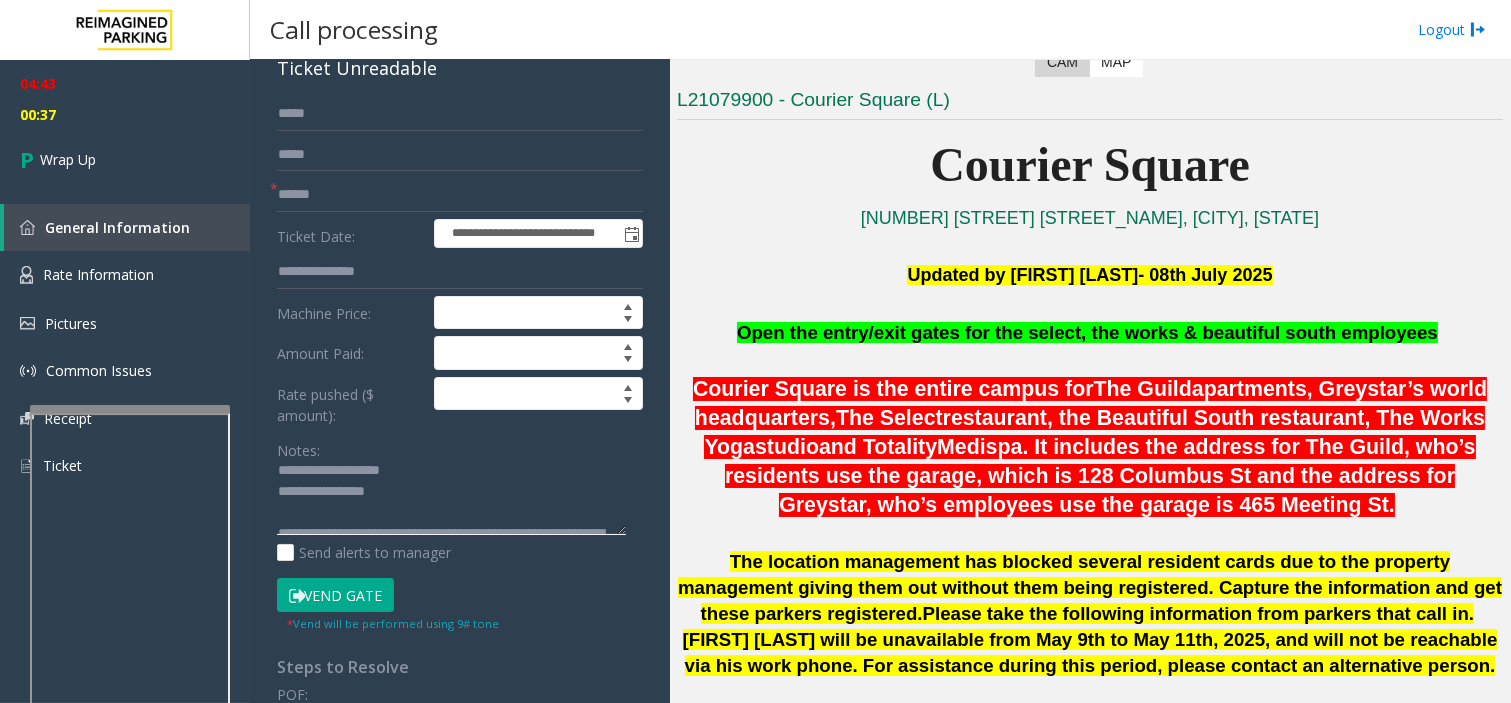 scroll, scrollTop: 0, scrollLeft: 0, axis: both 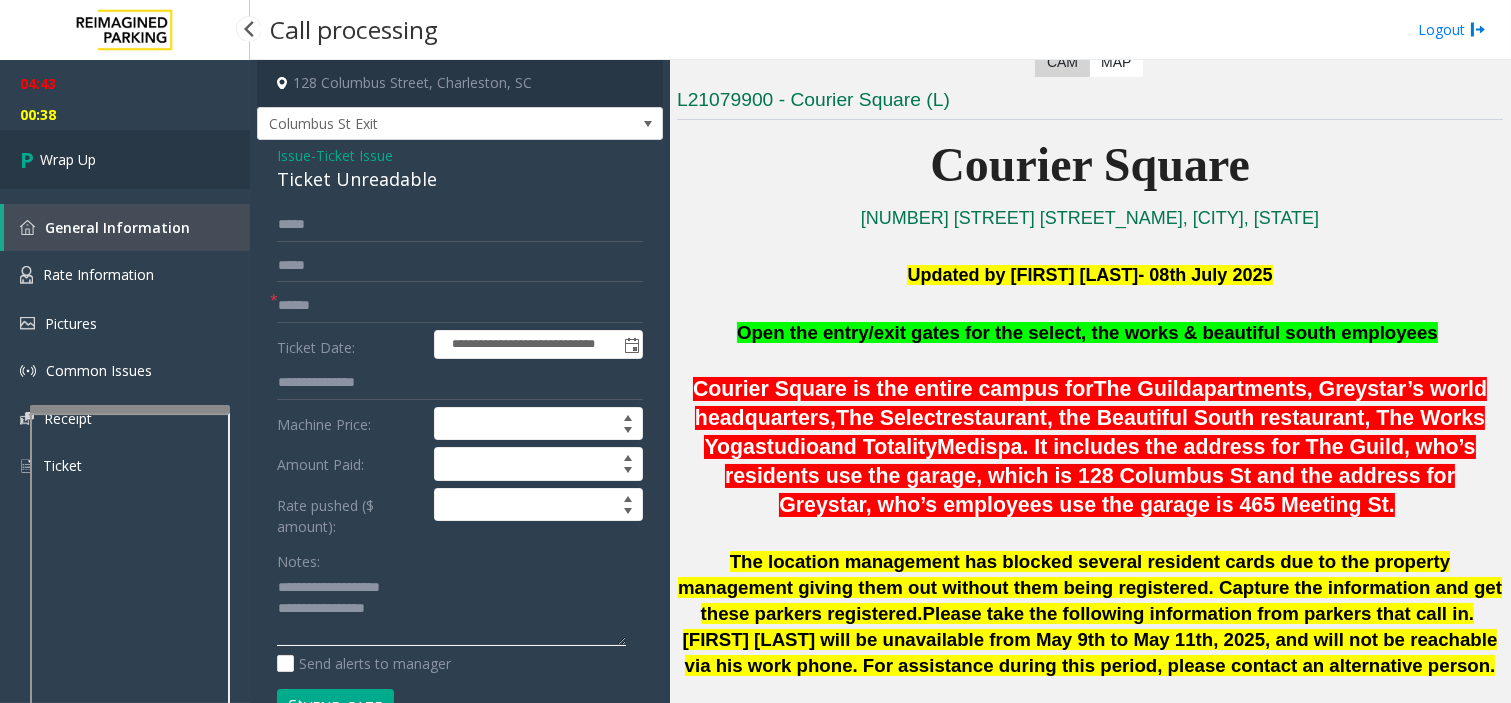 type on "**********" 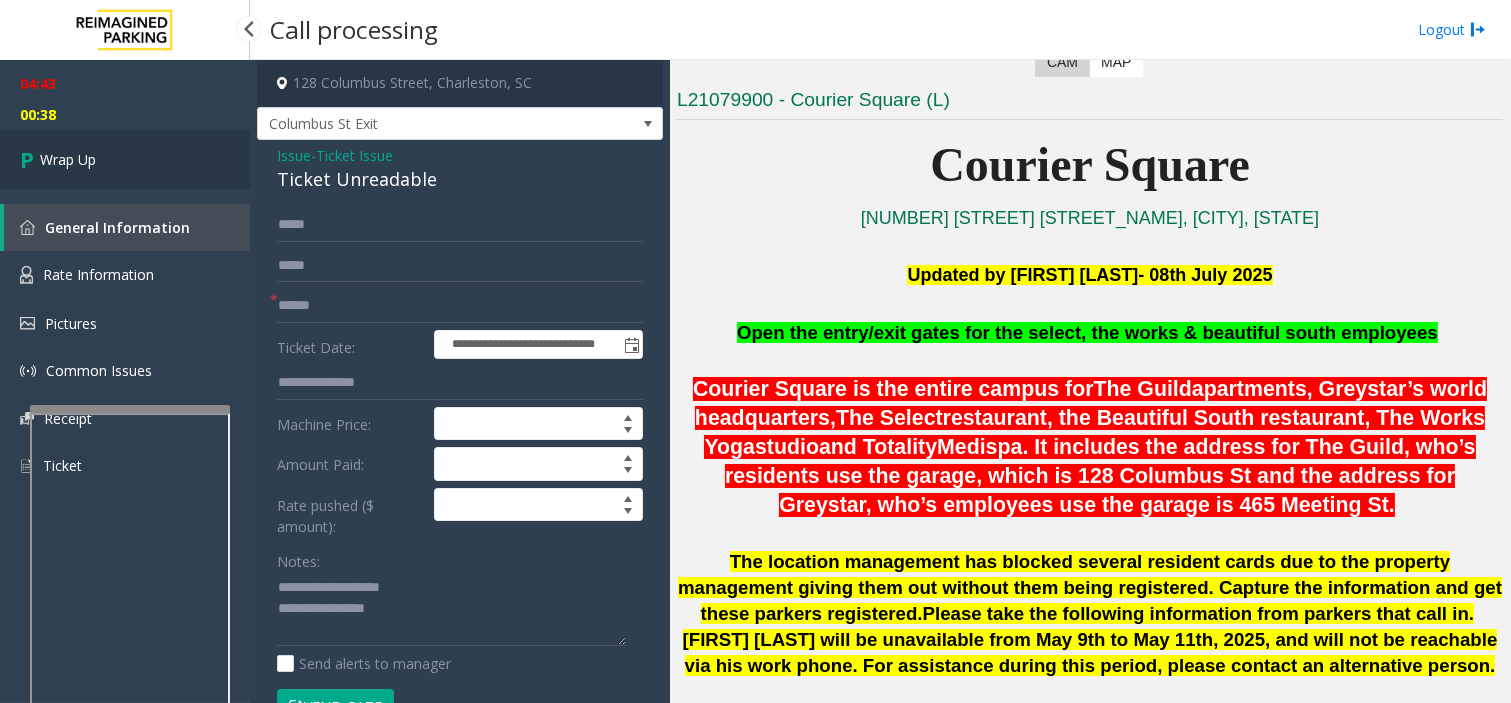 click on "Wrap Up" at bounding box center [125, 159] 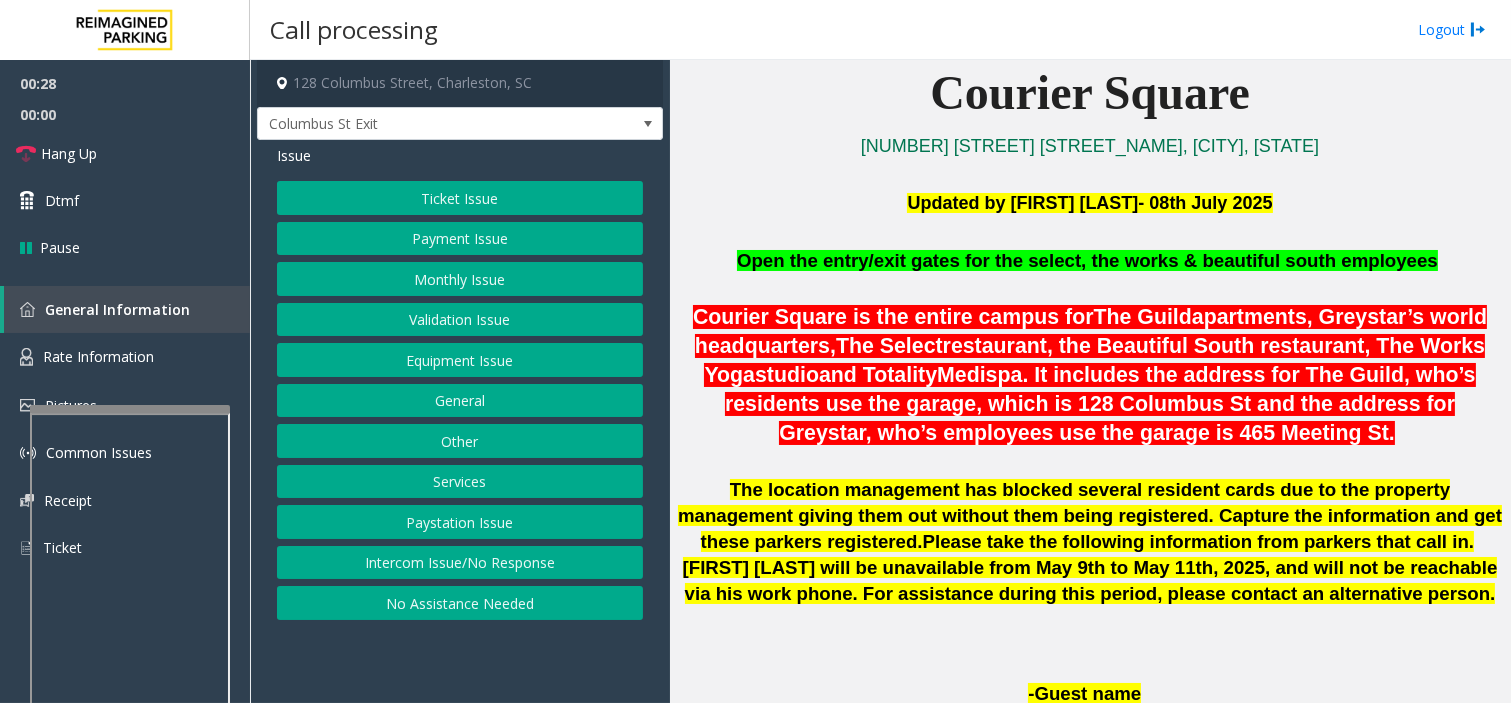 scroll, scrollTop: 555, scrollLeft: 0, axis: vertical 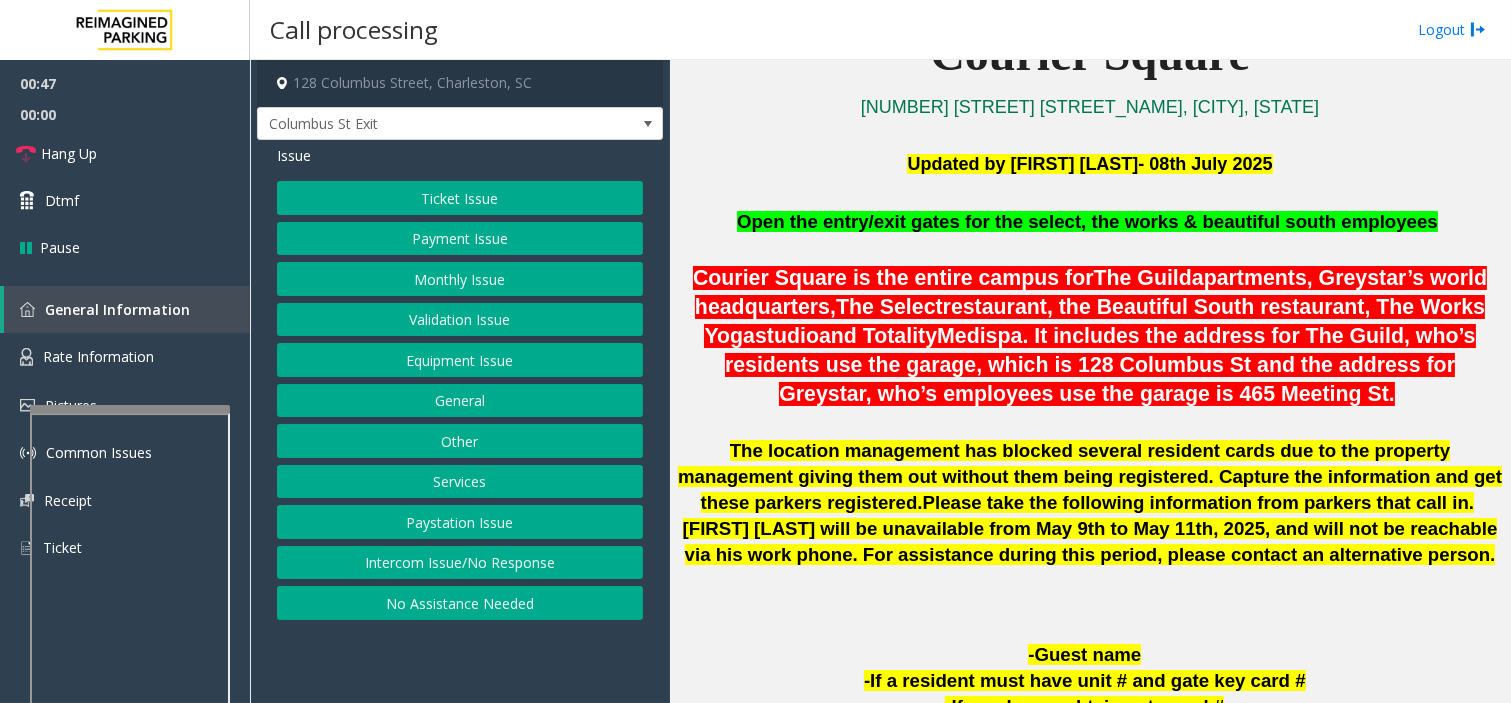 click on "Payment Issue" 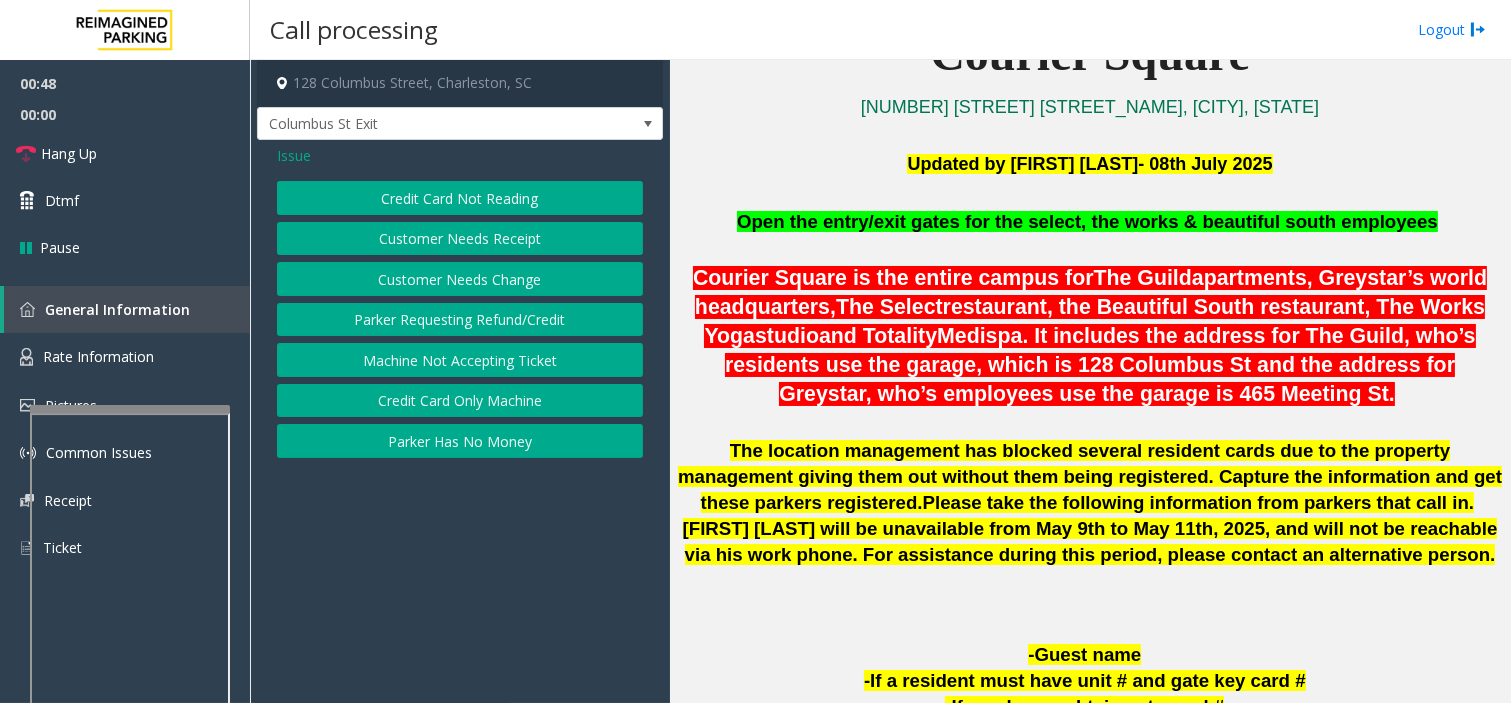 click on "Credit Card Not Reading" 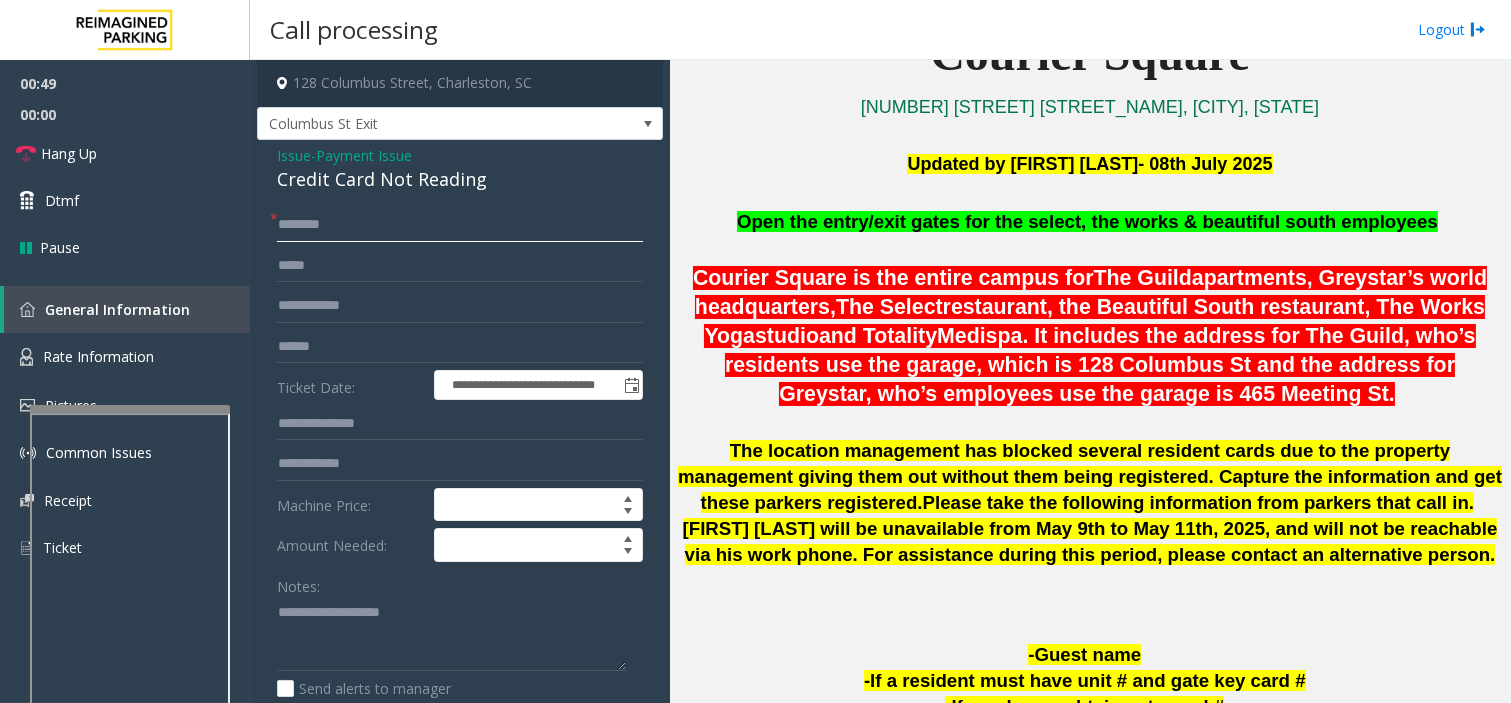 click 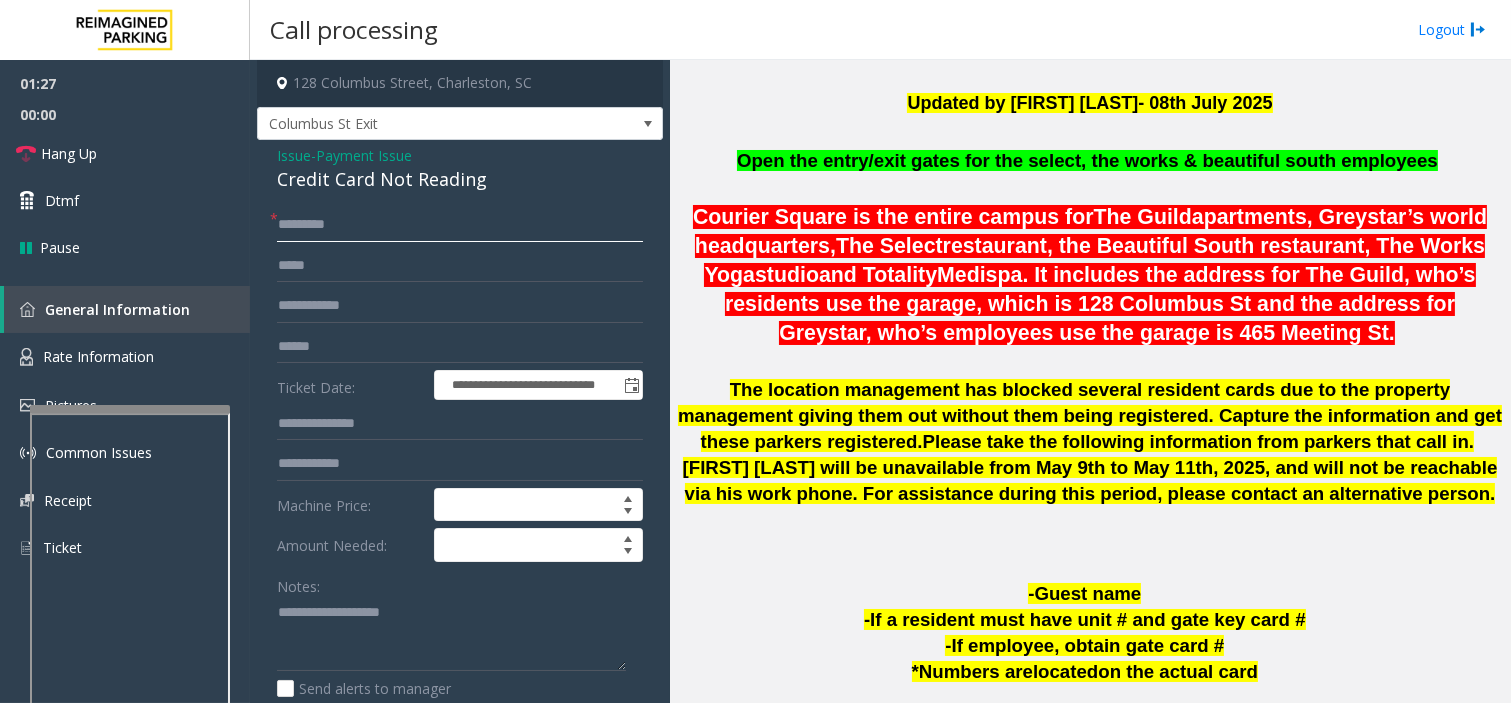 scroll, scrollTop: 666, scrollLeft: 0, axis: vertical 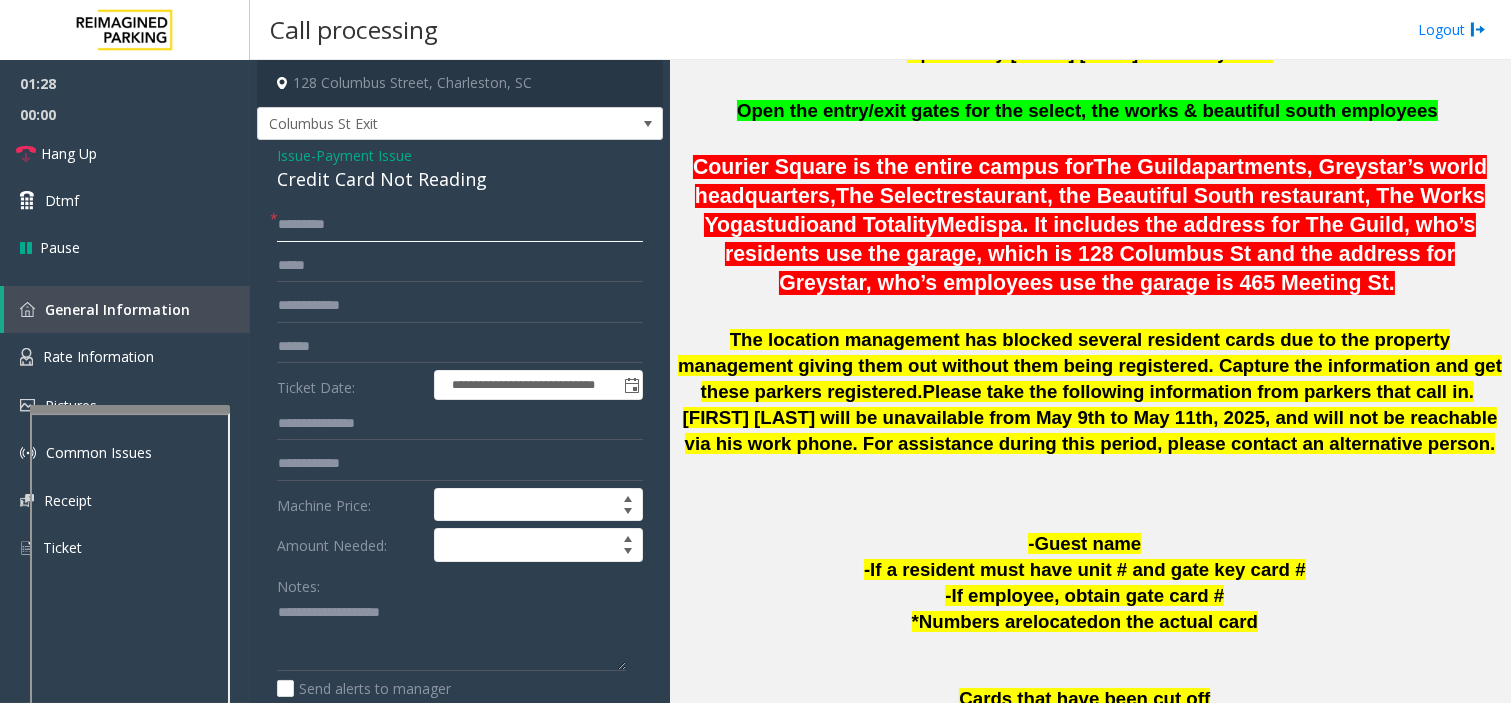 type on "********" 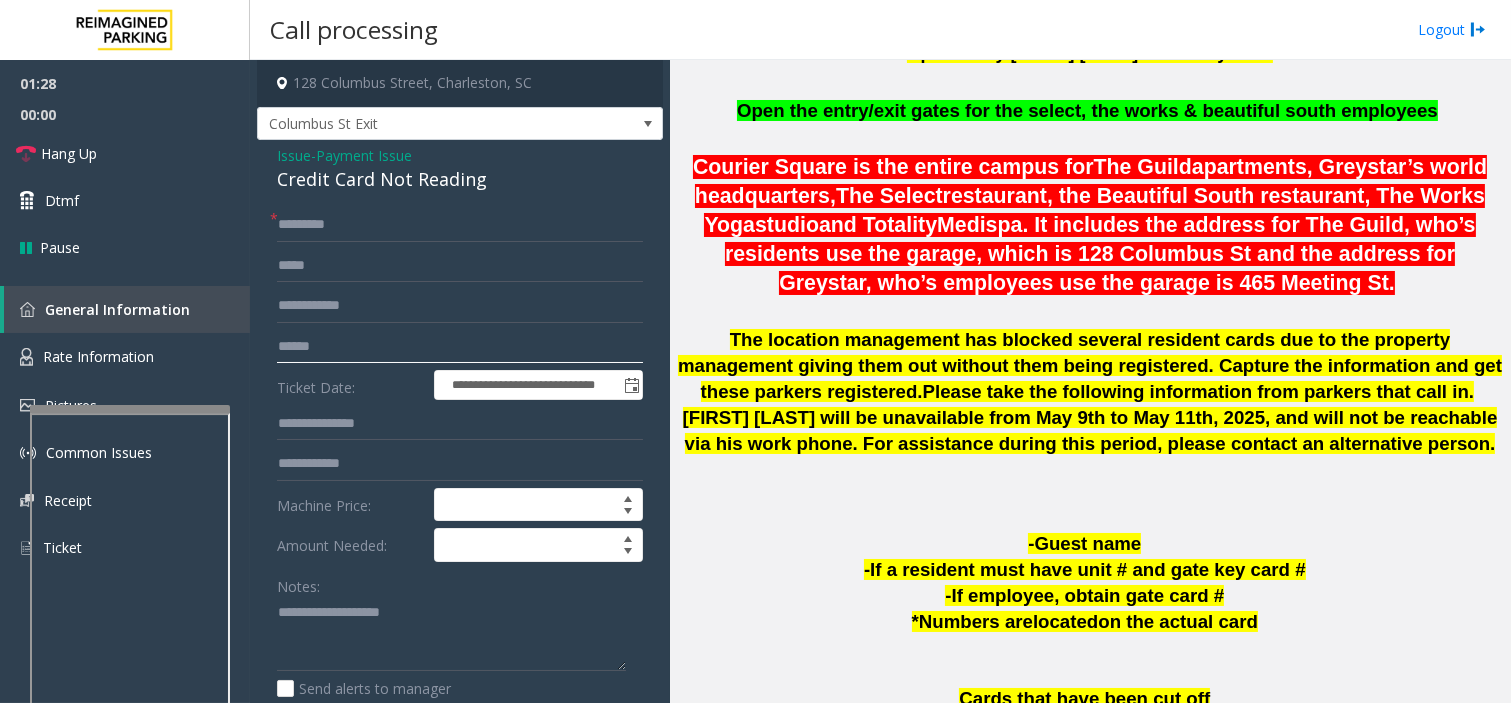 click 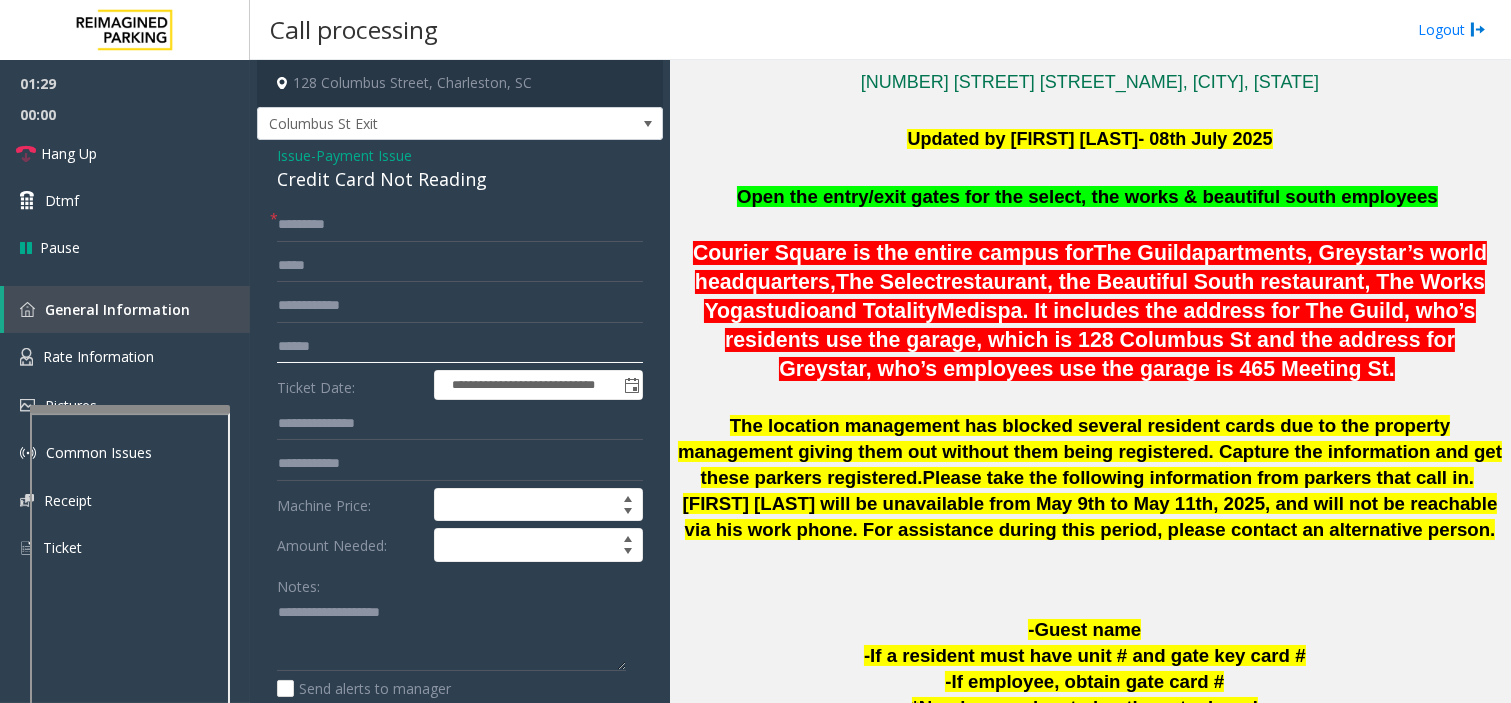 scroll, scrollTop: 555, scrollLeft: 0, axis: vertical 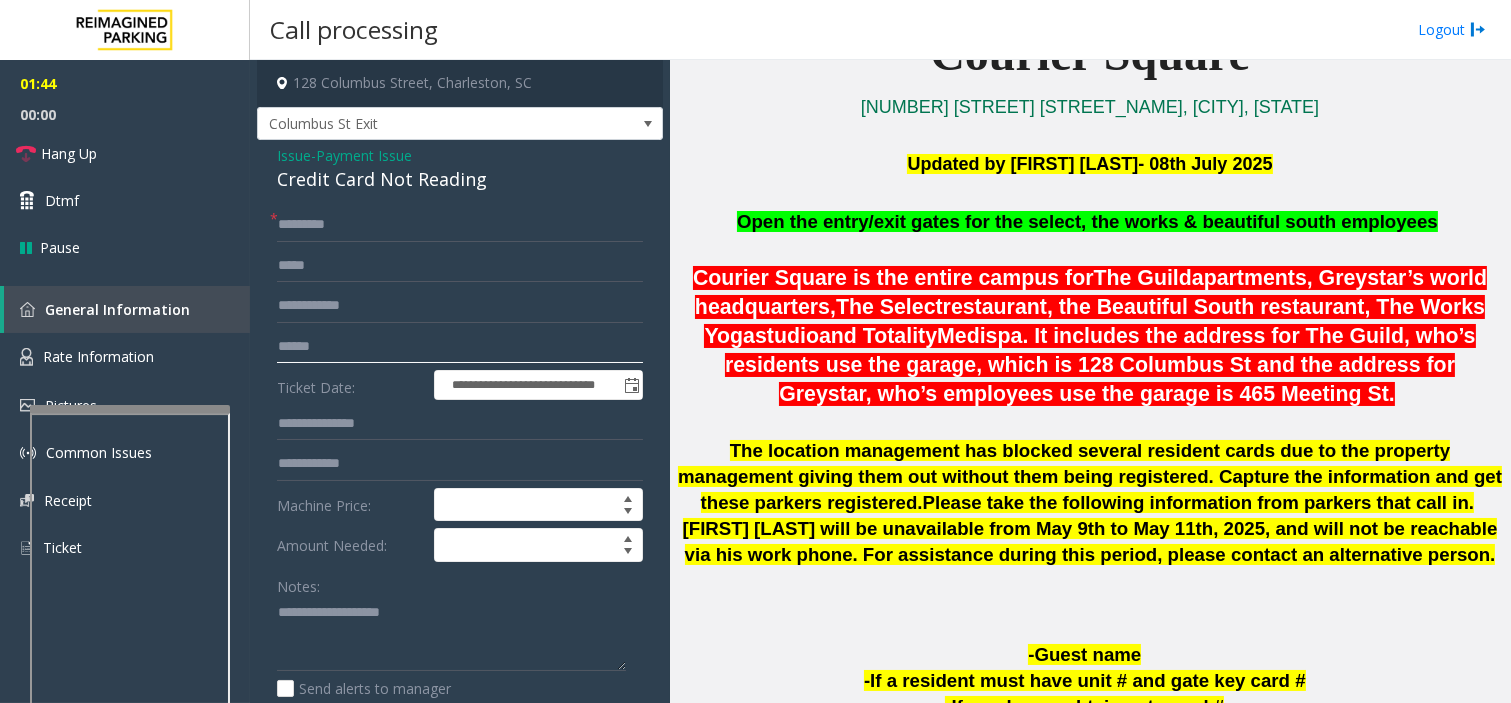 click on "******" 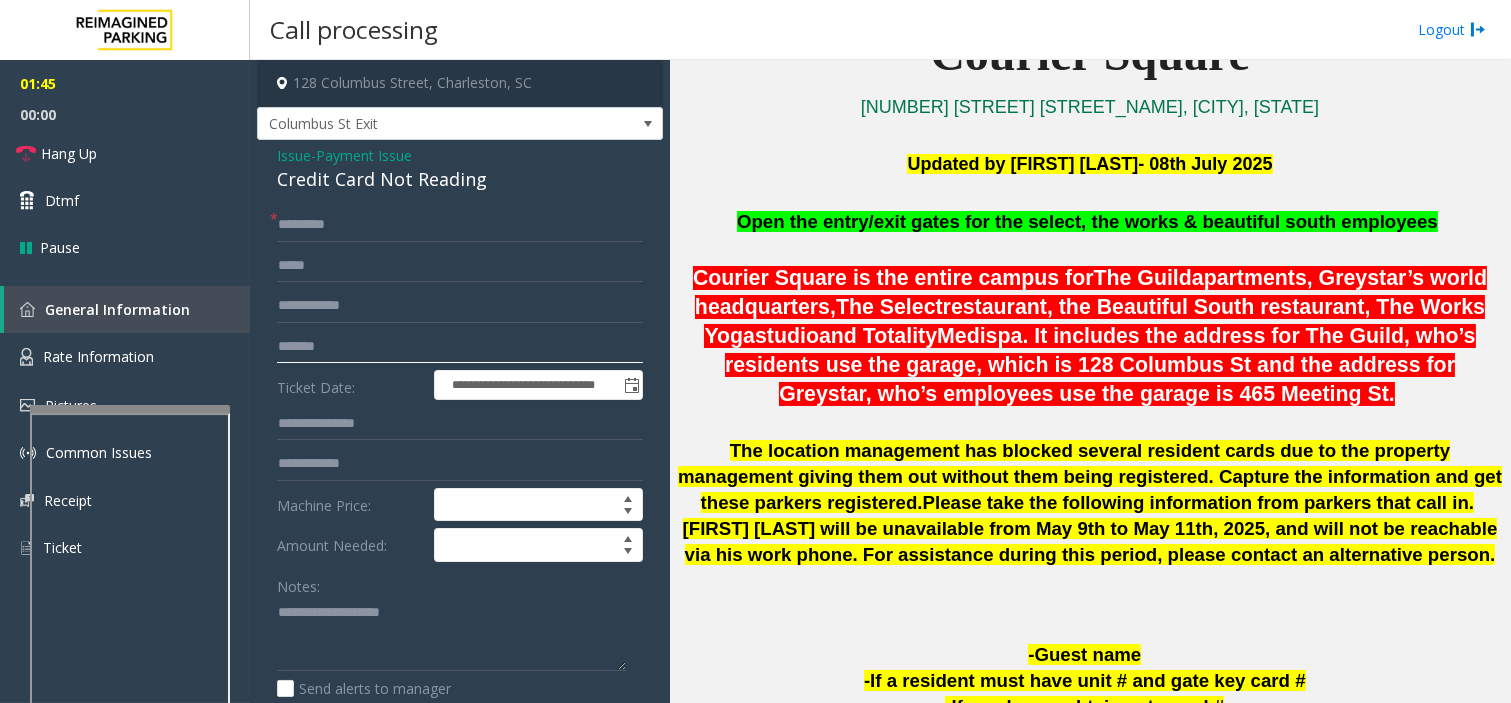 click on "*******" 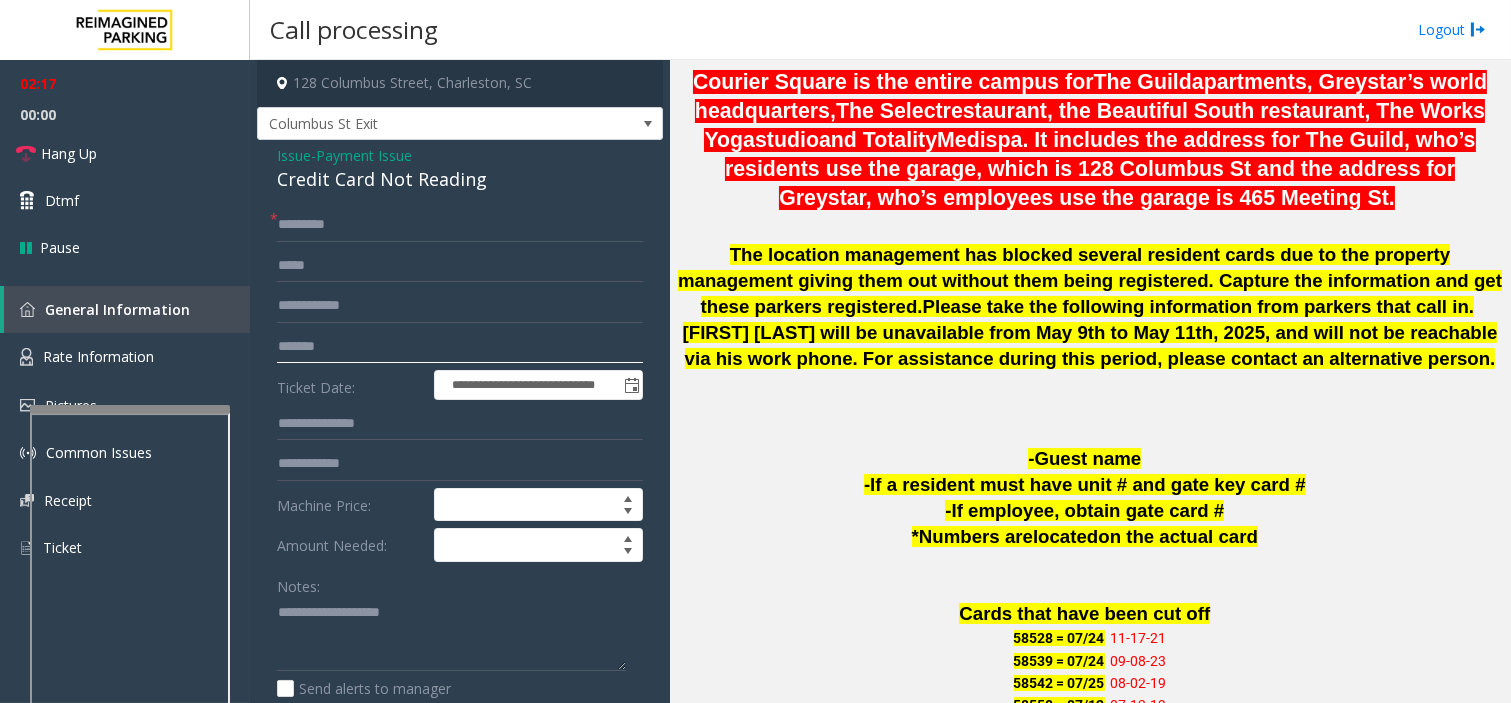scroll, scrollTop: 777, scrollLeft: 0, axis: vertical 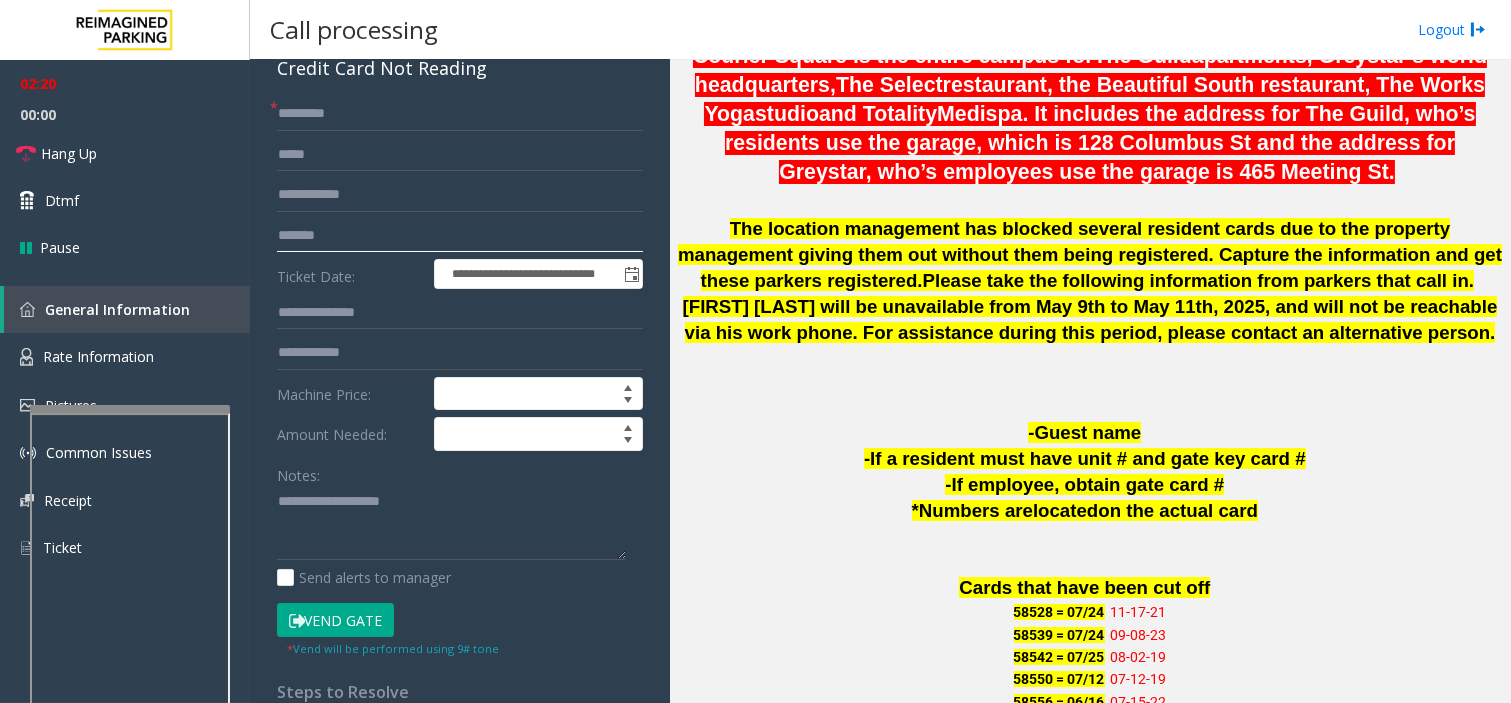 type on "*******" 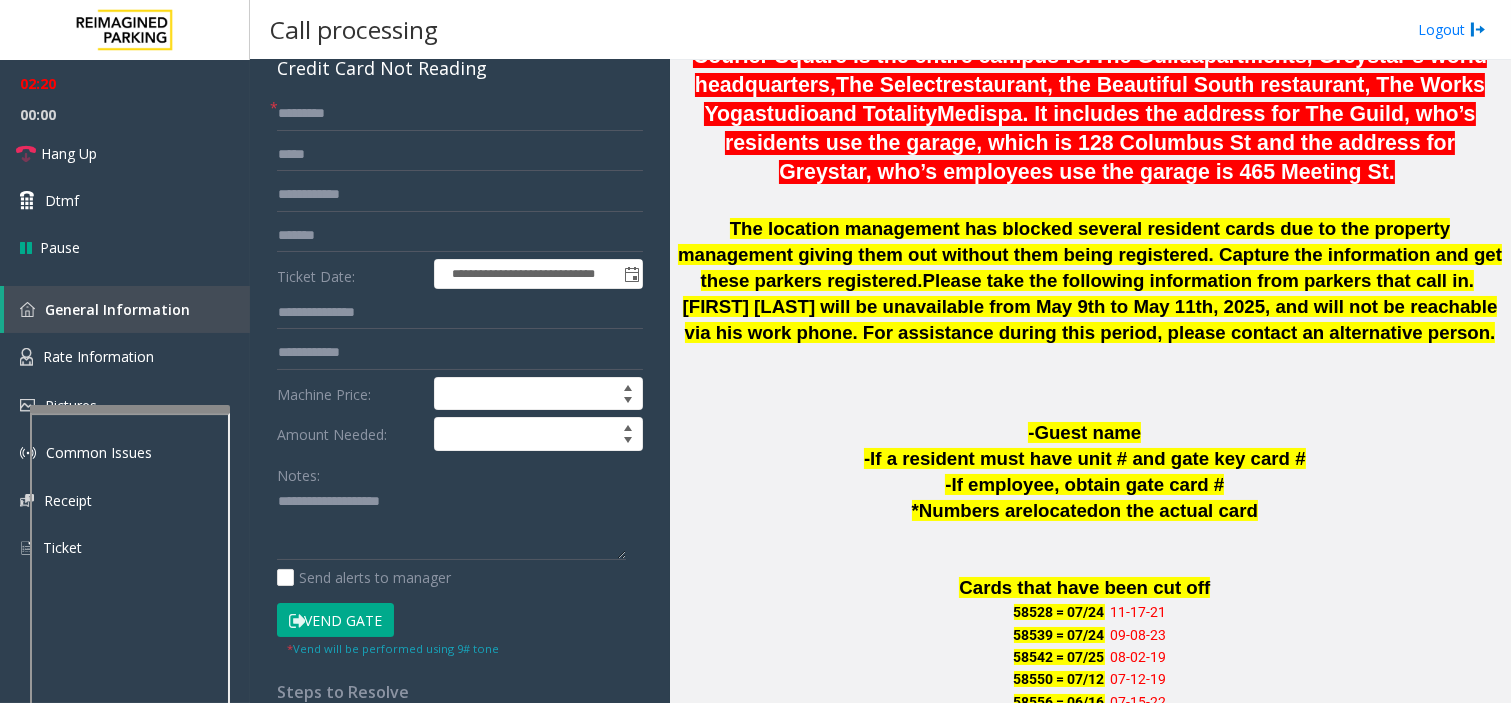 click on "Vend Gate" 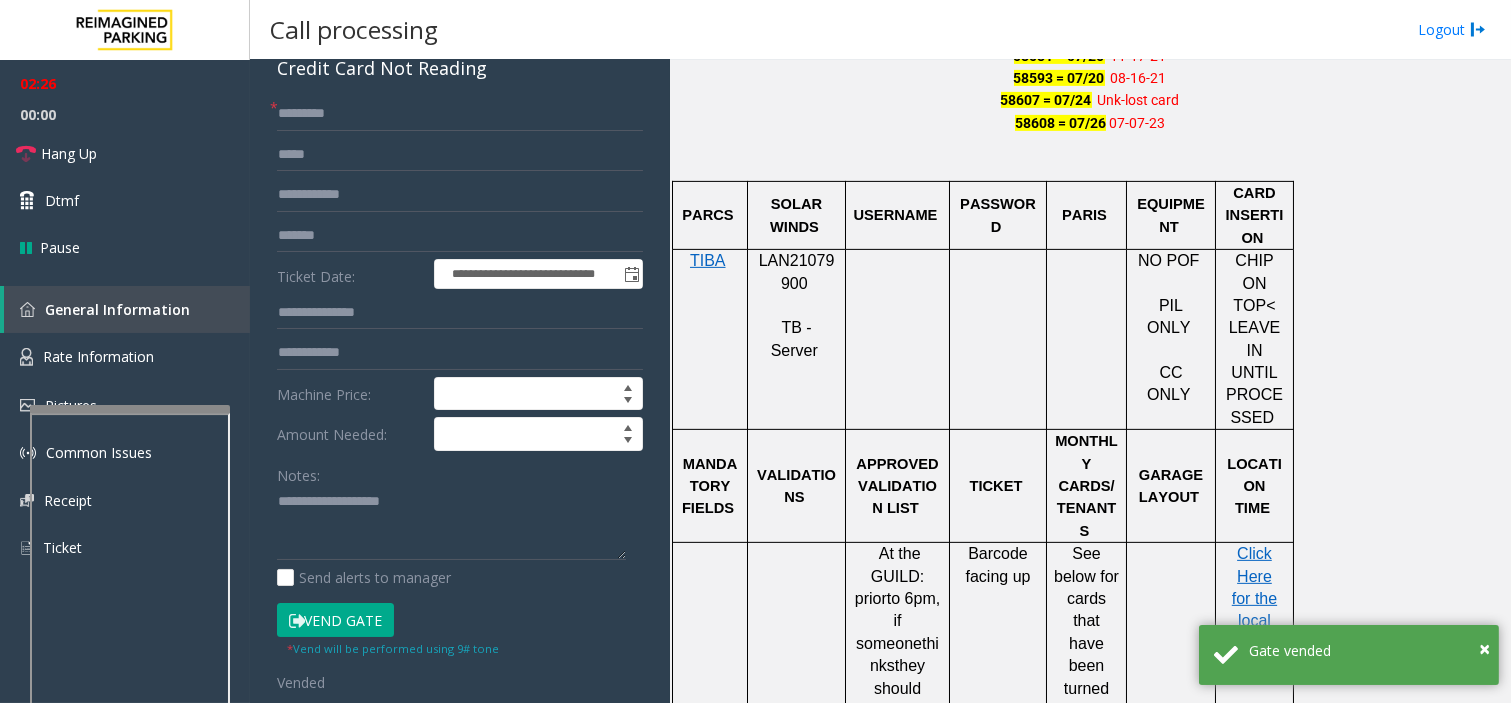 scroll, scrollTop: 1444, scrollLeft: 0, axis: vertical 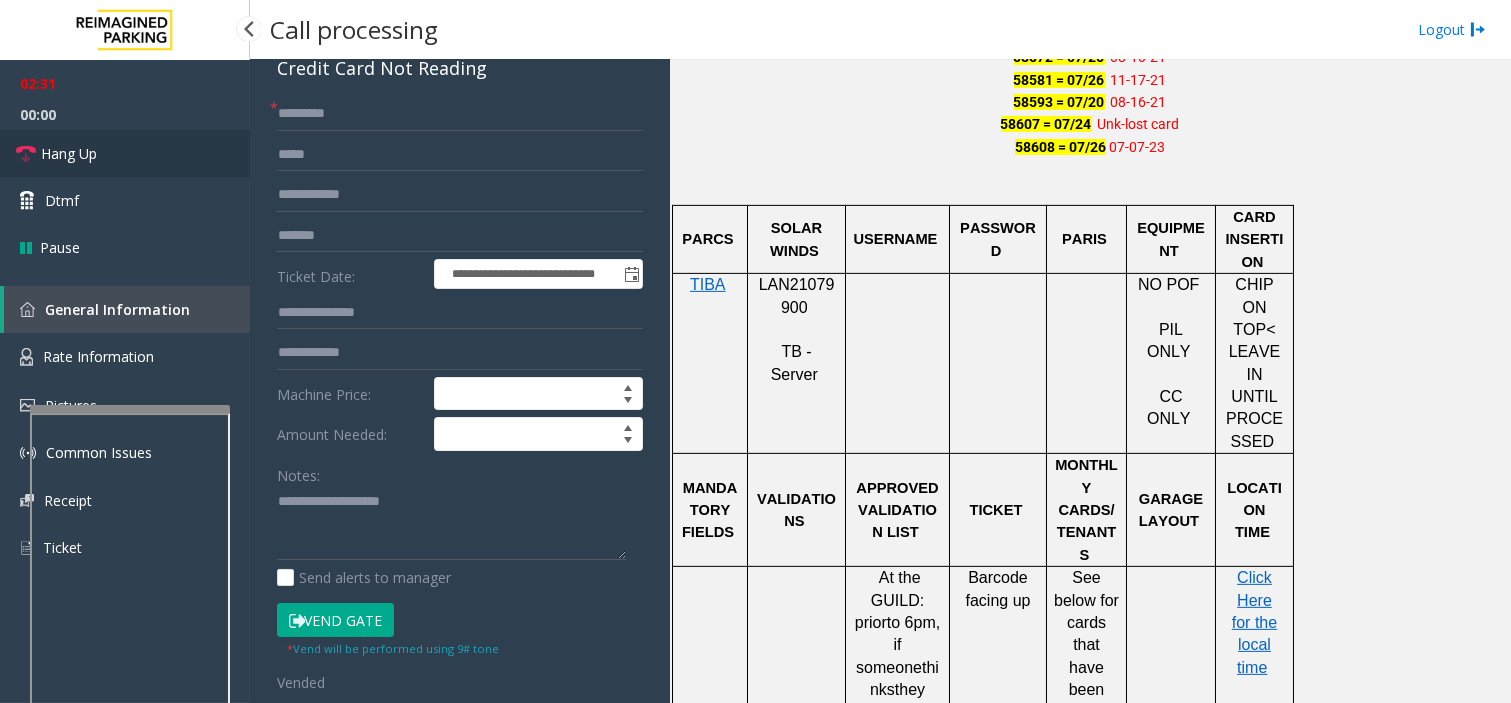 click on "Hang Up" at bounding box center [69, 153] 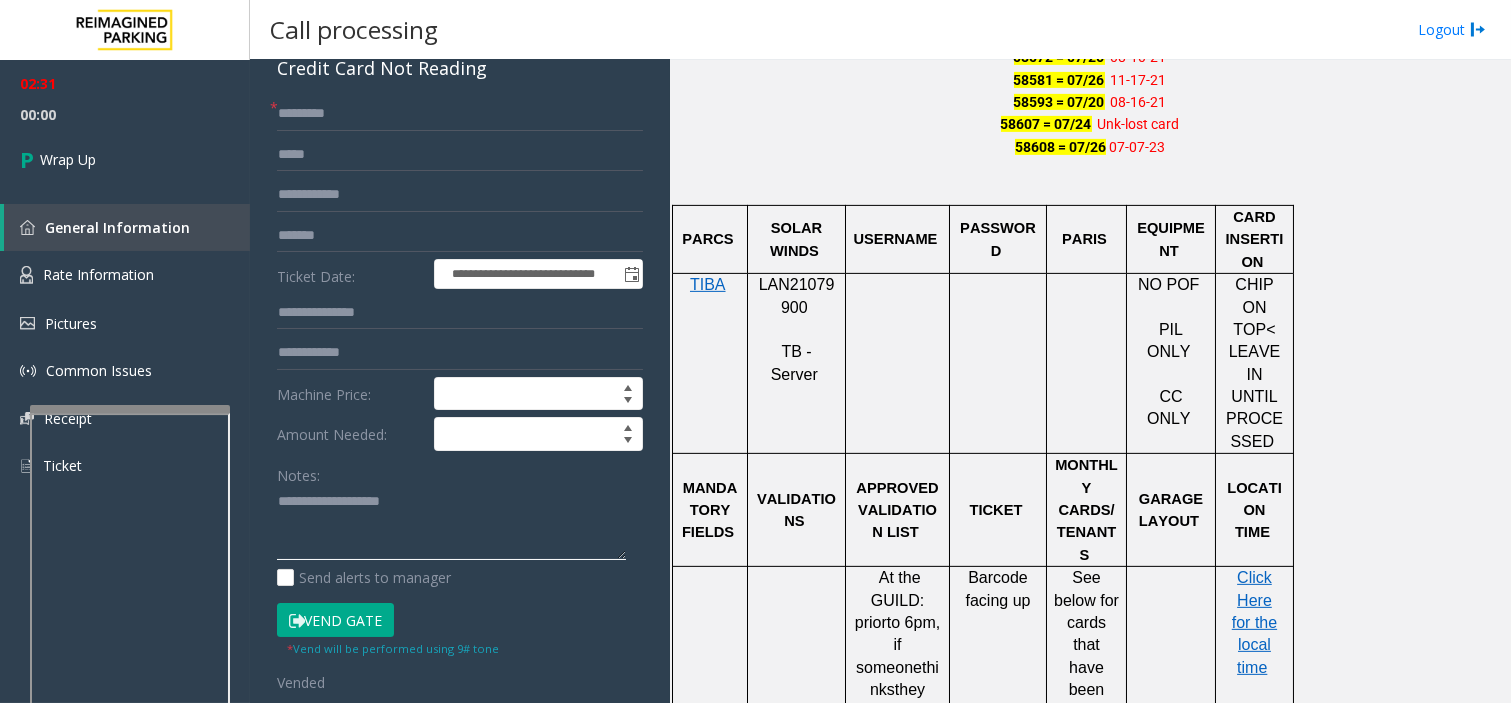 click 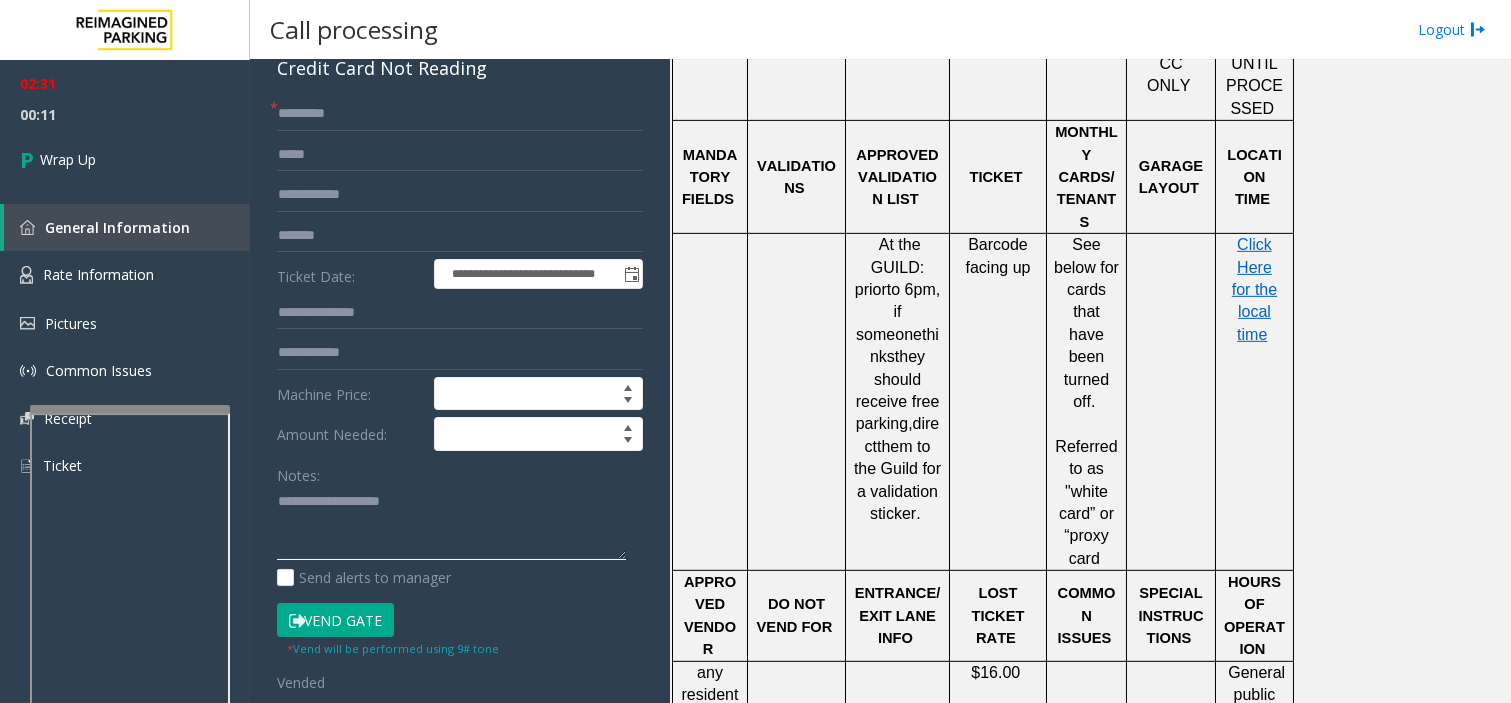 scroll, scrollTop: 1555, scrollLeft: 0, axis: vertical 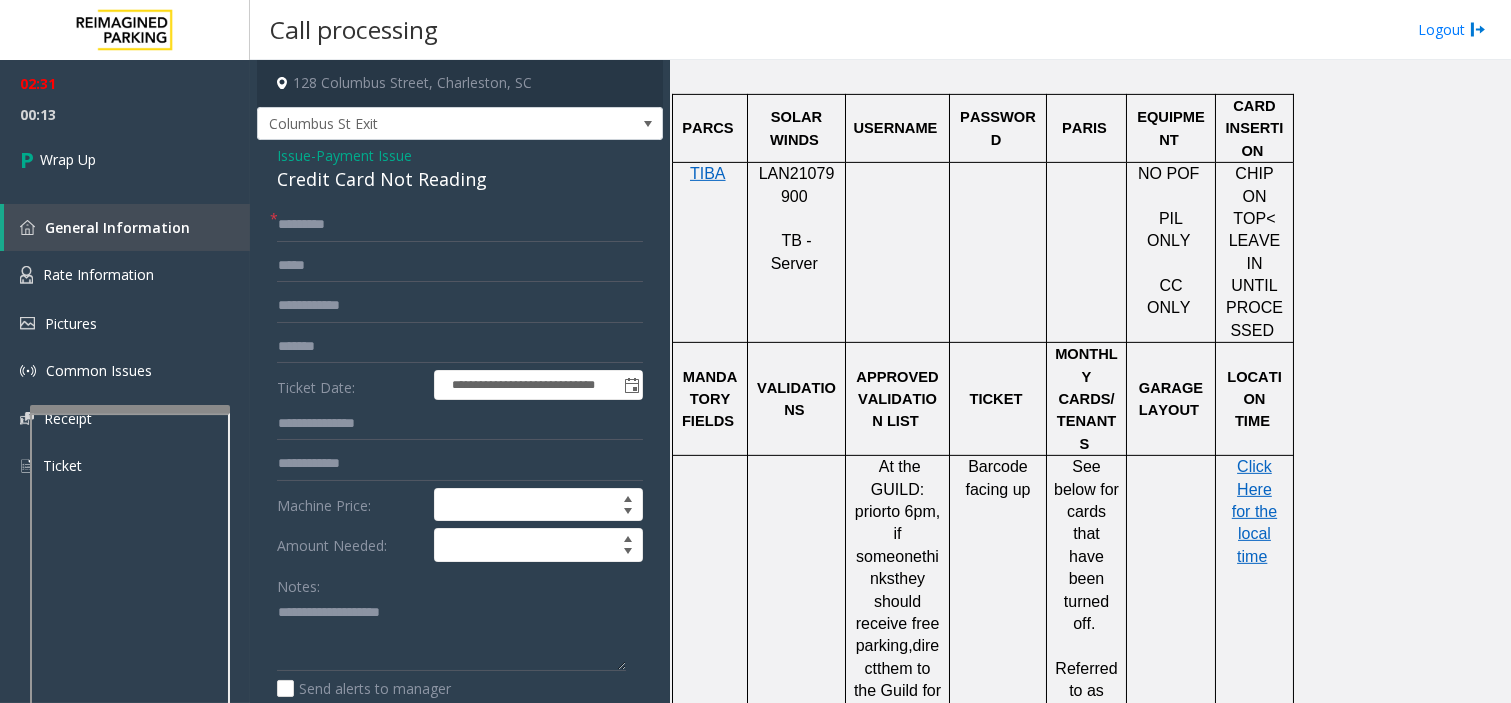 click on "Credit Card Not Reading" 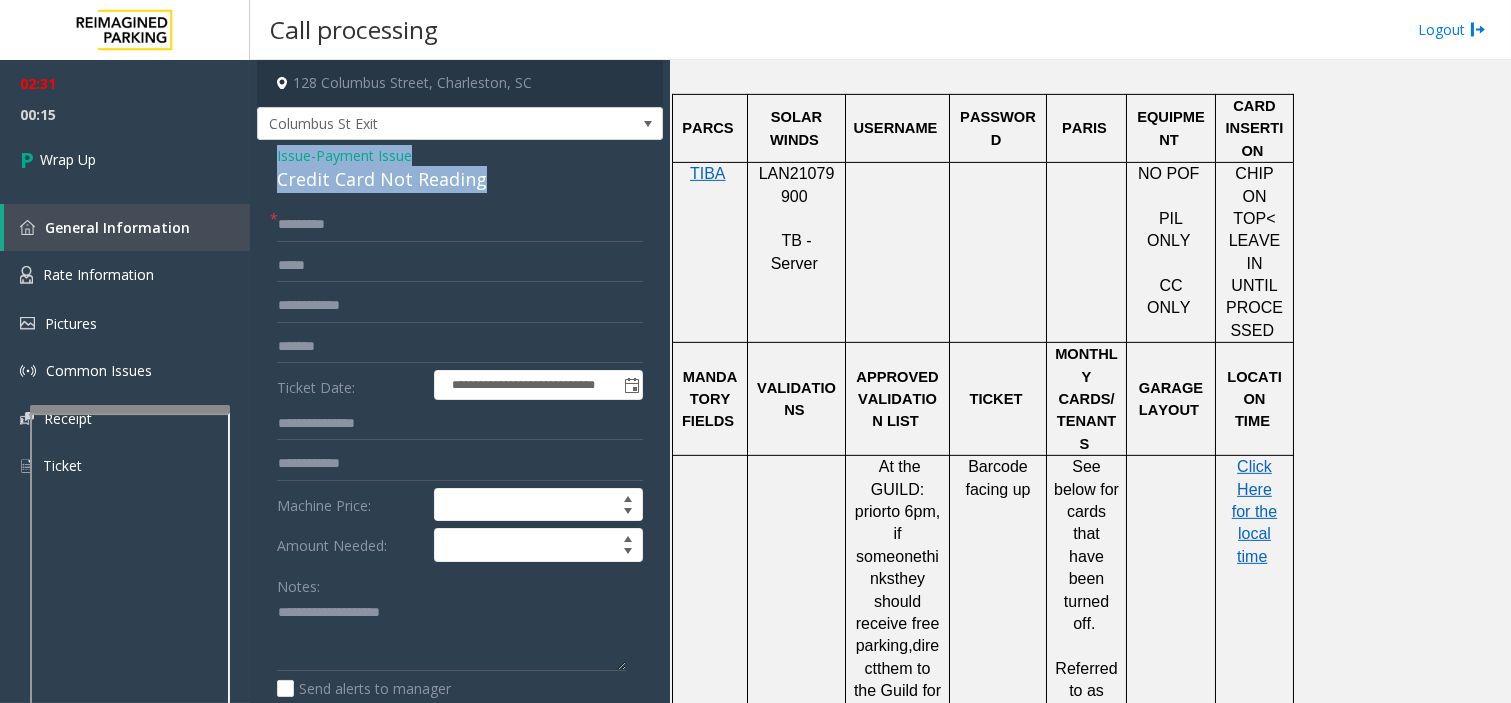 drag, startPoint x: 261, startPoint y: 151, endPoint x: 487, endPoint y: 175, distance: 227.27077 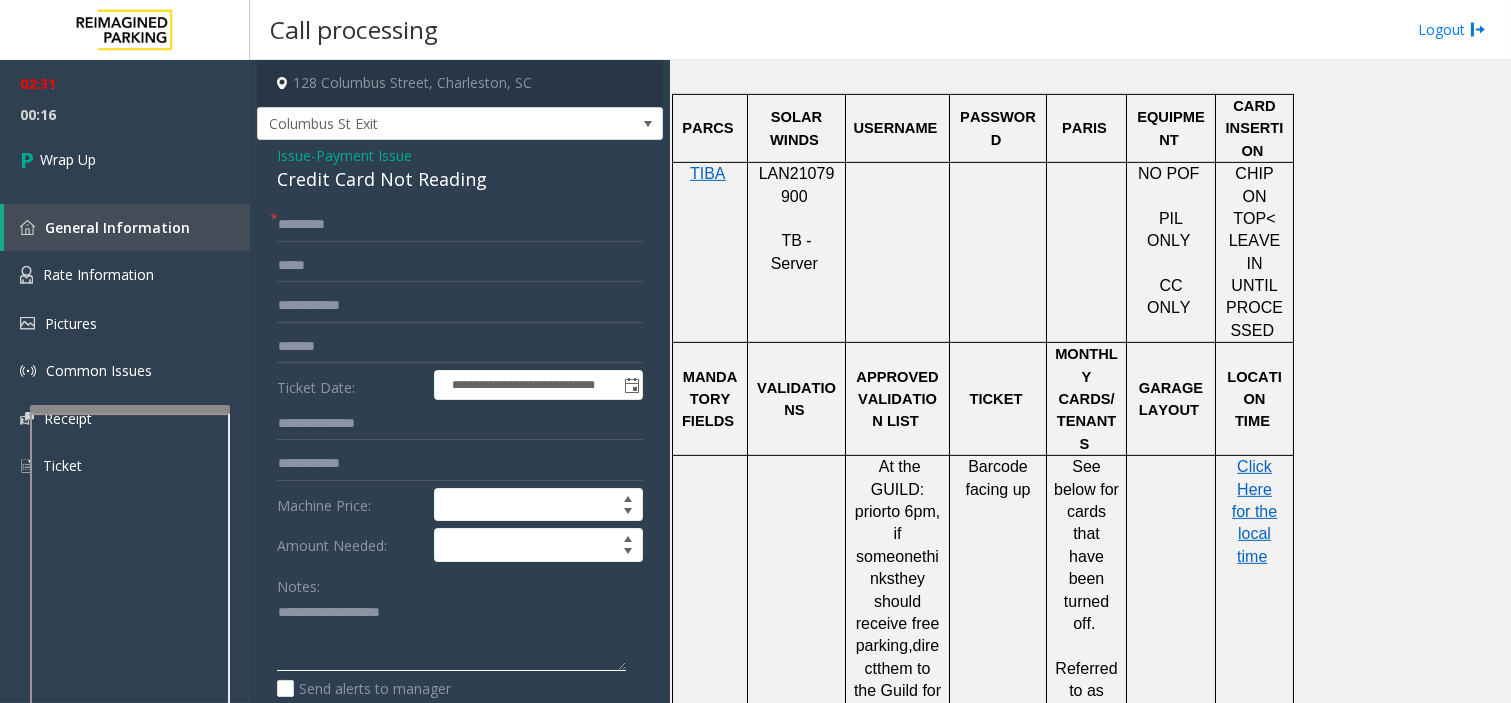 click 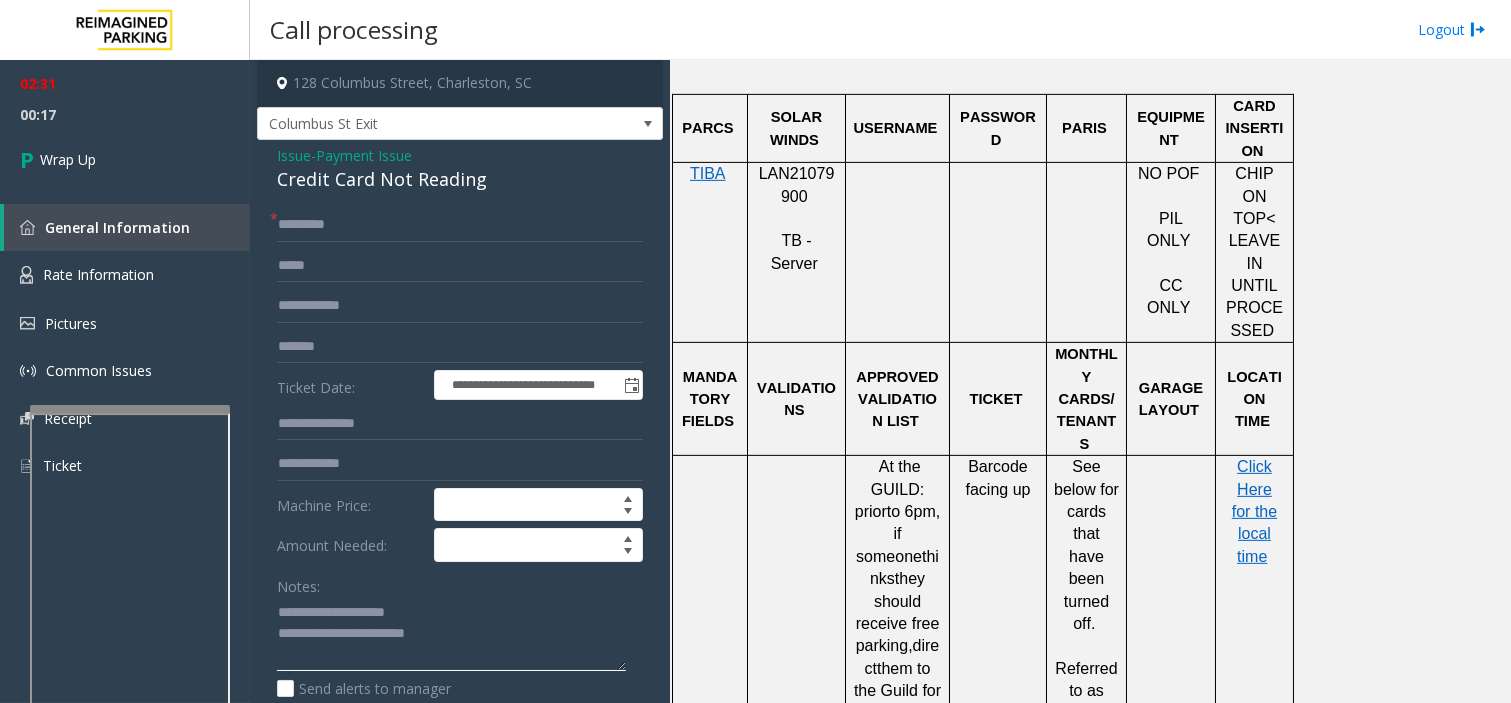 scroll, scrollTop: 14, scrollLeft: 0, axis: vertical 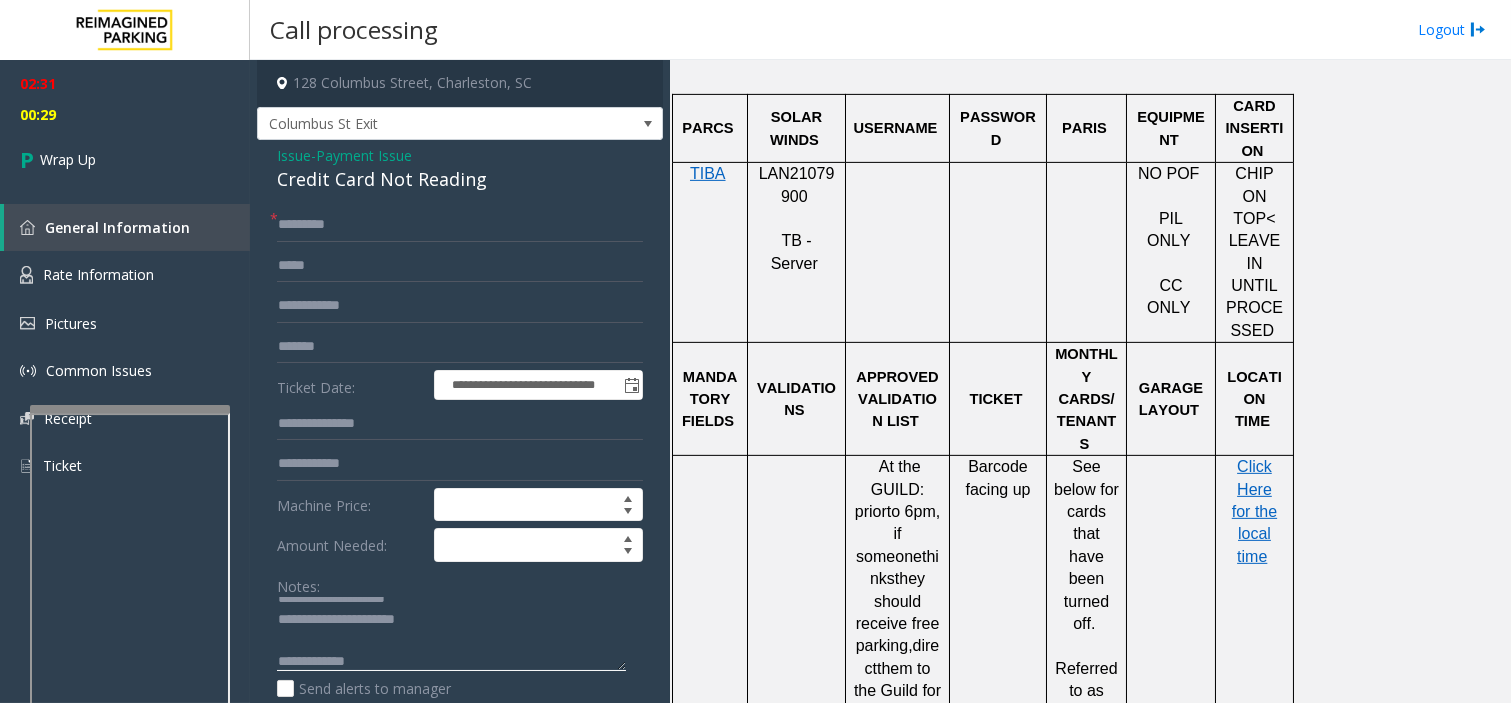 click 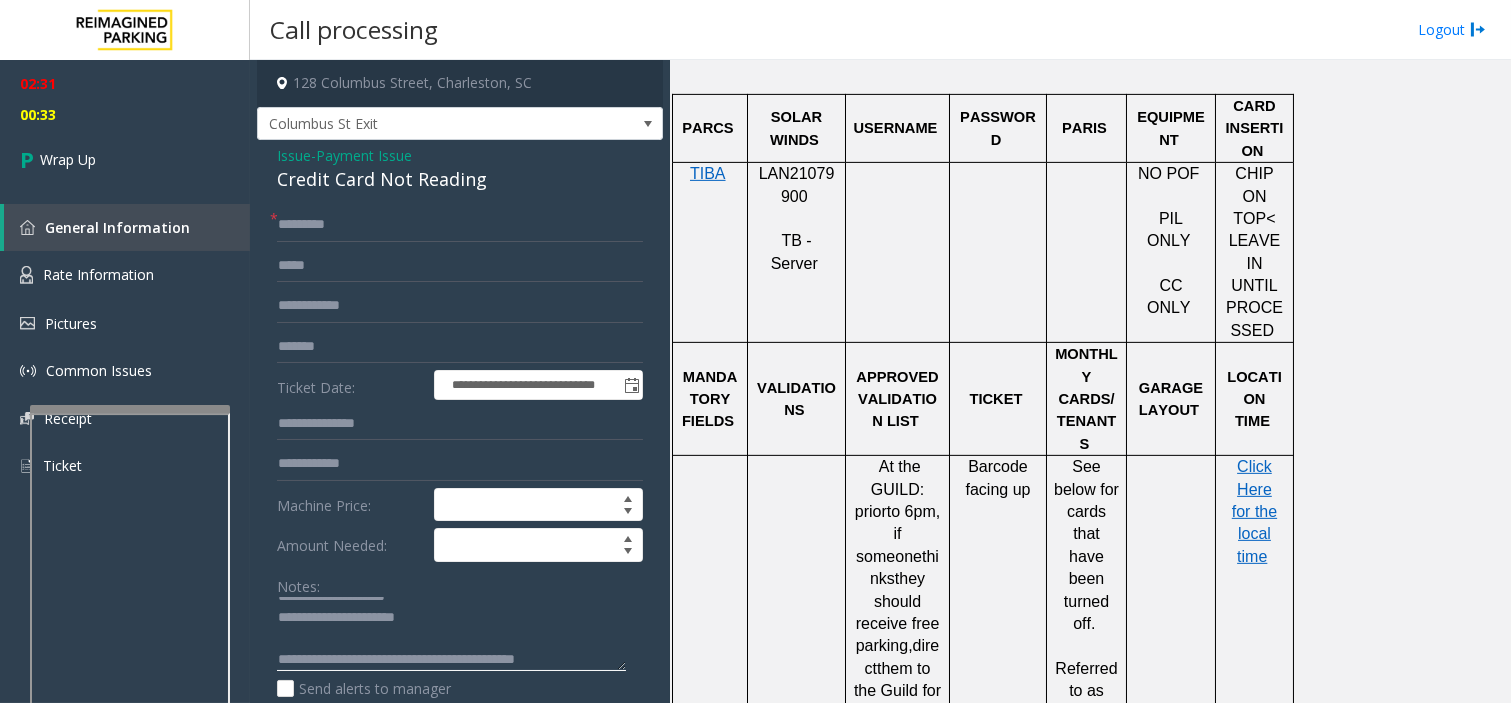 scroll, scrollTop: 21, scrollLeft: 0, axis: vertical 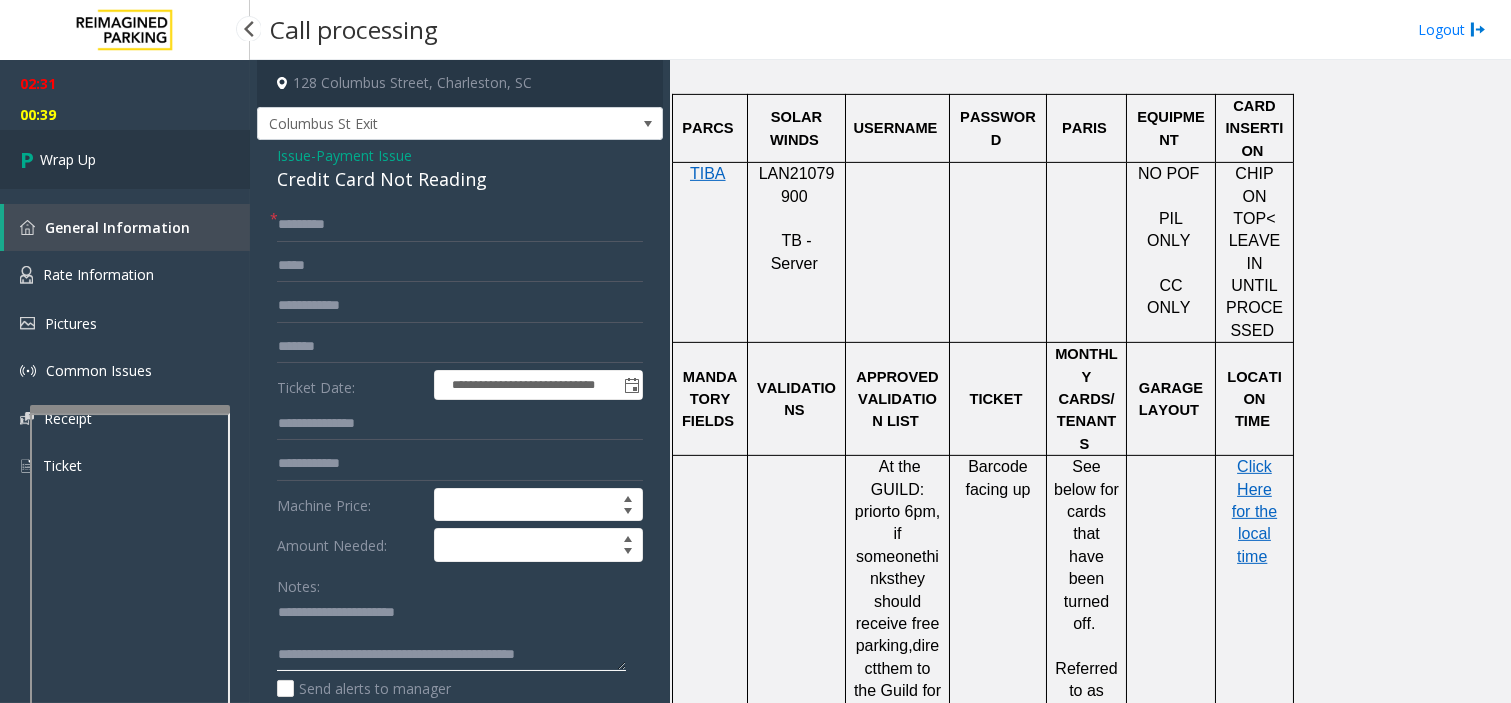 type on "**********" 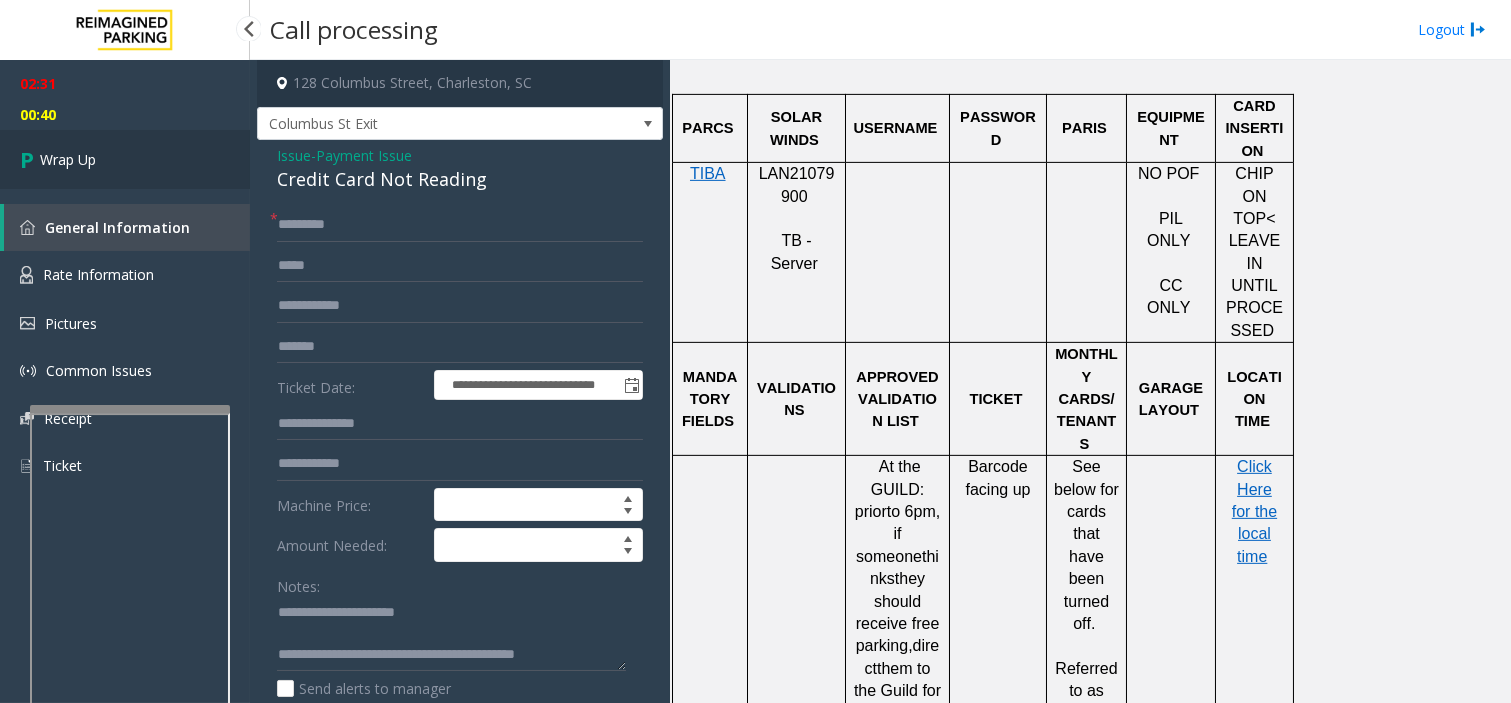 click on "Wrap Up" at bounding box center [125, 159] 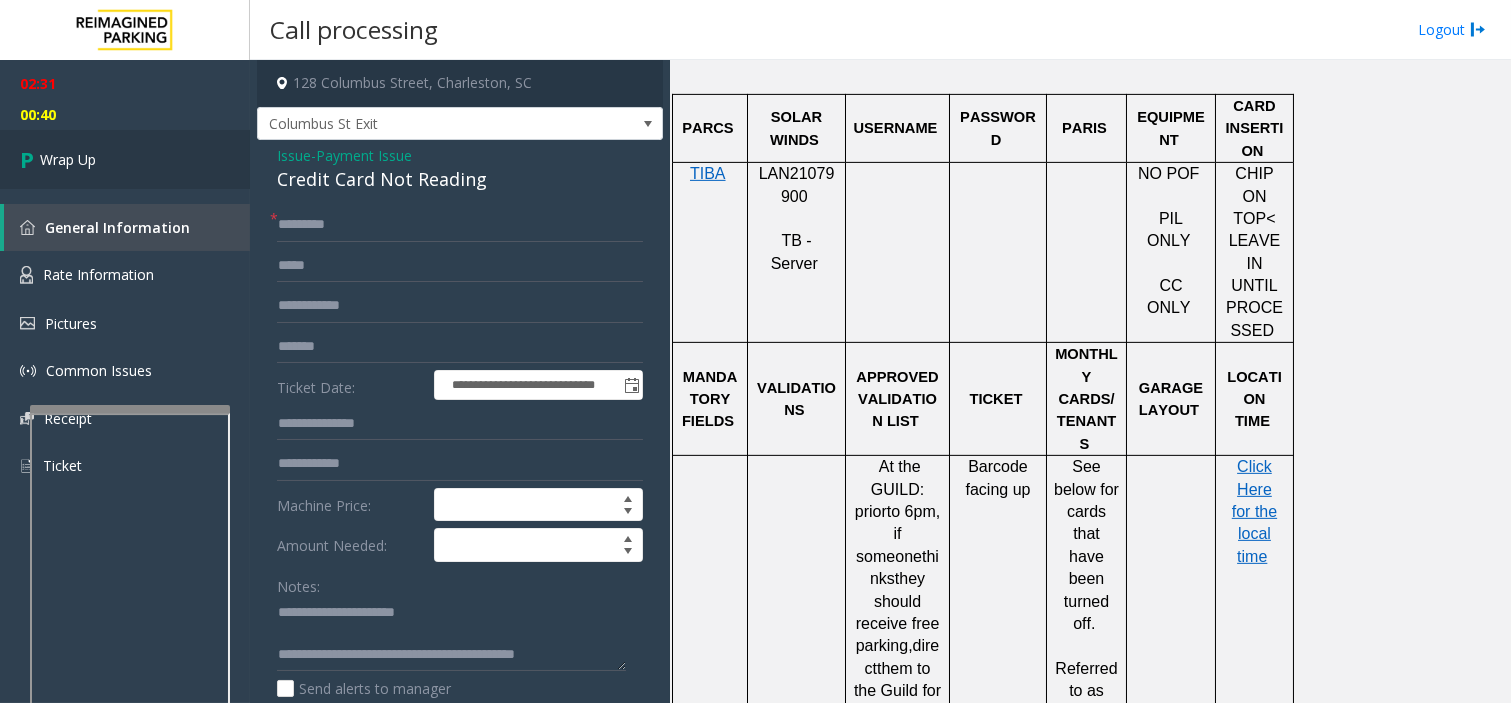 scroll, scrollTop: 1398, scrollLeft: 0, axis: vertical 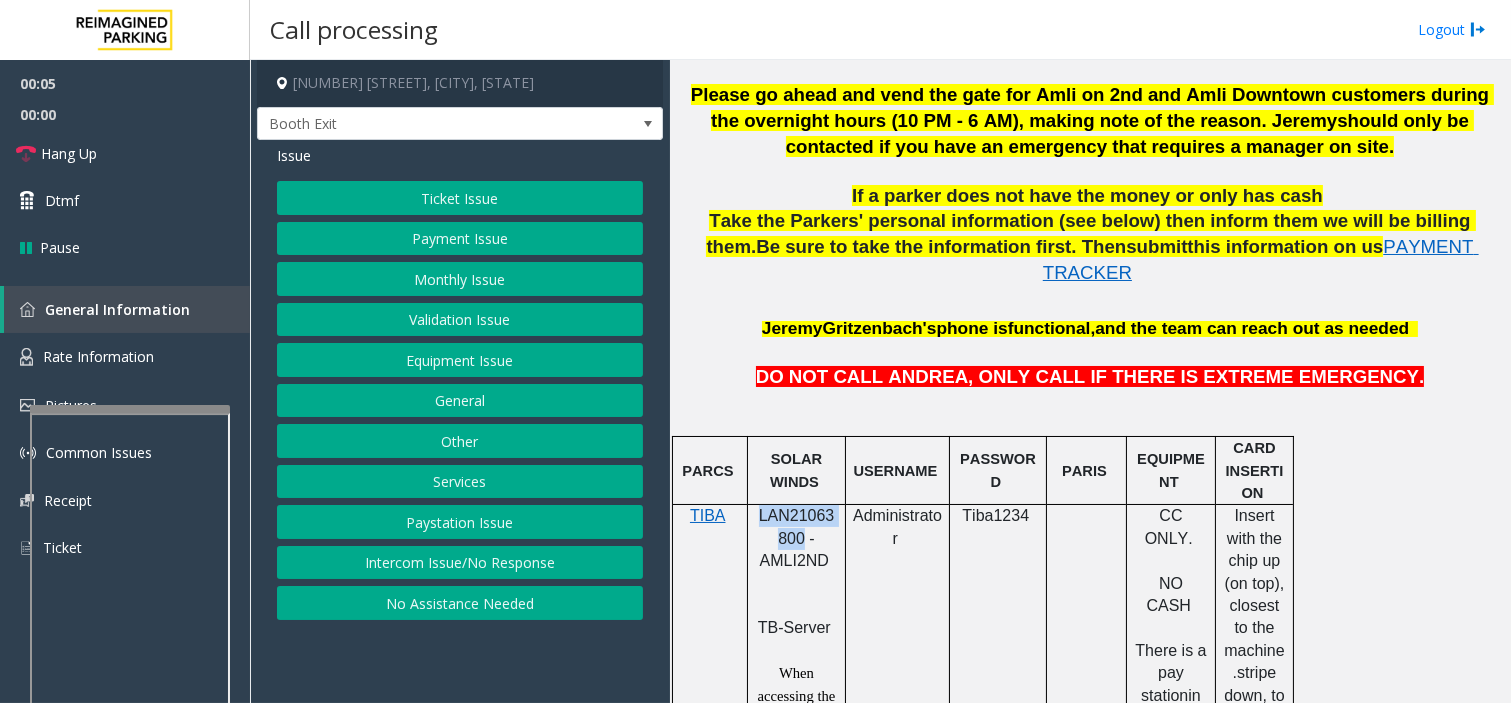 drag, startPoint x: 797, startPoint y: 508, endPoint x: 754, endPoint y: 488, distance: 47.423622 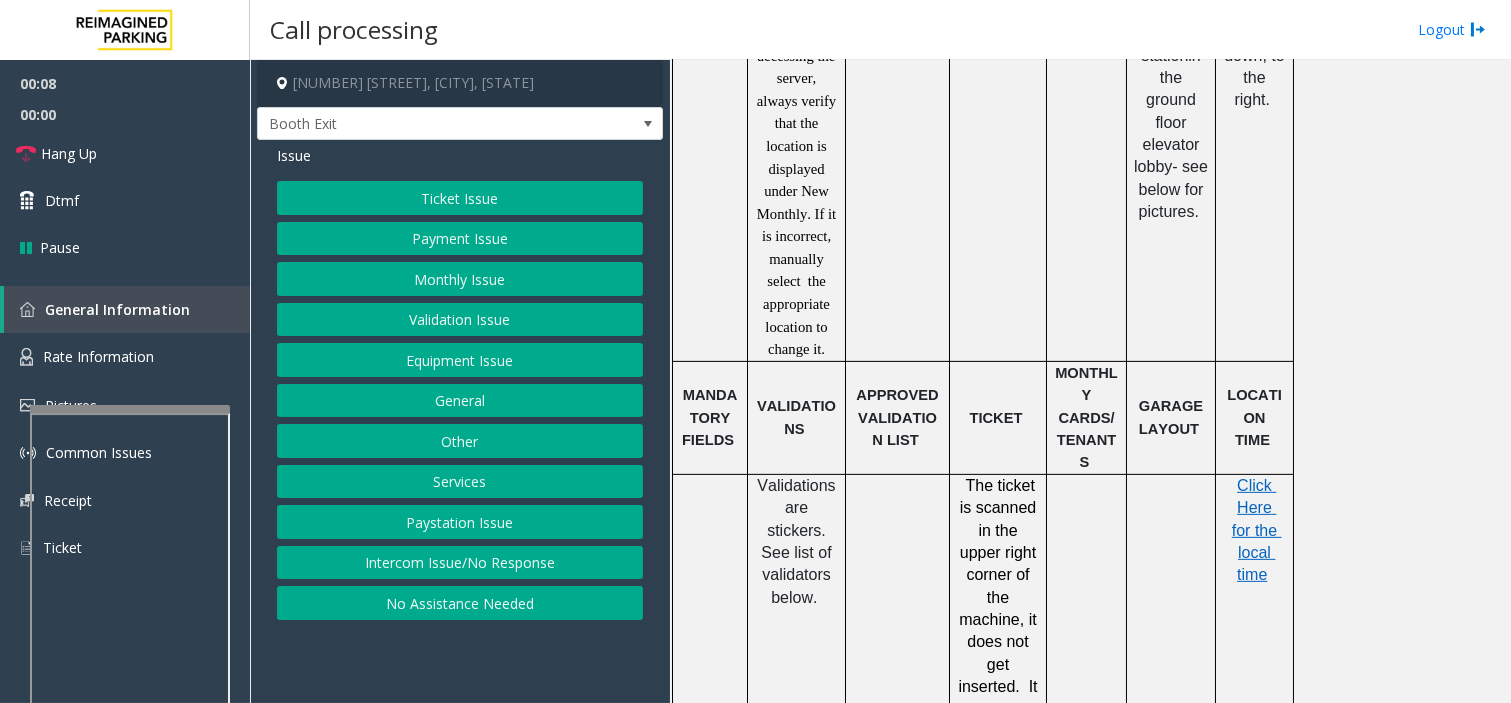 scroll, scrollTop: 1555, scrollLeft: 0, axis: vertical 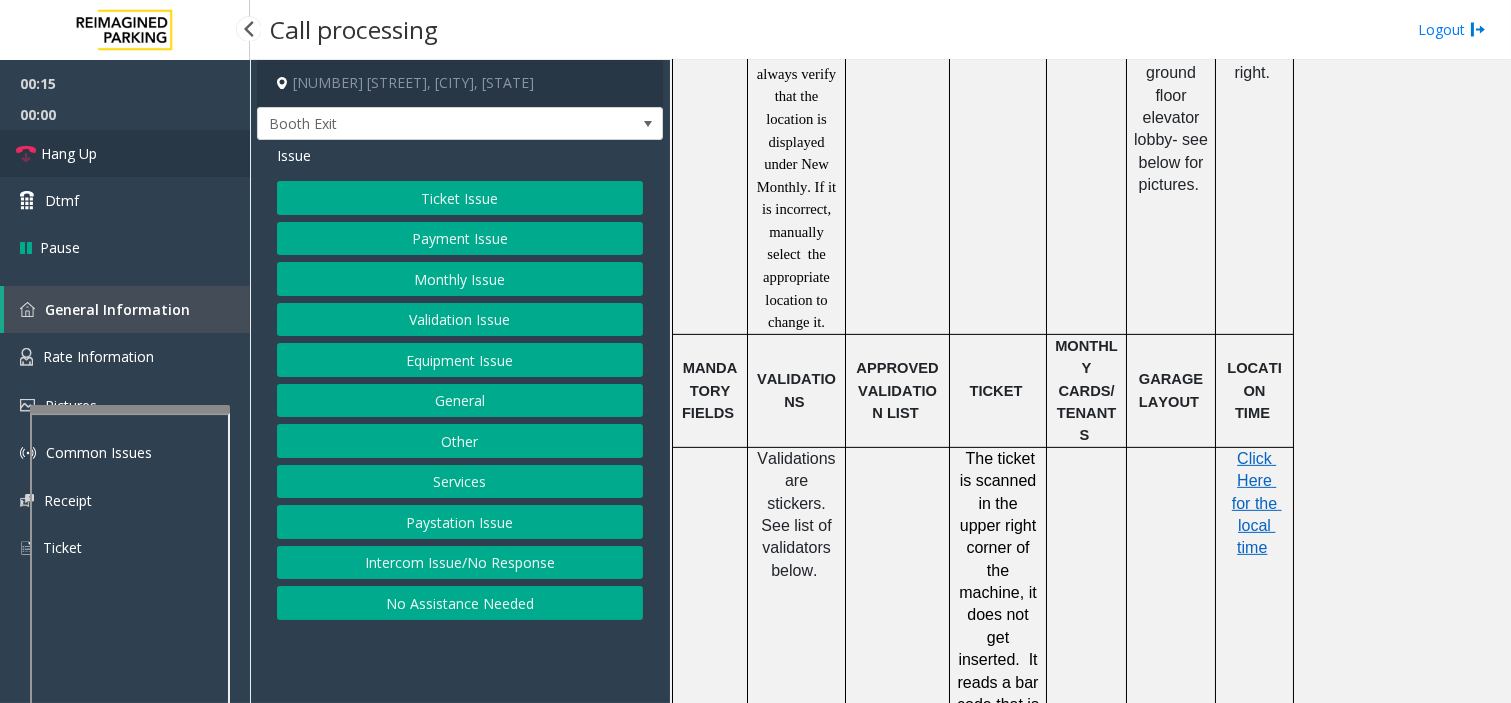 click on "Hang Up" at bounding box center [125, 153] 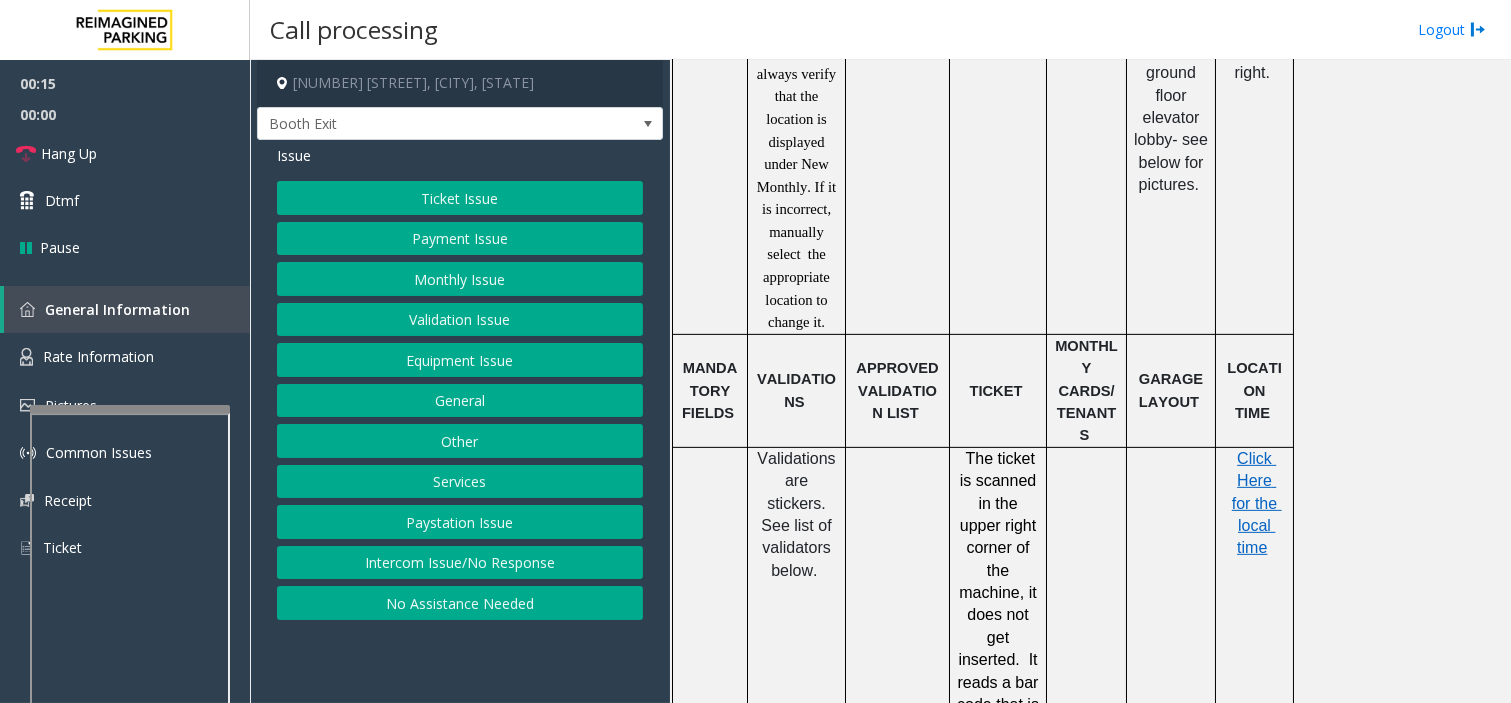 click on "No Assistance Needed" 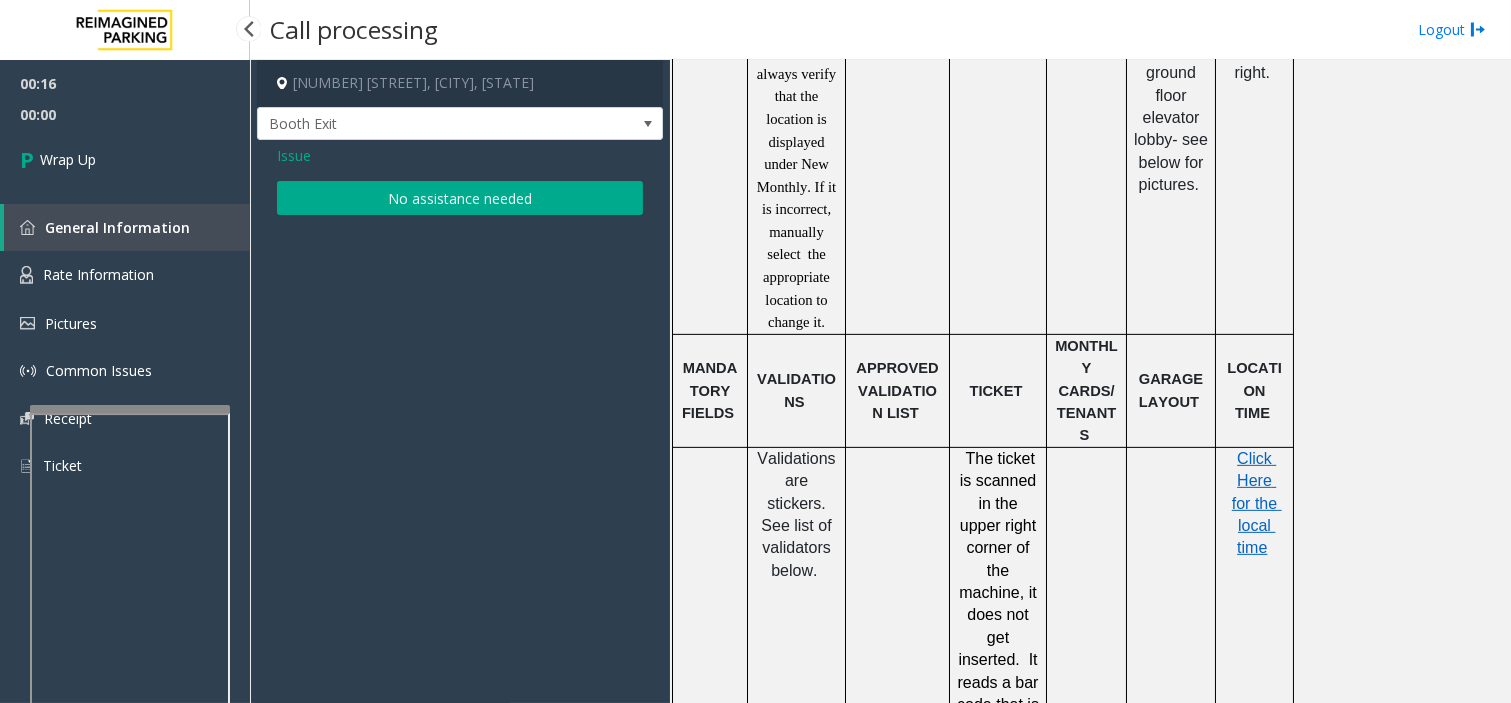 click on "No assistance needed" 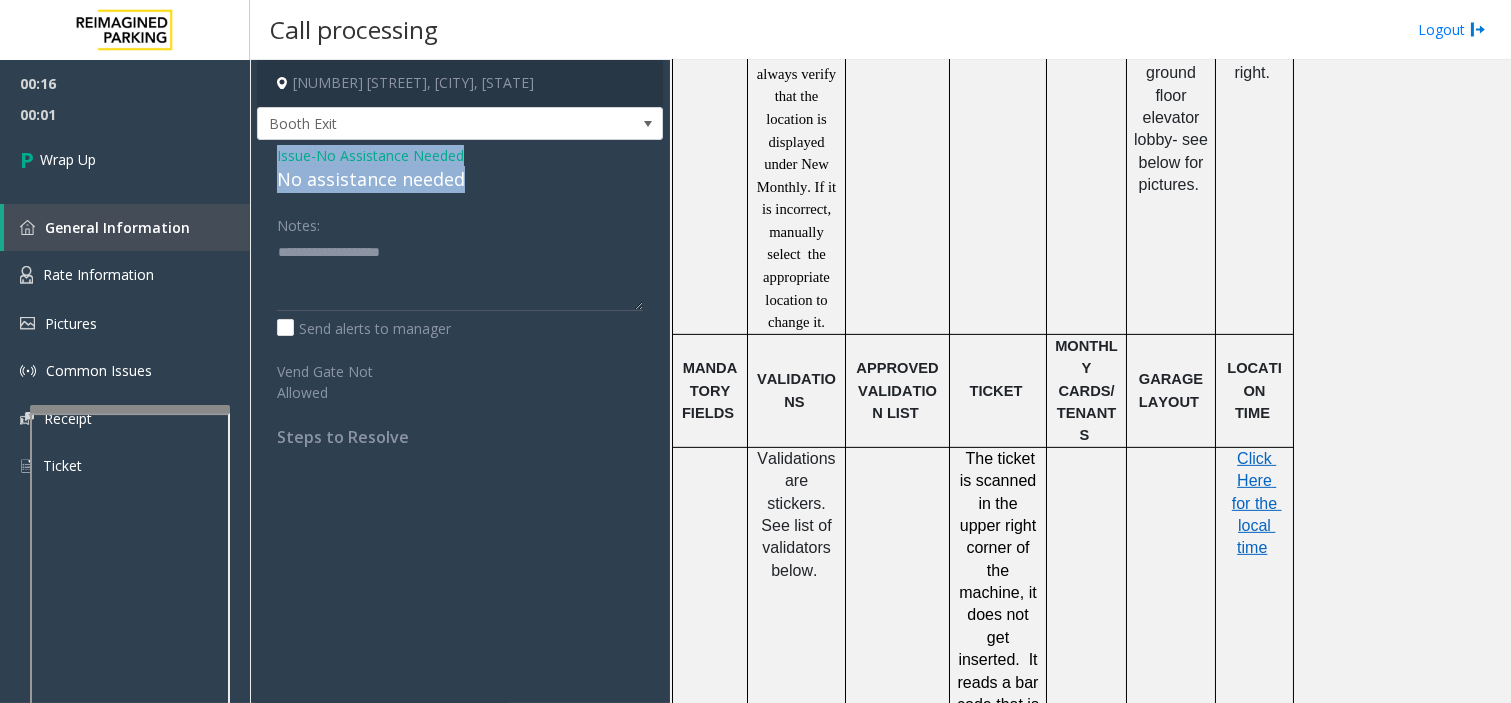 drag, startPoint x: 266, startPoint y: 156, endPoint x: 498, endPoint y: 181, distance: 233.3431 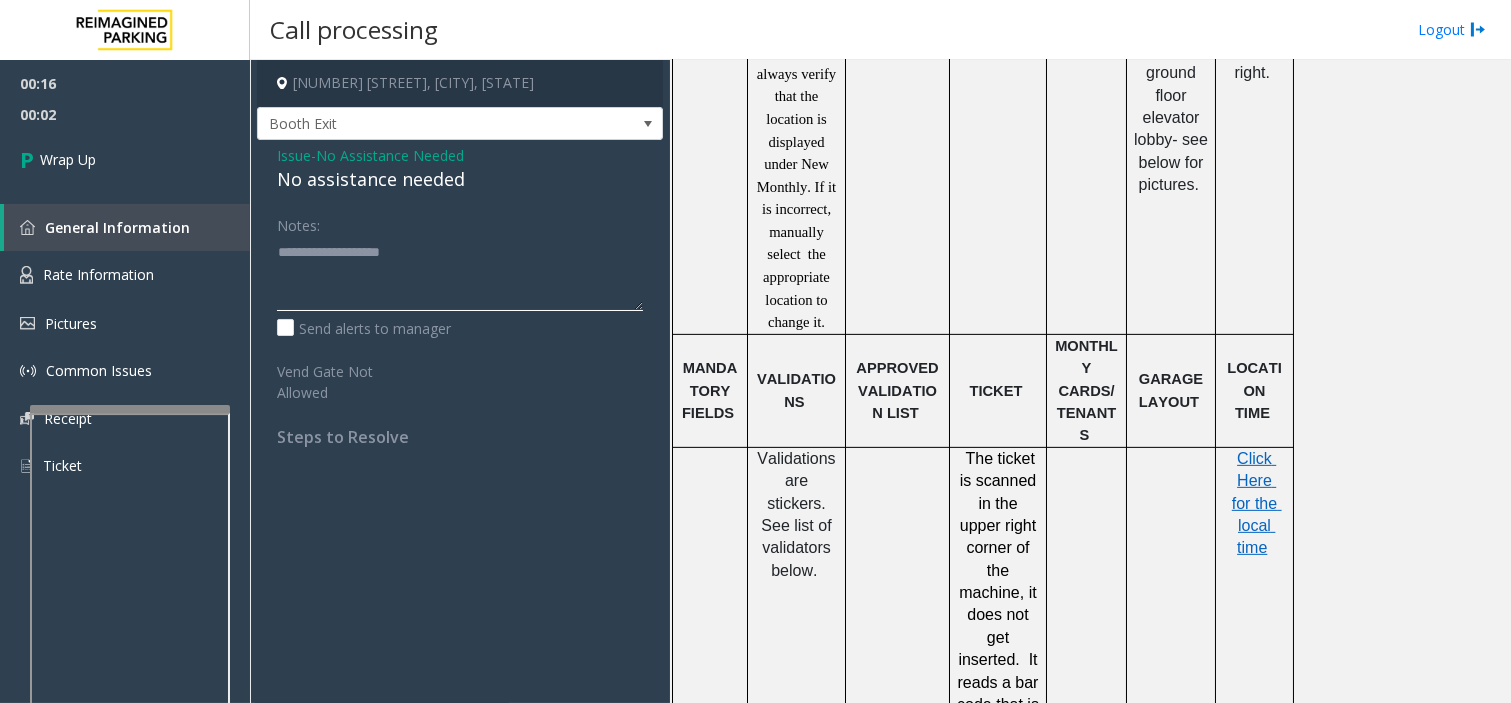 click 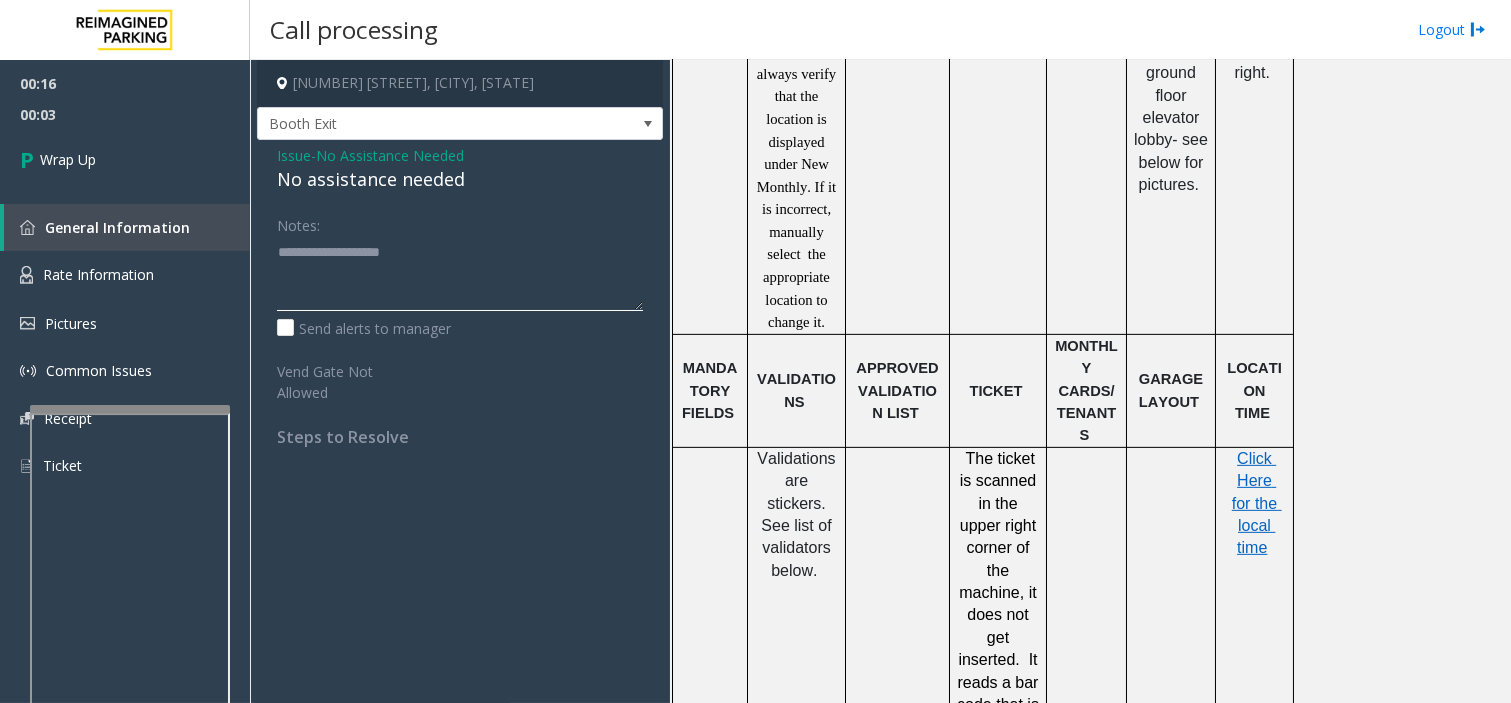 paste on "**********" 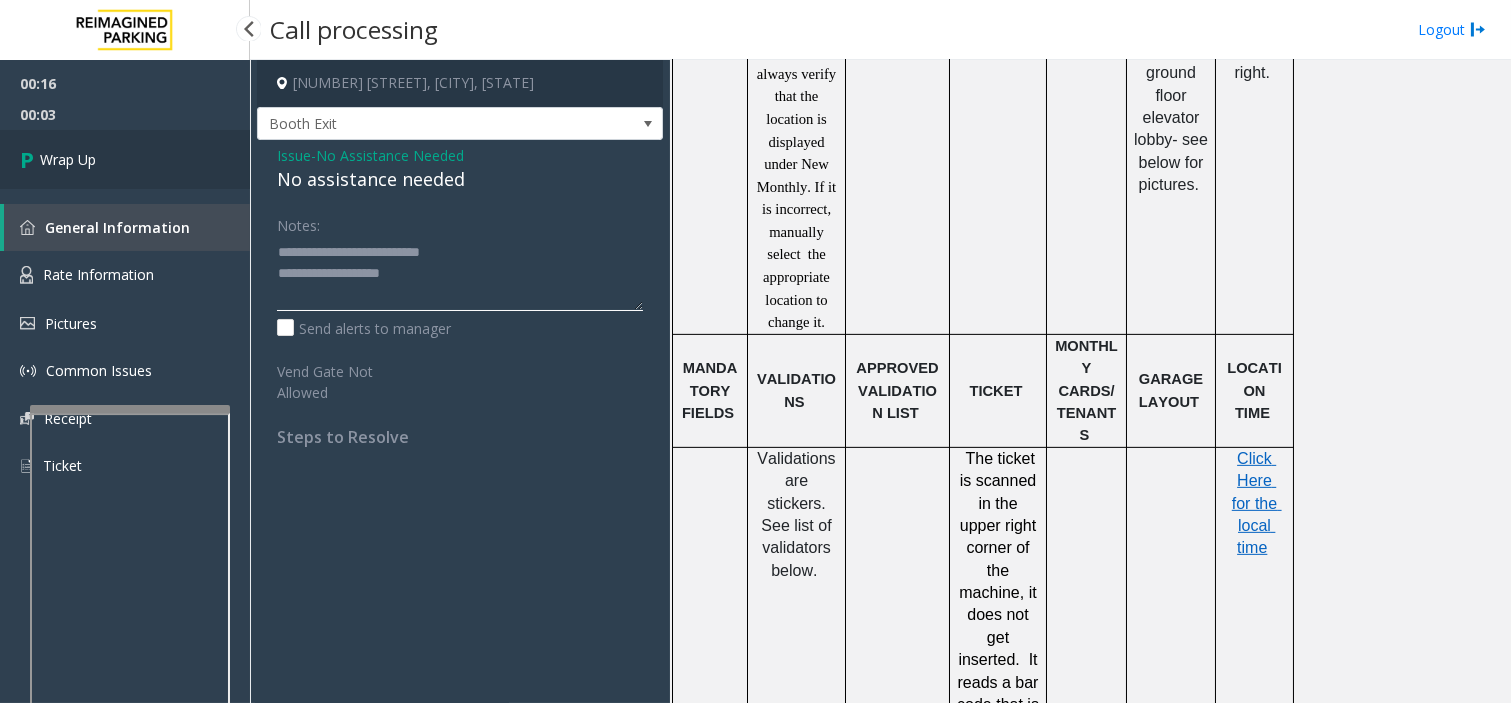 type on "**********" 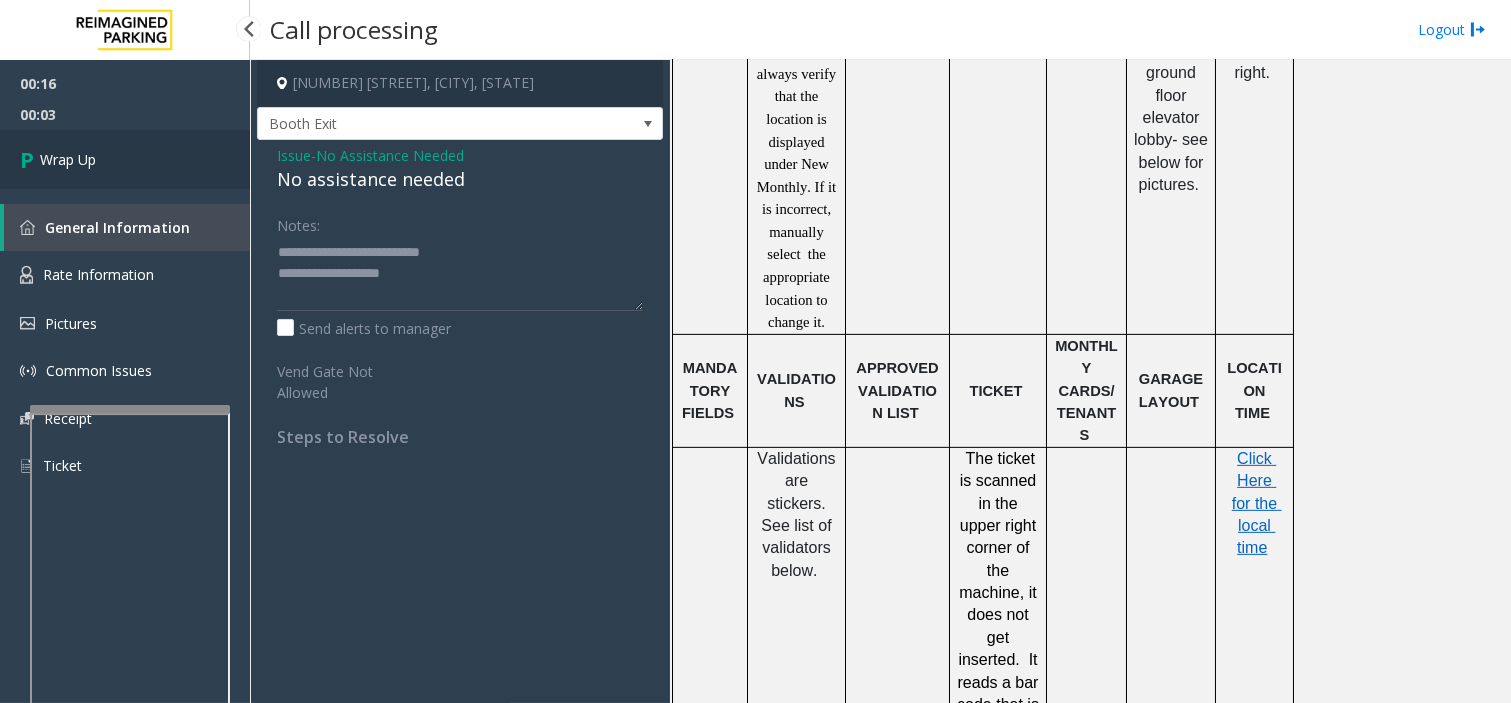 click on "Wrap Up" at bounding box center (125, 159) 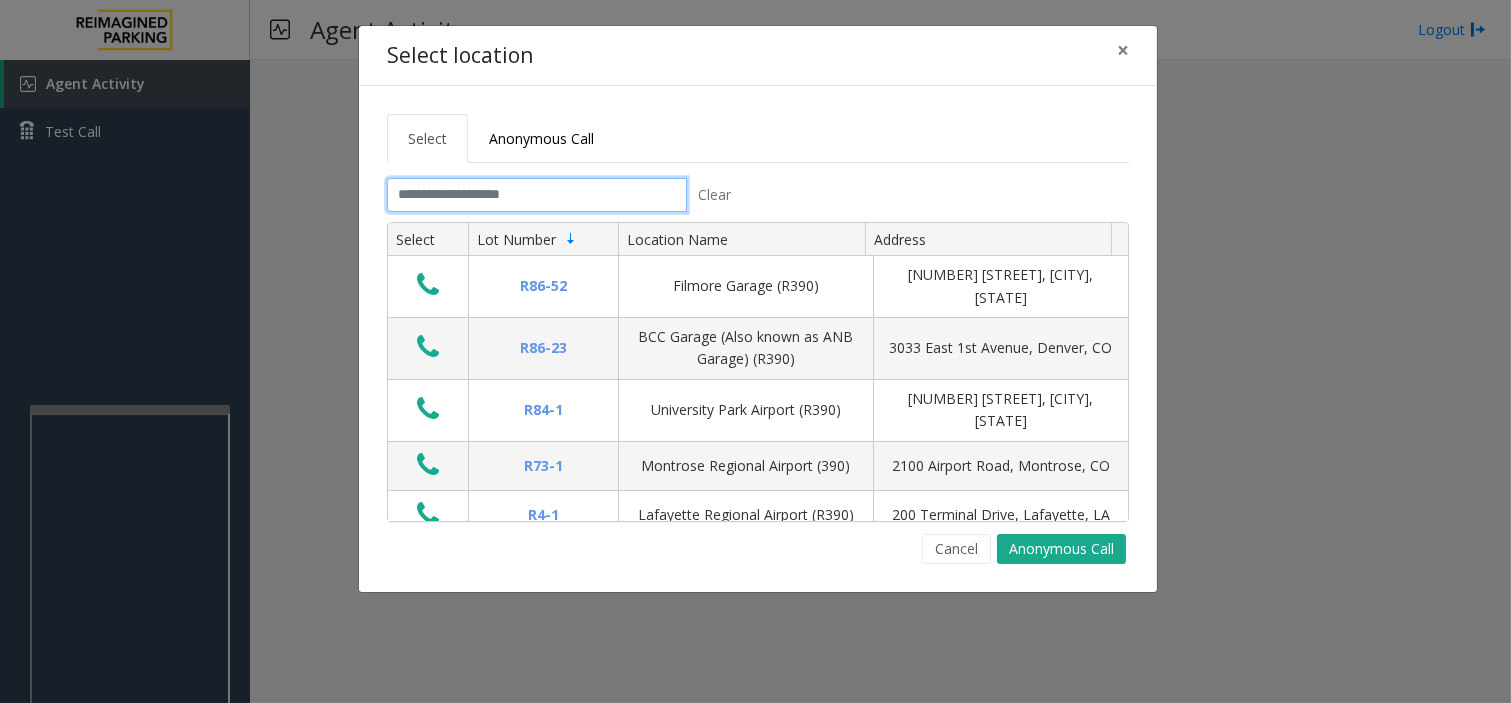 click 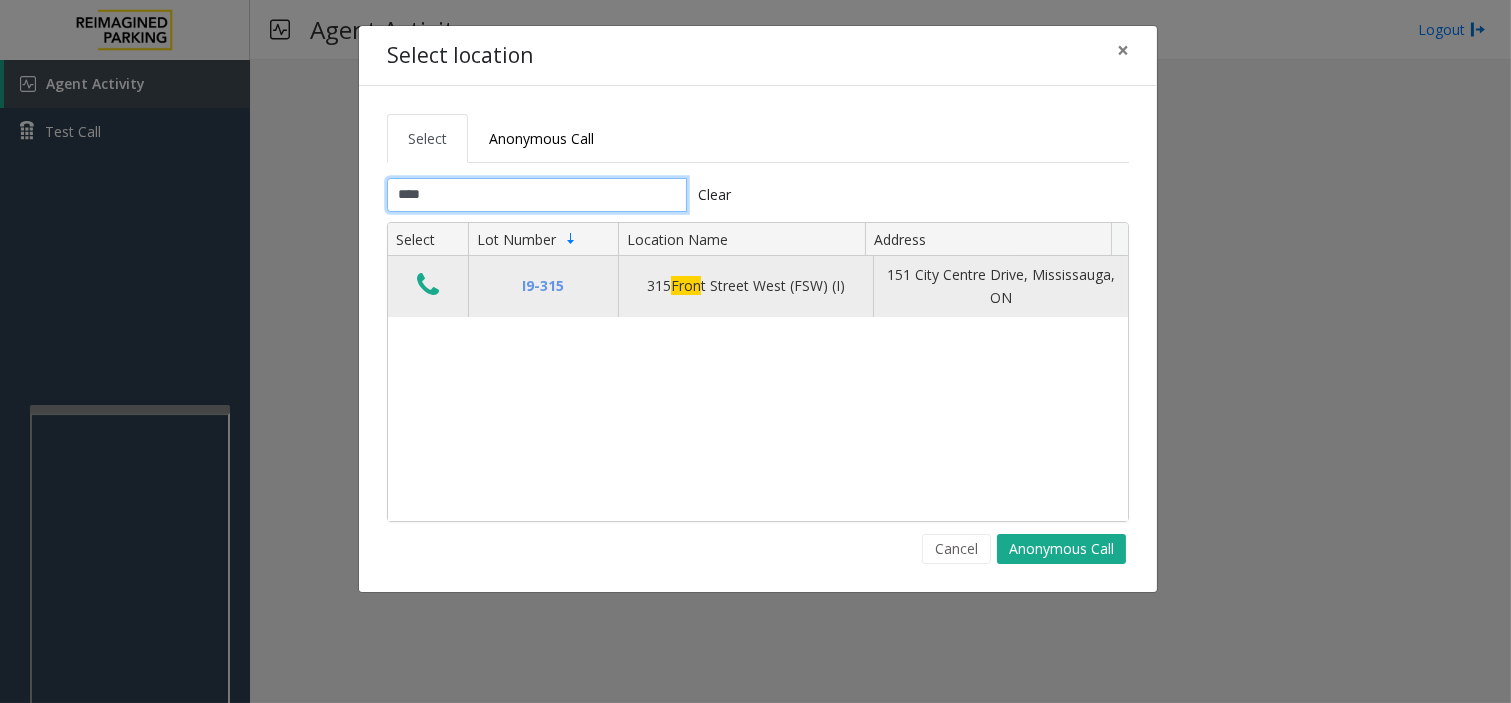type on "****" 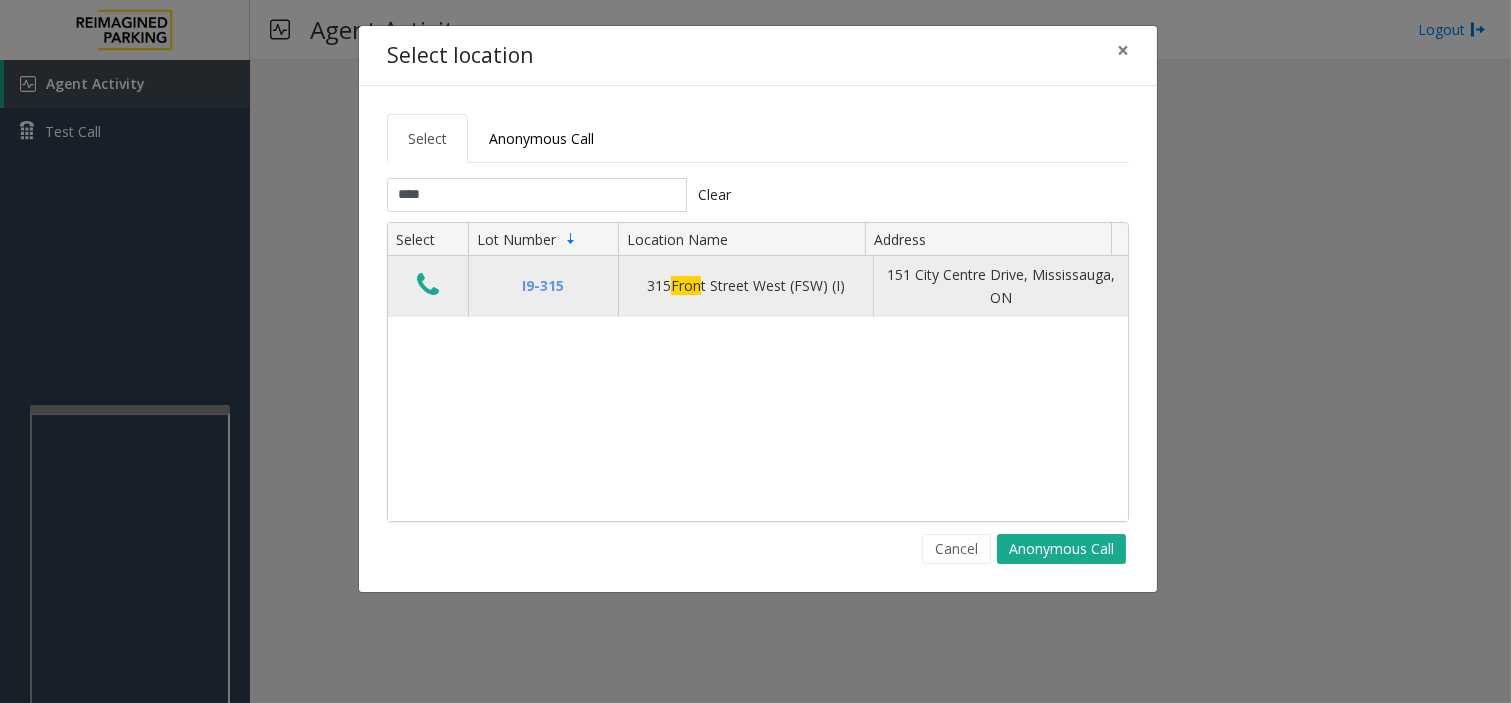 click 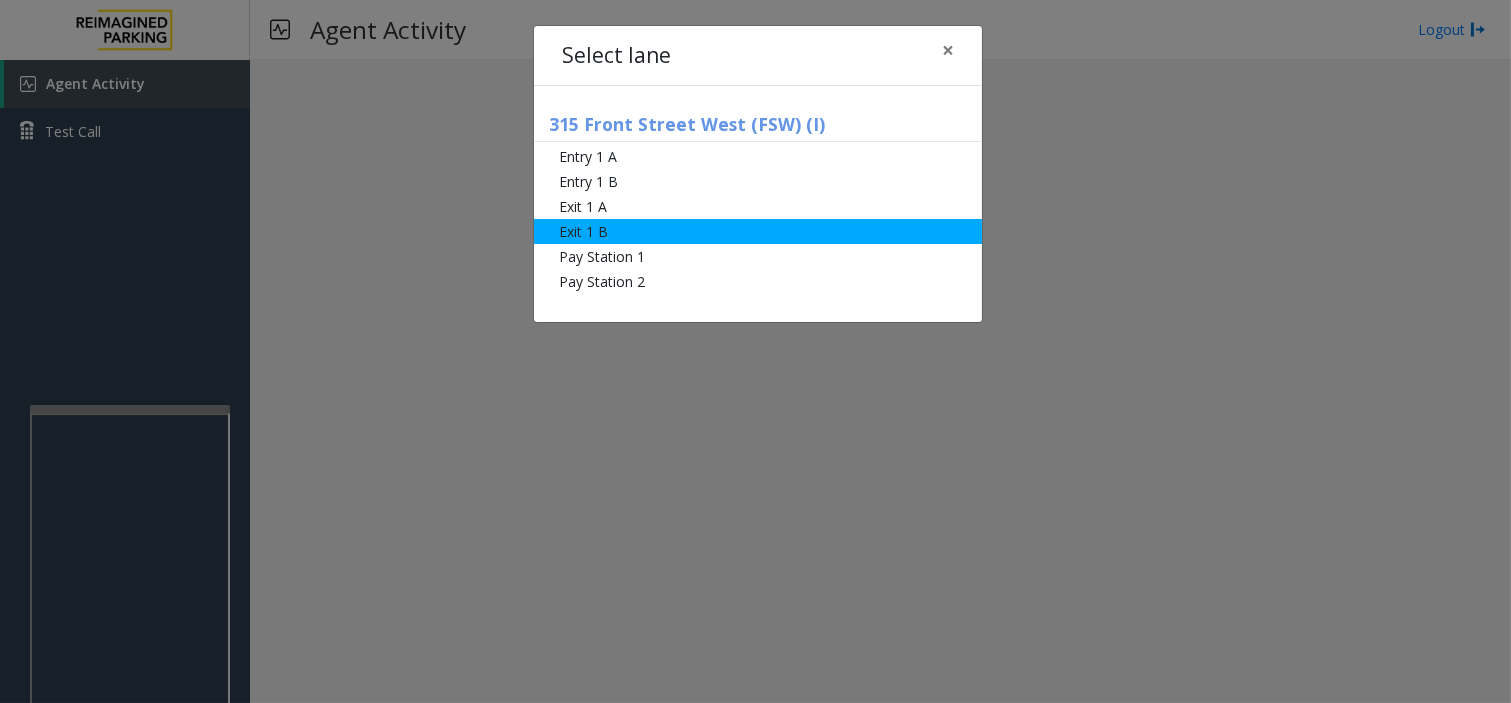 click on "Exit 1 B" 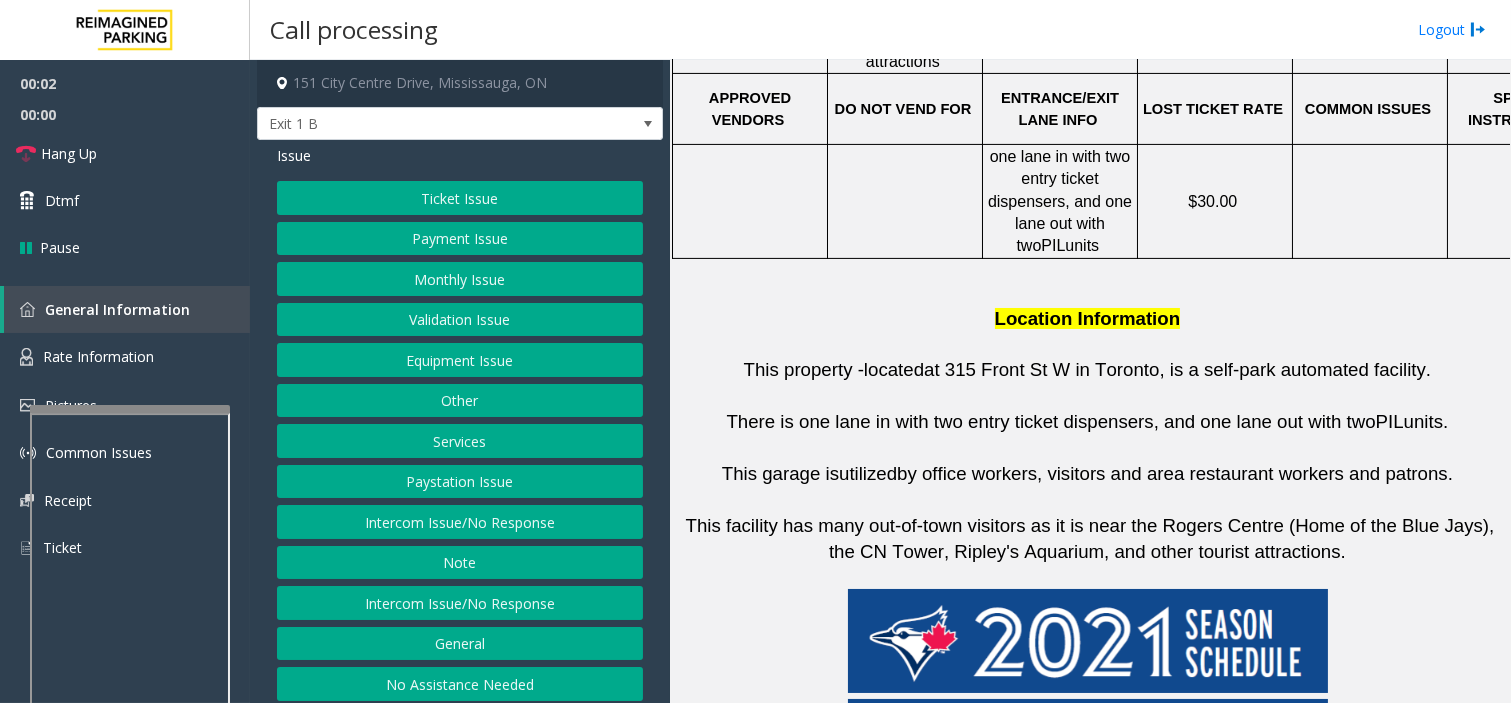 scroll, scrollTop: 1222, scrollLeft: 0, axis: vertical 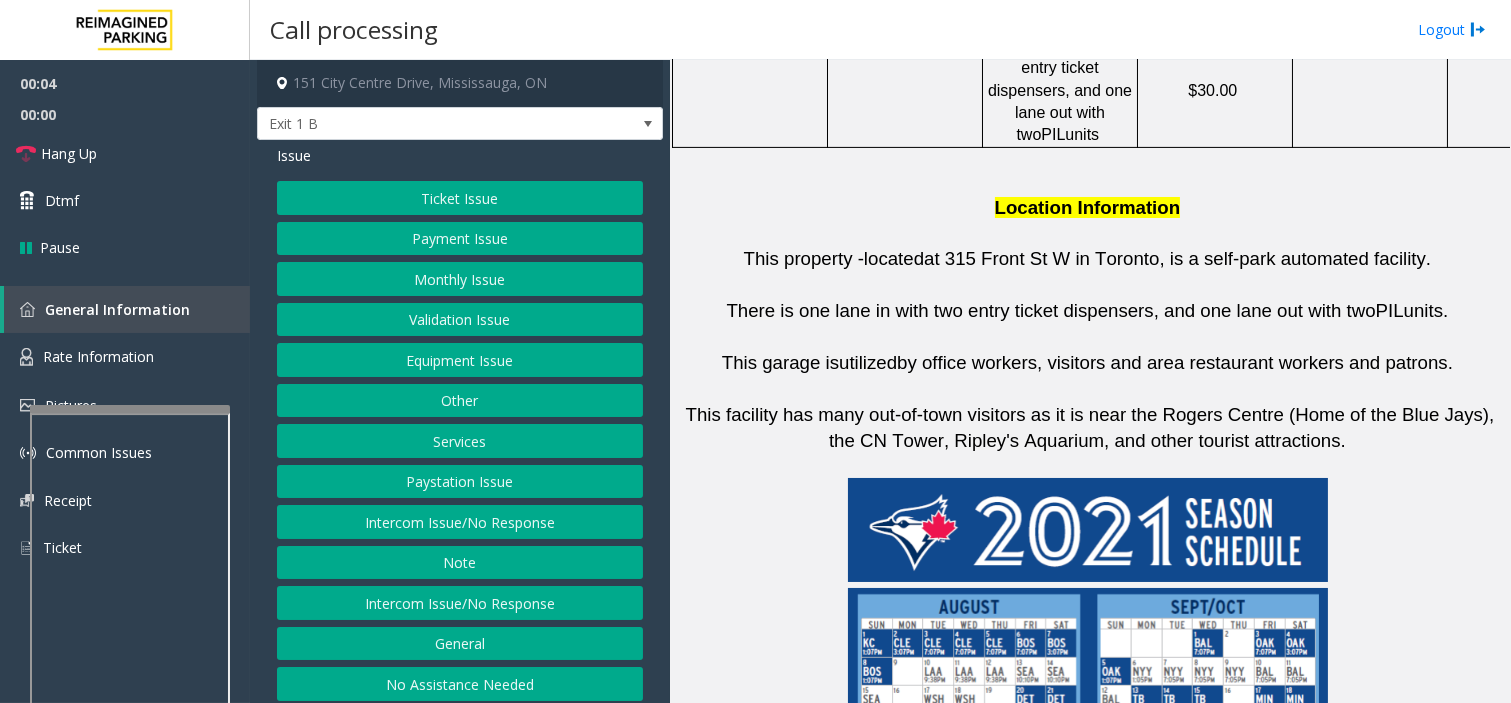 click on "Services" 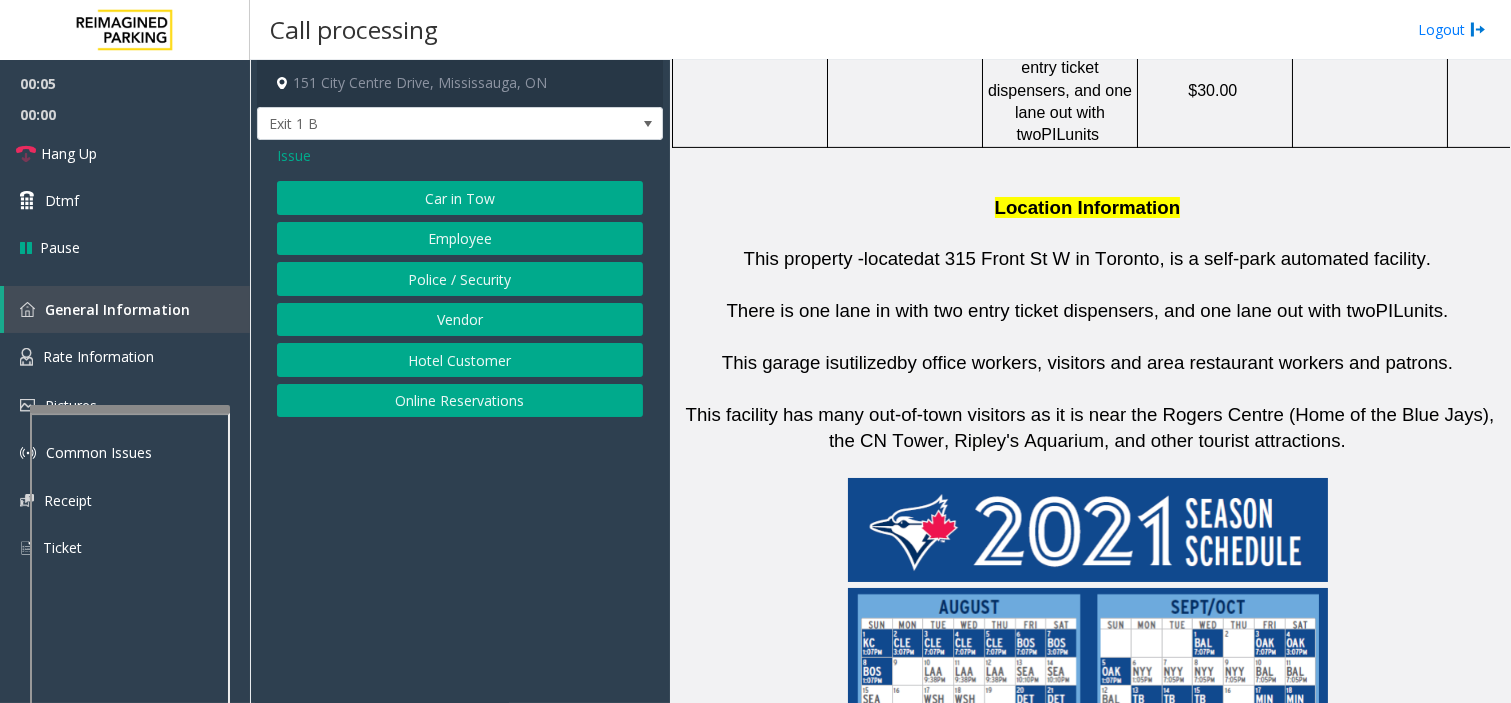 click on "Online Reservations" 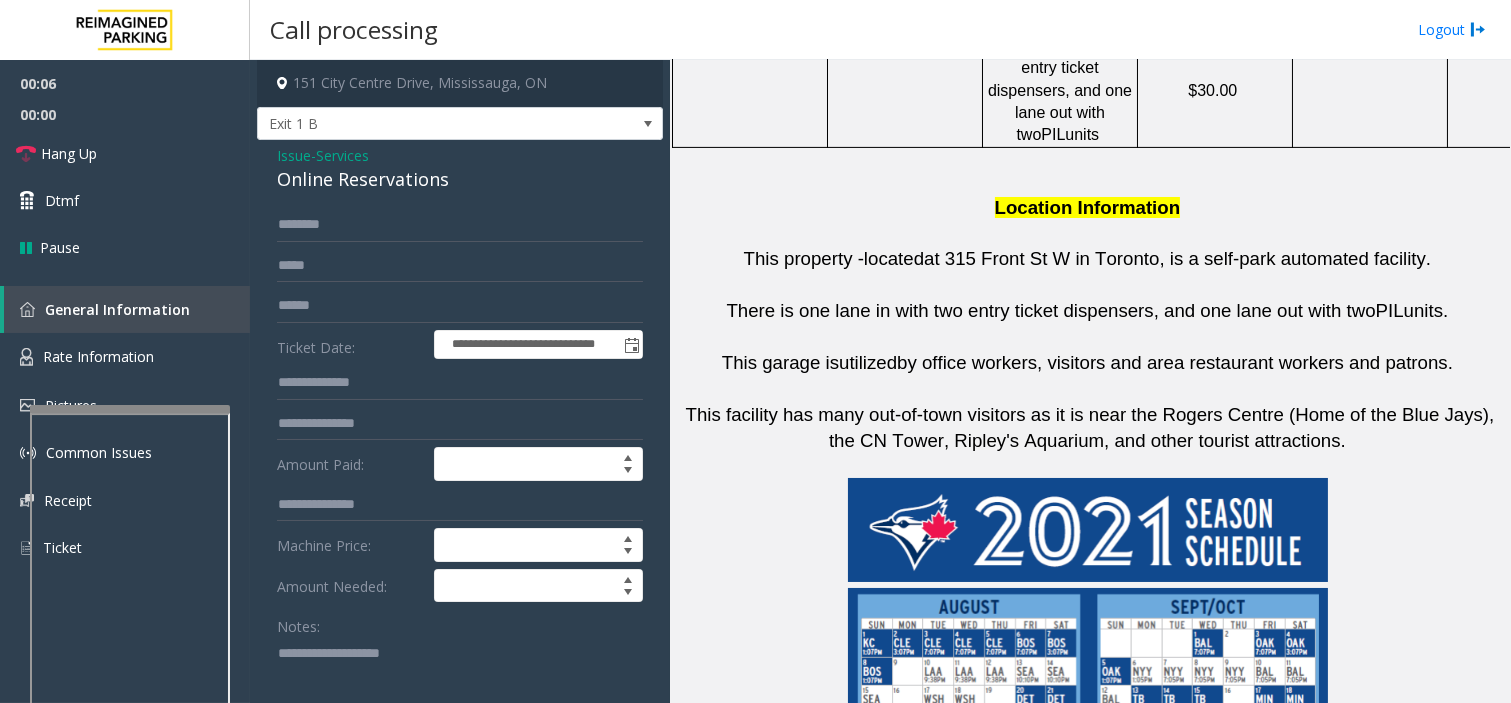 click 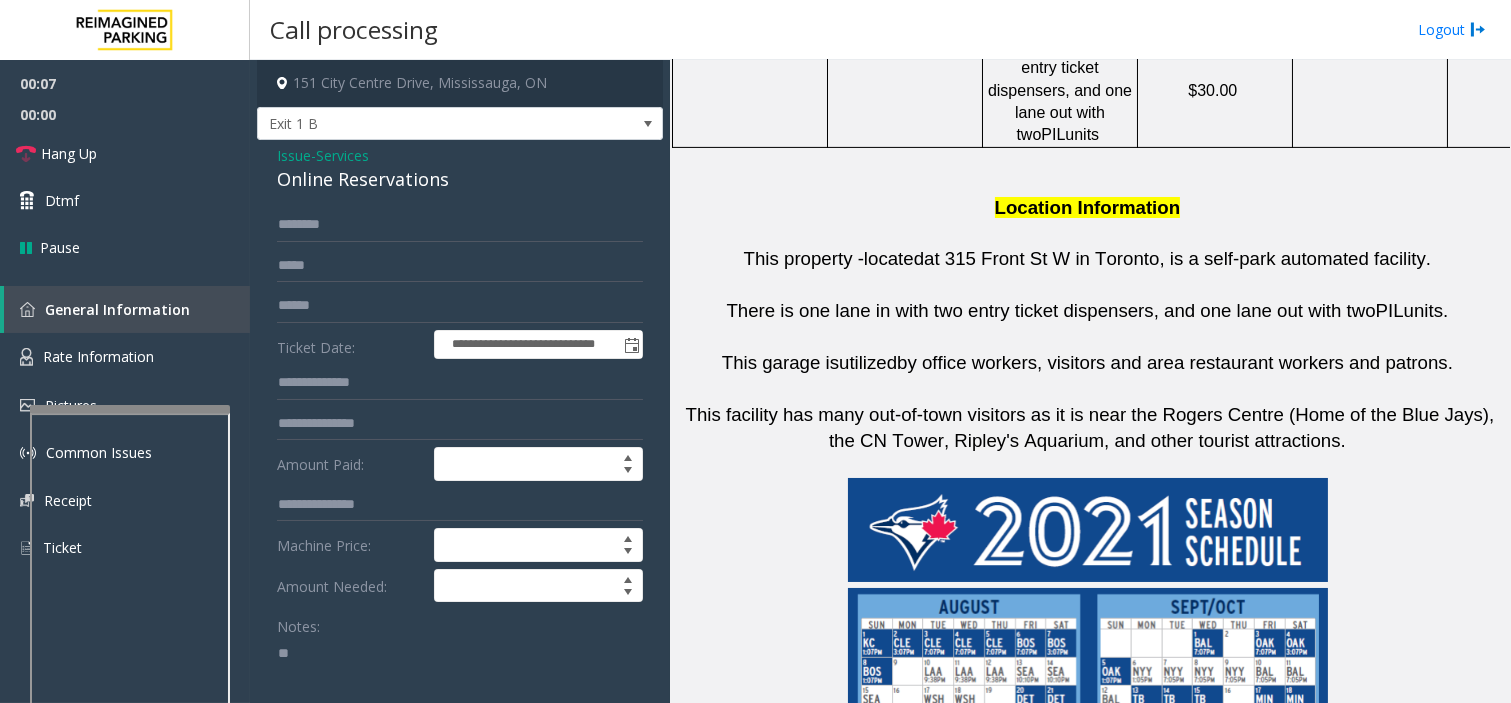 type on "*" 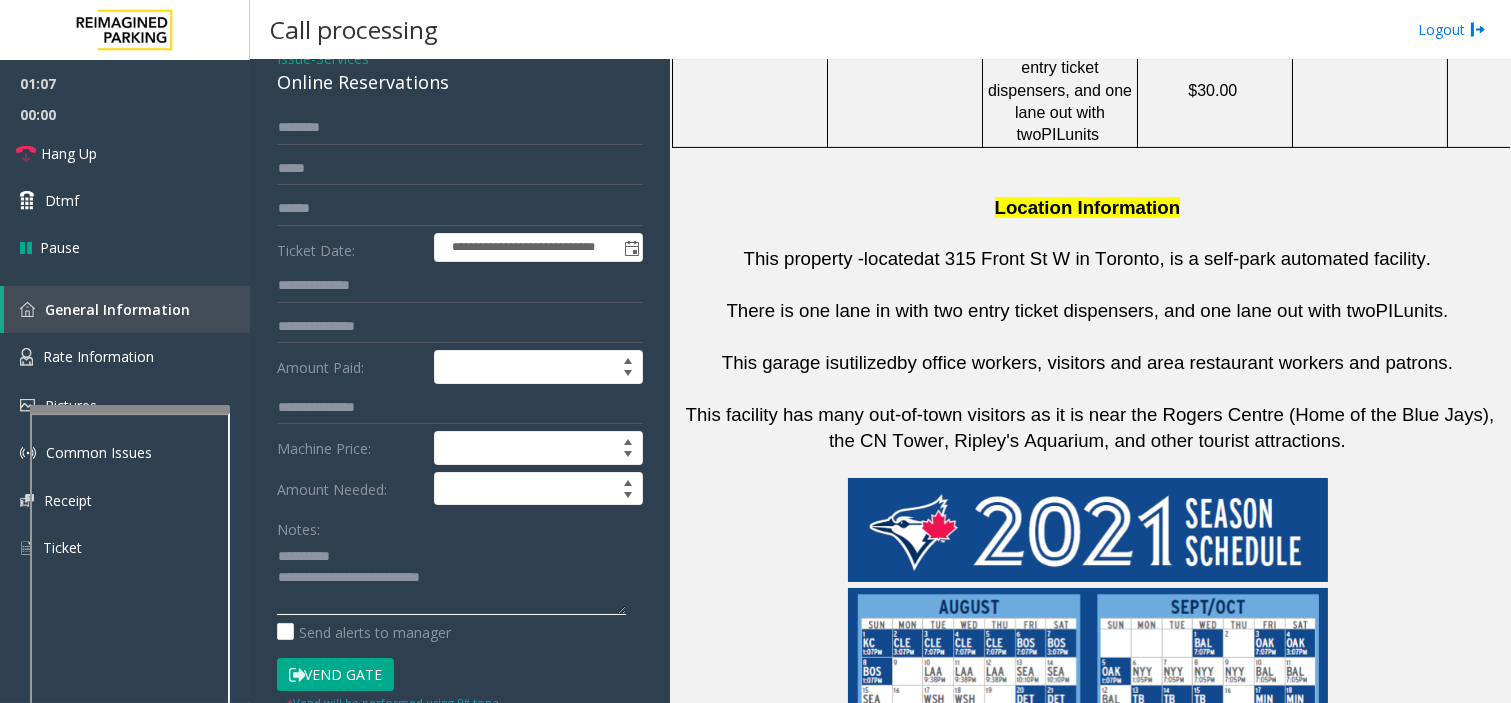 scroll, scrollTop: 222, scrollLeft: 0, axis: vertical 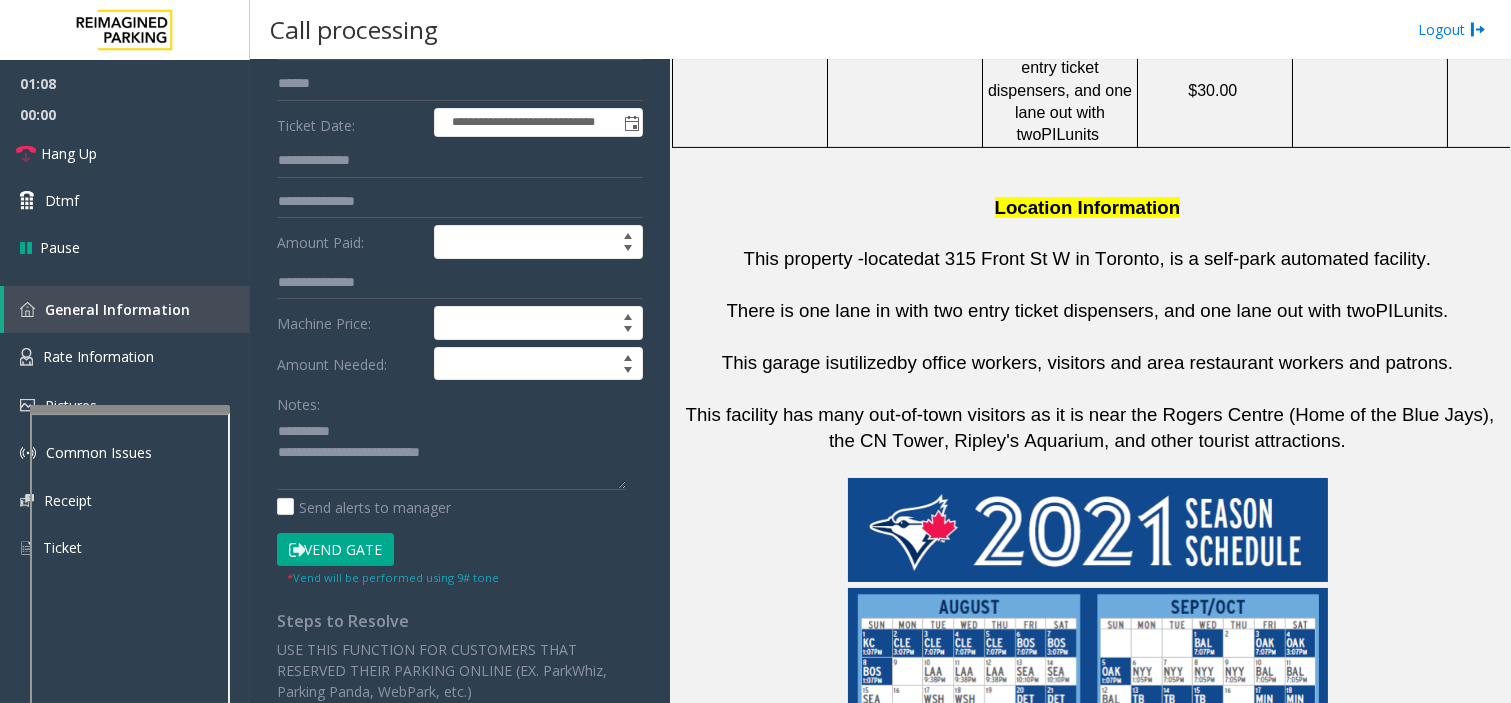 click on "Vend Gate" 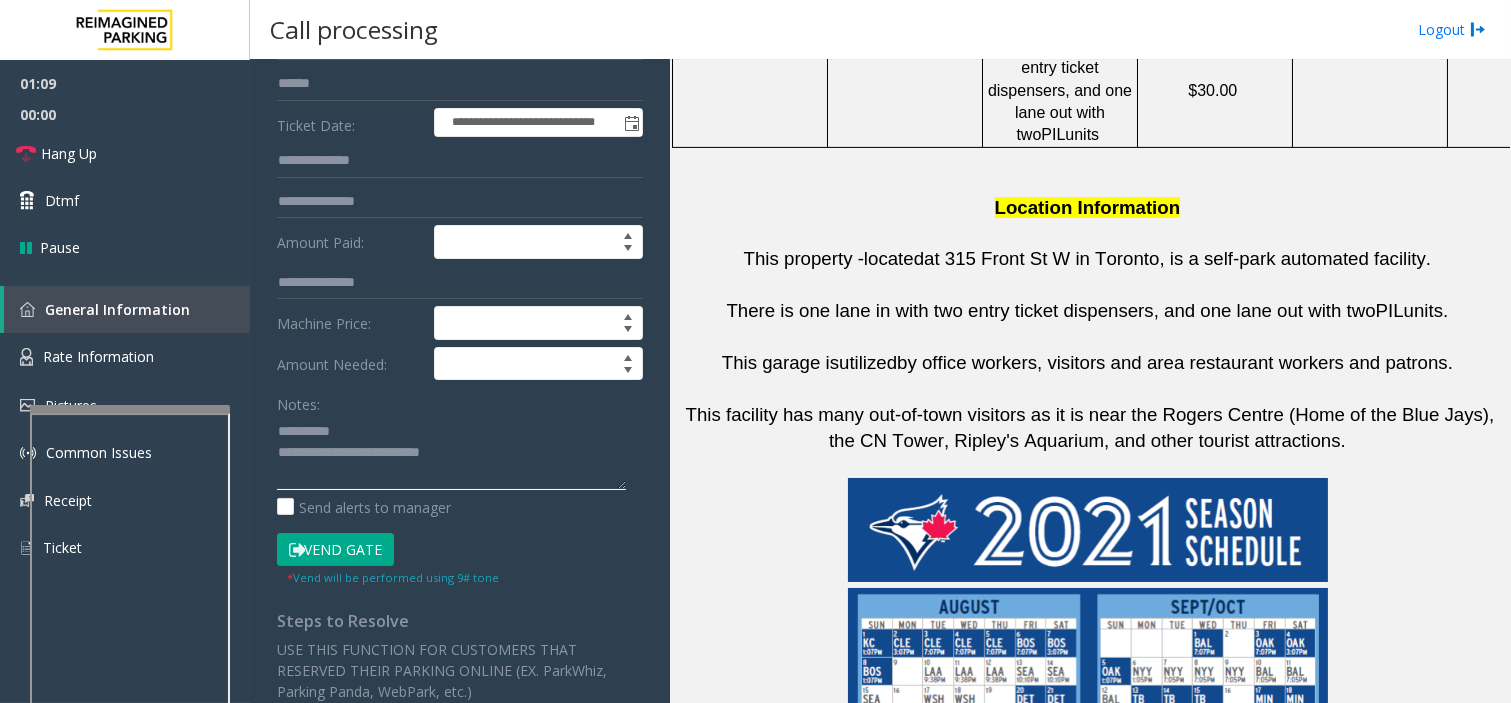 click 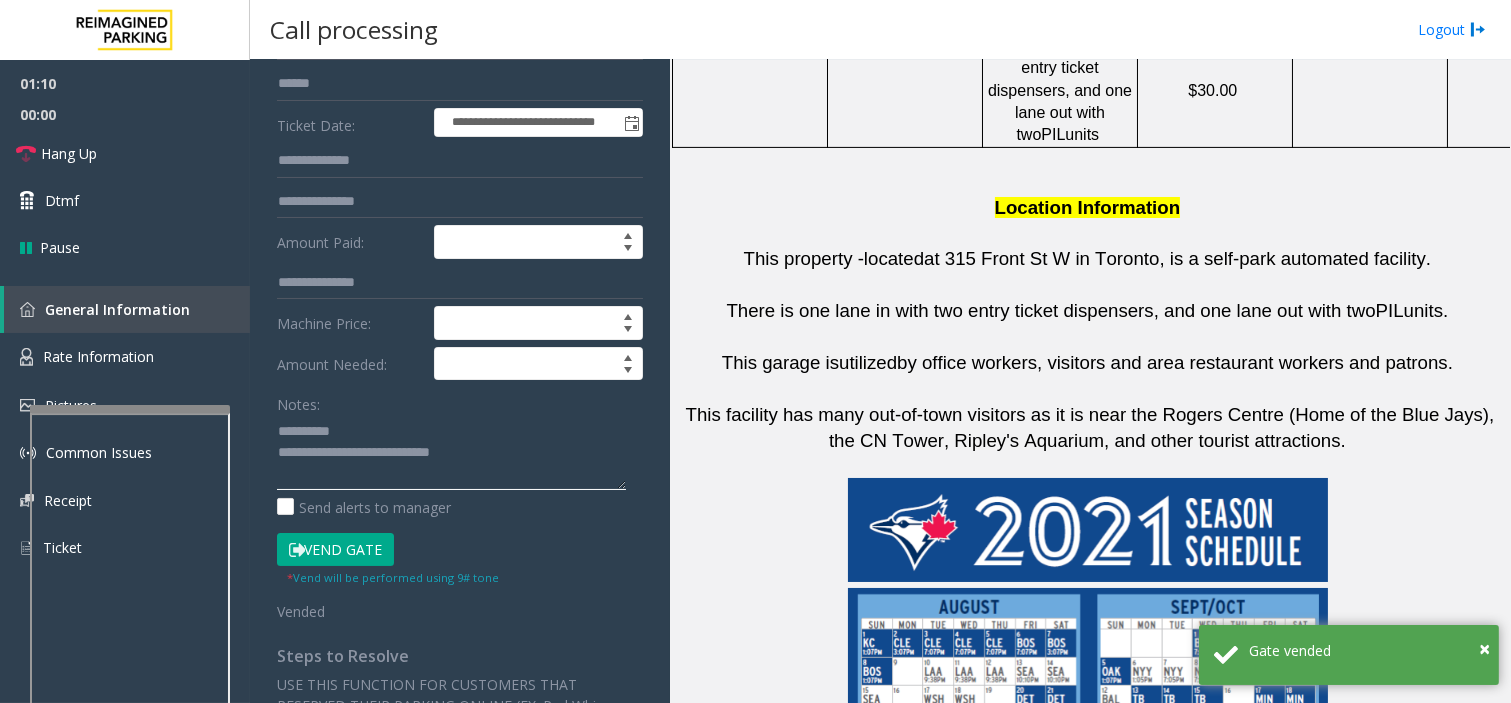 scroll, scrollTop: 13, scrollLeft: 0, axis: vertical 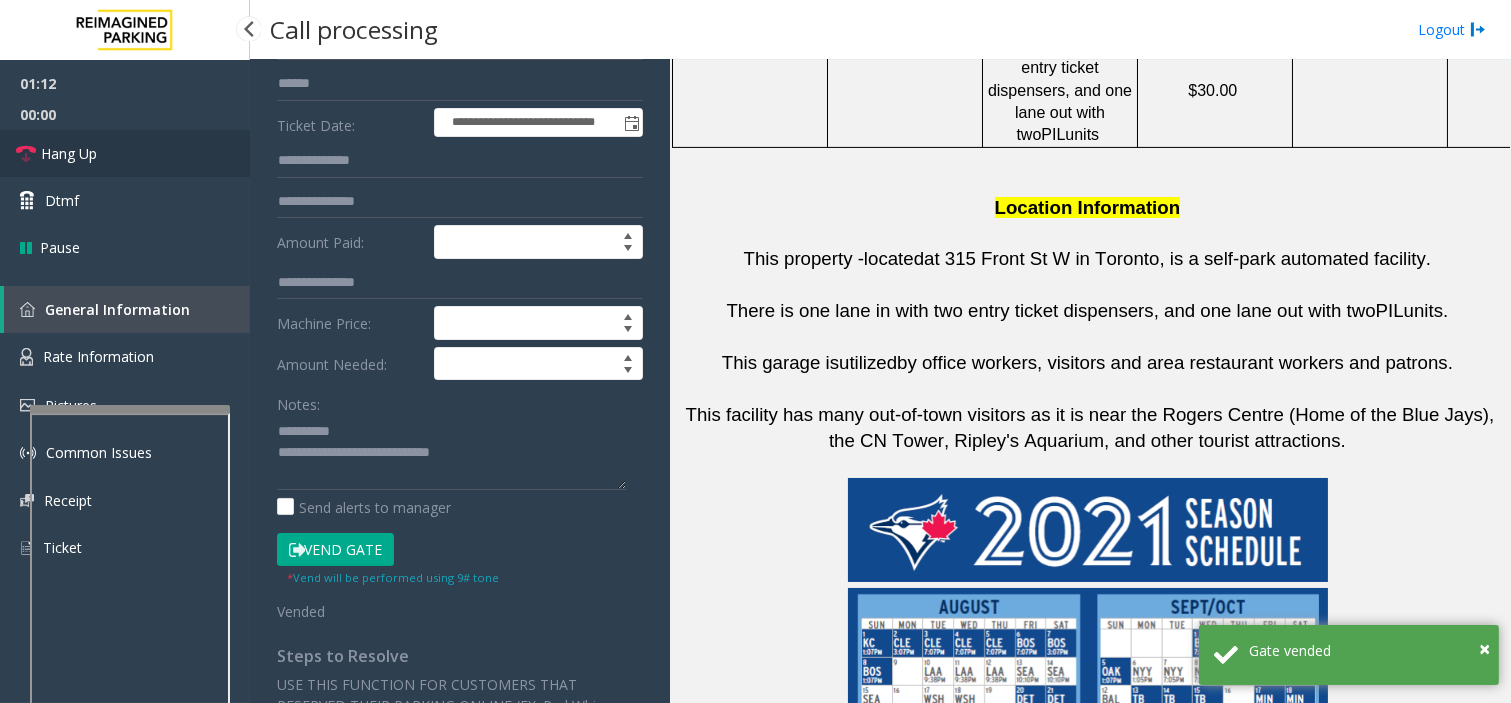 click on "Hang Up" at bounding box center [69, 153] 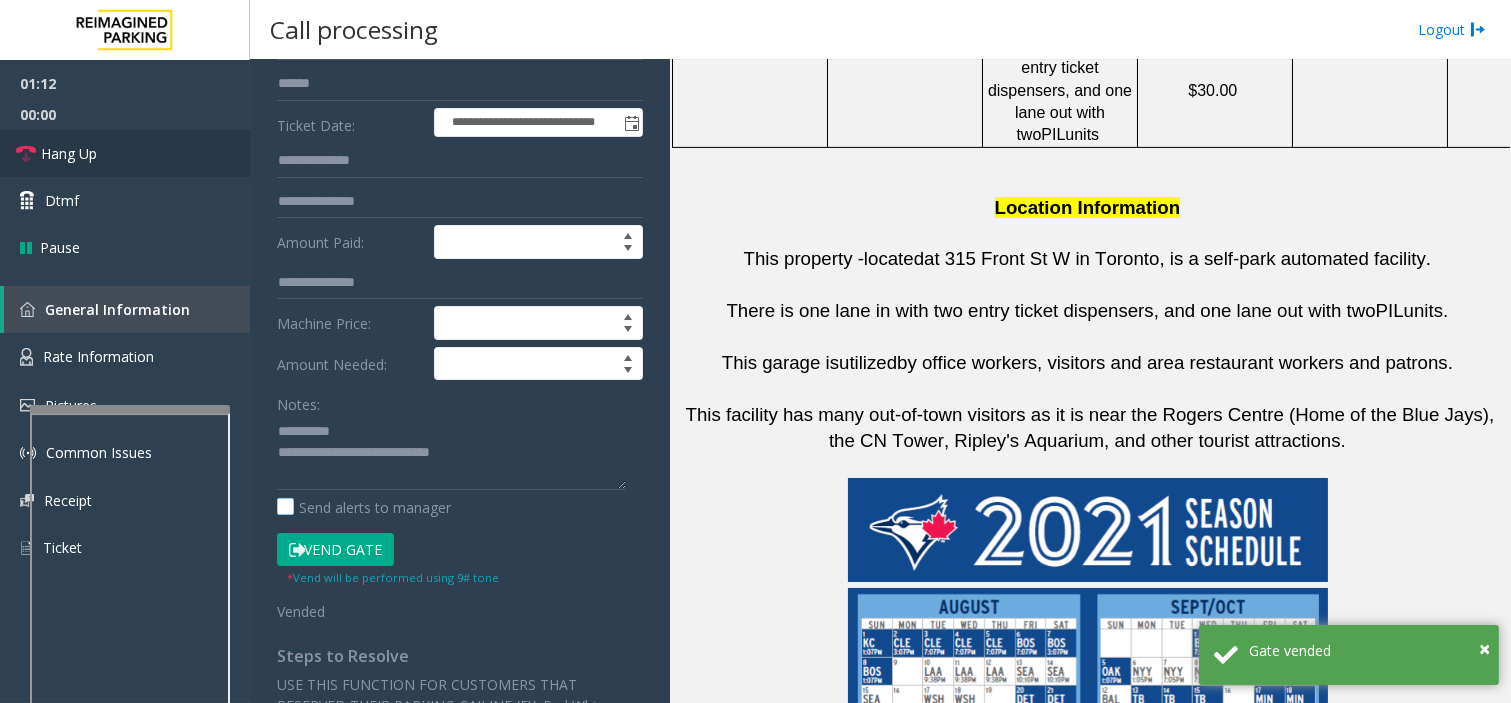 scroll, scrollTop: 0, scrollLeft: 0, axis: both 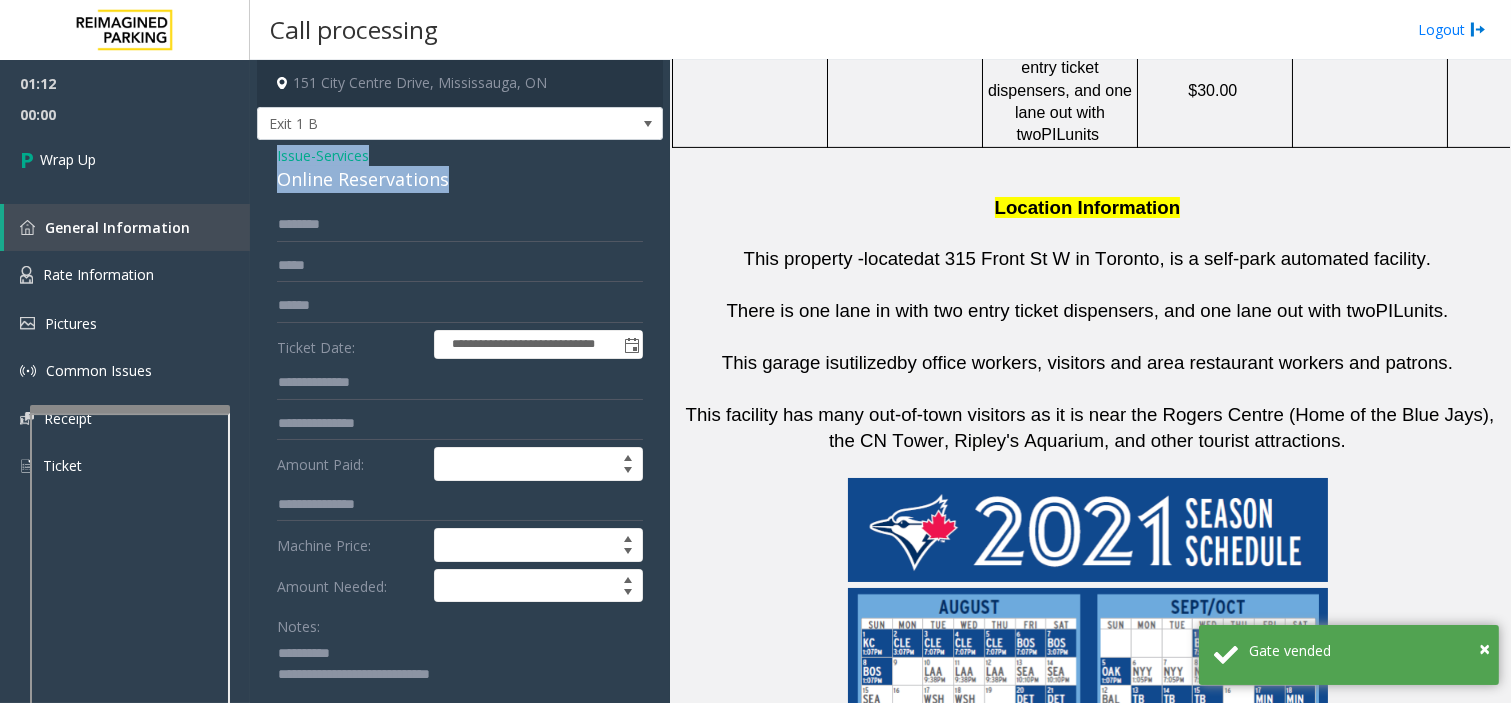 drag, startPoint x: 271, startPoint y: 152, endPoint x: 505, endPoint y: 183, distance: 236.0445 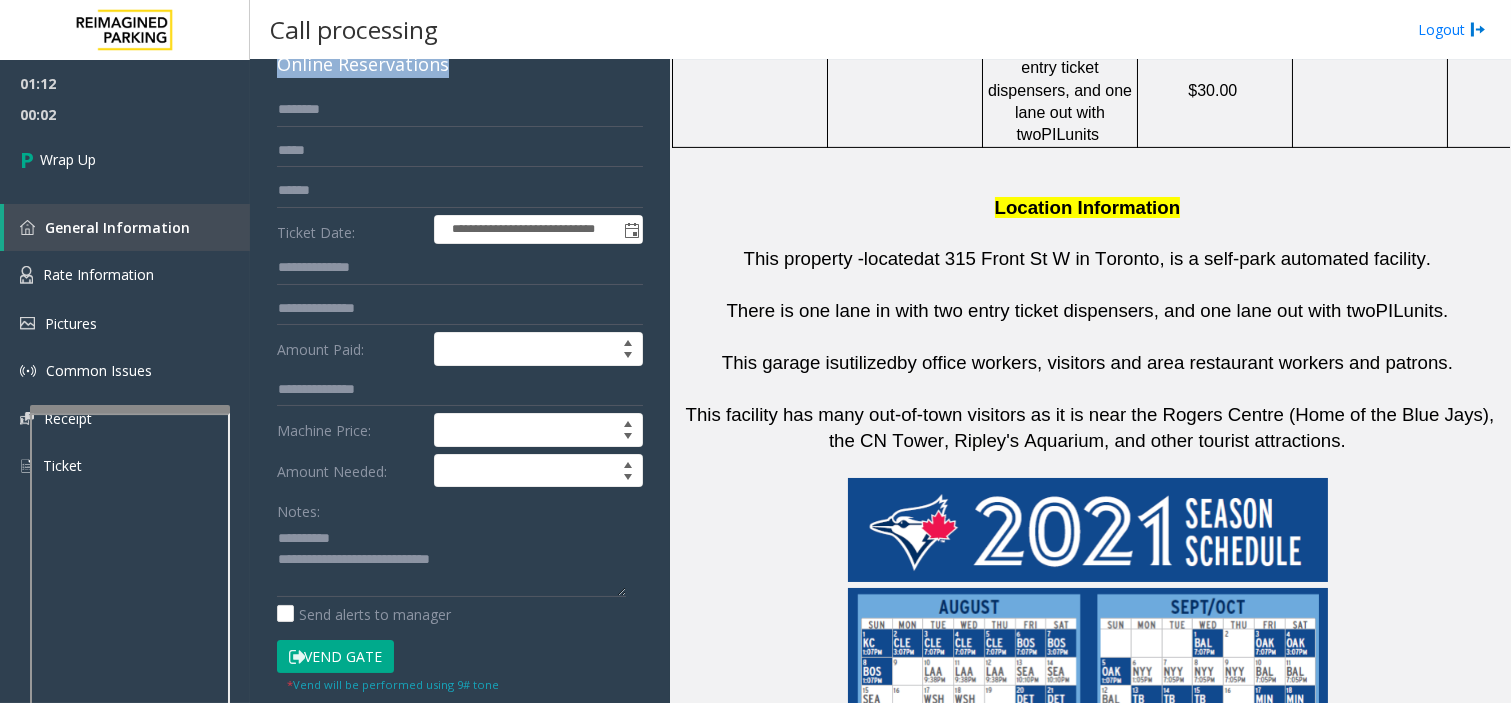 scroll, scrollTop: 222, scrollLeft: 0, axis: vertical 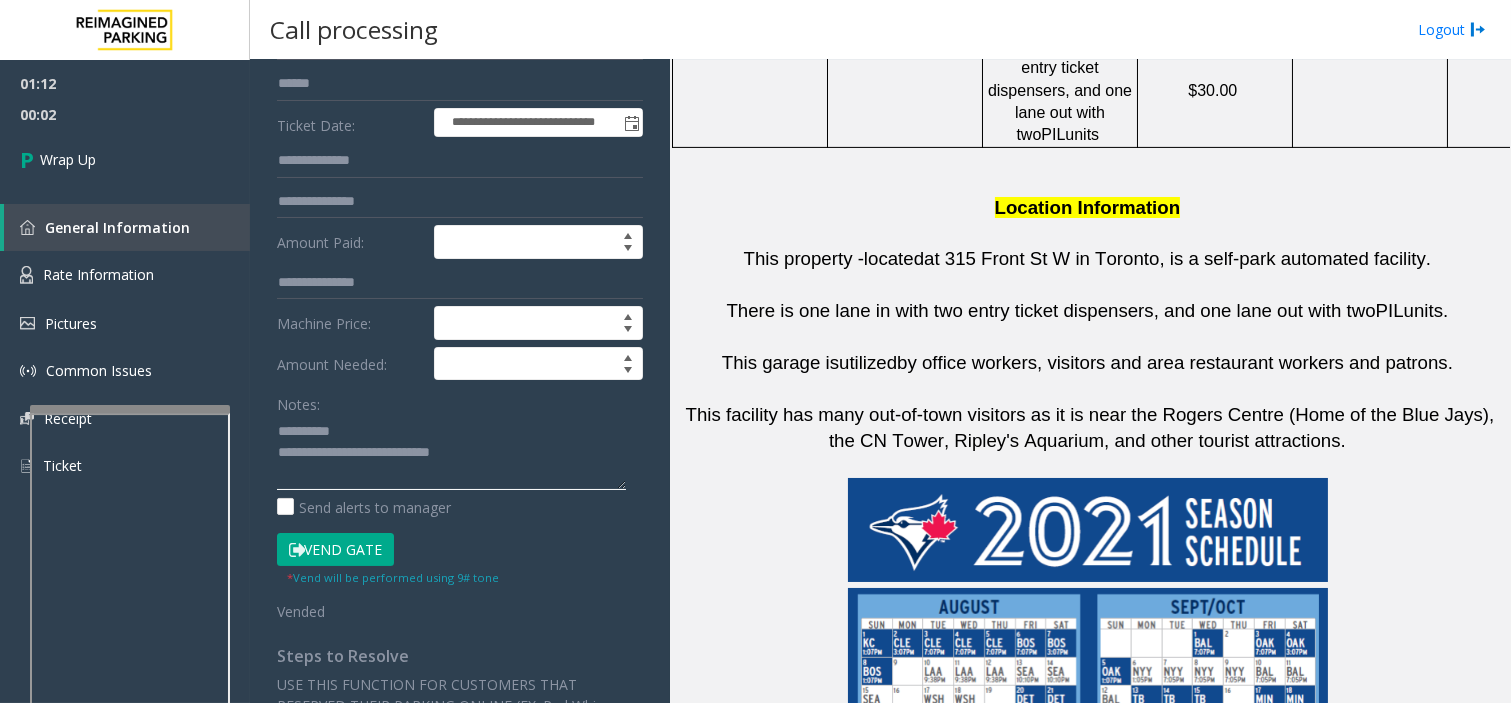 click 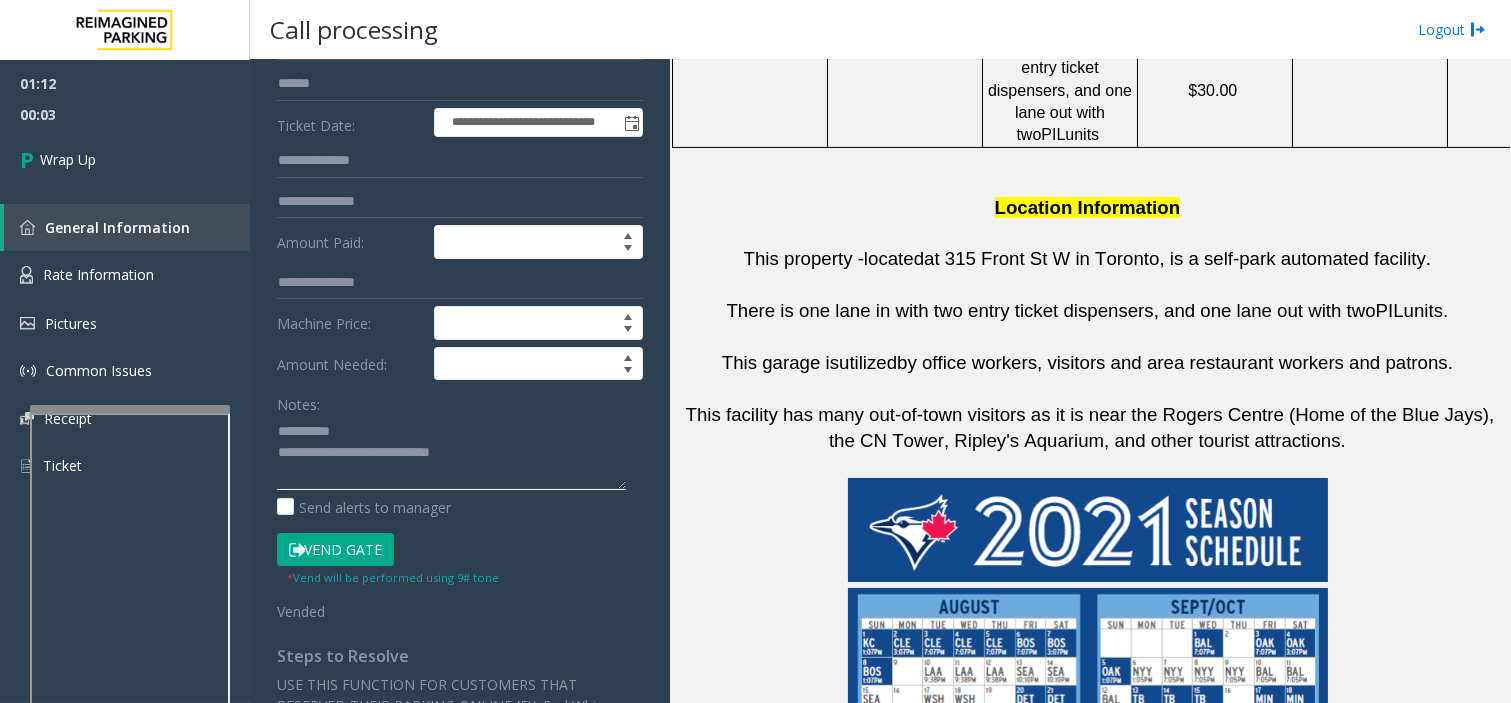 paste on "**********" 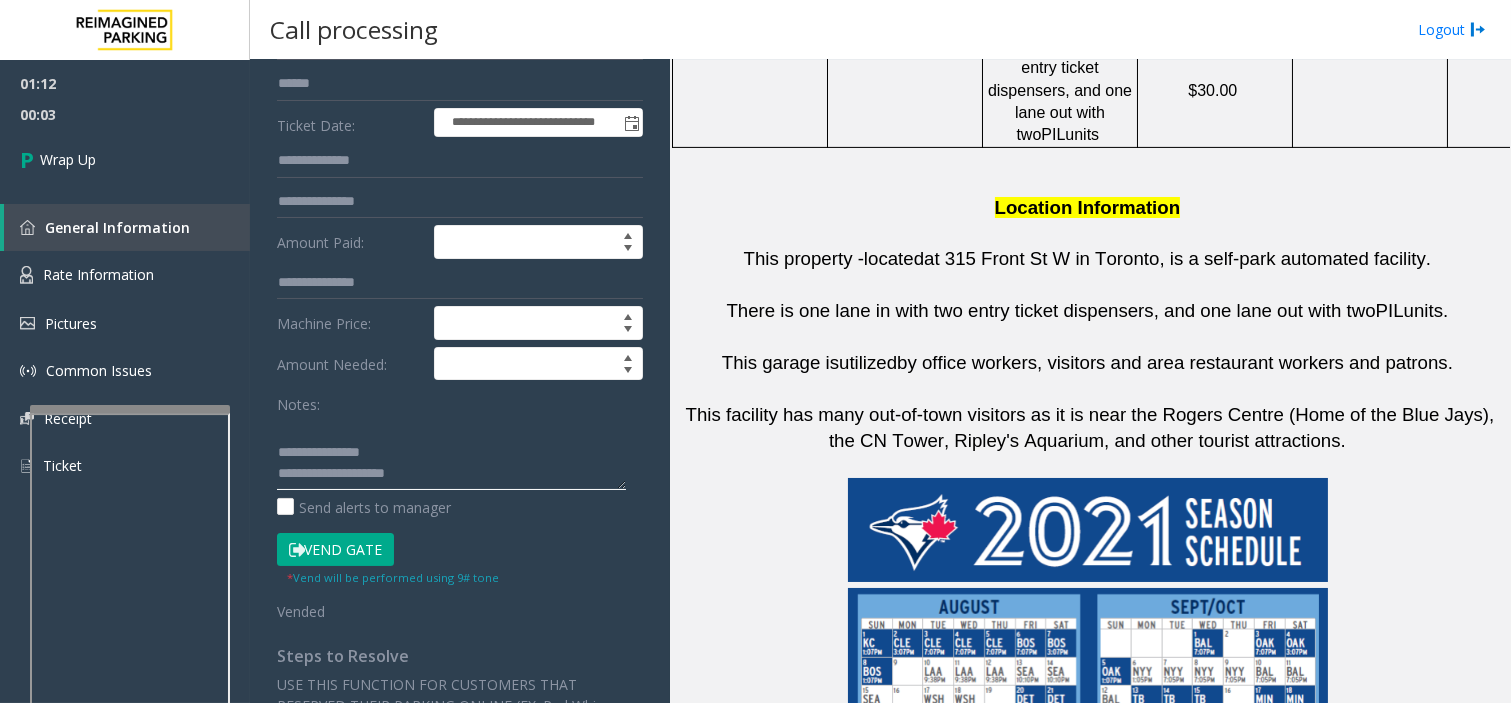 scroll, scrollTop: 76, scrollLeft: 0, axis: vertical 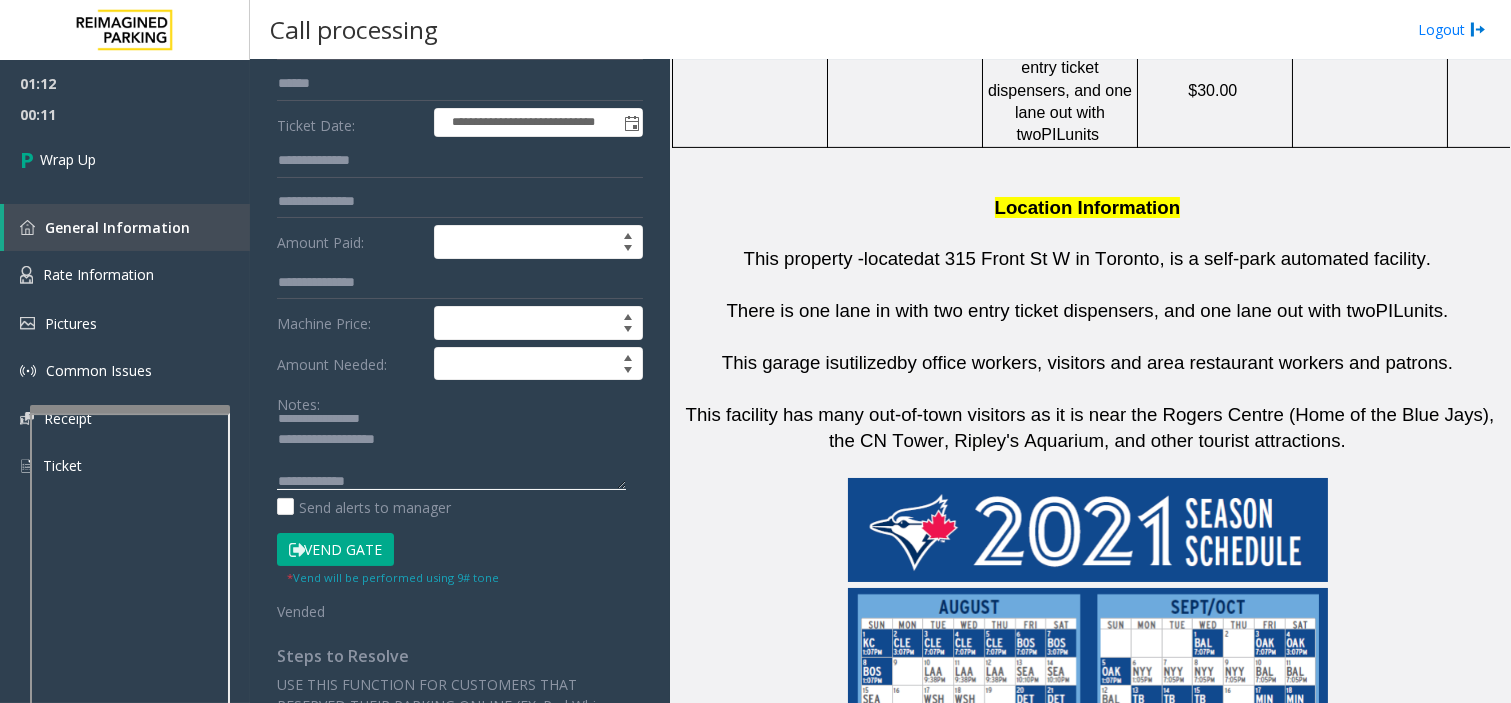 click 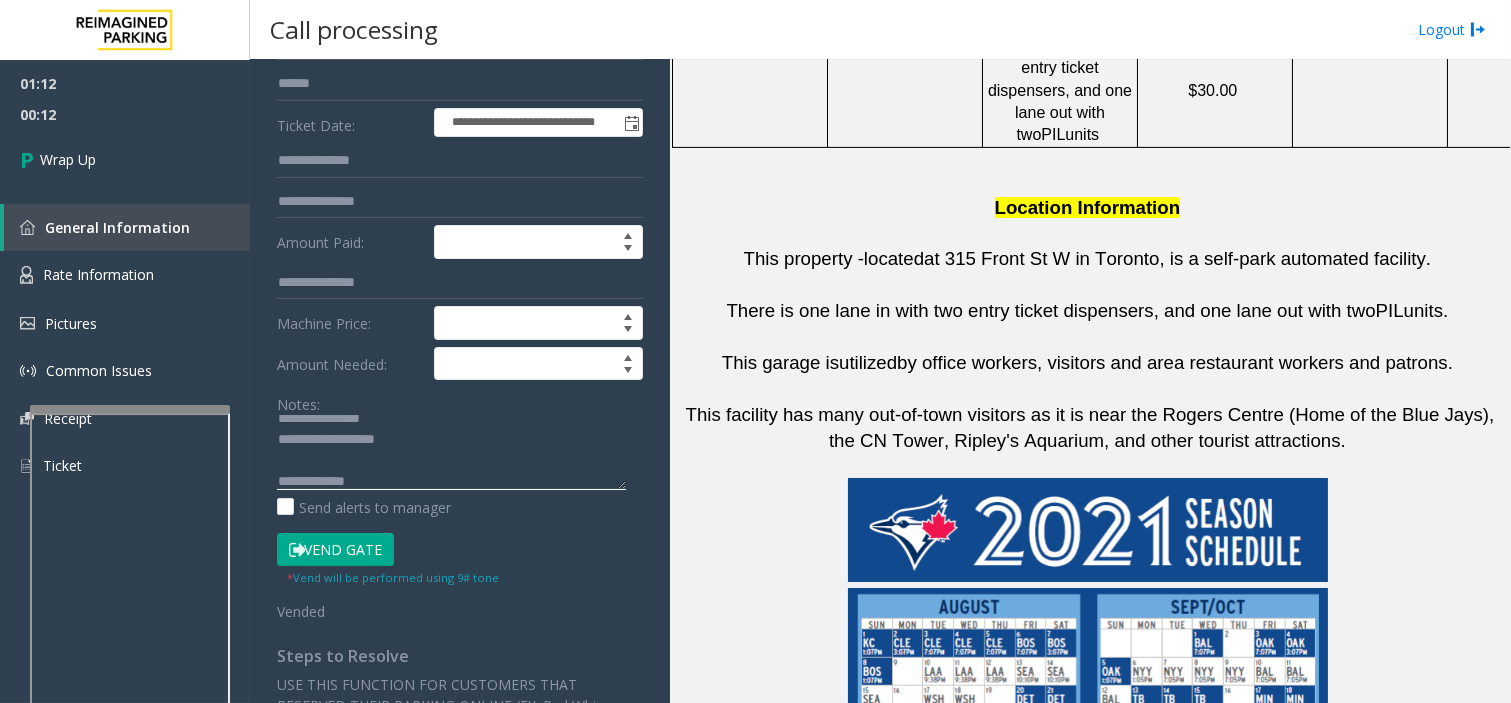 paste on "**********" 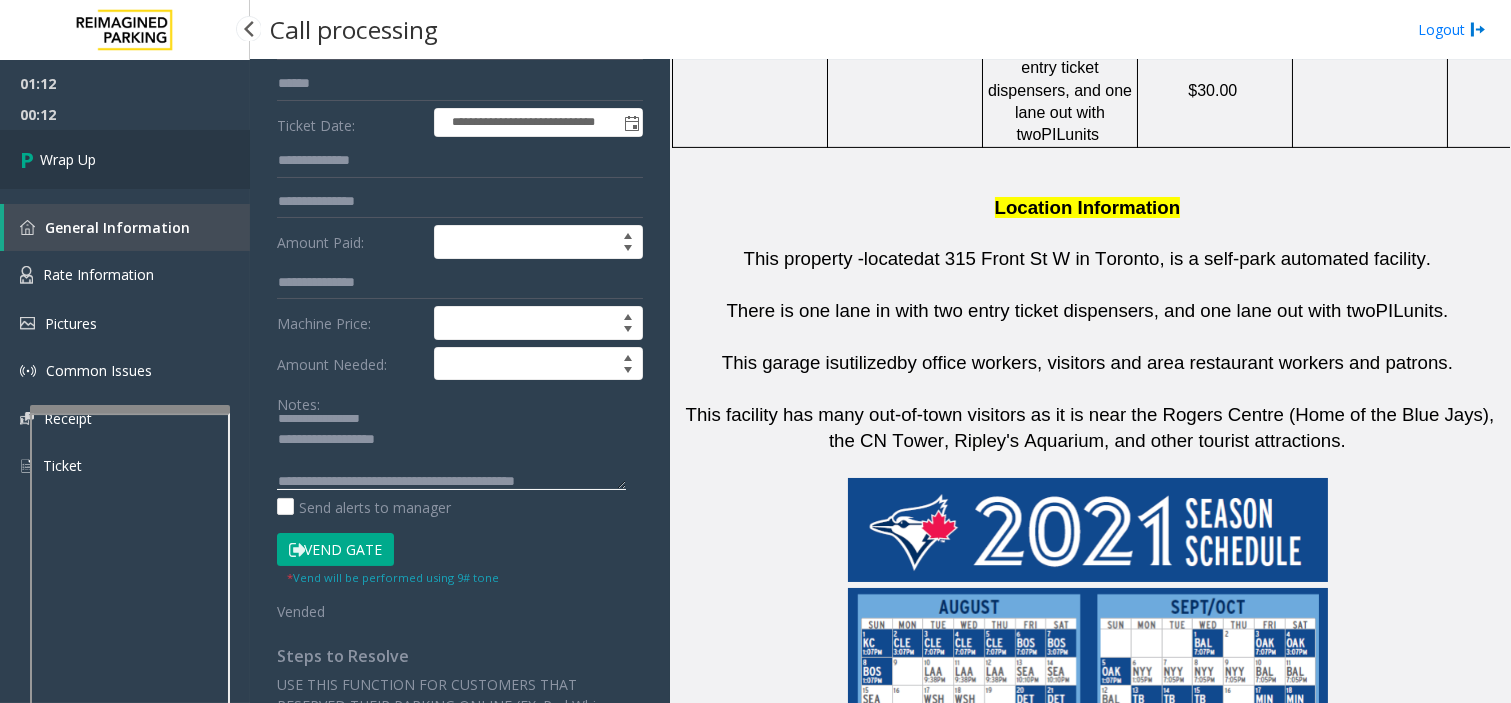 type on "**********" 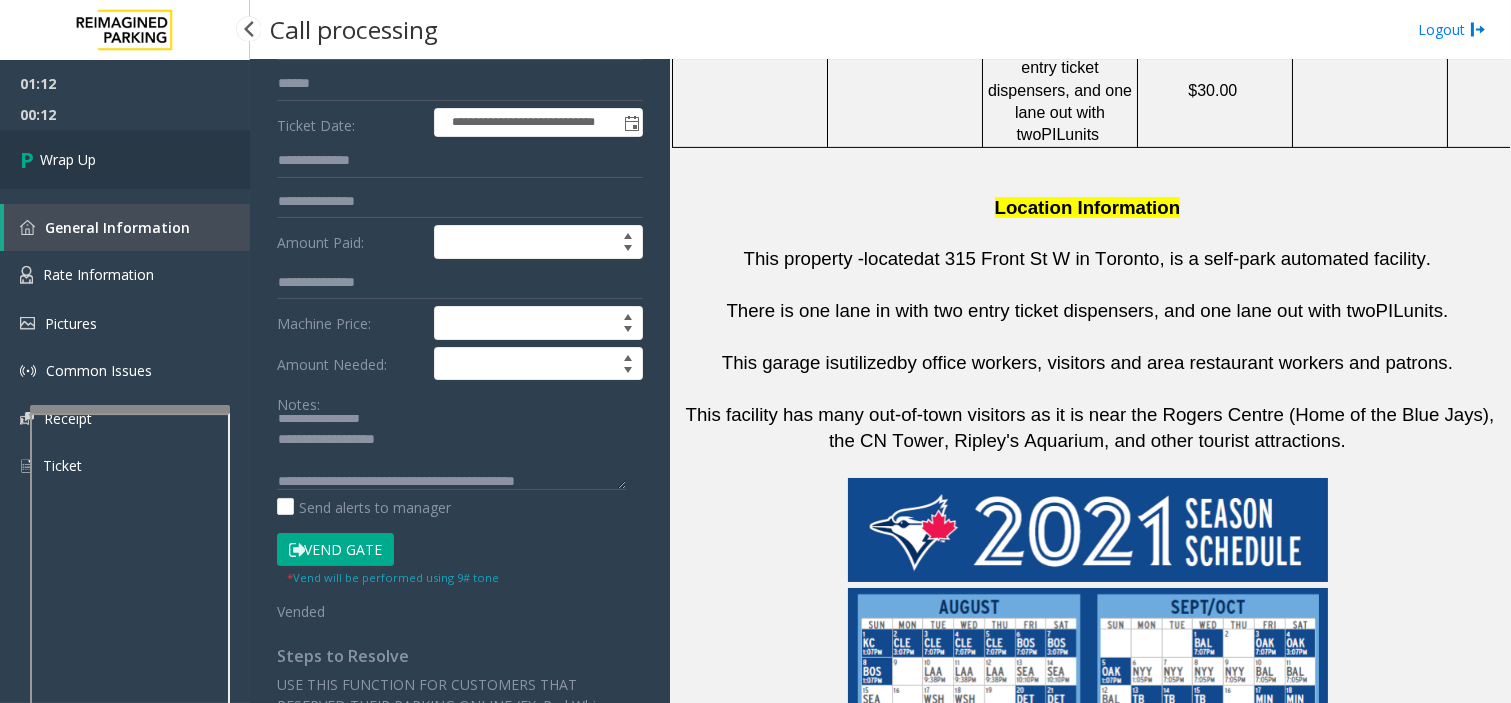 click on "Wrap Up" at bounding box center [125, 159] 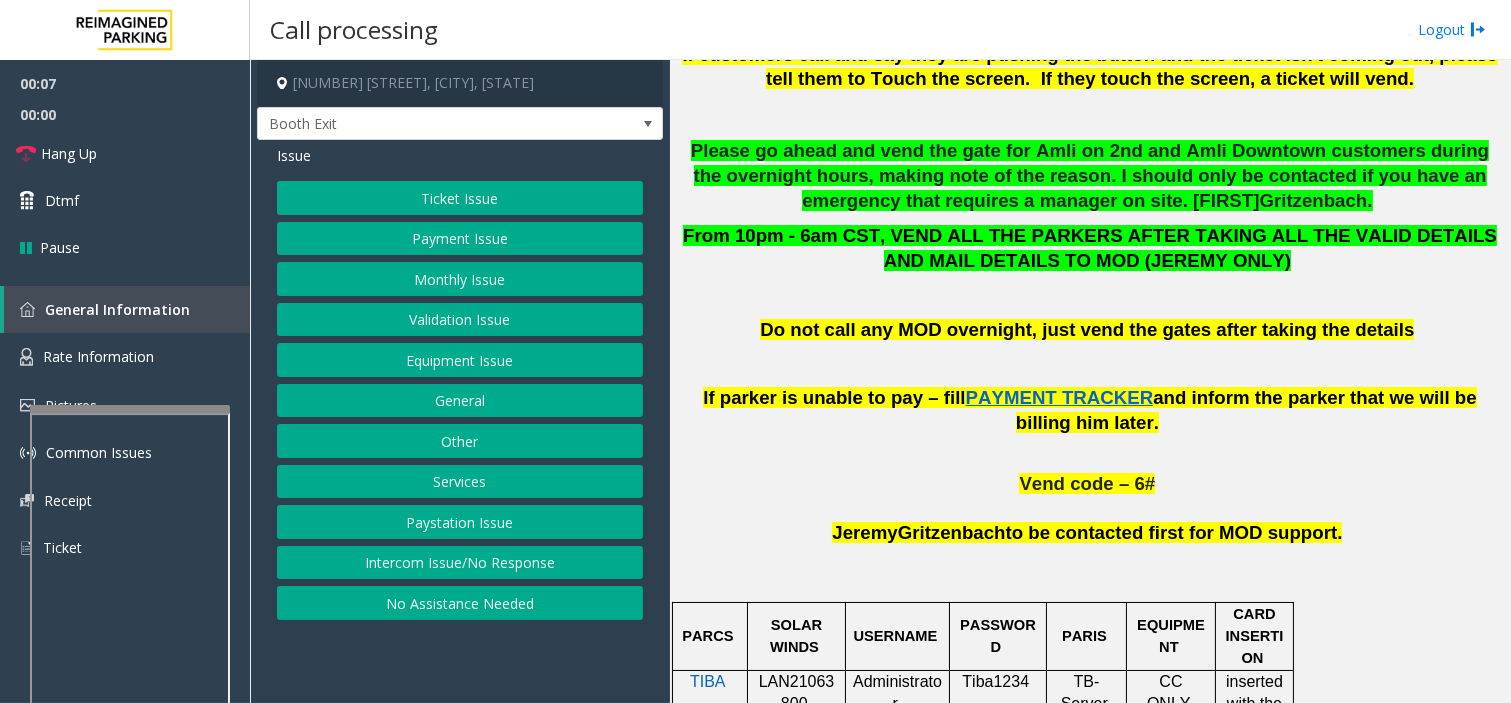 scroll, scrollTop: 1000, scrollLeft: 0, axis: vertical 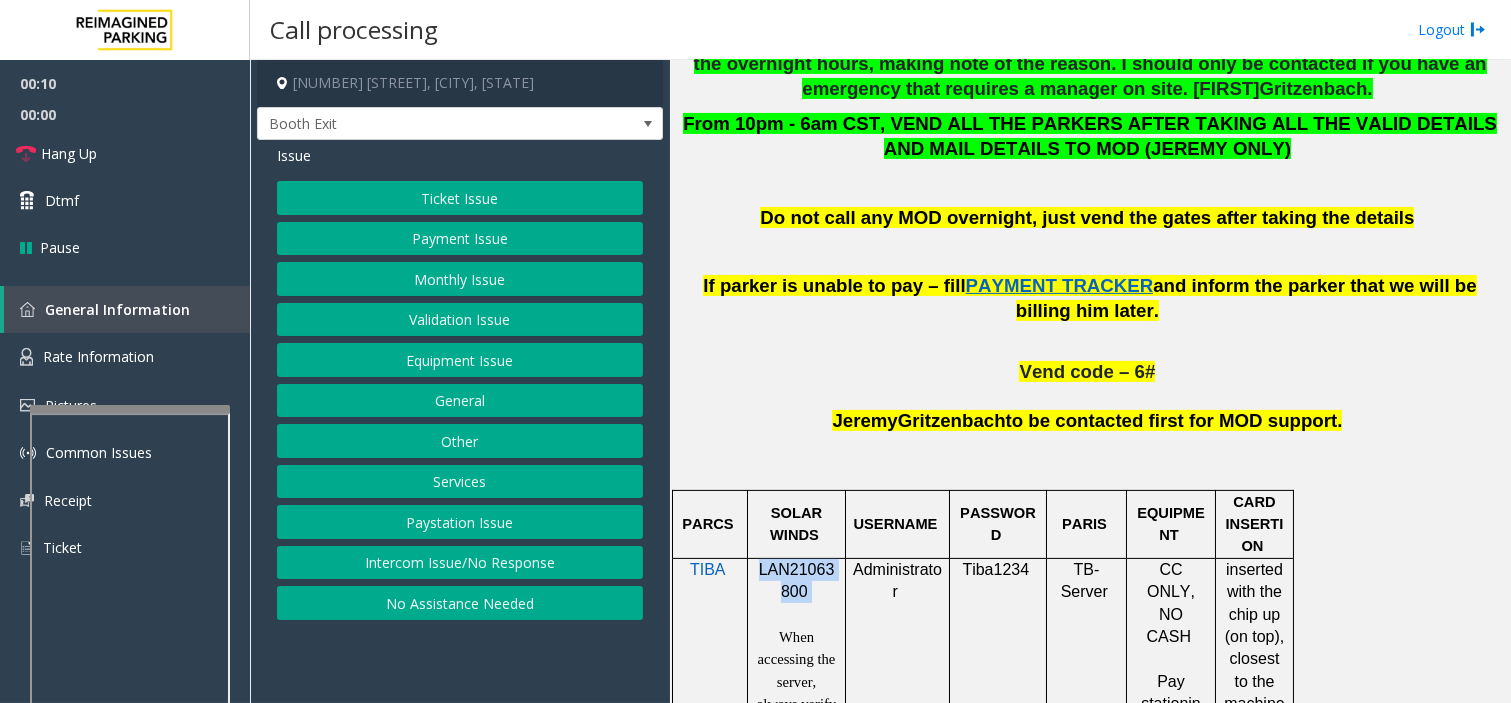 drag, startPoint x: 816, startPoint y: 604, endPoint x: 761, endPoint y: 573, distance: 63.134777 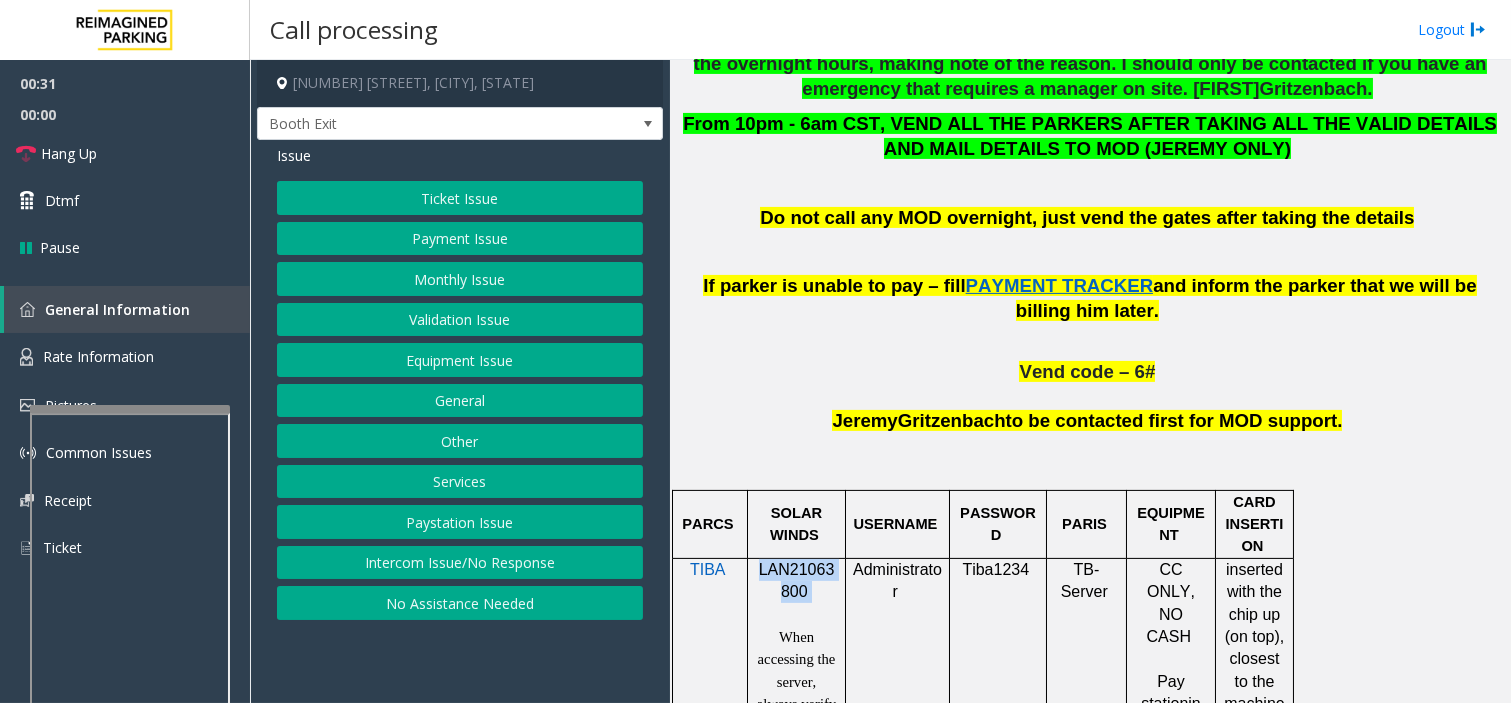 click on "Ticket Issue   Payment Issue   Monthly Issue   Validation Issue   Equipment Issue   General   Other   Services   Paystation Issue   Intercom Issue/No Response   No Assistance Needed" 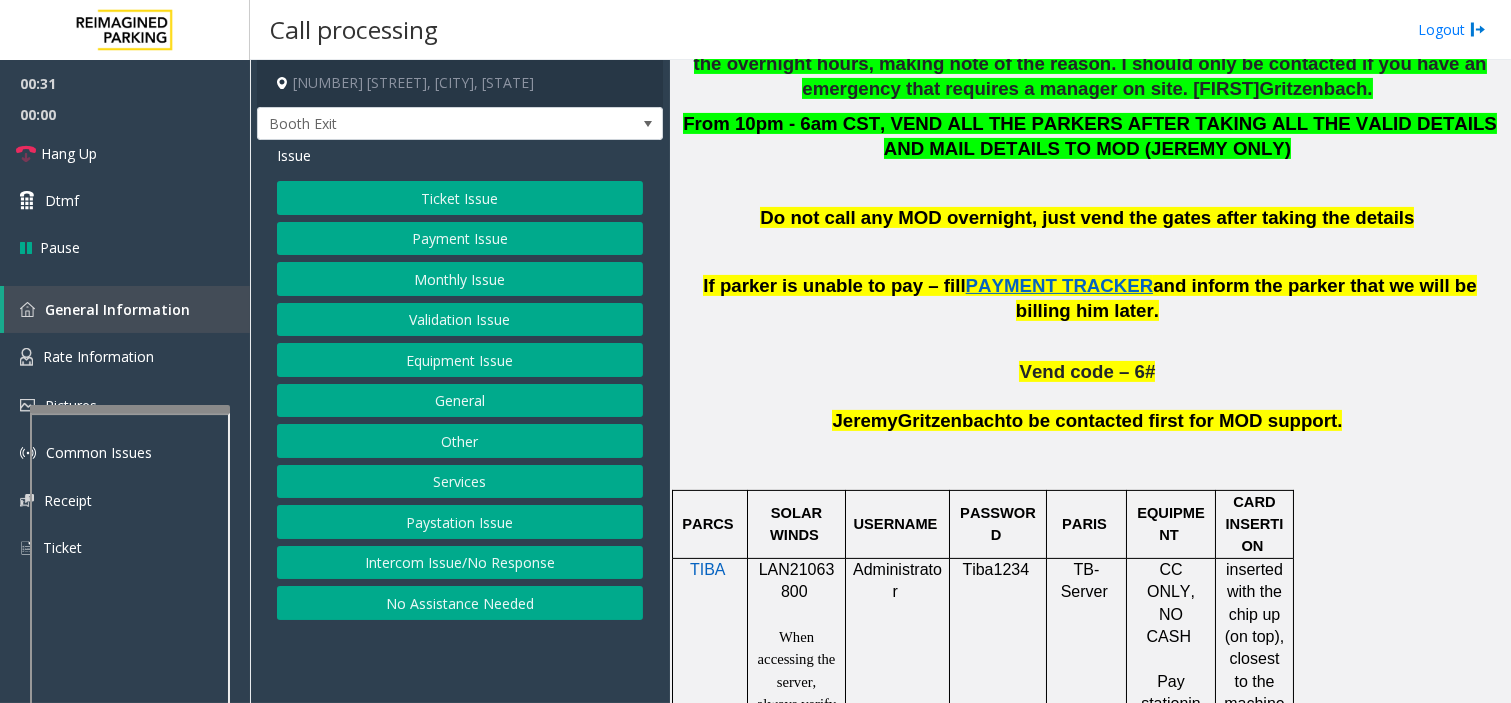 click on "Payment Issue" 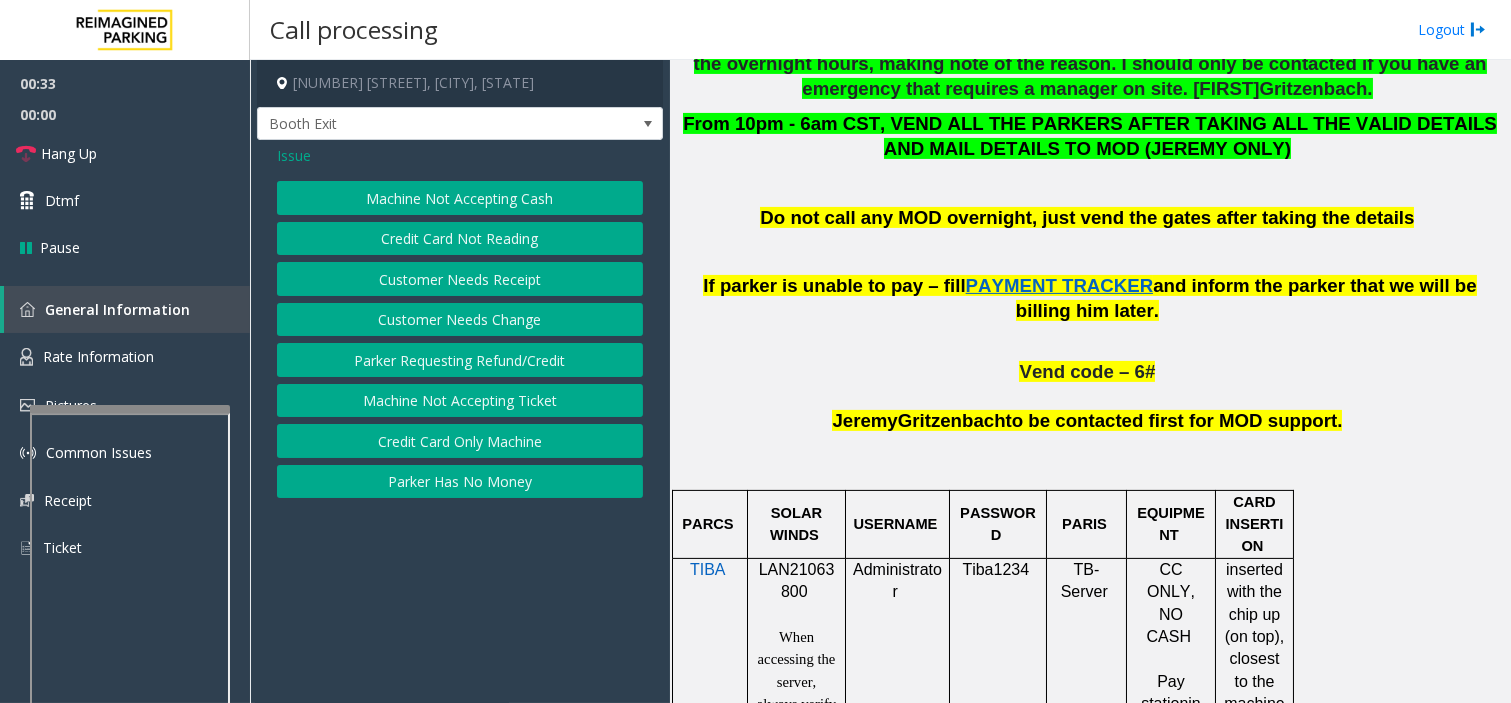 click on "Credit Card Not Reading" 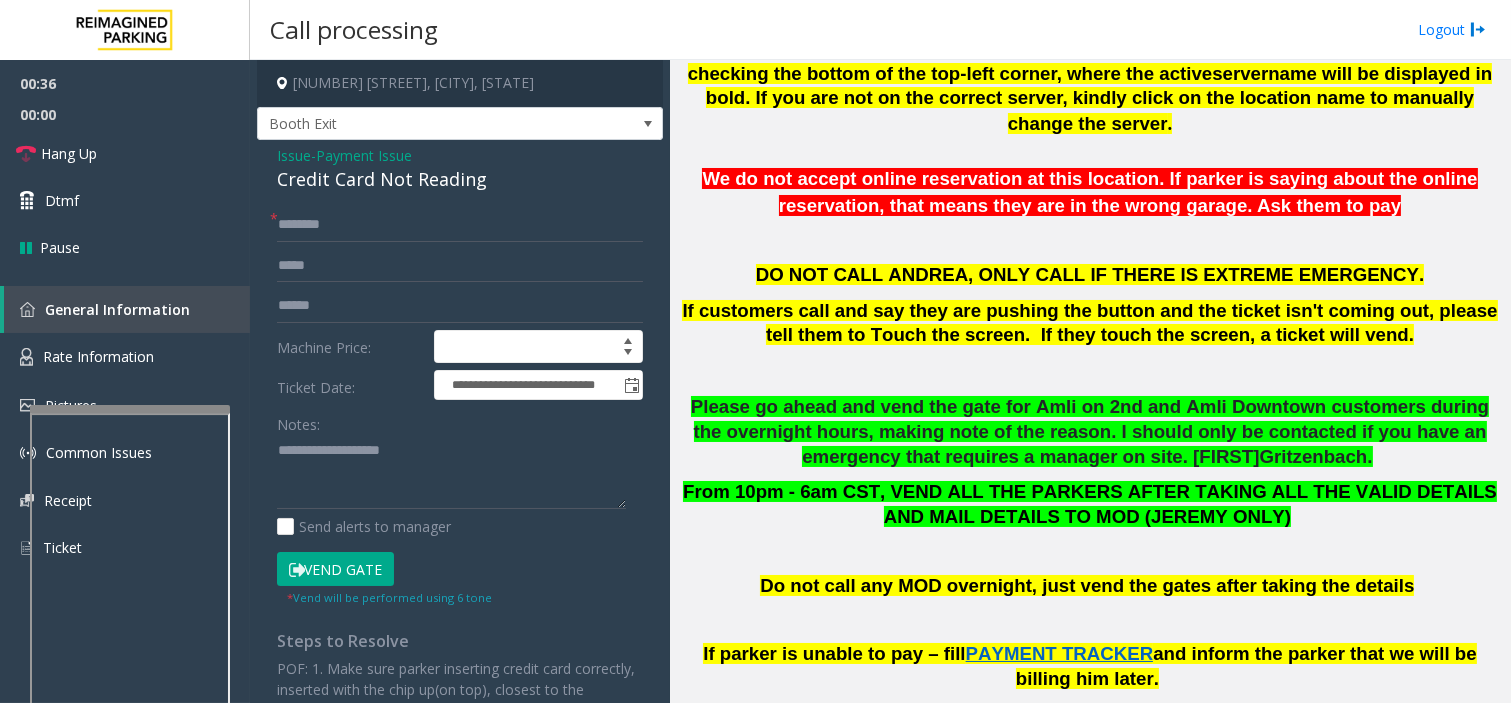 scroll, scrollTop: 666, scrollLeft: 0, axis: vertical 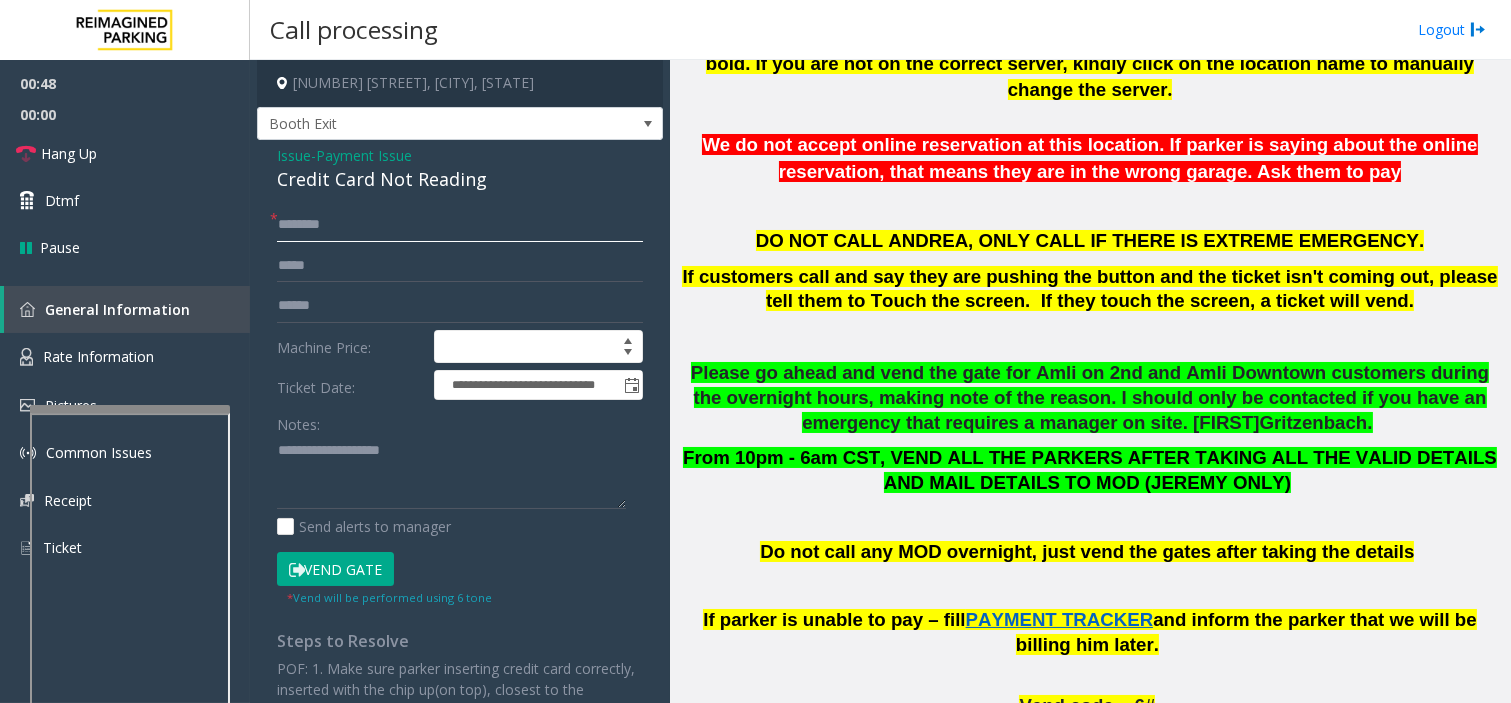 click 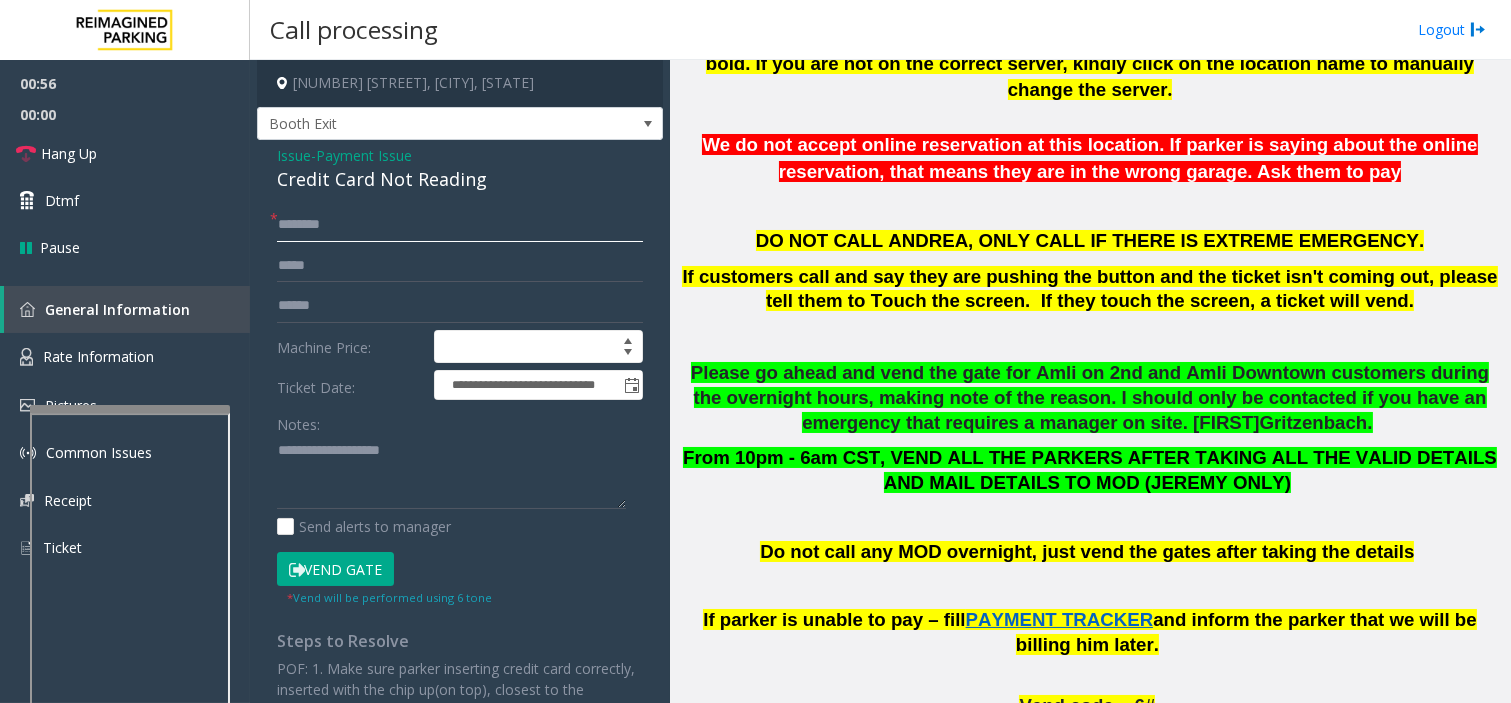 click 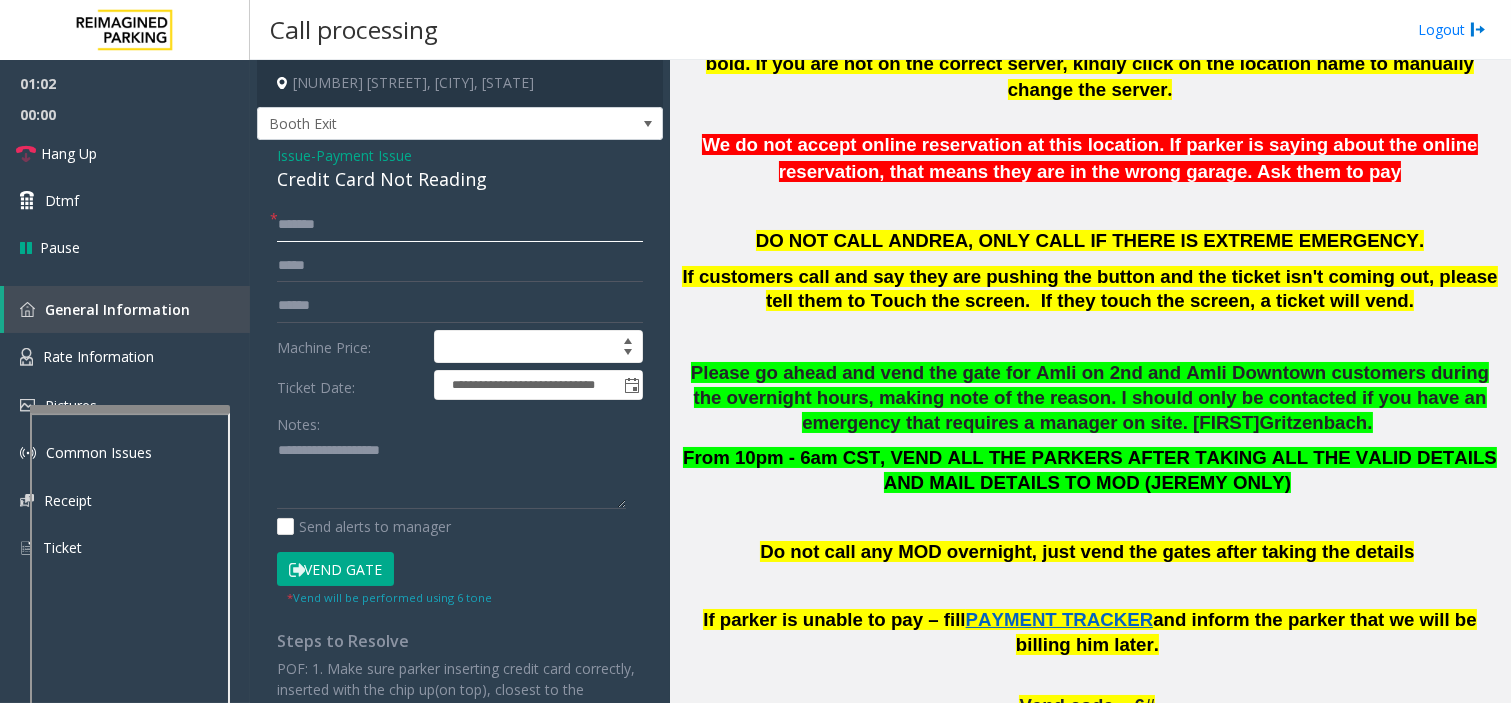 type on "******" 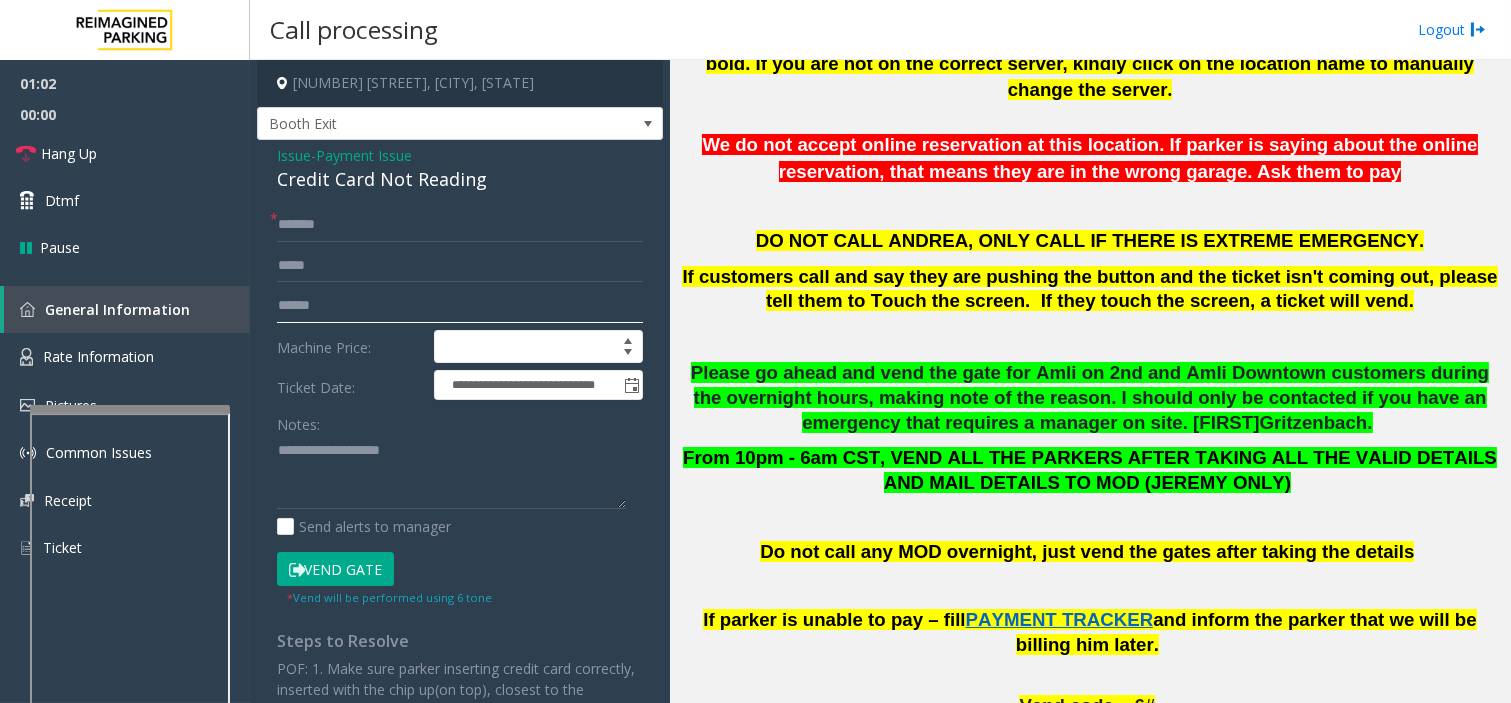 click 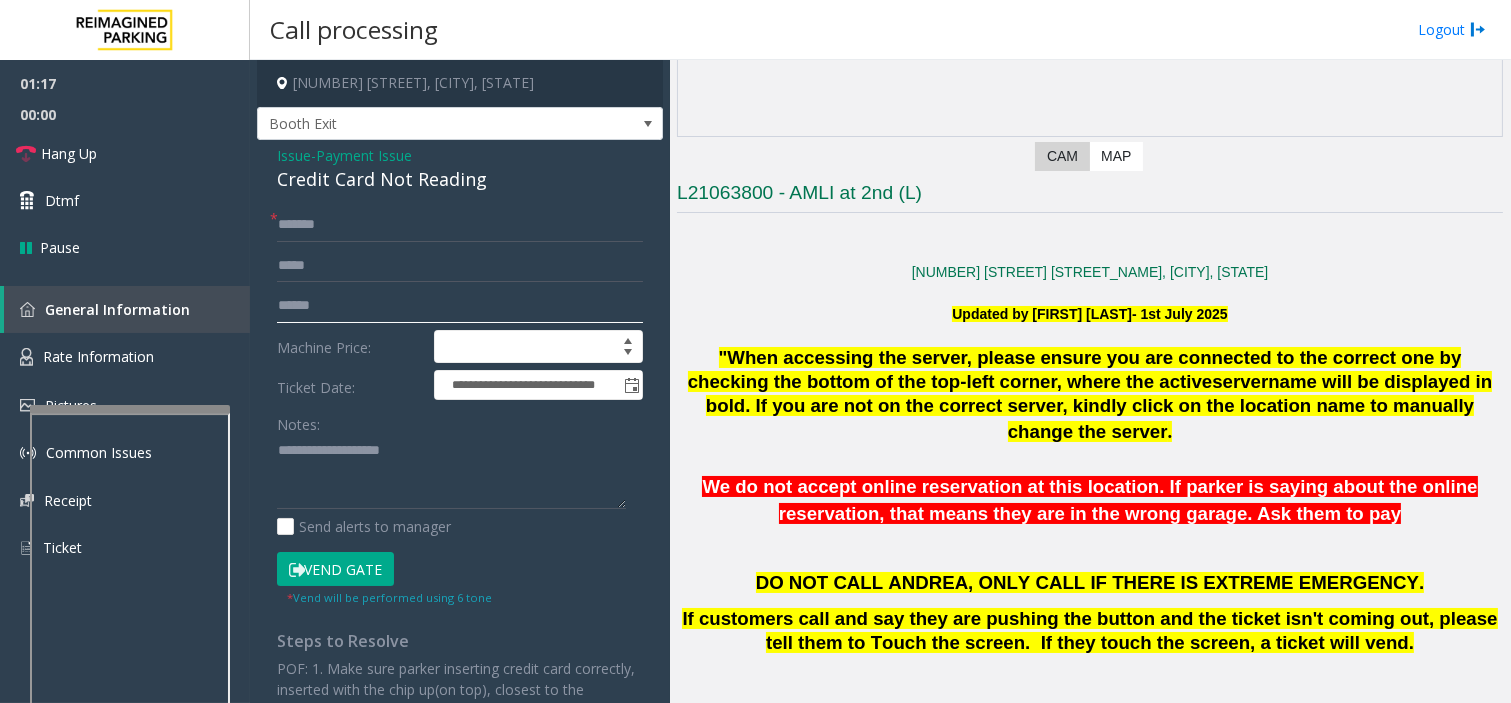 scroll, scrollTop: 333, scrollLeft: 0, axis: vertical 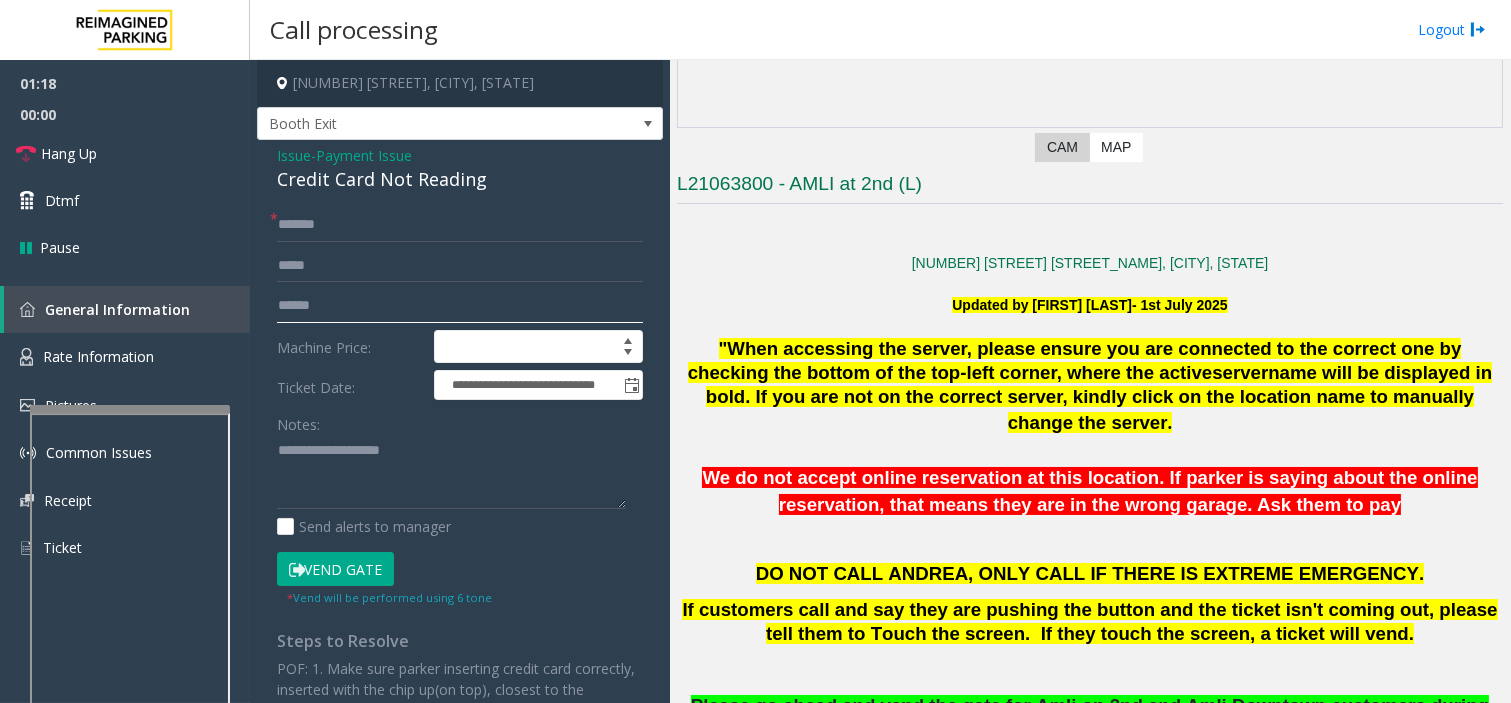 click 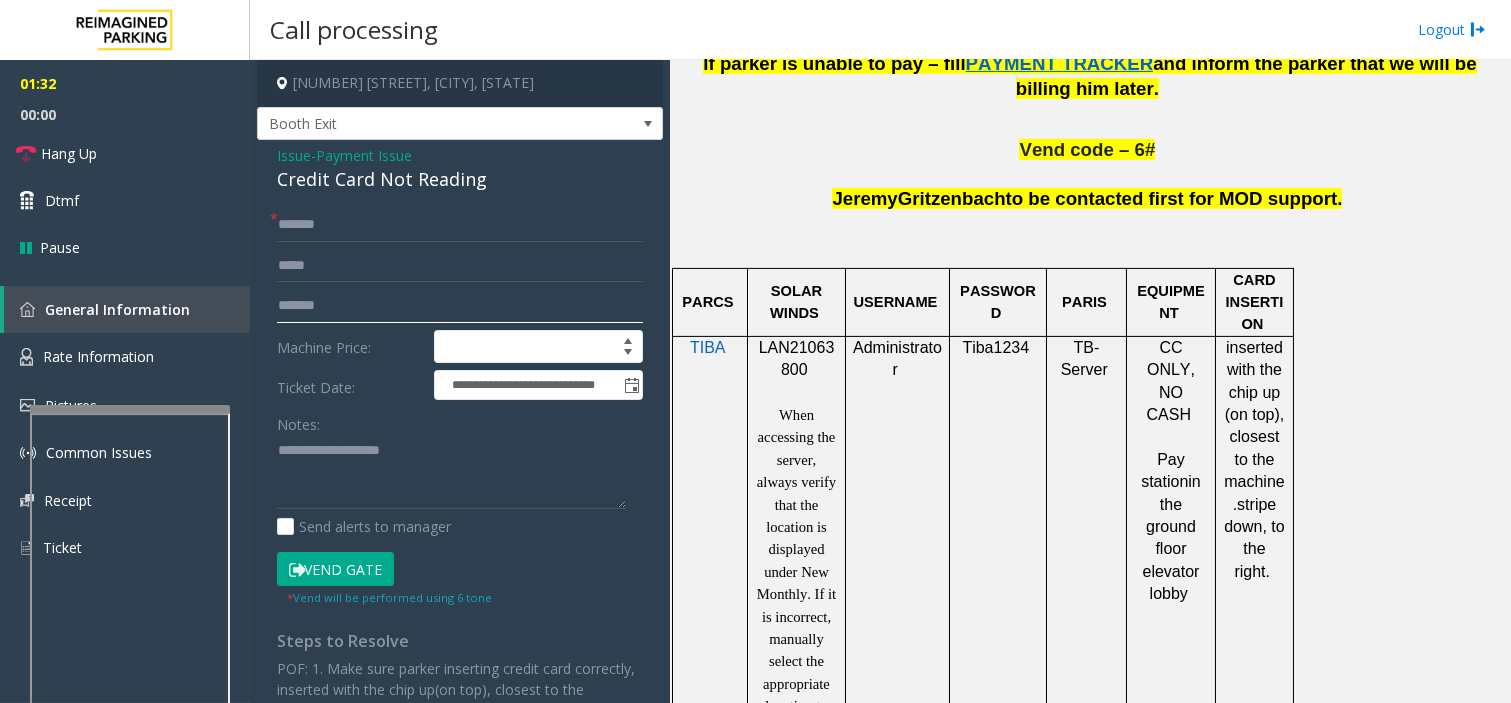 scroll, scrollTop: 1333, scrollLeft: 0, axis: vertical 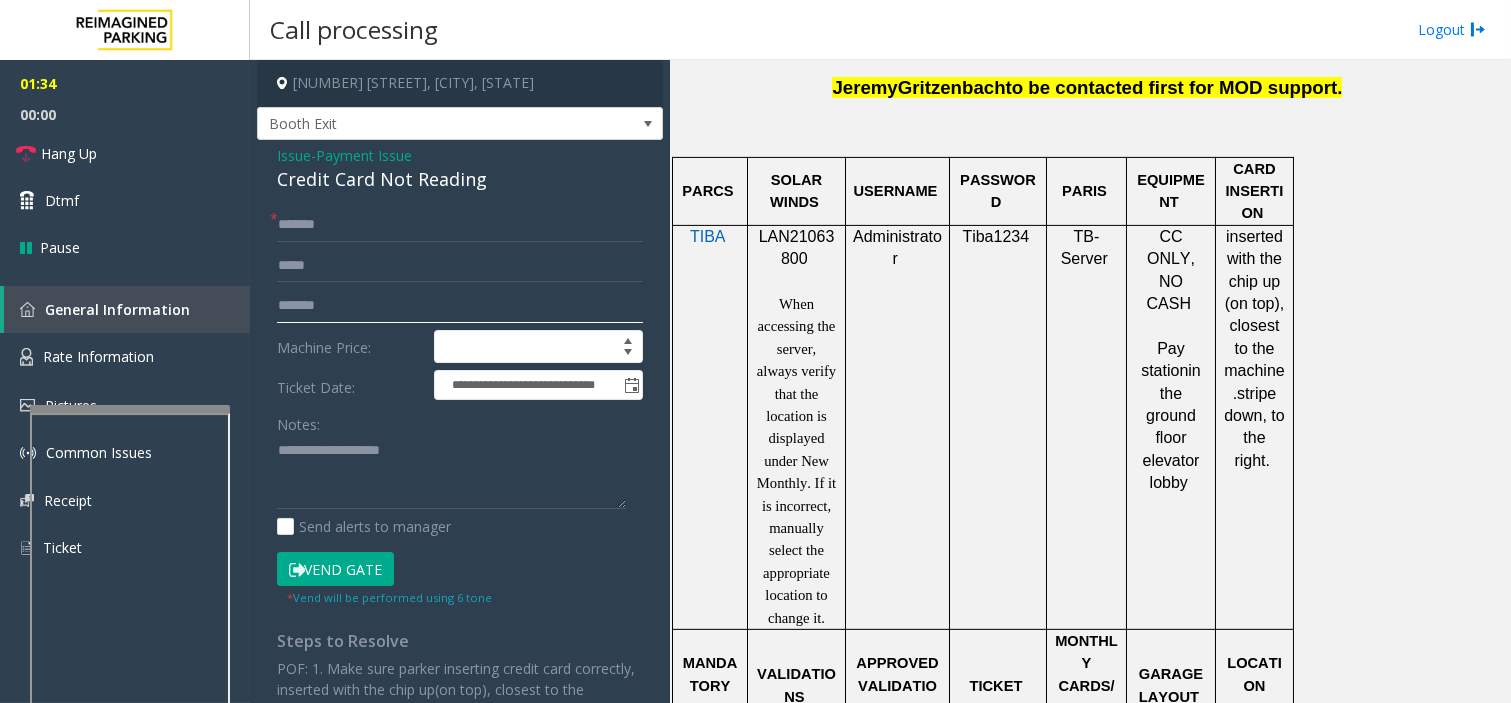type on "*******" 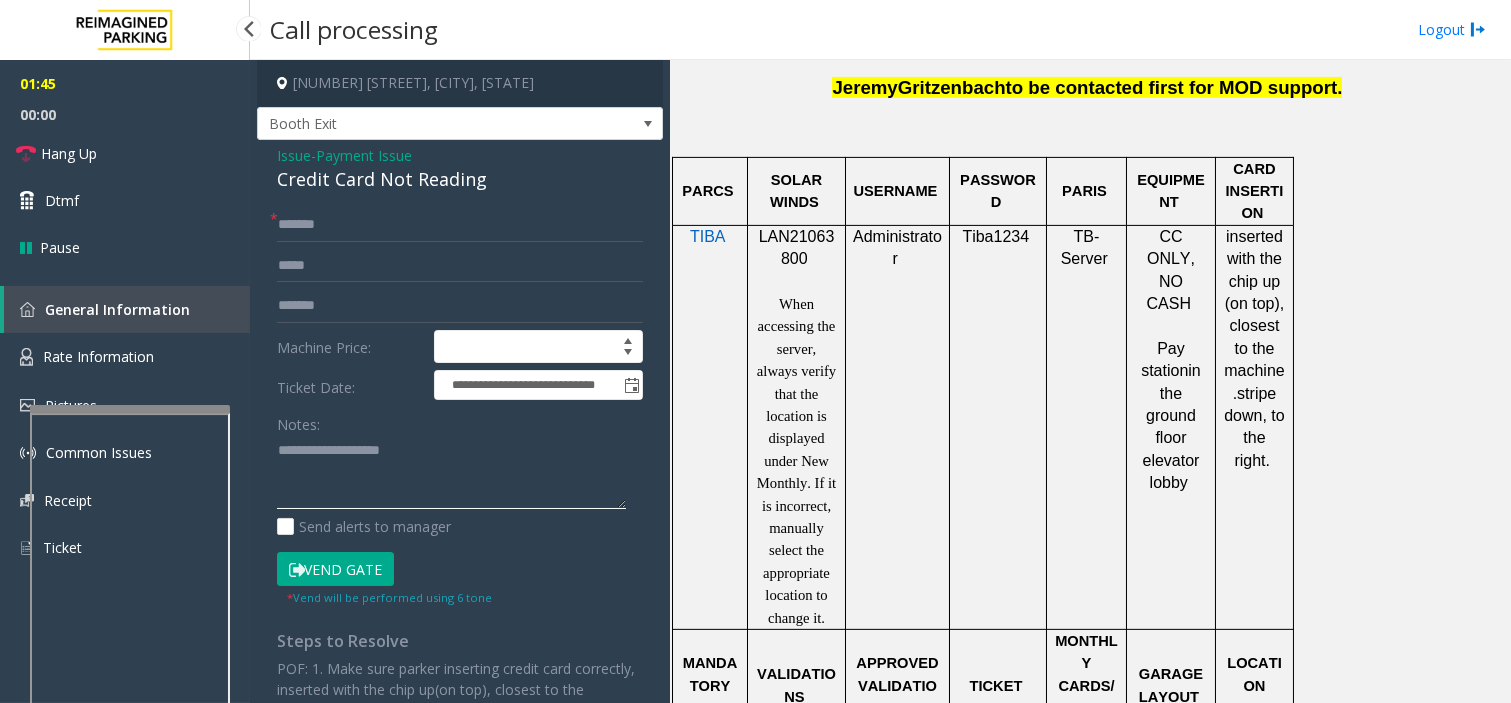 click 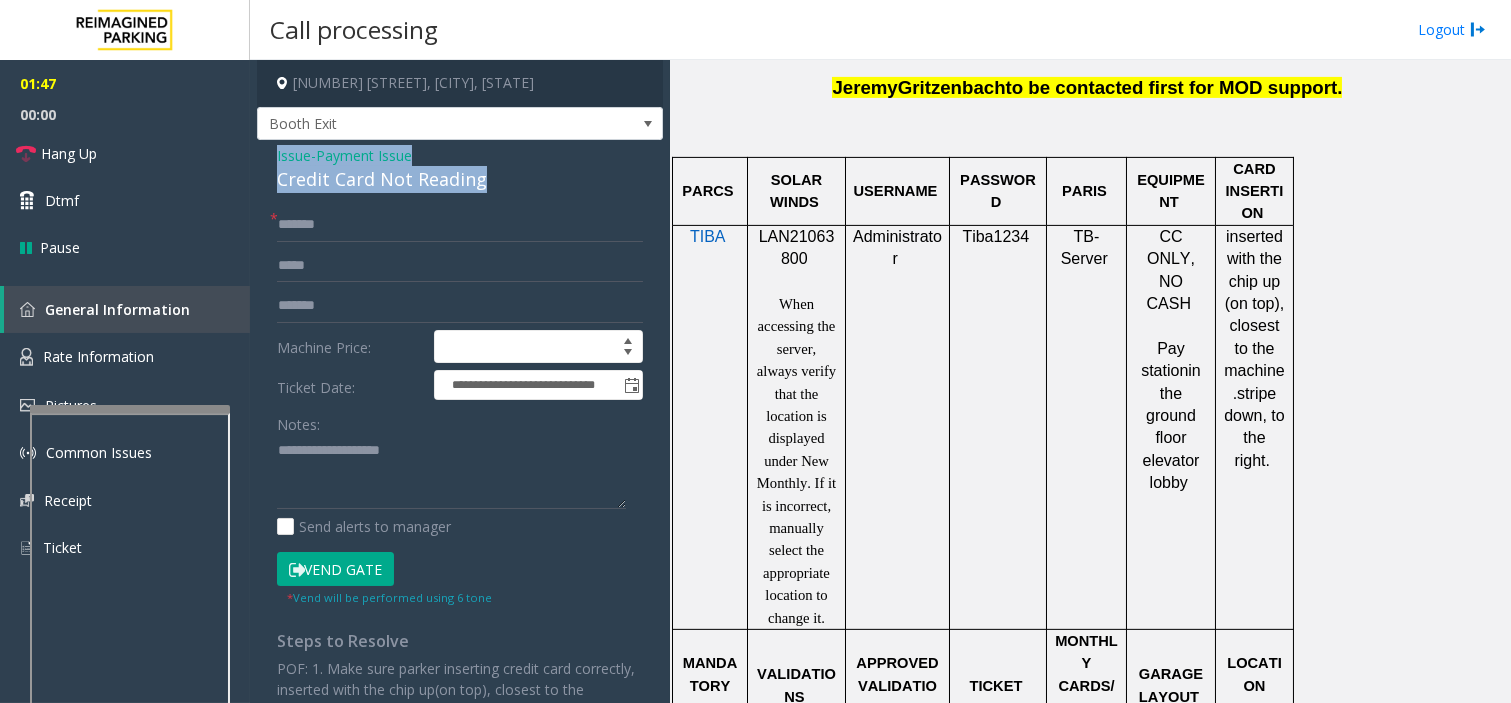 drag, startPoint x: 273, startPoint y: 147, endPoint x: 503, endPoint y: 167, distance: 230.86794 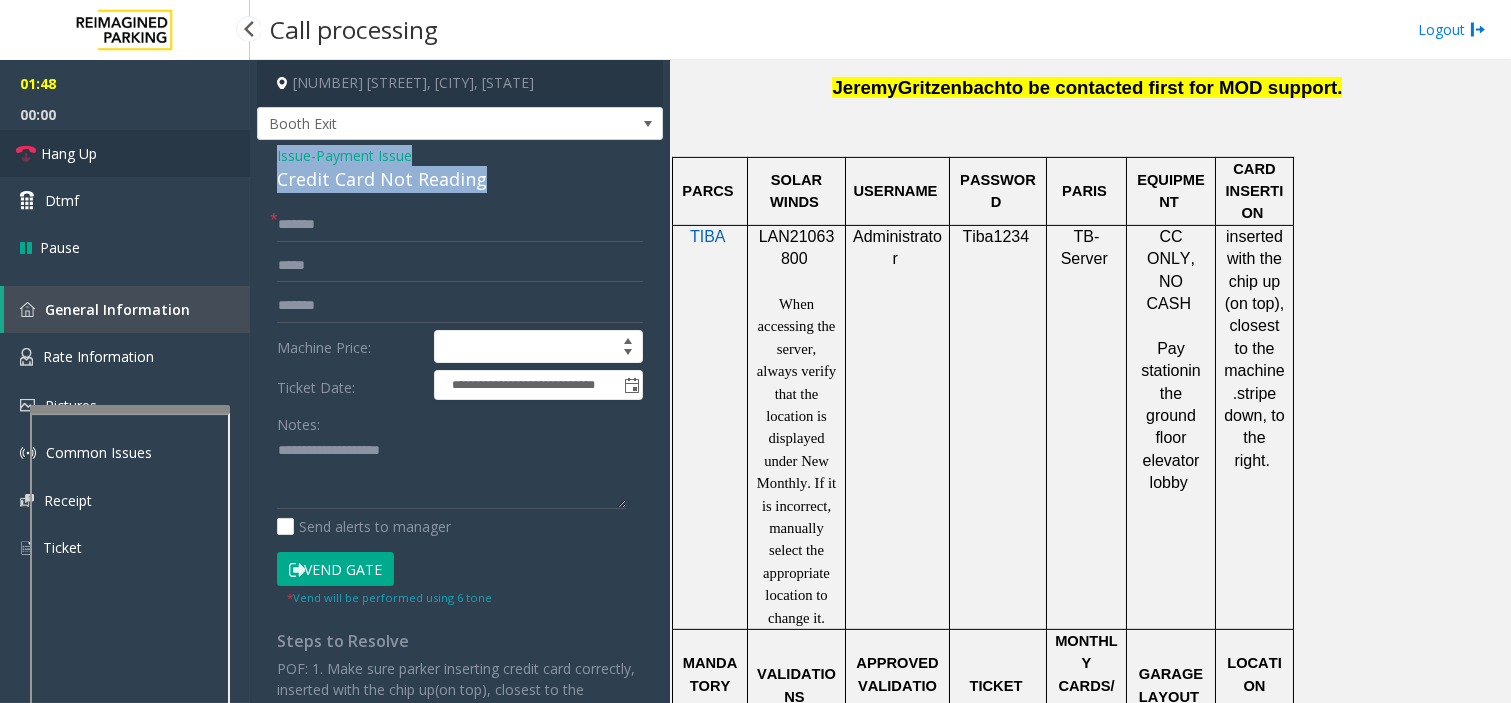 click on "Hang Up" at bounding box center (69, 153) 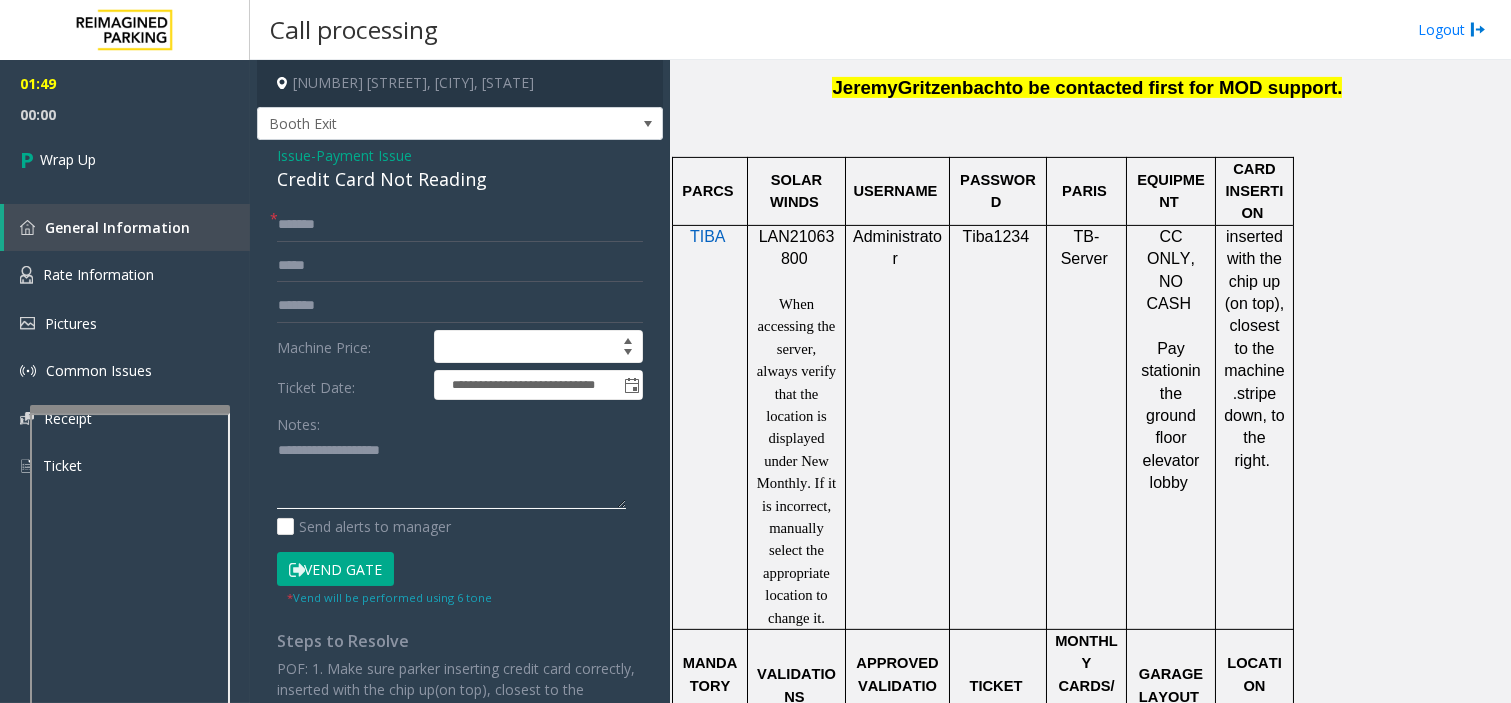 click 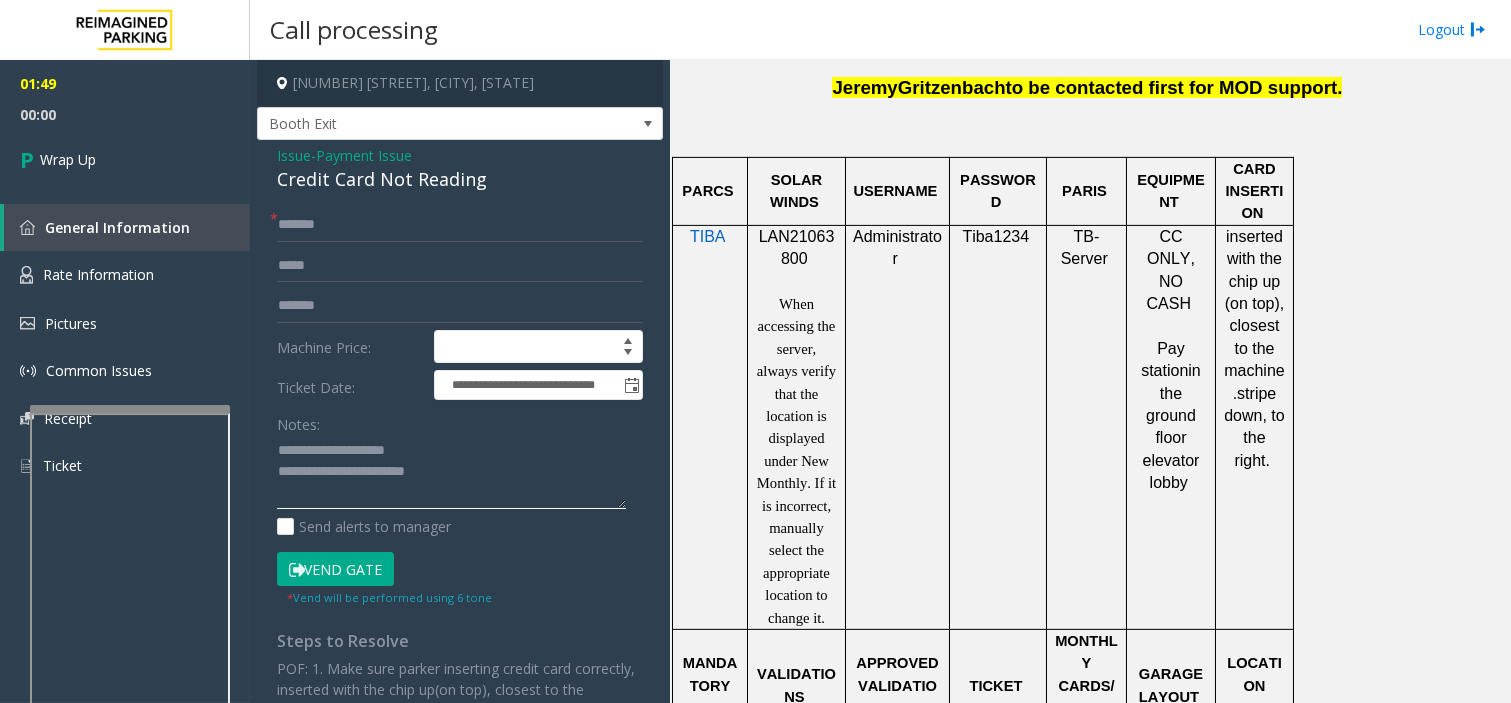 scroll, scrollTop: 14, scrollLeft: 0, axis: vertical 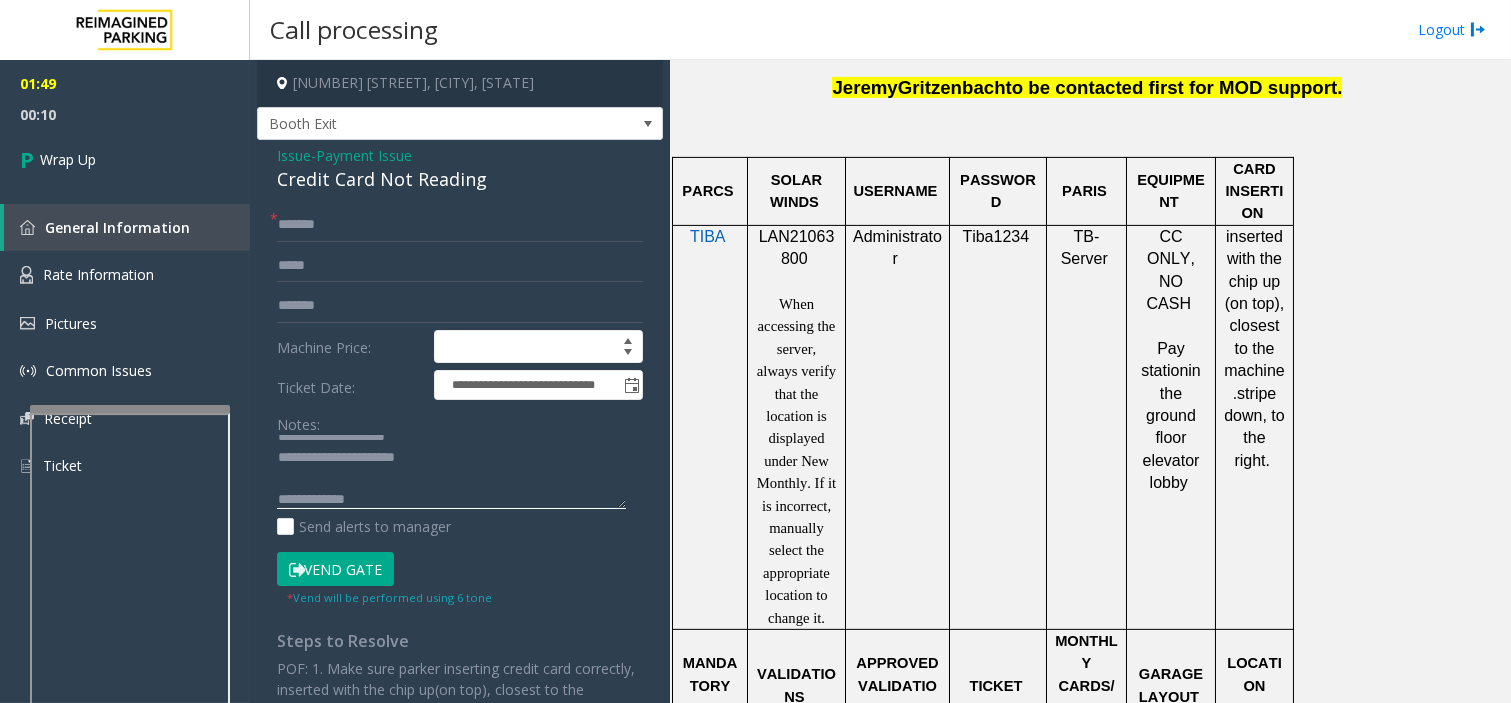 click 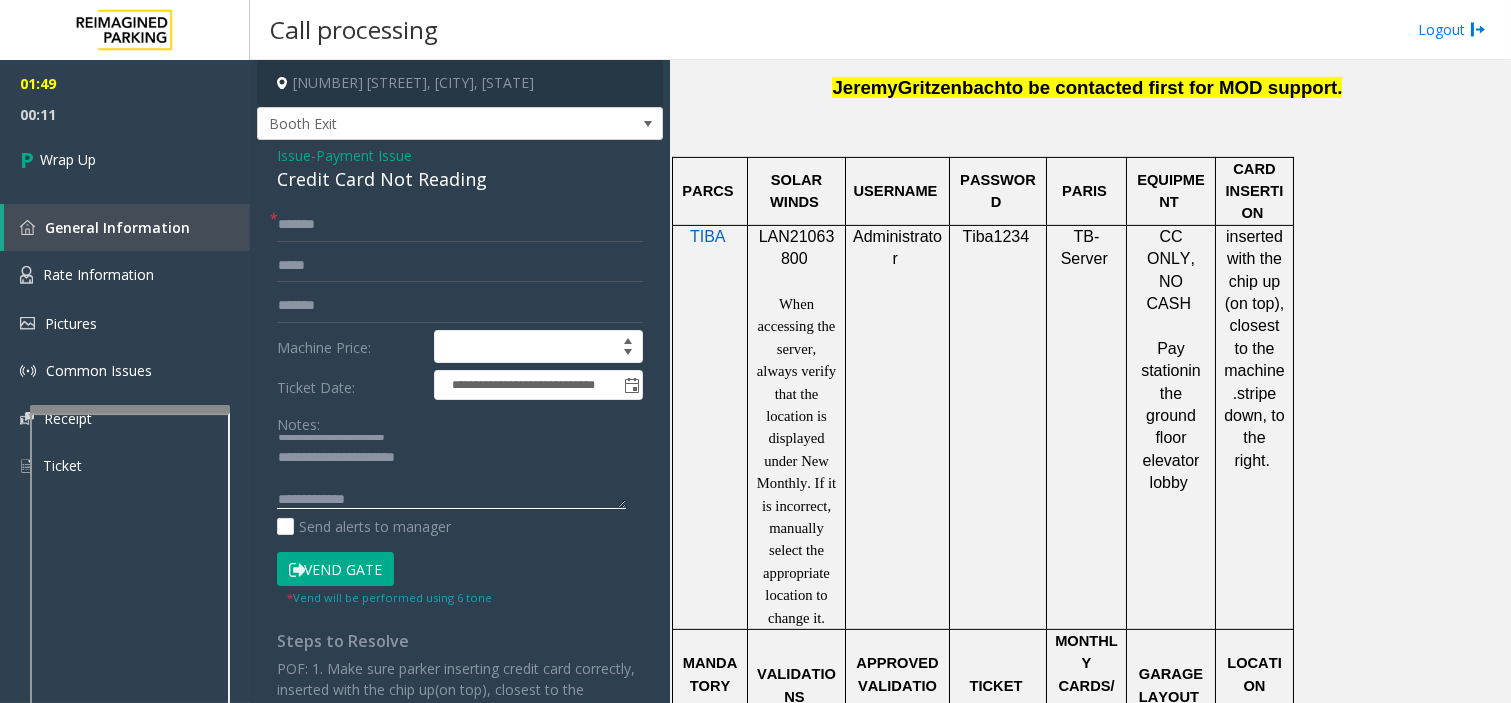 click 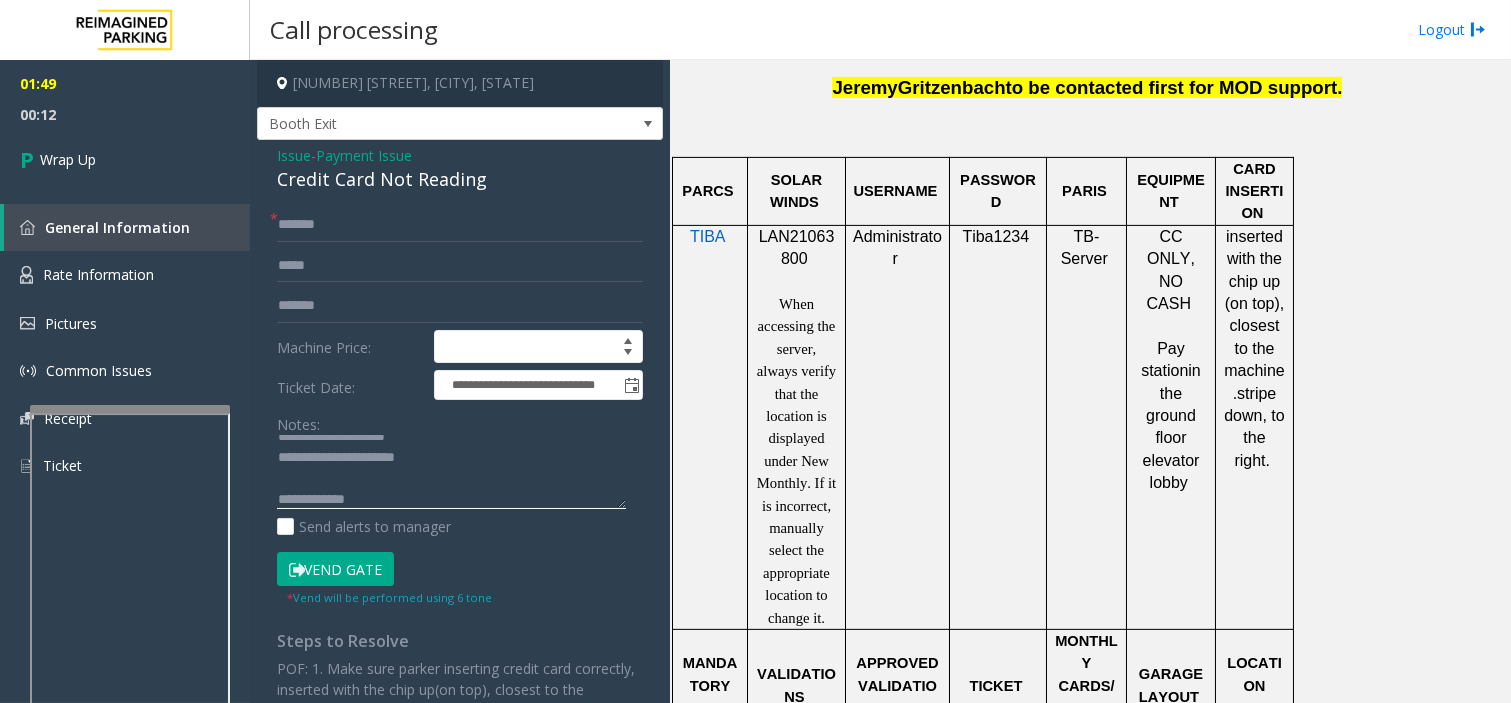paste on "**********" 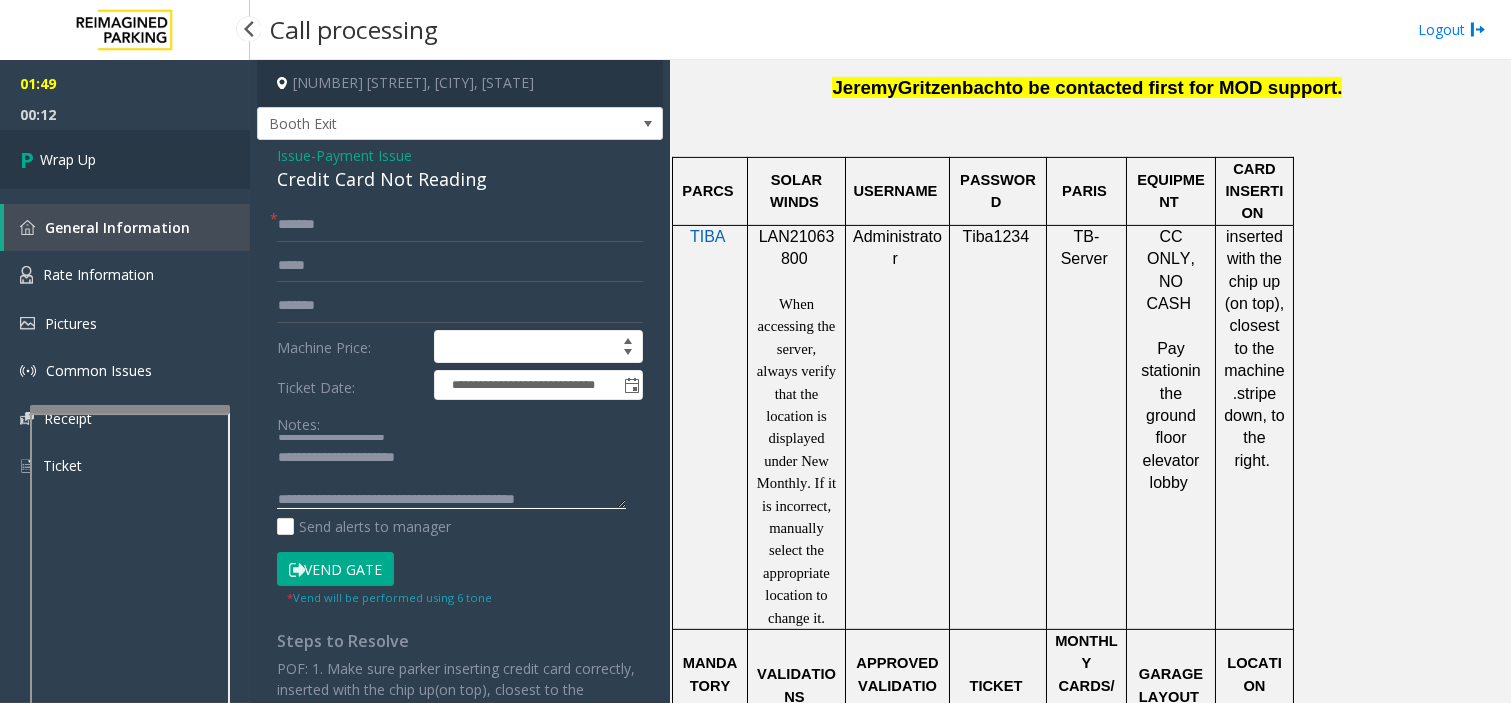 type on "**********" 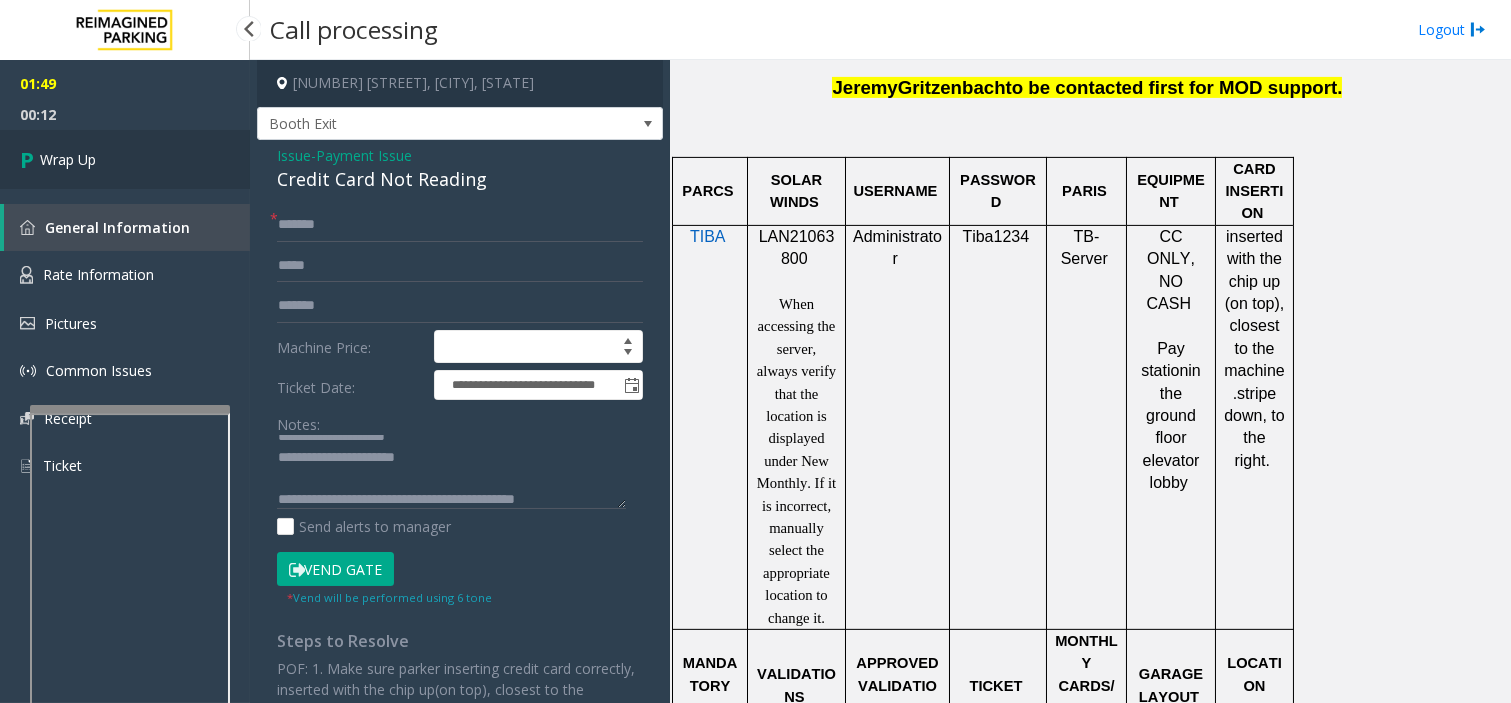 click on "Wrap Up" at bounding box center (125, 159) 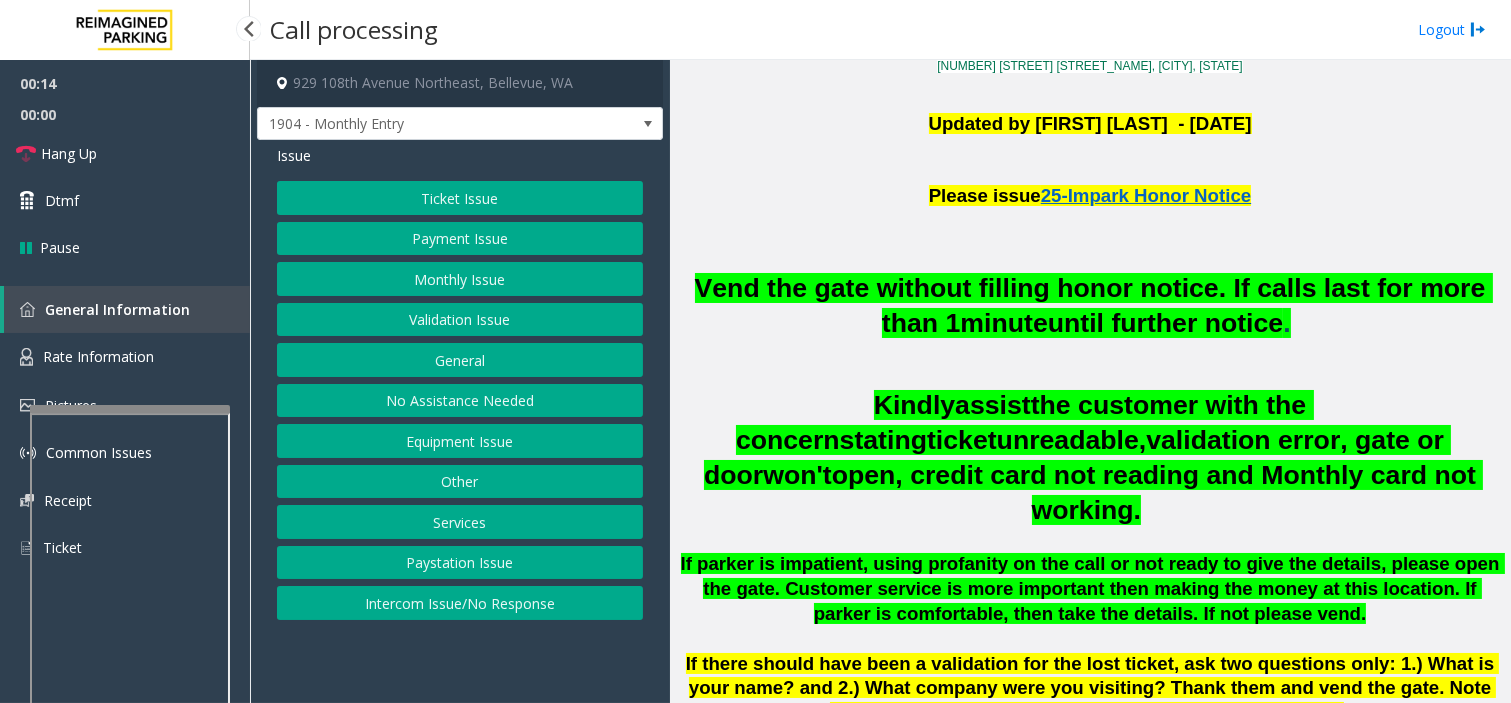 scroll, scrollTop: 444, scrollLeft: 0, axis: vertical 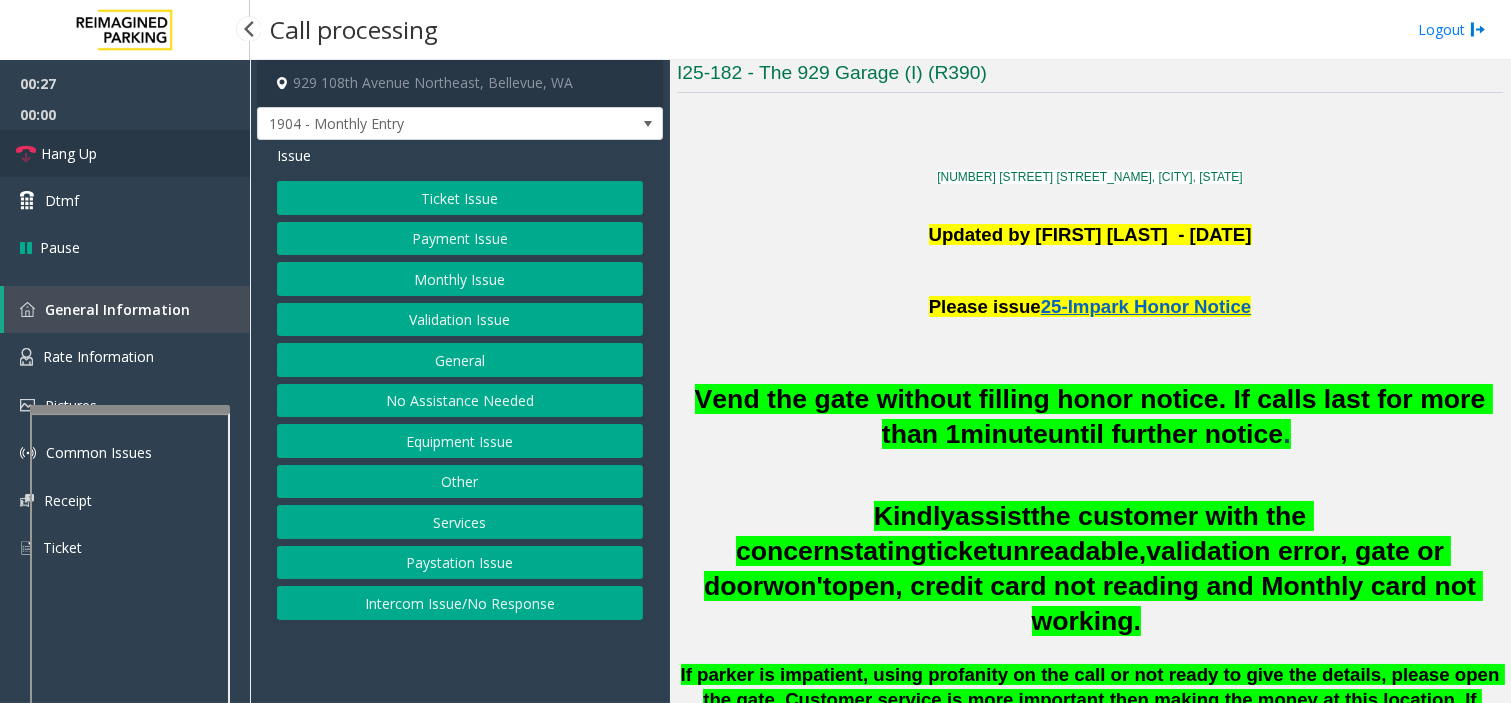 click on "Hang Up" at bounding box center [125, 153] 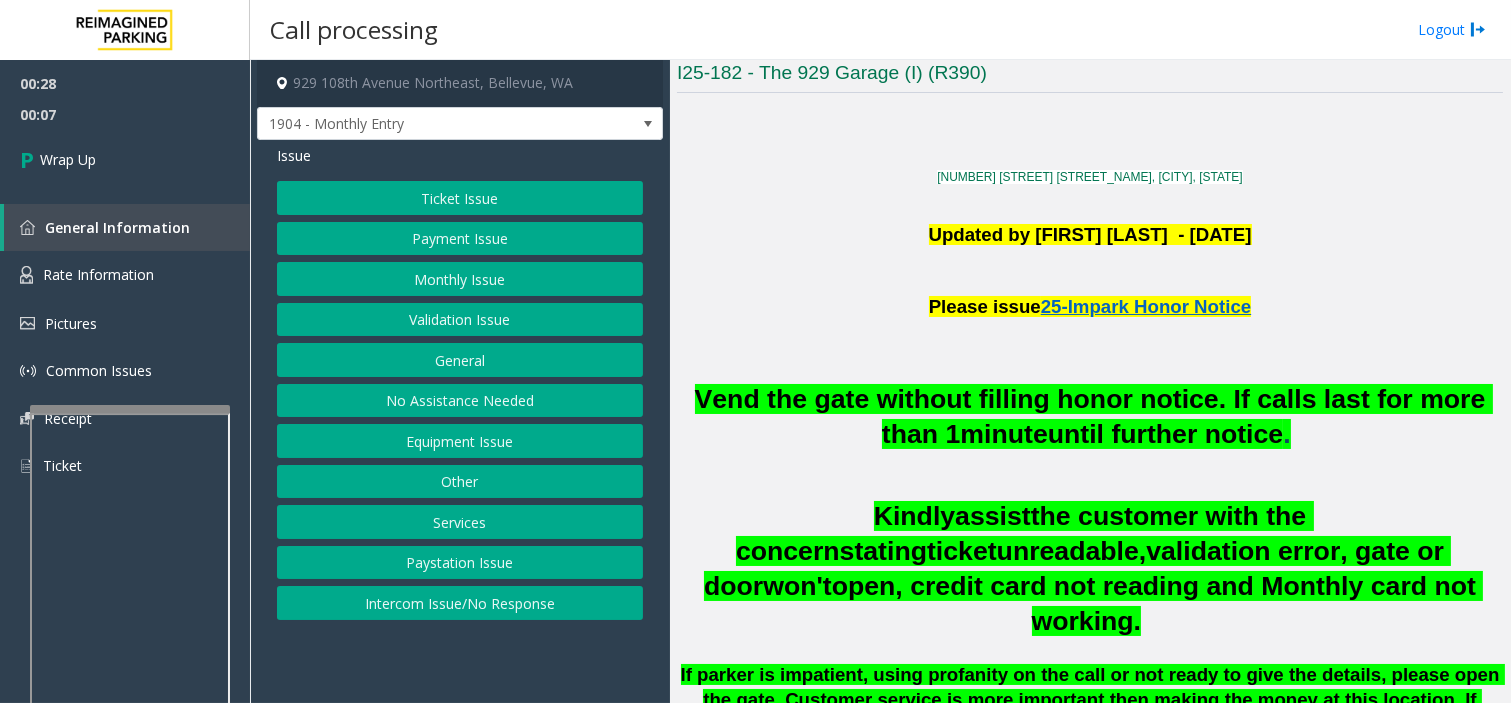 click on "Intercom Issue/No Response" 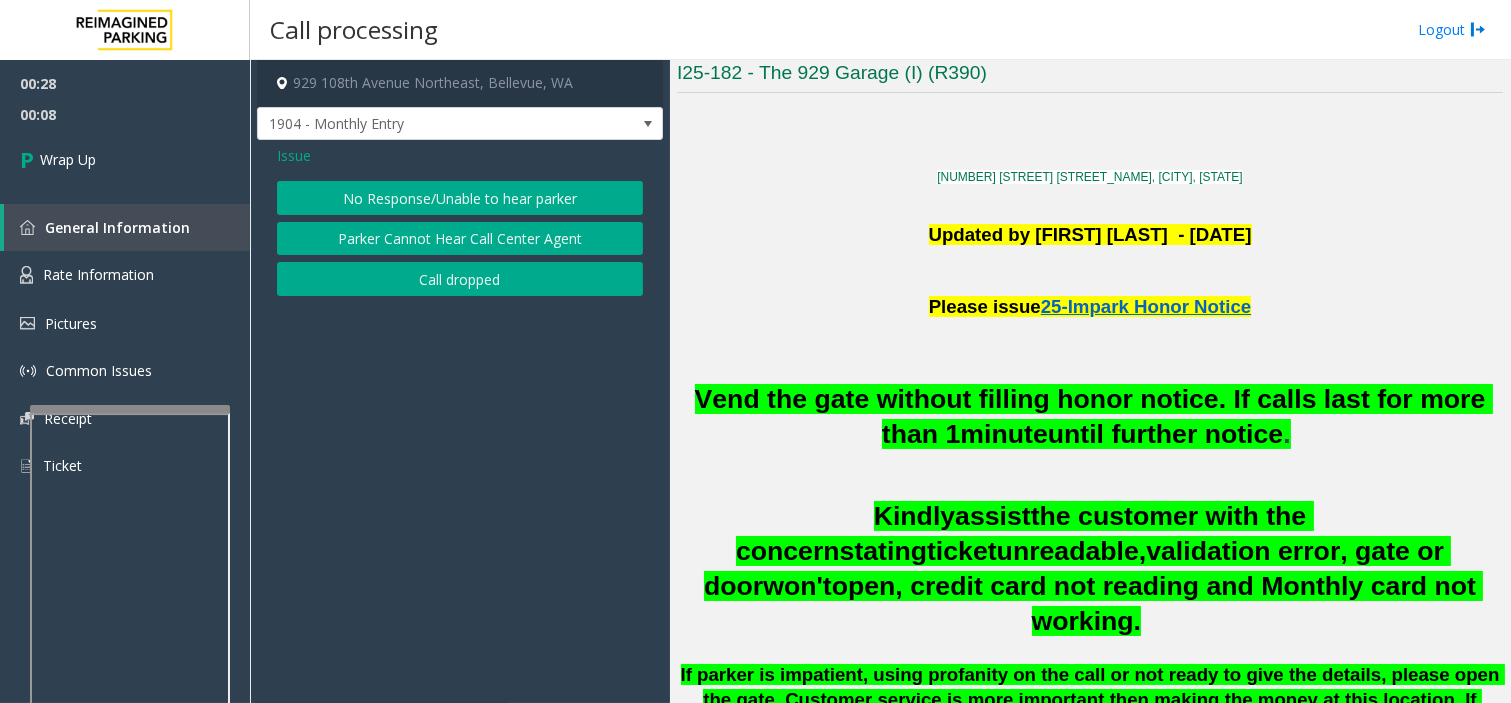 click on "No Response/Unable to hear parker" 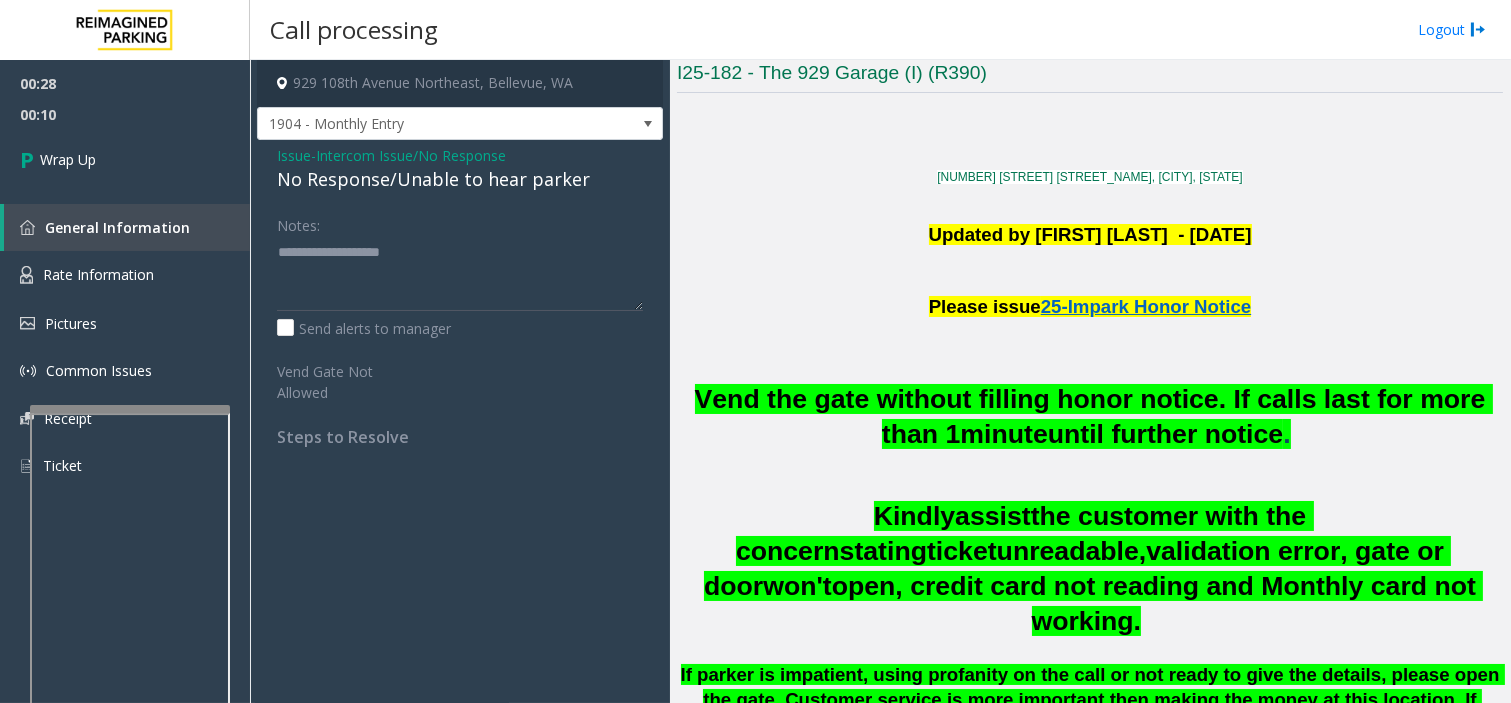 click on "Issue" 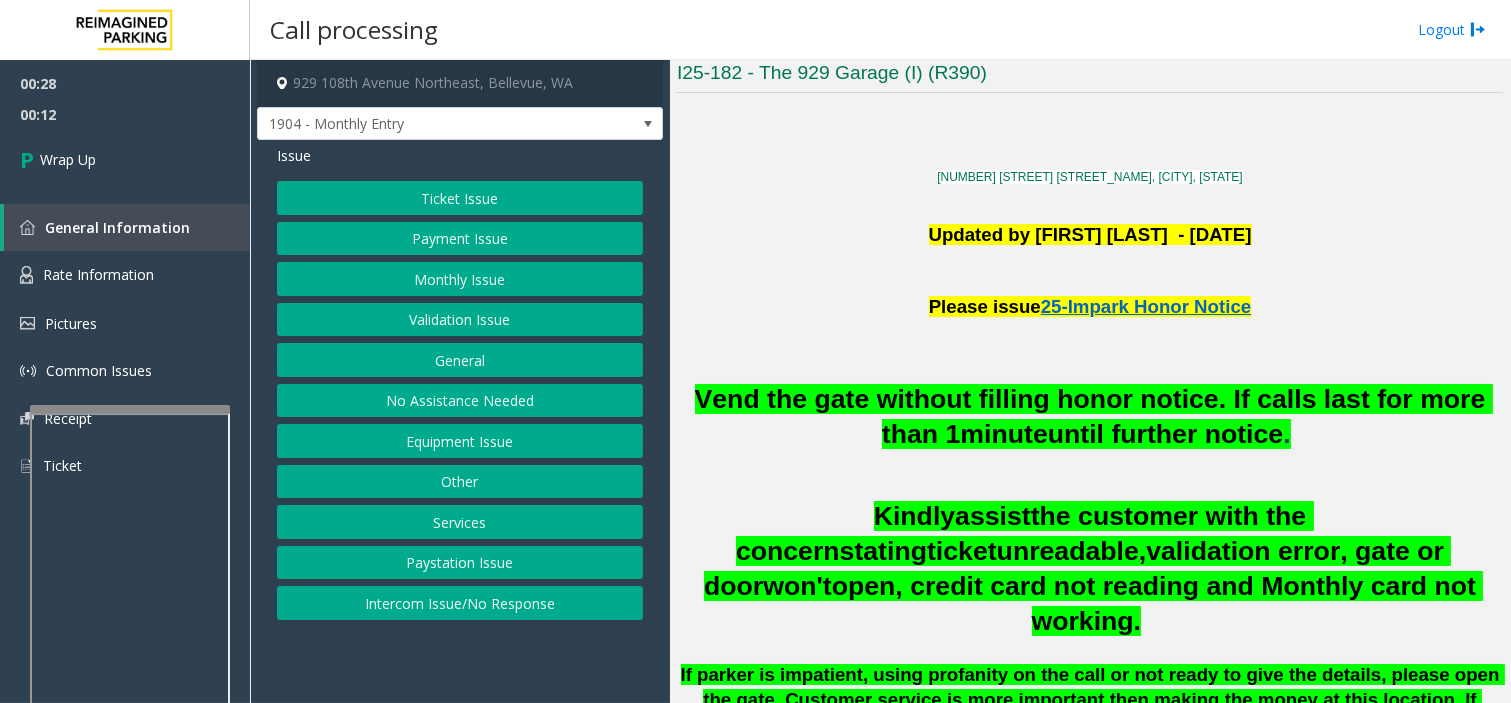 click on "No Assistance Needed" 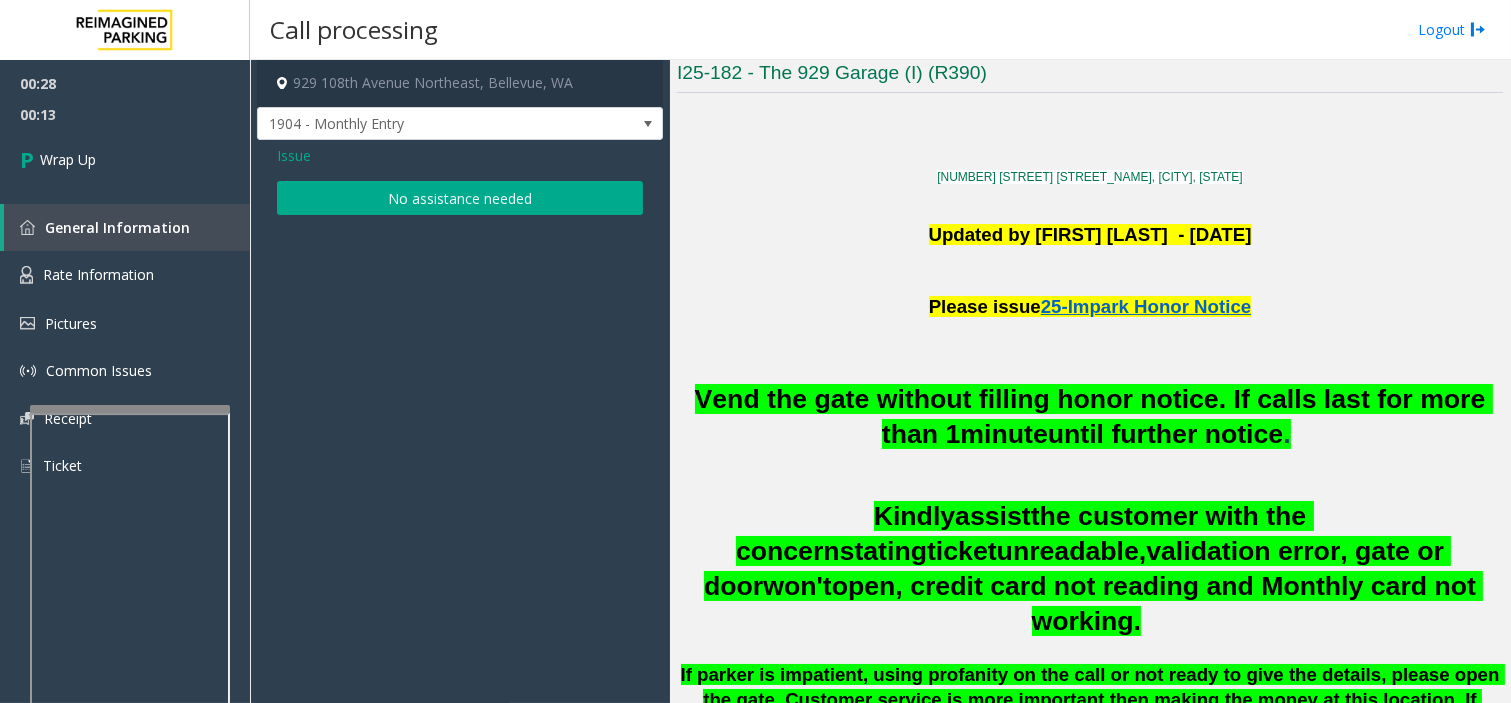 click on "No assistance needed" 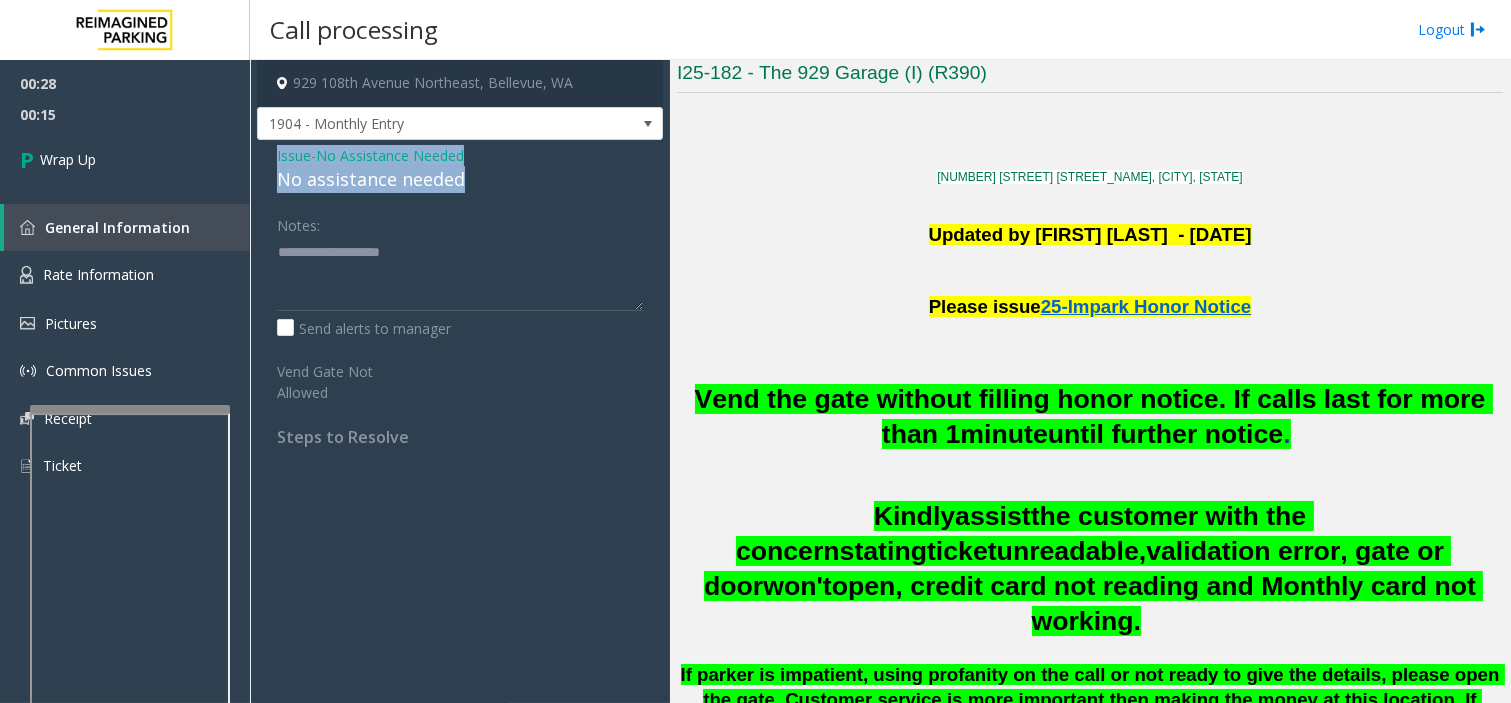 drag, startPoint x: 267, startPoint y: 158, endPoint x: 622, endPoint y: 183, distance: 355.87918 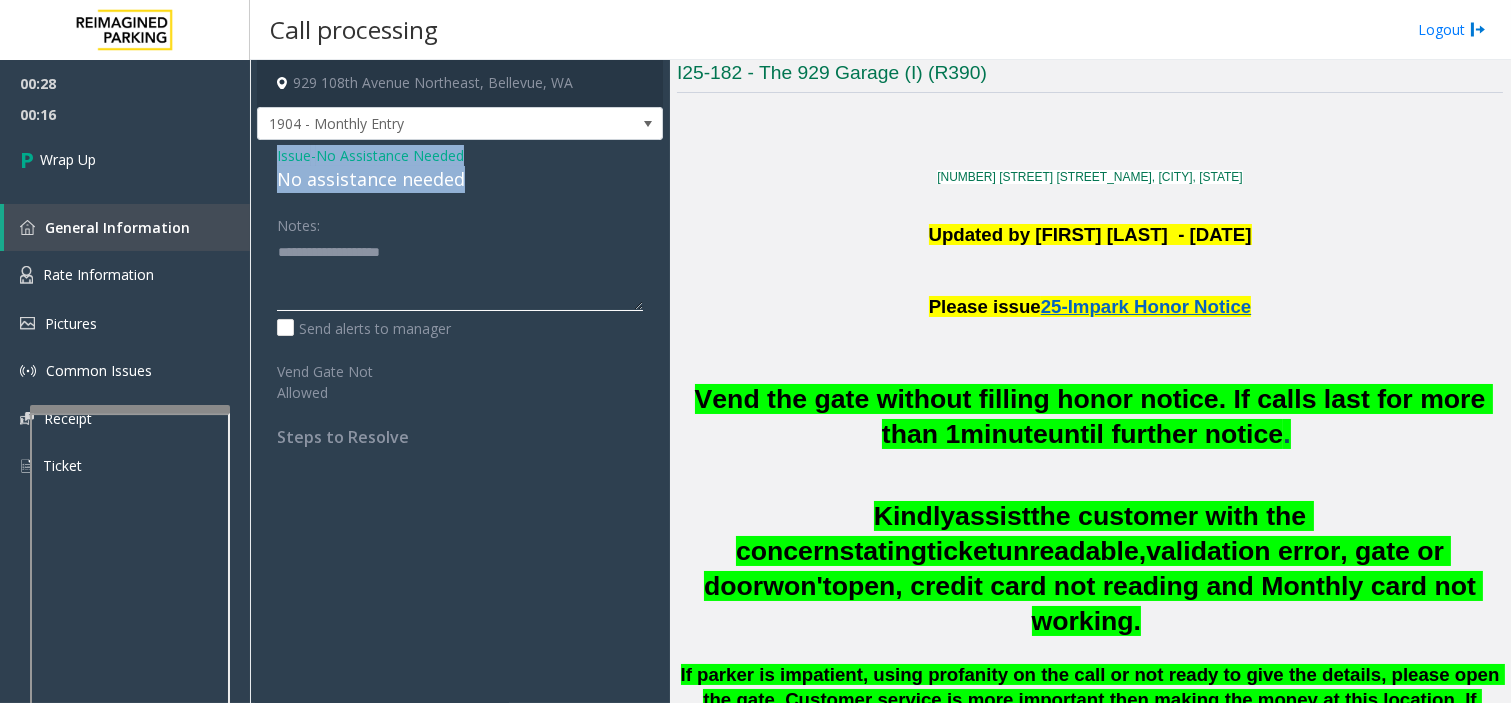 click 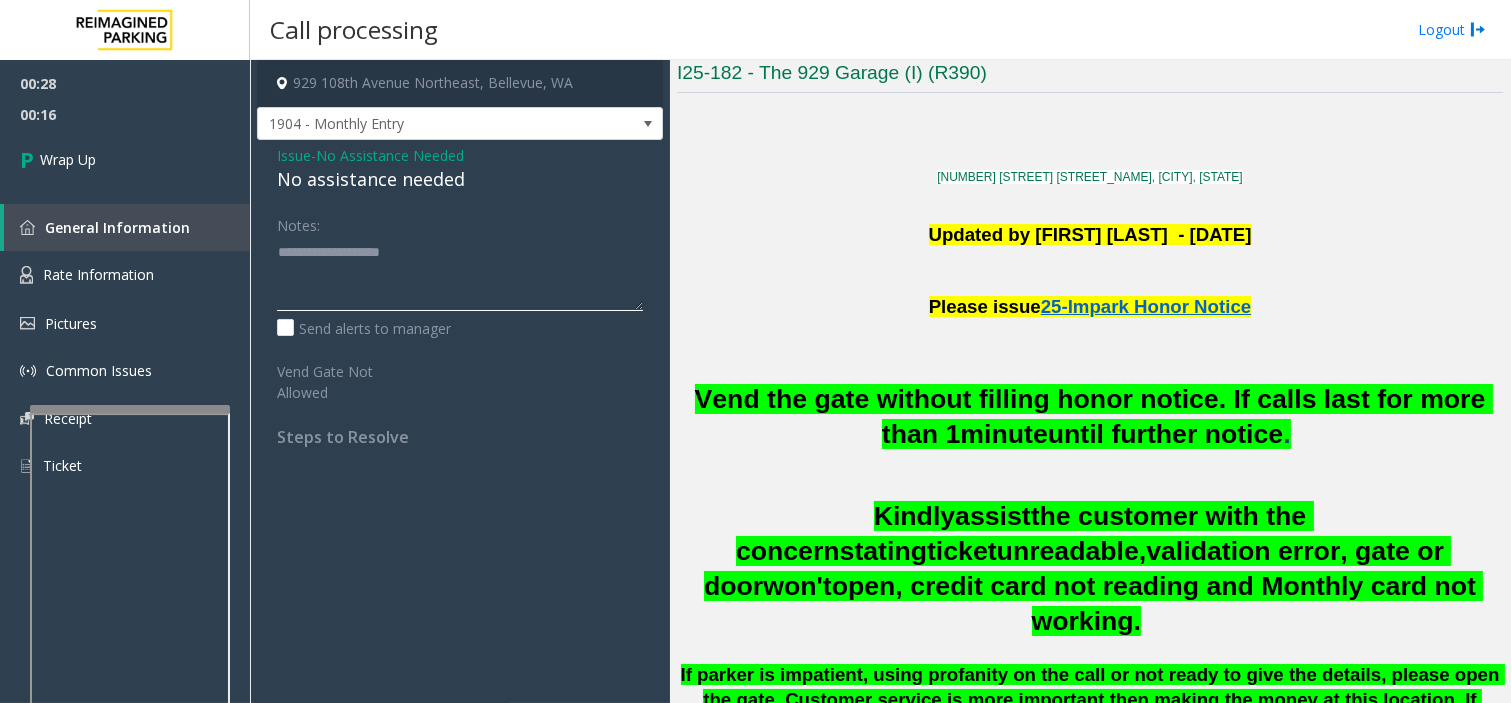 paste on "**********" 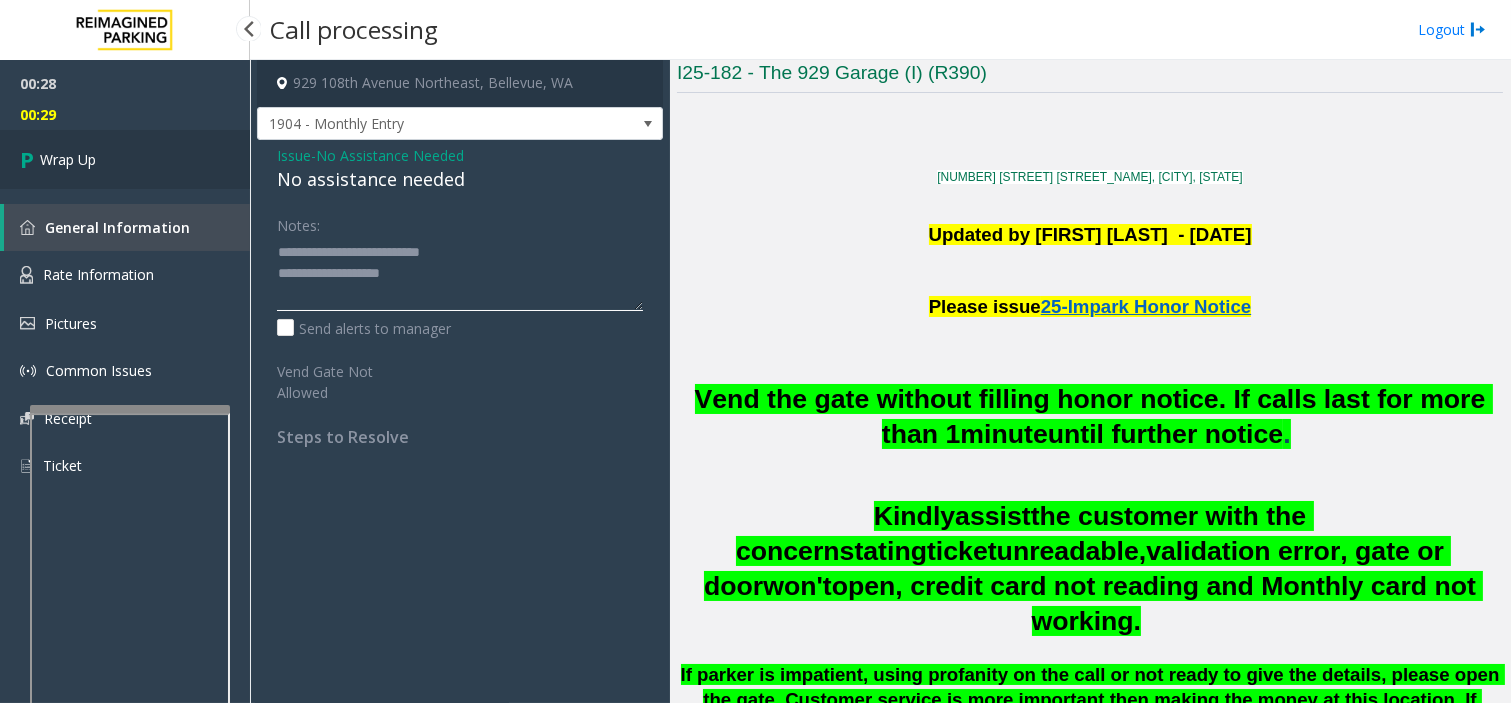 type on "**********" 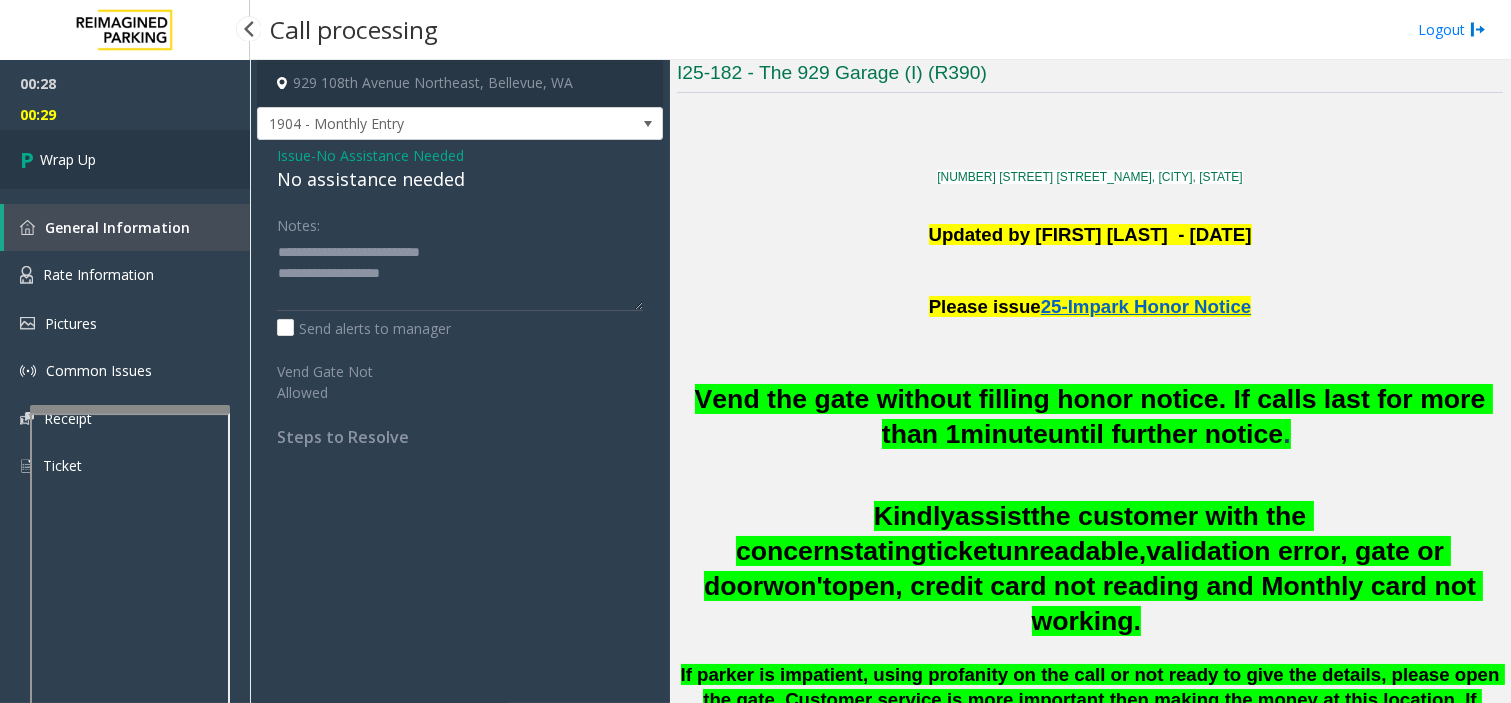 click on "Wrap Up" at bounding box center [125, 159] 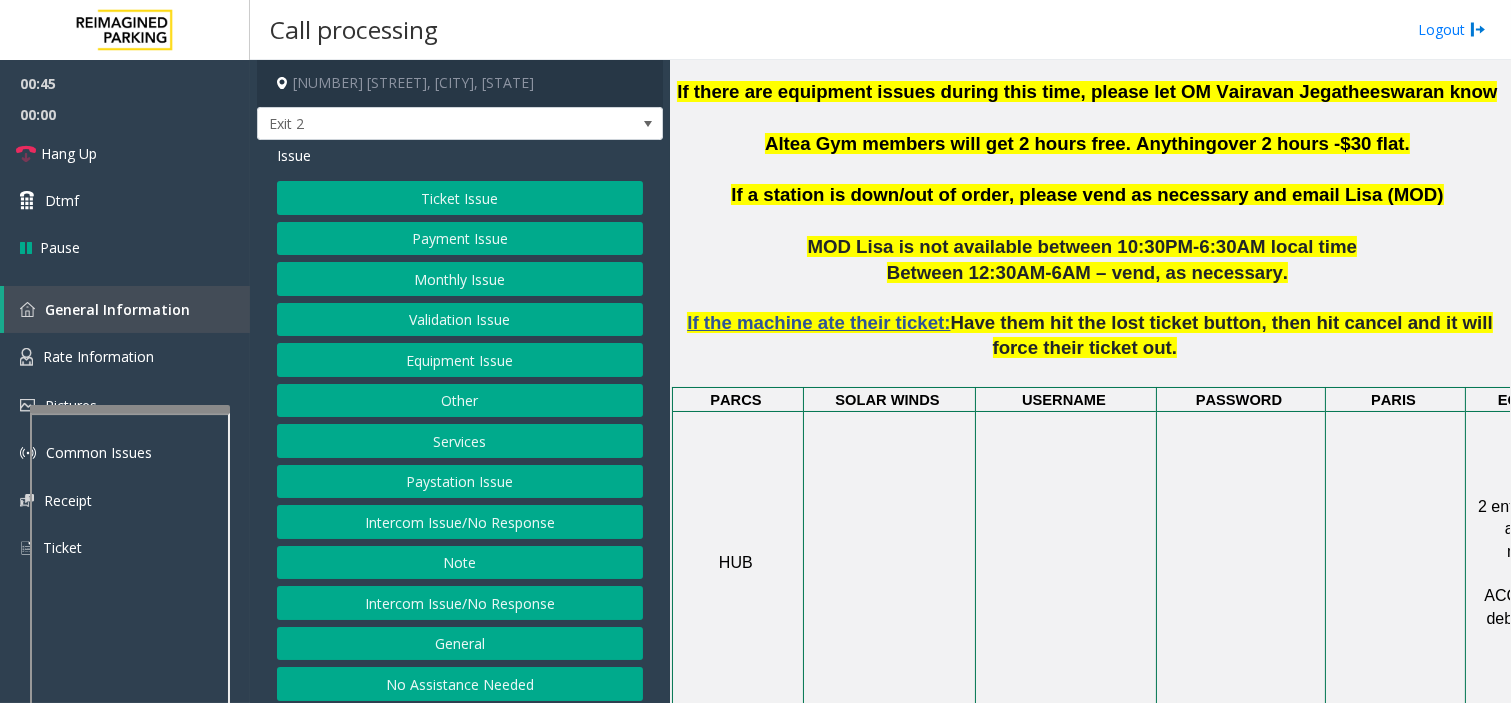 scroll, scrollTop: 888, scrollLeft: 0, axis: vertical 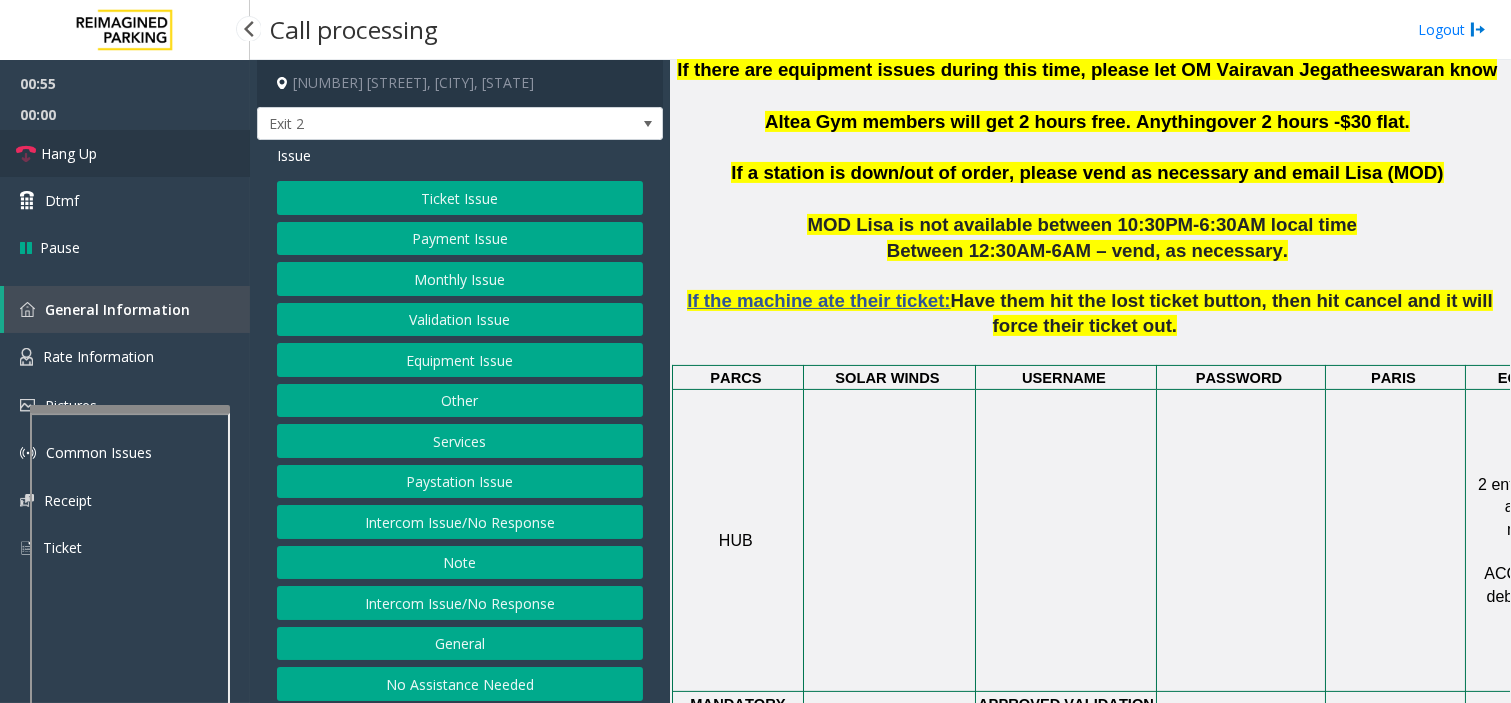 click on "Hang Up" at bounding box center [125, 153] 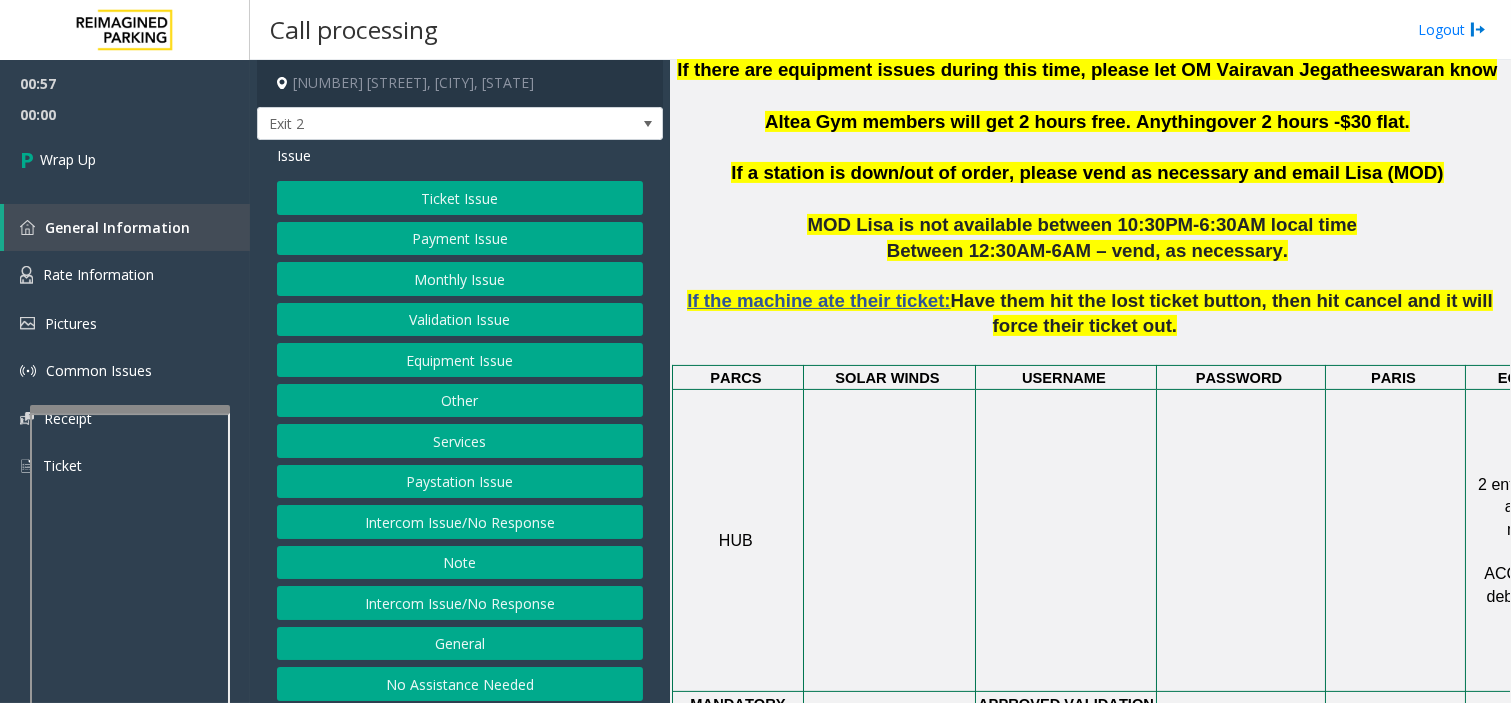 click on "Intercom Issue/No Response" 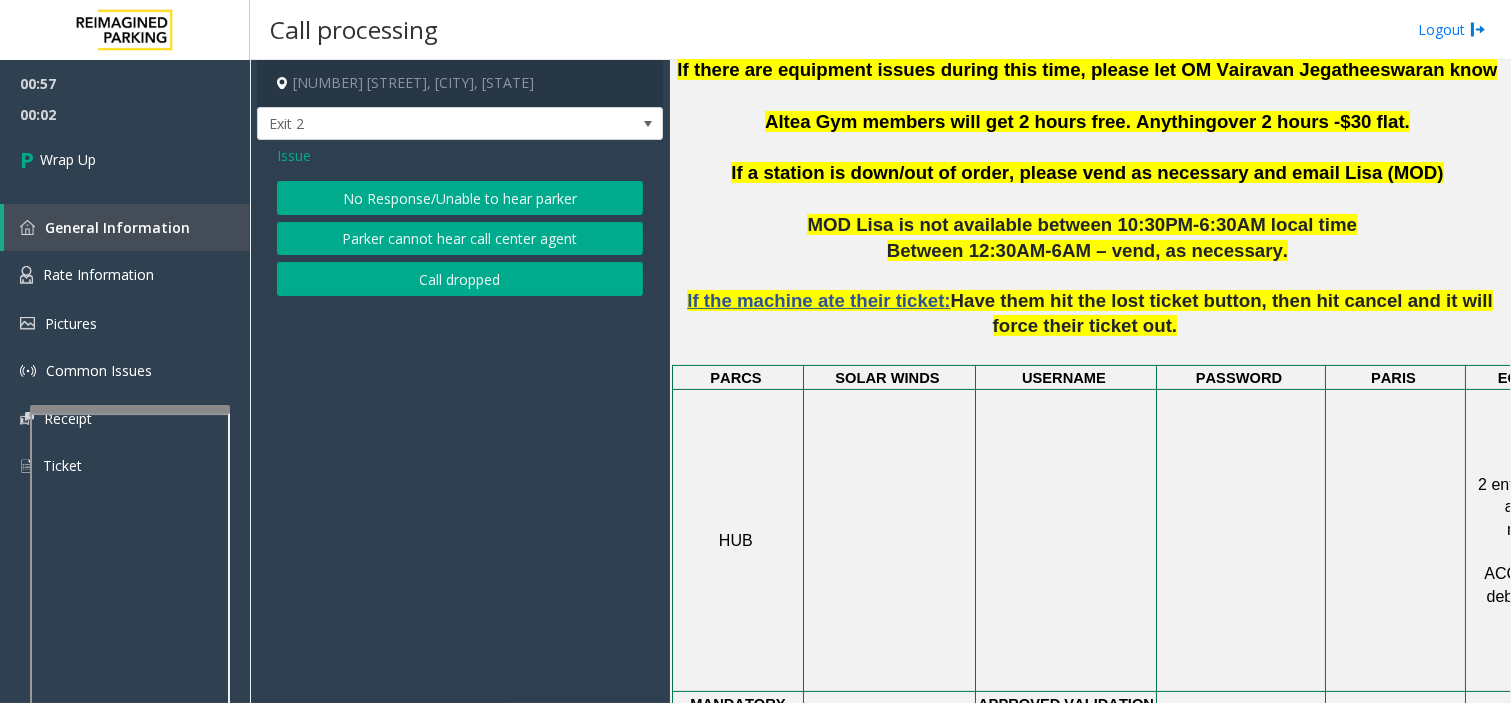 click on "Parker cannot hear call center agent" 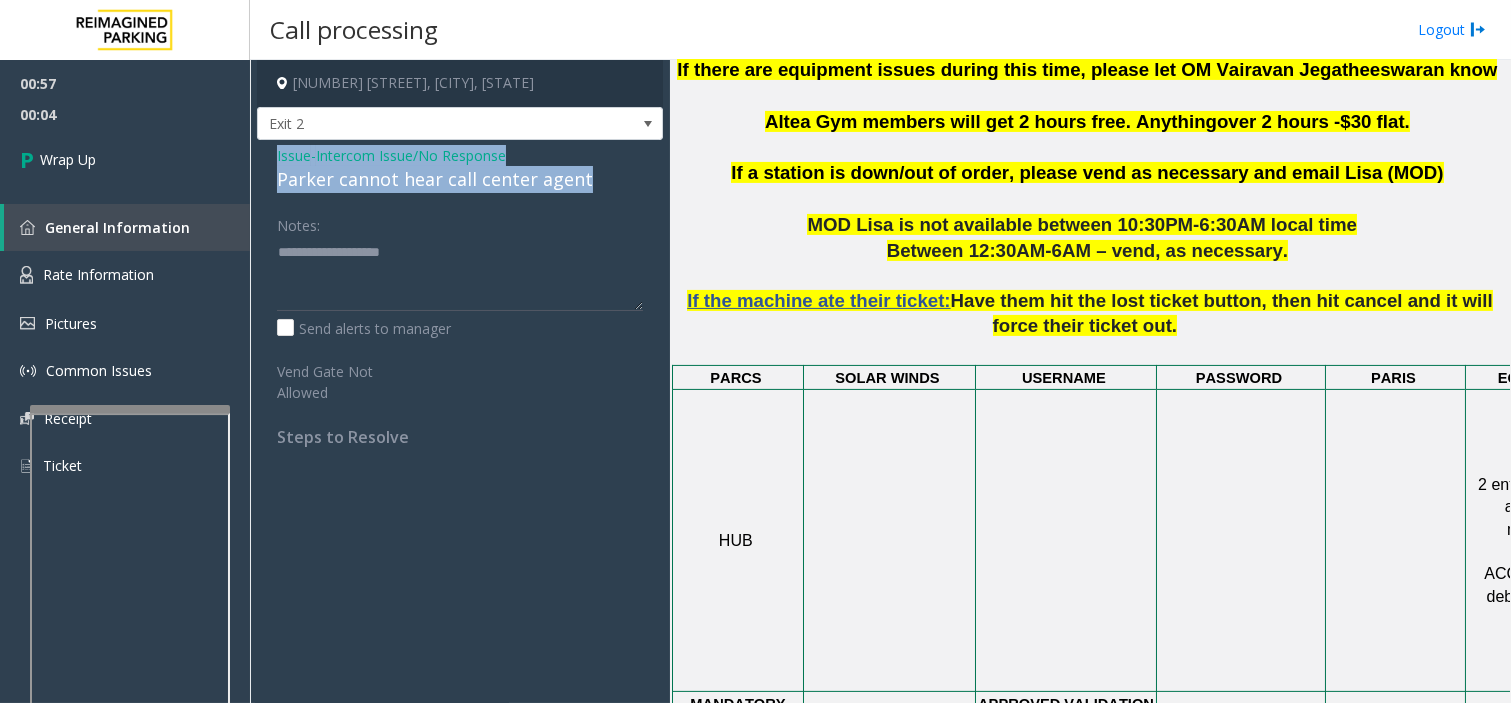 drag, startPoint x: 263, startPoint y: 144, endPoint x: 621, endPoint y: 190, distance: 360.9432 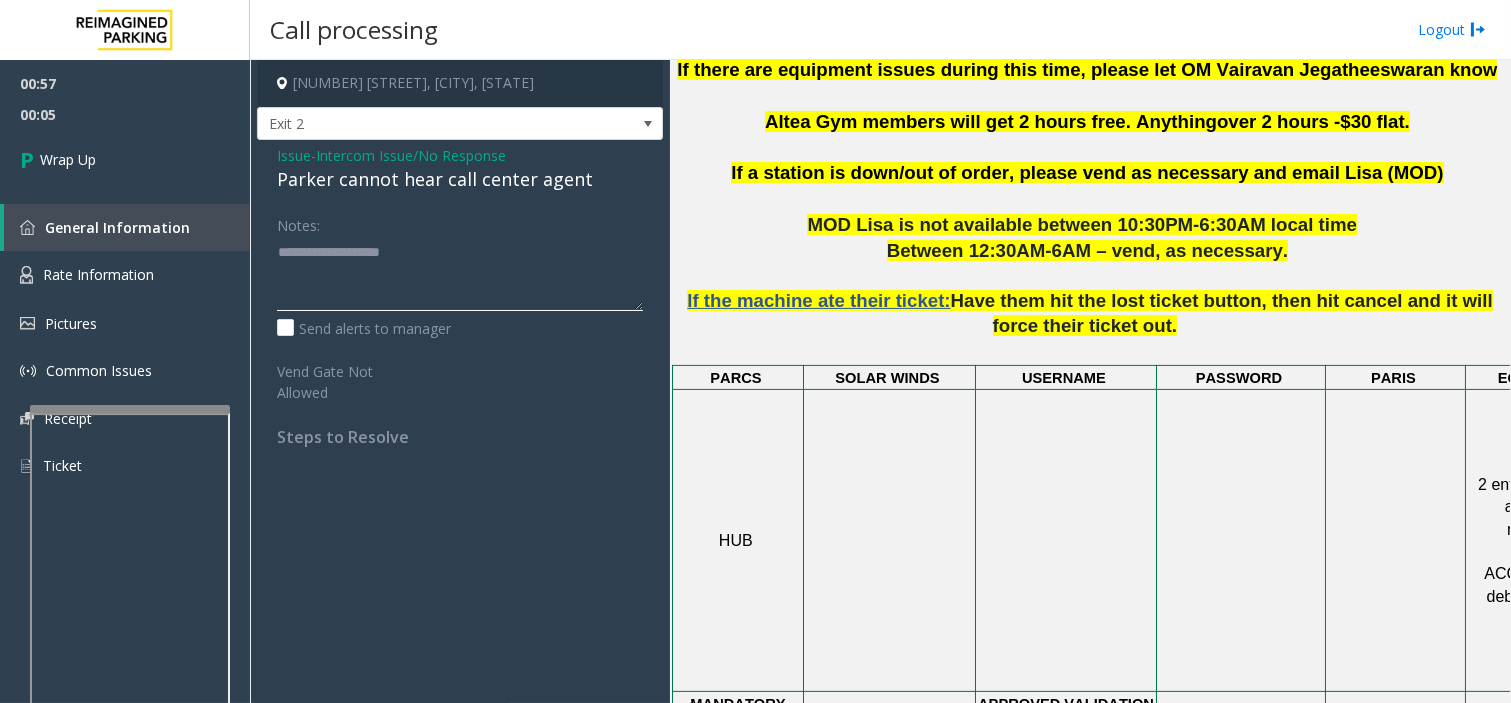 click 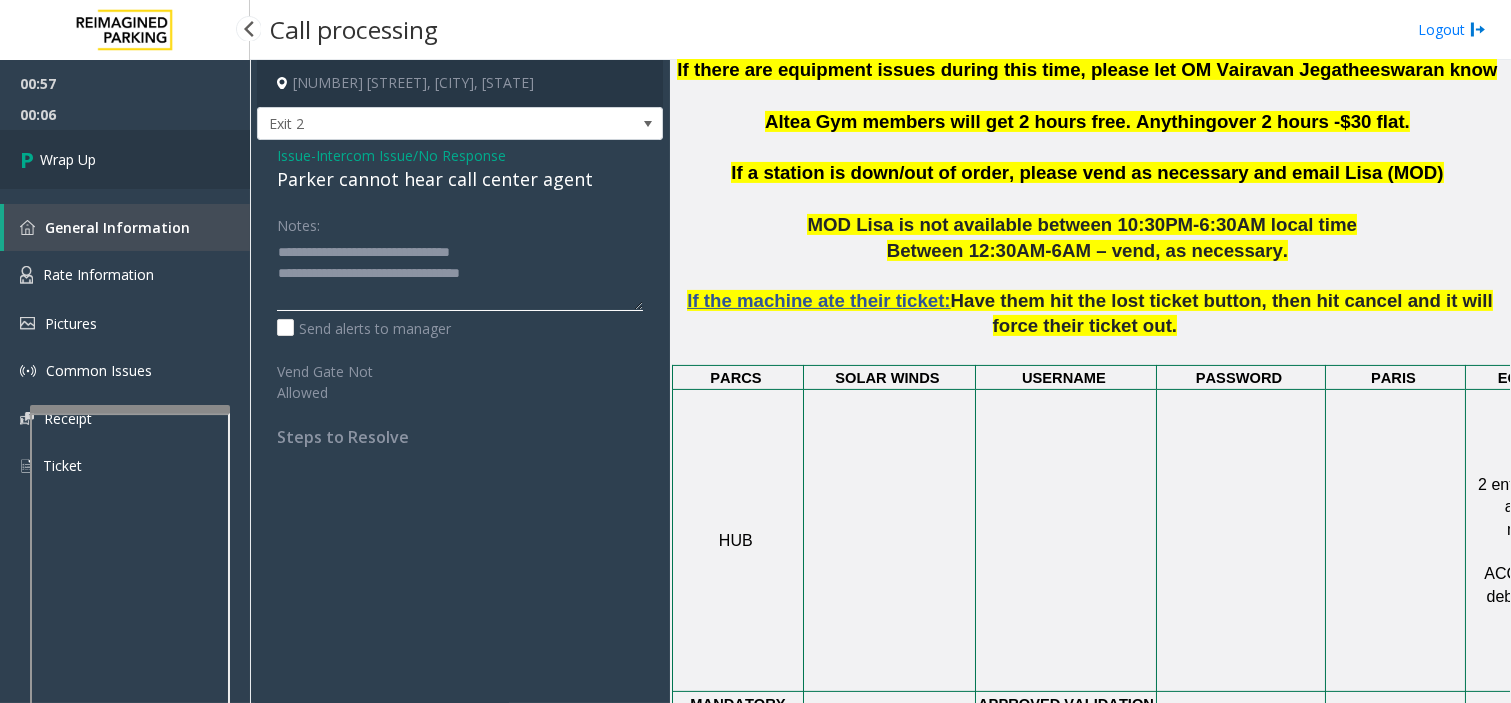 type on "**********" 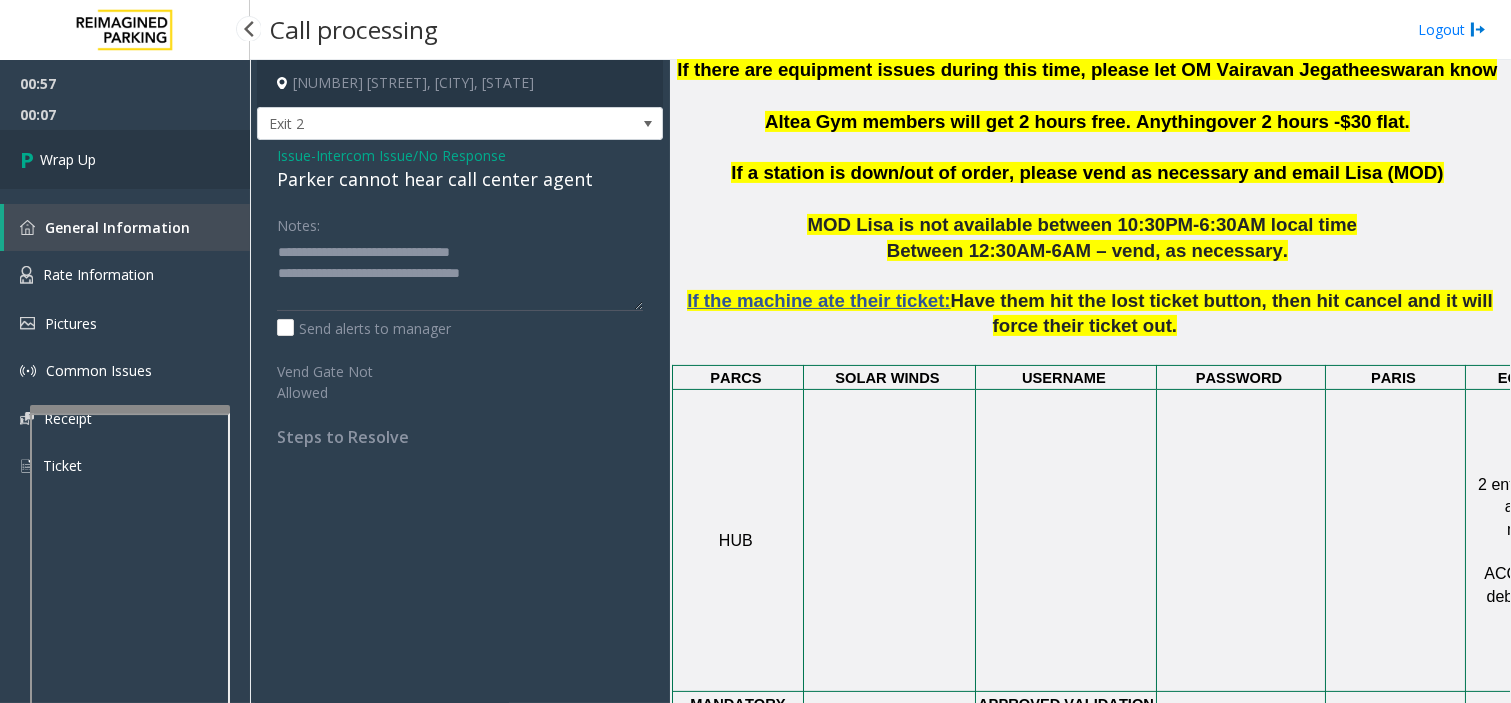 click on "Wrap Up" at bounding box center (125, 159) 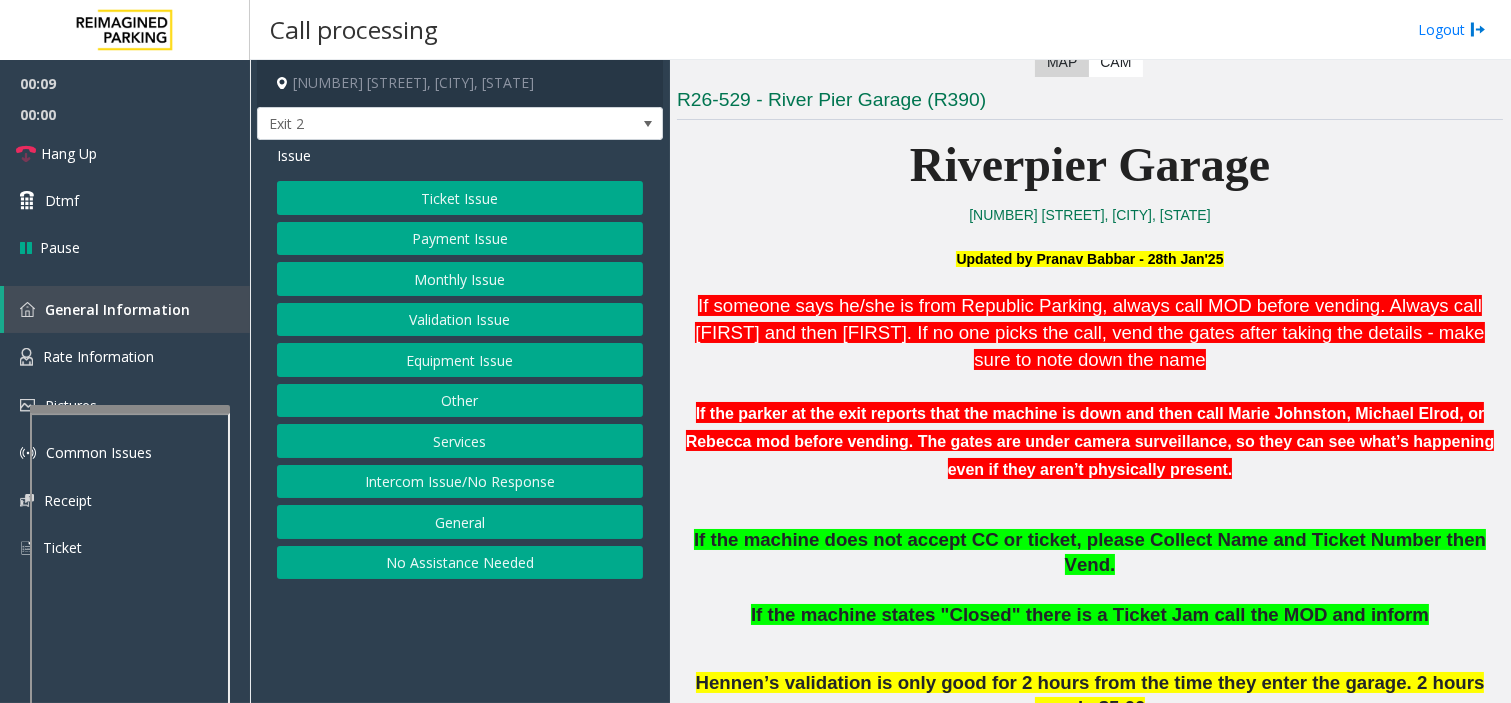 scroll, scrollTop: 666, scrollLeft: 0, axis: vertical 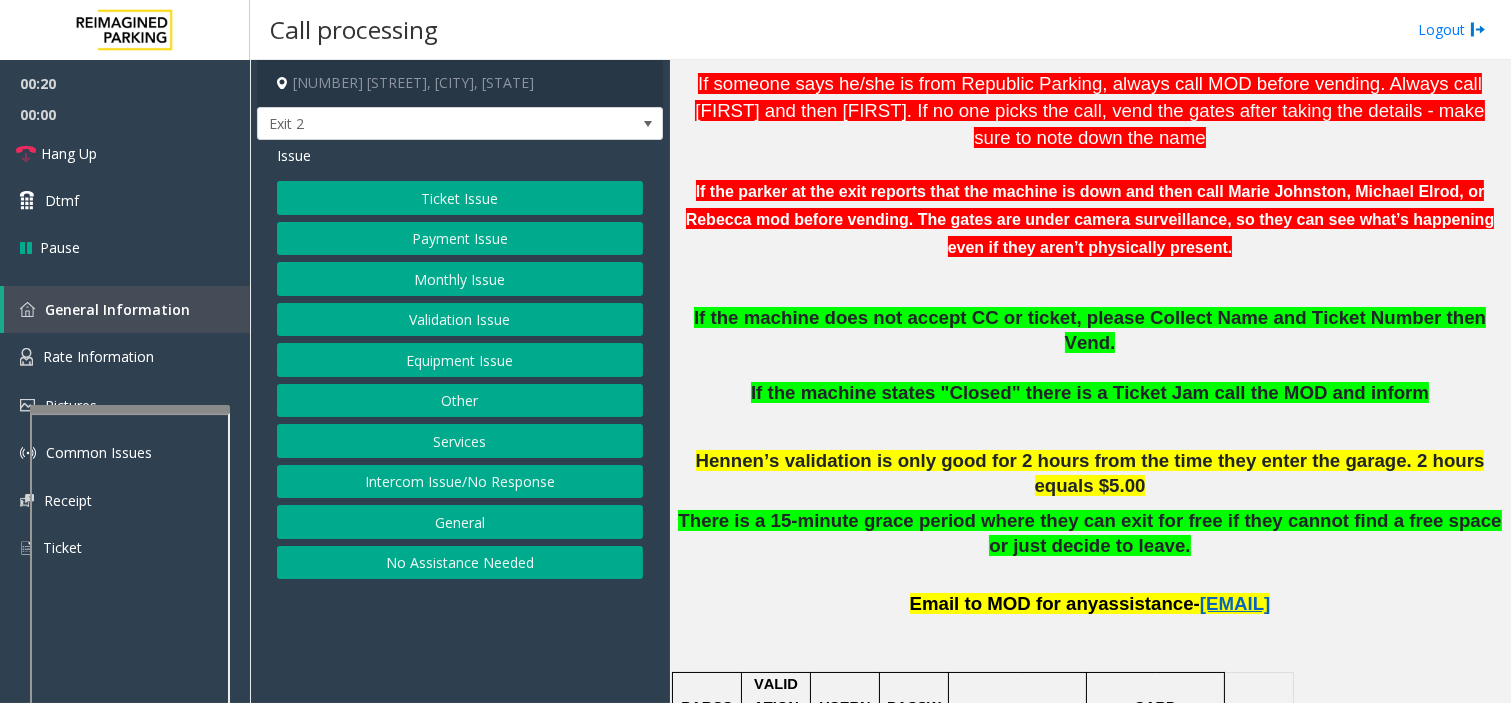 click on "Payment Issue" 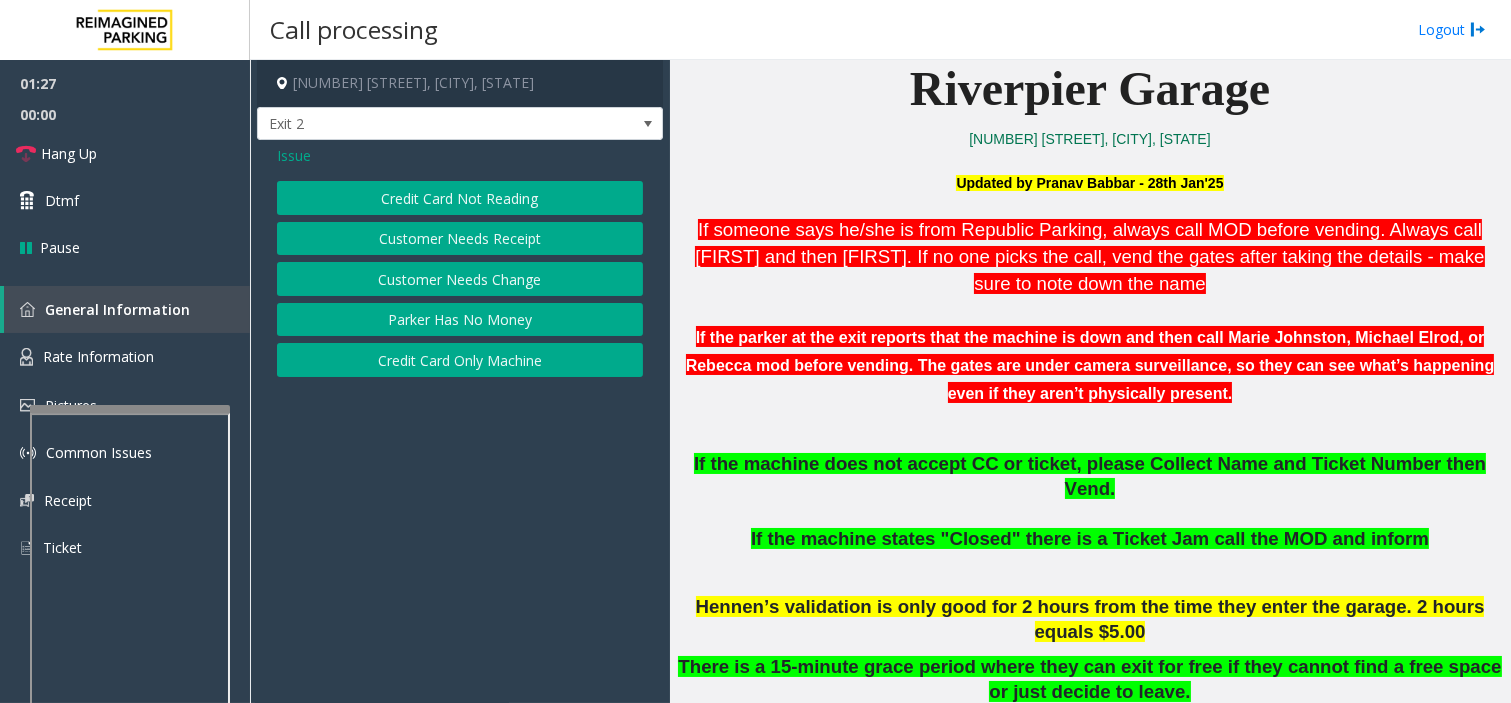 scroll, scrollTop: 555, scrollLeft: 0, axis: vertical 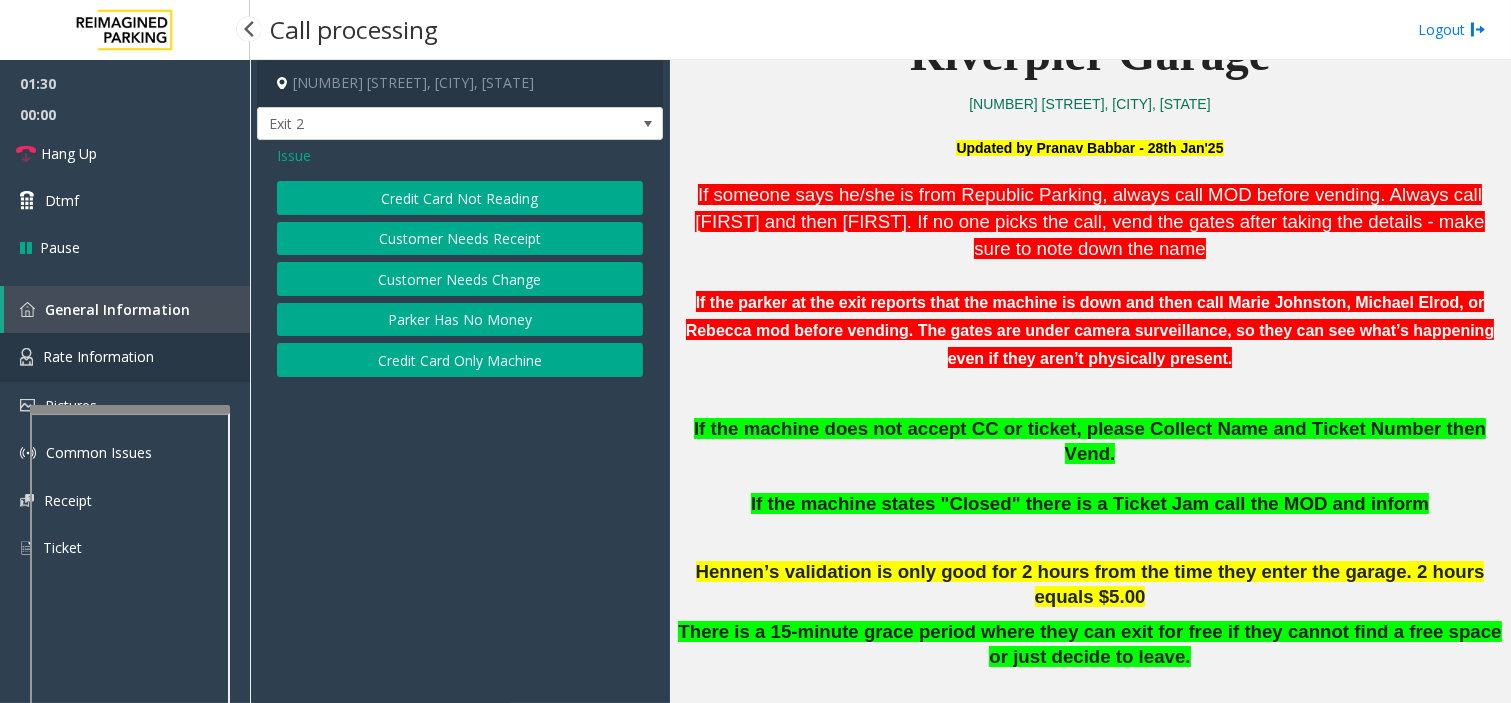 click on "Rate Information" at bounding box center (125, 357) 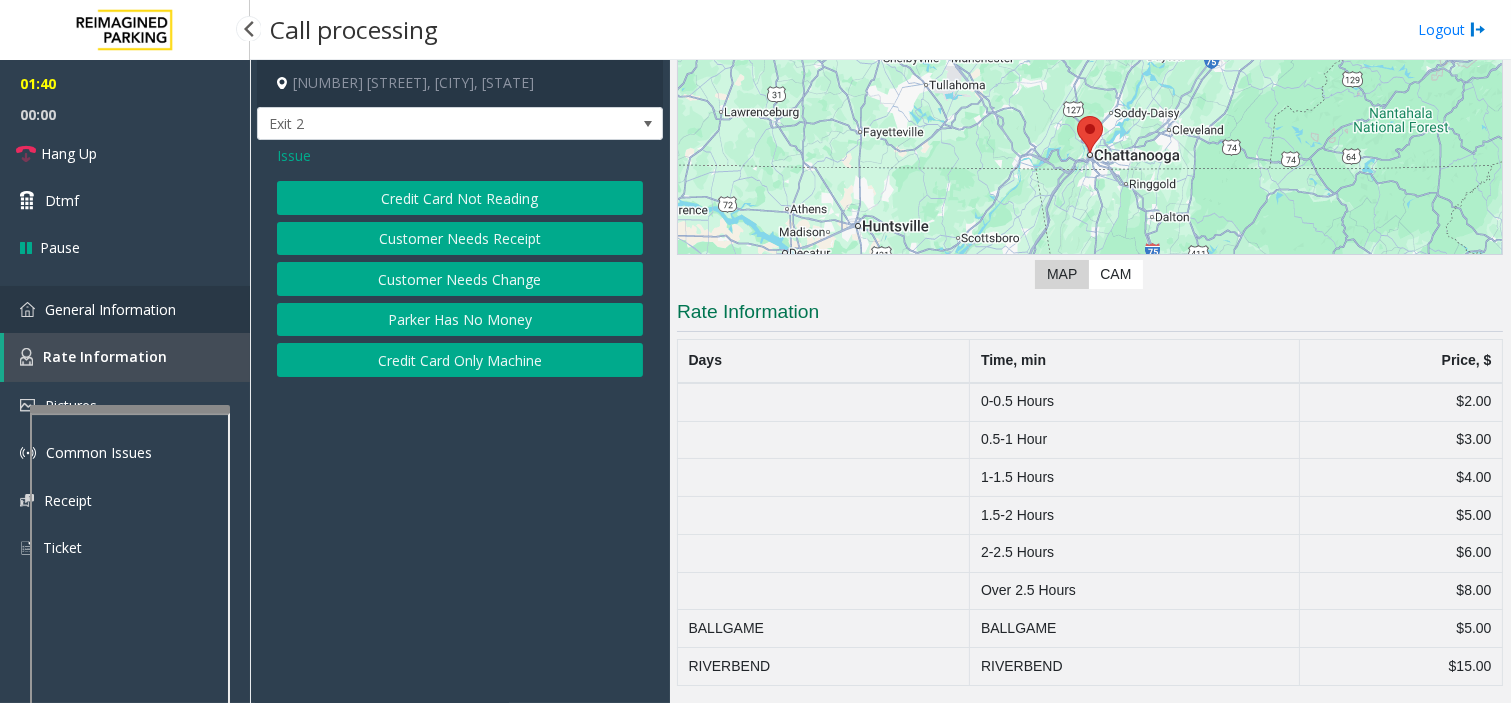click on "General Information" at bounding box center (125, 309) 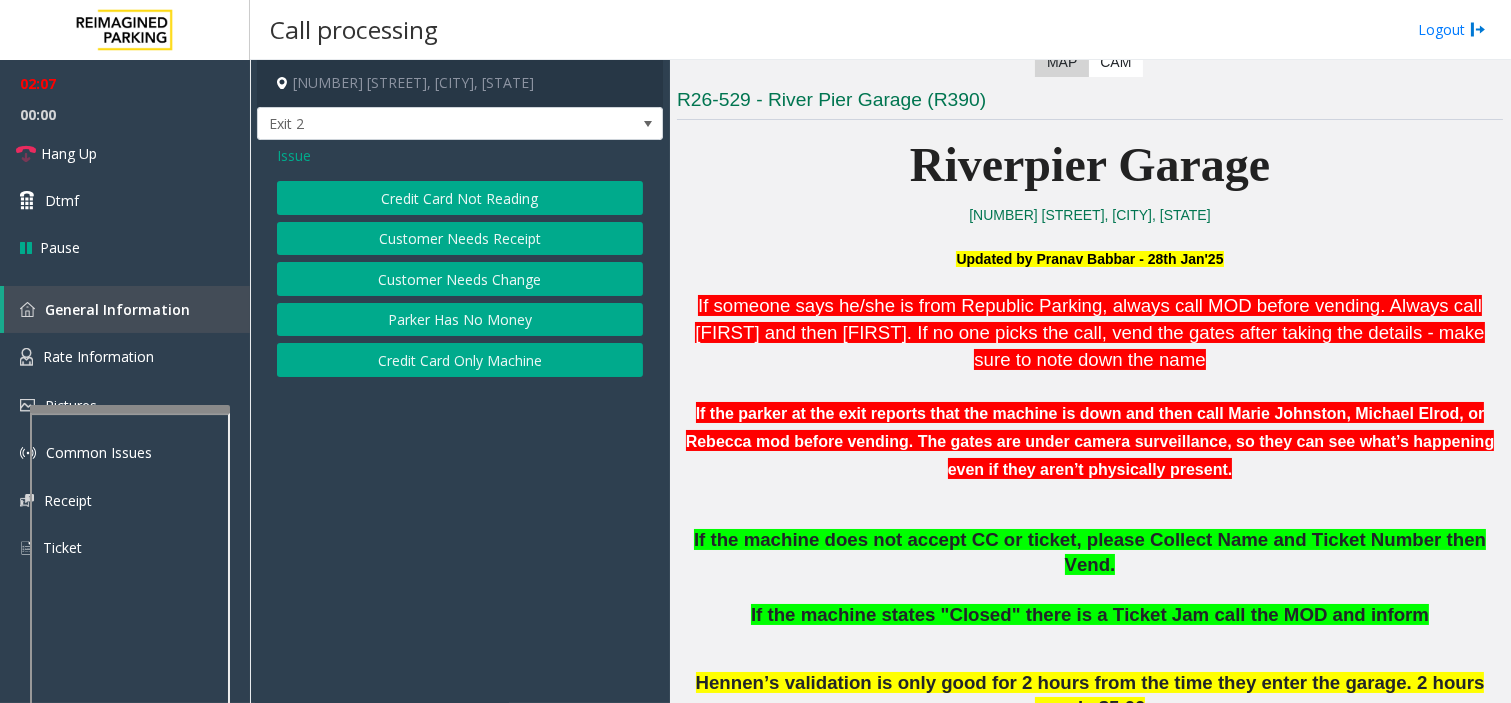 scroll, scrollTop: 555, scrollLeft: 0, axis: vertical 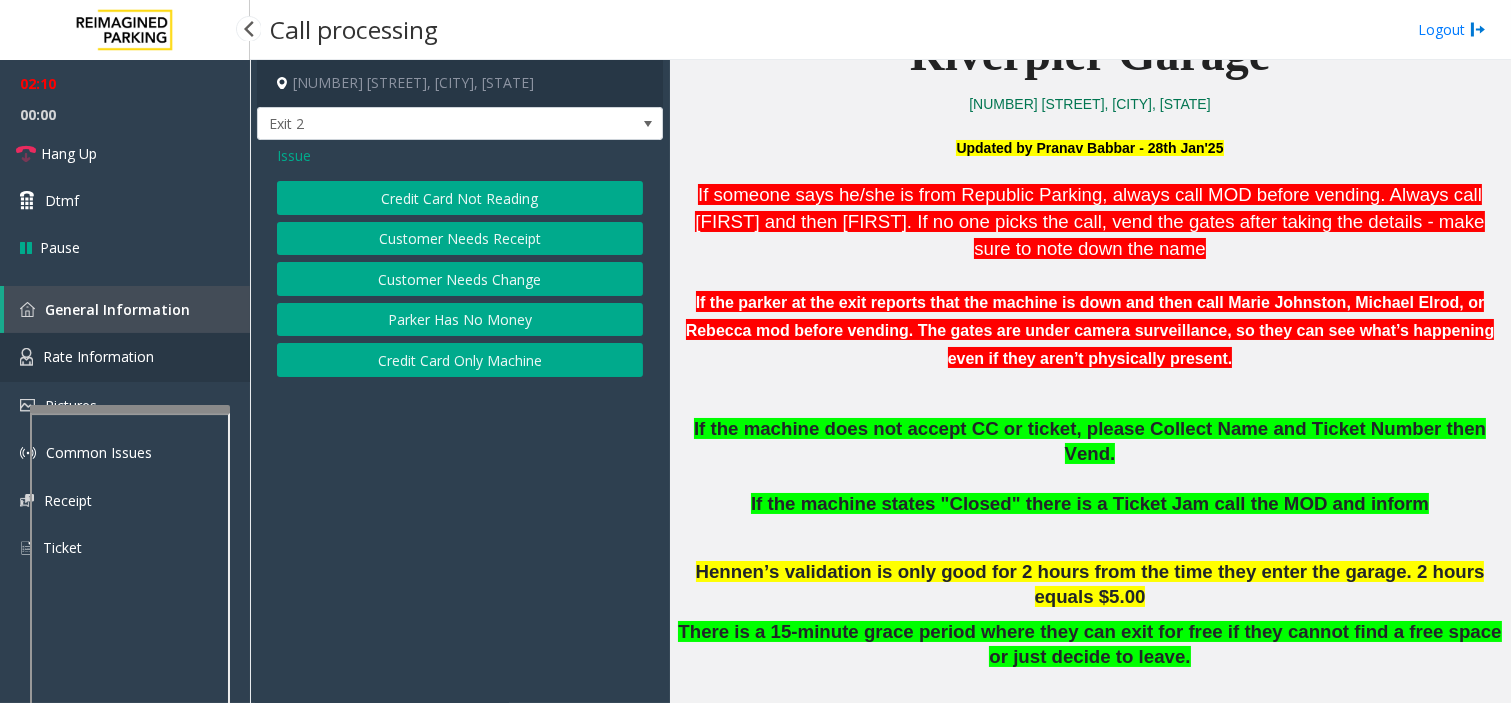 click on "Rate Information" at bounding box center (125, 357) 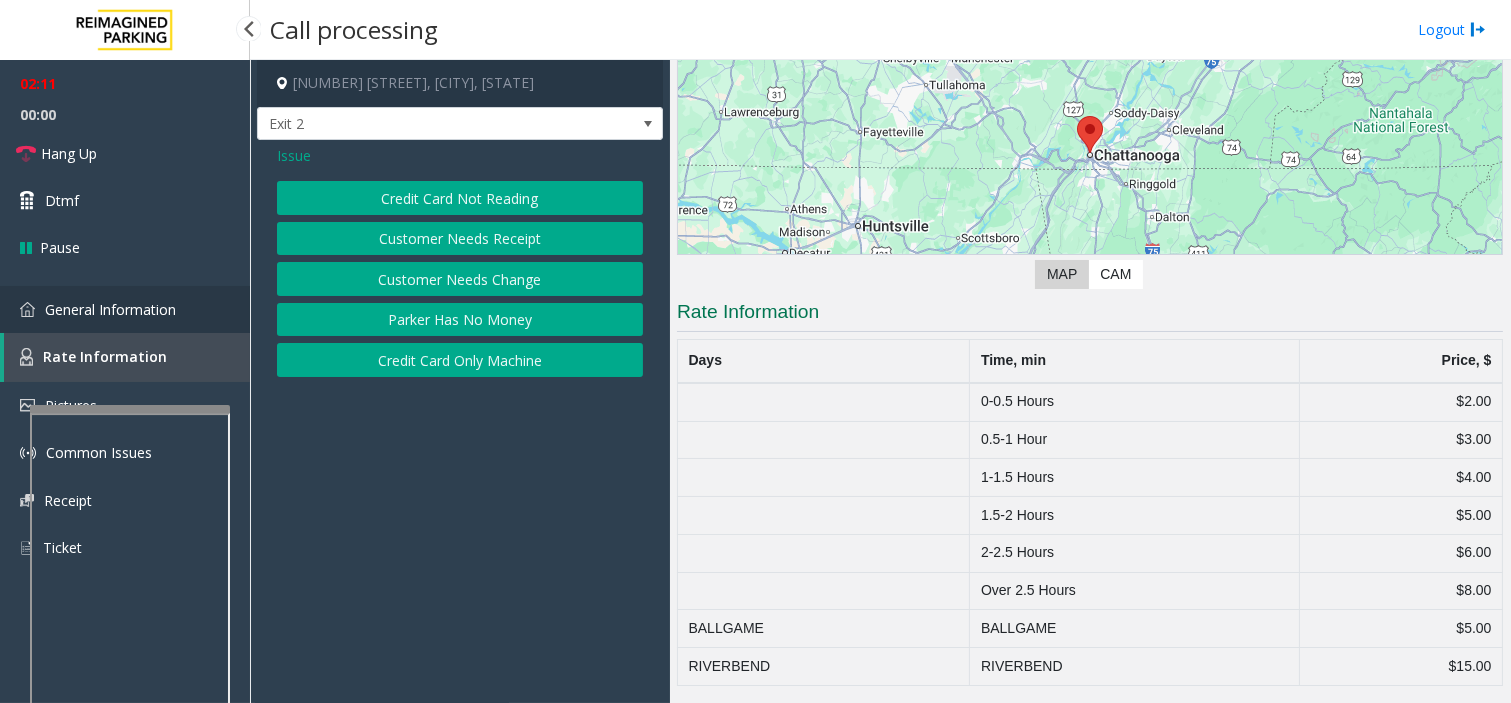 click on "General Information" at bounding box center (110, 309) 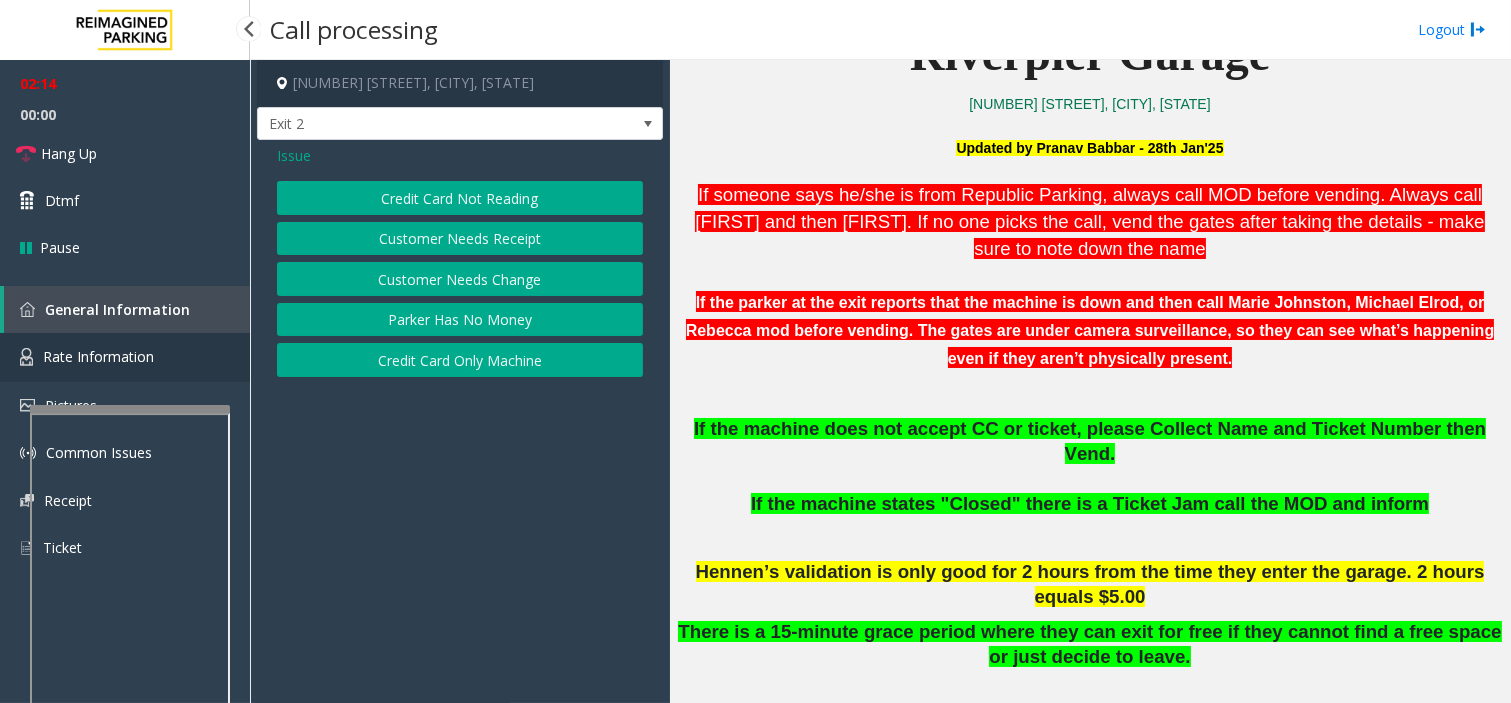 click on "Rate Information" at bounding box center [125, 357] 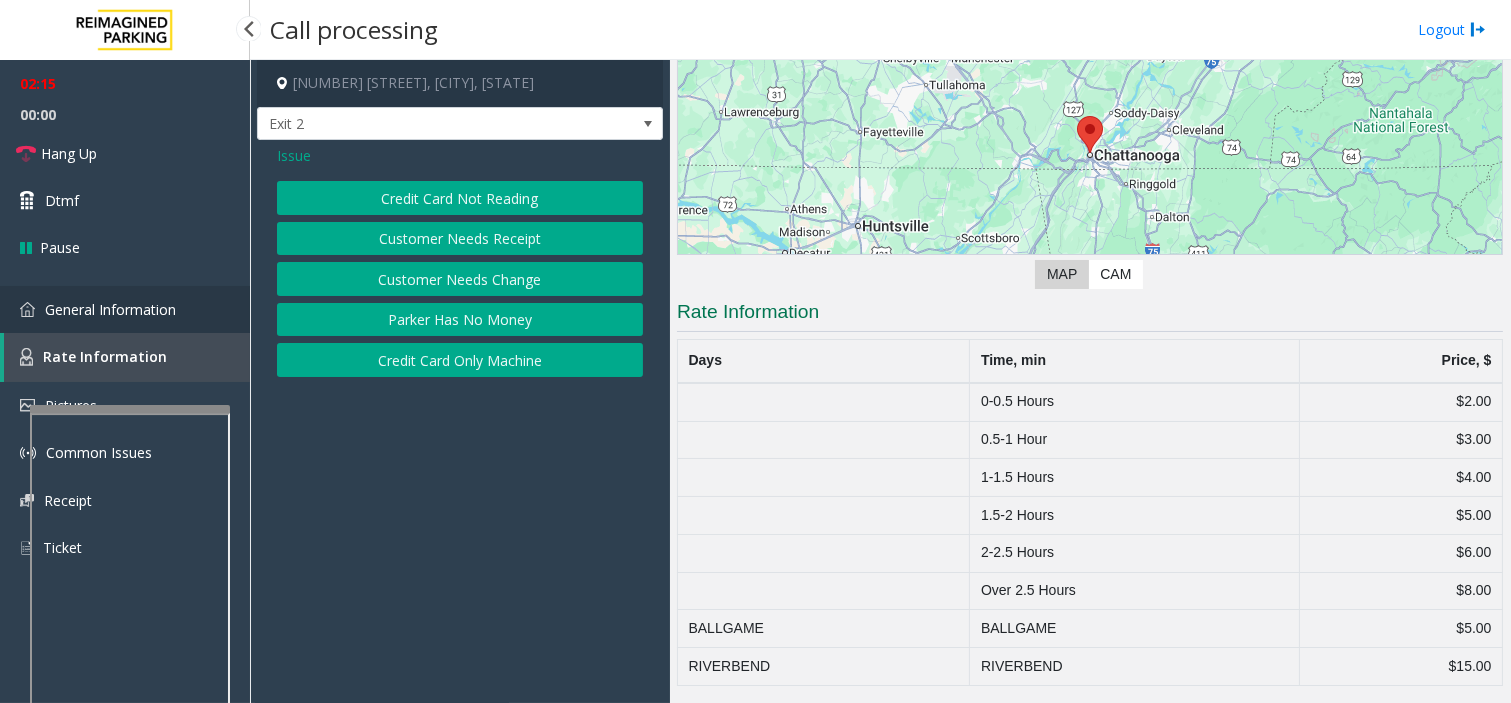 click on "General Information" at bounding box center (110, 309) 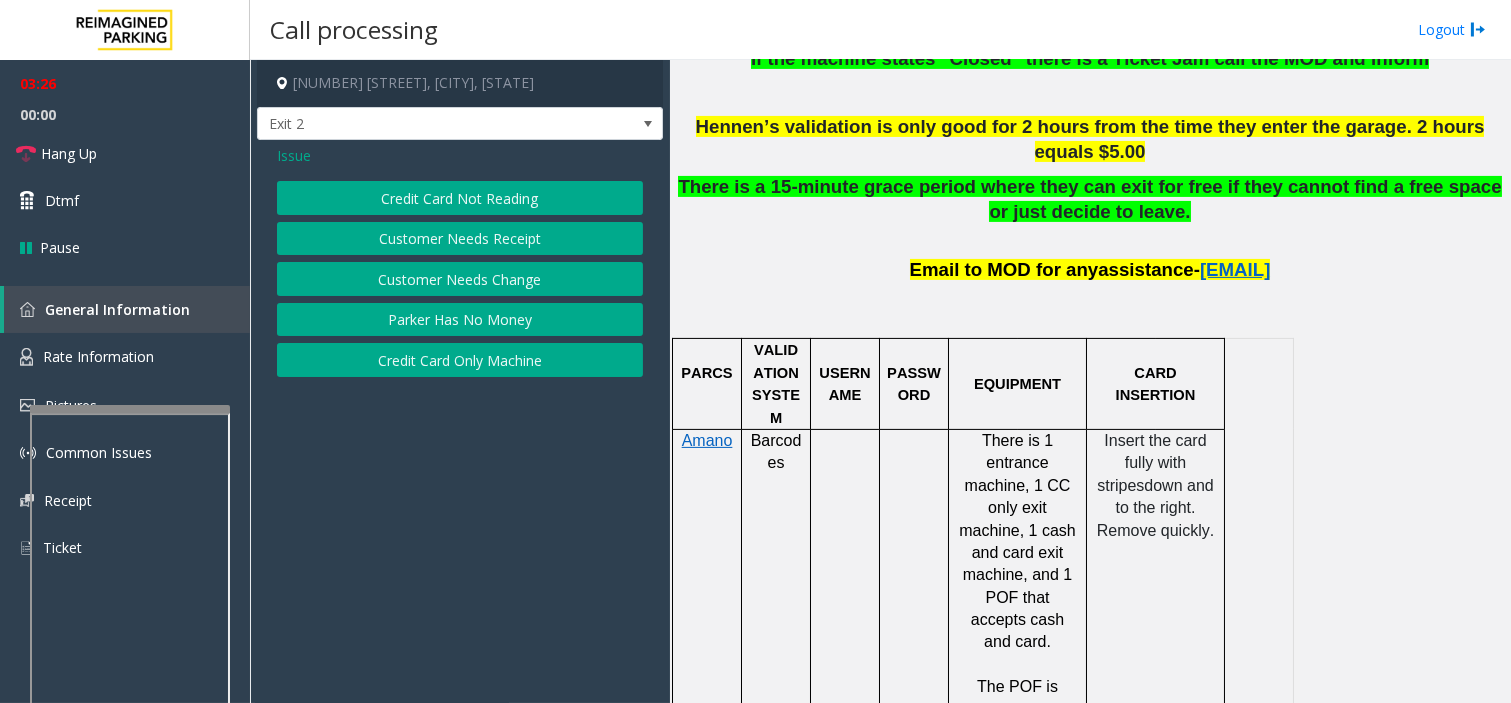 scroll, scrollTop: 888, scrollLeft: 0, axis: vertical 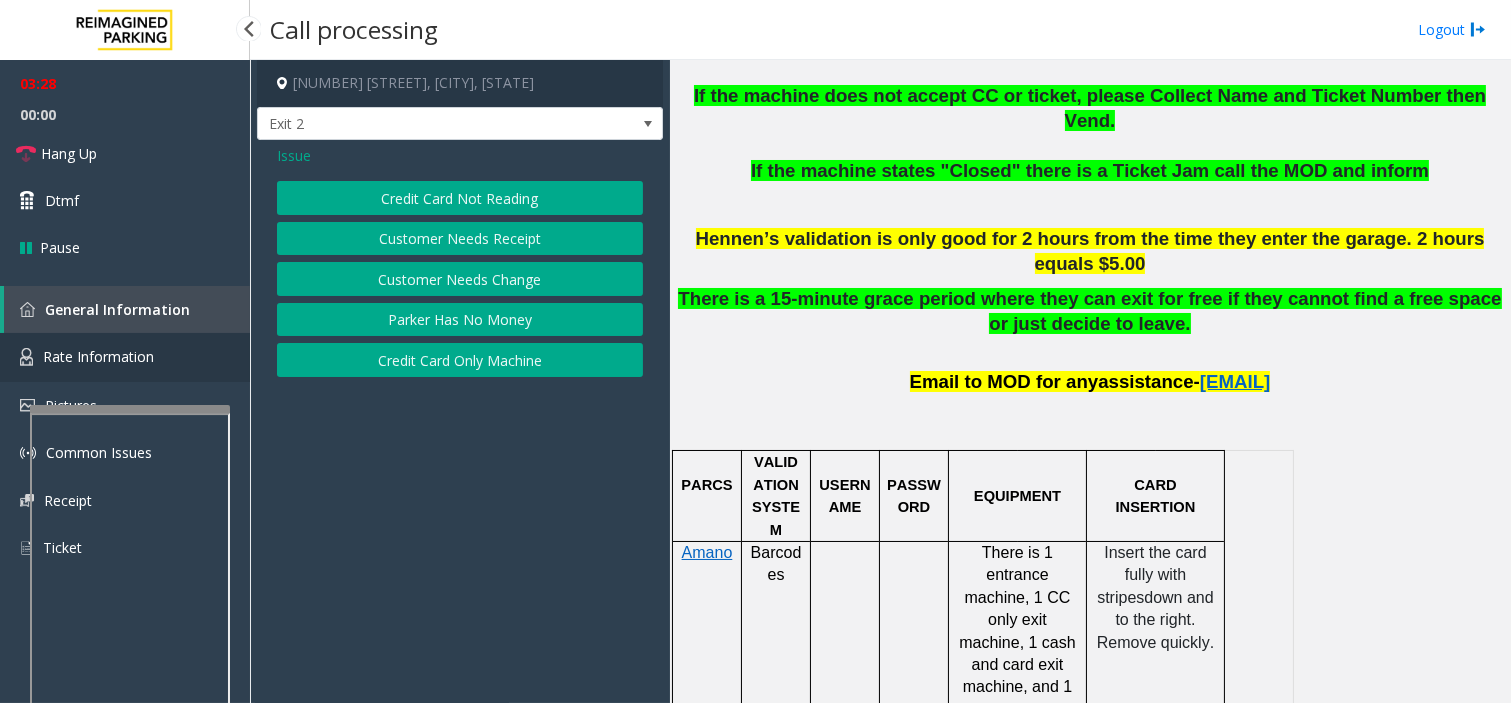 click on "Rate Information" at bounding box center (98, 356) 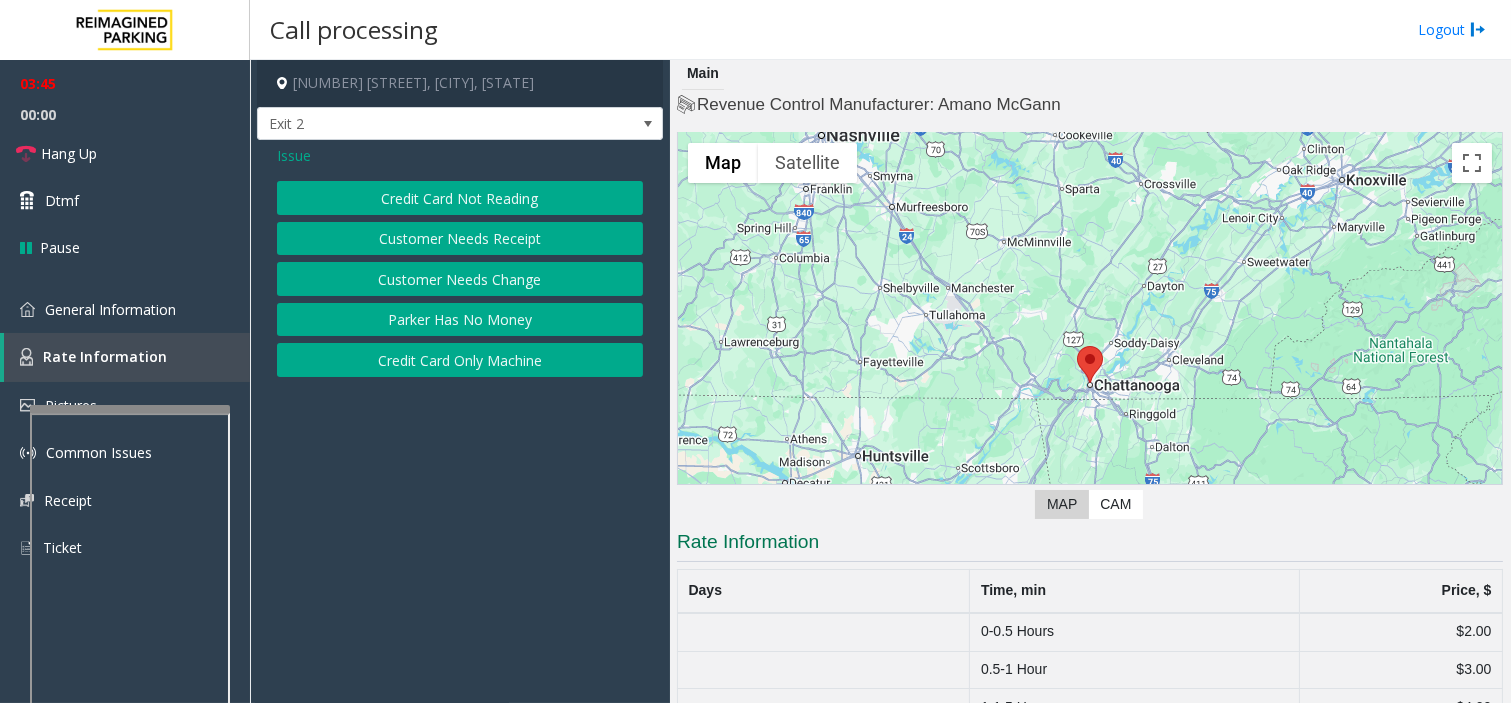 scroll, scrollTop: 0, scrollLeft: 0, axis: both 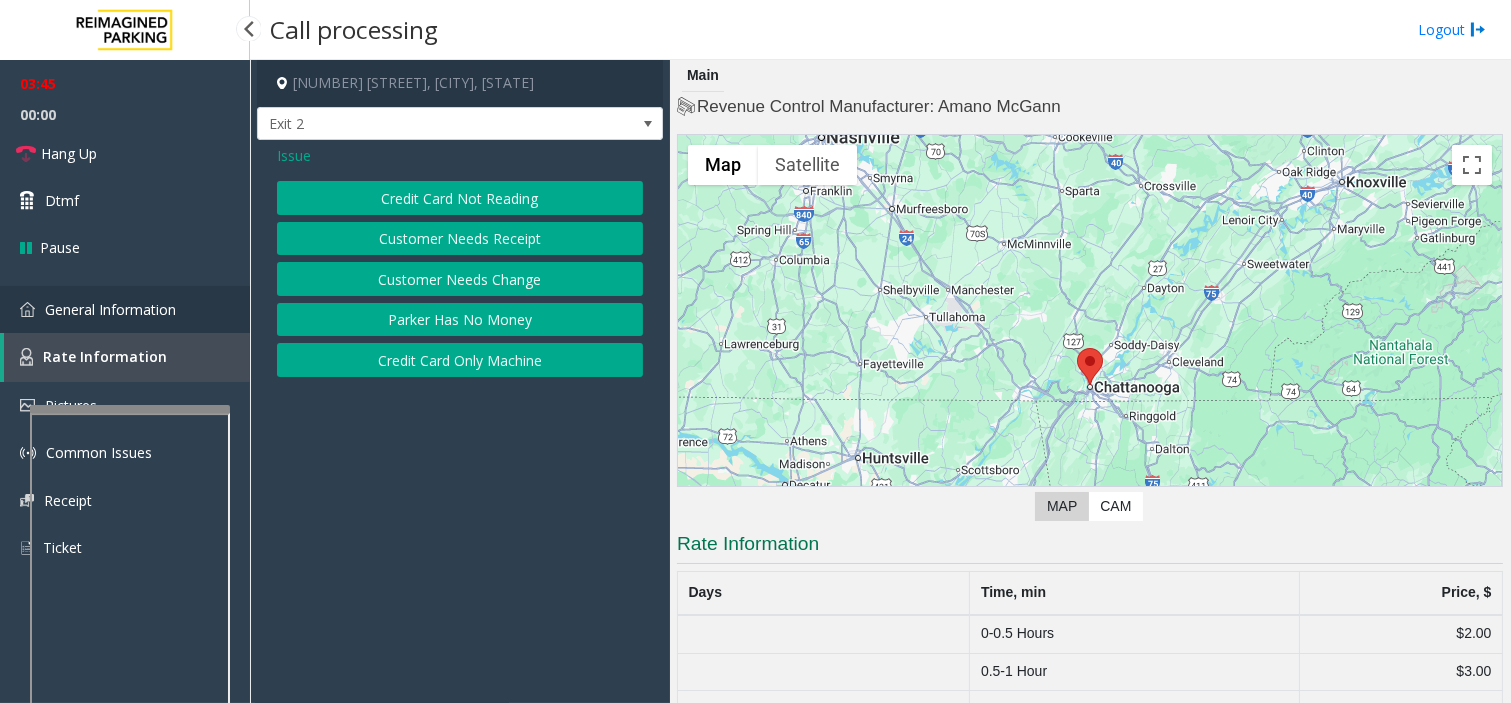 click on "General Information" at bounding box center [110, 309] 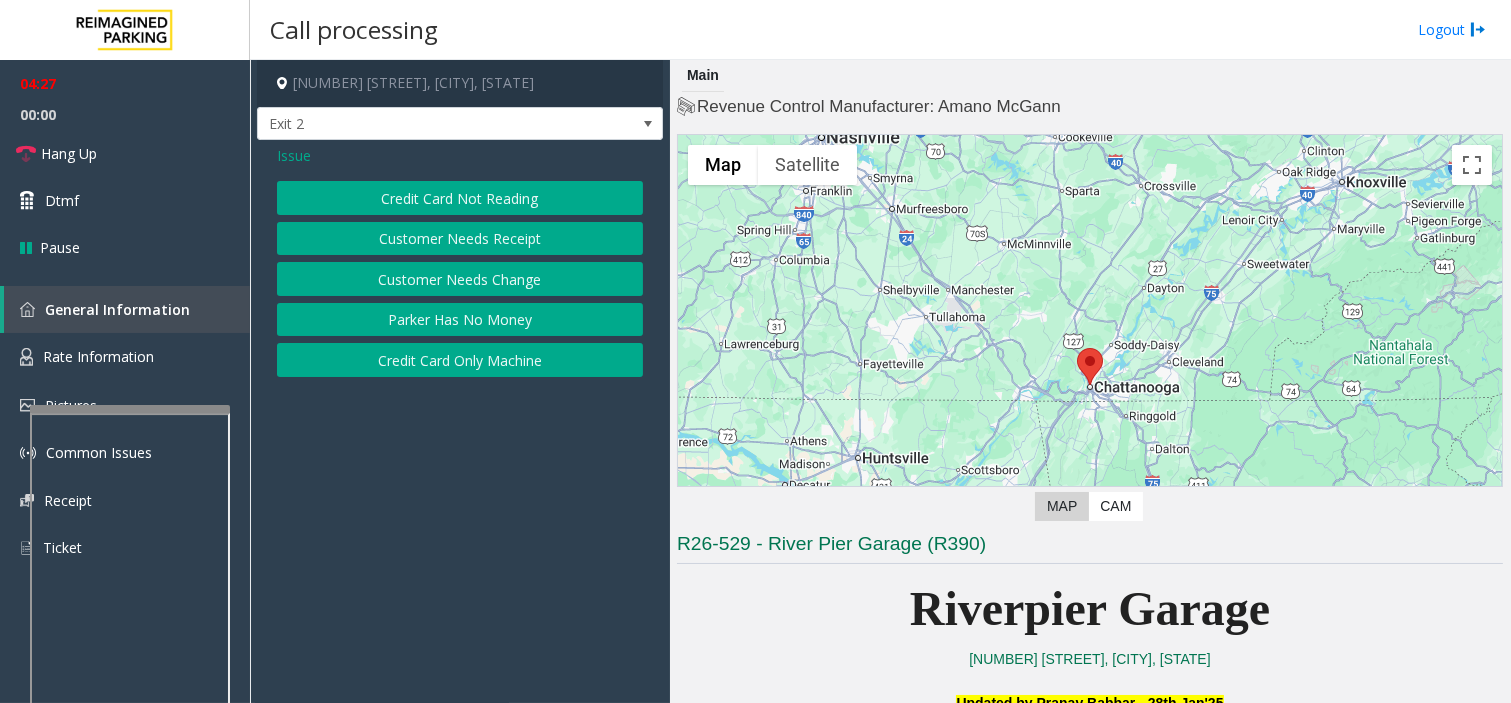click on "Issue" 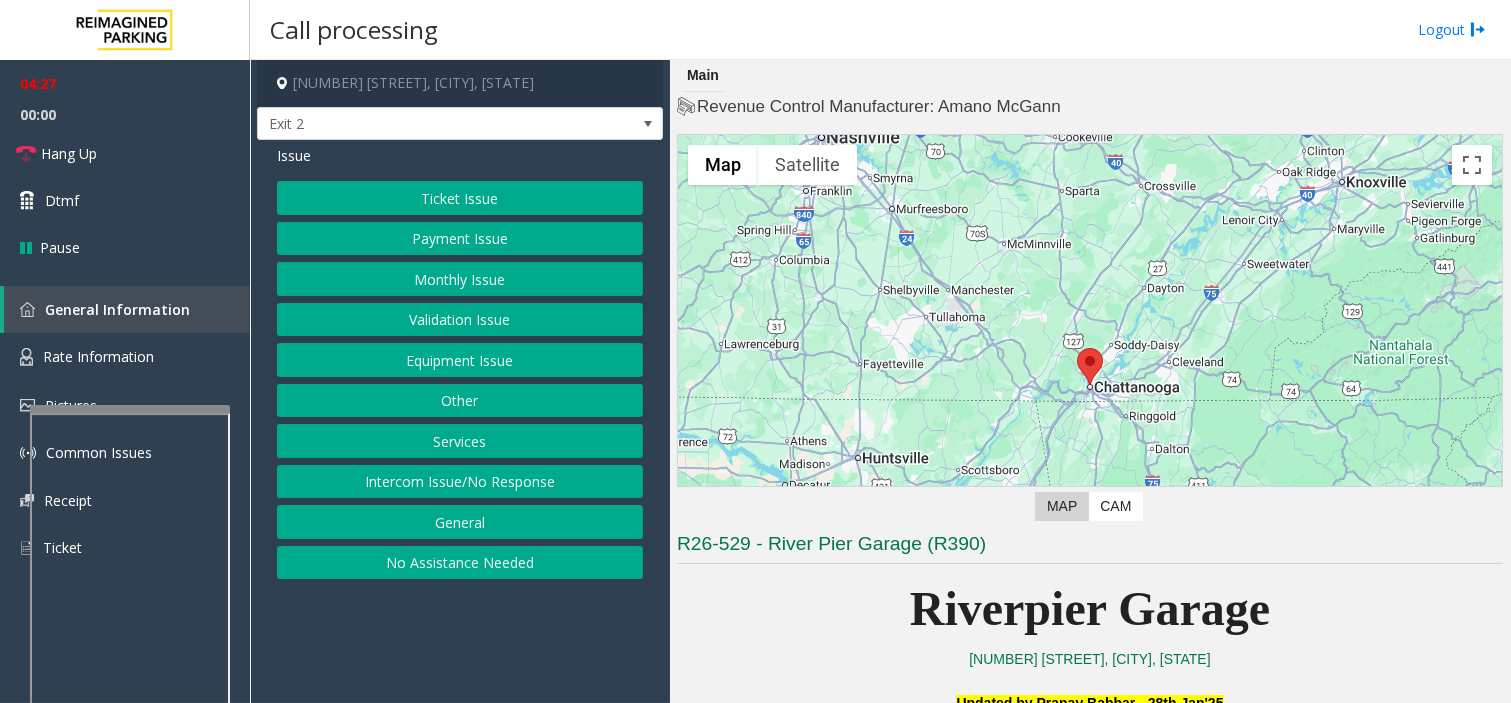 click on "Ticket Issue" 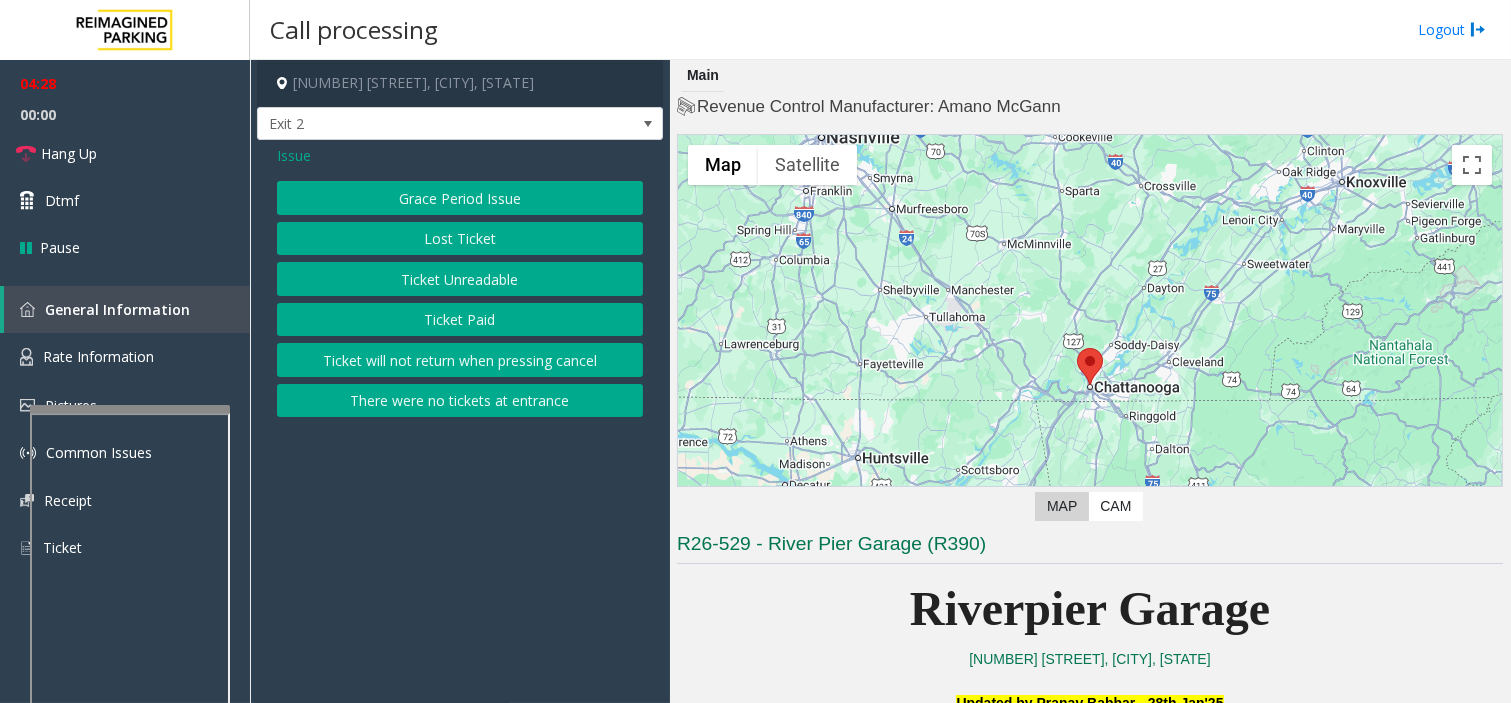 click on "Ticket Unreadable" 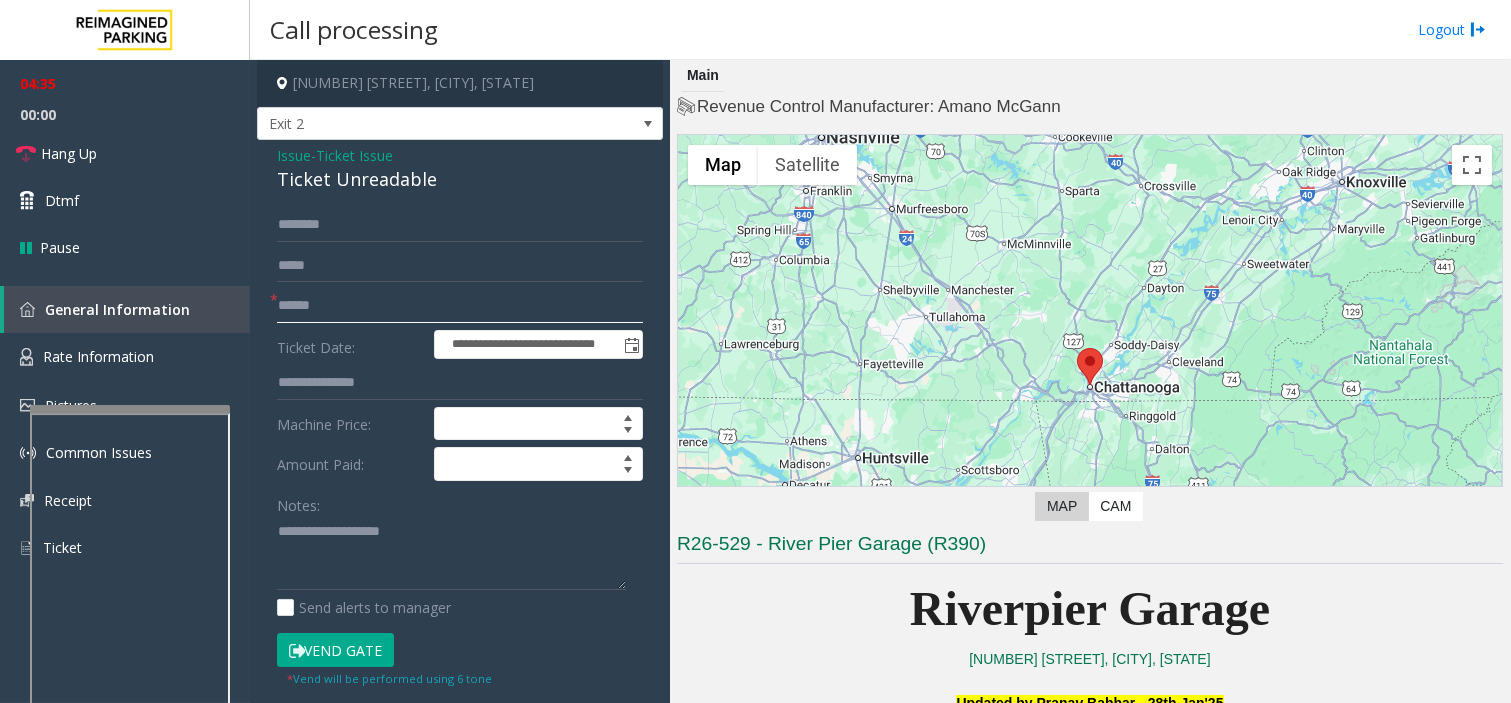 click 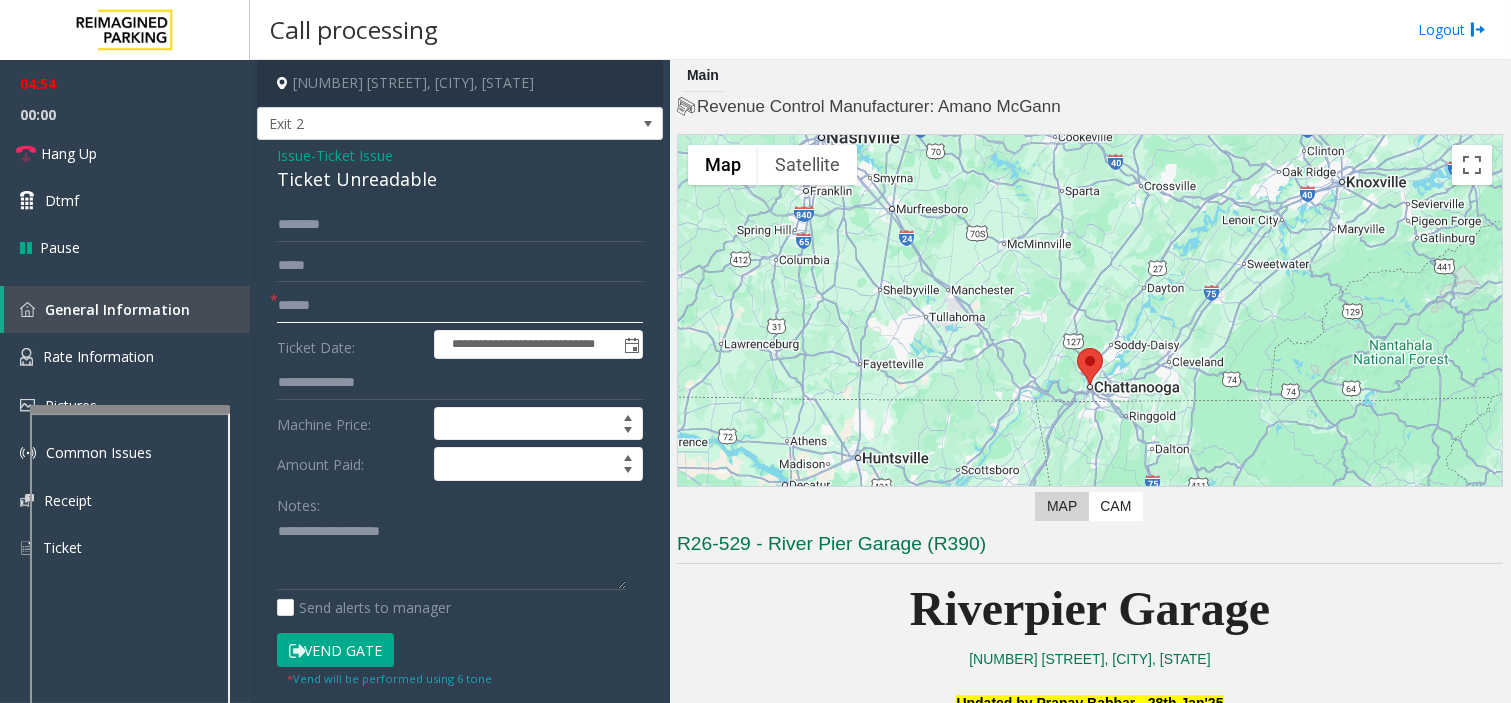 type on "******" 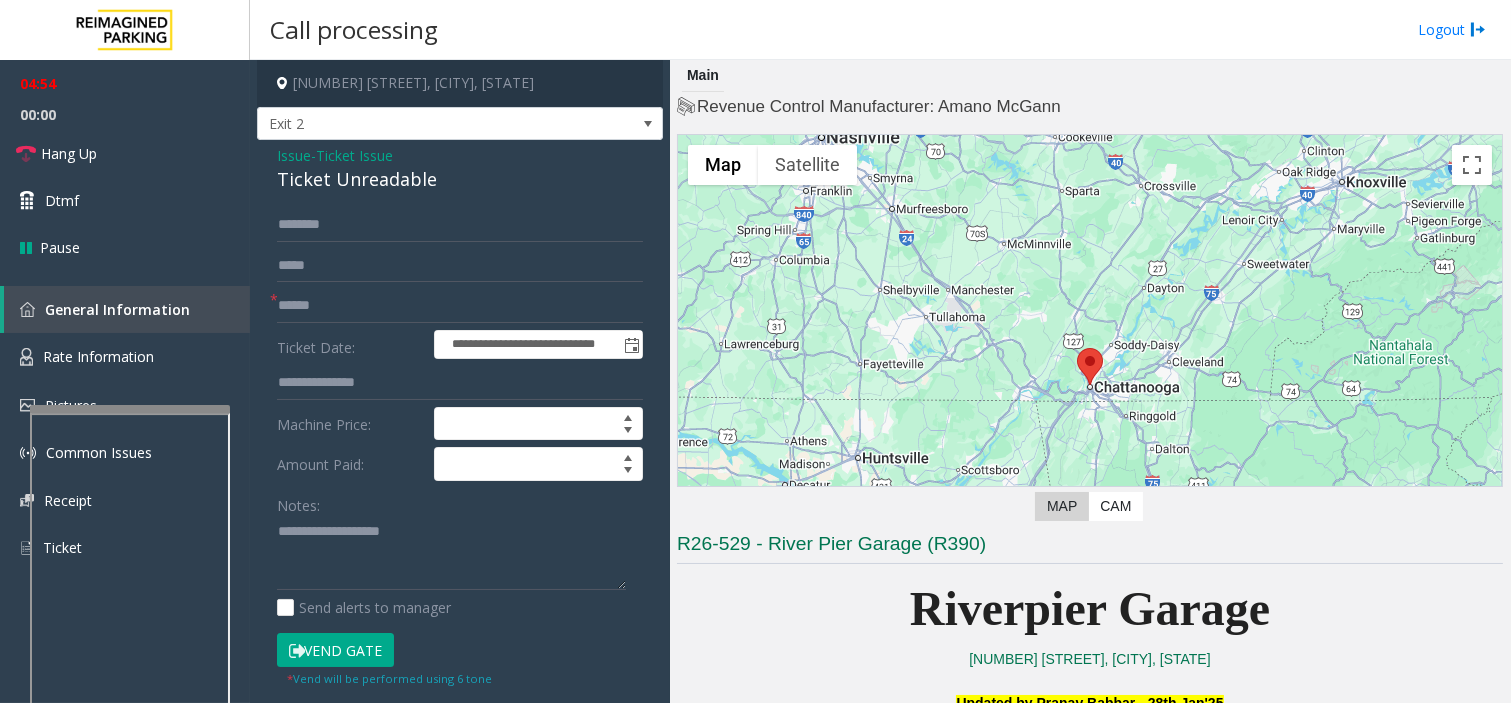 click on "**********" 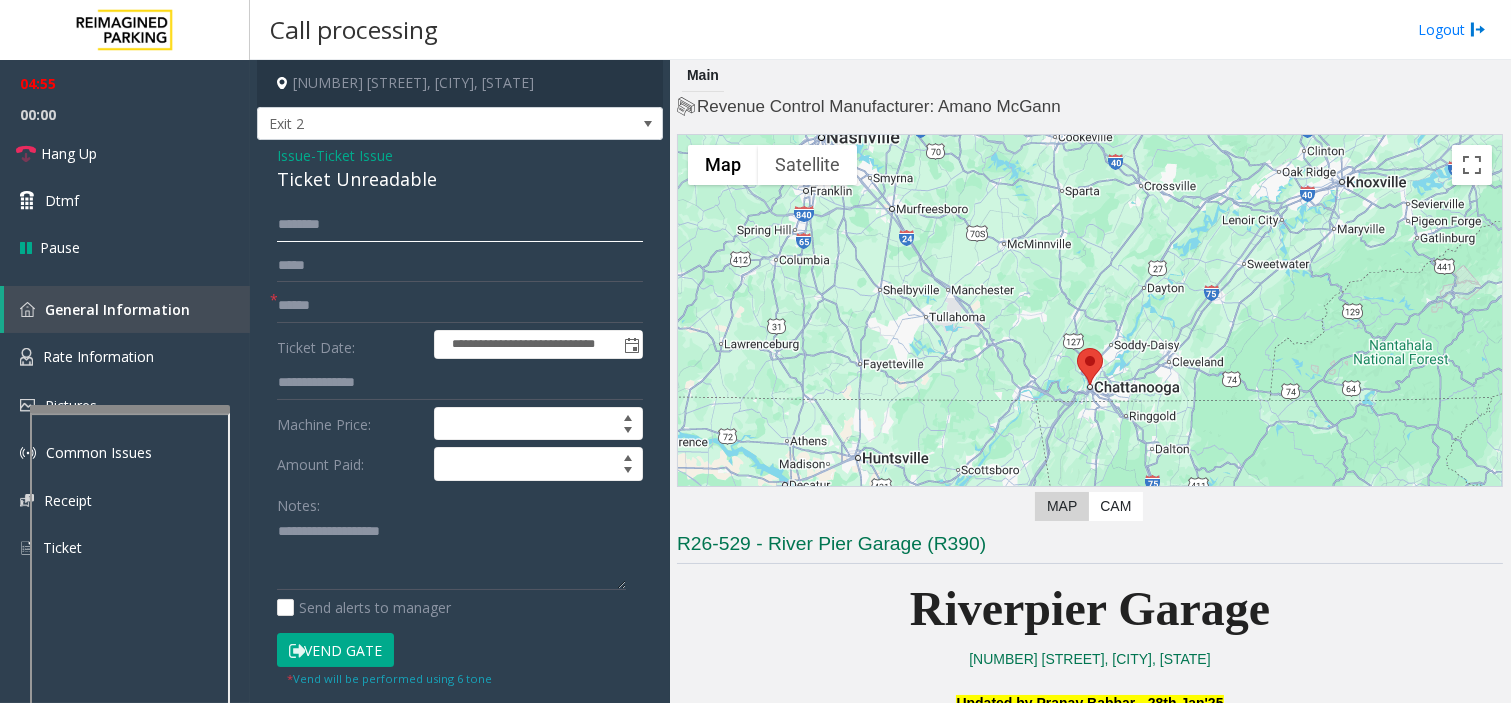 click 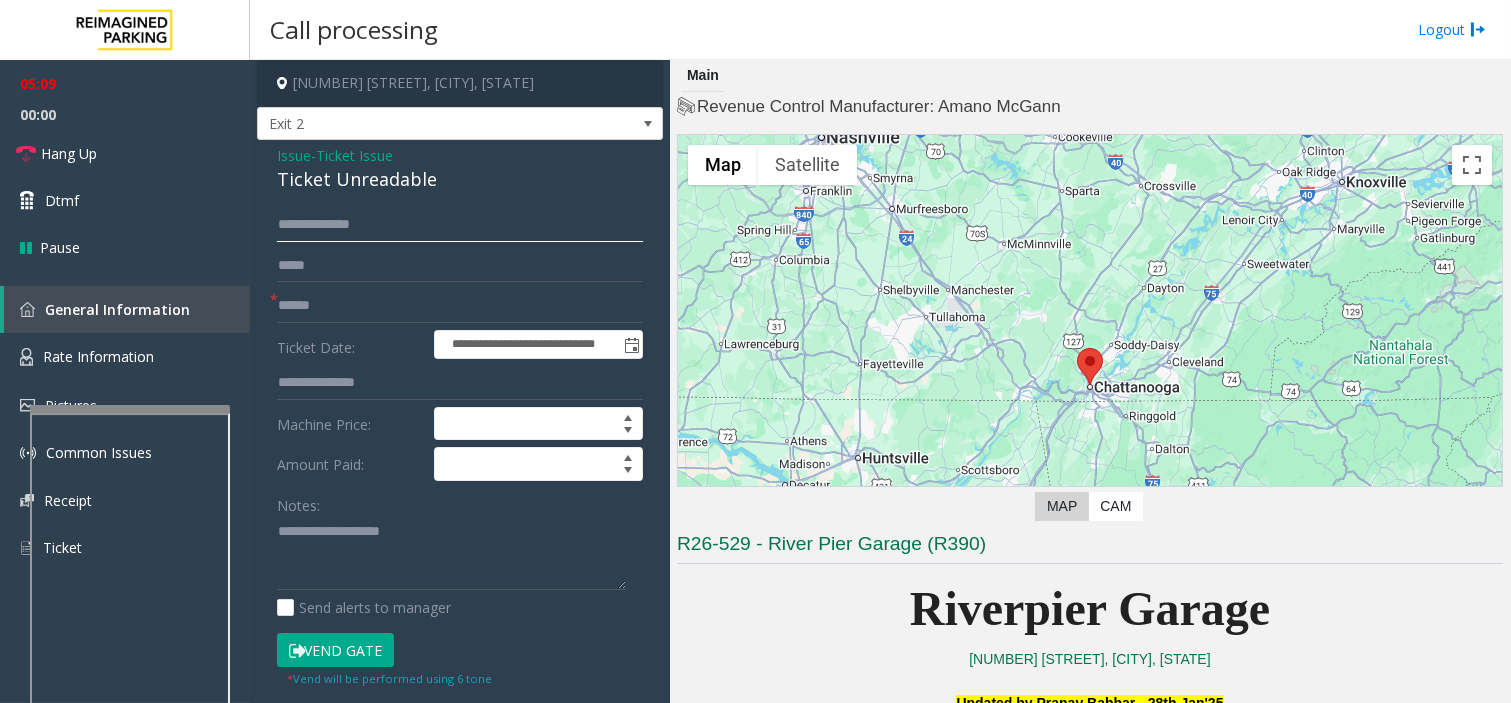 type on "**********" 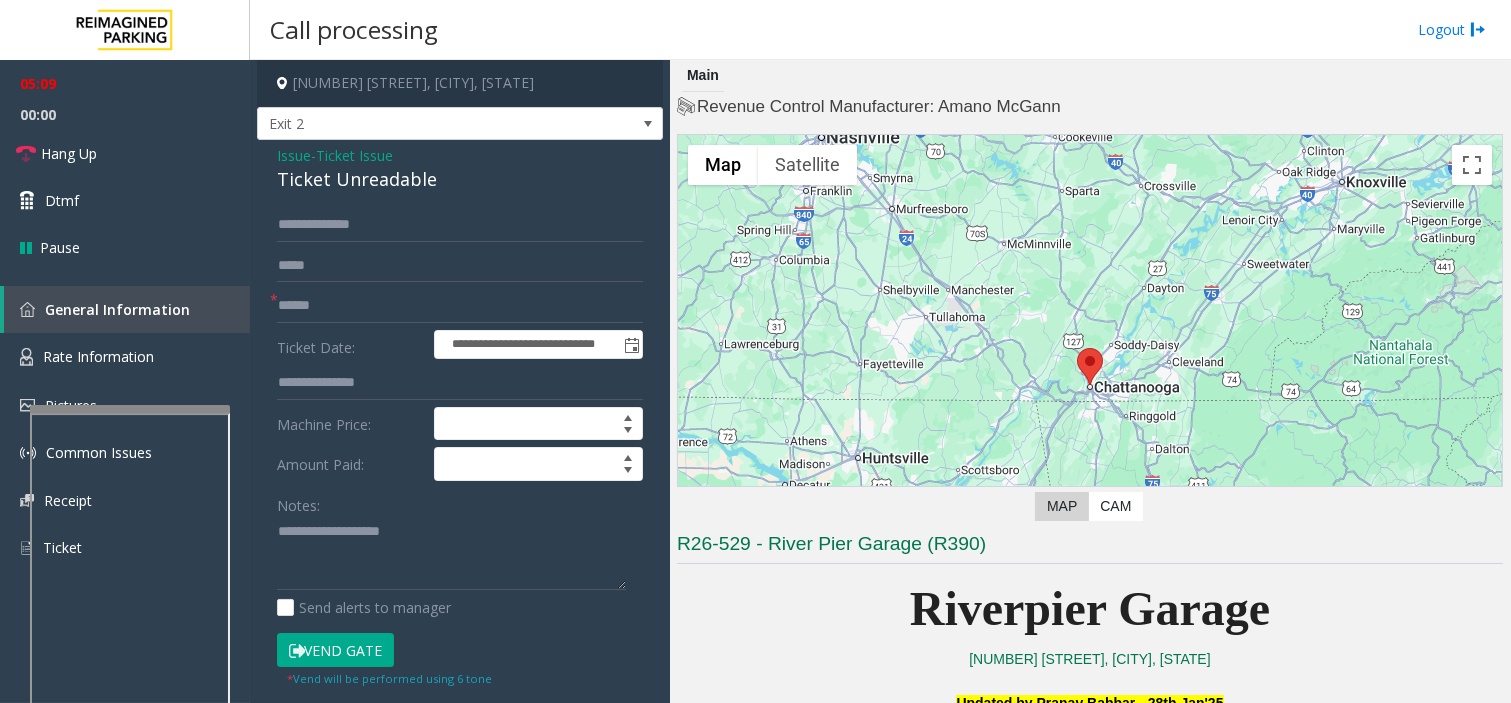 click on "Vend Gate" 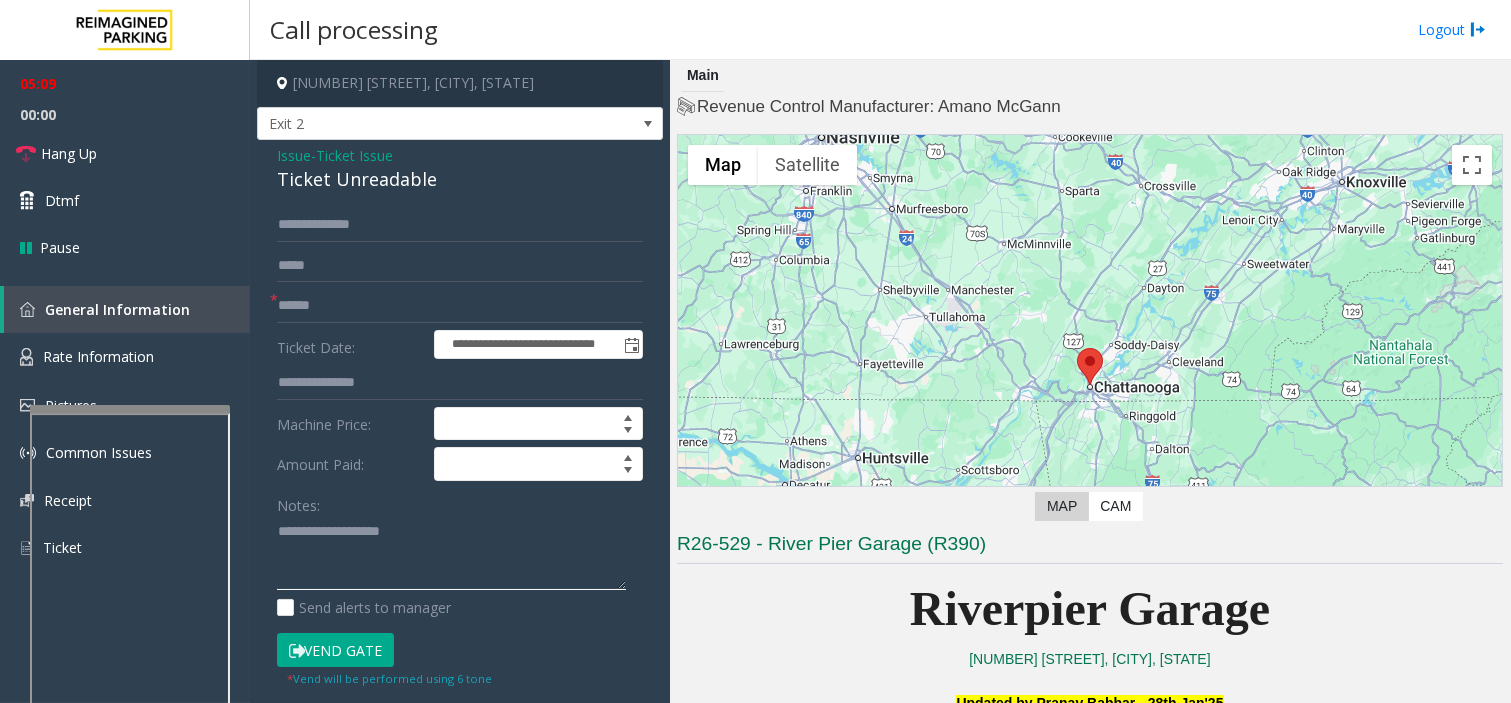 click 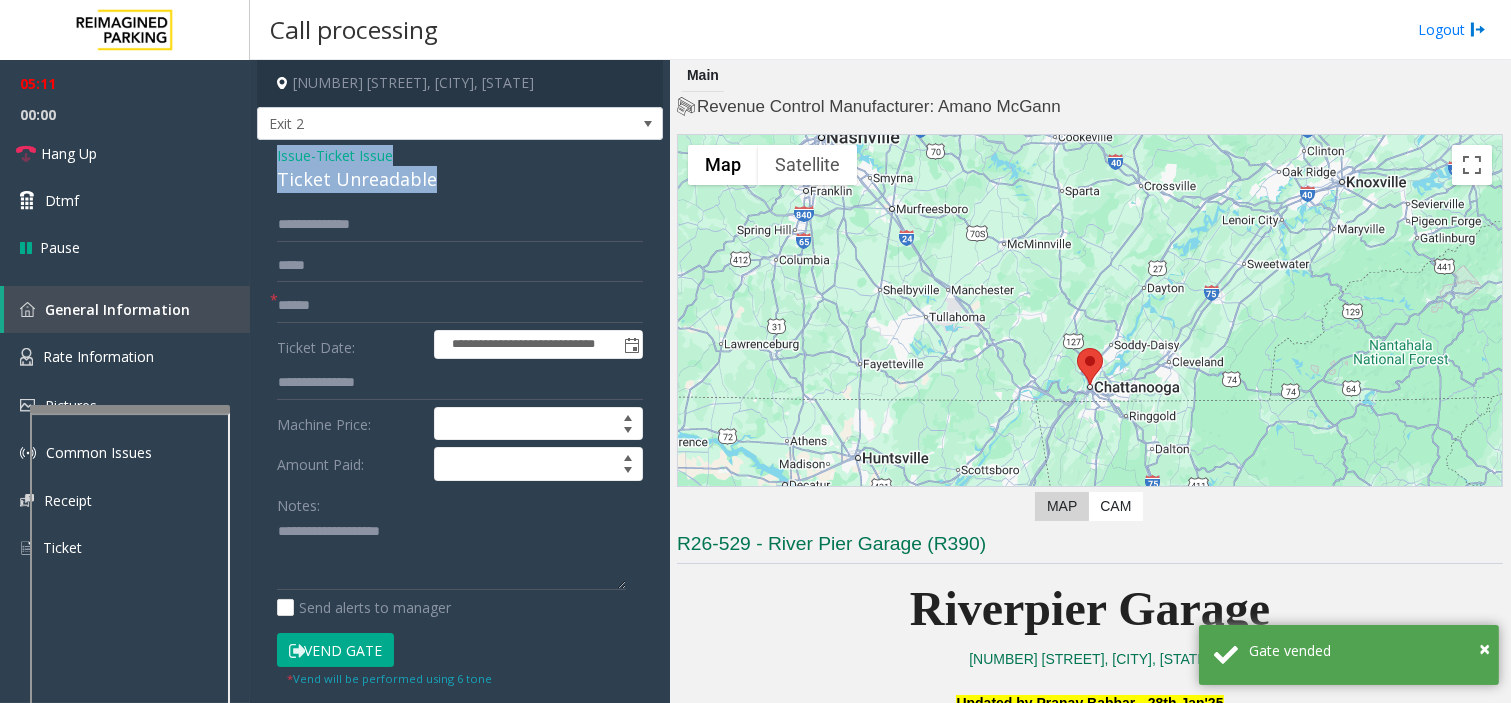 drag, startPoint x: 264, startPoint y: 147, endPoint x: 445, endPoint y: 173, distance: 182.85786 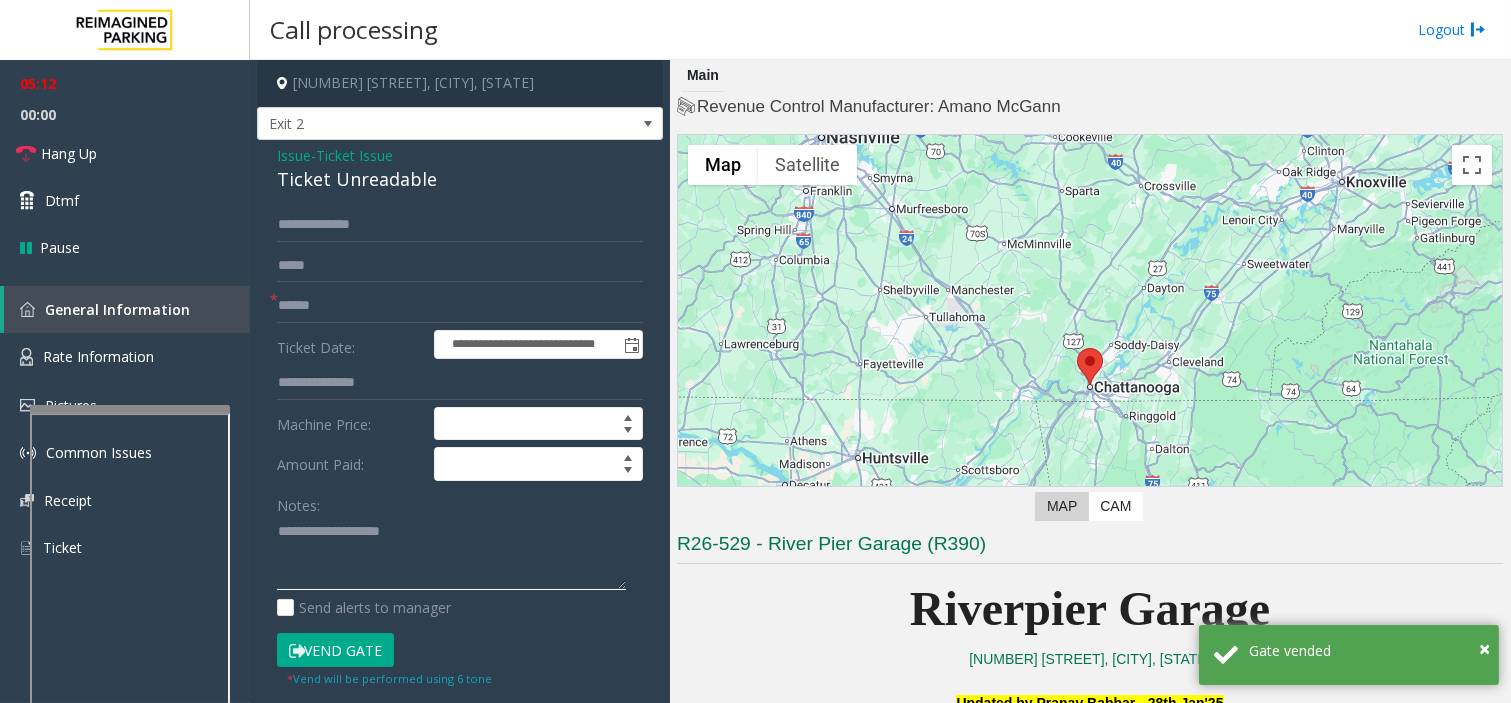 click 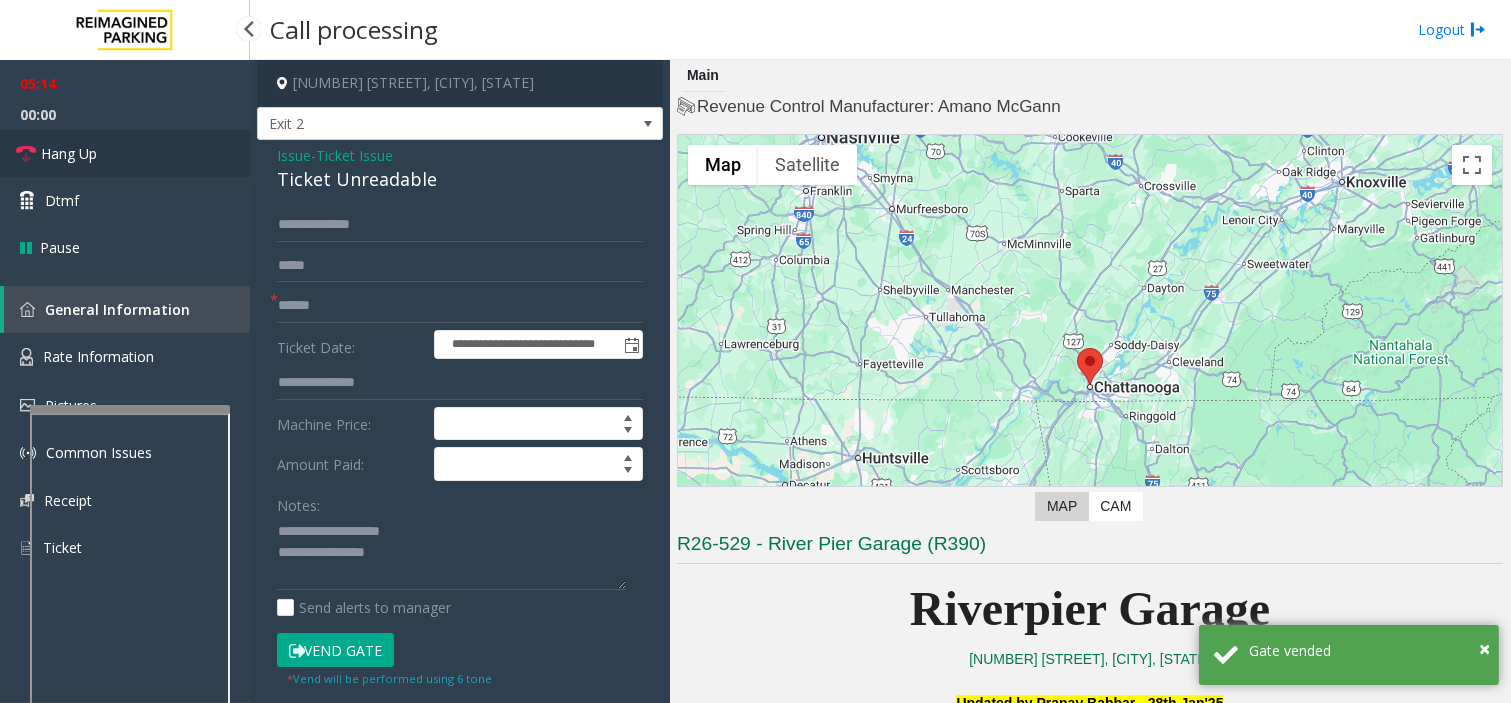click on "Hang Up" at bounding box center (125, 153) 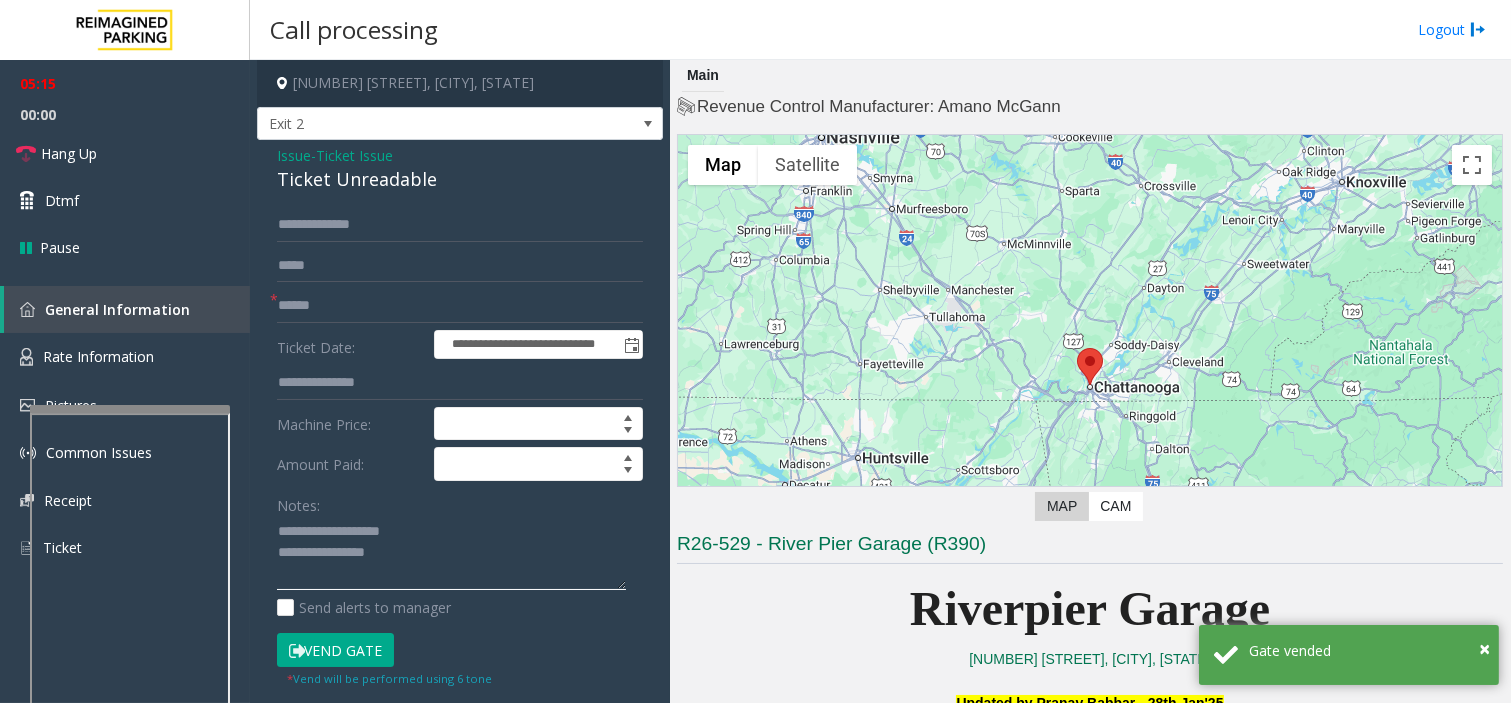 click 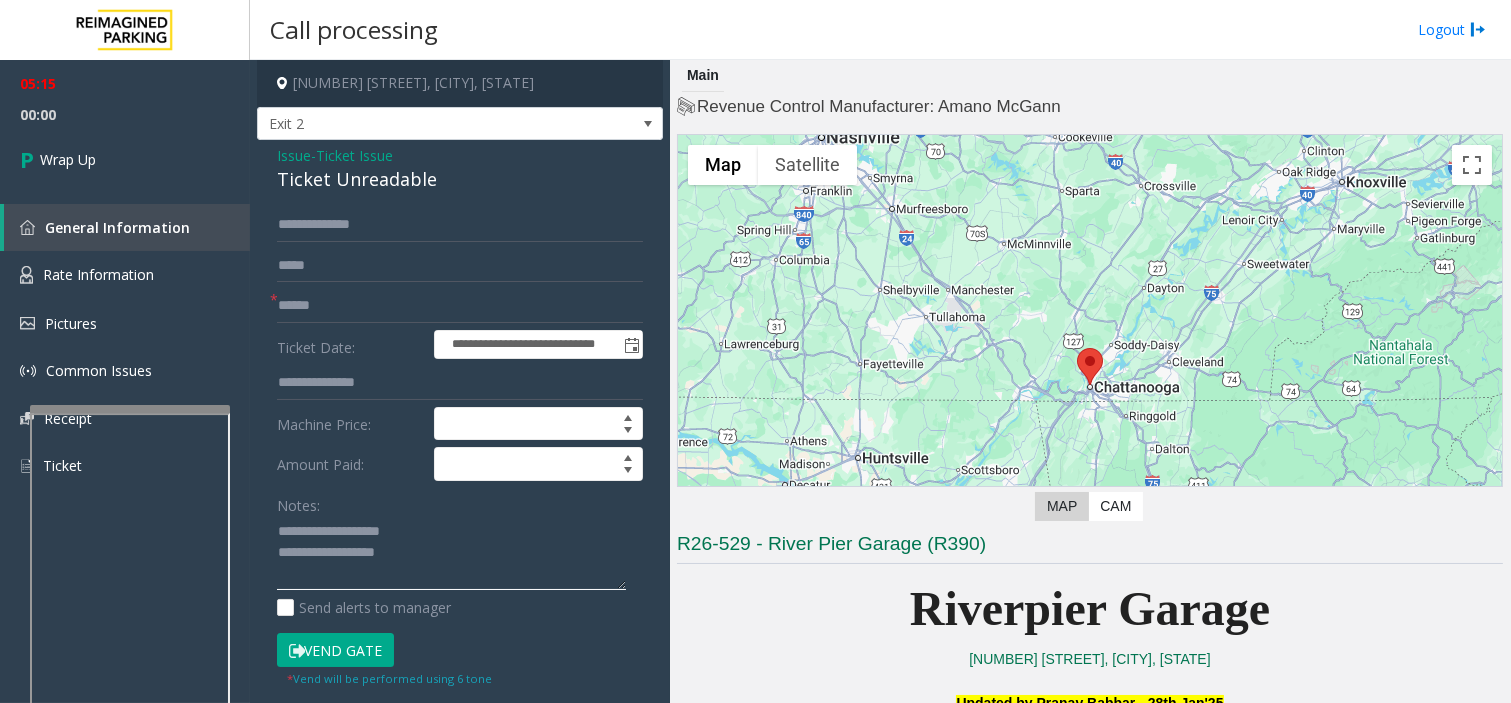 scroll, scrollTop: 14, scrollLeft: 0, axis: vertical 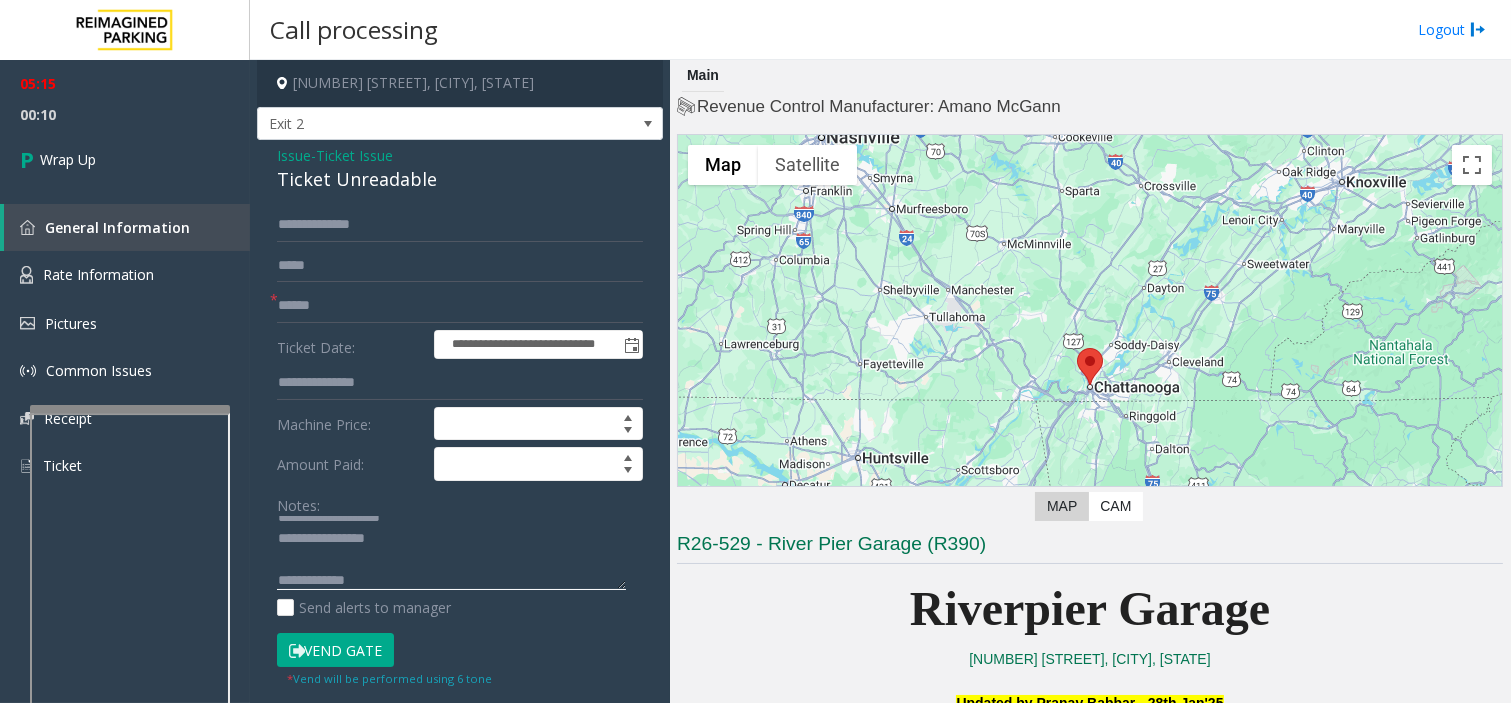 click 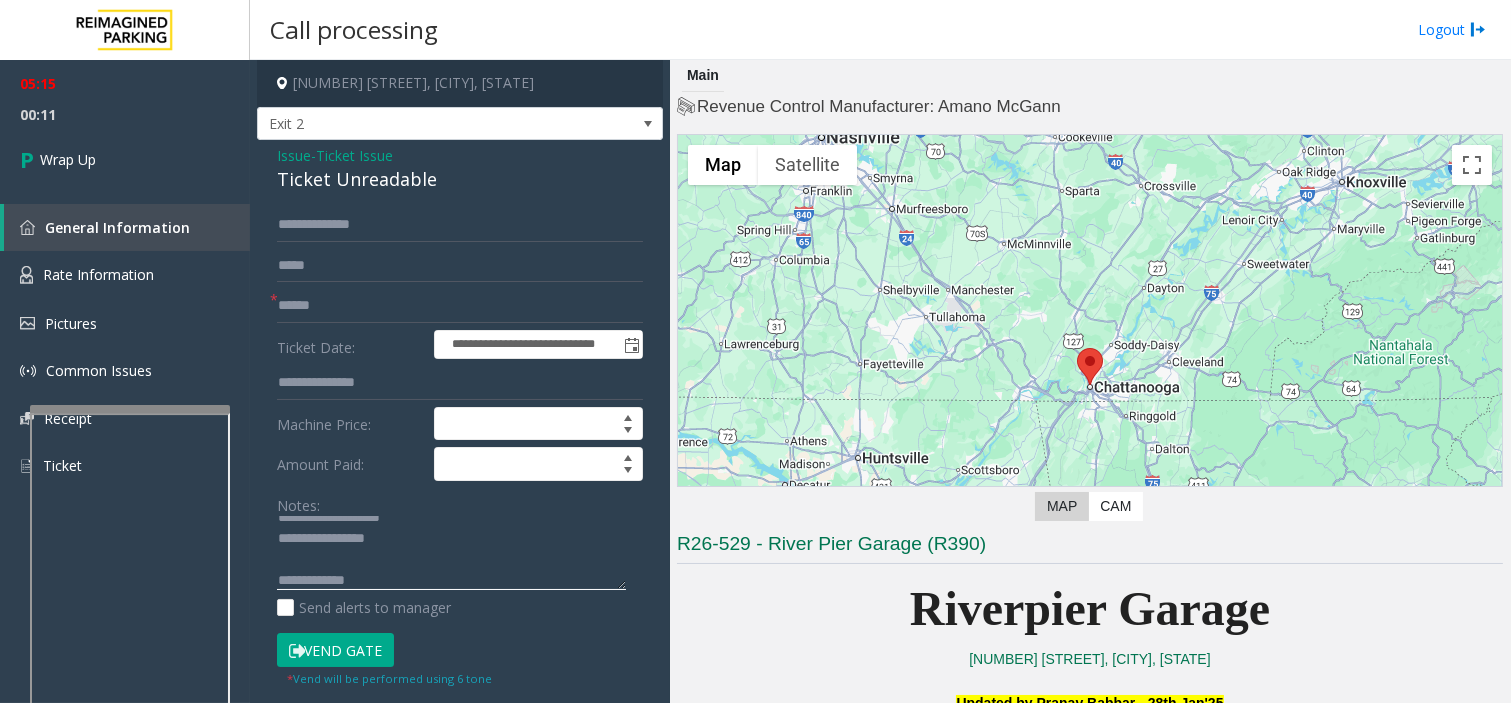 click 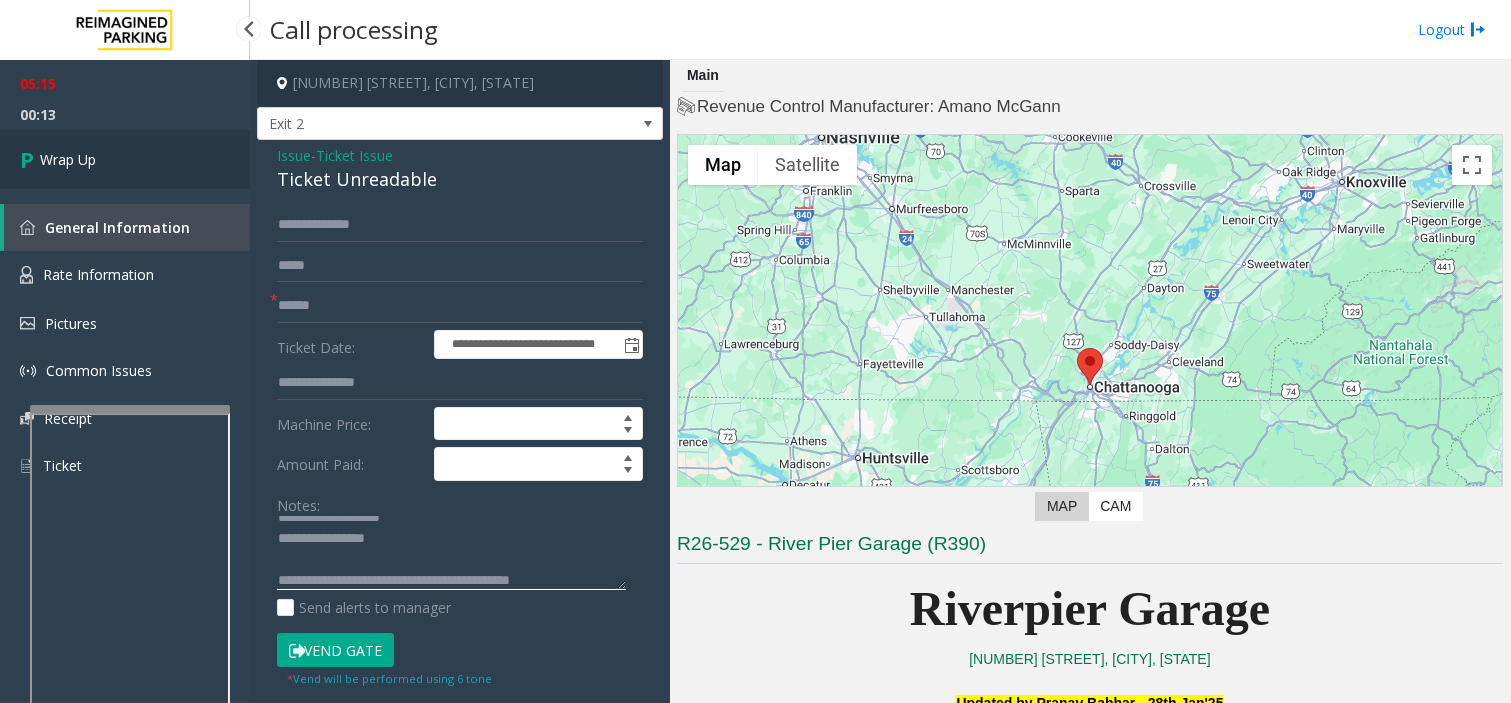 type on "**********" 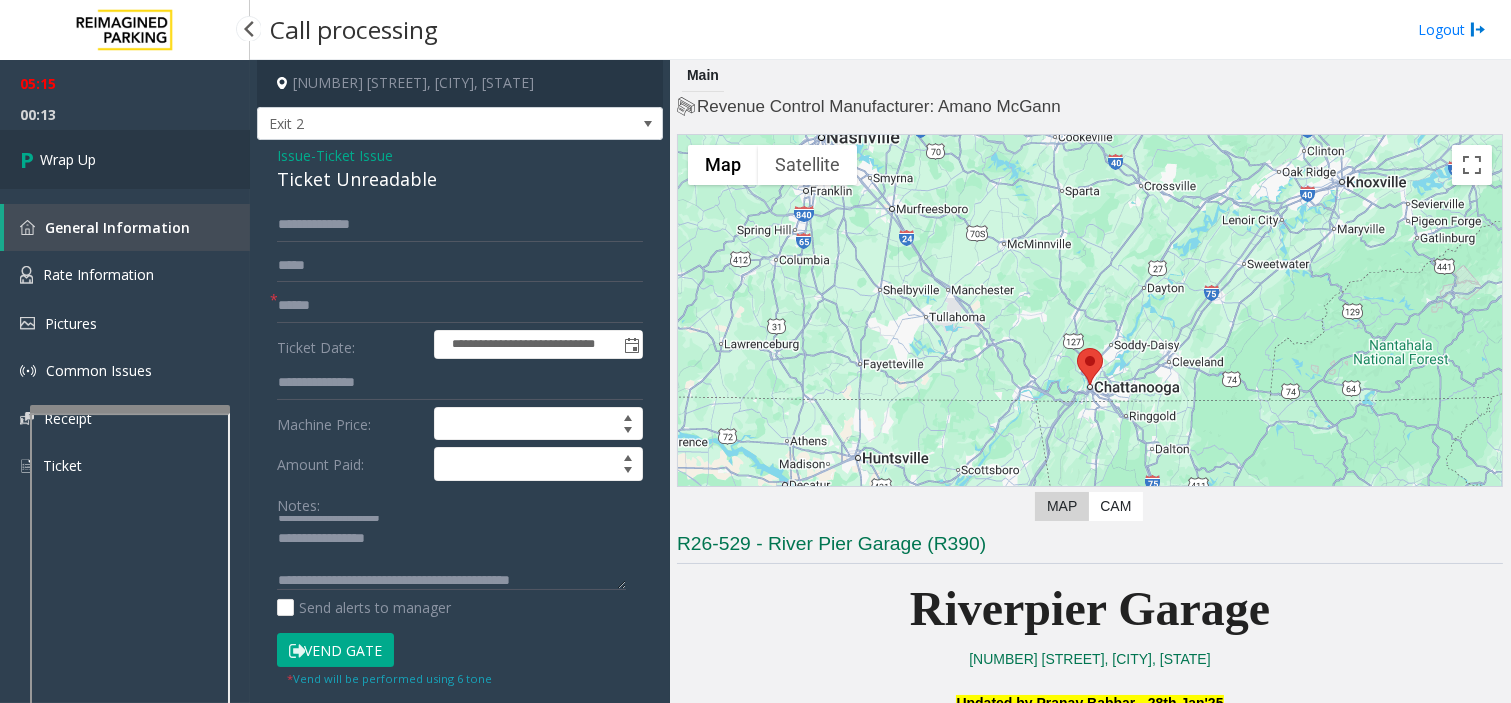 click on "Wrap Up" at bounding box center [125, 159] 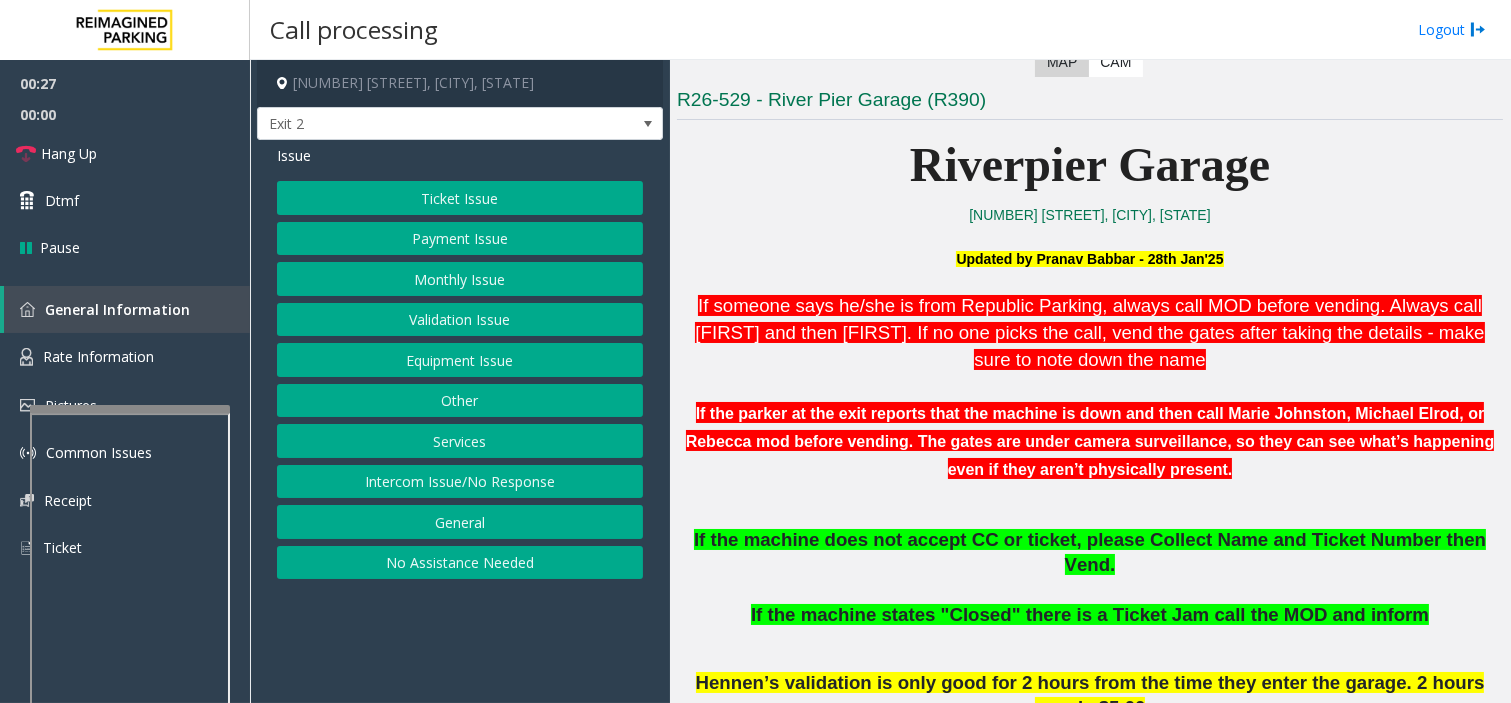 scroll, scrollTop: 555, scrollLeft: 0, axis: vertical 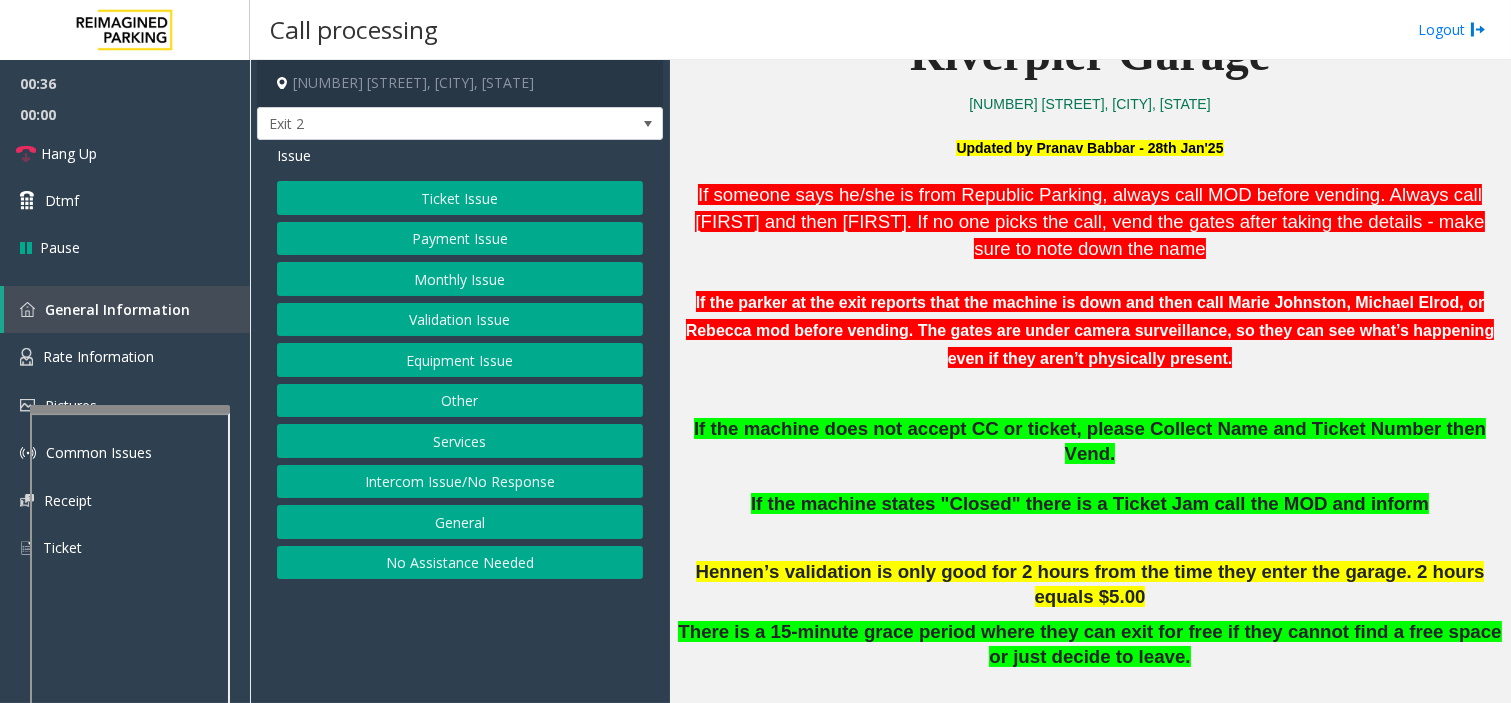 click on "Ticket Issue" 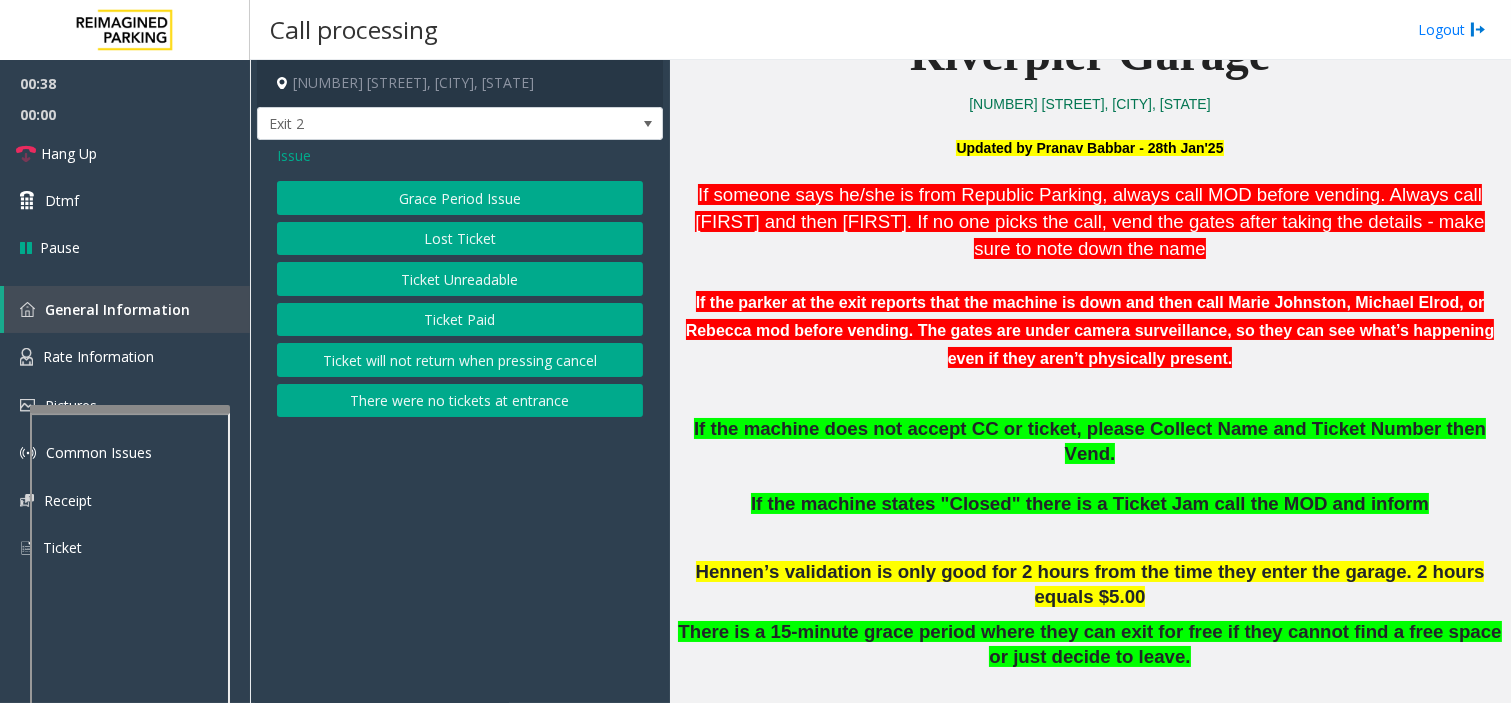 click on "Issue" 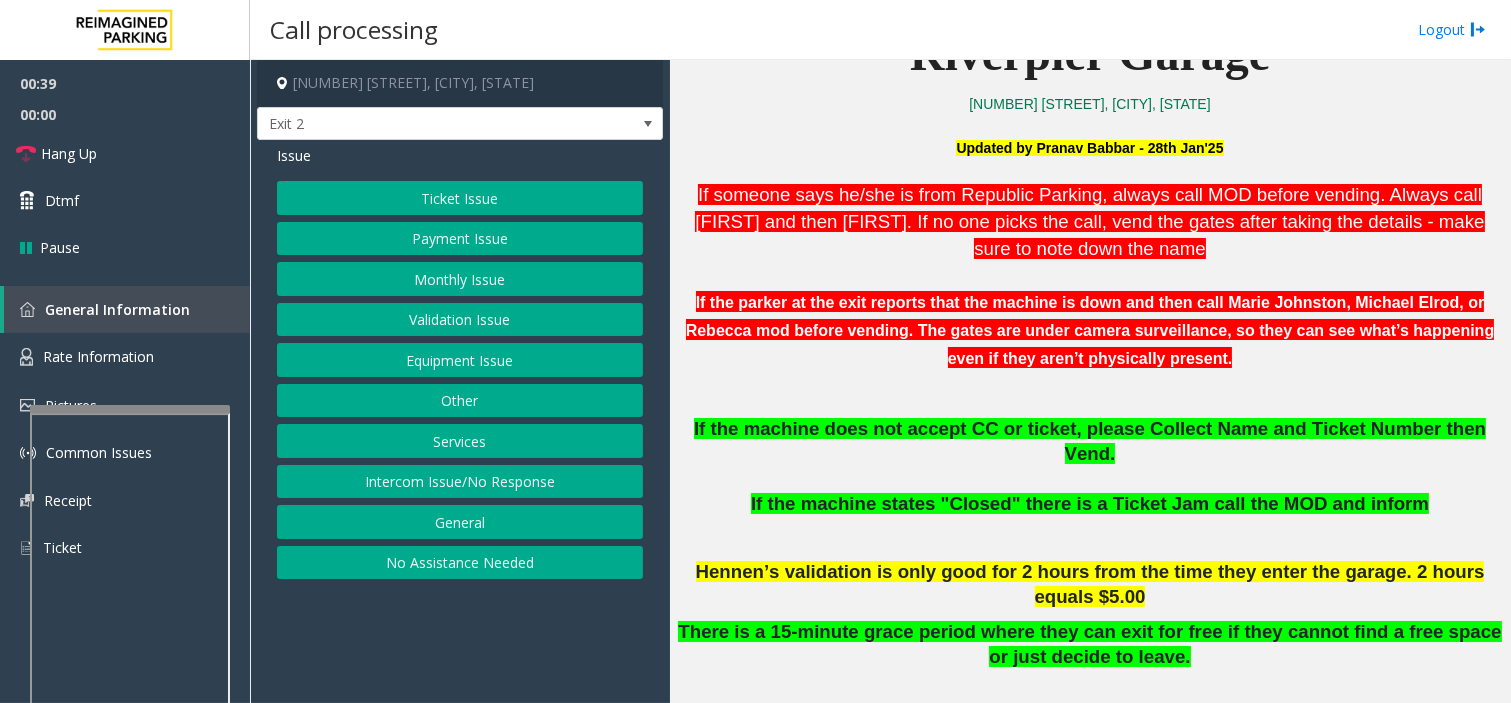 click on "Equipment Issue" 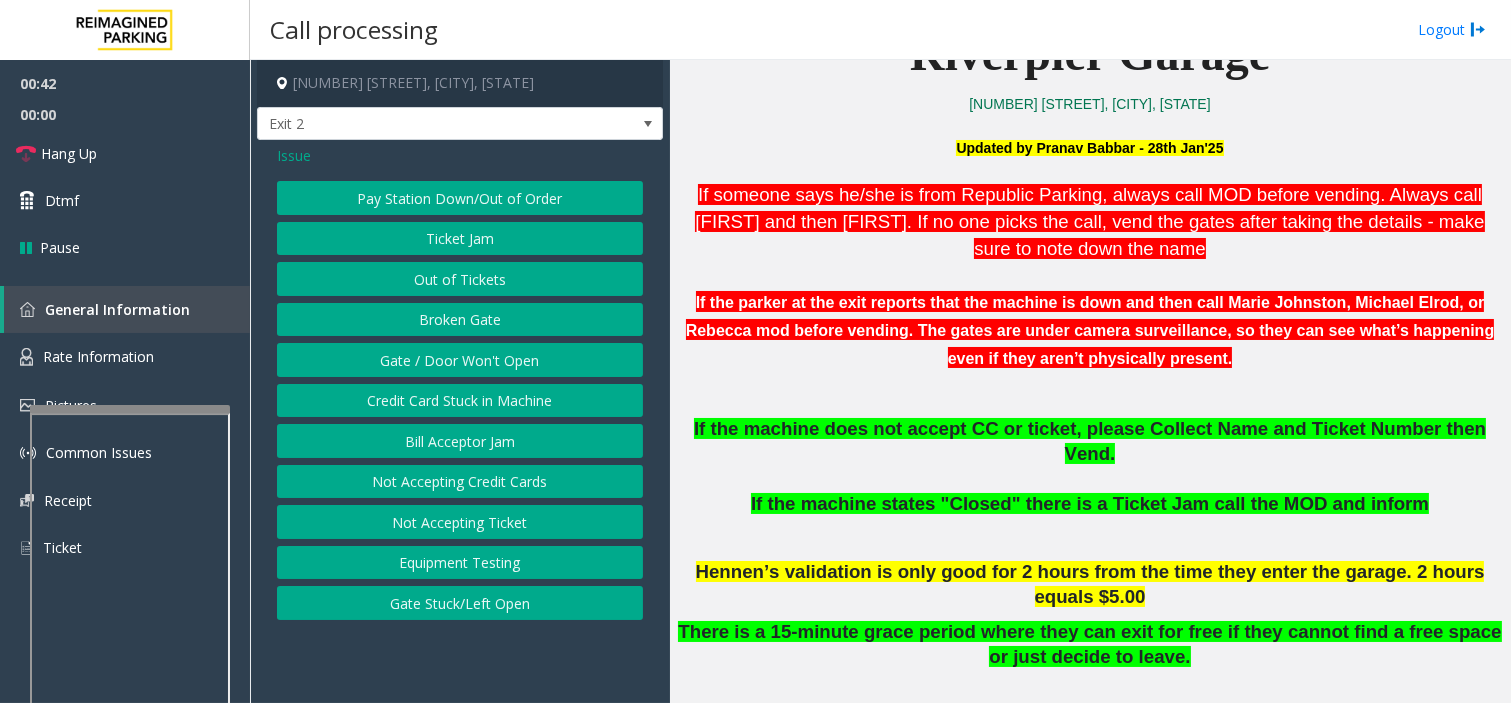 click on "Gate / Door Won't Open" 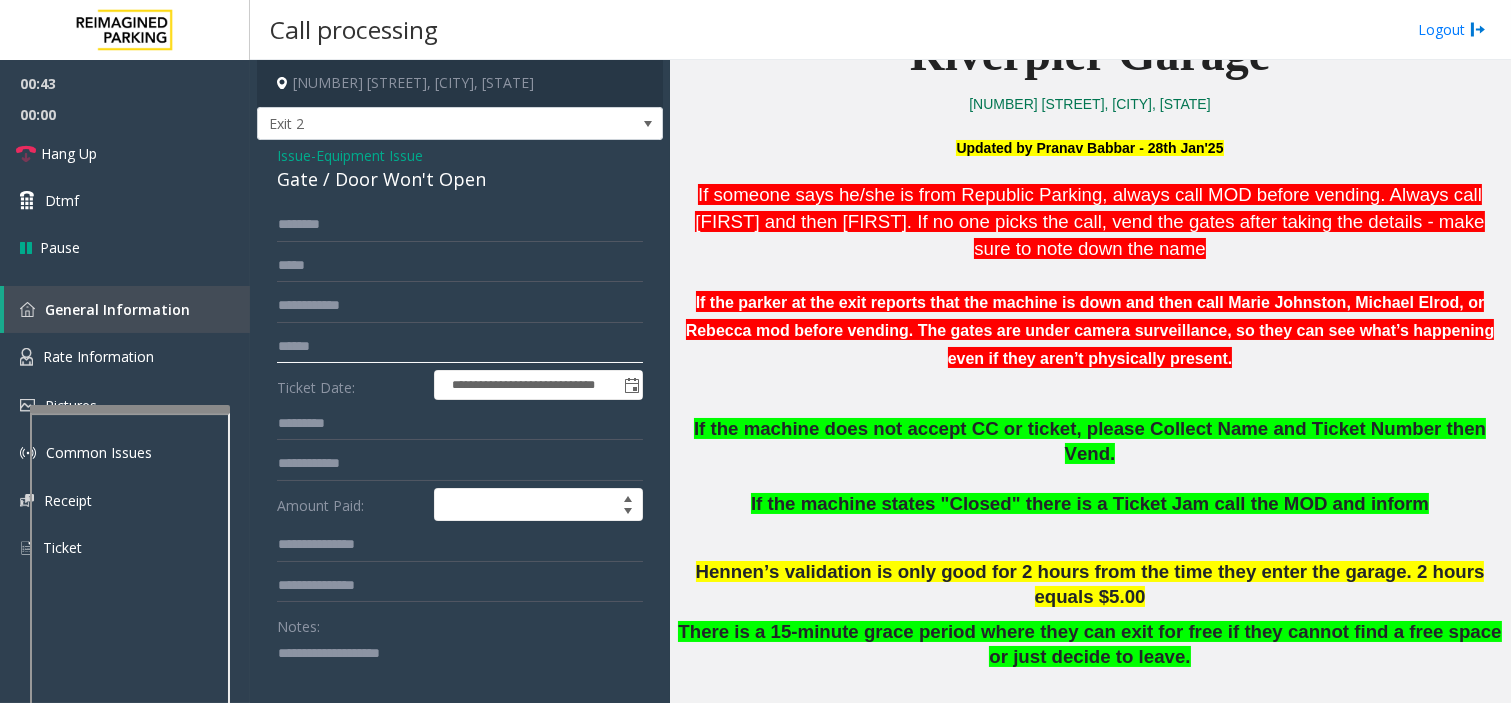 click 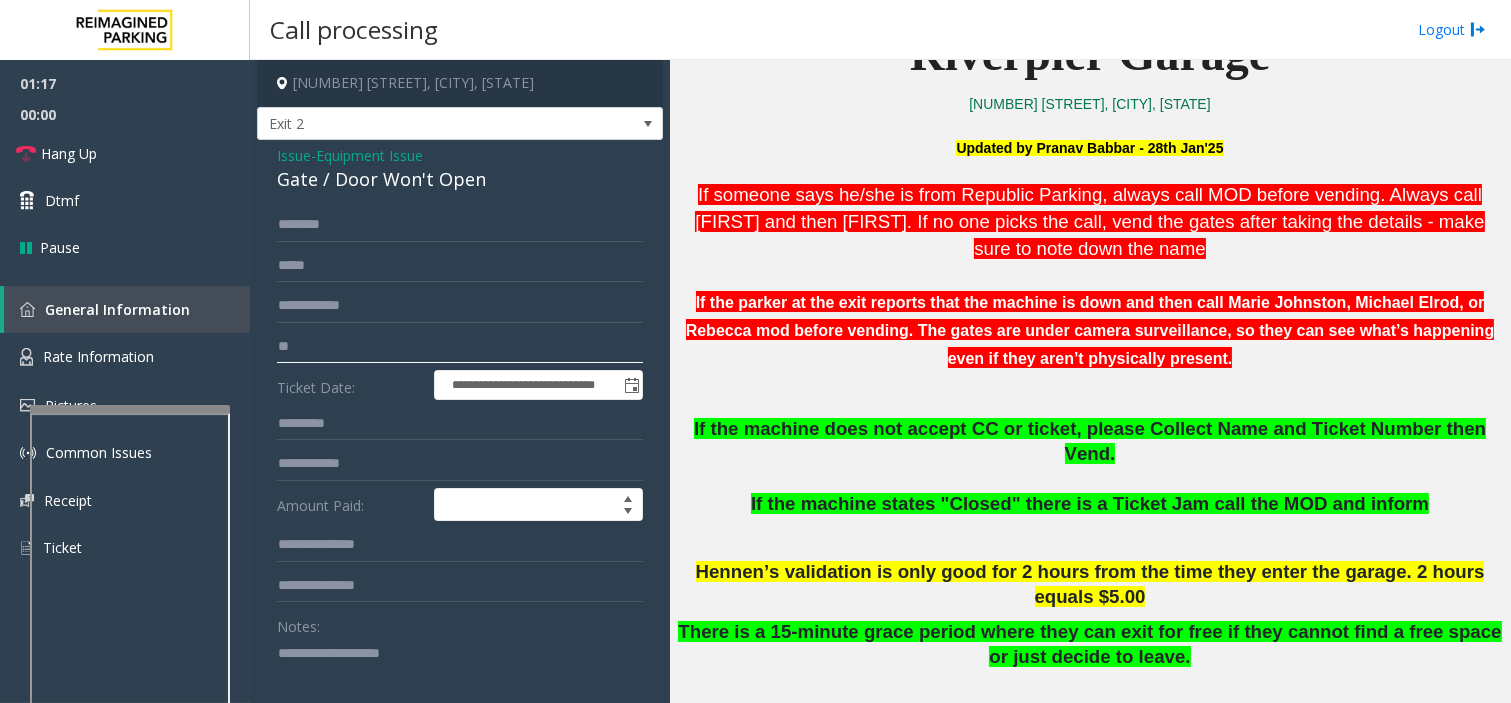 type on "*" 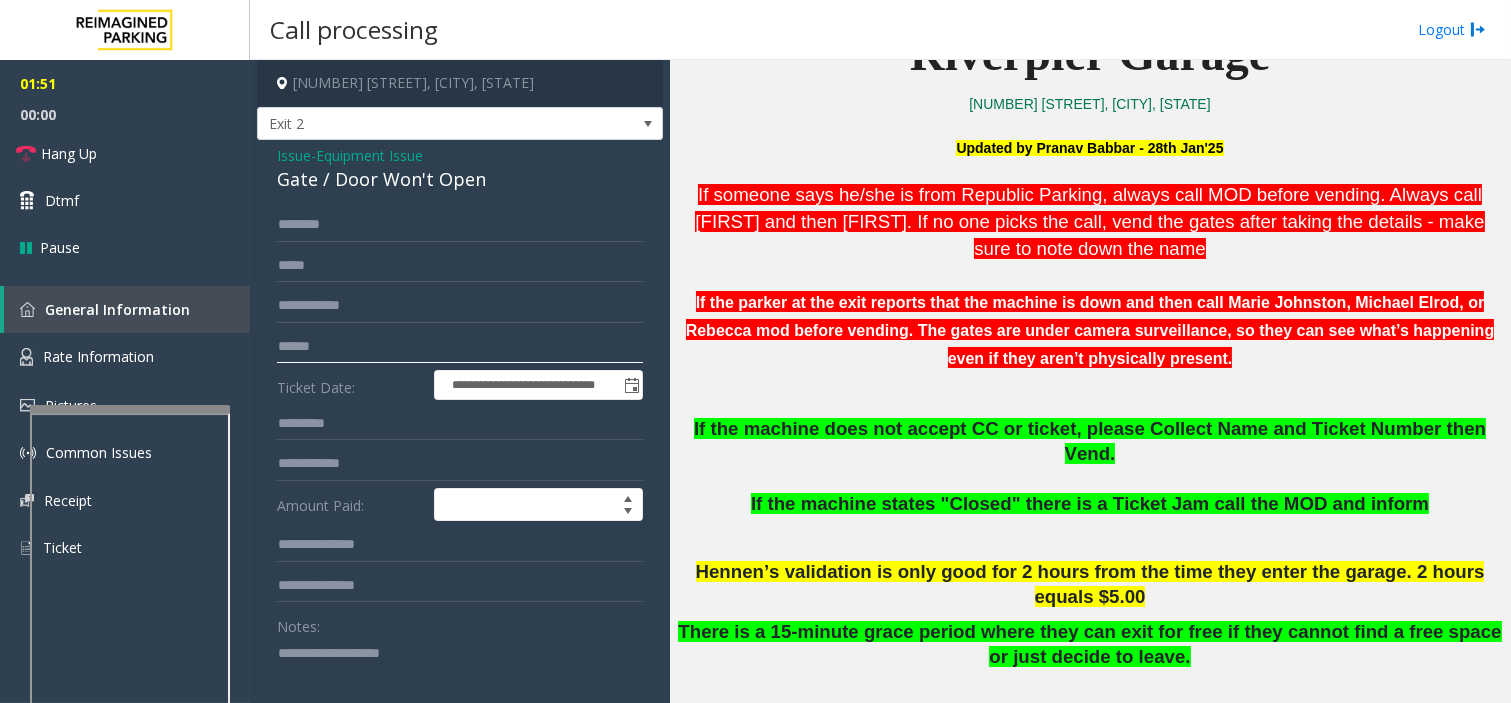 type on "******" 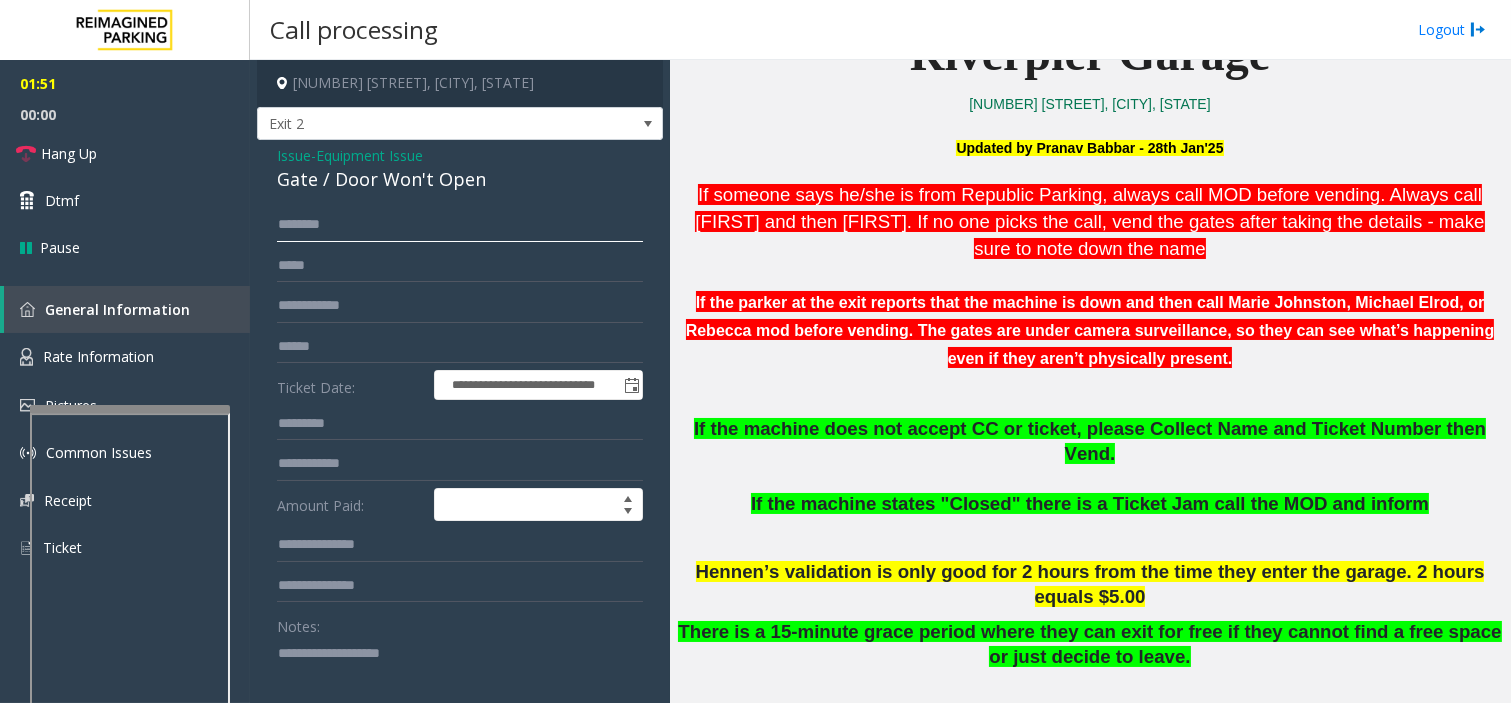 click 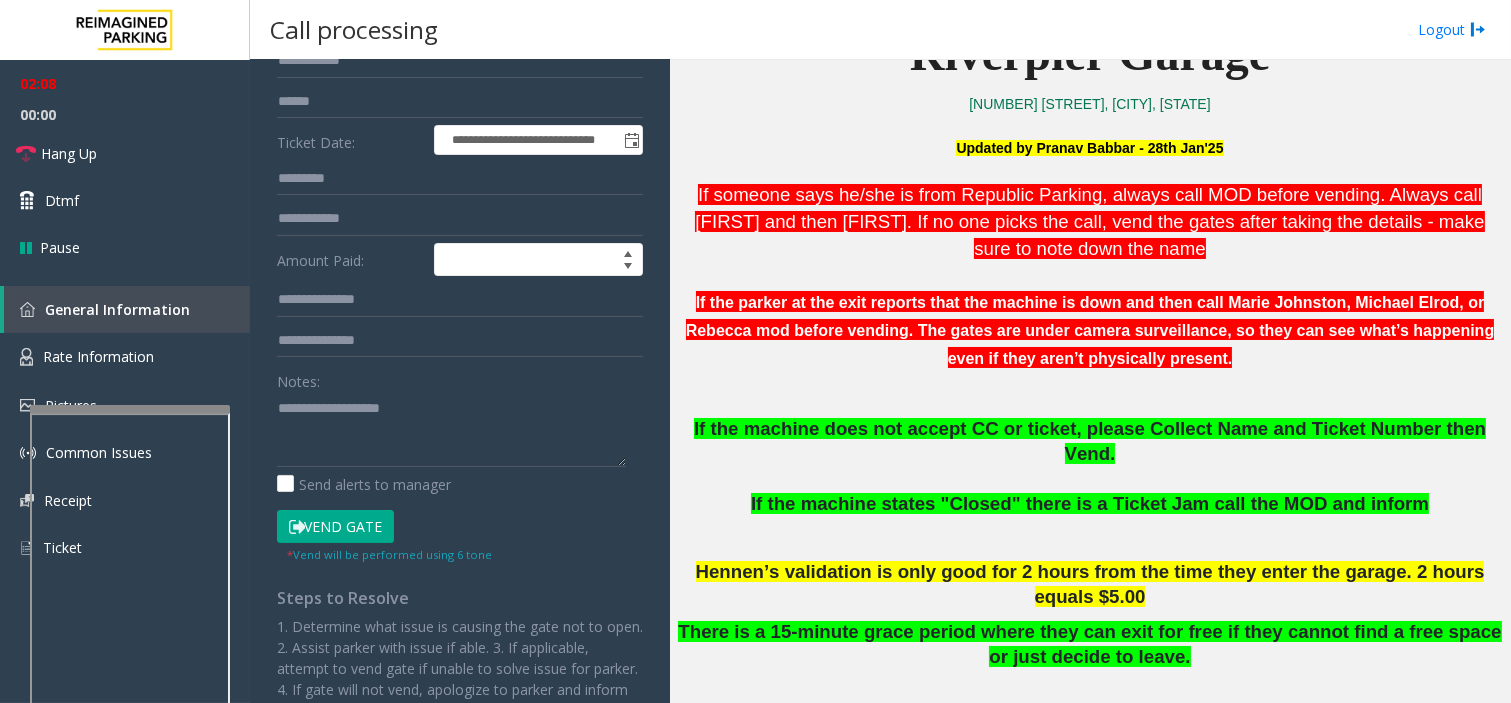 scroll, scrollTop: 333, scrollLeft: 0, axis: vertical 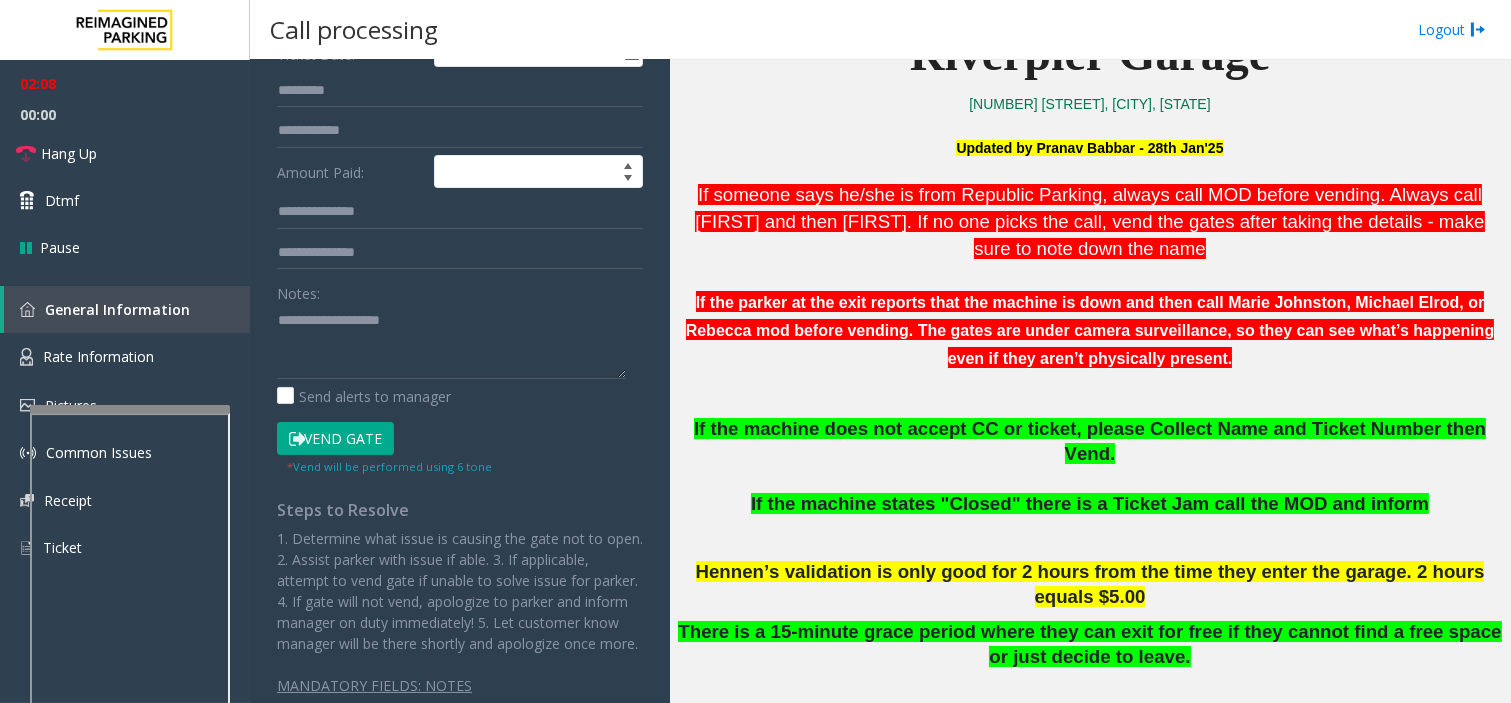 type on "******" 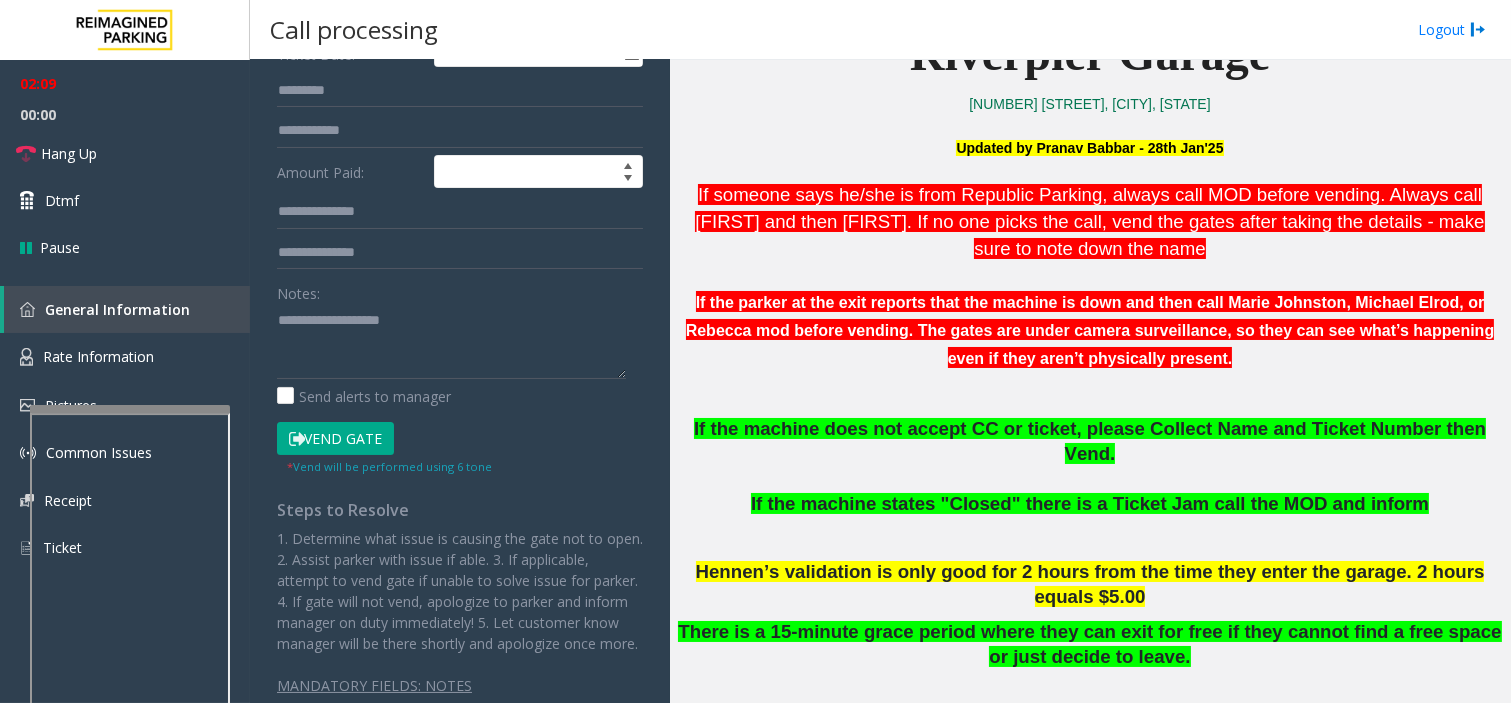 click on "Vend Gate" 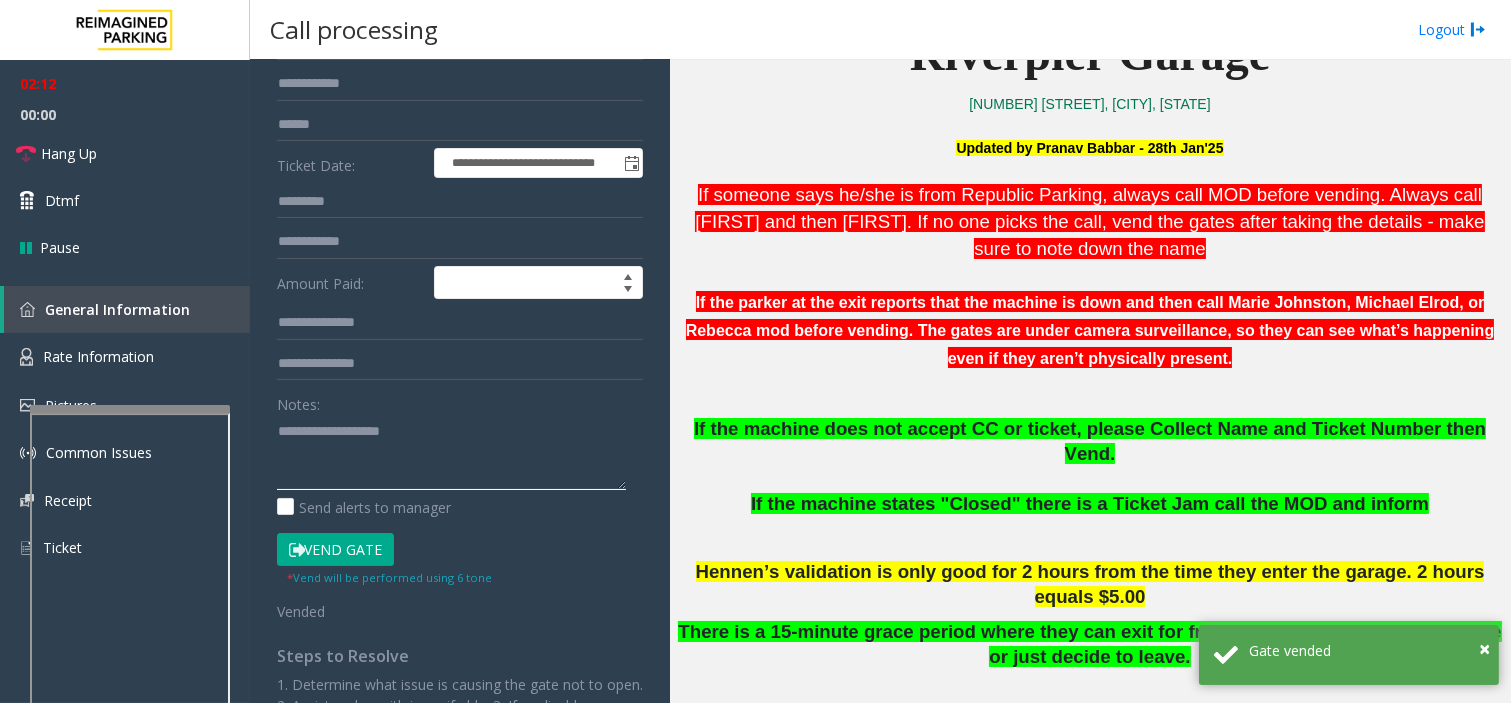 click 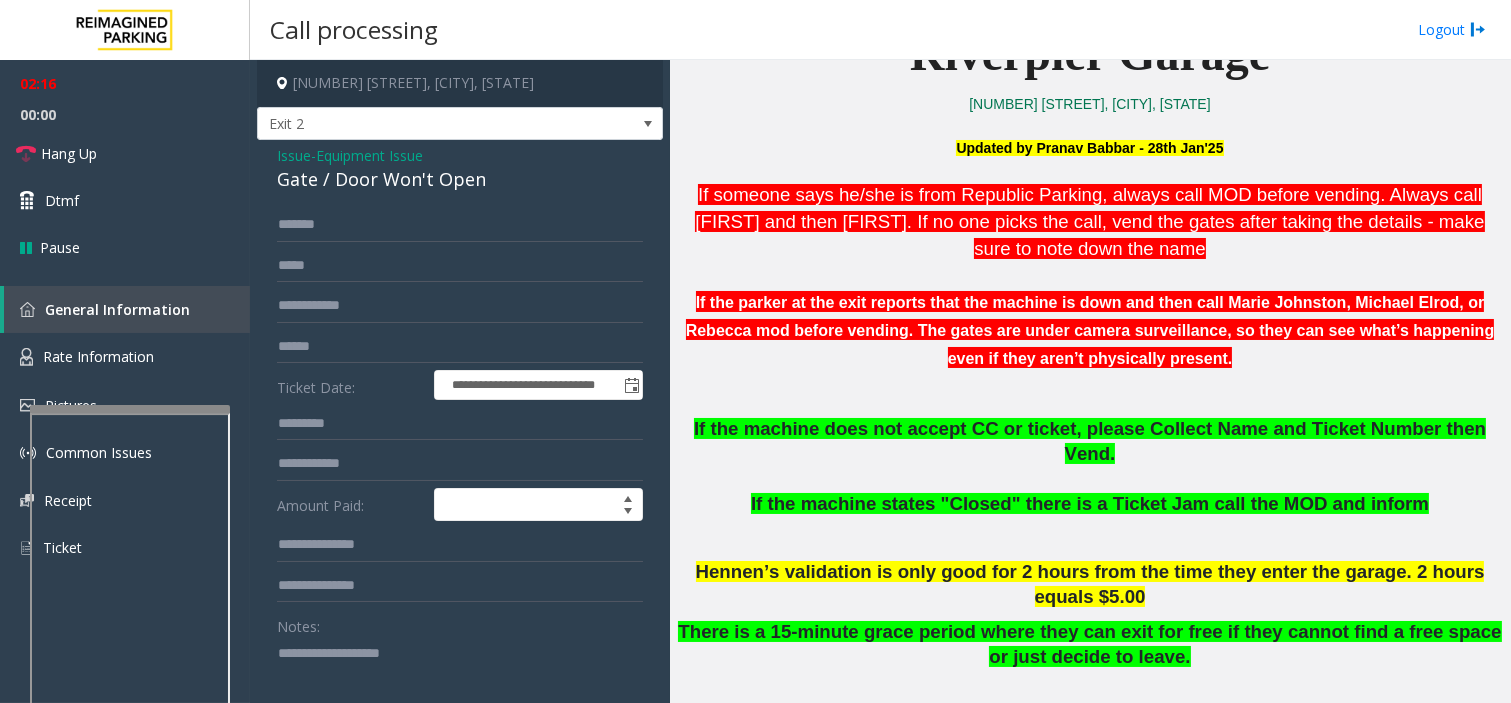 scroll, scrollTop: 333, scrollLeft: 0, axis: vertical 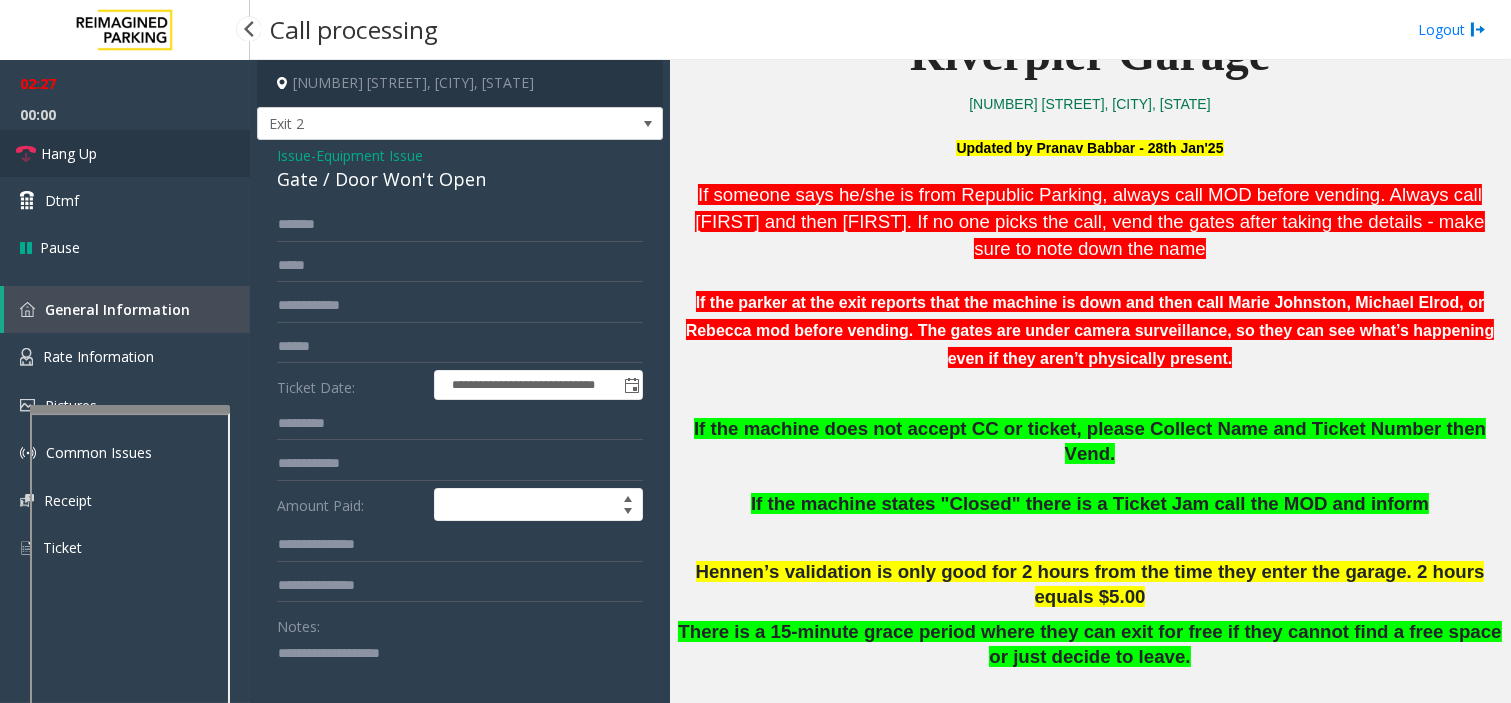 click on "Hang Up" at bounding box center [125, 153] 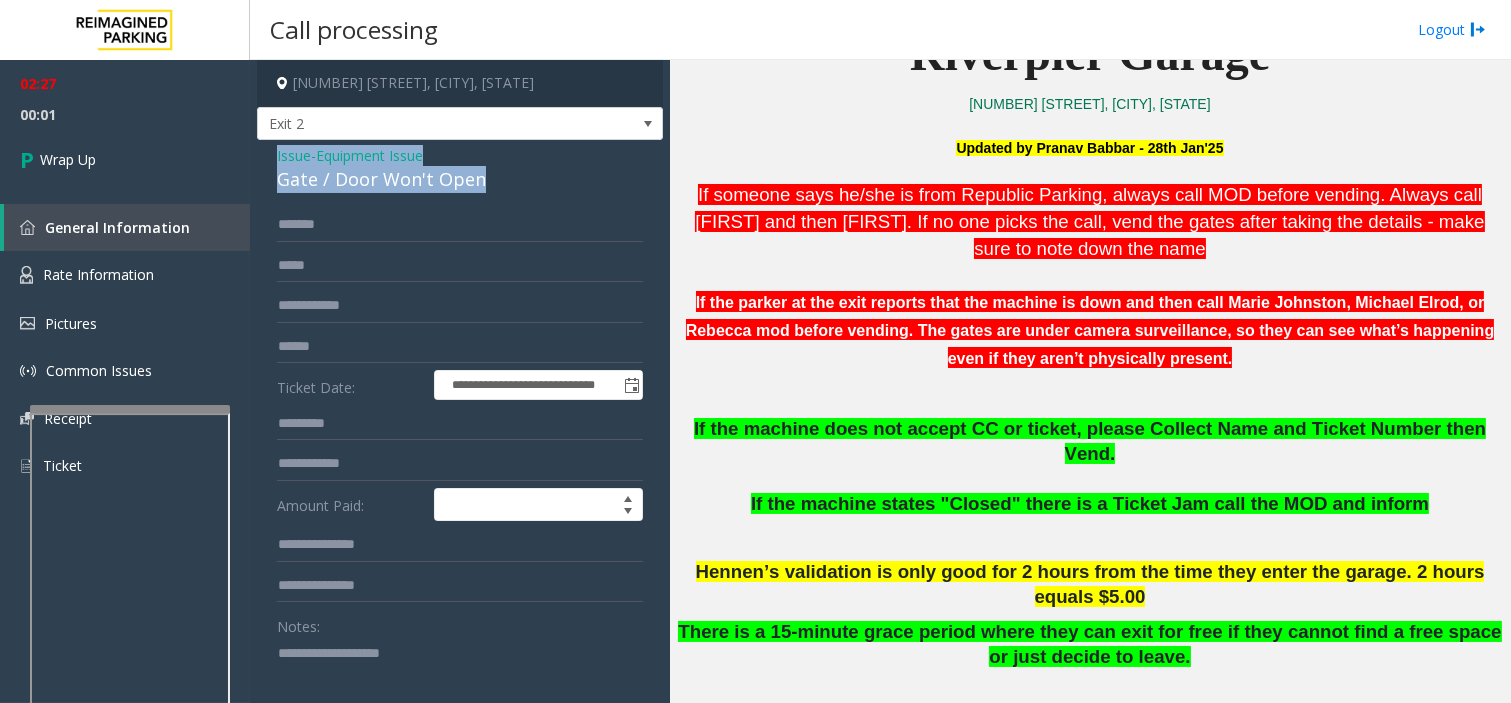 drag, startPoint x: 271, startPoint y: 152, endPoint x: 563, endPoint y: 182, distance: 293.53705 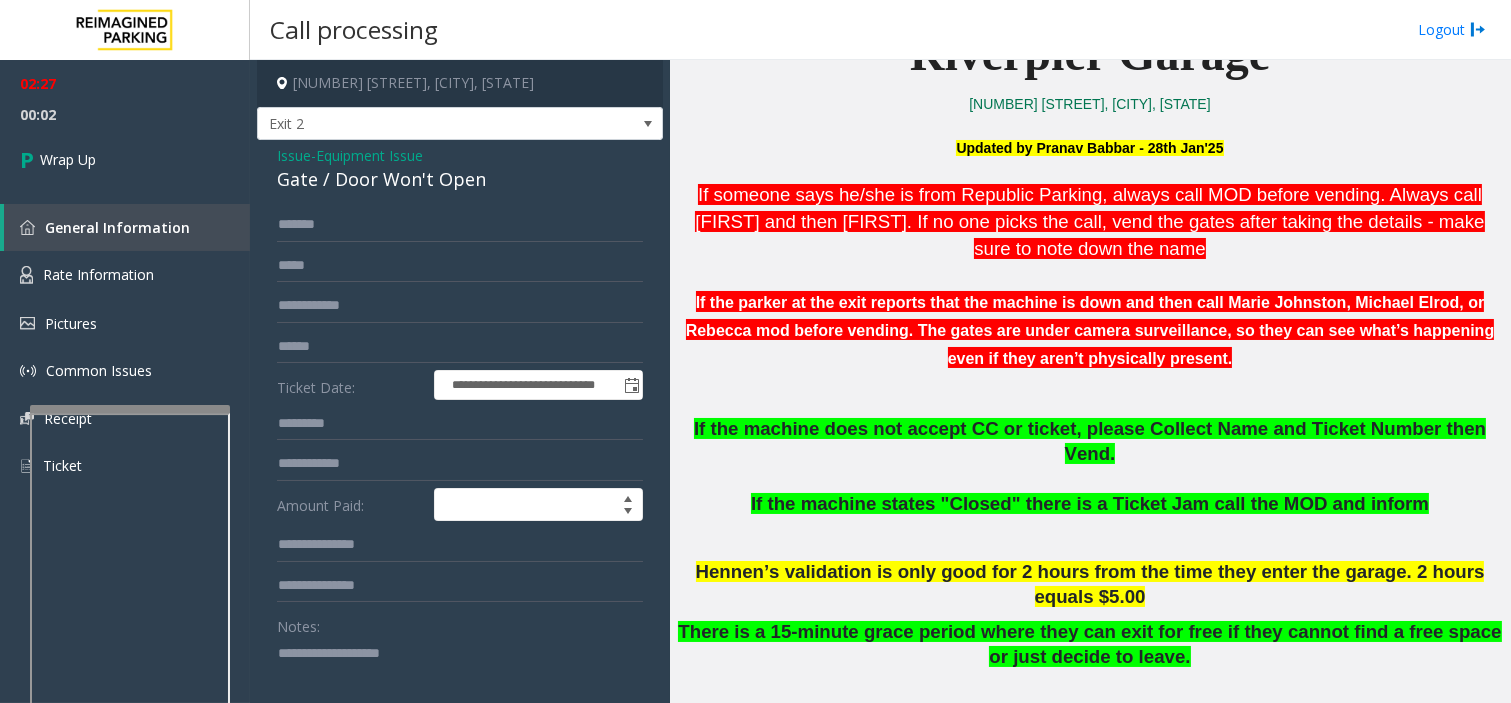 click 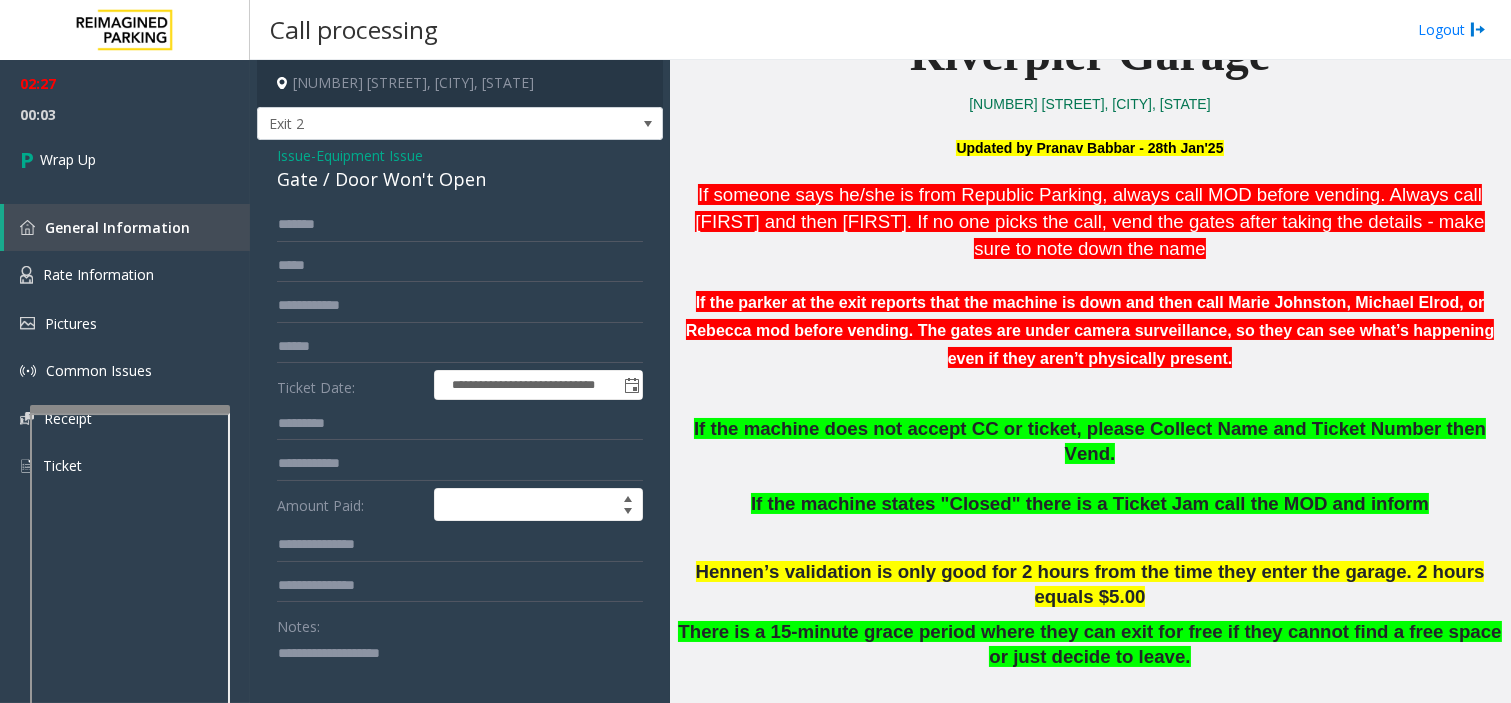 paste on "**********" 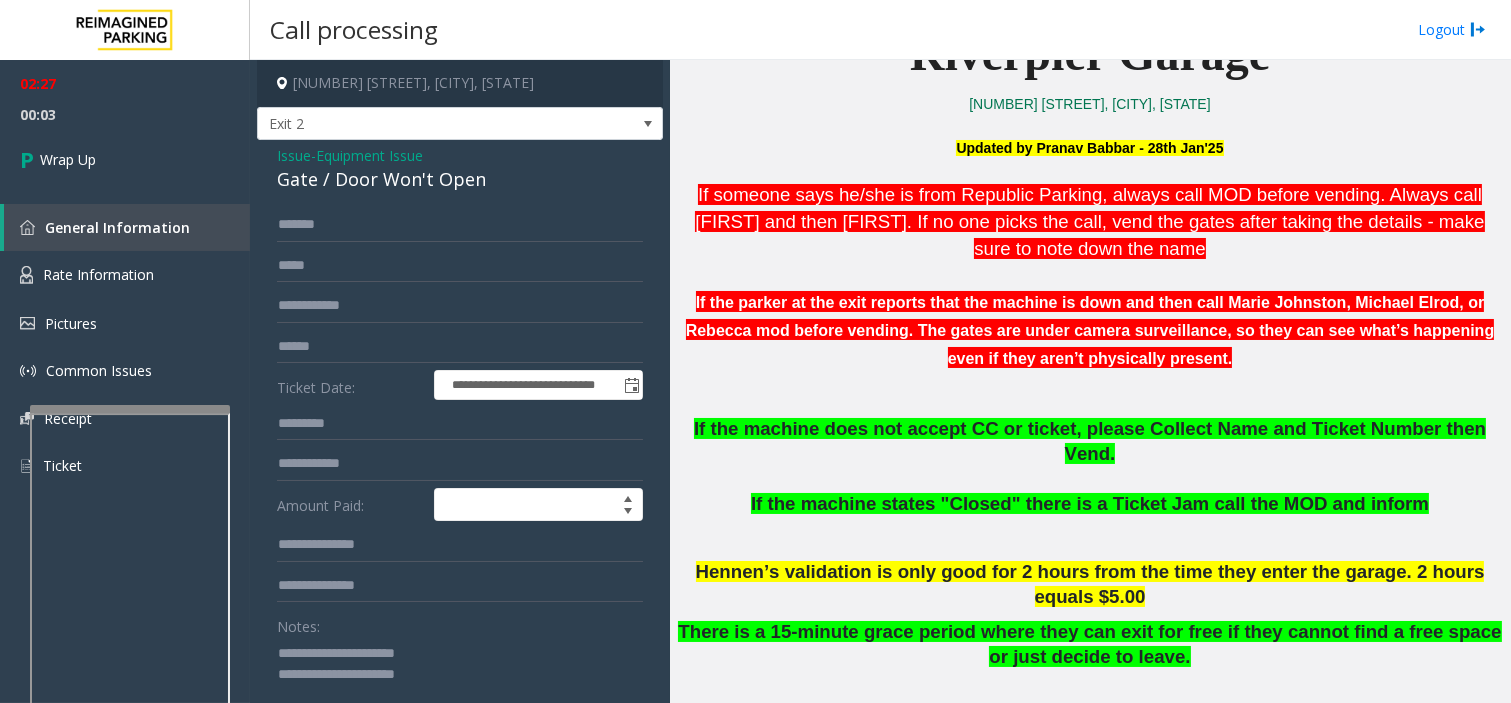 scroll, scrollTop: 1, scrollLeft: 0, axis: vertical 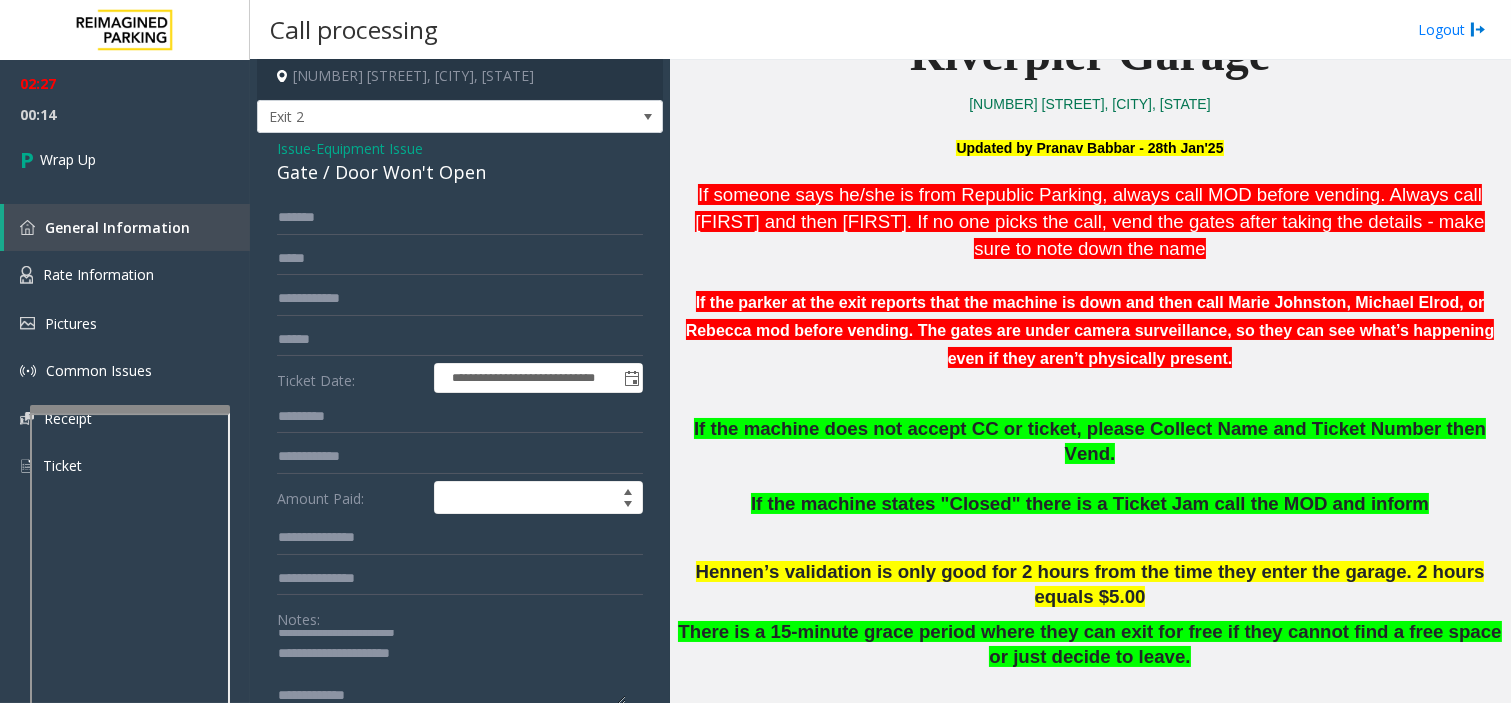 click 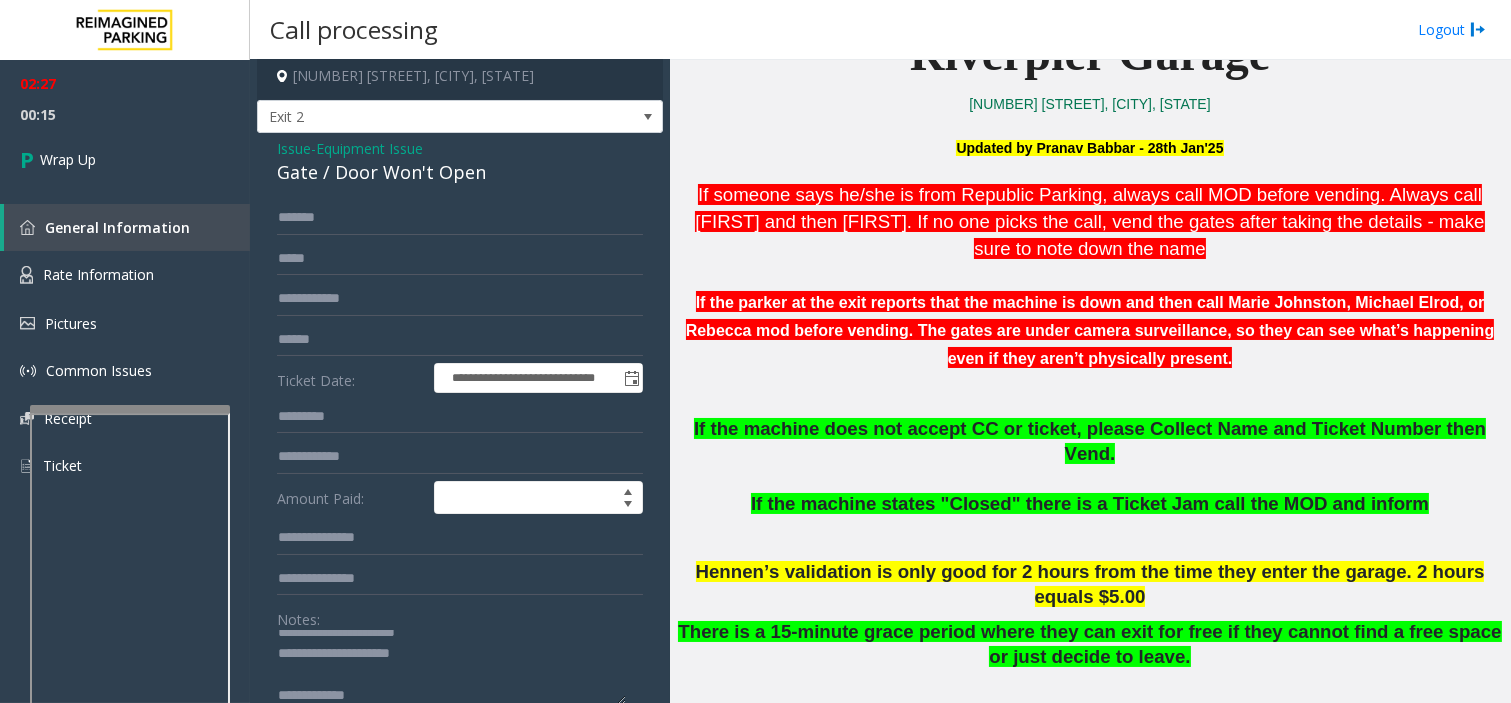 paste on "**********" 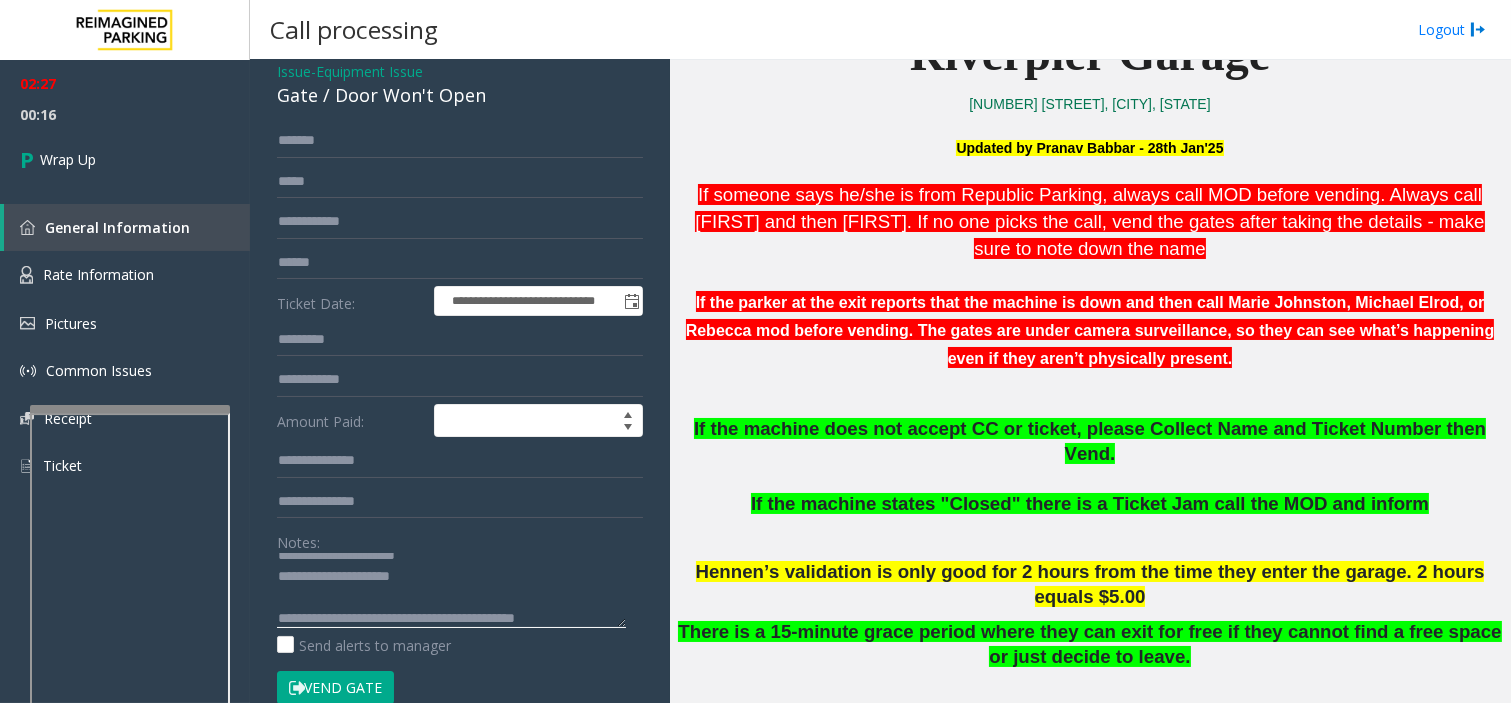 scroll, scrollTop: 118, scrollLeft: 0, axis: vertical 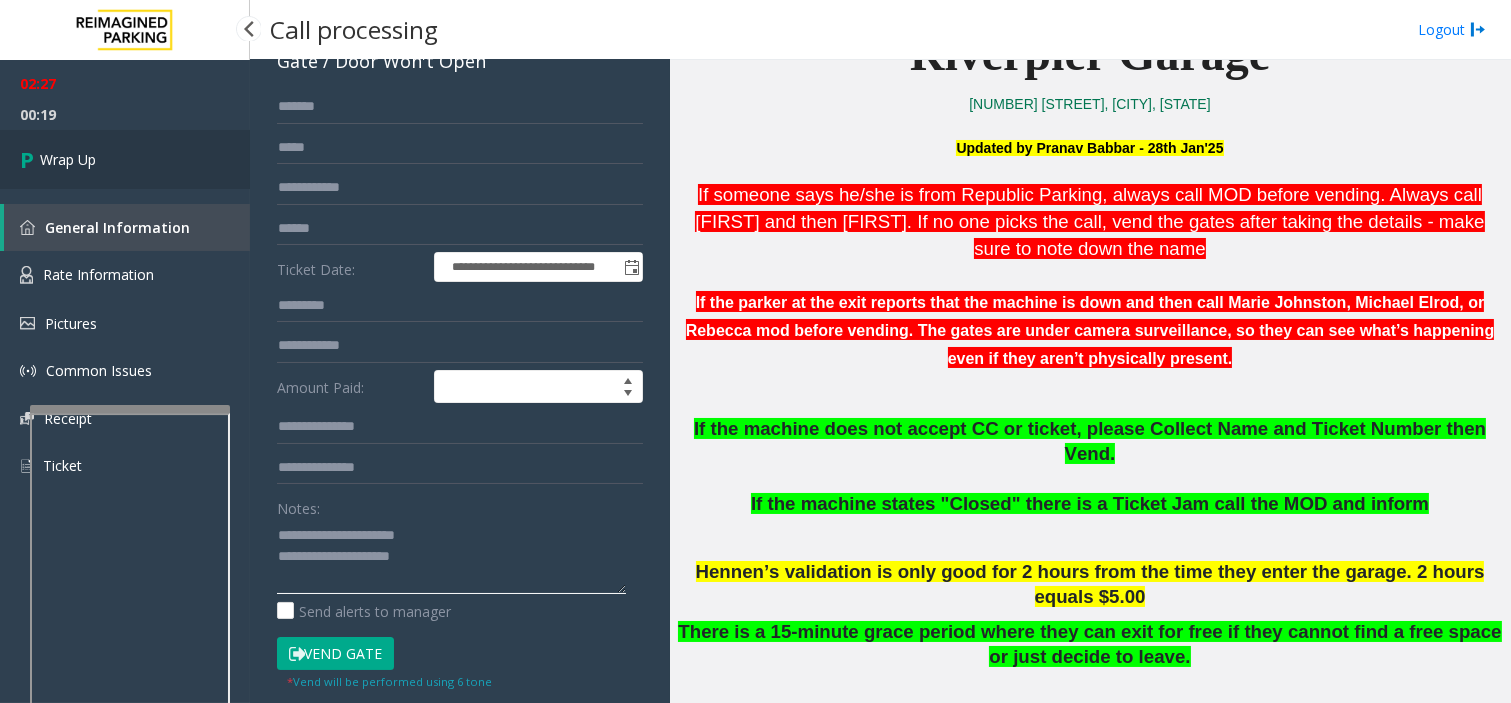 type on "**********" 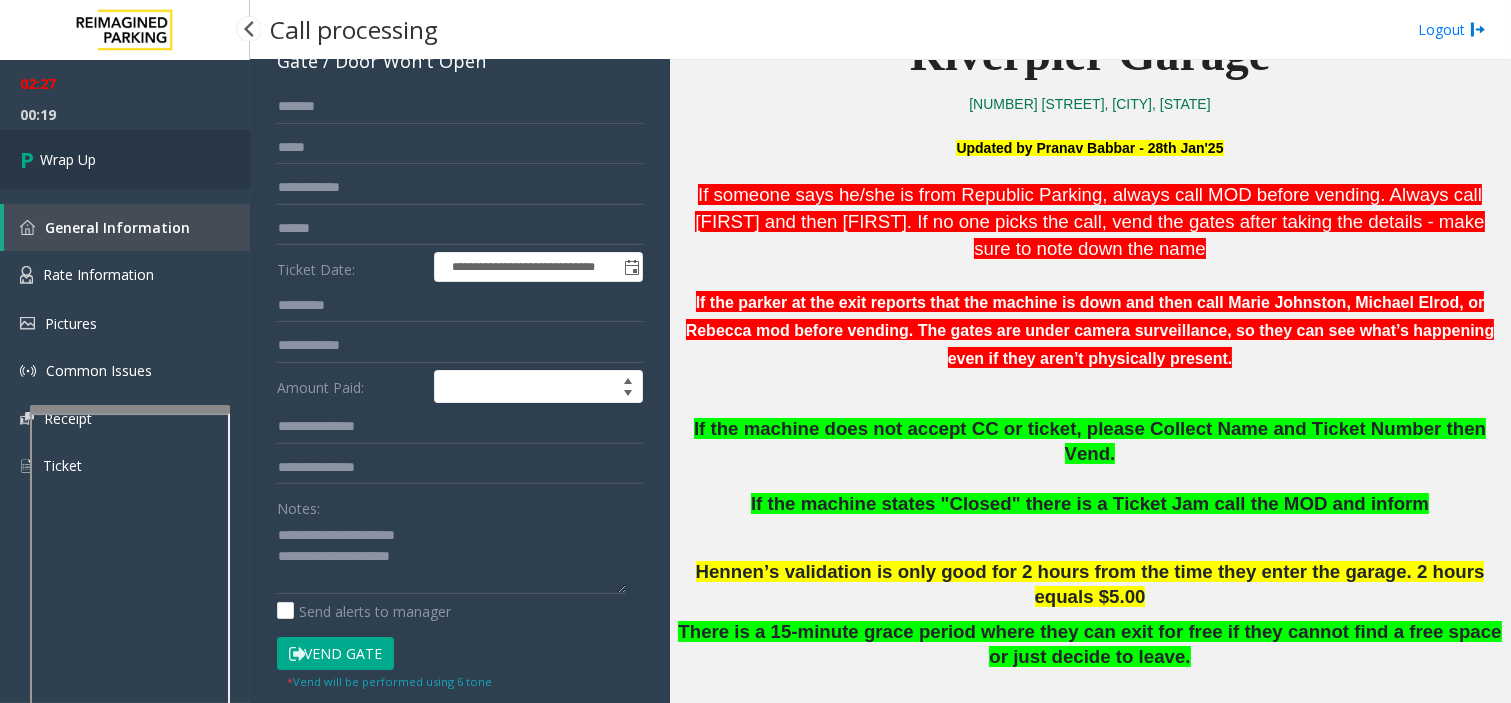click on "Wrap Up" at bounding box center [125, 159] 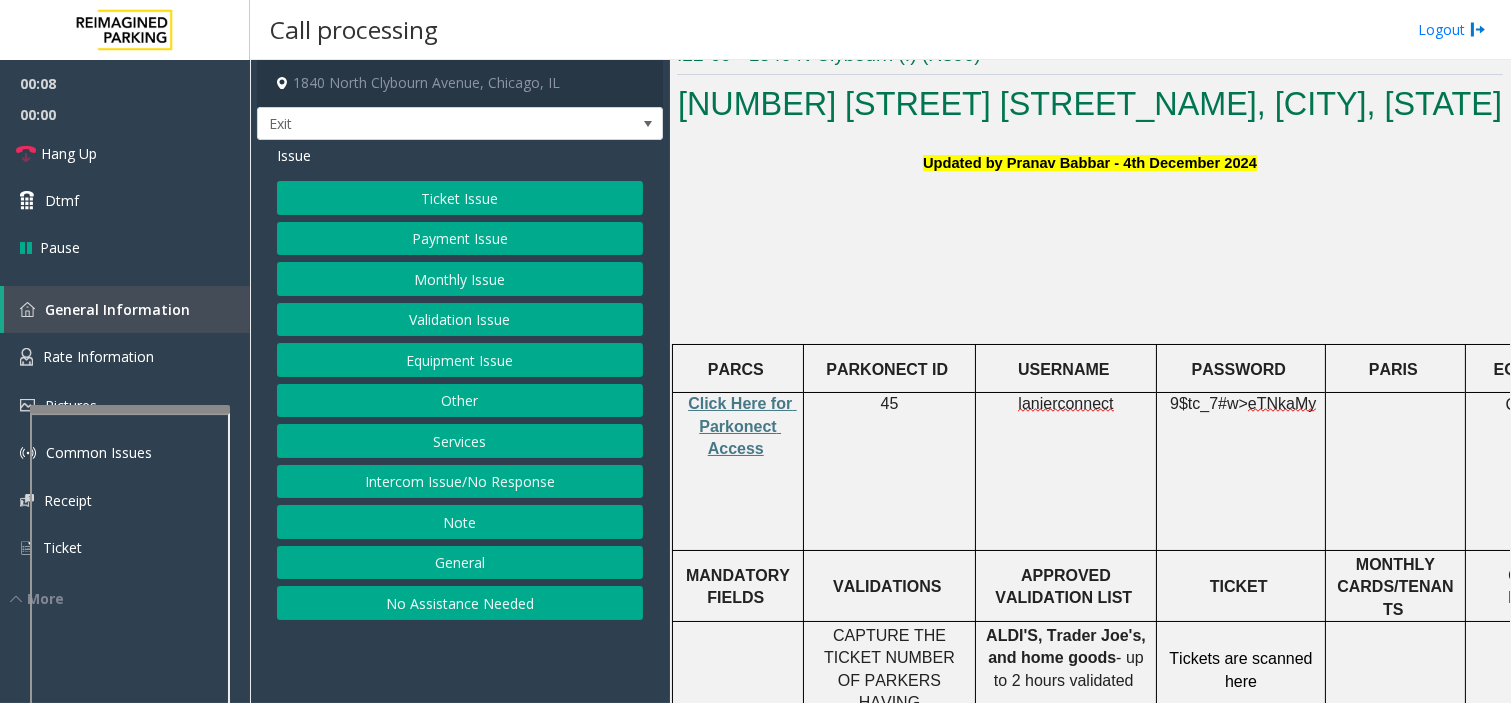 scroll, scrollTop: 666, scrollLeft: 0, axis: vertical 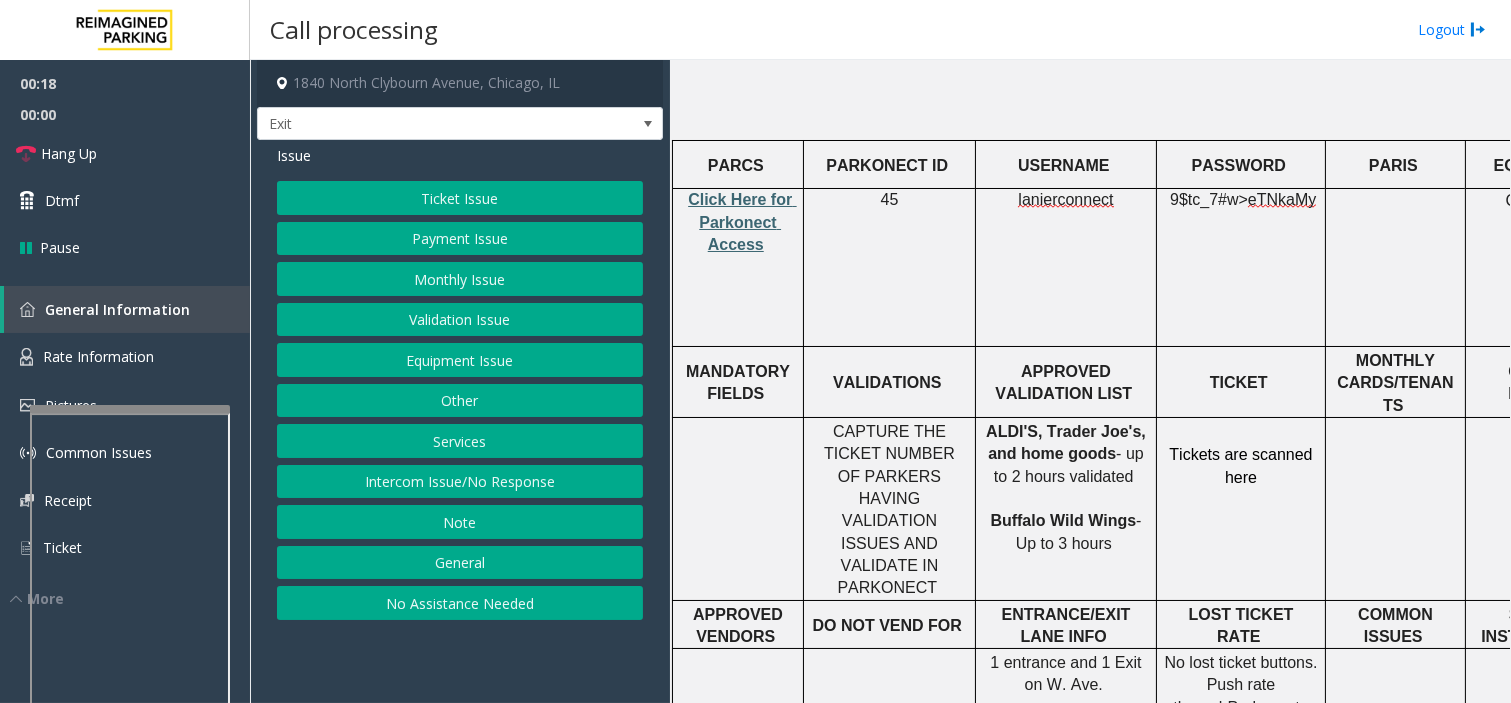 click on "Click Here for Parkonect Access" 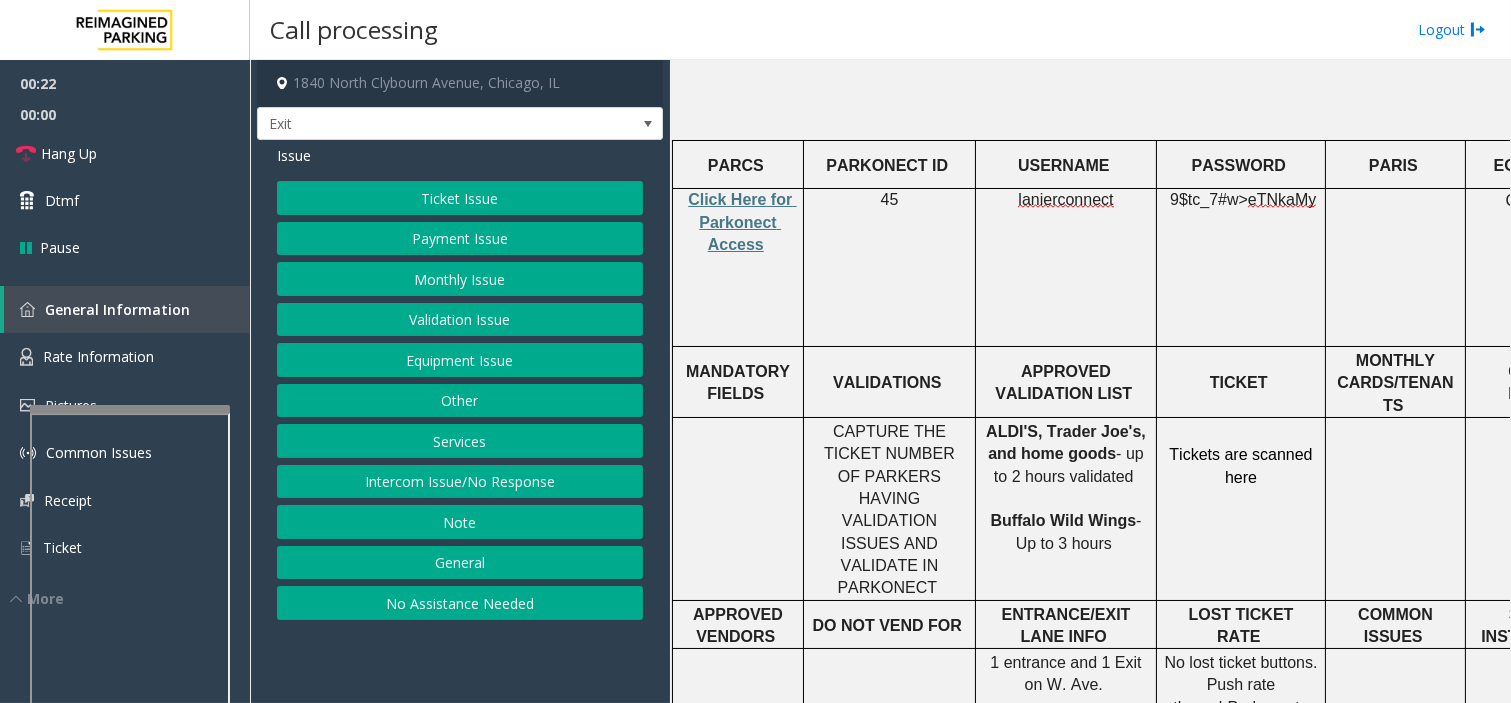 click on "Validation Issue" 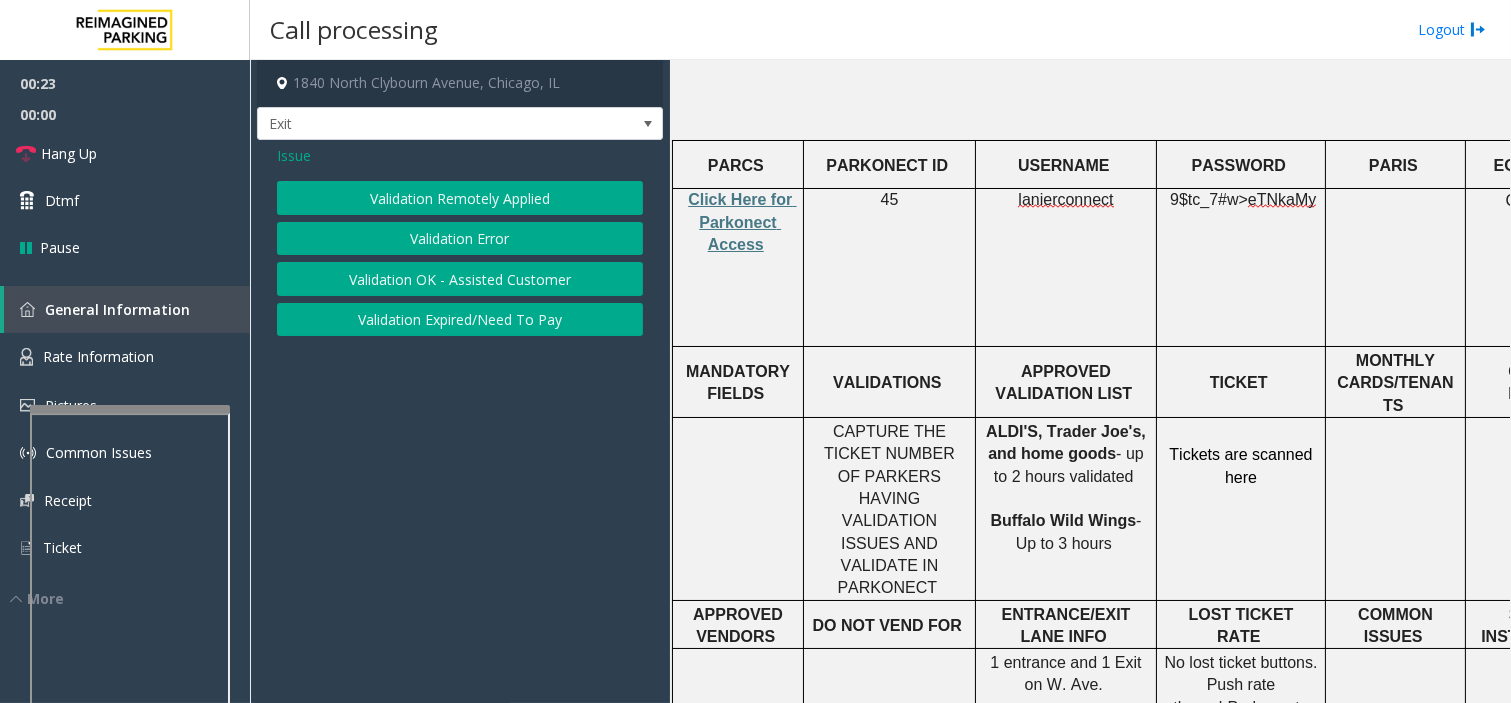 click on "Validation Error" 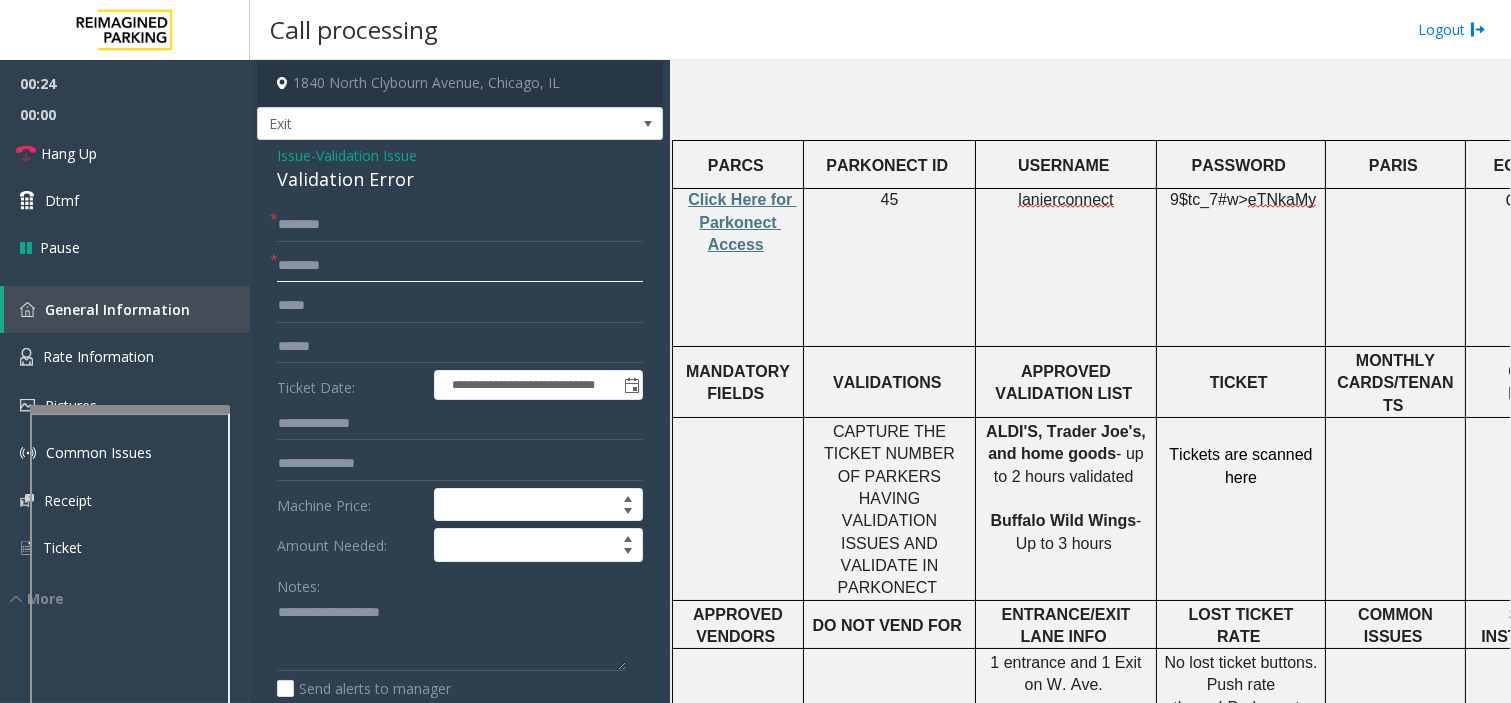 click 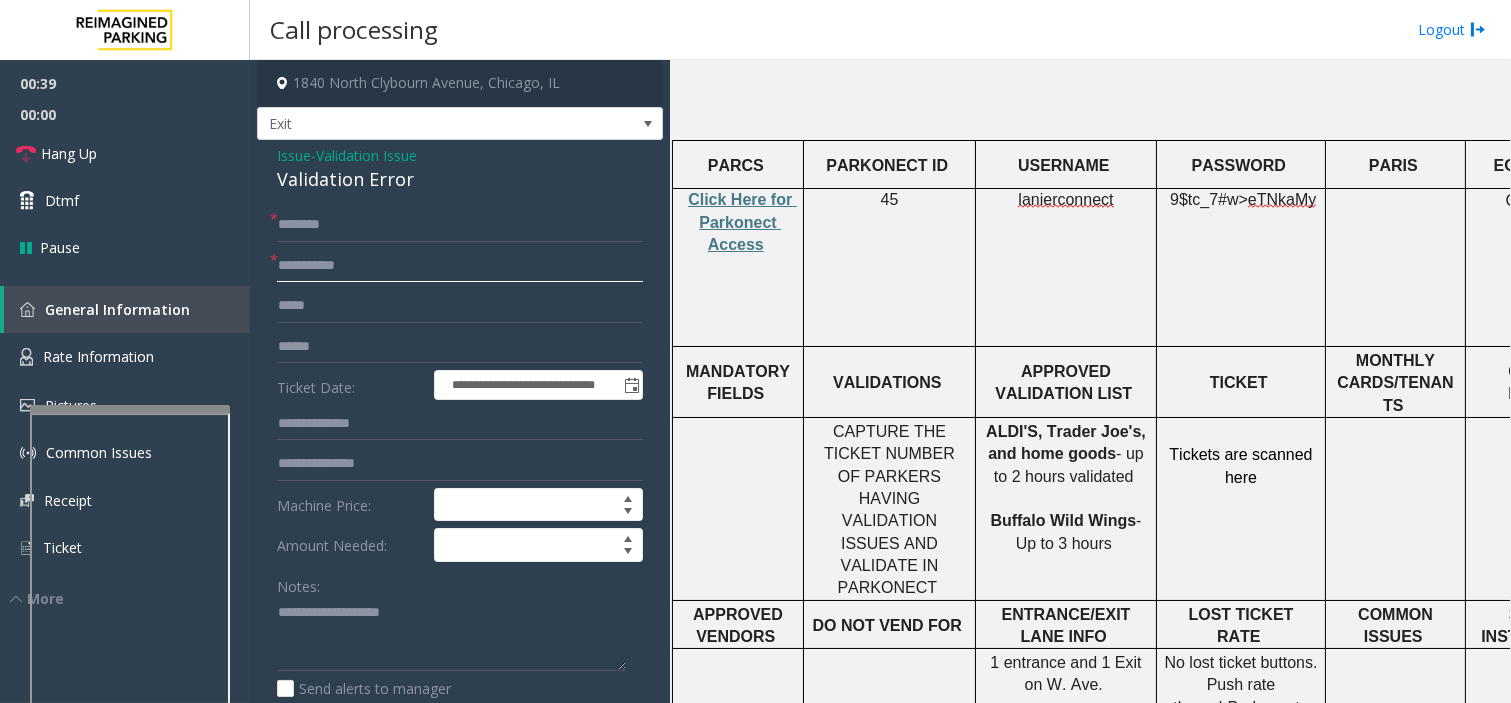 type on "**********" 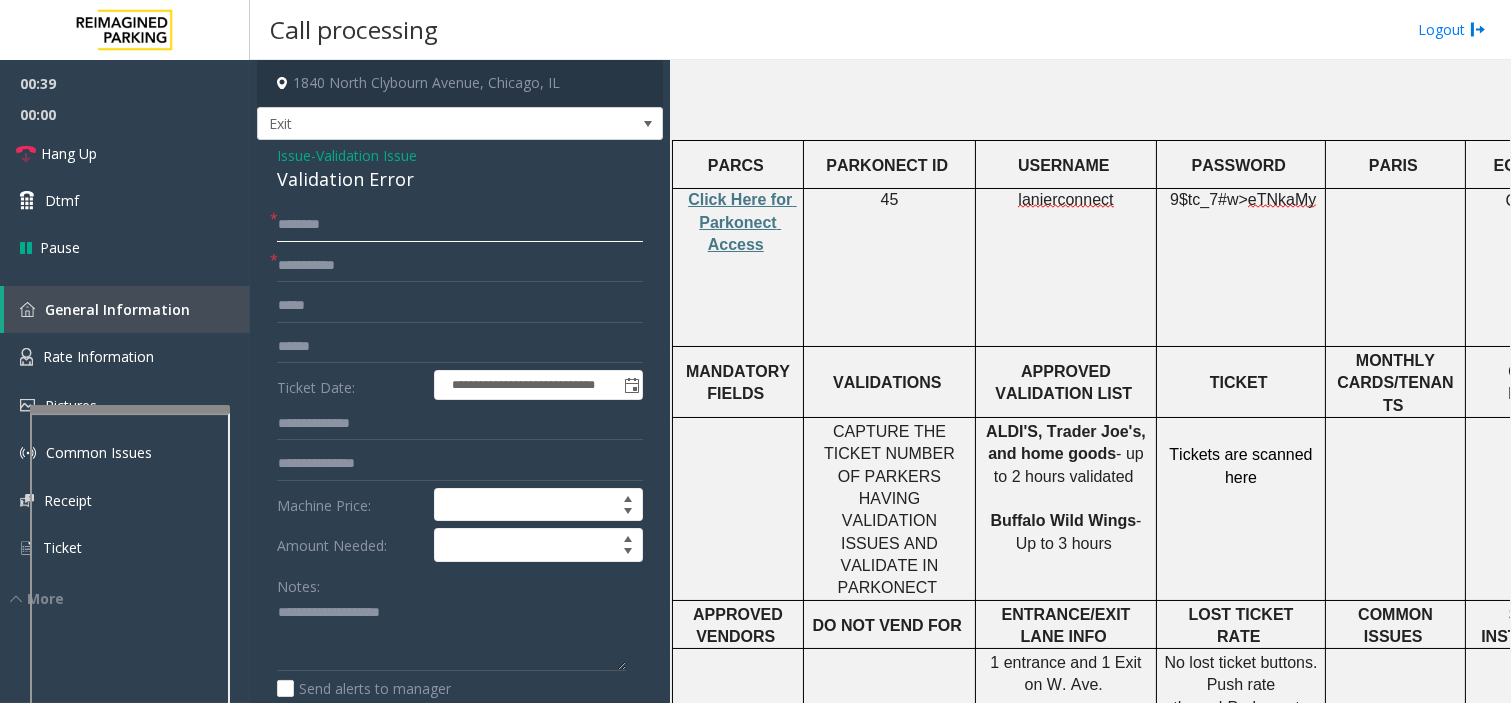 click 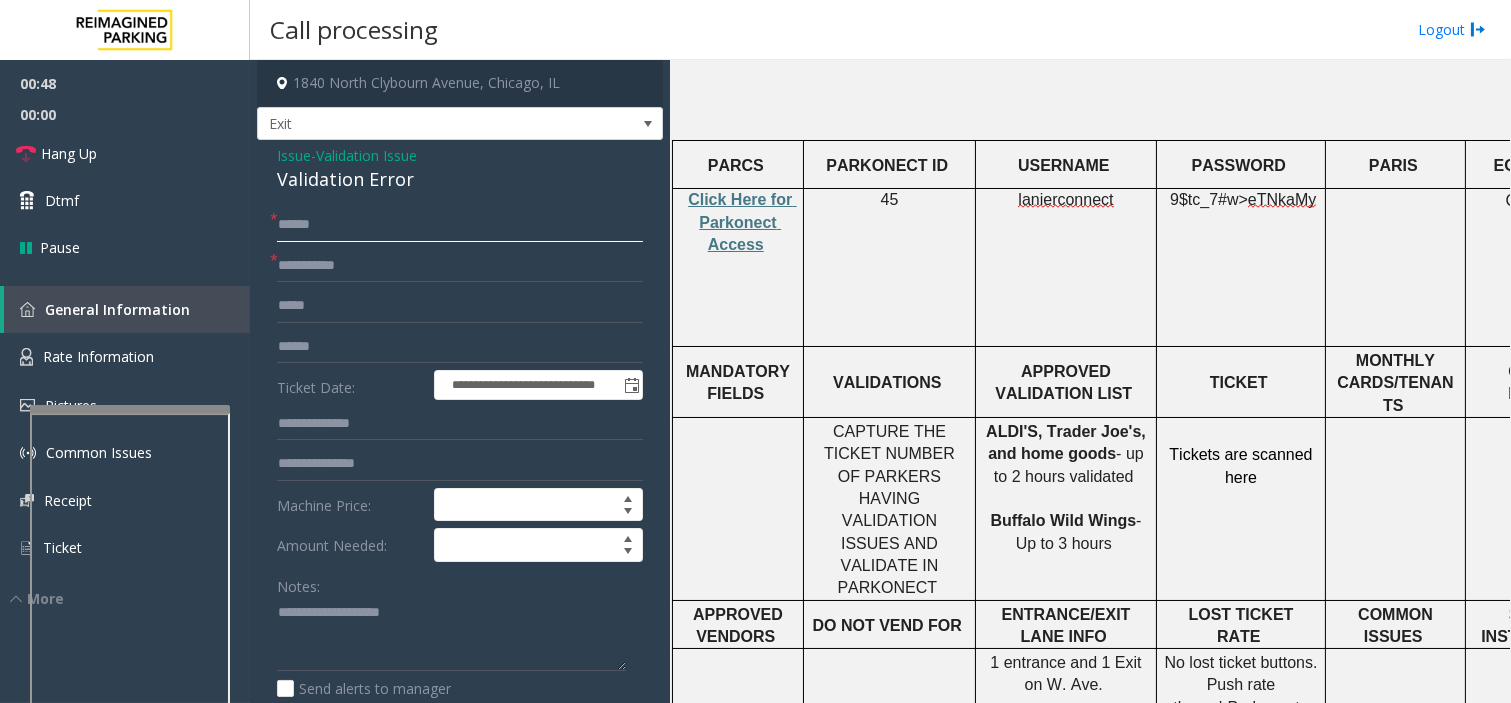 type on "*****" 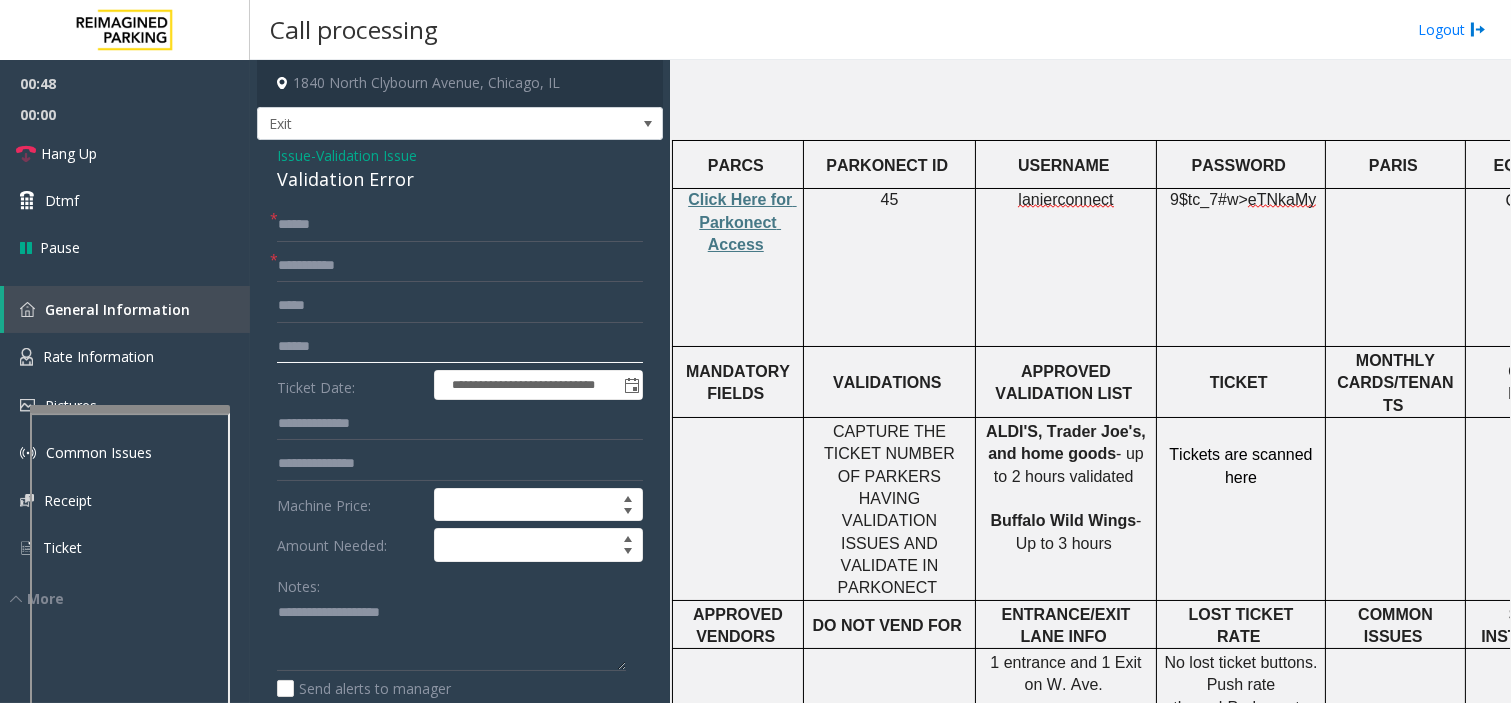click 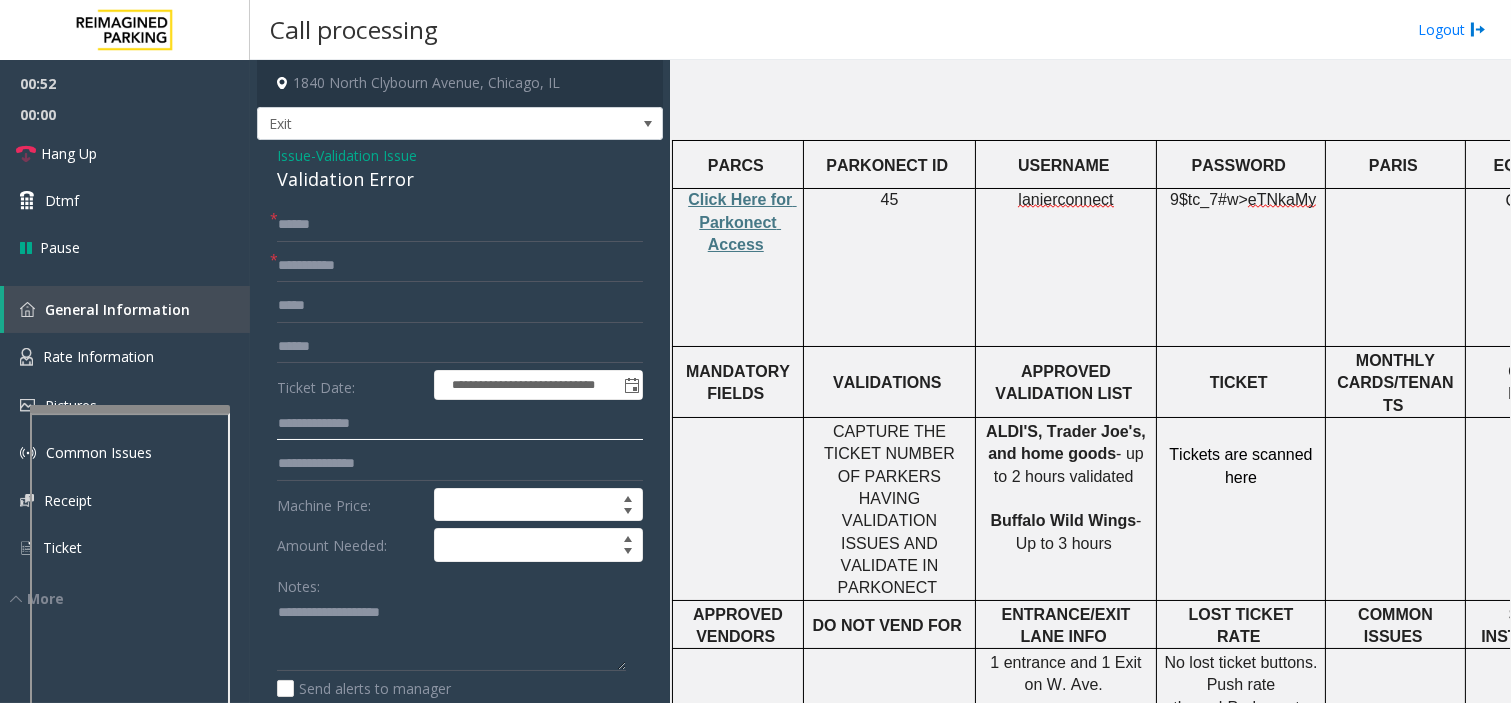 click 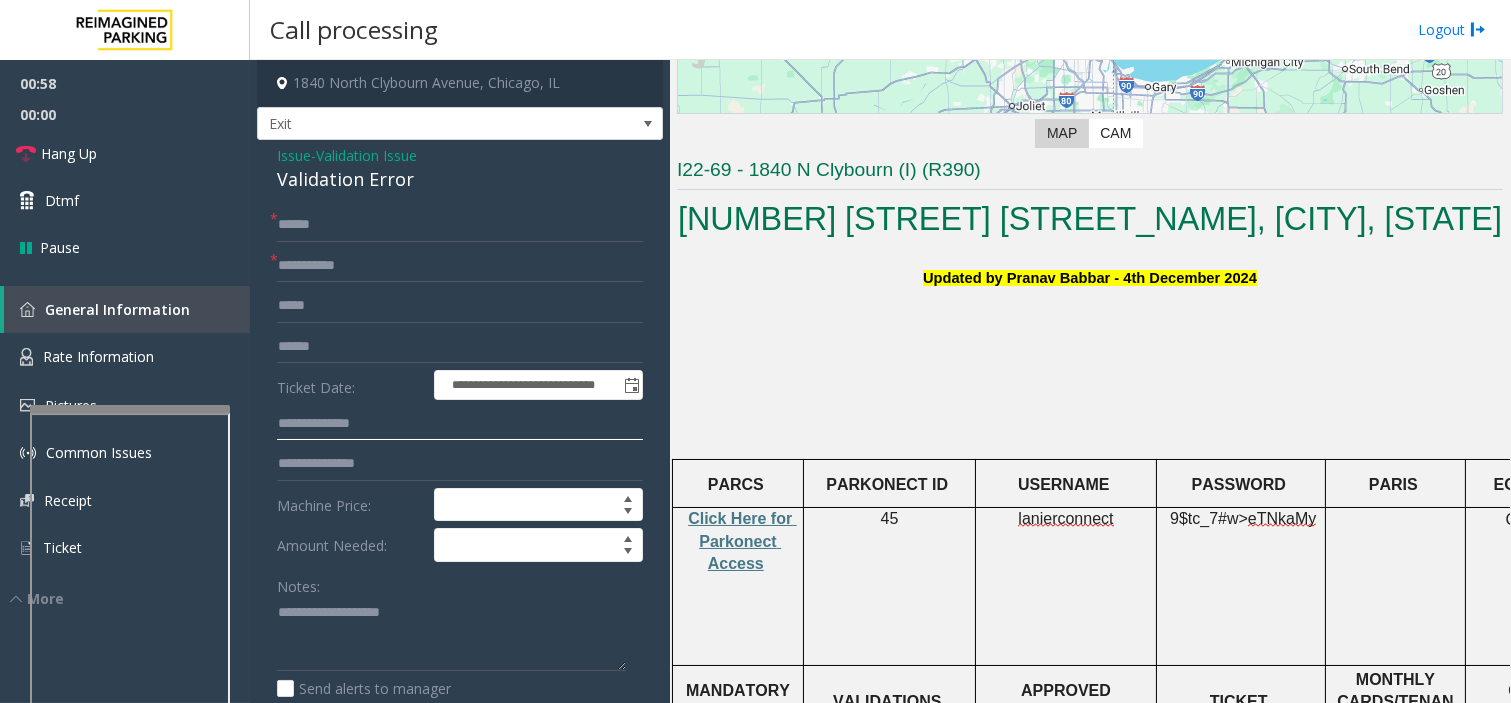 scroll, scrollTop: 333, scrollLeft: 0, axis: vertical 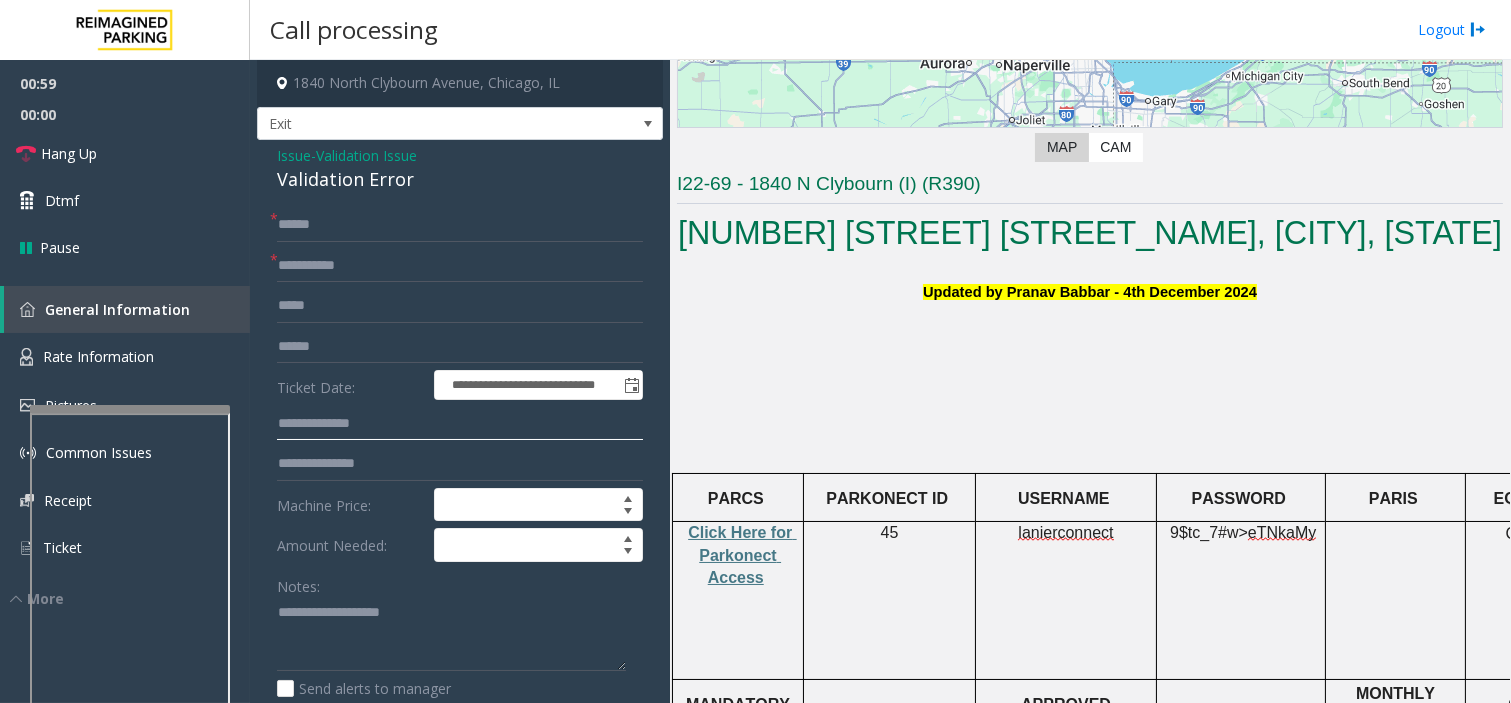 click 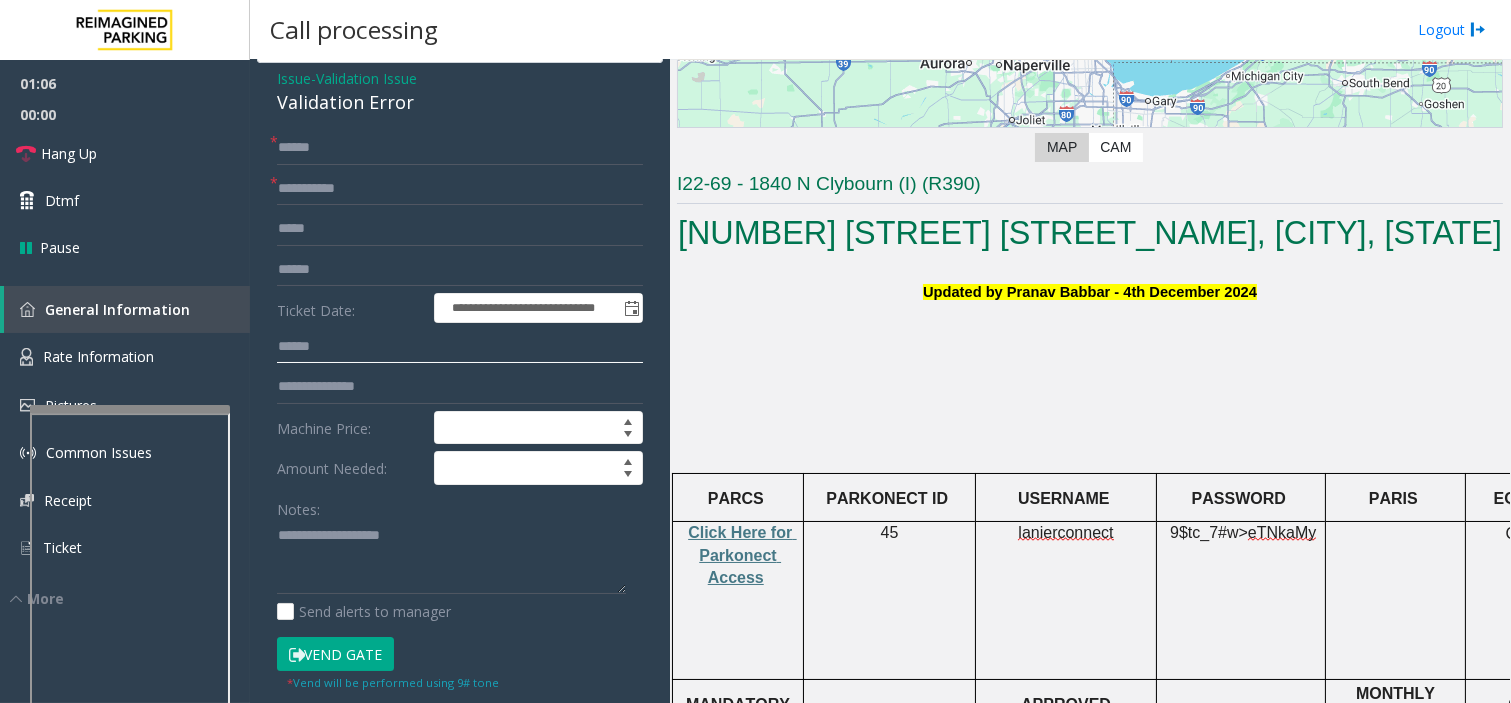 scroll, scrollTop: 111, scrollLeft: 0, axis: vertical 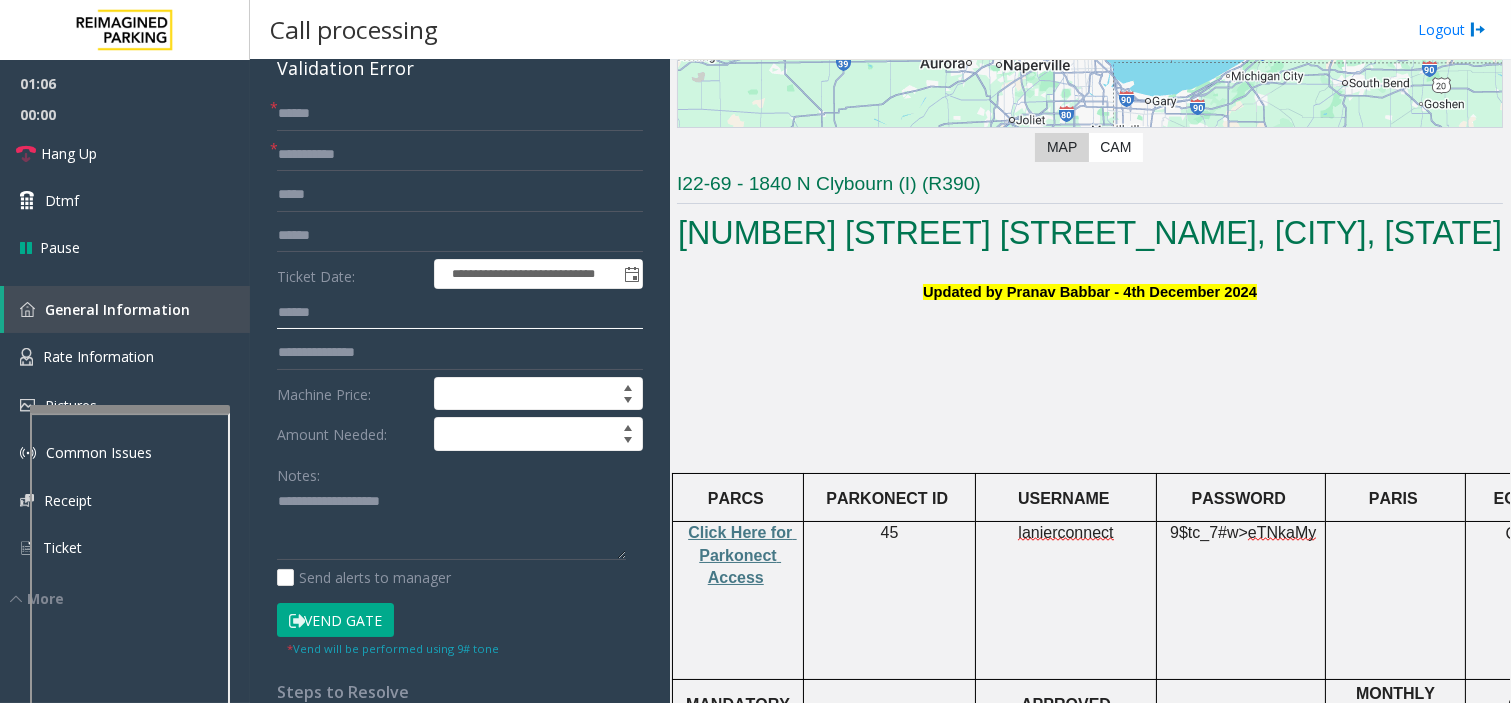 type on "******" 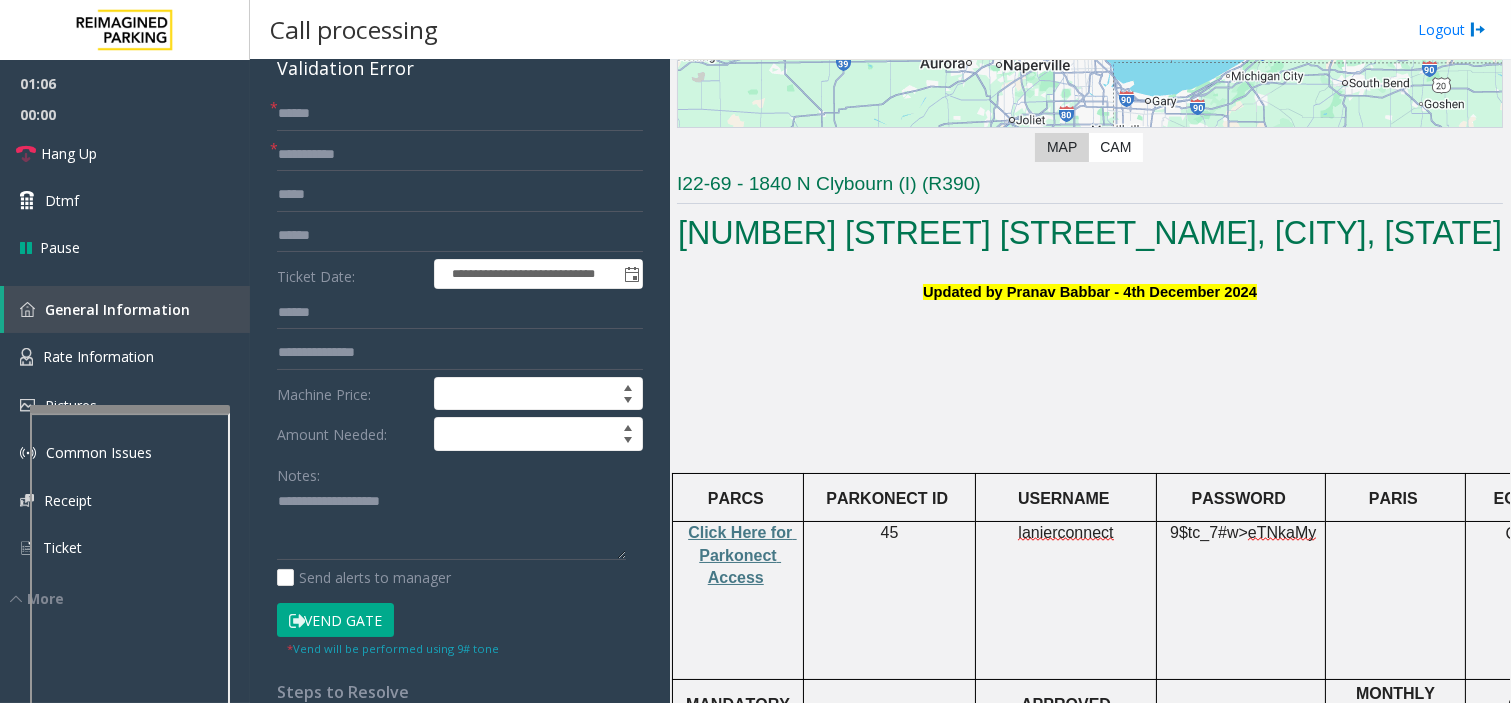 click on "Vend Gate" 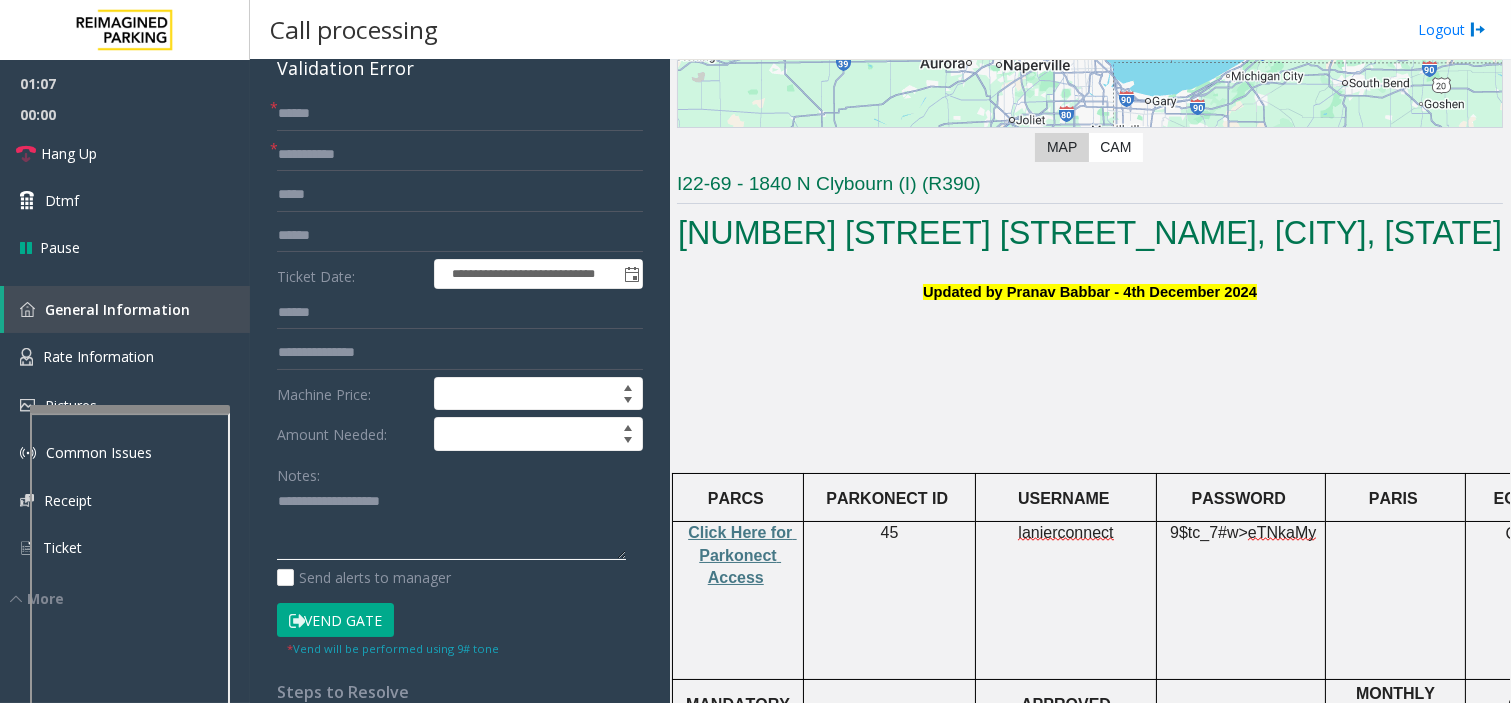 click 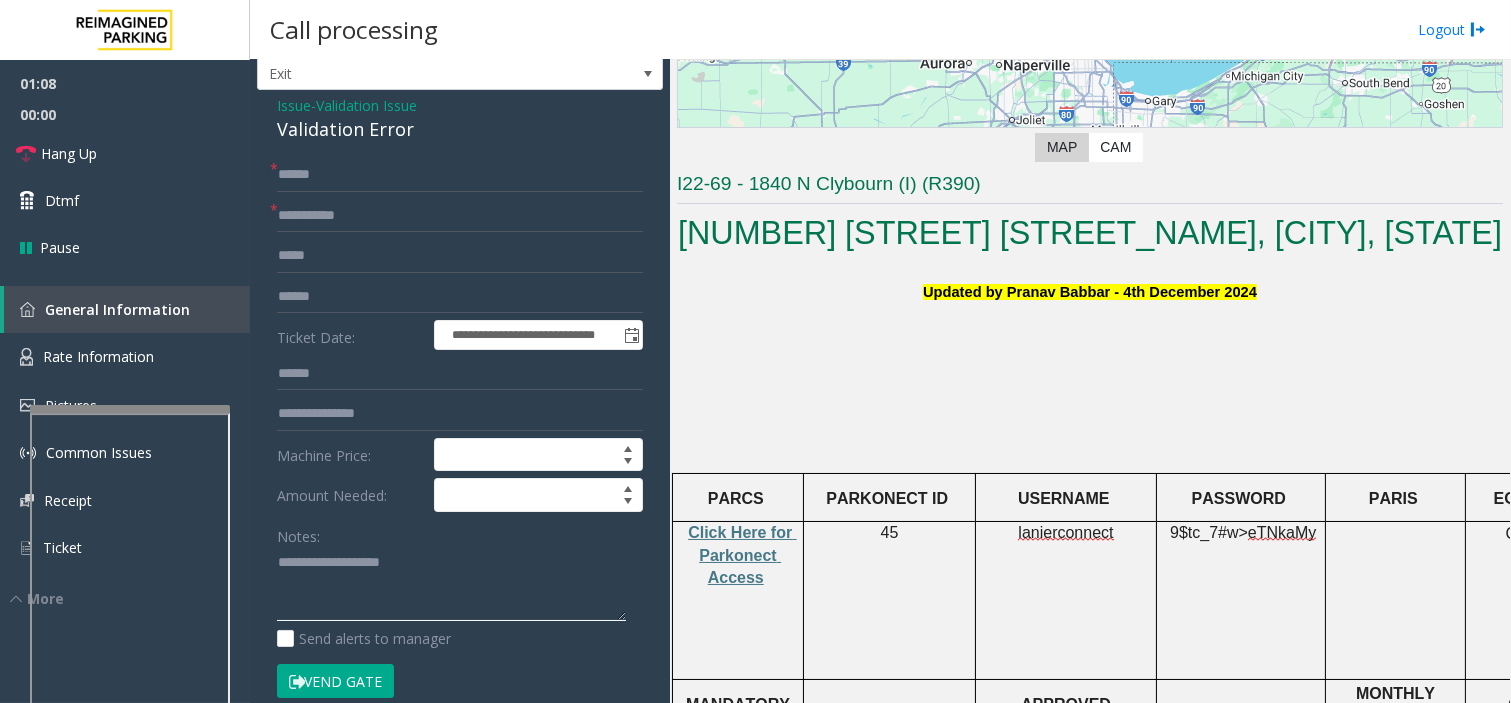 scroll, scrollTop: 0, scrollLeft: 0, axis: both 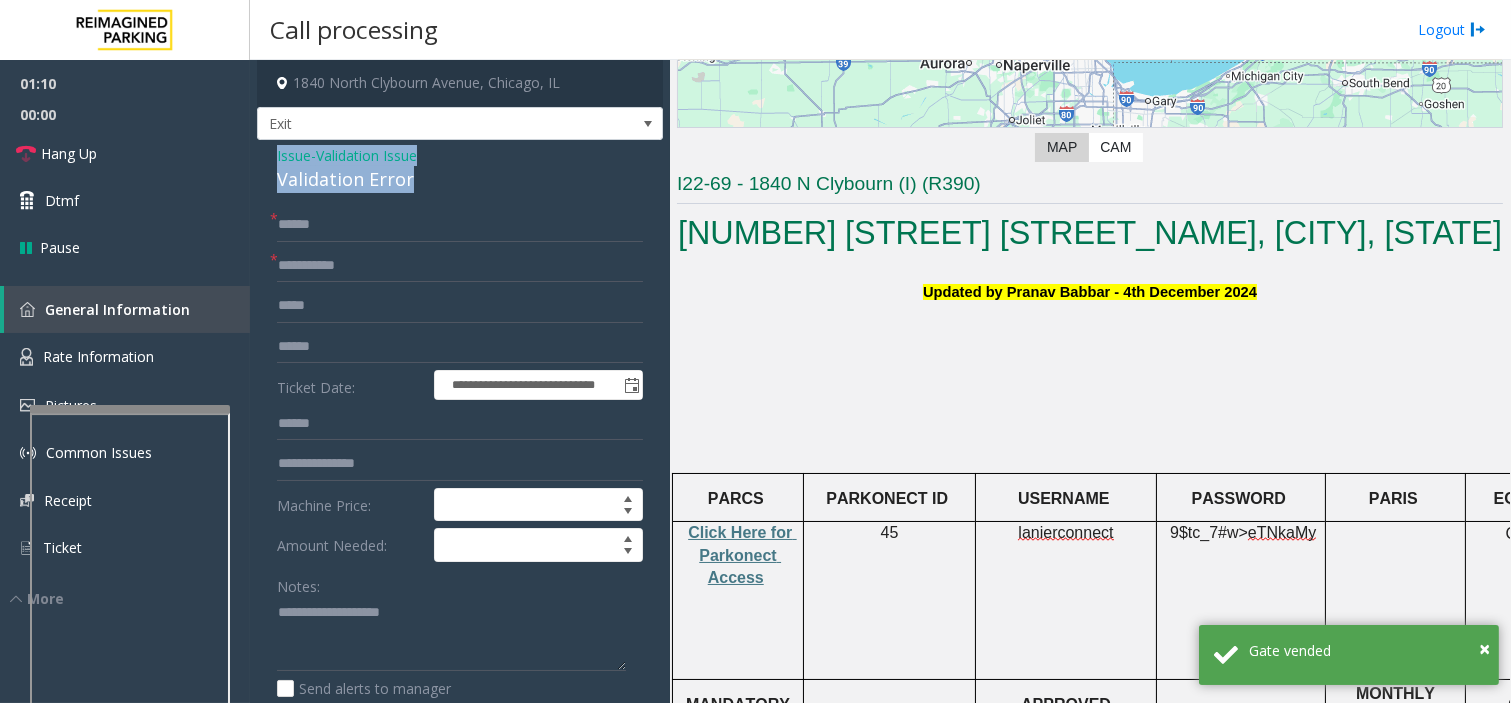 drag, startPoint x: 268, startPoint y: 156, endPoint x: 432, endPoint y: 187, distance: 166.90416 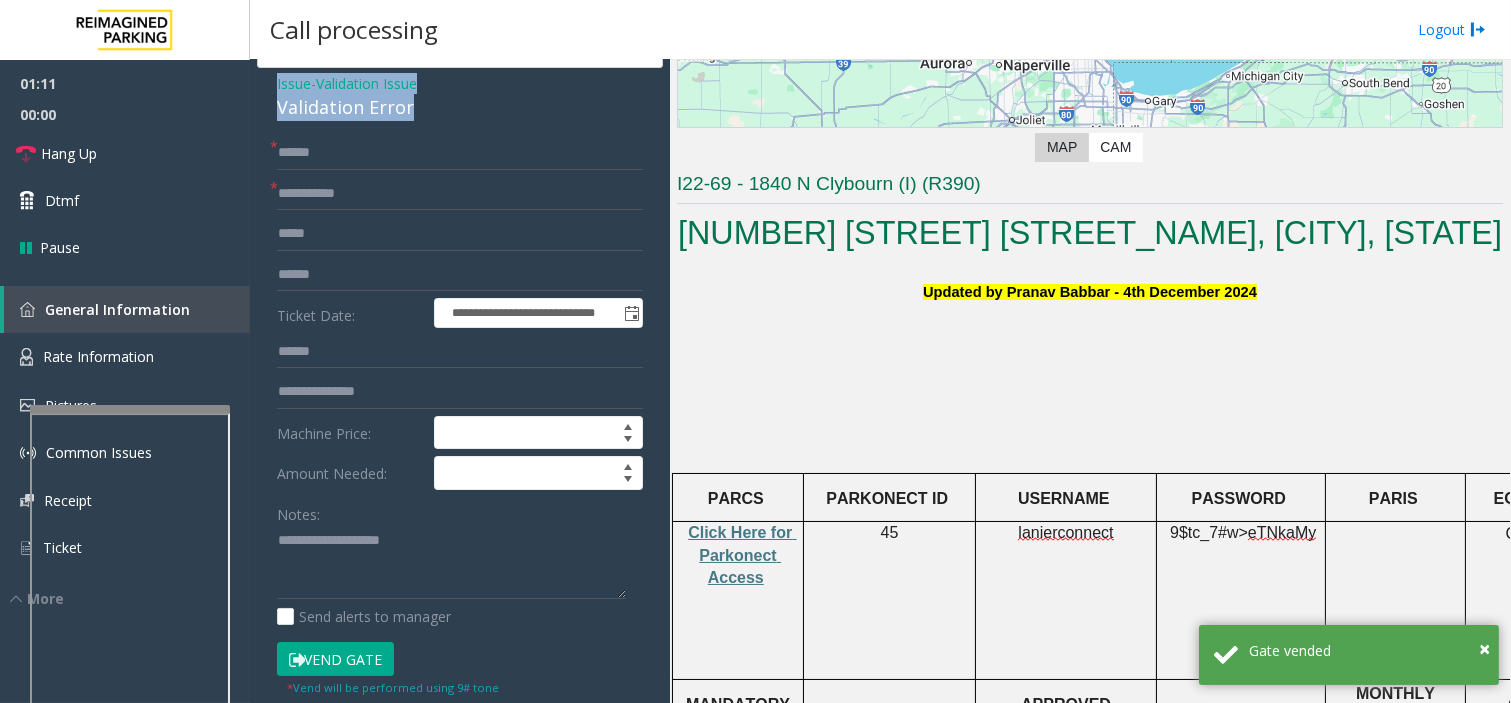 scroll, scrollTop: 111, scrollLeft: 0, axis: vertical 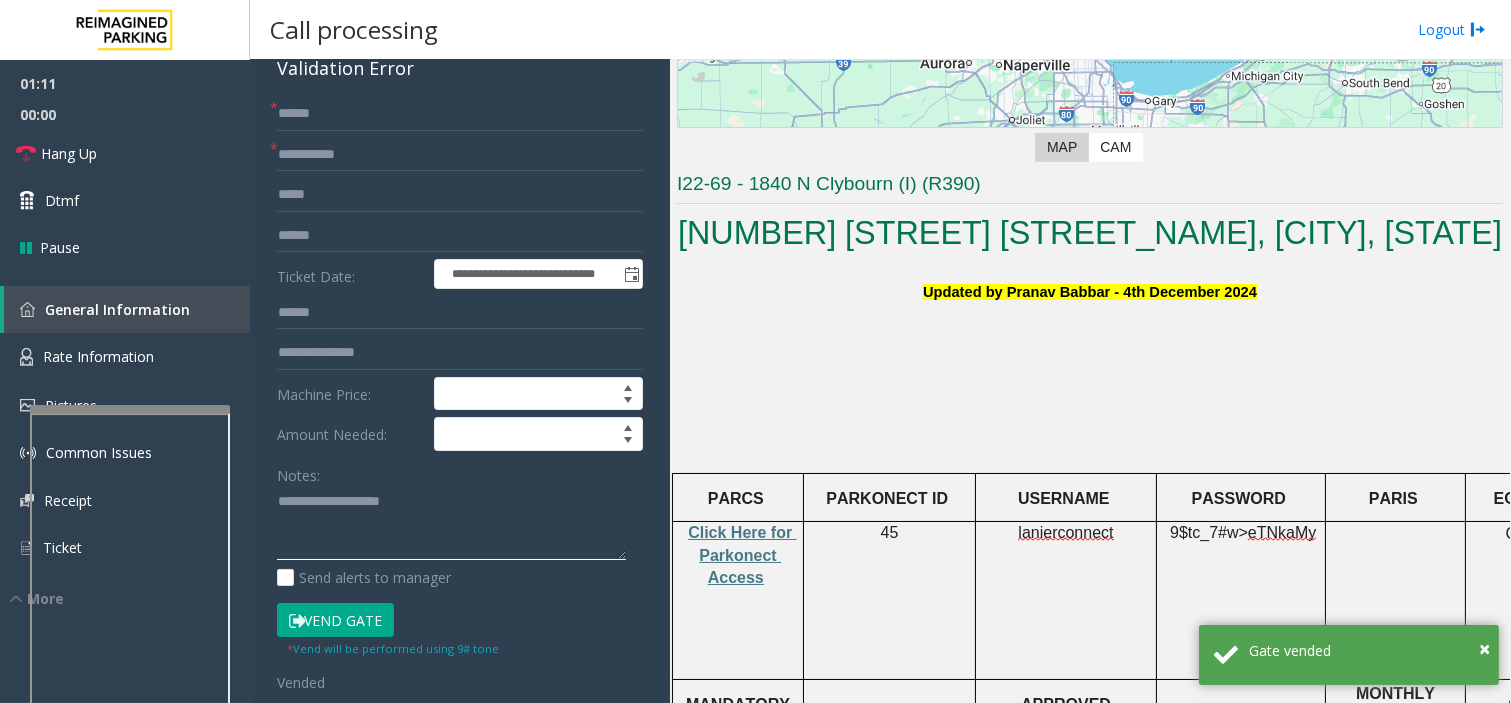 click 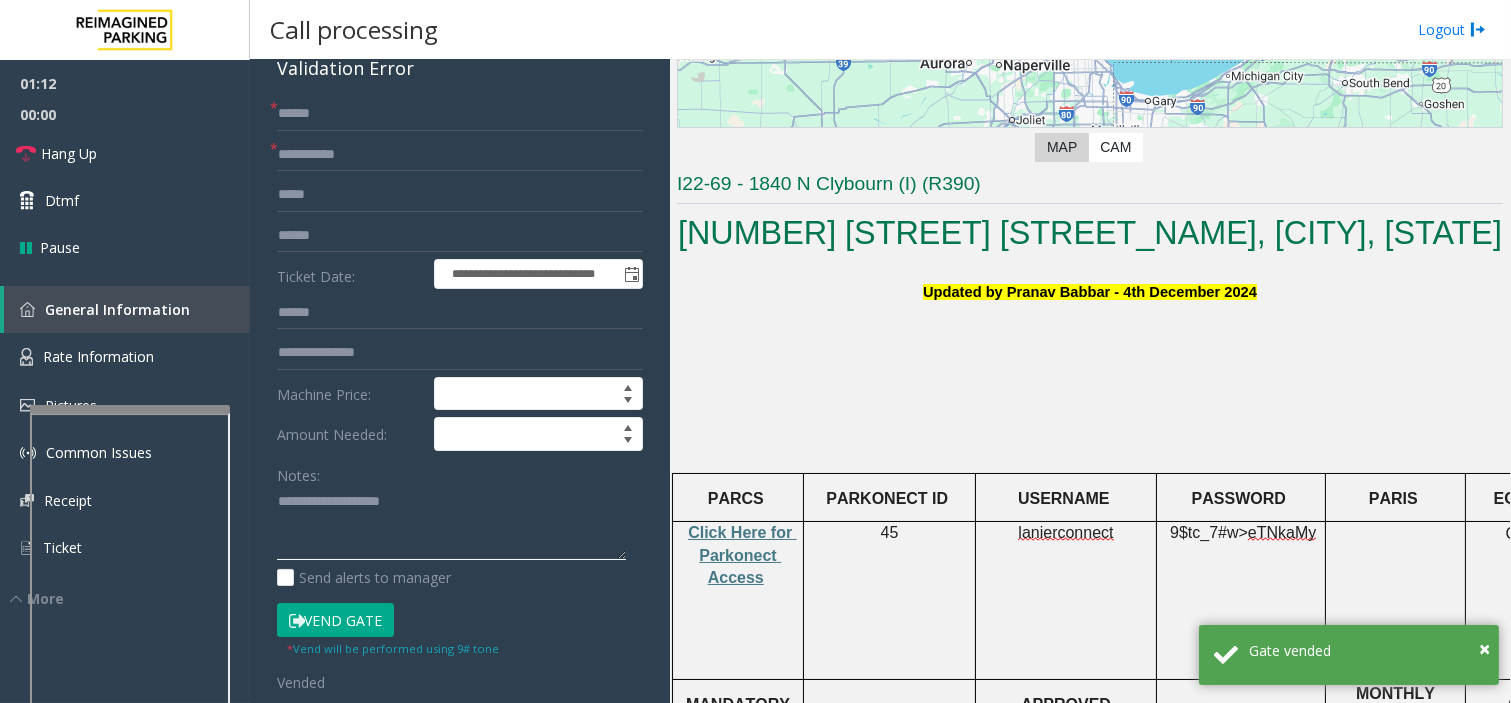 paste on "**********" 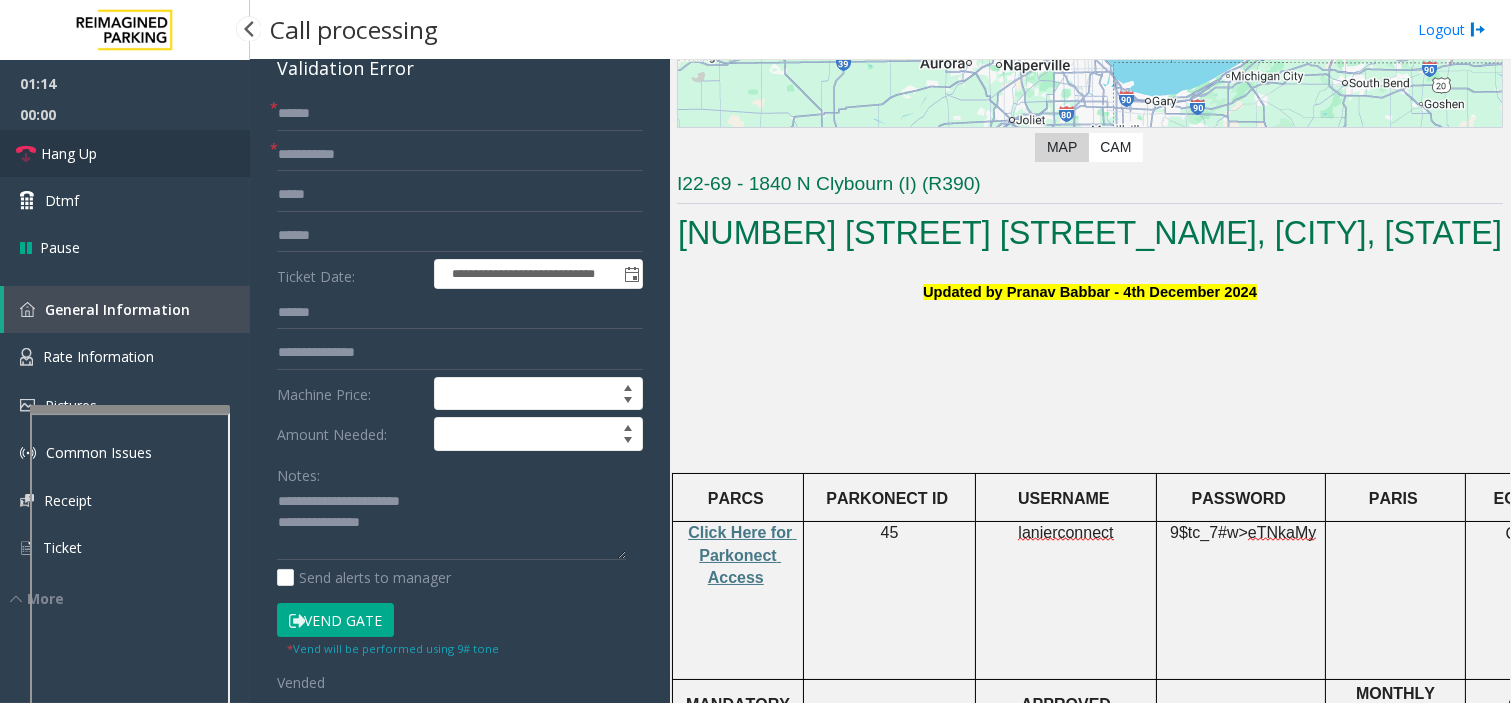 click on "Hang Up" at bounding box center [69, 153] 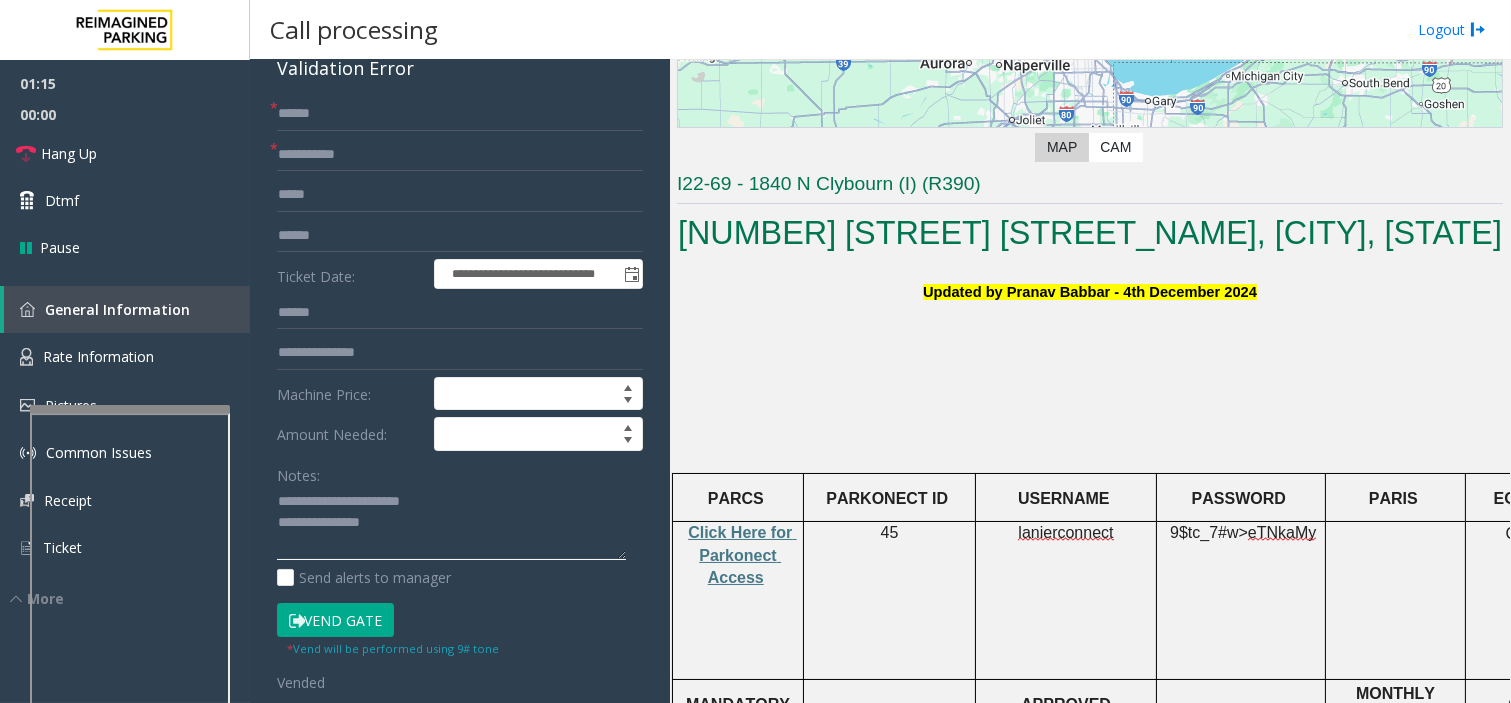 click 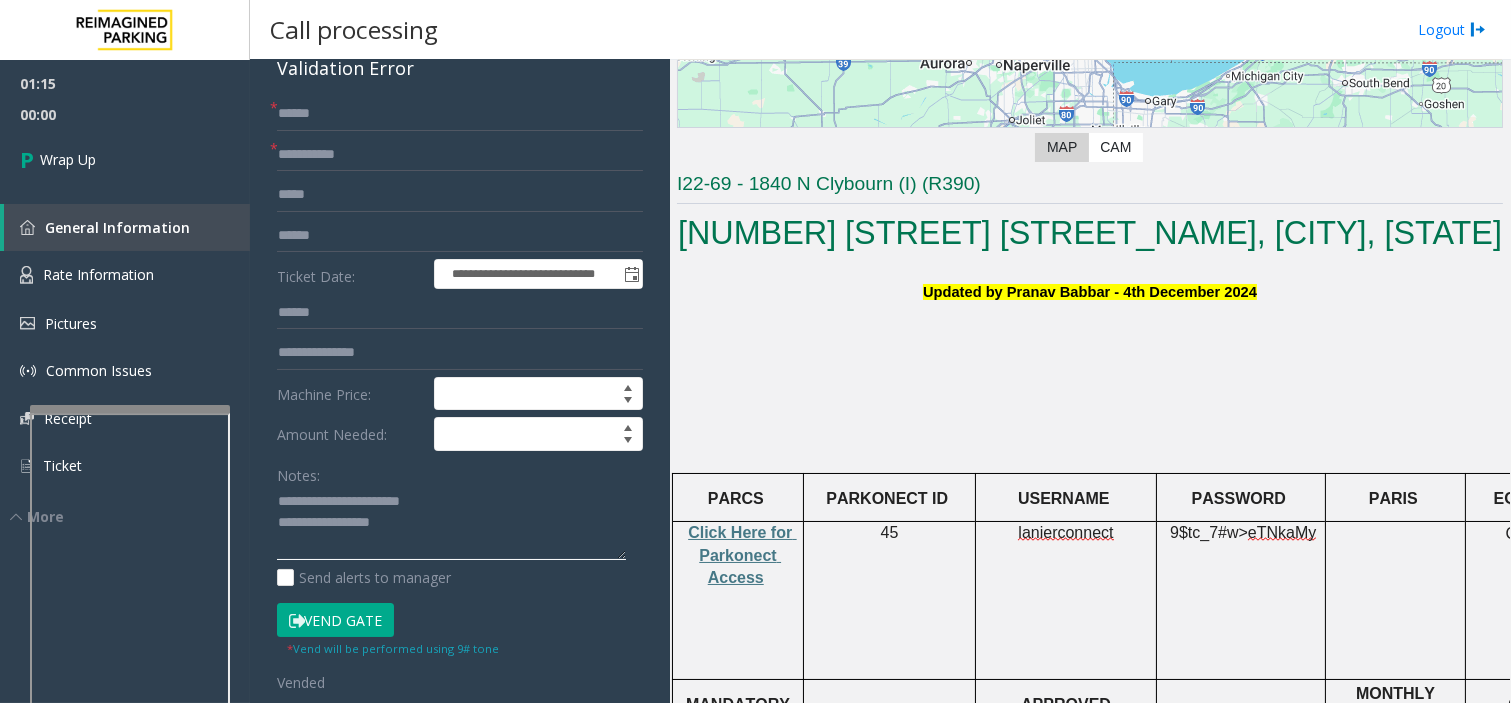 scroll, scrollTop: 14, scrollLeft: 0, axis: vertical 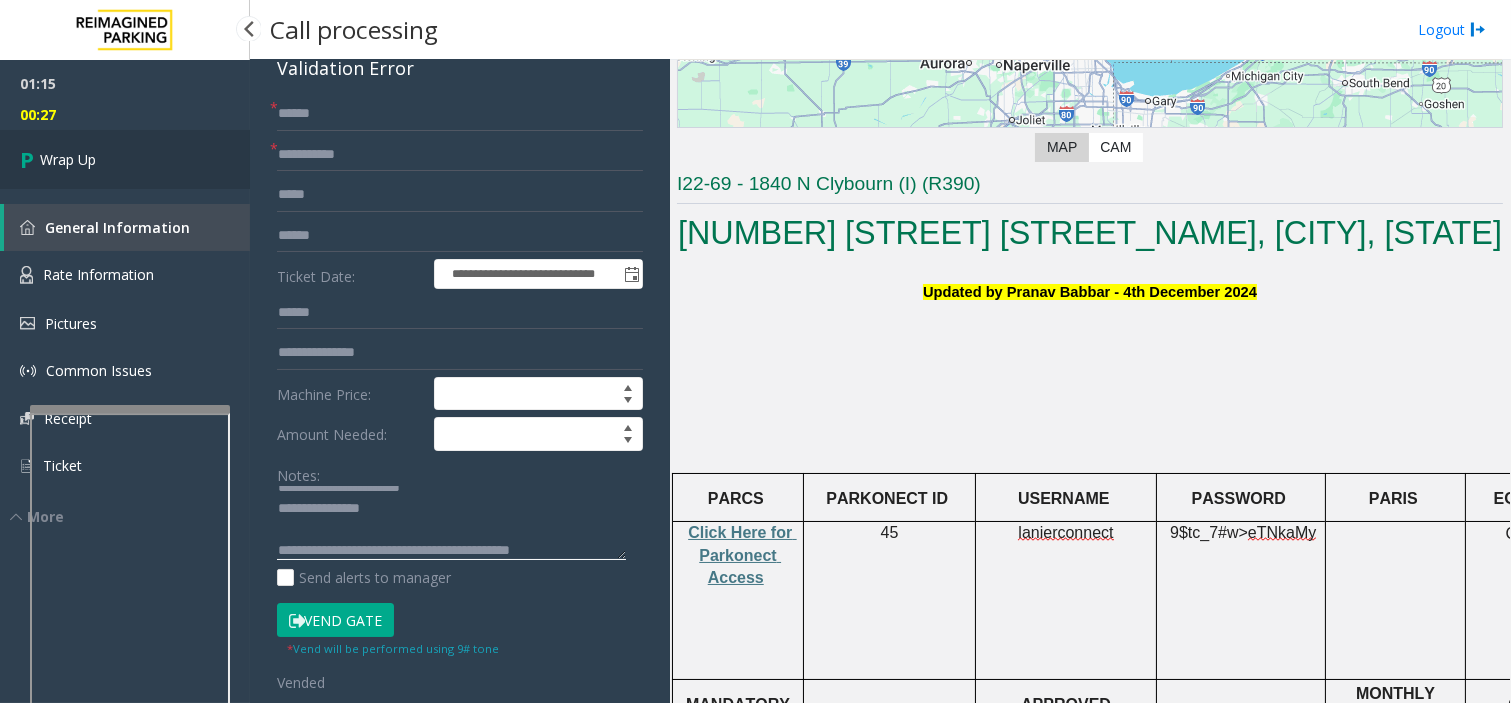 type on "**********" 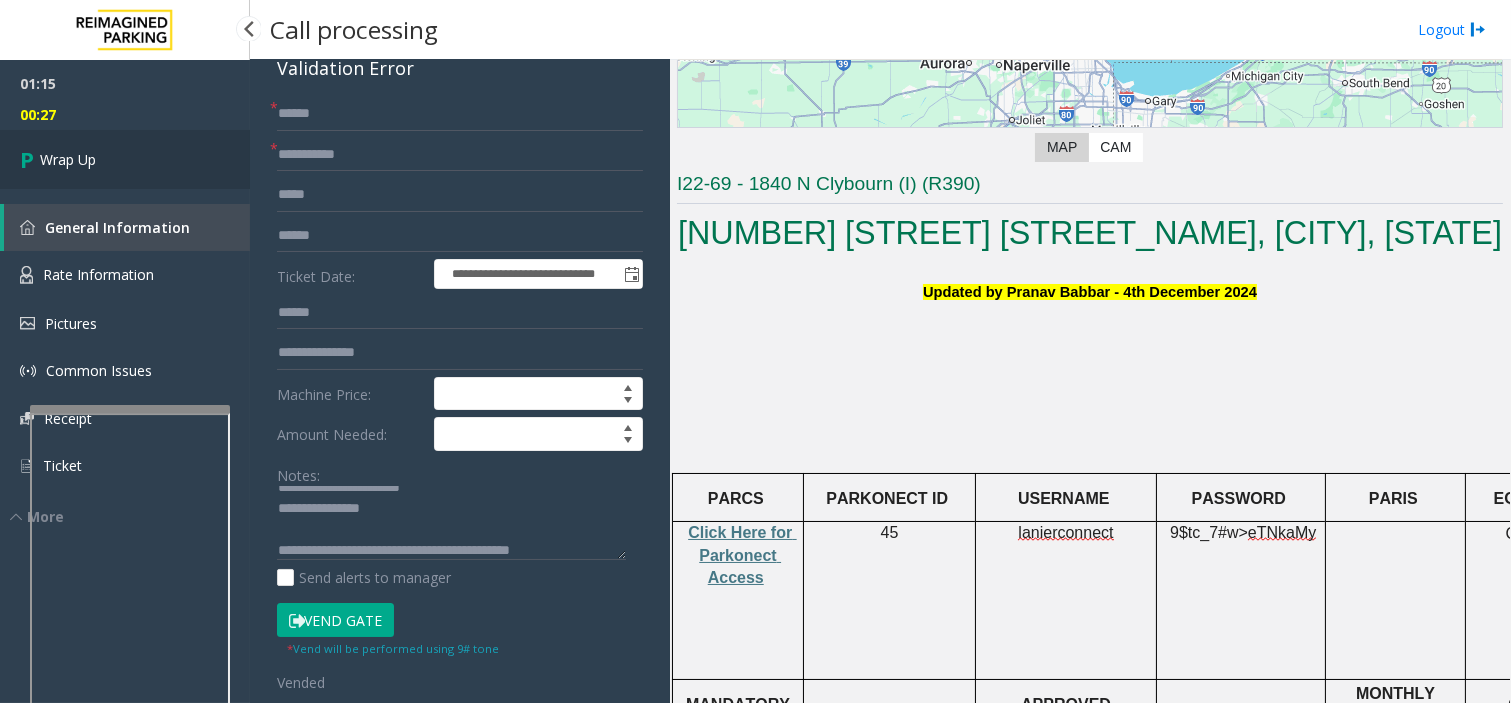 click on "Wrap Up" at bounding box center (125, 159) 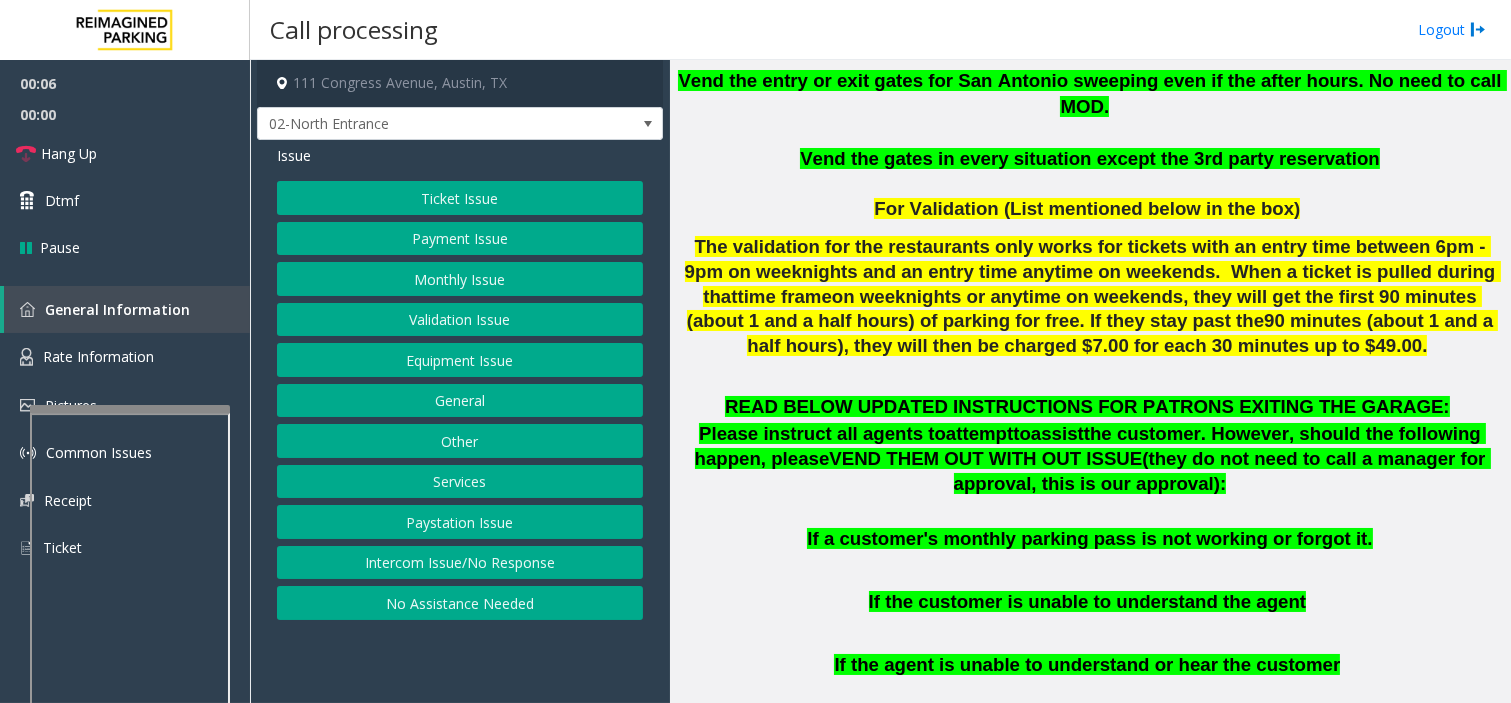scroll, scrollTop: 777, scrollLeft: 0, axis: vertical 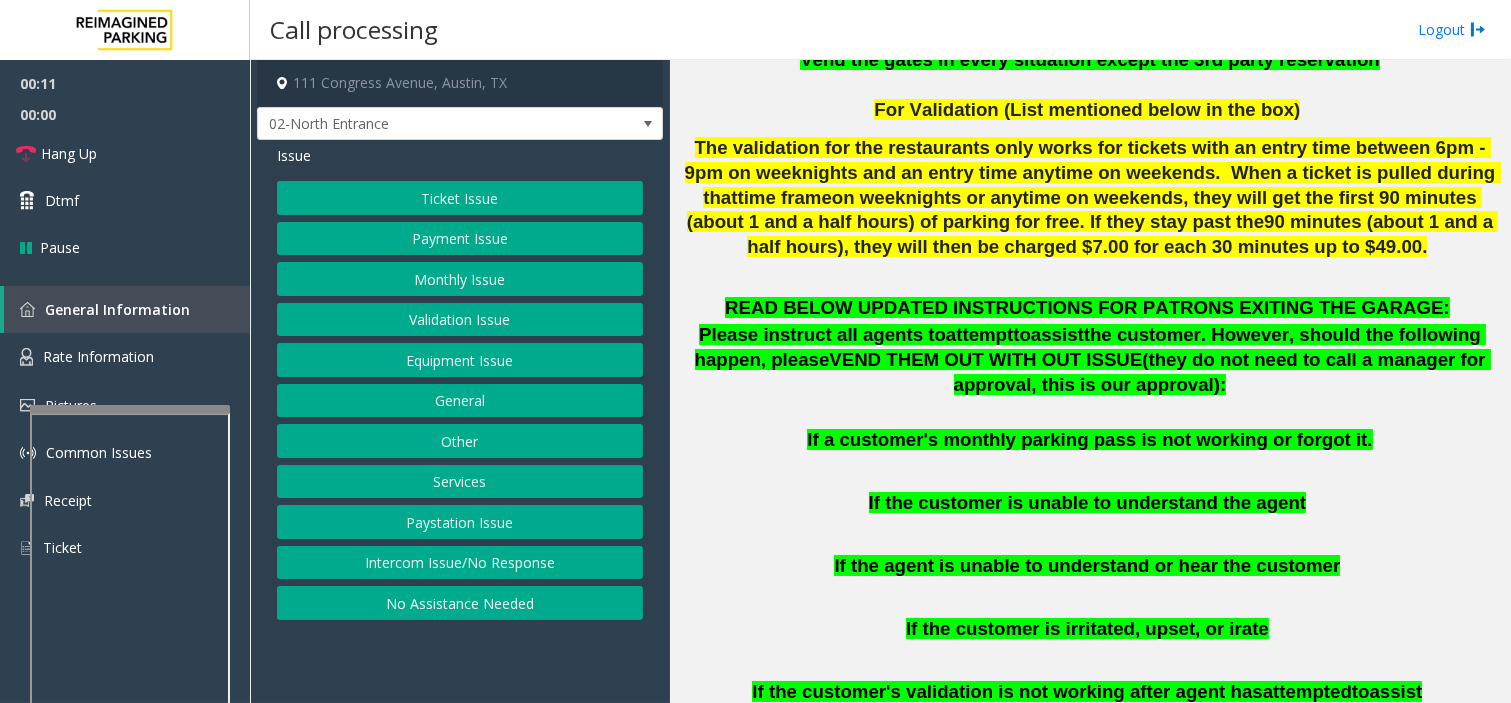 click on "Intercom Issue/No Response" 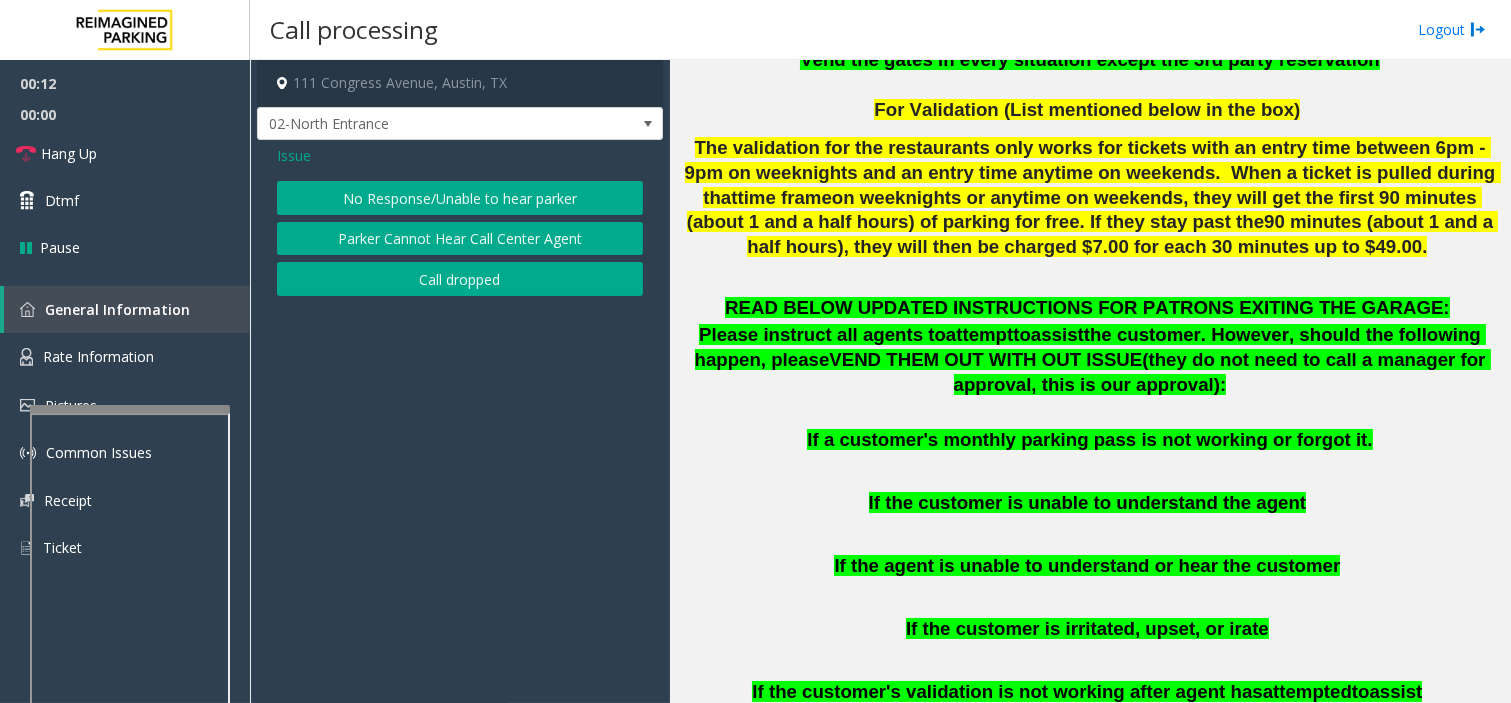 click on "No Response/Unable to hear parker" 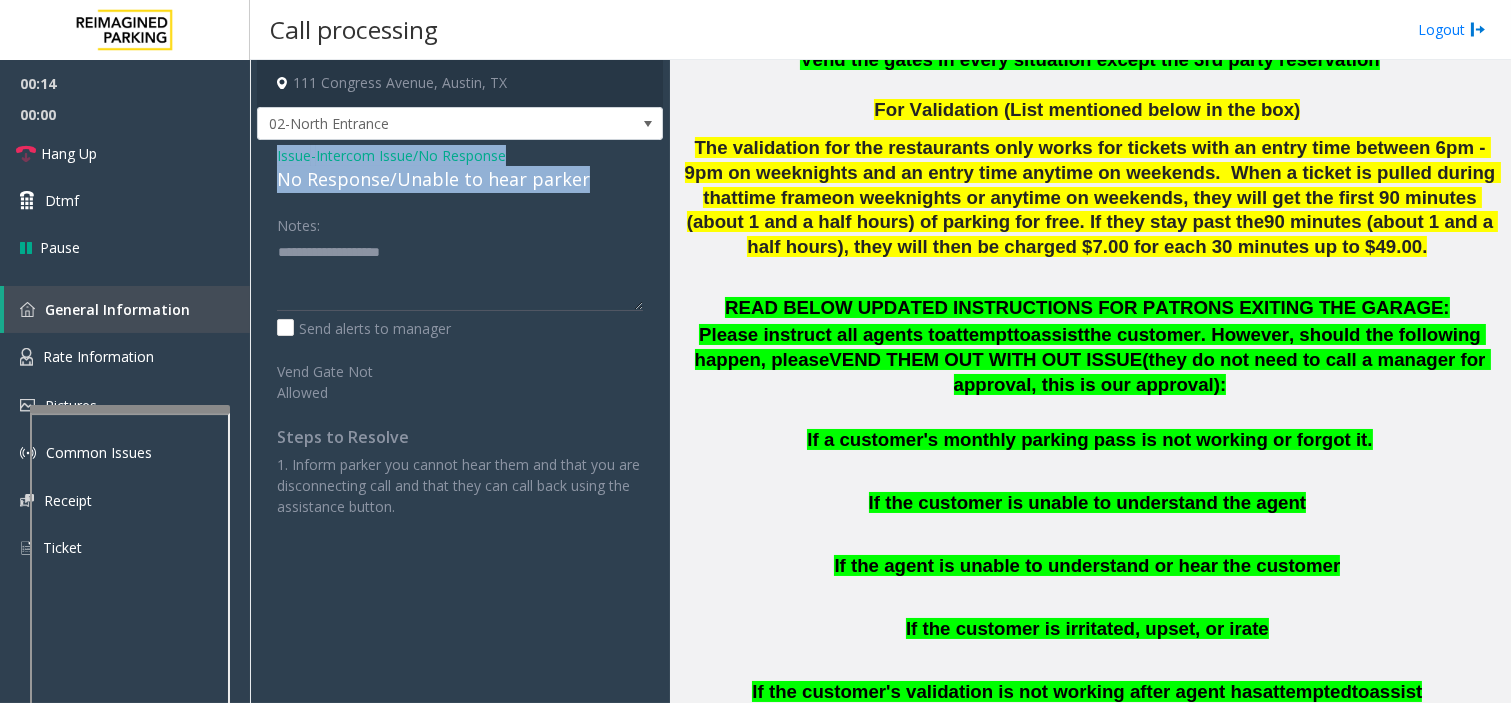 drag, startPoint x: 261, startPoint y: 165, endPoint x: 578, endPoint y: 171, distance: 317.05676 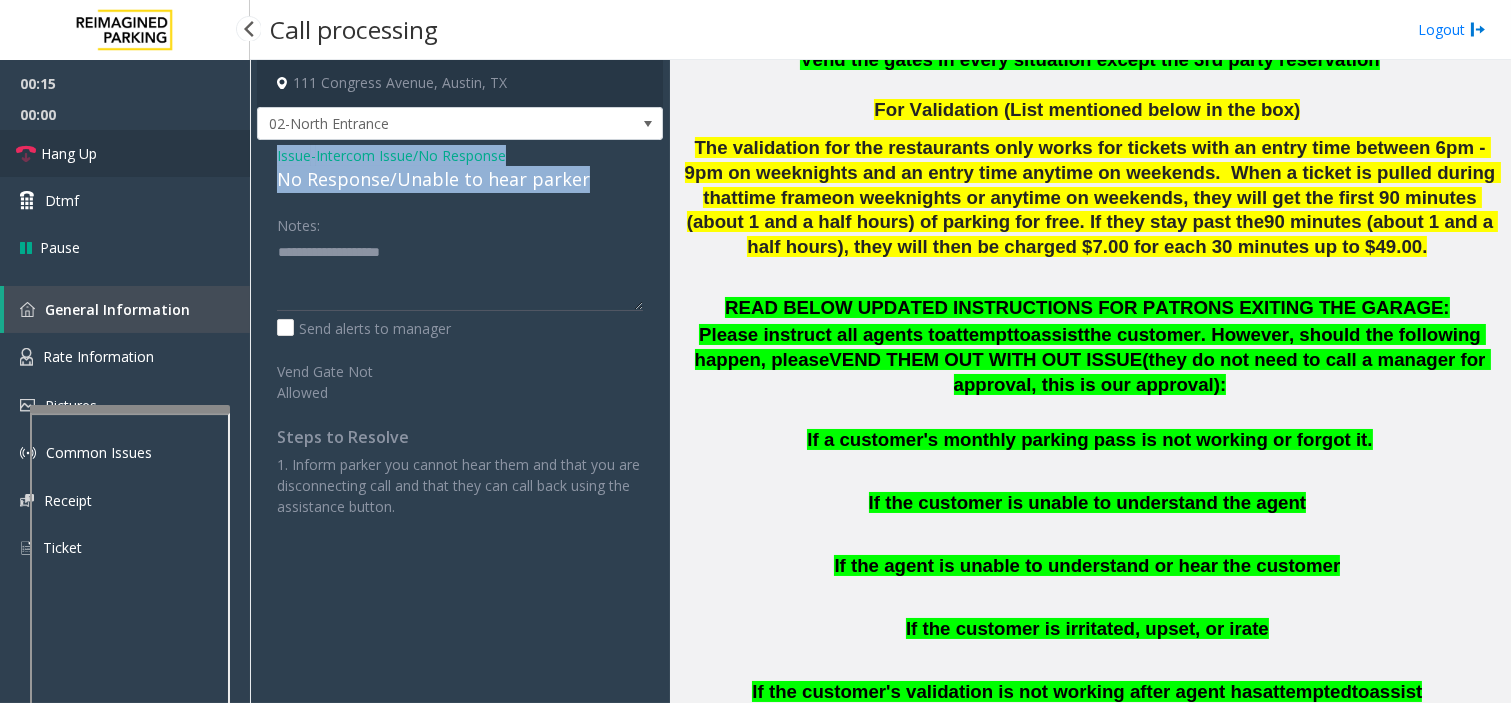 click on "Hang Up" at bounding box center (69, 153) 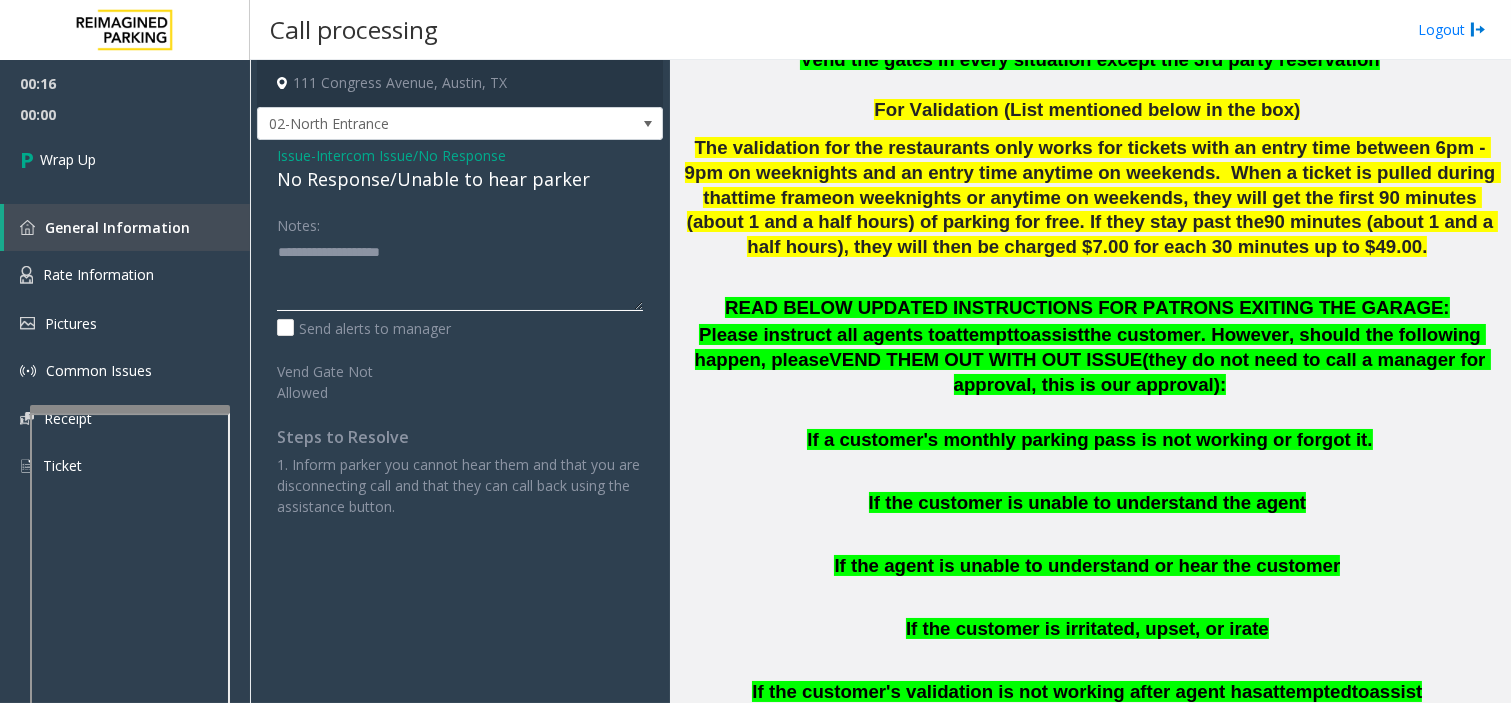 click 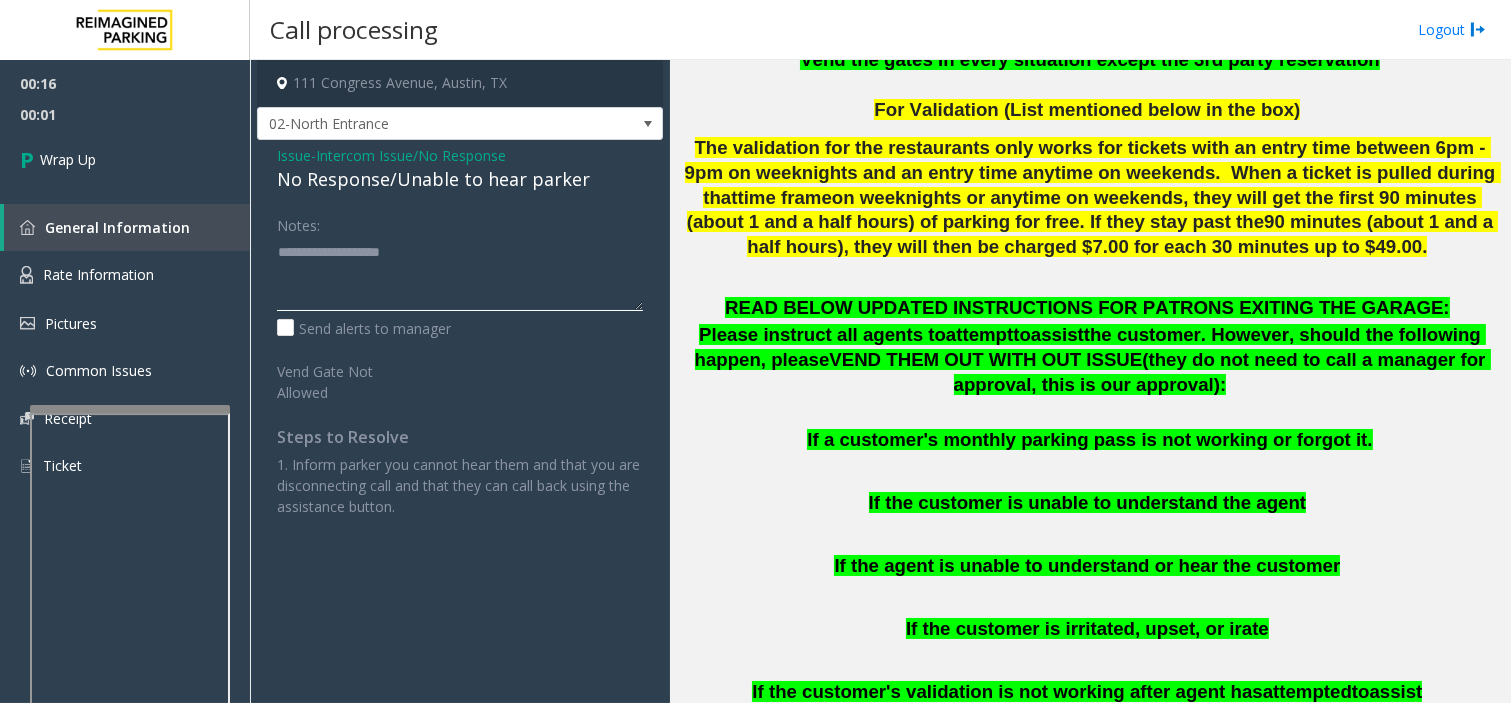 paste on "**********" 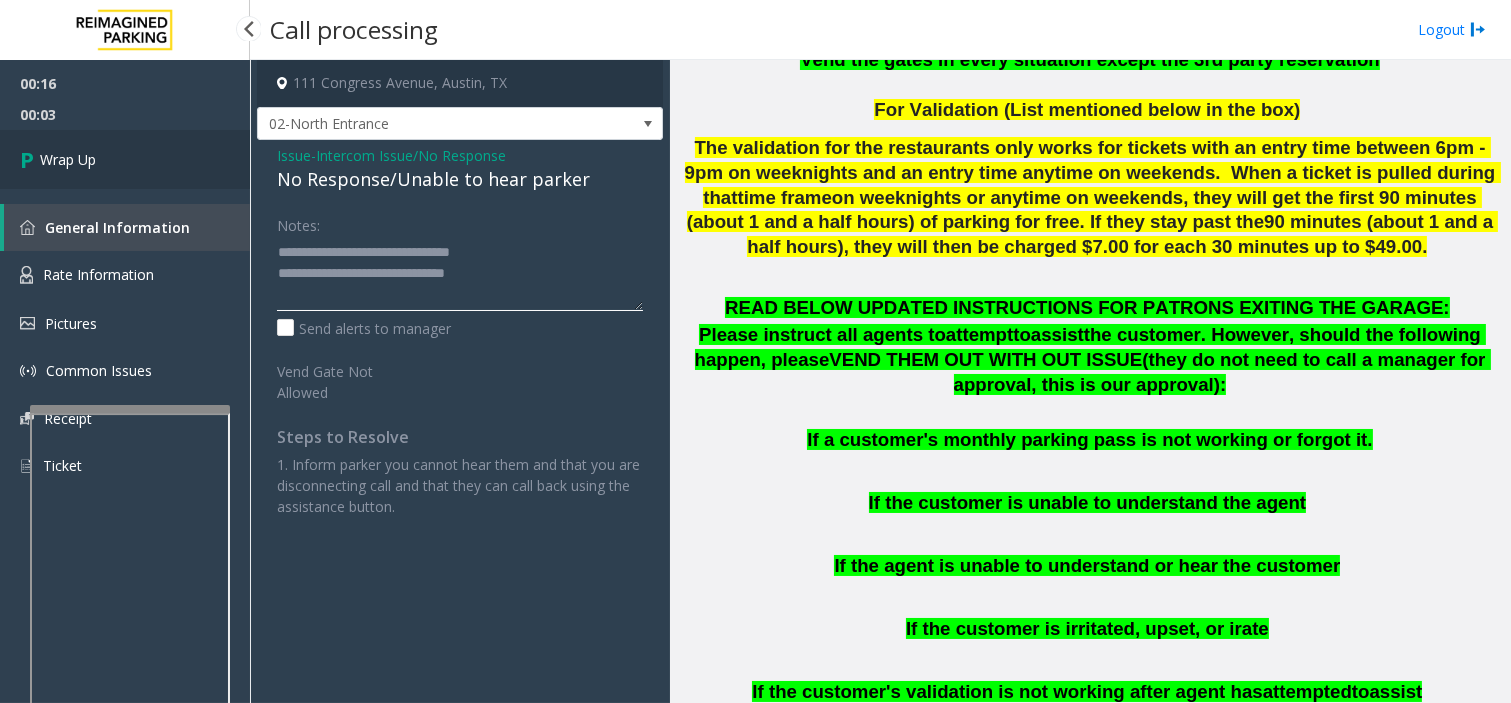 type on "**********" 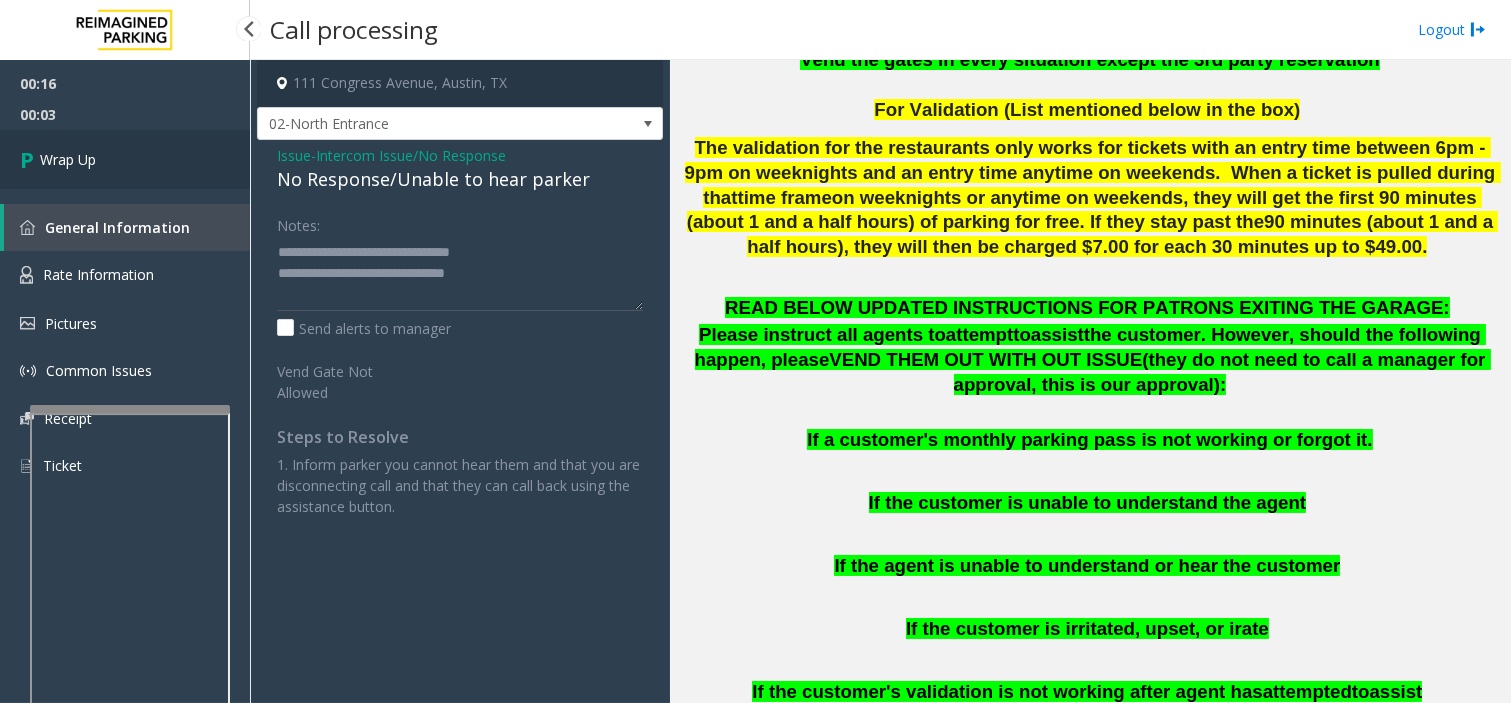 click on "Wrap Up" at bounding box center [68, 159] 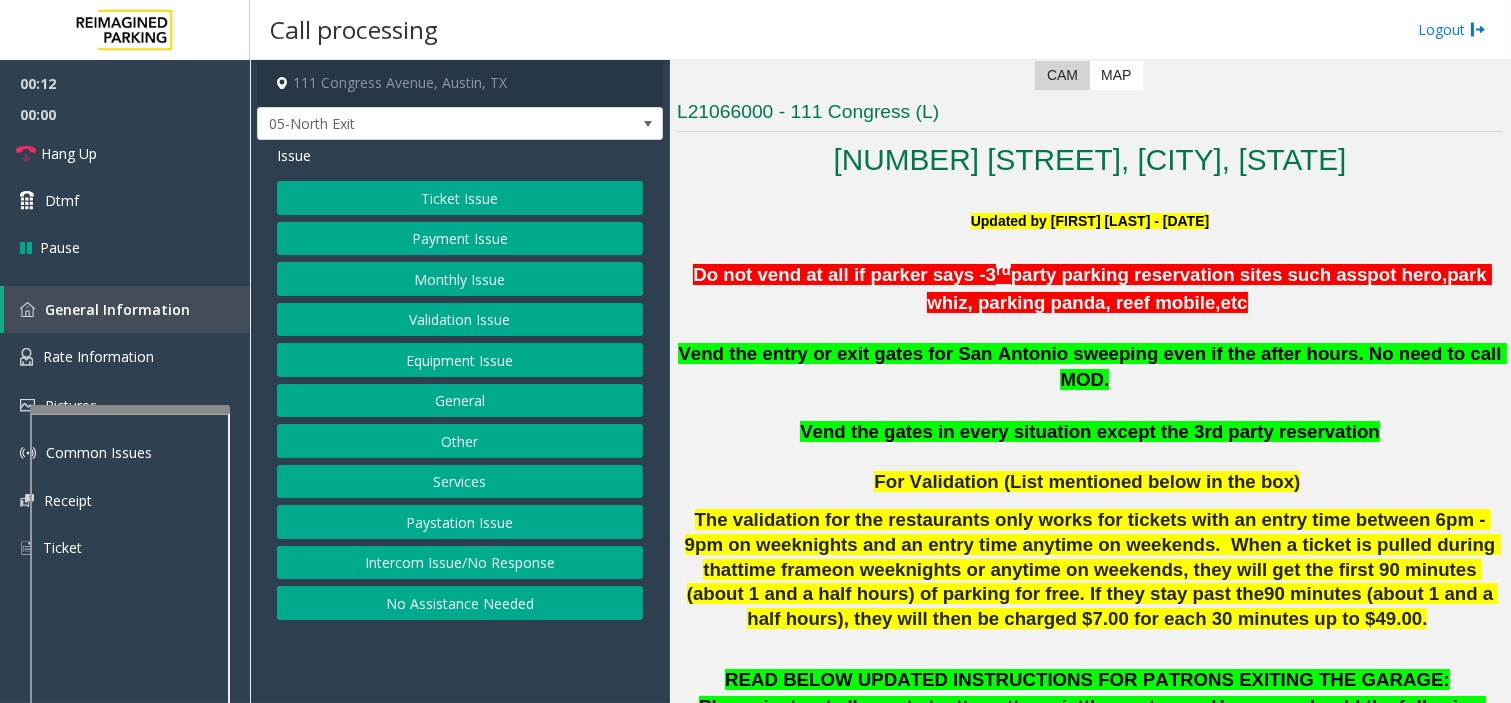 scroll, scrollTop: 444, scrollLeft: 0, axis: vertical 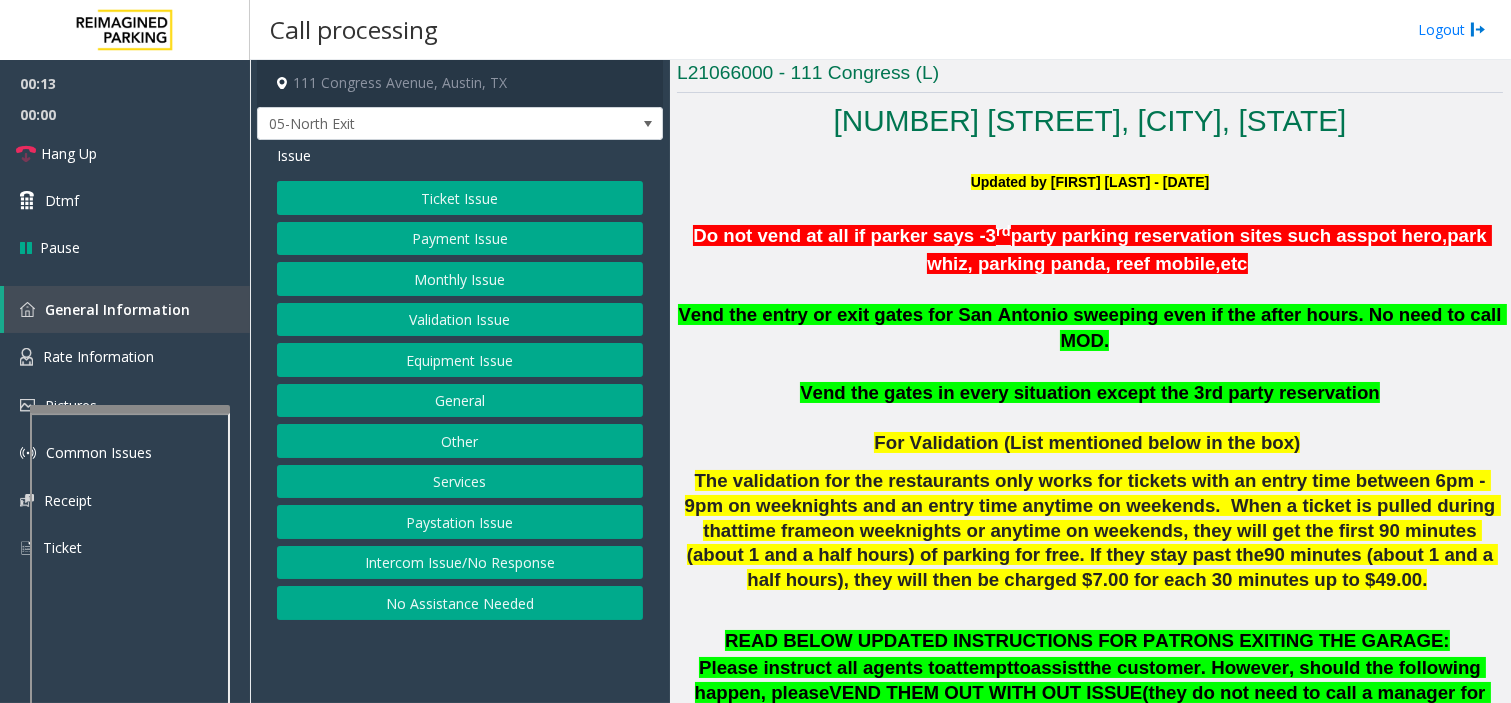 click on "Services" 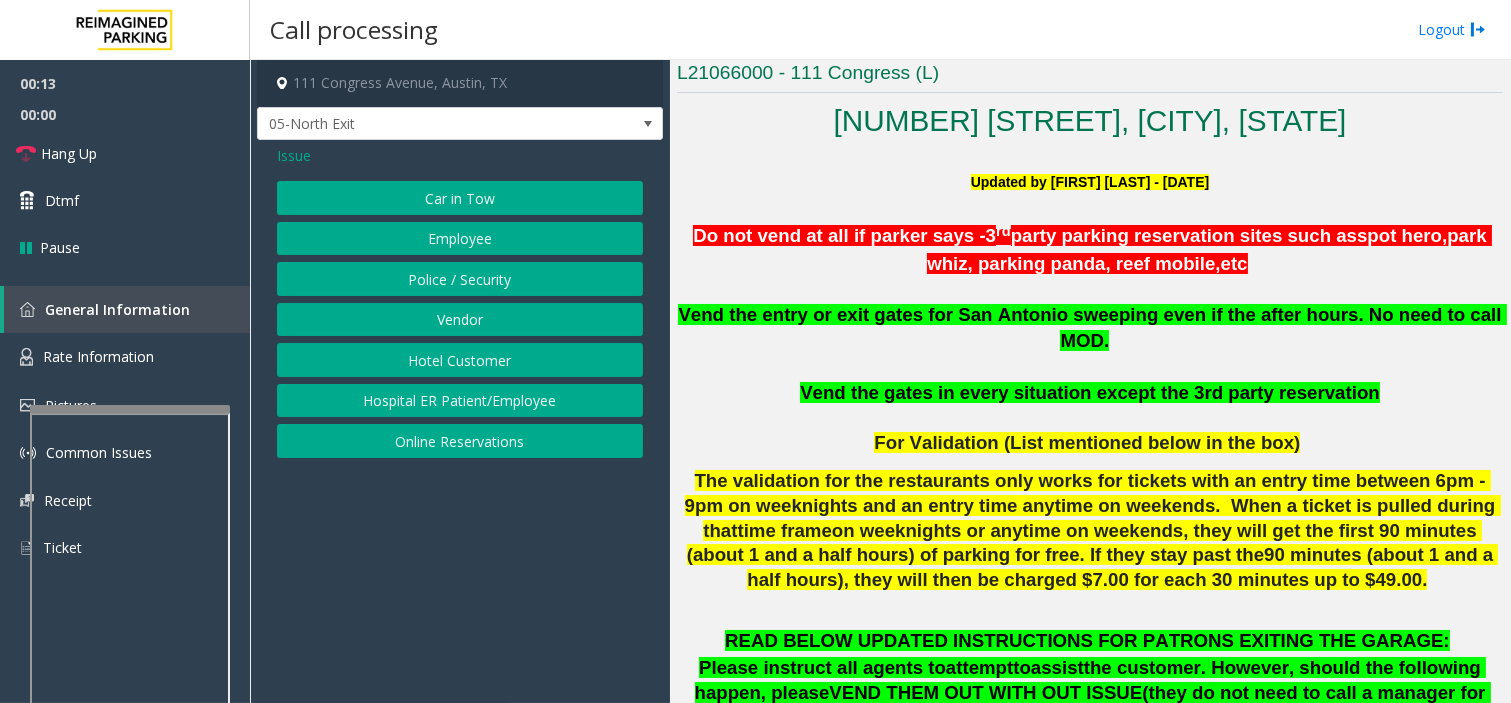 click on "Online Reservations" 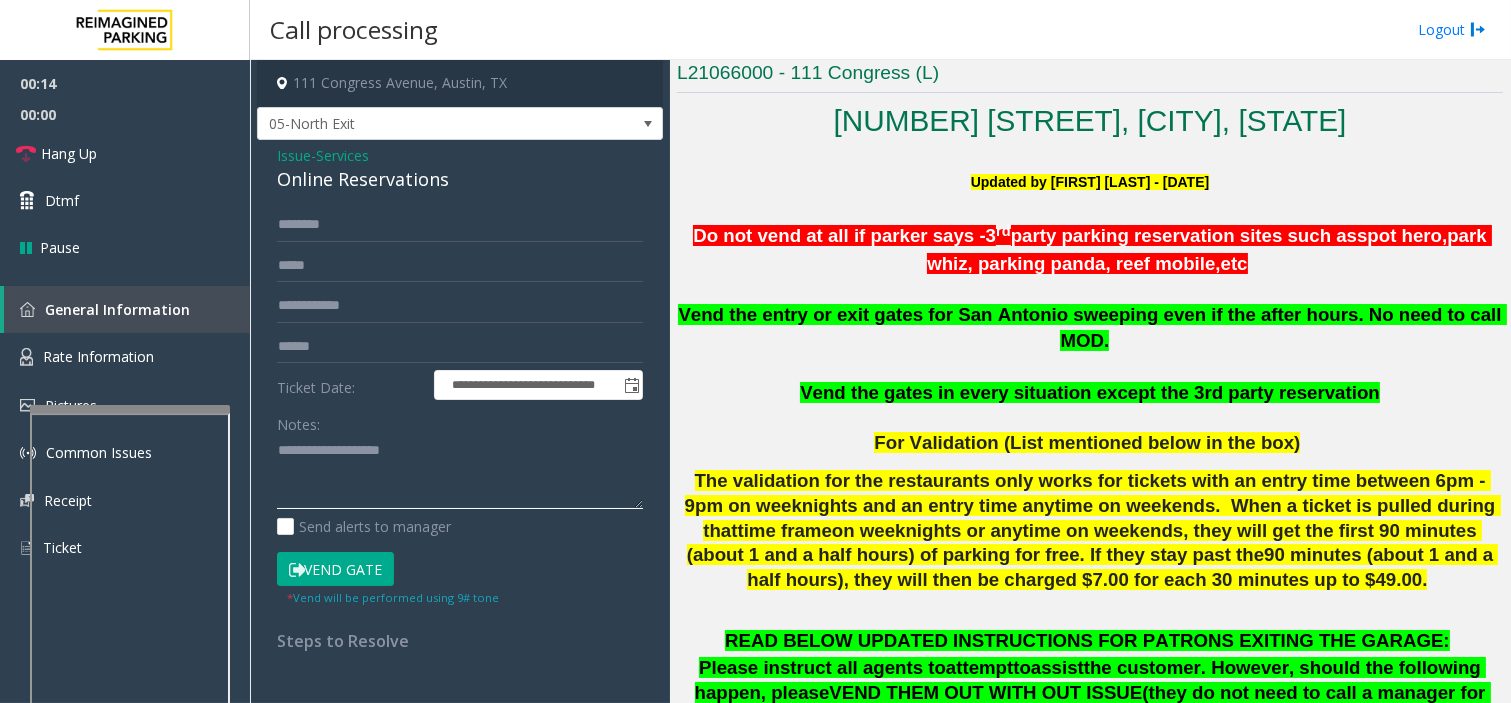 click 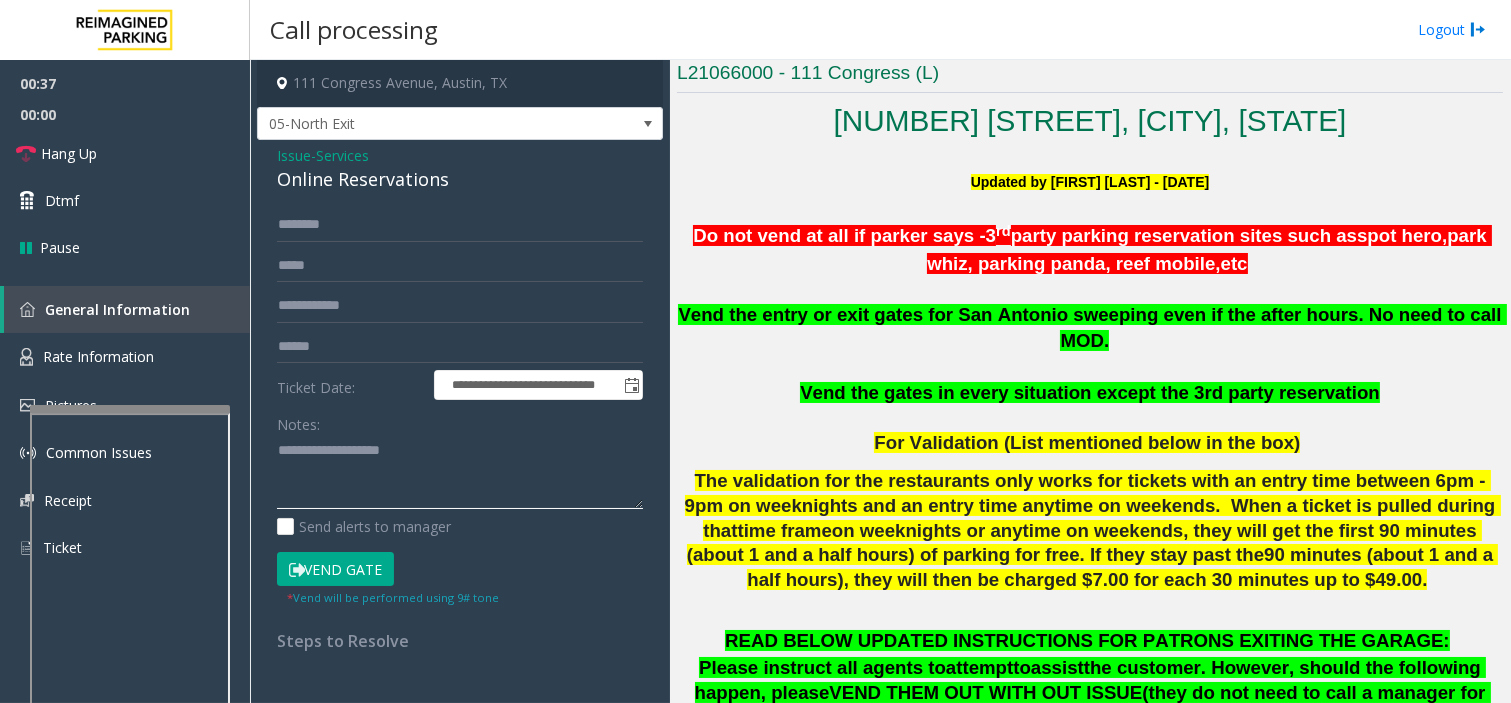click 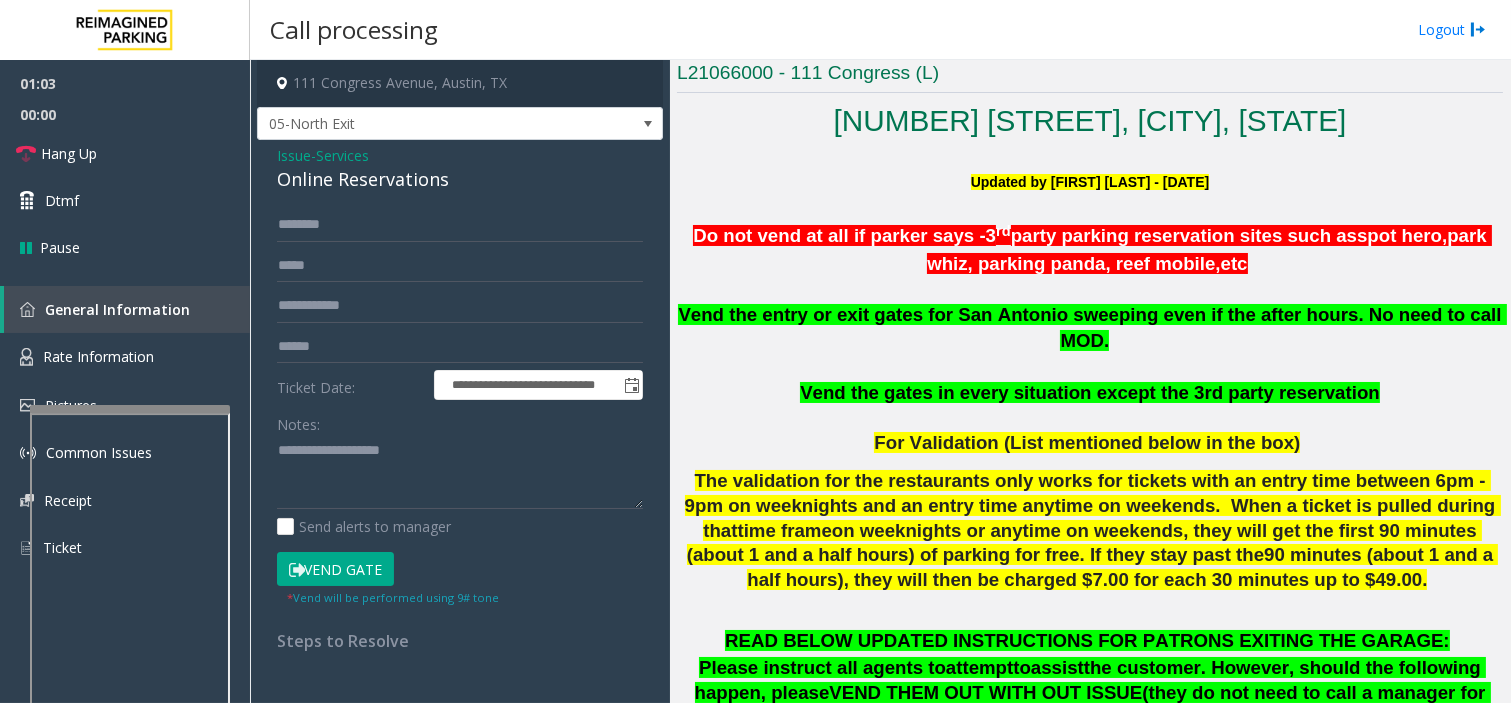 click on "Issue" 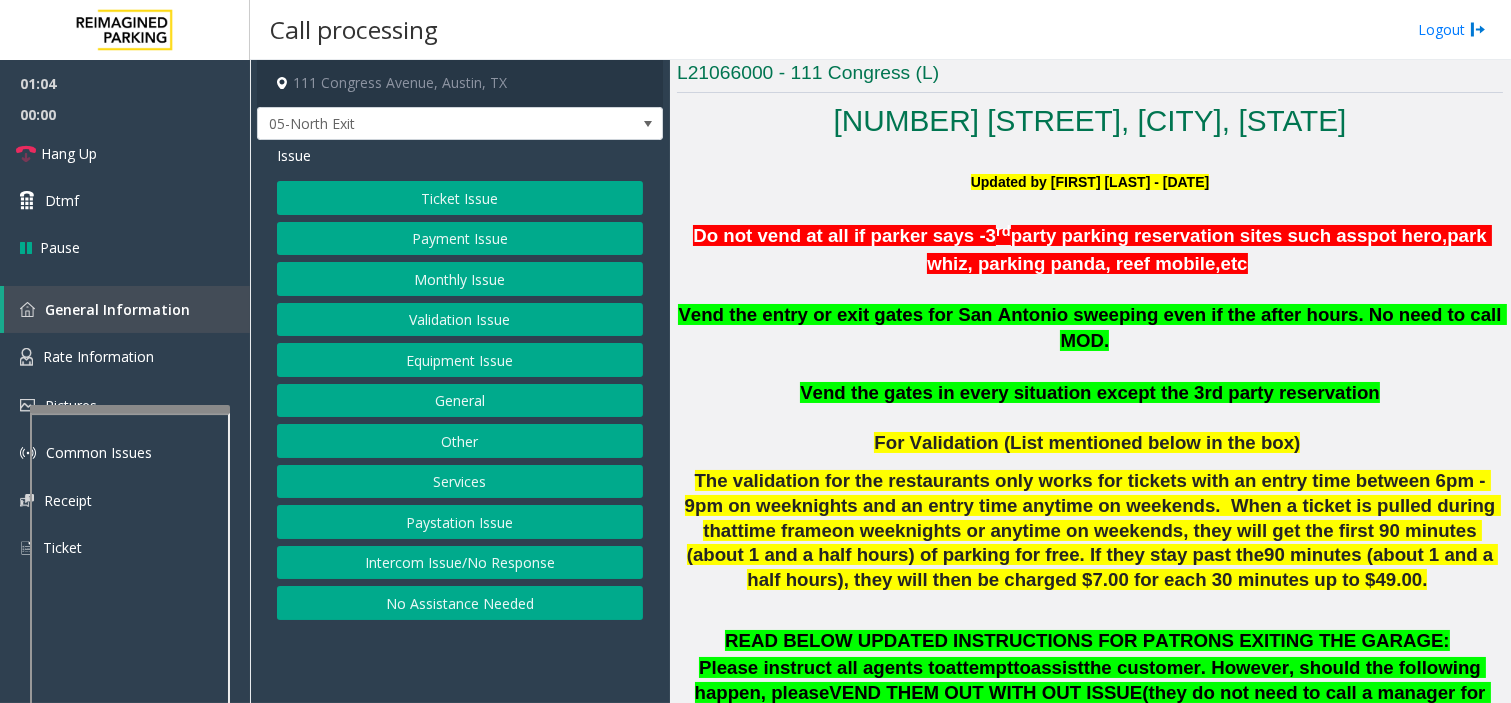 click on "Ticket Issue" 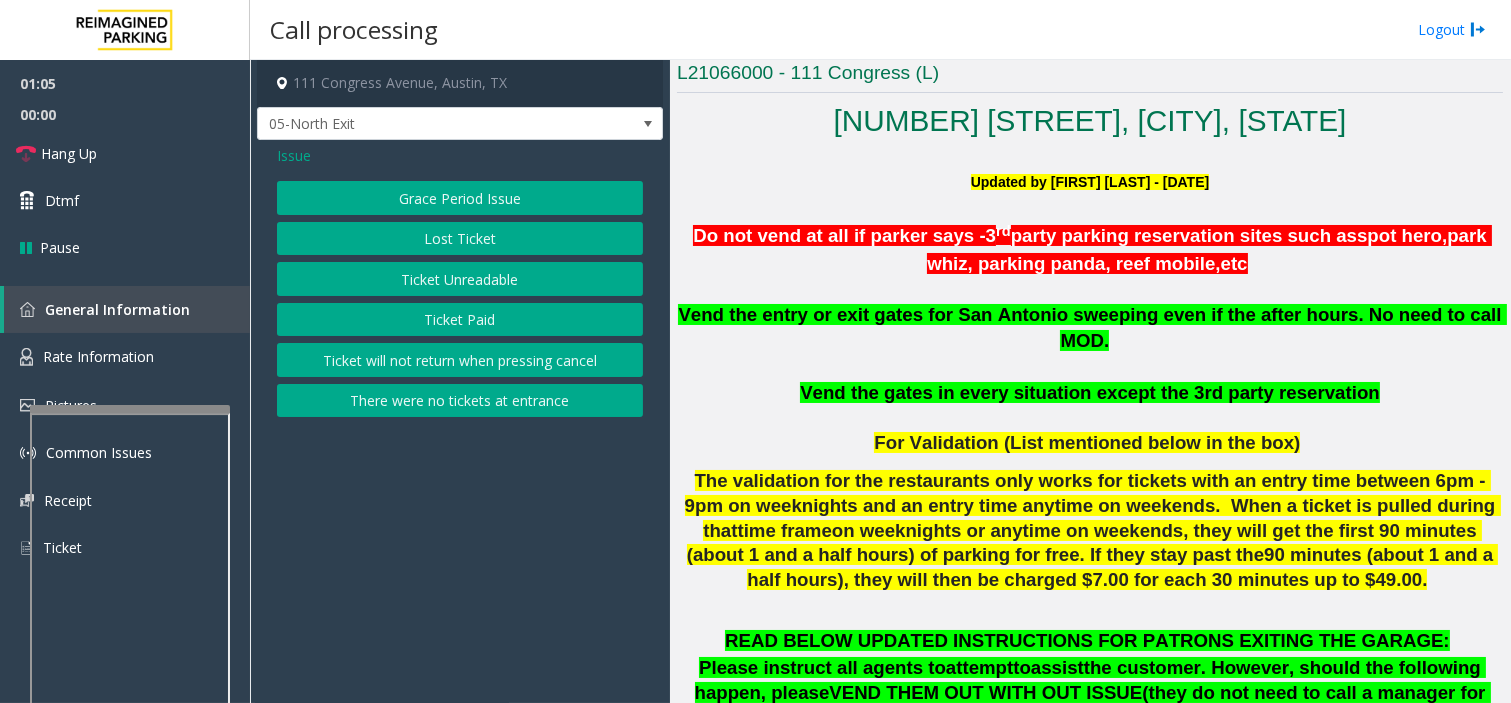 click on "Ticket Unreadable" 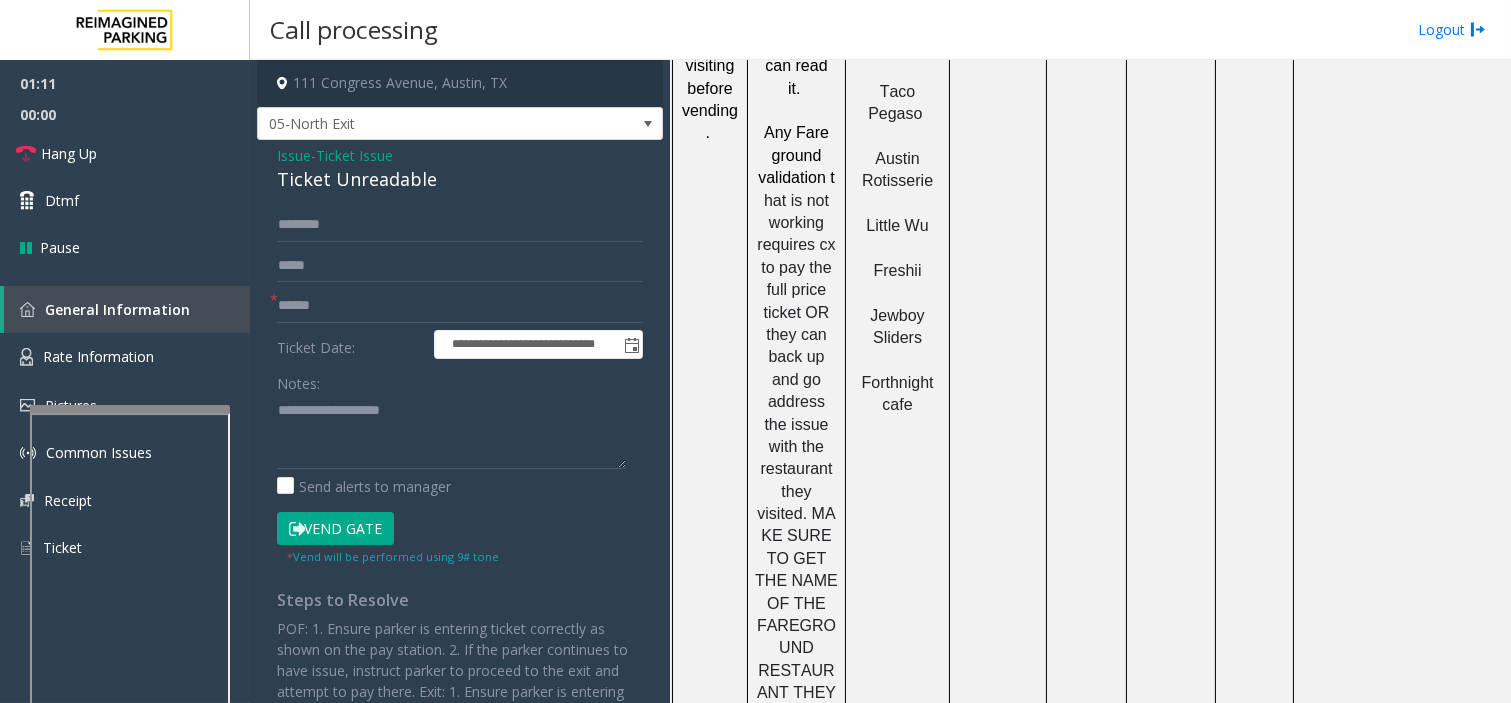 scroll, scrollTop: 2333, scrollLeft: 0, axis: vertical 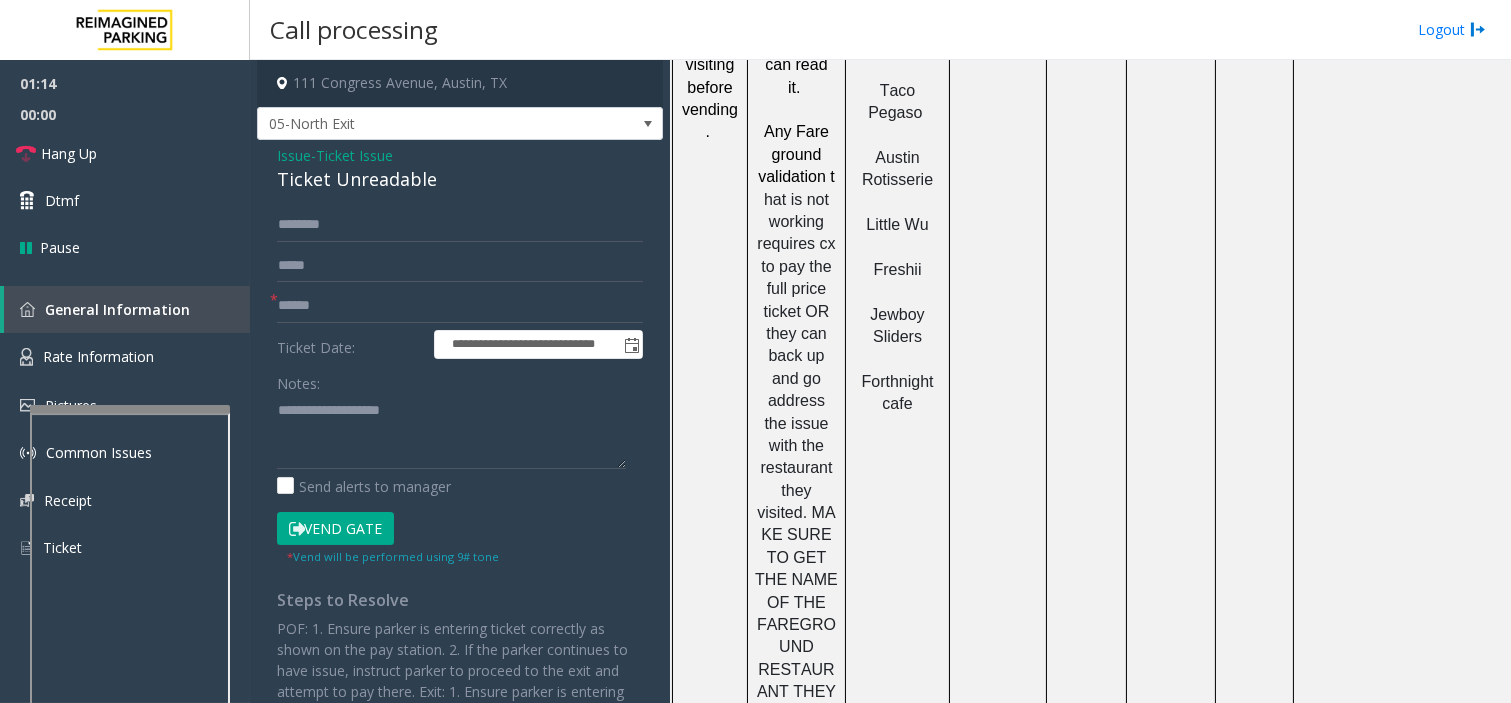 click on "Issue" 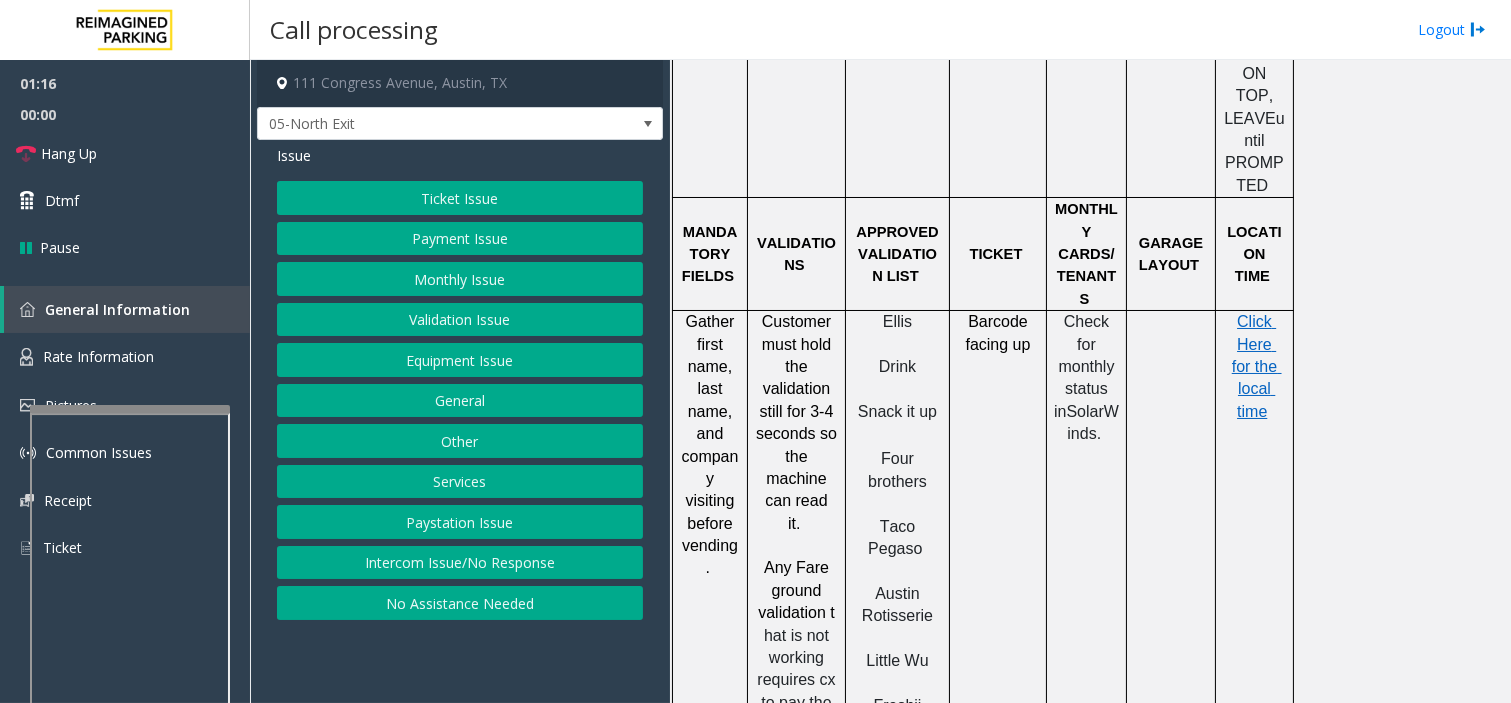 scroll, scrollTop: 1888, scrollLeft: 0, axis: vertical 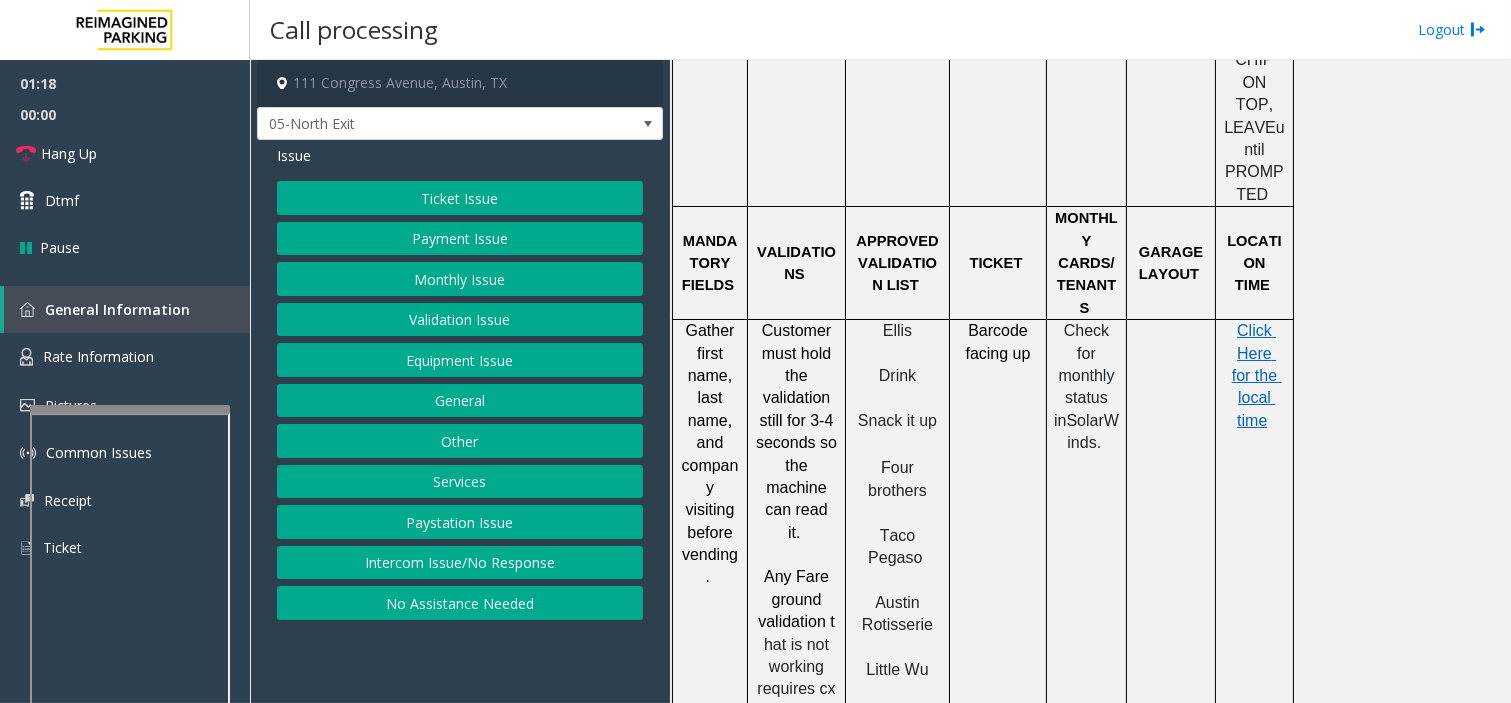 click on "Validation Issue" 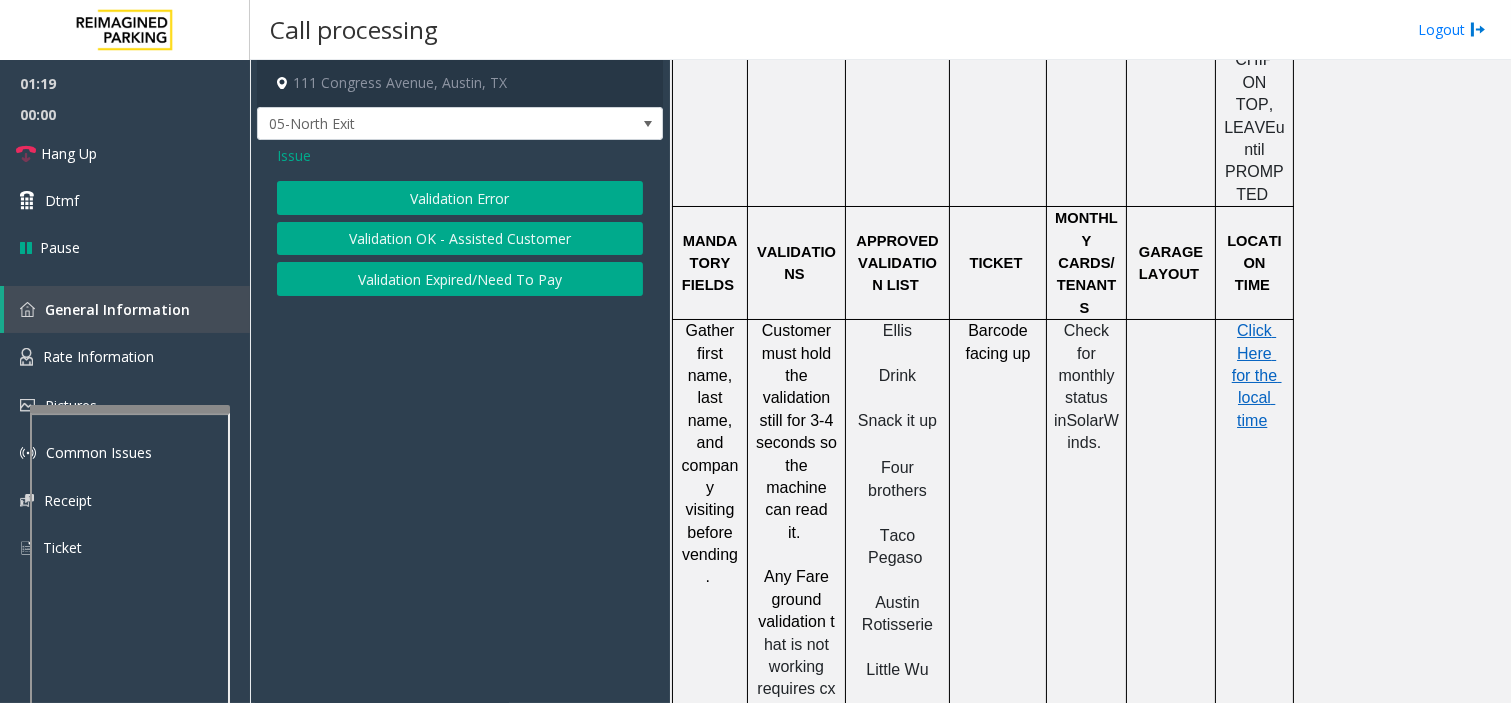 click on "Validation Error" 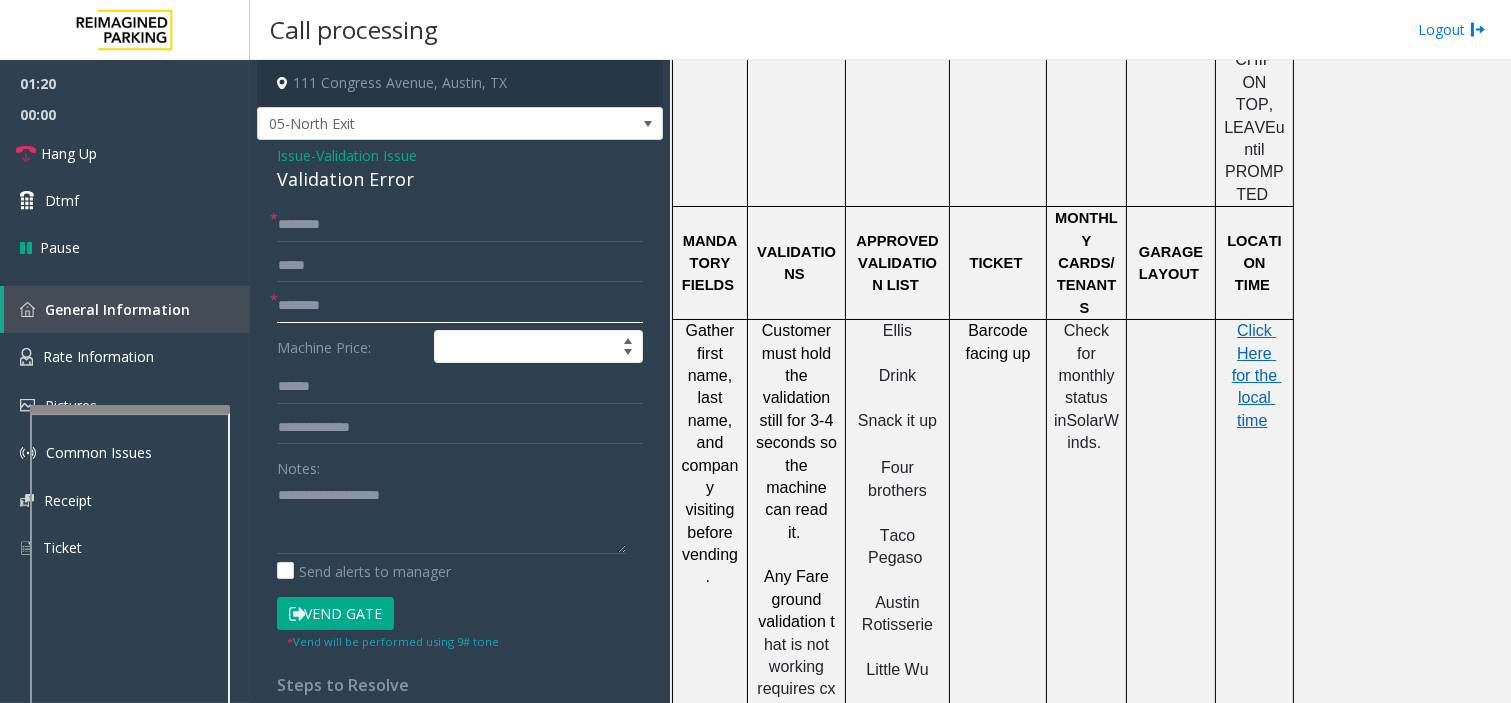 click 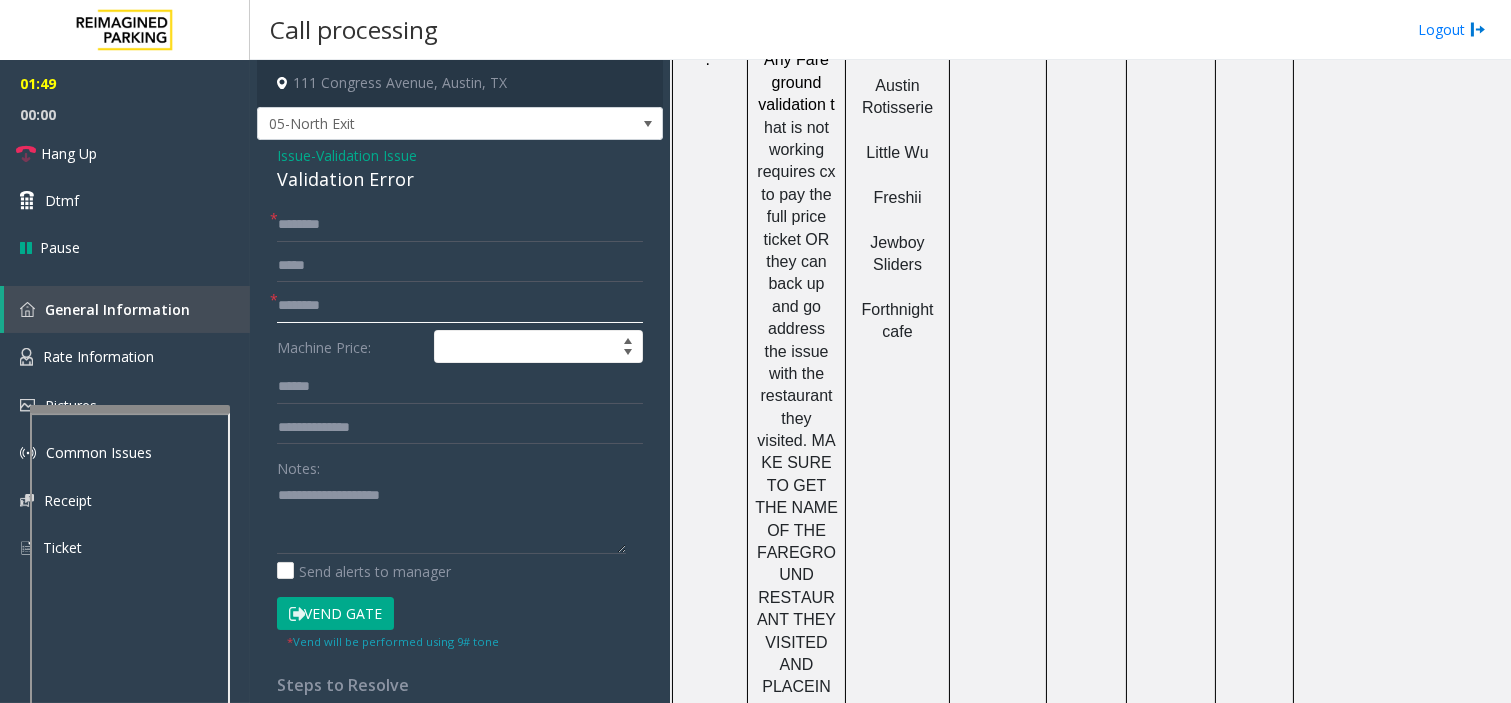 scroll, scrollTop: 2444, scrollLeft: 0, axis: vertical 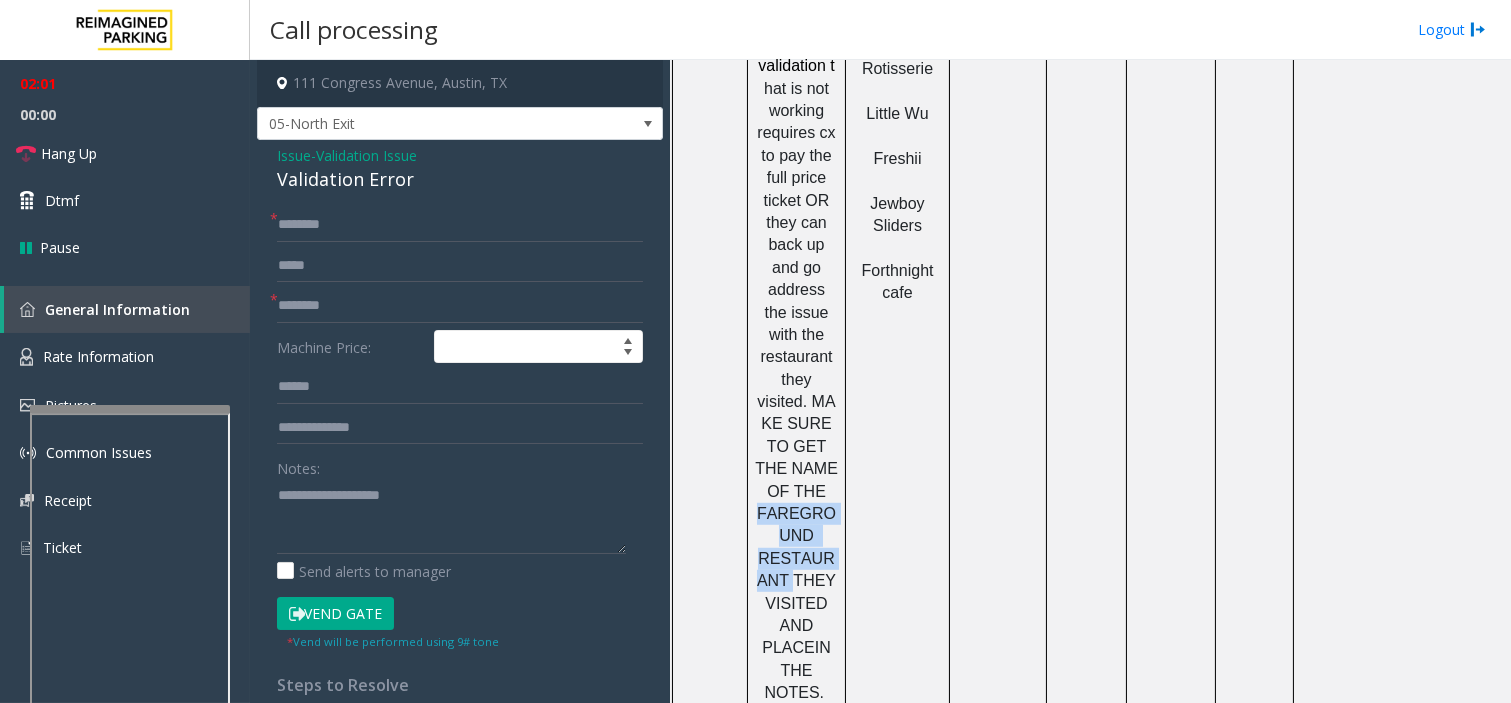 drag, startPoint x: 760, startPoint y: 363, endPoint x: 784, endPoint y: 427, distance: 68.35203 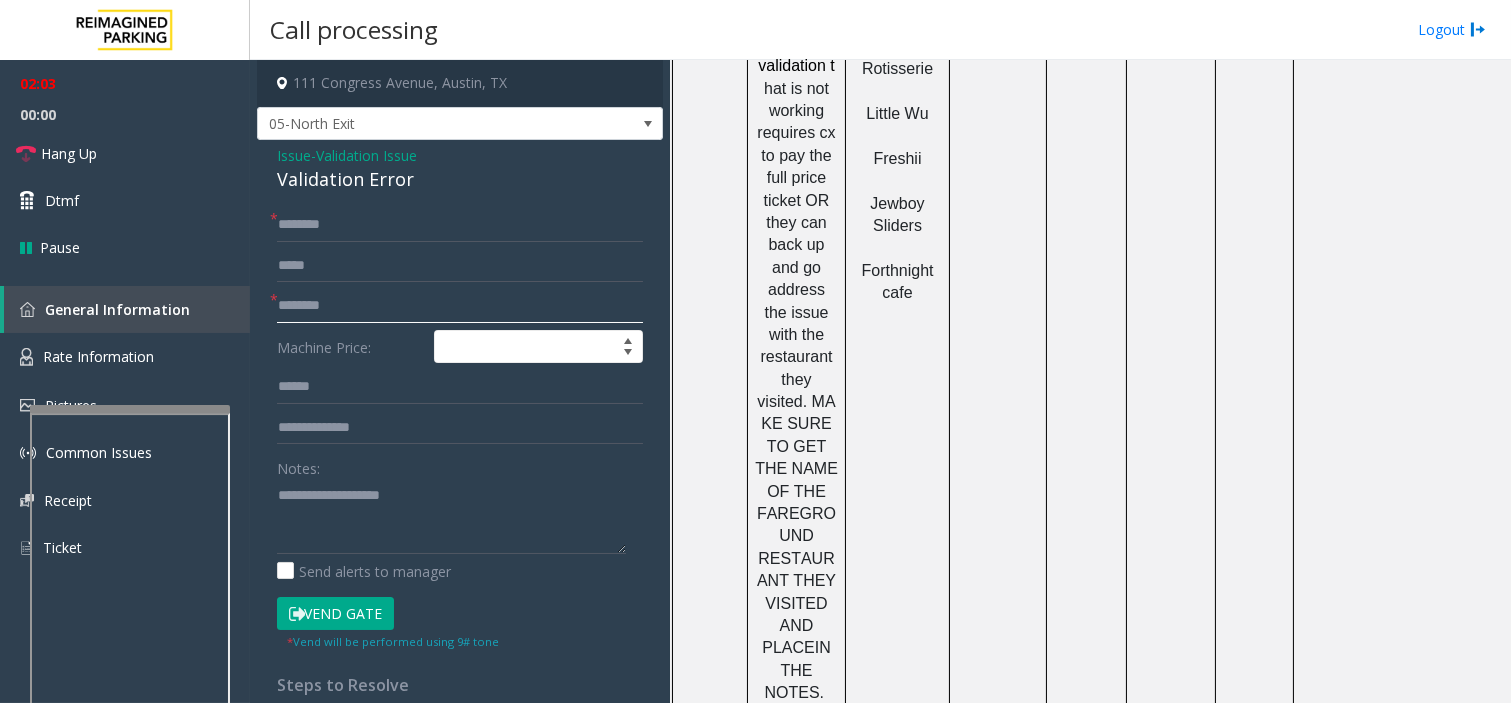 click 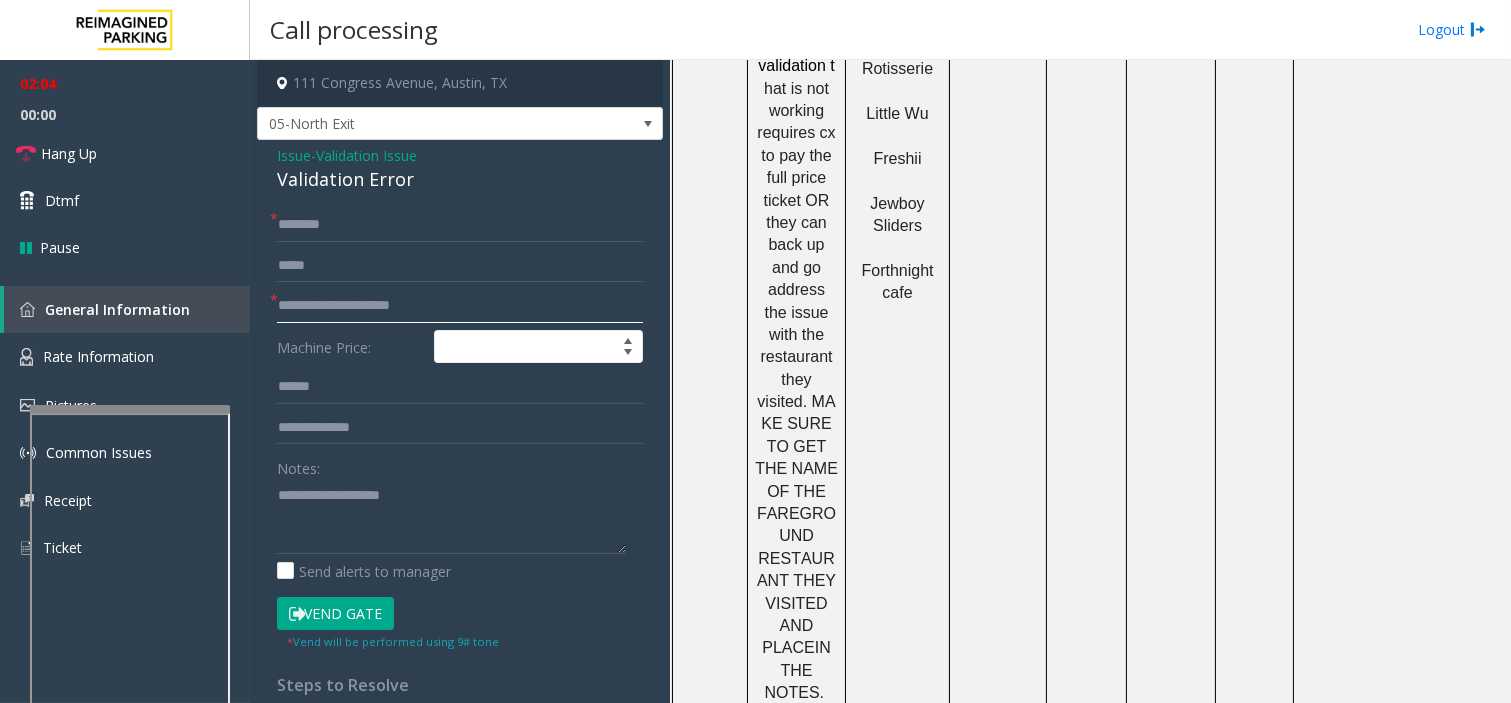 type on "**********" 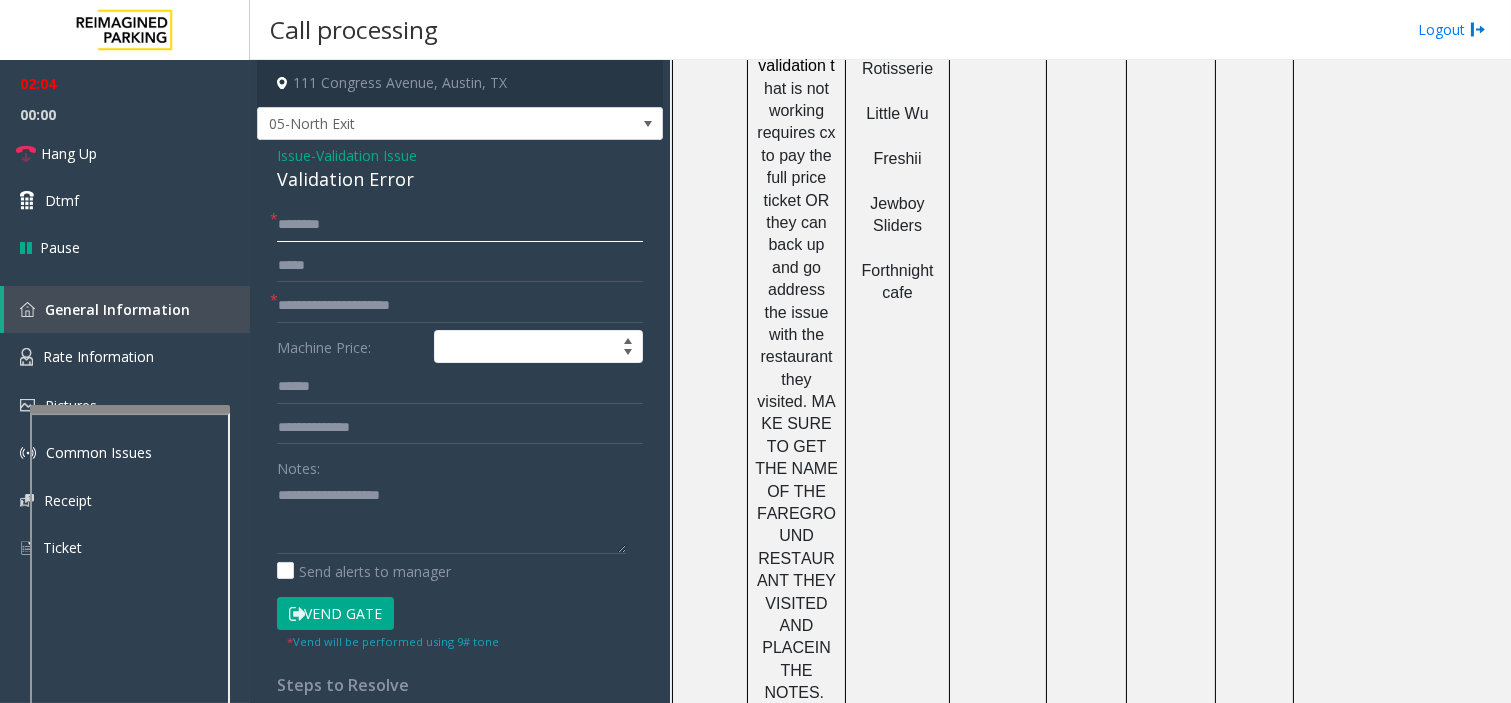 click 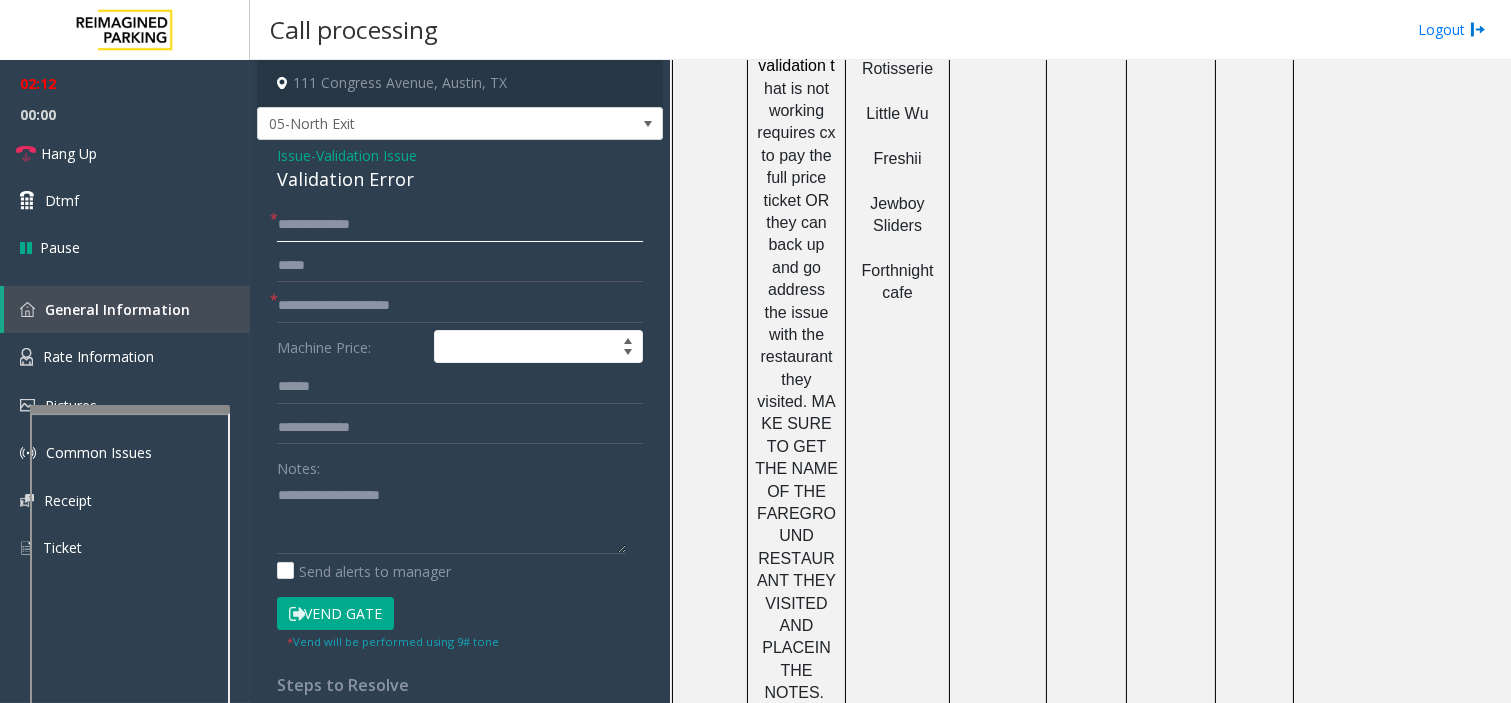 type on "**********" 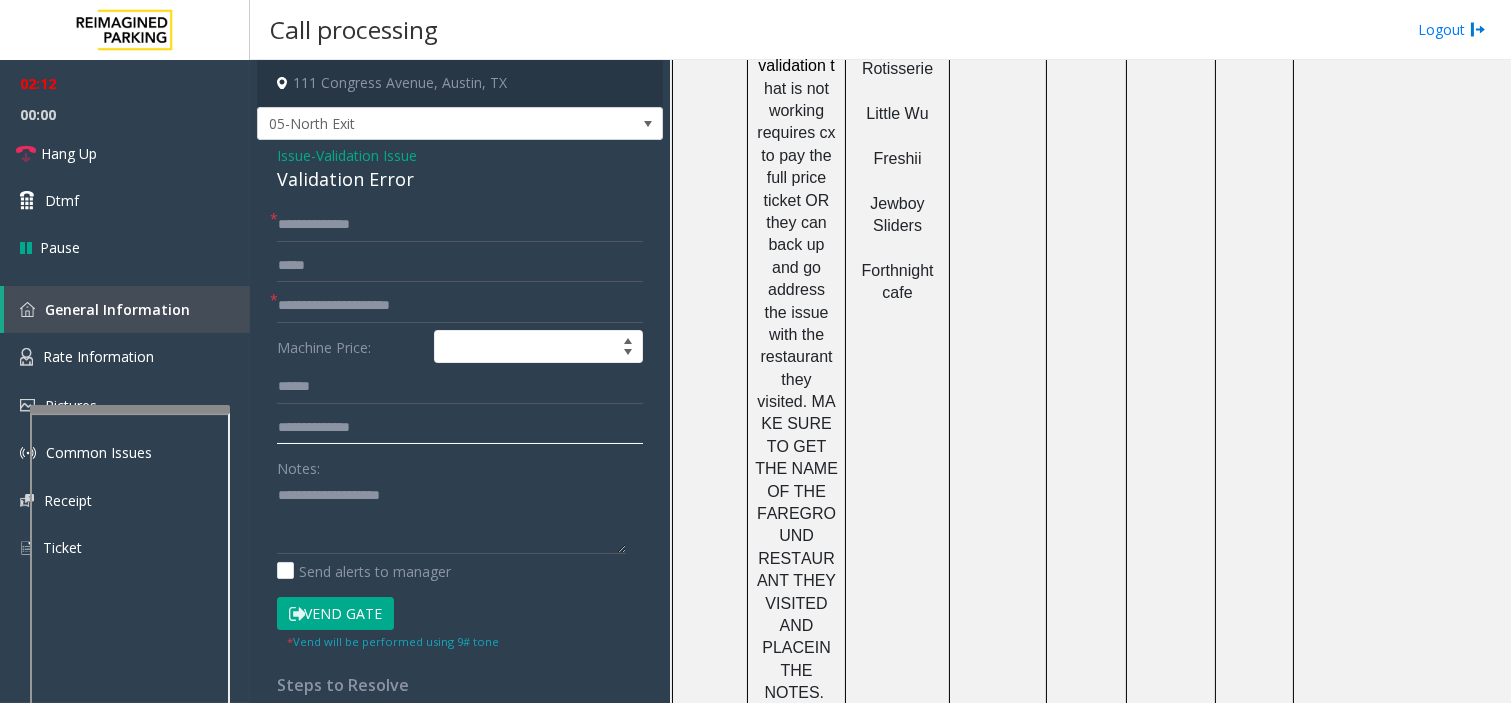 click 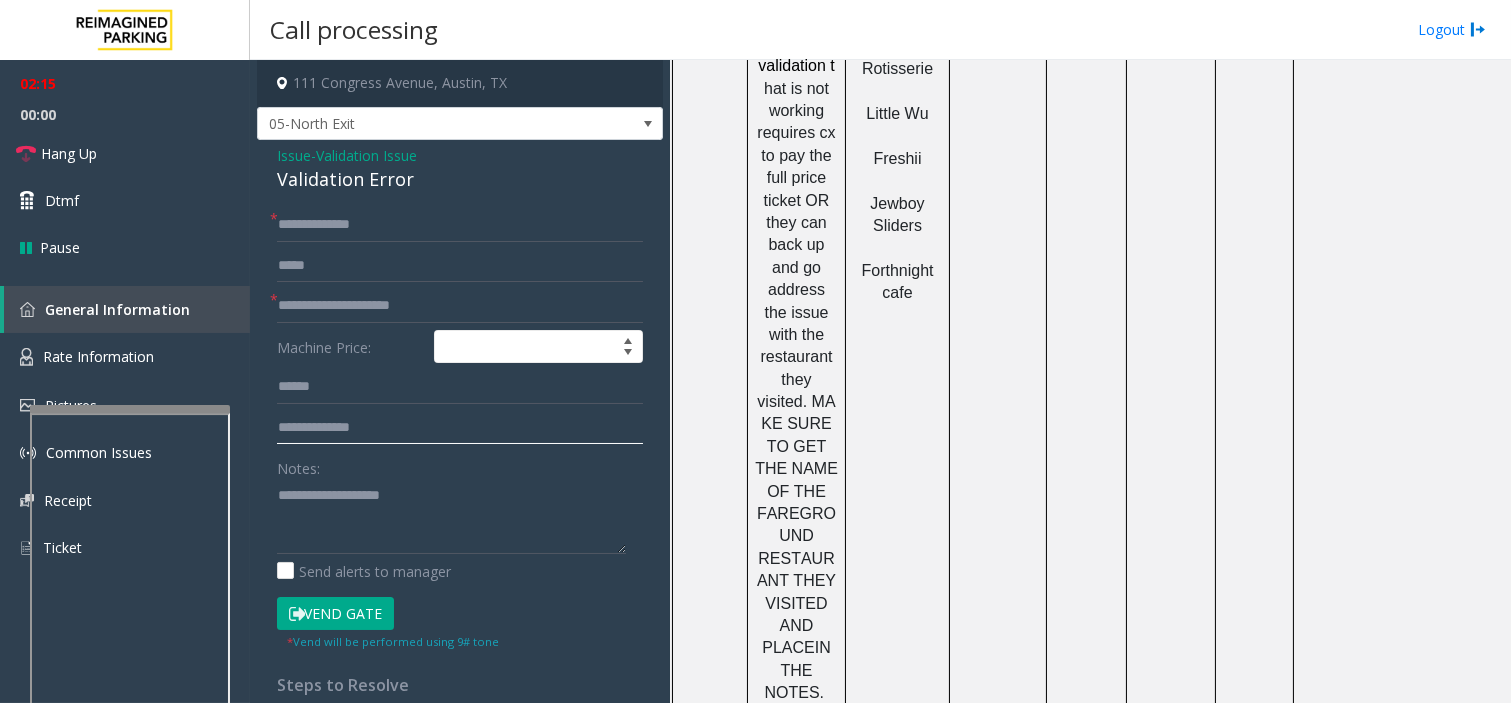 scroll, scrollTop: 2555, scrollLeft: 0, axis: vertical 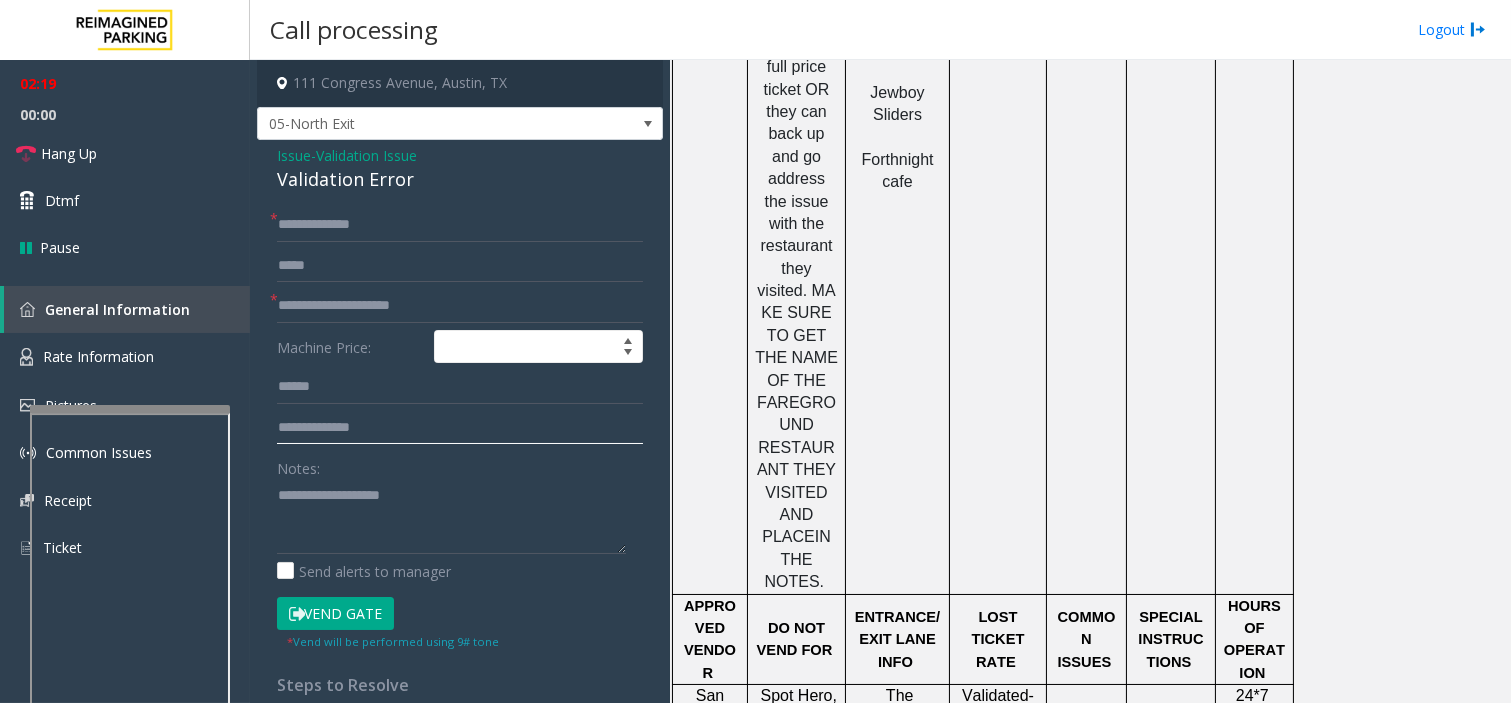 click 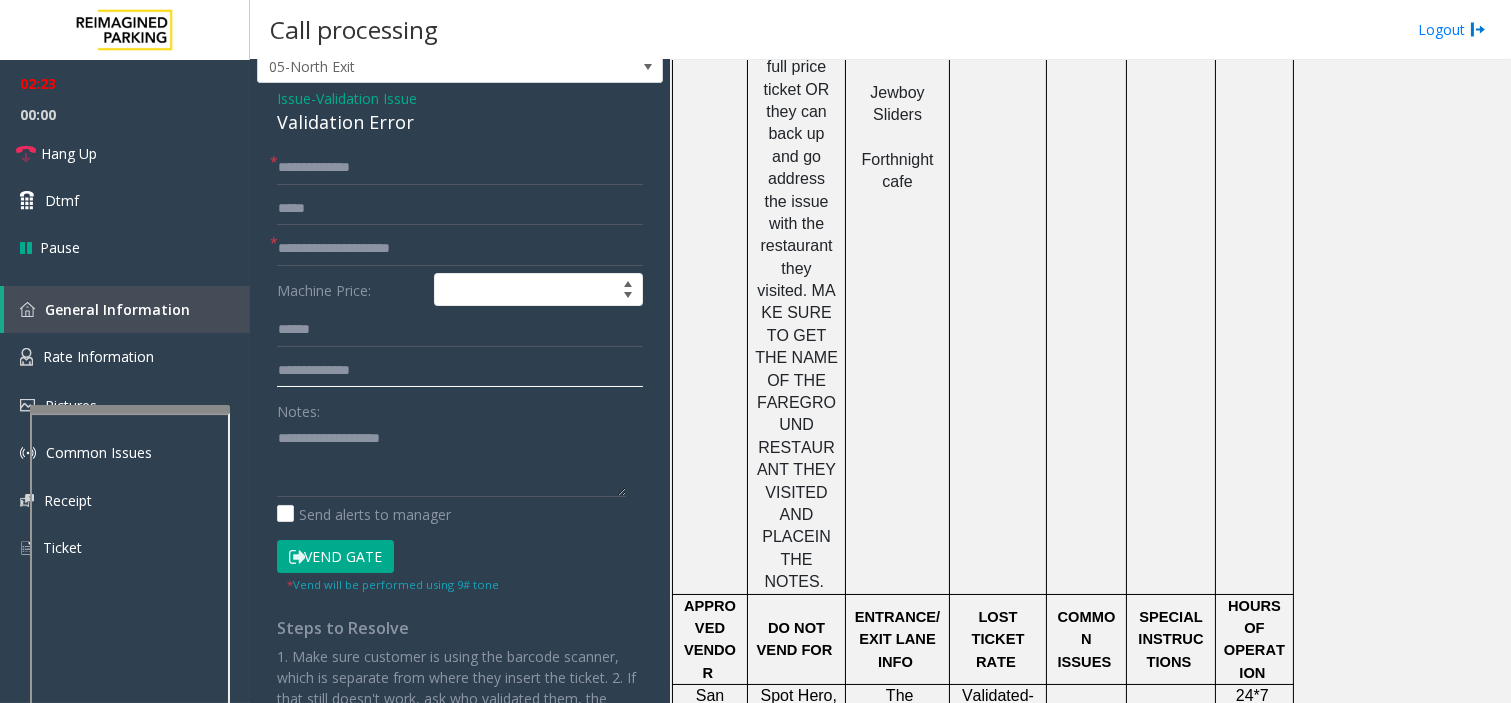 scroll, scrollTop: 111, scrollLeft: 0, axis: vertical 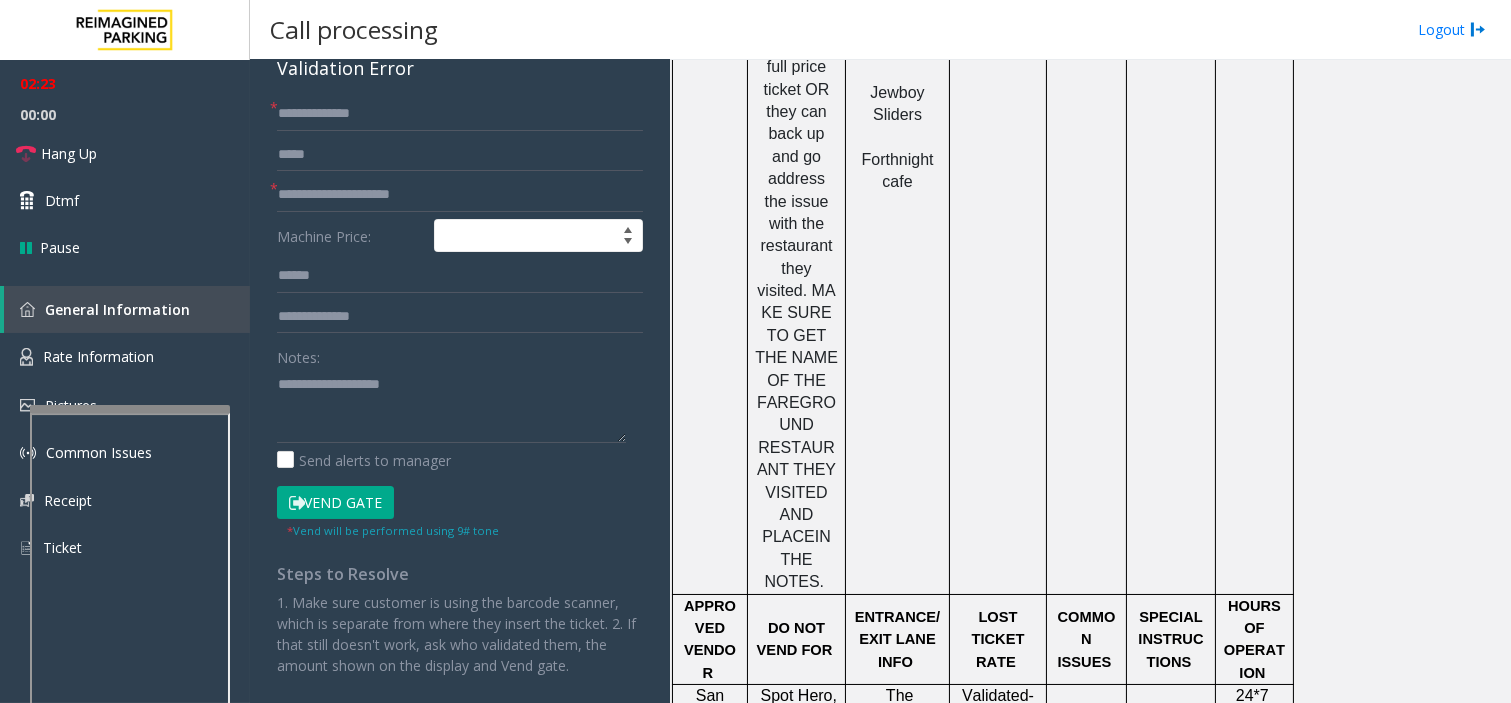 click on "Vend Gate" 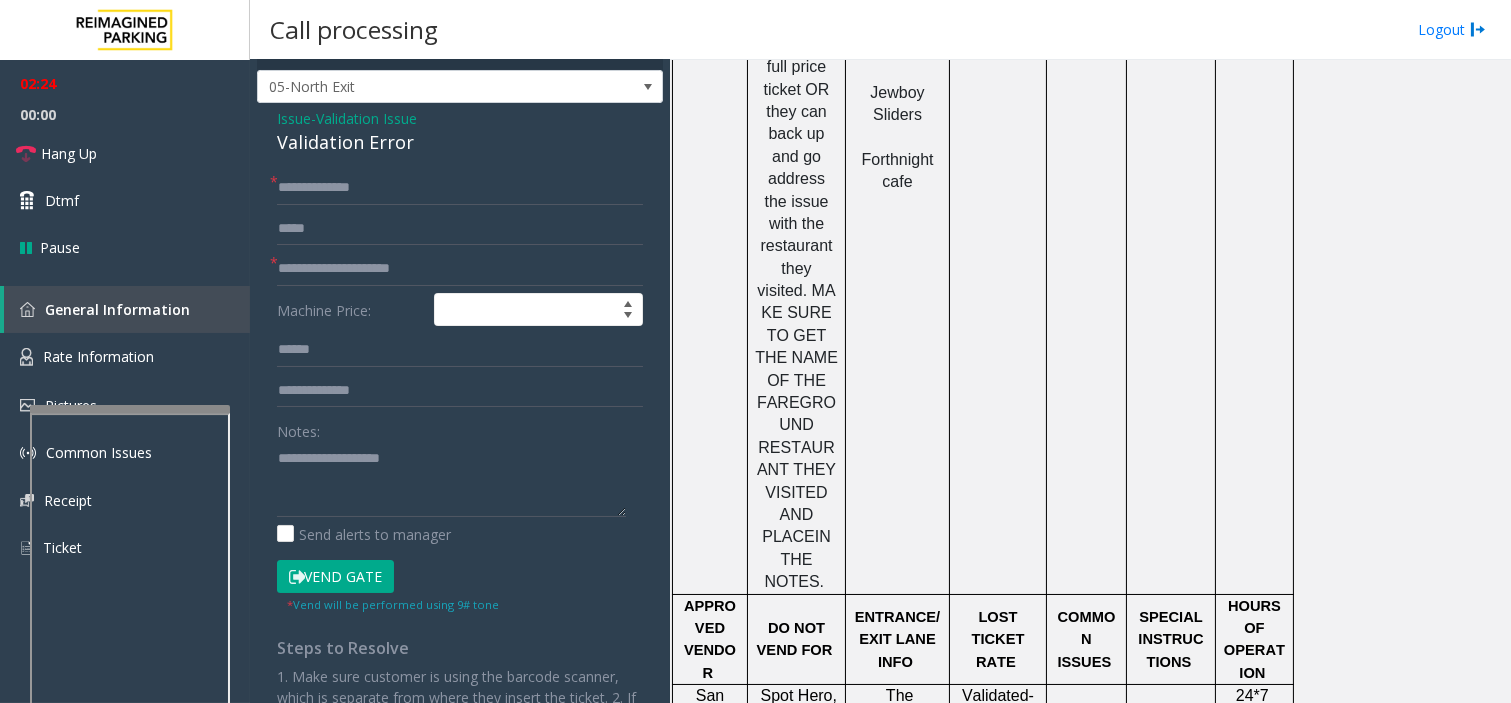 scroll, scrollTop: 0, scrollLeft: 0, axis: both 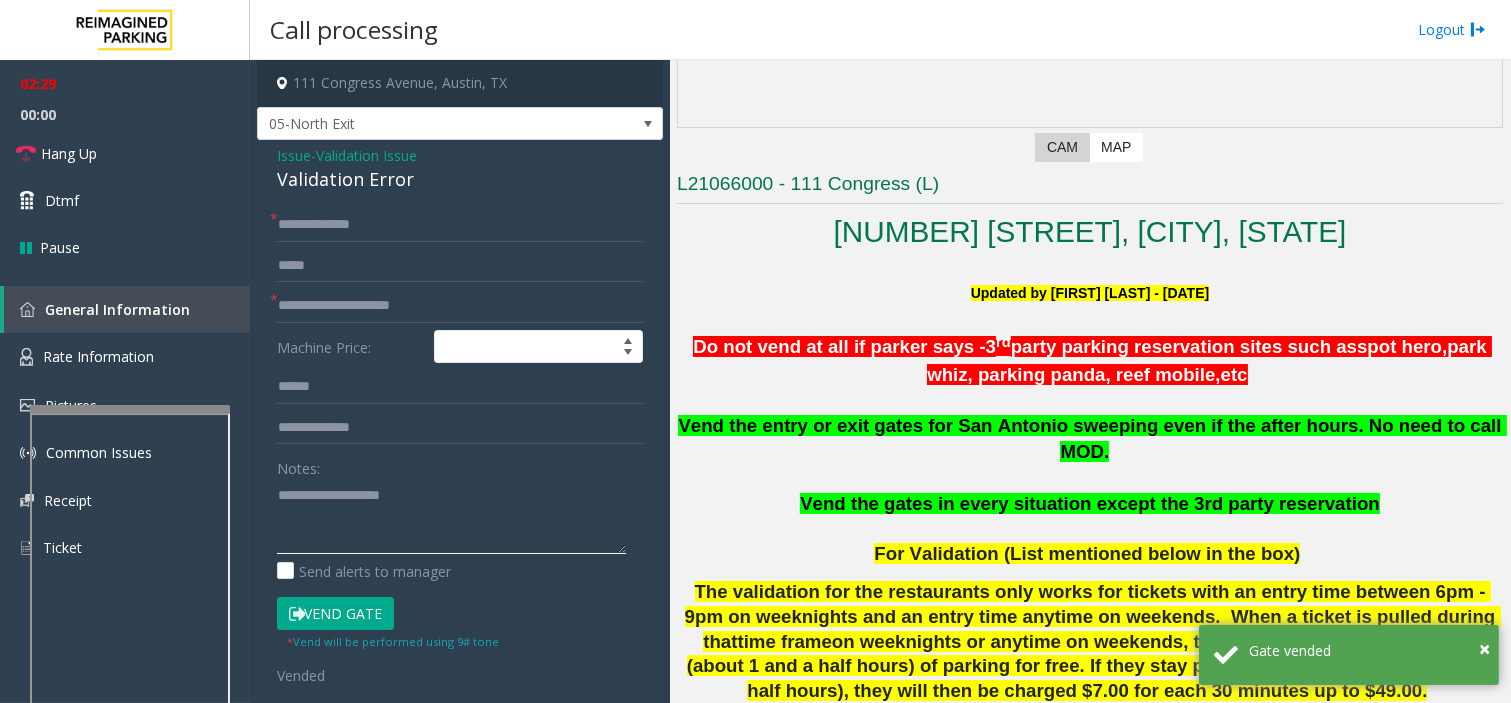 click 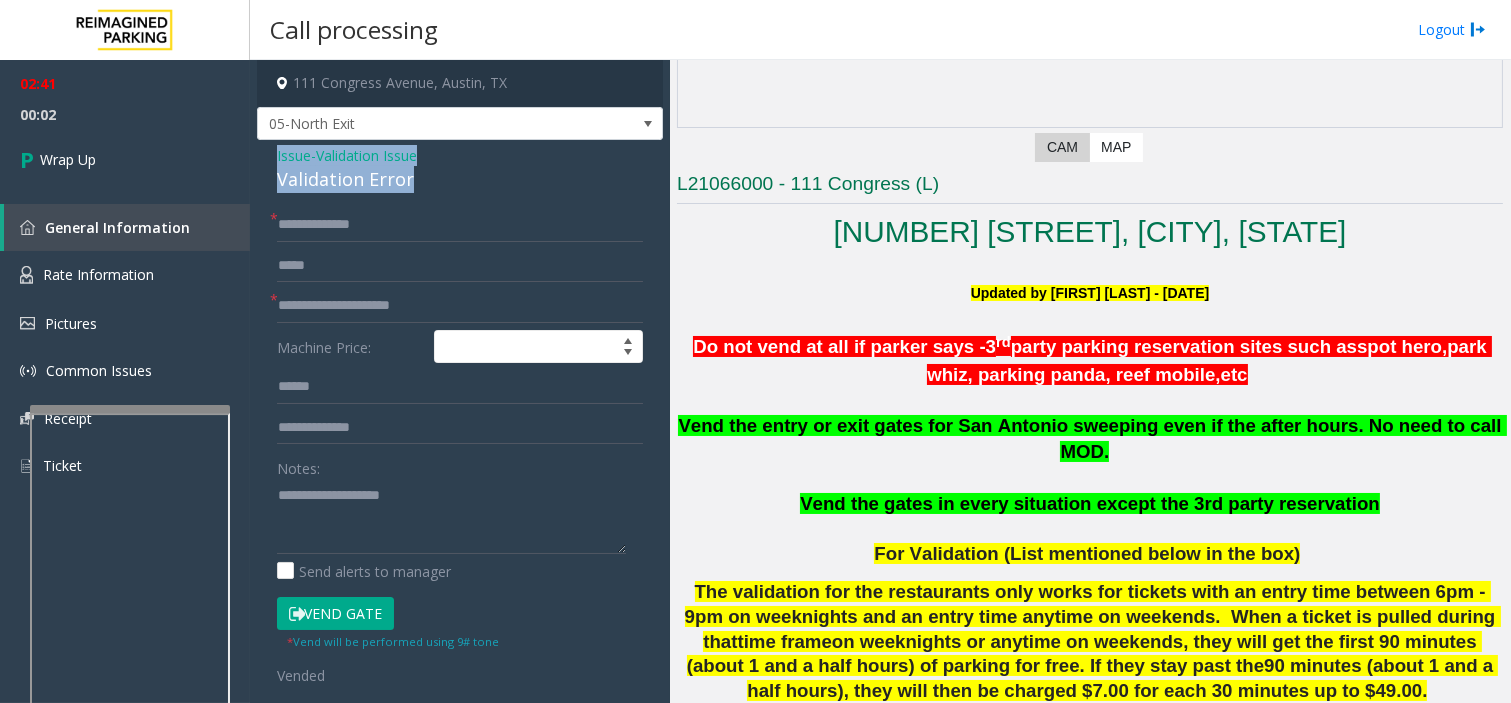 drag, startPoint x: 263, startPoint y: 156, endPoint x: 420, endPoint y: 176, distance: 158.26875 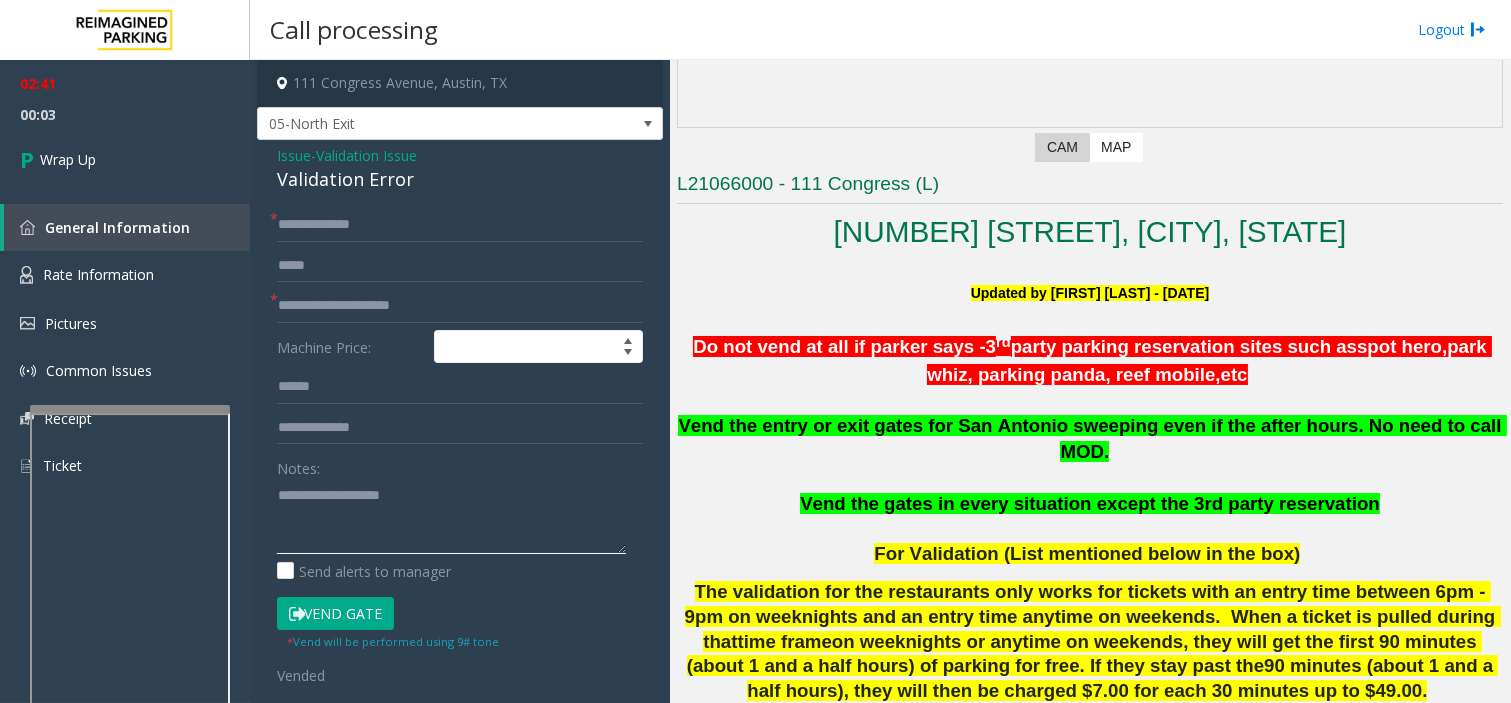 click 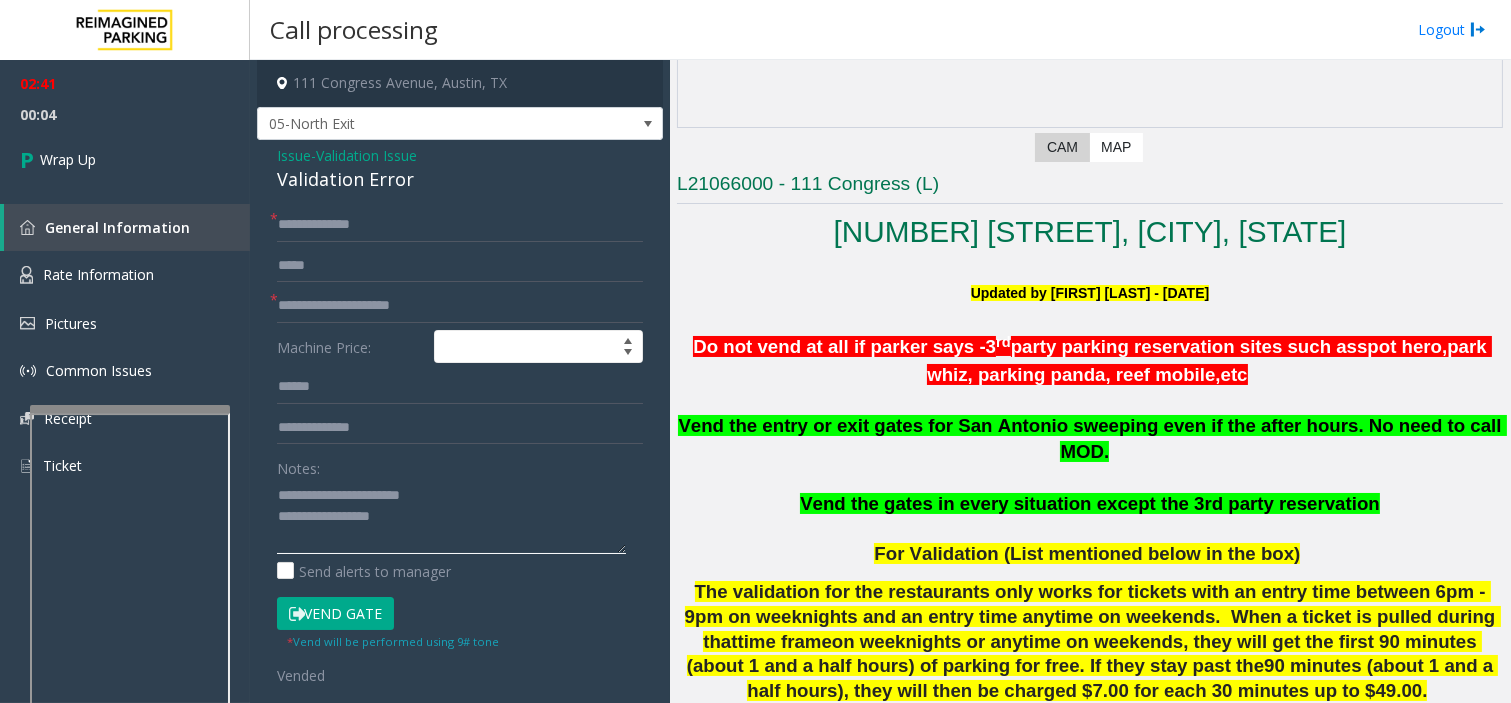 scroll, scrollTop: 14, scrollLeft: 0, axis: vertical 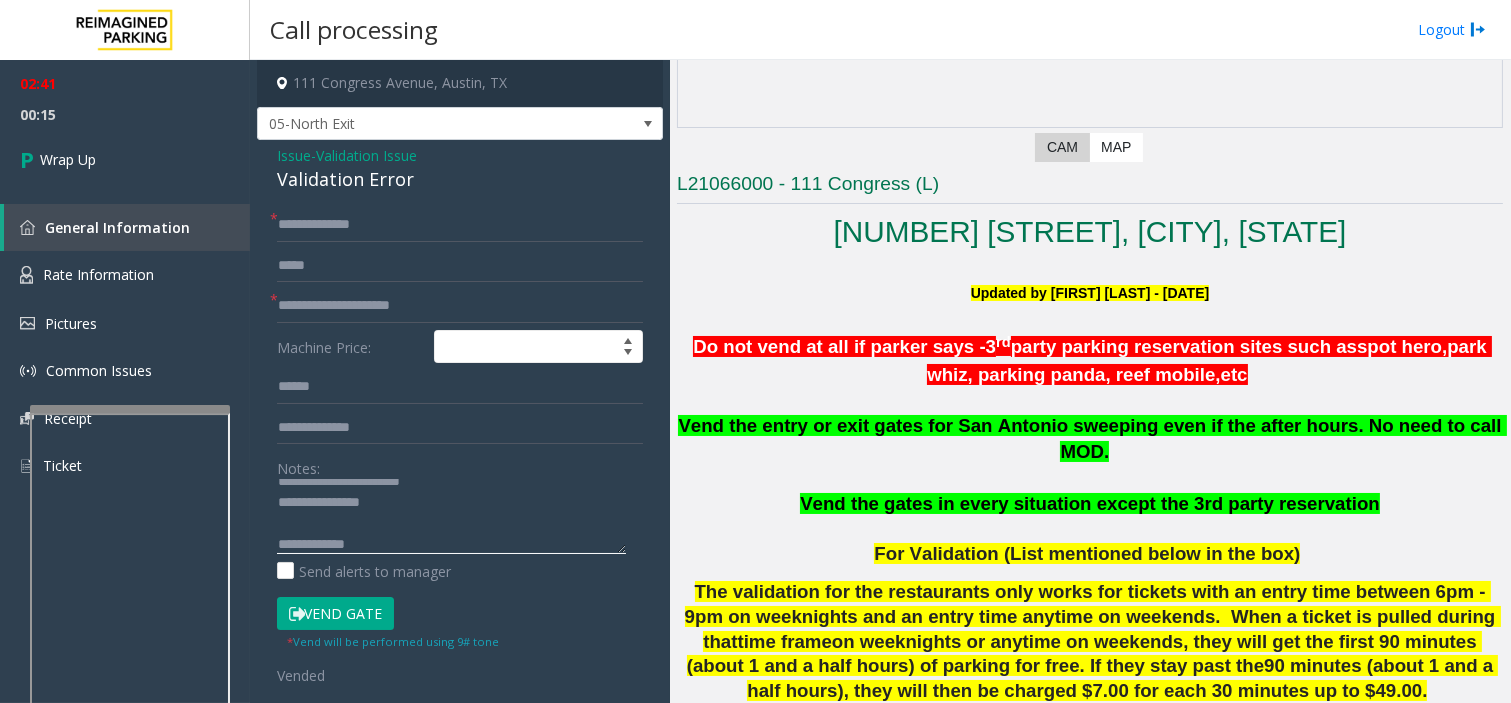 click 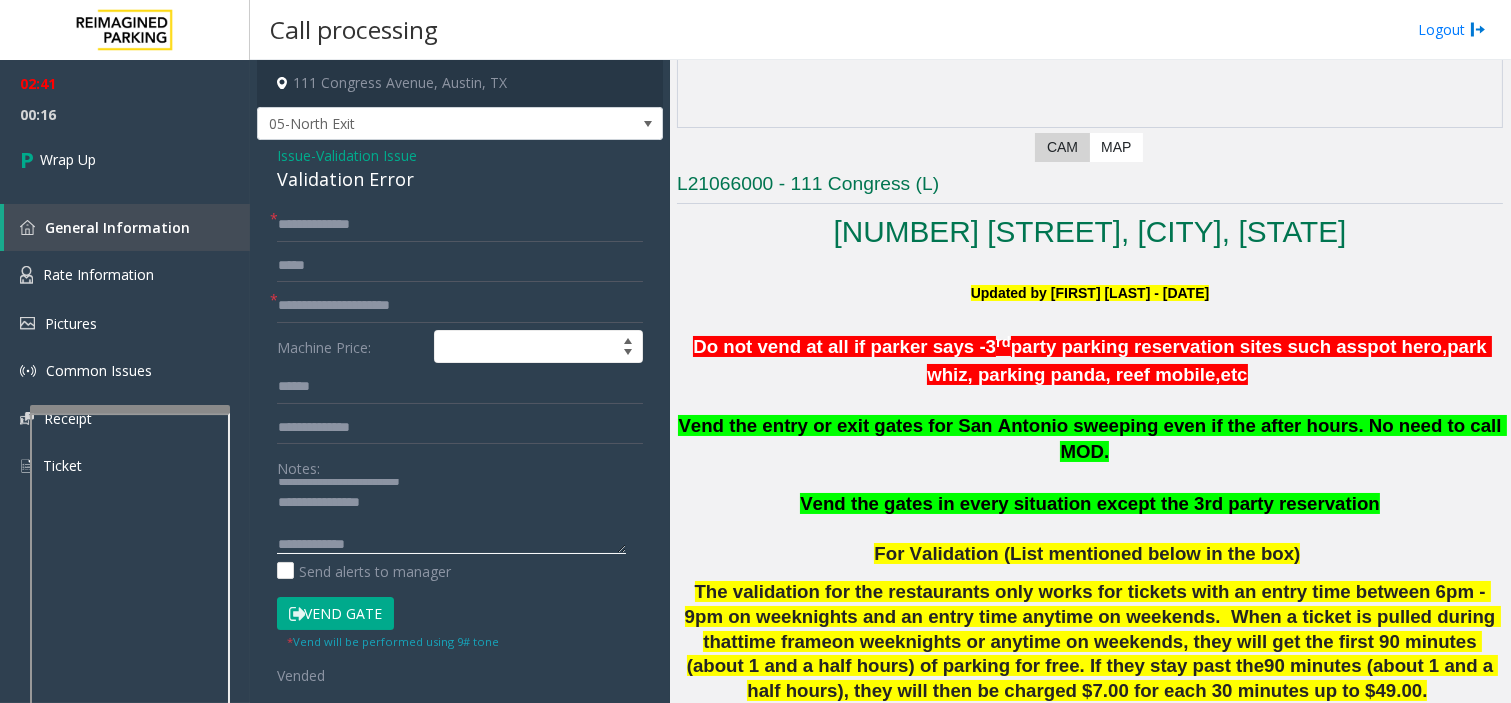 paste on "**********" 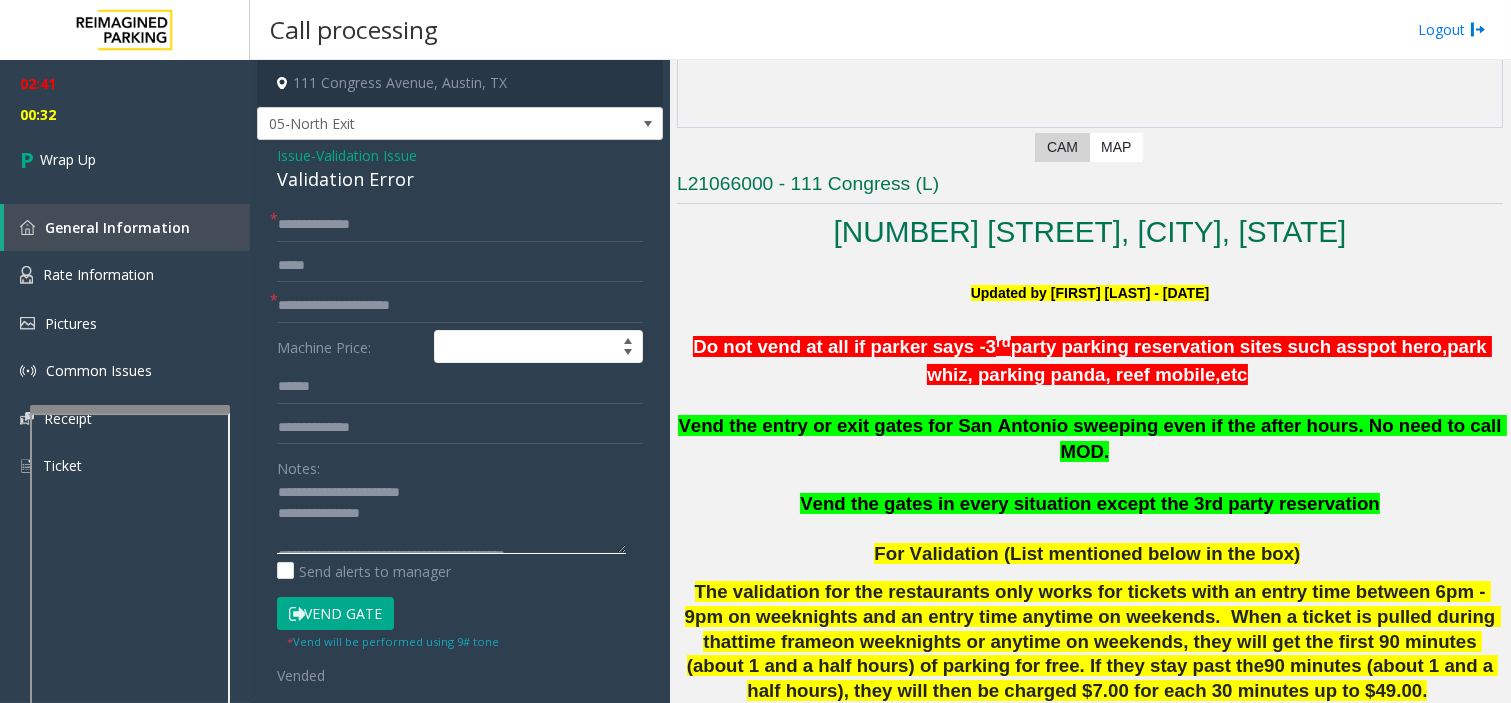 scroll, scrollTop: 0, scrollLeft: 0, axis: both 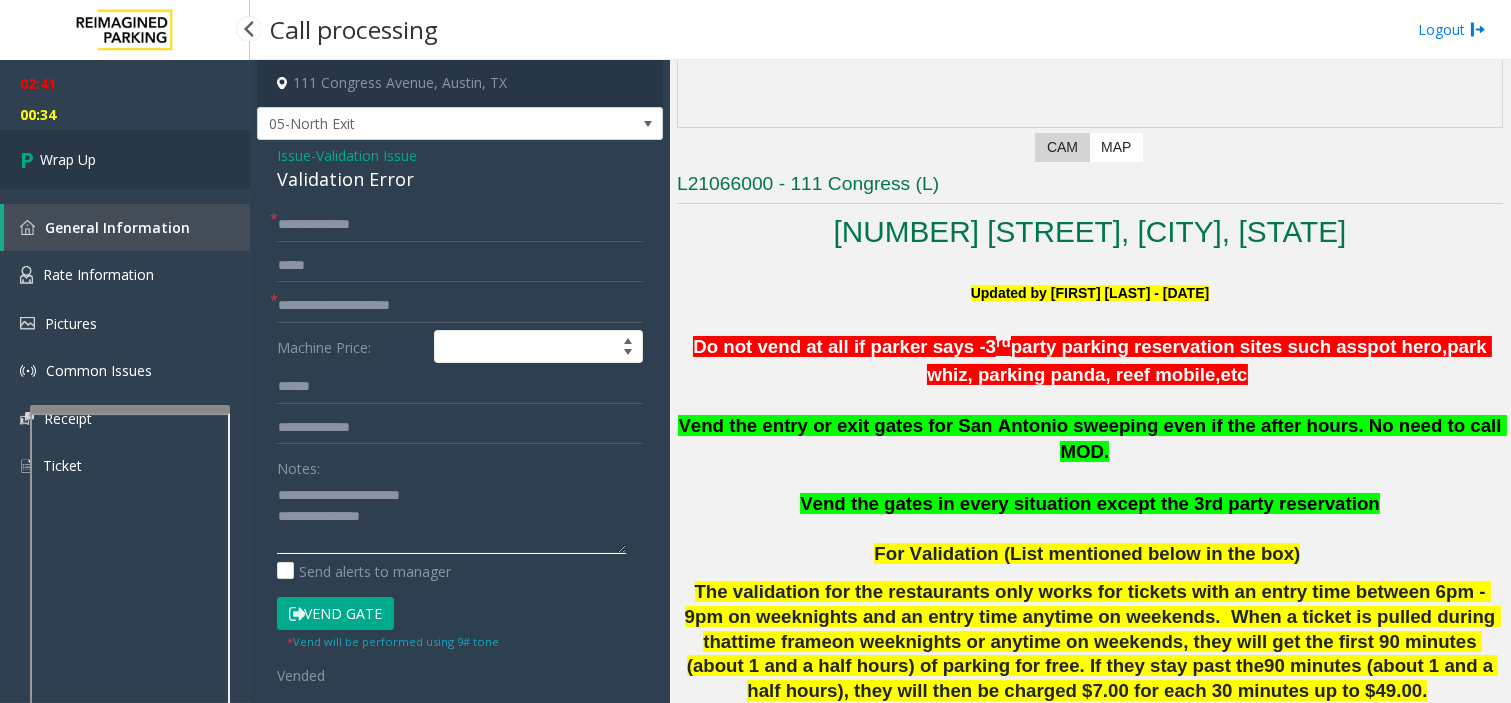 type on "**********" 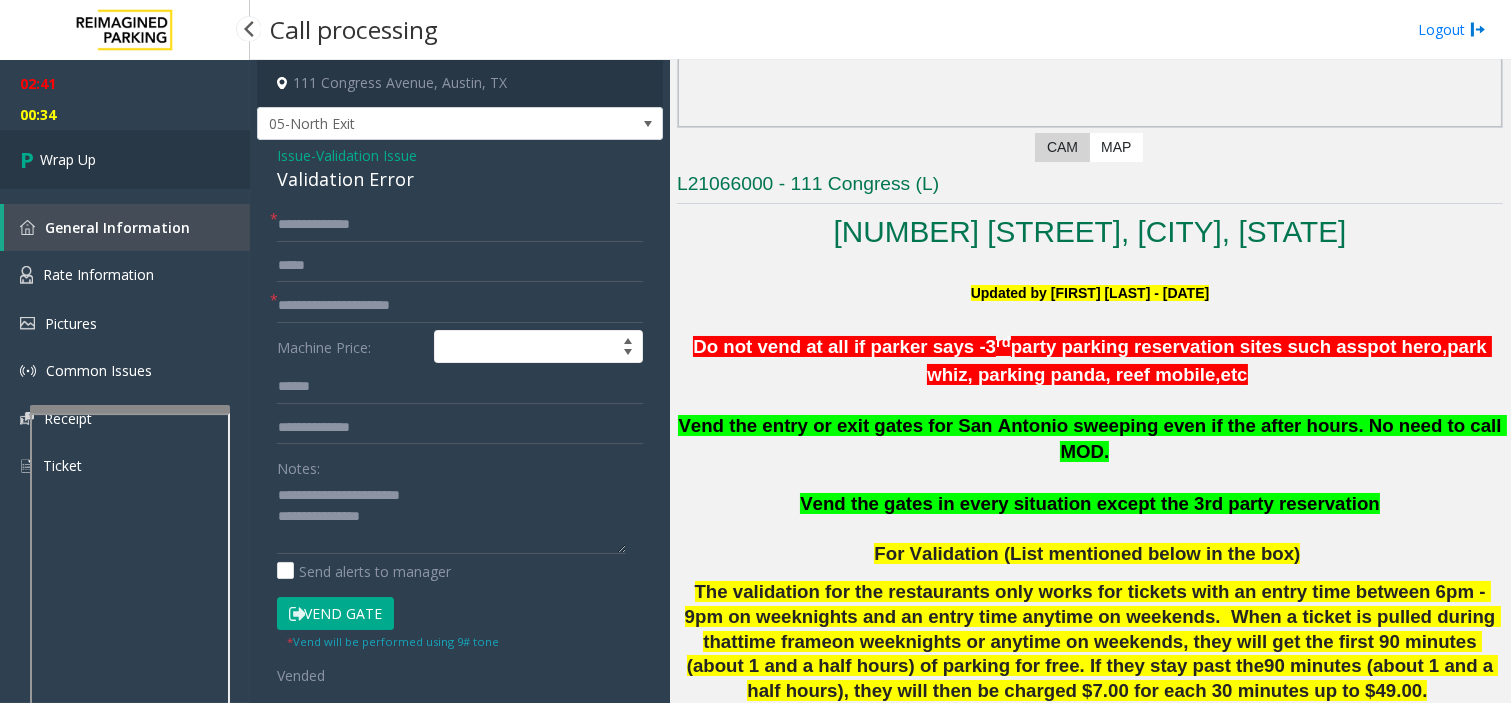 click on "Wrap Up" at bounding box center (68, 159) 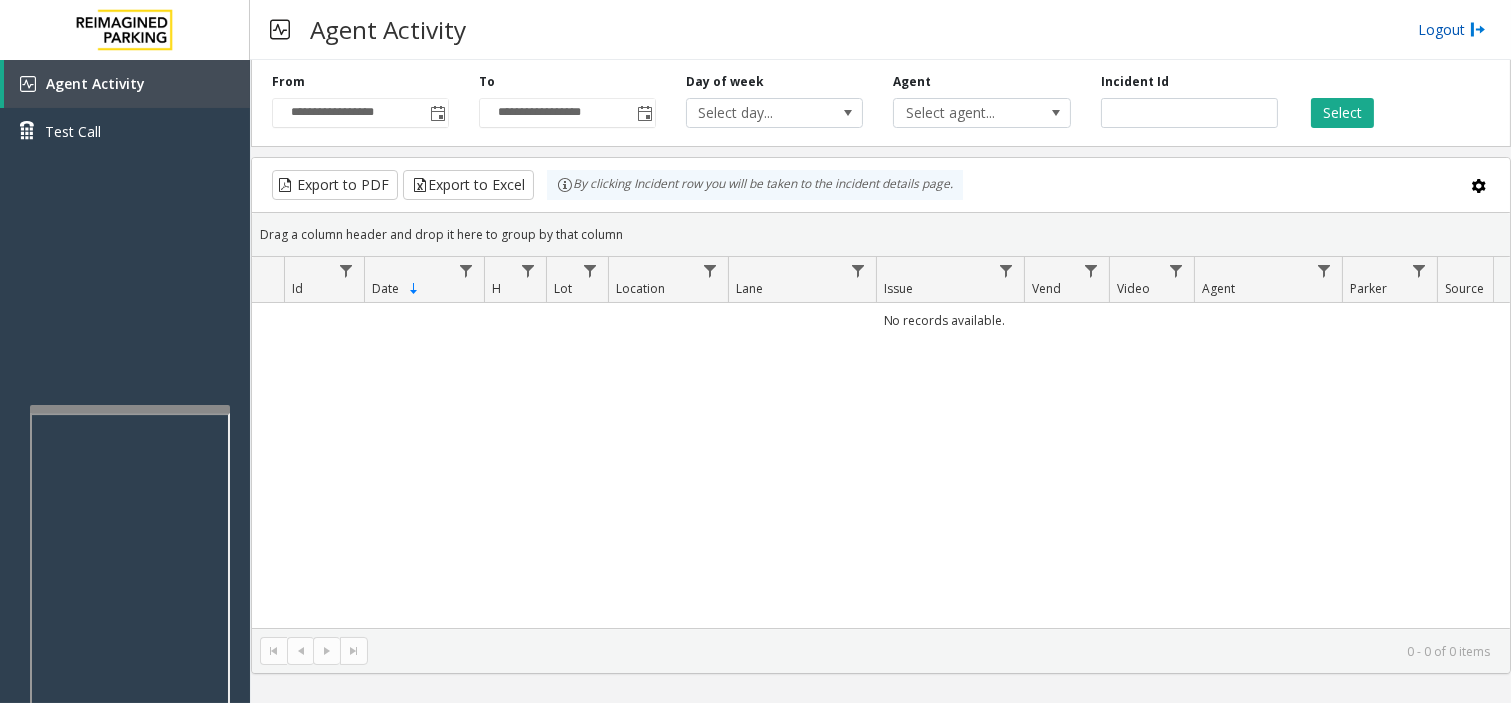 click on "Logout" at bounding box center (1452, 29) 